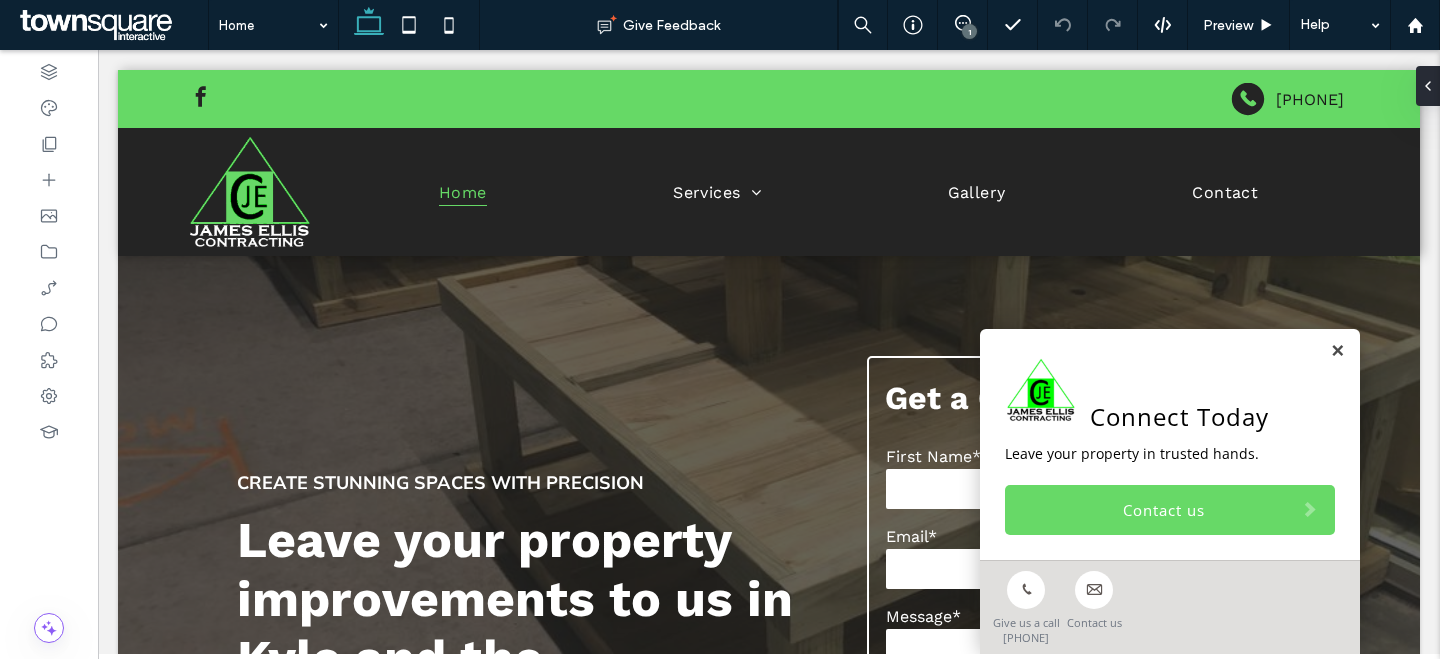scroll, scrollTop: 0, scrollLeft: 0, axis: both 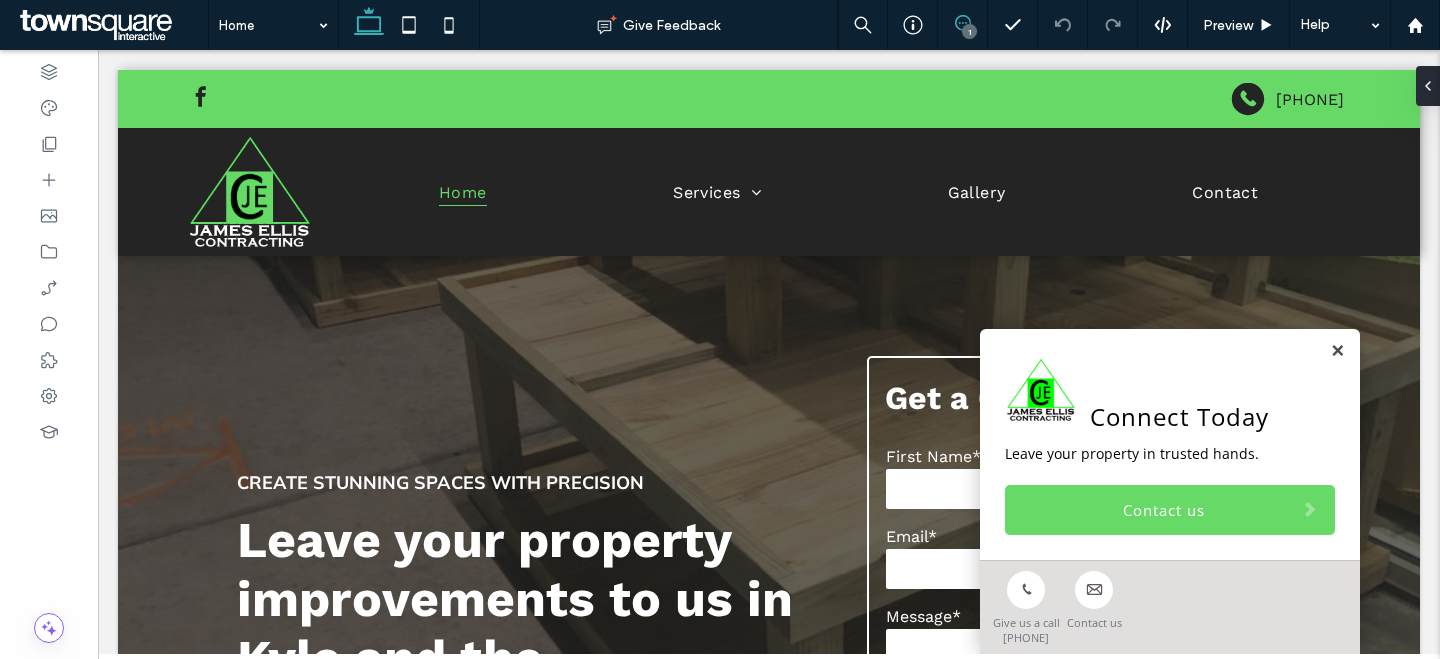 click 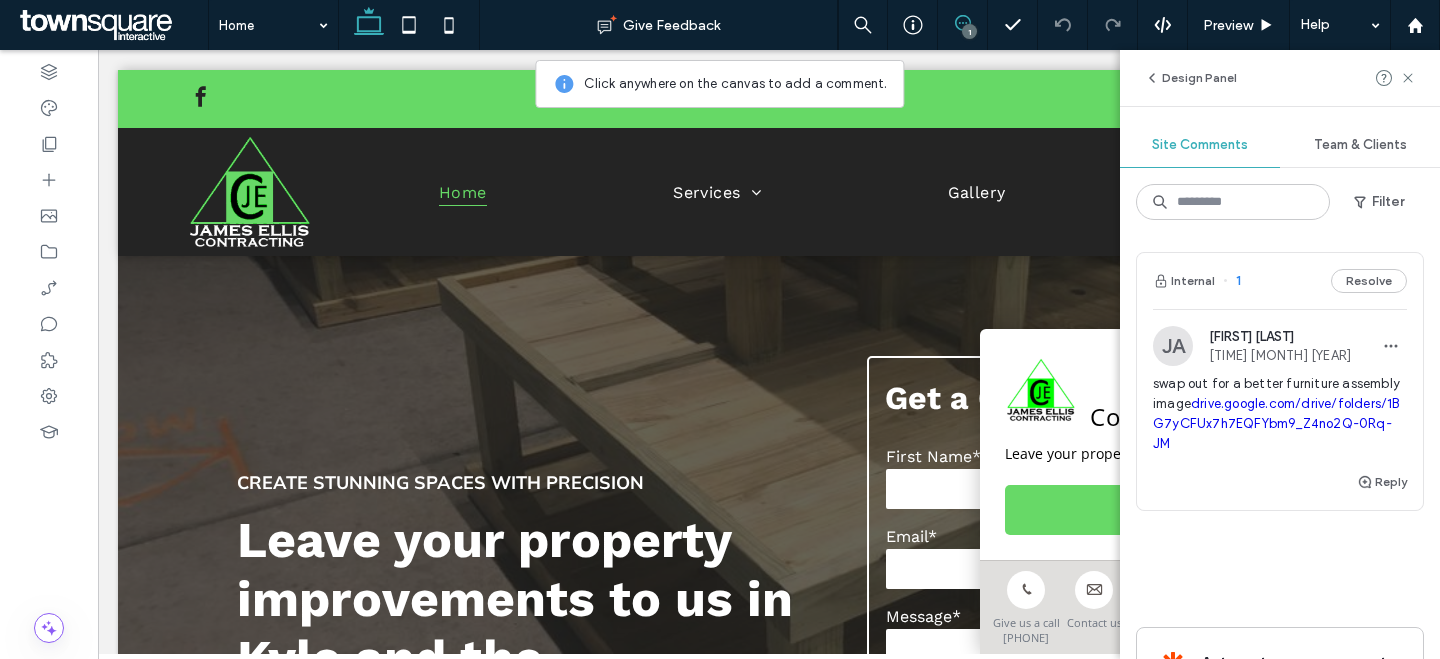click on "JA James Arpee 16:02 Aug 1 2025" at bounding box center (1280, 346) 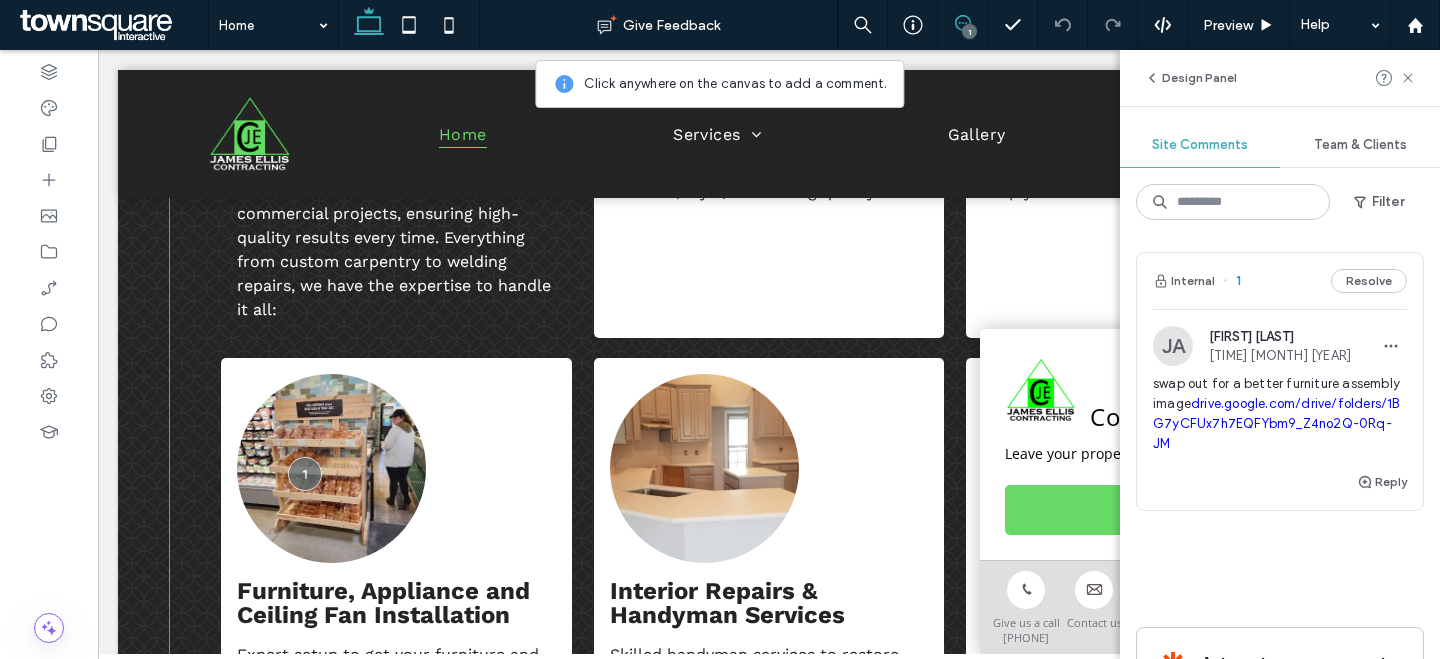 scroll, scrollTop: 2084, scrollLeft: 0, axis: vertical 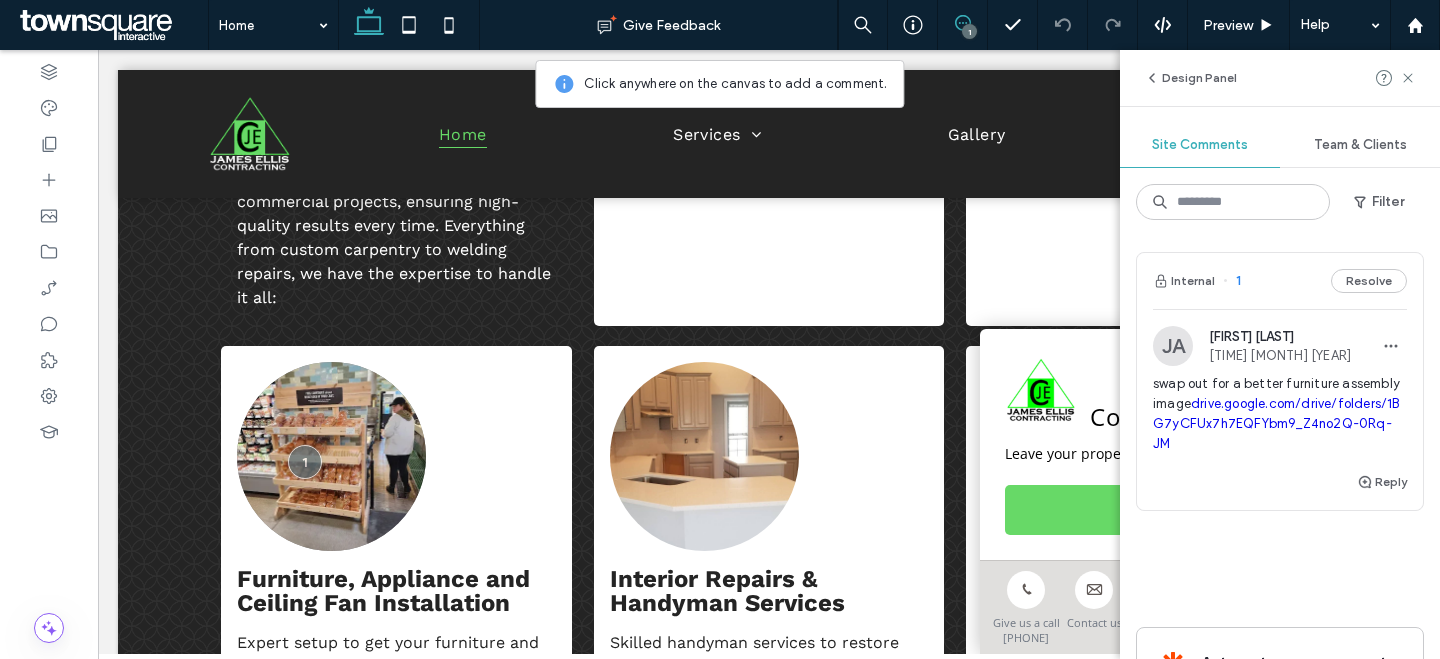 click at bounding box center [331, 456] 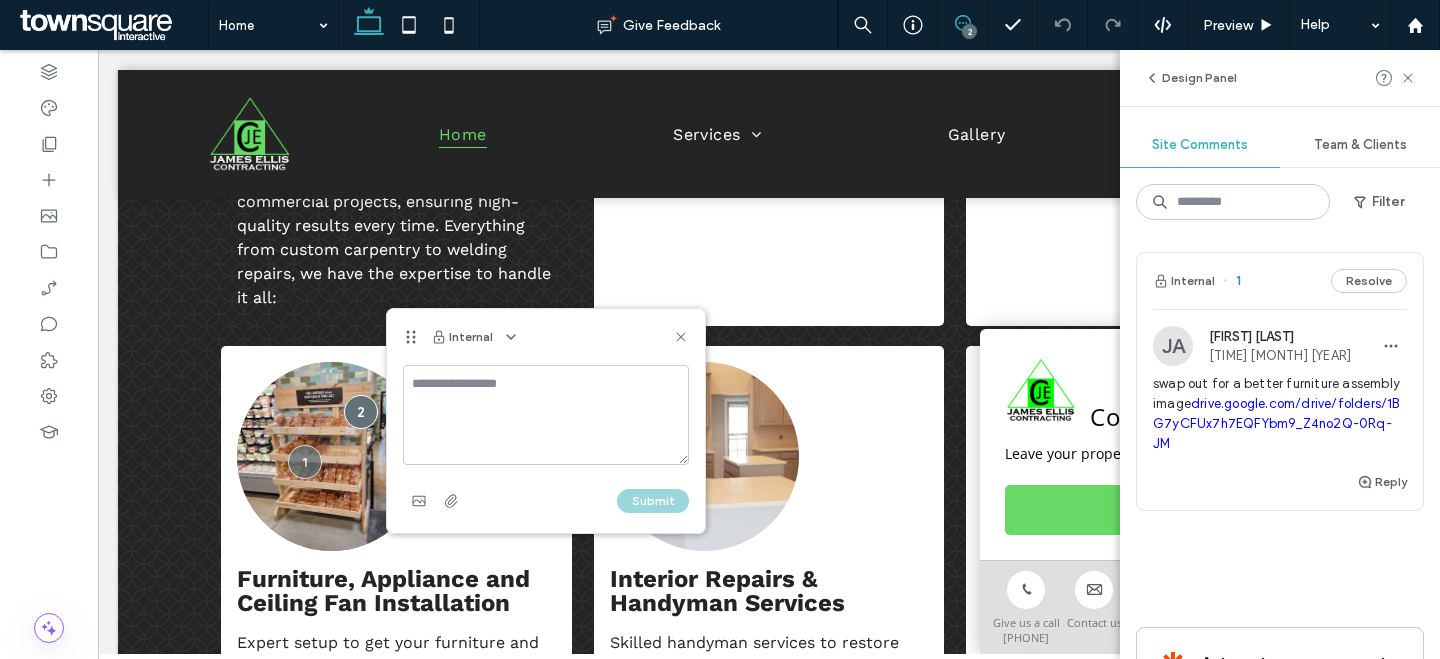 click at bounding box center (361, 412) 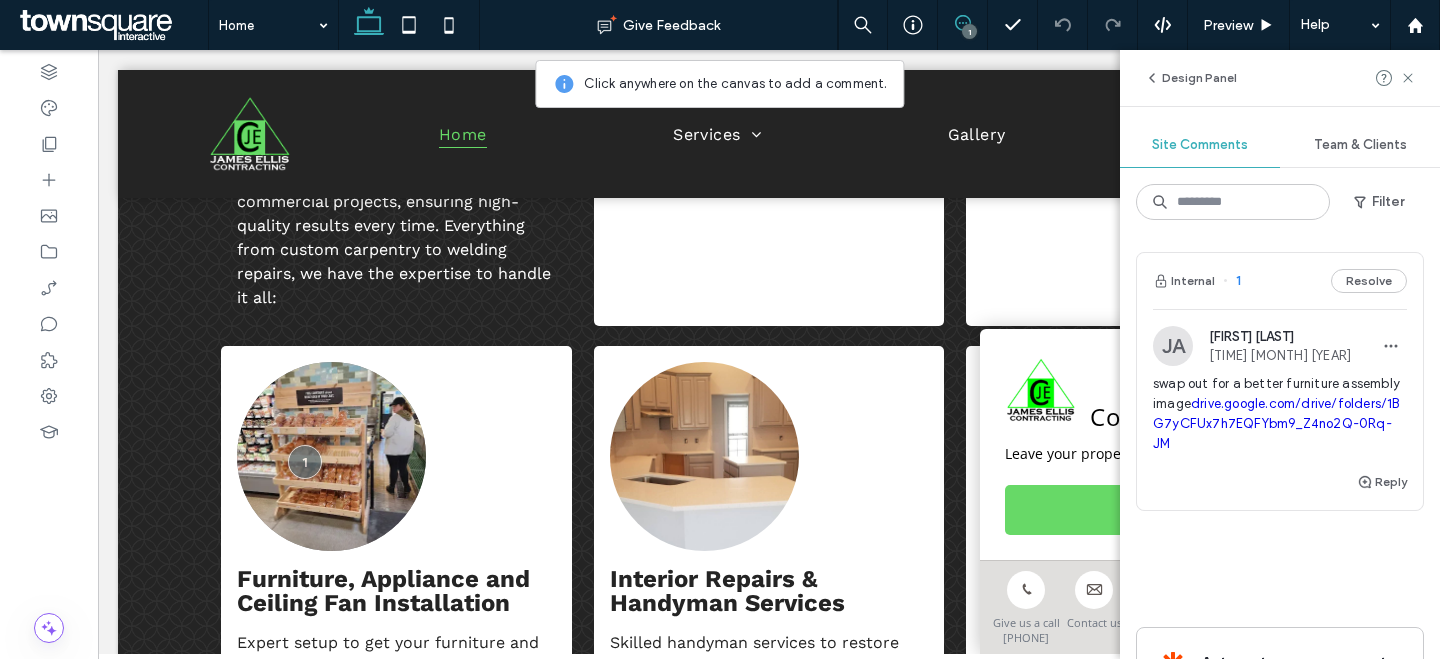 click at bounding box center [331, 456] 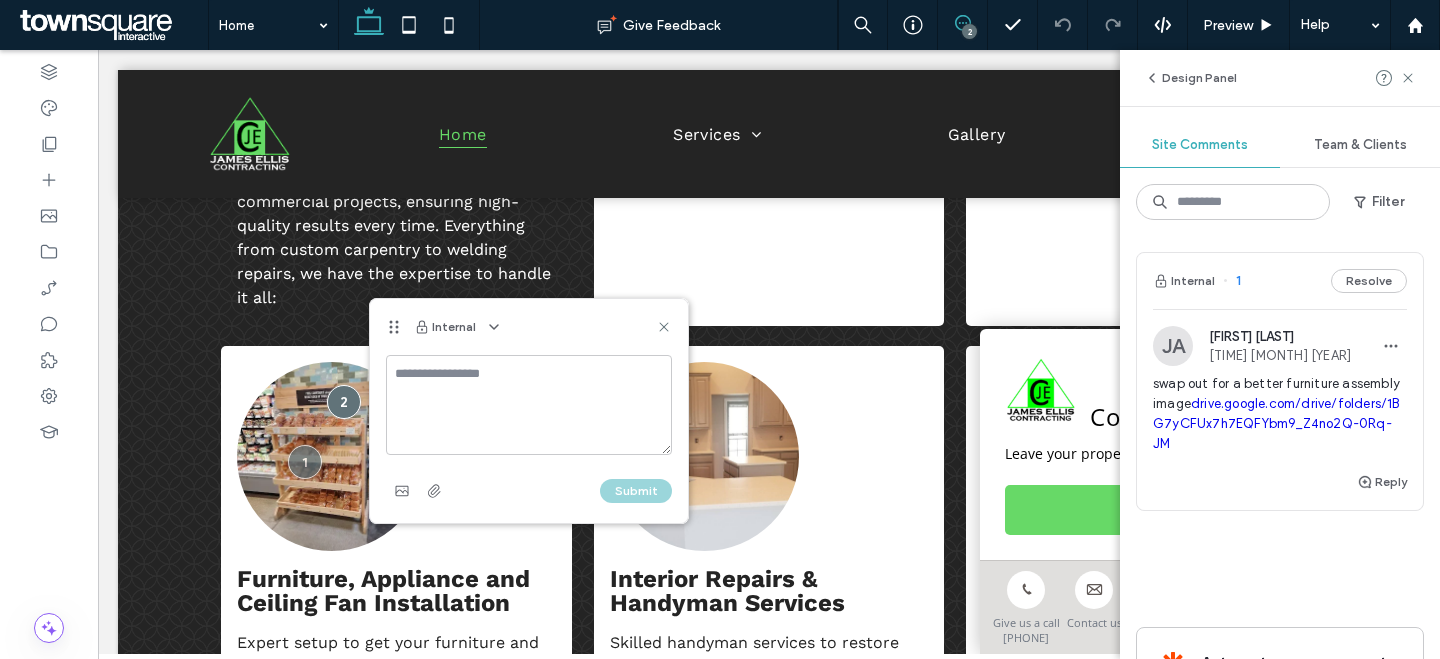 click on "Internal" at bounding box center (529, 327) 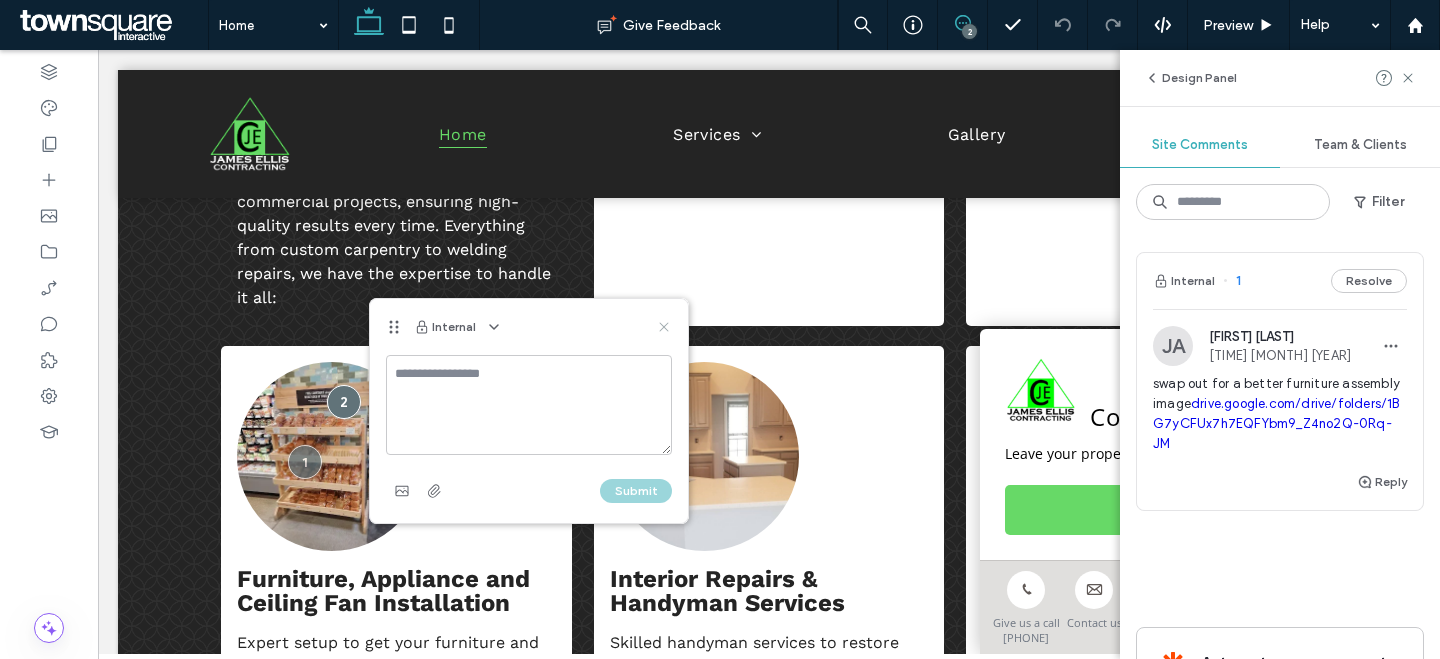 click 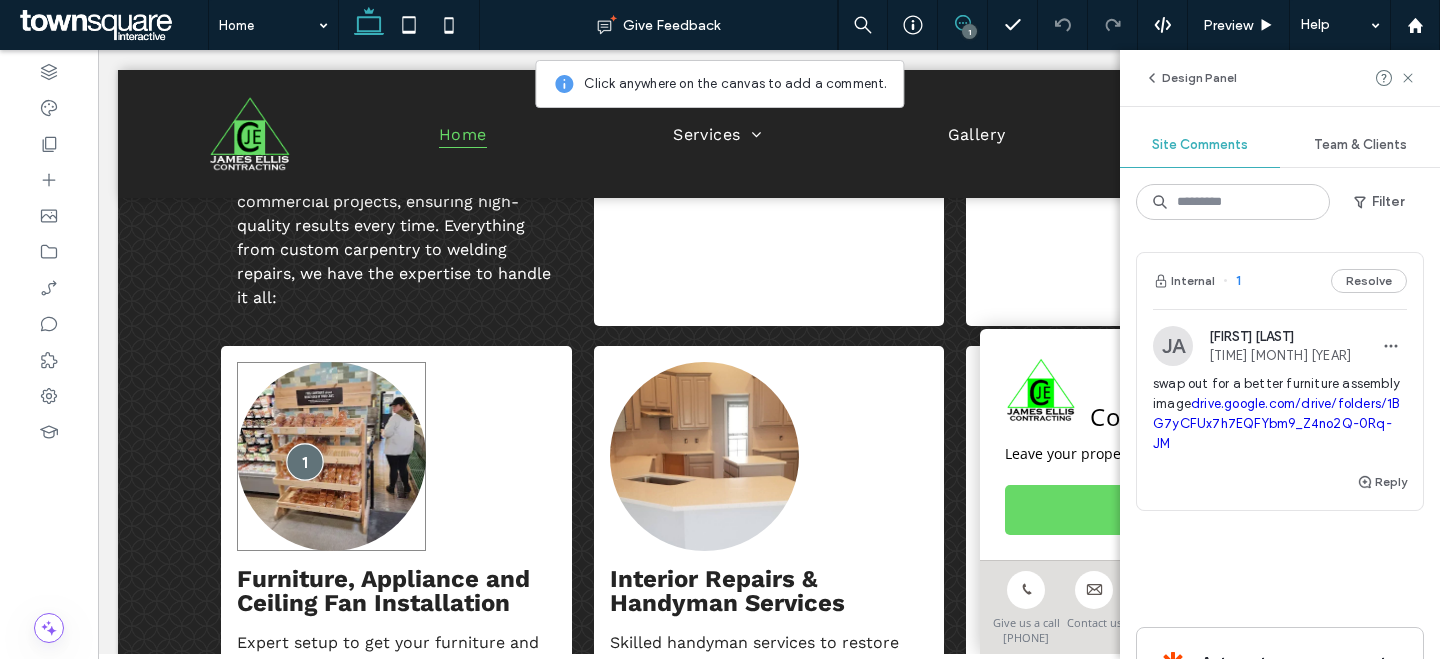 click at bounding box center (304, 461) 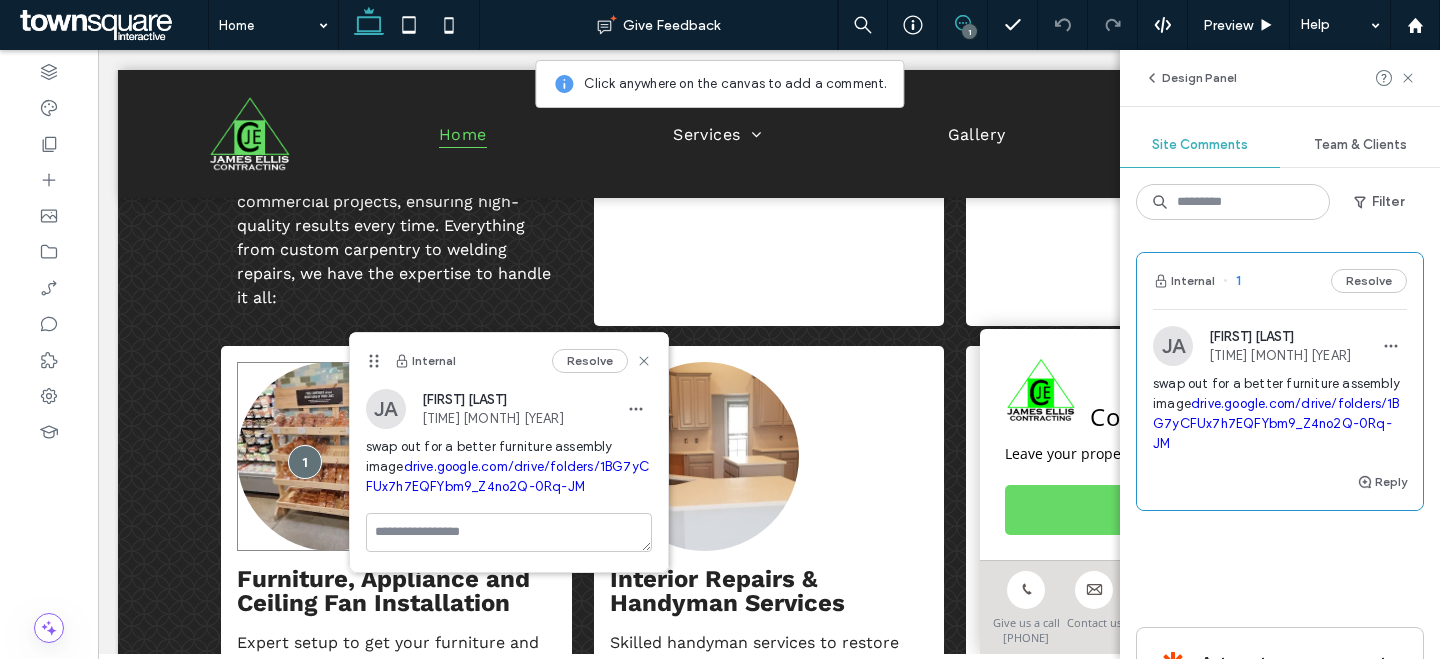 click at bounding box center (331, 456) 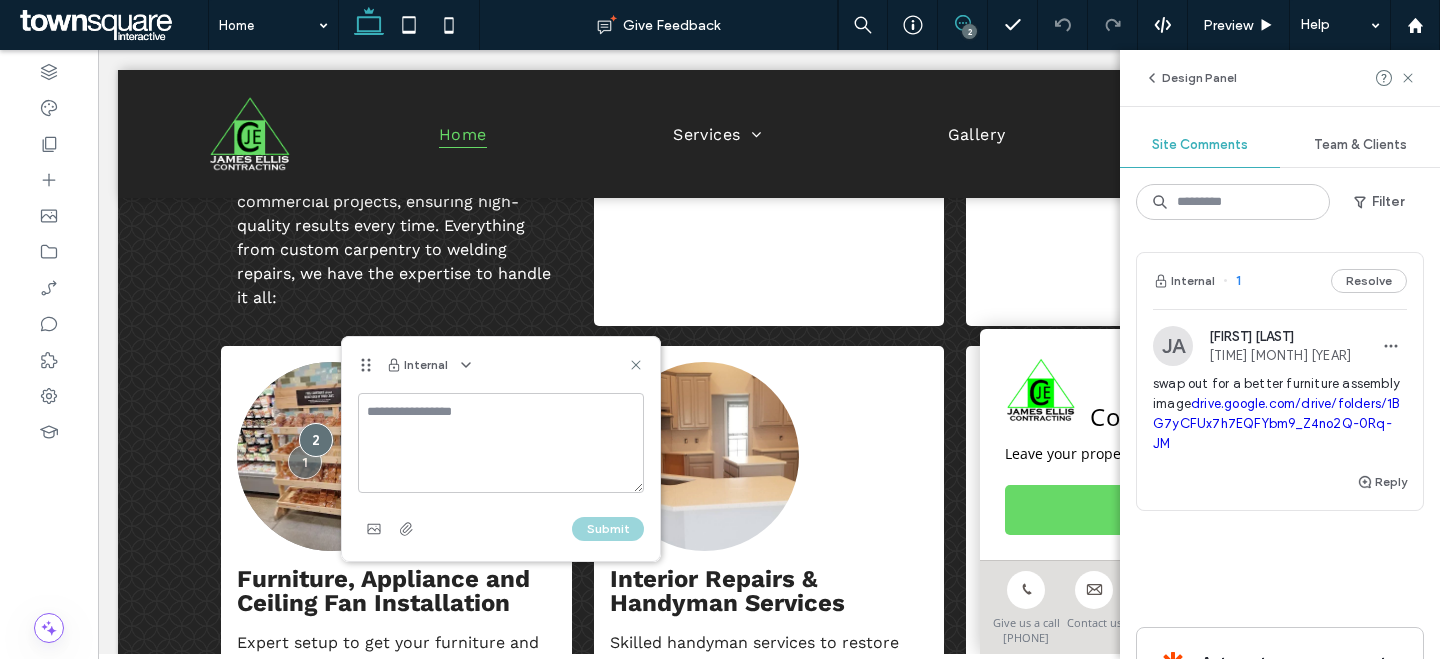 click at bounding box center [331, 456] 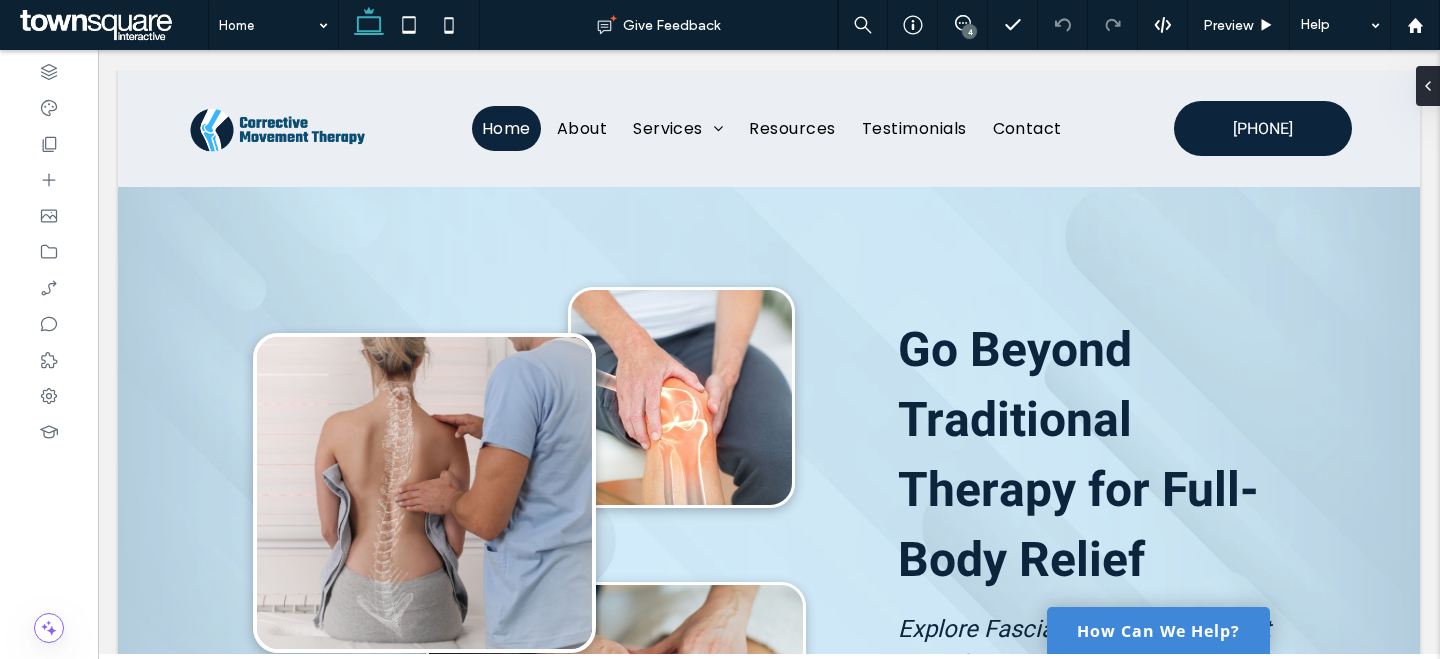 scroll, scrollTop: 0, scrollLeft: 0, axis: both 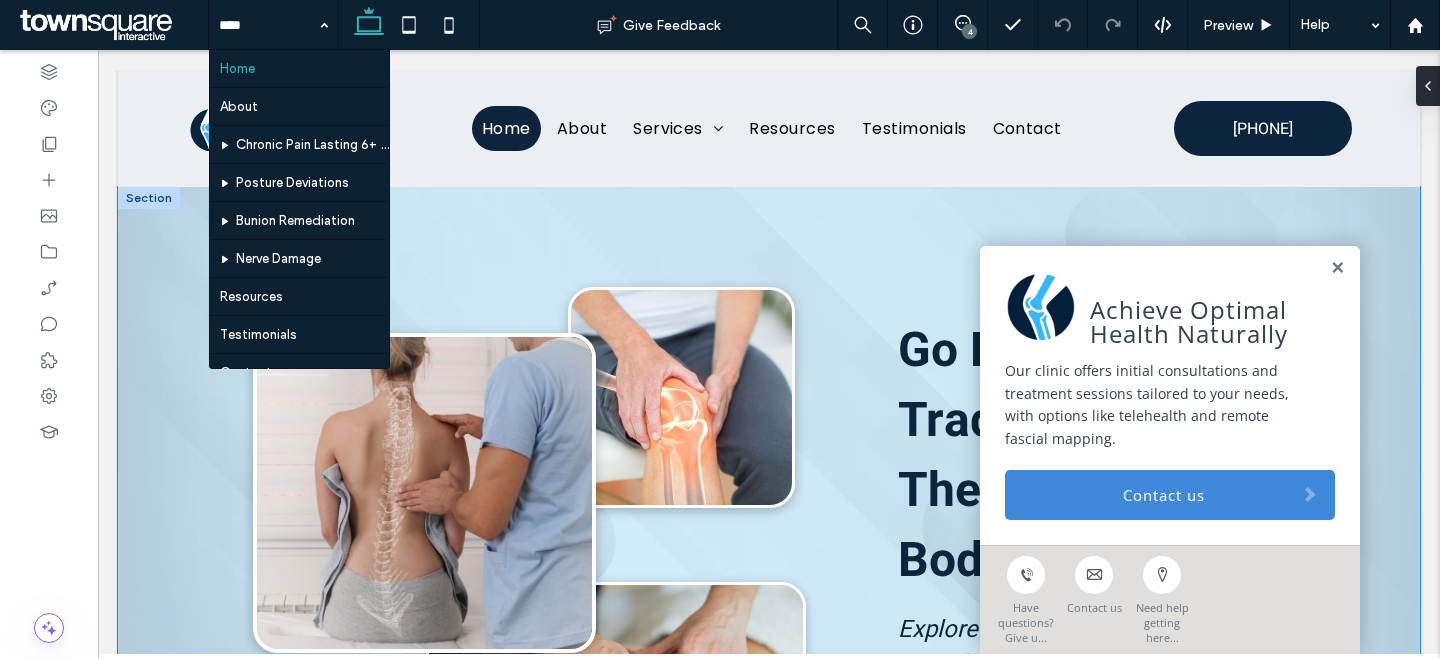 click on "Go Beyond Traditional Therapy for Full-Body Relief
Explore Fascia-Based Therapy That Transforms Recovery
Get Started Now" at bounding box center (769, 534) 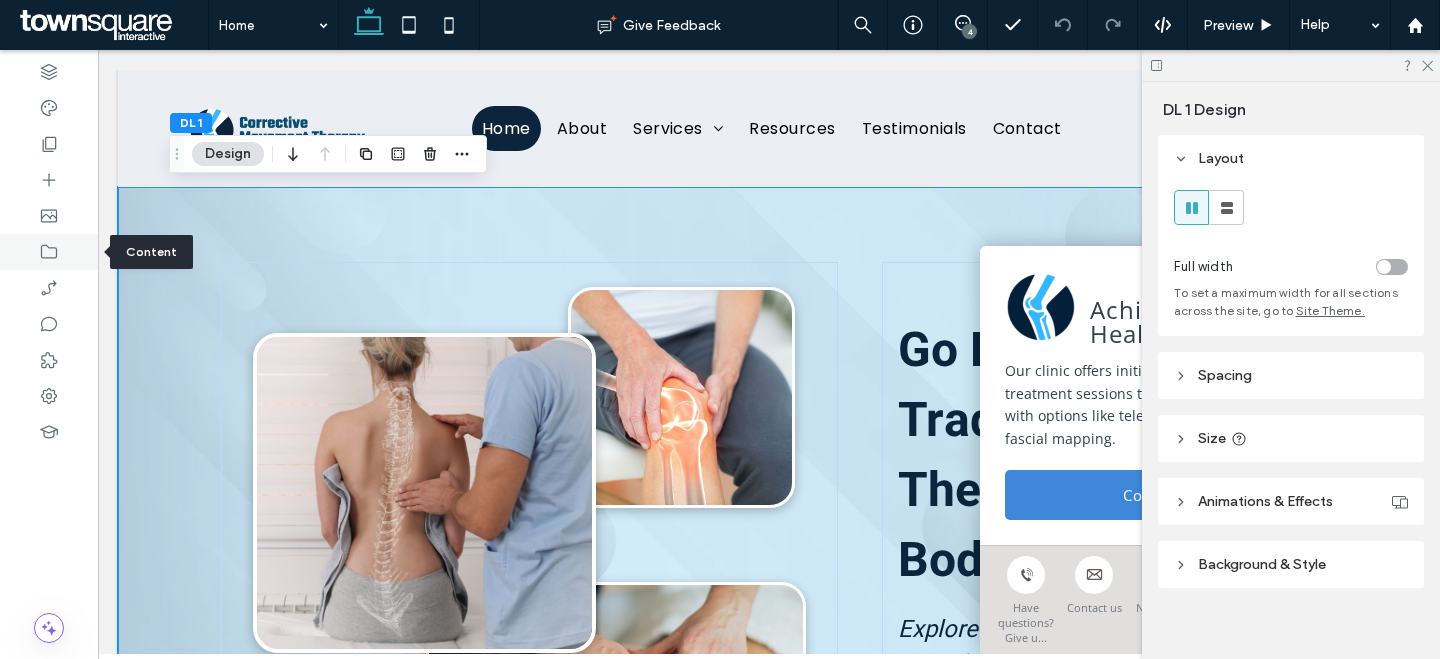 click at bounding box center (49, 252) 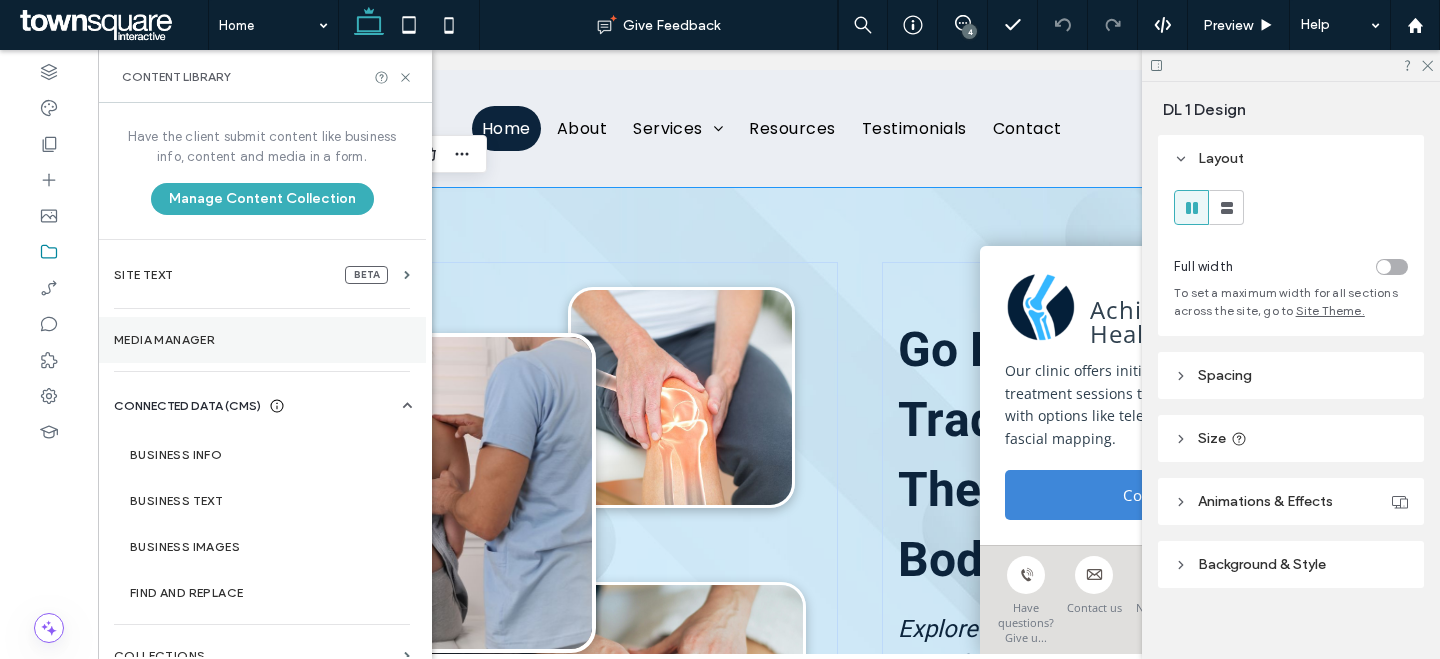 click on "Media Manager" at bounding box center (262, 340) 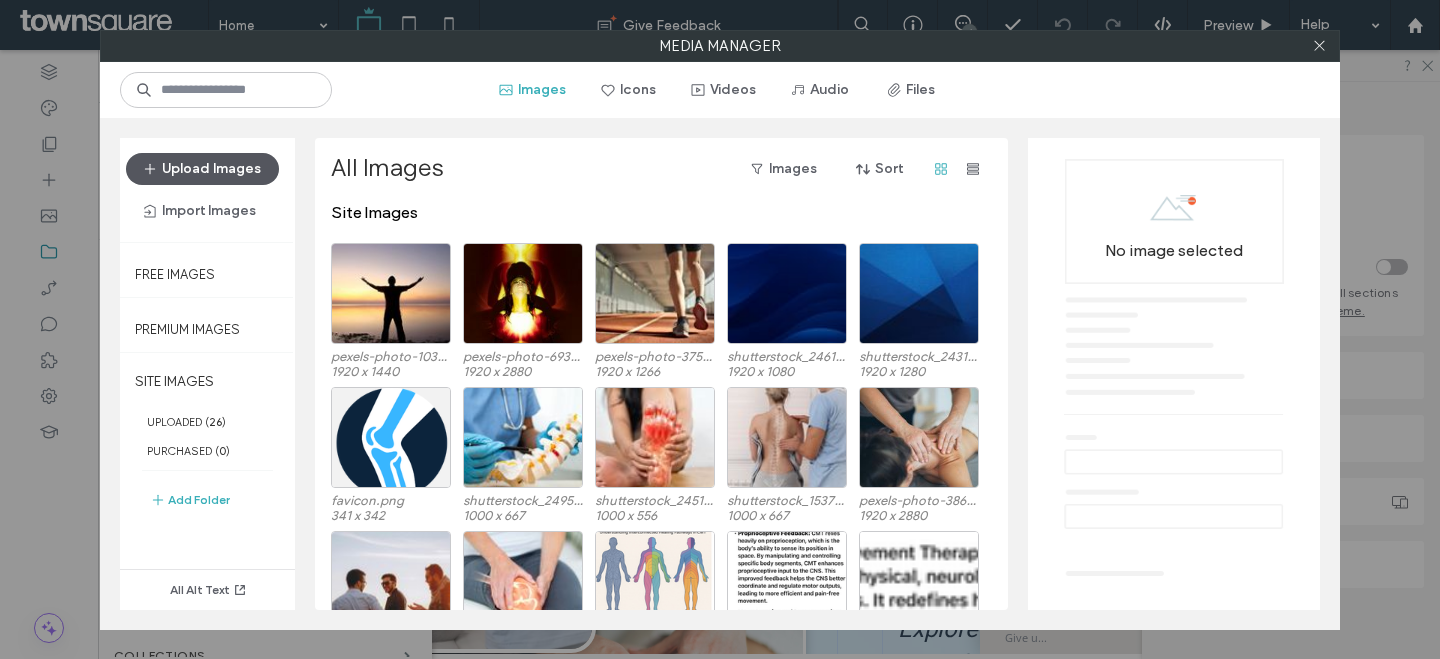 click on "Upload Images" at bounding box center [202, 169] 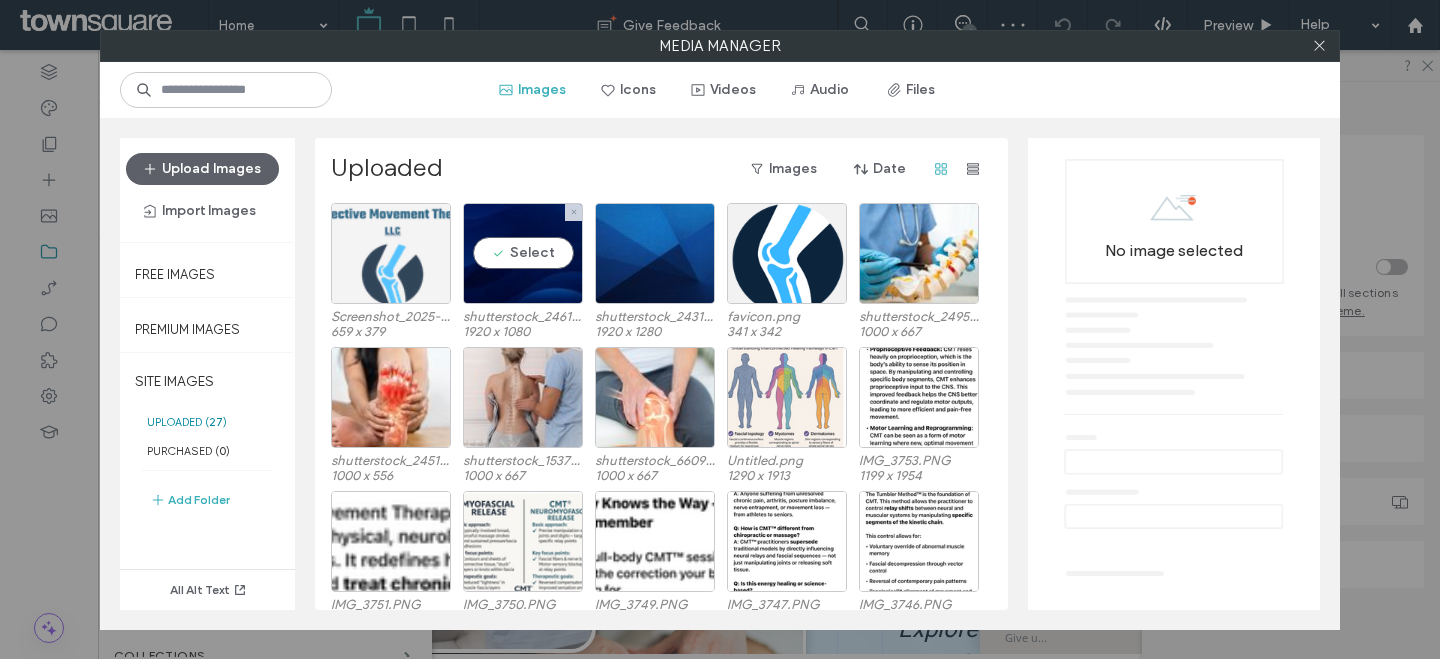 click at bounding box center (391, 253) 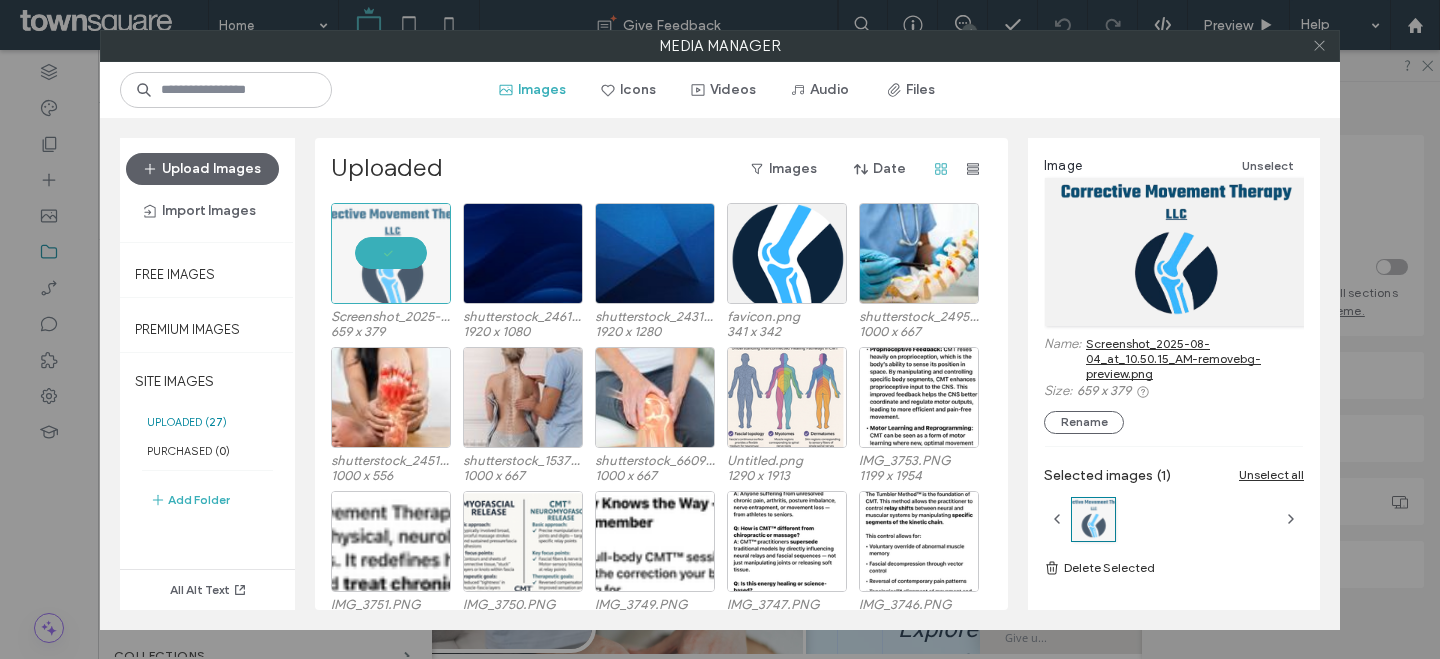 click at bounding box center (1319, 46) 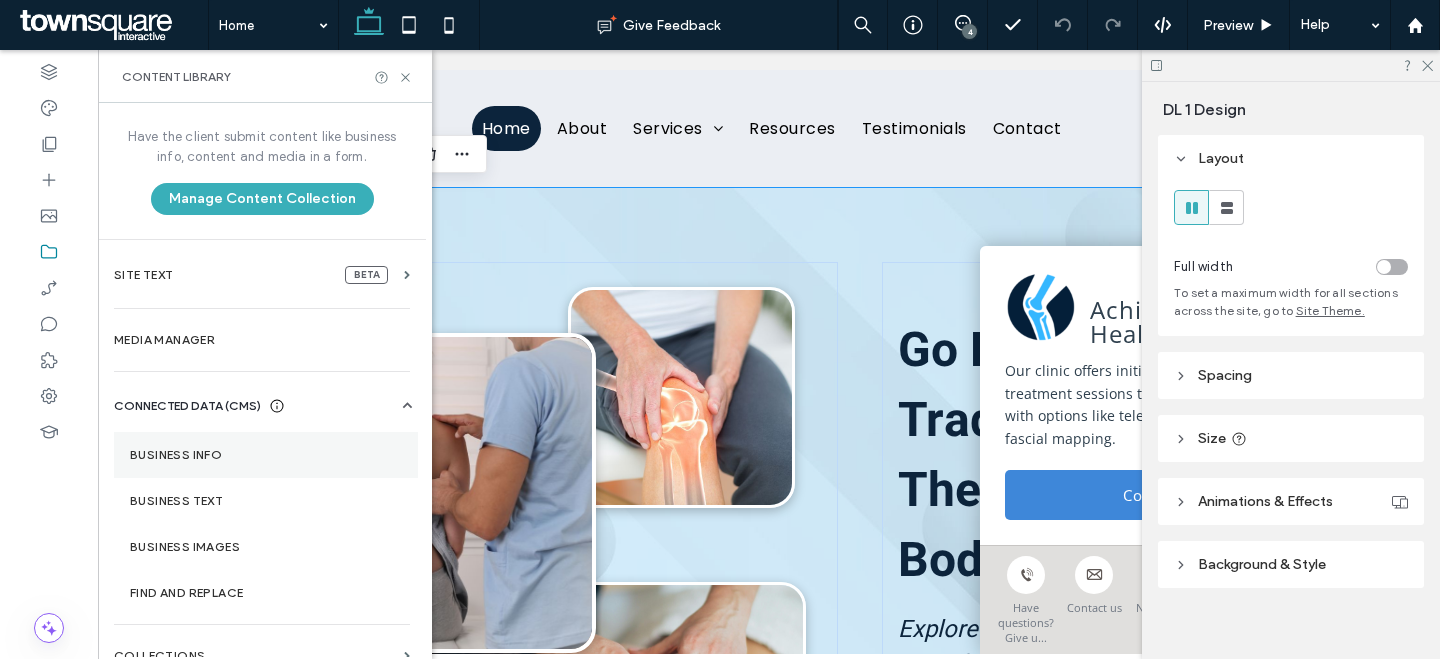 click on "Business Info" at bounding box center (266, 455) 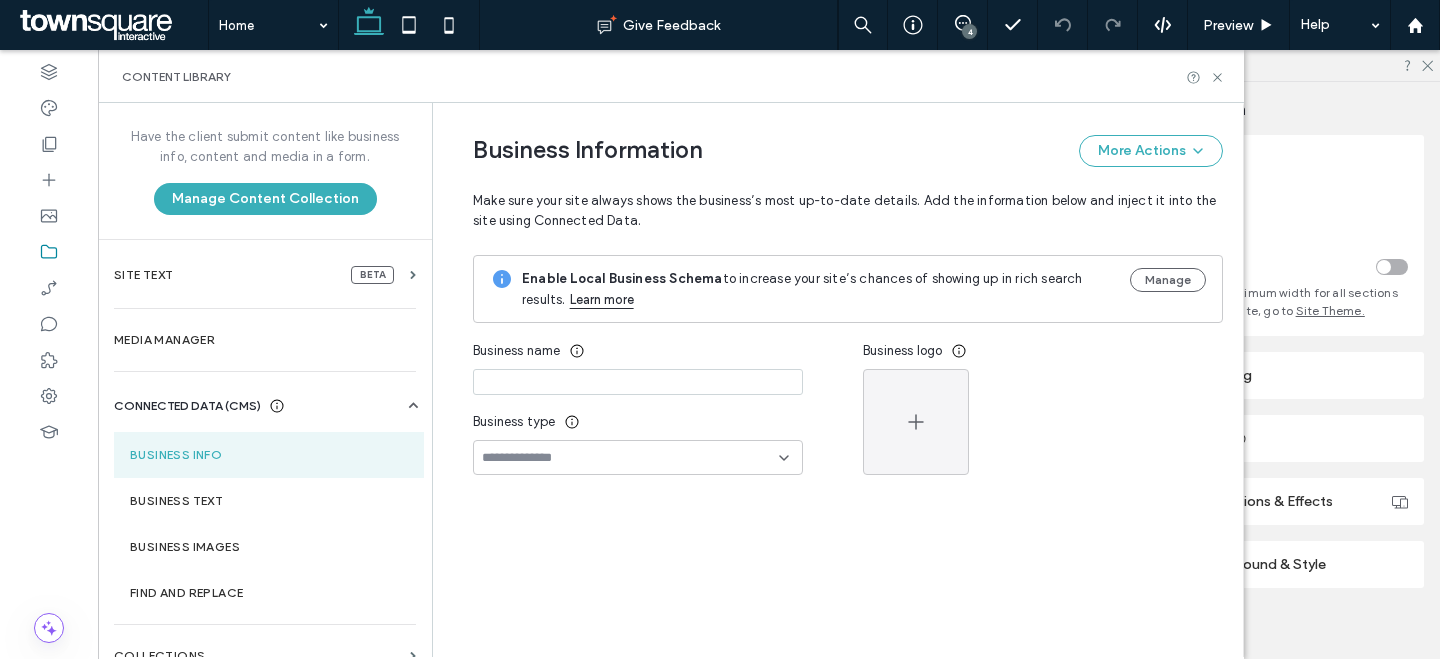 type on "**********" 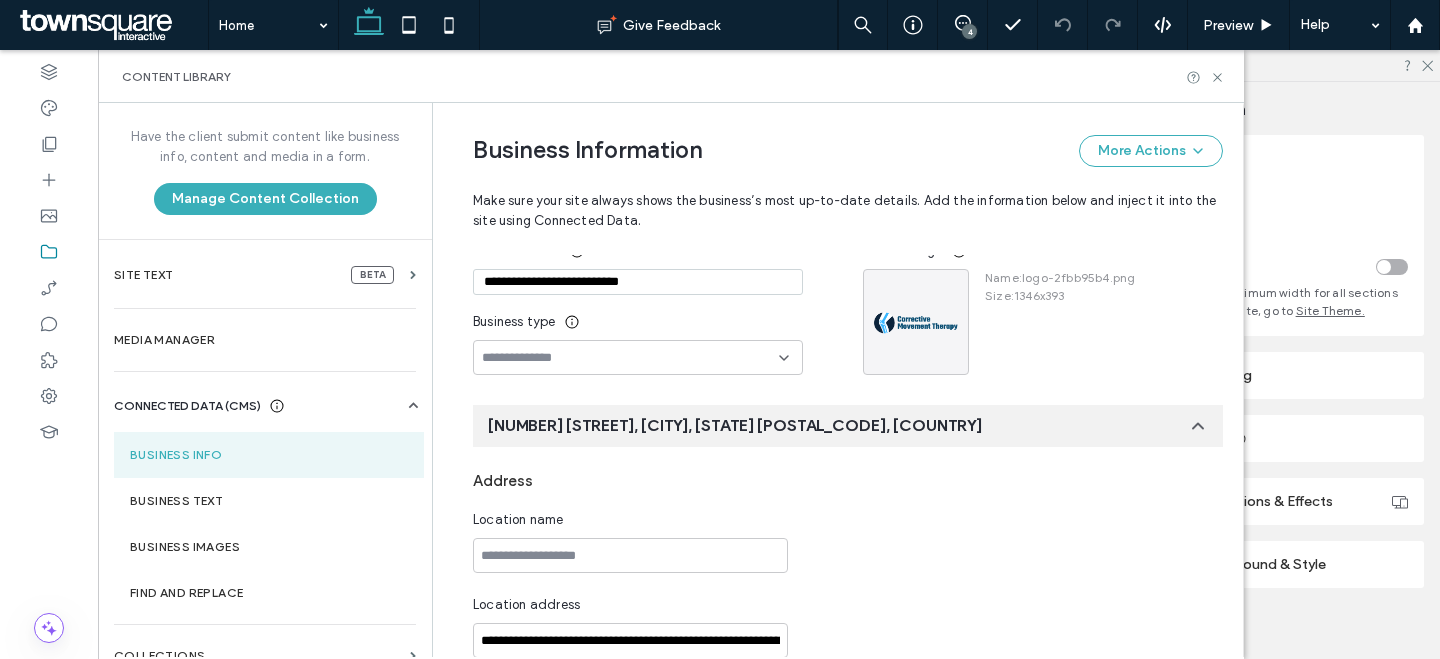 scroll, scrollTop: 0, scrollLeft: 0, axis: both 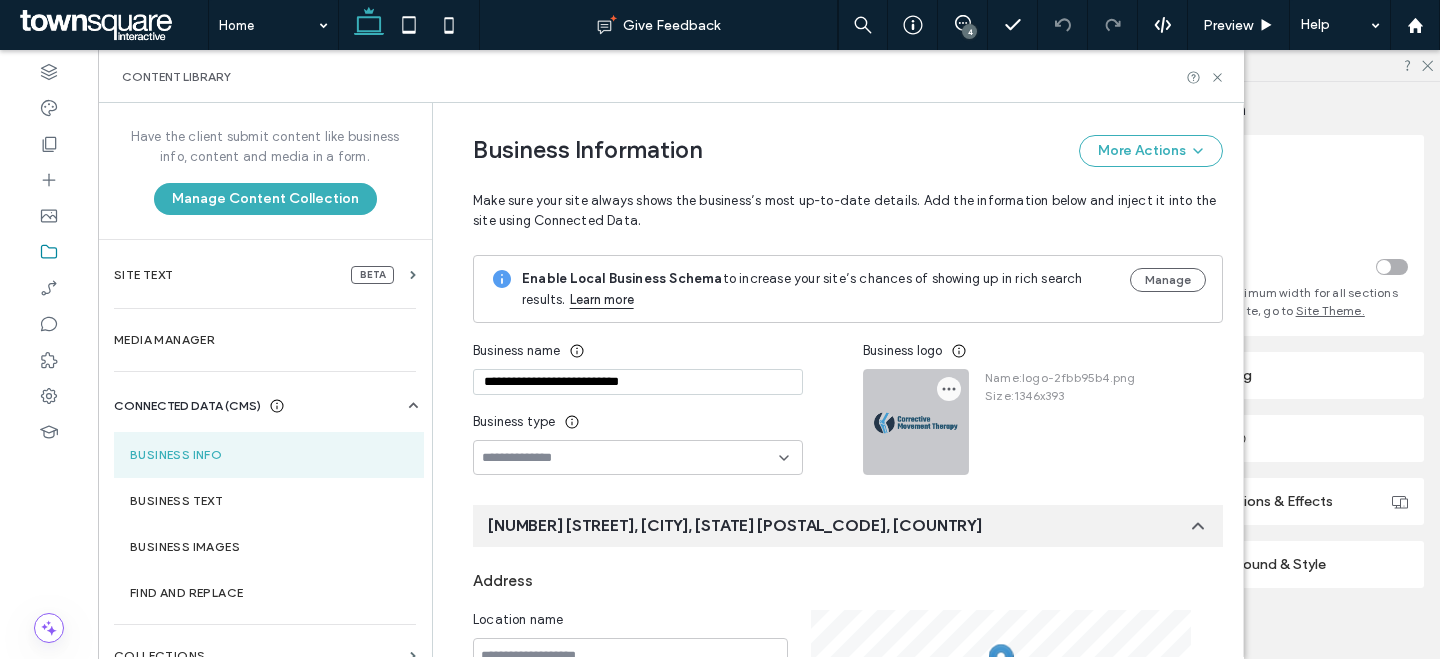 click 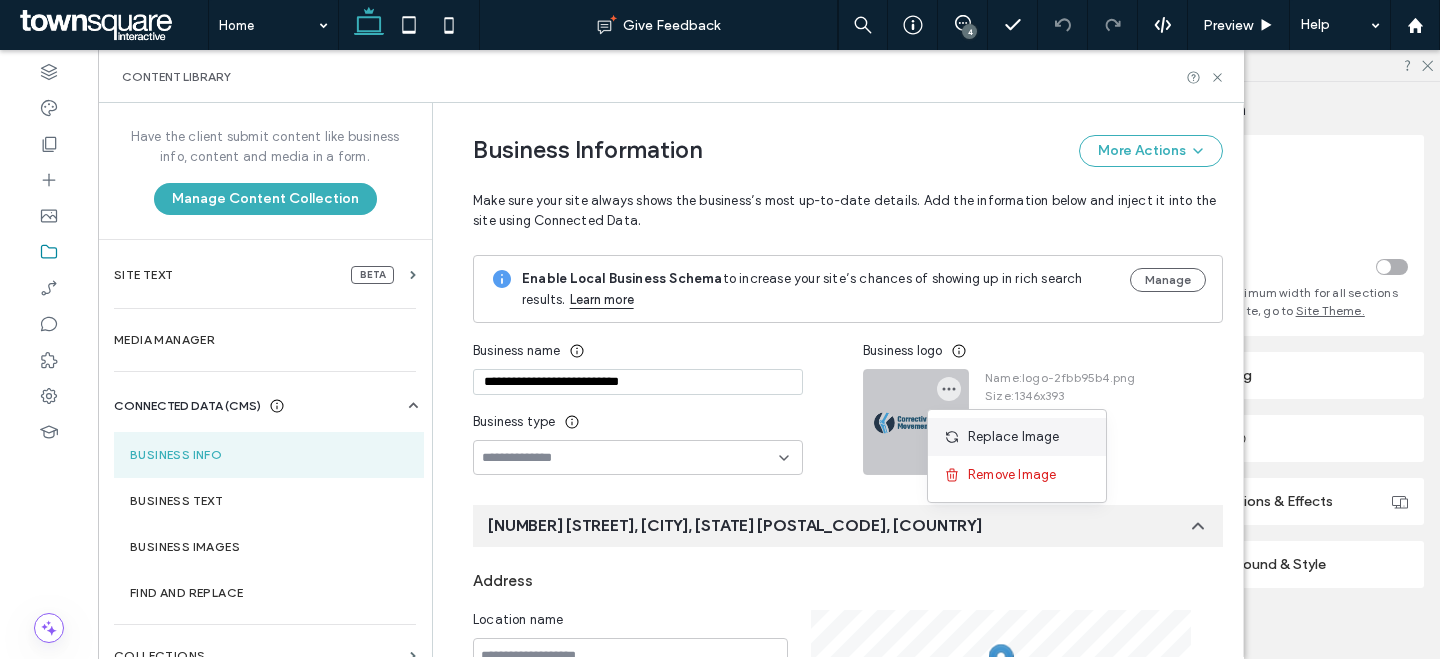 click at bounding box center [956, 437] 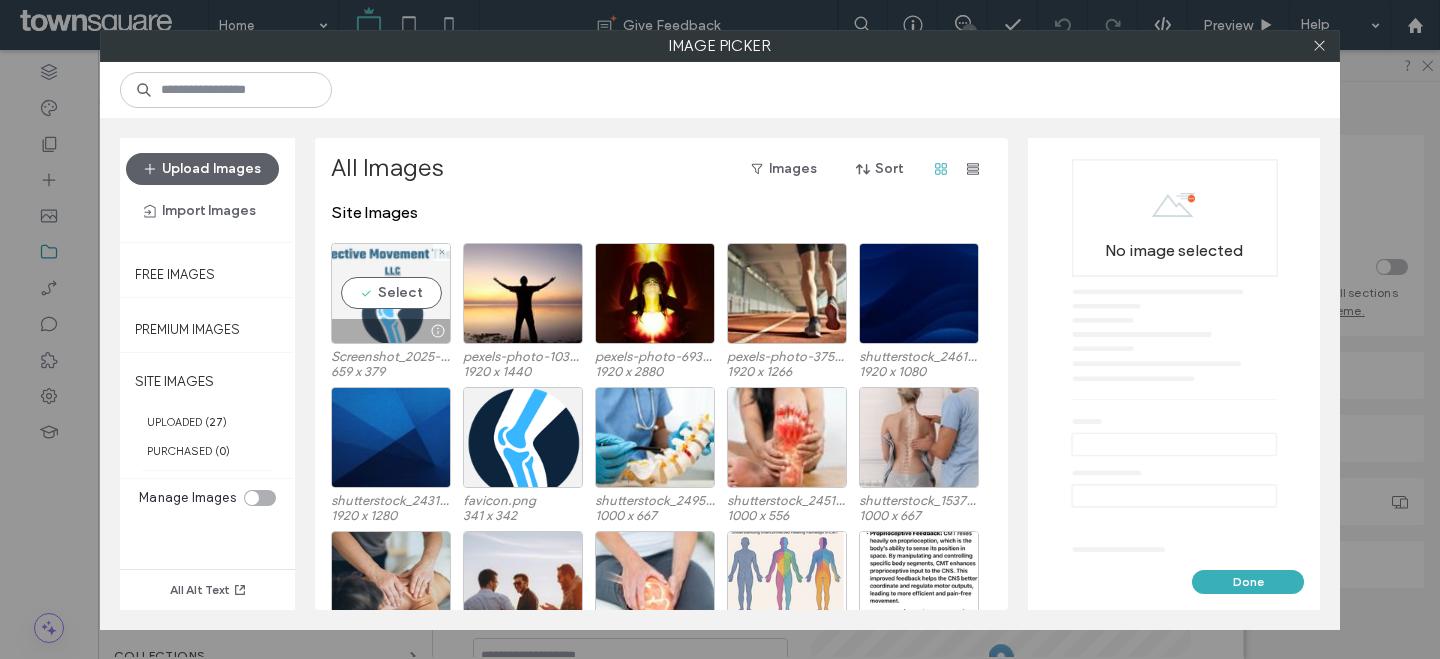 click on "Select" at bounding box center [391, 293] 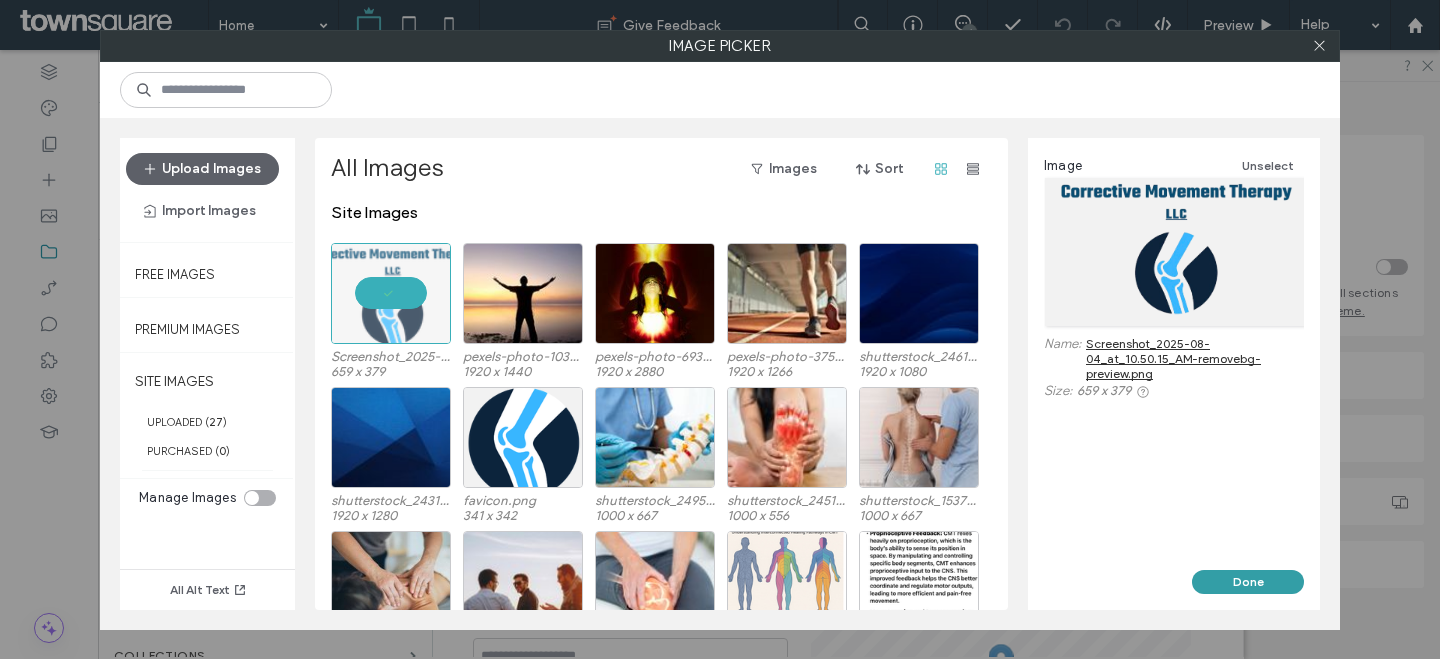 click on "Done" at bounding box center [1248, 582] 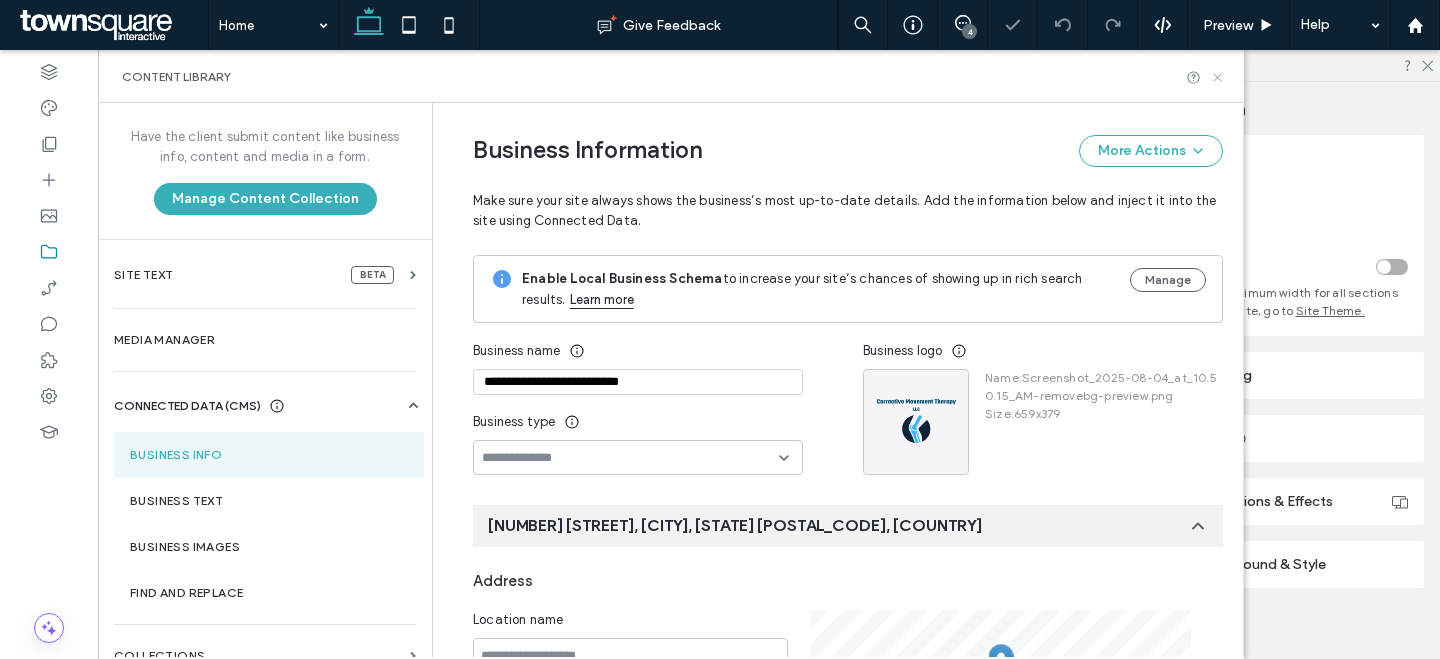 click 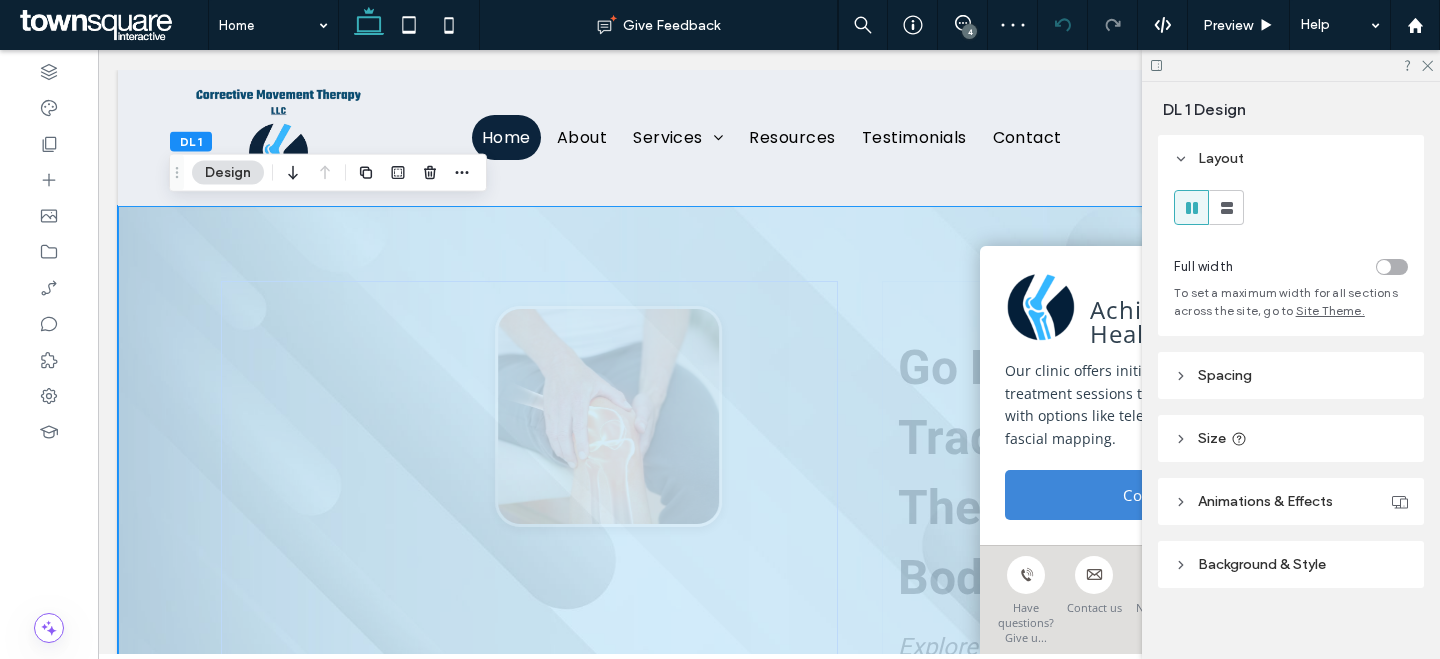scroll, scrollTop: 0, scrollLeft: 0, axis: both 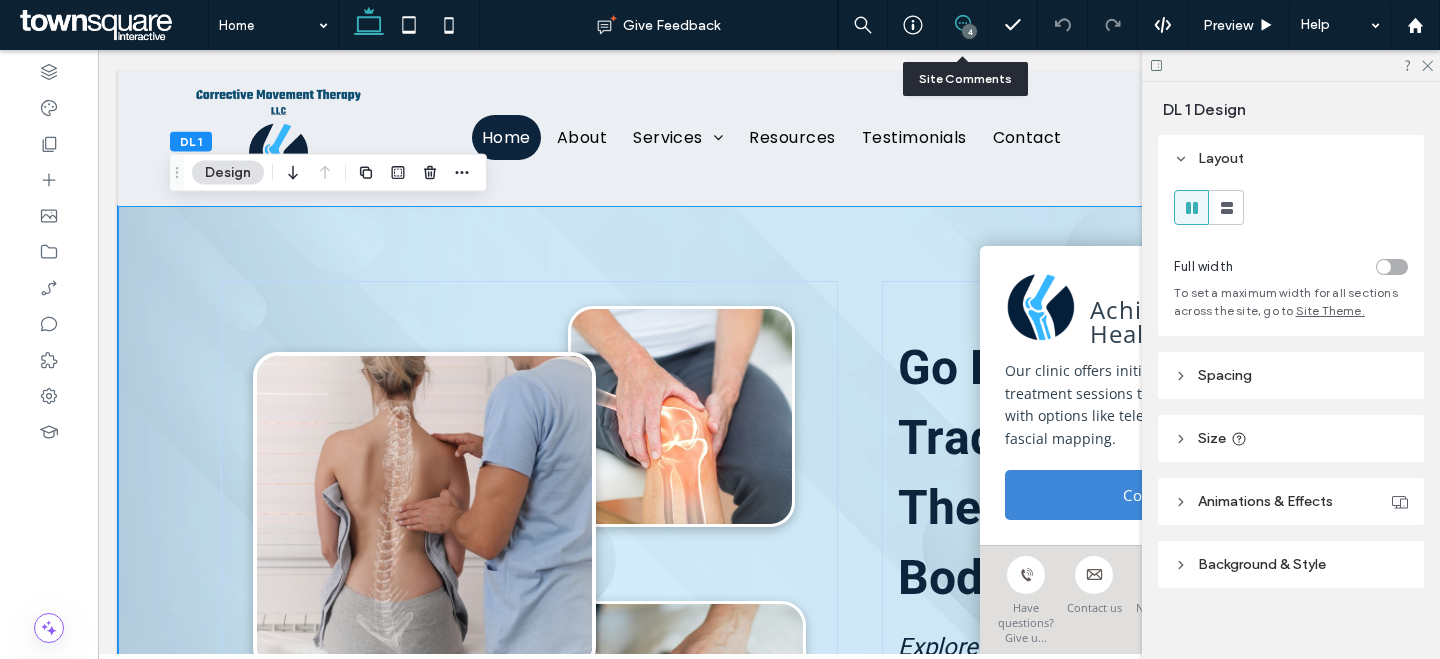 click 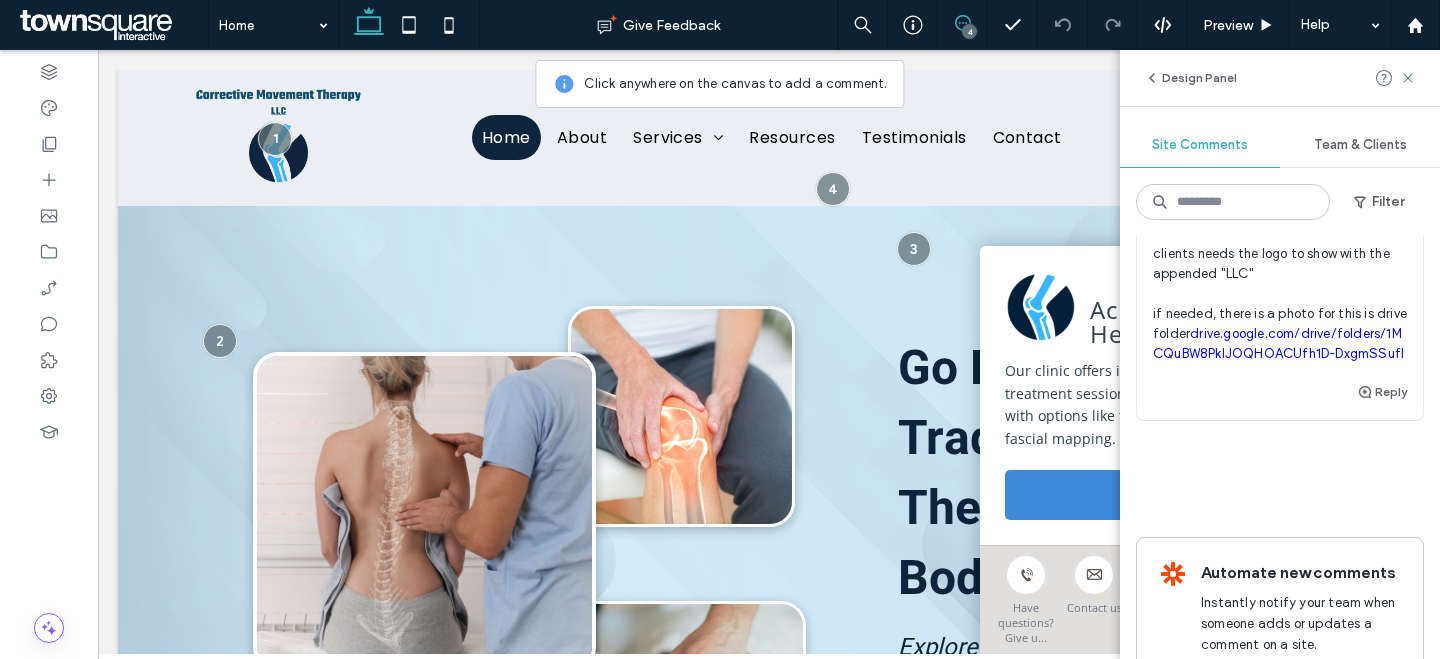 scroll, scrollTop: 1207, scrollLeft: 0, axis: vertical 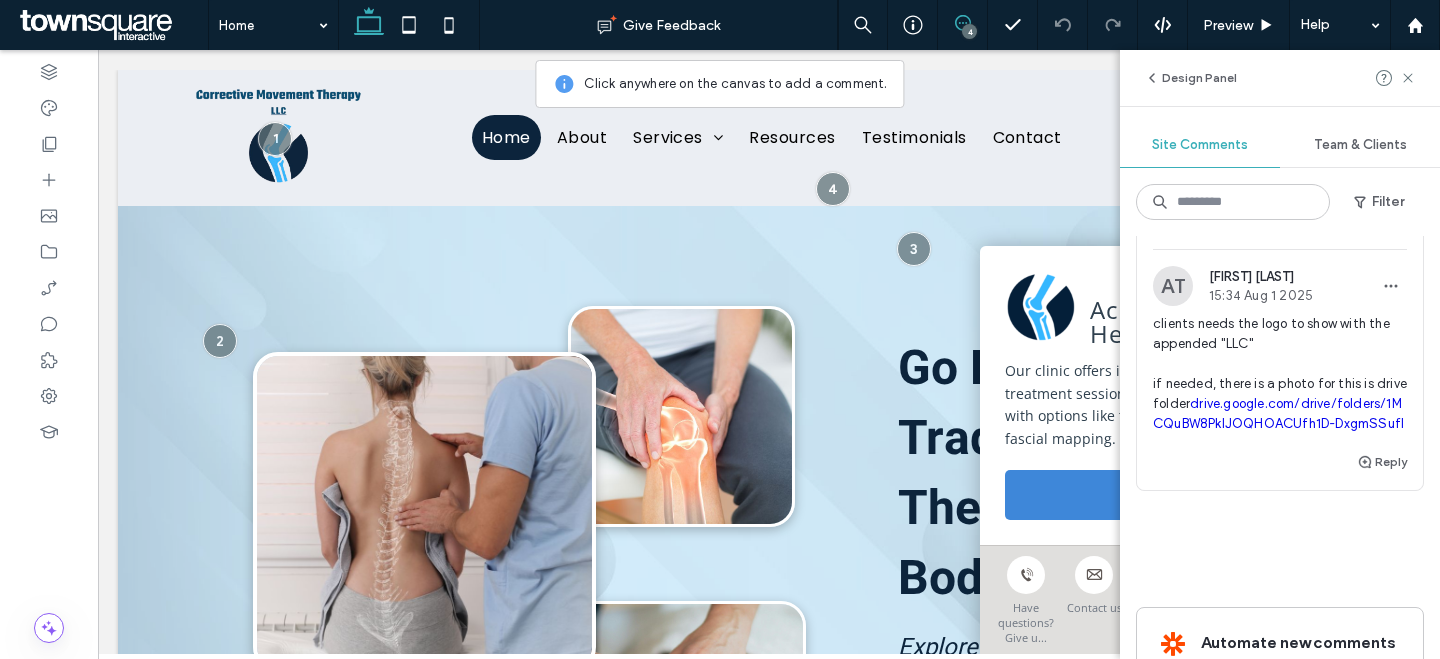 click on "Resolve" at bounding box center [1369, 221] 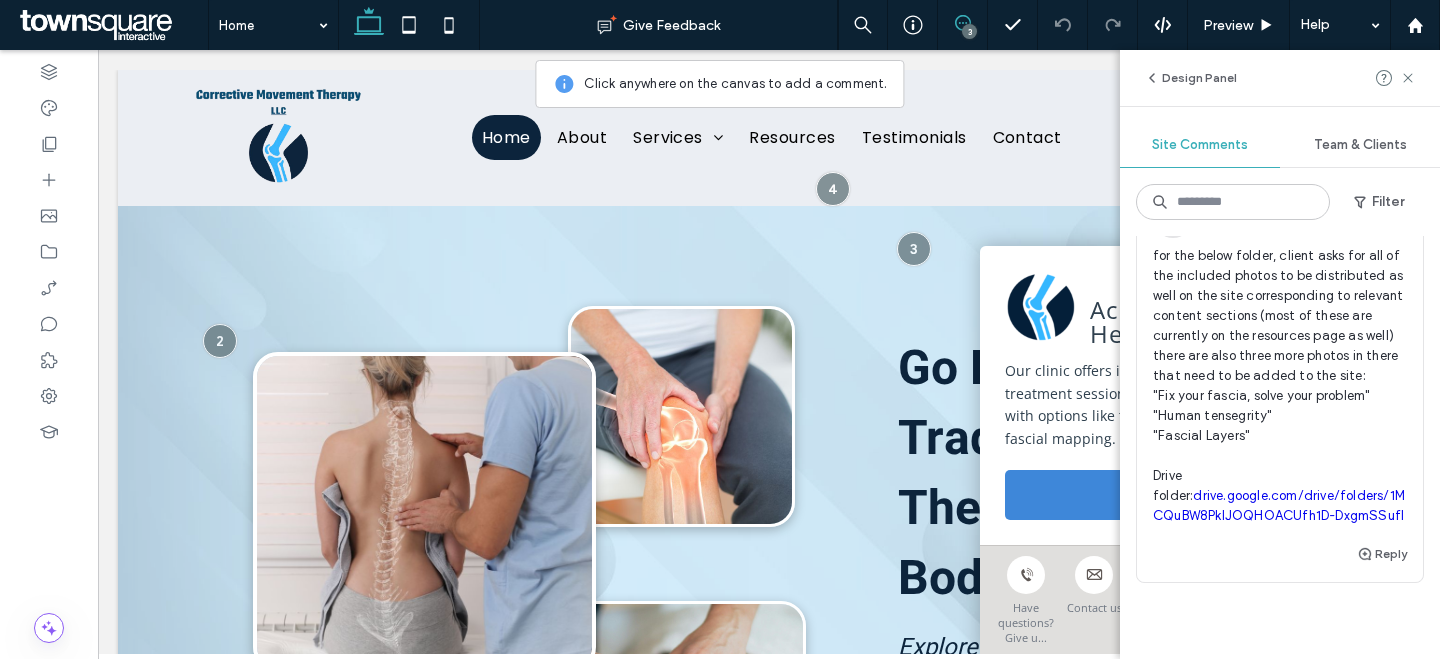 scroll, scrollTop: 823, scrollLeft: 0, axis: vertical 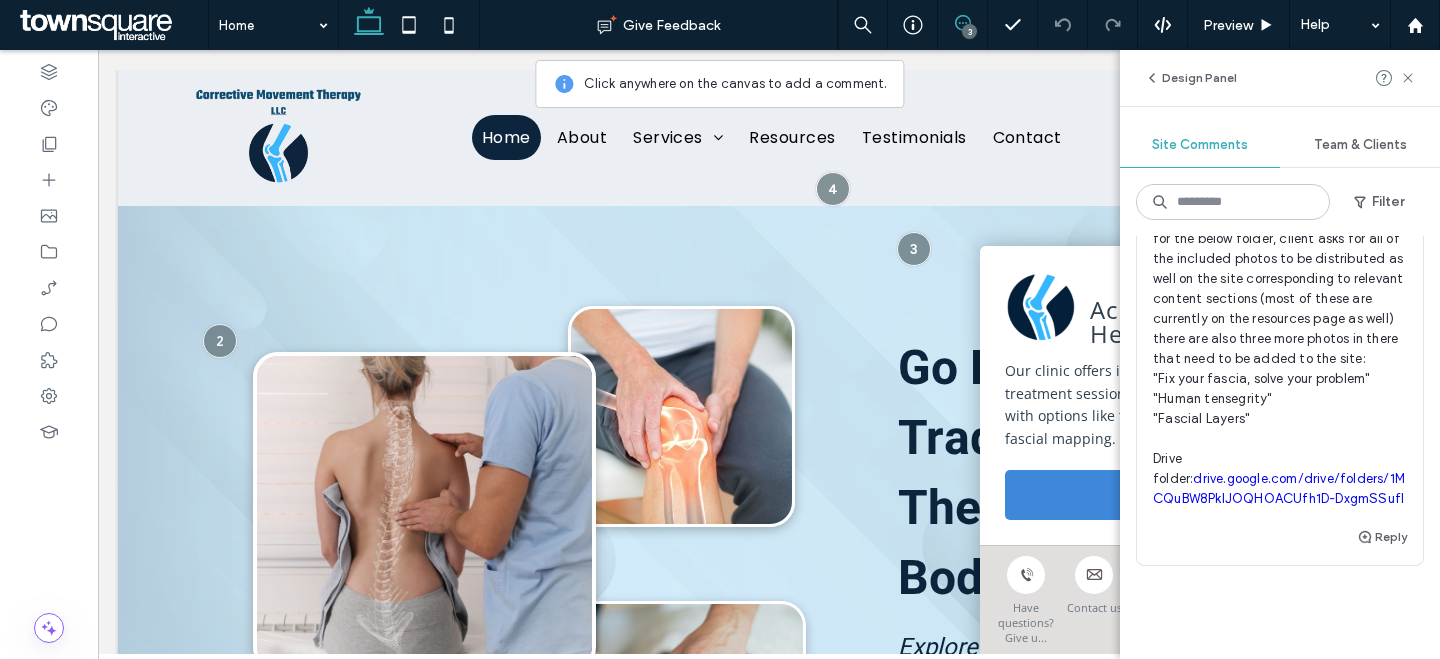 click on "for the below folder, client asks for all of the included photos to be distributed as well on the site corresponding to relevant content sections (most of these are currently on the resources page as well)
there are also three more photos in there that need to be added to the site:
"Fix your fascia, solve your problem"
"Human tensegrity"
"Fascial Layers"
Drive folder:
drive.google.com/drive/folders/1MCQuBW8PkIJOQHOACUfh1D-DxgmSSufl" at bounding box center (1280, 369) 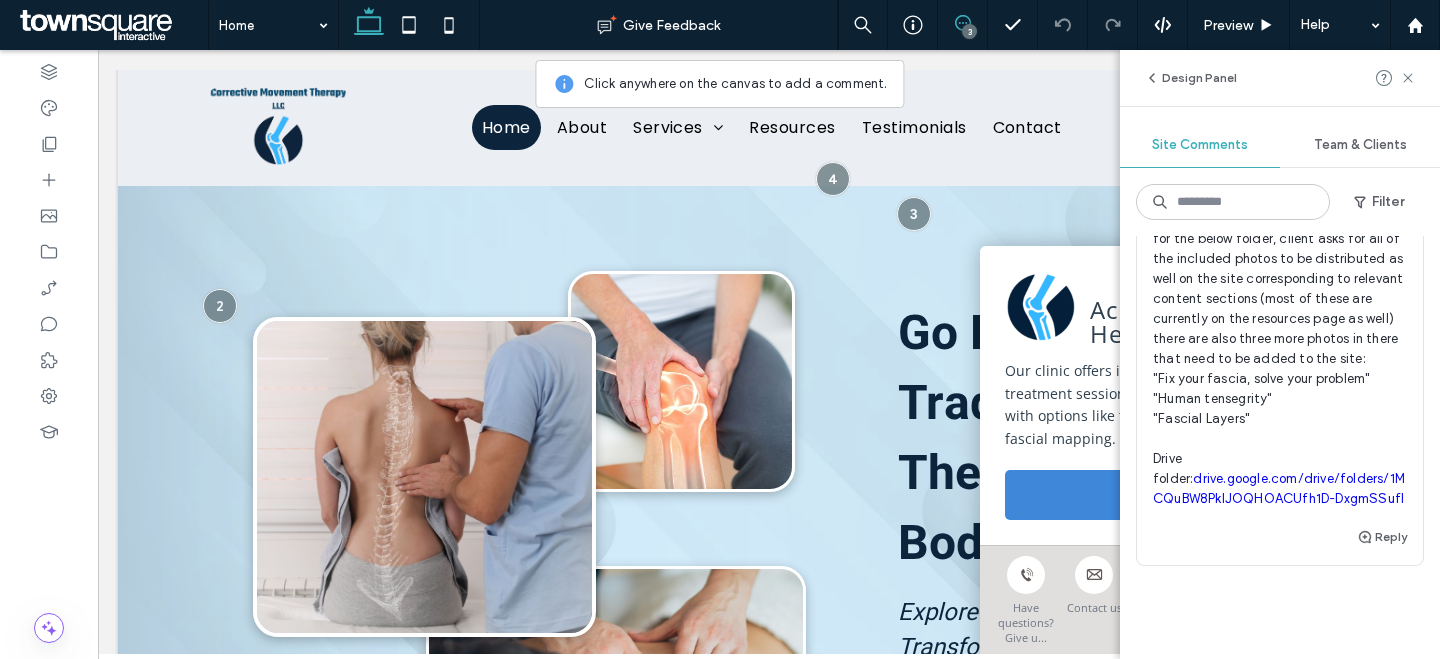 scroll, scrollTop: 105, scrollLeft: 0, axis: vertical 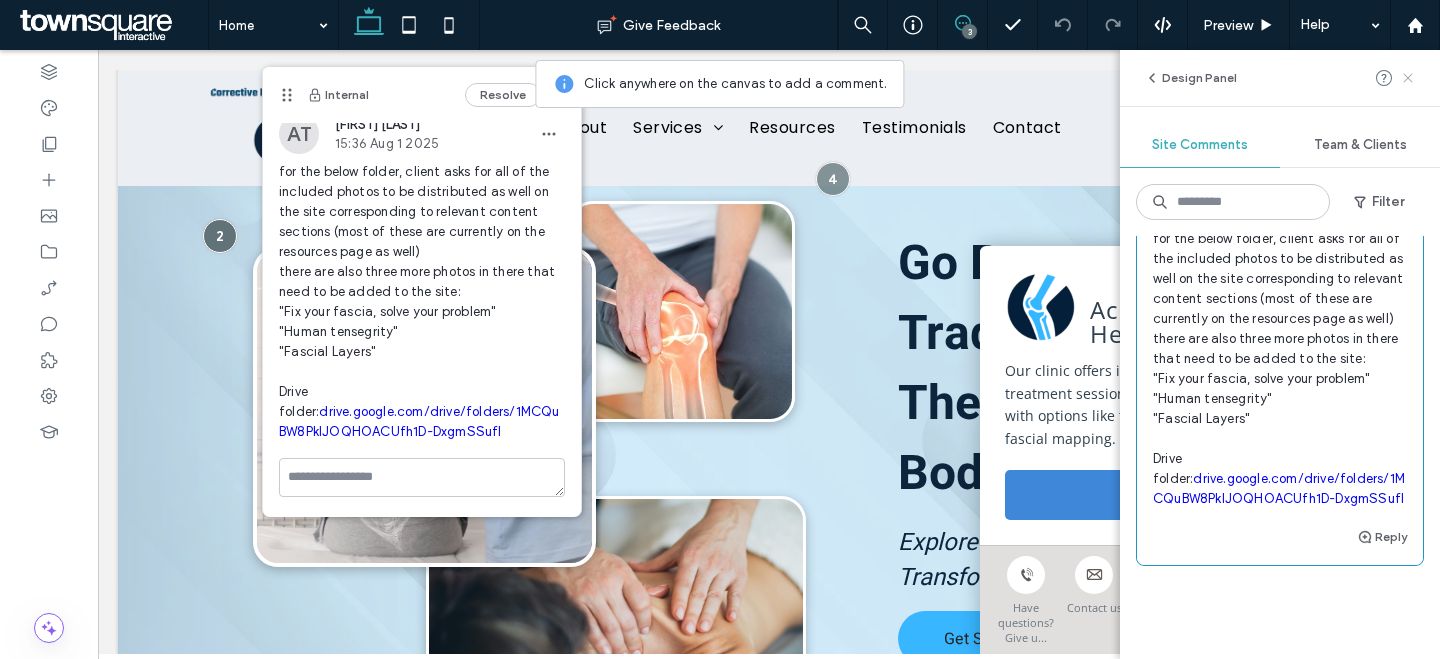 click 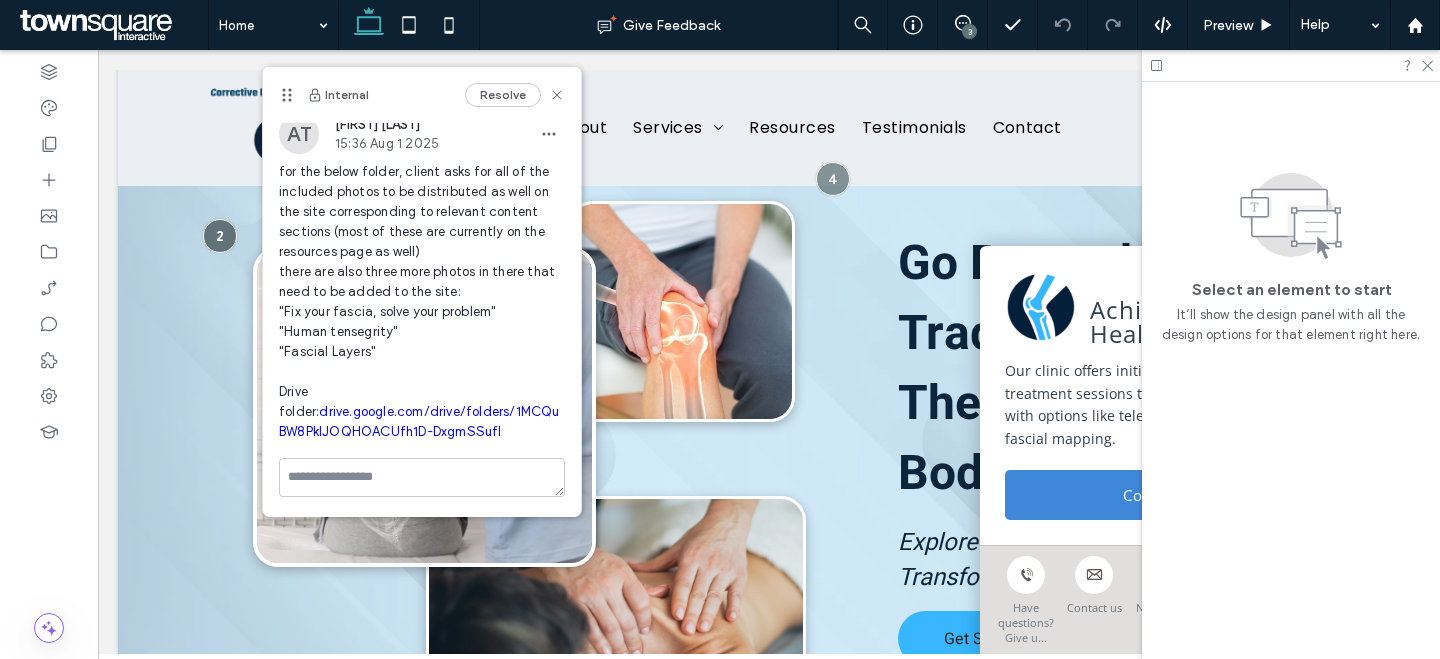 scroll, scrollTop: 0, scrollLeft: 0, axis: both 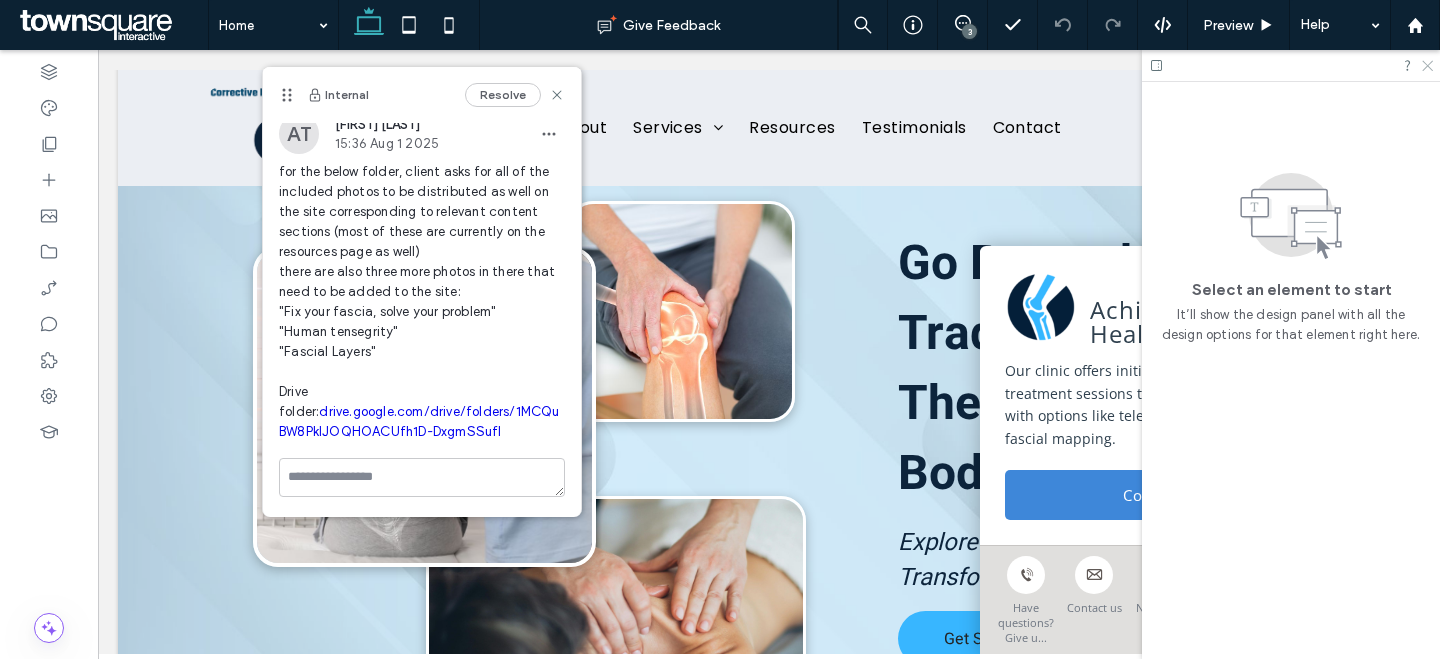 click 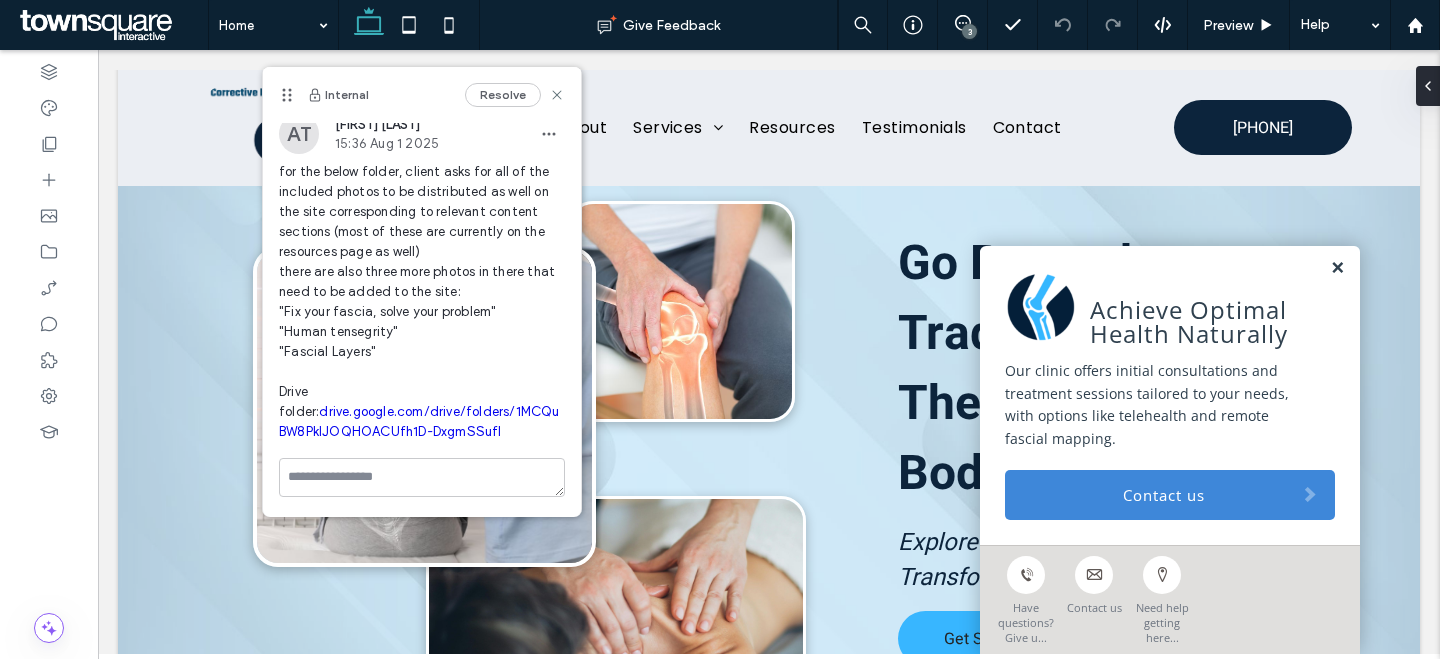 click at bounding box center [1337, 268] 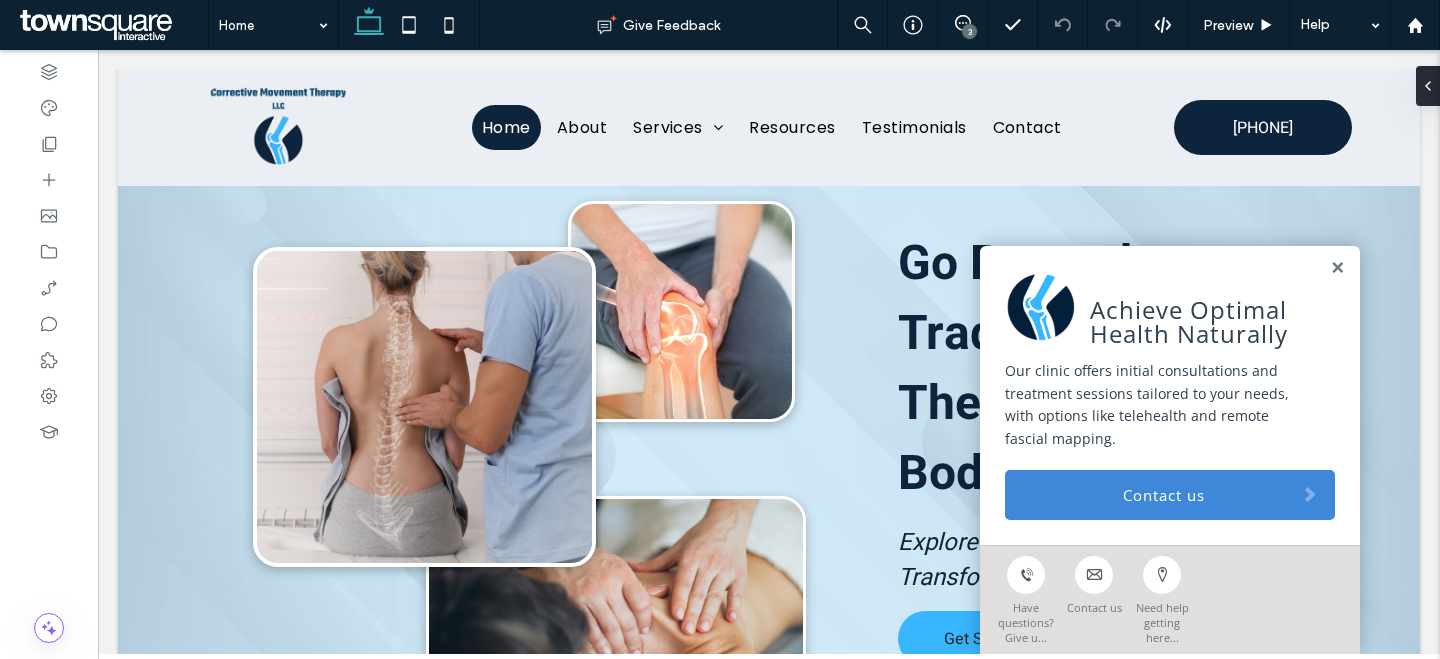 scroll, scrollTop: 176, scrollLeft: 0, axis: vertical 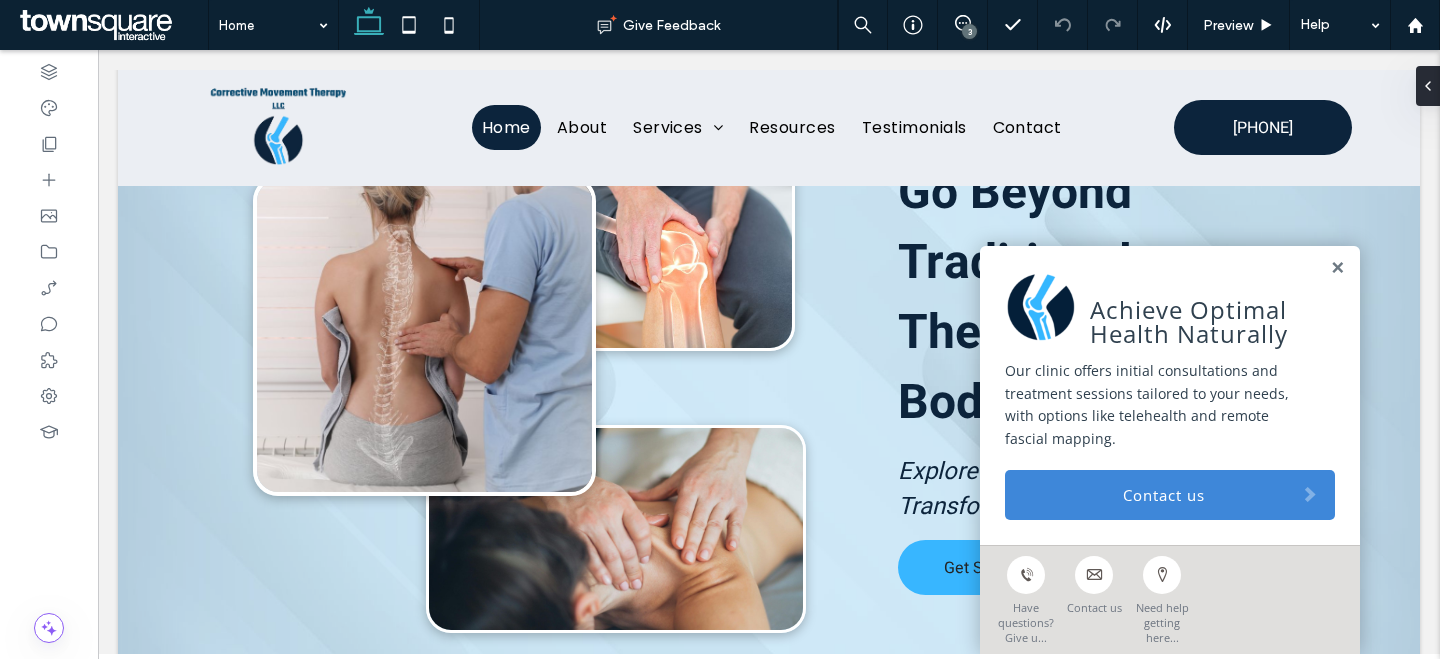 click on "Achieve Optimal Health Naturally Our clinic offers initial consultations and treatment sessions tailored to your needs, with options like telehealth and remote fascial mapping. Contact us" at bounding box center [1170, 395] 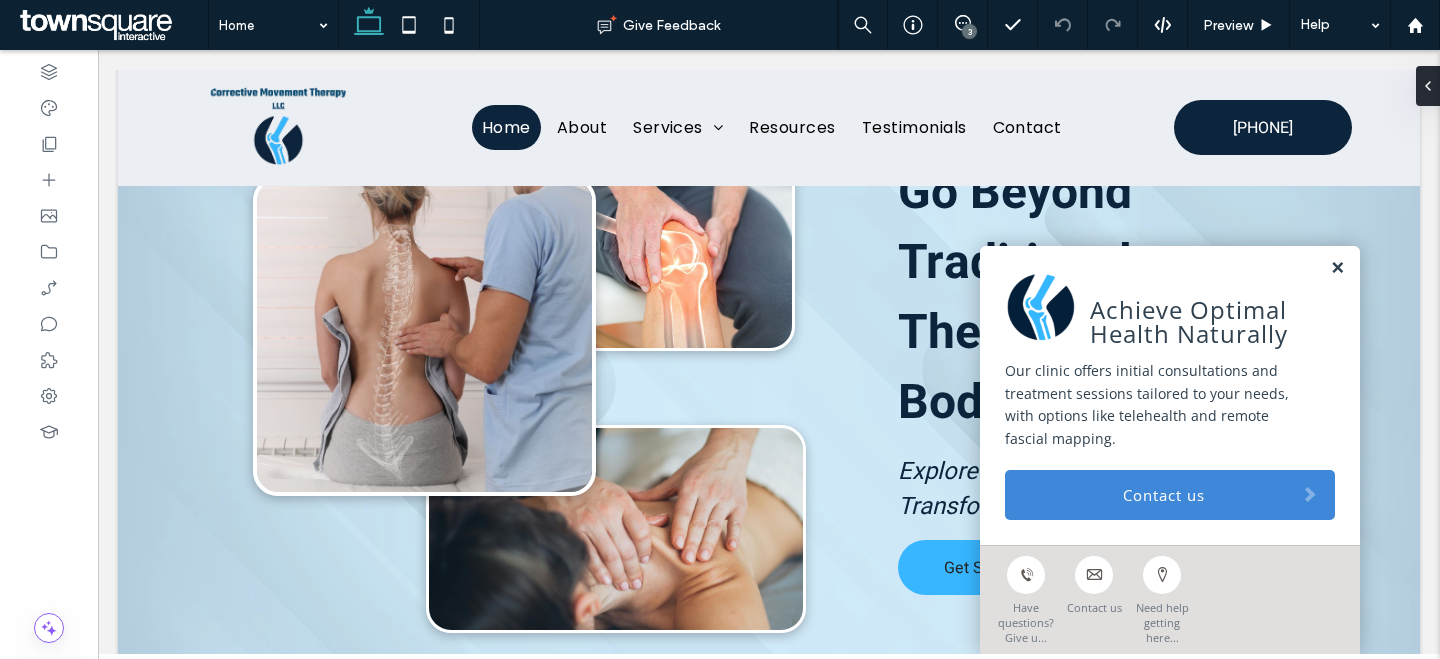 click at bounding box center [1337, 268] 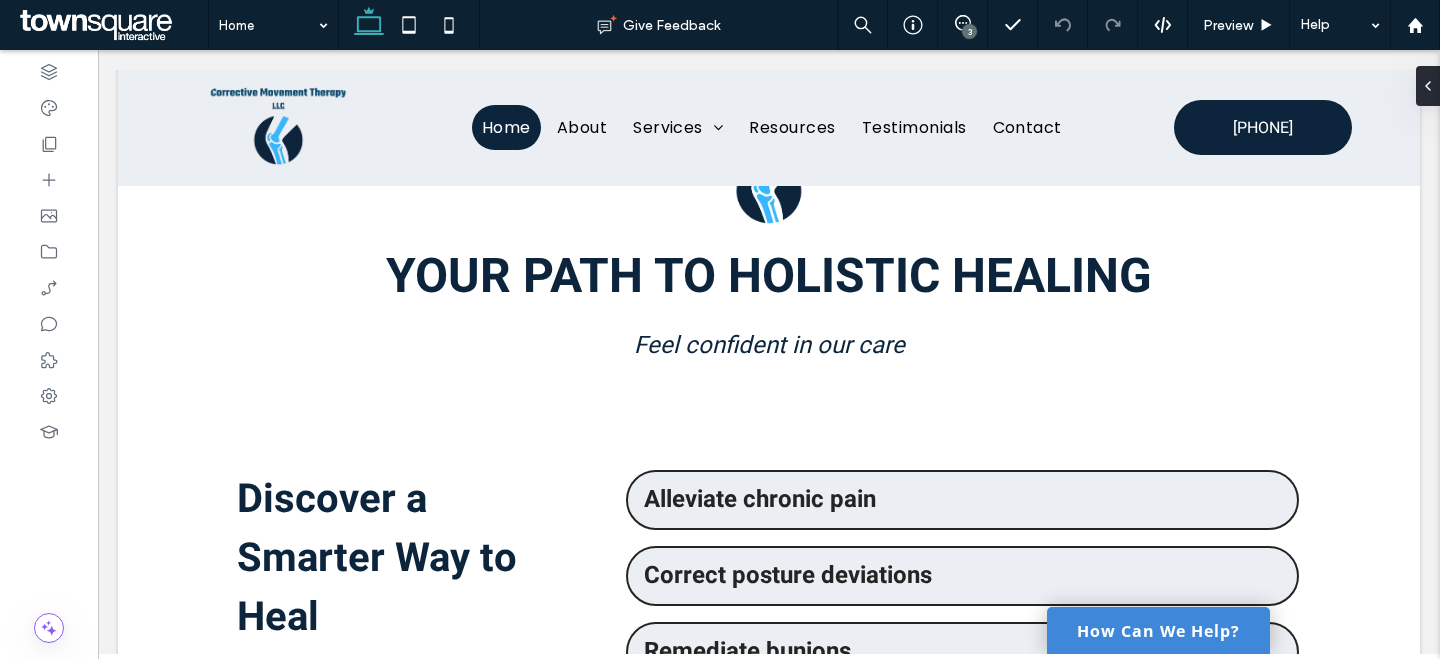 scroll, scrollTop: 1773, scrollLeft: 0, axis: vertical 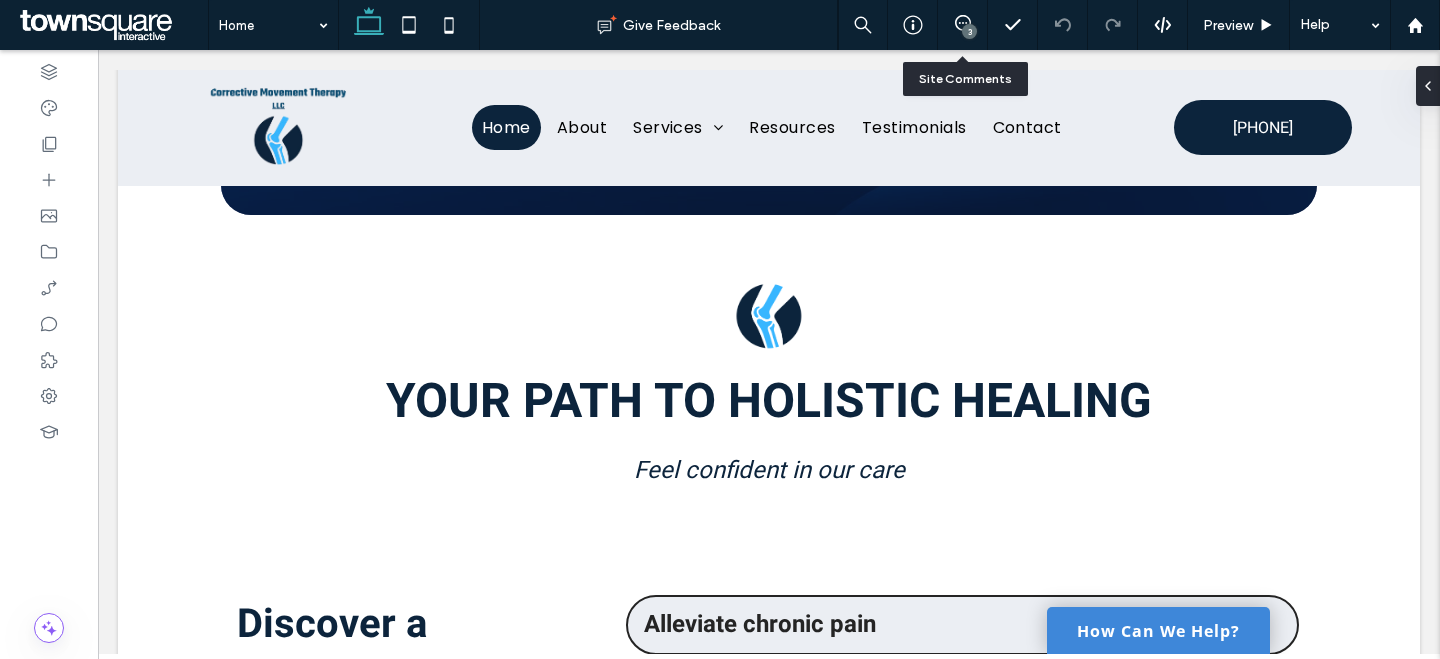 click on "3" at bounding box center [963, 25] 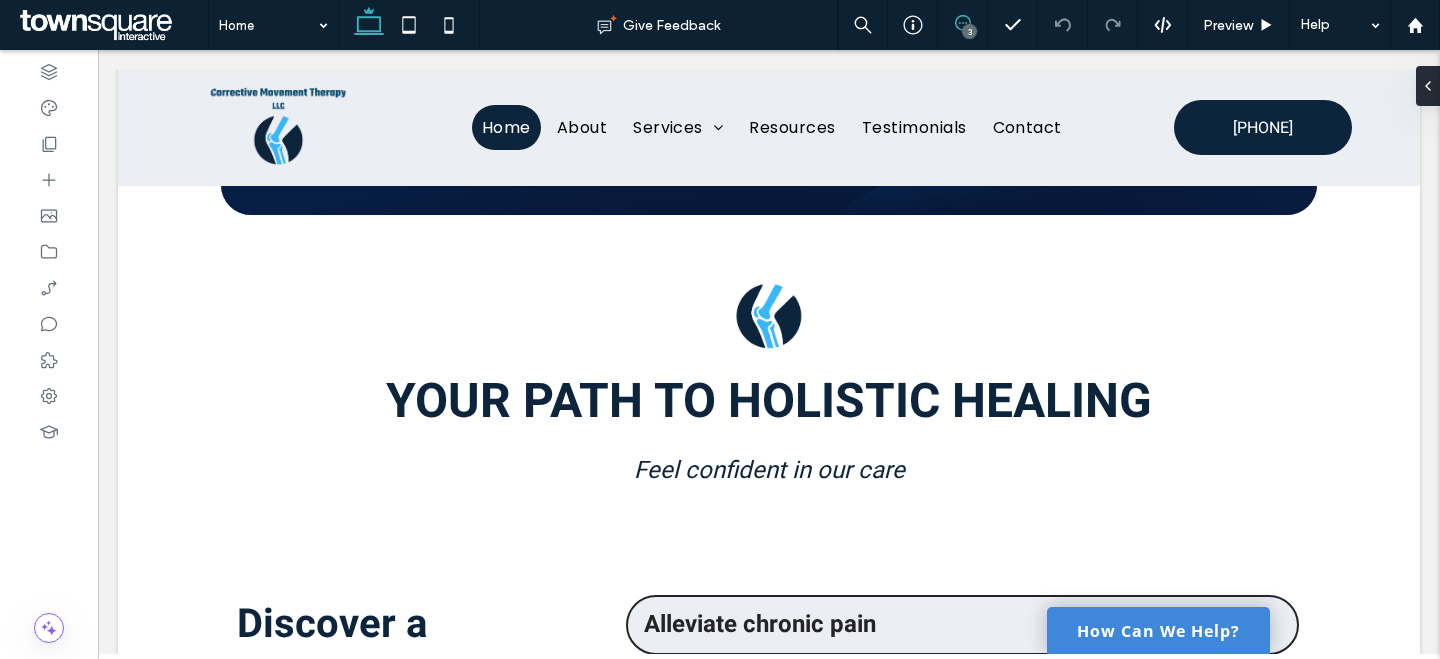 click at bounding box center (962, 23) 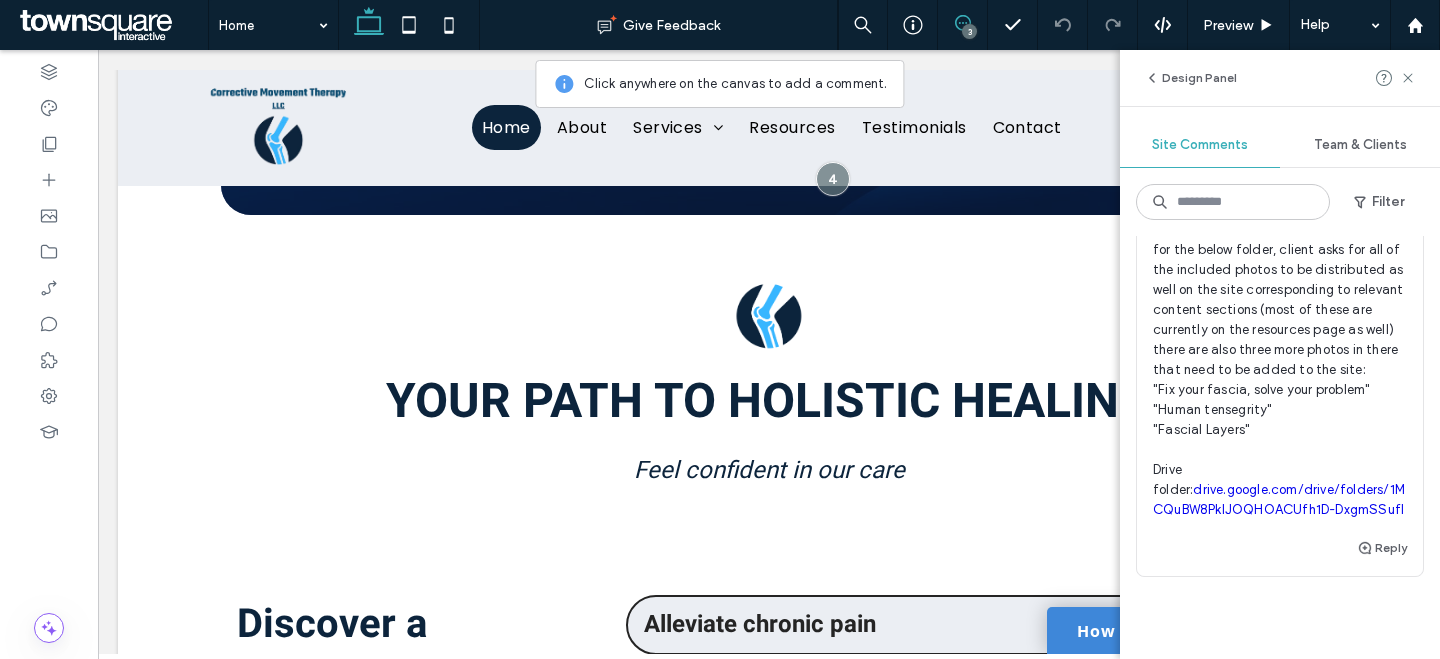 scroll, scrollTop: 788, scrollLeft: 0, axis: vertical 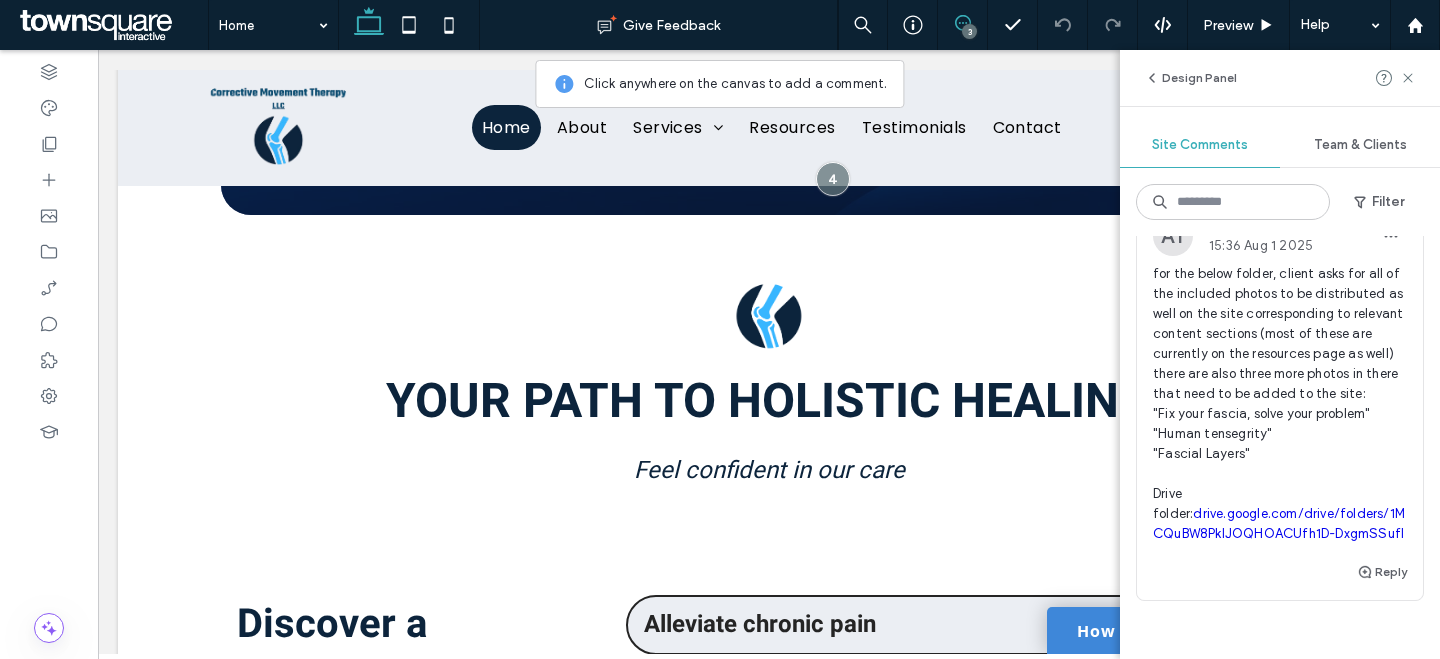 click on "for the below folder, client asks for all of the included photos to be distributed as well on the site corresponding to relevant content sections (most of these are currently on the resources page as well)
there are also three more photos in there that need to be added to the site:
"Fix your fascia, solve your problem"
"Human tensegrity"
"Fascial Layers"
Drive folder:
drive.google.com/drive/folders/1MCQuBW8PkIJOQHOACUfh1D-DxgmSSufl" at bounding box center (1280, 404) 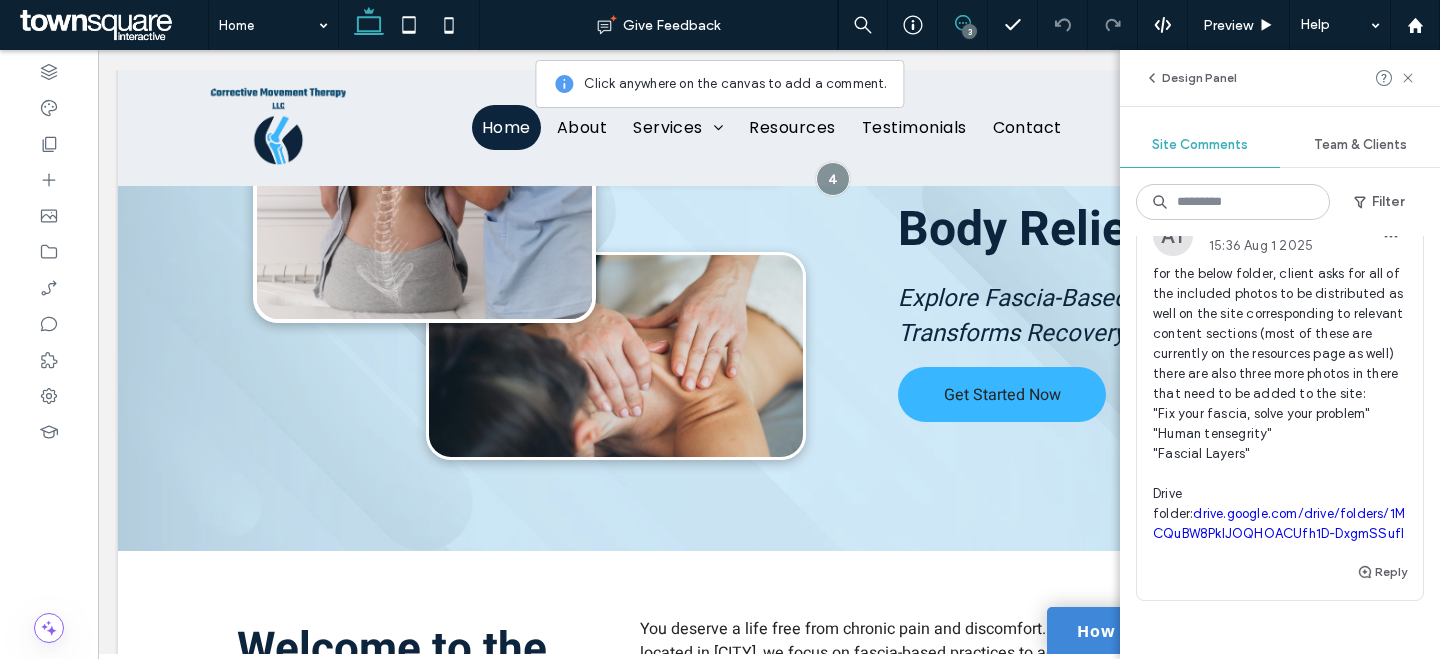 scroll, scrollTop: 105, scrollLeft: 0, axis: vertical 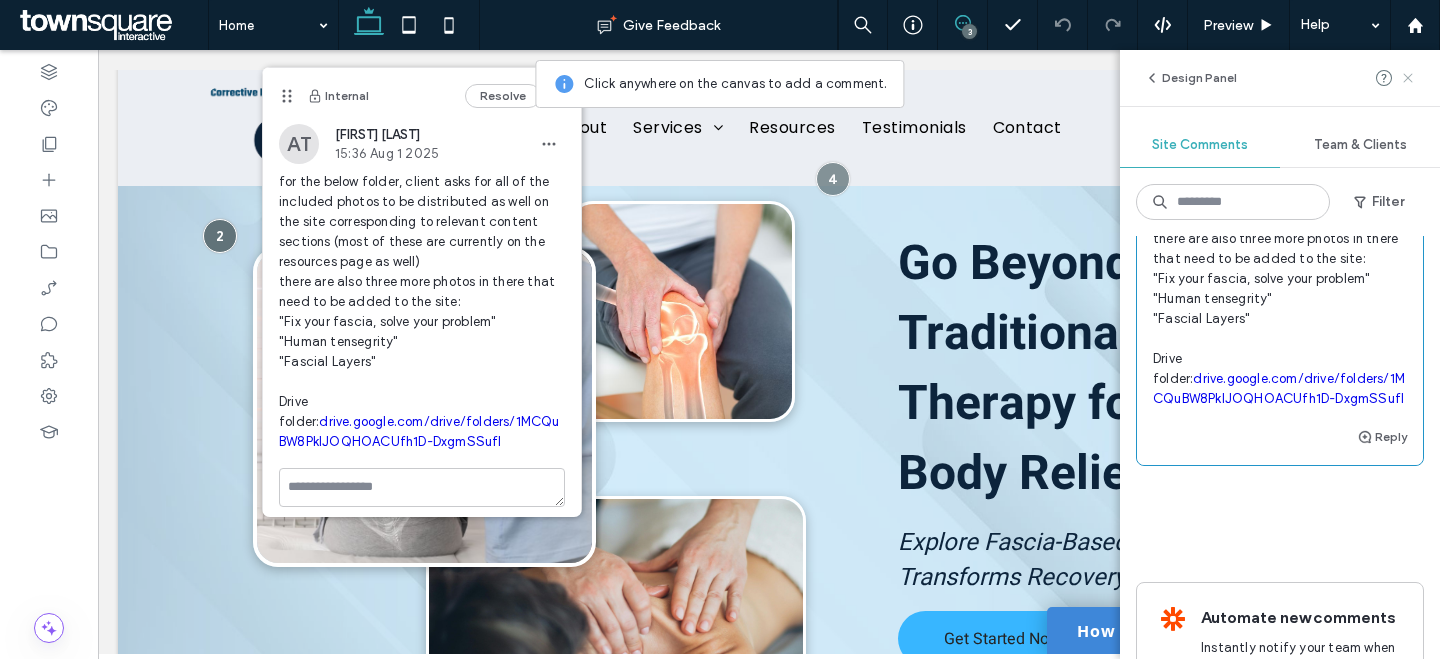 click 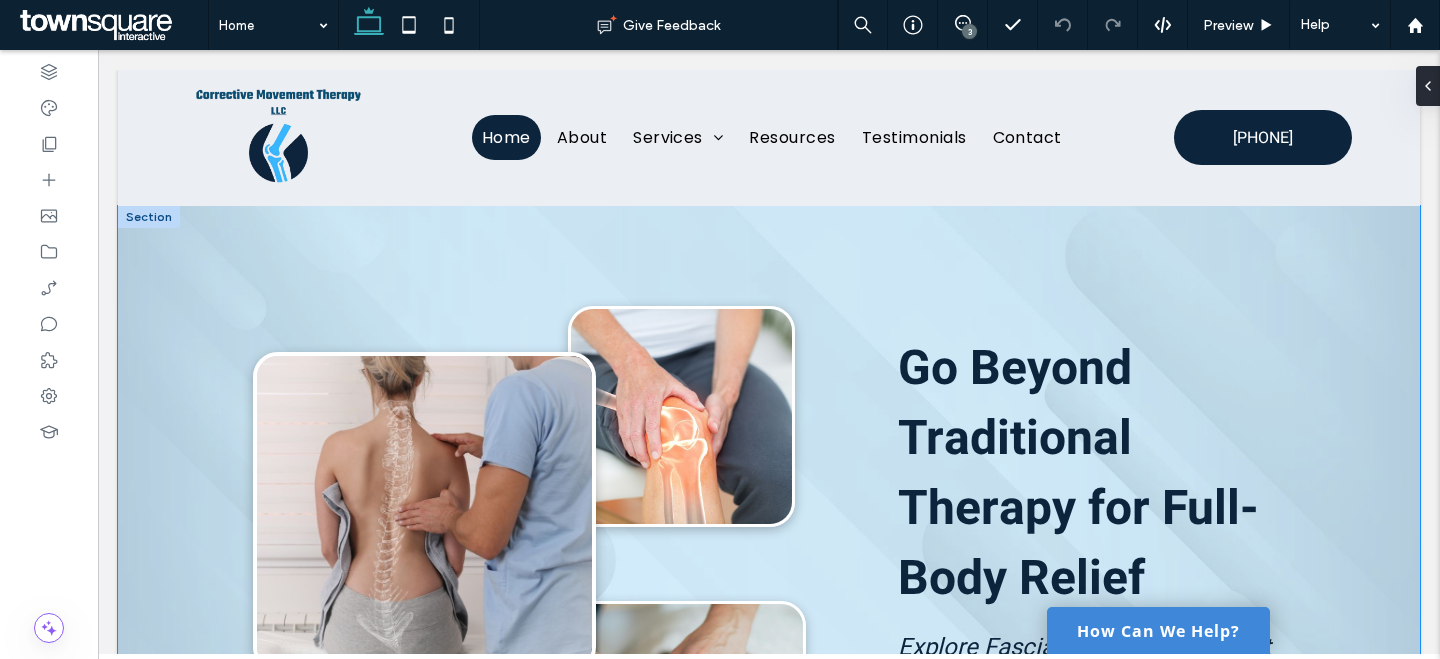 scroll, scrollTop: 4, scrollLeft: 0, axis: vertical 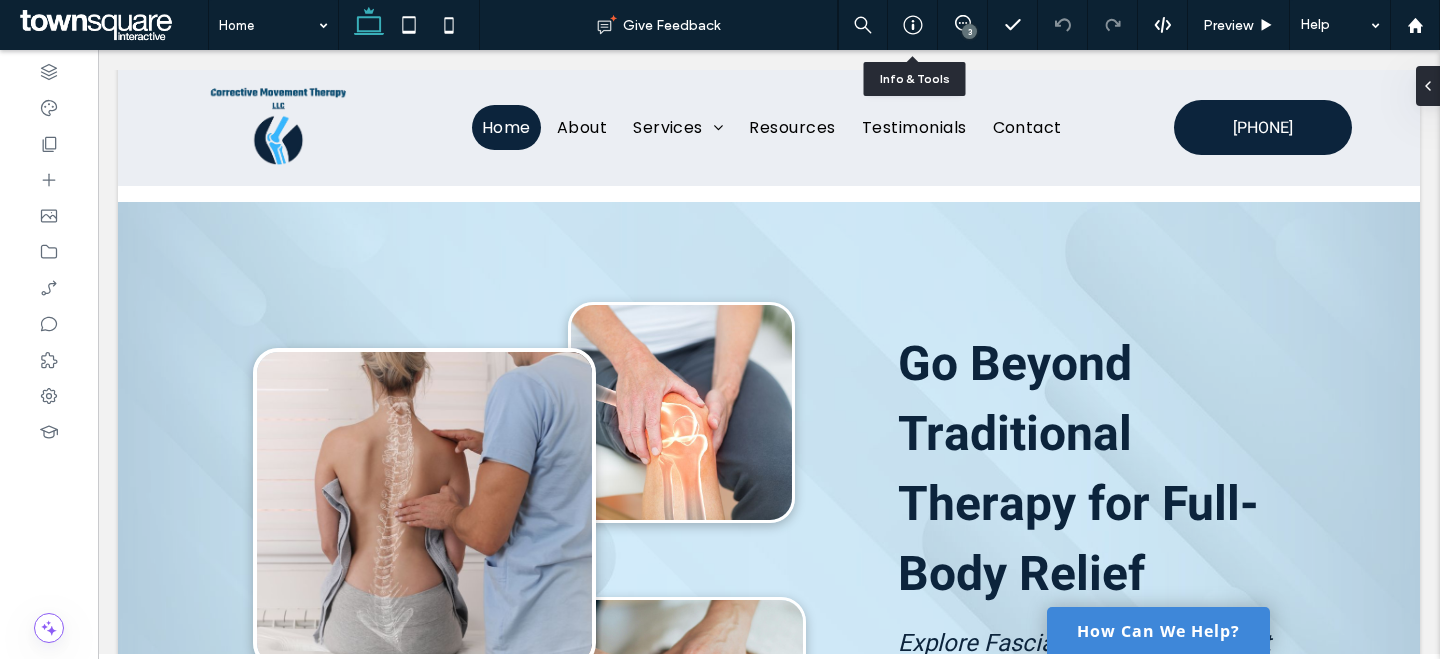 click on "3" at bounding box center (963, 25) 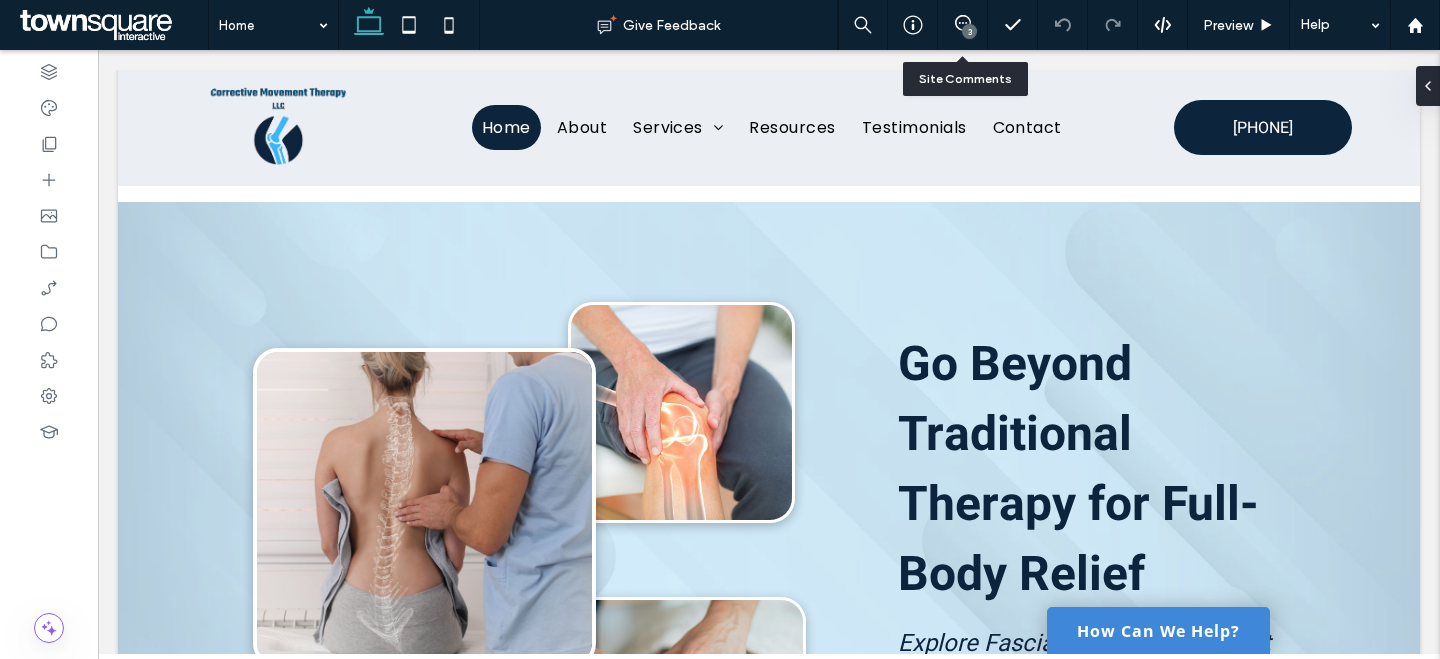 click on "3" at bounding box center [963, 25] 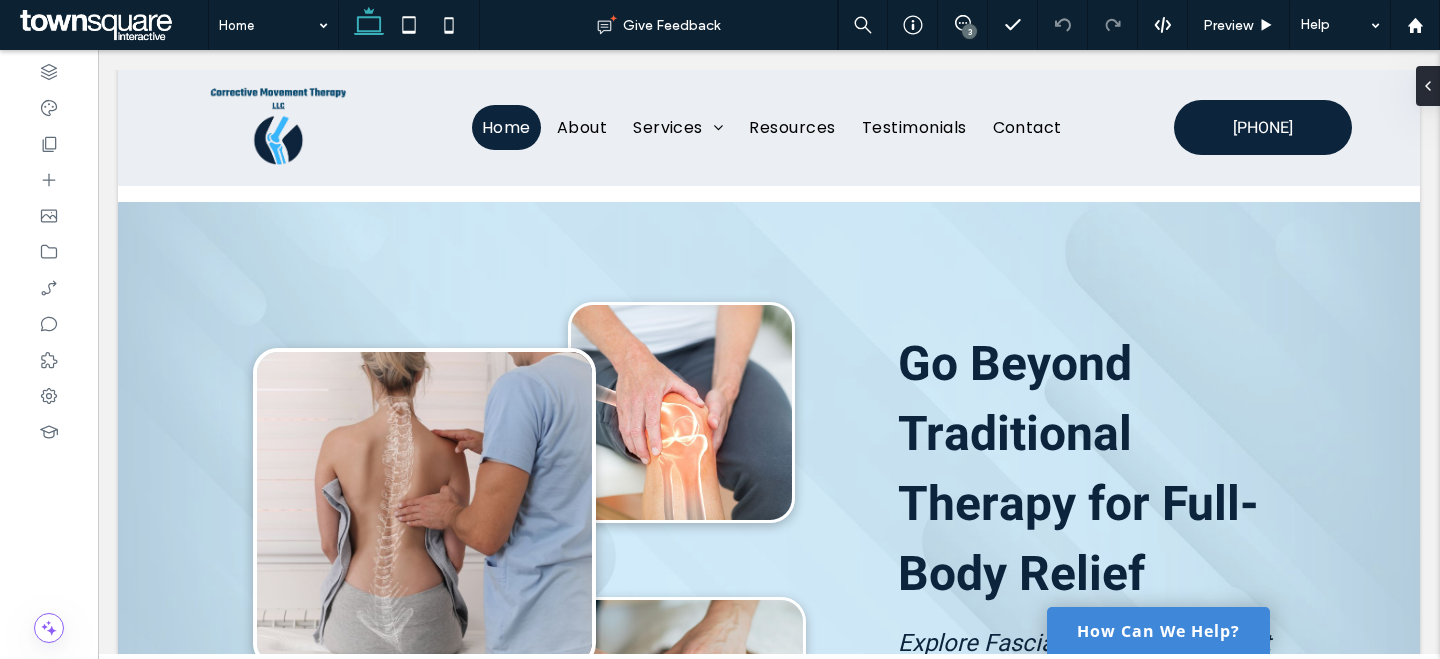 click on "3" at bounding box center [969, 31] 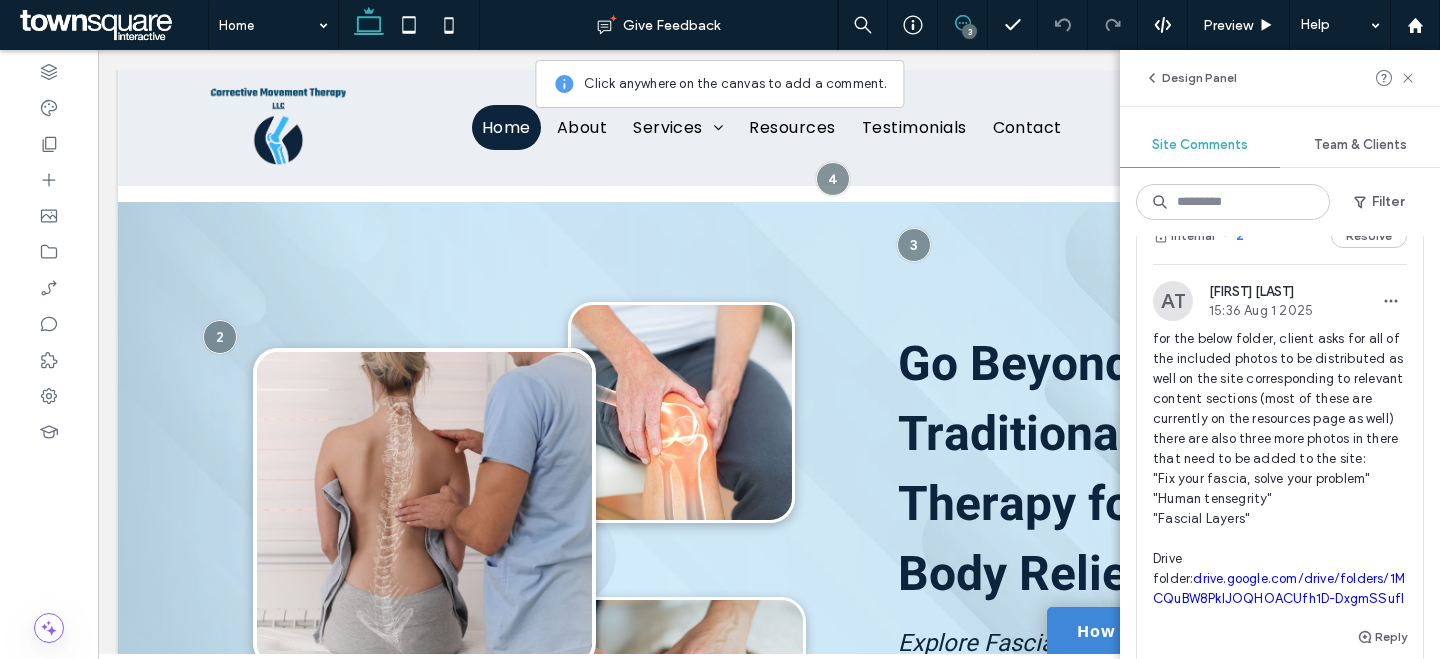 scroll, scrollTop: 720, scrollLeft: 0, axis: vertical 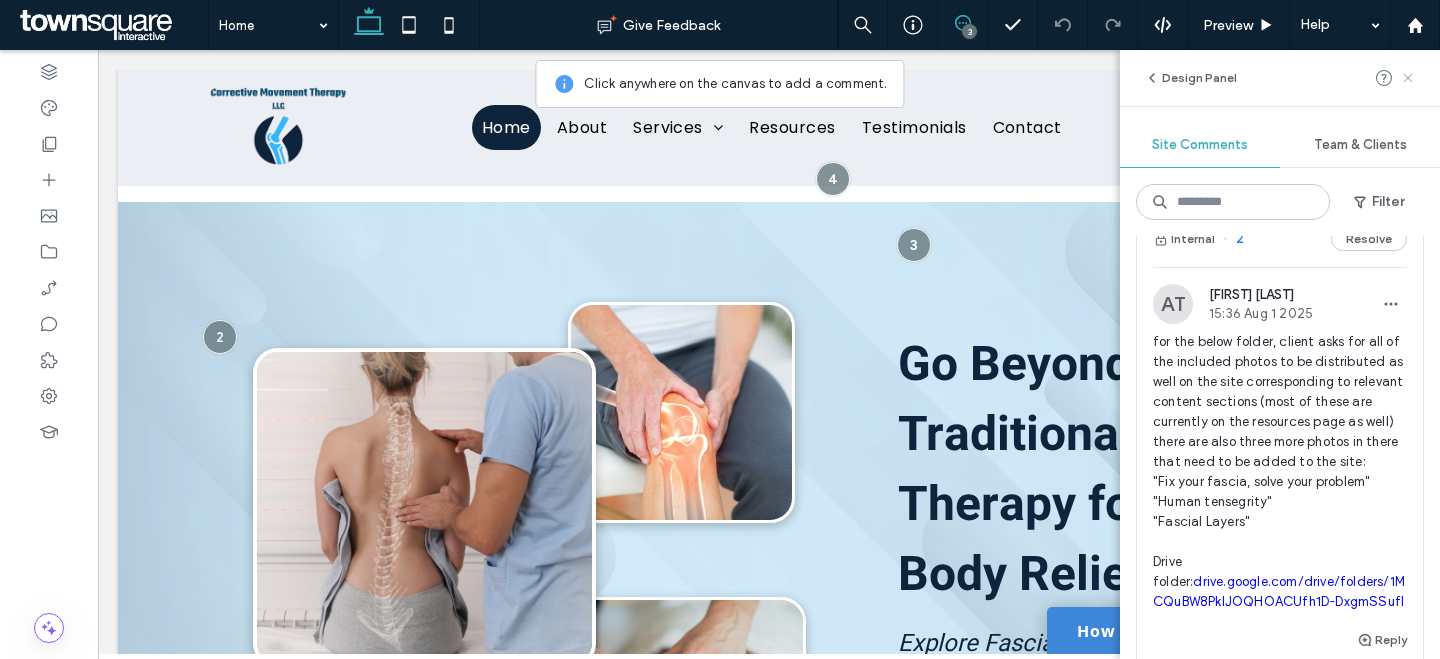 click 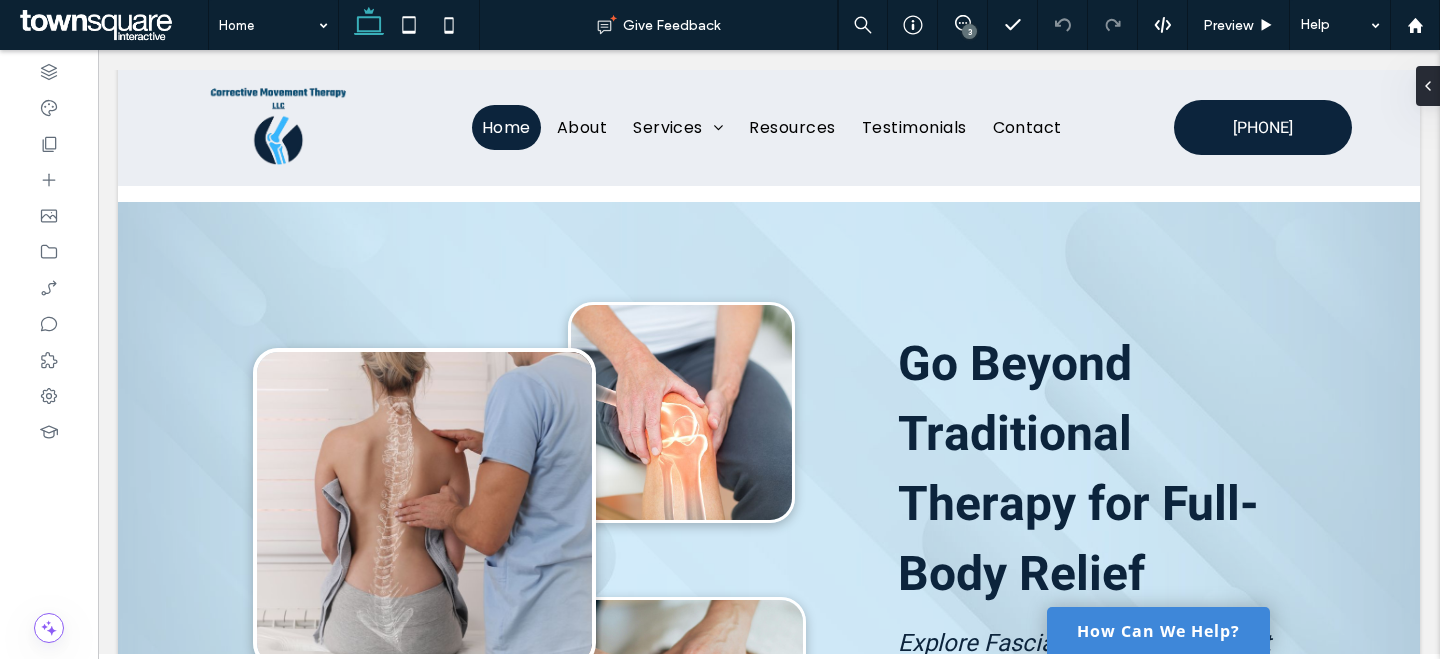 click on "3" at bounding box center [963, 25] 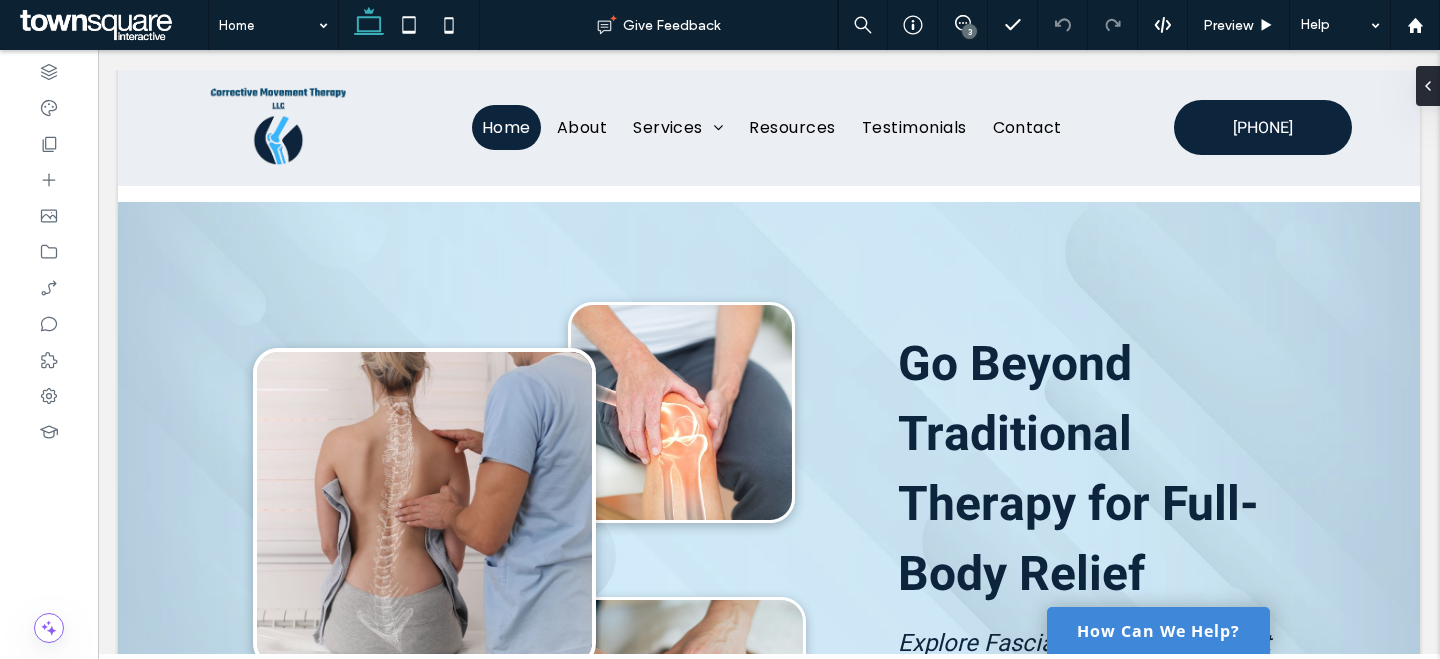 click on "3" at bounding box center [963, 25] 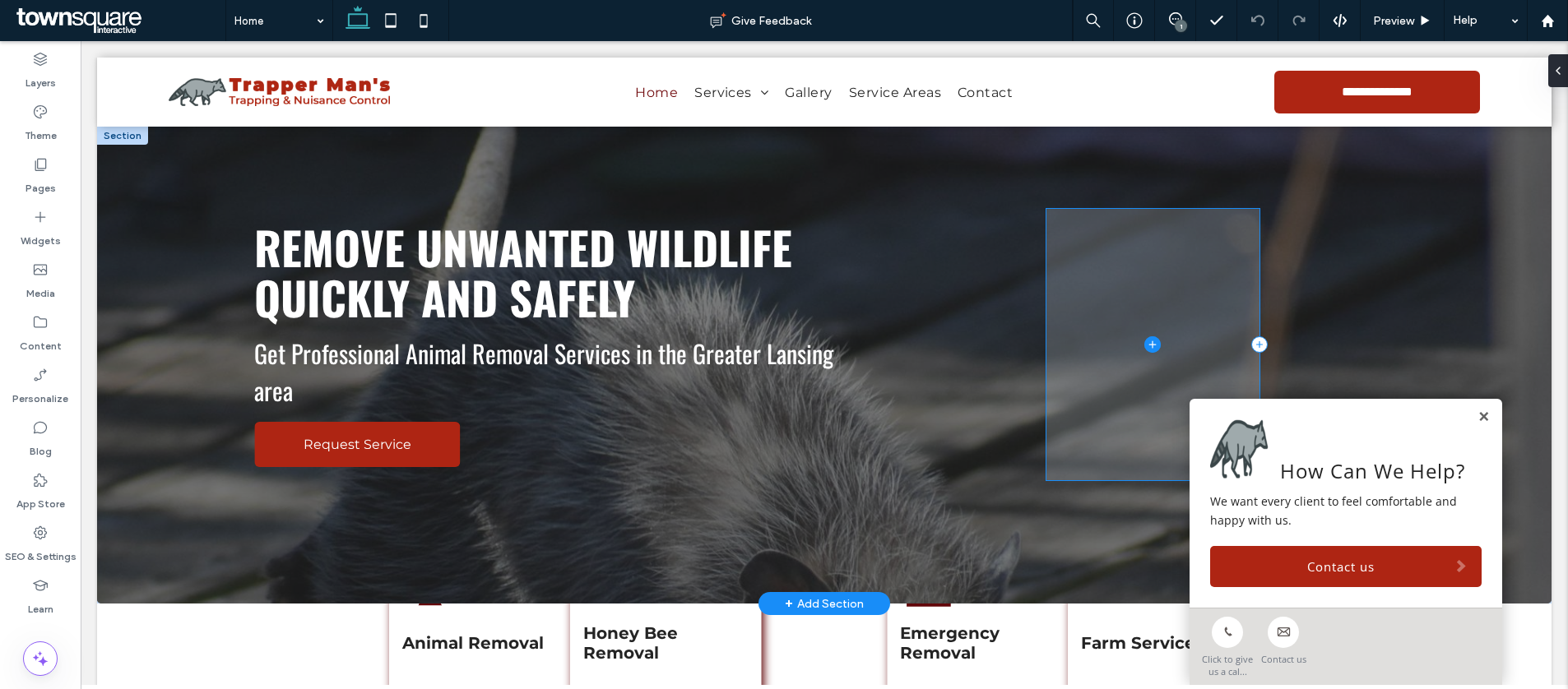 scroll, scrollTop: 0, scrollLeft: 0, axis: both 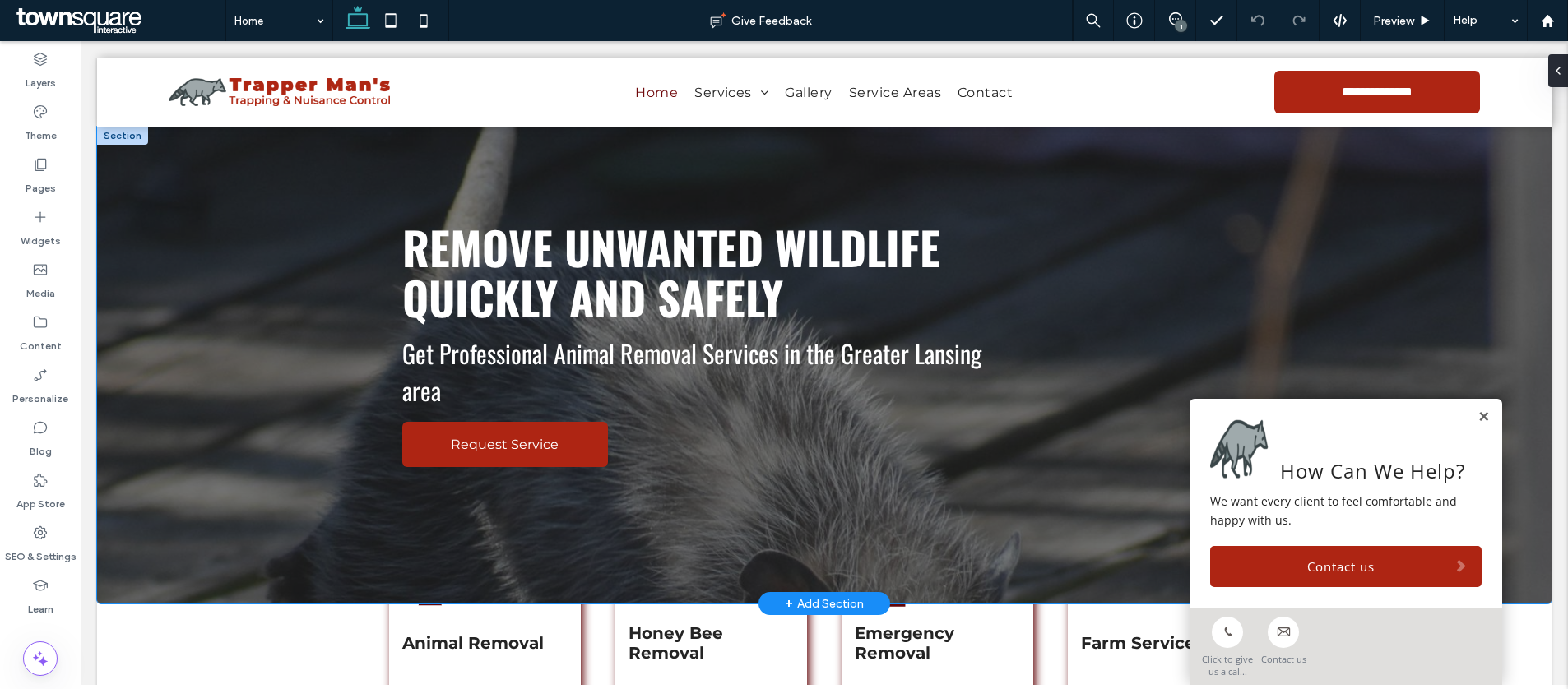 click at bounding box center (824, 365) 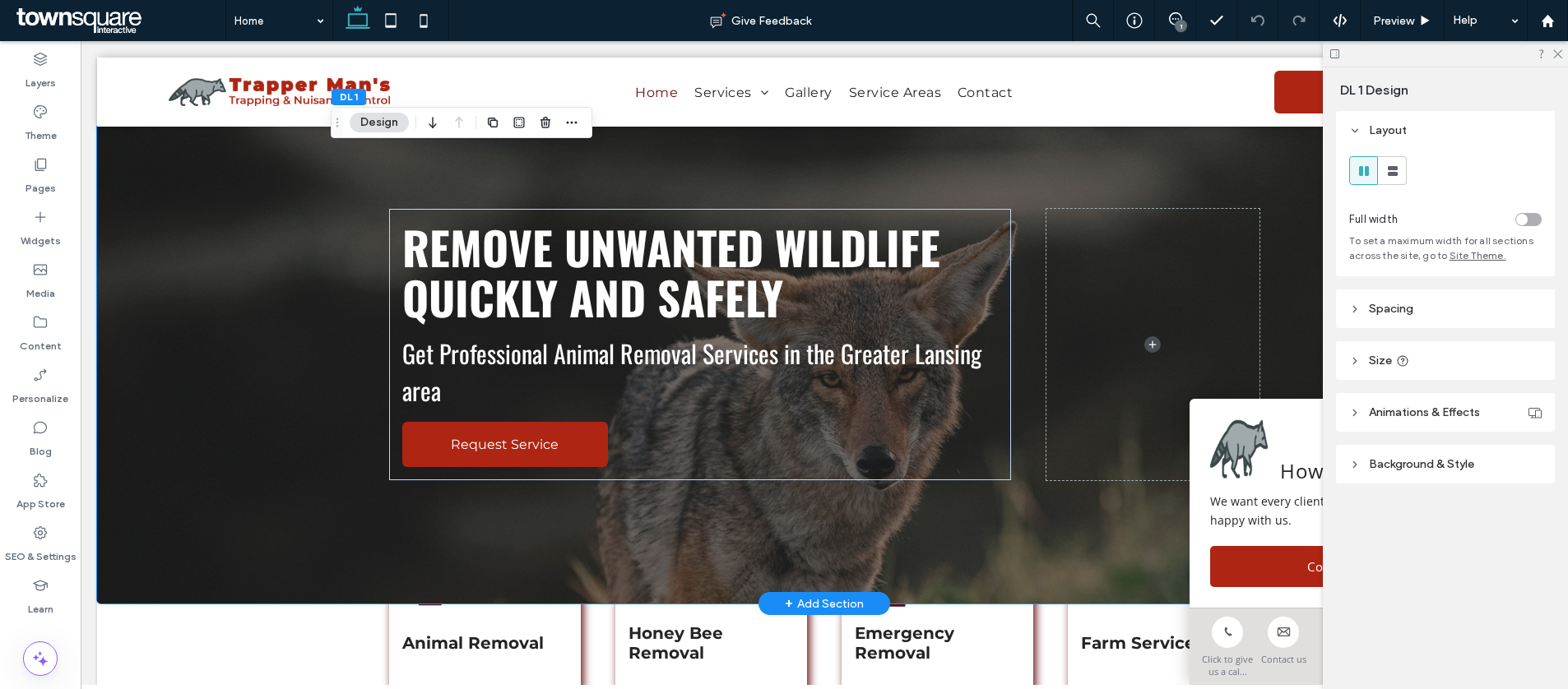 click on "Remove Unwanted Wildlife Quickly and Safely
Get Professional Animal Removal Services in the Greater Lansing area
Request Service" at bounding box center (824, 365) 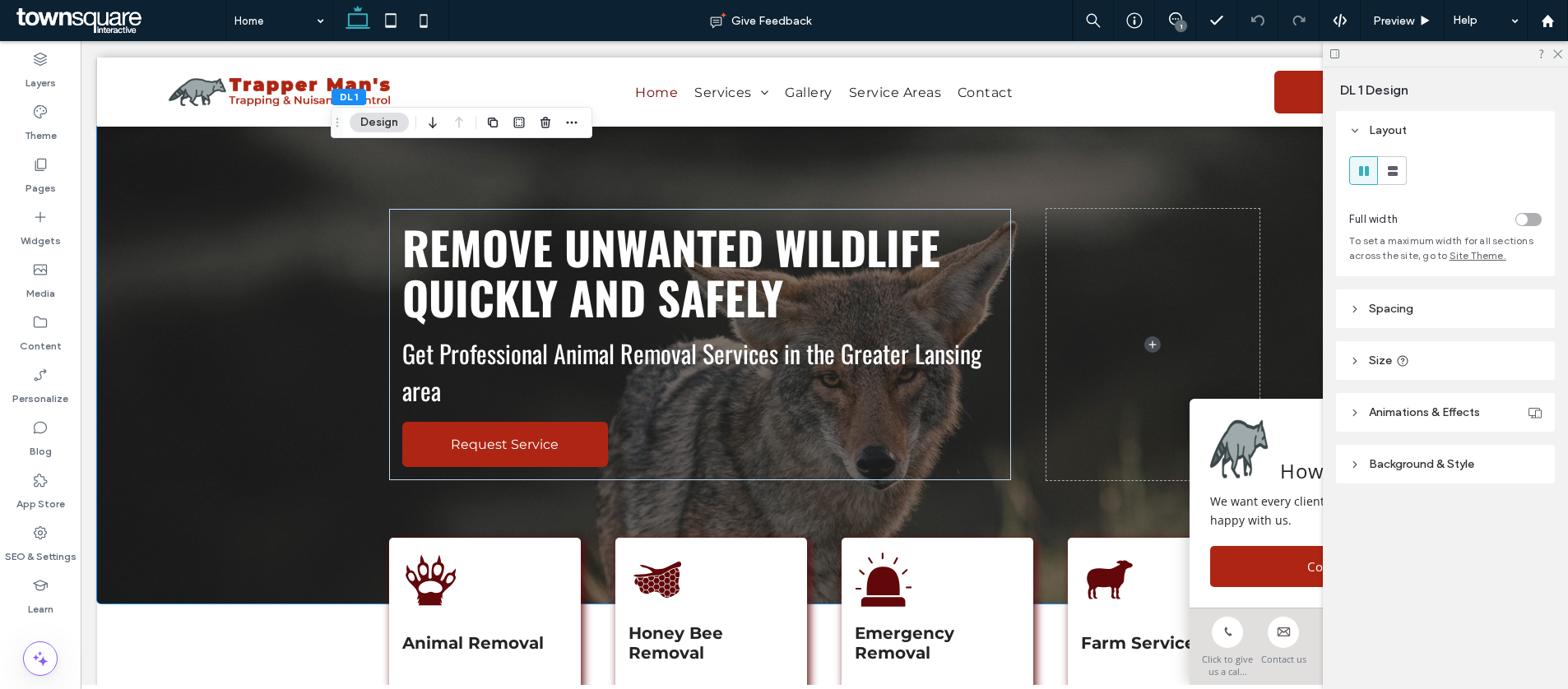 click on "Background & Style" at bounding box center (1422, 464) 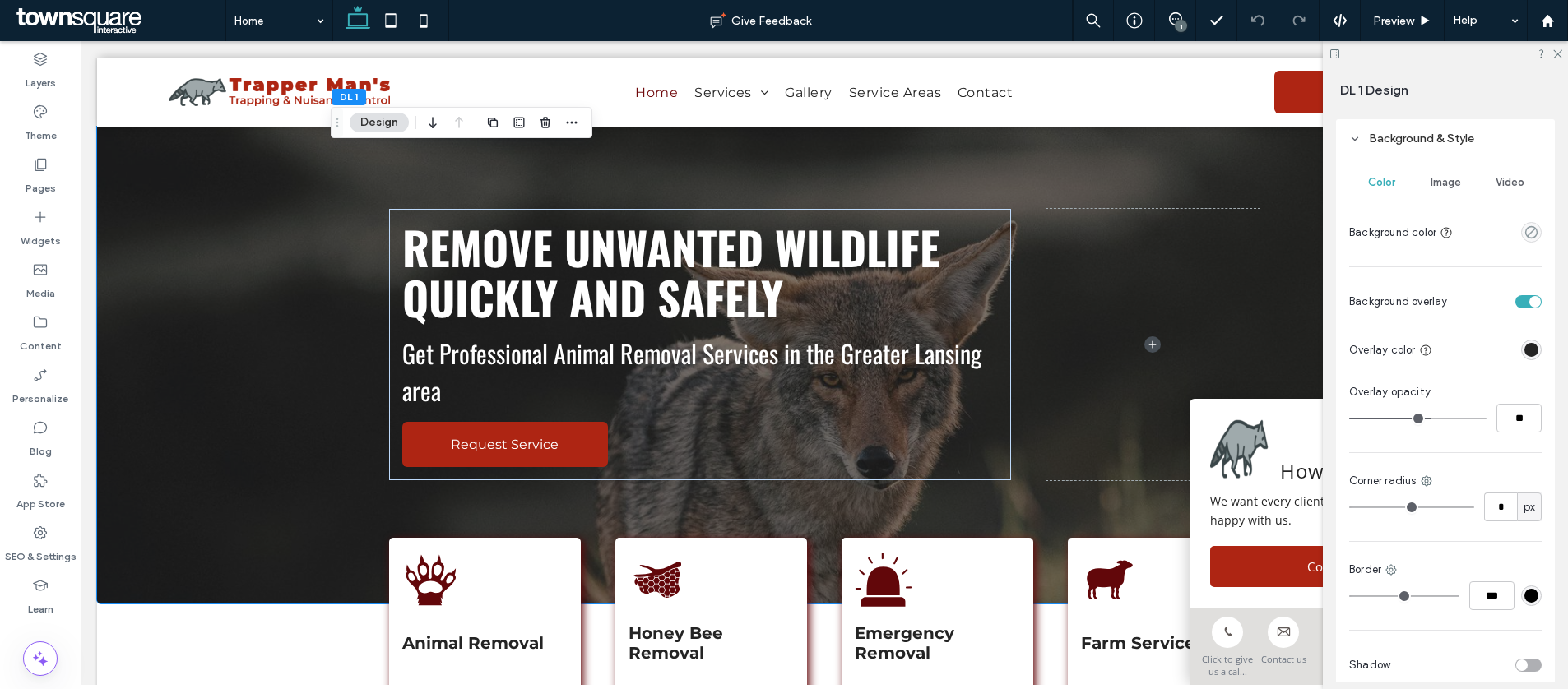 scroll, scrollTop: 326, scrollLeft: 0, axis: vertical 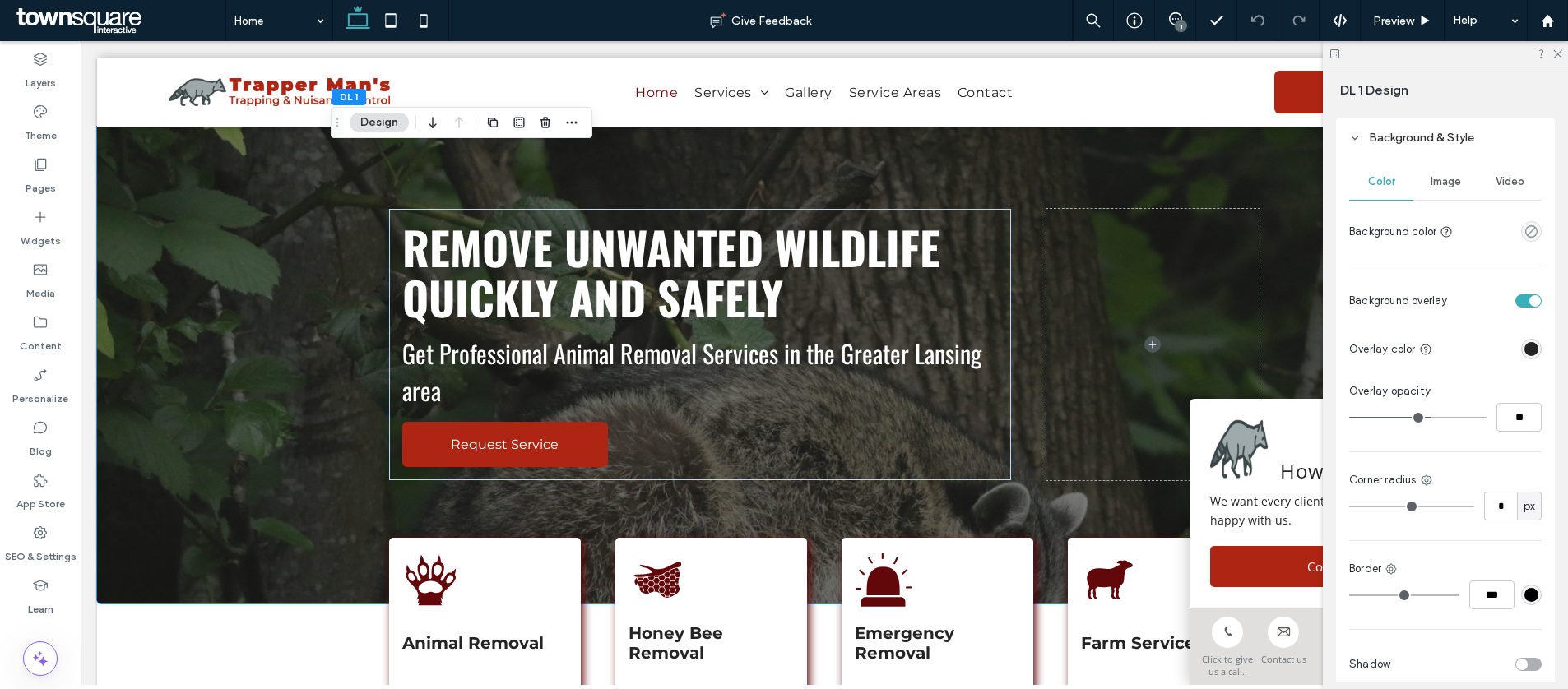 click on "Image" at bounding box center [1445, 182] 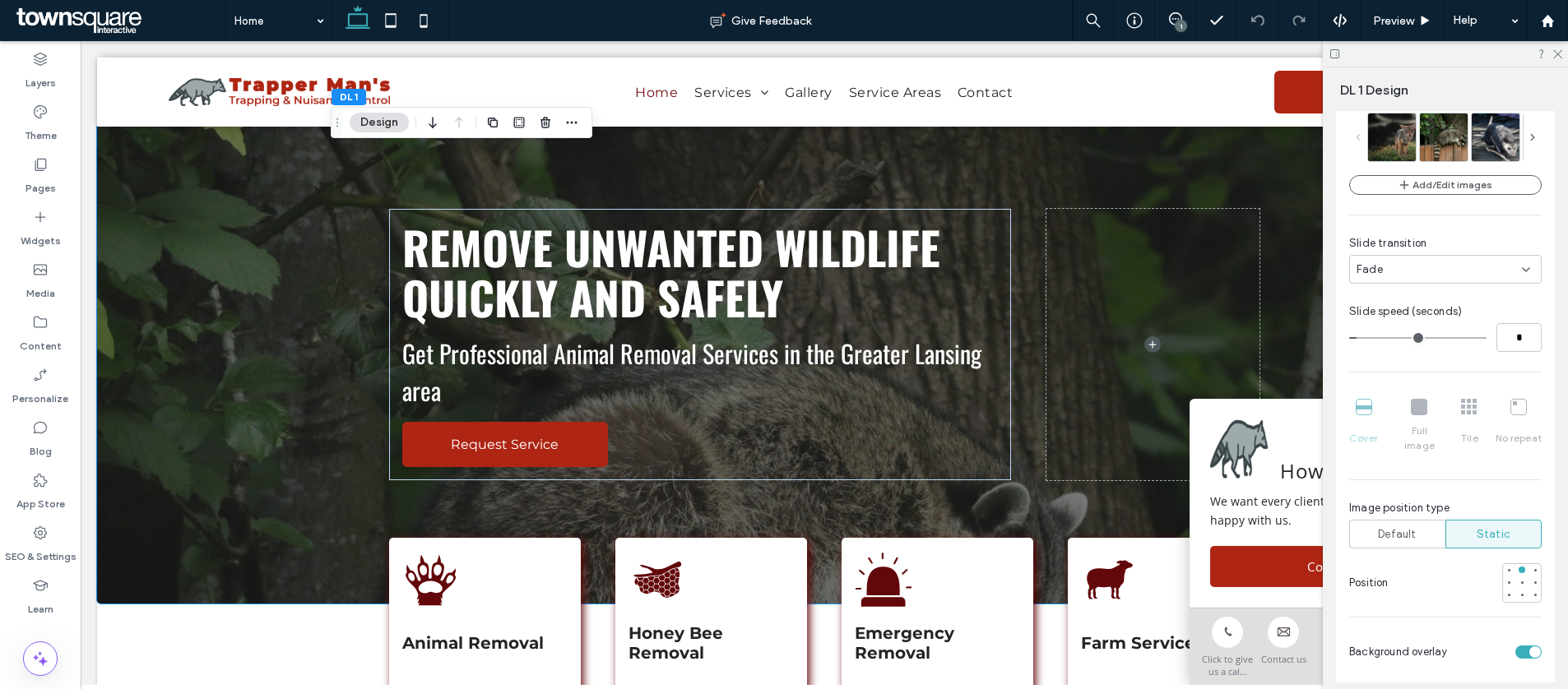 scroll, scrollTop: 503, scrollLeft: 0, axis: vertical 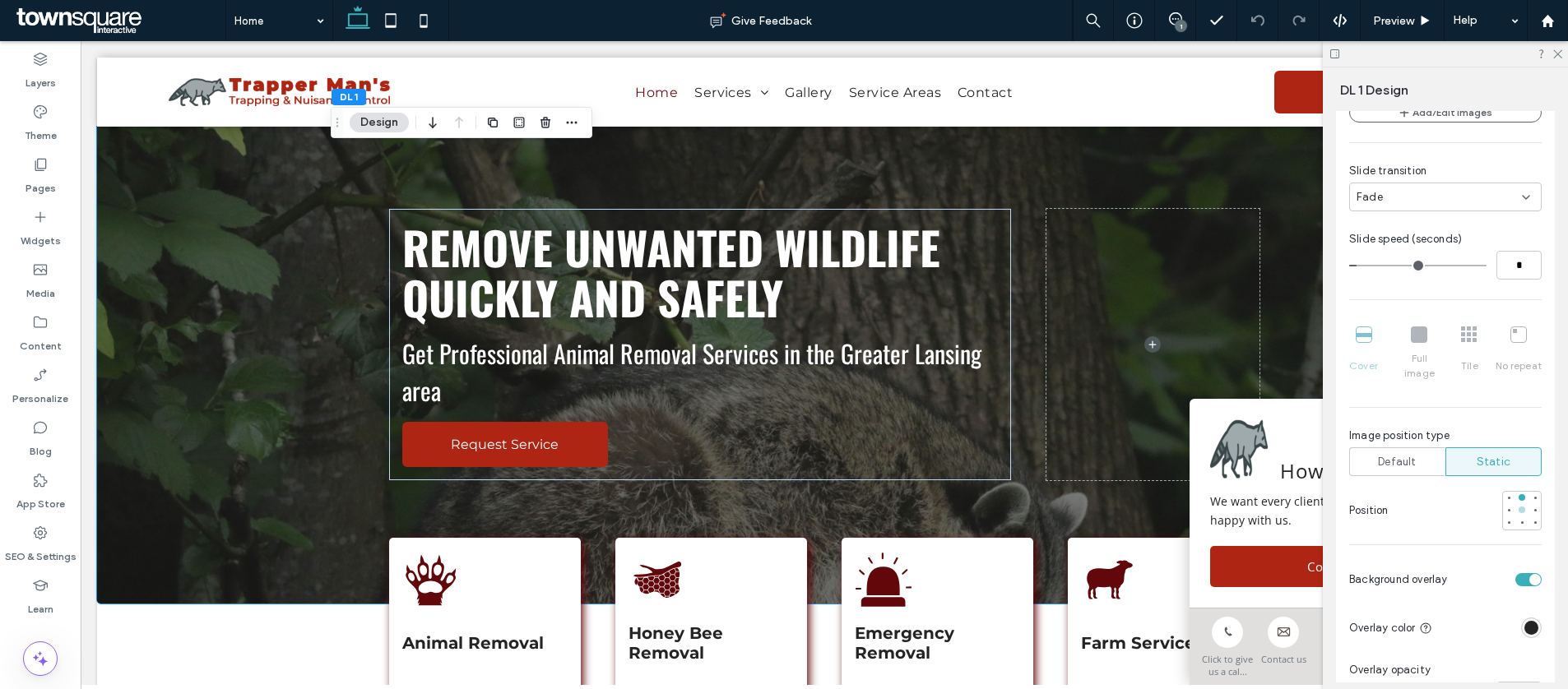 click at bounding box center (1522, 510) 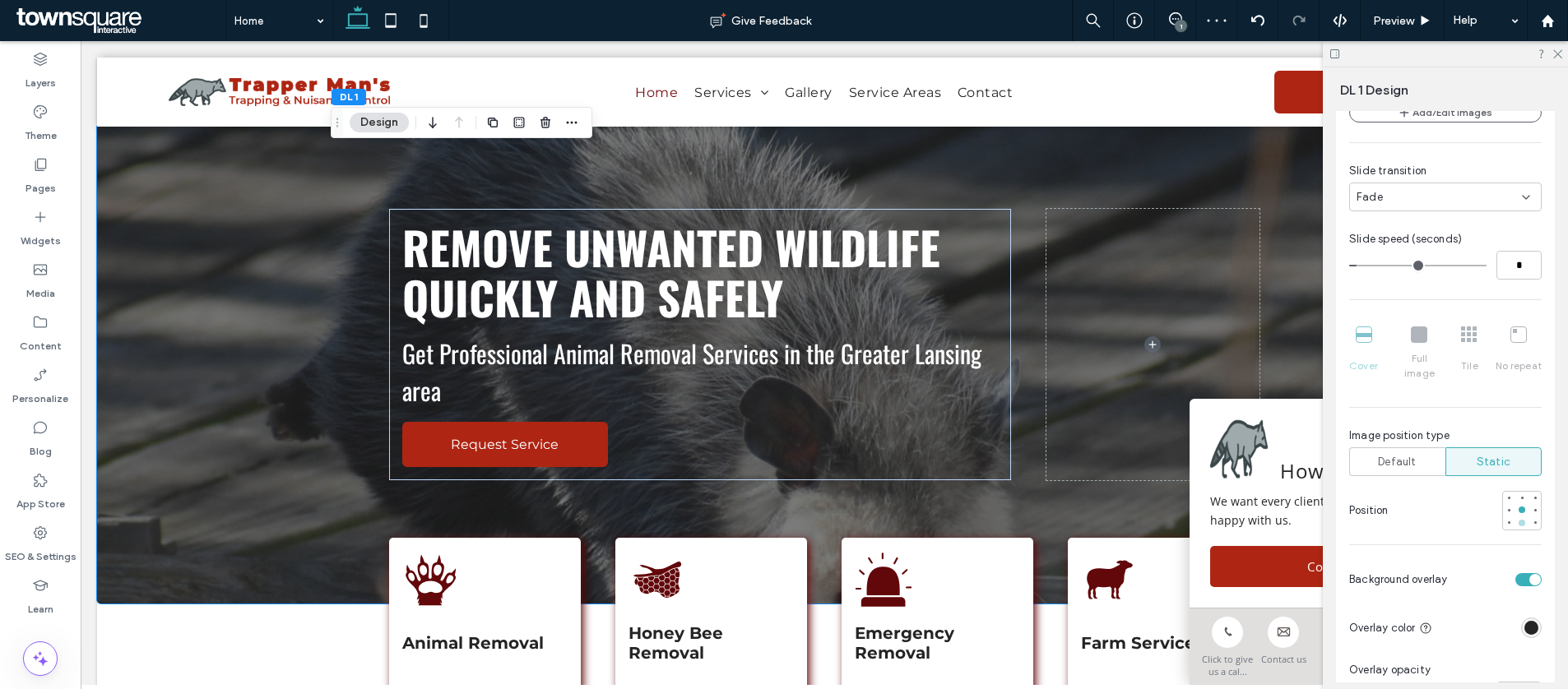 click at bounding box center (1522, 523) 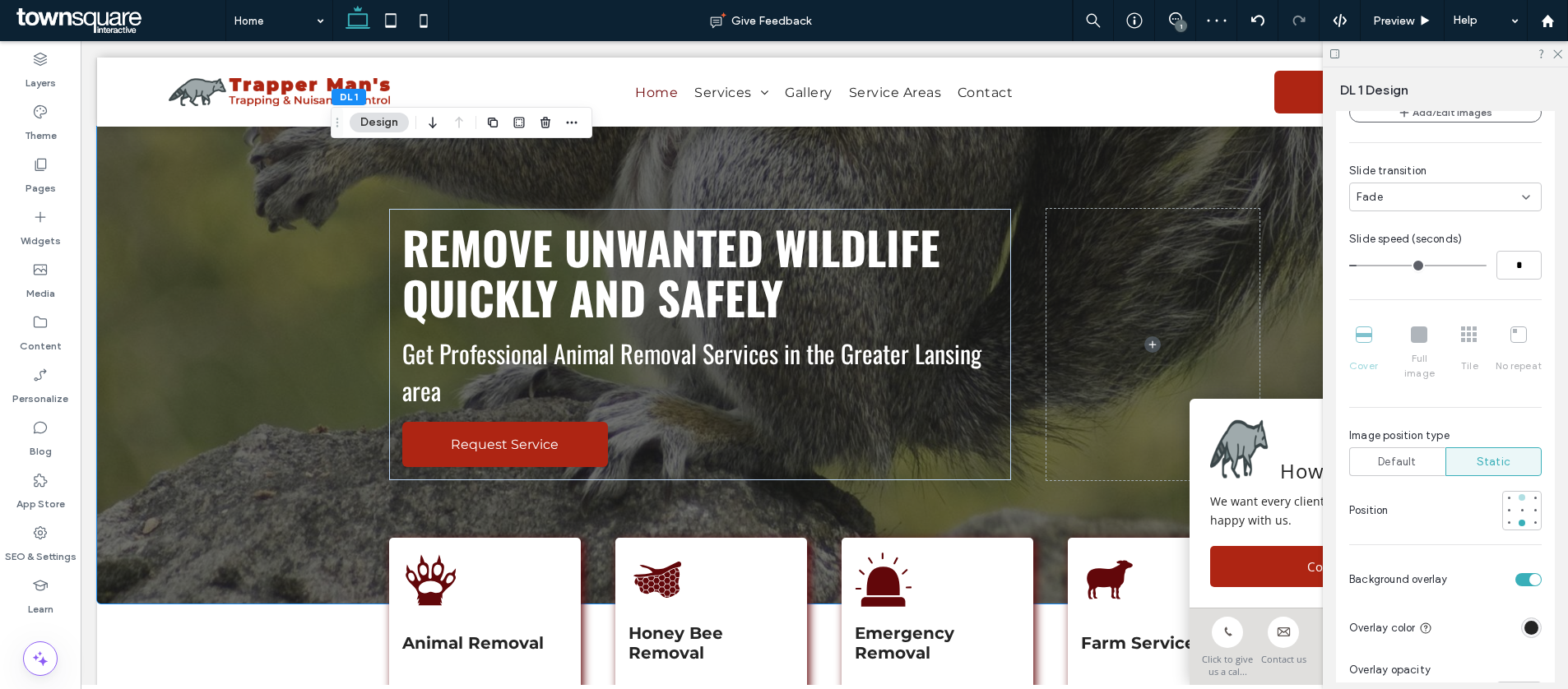 click at bounding box center [1522, 497] 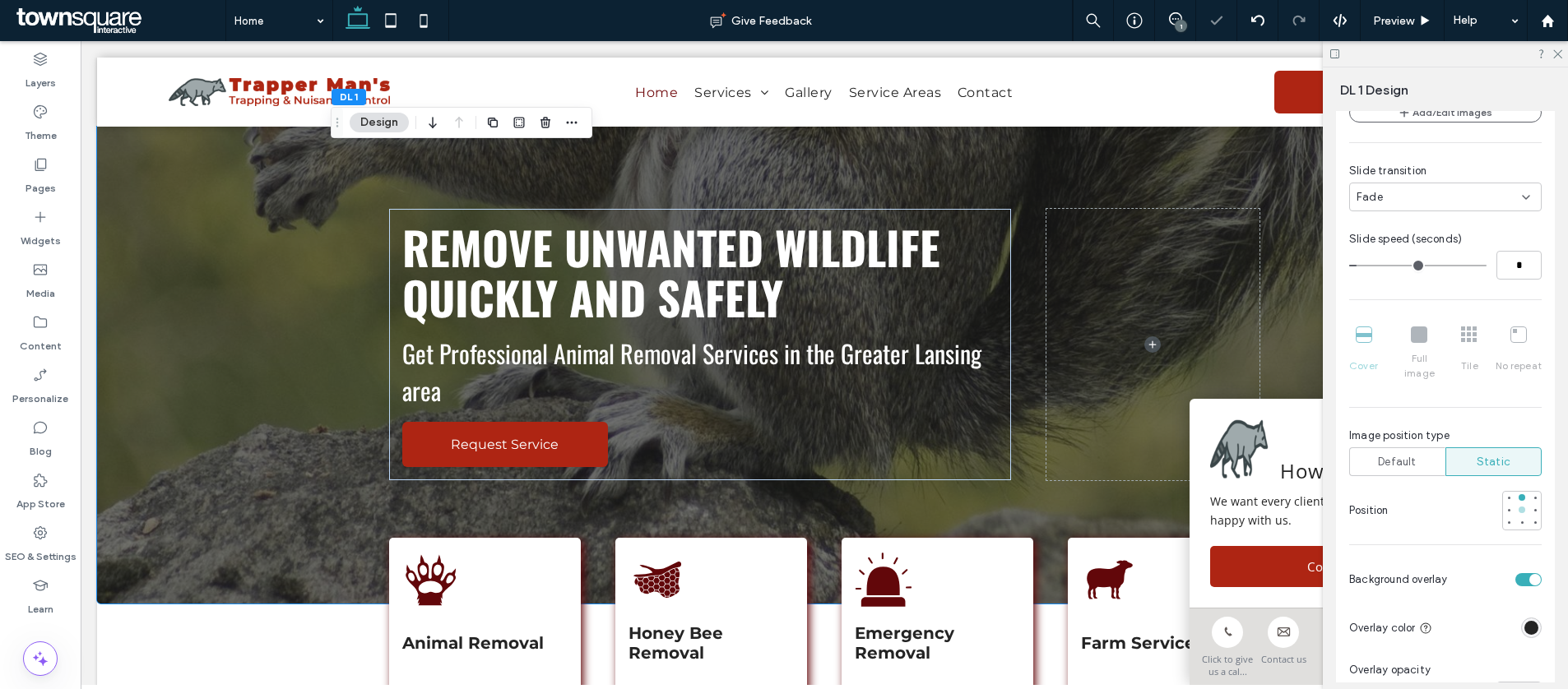 click at bounding box center [1522, 510] 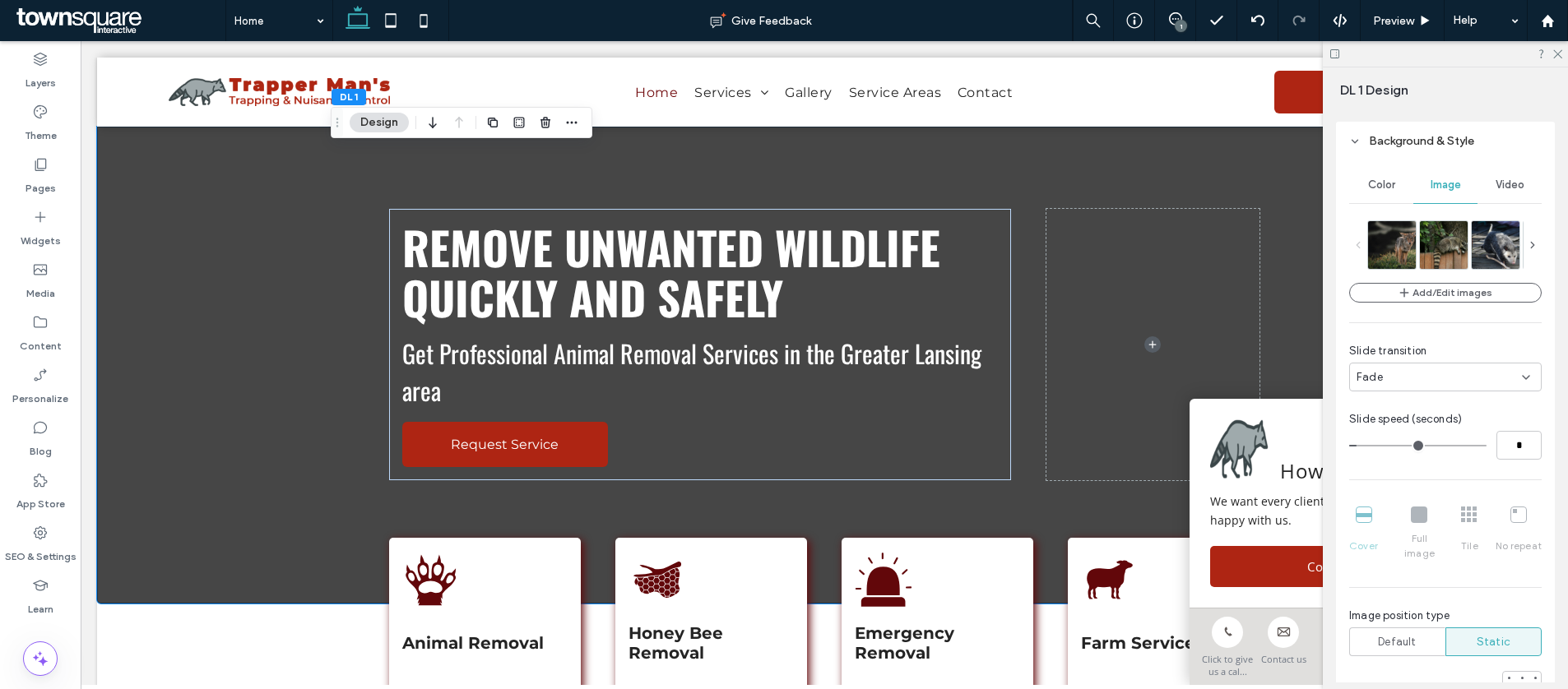 scroll, scrollTop: 315, scrollLeft: 0, axis: vertical 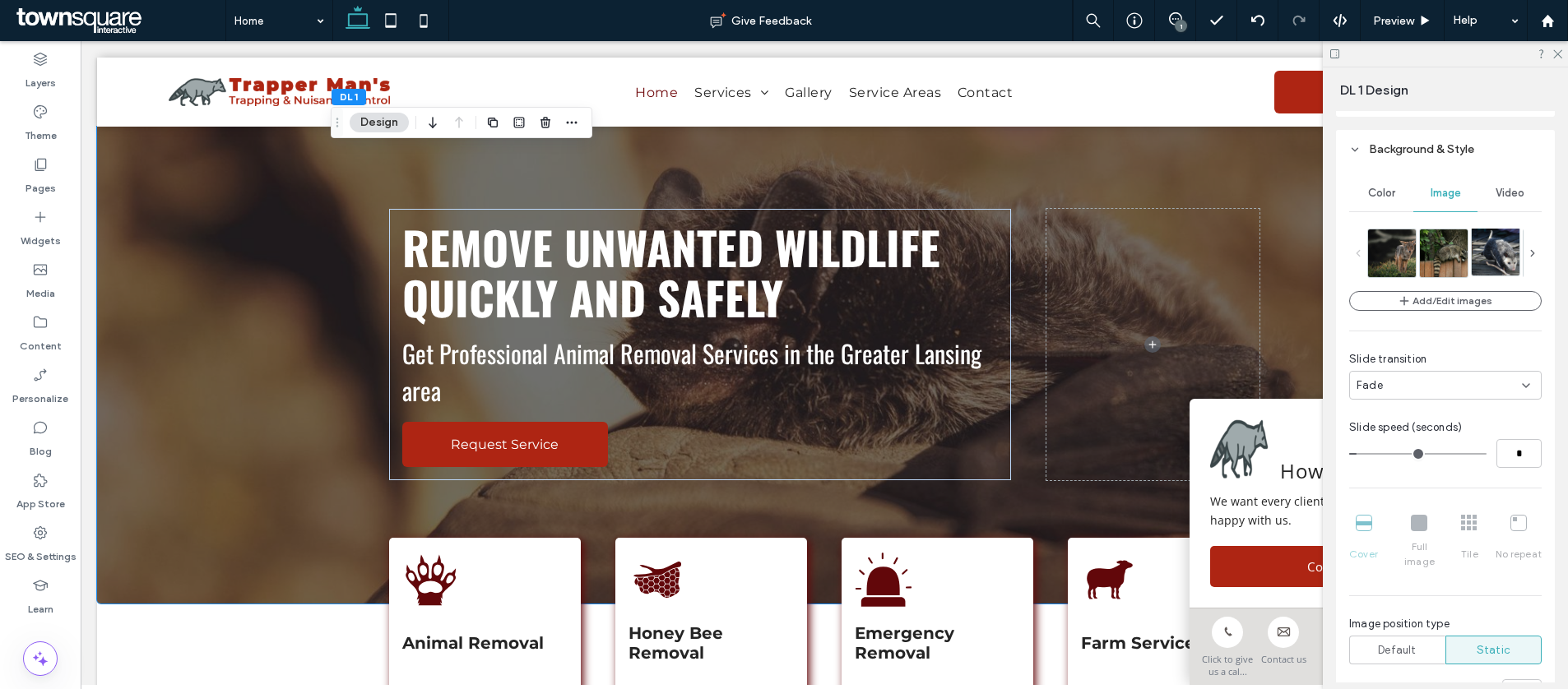 click at bounding box center (1507, 252) 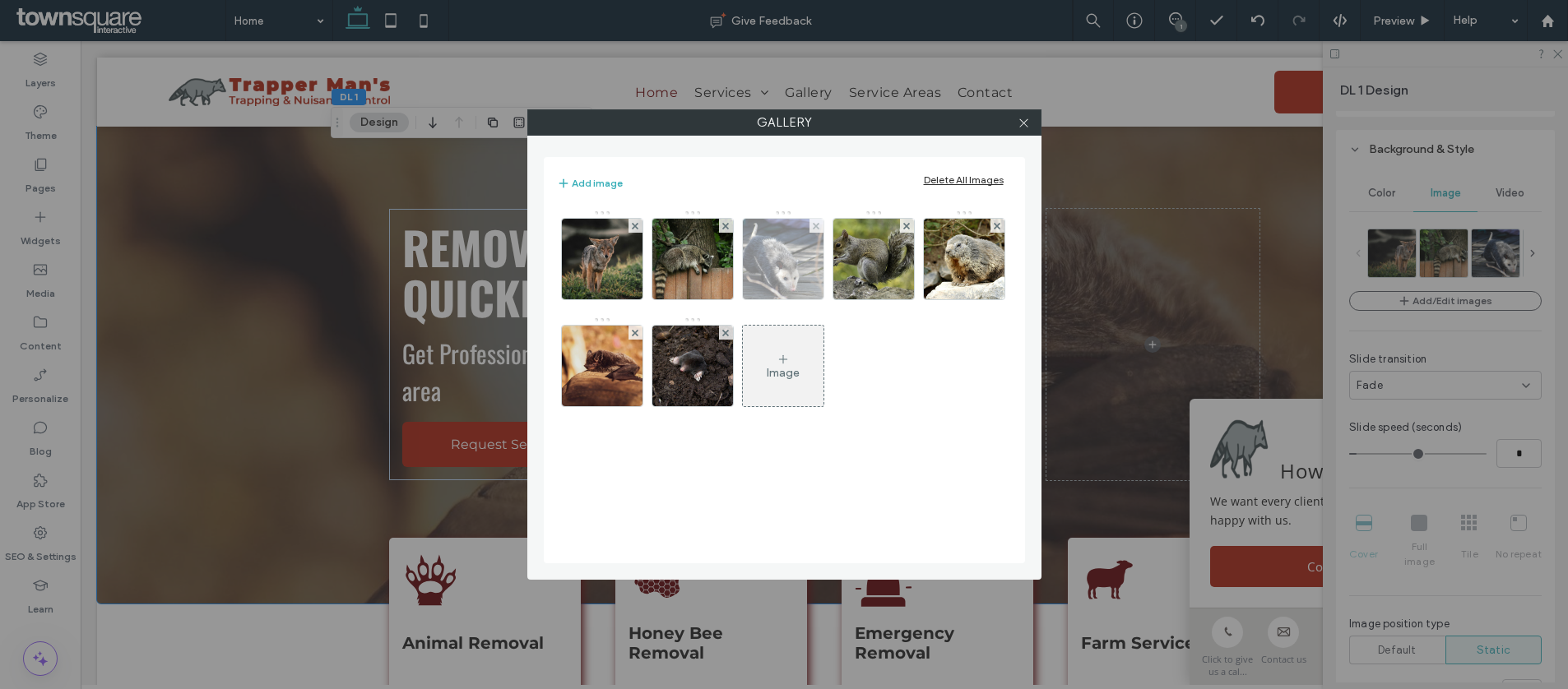click at bounding box center (782, 259) 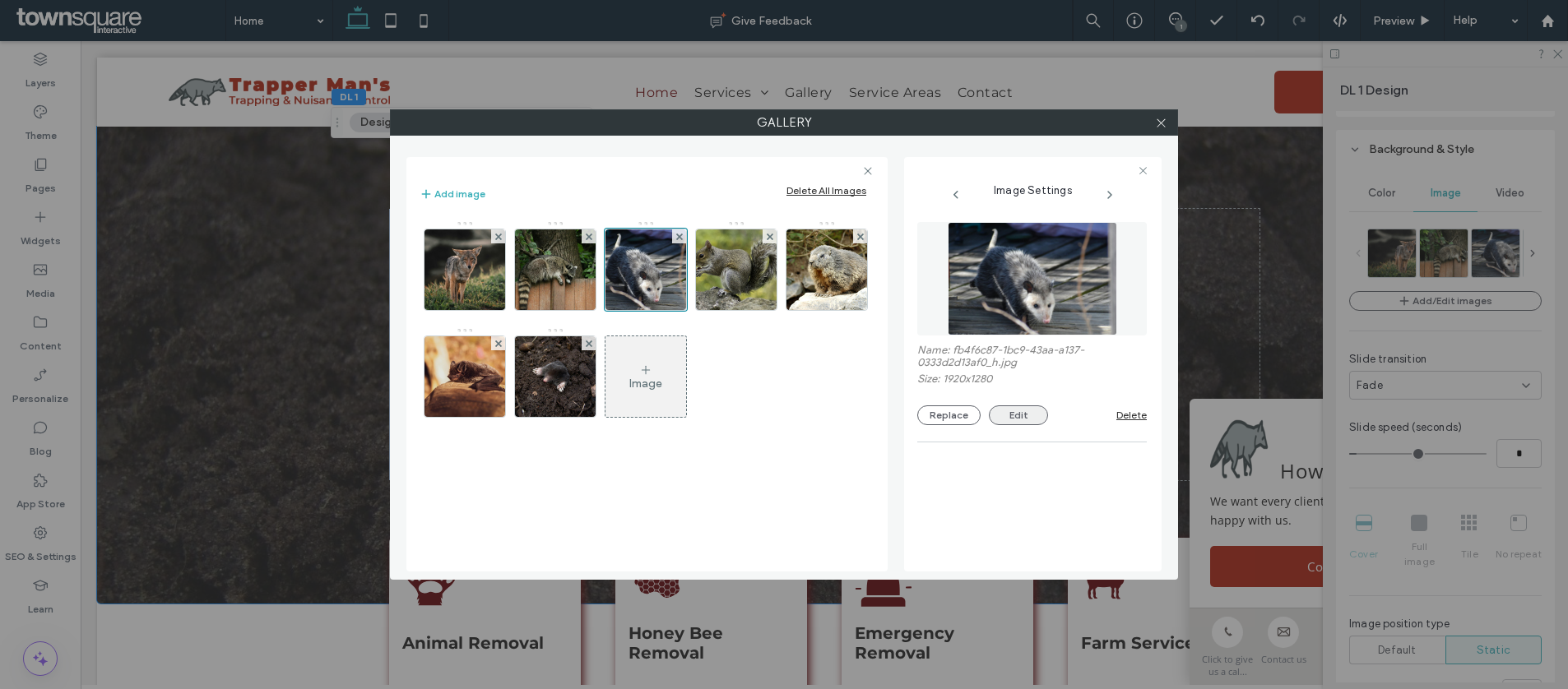click on "Edit" at bounding box center (1018, 415) 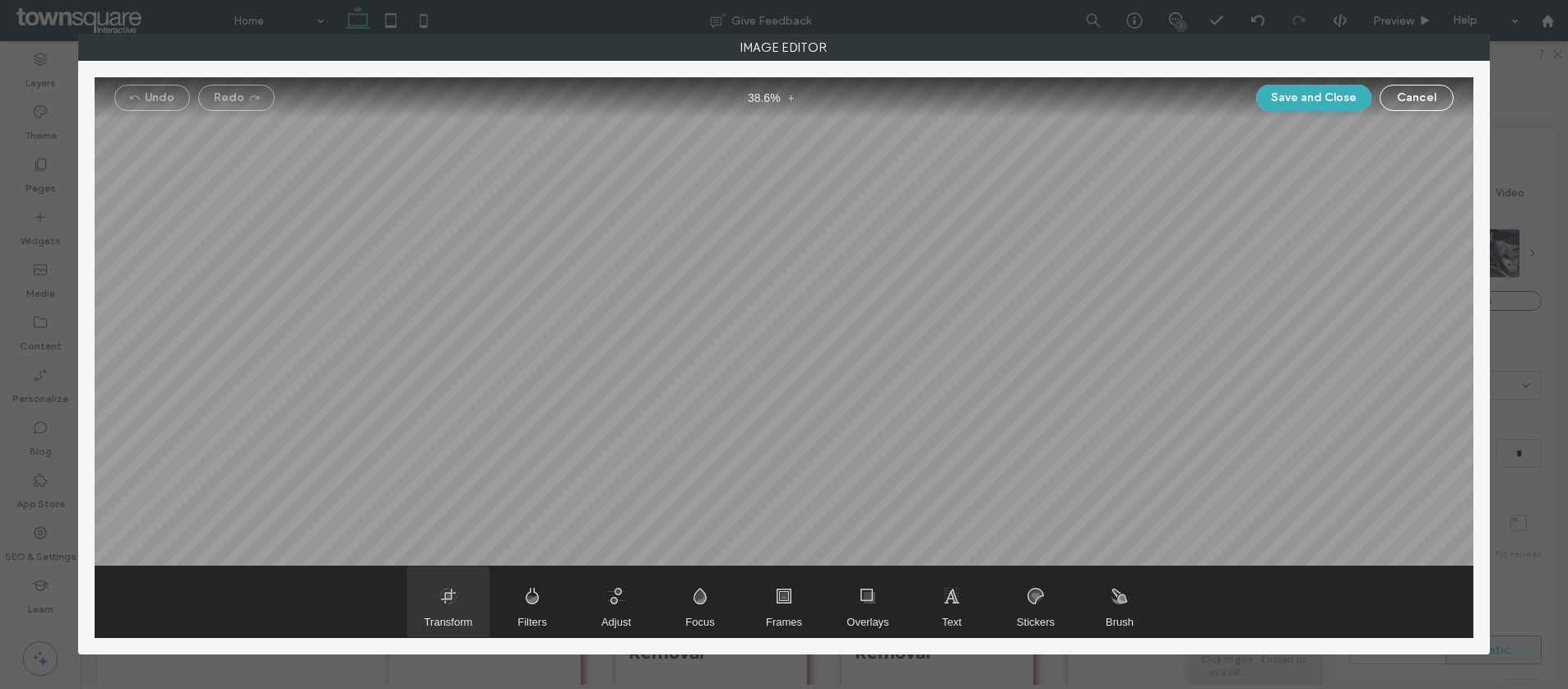 click at bounding box center (448, 602) 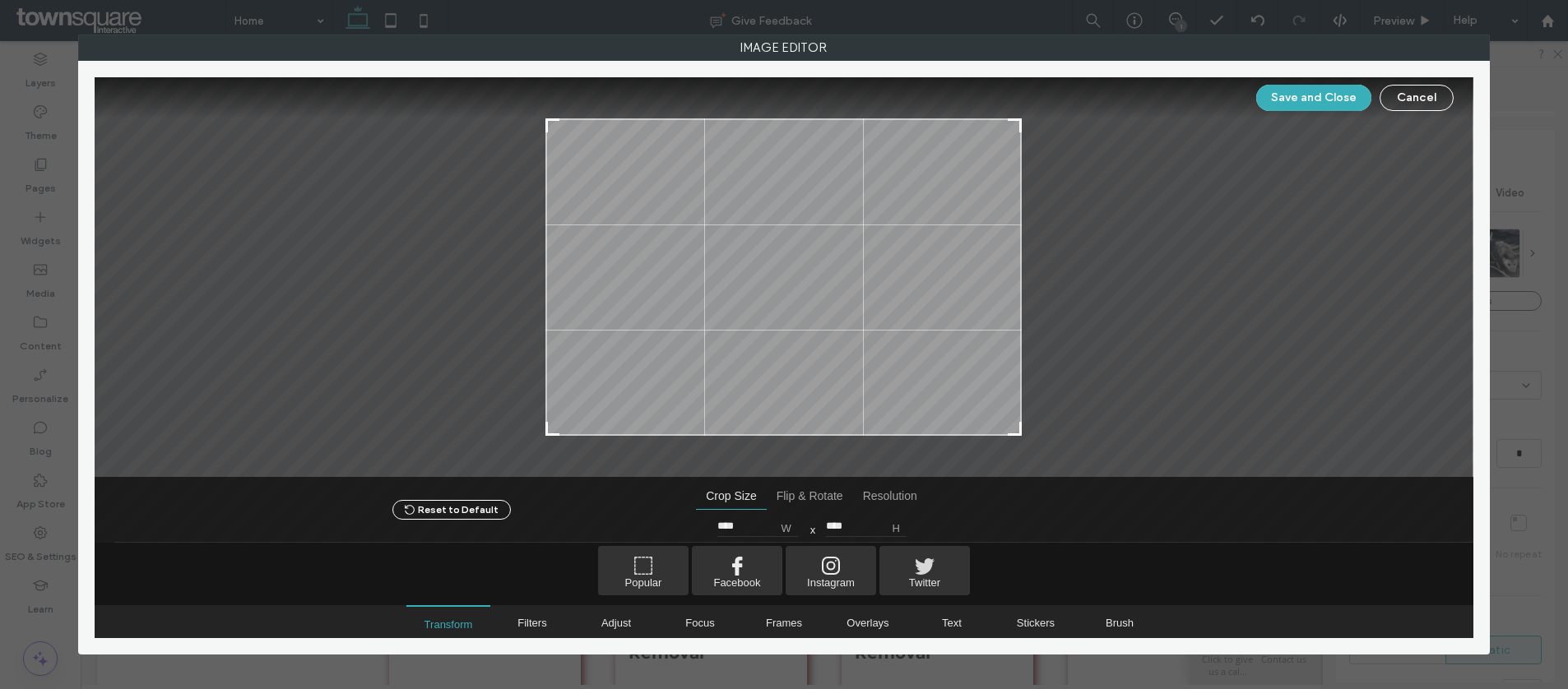 type on "****" 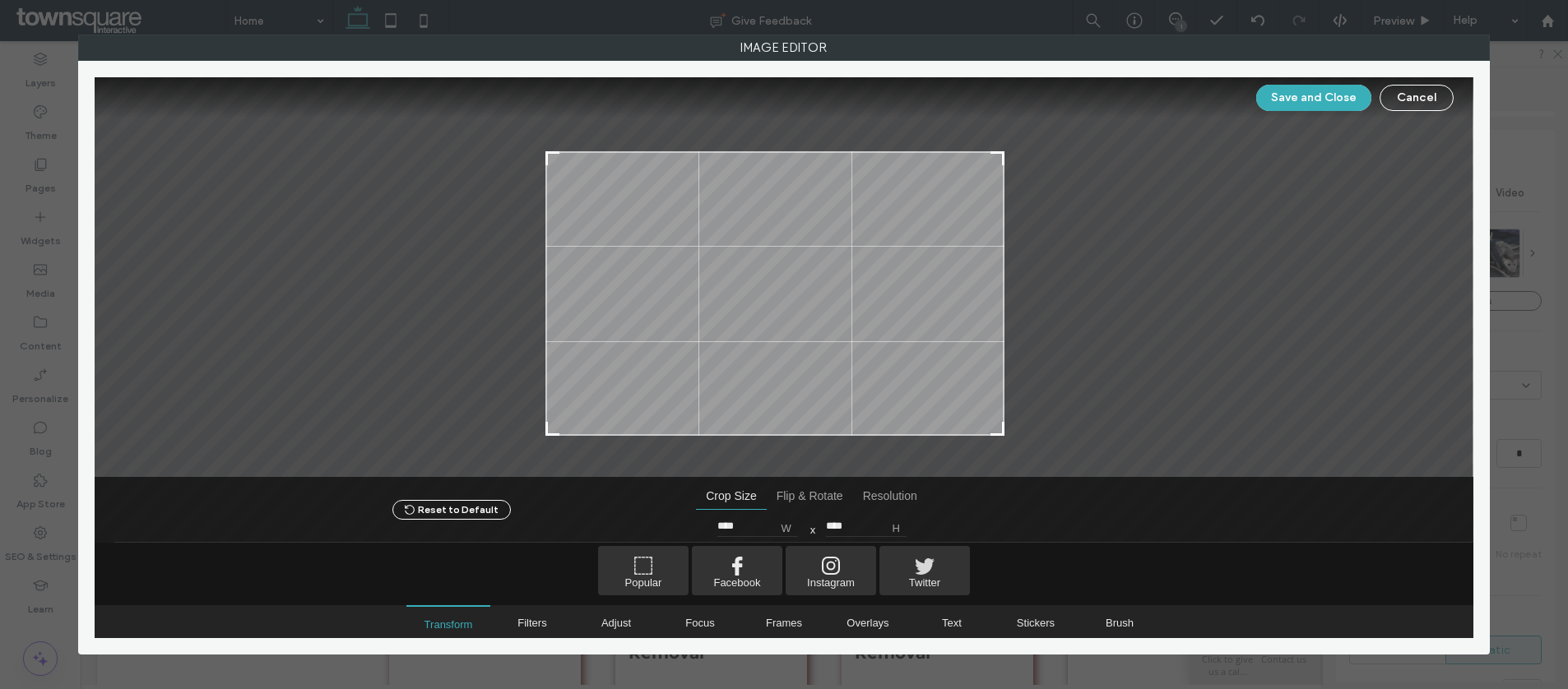 type on "****" 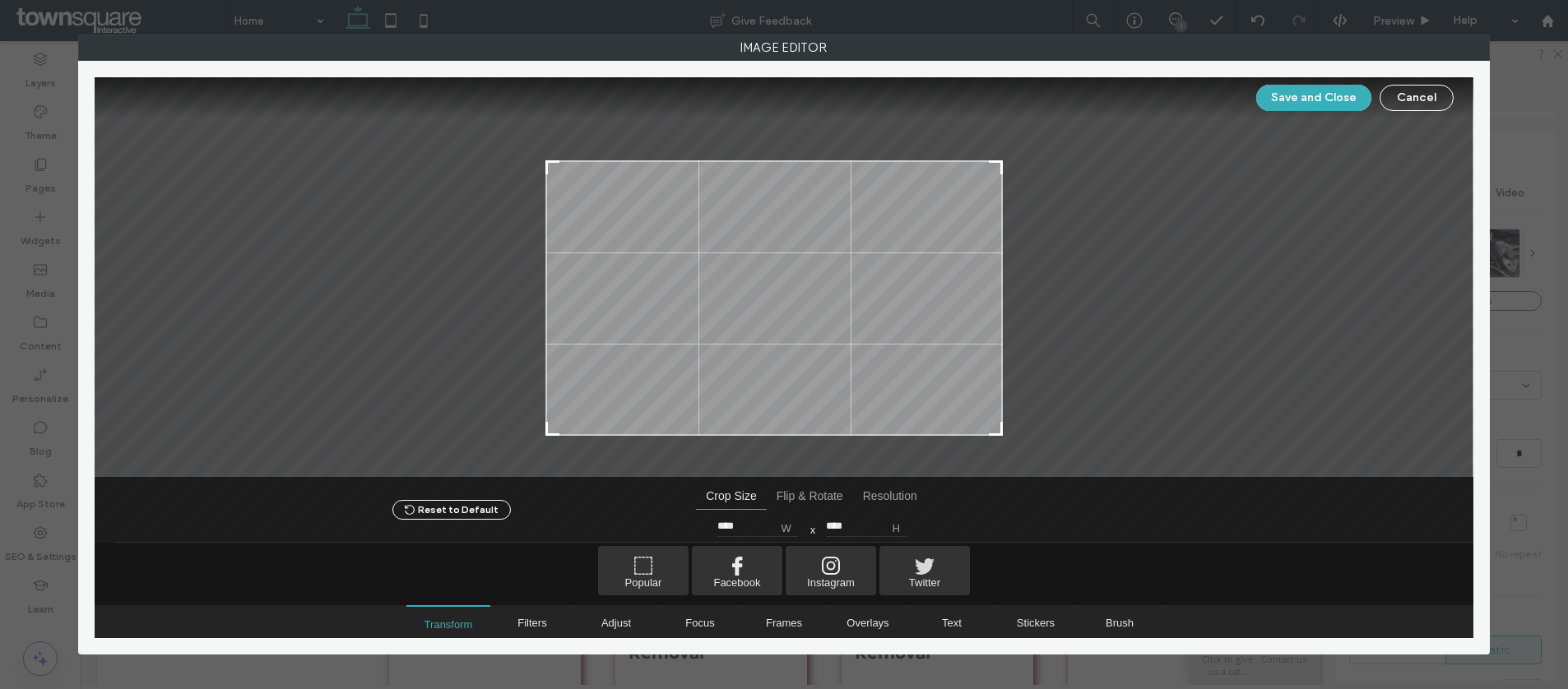 type on "****" 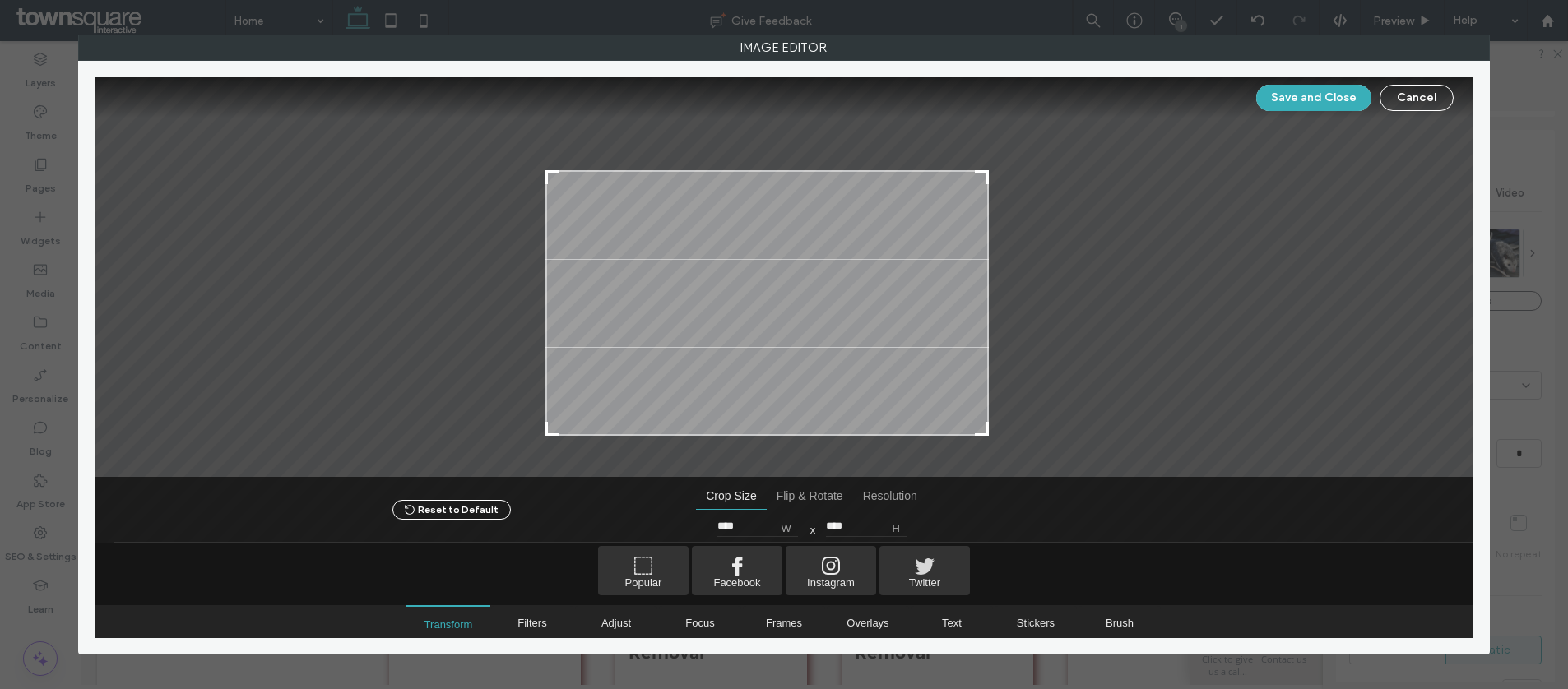type on "****" 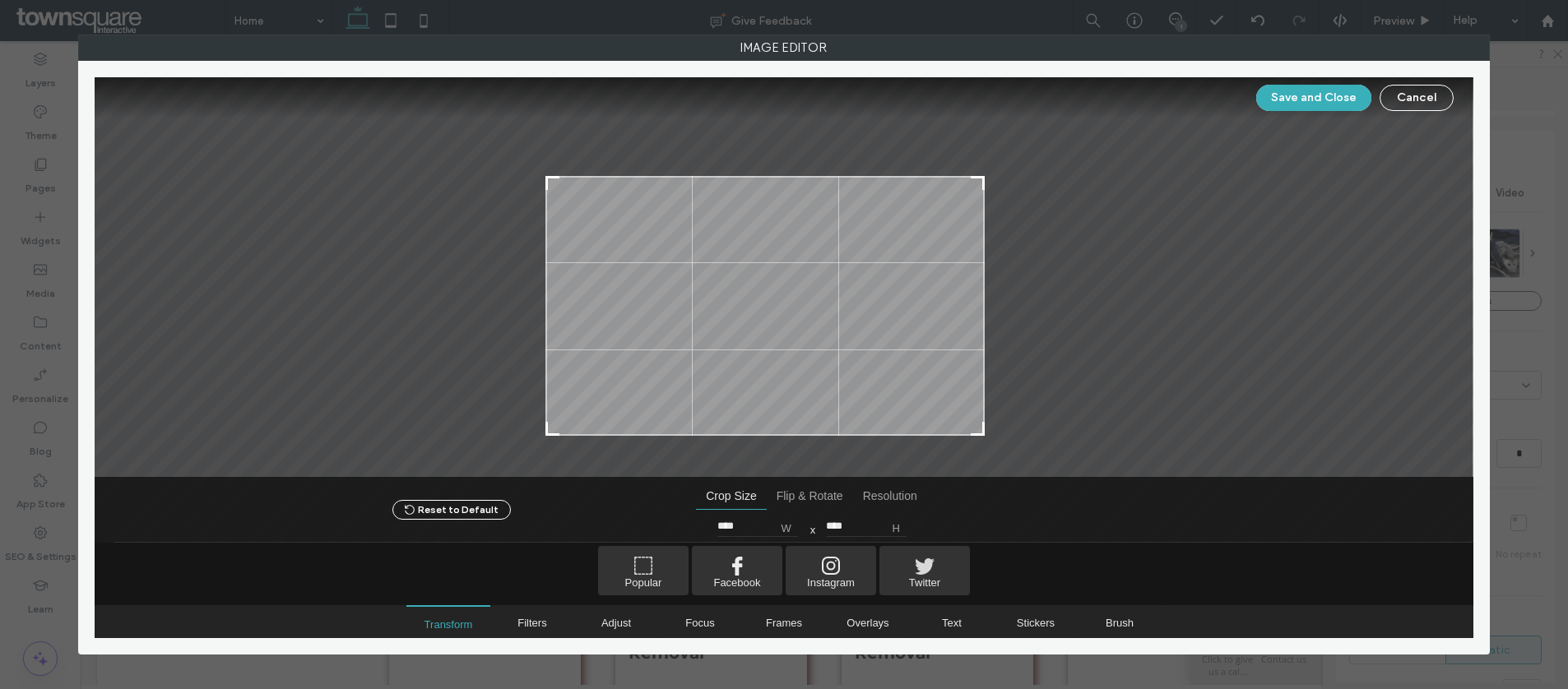 type on "****" 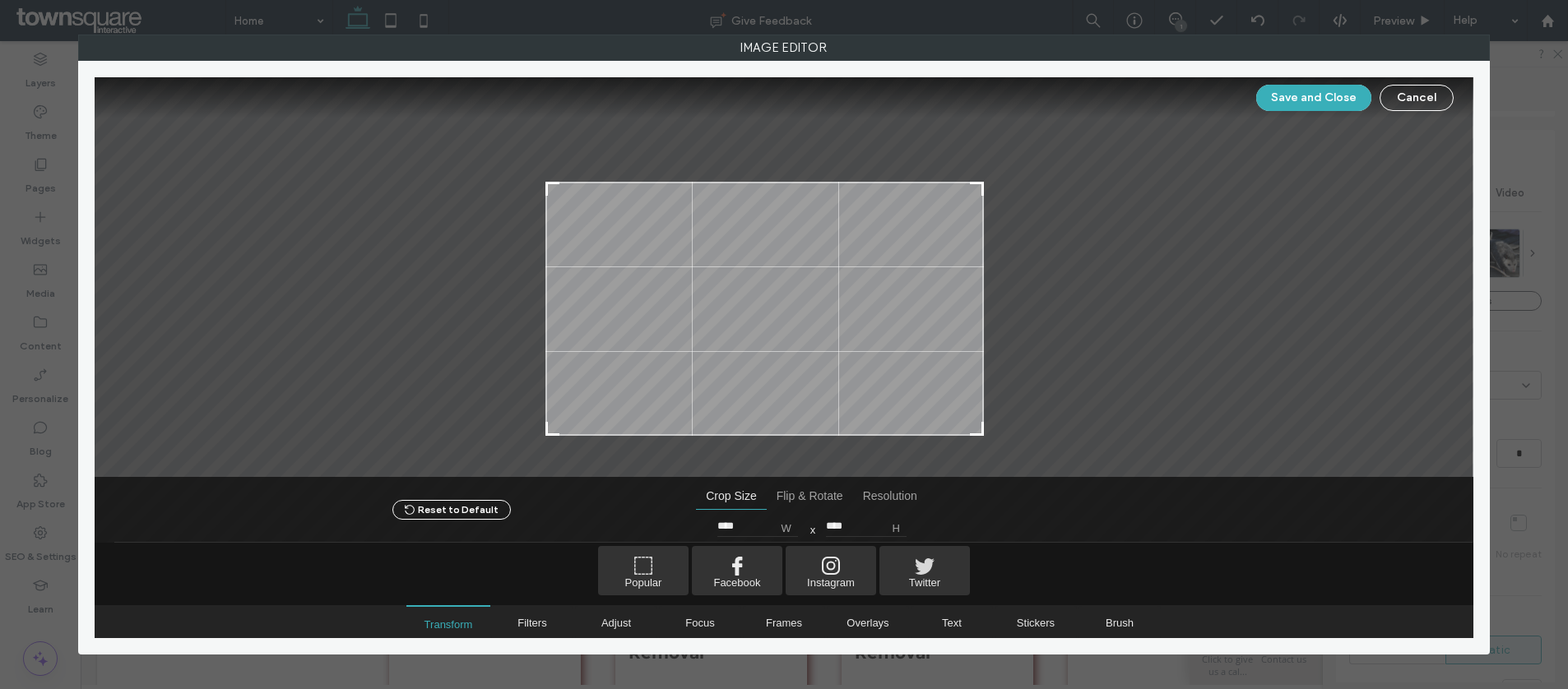 drag, startPoint x: 1014, startPoint y: 122, endPoint x: 976, endPoint y: 185, distance: 73.573093 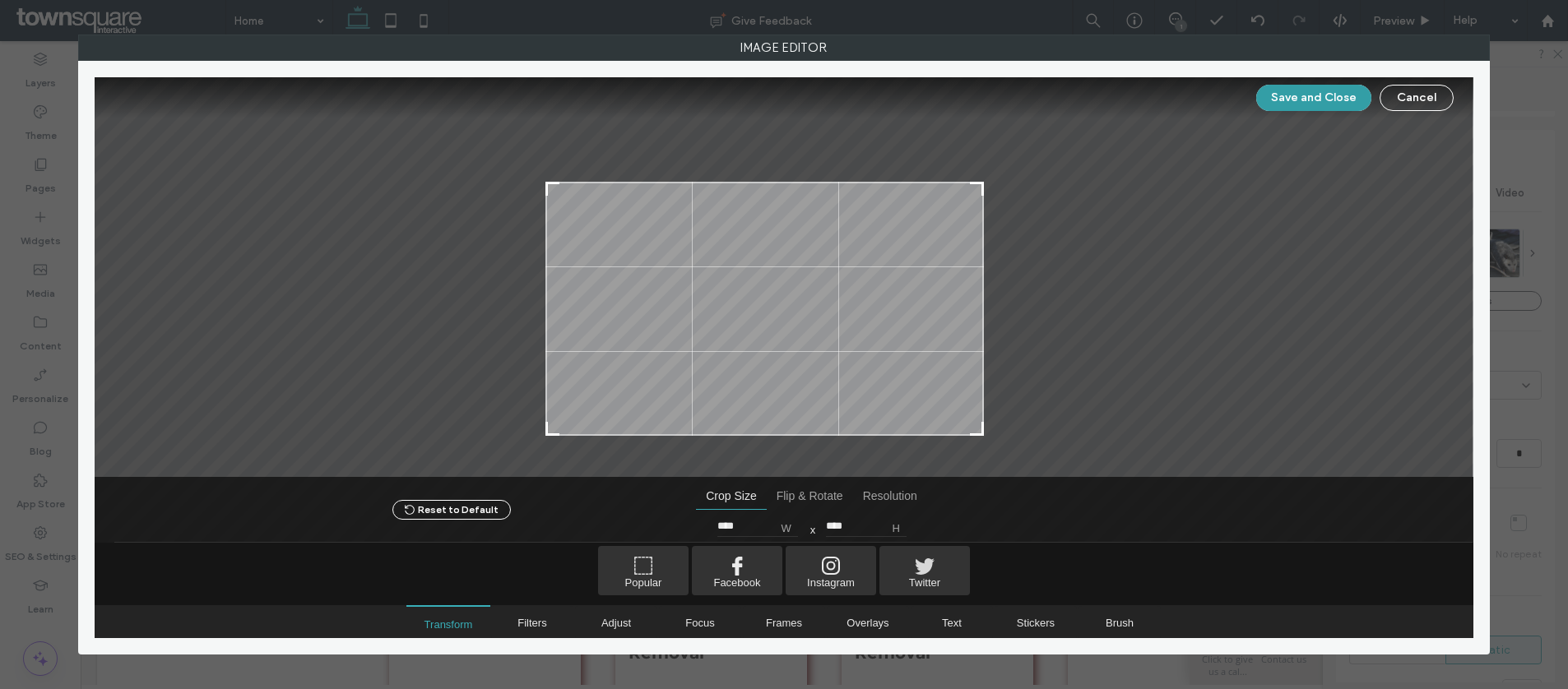 click on "Save and Close" at bounding box center (1314, 98) 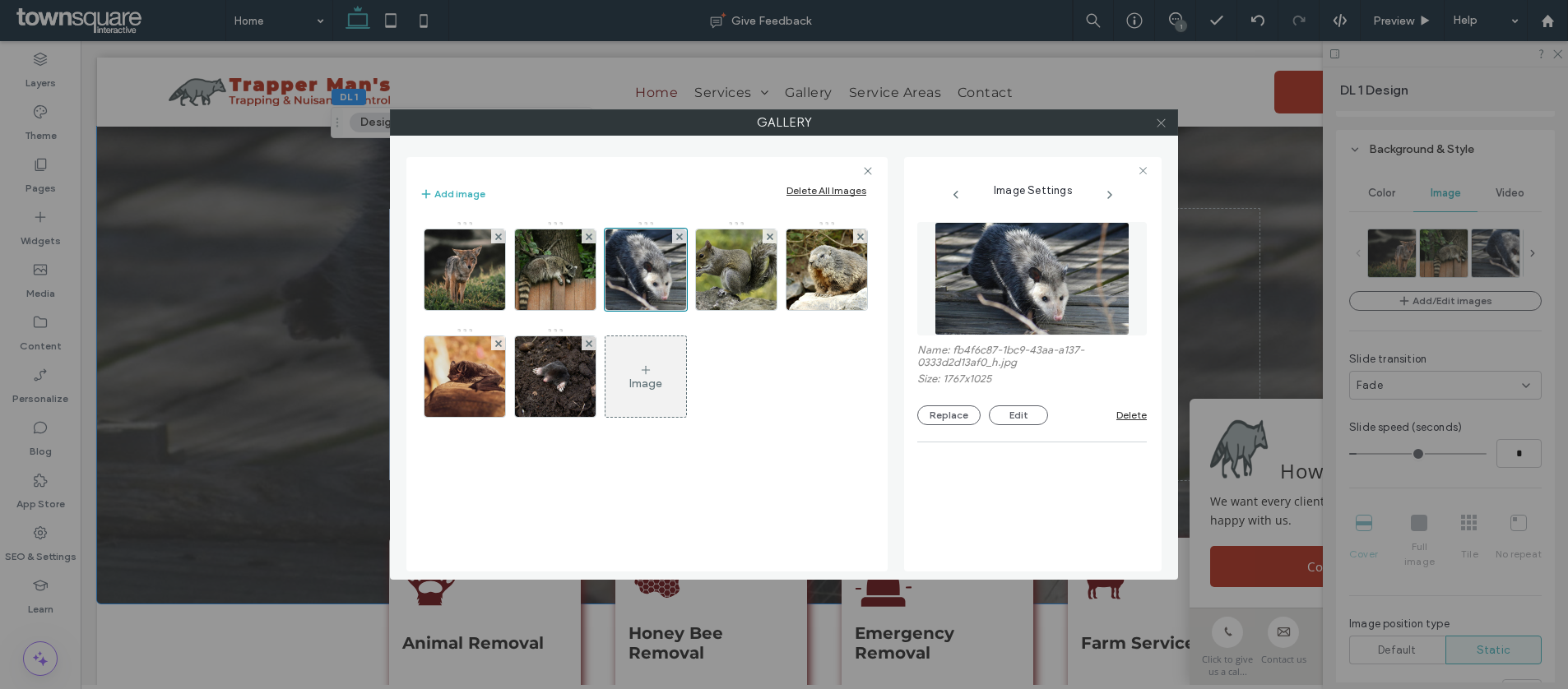 click 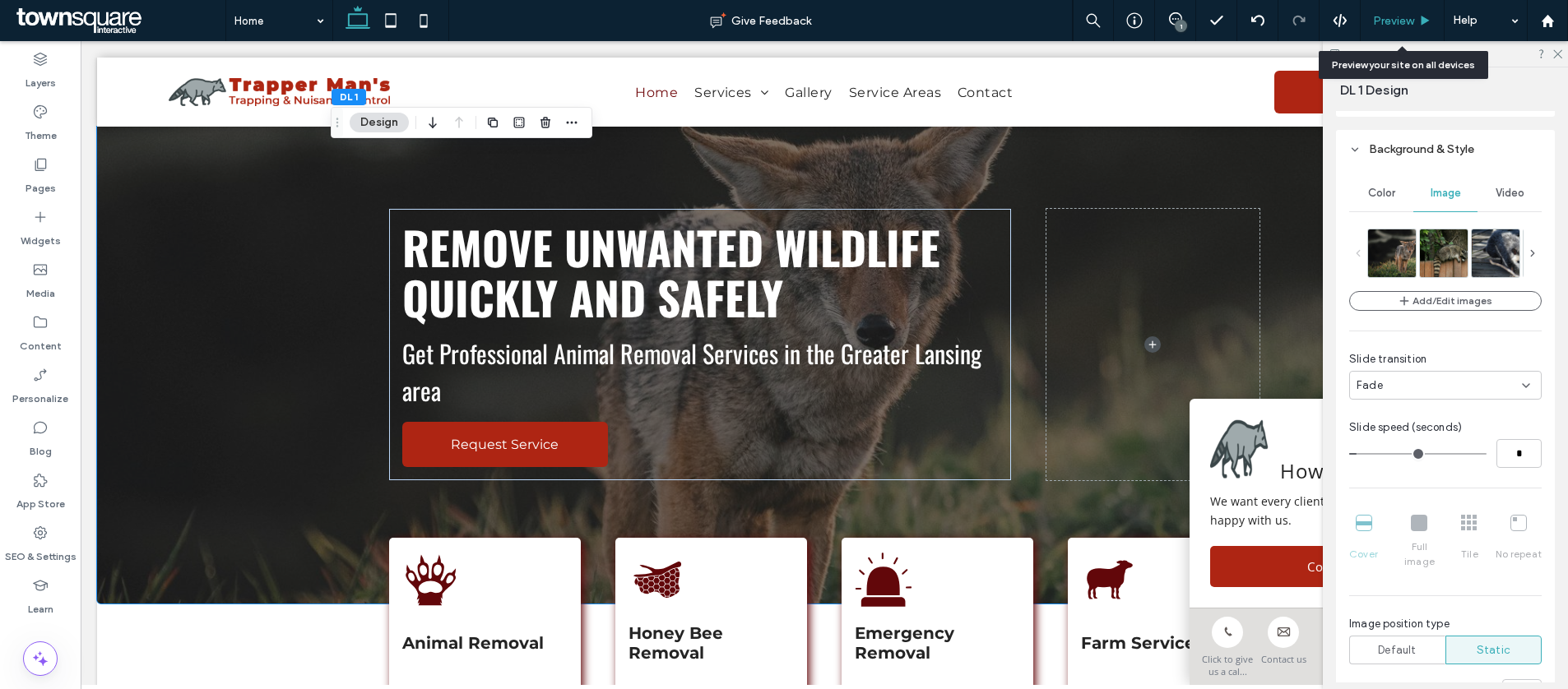 click on "Preview" at bounding box center [1403, 21] 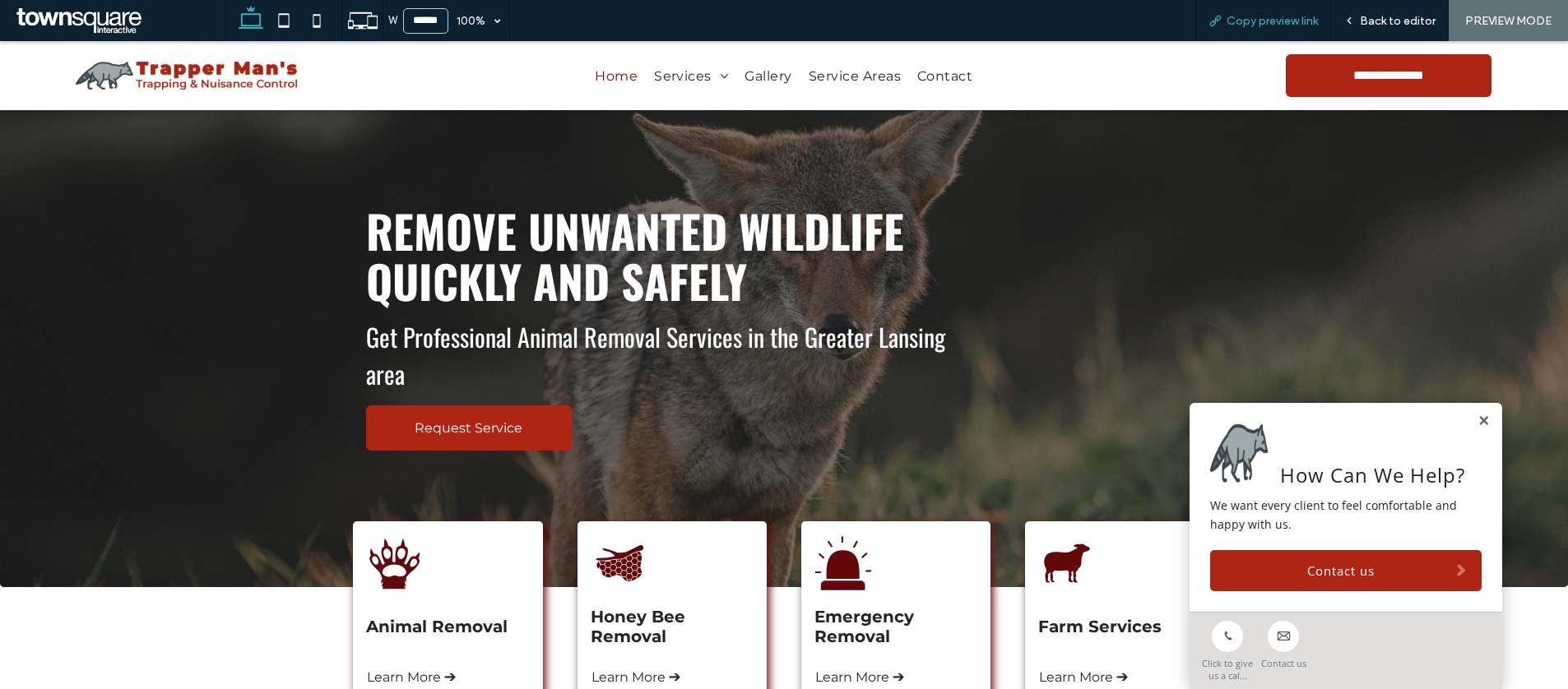 click on "Copy preview link" at bounding box center (1272, 21) 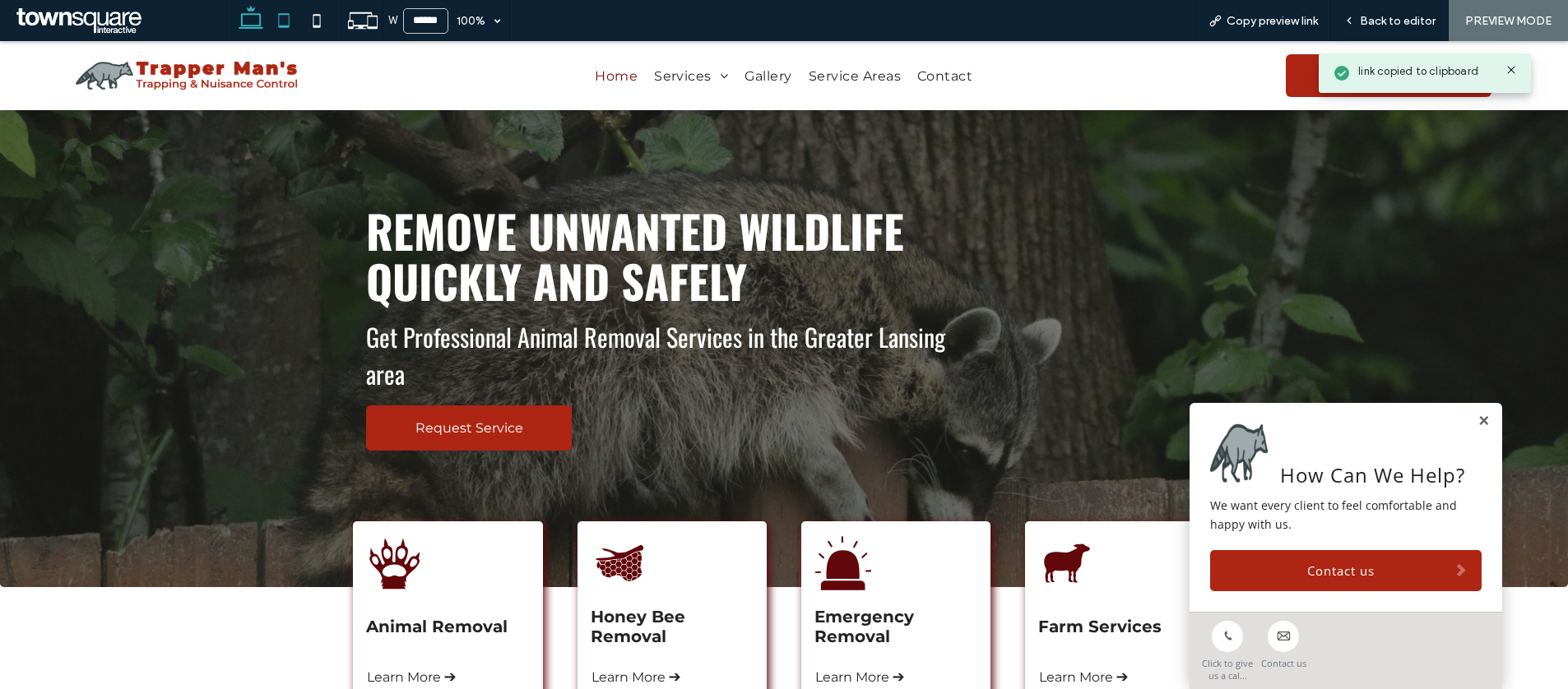click 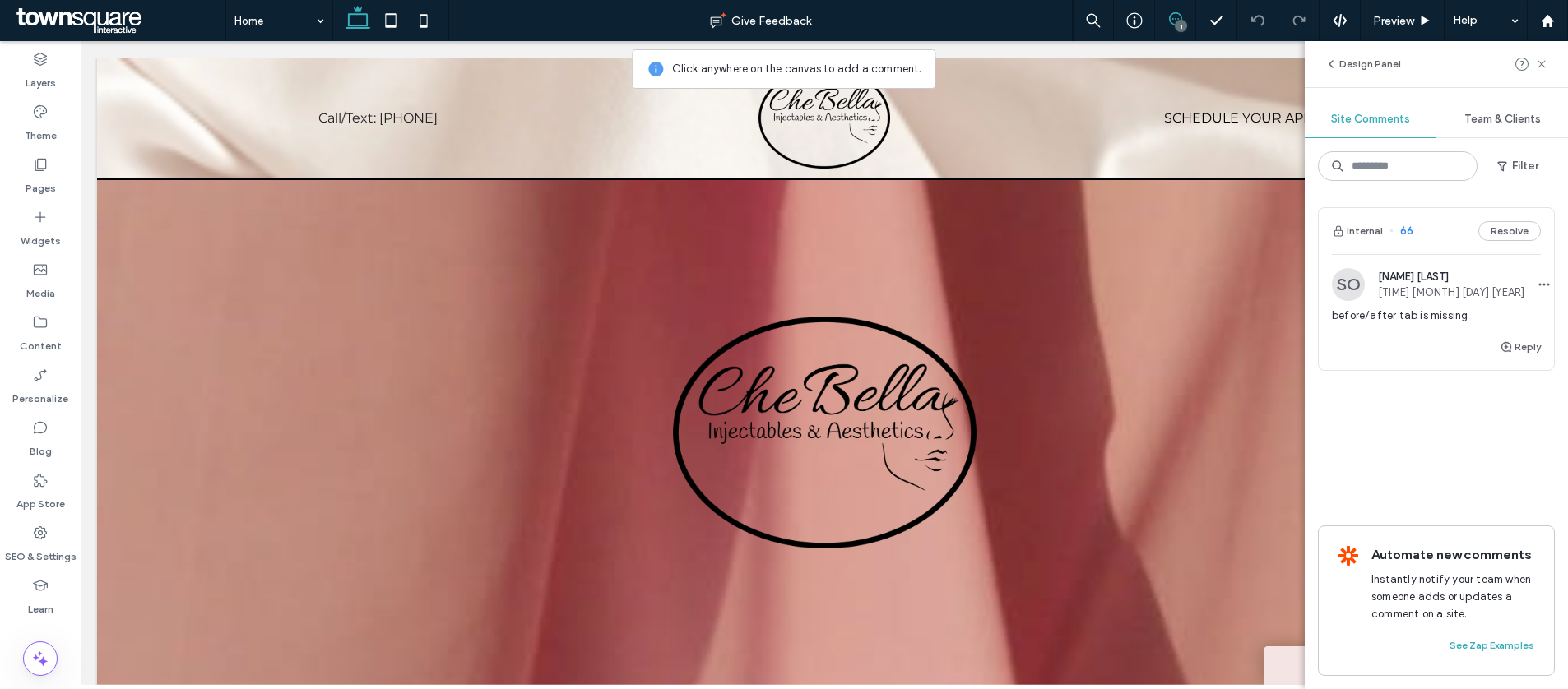 scroll, scrollTop: 0, scrollLeft: 0, axis: both 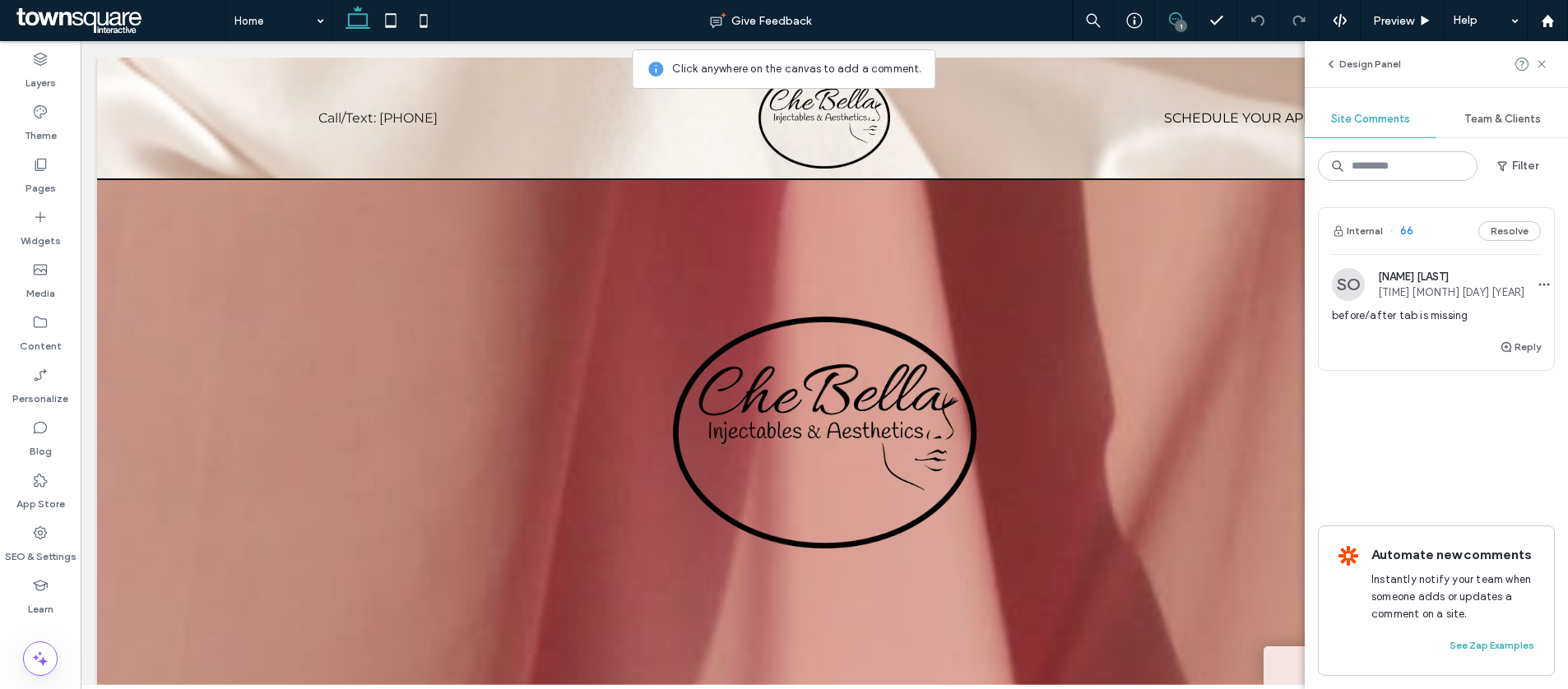 click on "before/after tab is missing" at bounding box center (1436, 316) 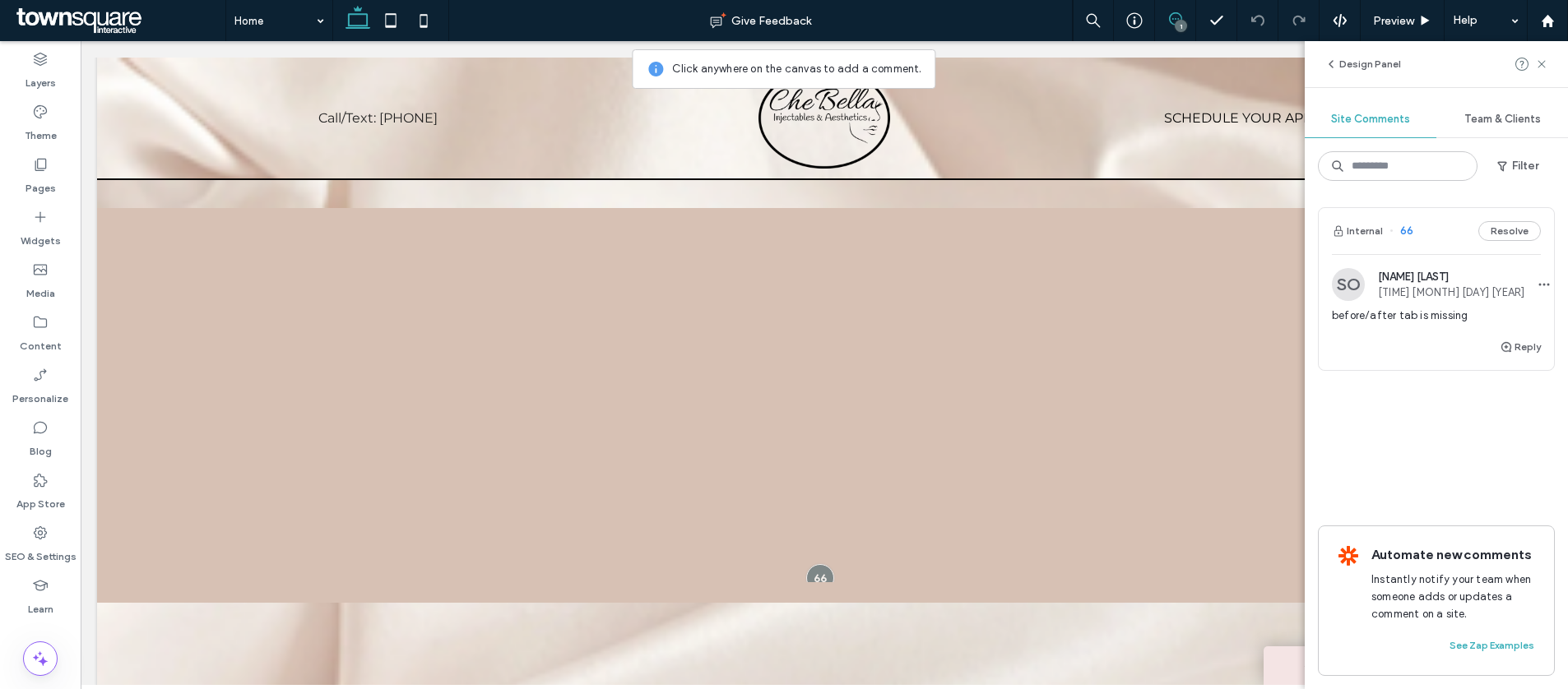 scroll, scrollTop: 927, scrollLeft: 0, axis: vertical 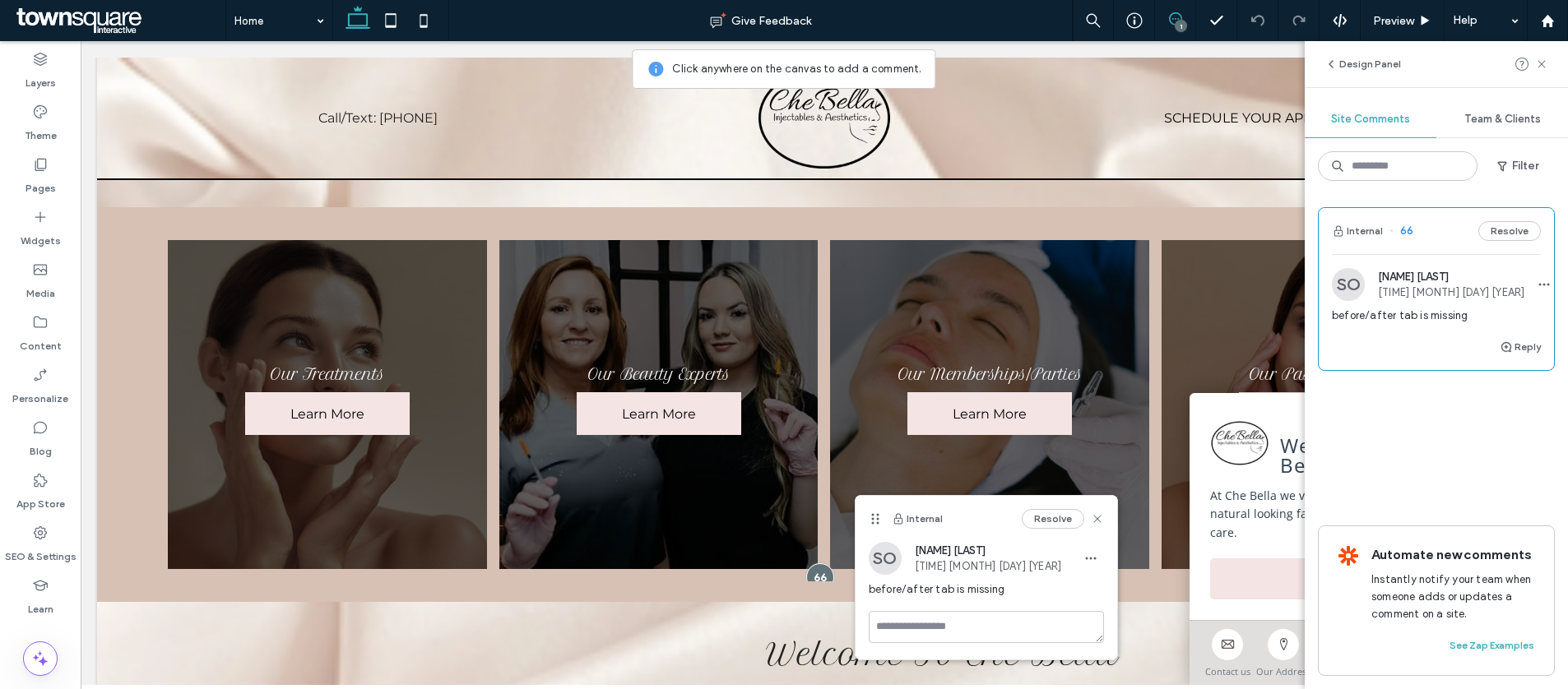 click on "15:22 Aug 1 2025" at bounding box center [1451, 292] 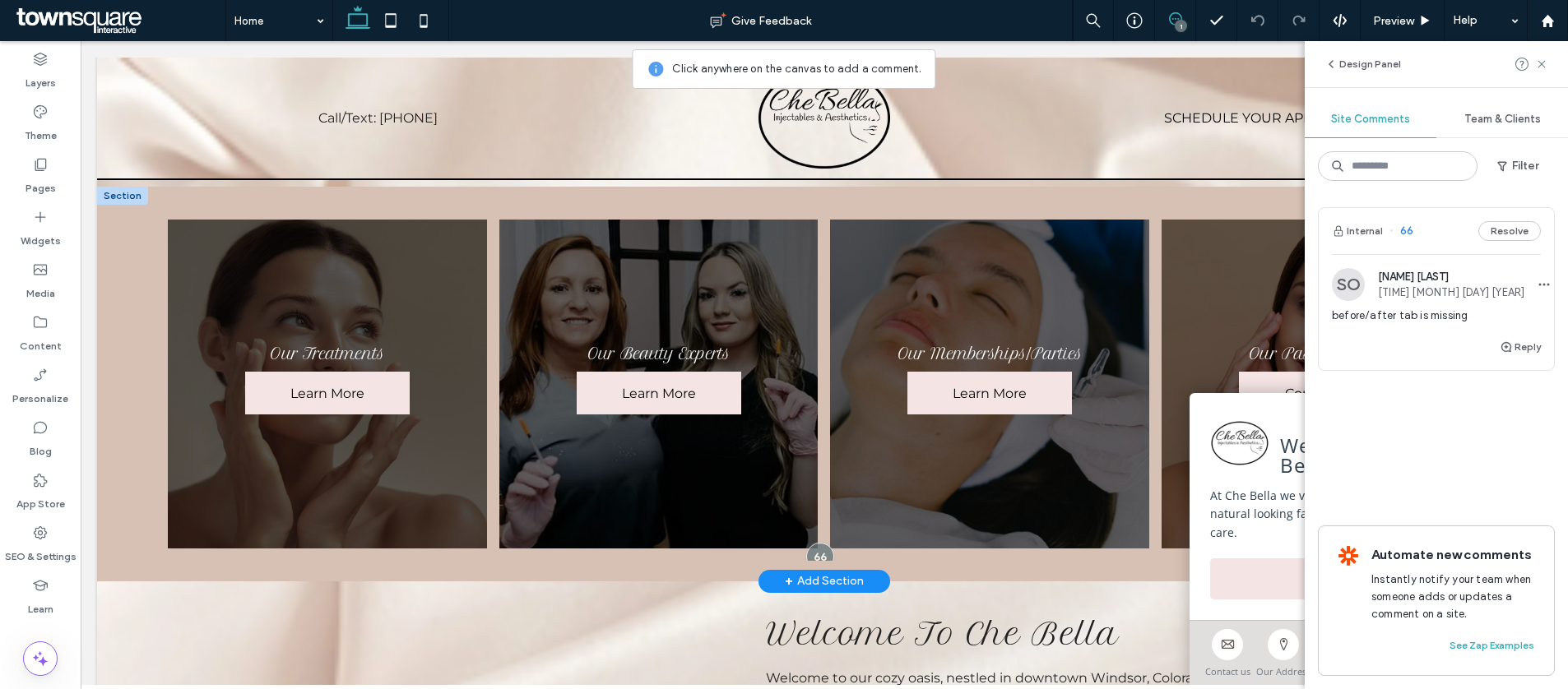 scroll, scrollTop: 957, scrollLeft: 0, axis: vertical 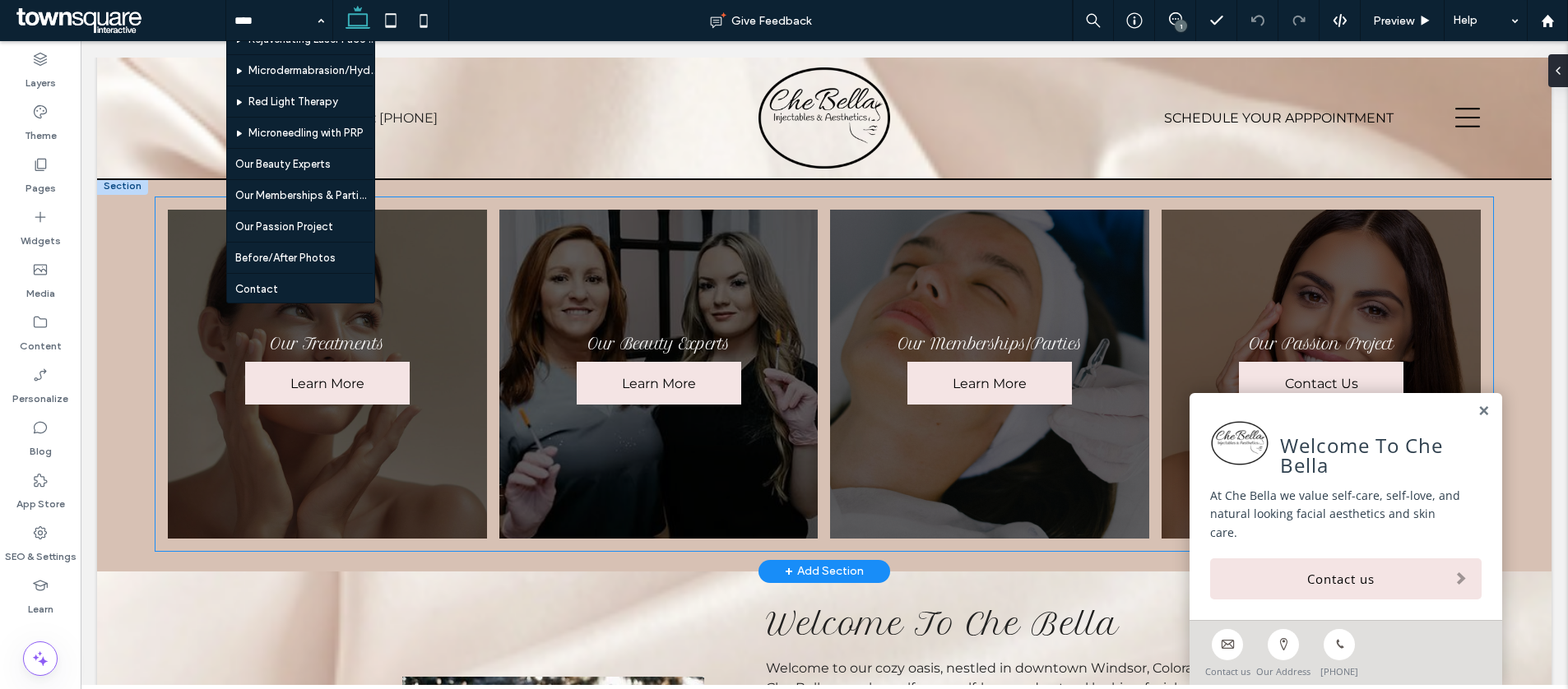 click at bounding box center [990, 374] 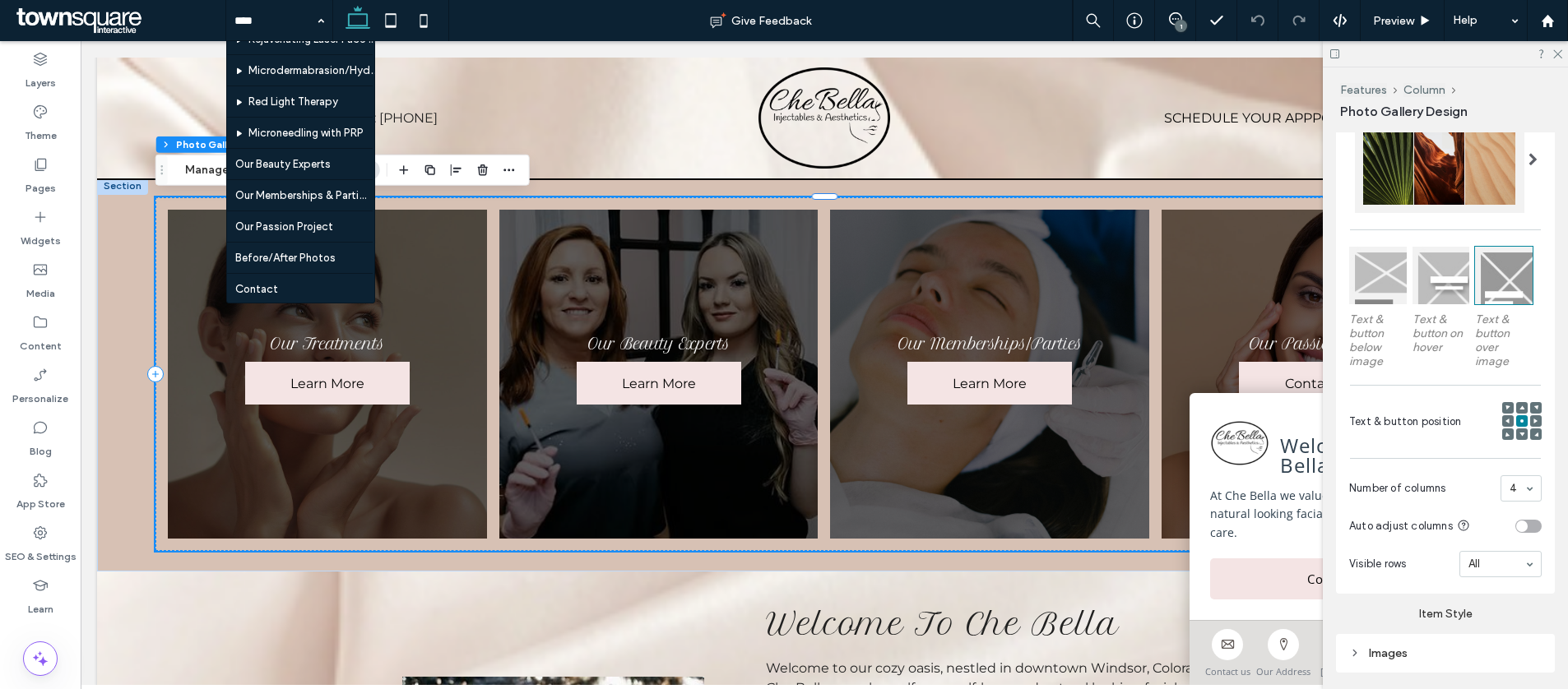 scroll, scrollTop: 467, scrollLeft: 0, axis: vertical 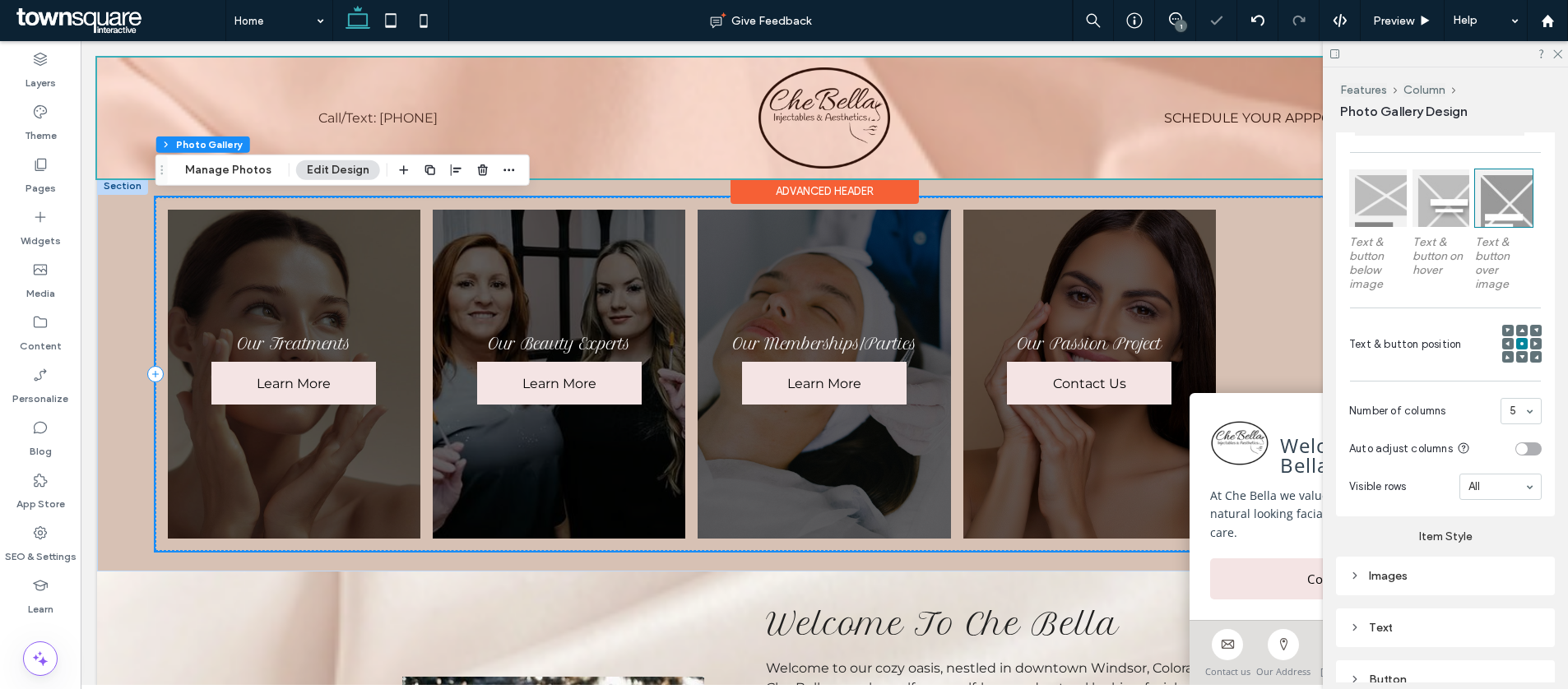 click on "Manage Photos" at bounding box center (228, 170) 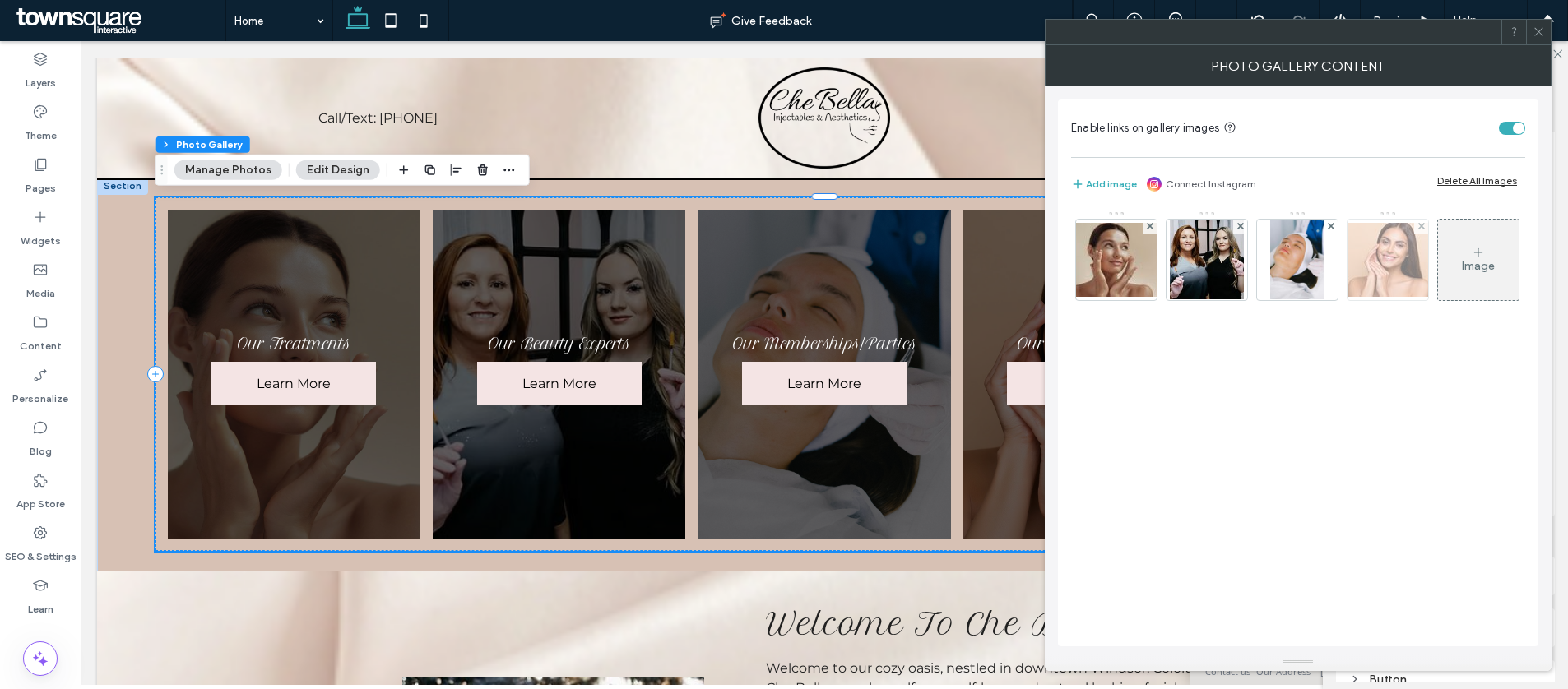 click at bounding box center [1388, 260] 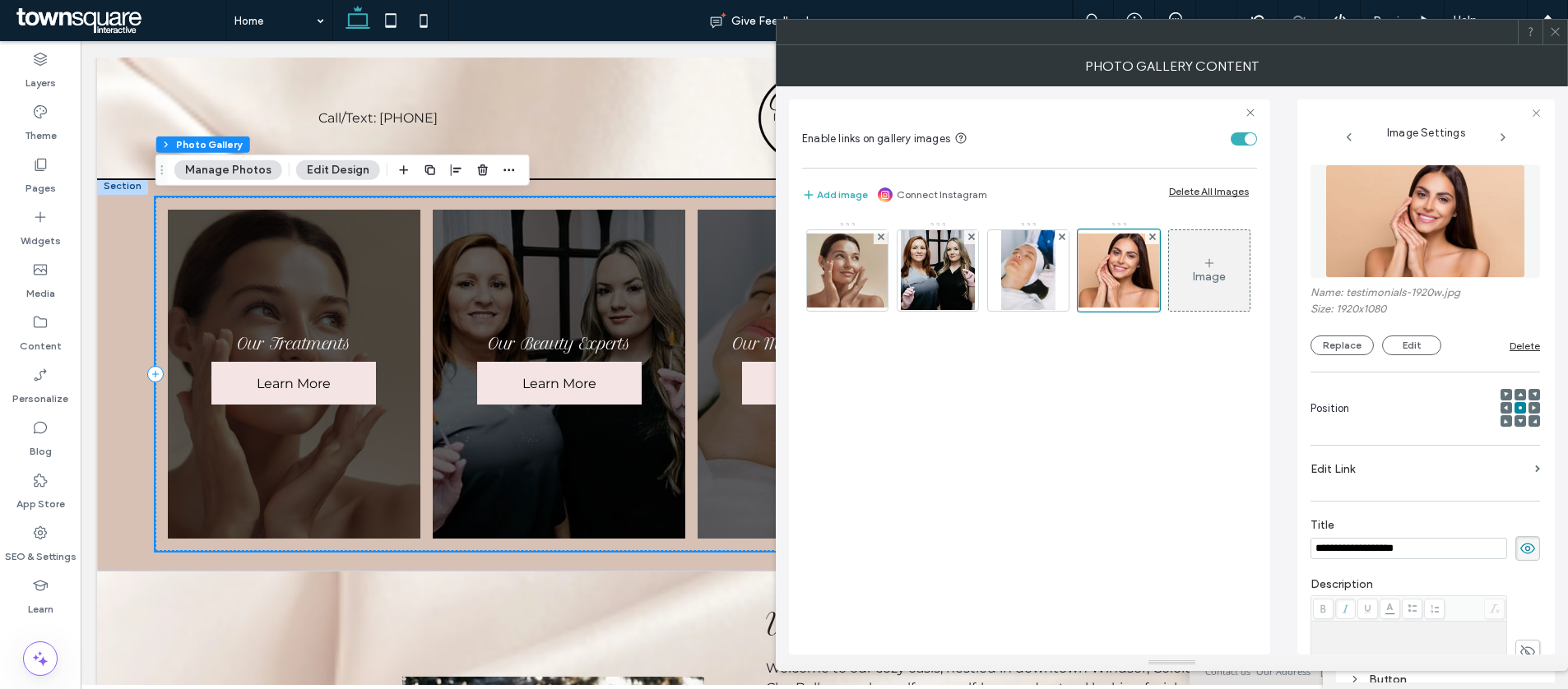 scroll, scrollTop: 0, scrollLeft: 0, axis: both 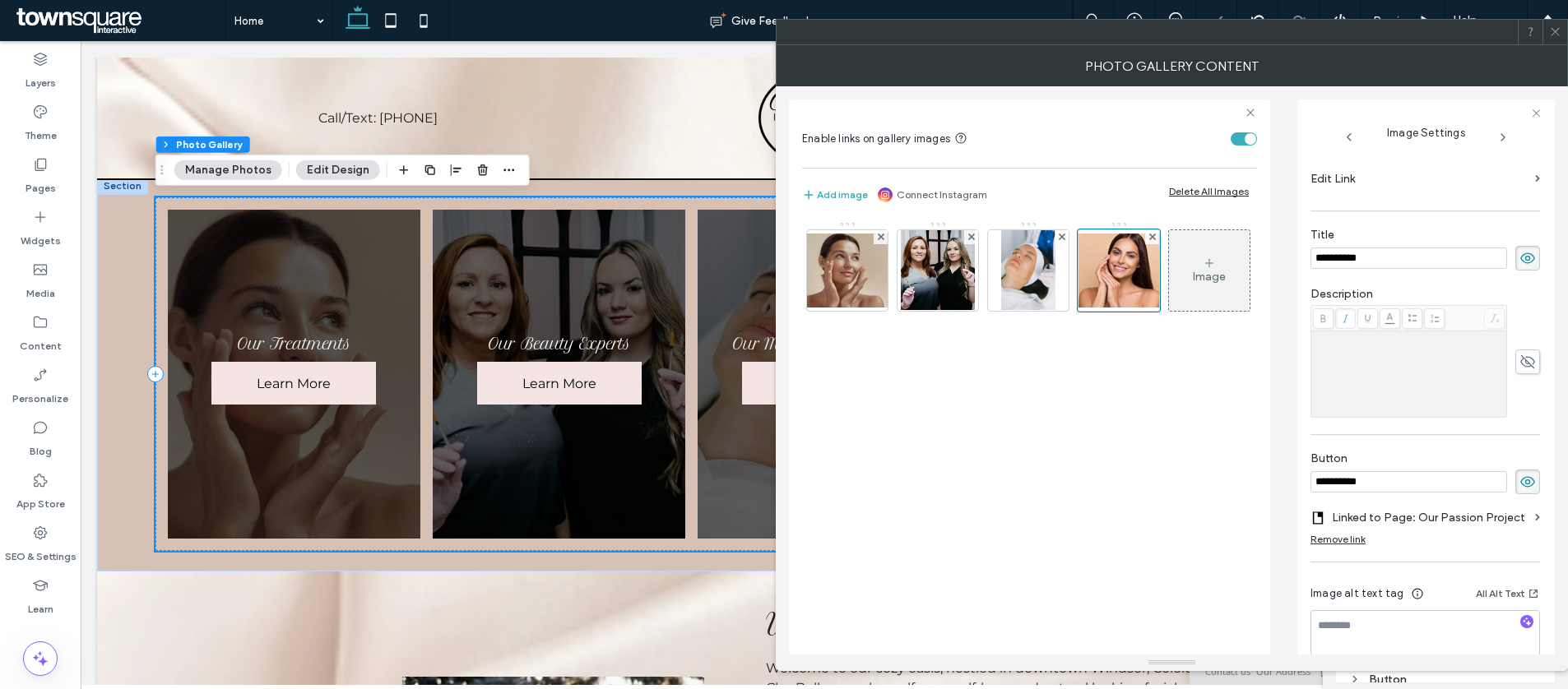 drag, startPoint x: 1393, startPoint y: 478, endPoint x: 1228, endPoint y: 461, distance: 165.87345 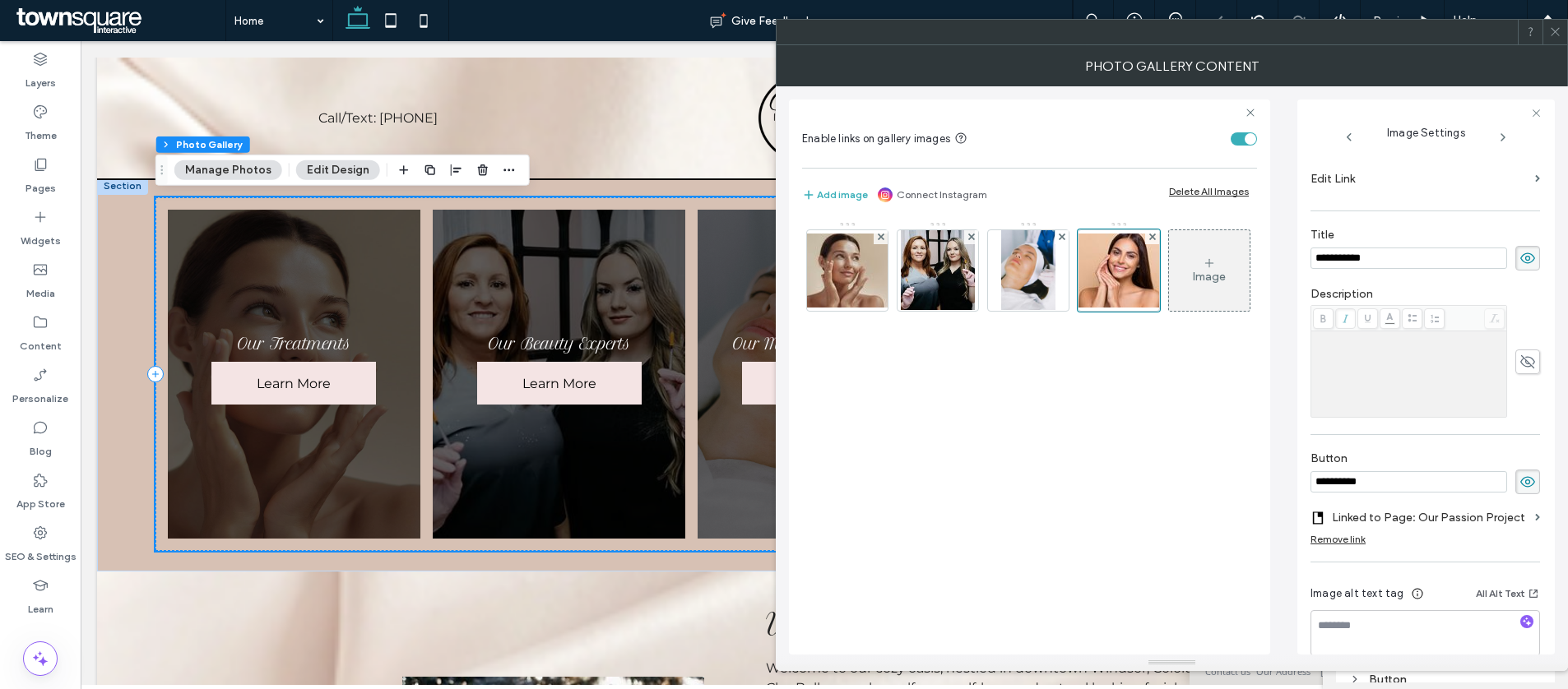 type on "**********" 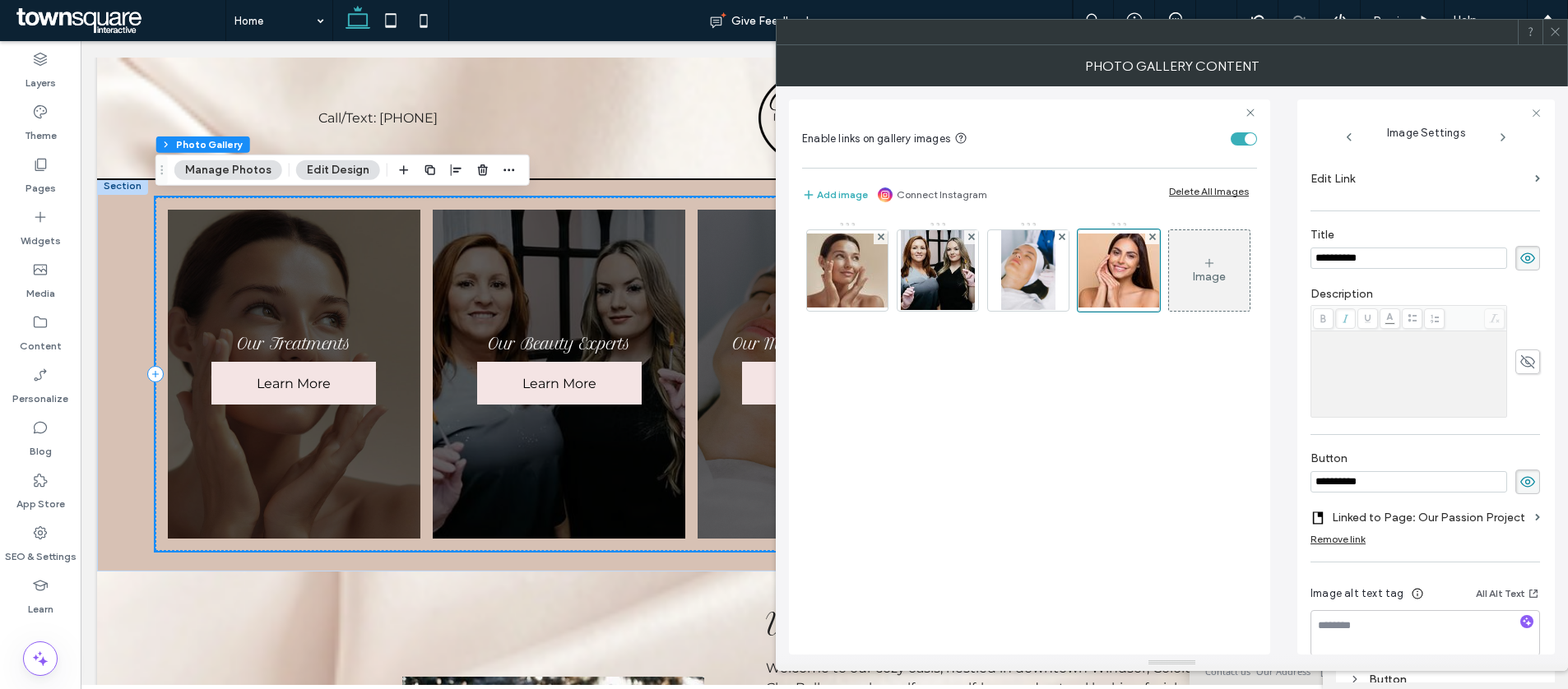 click on "**********" at bounding box center [1408, 482] 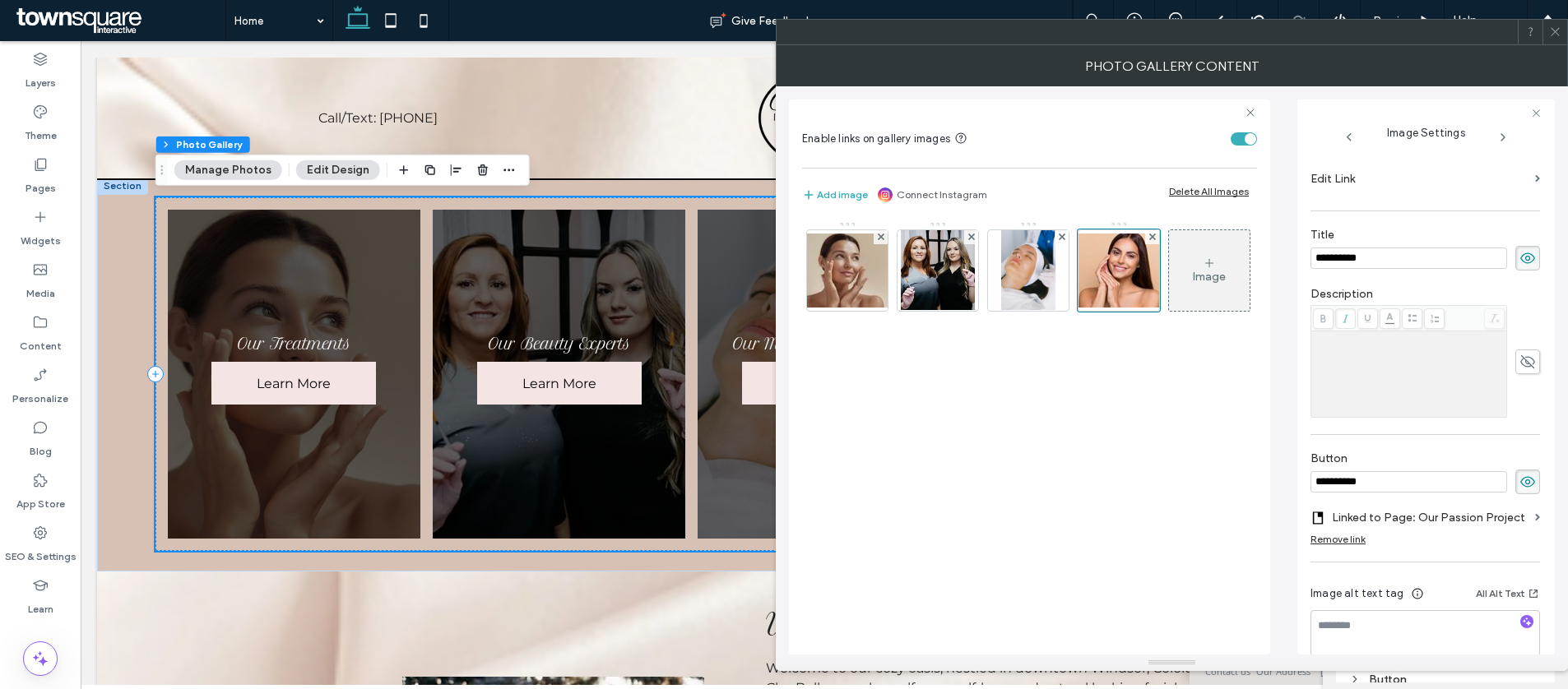 type on "**********" 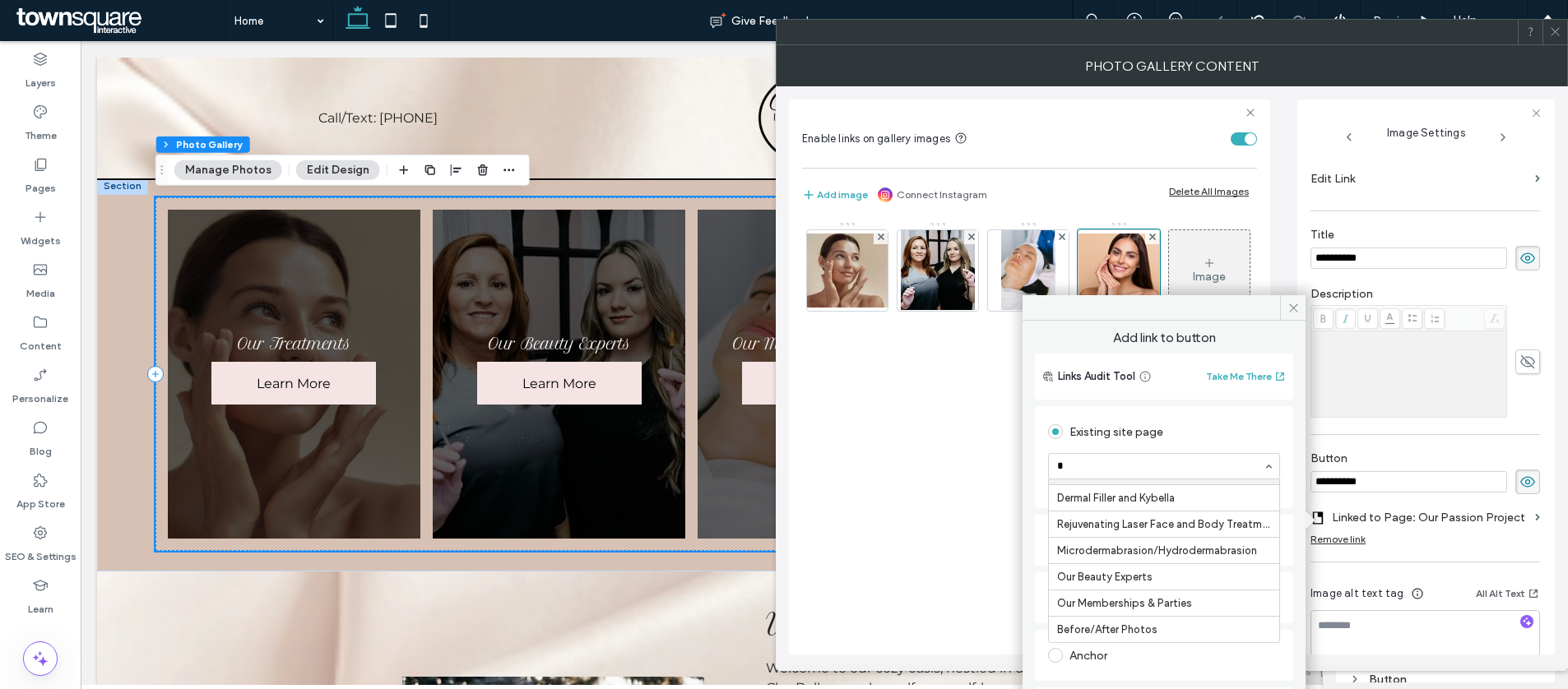 scroll, scrollTop: 0, scrollLeft: 0, axis: both 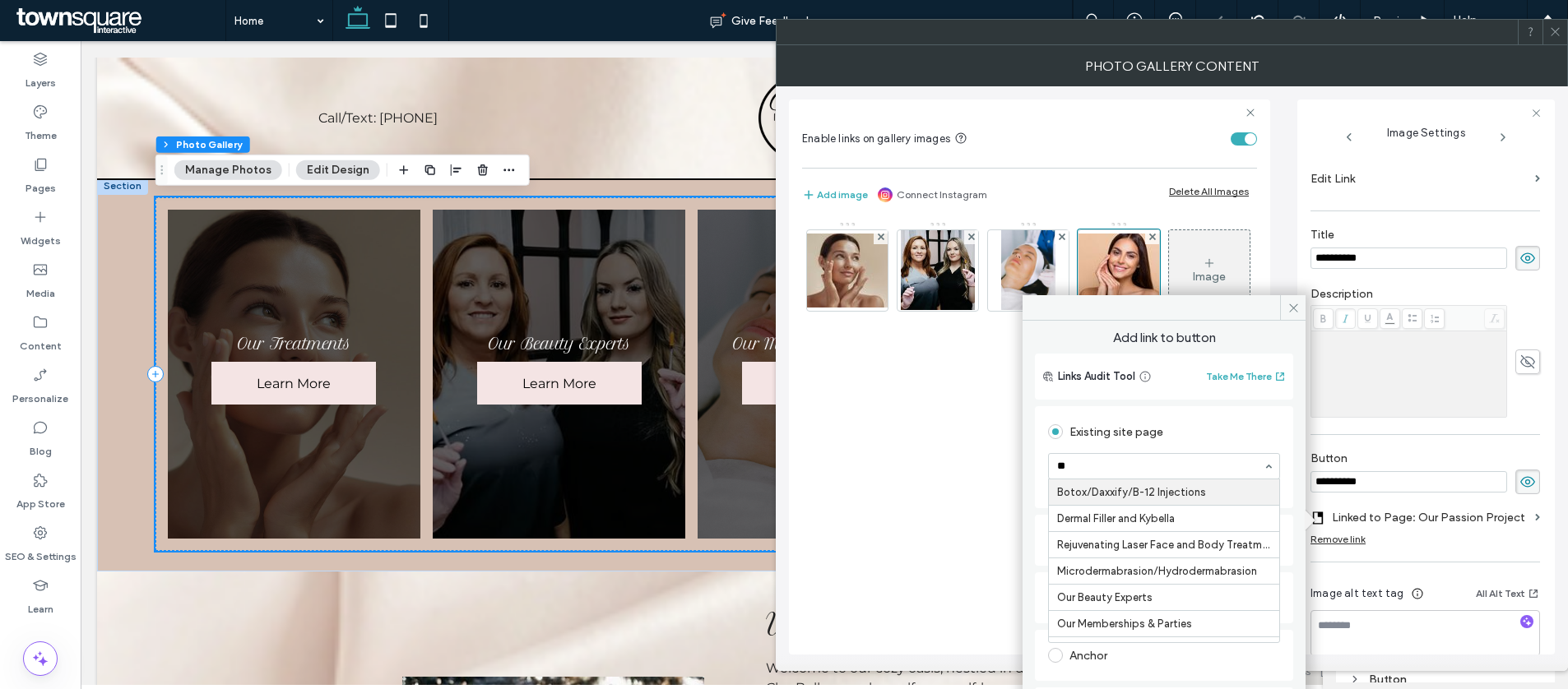 type on "***" 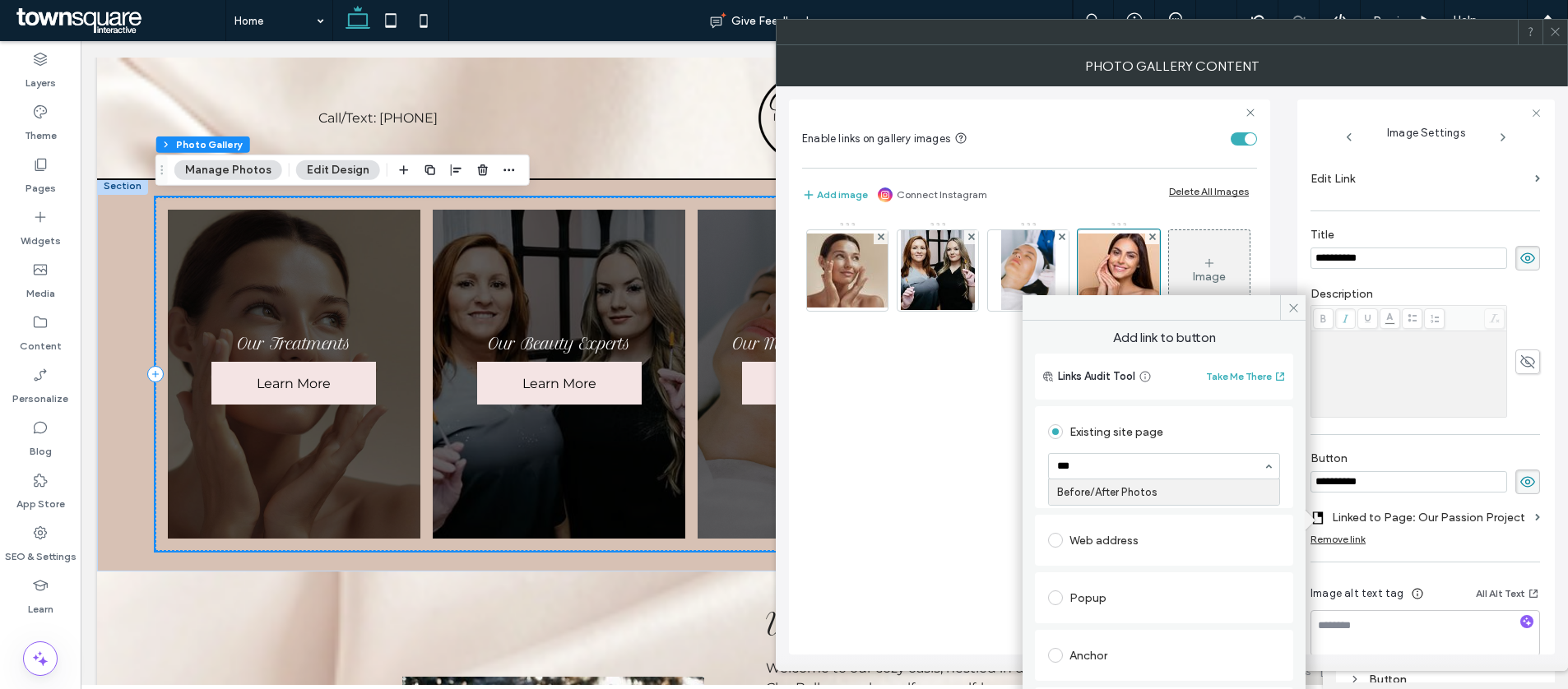 type 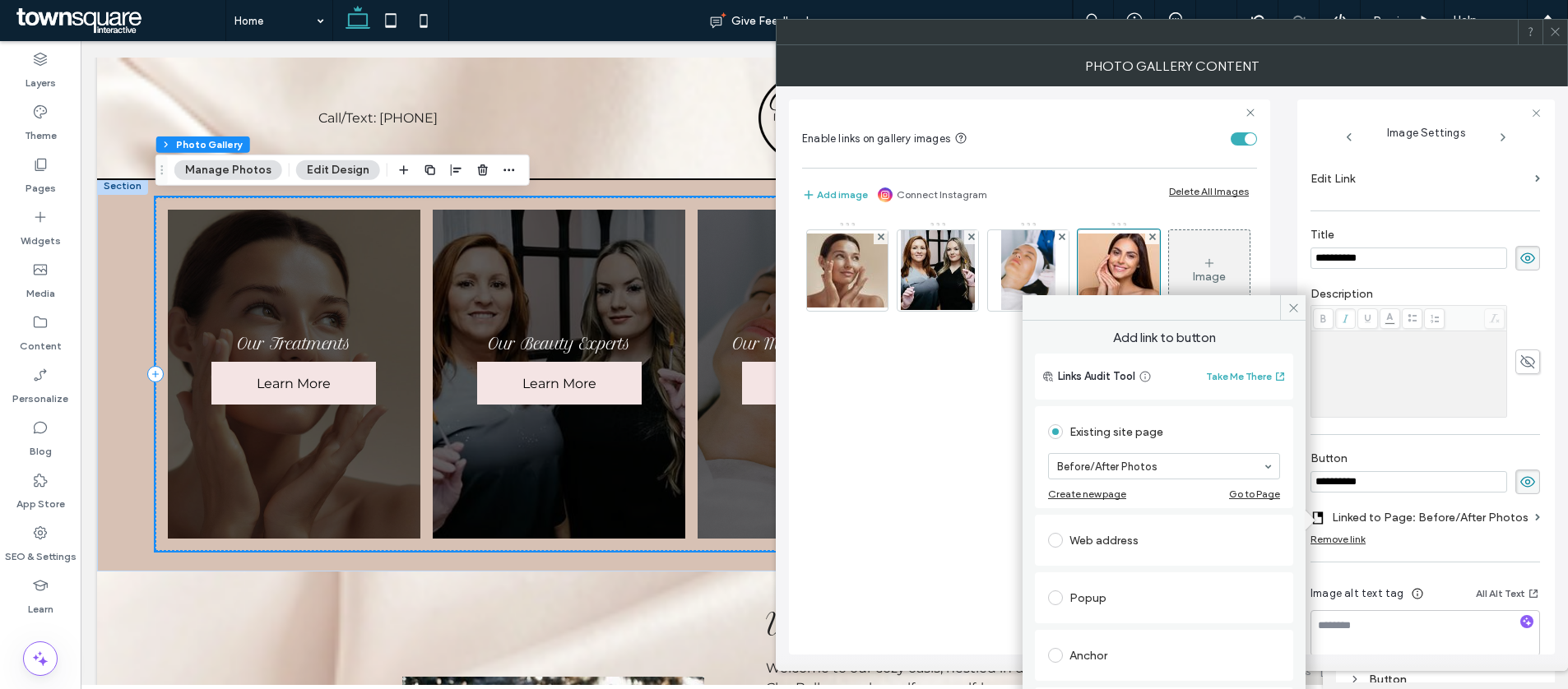 click at bounding box center [1292, 308] 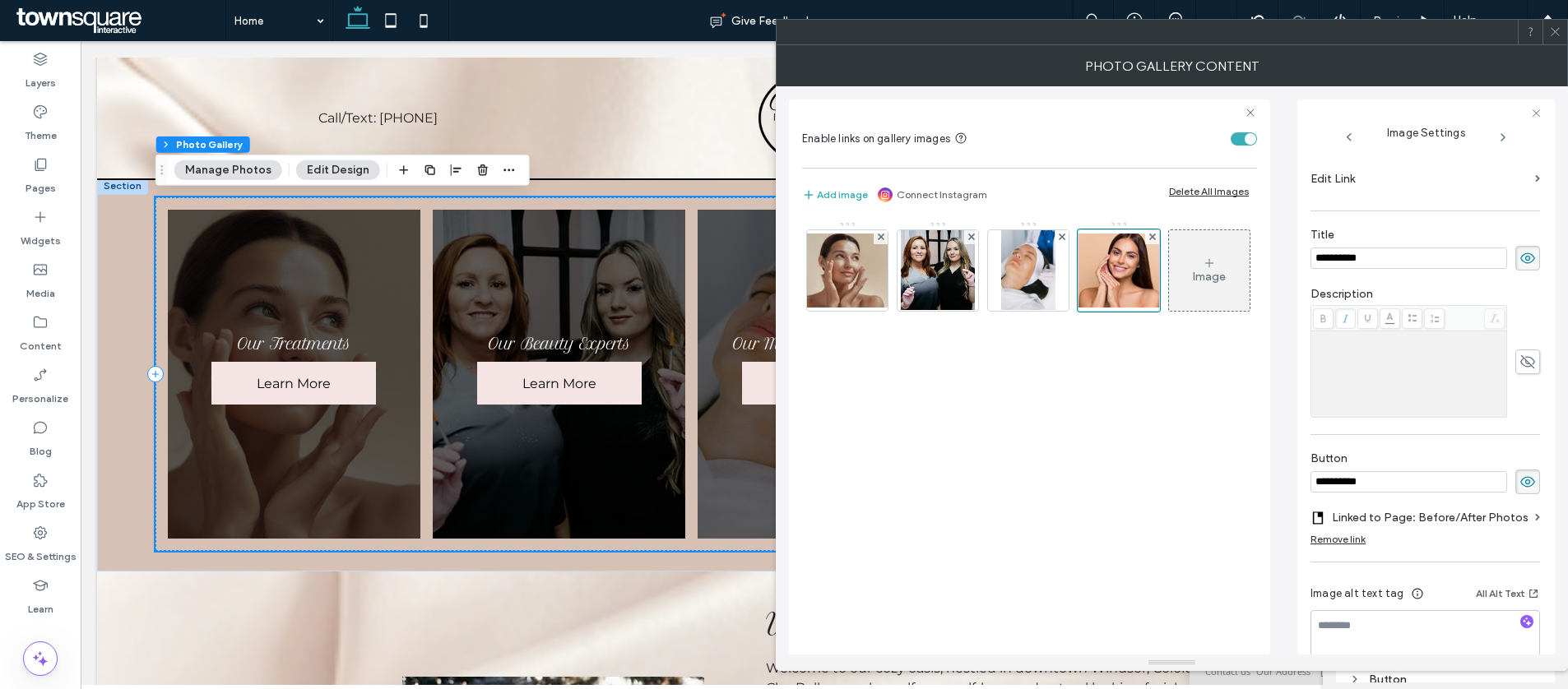 drag, startPoint x: 1547, startPoint y: 31, endPoint x: 1315, endPoint y: 32, distance: 232.00216 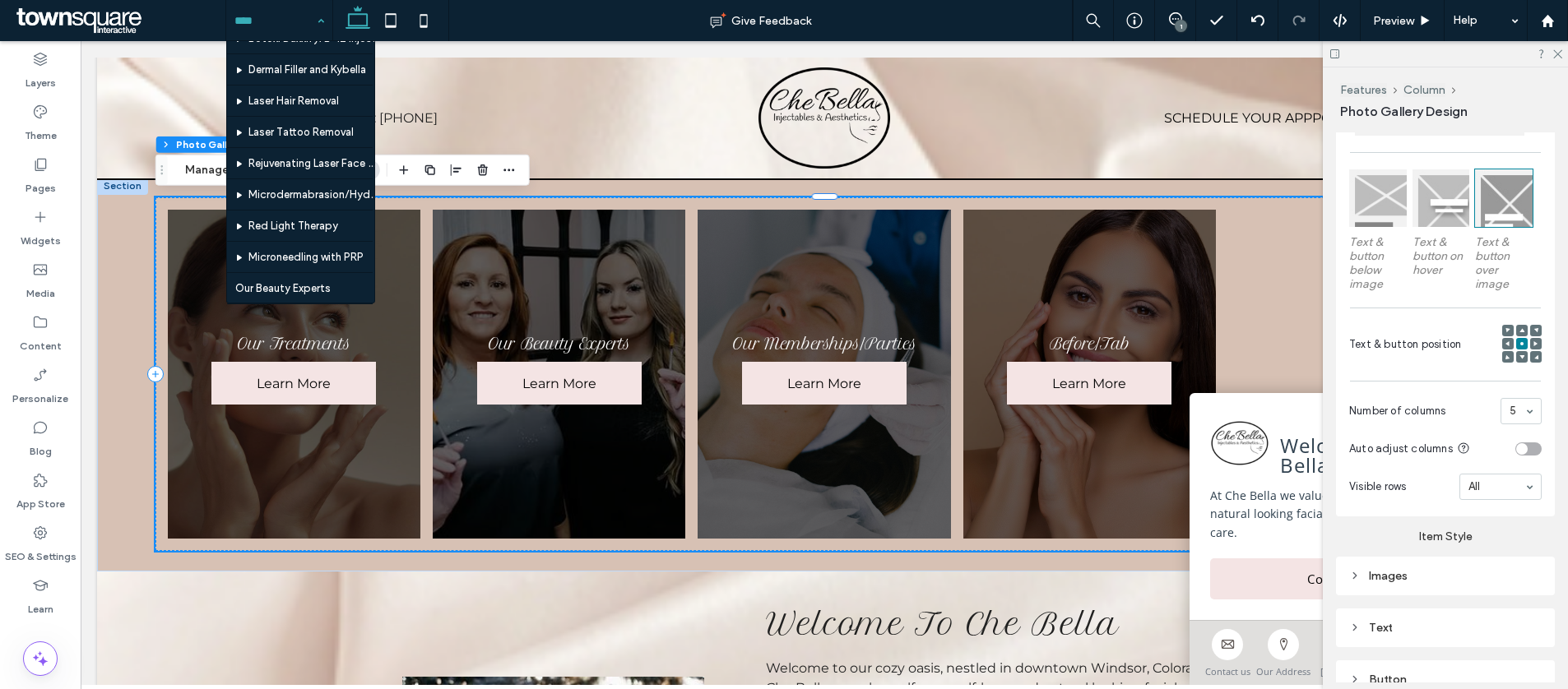scroll, scrollTop: 205, scrollLeft: 0, axis: vertical 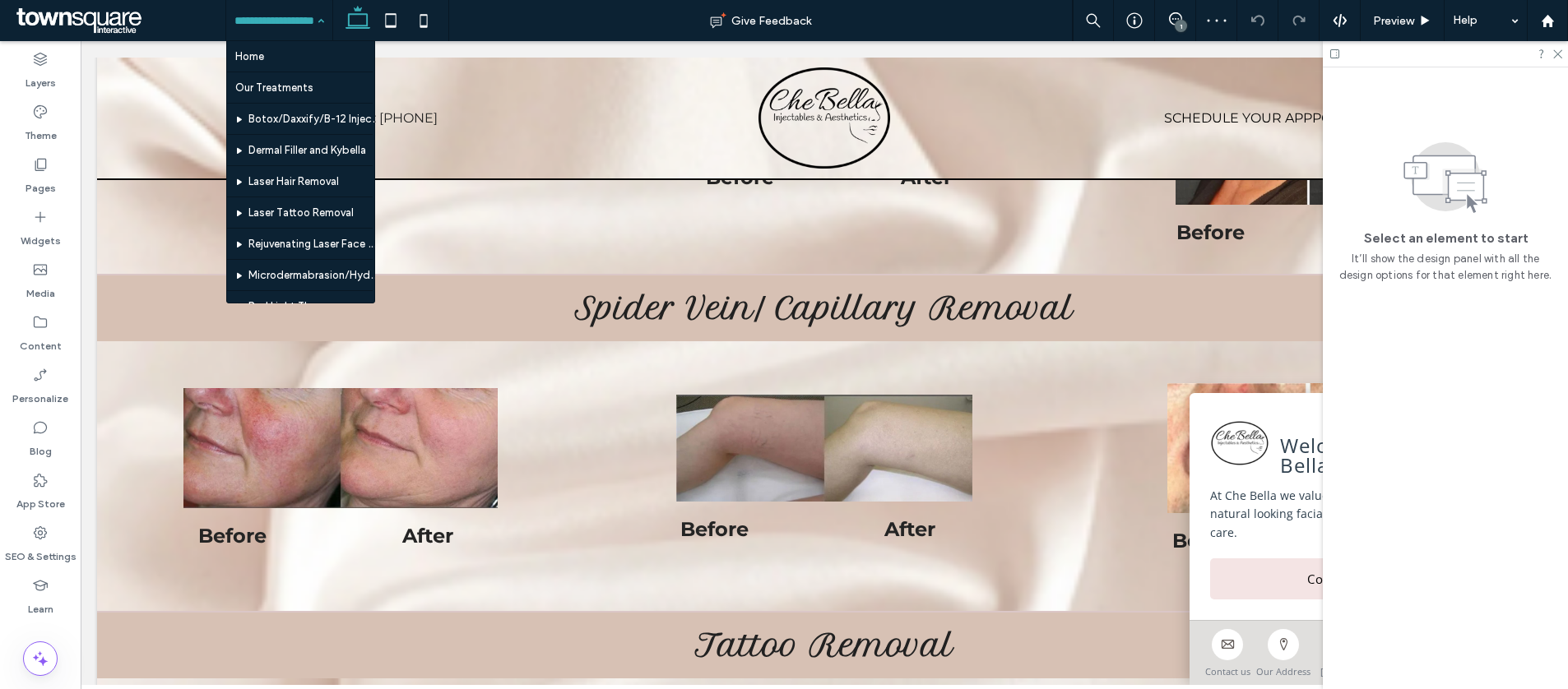 click at bounding box center (275, 21) 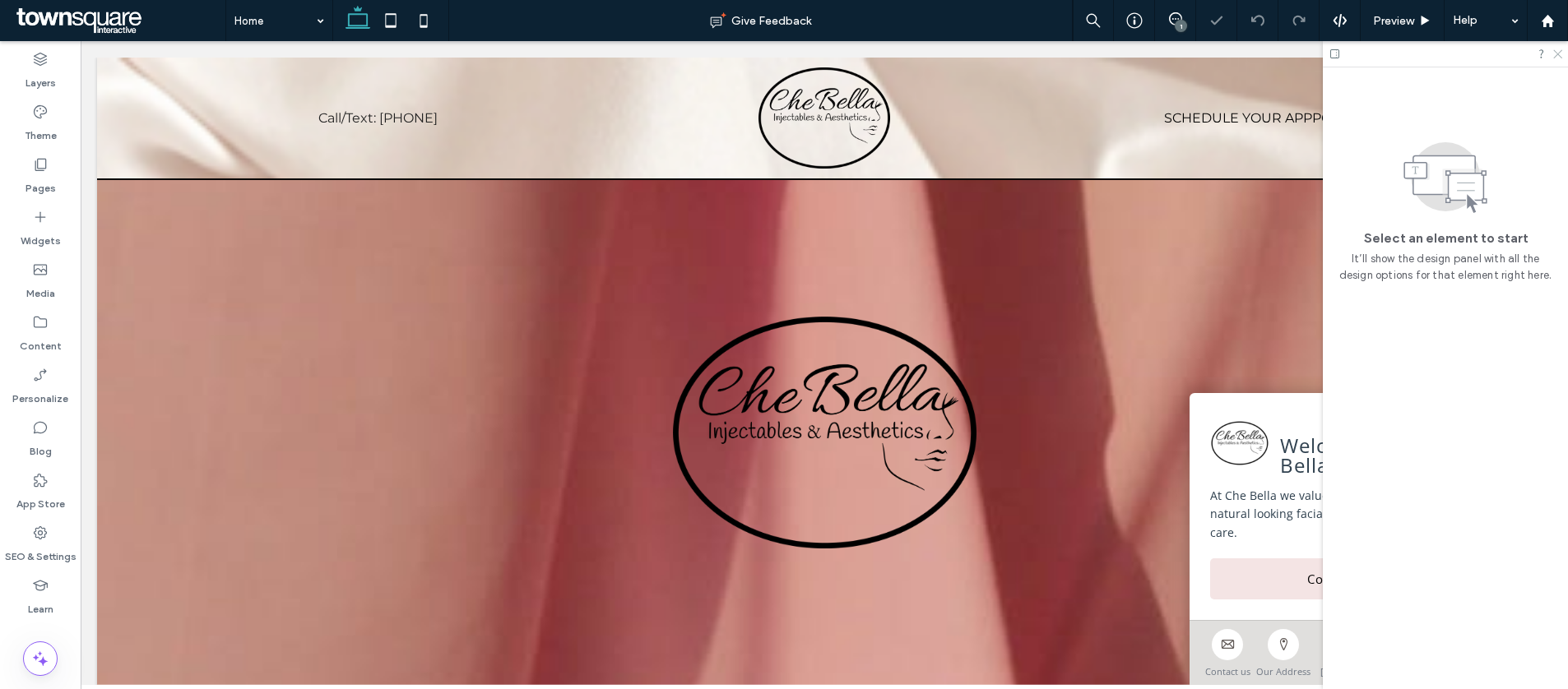 scroll, scrollTop: 0, scrollLeft: 0, axis: both 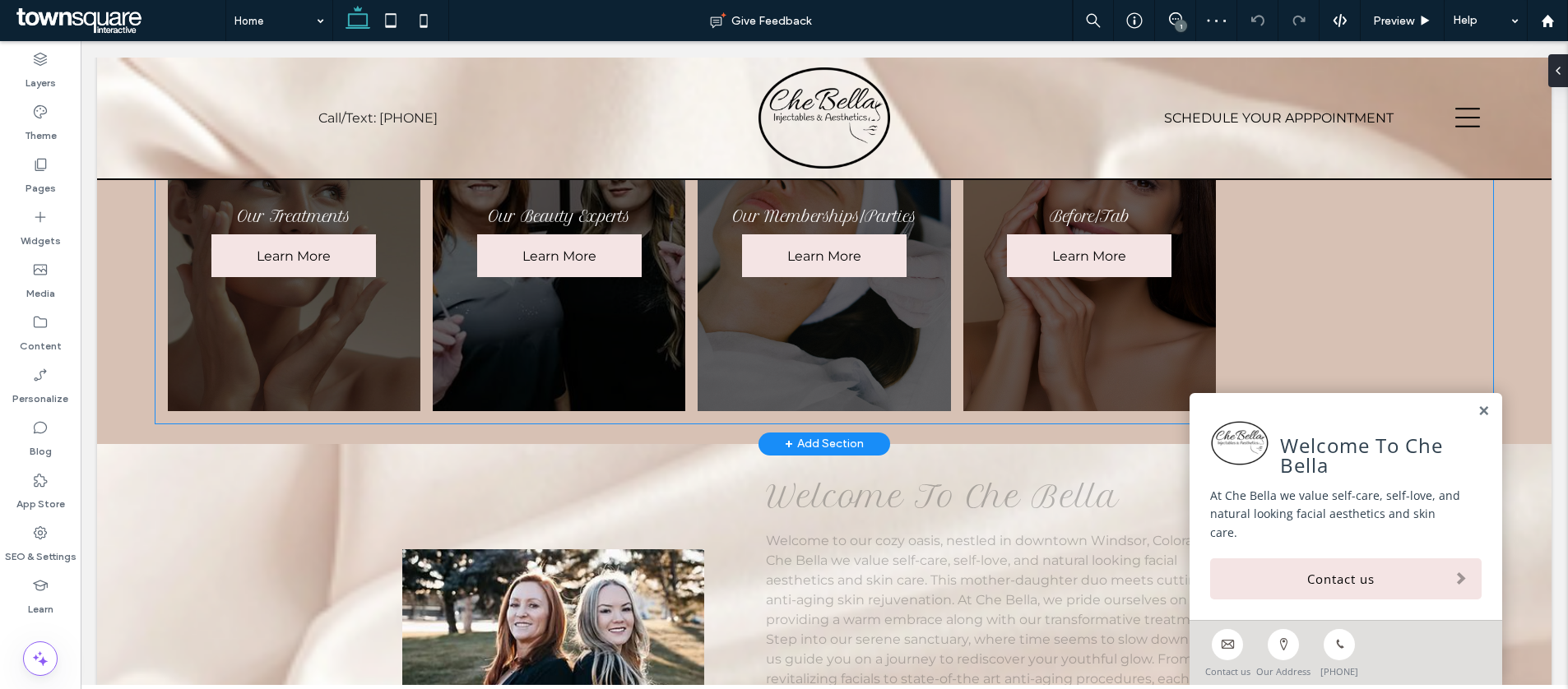 click at bounding box center [1354, 246] 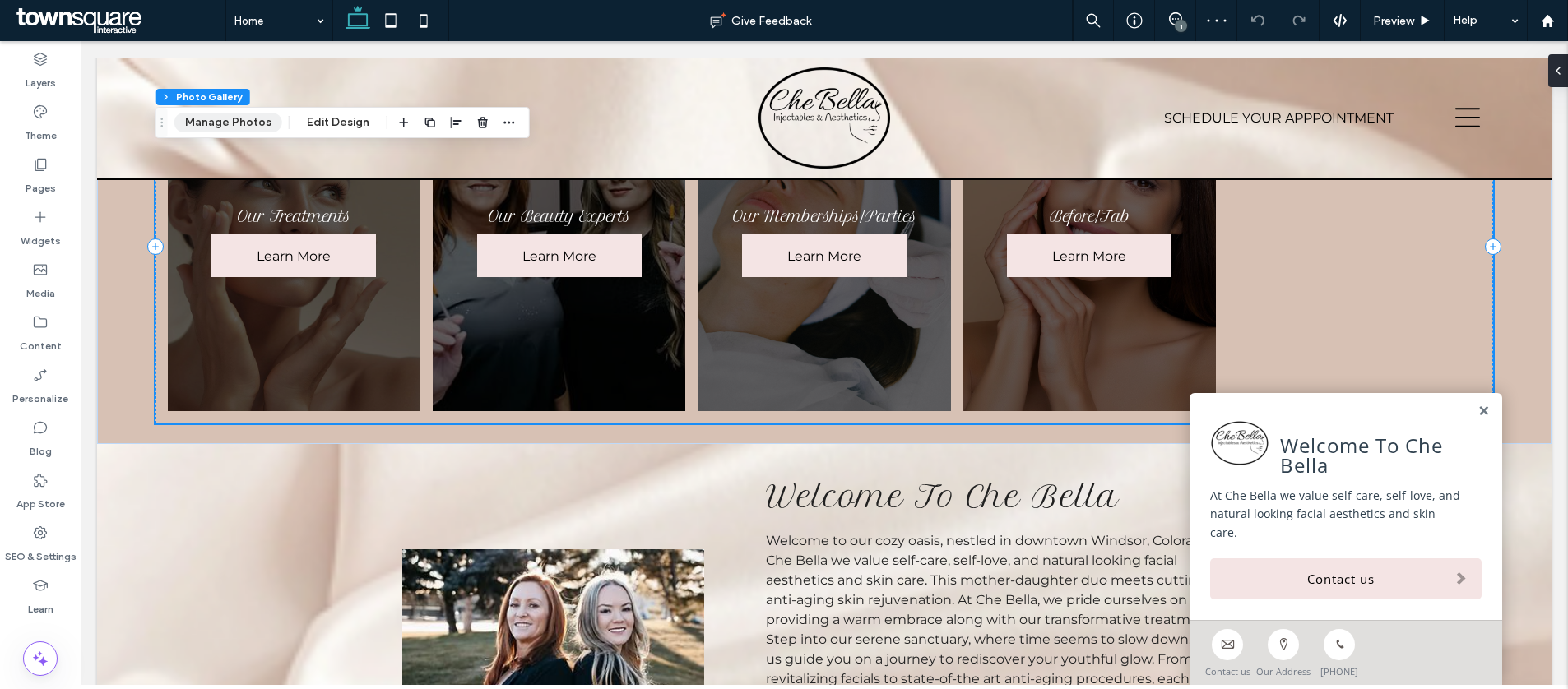 click on "Manage Photos" at bounding box center [228, 123] 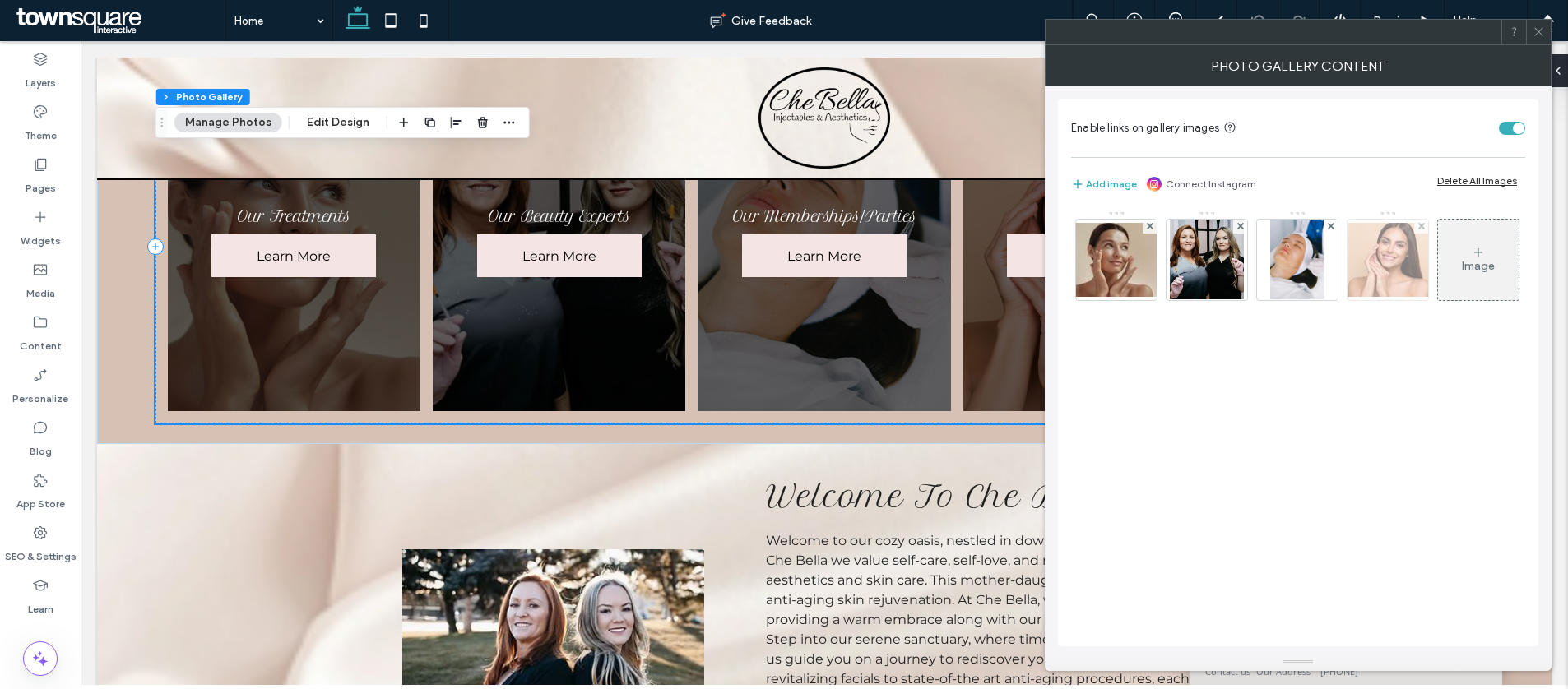 click at bounding box center (1388, 260) 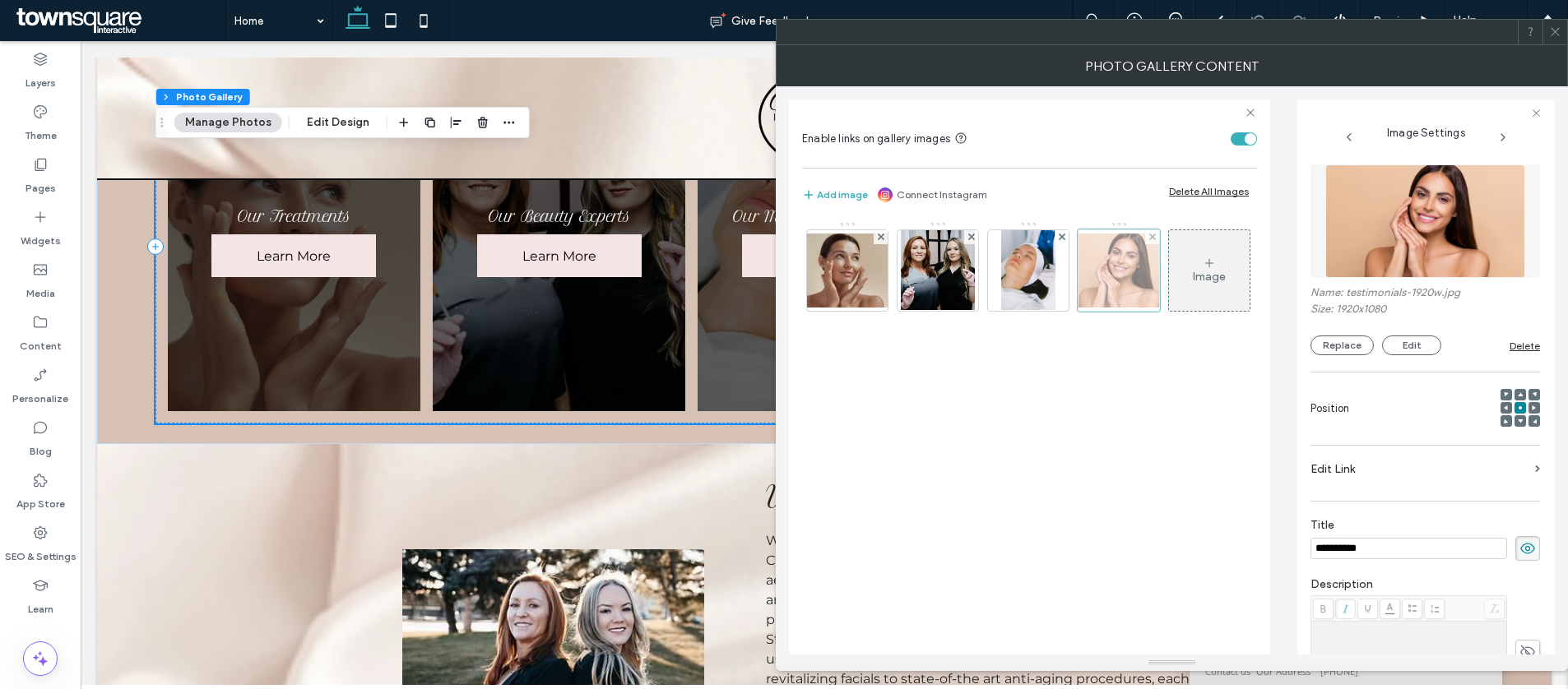 scroll, scrollTop: 0, scrollLeft: 0, axis: both 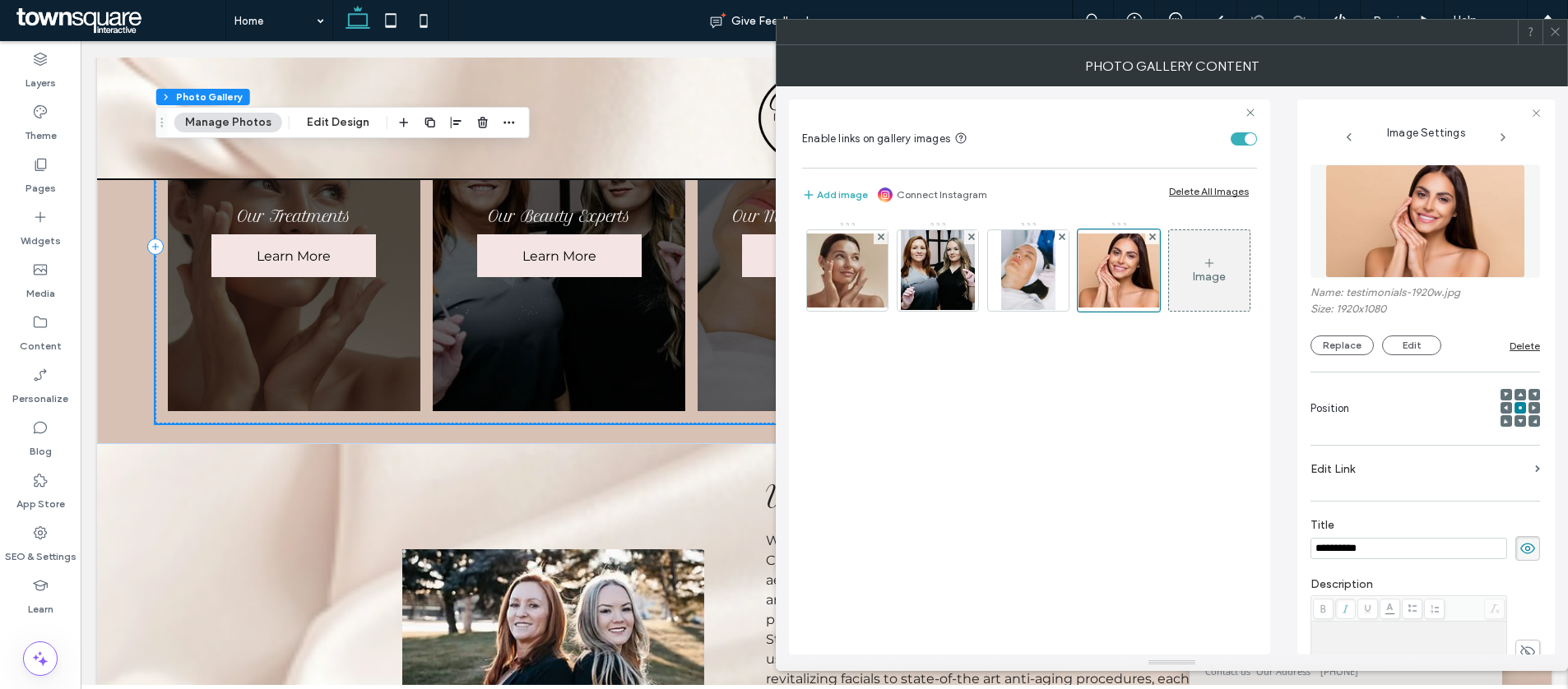 click 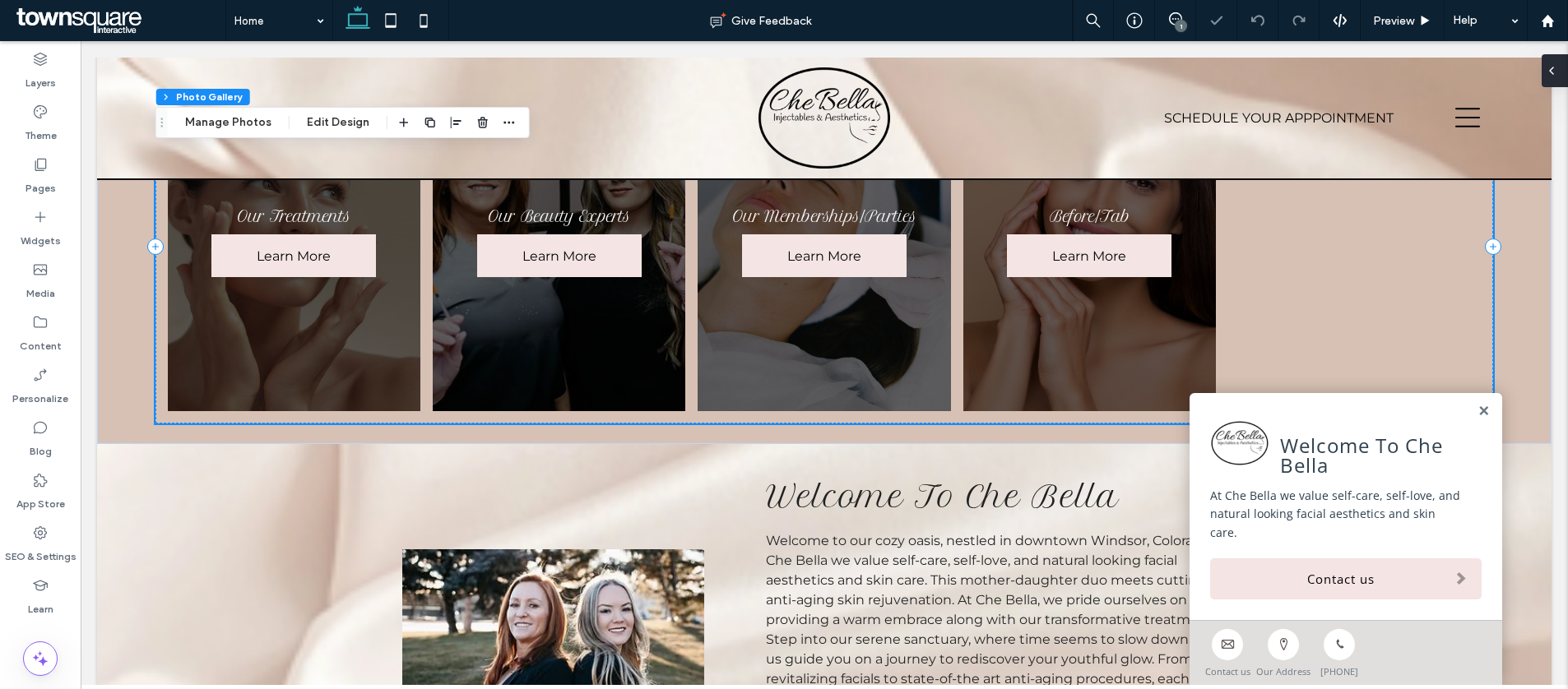 click at bounding box center (1555, 71) 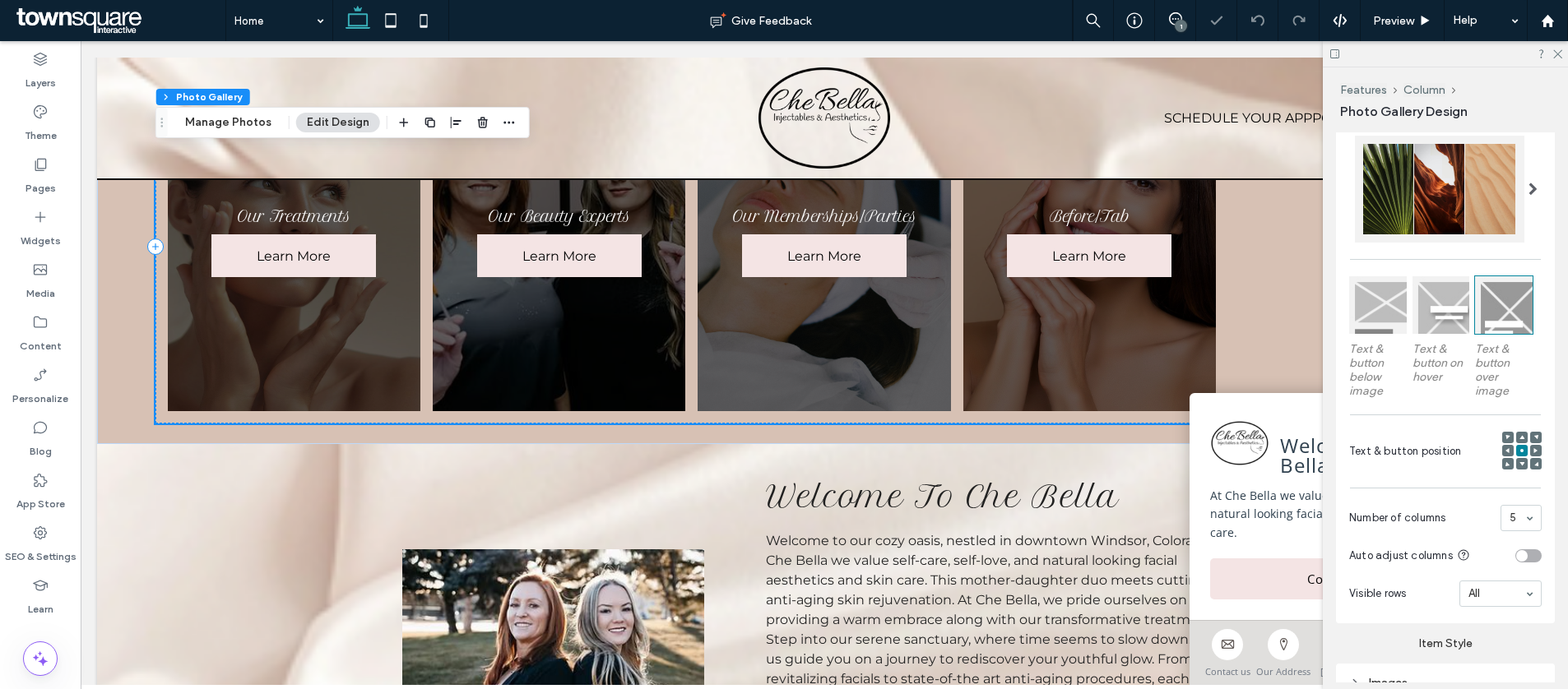 scroll, scrollTop: 547, scrollLeft: 0, axis: vertical 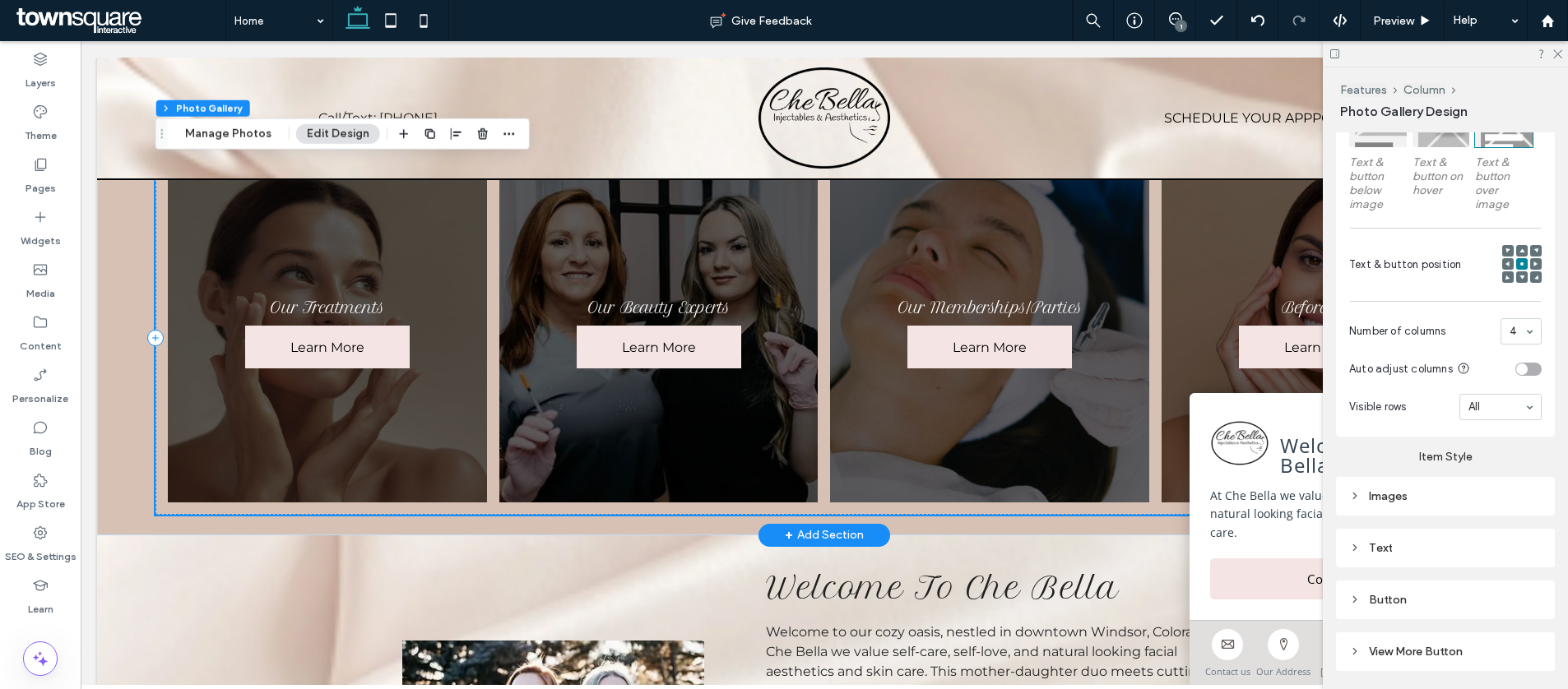 click at bounding box center [990, 338] 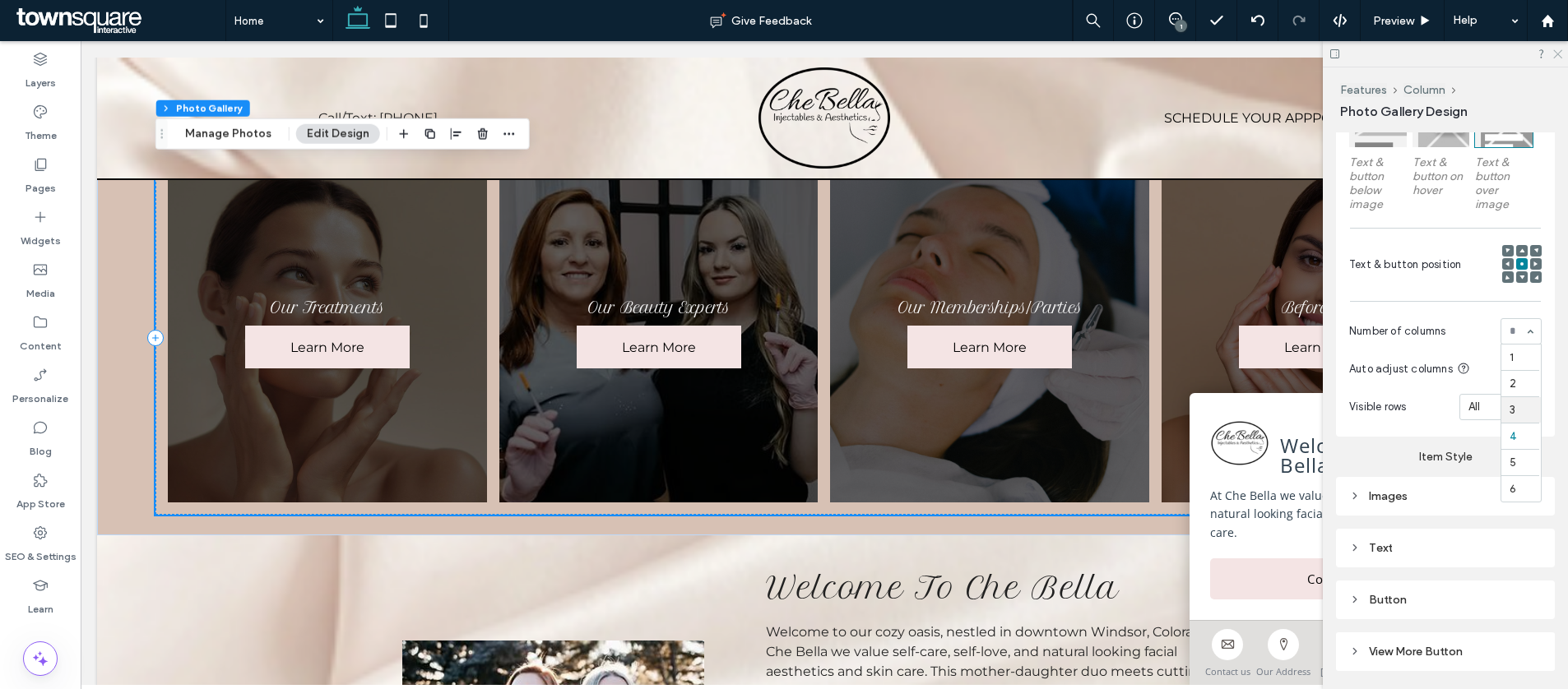 click 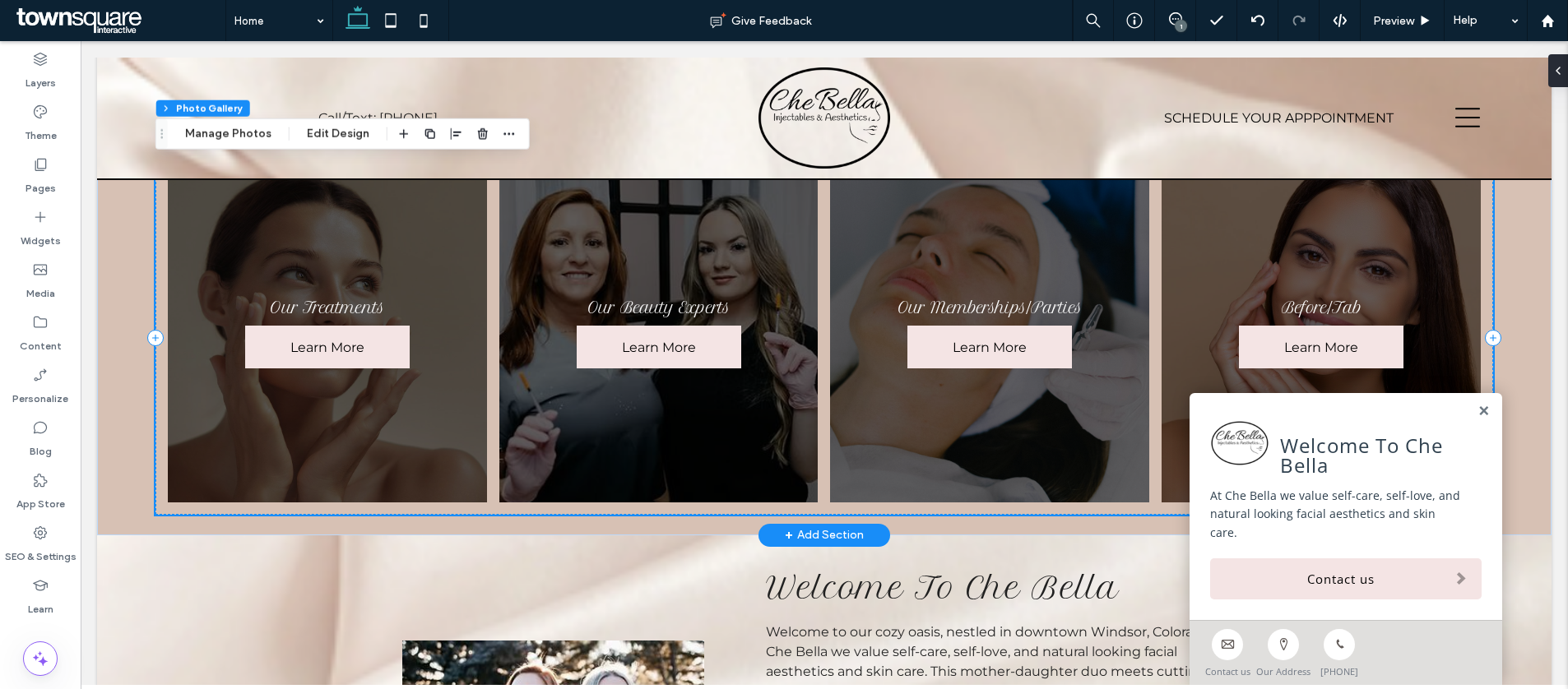 click at bounding box center [1321, 338] 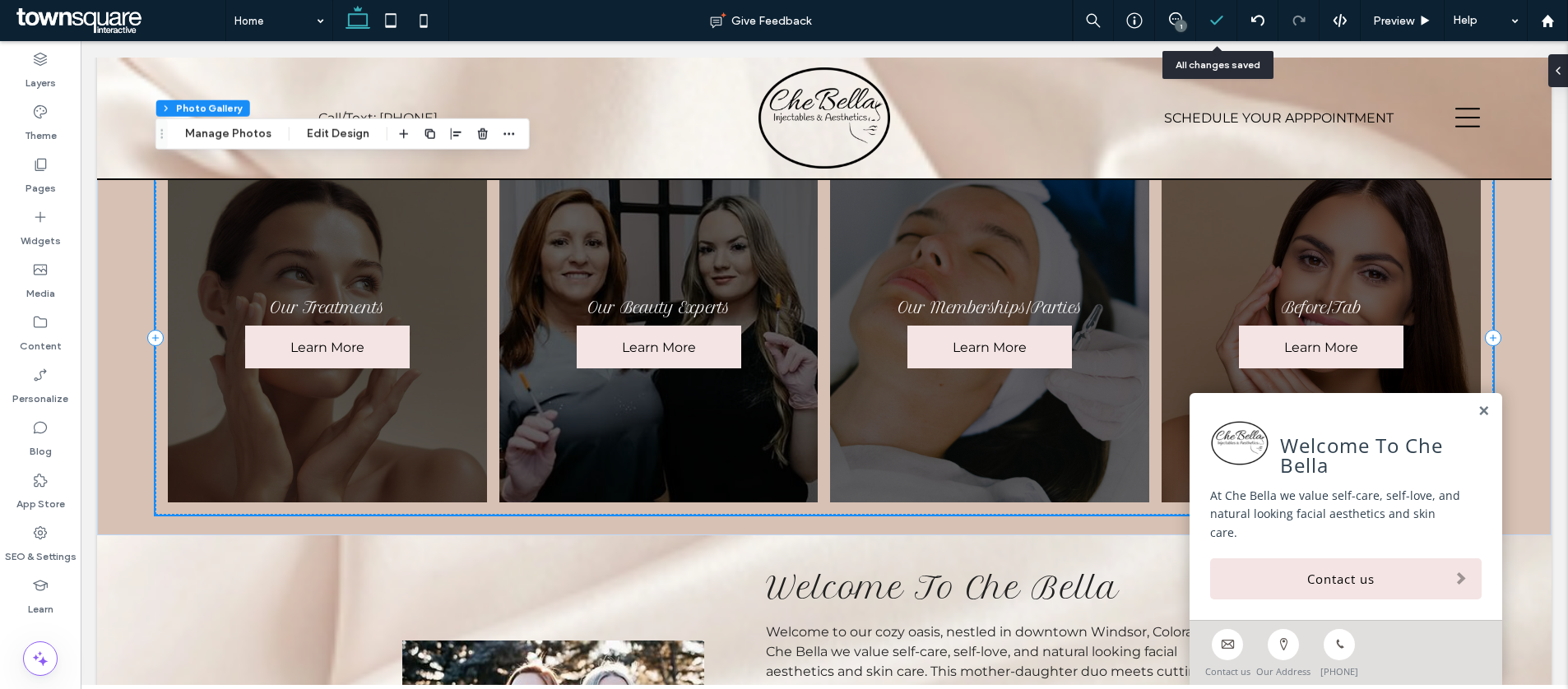 click at bounding box center [1216, 21] 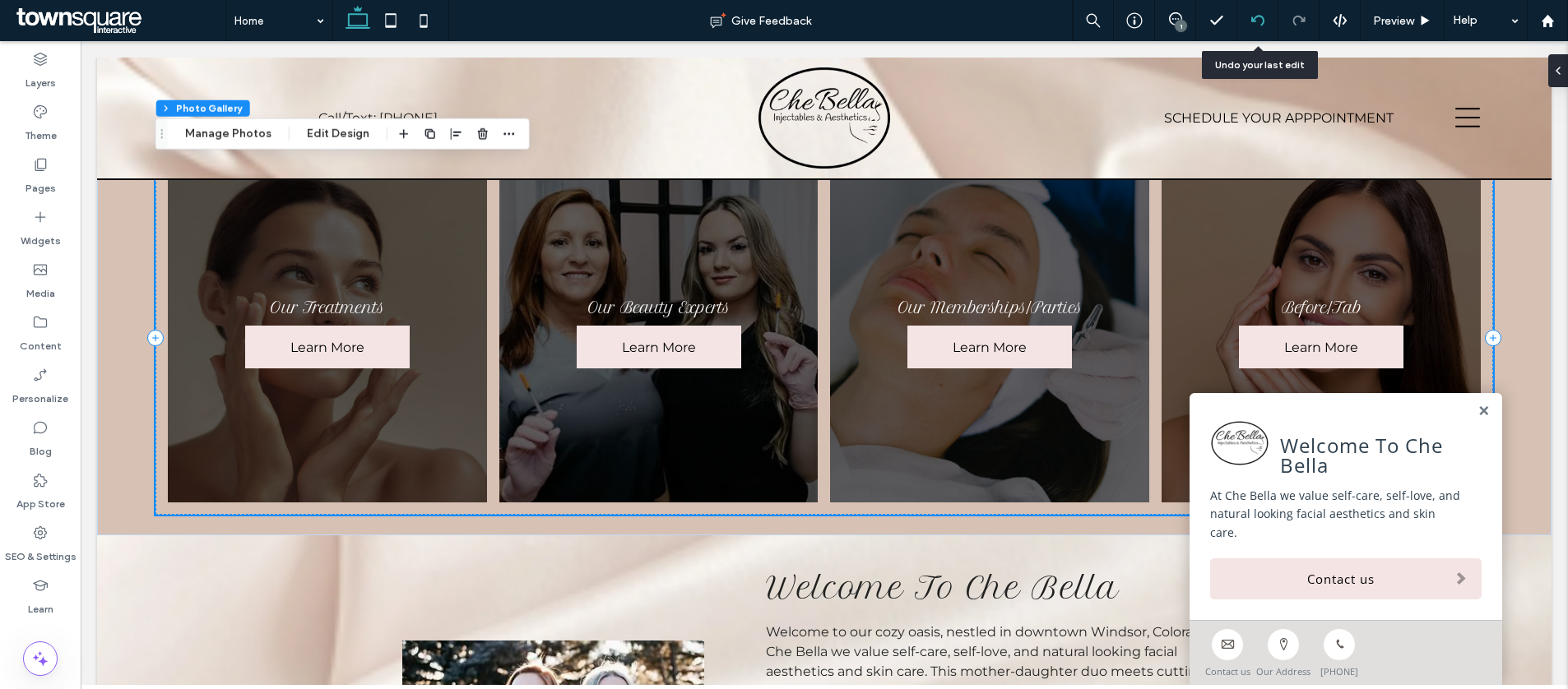 click at bounding box center (1257, 21) 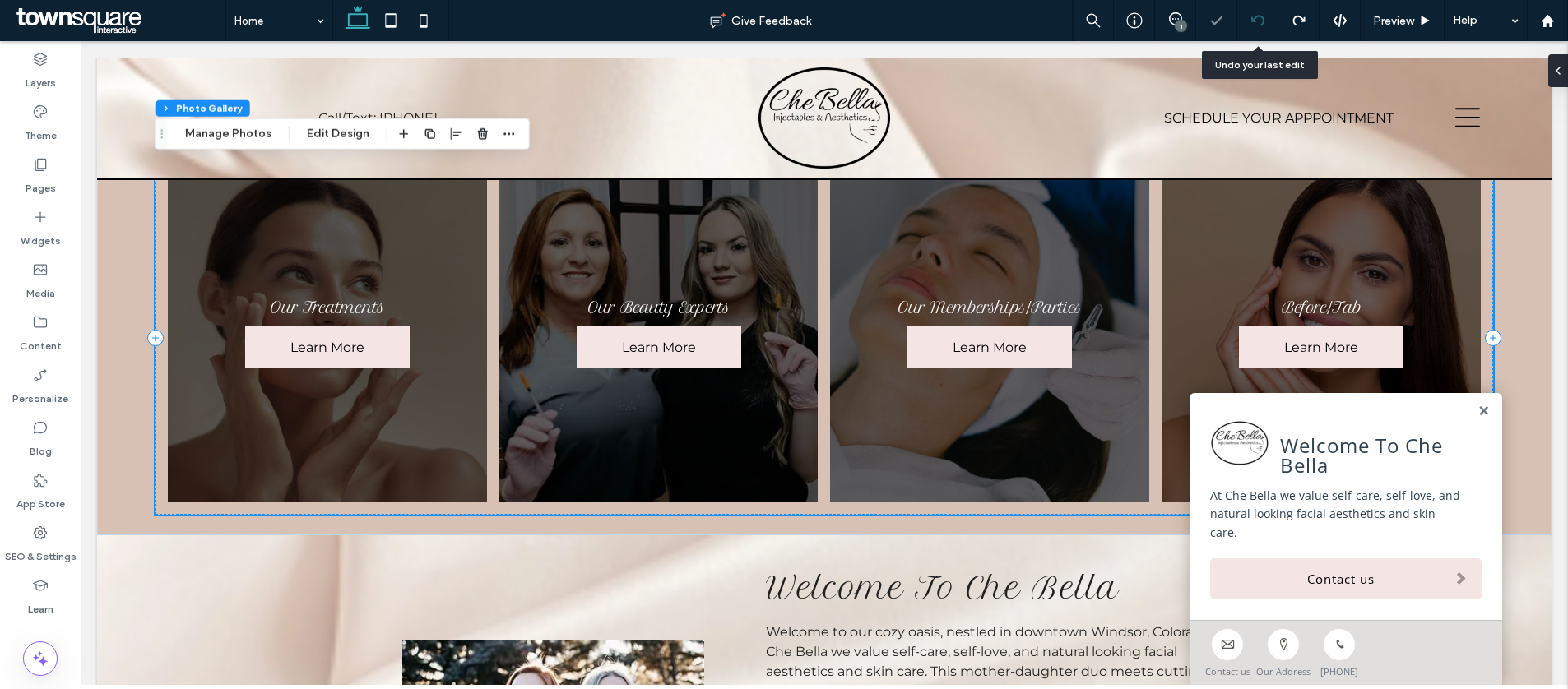 click 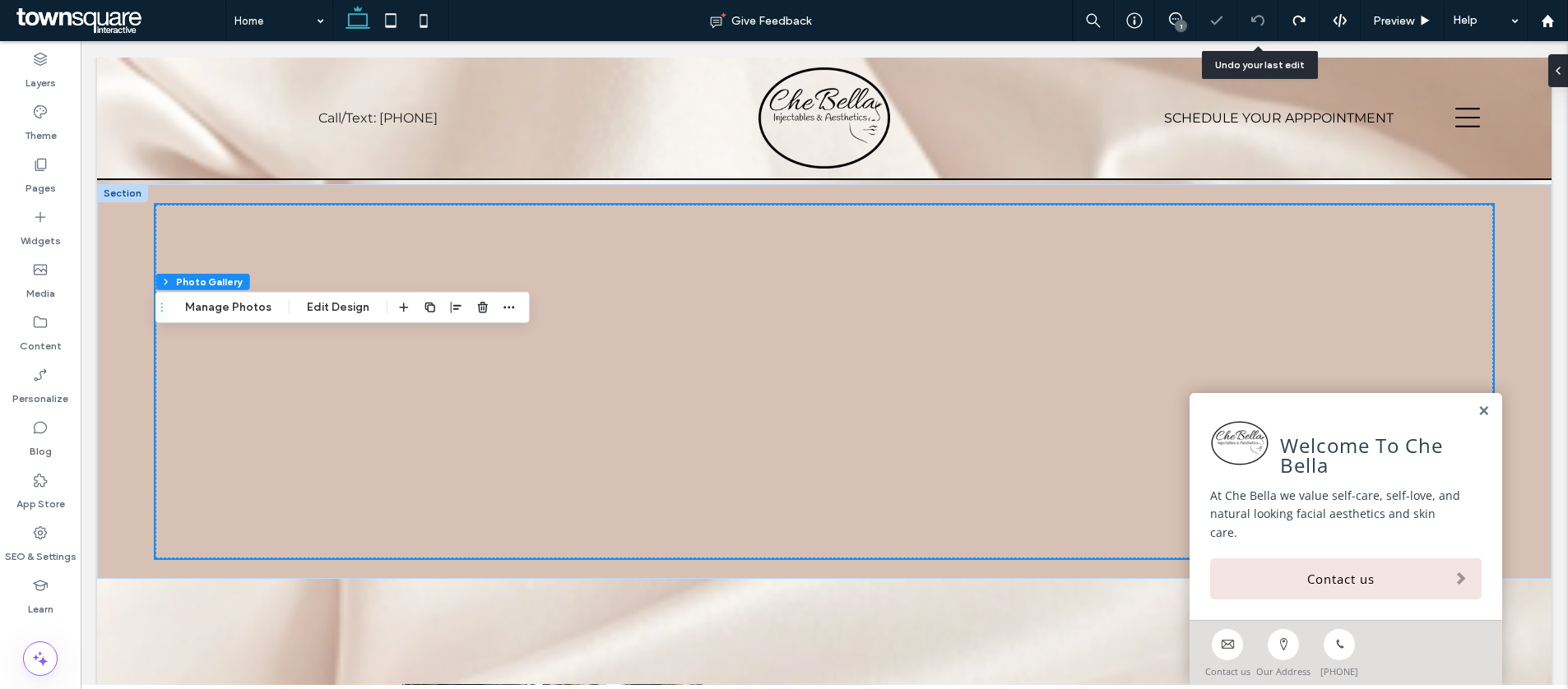 scroll, scrollTop: 968, scrollLeft: 0, axis: vertical 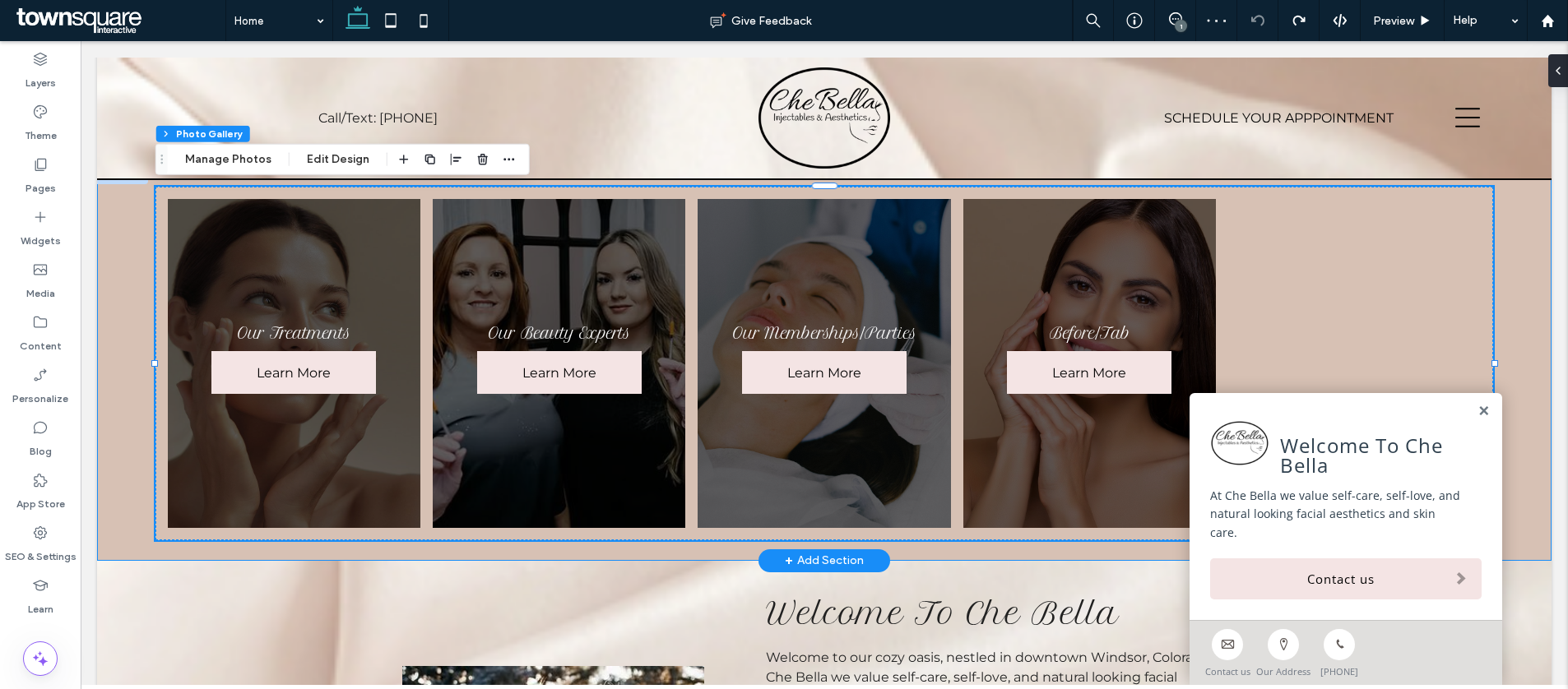drag, startPoint x: 1515, startPoint y: 350, endPoint x: 1496, endPoint y: 349, distance: 19.026298 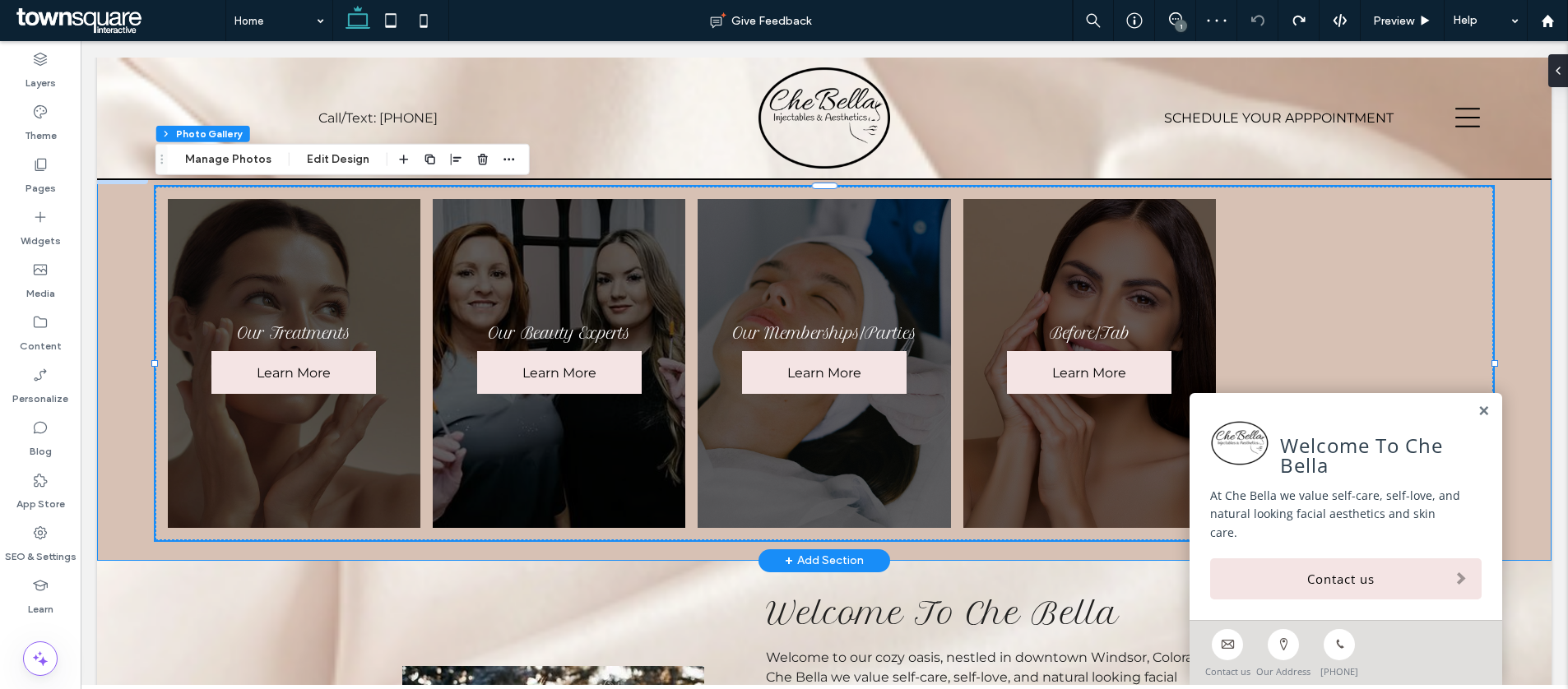 click on "Our Treatments
Learn More
Our Beauty Experts
Learn More
Our Memberships/Parties
Learn More
Before/Tab
Learn More" at bounding box center (824, 363) 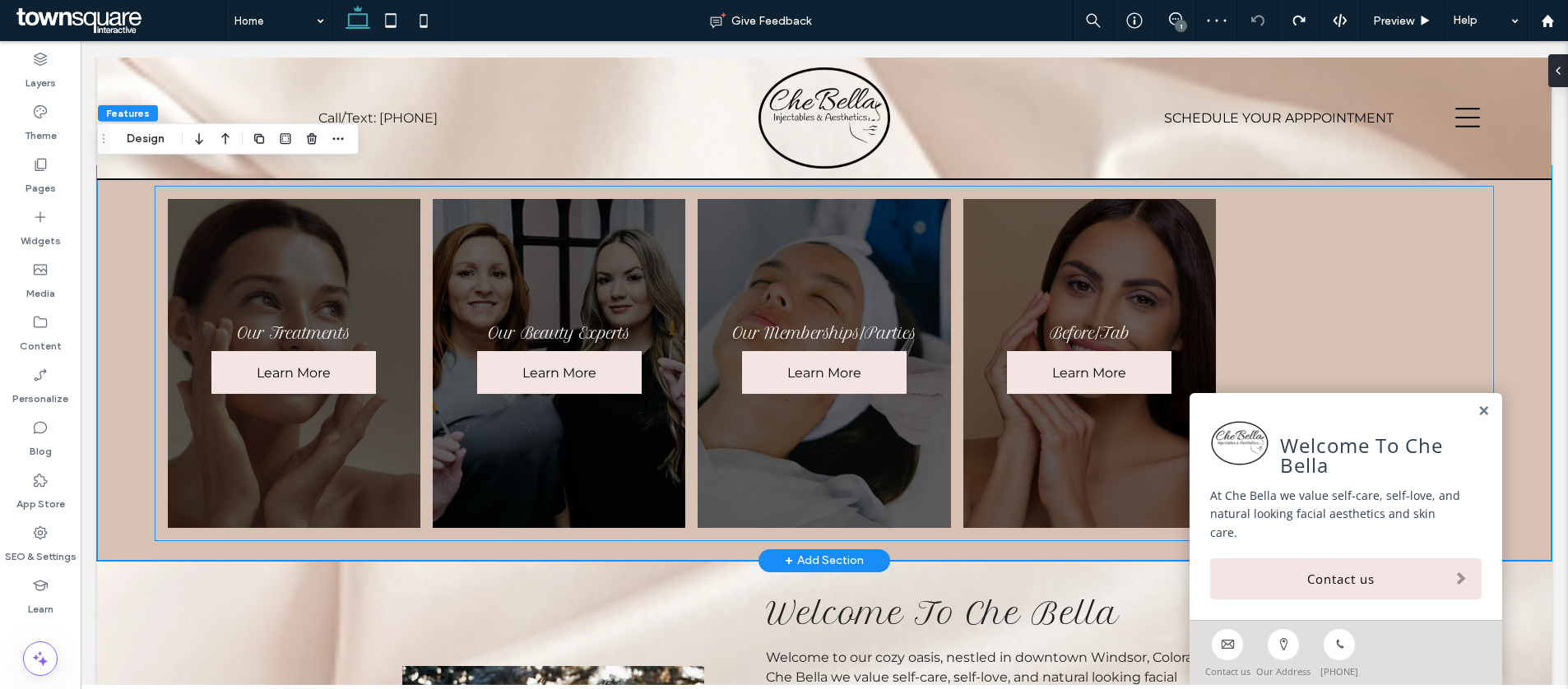 click at bounding box center [1354, 363] 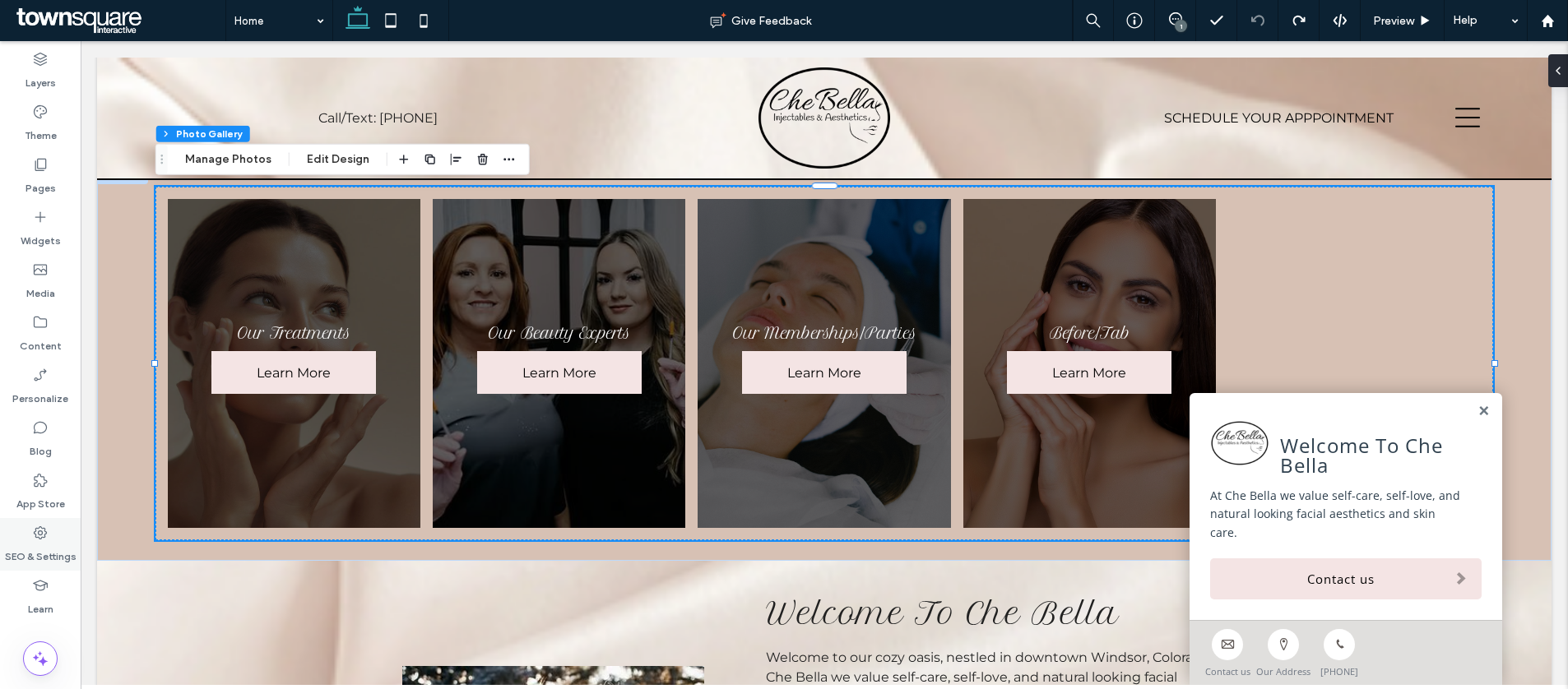 click 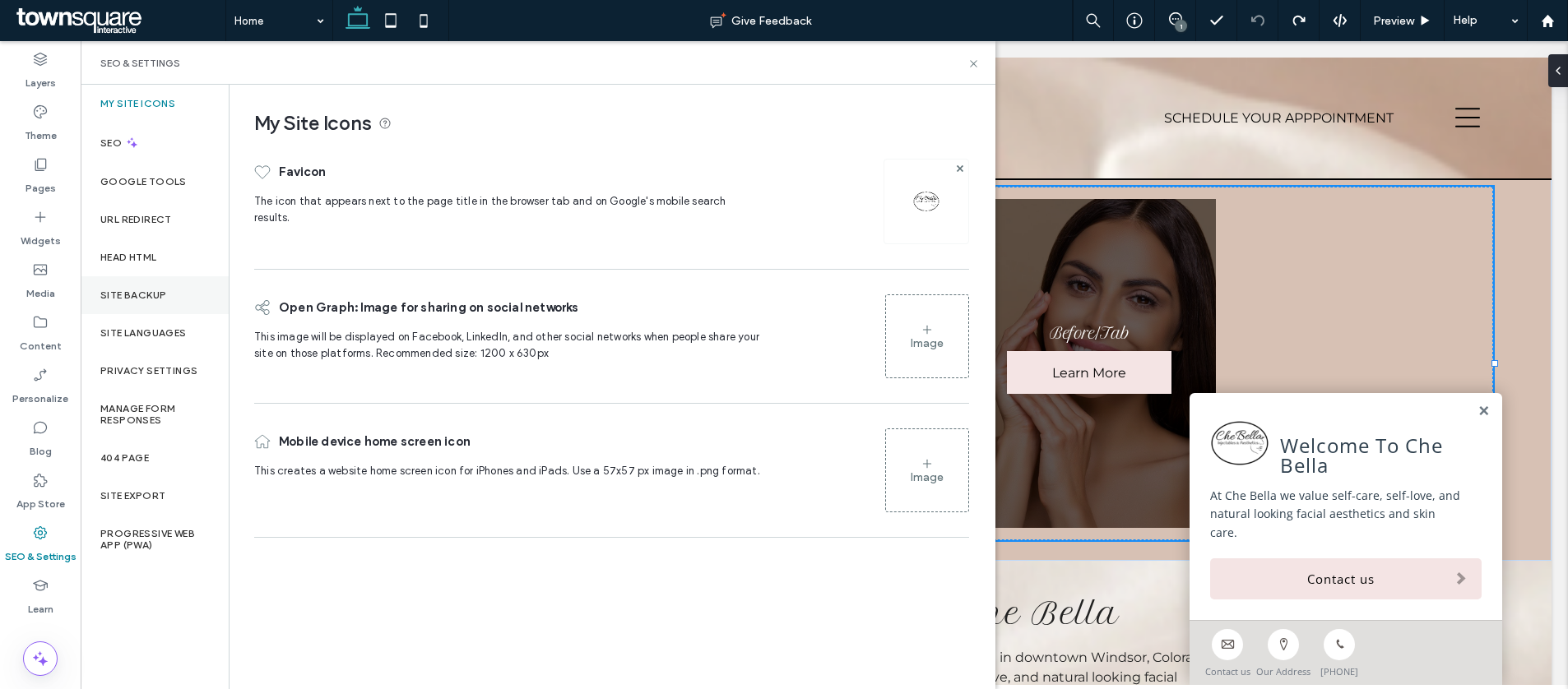 click on "Site Backup" at bounding box center (155, 295) 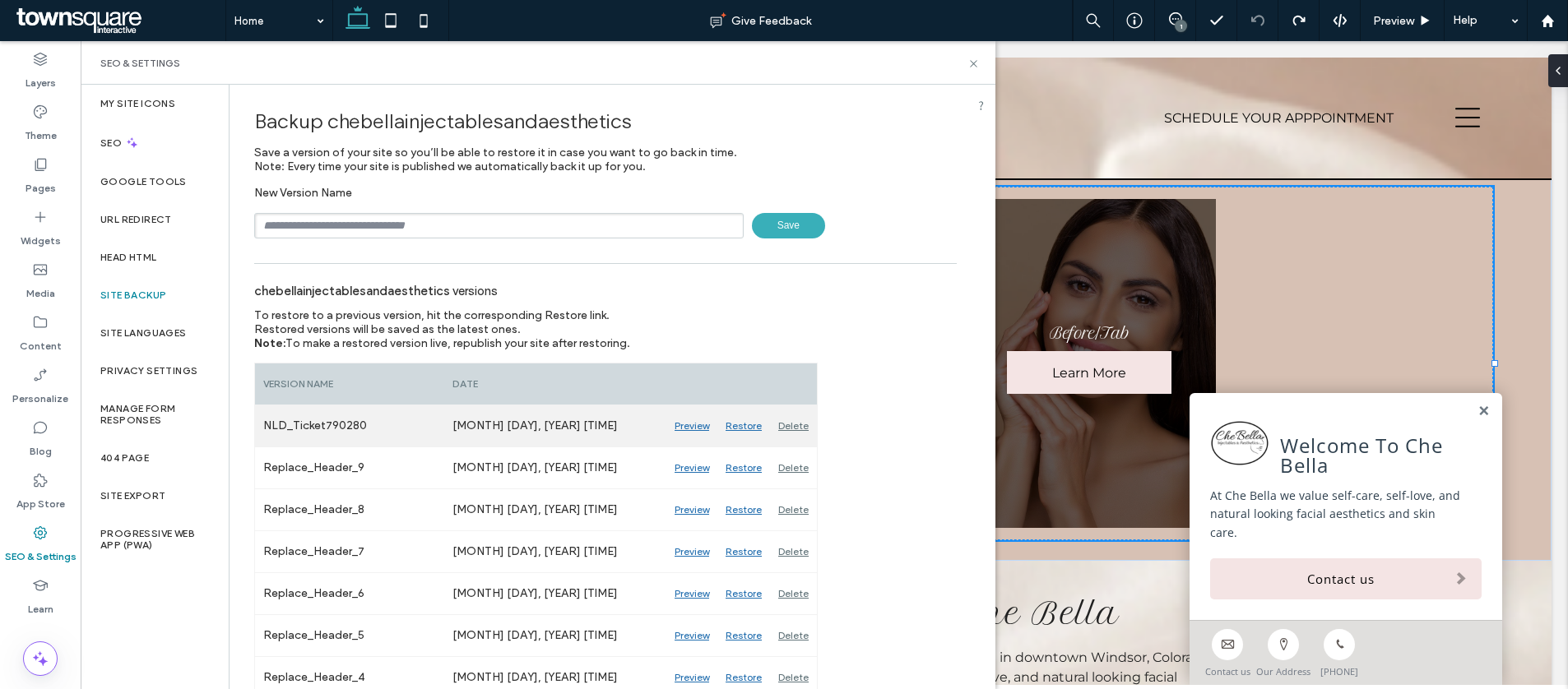 click on "Preview" at bounding box center [692, 426] 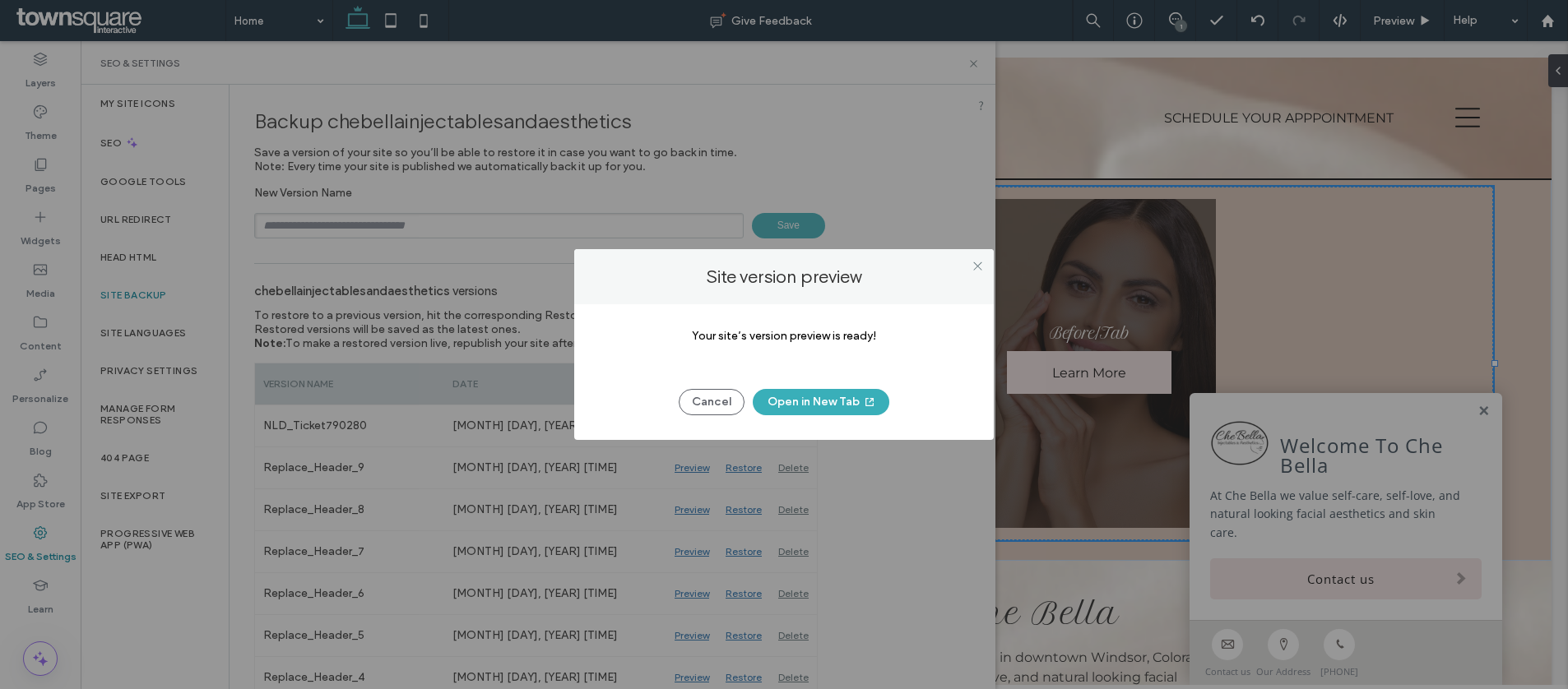 click on "Your site’s version preview is ready! Cancel Open in New Tab" at bounding box center [784, 372] 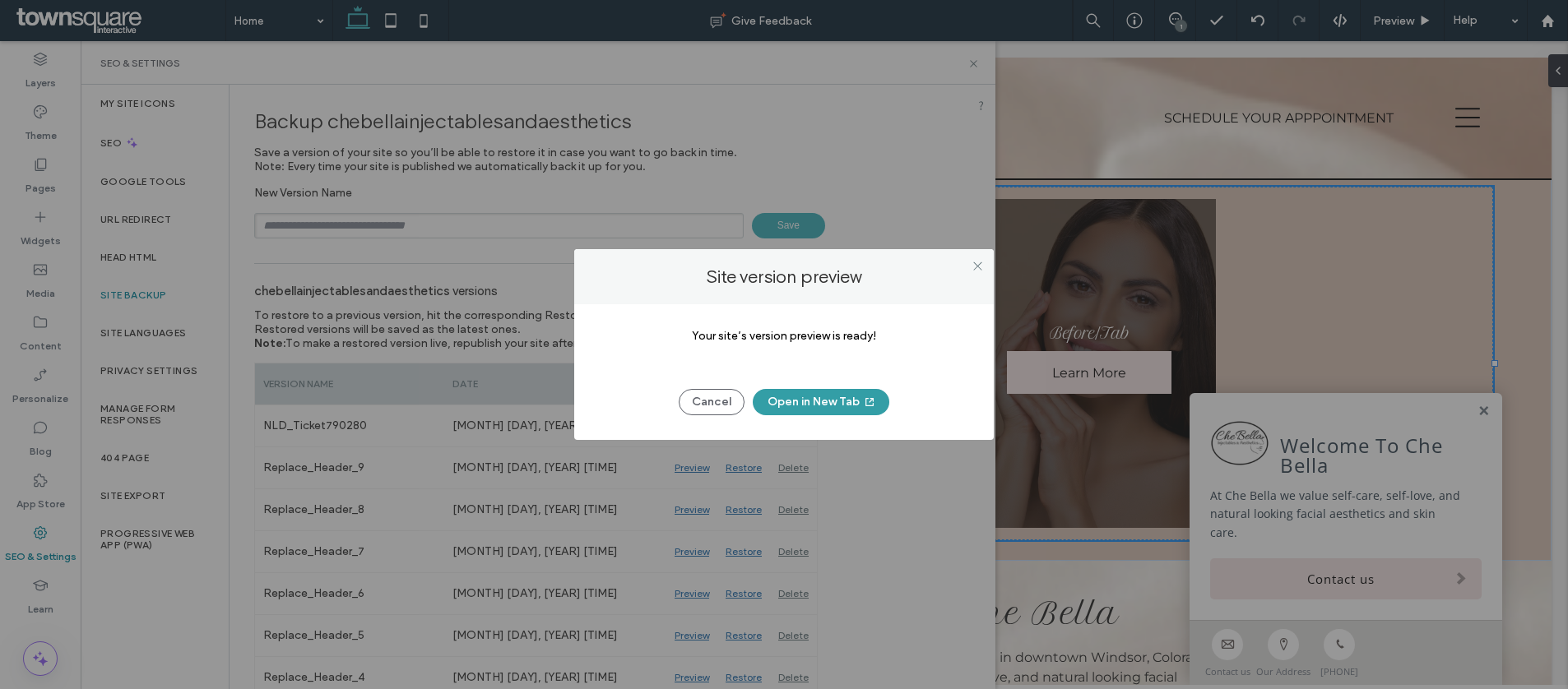 click on "Open in New Tab" at bounding box center [821, 402] 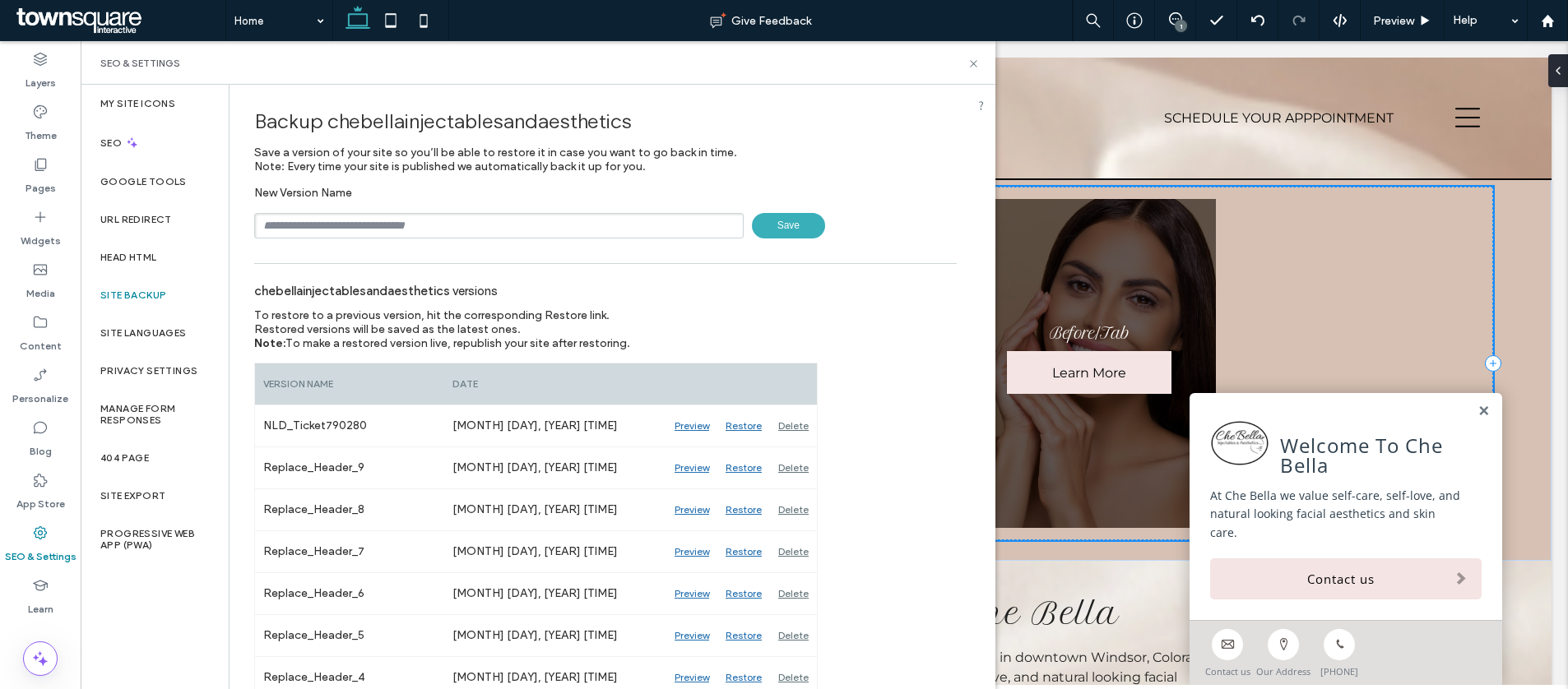 click at bounding box center [1354, 363] 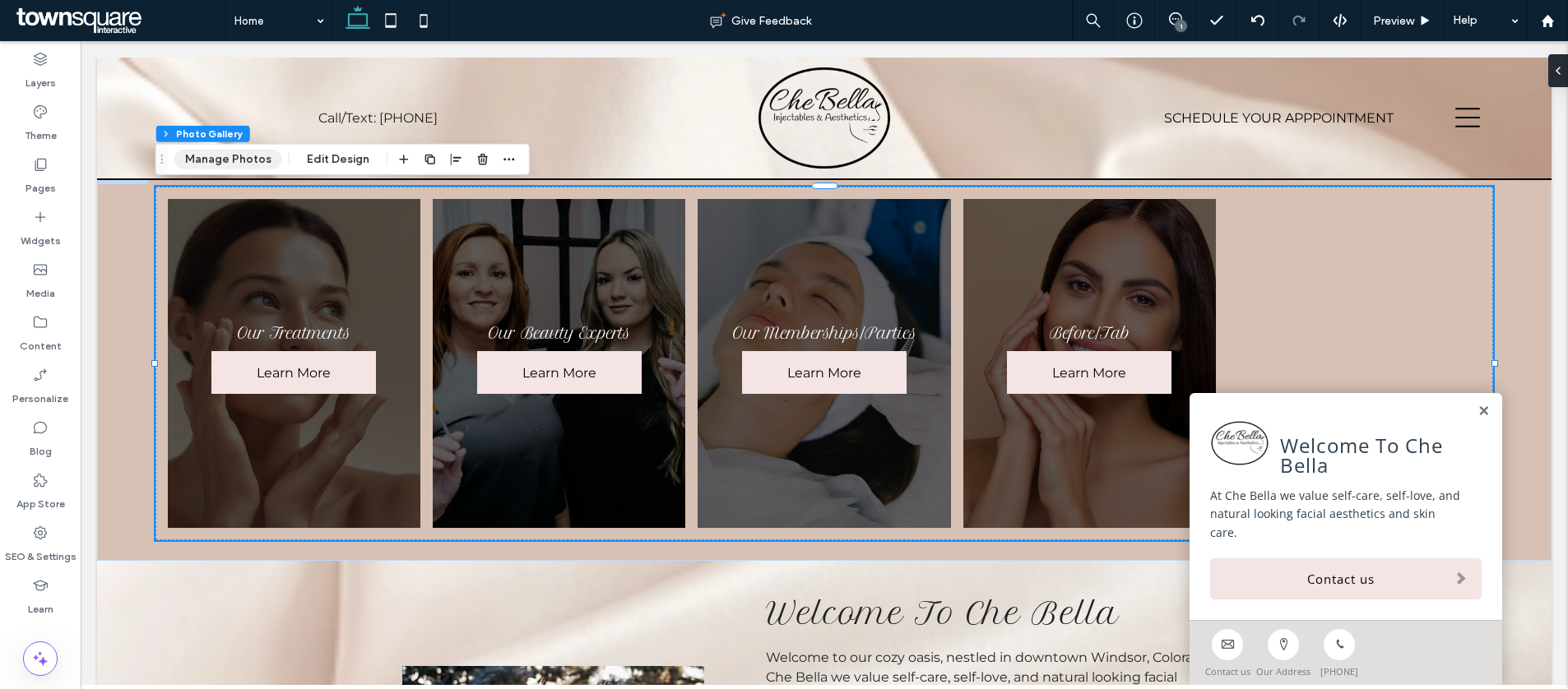 click on "Manage Photos" at bounding box center (228, 160) 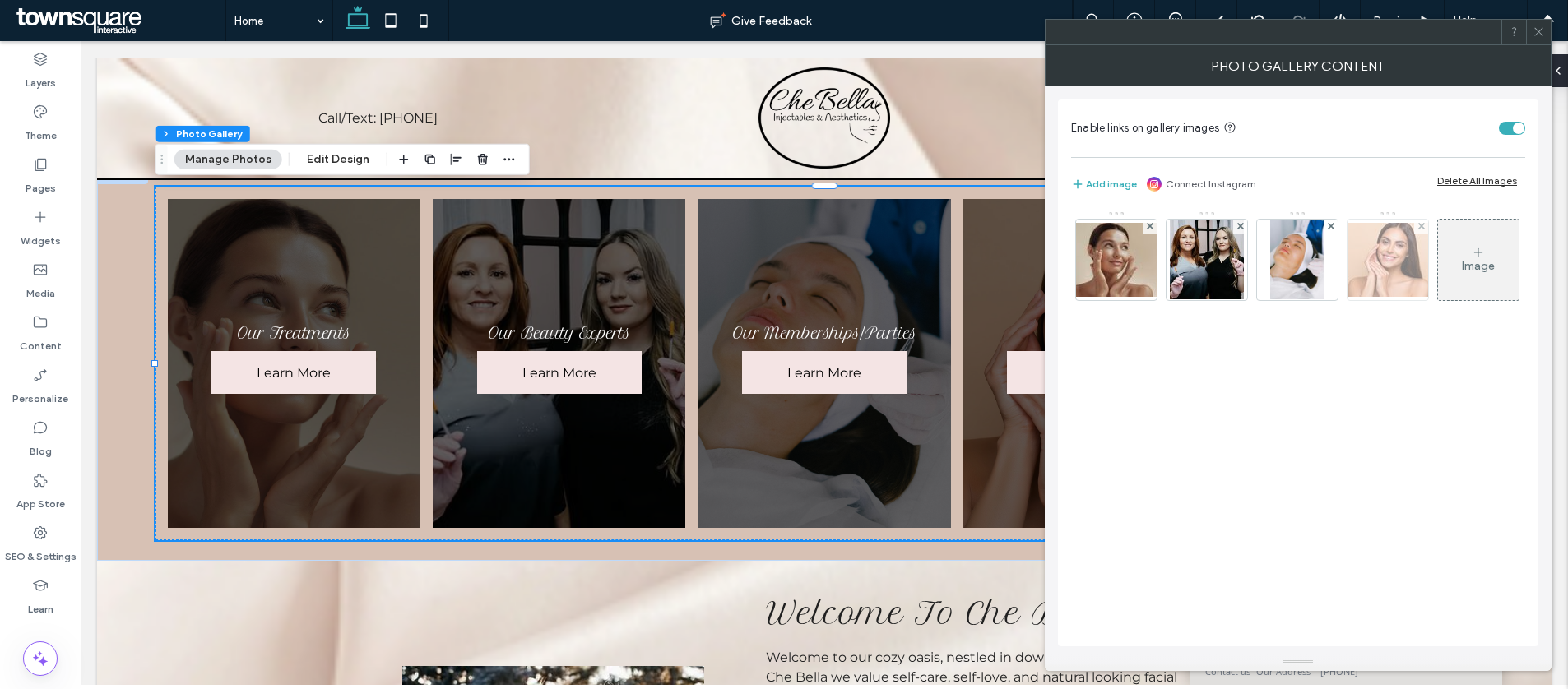 click at bounding box center (1388, 260) 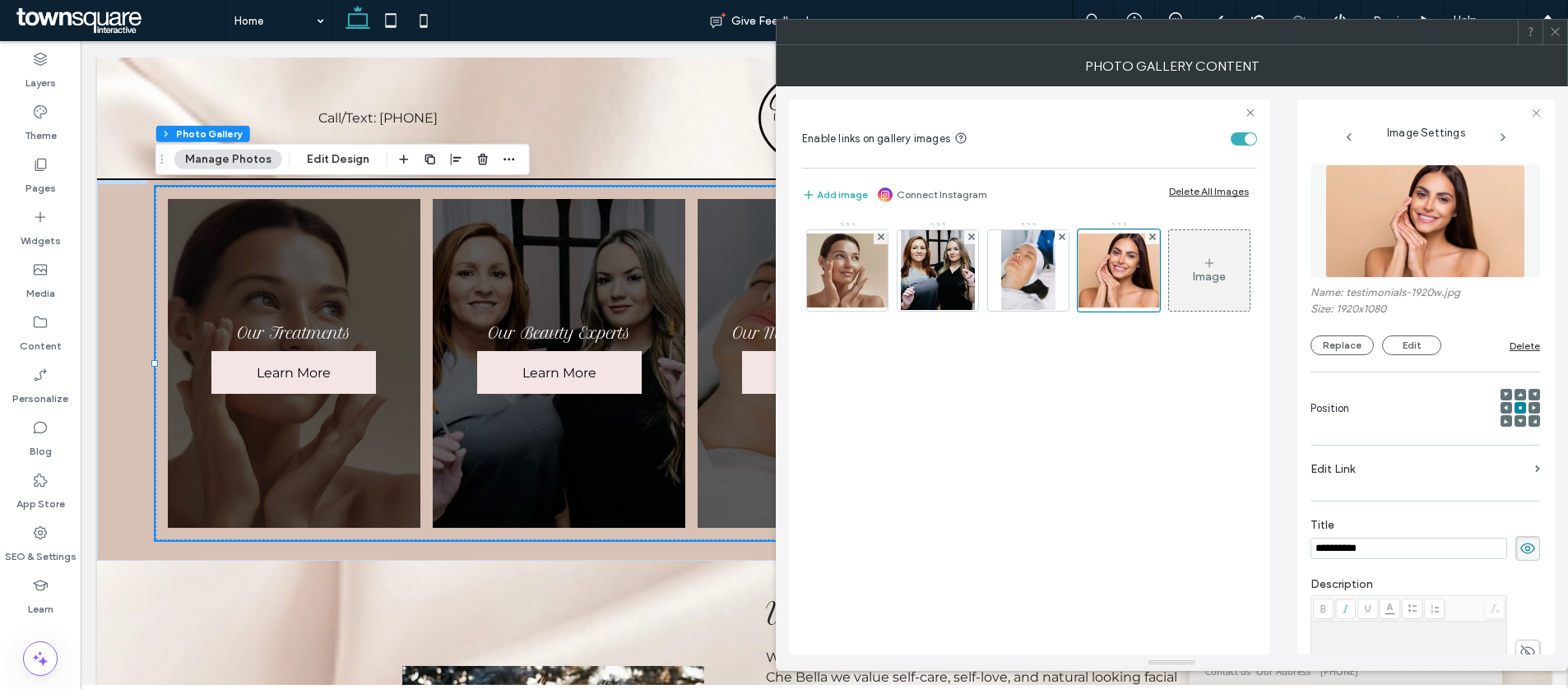 scroll, scrollTop: 0, scrollLeft: 0, axis: both 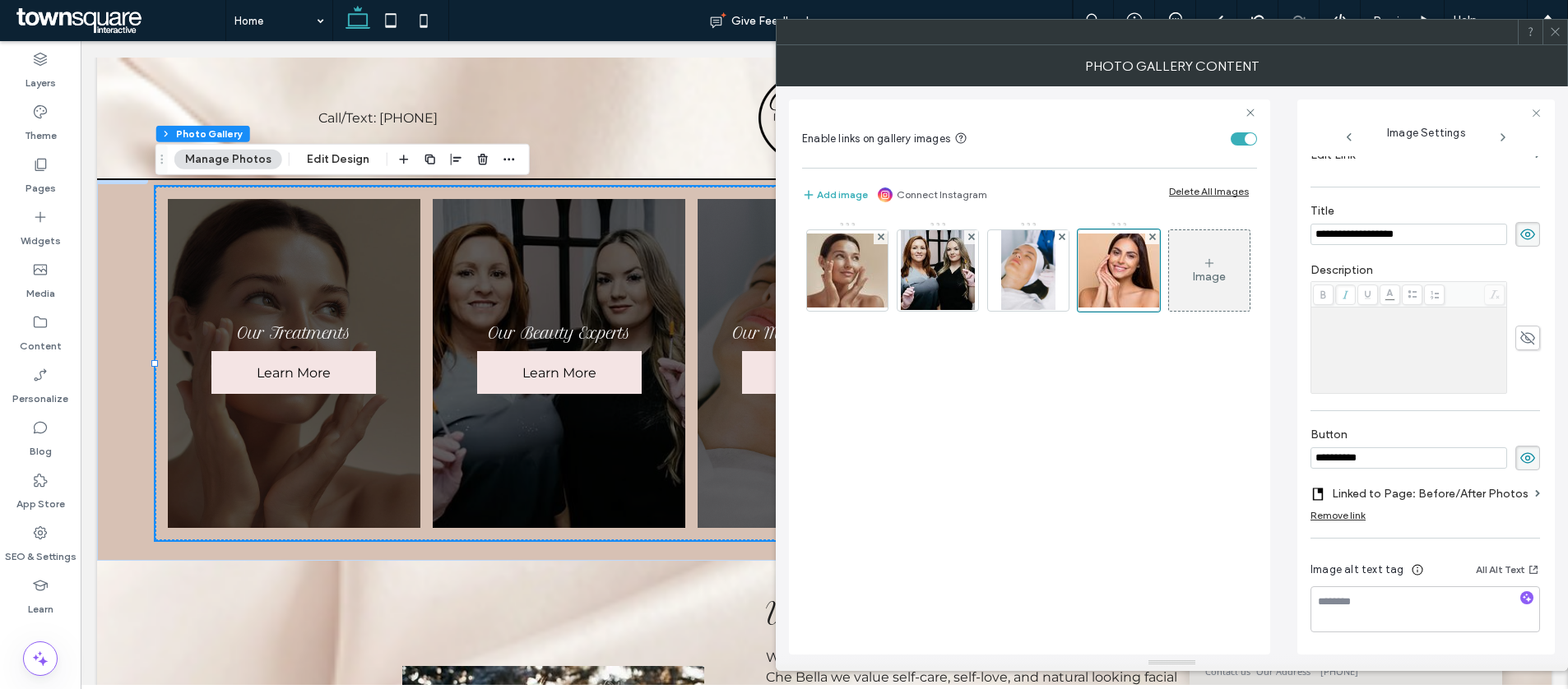 type on "**********" 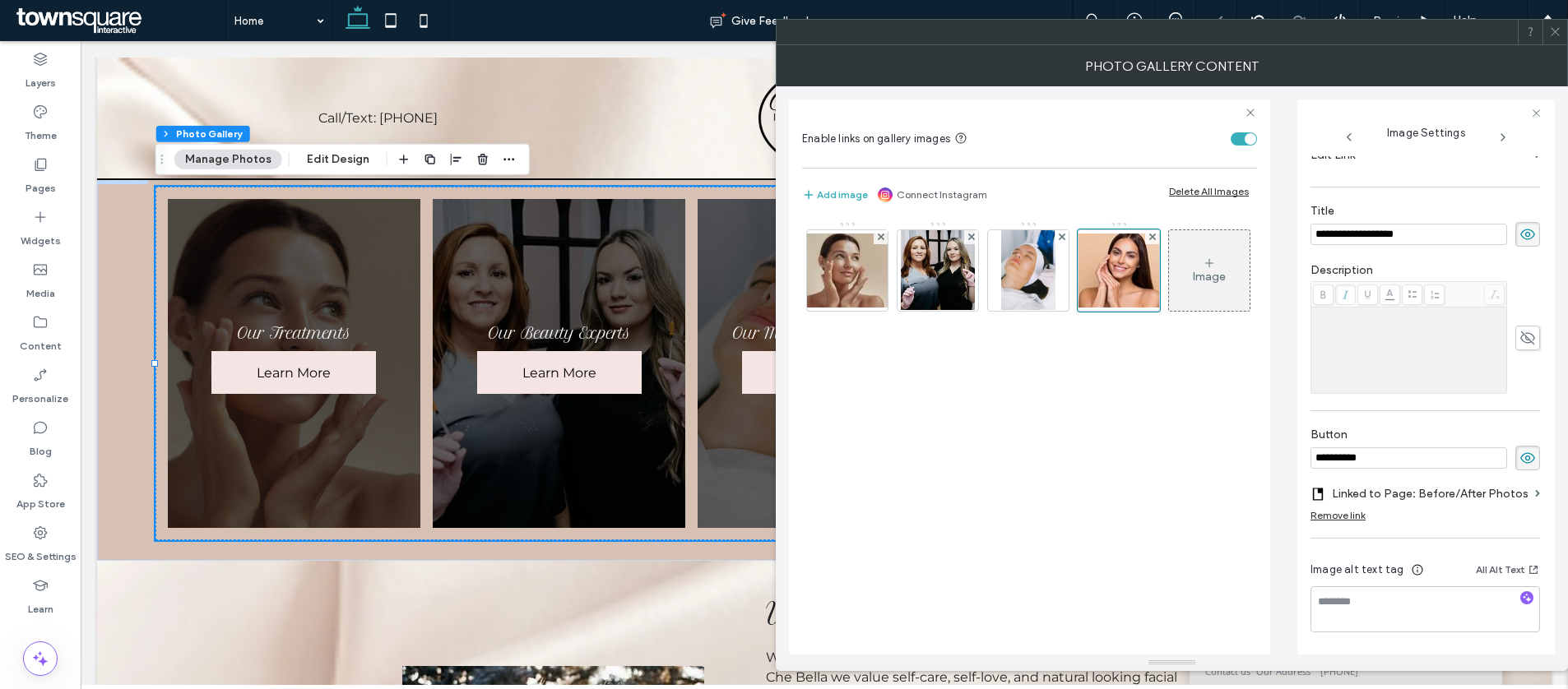 click on "Linked to Page: Before/After Photos" at bounding box center (1430, 493) 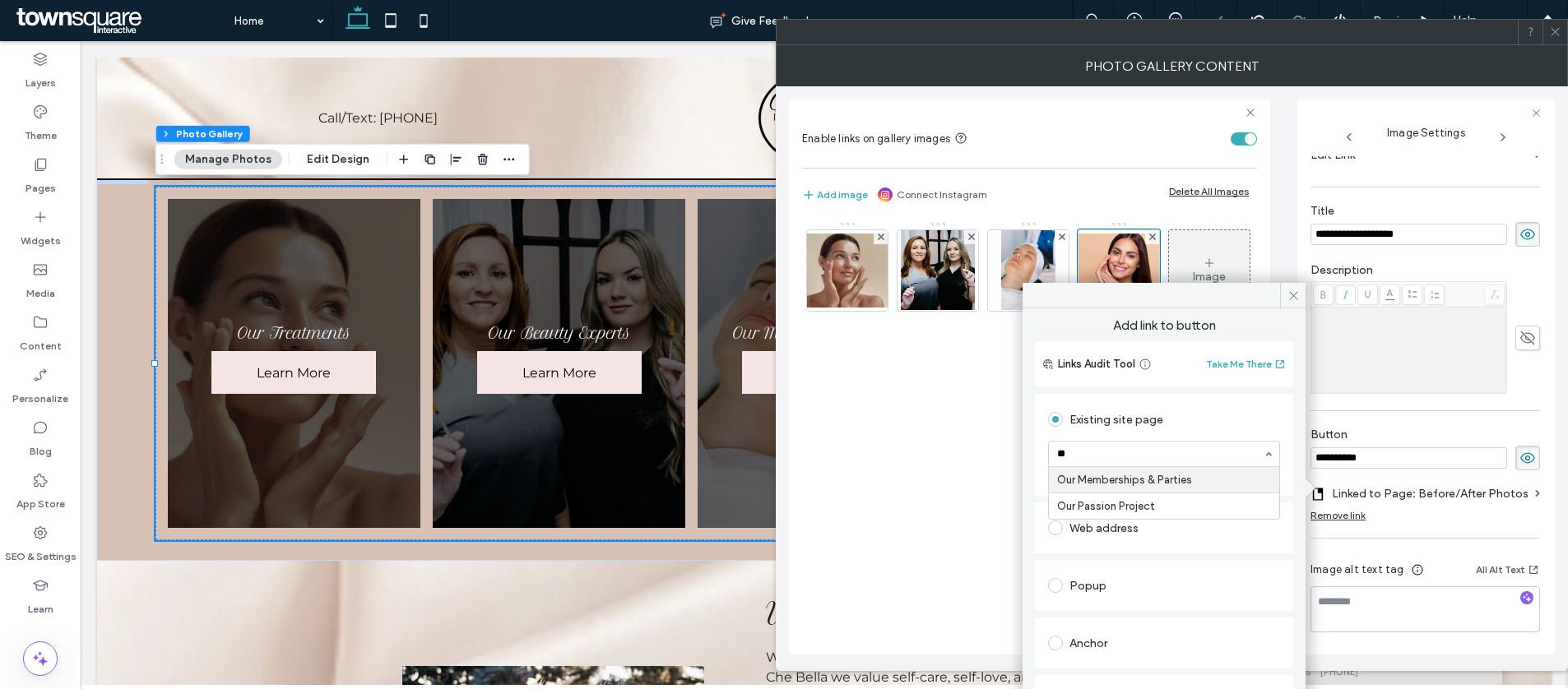scroll, scrollTop: 0, scrollLeft: 0, axis: both 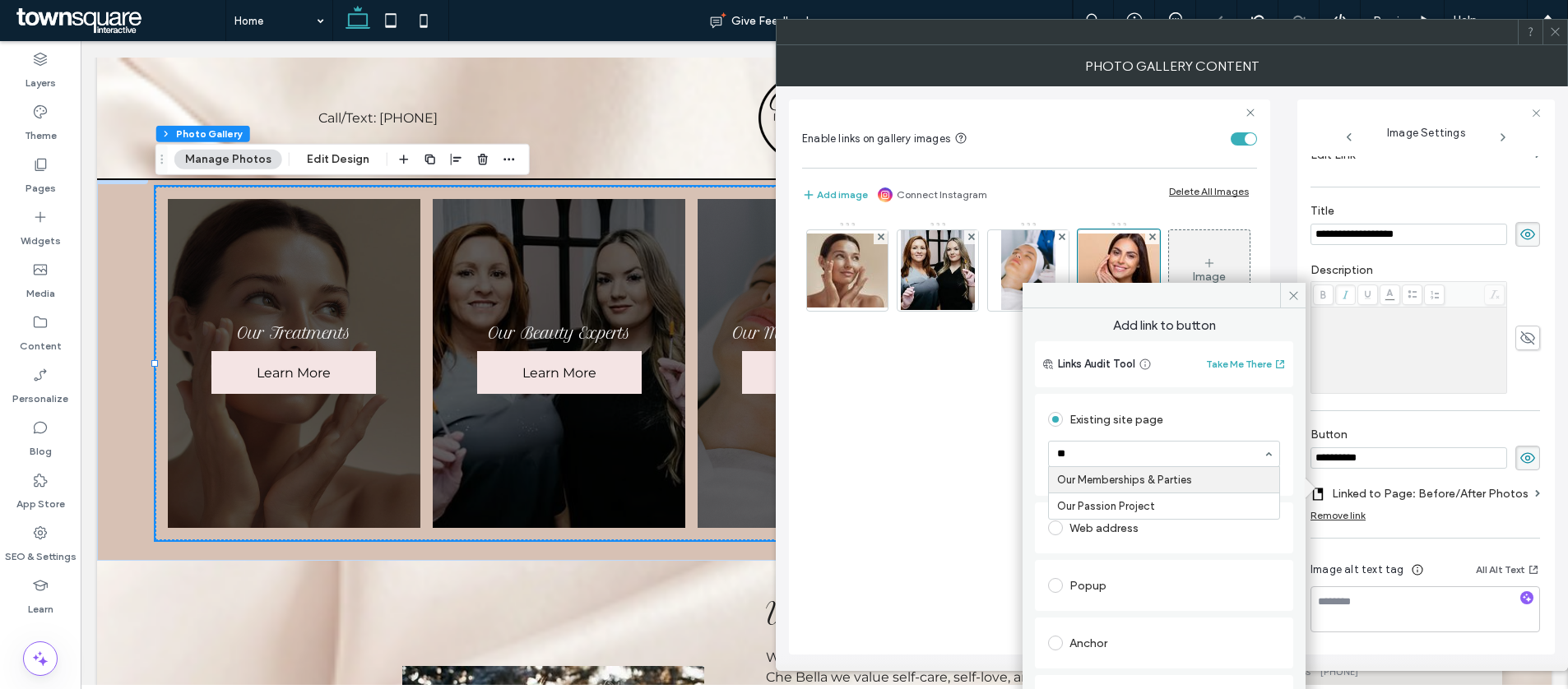 type on "***" 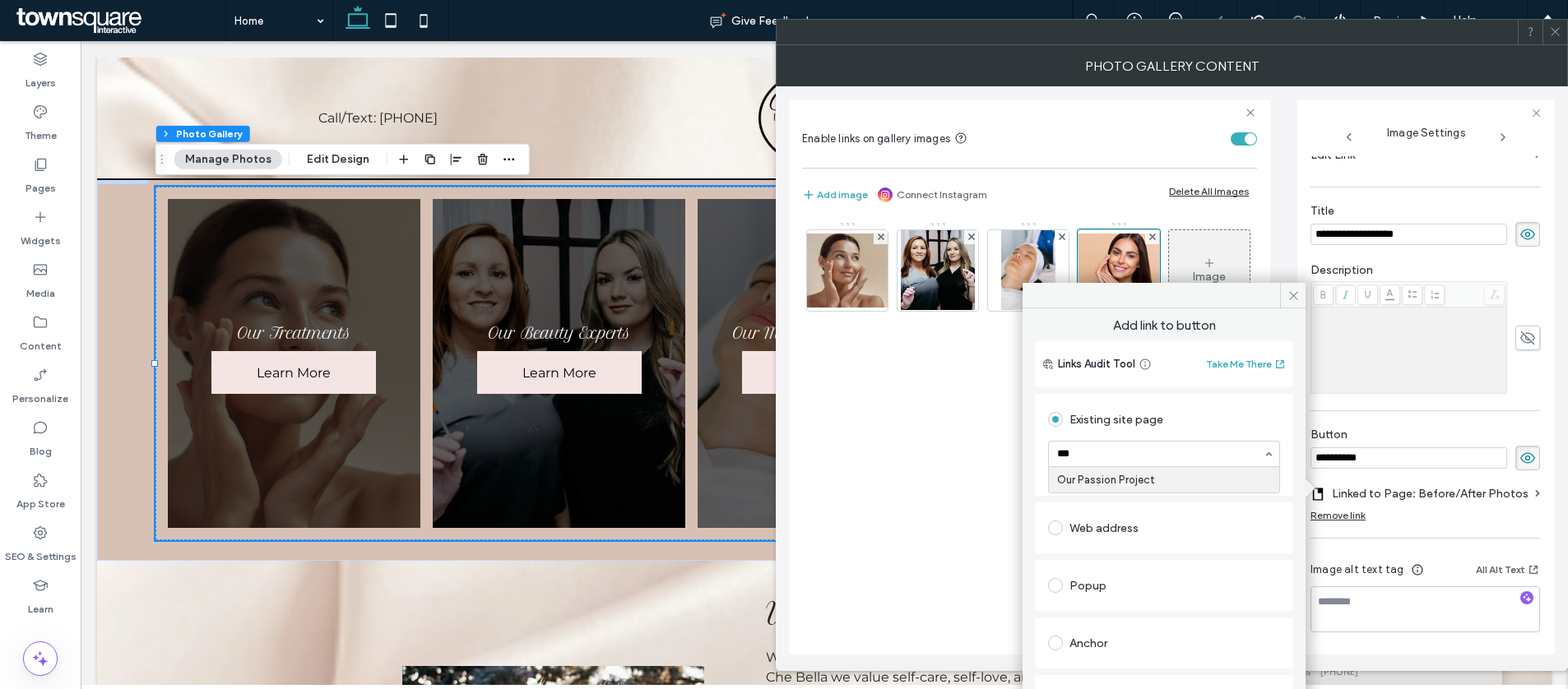 type 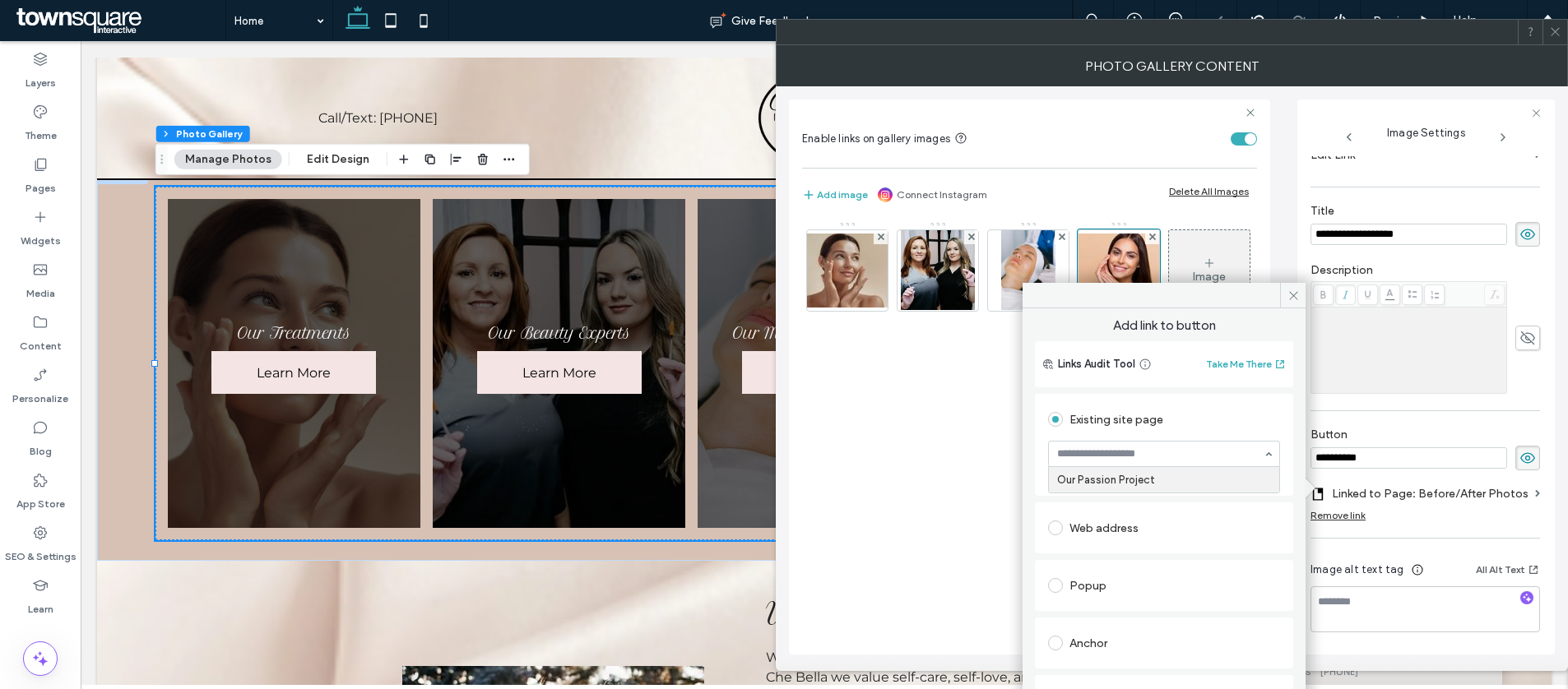 drag, startPoint x: 1138, startPoint y: 477, endPoint x: 1187, endPoint y: 474, distance: 49.091751 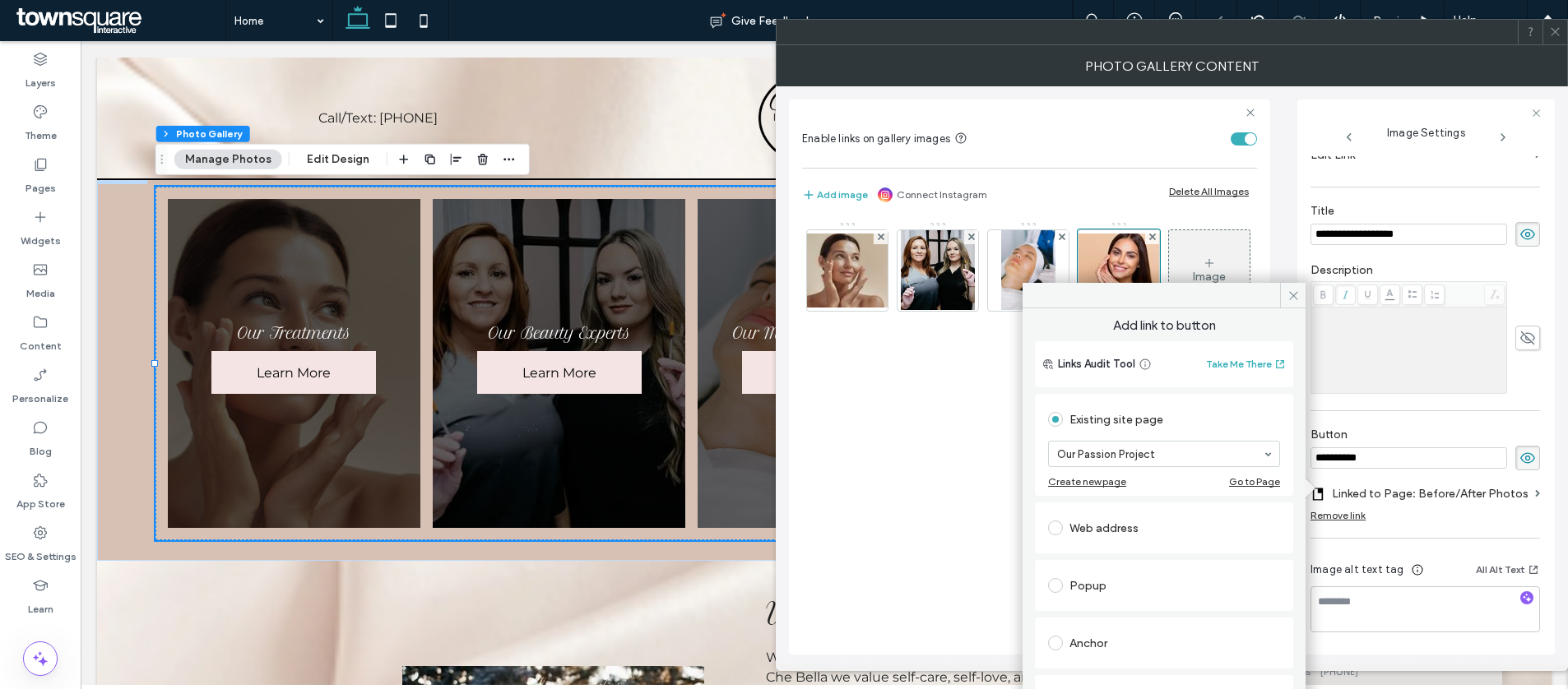 scroll, scrollTop: 314, scrollLeft: 0, axis: vertical 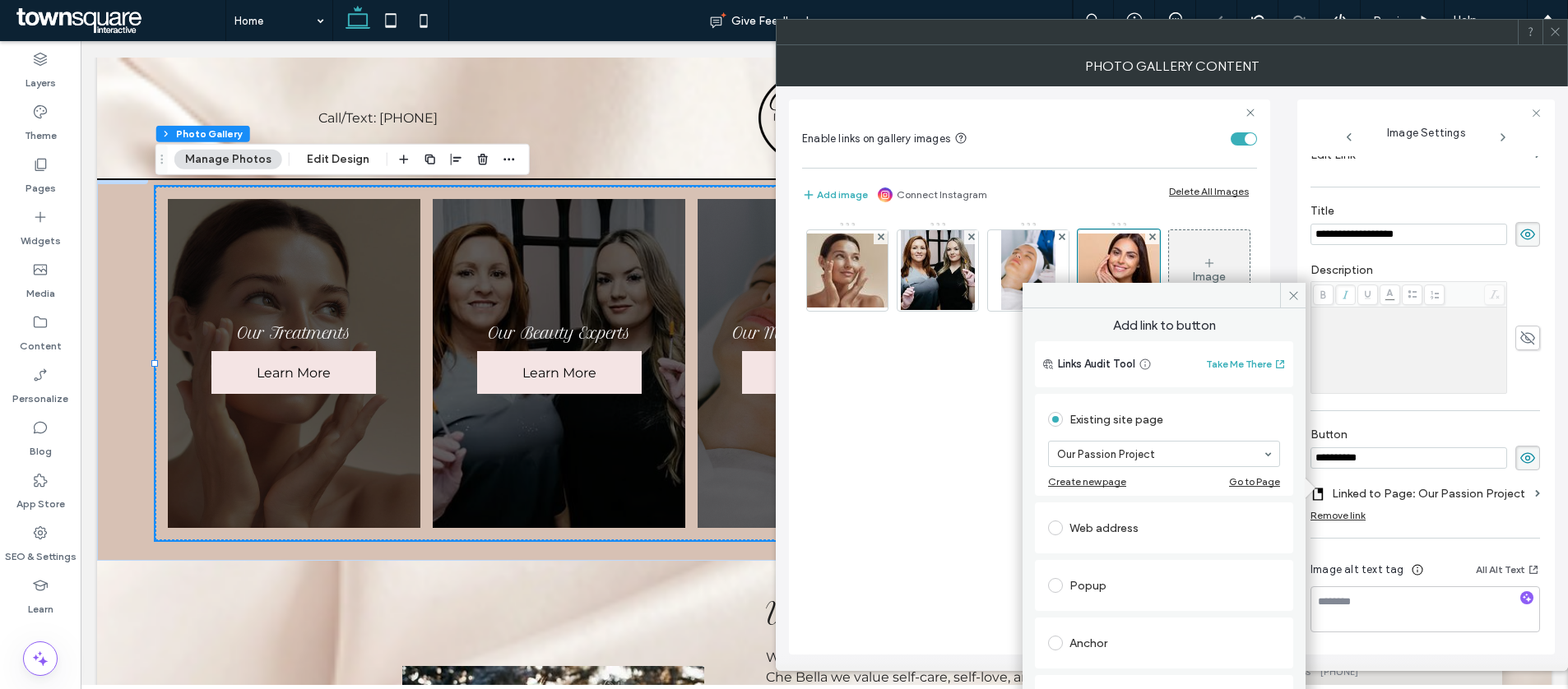 click on "**********" at bounding box center (1408, 458) 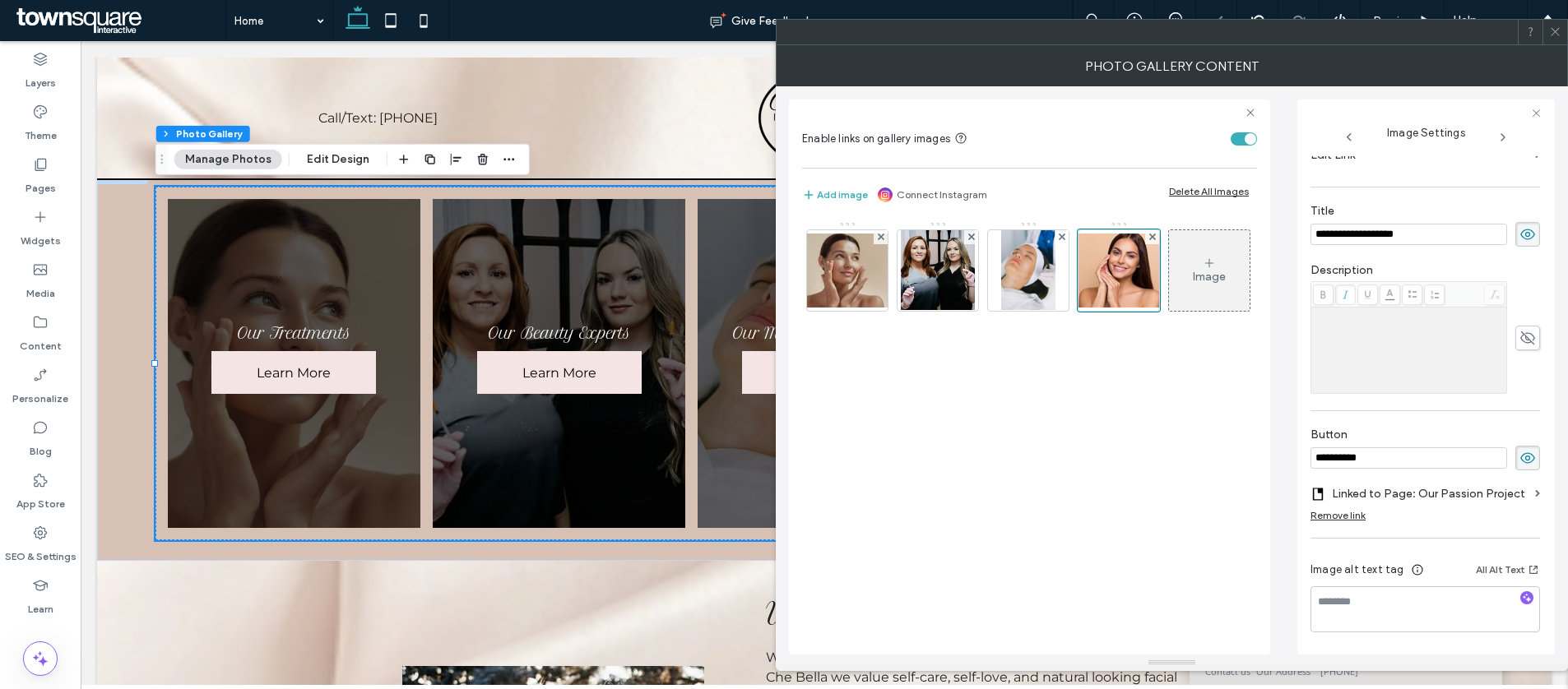 click 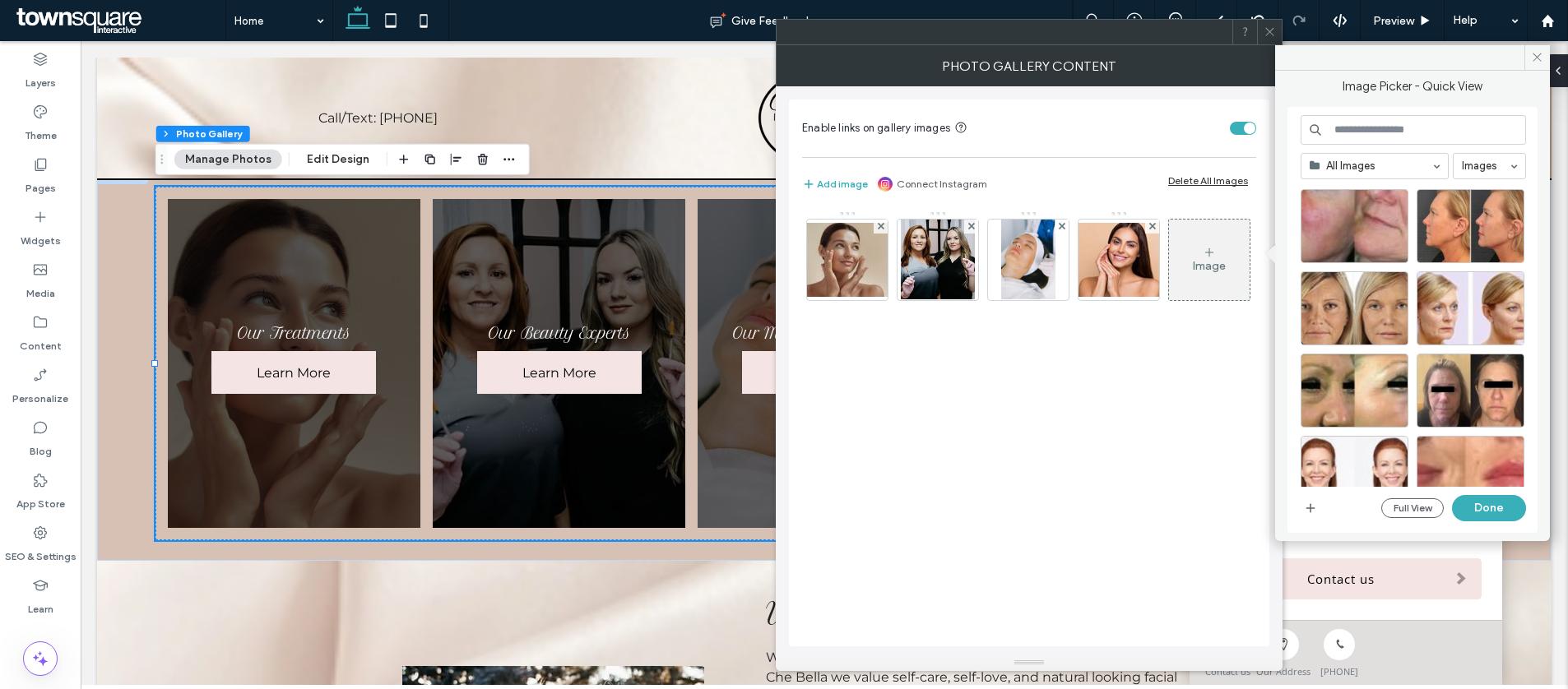 scroll, scrollTop: 261, scrollLeft: 0, axis: vertical 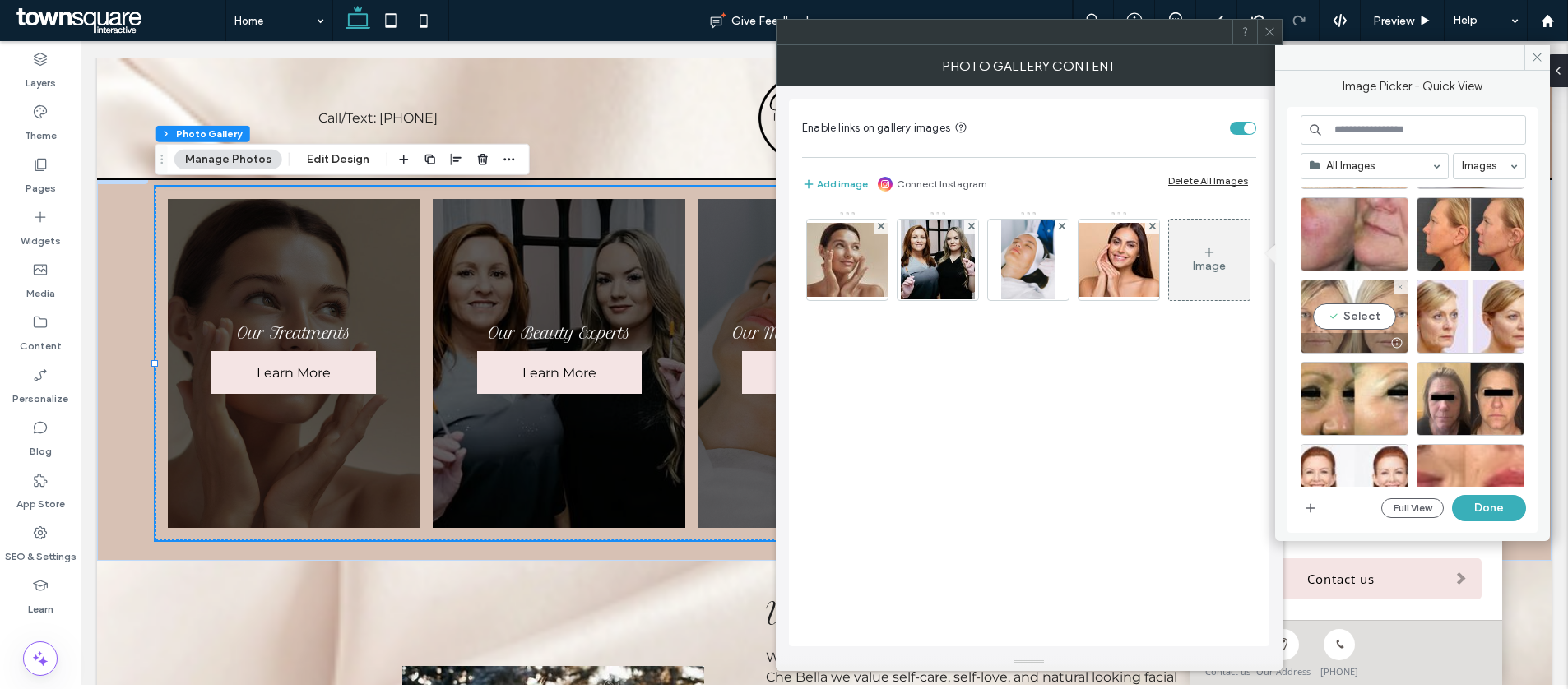 click on "Select" at bounding box center [1354, 317] 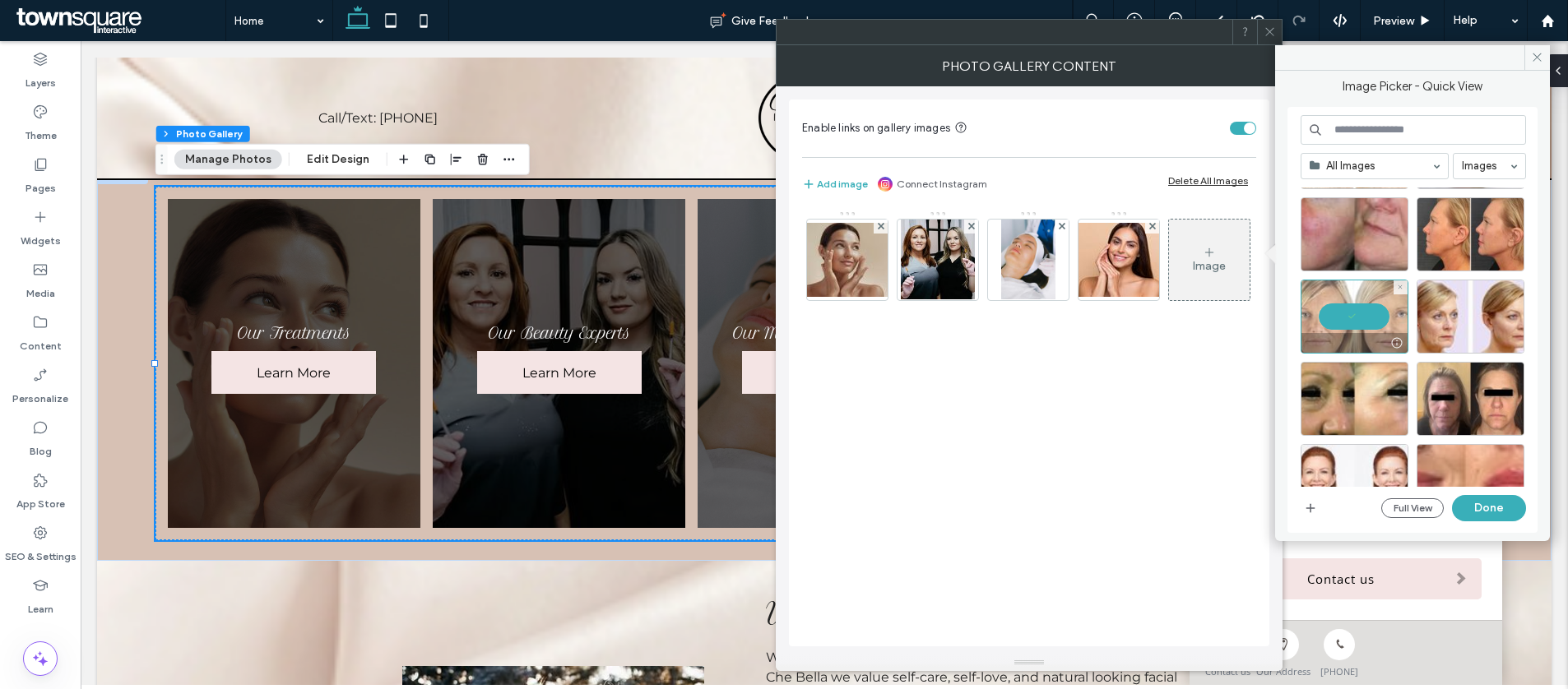 click at bounding box center [1354, 317] 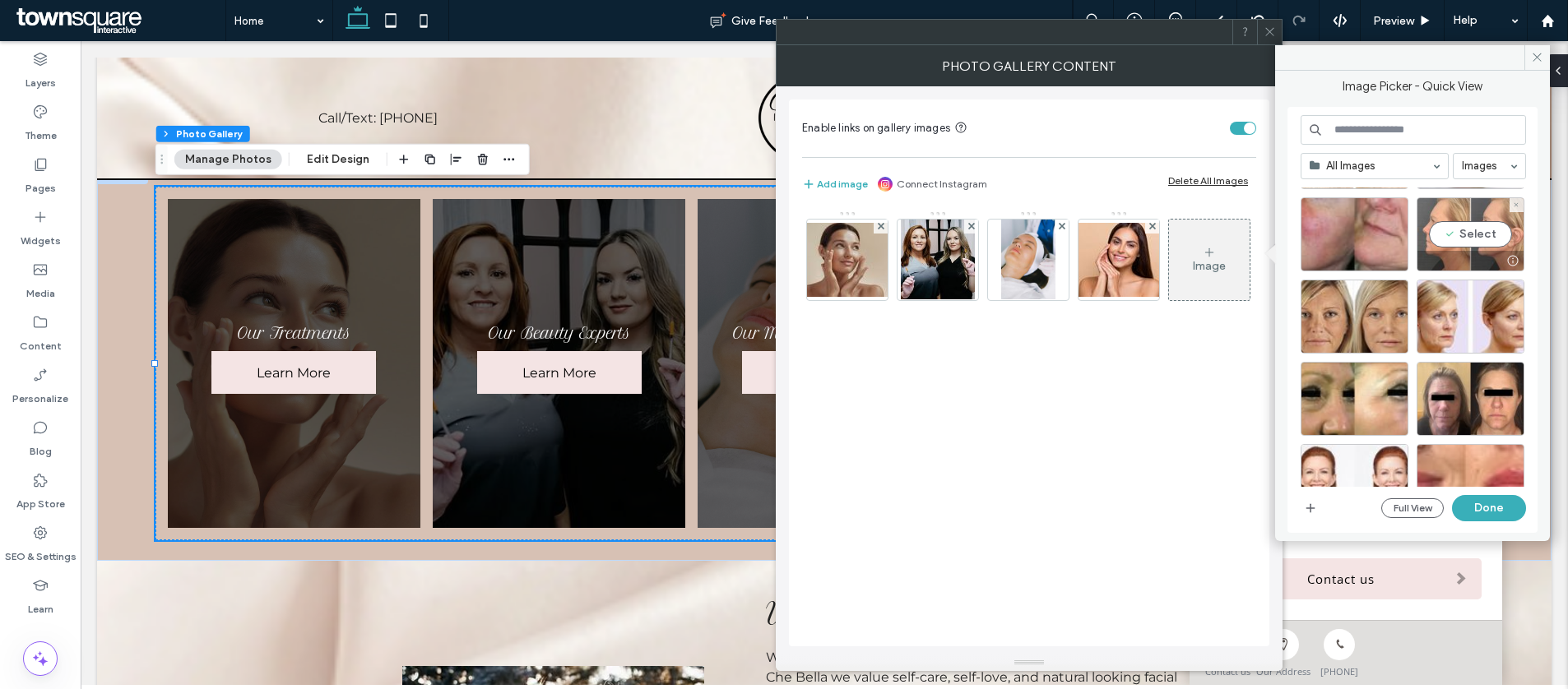 click at bounding box center (1470, 261) 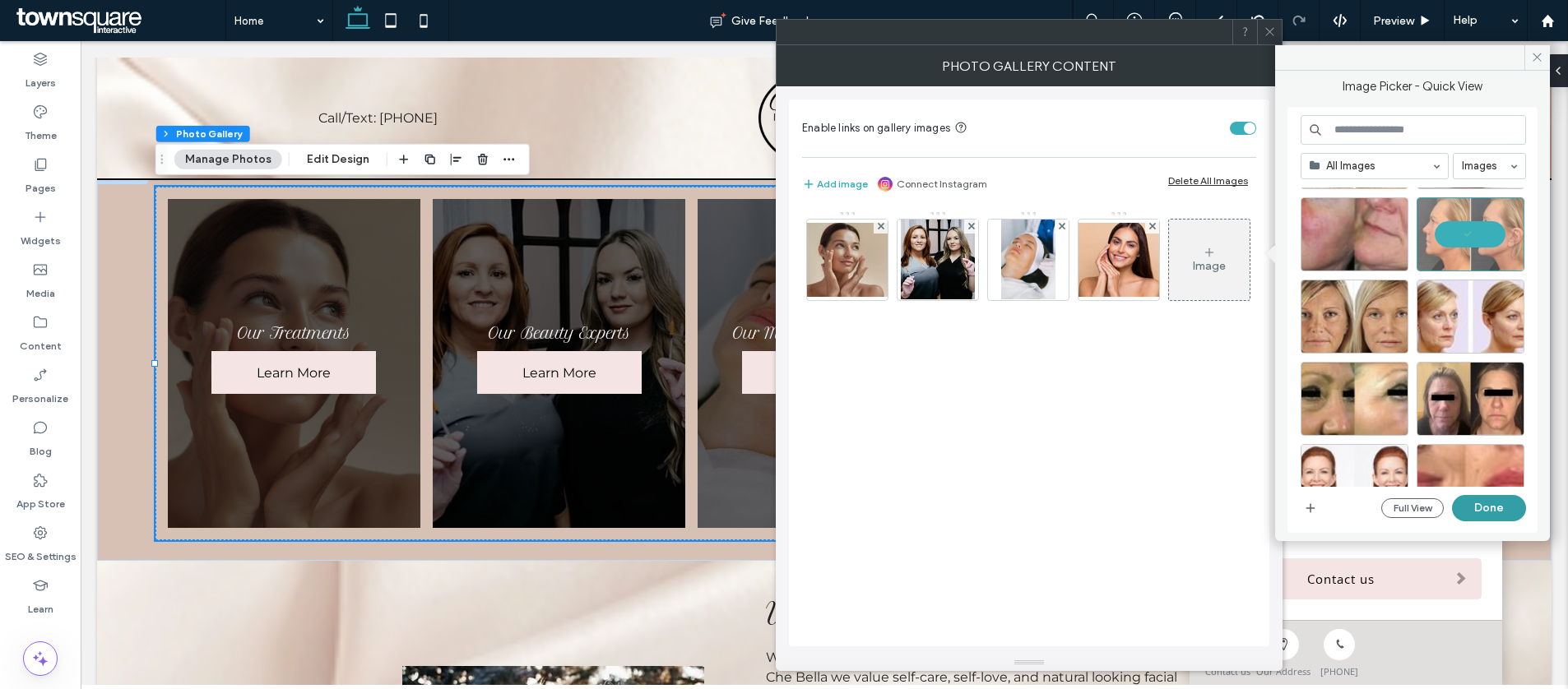 click on "Done" at bounding box center [1489, 508] 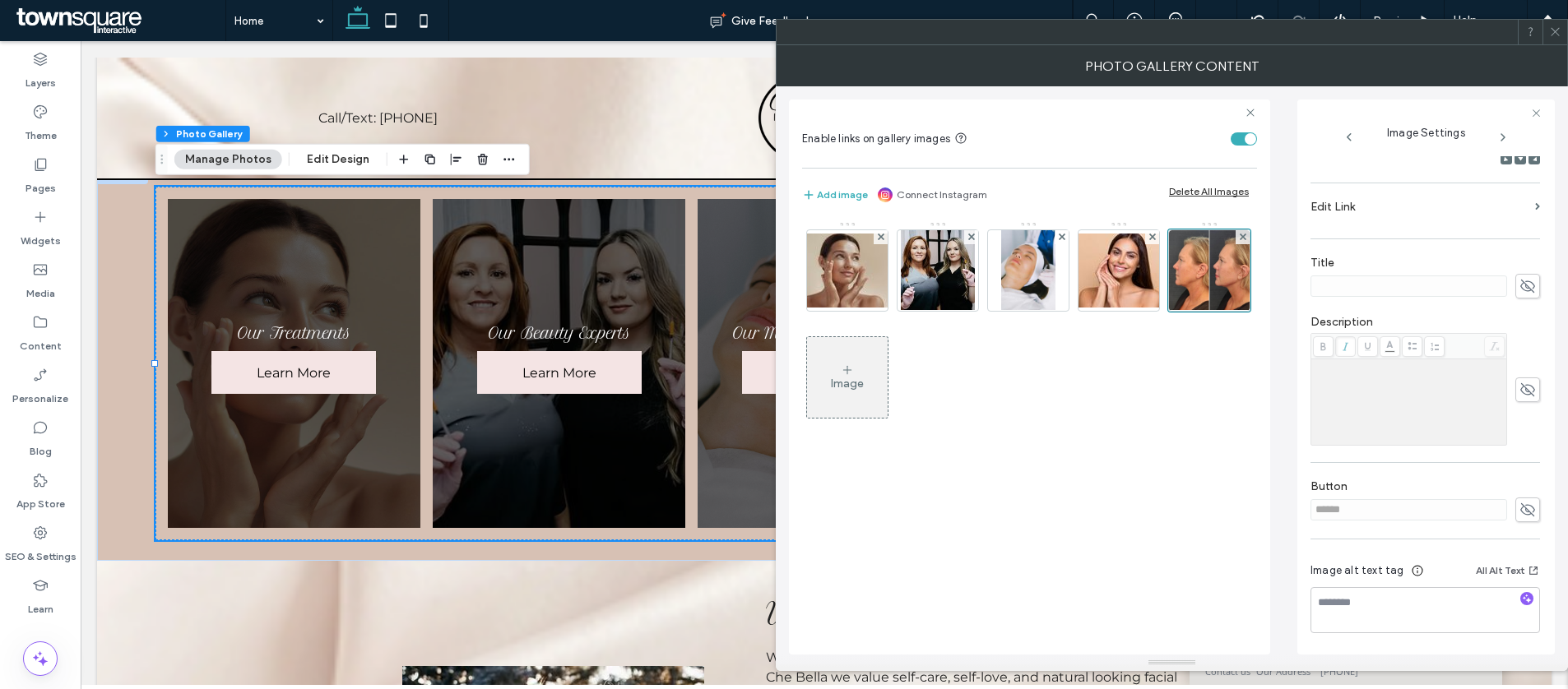 scroll, scrollTop: 254, scrollLeft: 0, axis: vertical 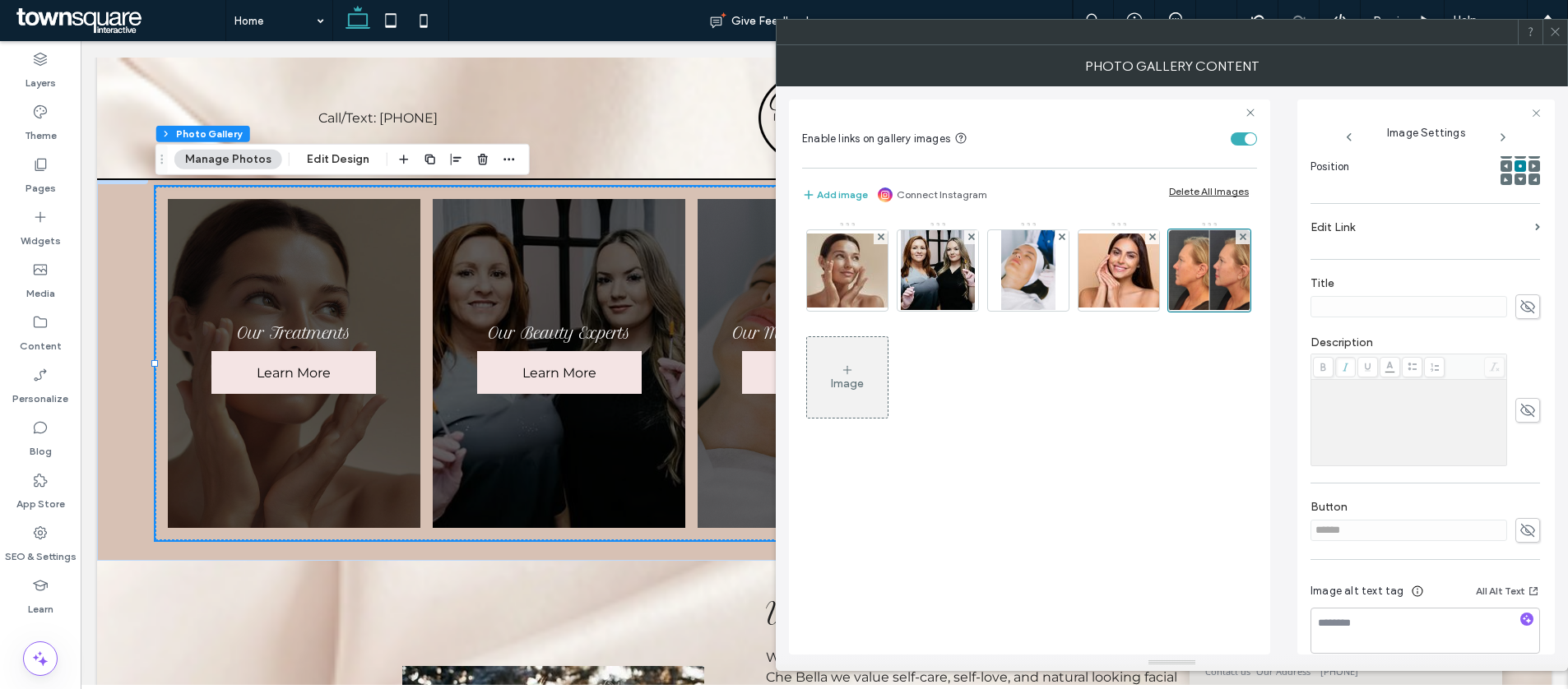 click 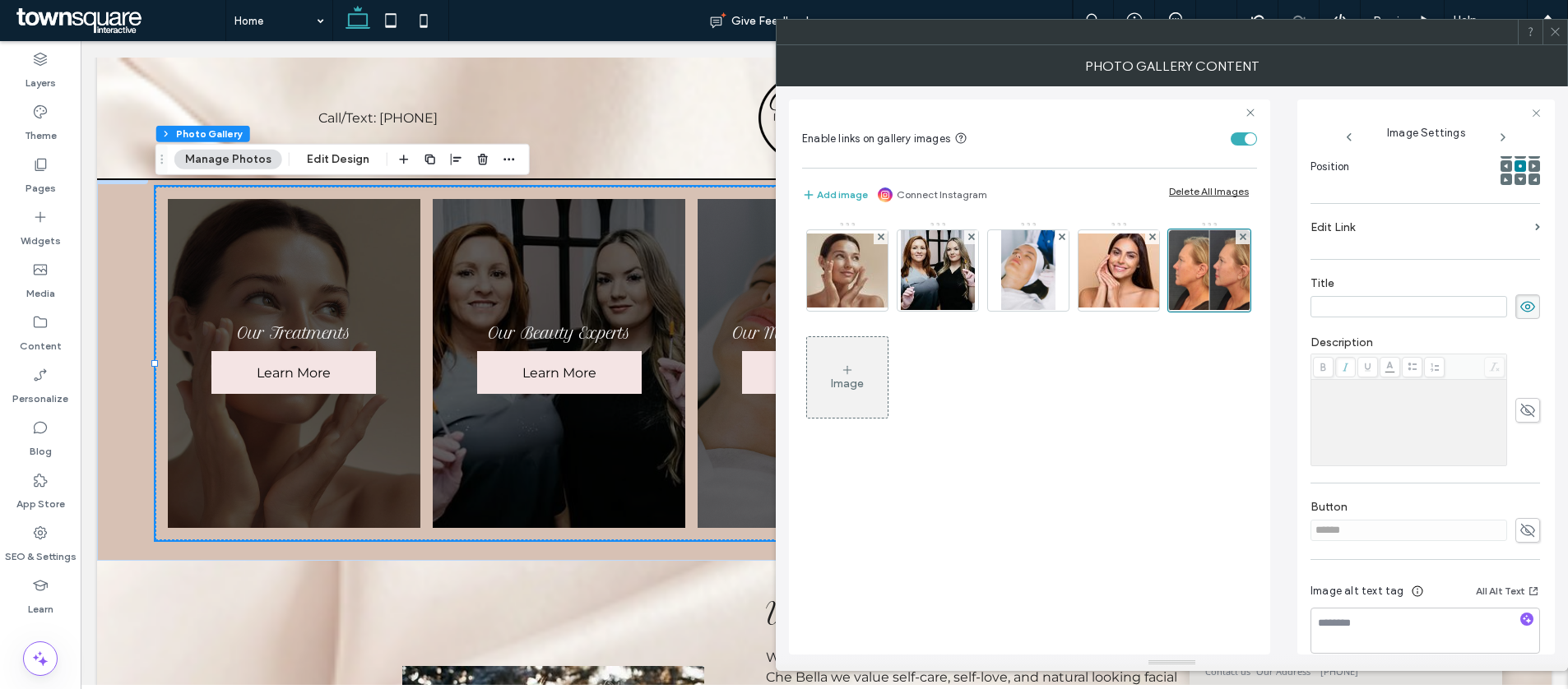click at bounding box center (1408, 307) 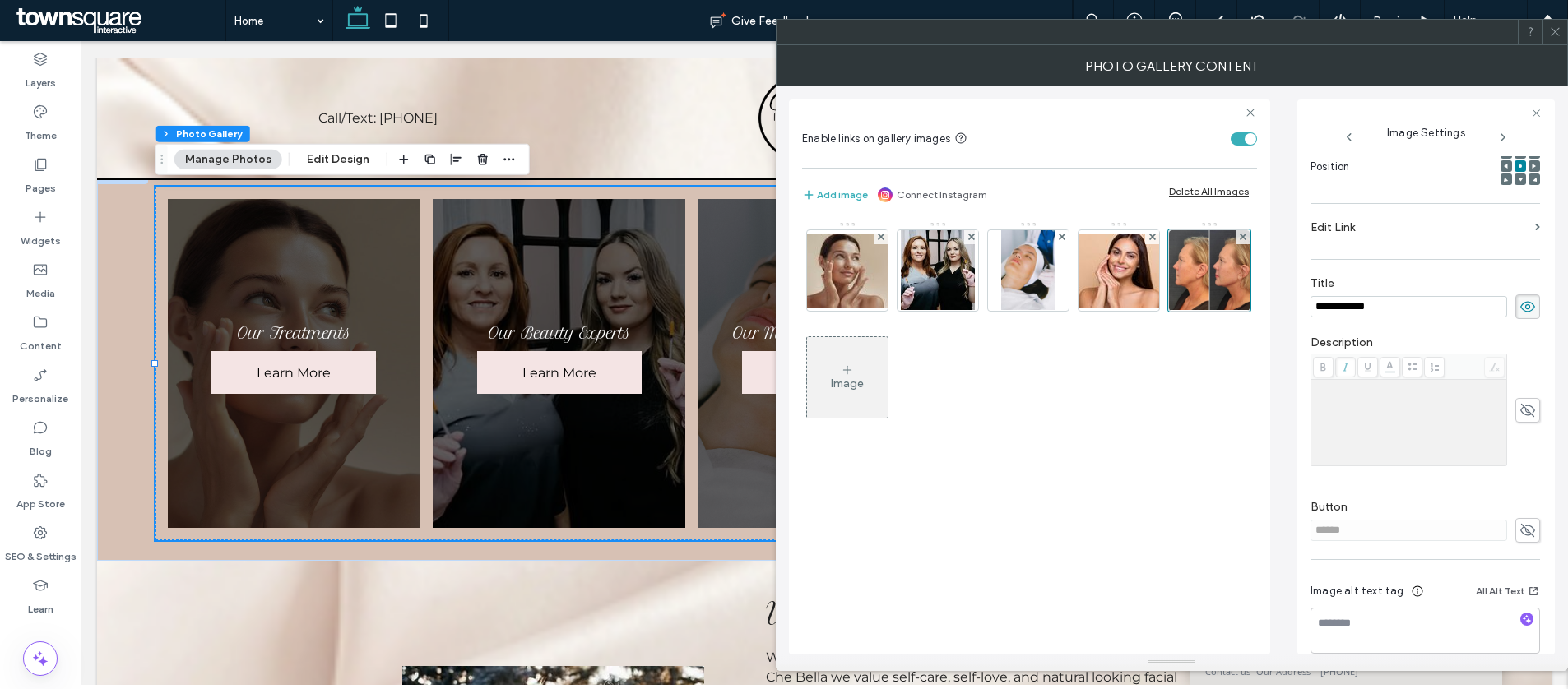 type on "**********" 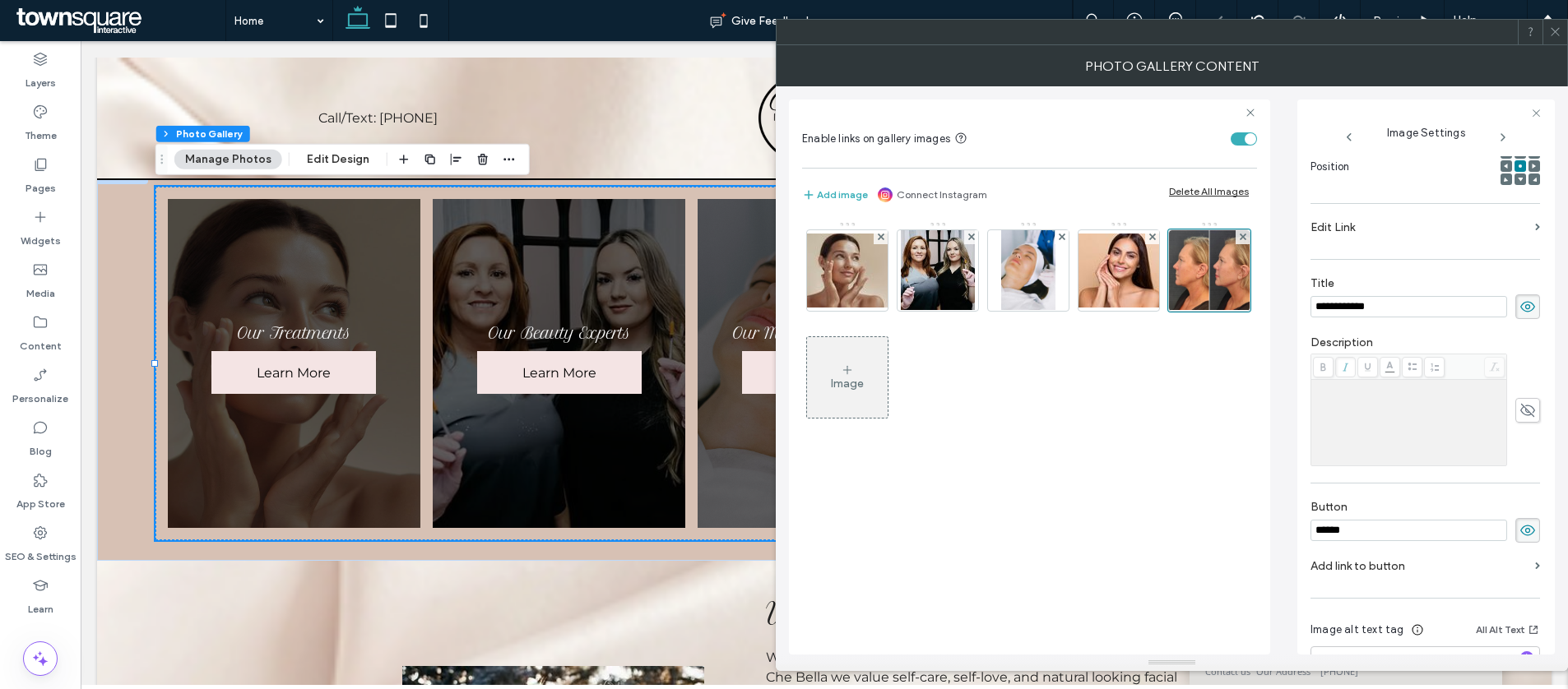 click on "******" at bounding box center [1408, 530] 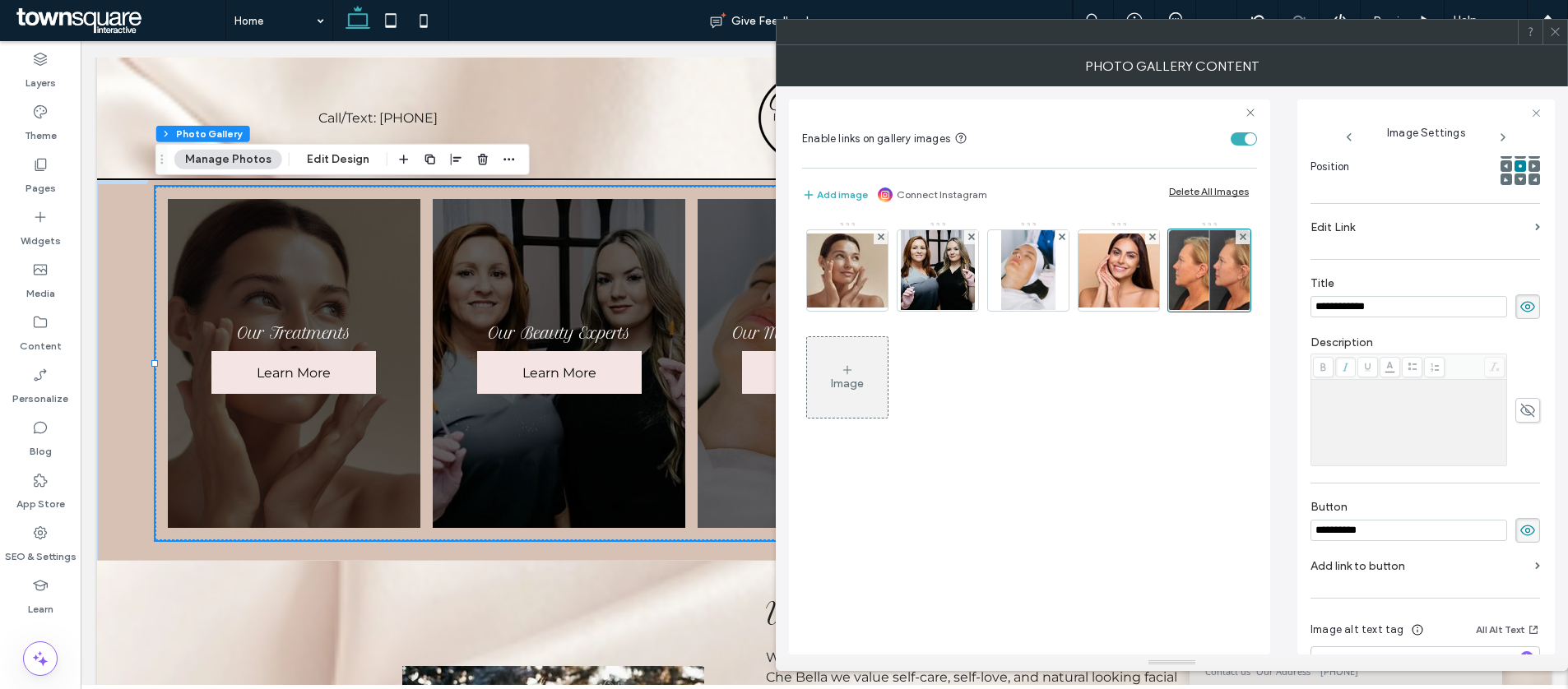 type on "**********" 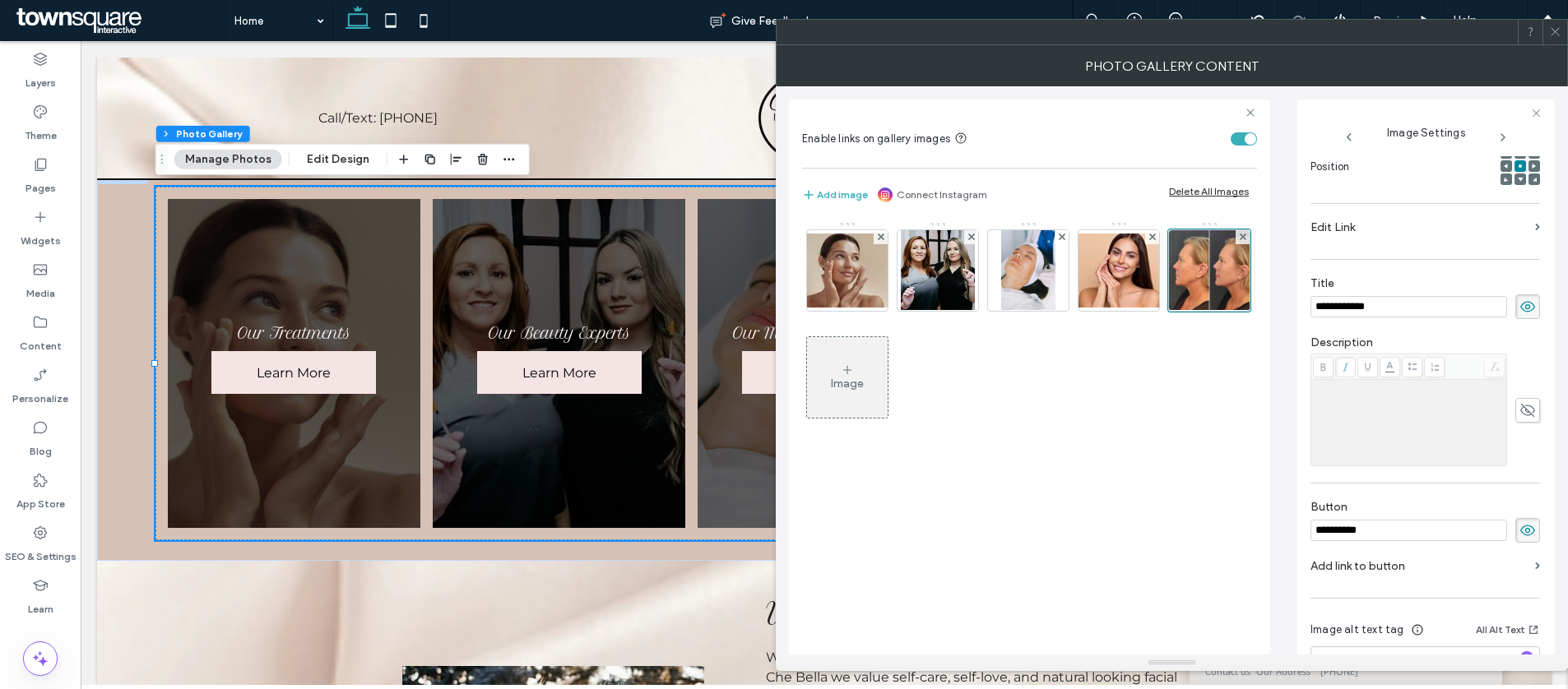 click on "Add link to button" at bounding box center [1419, 566] 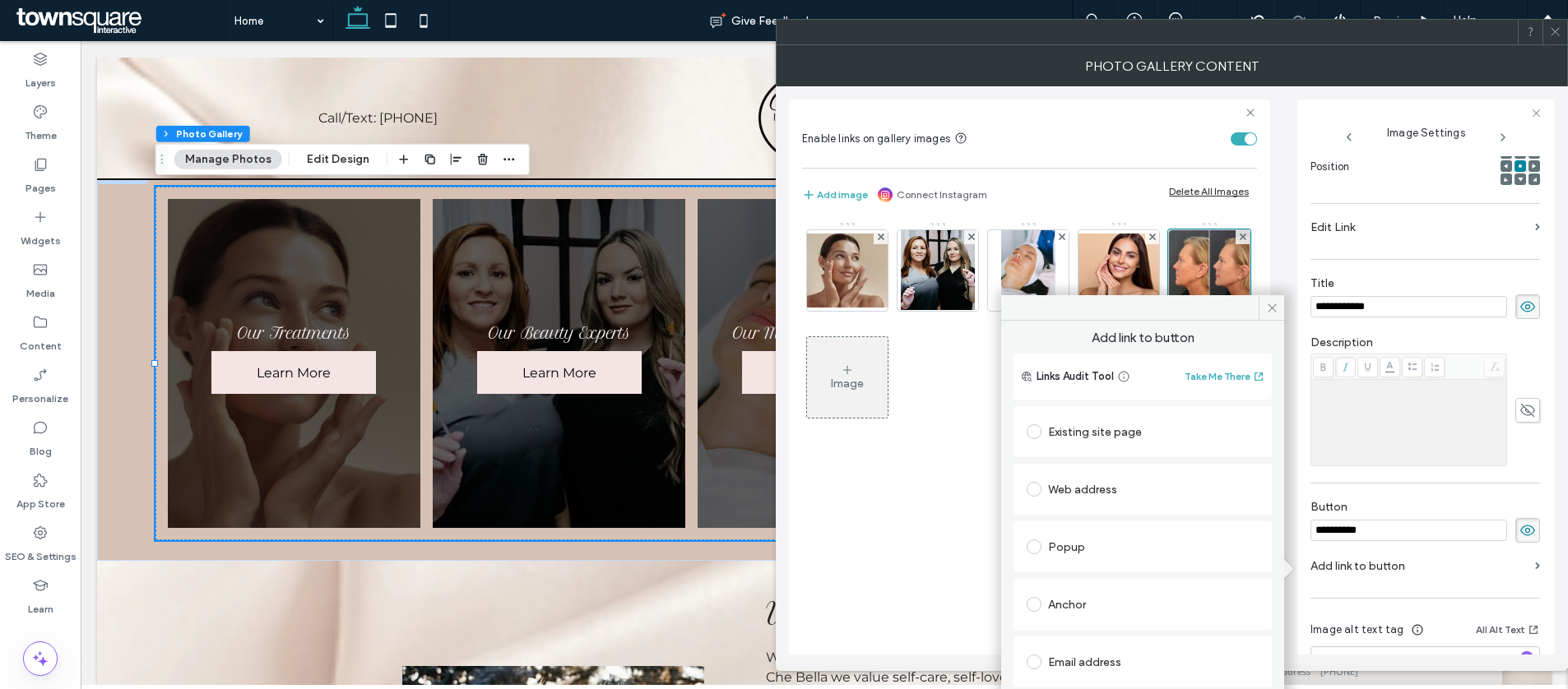 click on "Existing site page" at bounding box center [1143, 432] 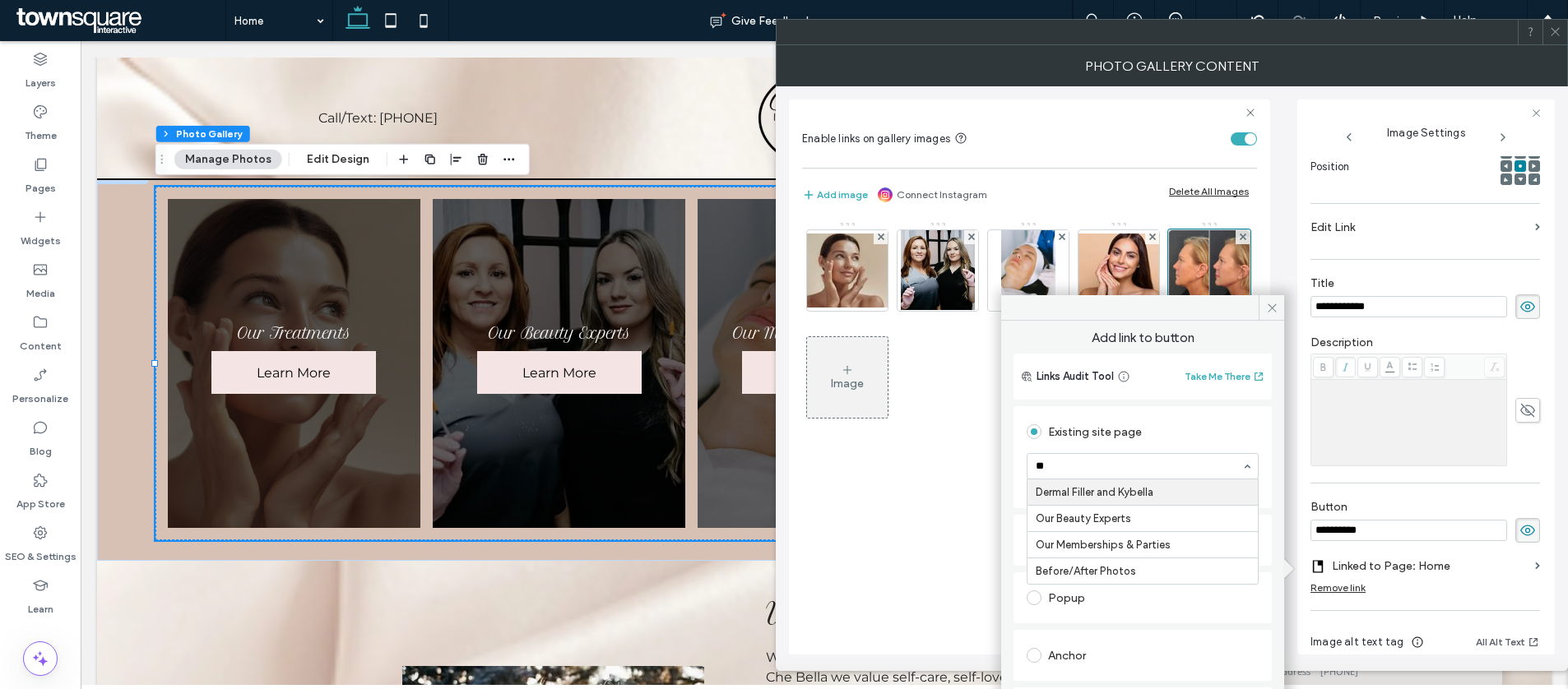 type on "***" 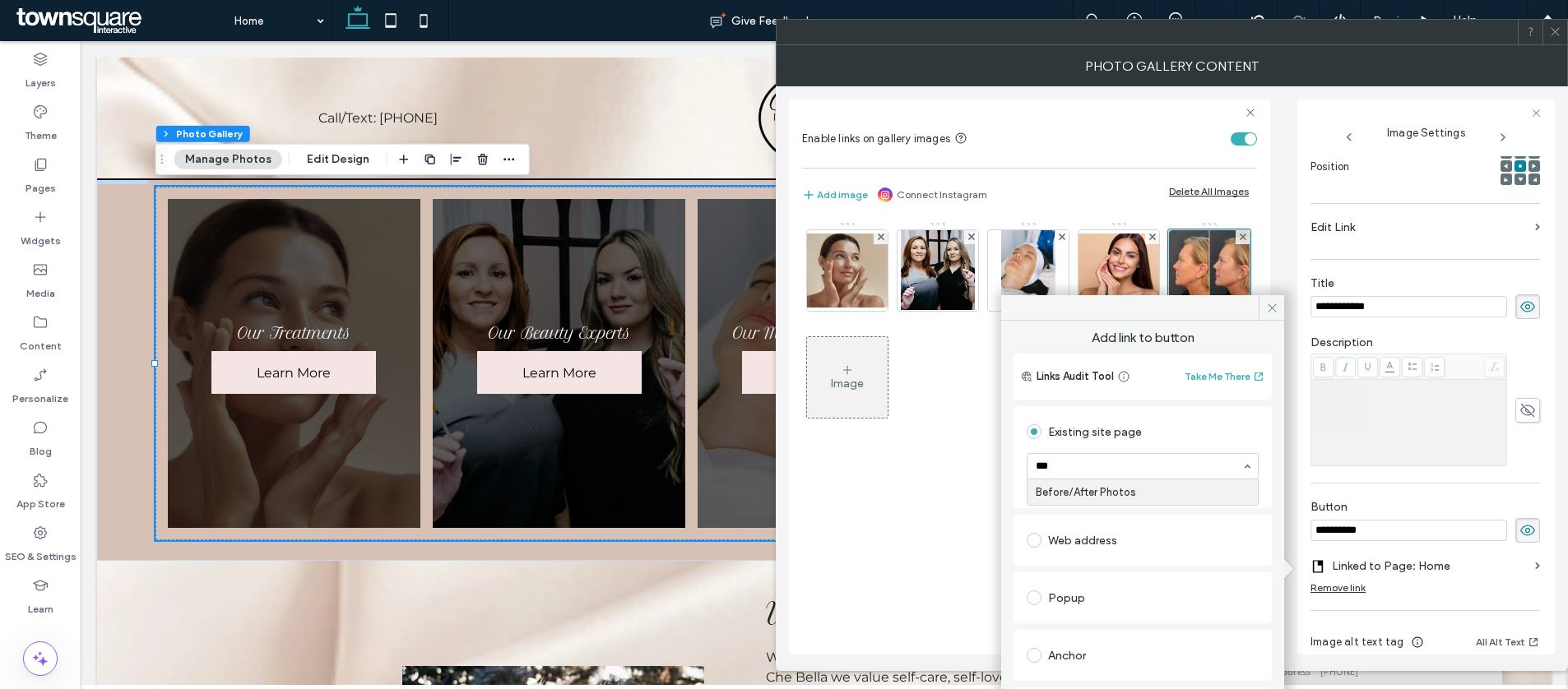 type 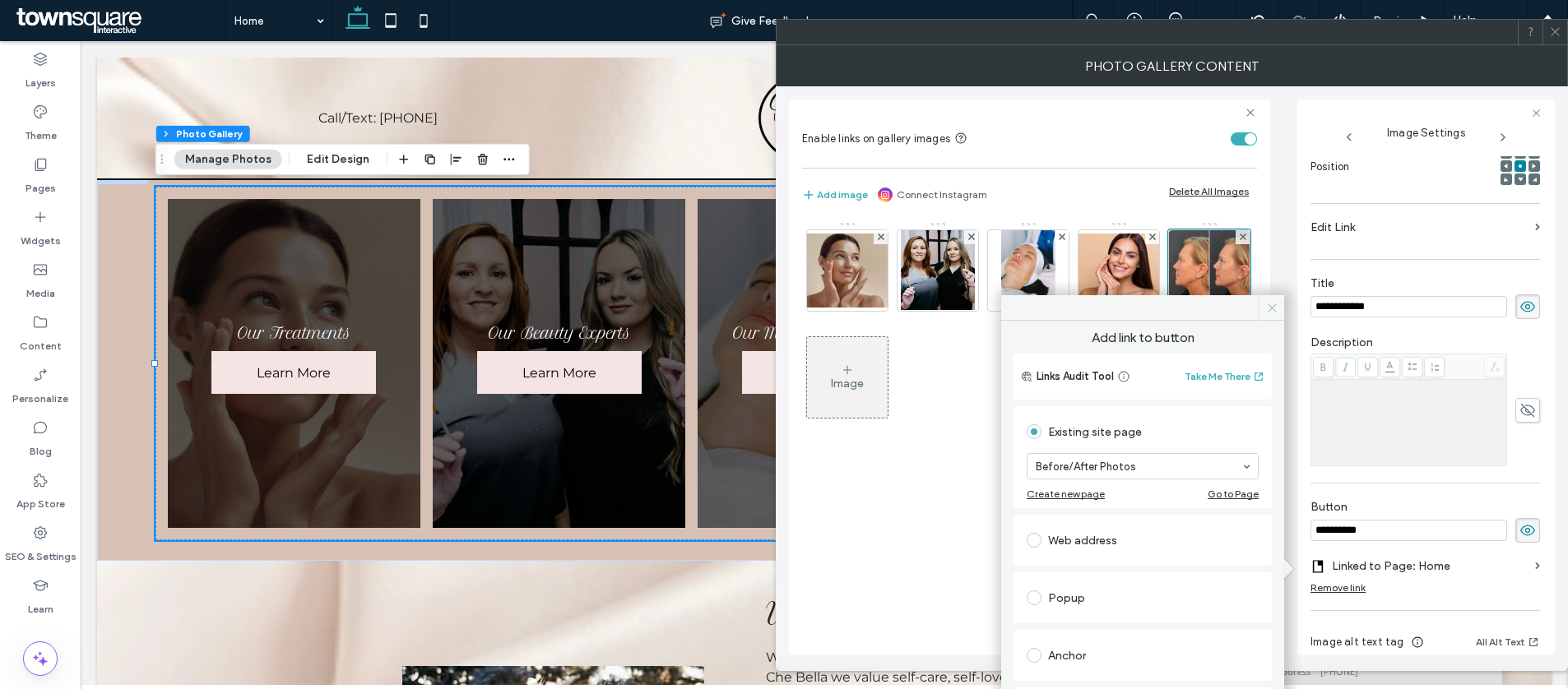 click at bounding box center (1271, 308) 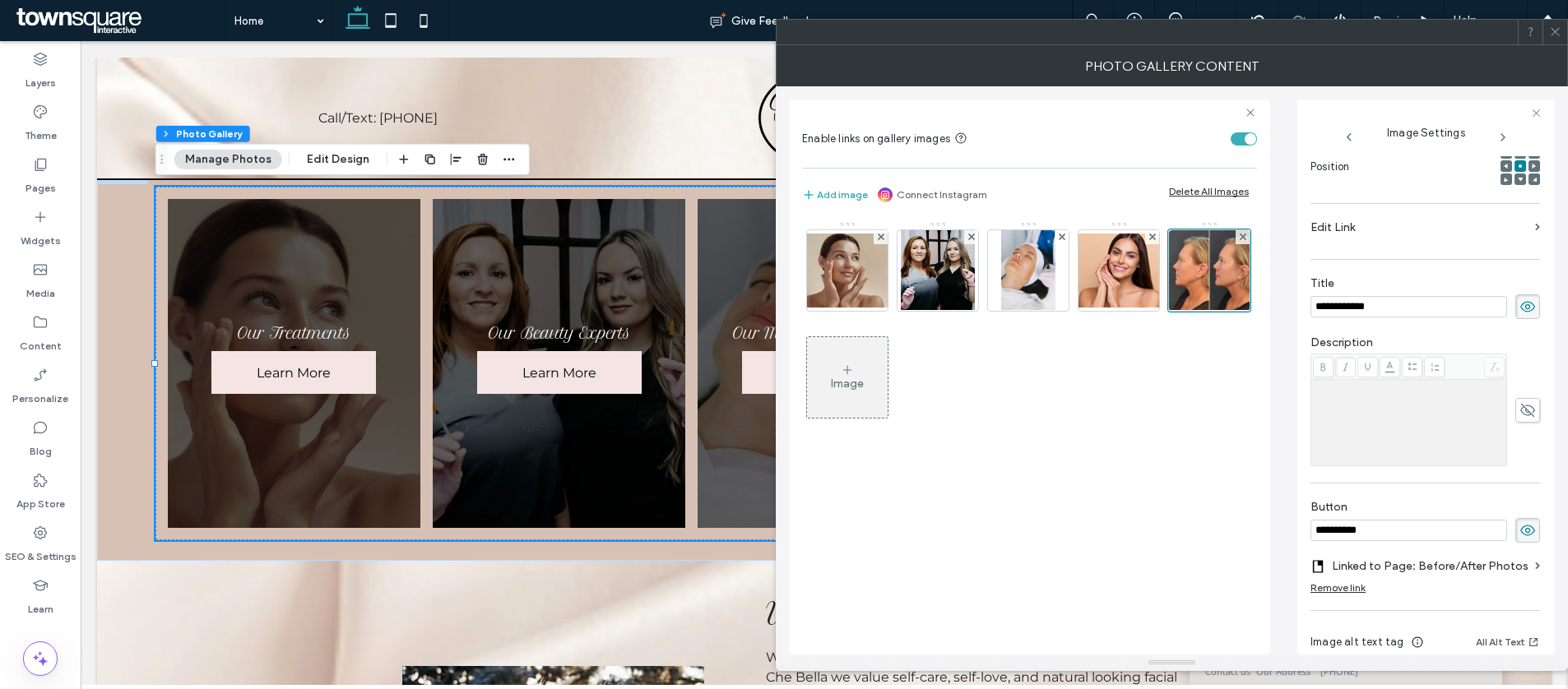 click 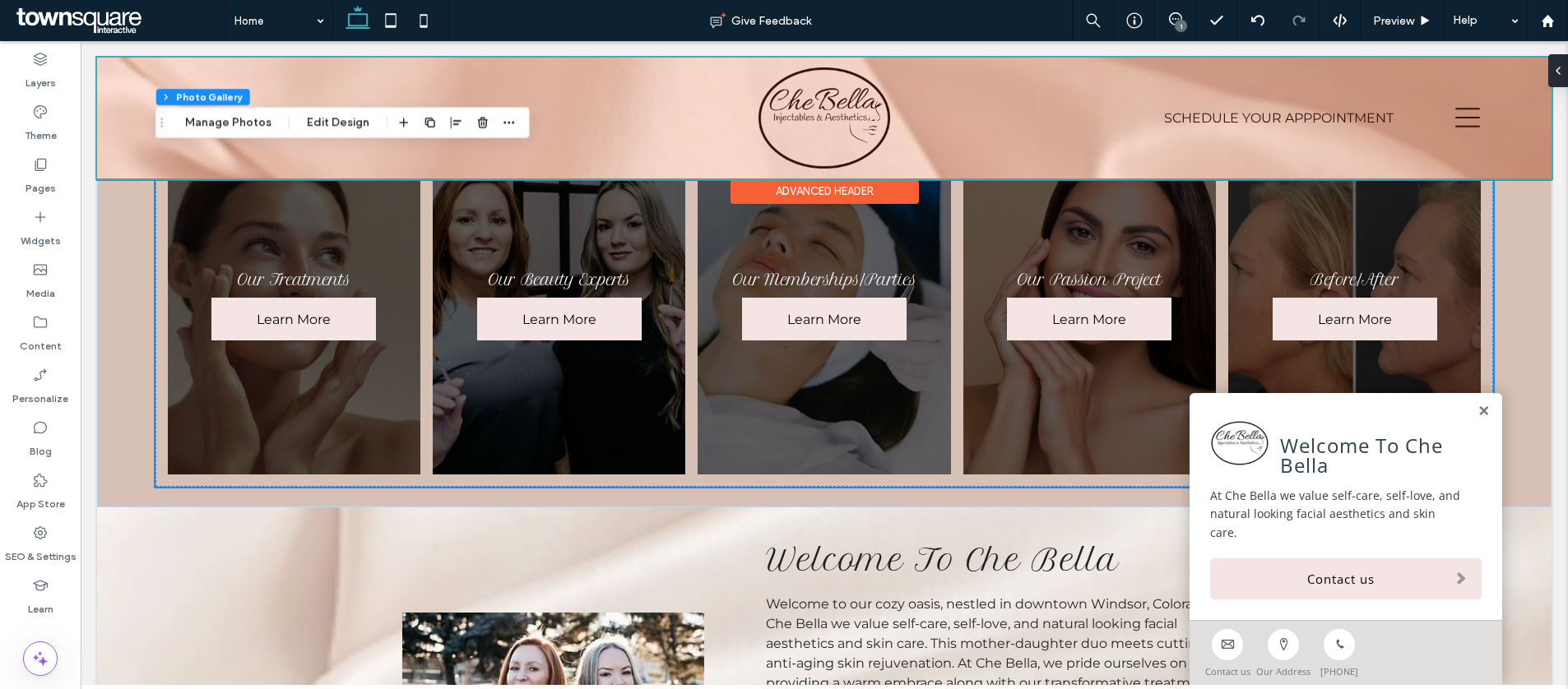 scroll, scrollTop: 967, scrollLeft: 0, axis: vertical 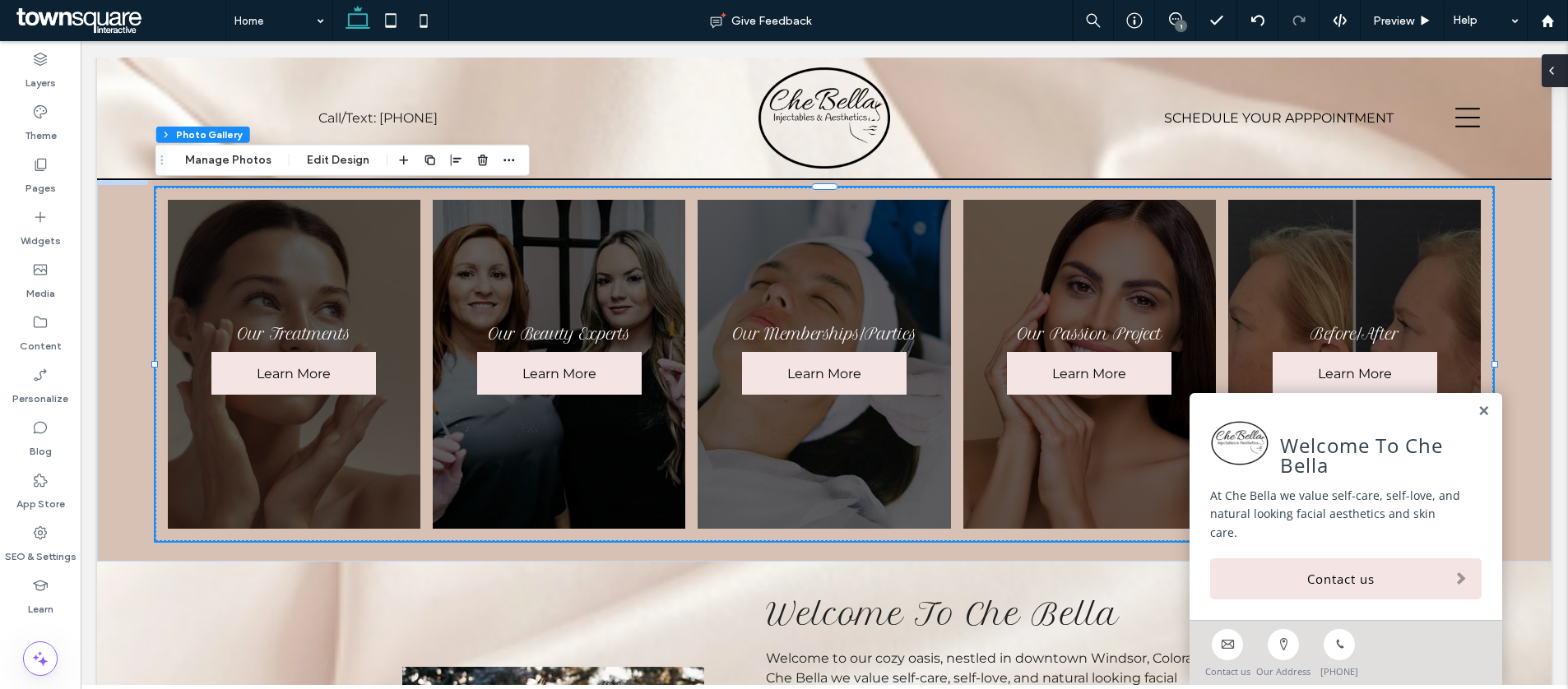click at bounding box center [1552, 71] 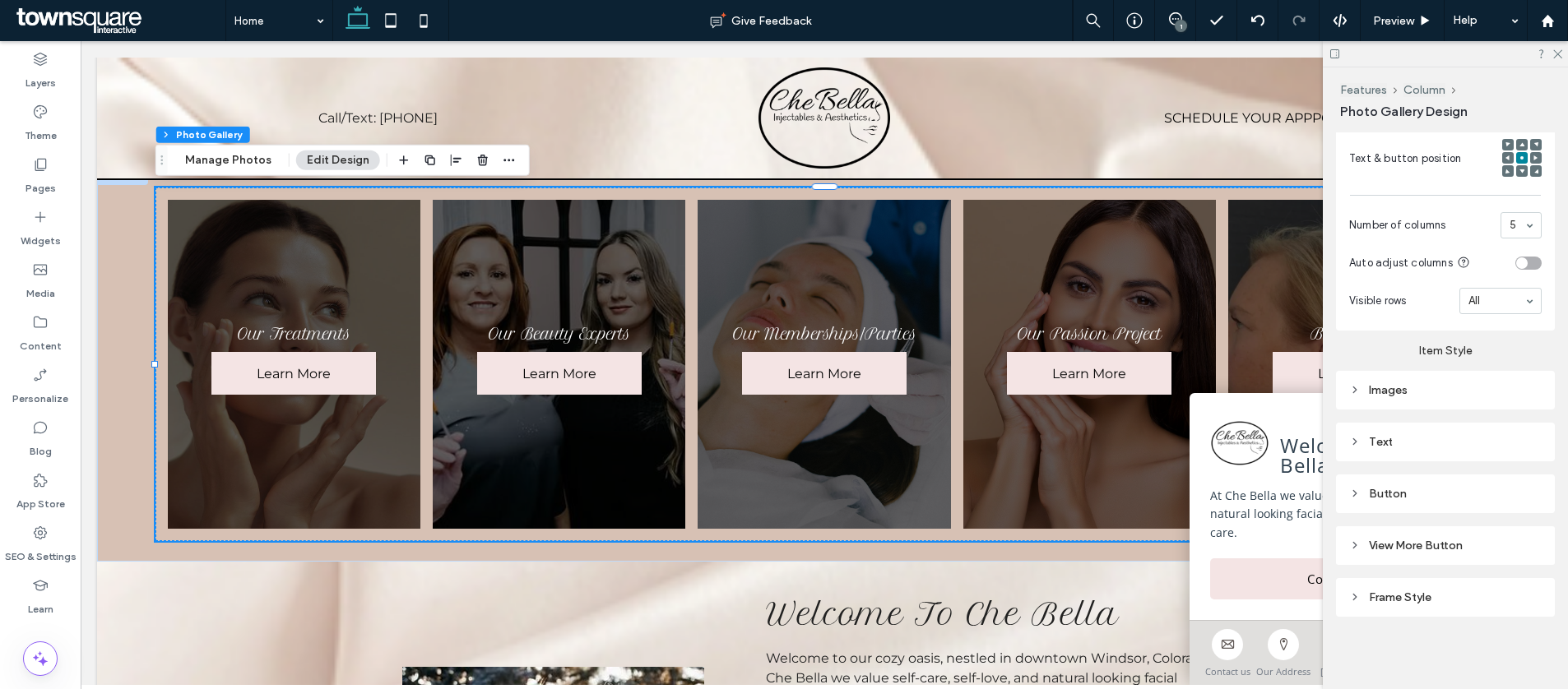 scroll, scrollTop: 650, scrollLeft: 0, axis: vertical 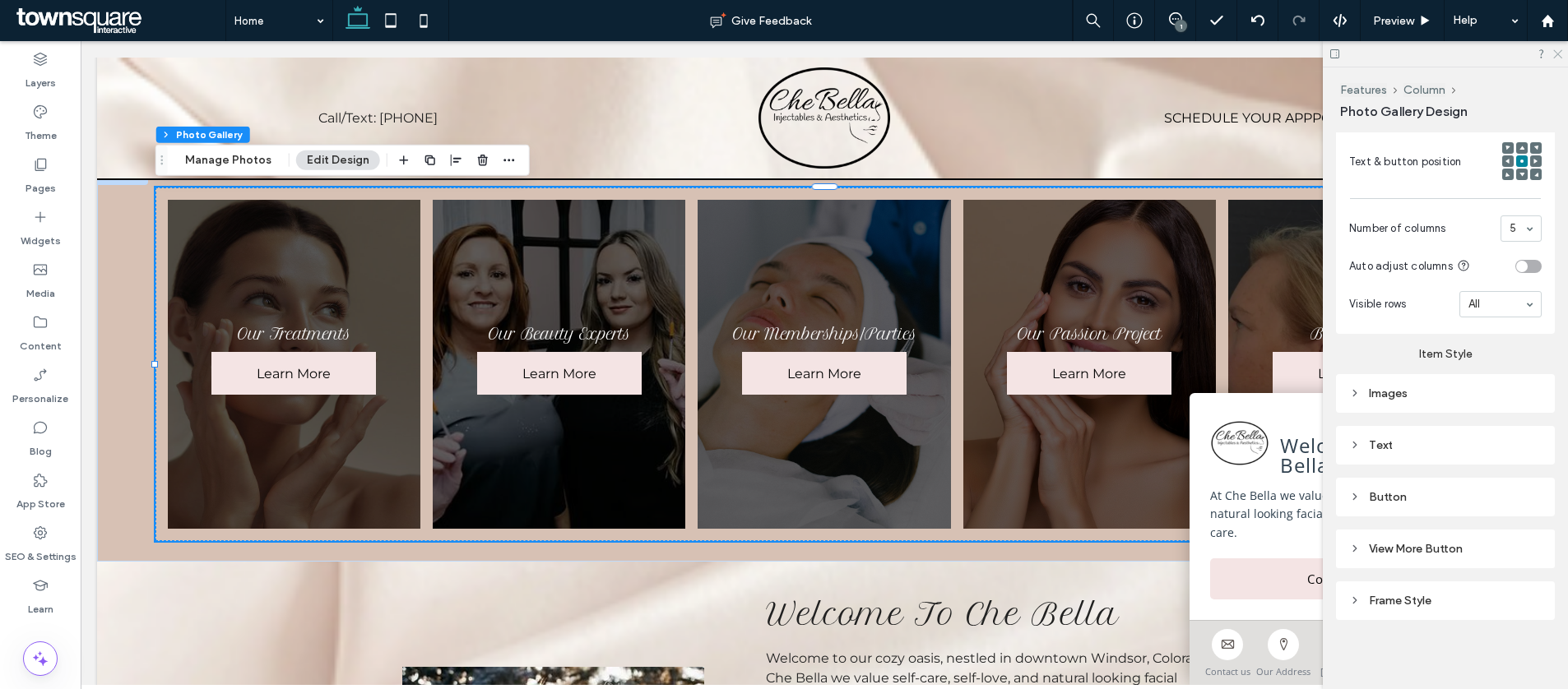 click 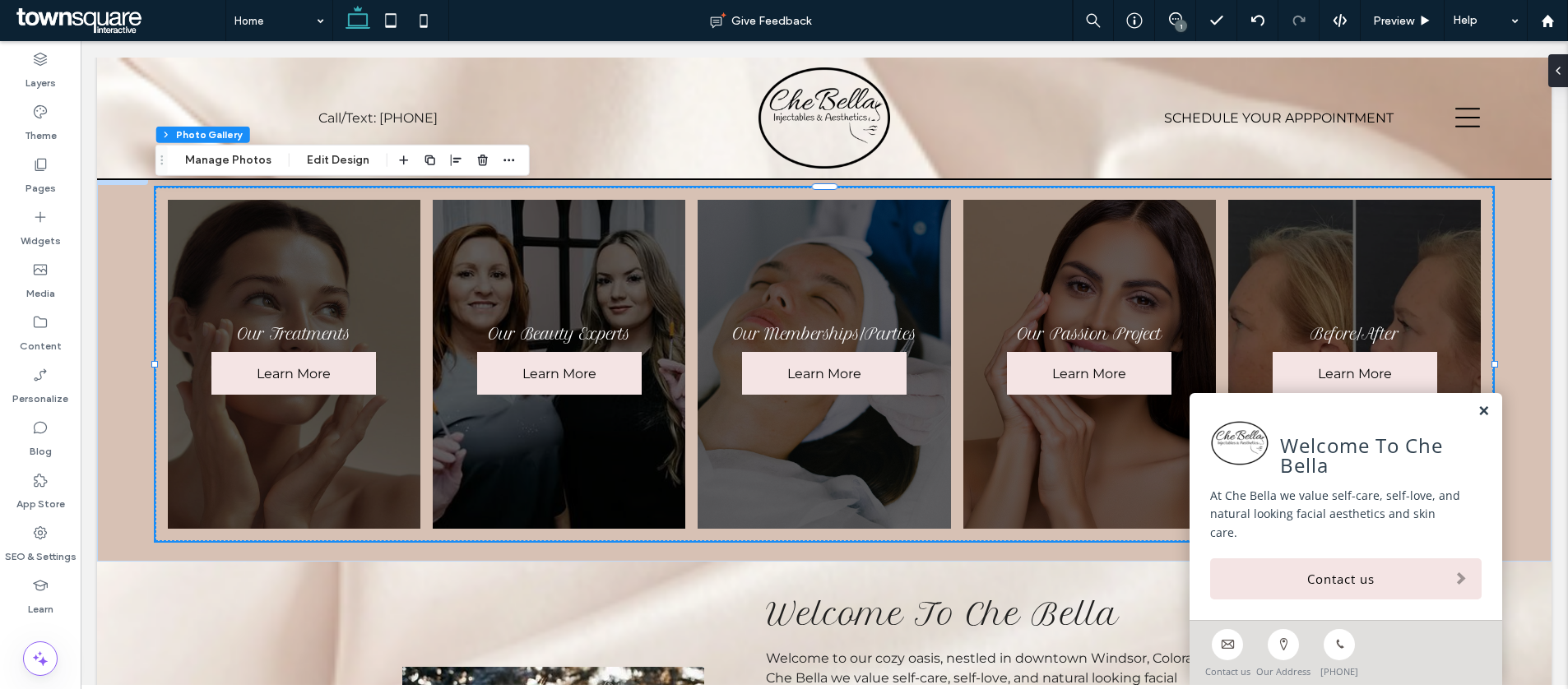 click at bounding box center (1483, 411) 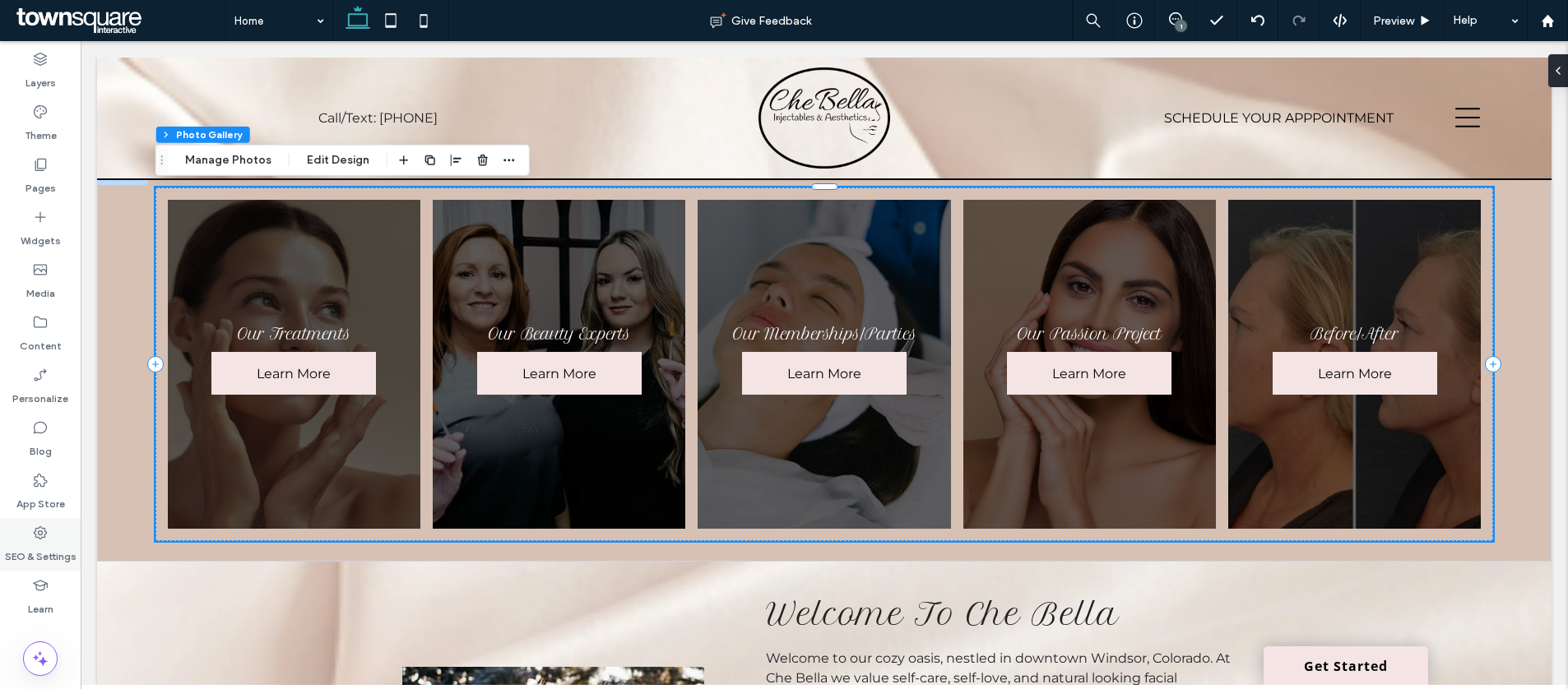 click 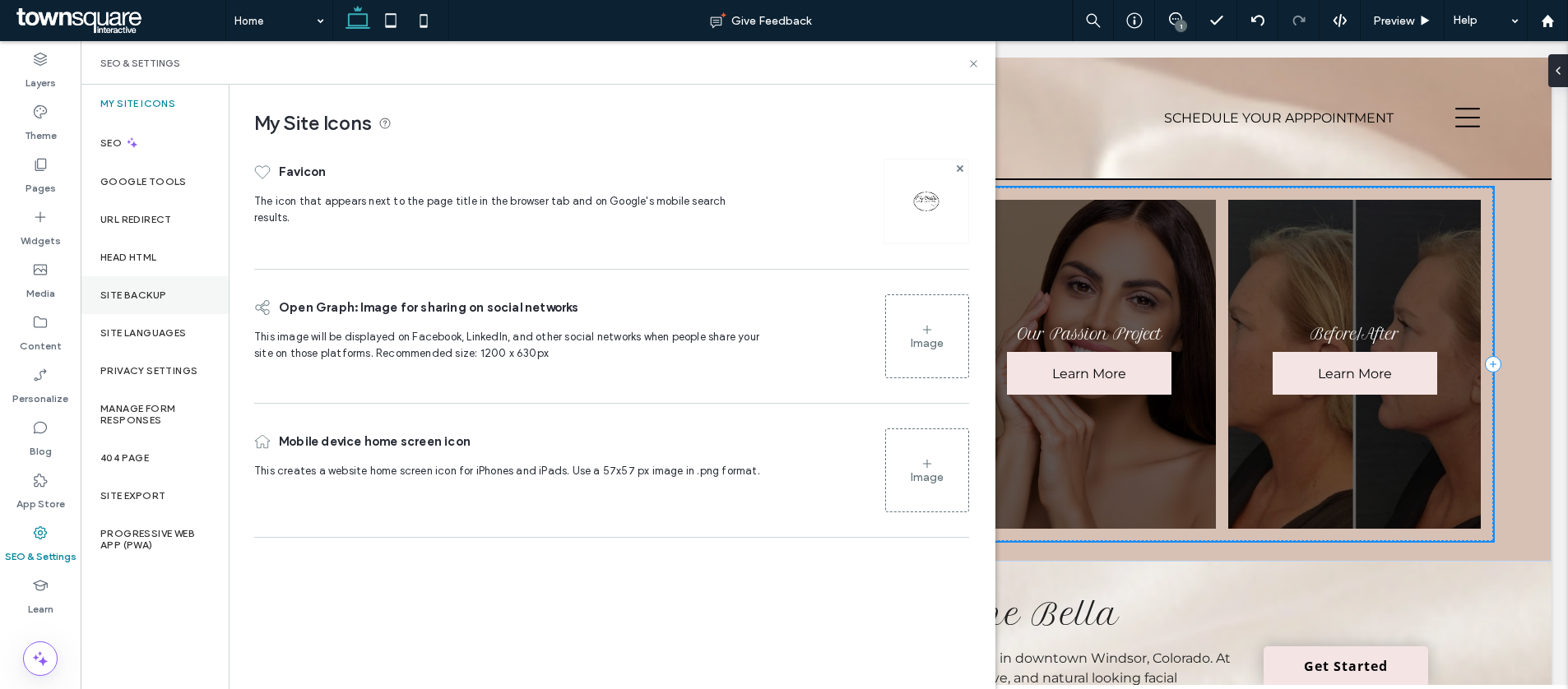 click on "Site Backup" at bounding box center (133, 295) 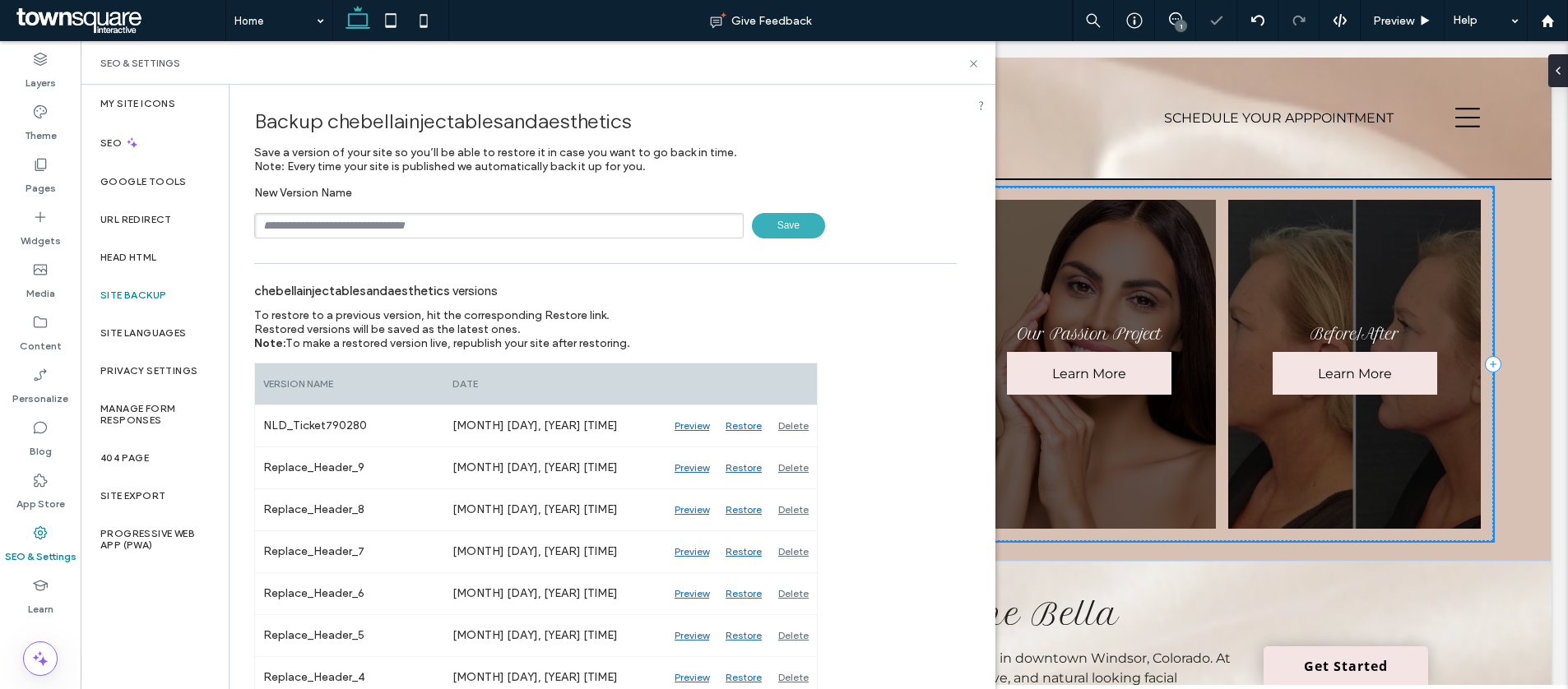 click on "Backup
chebellainjectablesandaesthetics
Save a version of your site so you’ll be able to restore it in case you want to go back in time.
Note: Every time your site is published we automatically back it up for you.
New Version Name
Save
chebellainjectablesandaesthetics
versions
To restore to a previous version, hit the corresponding Restore link.
Restored versions will be saved as the latest ones.
Note:  To make a restored version live, republish your site after restoring.
Version Name
Preview" at bounding box center (605, 517) 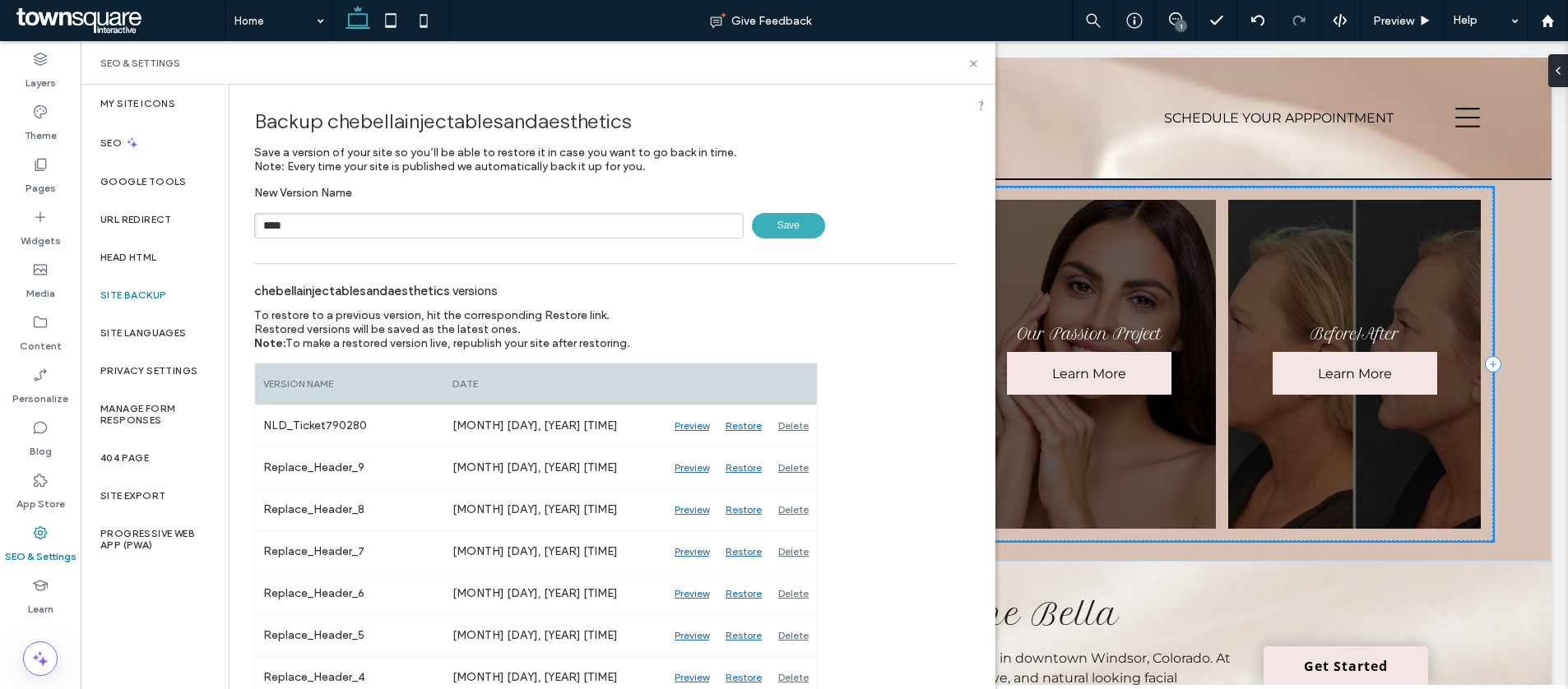paste on "******" 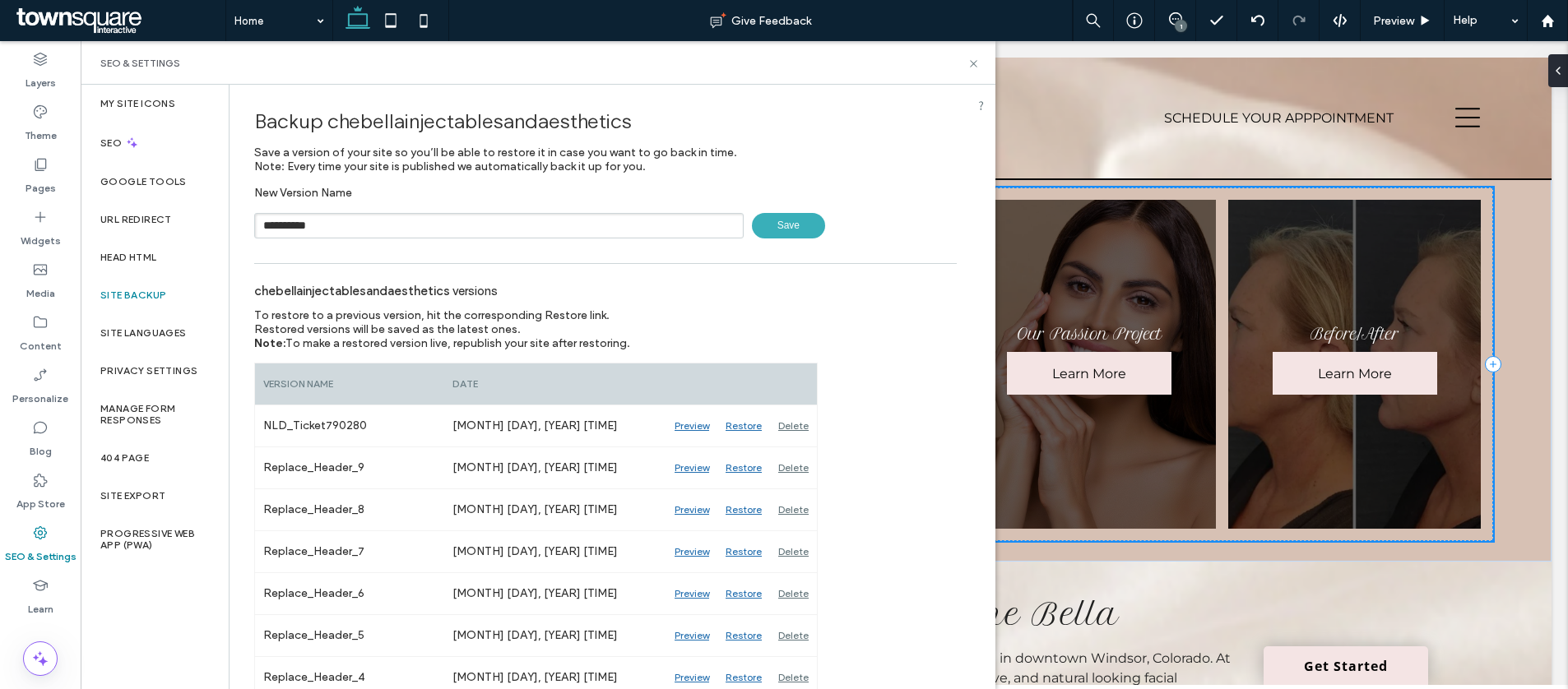 type on "**********" 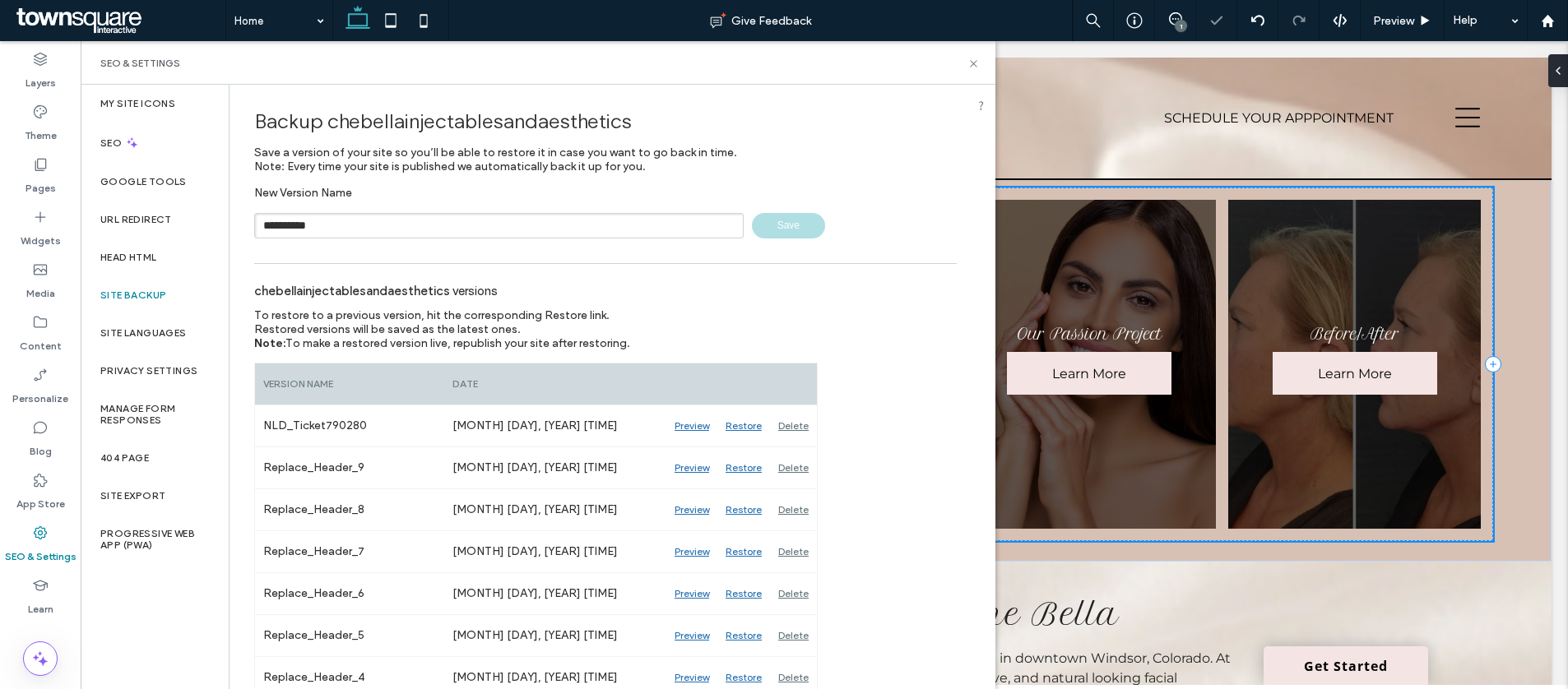 type 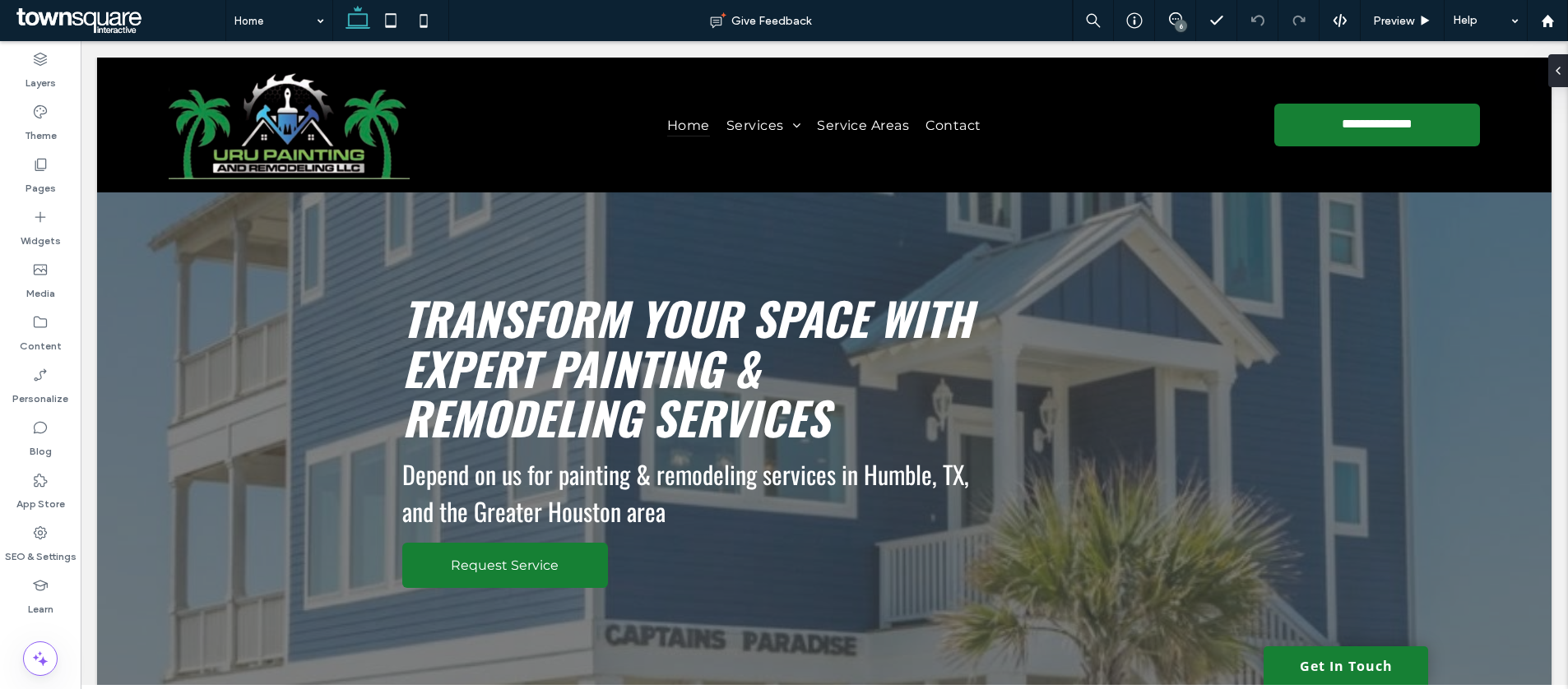 scroll, scrollTop: 0, scrollLeft: 0, axis: both 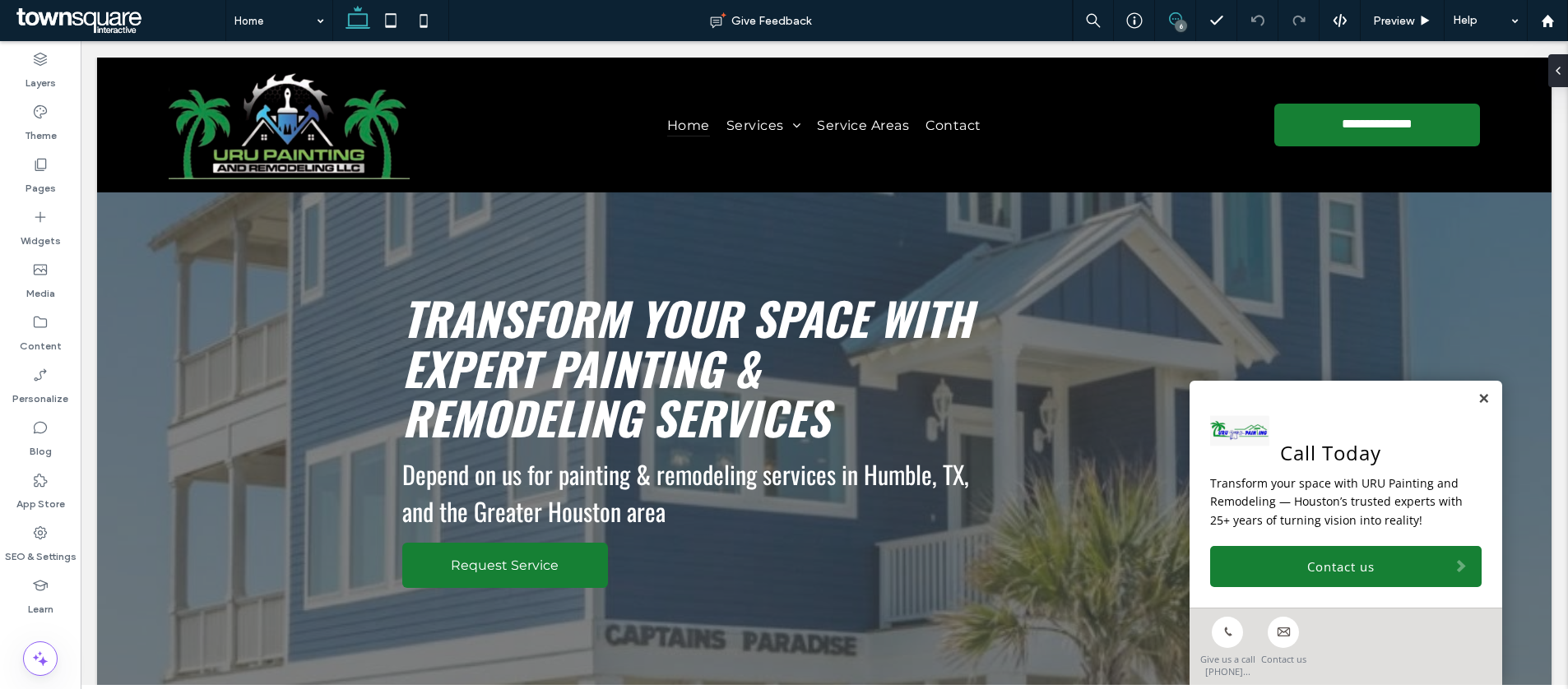 click at bounding box center (1175, 19) 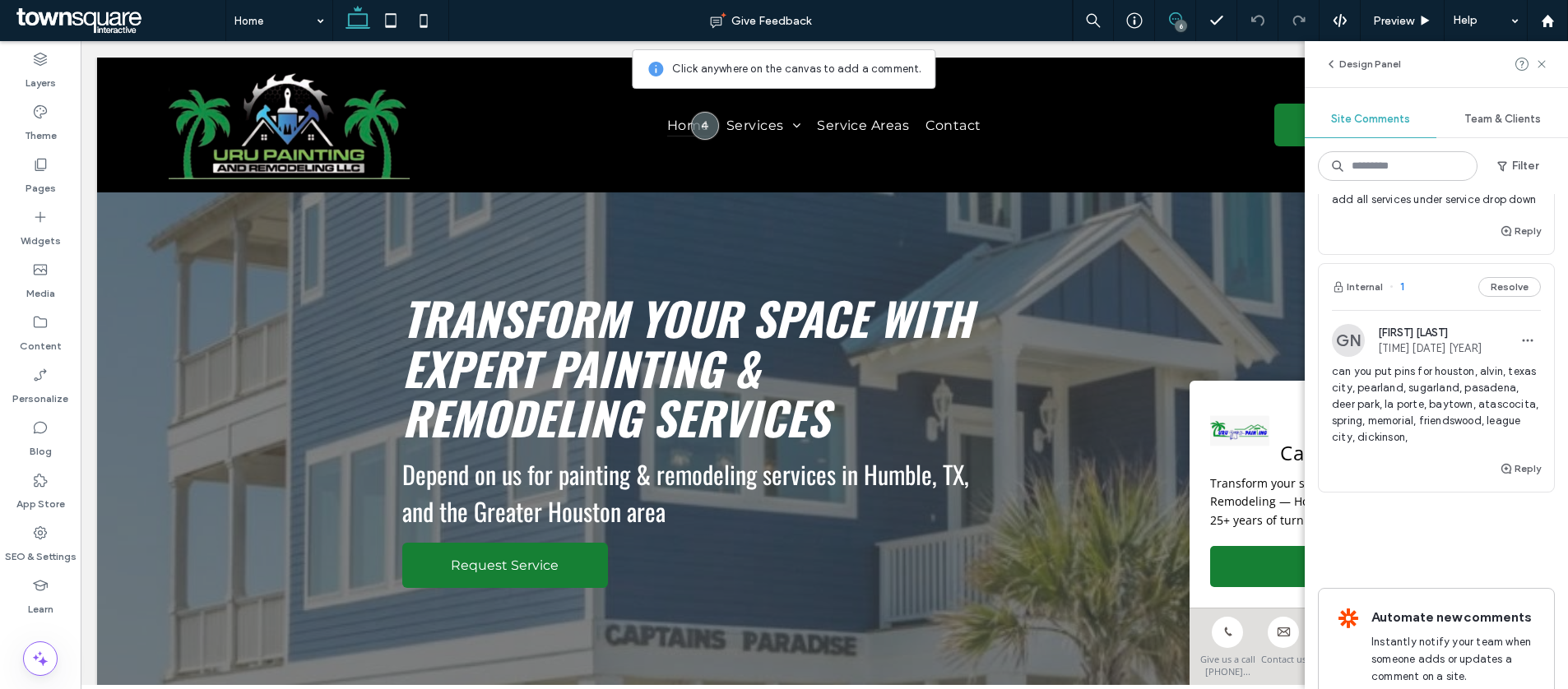 scroll, scrollTop: 1145, scrollLeft: 0, axis: vertical 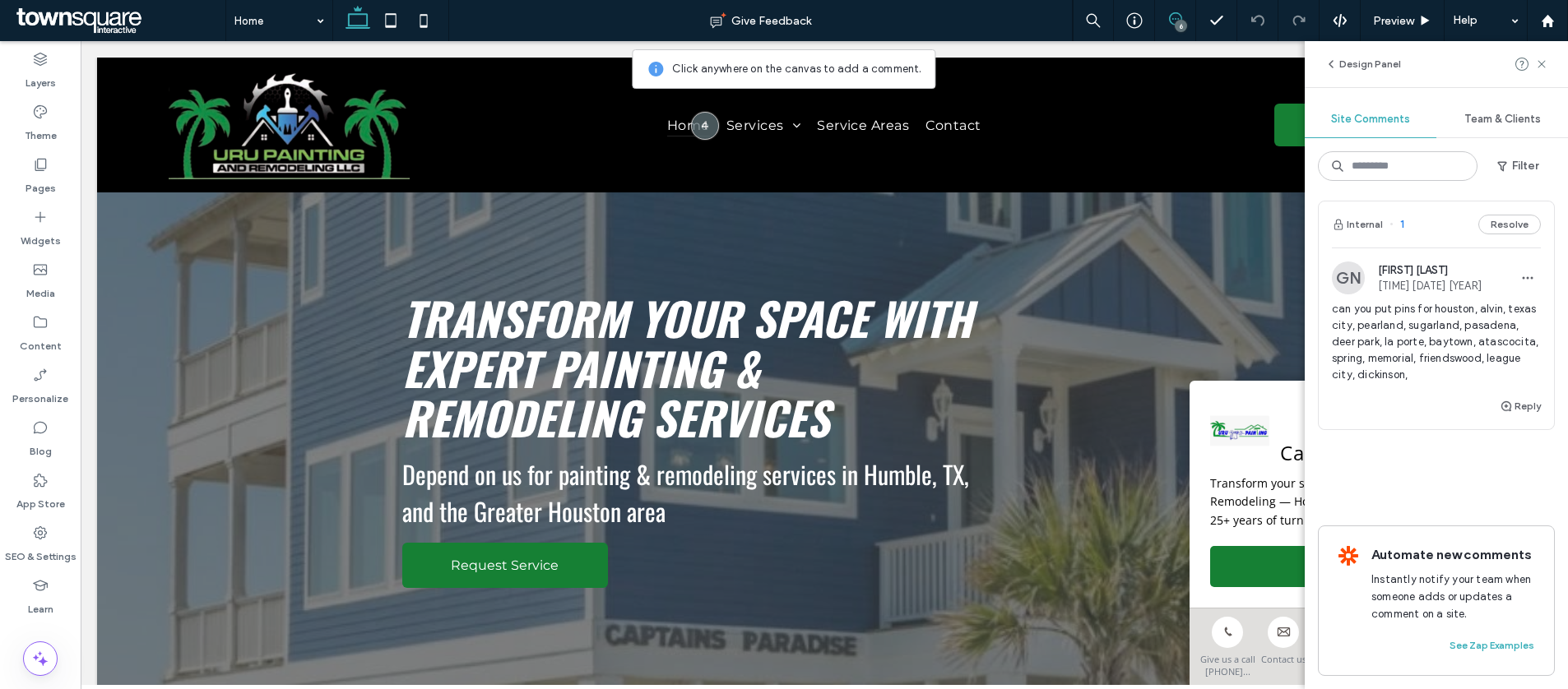 click on "can you put pins for houston, alvin, texas city, pearland, sugarland, pasadena, deer park, la porte, baytown, atascocita, spring, memorial, friendswood, league city, dickinson," at bounding box center (1436, 342) 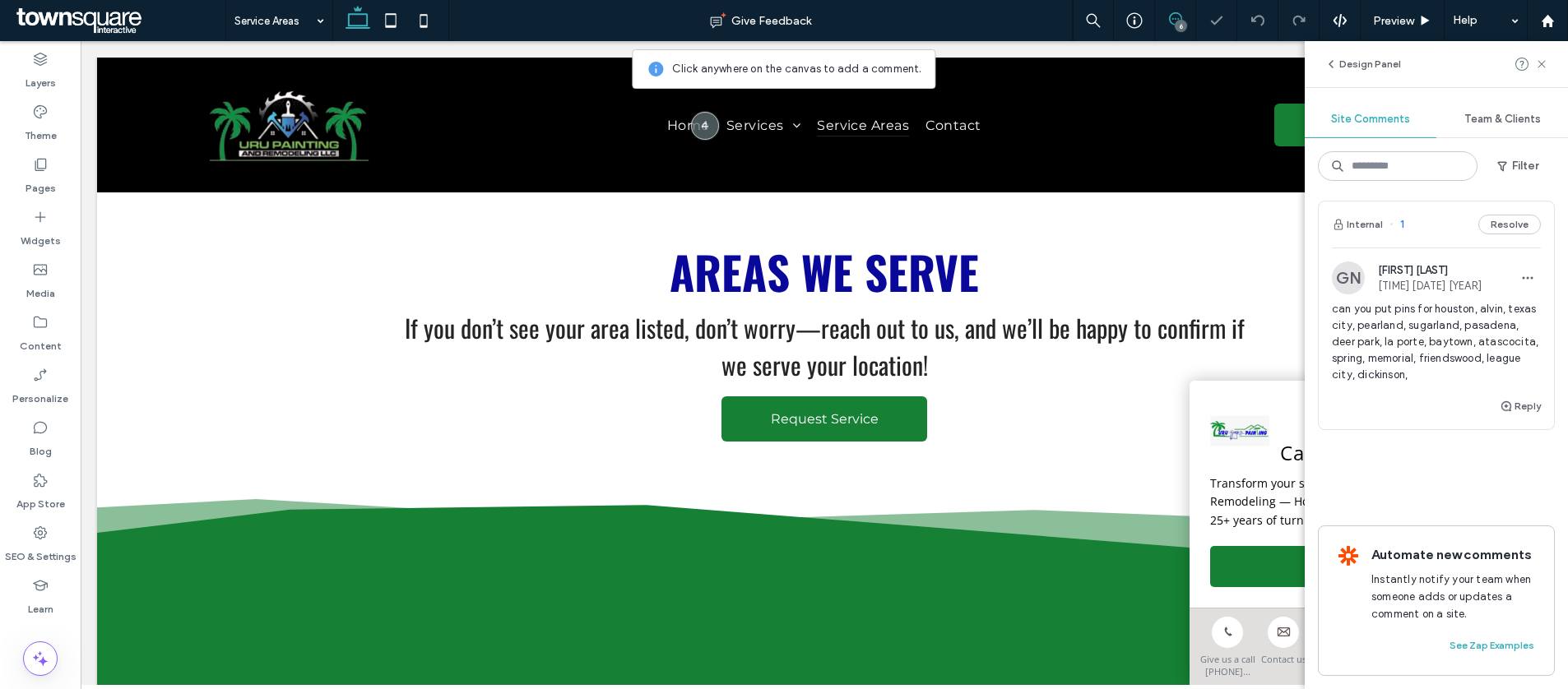 scroll, scrollTop: 400, scrollLeft: 0, axis: vertical 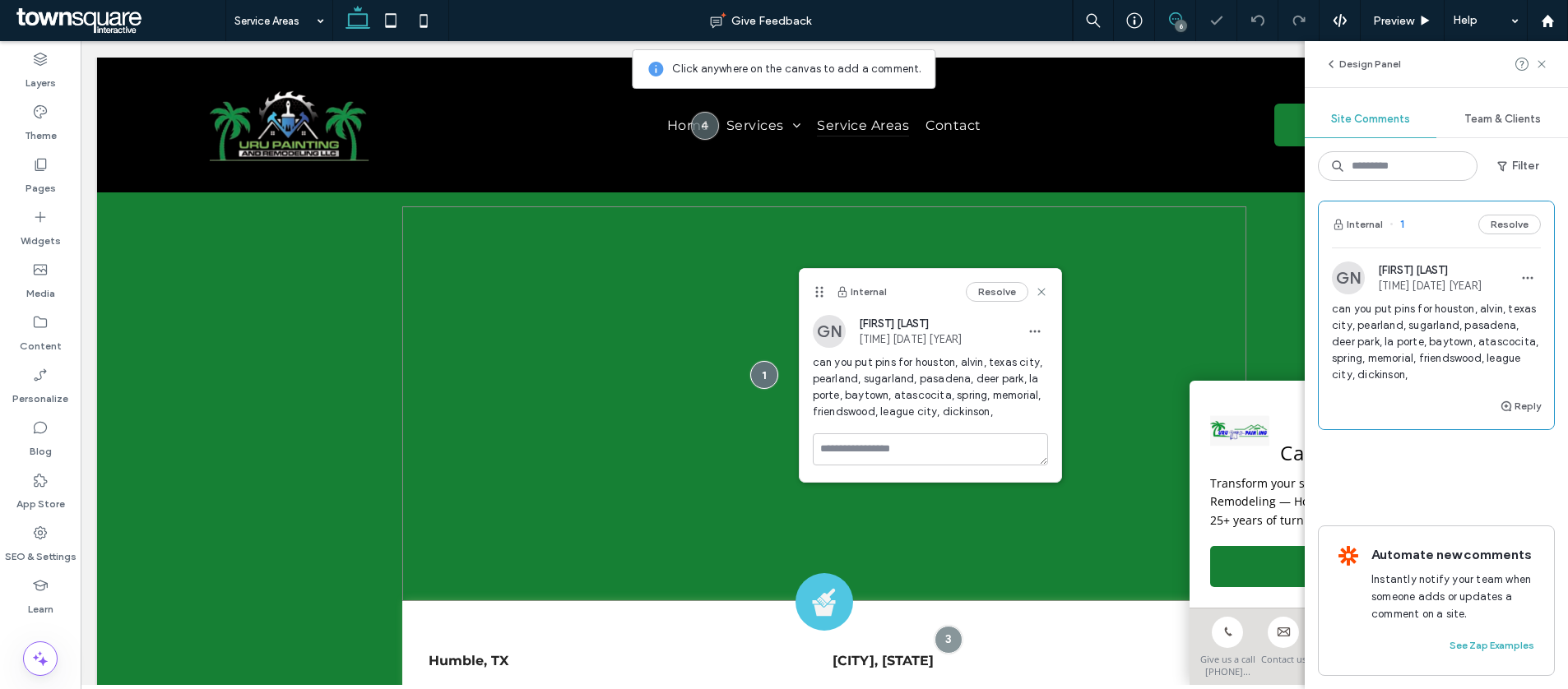 click at bounding box center (824, 404) 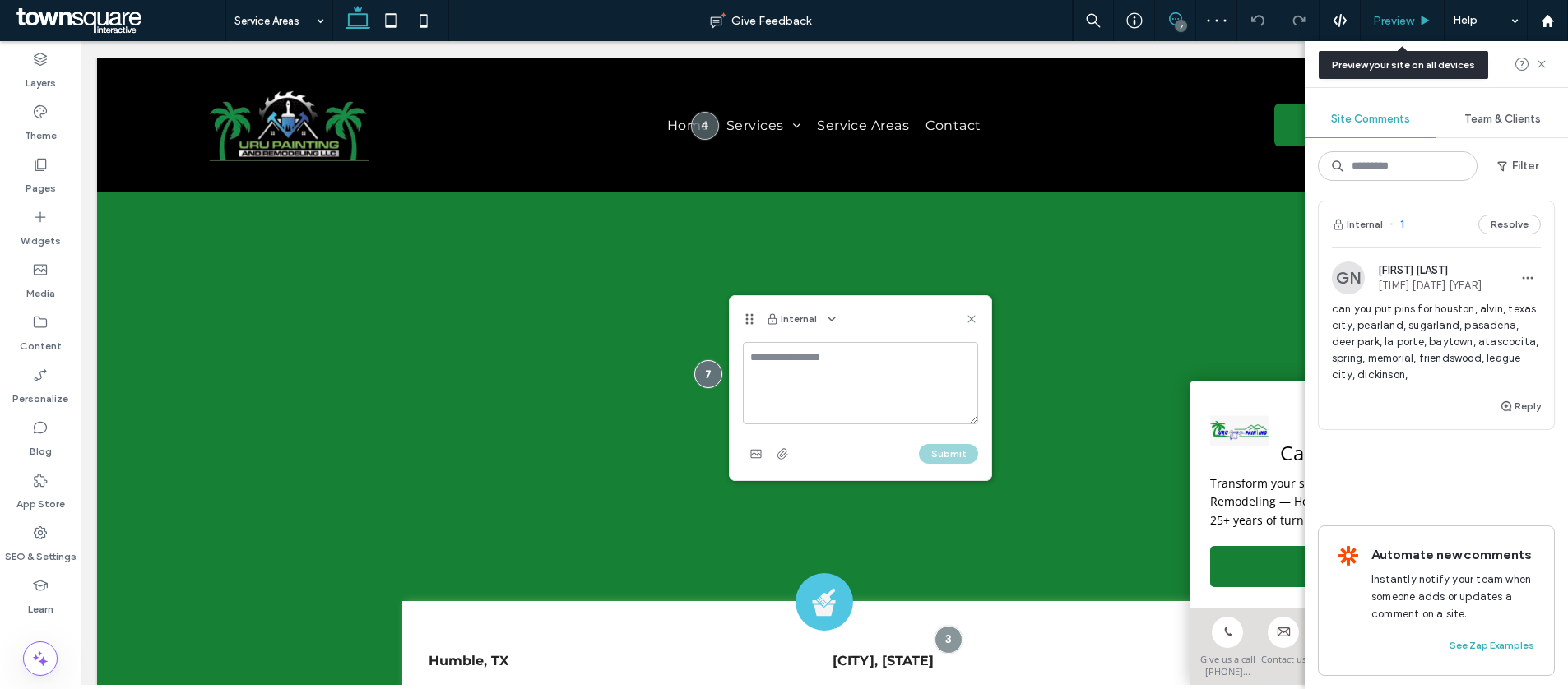 click on "Preview" at bounding box center (1394, 21) 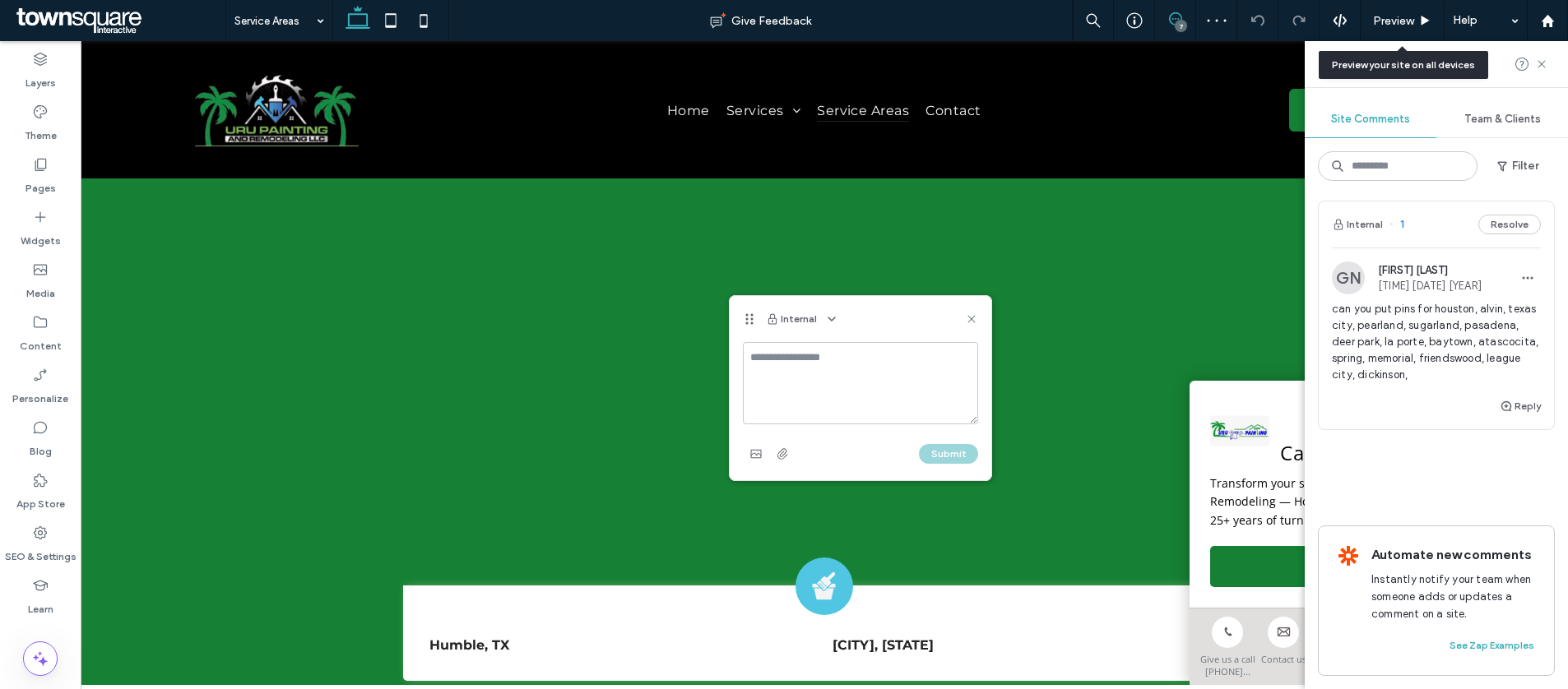 scroll, scrollTop: 0, scrollLeft: 0, axis: both 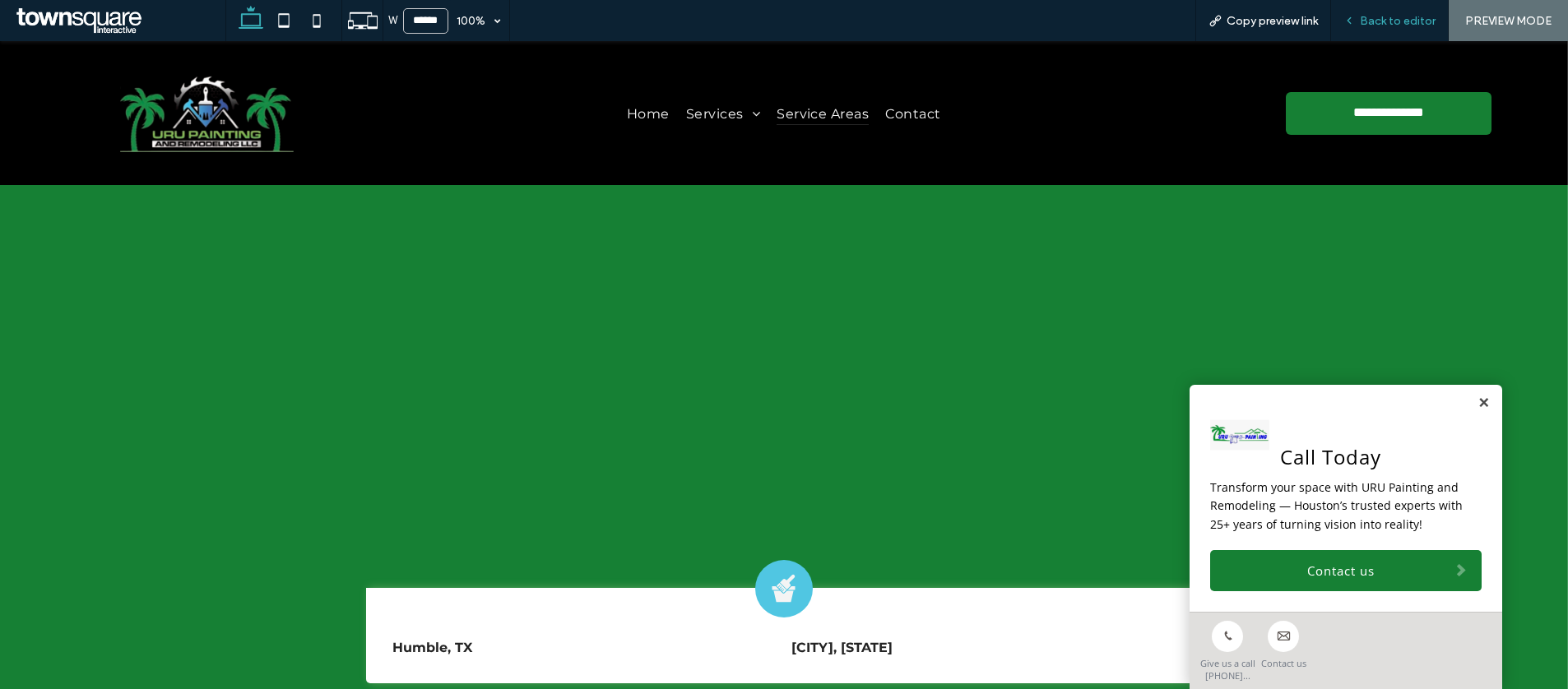 click on "Back to editor" at bounding box center [1398, 21] 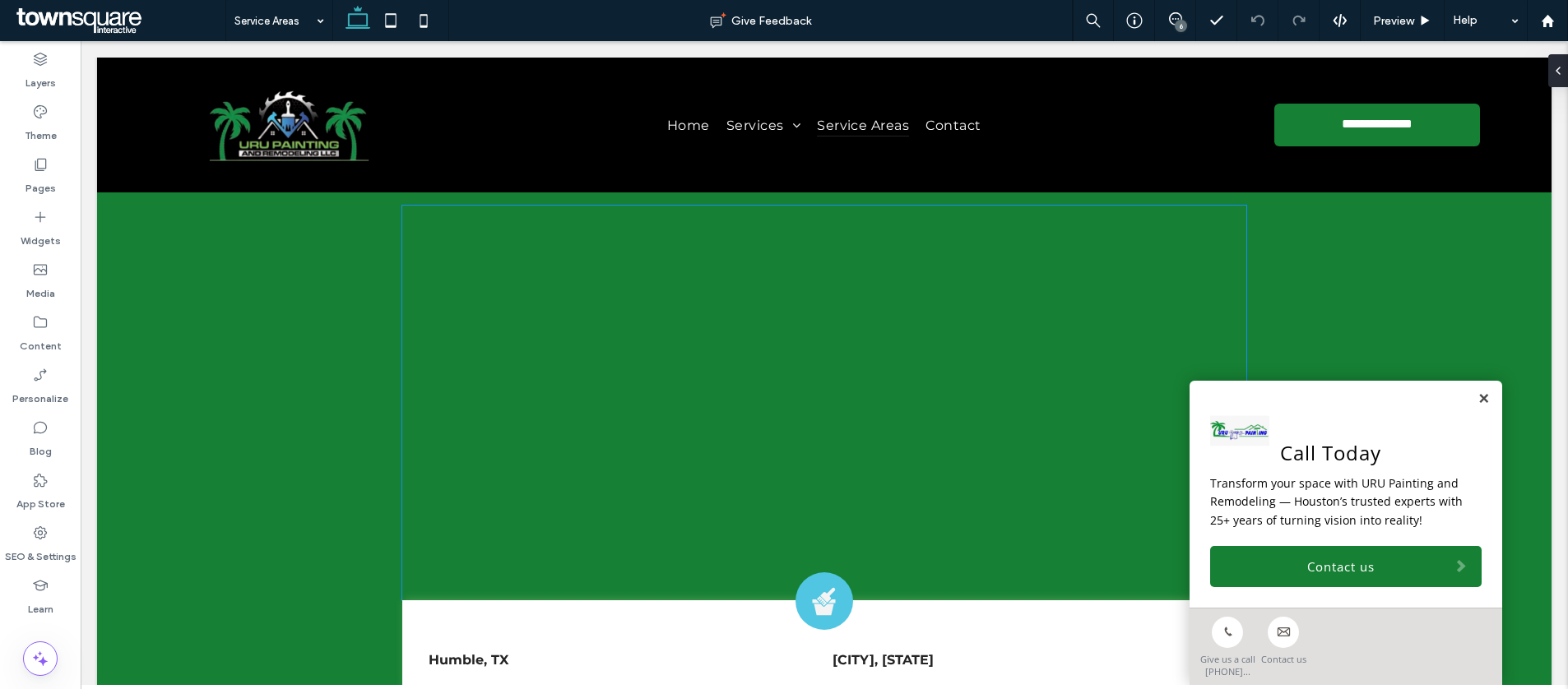 scroll, scrollTop: 400, scrollLeft: 0, axis: vertical 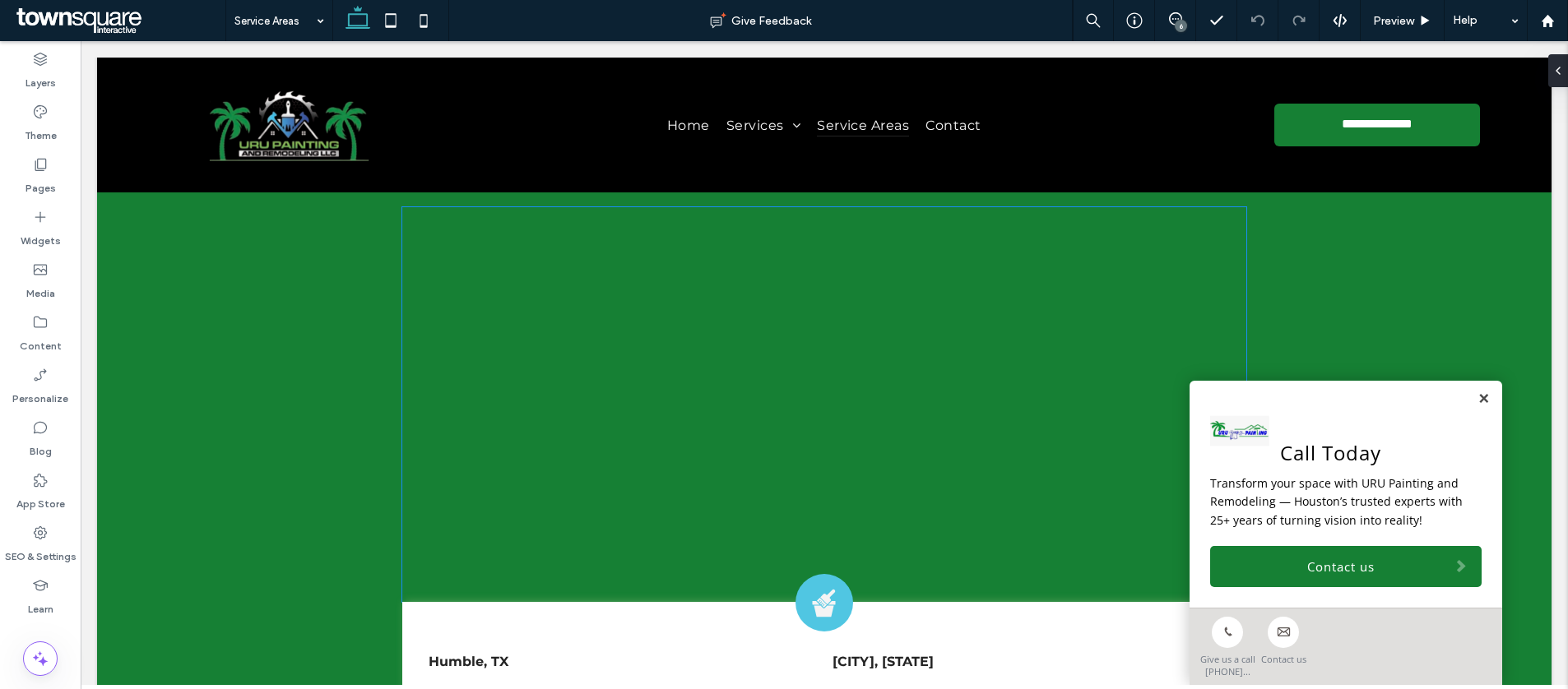 click at bounding box center (824, 405) 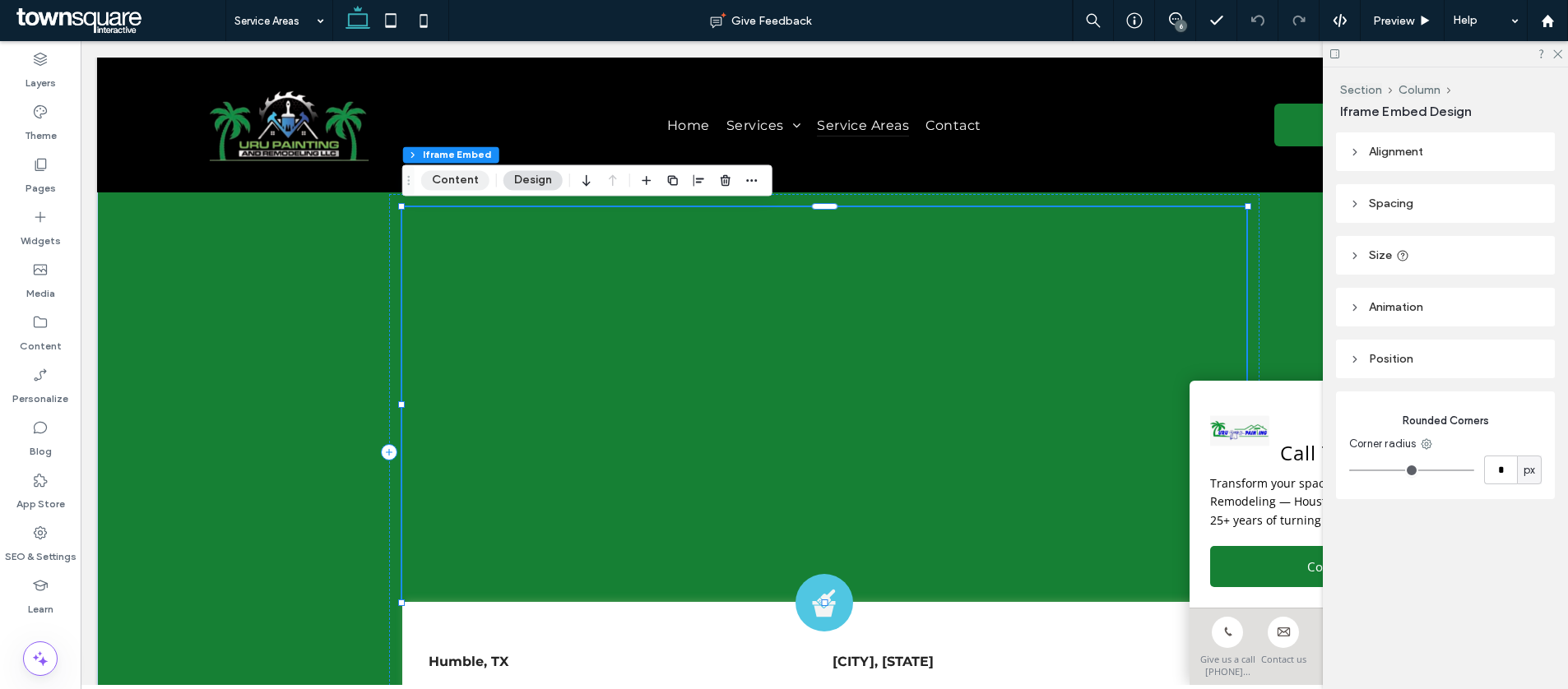 click on "Content" at bounding box center [455, 180] 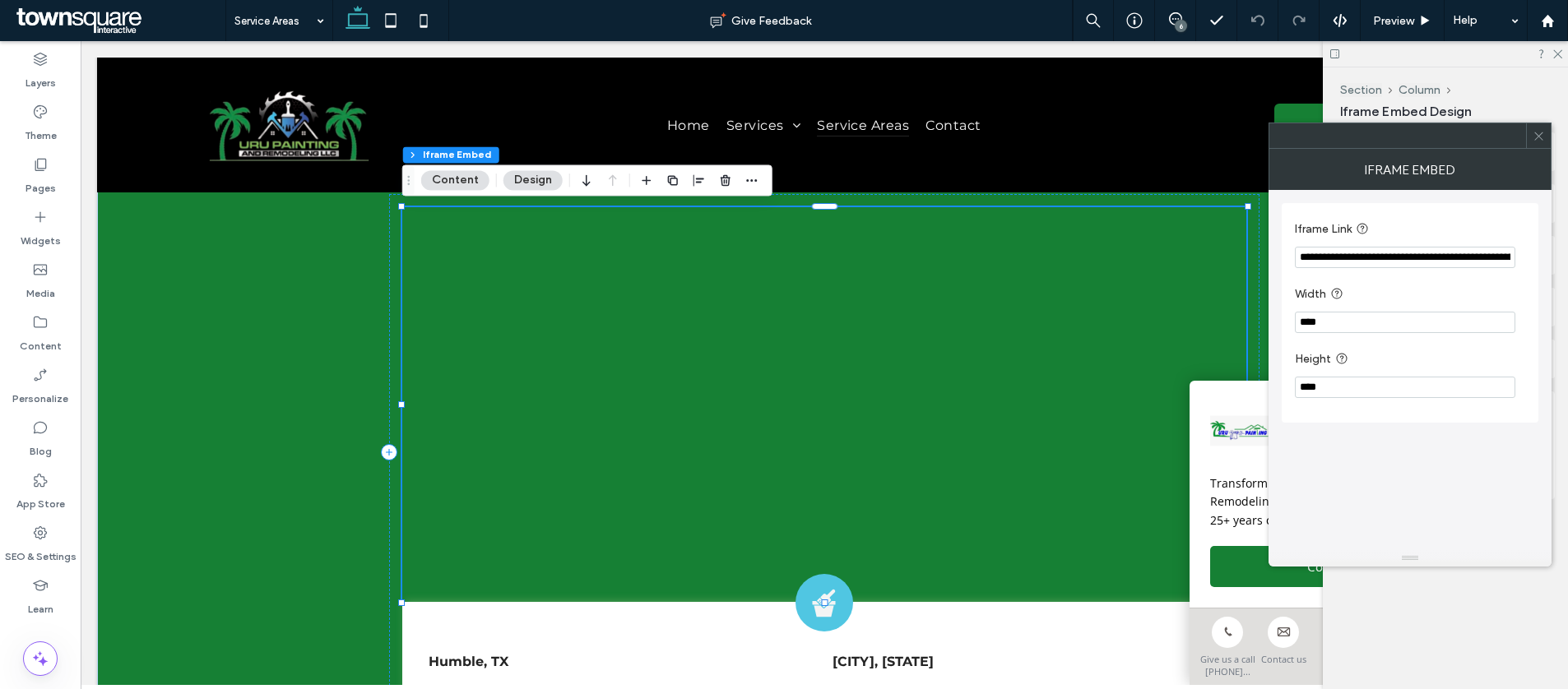 click on "**********" at bounding box center [1405, 257] 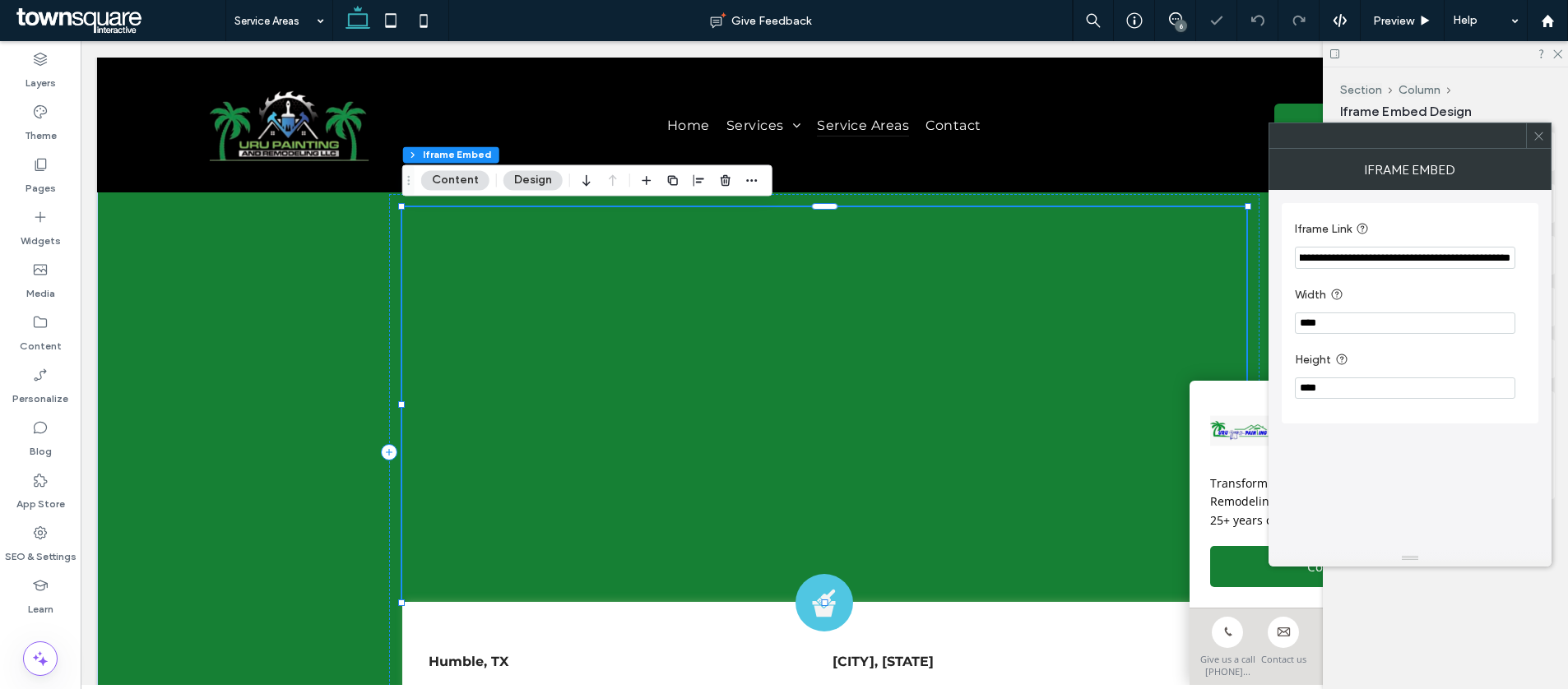 type on "**********" 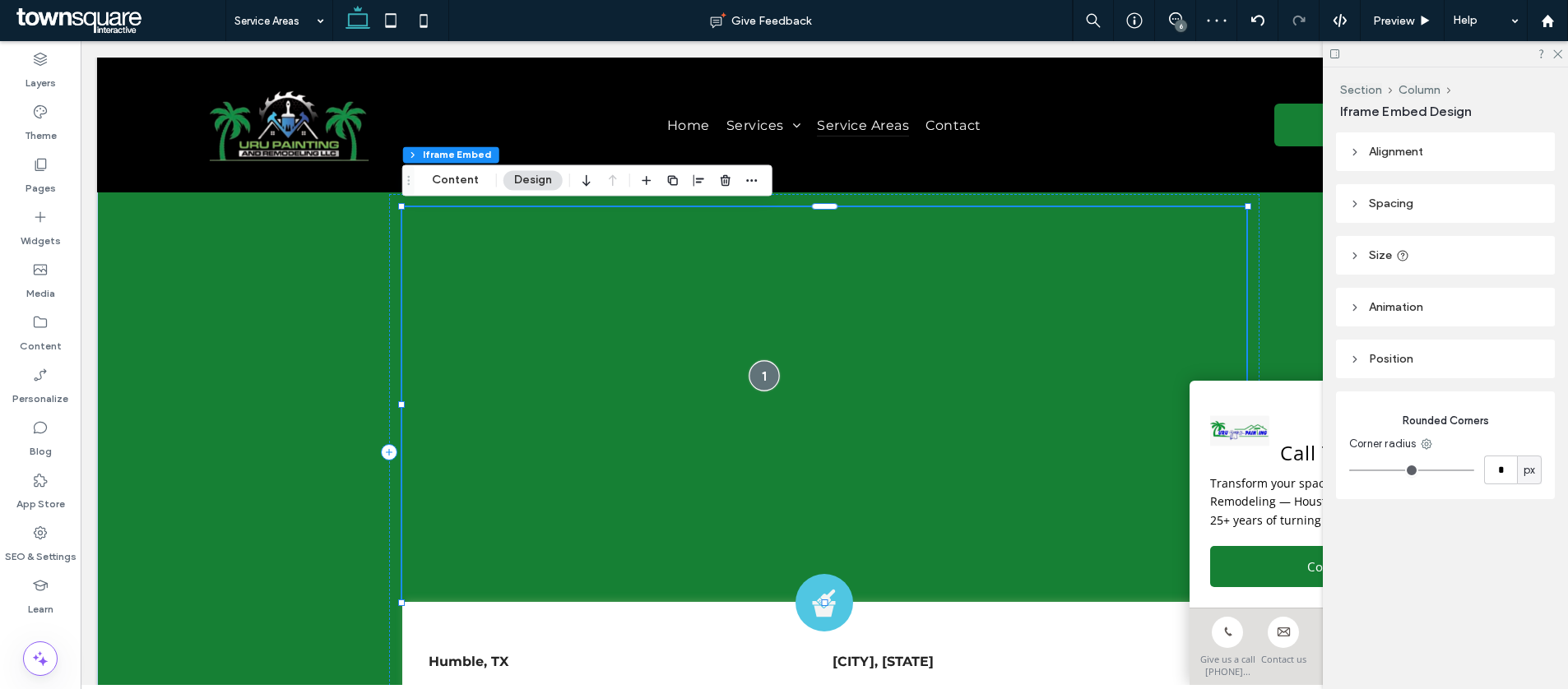 click at bounding box center [763, 376] 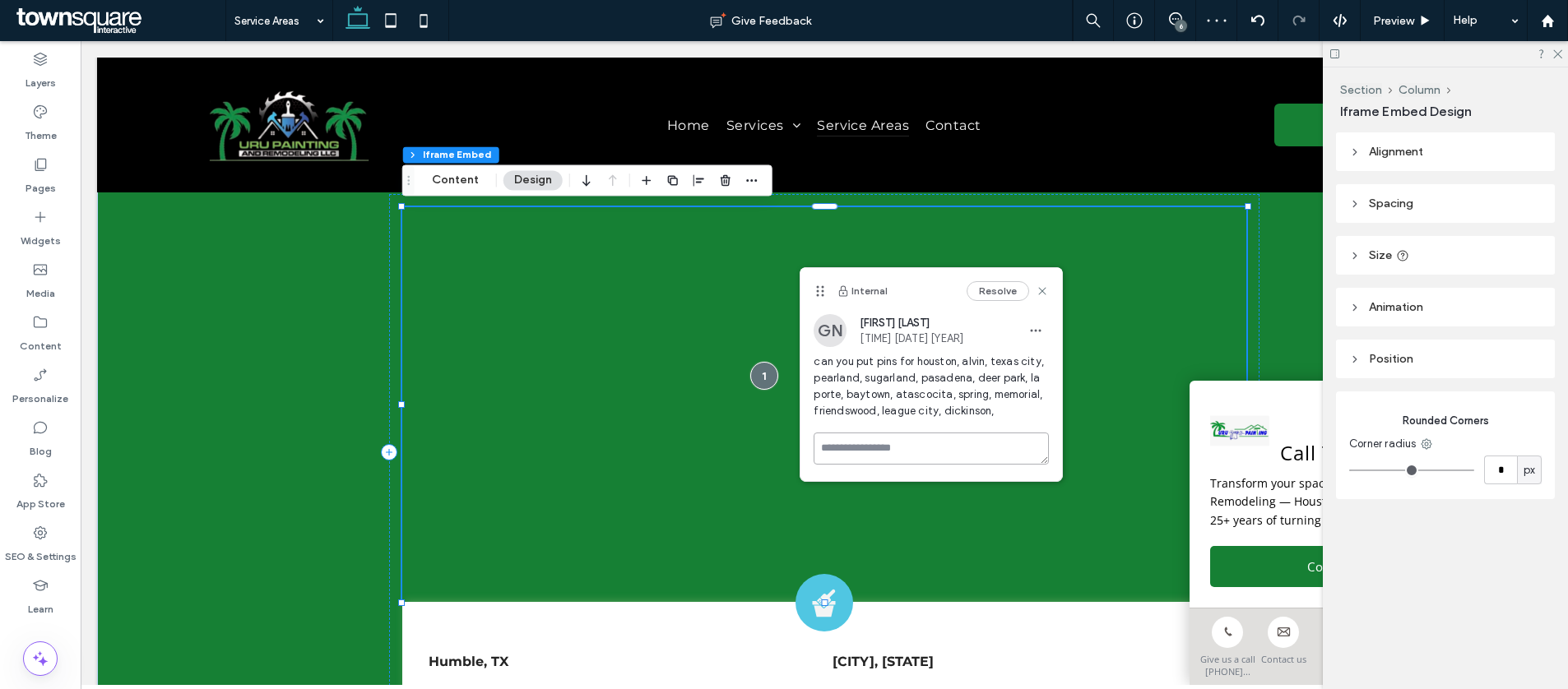 click at bounding box center (931, 448) 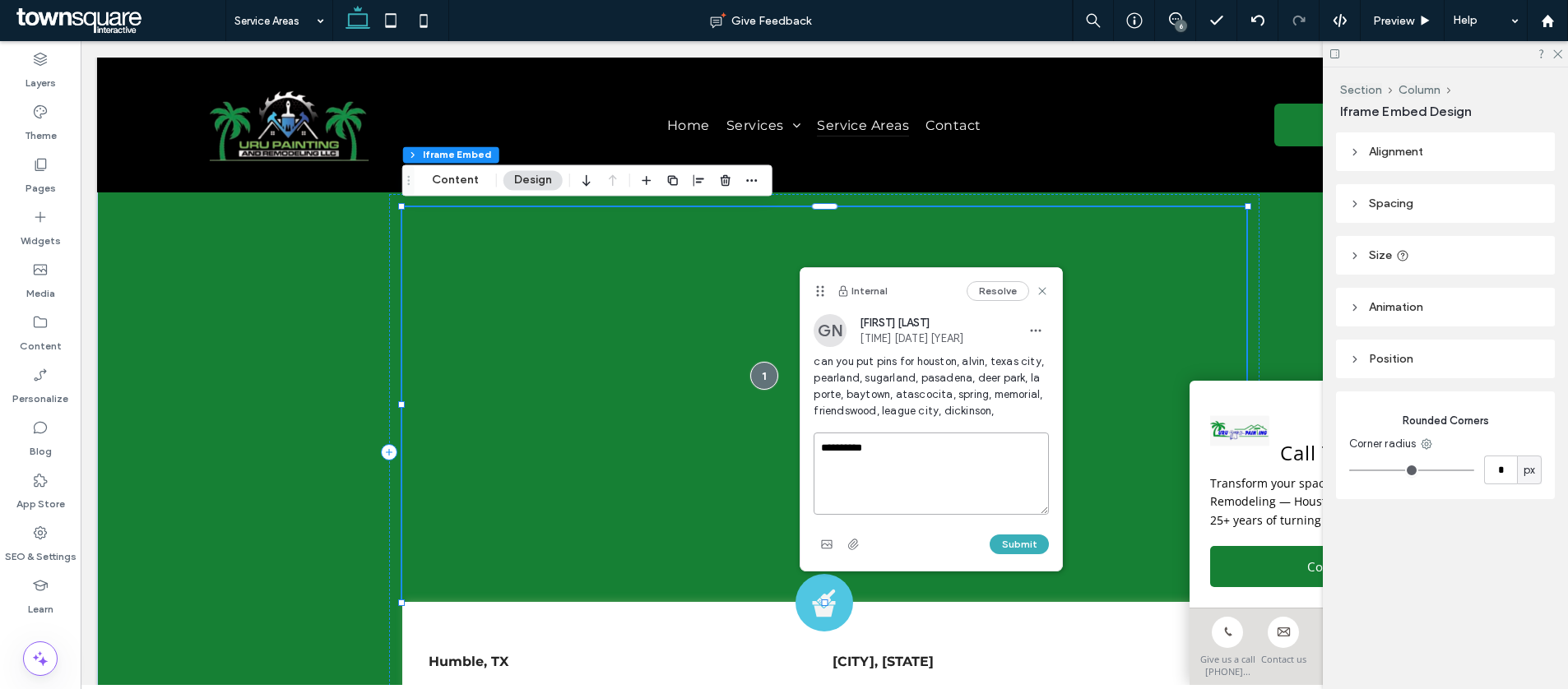 type on "**********" 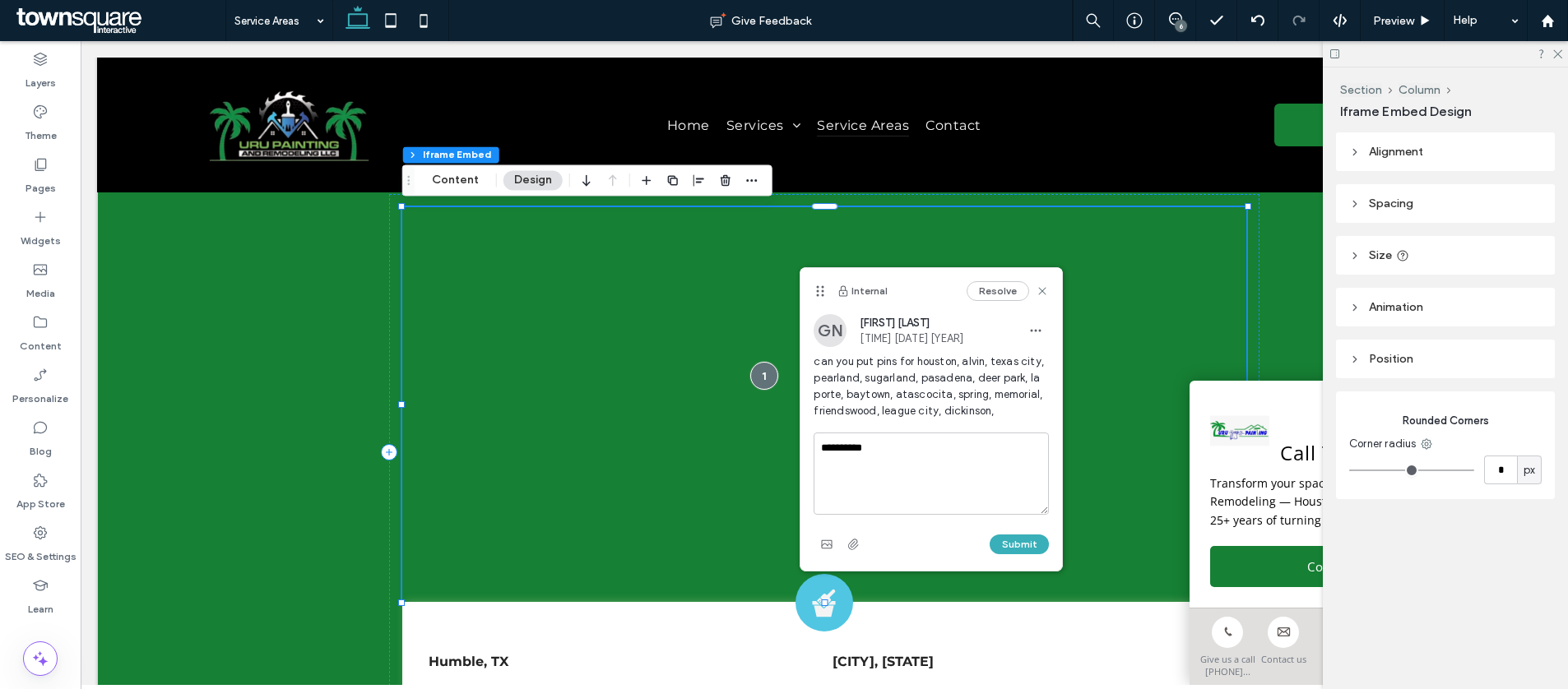click on "Submit" at bounding box center (1019, 544) 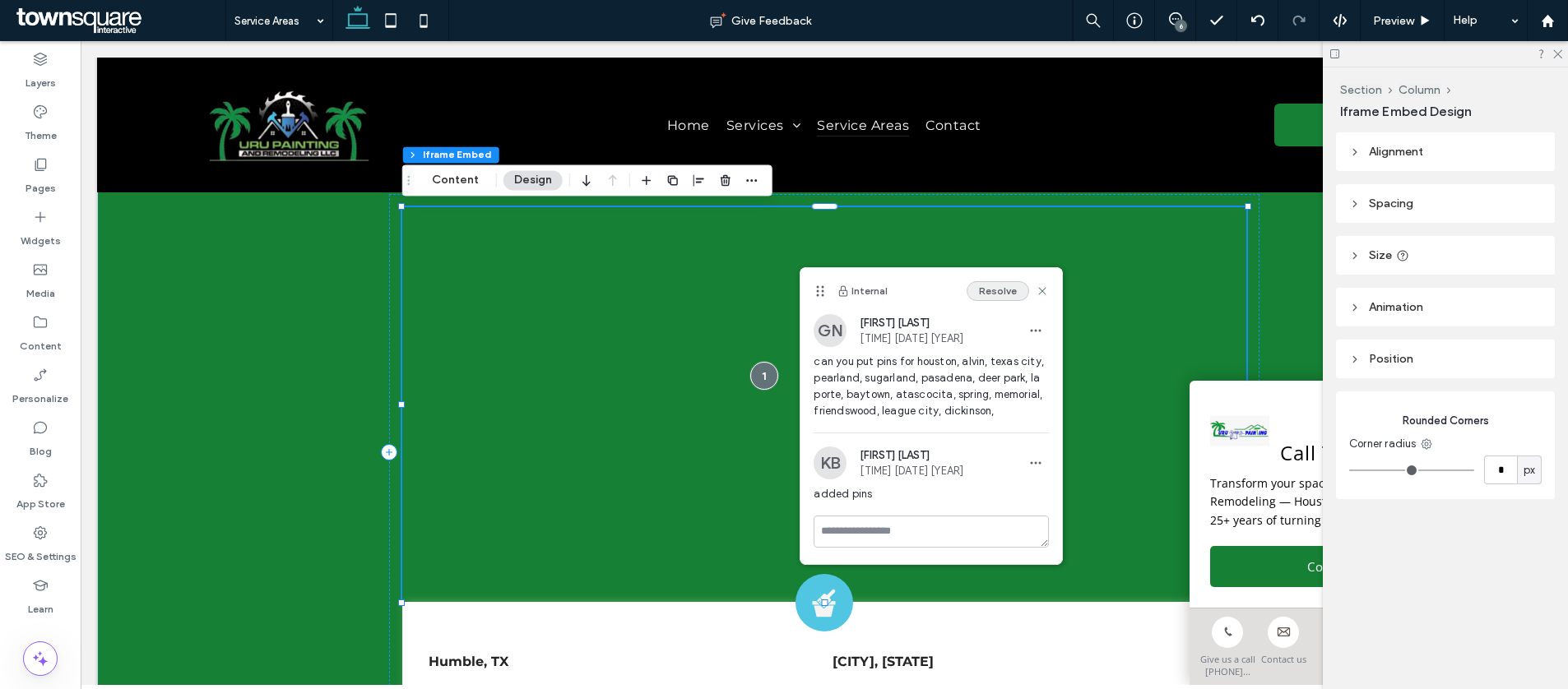 click on "Resolve" at bounding box center [998, 291] 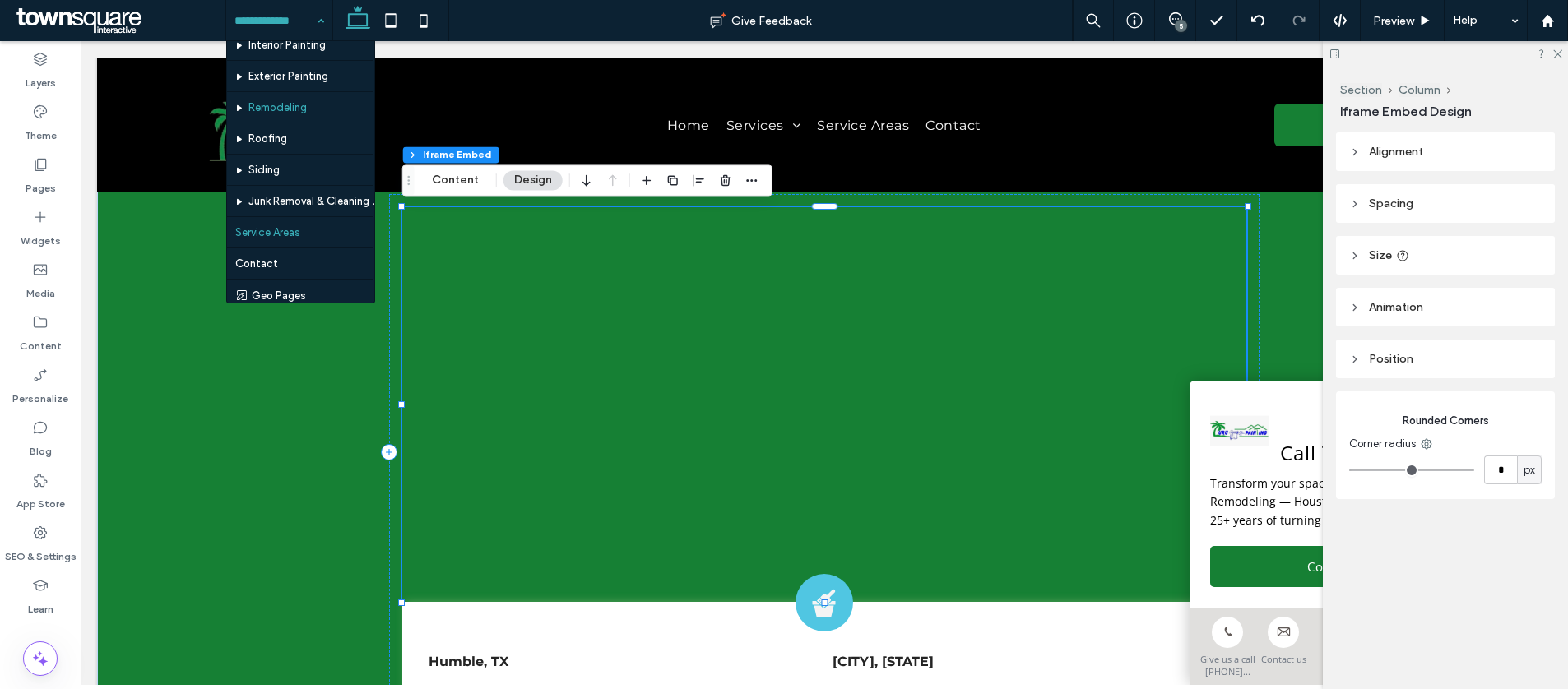 scroll, scrollTop: 49, scrollLeft: 0, axis: vertical 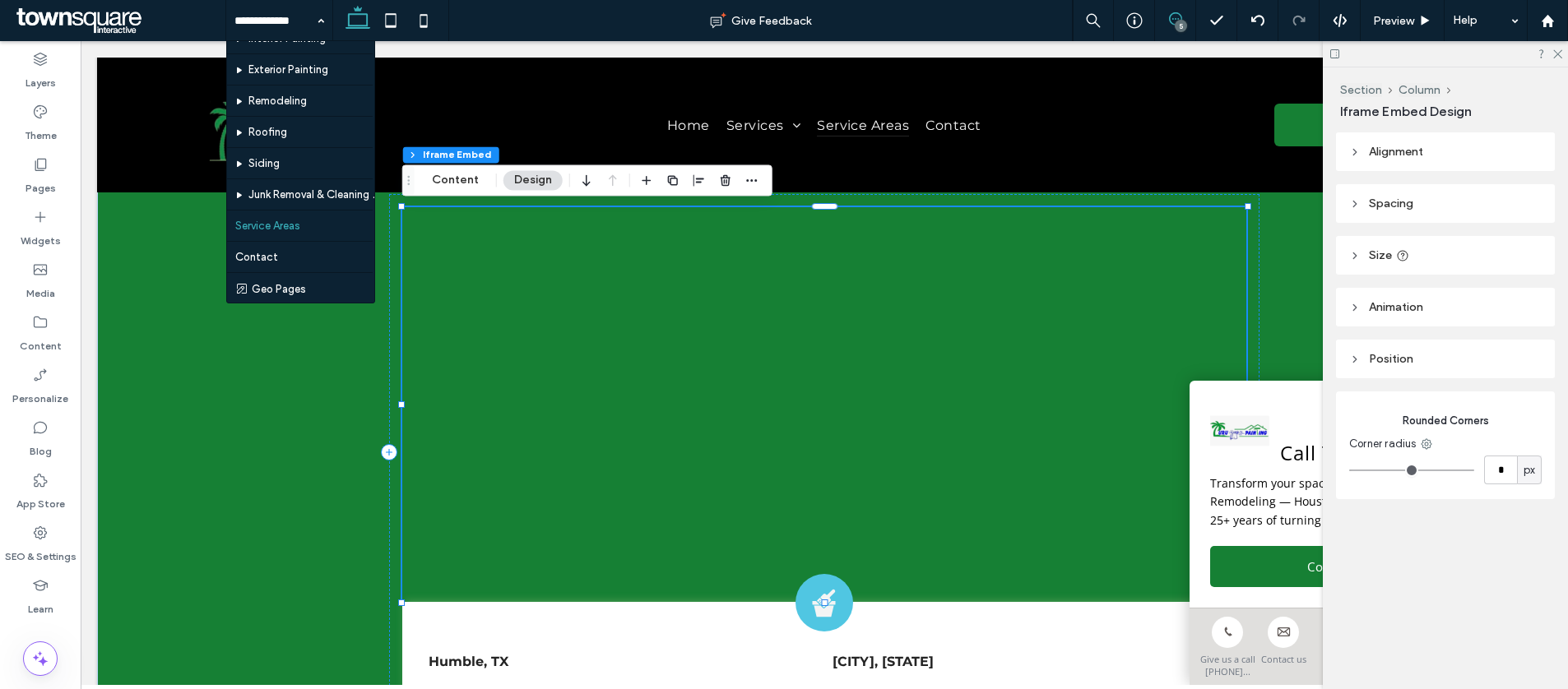 click 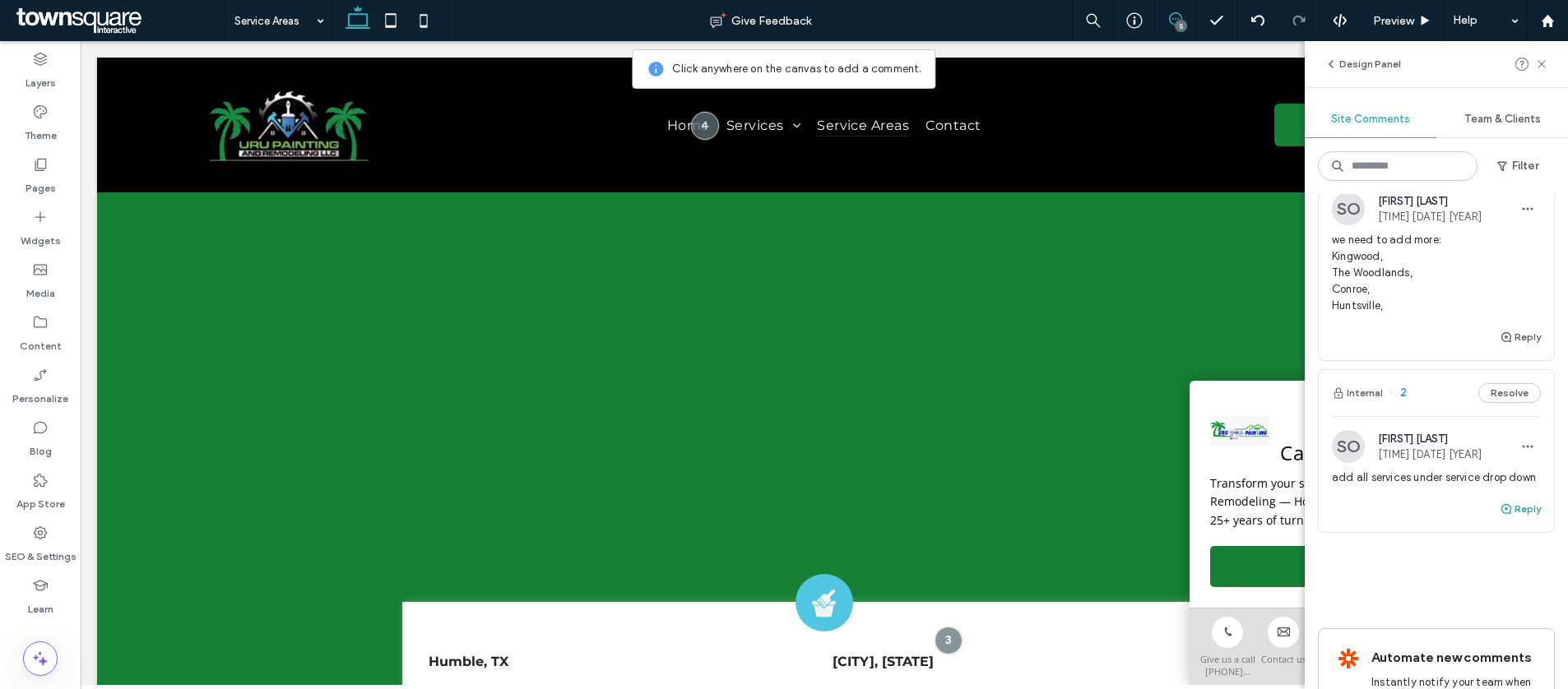 scroll, scrollTop: 908, scrollLeft: 0, axis: vertical 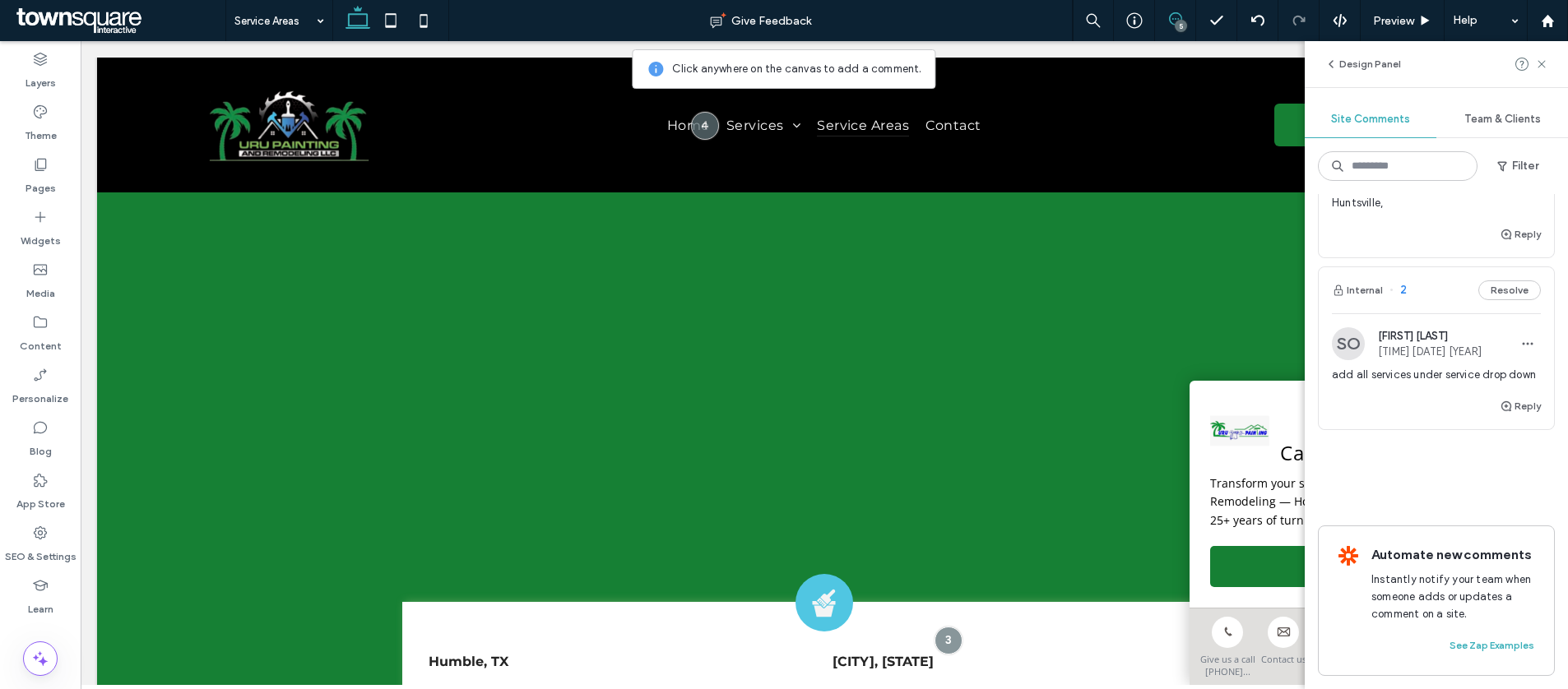 click on "add all services under service drop down" at bounding box center (1436, 375) 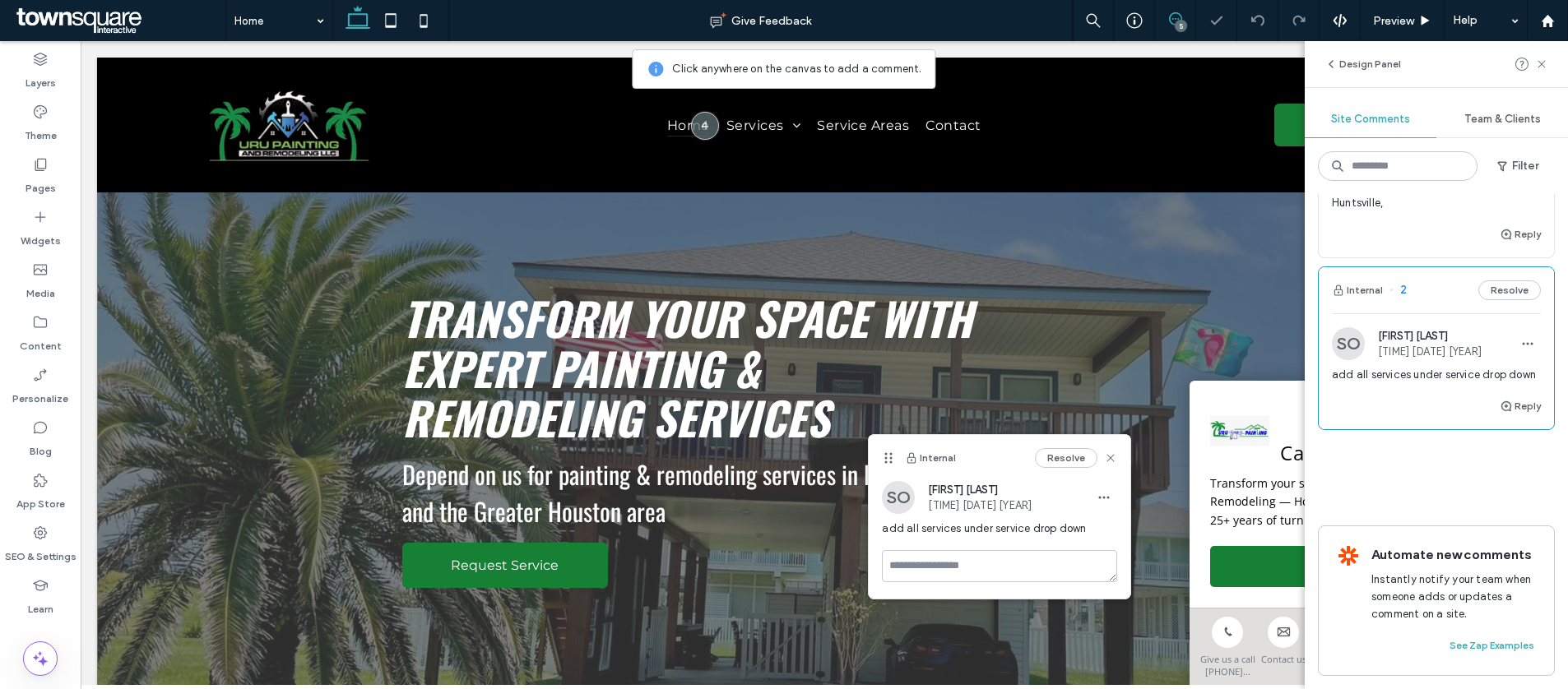 scroll, scrollTop: 465, scrollLeft: 0, axis: vertical 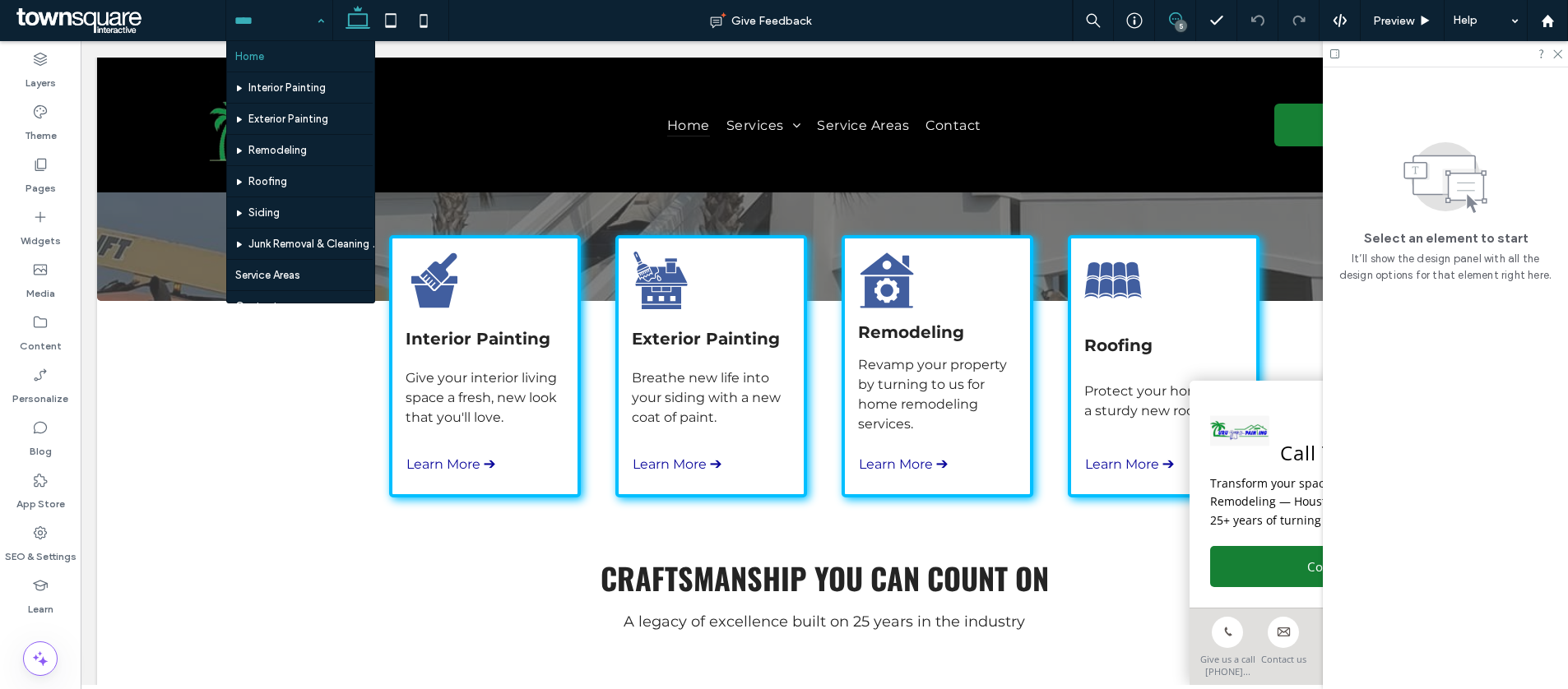 click 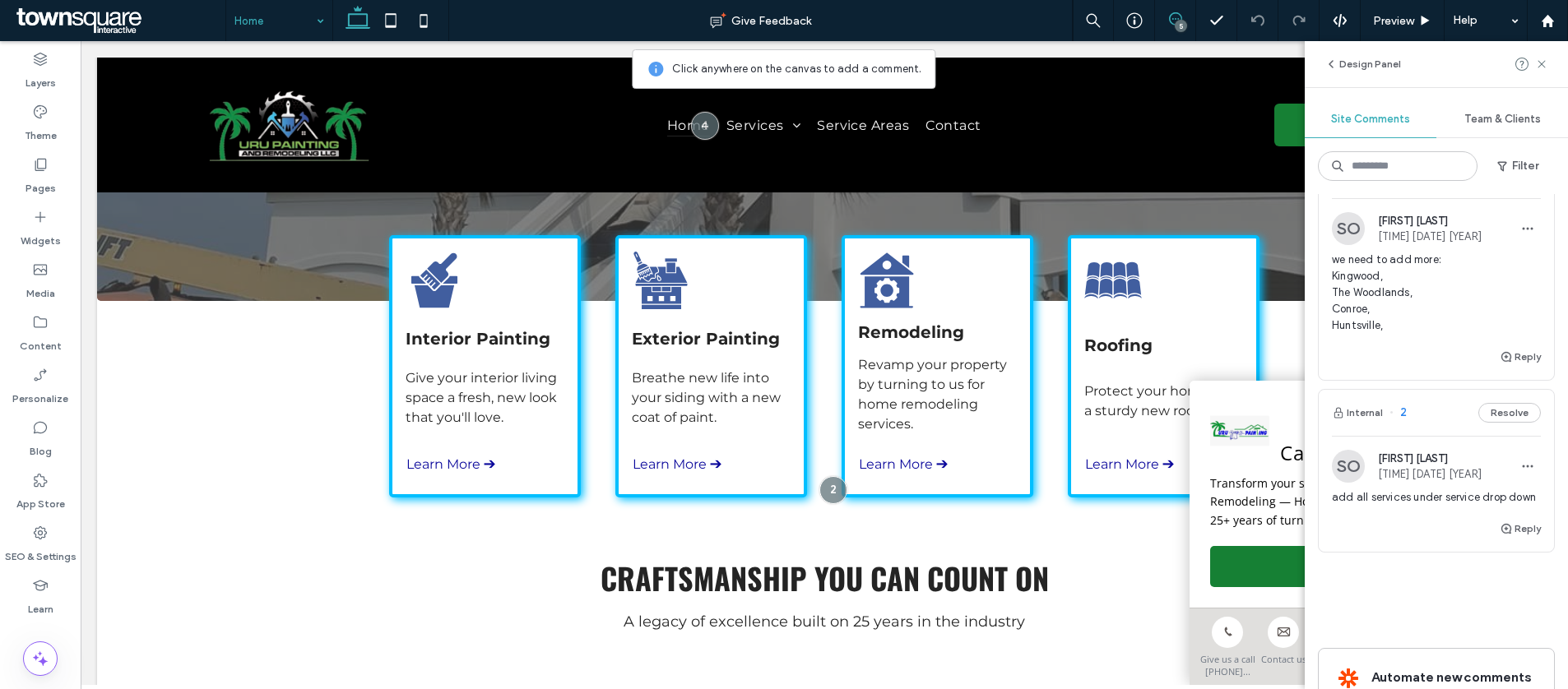 scroll, scrollTop: 904, scrollLeft: 0, axis: vertical 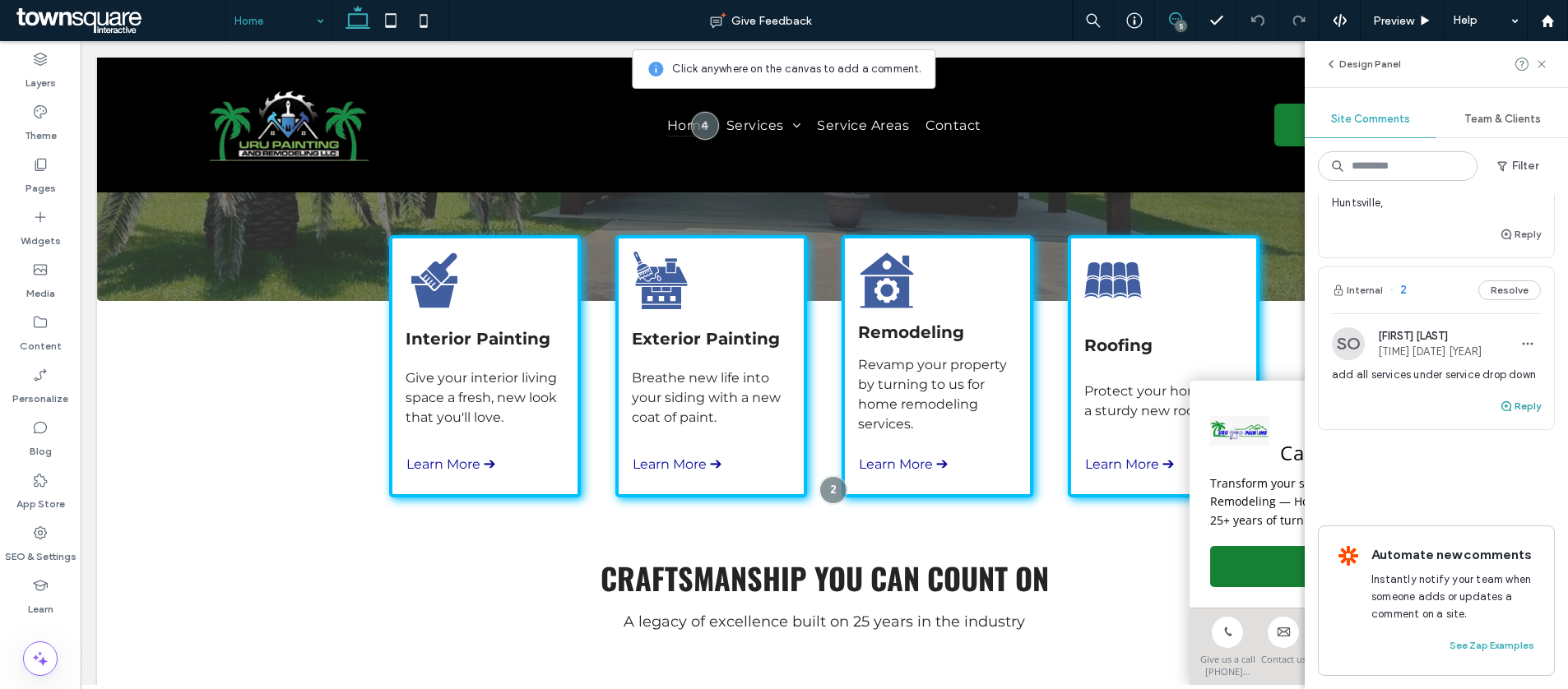 click on "Reply" at bounding box center (1520, 406) 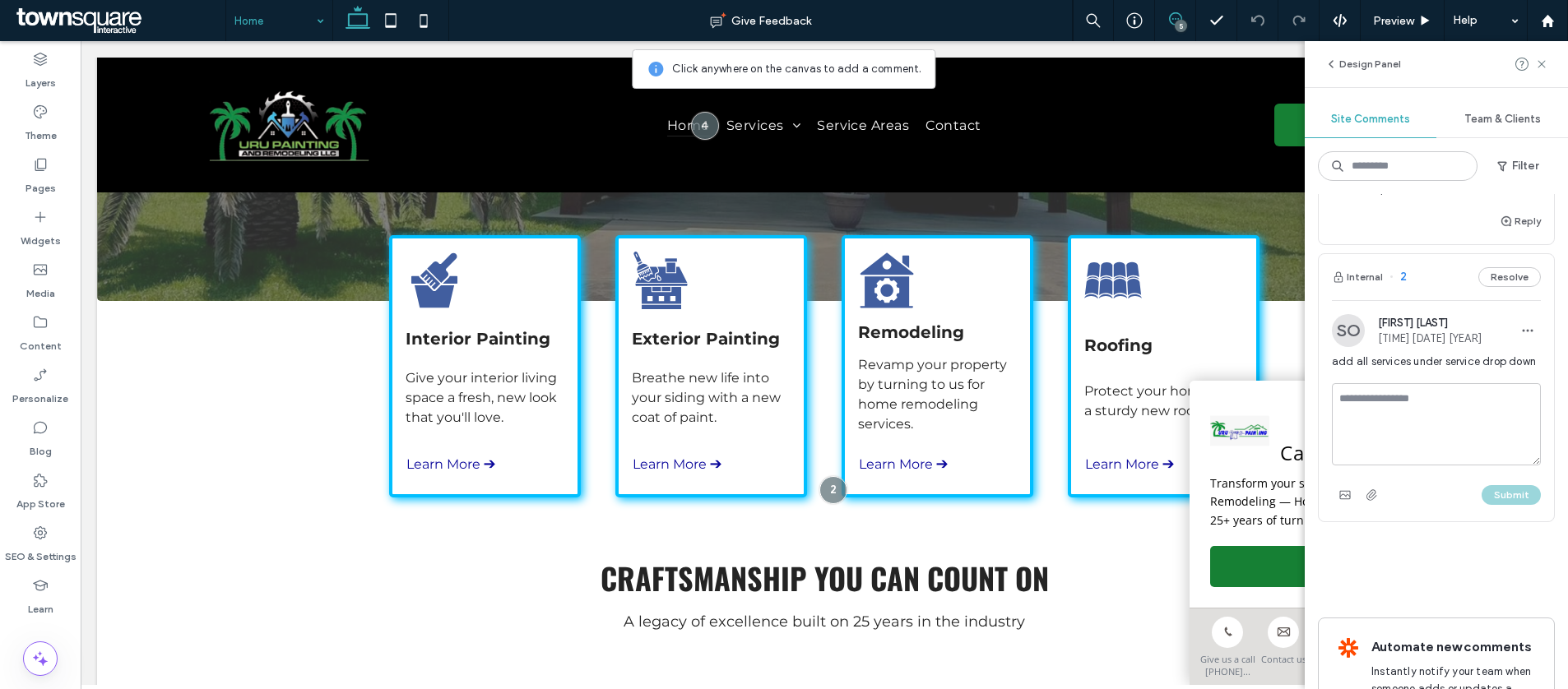 click at bounding box center [1436, 424] 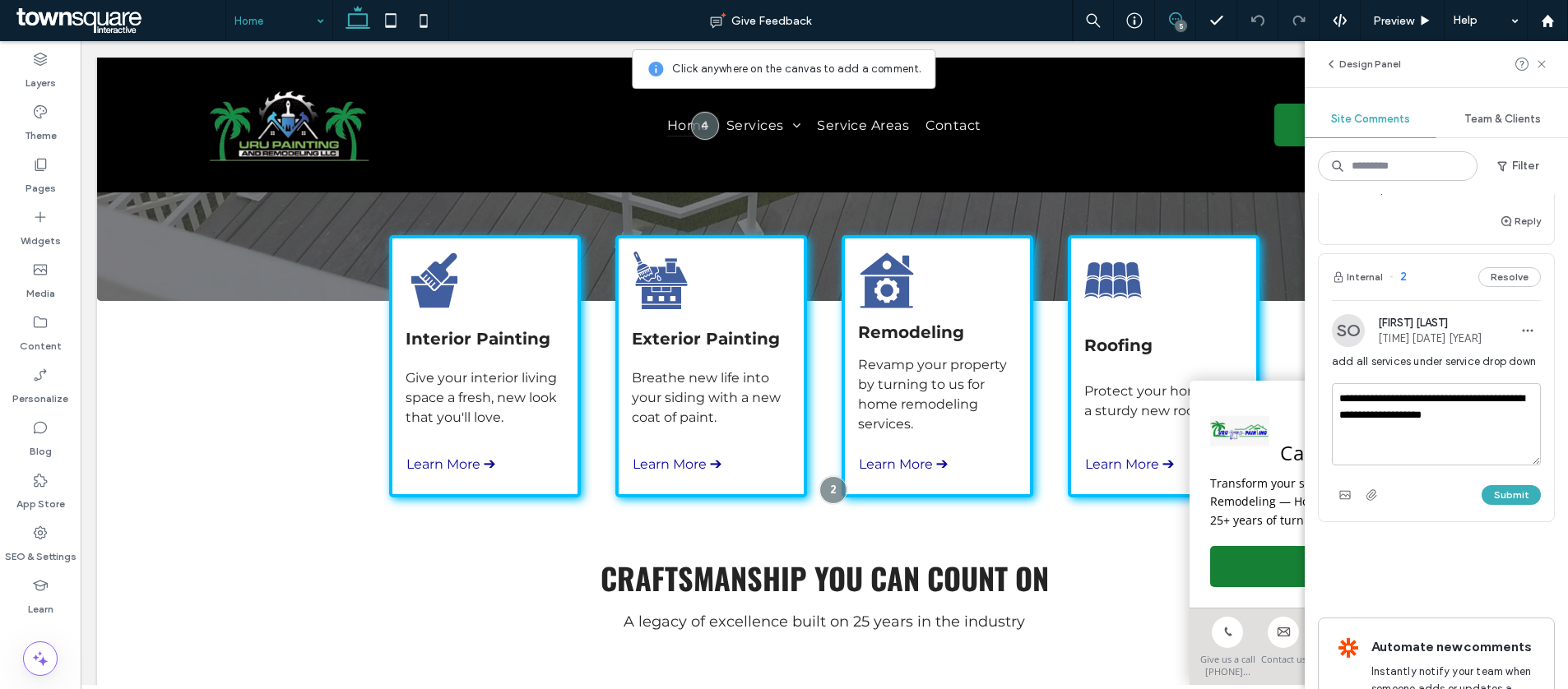 click on "**********" at bounding box center (1436, 424) 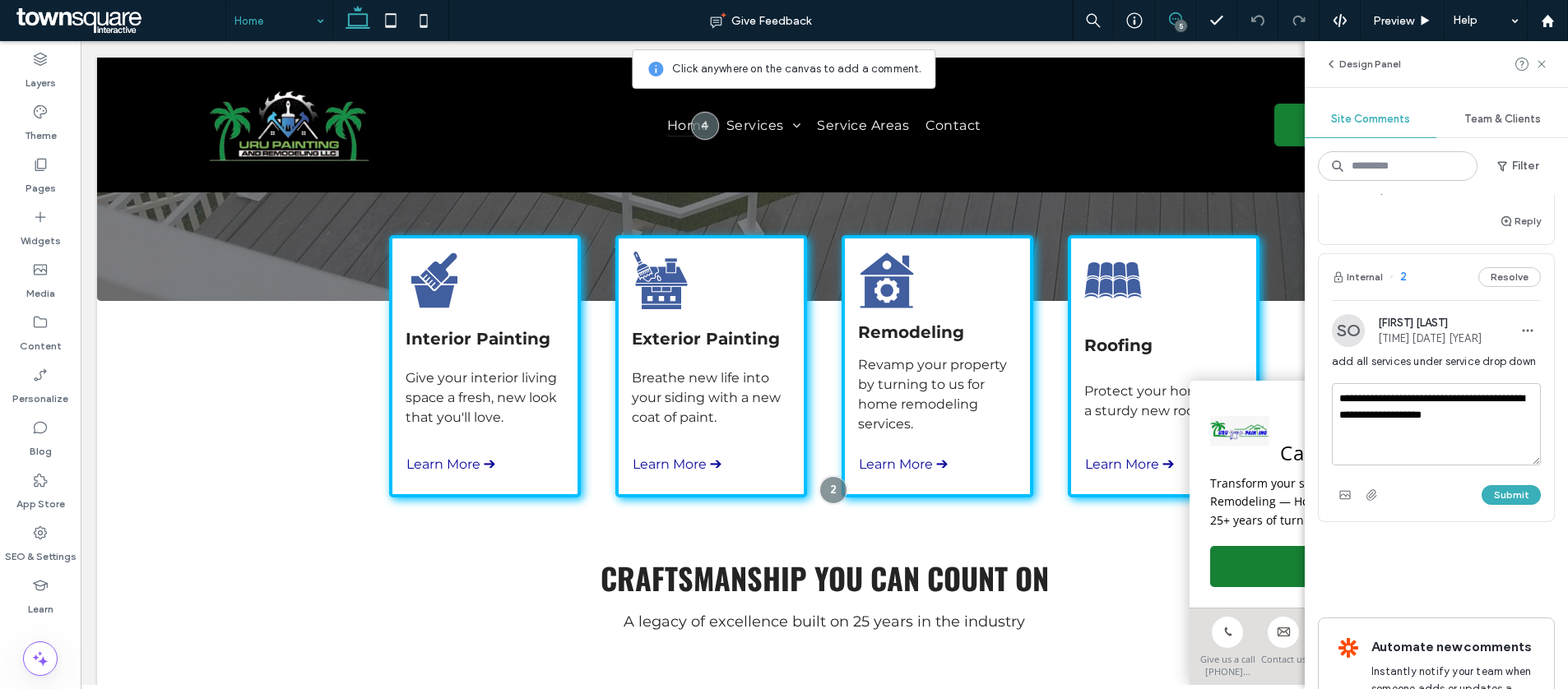 drag, startPoint x: 1481, startPoint y: 432, endPoint x: 1420, endPoint y: 429, distance: 61.07373 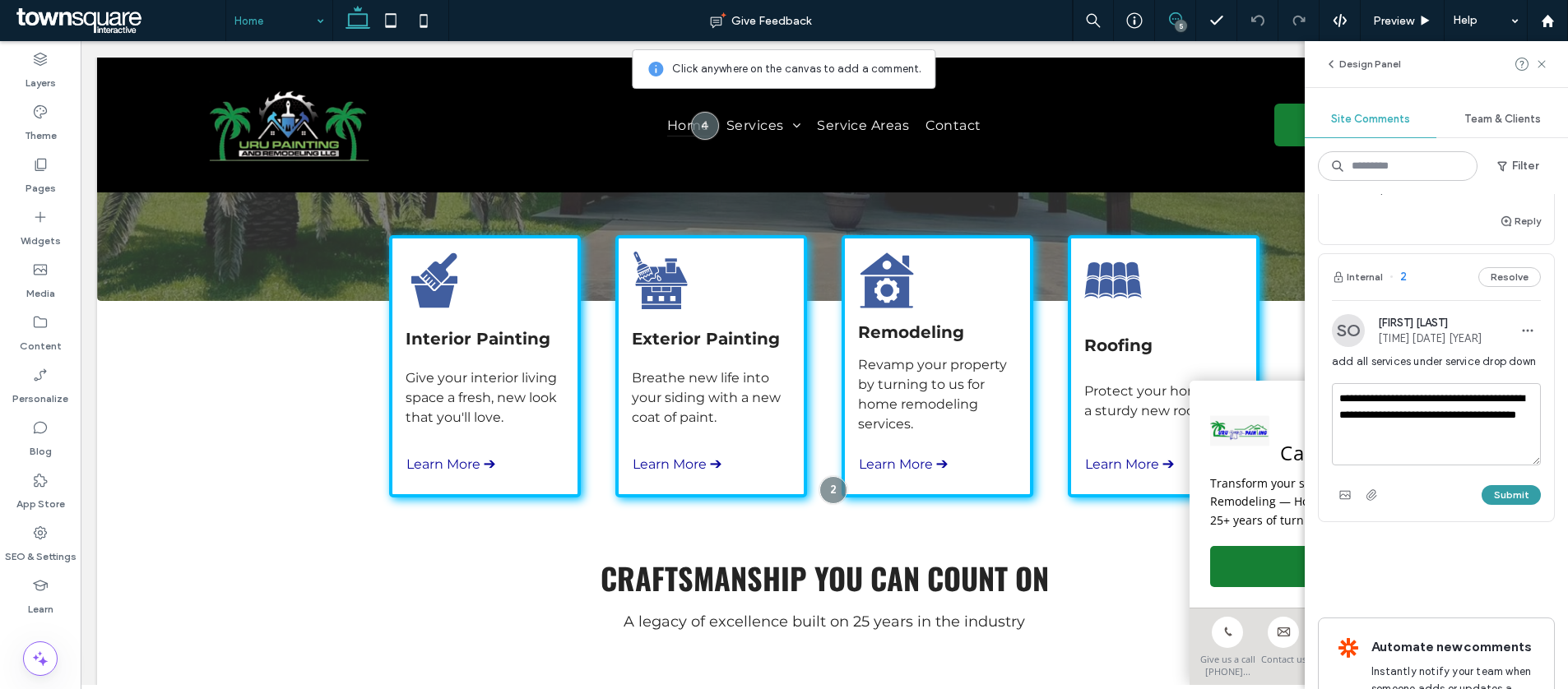 type on "**********" 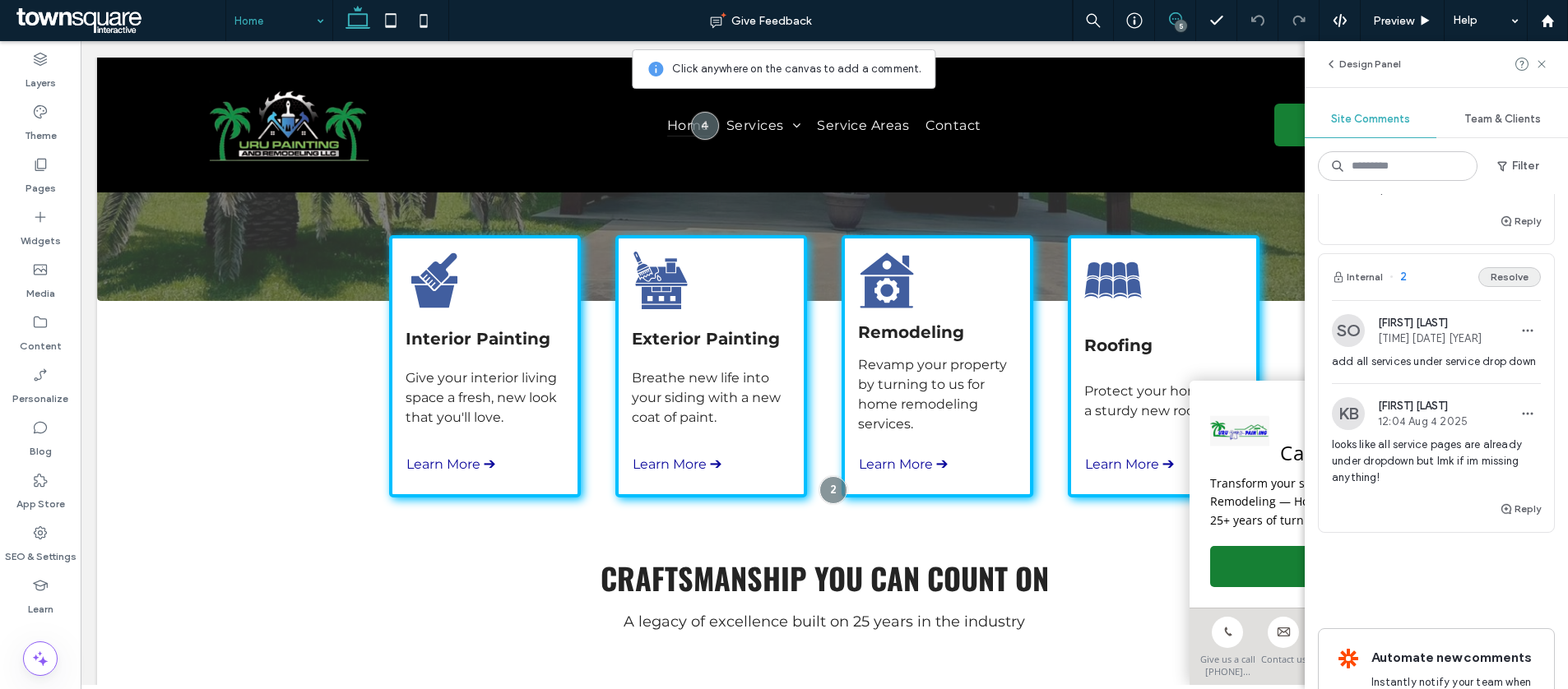 click on "Resolve" at bounding box center (1510, 277) 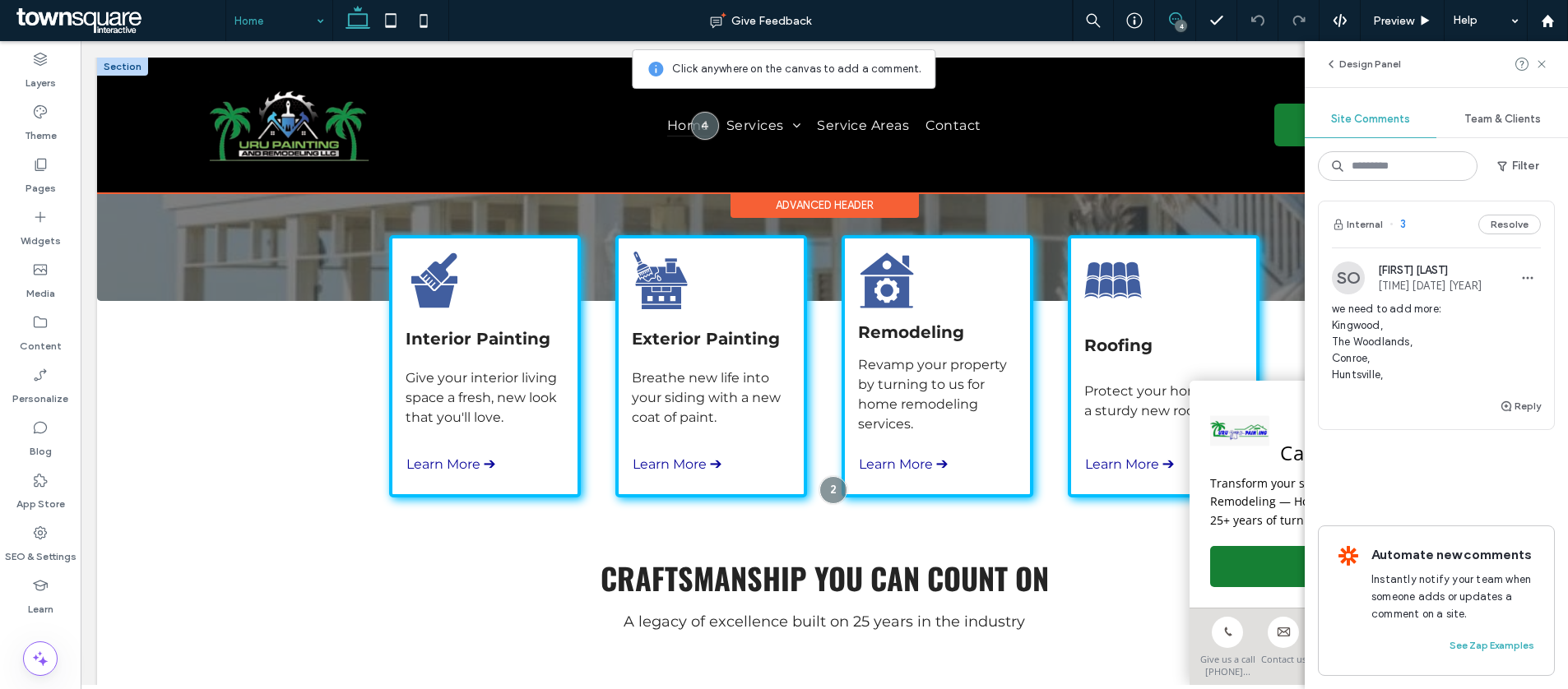 scroll, scrollTop: 736, scrollLeft: 0, axis: vertical 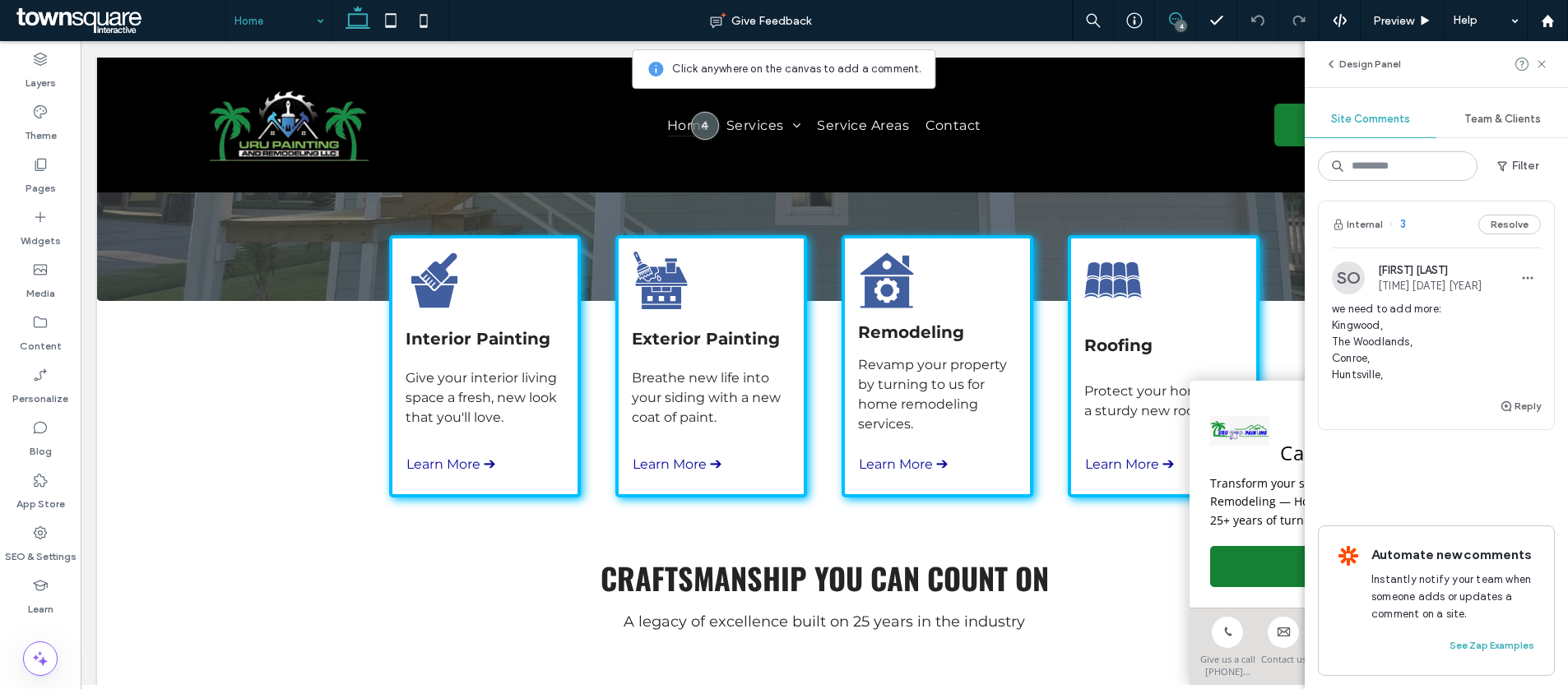 click on "we need to add more:
Kingwood,
The Woodlands,
Conroe,
Huntsville," at bounding box center [1436, 342] 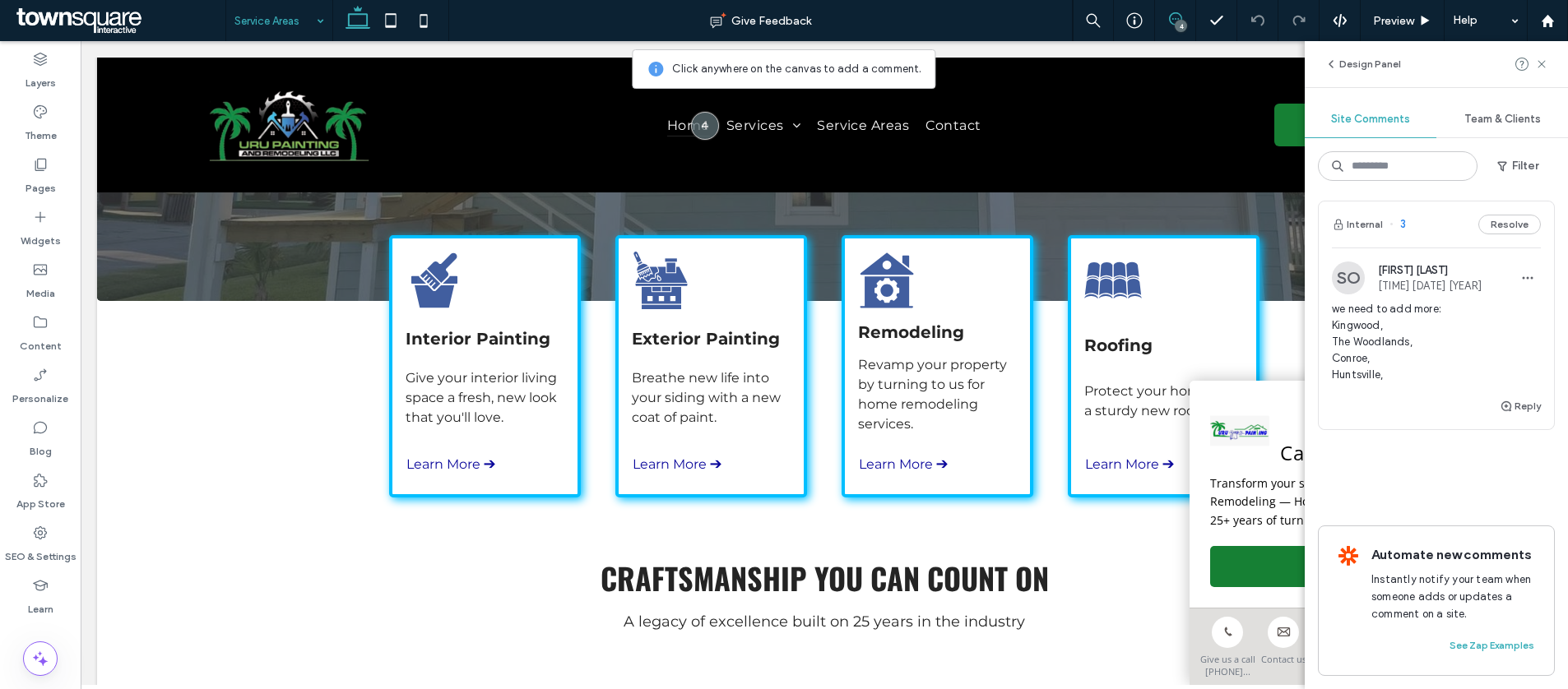 click at bounding box center (784, 344) 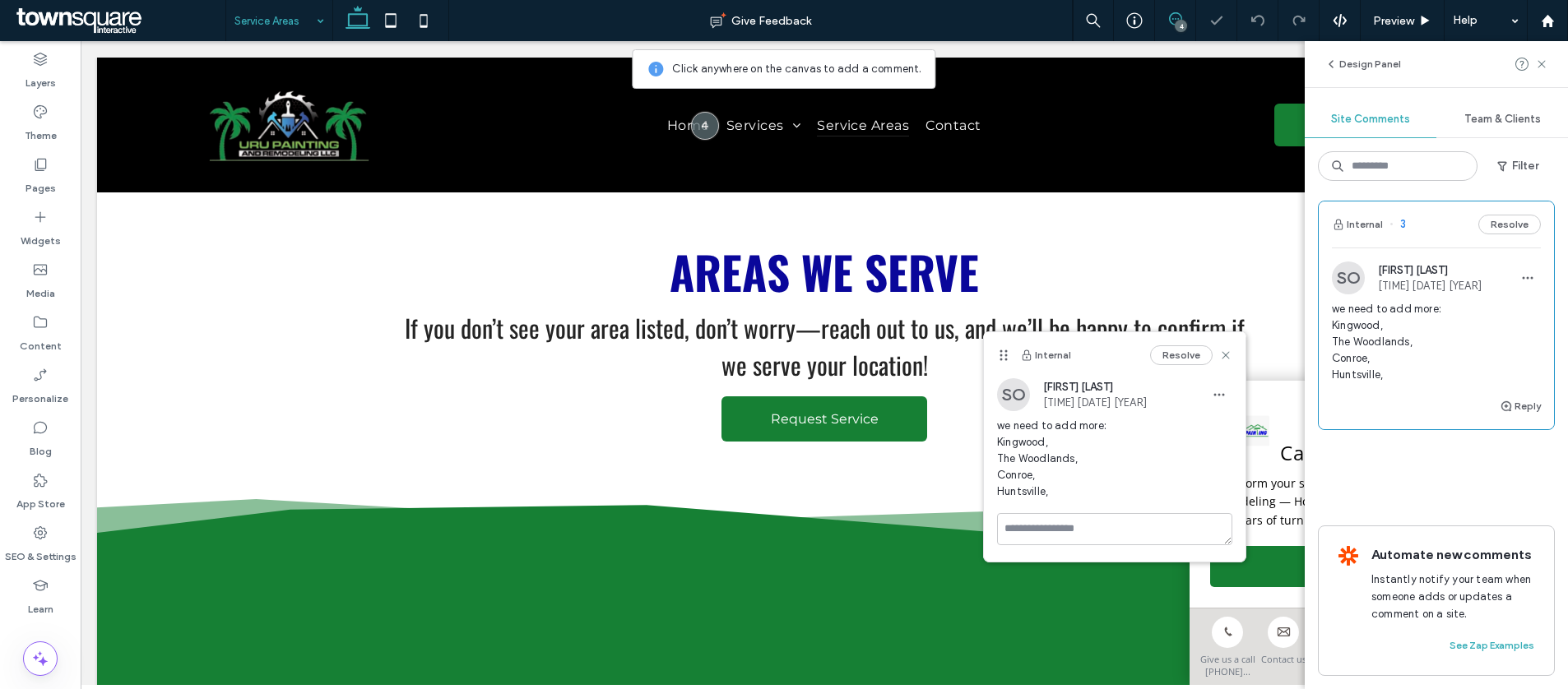 scroll, scrollTop: 593, scrollLeft: 0, axis: vertical 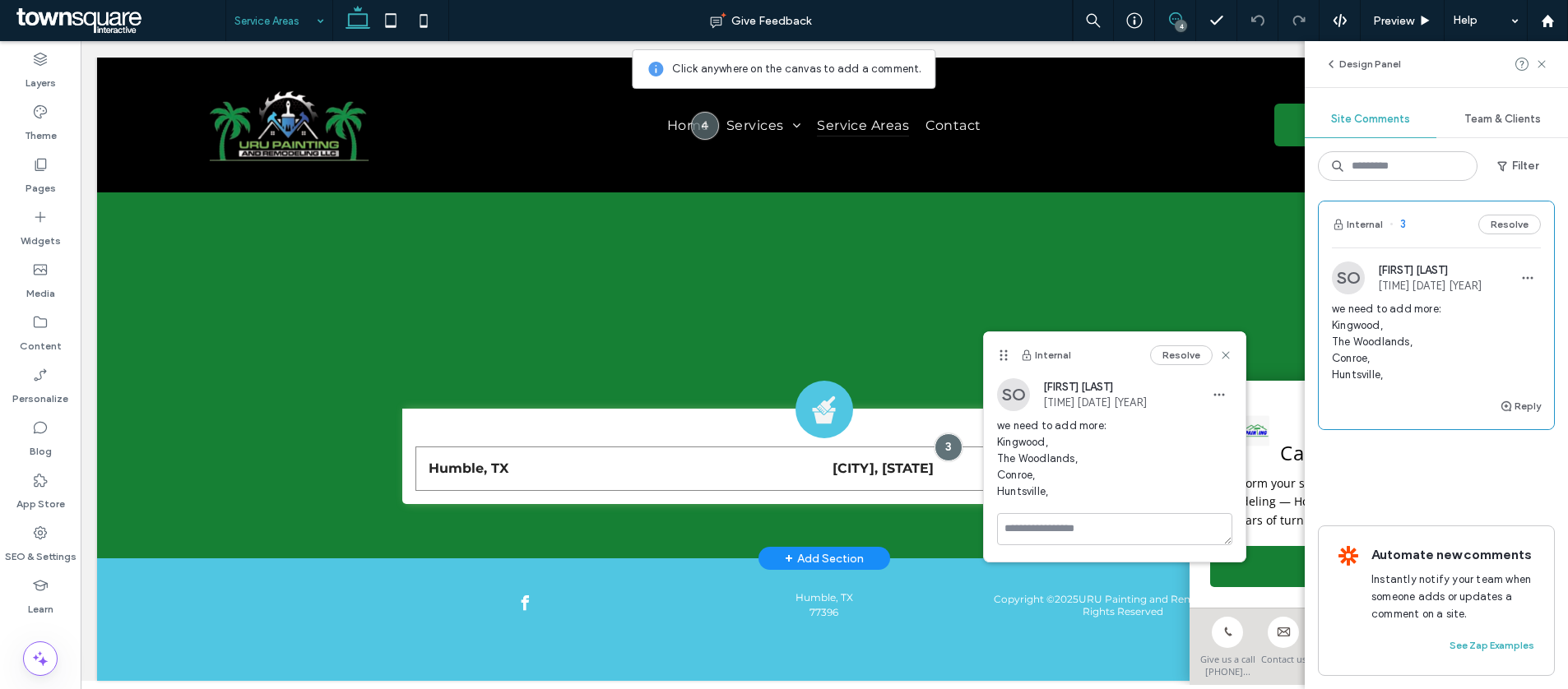 click on "Humble, TX
Galveston, TX" at bounding box center [824, 469] 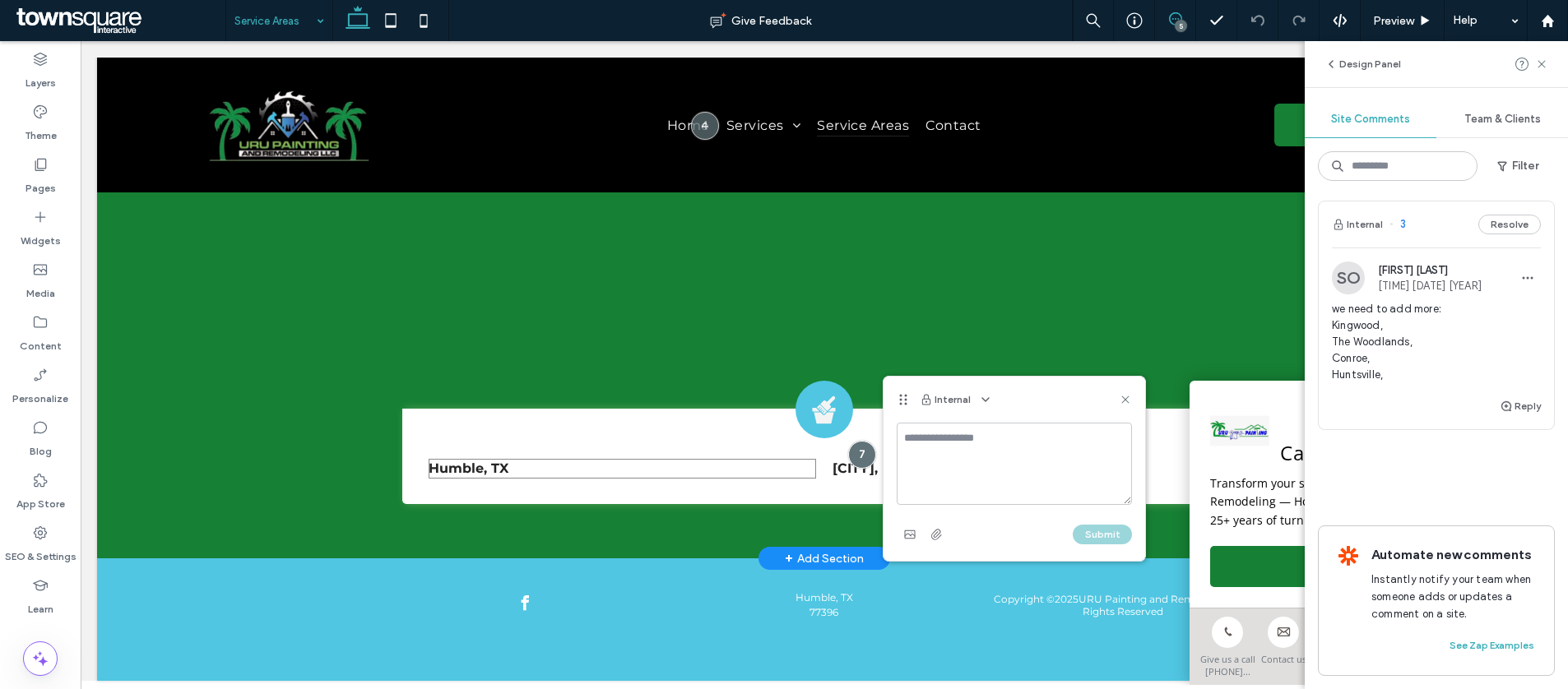 click on "Humble, TX" at bounding box center (623, 469) 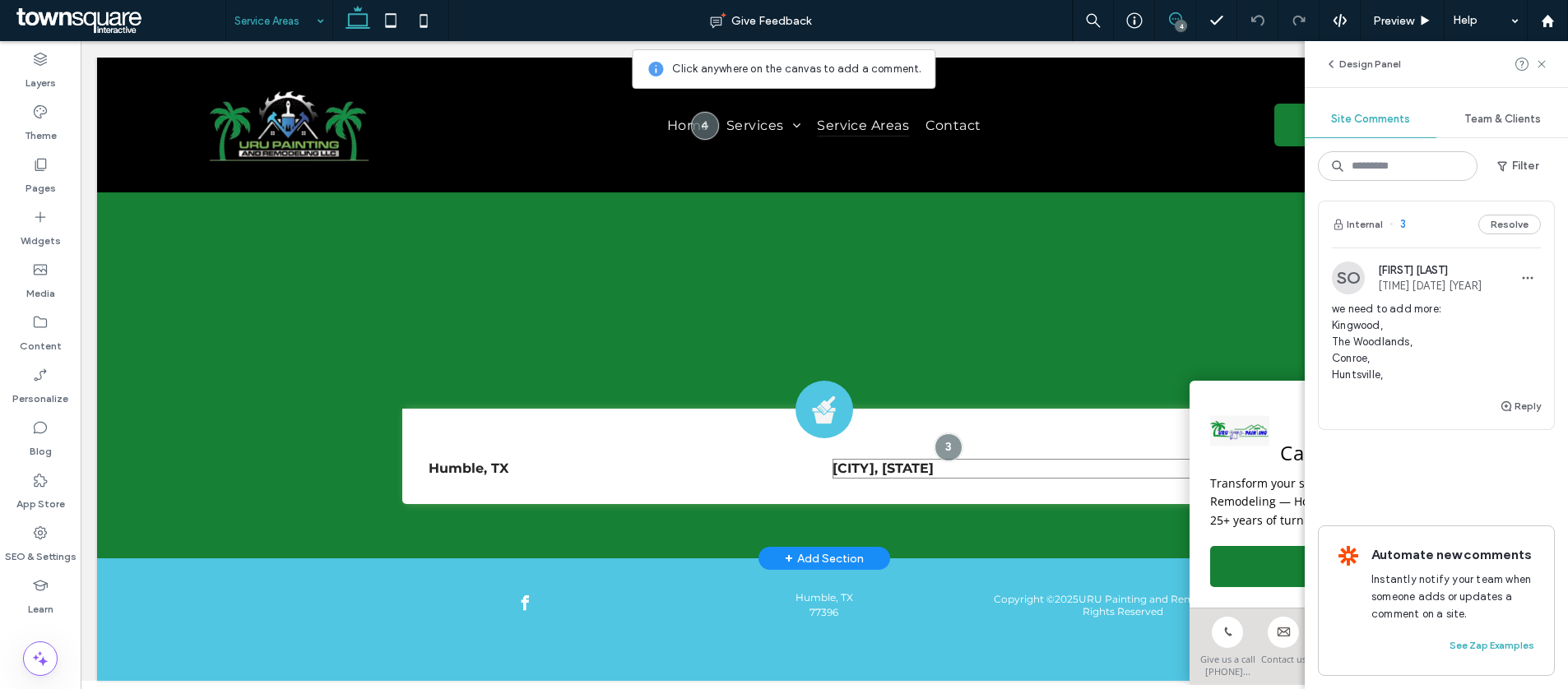 click on "Galveston, TX" at bounding box center [883, 468] 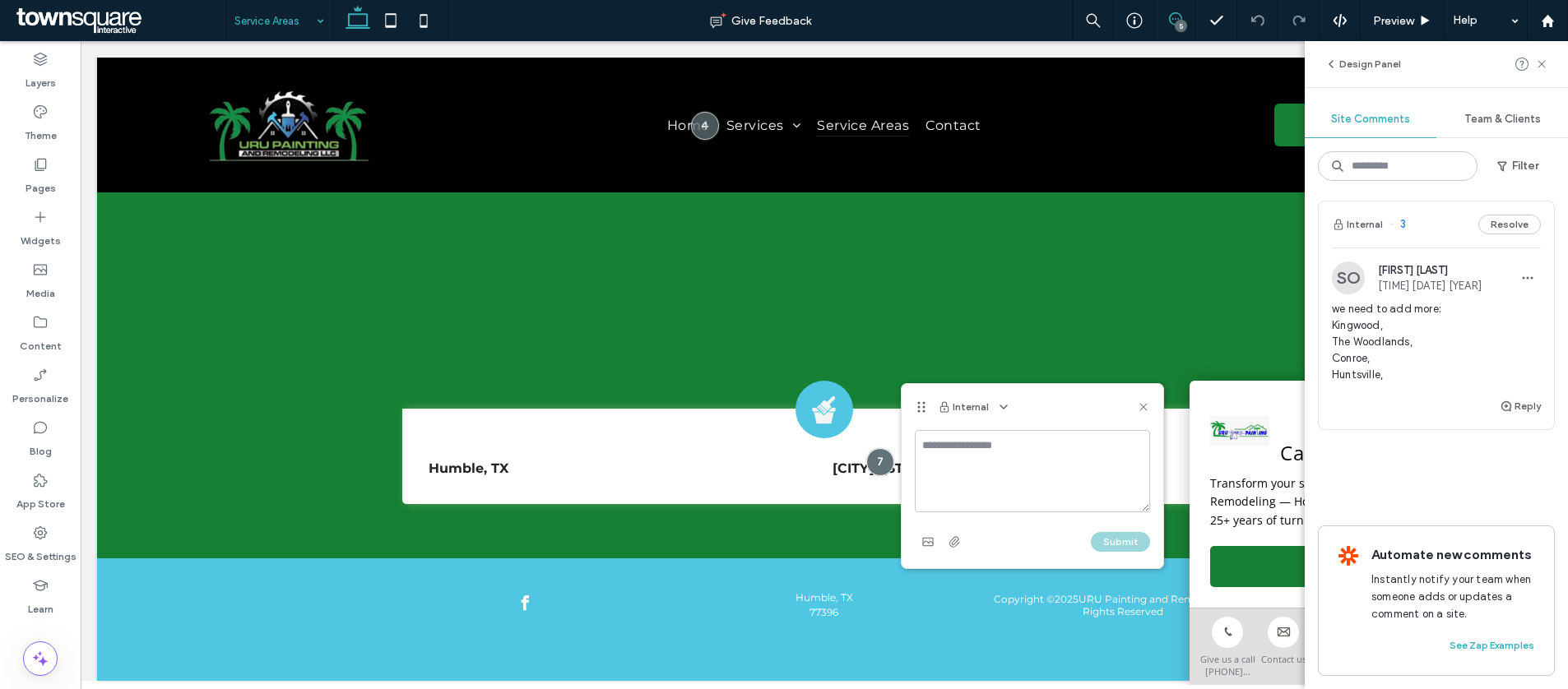 click on "Internal" at bounding box center [1032, 407] 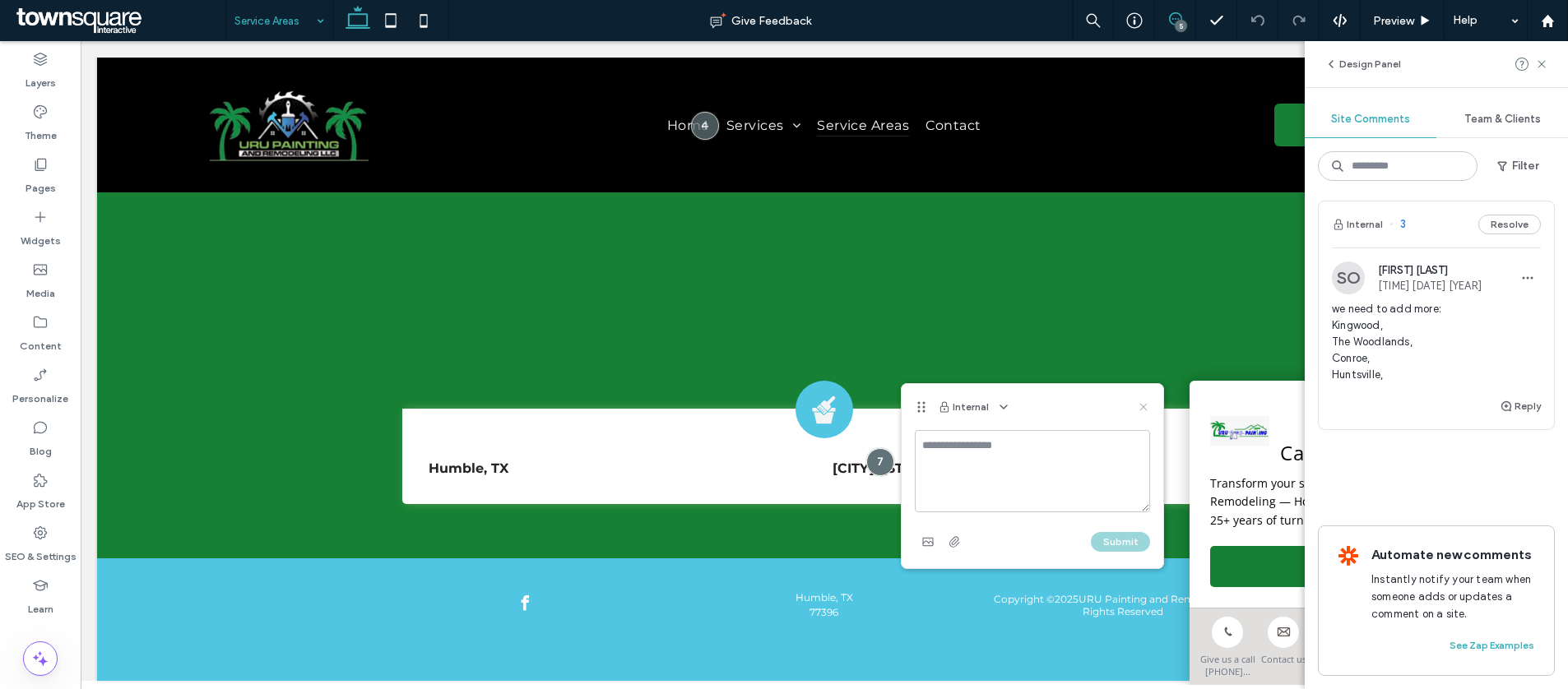 click 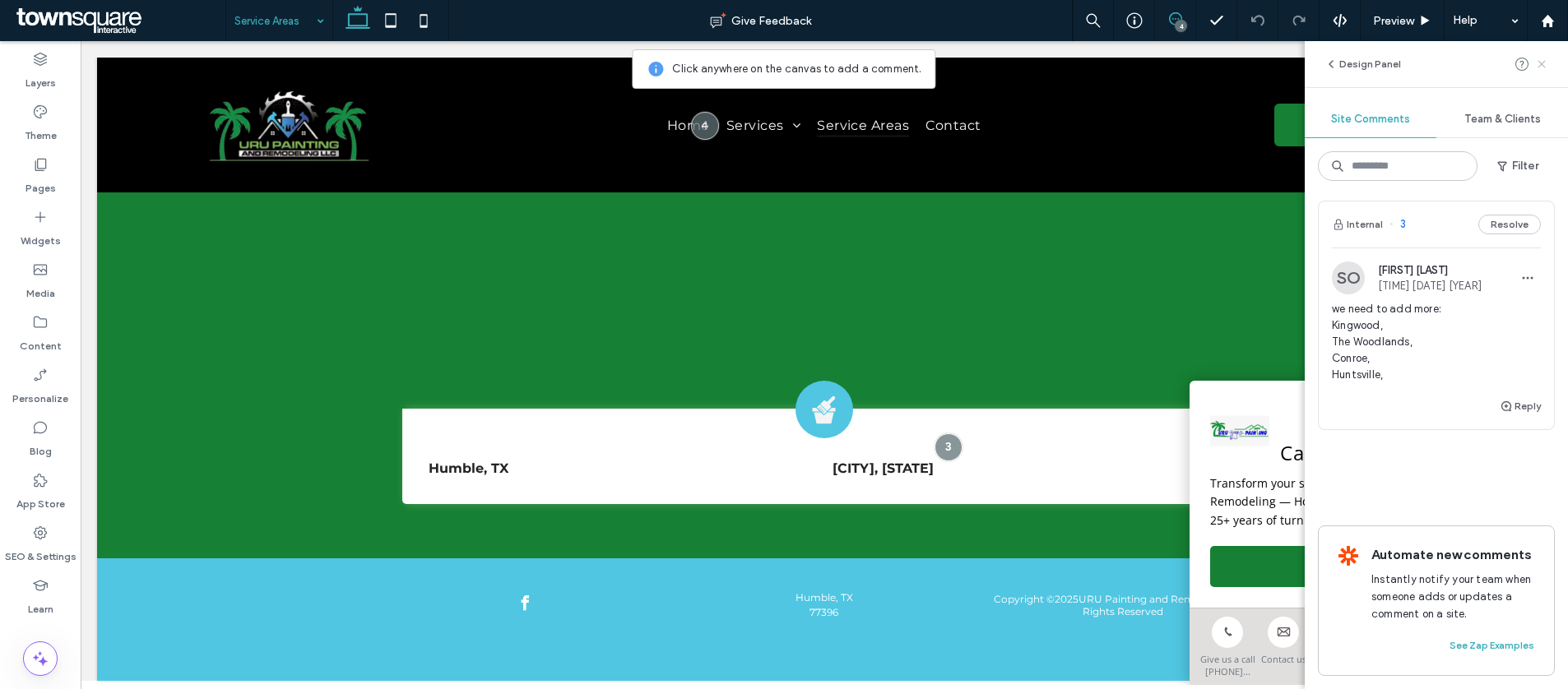 click at bounding box center [1542, 64] 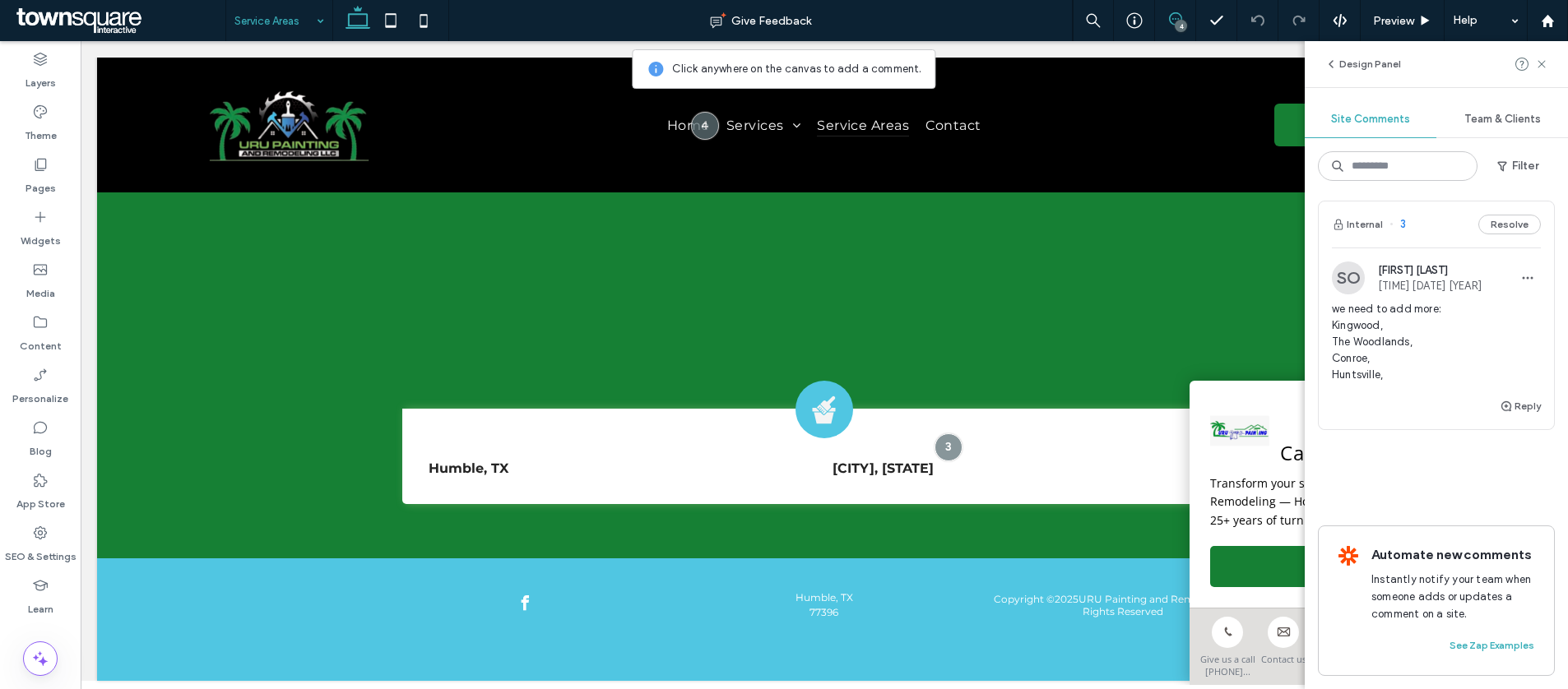 scroll, scrollTop: 0, scrollLeft: 0, axis: both 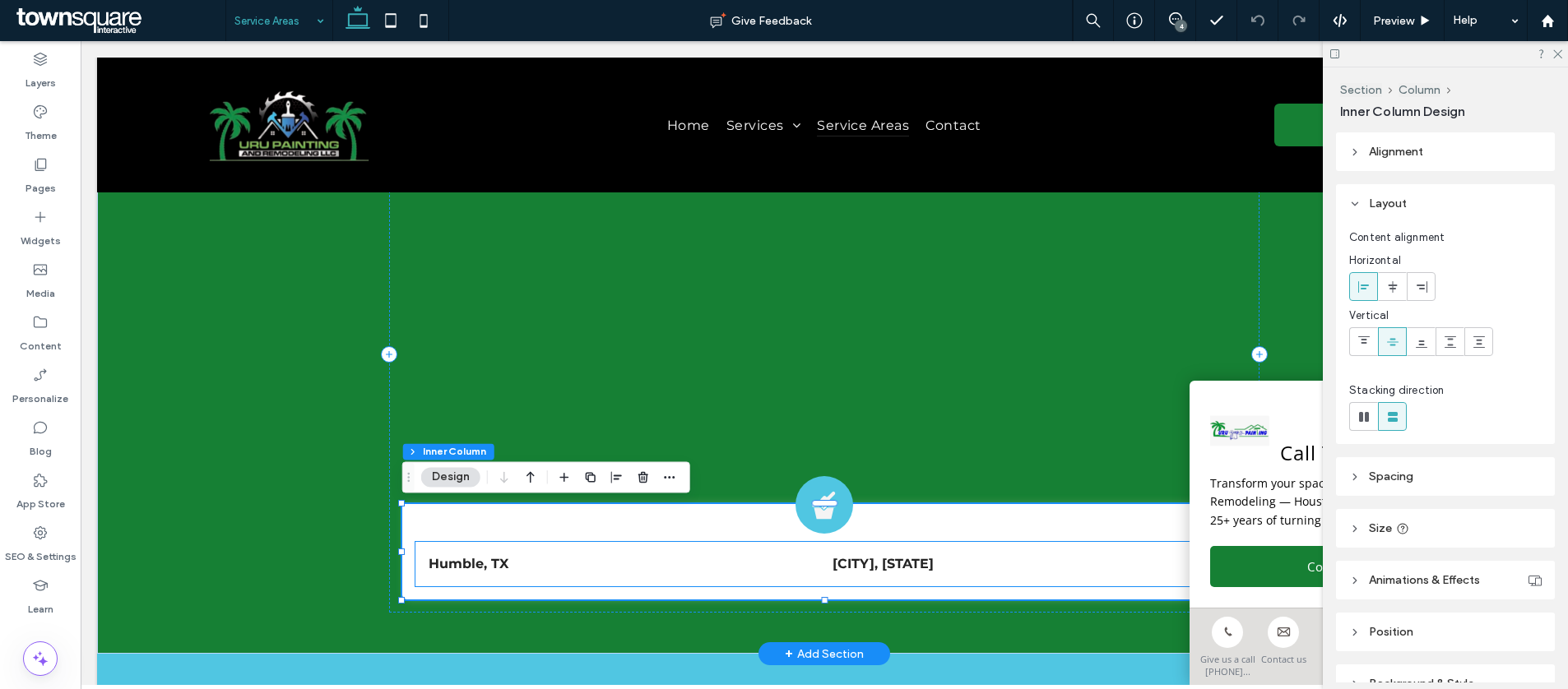 click on "Galveston, TX" at bounding box center (883, 563) 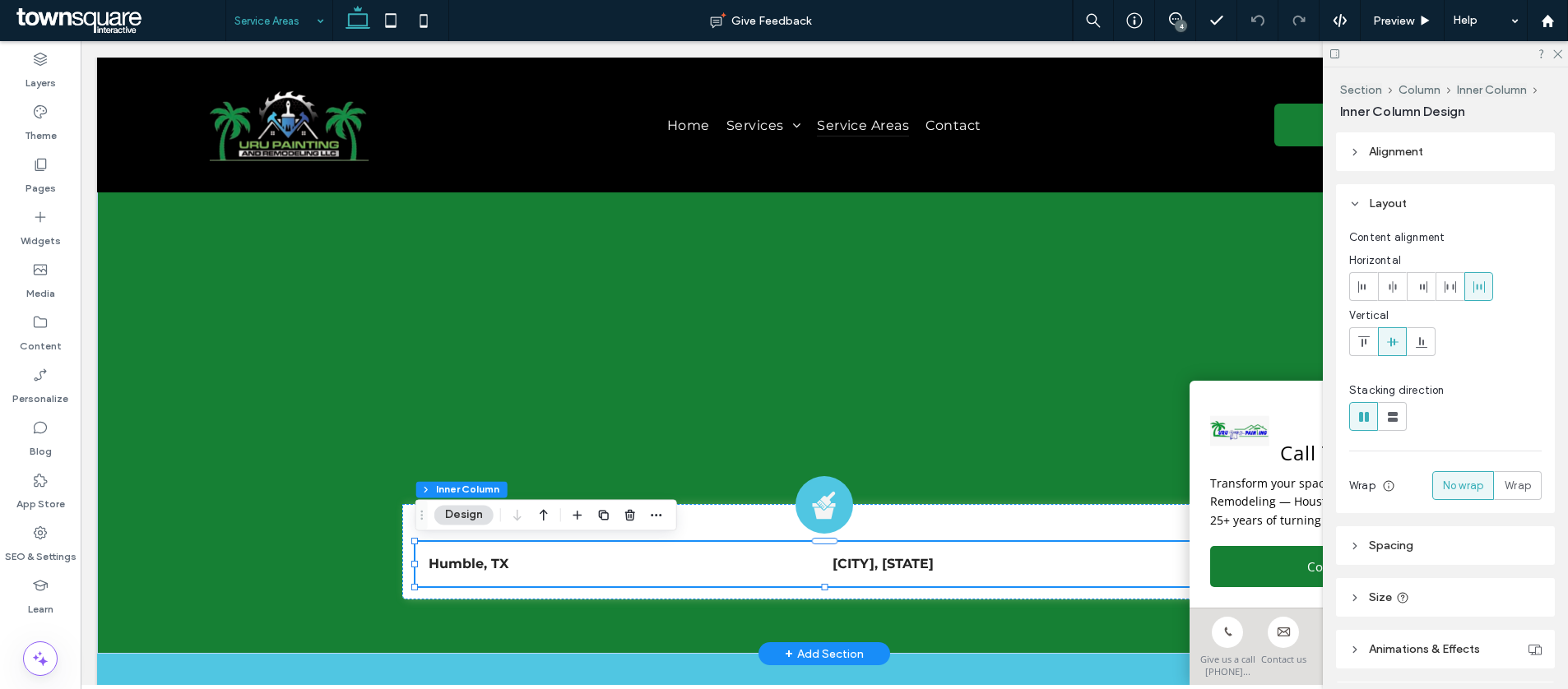 click on "Galveston, TX" at bounding box center [883, 563] 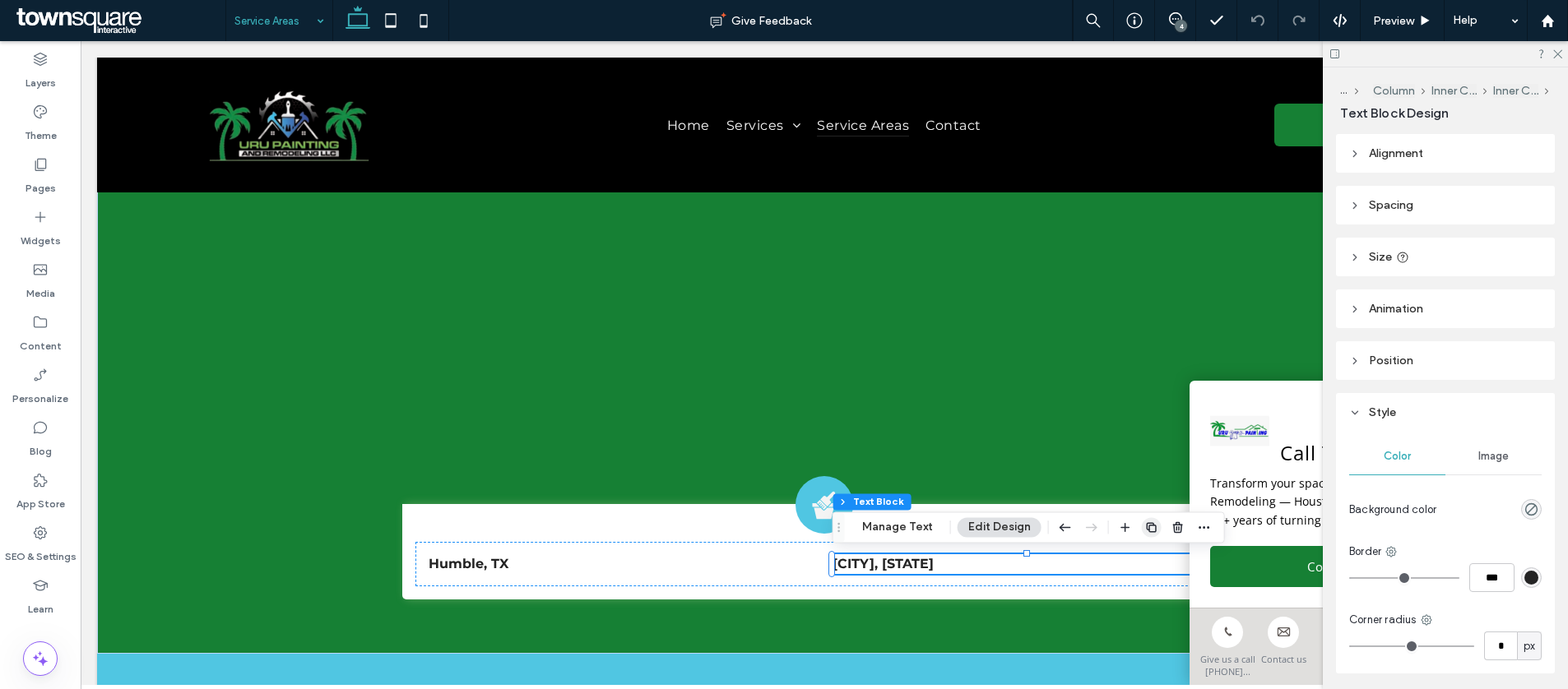 click 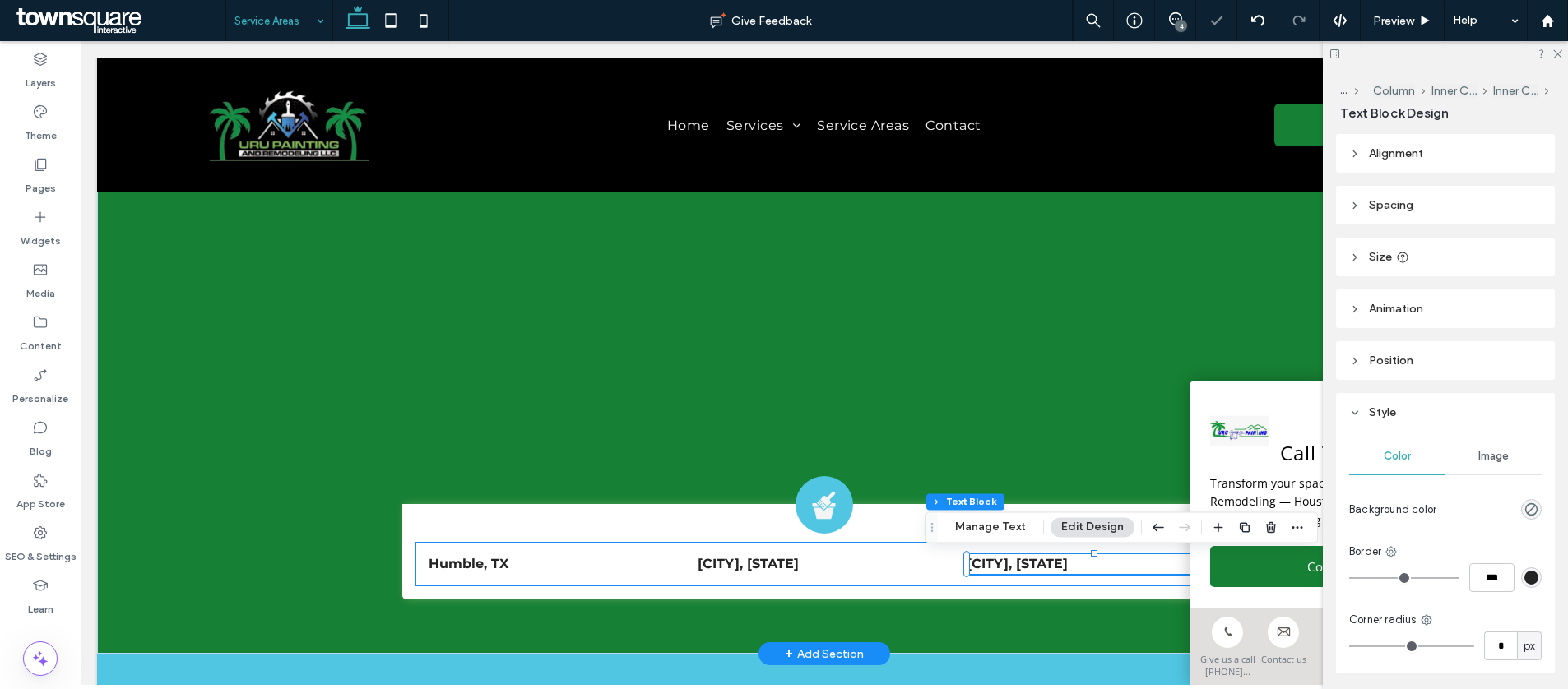 drag, startPoint x: 963, startPoint y: 580, endPoint x: 972, endPoint y: 576, distance: 9.848858 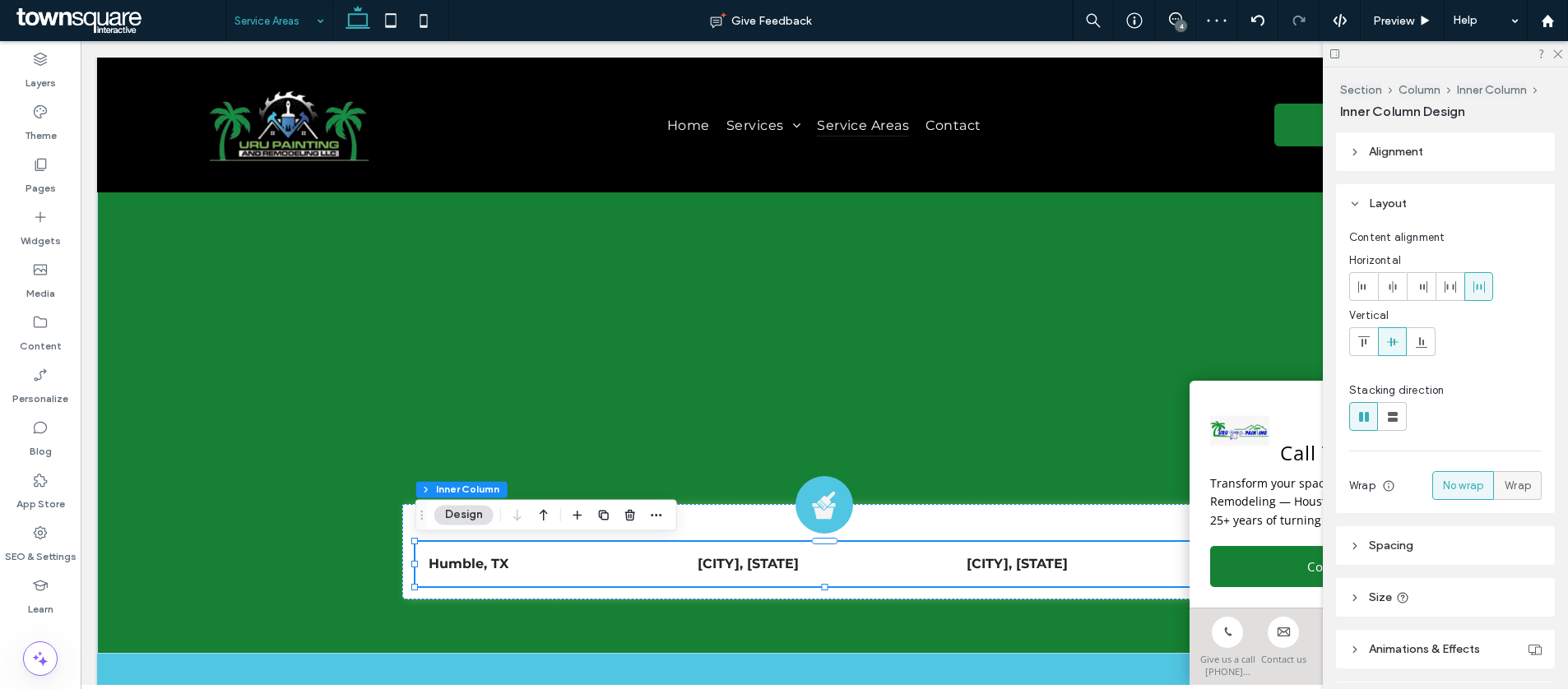 click on "Wrap" at bounding box center [1518, 485] 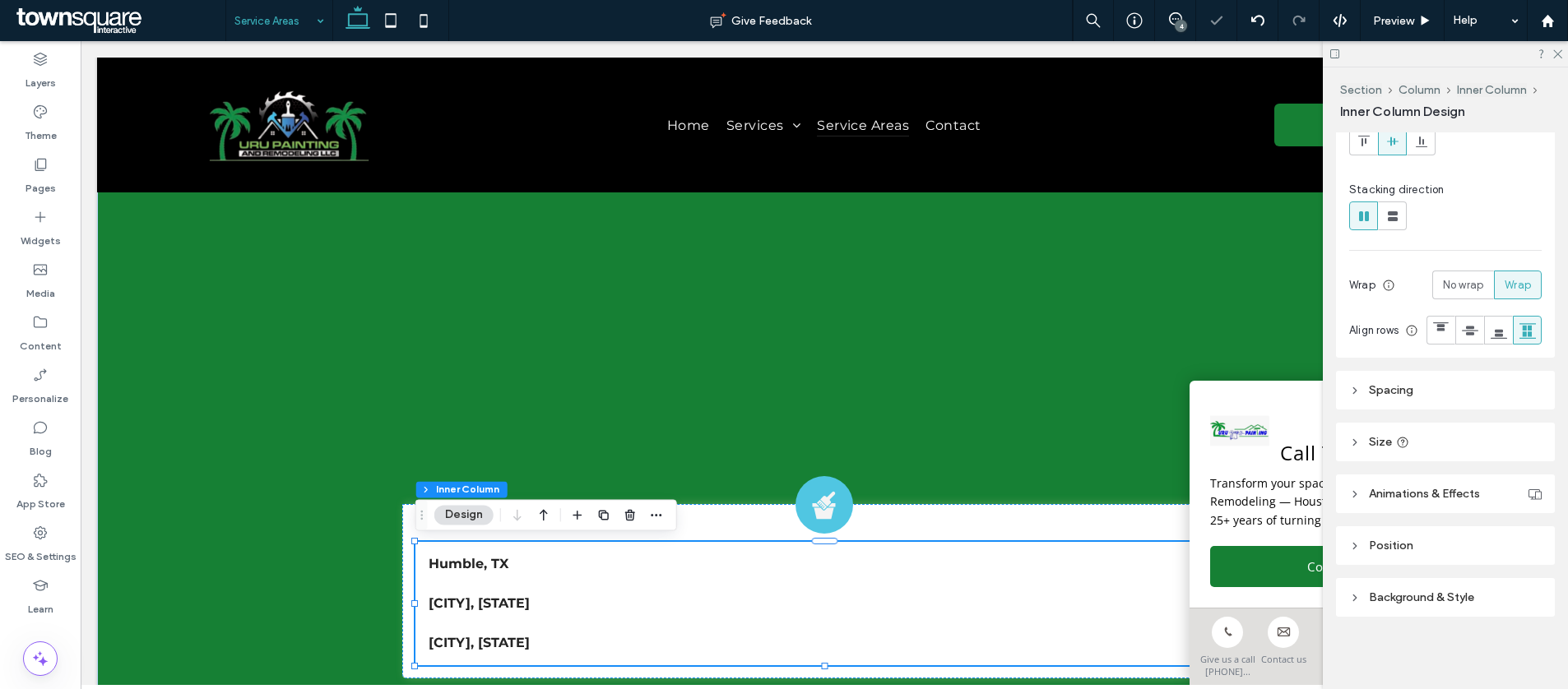 scroll, scrollTop: 234, scrollLeft: 0, axis: vertical 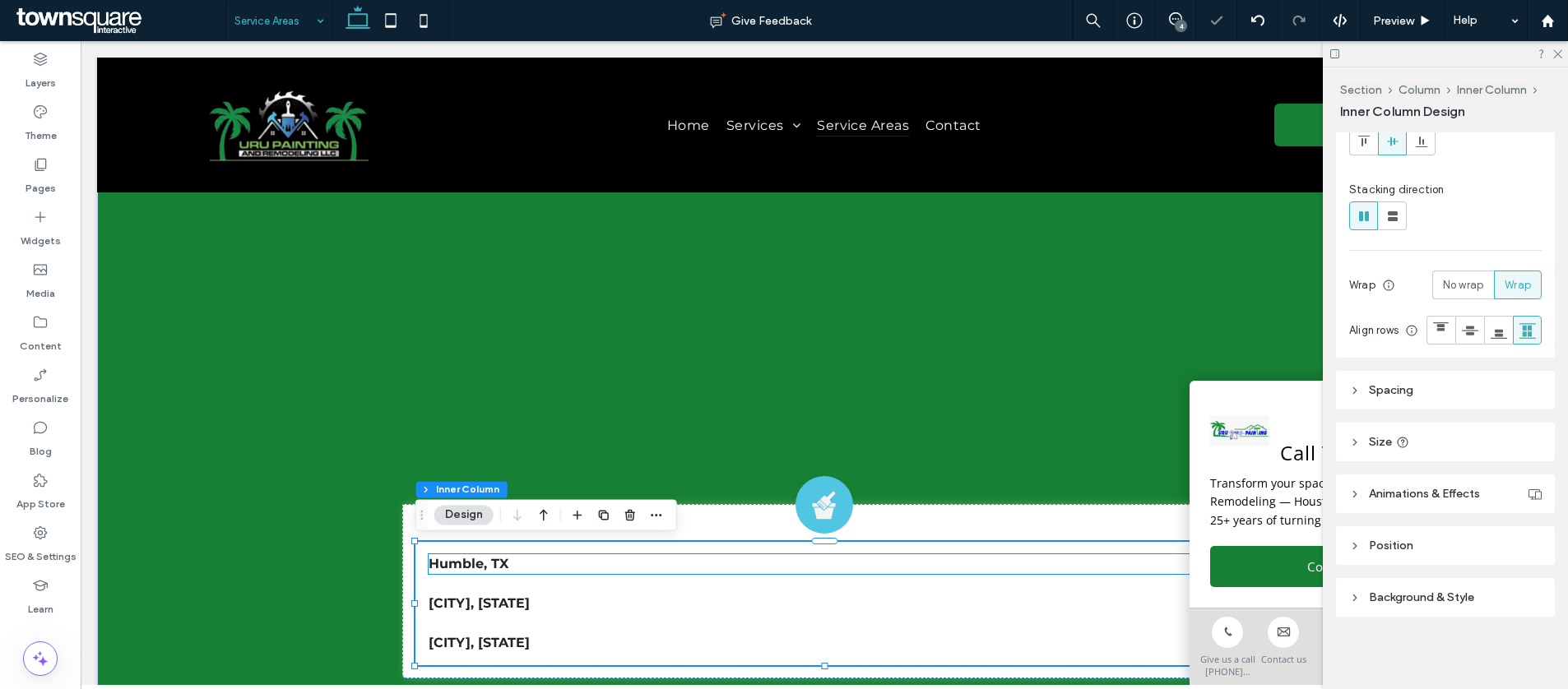 click on "Humble, TX" at bounding box center (824, 564) 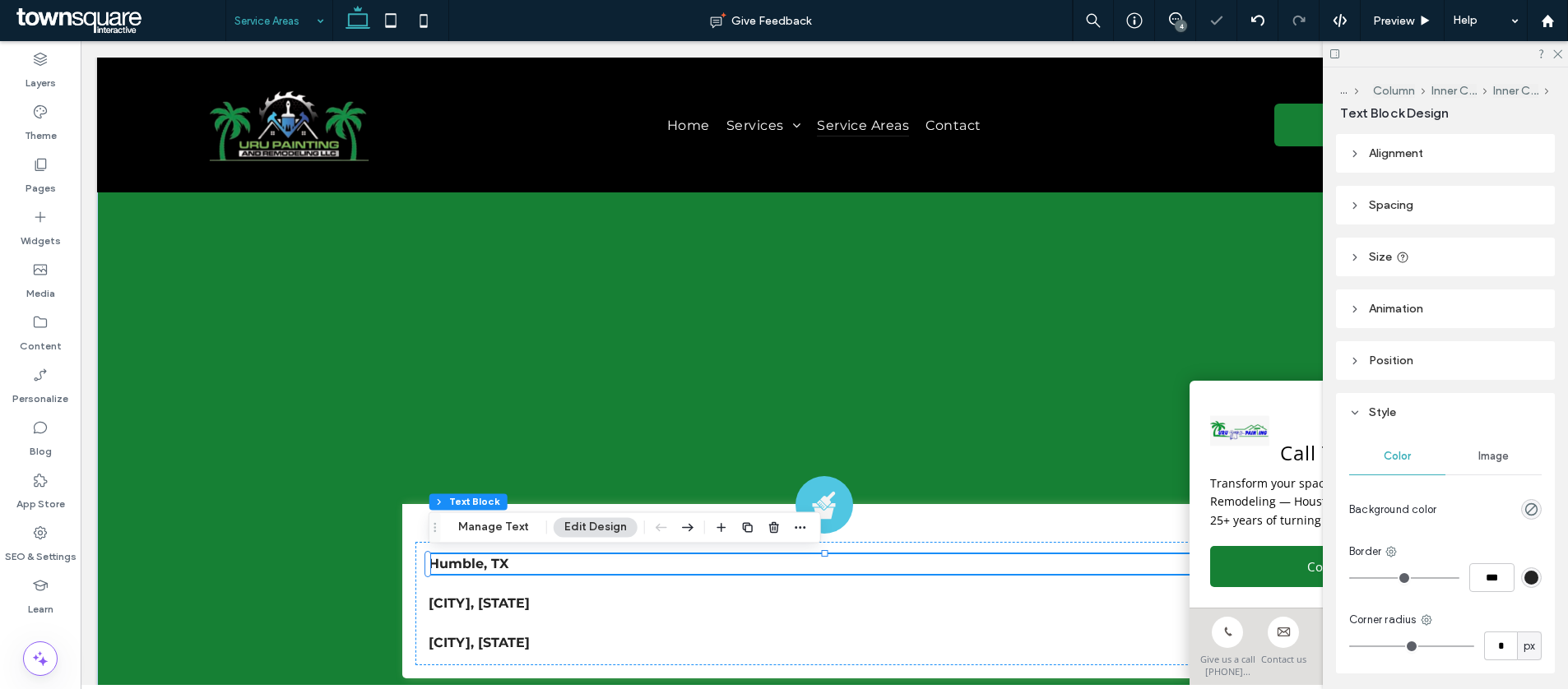 scroll, scrollTop: 57, scrollLeft: 0, axis: vertical 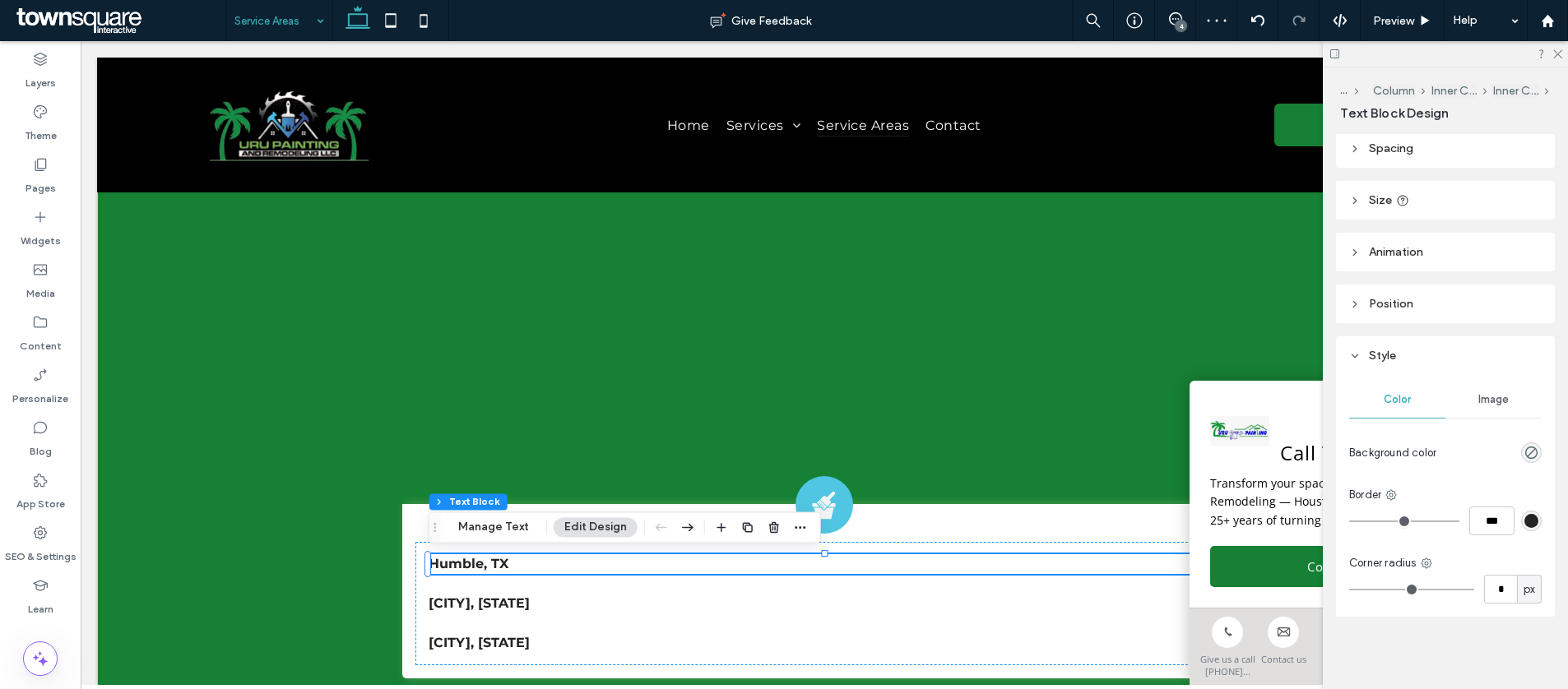 click on "Size" at bounding box center [1445, 200] 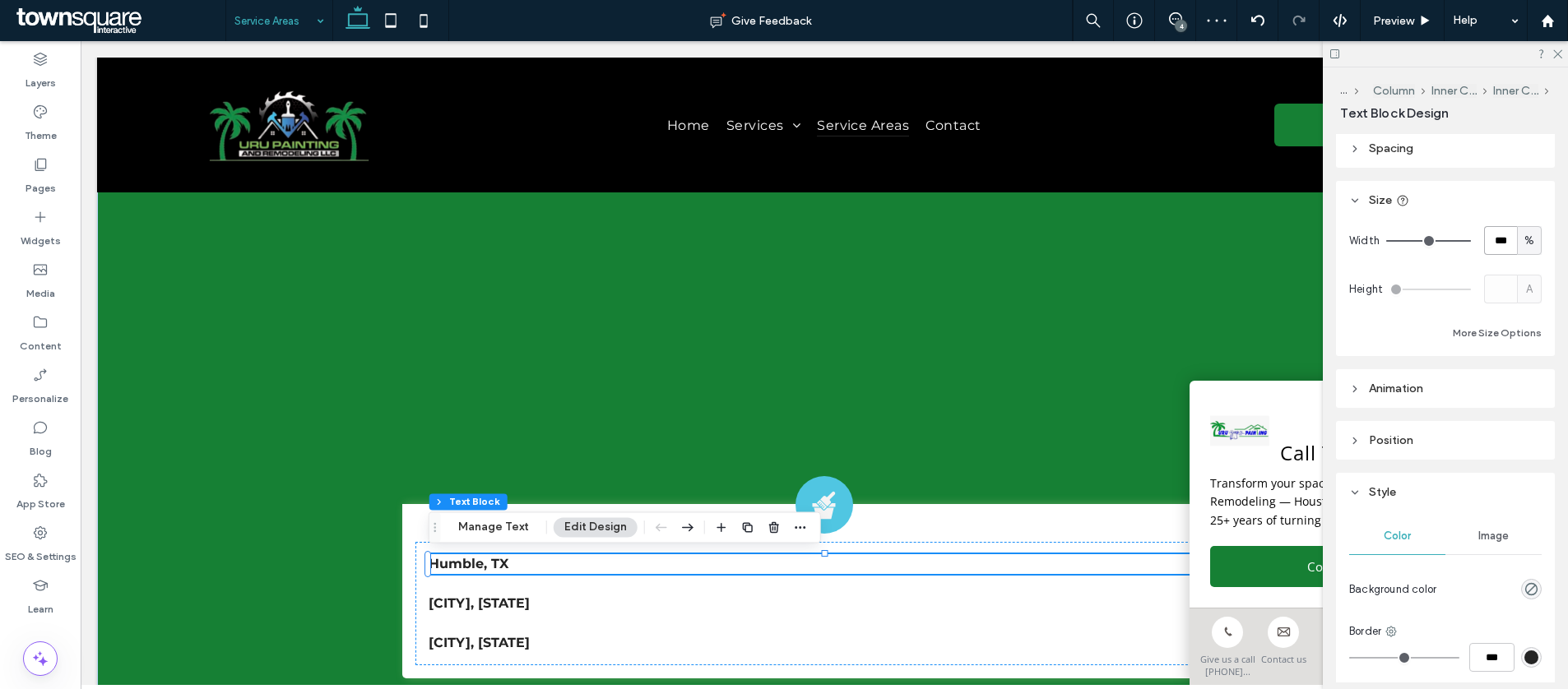 click on "***" at bounding box center [1501, 240] 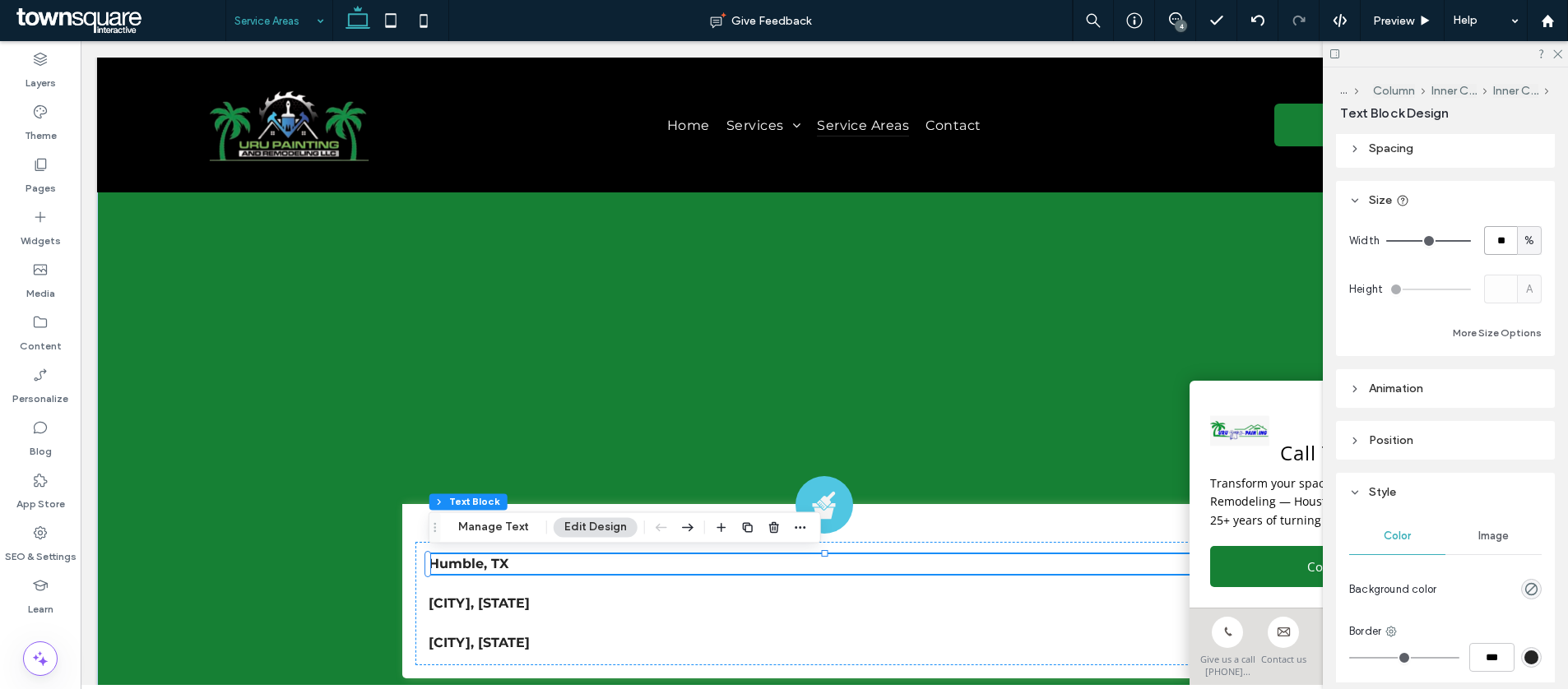 type on "**" 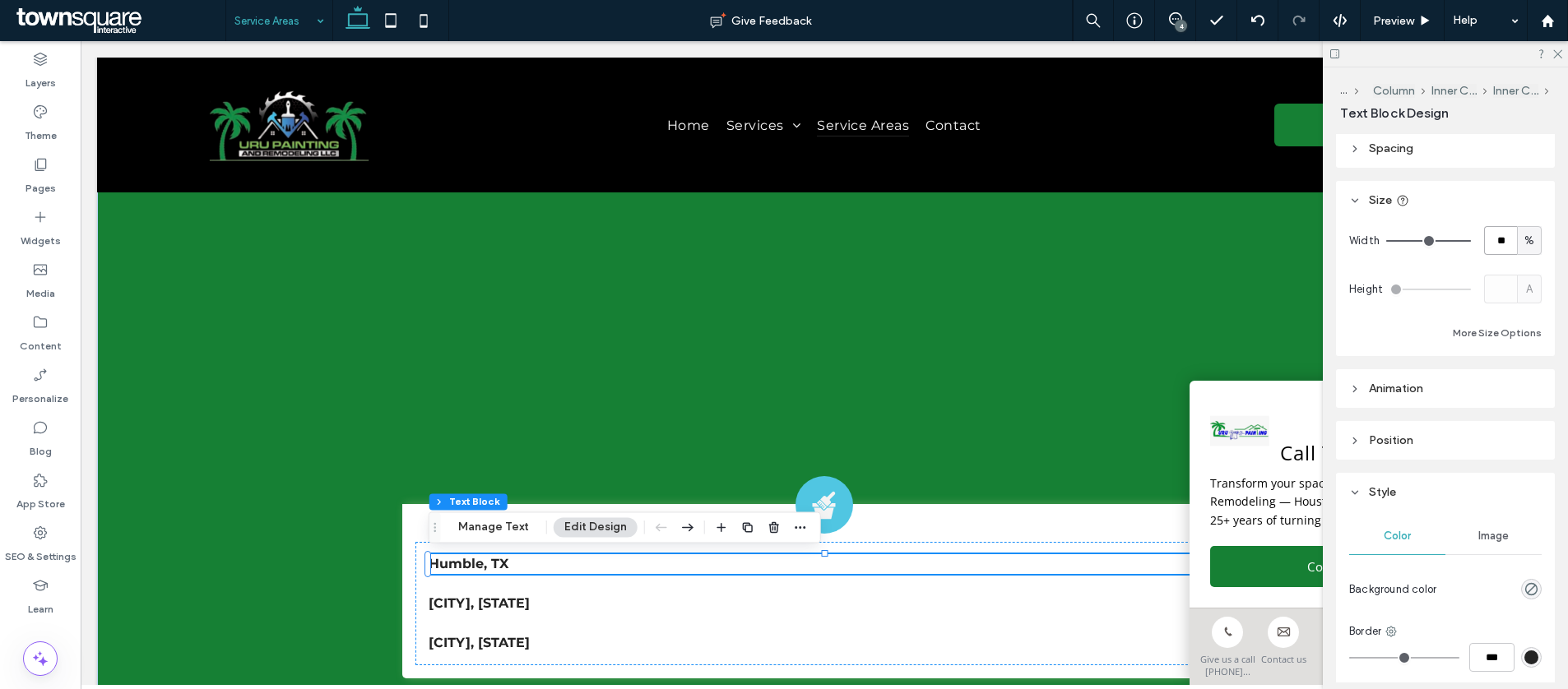 type on "**" 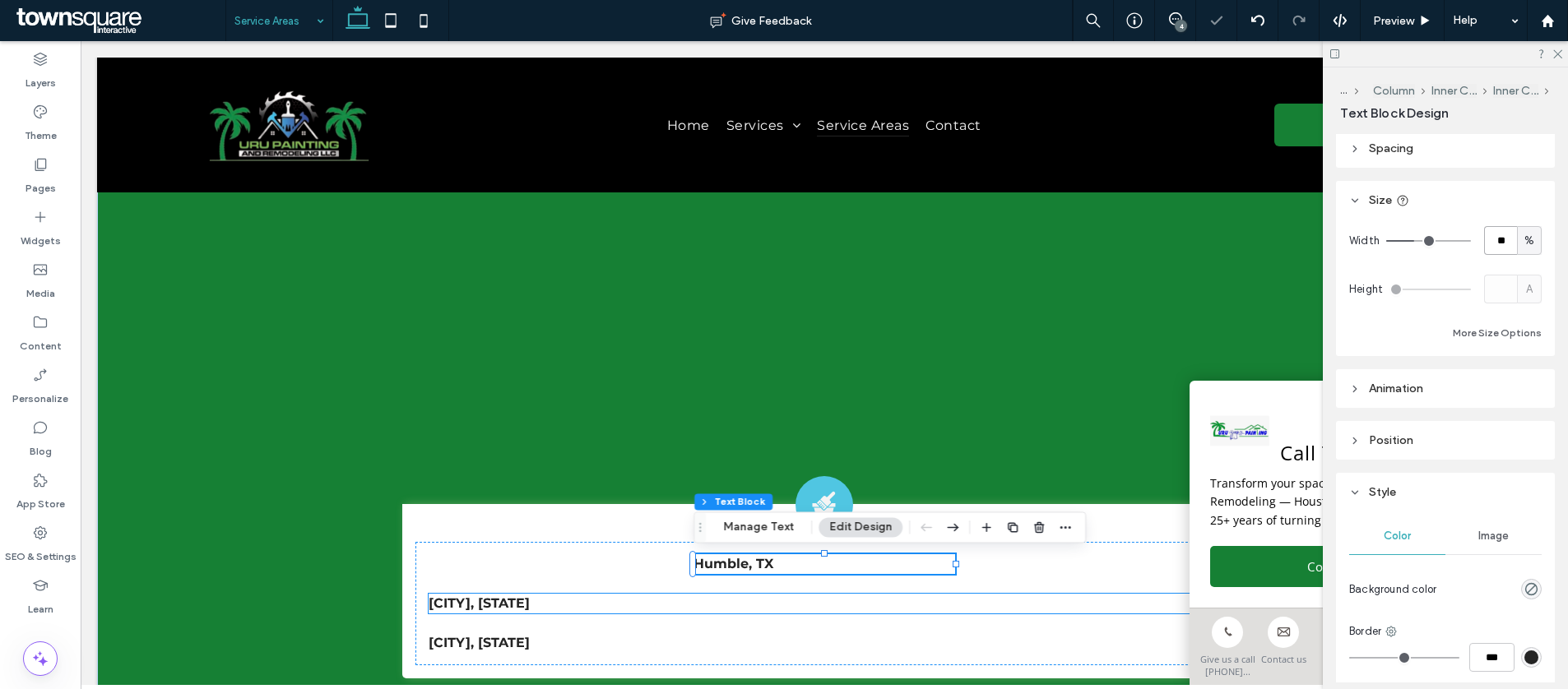 click on "Galveston, TX" at bounding box center [824, 603] 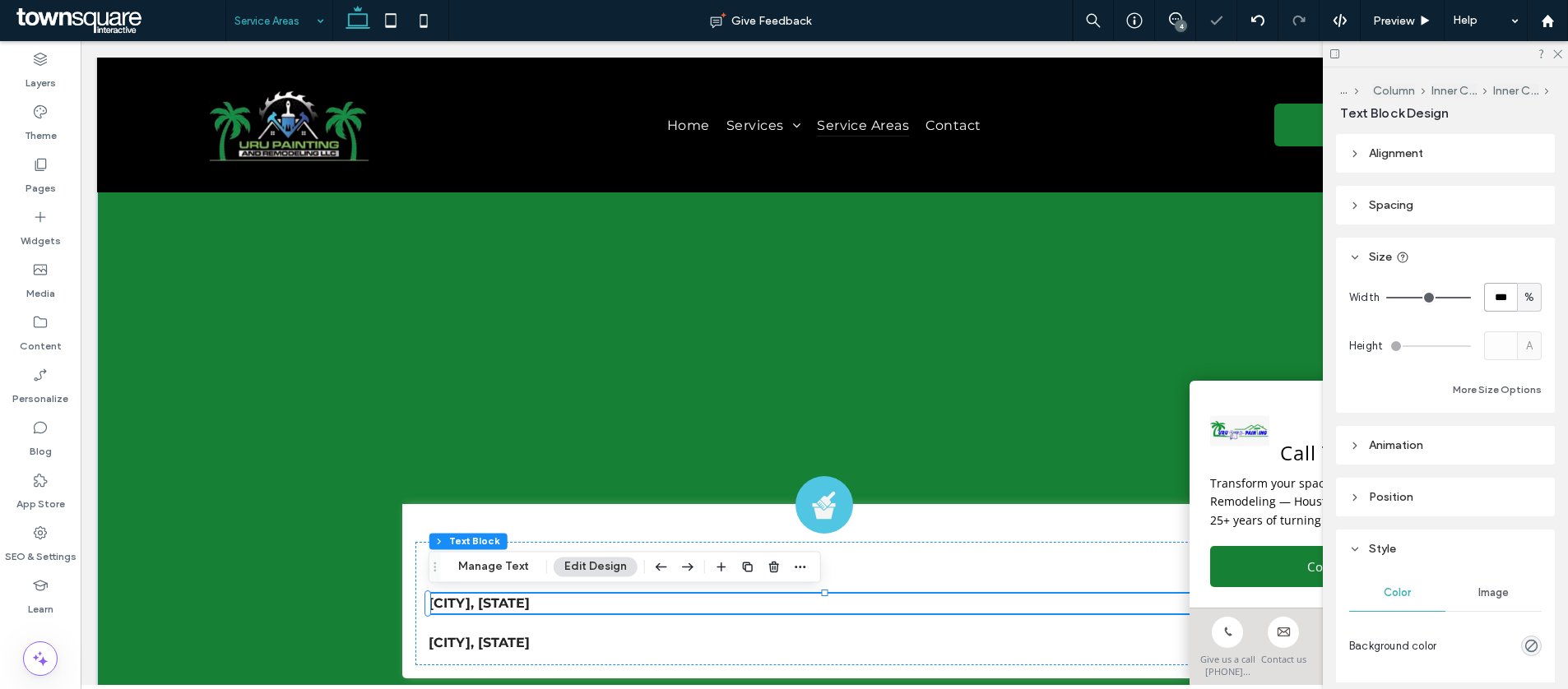 click on "***" at bounding box center [1501, 297] 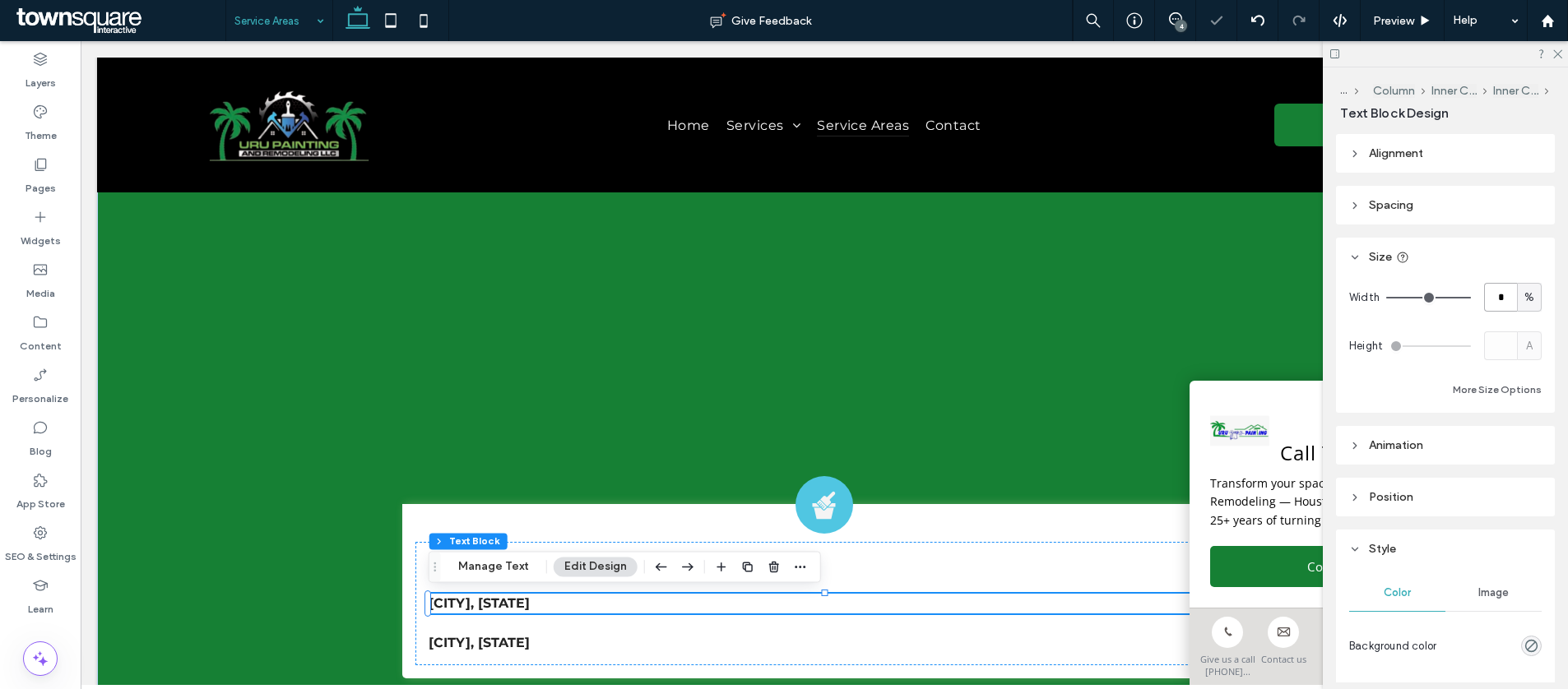 type on "**" 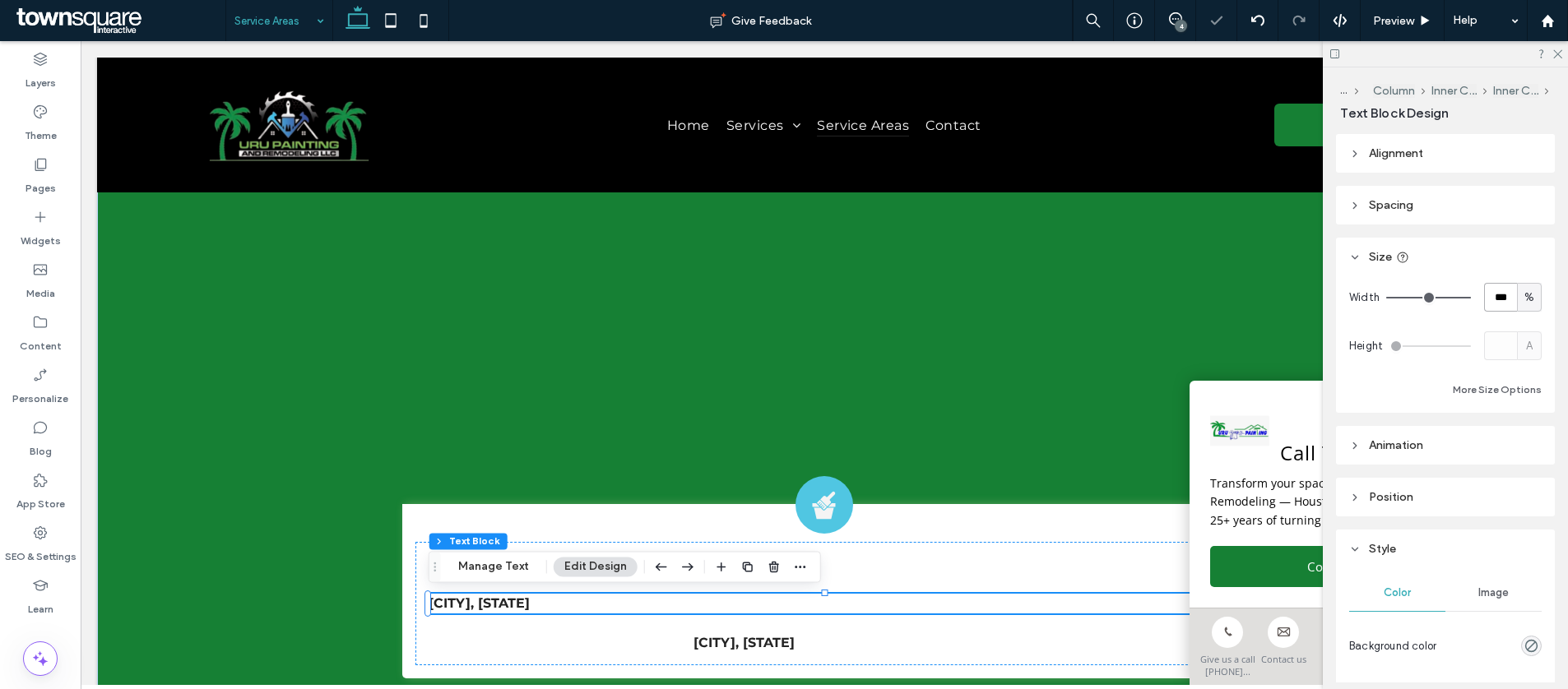 click on "***" at bounding box center [1501, 297] 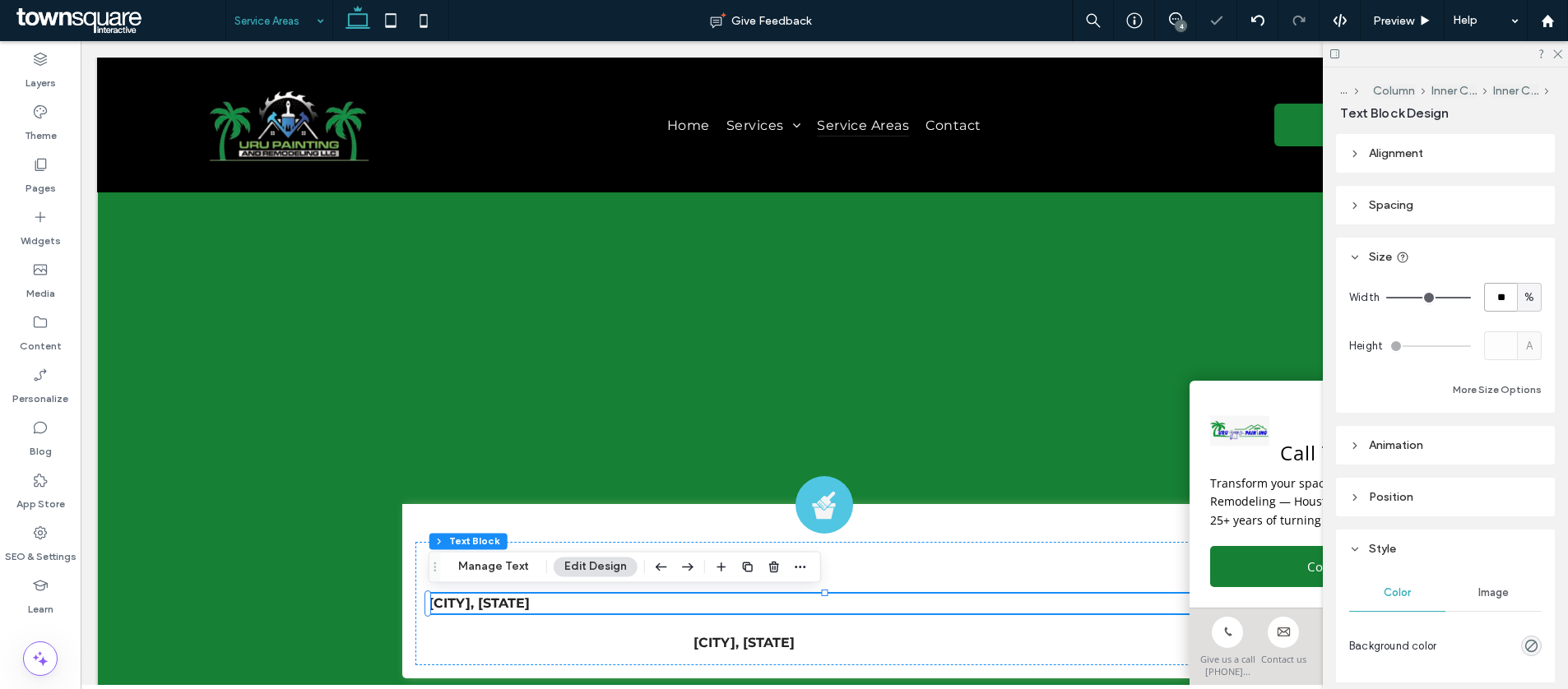 type on "**" 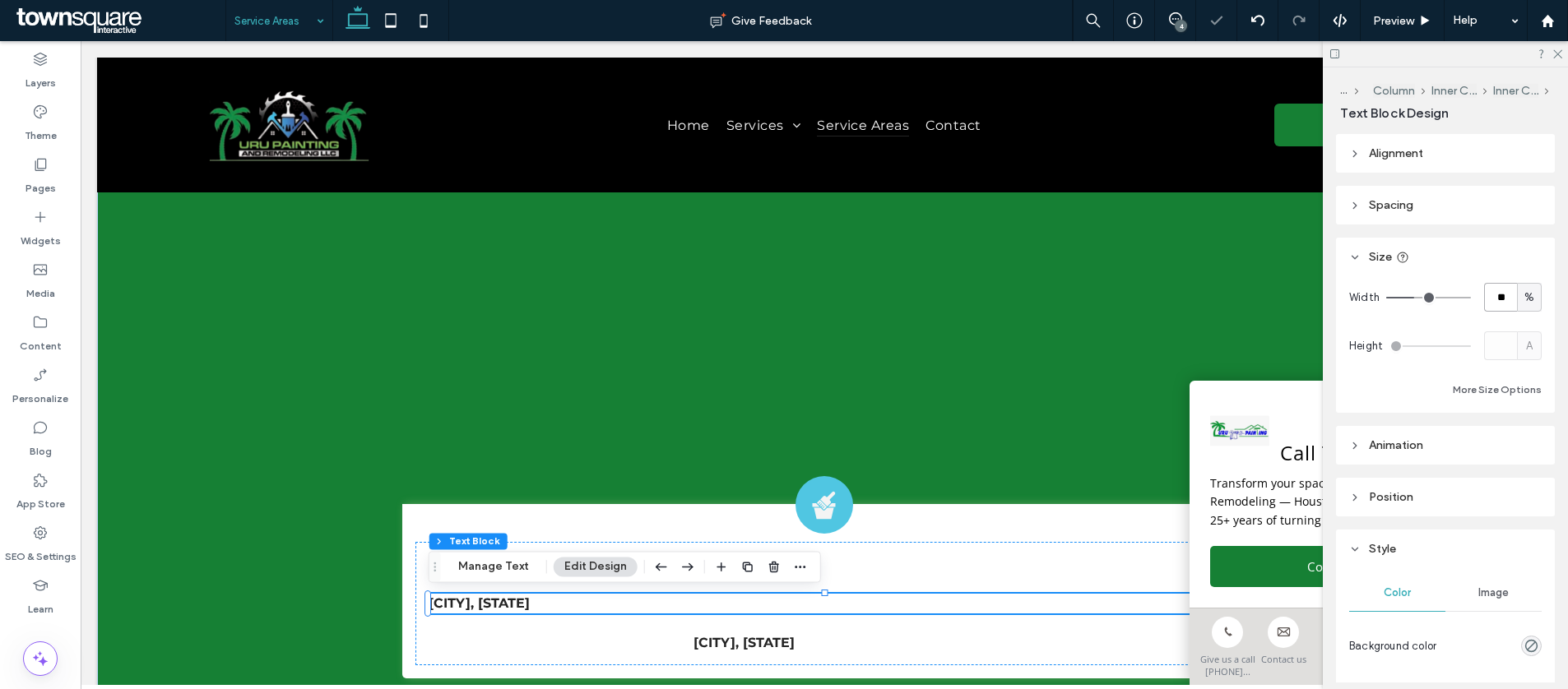 type on "**" 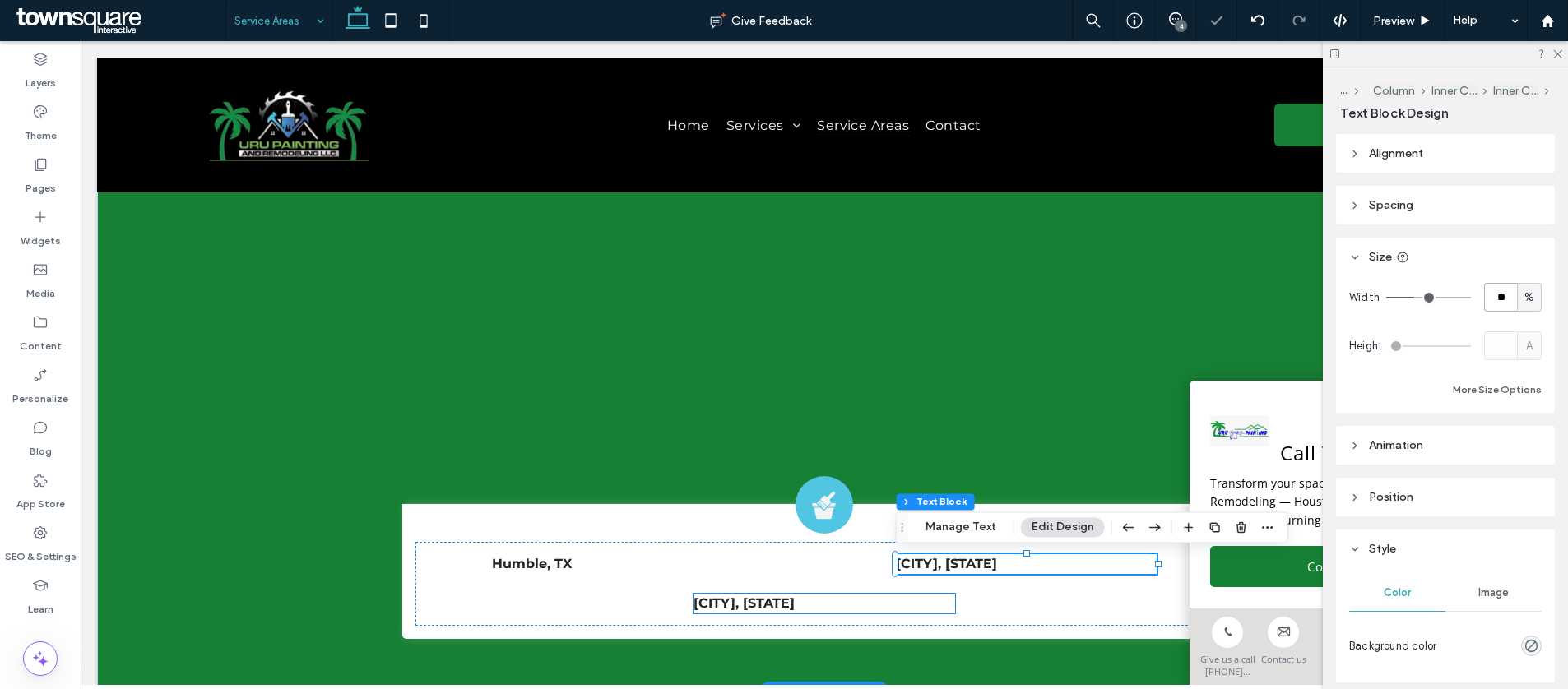 click on "Galveston, TX" at bounding box center [824, 603] 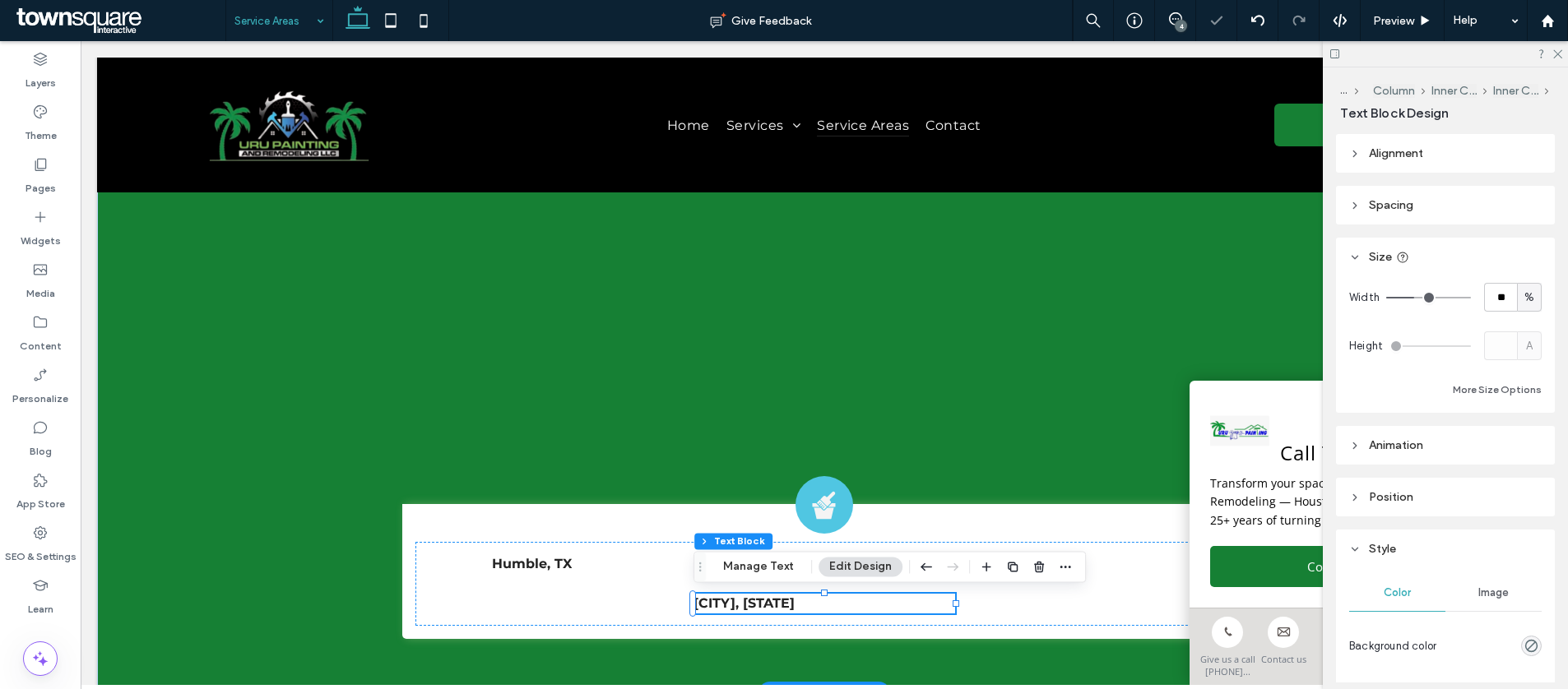 click on "Humble, TX" at bounding box center [623, 564] 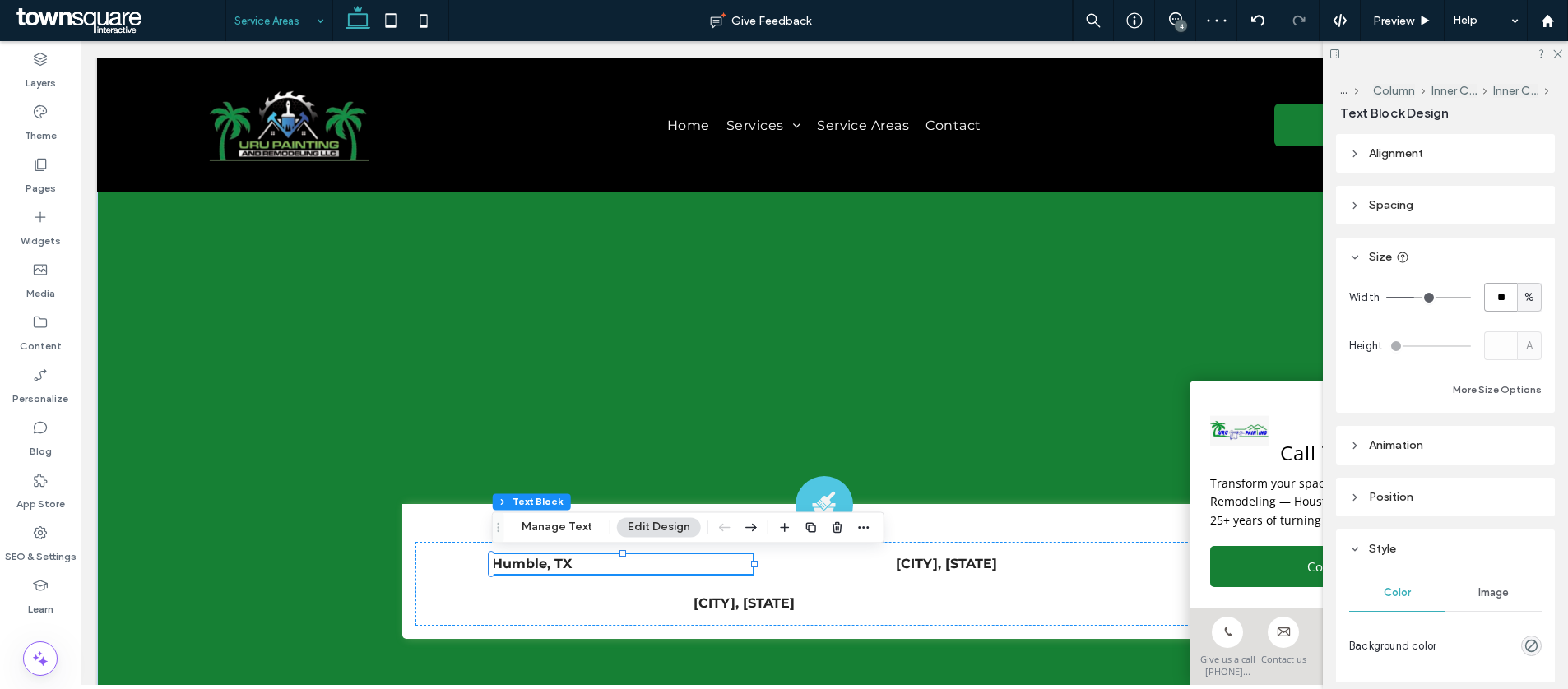click on "**" at bounding box center (1501, 297) 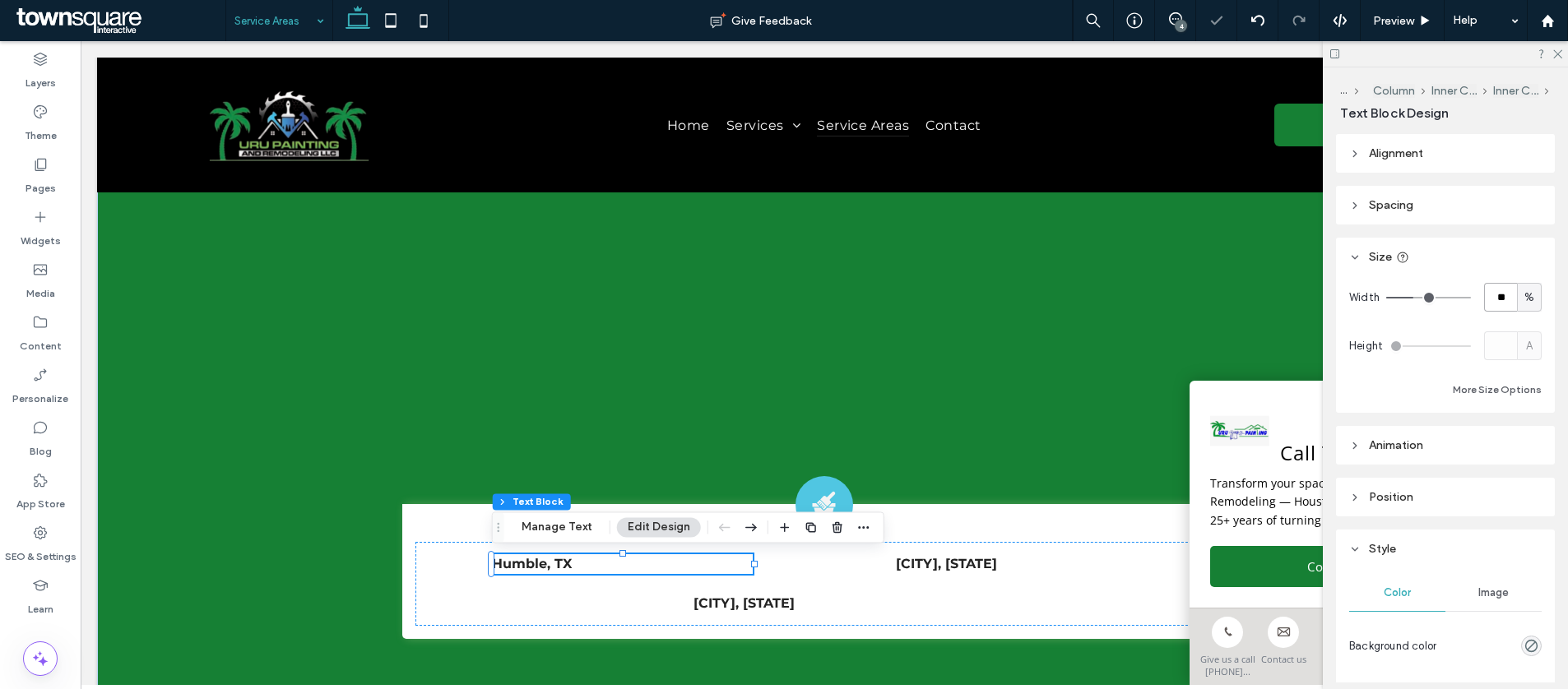 type on "**" 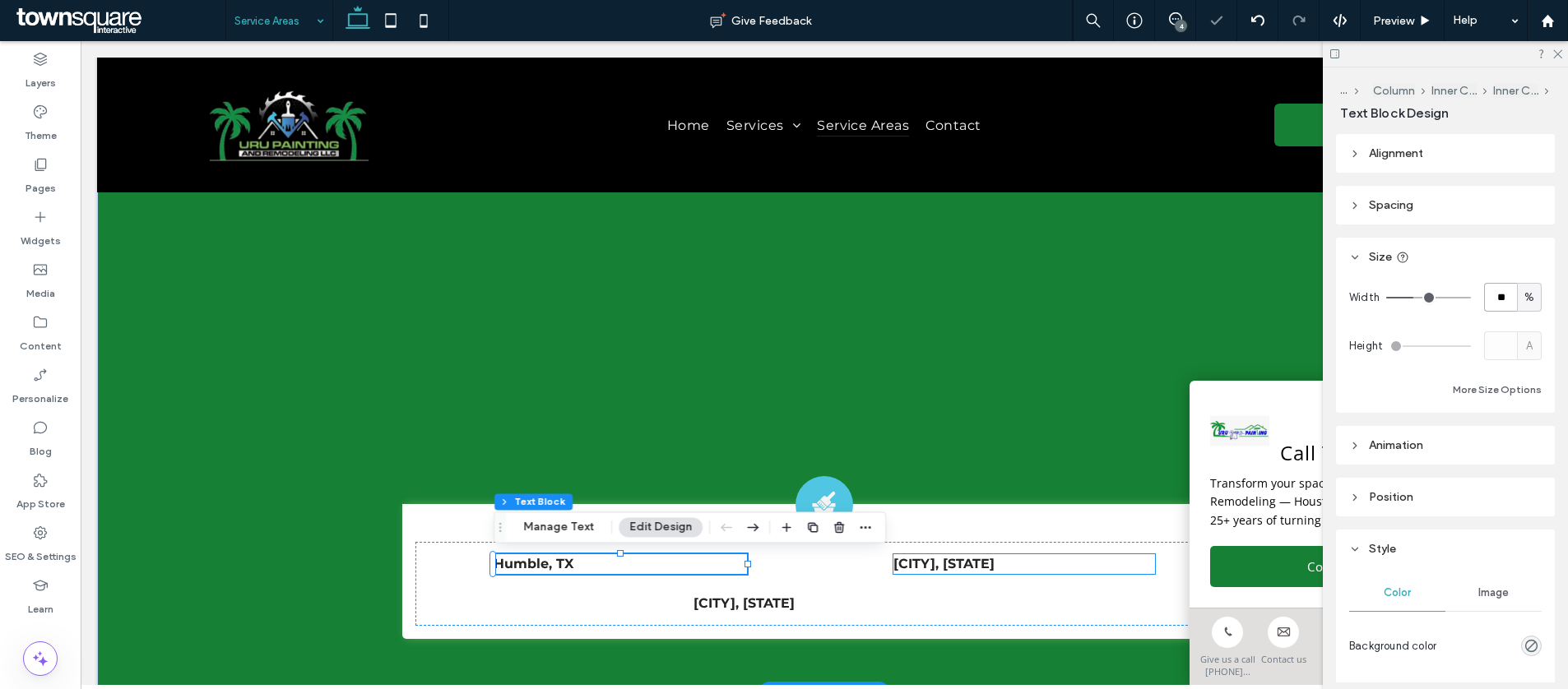 click on "Galveston, TX" at bounding box center [944, 563] 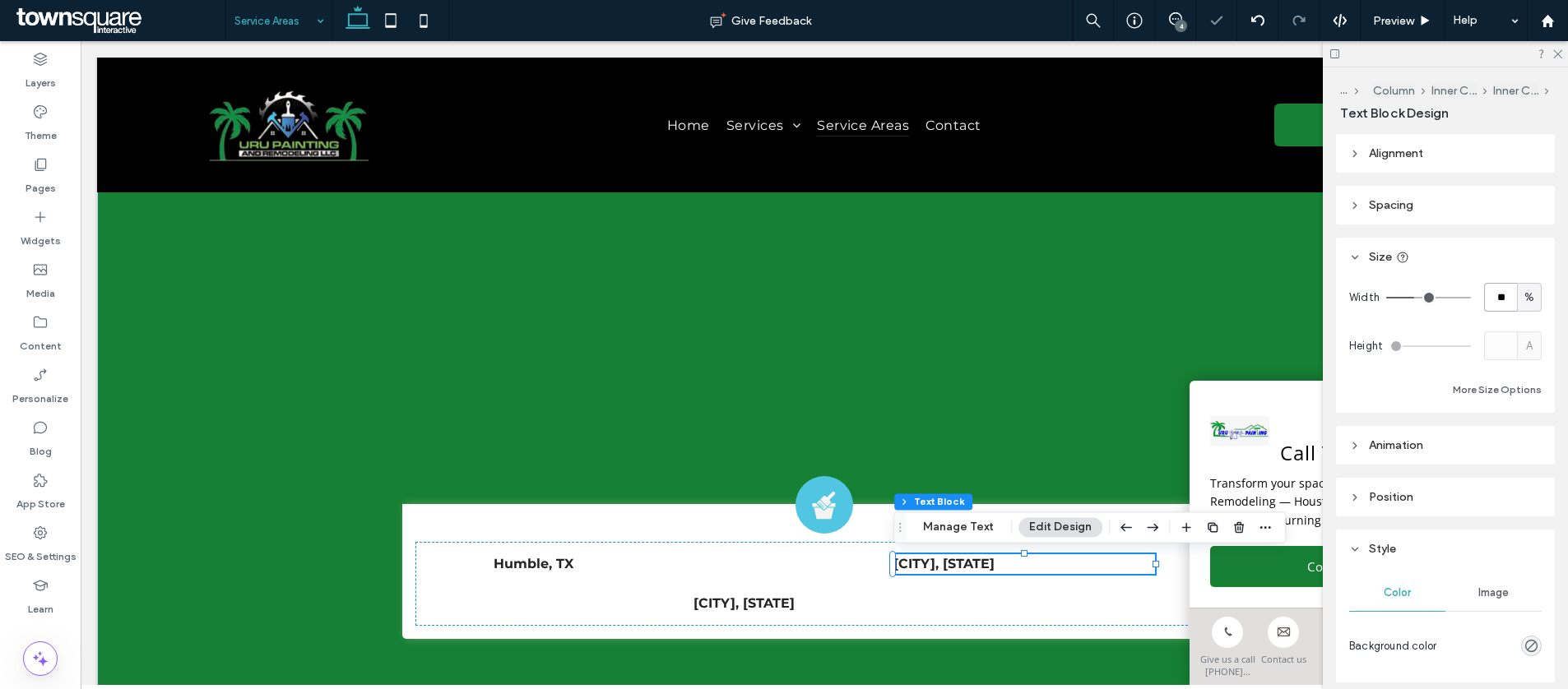 click on "**" at bounding box center (1501, 297) 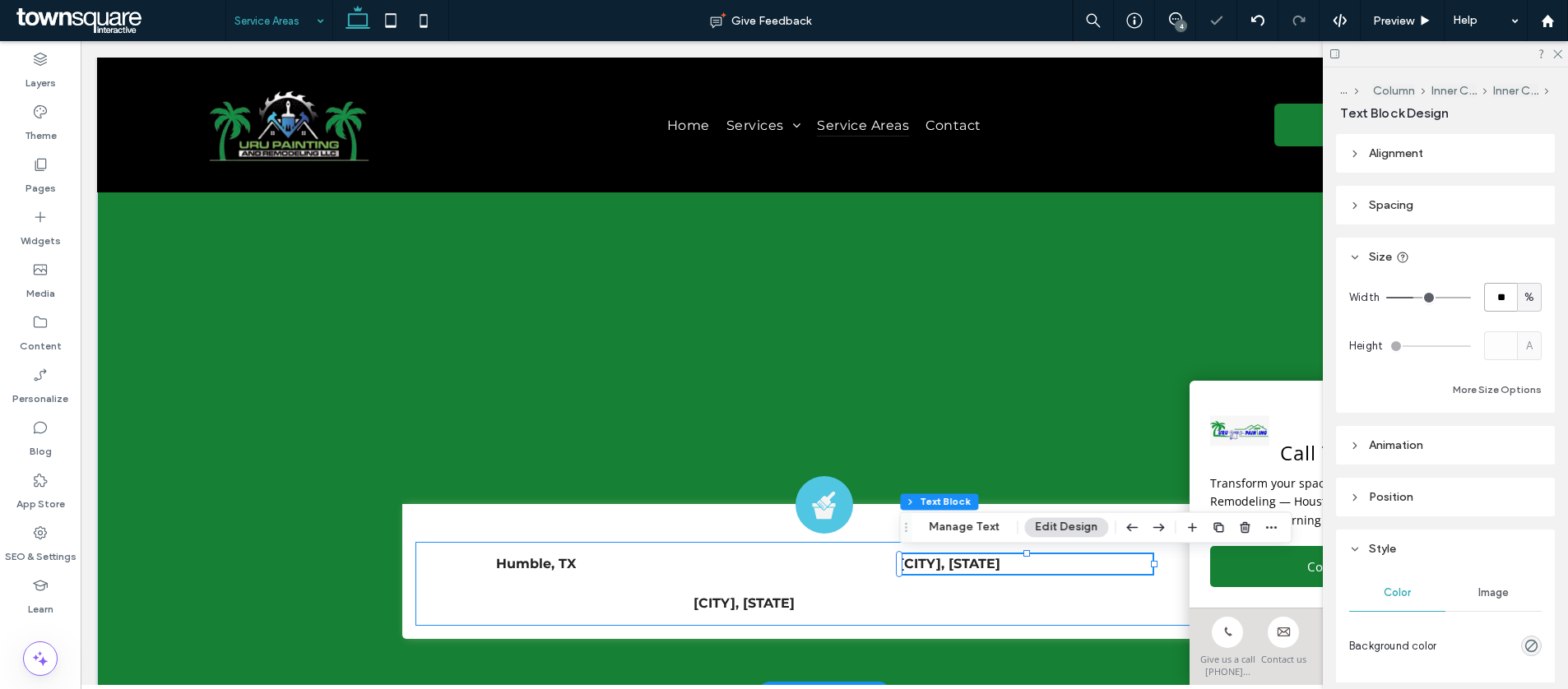 click on "Galveston, TX" at bounding box center (744, 603) 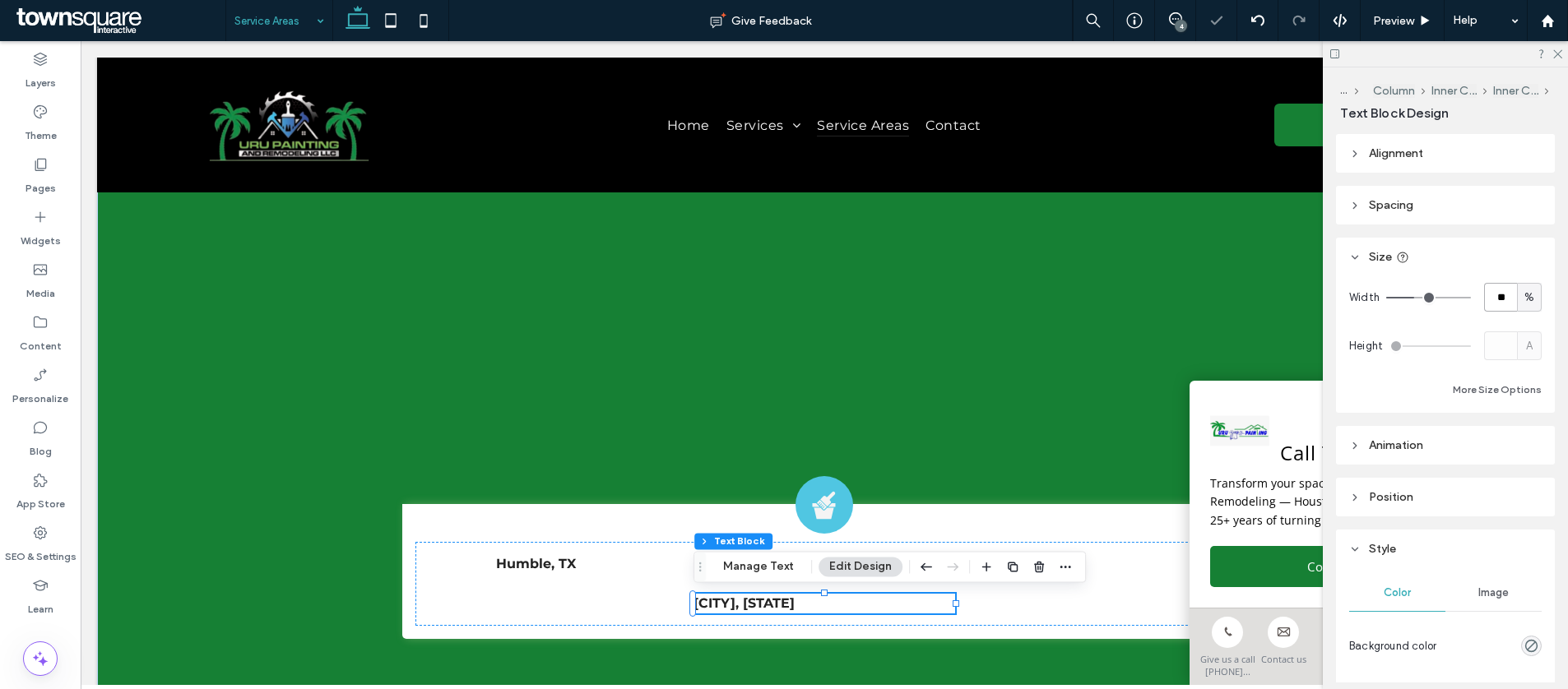 click on "**" at bounding box center [1501, 297] 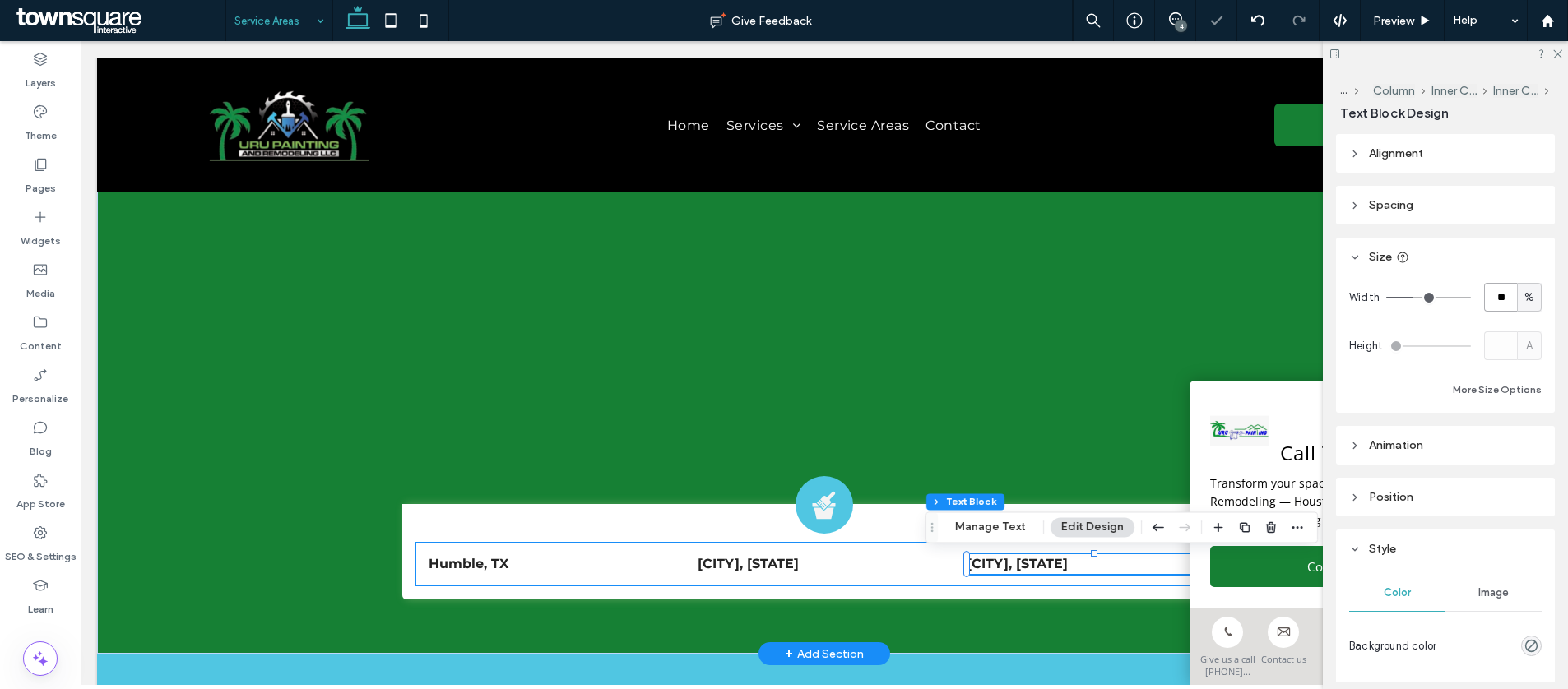 click on "Galveston, TX" at bounding box center [824, 564] 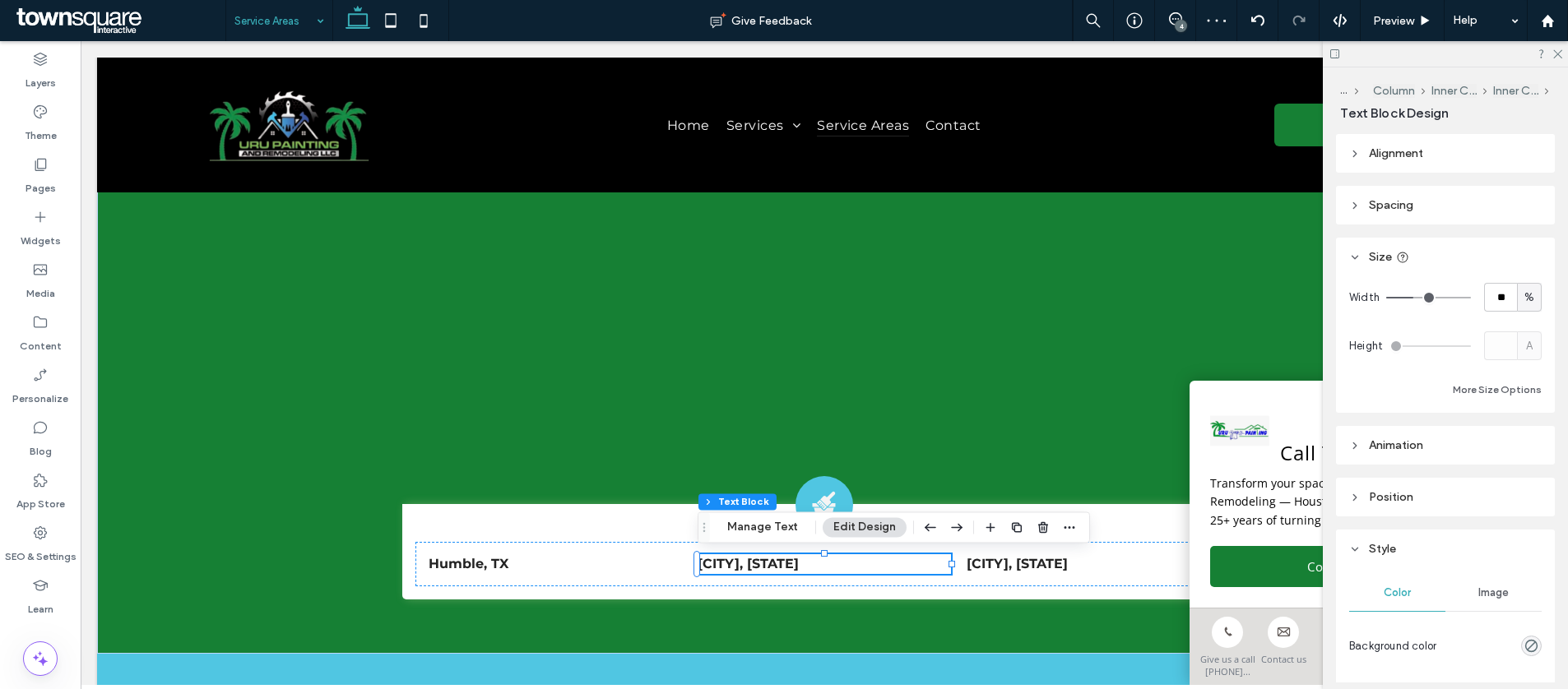 drag, startPoint x: 1428, startPoint y: 164, endPoint x: 1408, endPoint y: 172, distance: 22 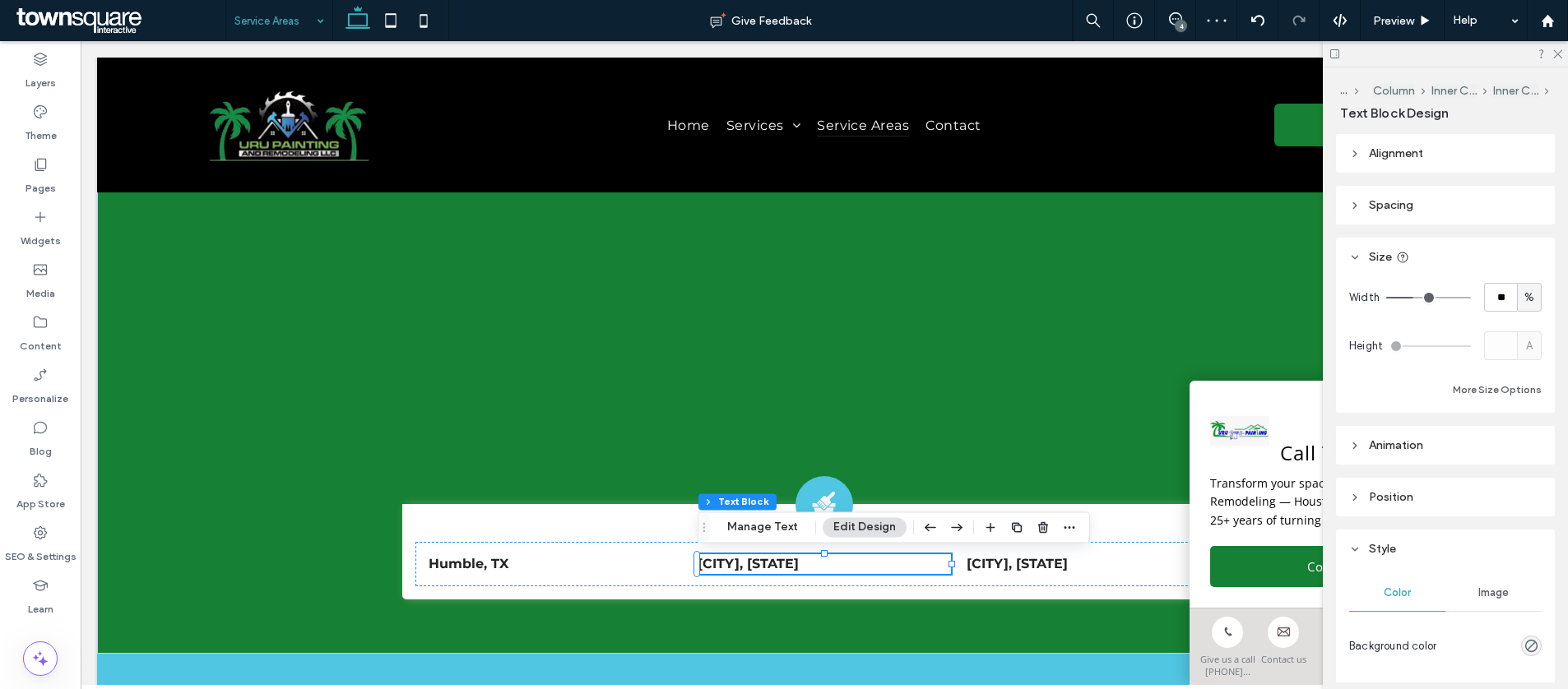 click on "Alignment" at bounding box center (1445, 153) 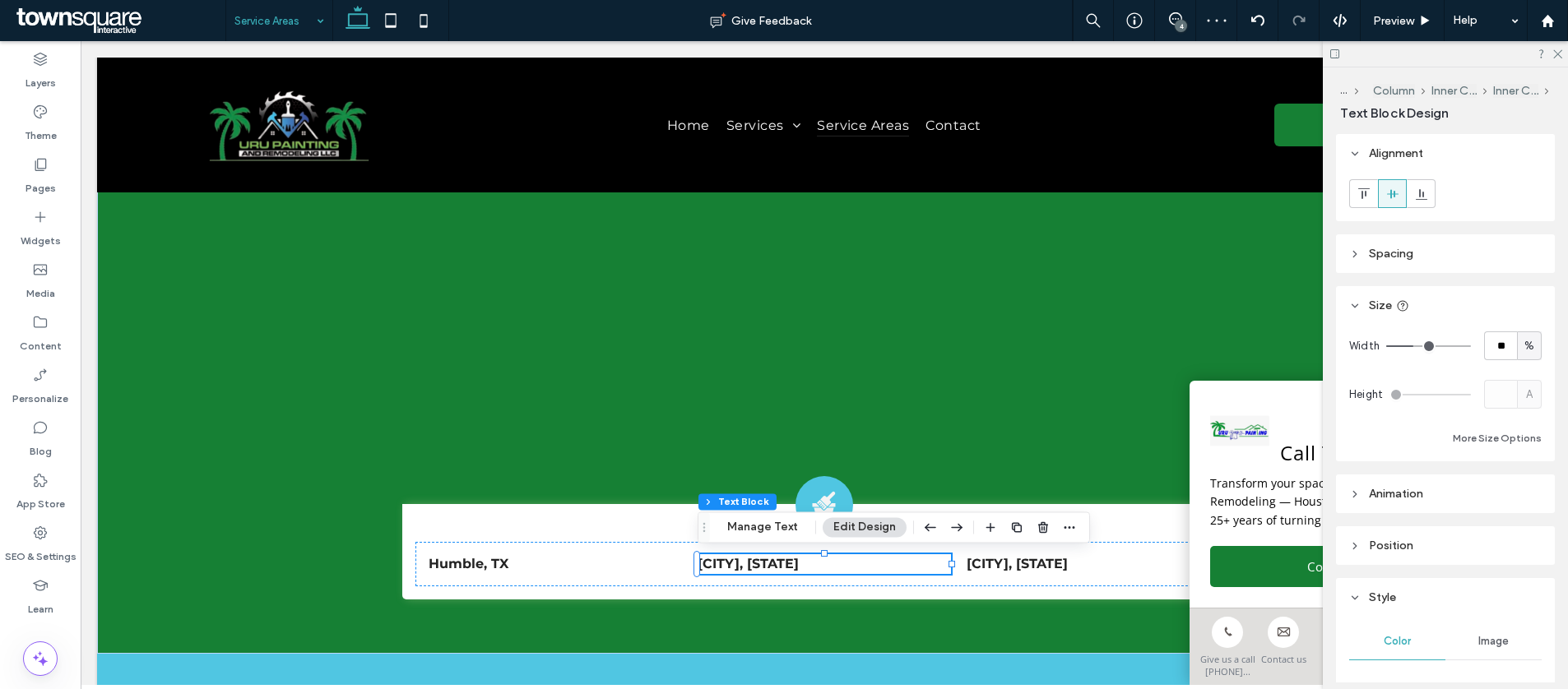 click at bounding box center [1393, 193] 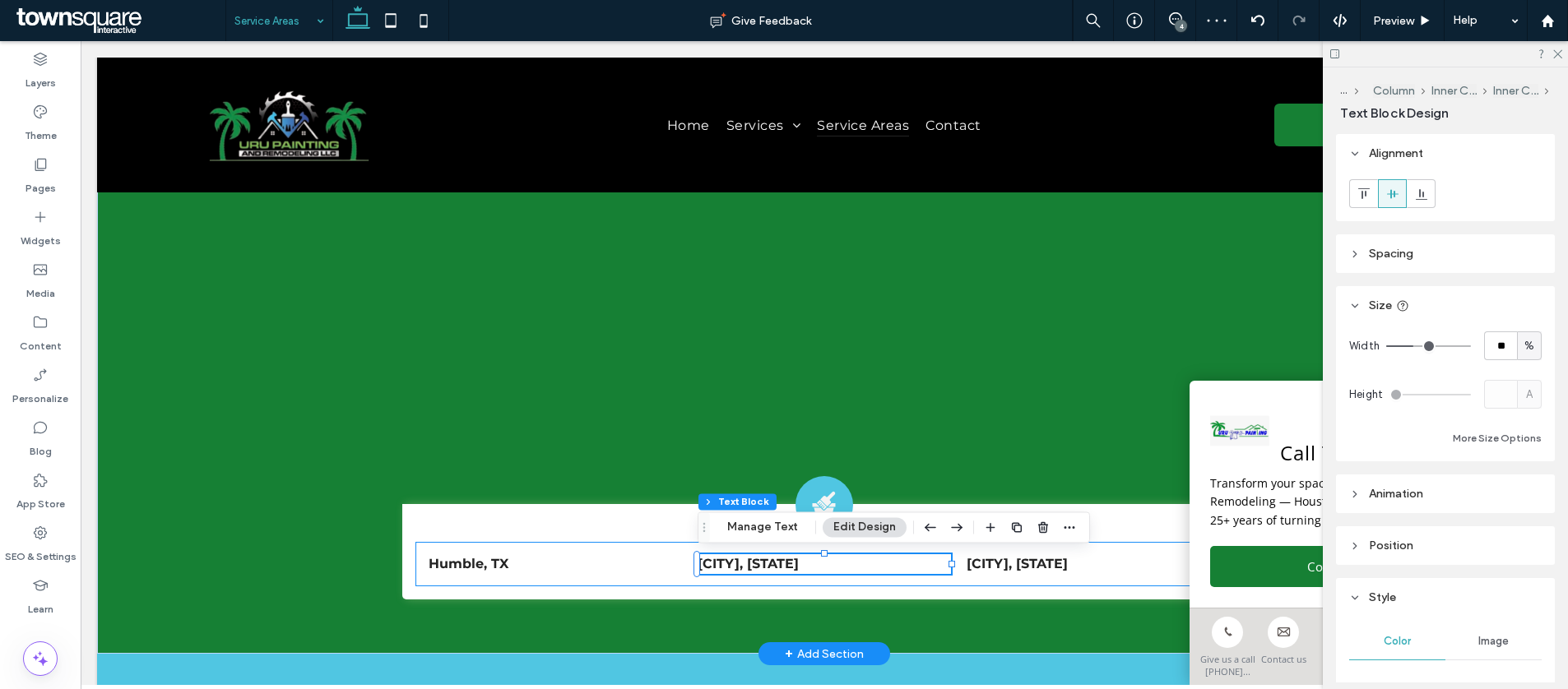 click at bounding box center [824, 574] 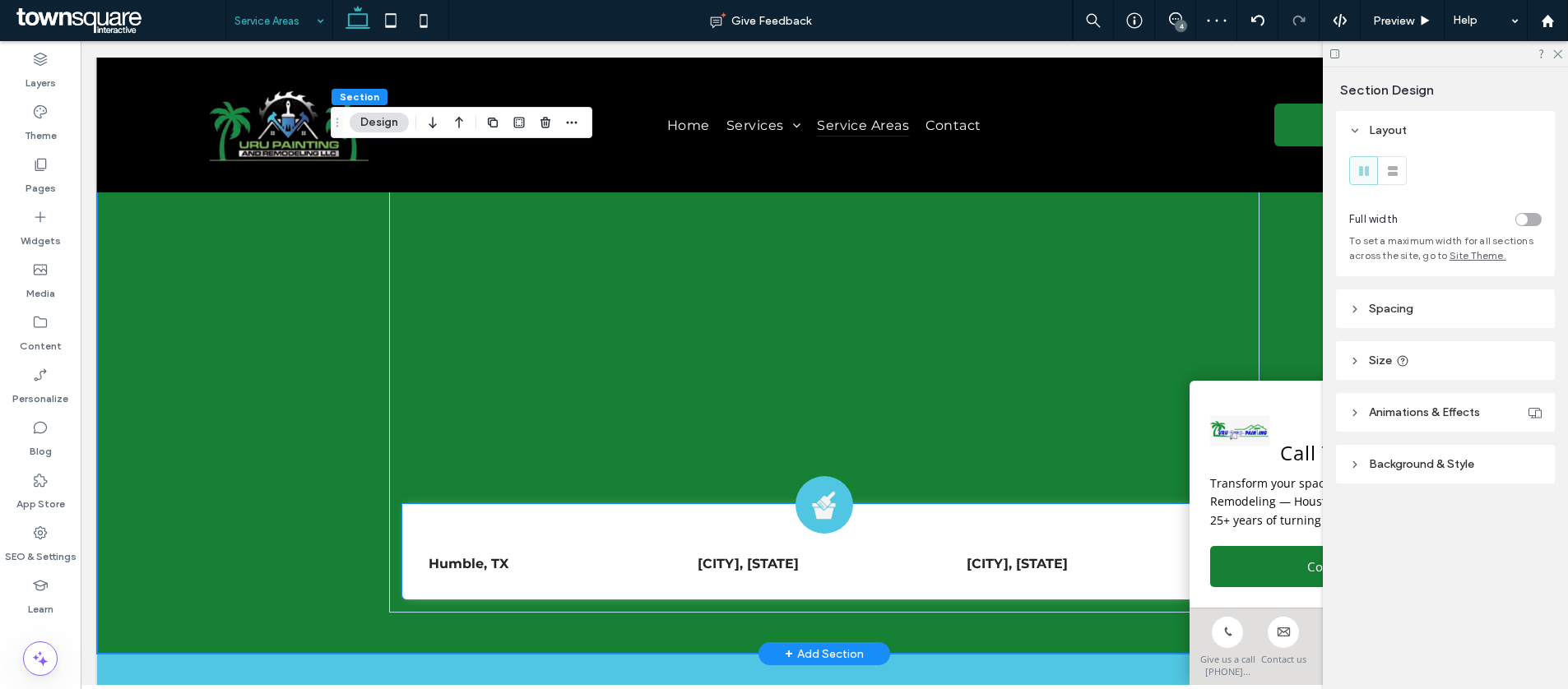 click on "Galveston, TX" at bounding box center (824, 564) 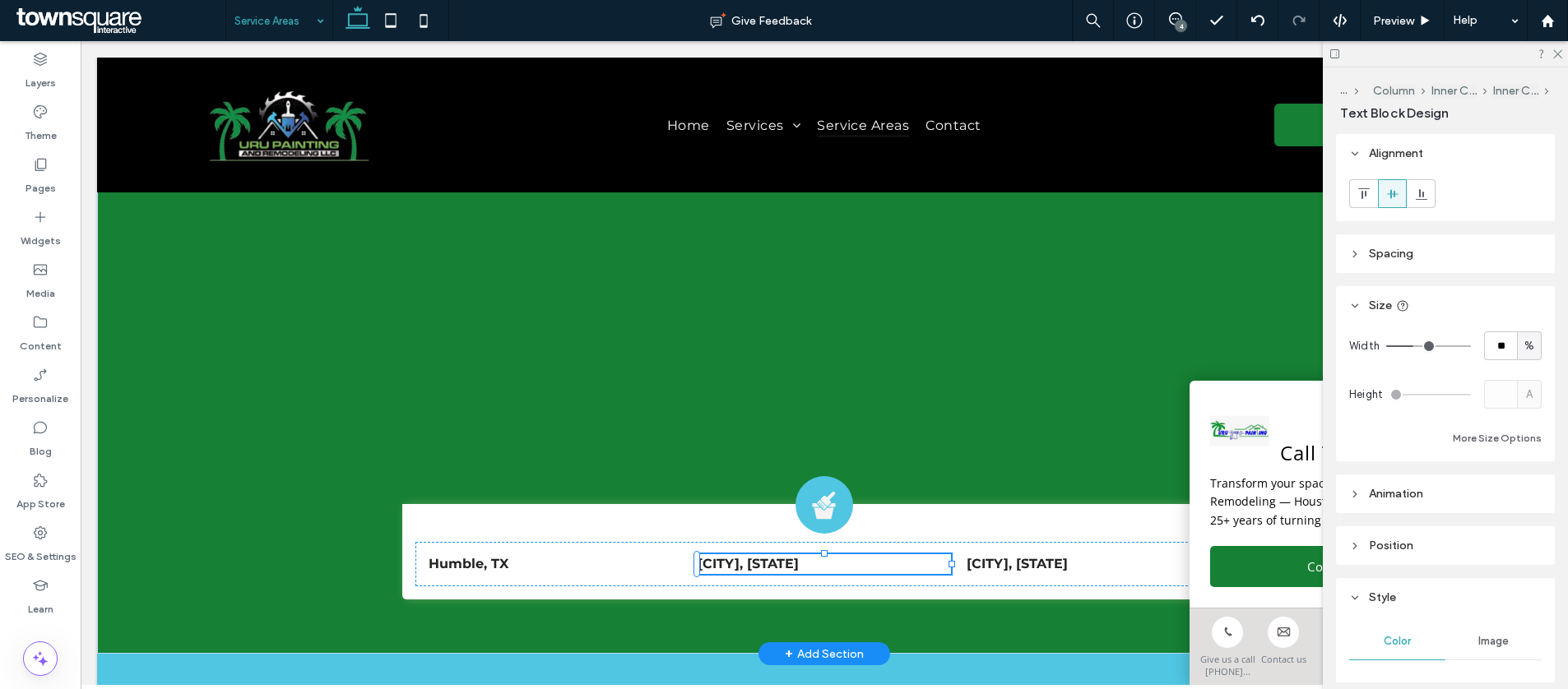click on "Galveston, TX" at bounding box center (824, 564) 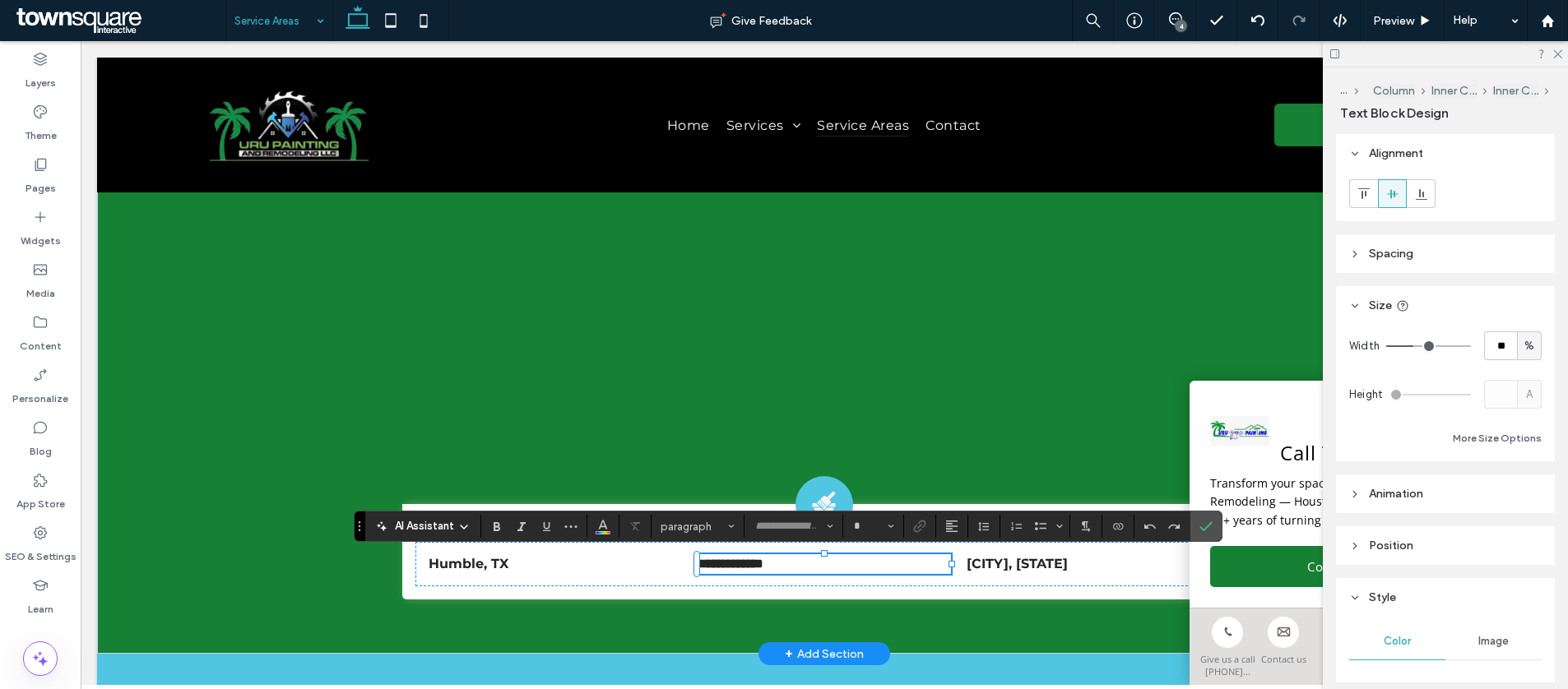 type on "**********" 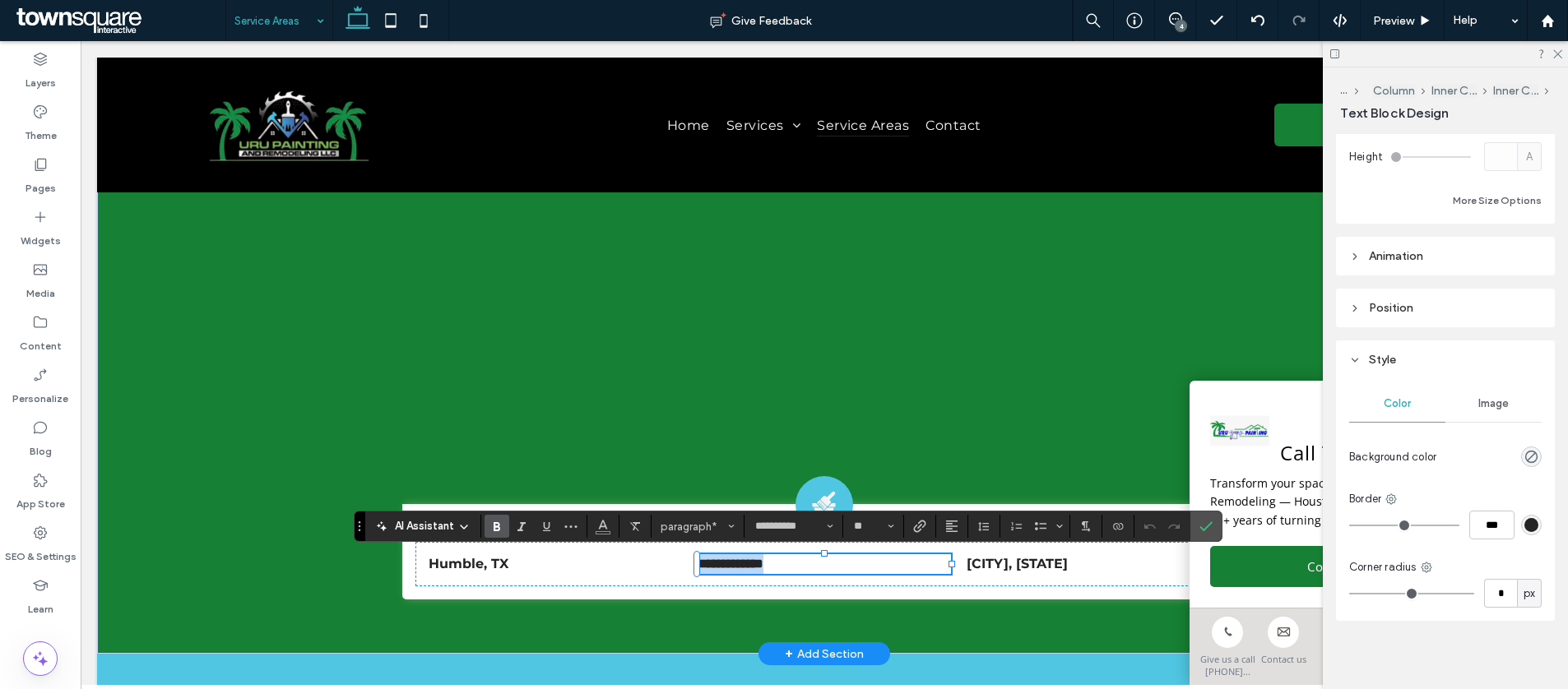 scroll, scrollTop: 242, scrollLeft: 0, axis: vertical 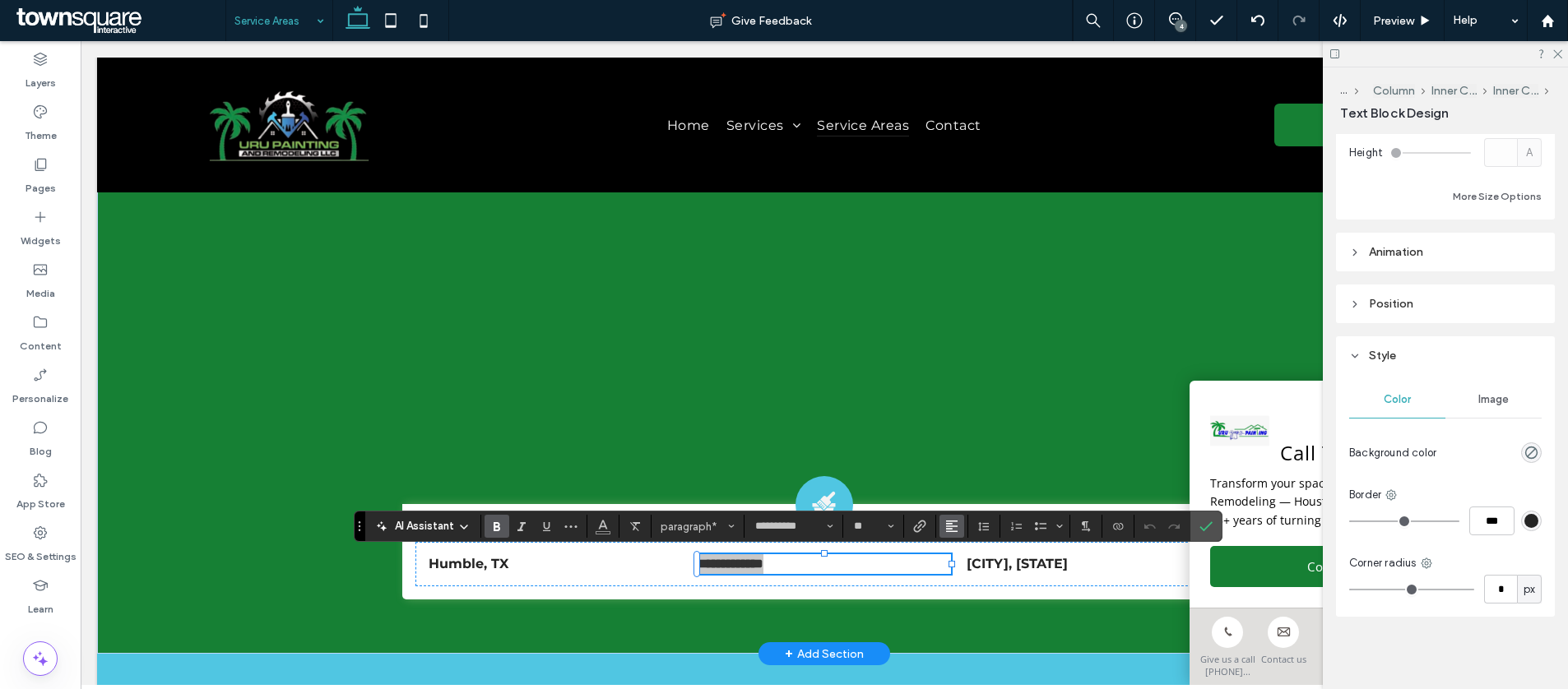 click at bounding box center [952, 526] 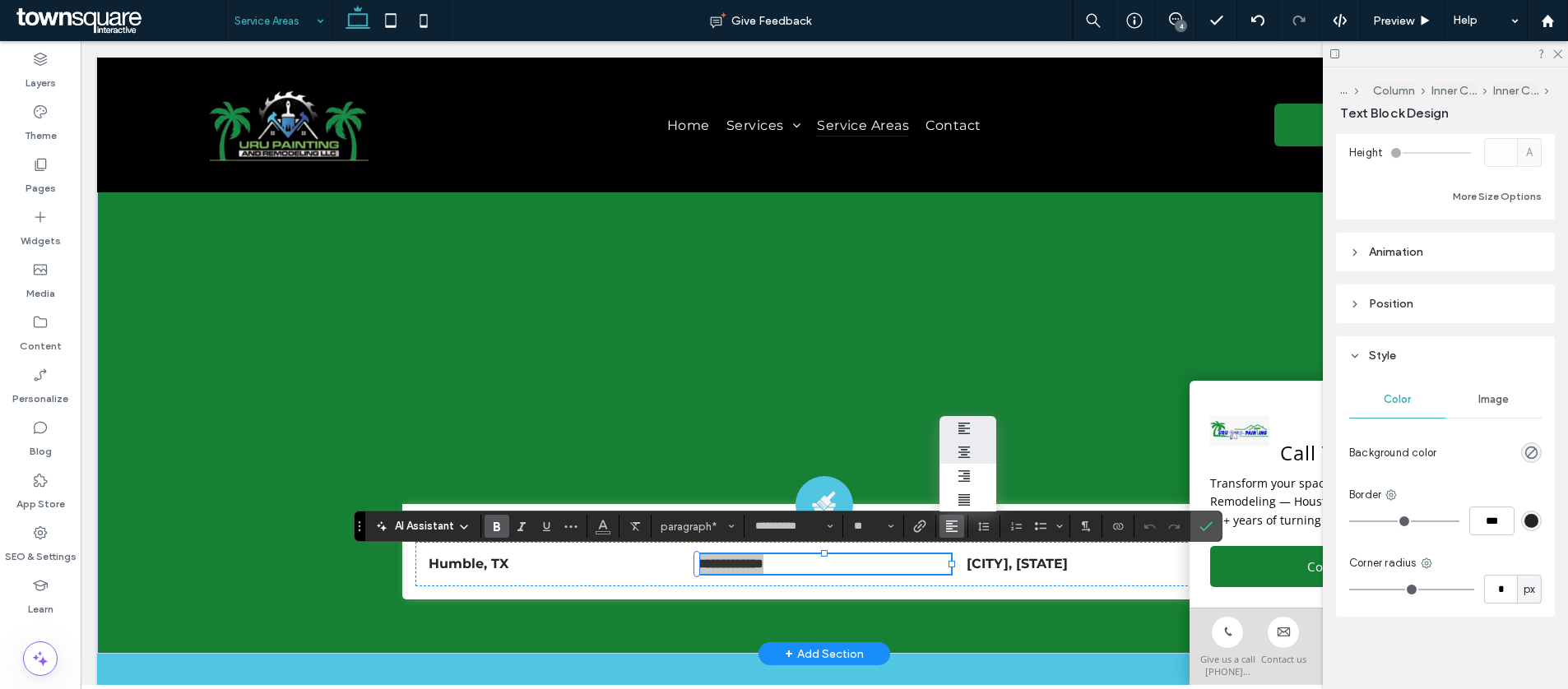 drag, startPoint x: 963, startPoint y: 454, endPoint x: 887, endPoint y: 417, distance: 84.5281 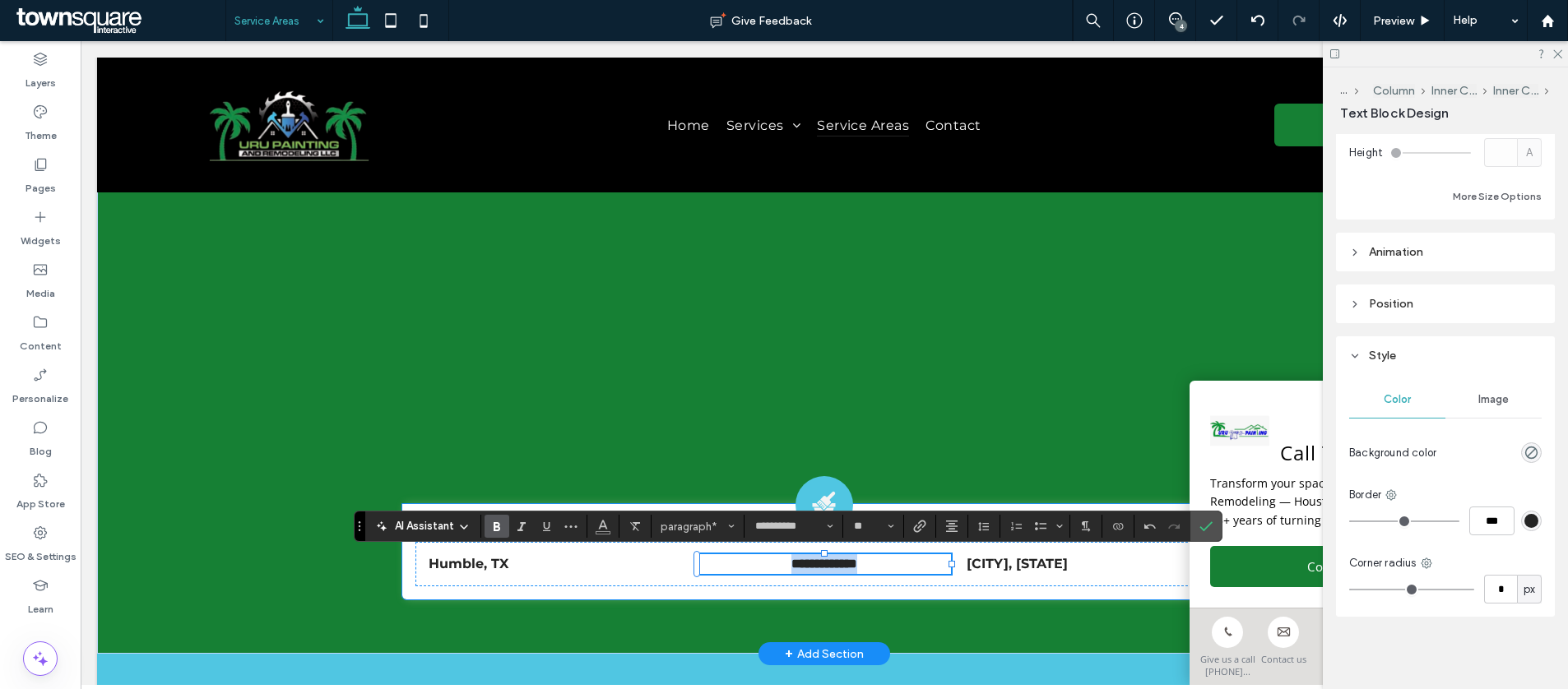 click on "Galveston, TX" at bounding box center (1017, 563) 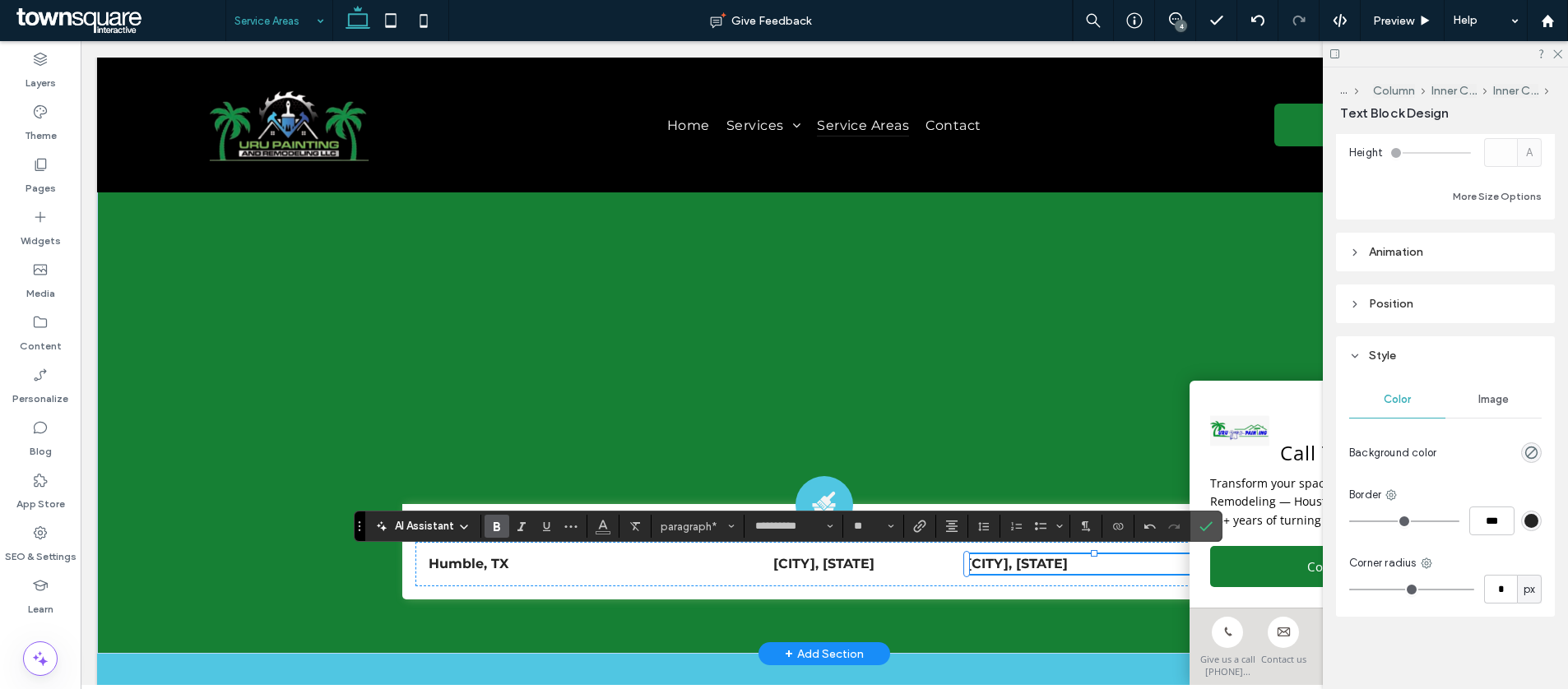 click on "Galveston, TX" at bounding box center (1017, 563) 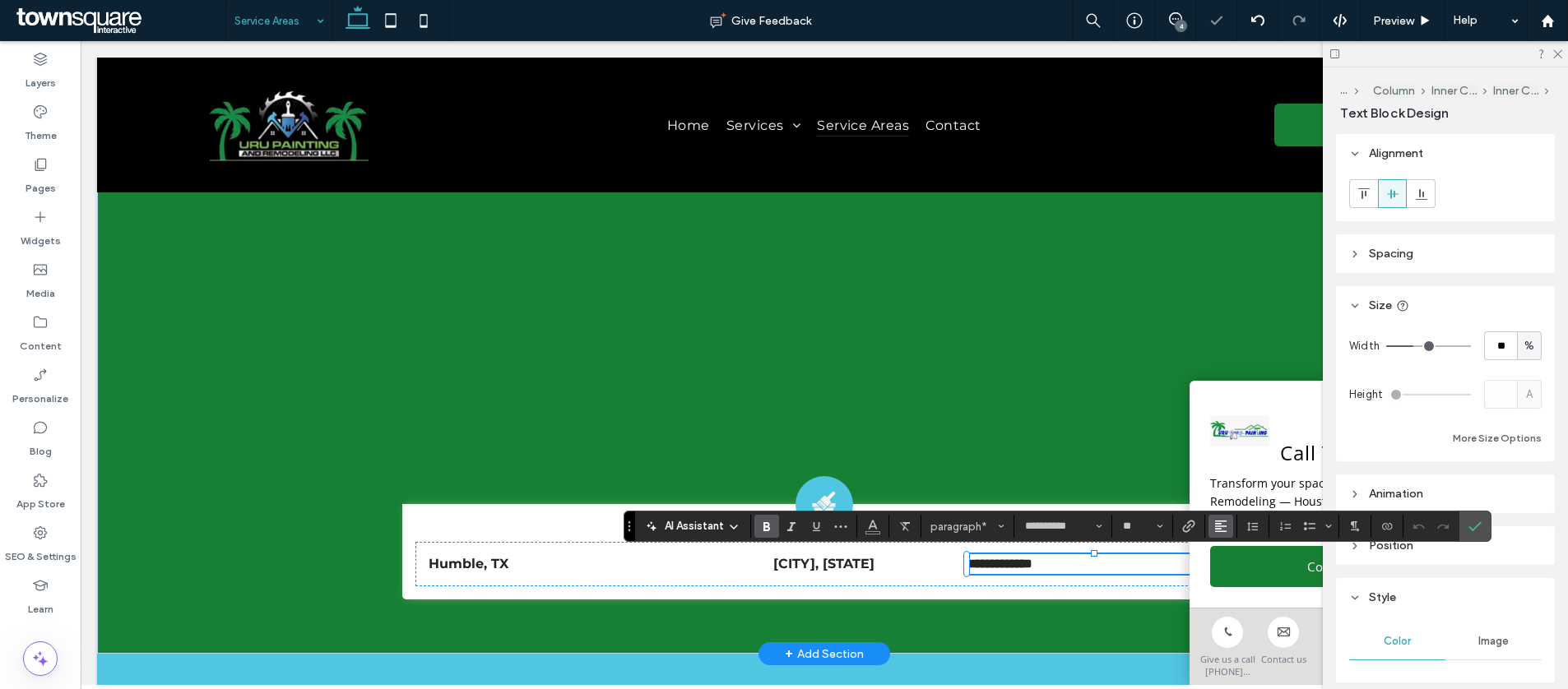 click 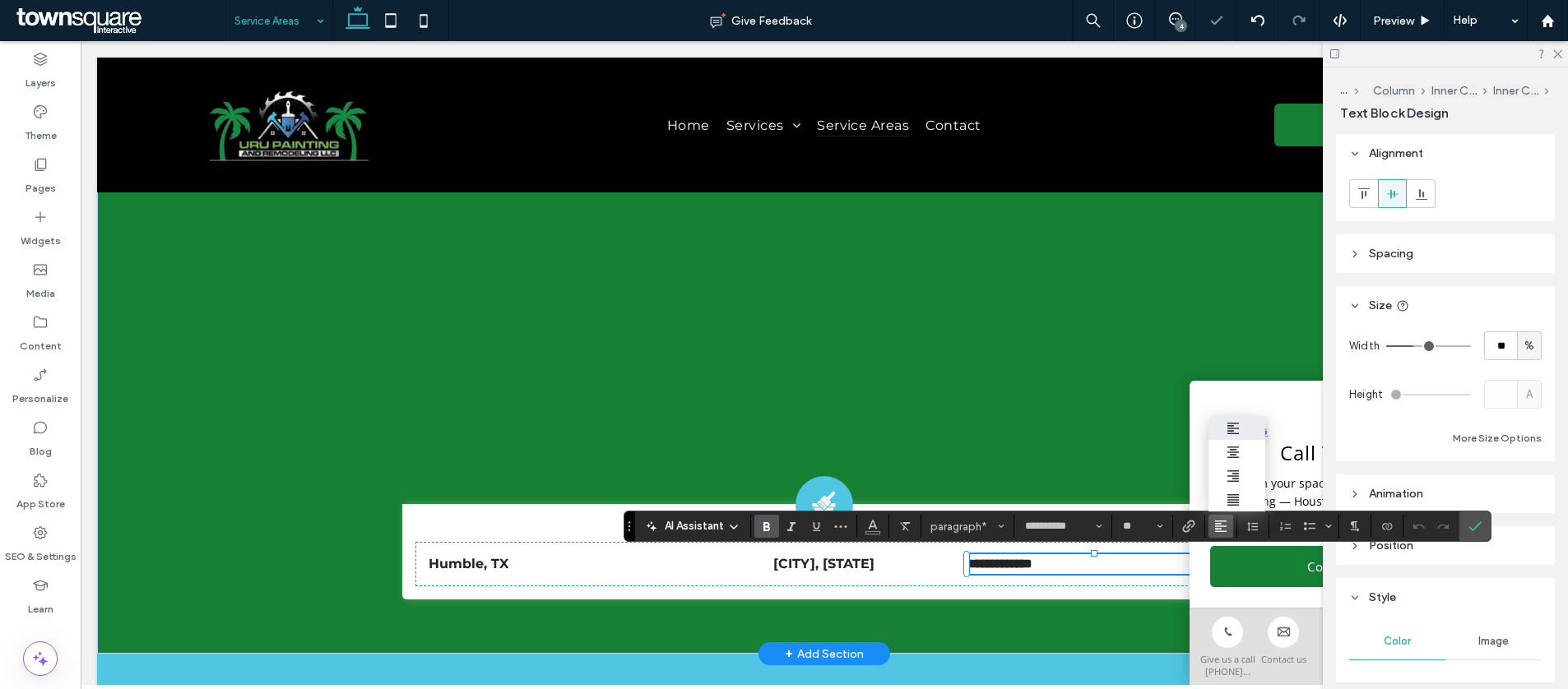 click at bounding box center [1237, 428] 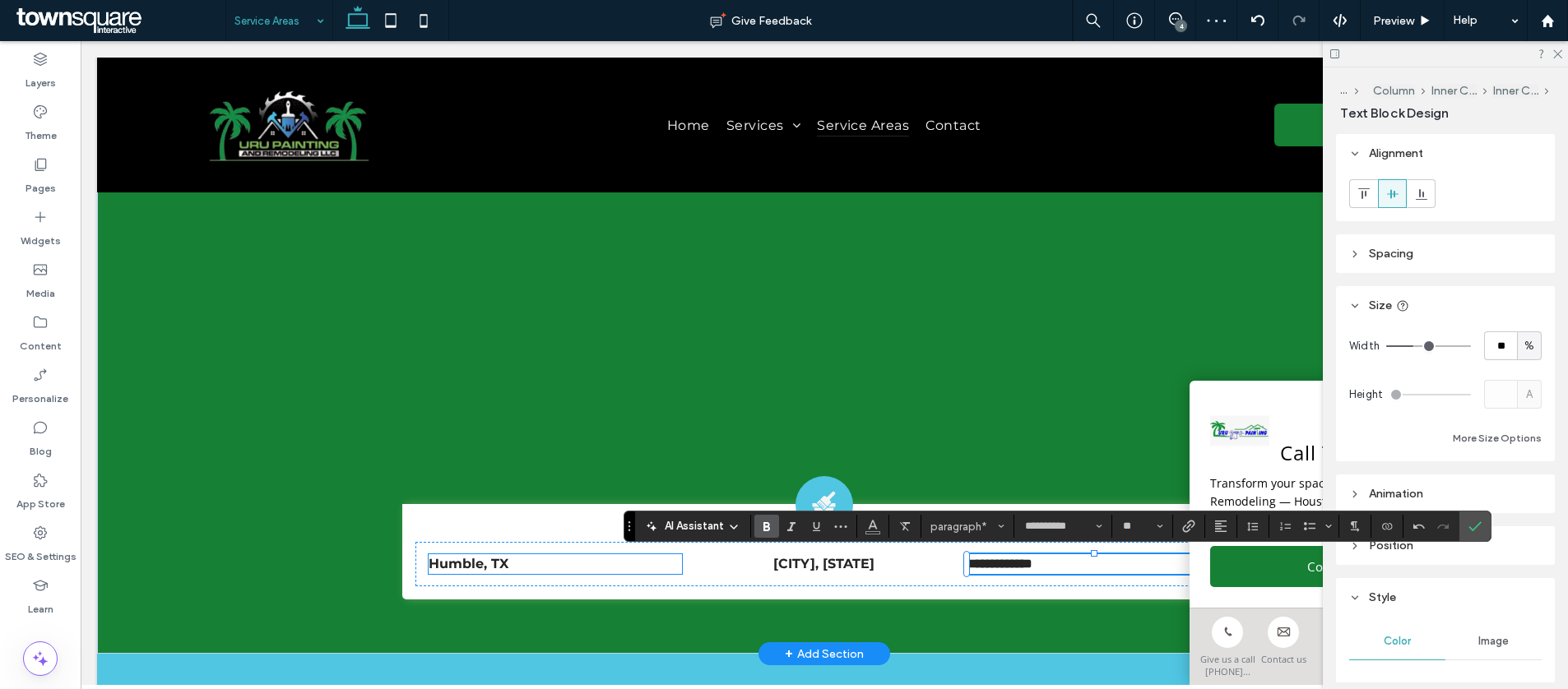 click on "Humble, TX" at bounding box center (555, 564) 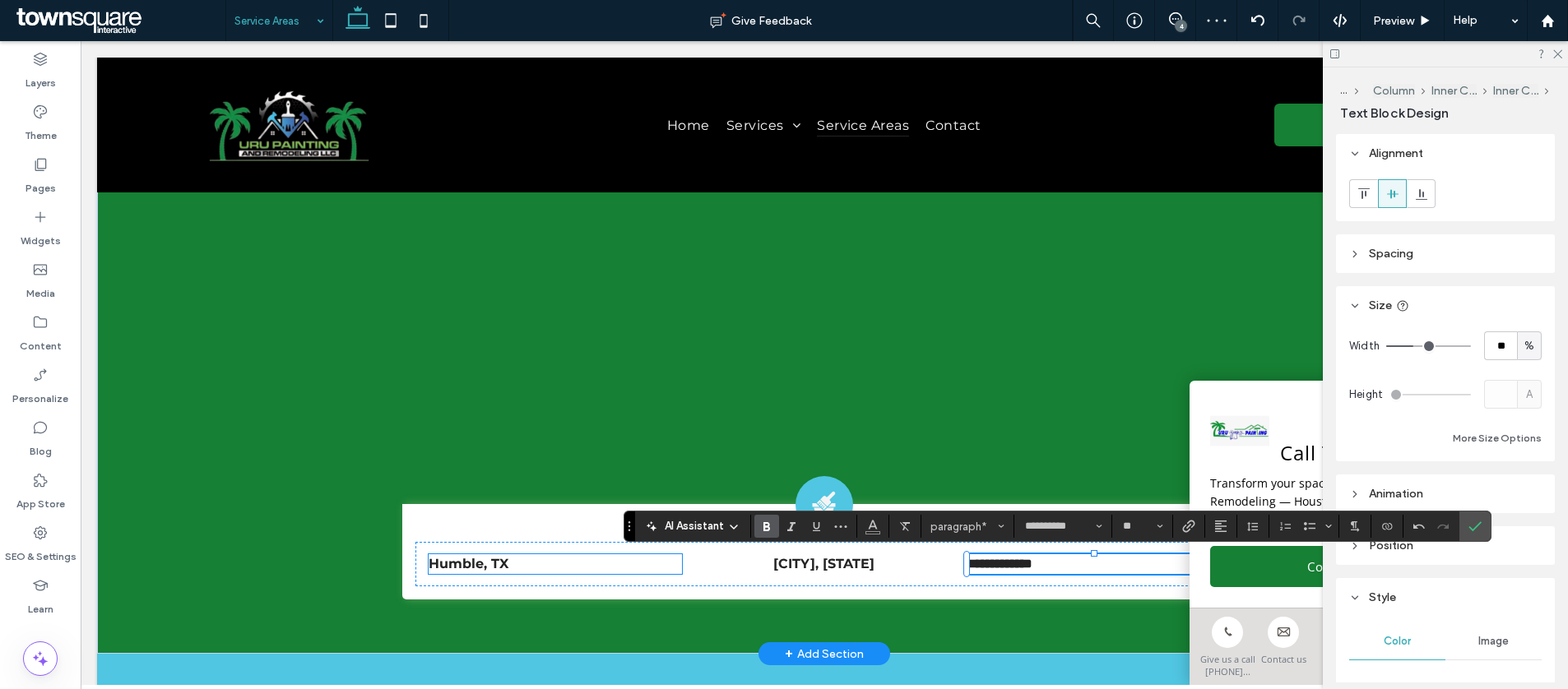 click on "Humble, TX" at bounding box center (555, 564) 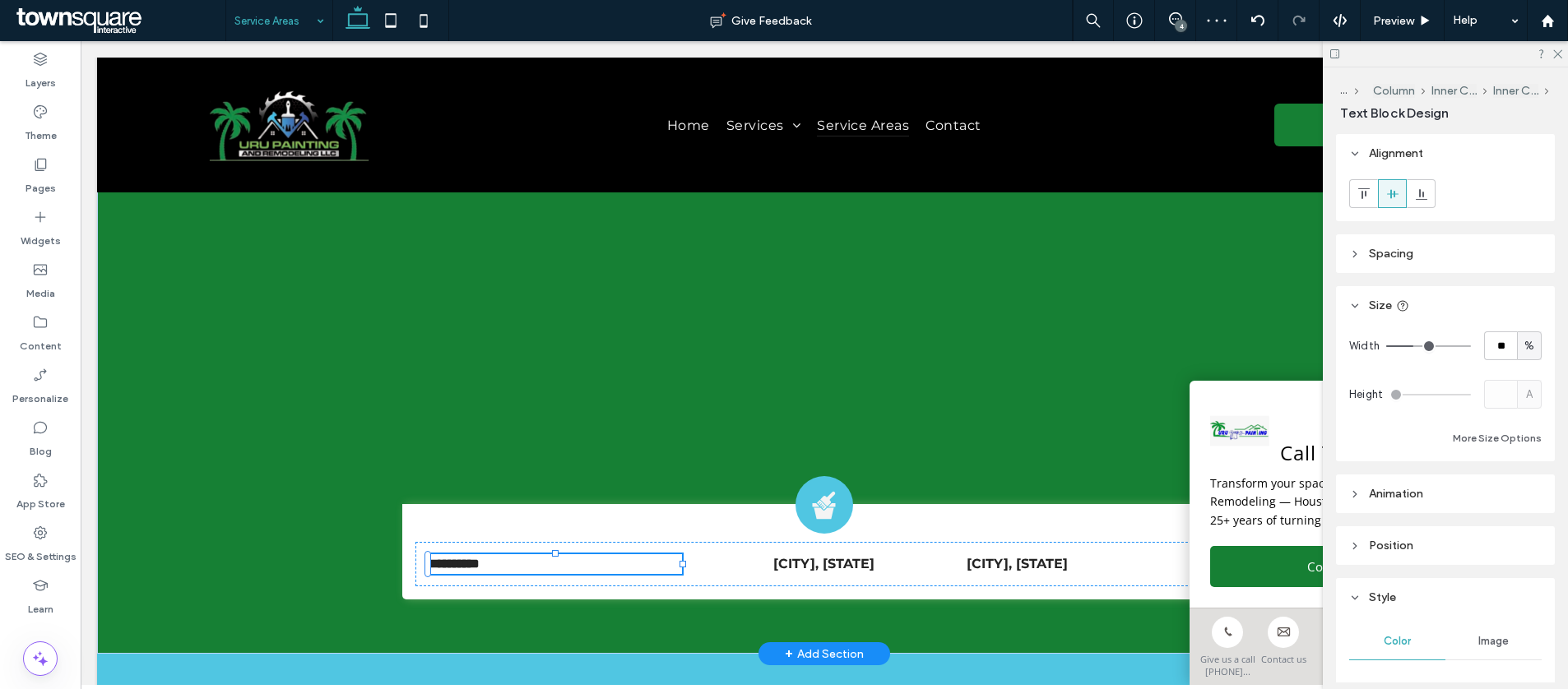 type on "**********" 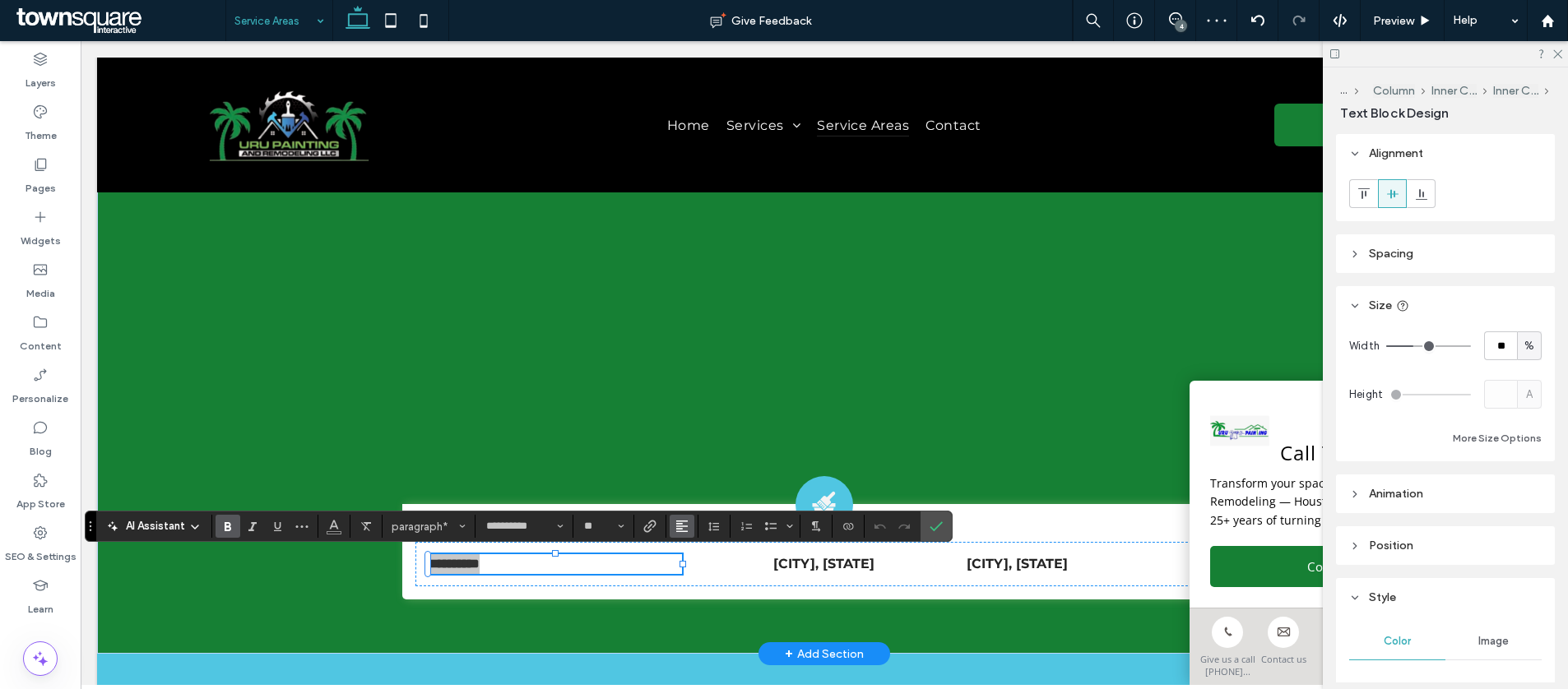 click 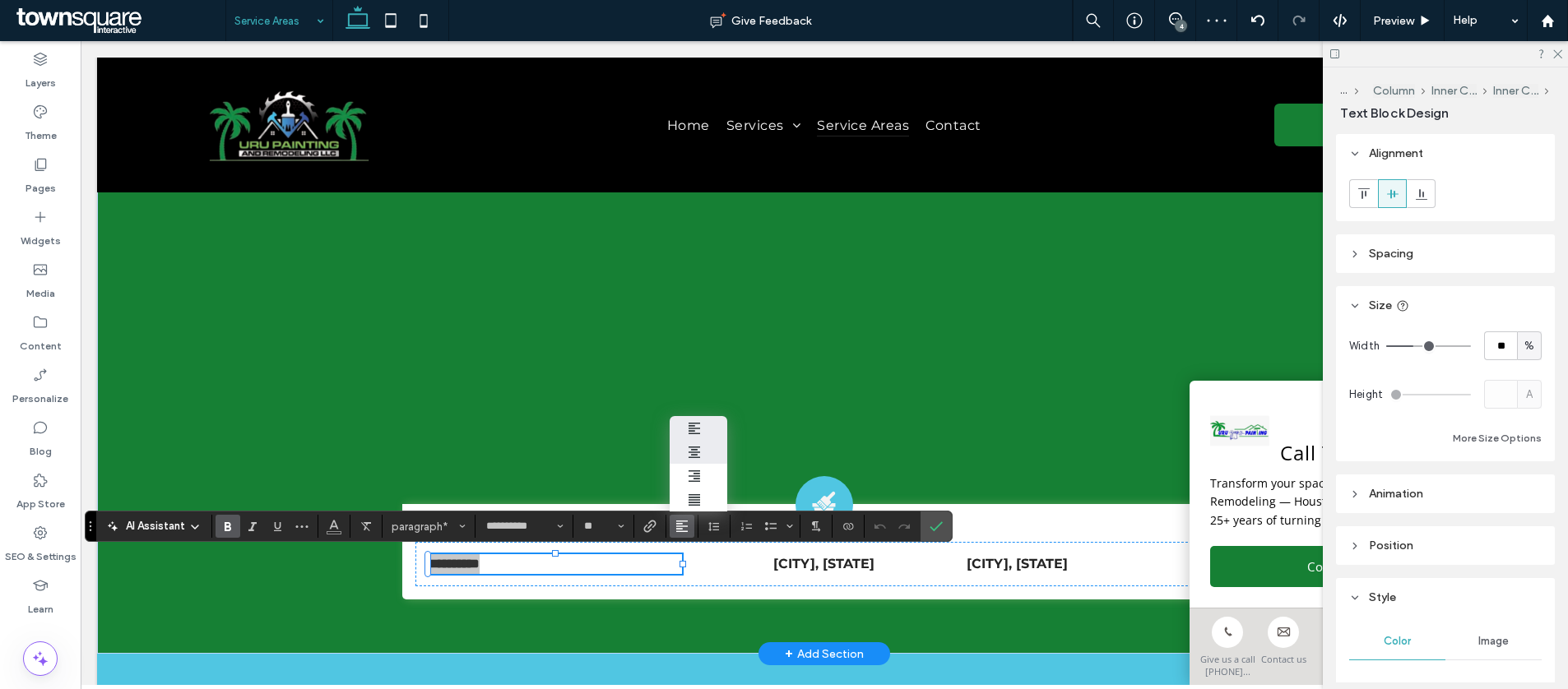 click at bounding box center [698, 451] 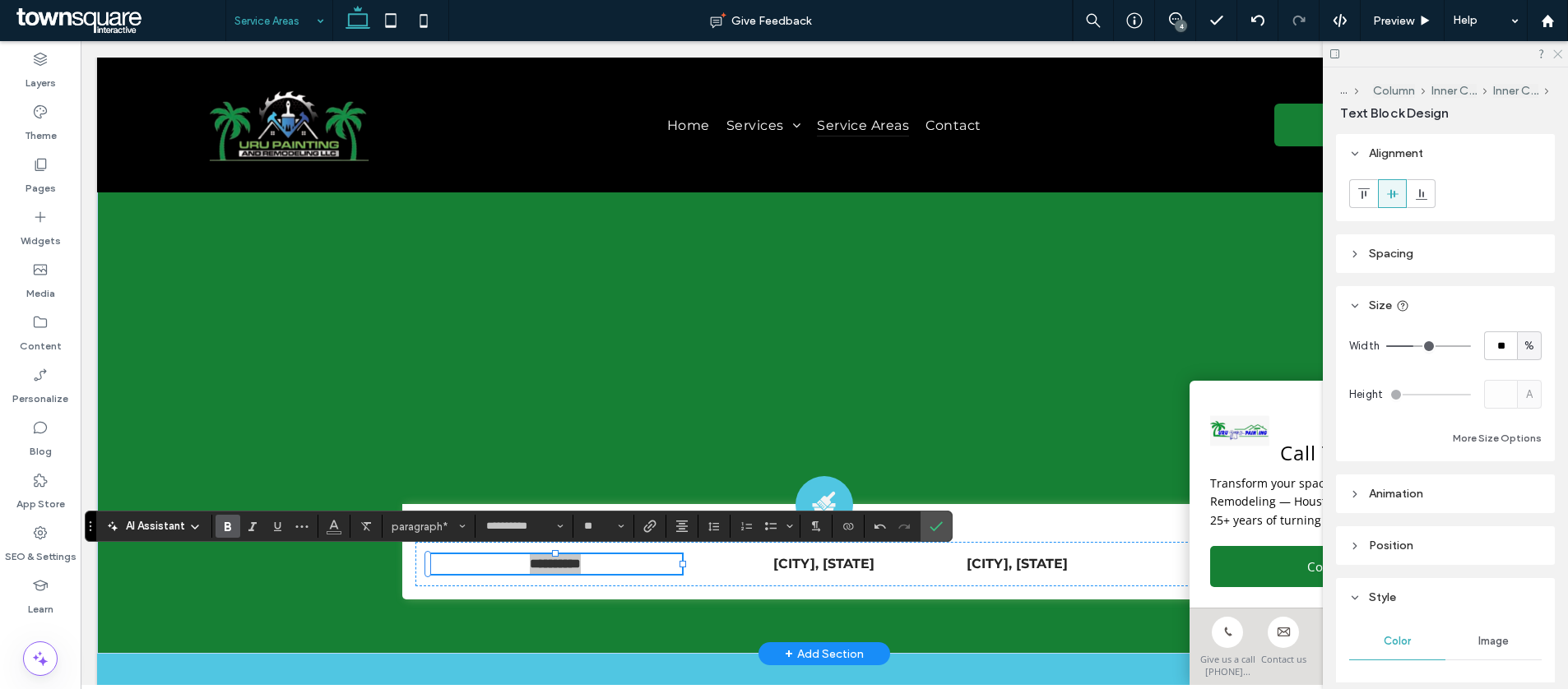 click 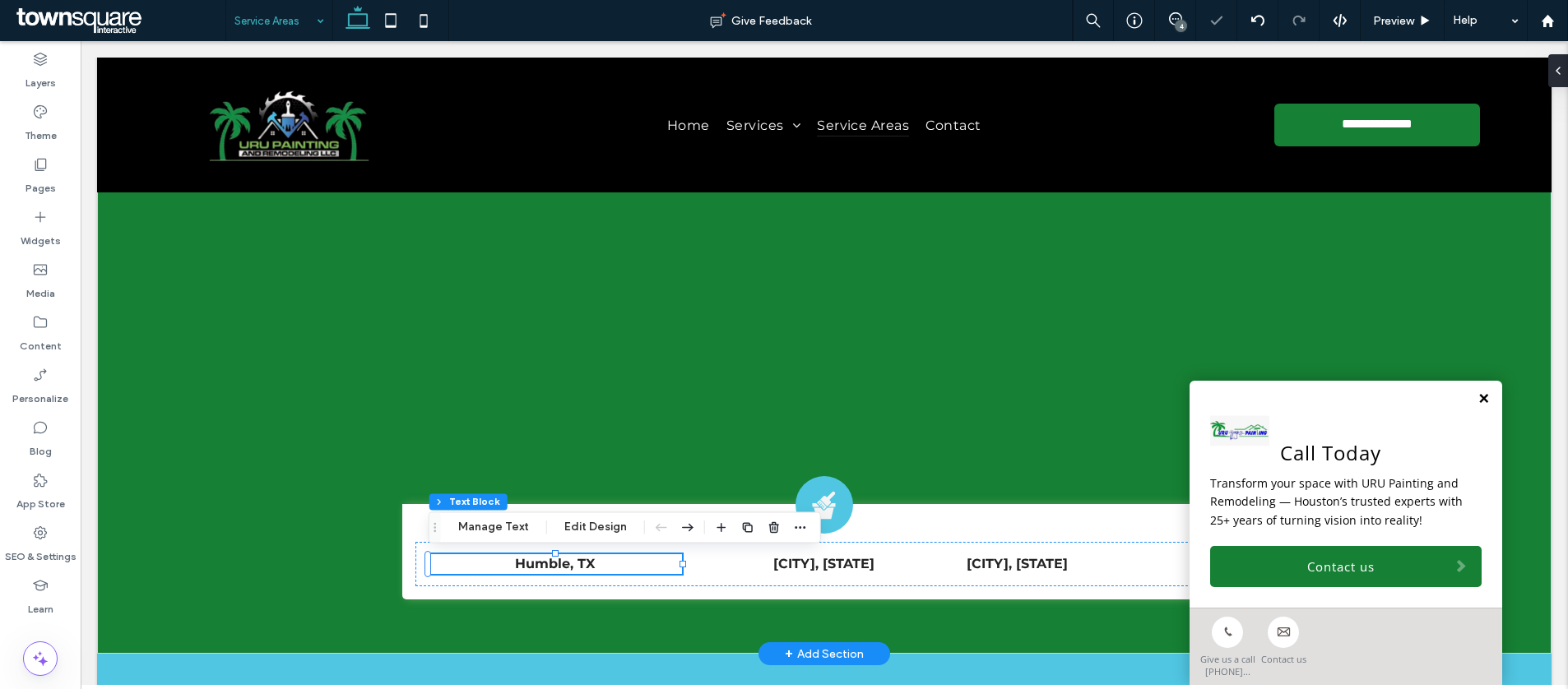 click at bounding box center (1483, 399) 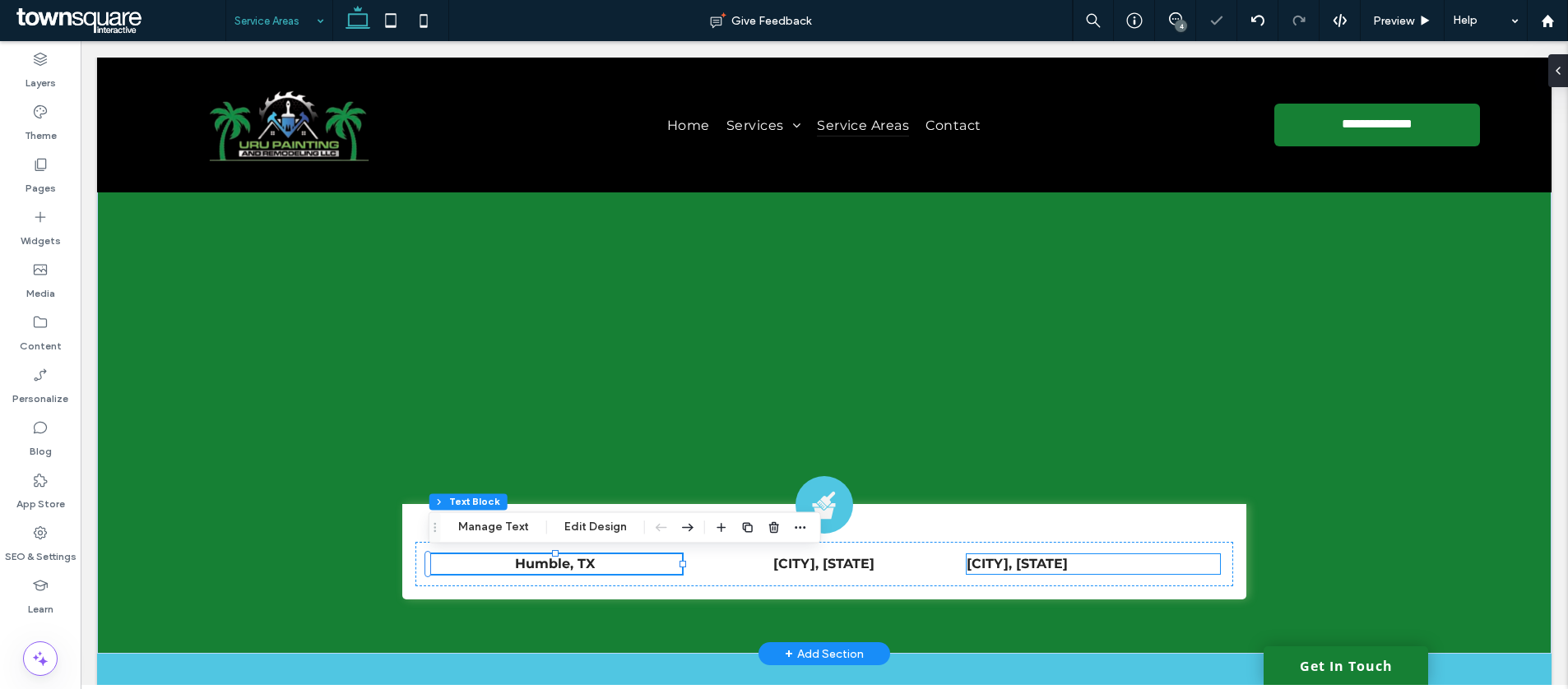 click on "Galveston, TX" at bounding box center [1093, 564] 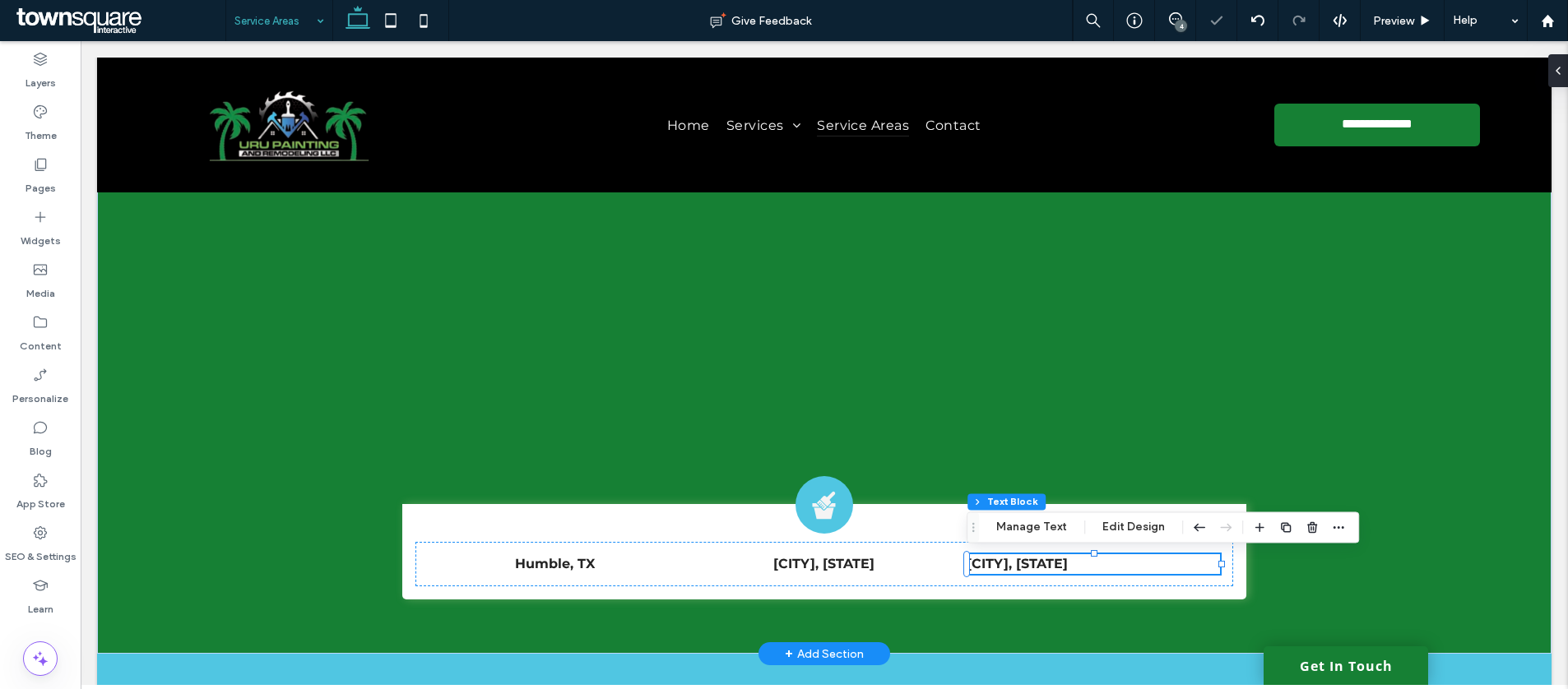 click on "Galveston, TX" at bounding box center [1093, 564] 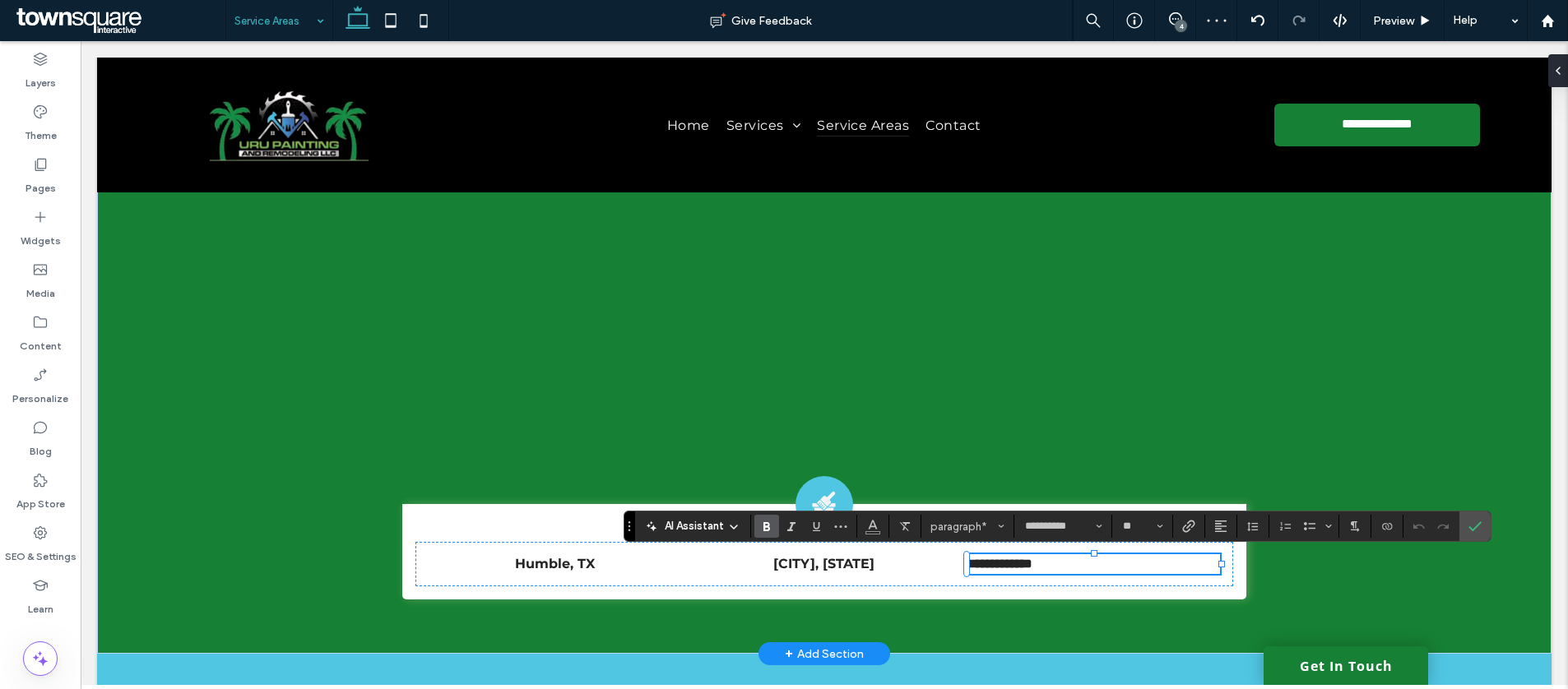click on "**********" at bounding box center [1057, 526] 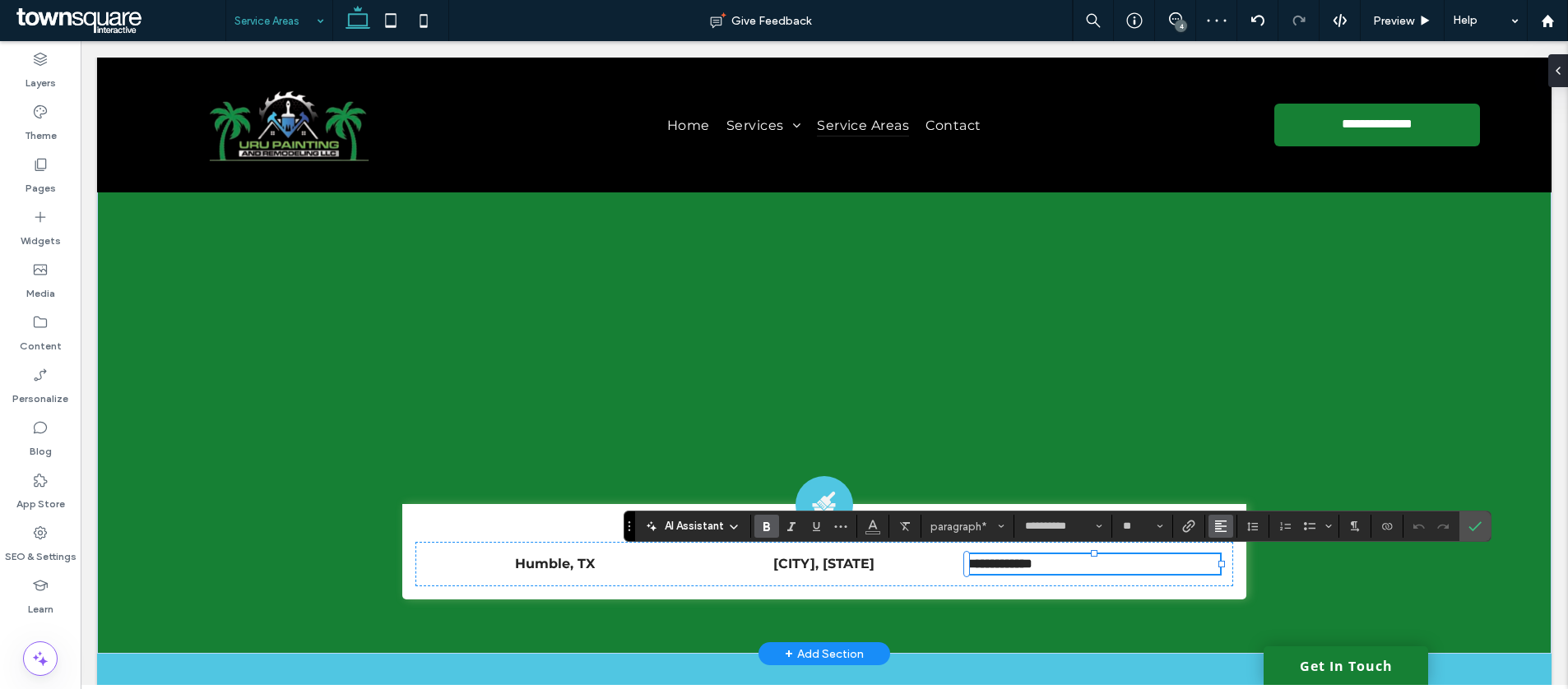 click 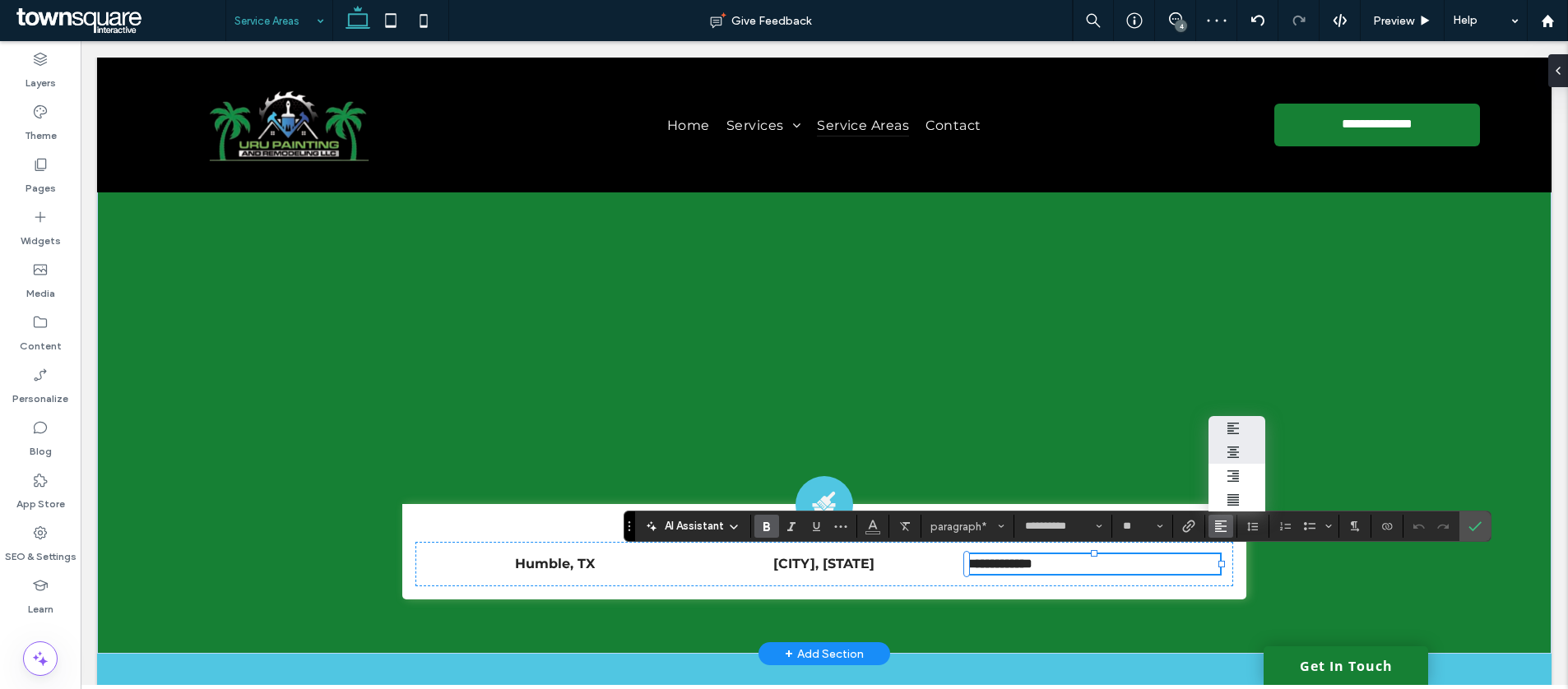click 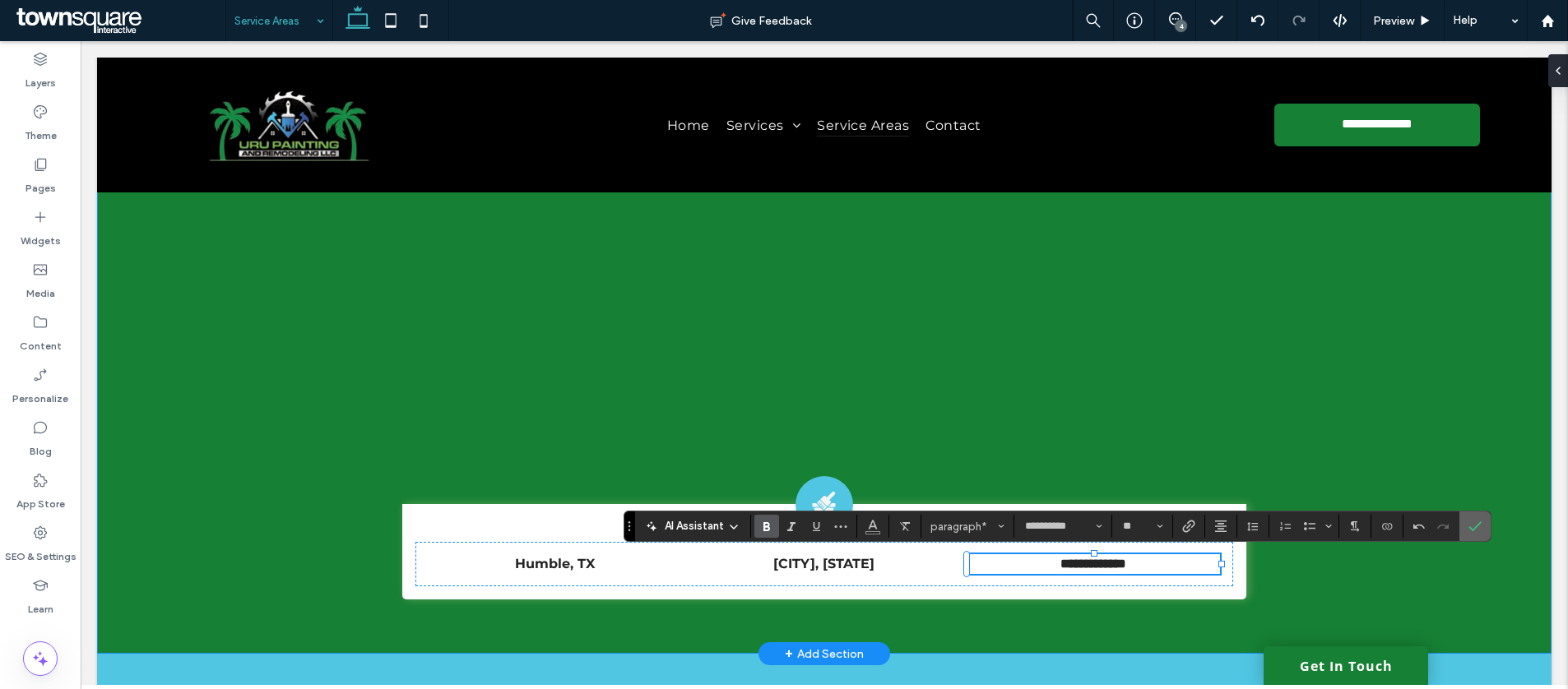 click 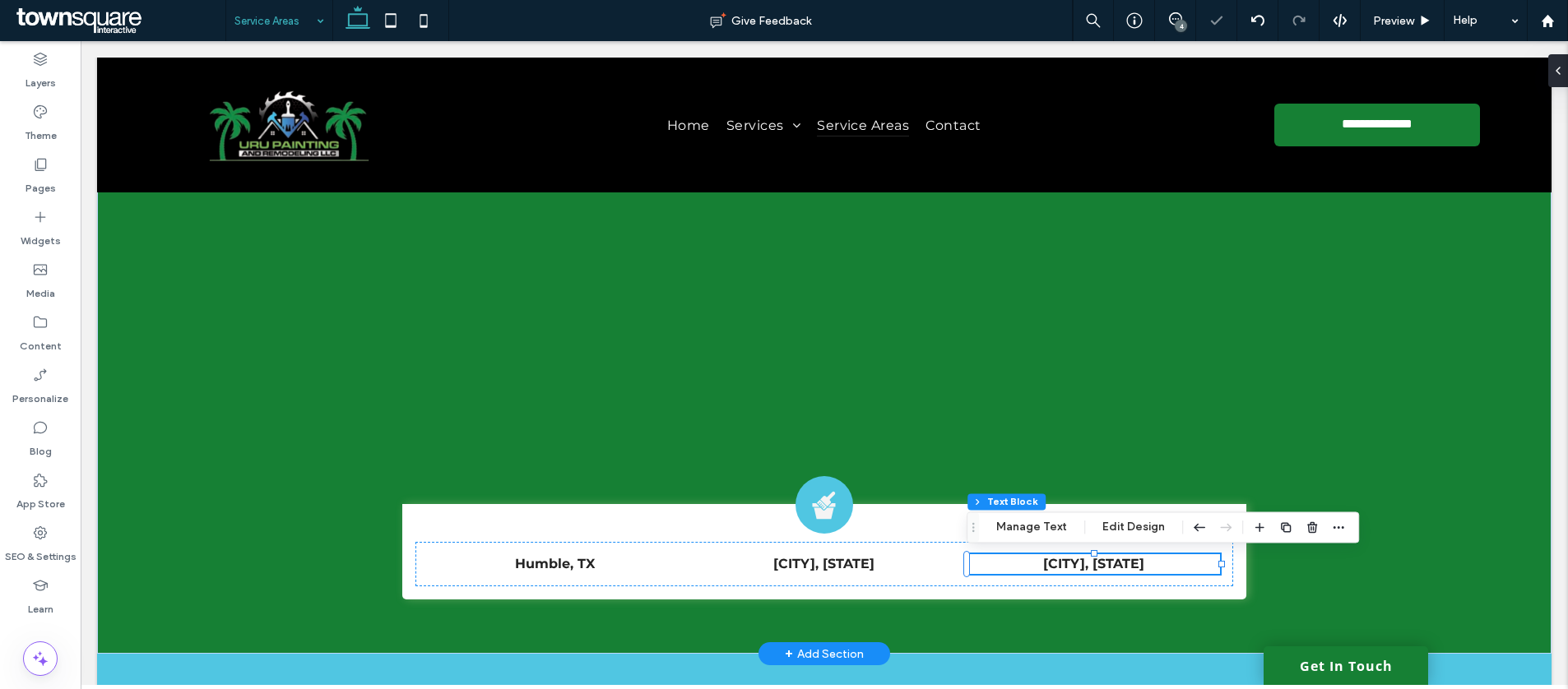 drag, startPoint x: 1282, startPoint y: 524, endPoint x: 1269, endPoint y: 539, distance: 19.84943 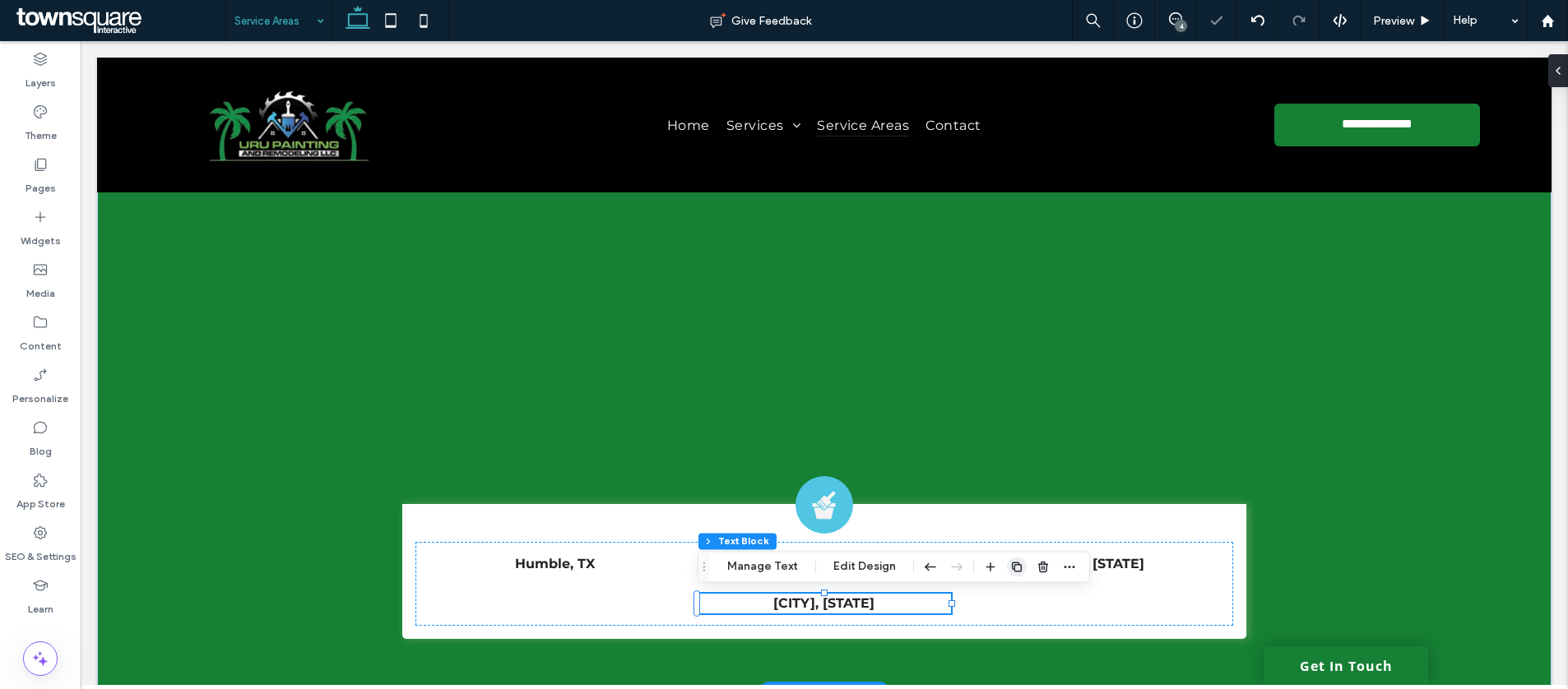 click 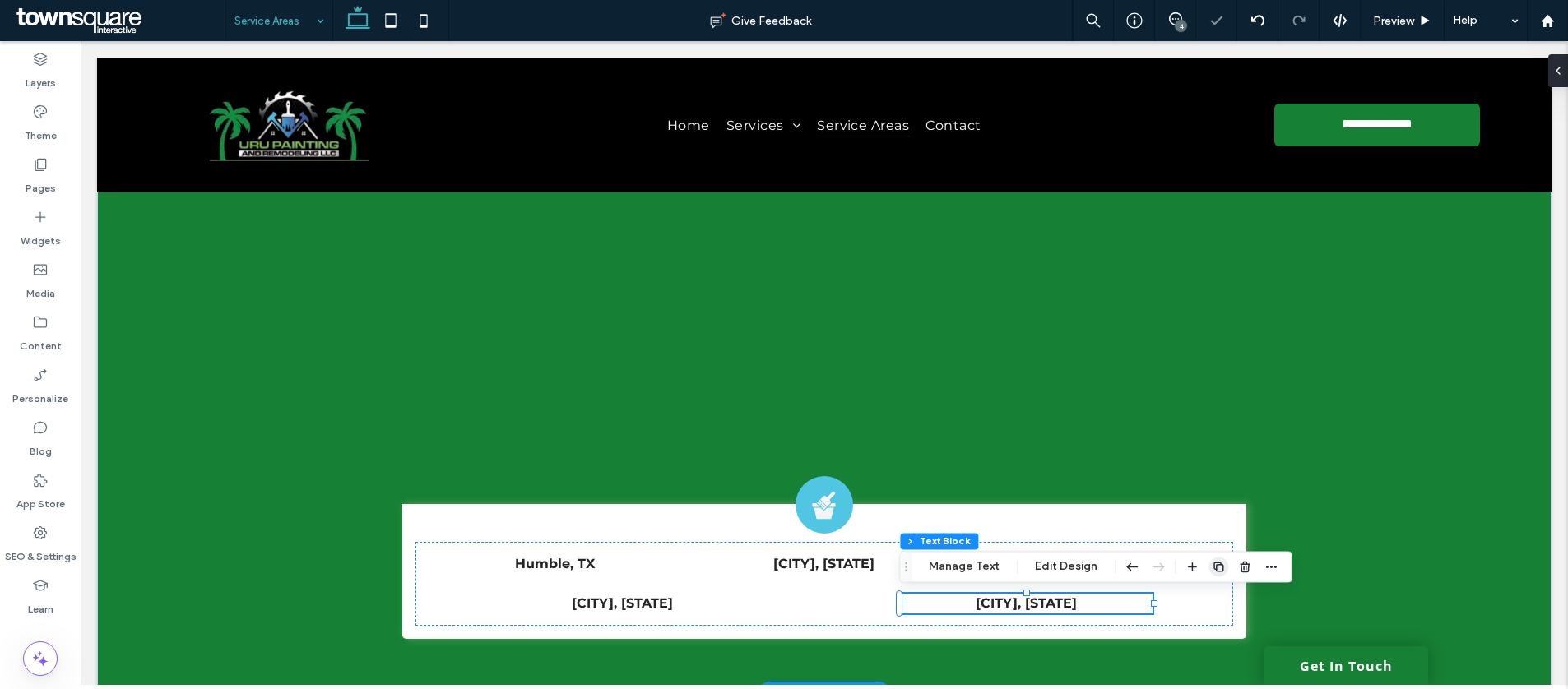 click 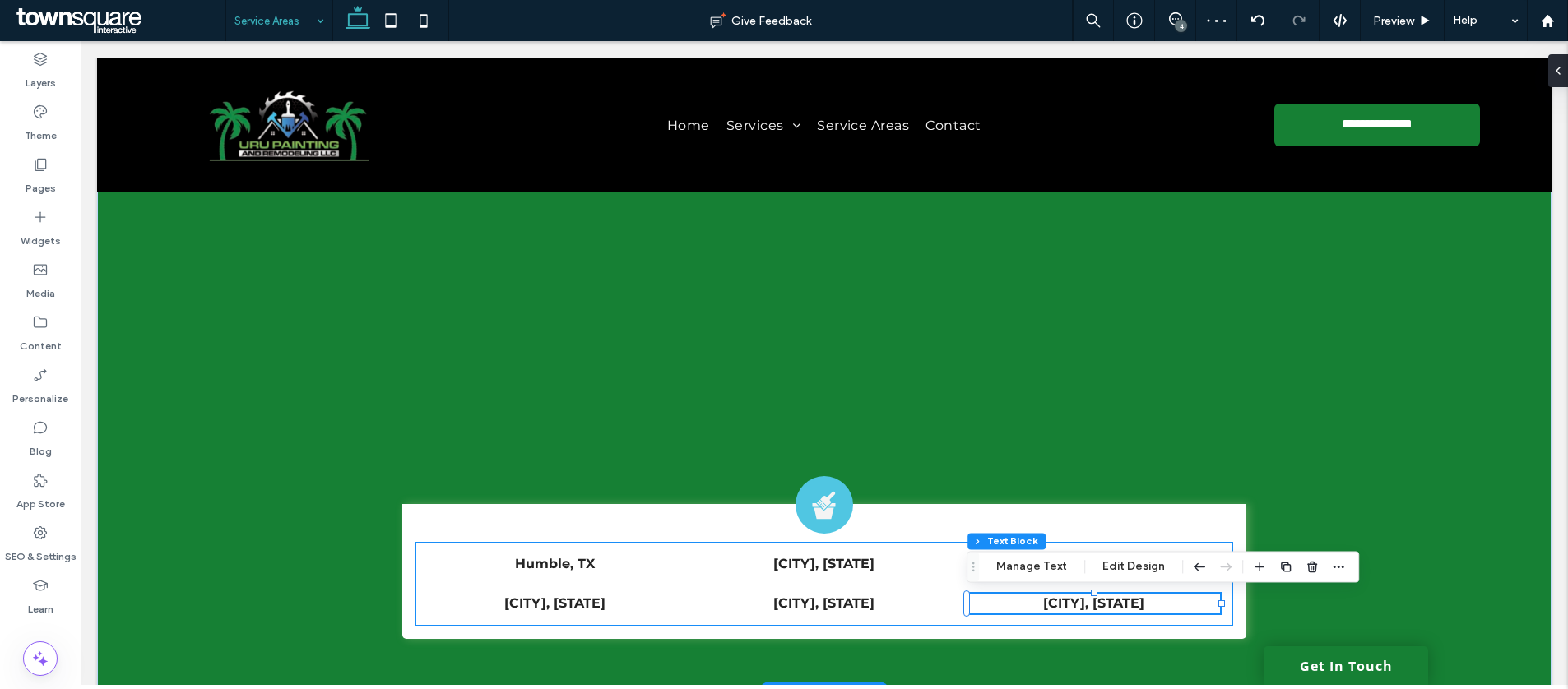 click on "Humble, TX
Galveston, TX   Galveston, TX
Galveston, TX Galveston, TX Galveston, TX" at bounding box center [824, 584] 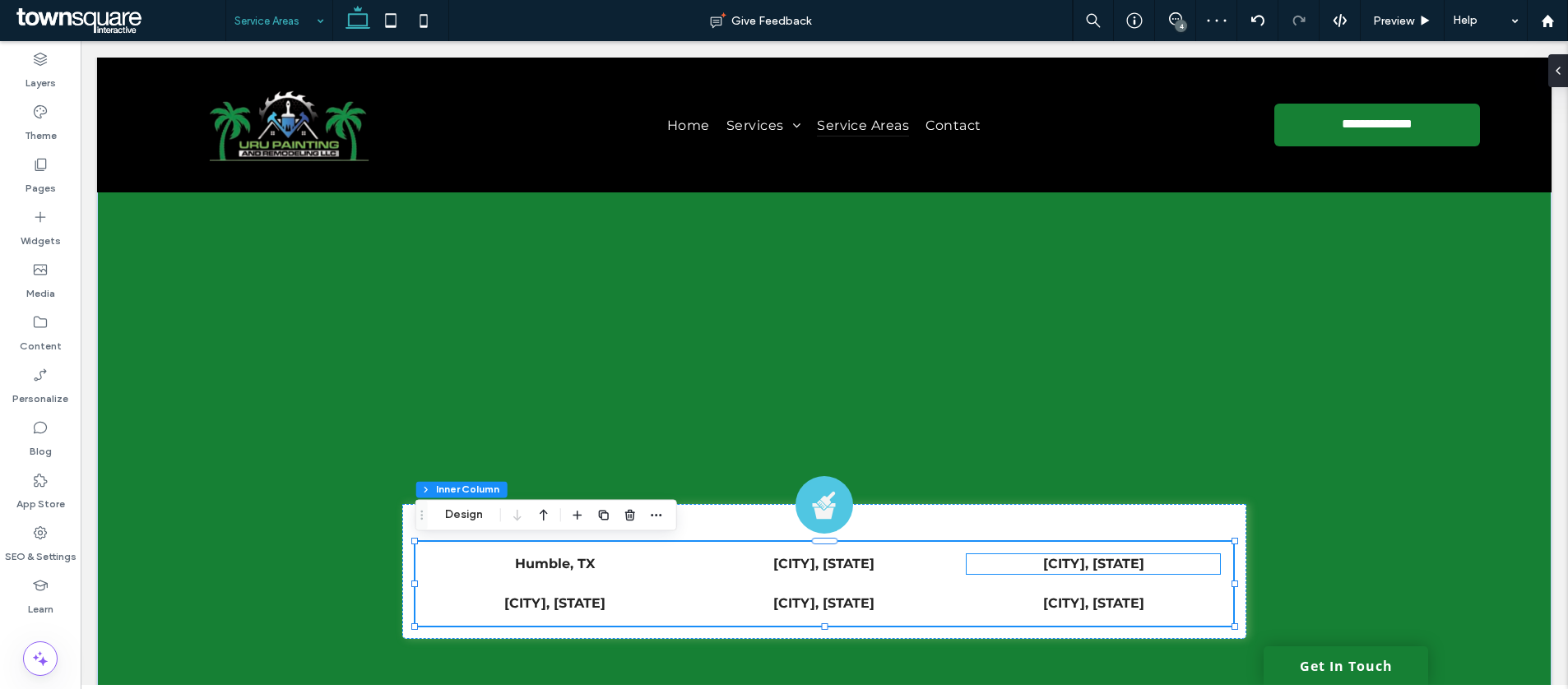 click on "Galveston, TX" at bounding box center [1093, 563] 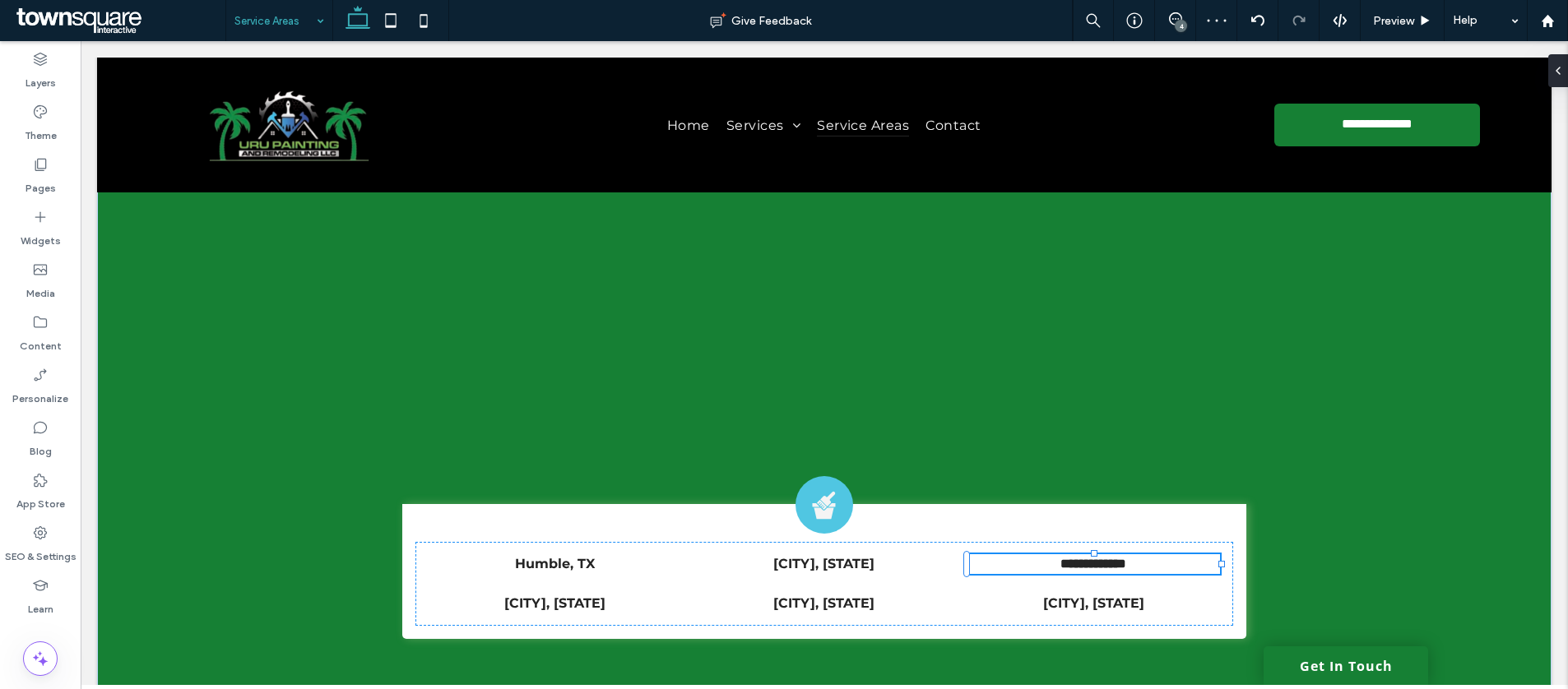 type on "**********" 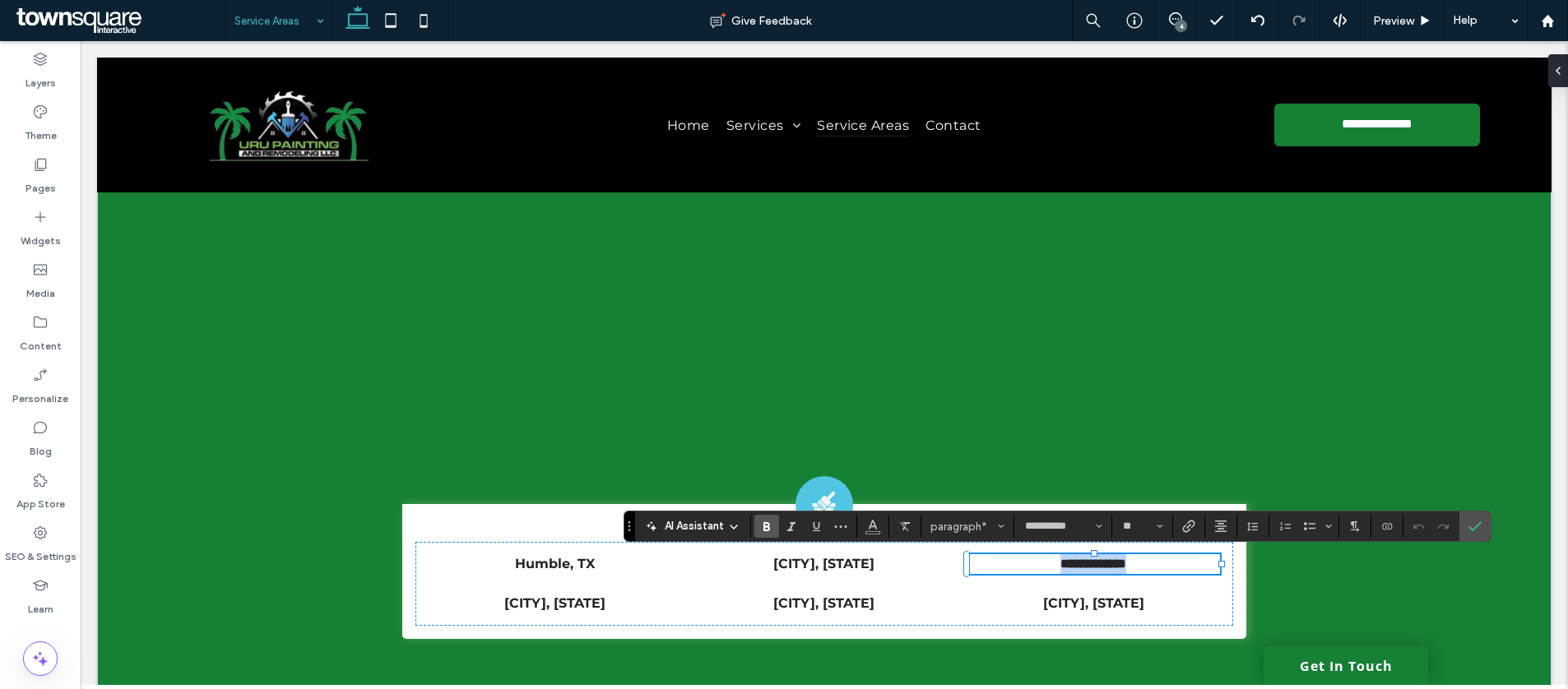 type 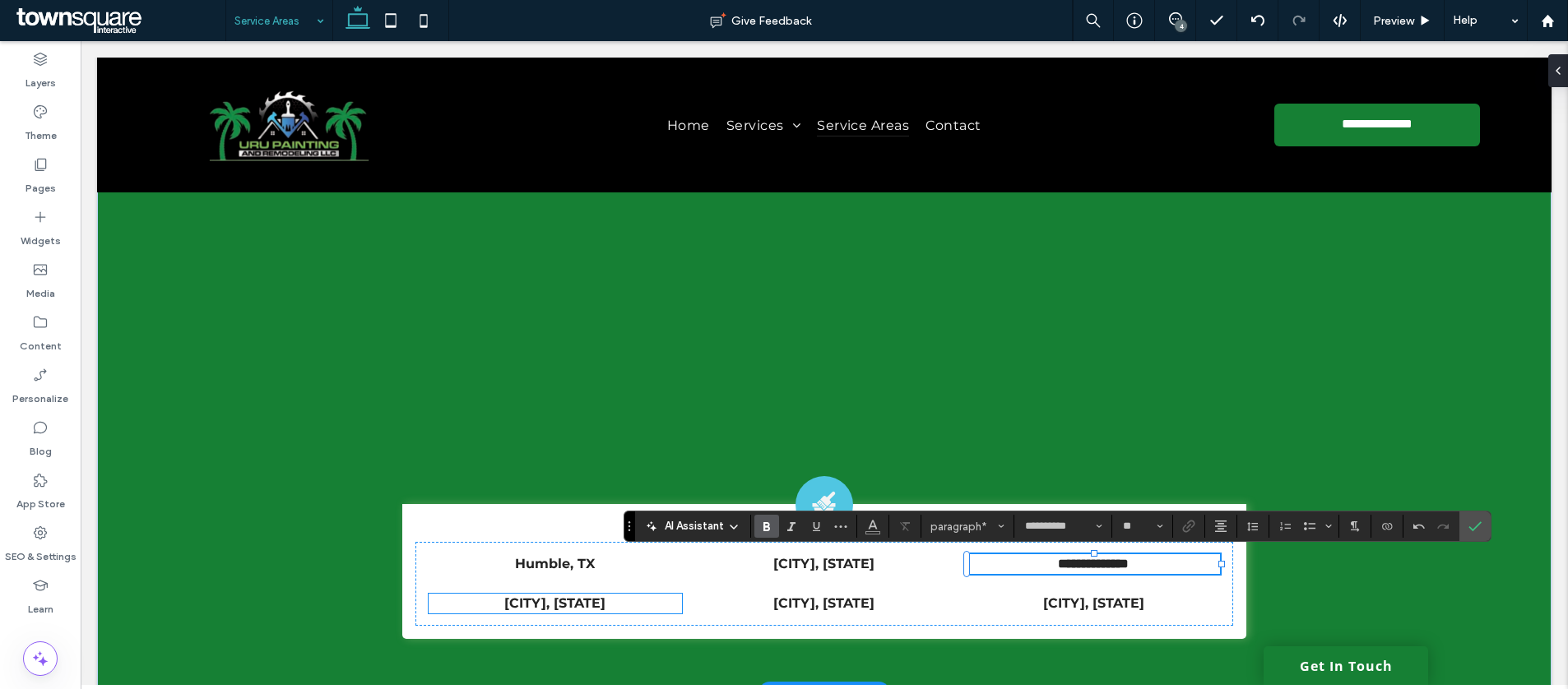 click on "Galveston, TX" at bounding box center [554, 603] 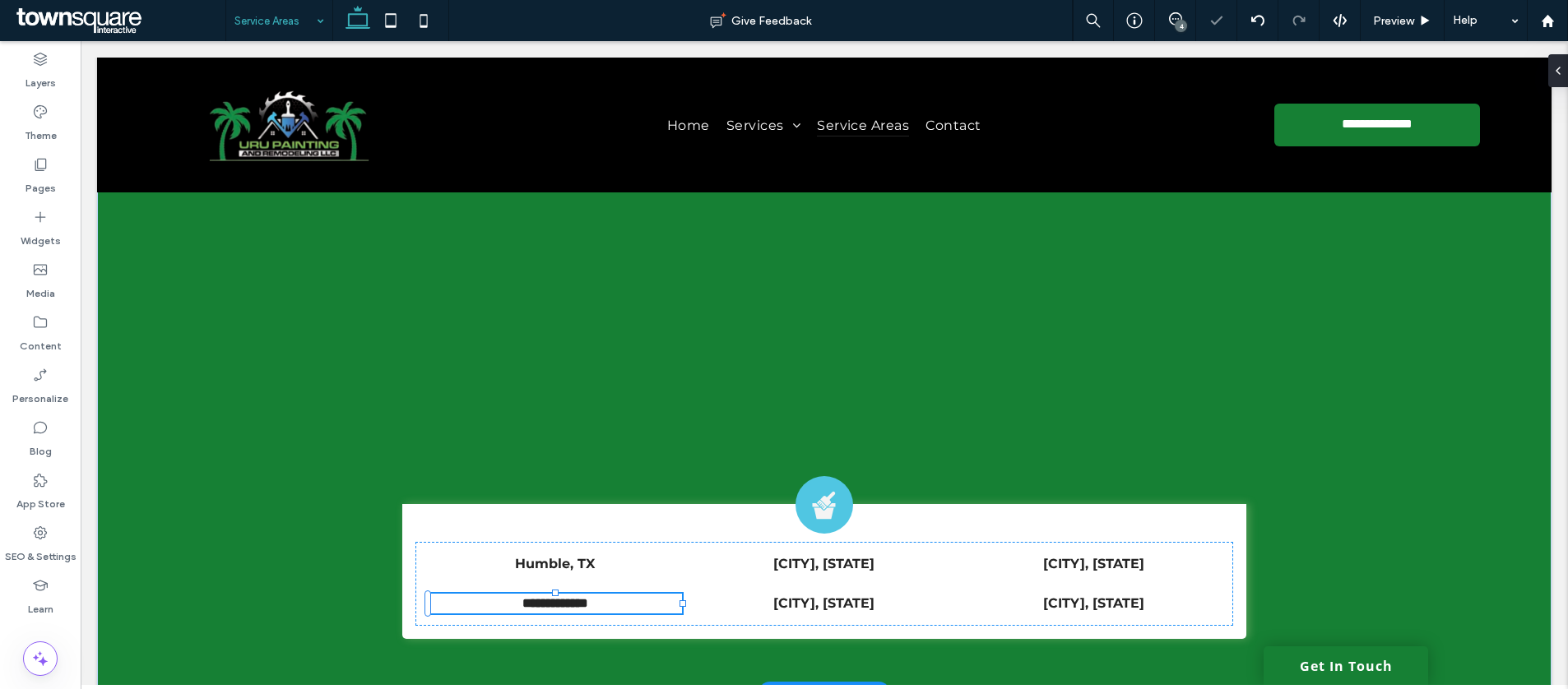 type on "**********" 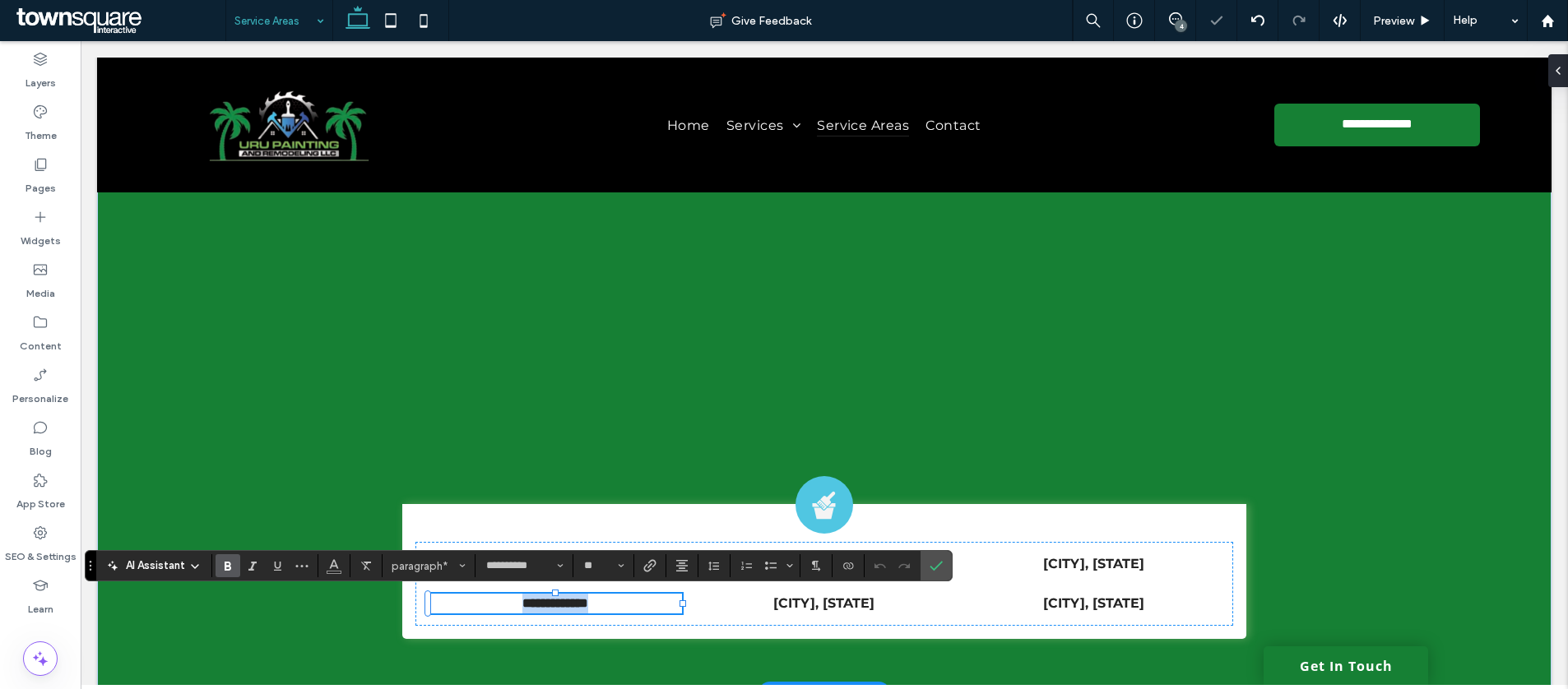 type 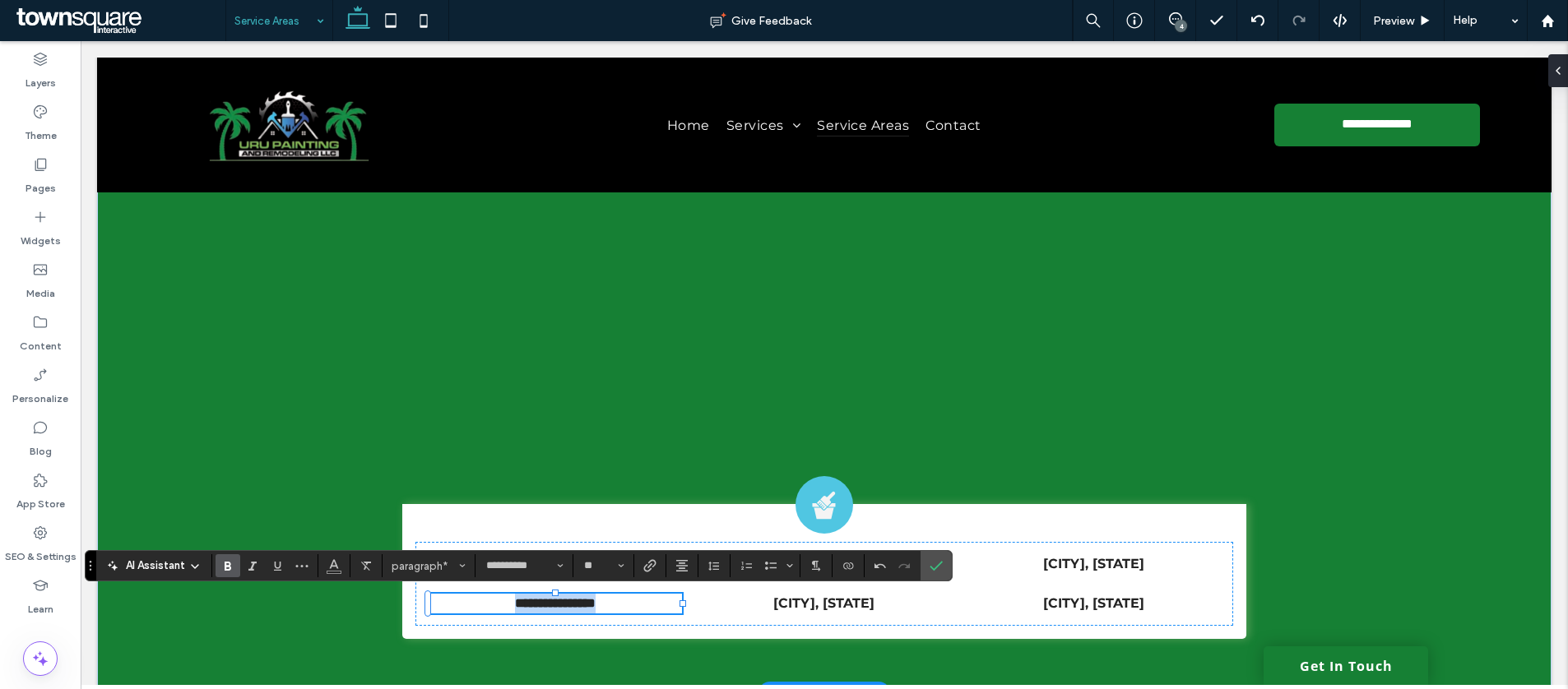 click on "**********" at bounding box center [555, 603] 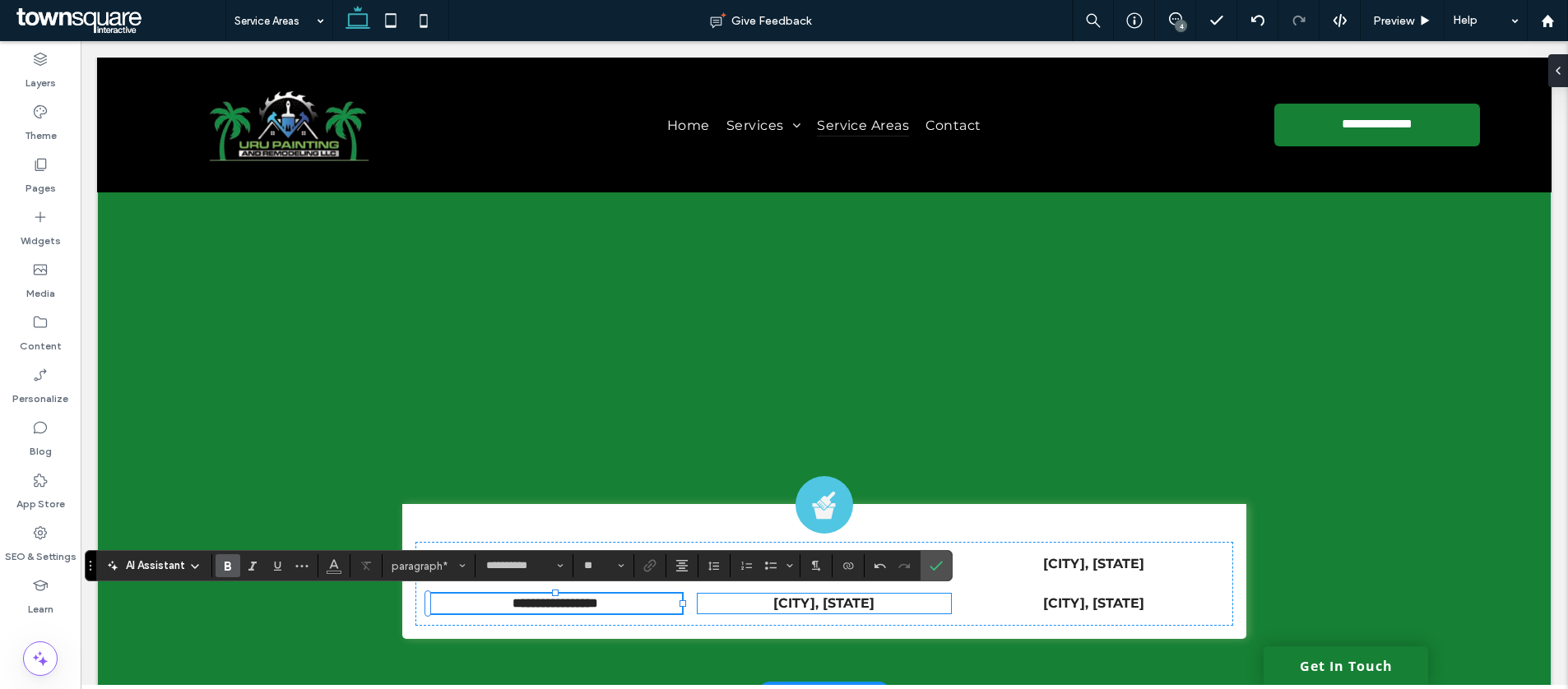 click on "Galveston, TX" at bounding box center (823, 603) 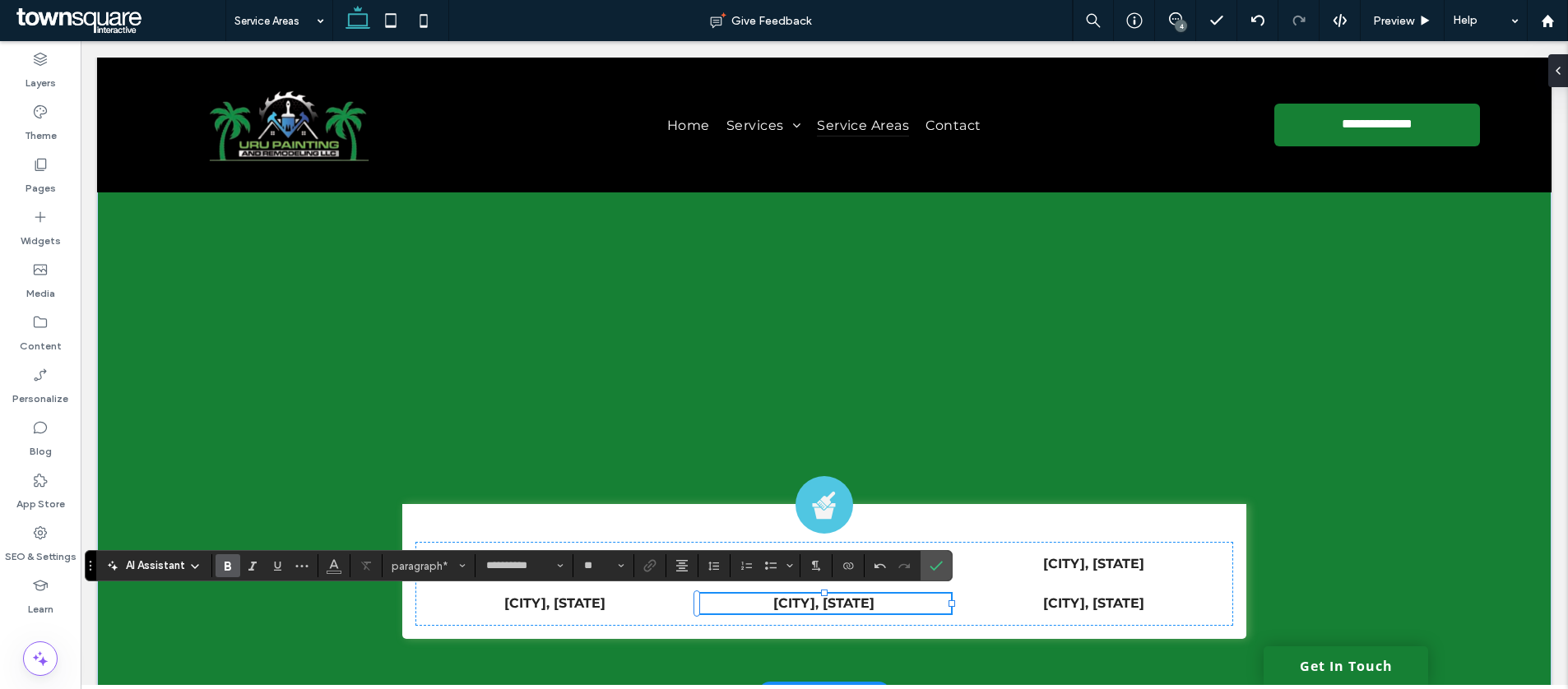 click on "Galveston, TX" at bounding box center [824, 603] 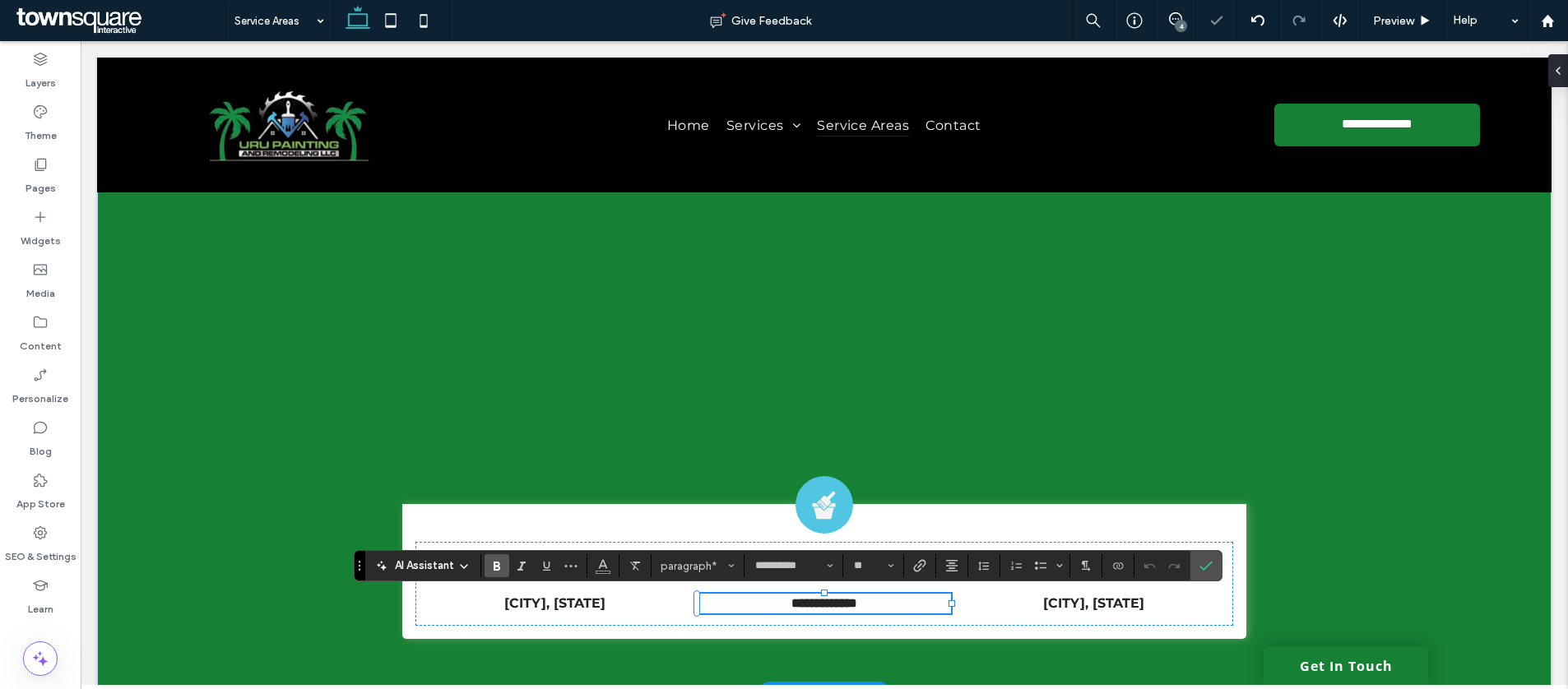 type 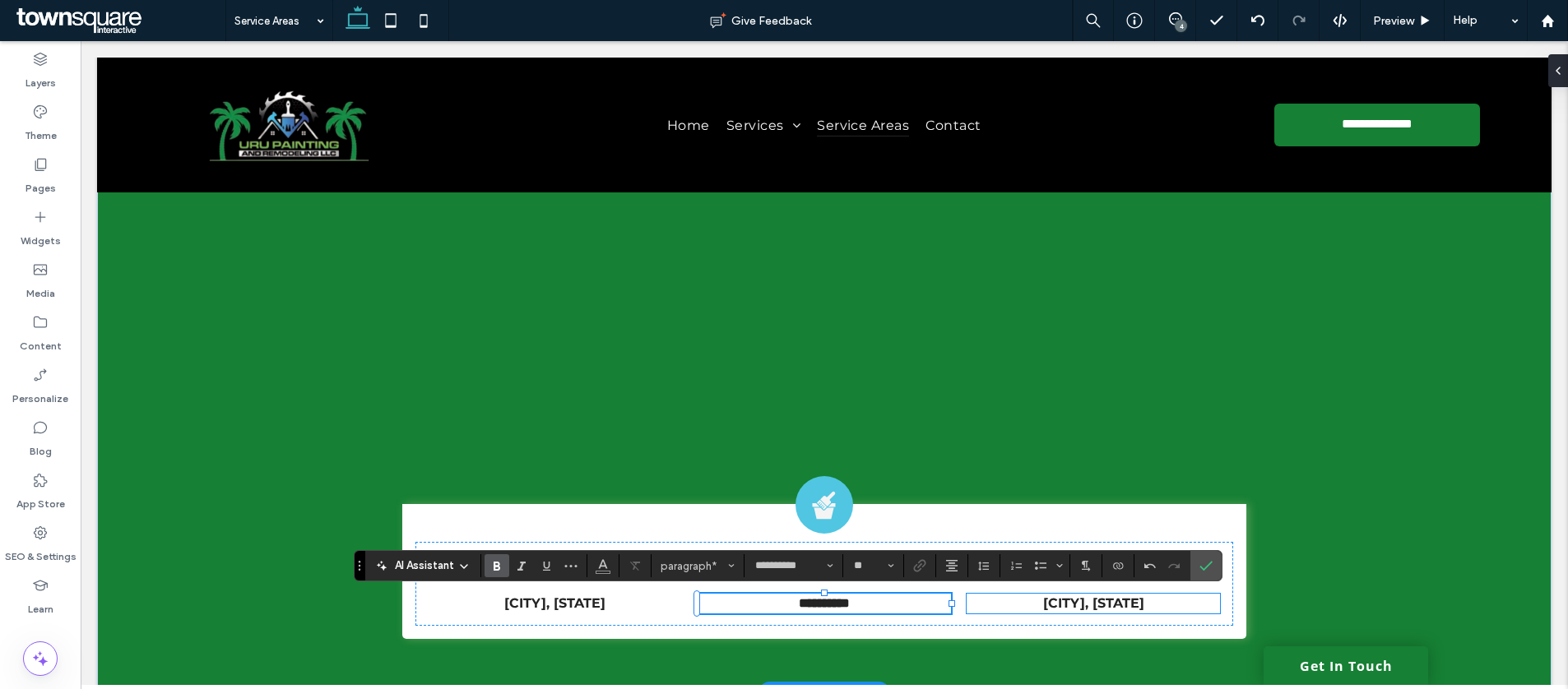 click on "Galveston, TX" at bounding box center (1093, 603) 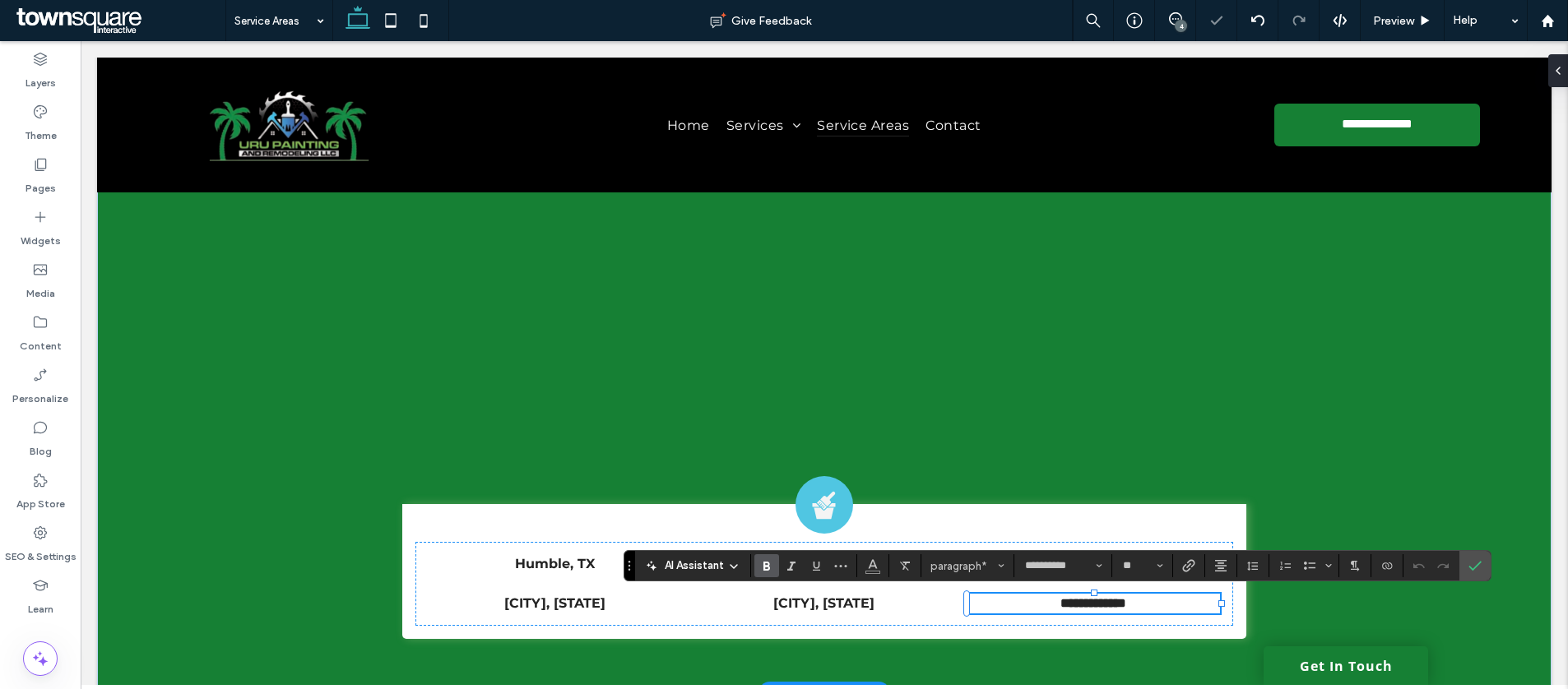 type 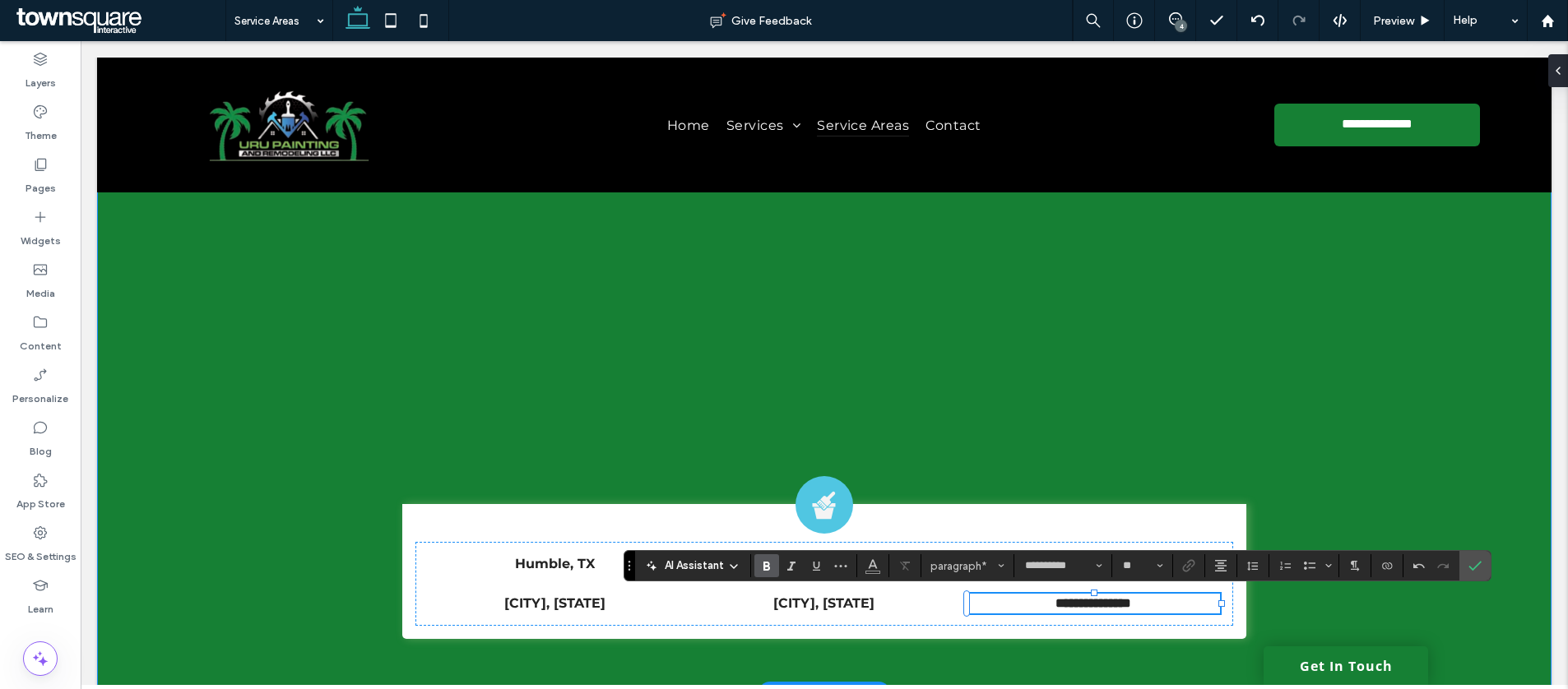 click on "**********" at bounding box center [824, 374] 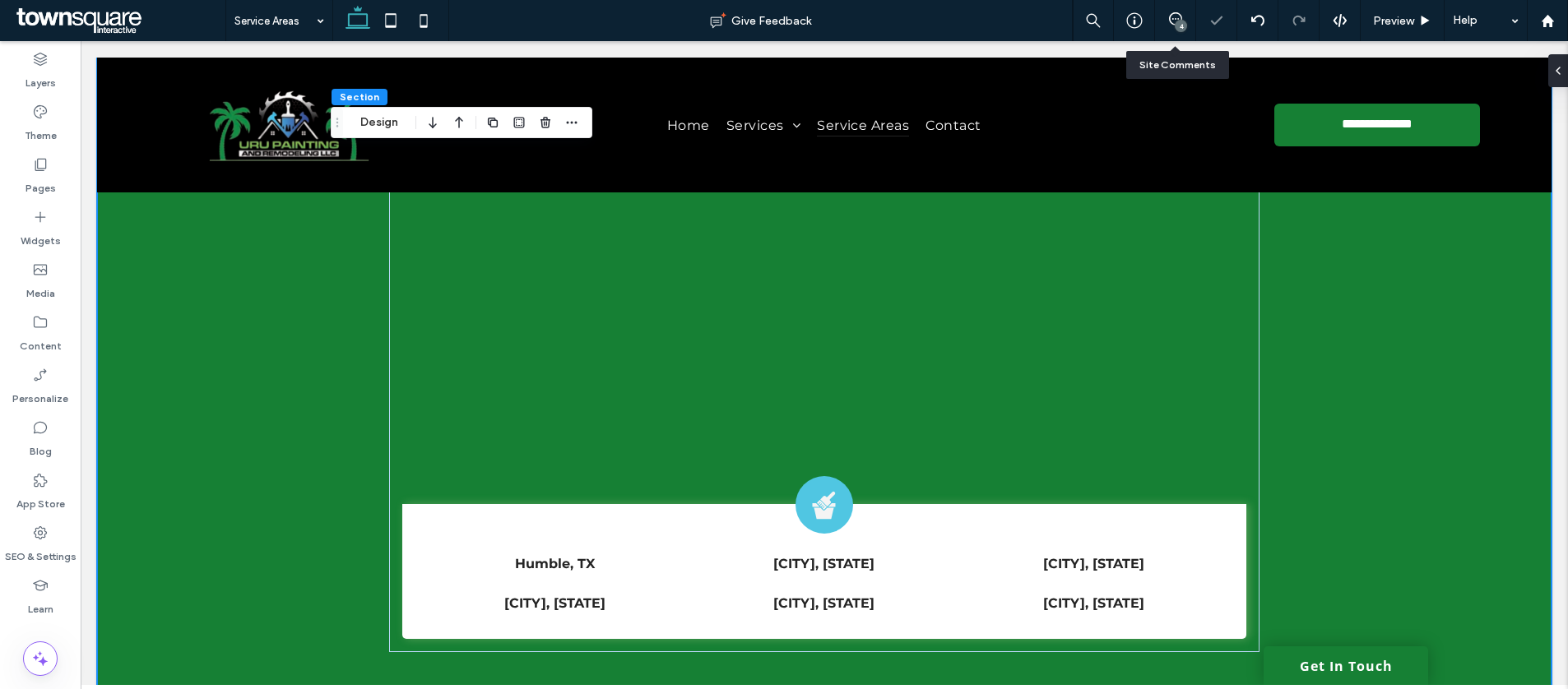 click on "4" at bounding box center (1176, 21) 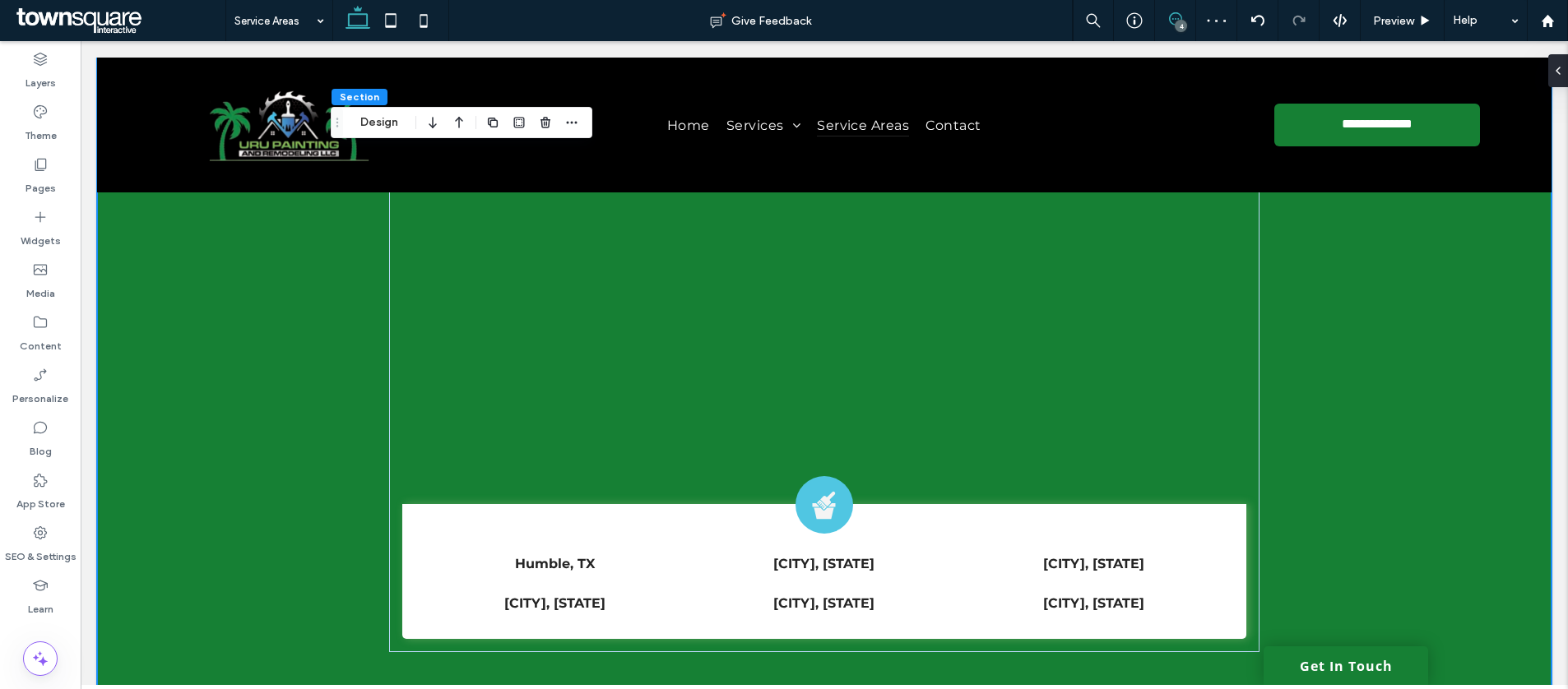 click at bounding box center [1175, 19] 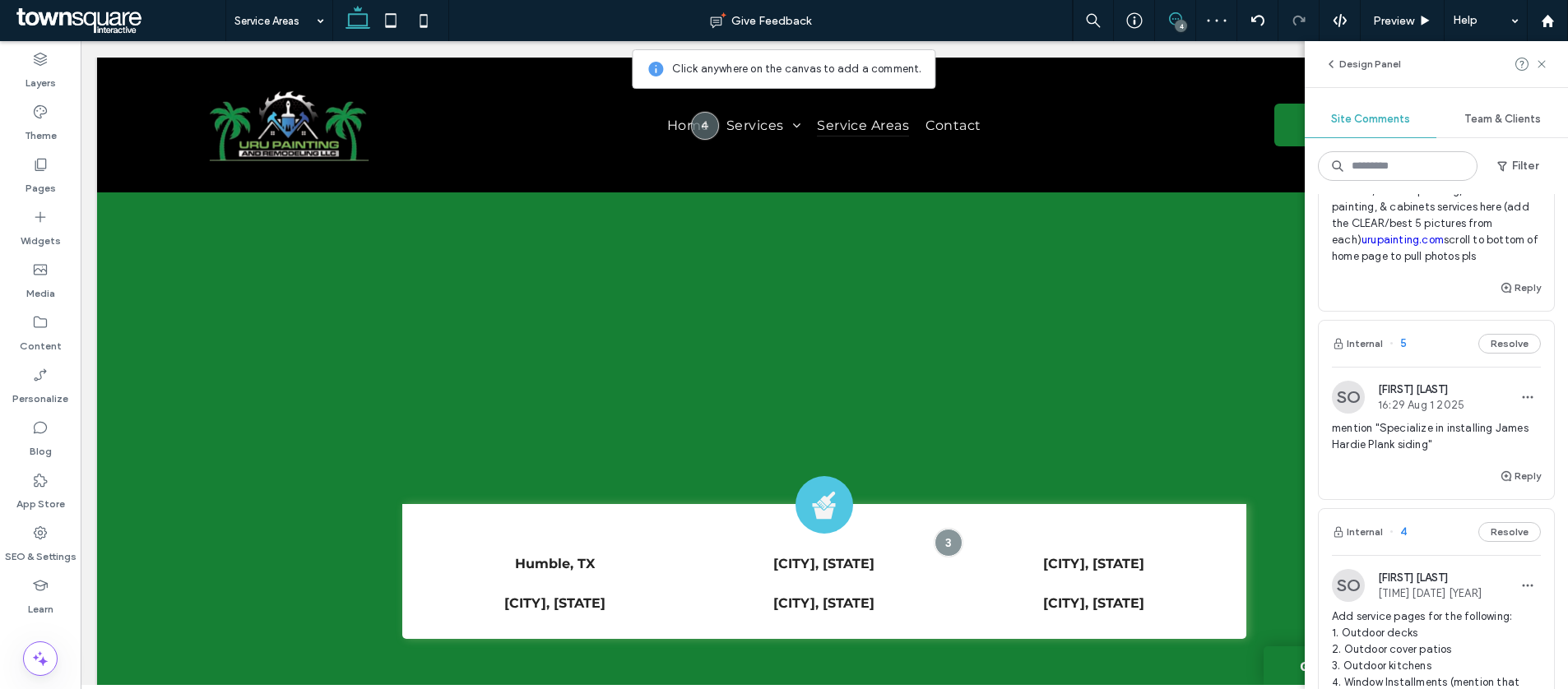 scroll, scrollTop: 507, scrollLeft: 0, axis: vertical 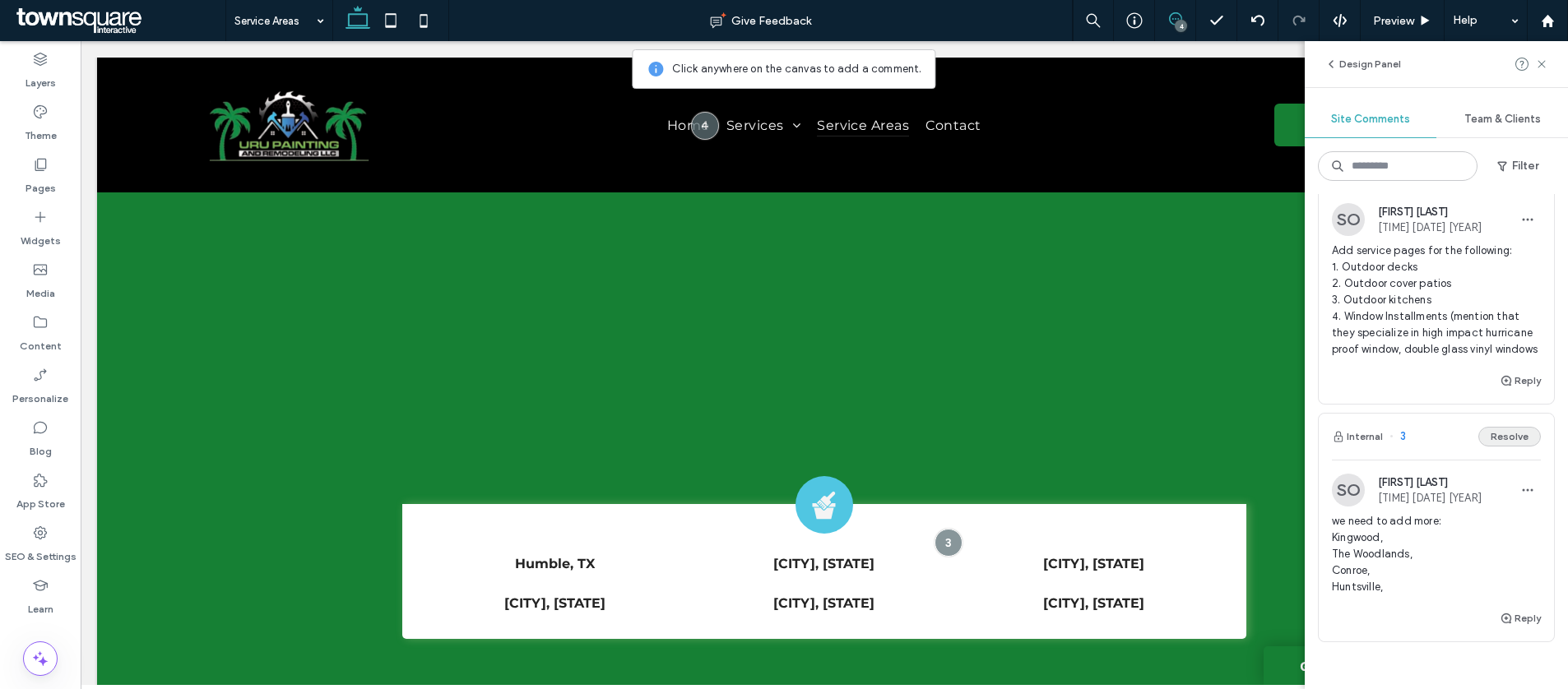 click on "Resolve" at bounding box center (1510, 437) 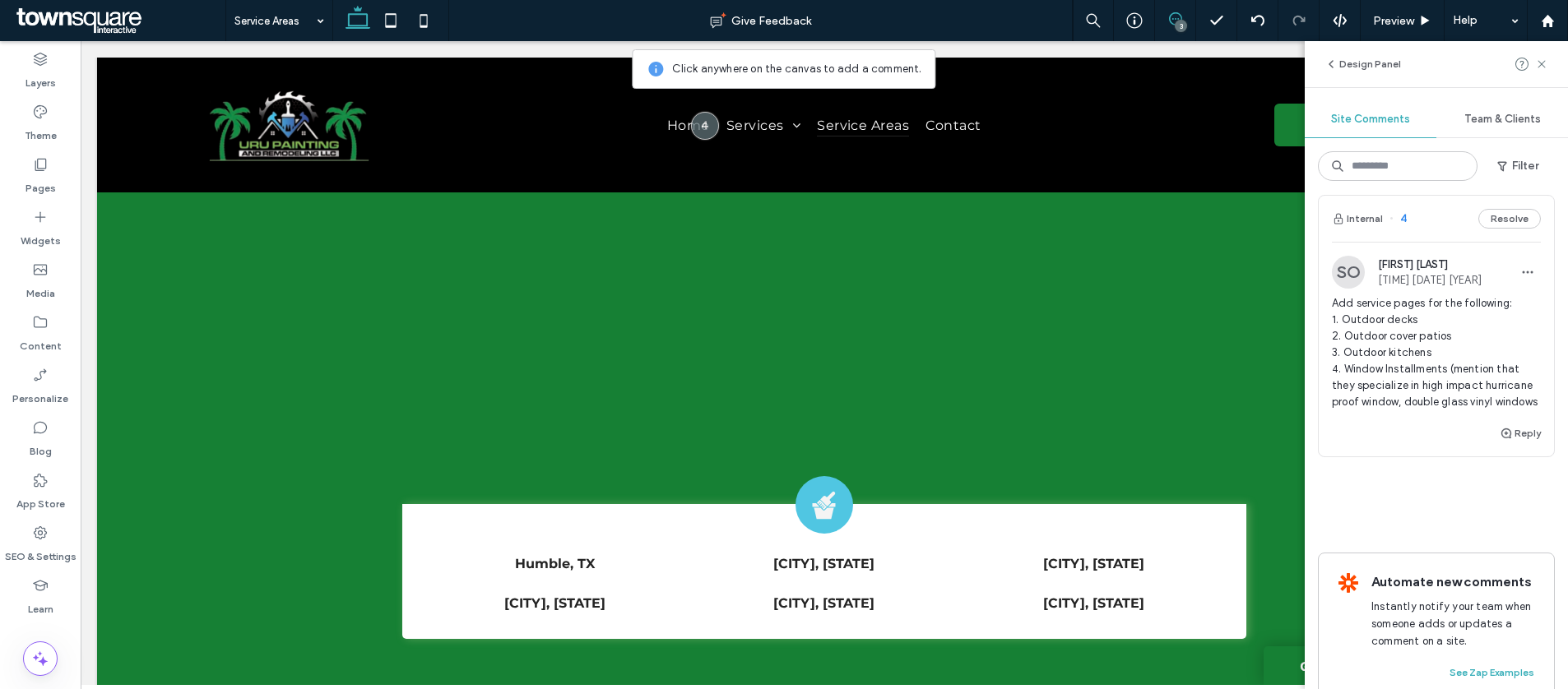 scroll, scrollTop: 451, scrollLeft: 0, axis: vertical 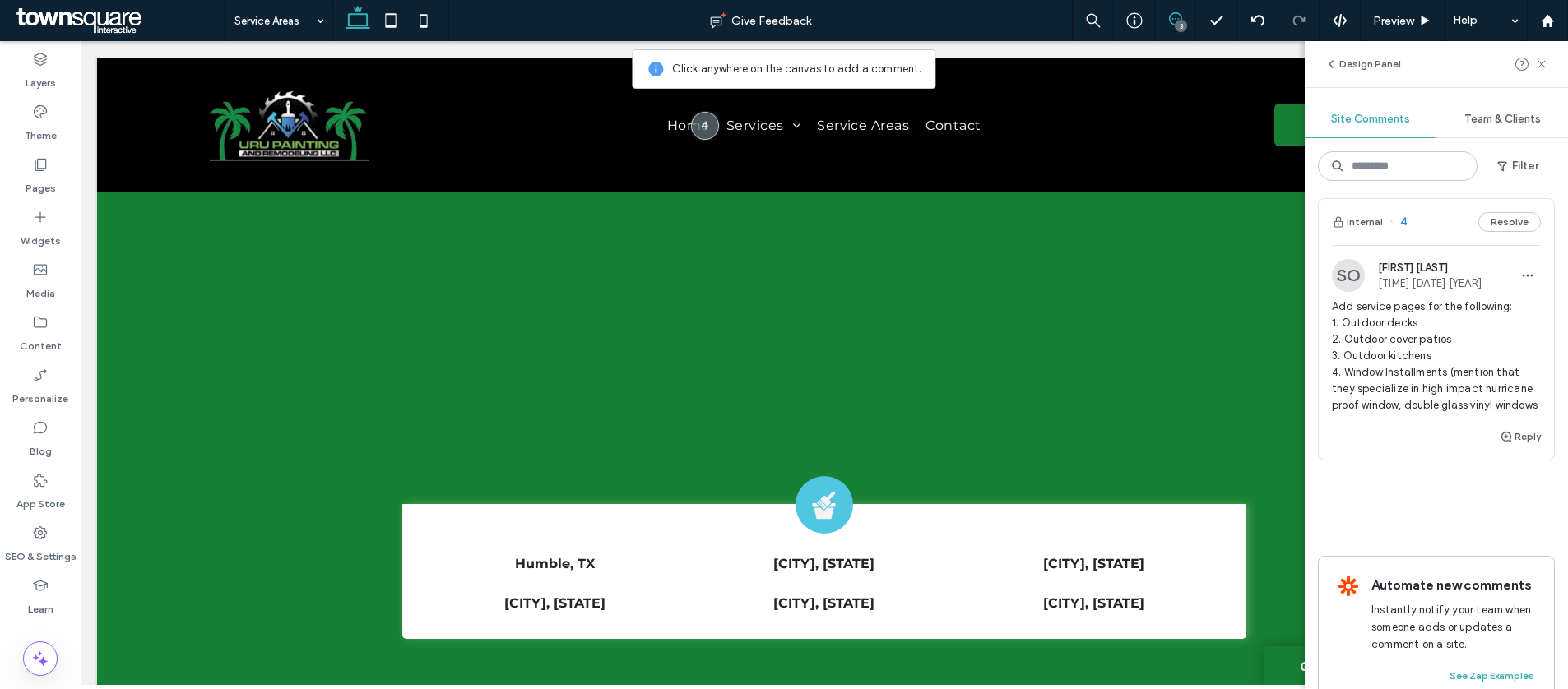 click on "Add service pages for the following:
1. Outdoor decks
2. Outdoor cover patios
3. Outdoor kitchens
4. Window Installments (mention that they specialize in high impact hurricane proof window, double glass vinyl windows" at bounding box center [1436, 356] 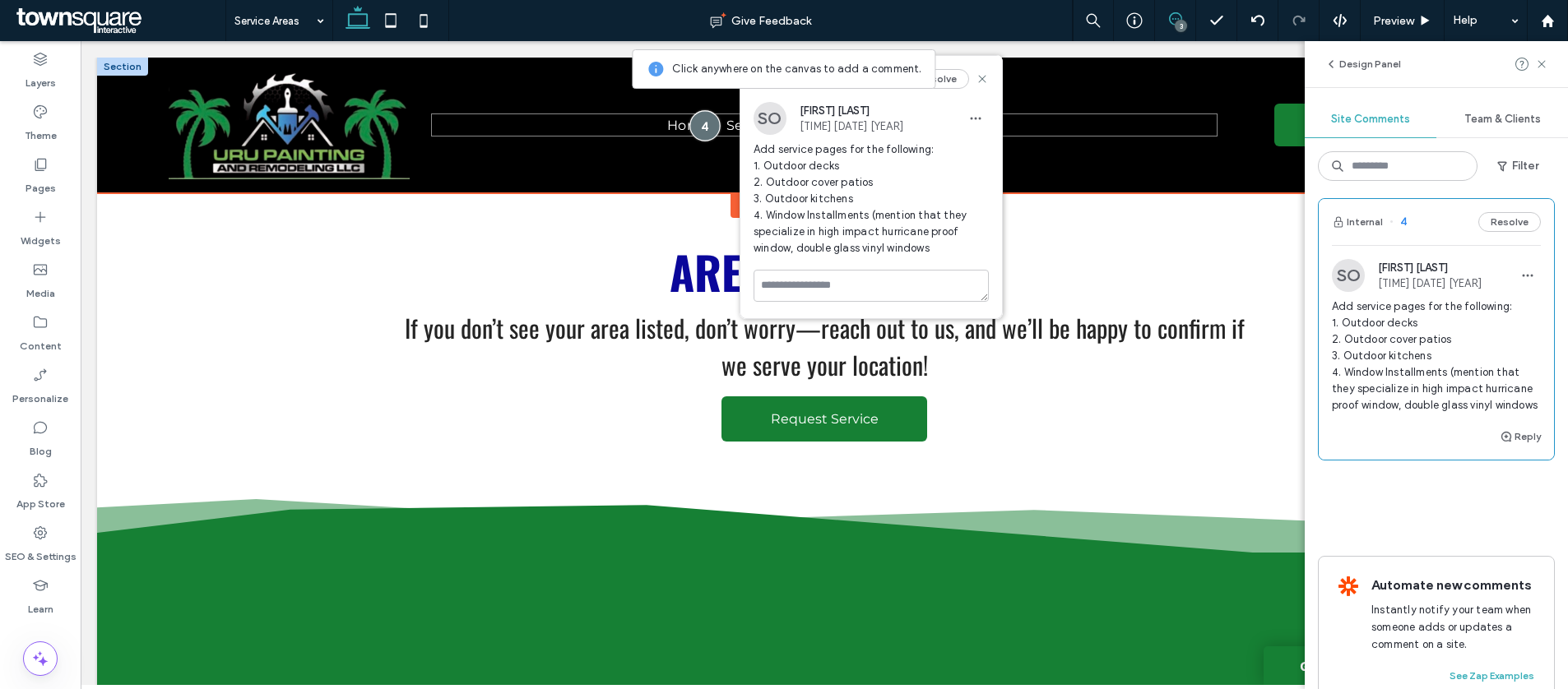 click at bounding box center [704, 125] 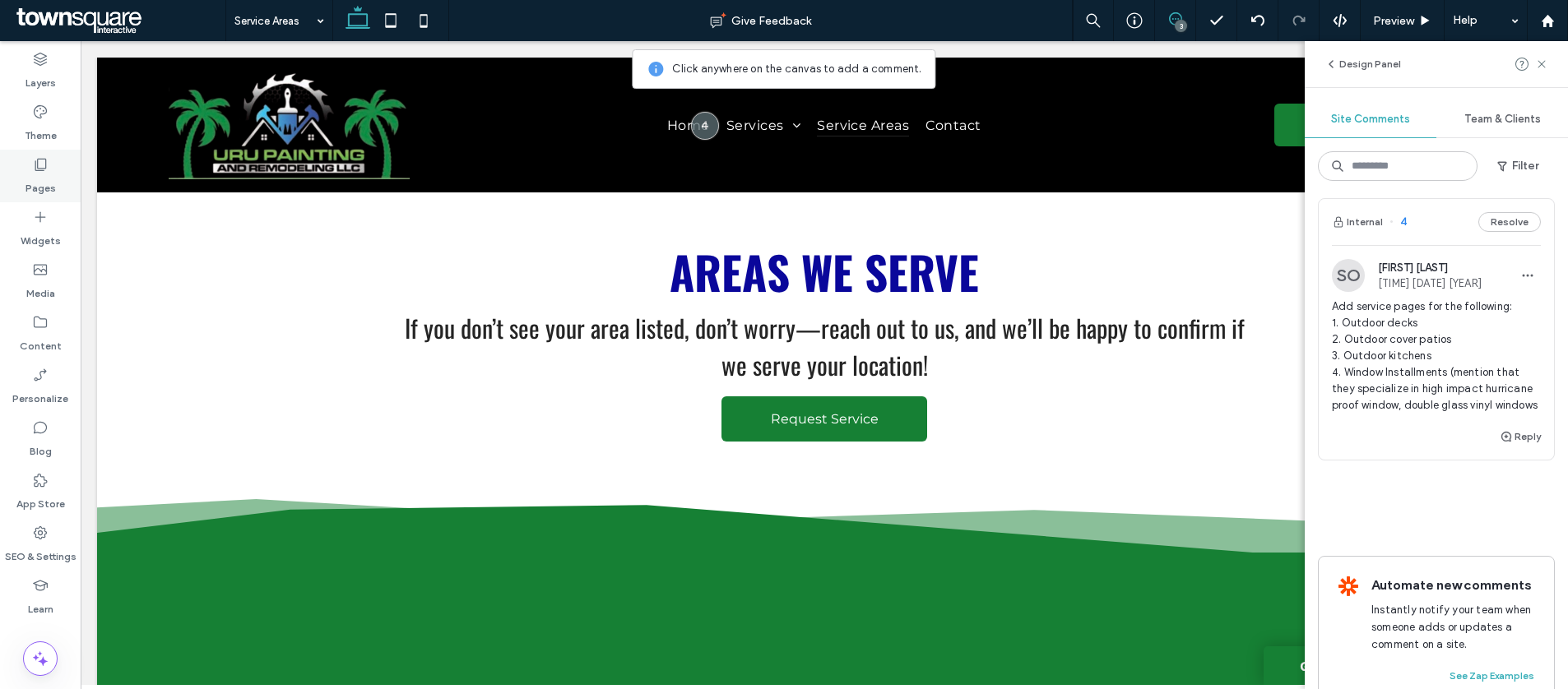 click 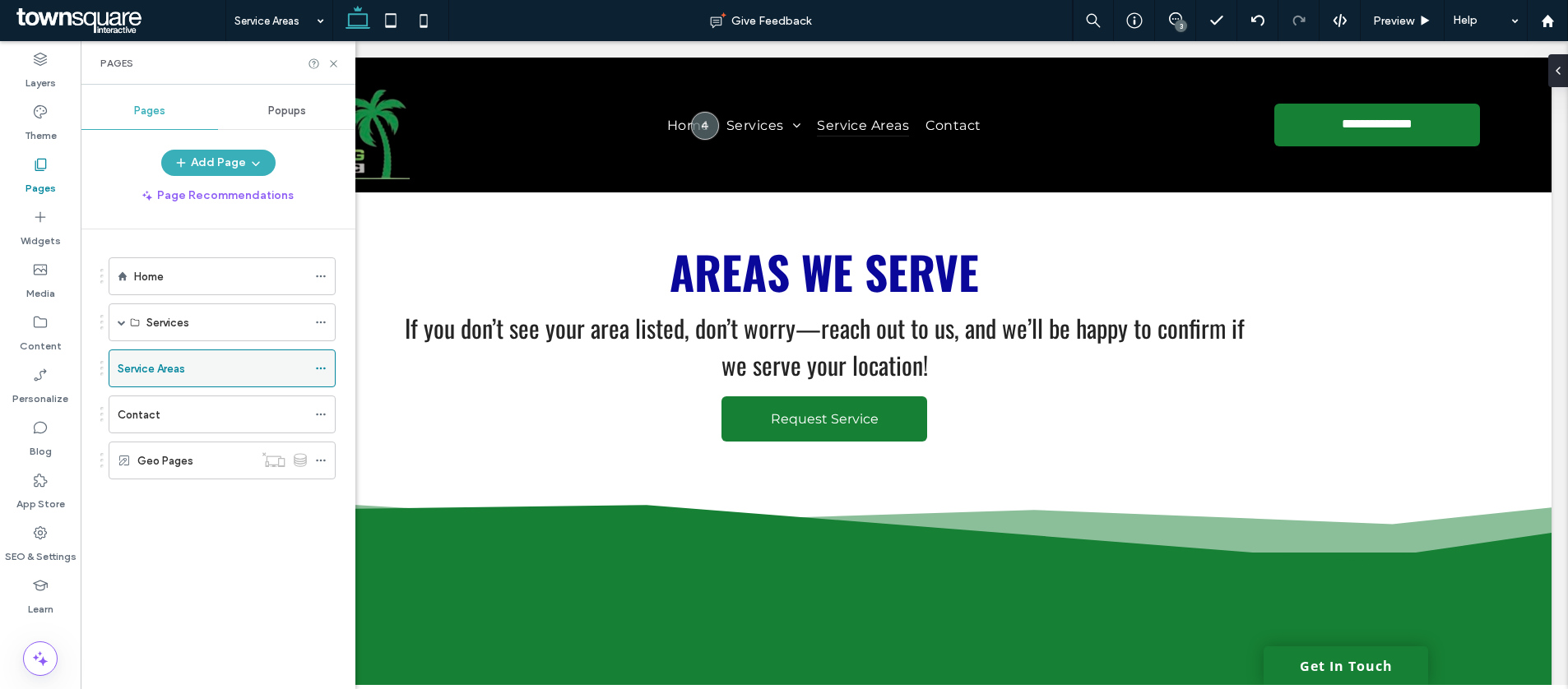 scroll, scrollTop: 0, scrollLeft: 0, axis: both 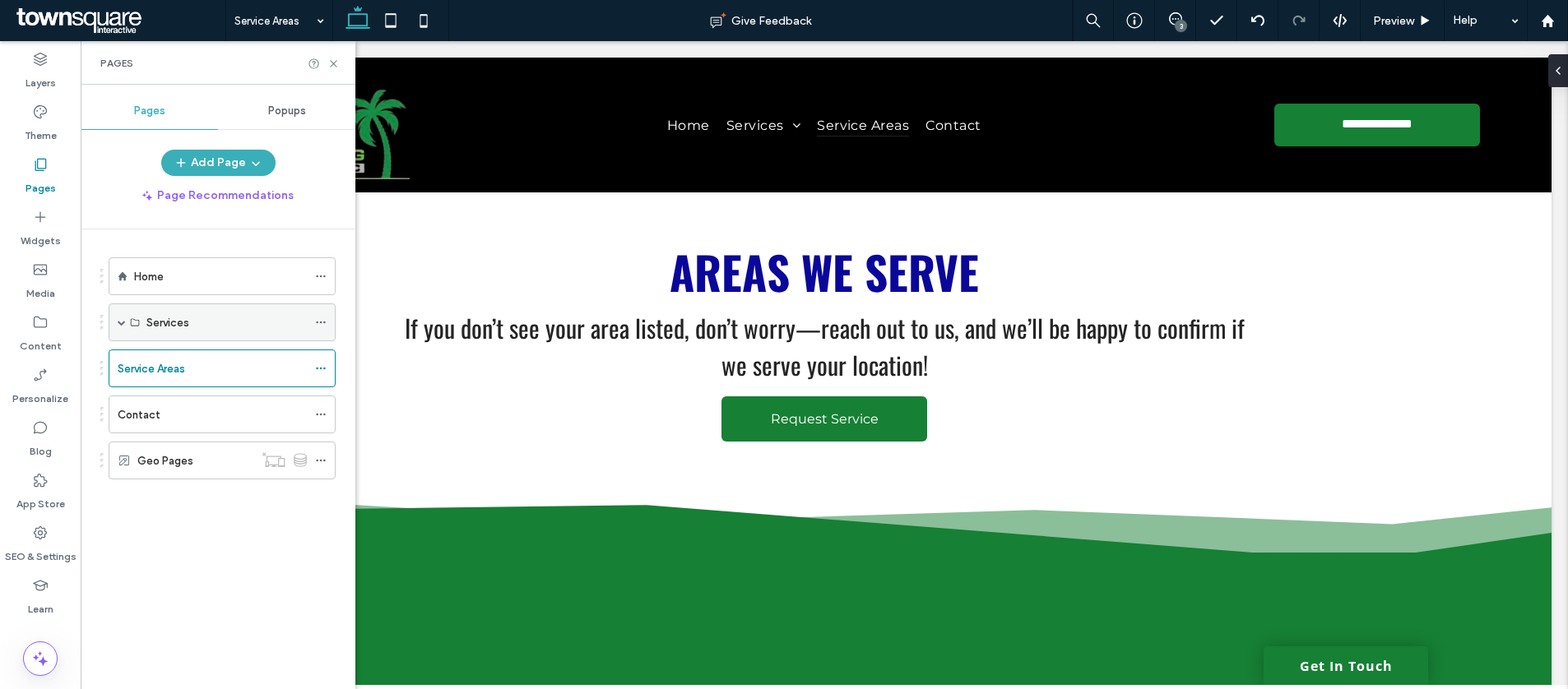 click at bounding box center (122, 322) 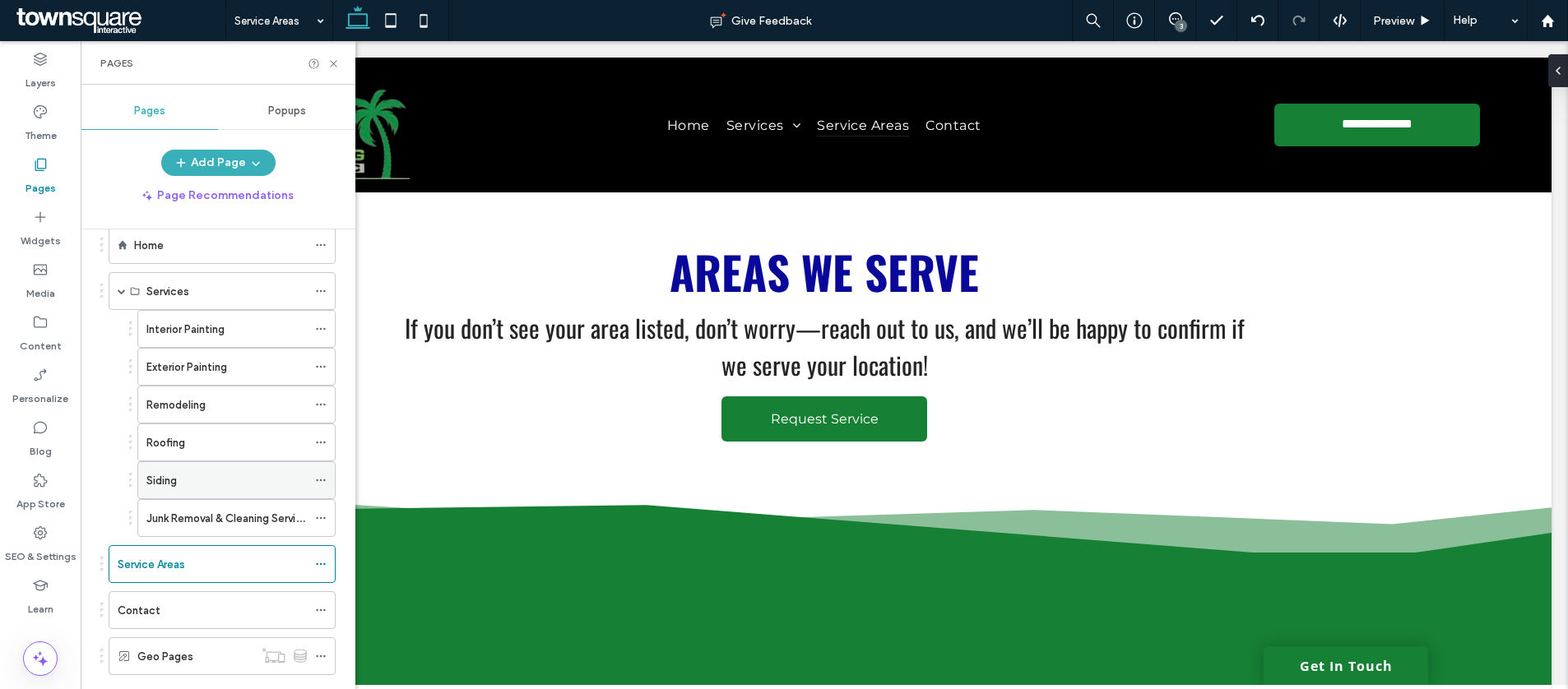 scroll, scrollTop: 67, scrollLeft: 0, axis: vertical 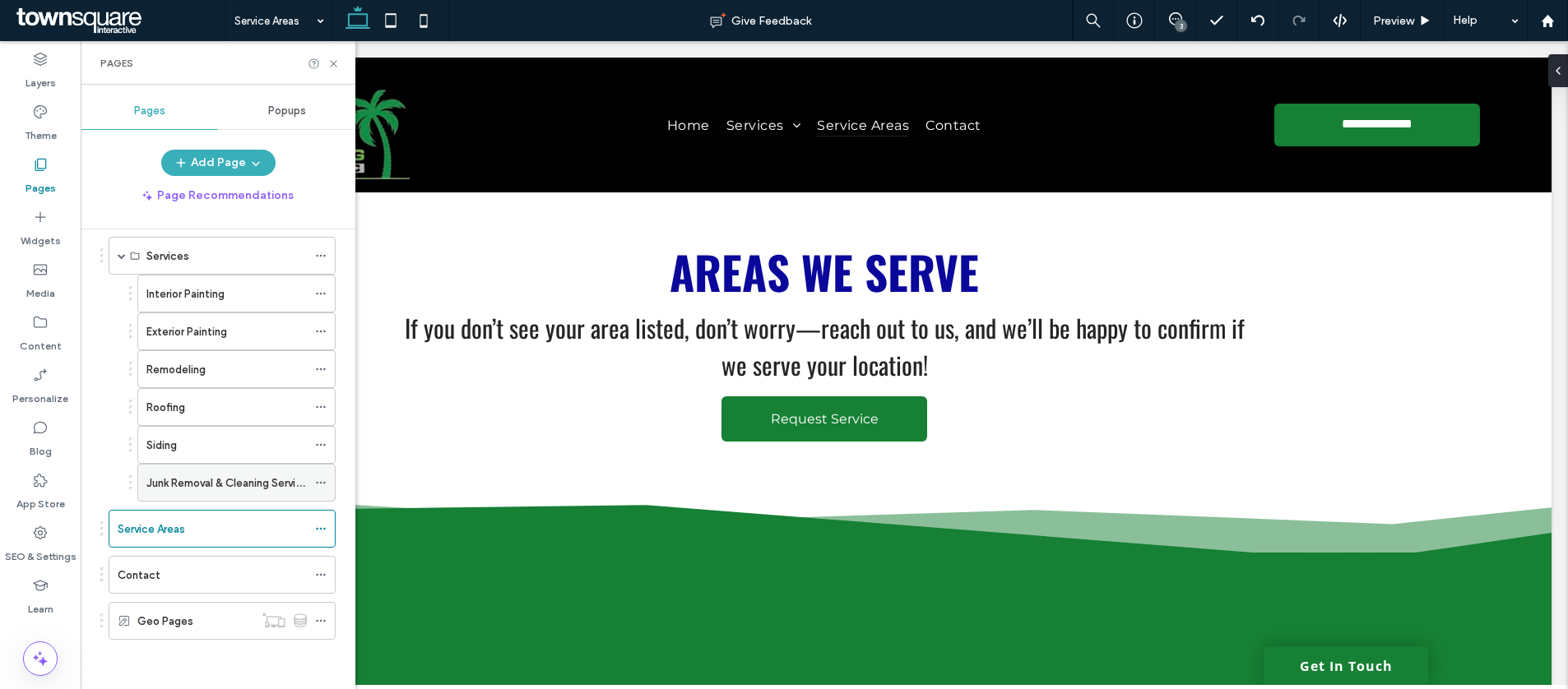 click 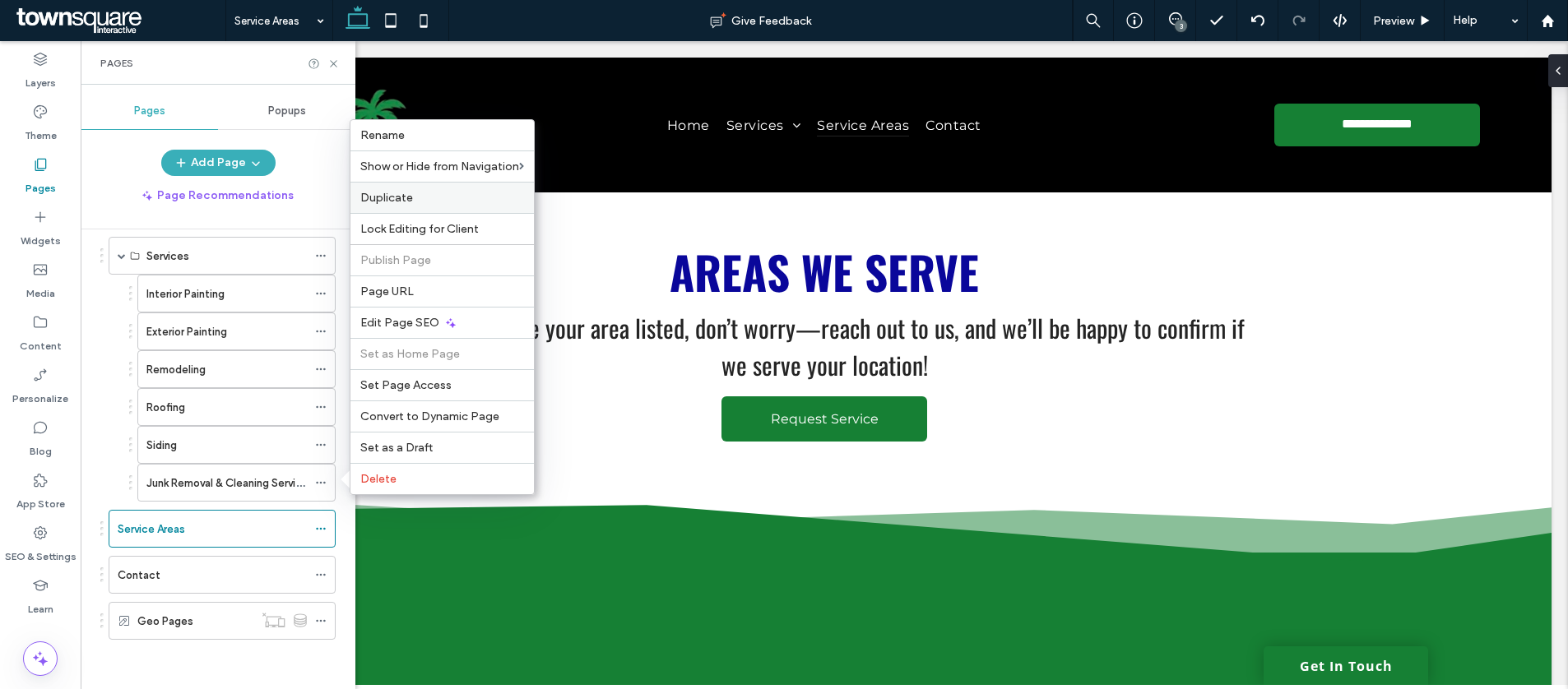 click on "Duplicate" at bounding box center [442, 197] 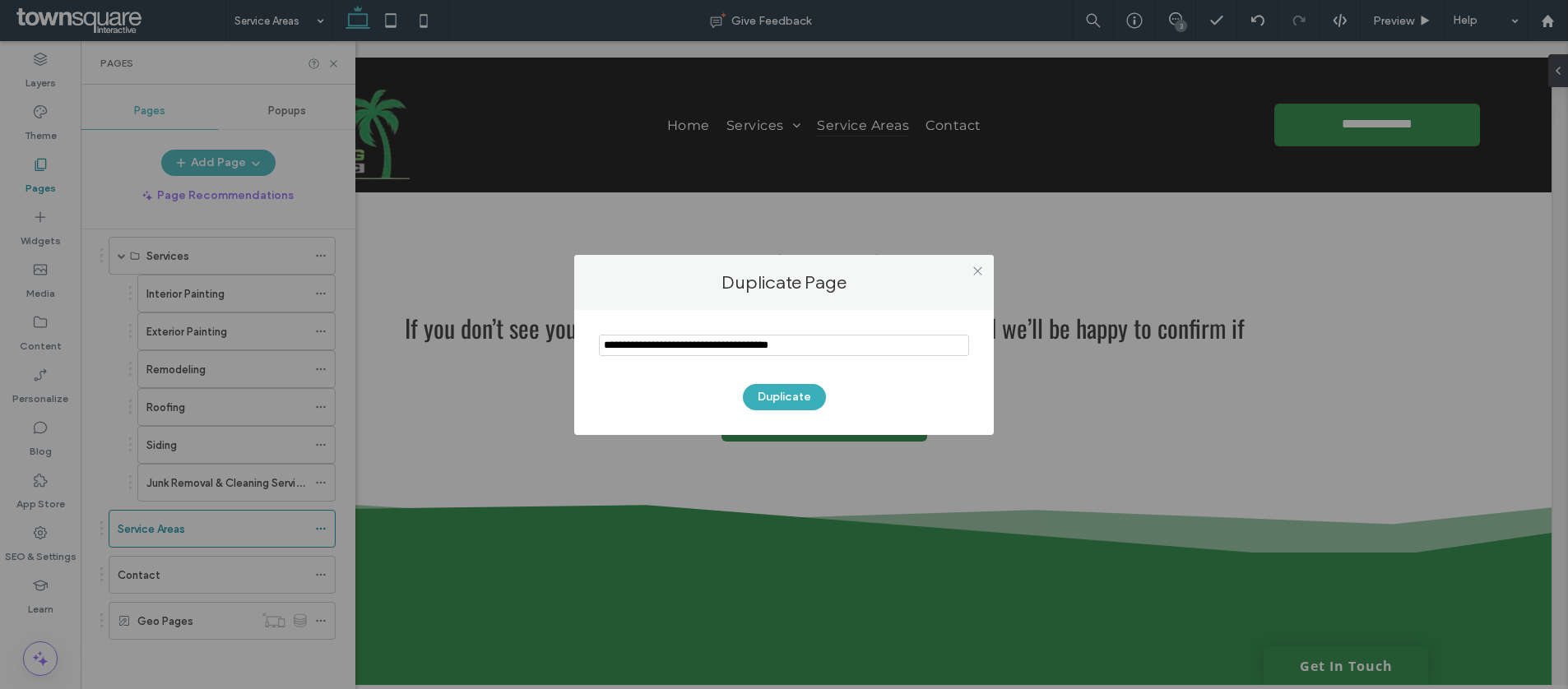 drag, startPoint x: 860, startPoint y: 348, endPoint x: 693, endPoint y: 326, distance: 168.44287 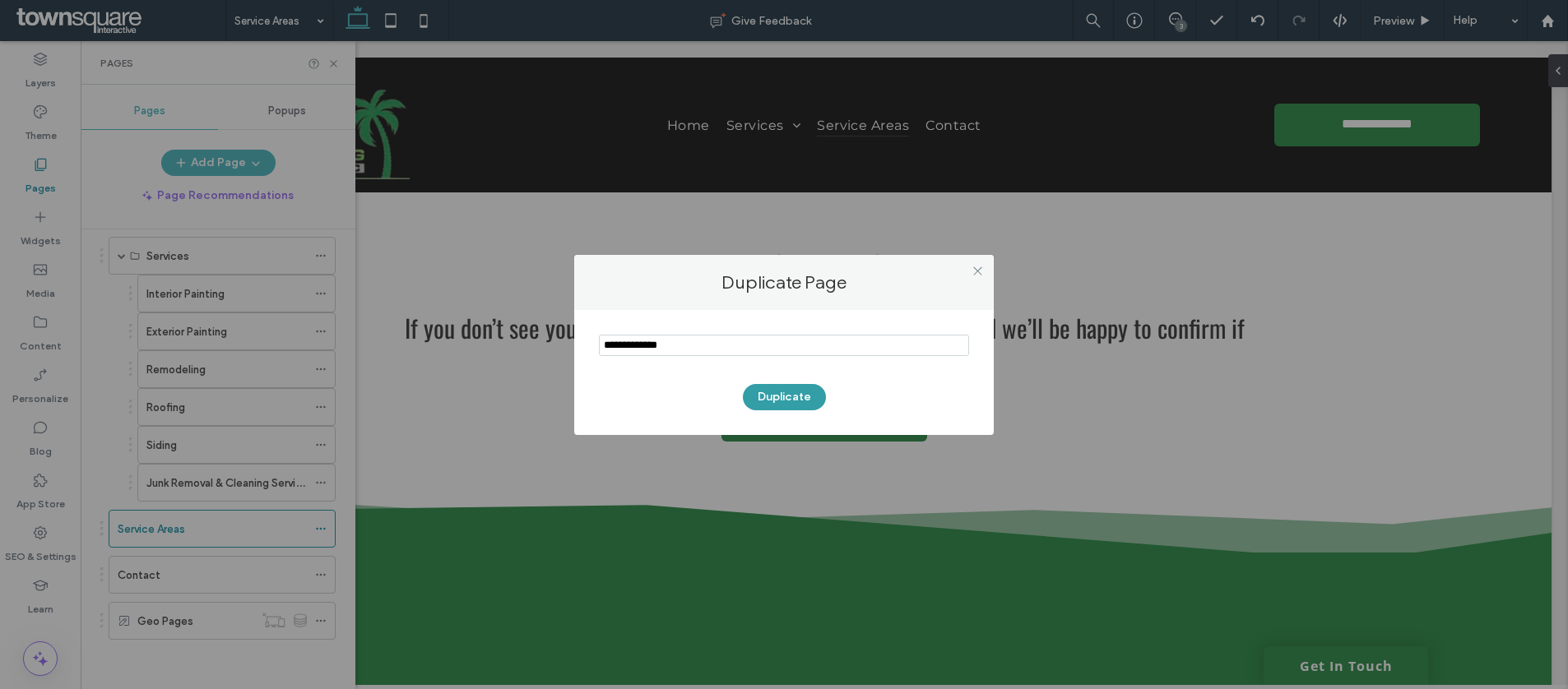 type on "**********" 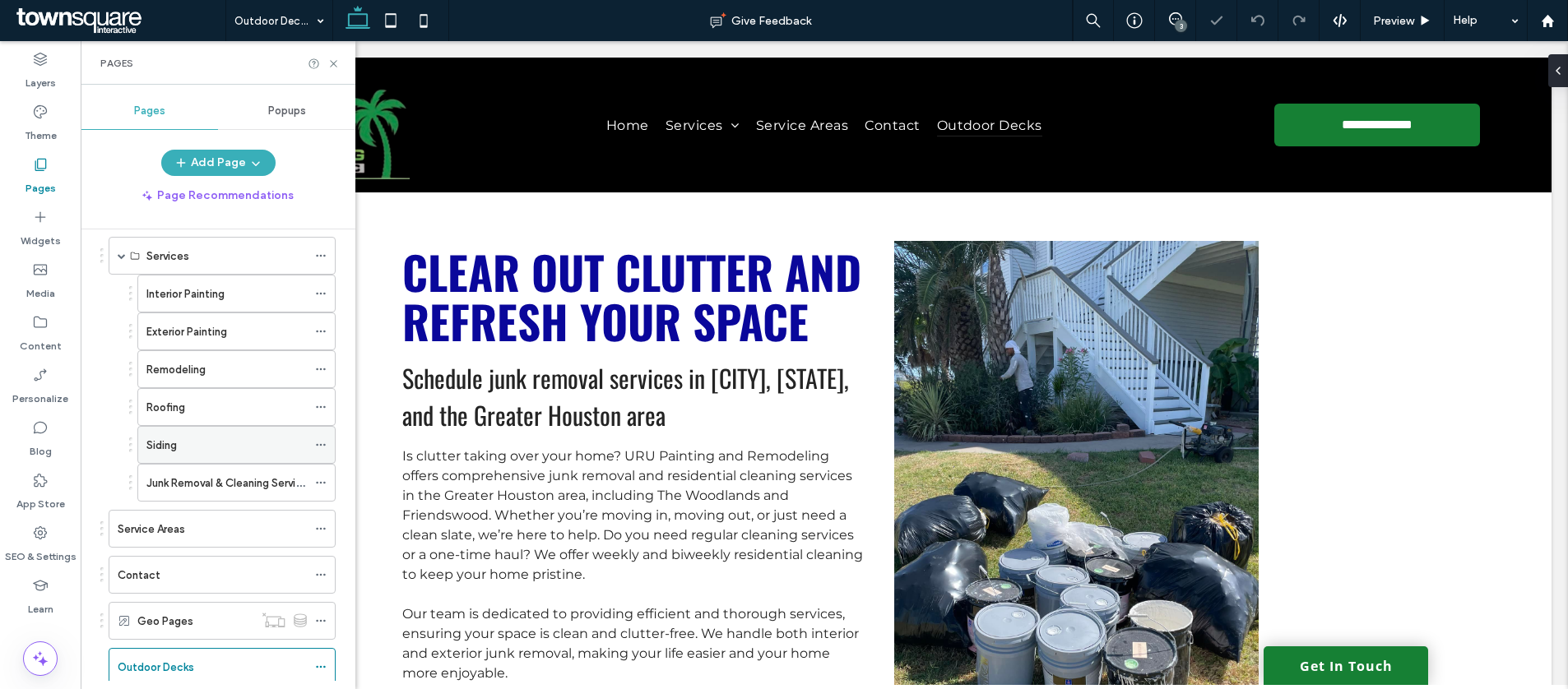 scroll, scrollTop: 0, scrollLeft: 0, axis: both 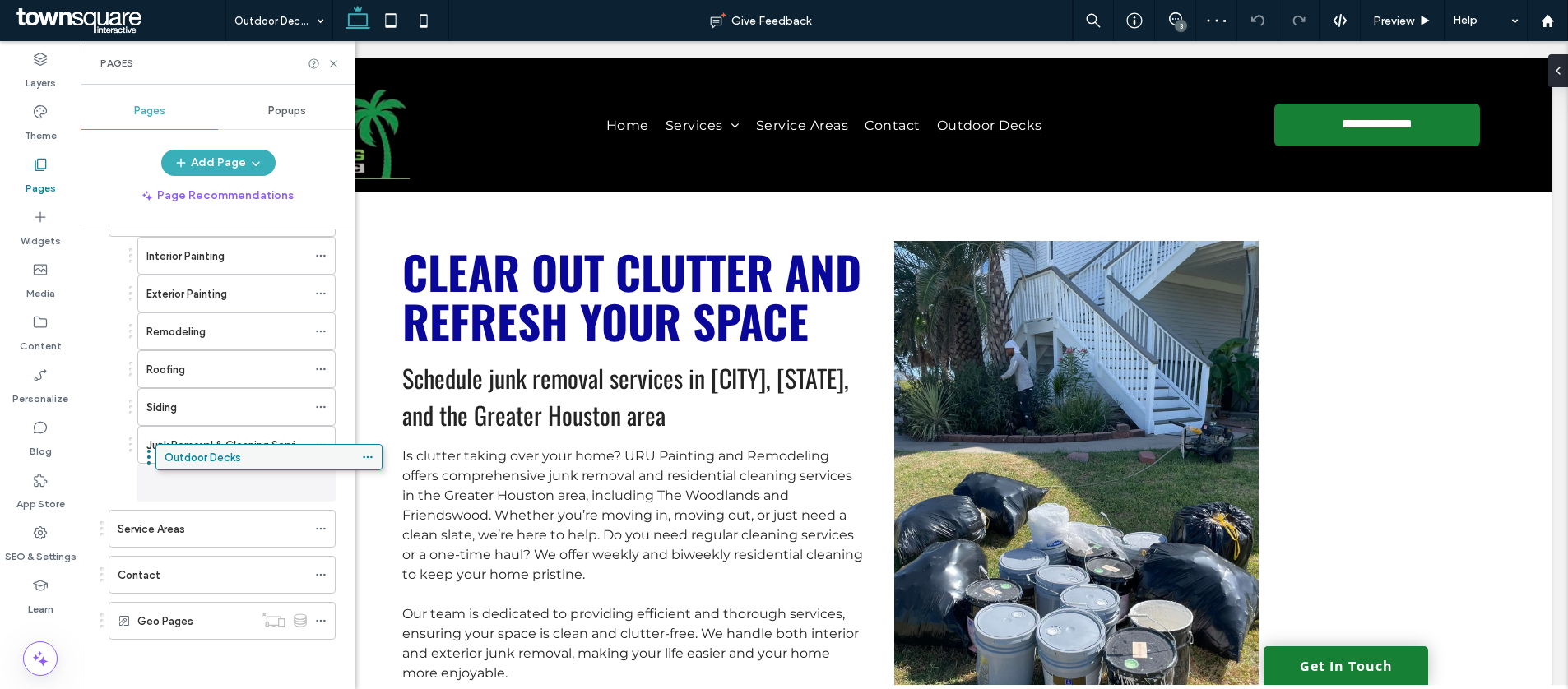drag, startPoint x: 234, startPoint y: 544, endPoint x: 270, endPoint y: 463, distance: 88.63972 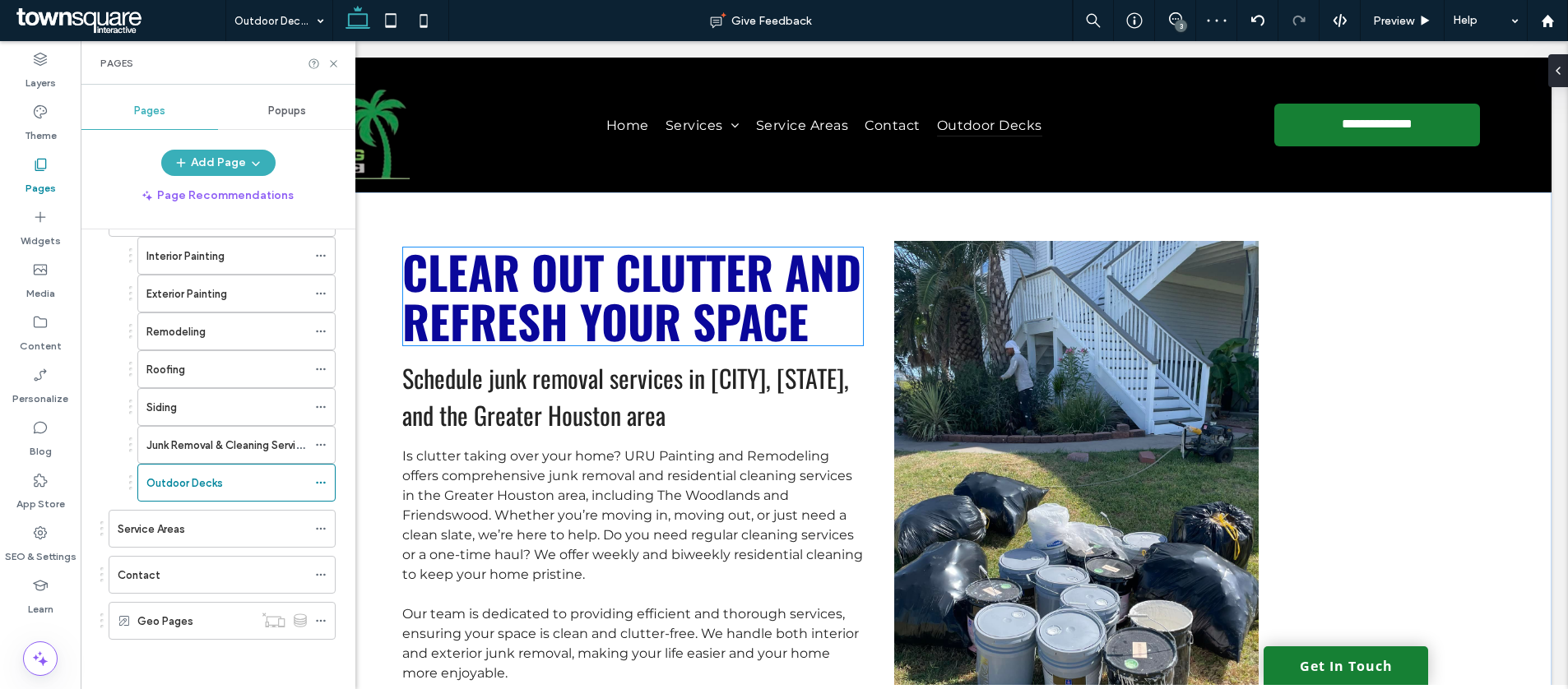 click on "Clear Out Clutter and Refresh Your Space" at bounding box center [632, 296] 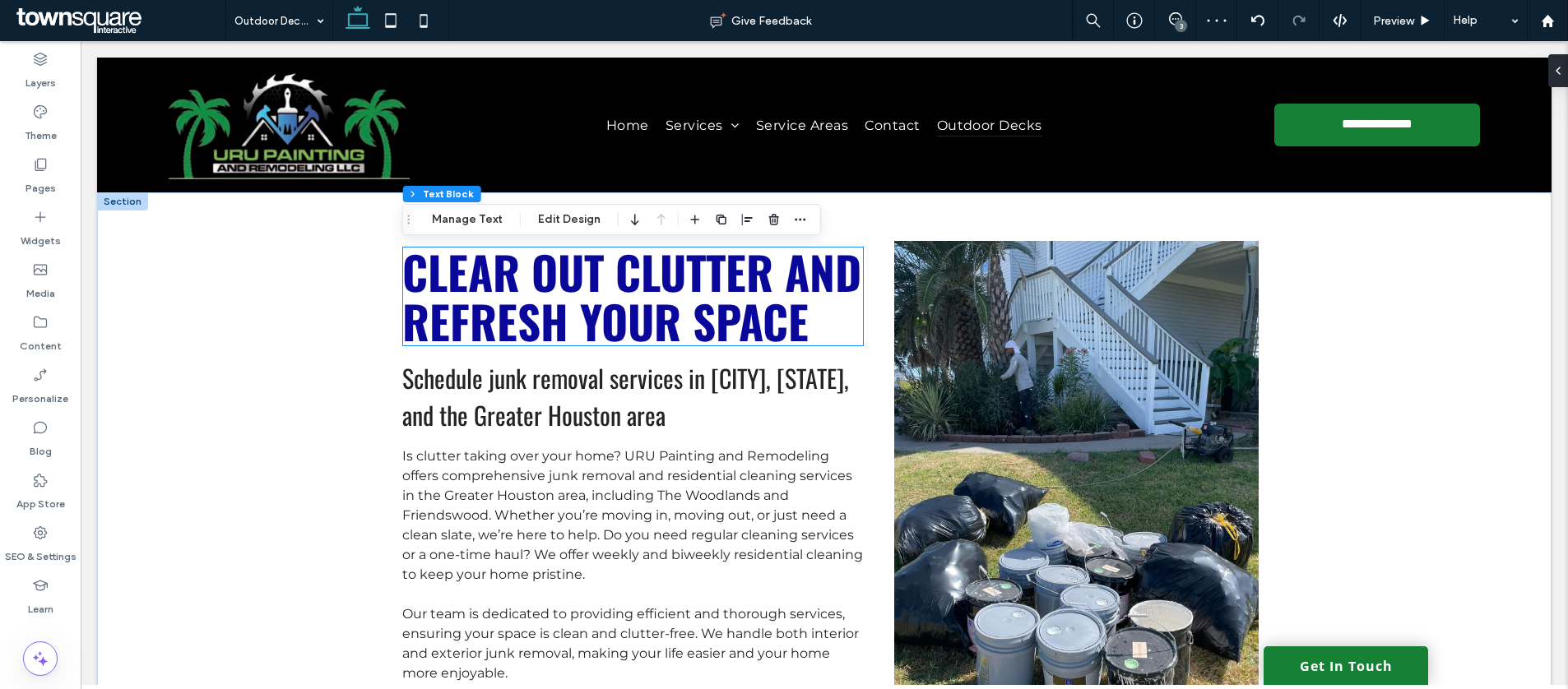 click on "Clear Out Clutter and Refresh Your Space" at bounding box center (633, 296) 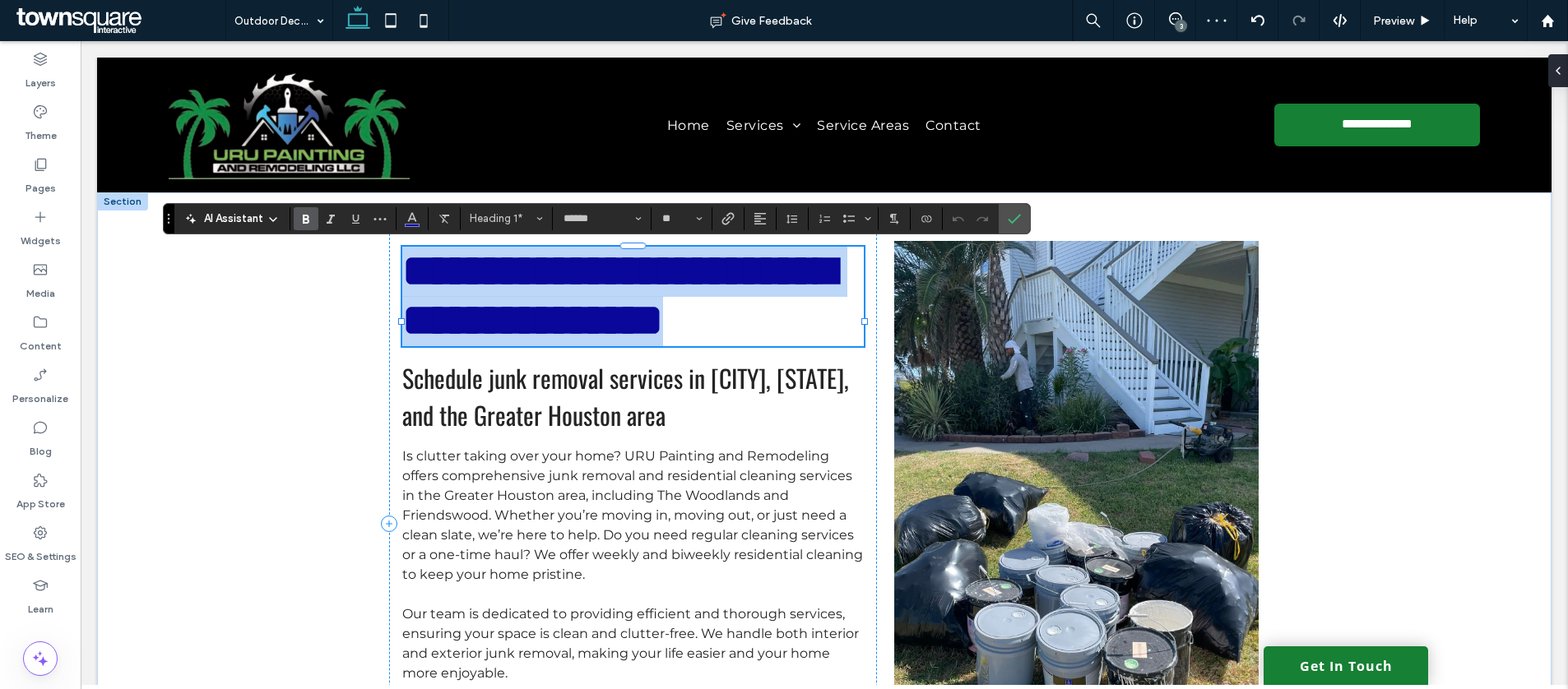 type 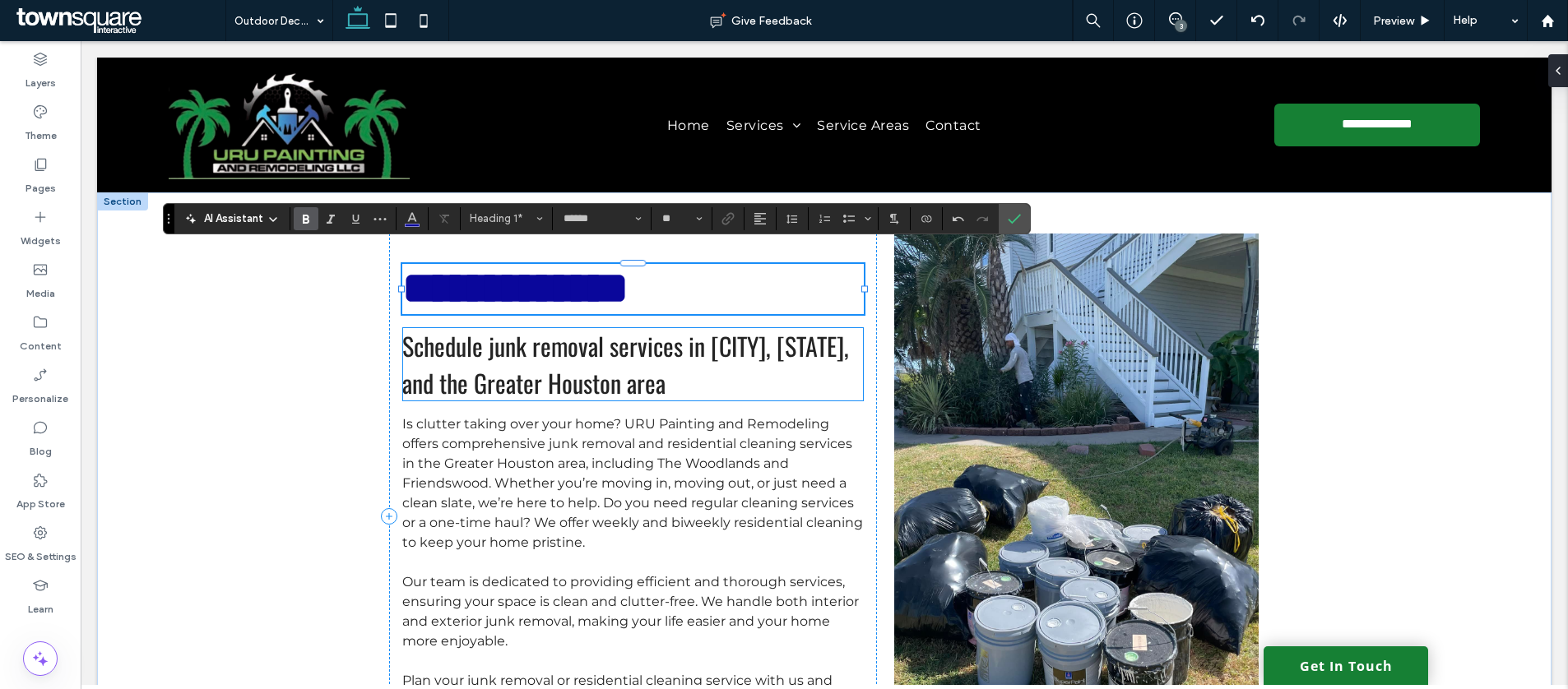click on "Schedule junk removal services in Humble, TX, and the Greater Houston area" at bounding box center (625, 364) 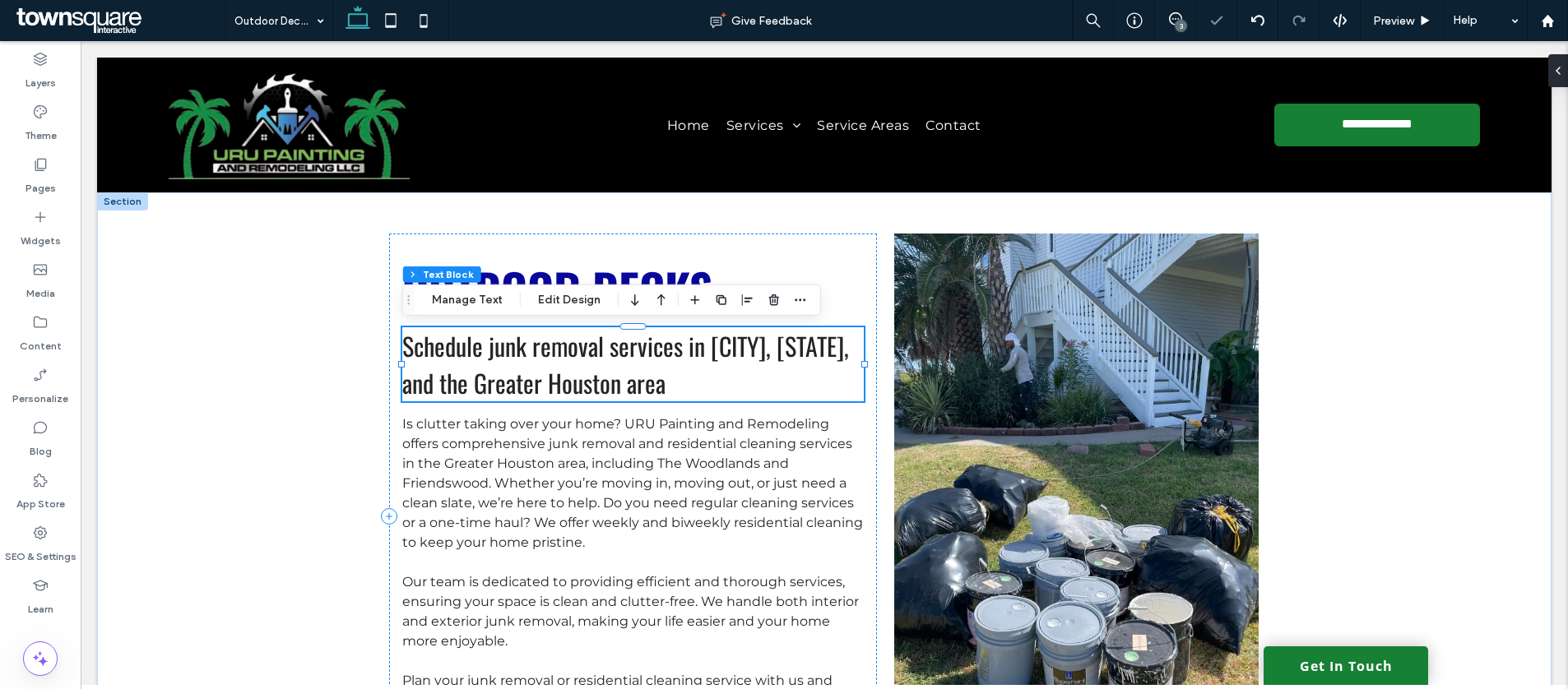 click on "Schedule junk removal services in Humble, TX, and the Greater Houston area" at bounding box center [633, 364] 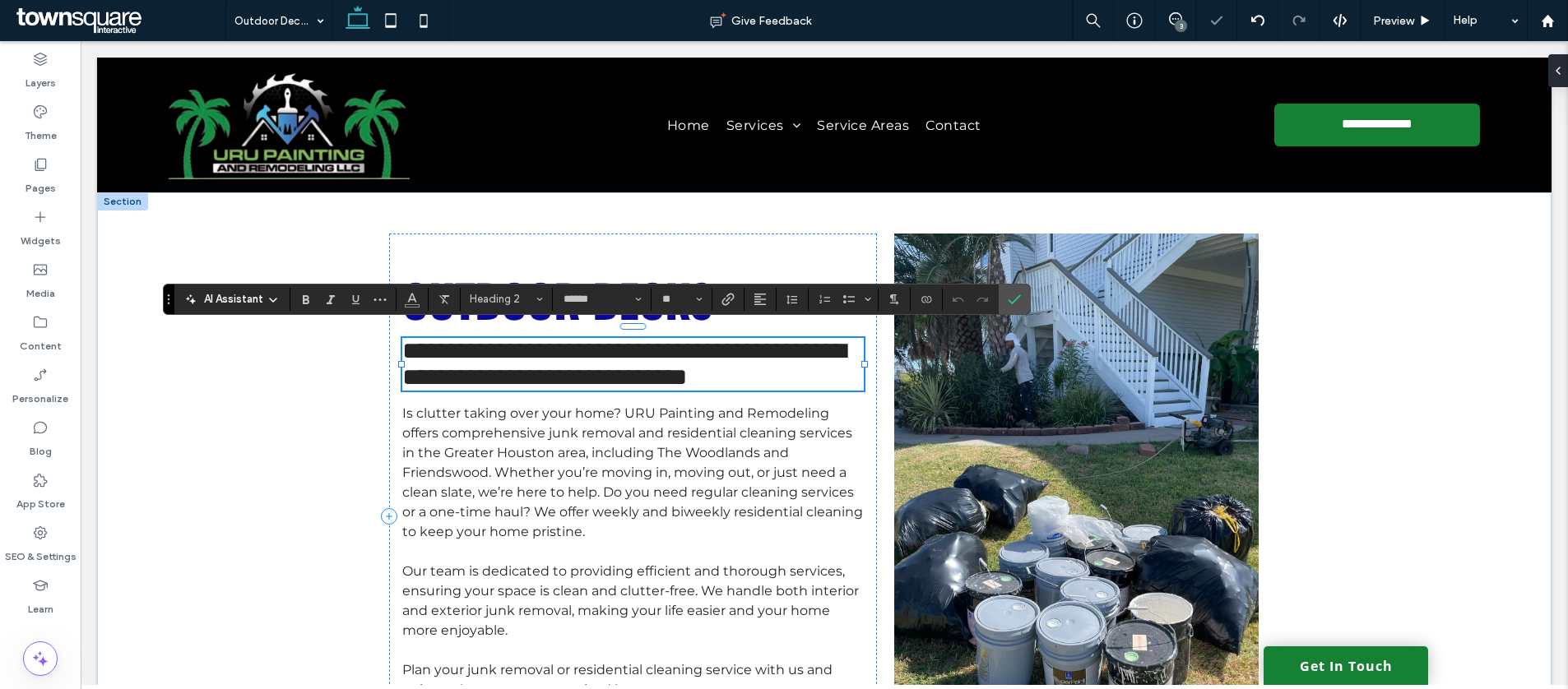 type 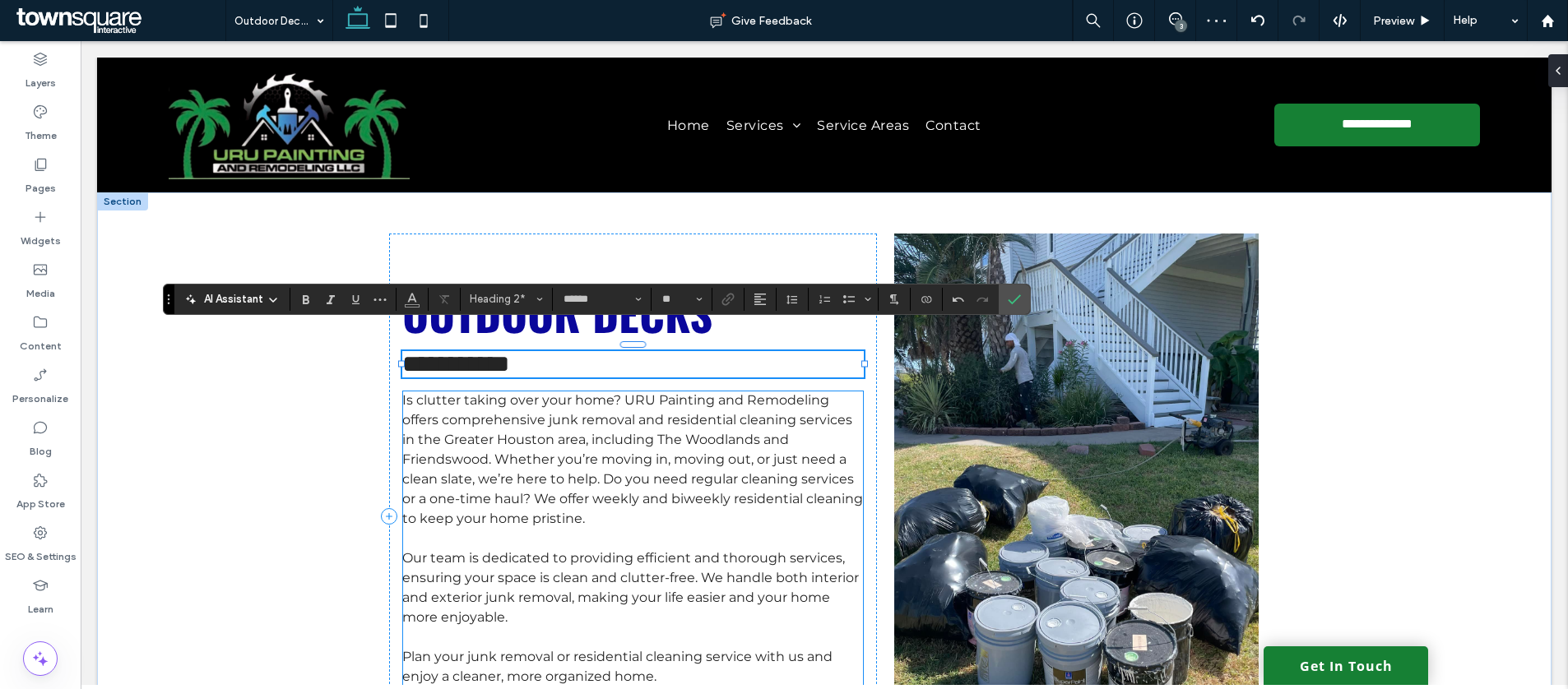 click on "Is clutter taking over your home? URU Painting and Remodeling offers comprehensive junk removal and residential cleaning services in the Greater Houston area, including The Woodlands and Friendswood. Whether you’re moving in, moving out, or just need a clean slate, we’re here to help. Do you need regular cleaning services or a one-time haul? We offer weekly and biweekly residential cleaning to keep your home pristine." at bounding box center [633, 459] 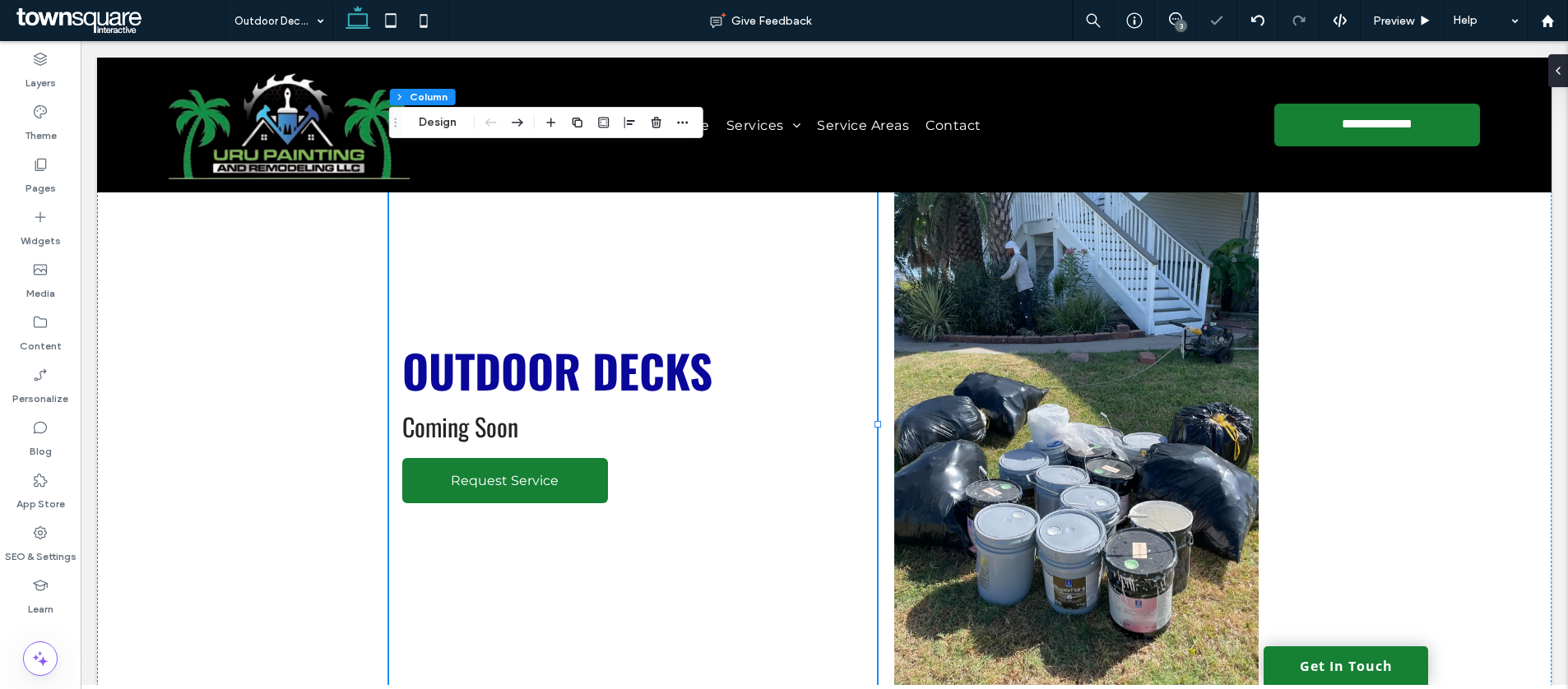 scroll, scrollTop: 164, scrollLeft: 0, axis: vertical 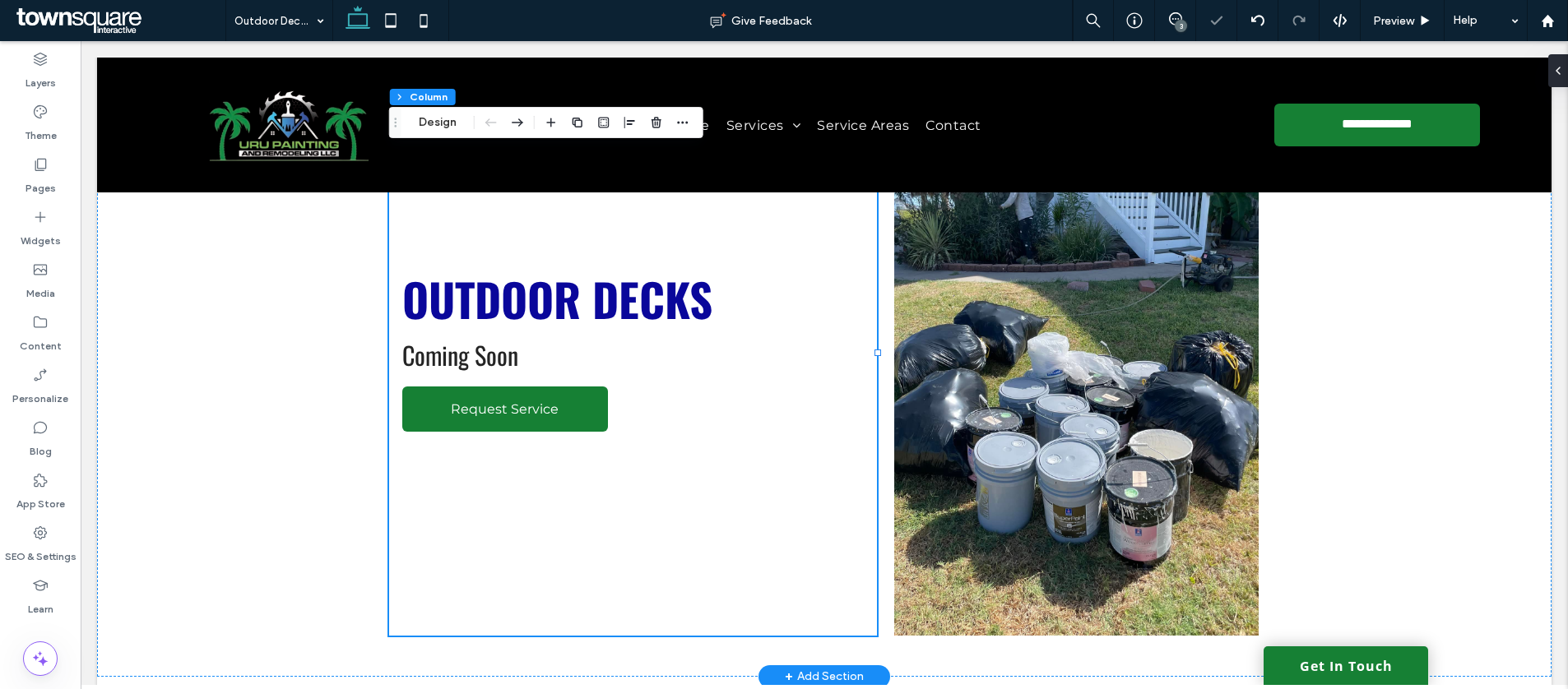 click at bounding box center (1076, 353) 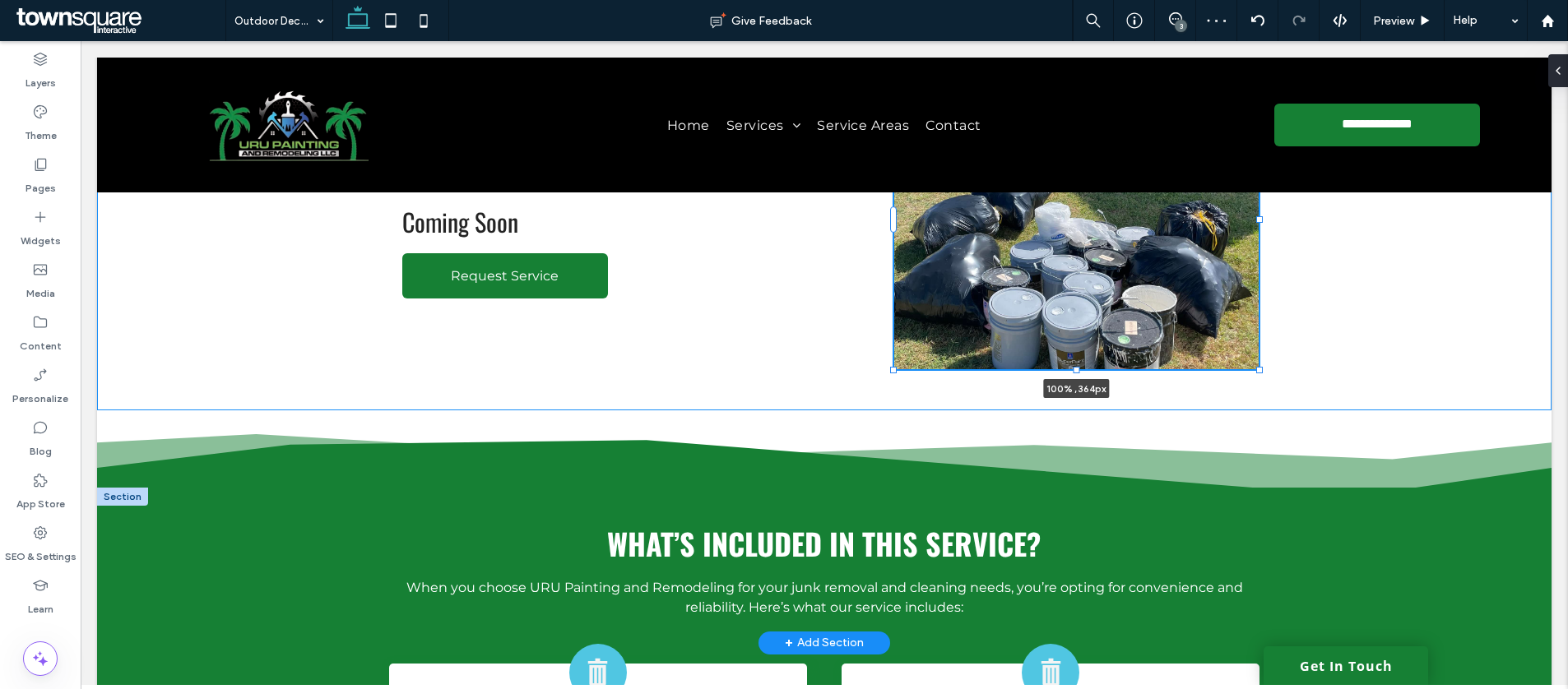 drag, startPoint x: 1076, startPoint y: 639, endPoint x: 1069, endPoint y: 506, distance: 133.18408 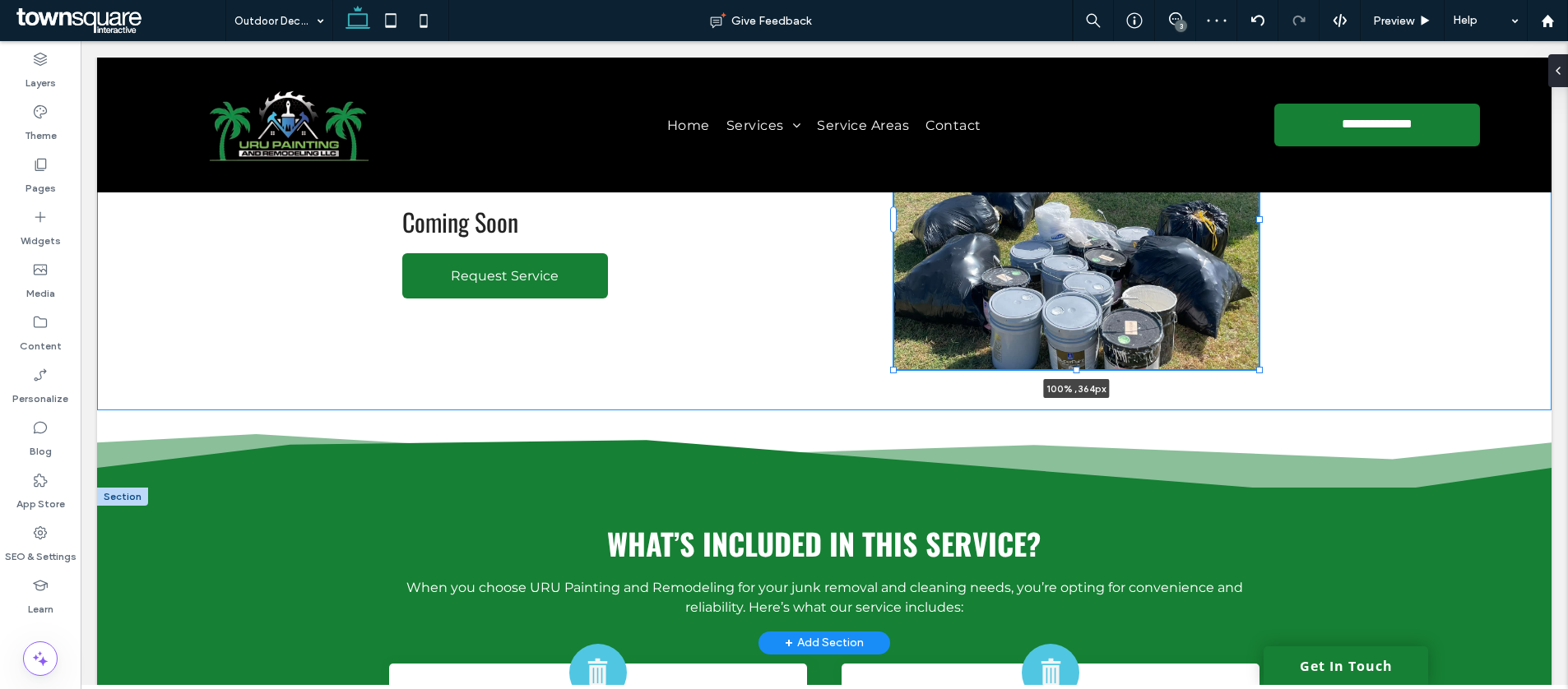 click on "Outdoor Decks
Coming Soon
Request Service
100% , 364px
Section + Add Section
Section + Add Section
What’s Included in This Service?
When you choose URU Painting and Remodeling for your junk removal and cleaning needs, you’re opting for convenience and reliability. Here’s what our service includes:
Section + Add Section
Comprehensive junk removal and hauling services
Interior and exterior cleaning options
Move-in and move-out cleaning services
Weekly and biweekly residential cleaning
Efficient and thorough service delivery
Section
Section" at bounding box center (824, 592) 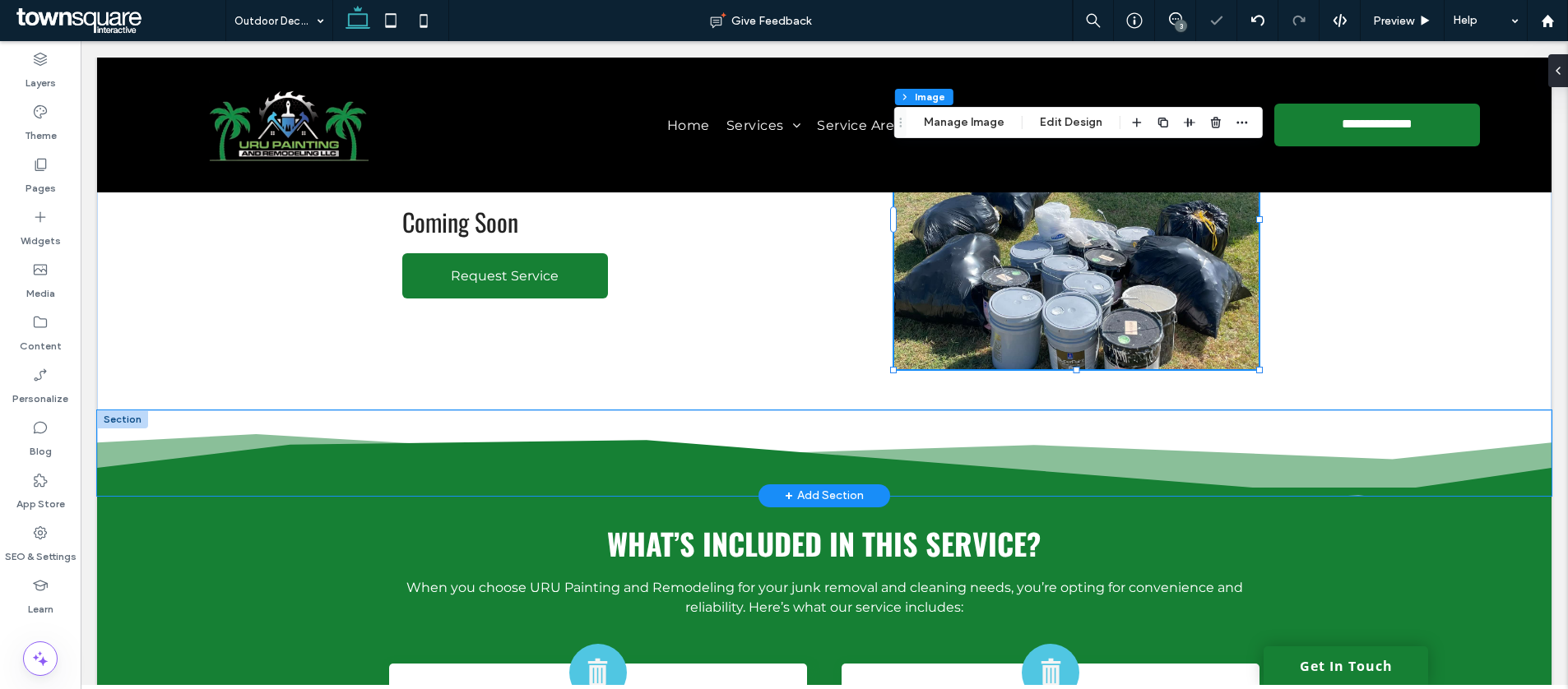 click 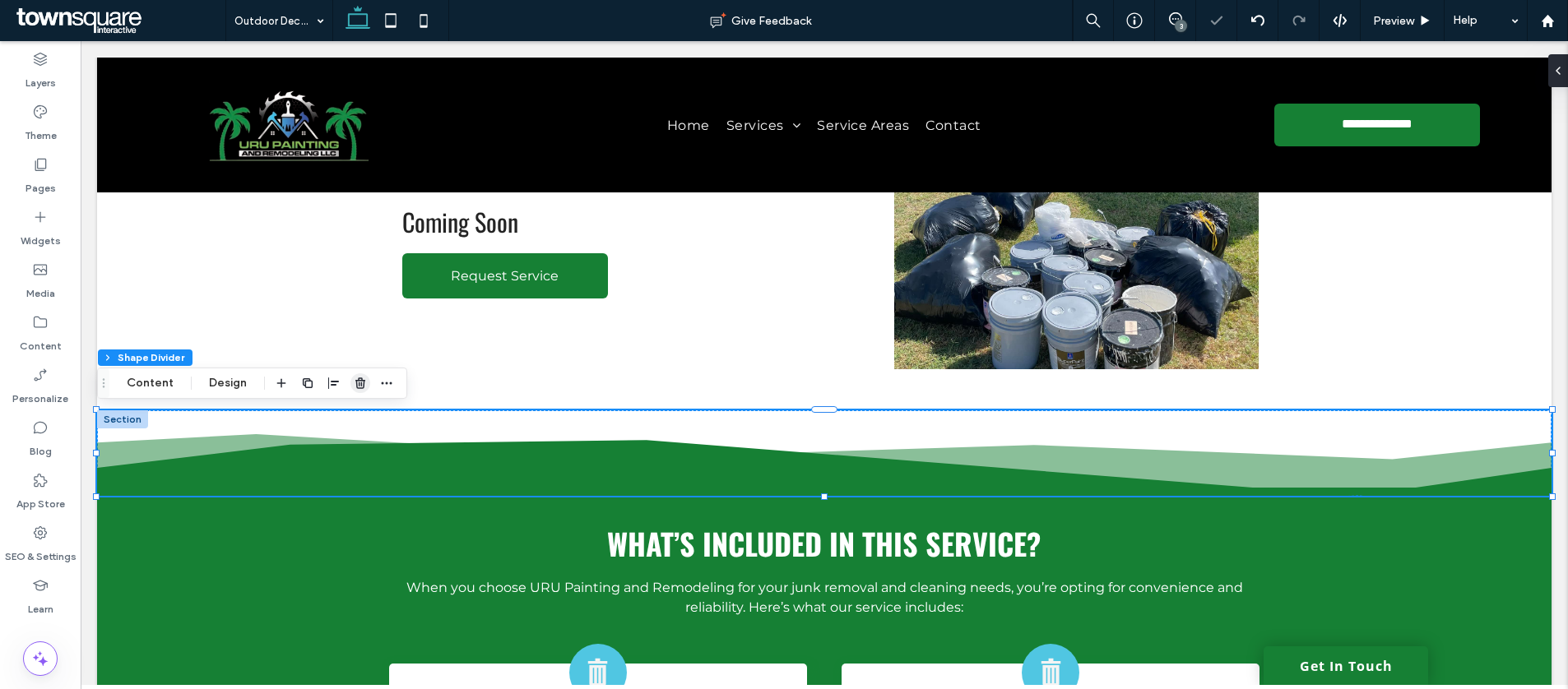 click 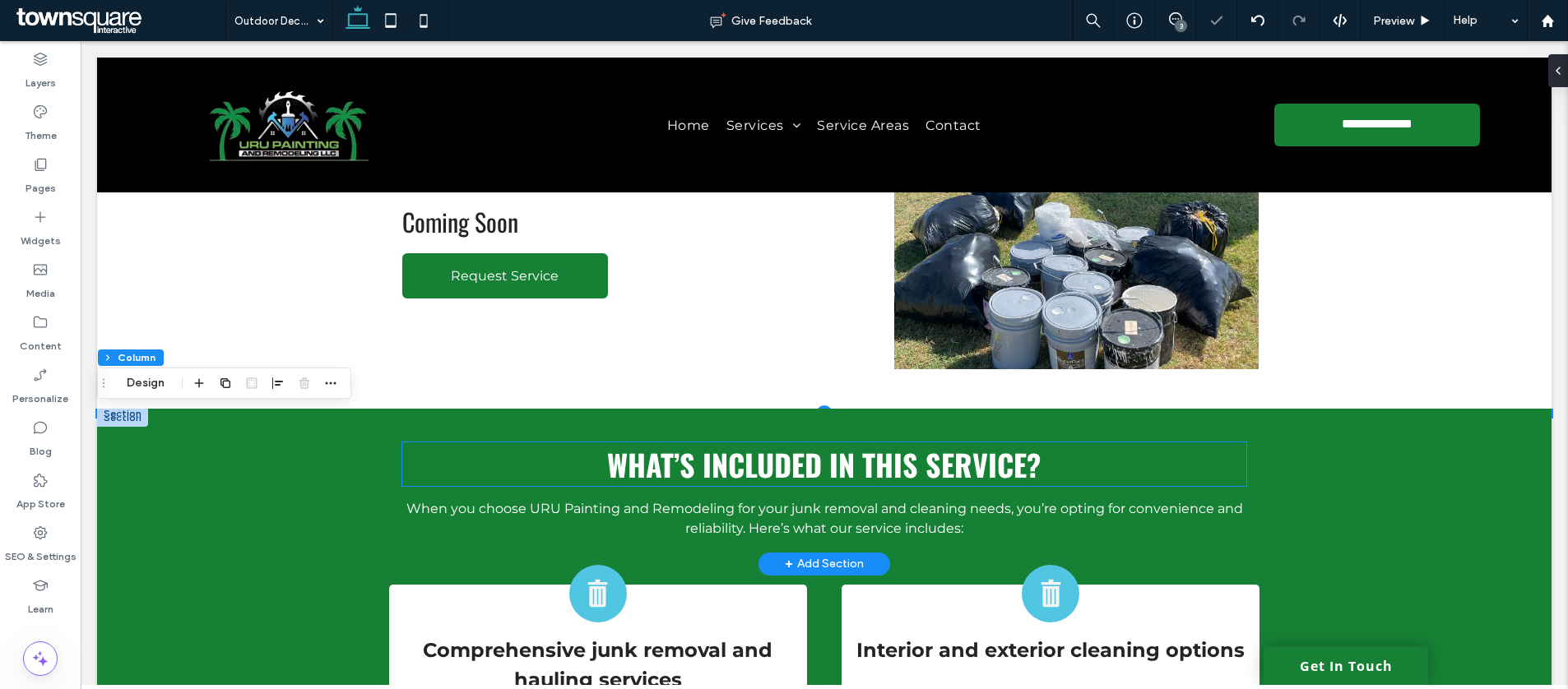 click on "What’s Included in This Service?" at bounding box center (823, 464) 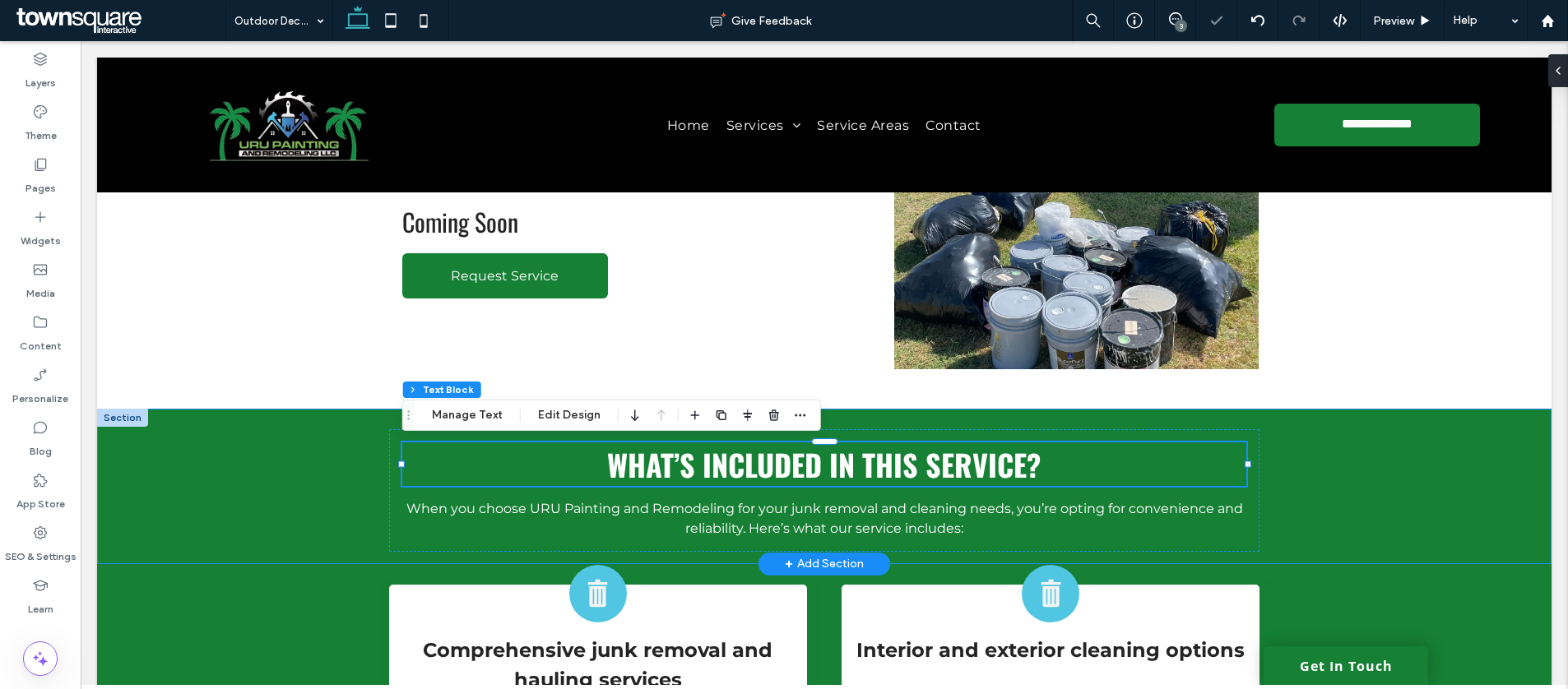 click on "What’s Included in This Service?
When you choose URU Painting and Remodeling for your junk removal and cleaning needs, you’re opting for convenience and reliability. Here’s what our service includes:" at bounding box center (824, 486) 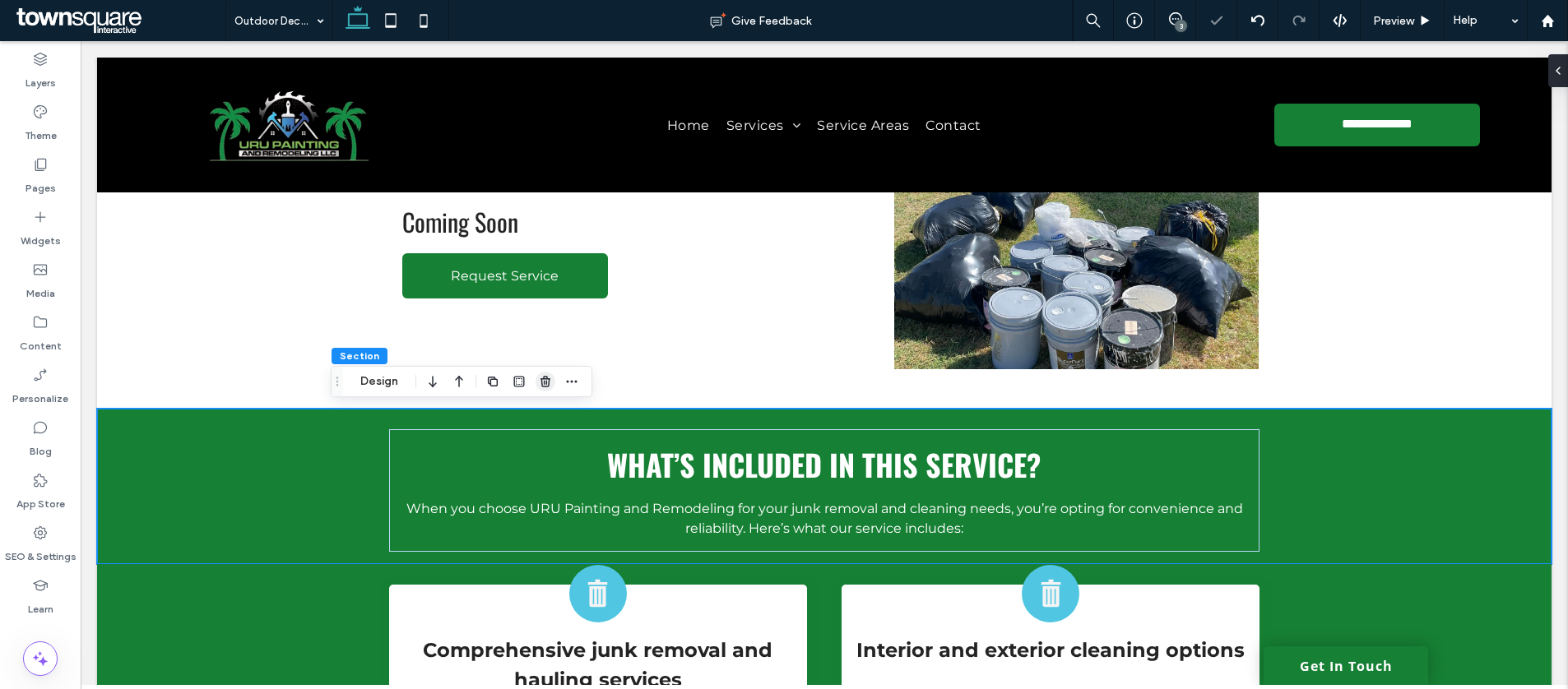 click 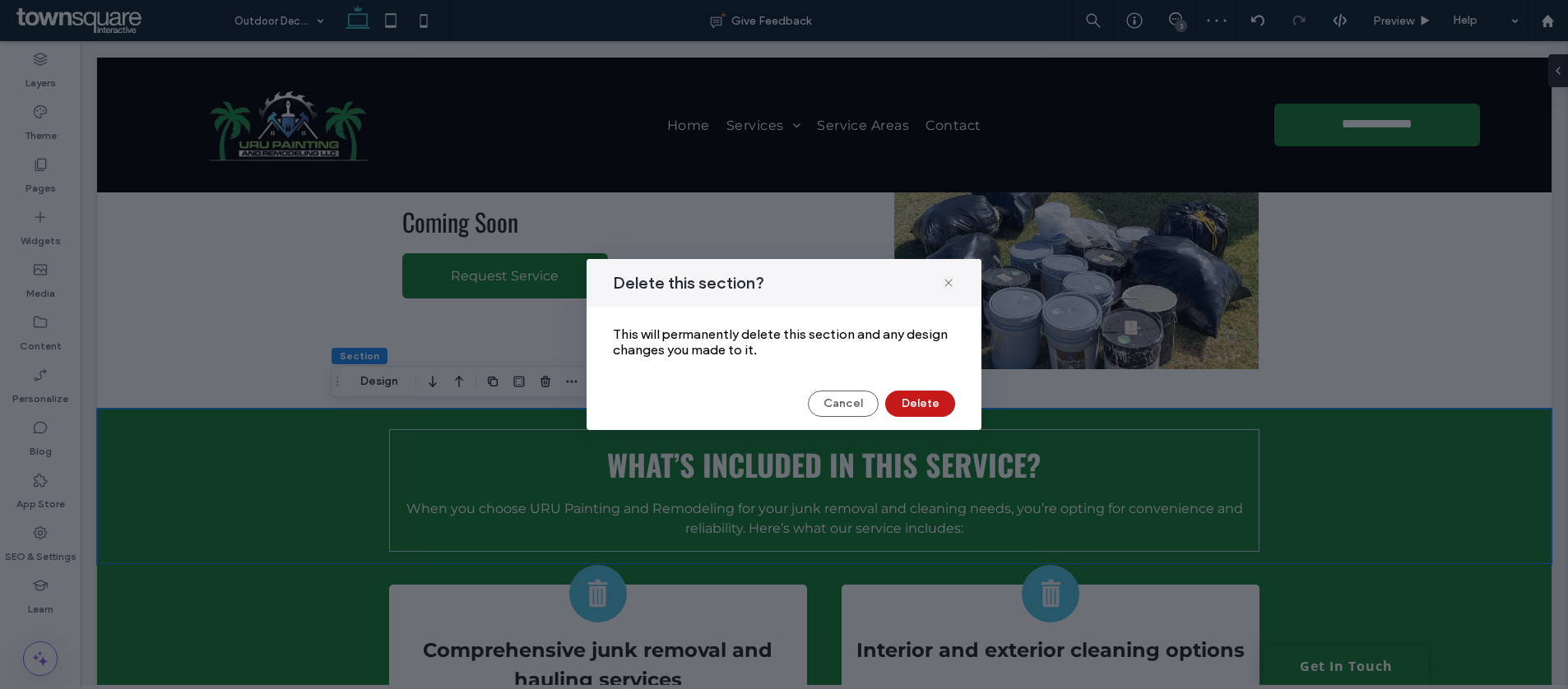 click on "Delete" at bounding box center (920, 404) 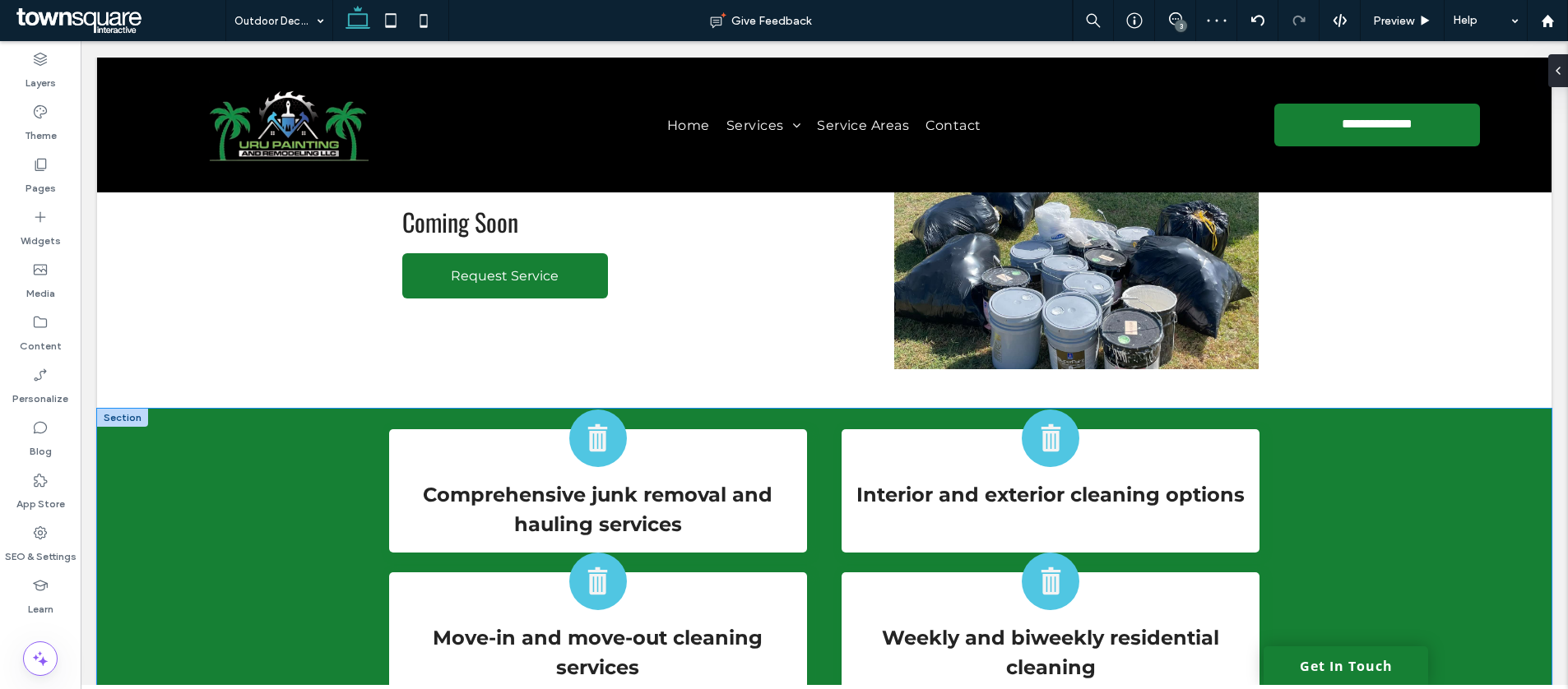 click on "Comprehensive junk removal and hauling services
Interior and exterior cleaning options
Move-in and move-out cleaning services
Weekly and biweekly residential cleaning
Efficient and thorough service delivery" at bounding box center (824, 615) 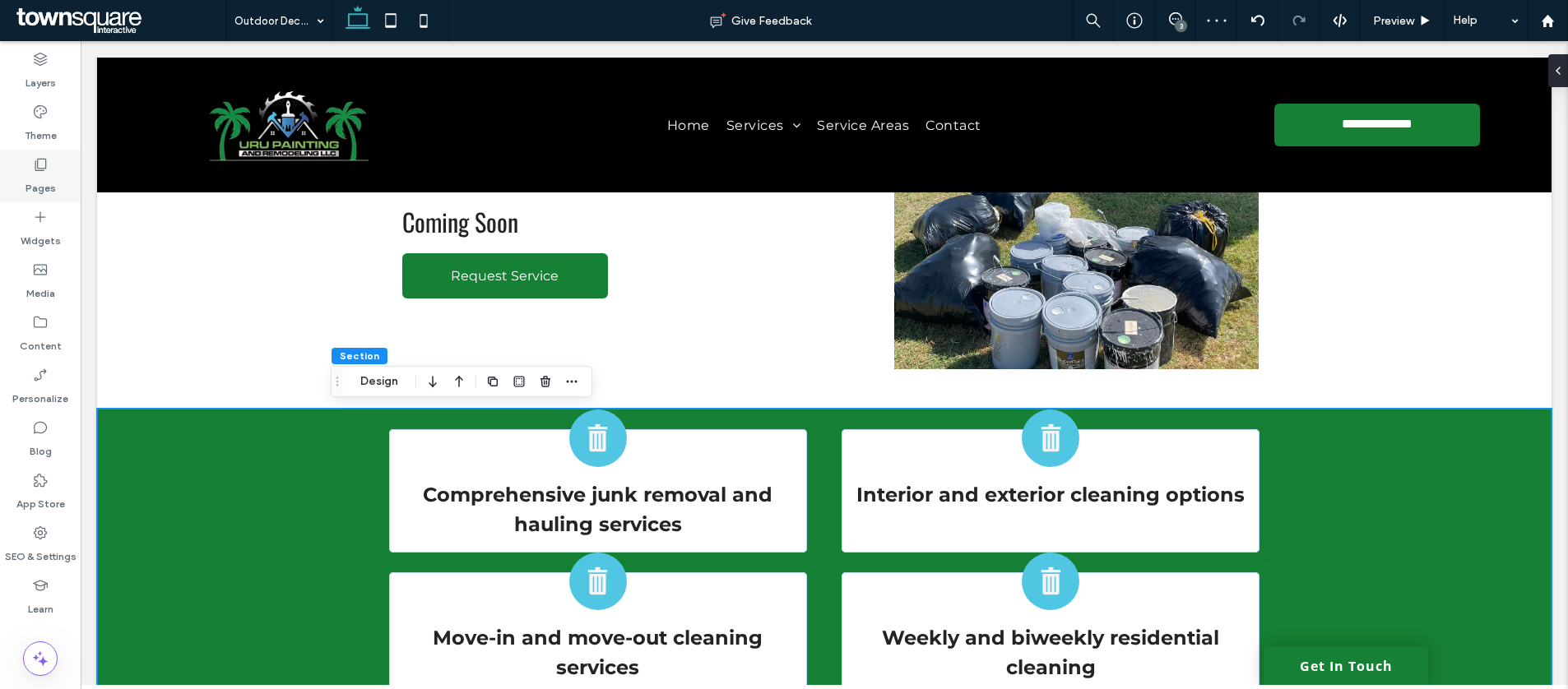 click 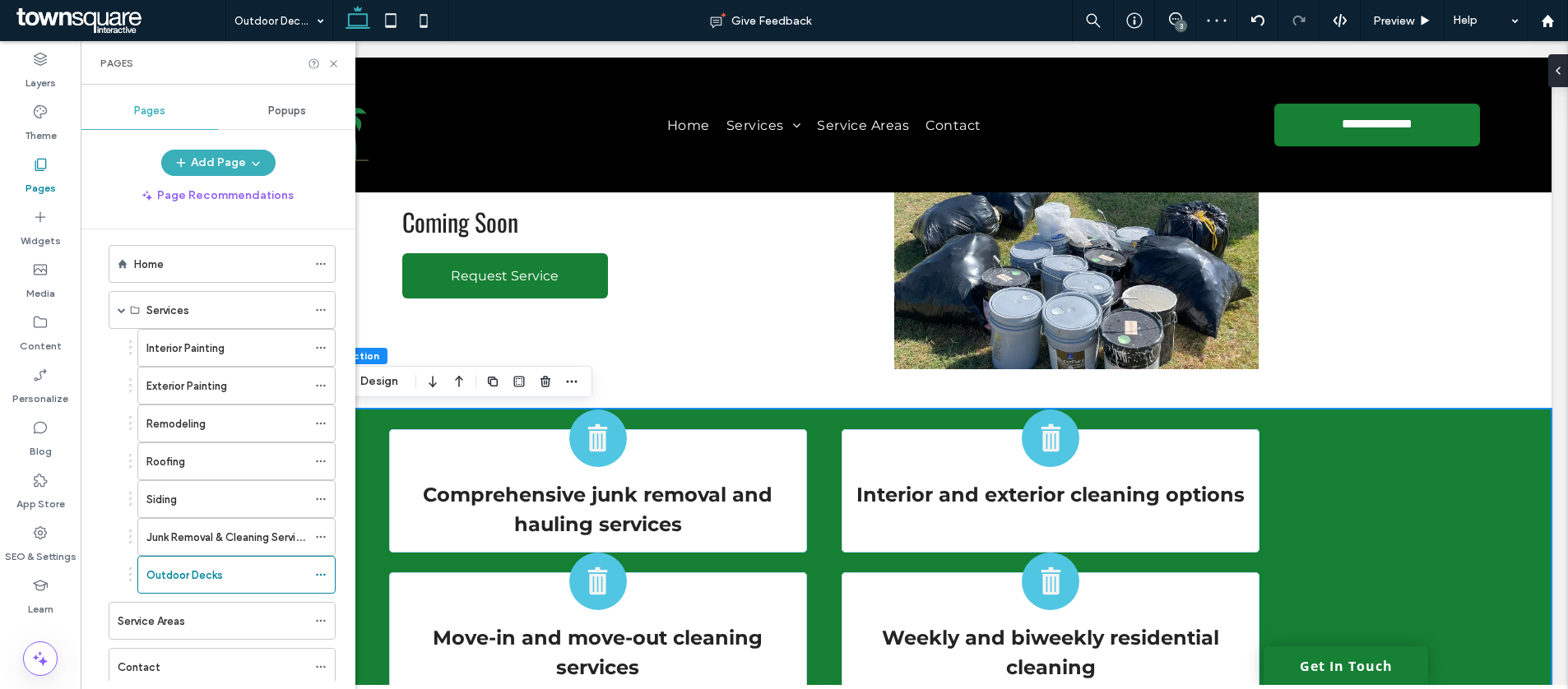 scroll, scrollTop: 27, scrollLeft: 0, axis: vertical 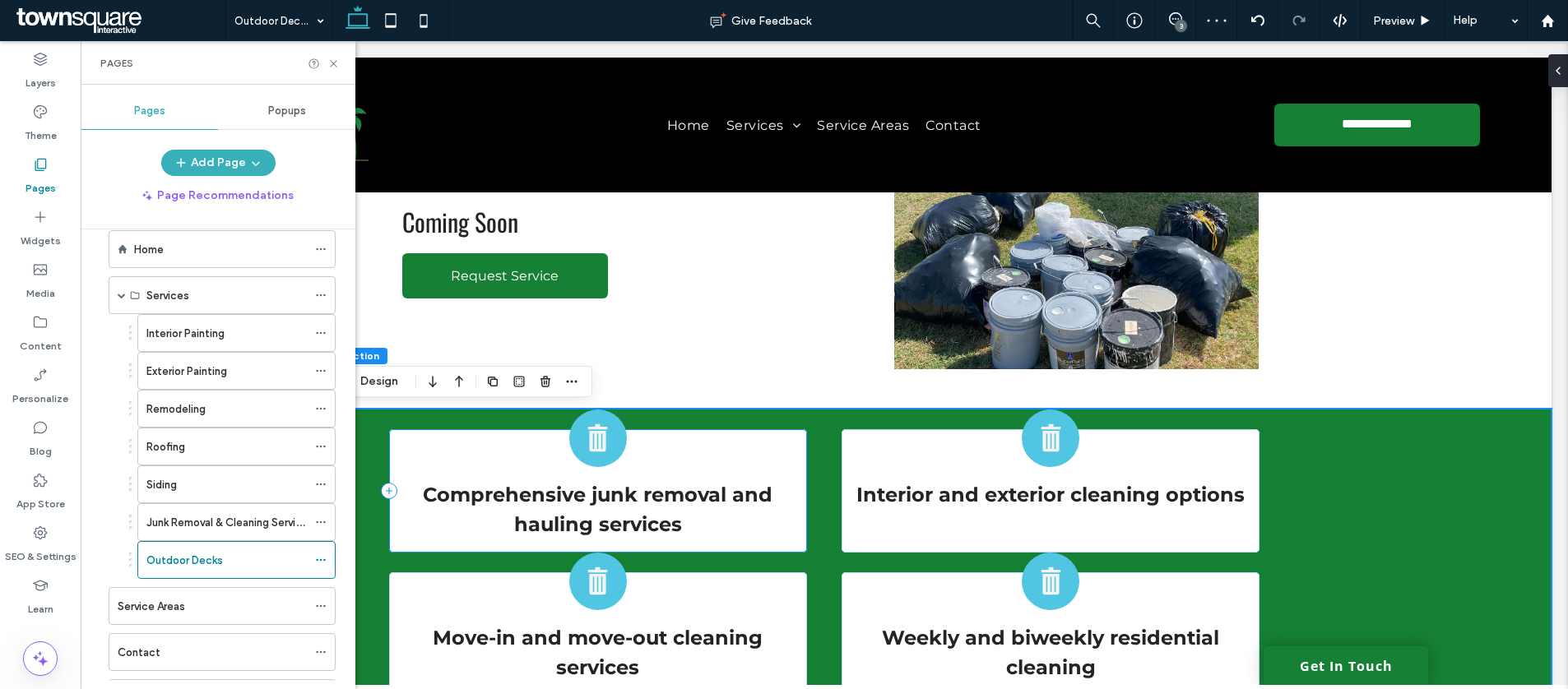 click on "Section Design" at bounding box center [462, 381] 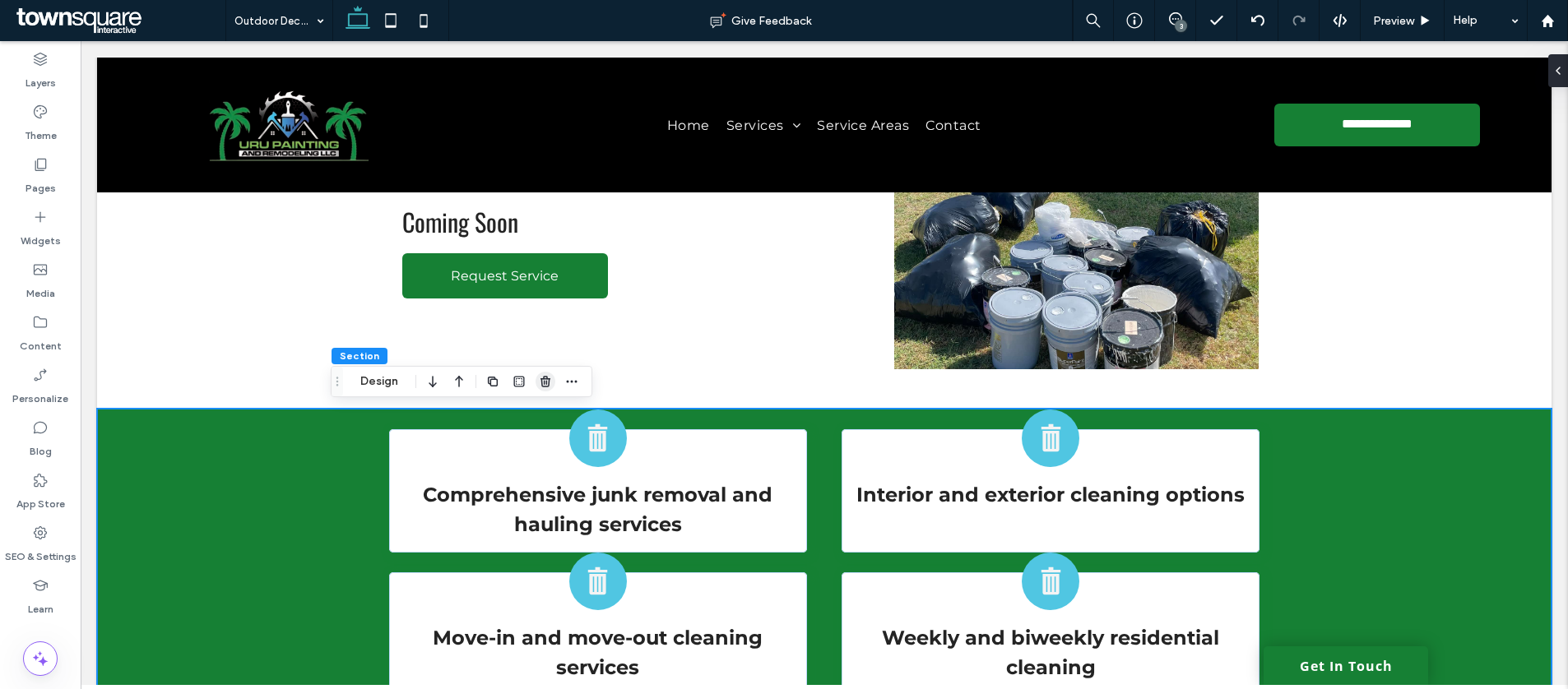 click 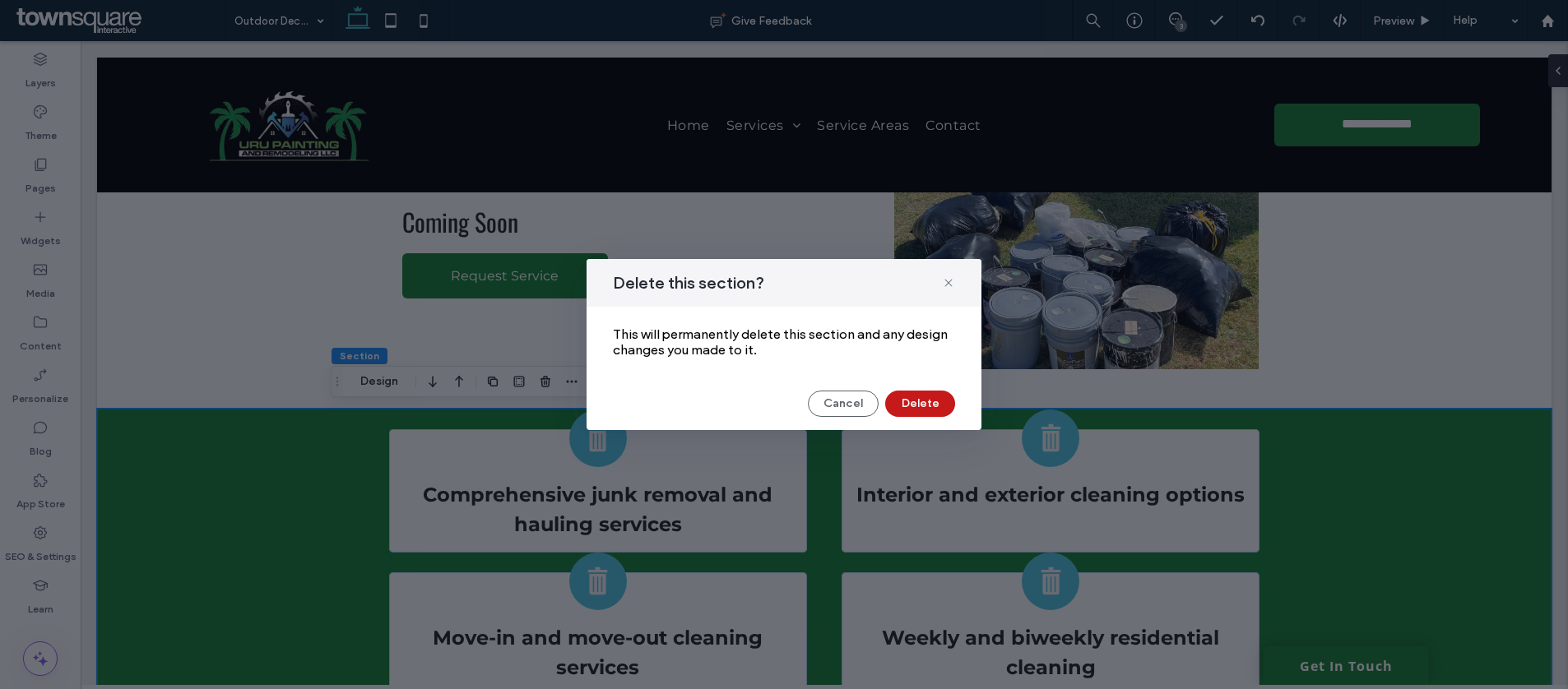 click on "Delete" at bounding box center (920, 404) 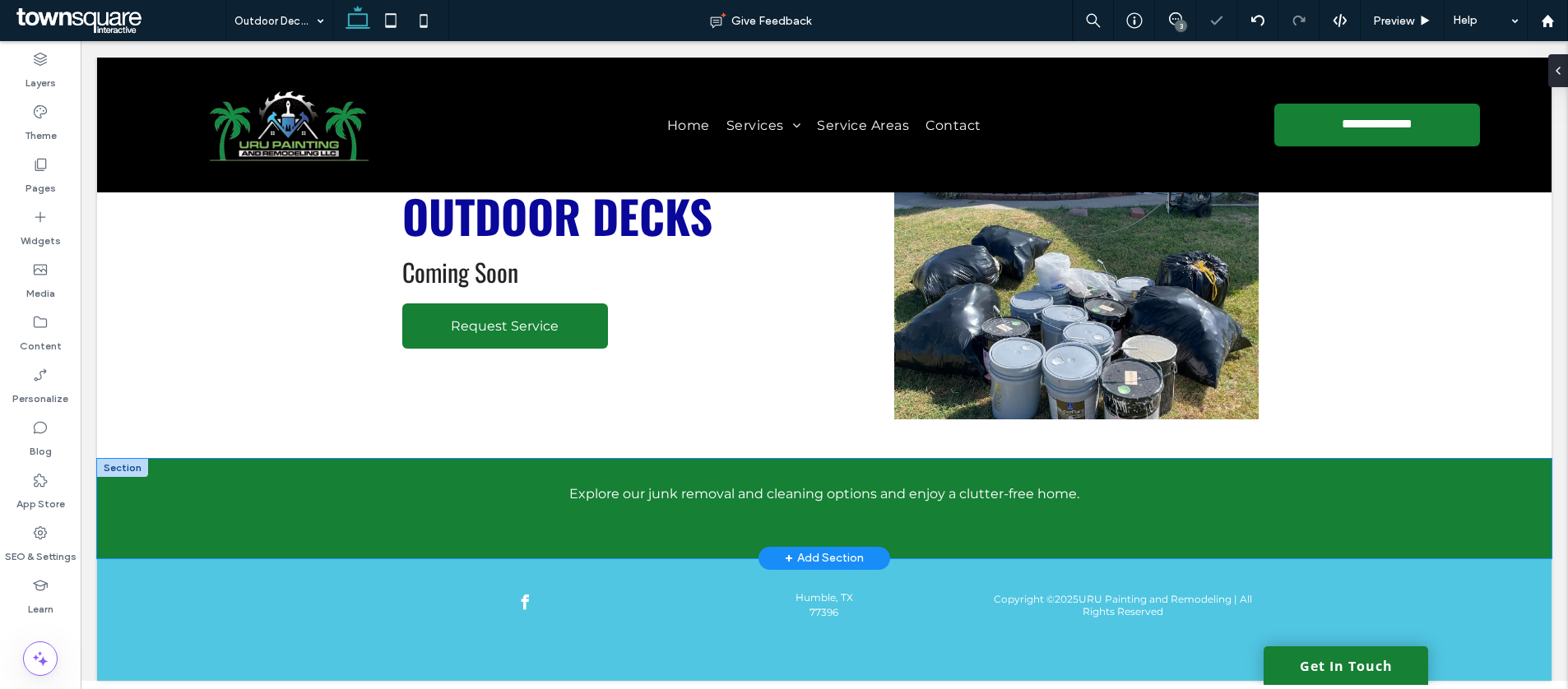 click on "Explore our junk removal and cleaning options and enjoy a clutter-free home." at bounding box center (824, 508) 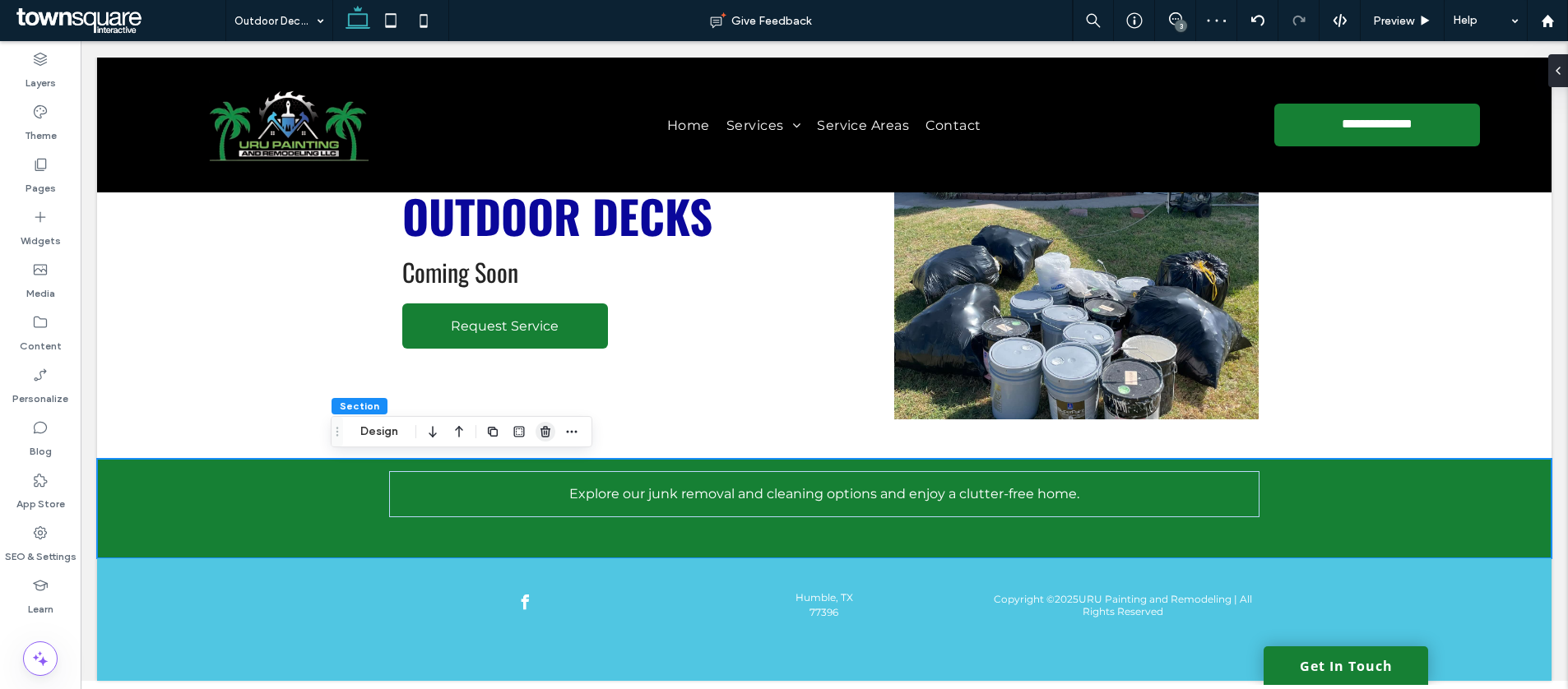 click 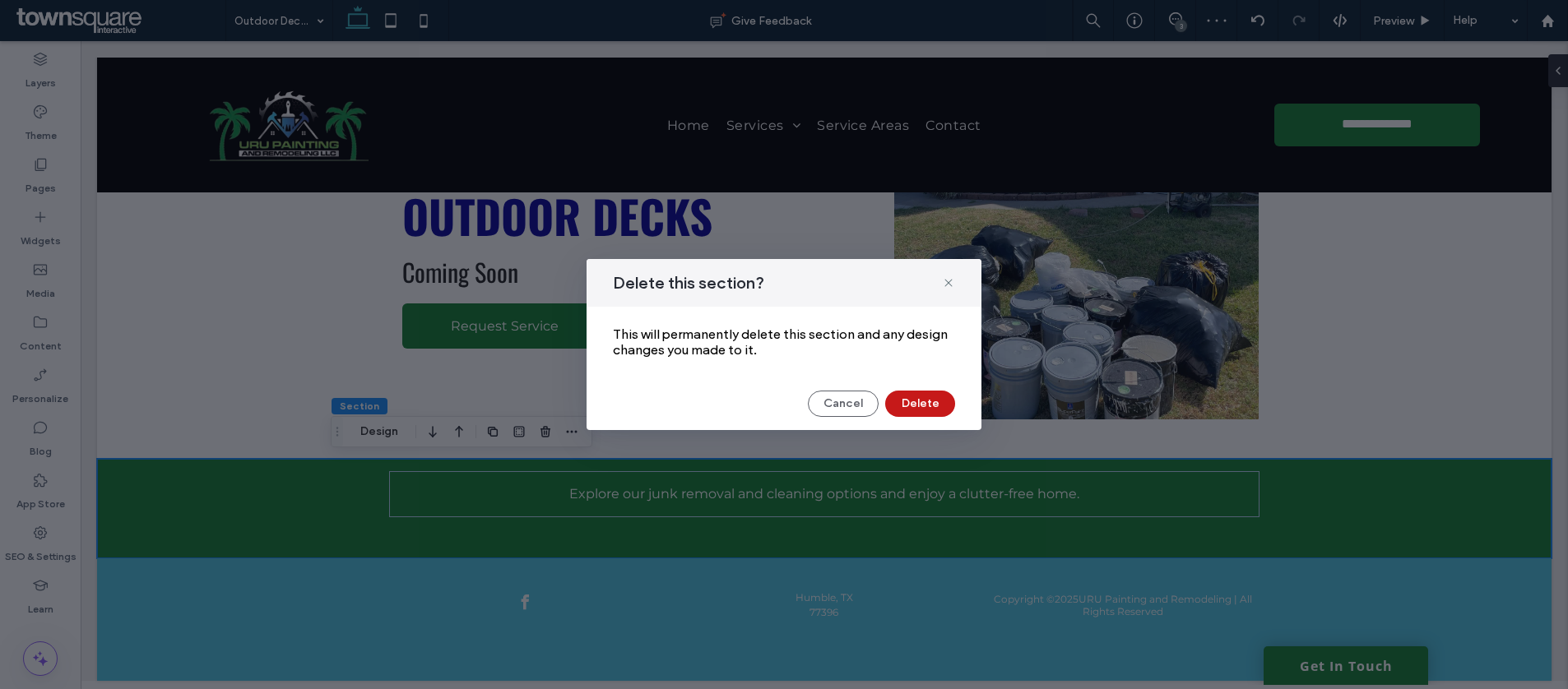 click on "Delete" at bounding box center (920, 404) 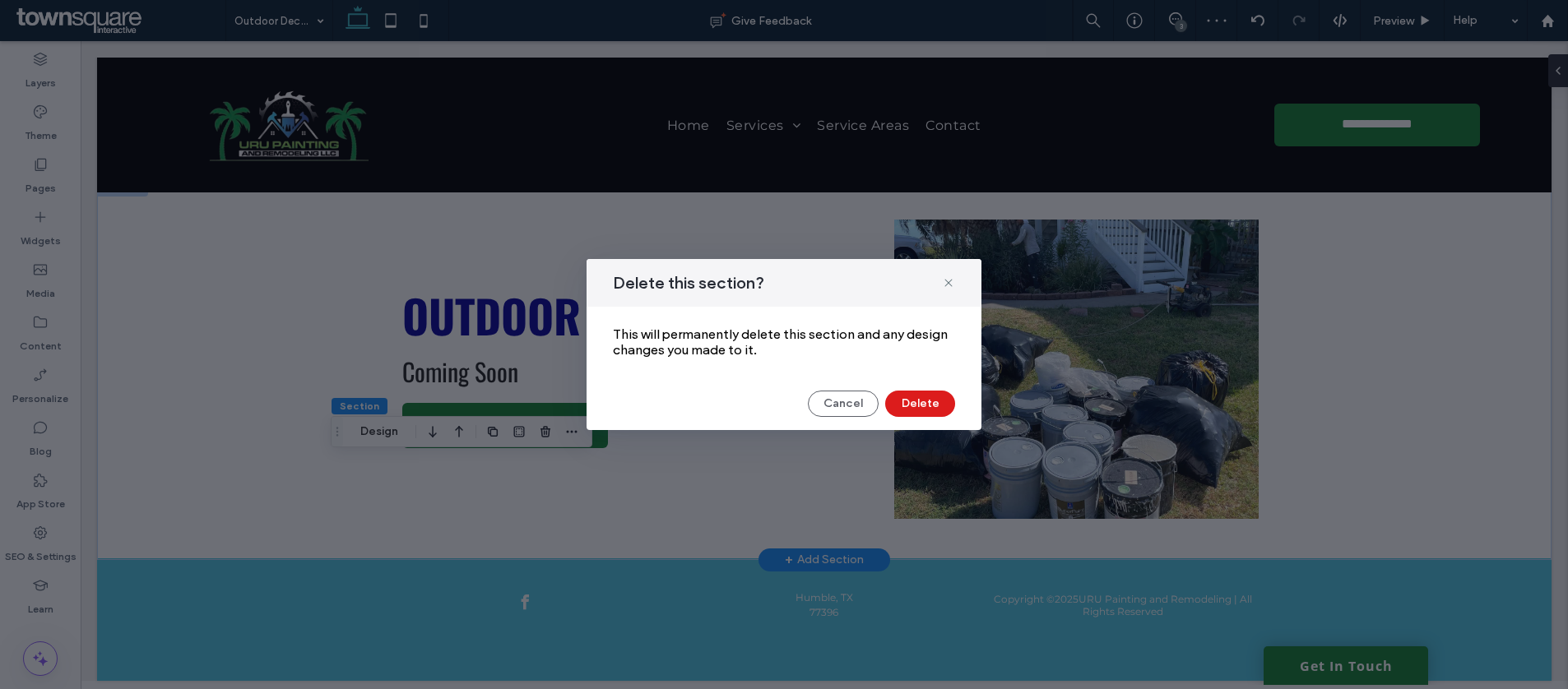 scroll, scrollTop: 14, scrollLeft: 0, axis: vertical 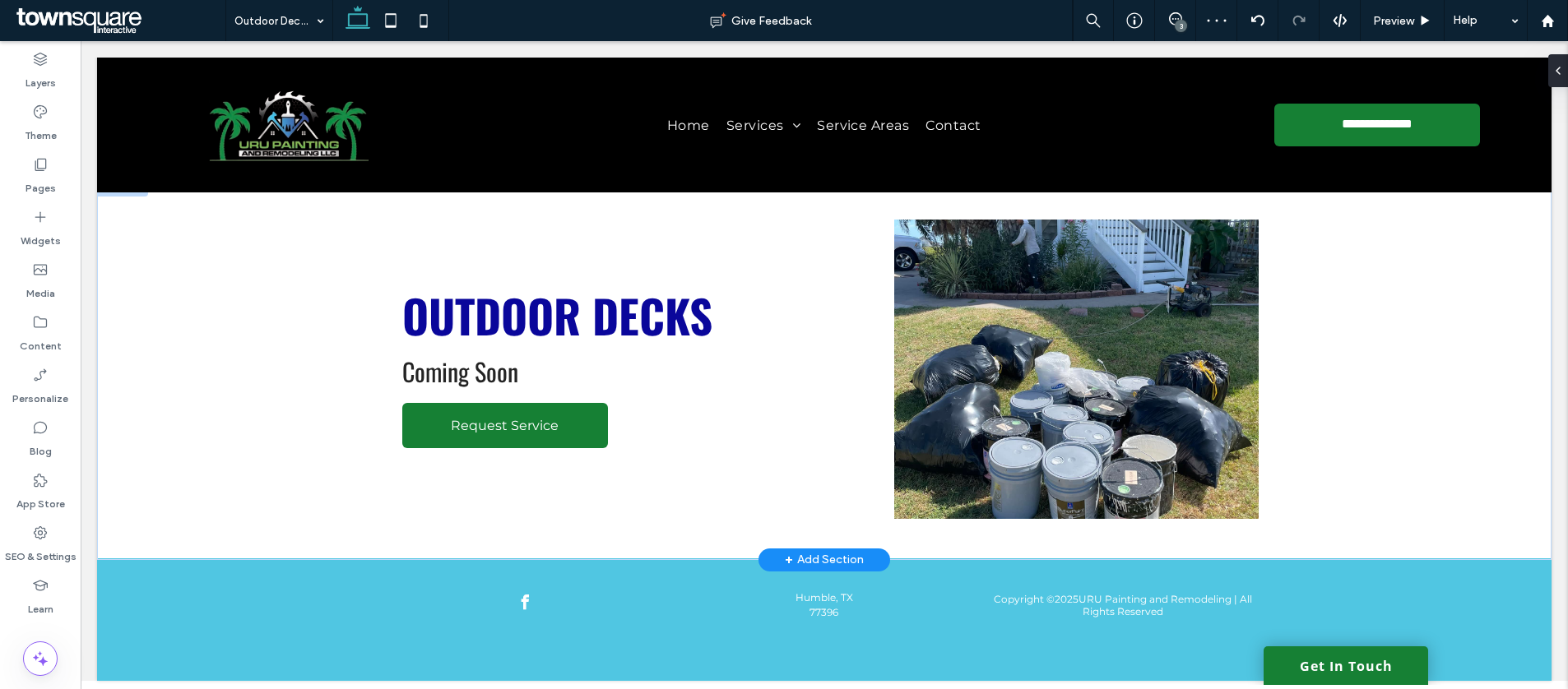 click at bounding box center [1076, 369] 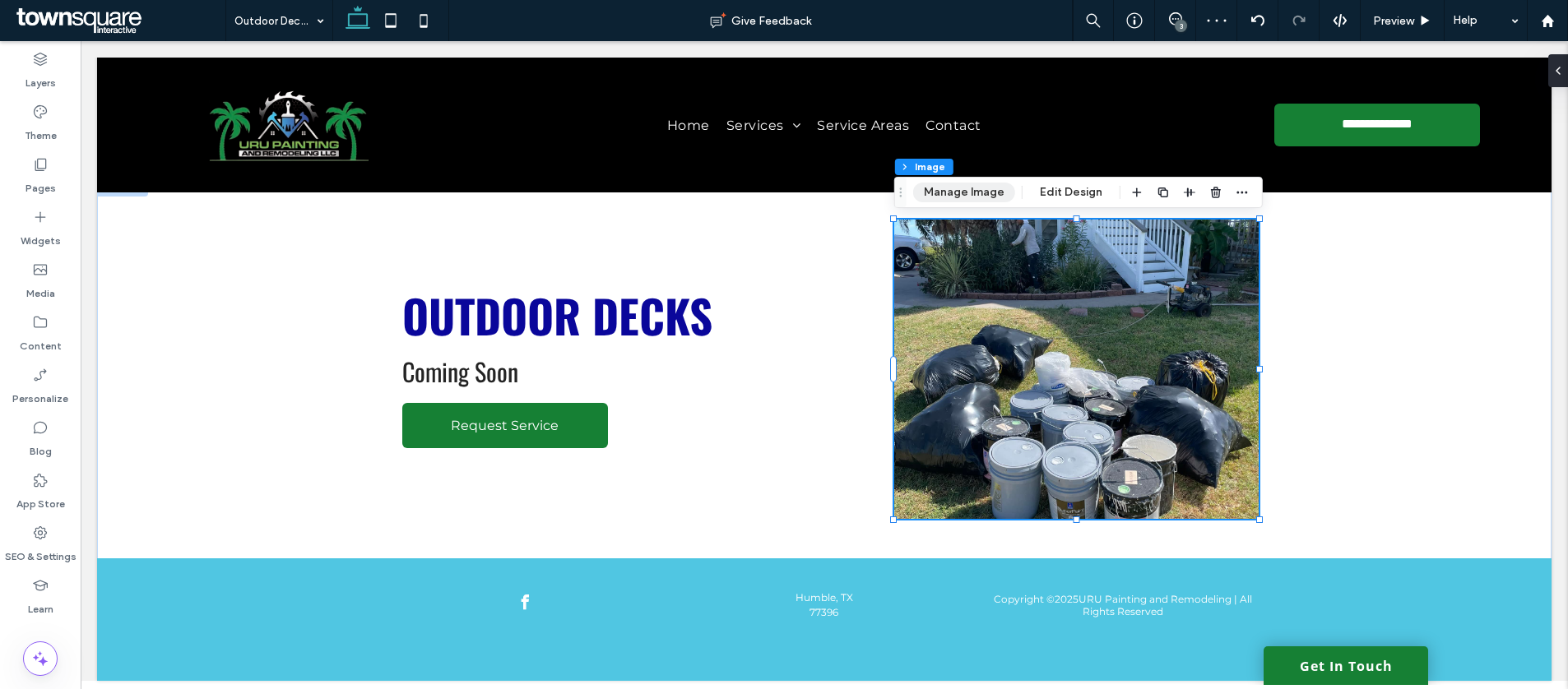 click on "Manage Image" at bounding box center (964, 192) 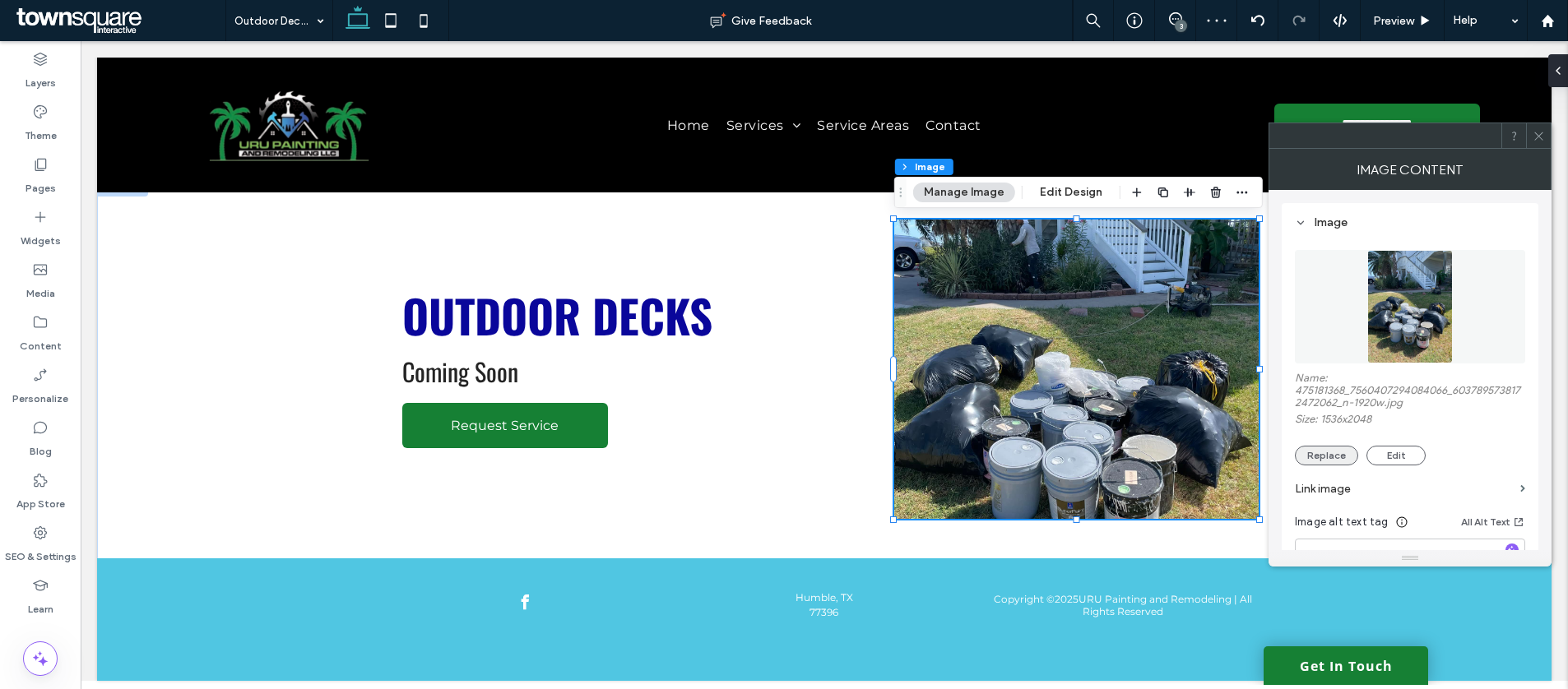 click on "Replace" at bounding box center [1326, 455] 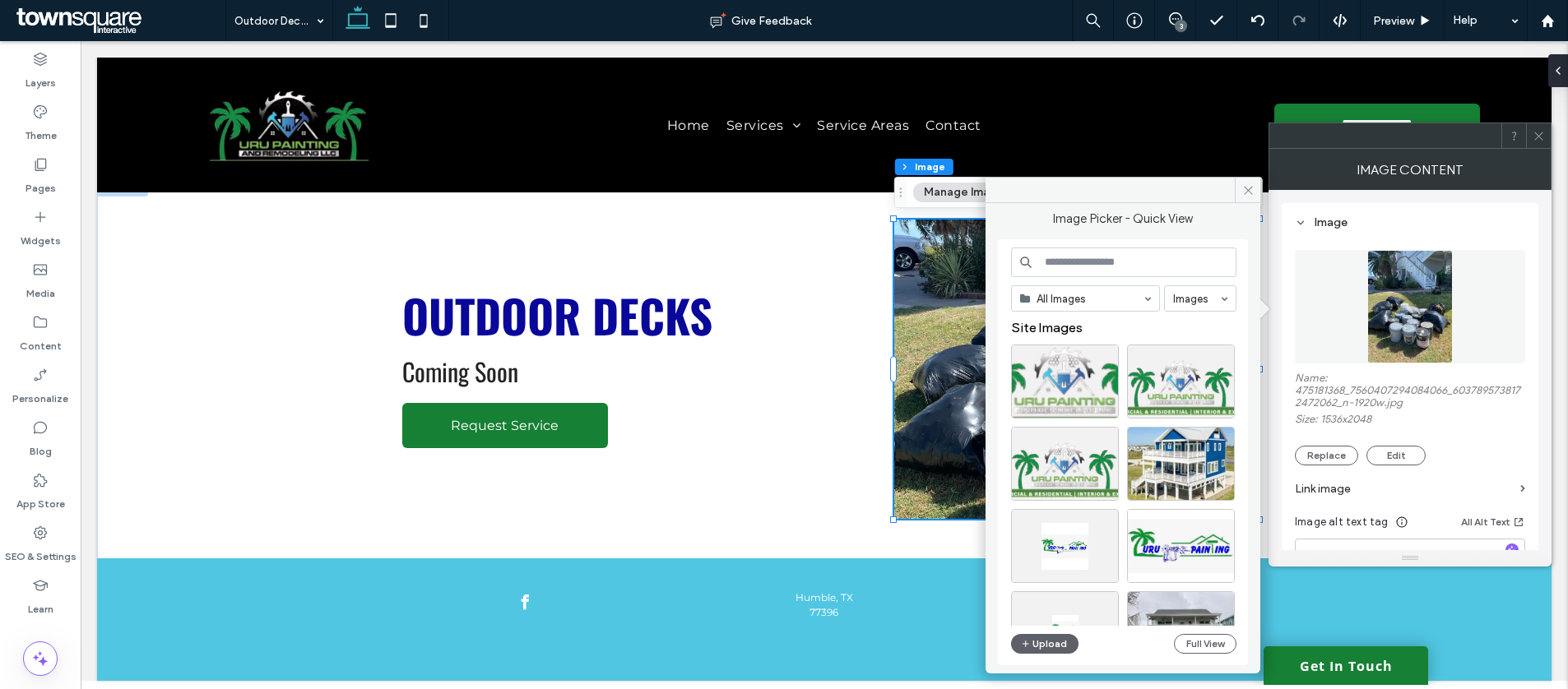 click at bounding box center [1124, 262] 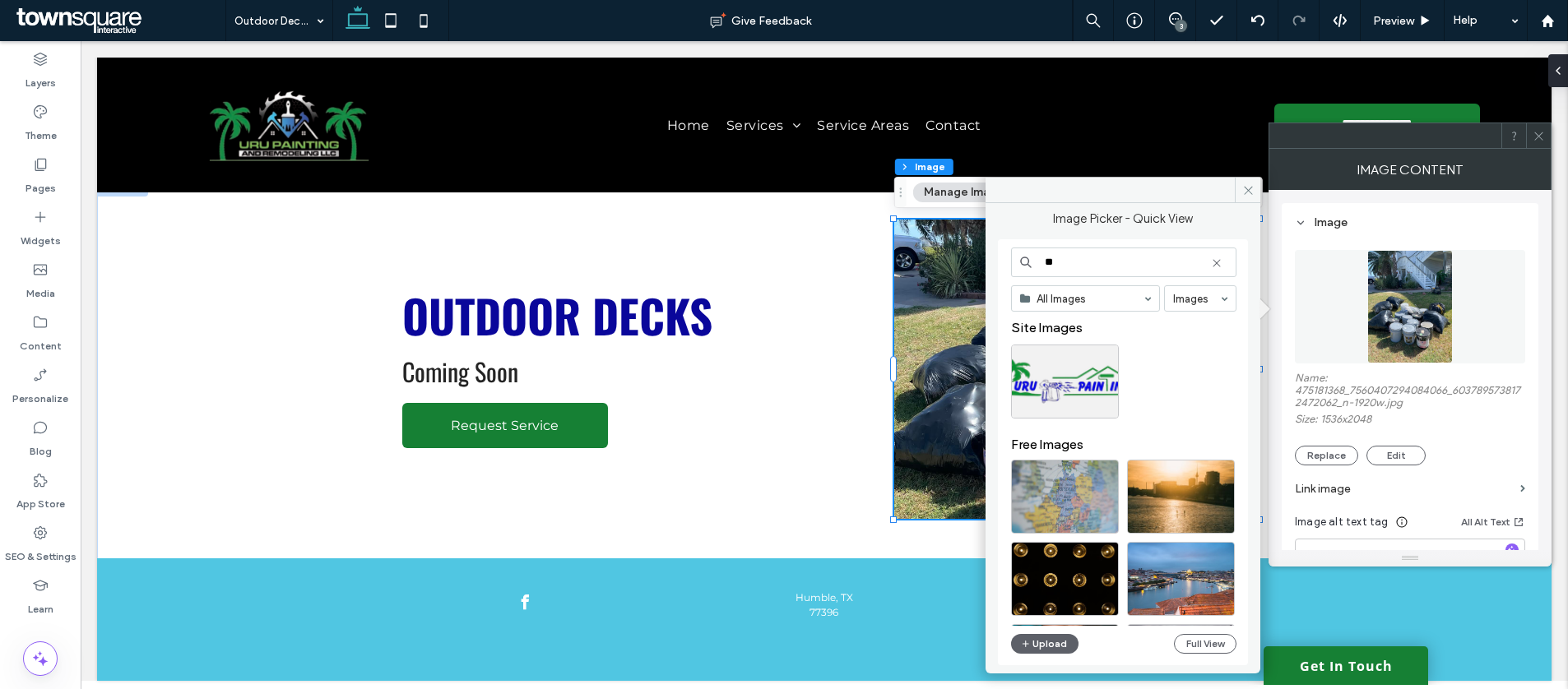type on "**" 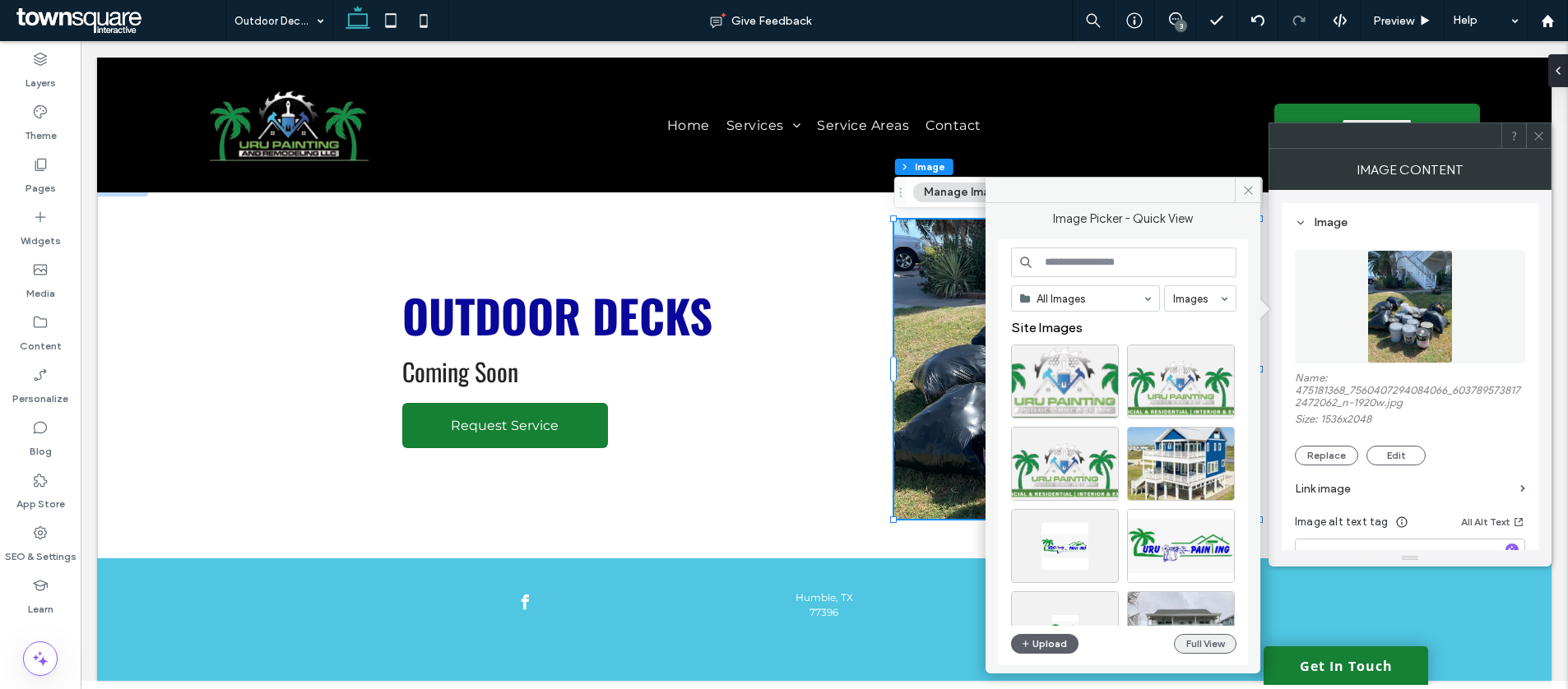 click on "Full View" at bounding box center (1205, 644) 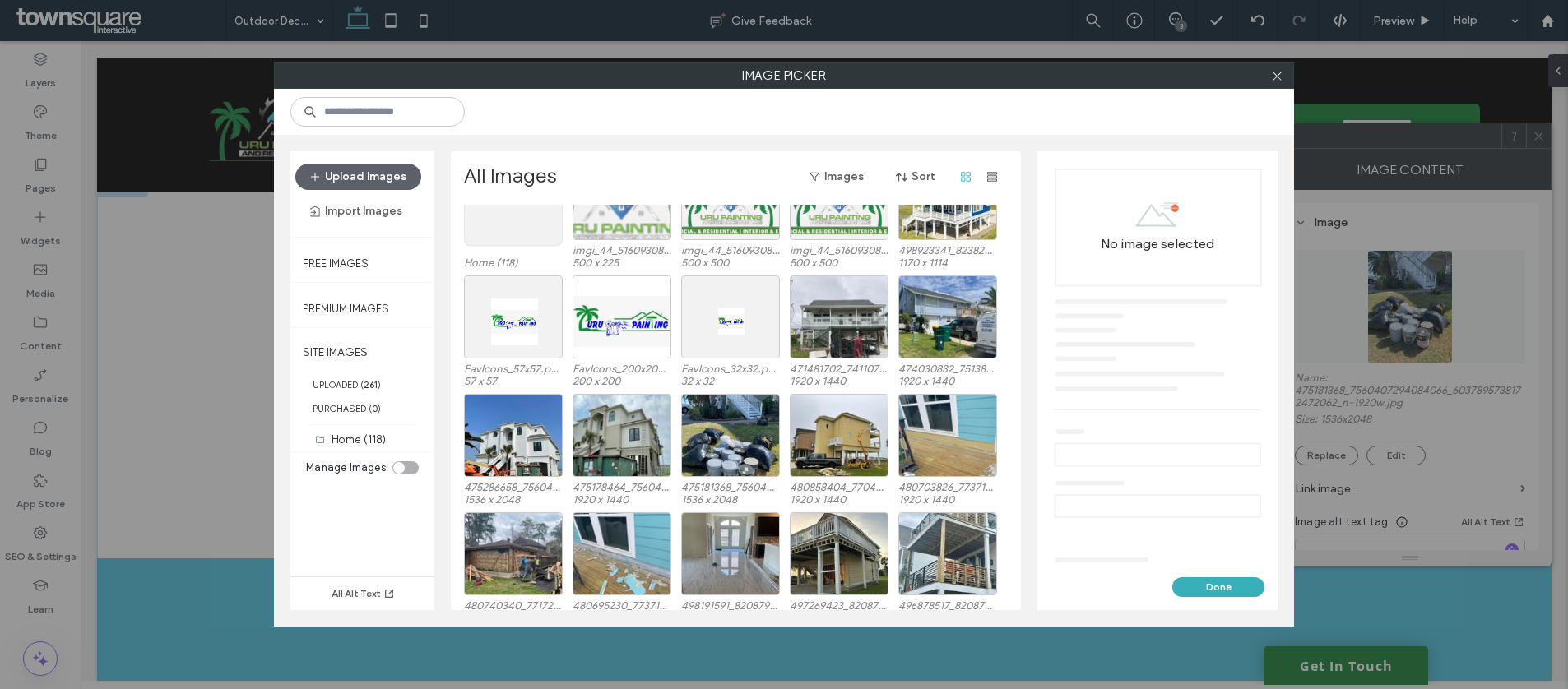scroll, scrollTop: 71, scrollLeft: 0, axis: vertical 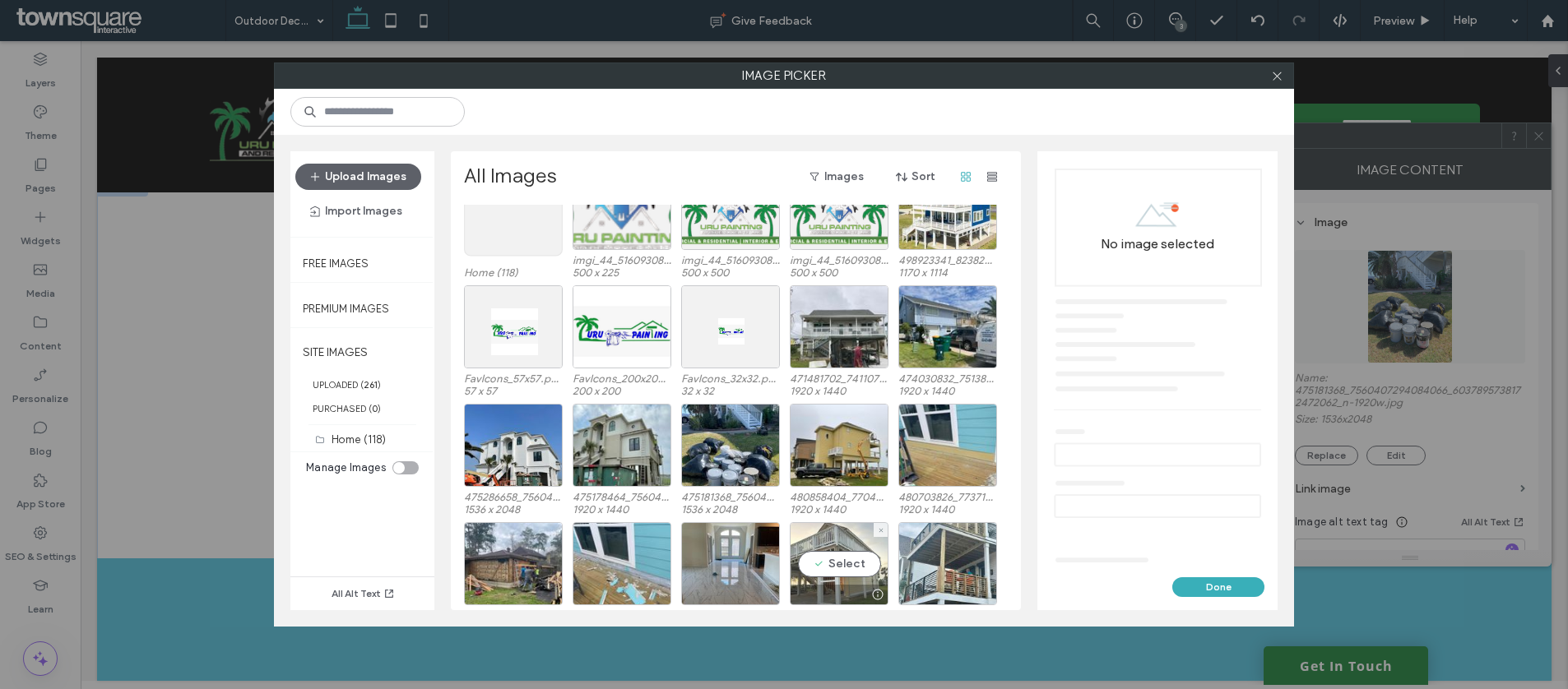 click on "Select" at bounding box center [839, 563] 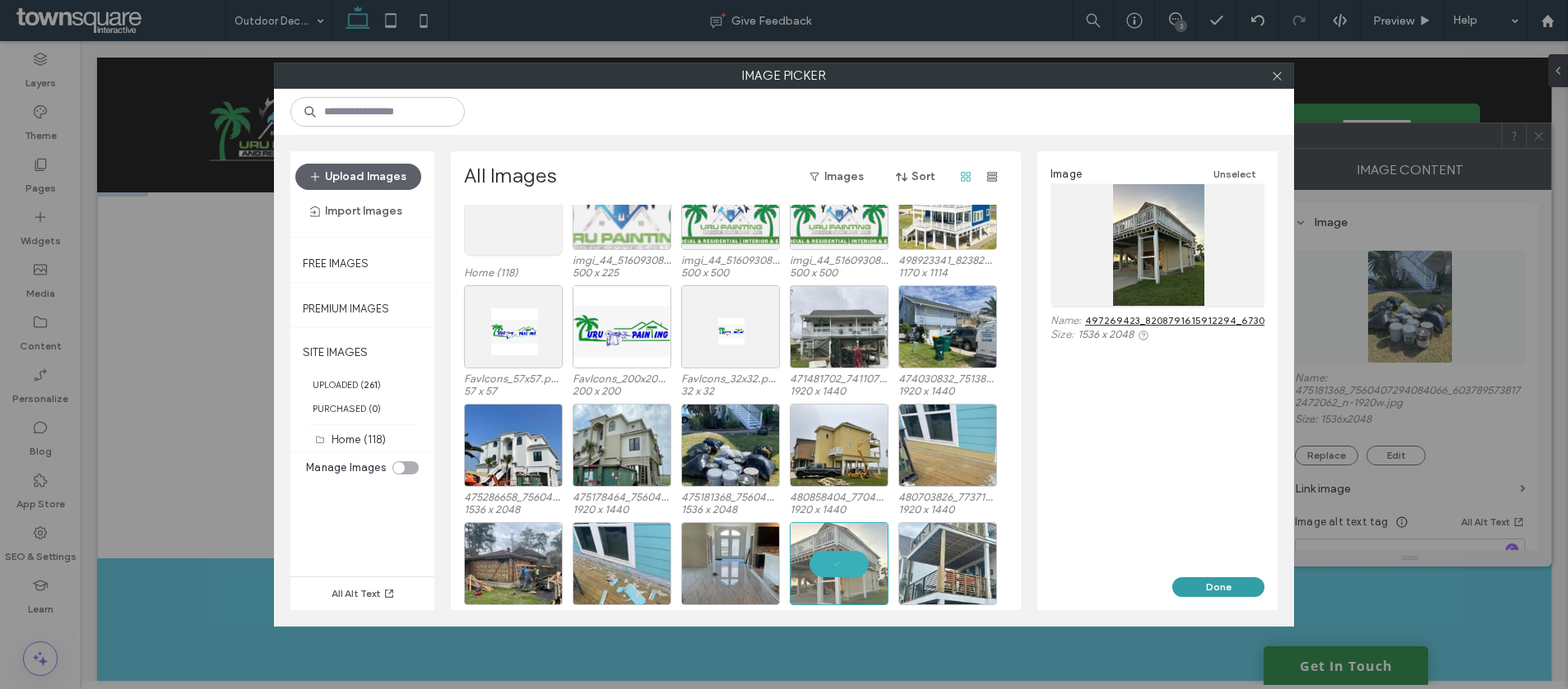 click on "Done" at bounding box center (1218, 587) 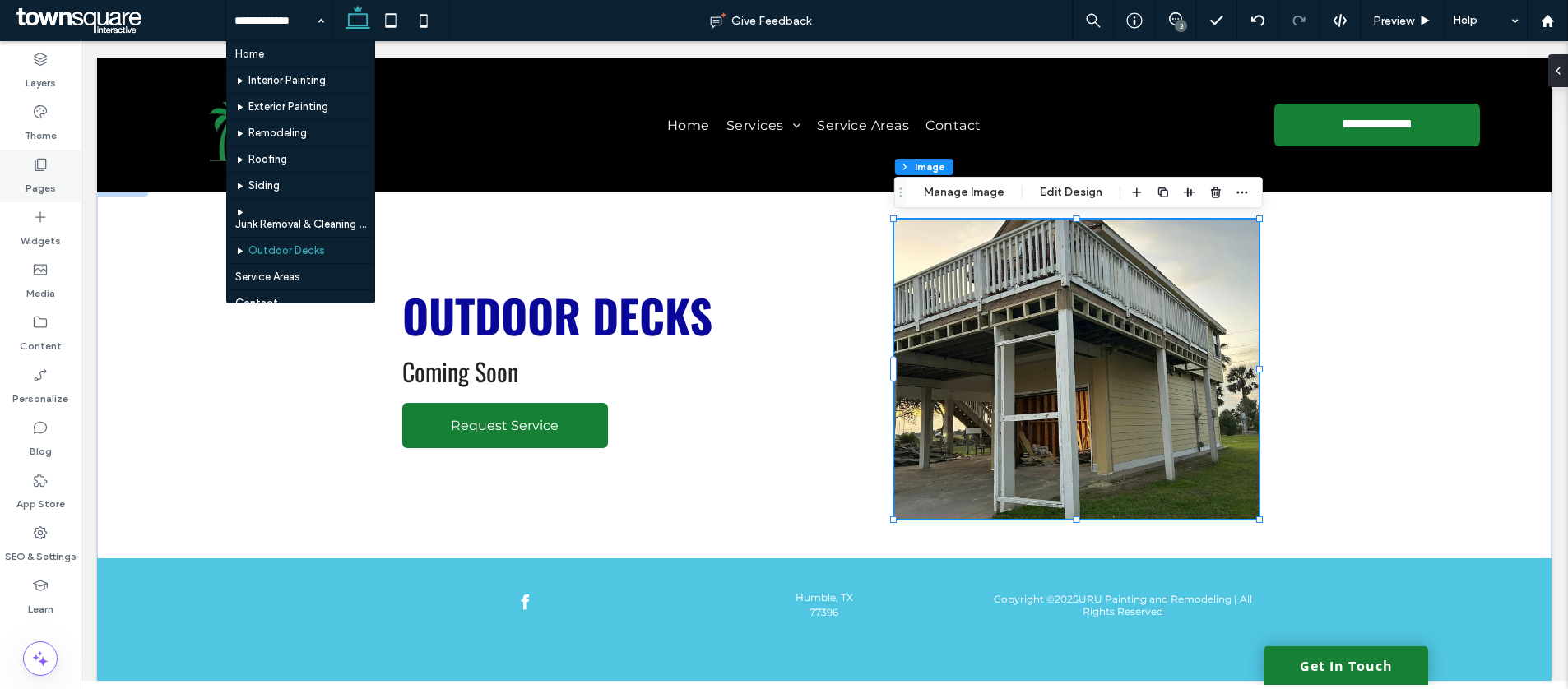 click on "Pages" at bounding box center [40, 184] 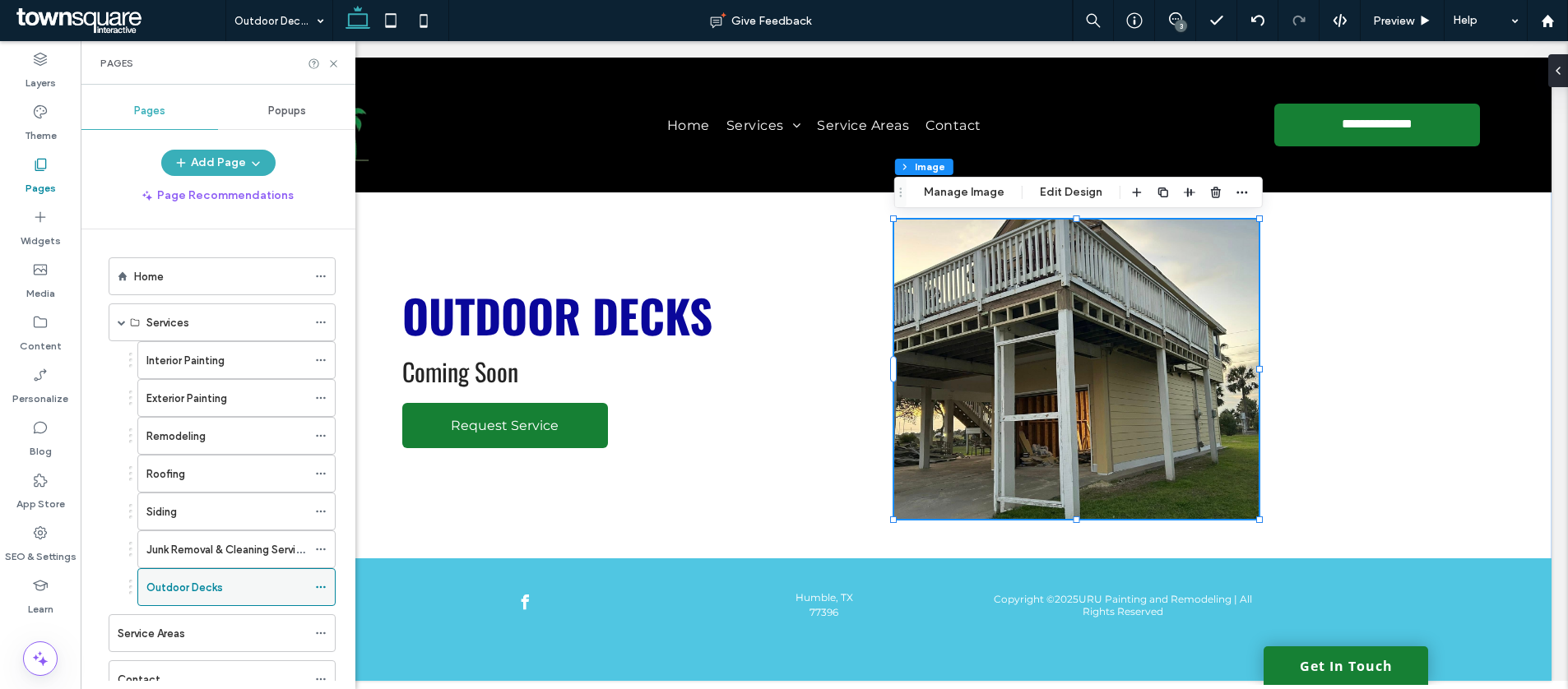 click 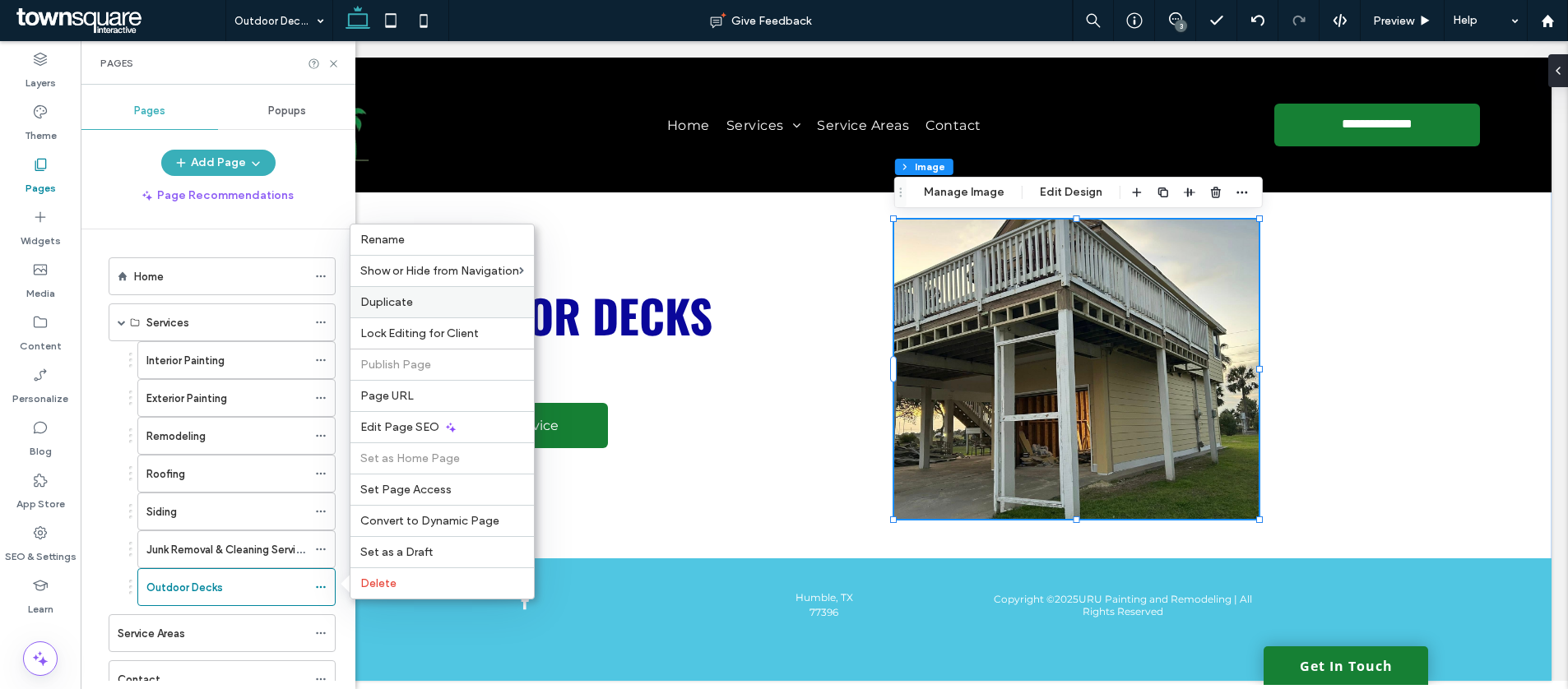 click on "Duplicate" at bounding box center [387, 302] 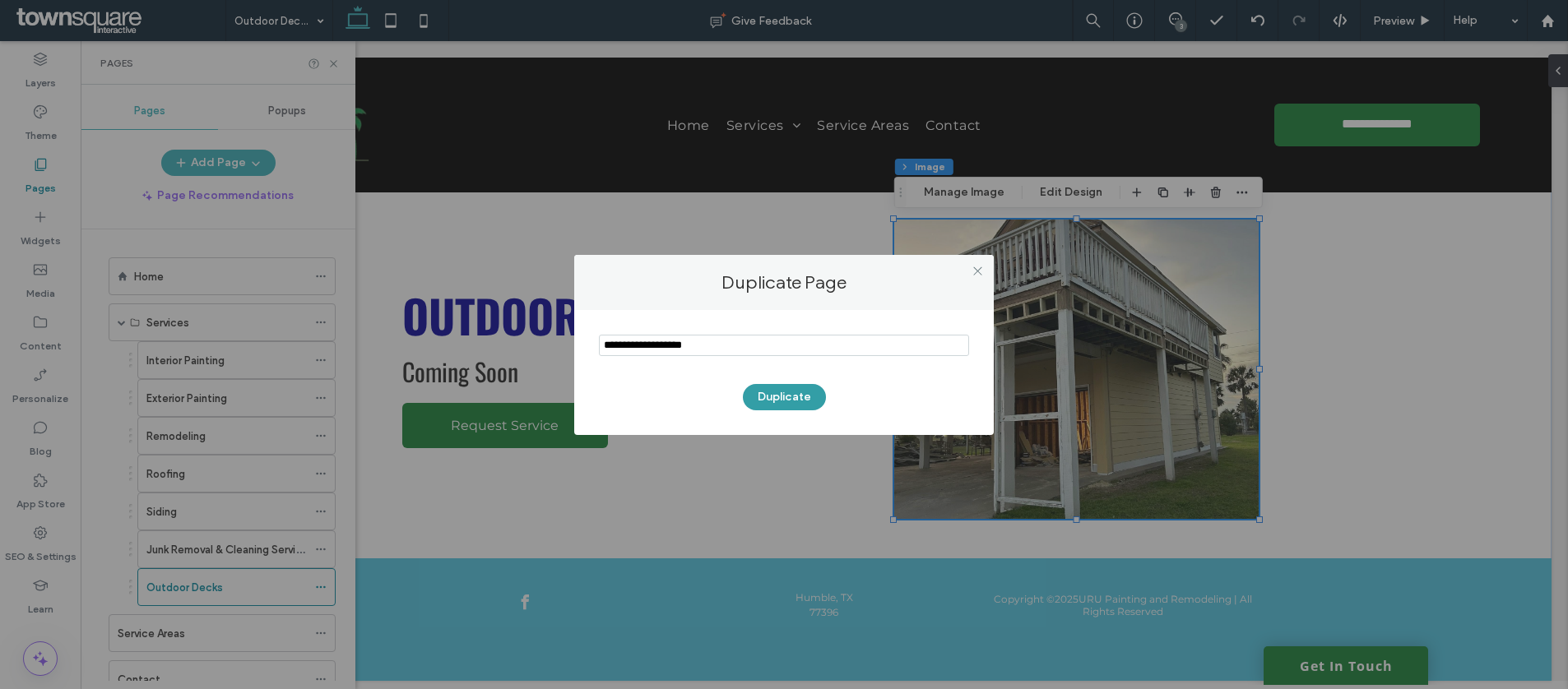 type on "**********" 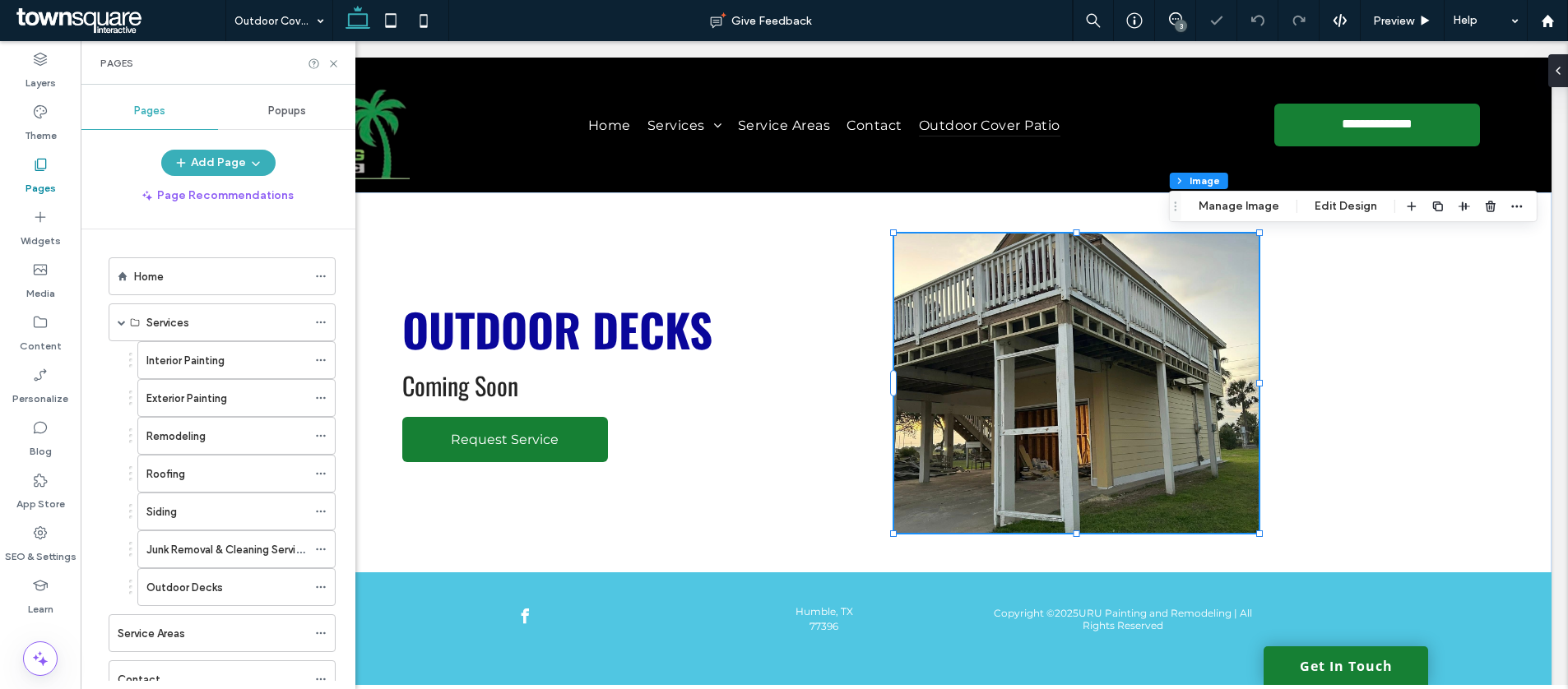 scroll, scrollTop: 0, scrollLeft: 0, axis: both 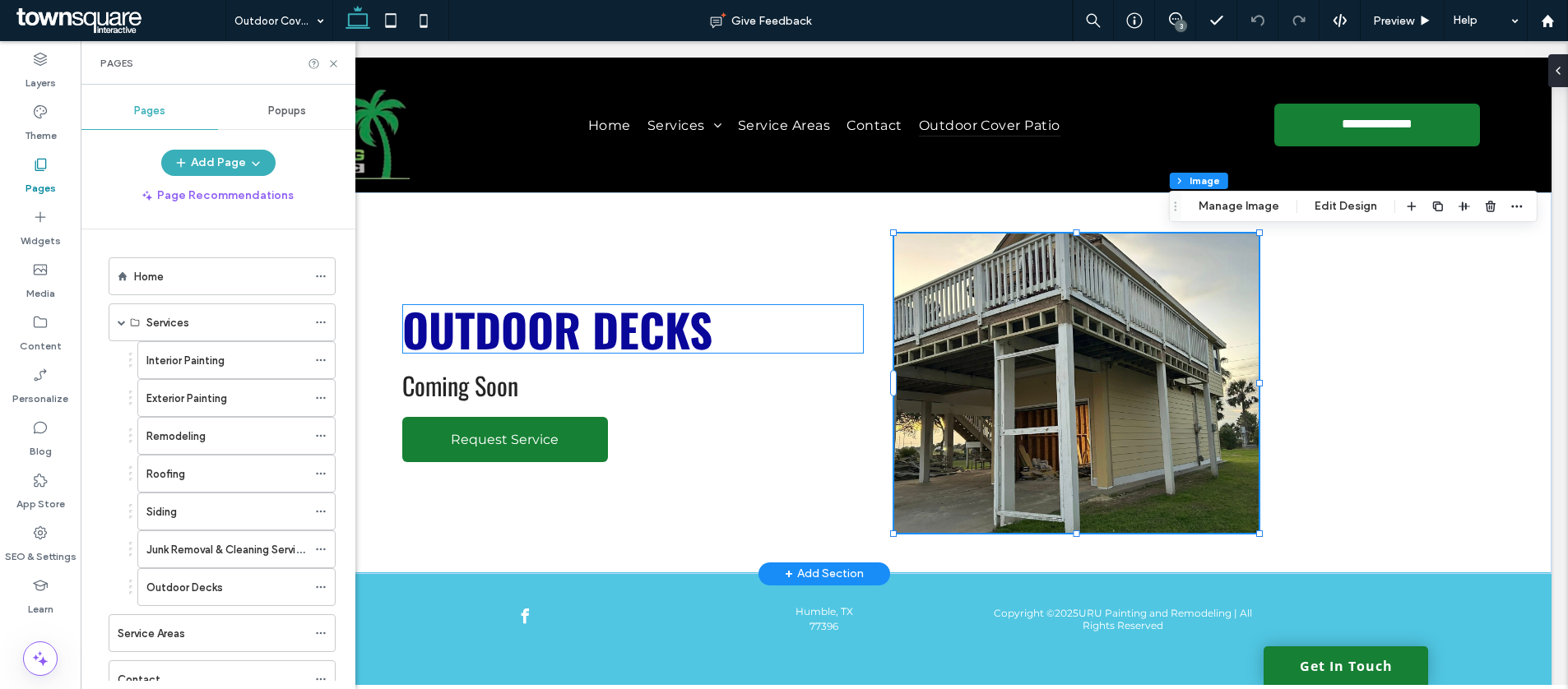 click on "Outdoor Decks" at bounding box center (557, 329) 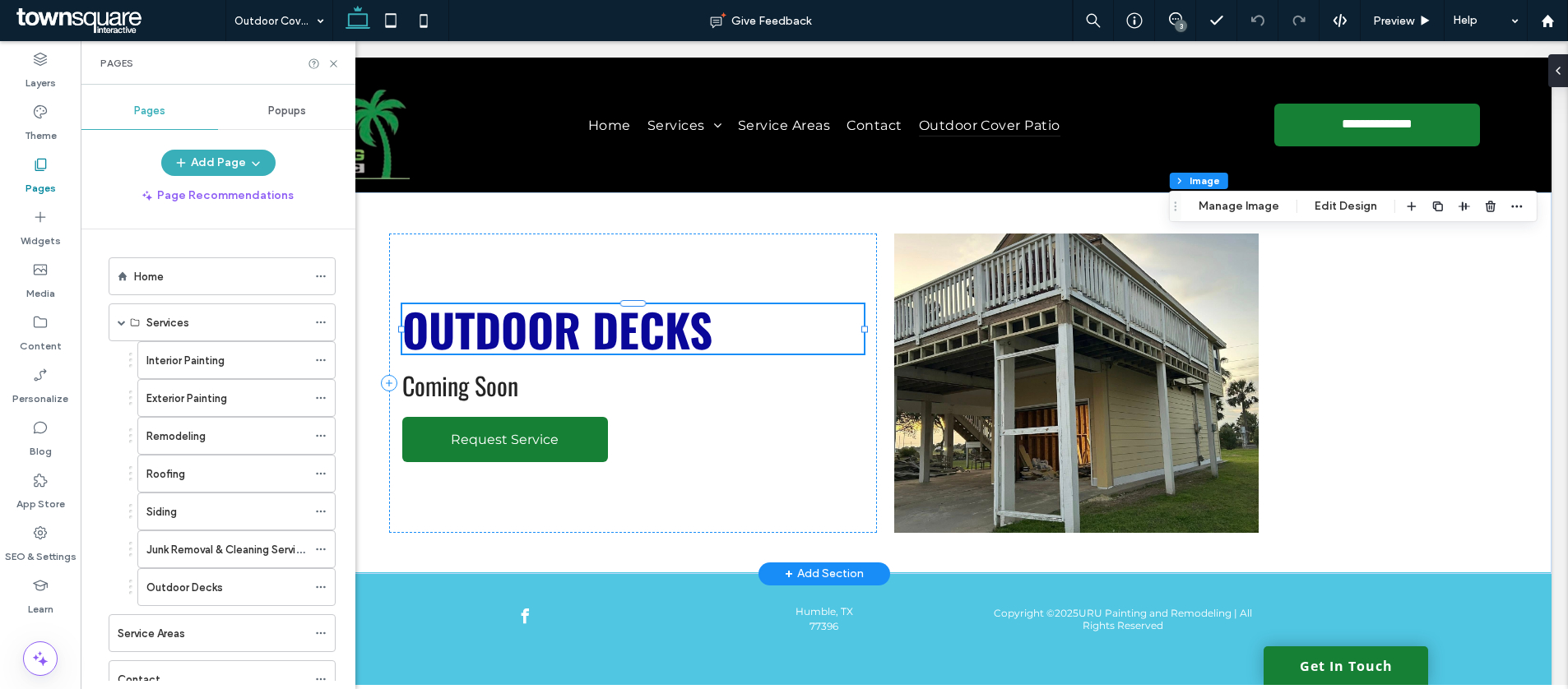 click on "Outdoor Decks" at bounding box center [633, 329] 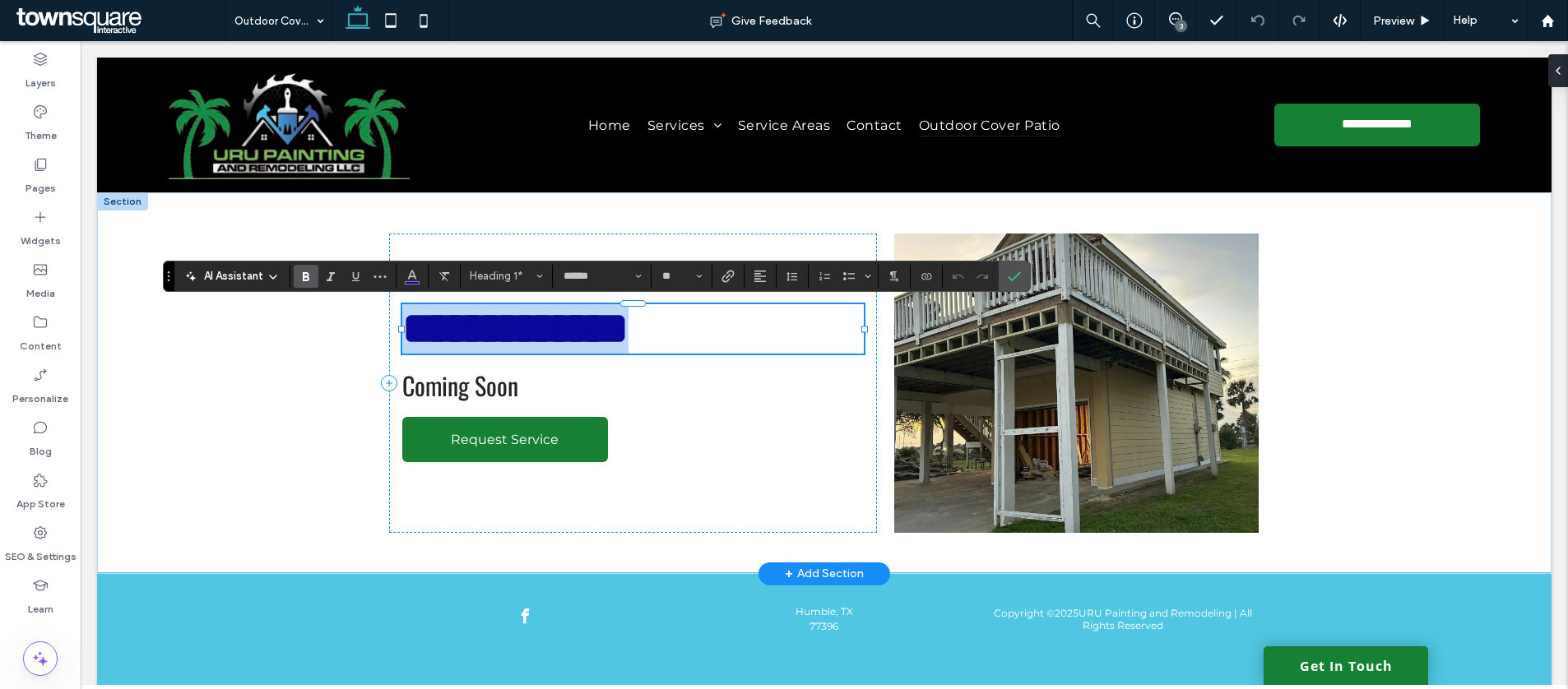 type 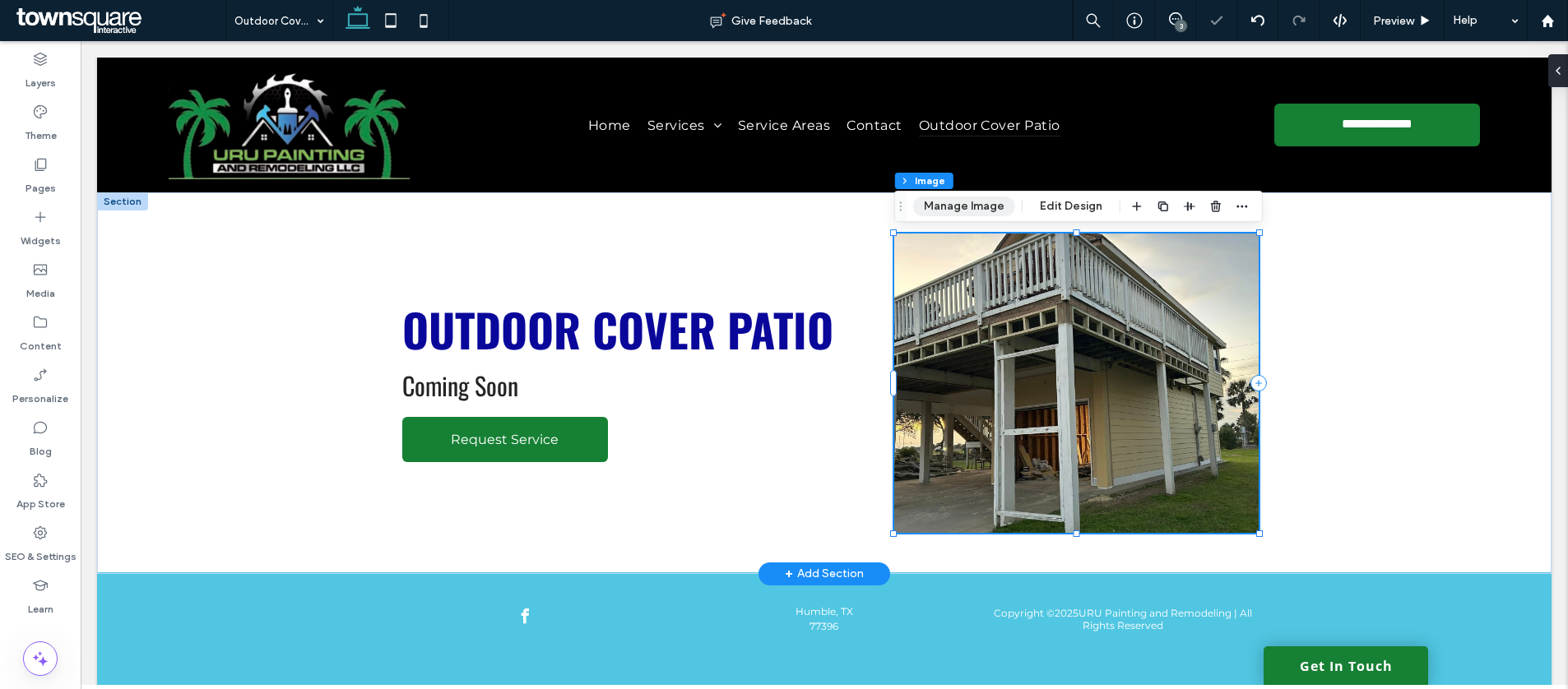 click on "Manage Image" at bounding box center (964, 206) 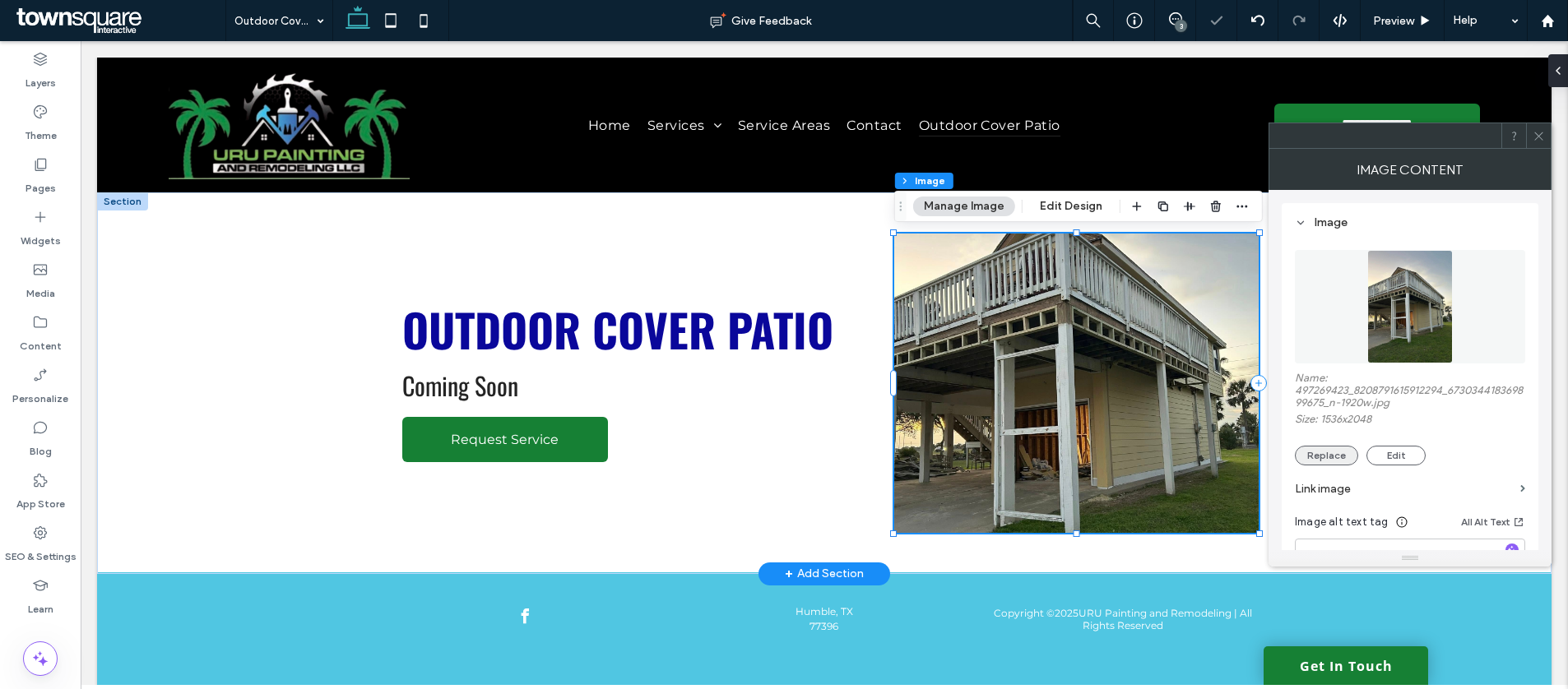 click on "Replace" at bounding box center [1326, 455] 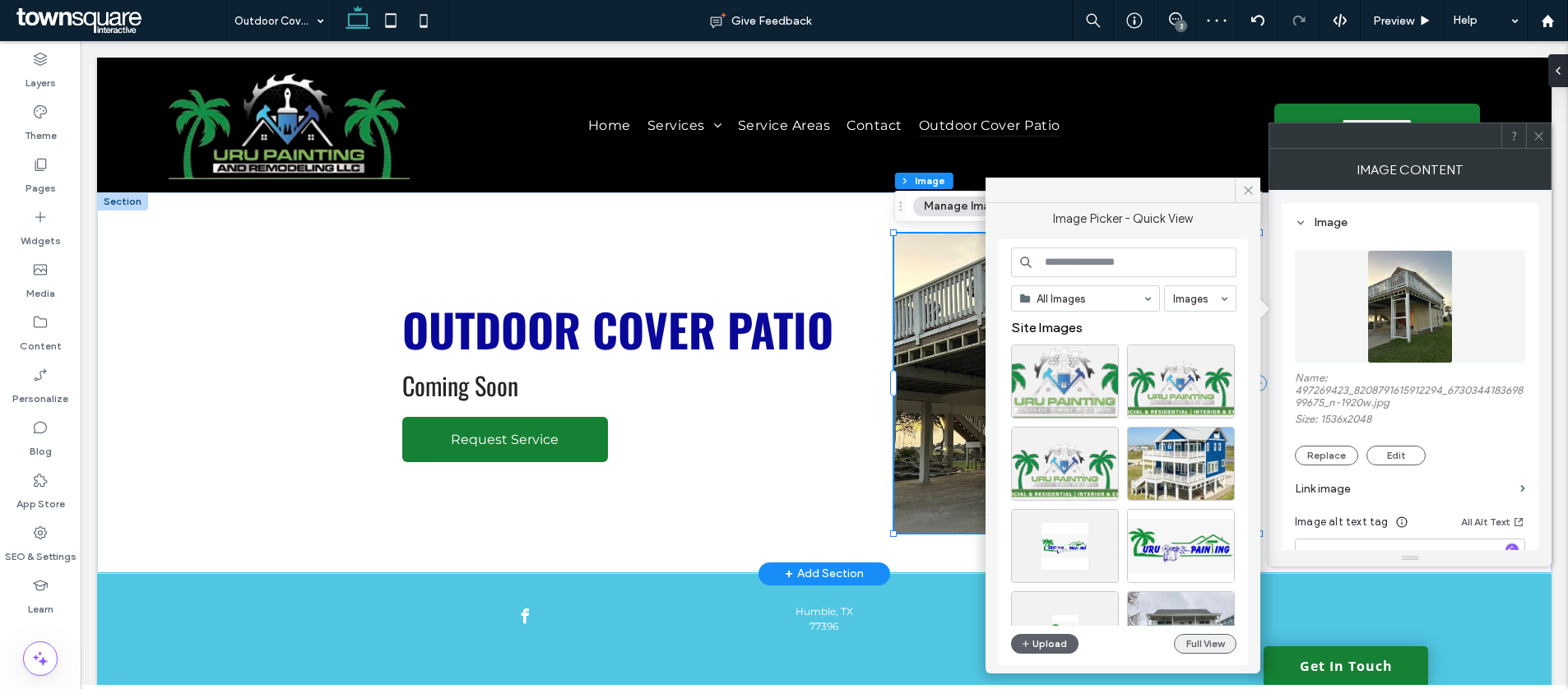 click on "Full View" at bounding box center (1205, 644) 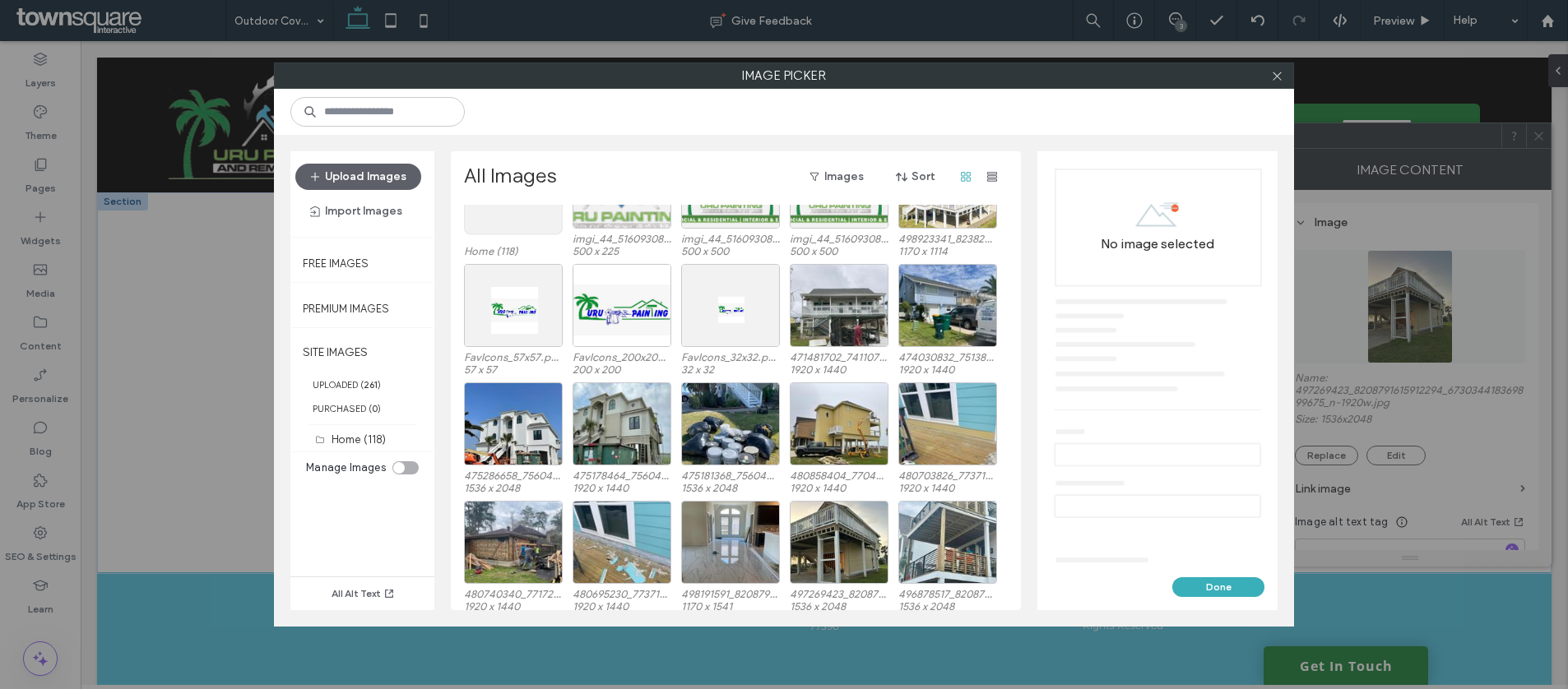 scroll, scrollTop: 0, scrollLeft: 0, axis: both 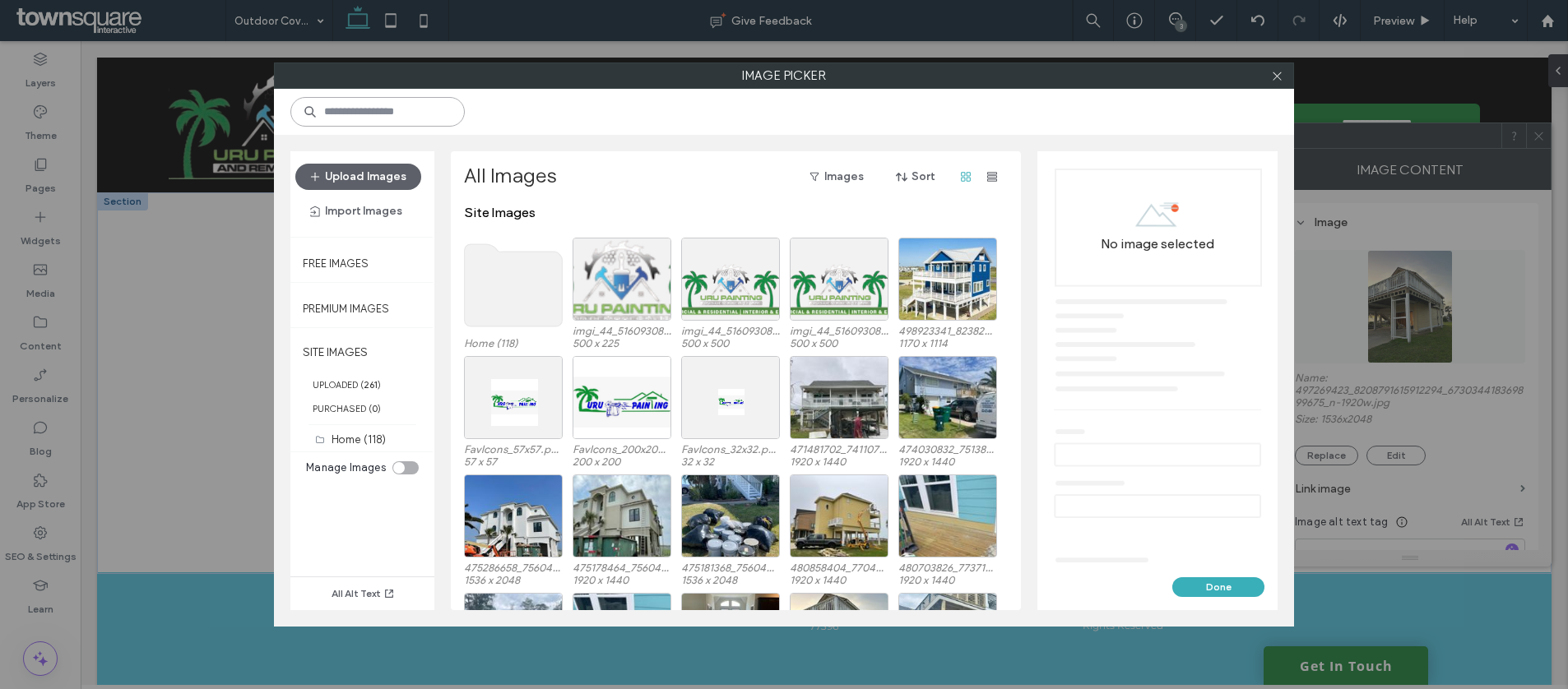 click at bounding box center (378, 112) 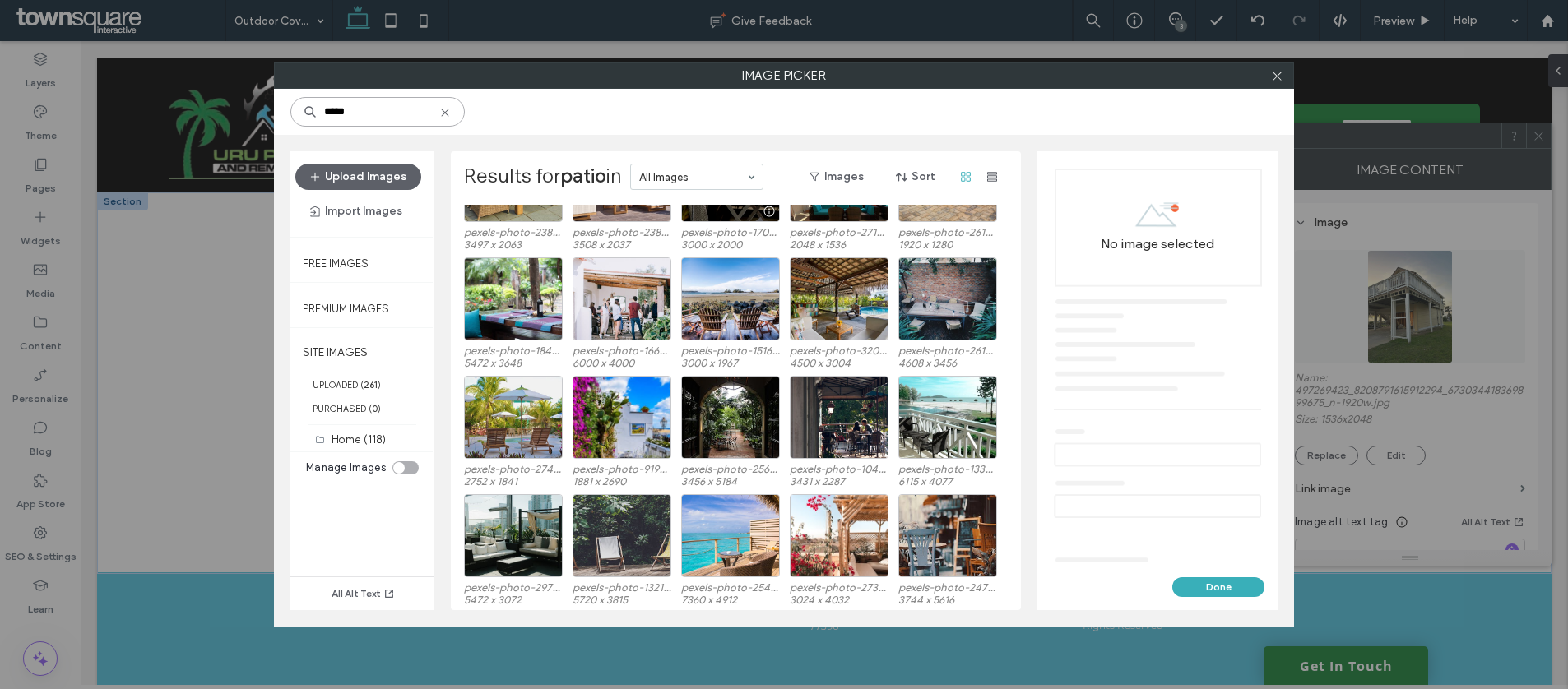 scroll, scrollTop: 101, scrollLeft: 0, axis: vertical 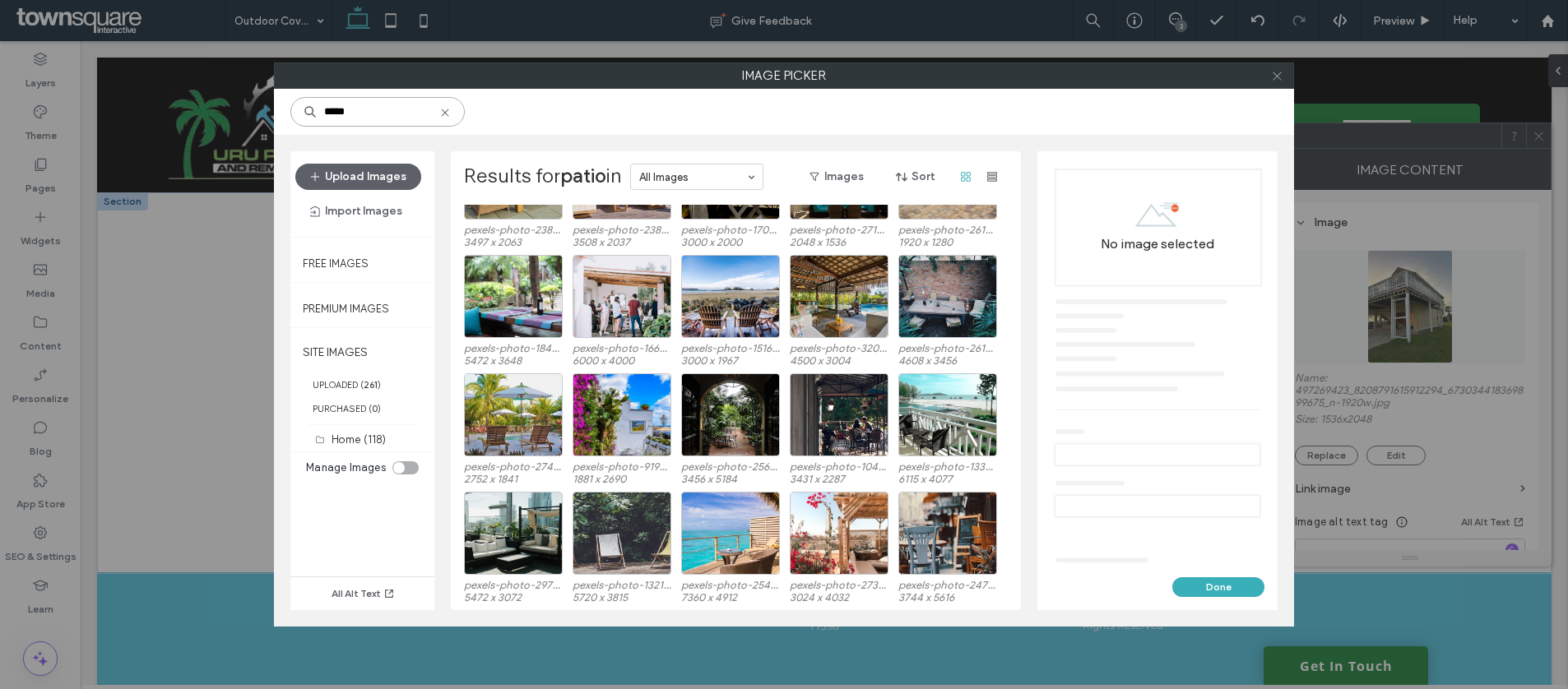 type on "*****" 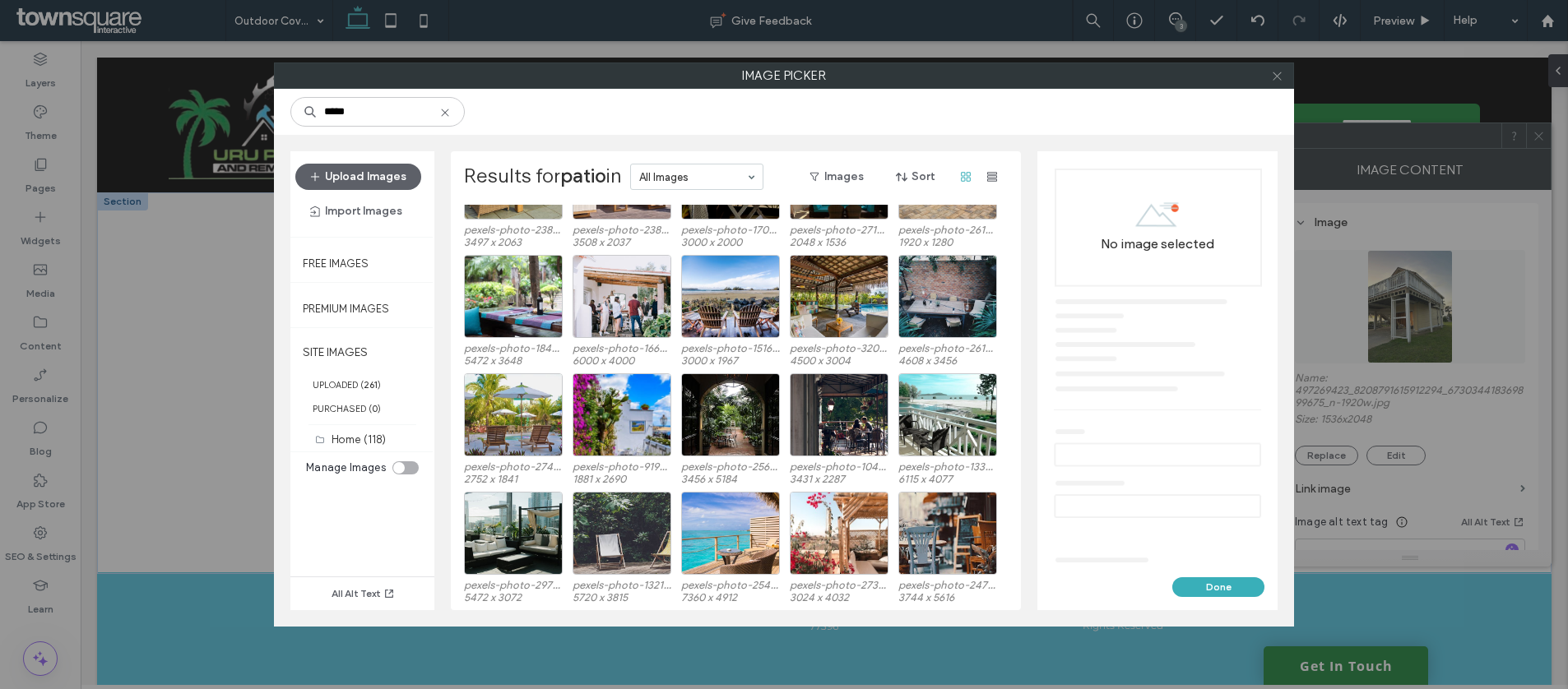 click 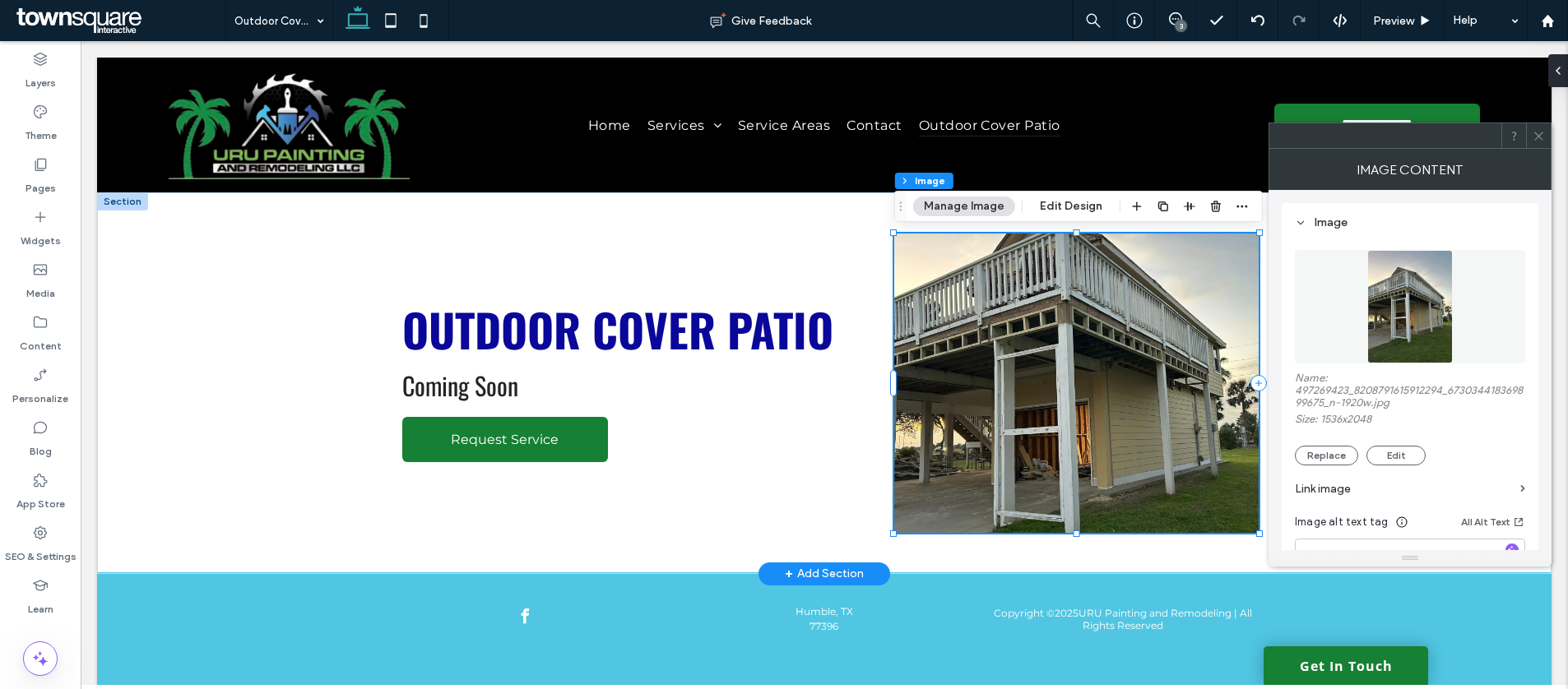 click on "Name: 497269423_8208791615912294_673034418369899675_n-1920w.jpg Size: 1536x2048 Replace Edit" at bounding box center (1410, 418) 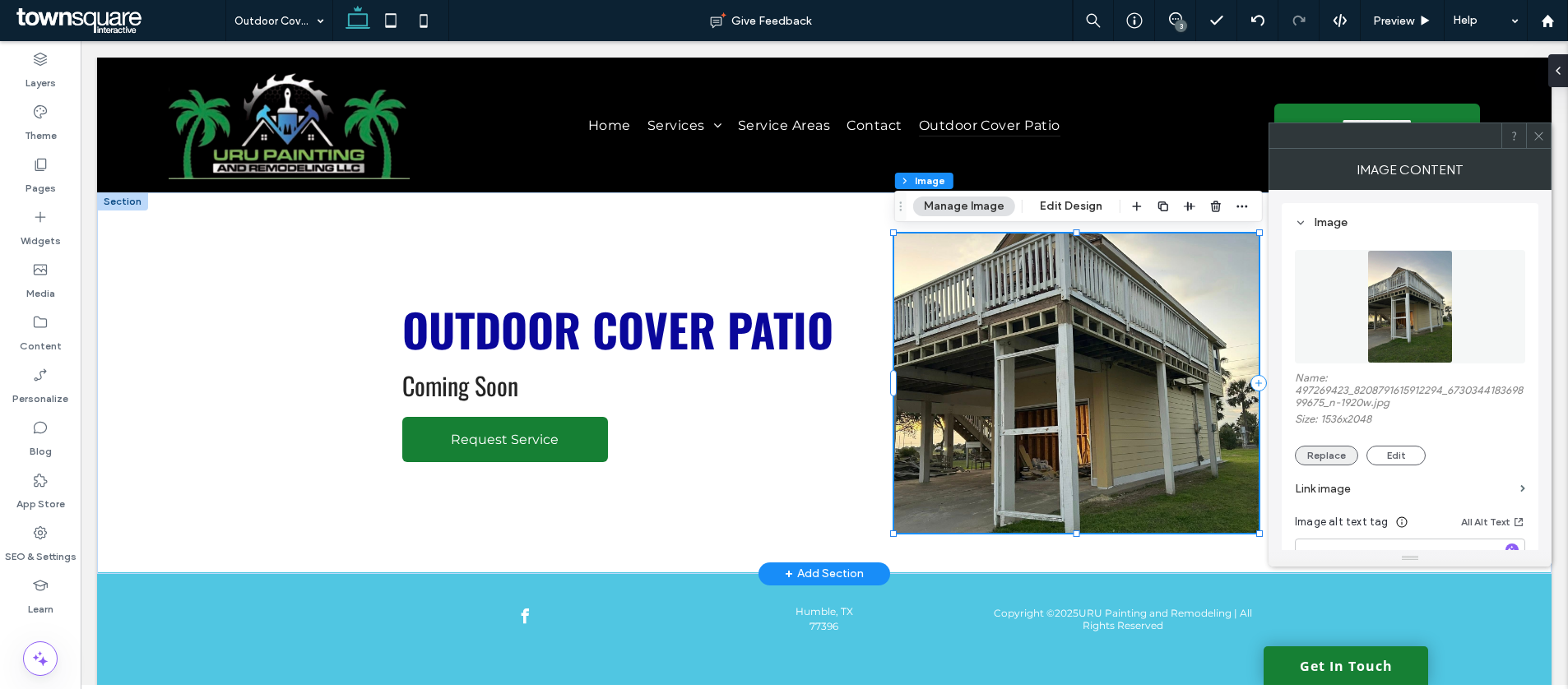 click on "Replace" at bounding box center (1326, 455) 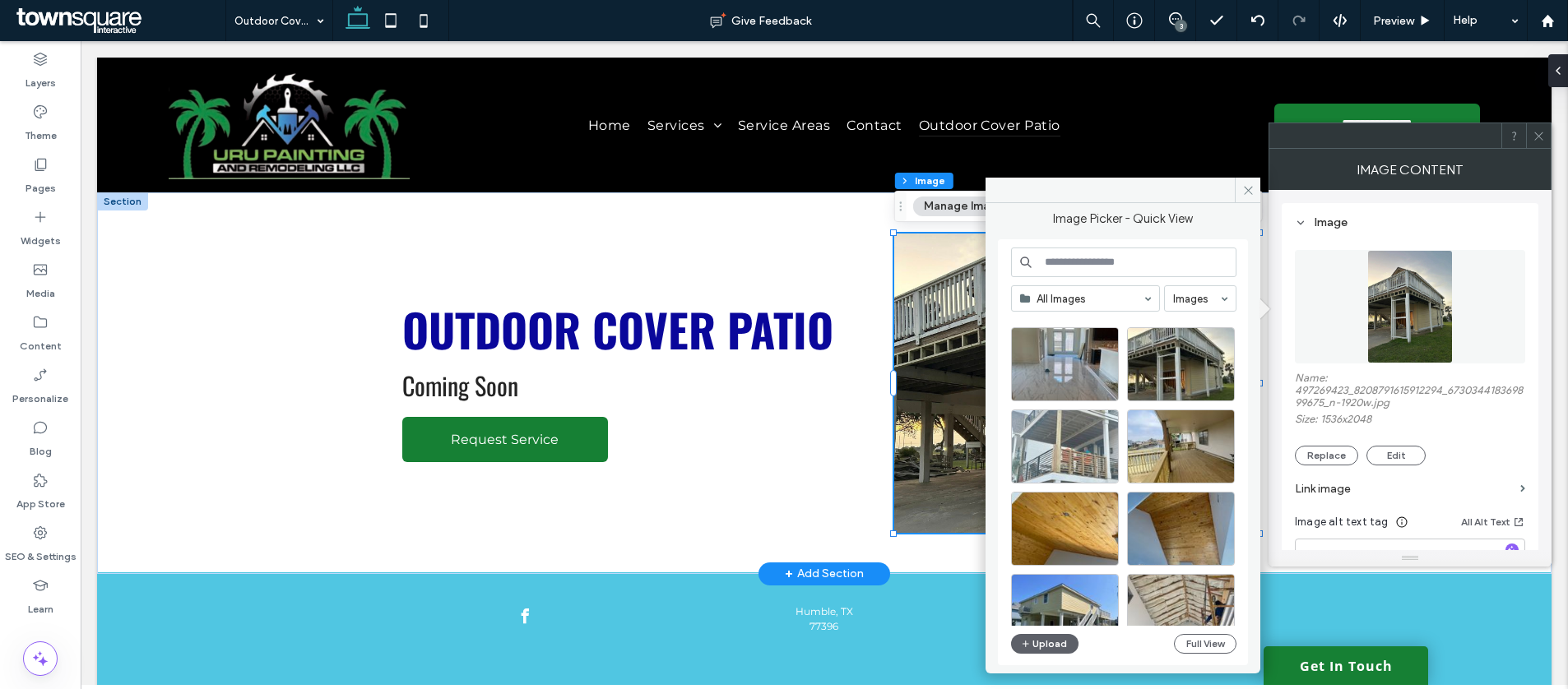 scroll, scrollTop: 676, scrollLeft: 0, axis: vertical 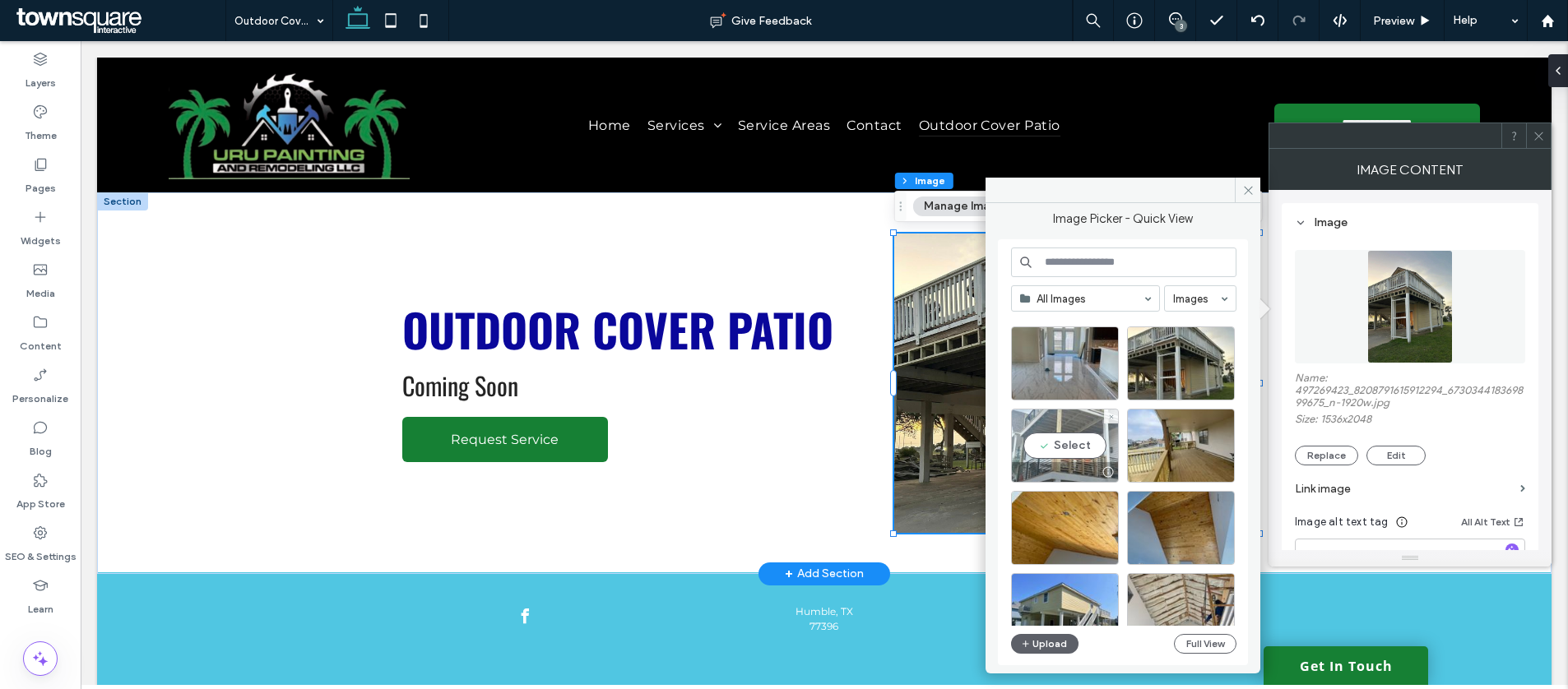 click on "Select" at bounding box center (1065, 446) 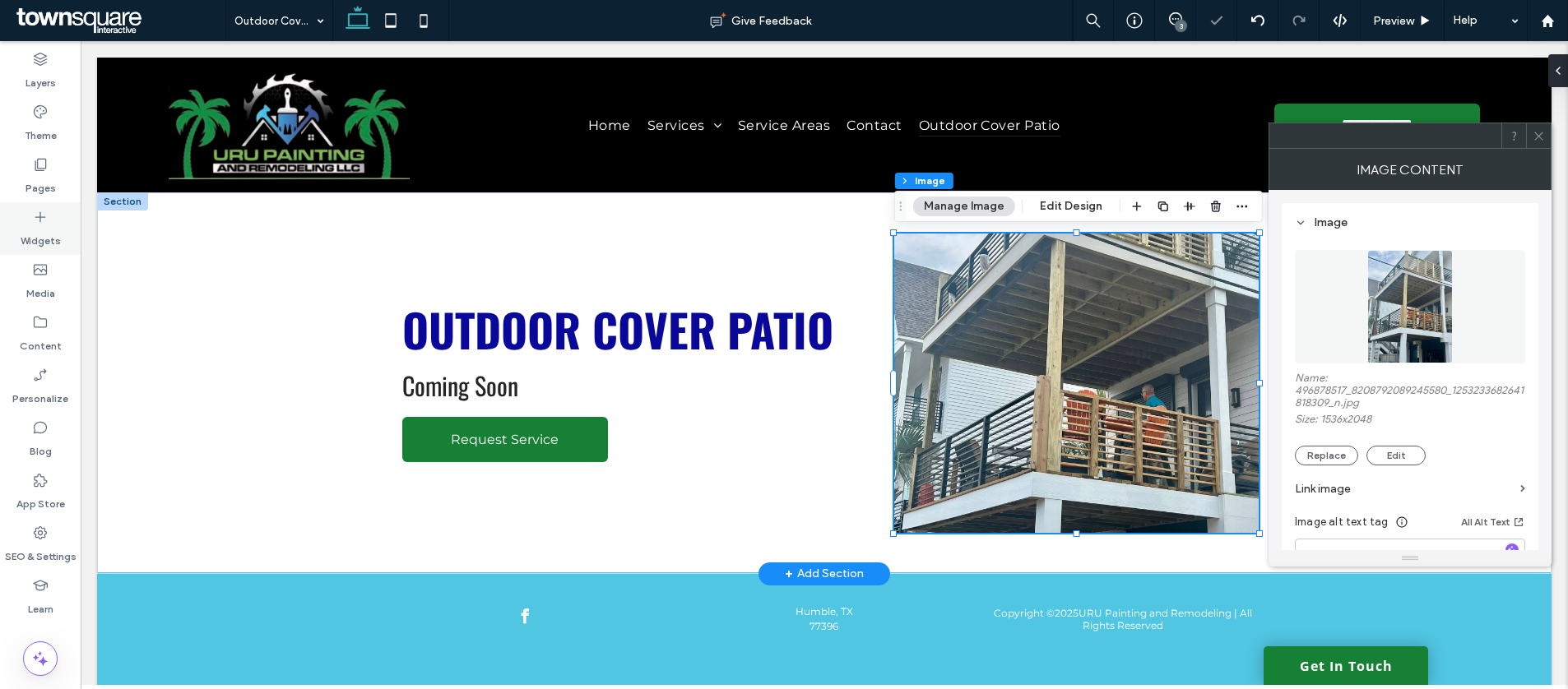 click on "Widgets" at bounding box center (40, 237) 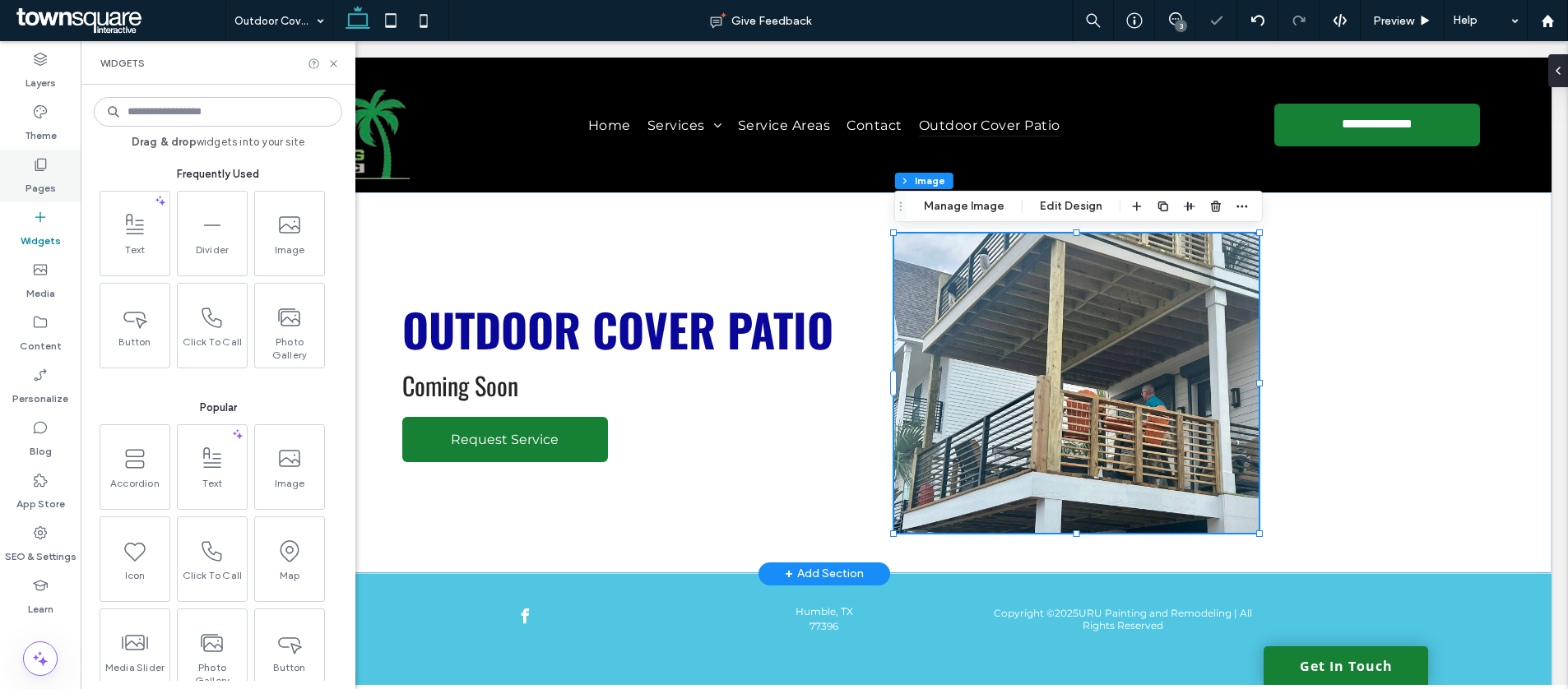 click on "Pages" at bounding box center [40, 176] 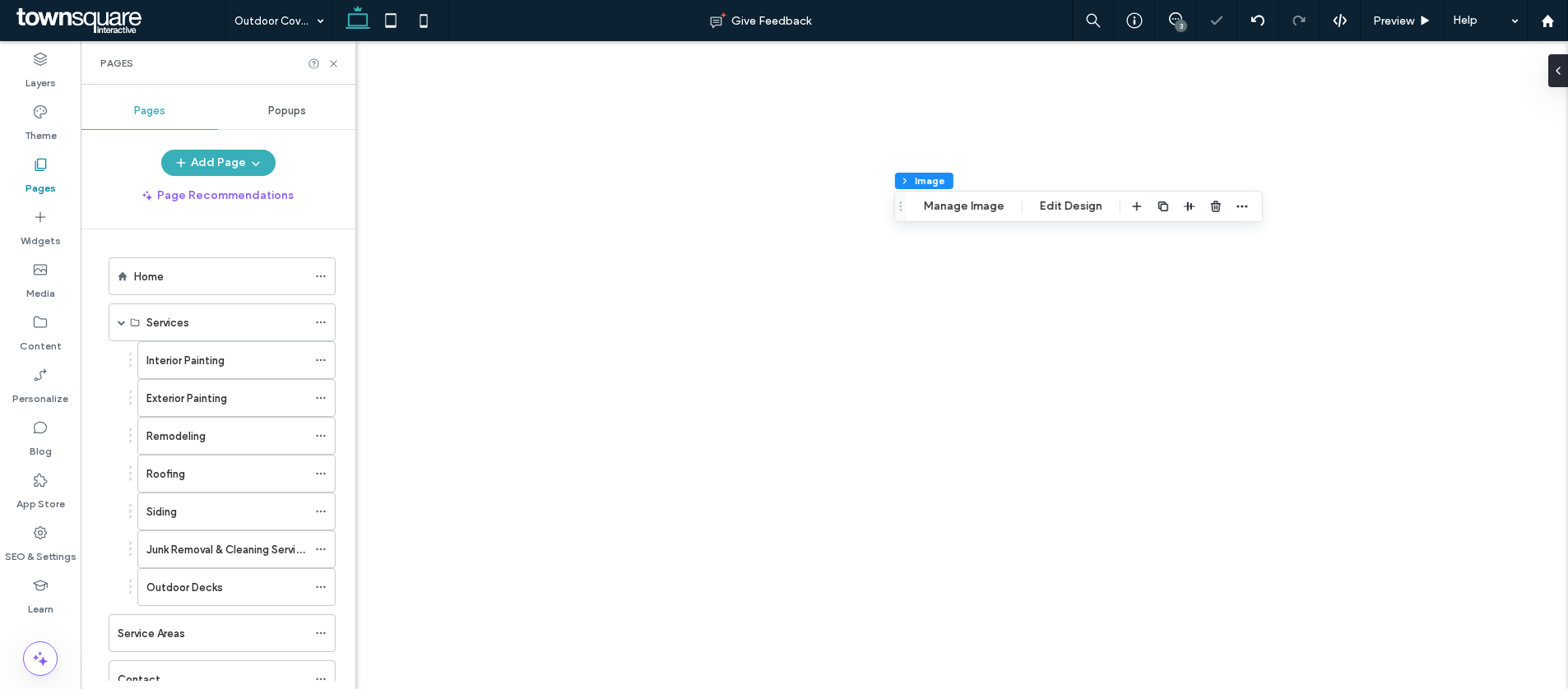 scroll, scrollTop: 0, scrollLeft: 0, axis: both 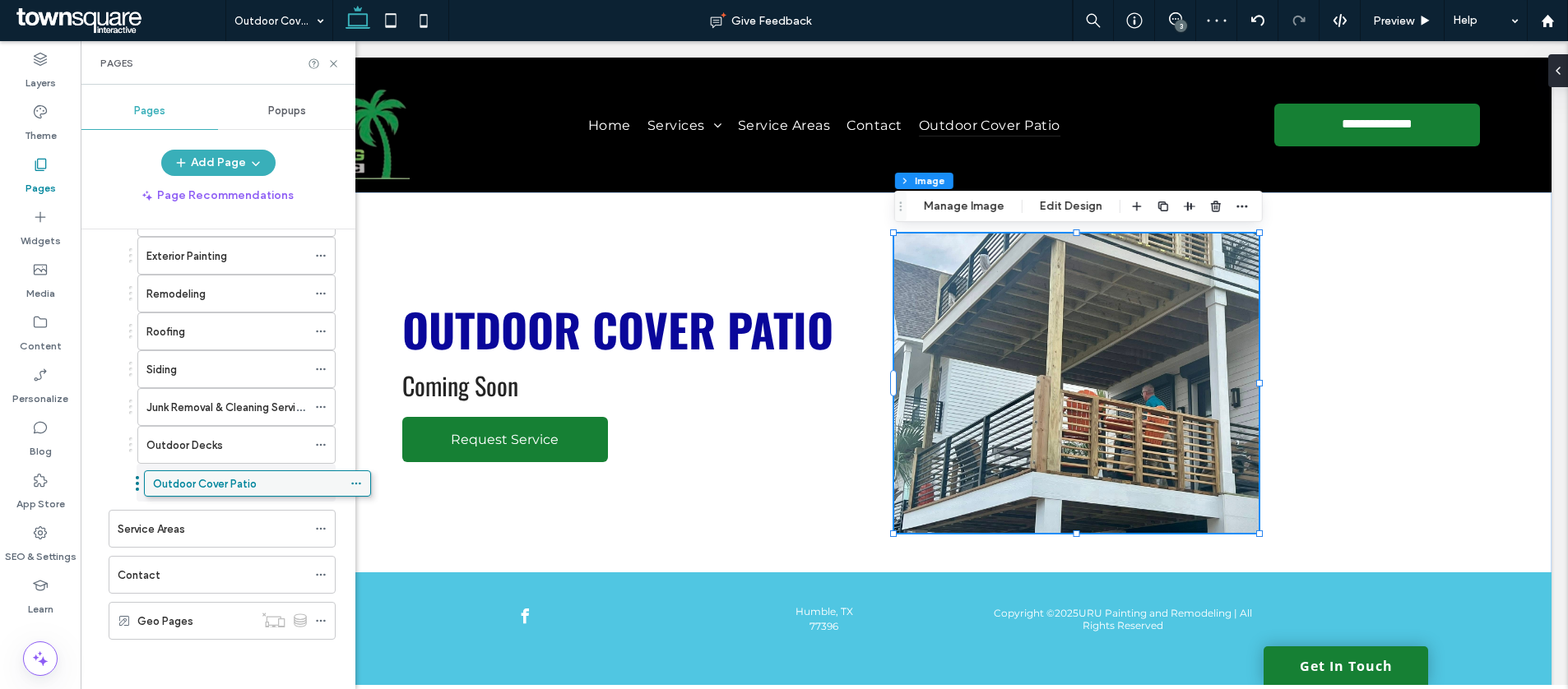 drag, startPoint x: 160, startPoint y: 613, endPoint x: 195, endPoint y: 482, distance: 135.595 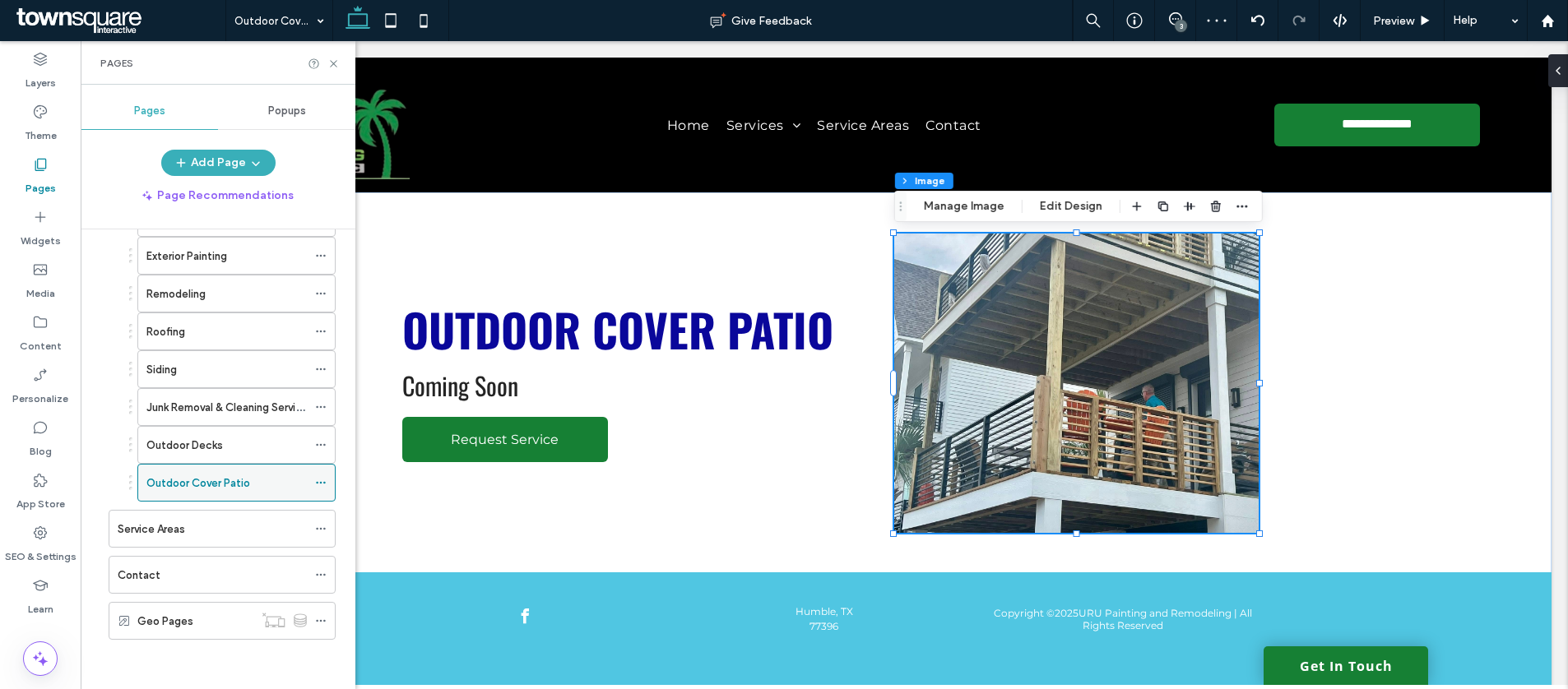 click 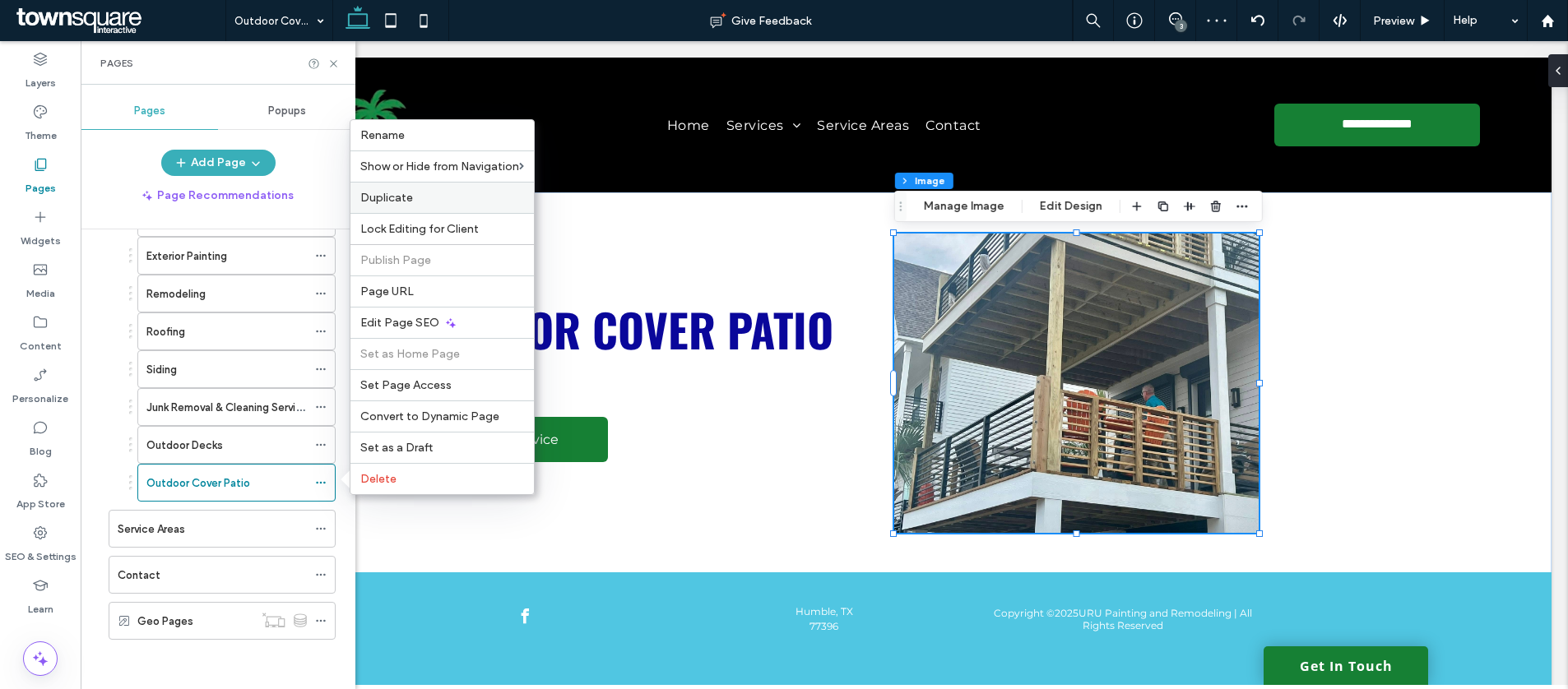 click on "Duplicate" at bounding box center [387, 197] 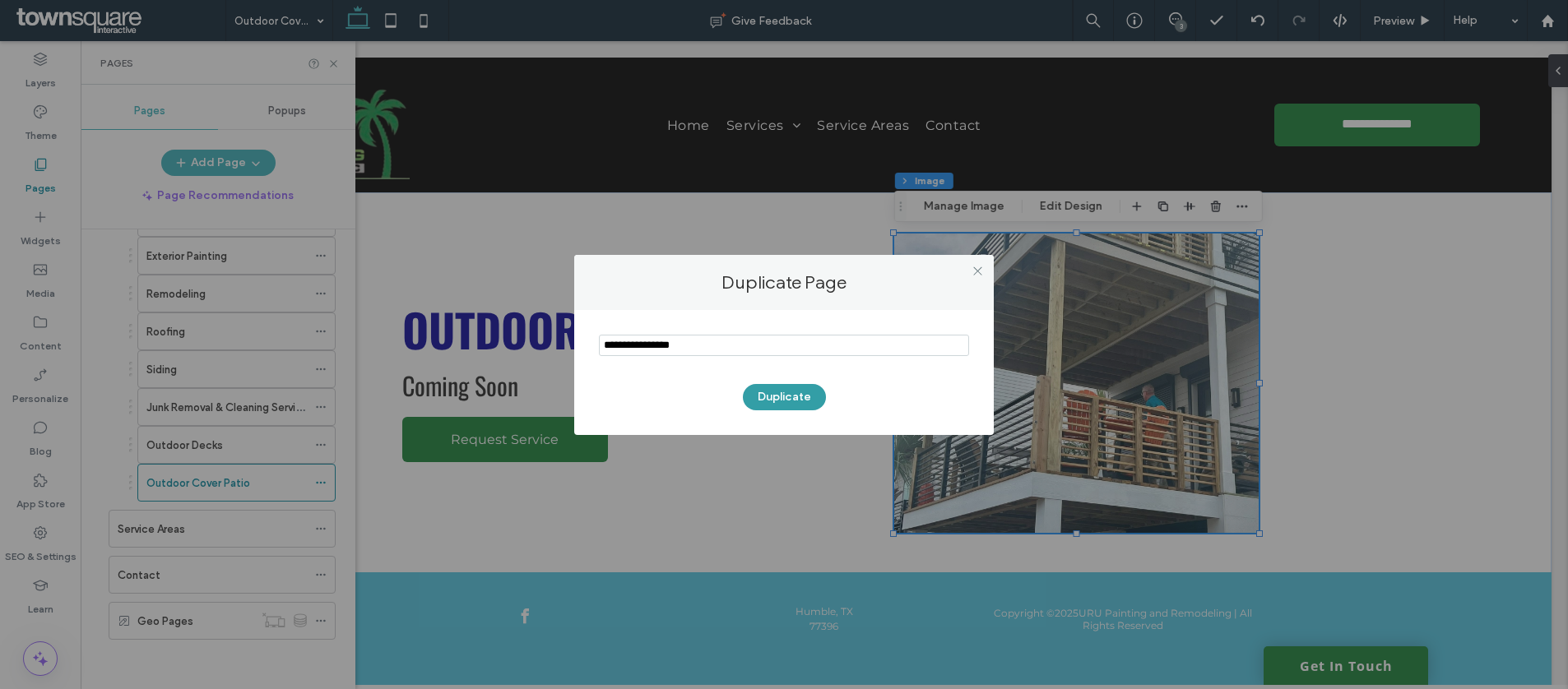type on "**********" 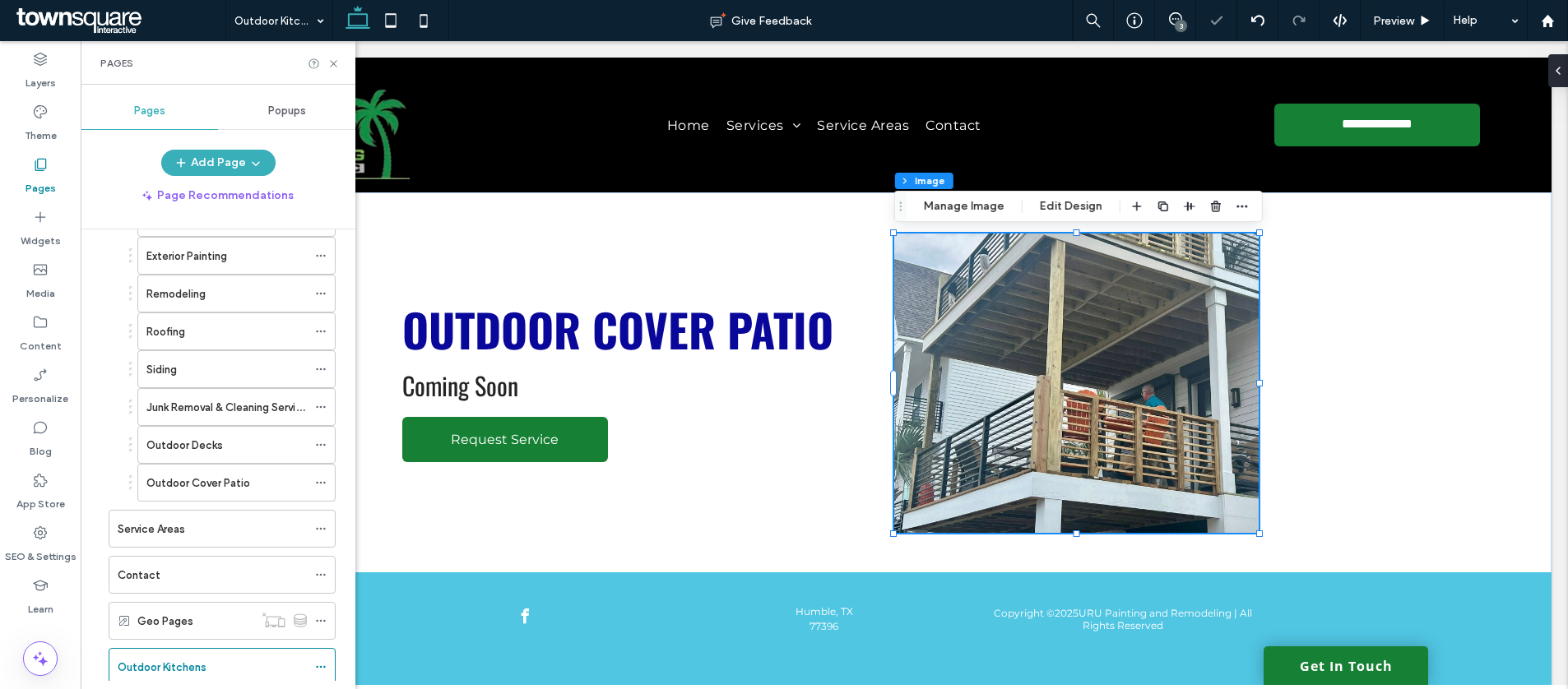scroll, scrollTop: 150, scrollLeft: 0, axis: vertical 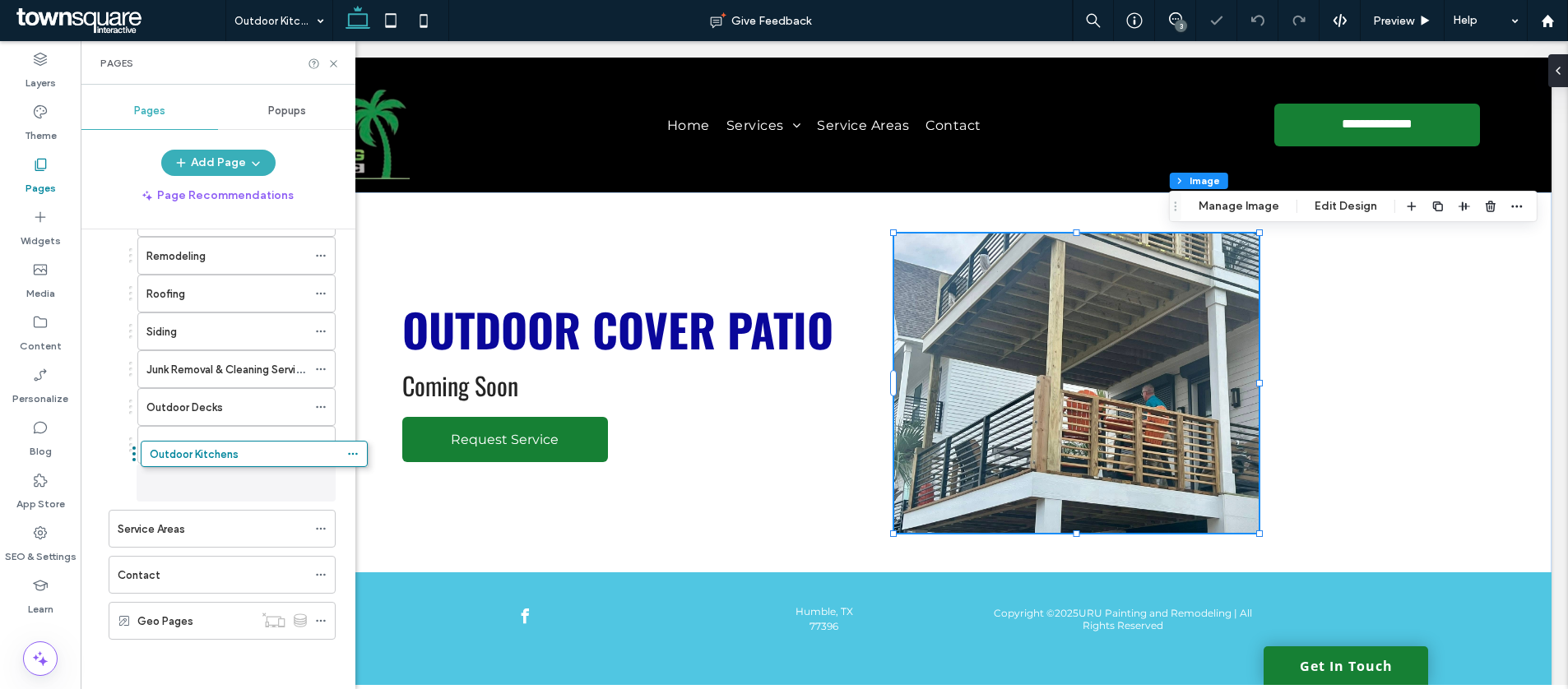 drag, startPoint x: 214, startPoint y: 630, endPoint x: 257, endPoint y: 473, distance: 162.78206 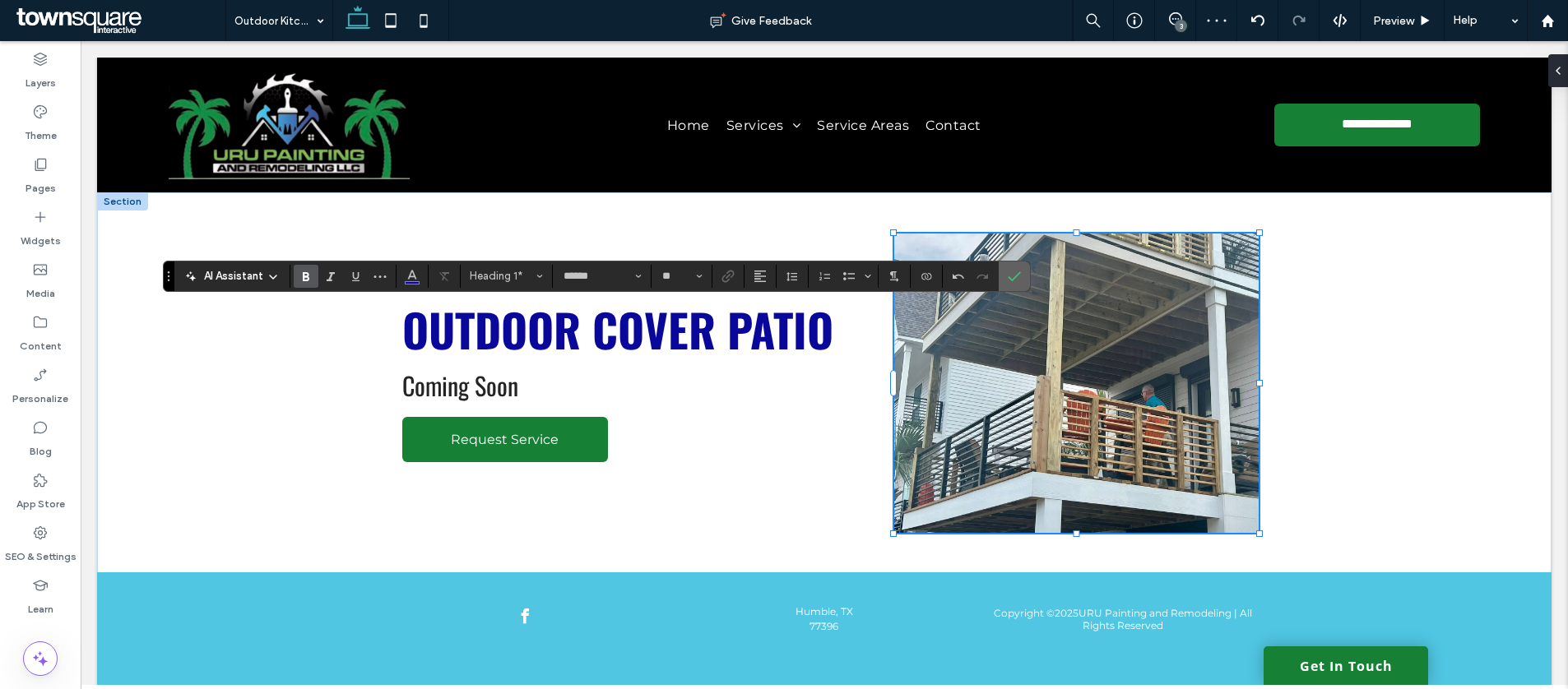 click at bounding box center [1014, 276] 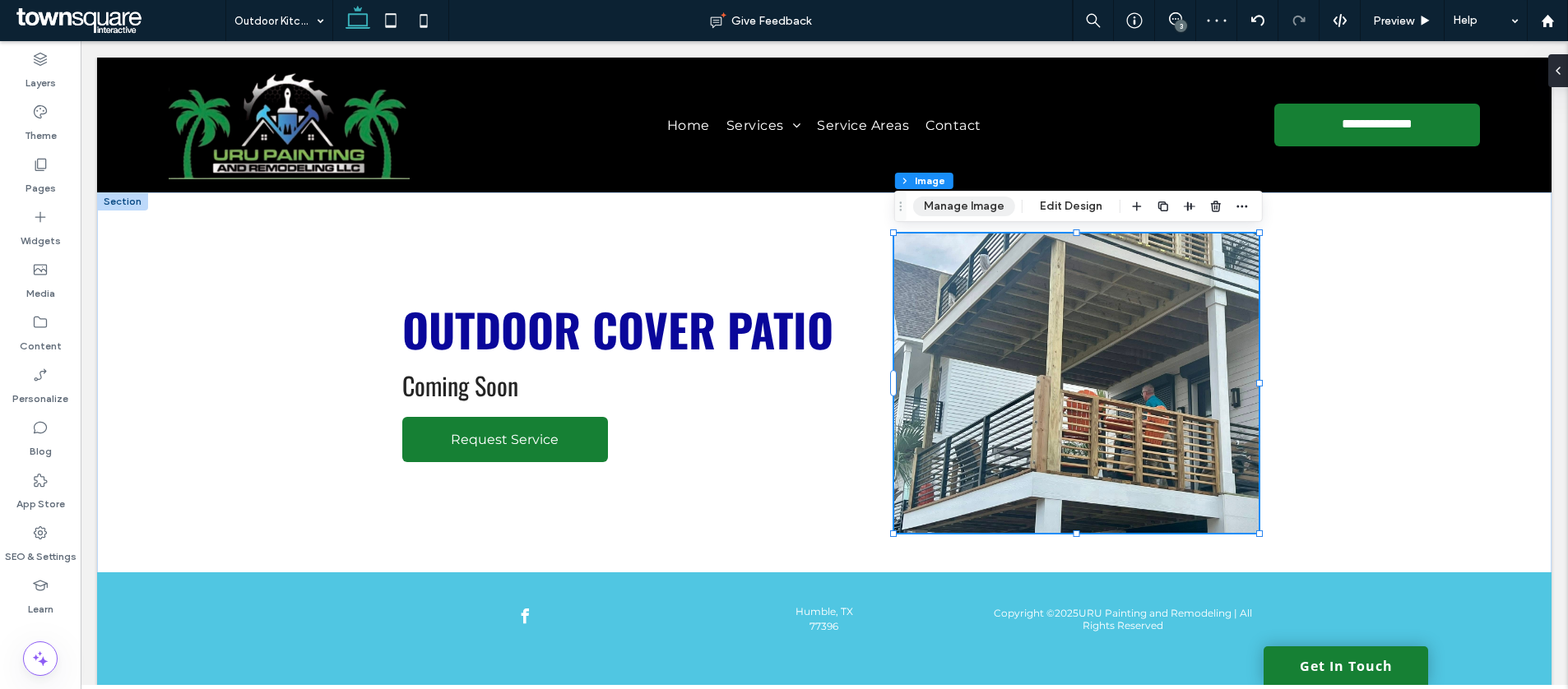 click on "Manage Image" at bounding box center (964, 206) 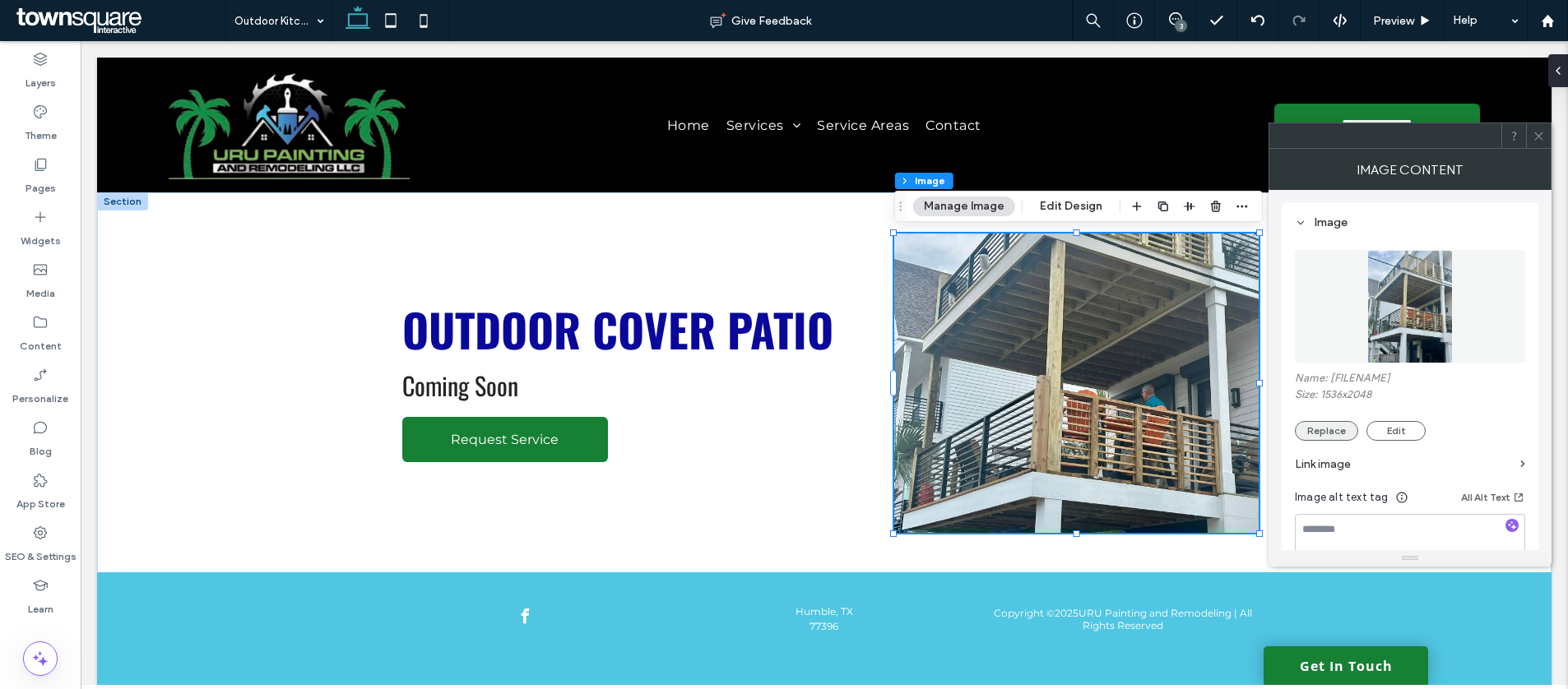 click on "Replace" at bounding box center [1326, 431] 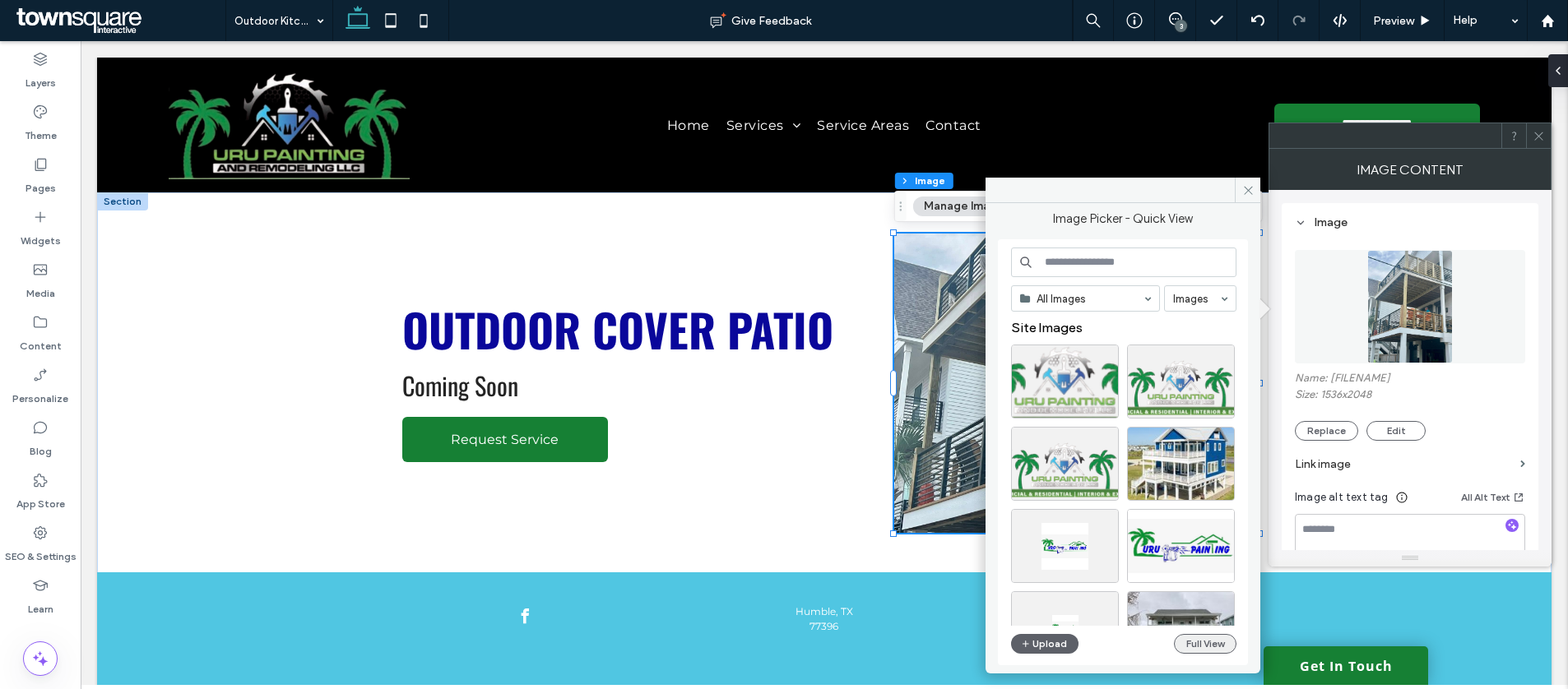 click on "Full View" at bounding box center [1205, 644] 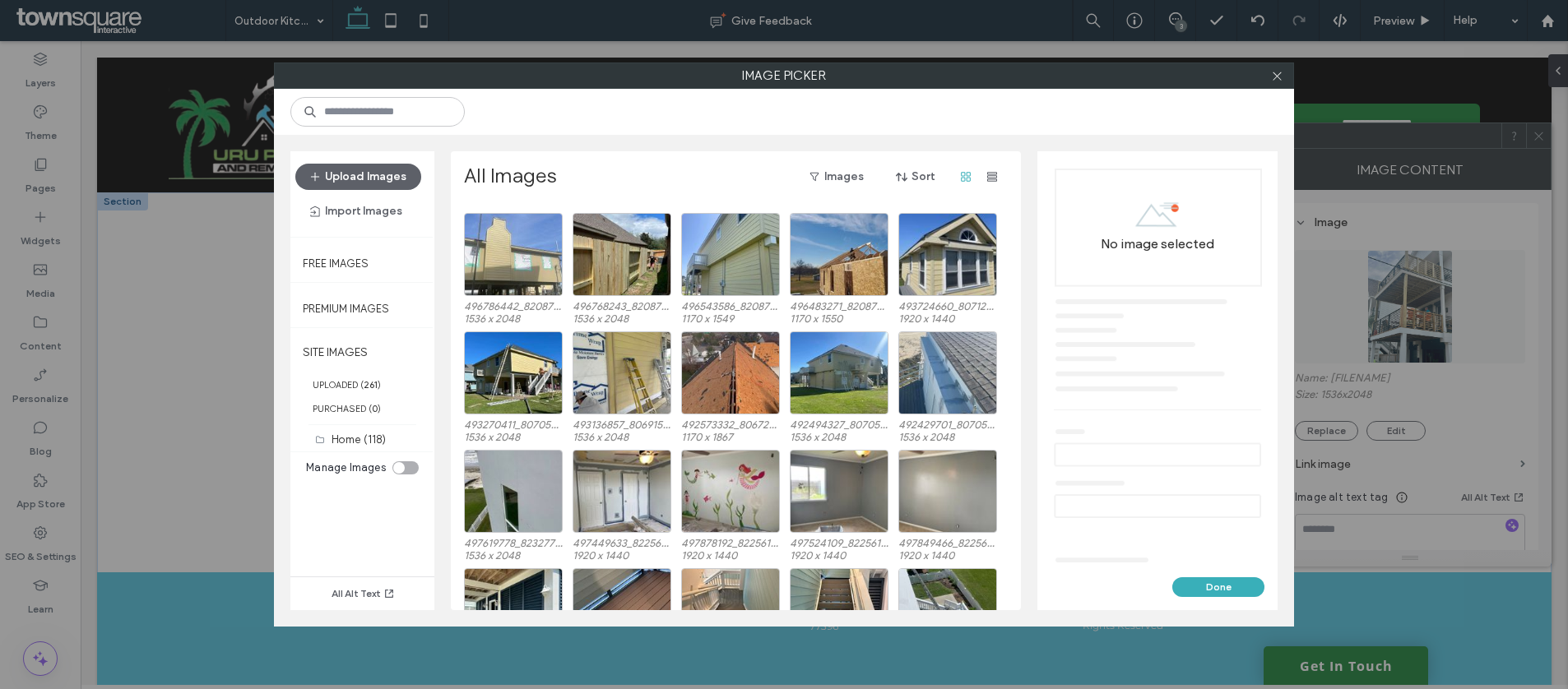 scroll, scrollTop: 364, scrollLeft: 0, axis: vertical 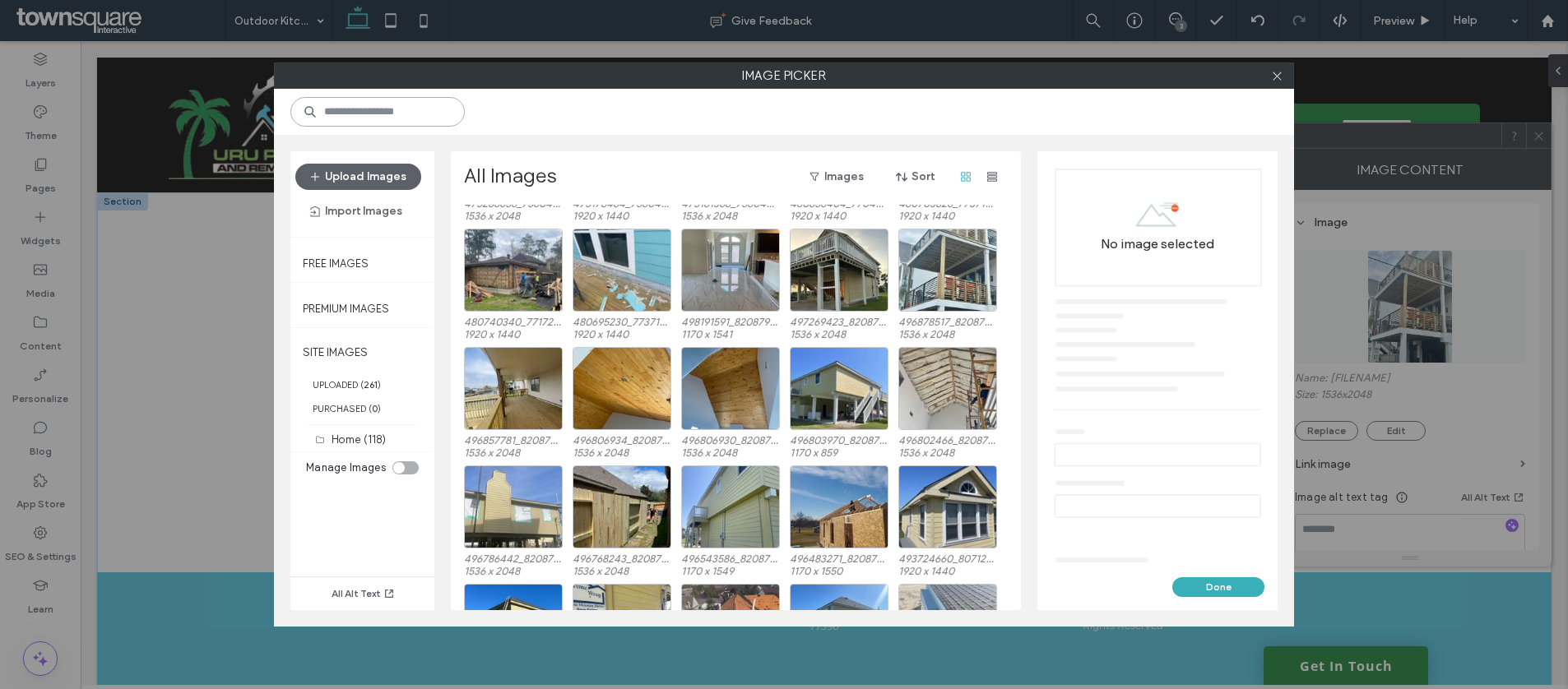 click at bounding box center [378, 112] 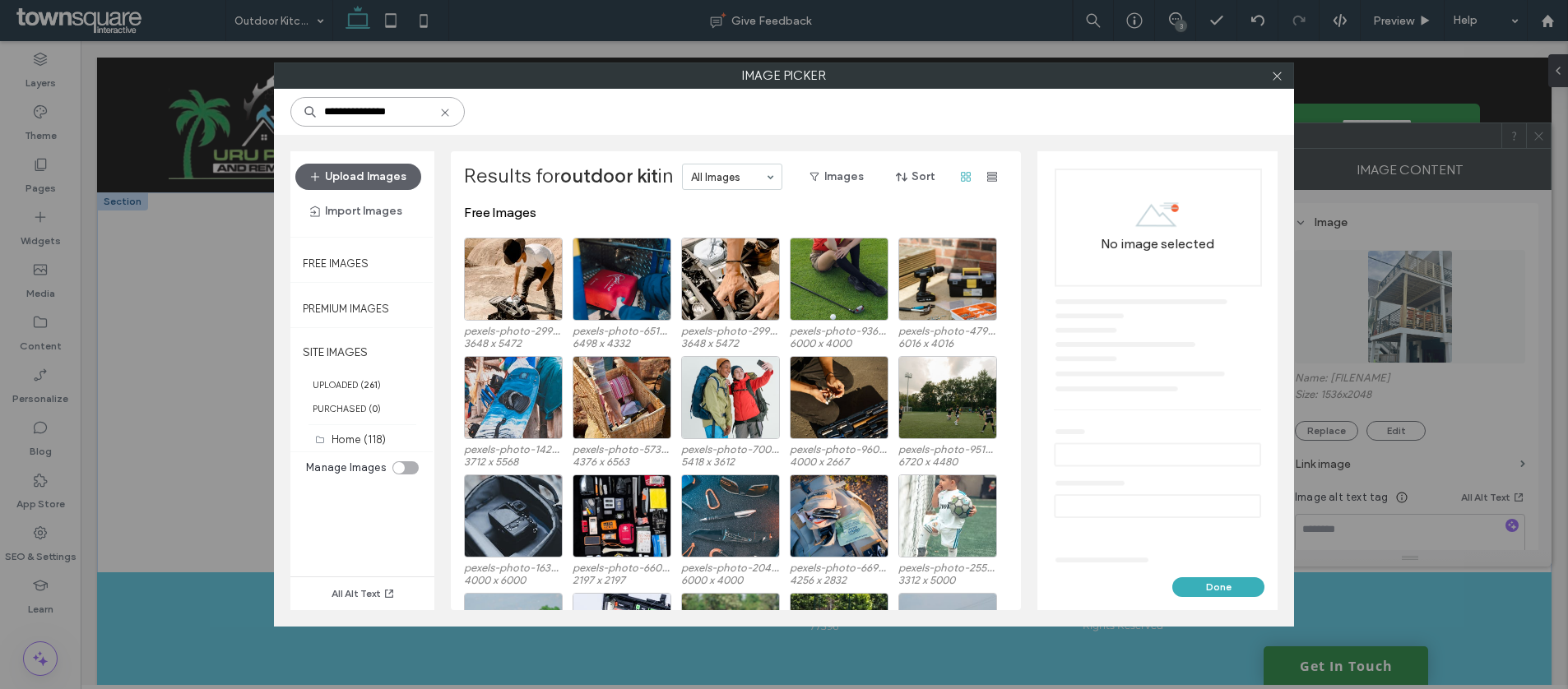 type on "**********" 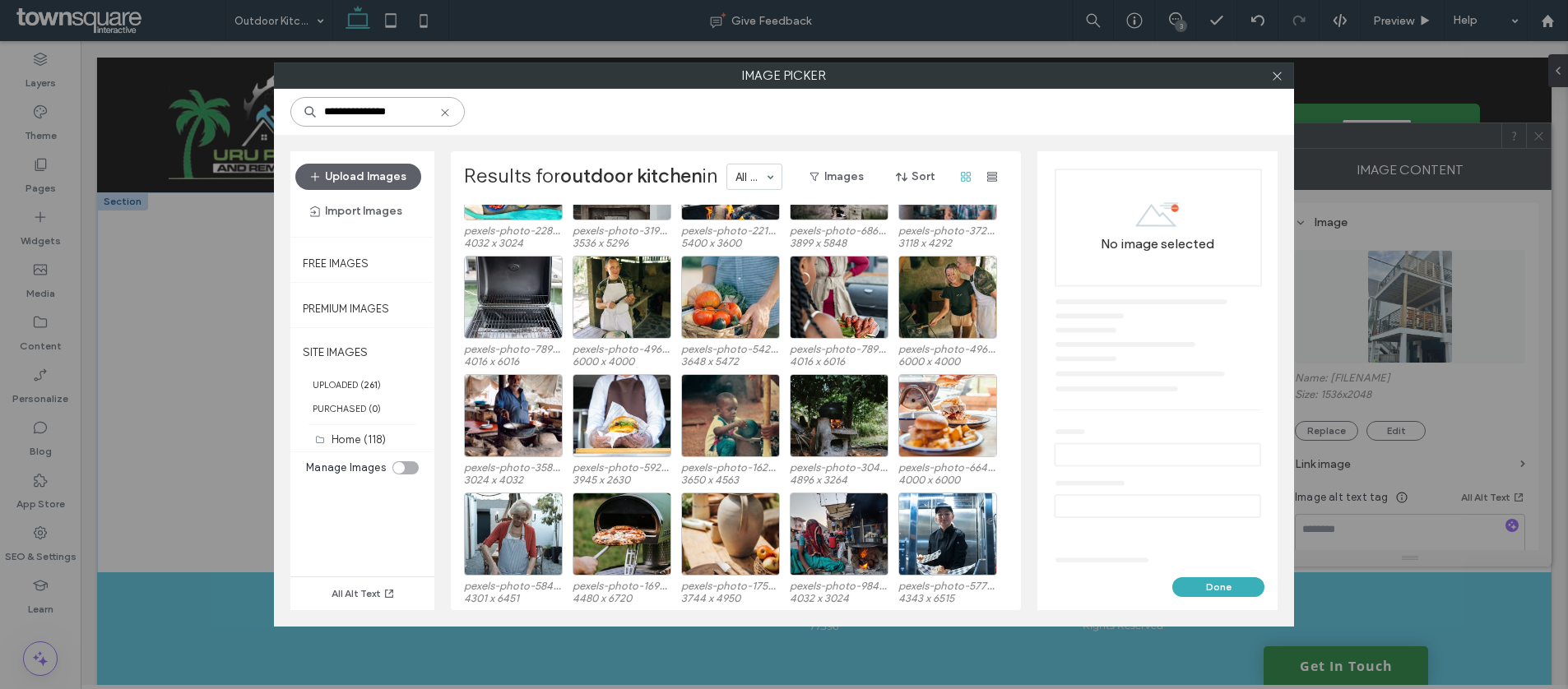 scroll, scrollTop: 101, scrollLeft: 0, axis: vertical 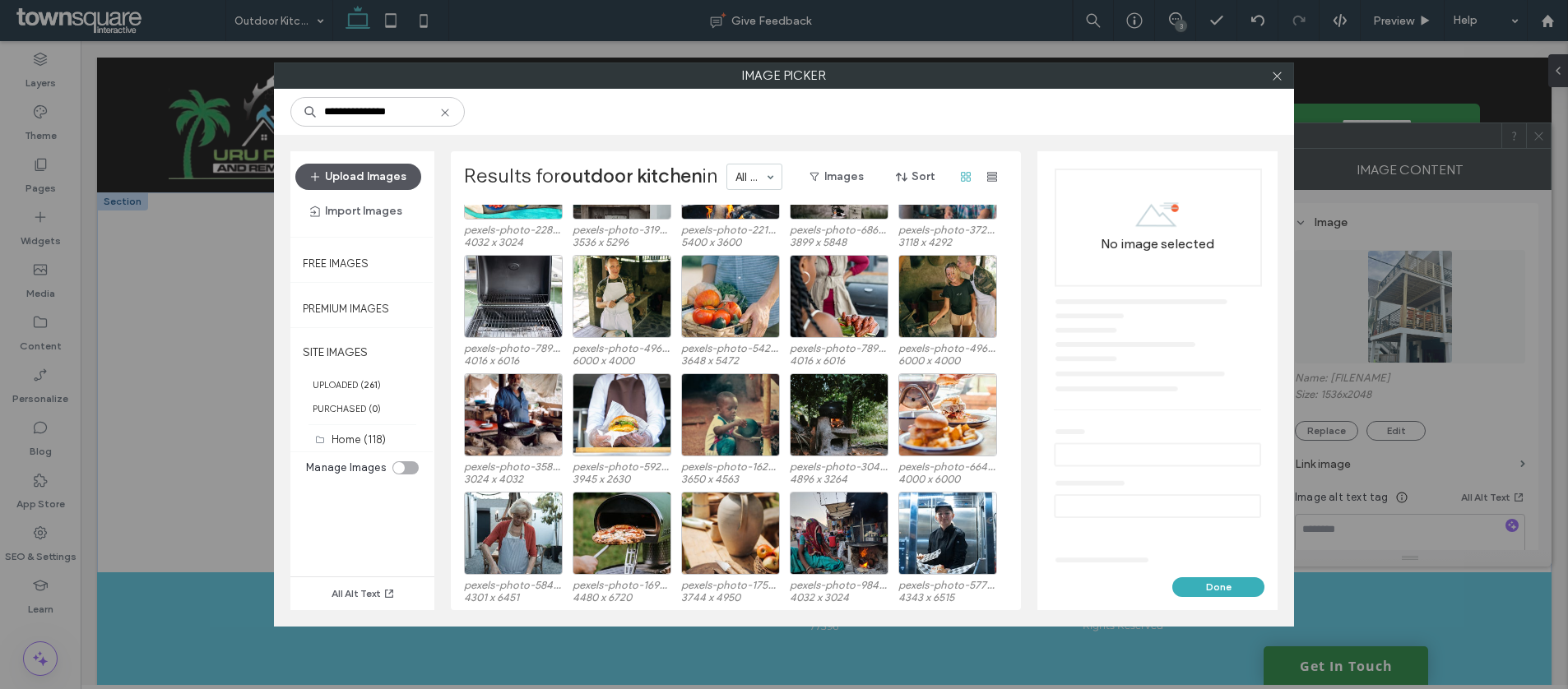 click on "Upload Images" at bounding box center [358, 177] 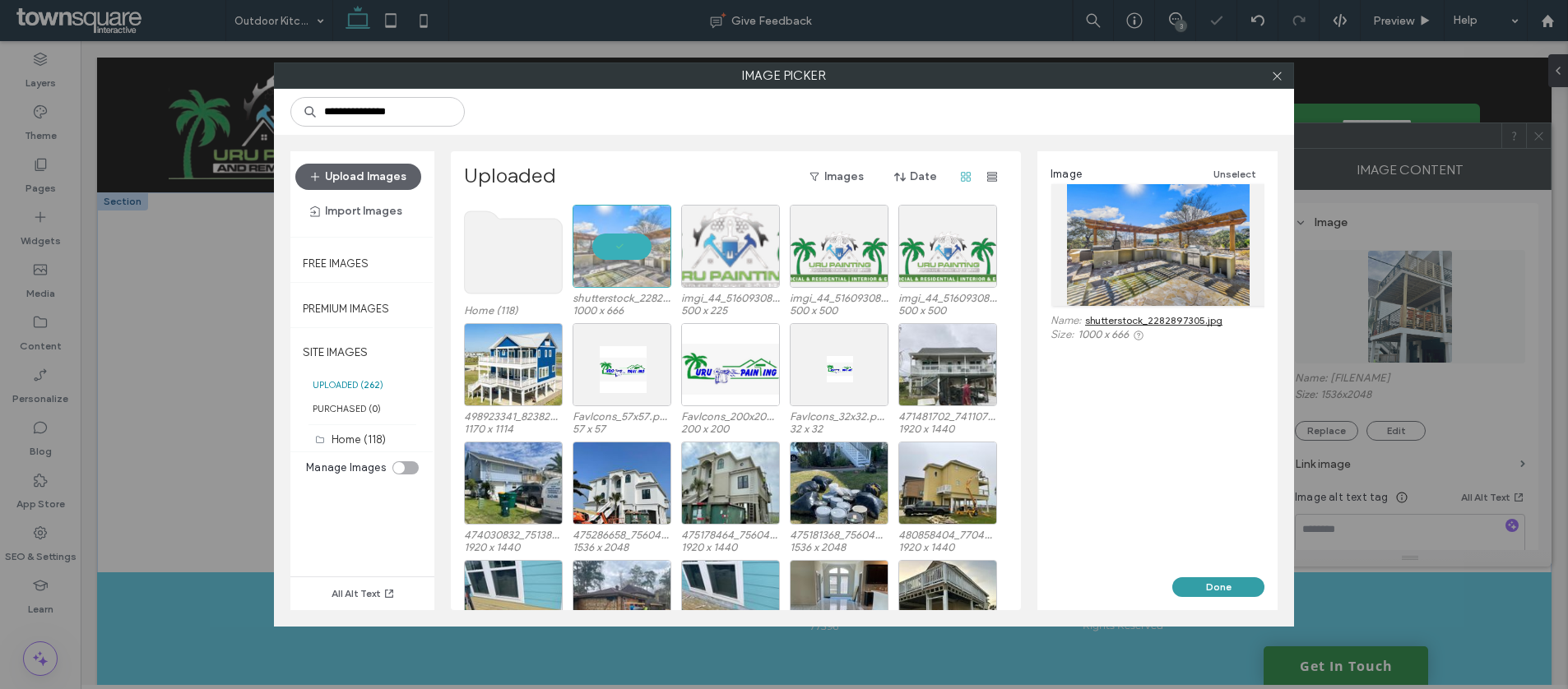 click on "Done" at bounding box center (1218, 587) 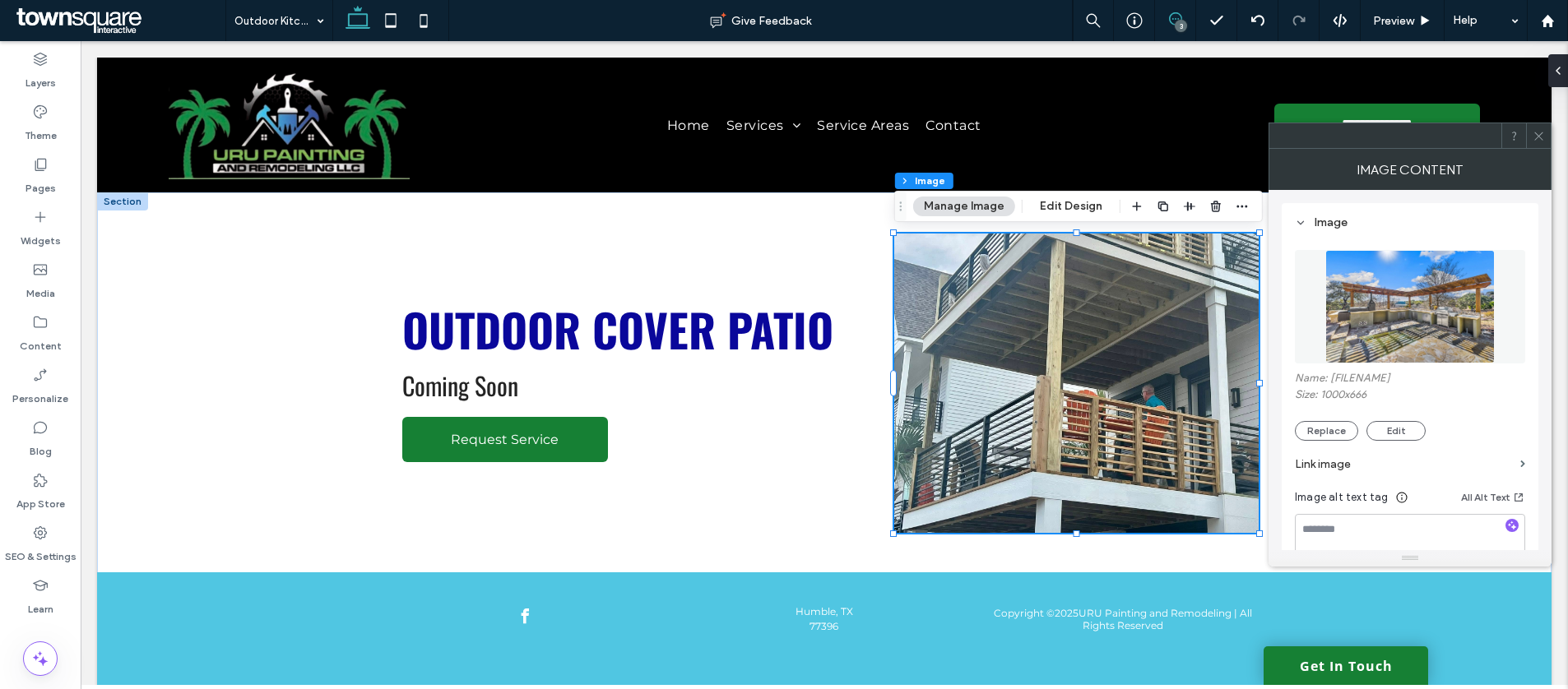 click at bounding box center (1175, 19) 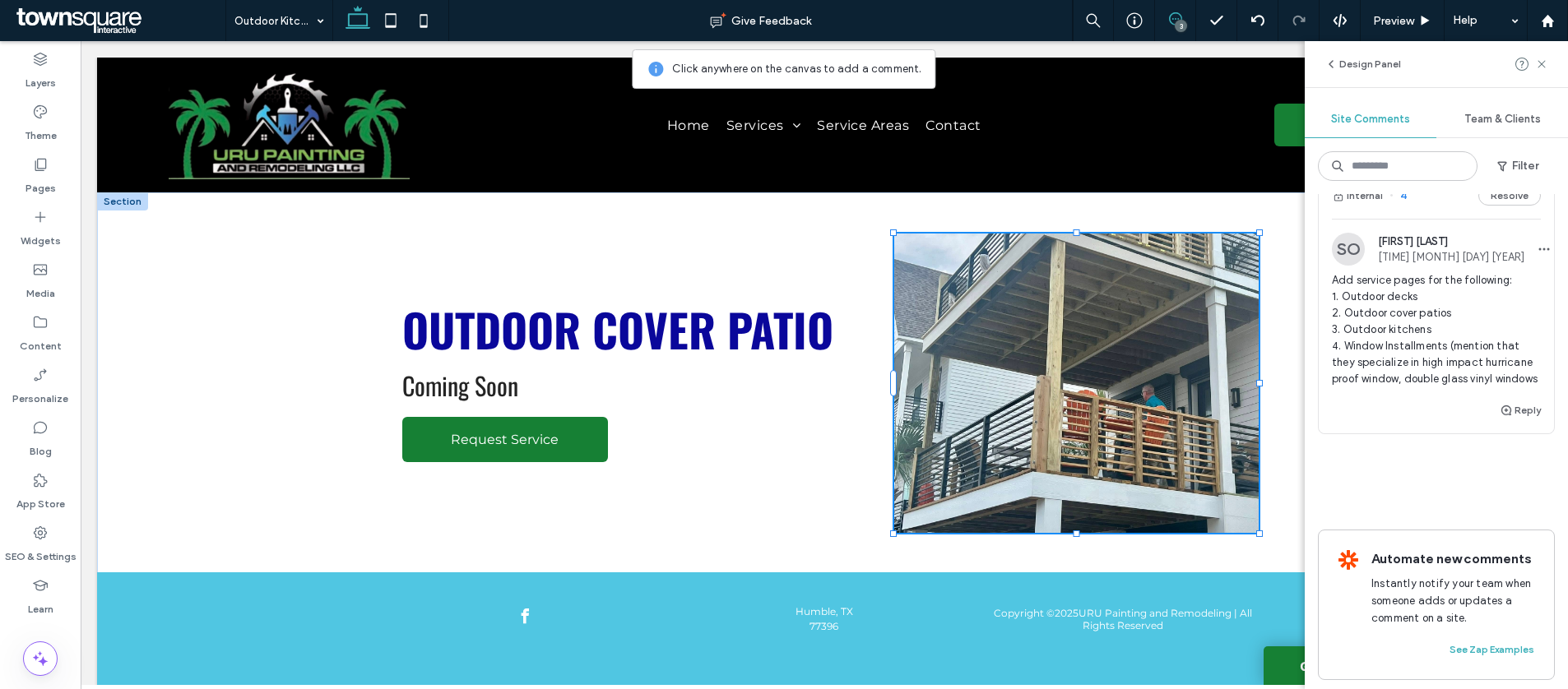 scroll, scrollTop: 498, scrollLeft: 0, axis: vertical 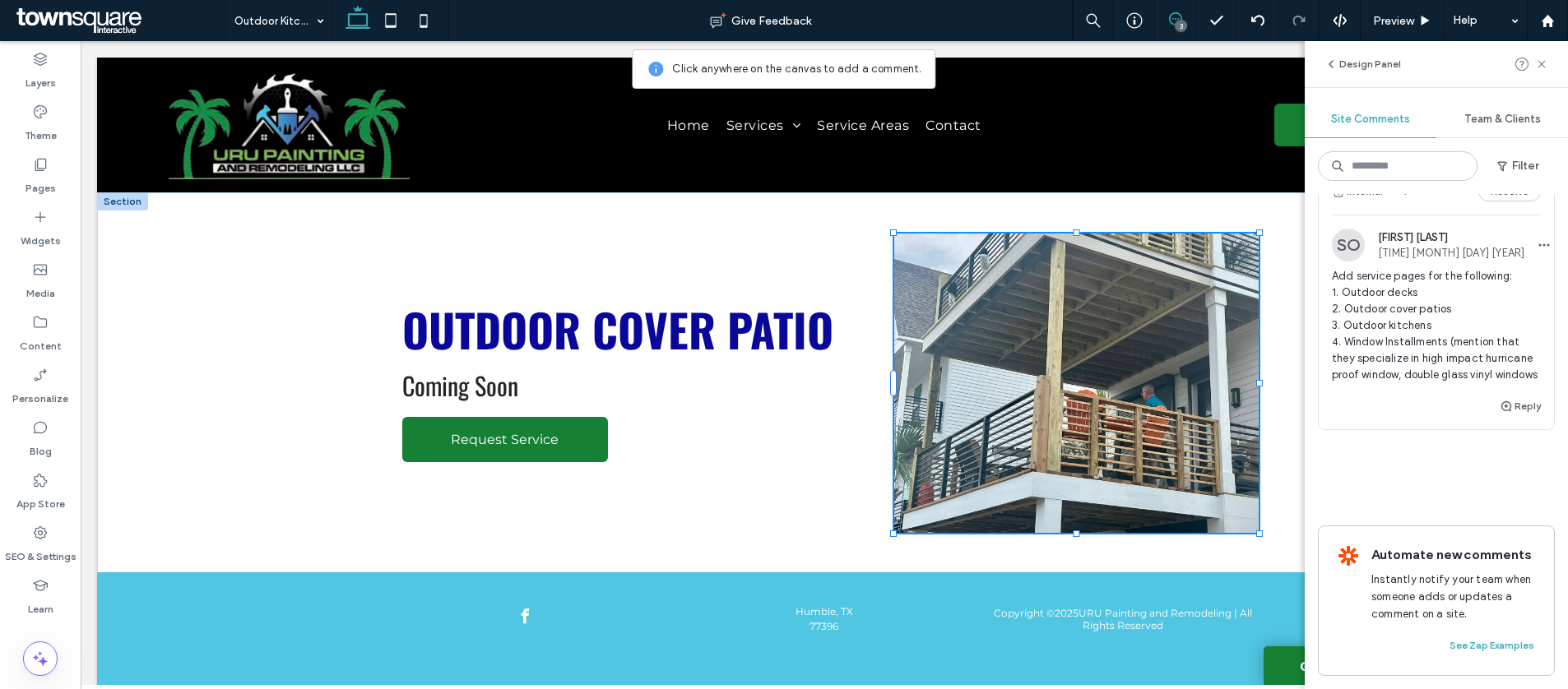 click on "Add service pages for the following:
1. Outdoor decks
2. Outdoor cover patios
3. Outdoor kitchens
4. Window Installments (mention that they specialize in high impact hurricane proof window, double glass vinyl windows" at bounding box center (1436, 326) 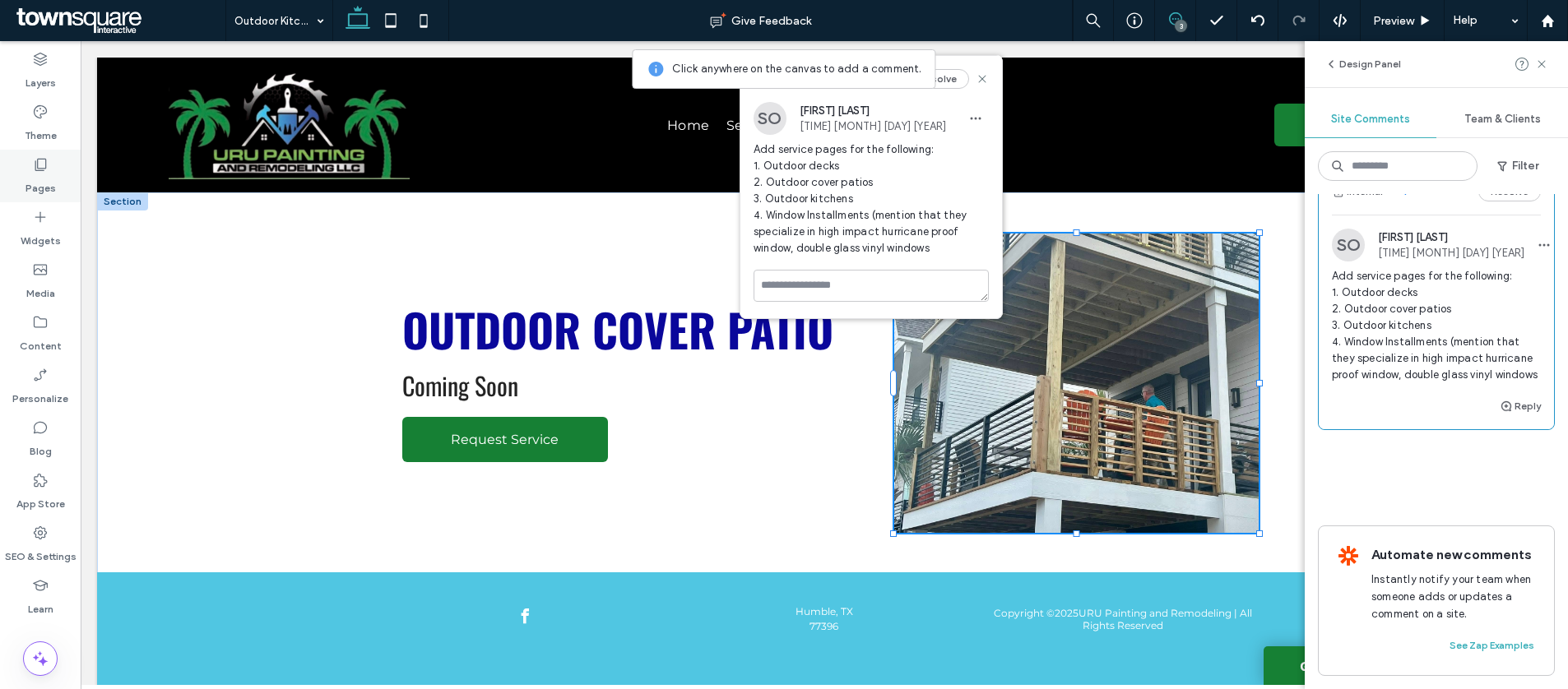 click 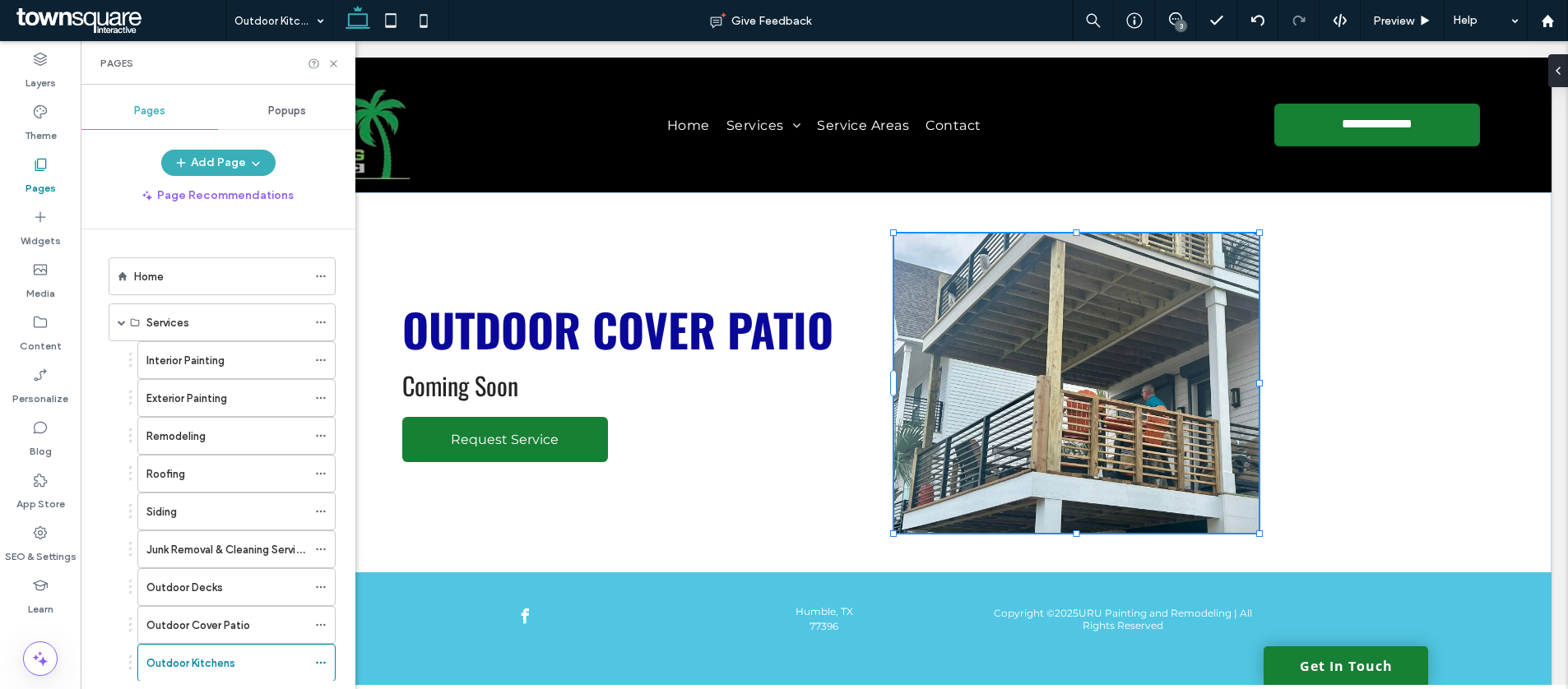 scroll, scrollTop: 0, scrollLeft: 0, axis: both 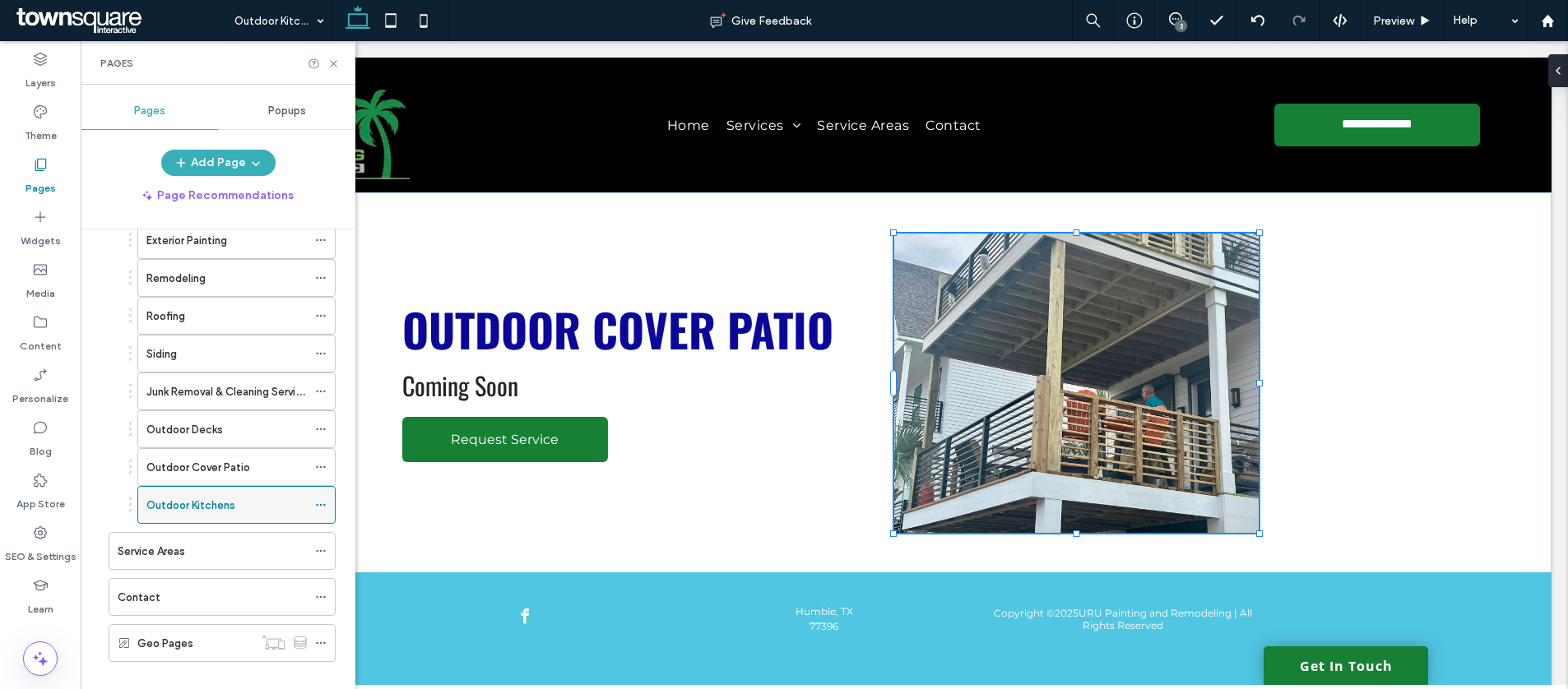 click on "Outdoor Kitchens" at bounding box center (236, 505) 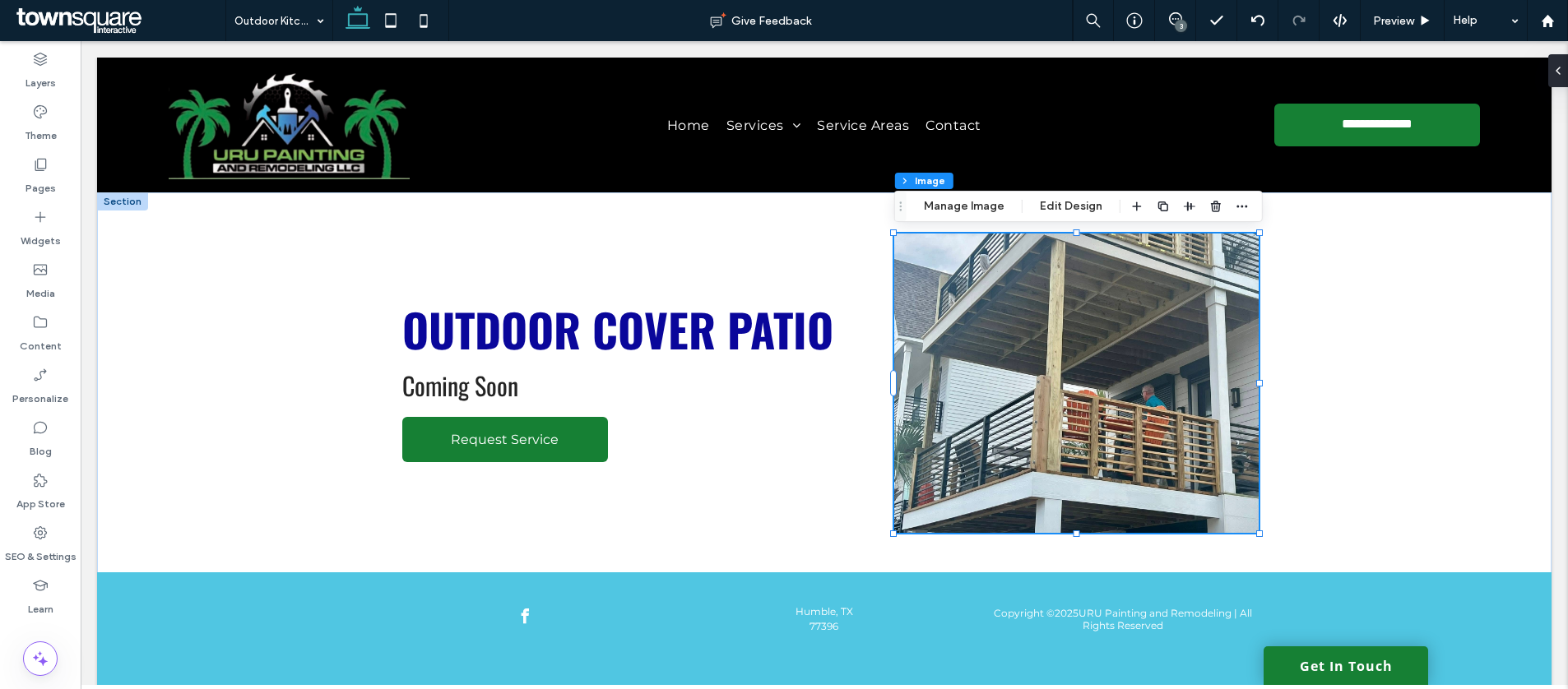 click at bounding box center (1175, 19) 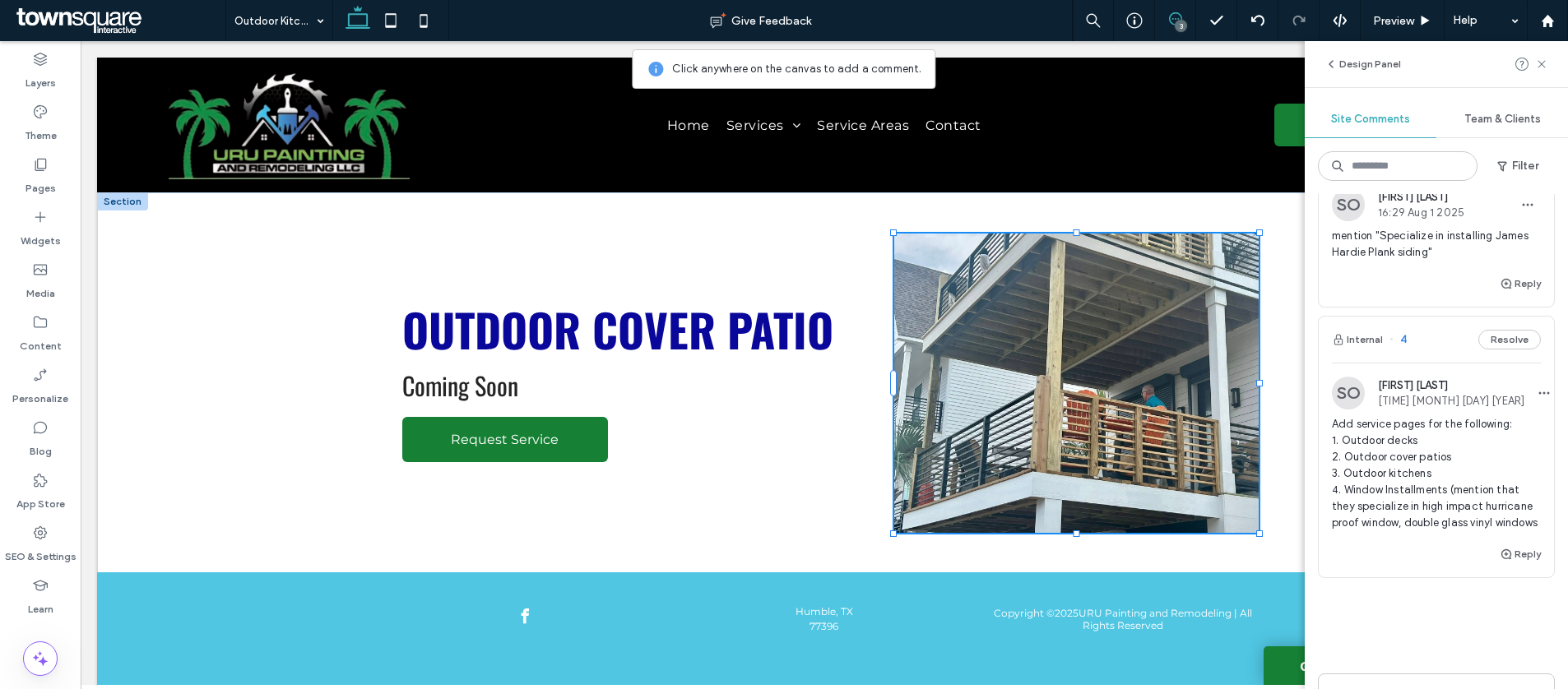 scroll, scrollTop: 498, scrollLeft: 0, axis: vertical 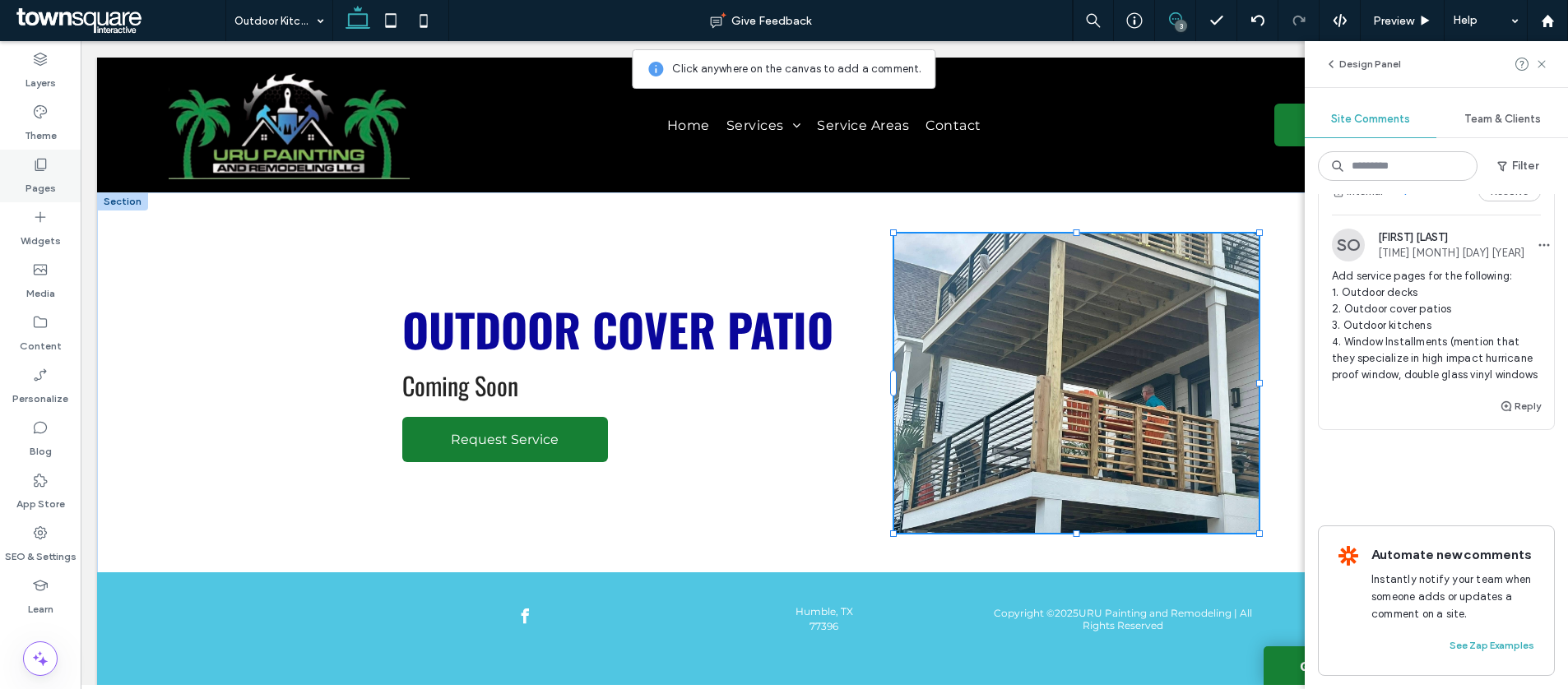 drag, startPoint x: 16, startPoint y: 165, endPoint x: 62, endPoint y: 187, distance: 50.990195 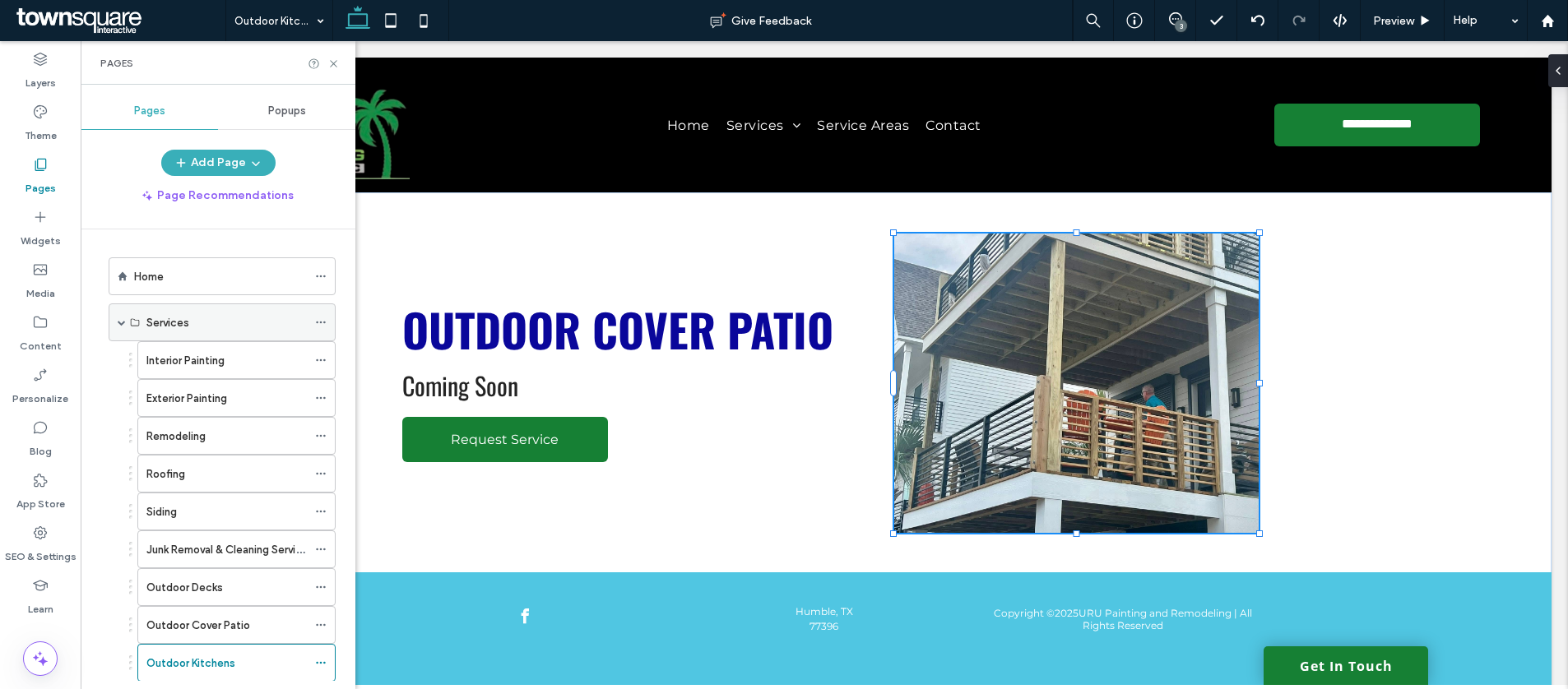 scroll, scrollTop: 0, scrollLeft: 0, axis: both 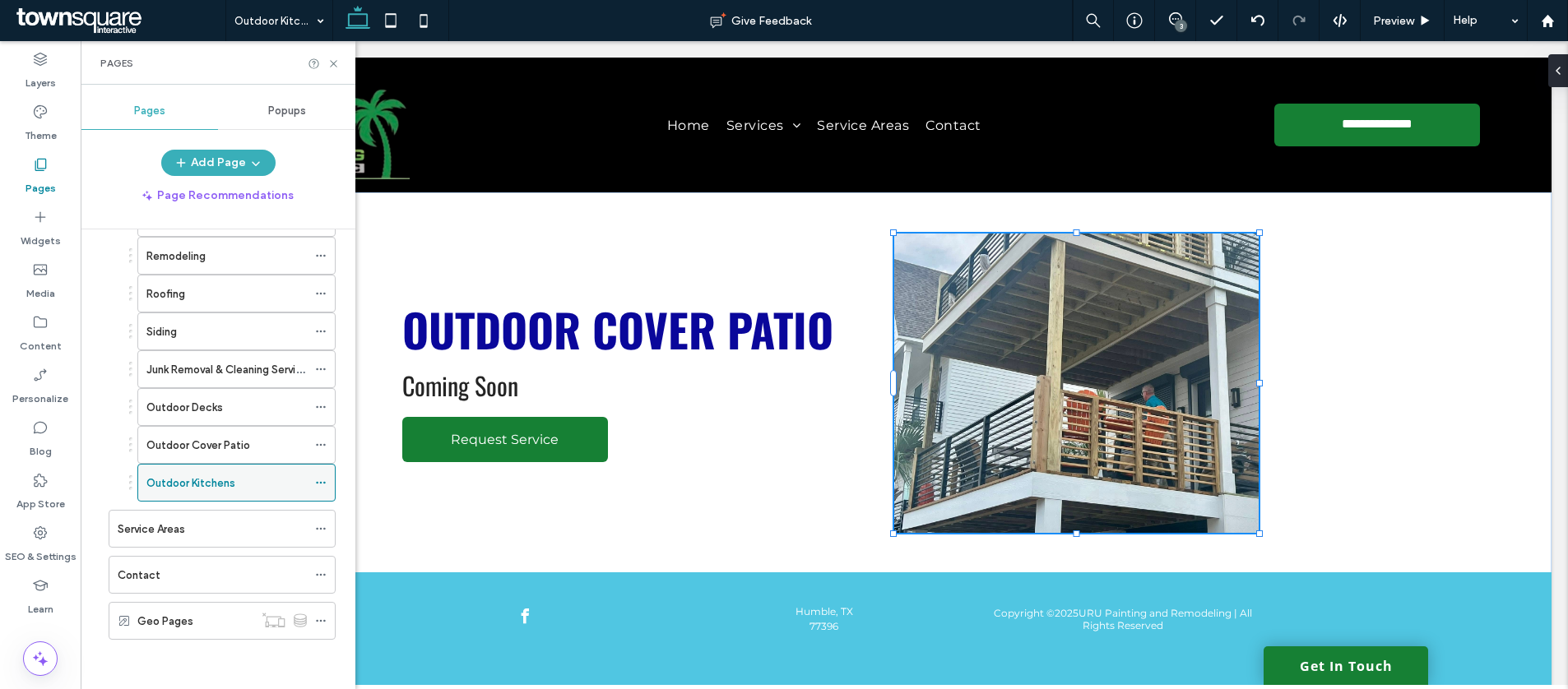 click 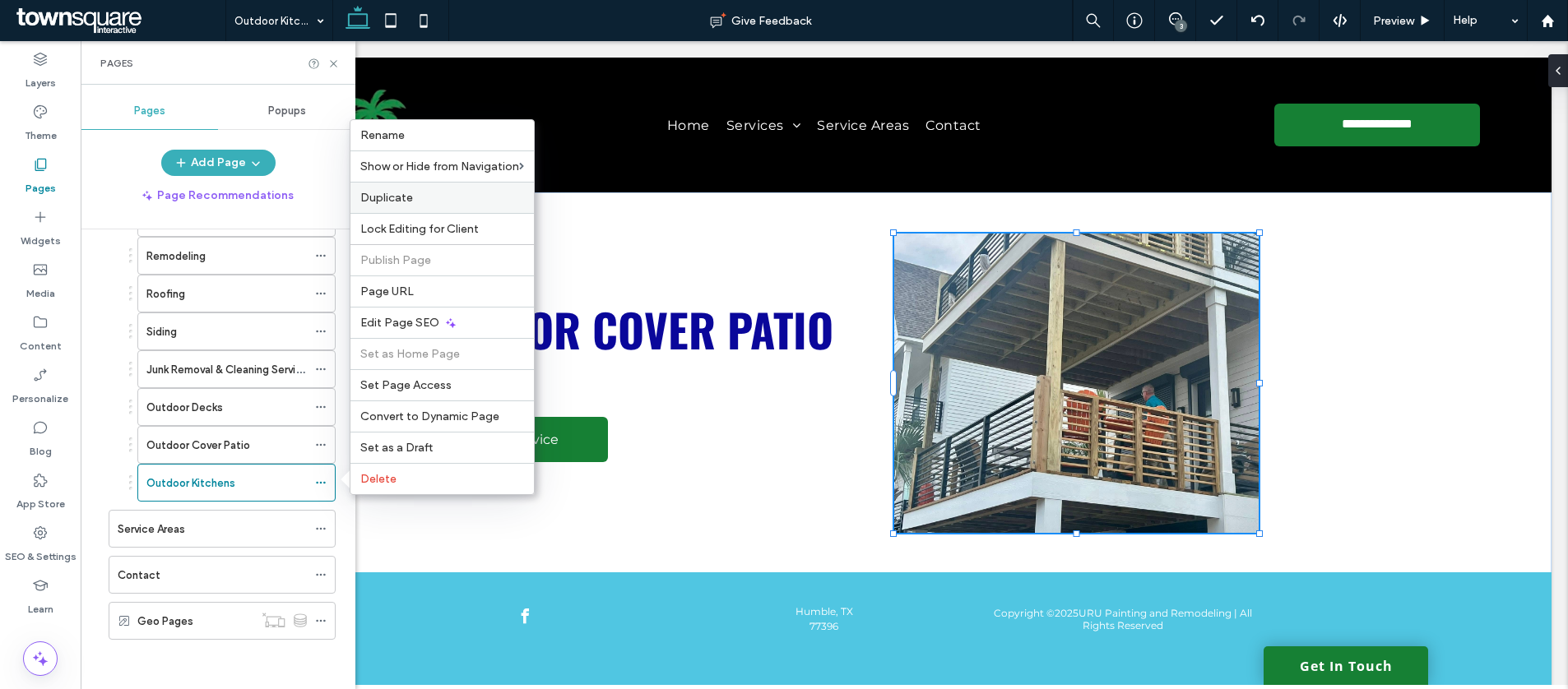 click on "Duplicate" at bounding box center [387, 197] 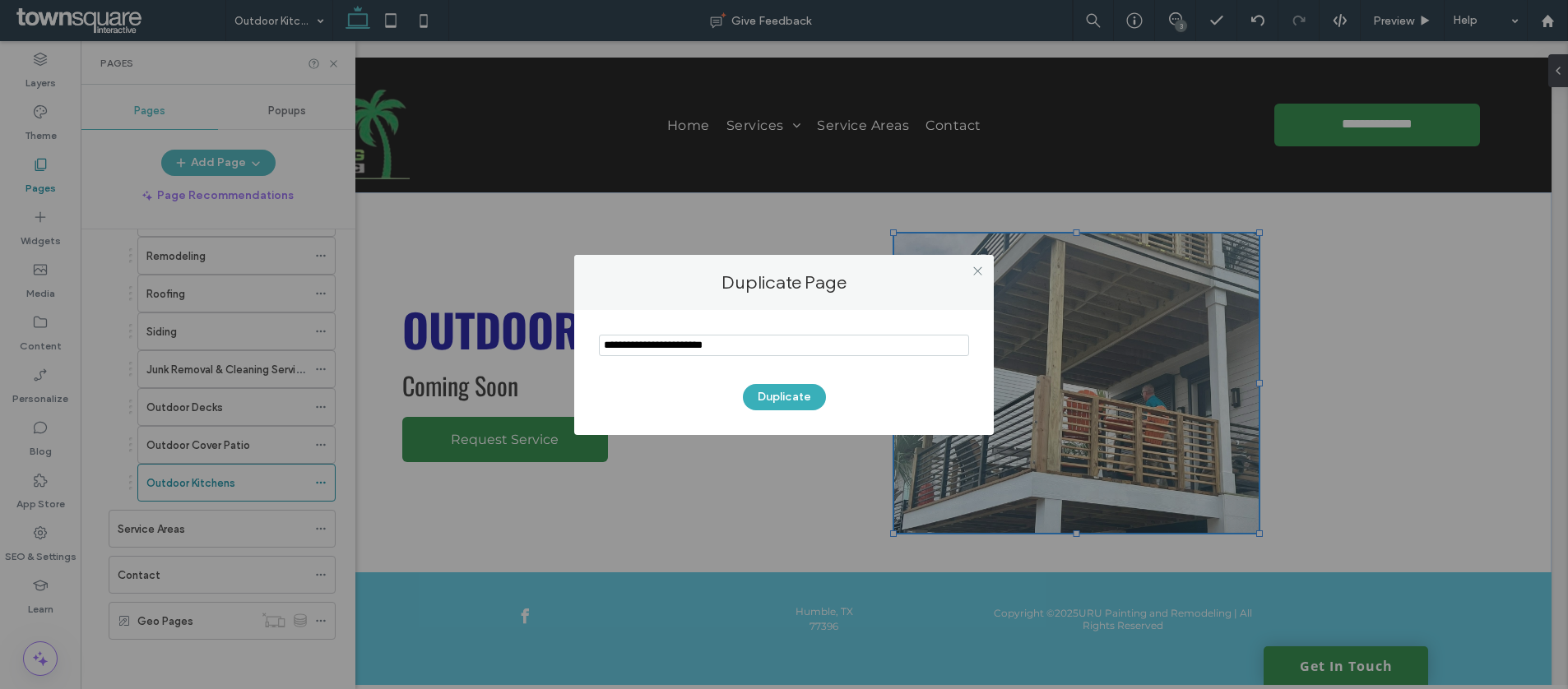 drag, startPoint x: 750, startPoint y: 344, endPoint x: 489, endPoint y: 291, distance: 266.32687 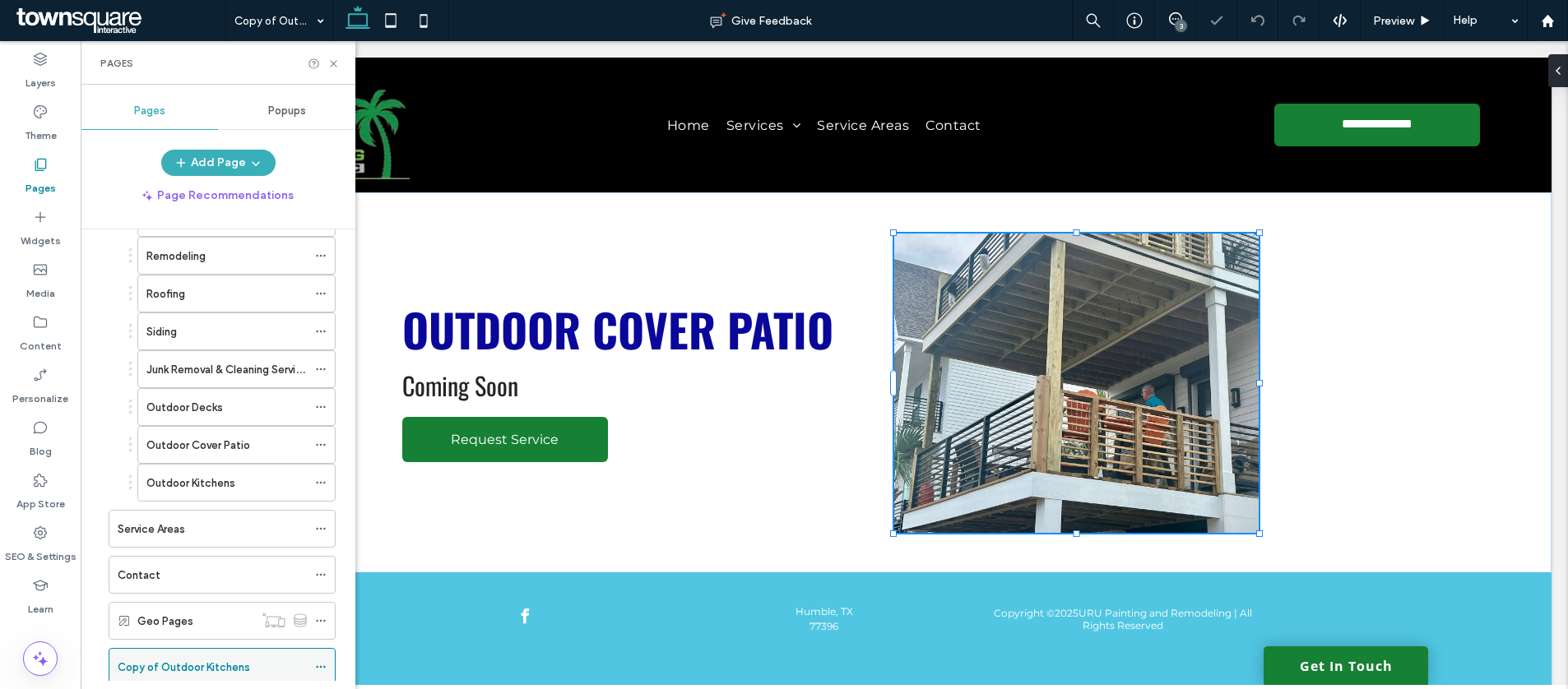 click 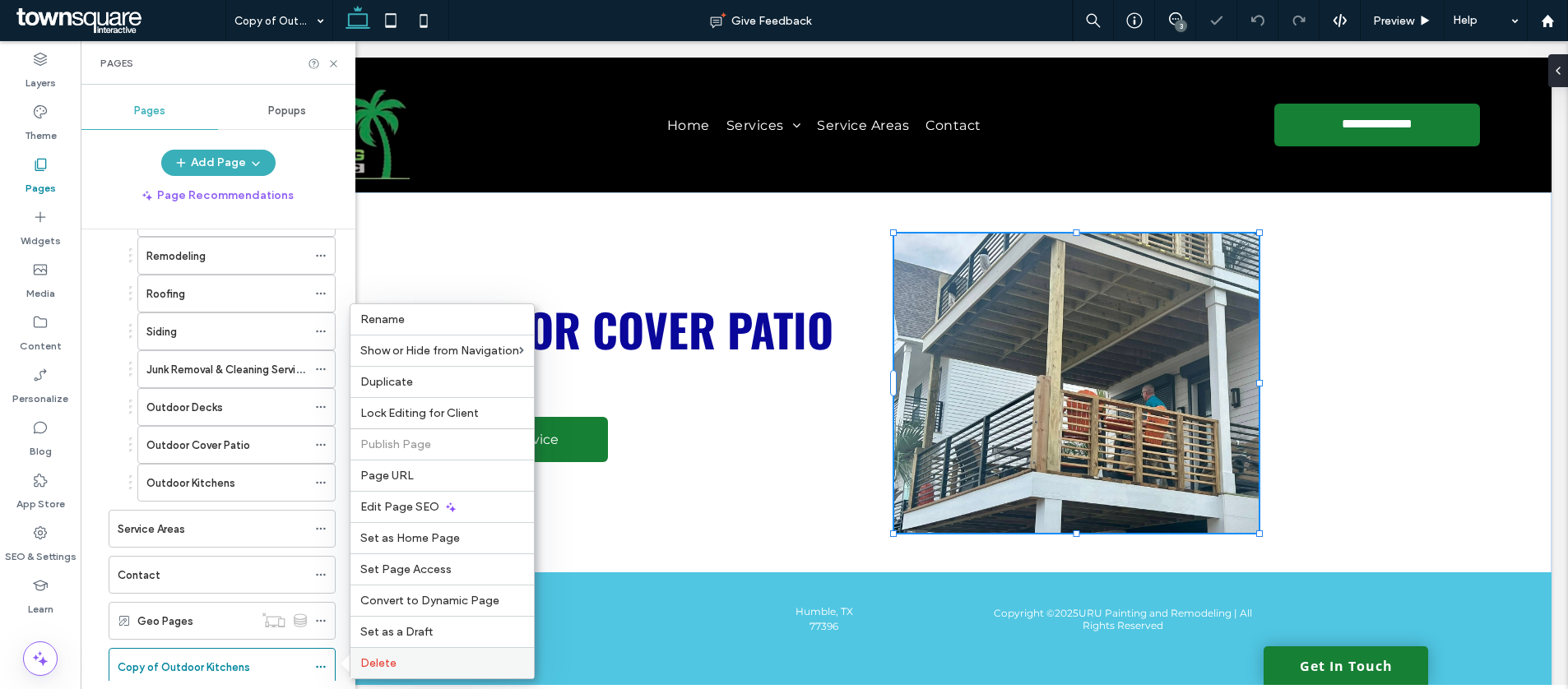 click on "Delete" at bounding box center [442, 663] 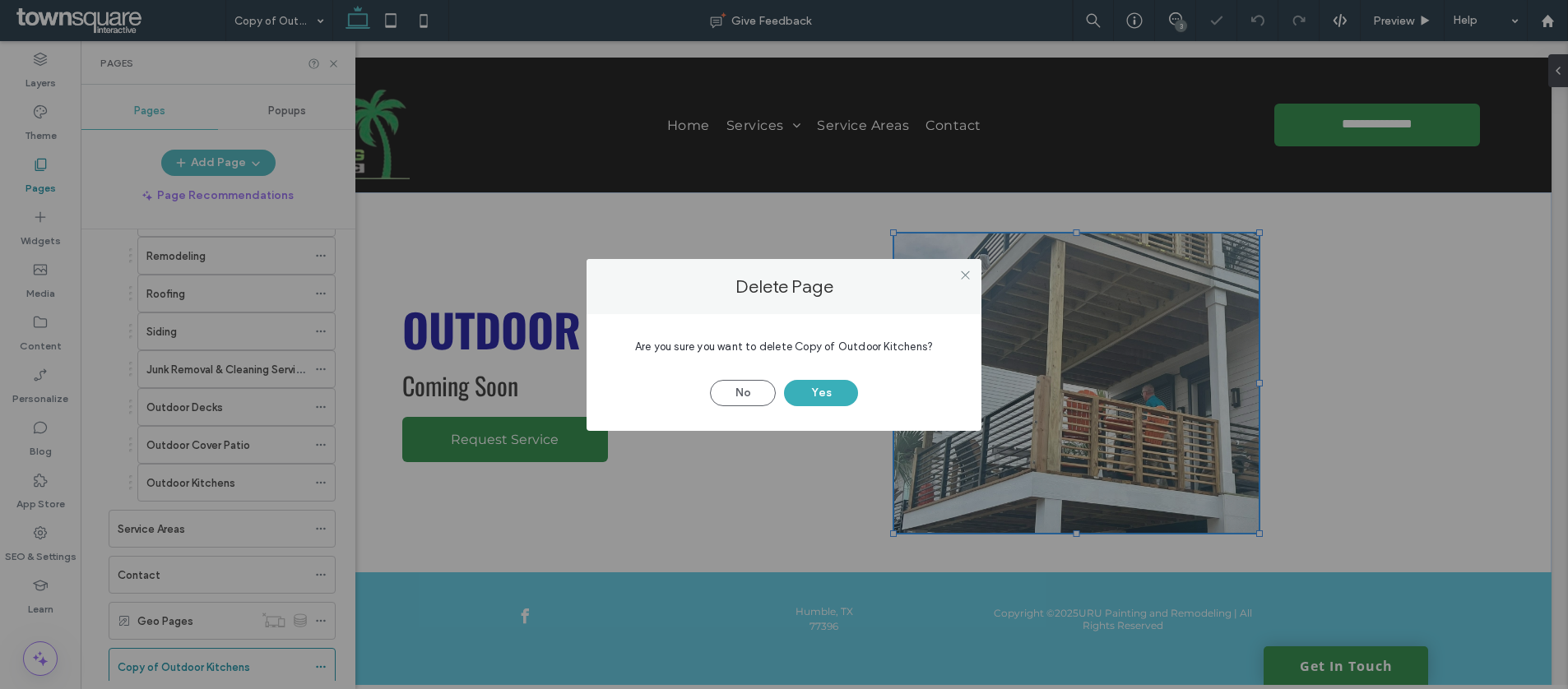 click on "Yes" at bounding box center [821, 393] 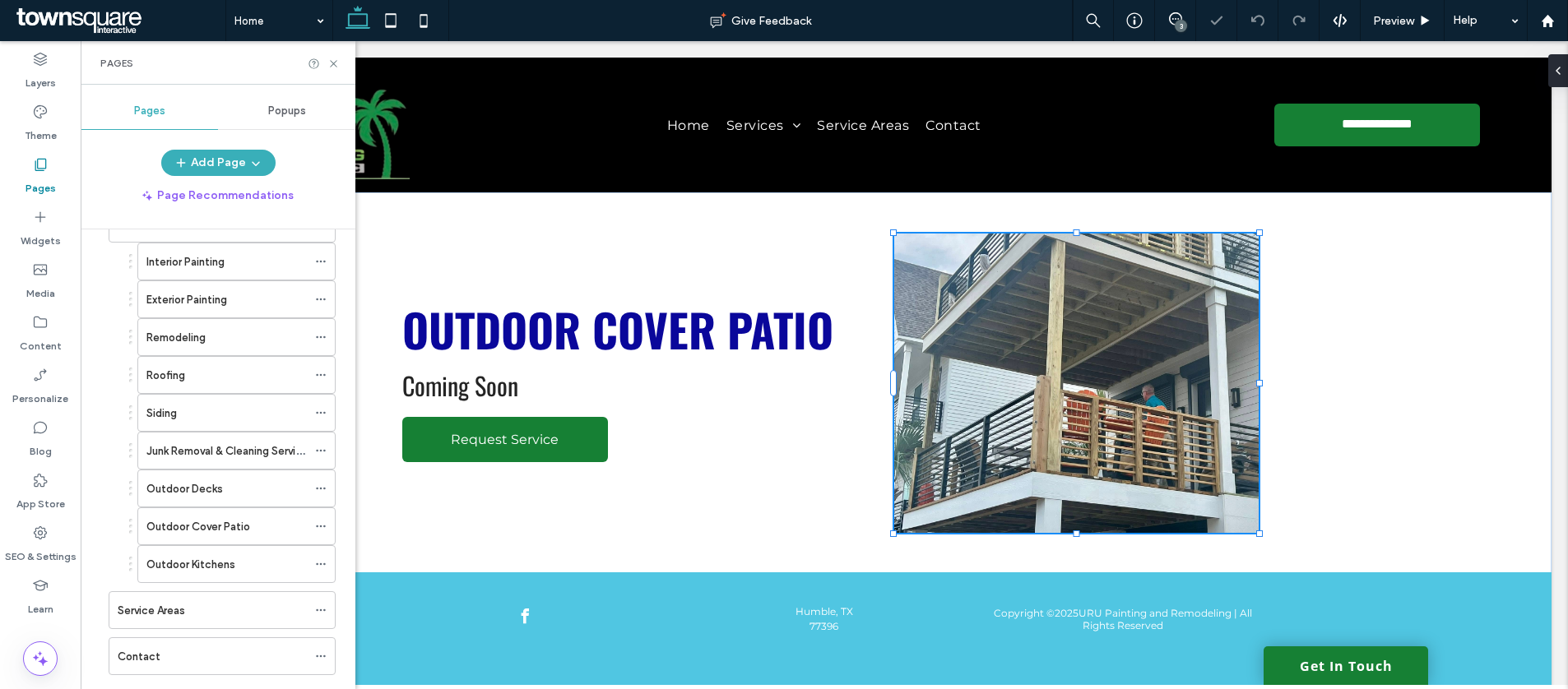 scroll, scrollTop: 164, scrollLeft: 0, axis: vertical 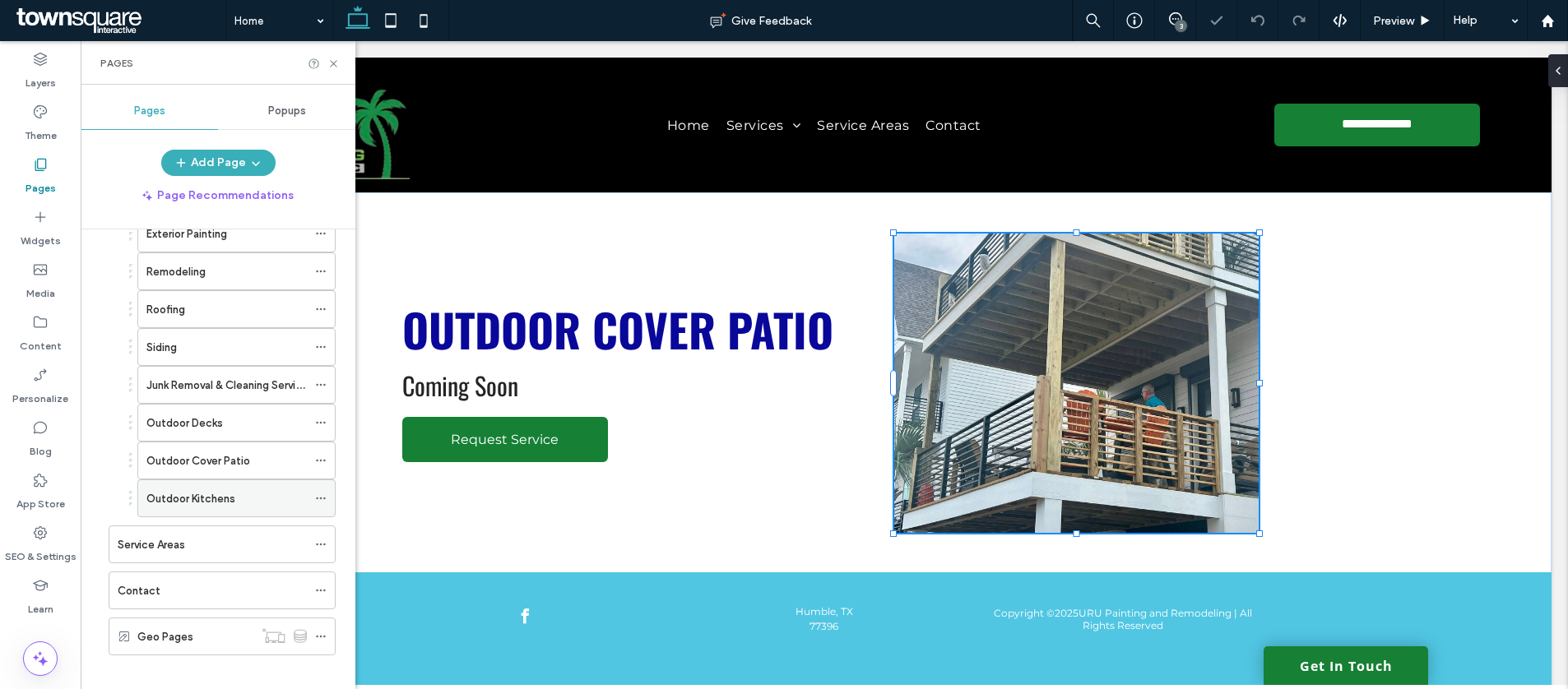 click at bounding box center (325, 498) 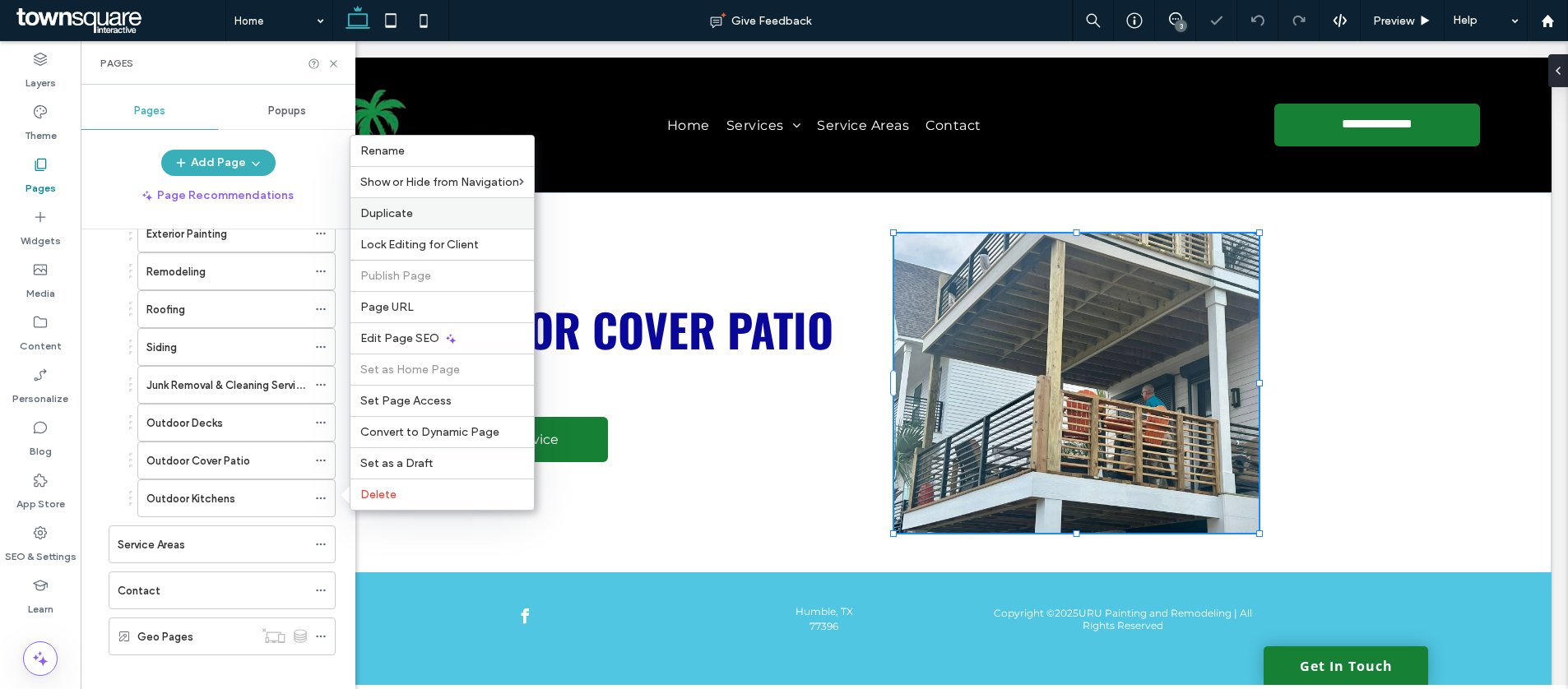 click on "Duplicate" at bounding box center (387, 213) 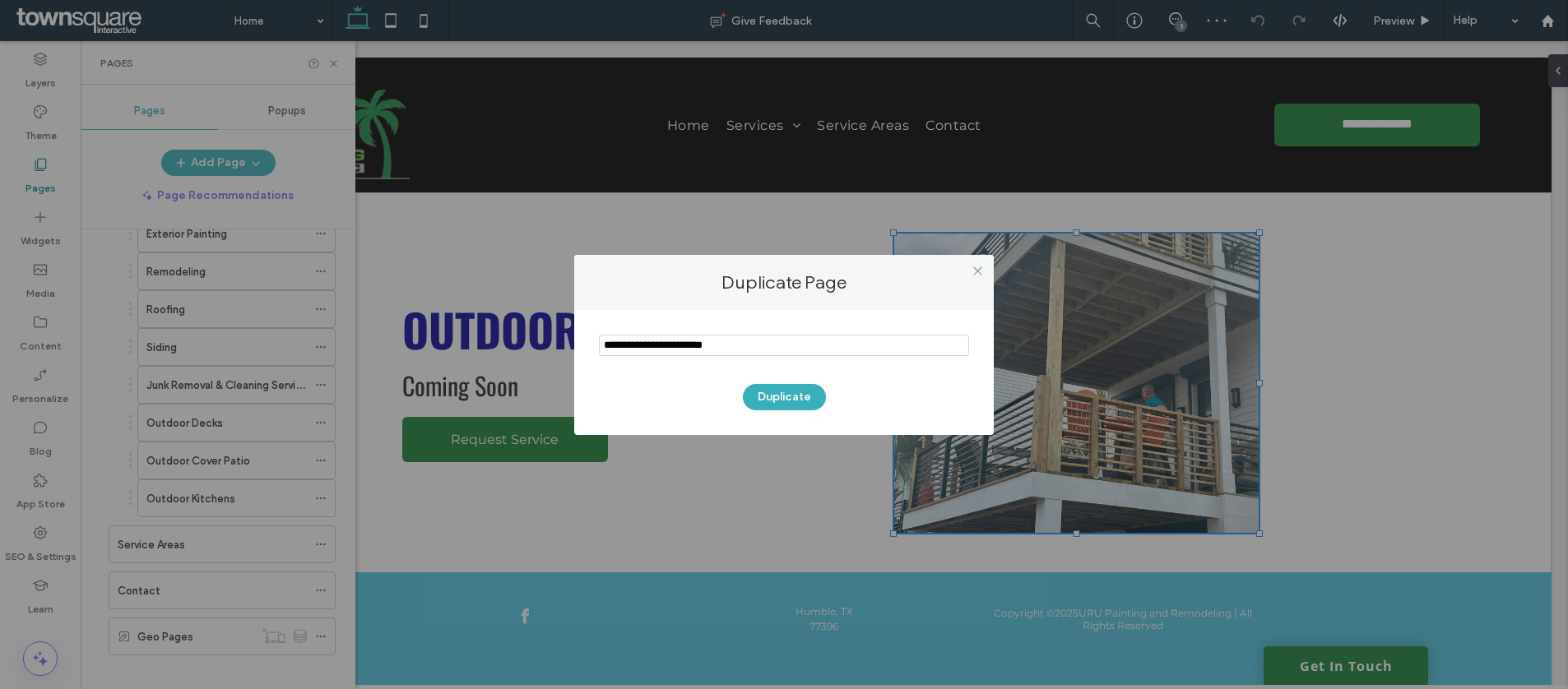 drag, startPoint x: 745, startPoint y: 349, endPoint x: 432, endPoint y: 273, distance: 322.0947 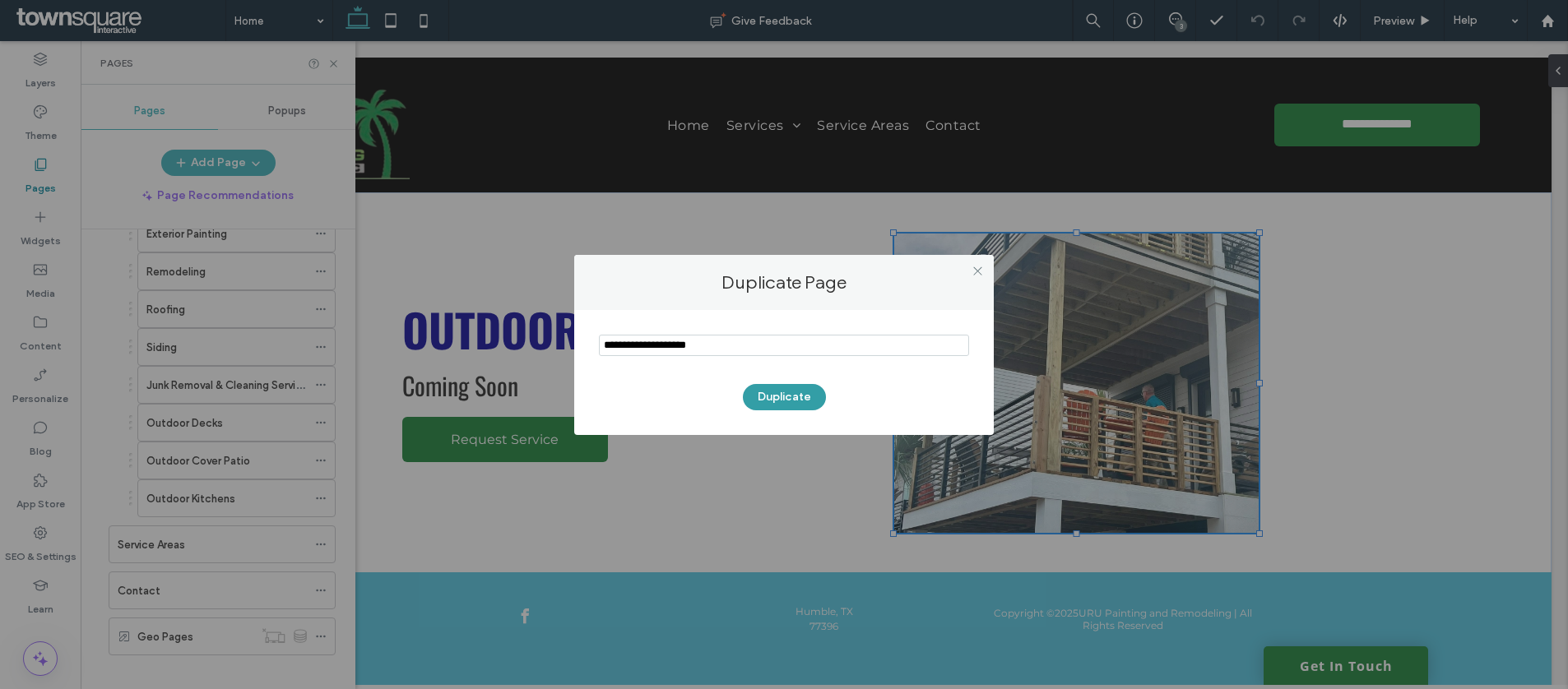 type on "**********" 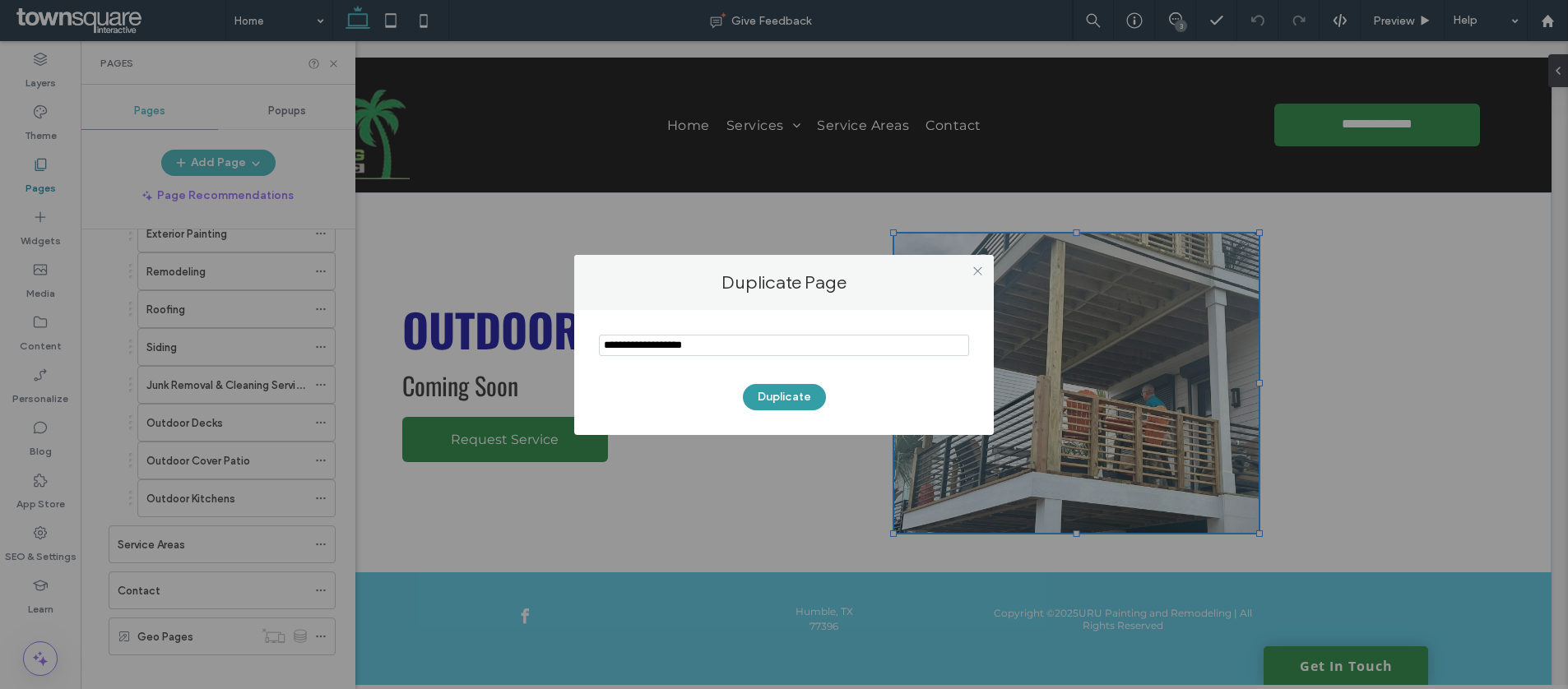 click on "Duplicate" at bounding box center [784, 397] 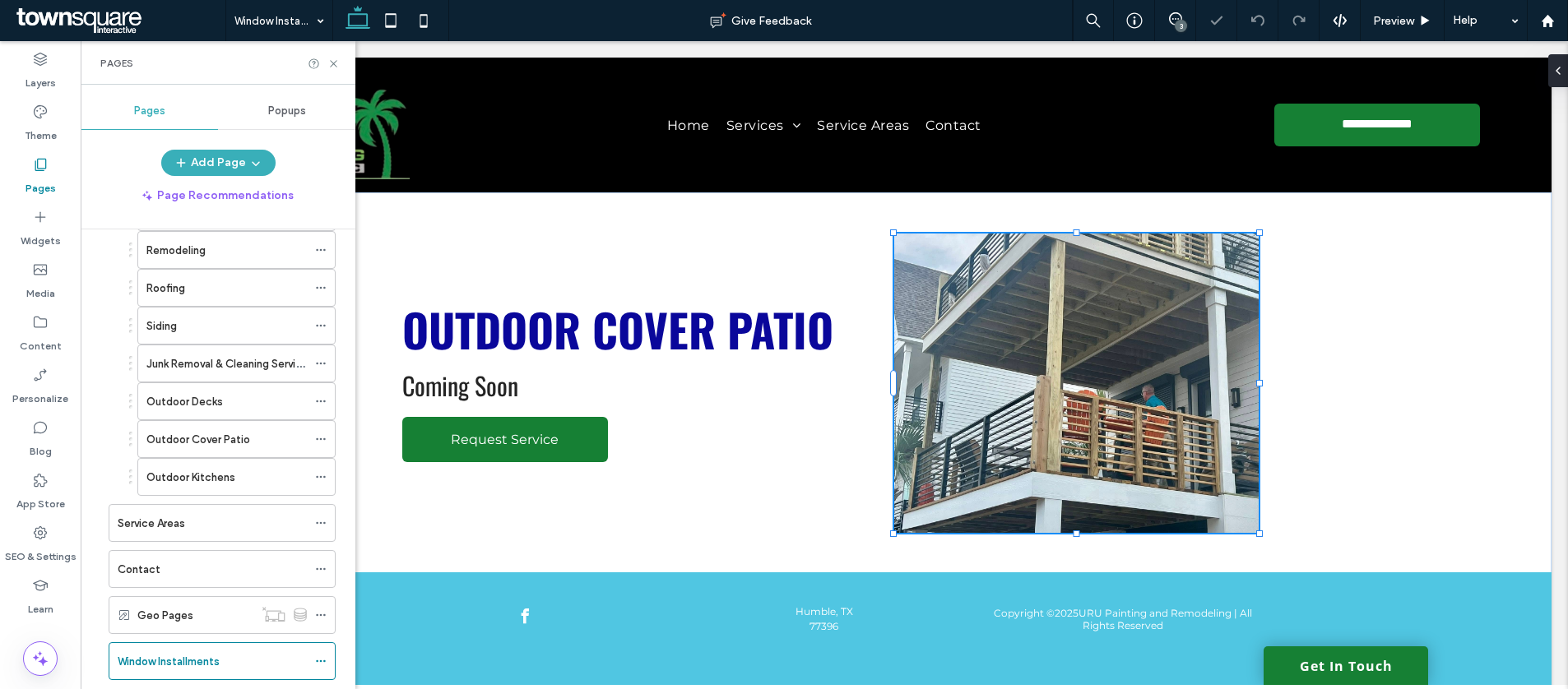 scroll, scrollTop: 226, scrollLeft: 0, axis: vertical 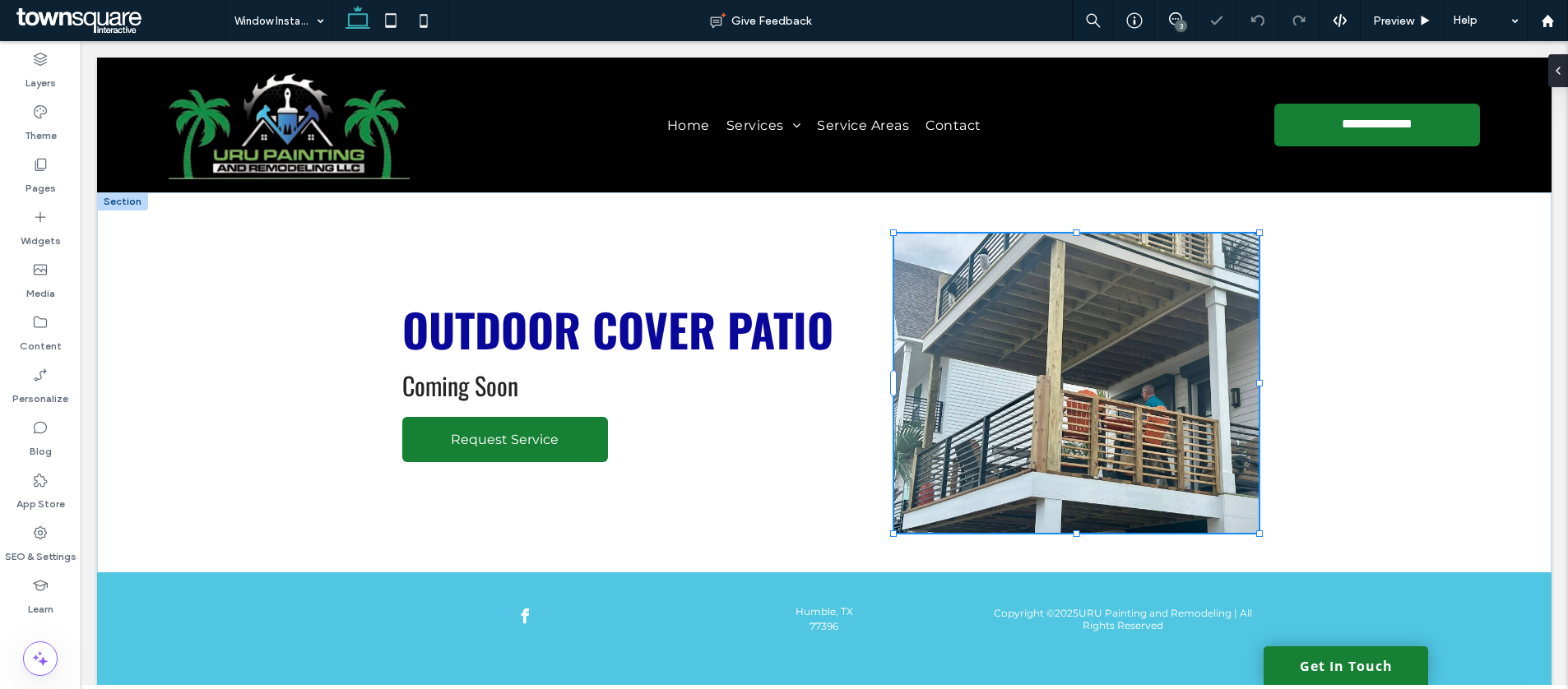 type on "******" 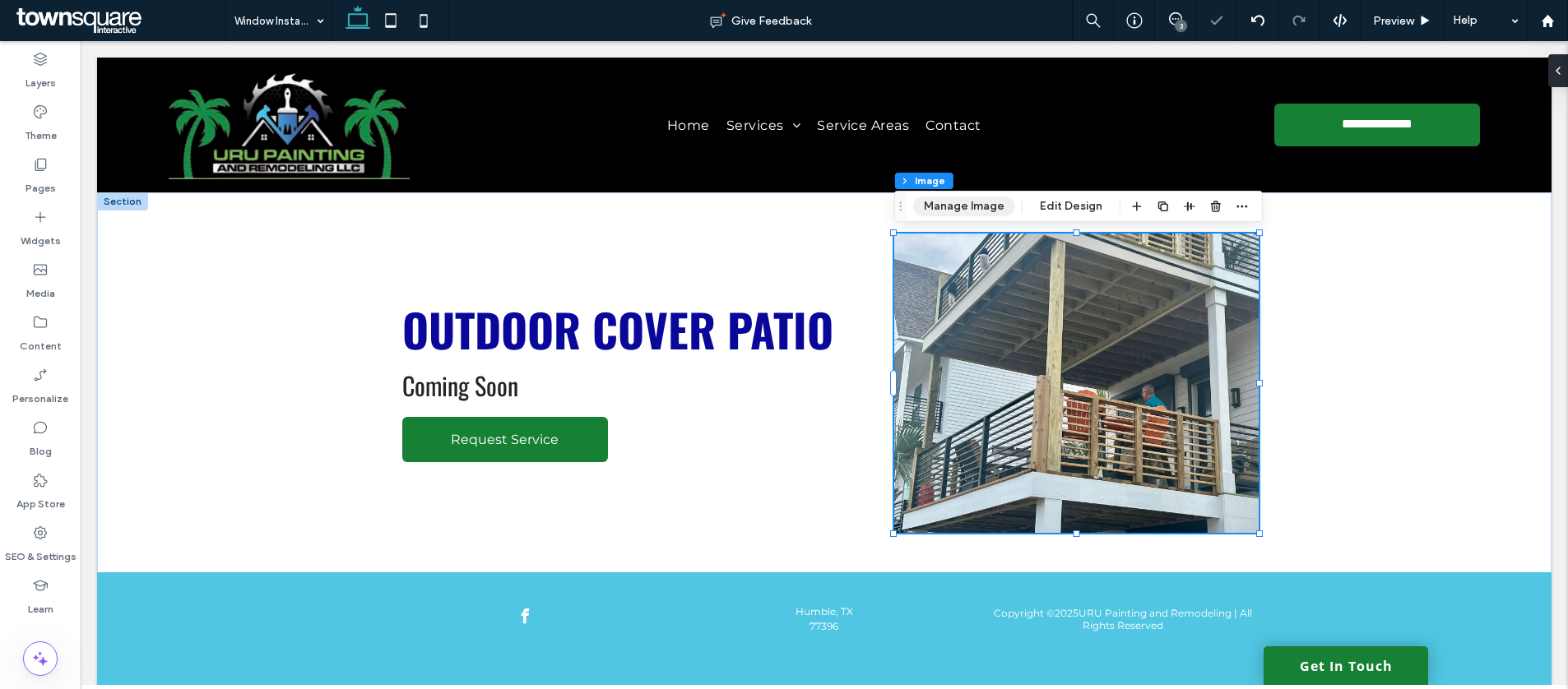 click on "Manage Image" at bounding box center [964, 206] 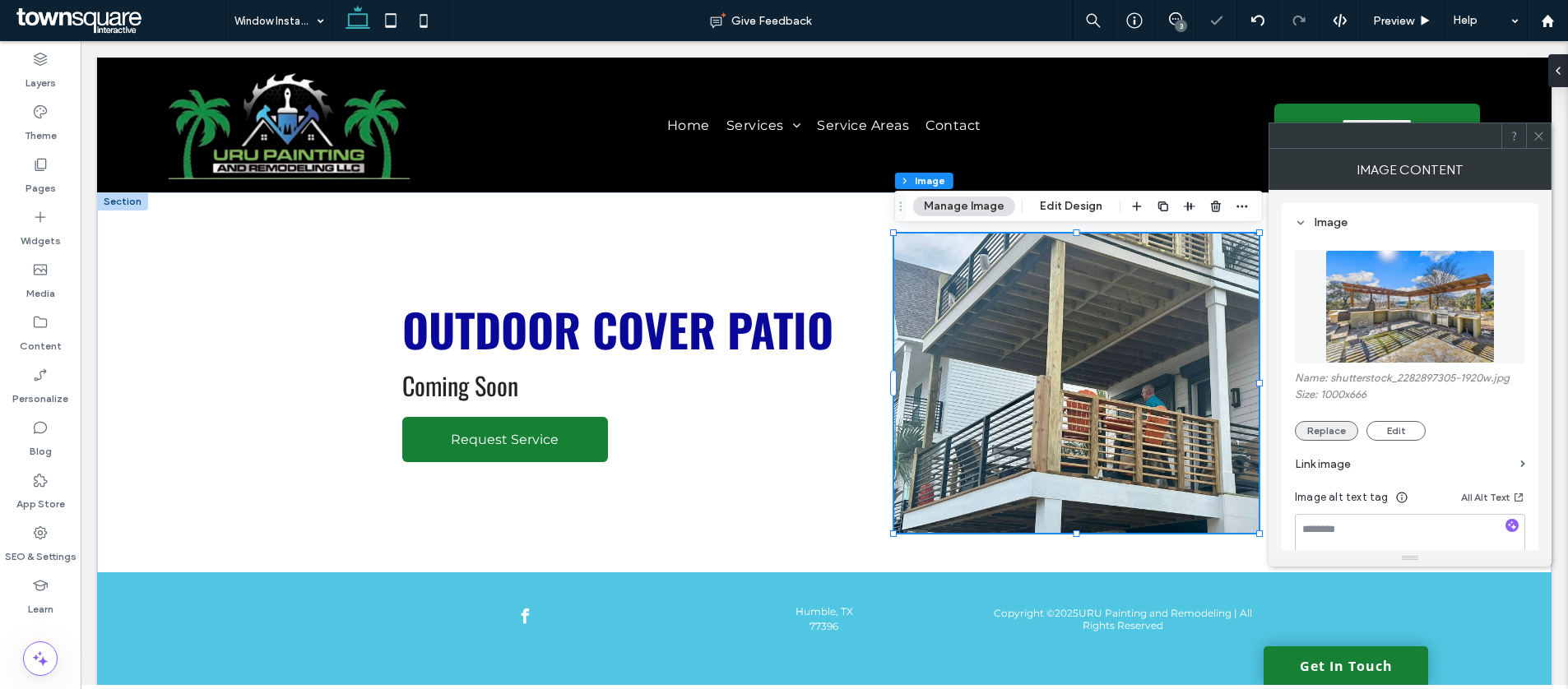 click on "Replace" at bounding box center [1326, 431] 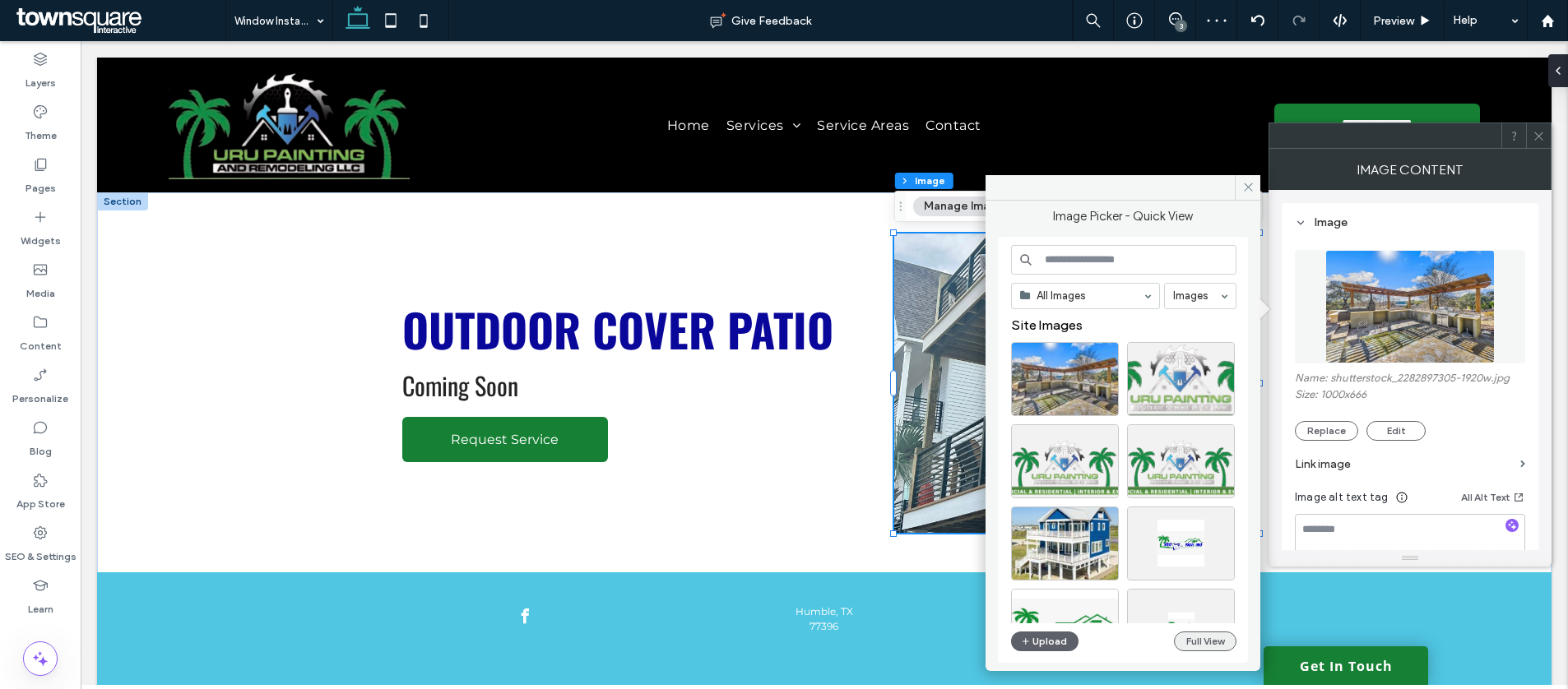 click on "Full View" at bounding box center [1205, 641] 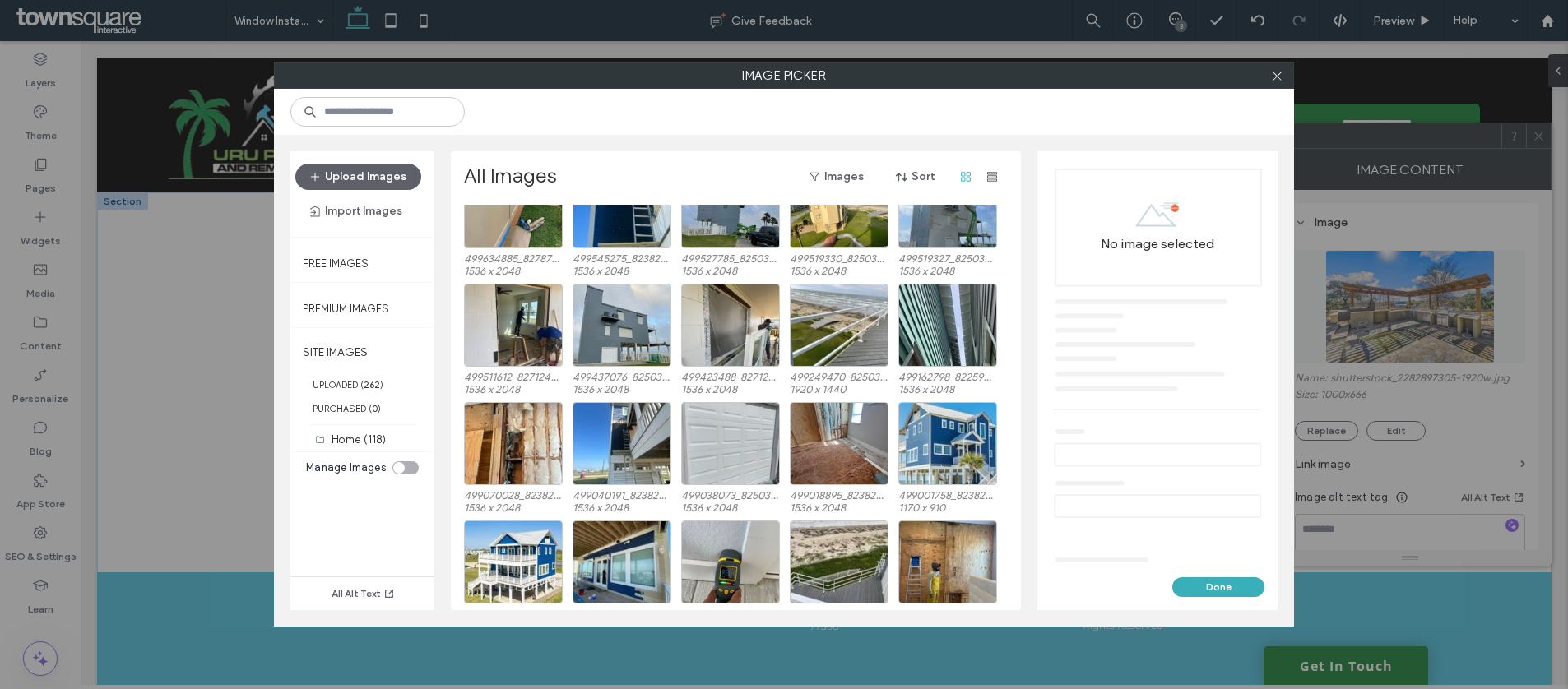 scroll, scrollTop: 1940, scrollLeft: 0, axis: vertical 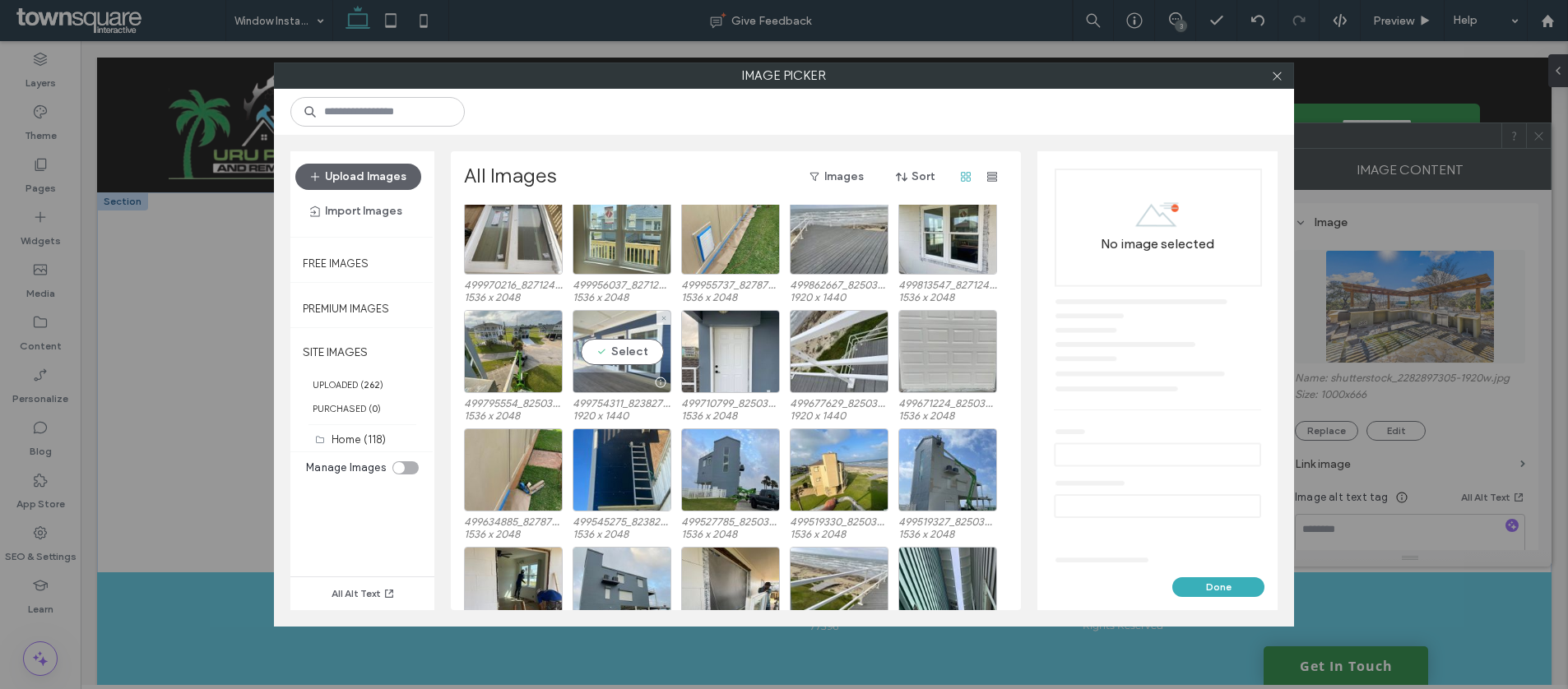 drag, startPoint x: 613, startPoint y: 335, endPoint x: 622, endPoint y: 341, distance: 10.816654 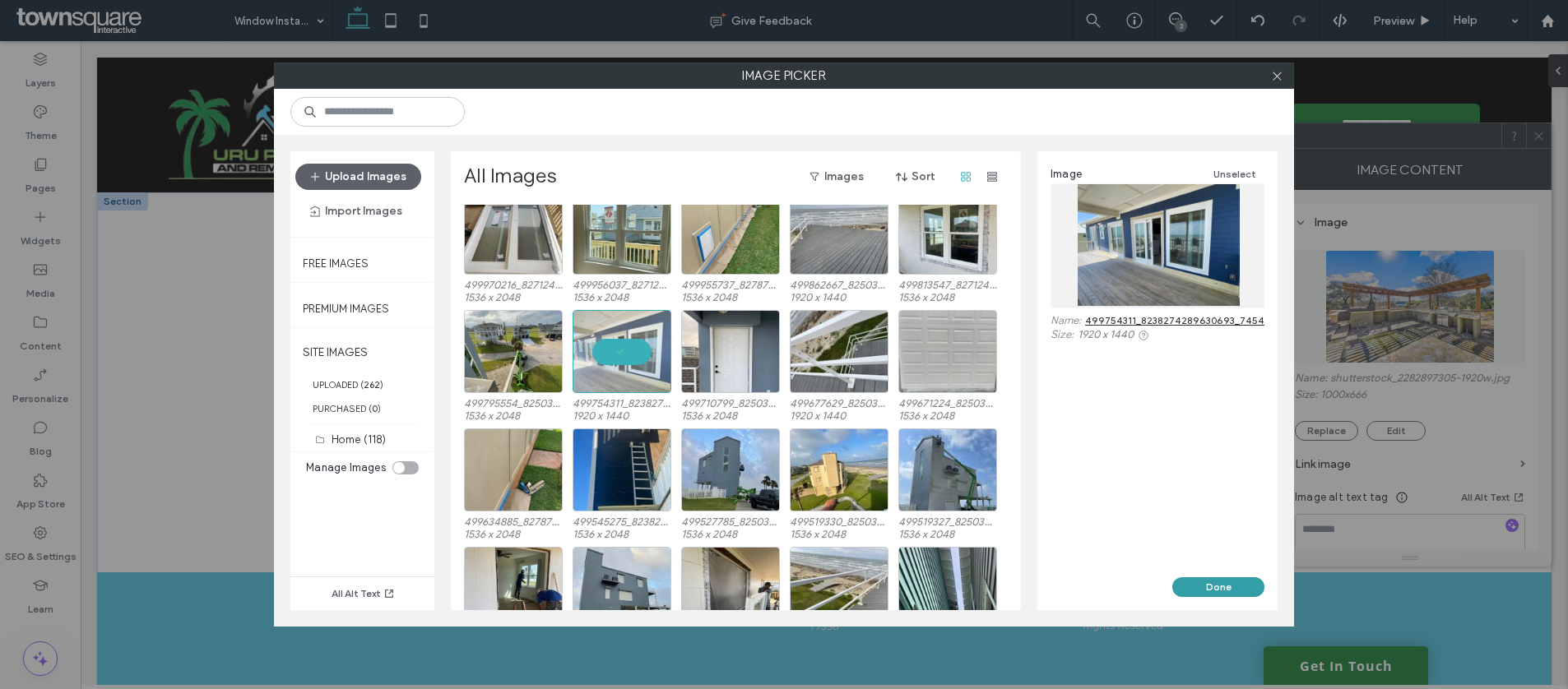 click on "Done" at bounding box center [1218, 587] 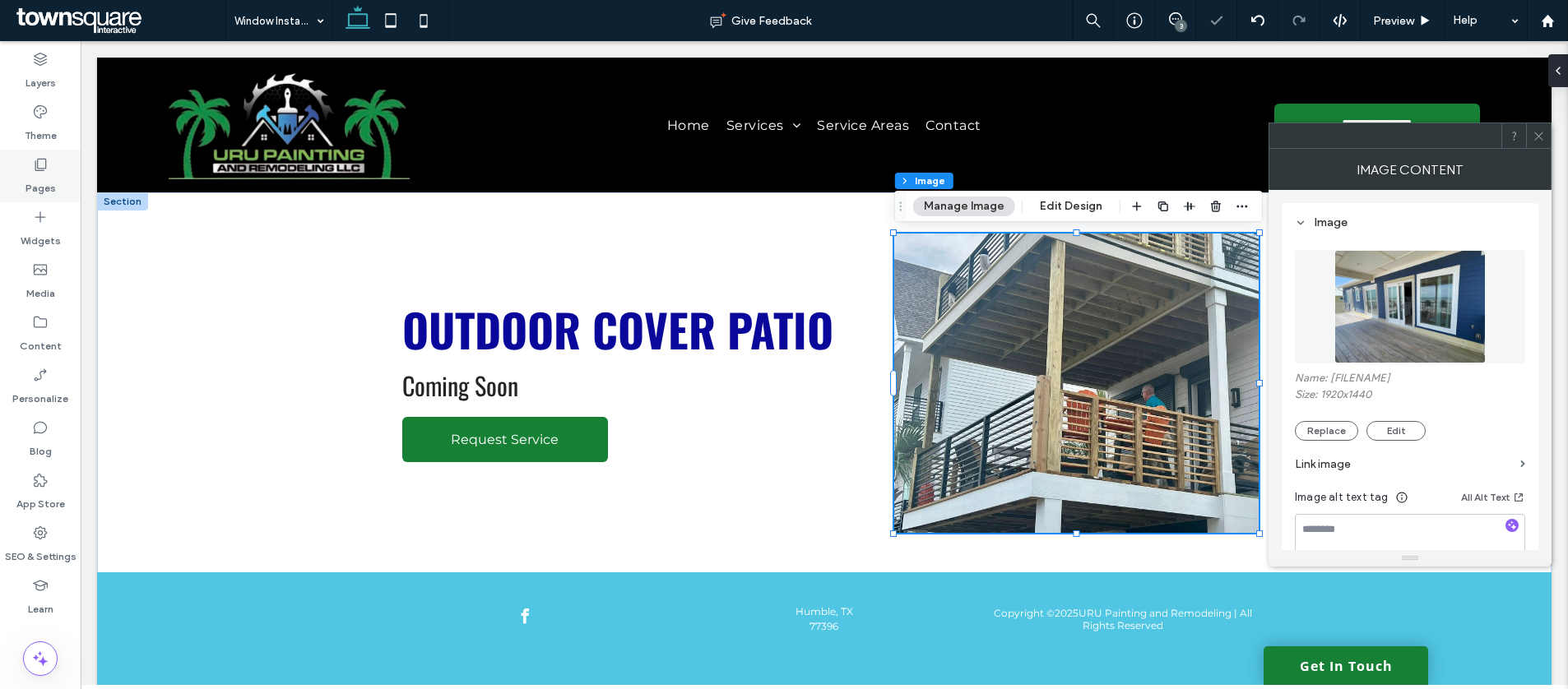 click on "Pages" at bounding box center [40, 176] 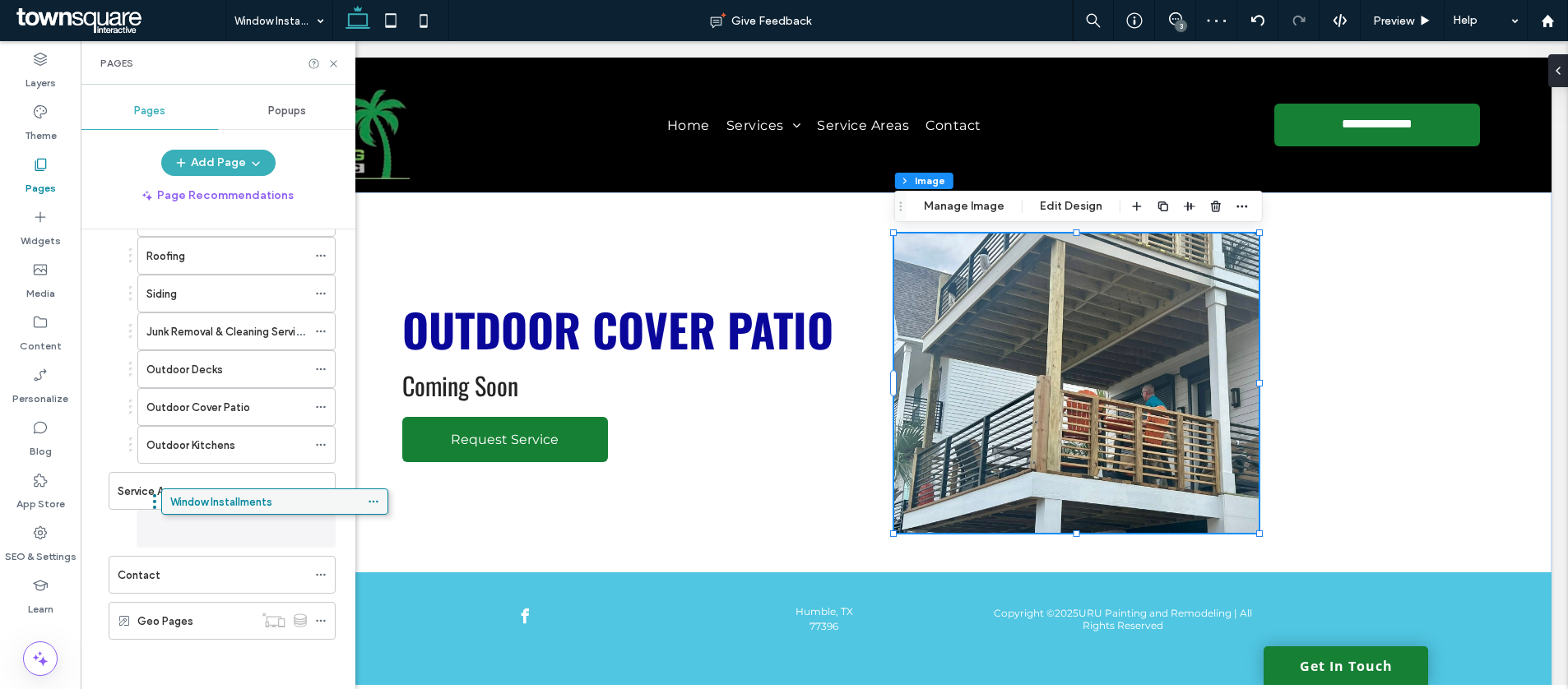 scroll, scrollTop: 218, scrollLeft: 0, axis: vertical 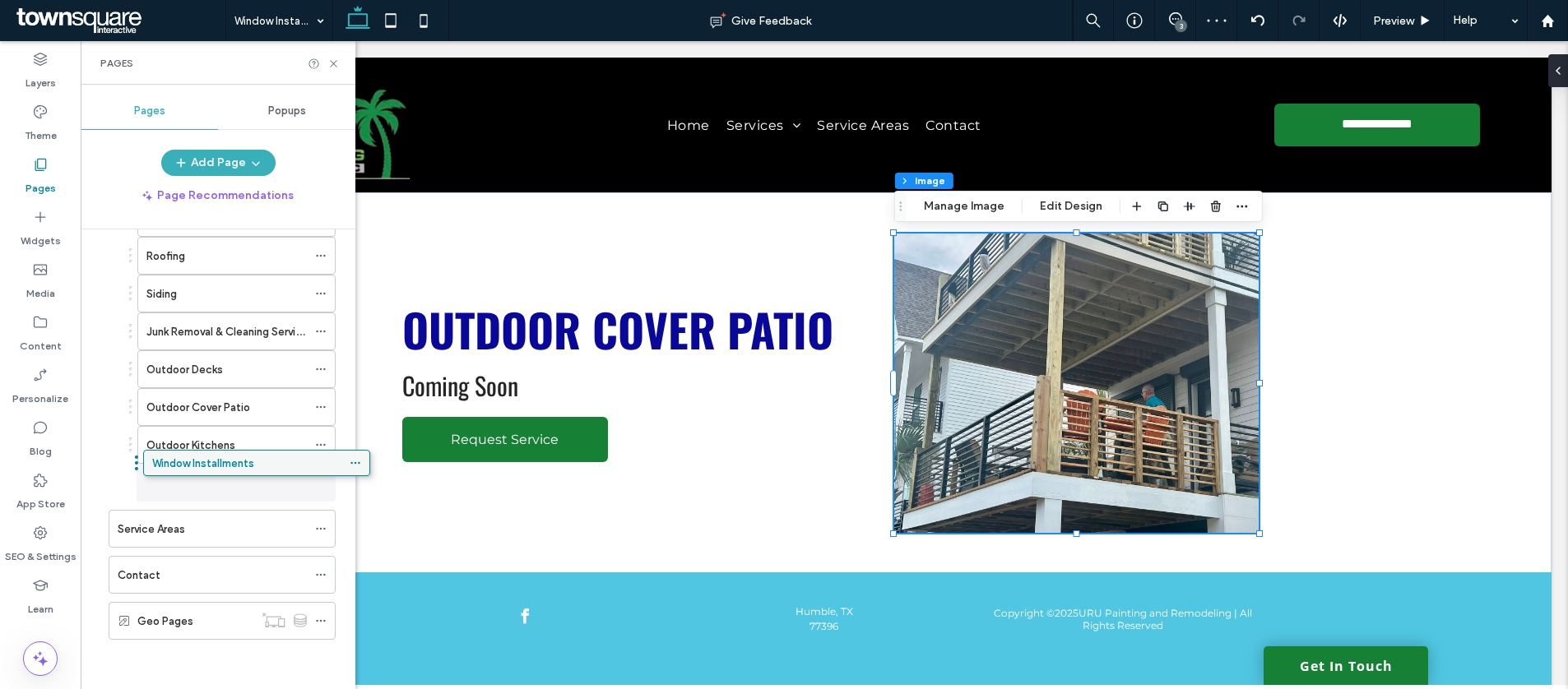drag, startPoint x: 191, startPoint y: 617, endPoint x: 225, endPoint y: 466, distance: 154.78049 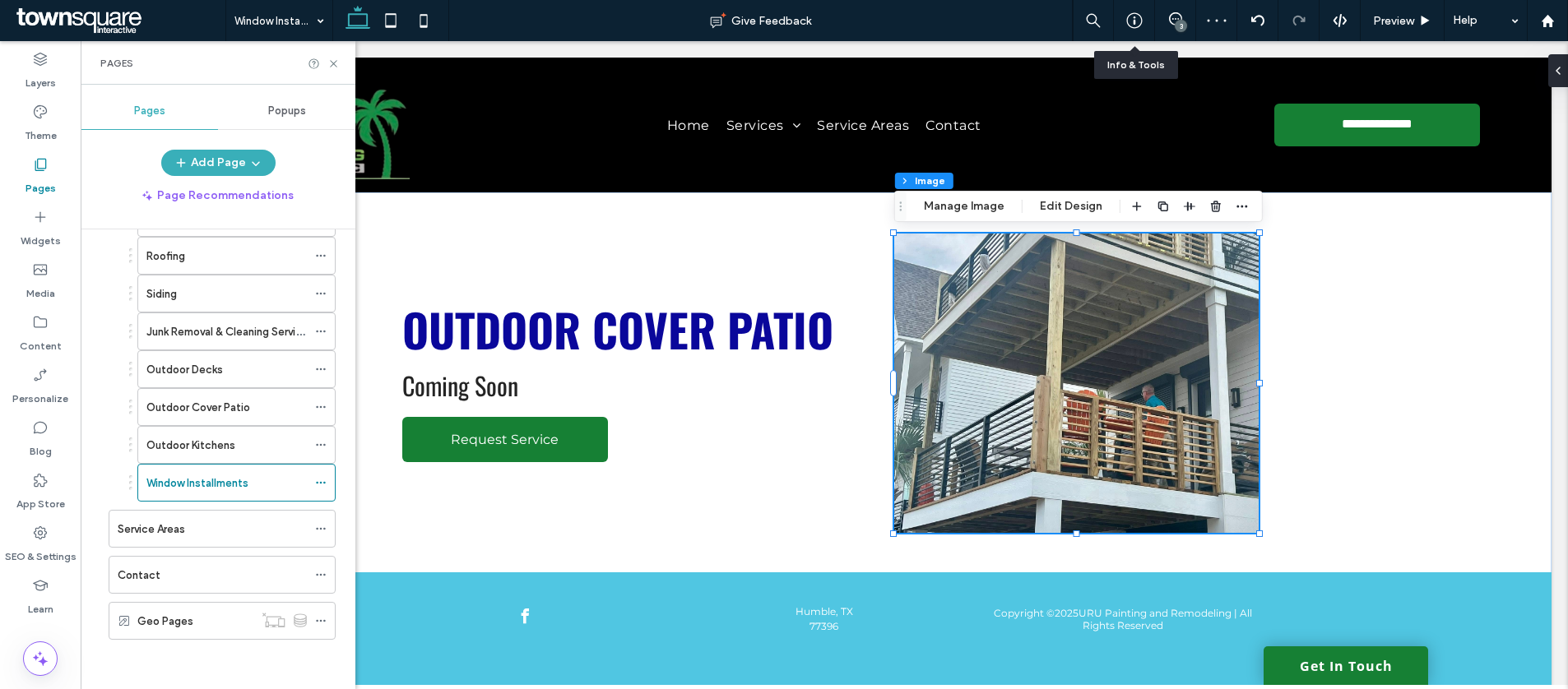 click on "3" at bounding box center [1181, 25] 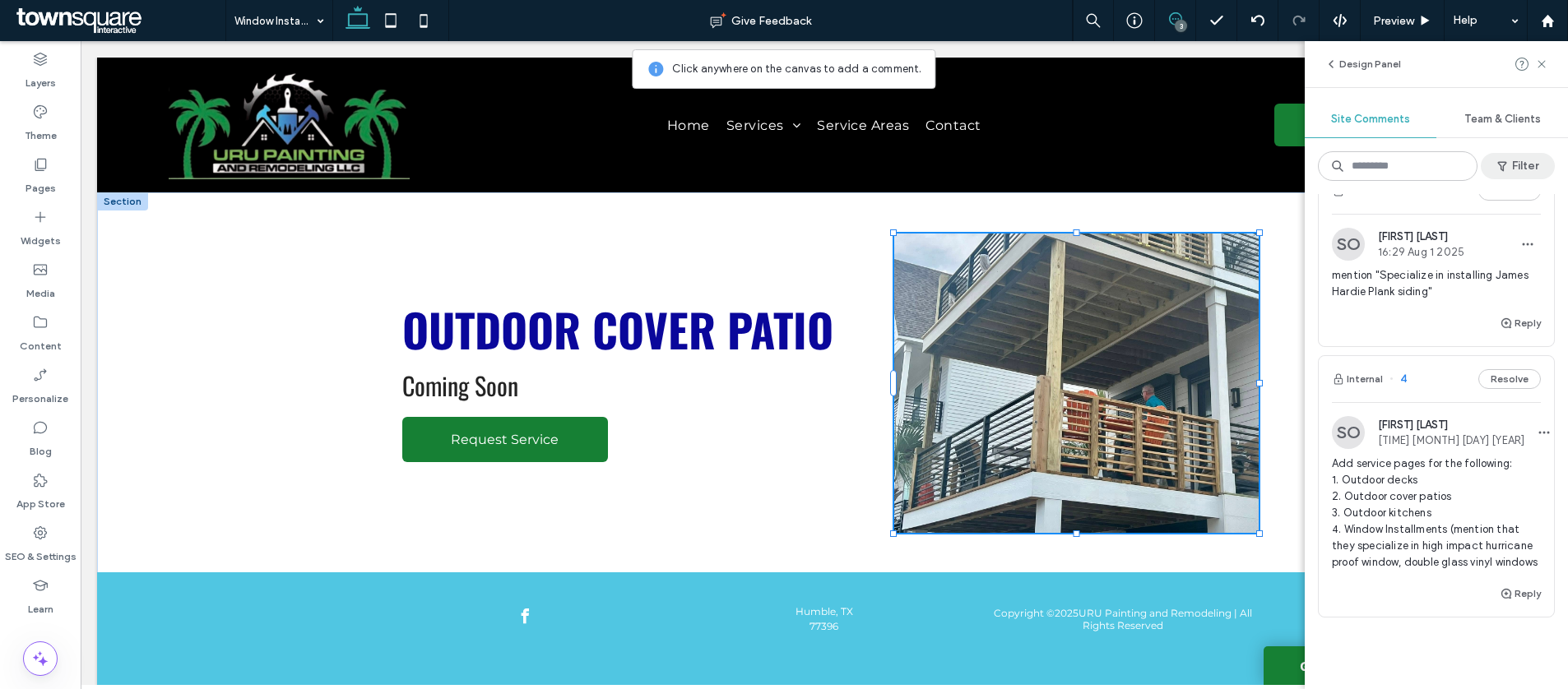scroll, scrollTop: 295, scrollLeft: 0, axis: vertical 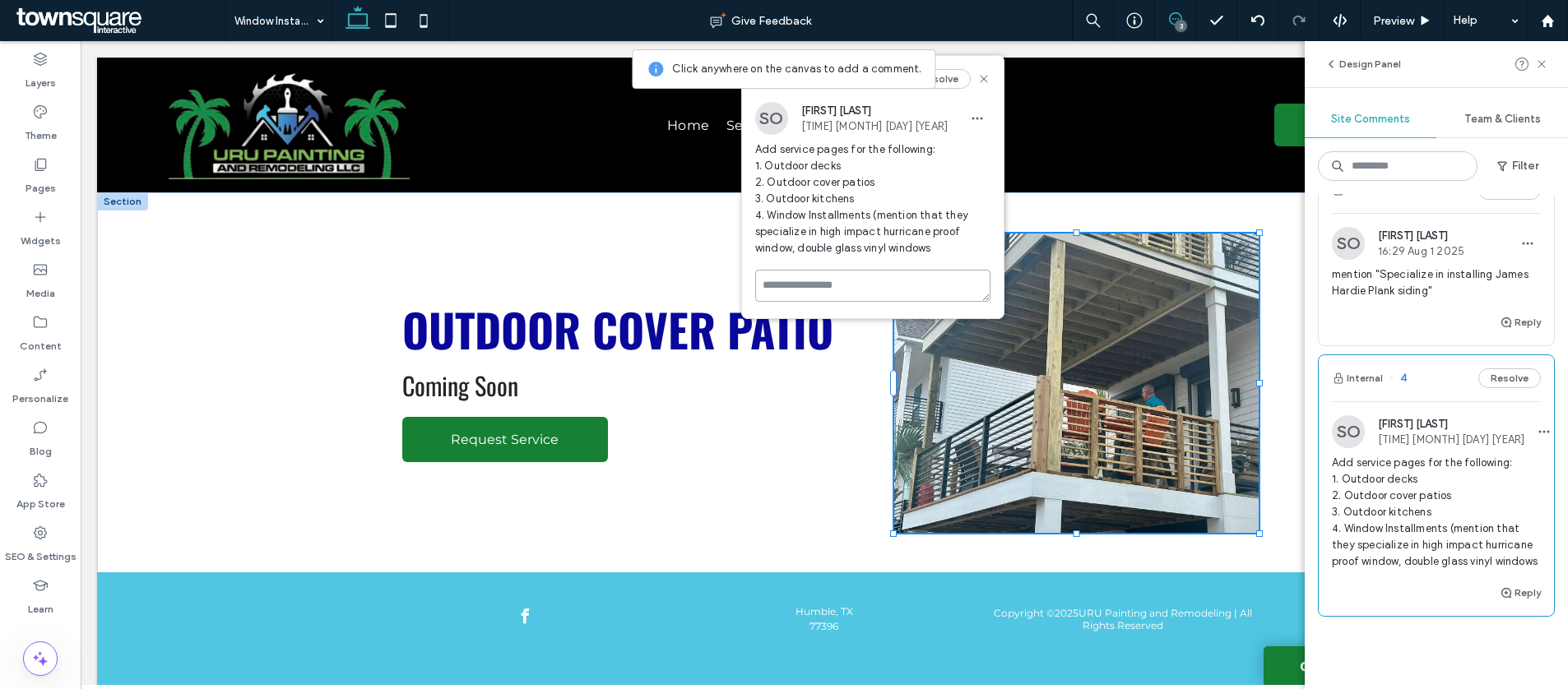 click at bounding box center [873, 285] 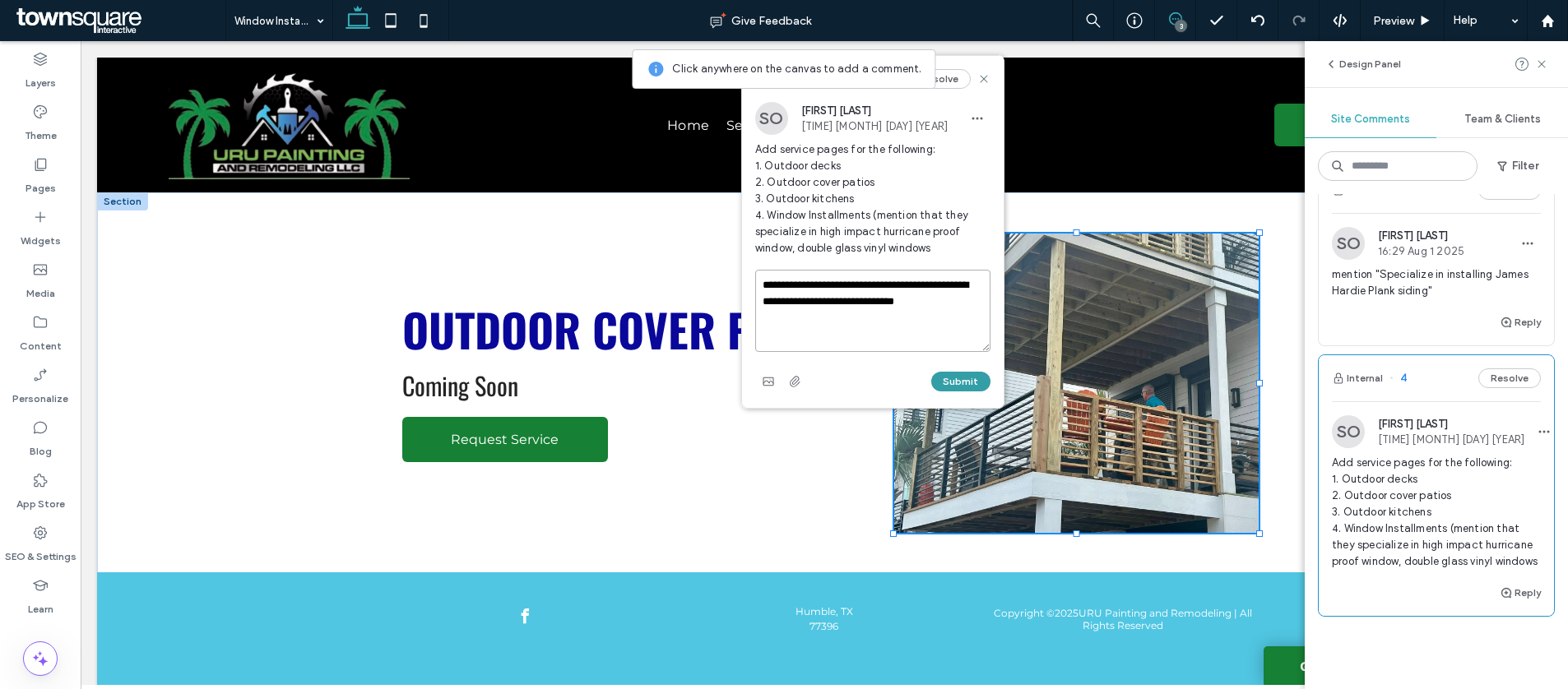type on "**********" 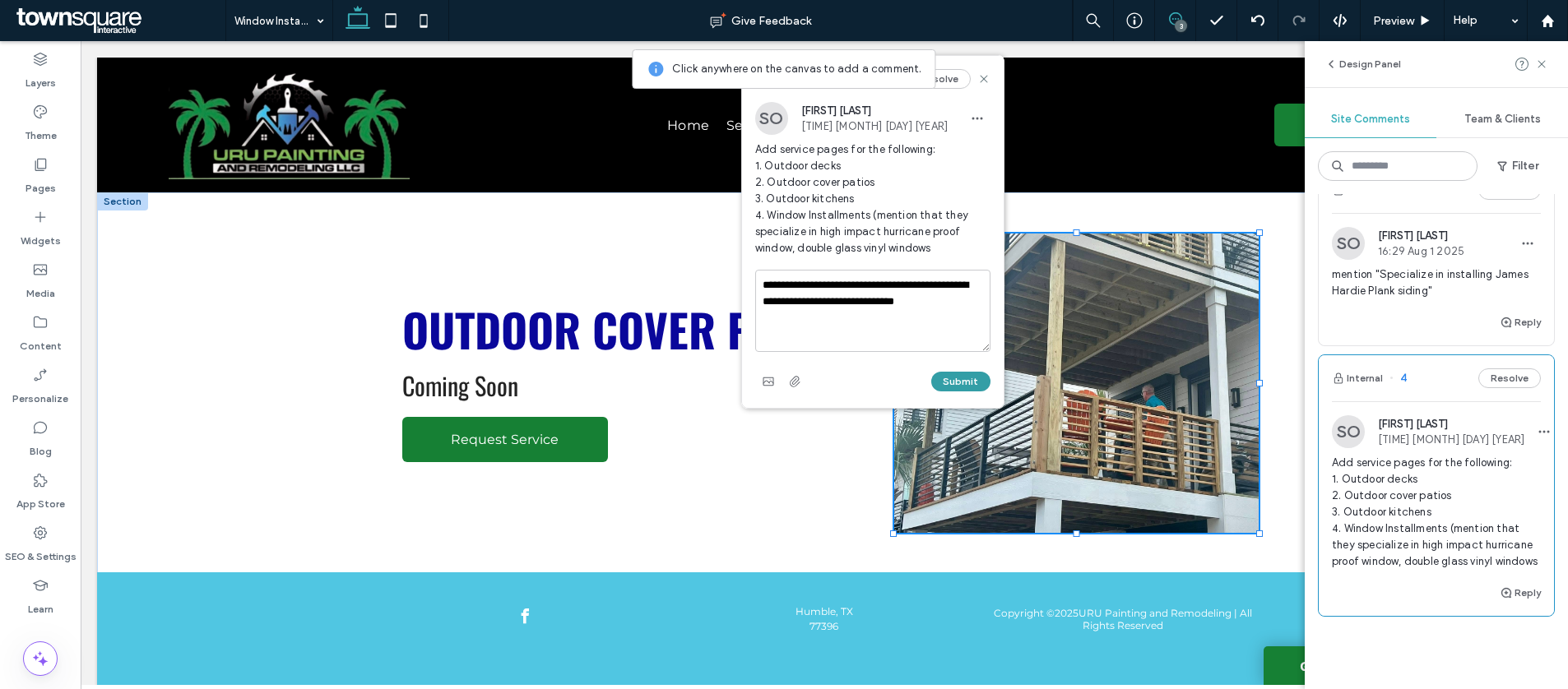 click on "Submit" at bounding box center (961, 381) 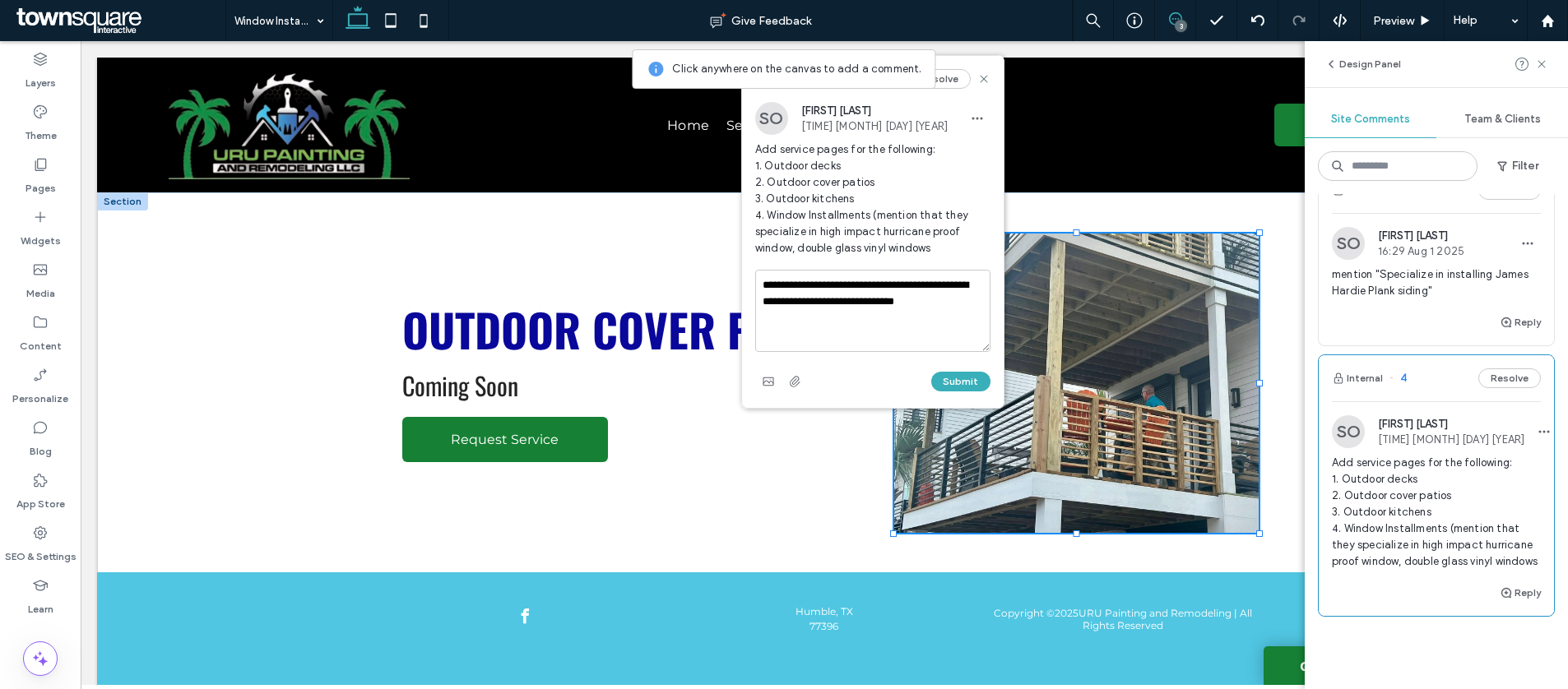 type 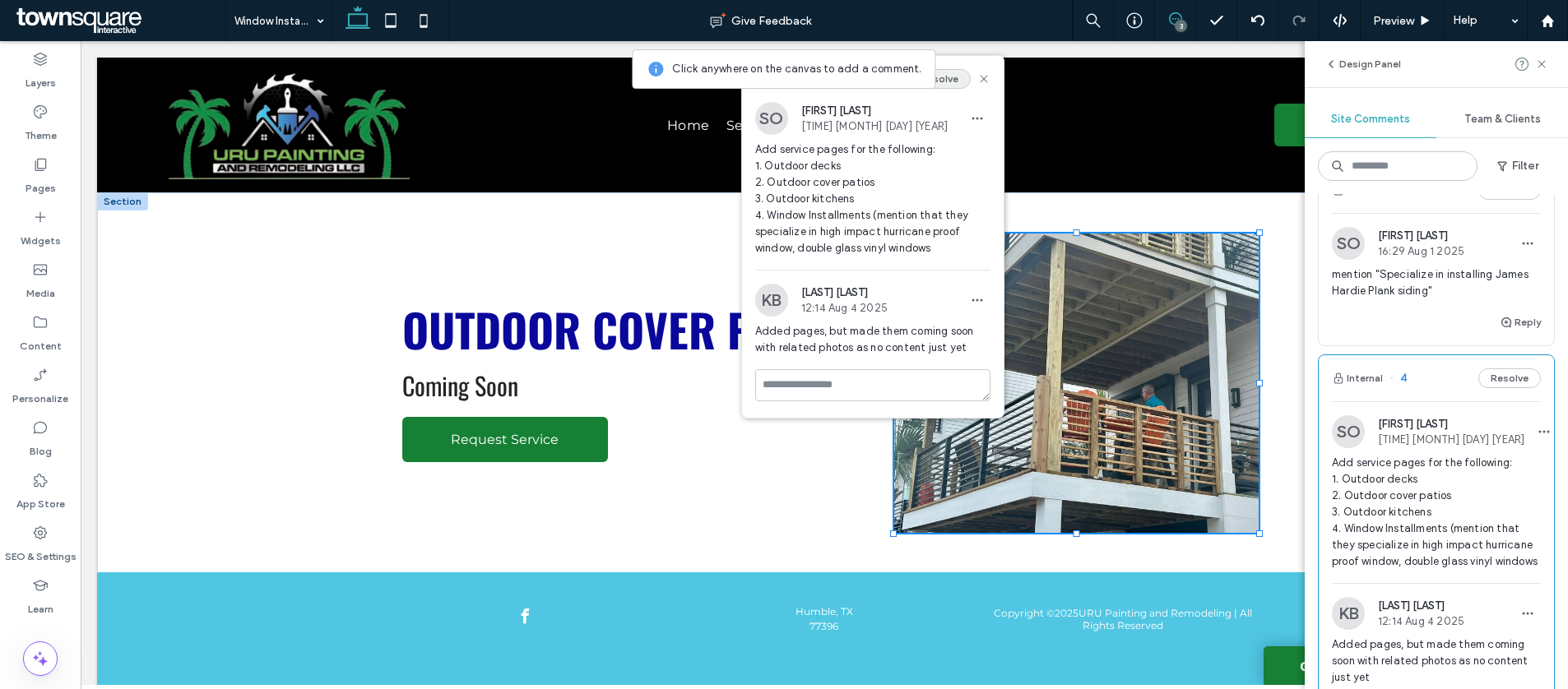 click on "Resolve" at bounding box center (939, 79) 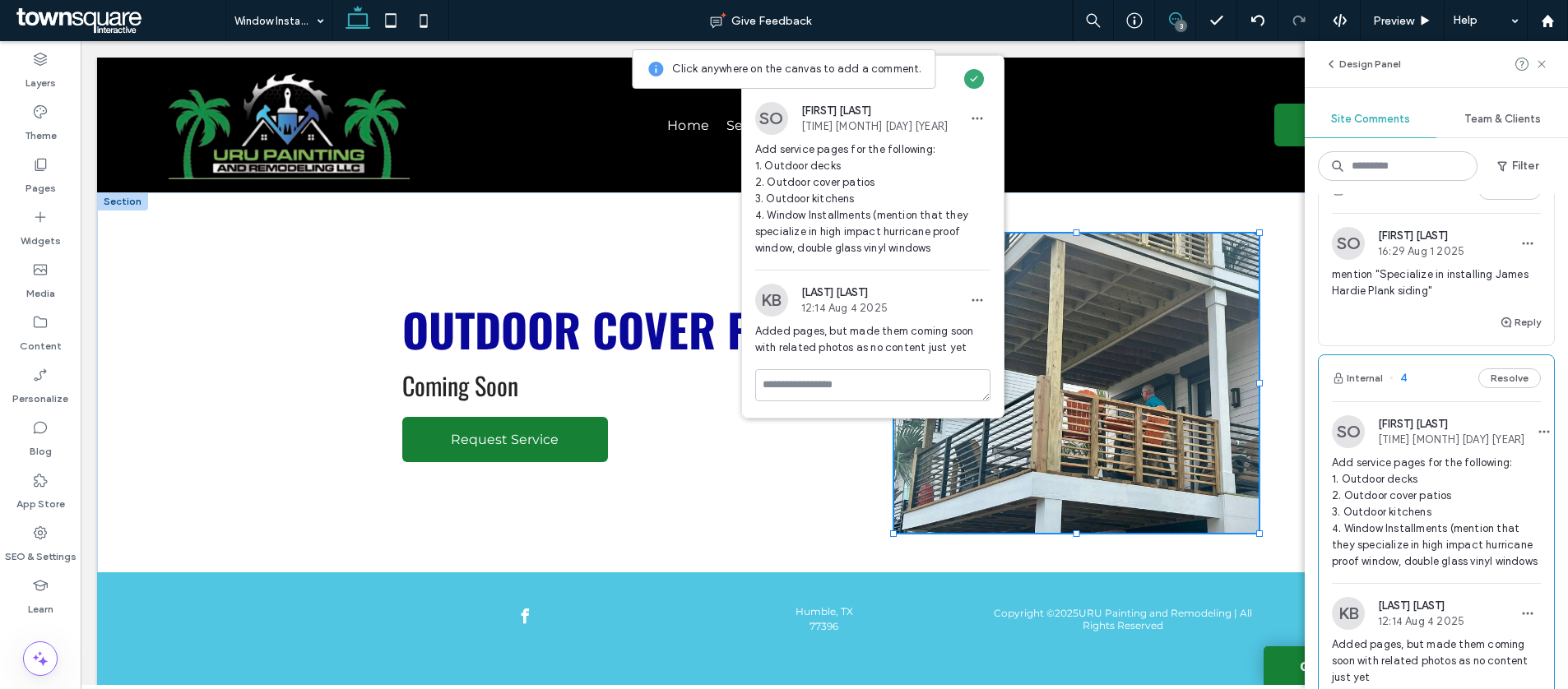 click on "Team & Clients" at bounding box center [1502, 119] 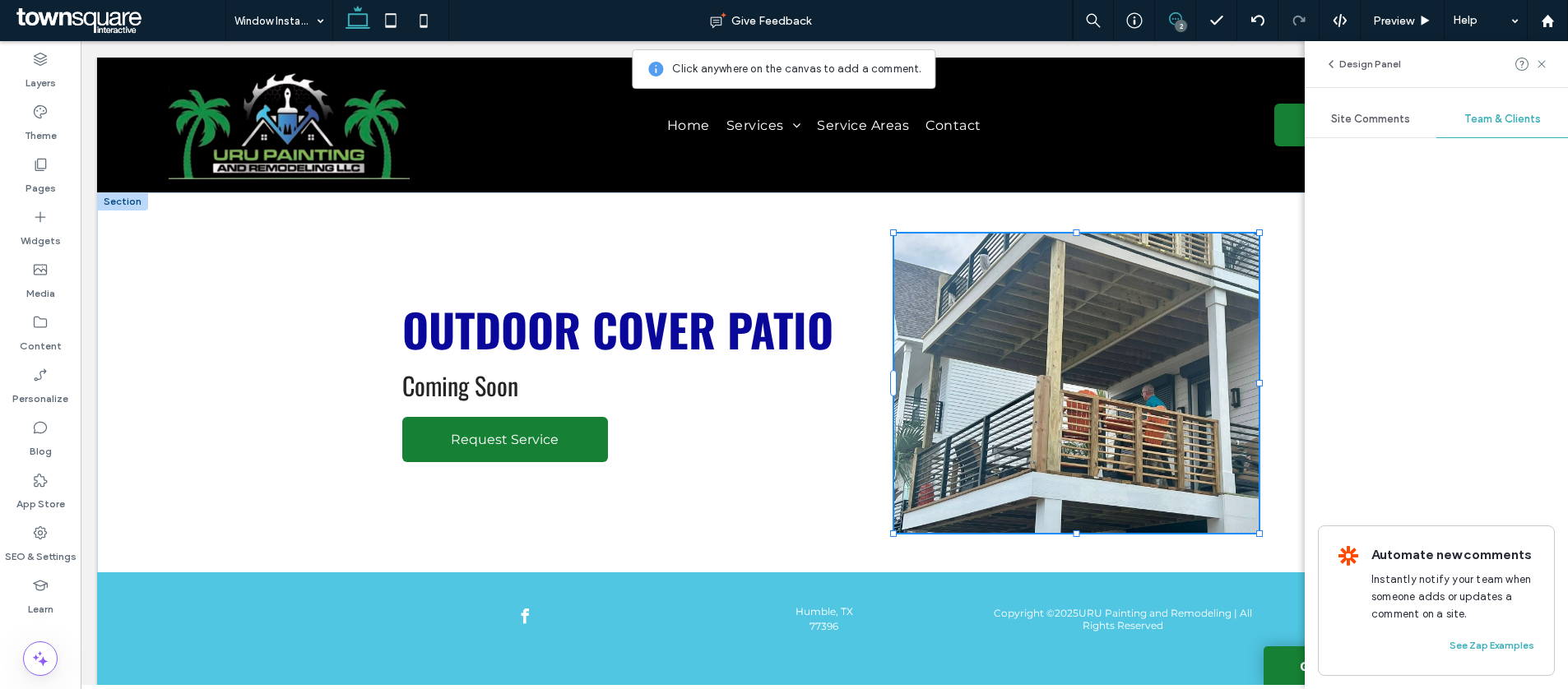 click on "Site Comments" at bounding box center (1371, 119) 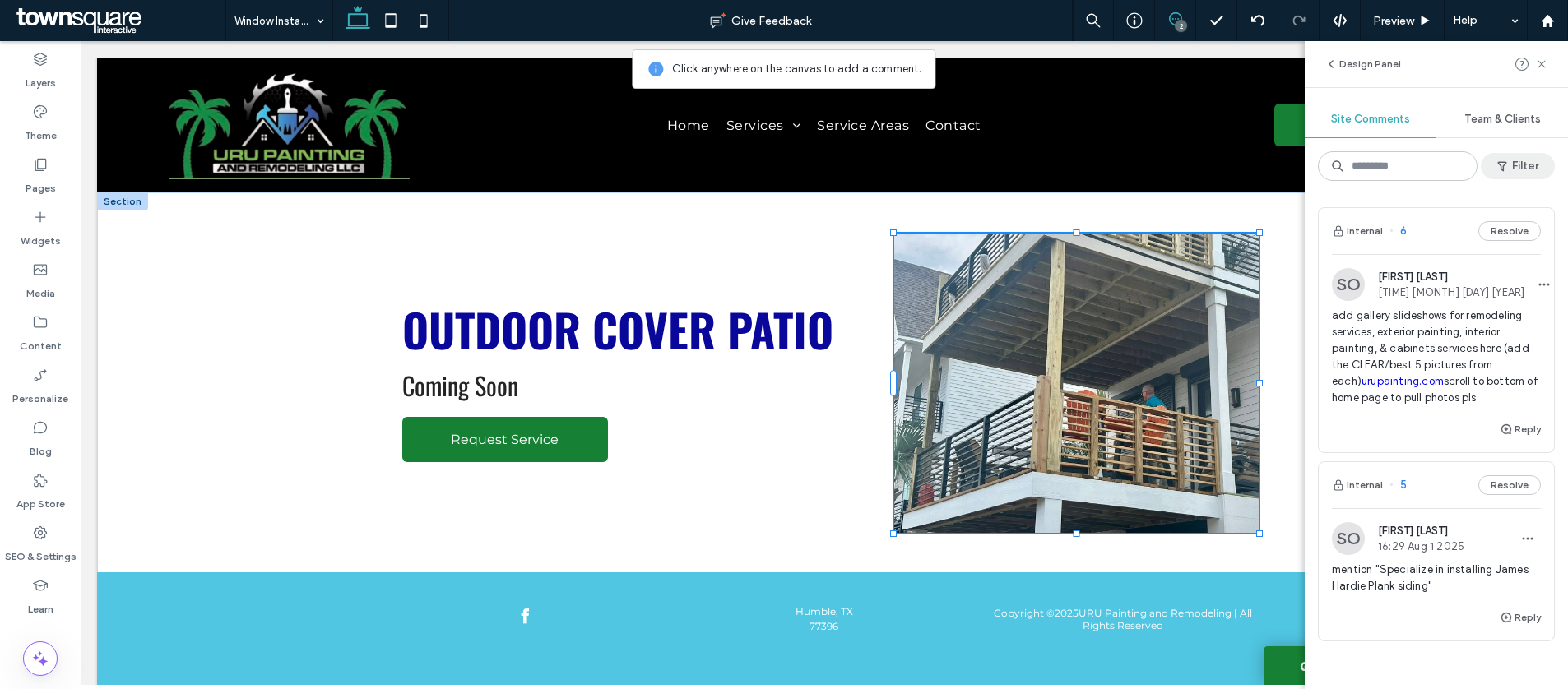 click on "Filter" at bounding box center [1518, 166] 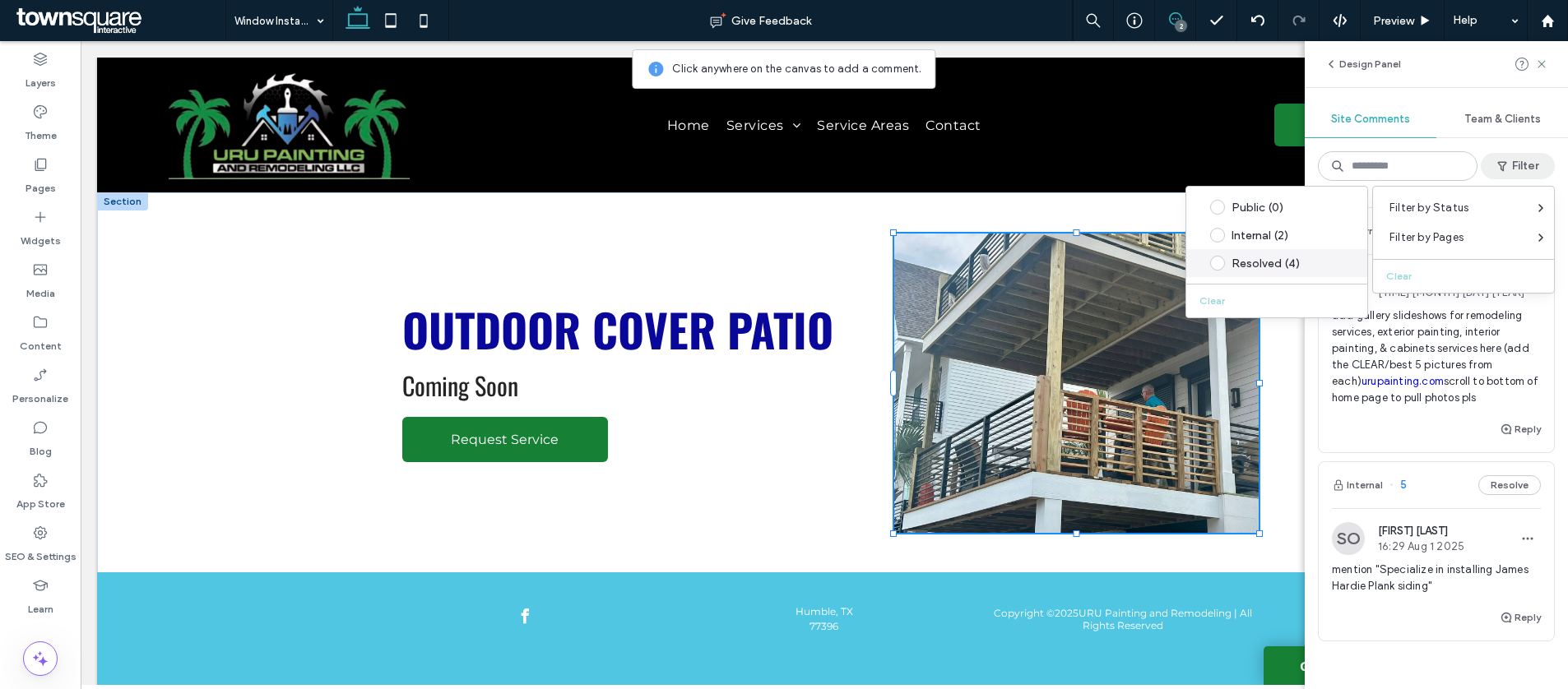 click on "Resolved (4)" at bounding box center [1289, 263] 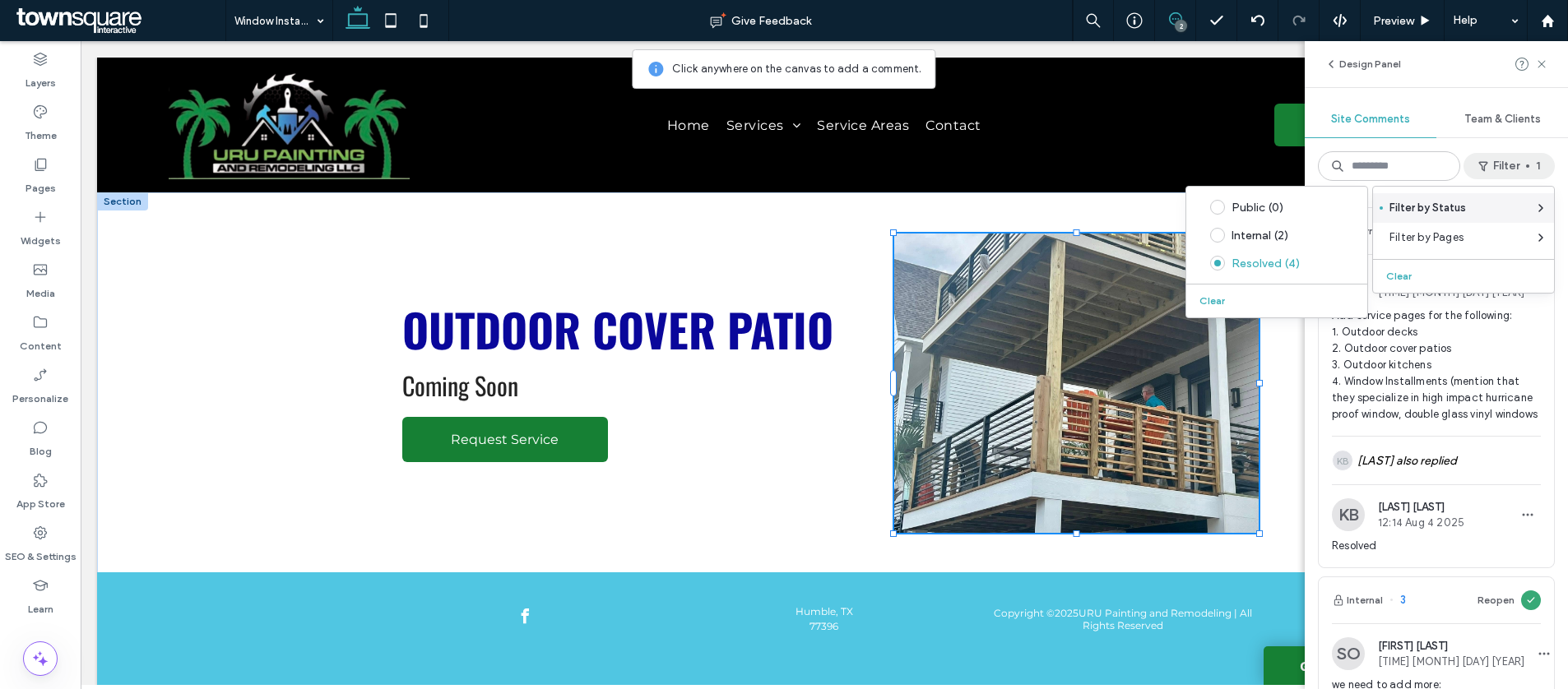 click on "Filter by Status" at bounding box center [1427, 208] 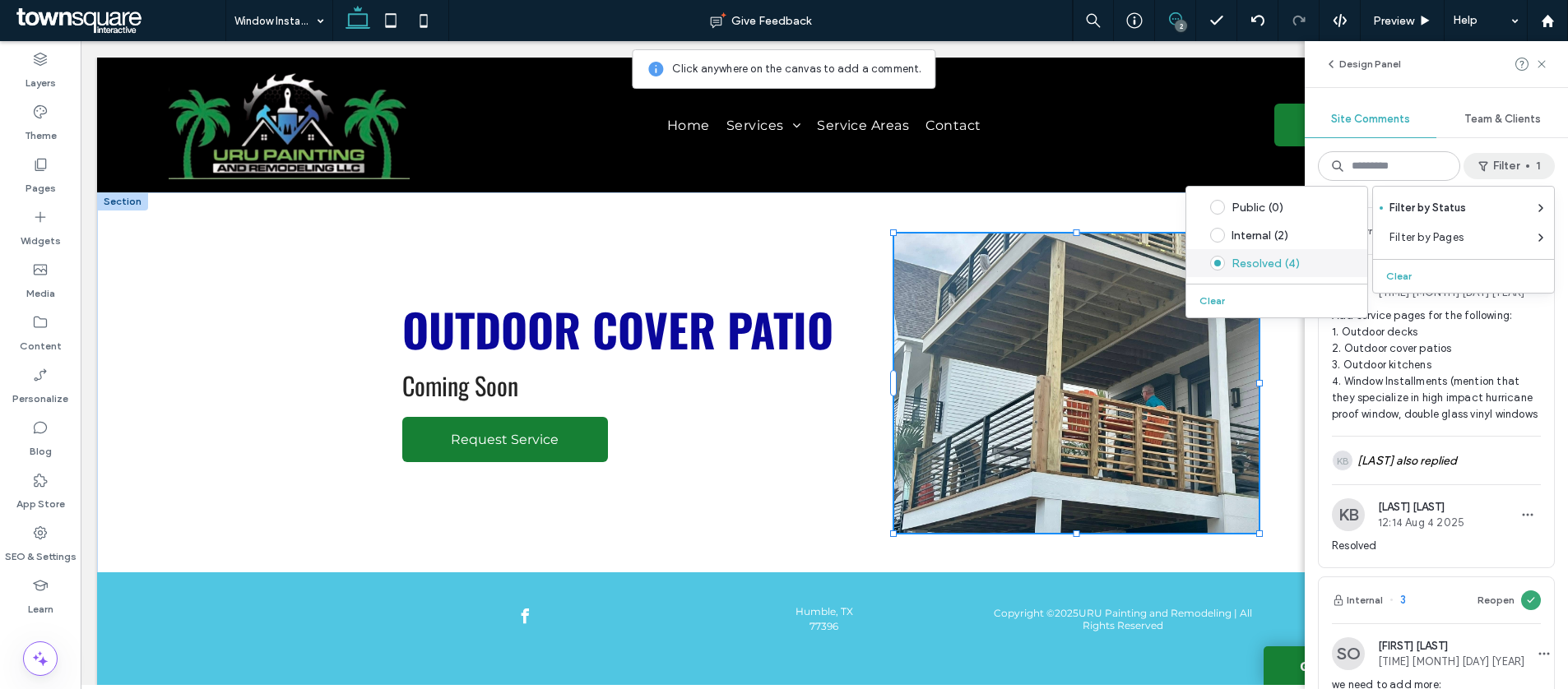 click on "Resolved (4)" at bounding box center (1289, 263) 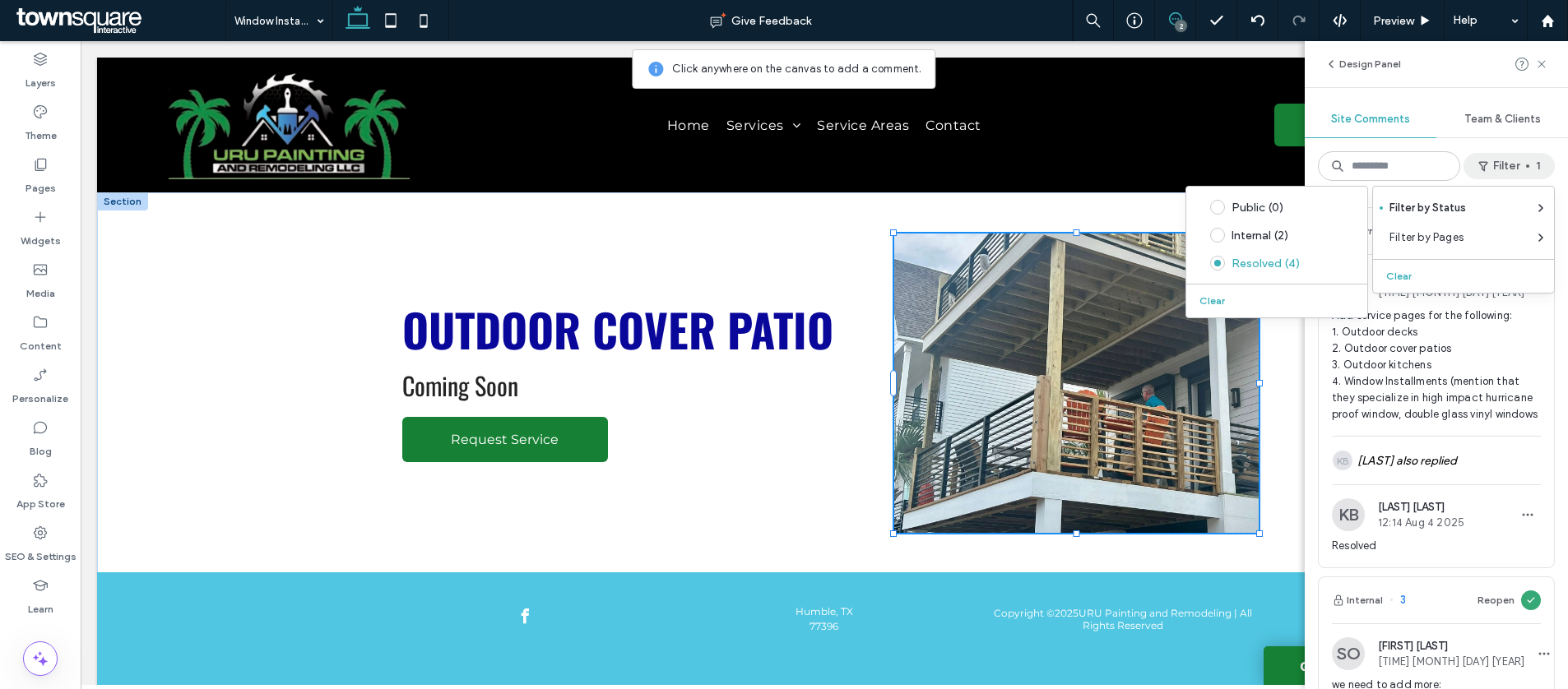 click on "Add service pages for the following:
1. Outdoor decks
2. Outdoor cover patios
3. Outdoor kitchens
4. Window Installments (mention that they specialize in high impact hurricane proof window, double glass vinyl windows" at bounding box center (1436, 365) 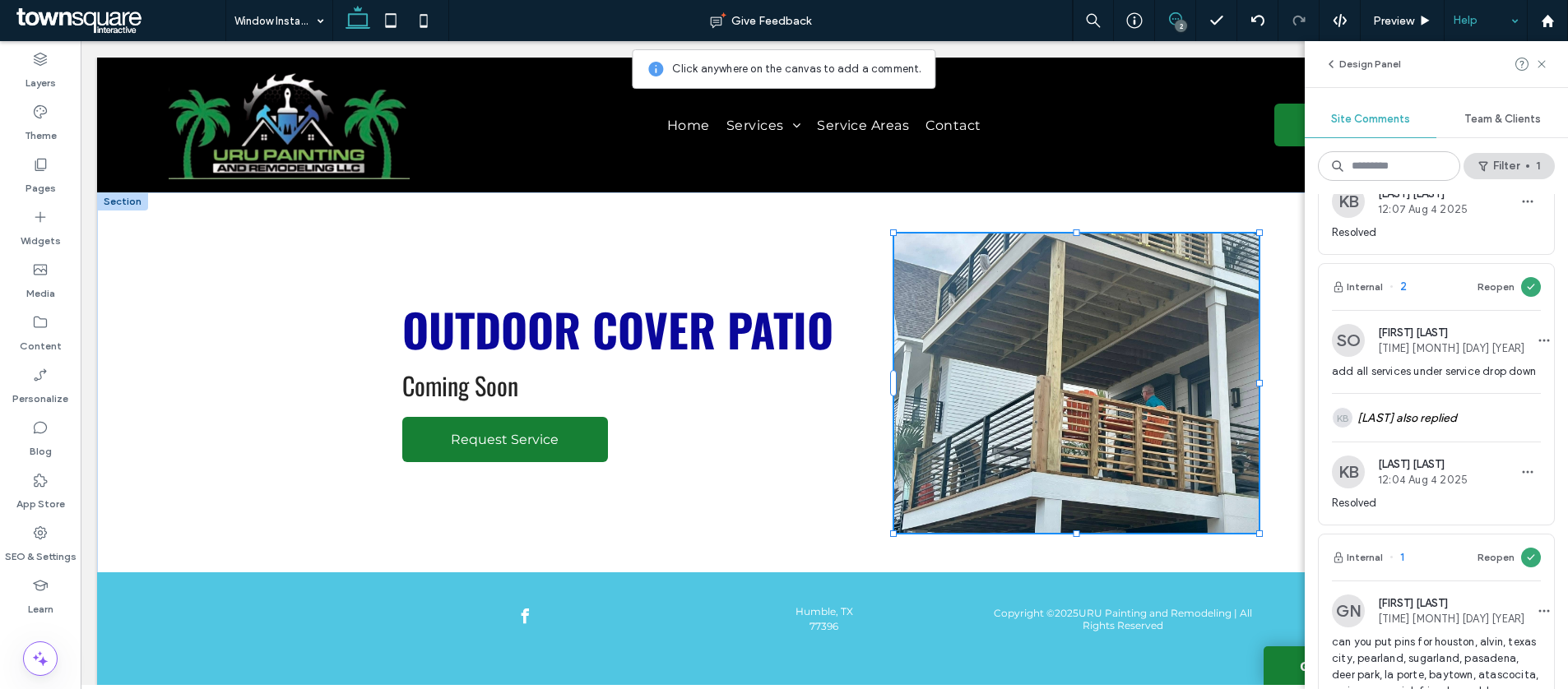 scroll, scrollTop: 576, scrollLeft: 0, axis: vertical 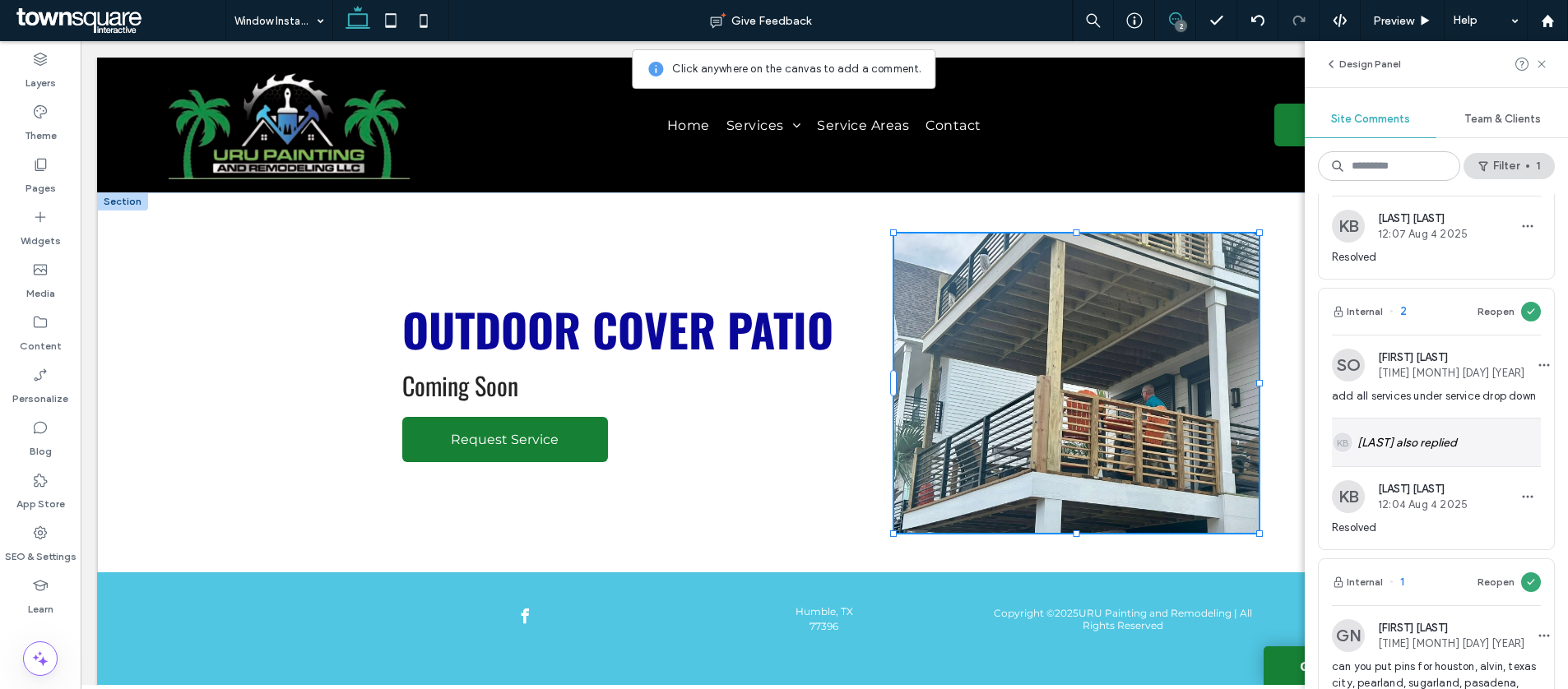 click on "KB Kia Byrd also replied" at bounding box center [1436, 442] 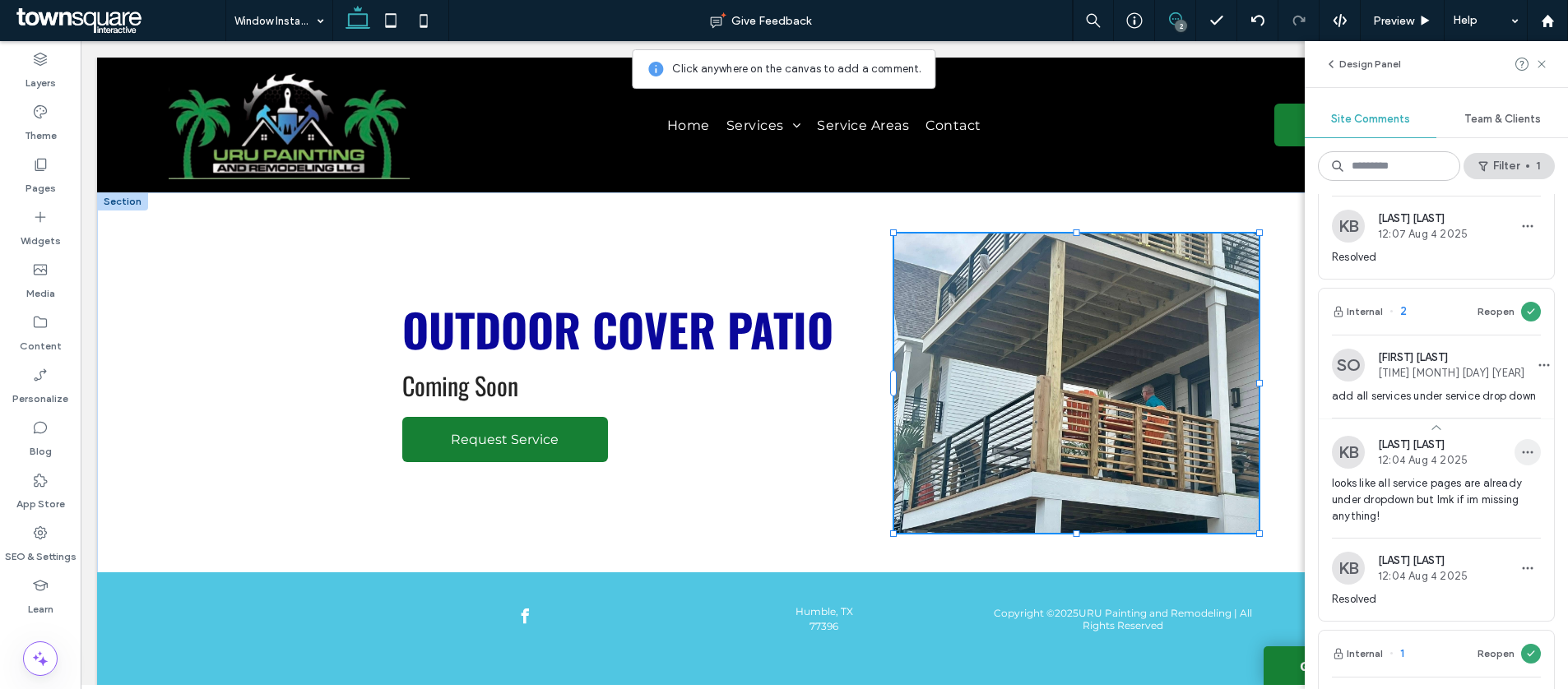 click 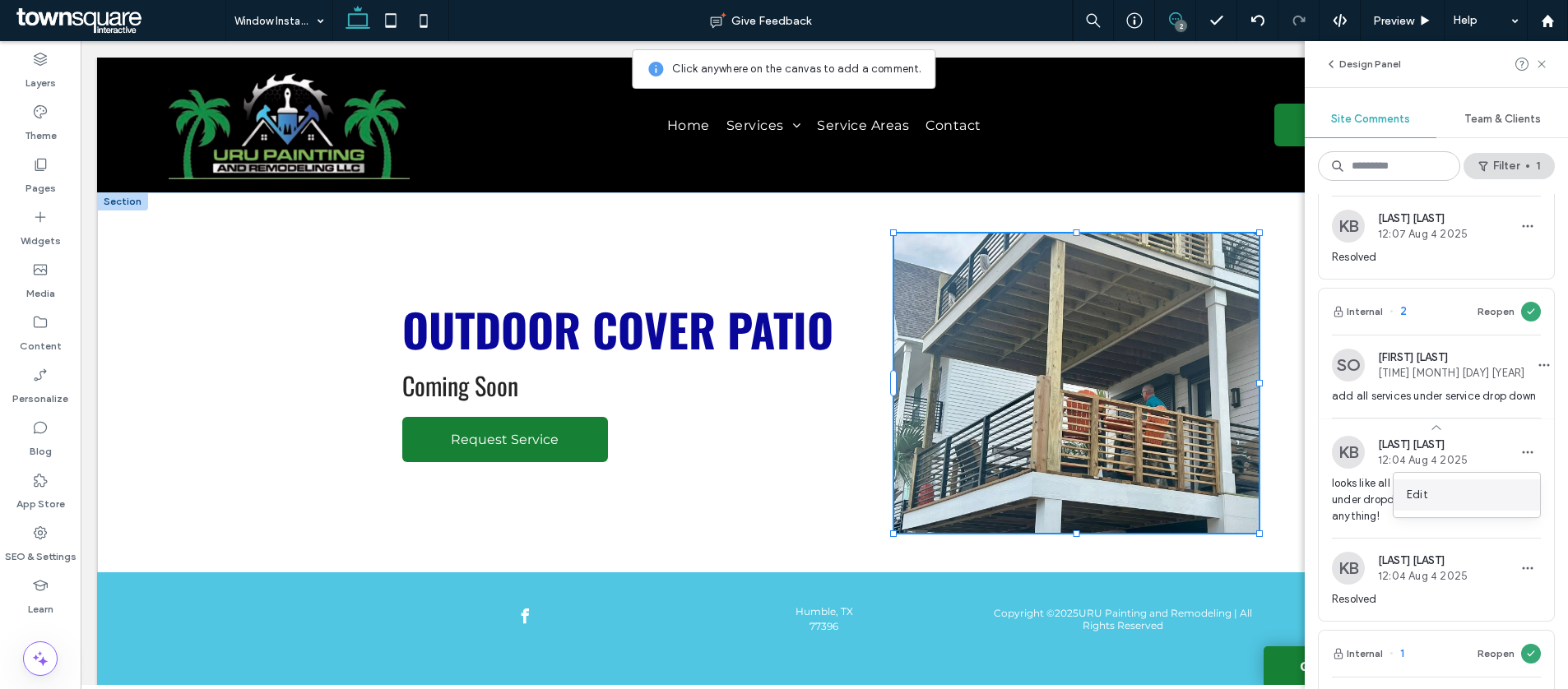 click on "Edit" at bounding box center [1467, 495] 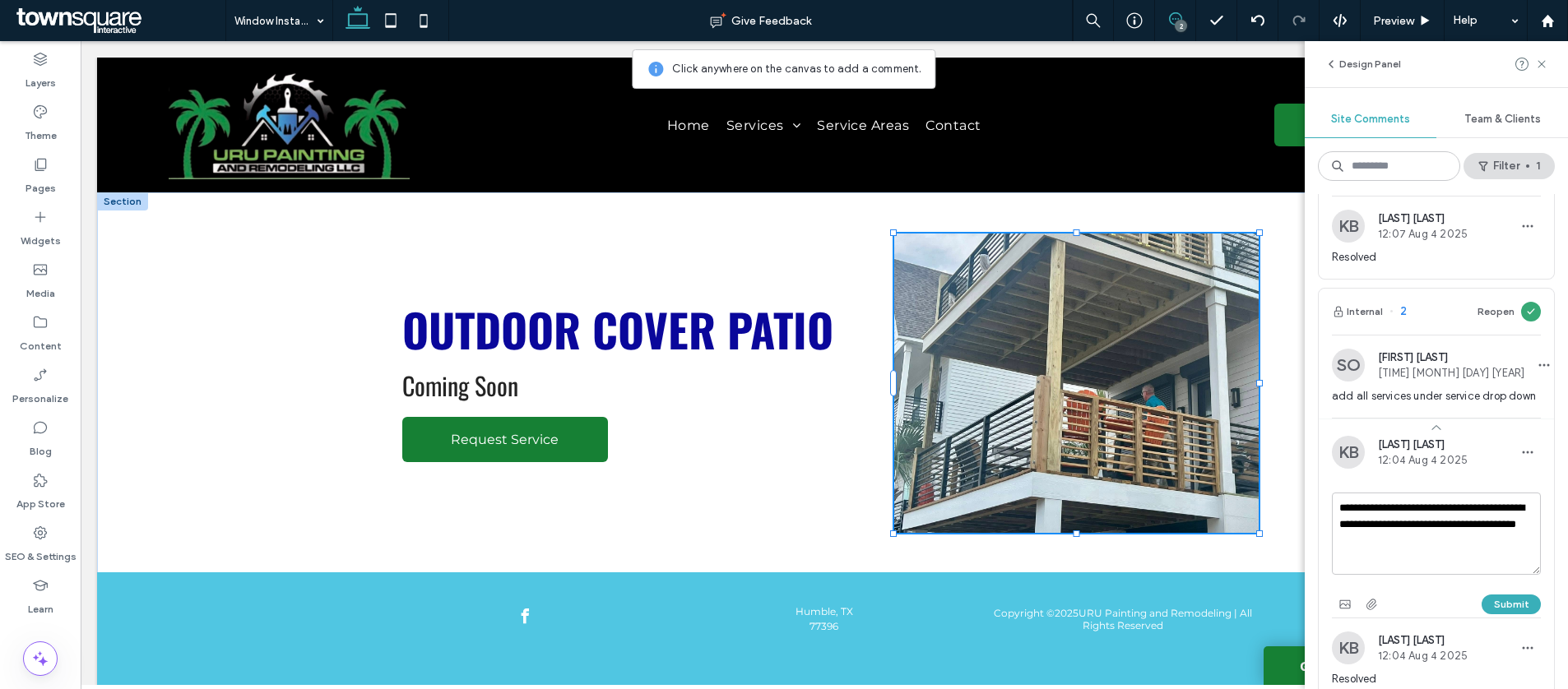 drag, startPoint x: 1441, startPoint y: 544, endPoint x: 1321, endPoint y: 501, distance: 127.47157 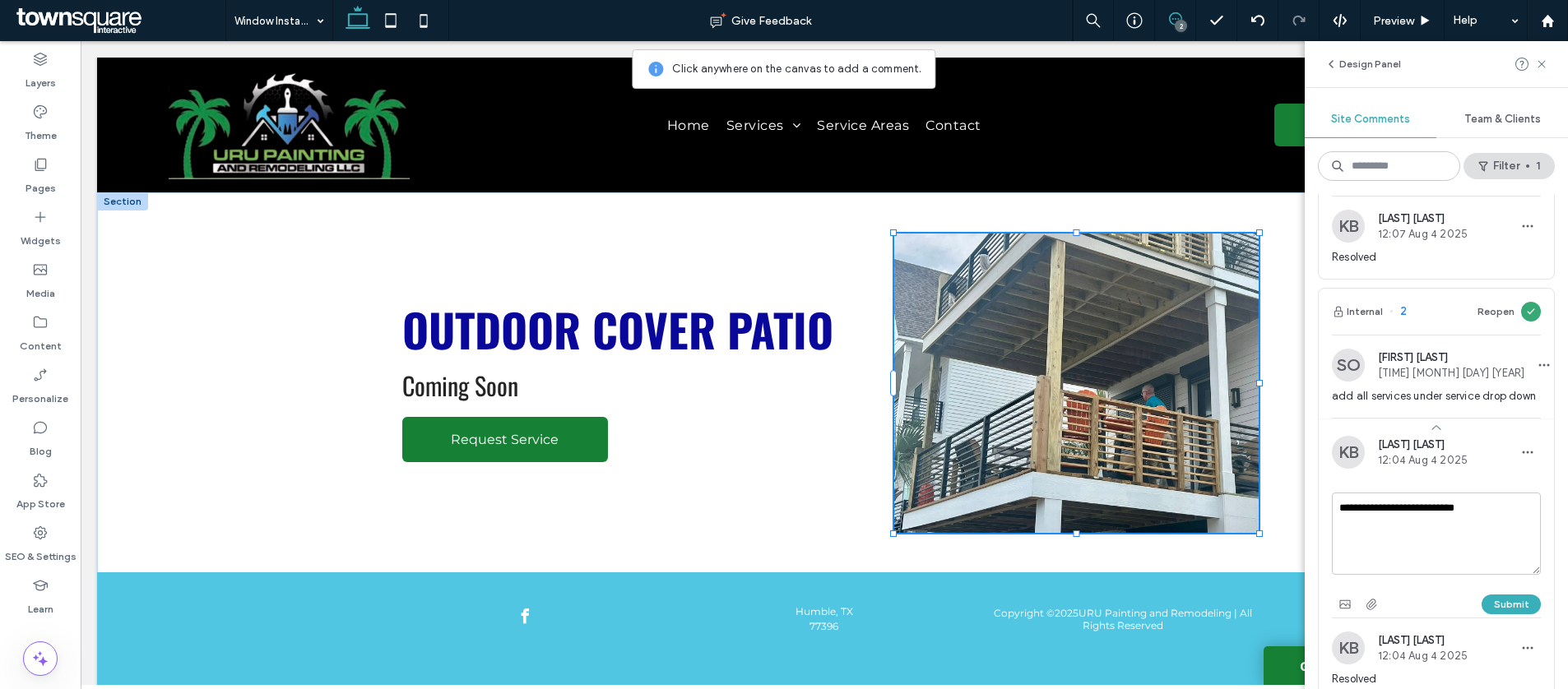 click on "**********" at bounding box center (1436, 534) 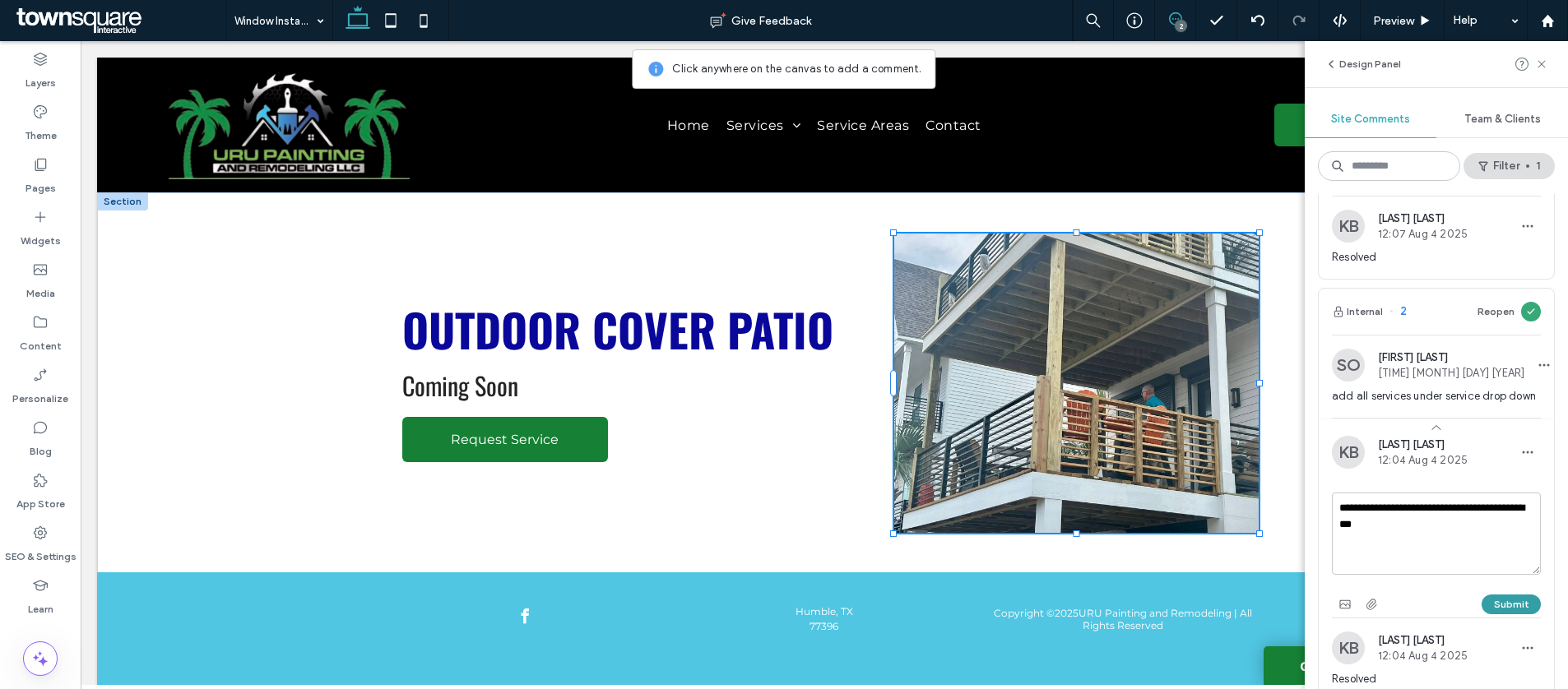 type on "**********" 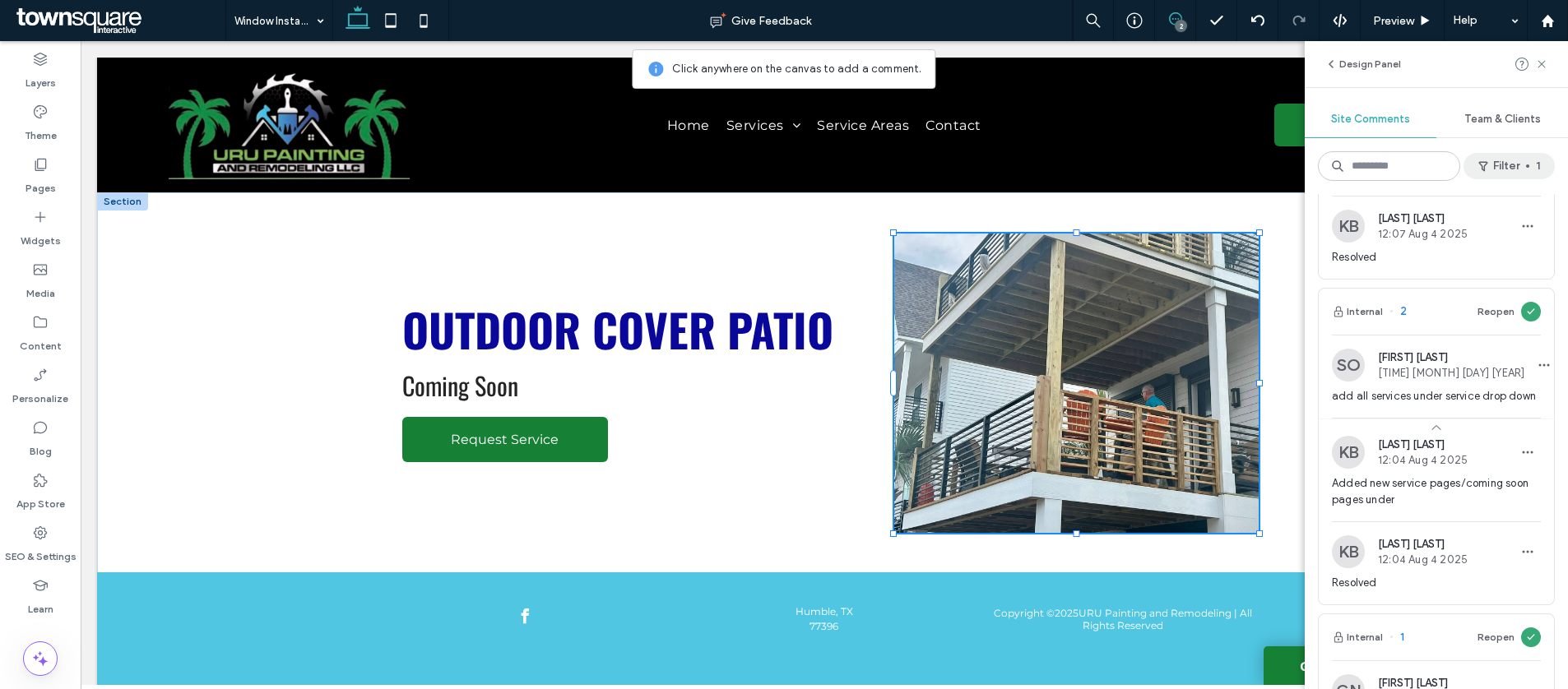 click on "Filter 1" at bounding box center (1509, 166) 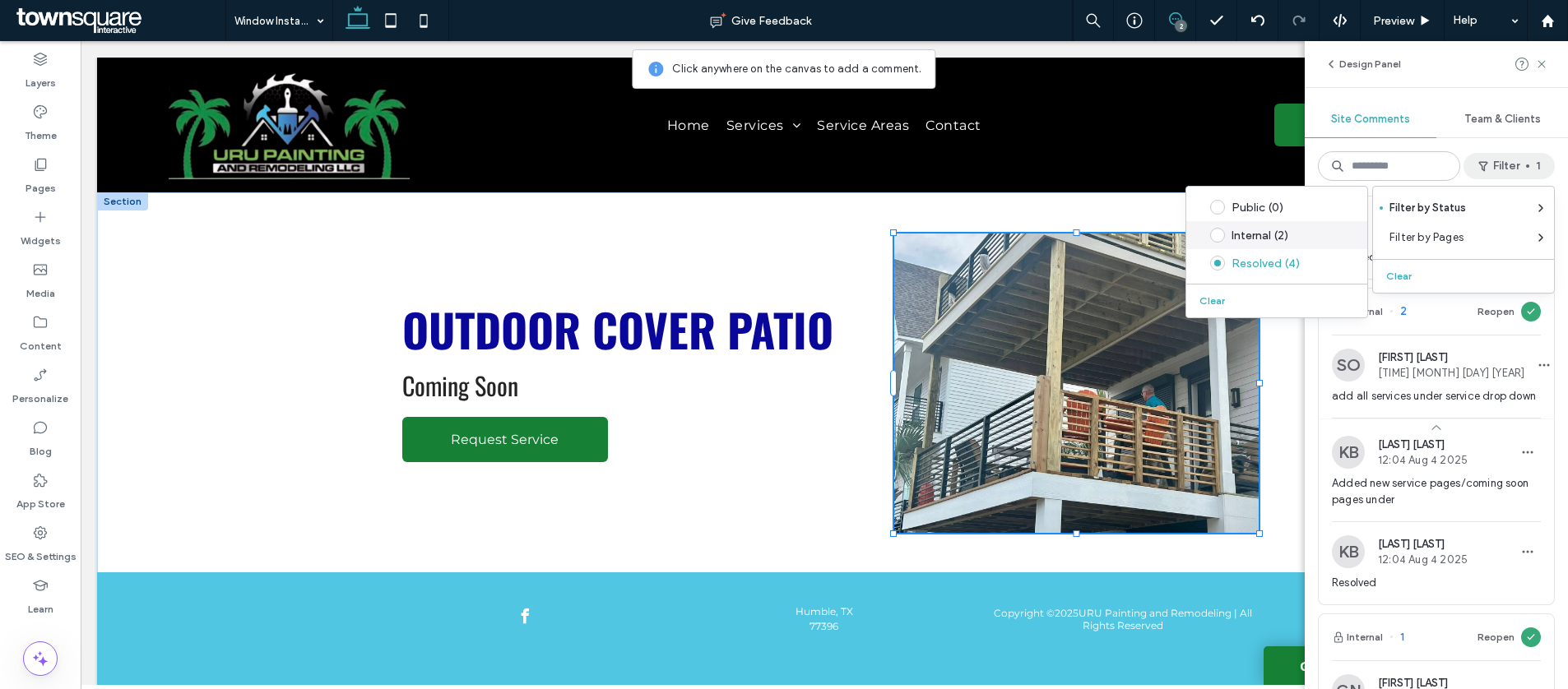 click on "Internal (2)" at bounding box center (1289, 235) 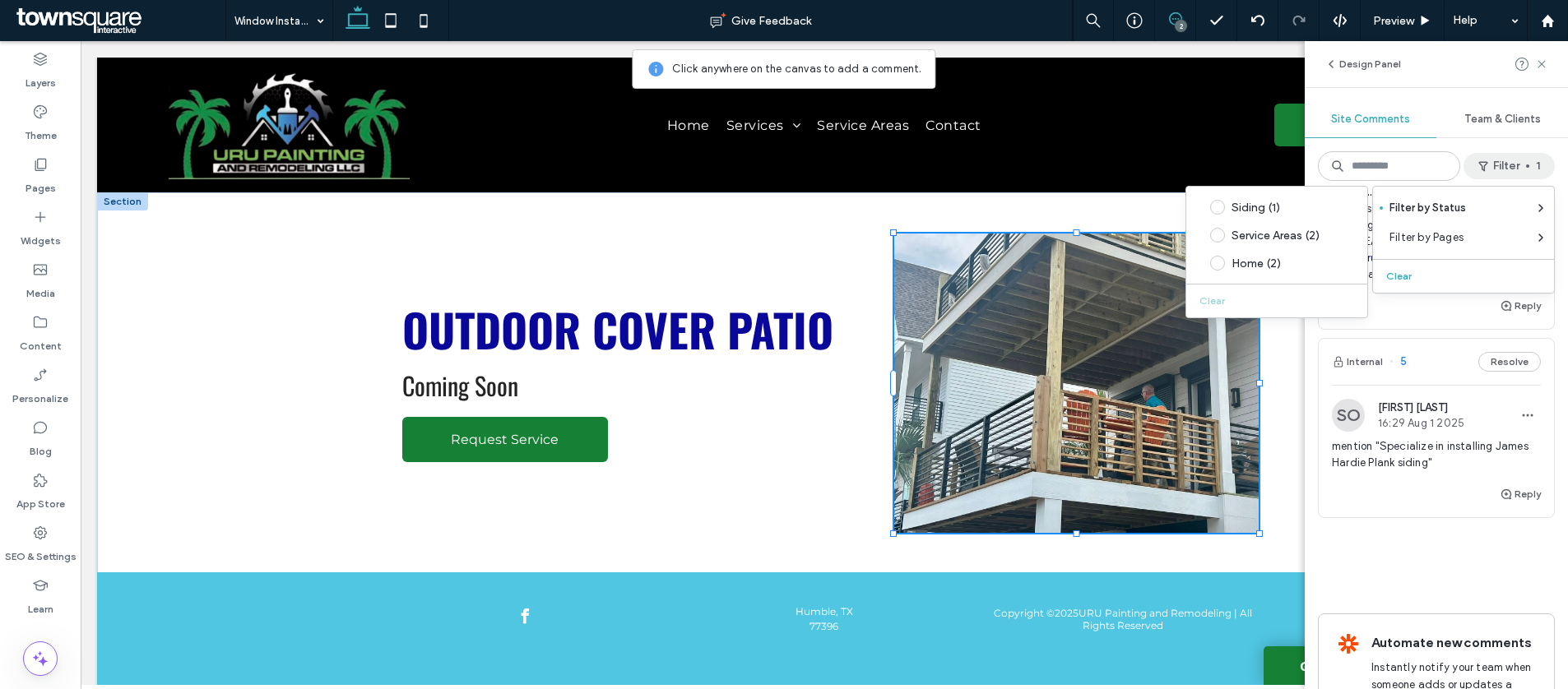scroll, scrollTop: 0, scrollLeft: 0, axis: both 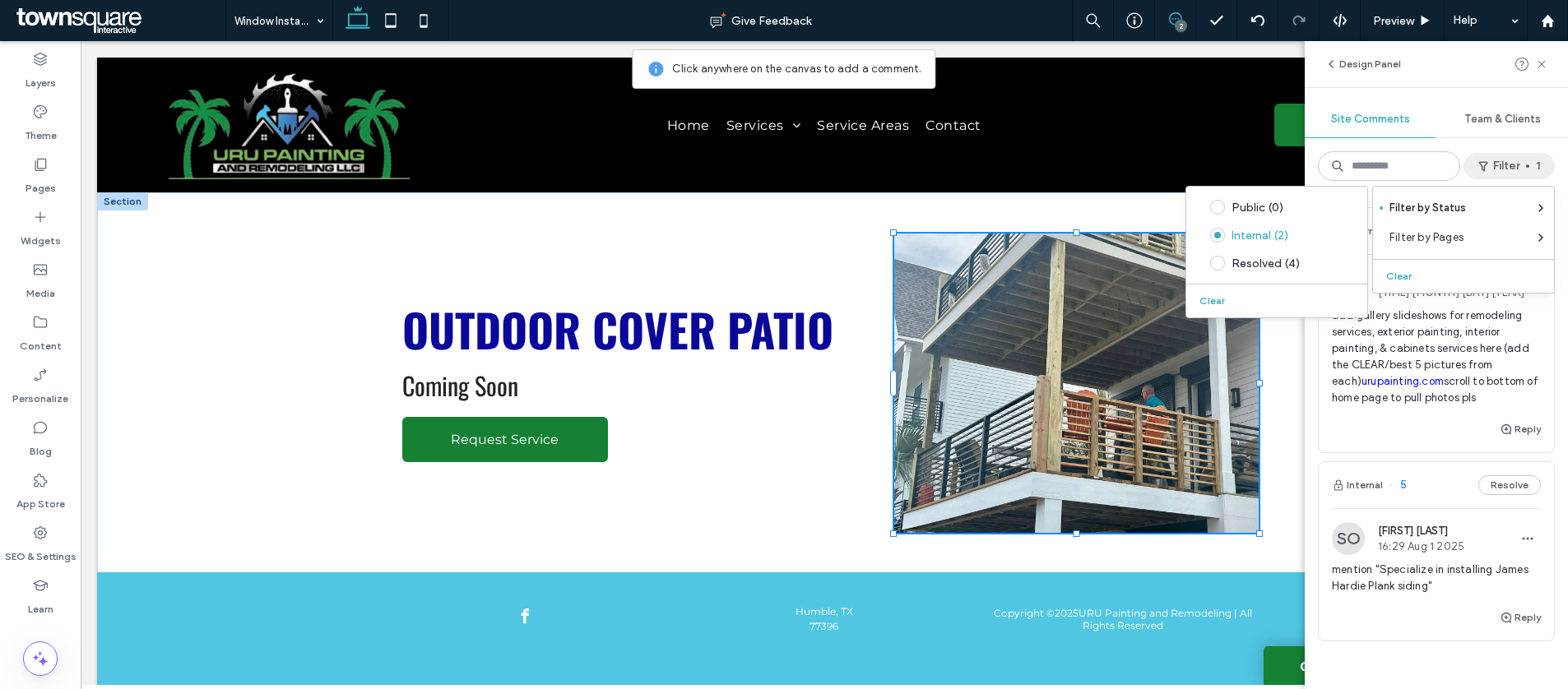 click 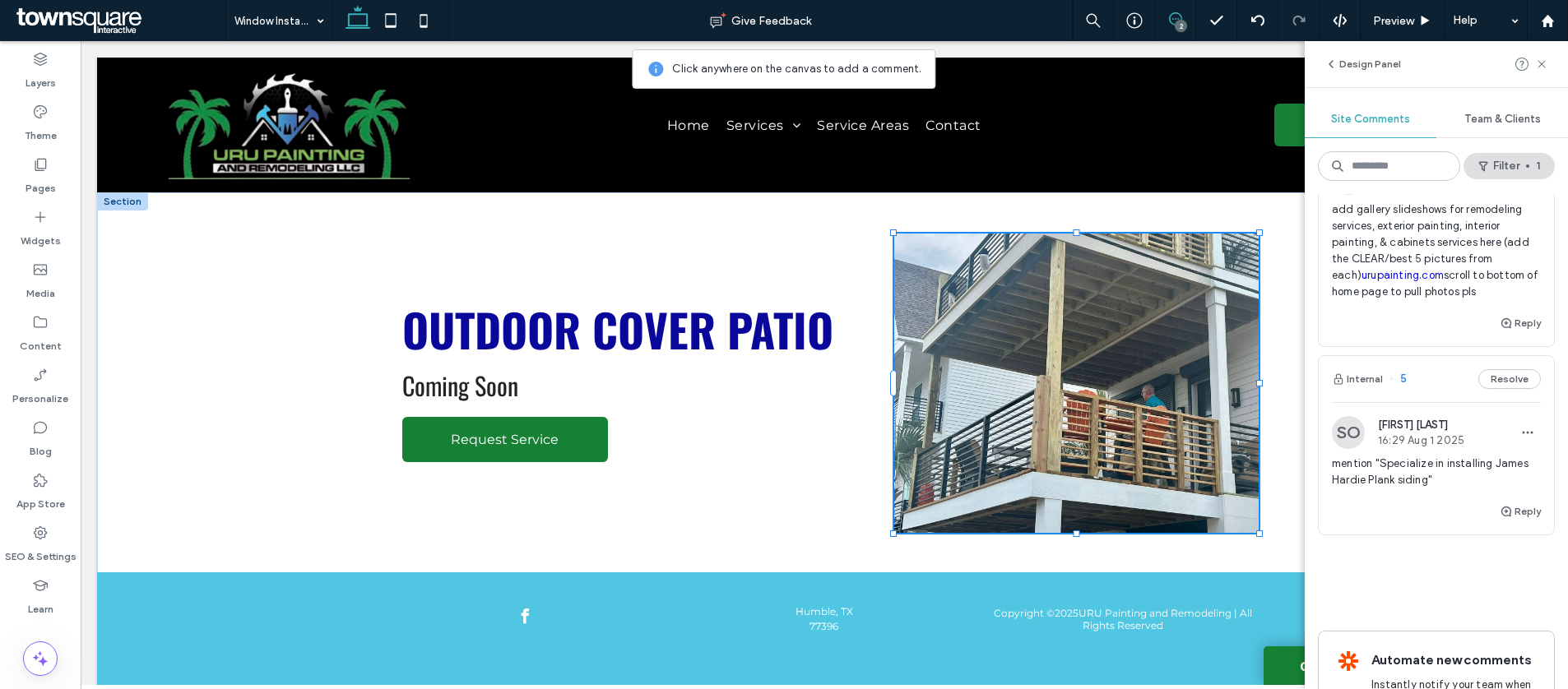 scroll, scrollTop: 228, scrollLeft: 0, axis: vertical 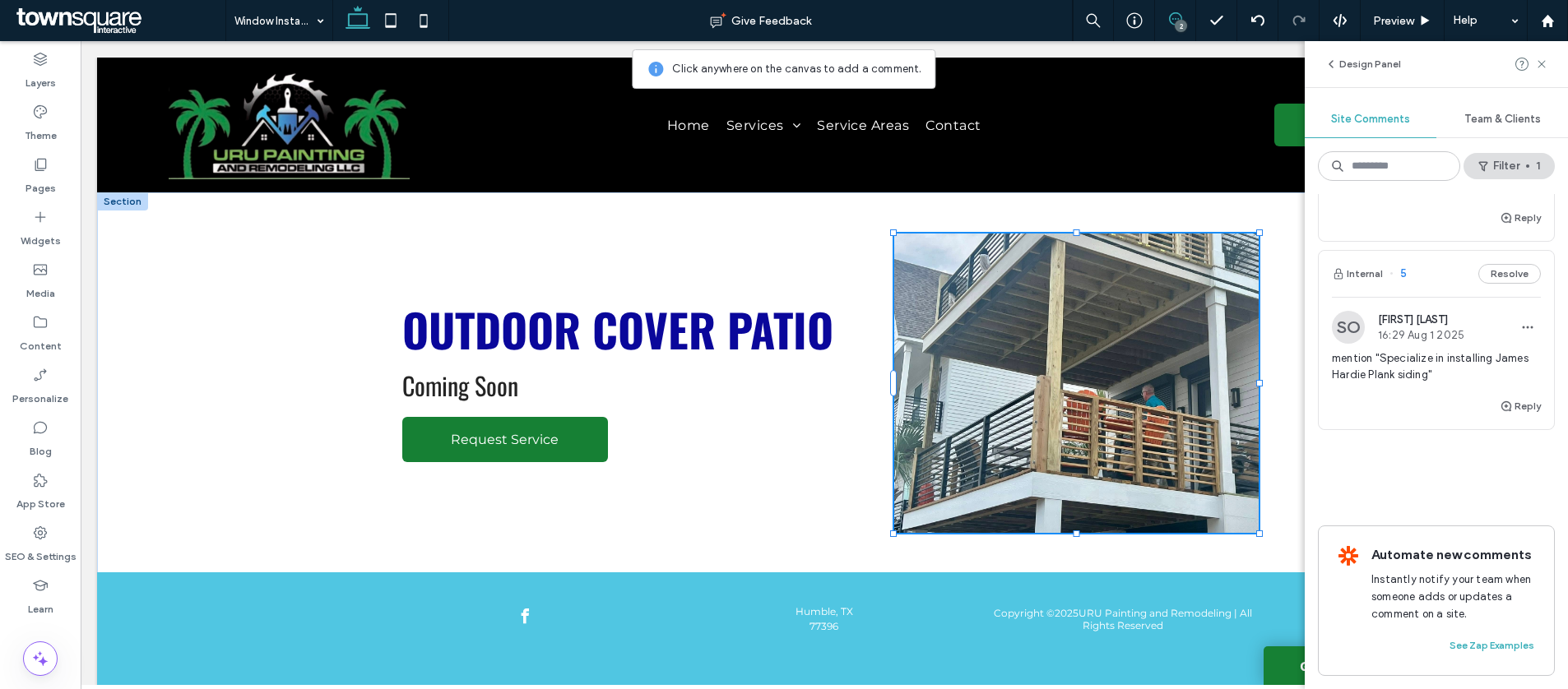 click on "mention "Specialize in installing James Hardie Plank siding"" at bounding box center [1436, 367] 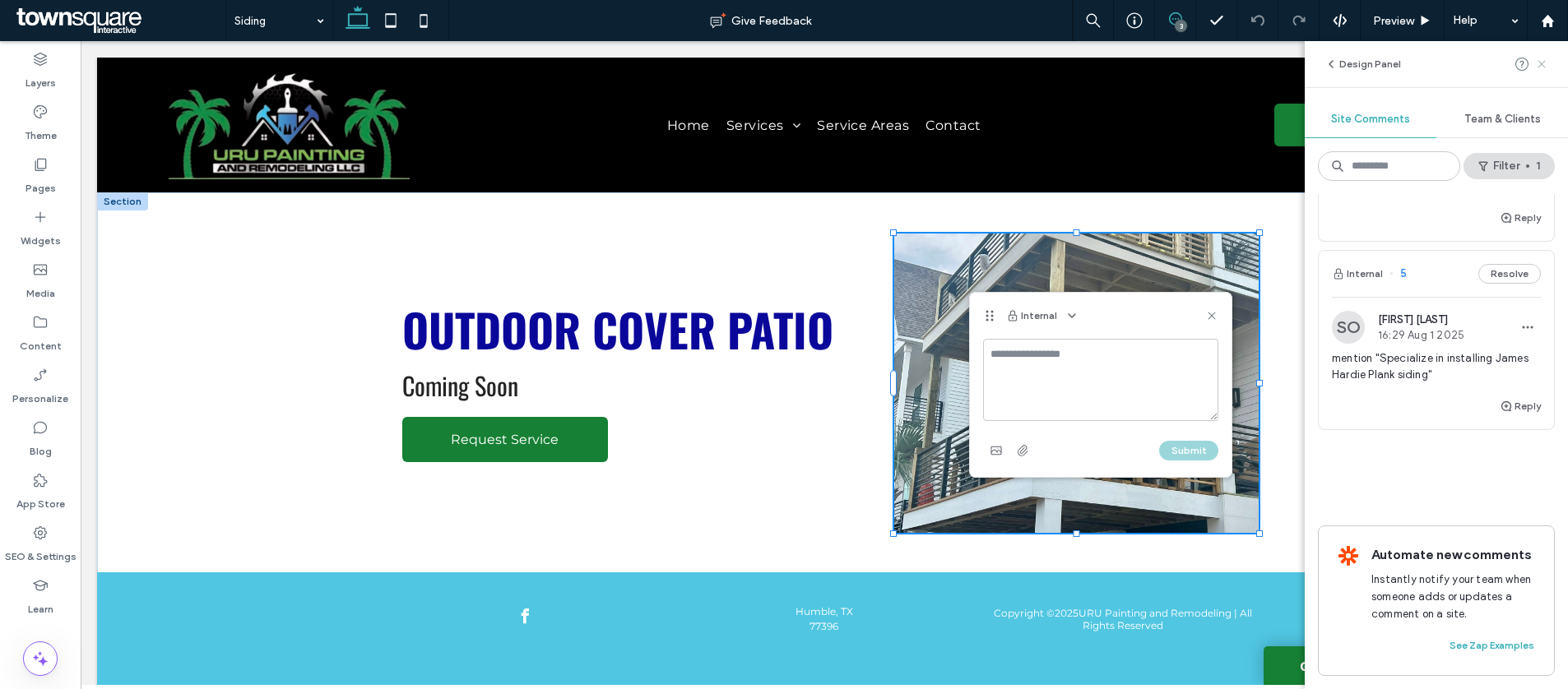 click 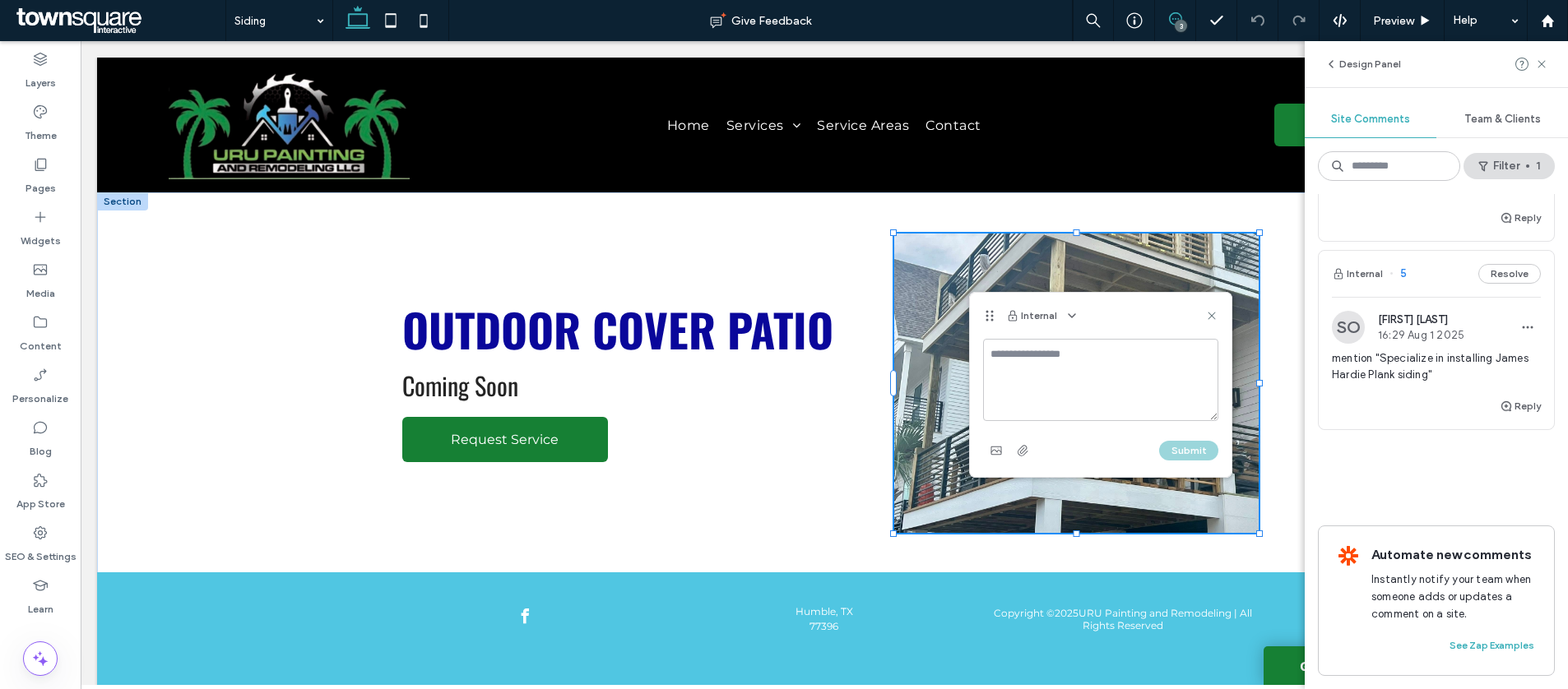 scroll, scrollTop: 0, scrollLeft: 0, axis: both 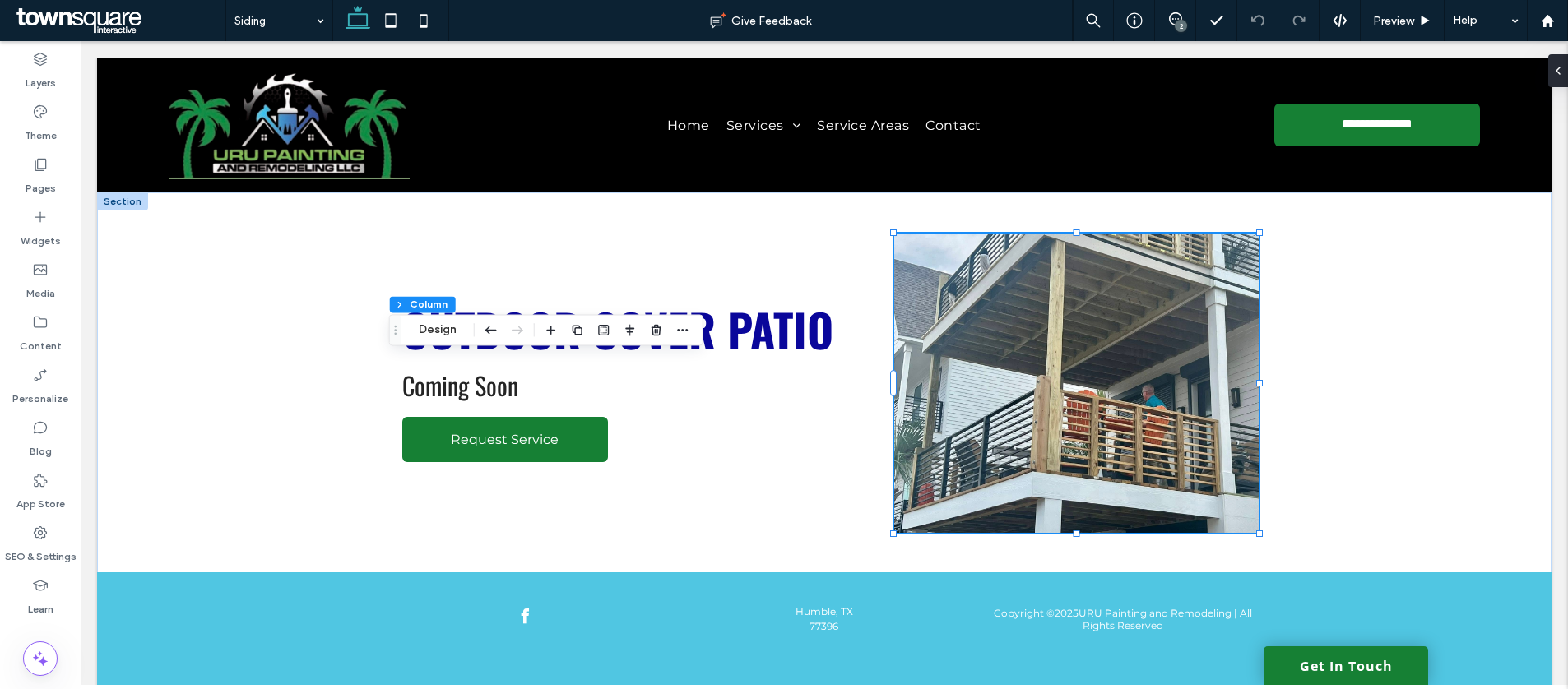 click 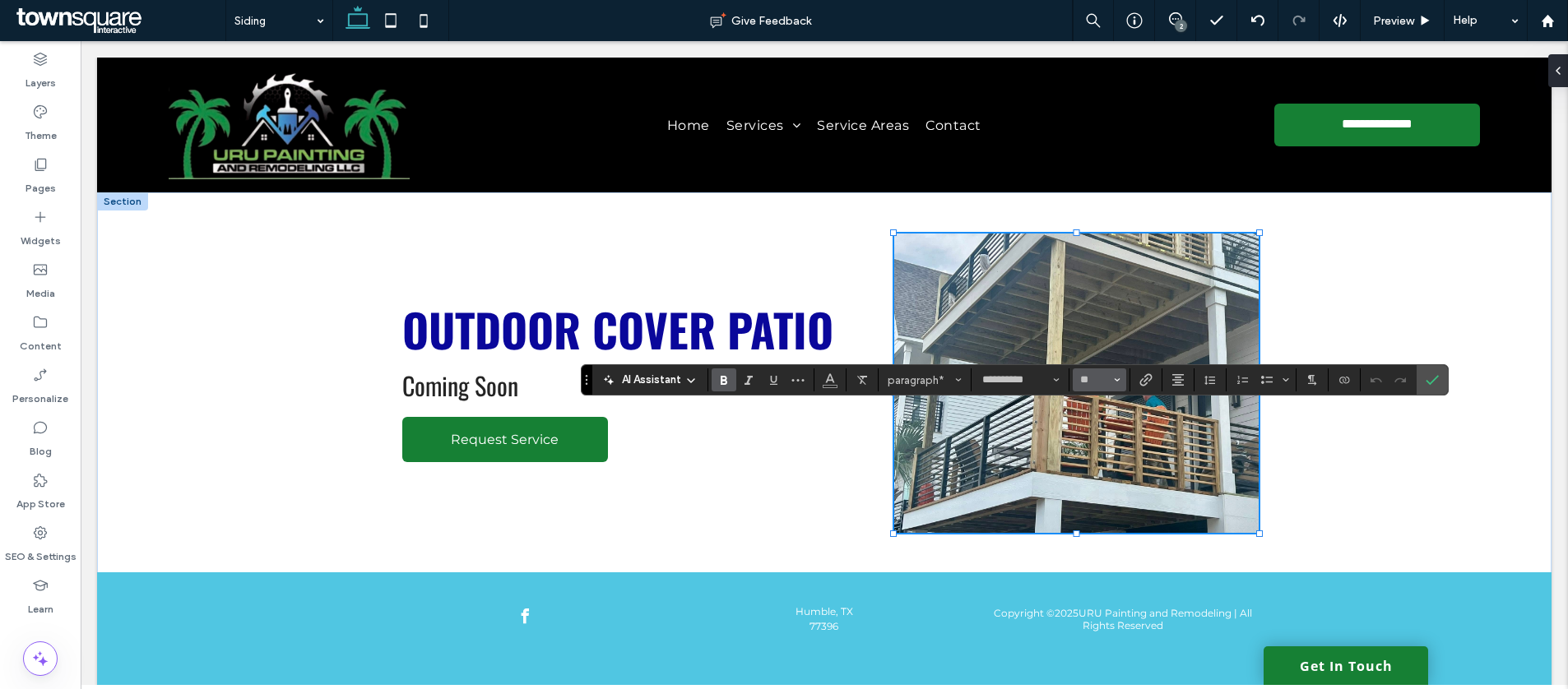 type 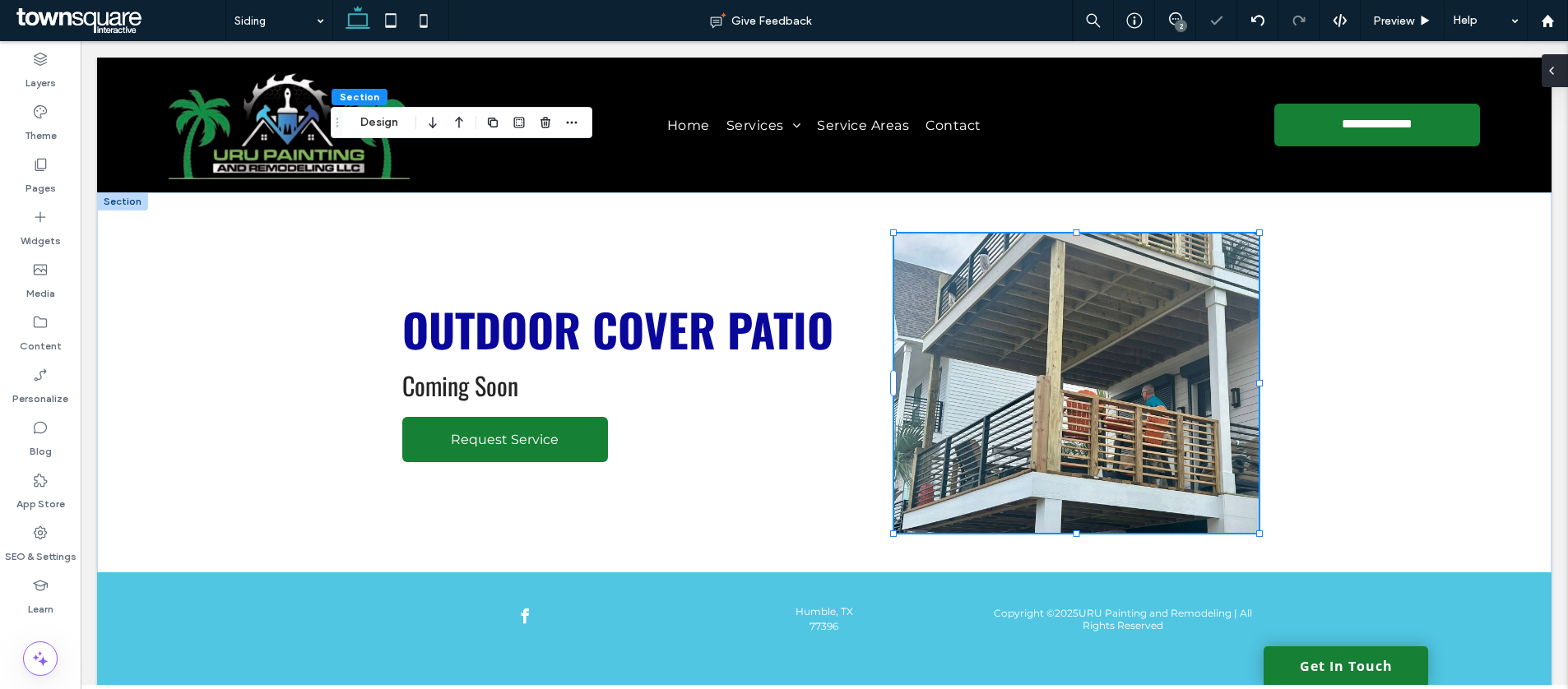 click at bounding box center (1555, 71) 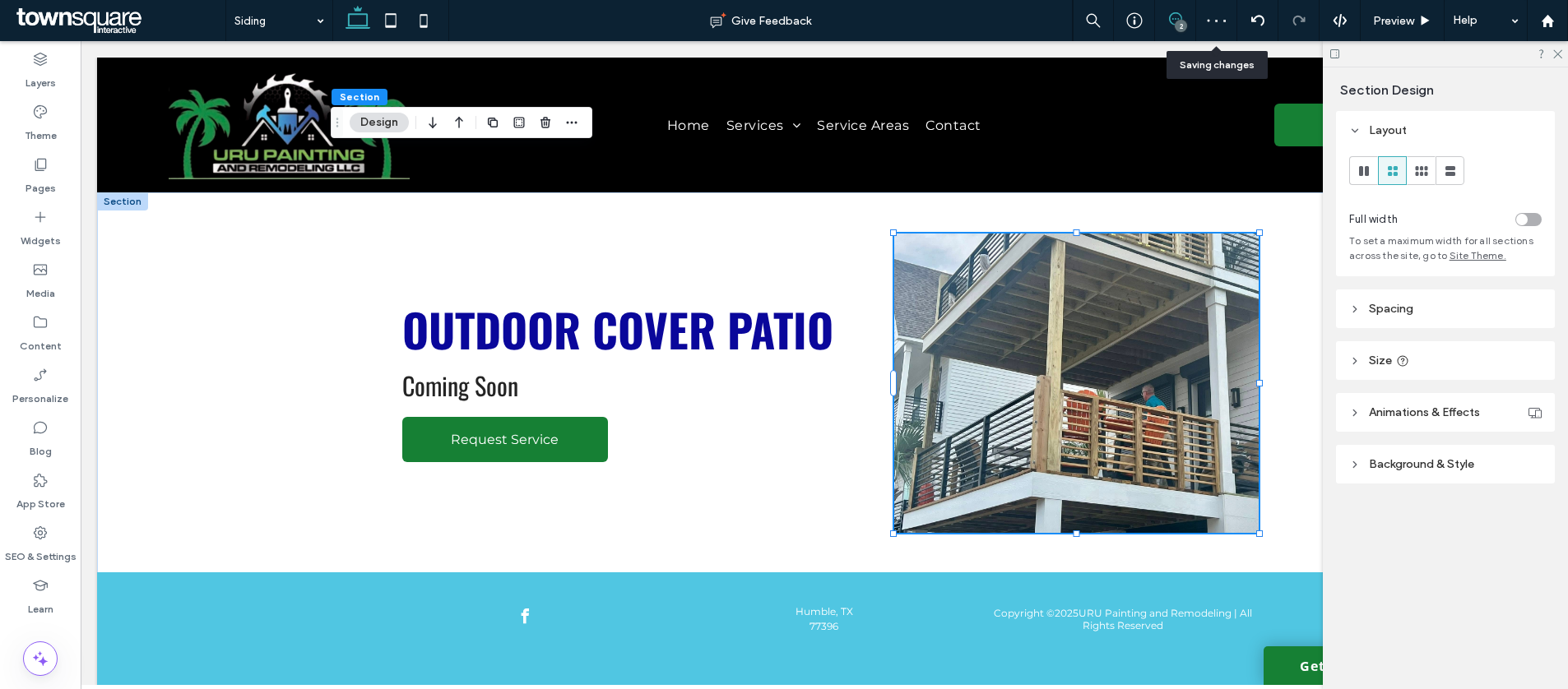 click at bounding box center [1175, 19] 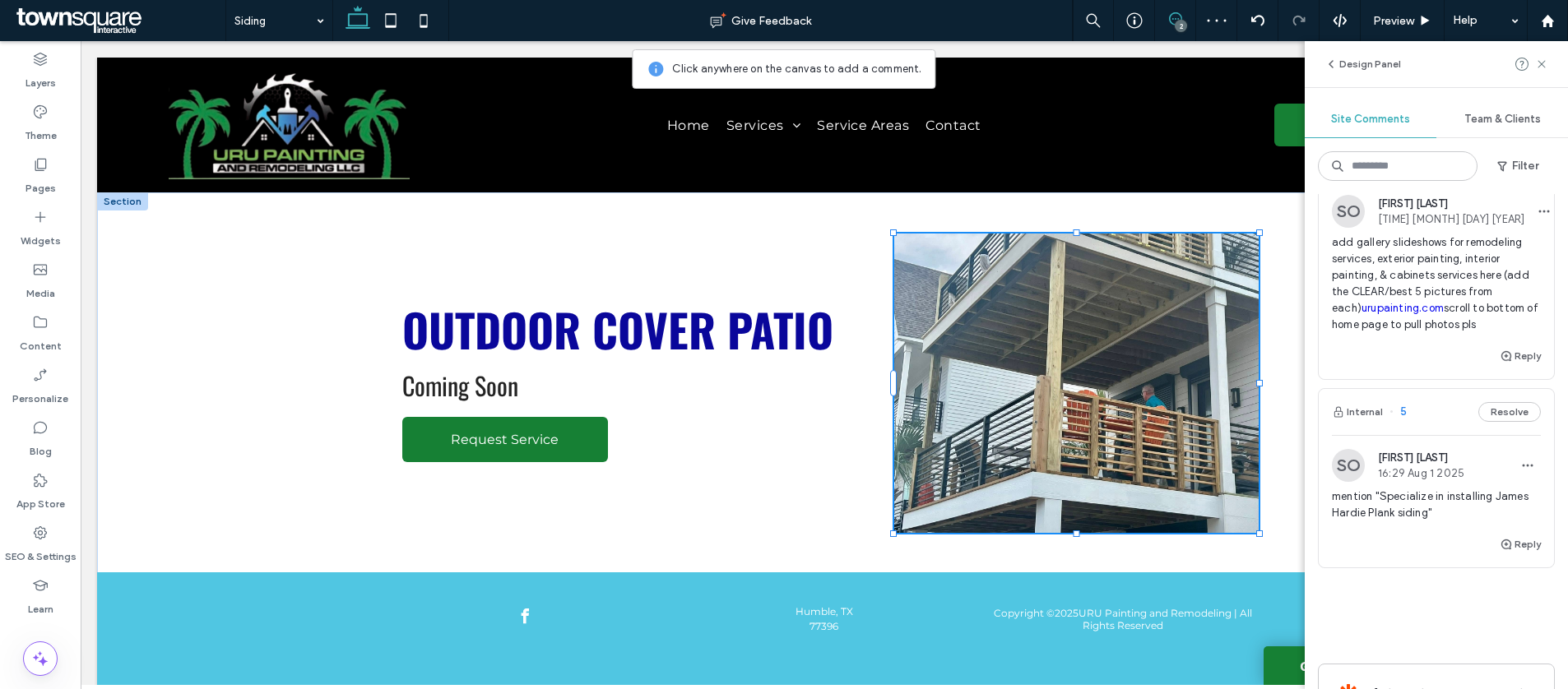 scroll, scrollTop: 154, scrollLeft: 0, axis: vertical 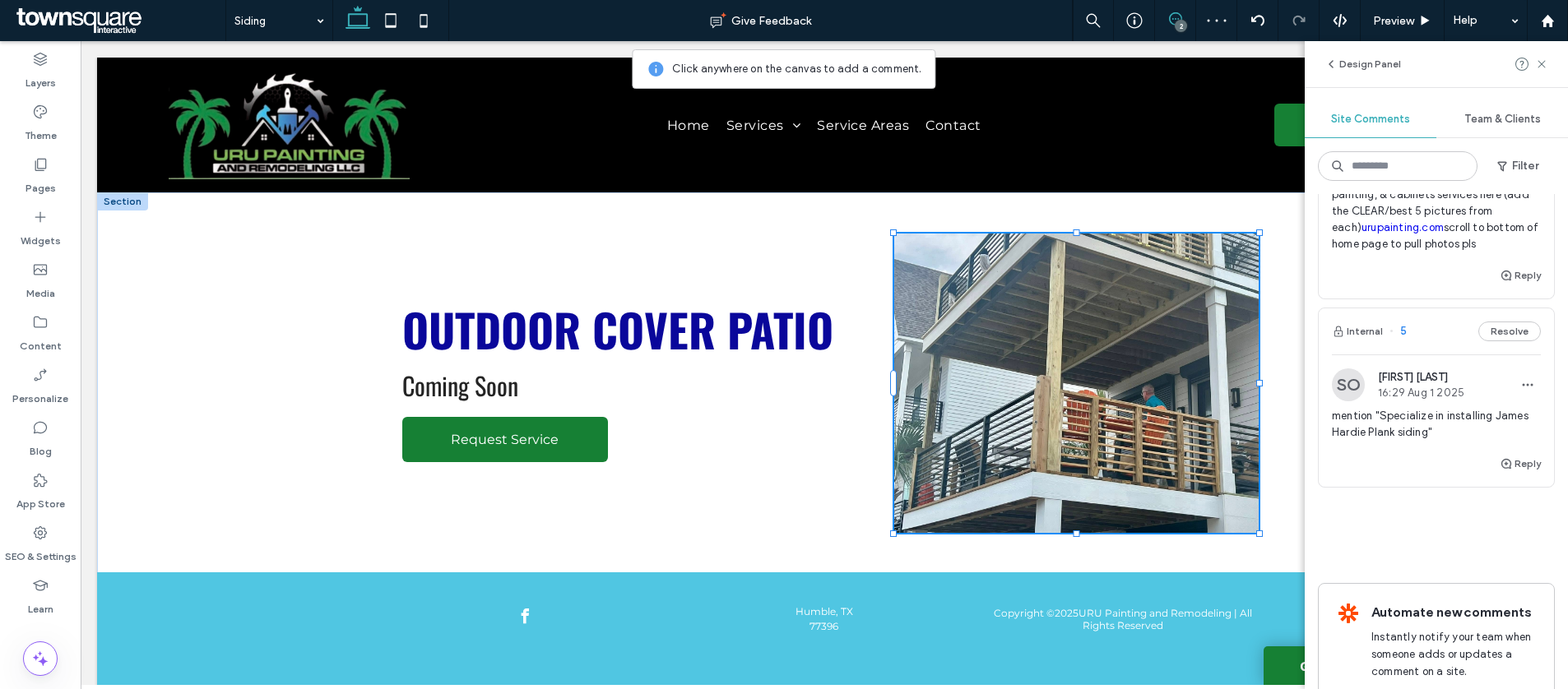 click on "mention "Specialize in installing James Hardie Plank siding"" at bounding box center [1436, 424] 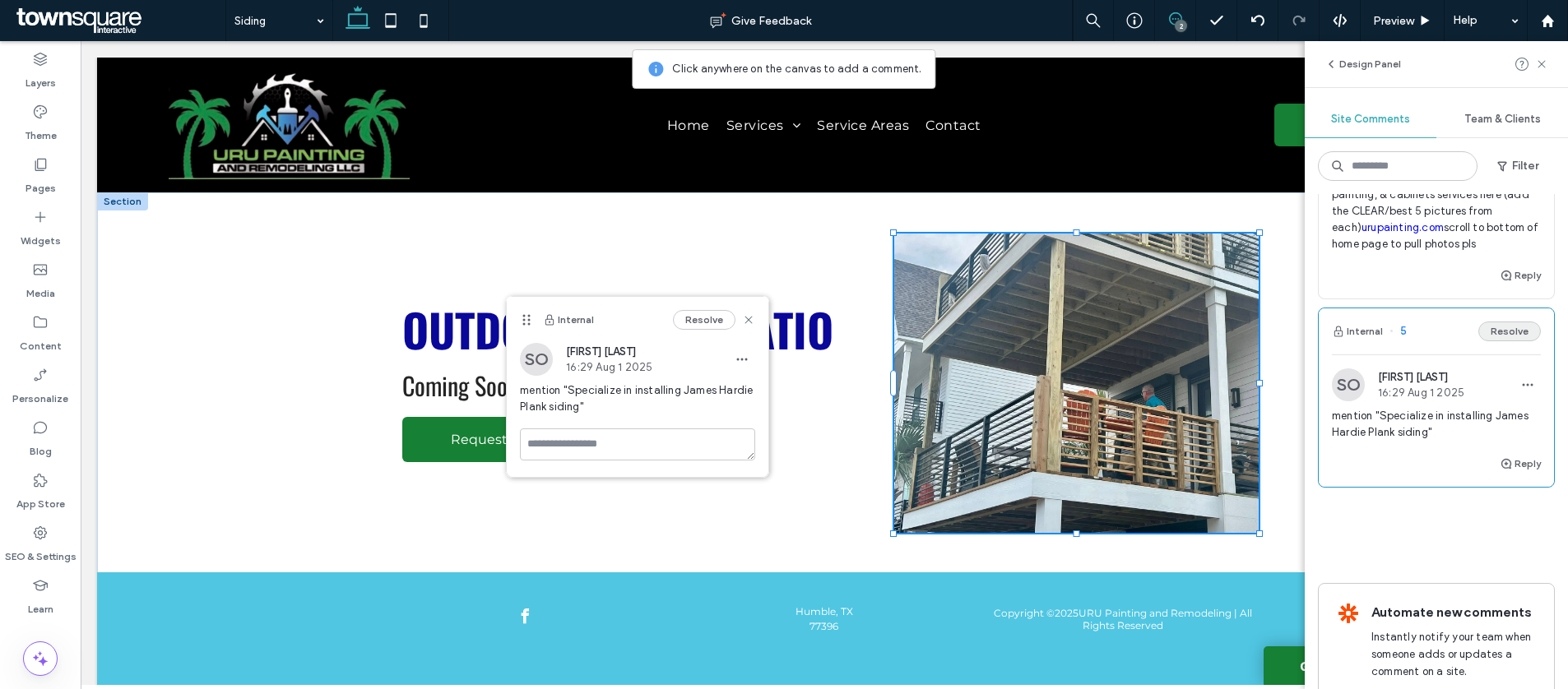 click on "Resolve" at bounding box center [1510, 331] 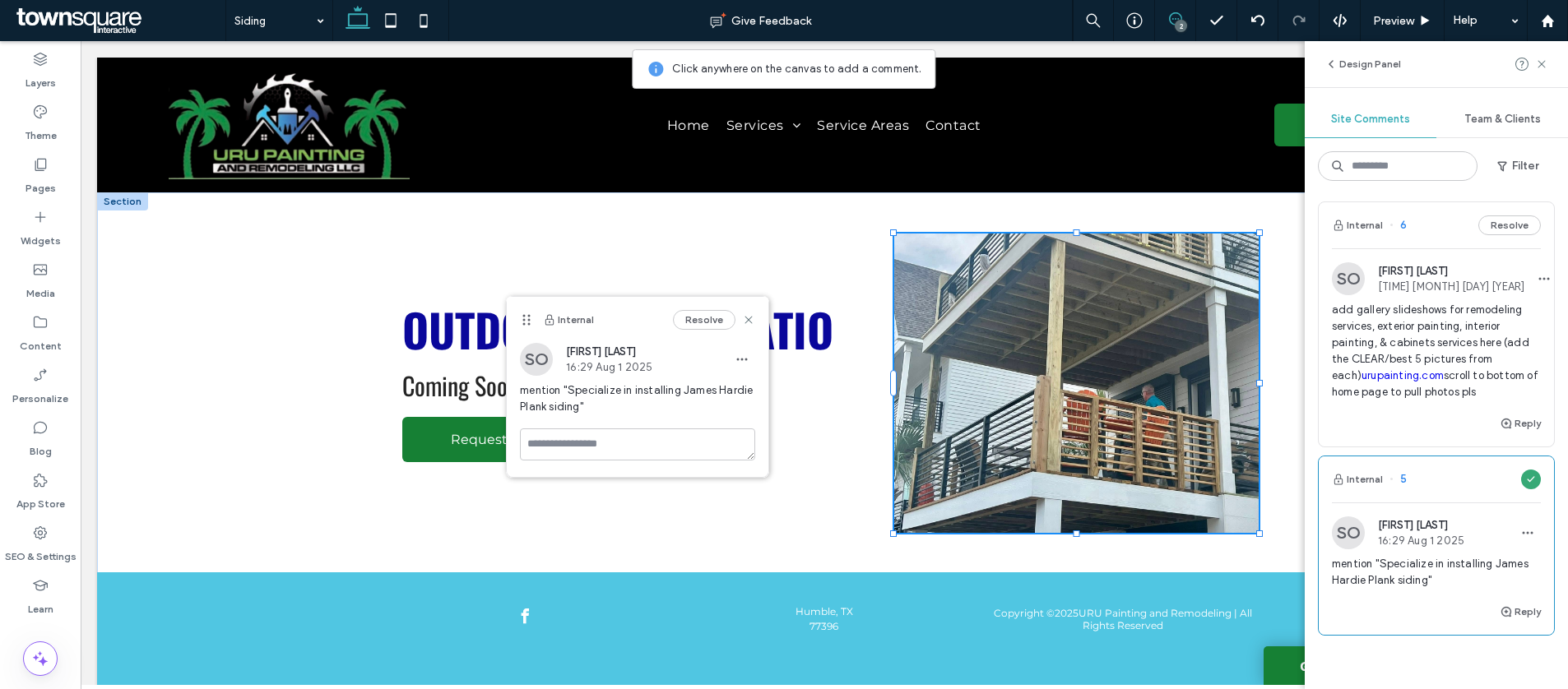 scroll, scrollTop: 5, scrollLeft: 0, axis: vertical 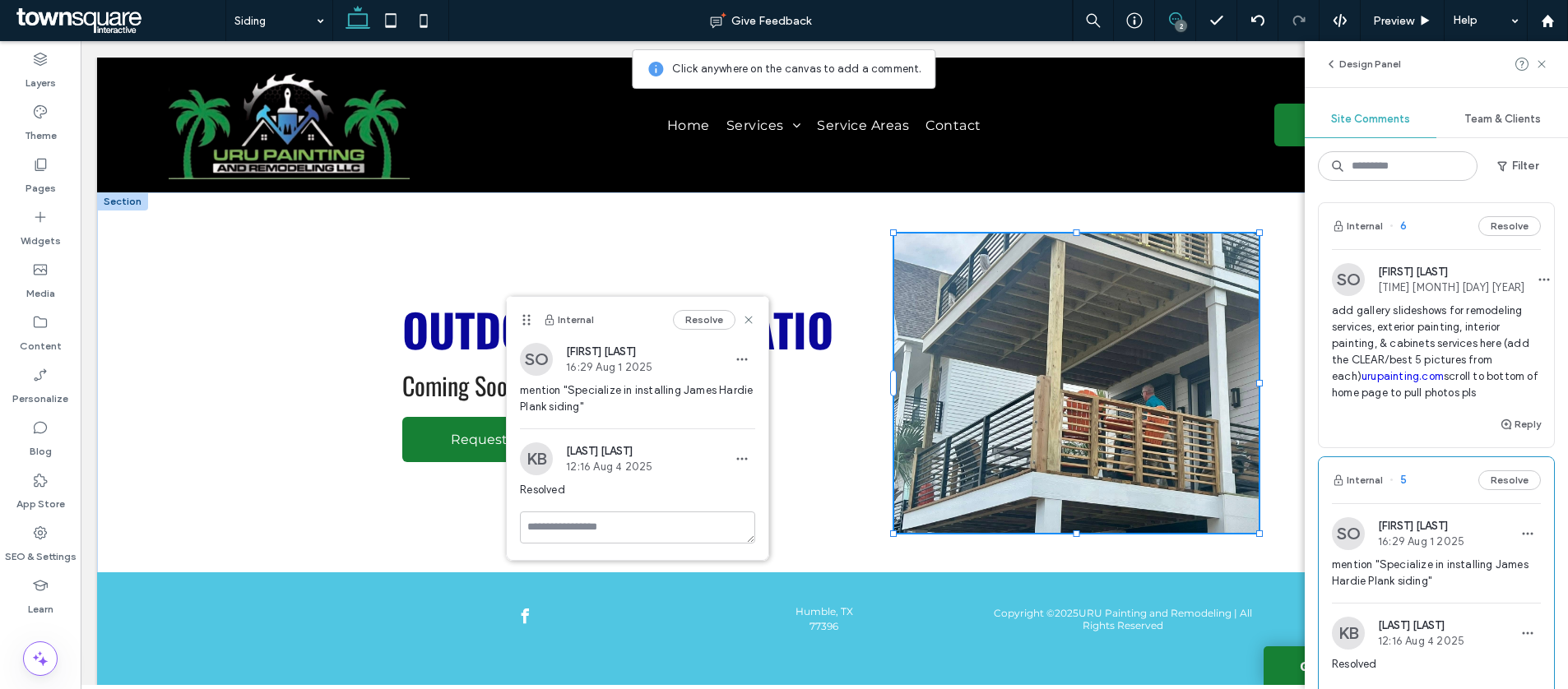 click on "add gallery slideshows for  remodeling services, exterior painting, interior painting, & cabinets services here (add the CLEAR/best 5 pictures from each)  urupainting.com
scroll to bottom of home page to pull photos pls" at bounding box center [1436, 352] 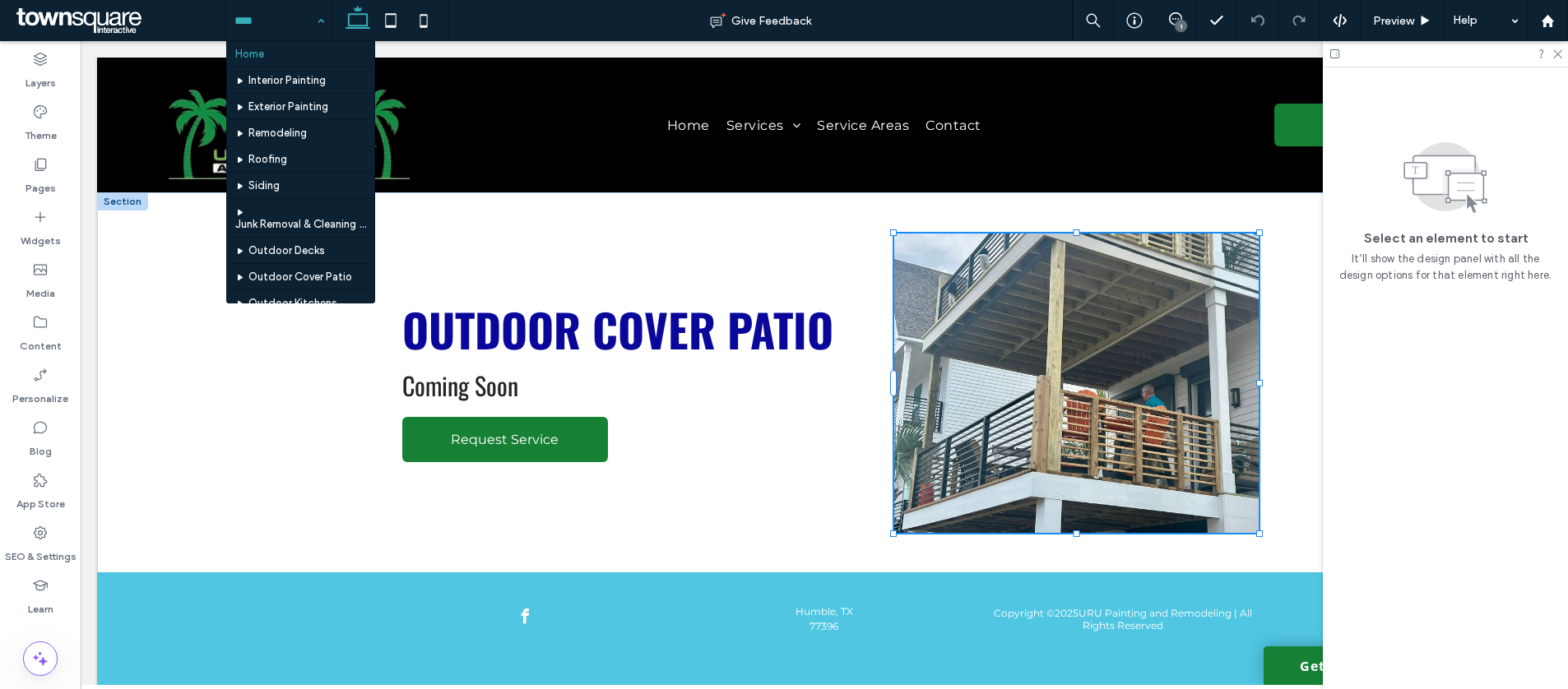 scroll, scrollTop: 0, scrollLeft: 0, axis: both 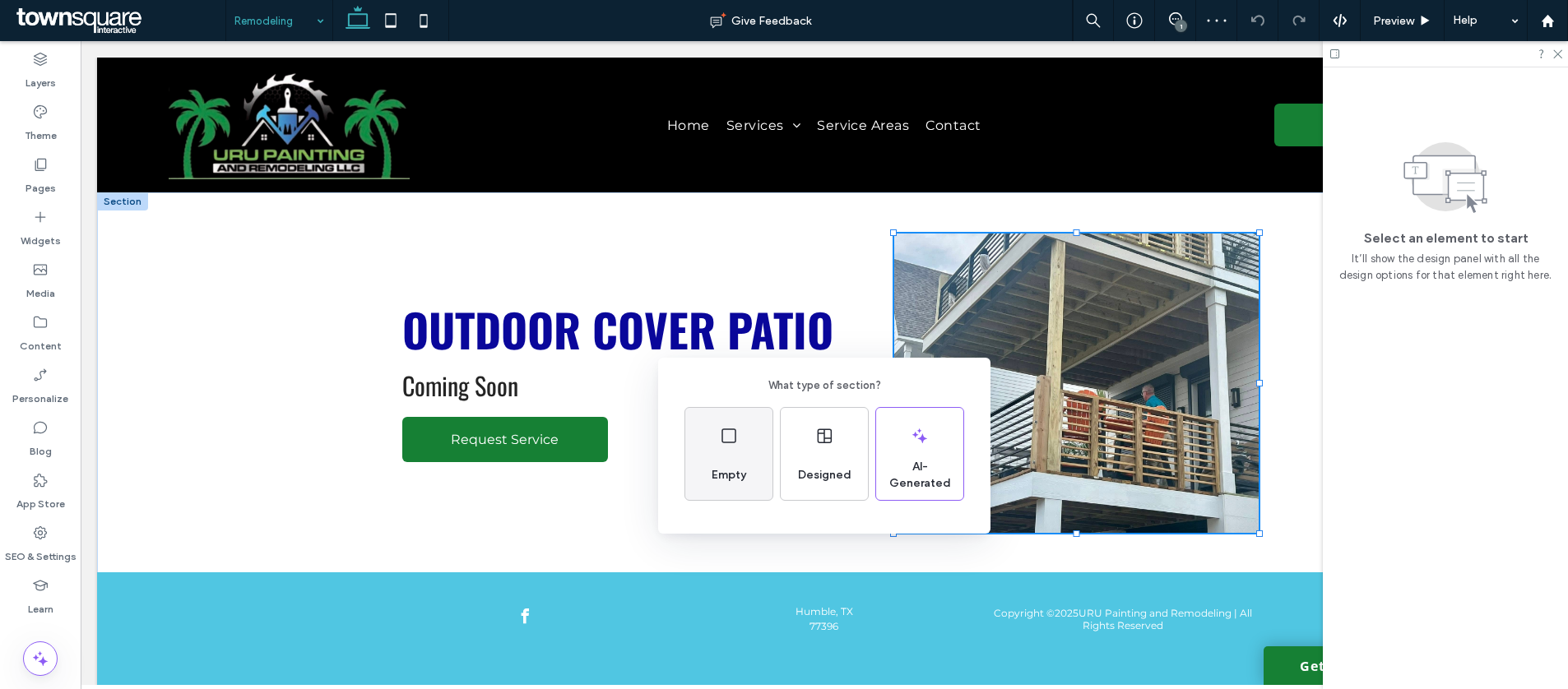 click on "Empty" at bounding box center [729, 475] 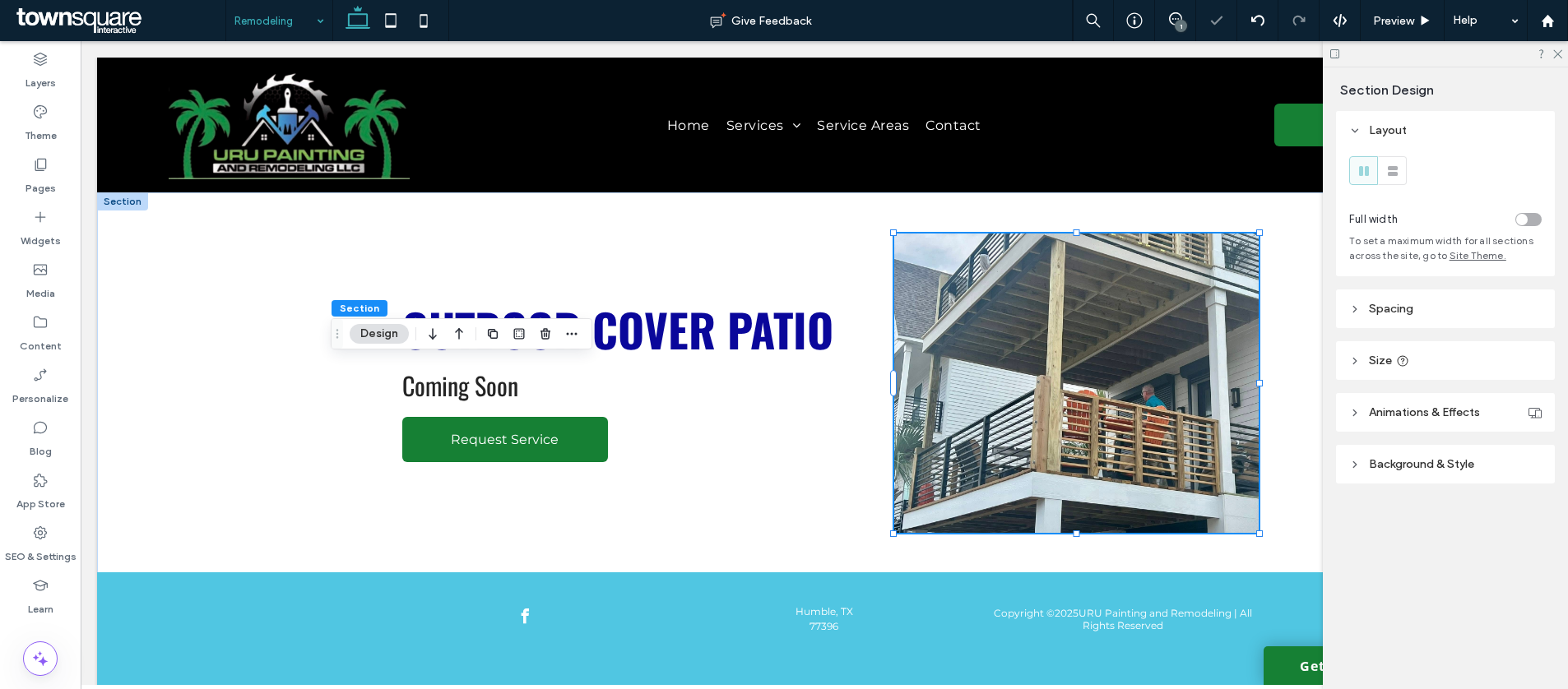 click on "Spacing" at bounding box center [1445, 308] 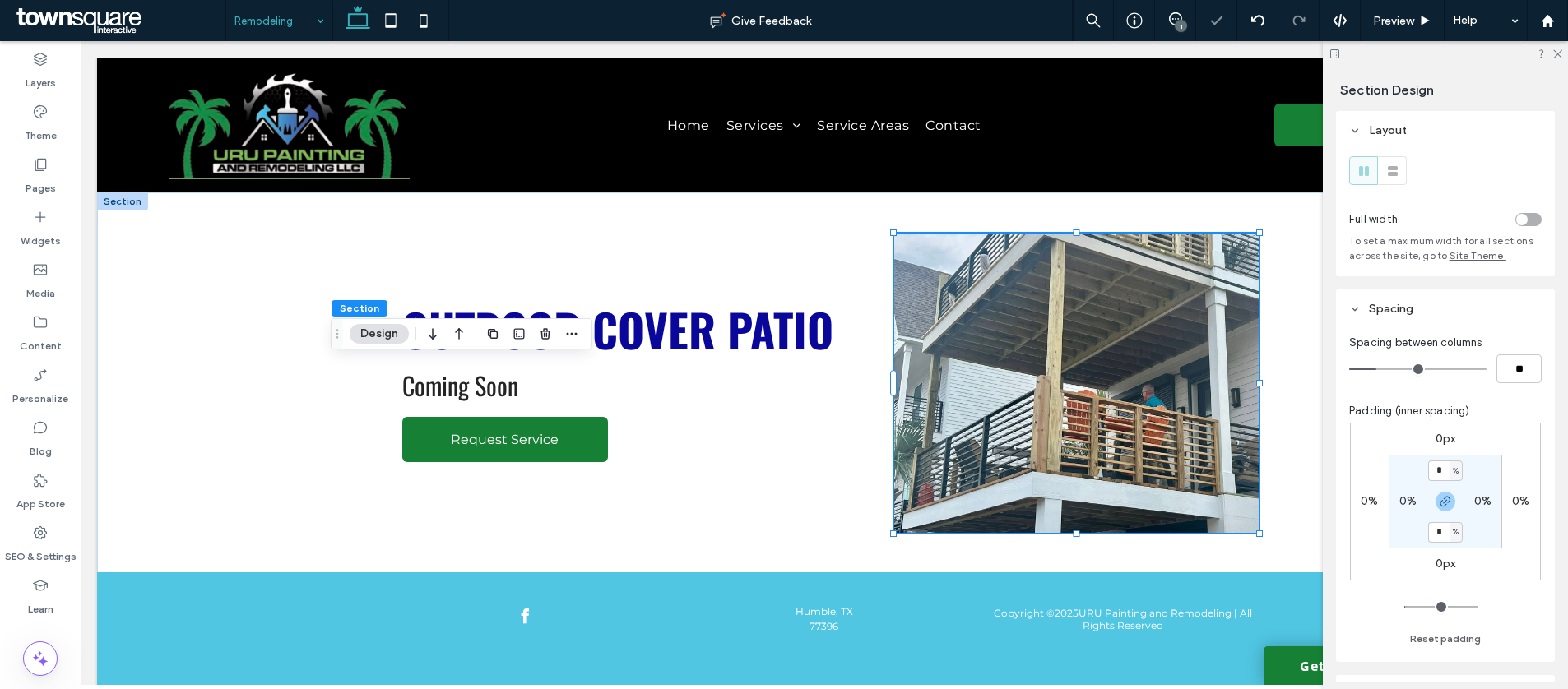 click on "0%" at bounding box center (1482, 501) 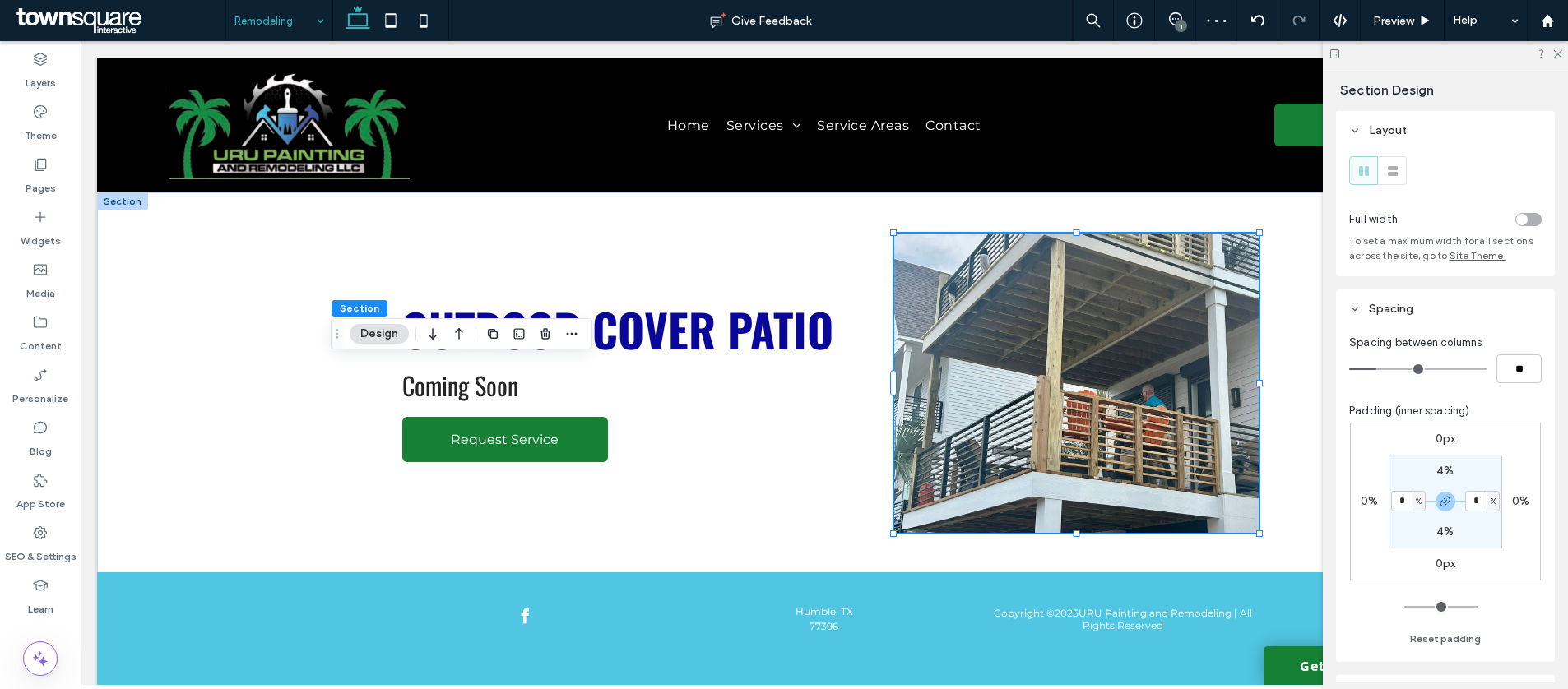 type on "*" 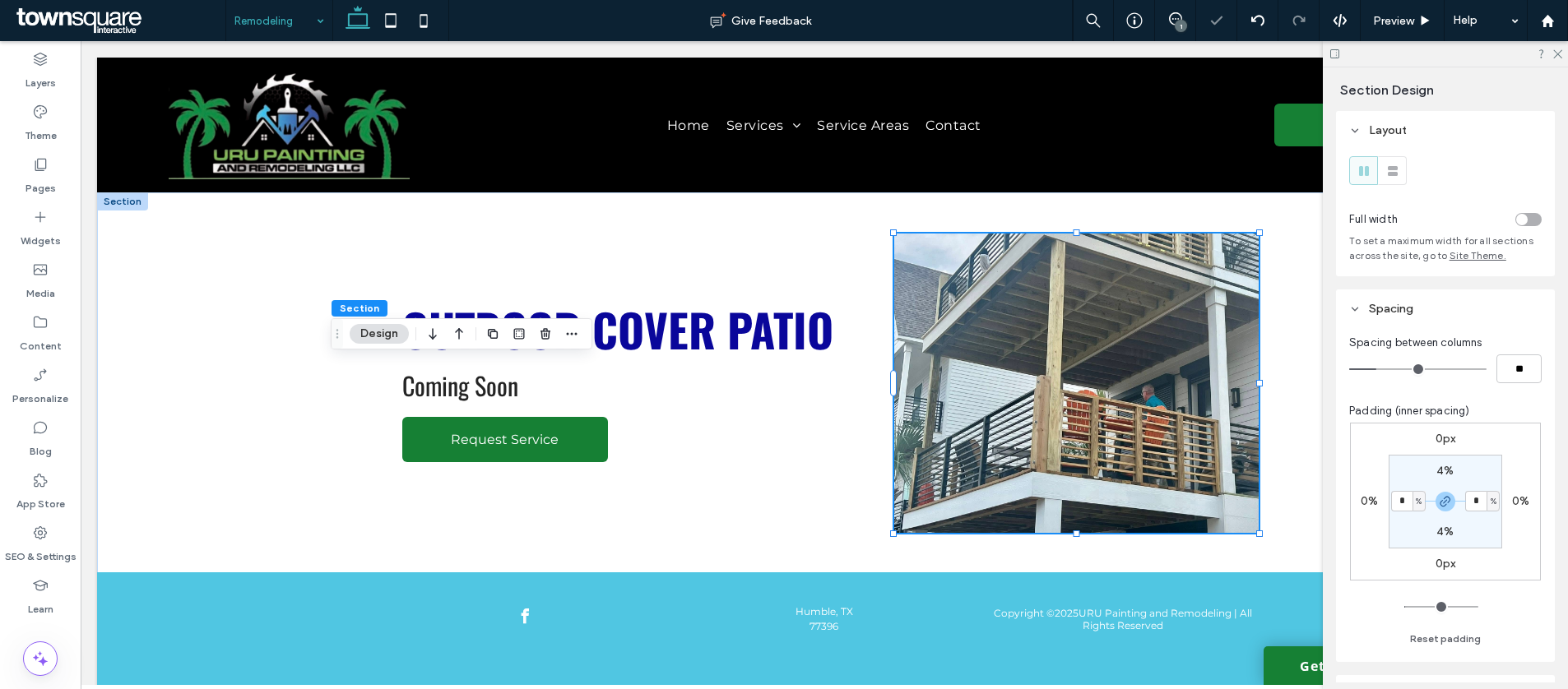 type on "*" 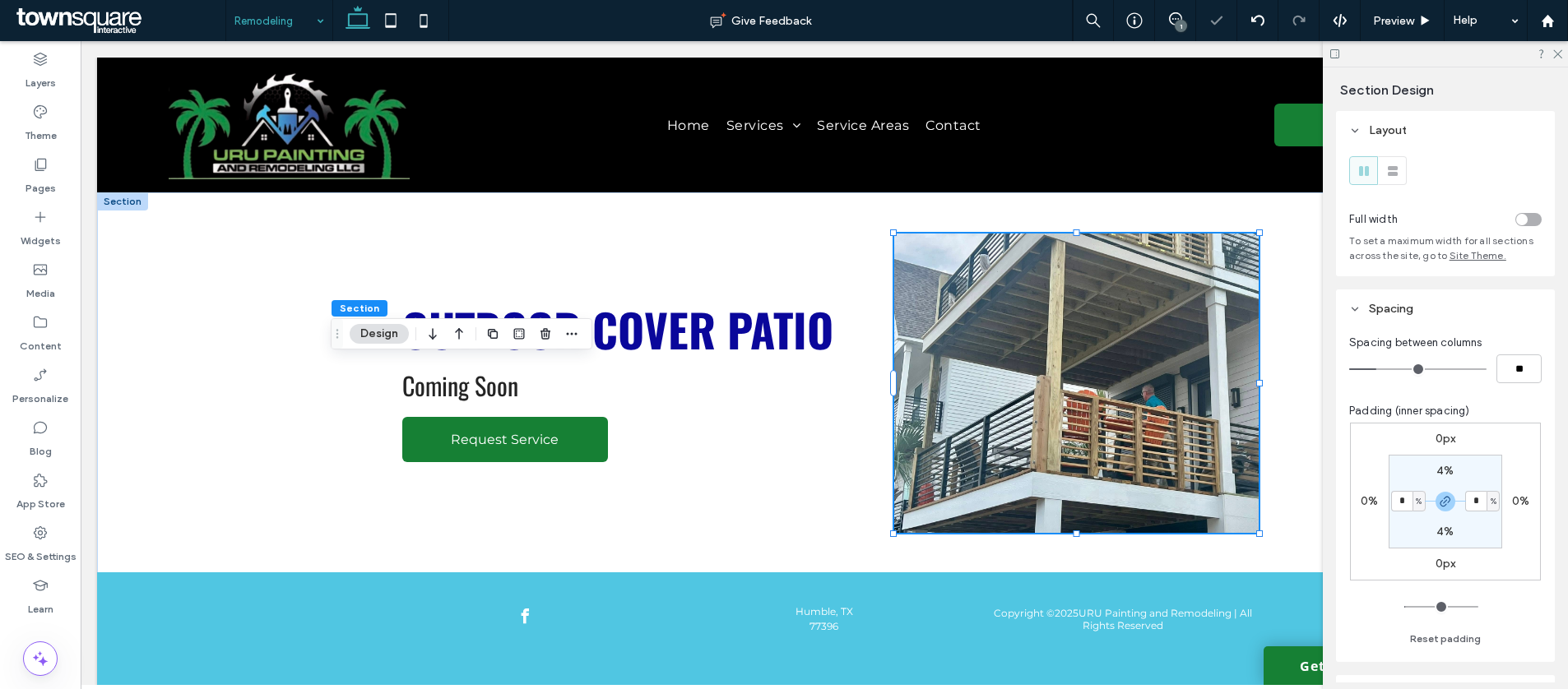 type on "*" 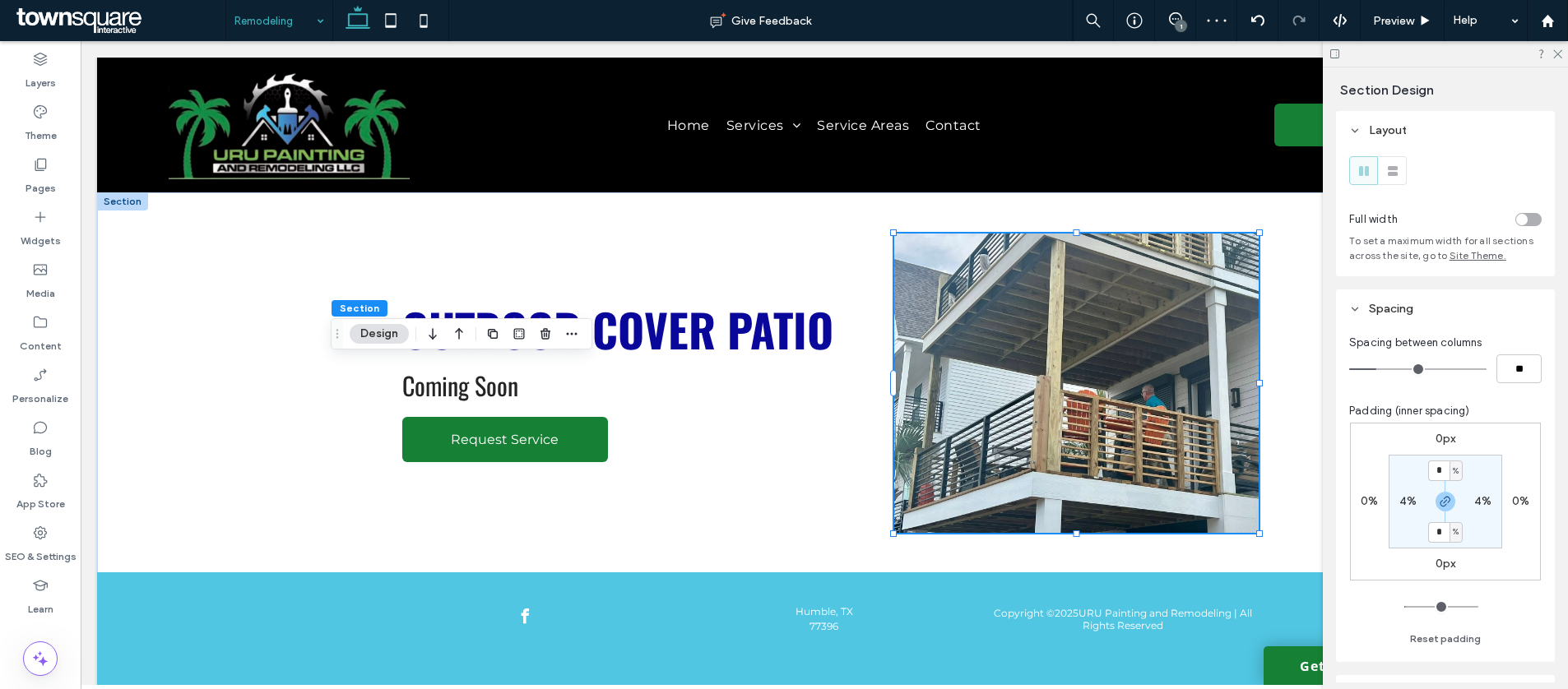 type on "*" 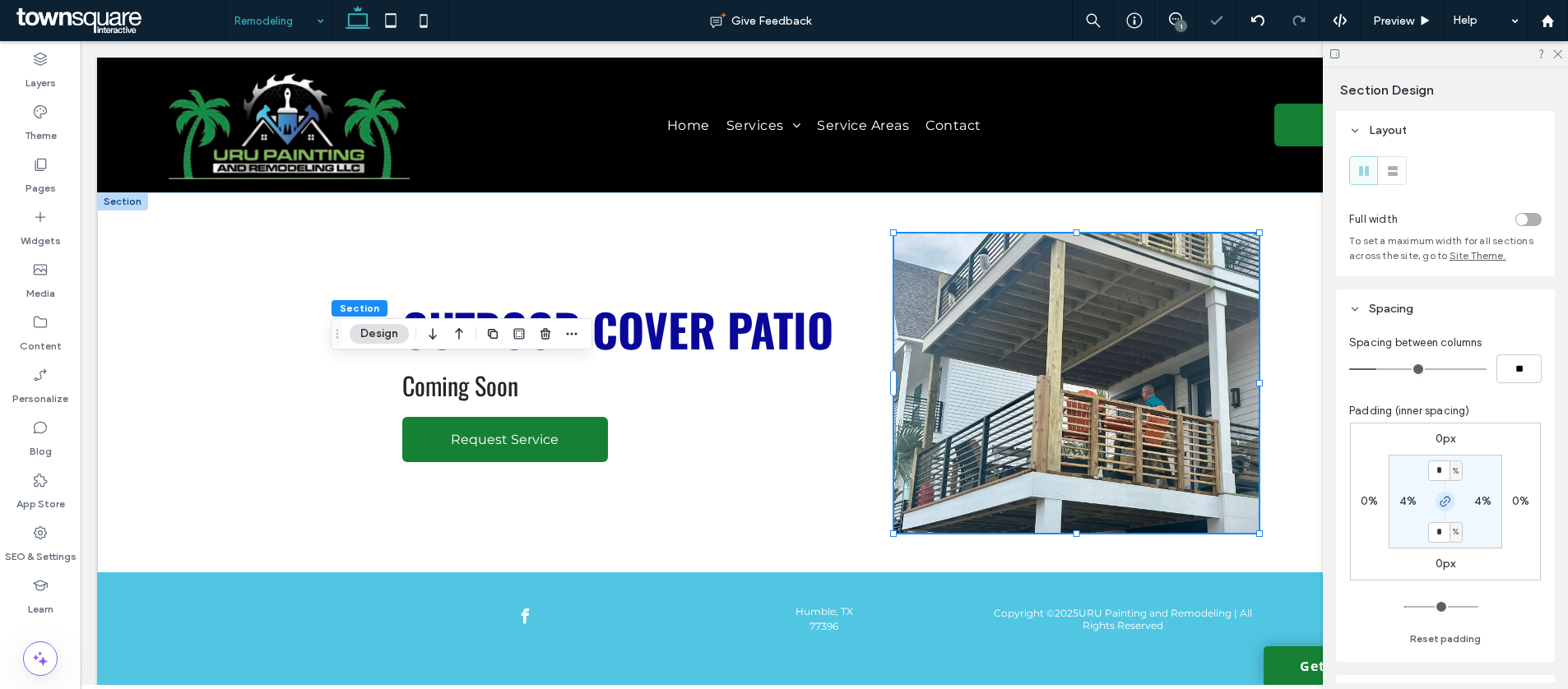 click 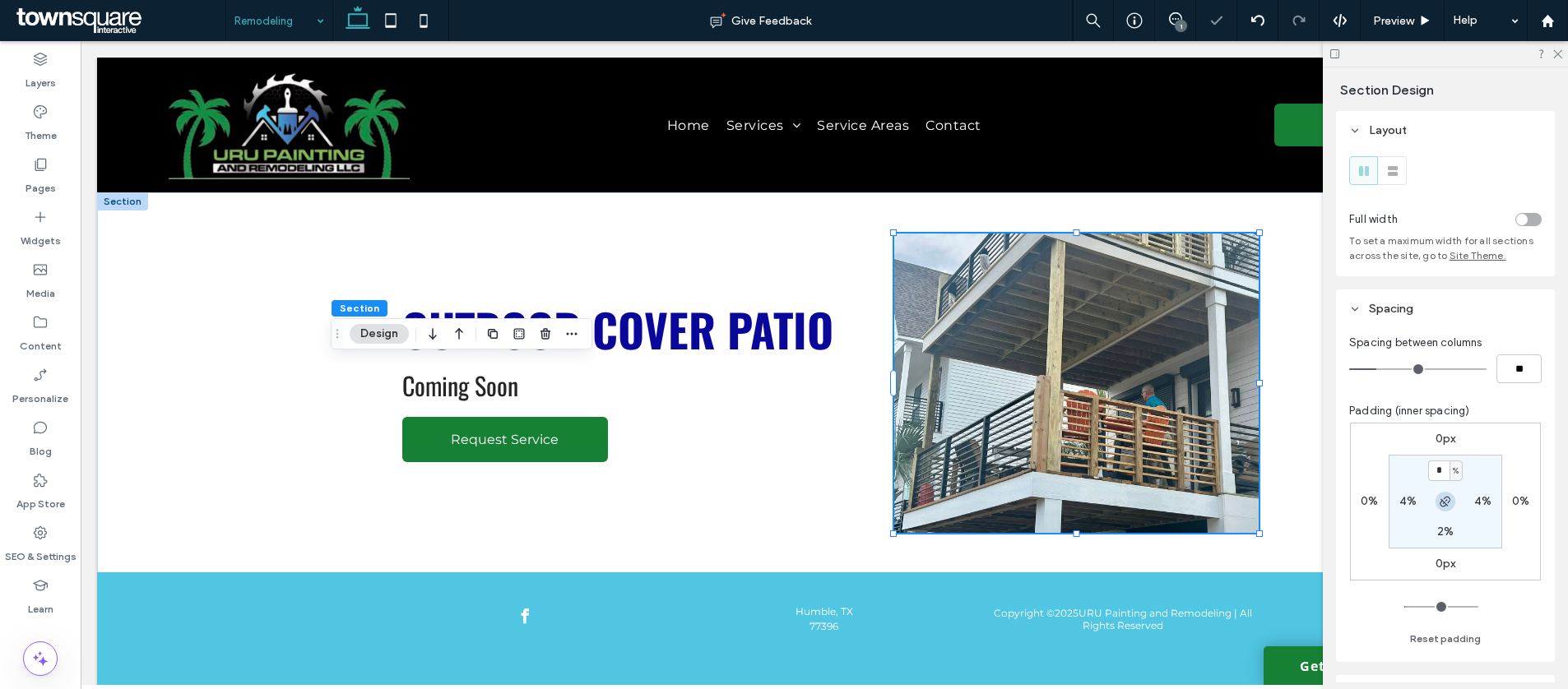 click 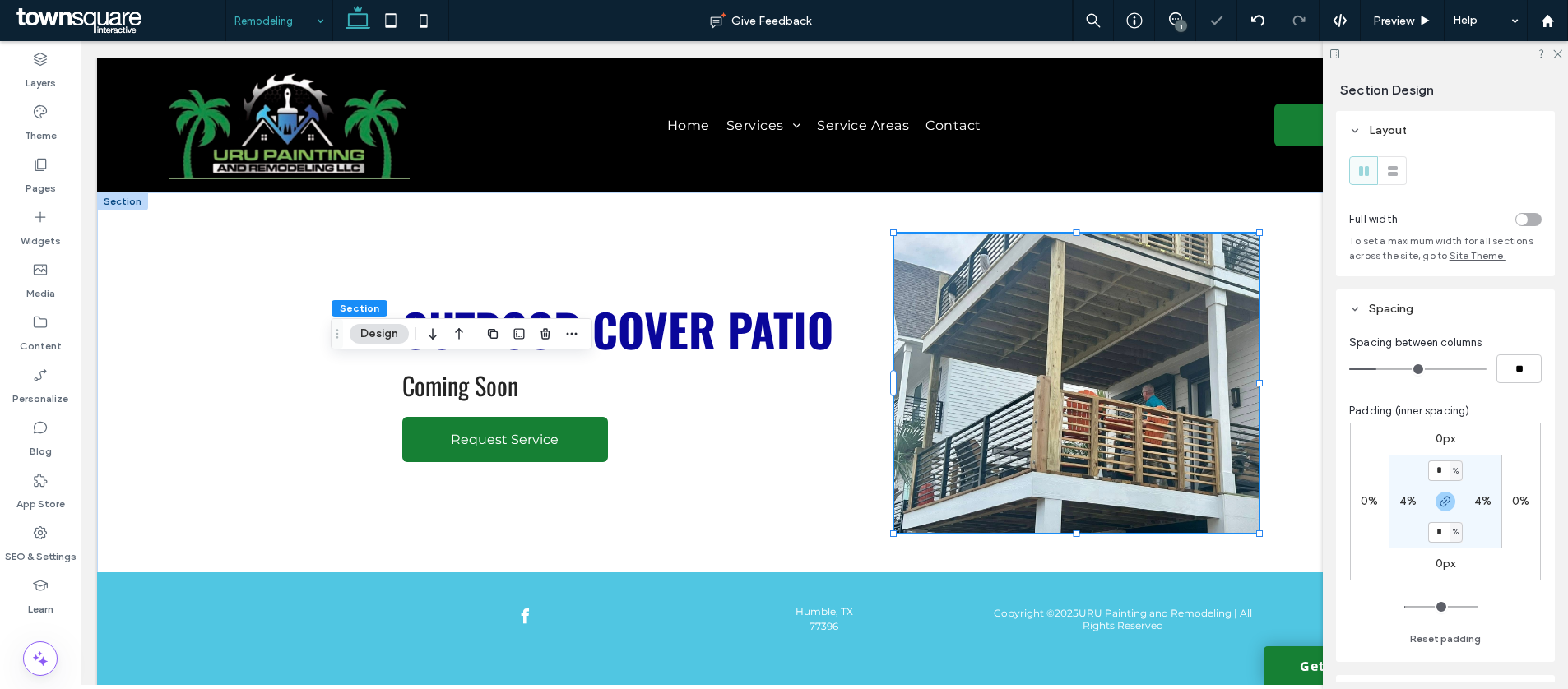 click on "%" at bounding box center [1455, 471] 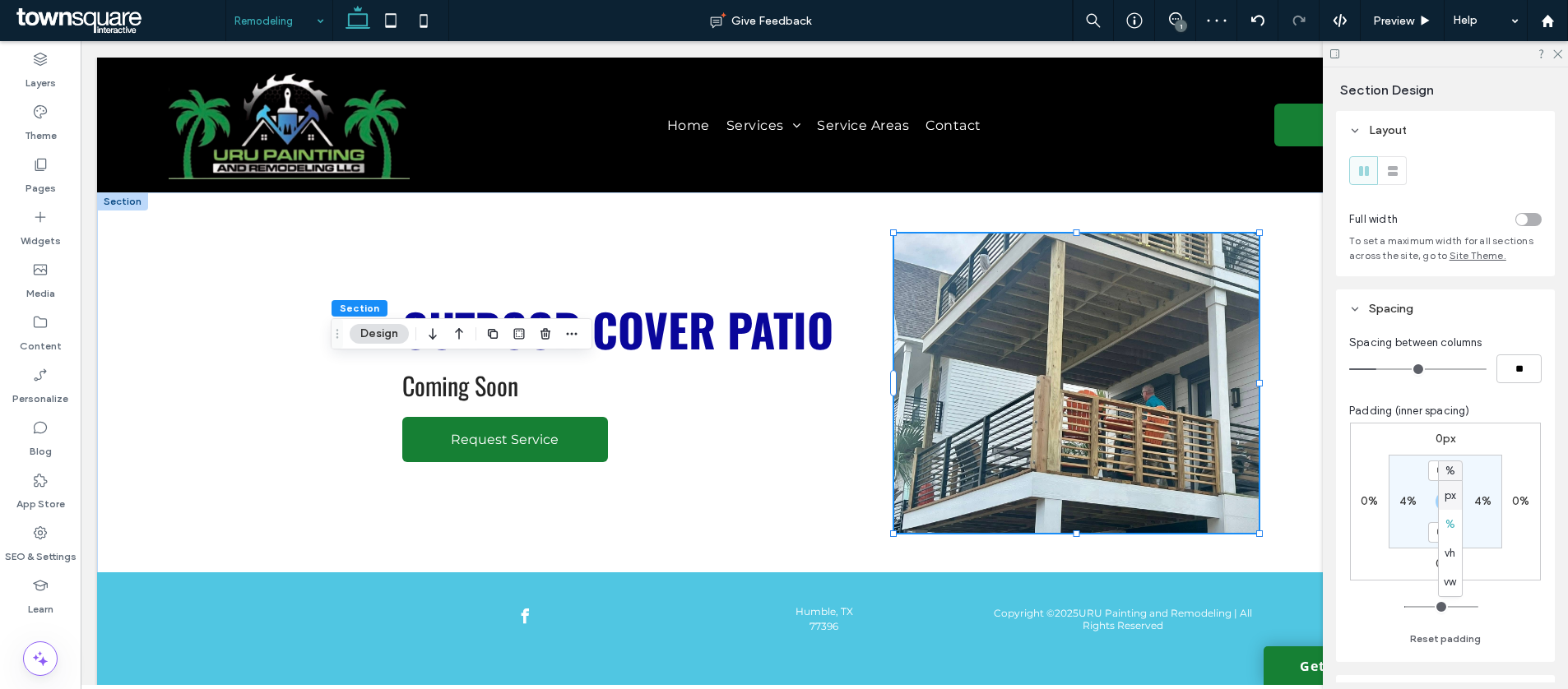 click on "px" at bounding box center [1450, 496] 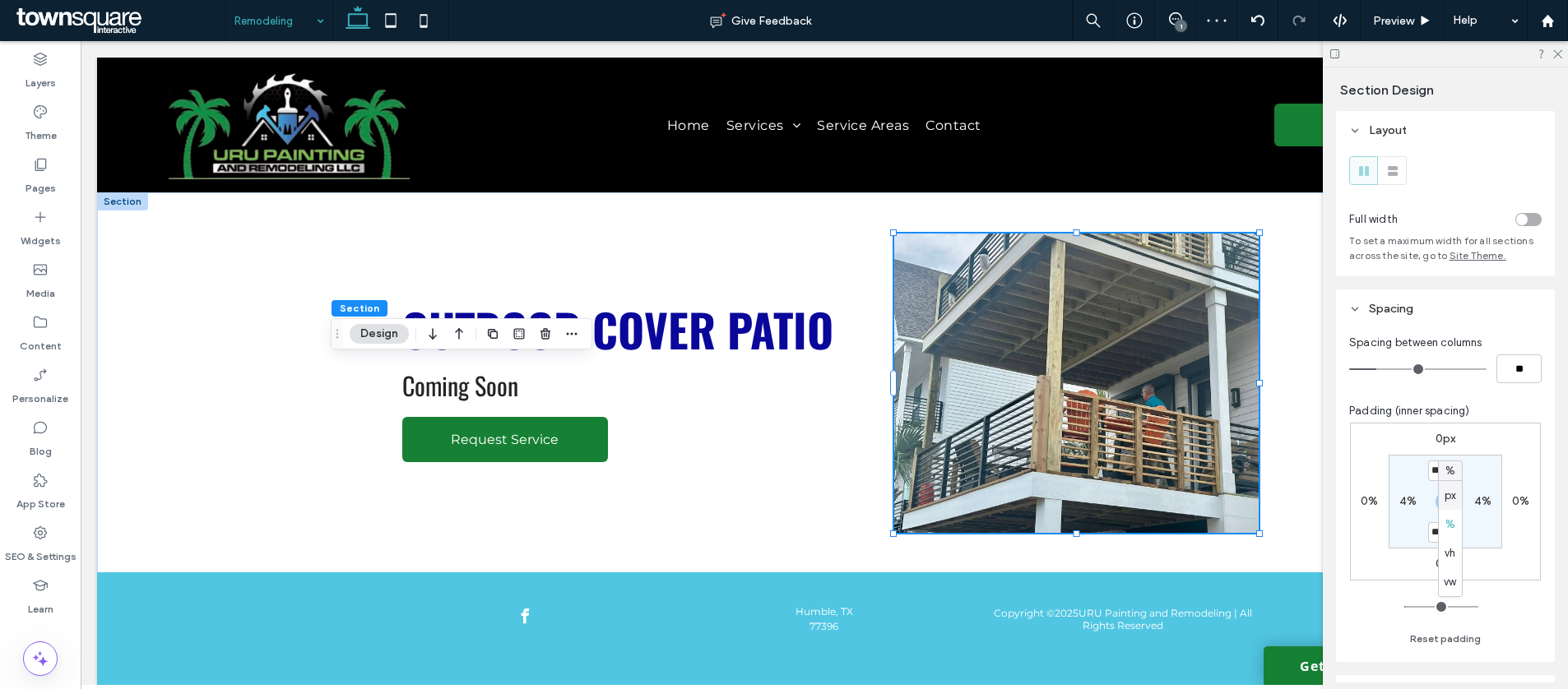 type on "**" 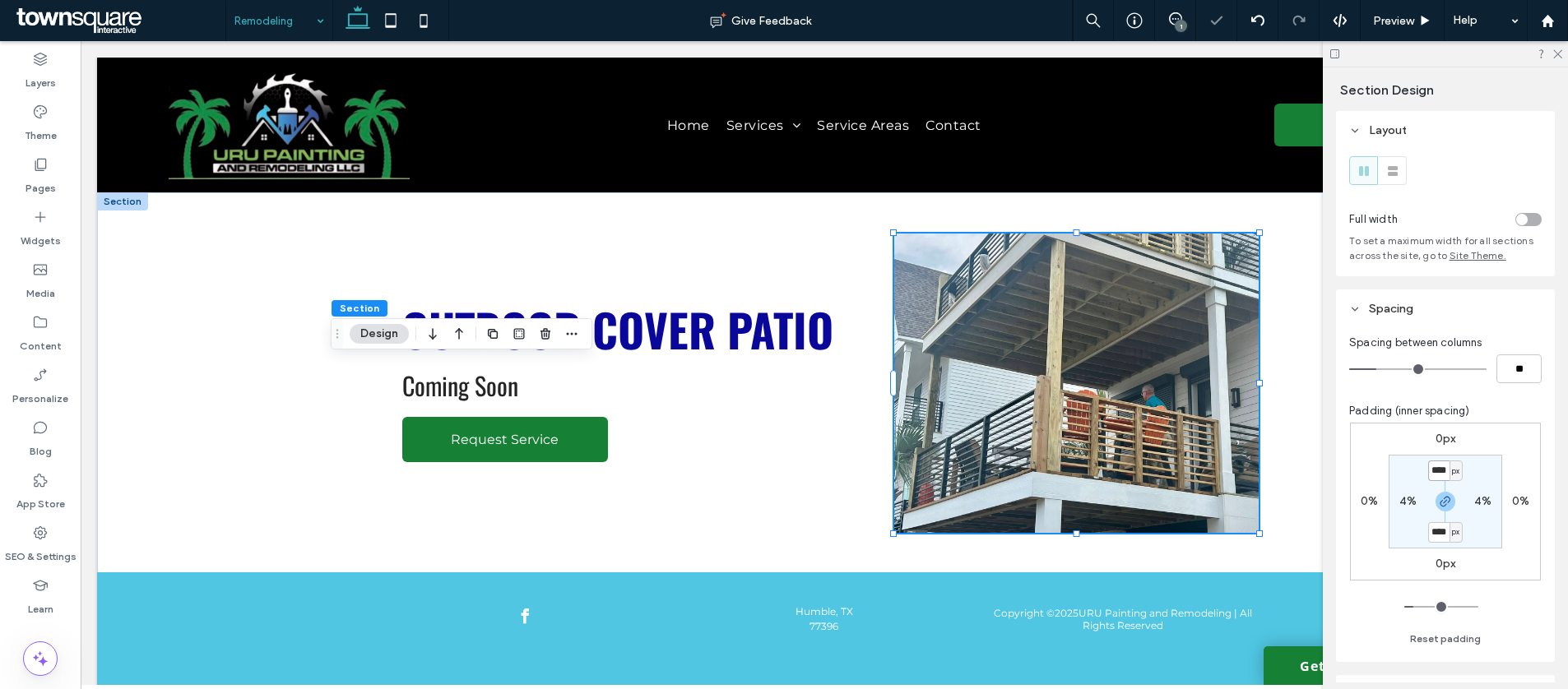 click on "****" at bounding box center (1439, 470) 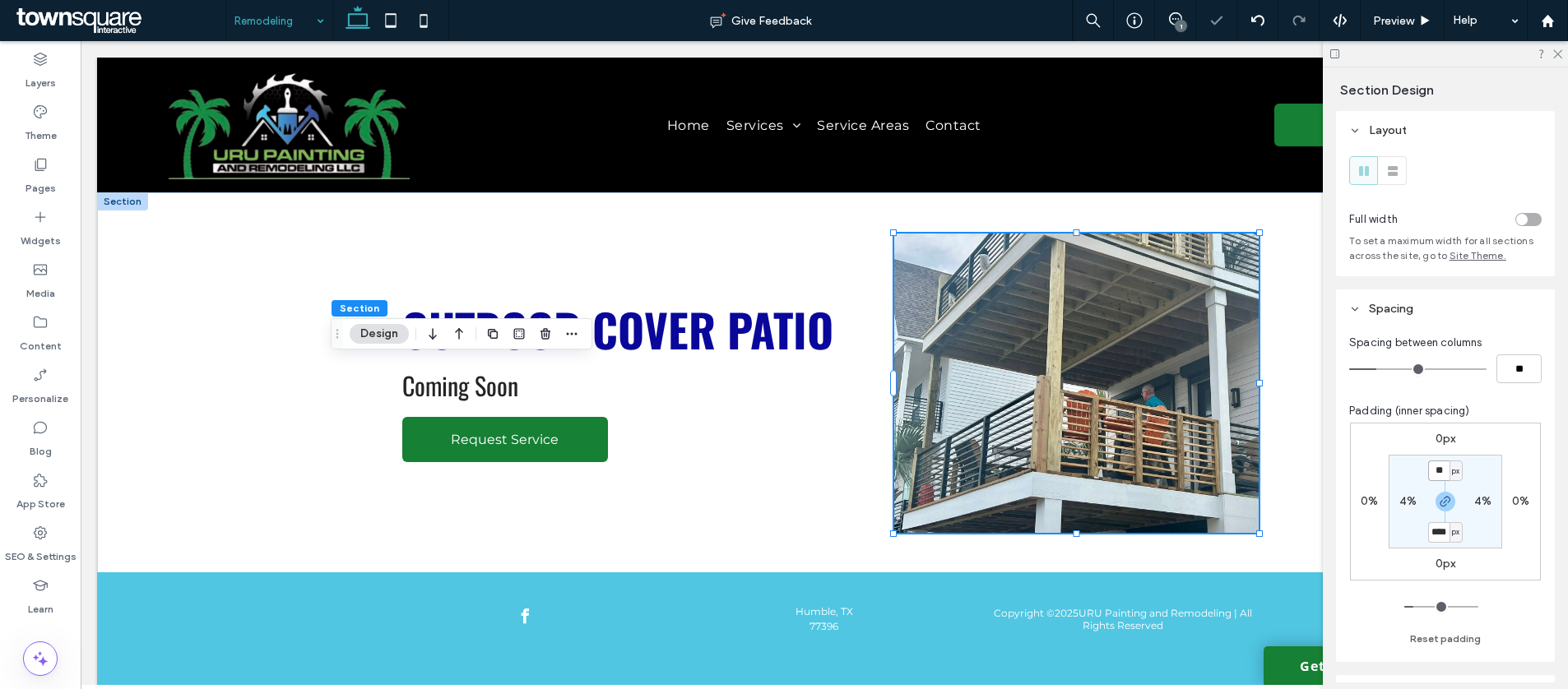 type on "**" 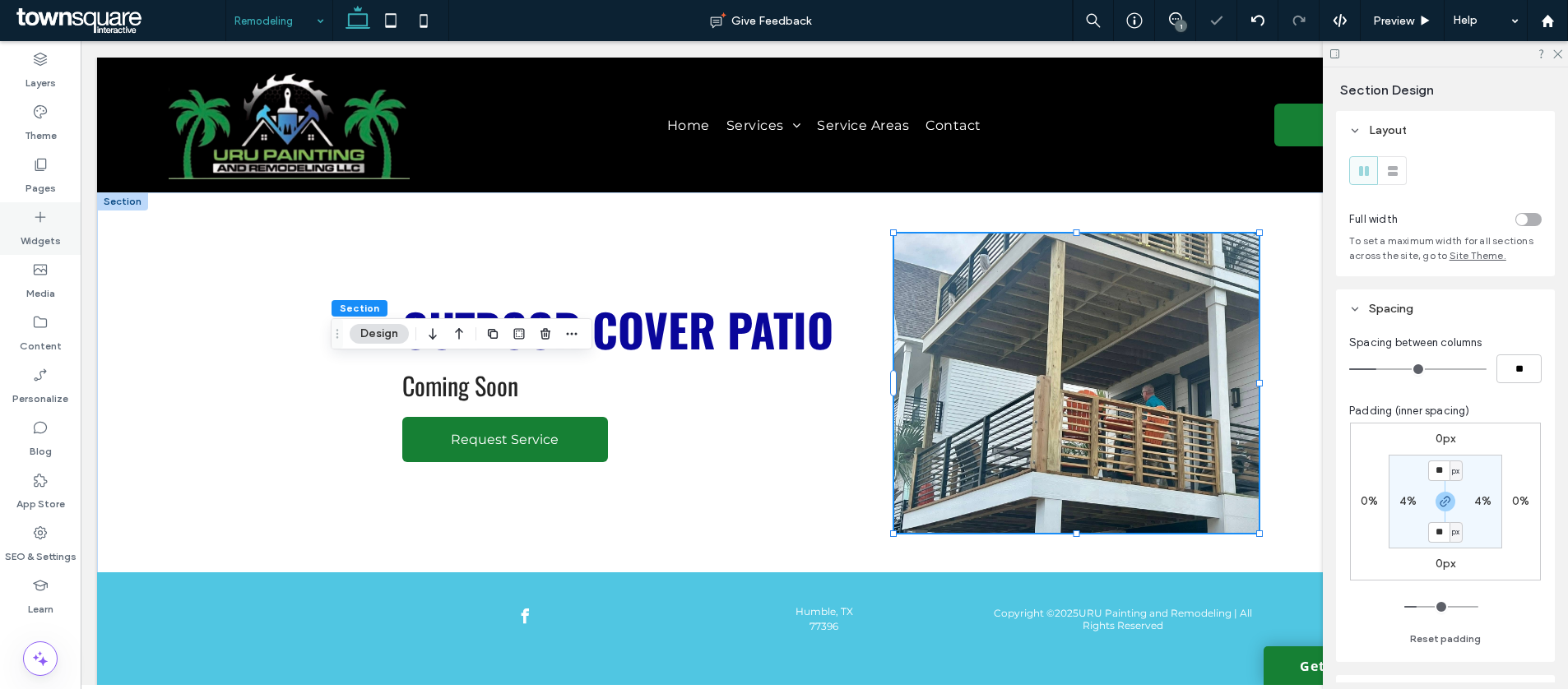 click on "Widgets" at bounding box center [40, 237] 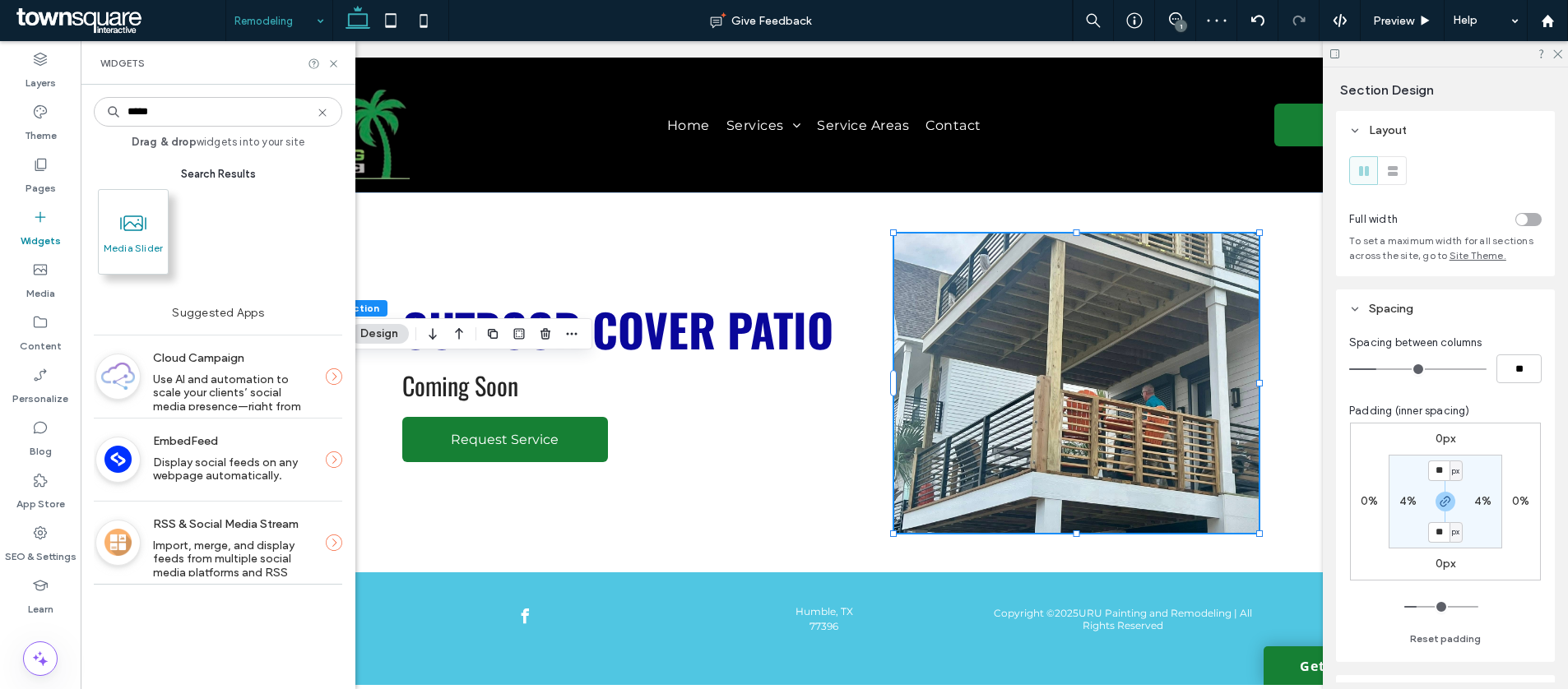 type on "*****" 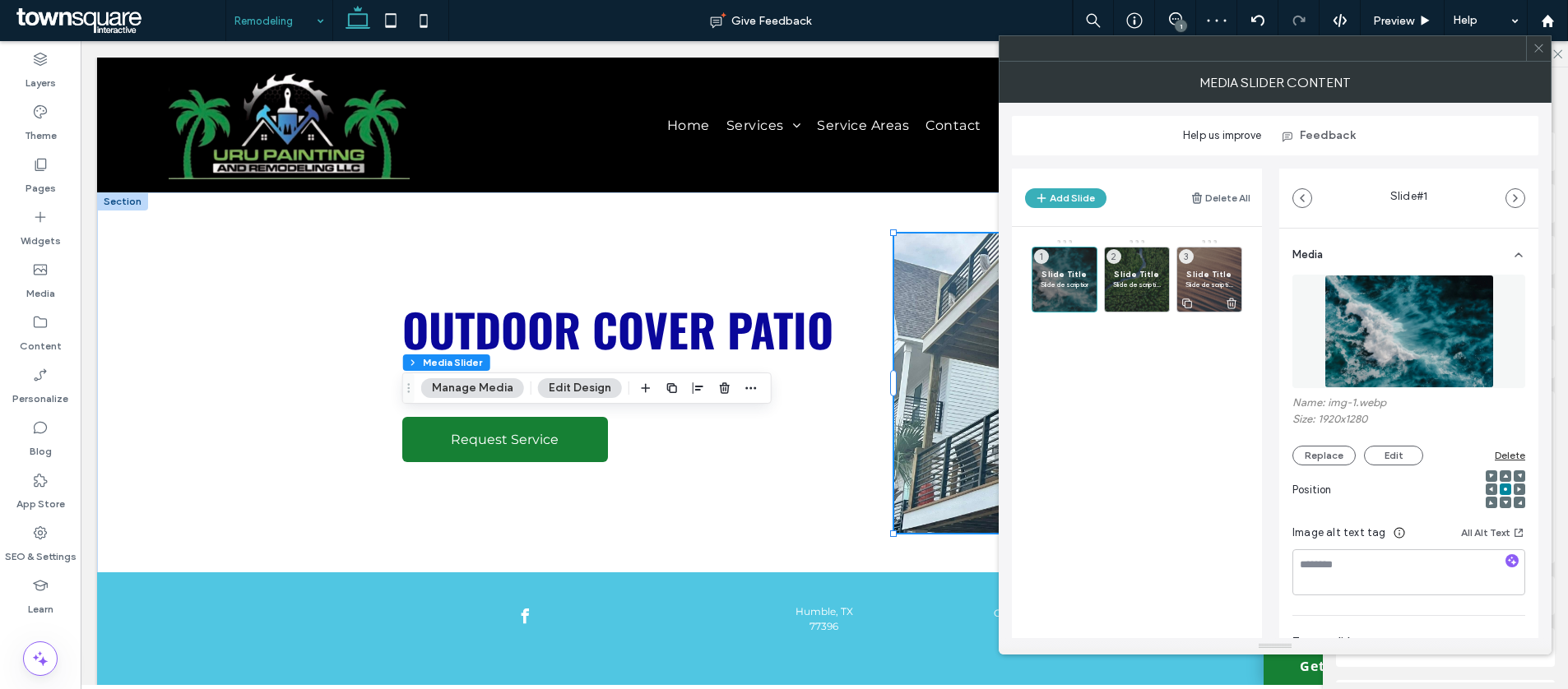 click 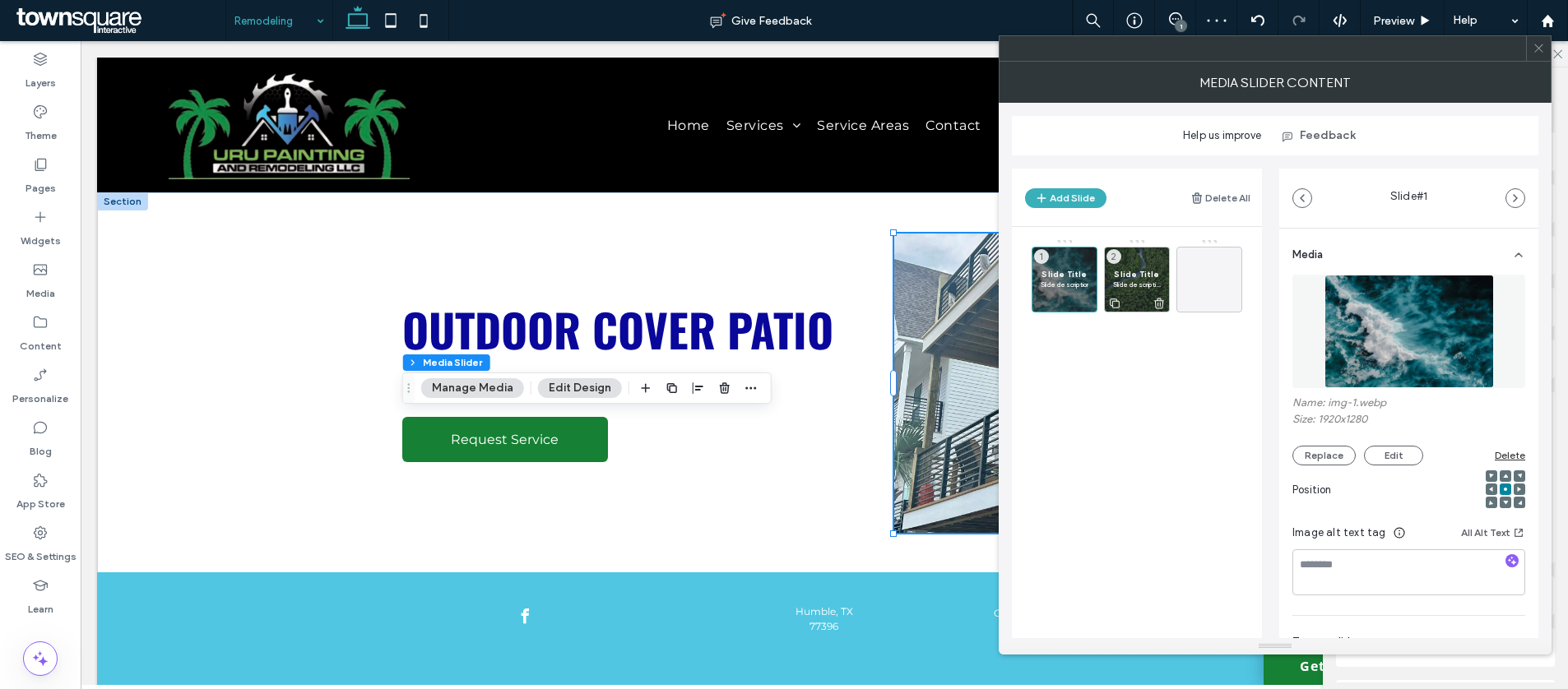 click 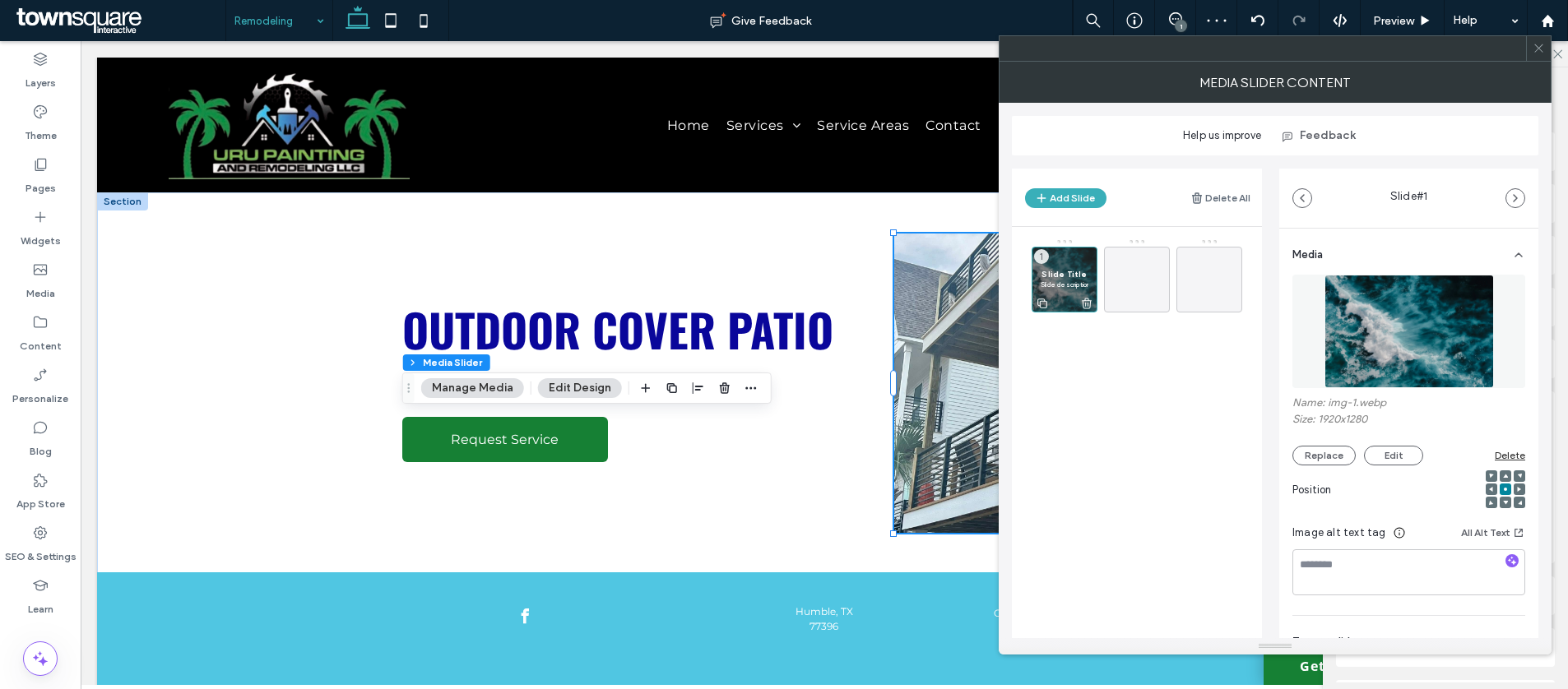 click 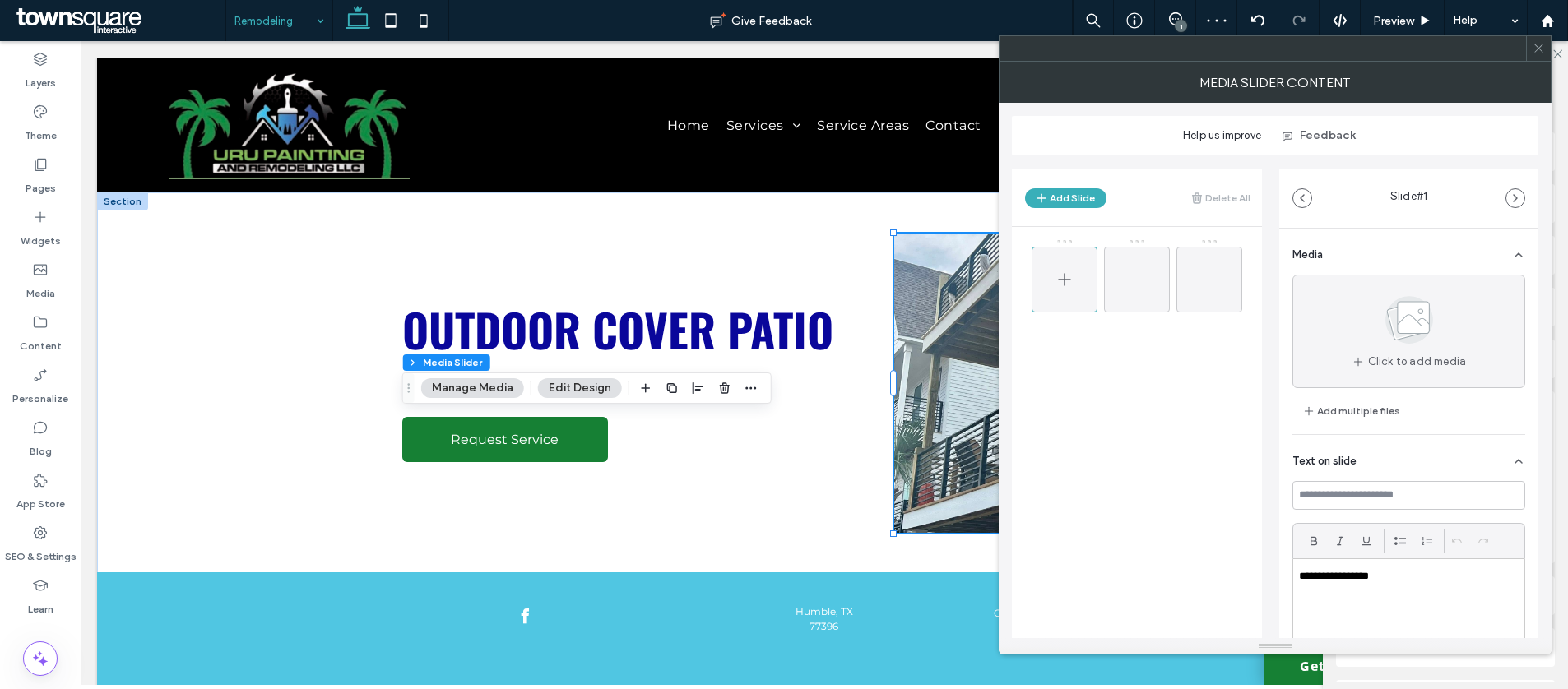 click at bounding box center (1065, 280) 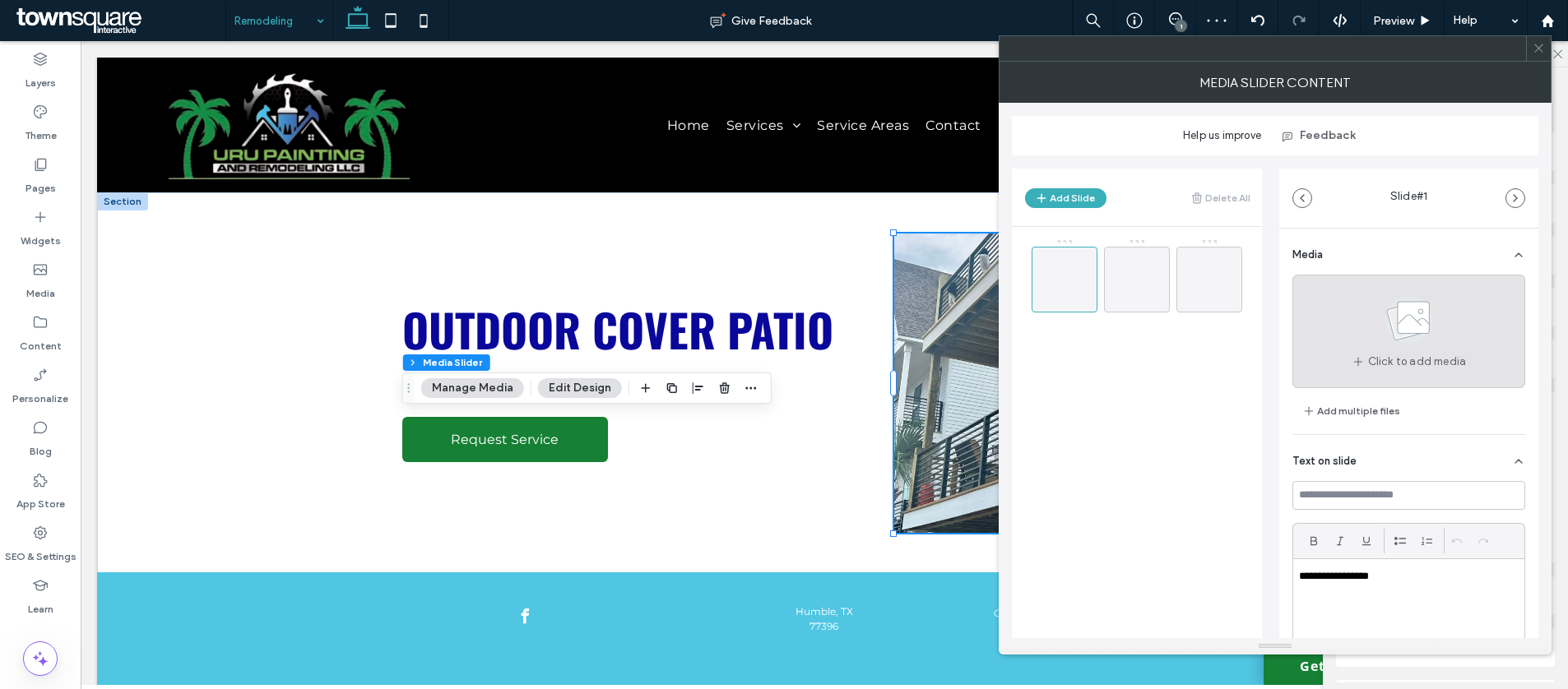 click 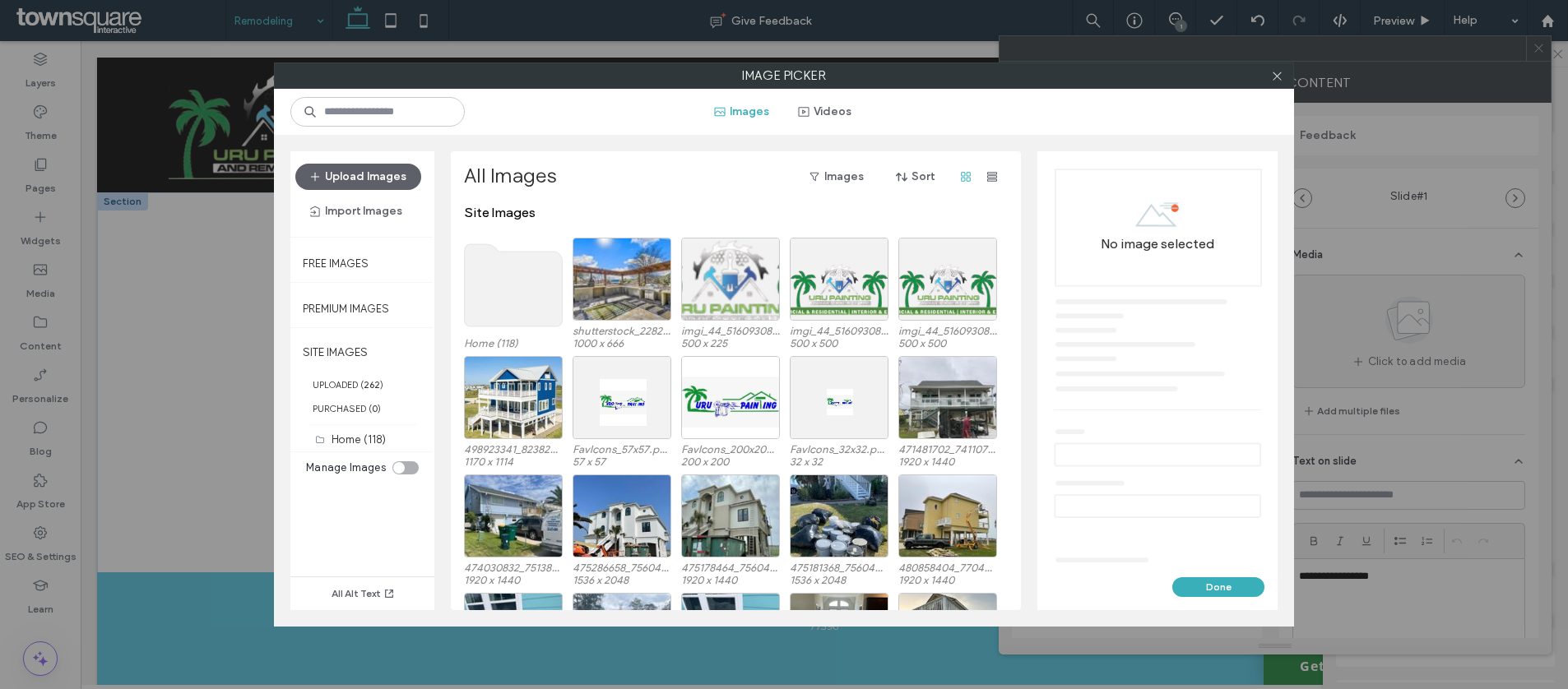 click at bounding box center (1277, 76) 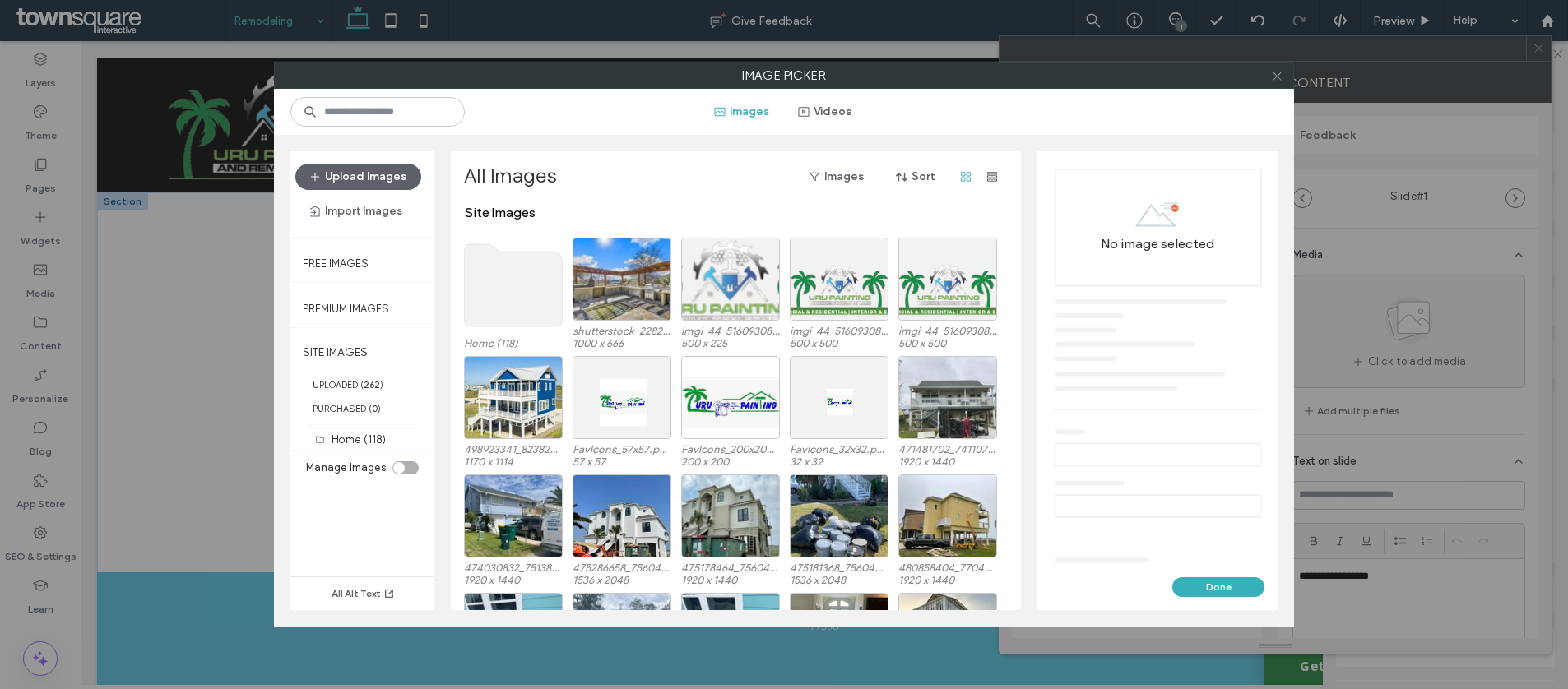 click 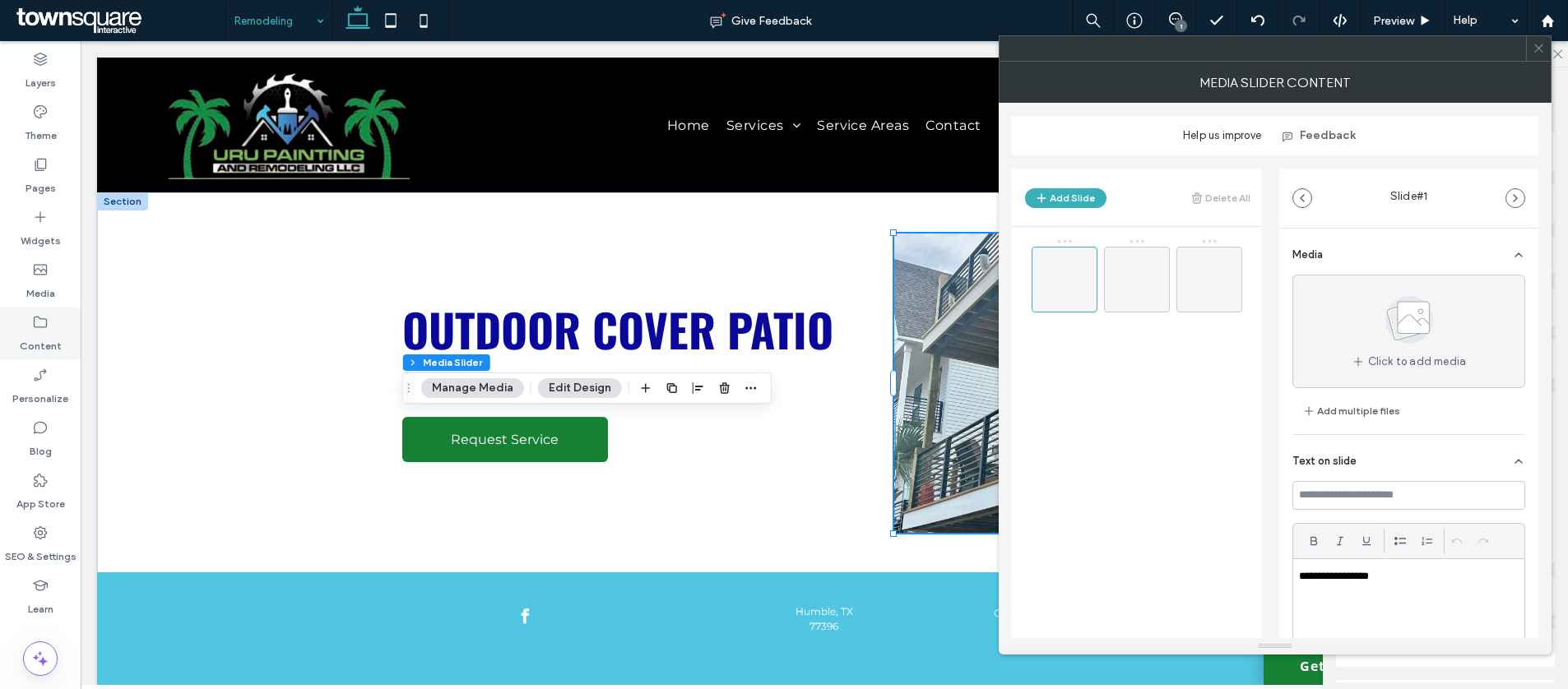 click on "Content" at bounding box center [40, 342] 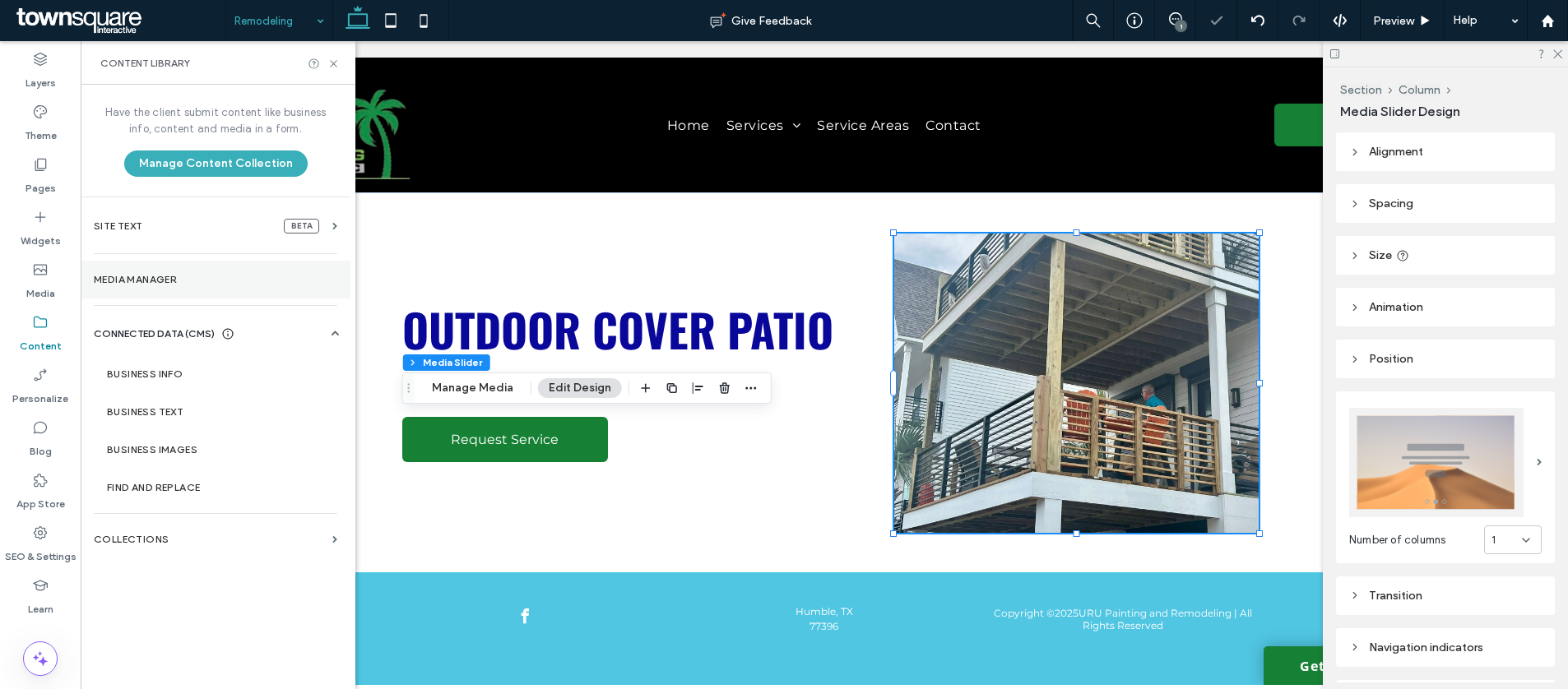 click on "Media Manager" at bounding box center (216, 280) 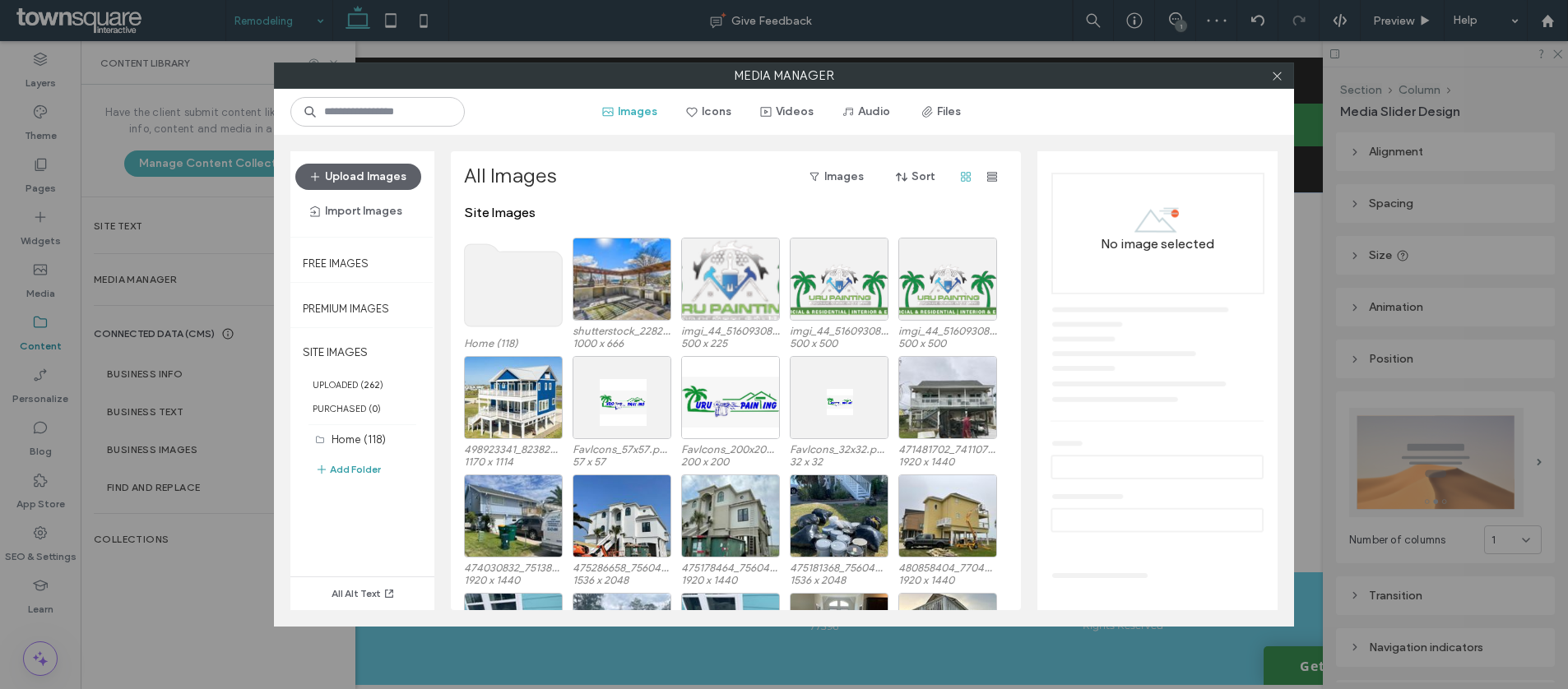 click on "Add Folder" at bounding box center [348, 469] 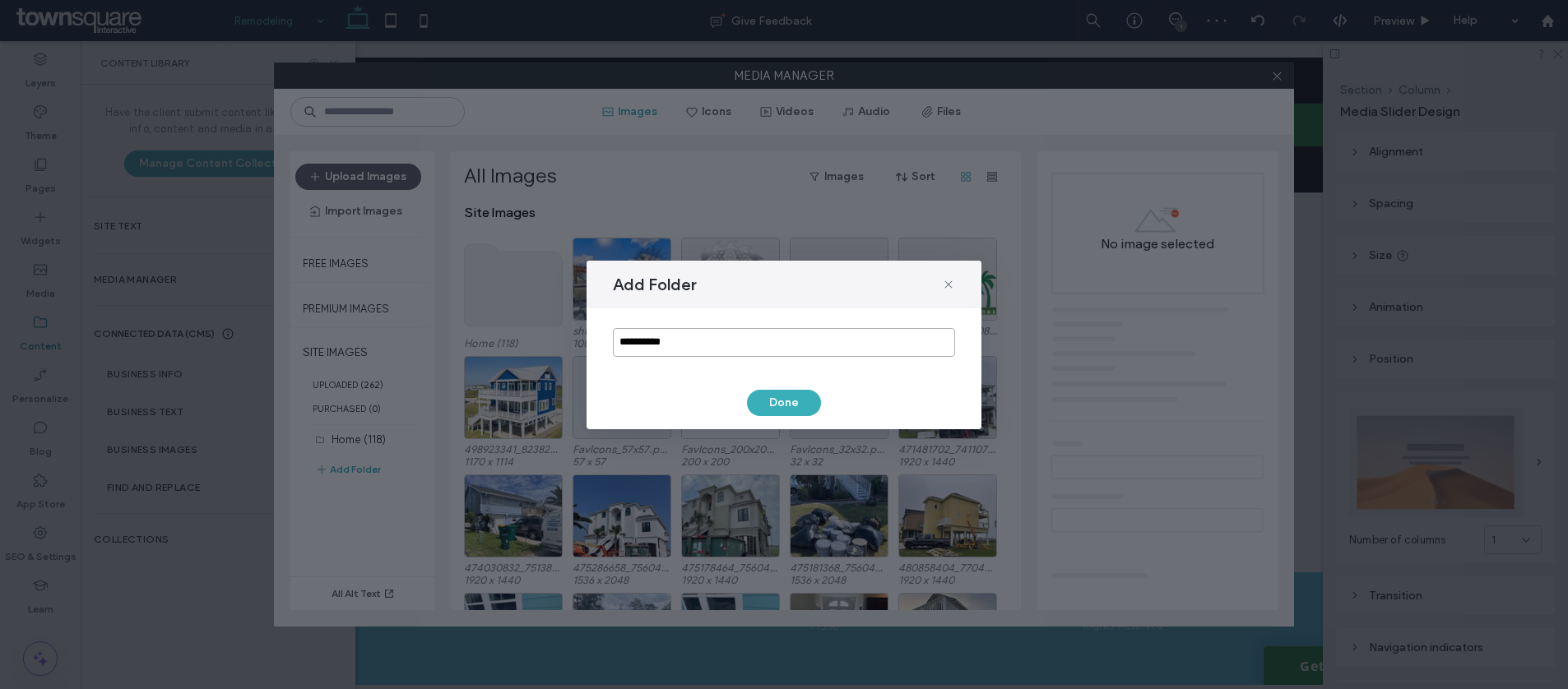 drag, startPoint x: 554, startPoint y: 335, endPoint x: 534, endPoint y: 332, distance: 20.223748 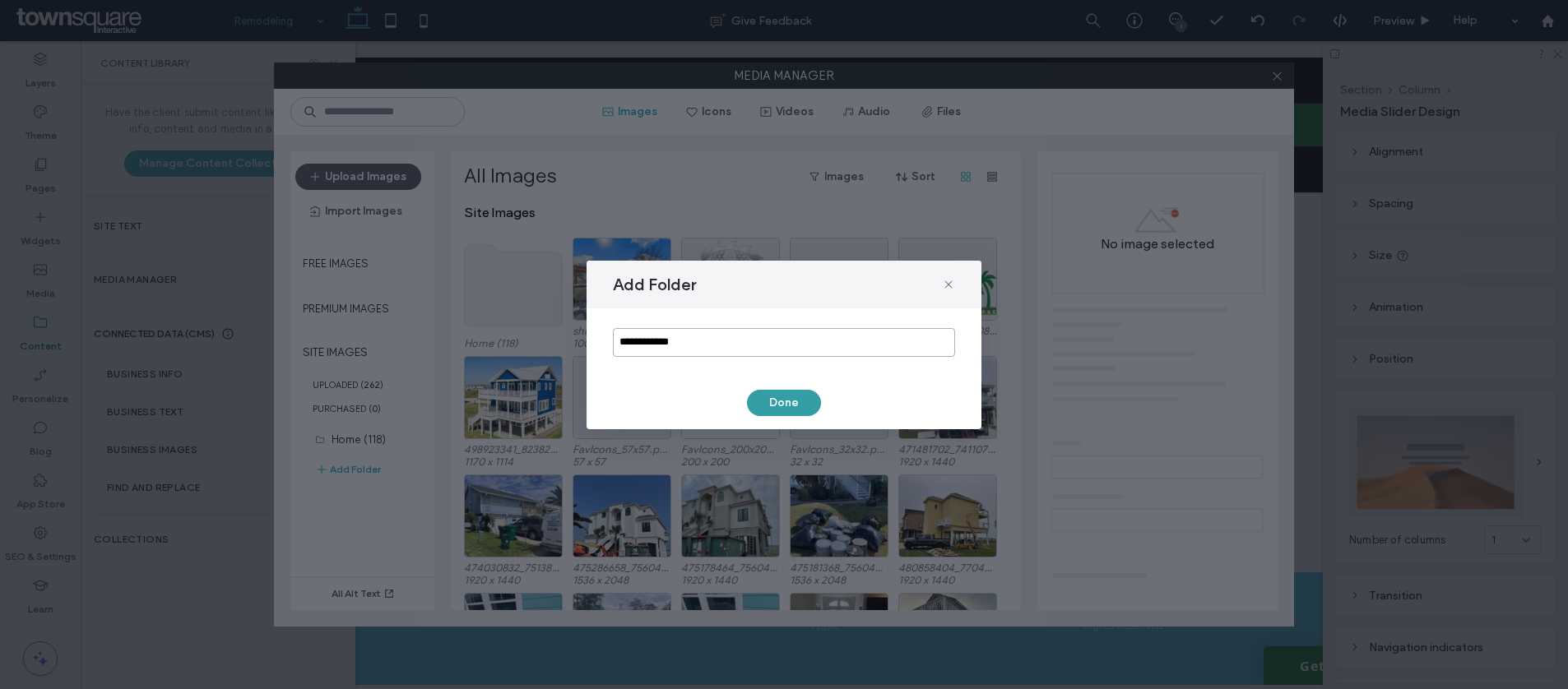type on "**********" 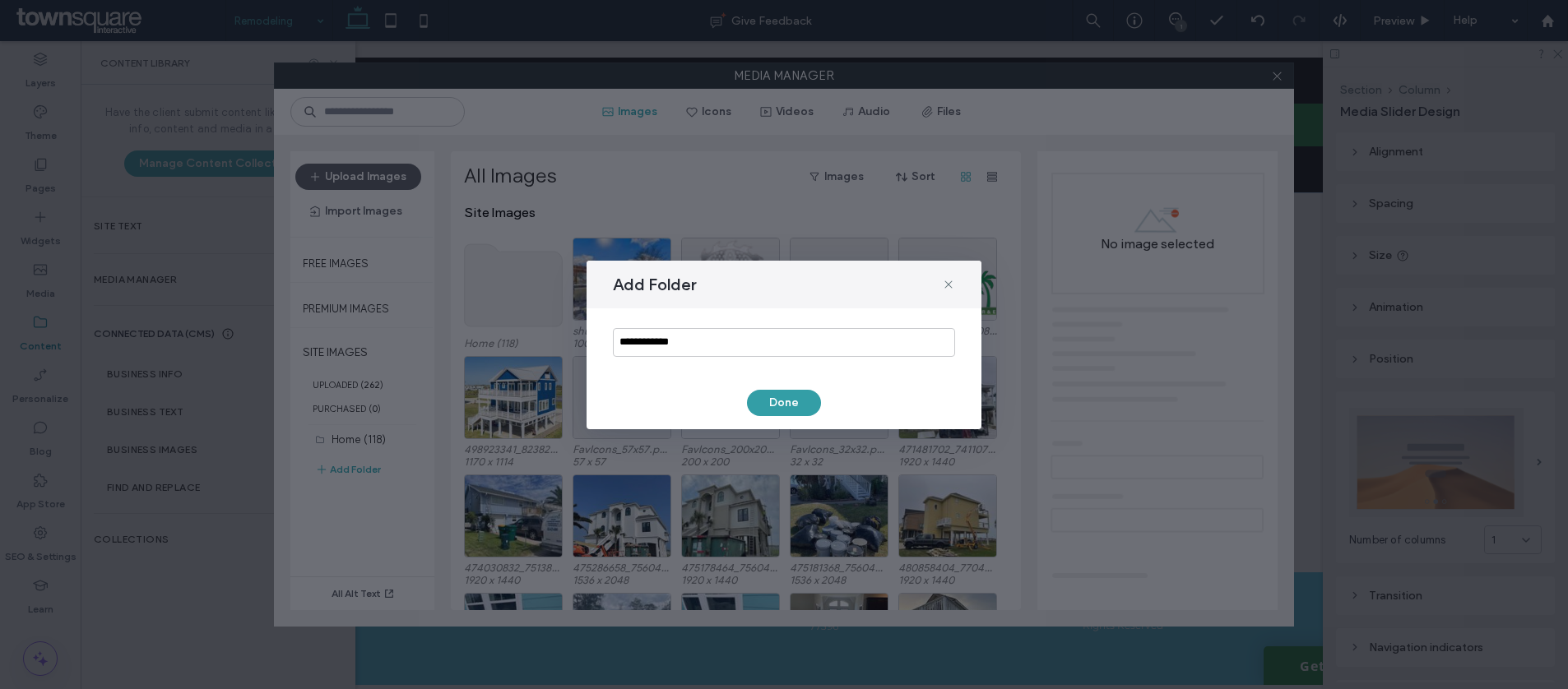 click on "Done" at bounding box center (784, 403) 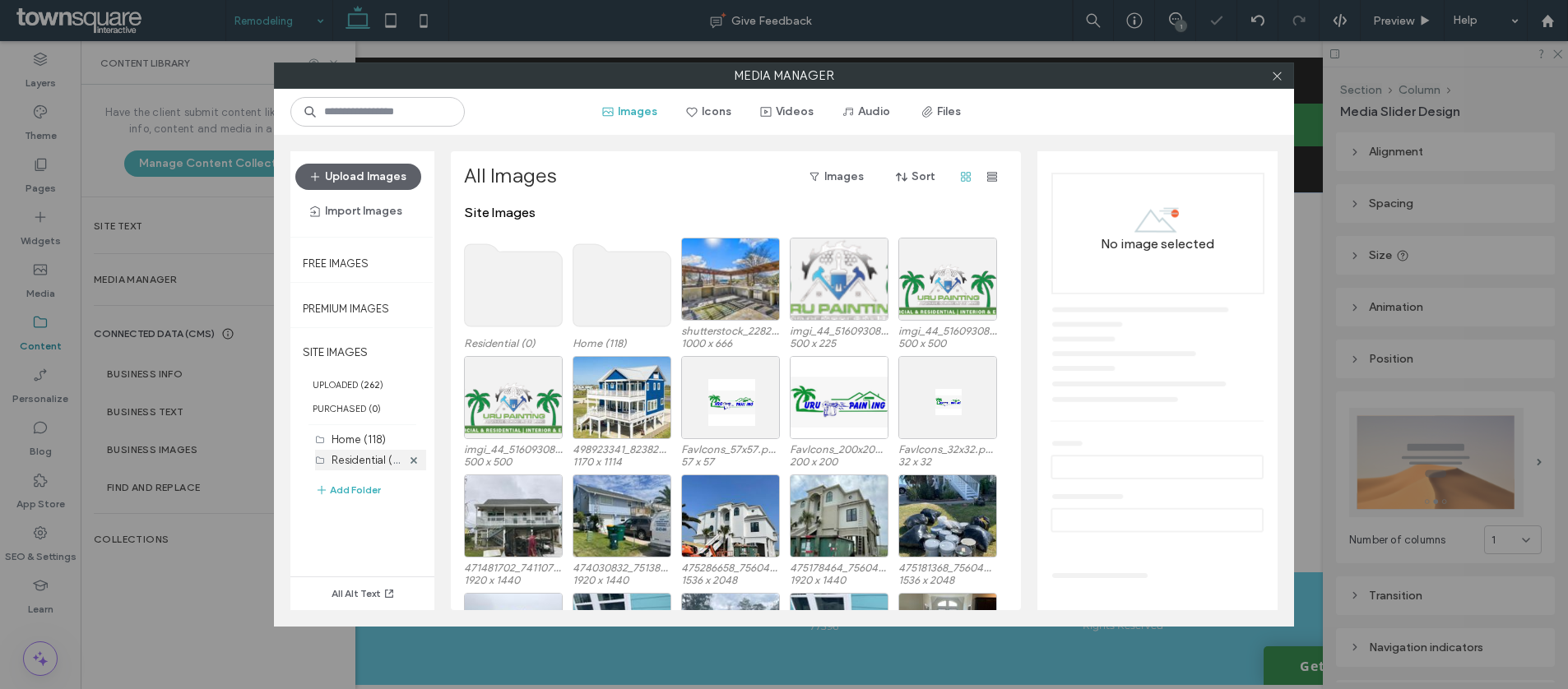 click on "Residential  (0)" at bounding box center [367, 459] 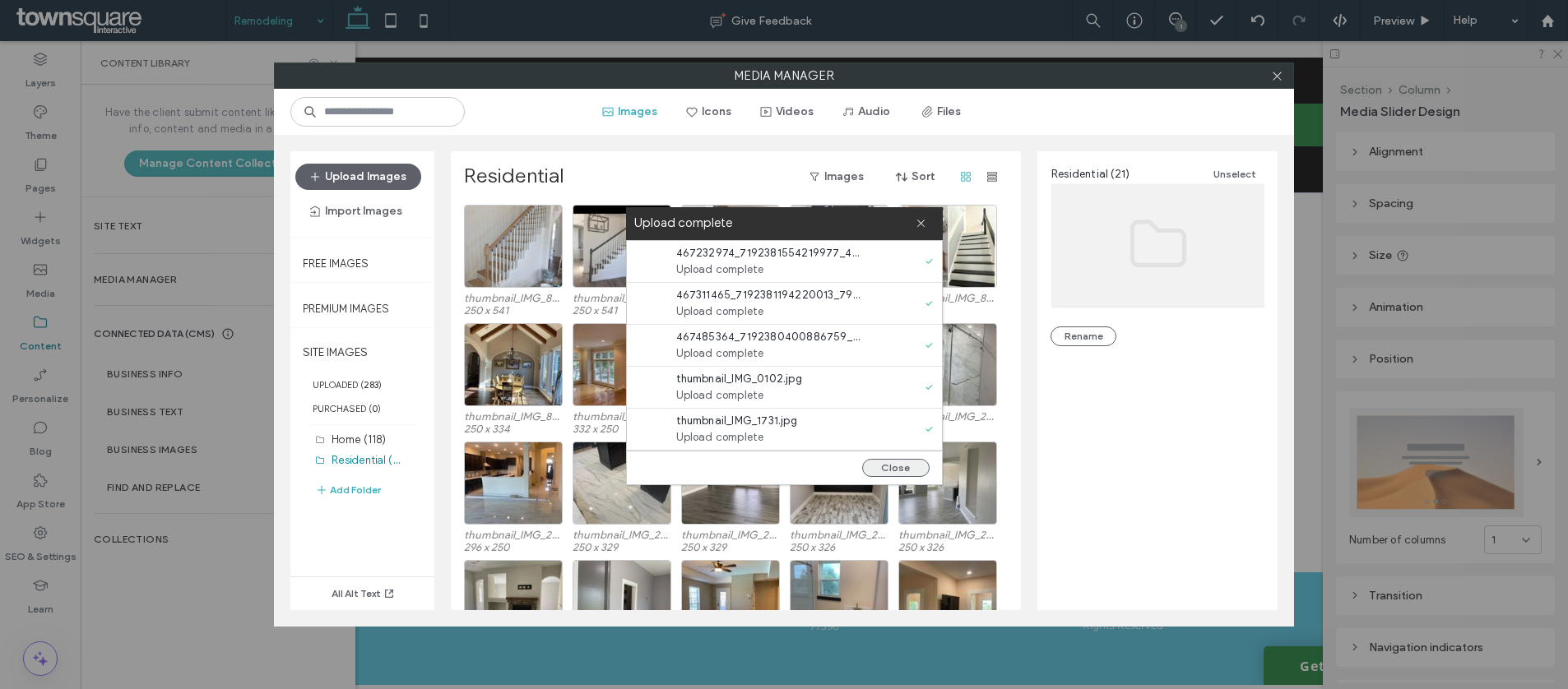 click on "Close" at bounding box center (896, 468) 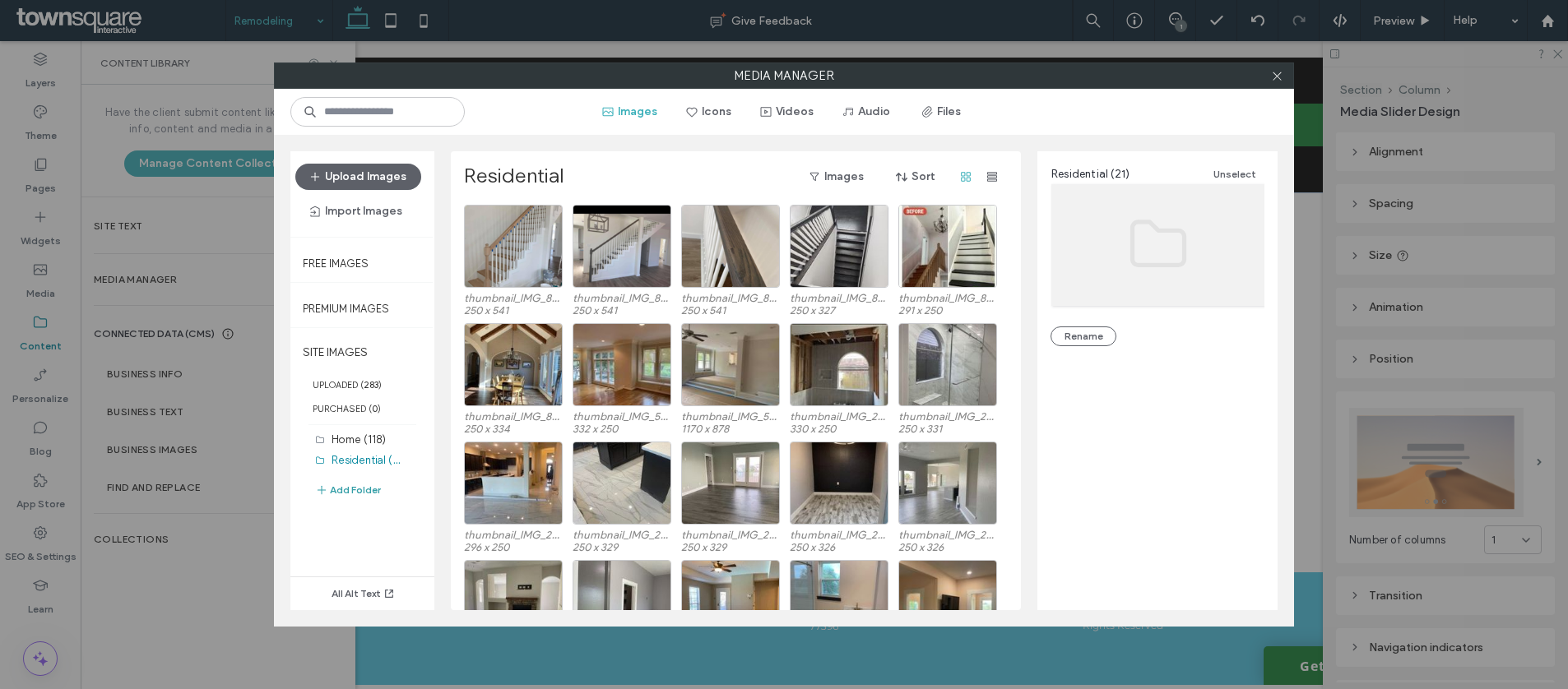click on "Add Folder" at bounding box center [348, 490] 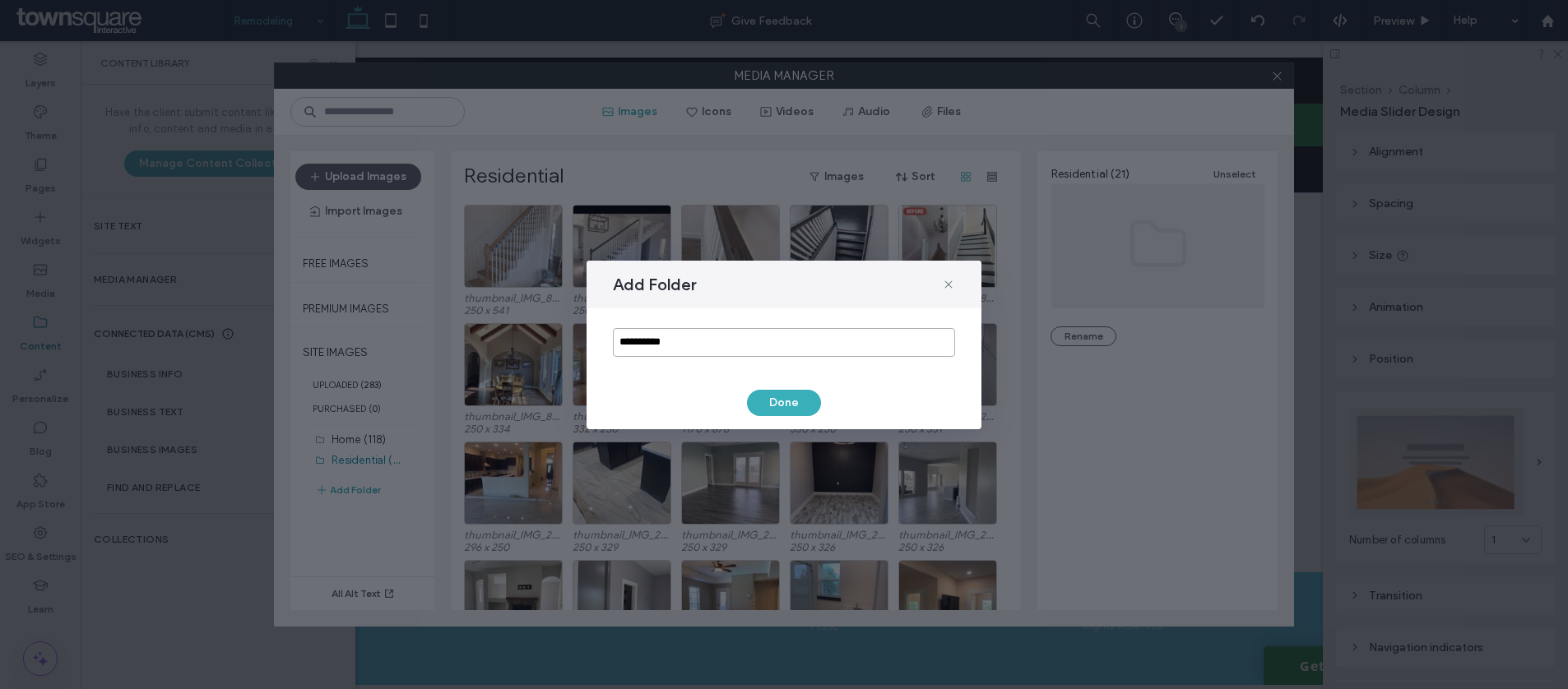 click on "**********" at bounding box center [784, 344] 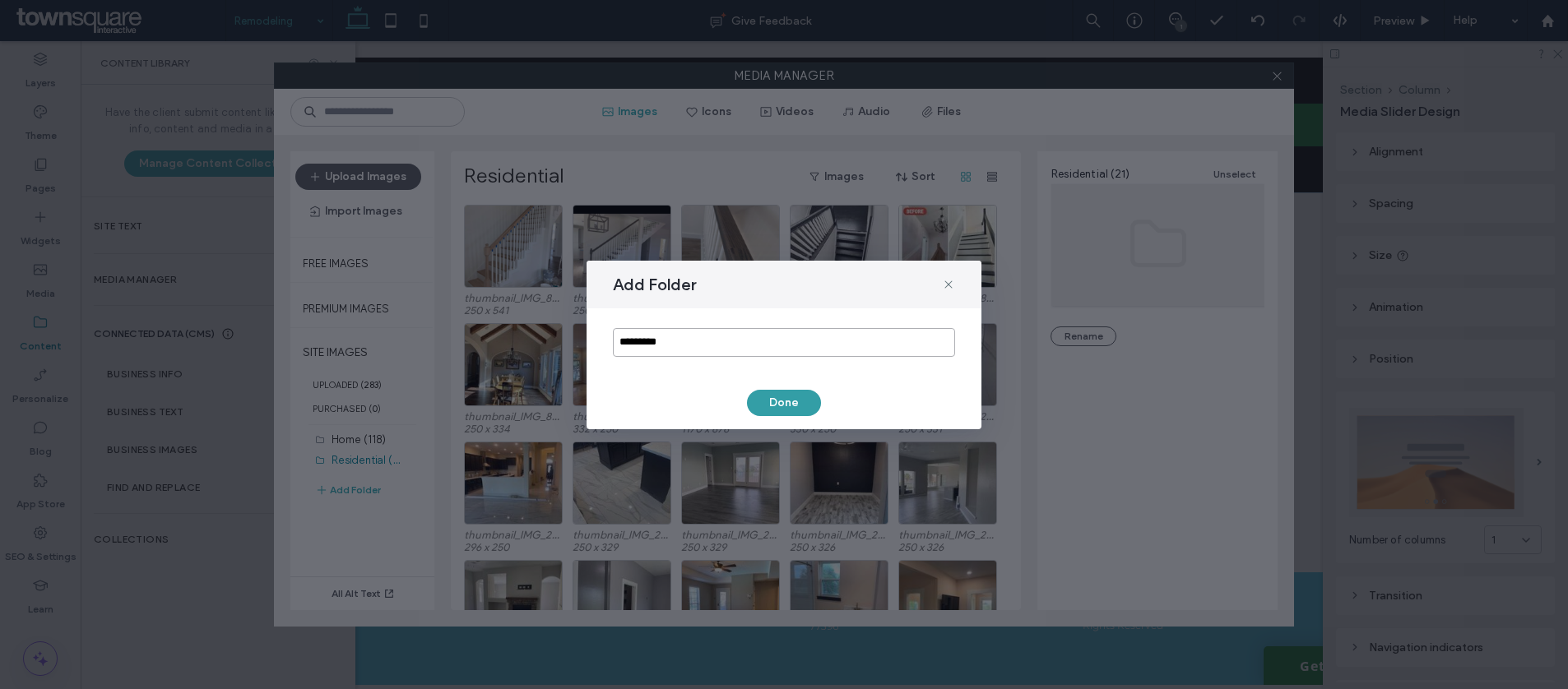 type on "********" 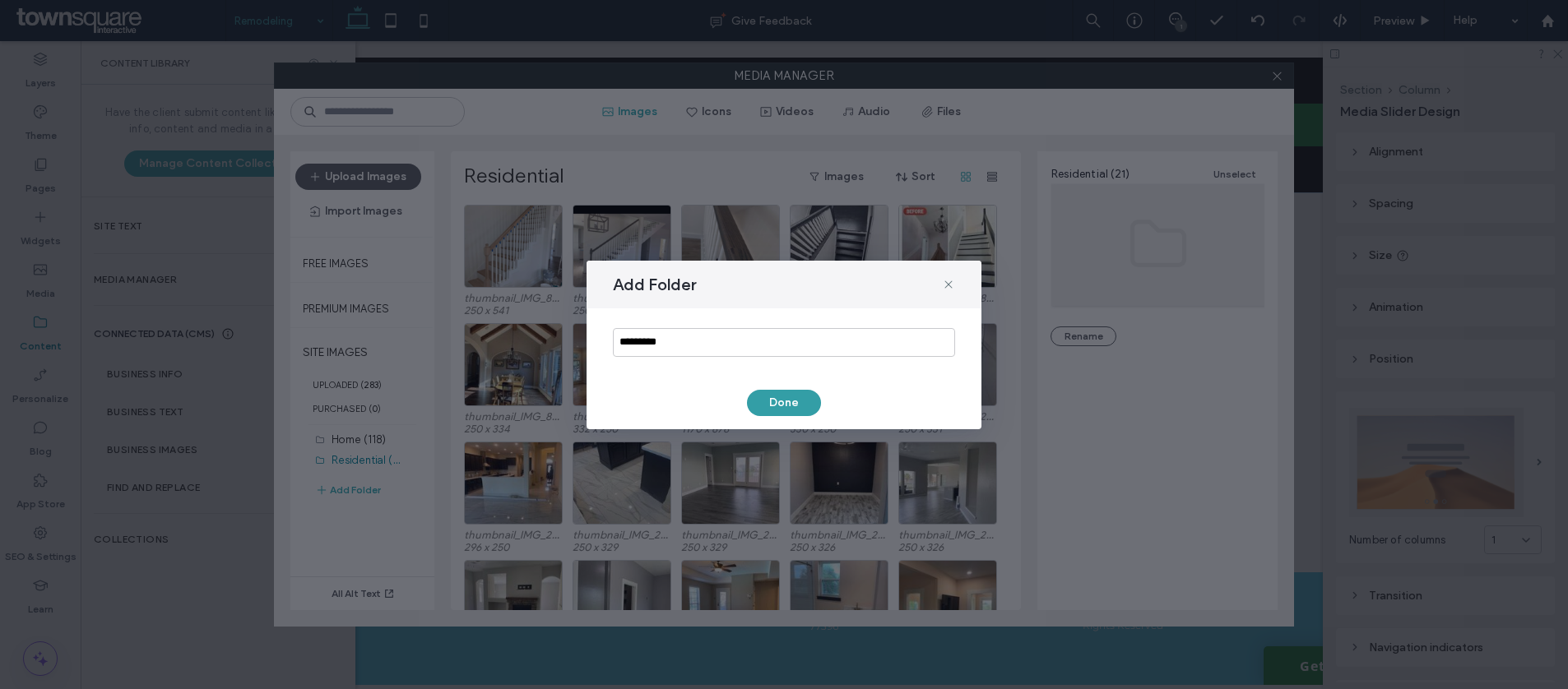 click on "Done" at bounding box center [784, 403] 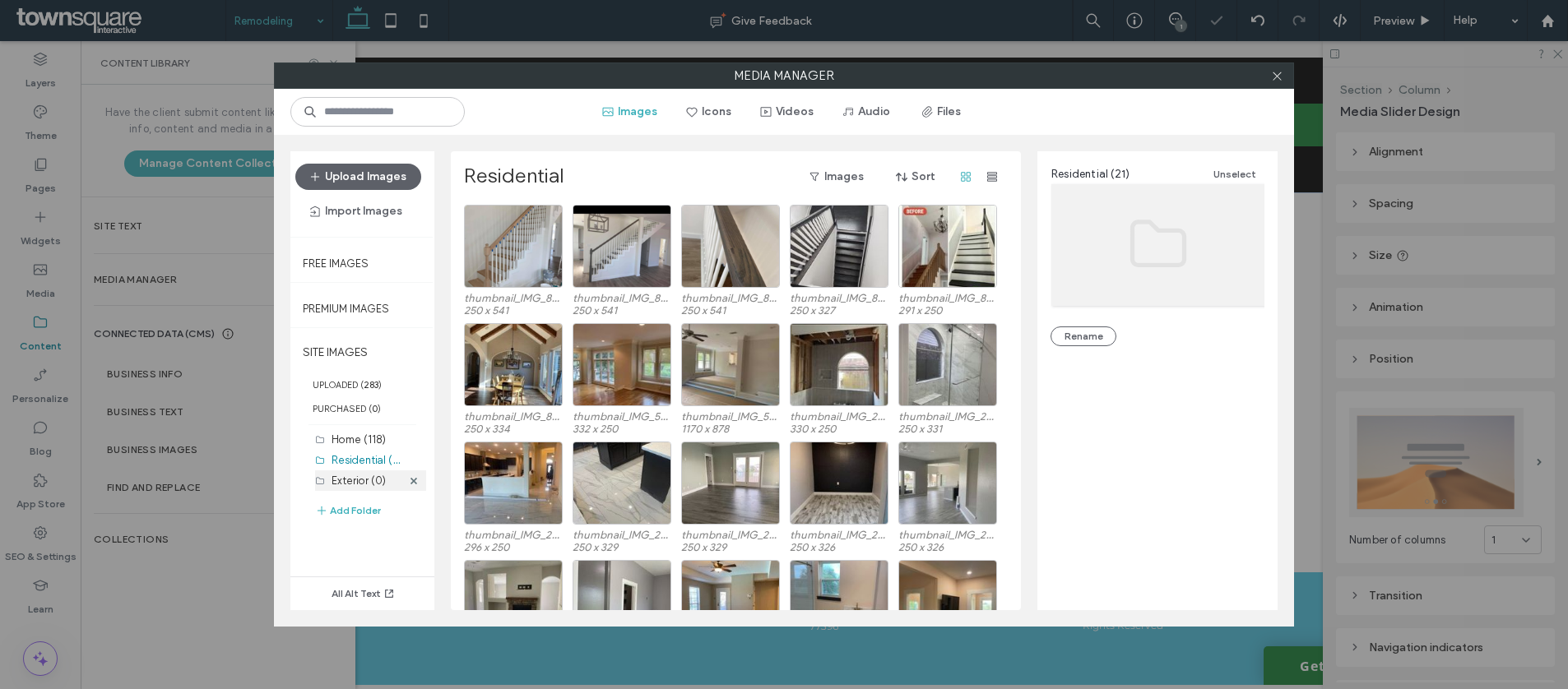 click on "Exterior  (0)" at bounding box center [366, 480] 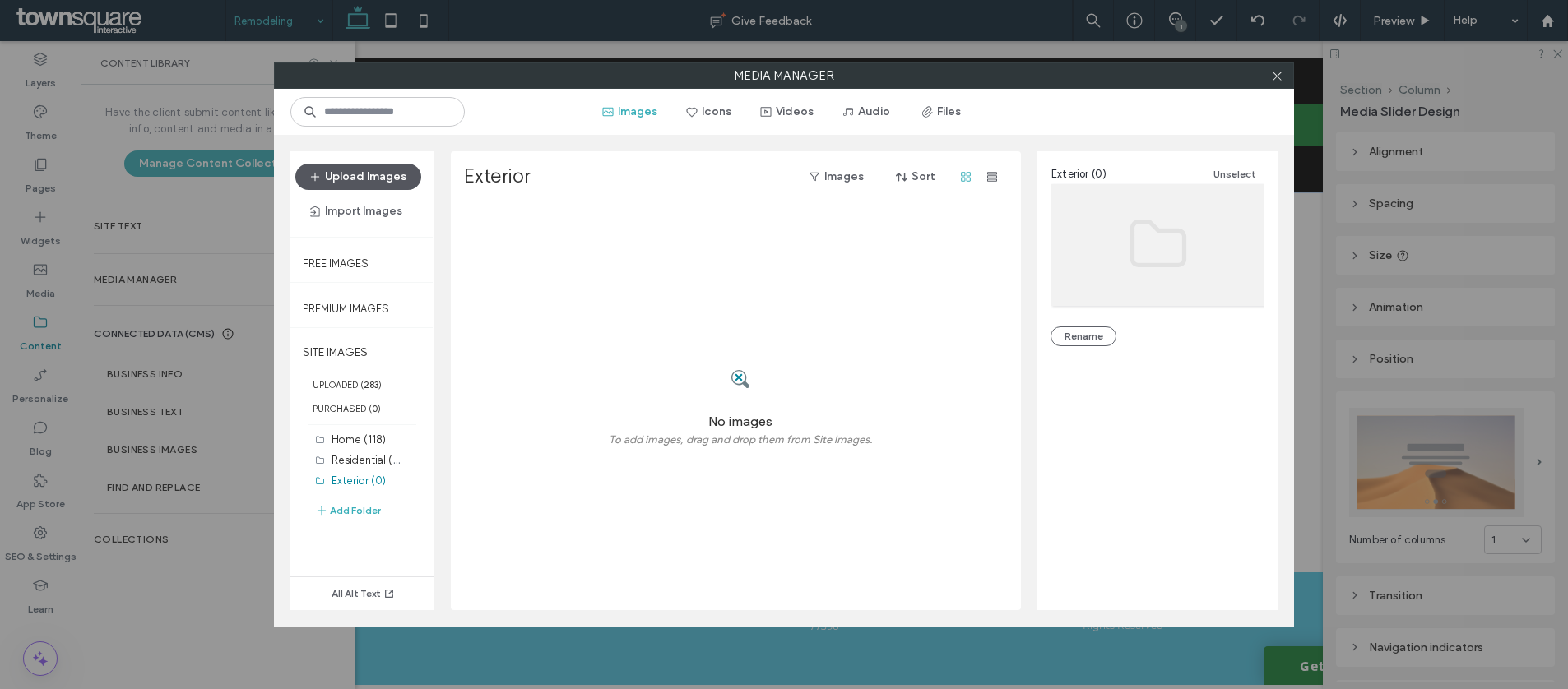 click on "Upload Images" at bounding box center [358, 177] 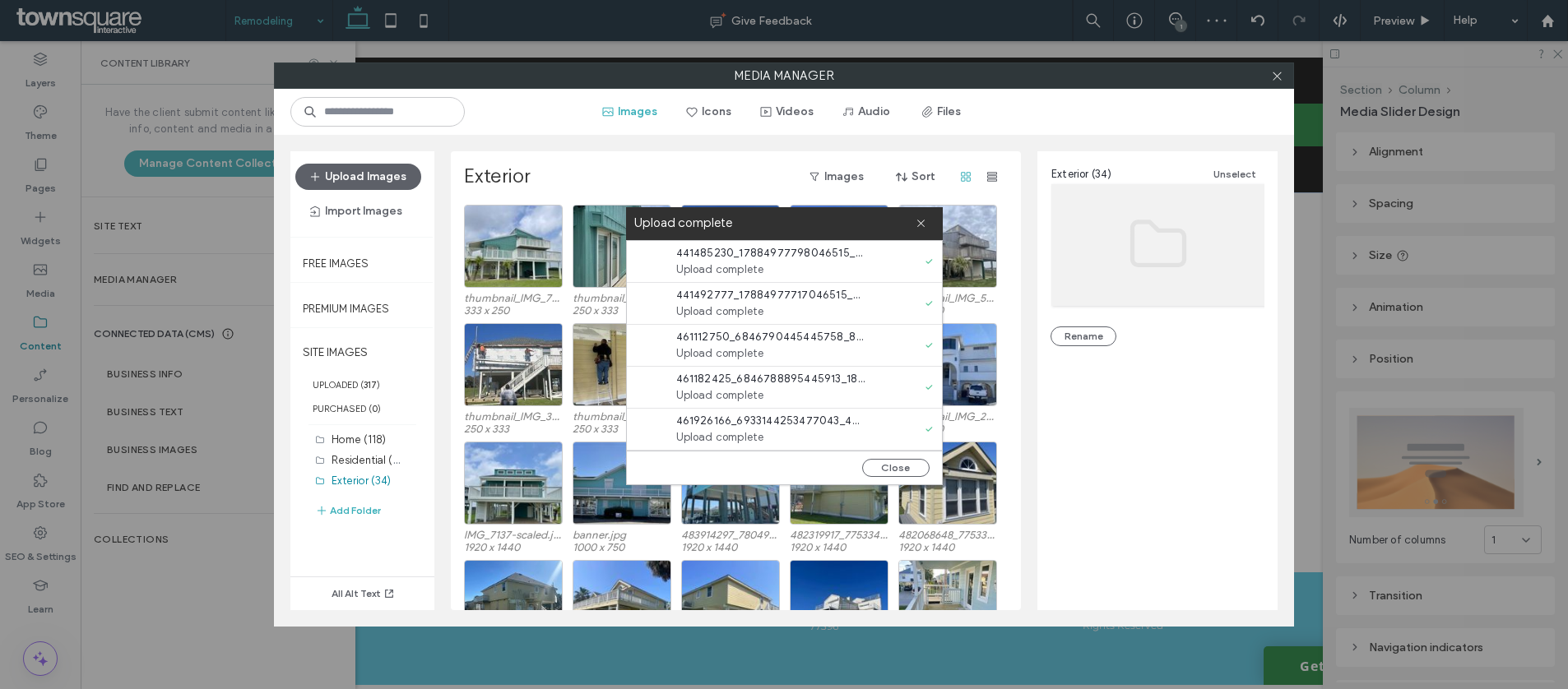 drag, startPoint x: 903, startPoint y: 469, endPoint x: 786, endPoint y: 488, distance: 118.5327 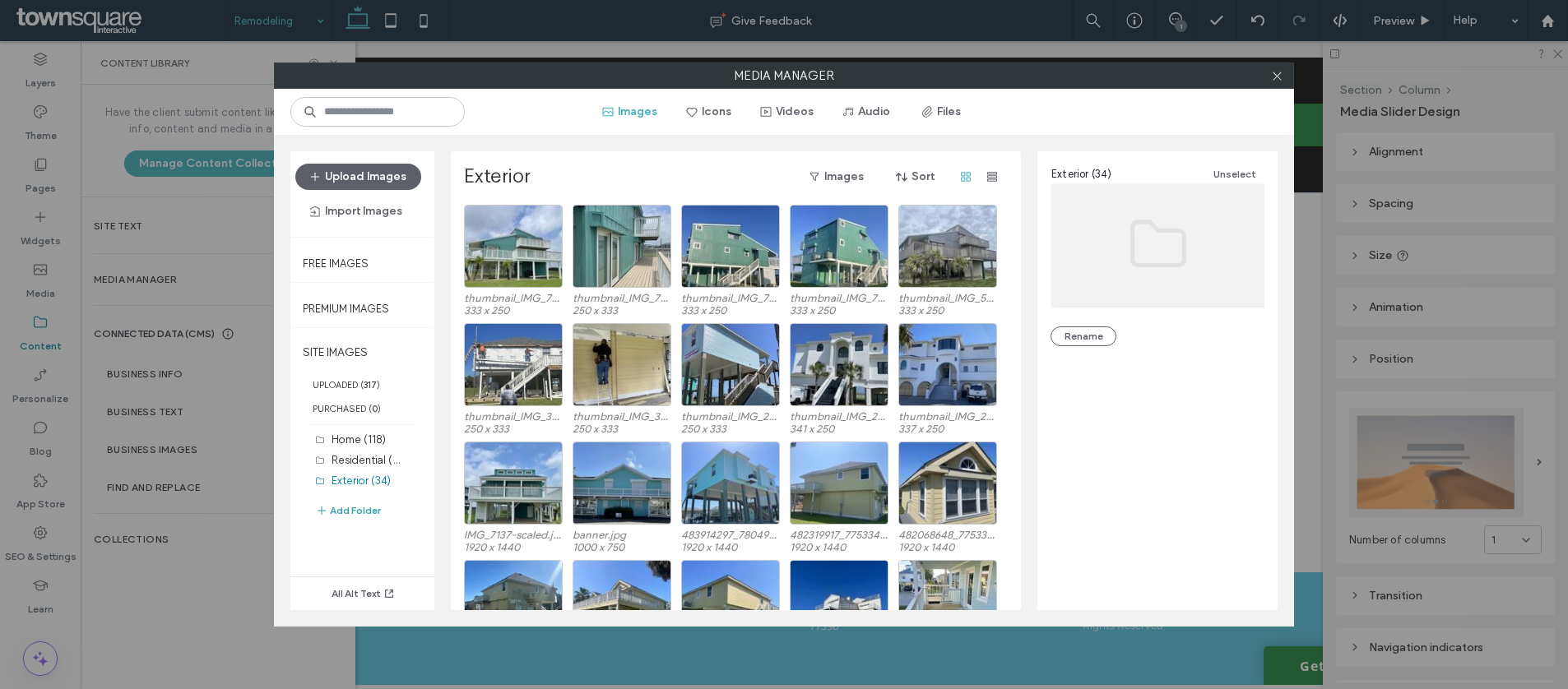 click on "Add Folder" at bounding box center [348, 511] 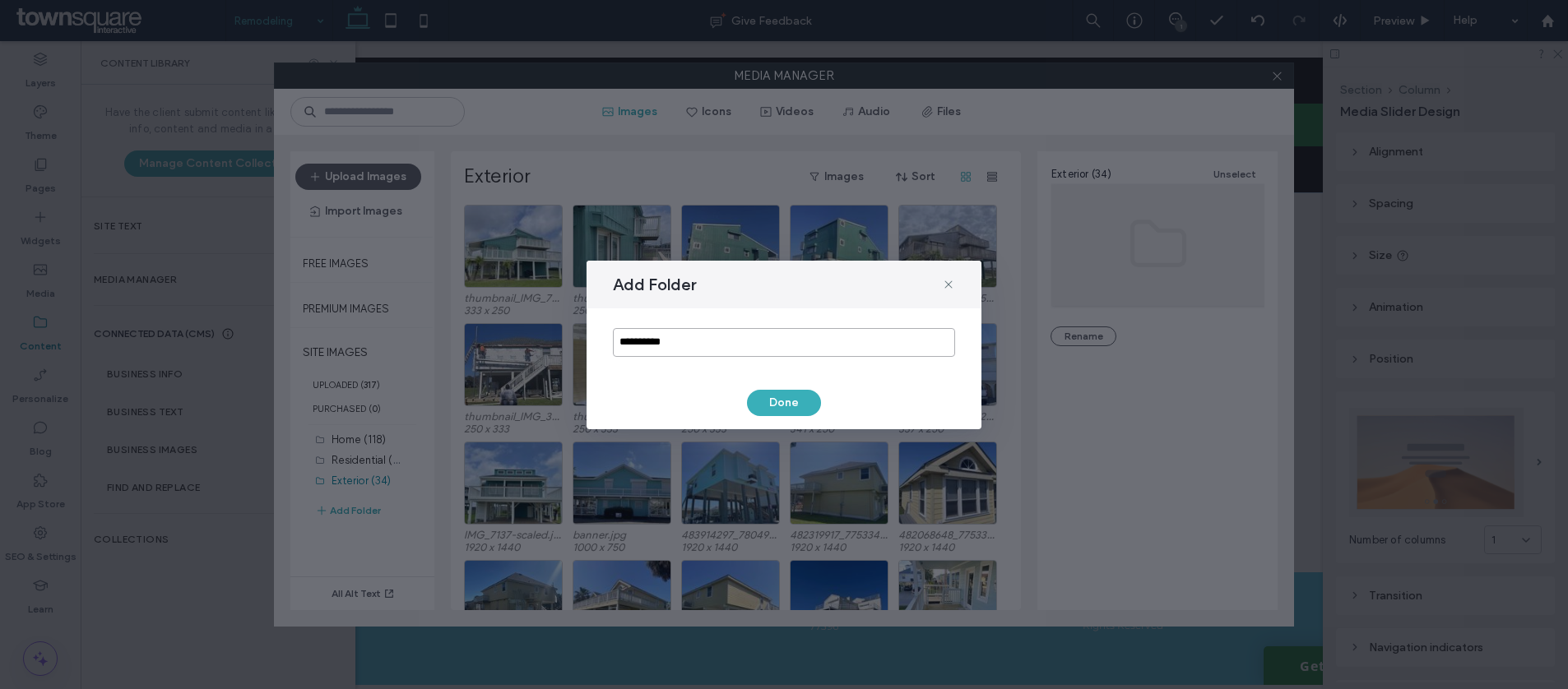 drag, startPoint x: 696, startPoint y: 345, endPoint x: 526, endPoint y: 322, distance: 171.54883 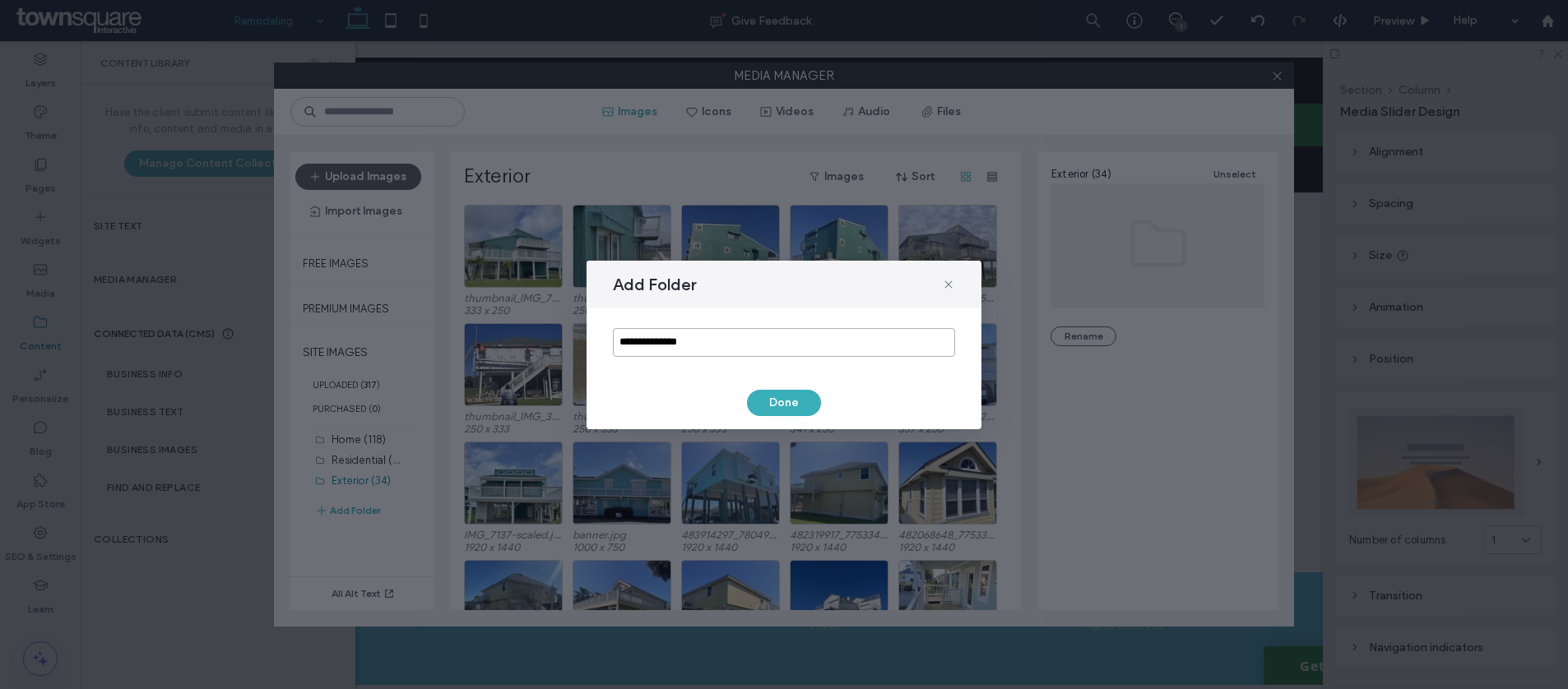 type on "**********" 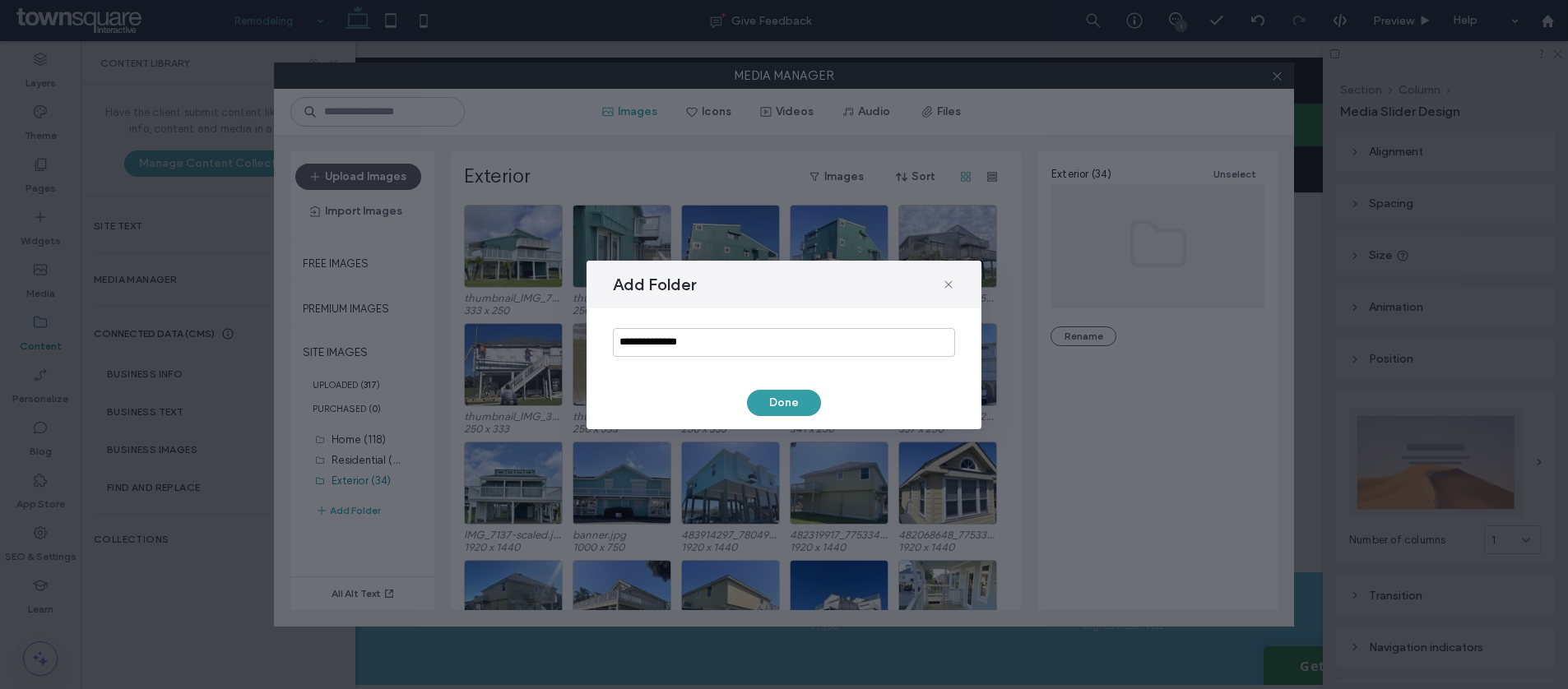 drag, startPoint x: 730, startPoint y: 400, endPoint x: 801, endPoint y: 401, distance: 71.007042 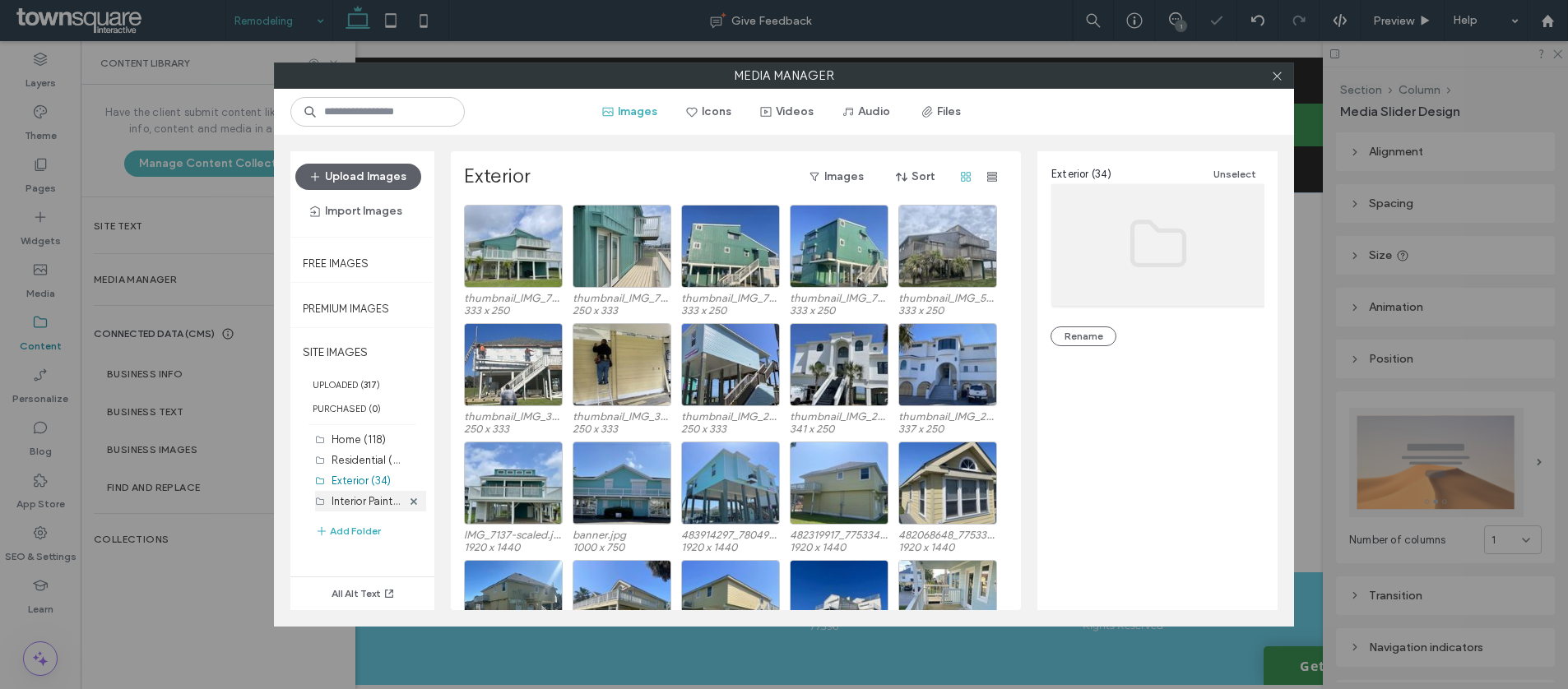 click on "Interior Paint (0)" at bounding box center (366, 501) 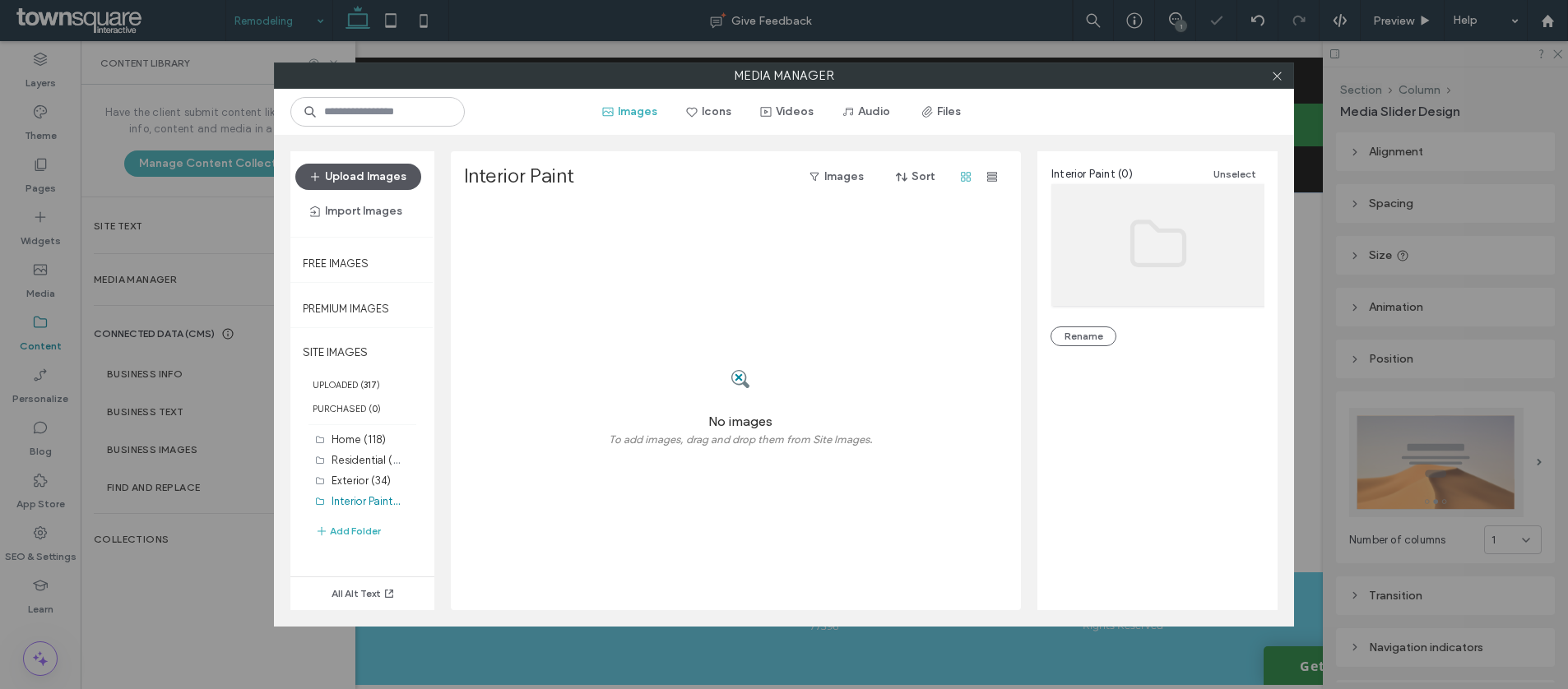 click on "Upload Images" at bounding box center (358, 177) 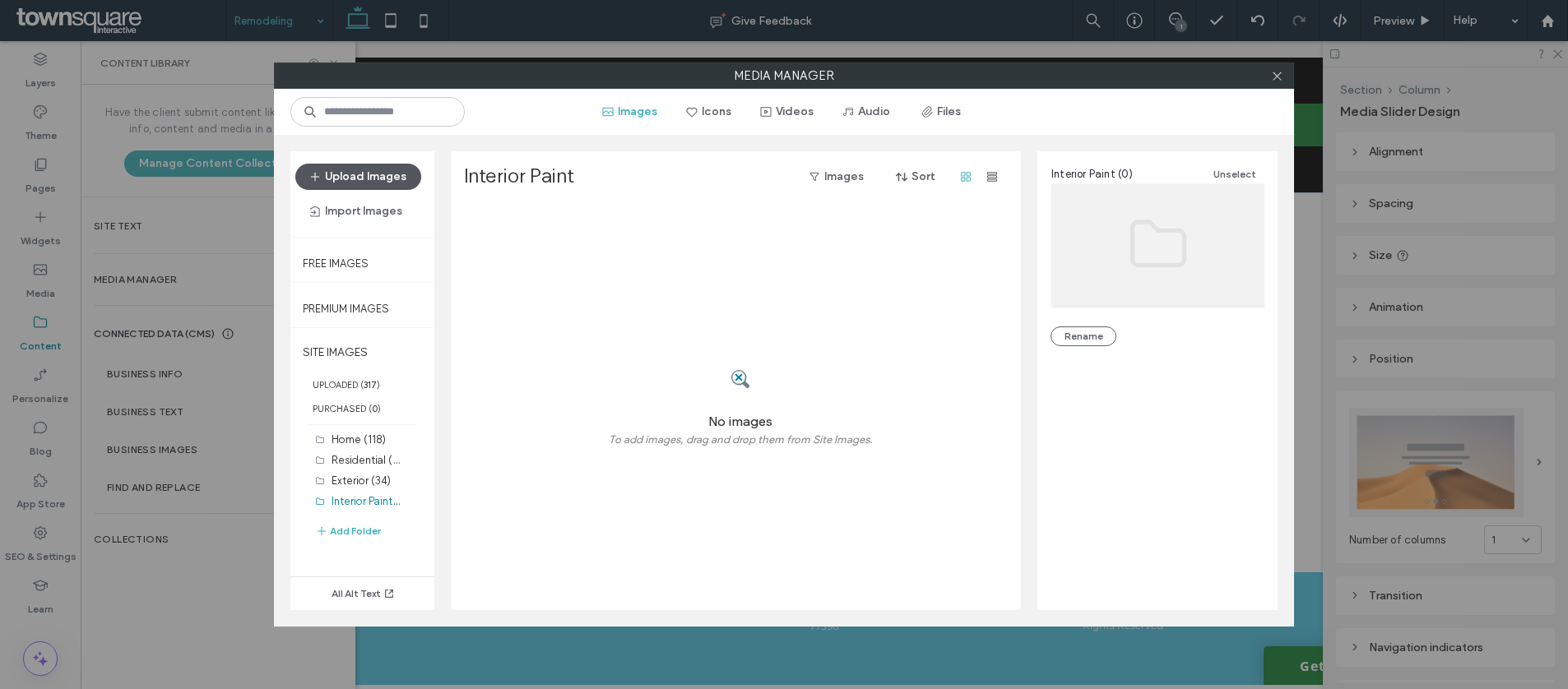 click on "Upload Images" at bounding box center (358, 177) 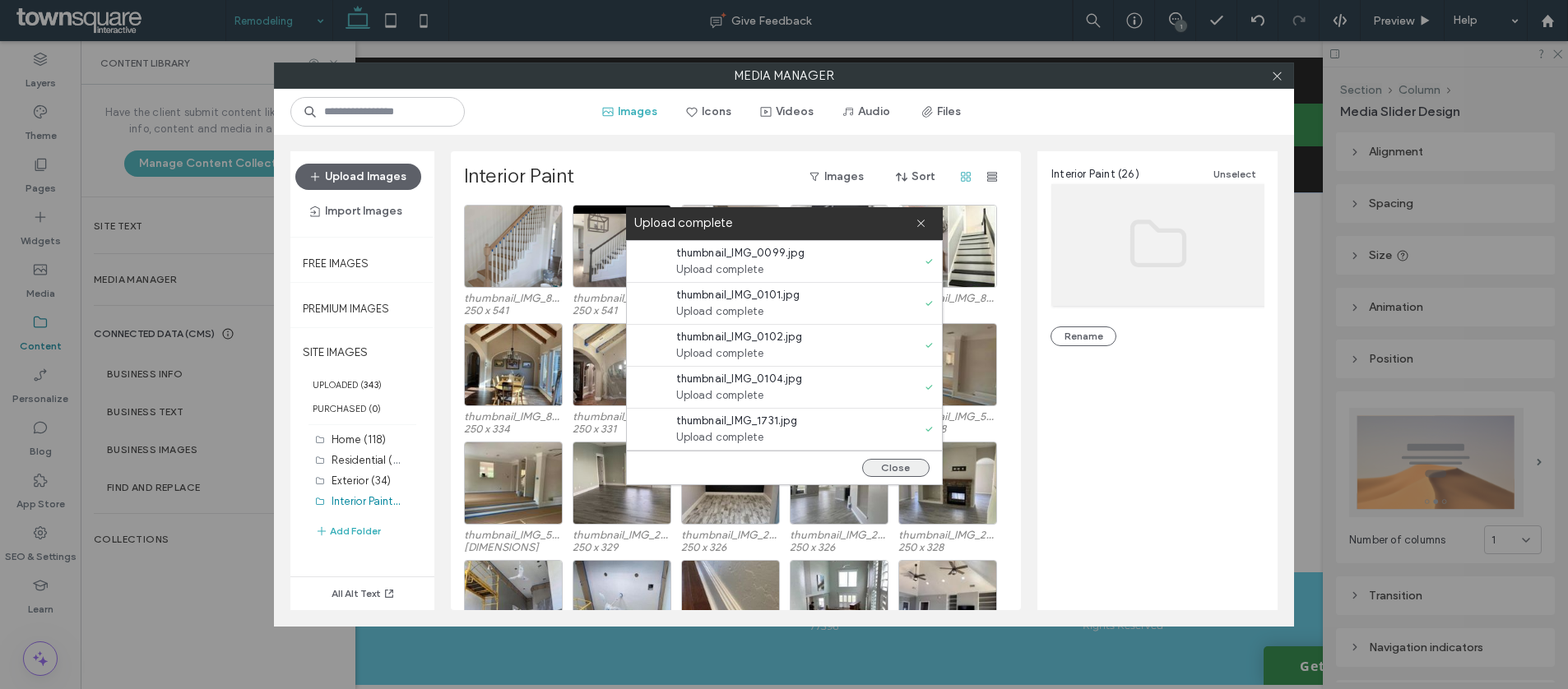 click on "Close" at bounding box center (896, 468) 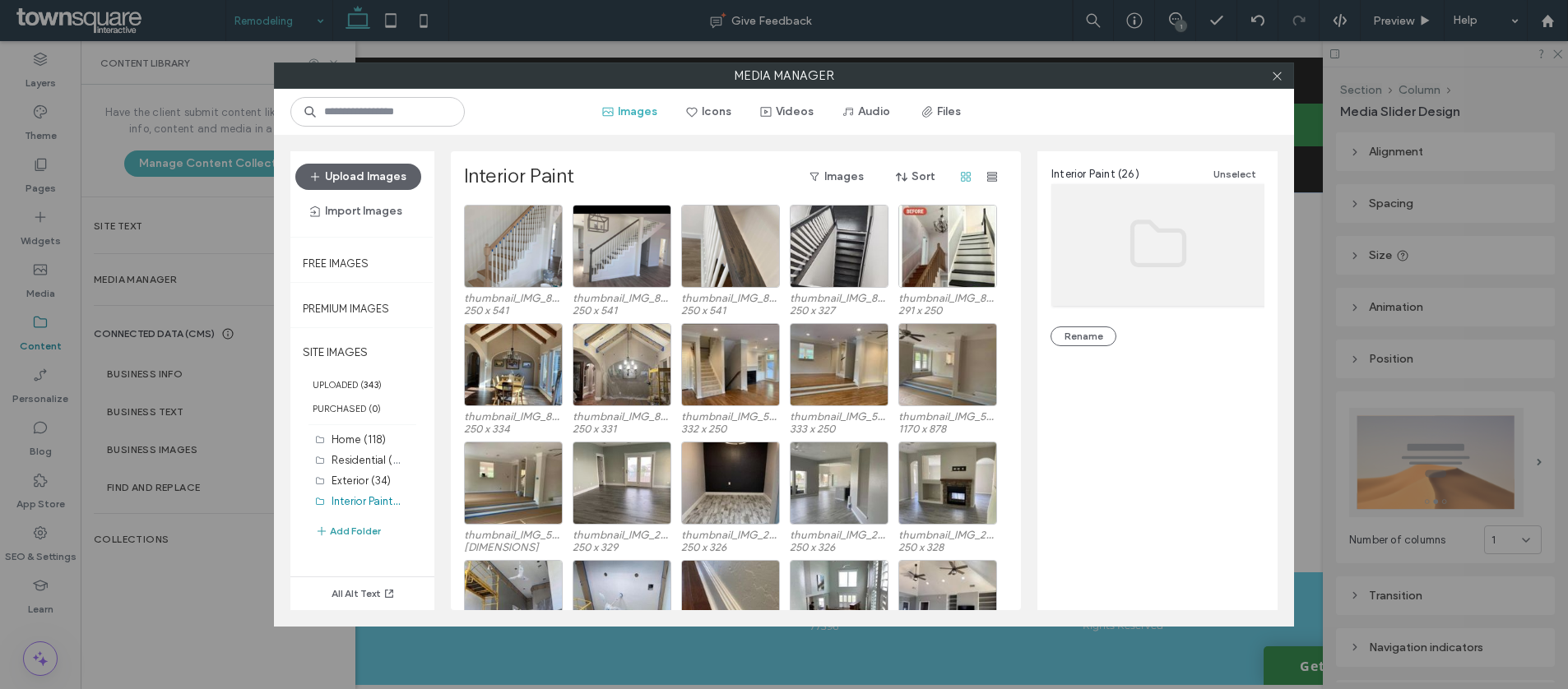 click on "Add Folder" at bounding box center (348, 531) 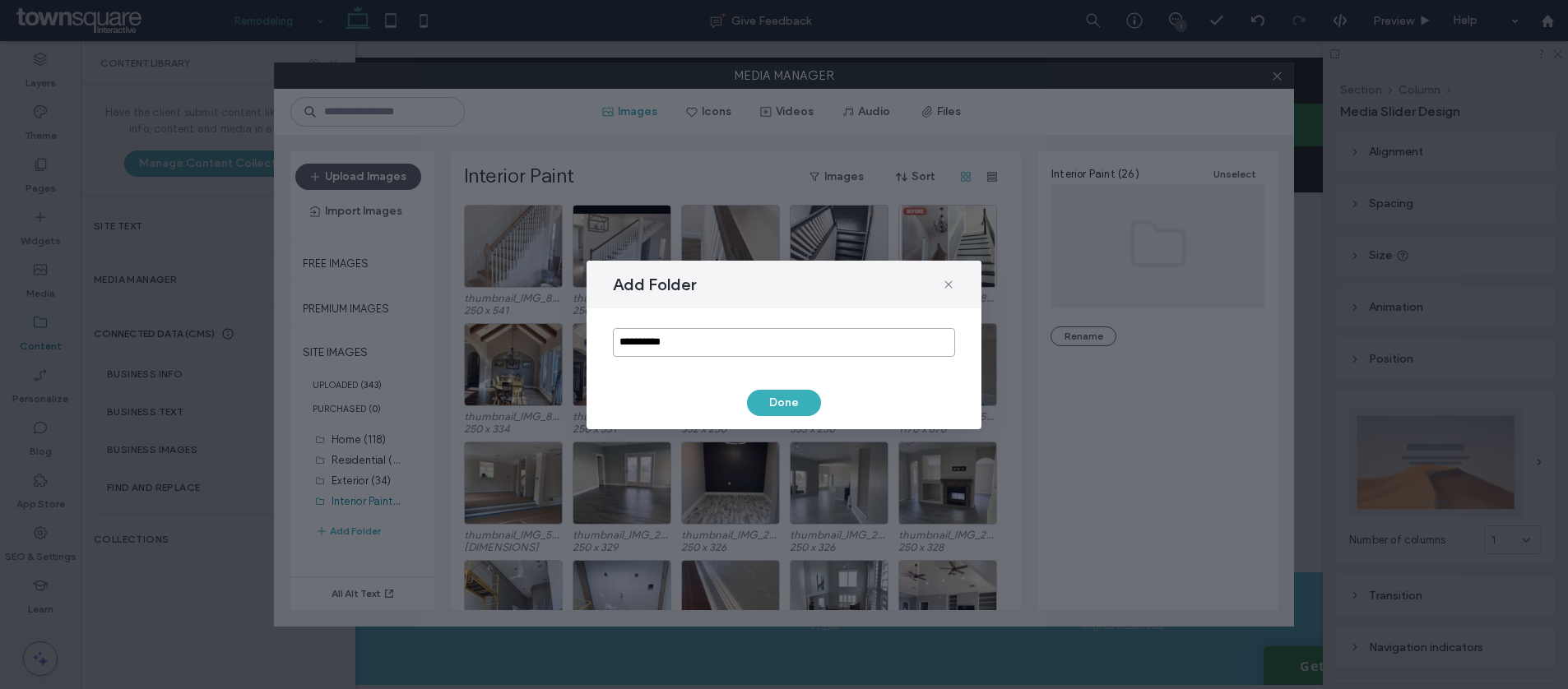 drag, startPoint x: 751, startPoint y: 346, endPoint x: 447, endPoint y: 257, distance: 316.76 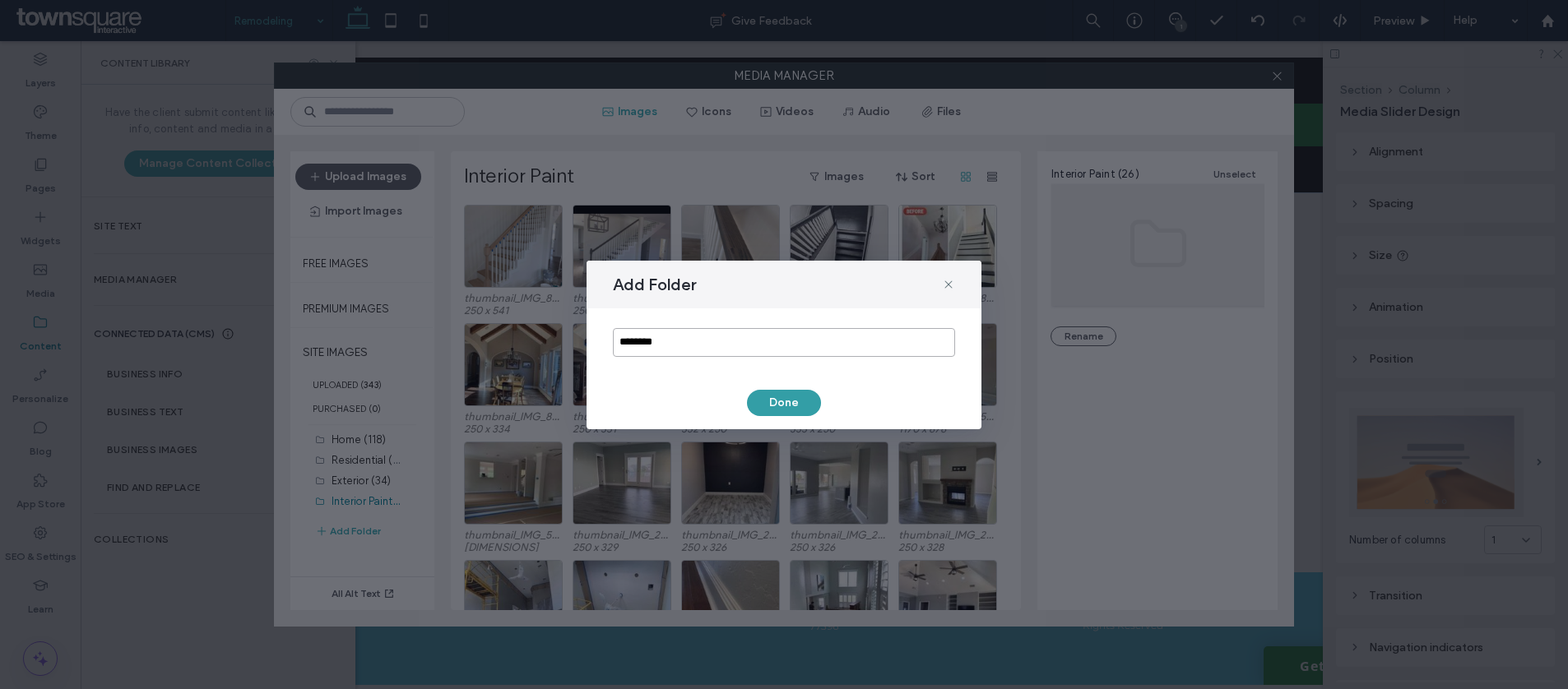 type on "********" 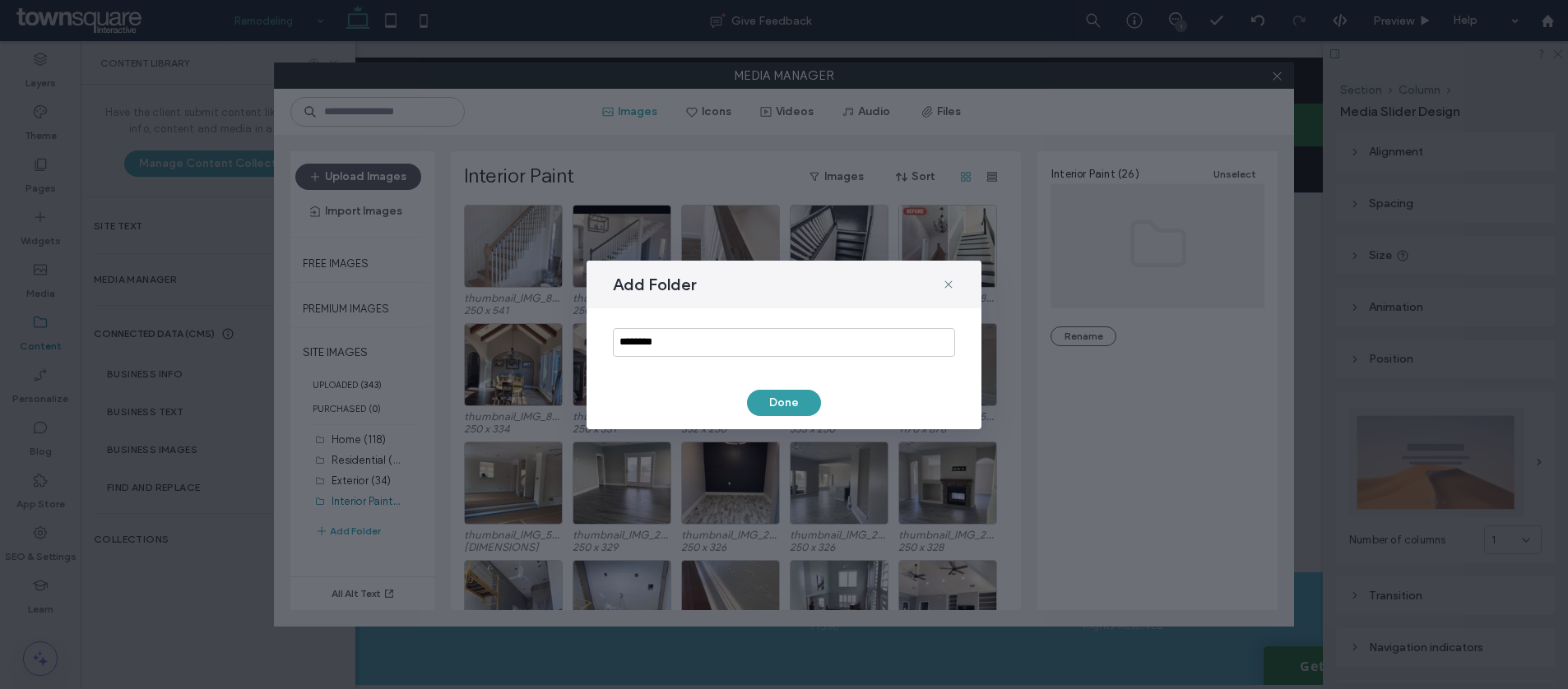 click on "Done" at bounding box center (784, 403) 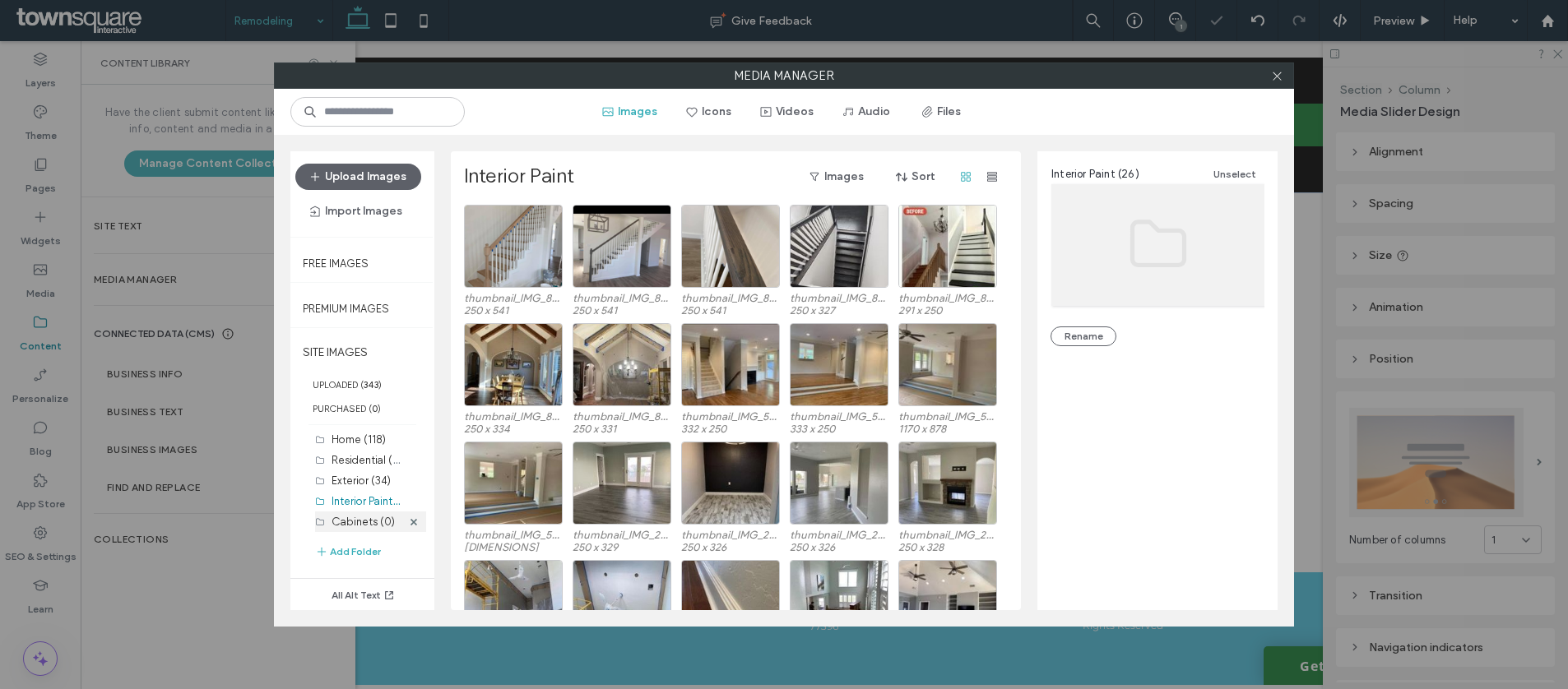 click on "Cabinets (0)" at bounding box center [363, 521] 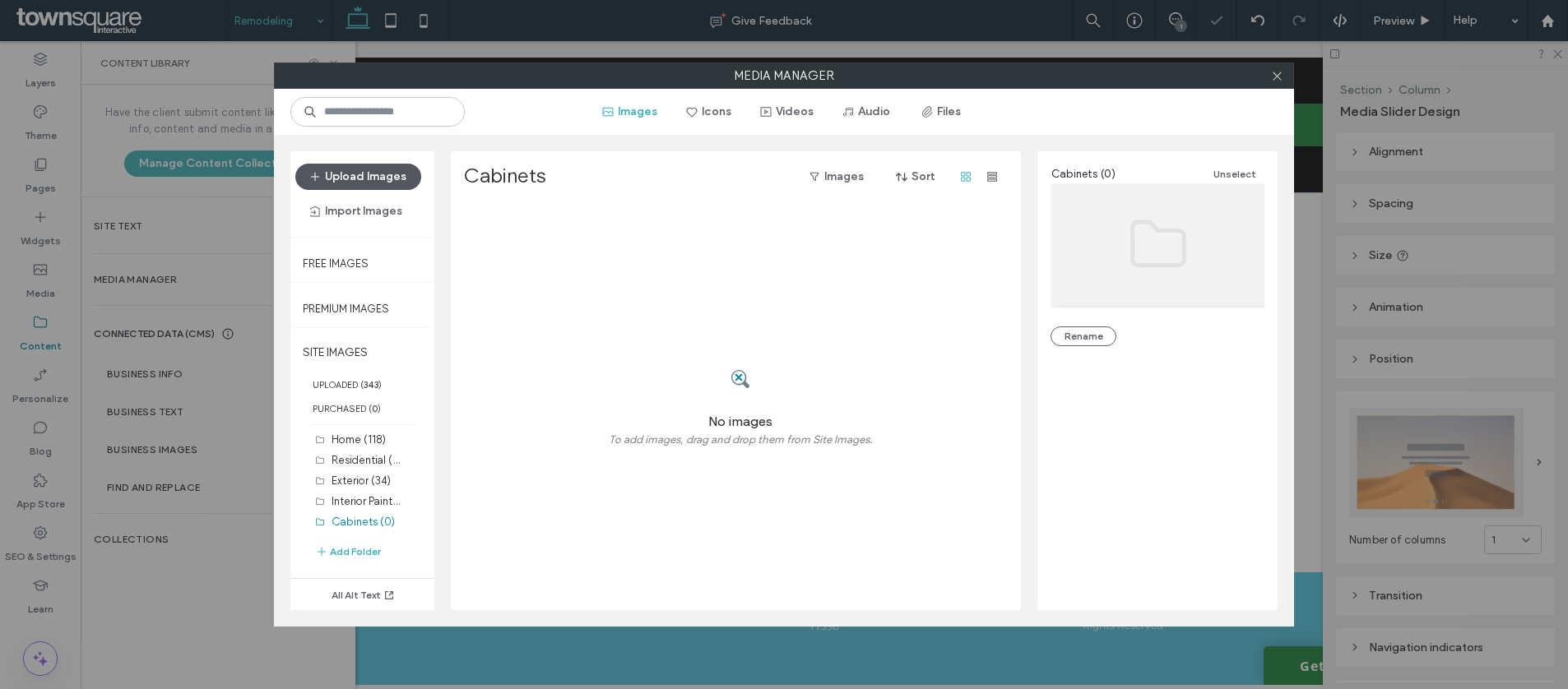 click on "Upload Images" at bounding box center (358, 177) 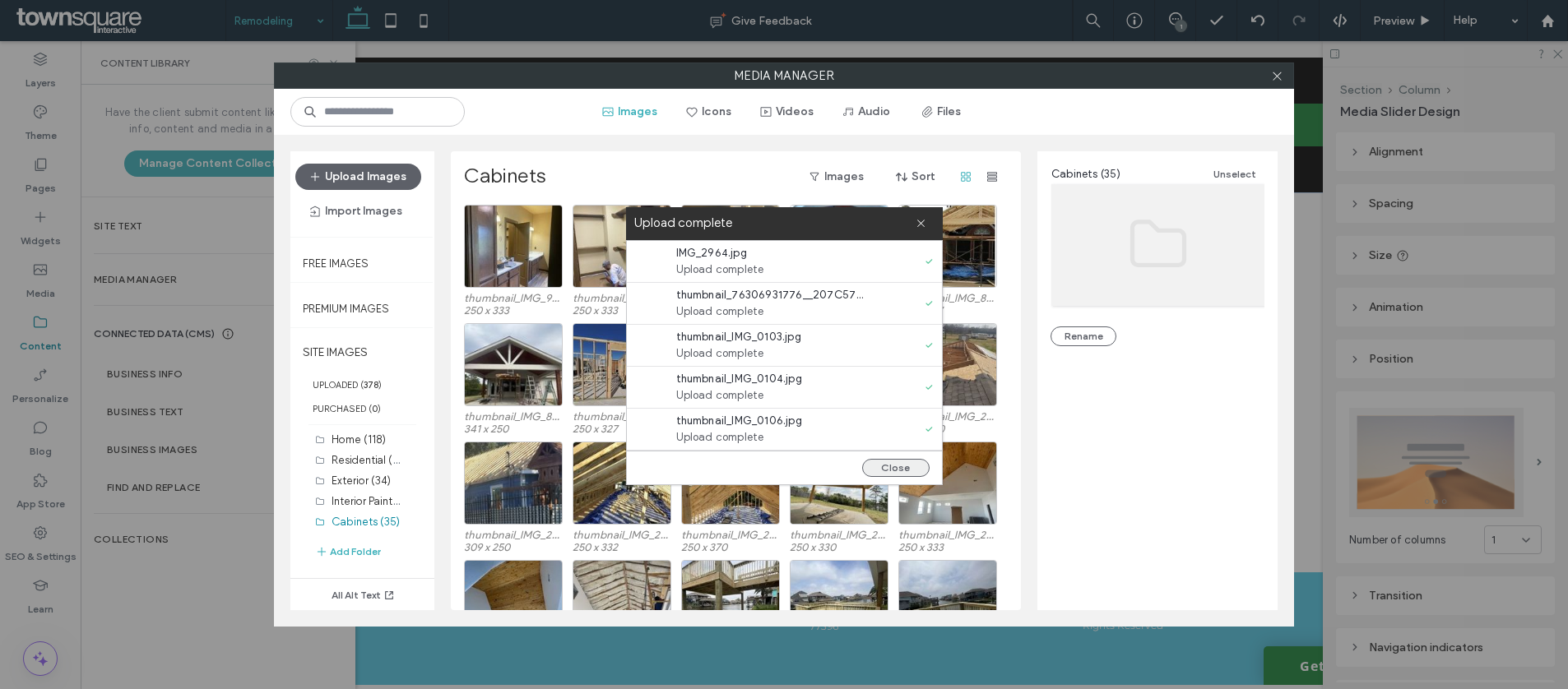 click on "Close" at bounding box center (896, 468) 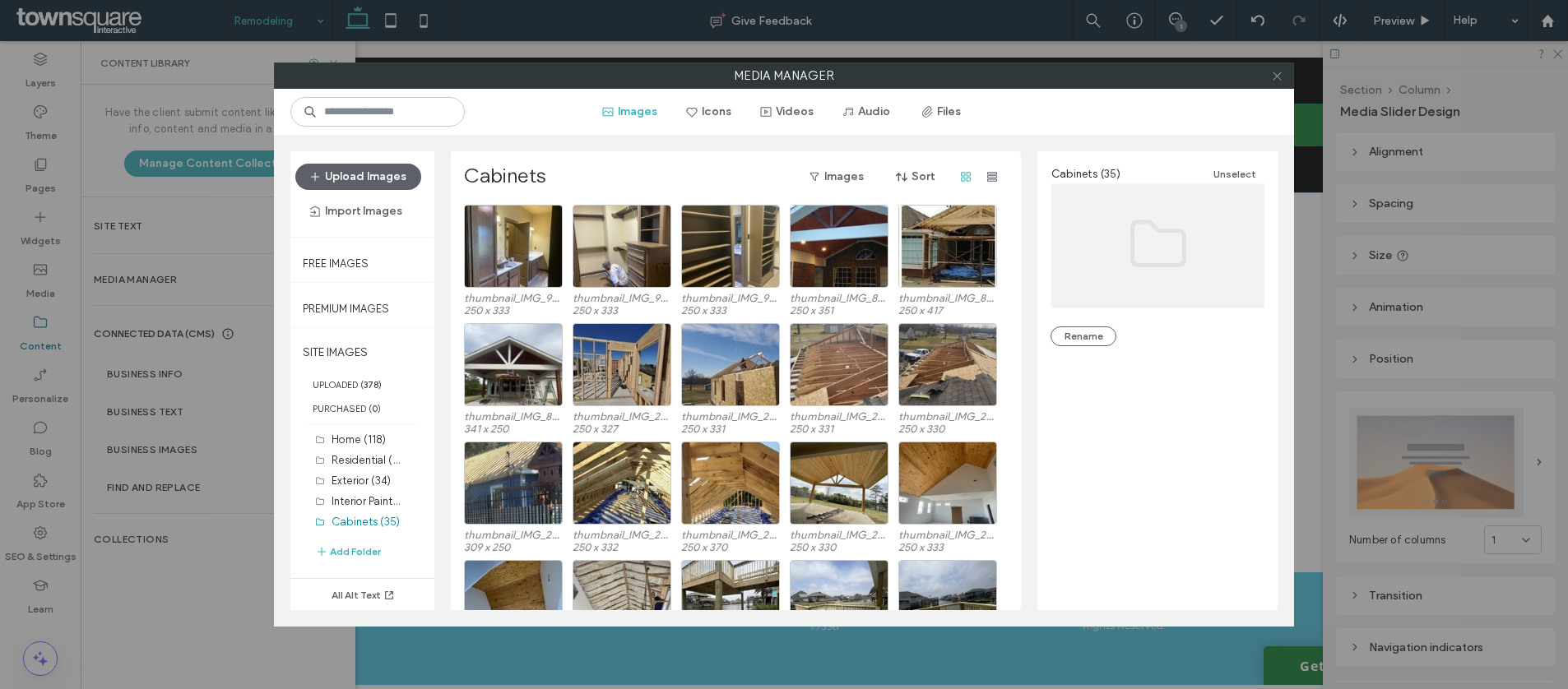 click 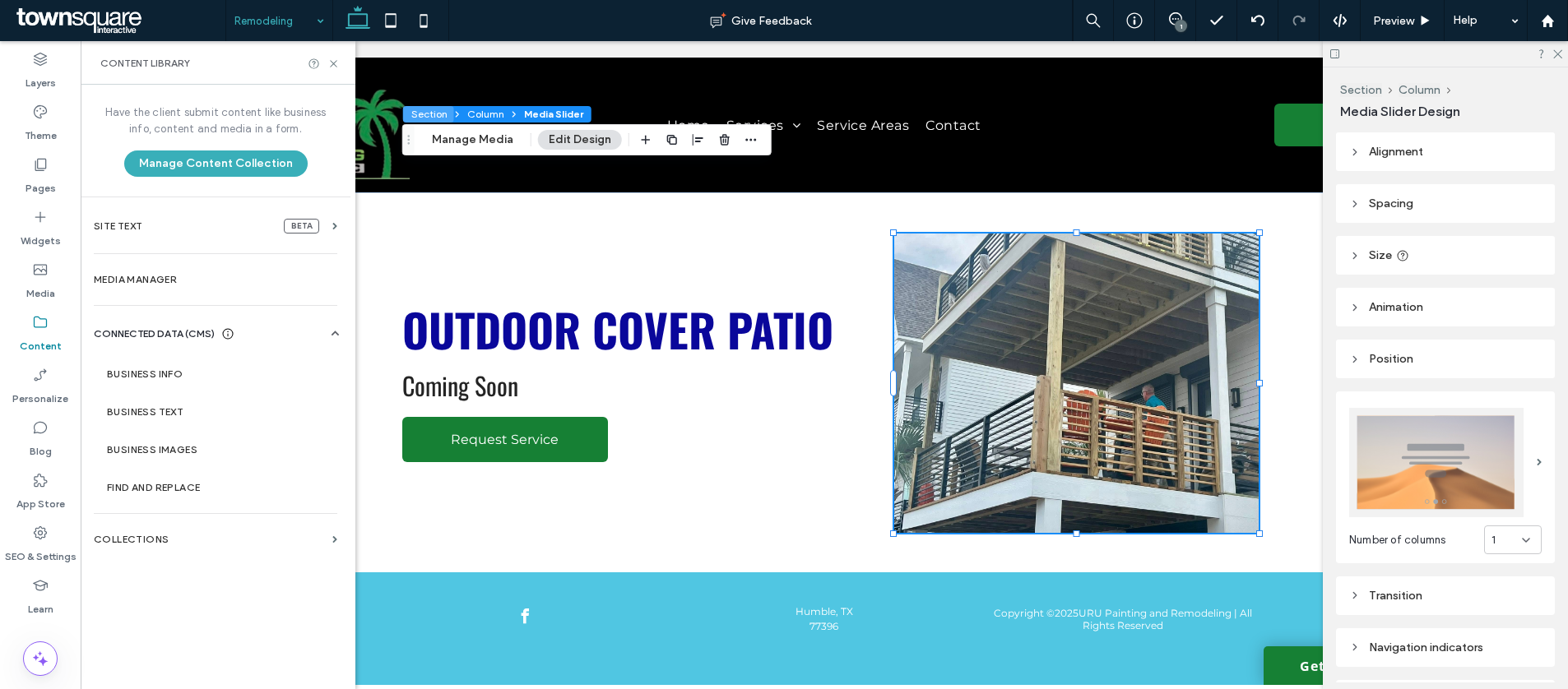 click on "Section" at bounding box center (429, 114) 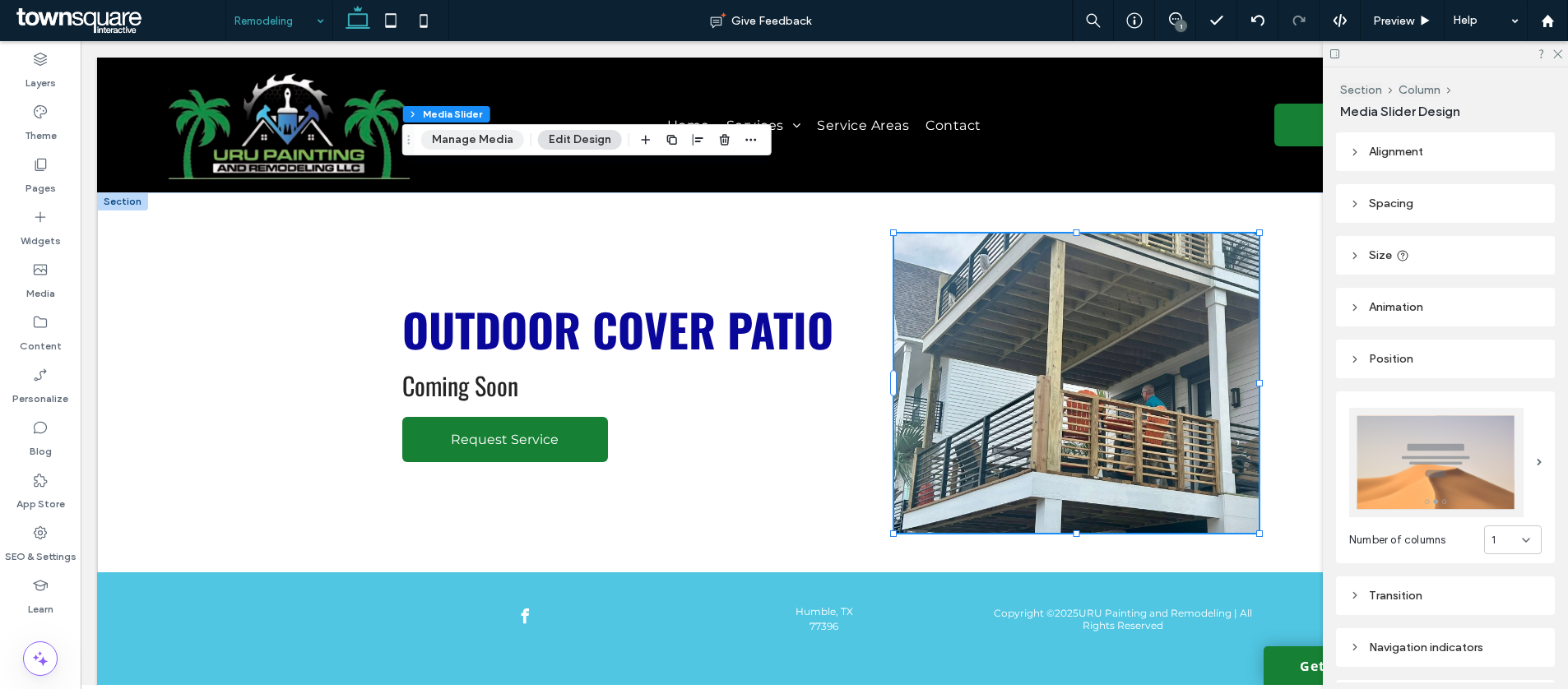 click on "Manage Media" at bounding box center (472, 140) 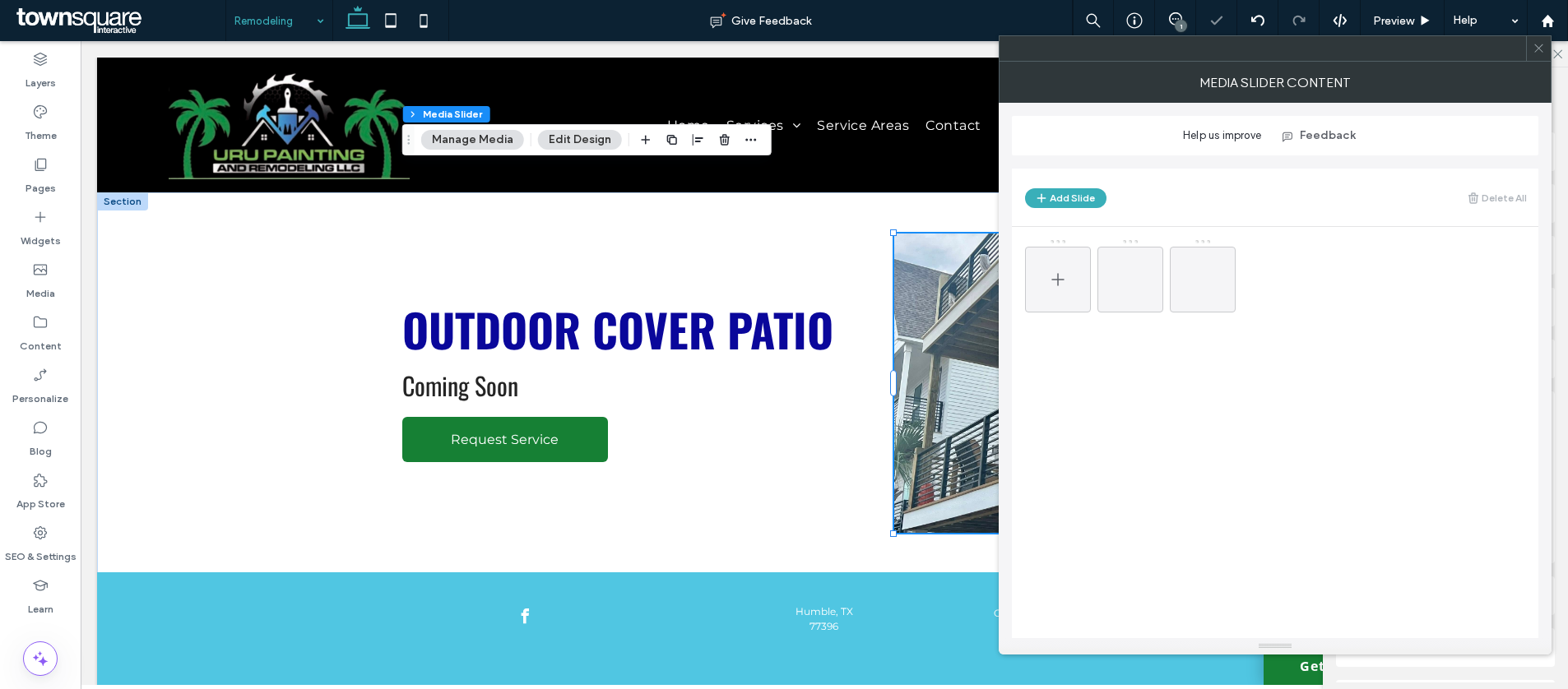 click at bounding box center [1058, 280] 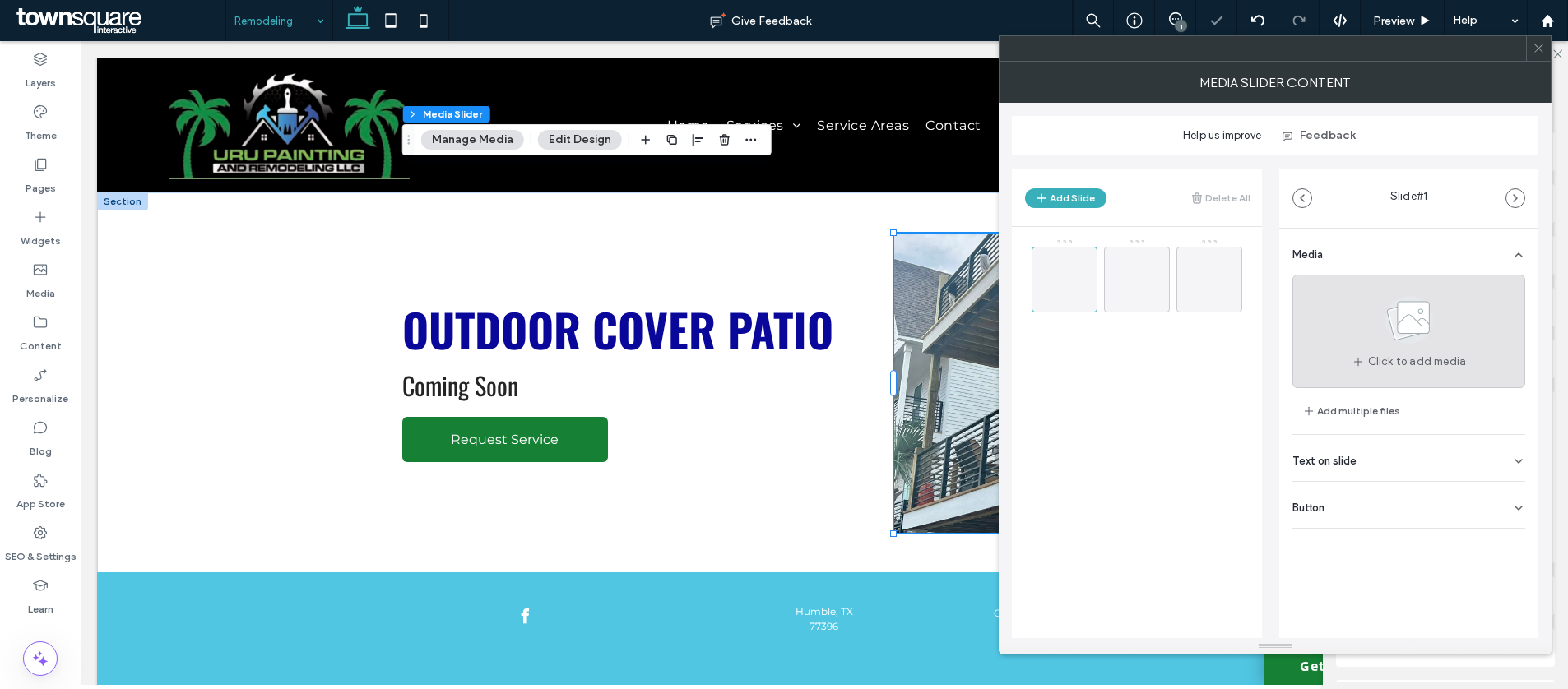 click 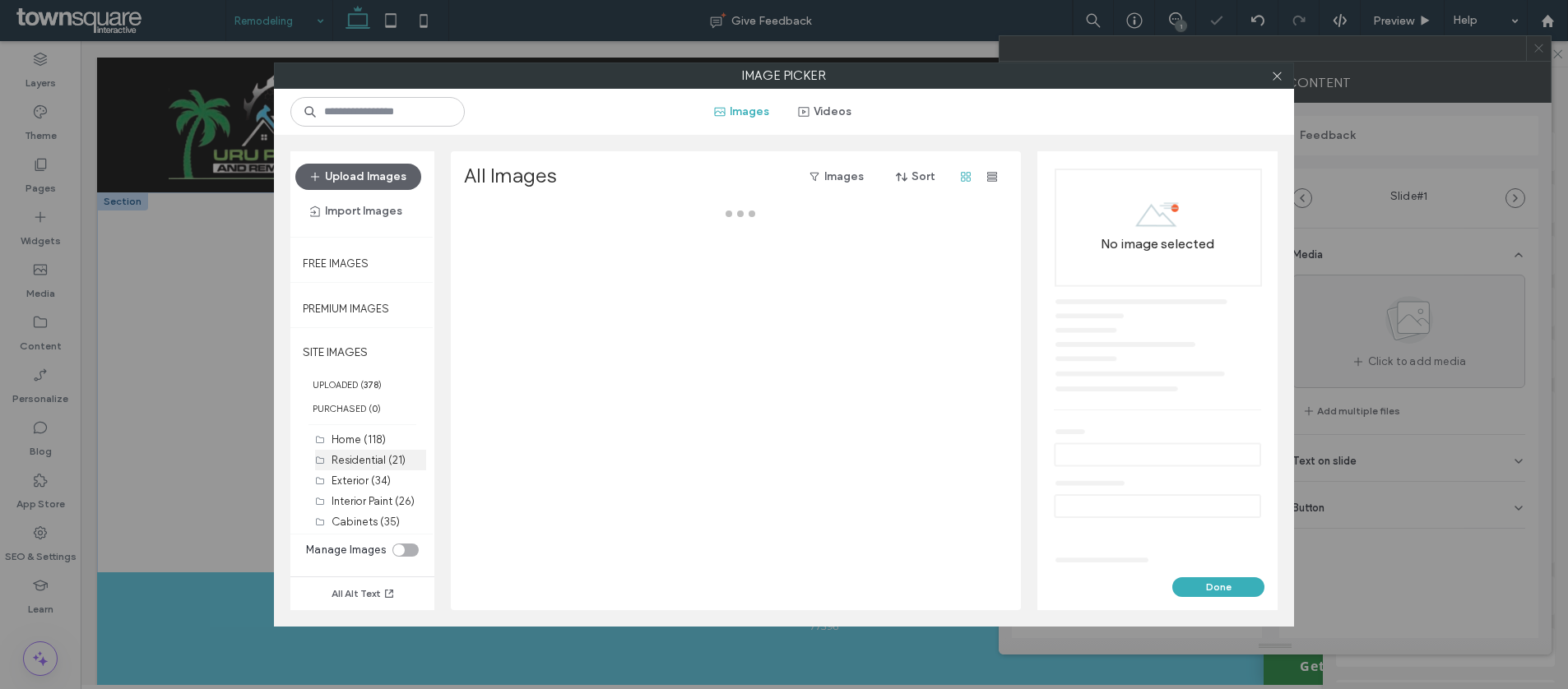 click on "Residential (21)" at bounding box center (369, 460) 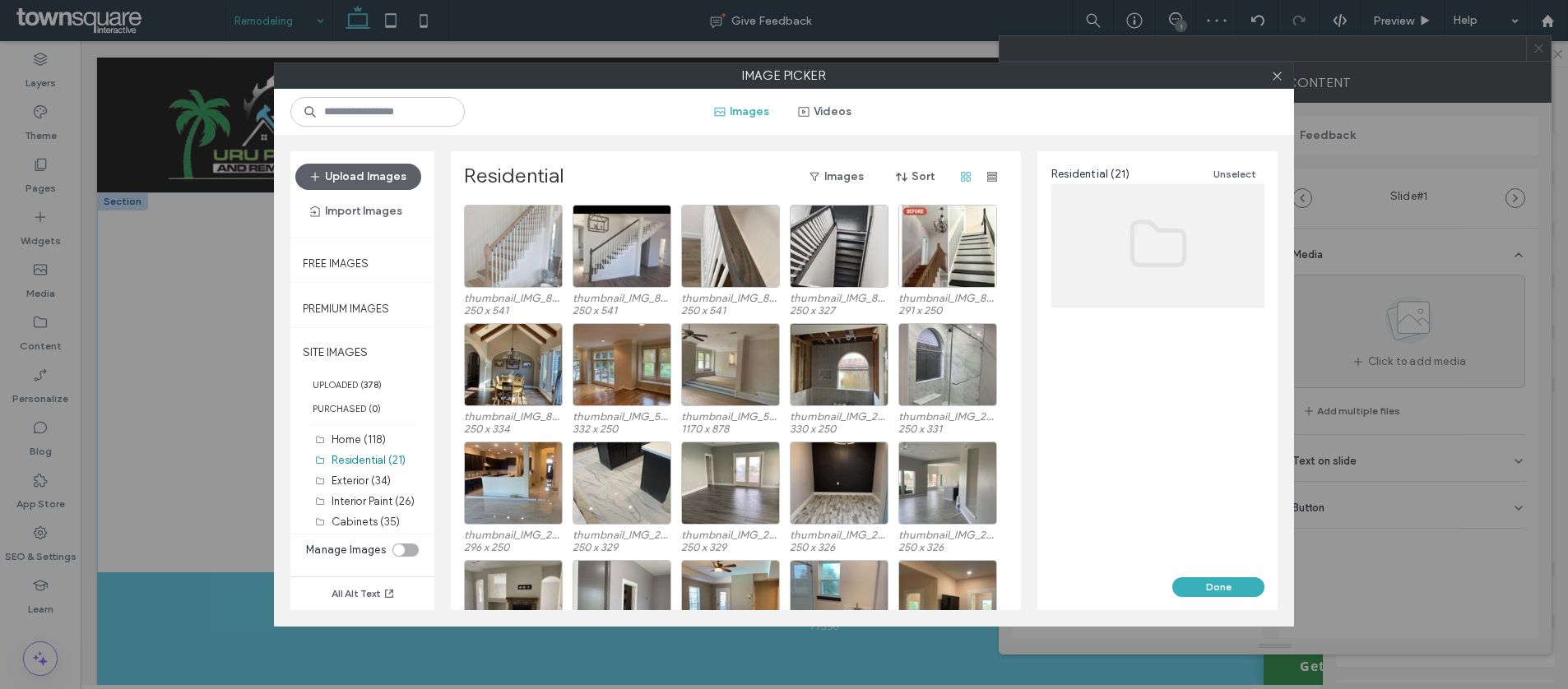 click at bounding box center (513, 246) 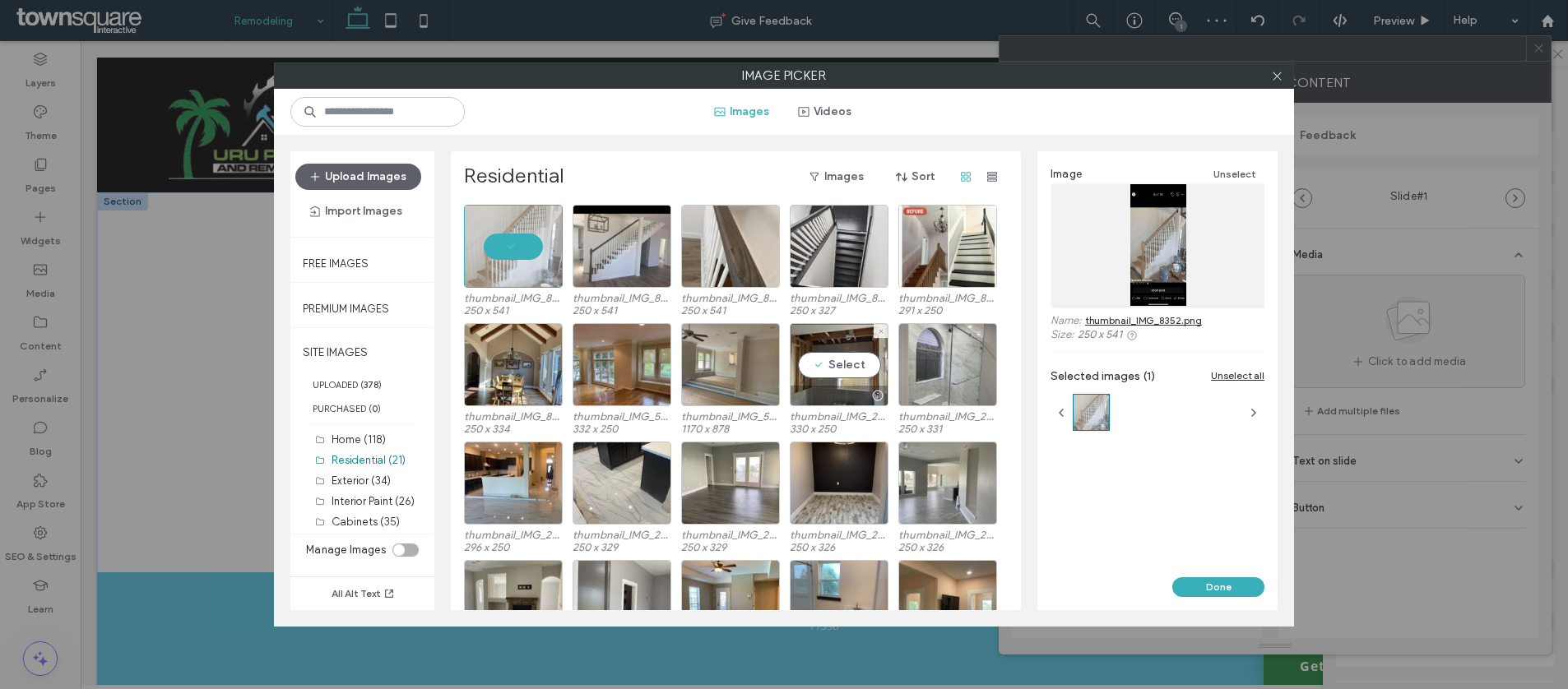 scroll, scrollTop: 187, scrollLeft: 0, axis: vertical 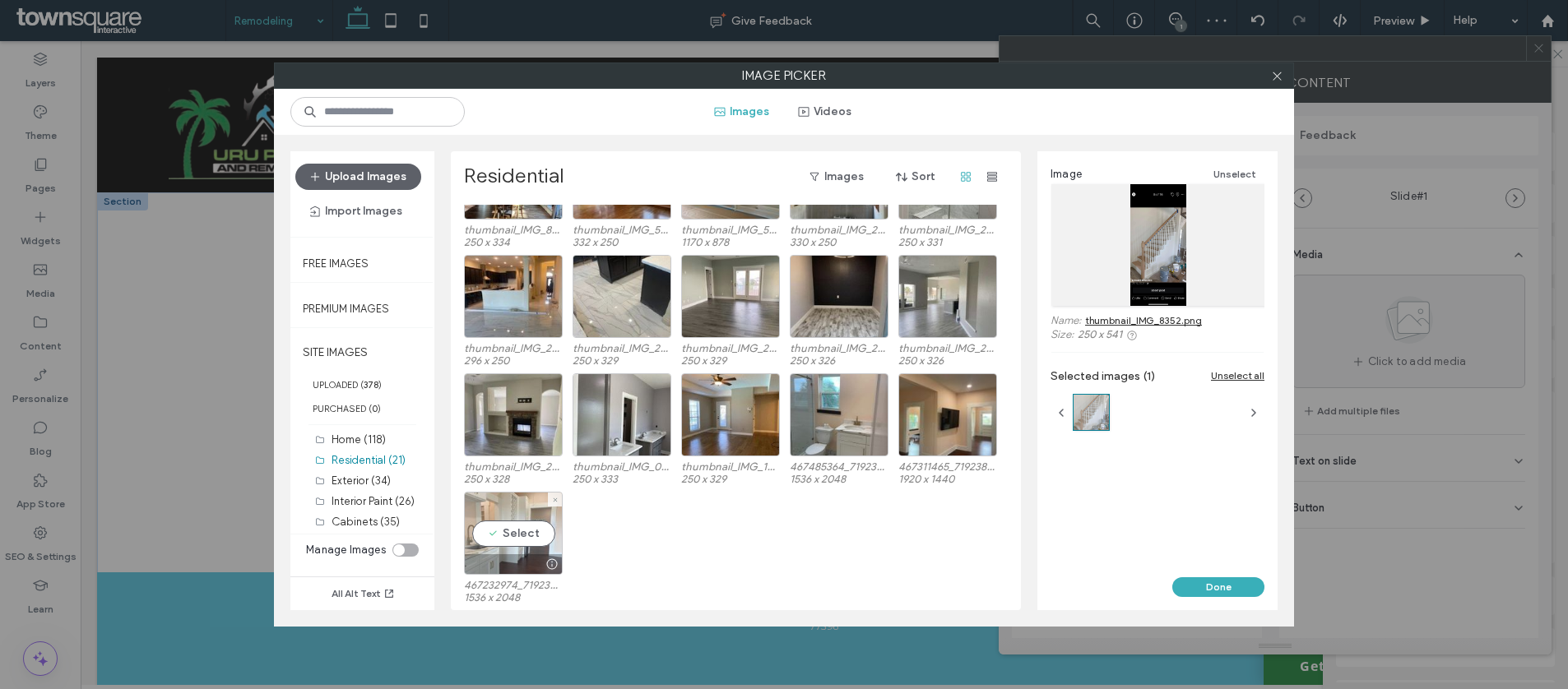 click on "Select" at bounding box center [513, 533] 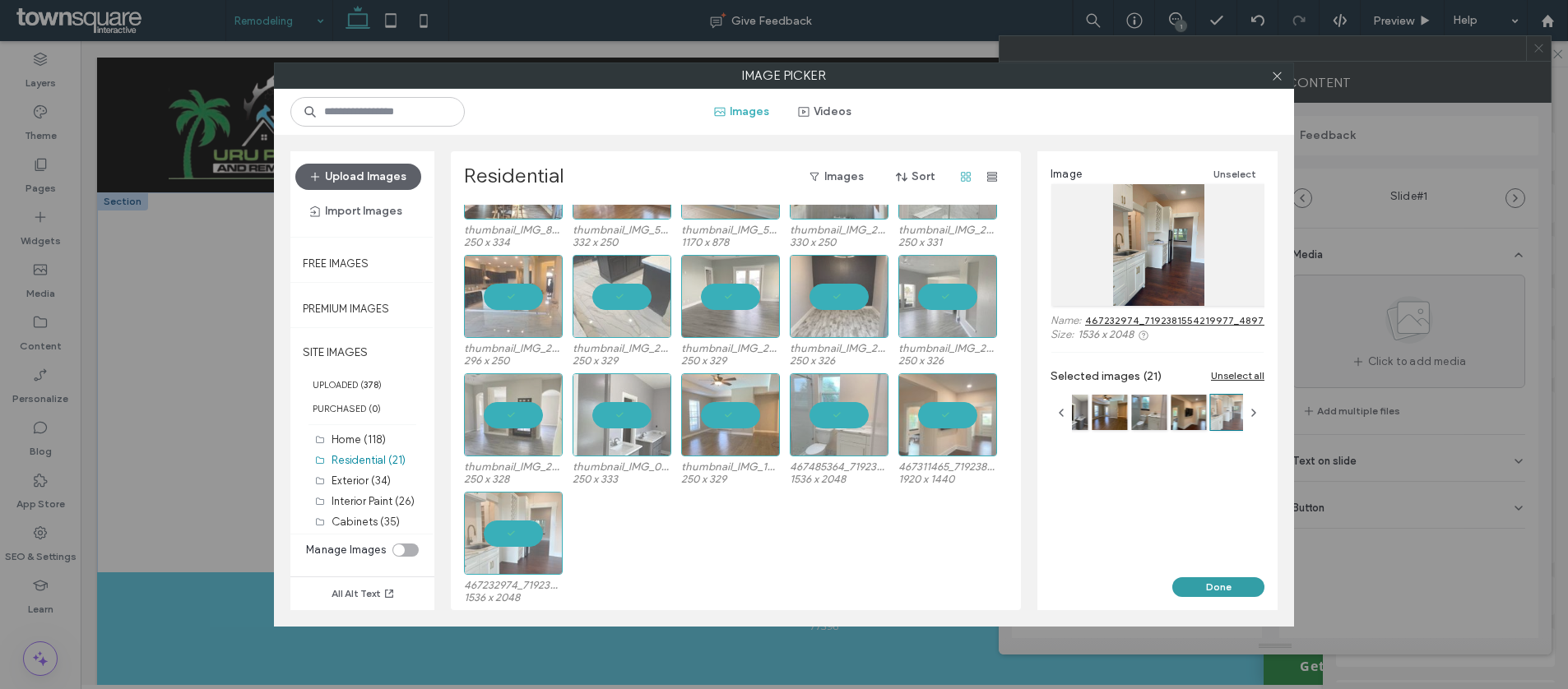click on "Done" at bounding box center [1218, 587] 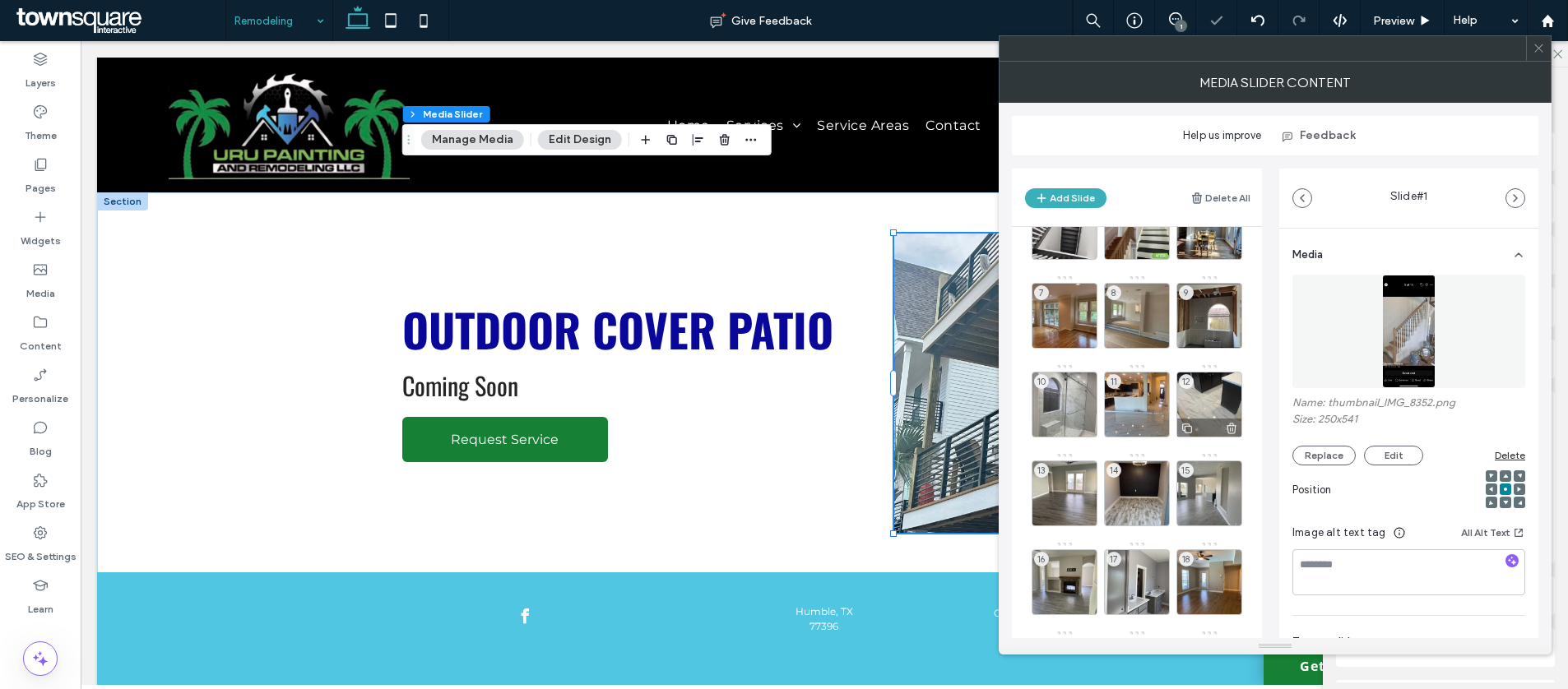 scroll, scrollTop: 244, scrollLeft: 0, axis: vertical 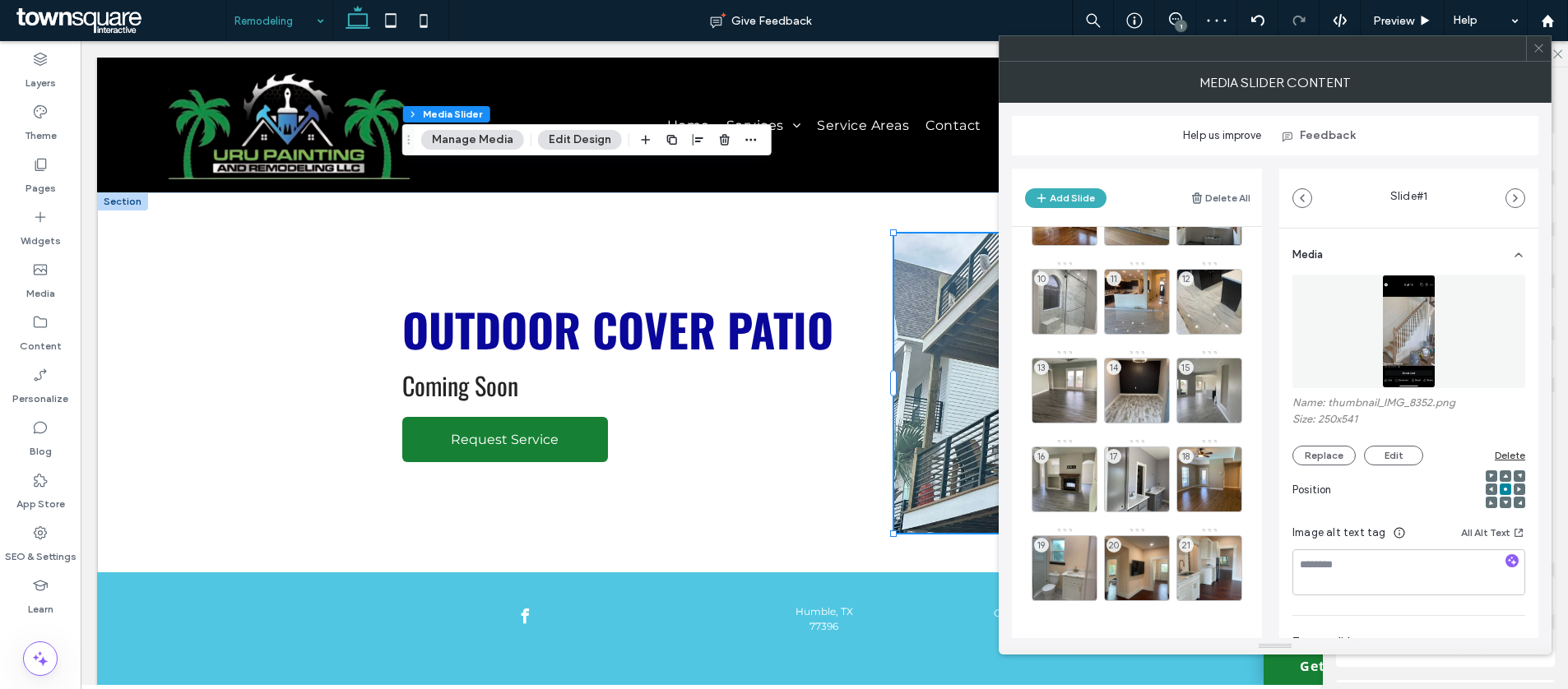click at bounding box center [1538, 49] 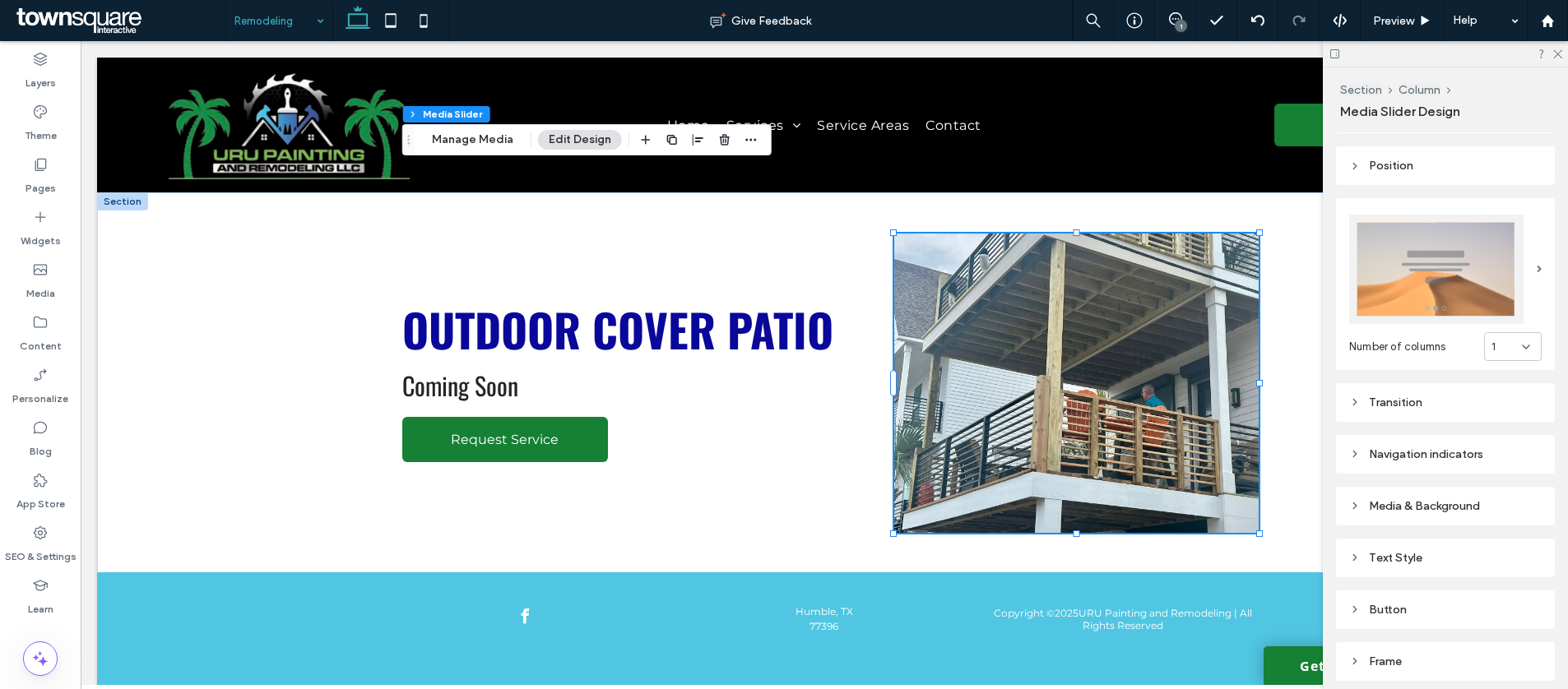 scroll, scrollTop: 257, scrollLeft: 0, axis: vertical 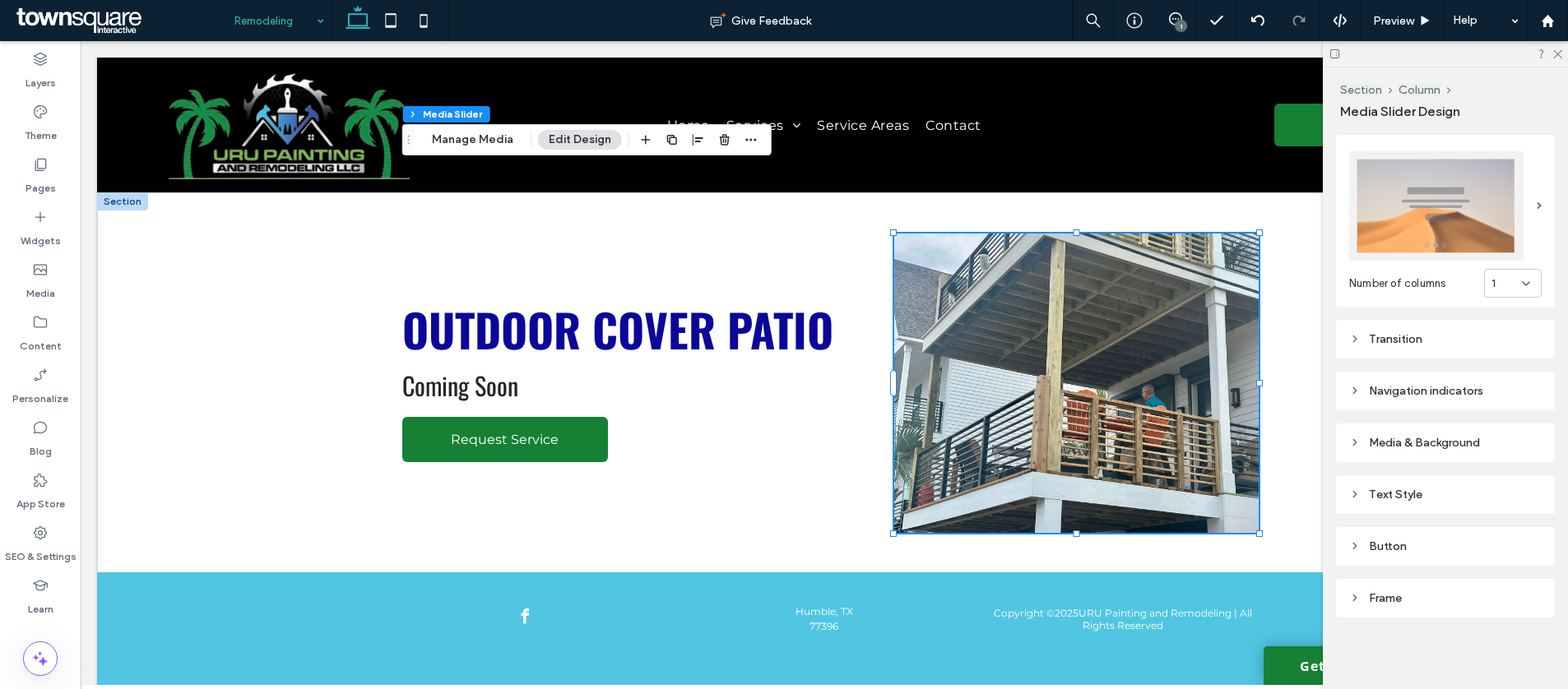 click on "1" at bounding box center (1513, 283) 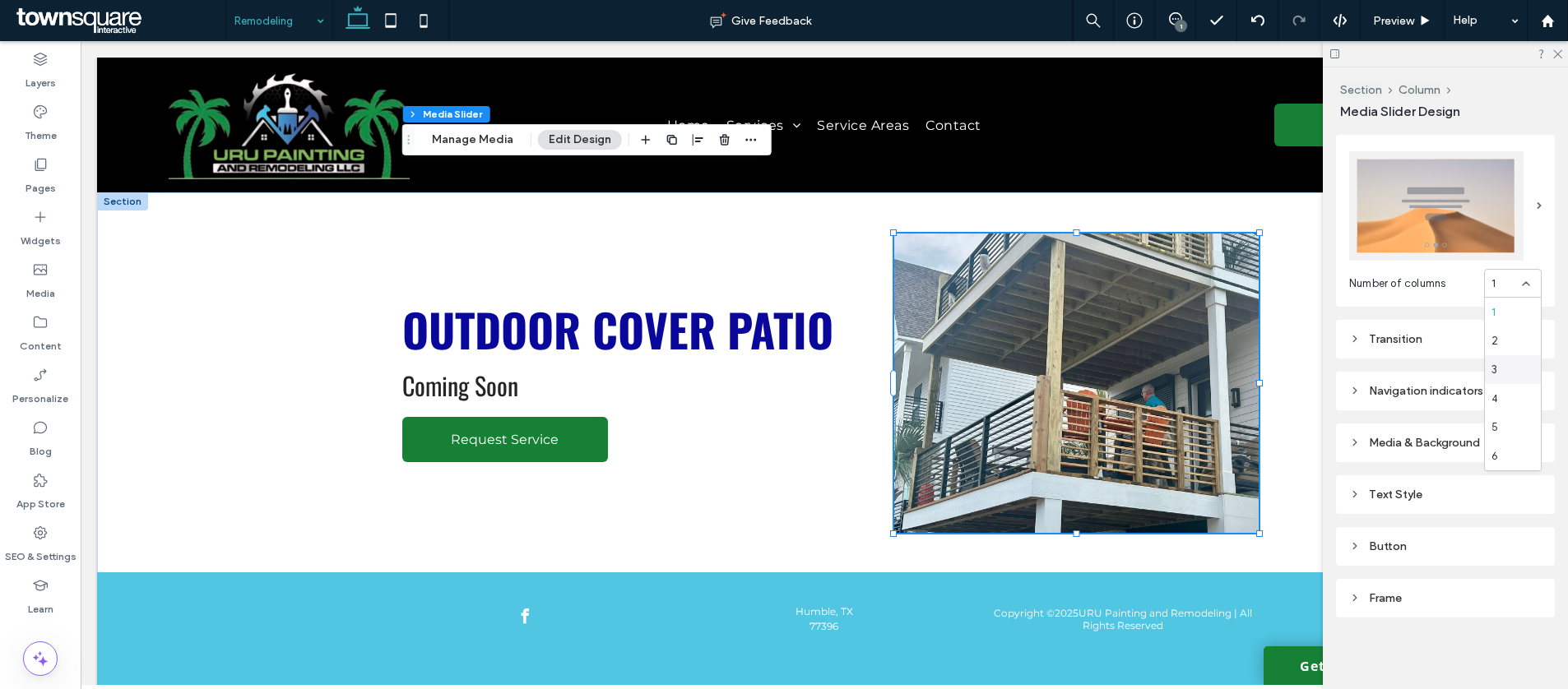 click on "3" at bounding box center (1513, 369) 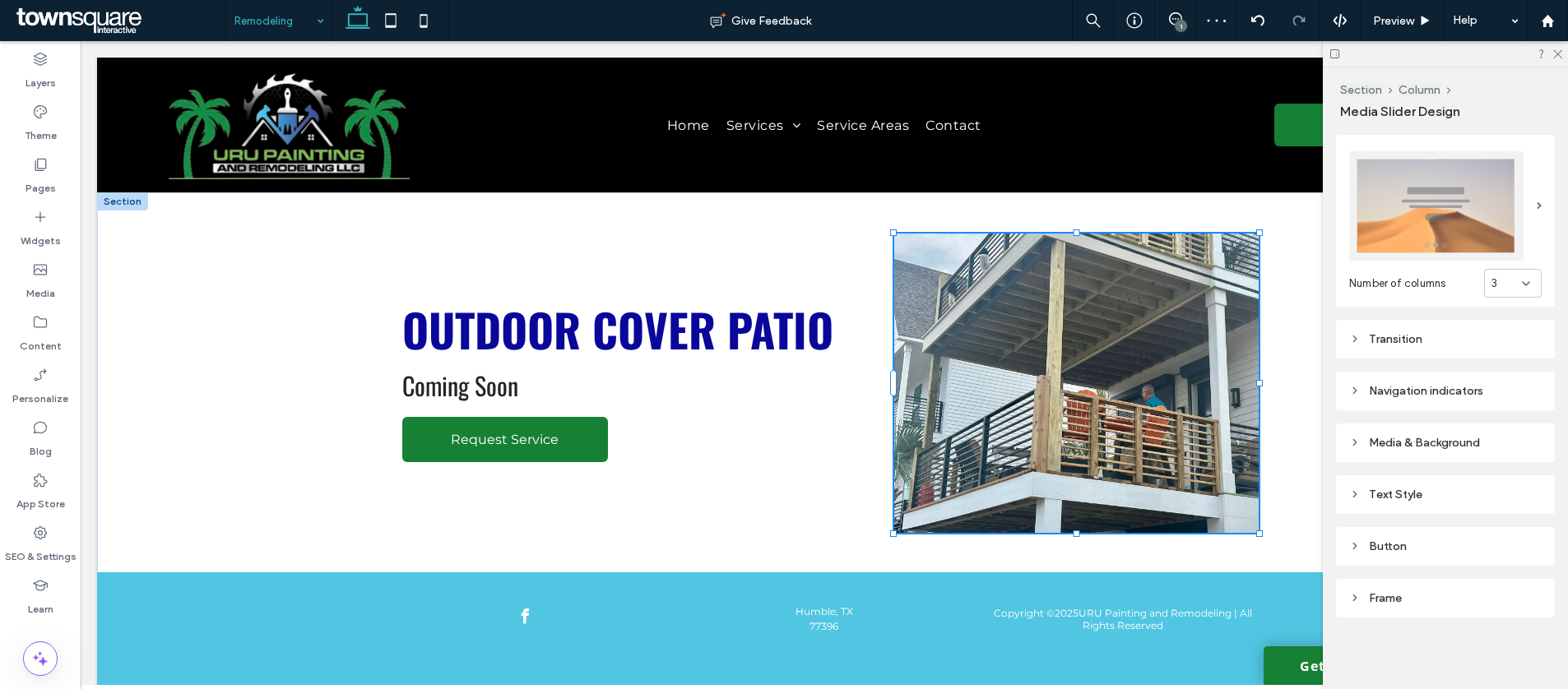 type on "***" 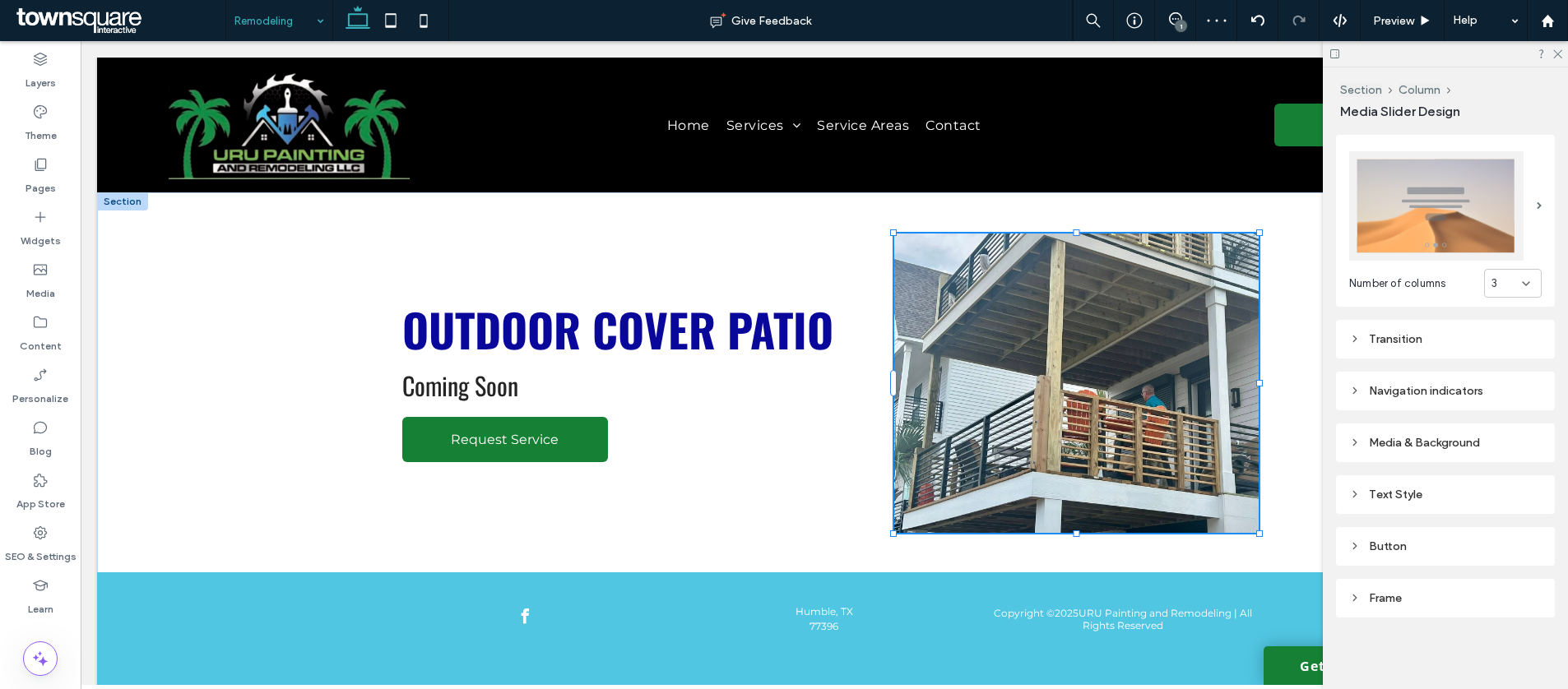type on "***" 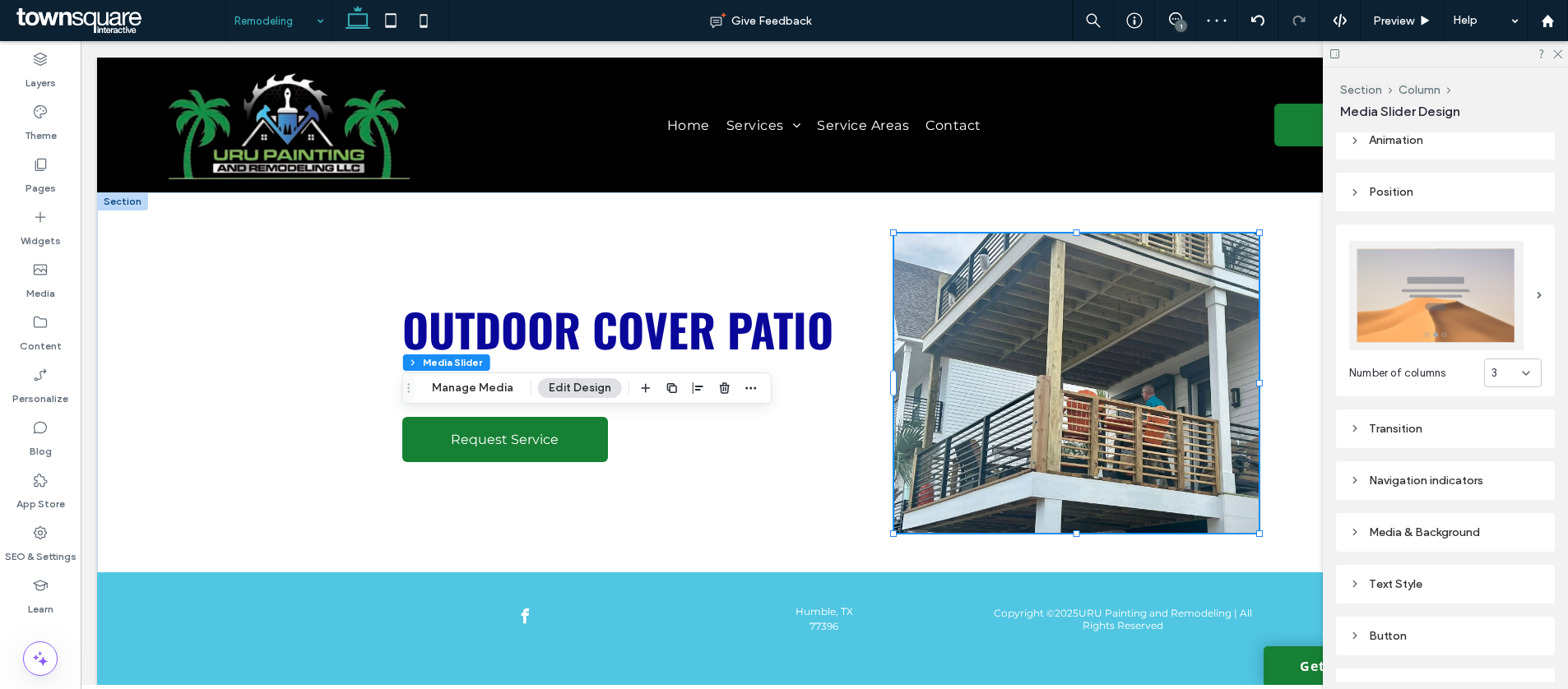 scroll, scrollTop: 257, scrollLeft: 0, axis: vertical 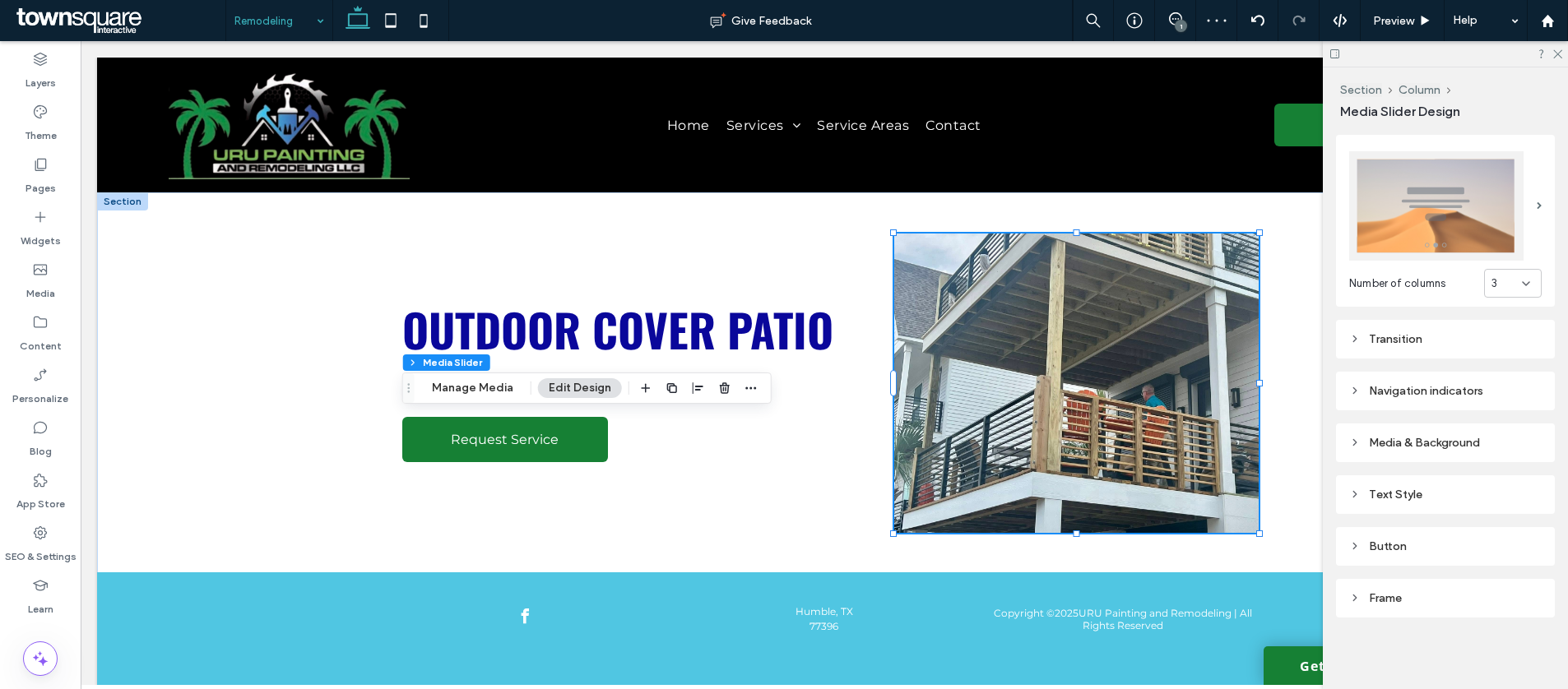 click on "Media & Background" at bounding box center [1445, 442] 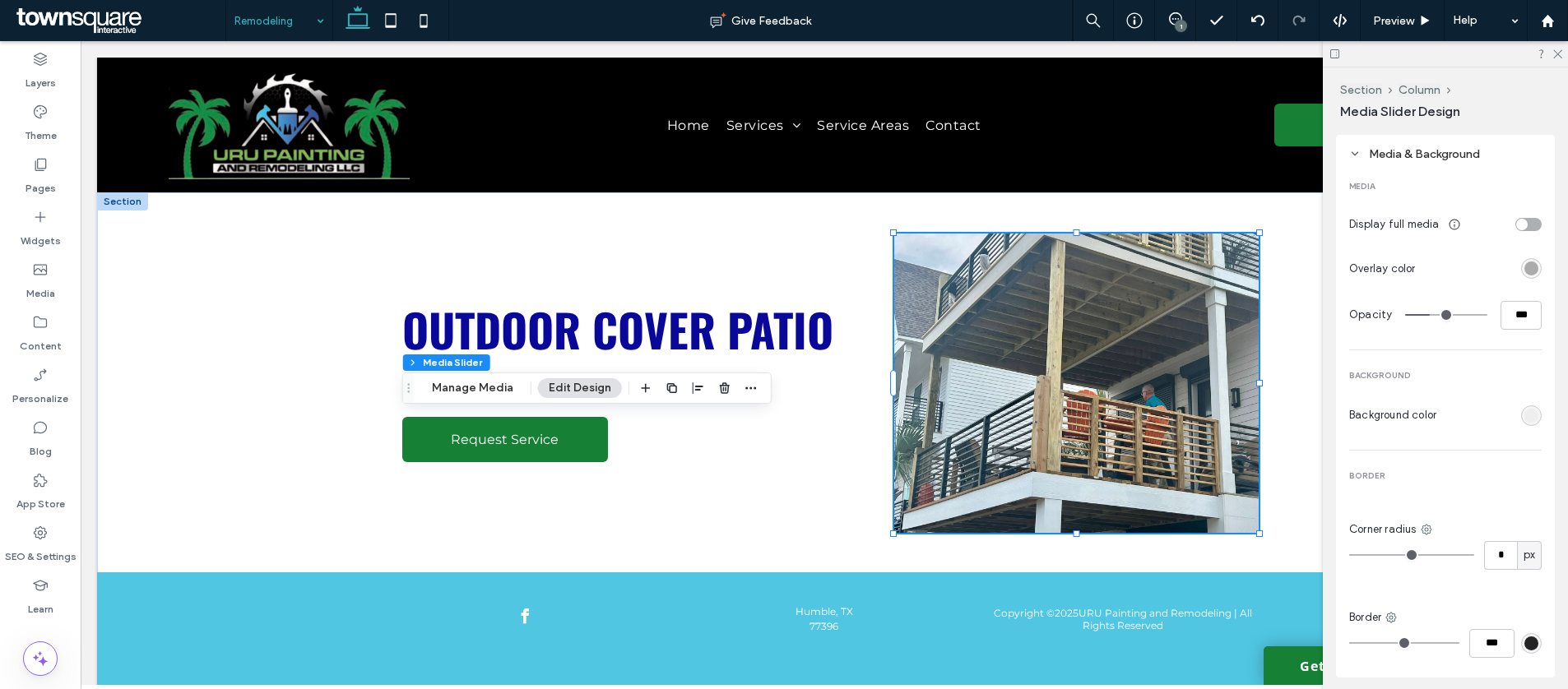 scroll, scrollTop: 553, scrollLeft: 0, axis: vertical 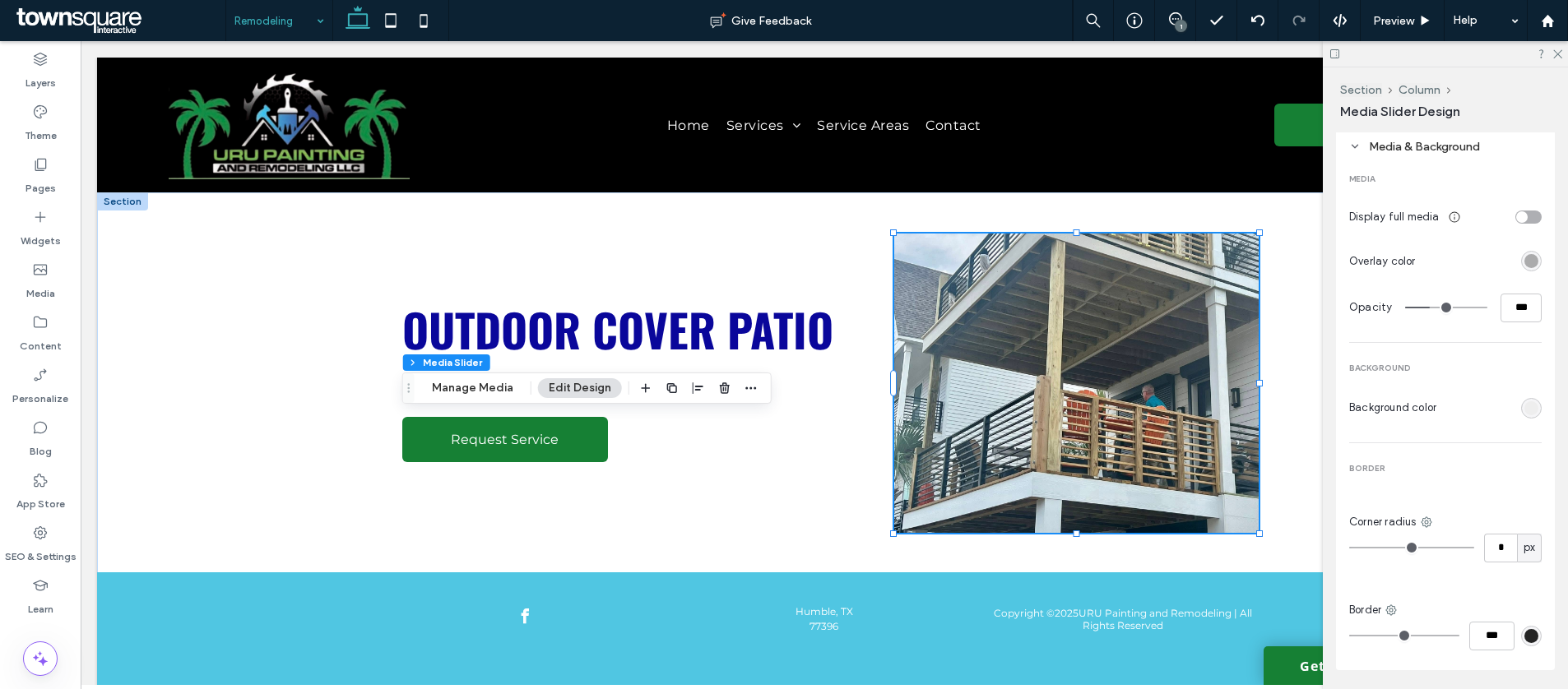 drag, startPoint x: 1423, startPoint y: 315, endPoint x: 1359, endPoint y: 308, distance: 64.38167 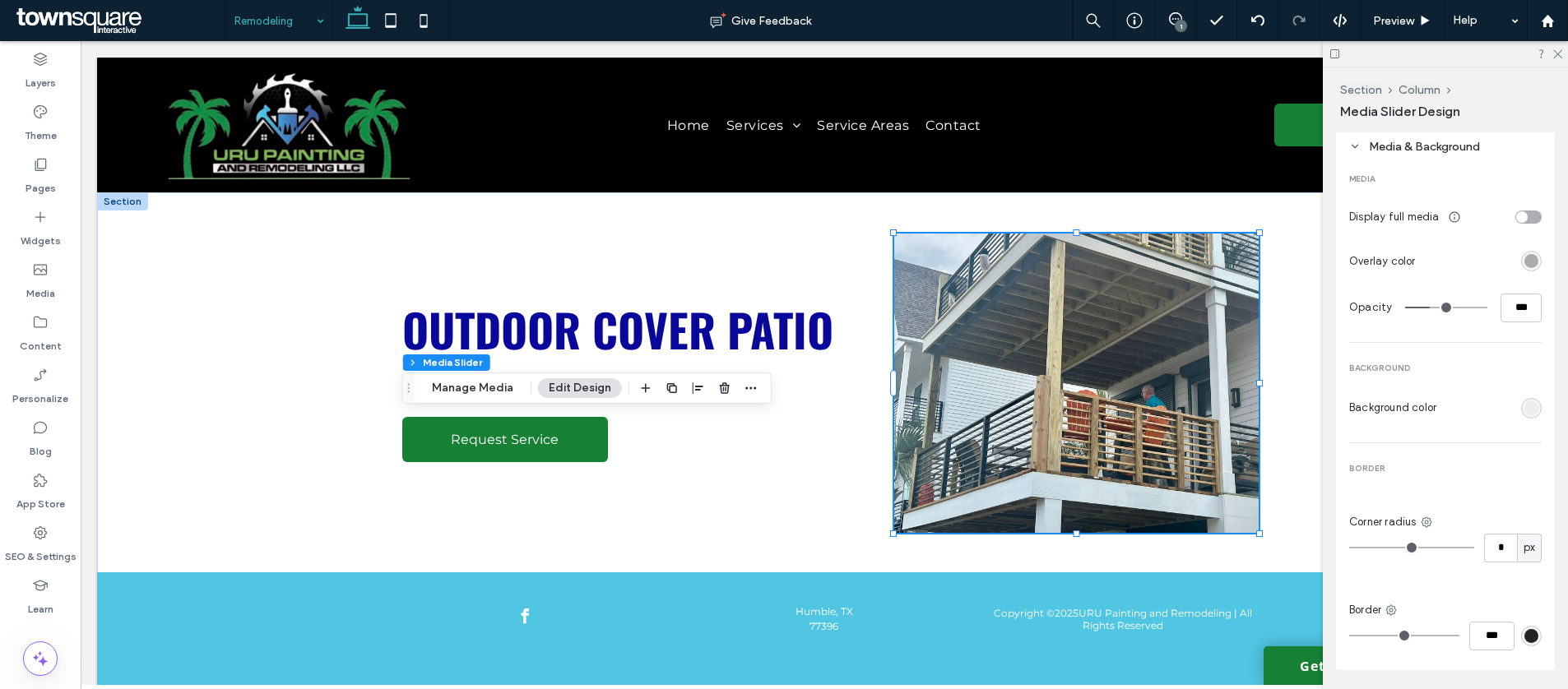 type on "*" 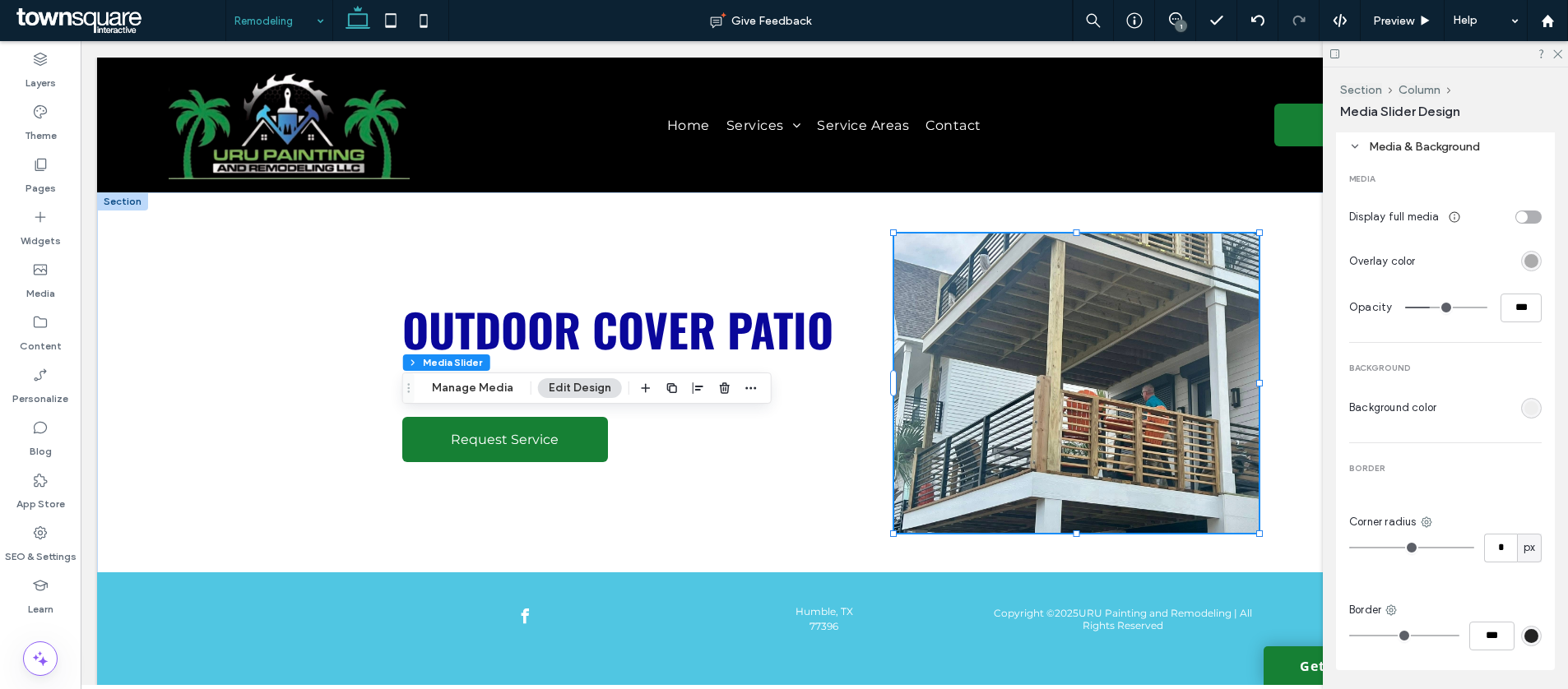 type on "**" 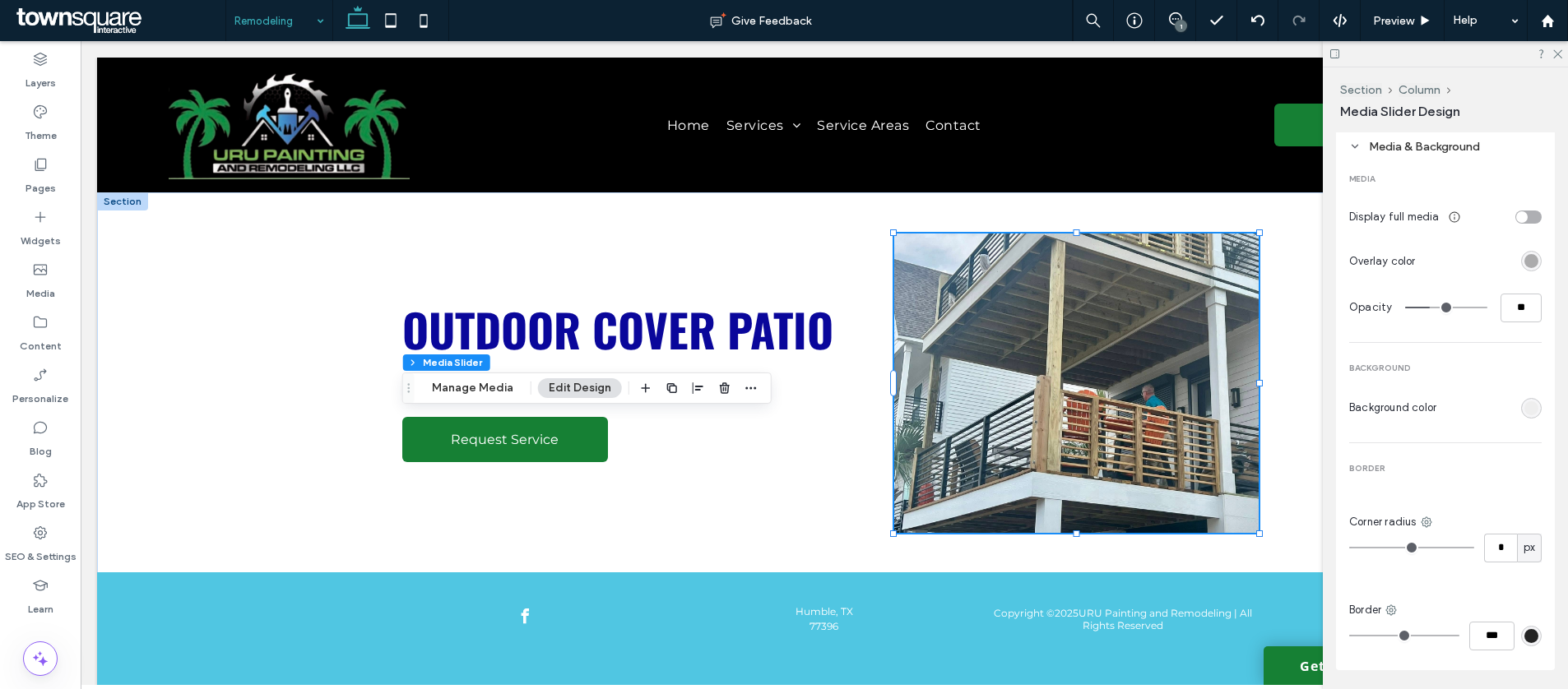 type on "*" 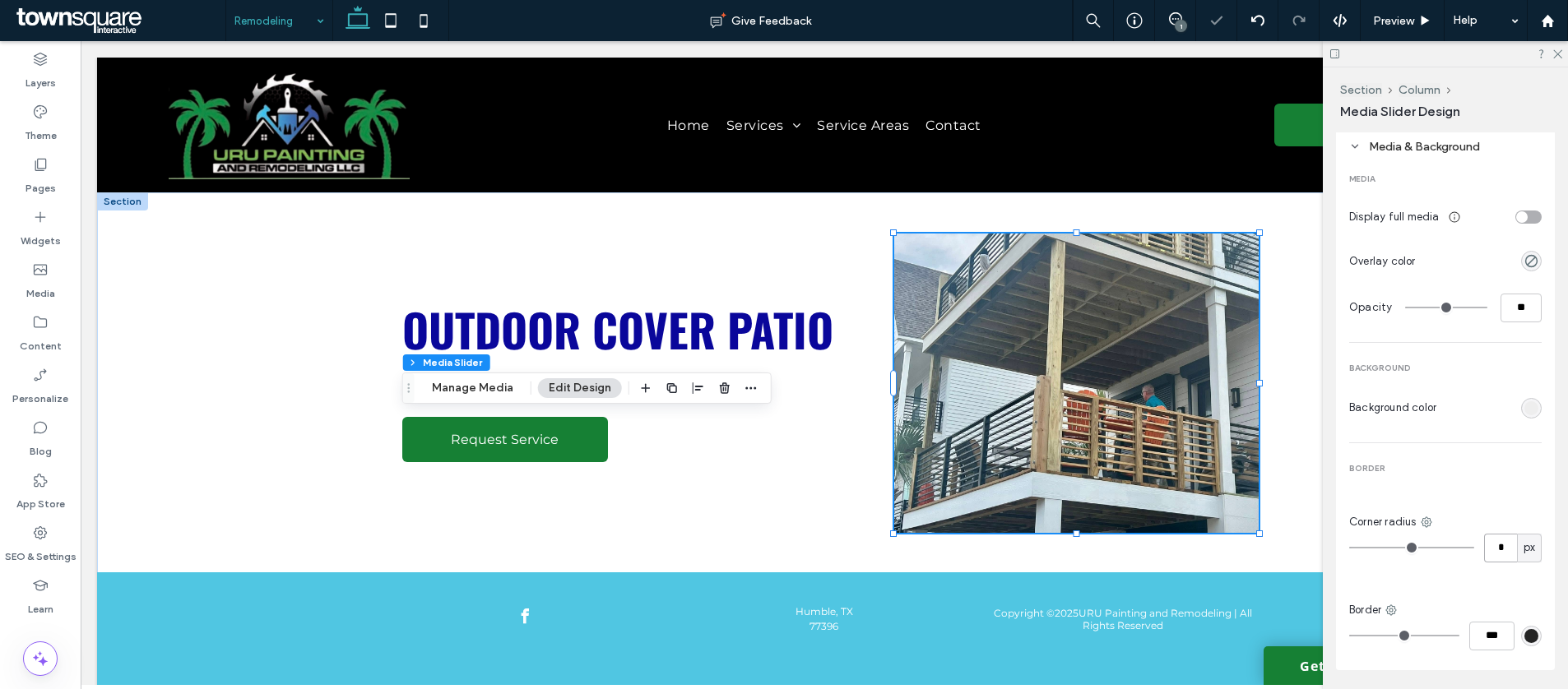 click on "*" at bounding box center (1501, 548) 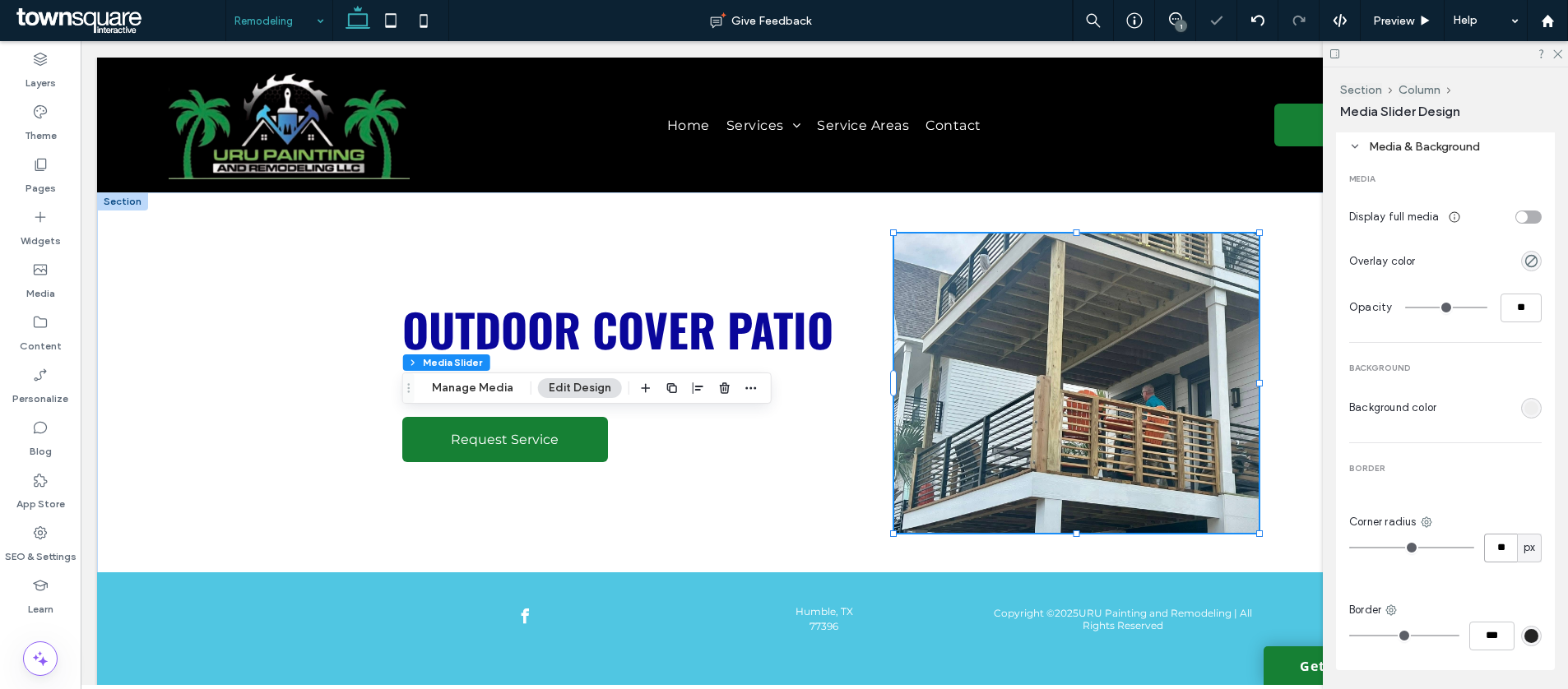 type on "**" 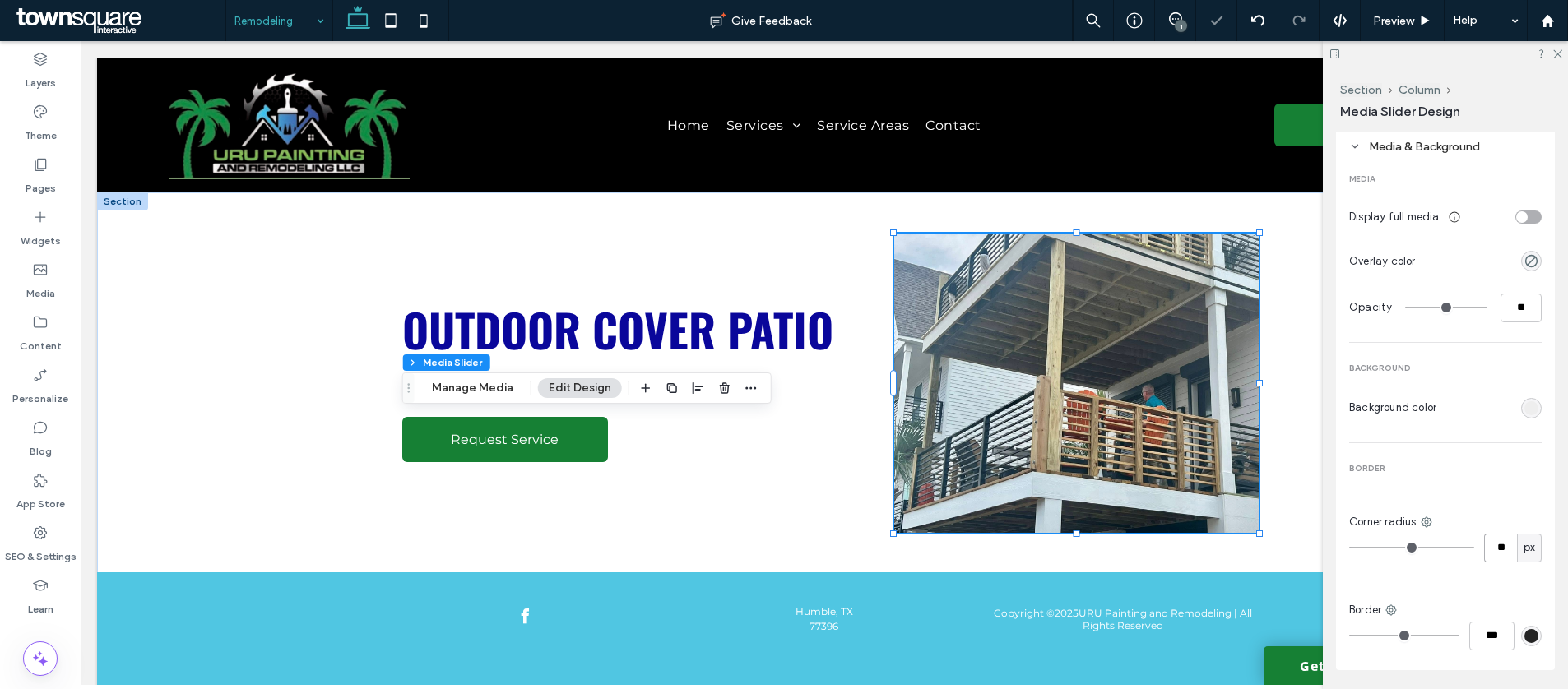 type on "**" 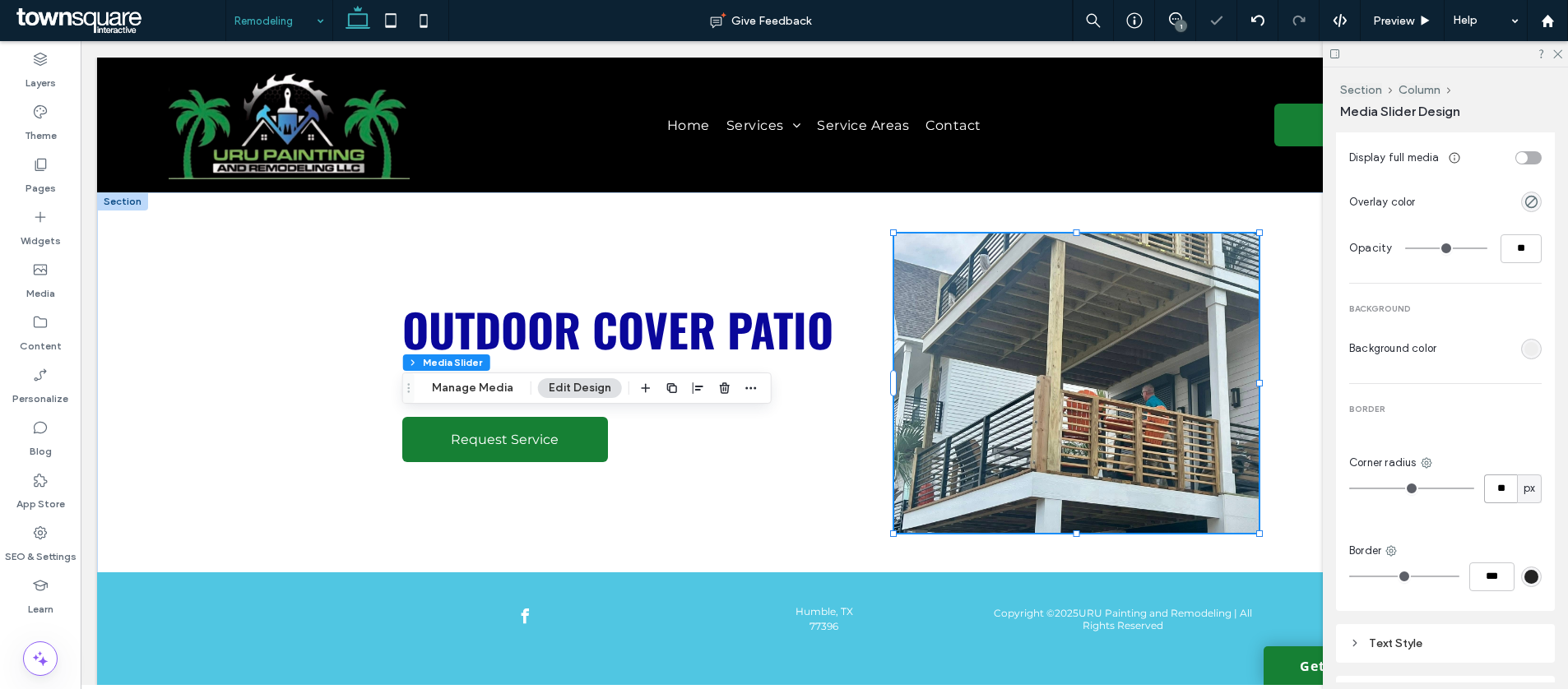 scroll, scrollTop: 215, scrollLeft: 0, axis: vertical 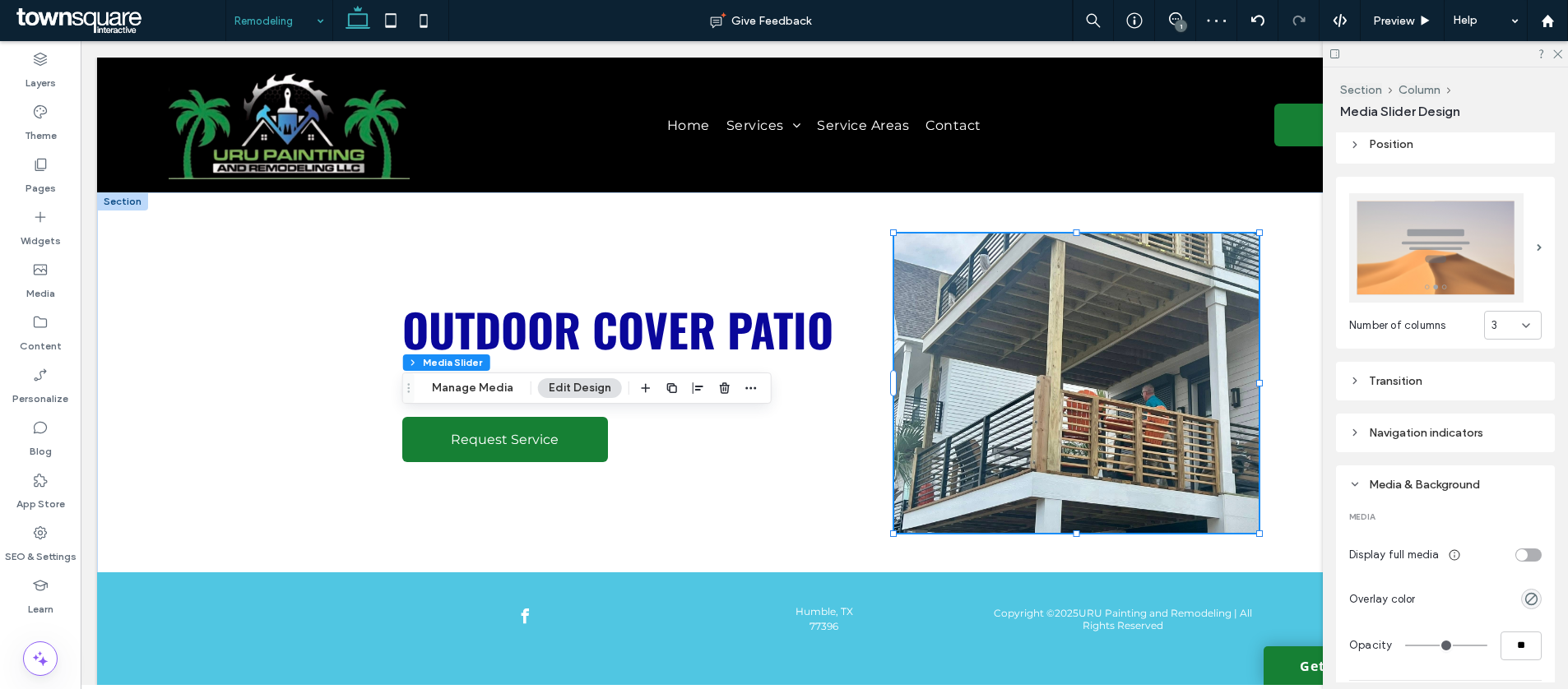 click at bounding box center [1445, 247] 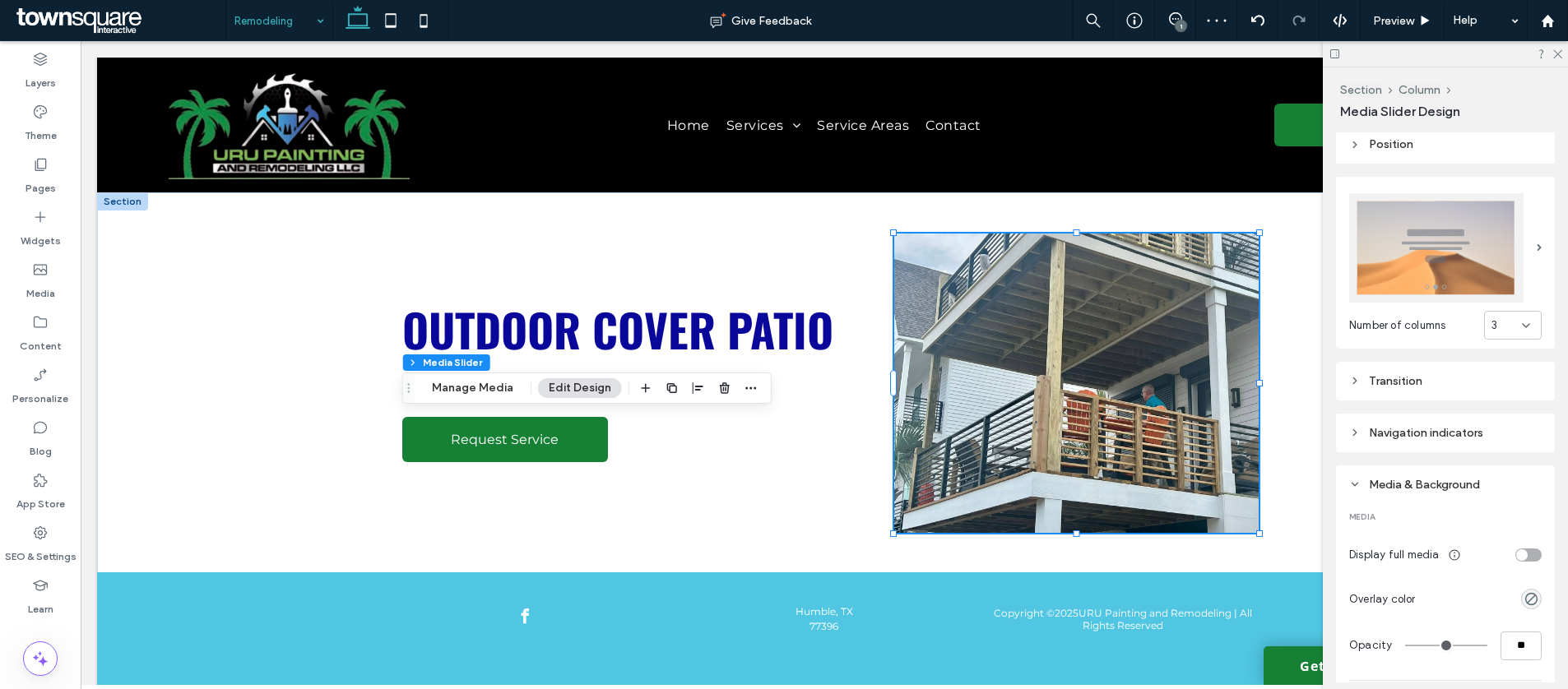 click at bounding box center (1436, 247) 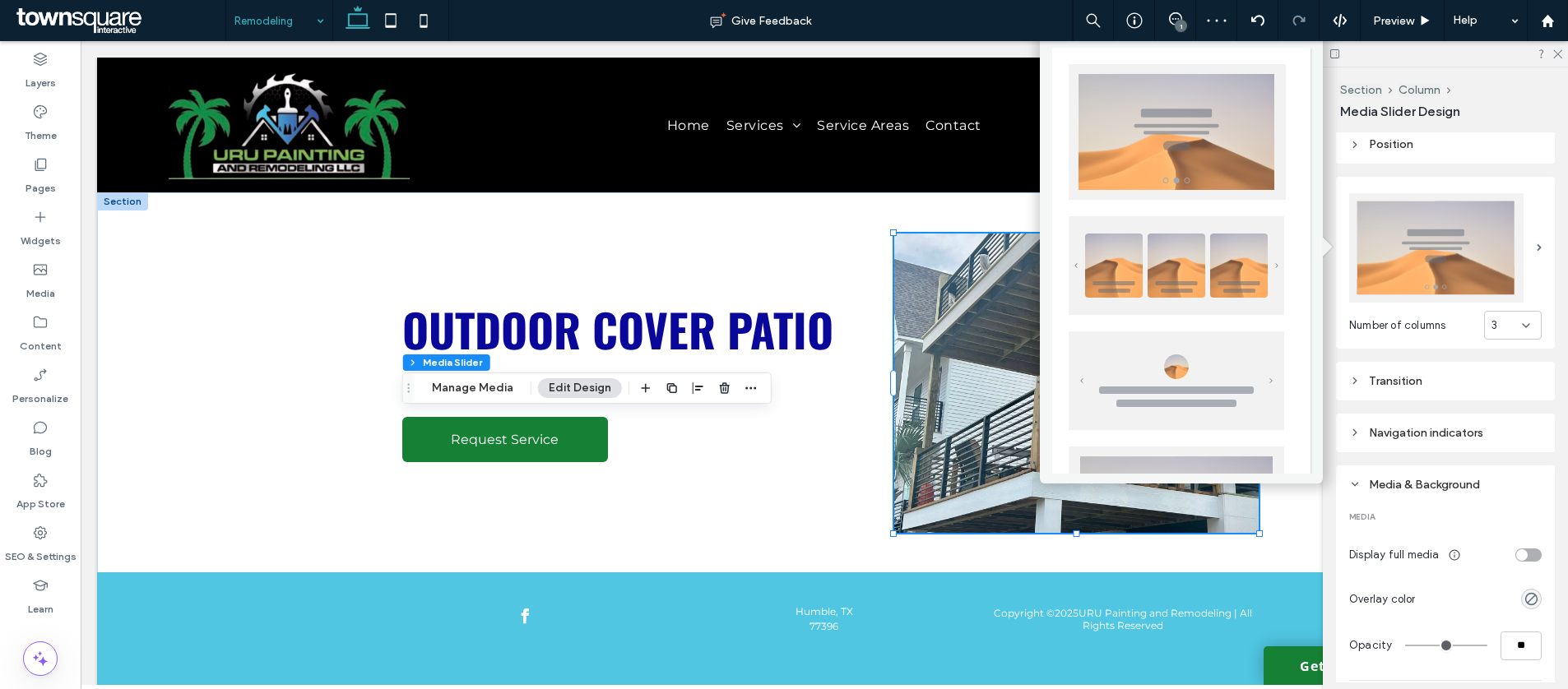 scroll, scrollTop: 27, scrollLeft: 0, axis: vertical 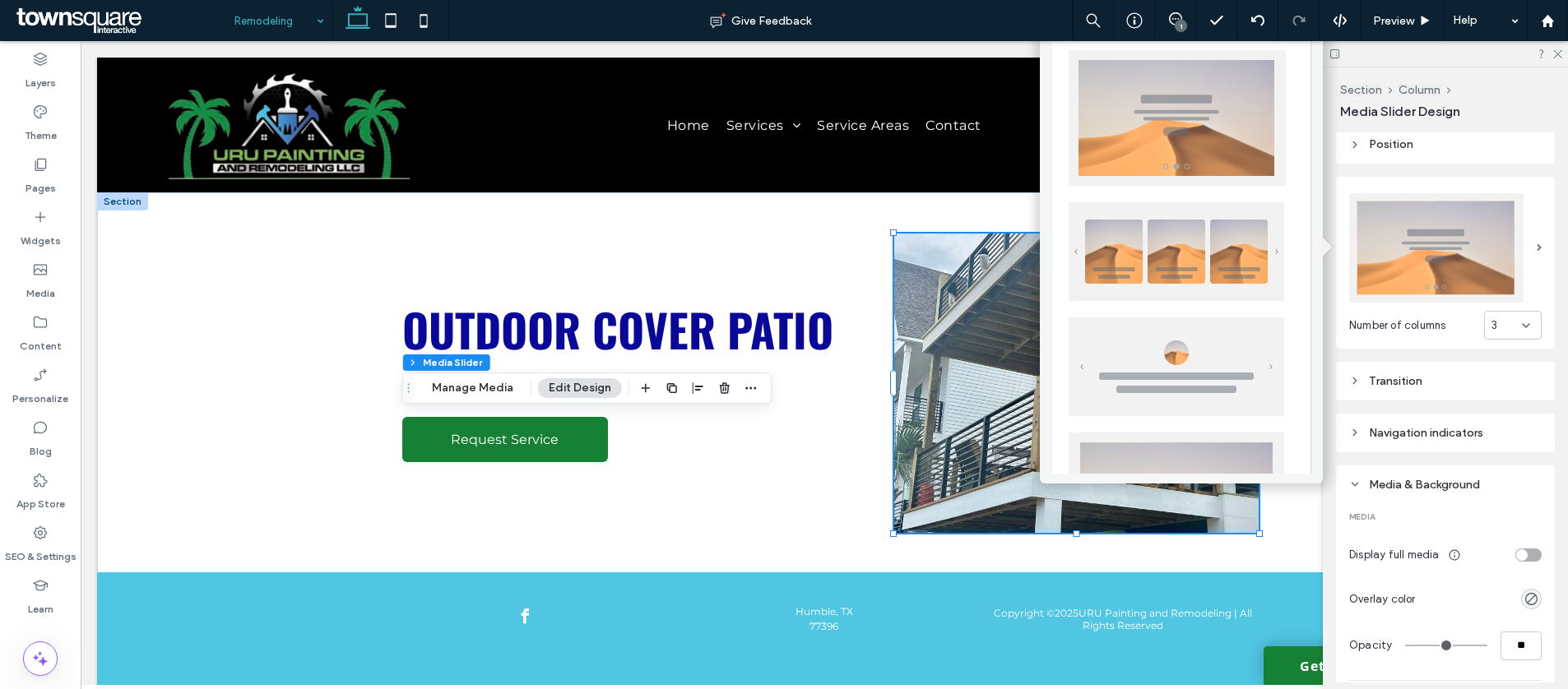 click at bounding box center (1176, 252) 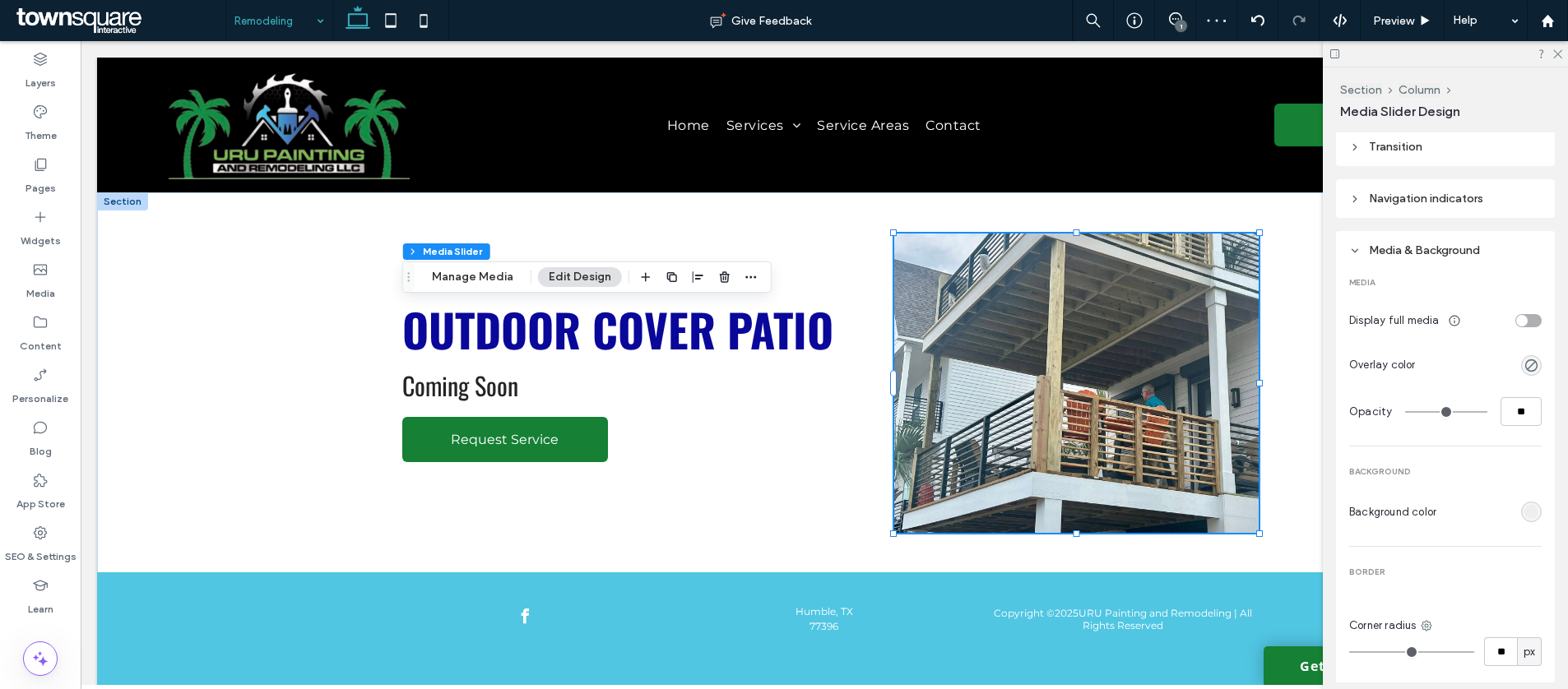 scroll, scrollTop: 216, scrollLeft: 0, axis: vertical 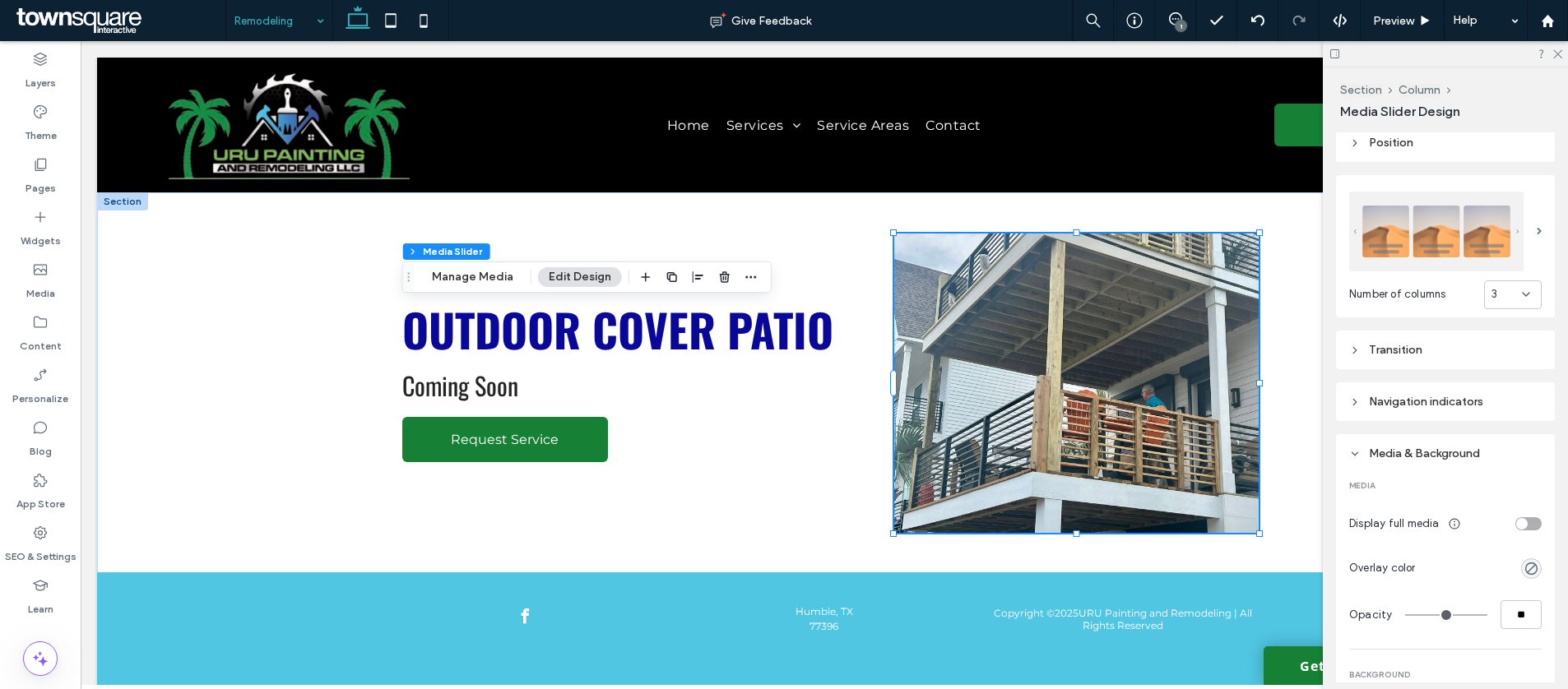 click on "Navigation indicators" at bounding box center [1445, 401] 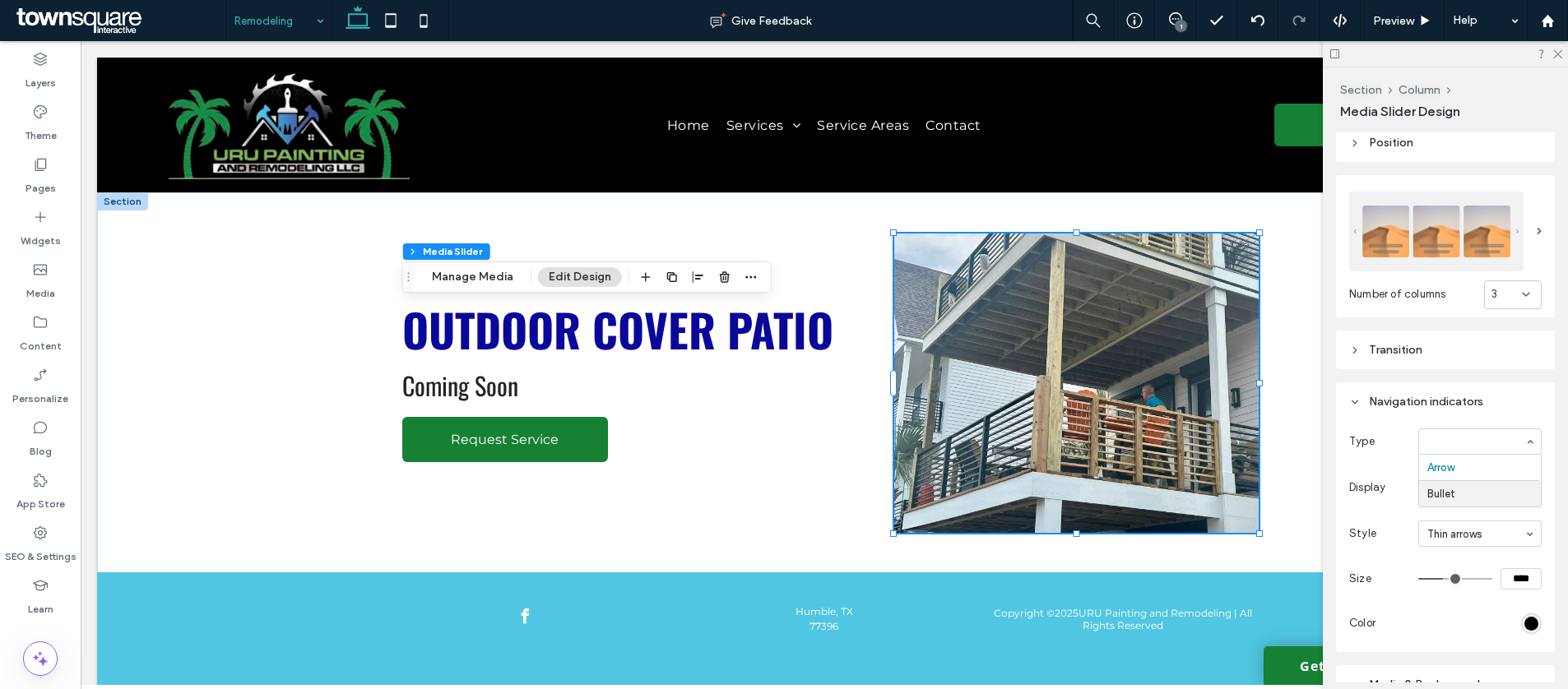 type on "**" 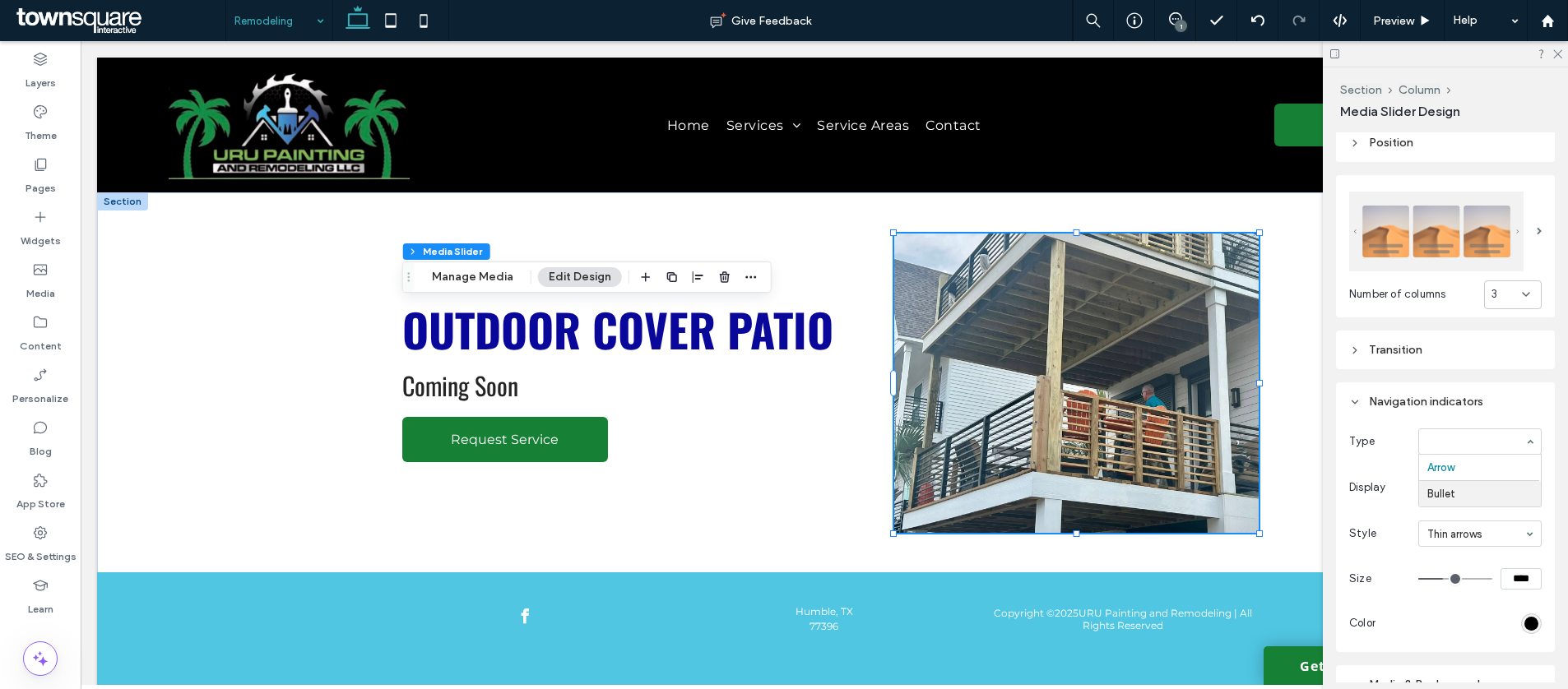 type on "*" 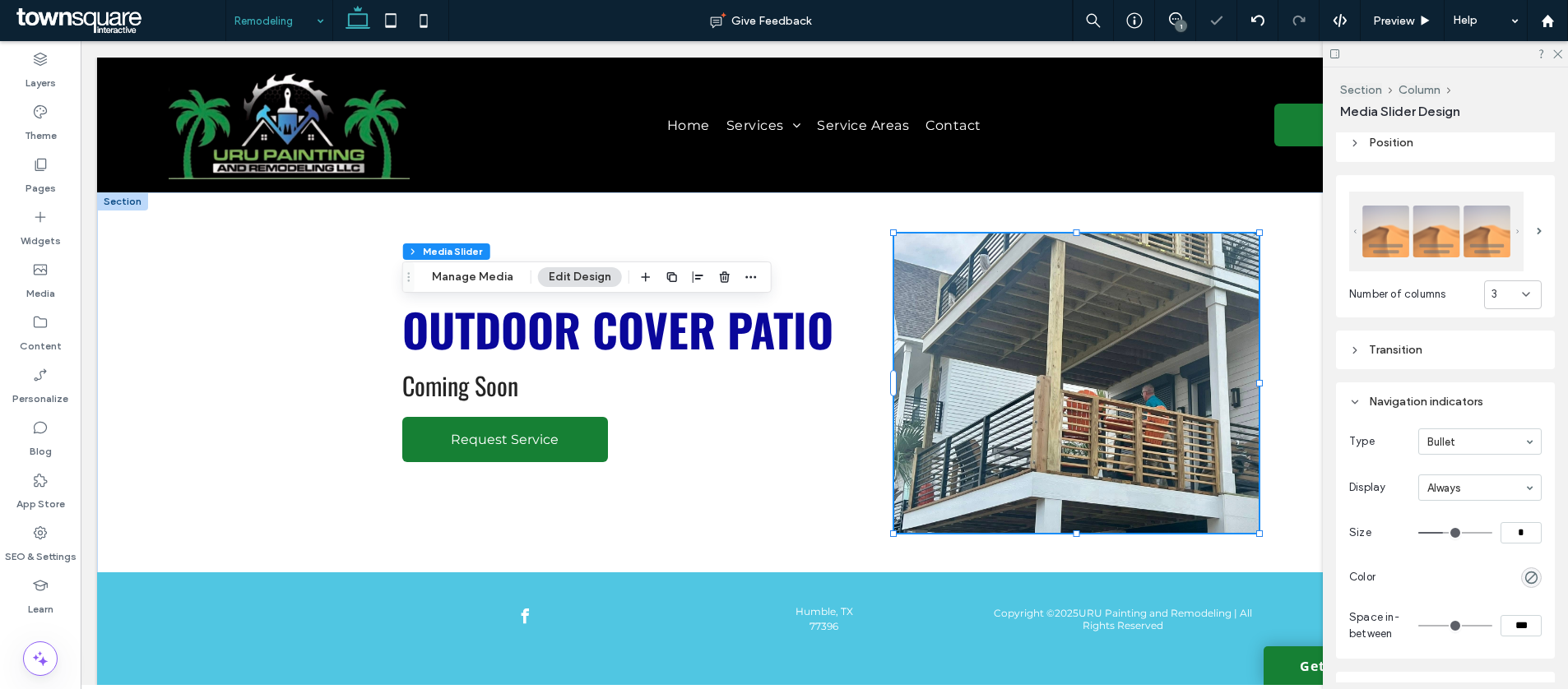 type on "**" 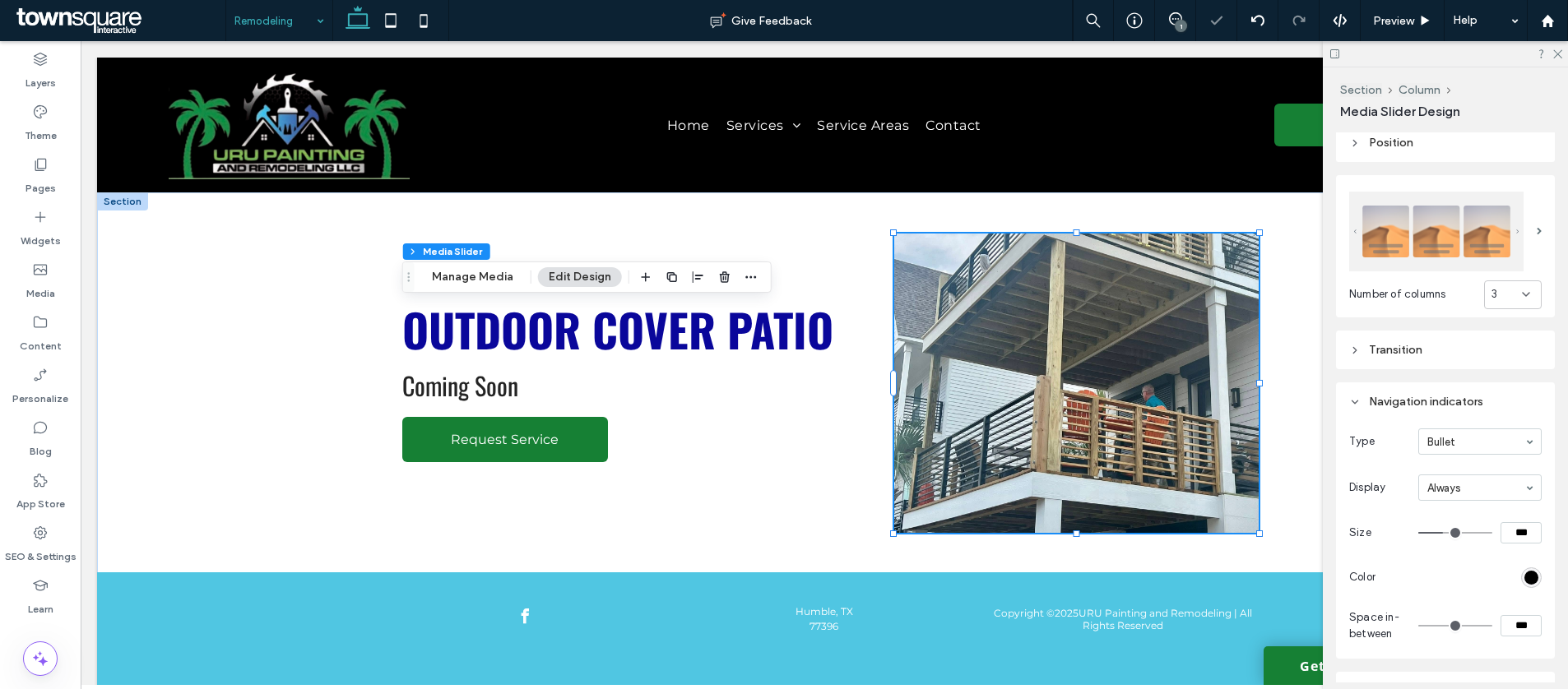 click on "Type Bullet Display Always Size *** Color Space in-between ***" at bounding box center (1445, 535) 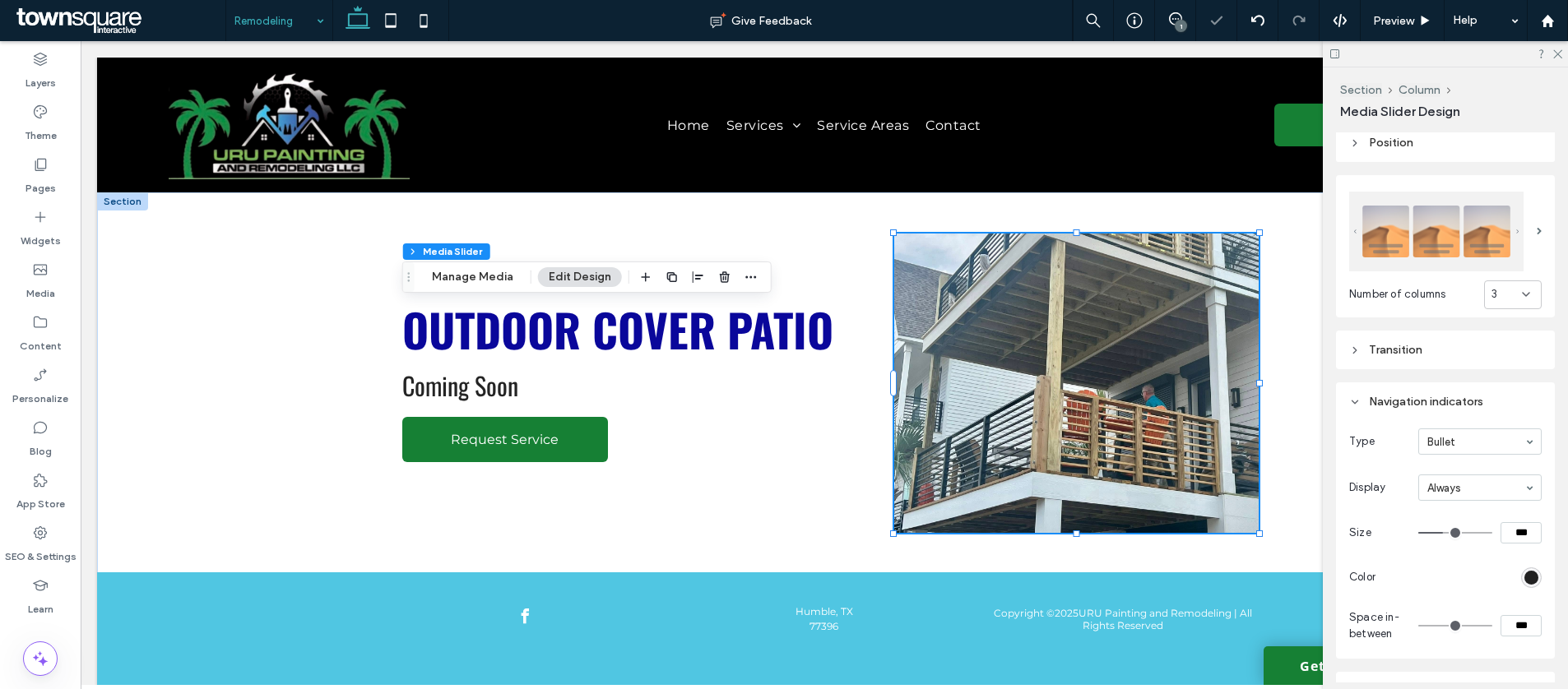 click at bounding box center (1531, 577) 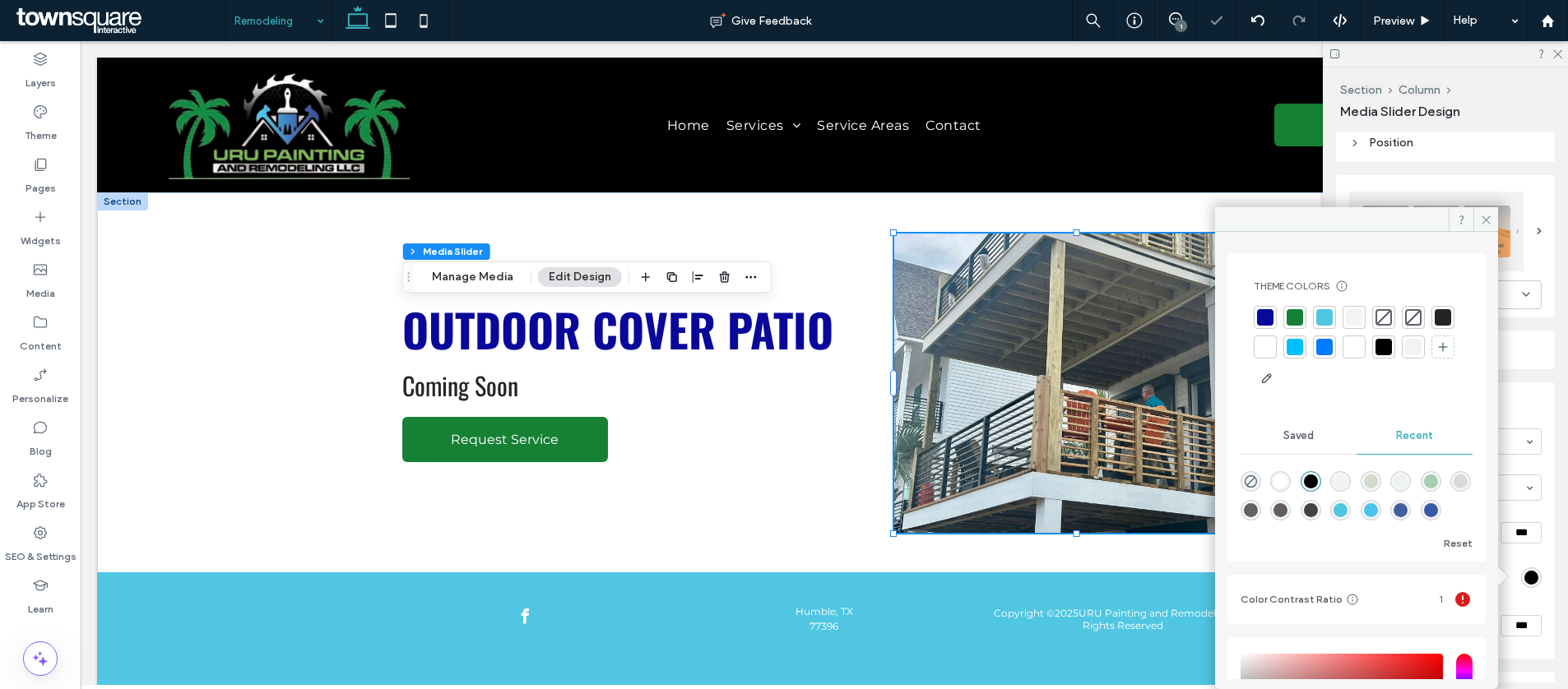 click at bounding box center (1295, 317) 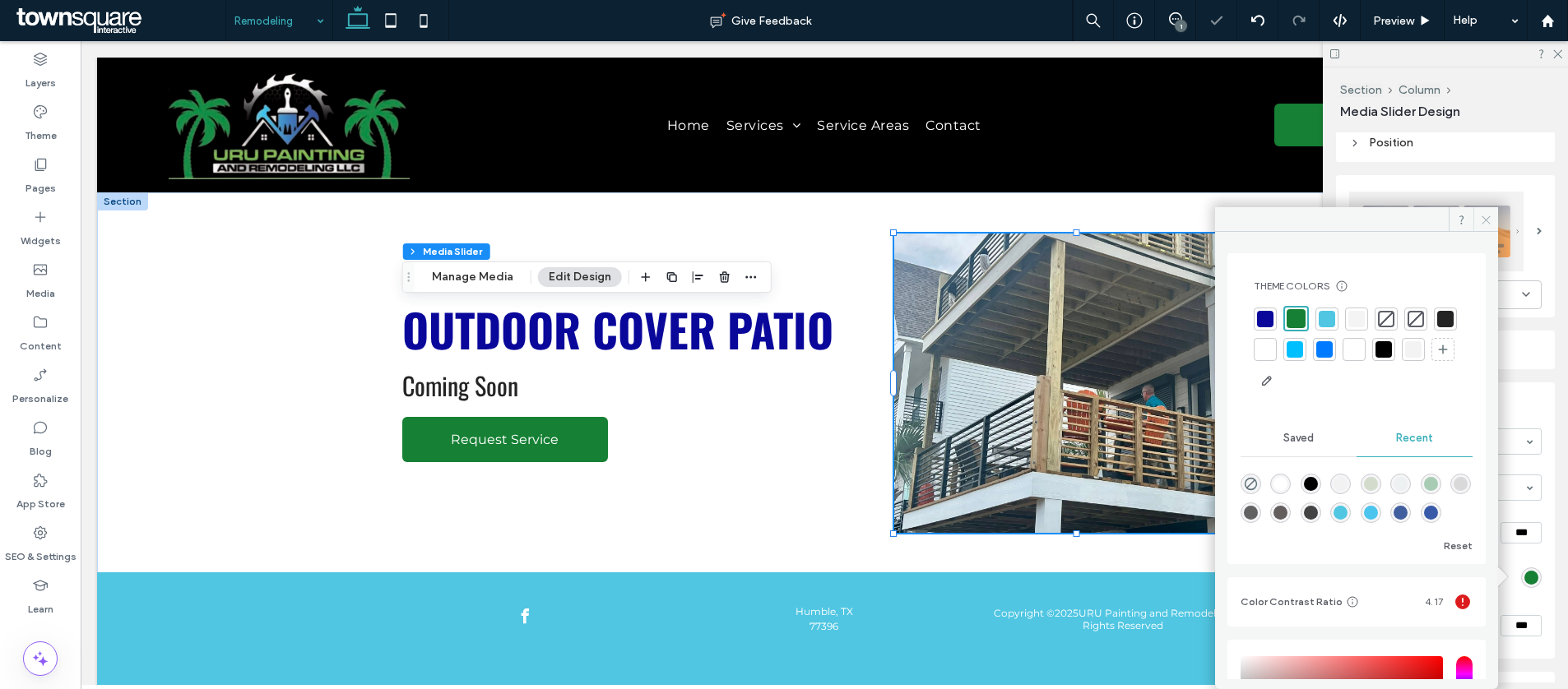 click at bounding box center [1486, 220] 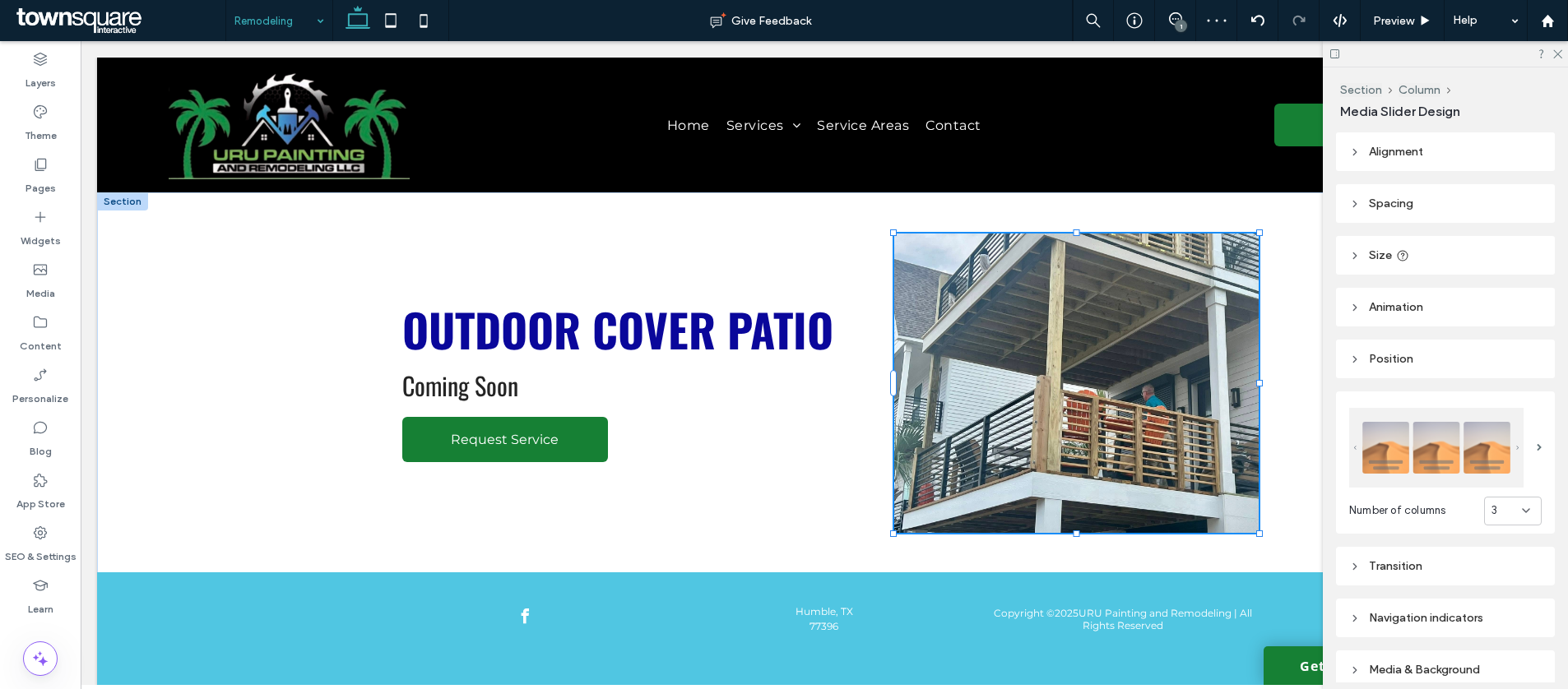 type on "***" 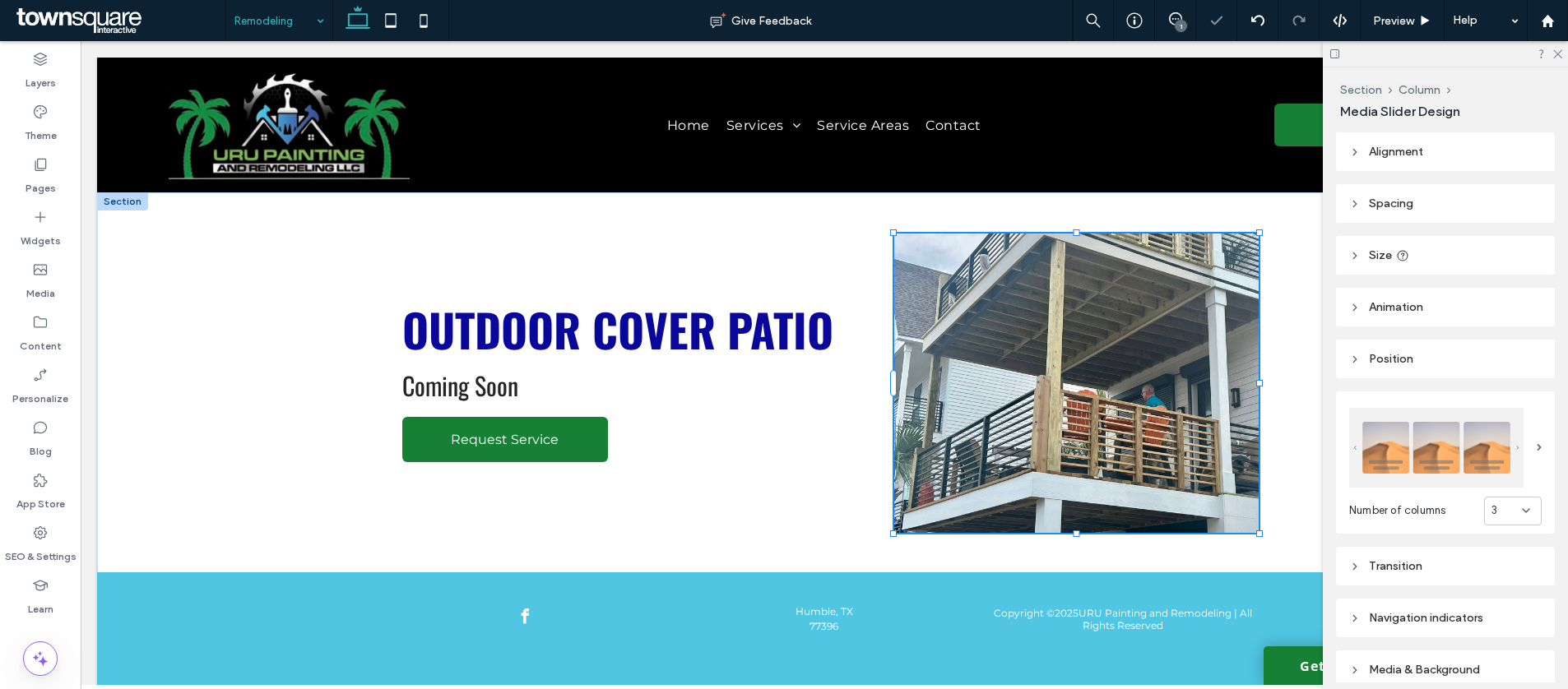 type on "***" 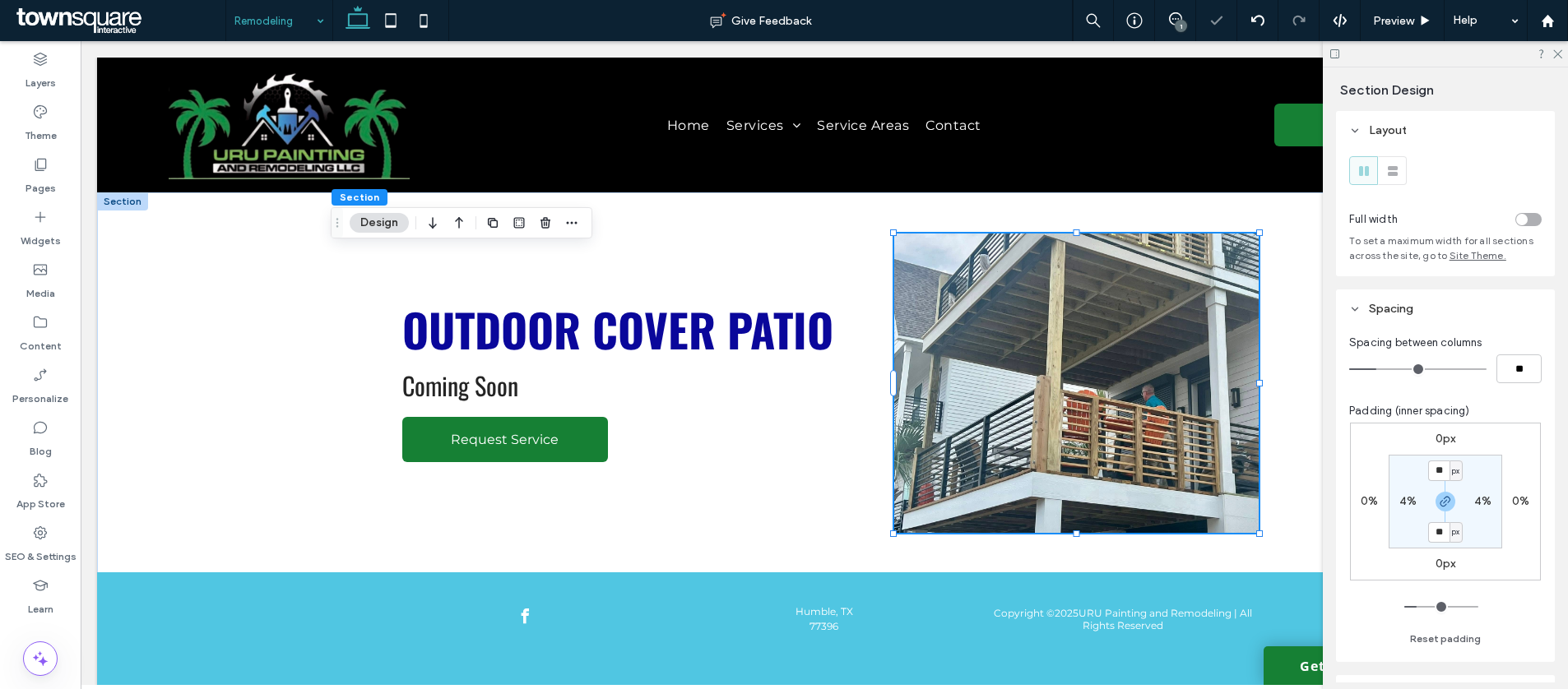 click at bounding box center [1529, 220] 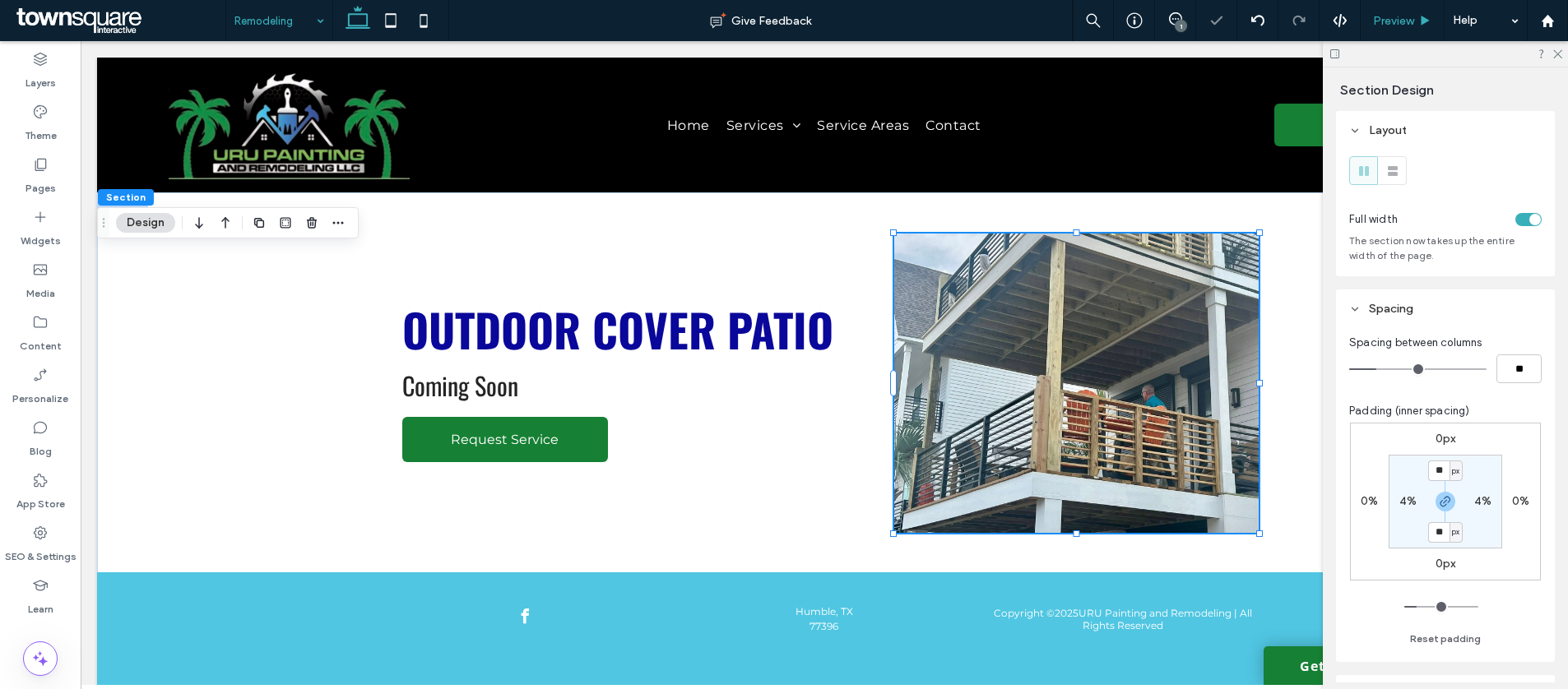 click on "Preview" at bounding box center [1394, 21] 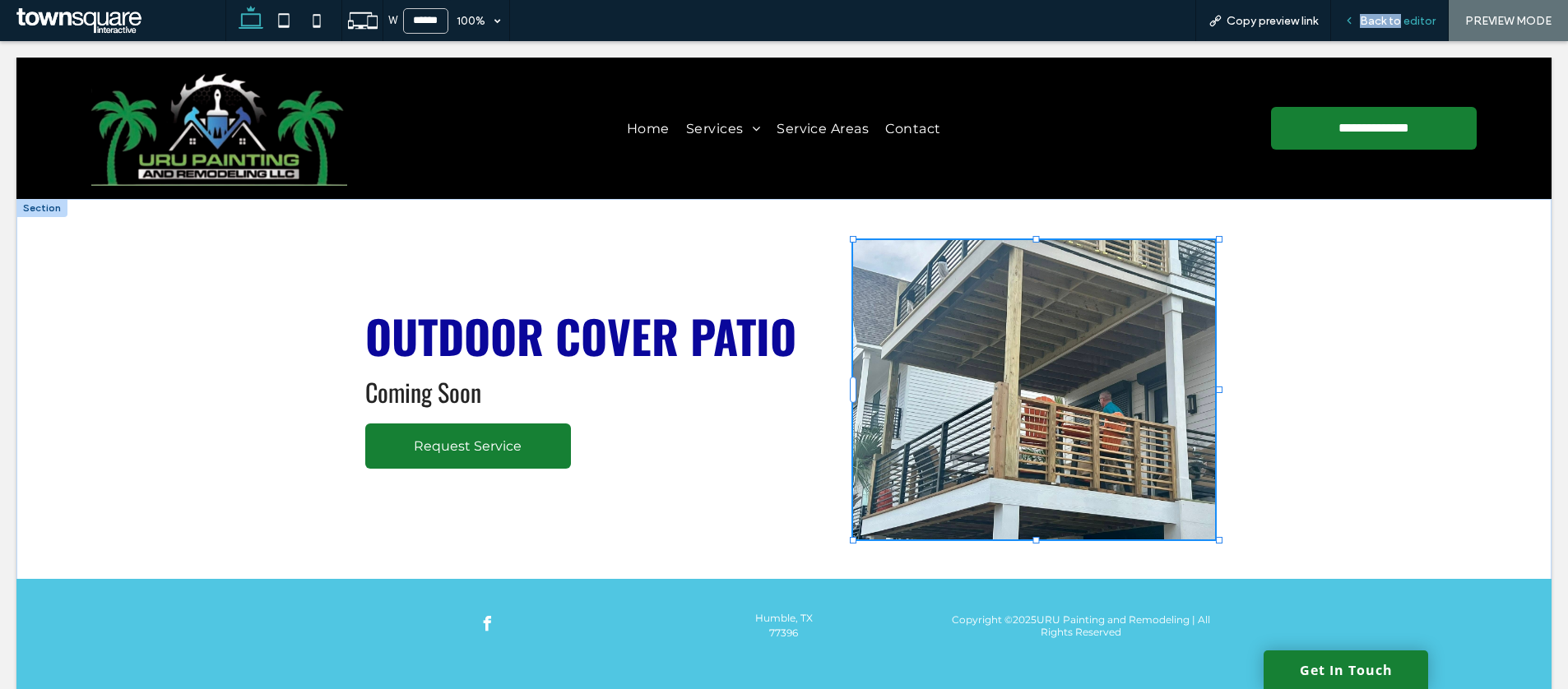 click on "Back to editor" at bounding box center (1398, 21) 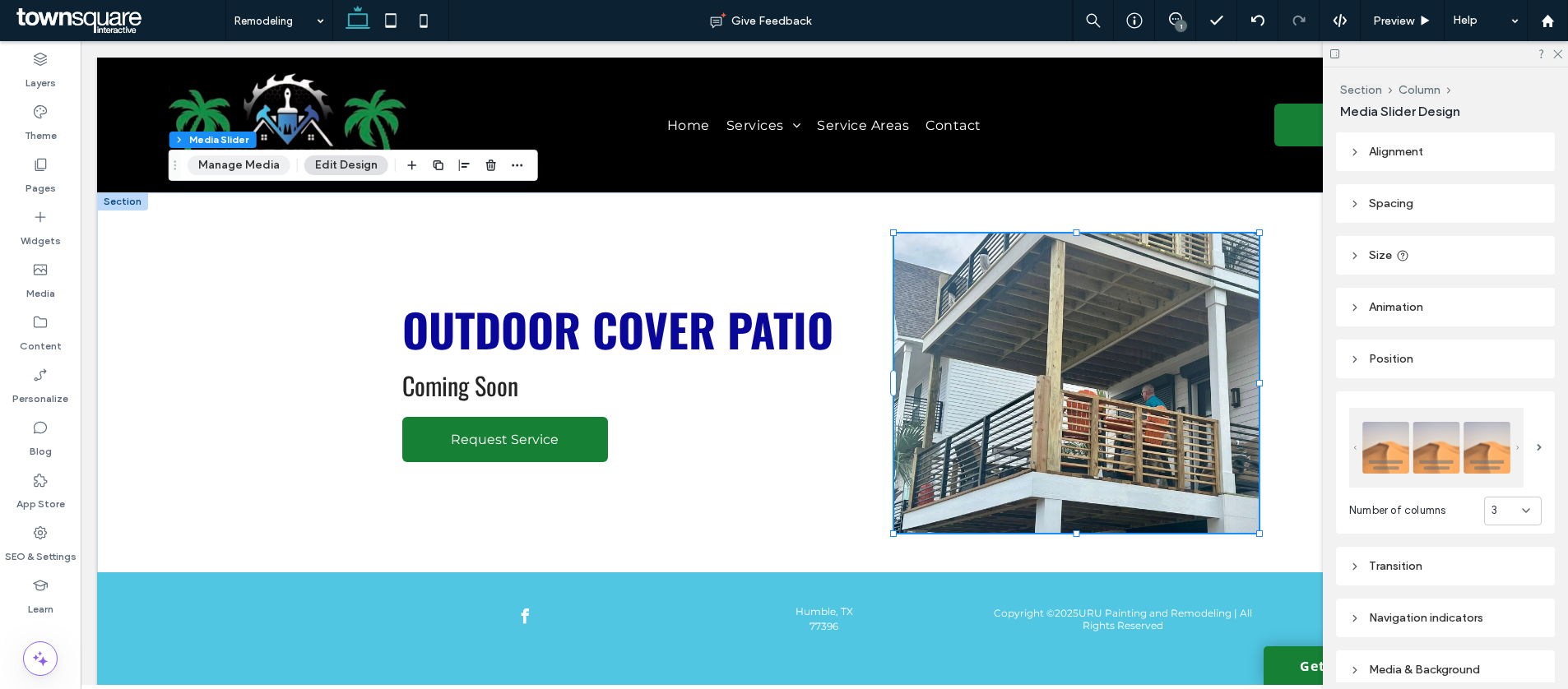 click on "Manage Media" at bounding box center [239, 165] 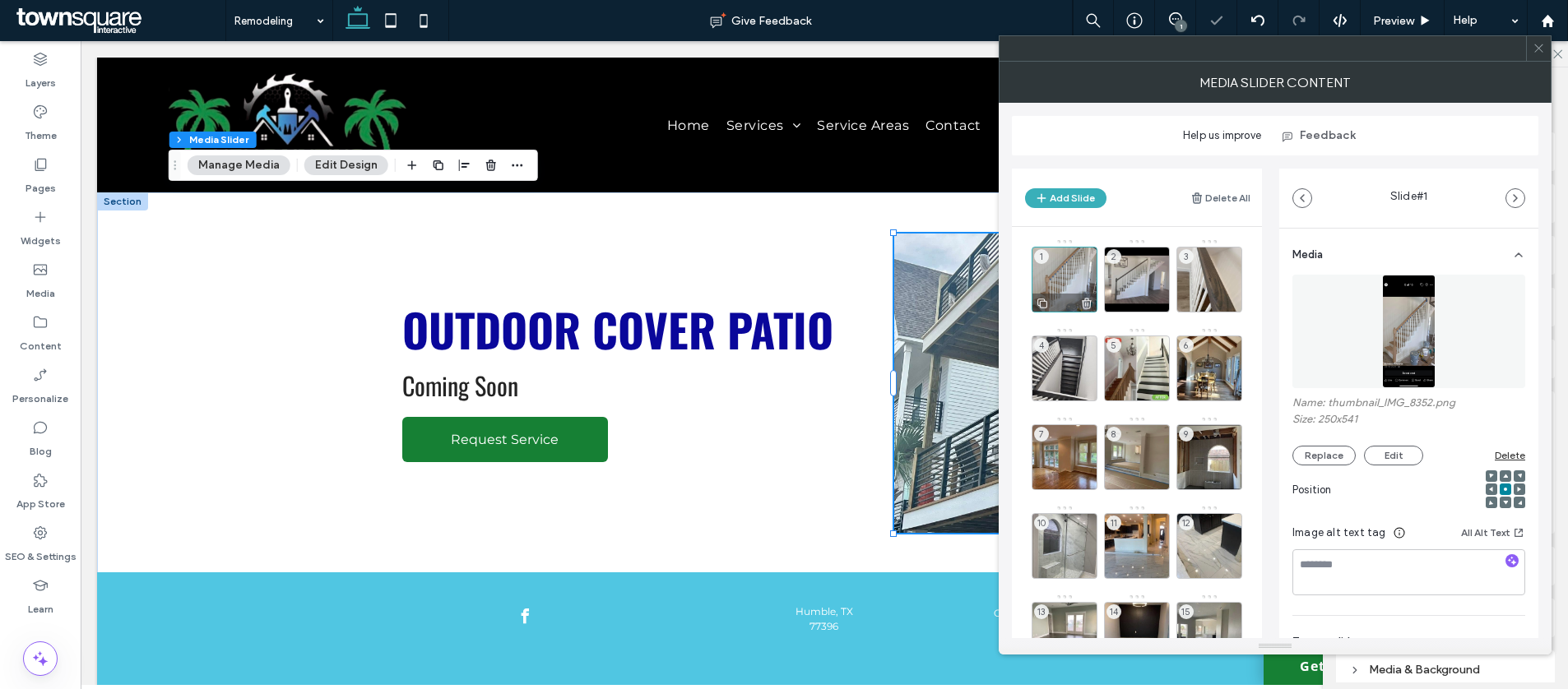 click on "1" at bounding box center [1065, 280] 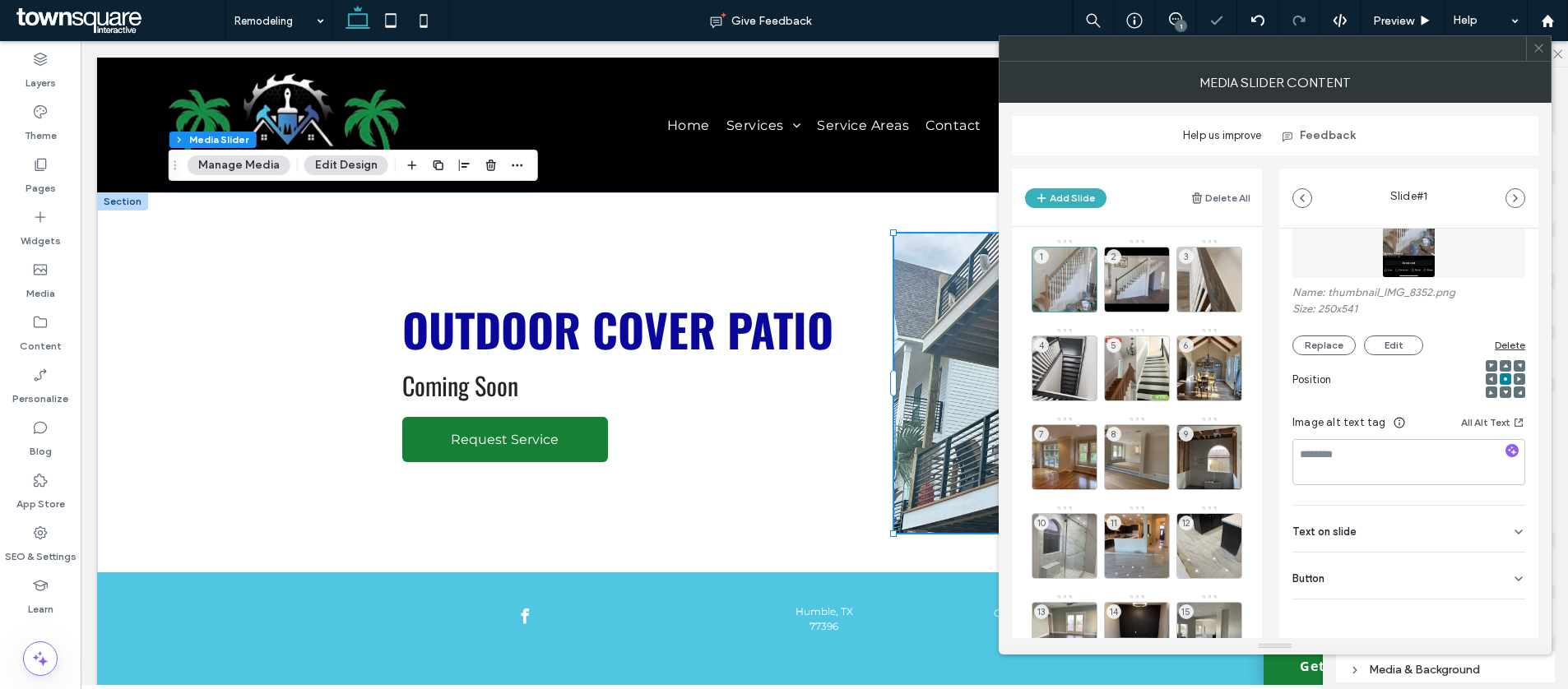 drag, startPoint x: 1500, startPoint y: 574, endPoint x: 1504, endPoint y: 590, distance: 16.492423 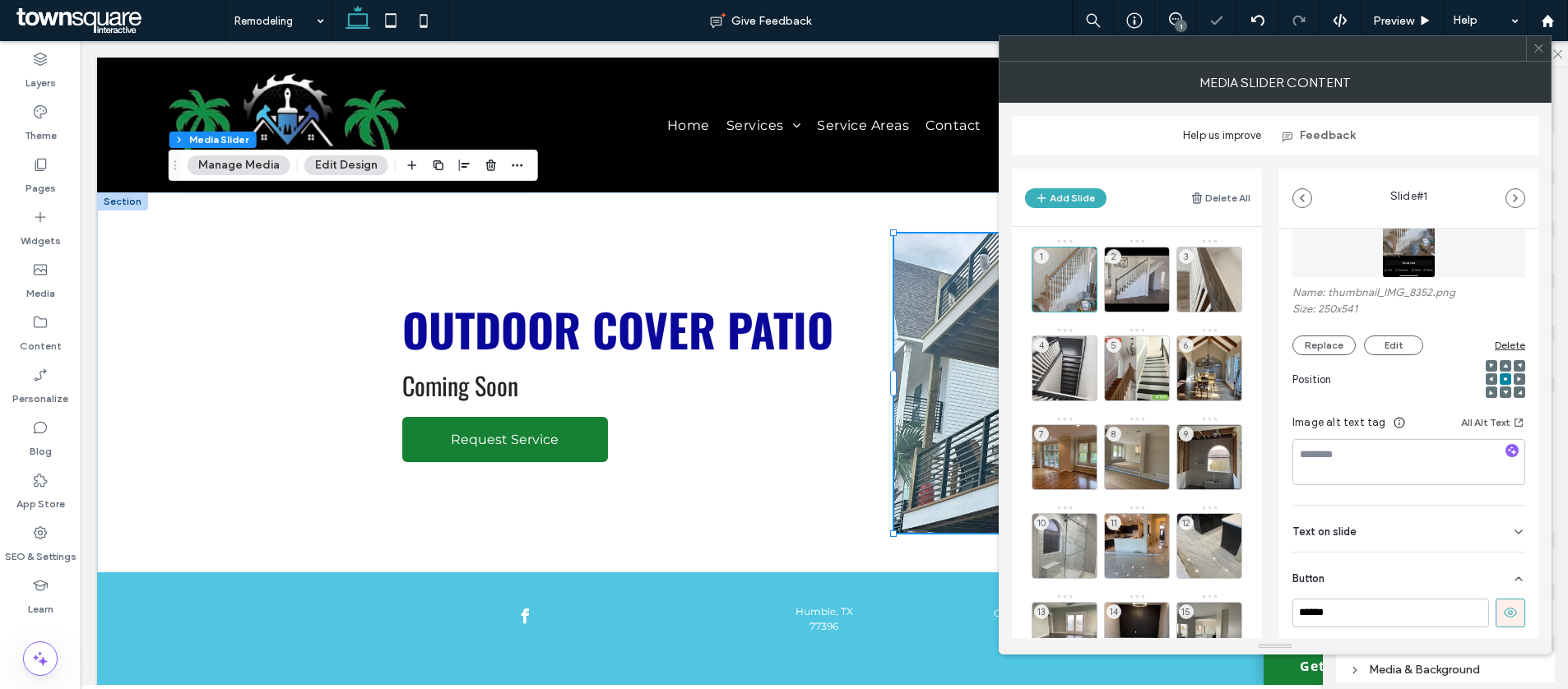 scroll, scrollTop: 110, scrollLeft: 0, axis: vertical 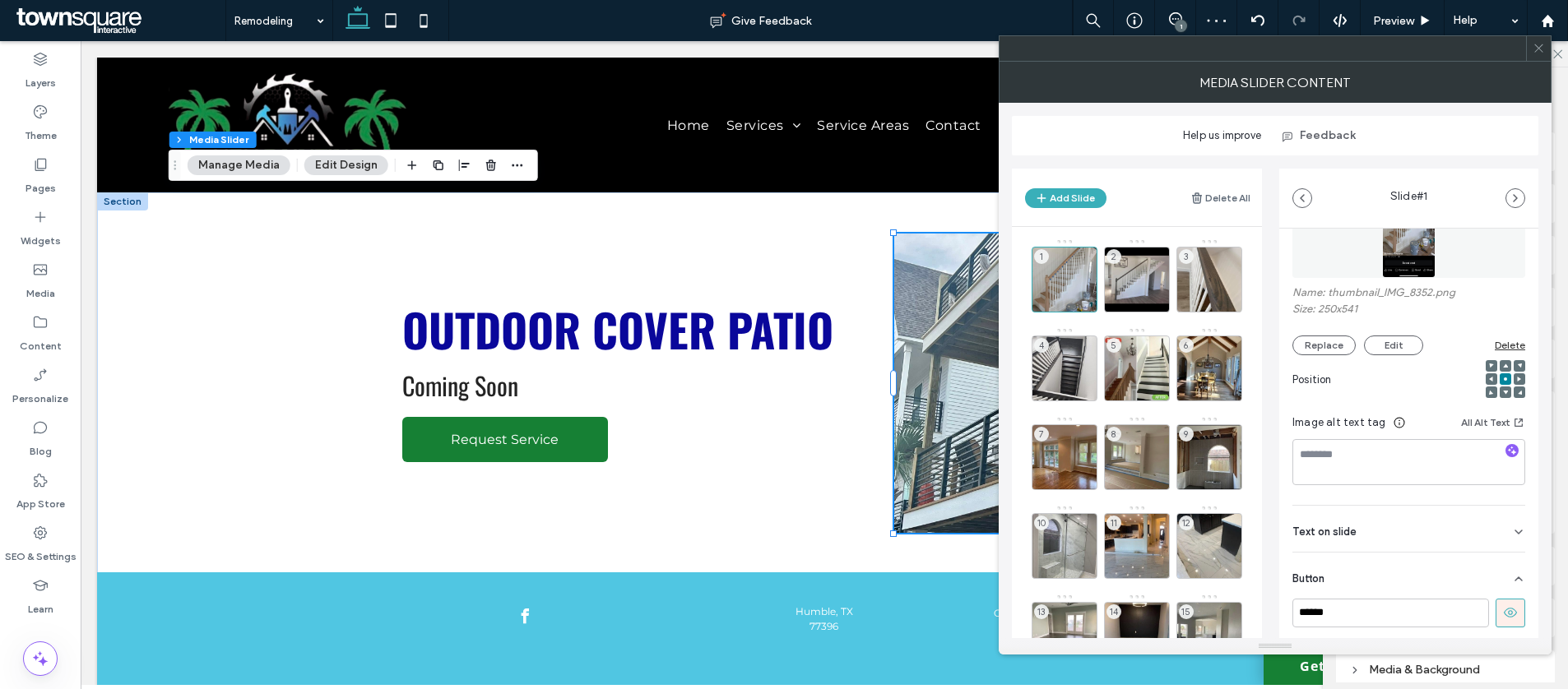 click 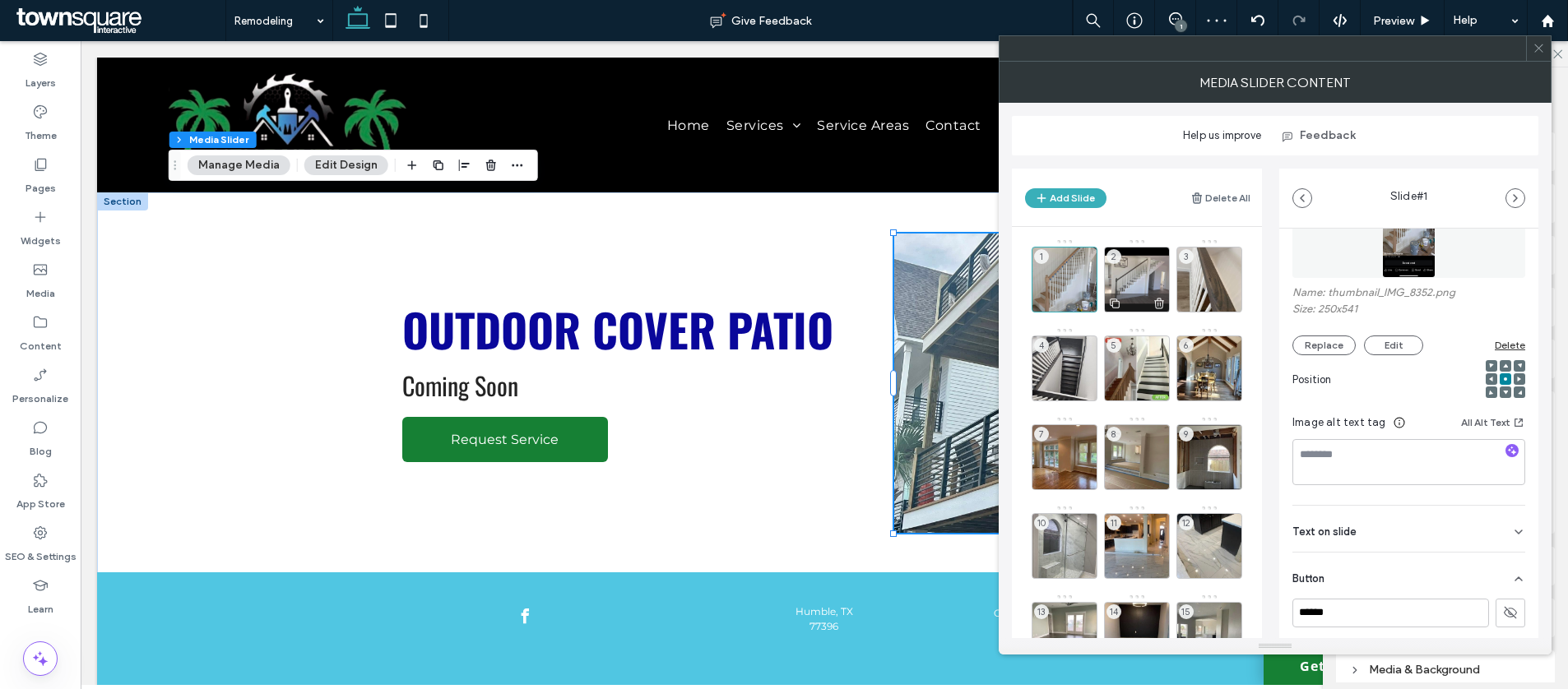 click on "2" at bounding box center (1137, 280) 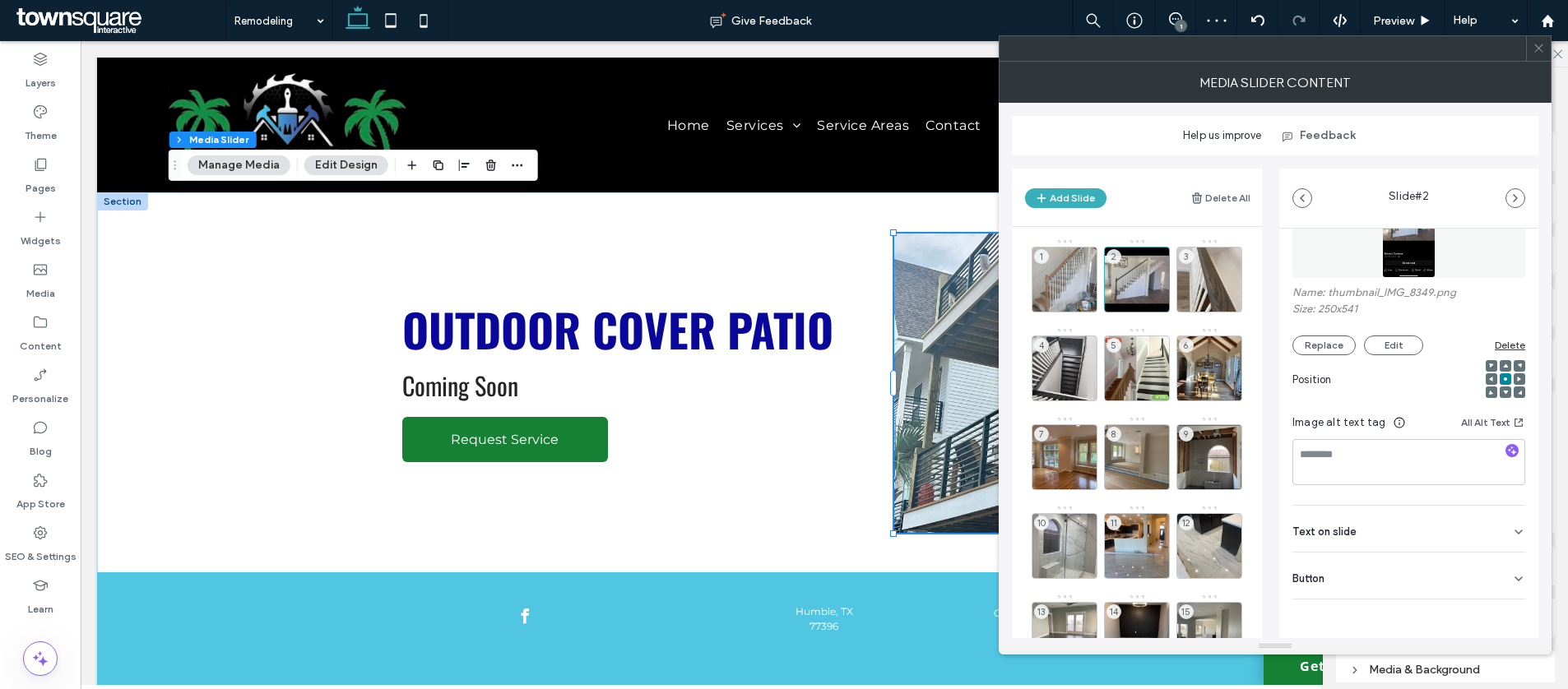click on "Button" at bounding box center (1408, 576) 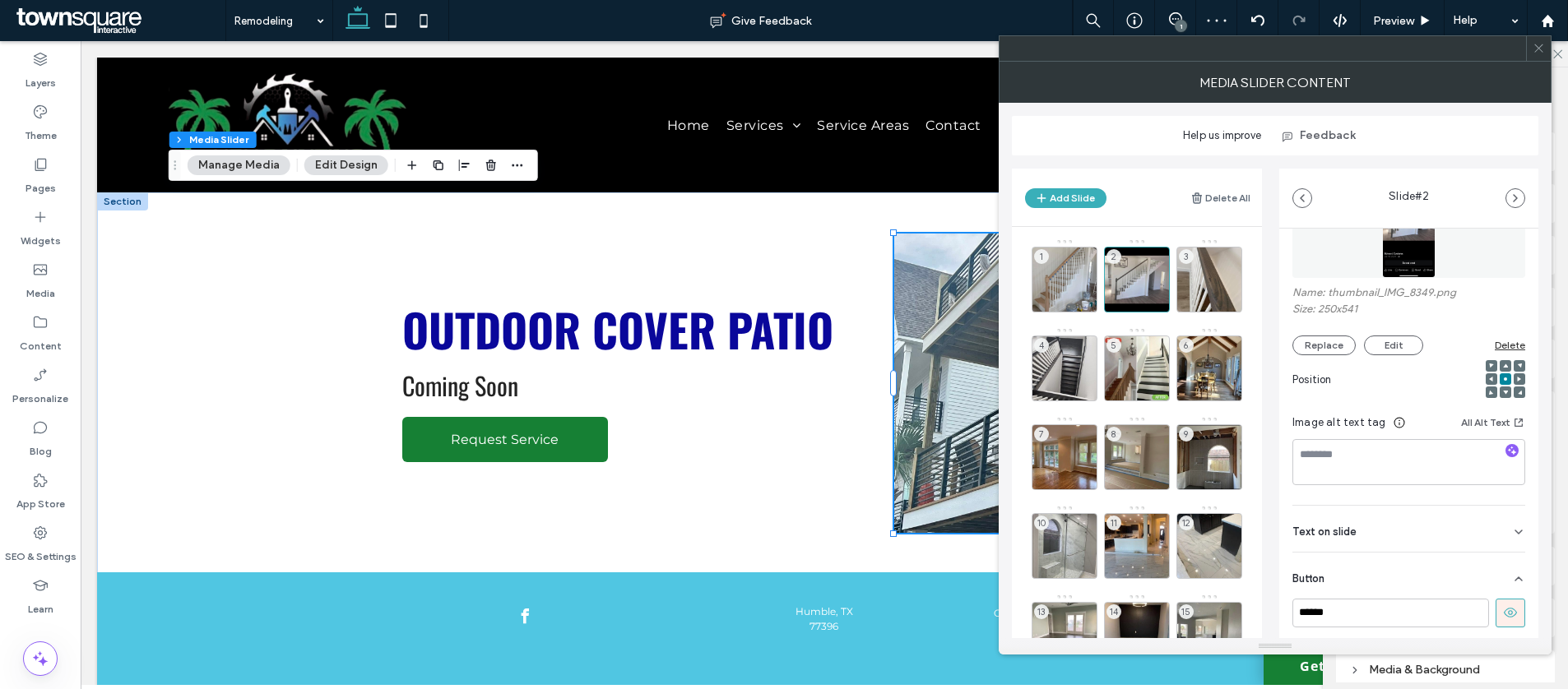 scroll, scrollTop: 110, scrollLeft: 0, axis: vertical 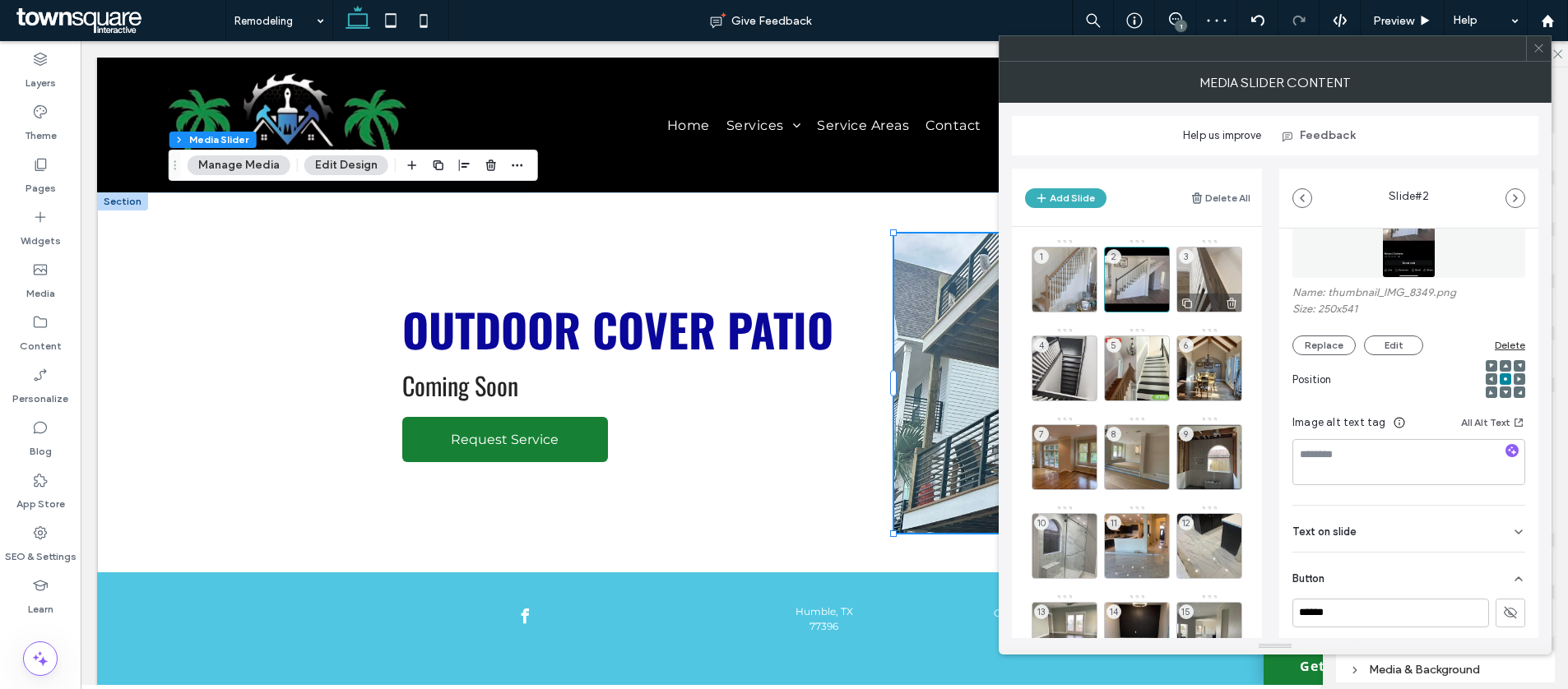 click on "3" at bounding box center [1209, 280] 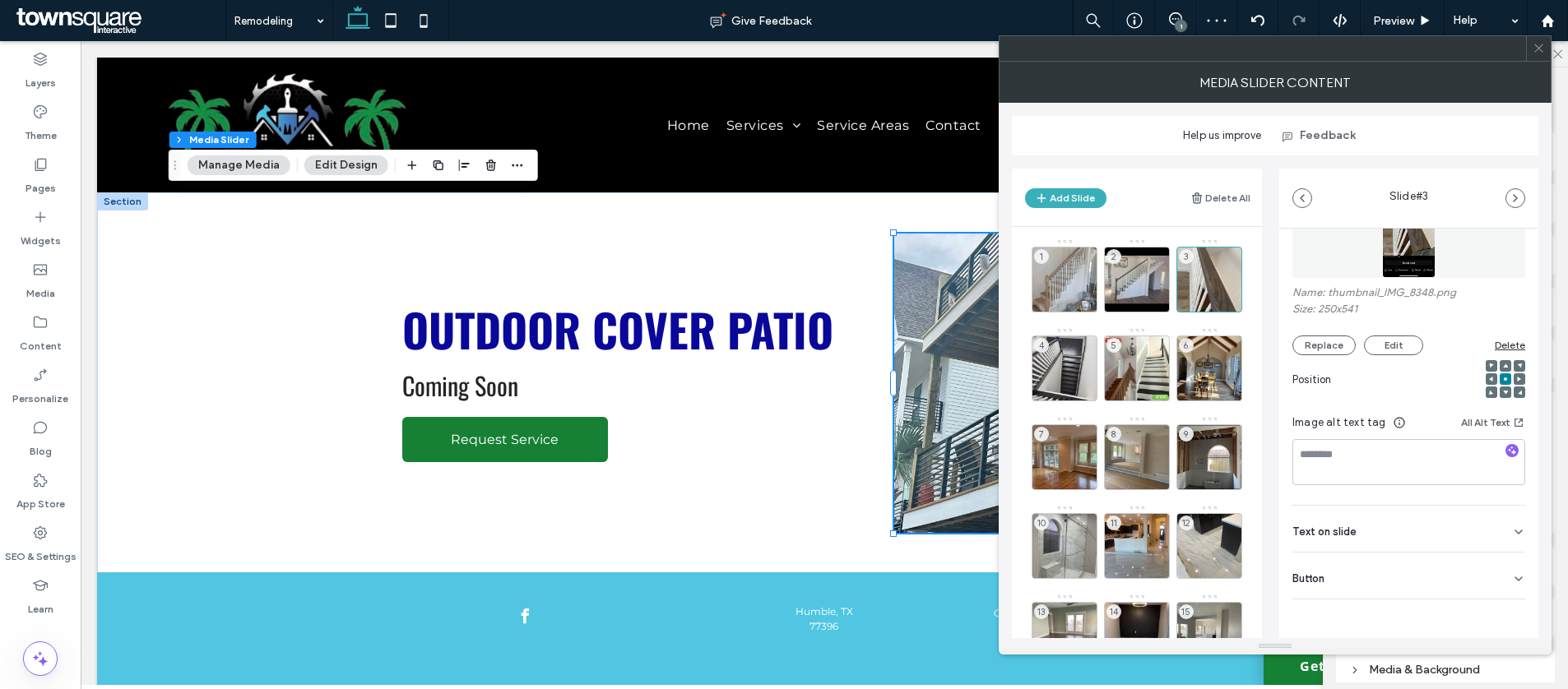 click 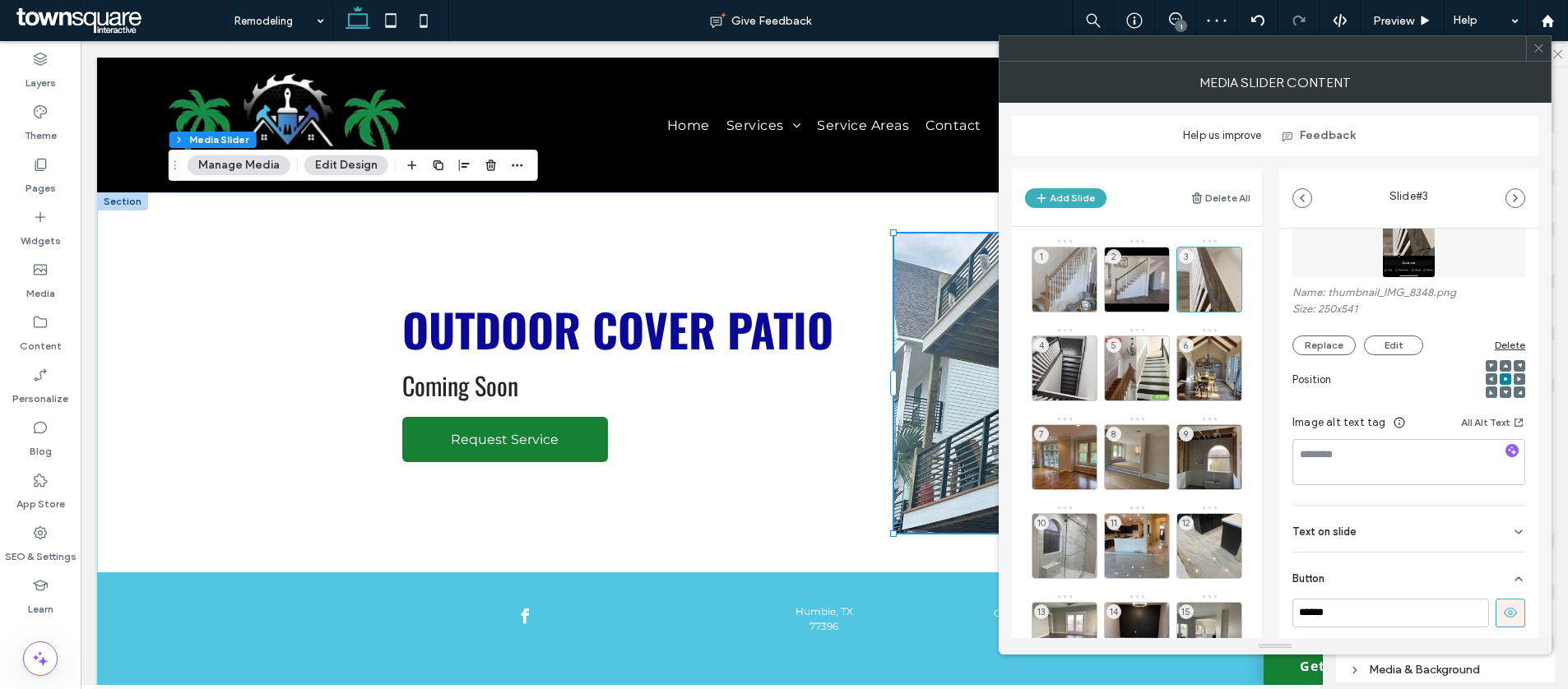 click 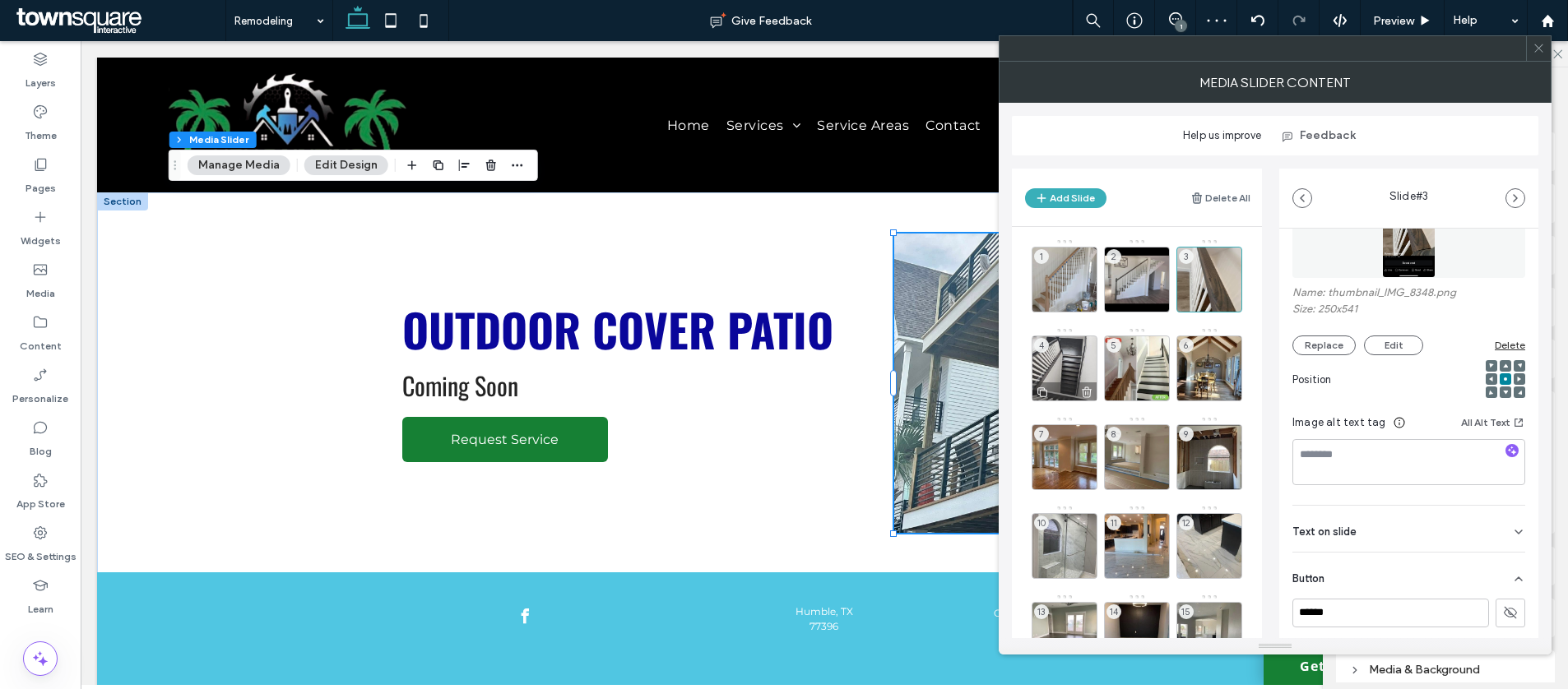 click on "4" at bounding box center (1065, 368) 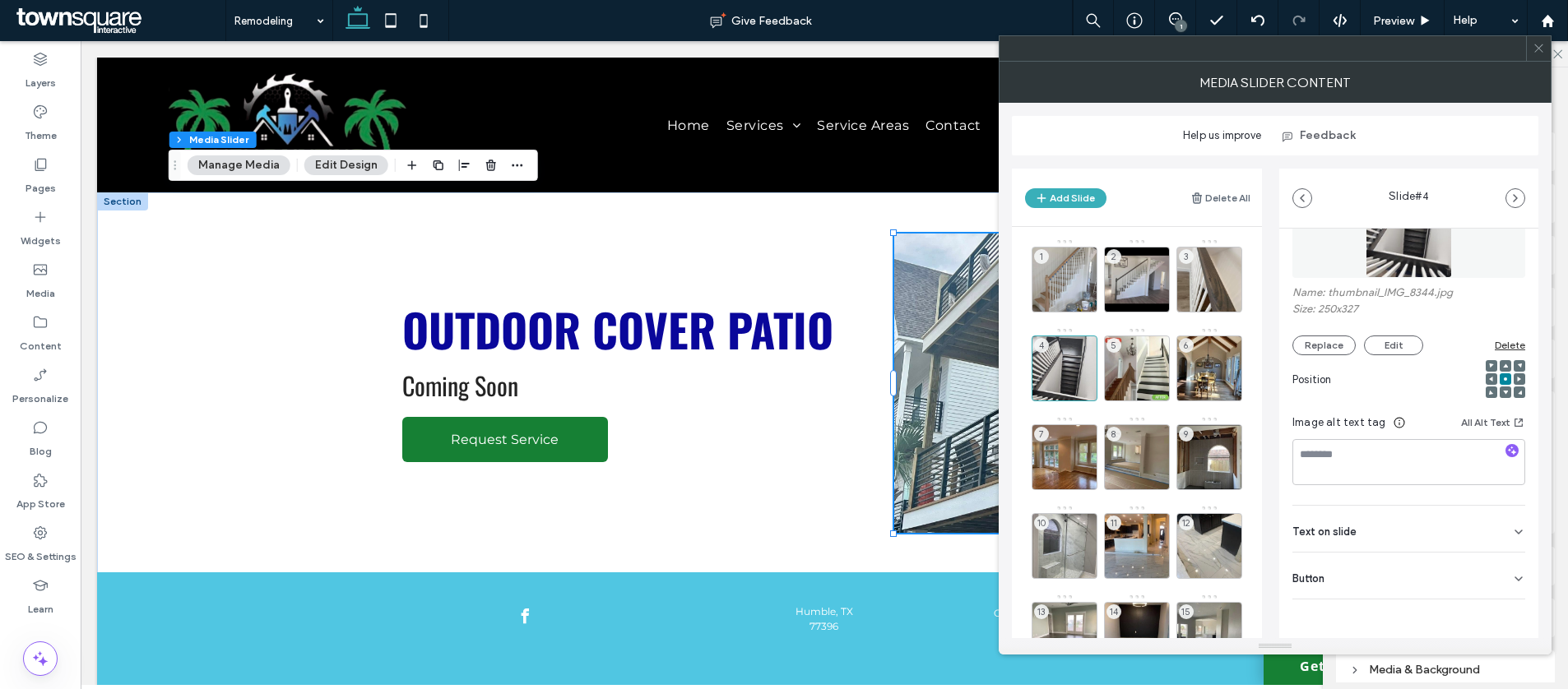 click on "Button" at bounding box center [1408, 576] 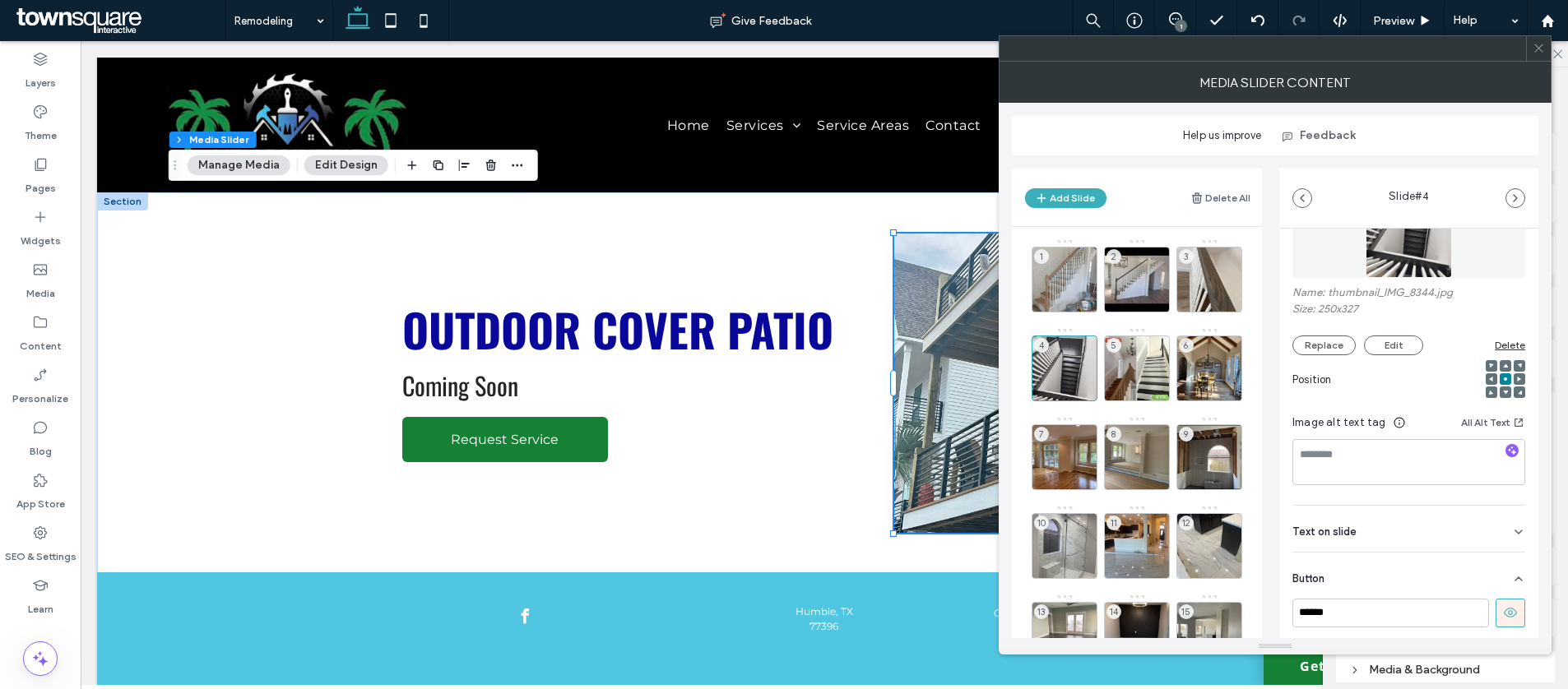 scroll, scrollTop: 110, scrollLeft: 0, axis: vertical 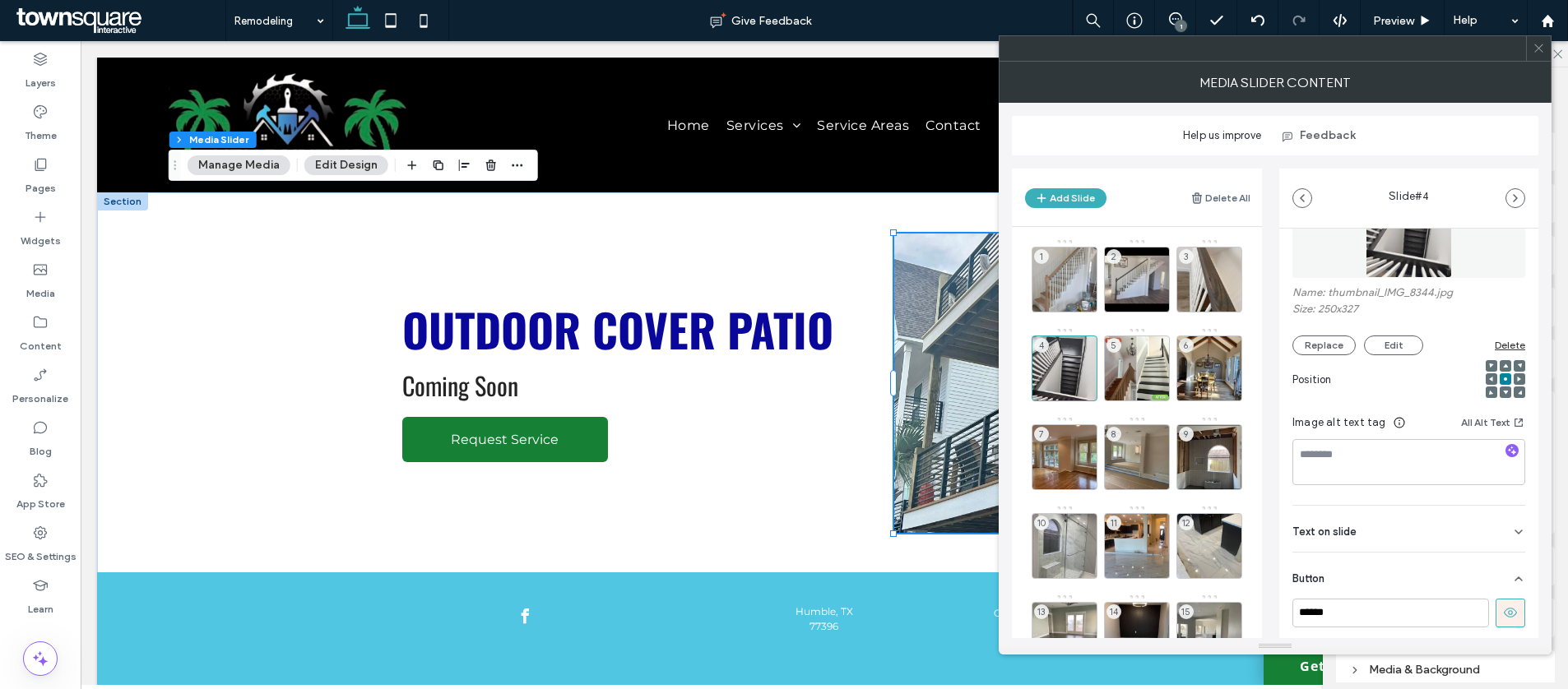 click at bounding box center [1510, 613] 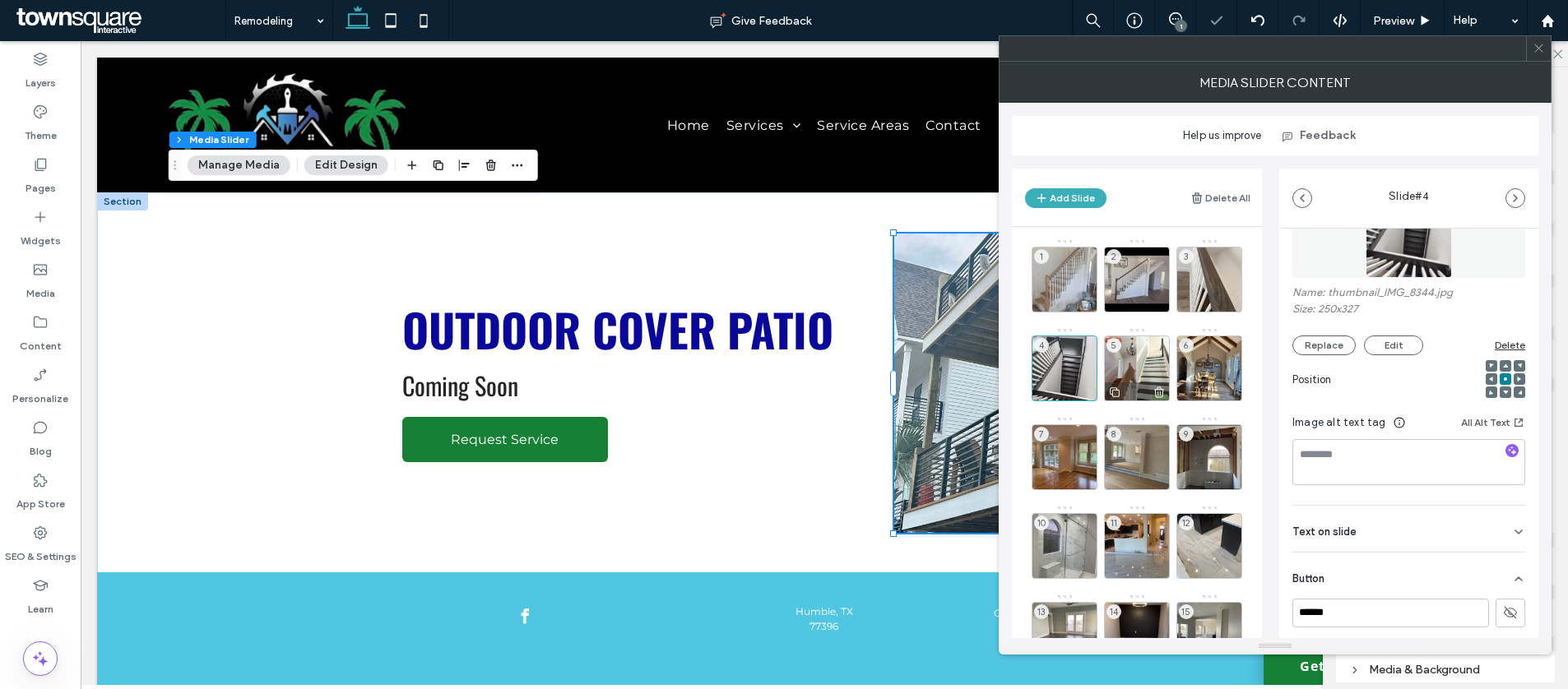 click on "5" at bounding box center (1137, 368) 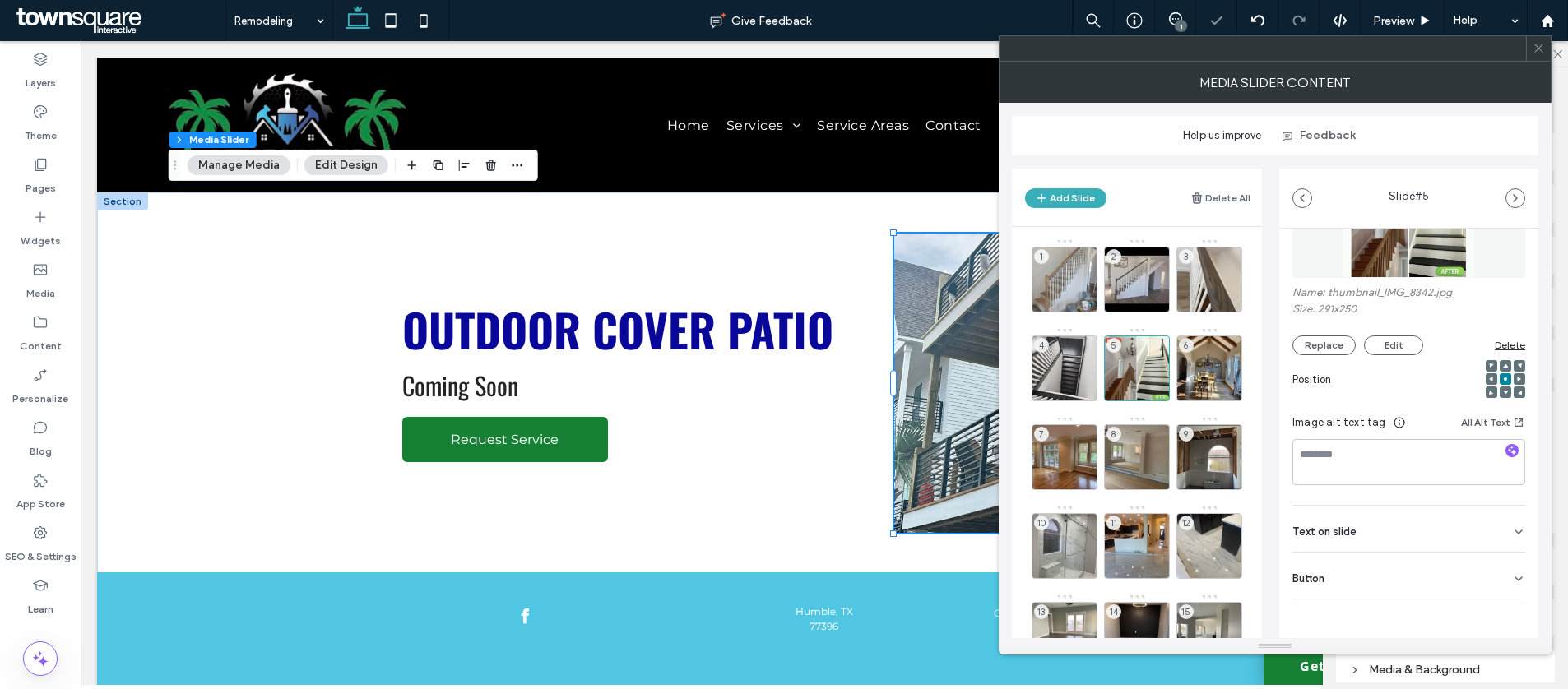 click on "Button" at bounding box center [1408, 576] 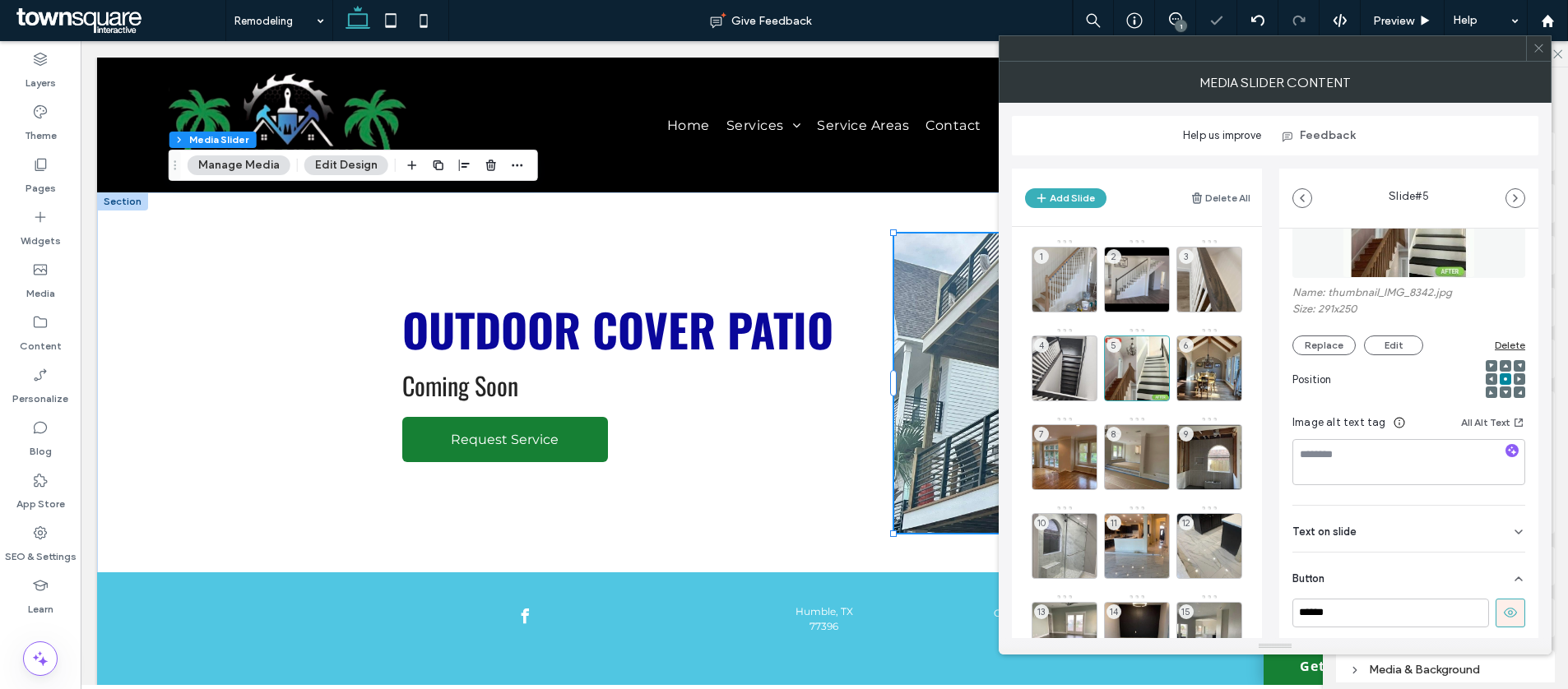 click at bounding box center (1510, 613) 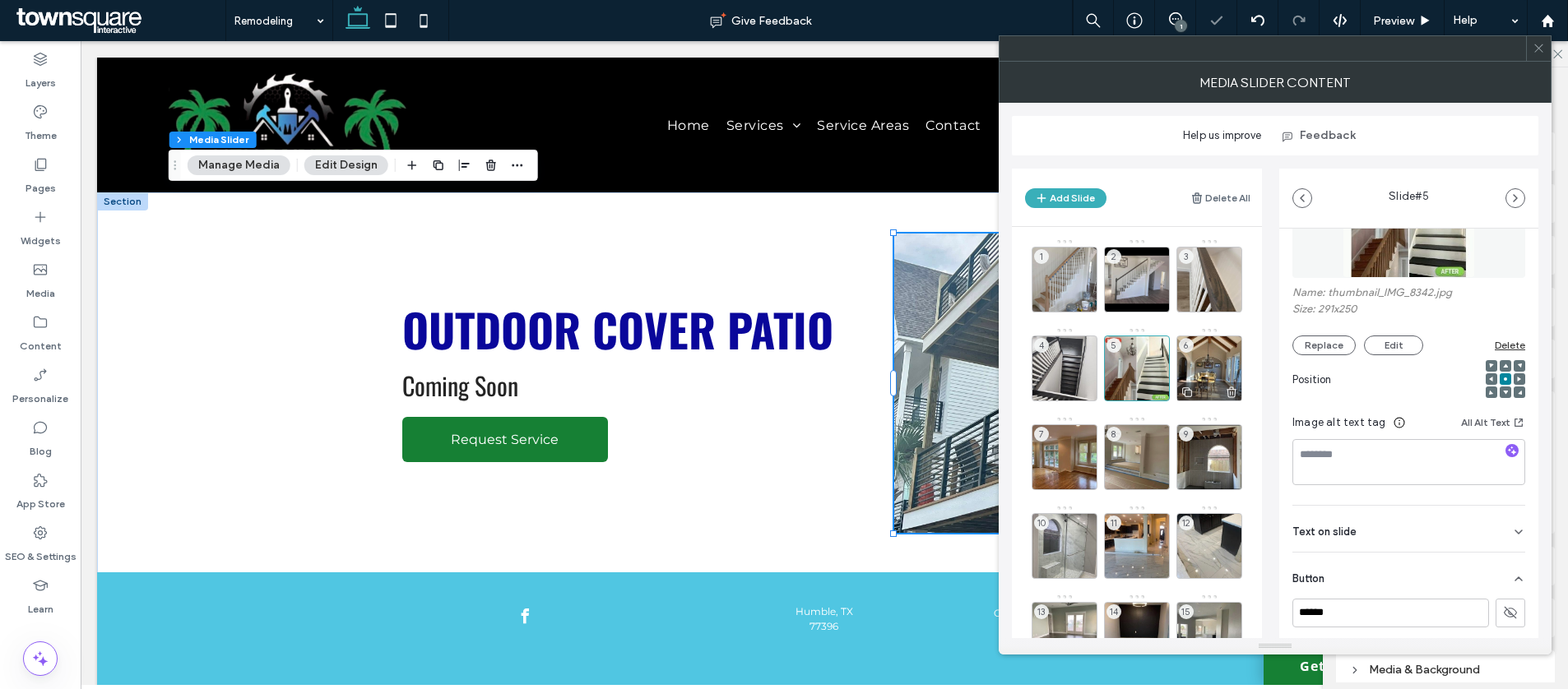 click on "6" at bounding box center (1209, 368) 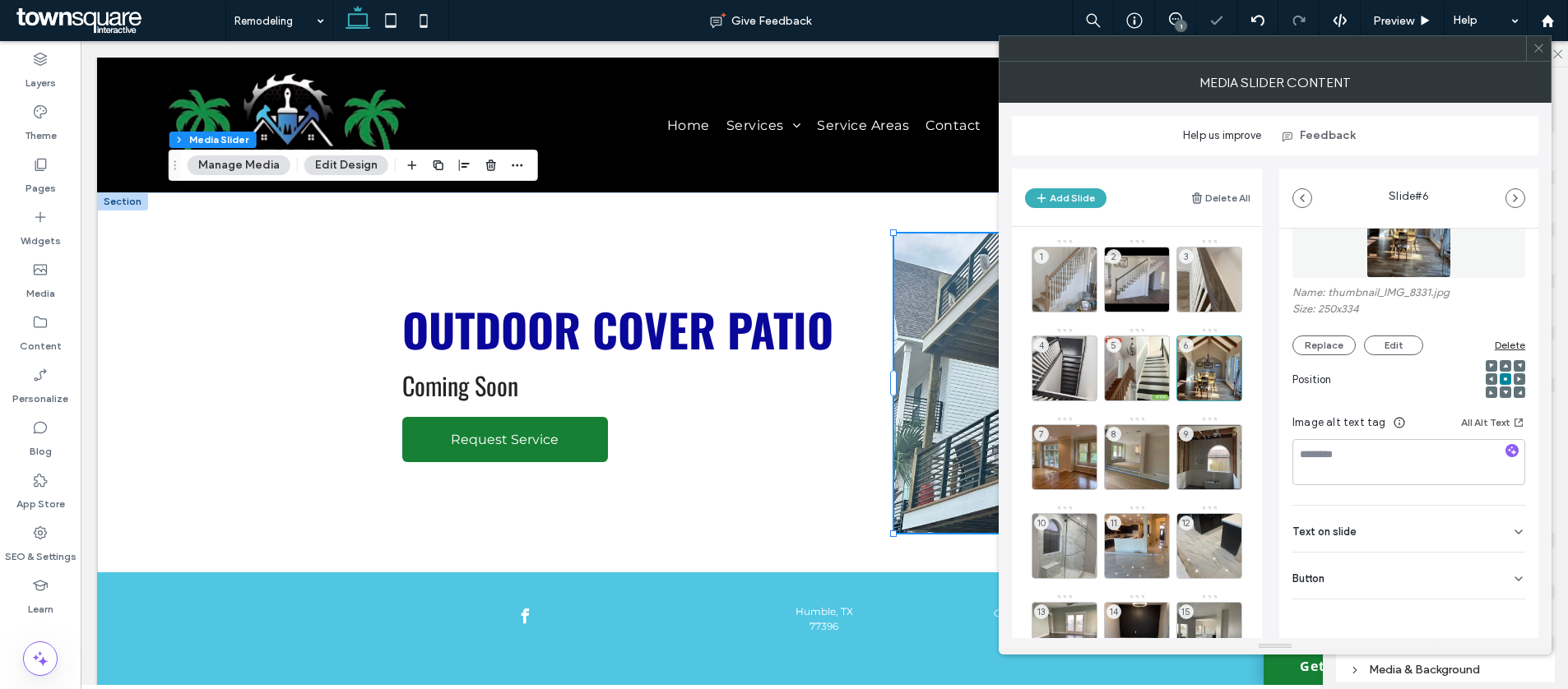 click 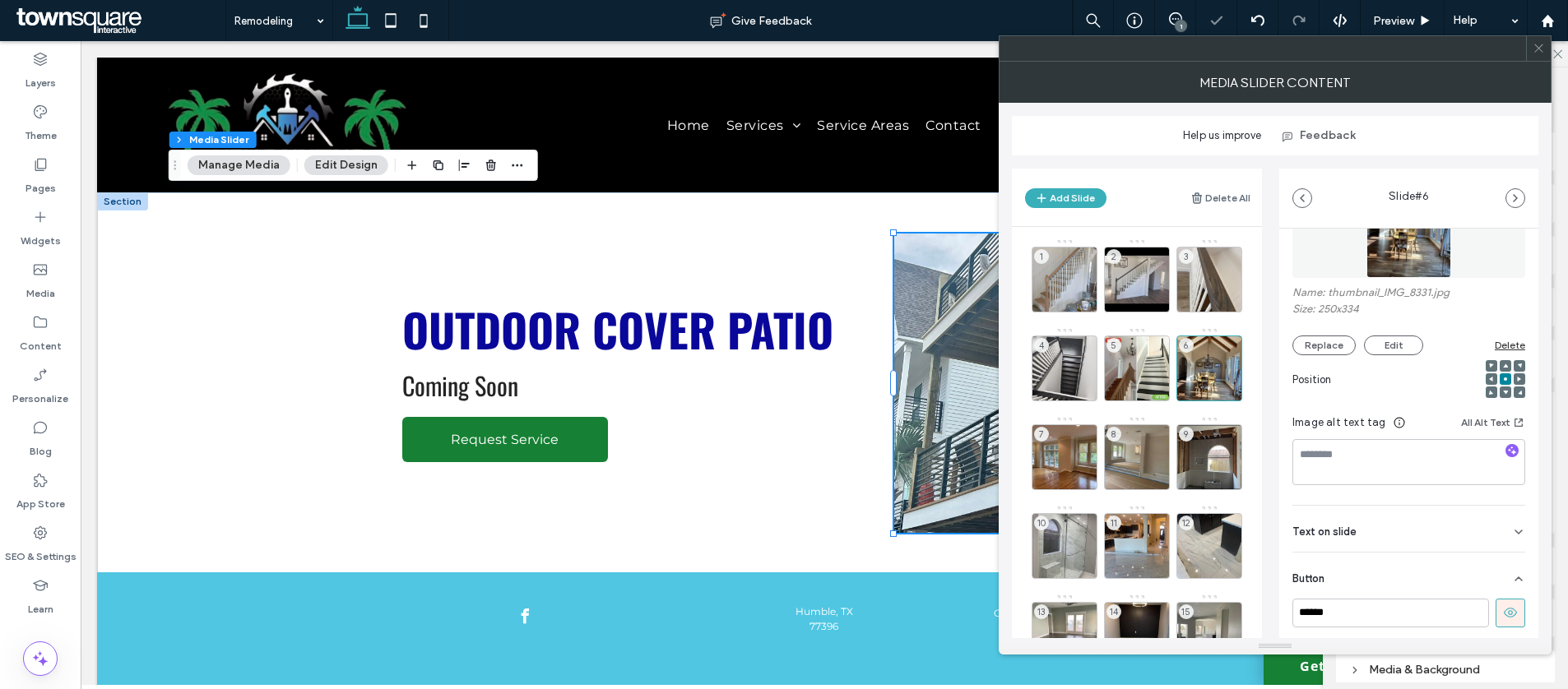 click 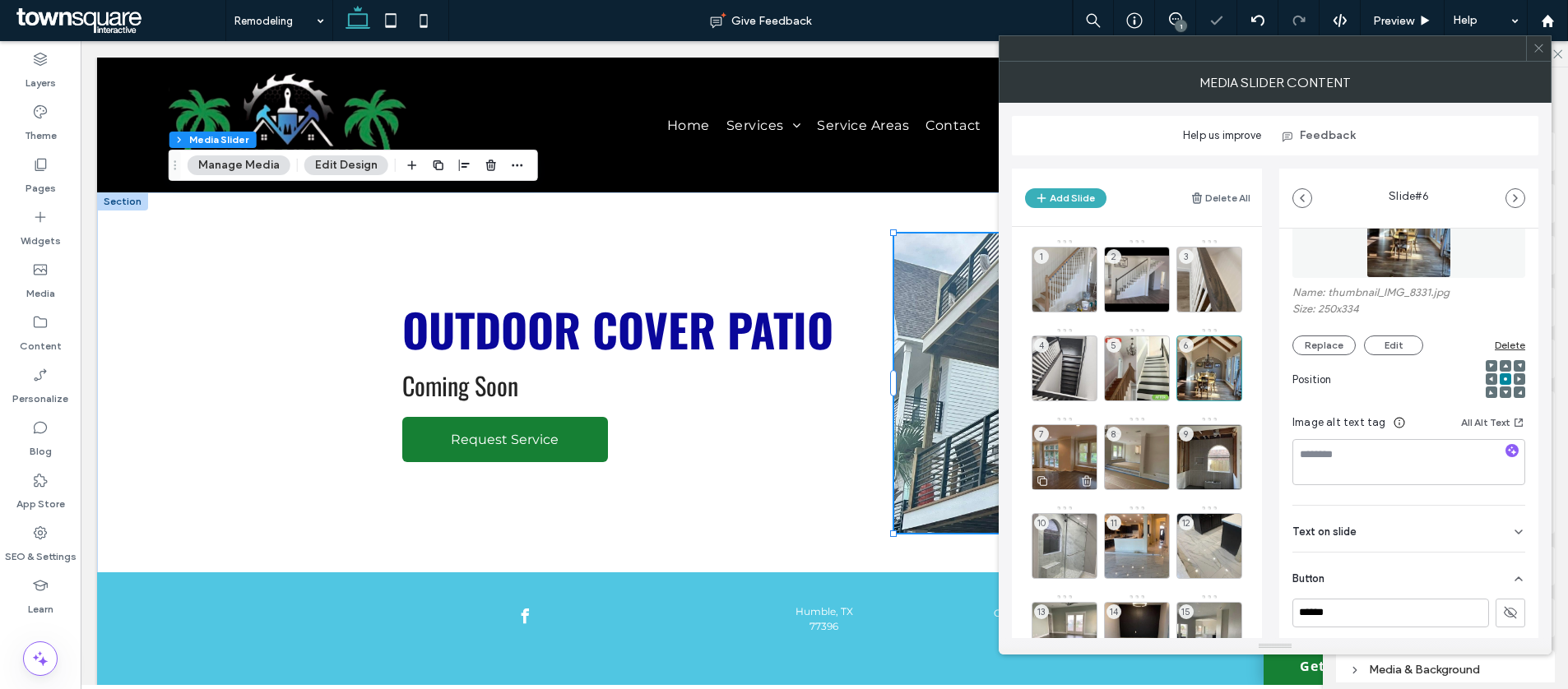 click on "7" at bounding box center (1065, 457) 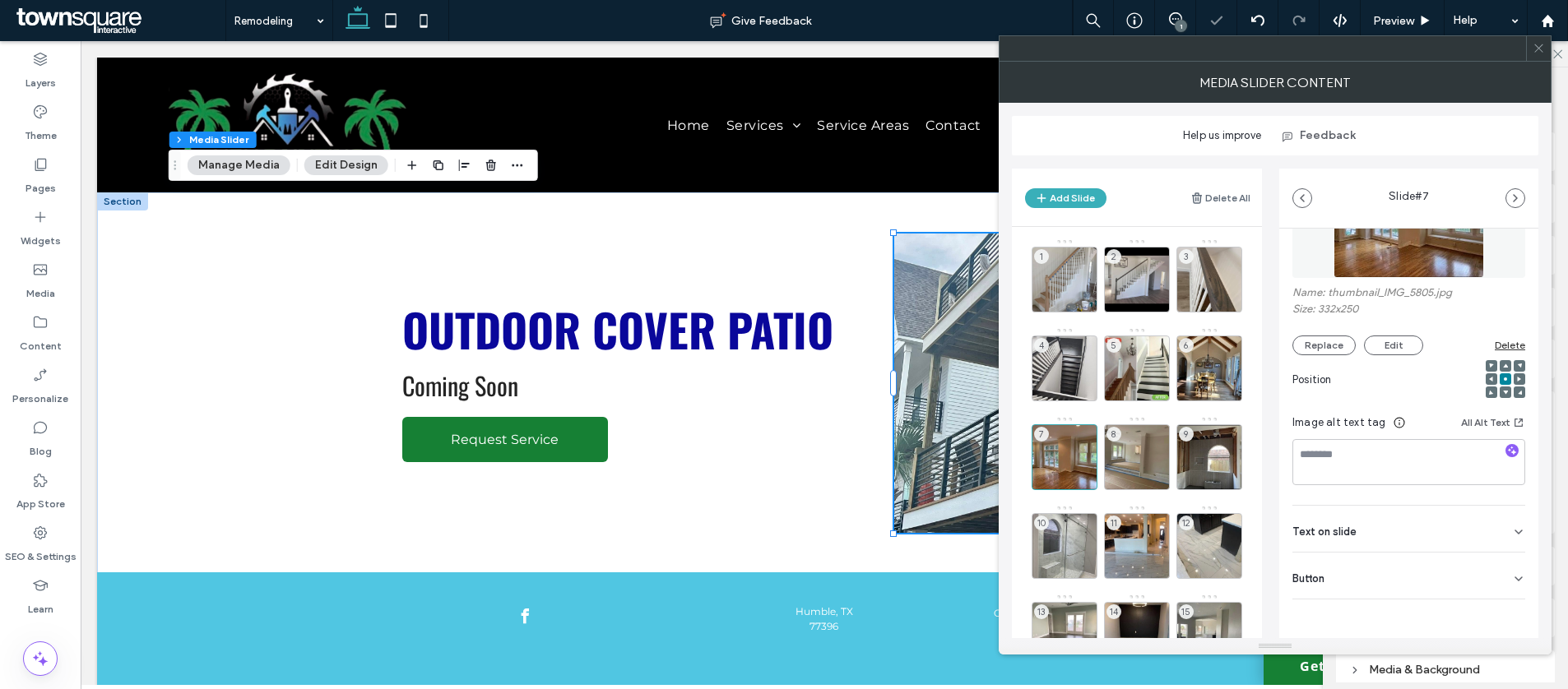click on "Button" at bounding box center (1408, 576) 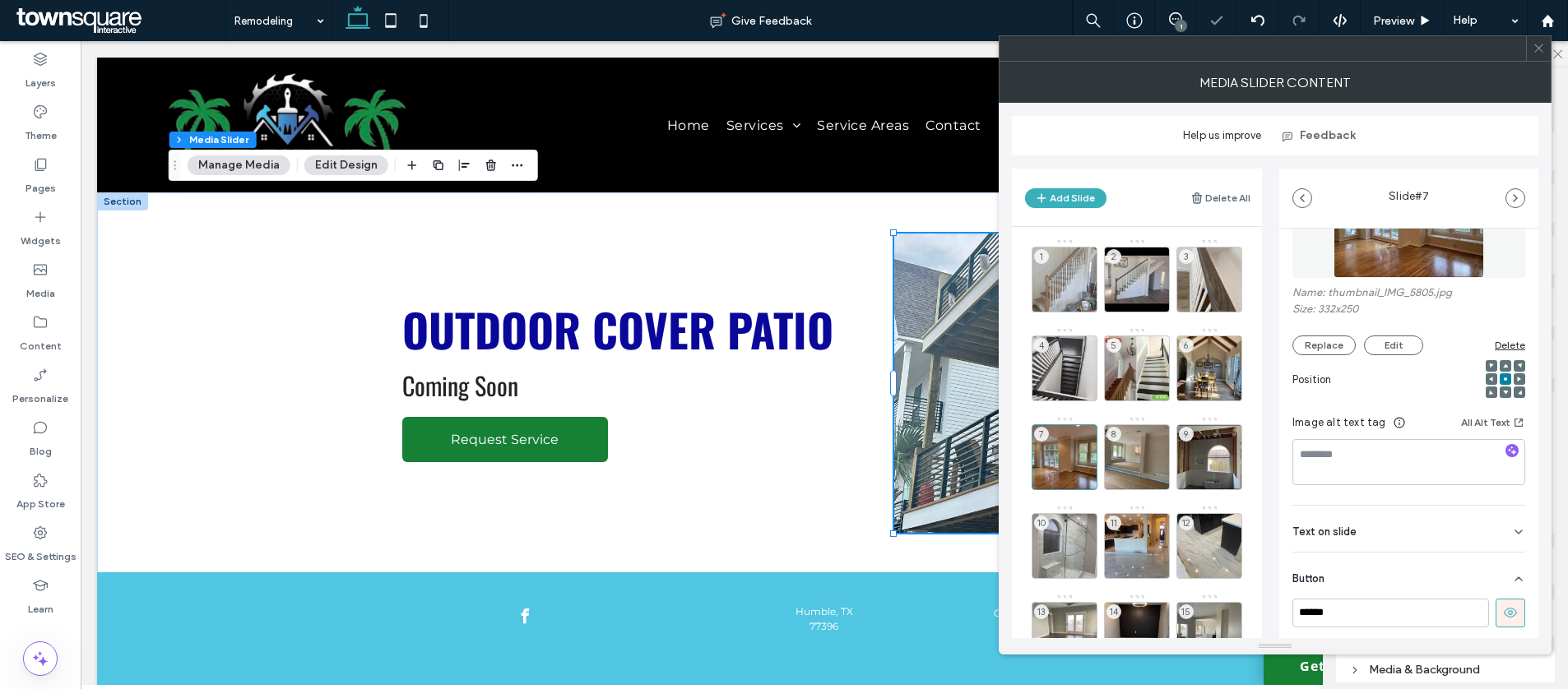 scroll, scrollTop: 110, scrollLeft: 0, axis: vertical 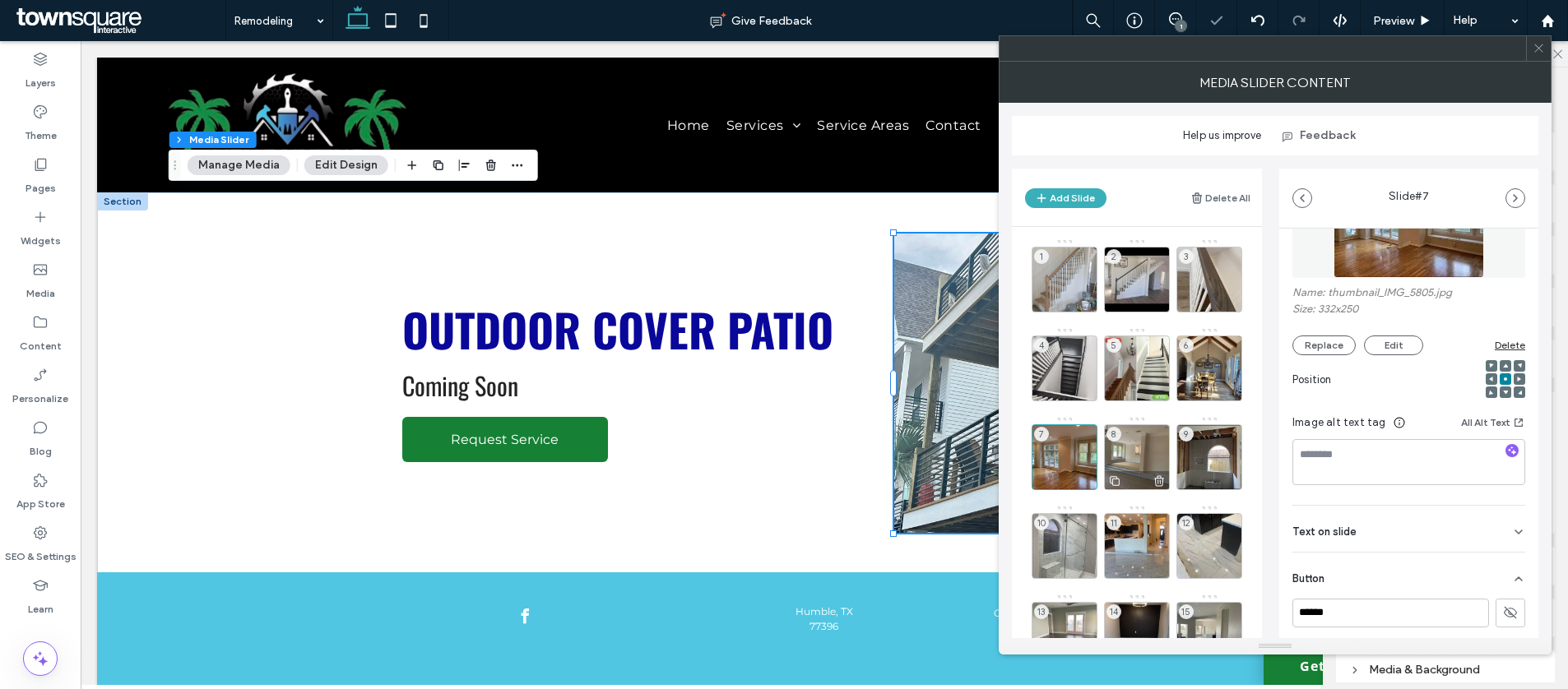 drag, startPoint x: 1120, startPoint y: 429, endPoint x: 1267, endPoint y: 455, distance: 149.28161 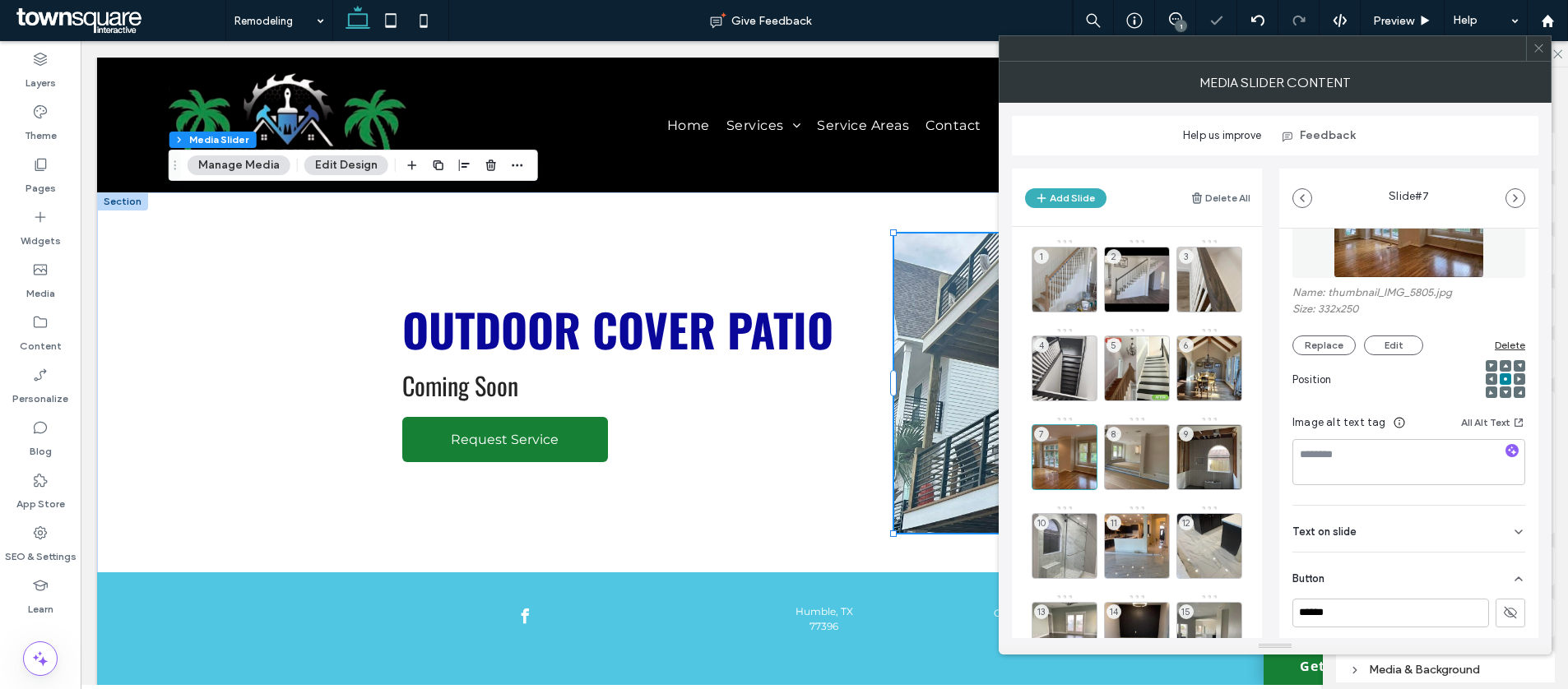 click on "8" at bounding box center (1137, 457) 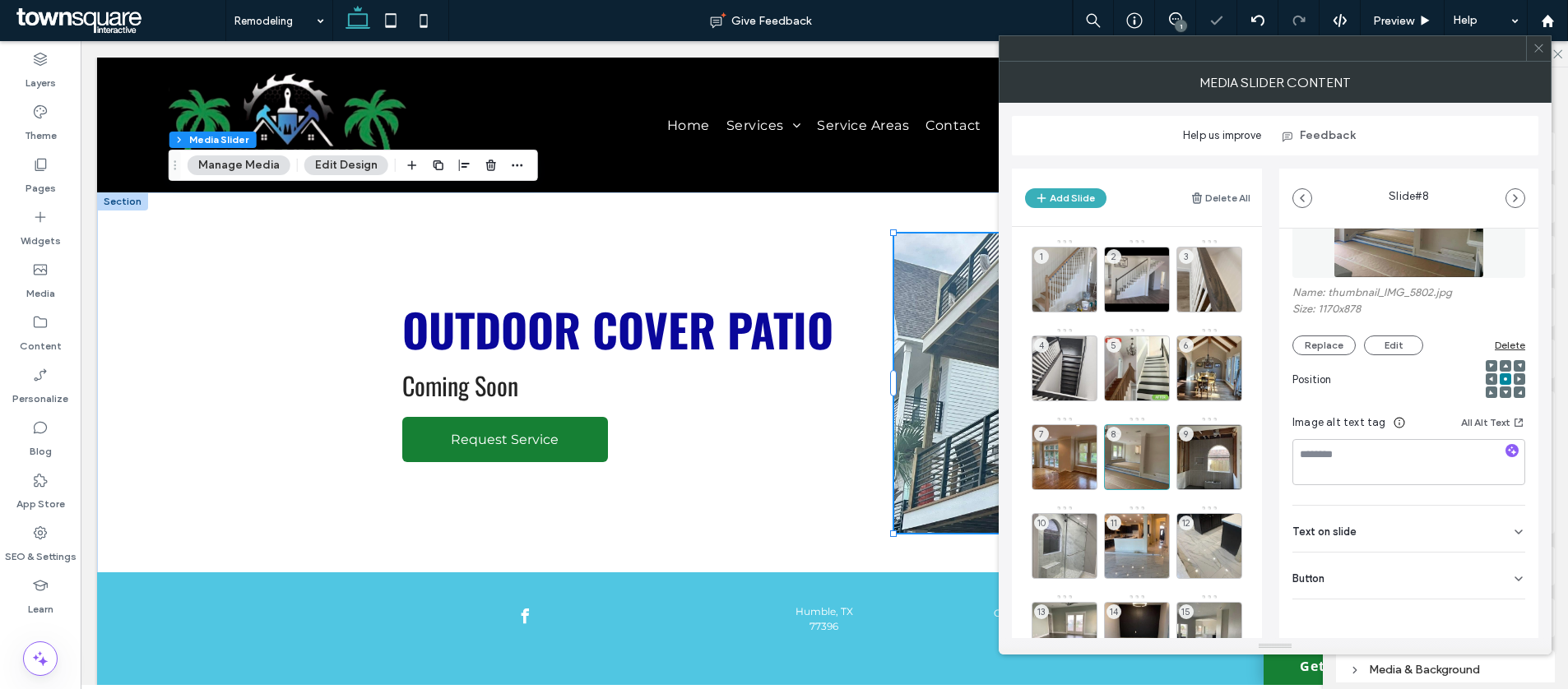 click on "Button" at bounding box center [1408, 576] 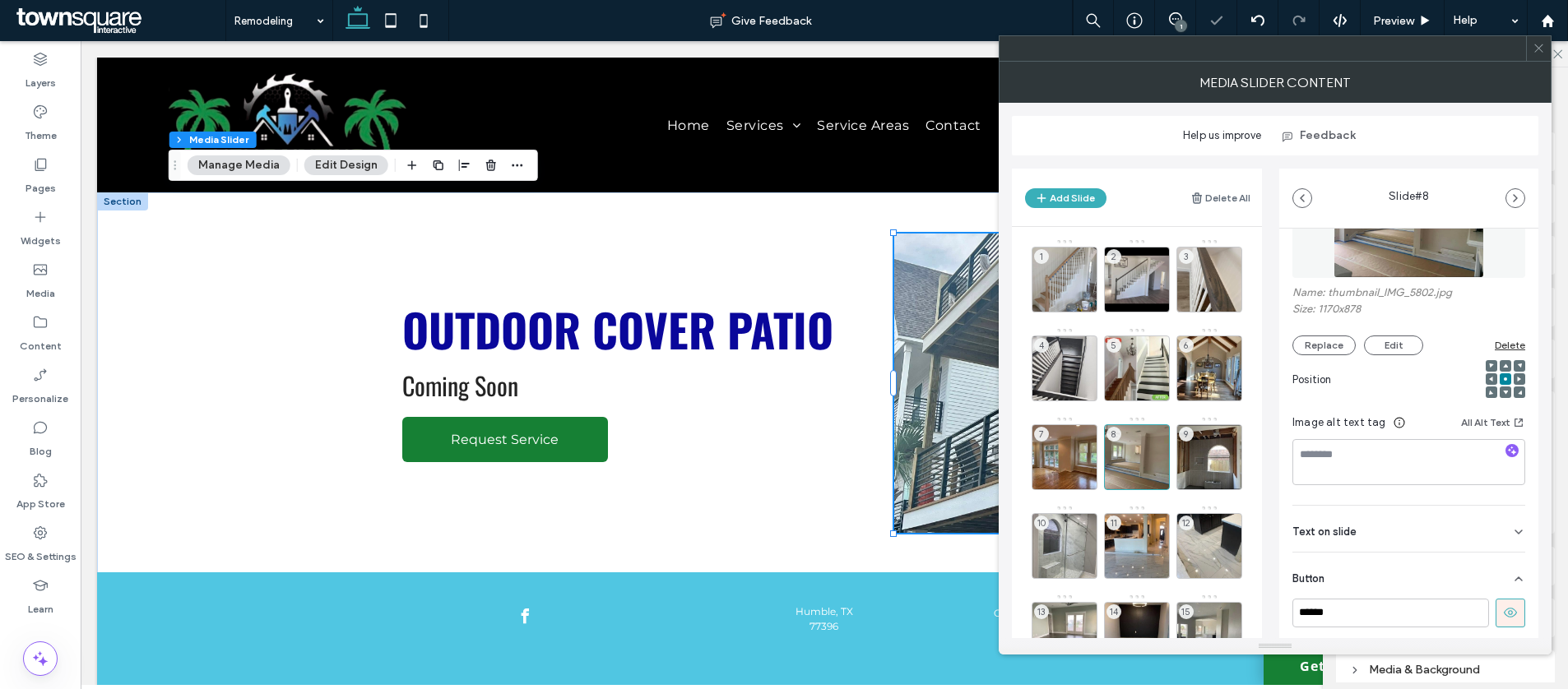 scroll, scrollTop: 110, scrollLeft: 0, axis: vertical 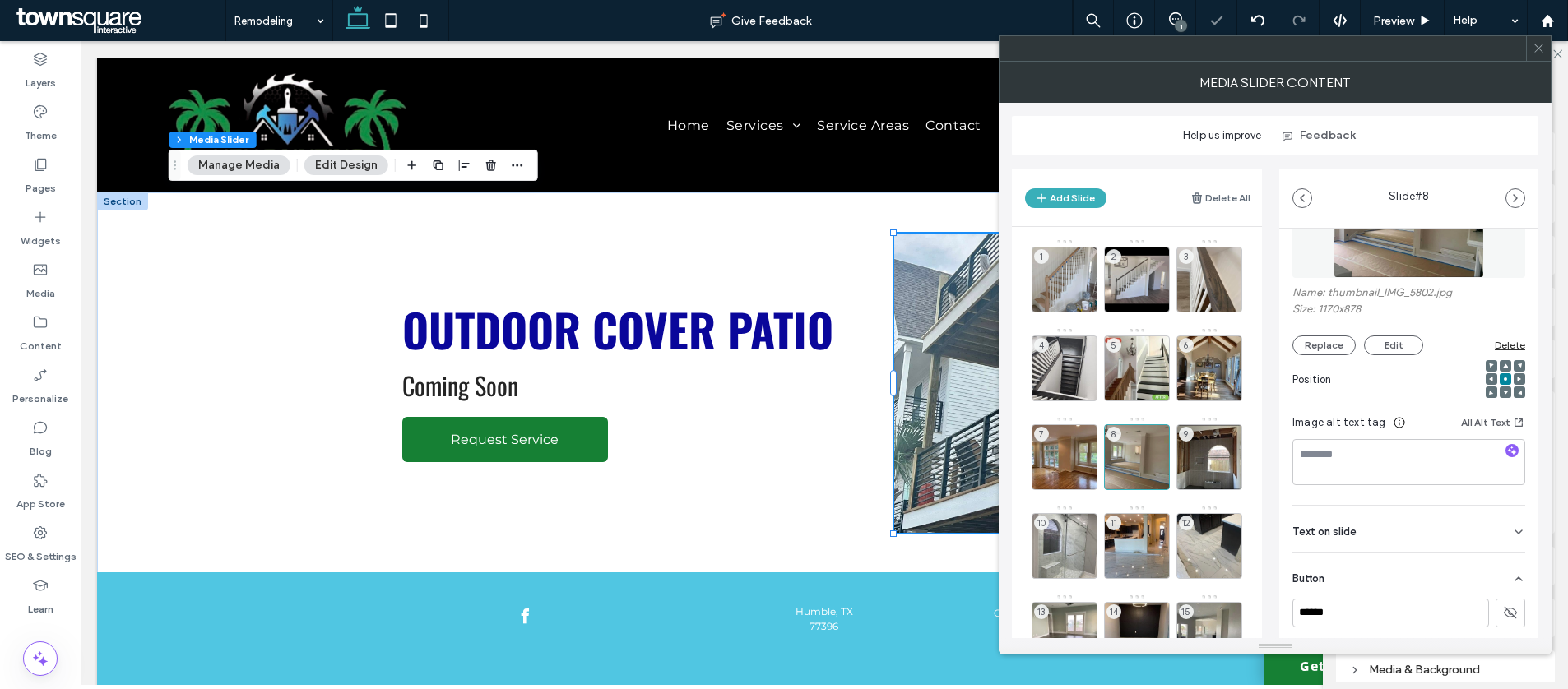 click on "6" at bounding box center [1209, 368] 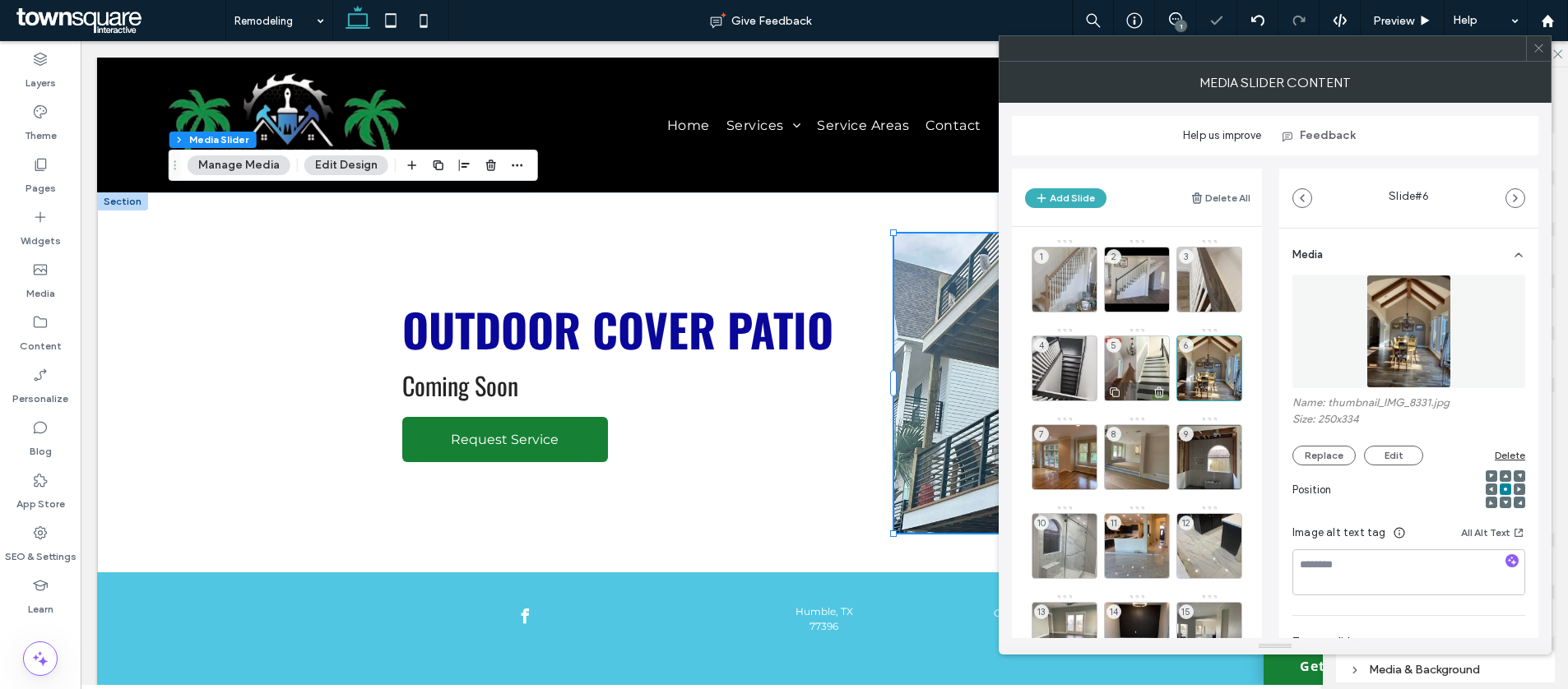 drag, startPoint x: 1127, startPoint y: 359, endPoint x: 1144, endPoint y: 391, distance: 36.235342 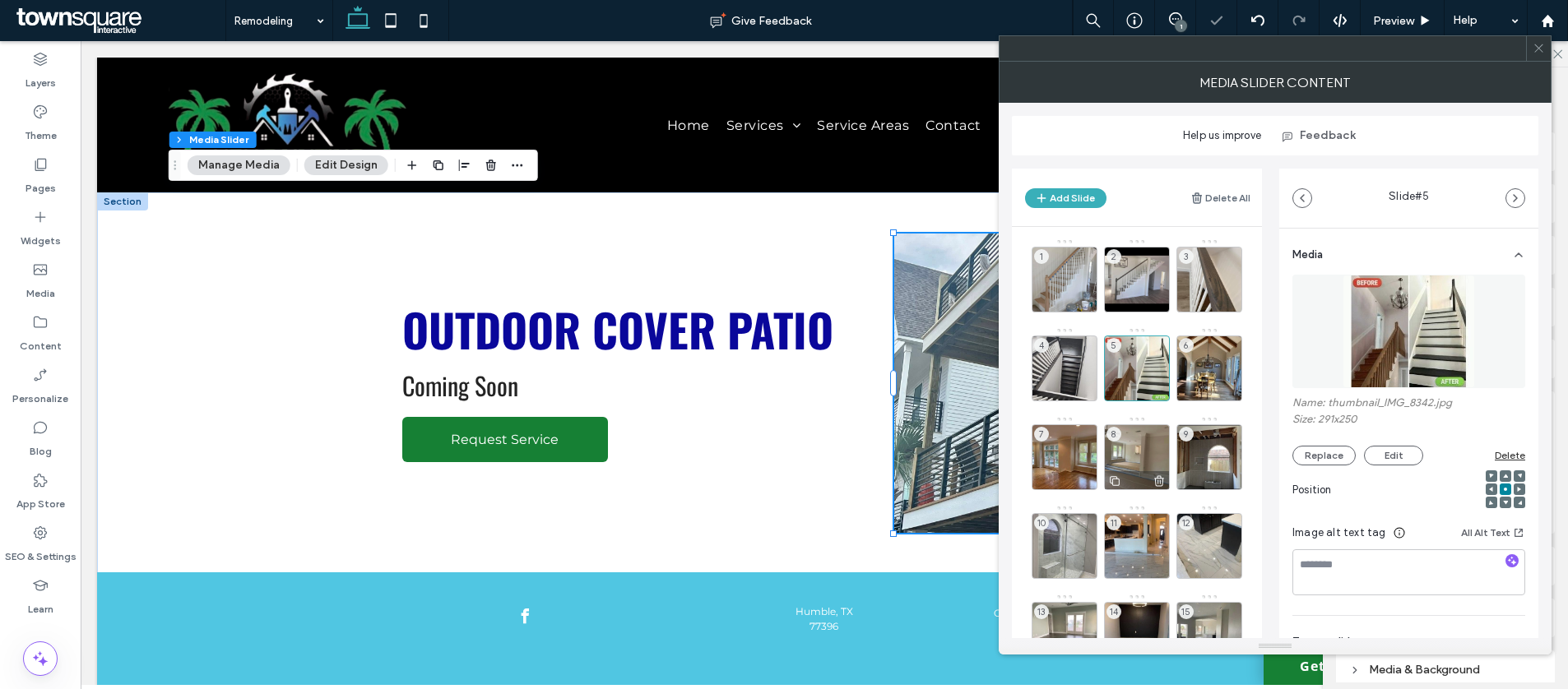 click on "8" at bounding box center [1137, 457] 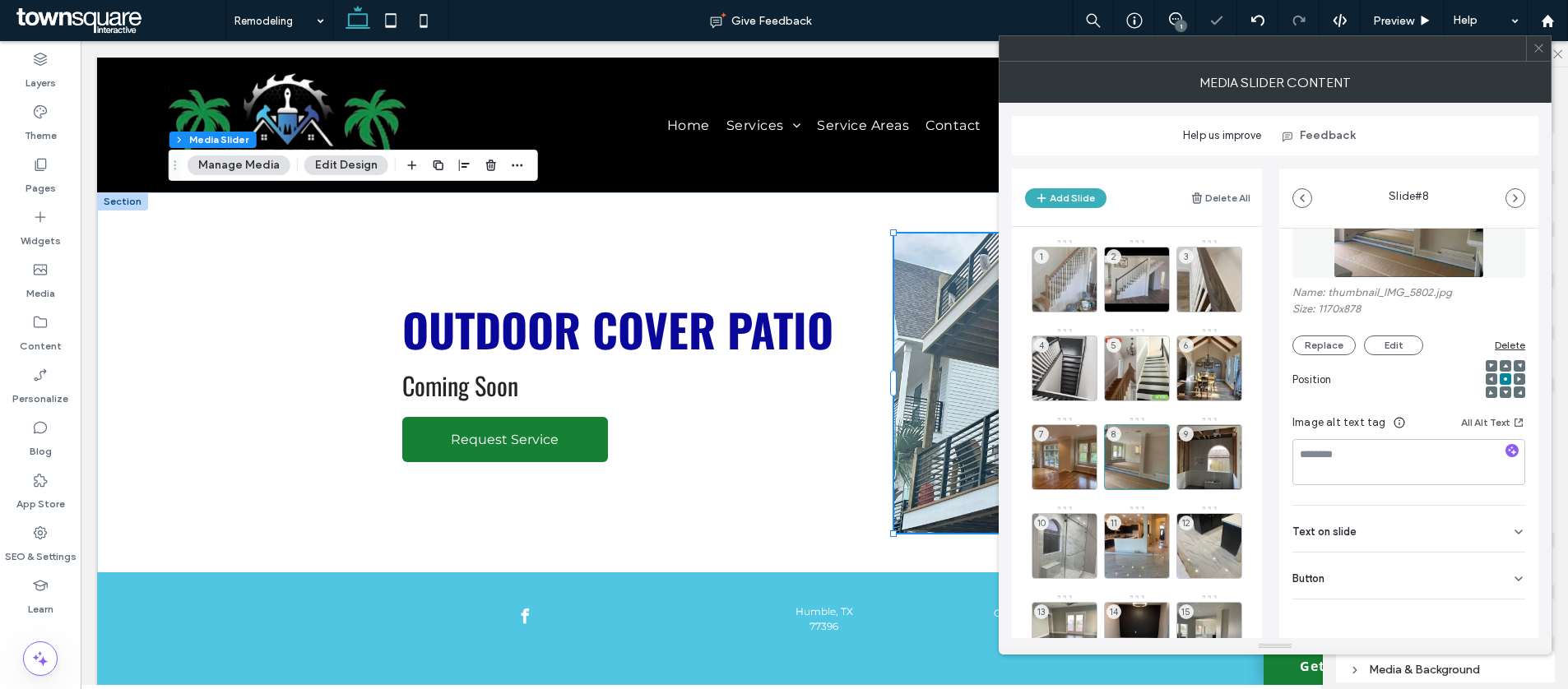 click on "Button" at bounding box center [1408, 576] 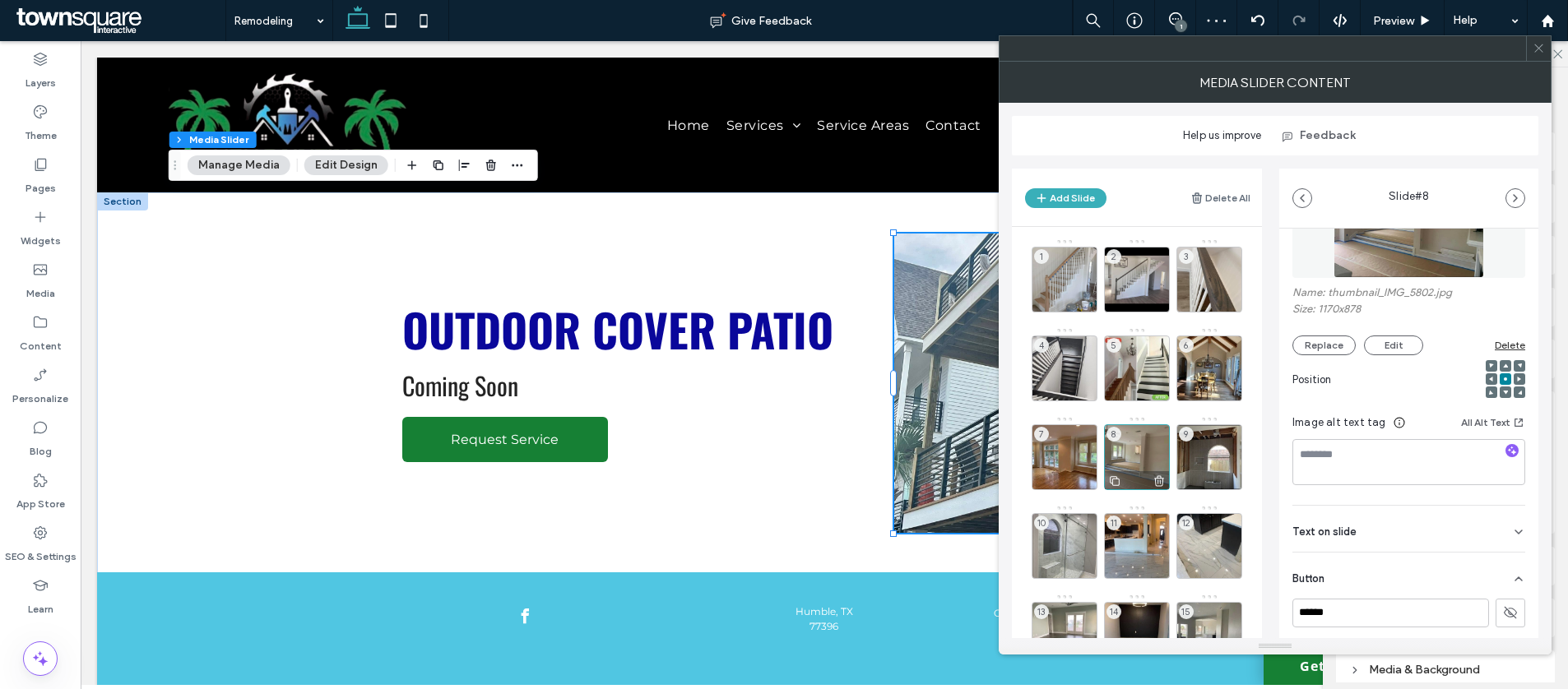 click on "8" at bounding box center [1137, 457] 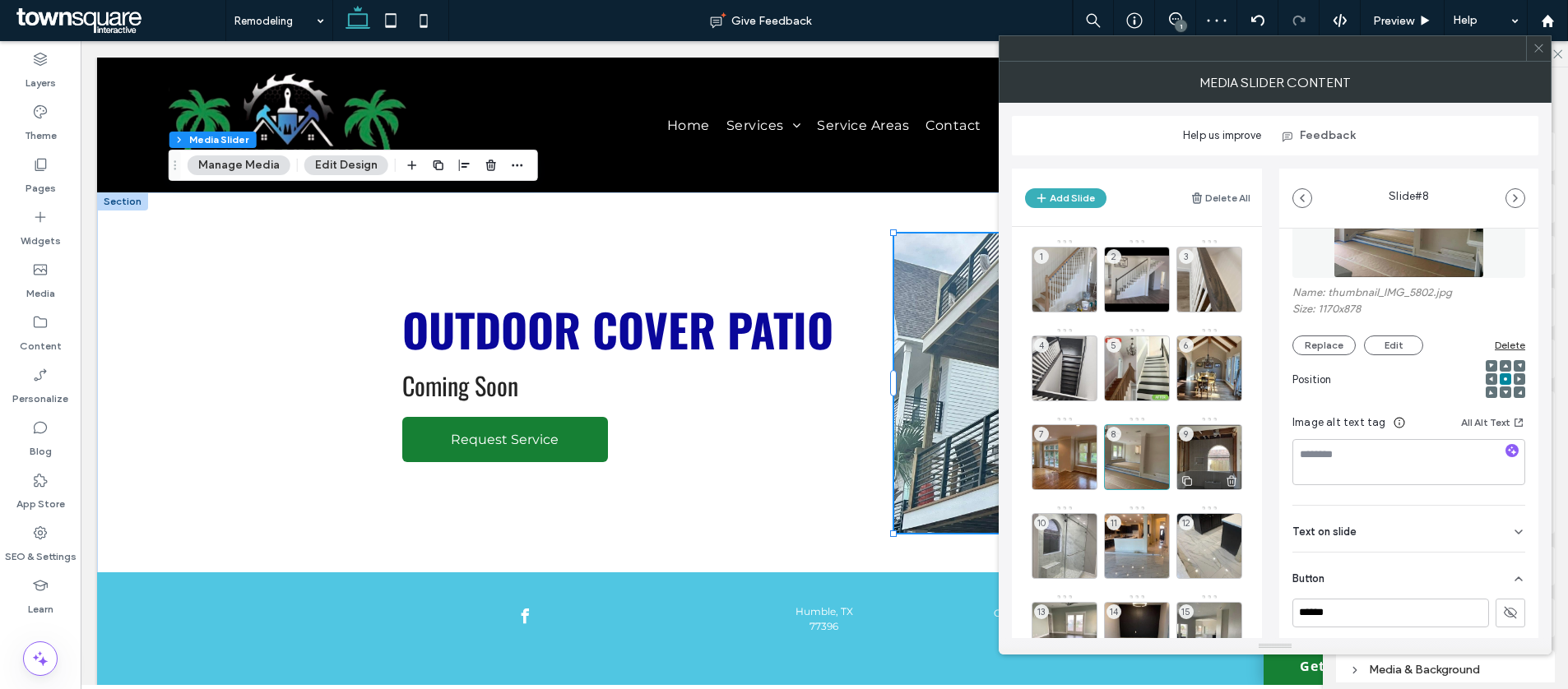 click on "9" at bounding box center (1209, 457) 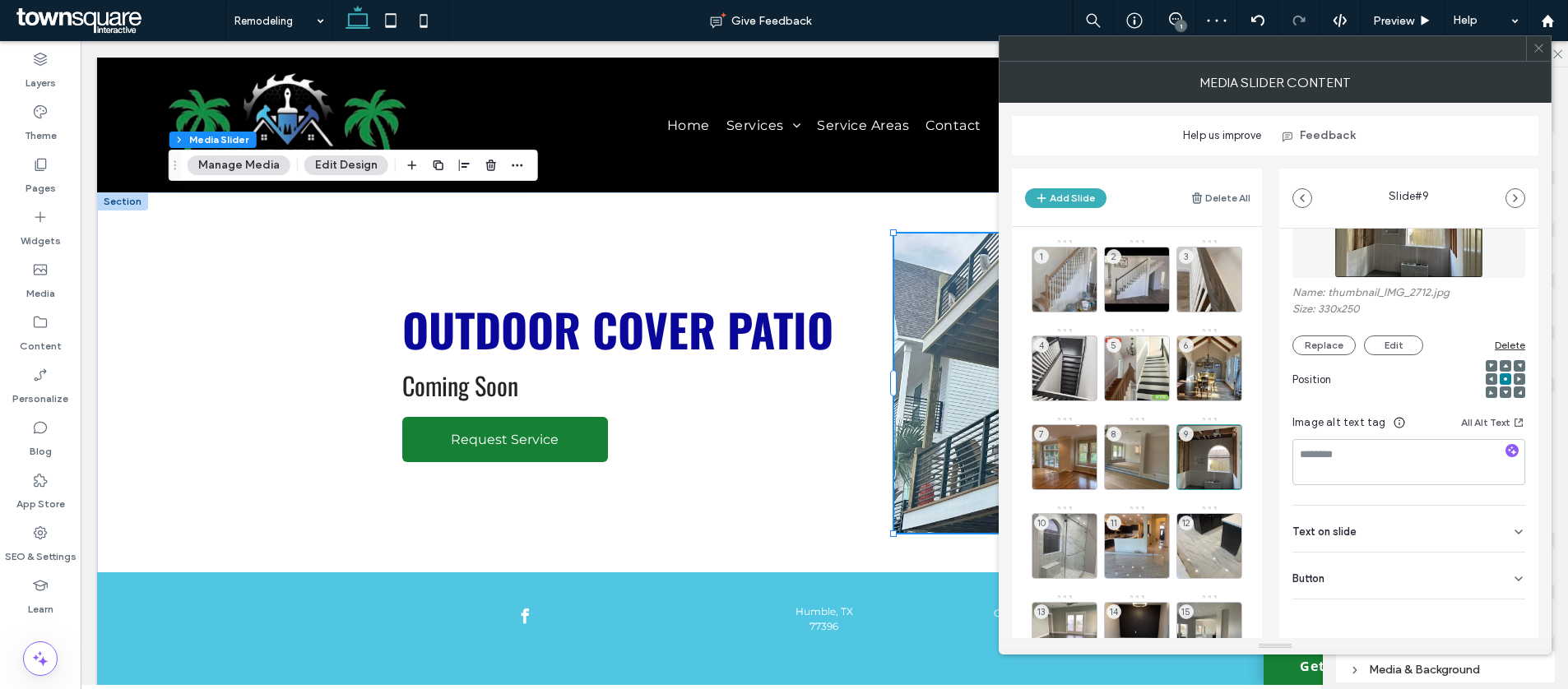 click on "Button" at bounding box center [1408, 576] 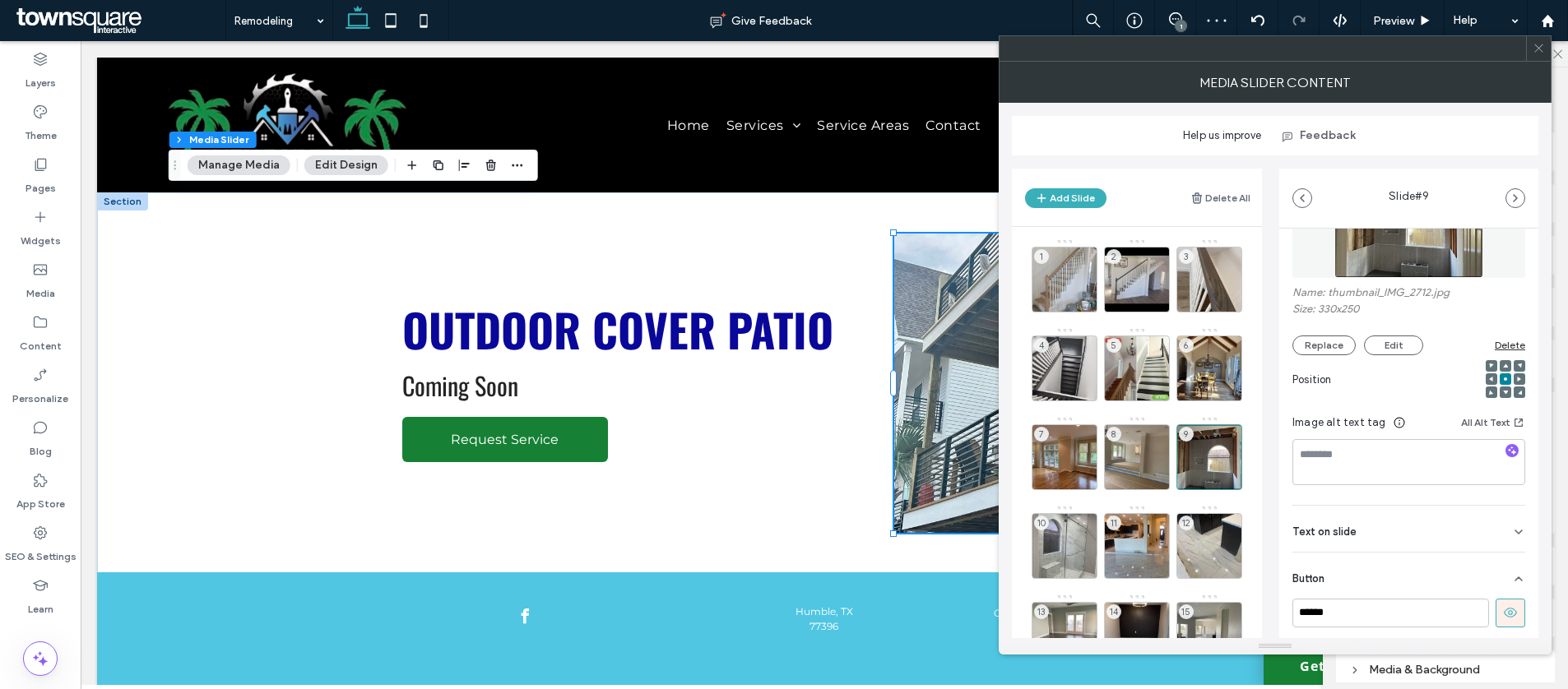 scroll, scrollTop: 110, scrollLeft: 0, axis: vertical 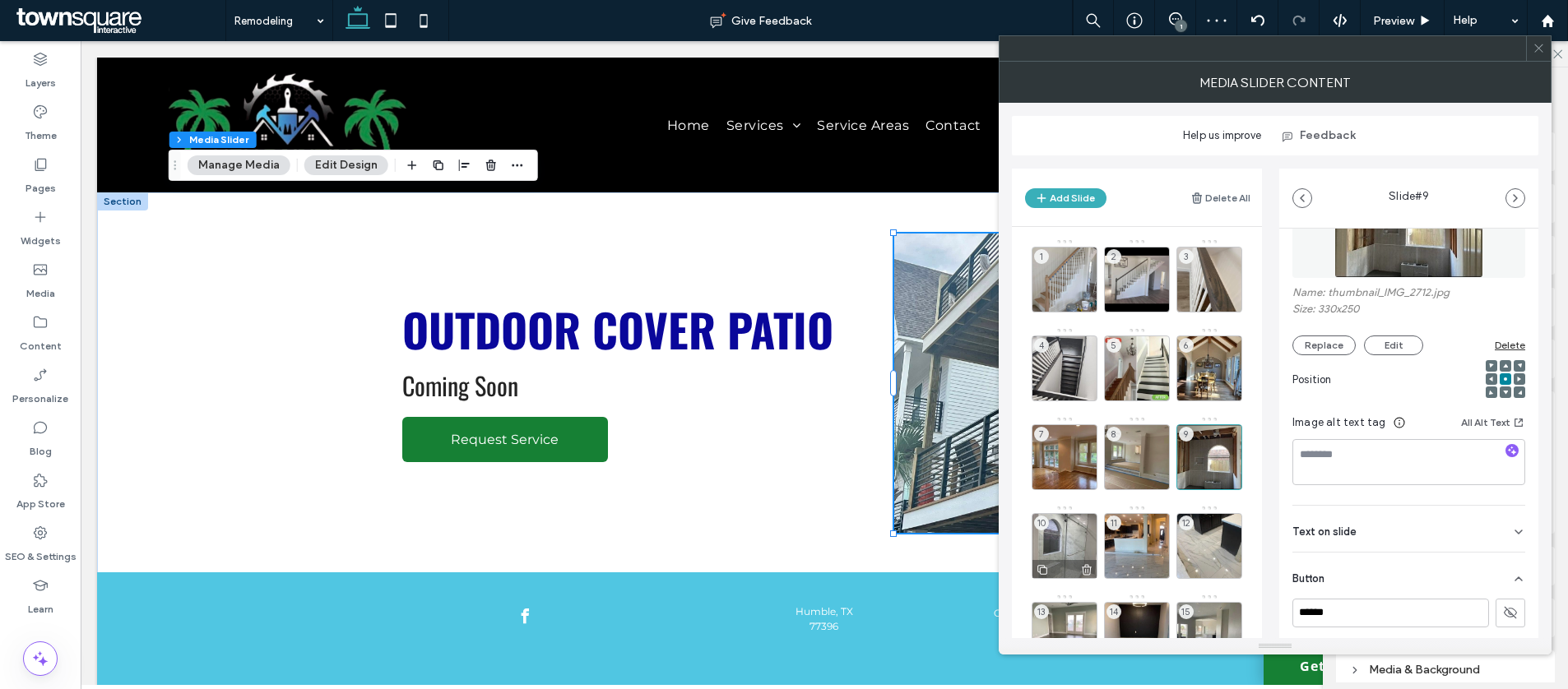click on "10" at bounding box center [1065, 546] 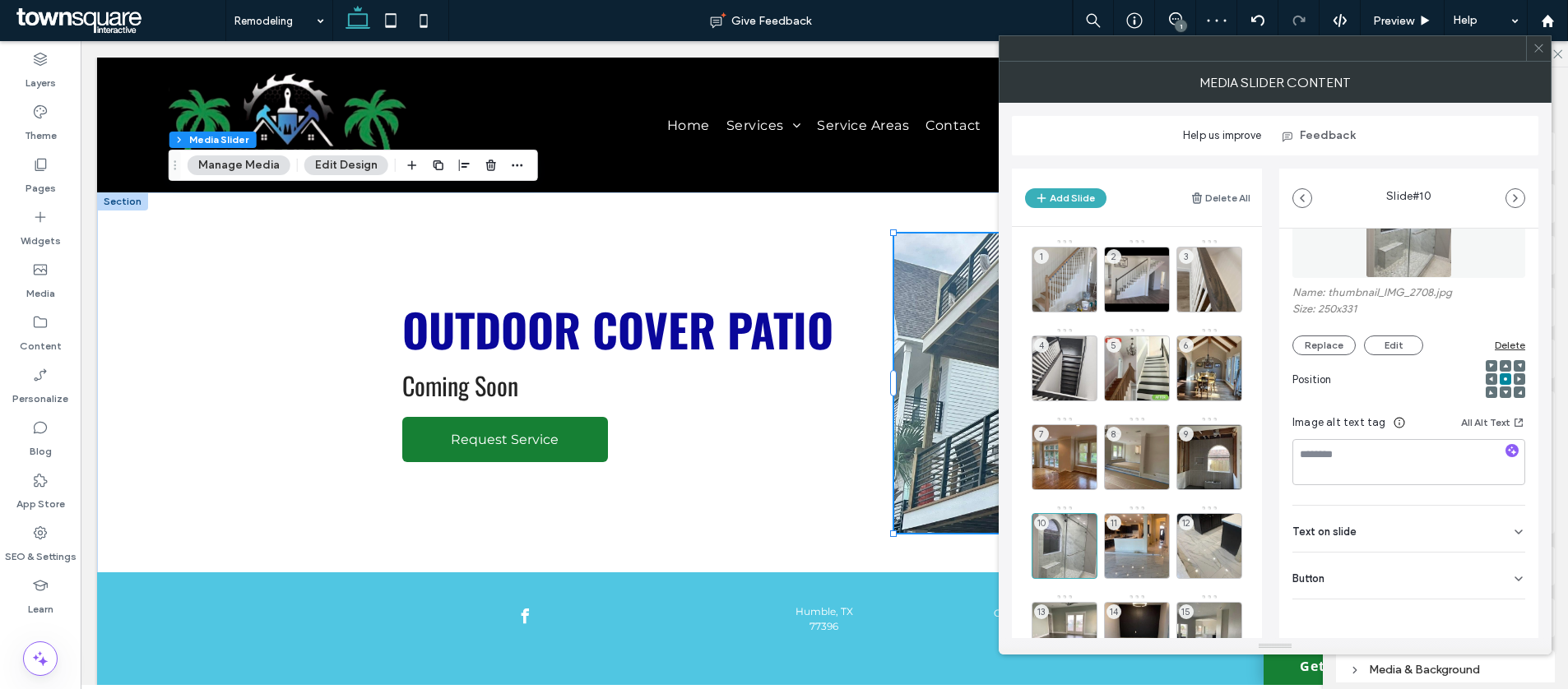 click on "Media Name: thumbnail_IMG_2708.jpg Size: 250x331 Replace Edit Delete Position Image alt text tag All Alt Text Text on slide Clear All Button ****** Add a link" at bounding box center [1408, 408] 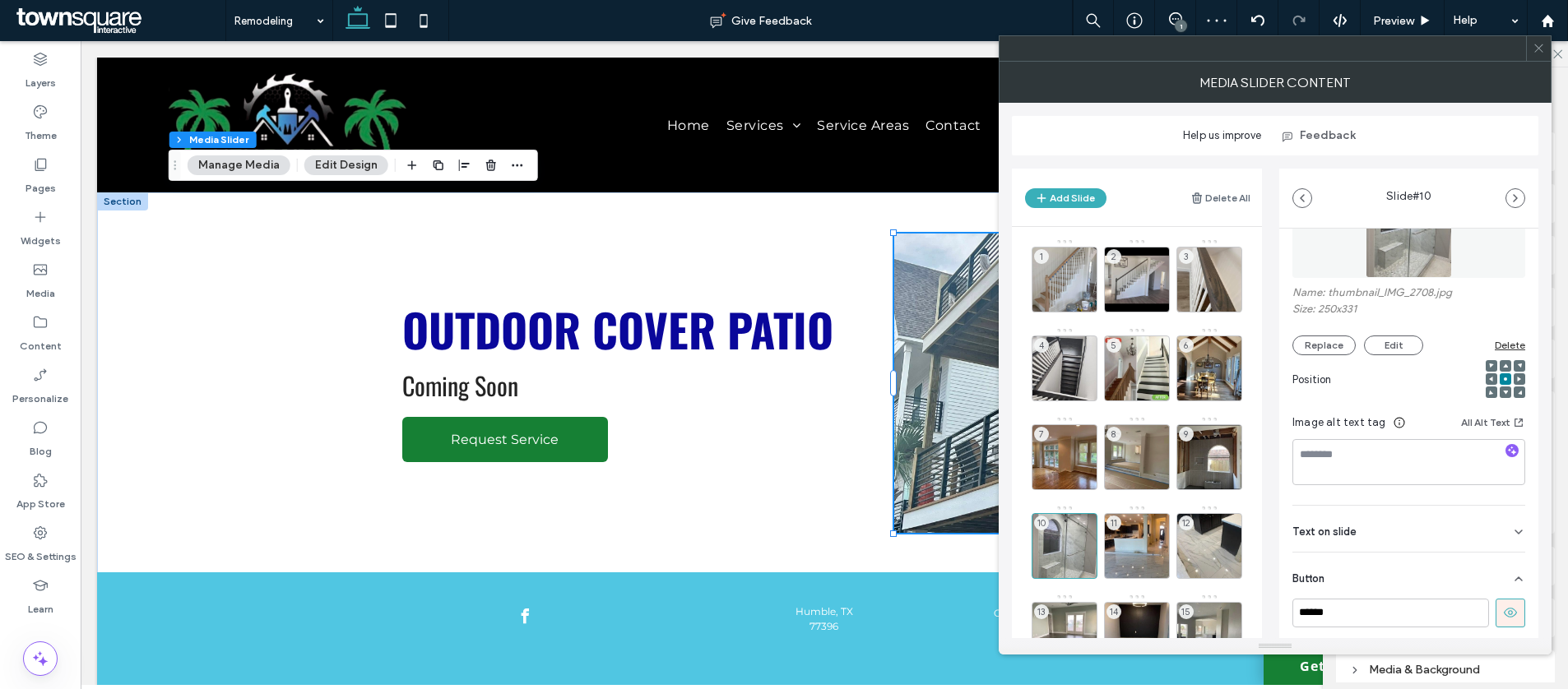scroll, scrollTop: 110, scrollLeft: 0, axis: vertical 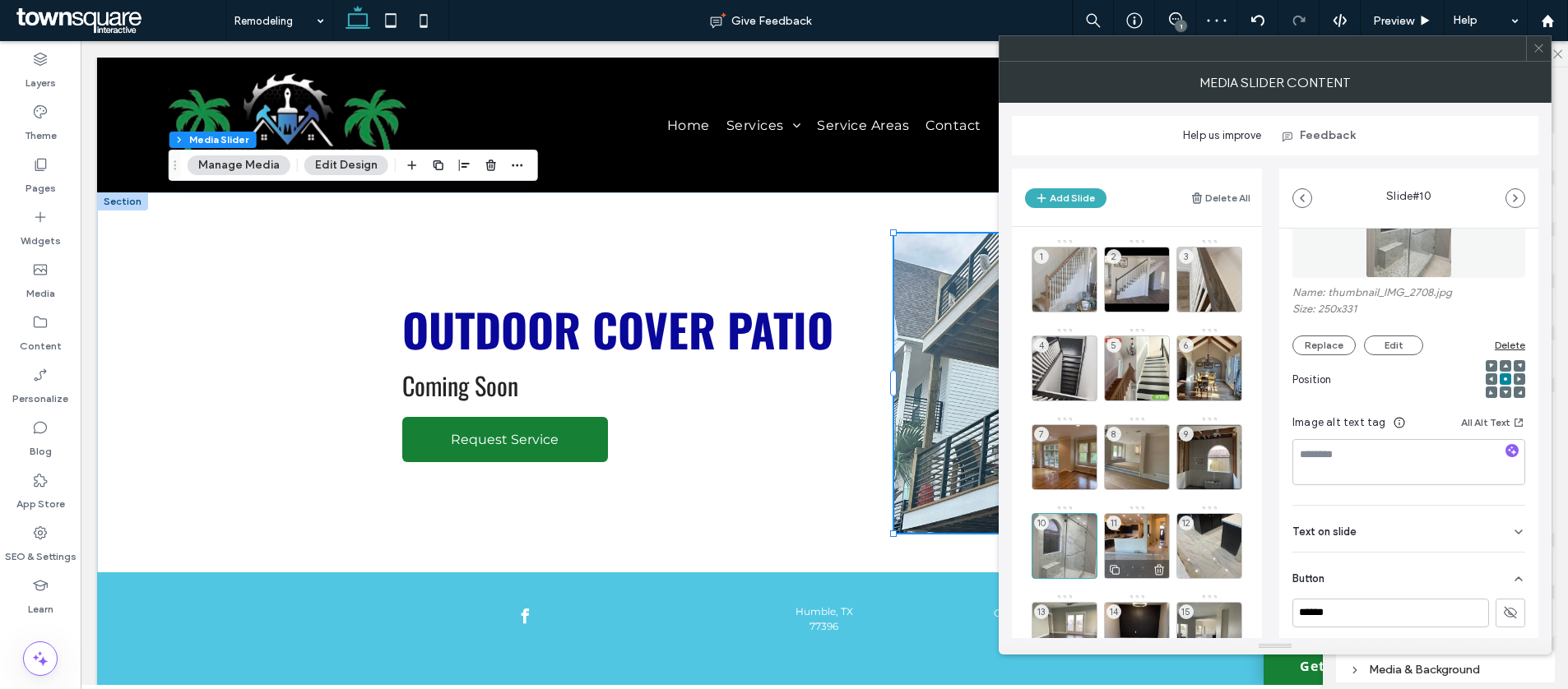 click on "11" at bounding box center [1137, 546] 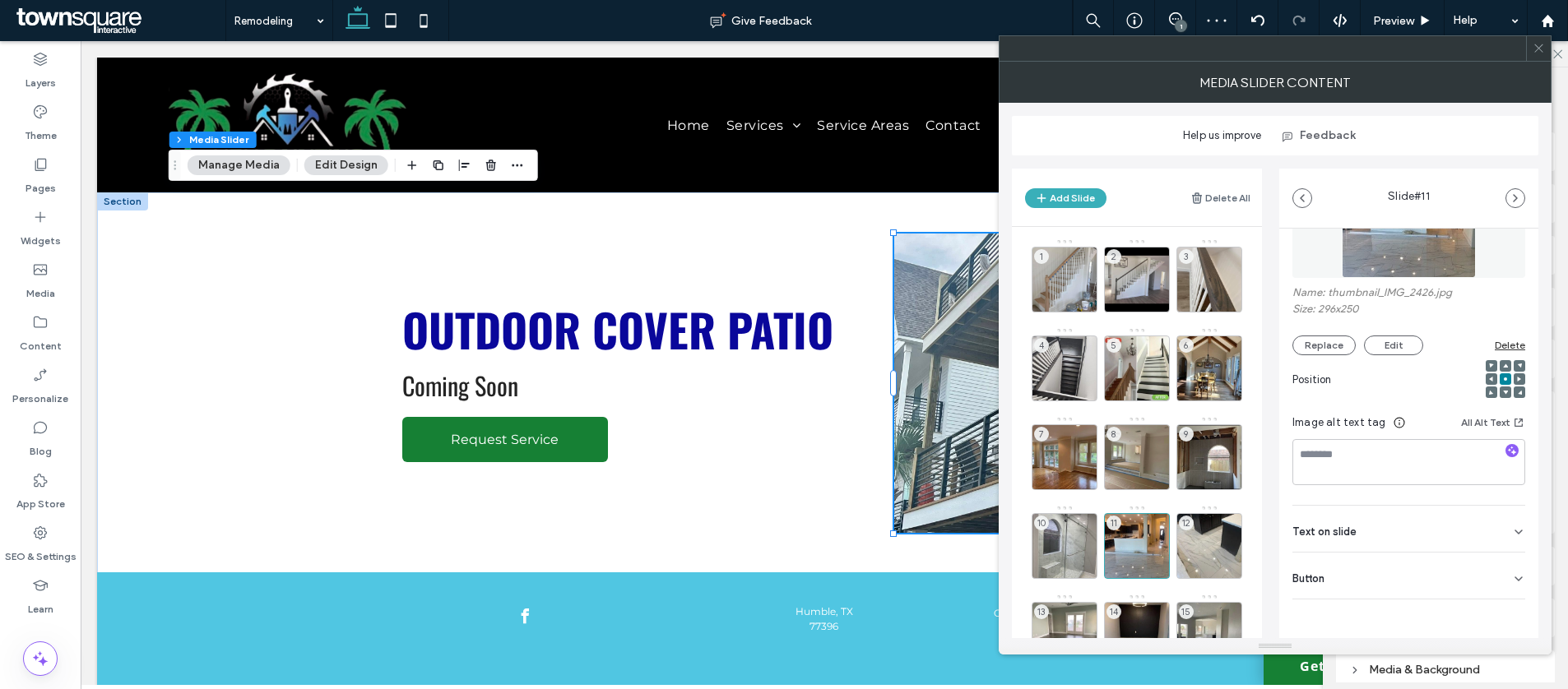 click on "Button" at bounding box center (1408, 576) 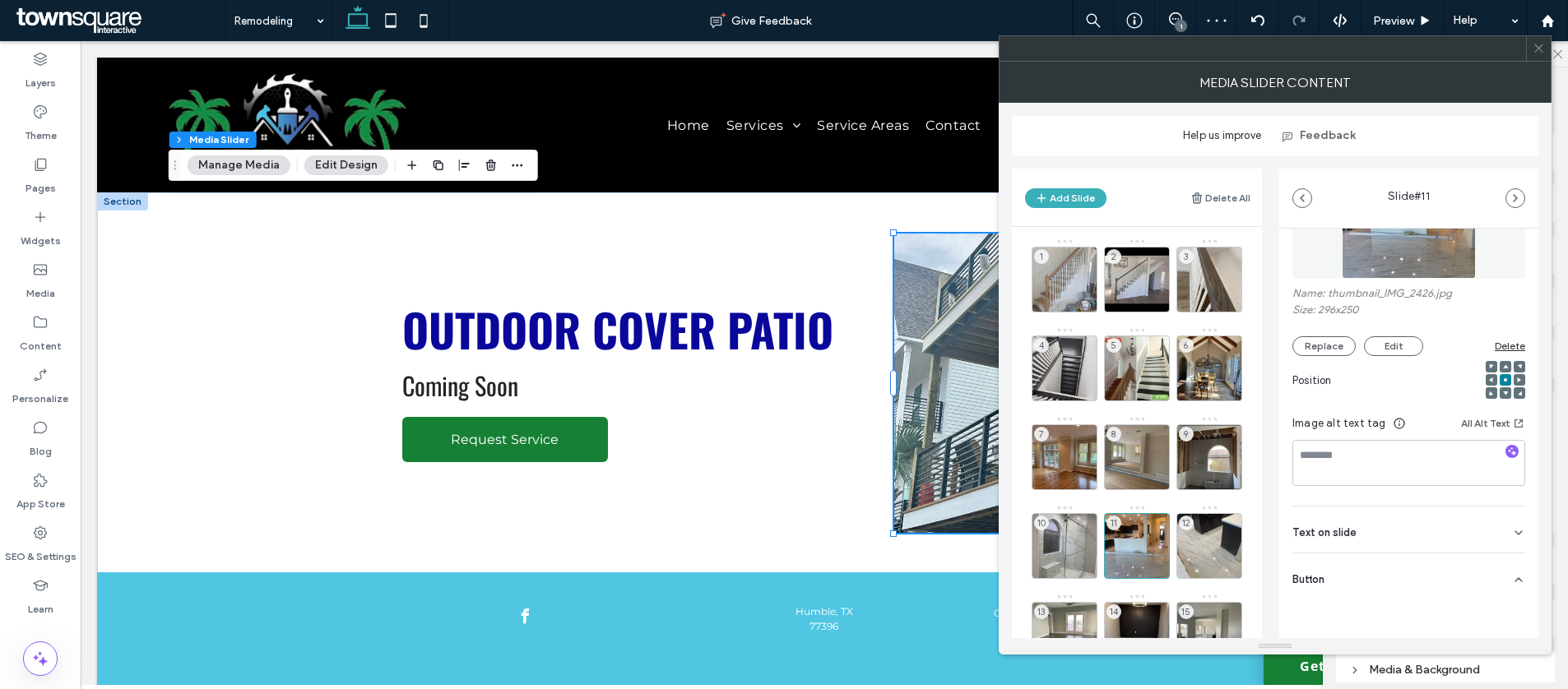scroll, scrollTop: 110, scrollLeft: 0, axis: vertical 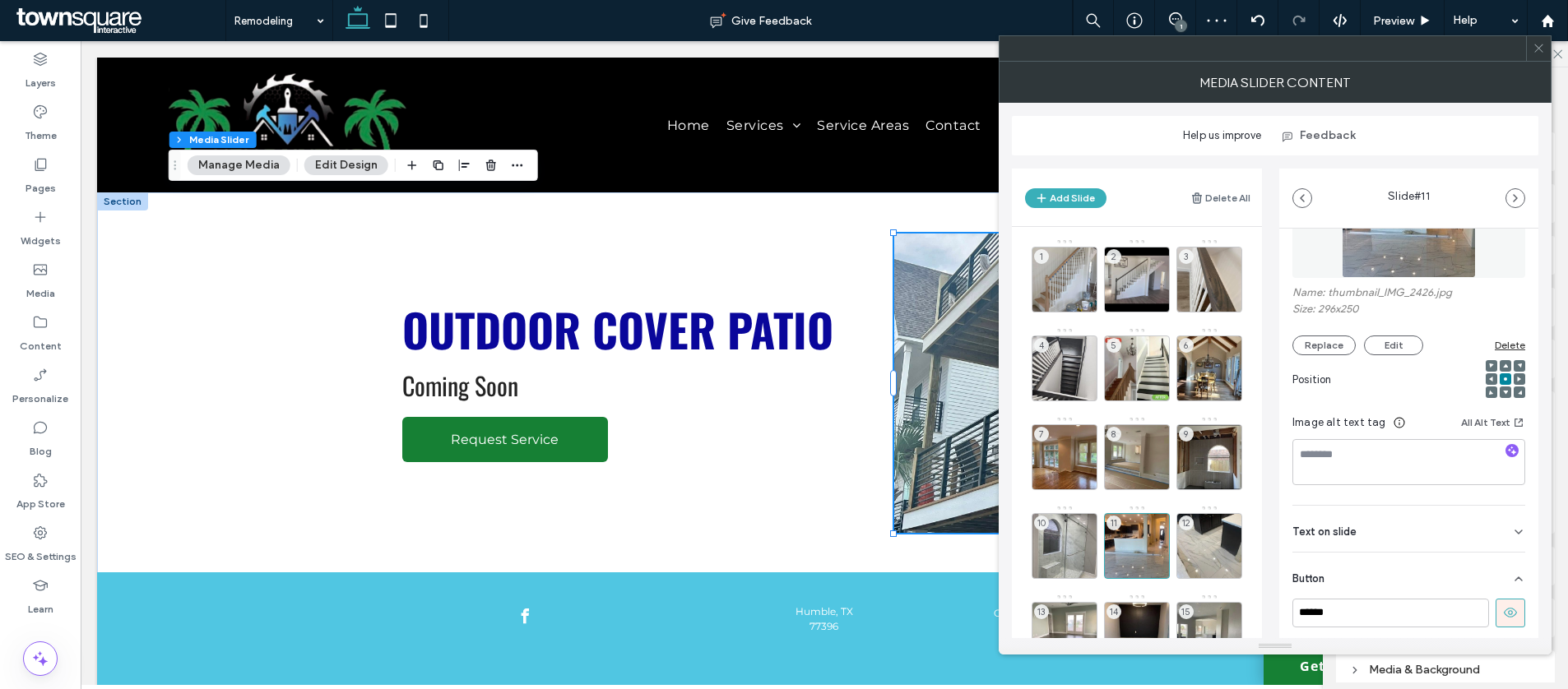 click at bounding box center [1510, 613] 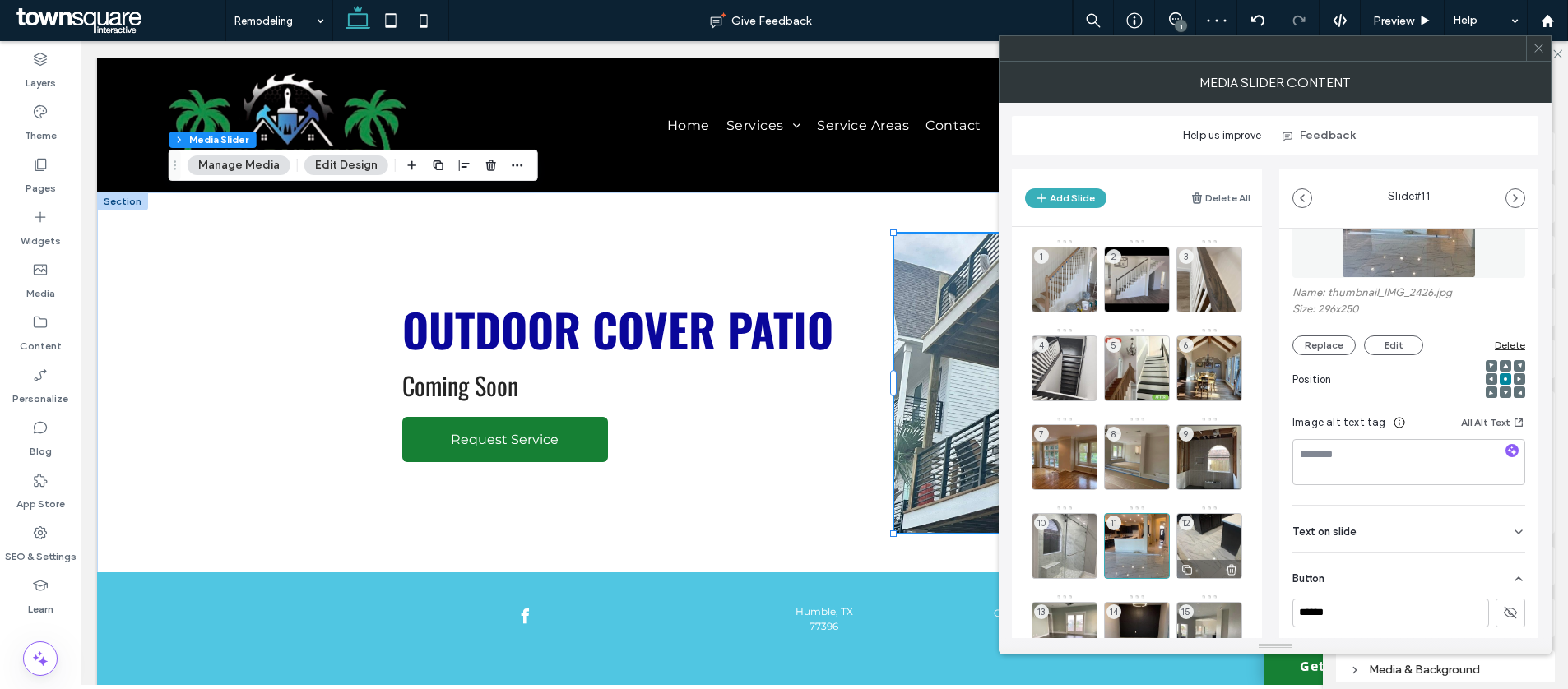 click on "12" at bounding box center [1209, 546] 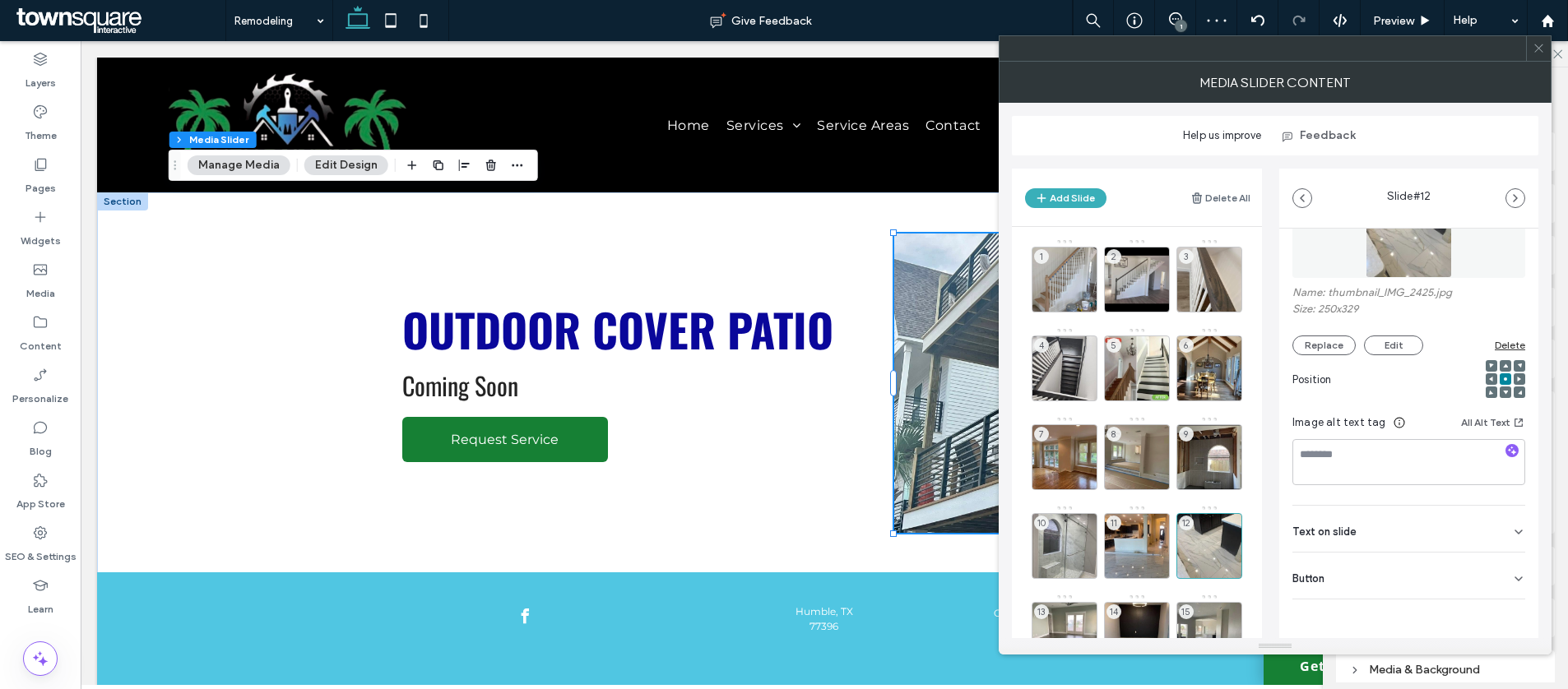 click on "Button" at bounding box center (1408, 576) 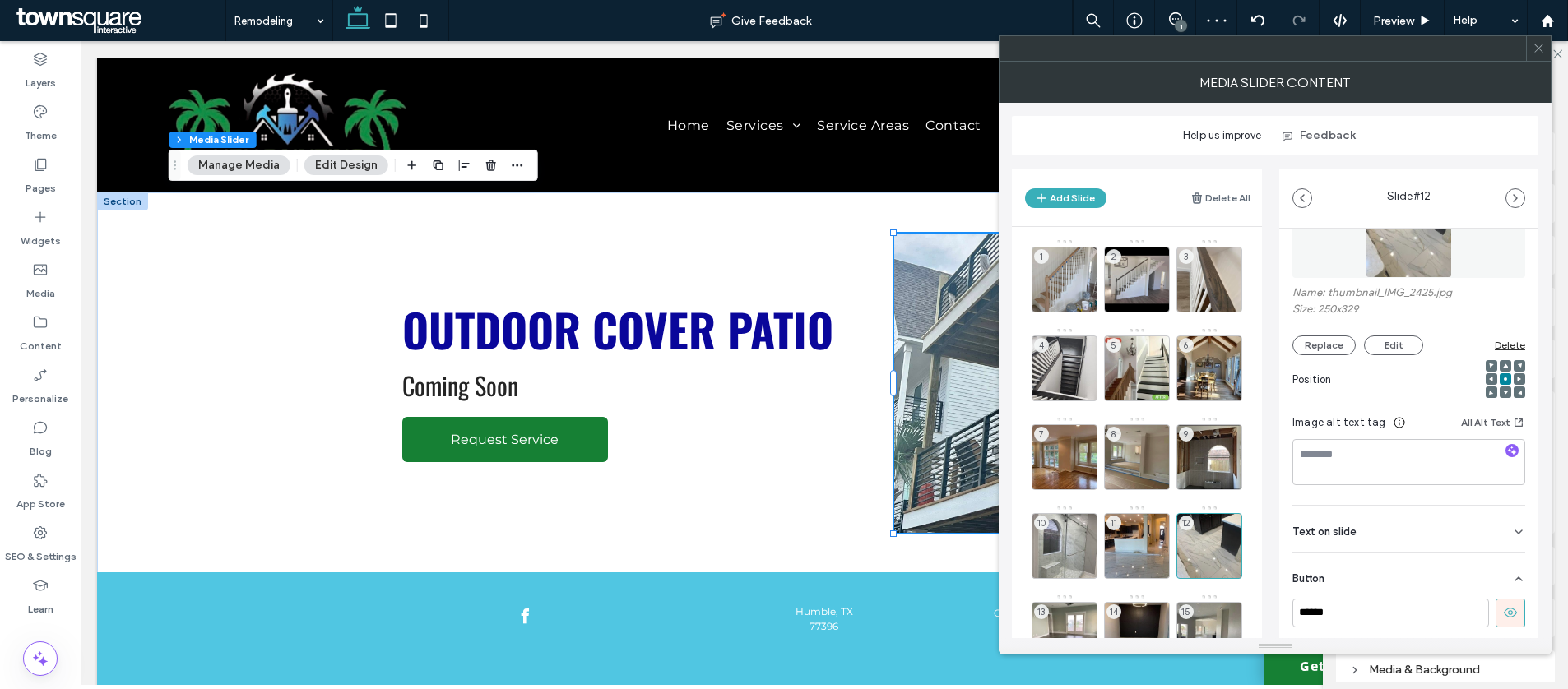 click at bounding box center (1510, 613) 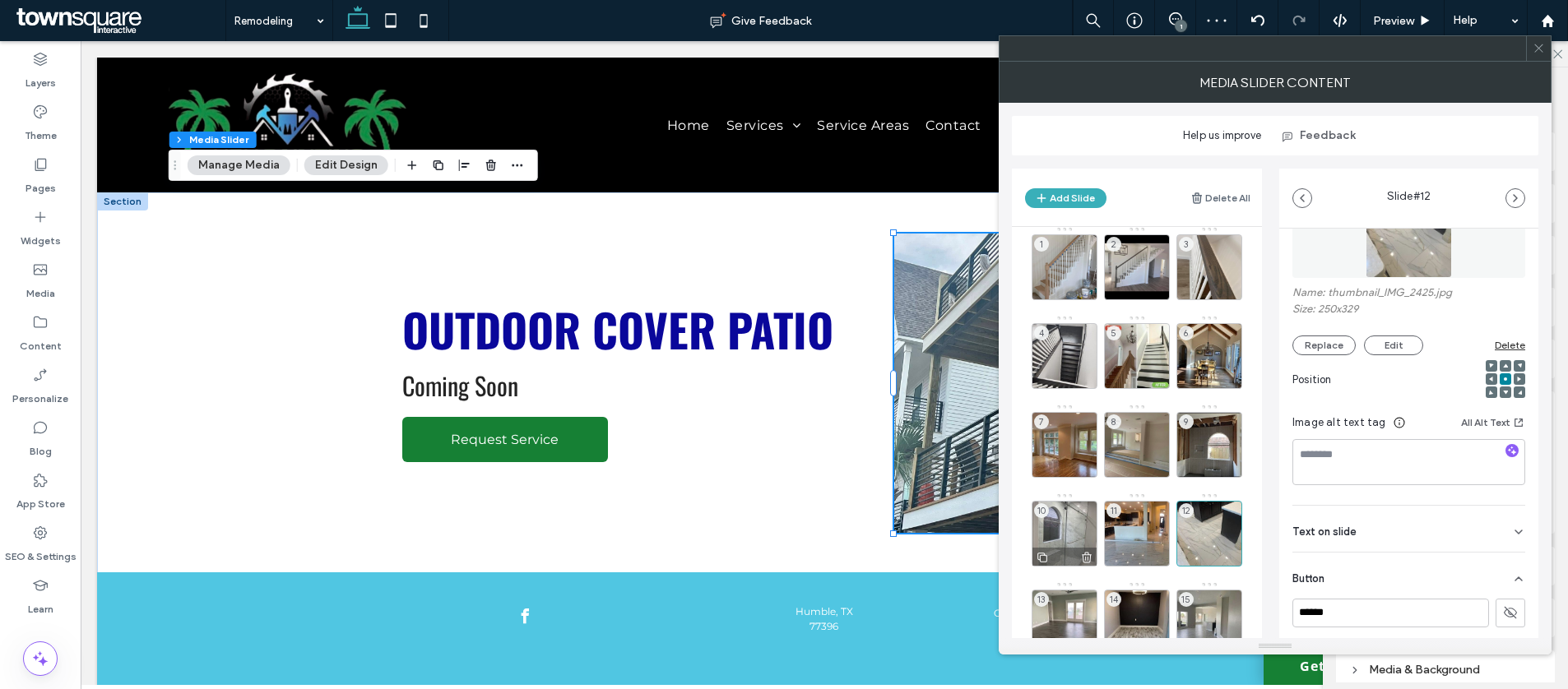 scroll, scrollTop: 30, scrollLeft: 0, axis: vertical 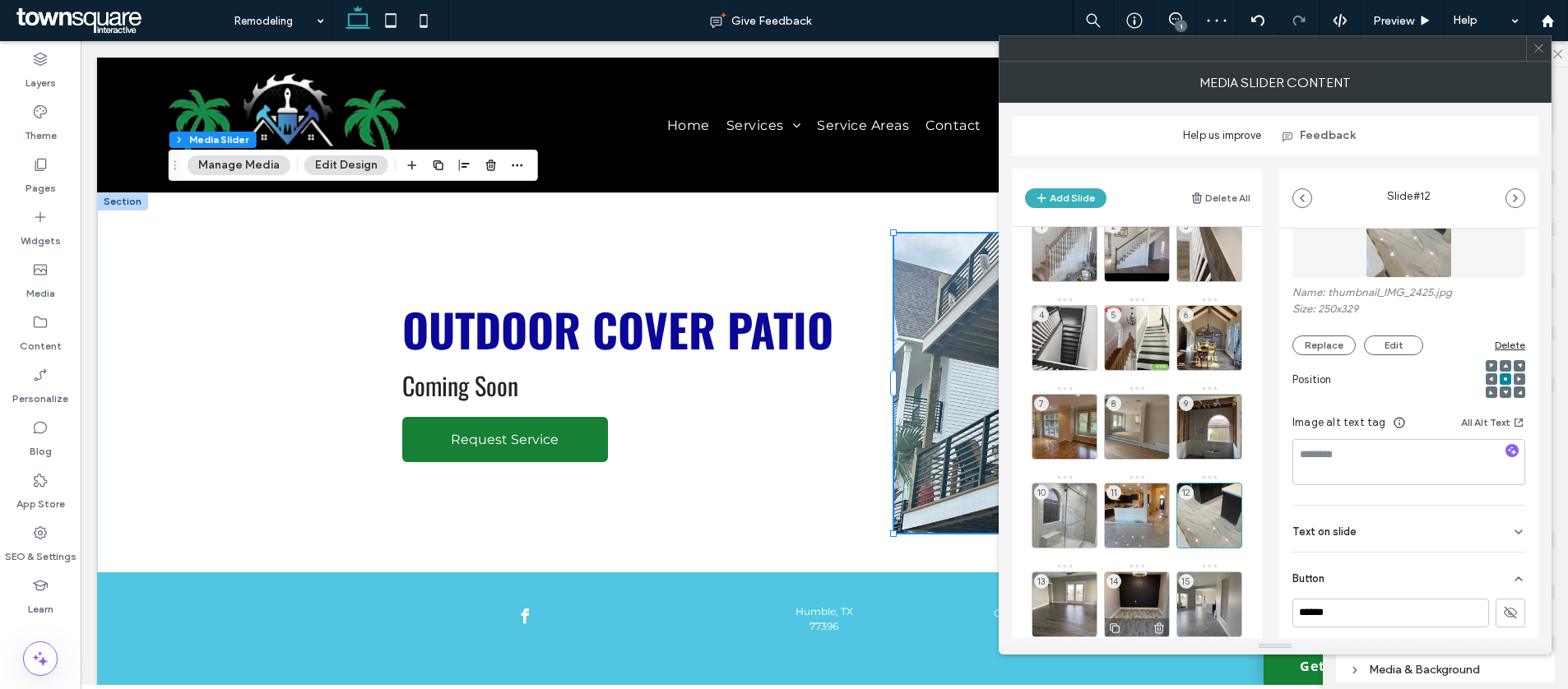 click on "13" at bounding box center [1065, 604] 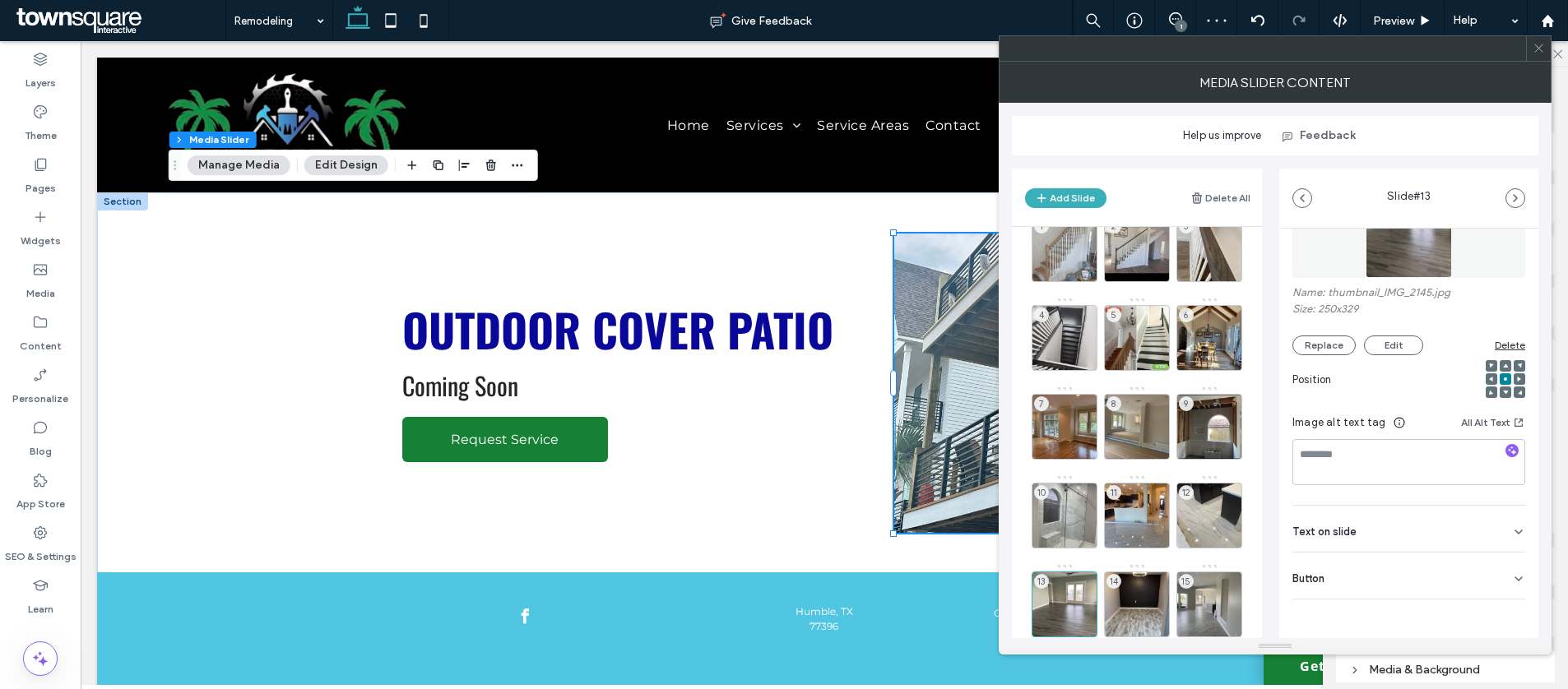 click on "Button" at bounding box center (1408, 576) 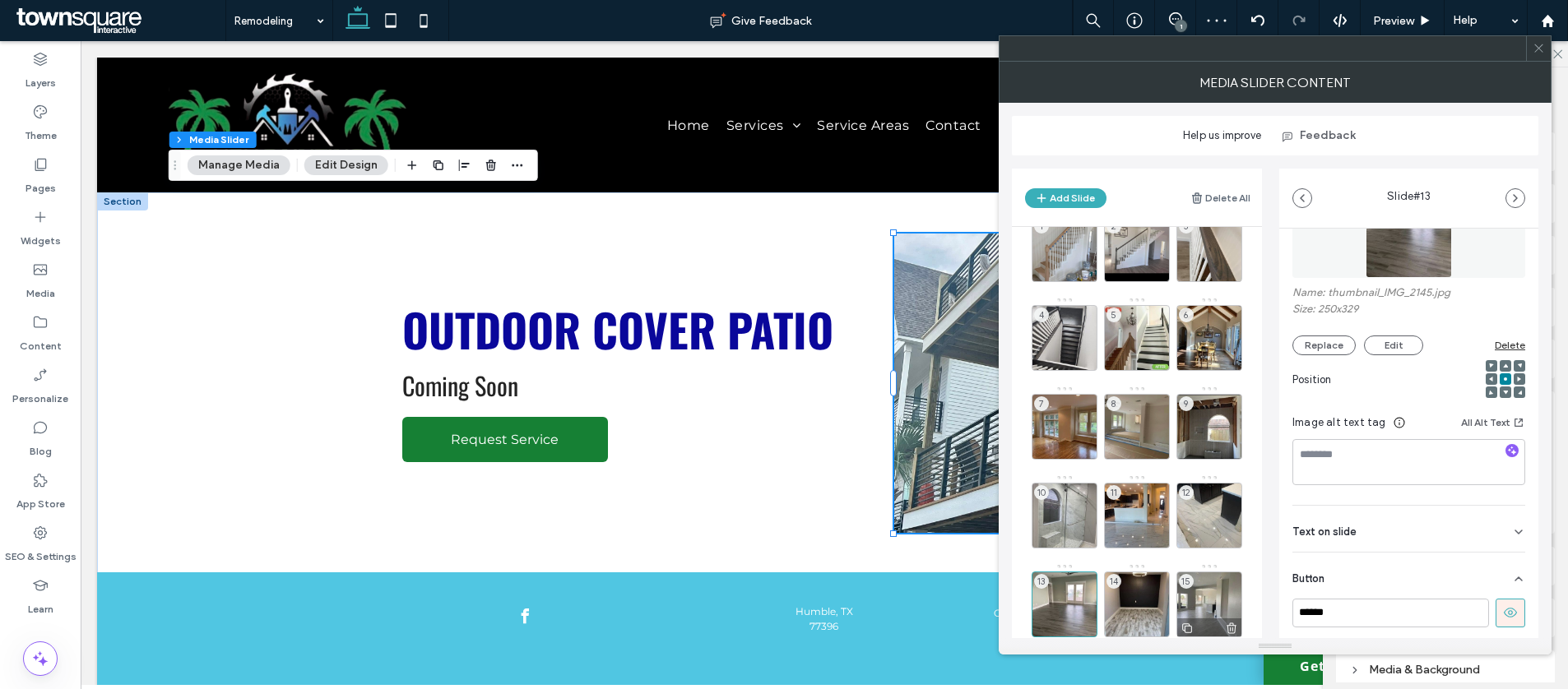 drag, startPoint x: 1496, startPoint y: 619, endPoint x: 1224, endPoint y: 579, distance: 274.92544 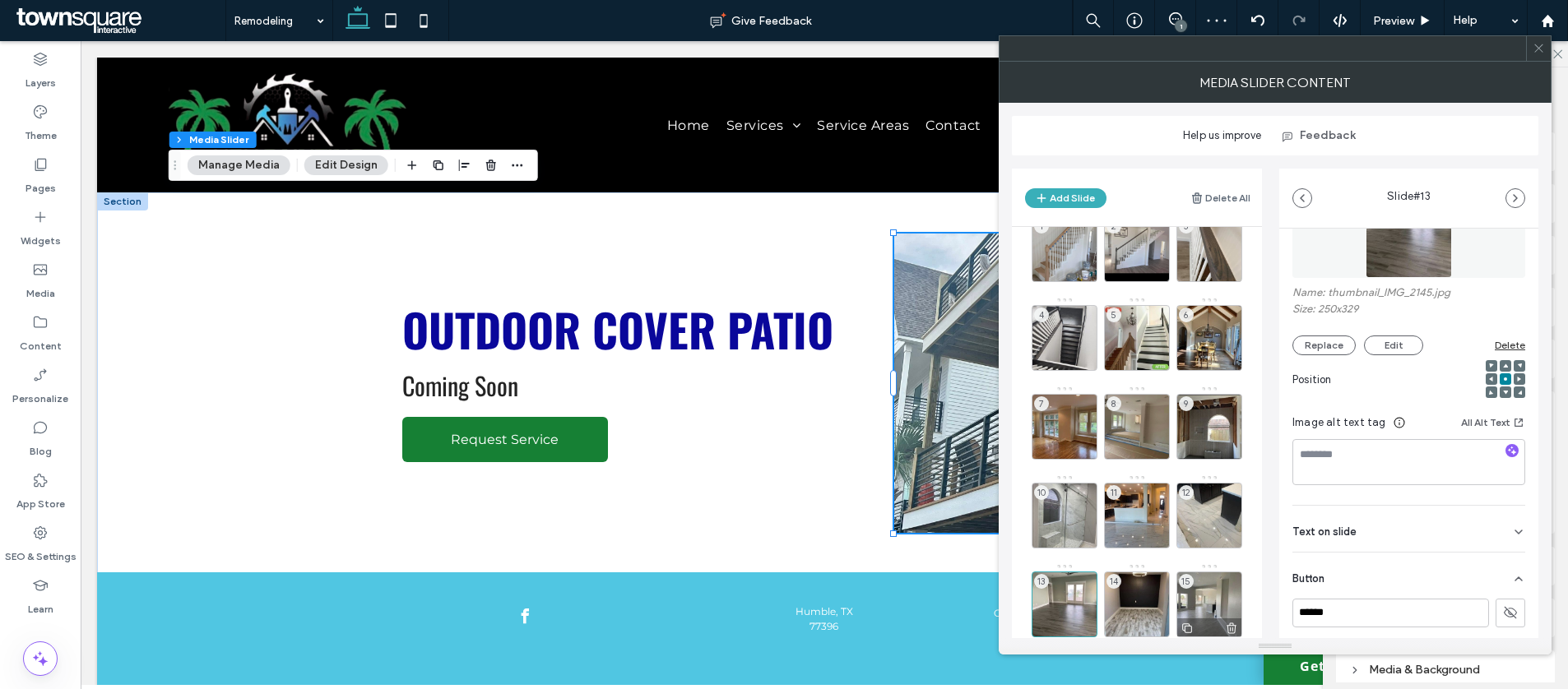 drag, startPoint x: 1115, startPoint y: 592, endPoint x: 1207, endPoint y: 578, distance: 93.05912 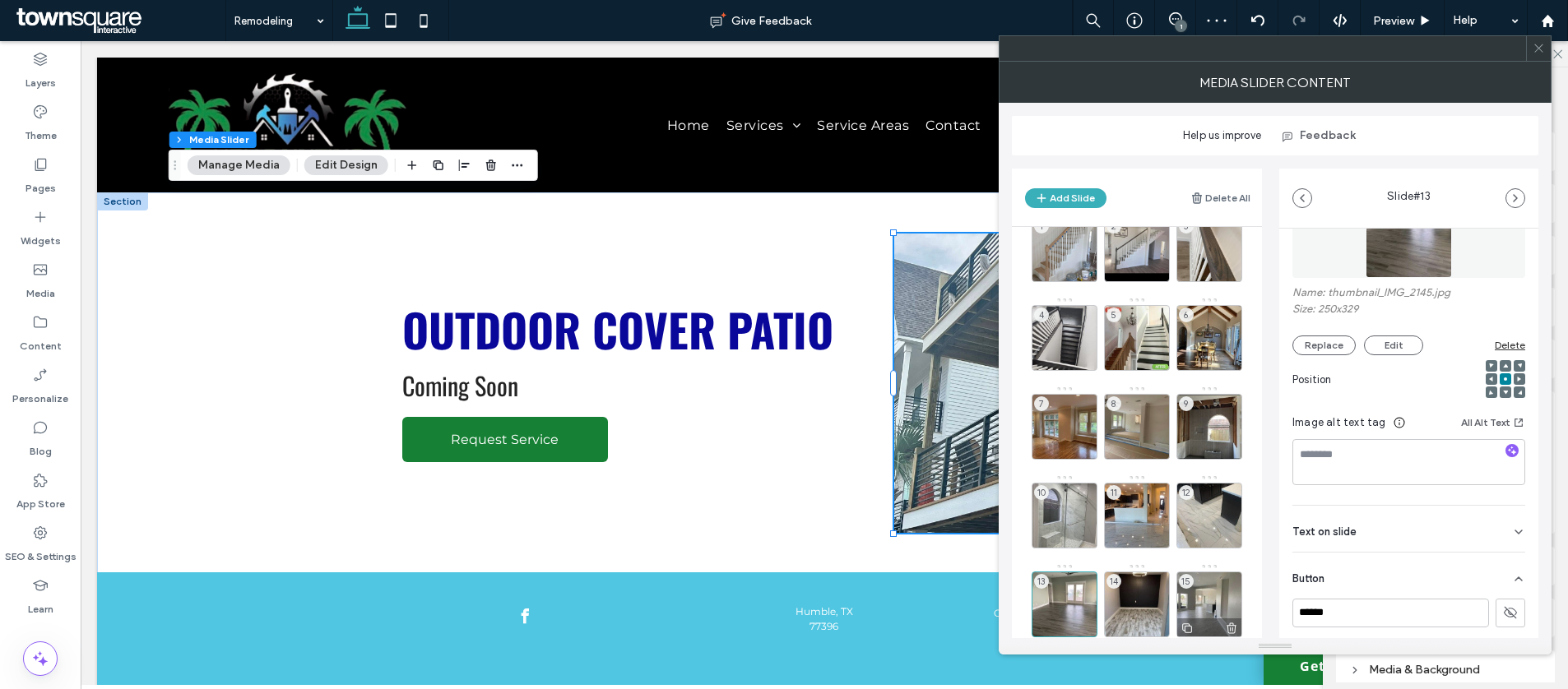 click on "14" at bounding box center (1137, 604) 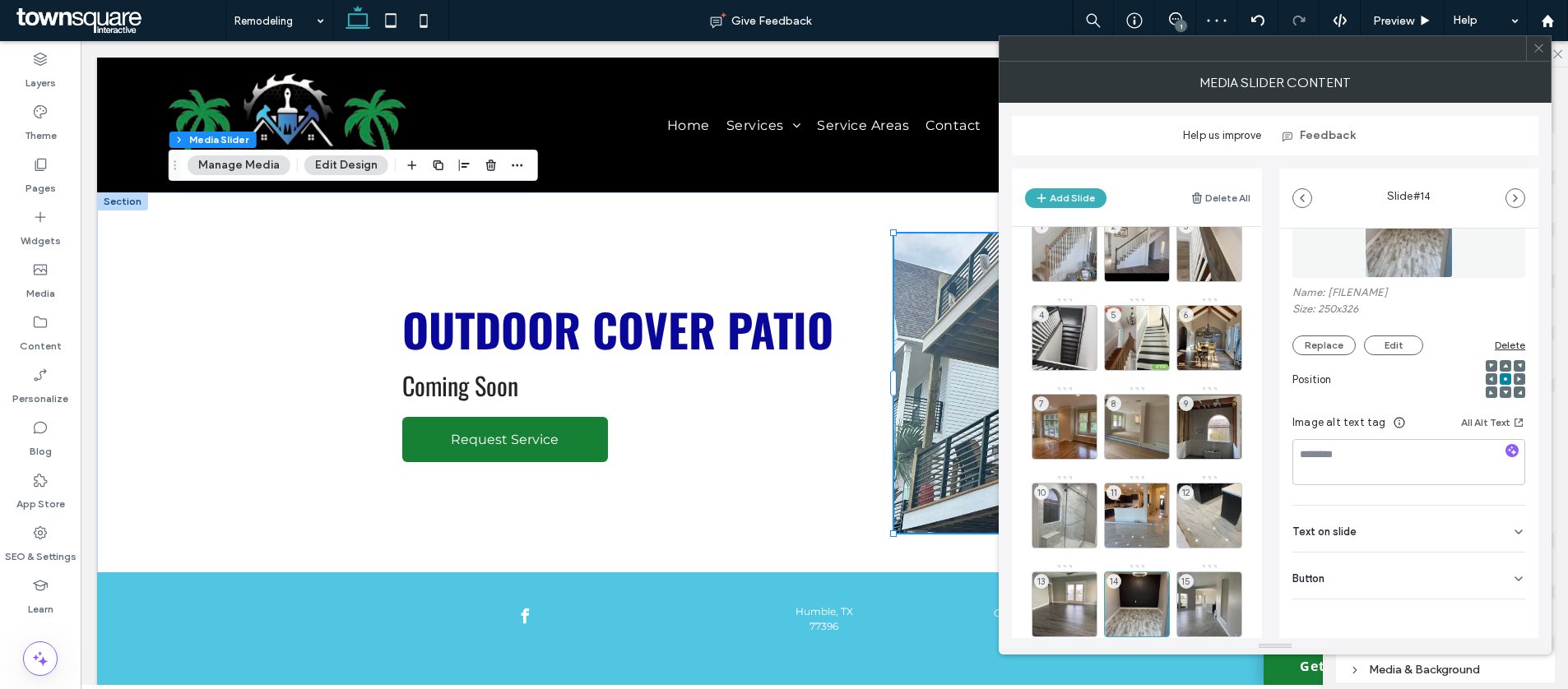 click on "Button" at bounding box center (1408, 576) 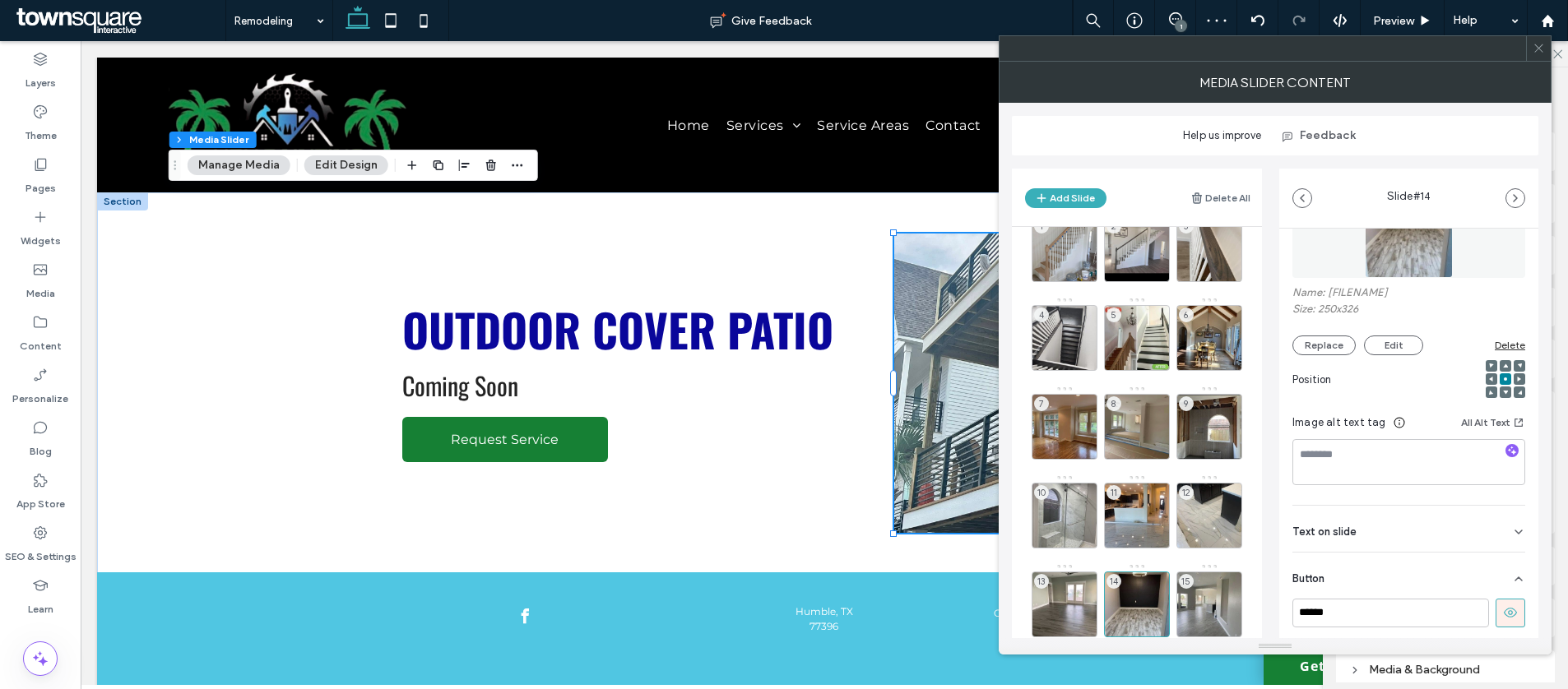 click on "Button" at bounding box center (1408, 576) 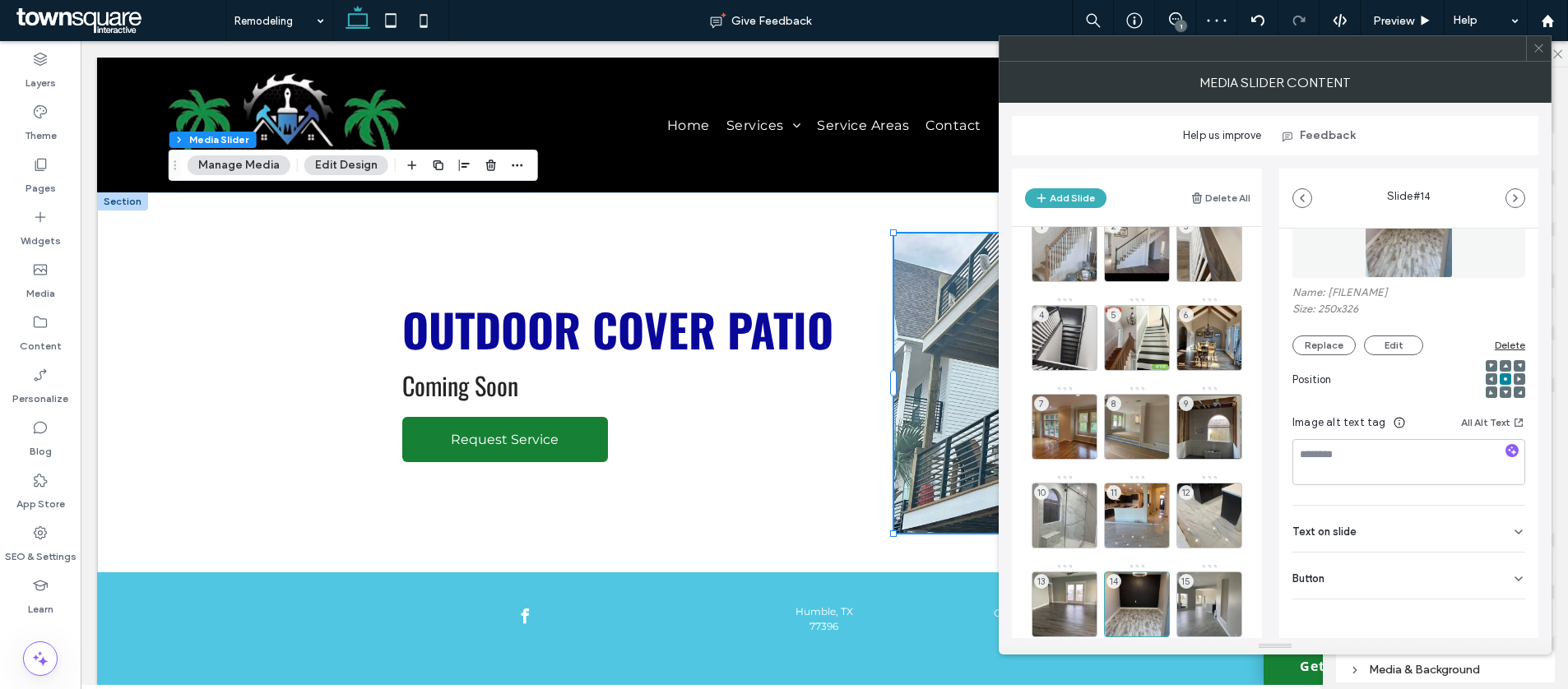 click on "Media Name: thumbnail_IMG_2142.jpg Size: 250x326 Replace Edit Delete Position Image alt text tag All Alt Text Text on slide Clear All Button ****** Add a link" at bounding box center [1408, 408] 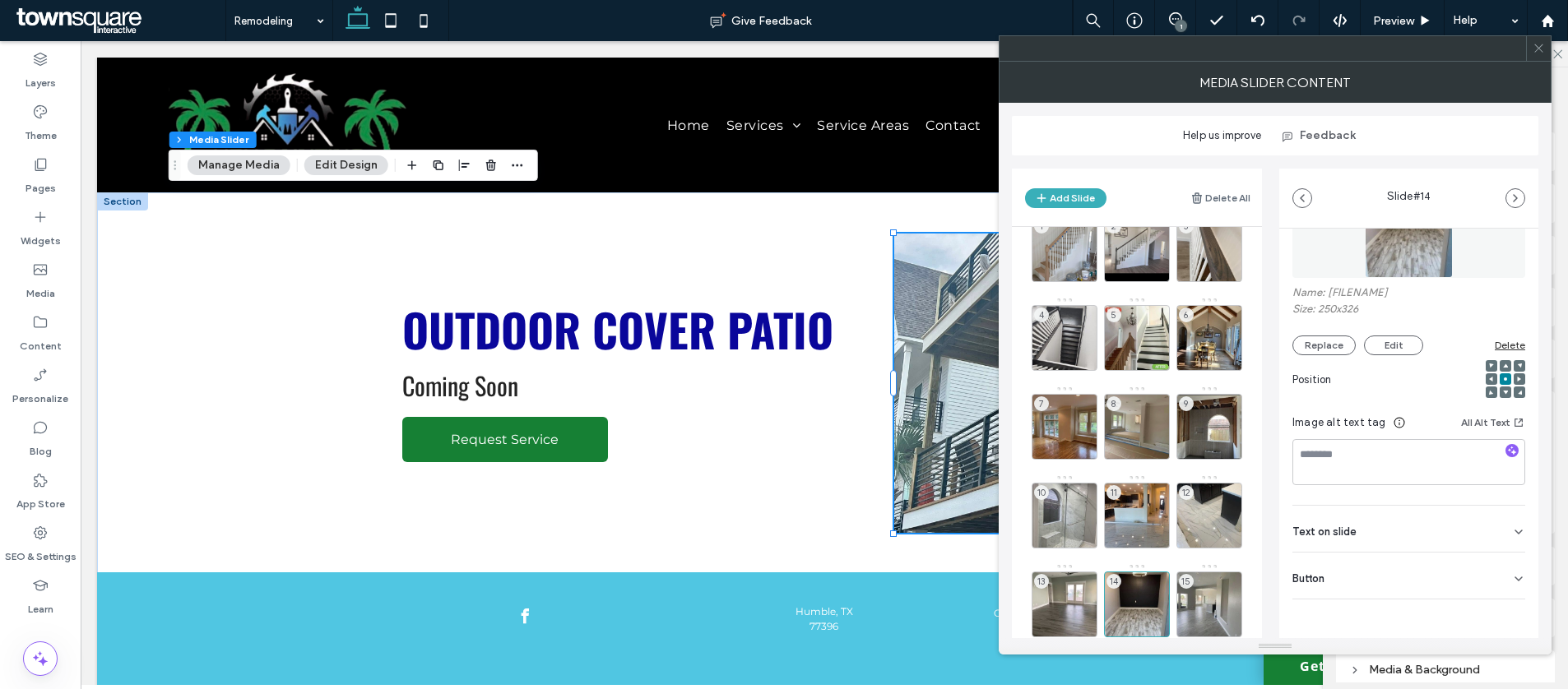 click on "Button" at bounding box center [1408, 576] 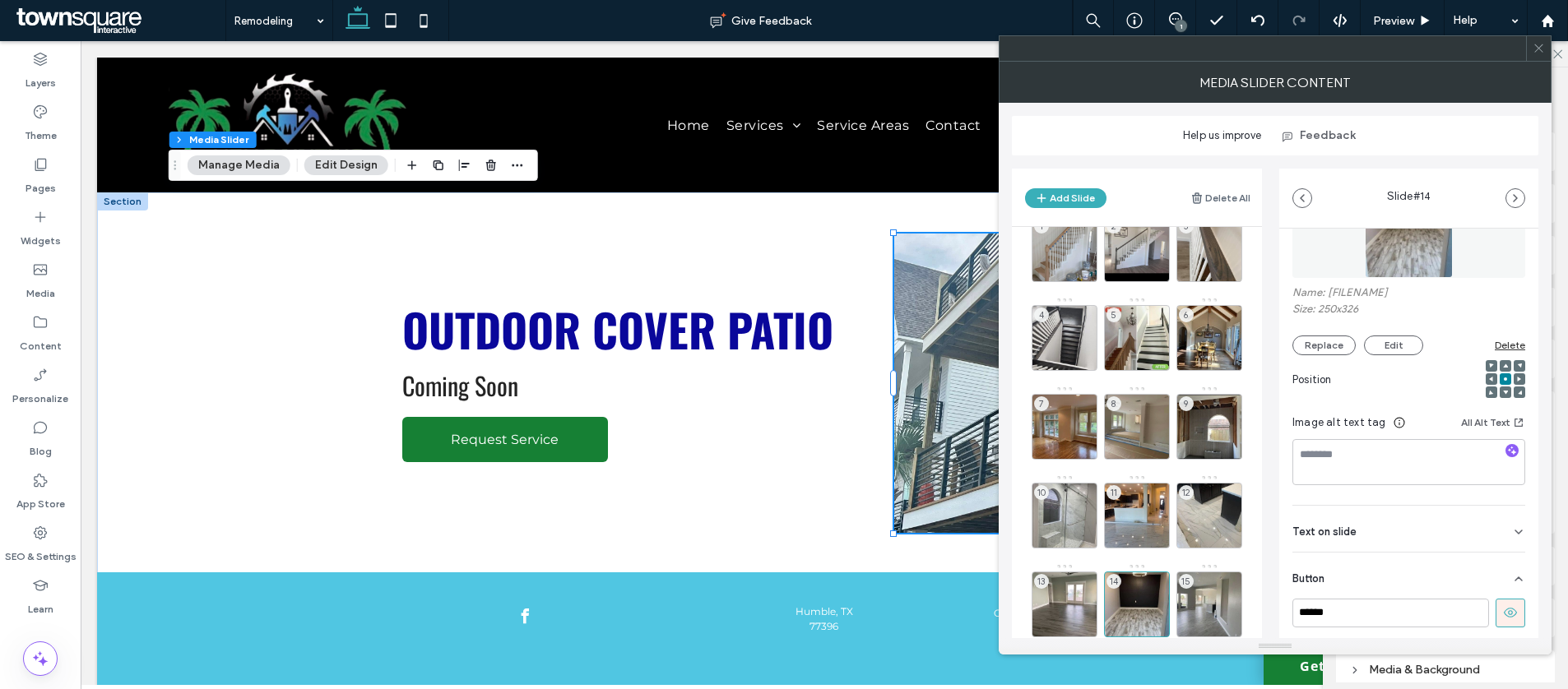 click at bounding box center (1510, 613) 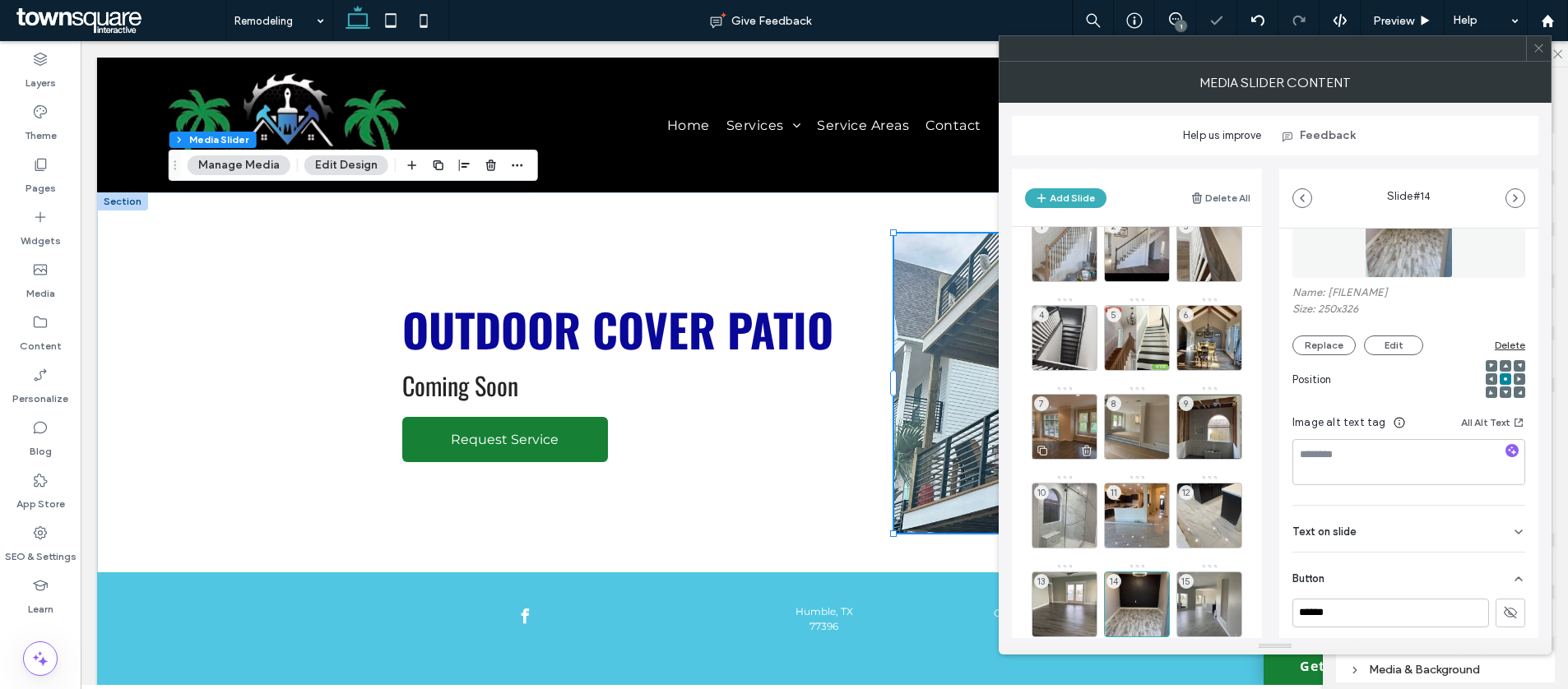 click on "7" at bounding box center [1065, 427] 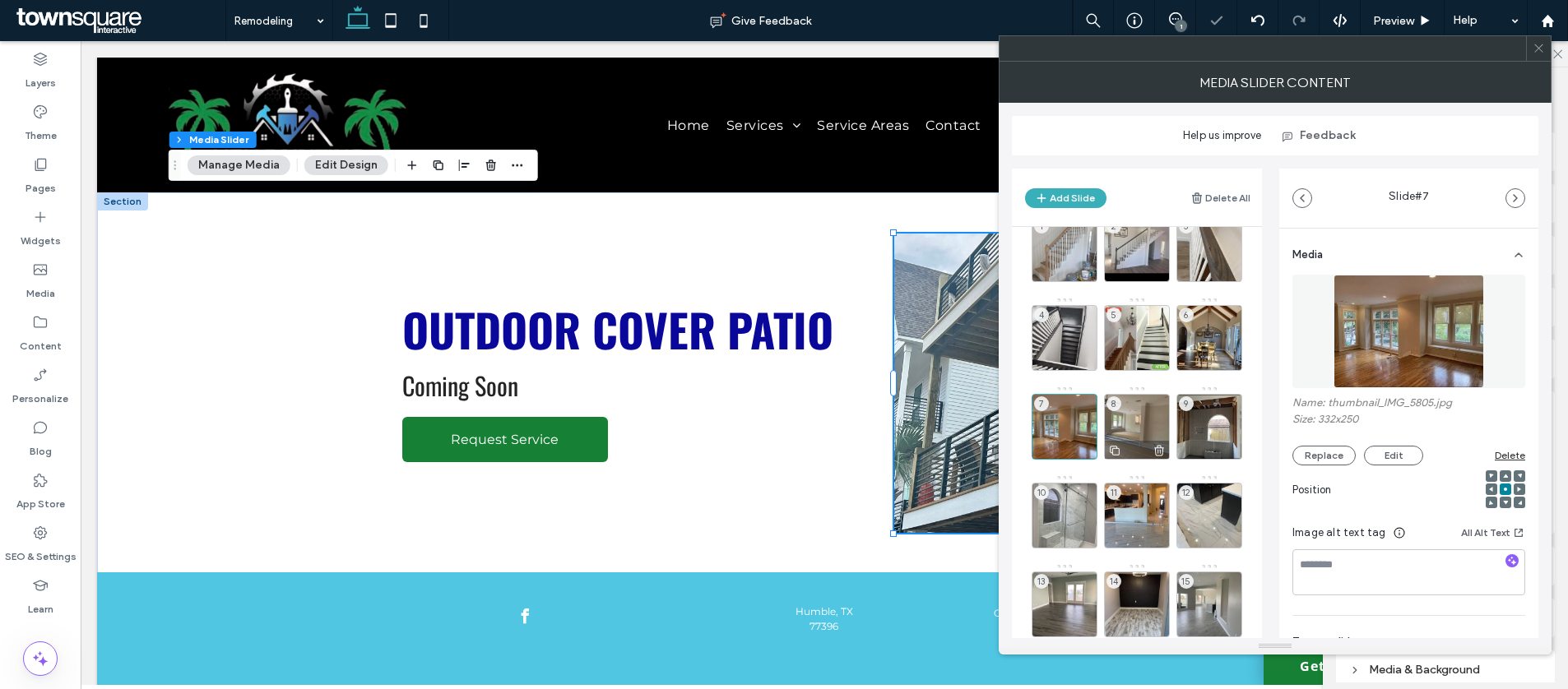click on "8" at bounding box center (1137, 427) 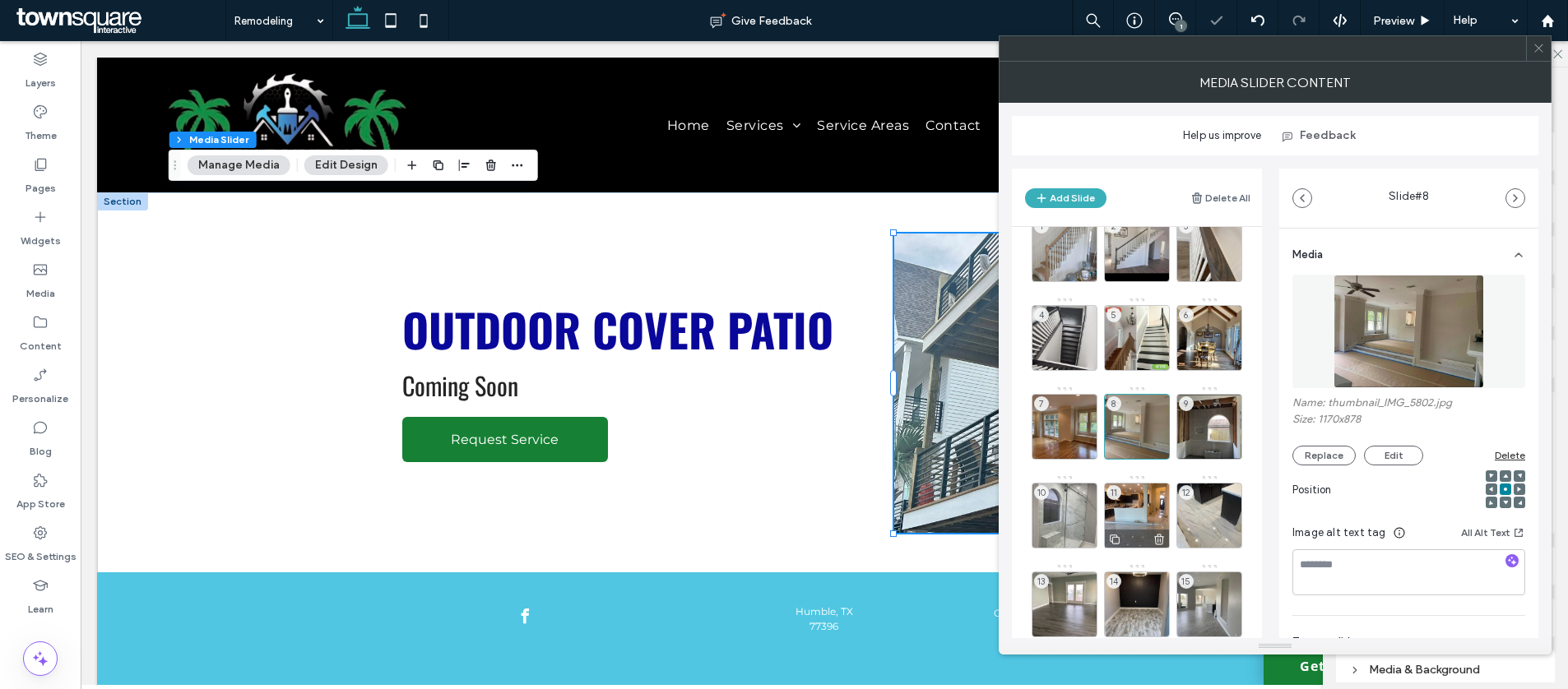 drag, startPoint x: 1202, startPoint y: 422, endPoint x: 1152, endPoint y: 497, distance: 90.13878 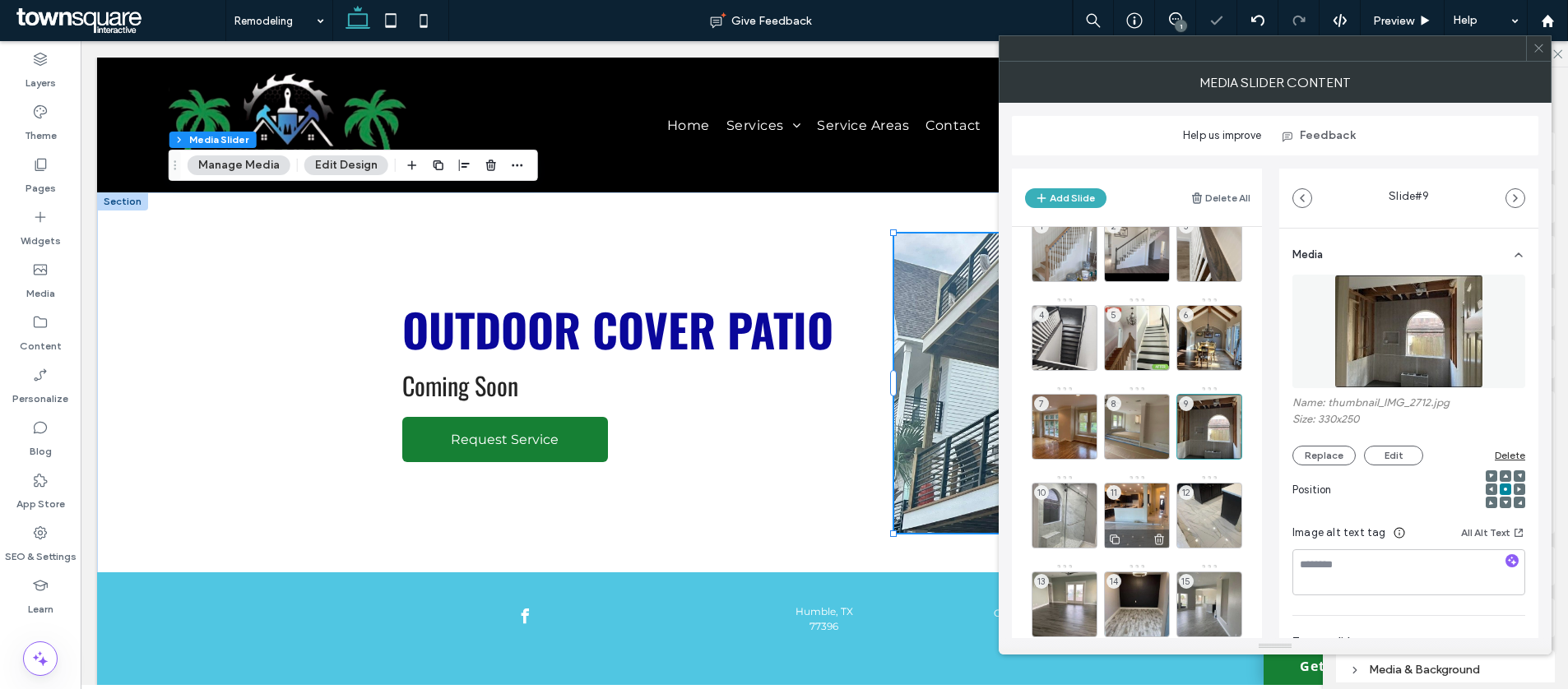 click on "11" at bounding box center (1137, 516) 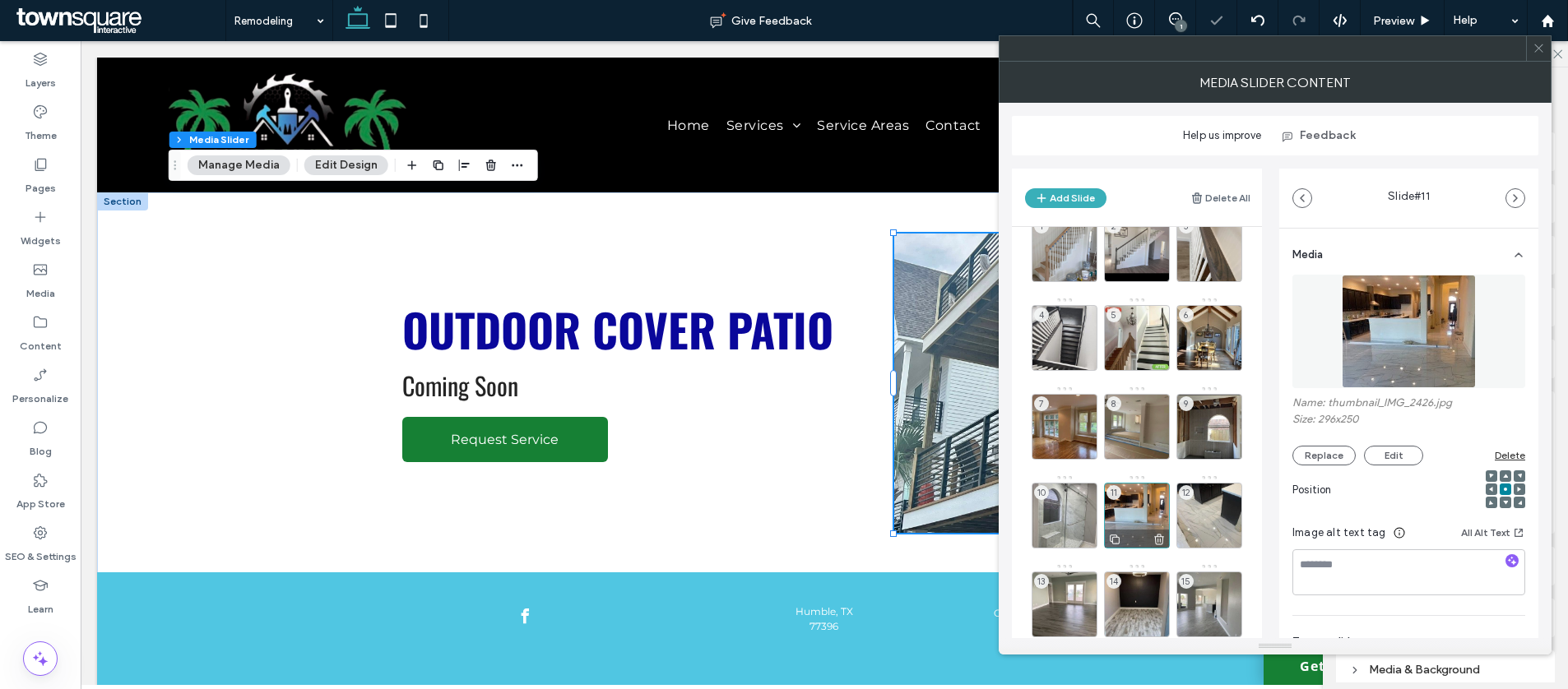 click on "10" at bounding box center [1065, 516] 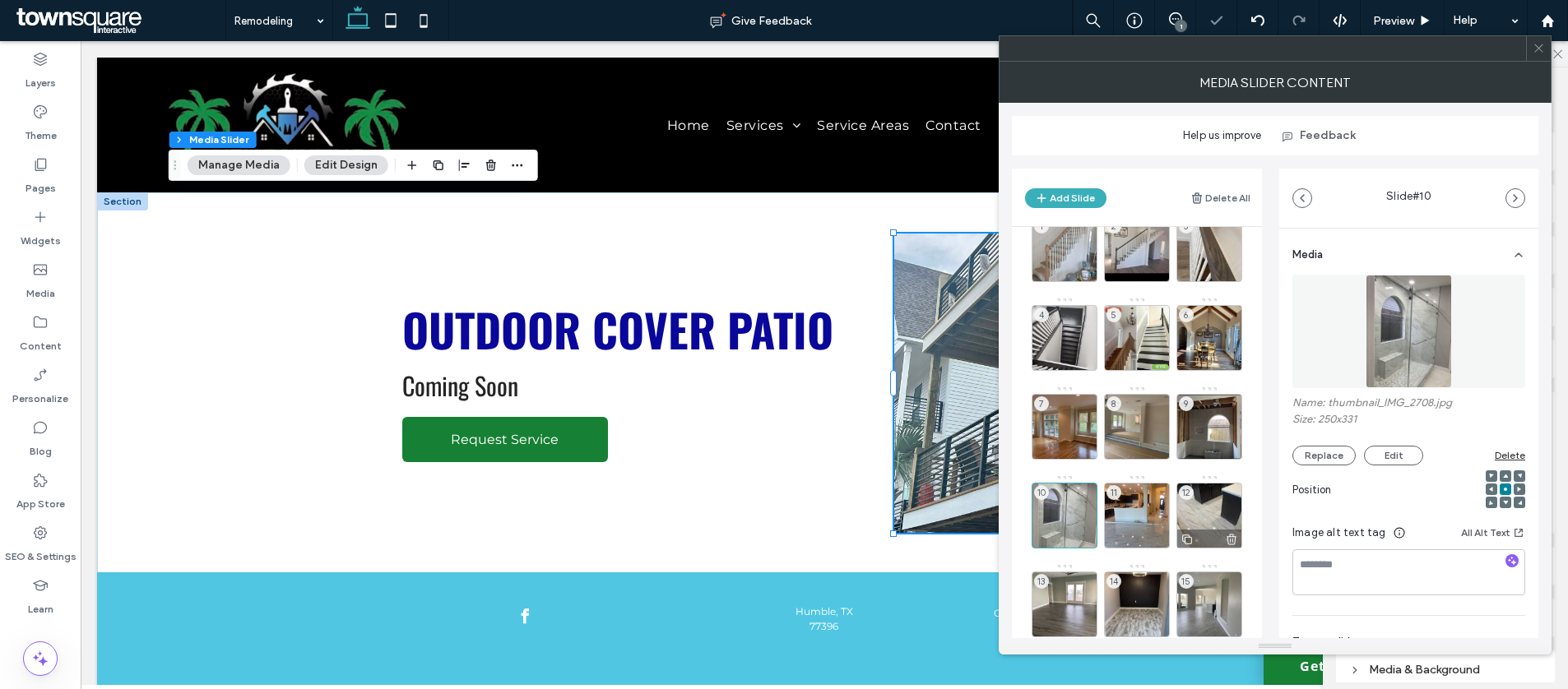 click on "12" at bounding box center (1209, 516) 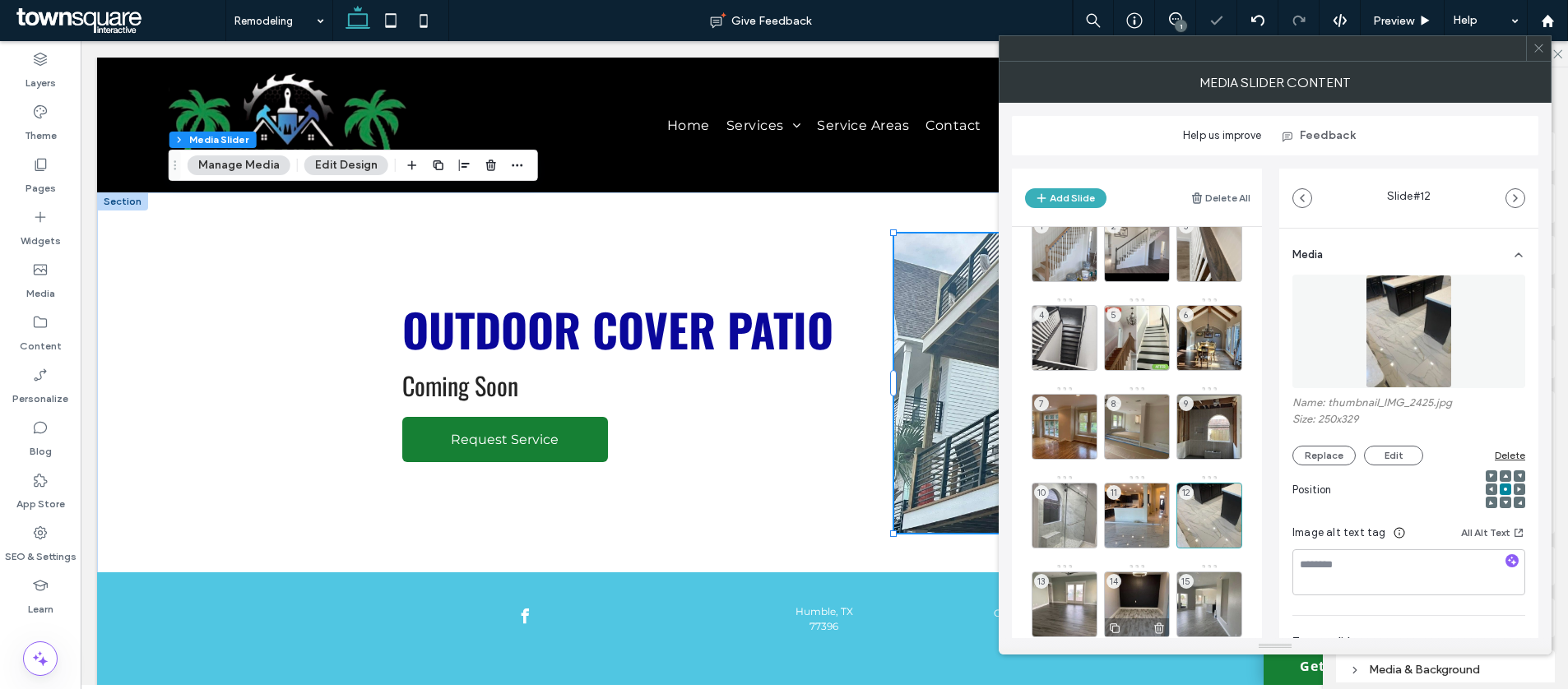click on "14" at bounding box center (1137, 604) 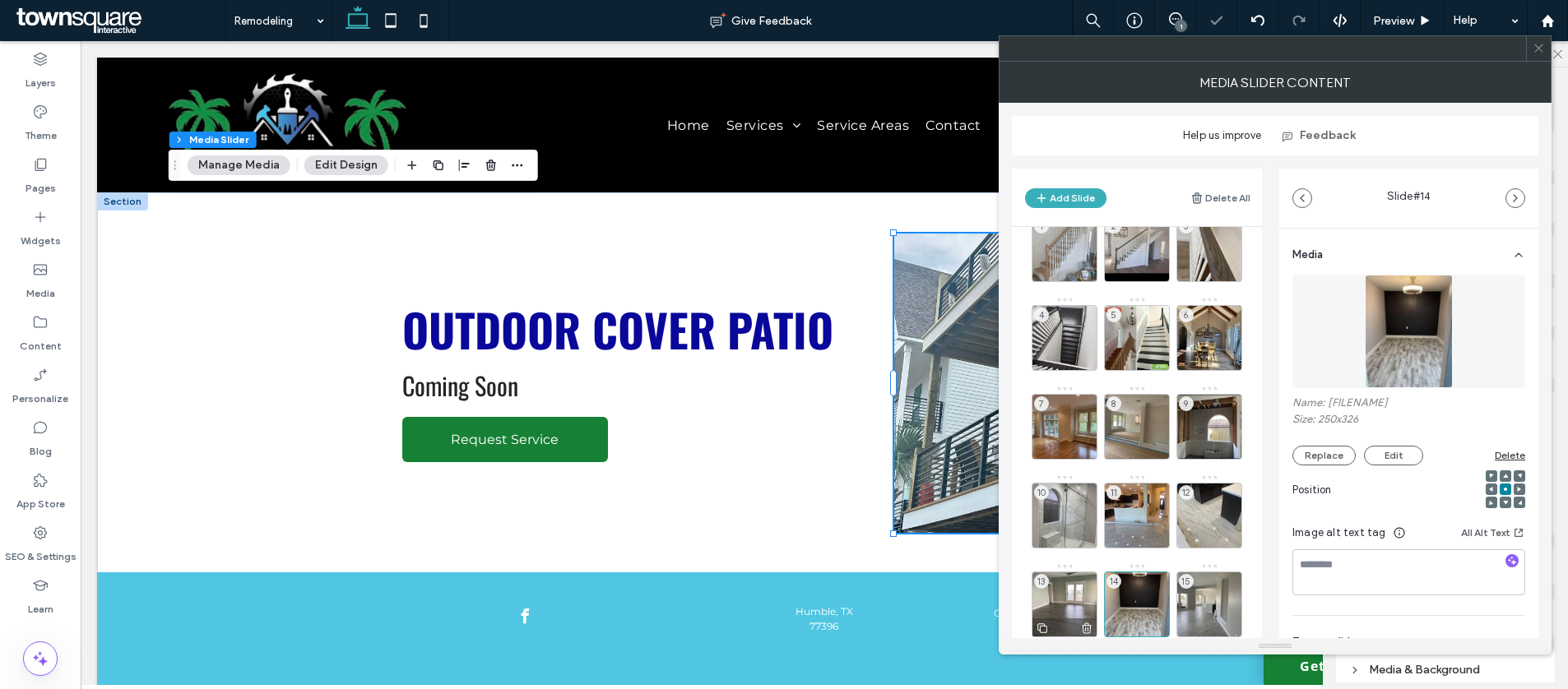 click on "13" at bounding box center [1065, 604] 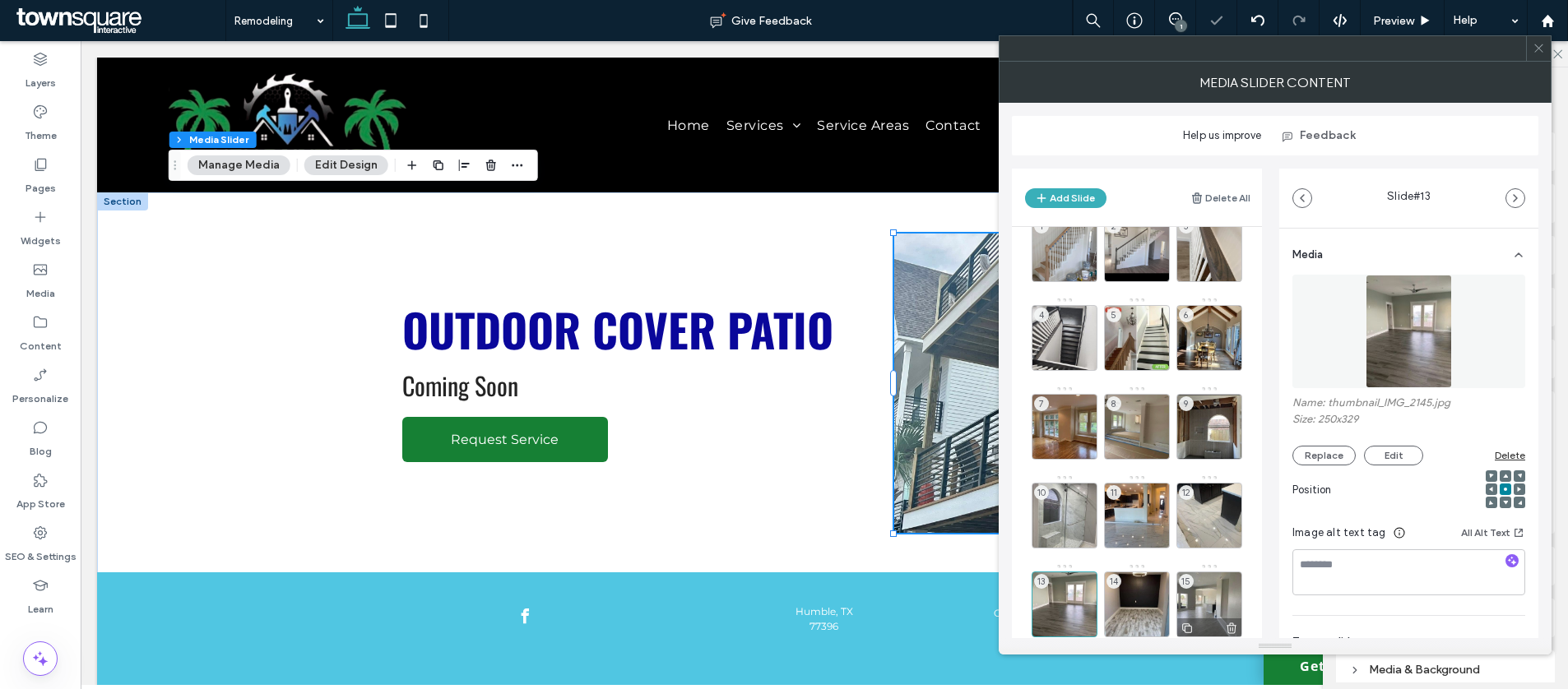 click on "15" at bounding box center [1209, 604] 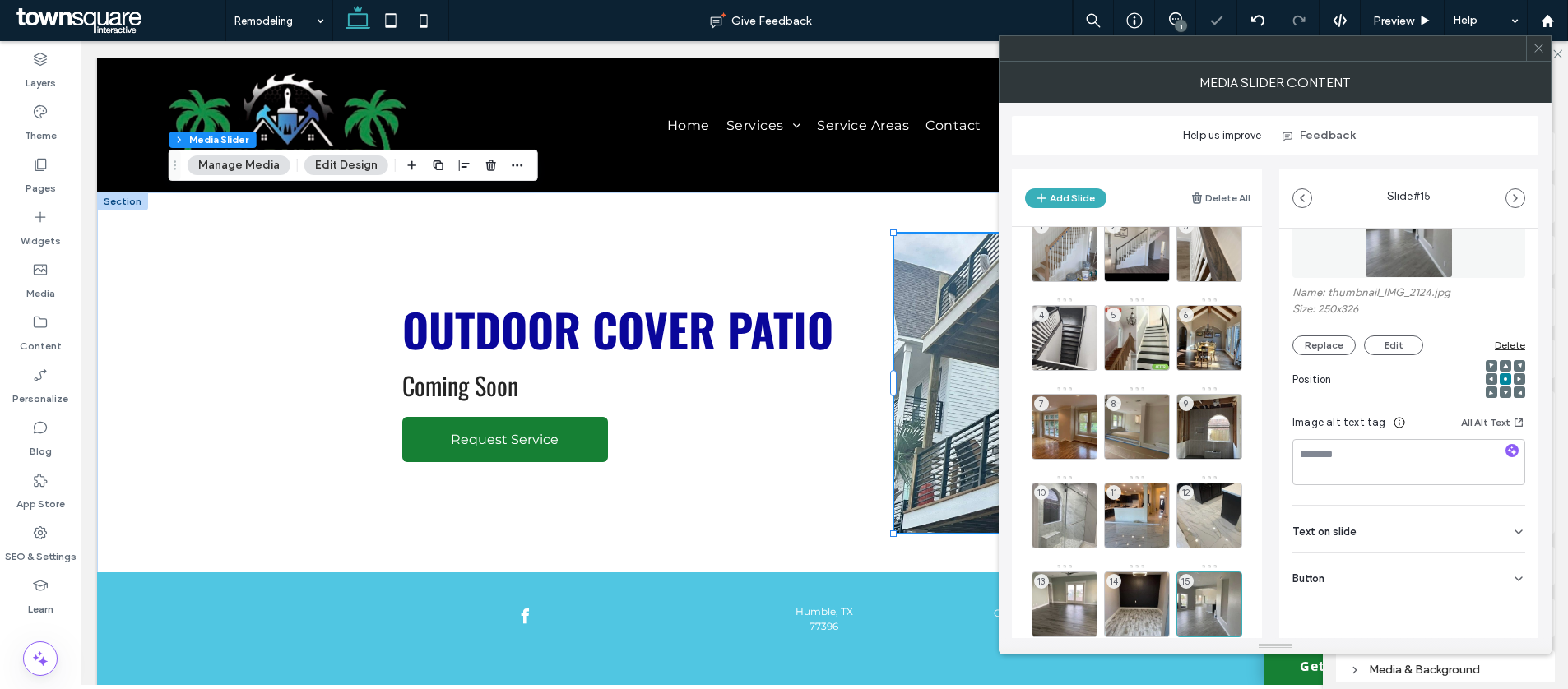 click 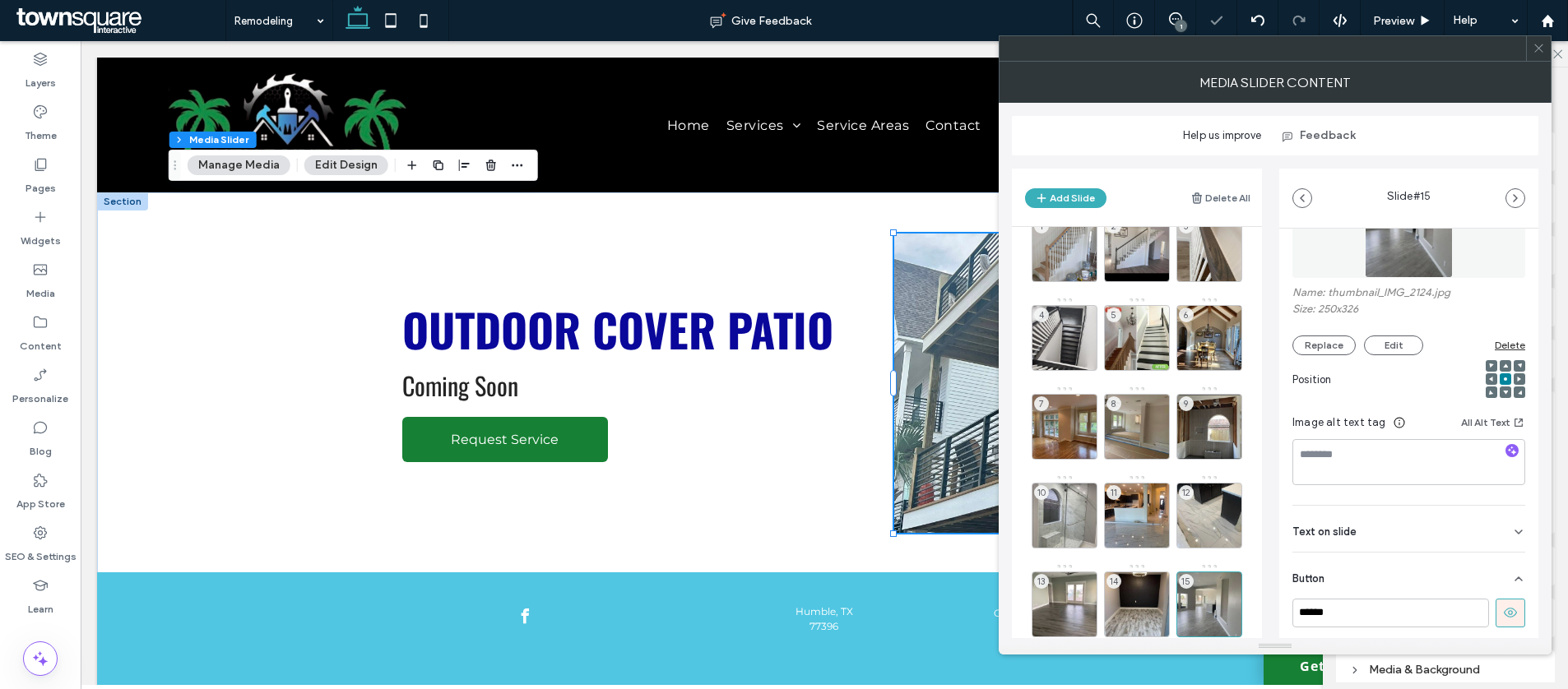 click 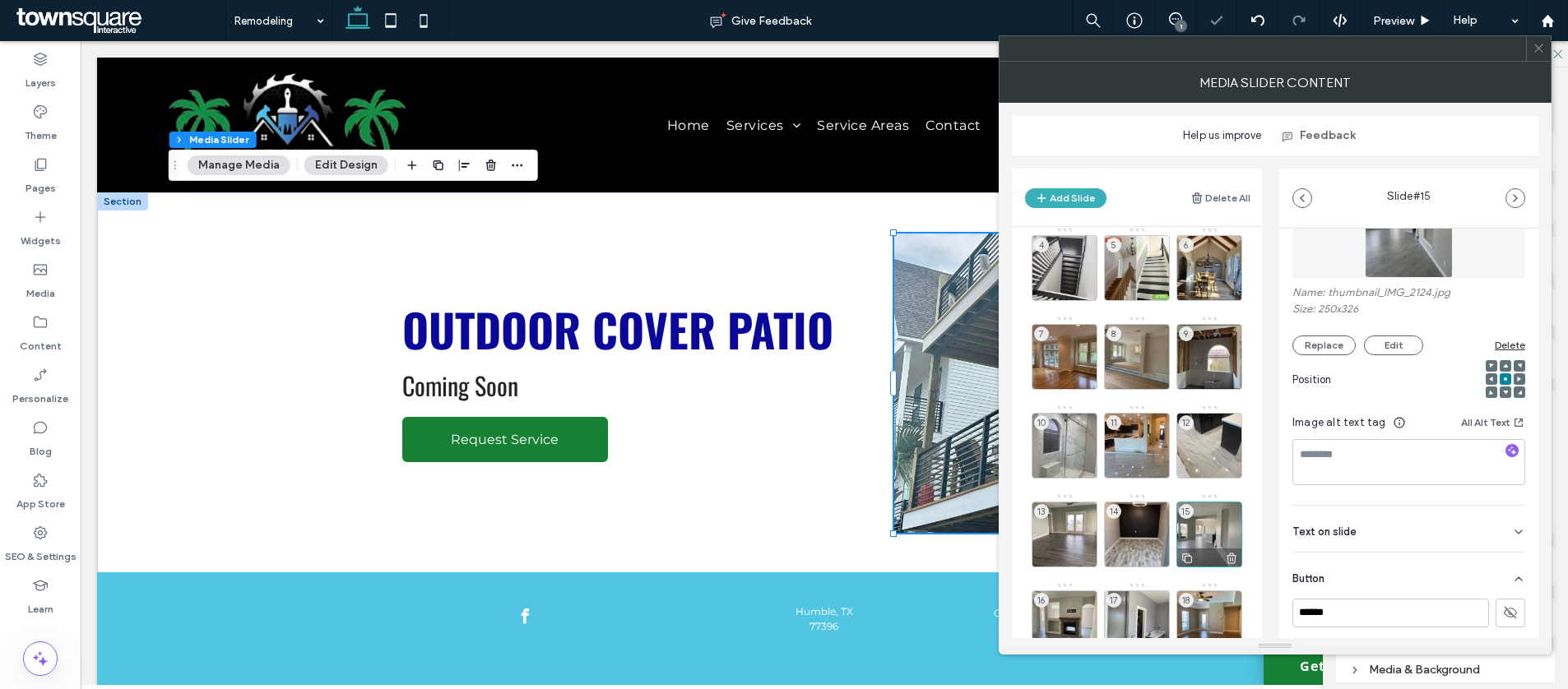 scroll, scrollTop: 244, scrollLeft: 0, axis: vertical 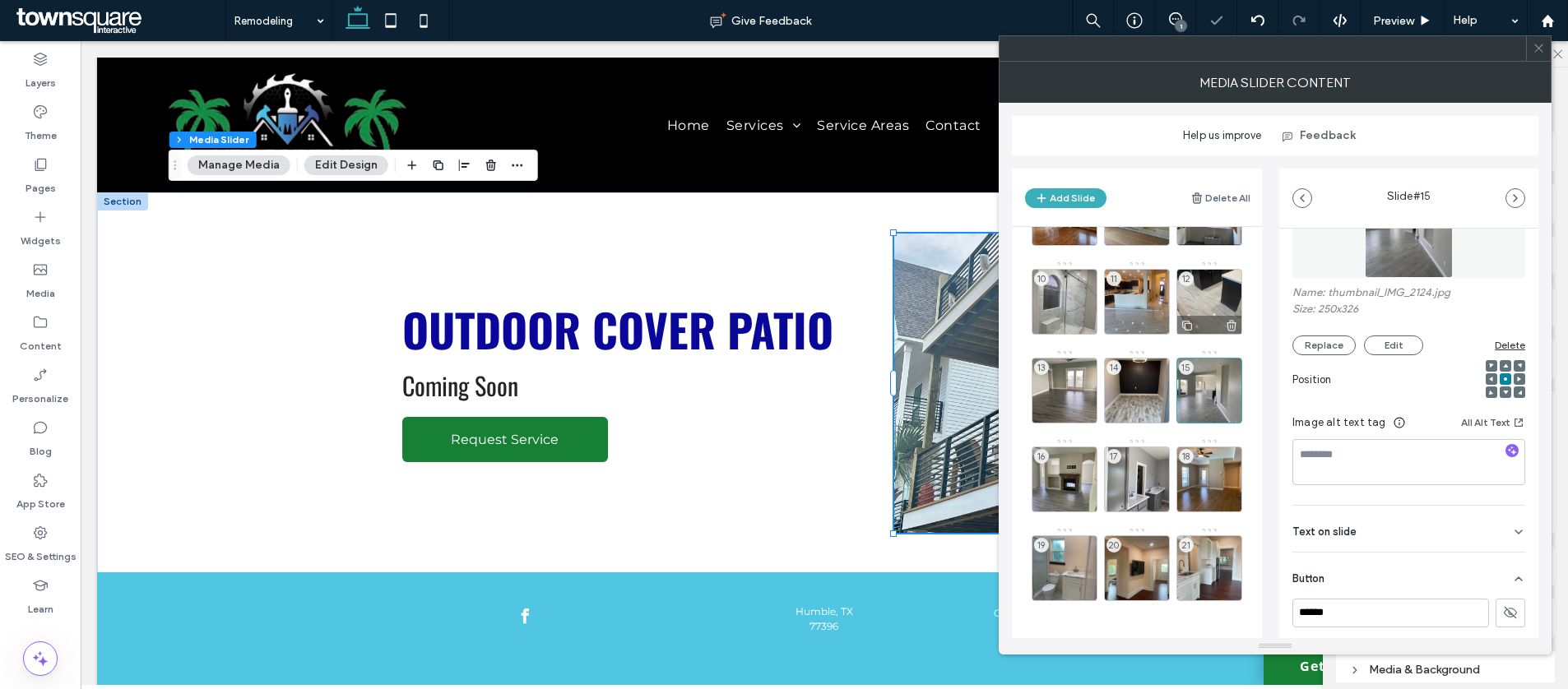 click on "12" at bounding box center [1209, 302] 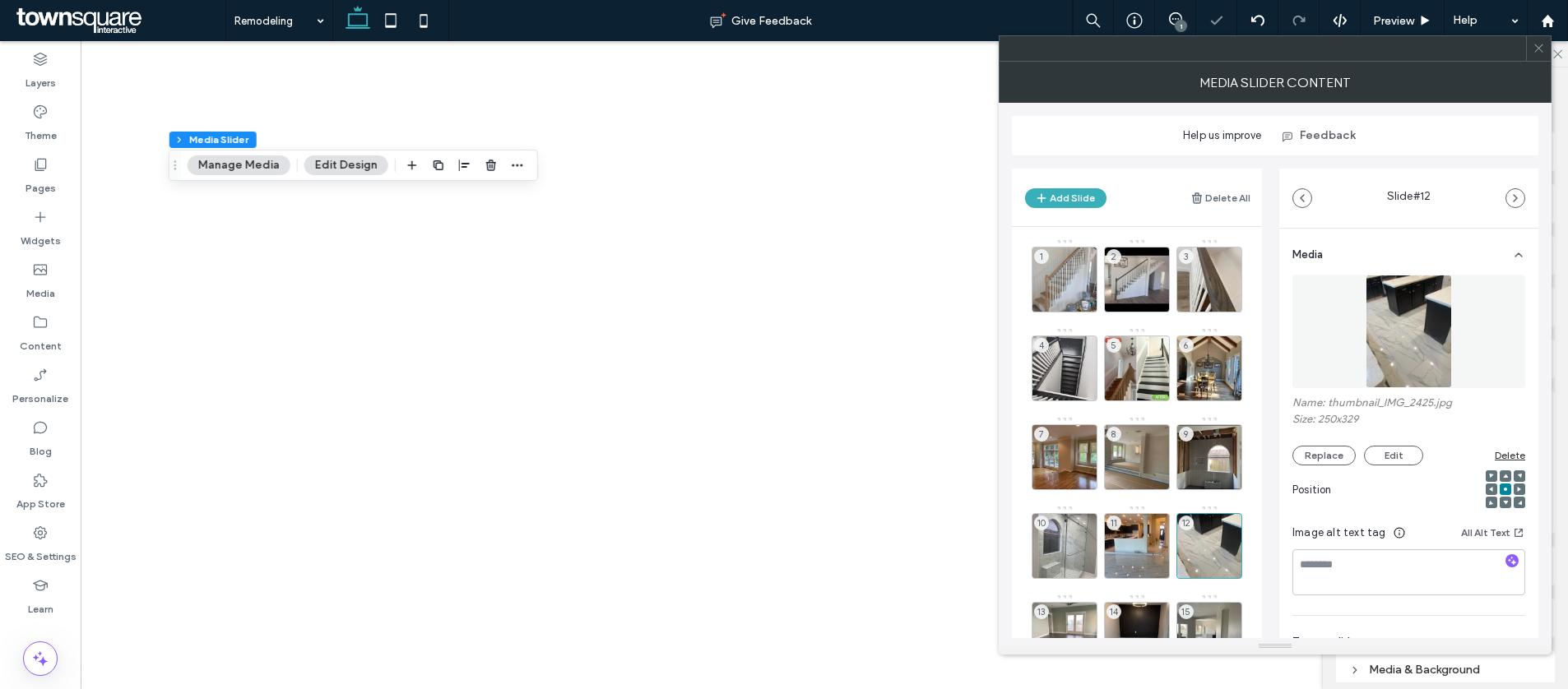 scroll, scrollTop: 0, scrollLeft: 0, axis: both 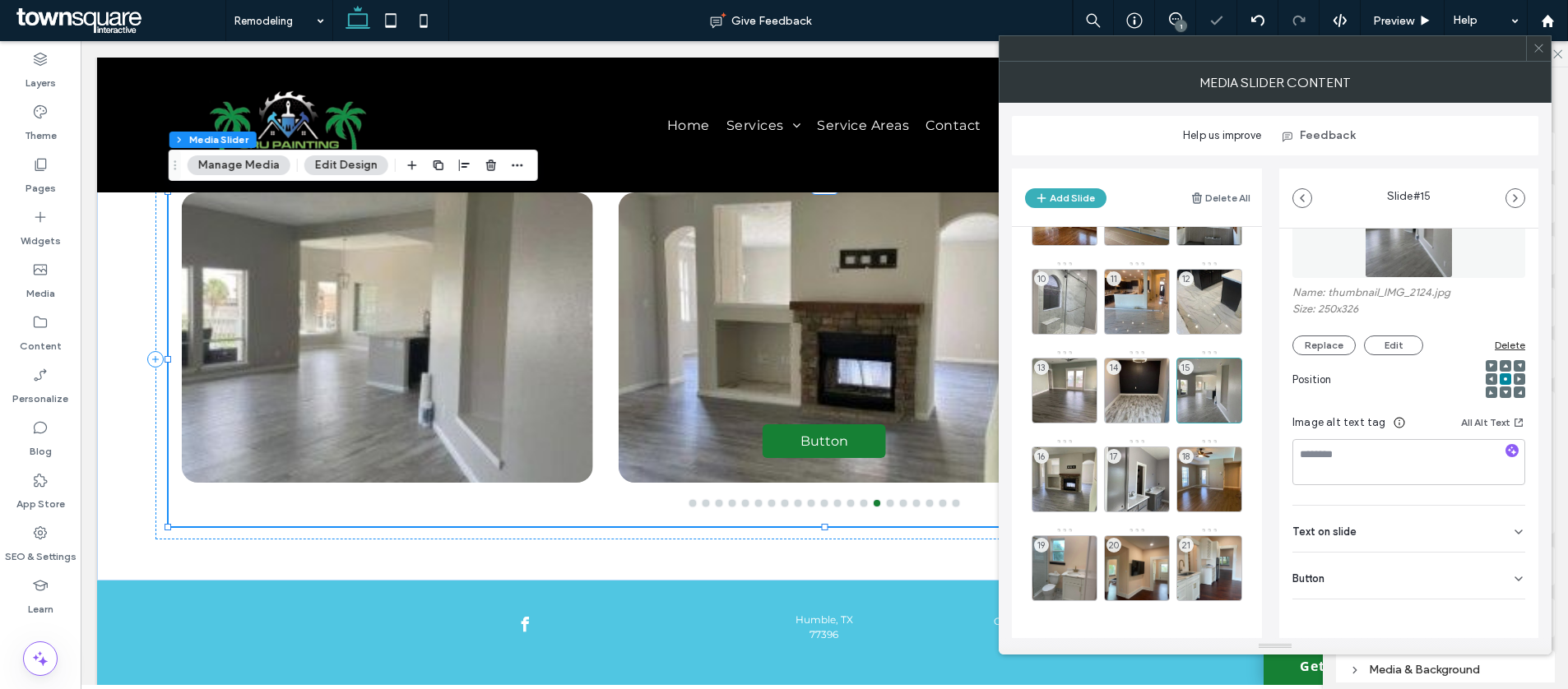 click on "Button" at bounding box center (1408, 576) 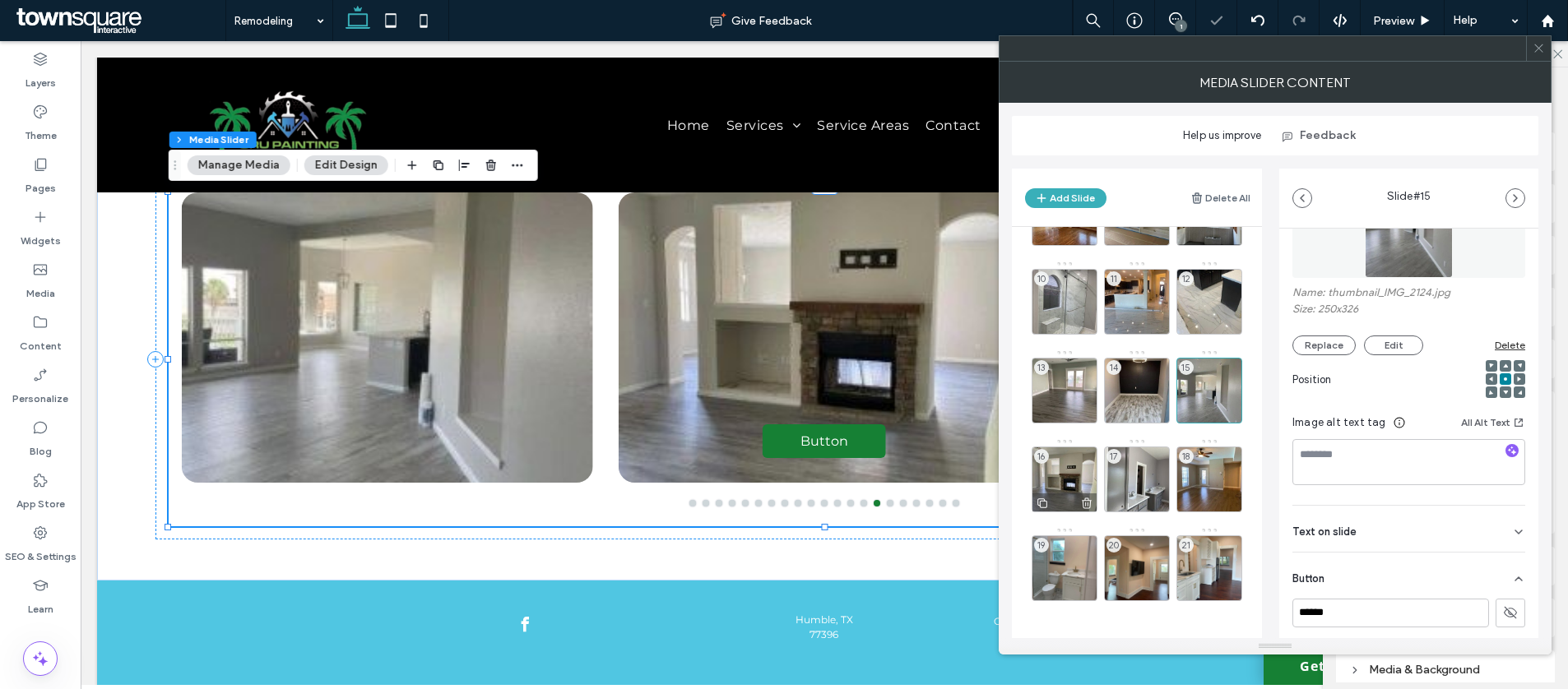 click on "16" at bounding box center [1065, 479] 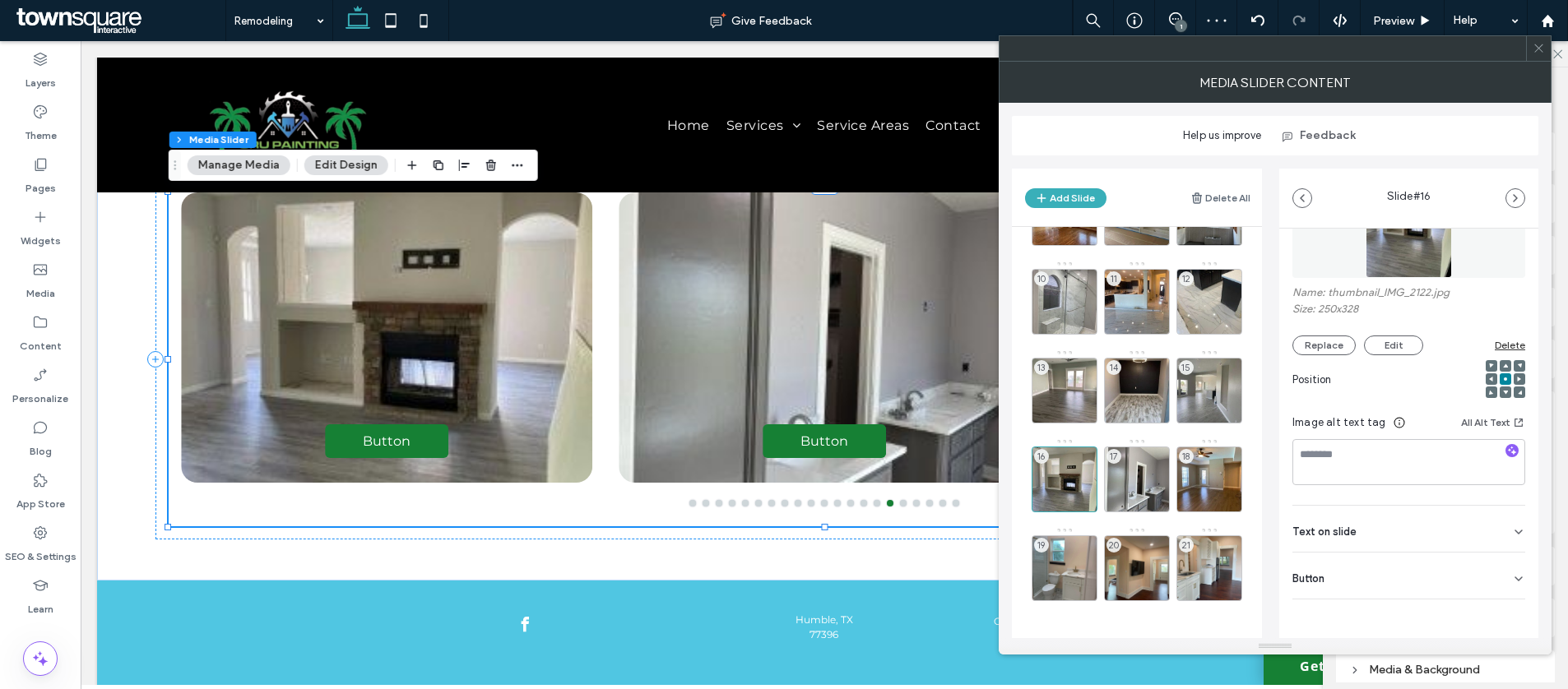 click 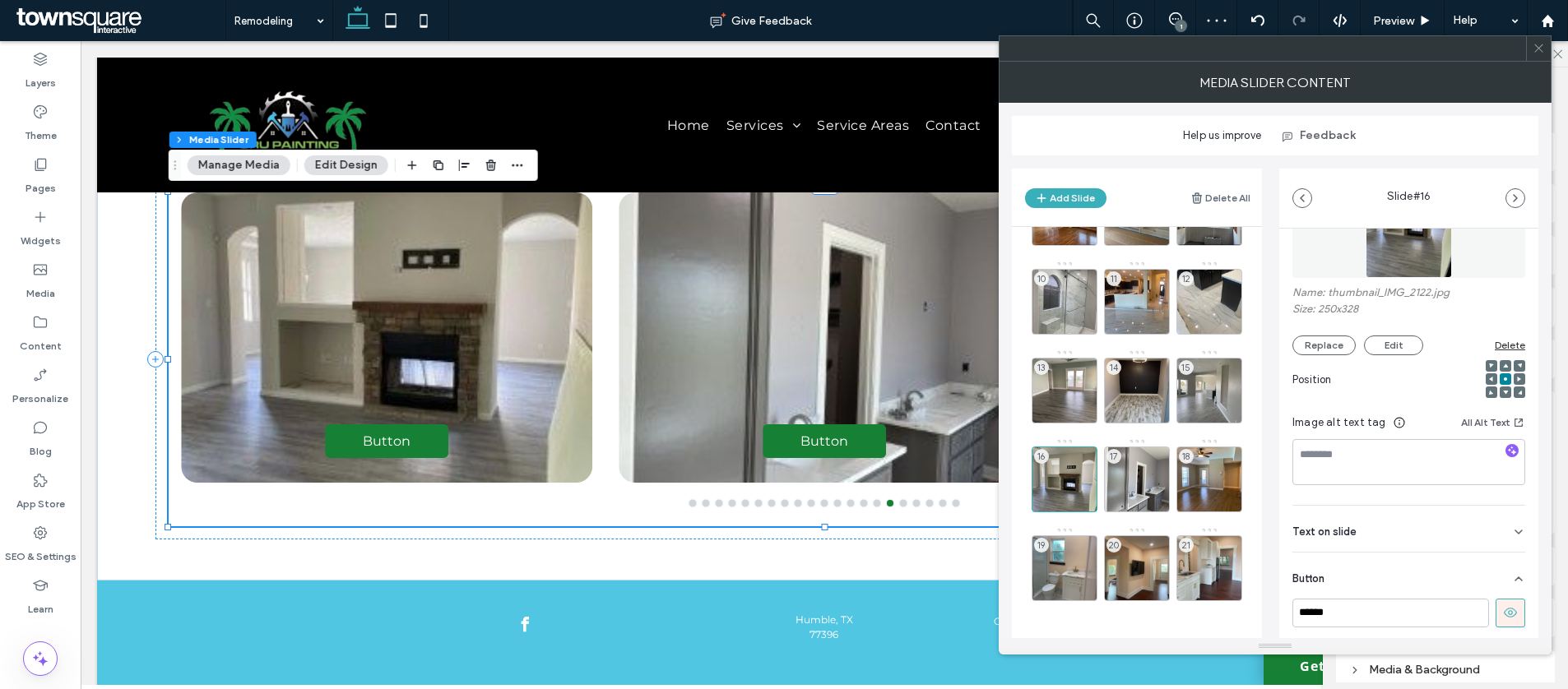 click 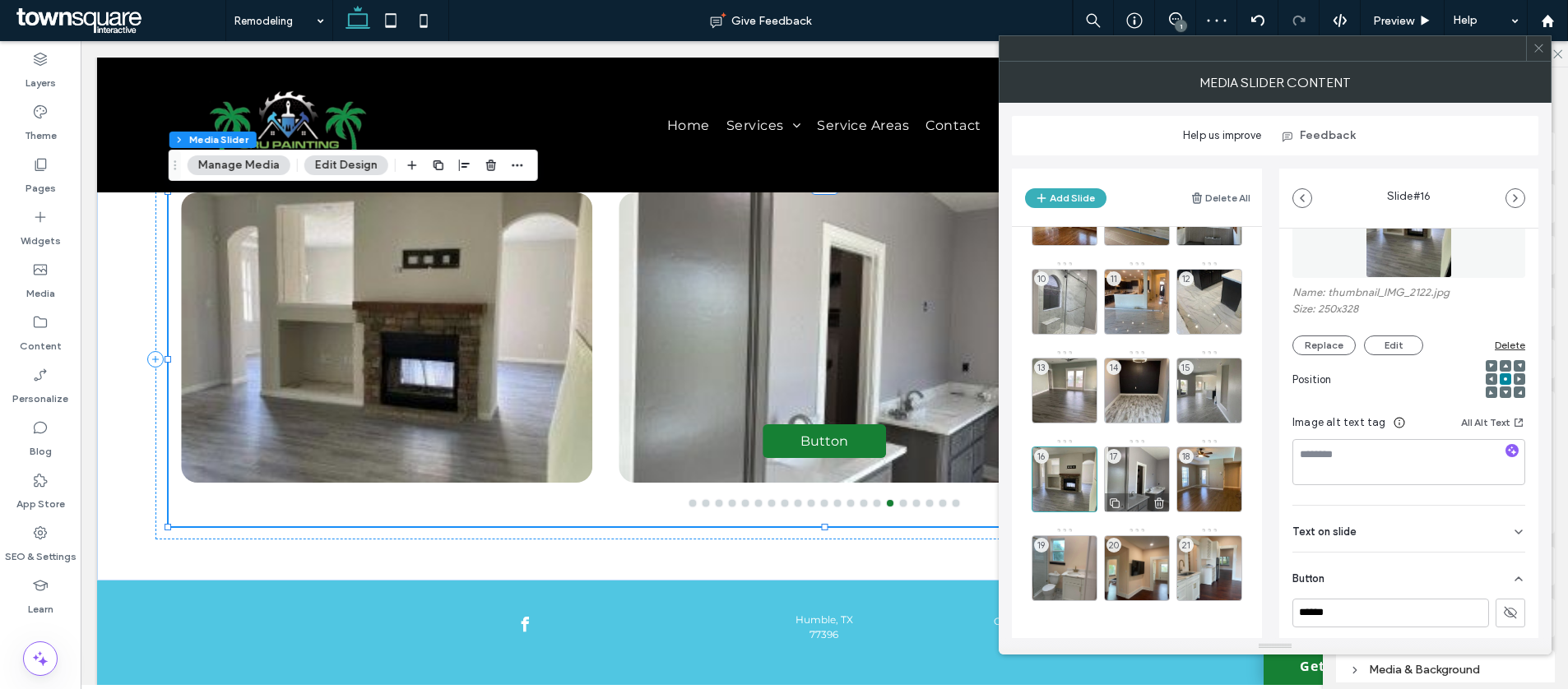 click on "17" at bounding box center (1137, 479) 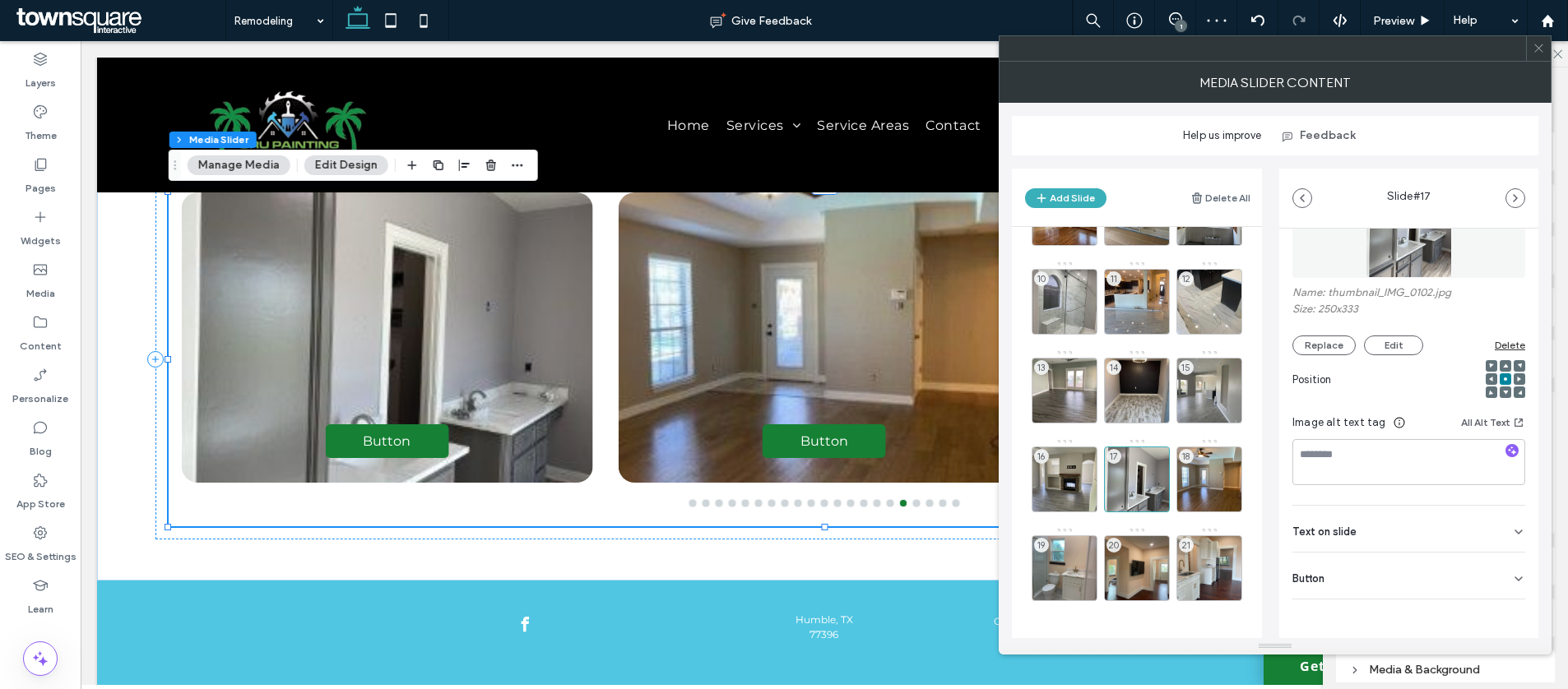 click on "Button" at bounding box center (1408, 576) 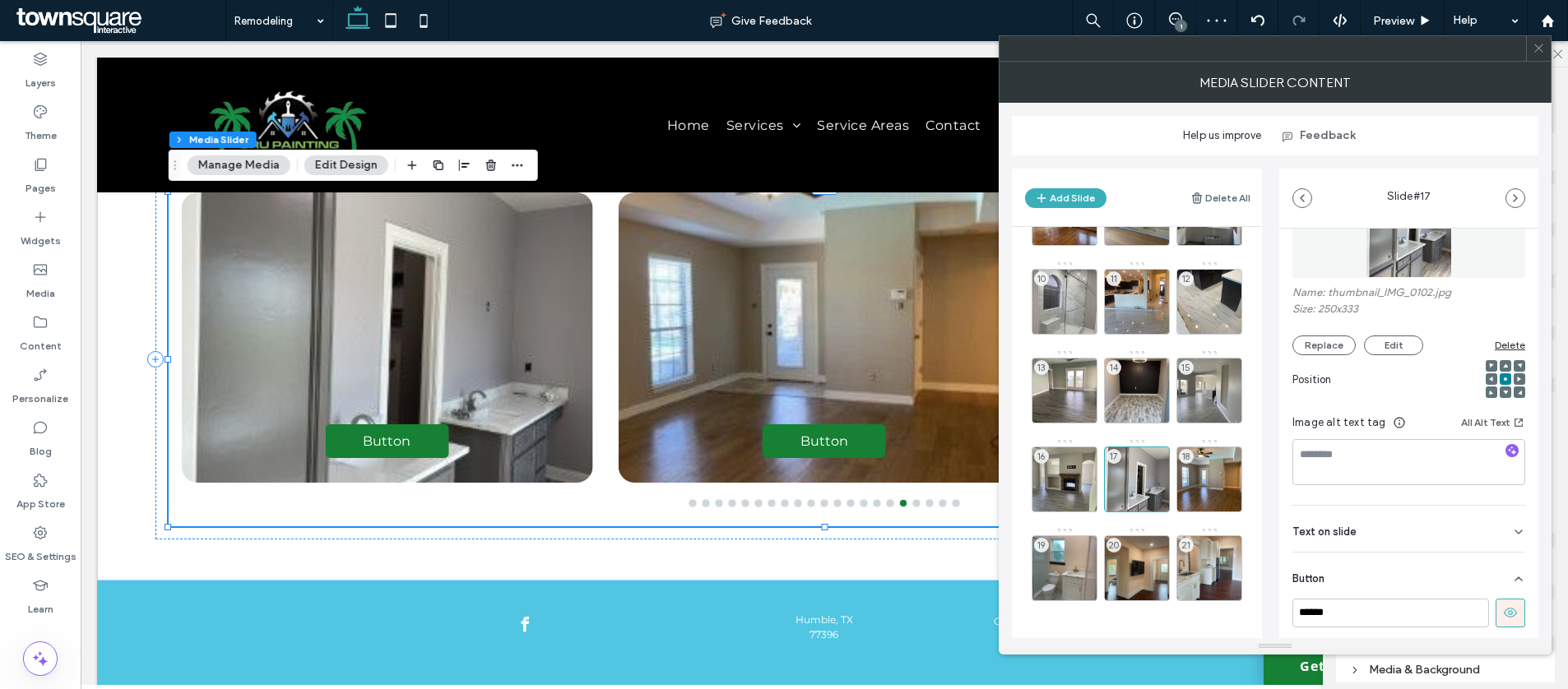 click 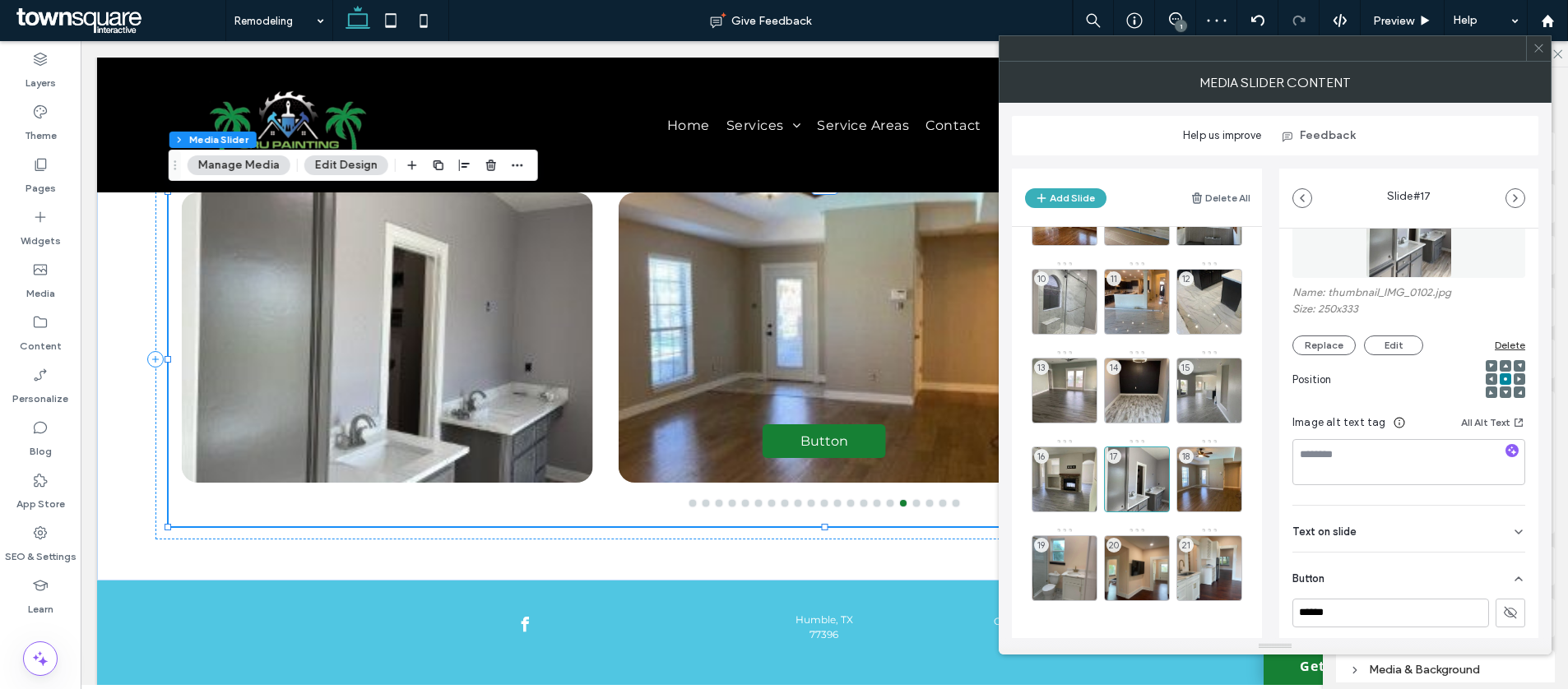 drag, startPoint x: 1185, startPoint y: 460, endPoint x: 1266, endPoint y: 469, distance: 81.49847 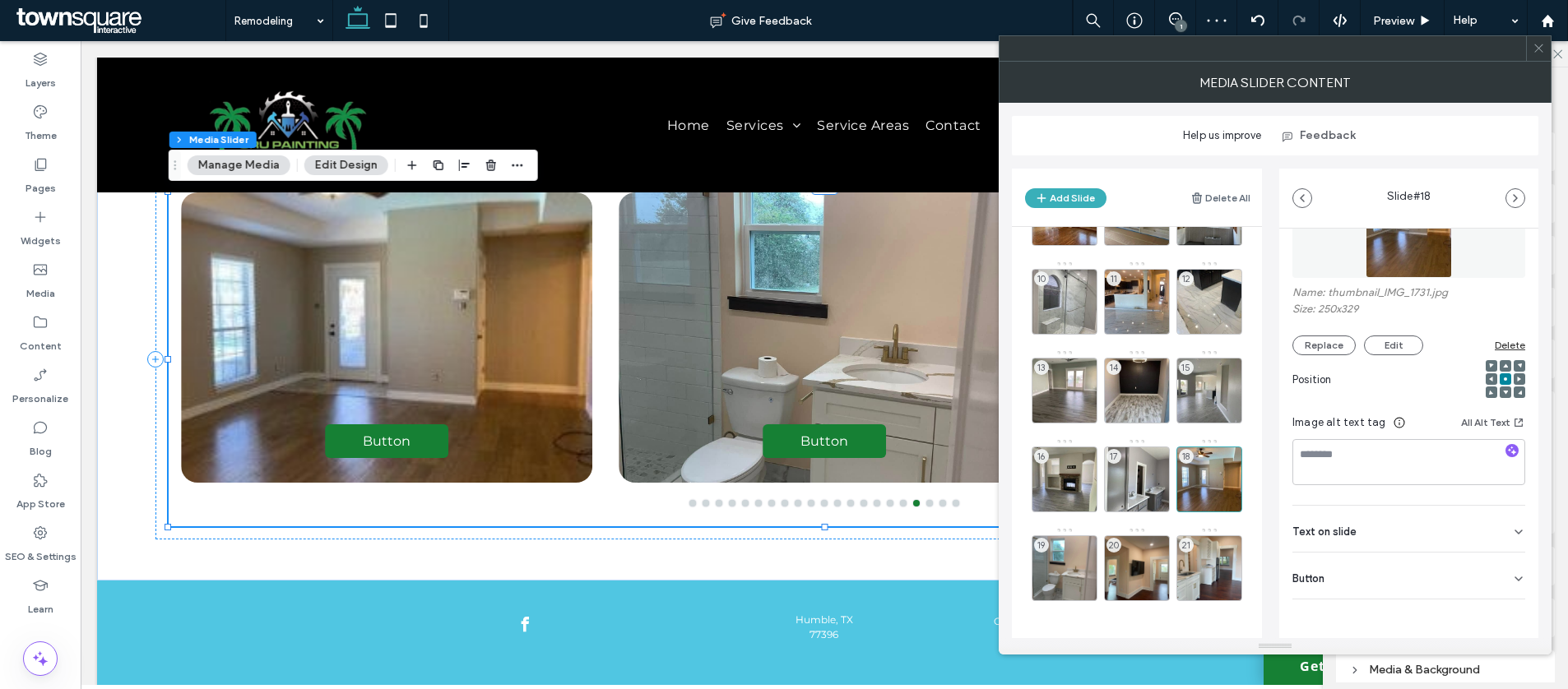 click on "Button" at bounding box center (1408, 576) 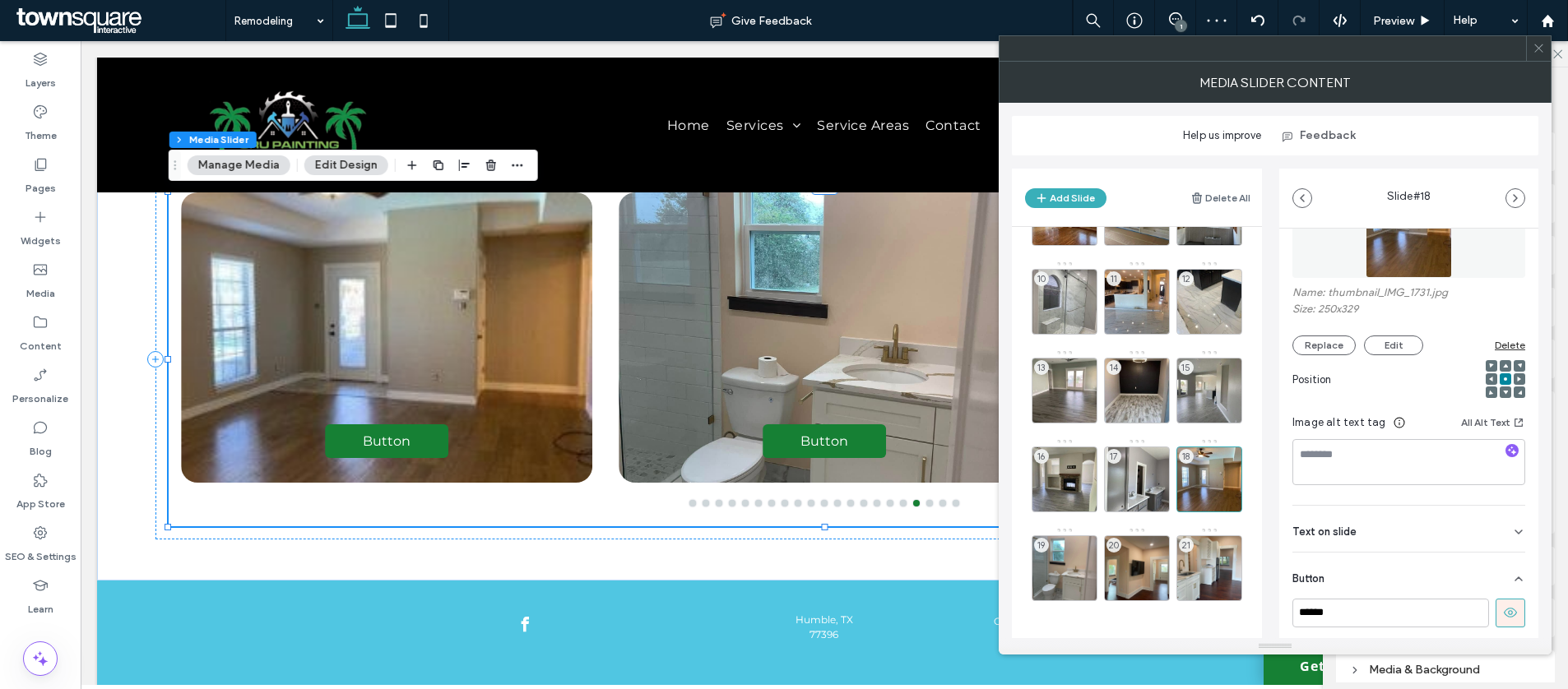 scroll, scrollTop: 110, scrollLeft: 0, axis: vertical 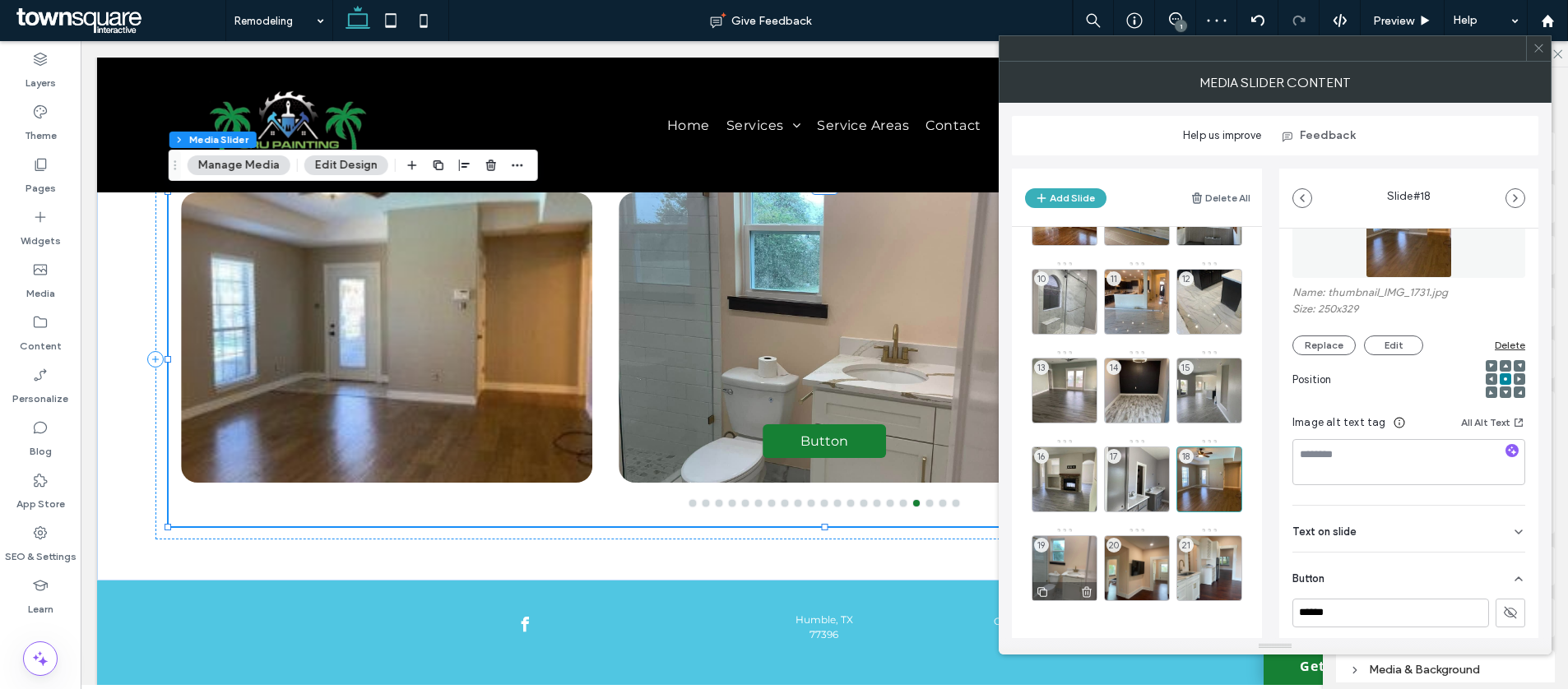 click on "19" at bounding box center [1065, 568] 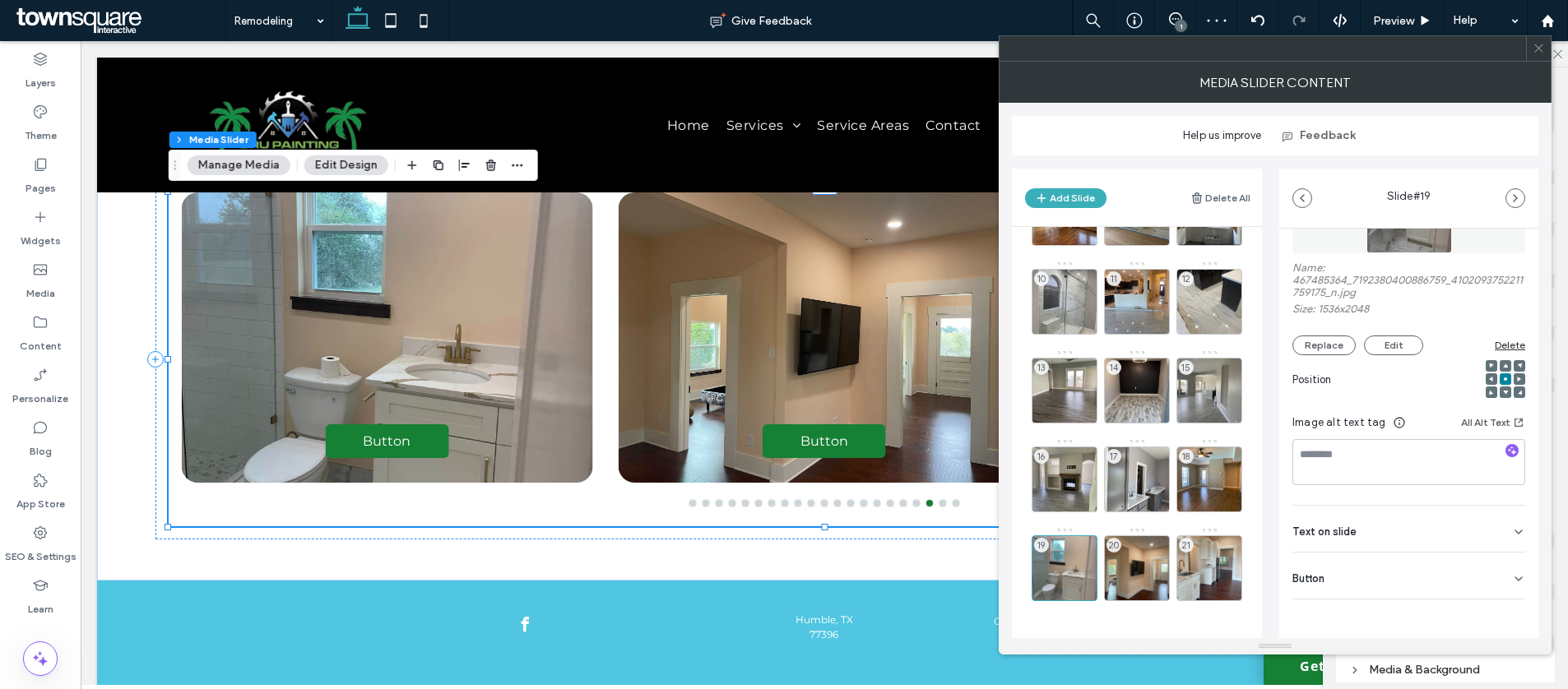 click on "Button" at bounding box center [1408, 576] 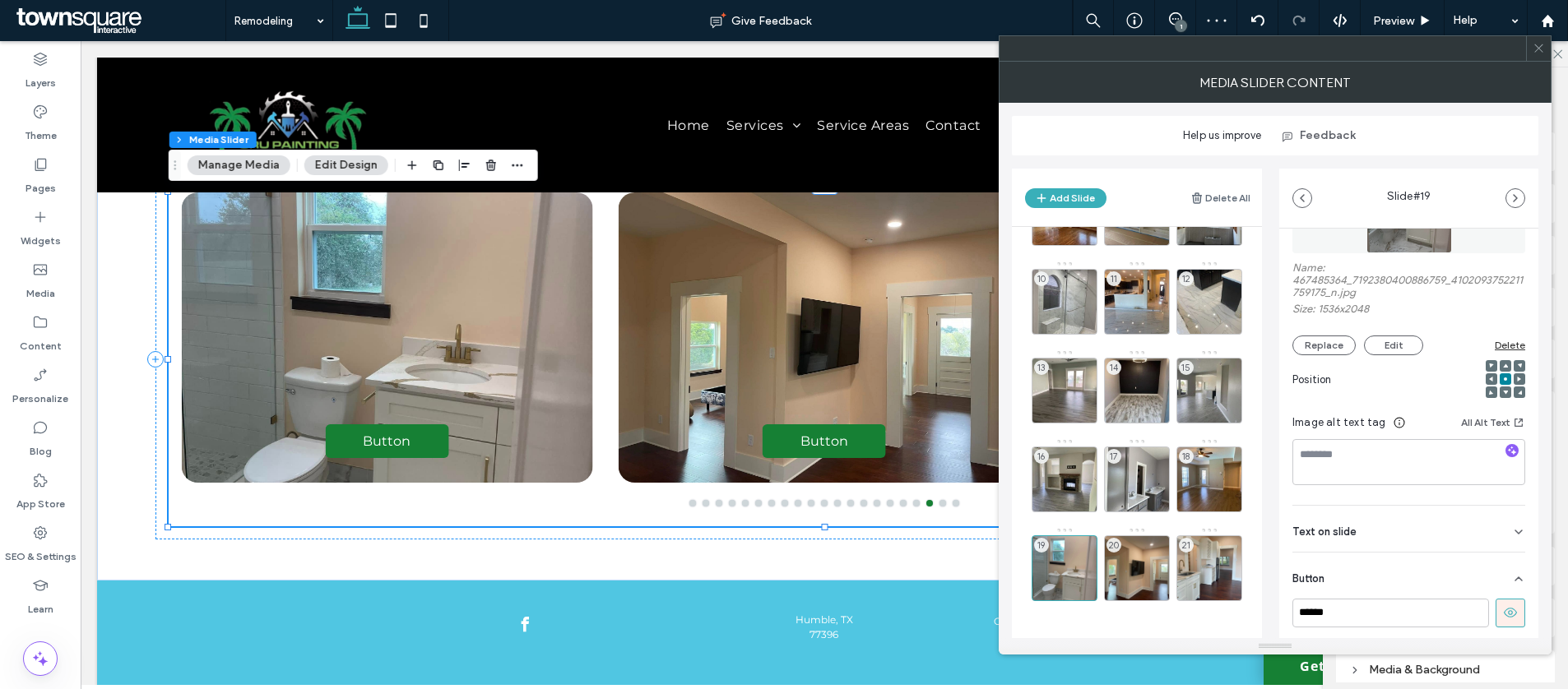 click at bounding box center [1510, 613] 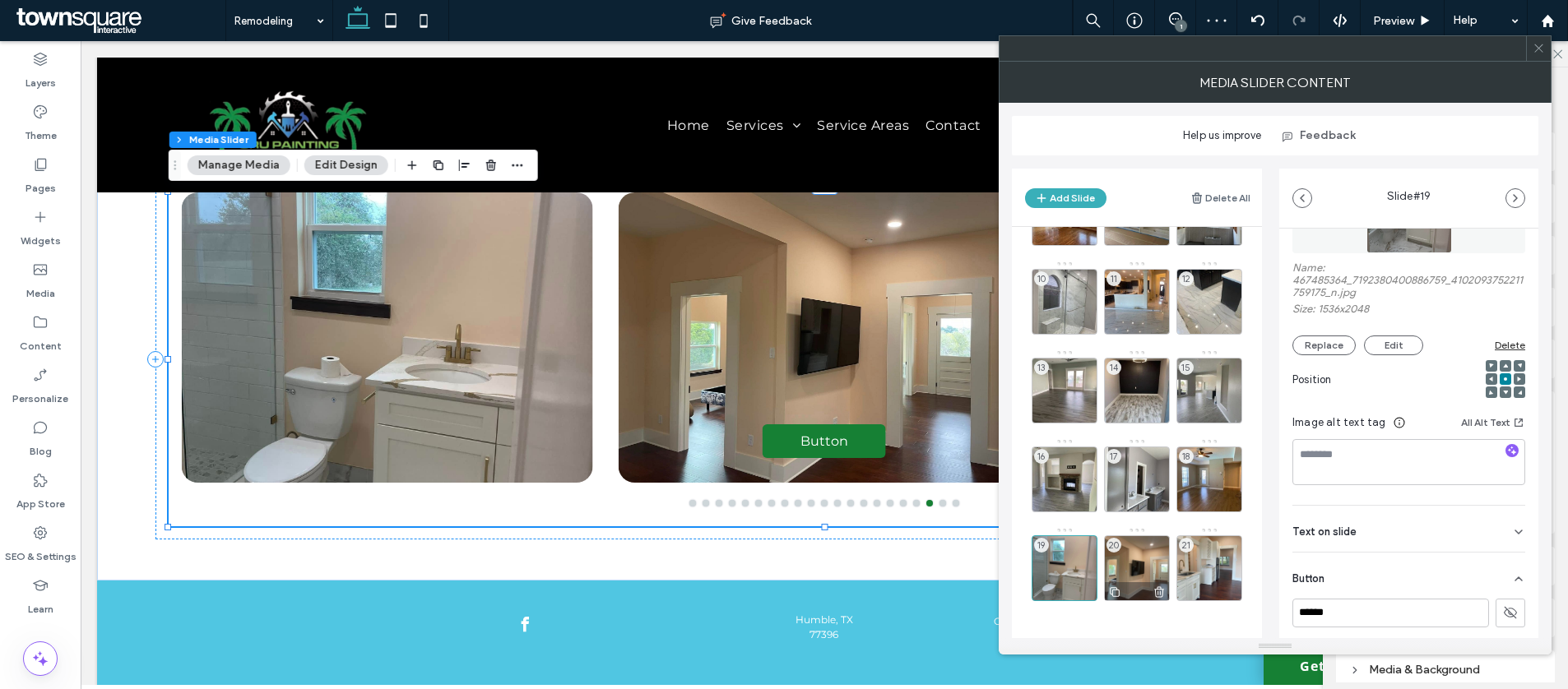 click on "20" at bounding box center (1137, 568) 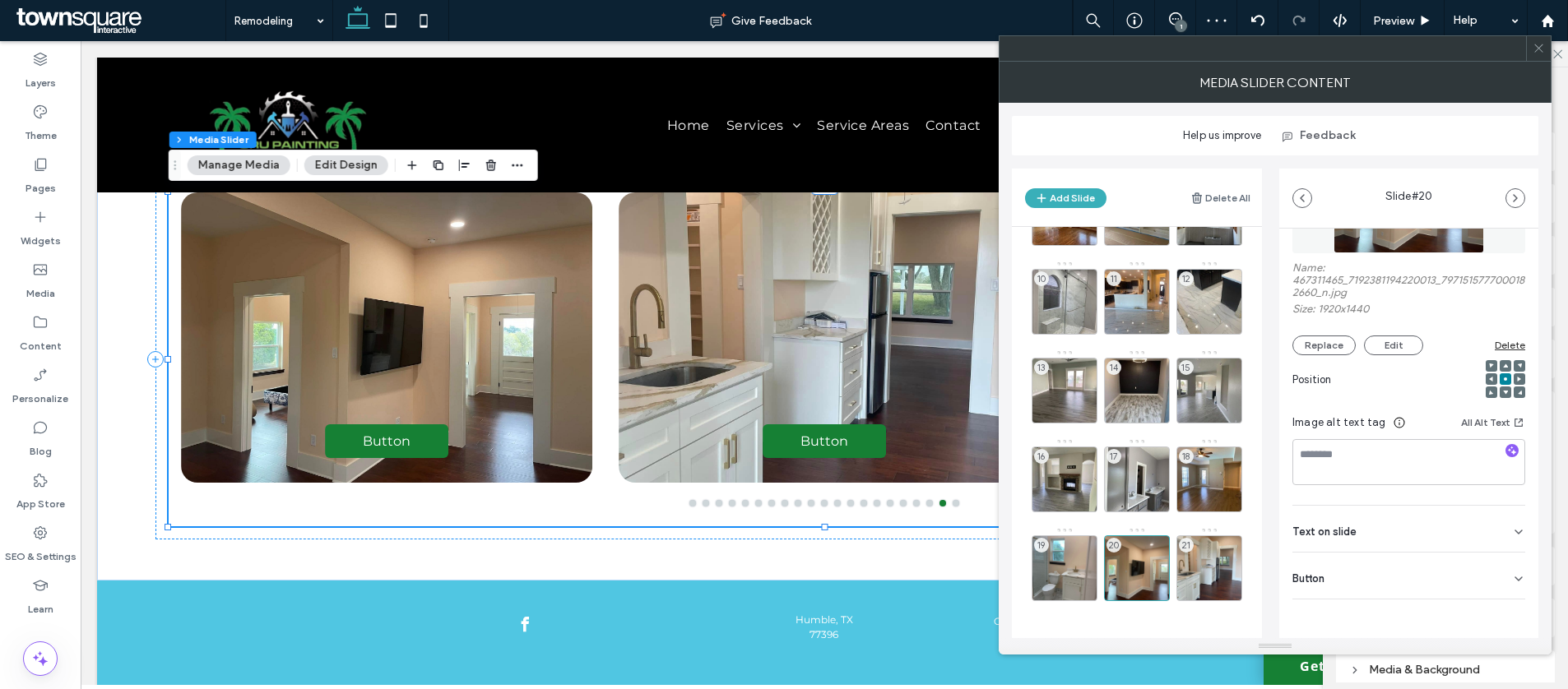 click on "Button" at bounding box center (1408, 576) 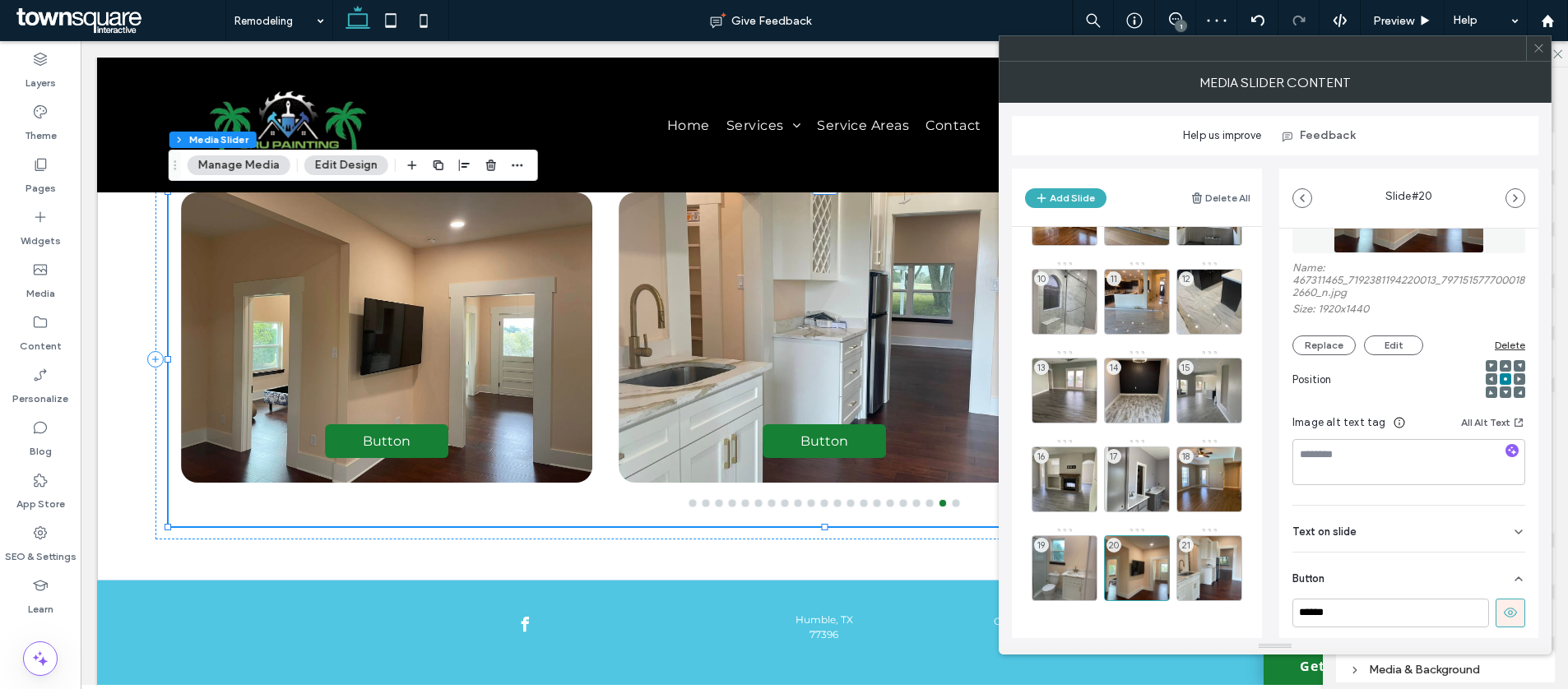 click 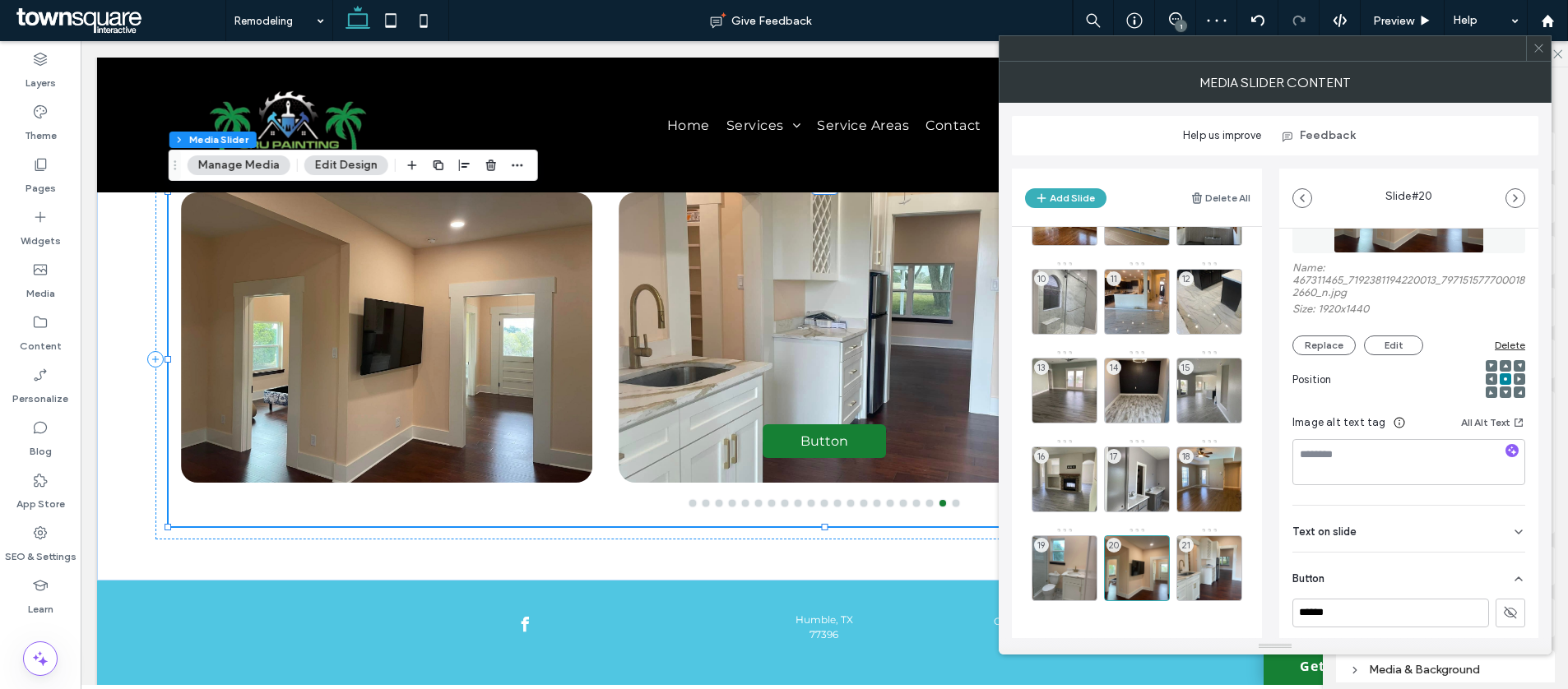 click on "21" at bounding box center (1209, 568) 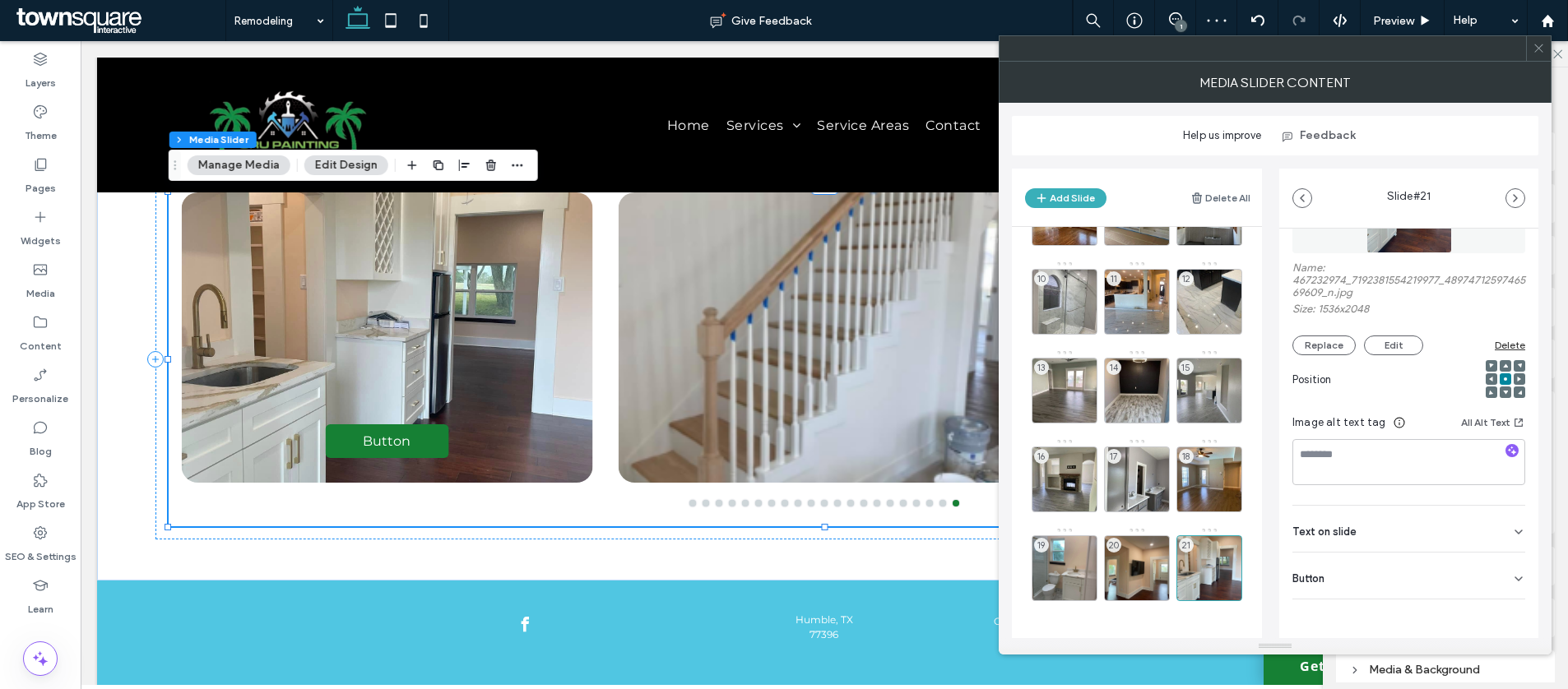 click on "Button" at bounding box center [1408, 576] 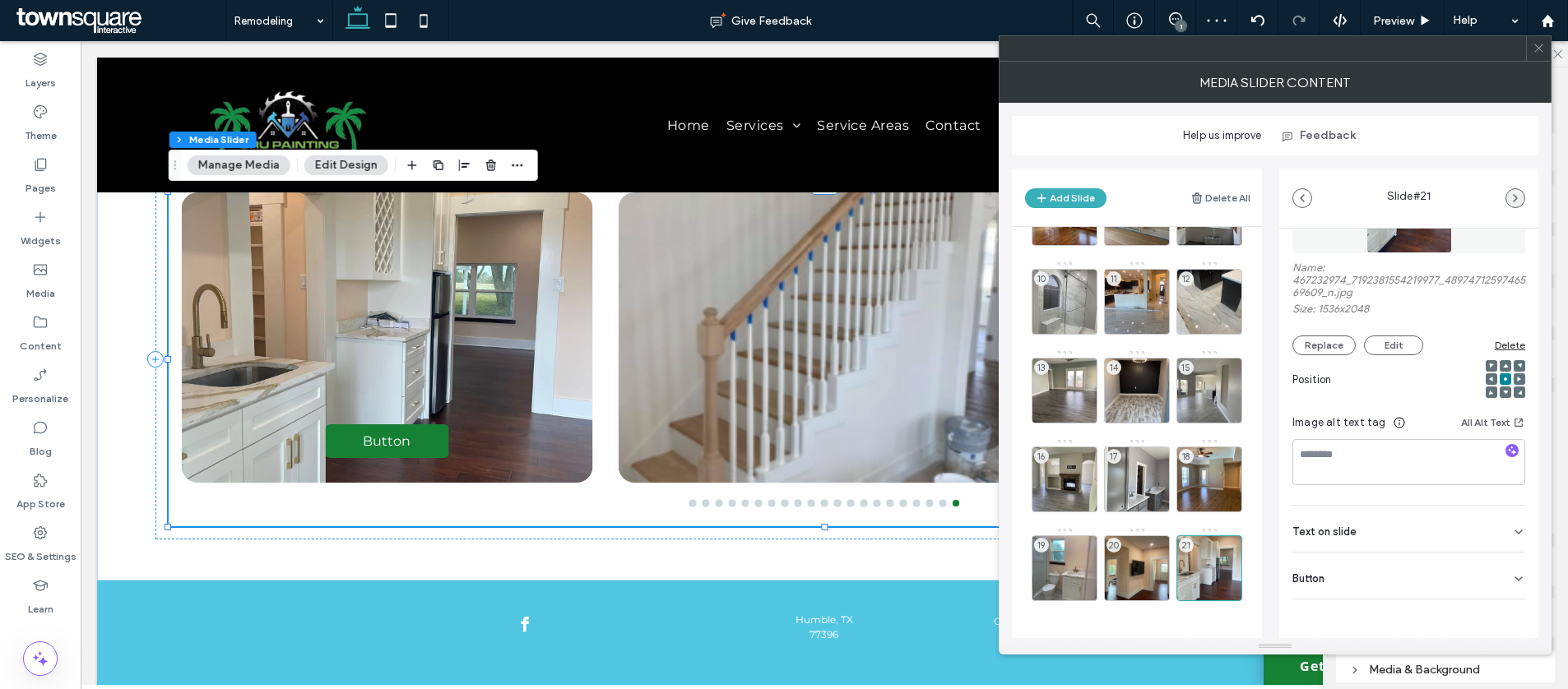 scroll, scrollTop: 135, scrollLeft: 0, axis: vertical 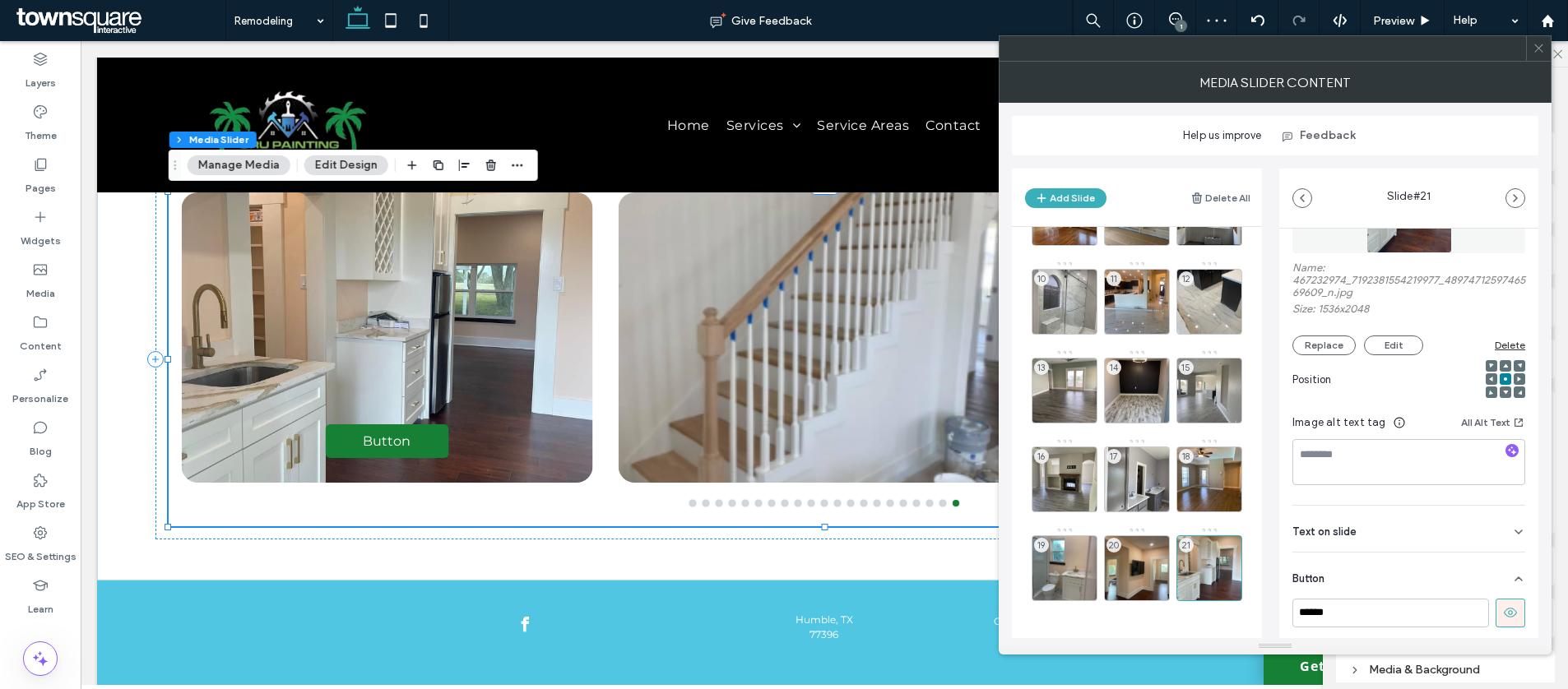 click at bounding box center [1538, 49] 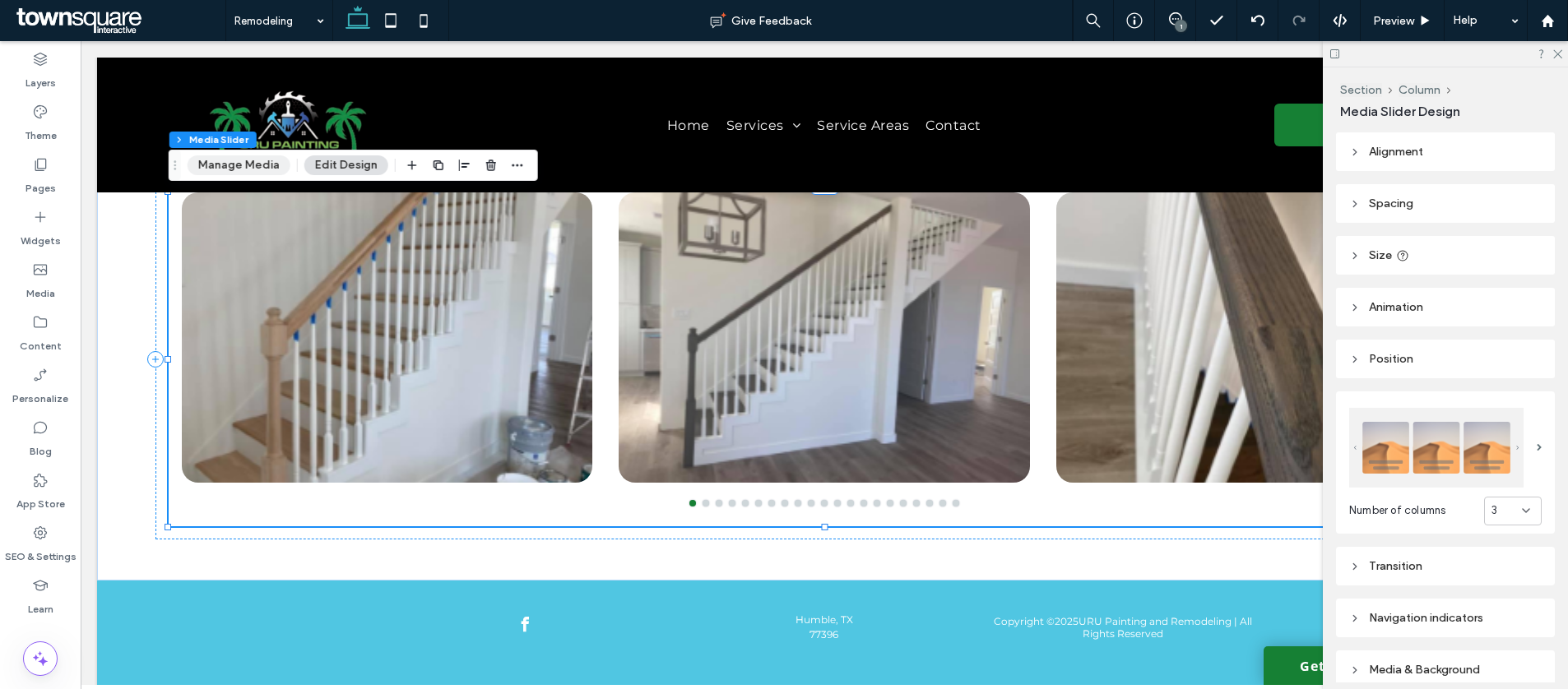 click on "Manage Media" at bounding box center [239, 165] 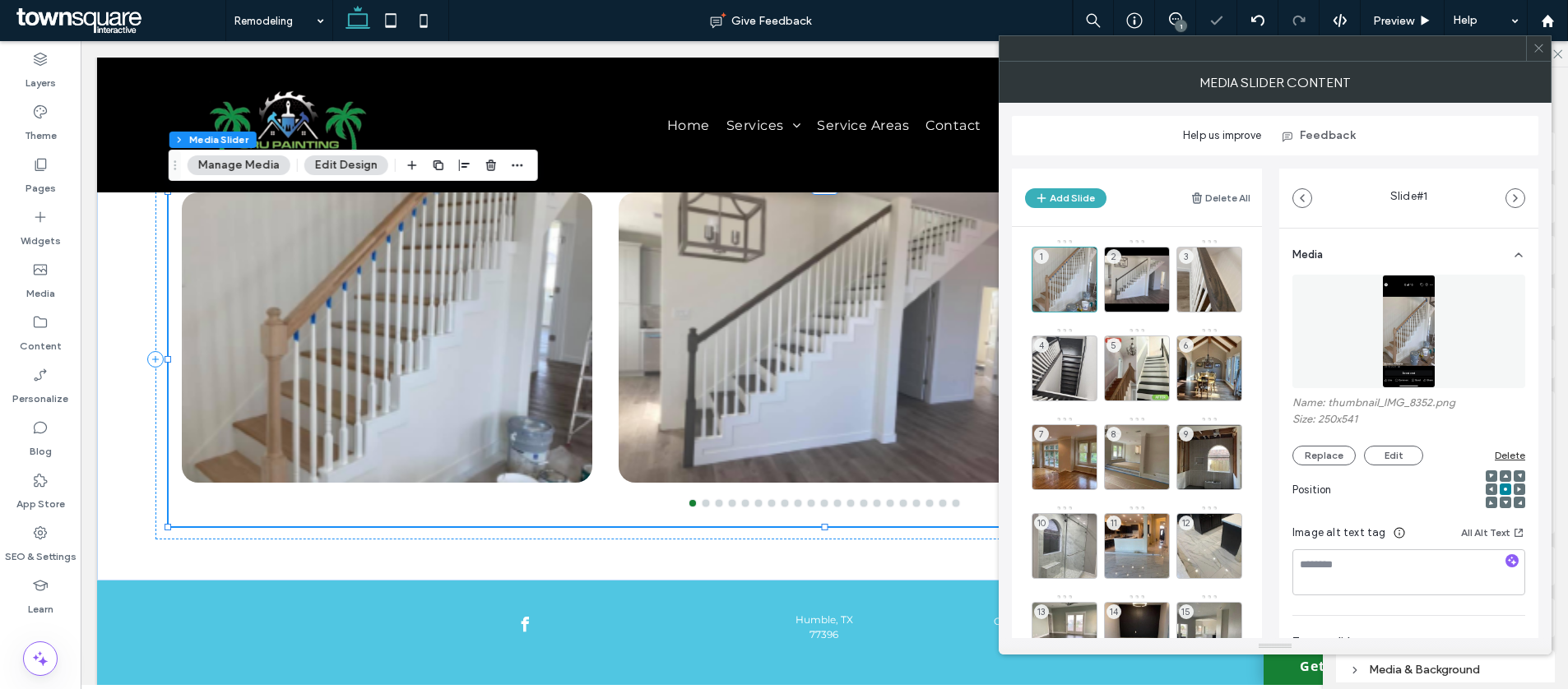 scroll, scrollTop: 244, scrollLeft: 0, axis: vertical 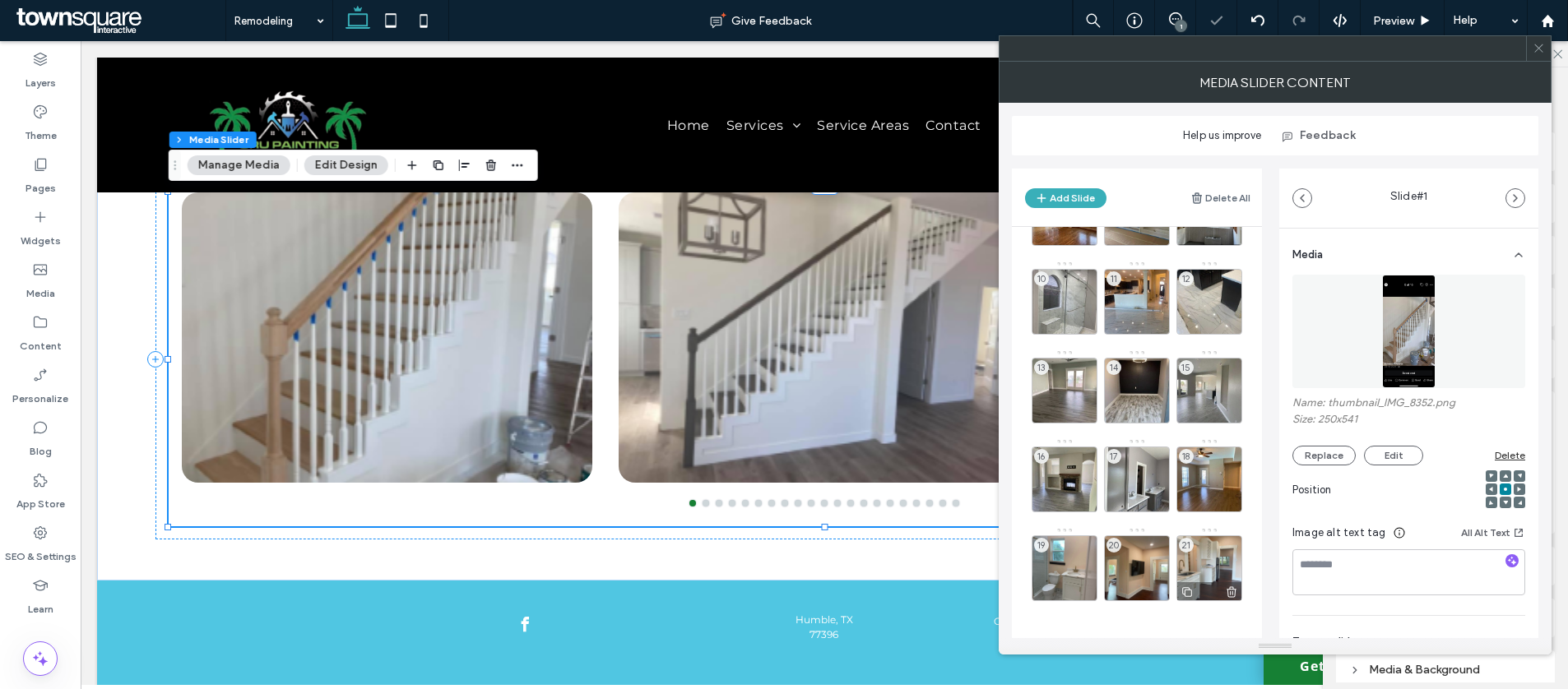 click on "21" at bounding box center (1209, 568) 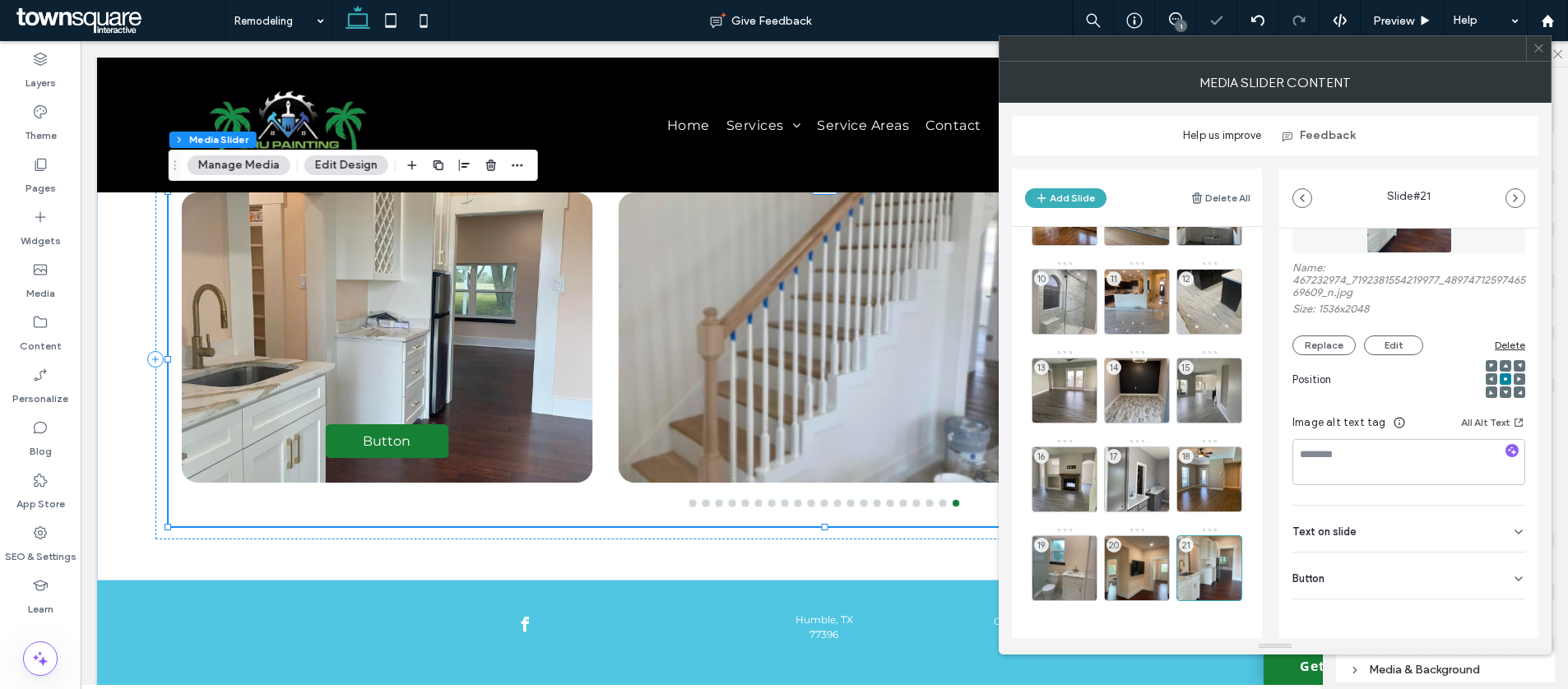 click on "Button" at bounding box center (1408, 576) 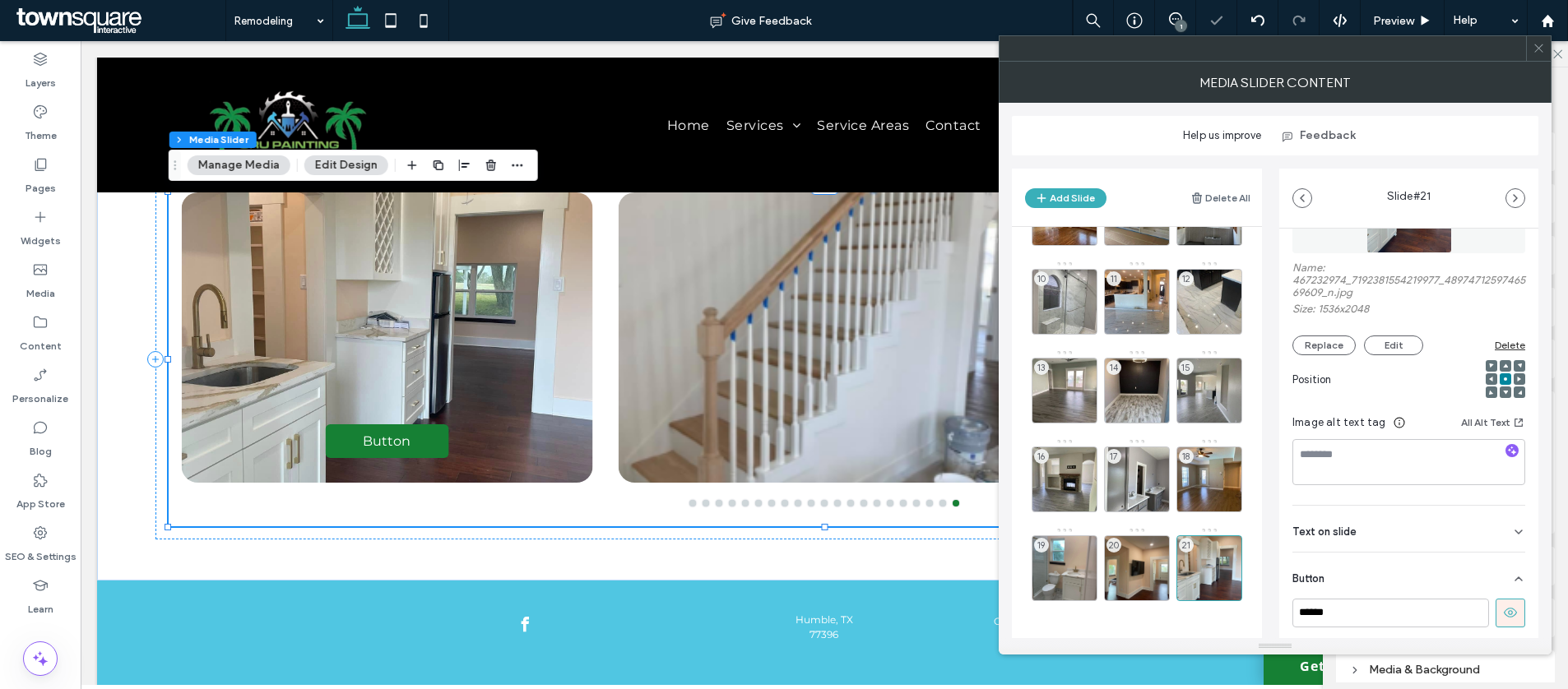 click at bounding box center (1510, 613) 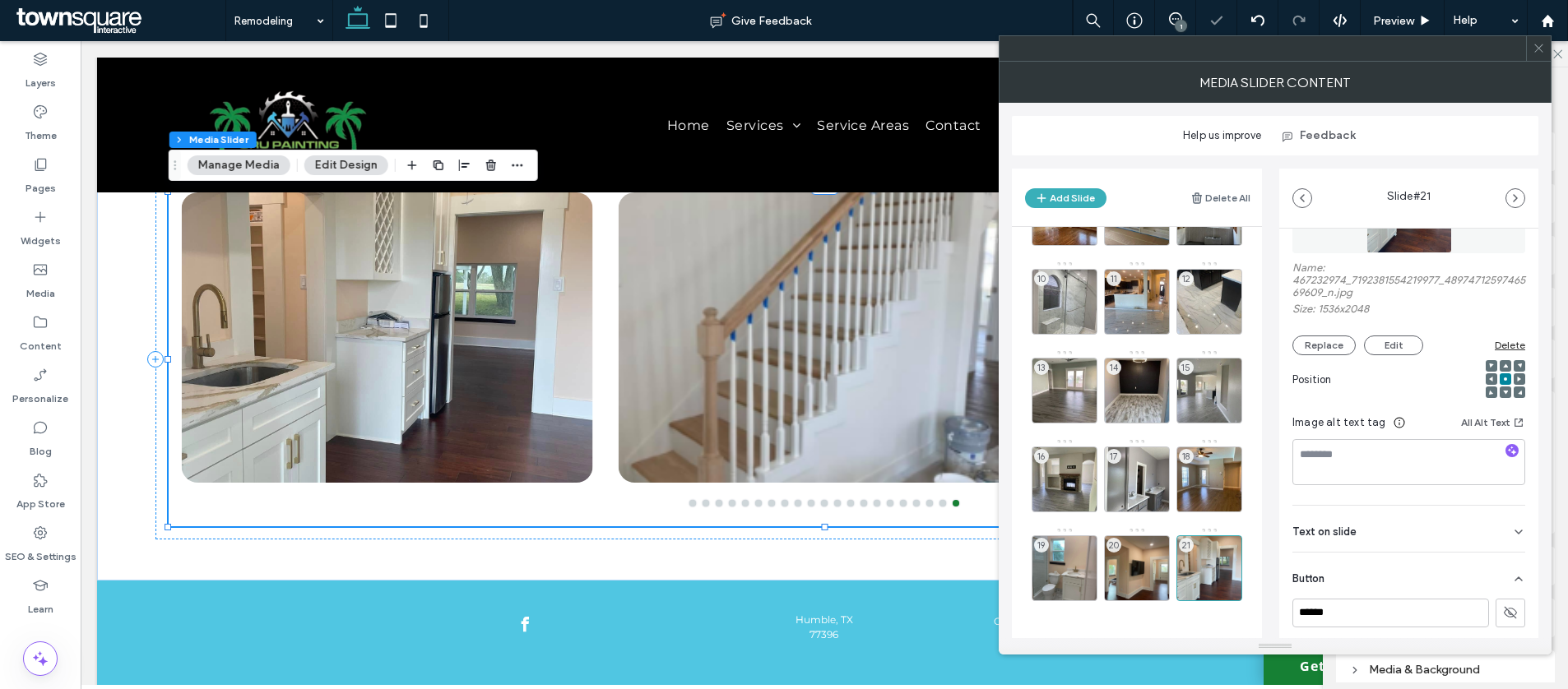 click 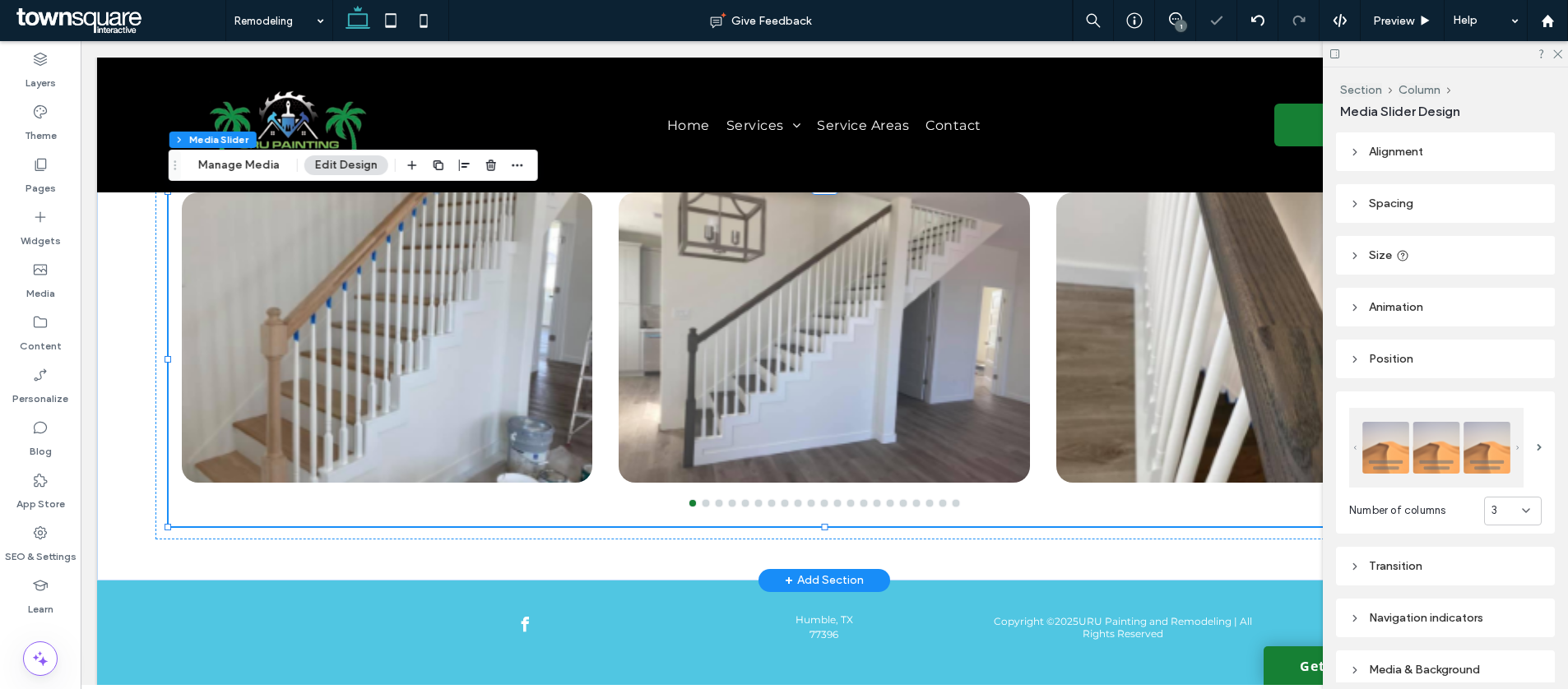 click on "a a a a" at bounding box center (824, 359) 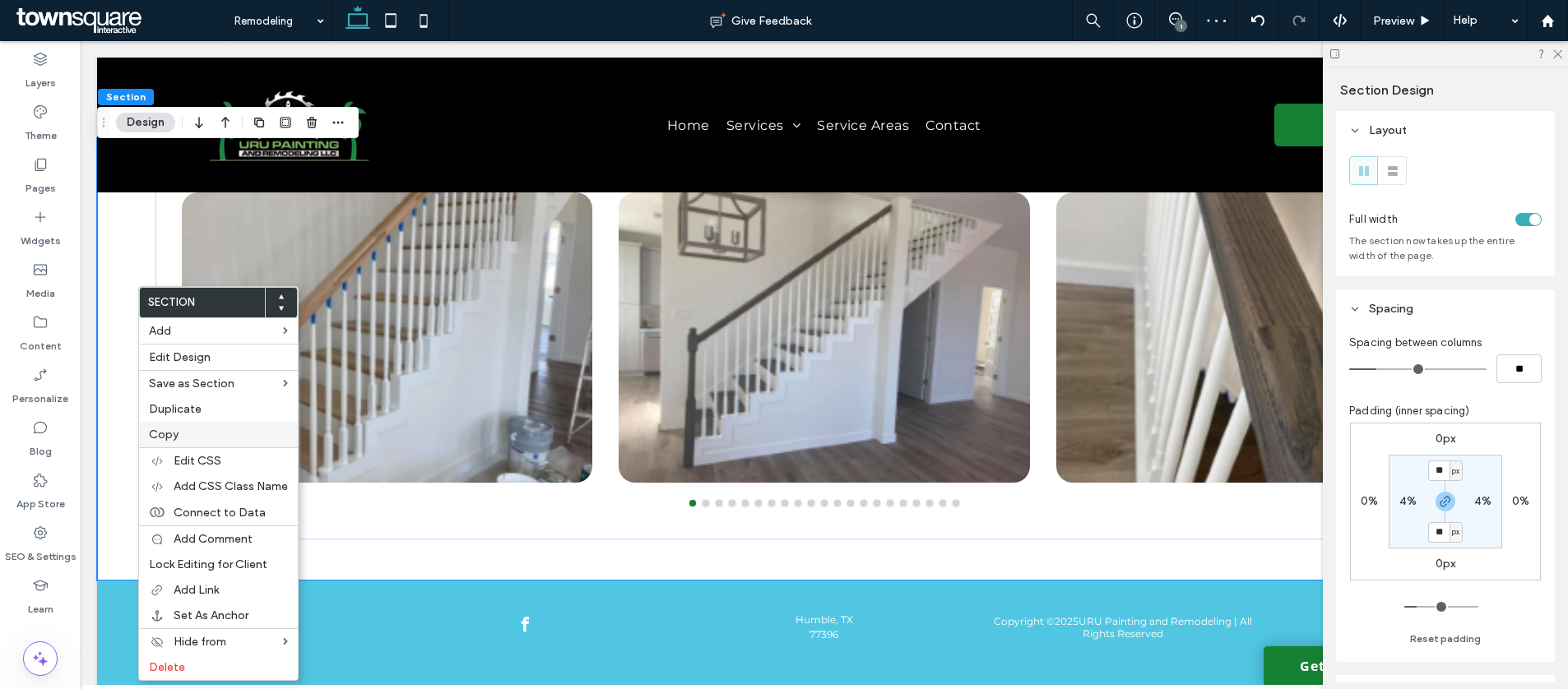 click on "Copy" at bounding box center [218, 434] 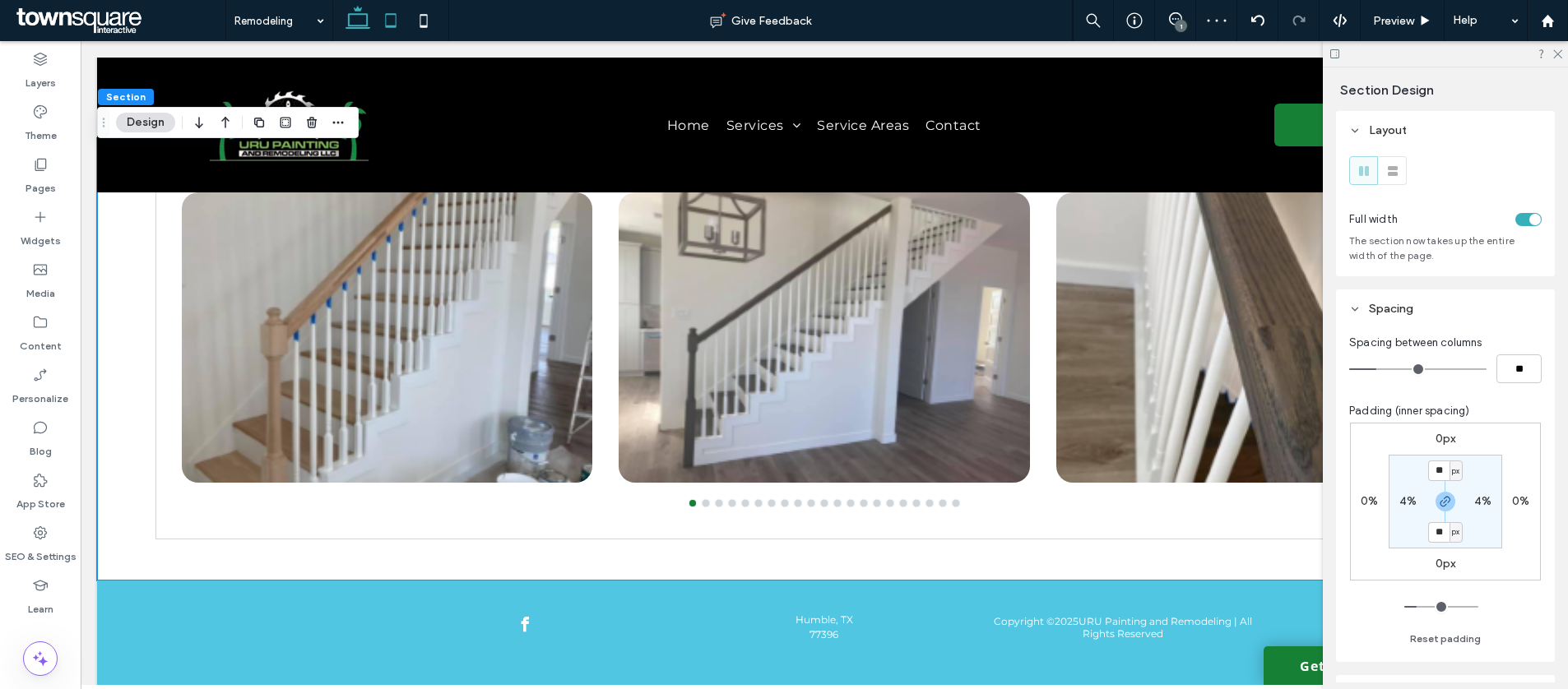 click 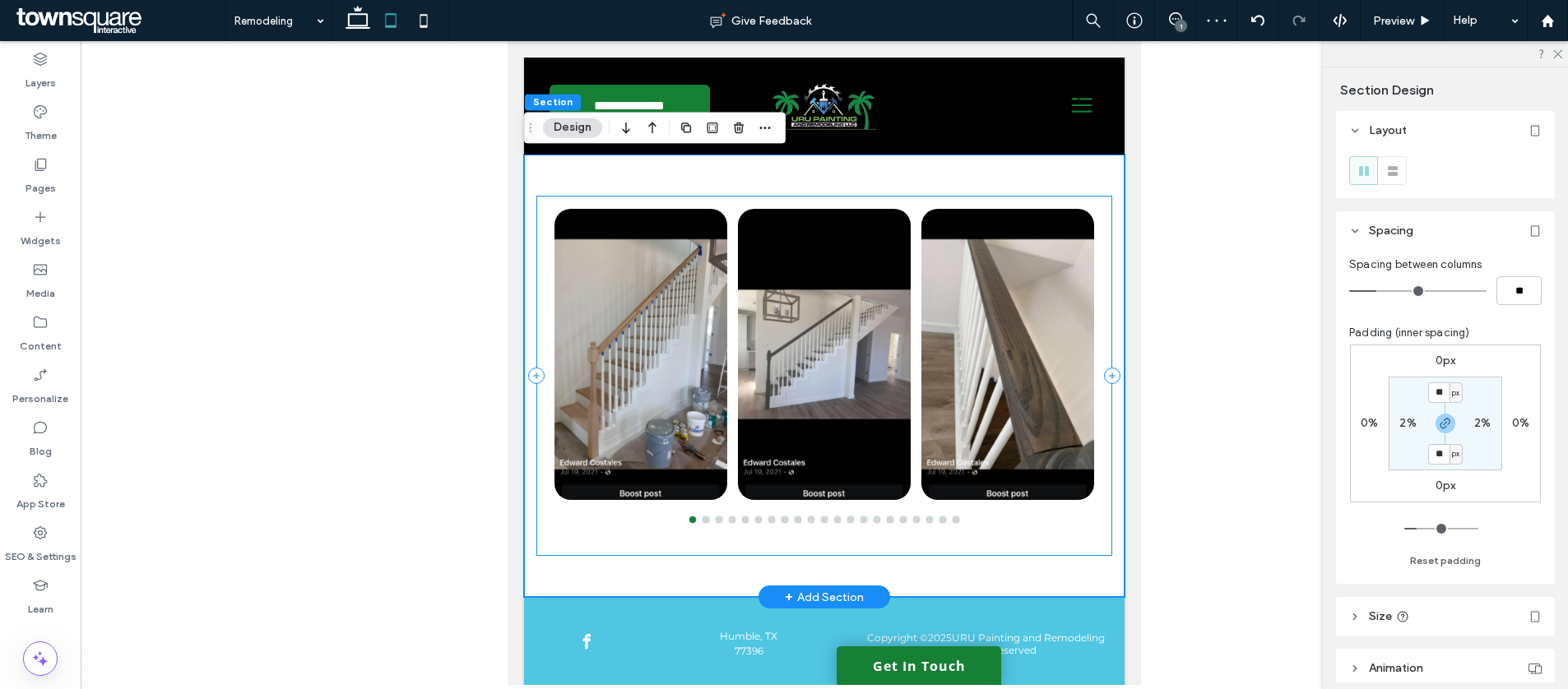 click on "a a a a" at bounding box center (824, 376) 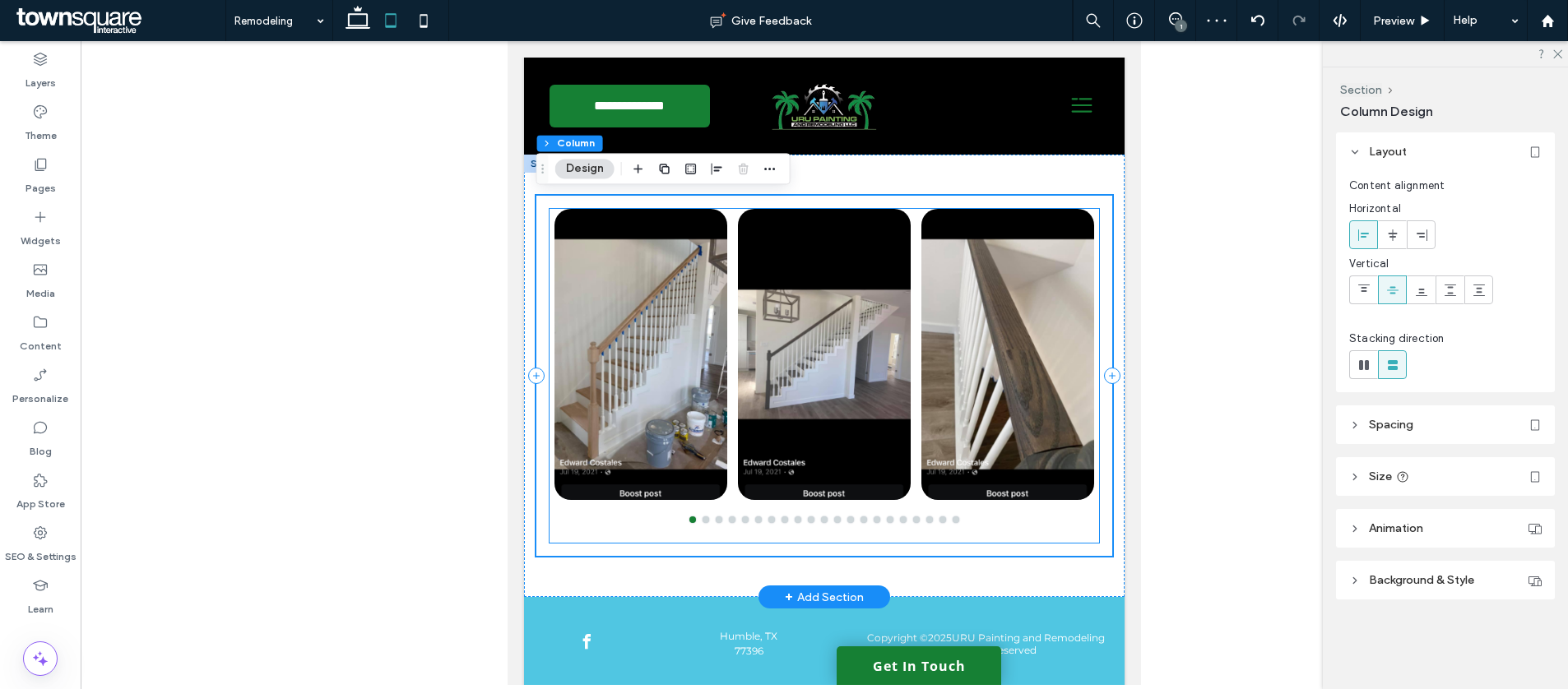 click at bounding box center [824, 376] 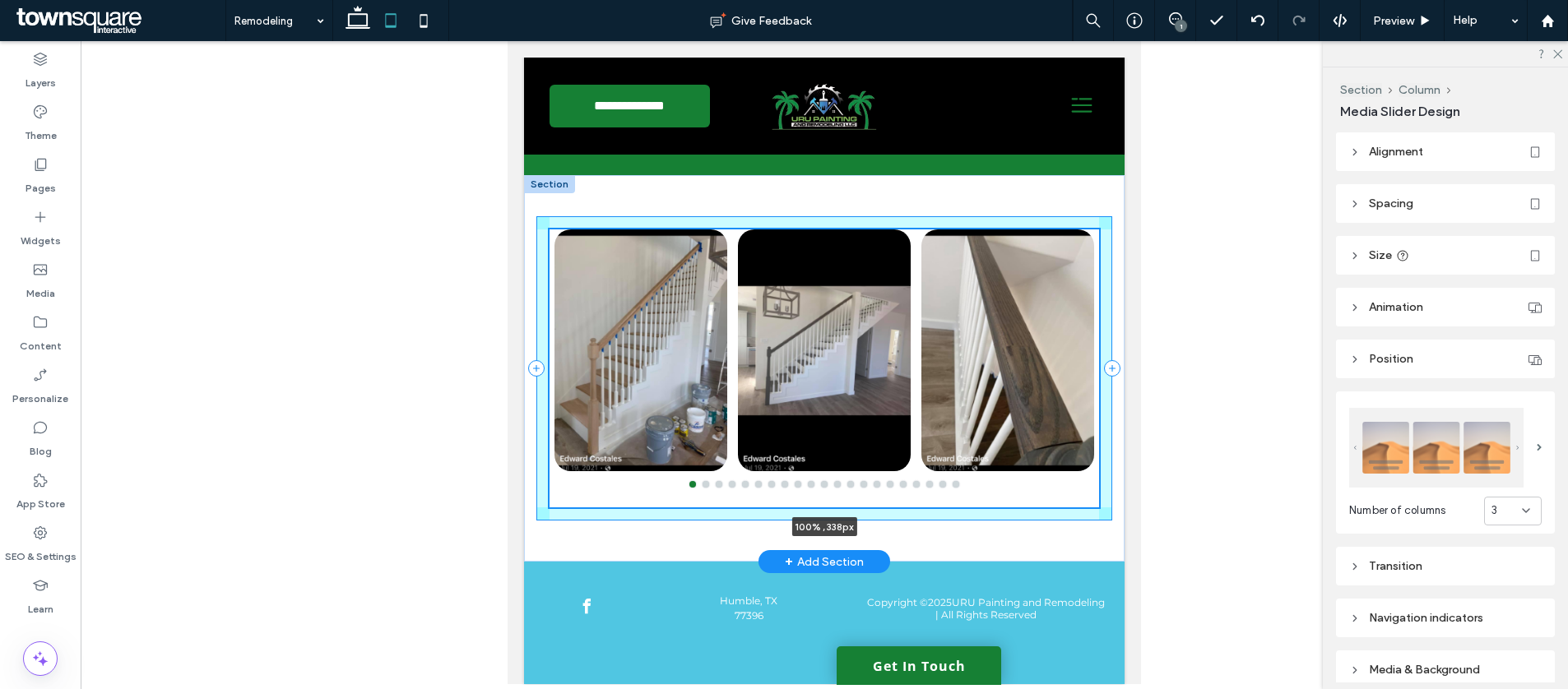 scroll, scrollTop: 1876, scrollLeft: 0, axis: vertical 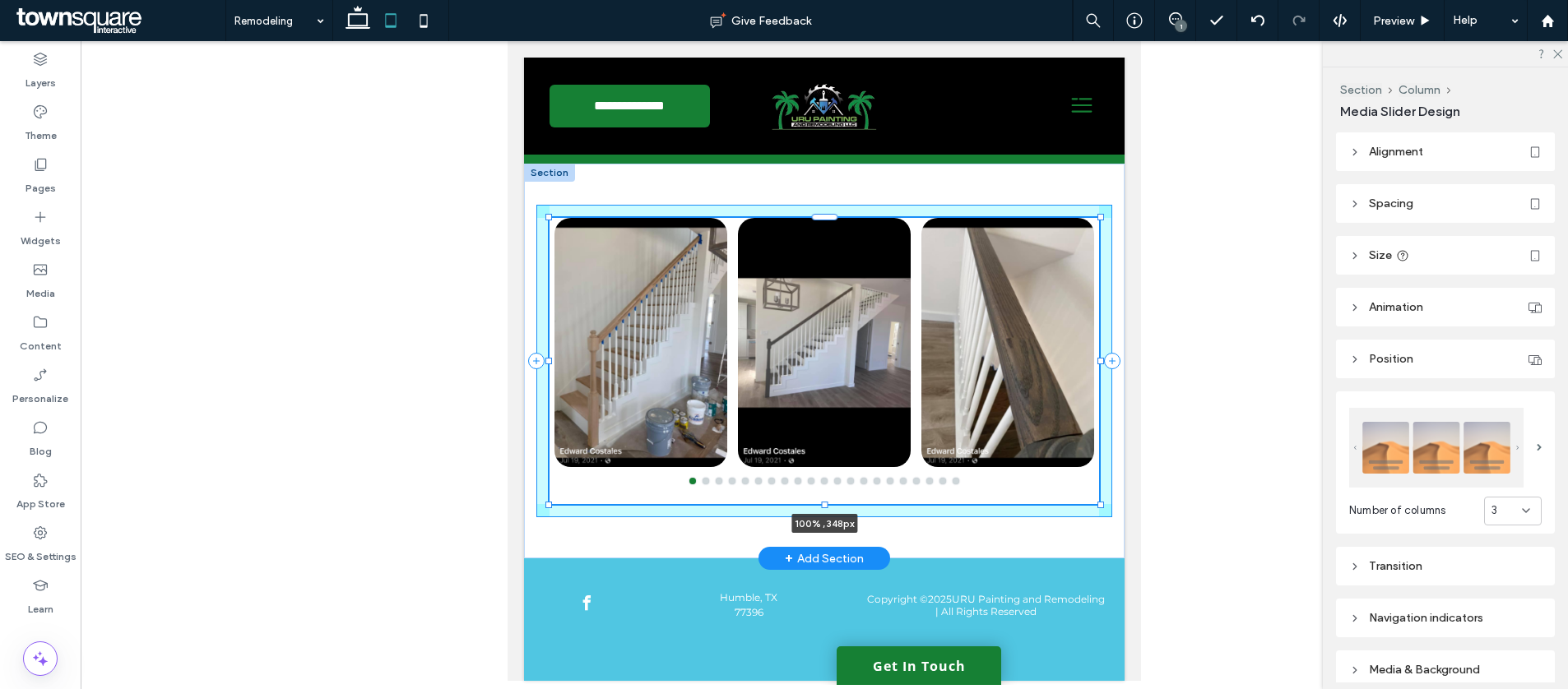 drag, startPoint x: 823, startPoint y: 545, endPoint x: 853, endPoint y: 521, distance: 38.418745 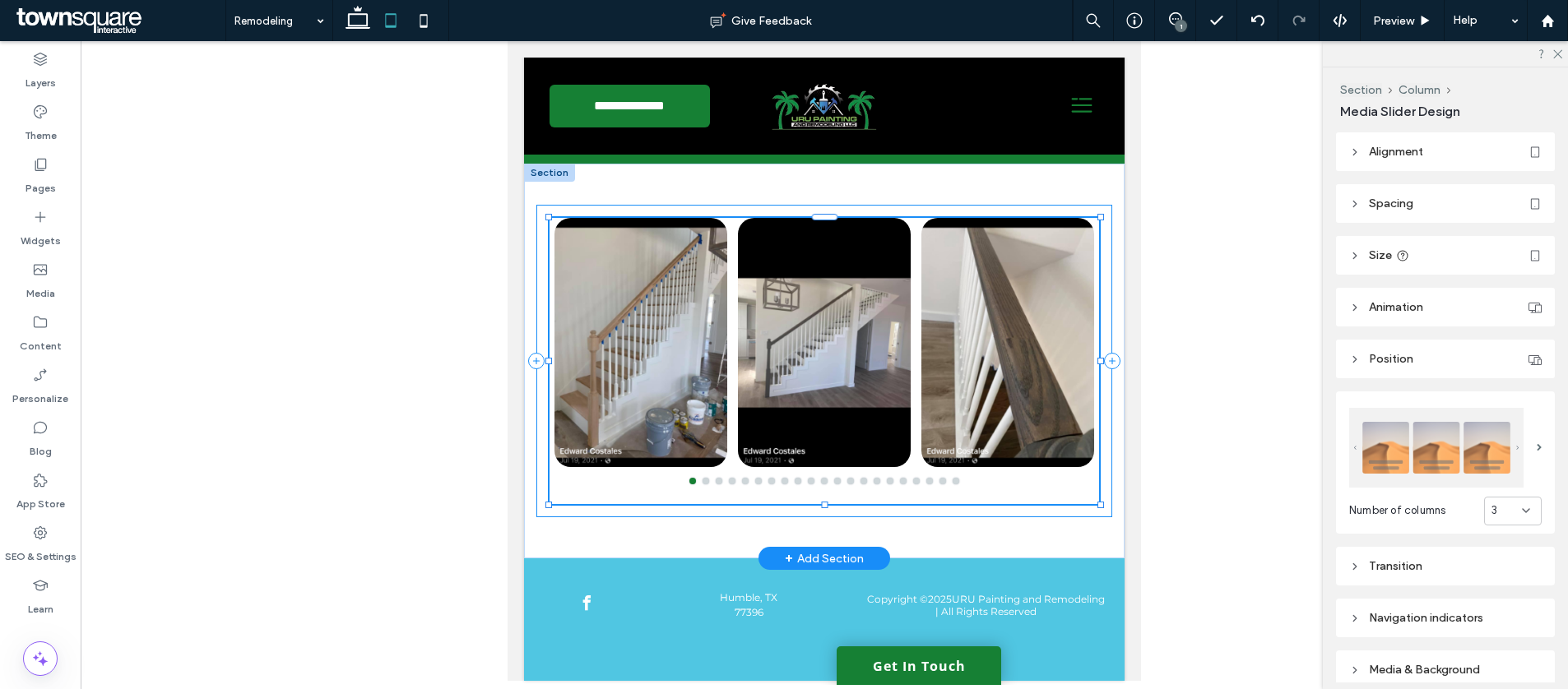 type on "***" 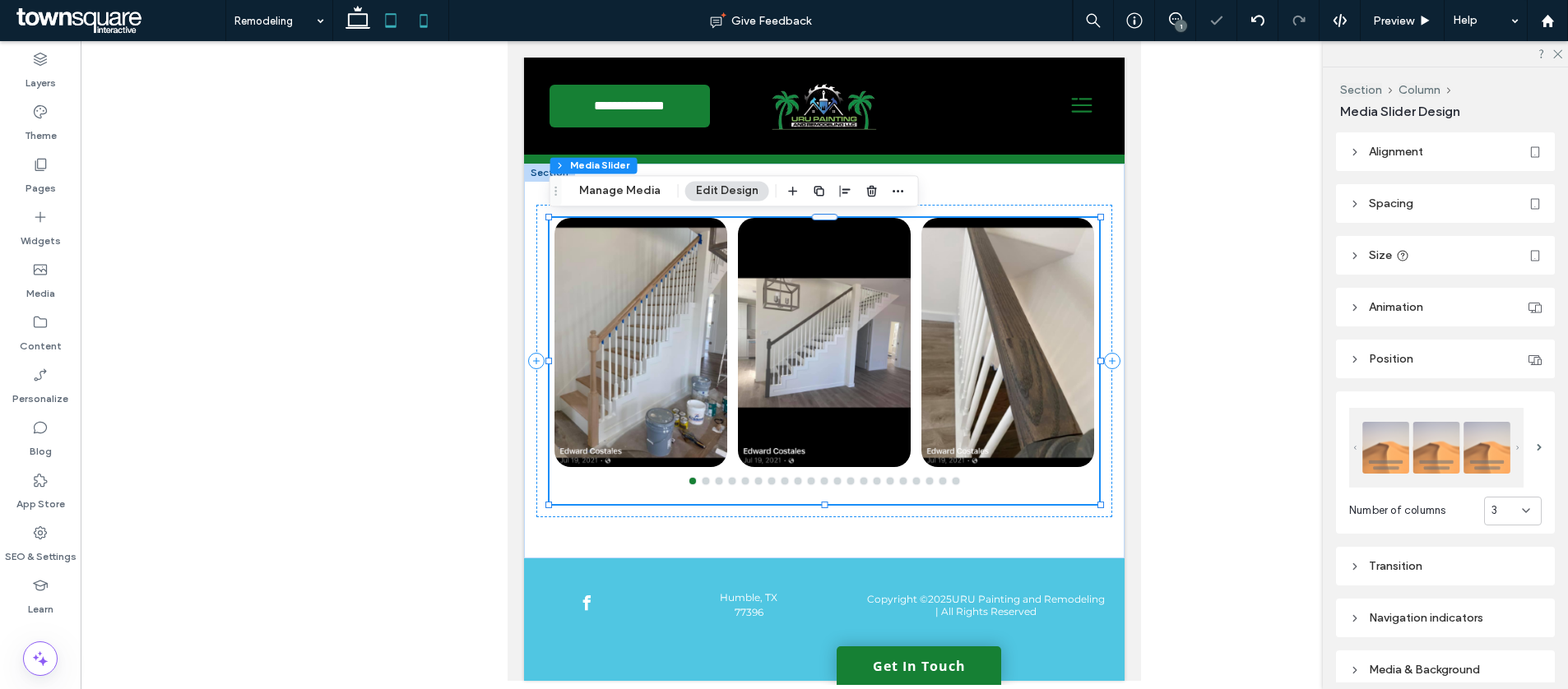 click 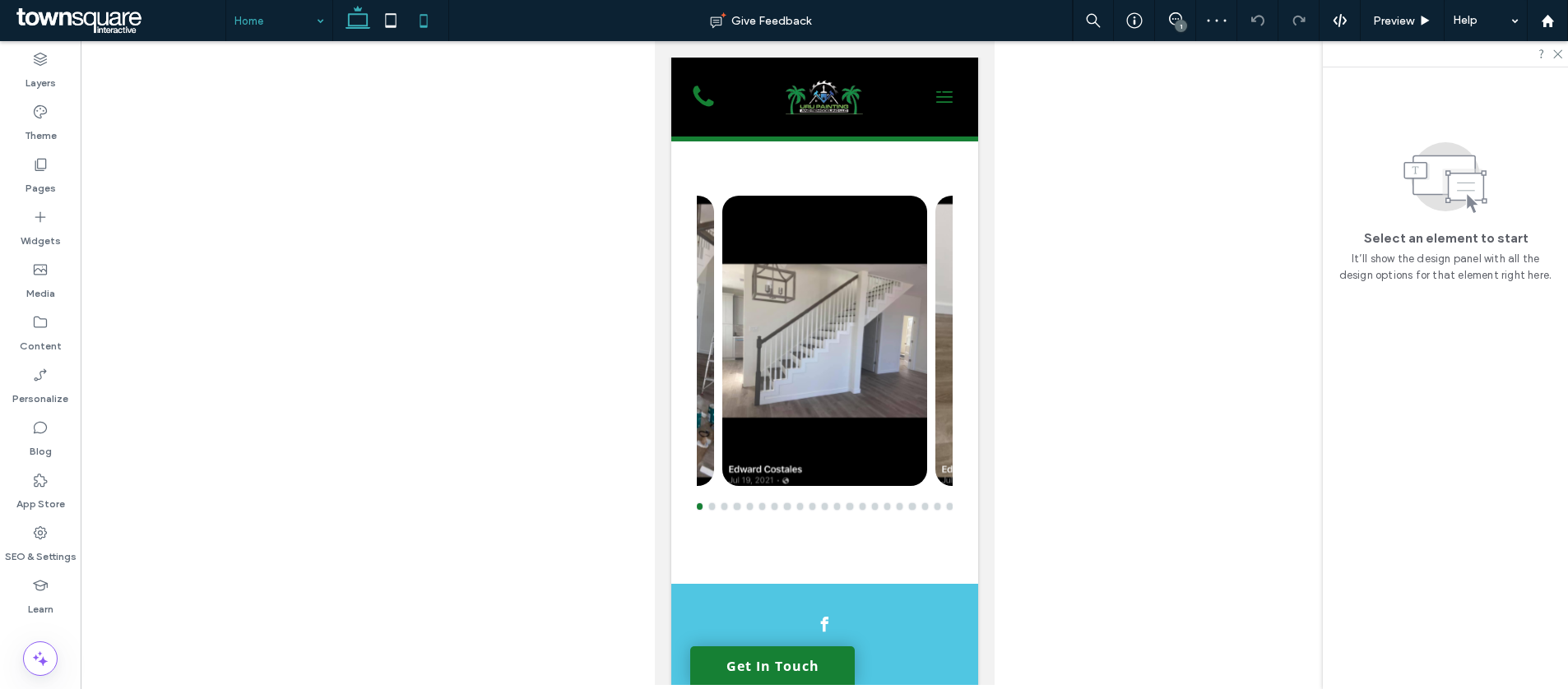click 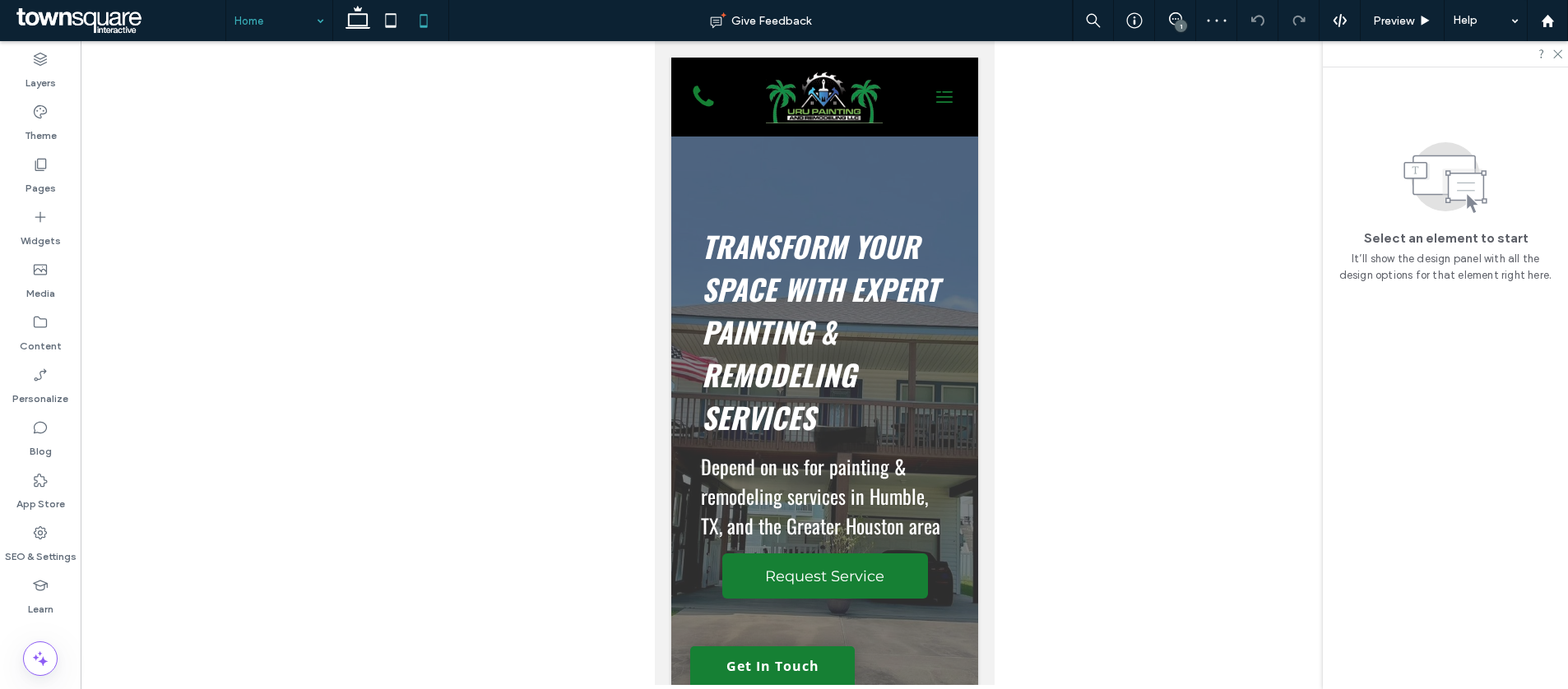 scroll, scrollTop: 0, scrollLeft: 0, axis: both 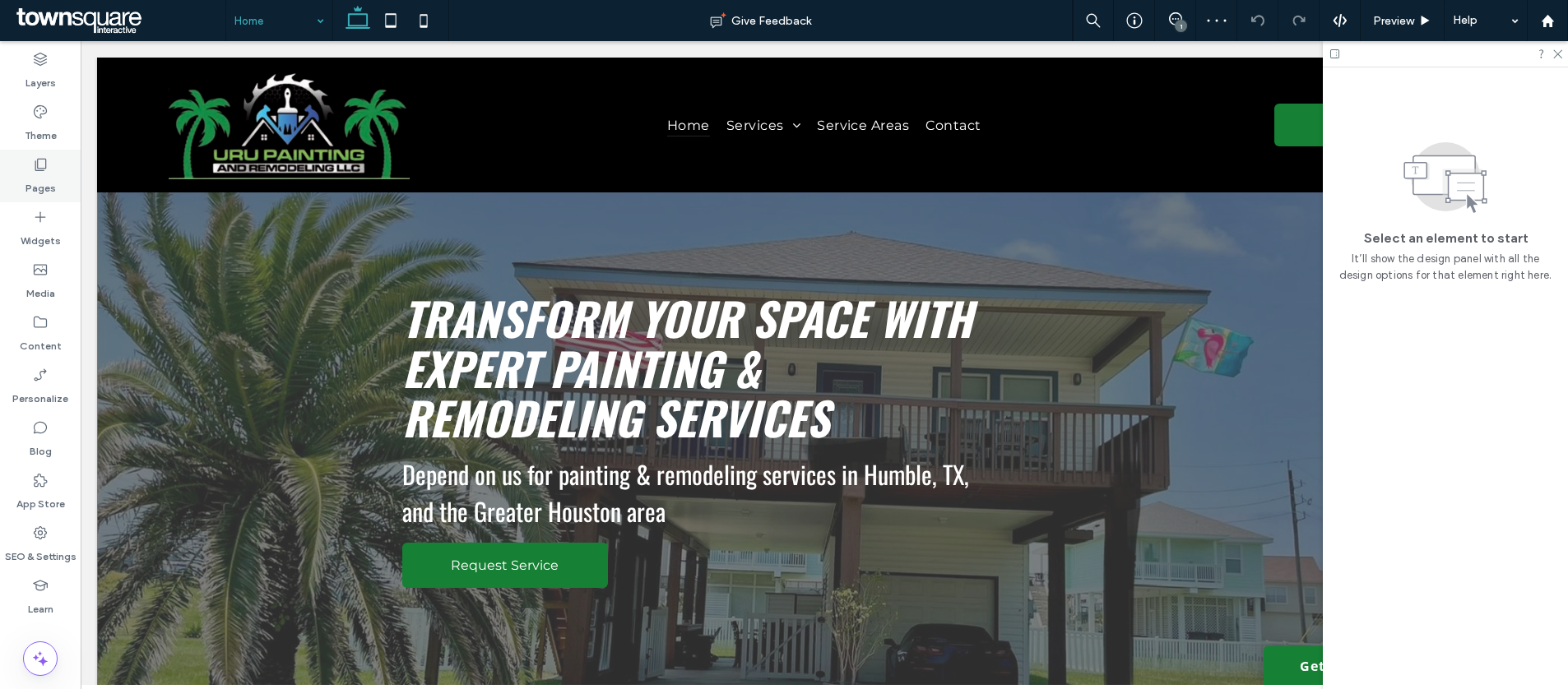 click on "Pages" at bounding box center [40, 184] 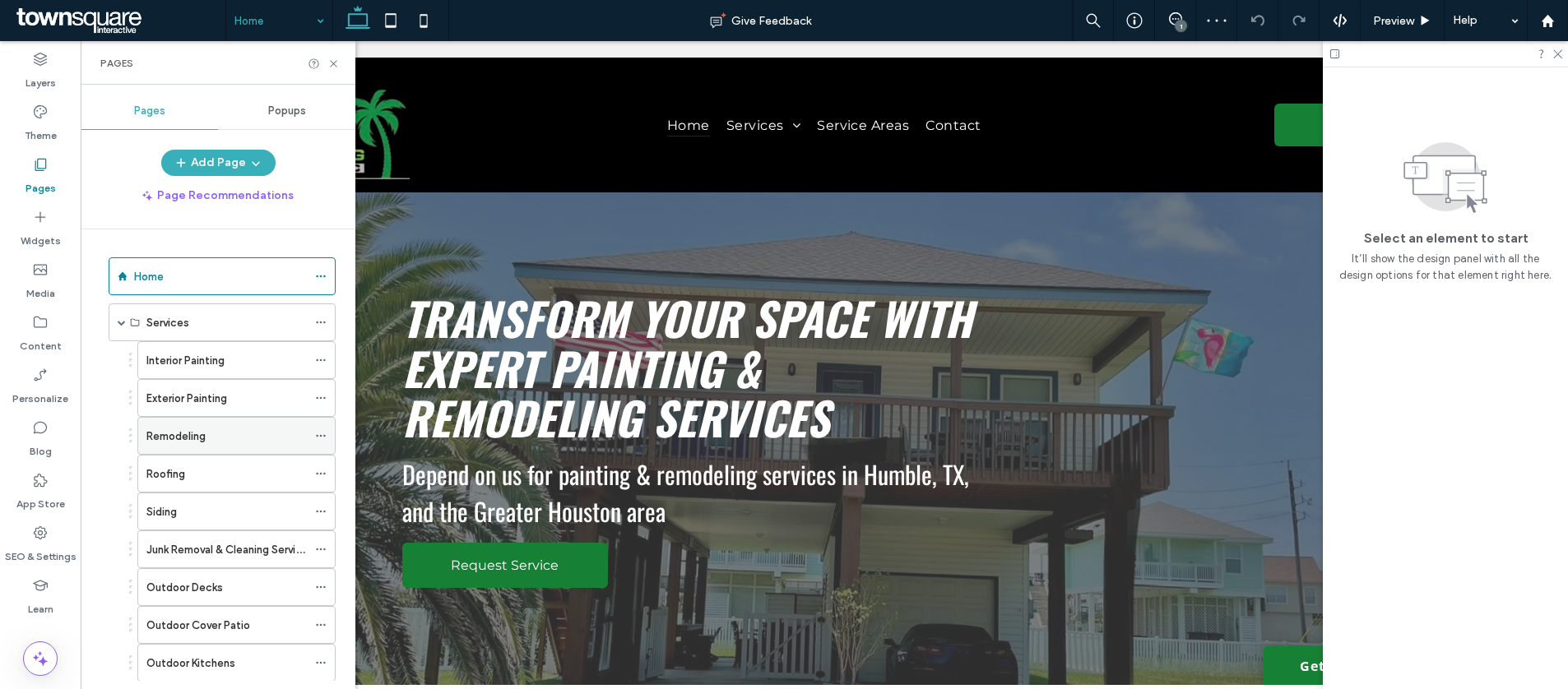 click on "Remodeling" at bounding box center [176, 436] 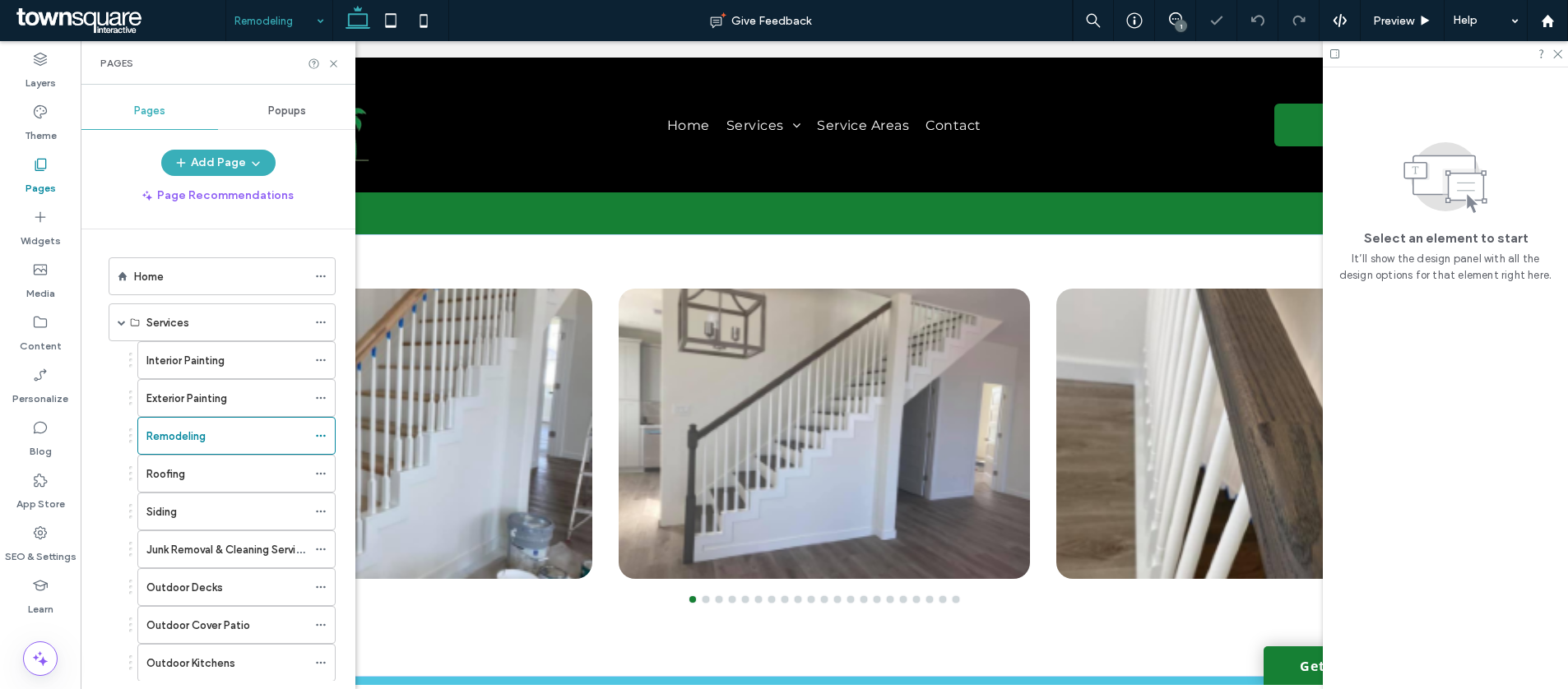 scroll, scrollTop: 1504, scrollLeft: 0, axis: vertical 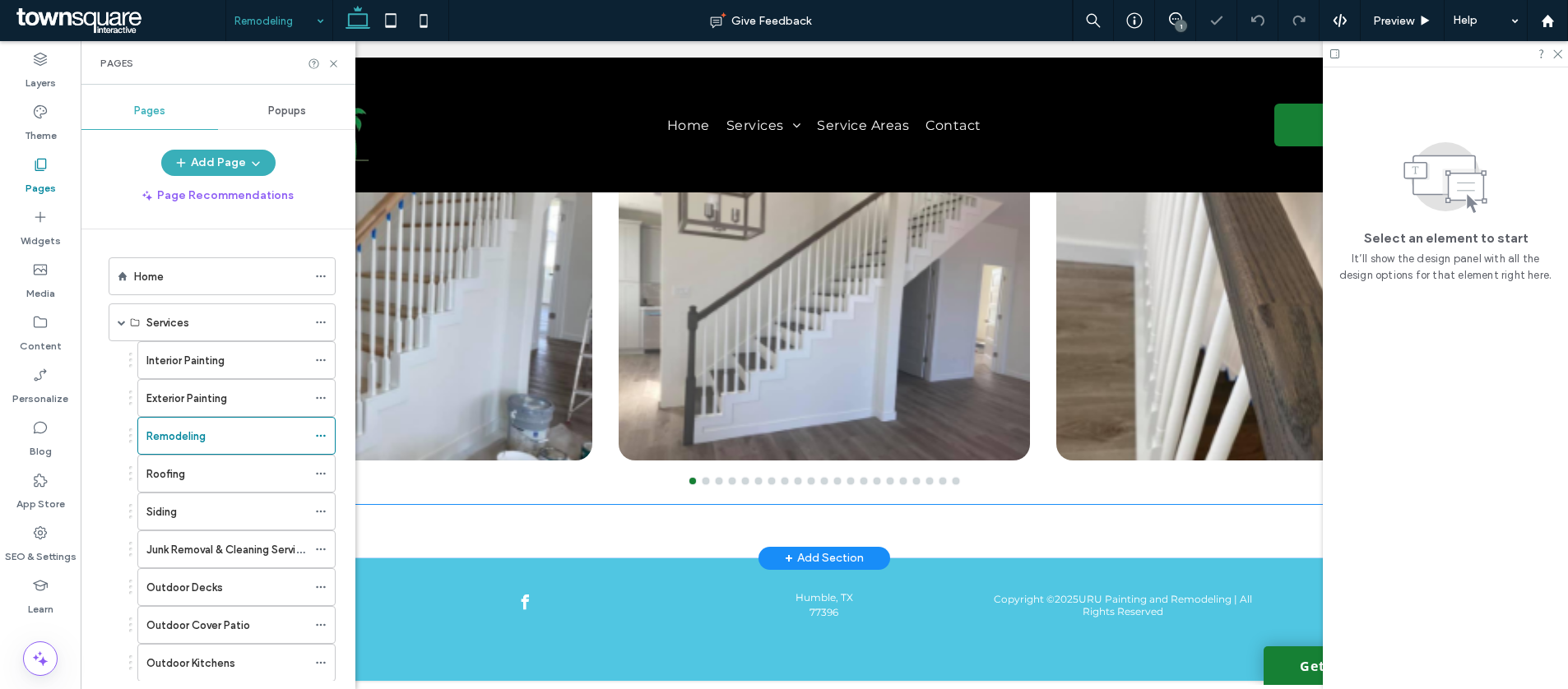 click at bounding box center (824, 315) 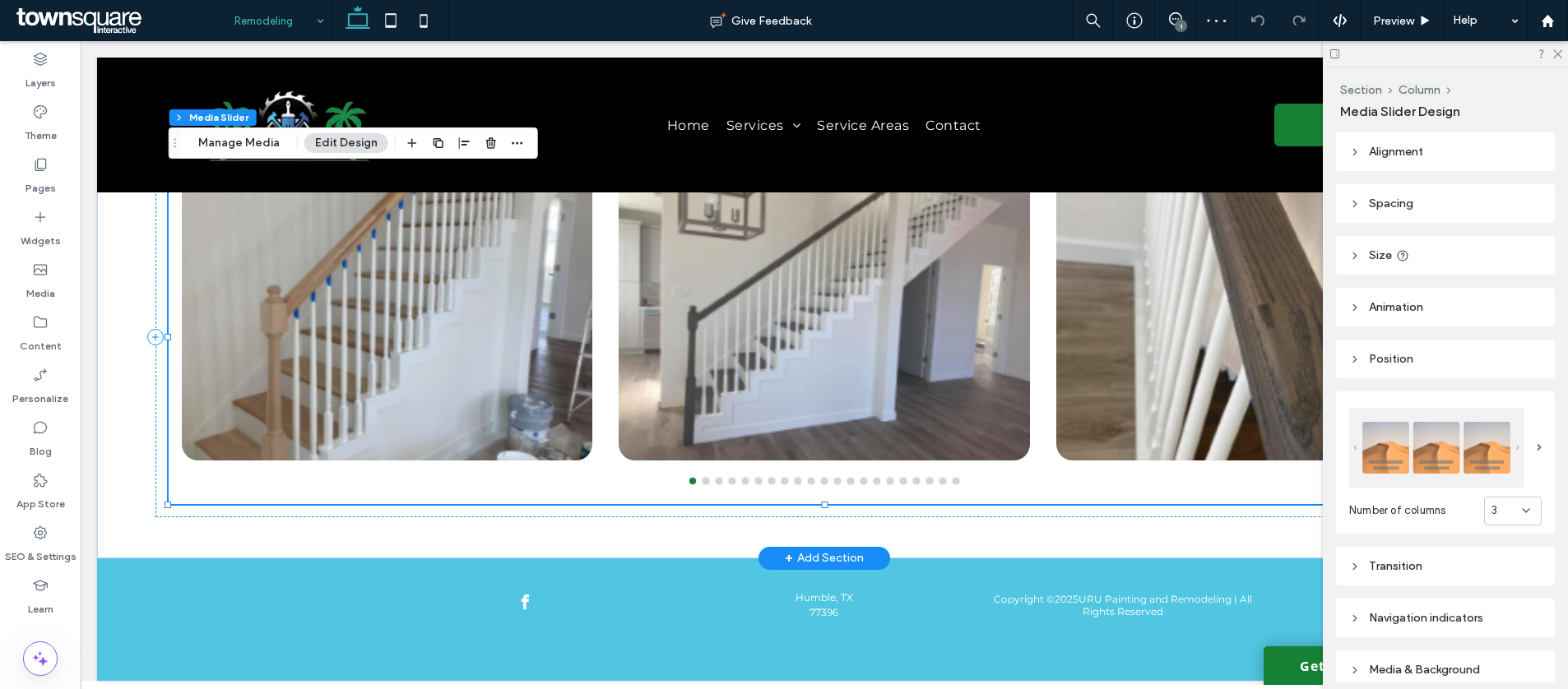 click at bounding box center [824, 315] 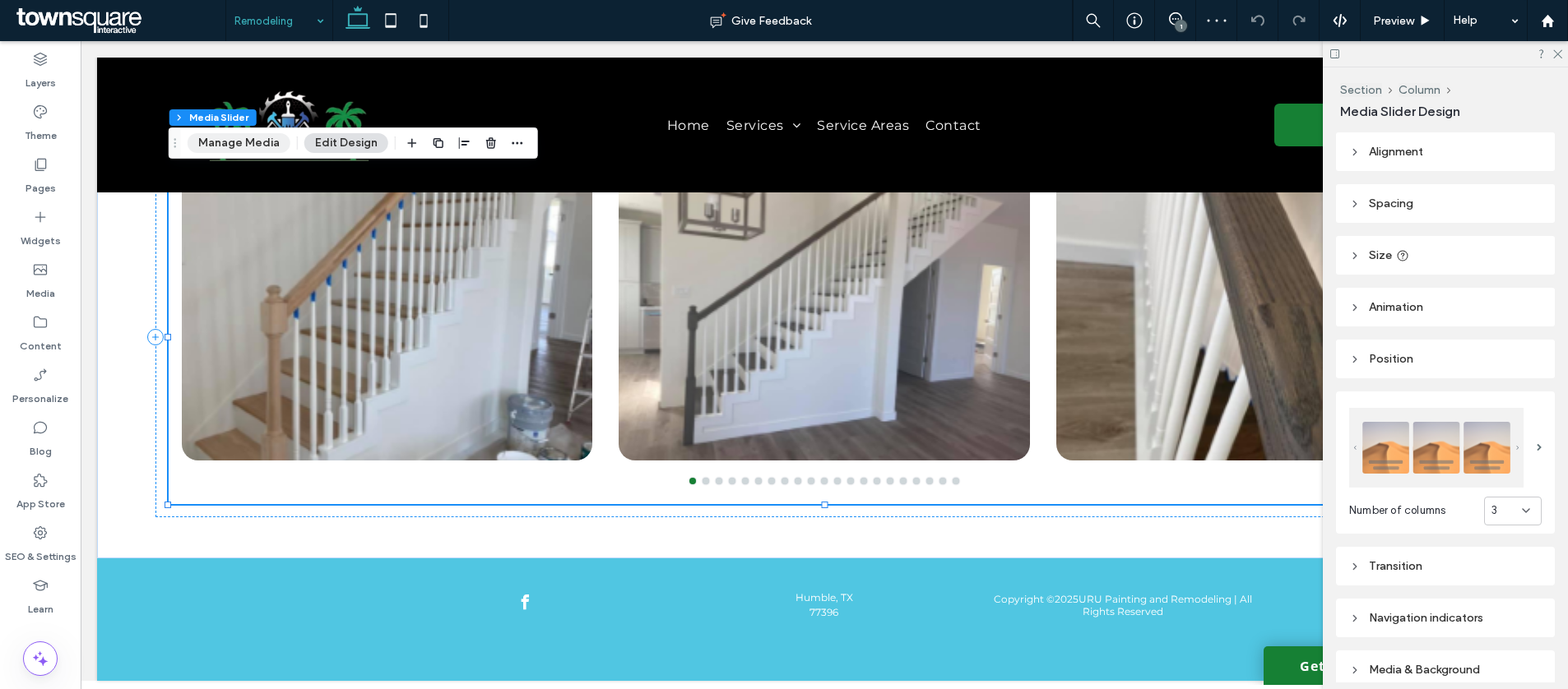 click on "Manage Media" at bounding box center [239, 143] 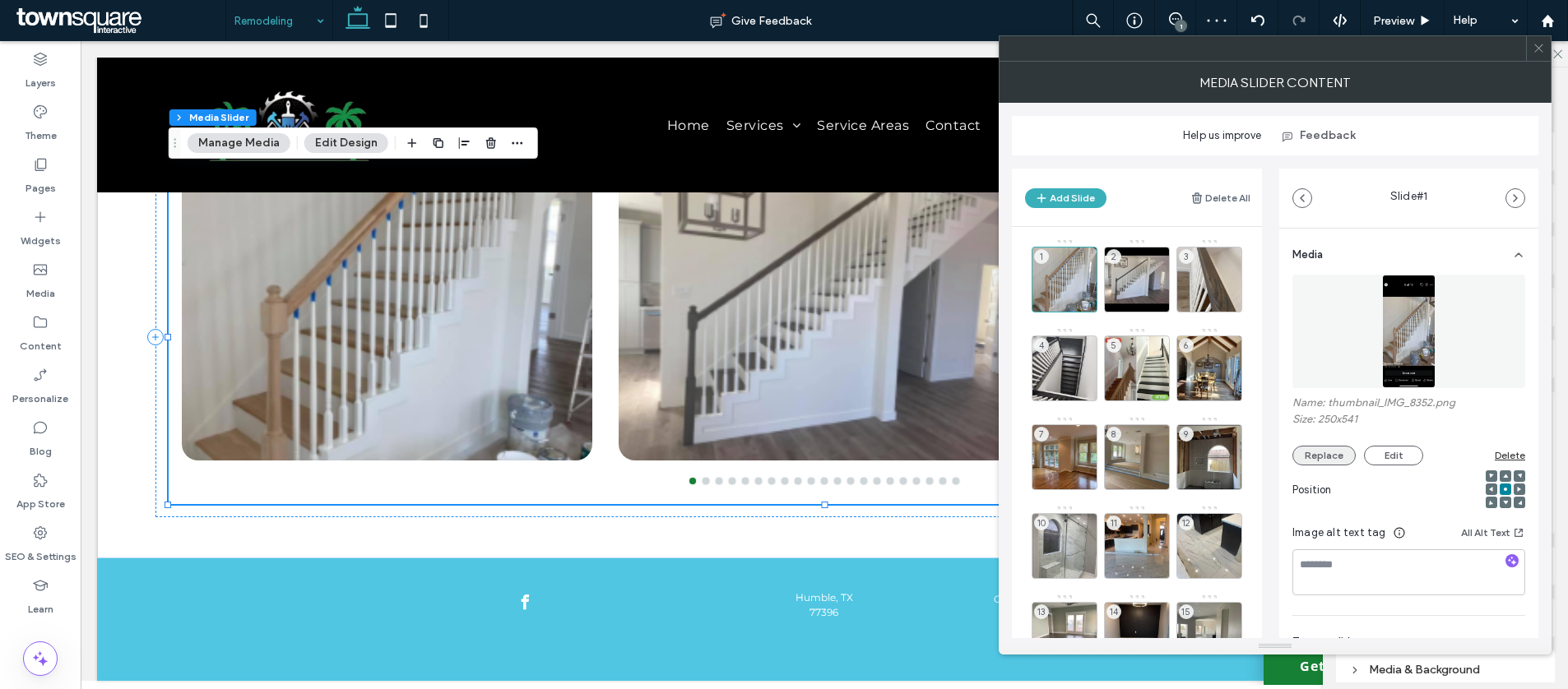 click on "Replace" at bounding box center [1324, 455] 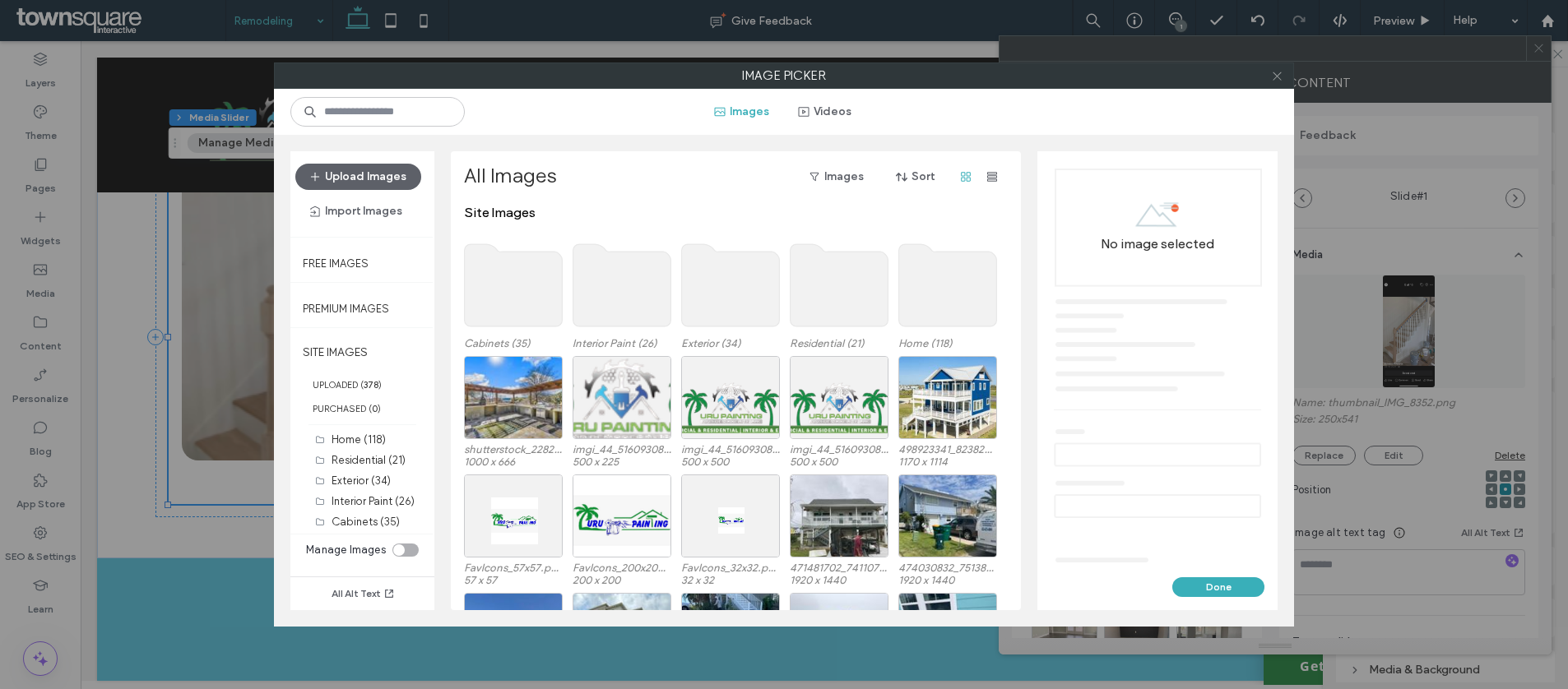 click at bounding box center [1277, 76] 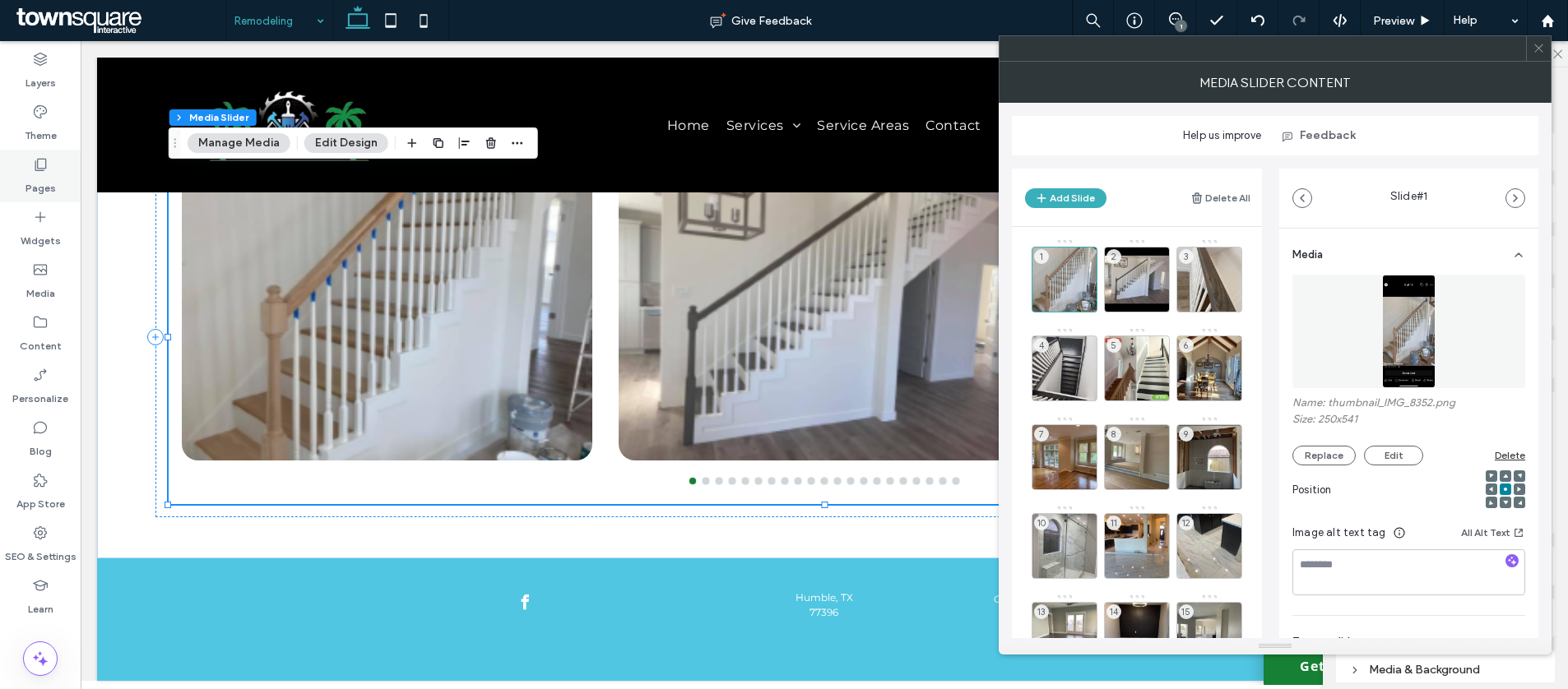 click on "Pages" at bounding box center [40, 176] 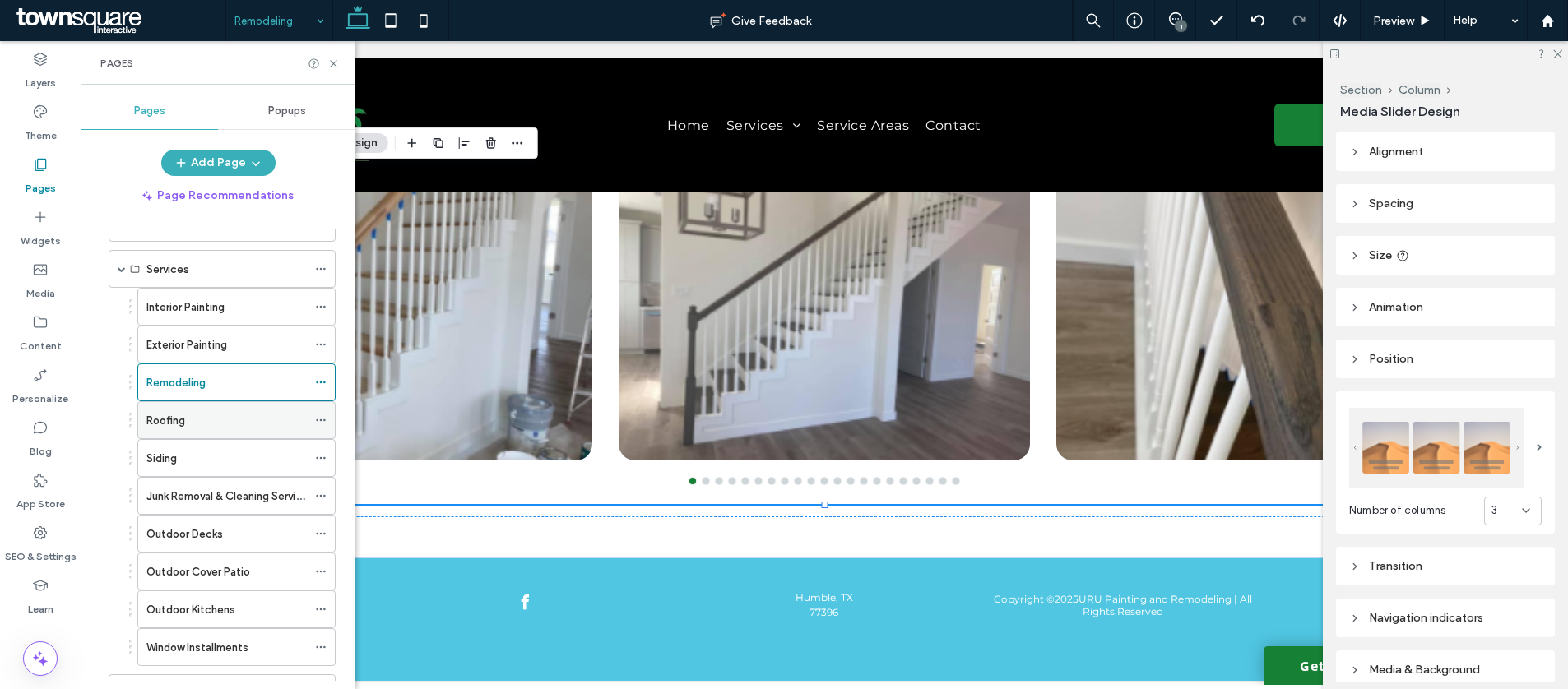 scroll, scrollTop: 132, scrollLeft: 0, axis: vertical 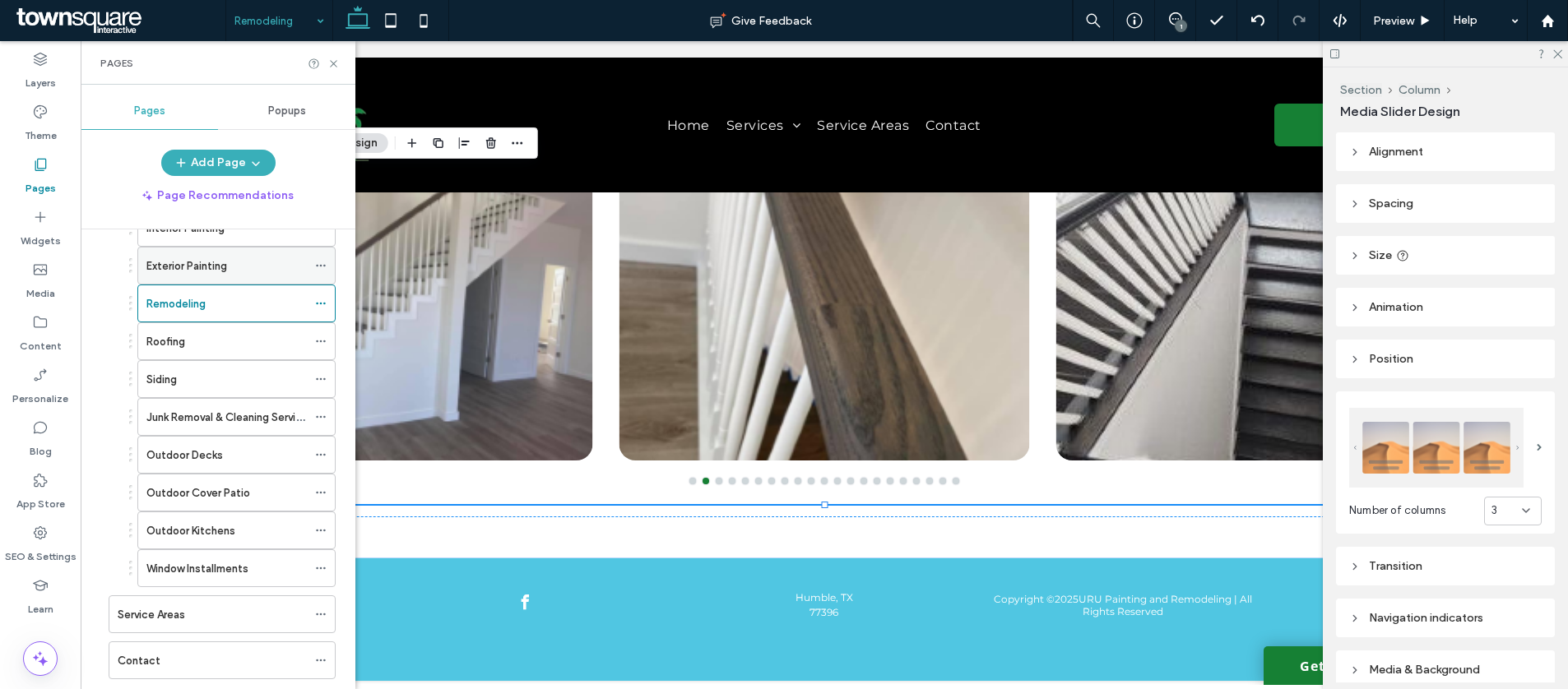 click on "Exterior Painting" at bounding box center (187, 266) 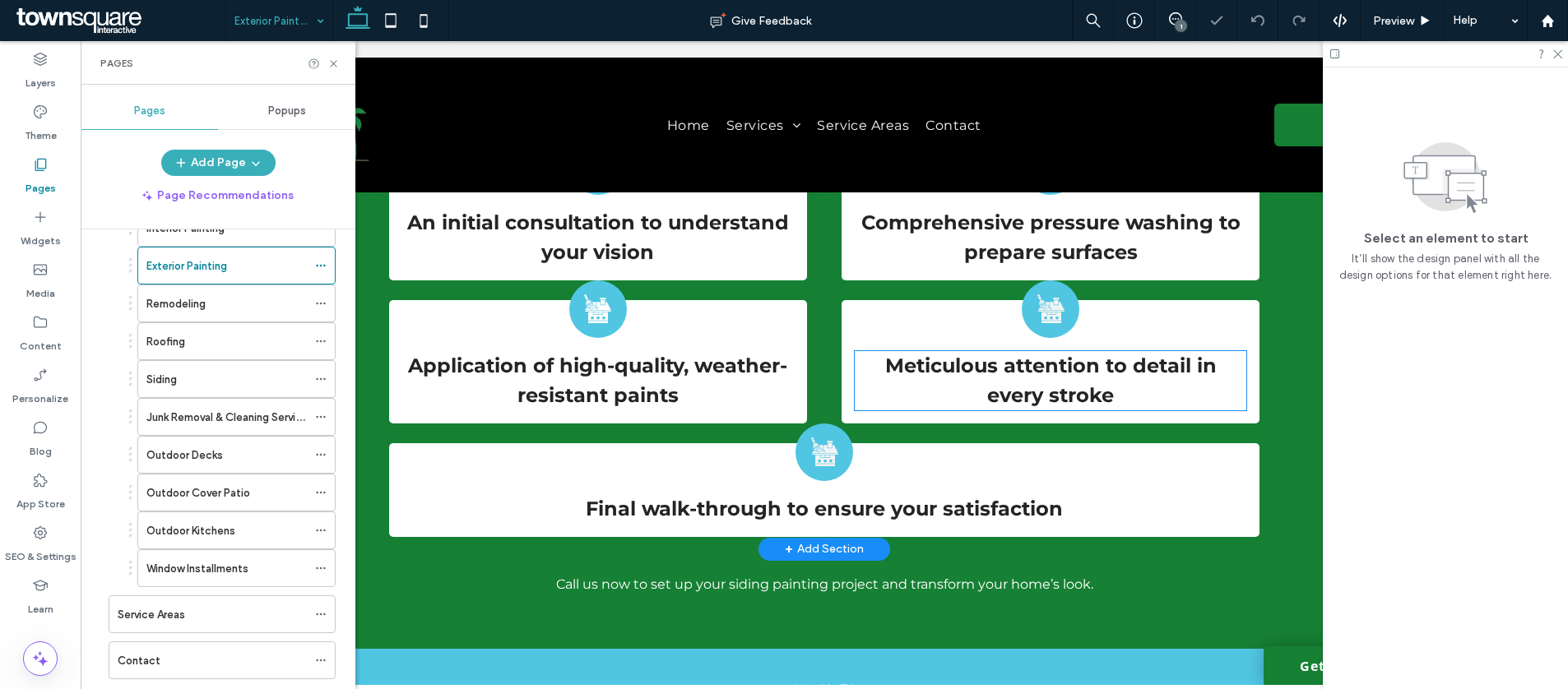 scroll, scrollTop: 1042, scrollLeft: 0, axis: vertical 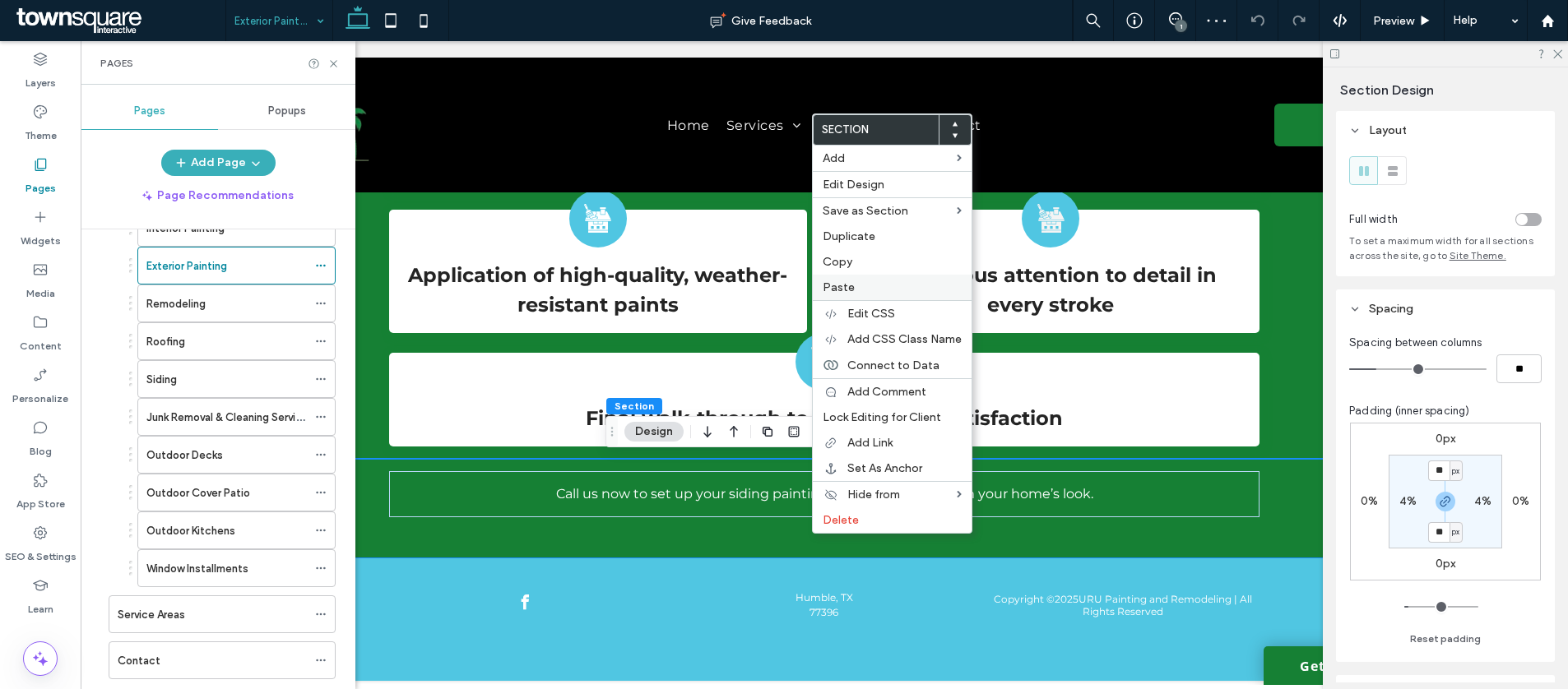 click on "Paste" at bounding box center (838, 287) 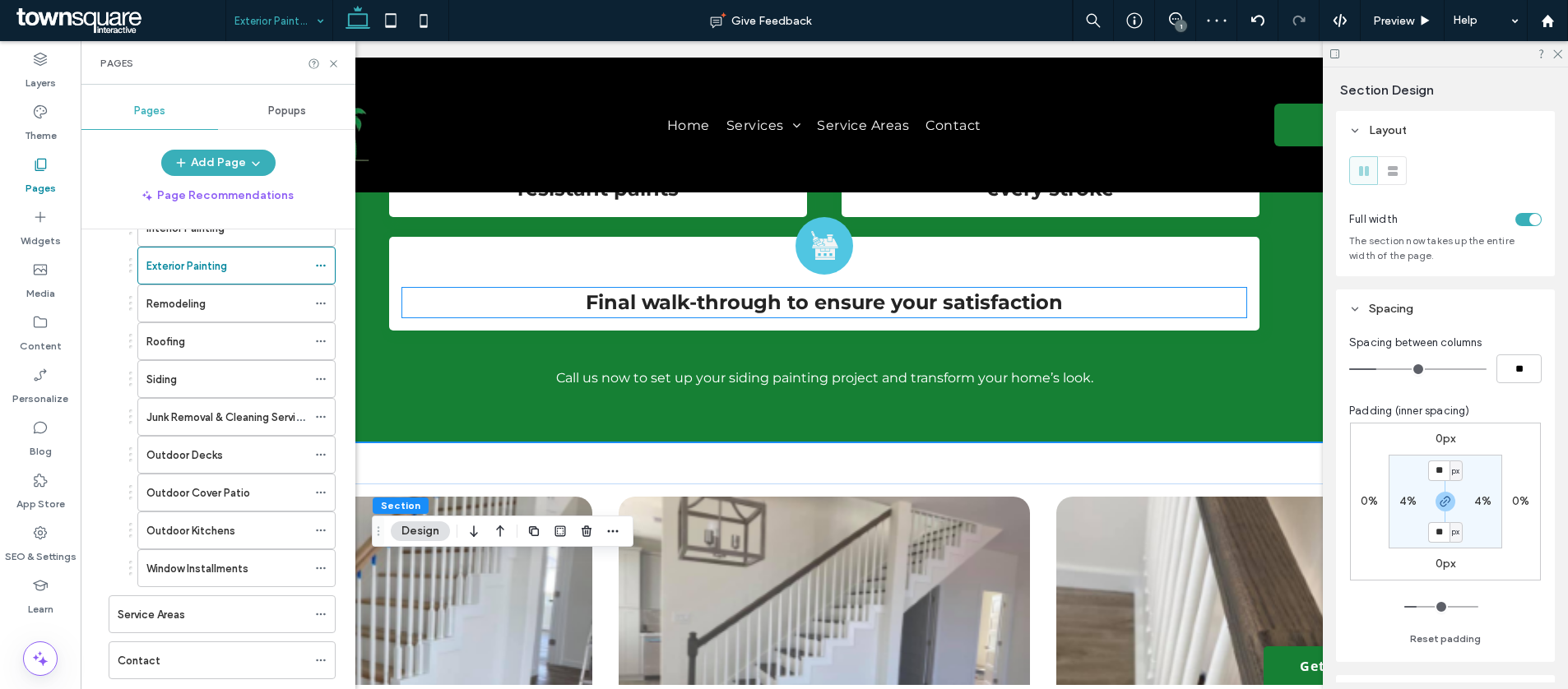 scroll, scrollTop: 1356, scrollLeft: 0, axis: vertical 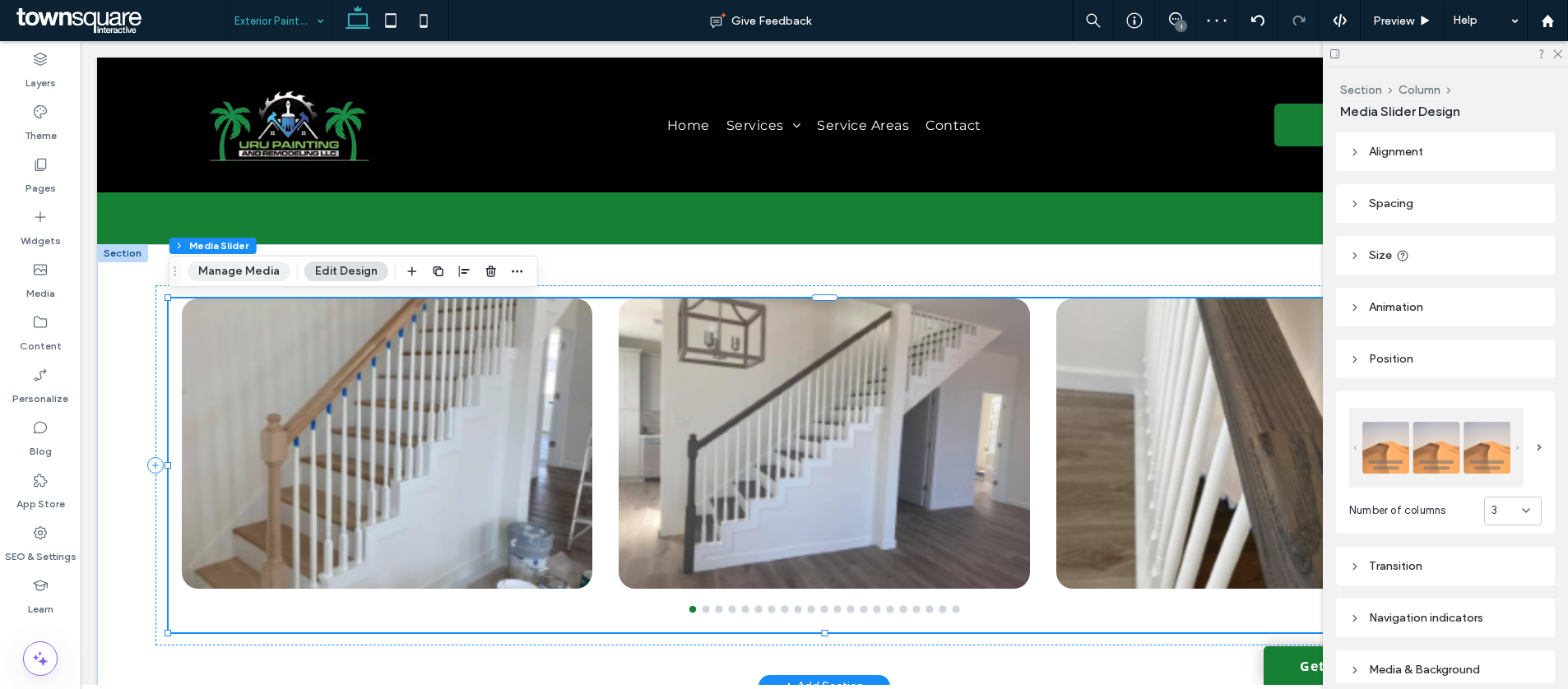 drag, startPoint x: 285, startPoint y: 274, endPoint x: 256, endPoint y: 266, distance: 30.08322 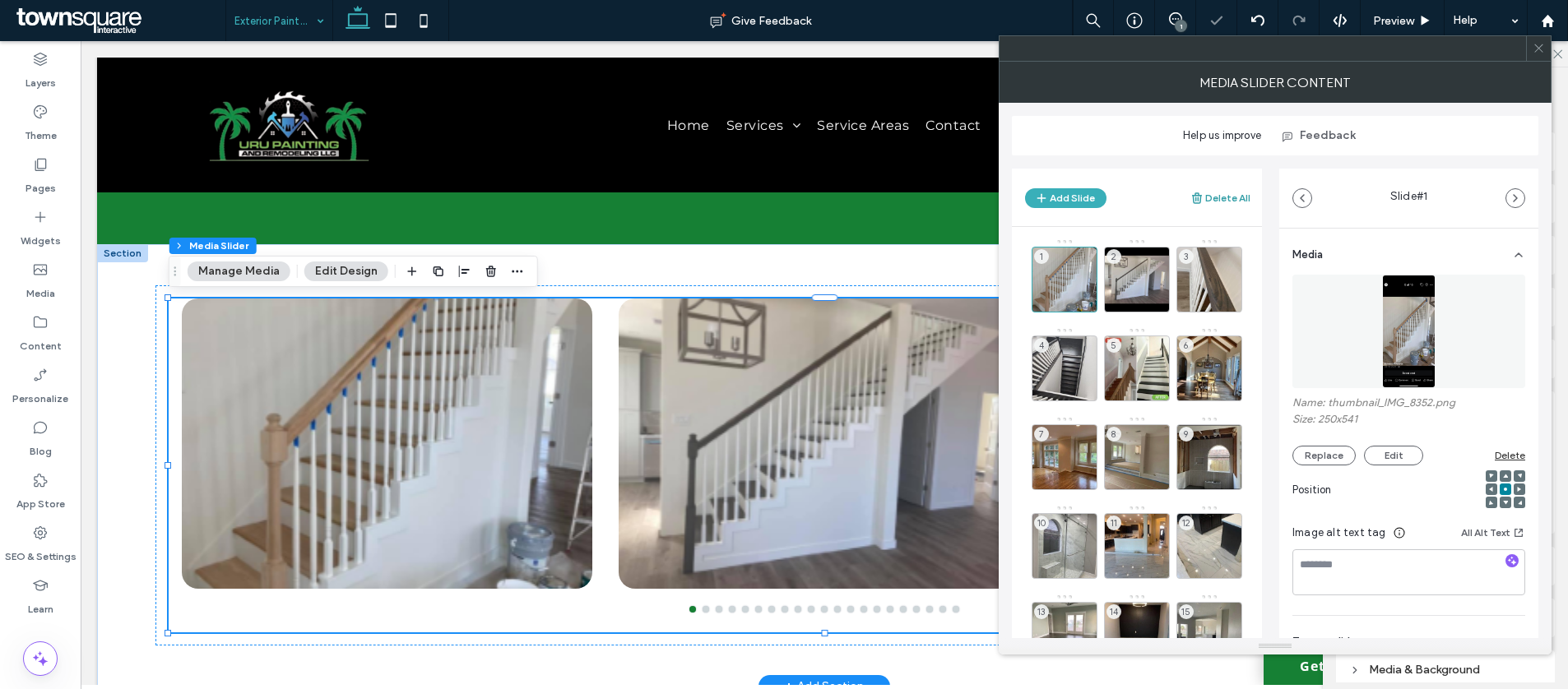 click on "Delete All" at bounding box center [1220, 198] 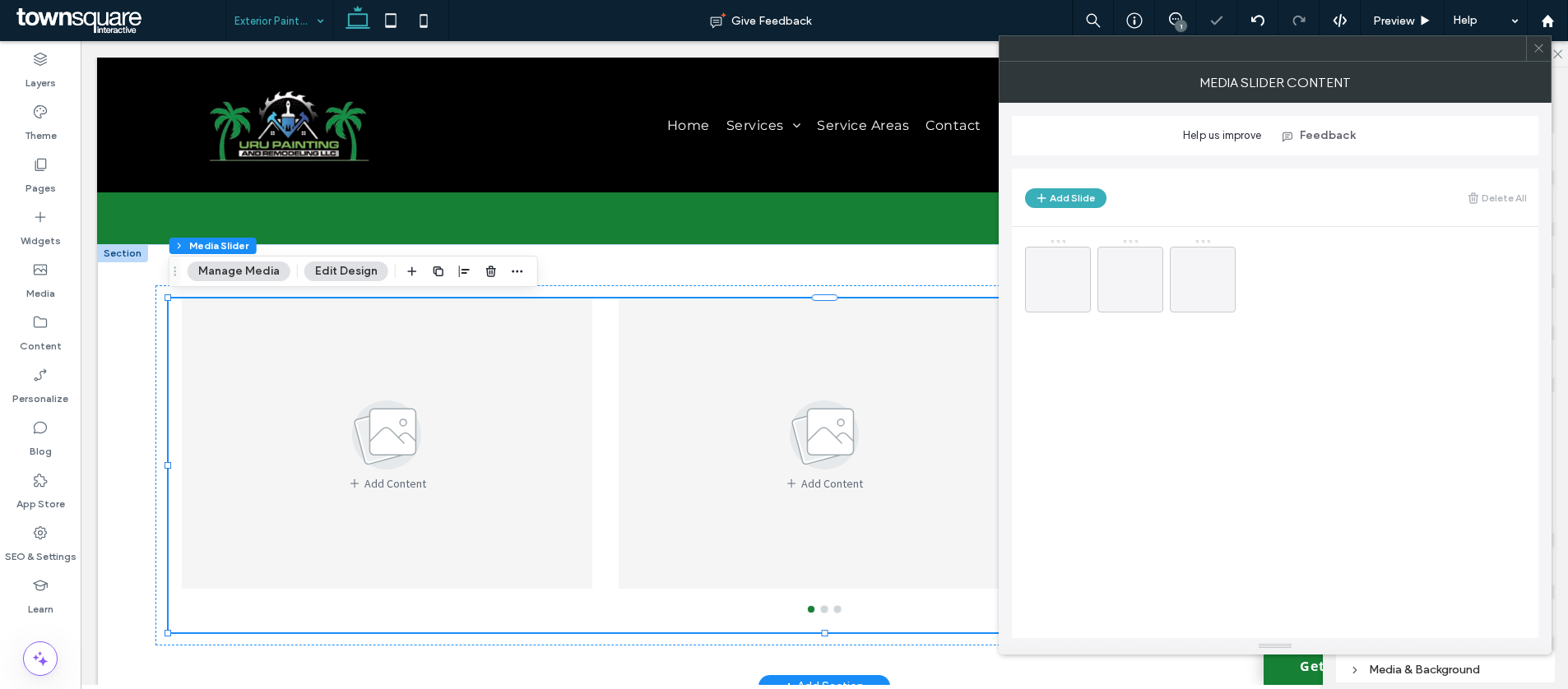 click at bounding box center [1275, 467] 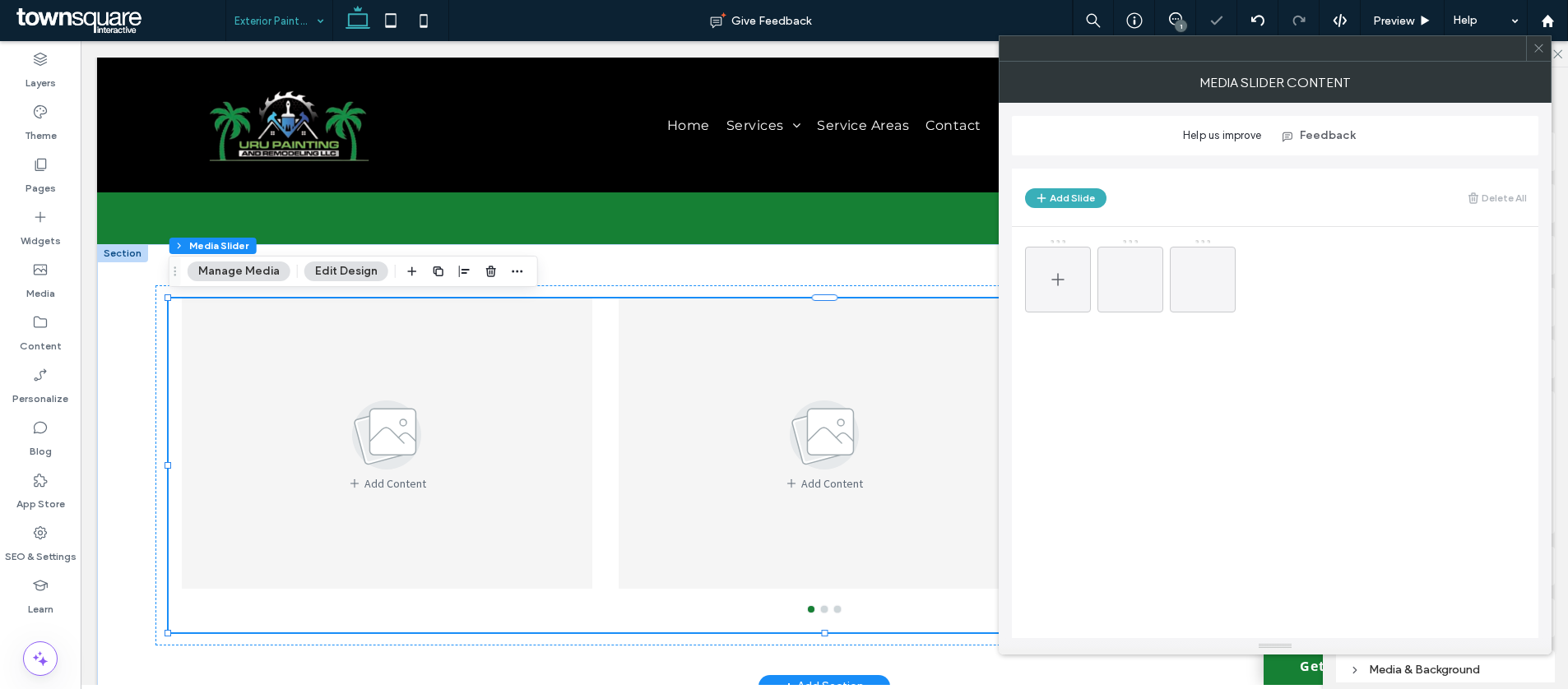 click at bounding box center [1058, 280] 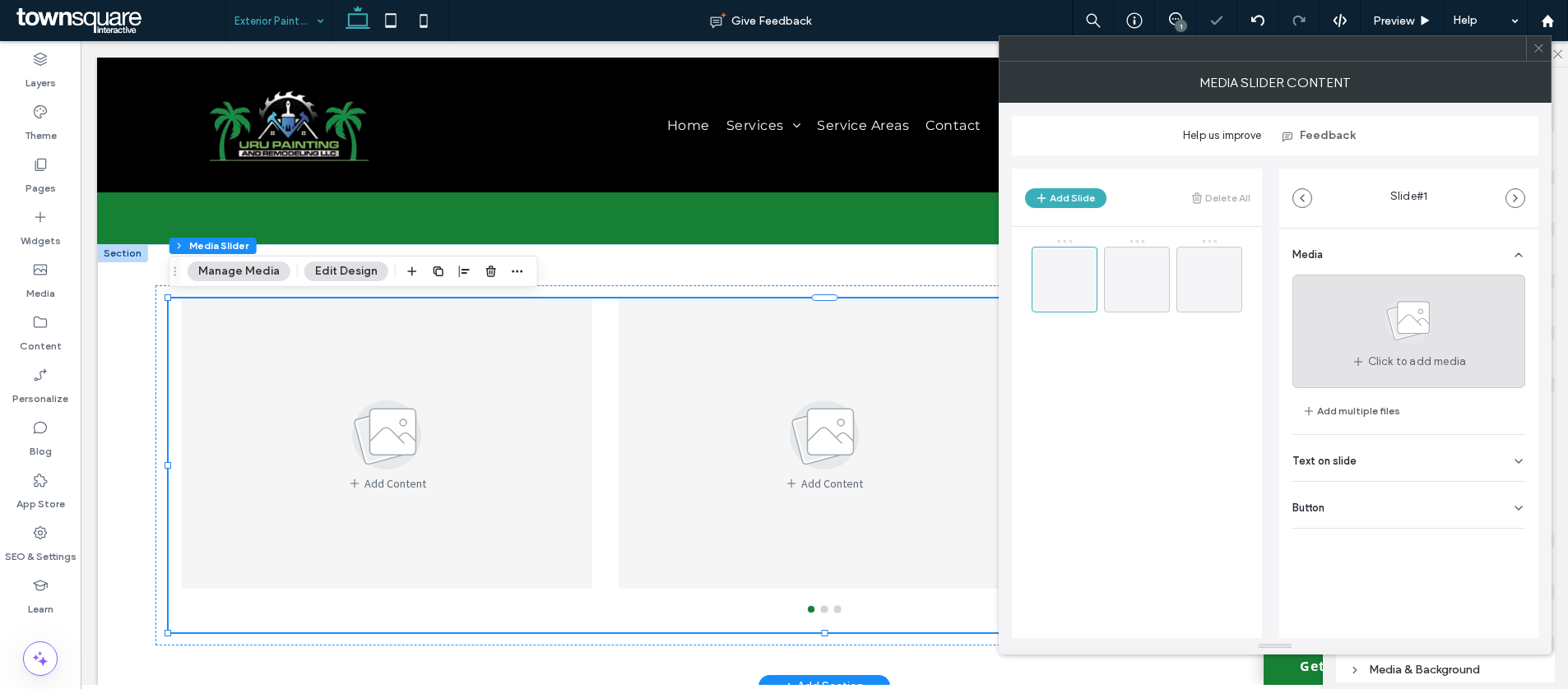 click 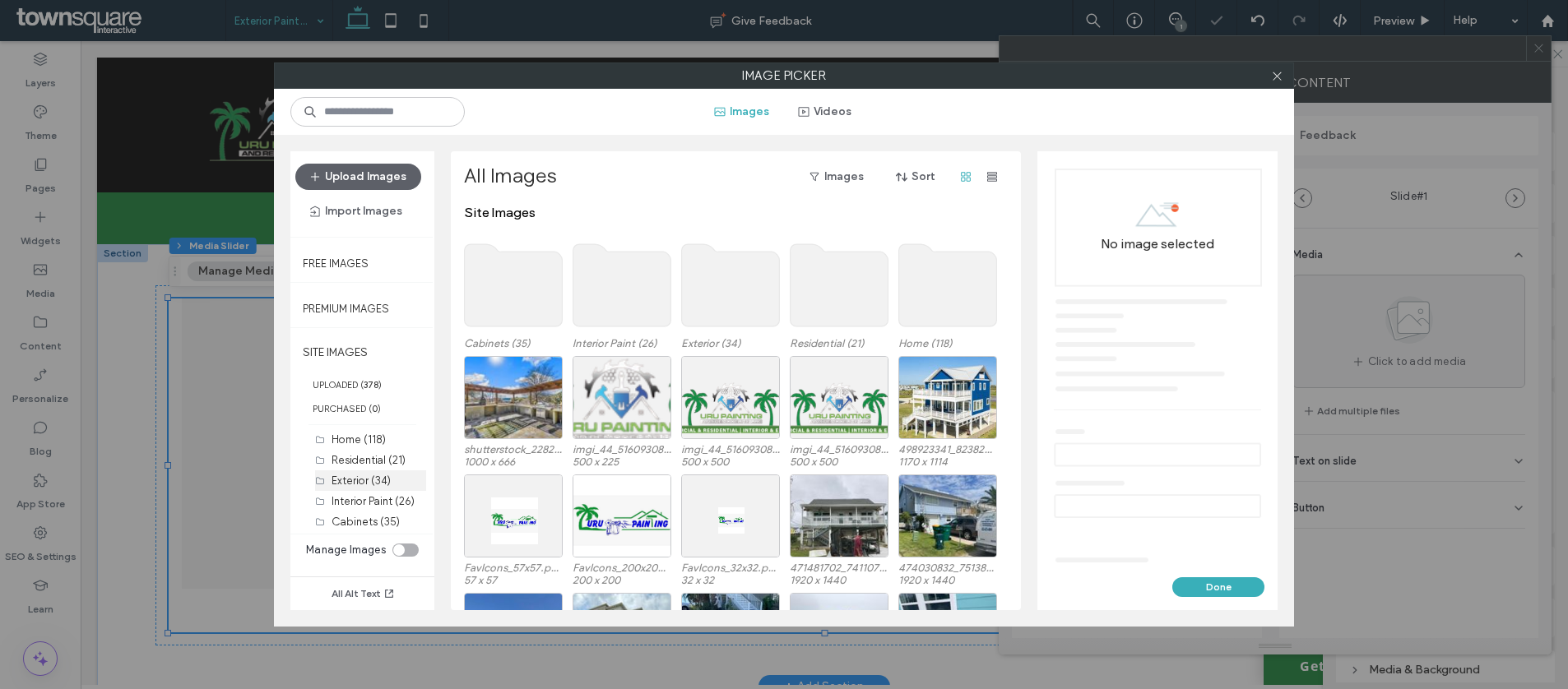 click on "Exterior (34)" at bounding box center [361, 480] 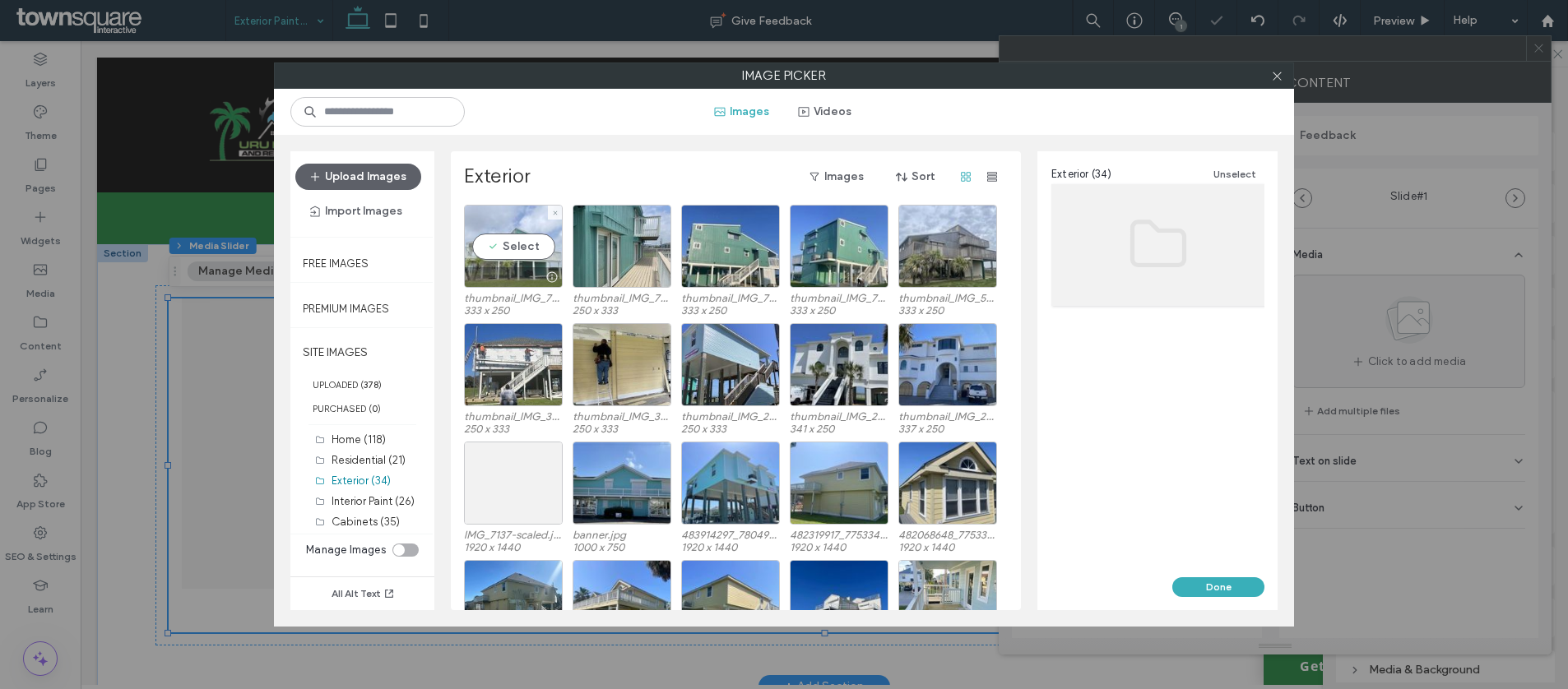 drag, startPoint x: 508, startPoint y: 273, endPoint x: 518, endPoint y: 271, distance: 10.198039 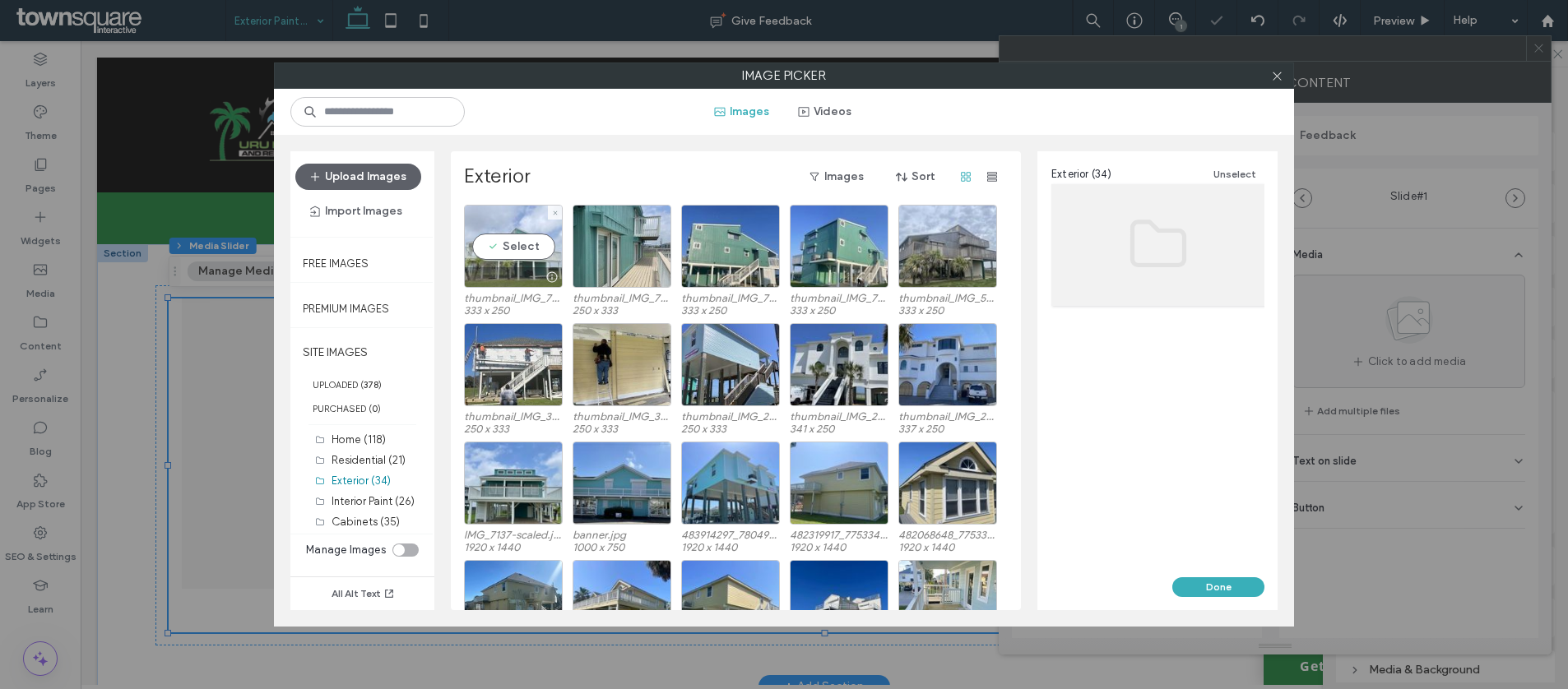 click at bounding box center [513, 277] 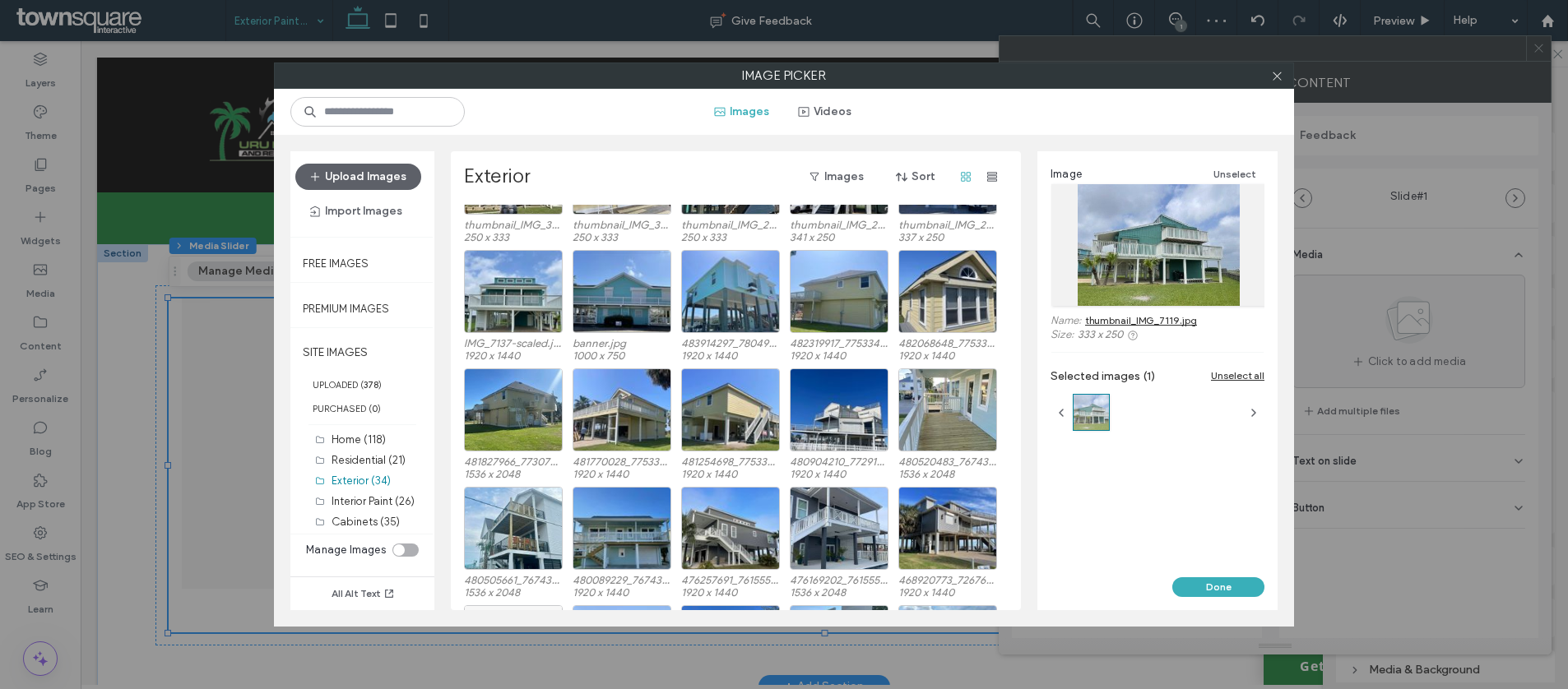 scroll, scrollTop: 423, scrollLeft: 0, axis: vertical 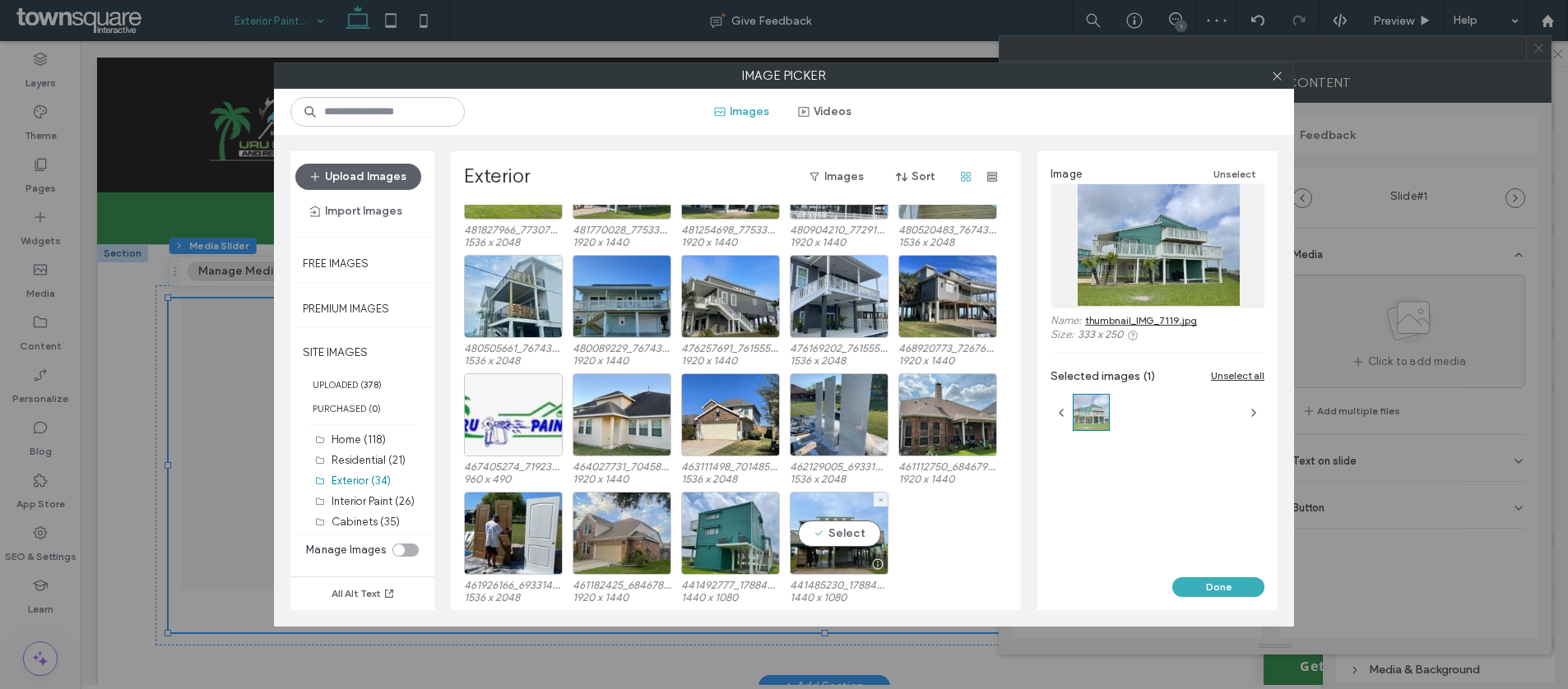 click on "Select" at bounding box center (839, 533) 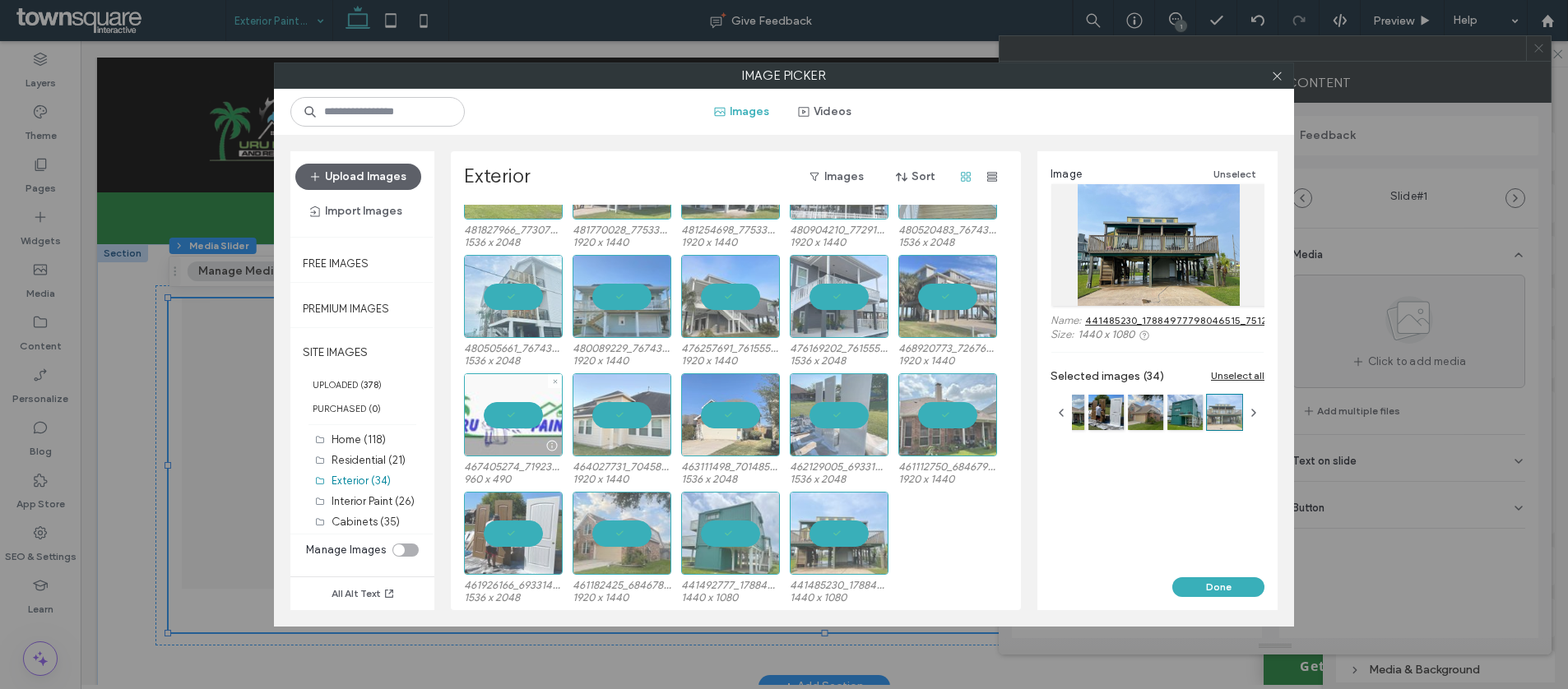 click at bounding box center [513, 414] 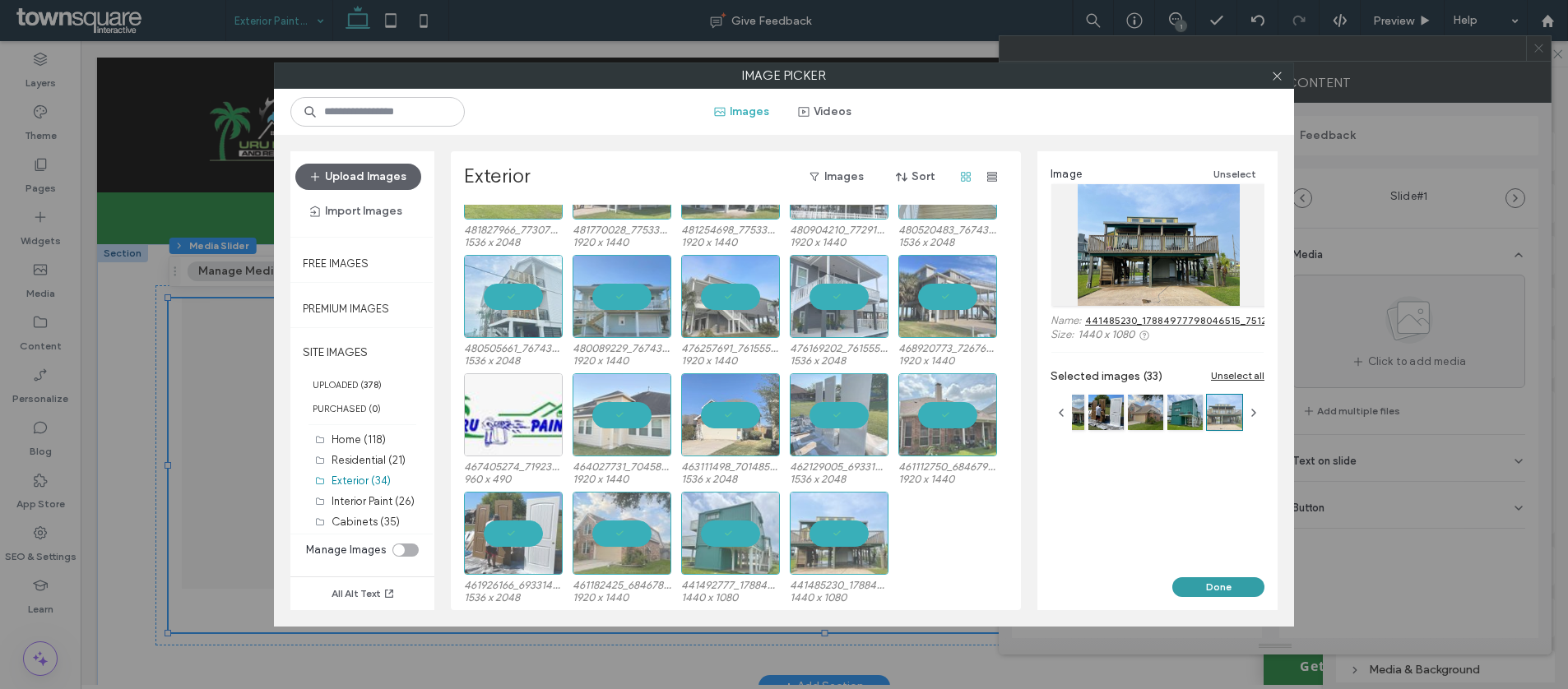 click on "Done" at bounding box center (1218, 587) 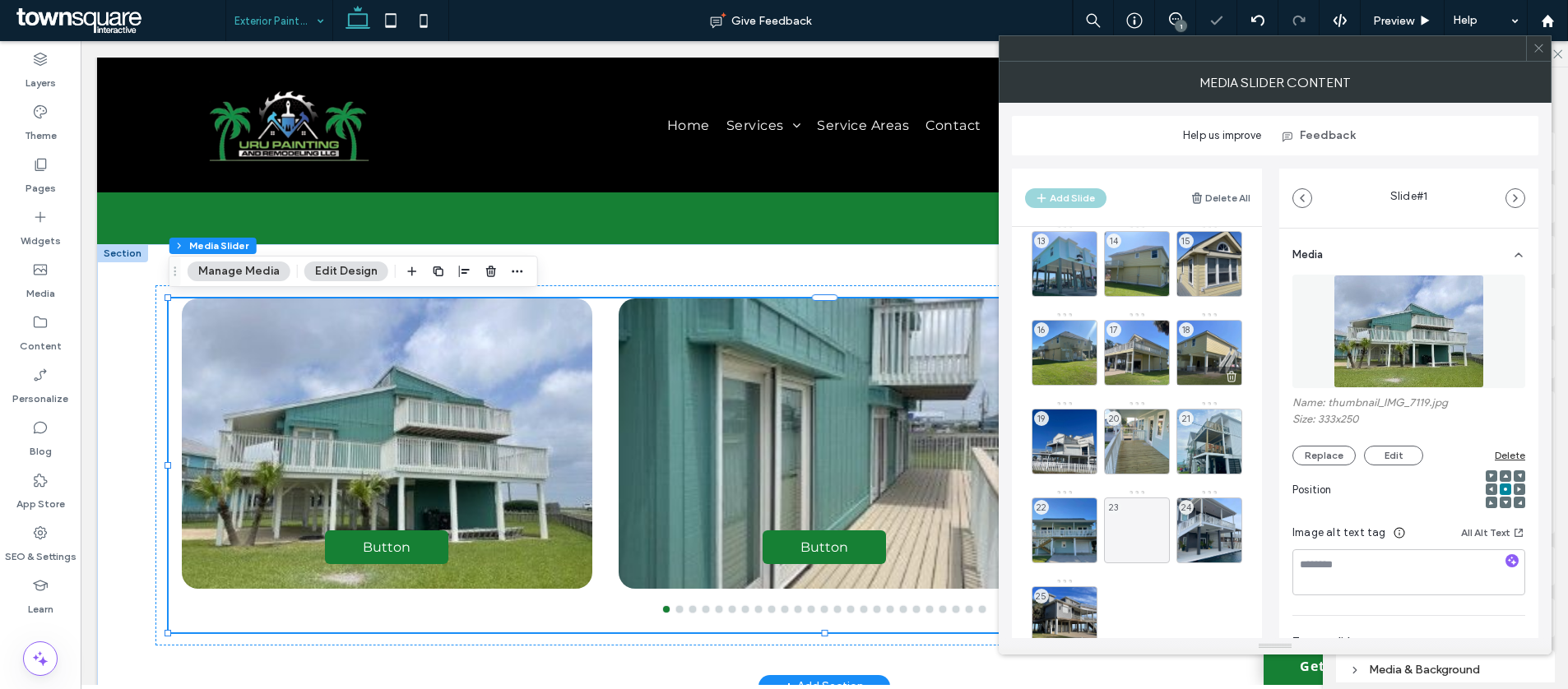 scroll, scrollTop: 422, scrollLeft: 0, axis: vertical 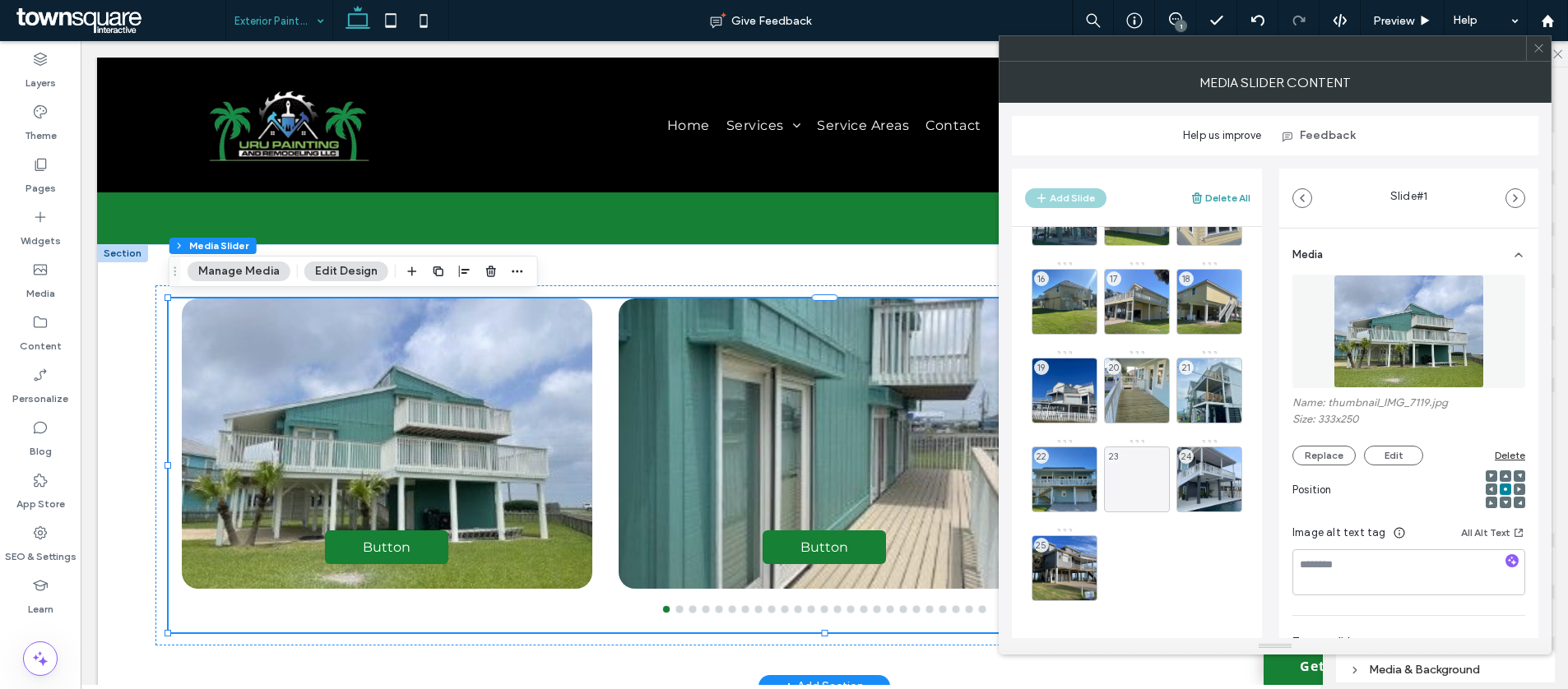 click on "Delete All" at bounding box center [1220, 198] 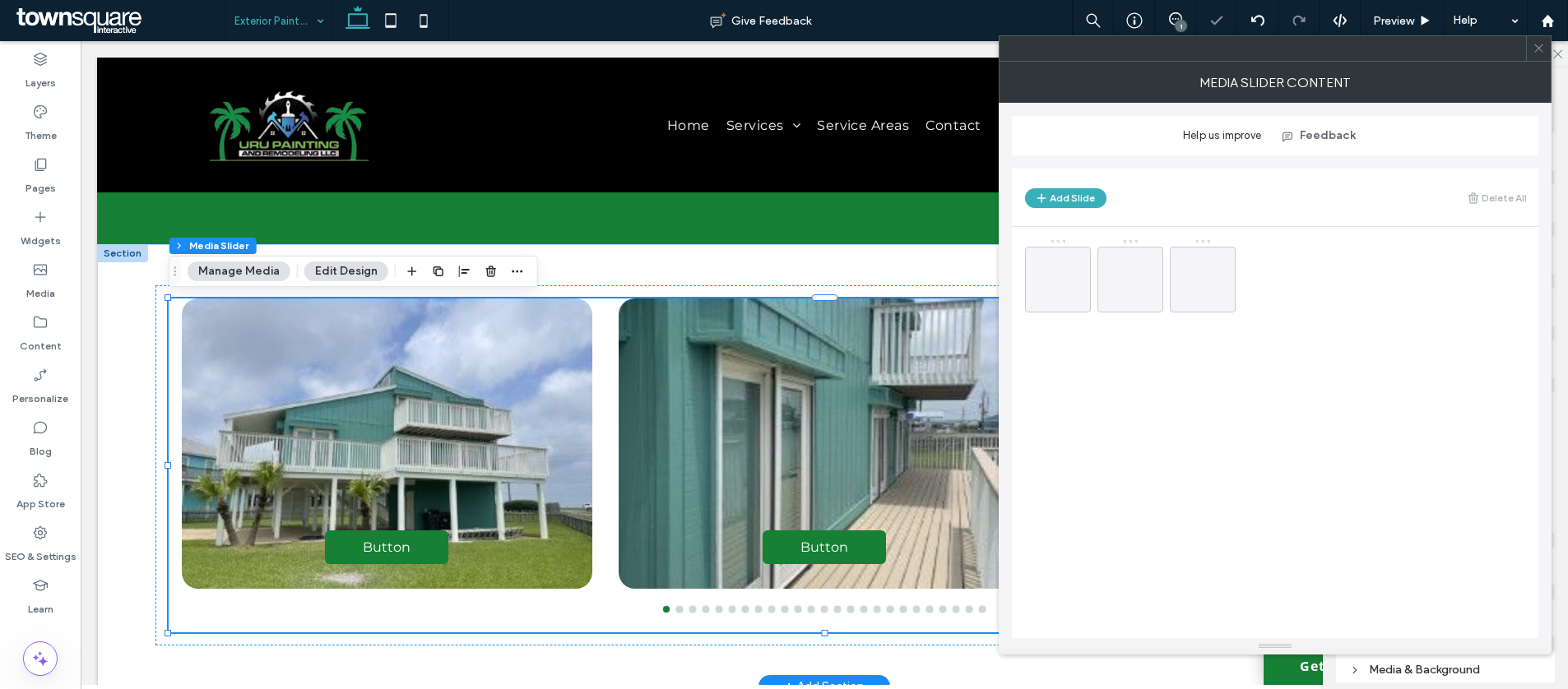 scroll, scrollTop: 0, scrollLeft: 0, axis: both 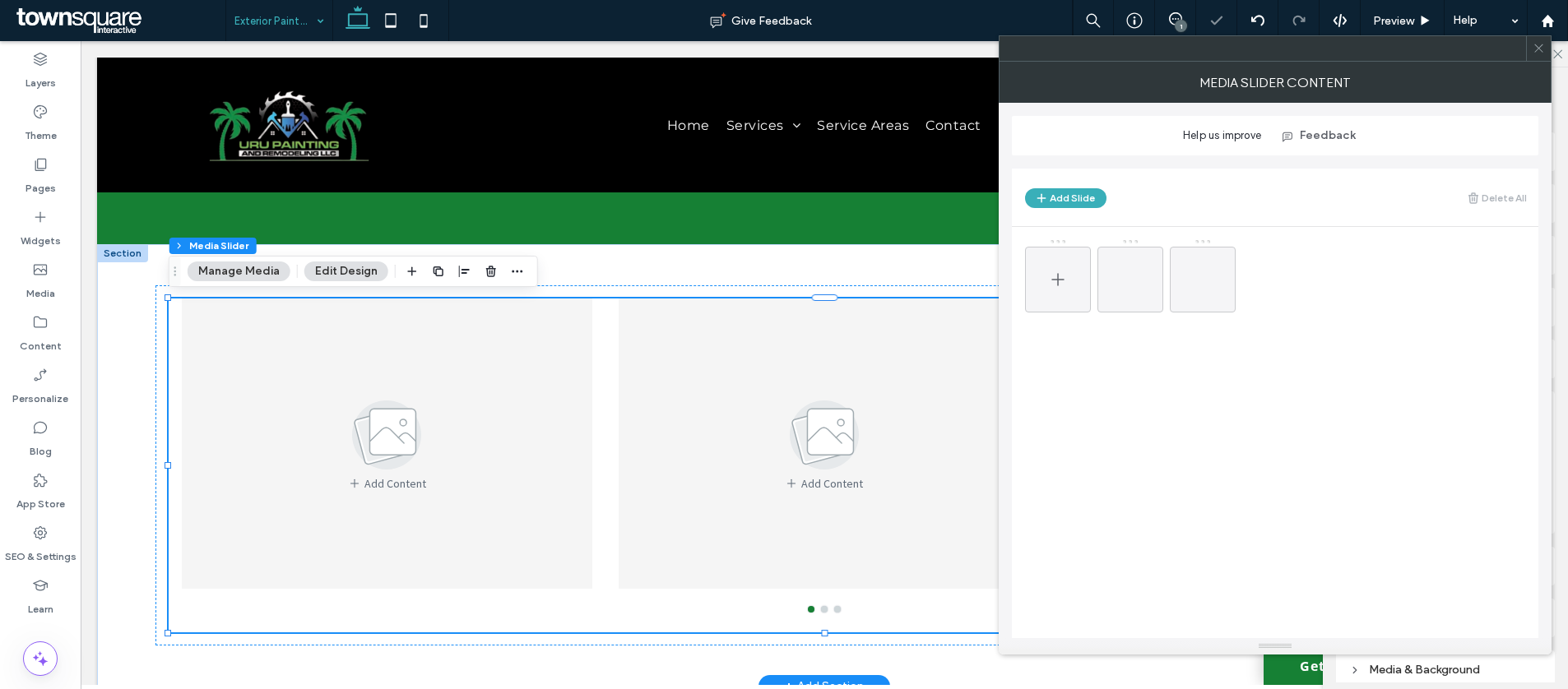 click 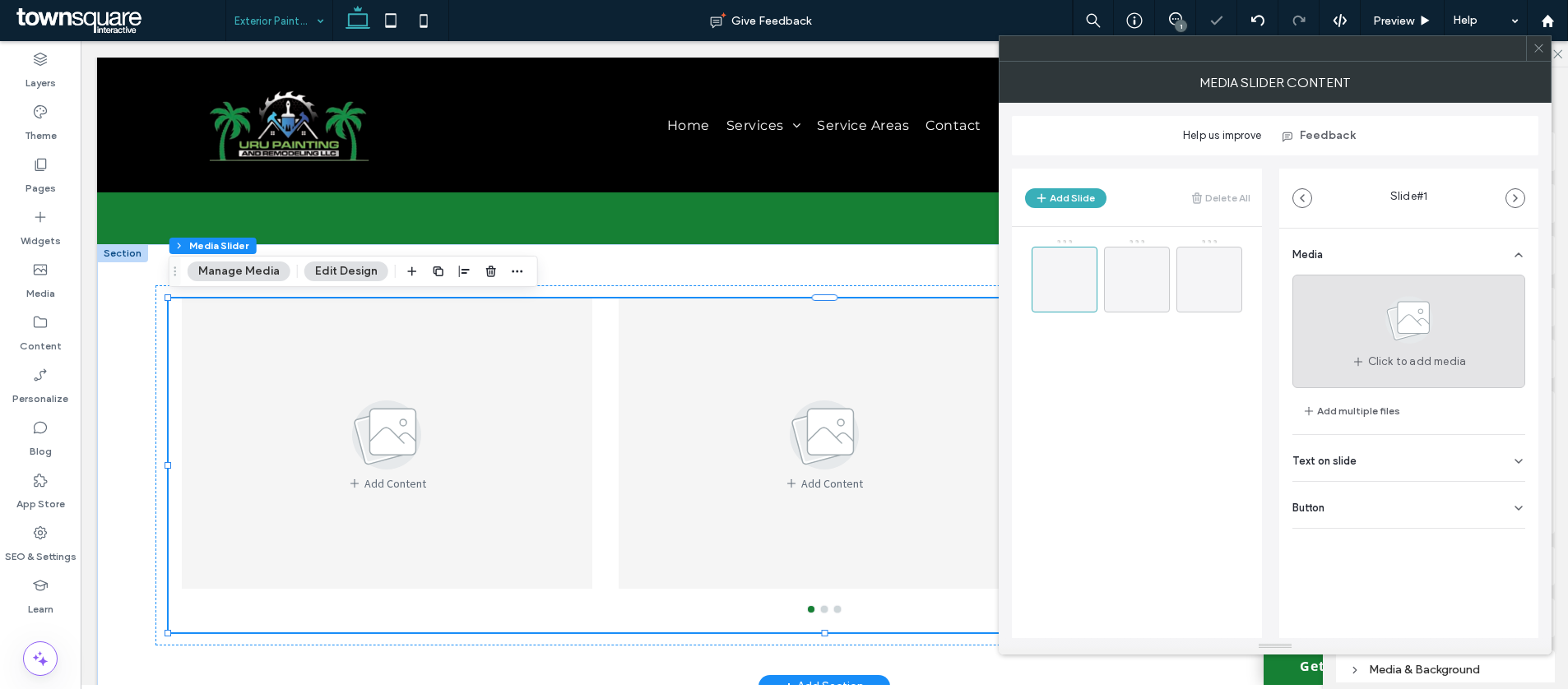 click 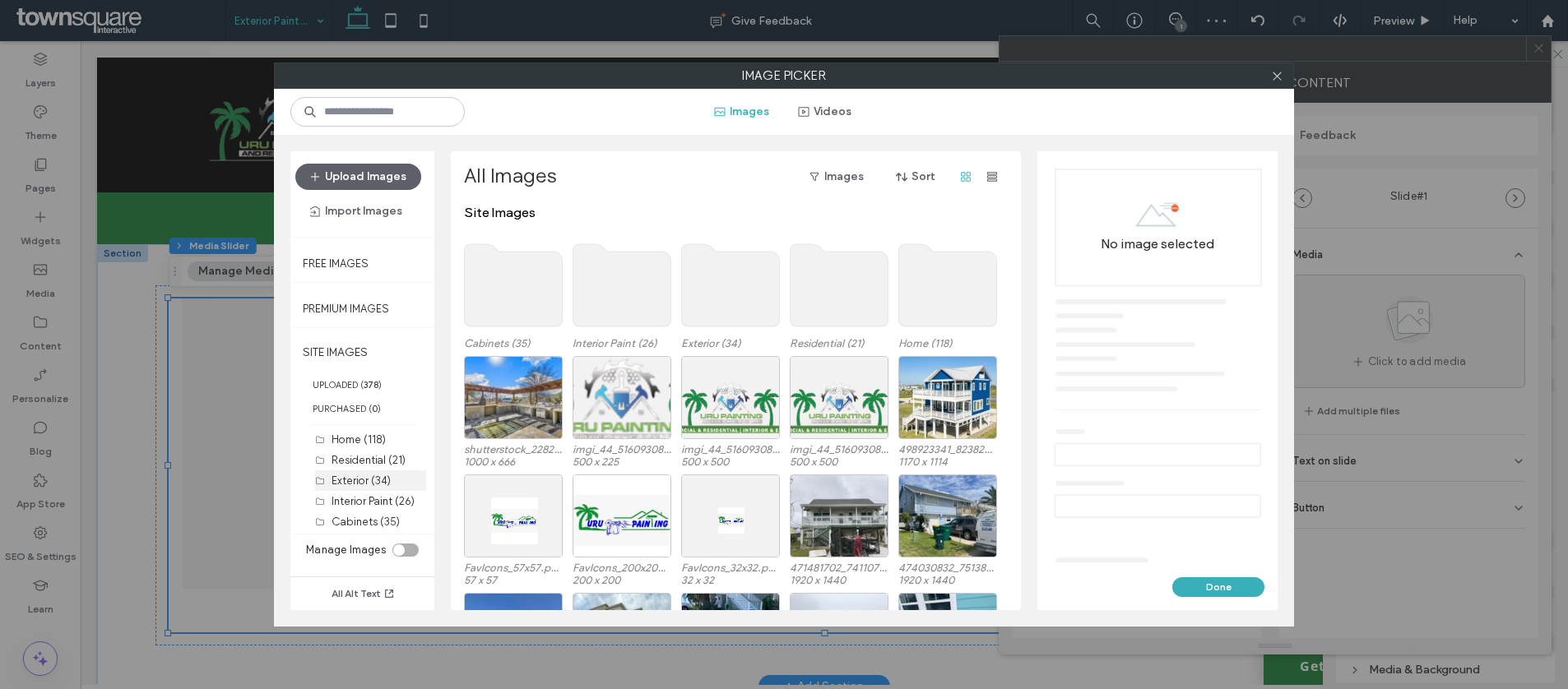 click on "Exterior (34)" at bounding box center (378, 480) 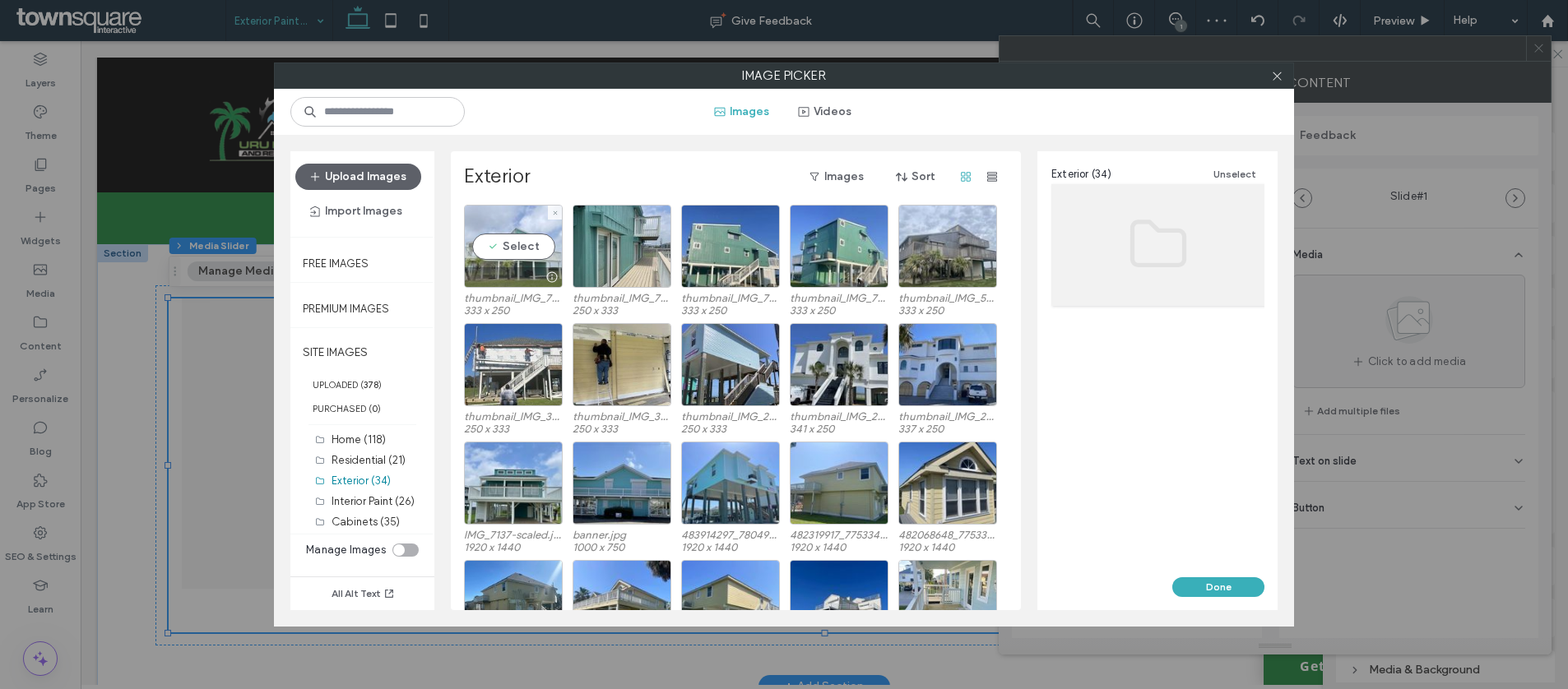 click on "Select" at bounding box center (513, 246) 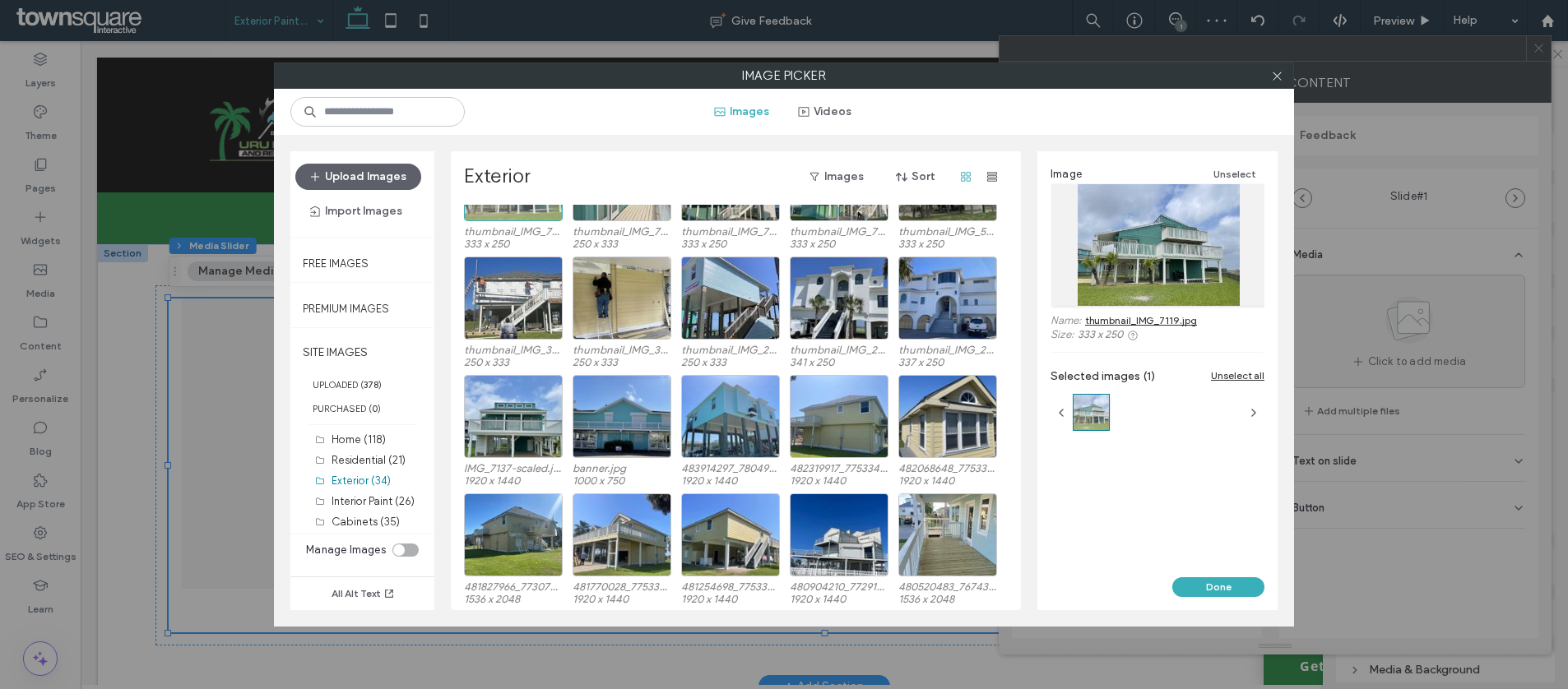 scroll, scrollTop: 68, scrollLeft: 0, axis: vertical 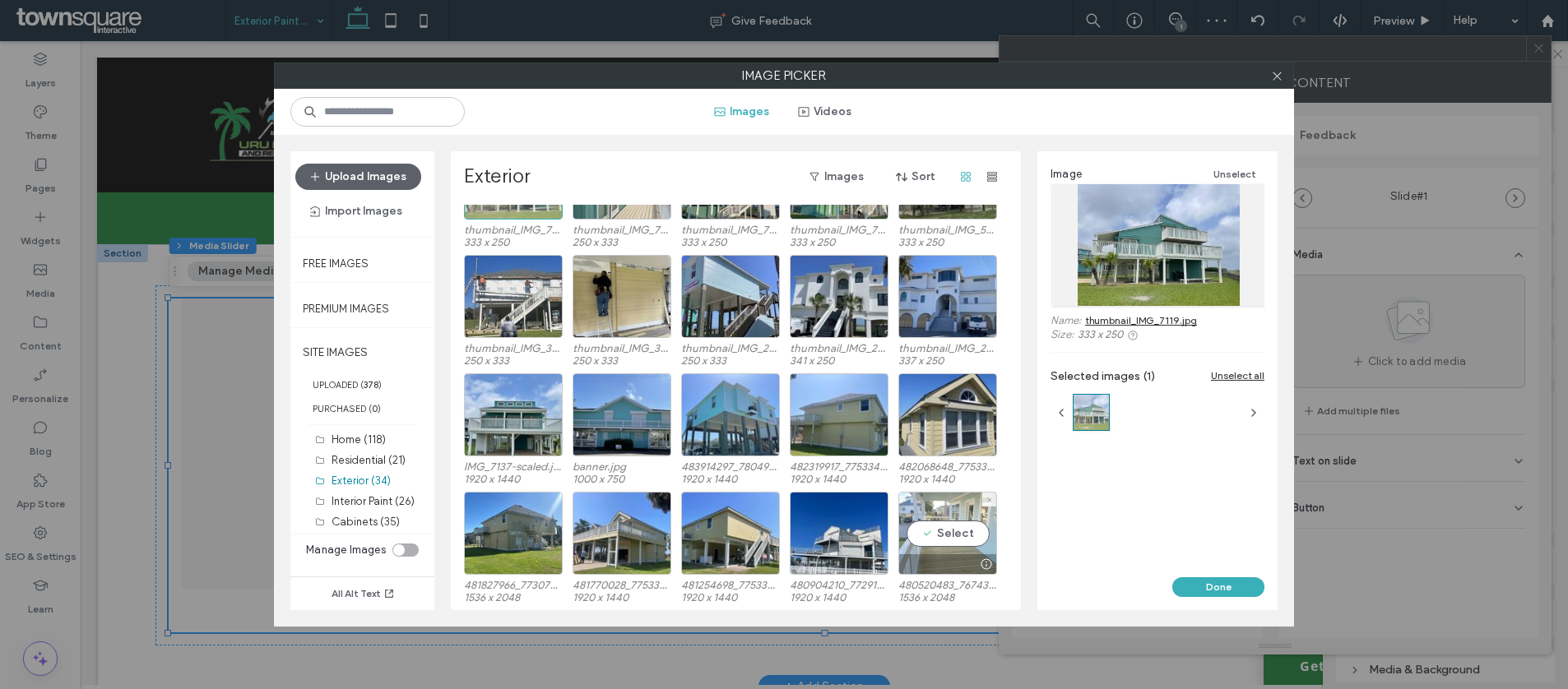 click on "Select" at bounding box center [948, 533] 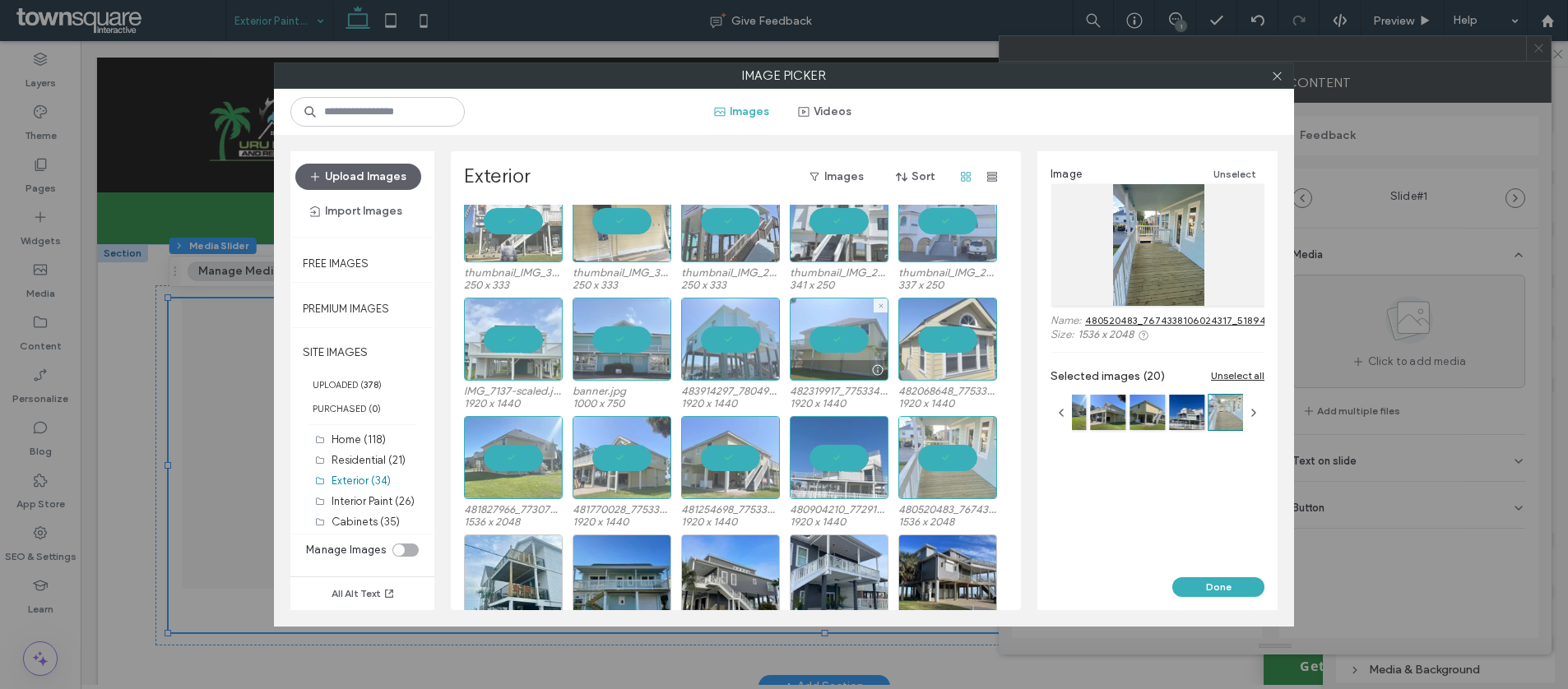 scroll, scrollTop: 391, scrollLeft: 0, axis: vertical 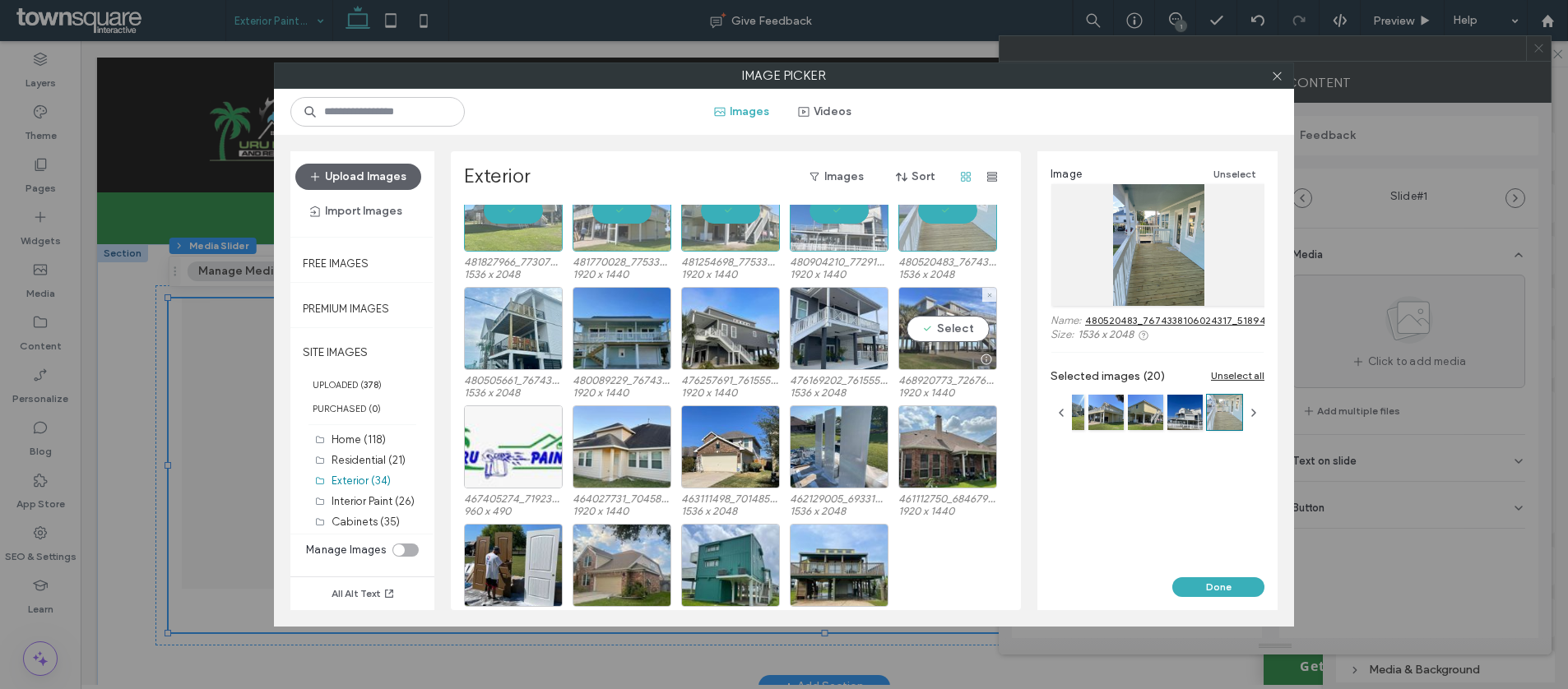 click at bounding box center [986, 359] 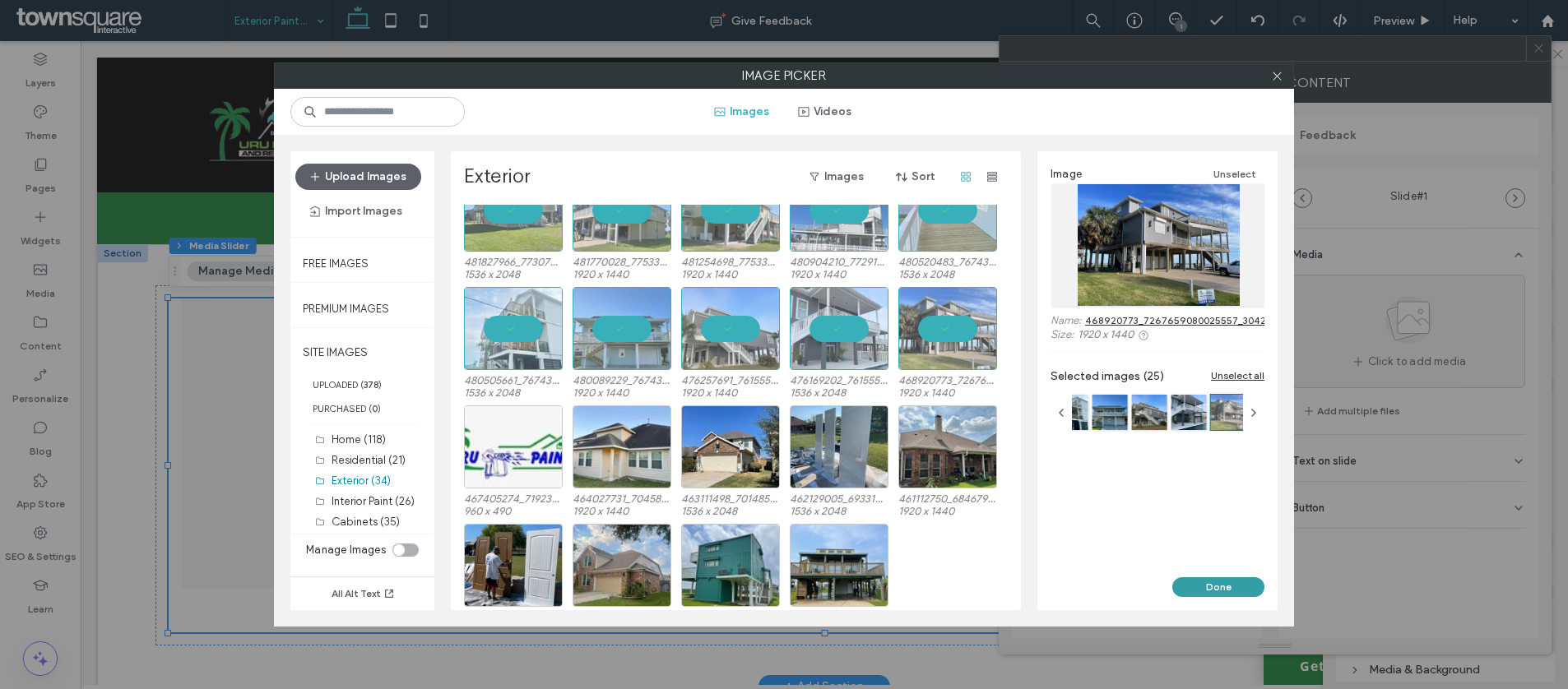 click on "Done" at bounding box center (1218, 587) 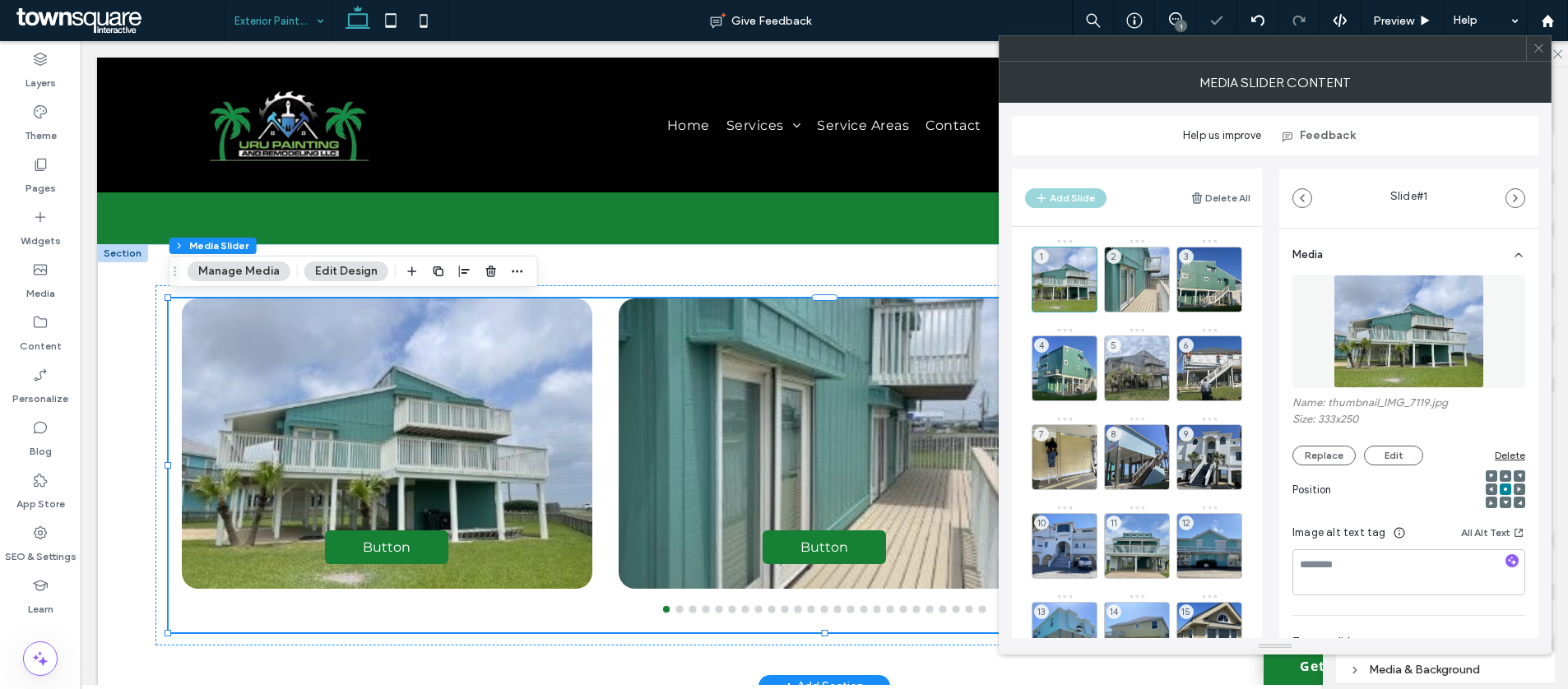 click 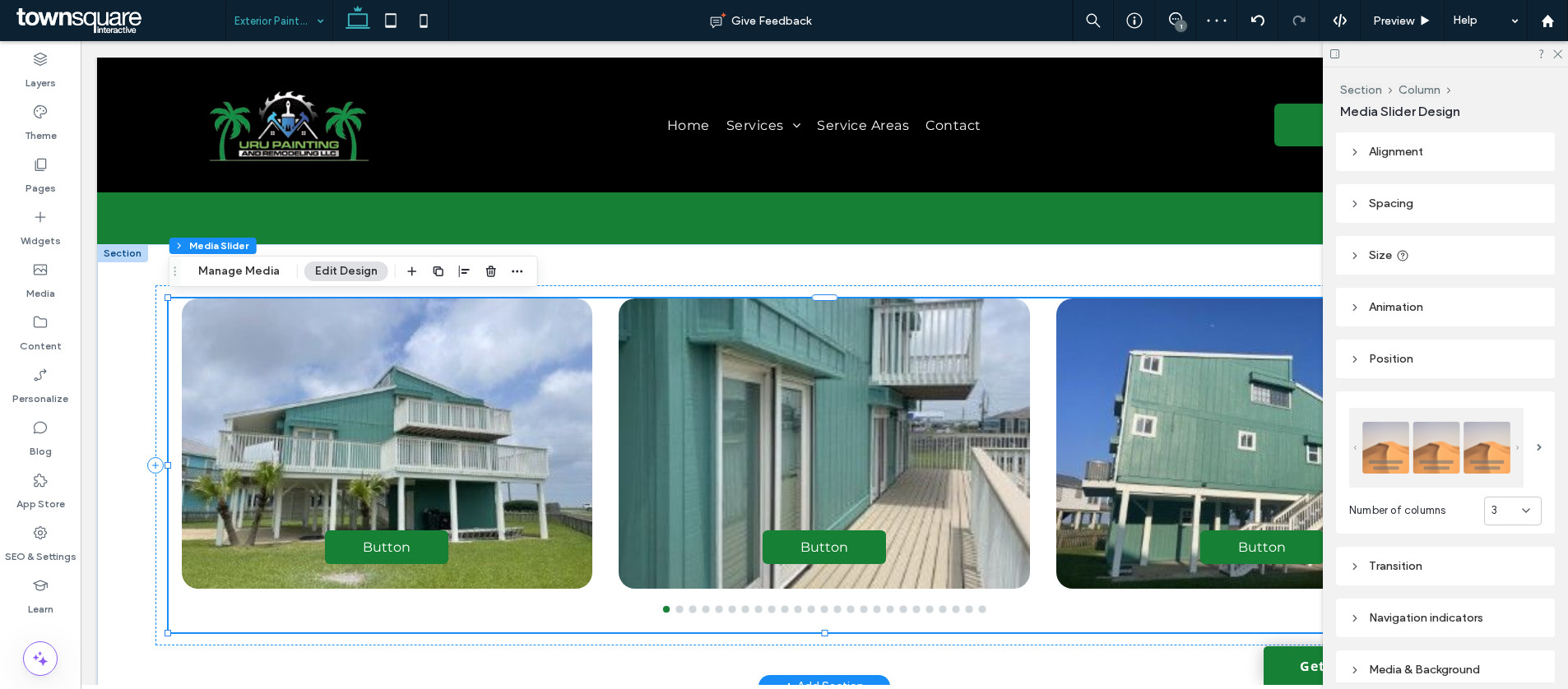 click 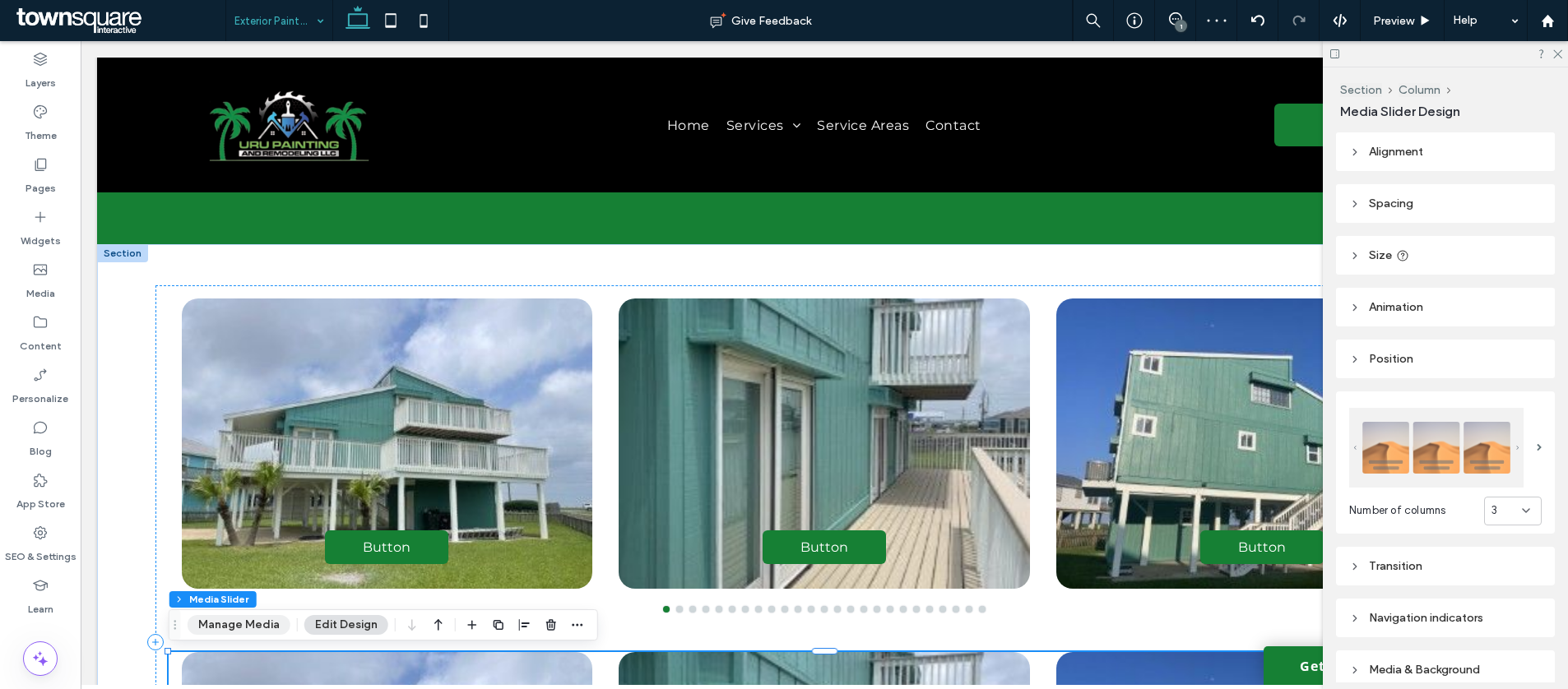 click on "Manage Media" at bounding box center (239, 625) 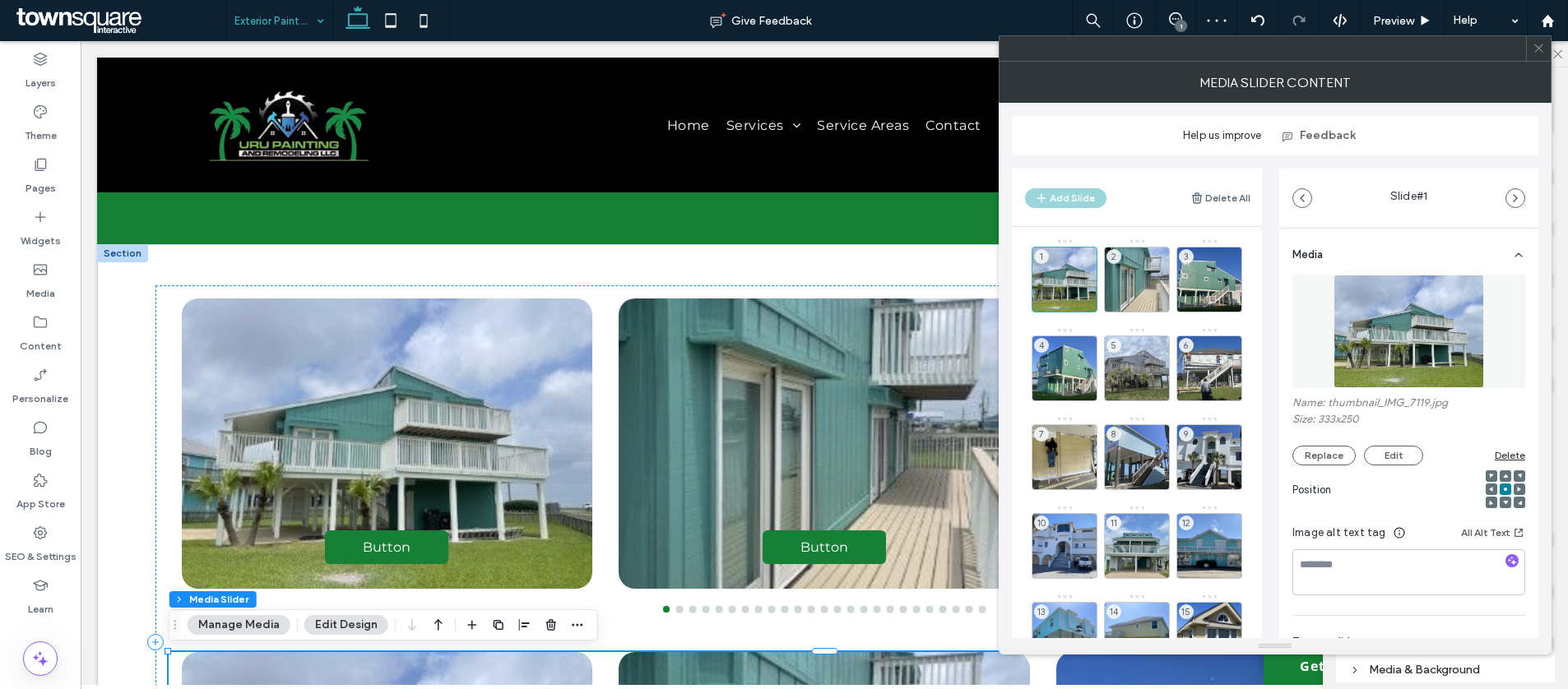 click on "Delete All" at bounding box center [1220, 198] 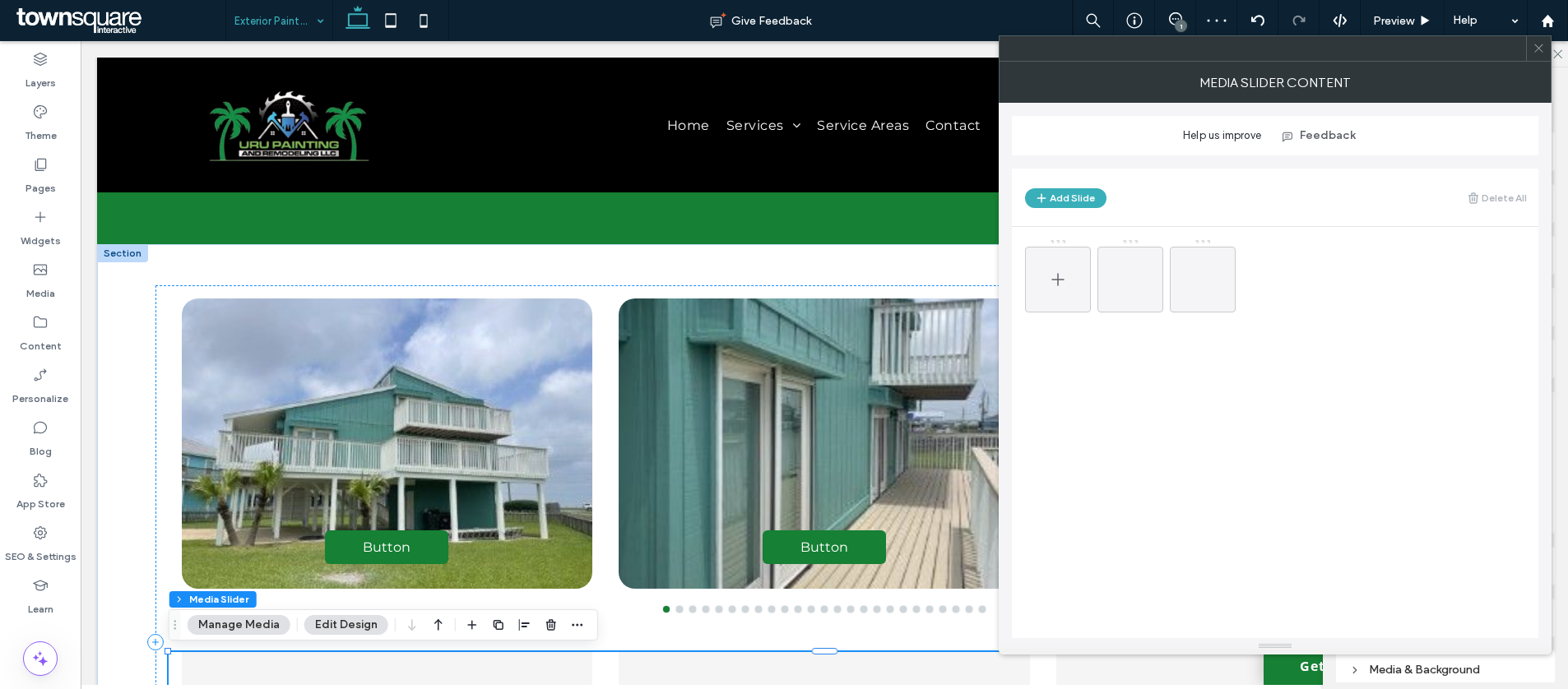 click at bounding box center [1058, 280] 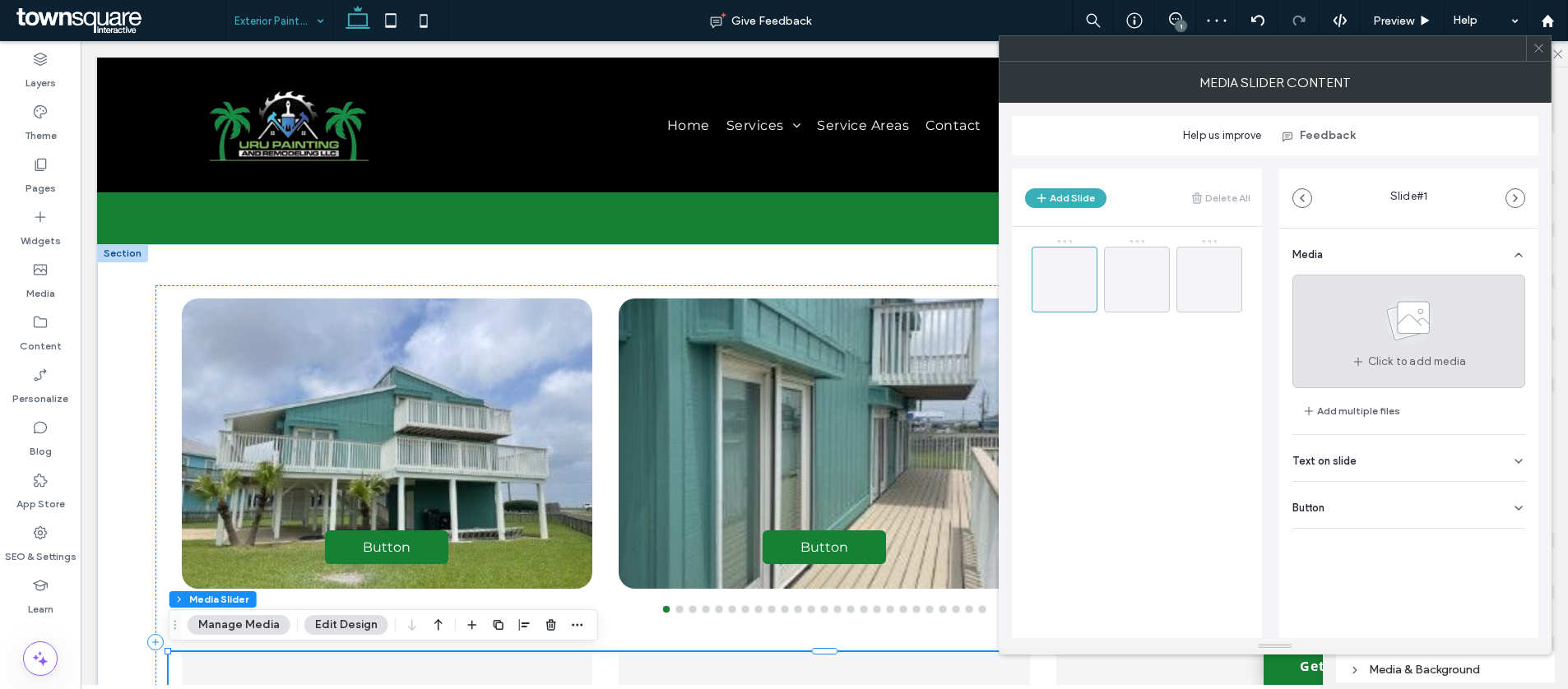 click 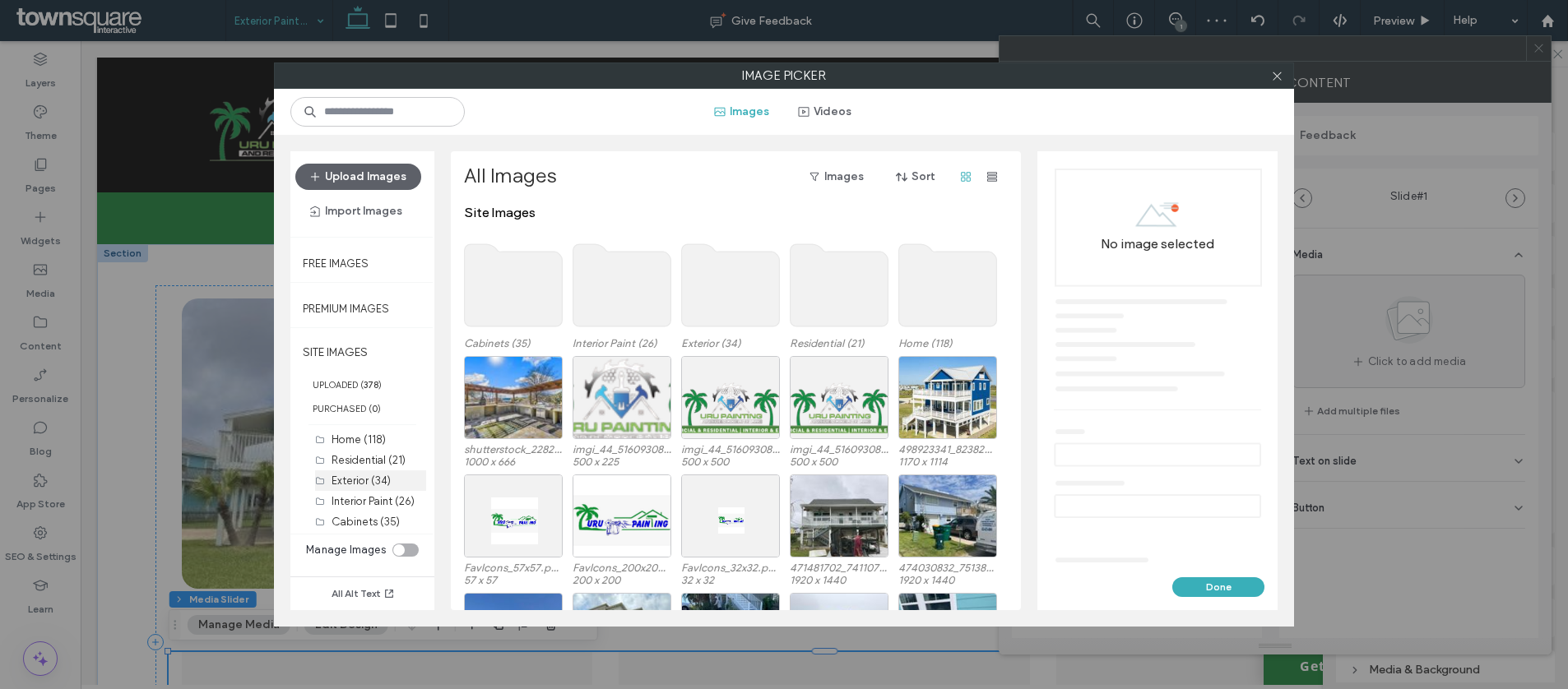 click on "Exterior (34)" at bounding box center (361, 480) 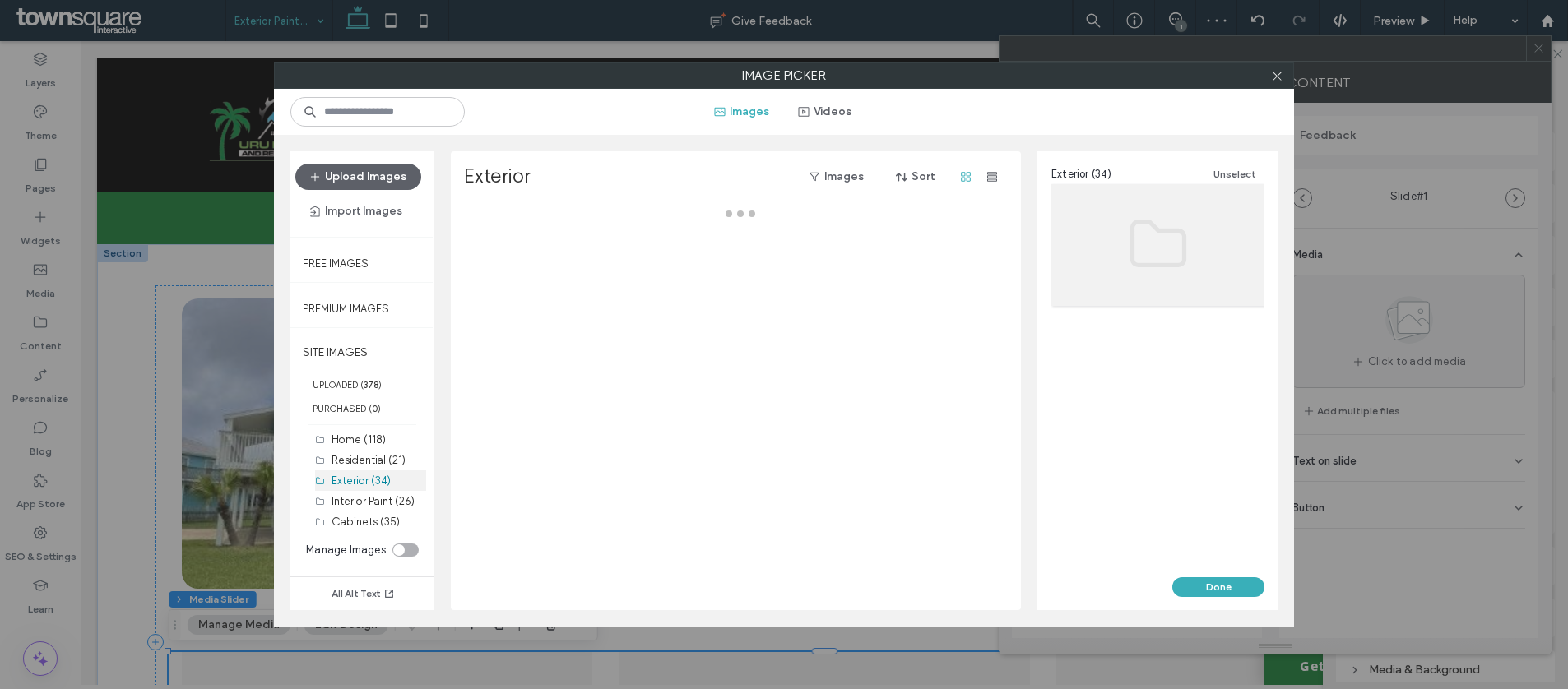 click on "Exterior (34)" at bounding box center [361, 480] 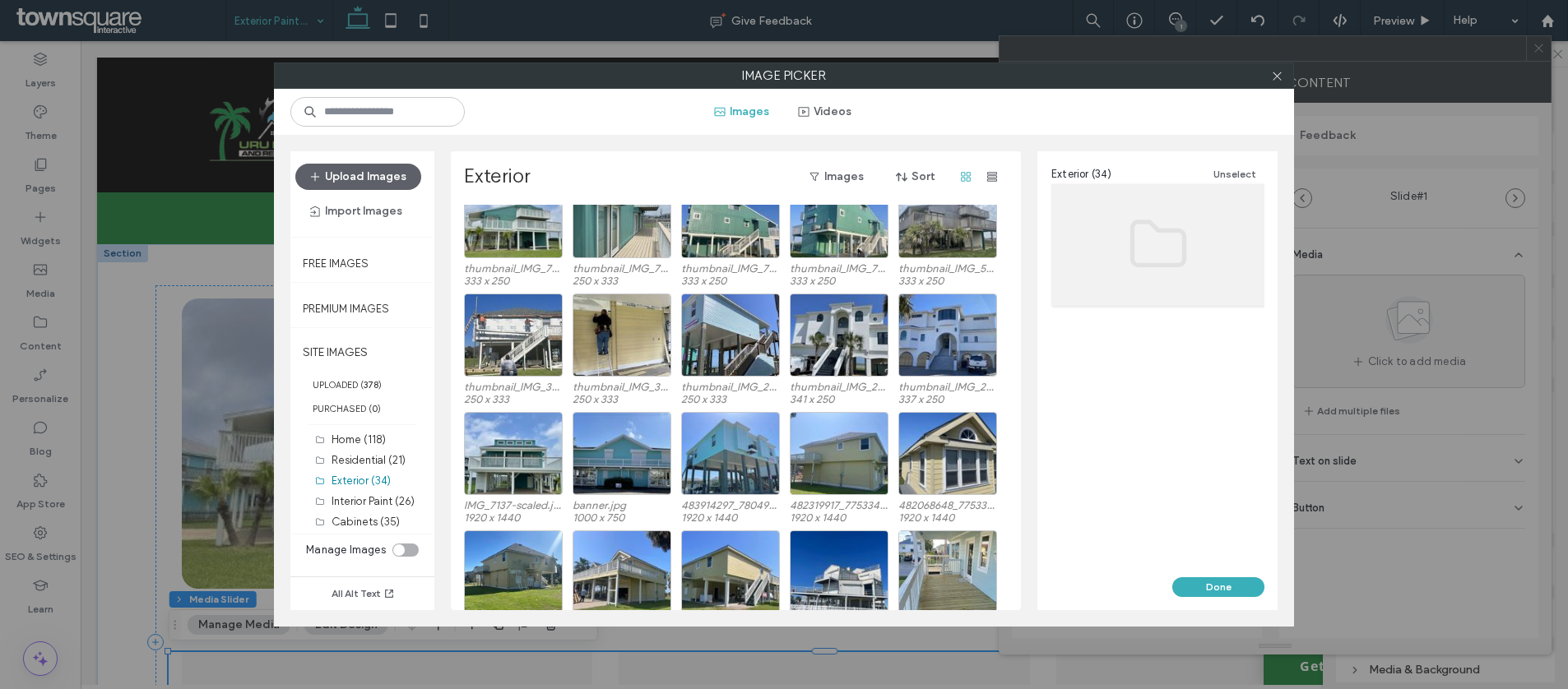 scroll, scrollTop: 0, scrollLeft: 0, axis: both 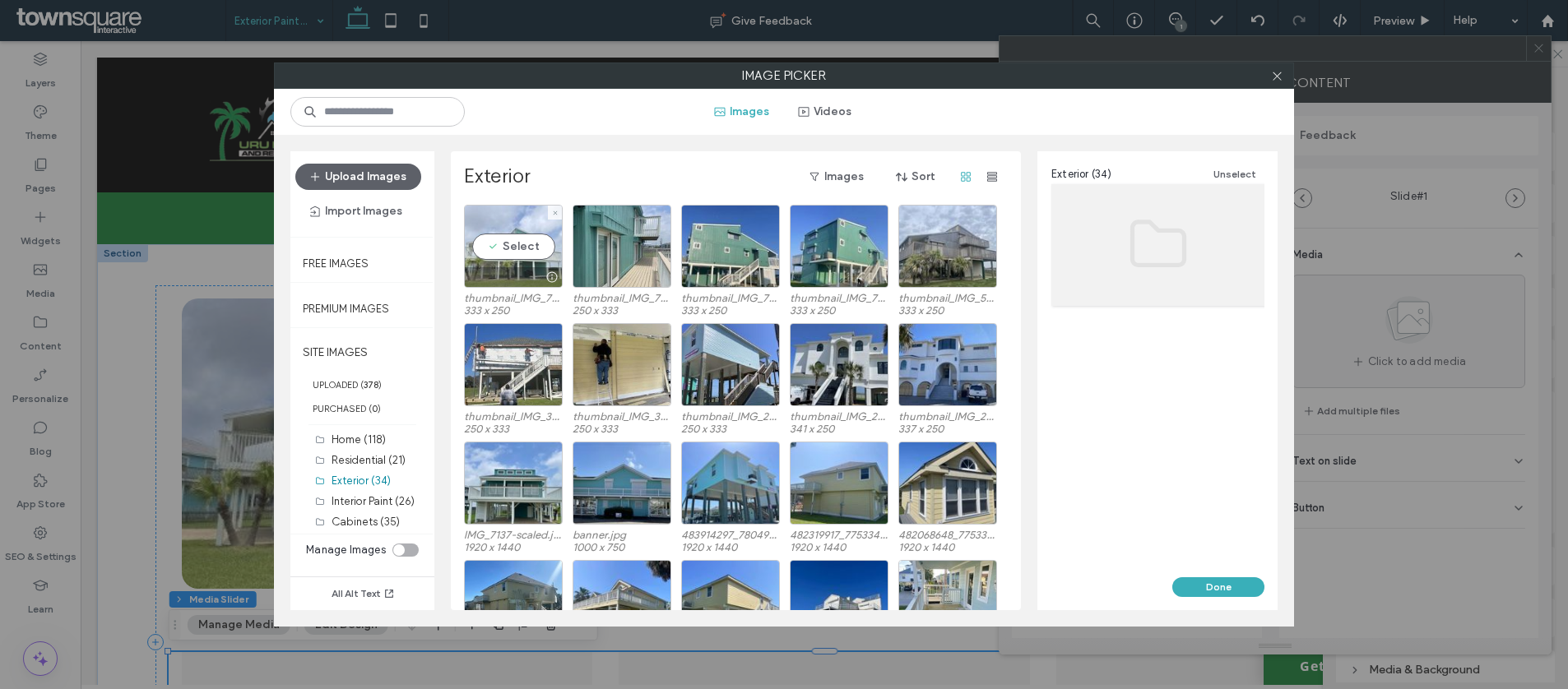 click on "Select" at bounding box center (513, 246) 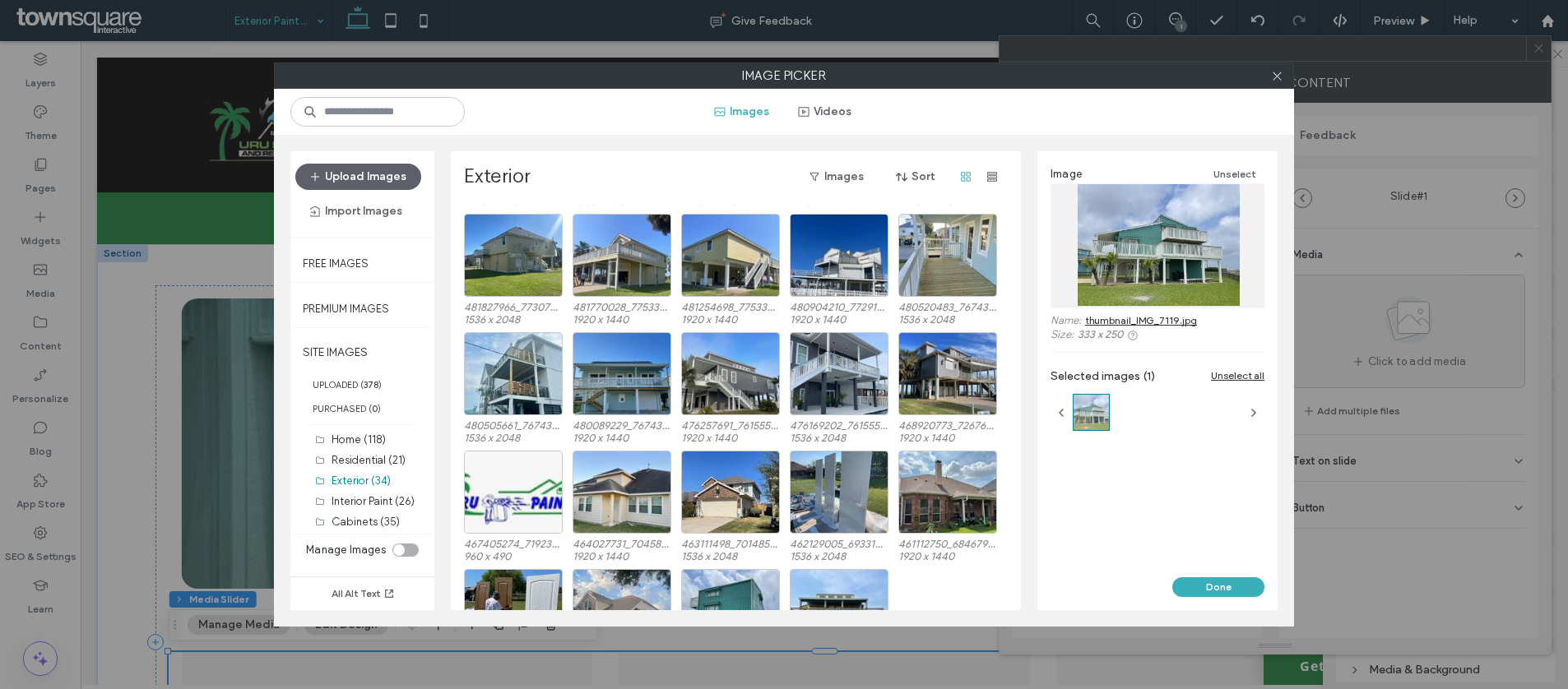 scroll, scrollTop: 141, scrollLeft: 0, axis: vertical 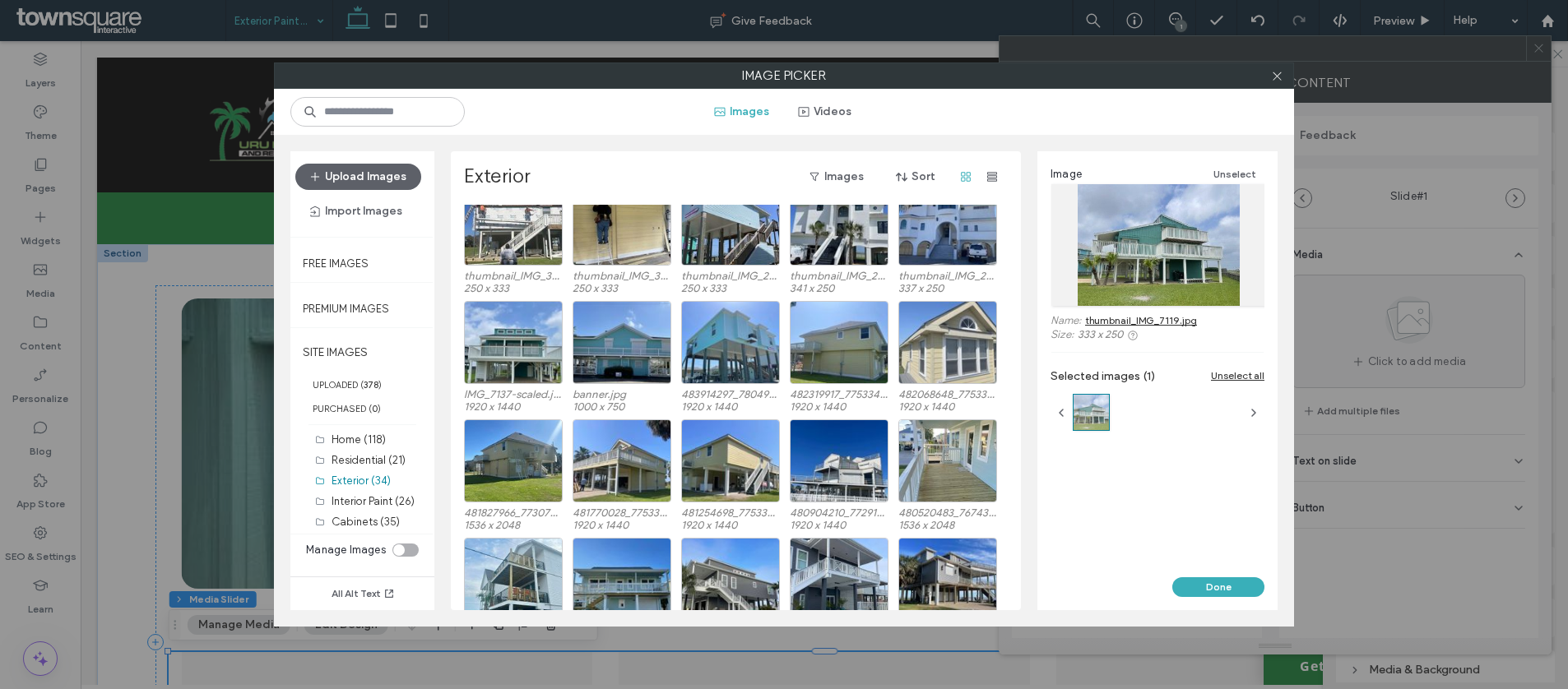 click at bounding box center (948, 342) 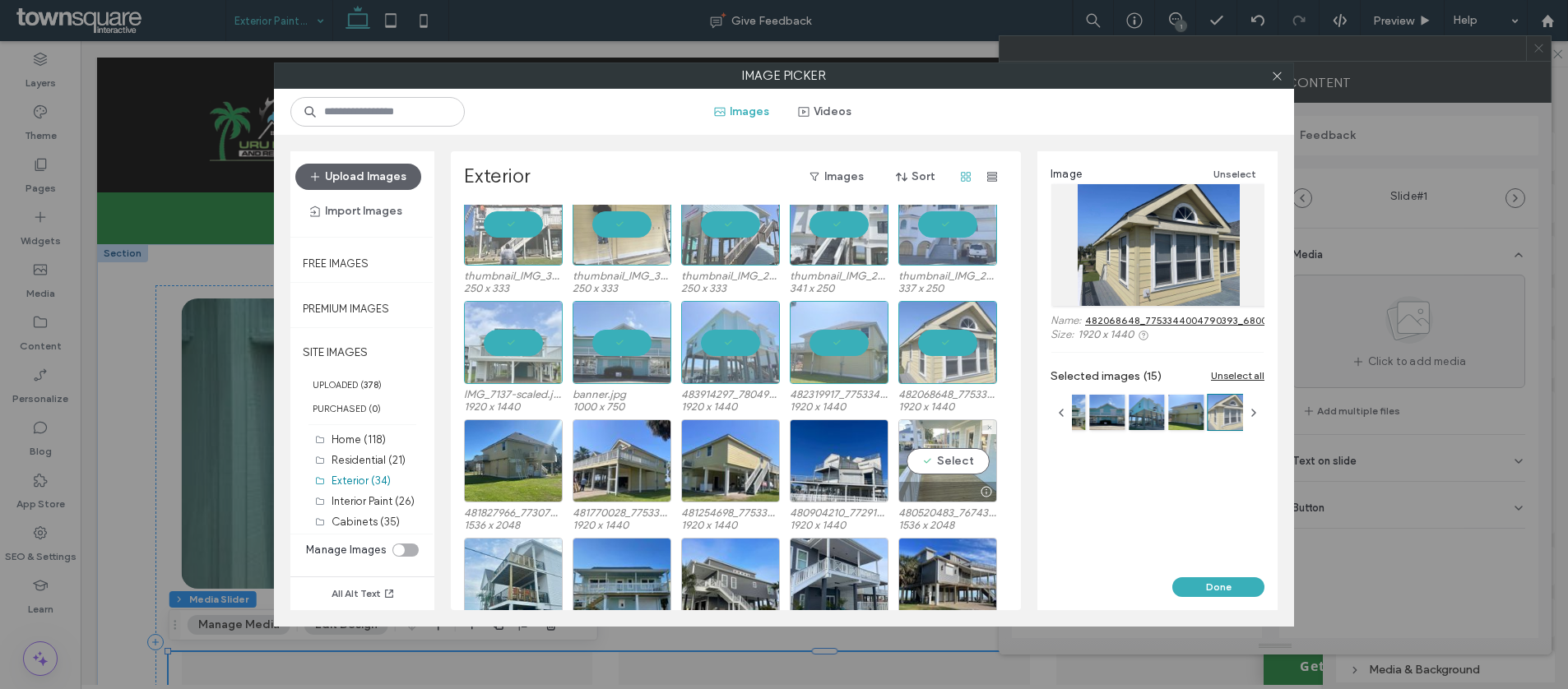 click on "Select" at bounding box center [948, 460] 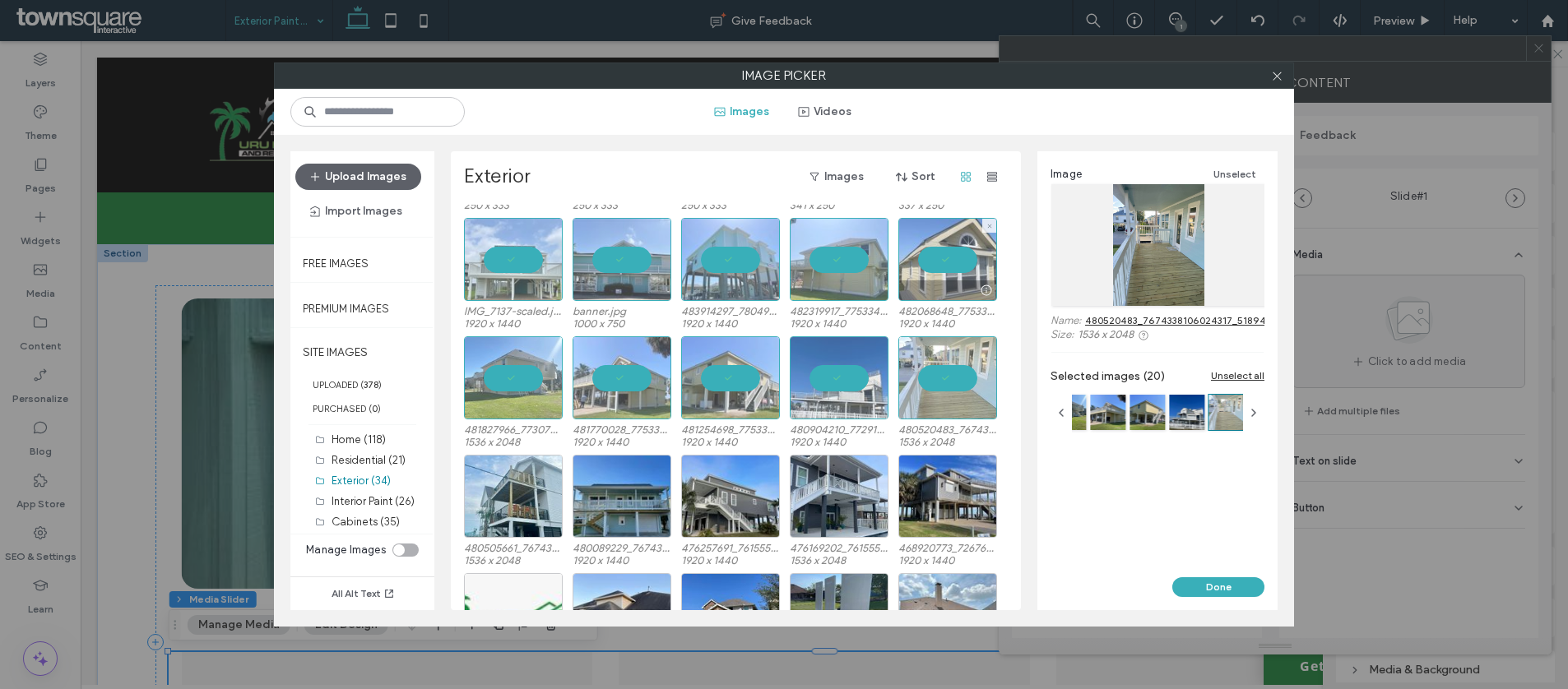 scroll, scrollTop: 423, scrollLeft: 0, axis: vertical 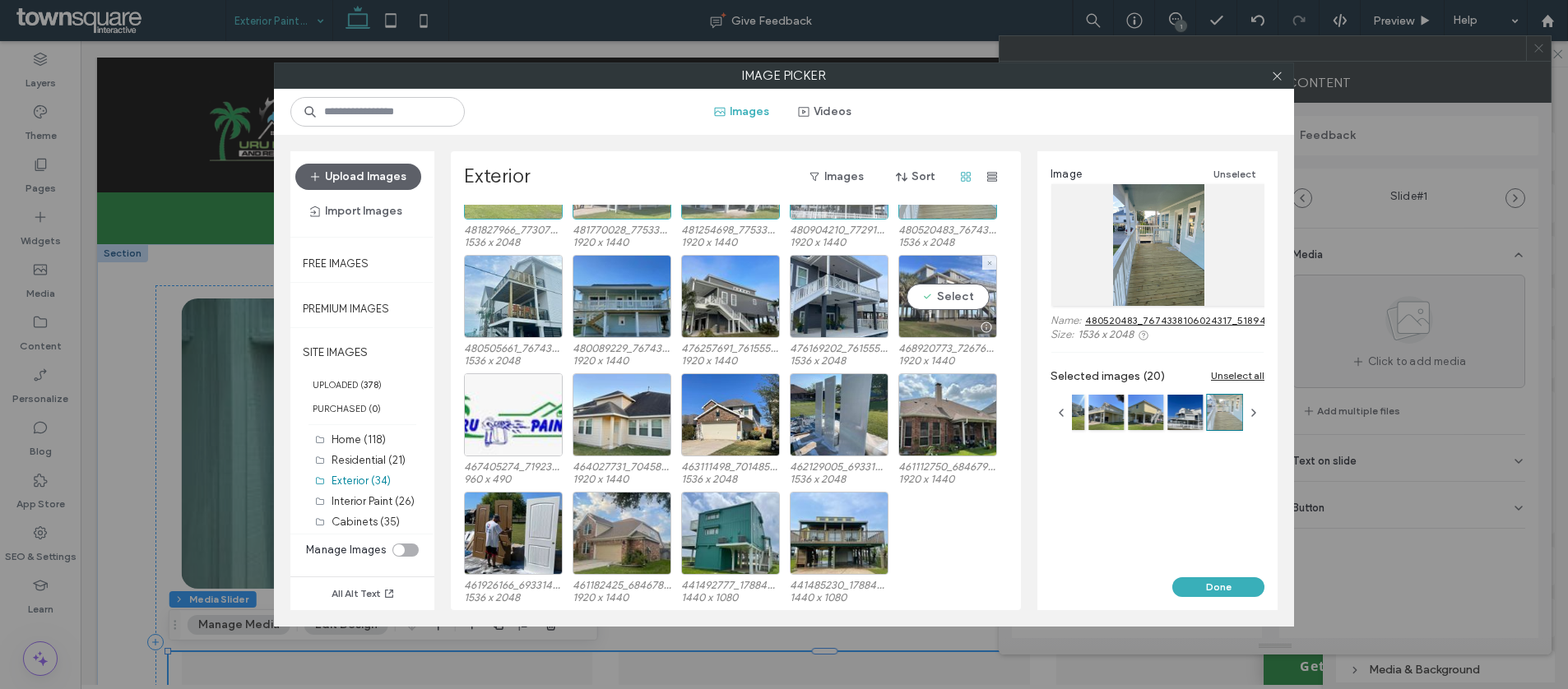 click on "Select" at bounding box center [948, 296] 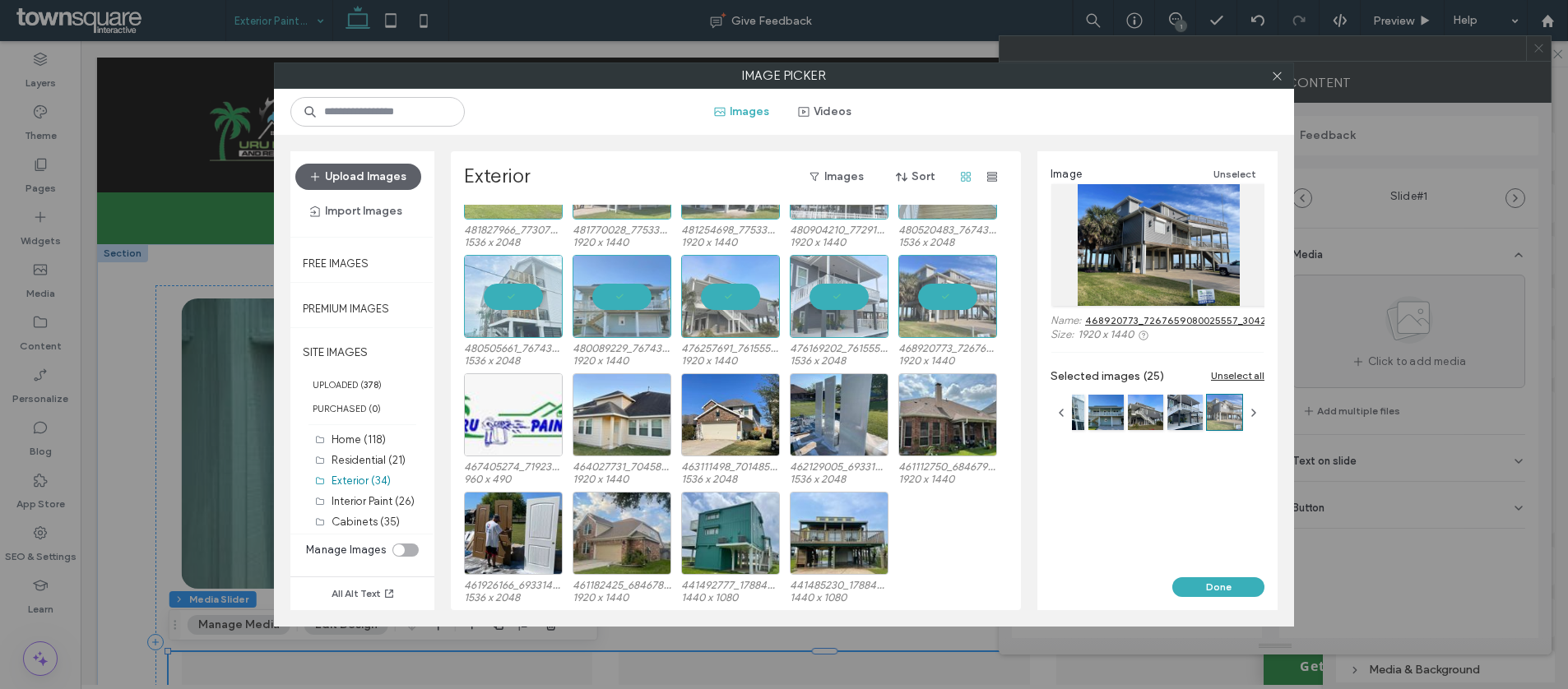 click on "461926166_6933144253477043_4992436430997643835_n.jpg 1536 x 2048 461182425_6846788895445913_1893418017275942731_n.jpg 1920 x 1440 441492777_17884977717046515_3516592026752033129_n.jpg 1440 x 1080 441485230_17884977798046515_7512862391171699459_n.jpg 1440 x 1080" at bounding box center (740, 551) 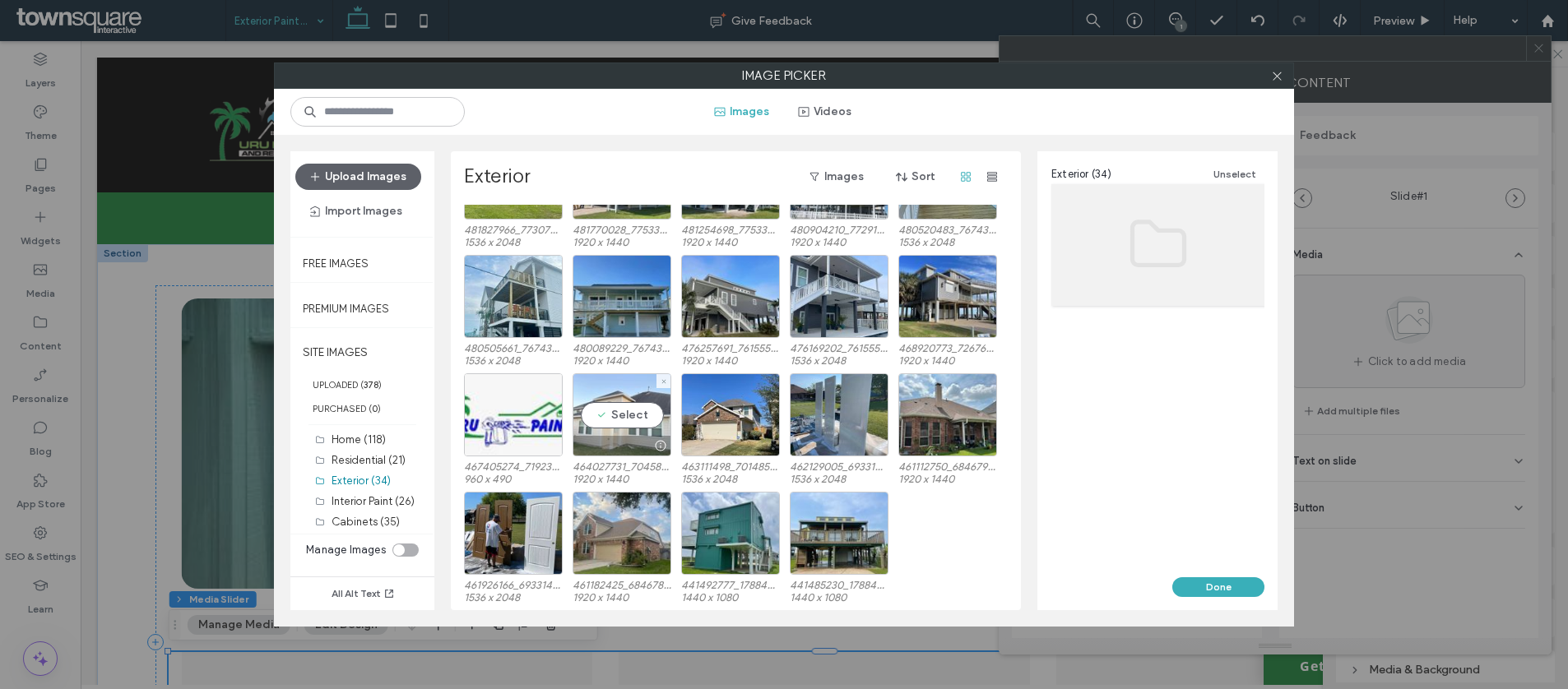 click on "Select" at bounding box center (622, 414) 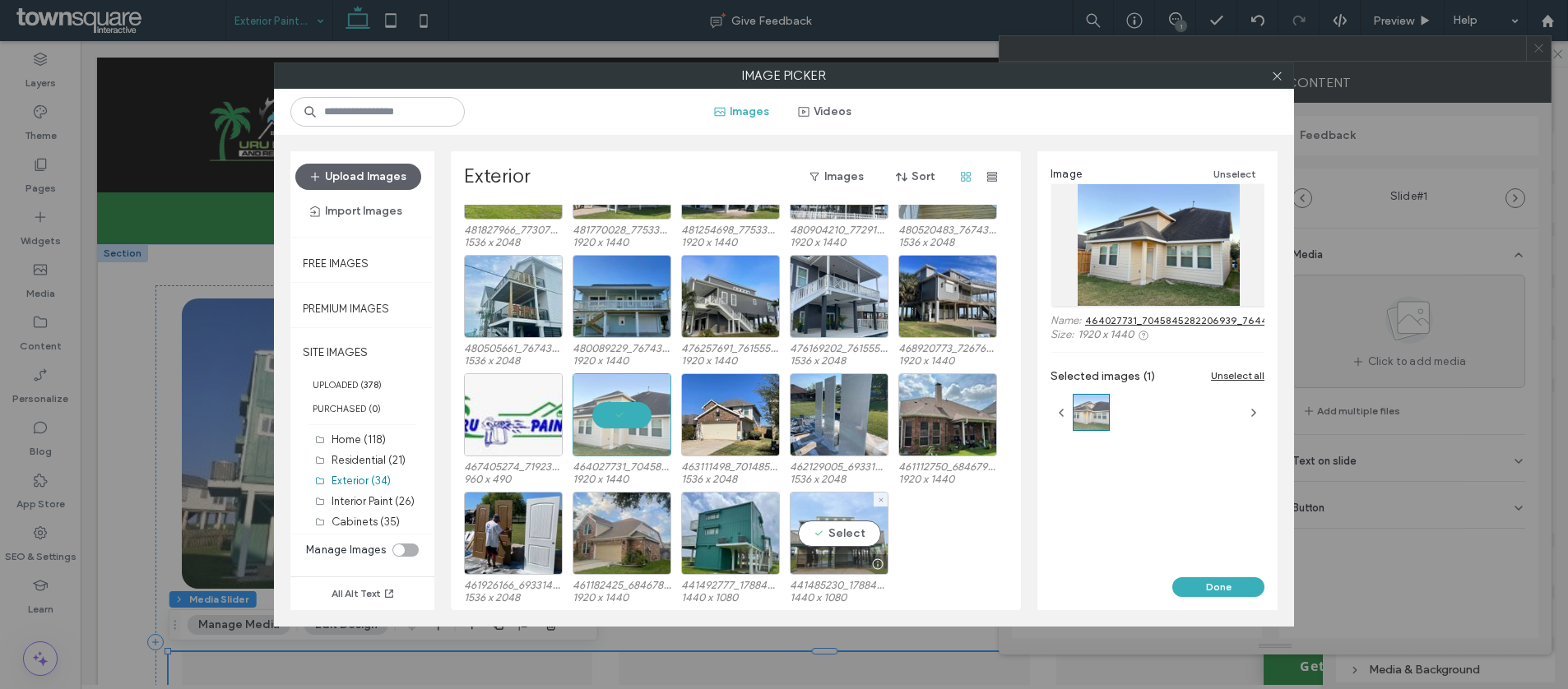 click on "Select" at bounding box center (839, 533) 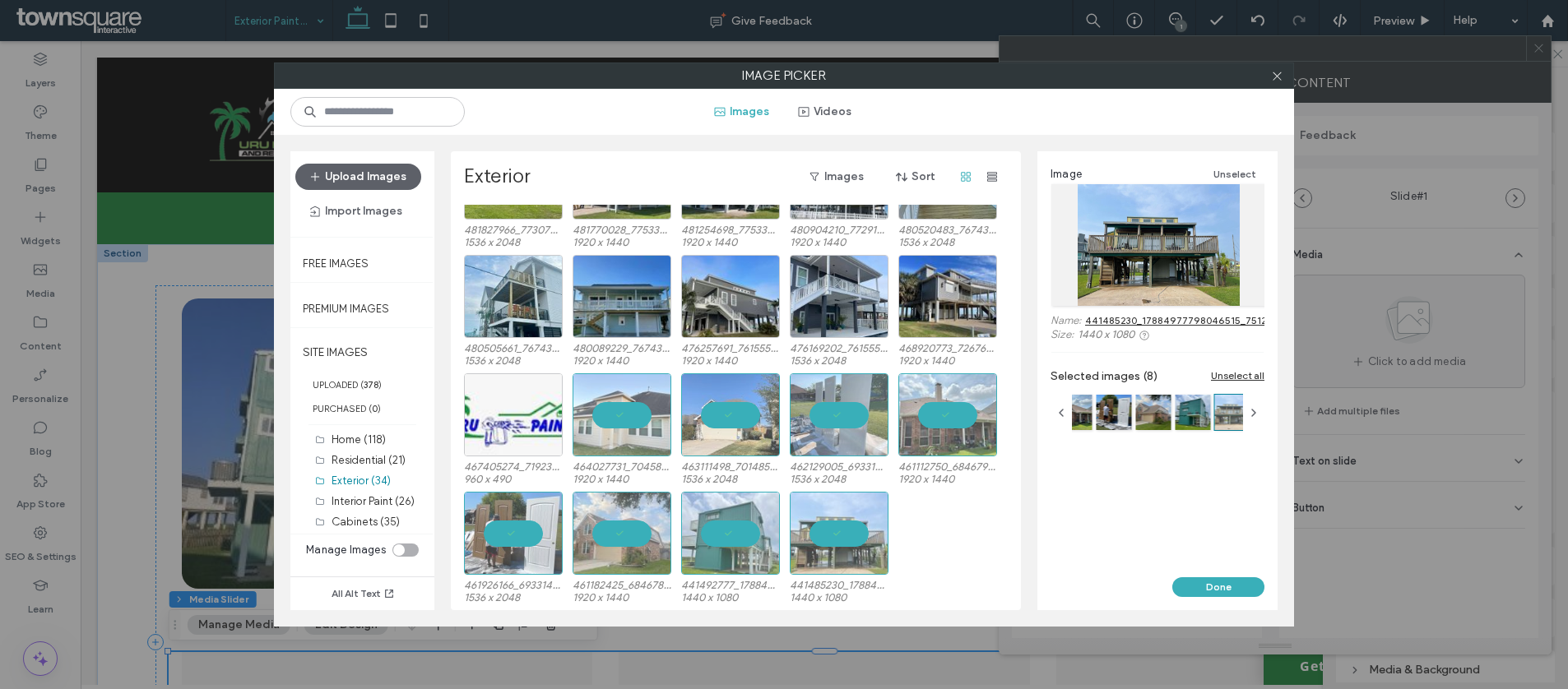click on "Image Unselect Name: 441485230_17884977798046515_7512862391171699459_n.jpg Size: 1440 x 1080 Selected images (8) Unselect all" at bounding box center (1157, 364) 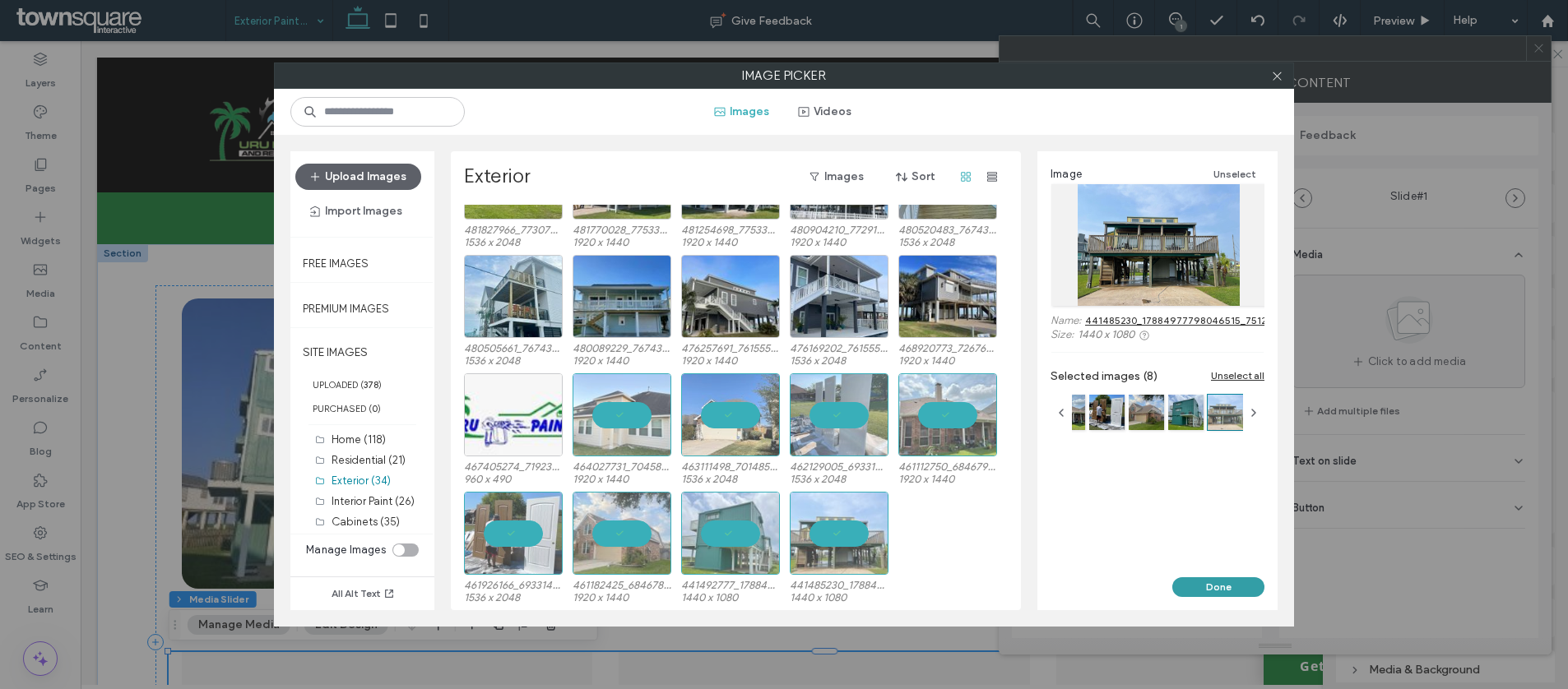 click on "Done" at bounding box center (1218, 587) 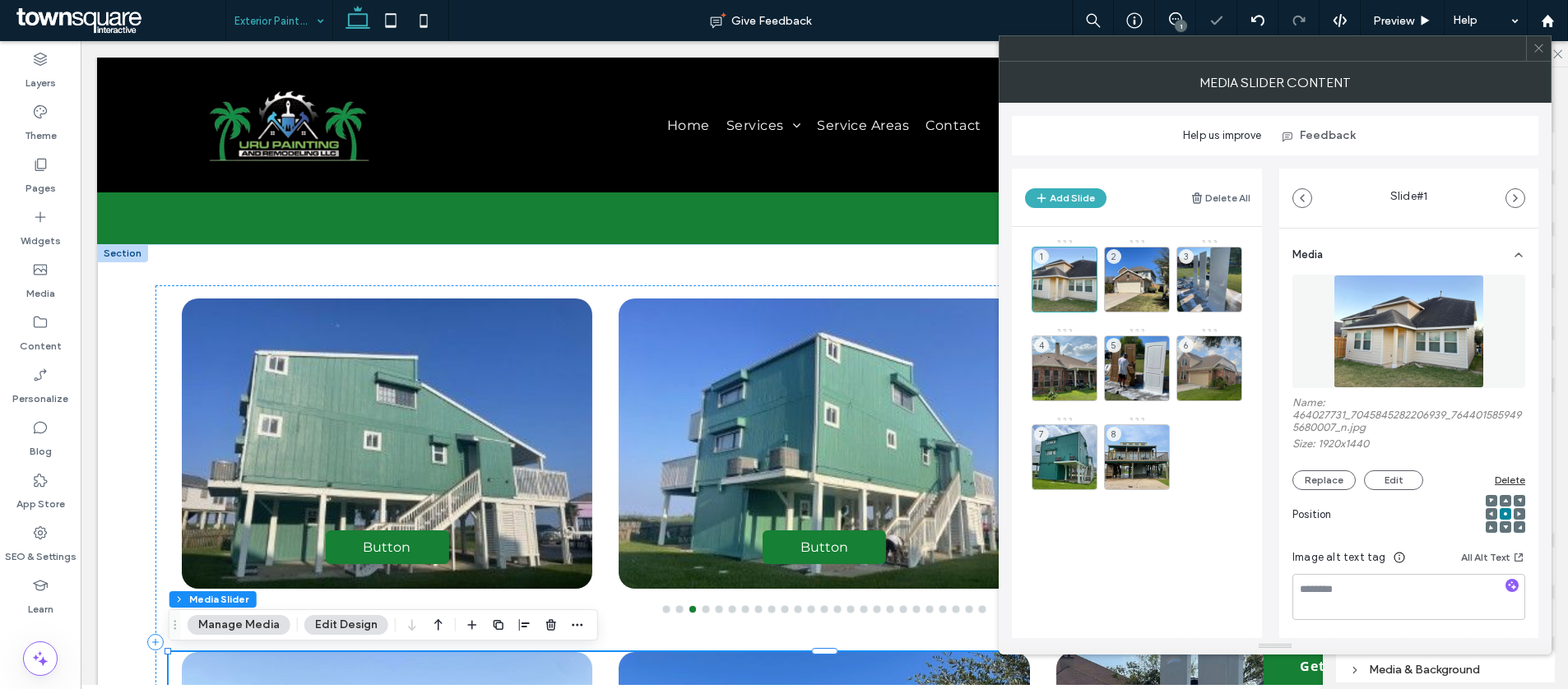 click on "MEDIA SLIDER CONTENT" at bounding box center (1275, 82) 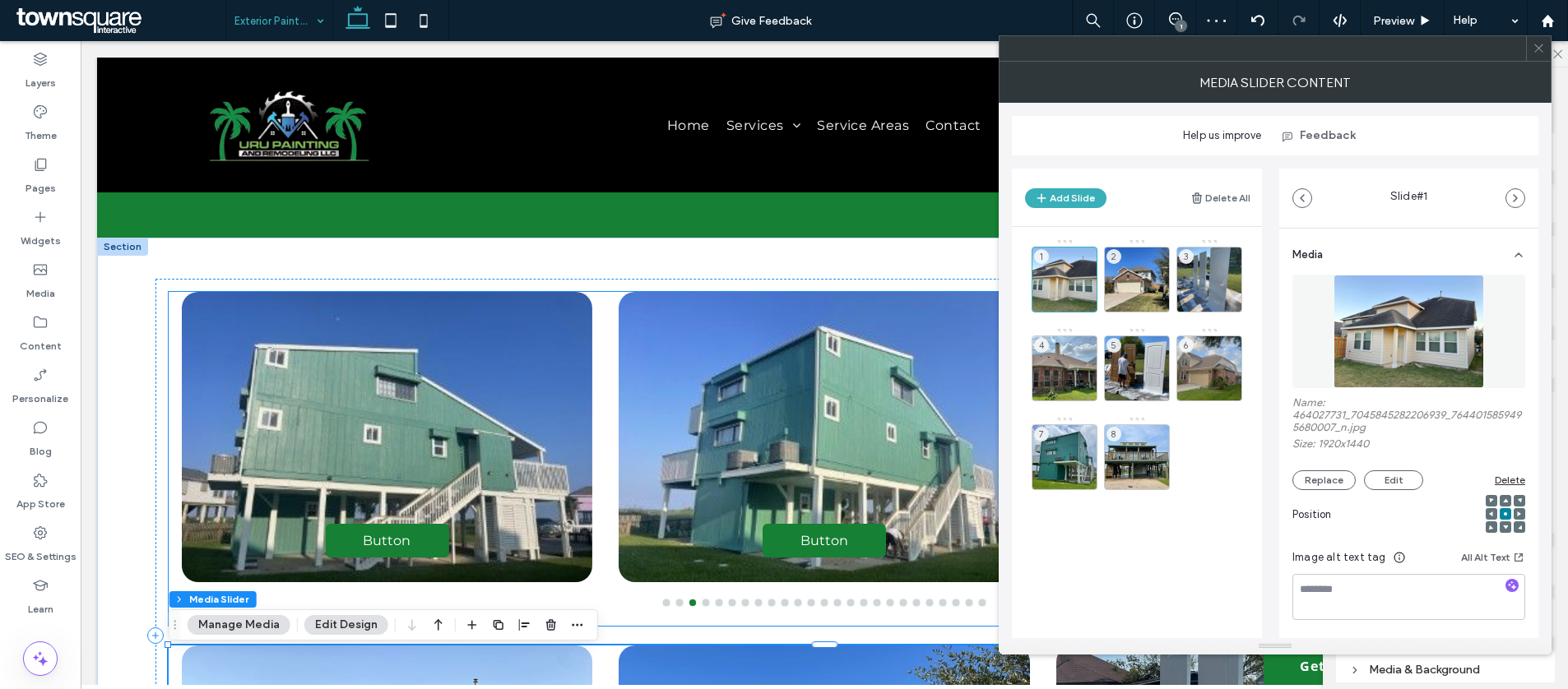 scroll, scrollTop: 1480, scrollLeft: 0, axis: vertical 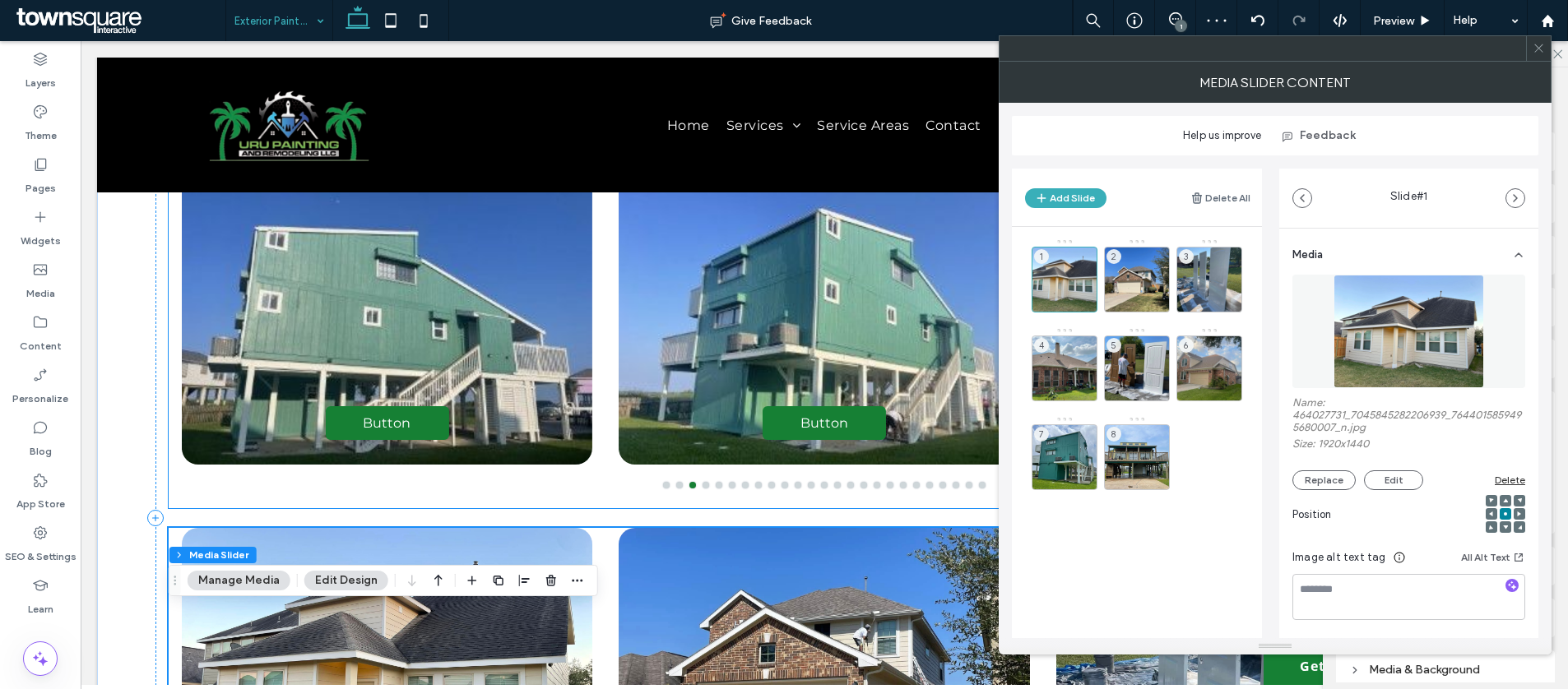 click at bounding box center [824, 319] 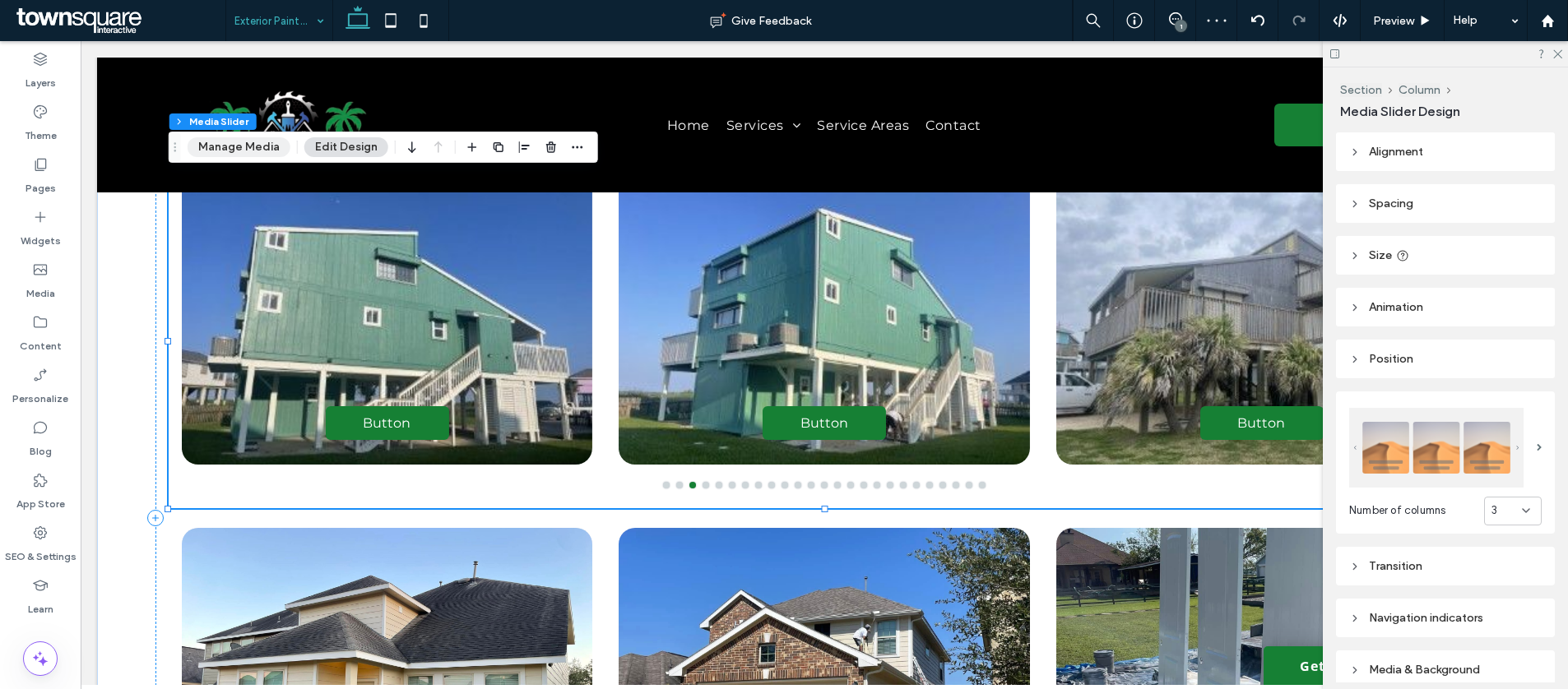 drag, startPoint x: 250, startPoint y: 145, endPoint x: 655, endPoint y: 209, distance: 410.02561 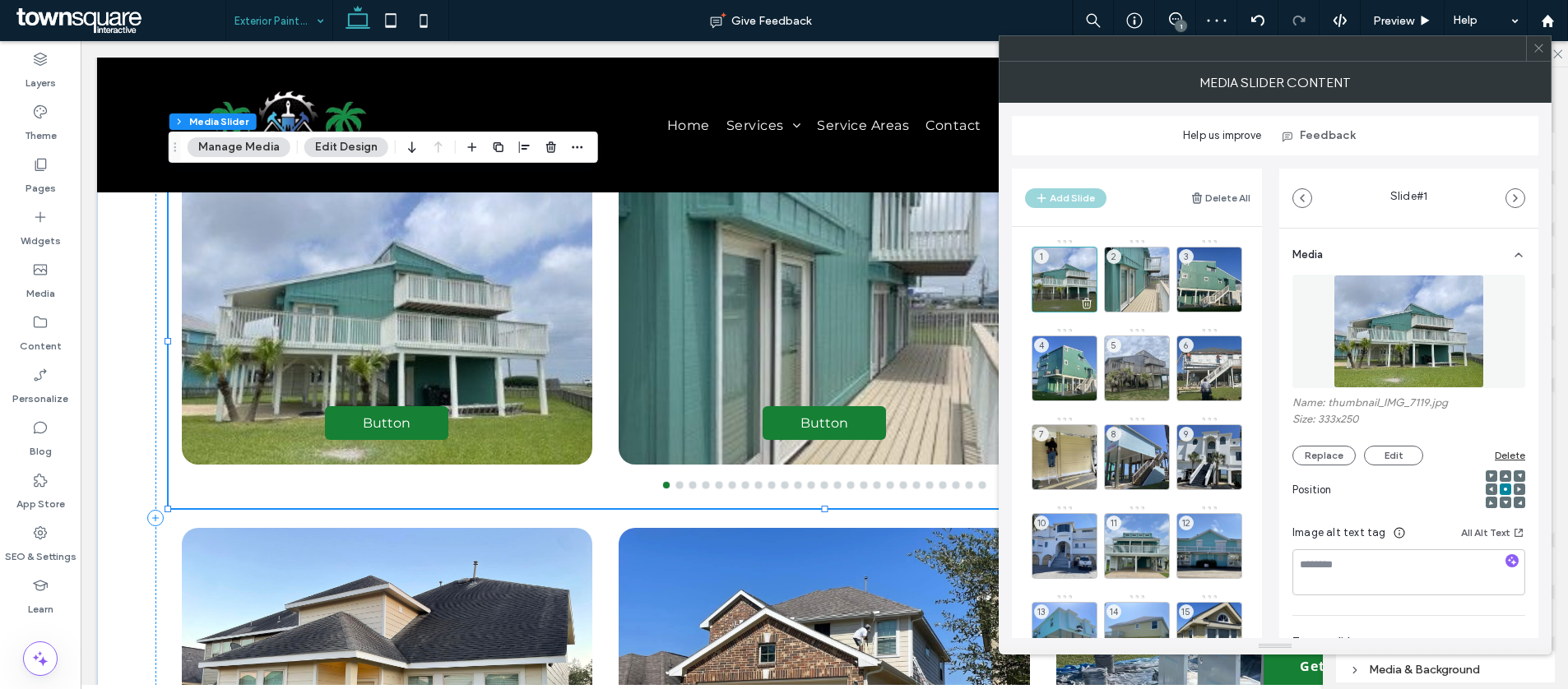 click on "1" at bounding box center (1065, 280) 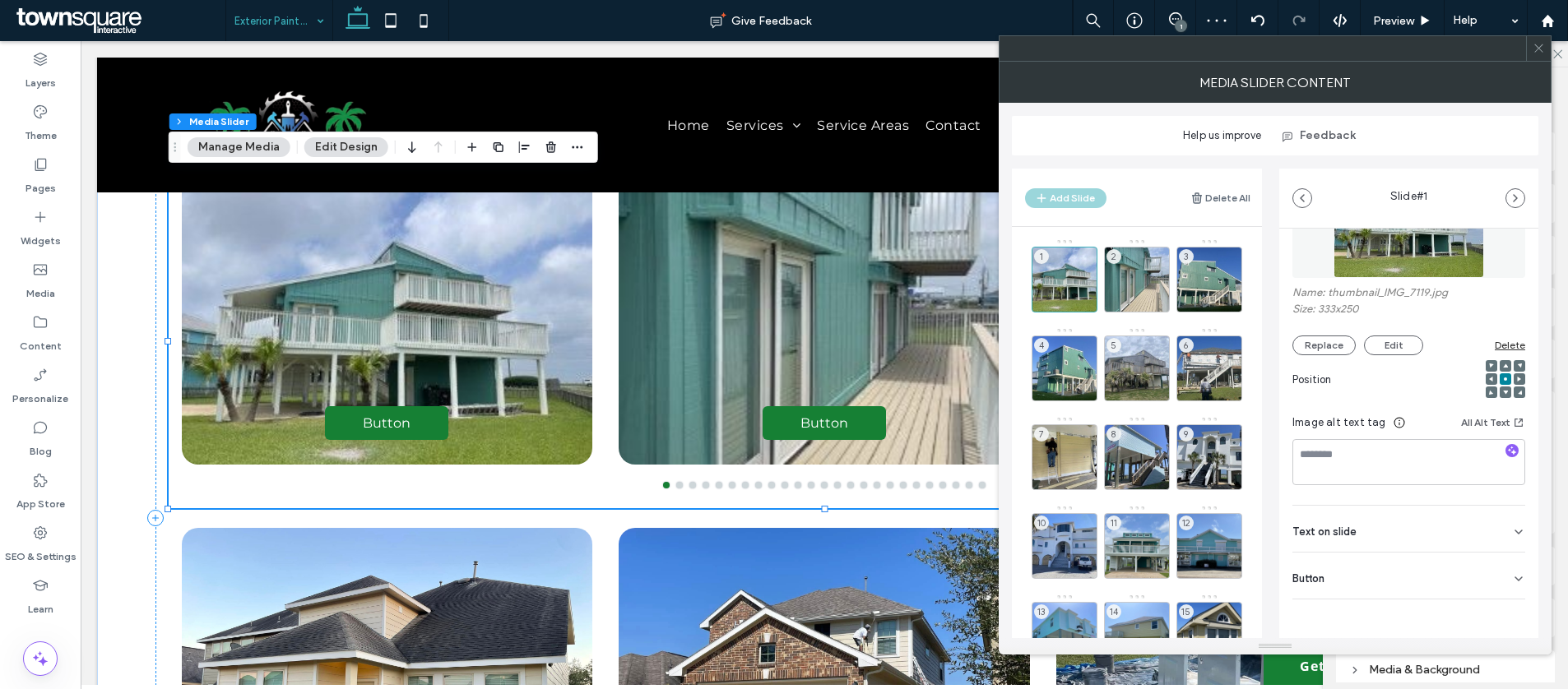 click on "Button" at bounding box center [1408, 576] 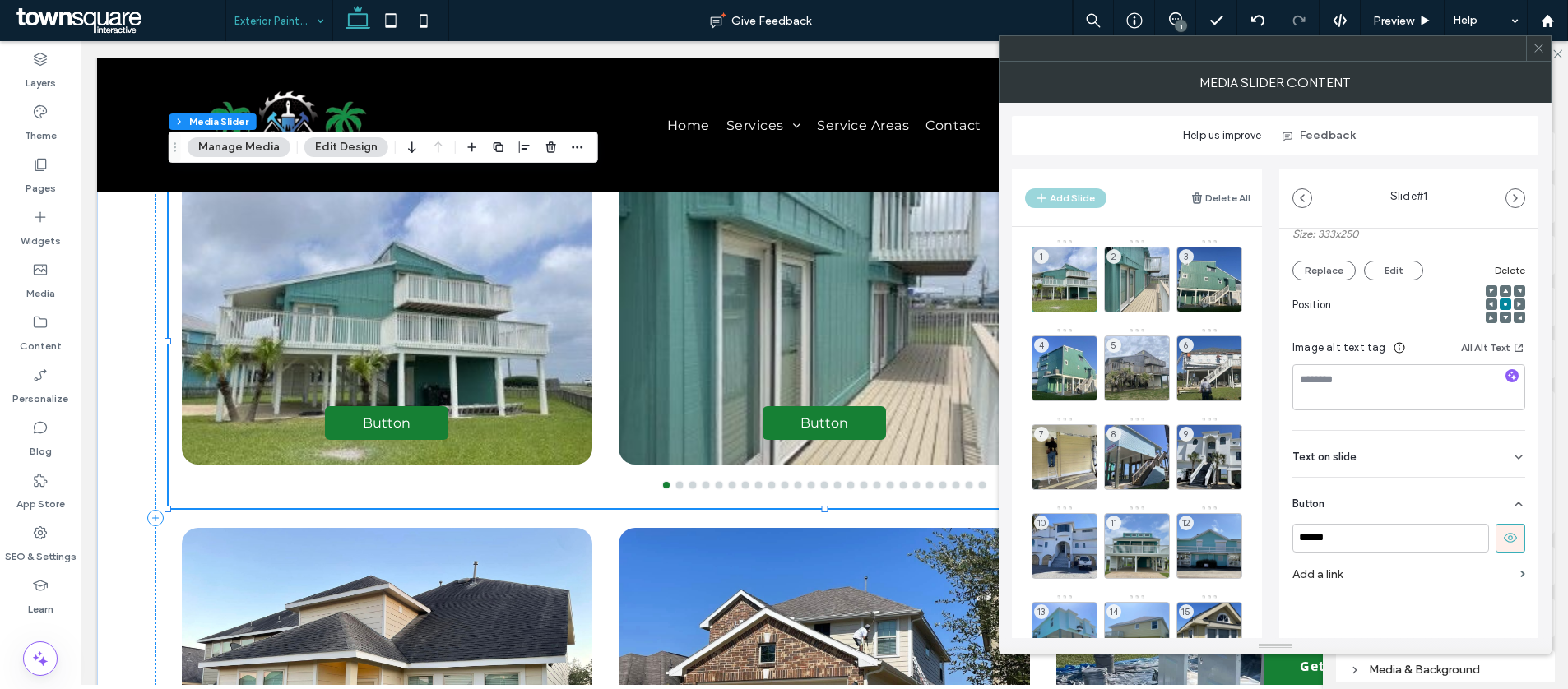 scroll, scrollTop: 188, scrollLeft: 0, axis: vertical 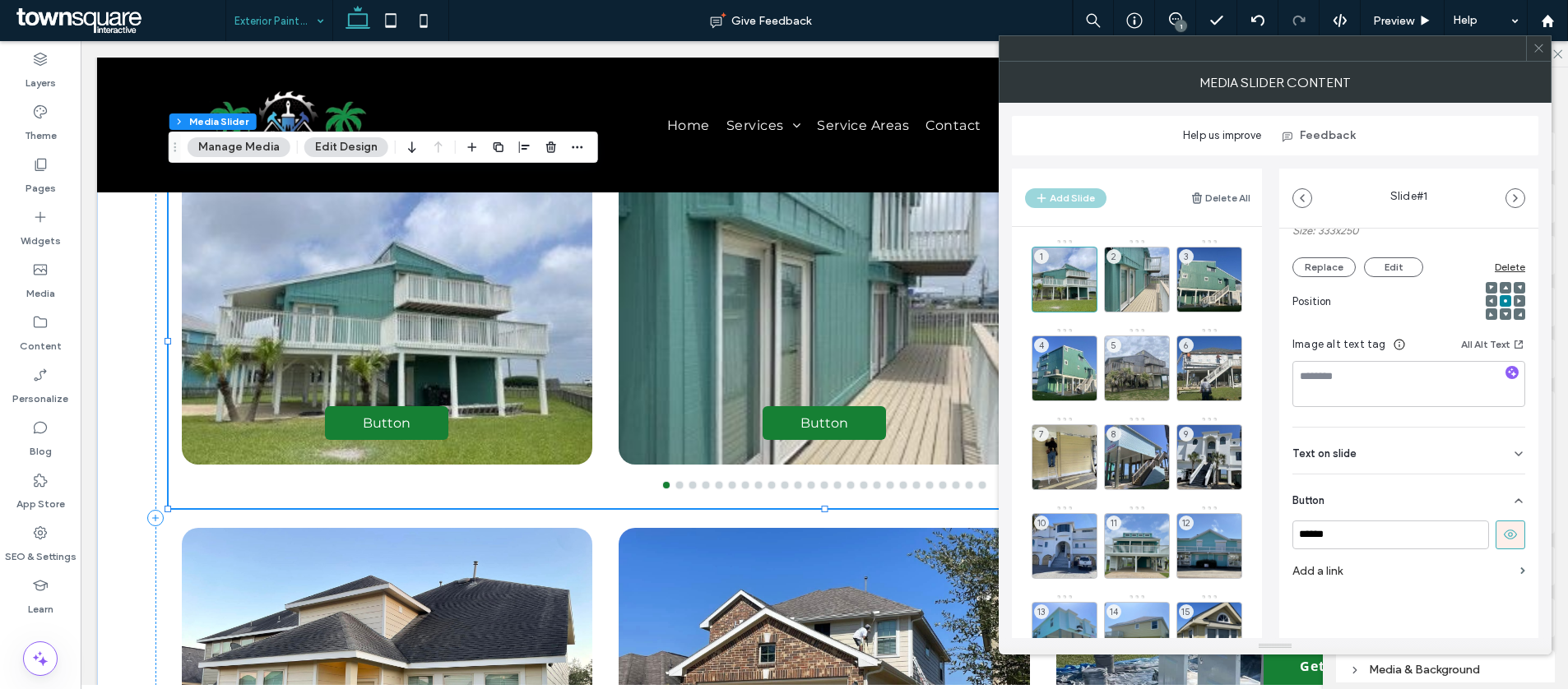 click on "Media Name: thumbnail_IMG_7119.jpg Size: 333x250 Replace Edit Delete Position Image alt text tag All Alt Text Text on slide Clear All Button ****** Add a link" at bounding box center [1408, 369] 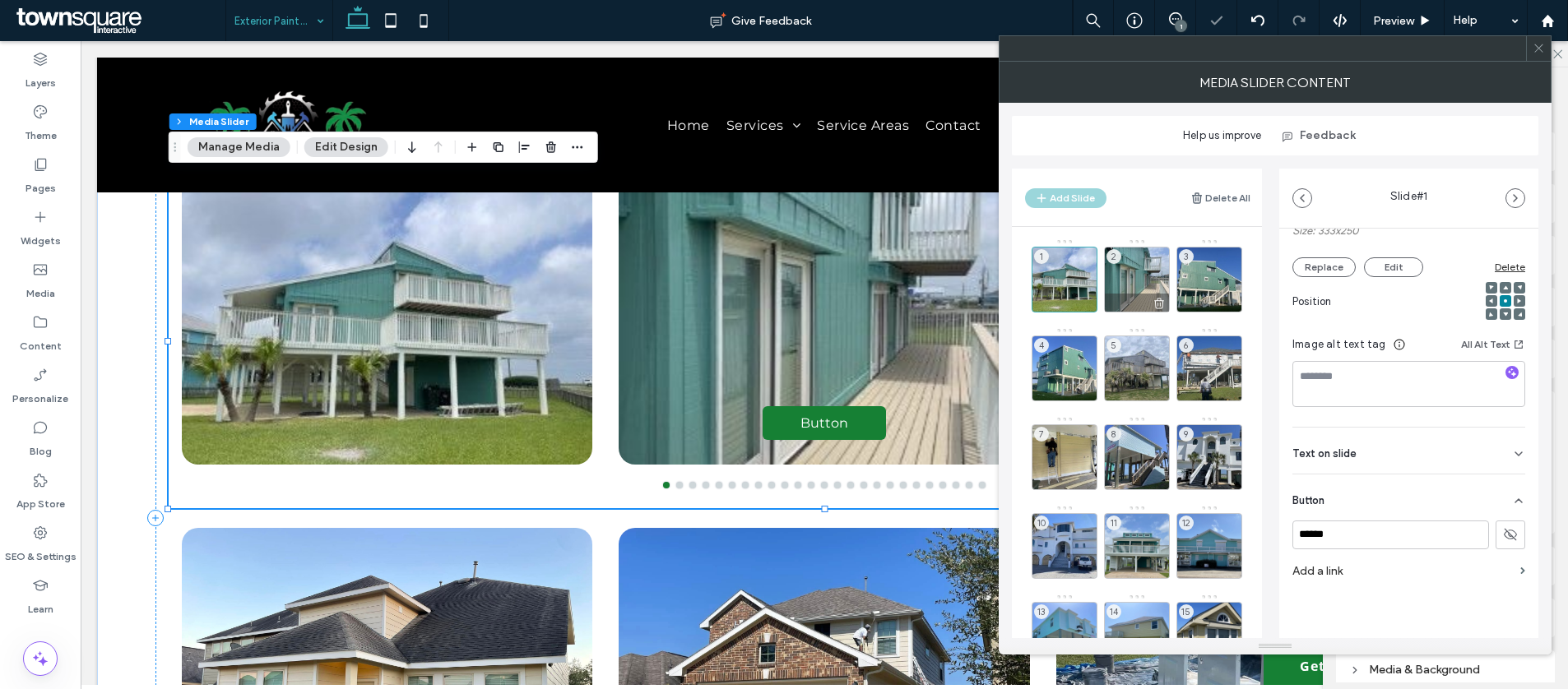 click on "2" at bounding box center (1137, 280) 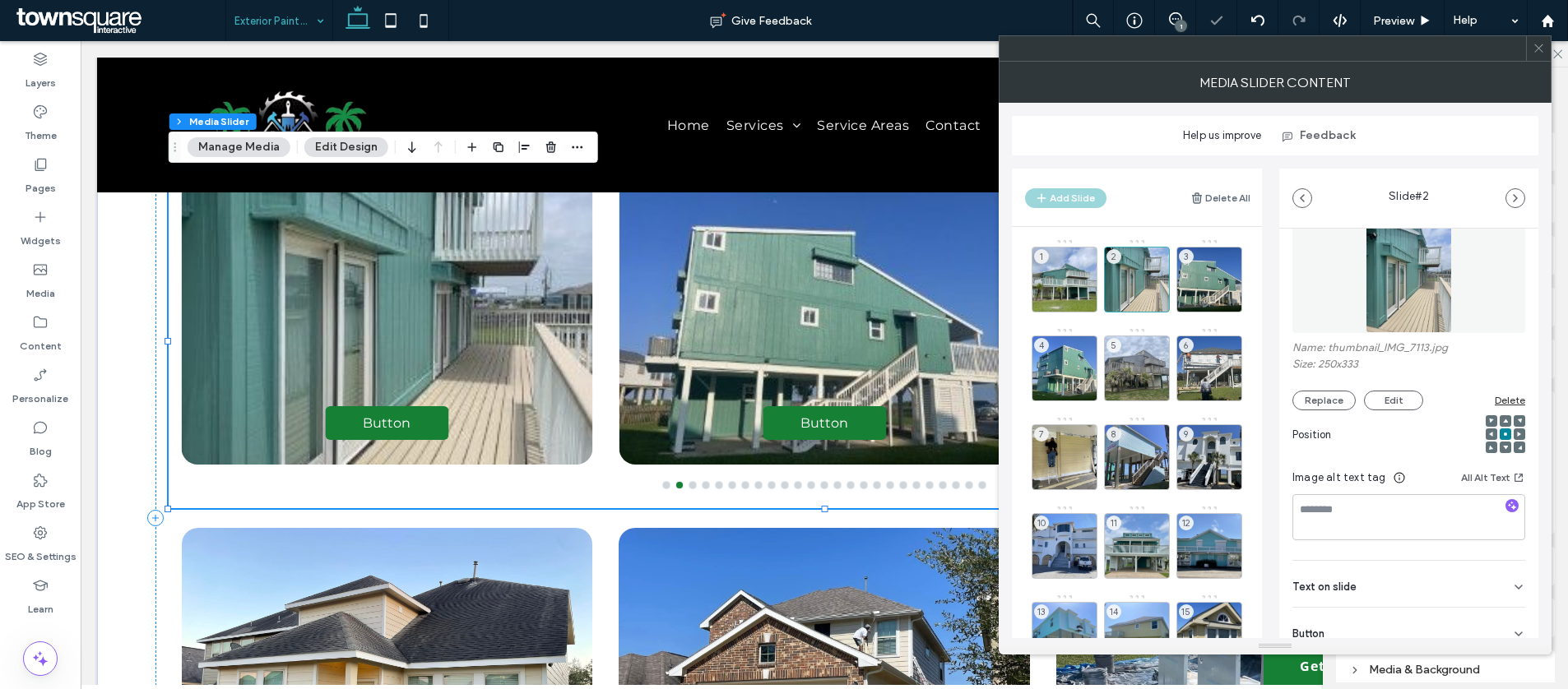 scroll, scrollTop: 110, scrollLeft: 0, axis: vertical 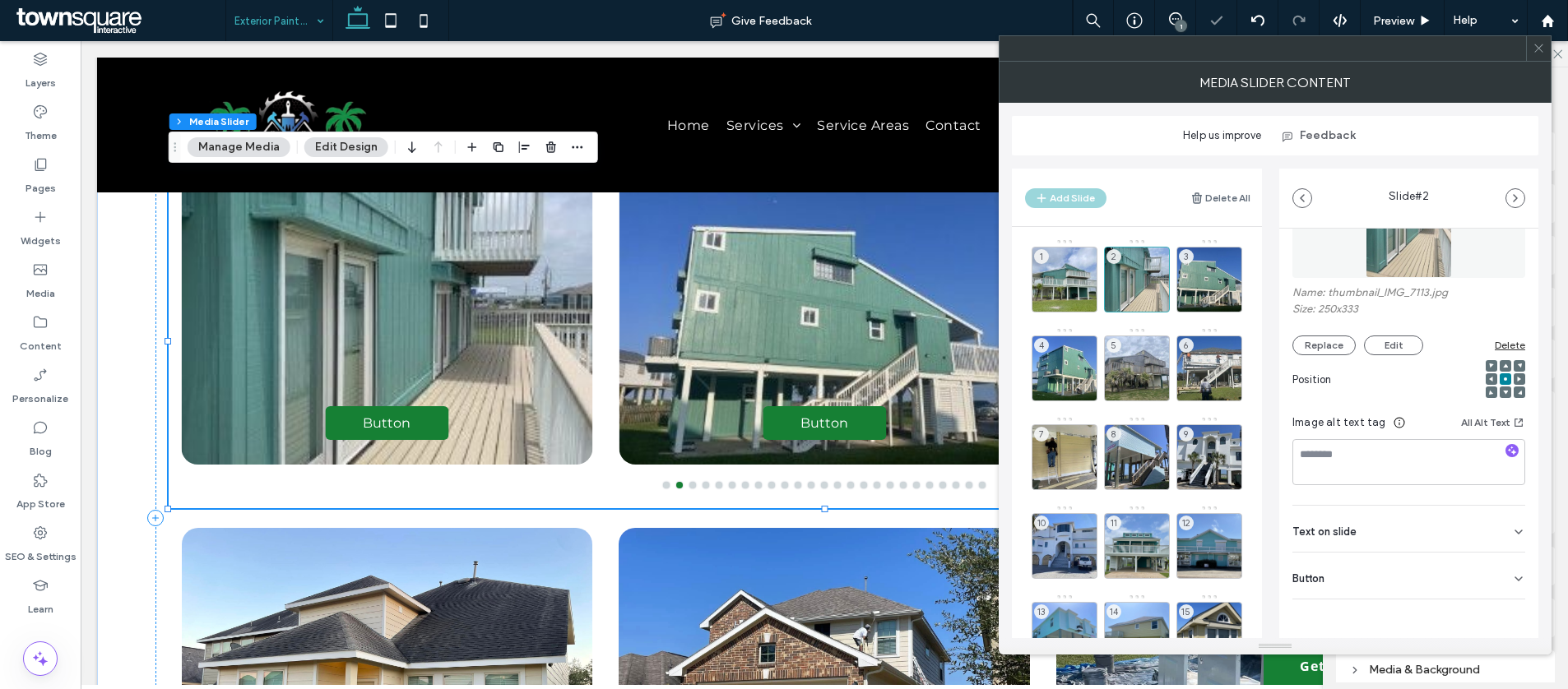 click on "Text on slide" at bounding box center [1408, 529] 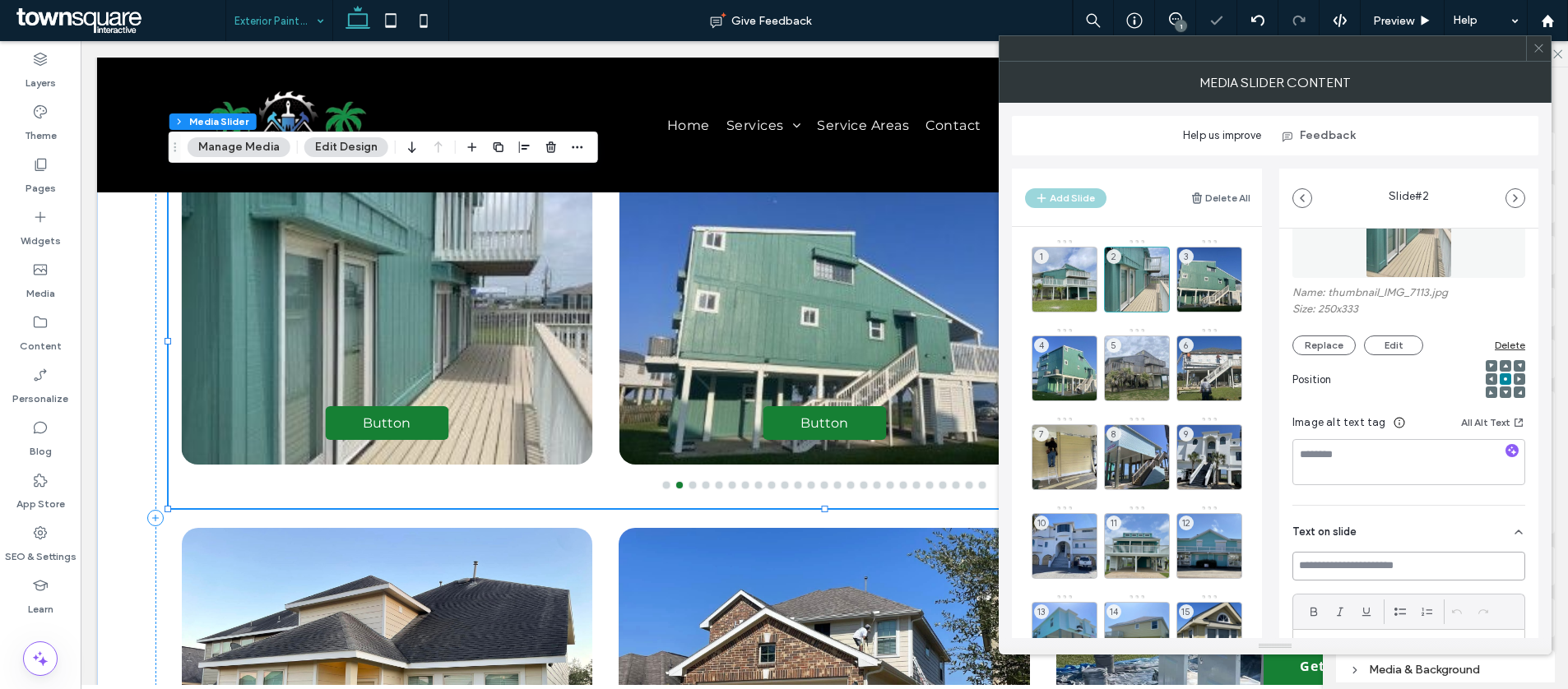 click at bounding box center [1408, 566] 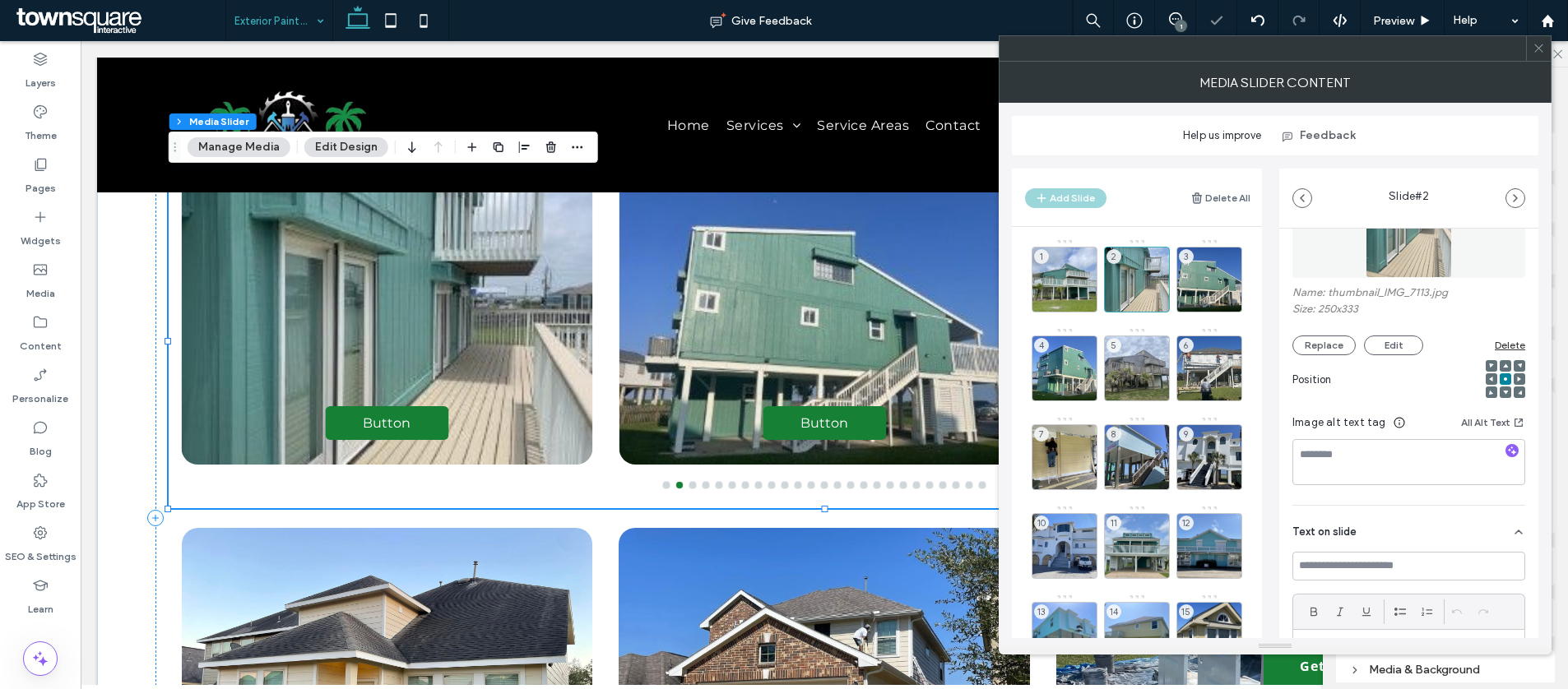 click on "Text on slide" at bounding box center (1408, 529) 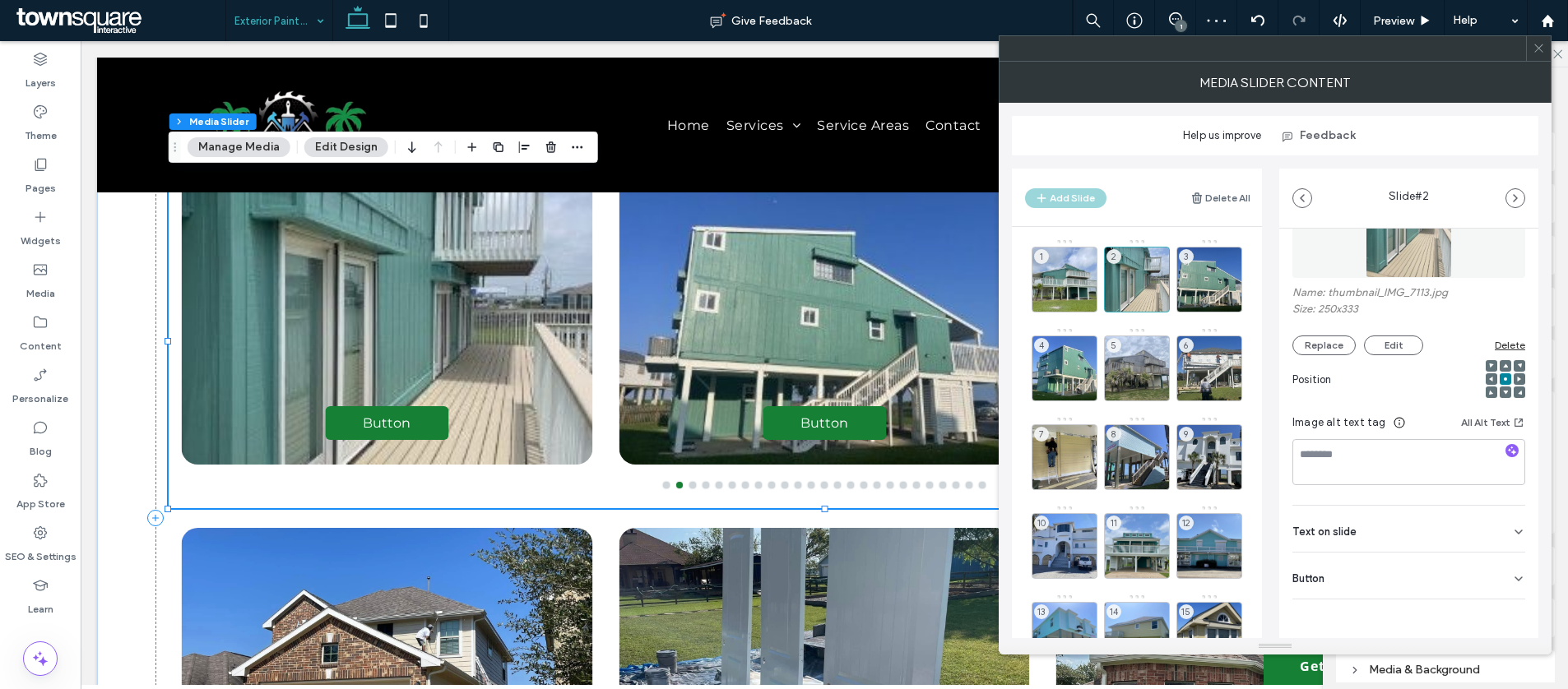 click on "Button" at bounding box center [1408, 576] 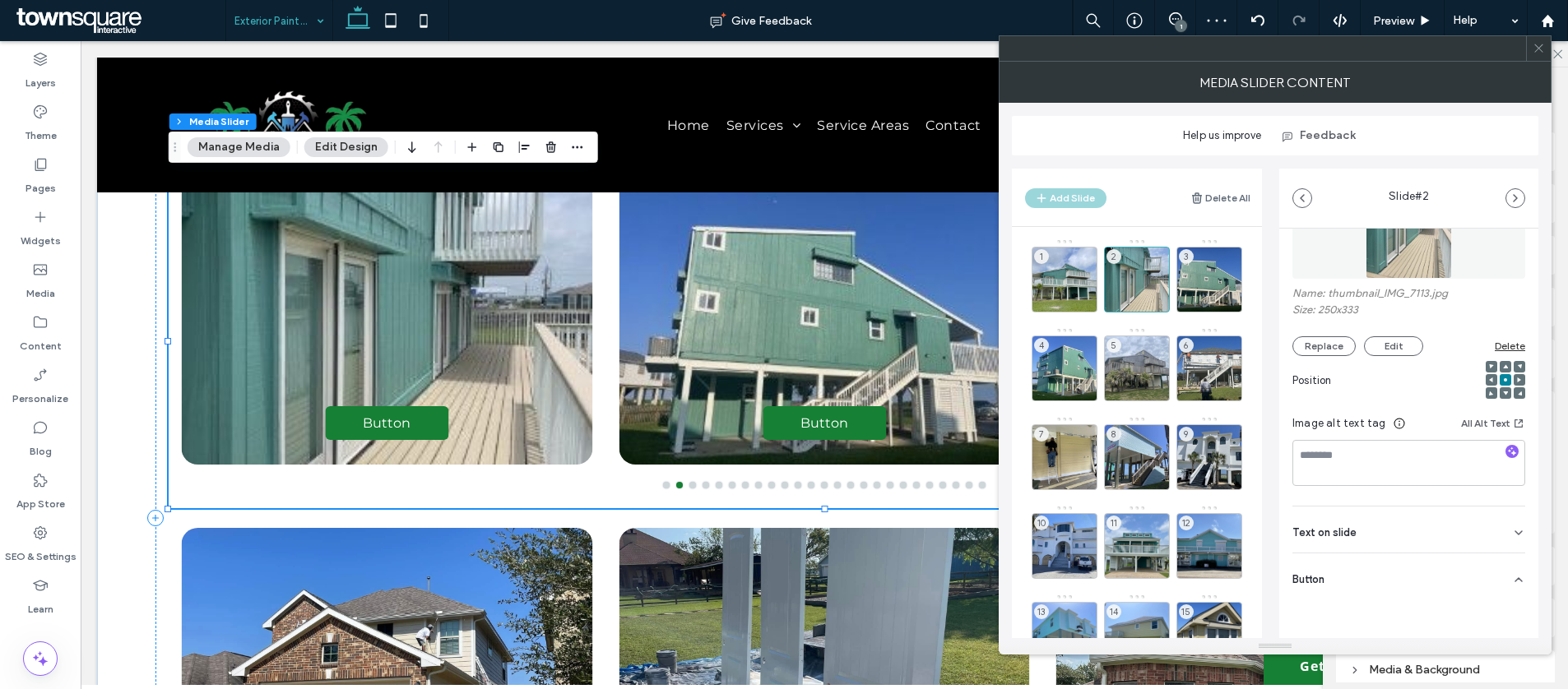 scroll, scrollTop: 110, scrollLeft: 0, axis: vertical 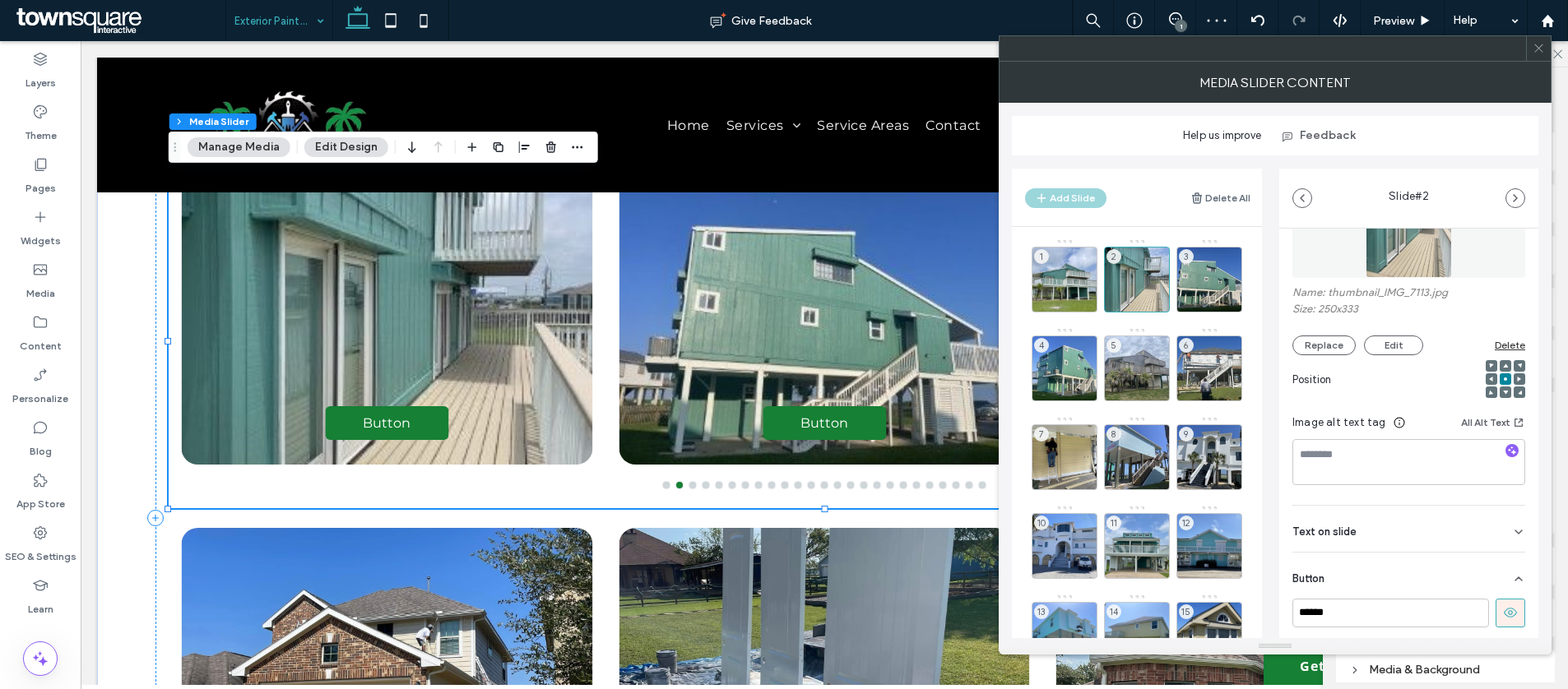 click on "****** Add a link" at bounding box center [1408, 631] 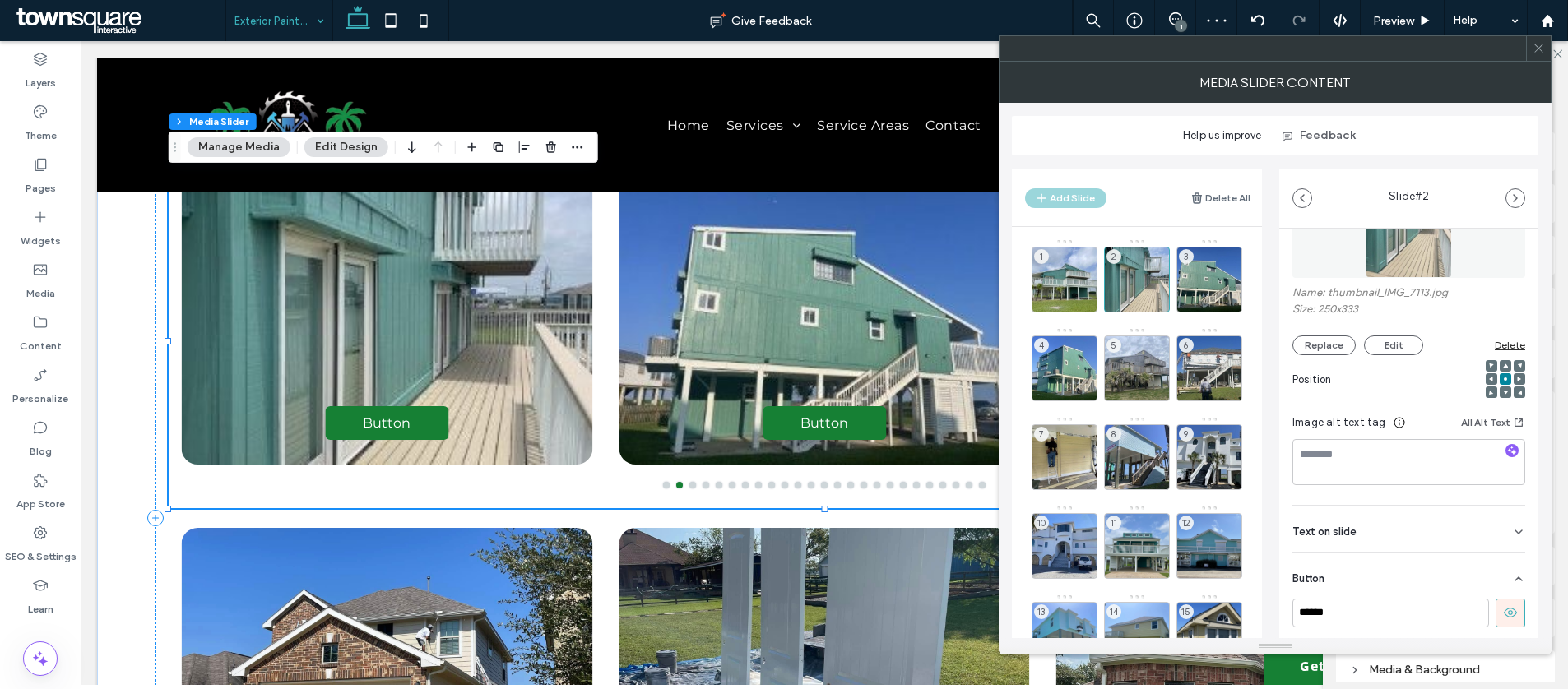 click 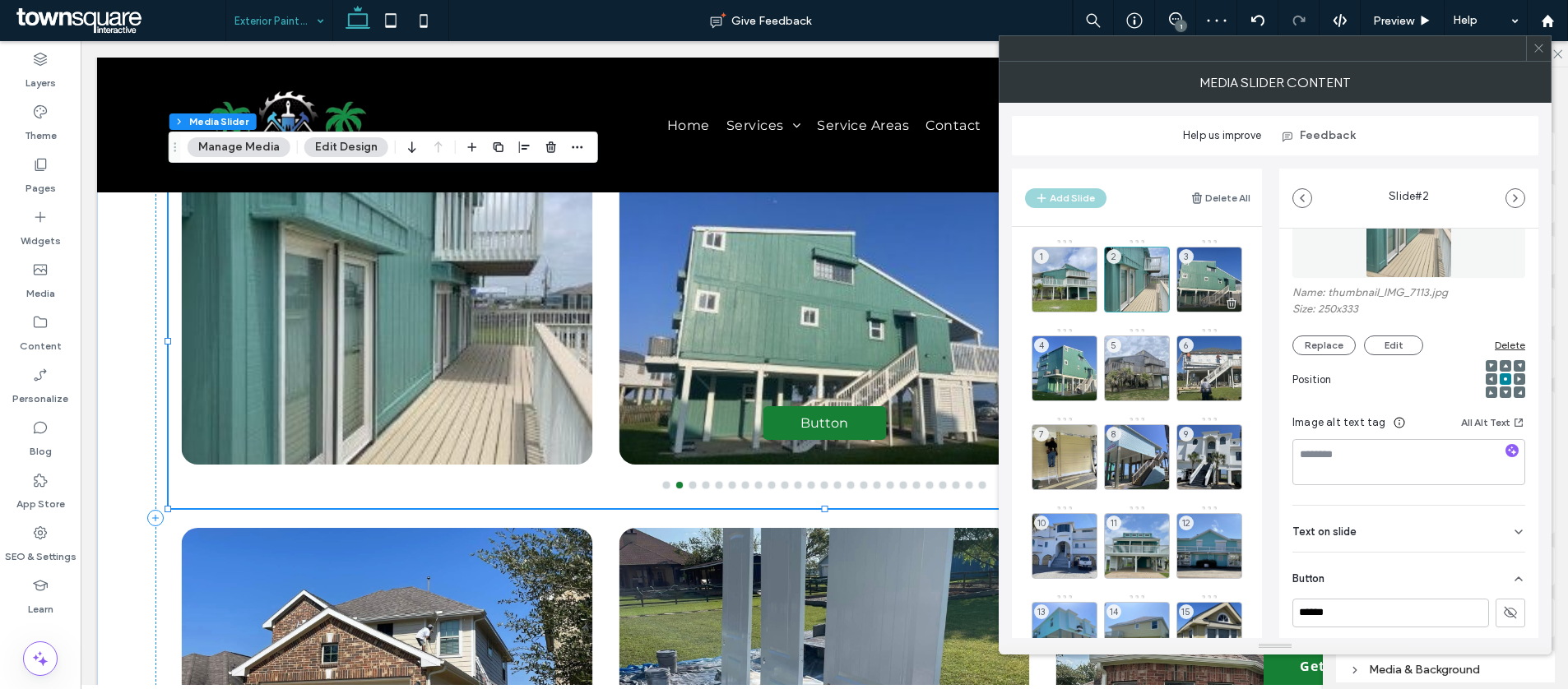 click on "3" at bounding box center (1209, 280) 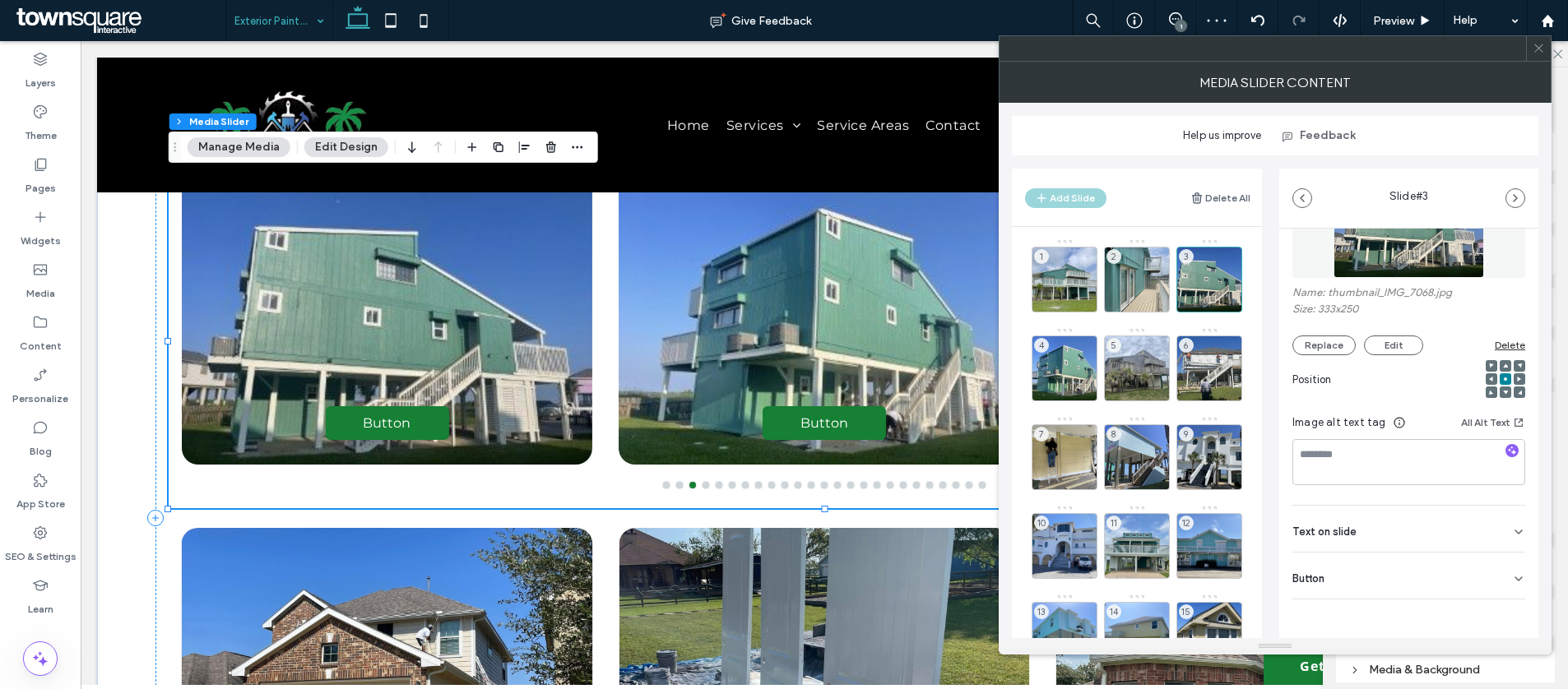 click on "Button" at bounding box center [1408, 576] 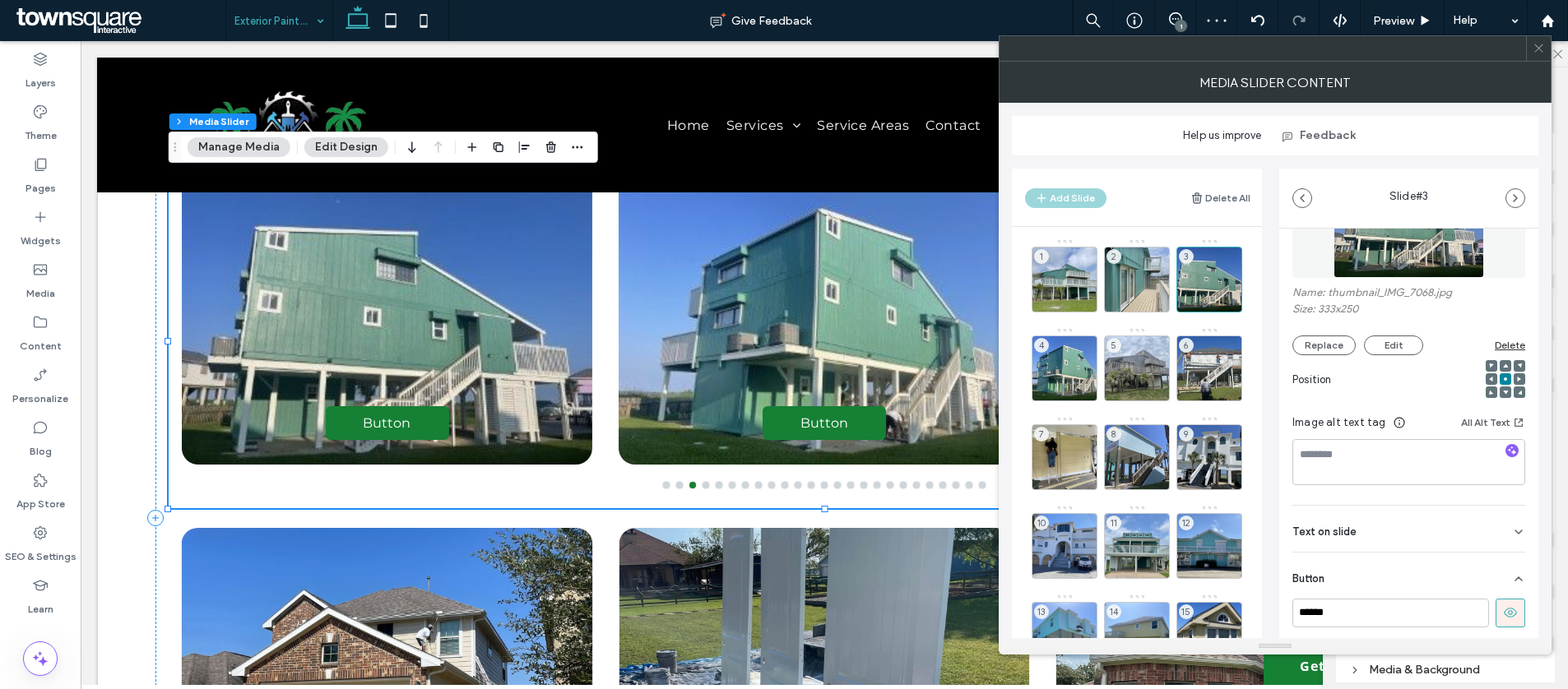 scroll, scrollTop: 110, scrollLeft: 0, axis: vertical 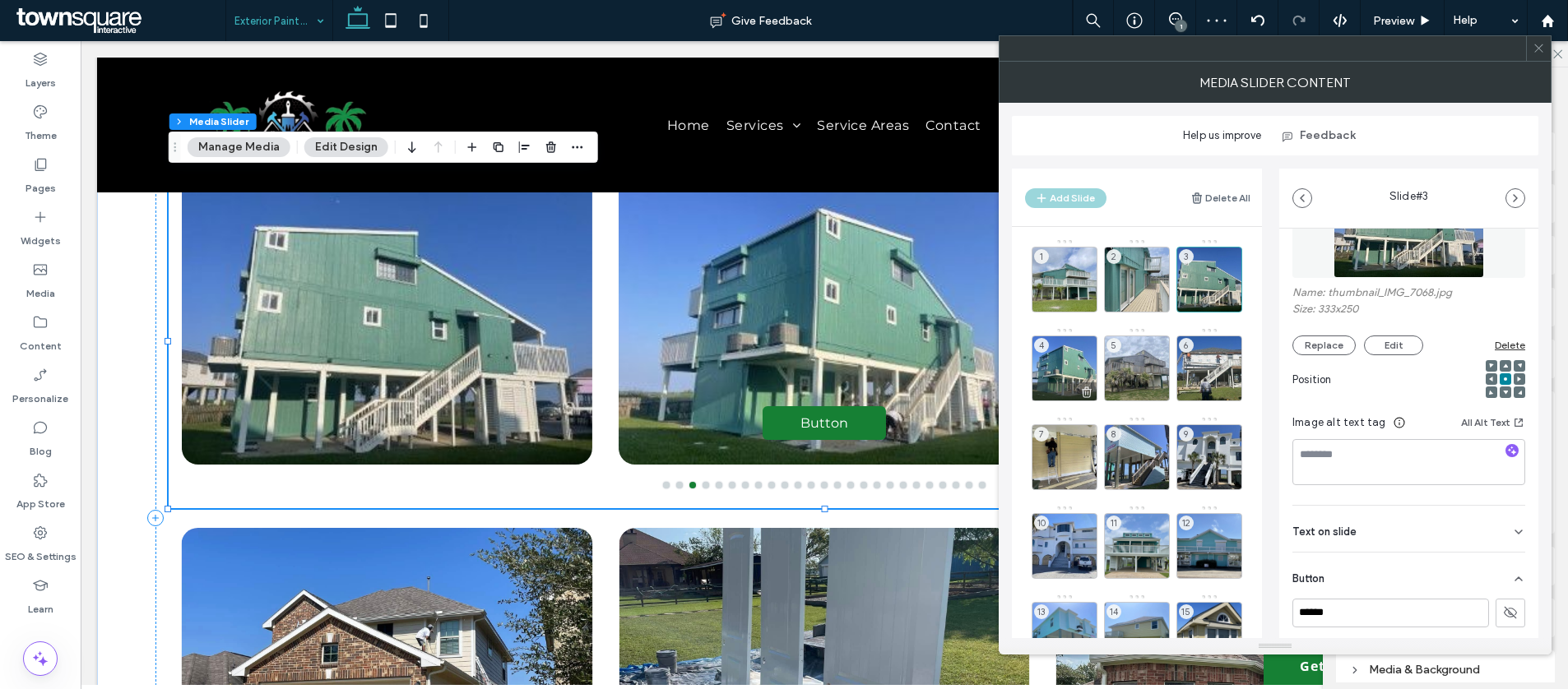 click on "4" at bounding box center [1065, 368] 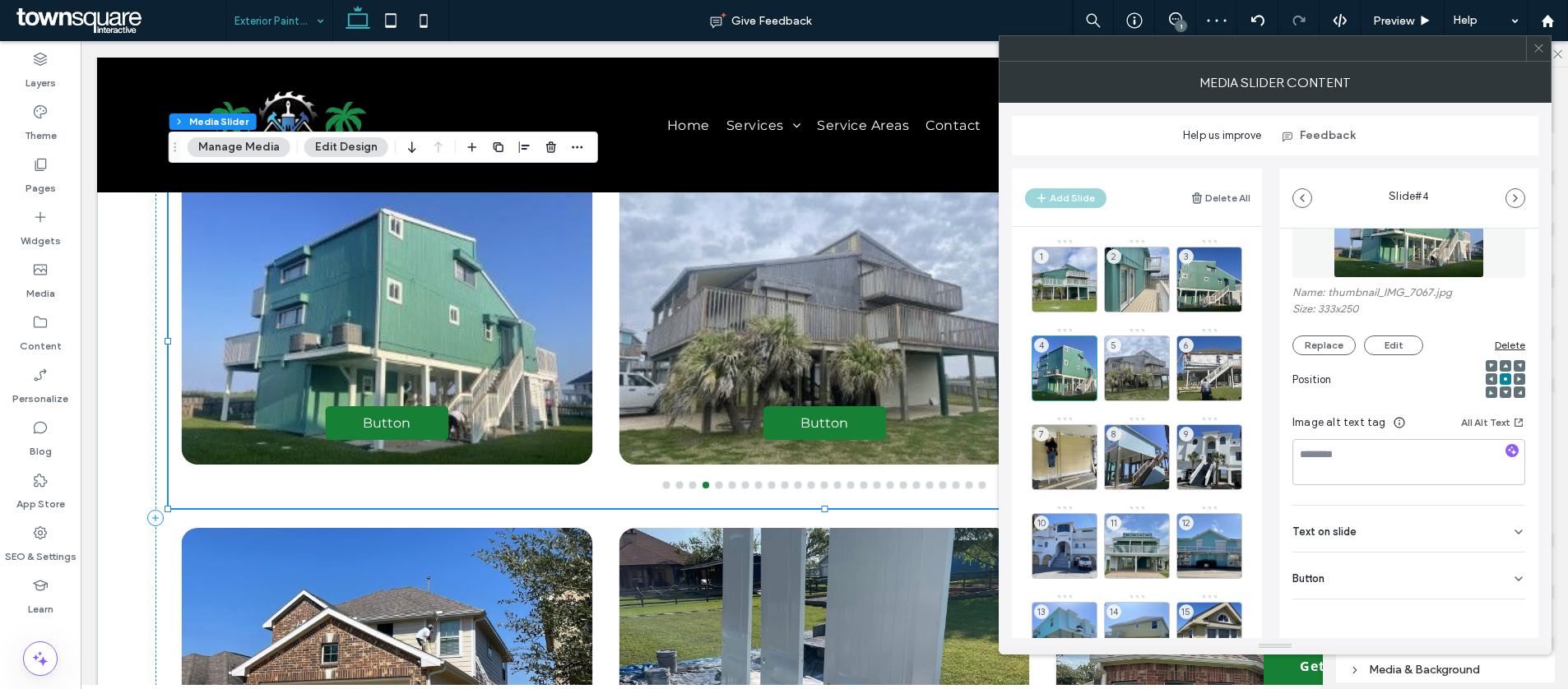 click on "Button" at bounding box center [1408, 576] 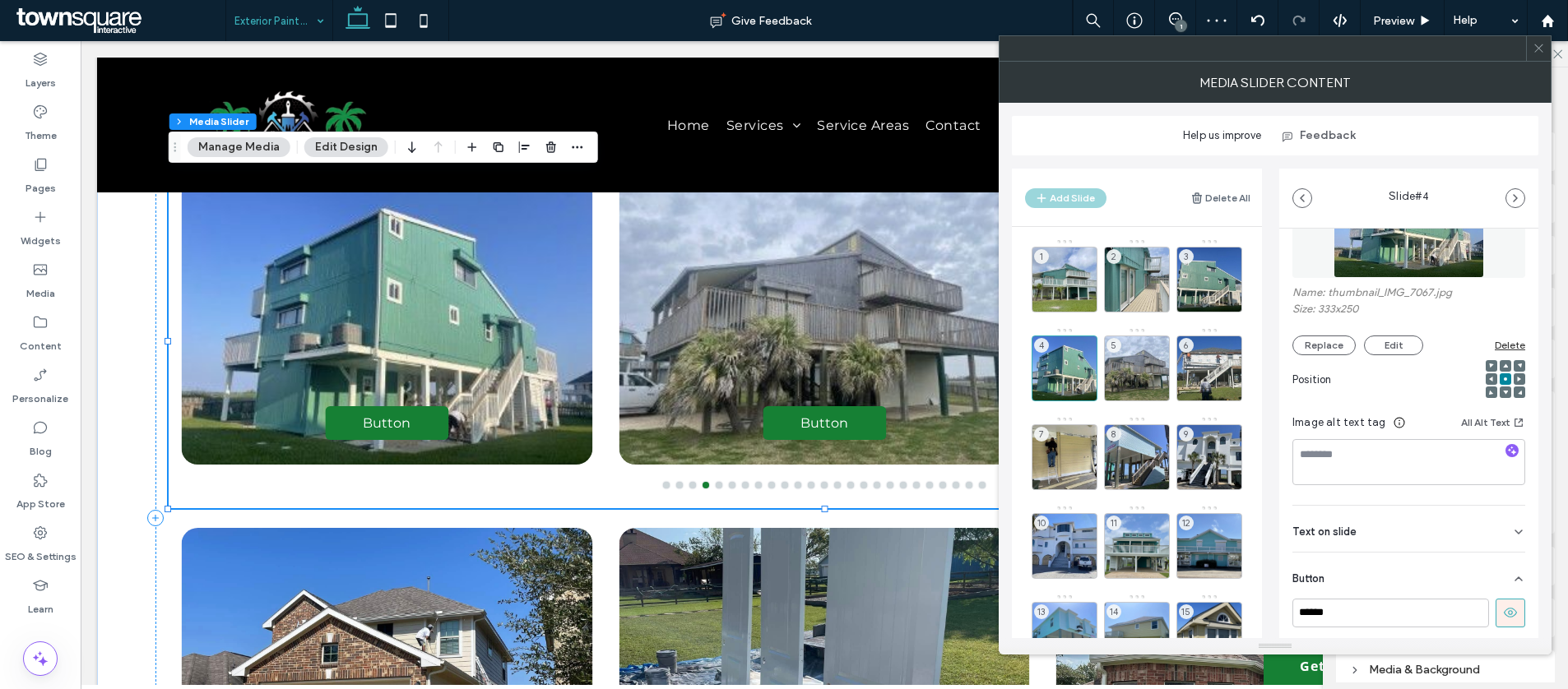 click 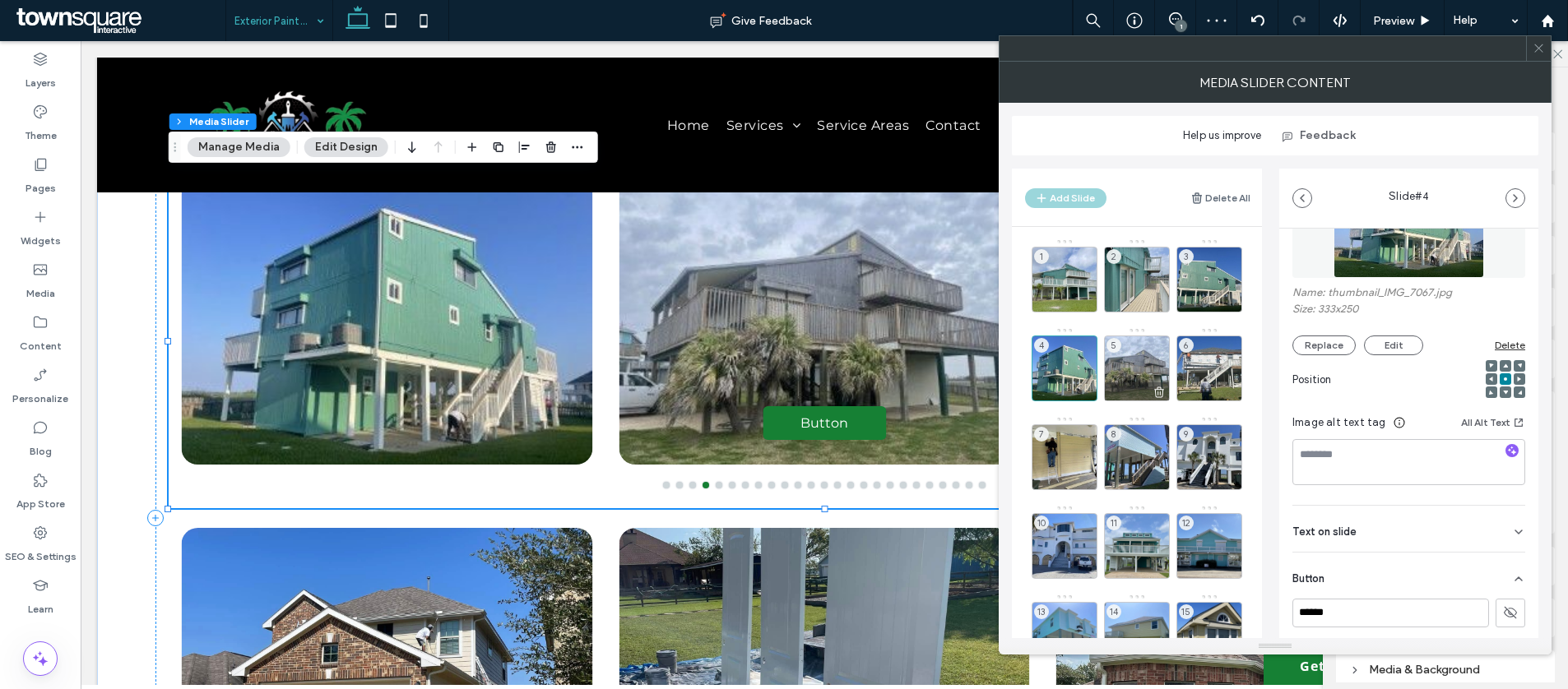 click on "5" at bounding box center (1137, 368) 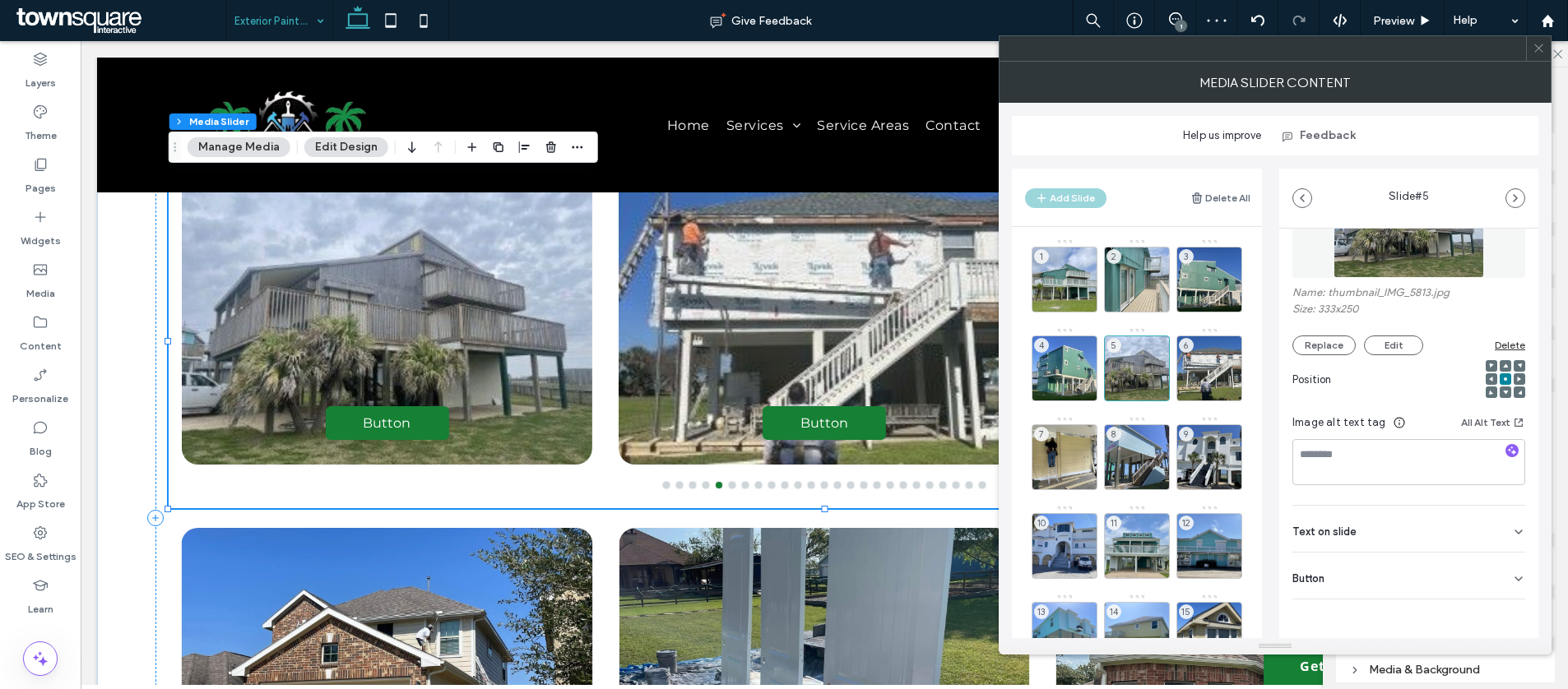 click on "Button" at bounding box center (1408, 576) 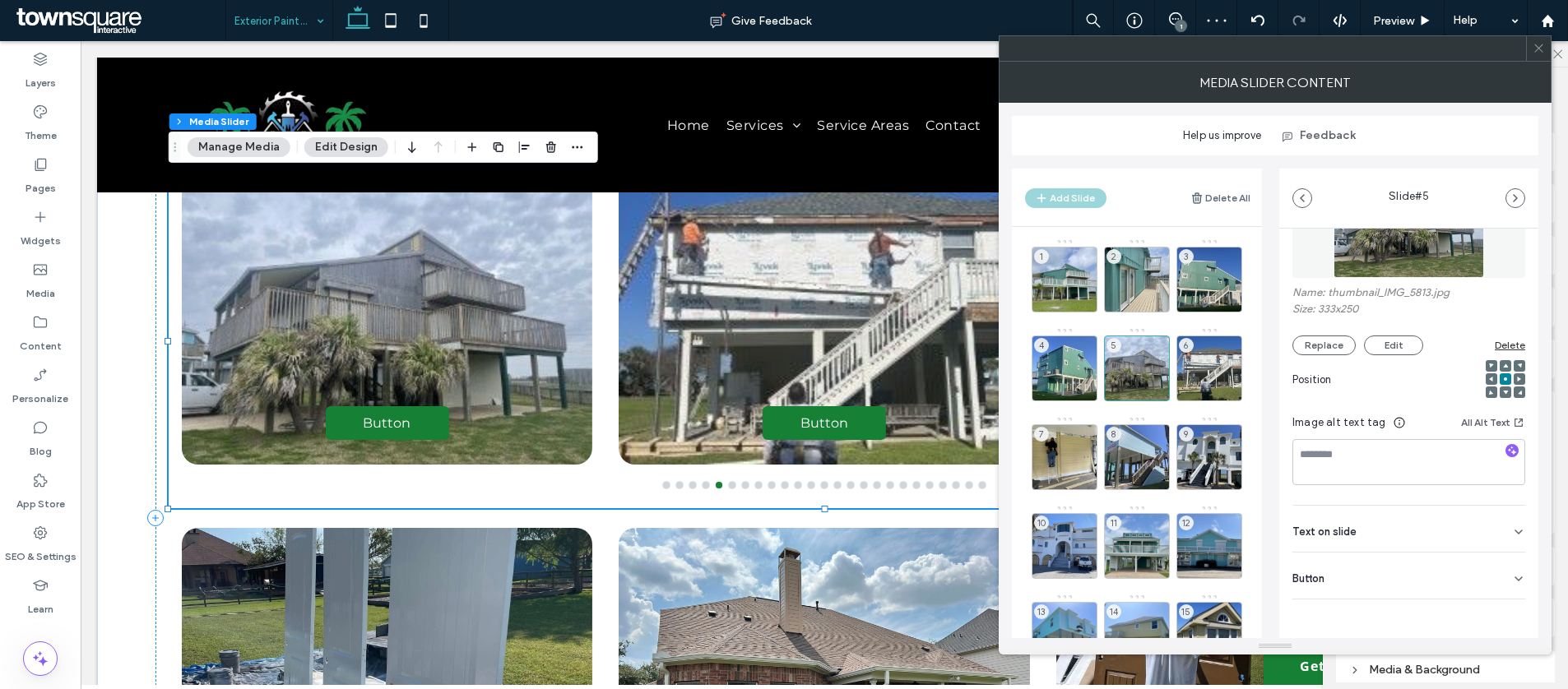 scroll, scrollTop: 110, scrollLeft: 0, axis: vertical 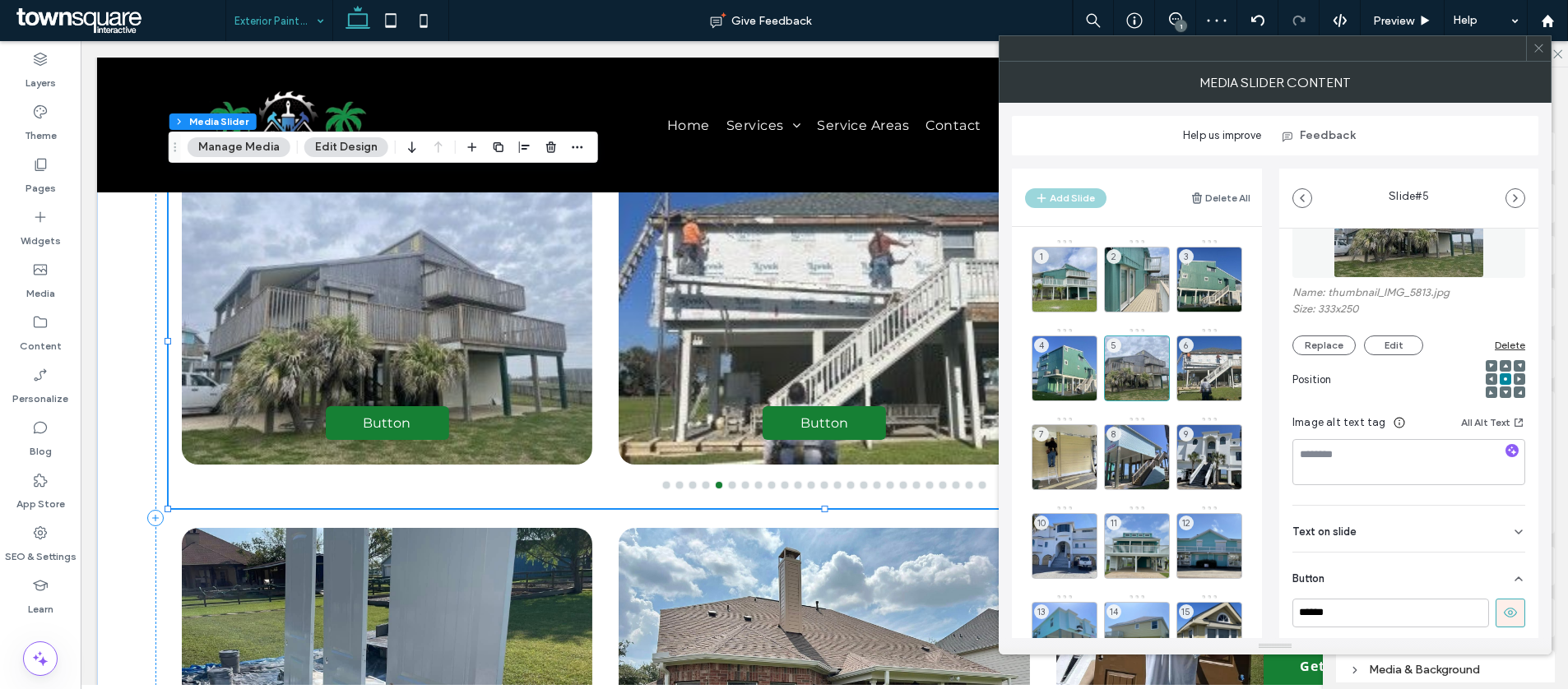 click at bounding box center [1510, 613] 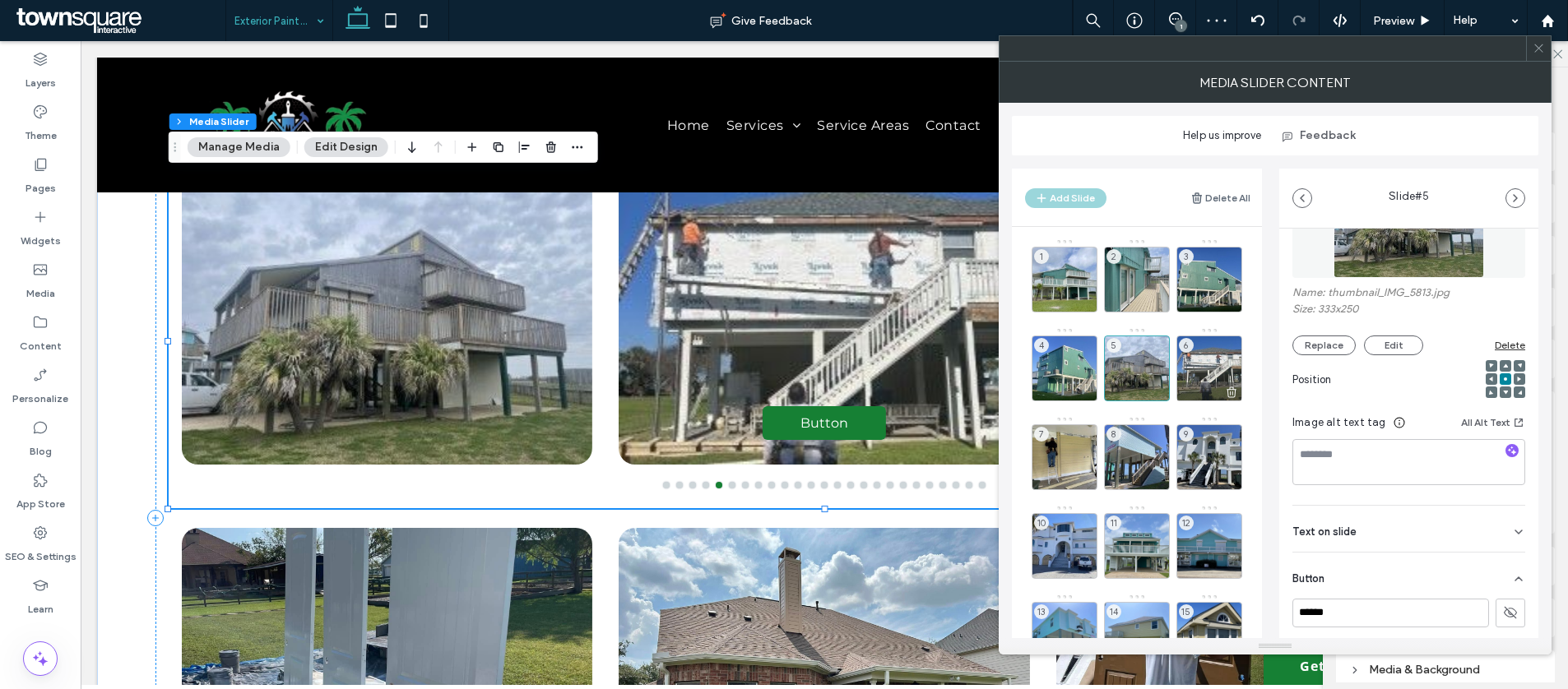 click on "6" at bounding box center (1186, 345) 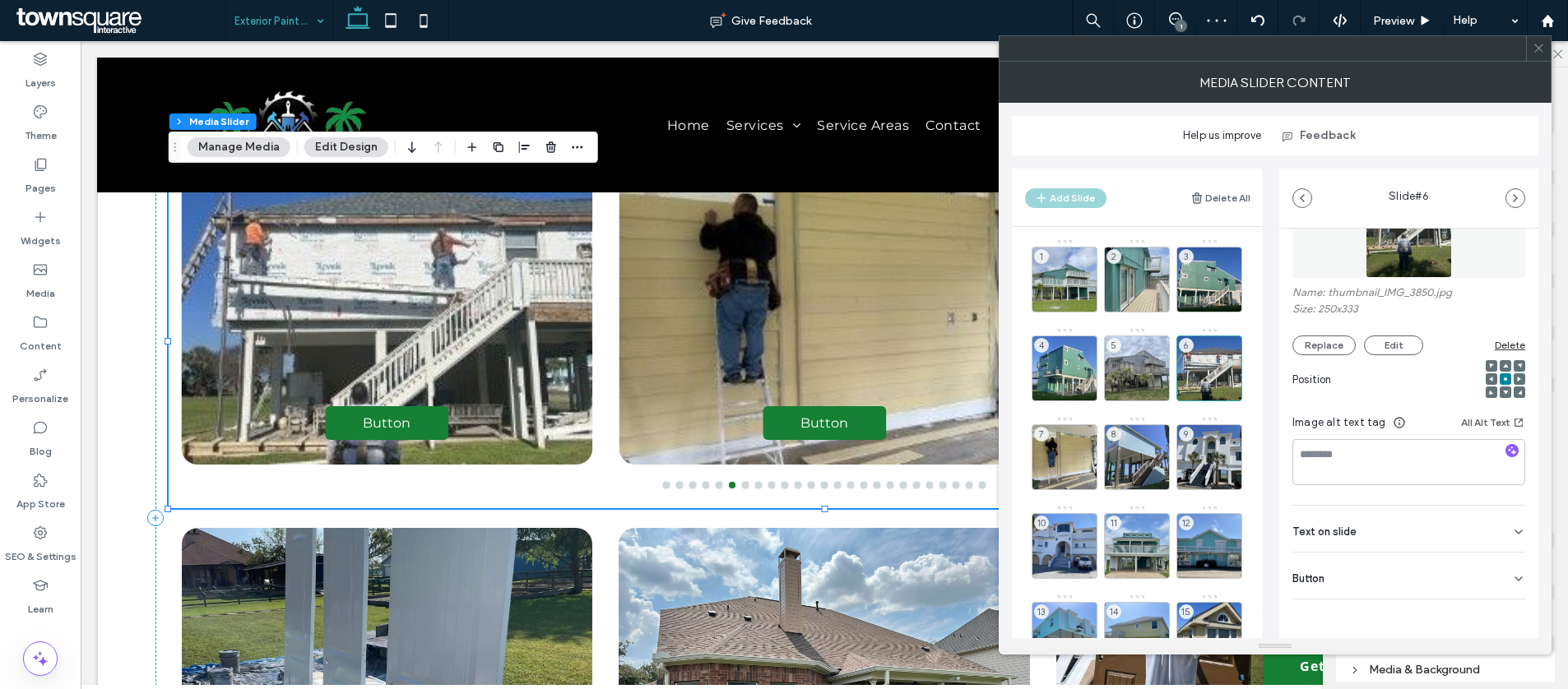 click on "Button" at bounding box center (1408, 576) 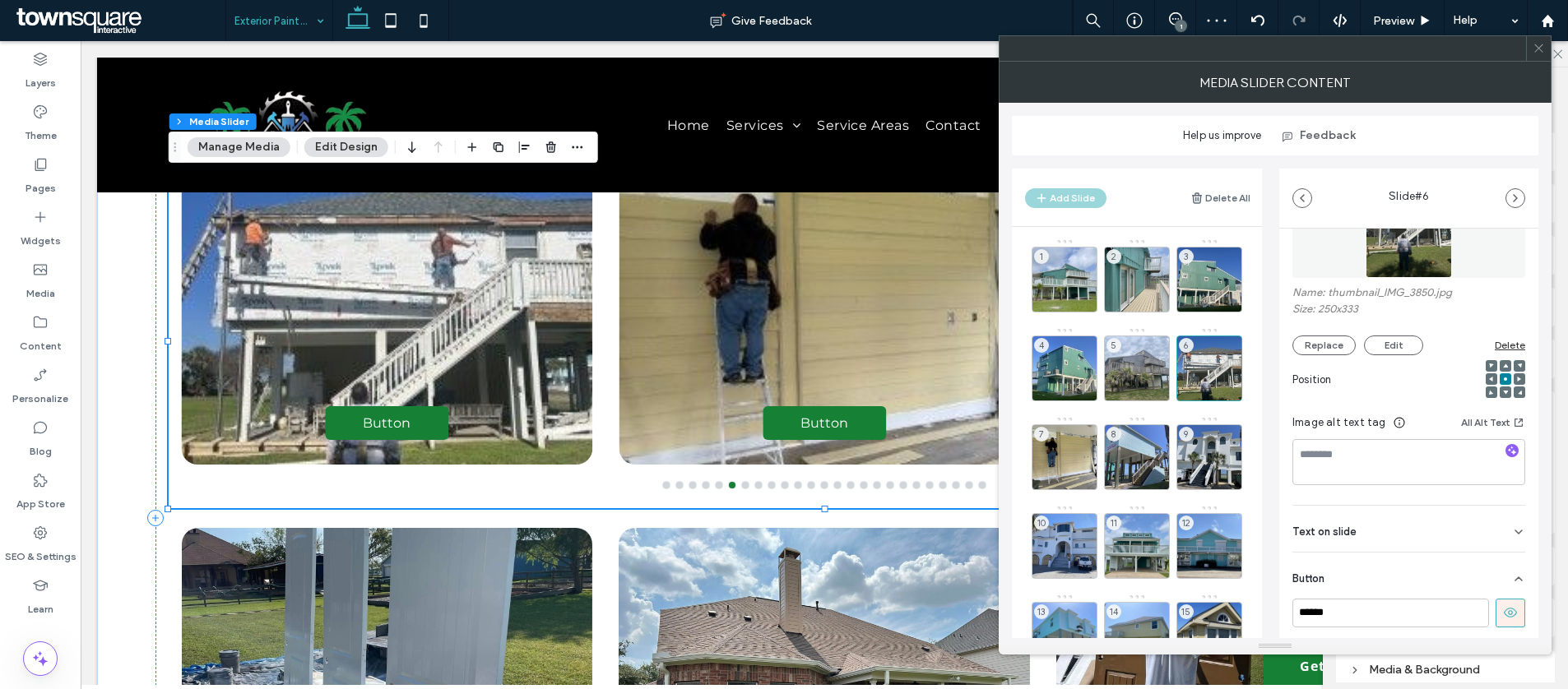 scroll, scrollTop: 110, scrollLeft: 0, axis: vertical 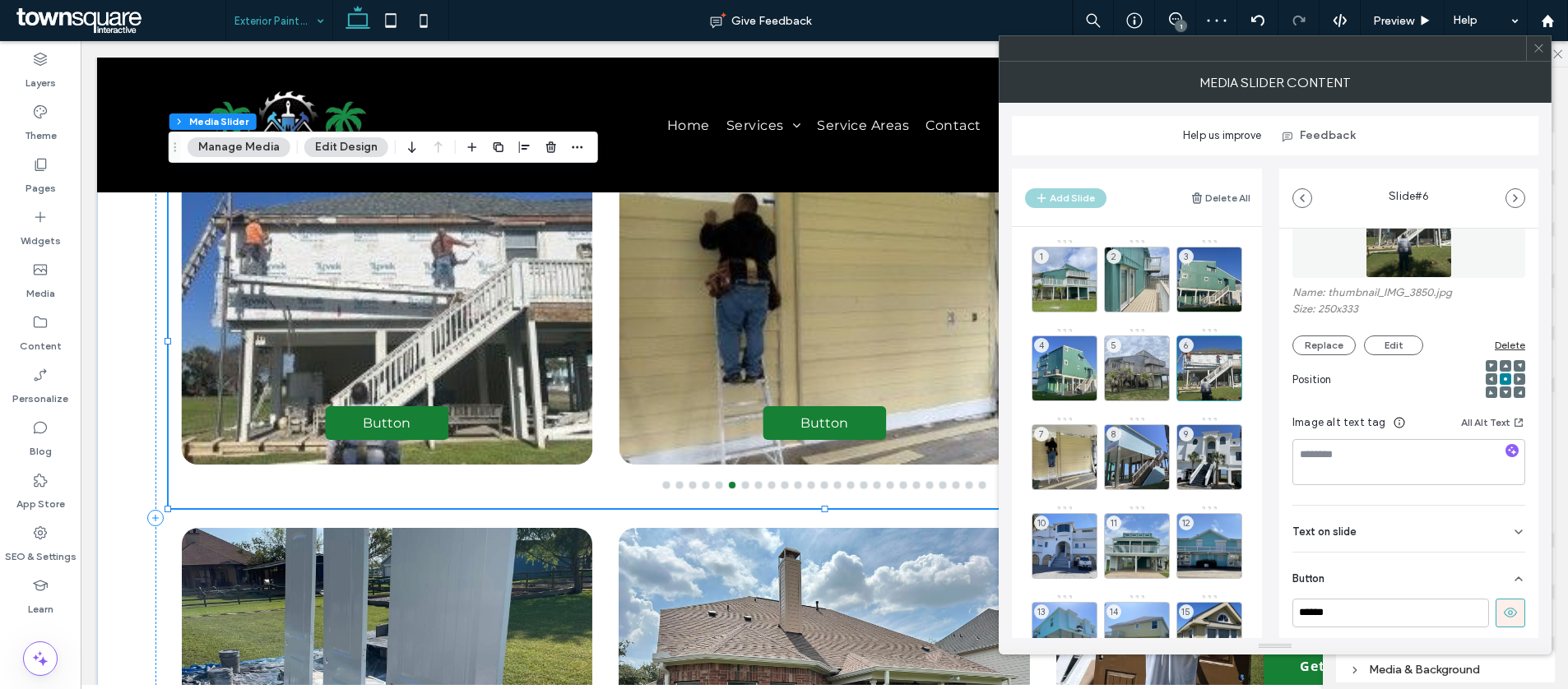 click 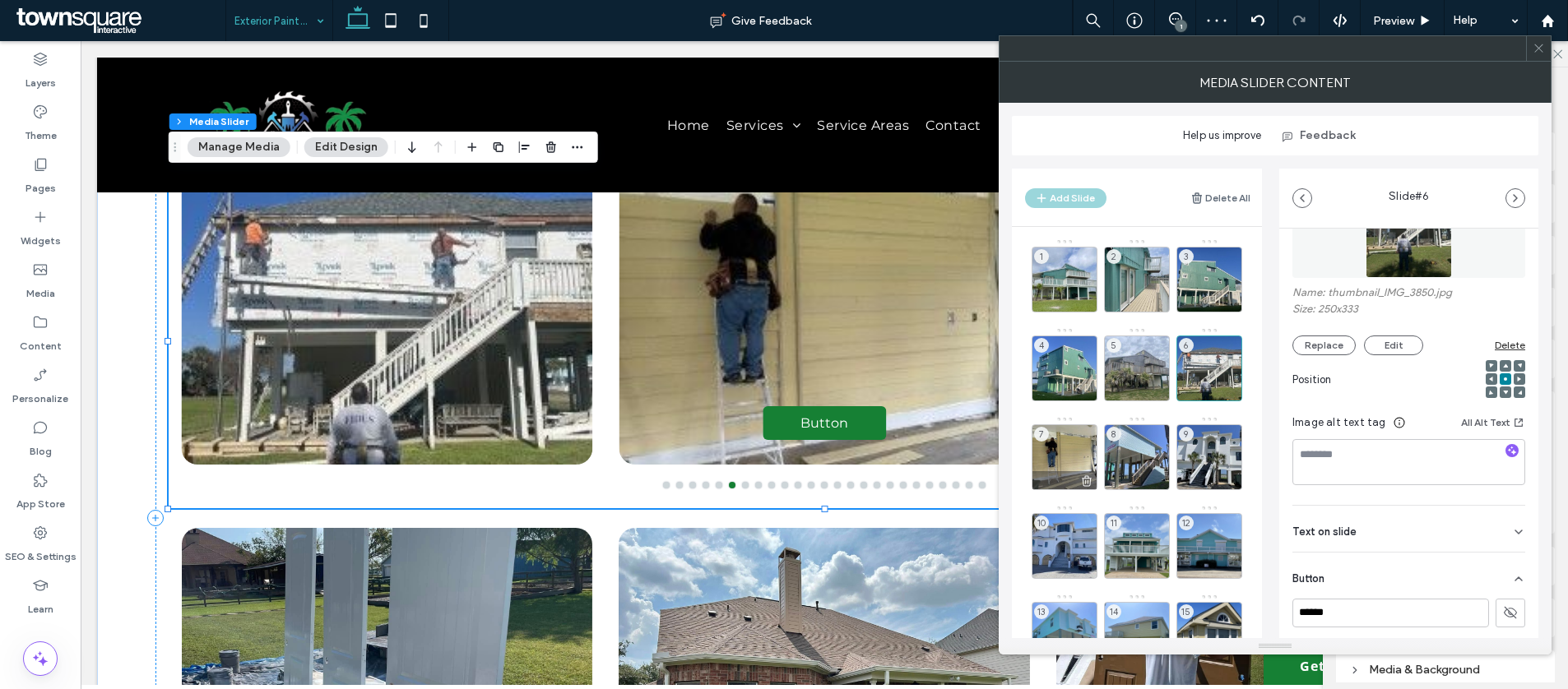 click on "7" at bounding box center [1065, 457] 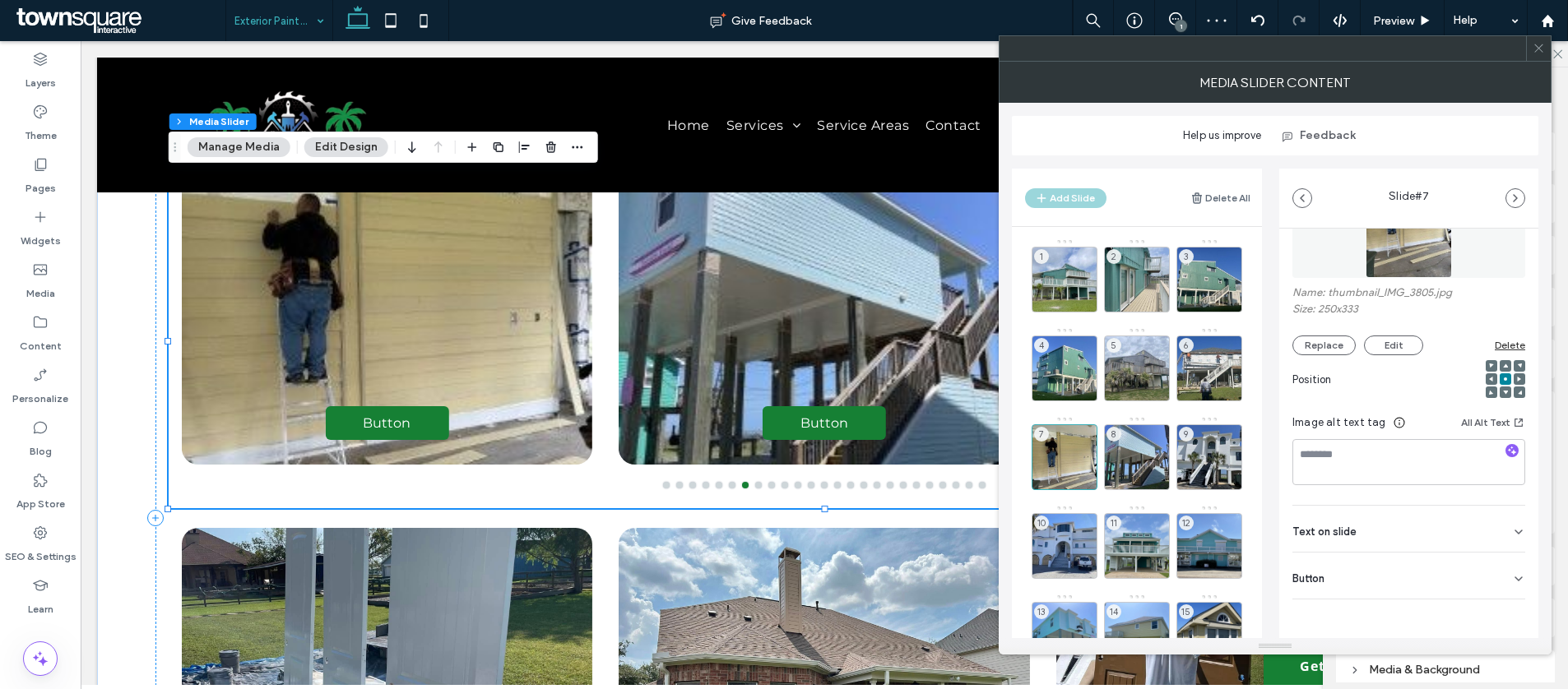 click 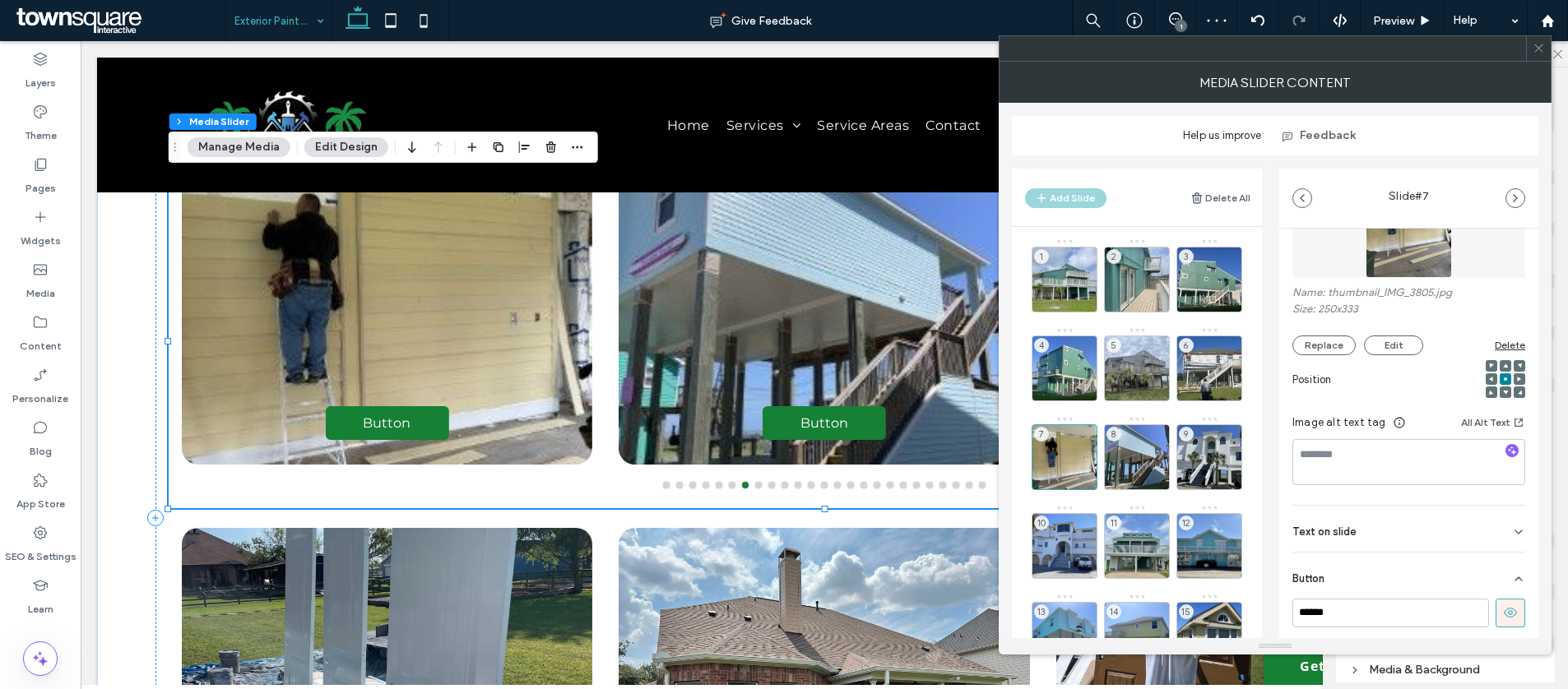 click 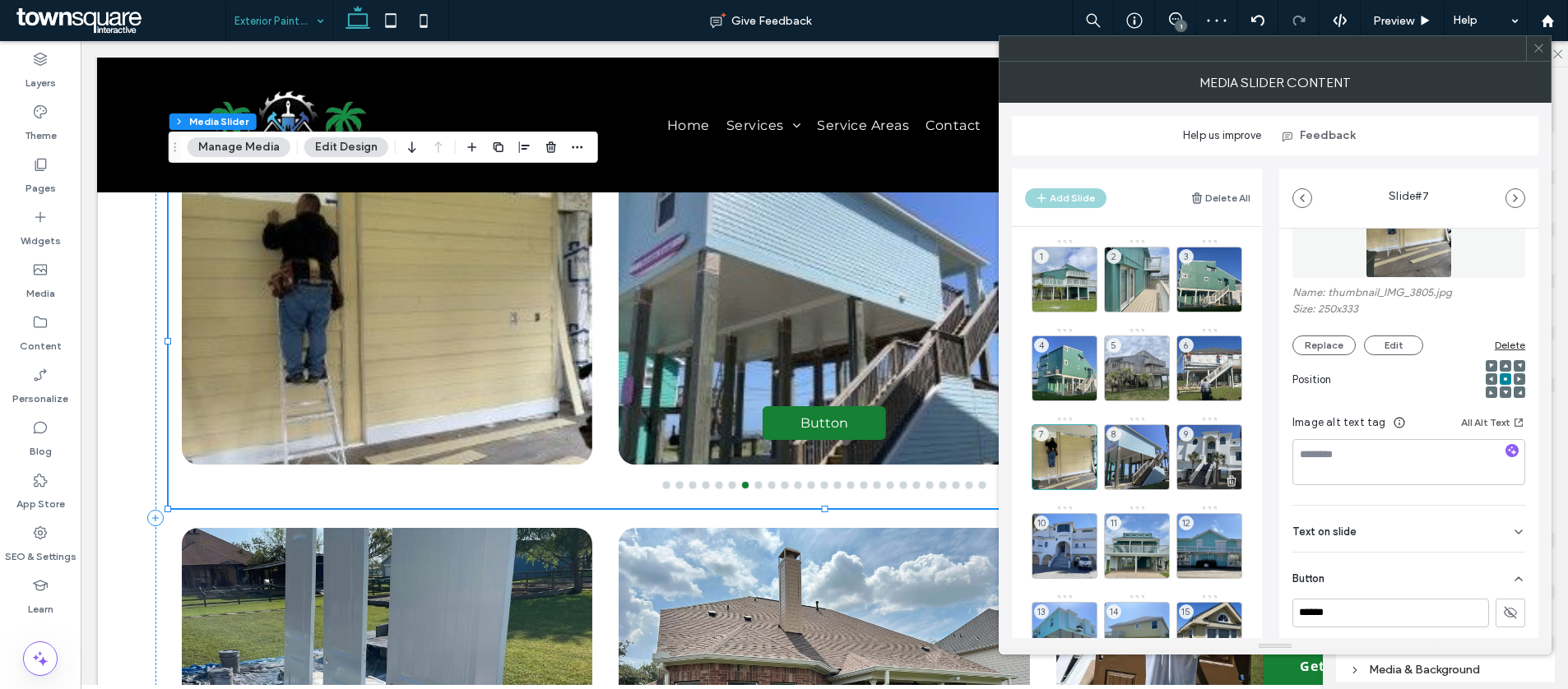drag, startPoint x: 1115, startPoint y: 437, endPoint x: 1223, endPoint y: 473, distance: 113.842 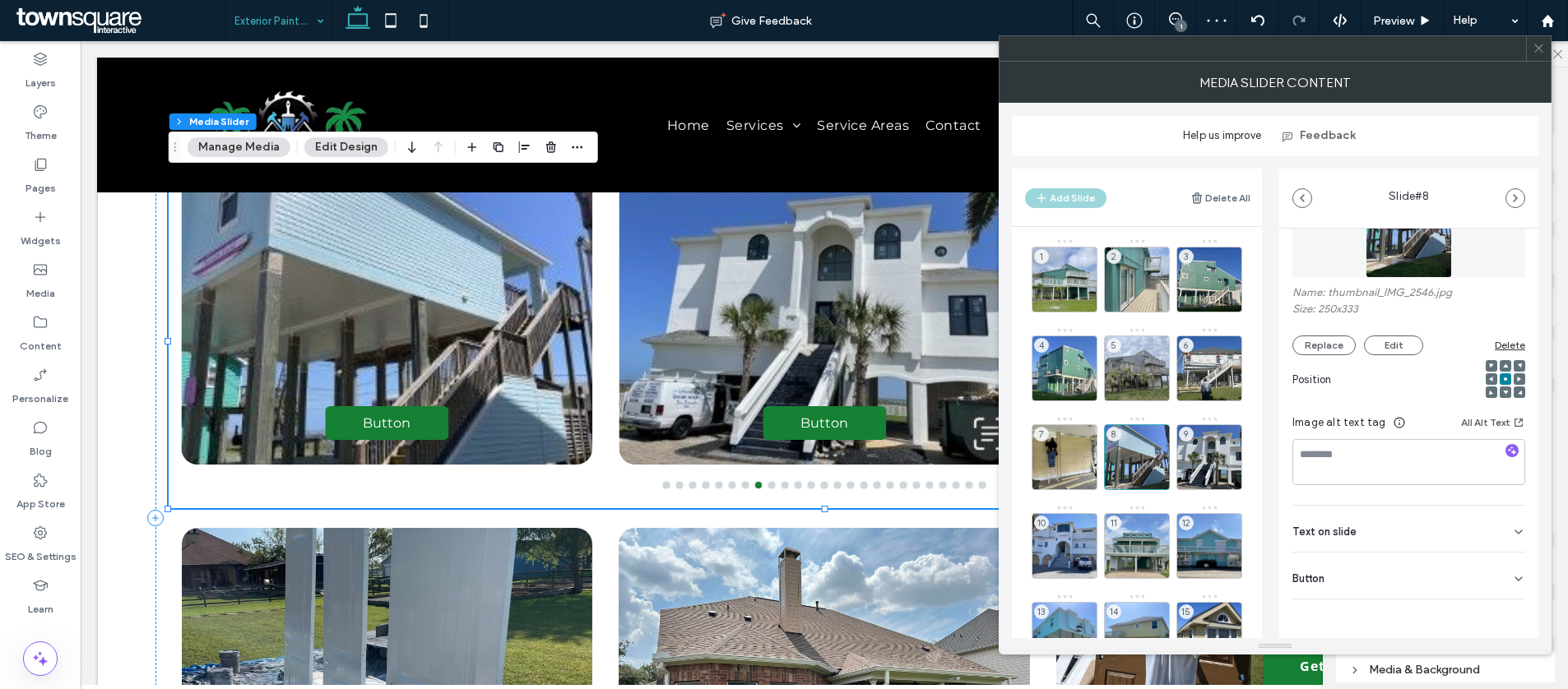 drag, startPoint x: 1485, startPoint y: 558, endPoint x: 1498, endPoint y: 583, distance: 28 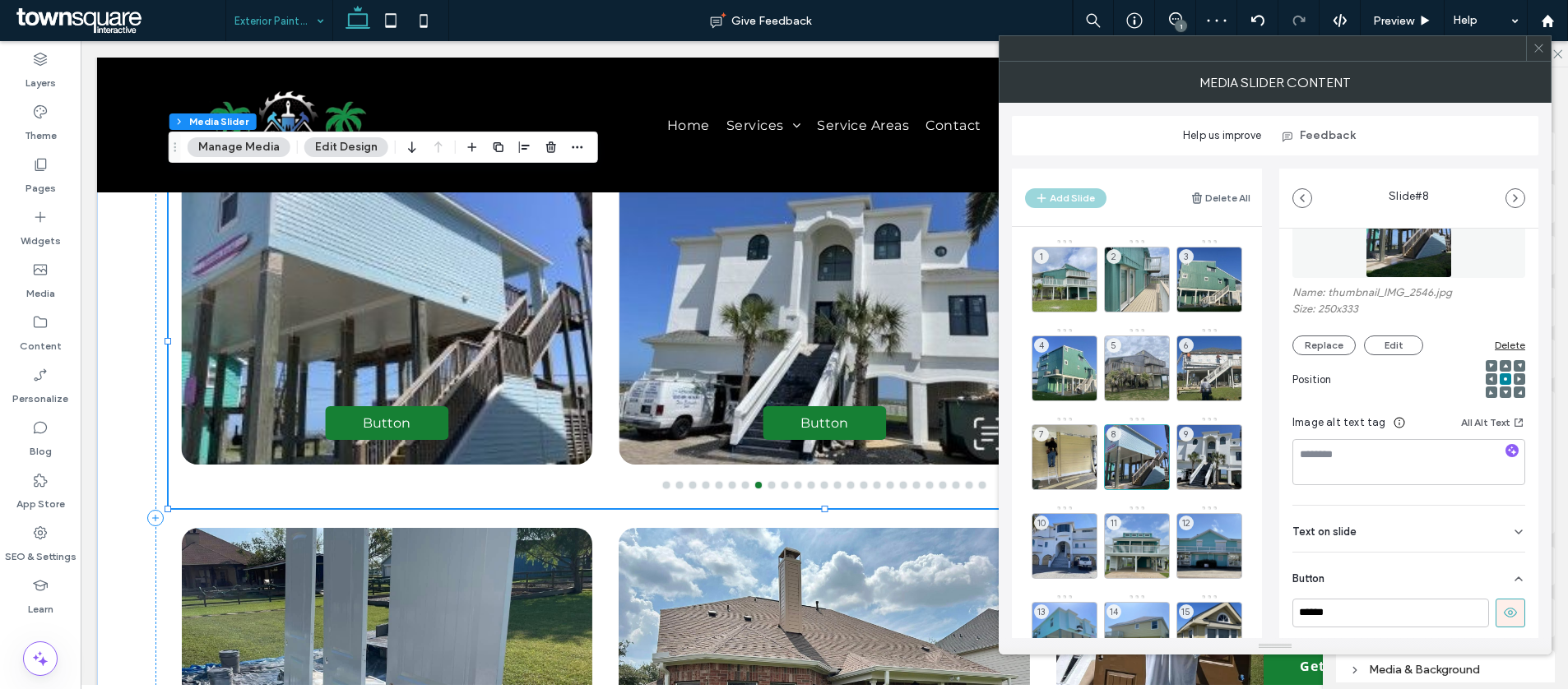 scroll, scrollTop: 110, scrollLeft: 0, axis: vertical 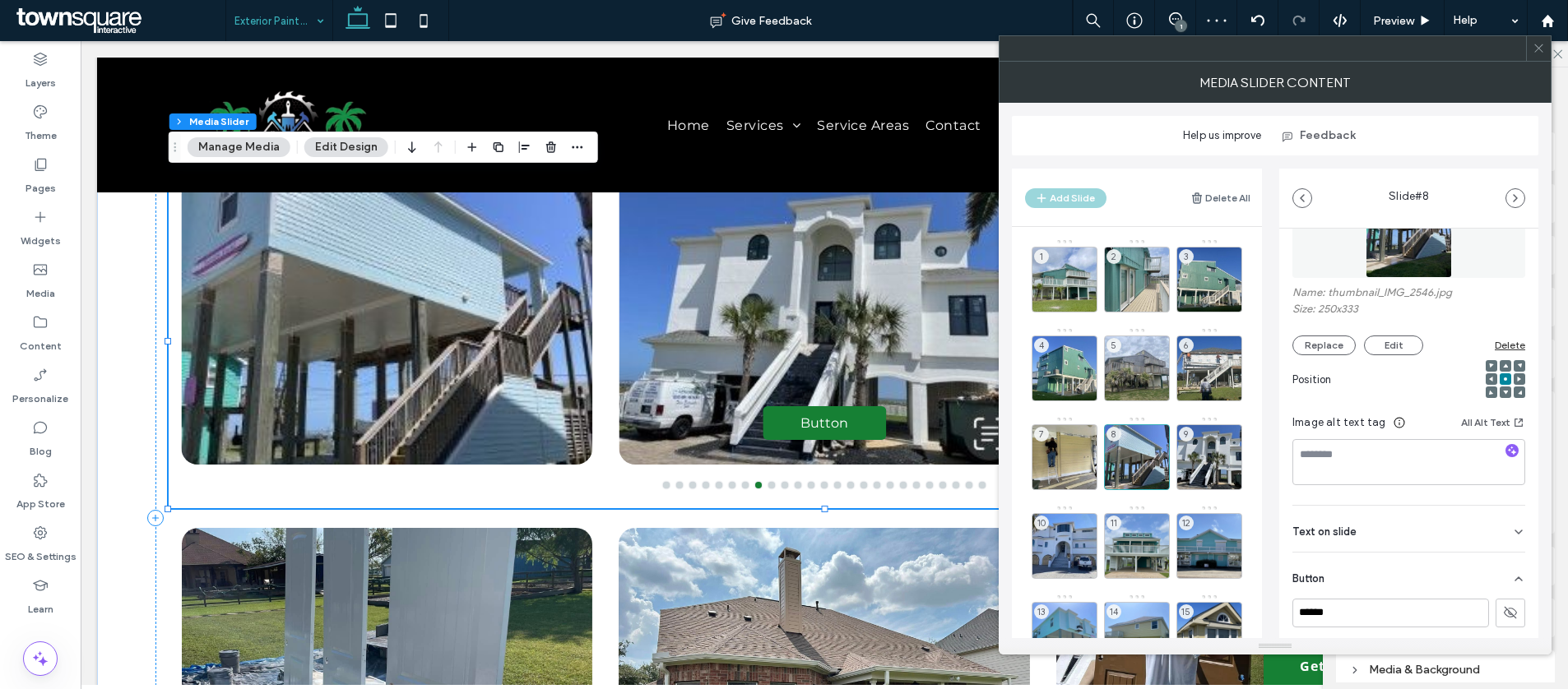 click on "1 2 3 4 5 6 7 8 9 10 11 12 13 14 15 16 17 18 19 20 21 22 23 24 25" at bounding box center (1147, 635) 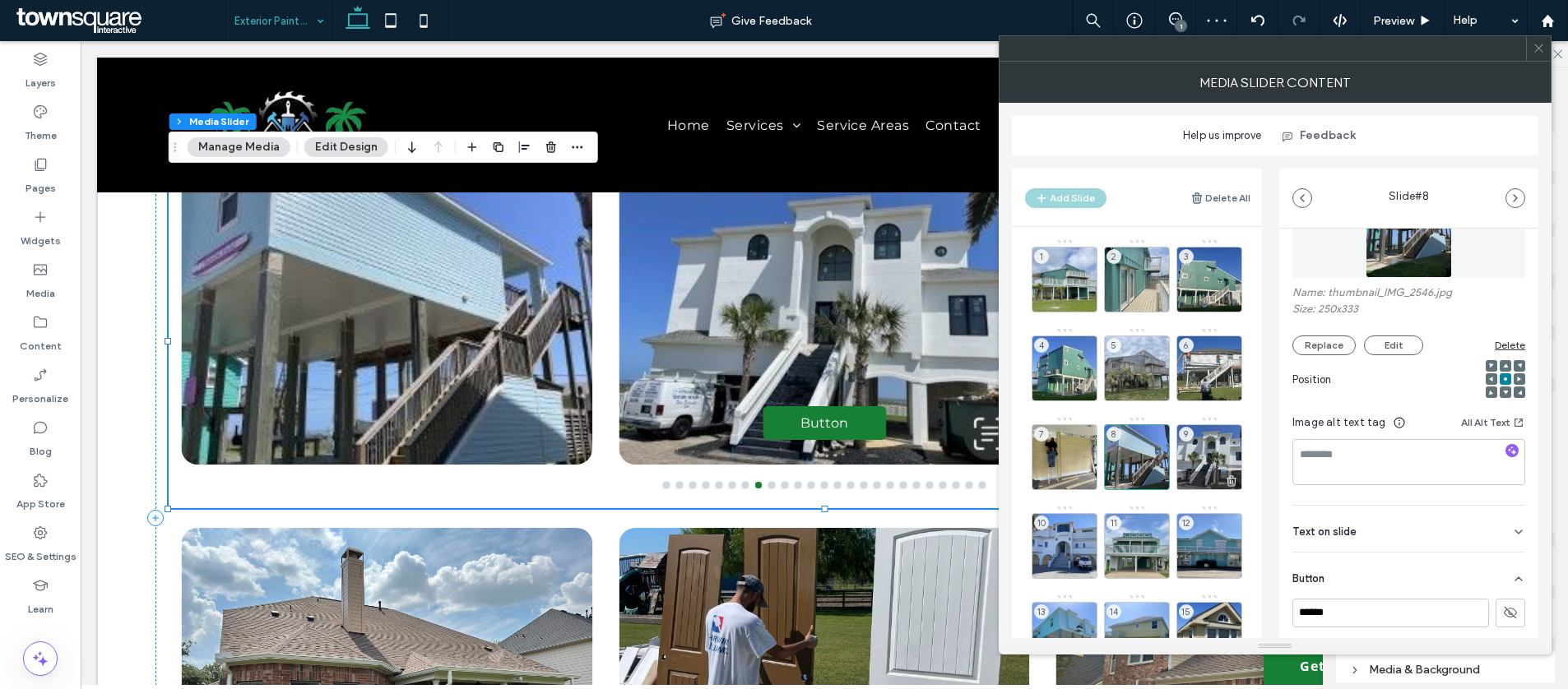 click on "9" at bounding box center [1209, 457] 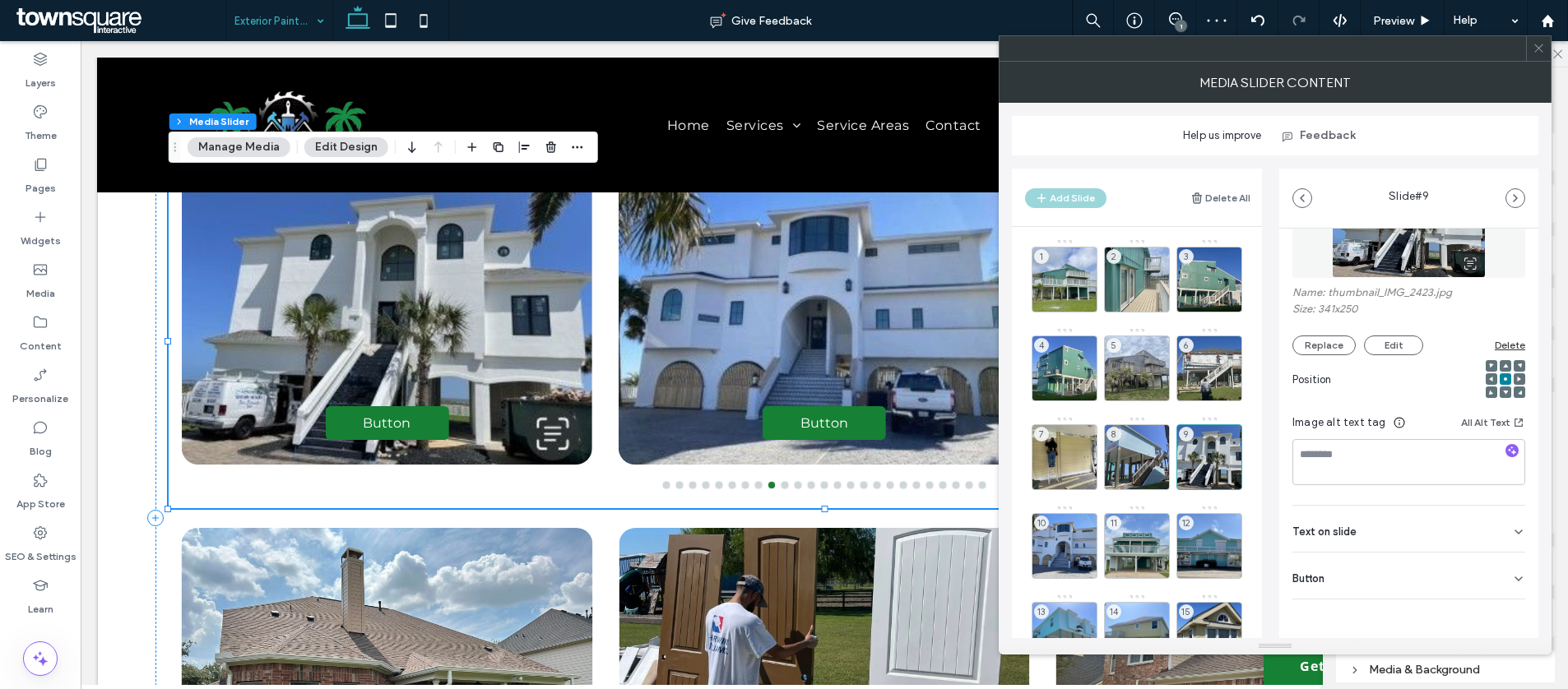click on "Button" at bounding box center [1408, 576] 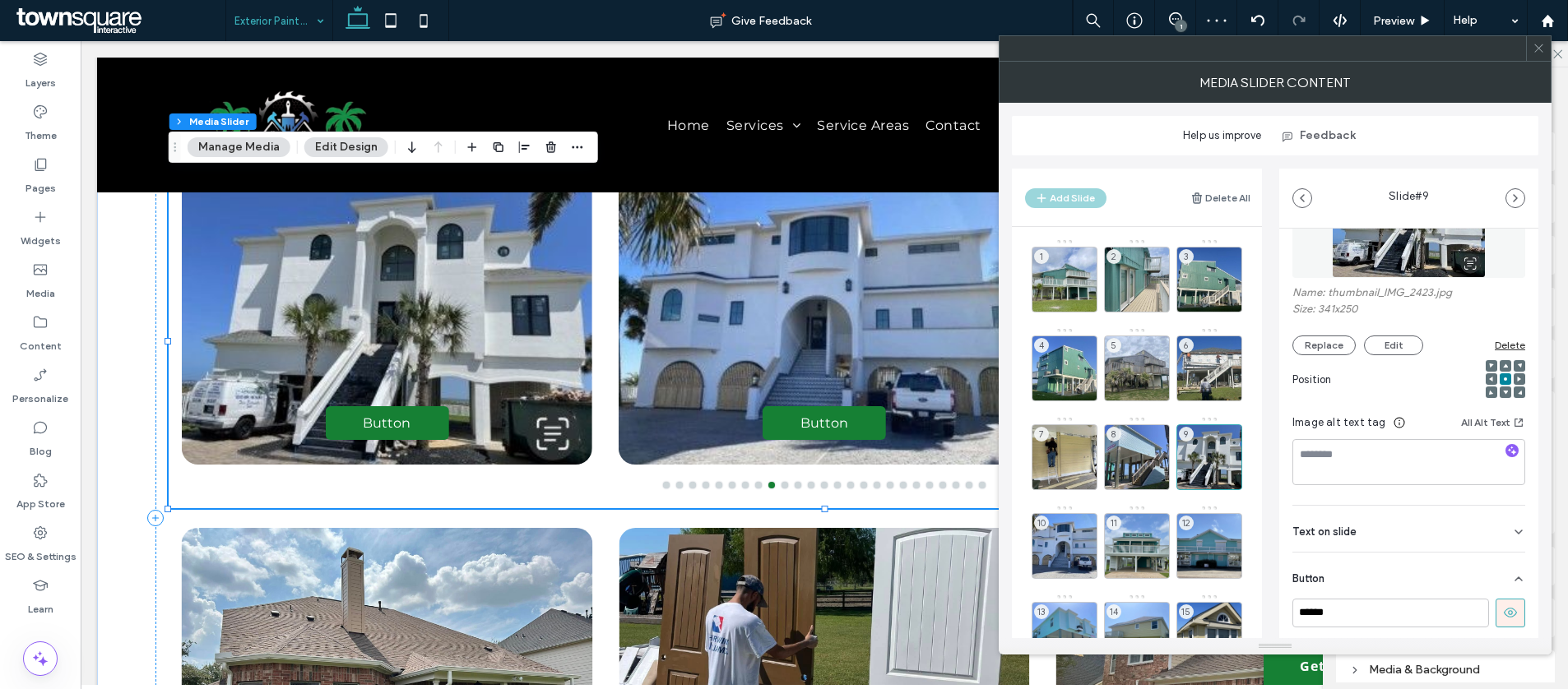 click 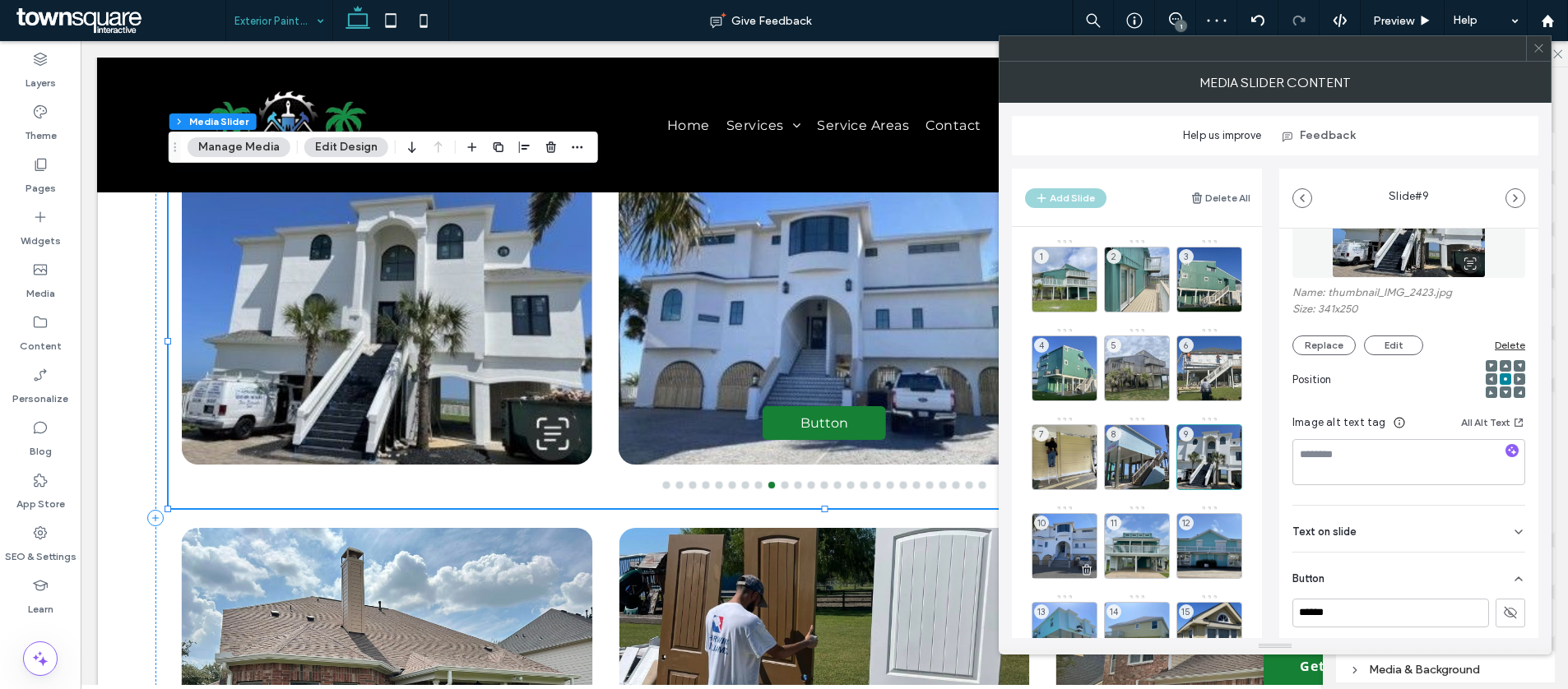 click on "10" at bounding box center (1065, 546) 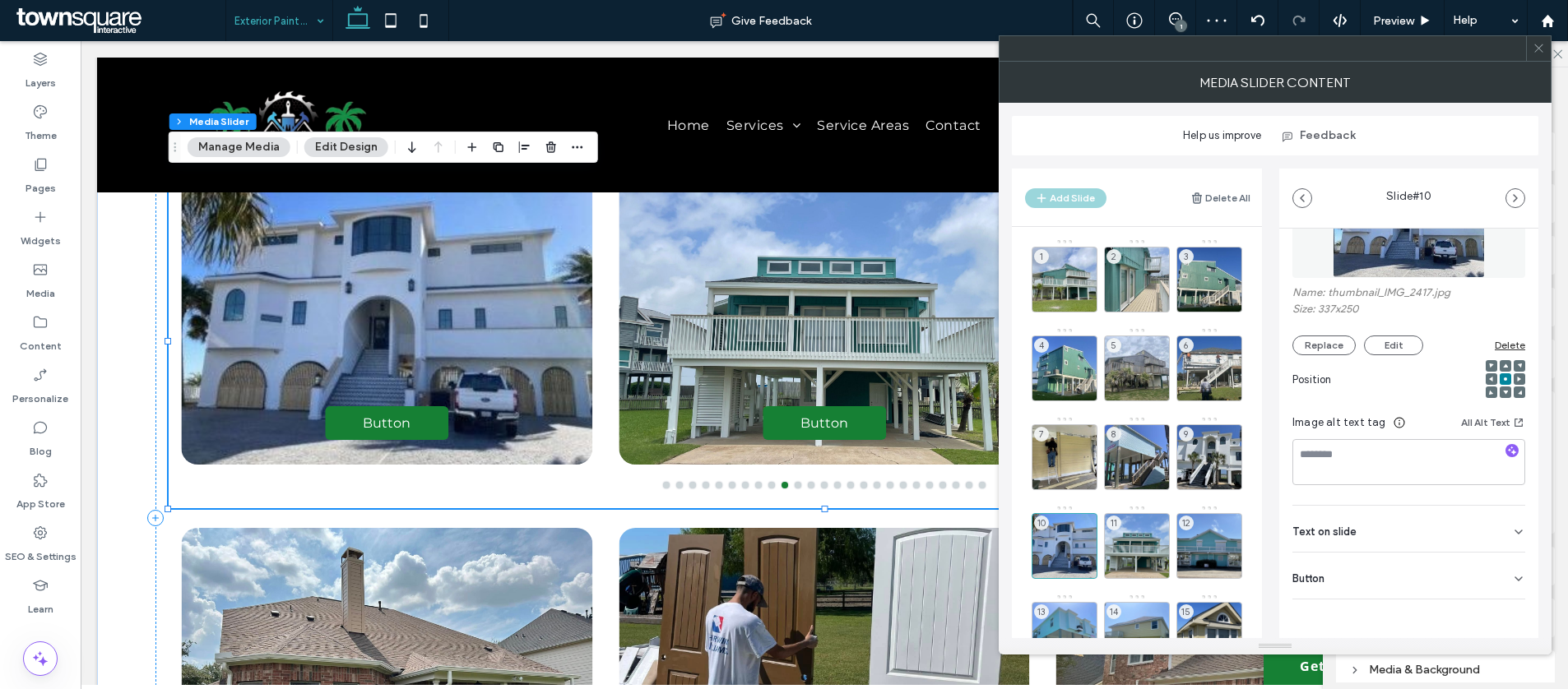 drag, startPoint x: 1458, startPoint y: 573, endPoint x: 1500, endPoint y: 610, distance: 55.9732 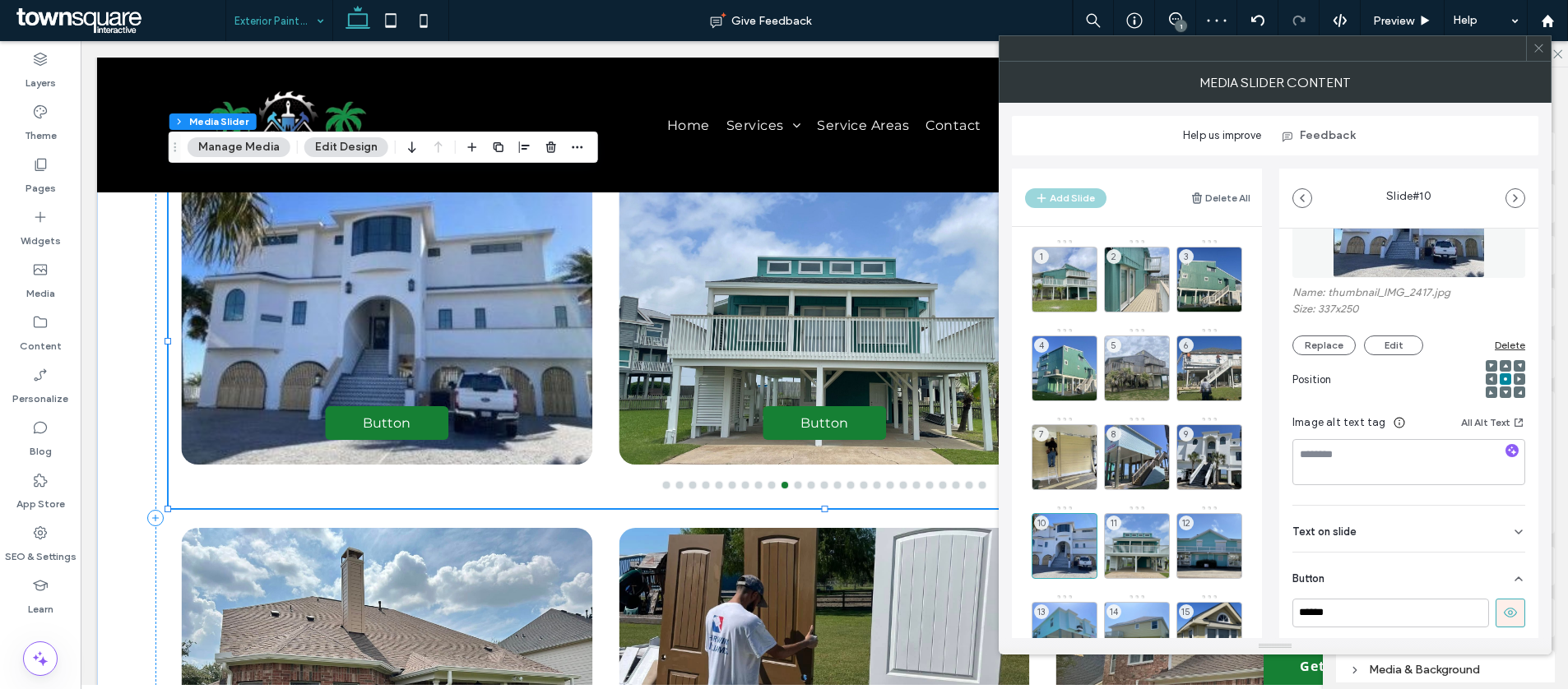 click 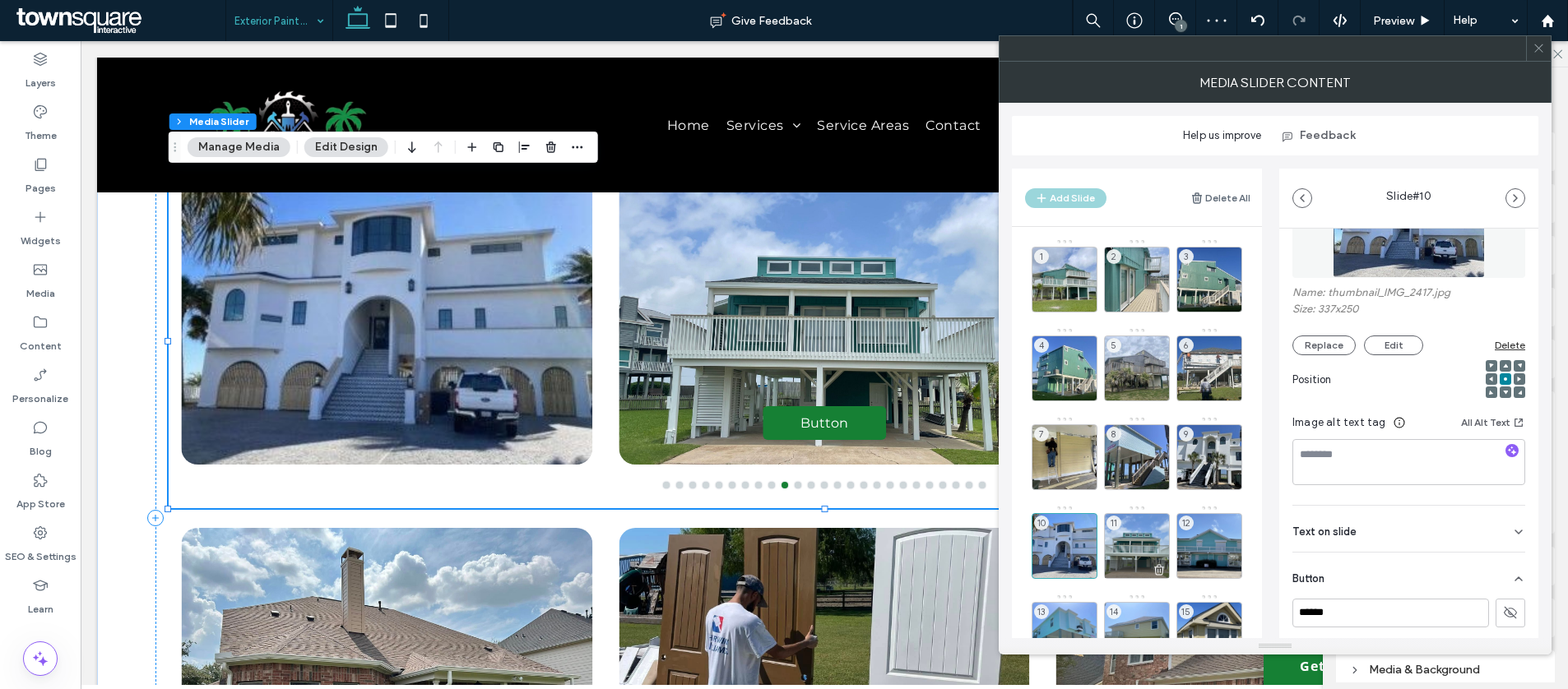 click on "11" at bounding box center (1137, 546) 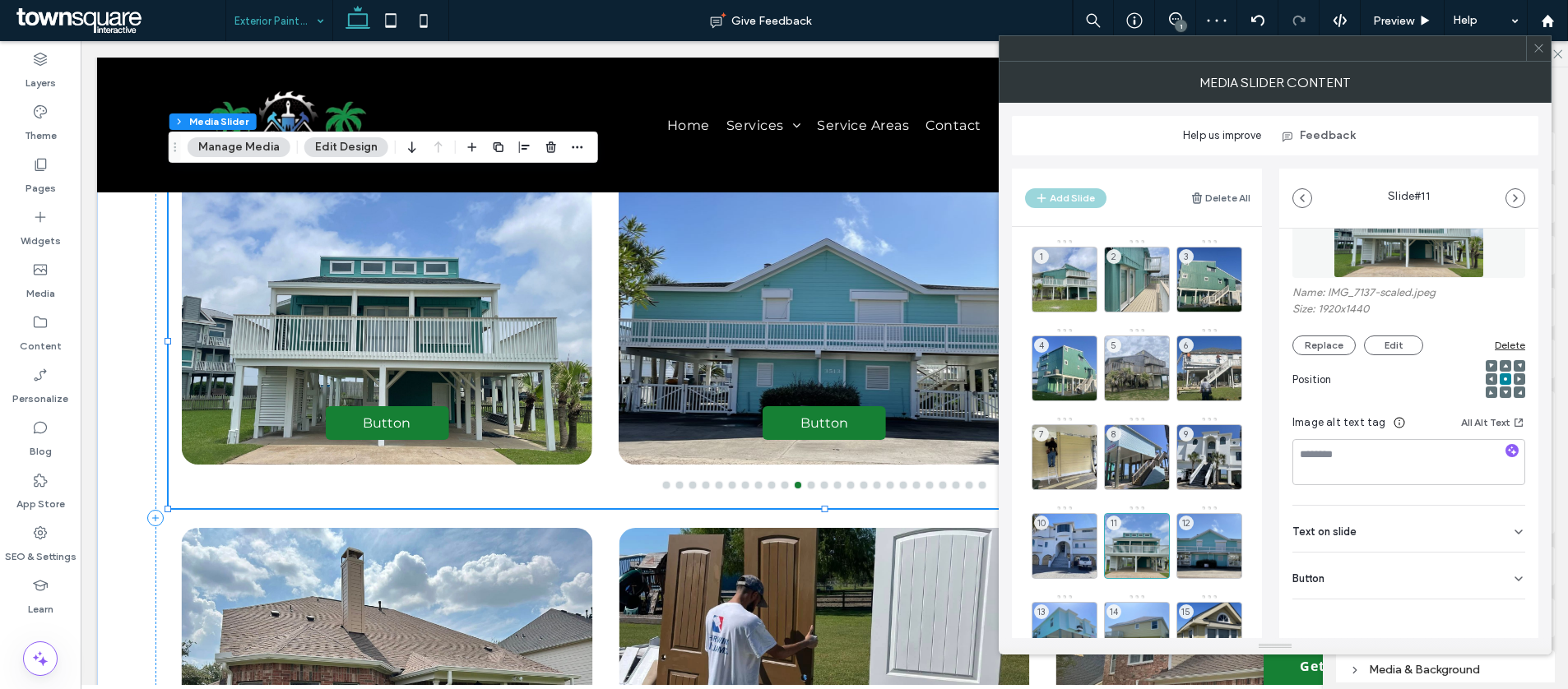 click on "Button" at bounding box center (1408, 576) 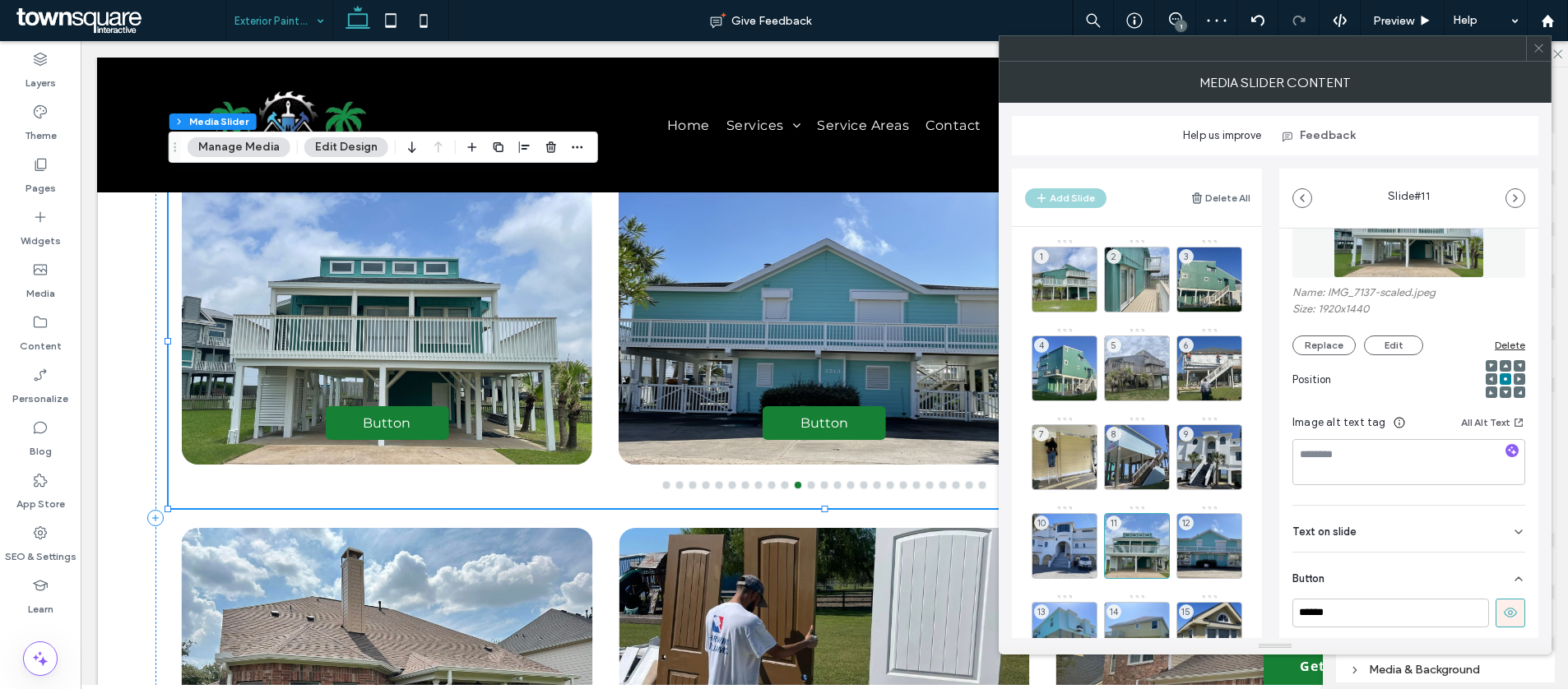 click at bounding box center (1510, 613) 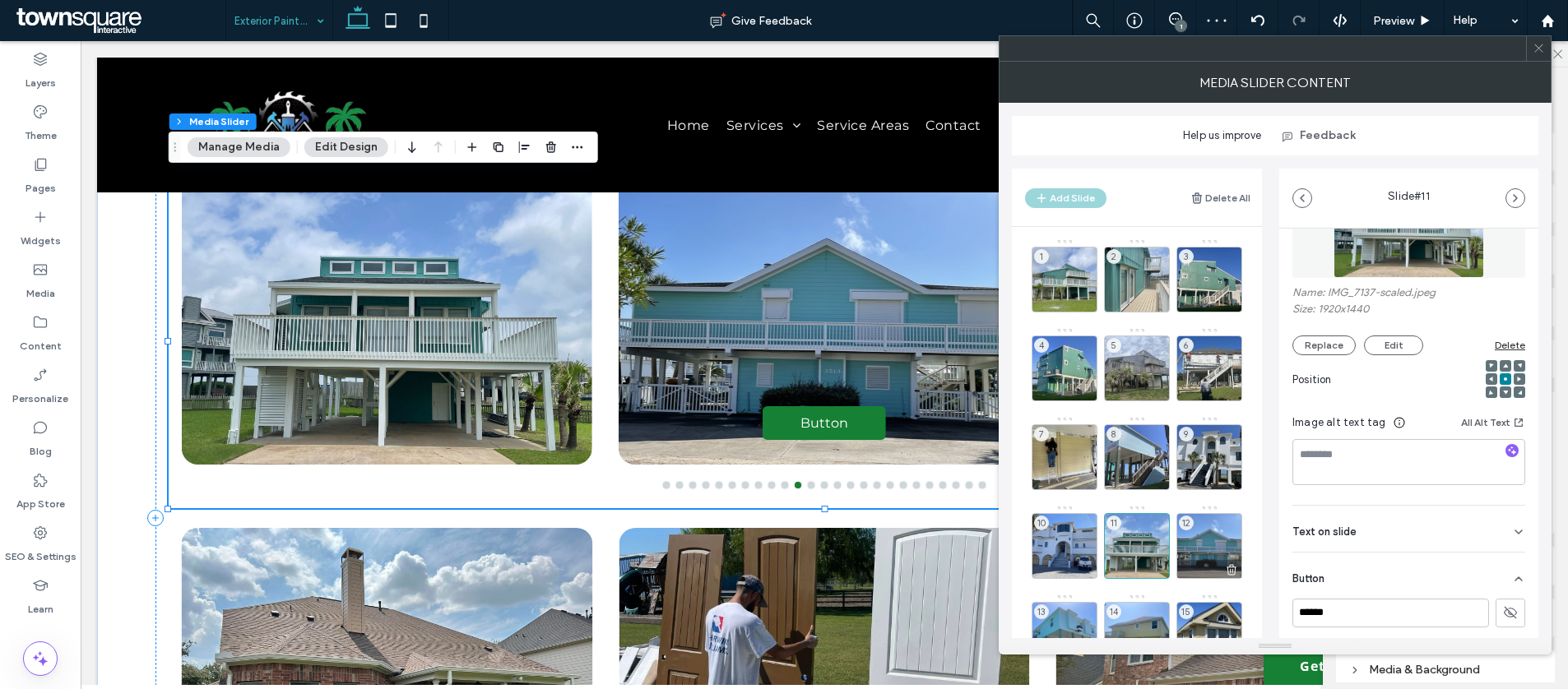 click on "12" at bounding box center (1209, 546) 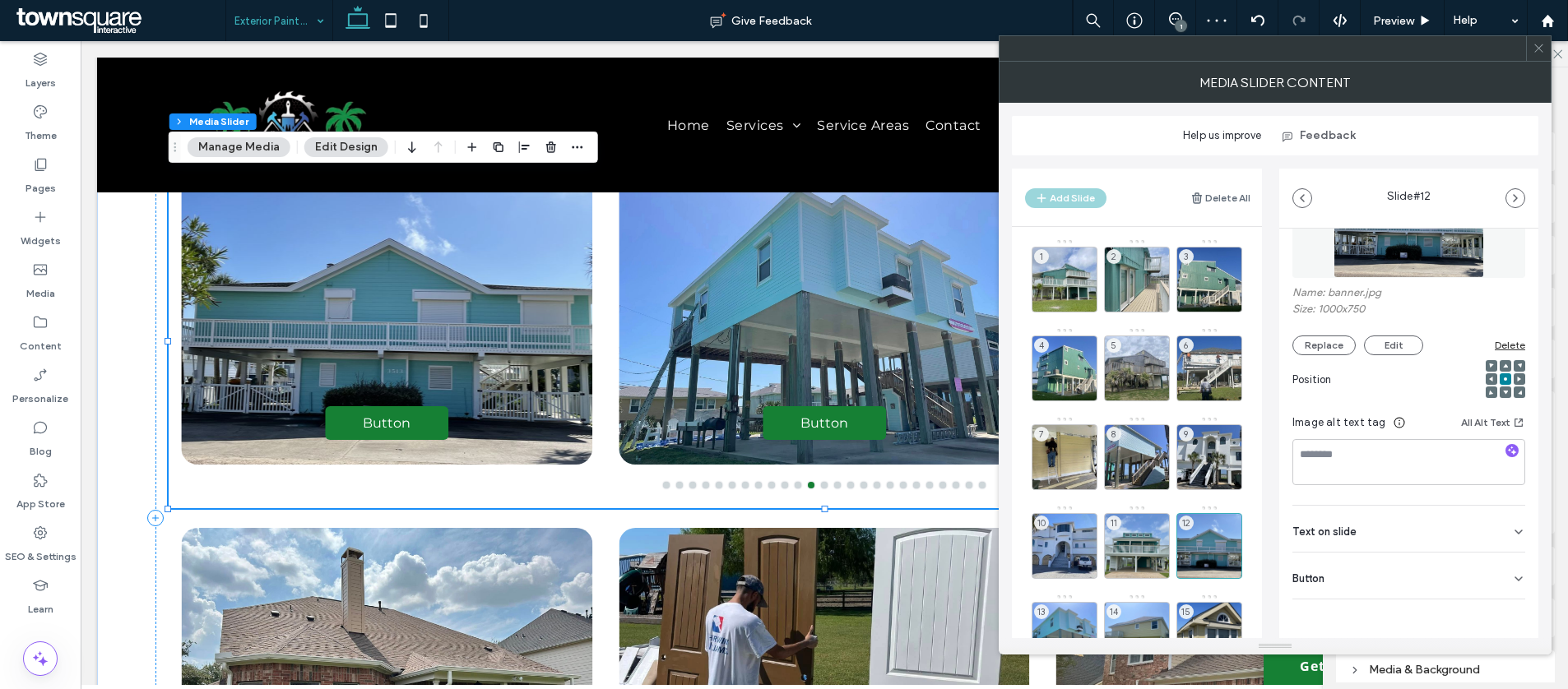 click on "Button" at bounding box center [1408, 576] 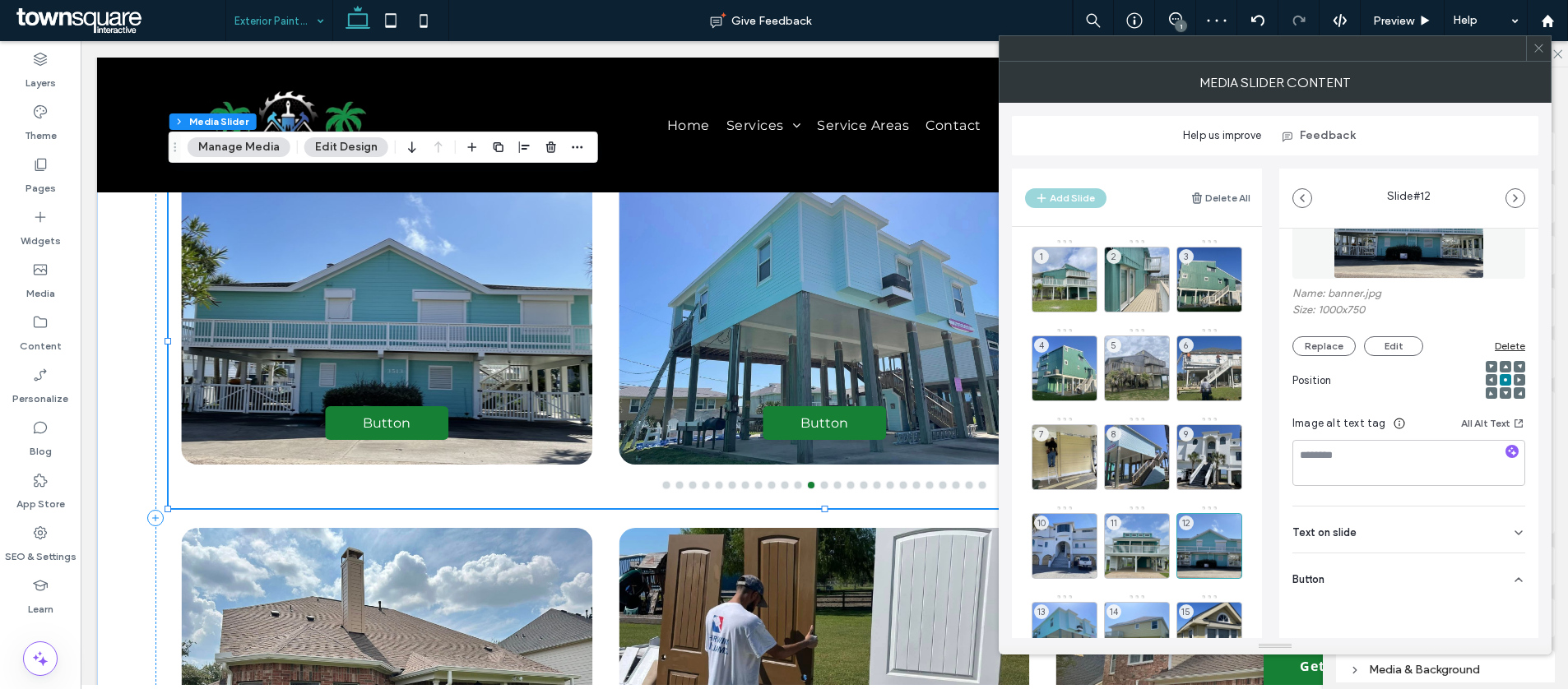 scroll, scrollTop: 110, scrollLeft: 0, axis: vertical 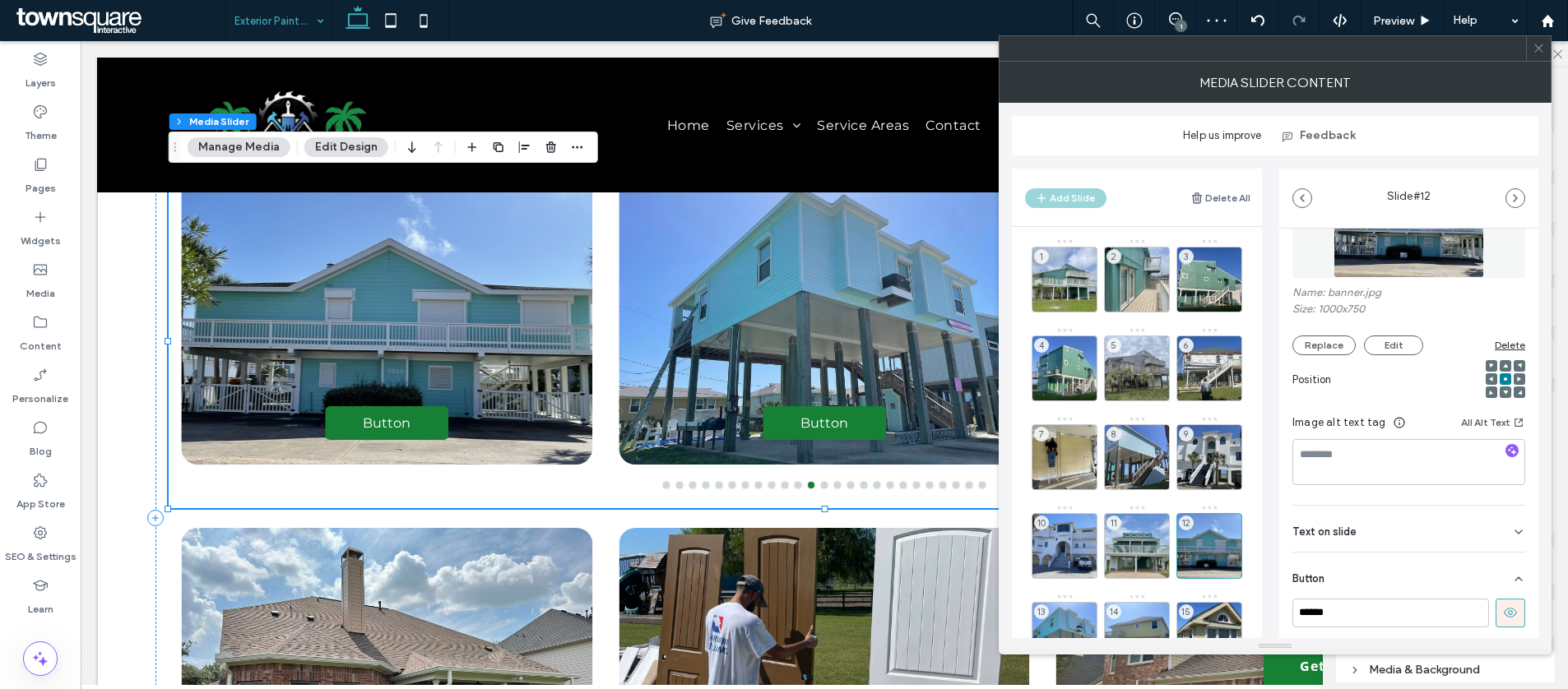click at bounding box center (1510, 613) 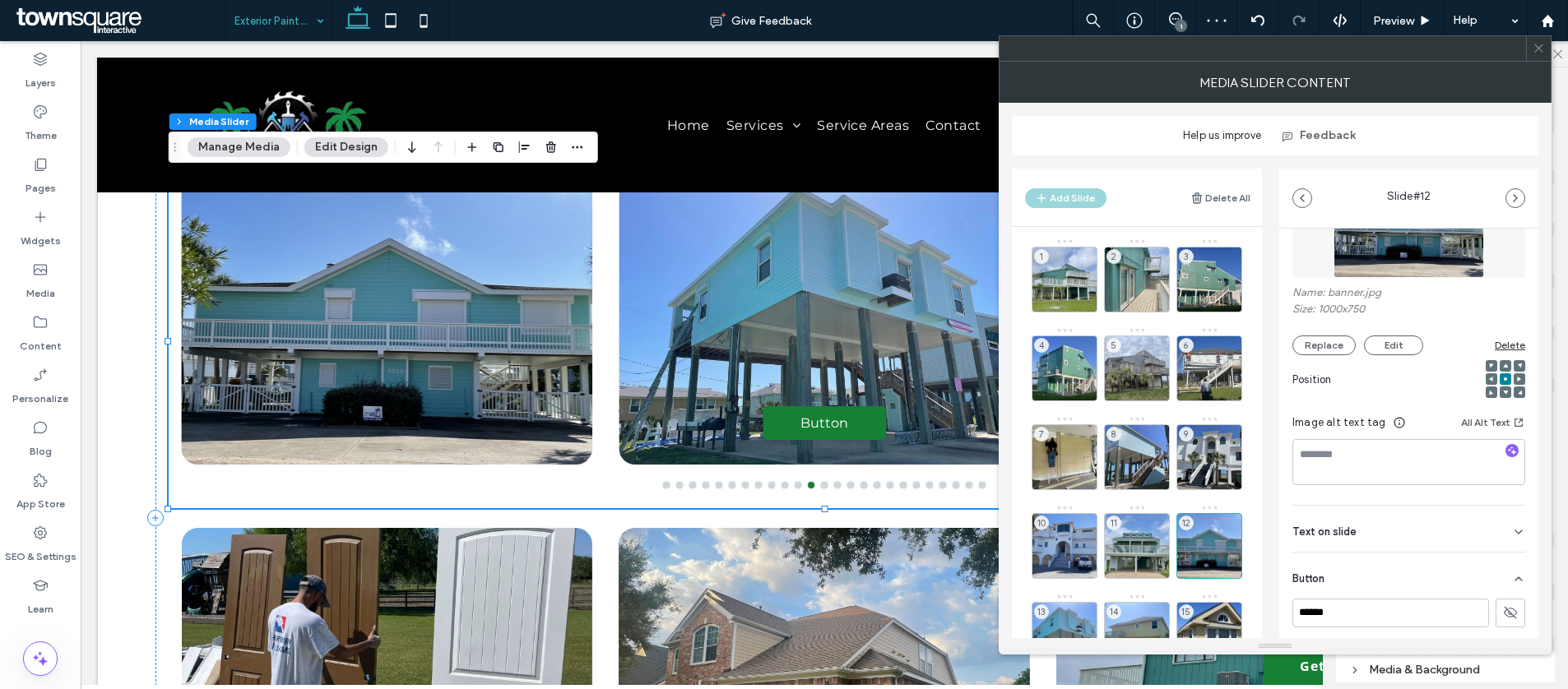 click on "13" at bounding box center (1065, 635) 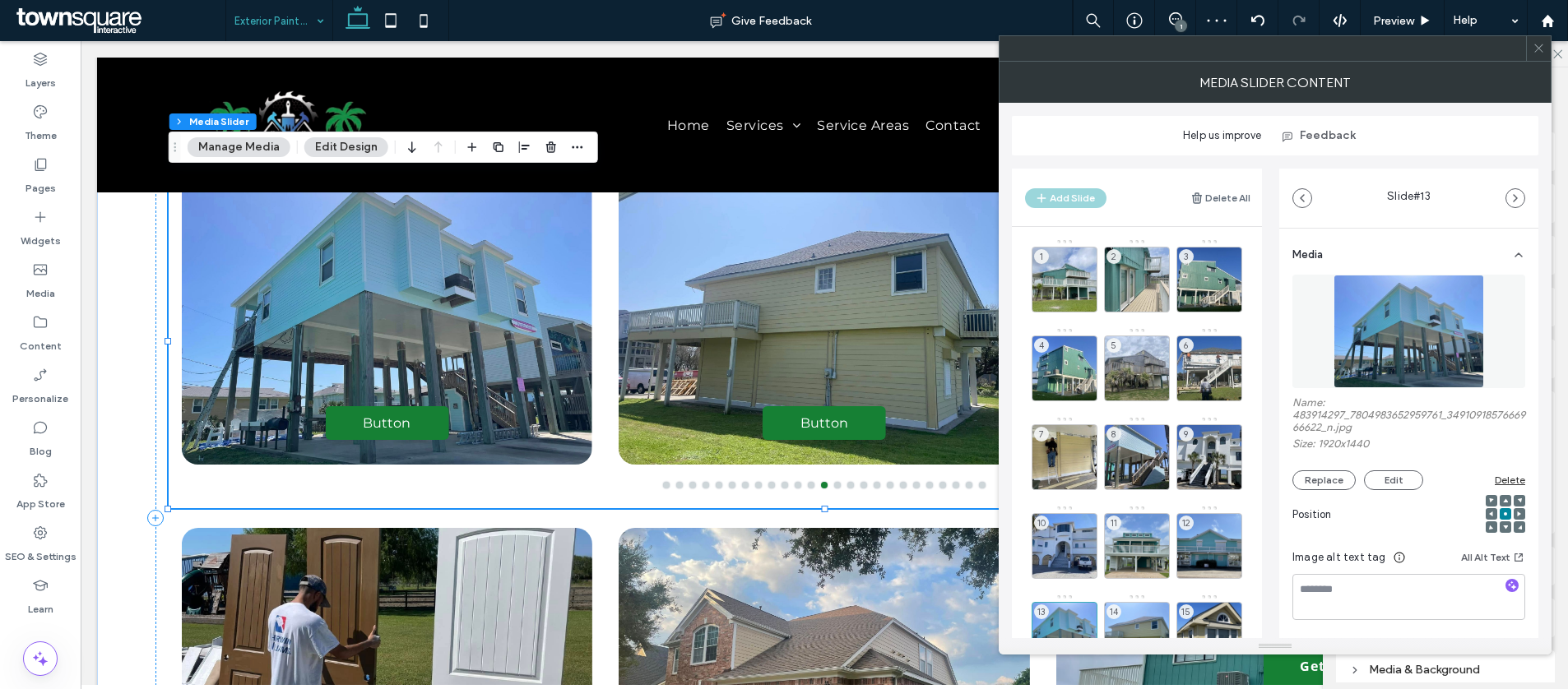 scroll, scrollTop: 135, scrollLeft: 0, axis: vertical 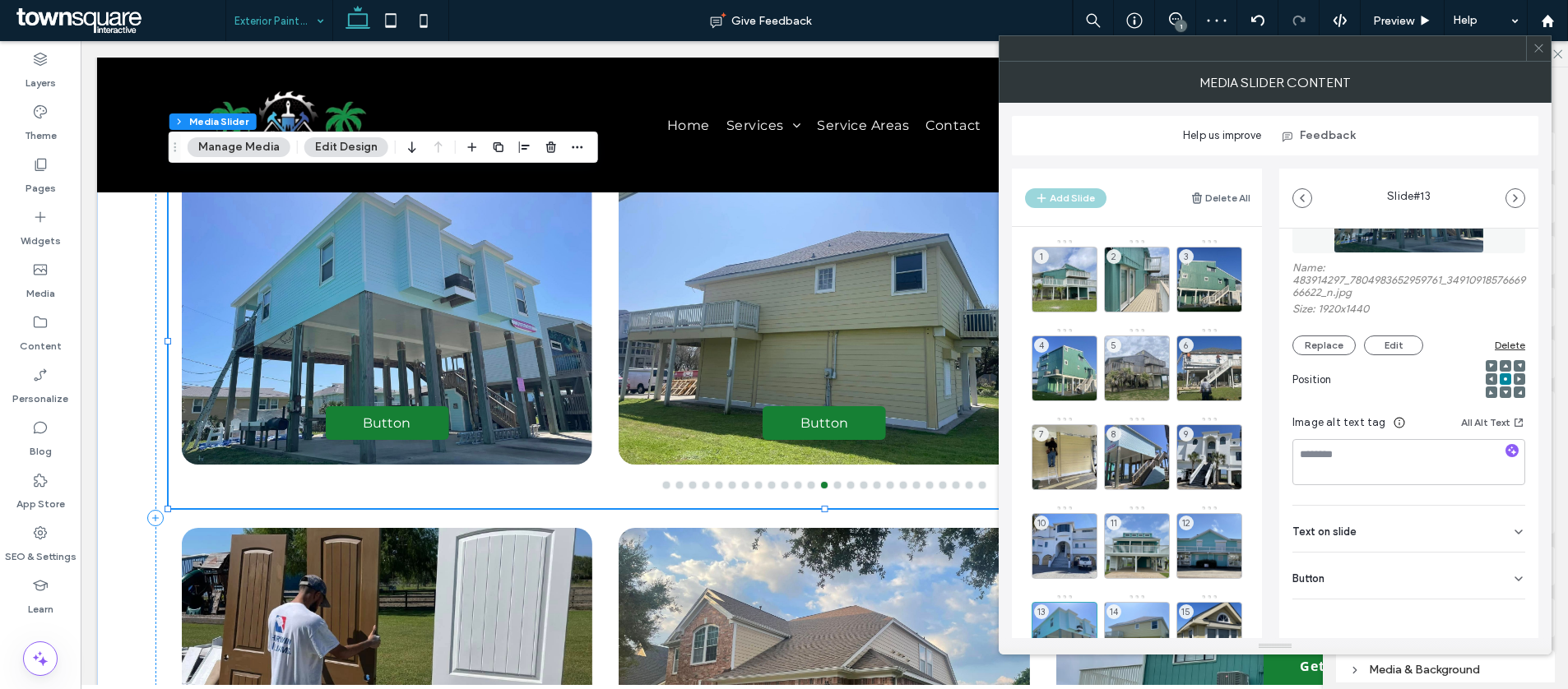click on "Button" at bounding box center (1408, 576) 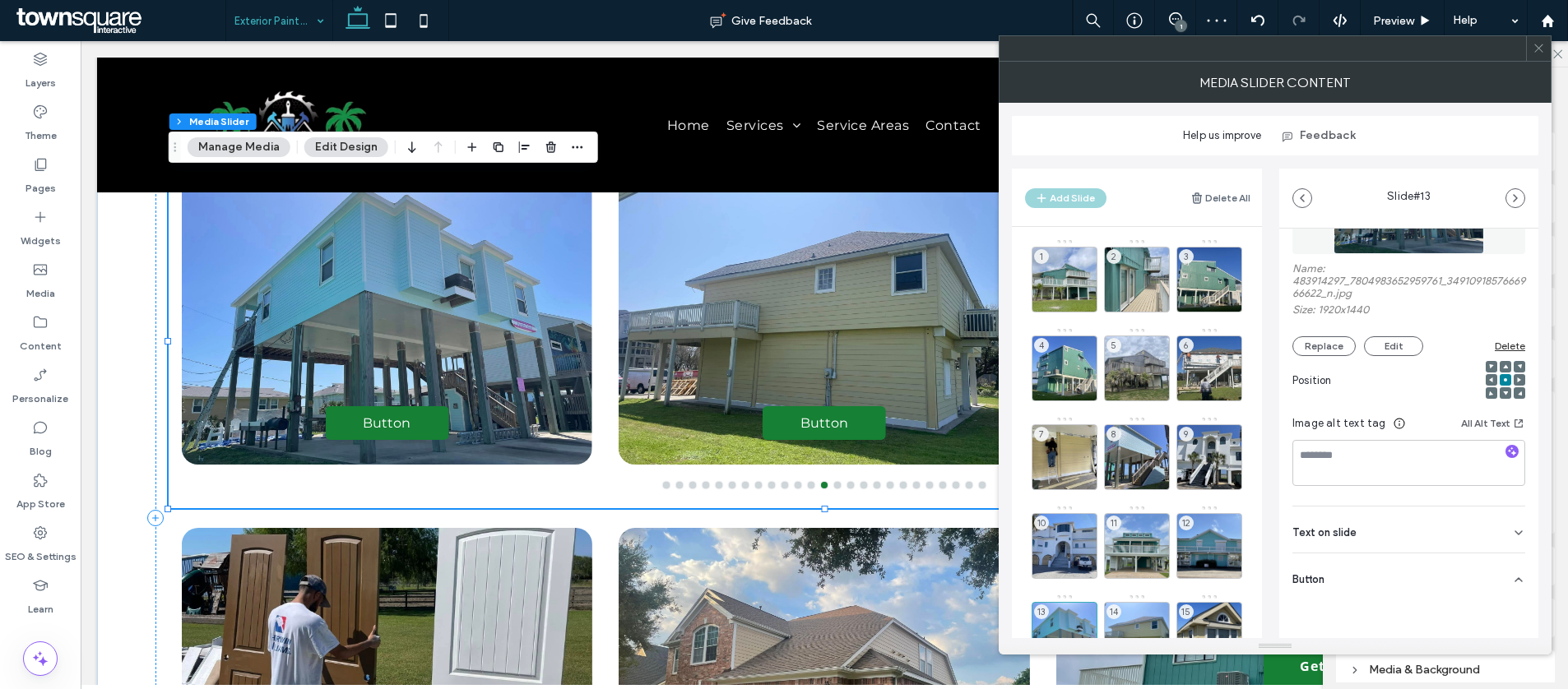 scroll, scrollTop: 135, scrollLeft: 0, axis: vertical 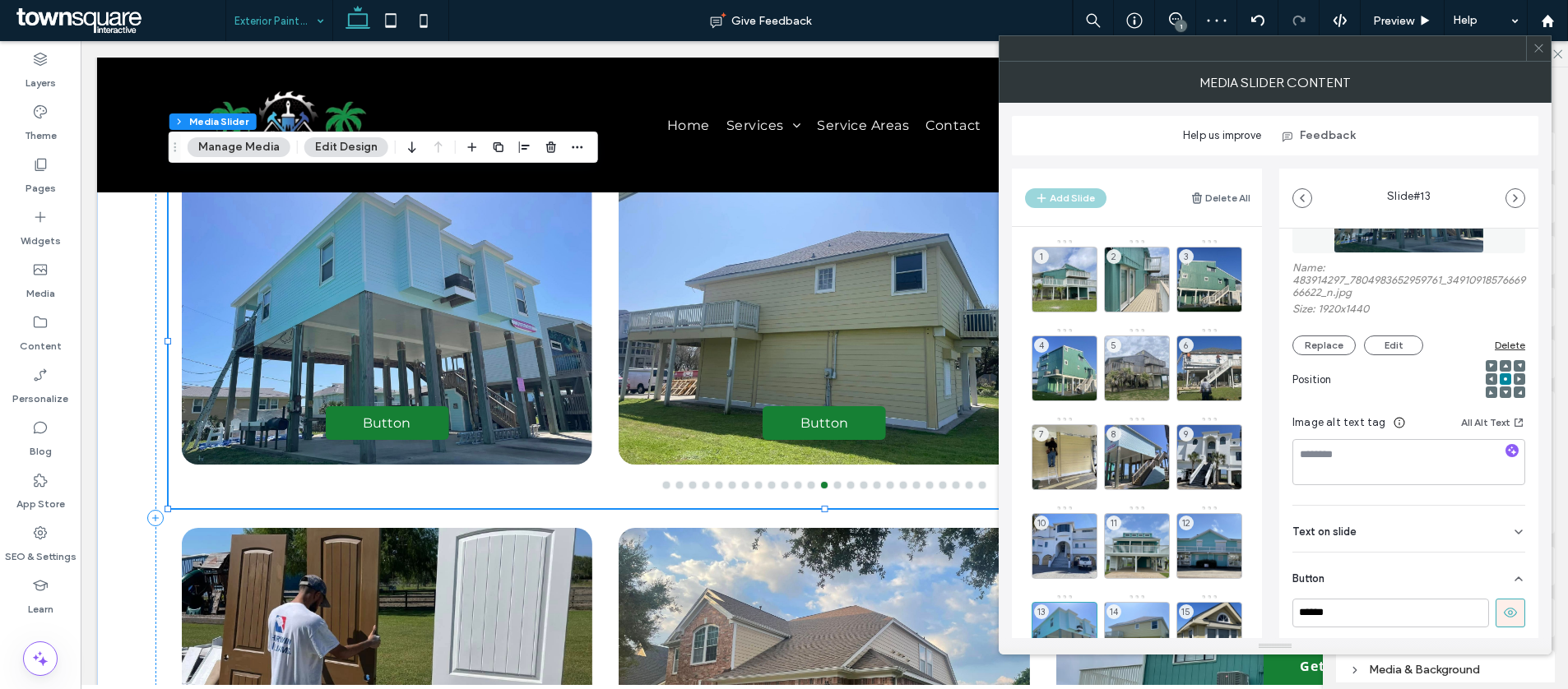 click at bounding box center [1510, 613] 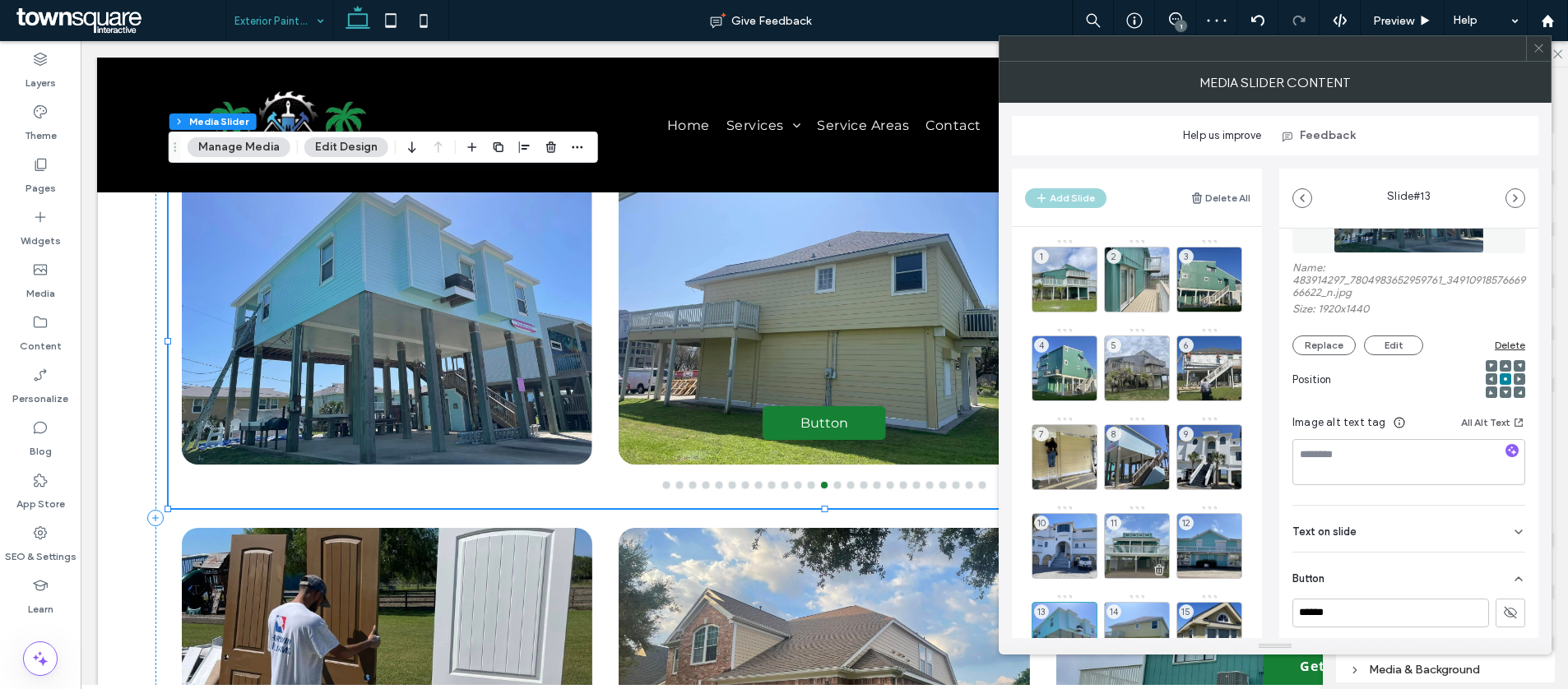 click on "11" at bounding box center (1137, 546) 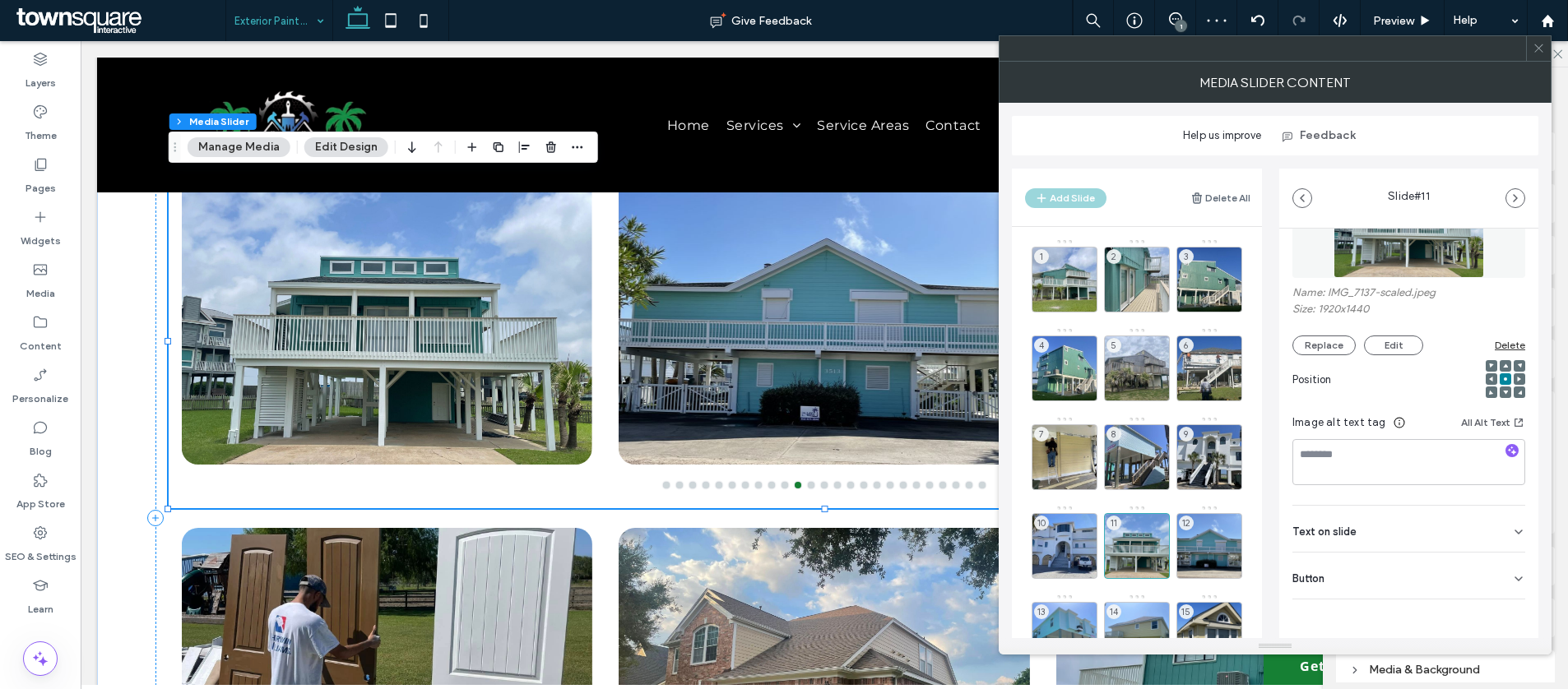 click on "Button" at bounding box center (1408, 576) 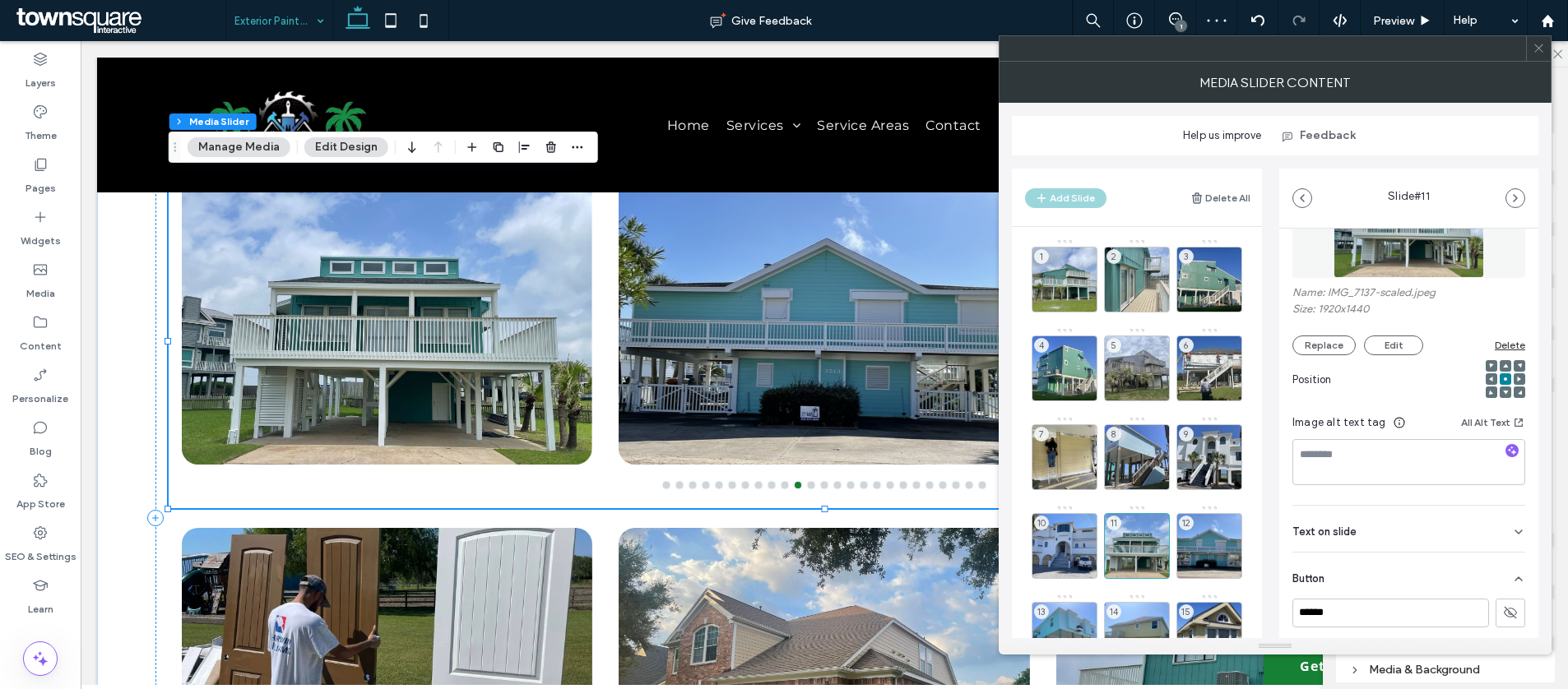 scroll, scrollTop: 110, scrollLeft: 0, axis: vertical 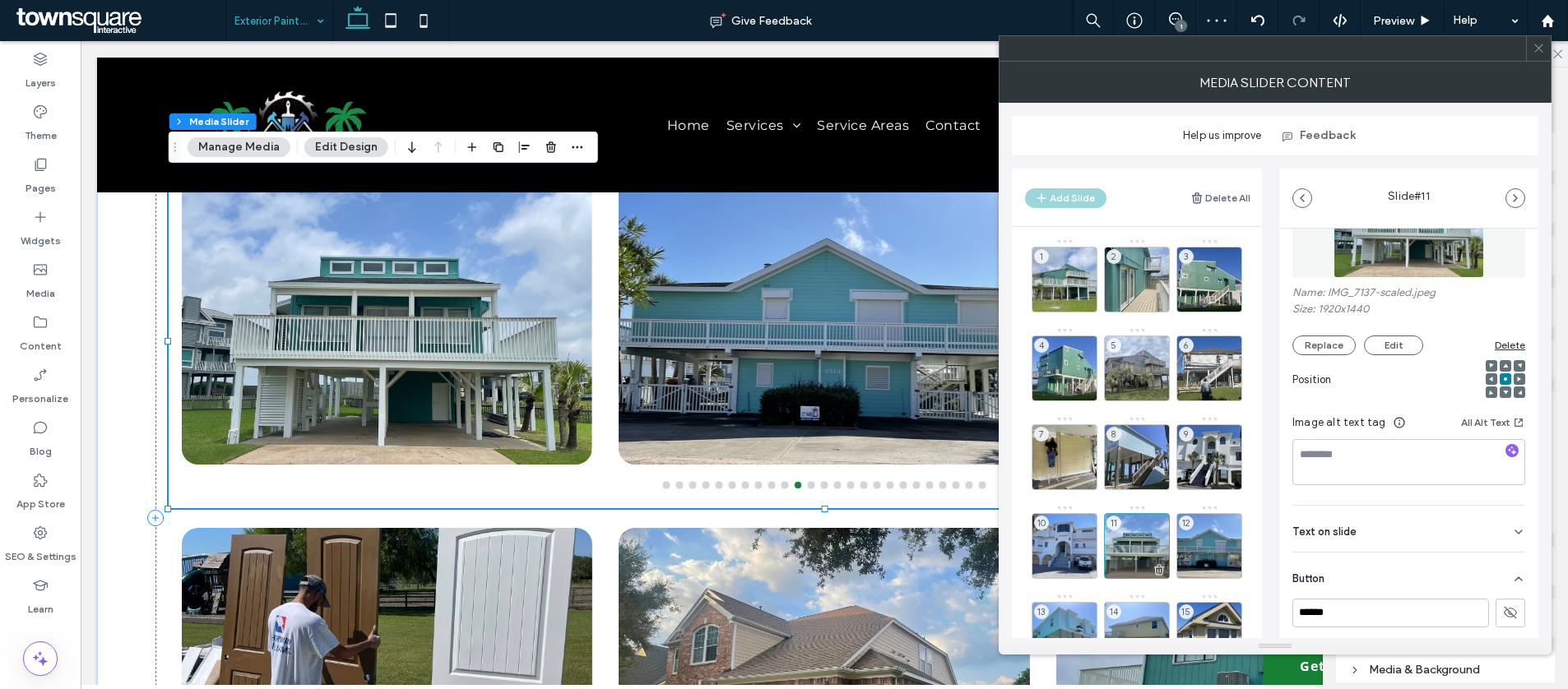 click on "11" at bounding box center (1137, 546) 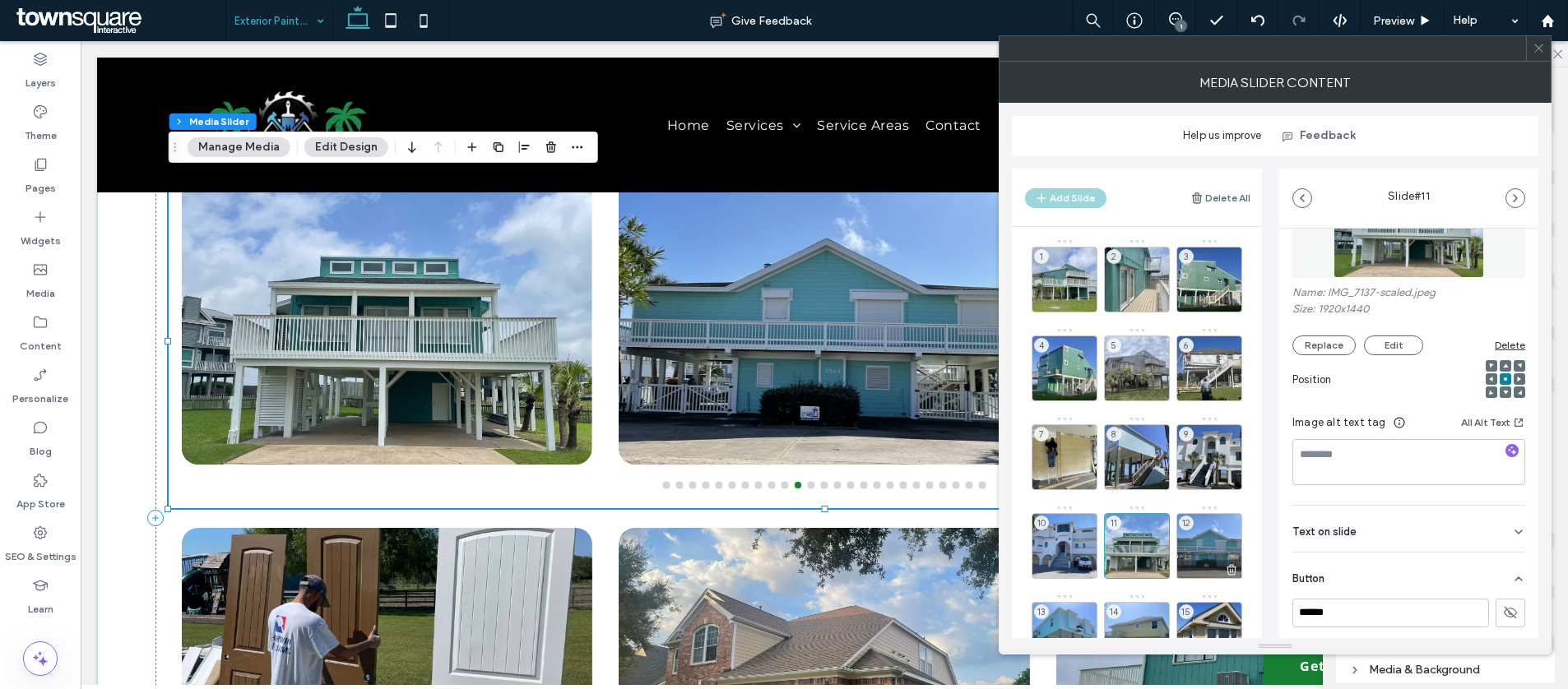 click on "12" at bounding box center (1209, 546) 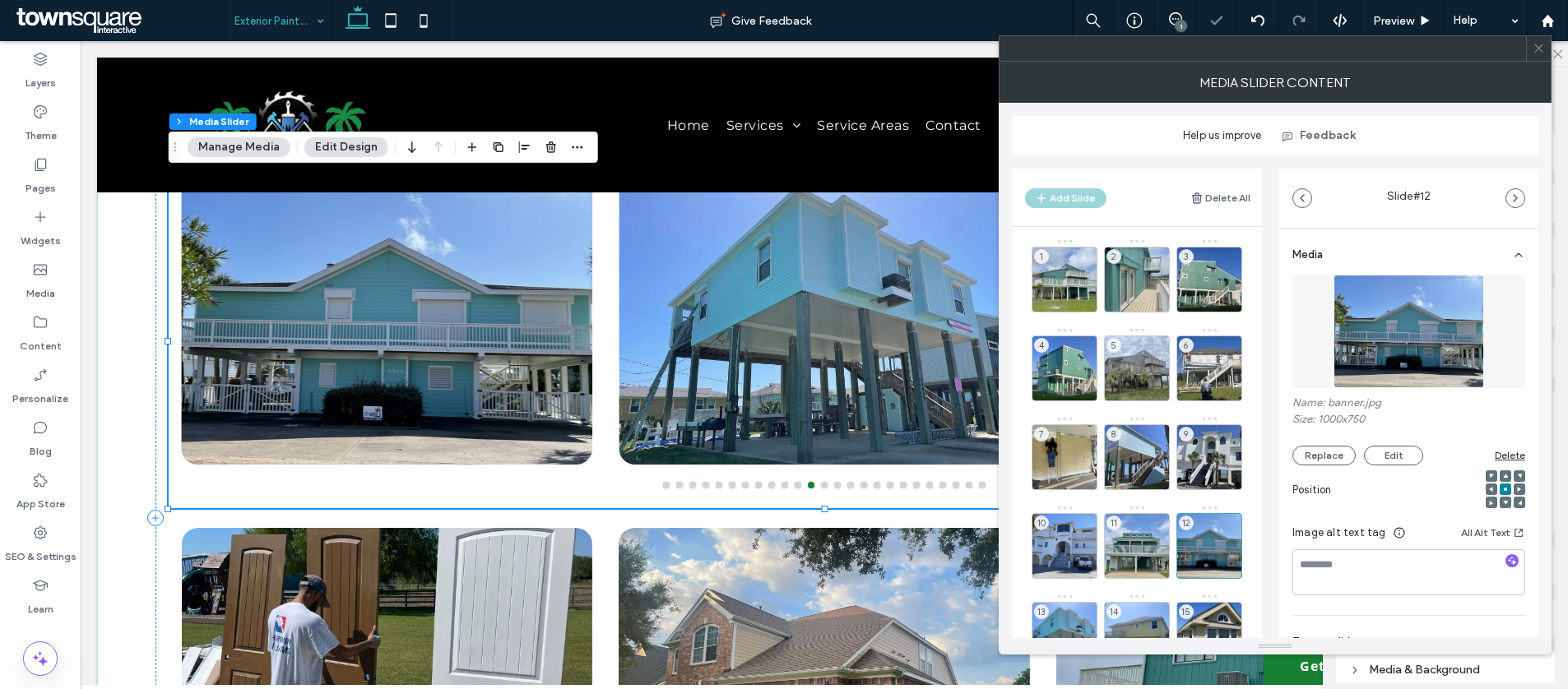 click on "13" at bounding box center [1065, 635] 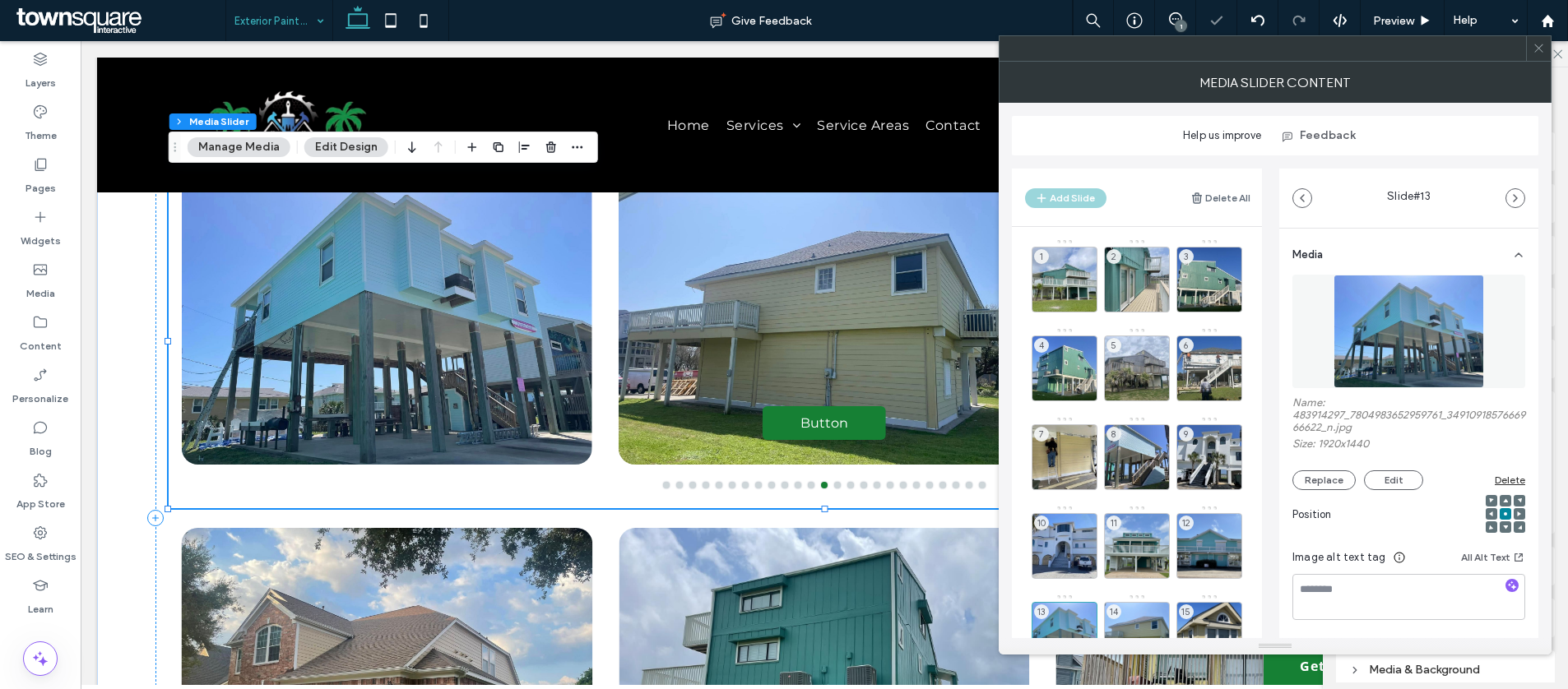 scroll, scrollTop: 135, scrollLeft: 0, axis: vertical 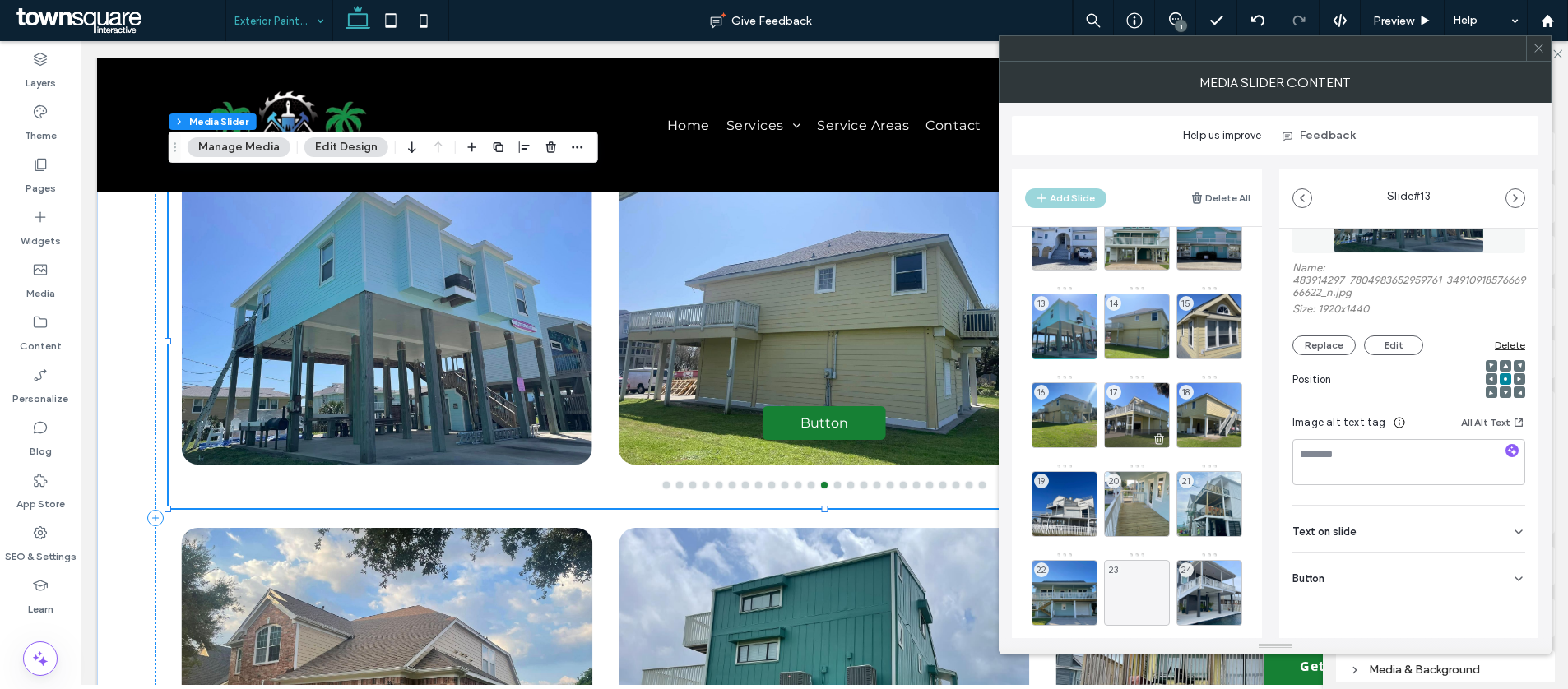 click on "17" at bounding box center [1137, 415] 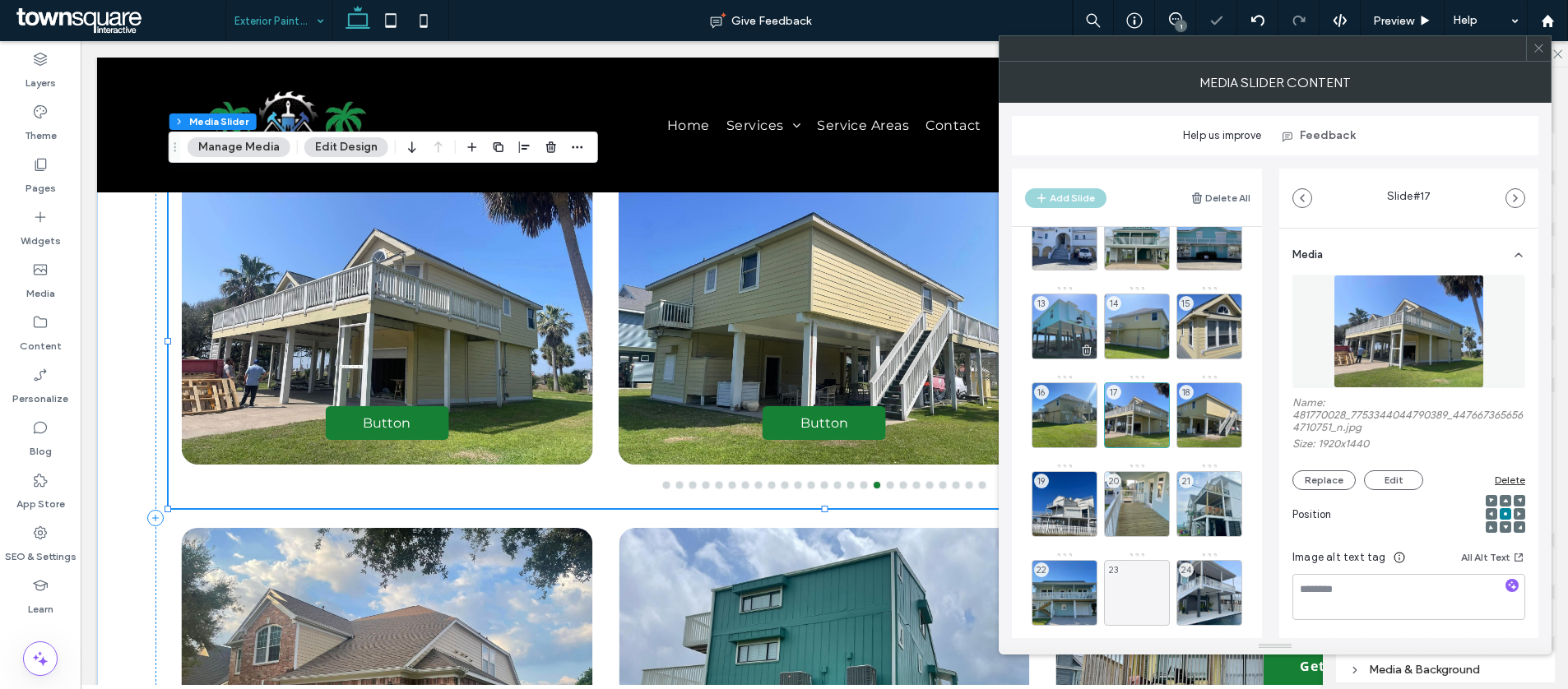 click on "13" at bounding box center (1065, 326) 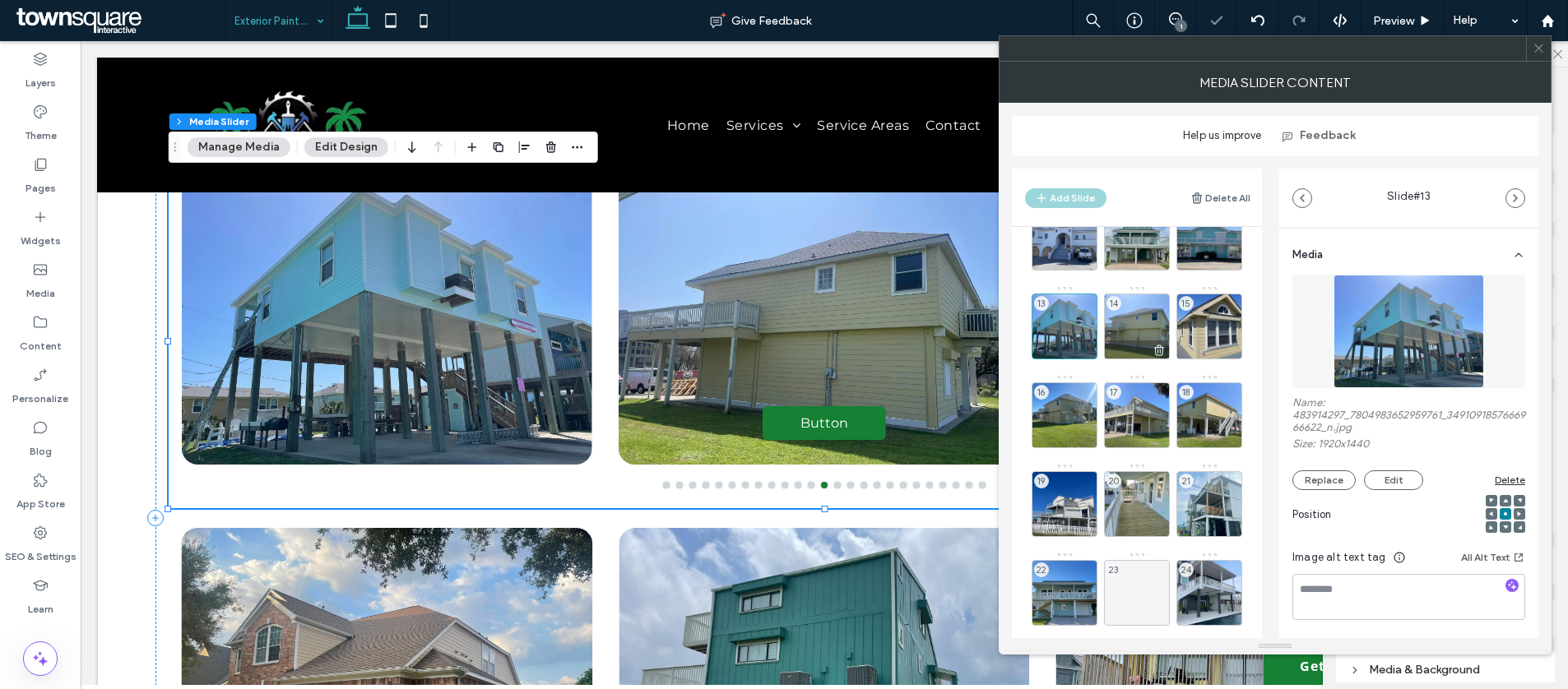 click on "14" at bounding box center [1137, 326] 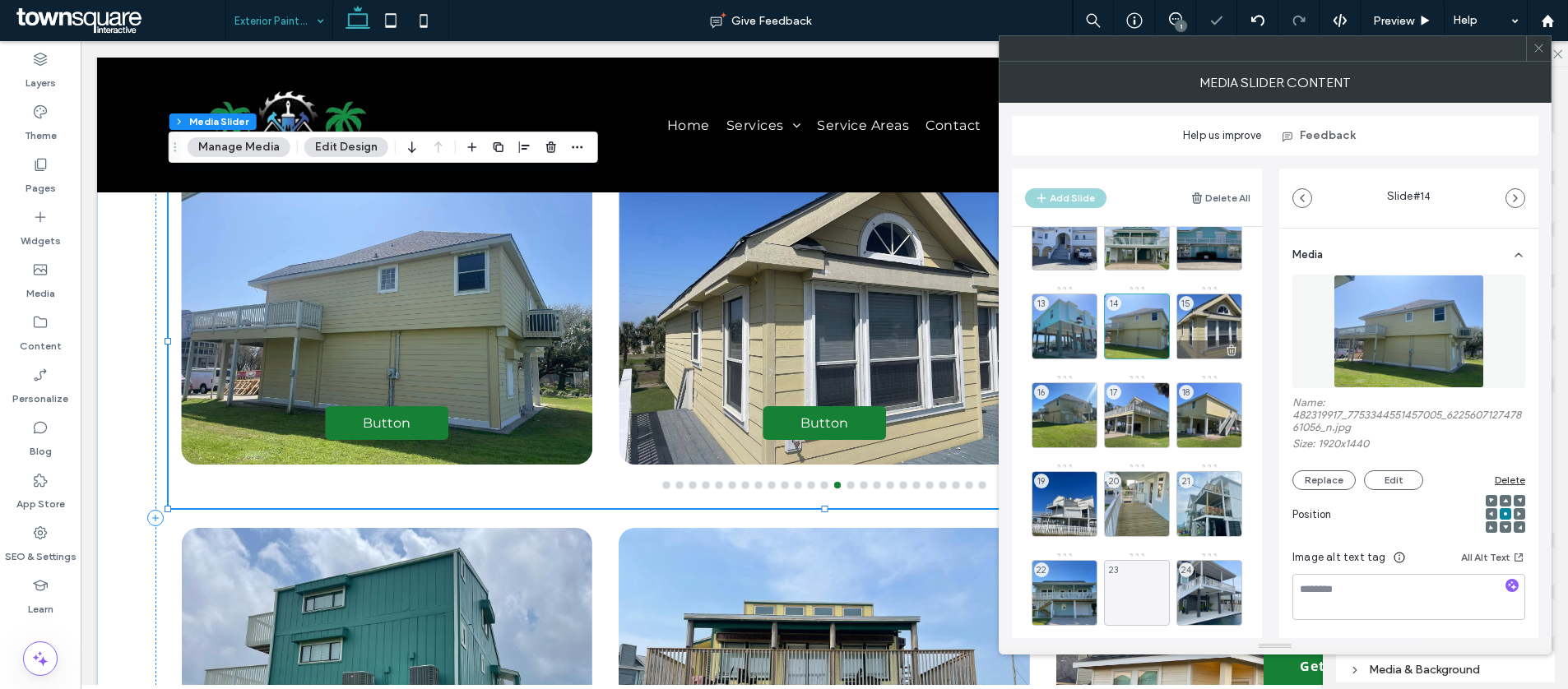 drag, startPoint x: 1213, startPoint y: 308, endPoint x: 1204, endPoint y: 310, distance: 9.219544 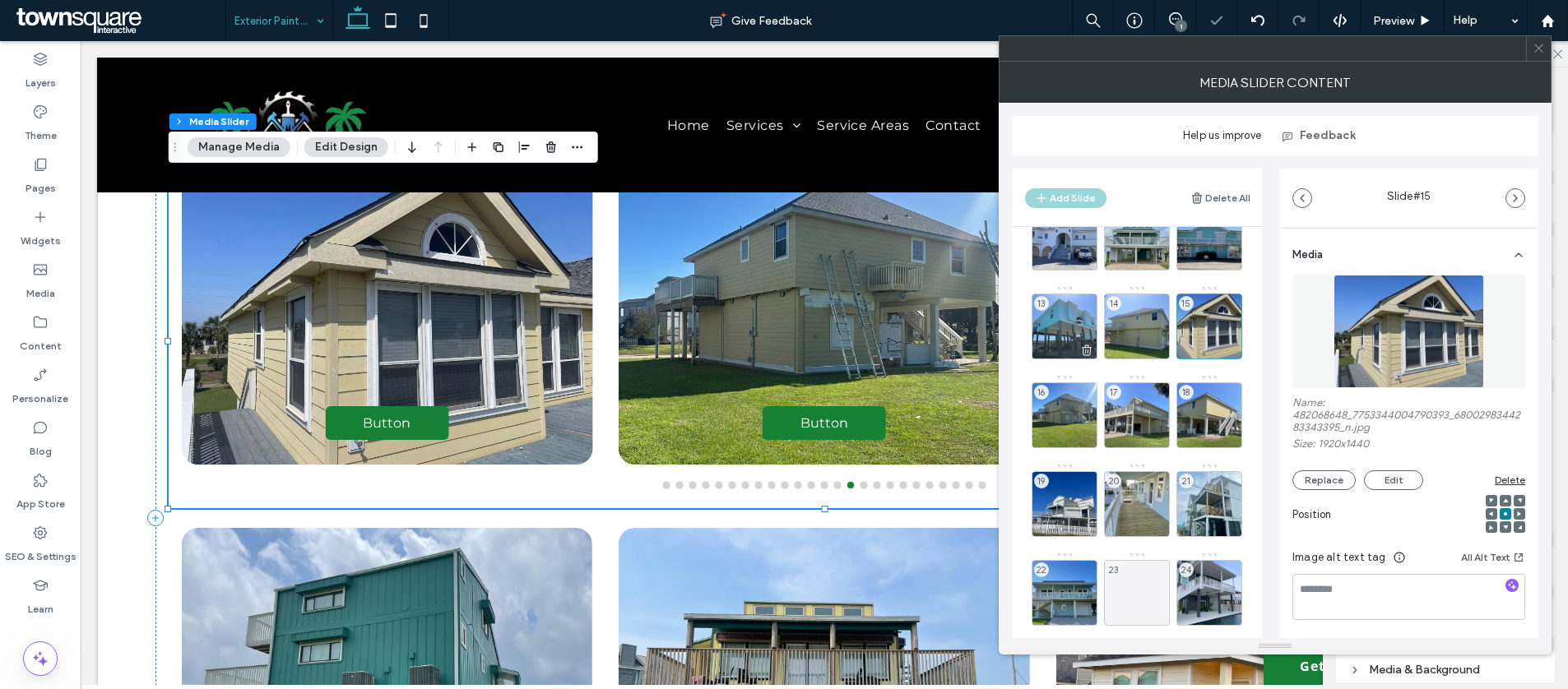 click on "13" at bounding box center [1041, 303] 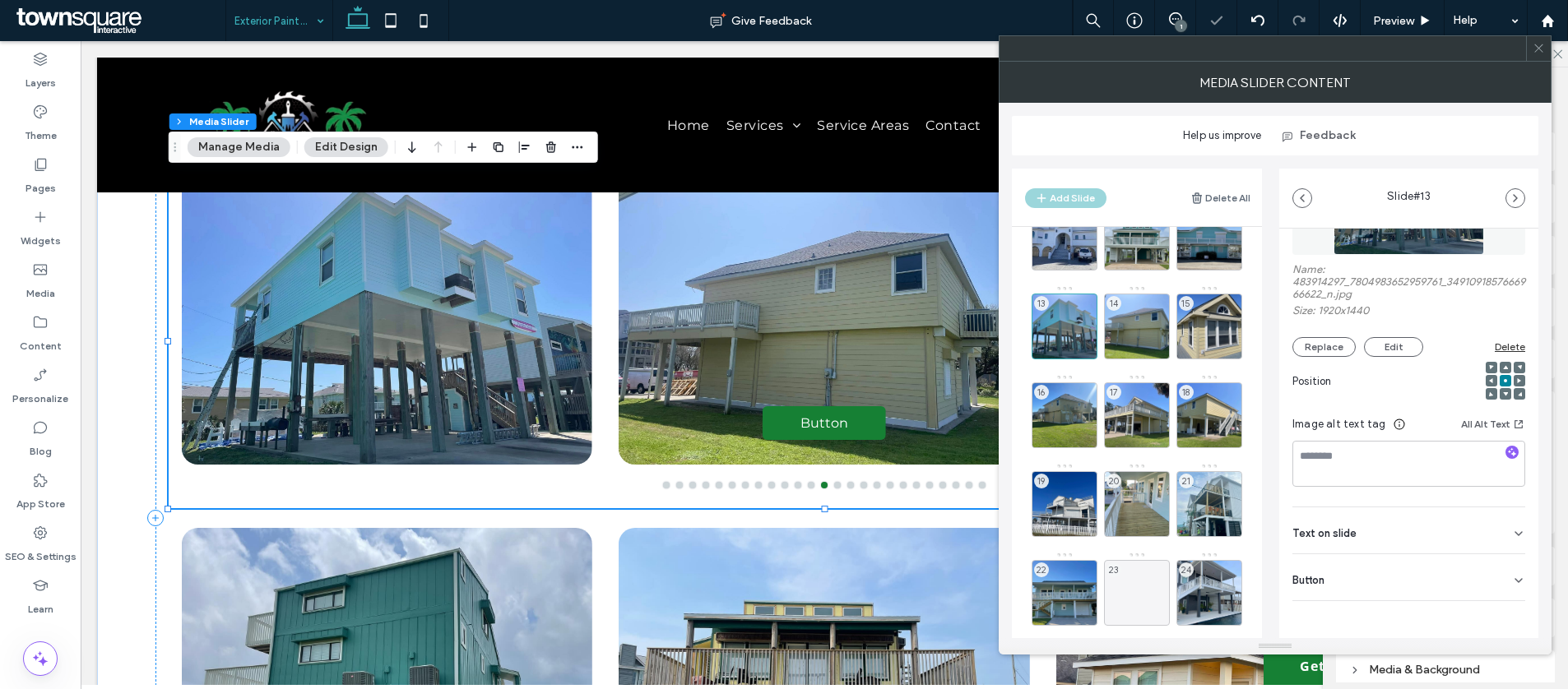 scroll, scrollTop: 135, scrollLeft: 0, axis: vertical 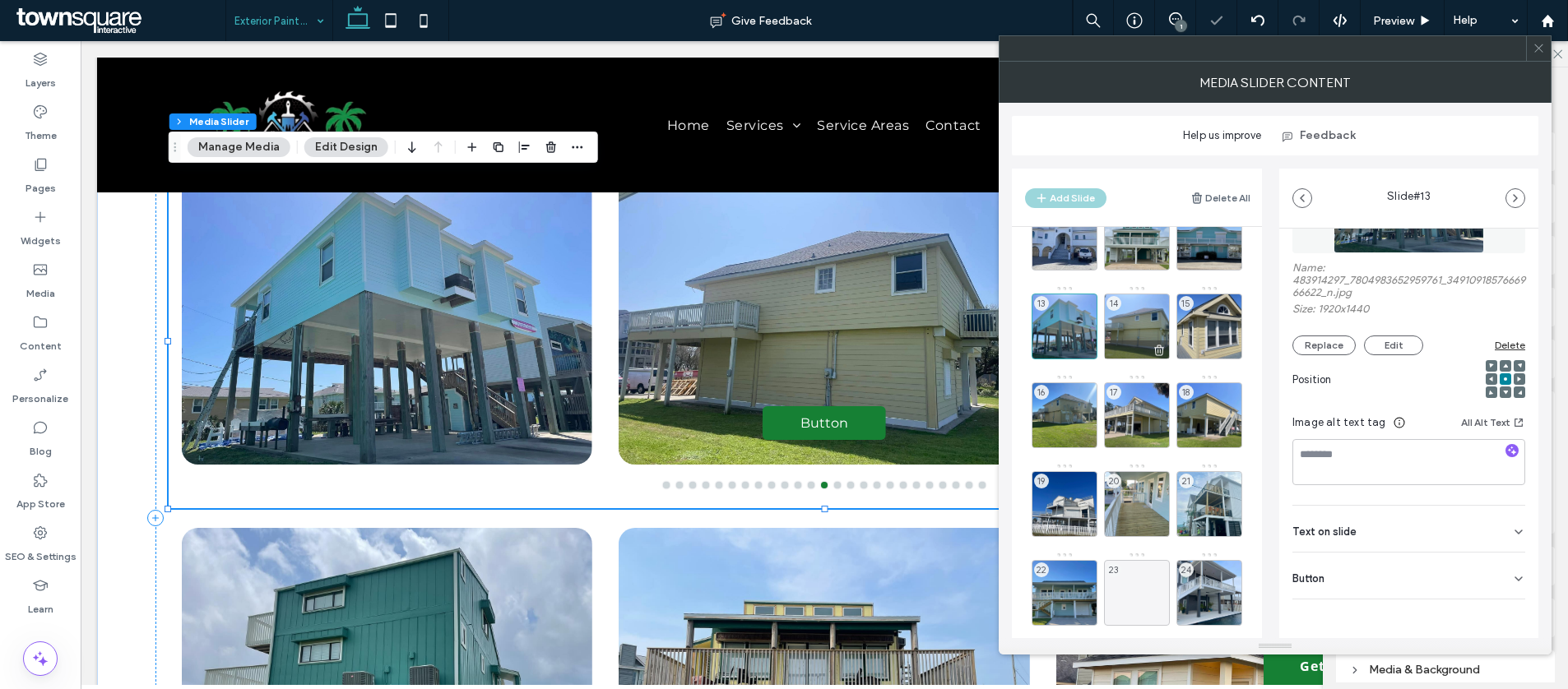 click on "14" at bounding box center [1137, 326] 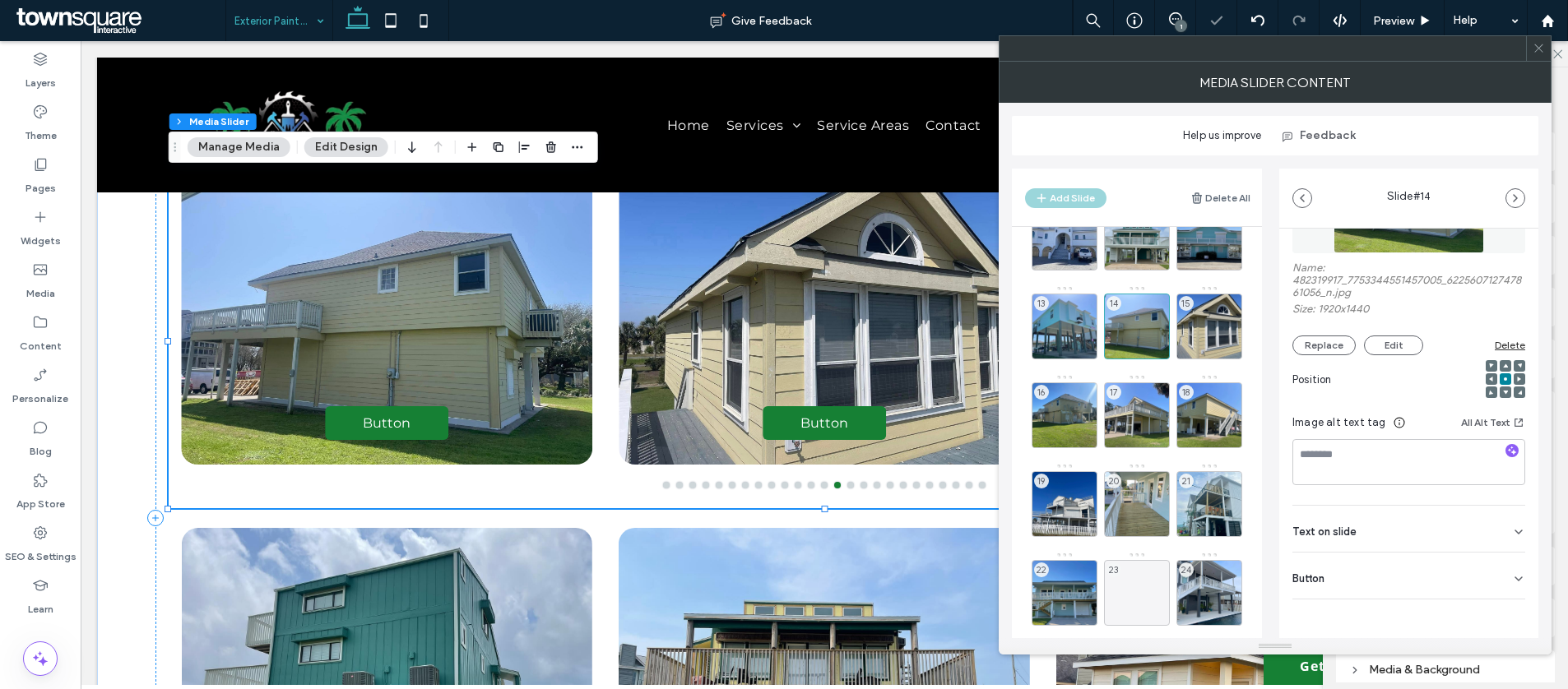 click on "Button" at bounding box center (1408, 576) 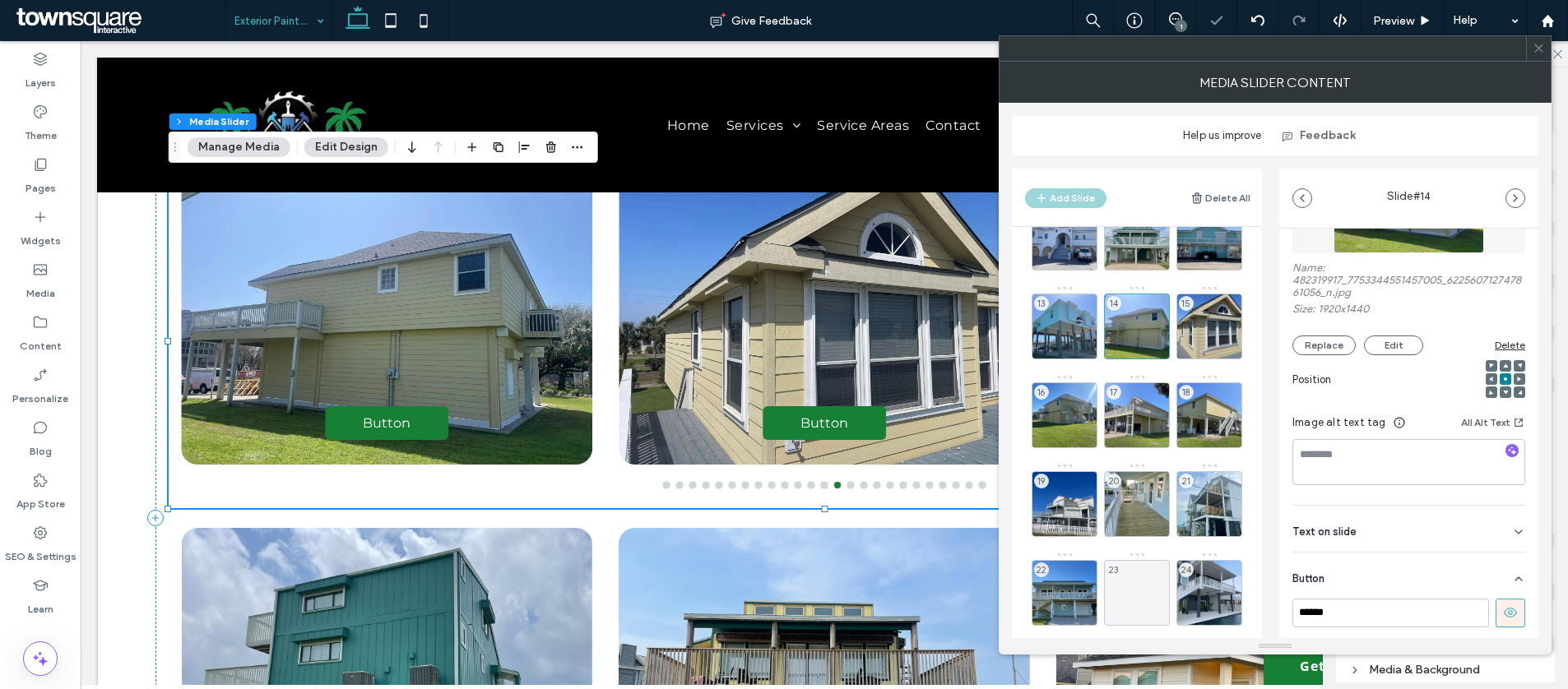 scroll, scrollTop: 135, scrollLeft: 0, axis: vertical 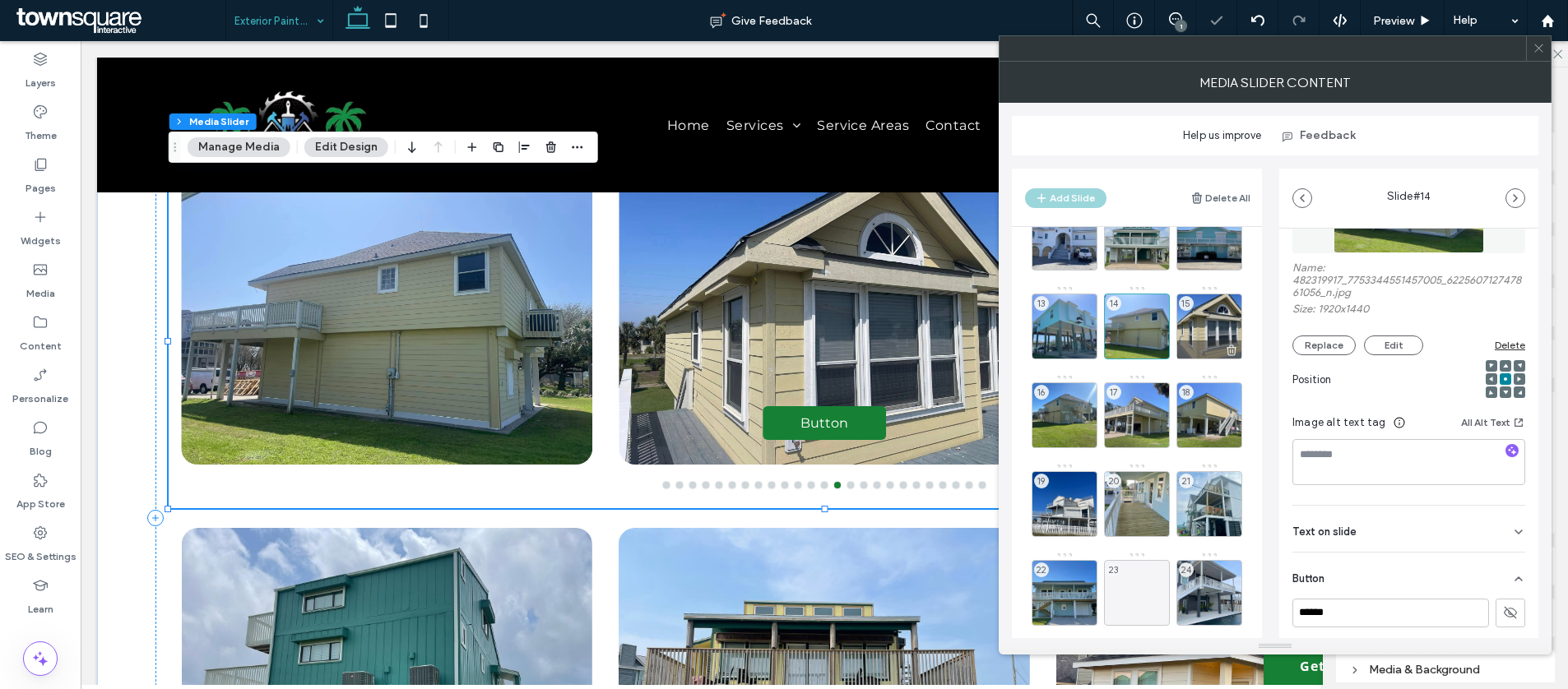 click on "15" at bounding box center (1209, 326) 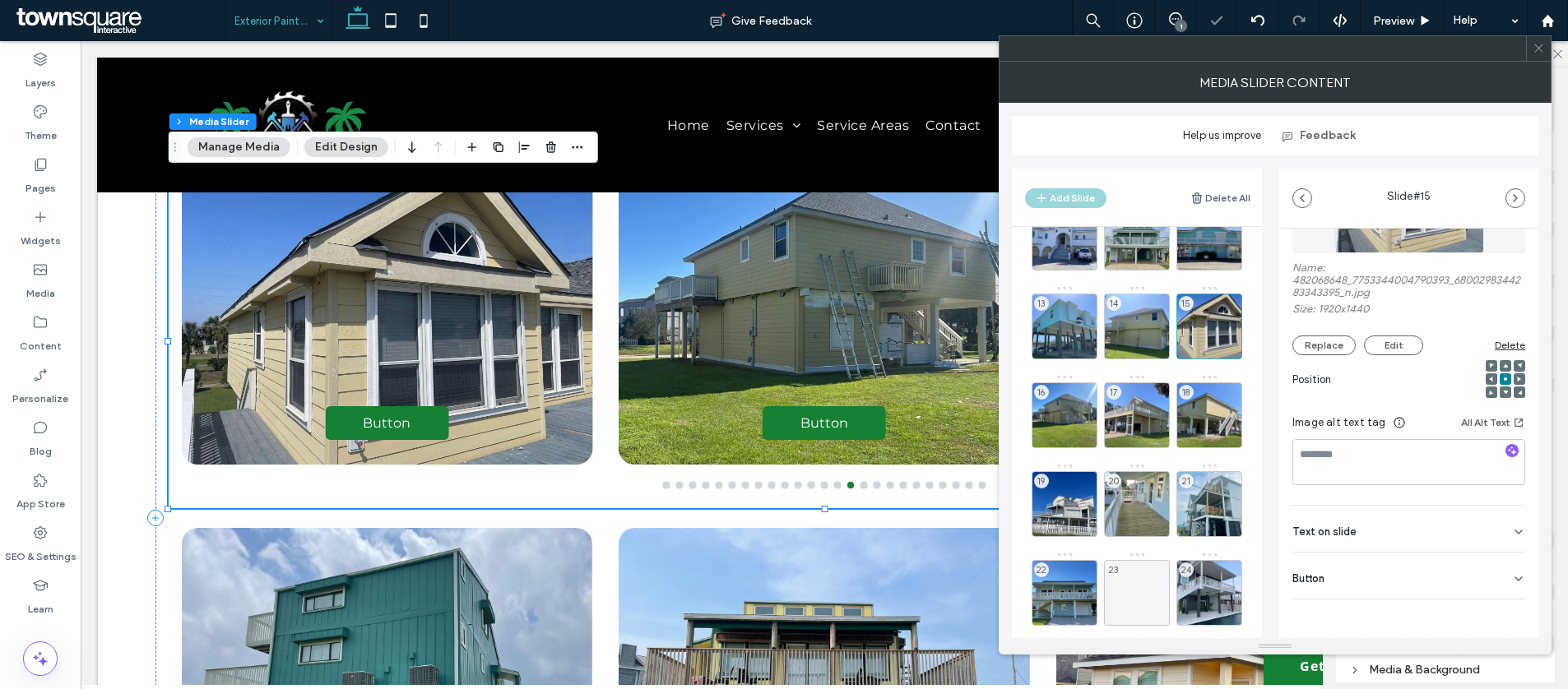 click on "Button" at bounding box center [1408, 576] 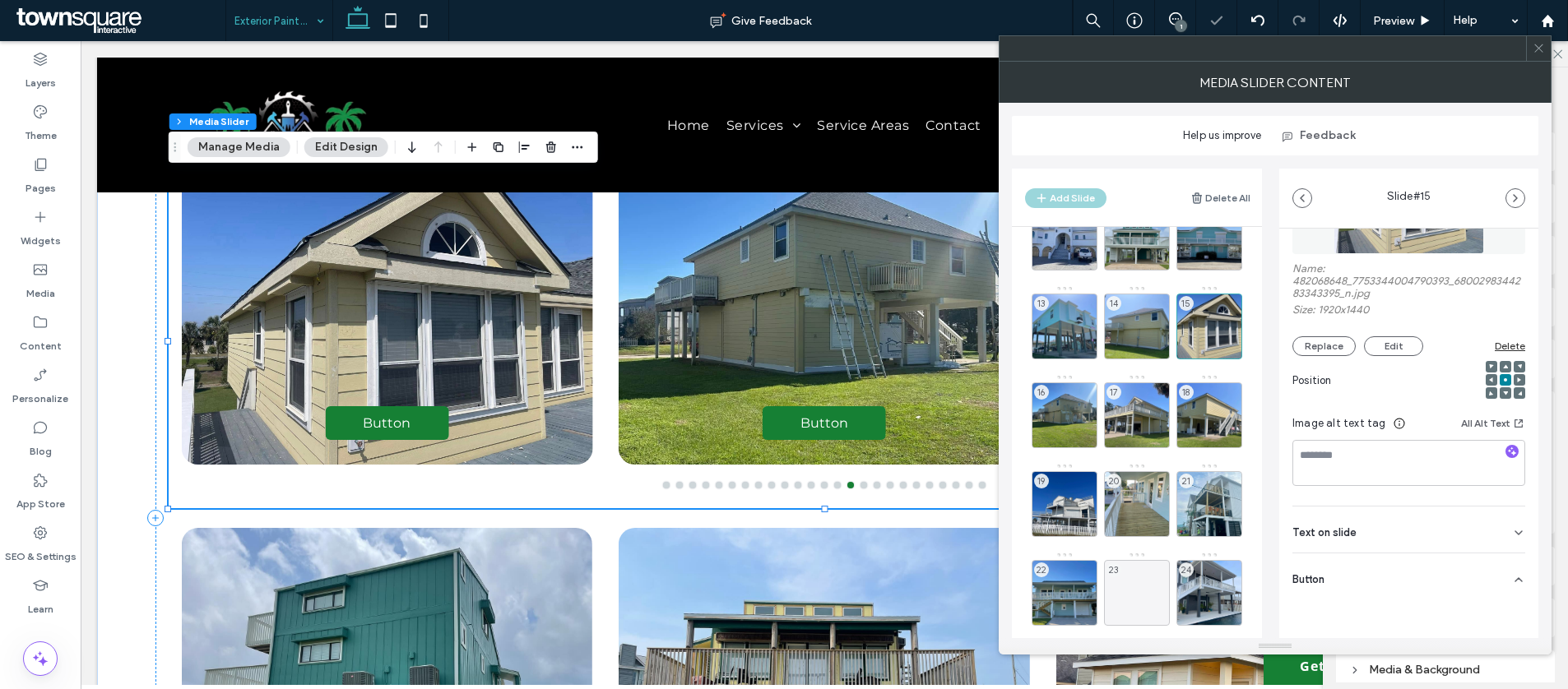 scroll, scrollTop: 135, scrollLeft: 0, axis: vertical 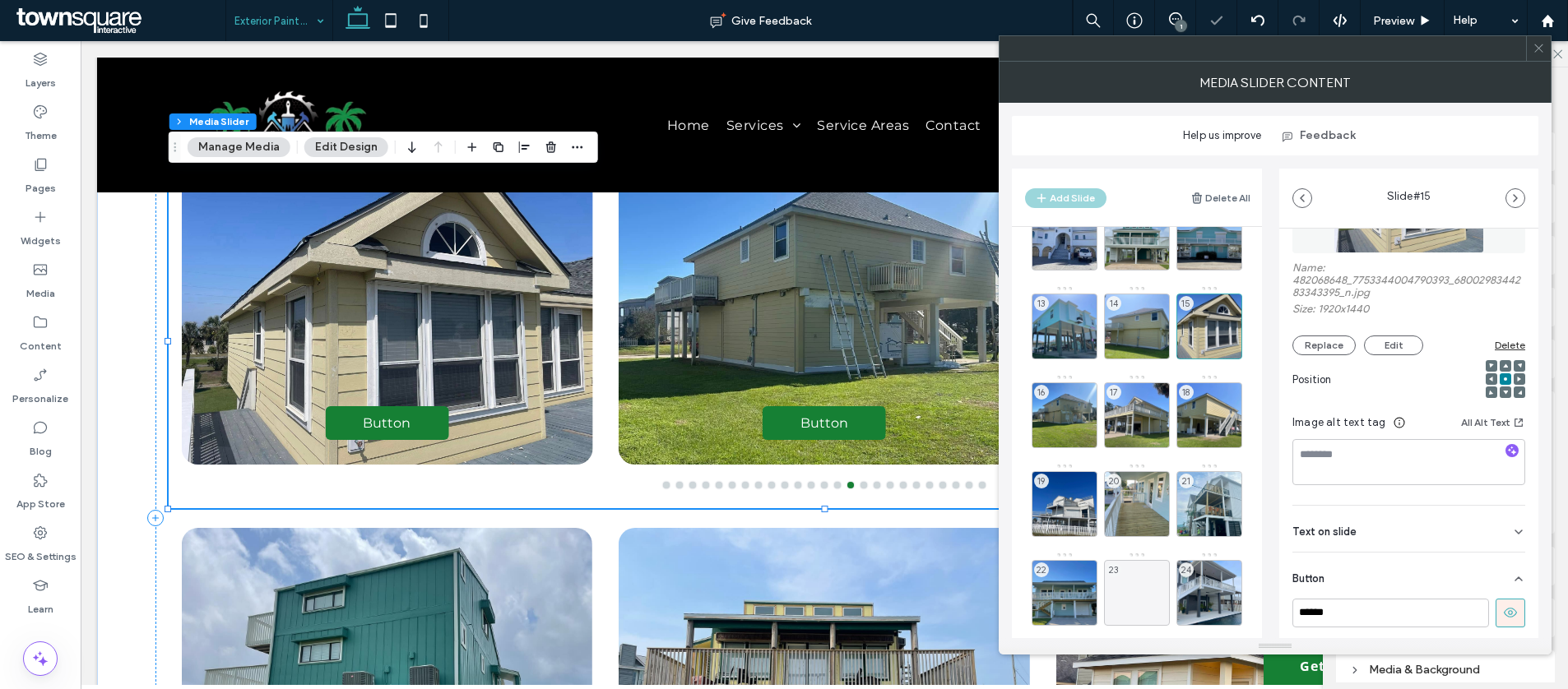click 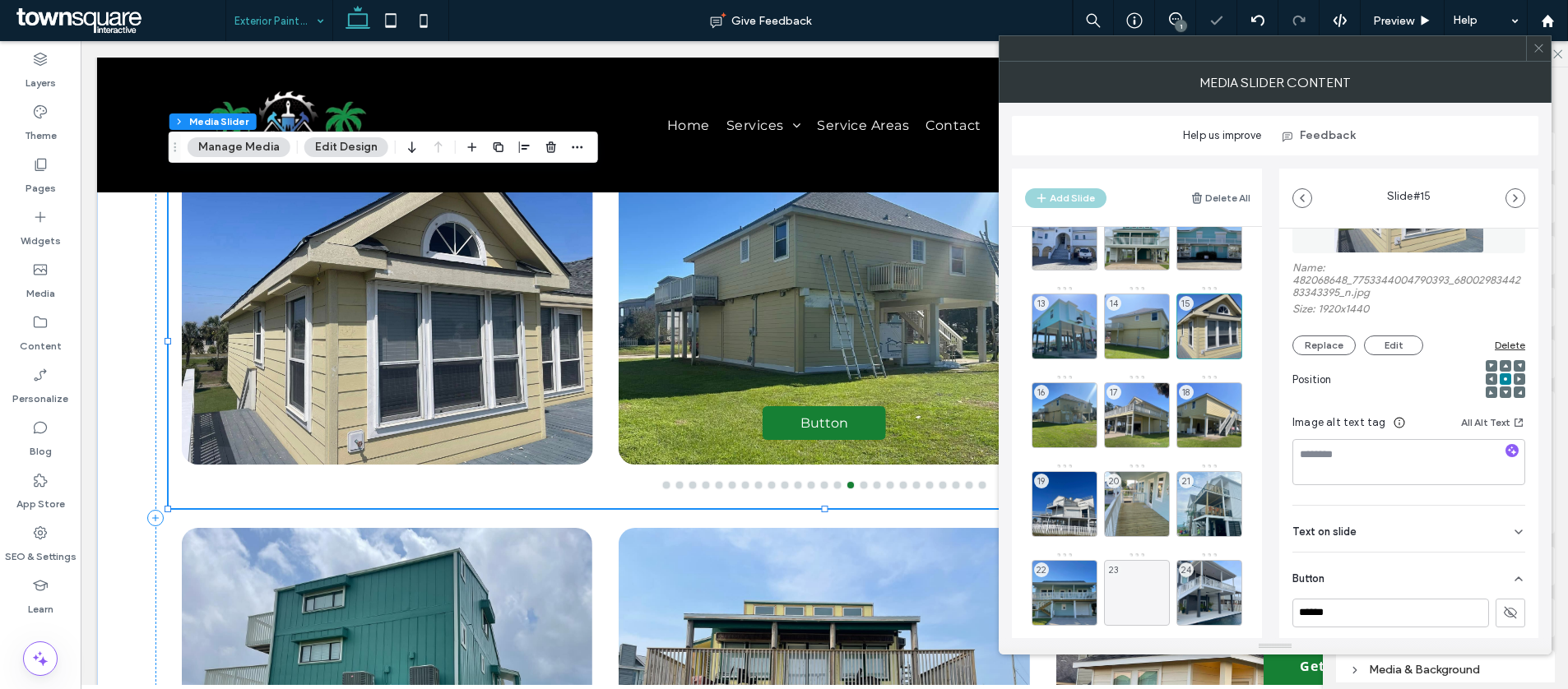 click on "1 2 3 4 5 6 7 8 9 10 11 12 13 14 15 16 17 18 19 20 21 22 23 24 25" at bounding box center [1137, 467] 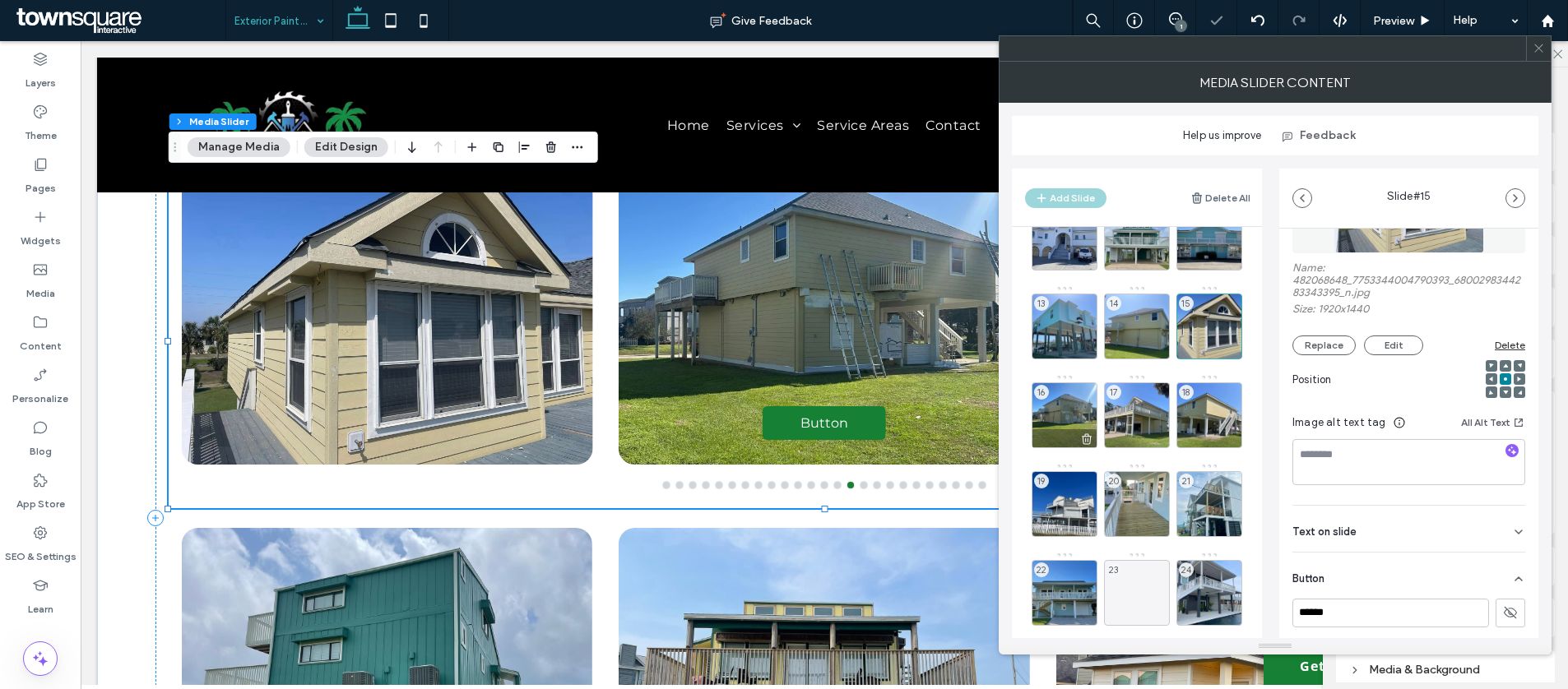 drag, startPoint x: 1031, startPoint y: 401, endPoint x: 1048, endPoint y: 405, distance: 17.464249 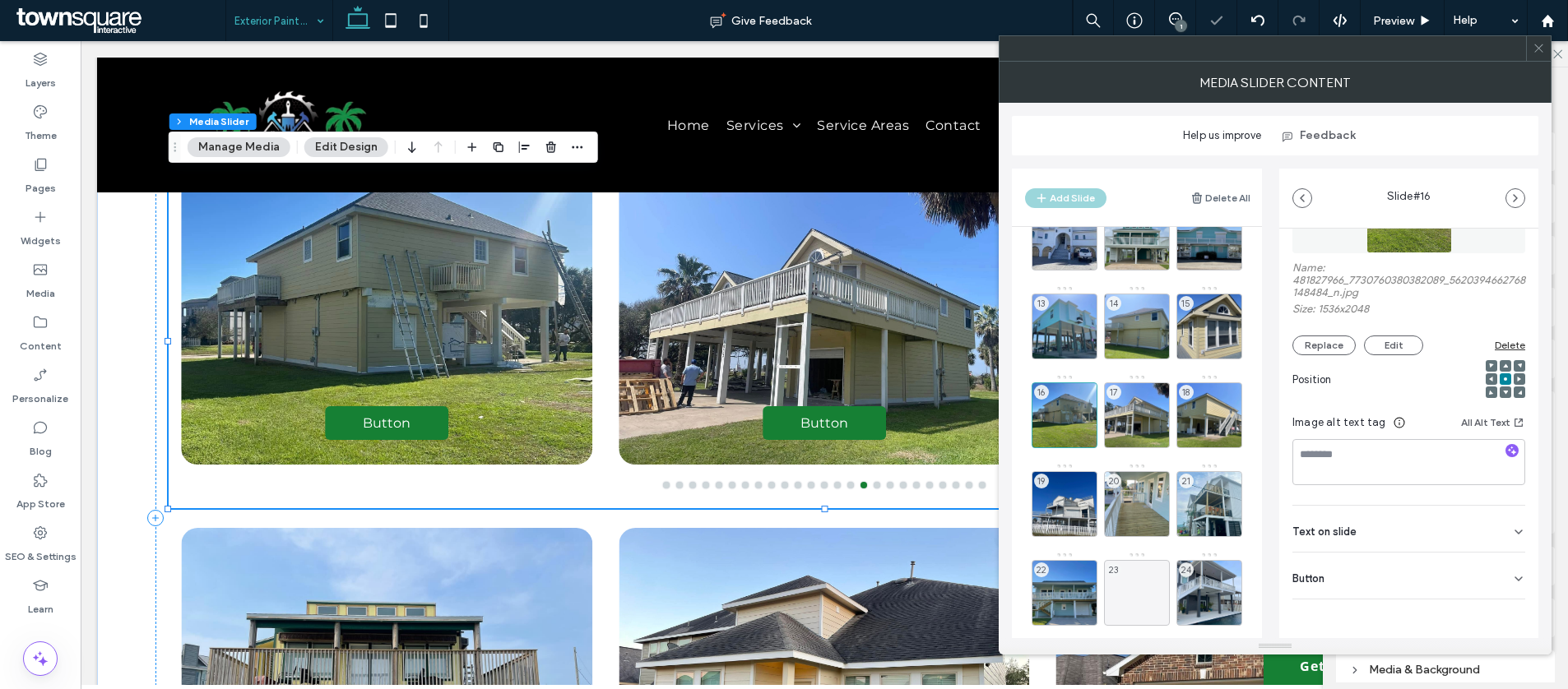 click on "Button" at bounding box center (1408, 576) 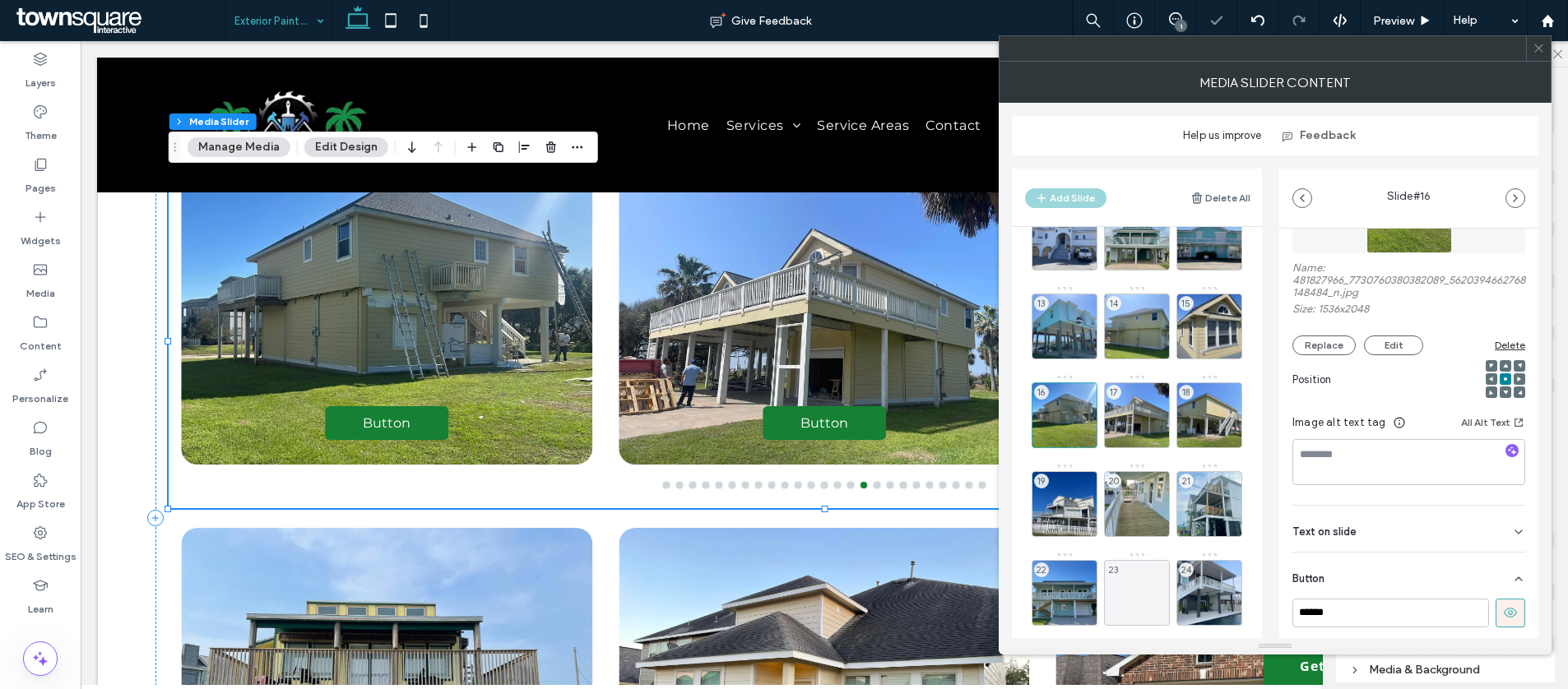 scroll, scrollTop: 135, scrollLeft: 0, axis: vertical 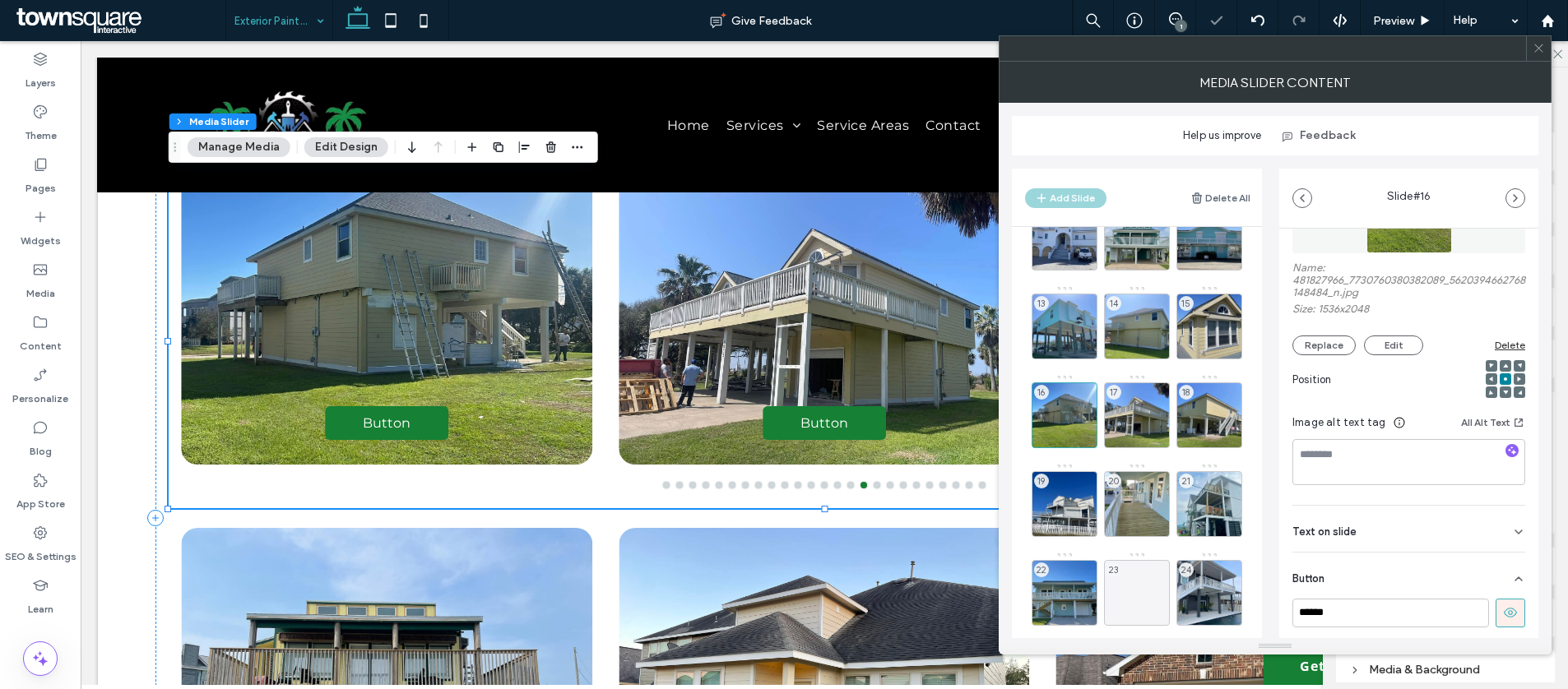 click at bounding box center (1510, 613) 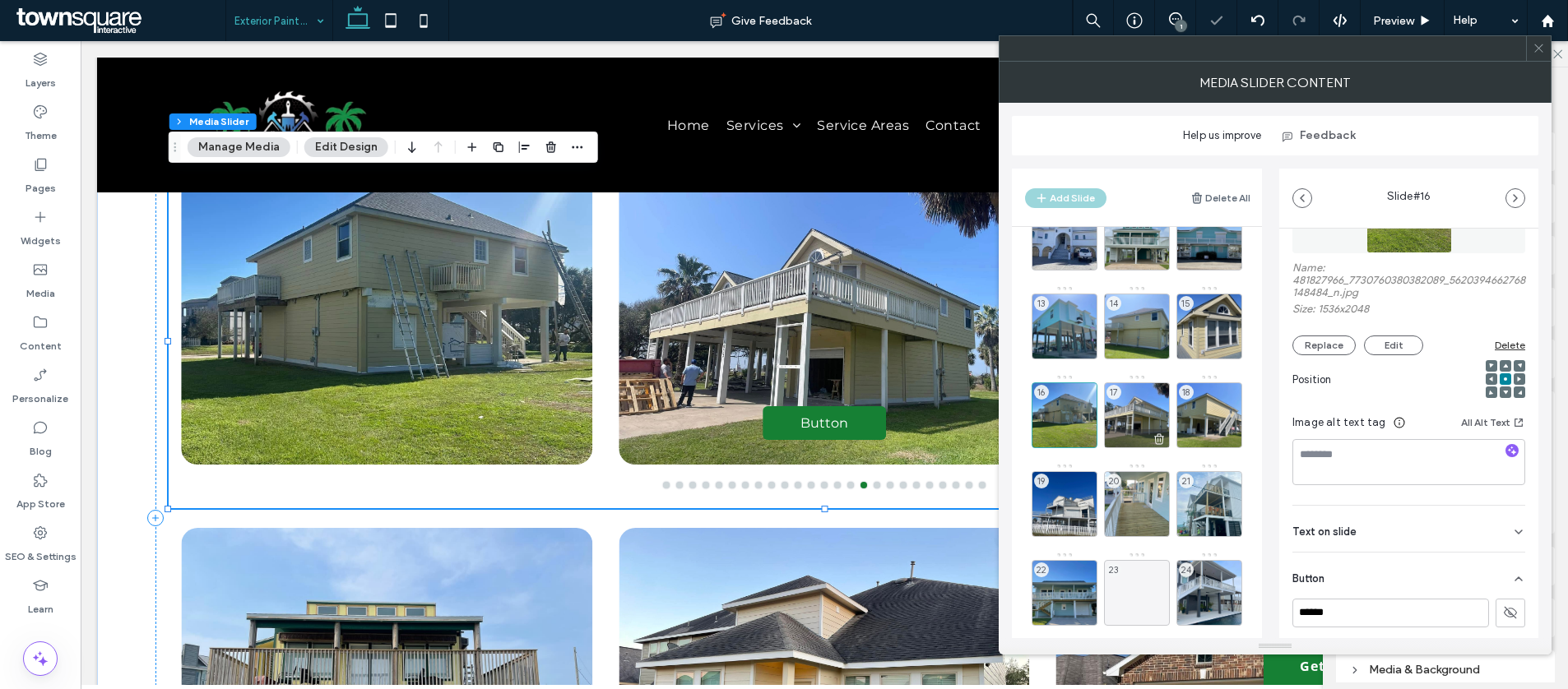 click on "17" at bounding box center (1137, 415) 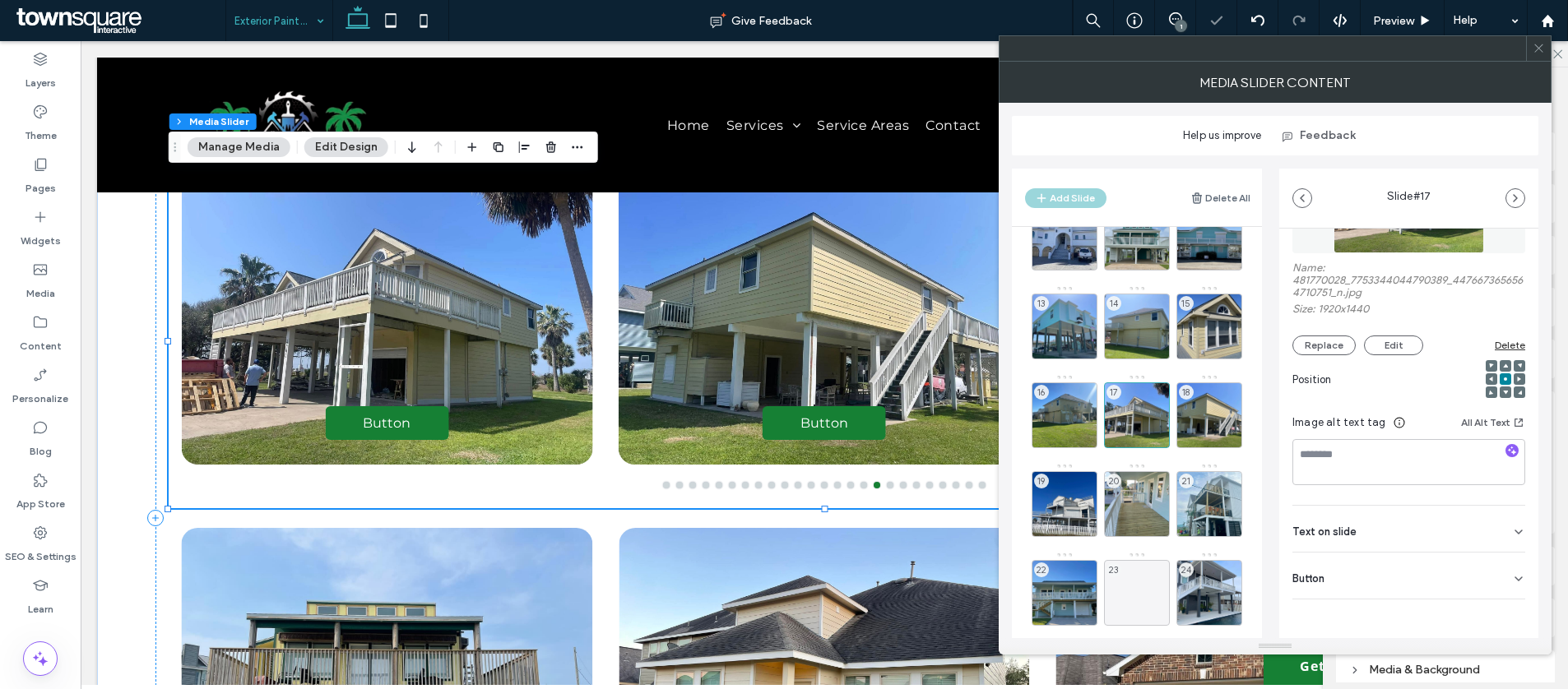 click on "Button" at bounding box center [1408, 576] 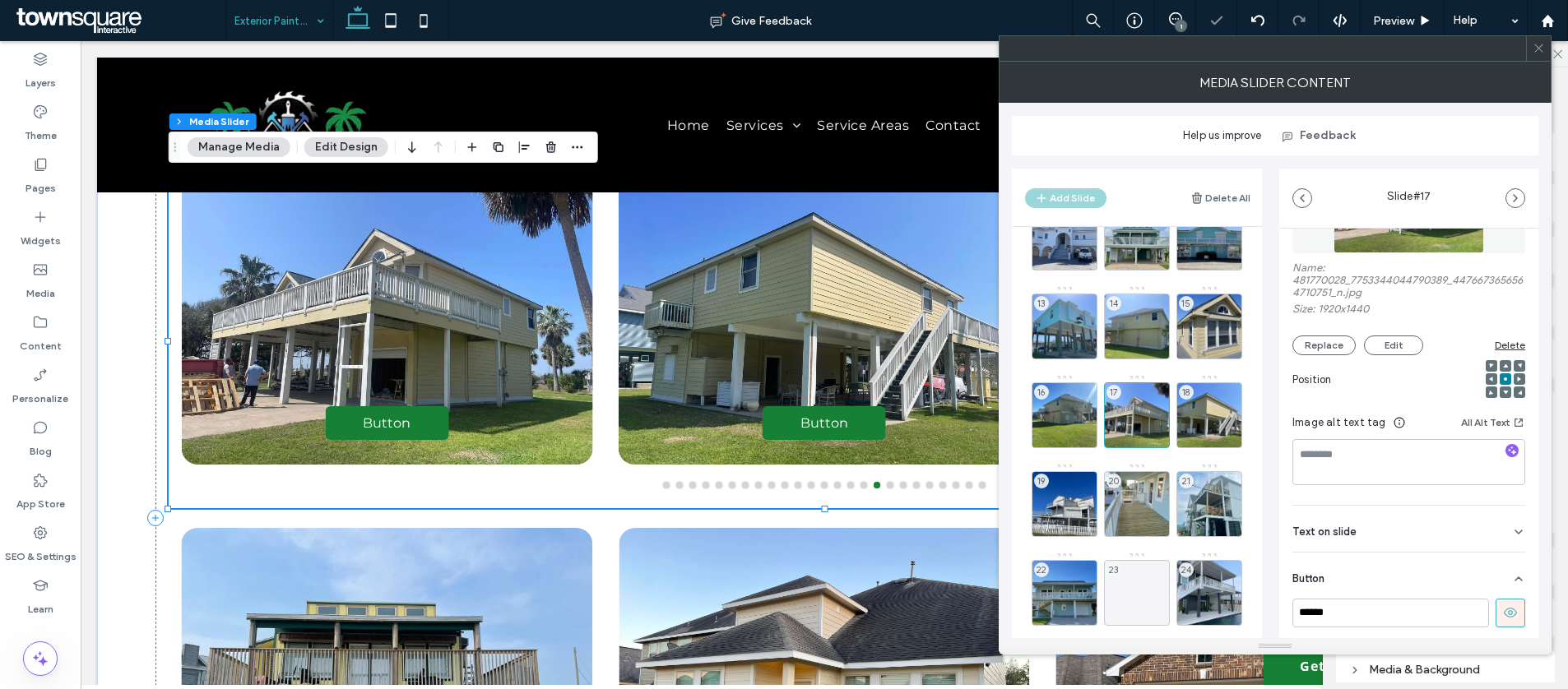 click 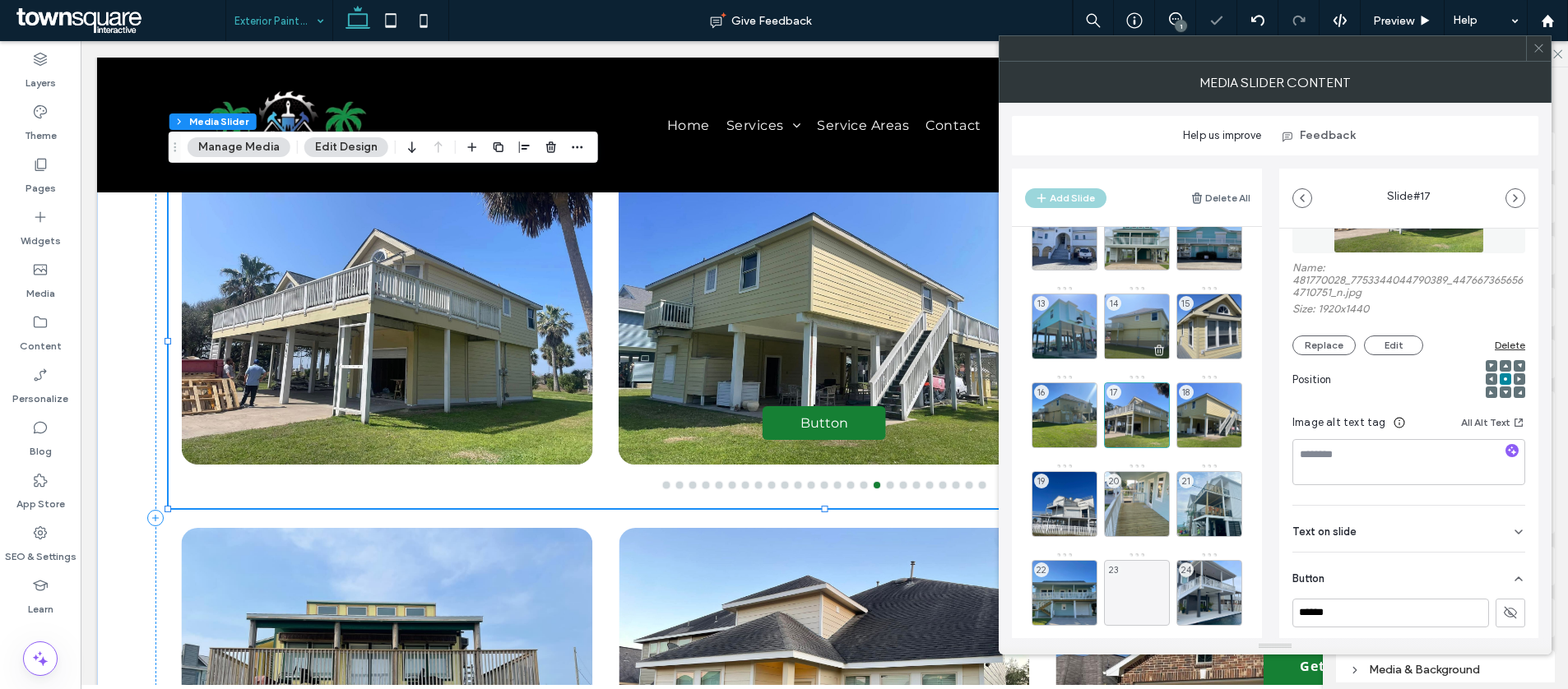 click on "14" at bounding box center [1137, 326] 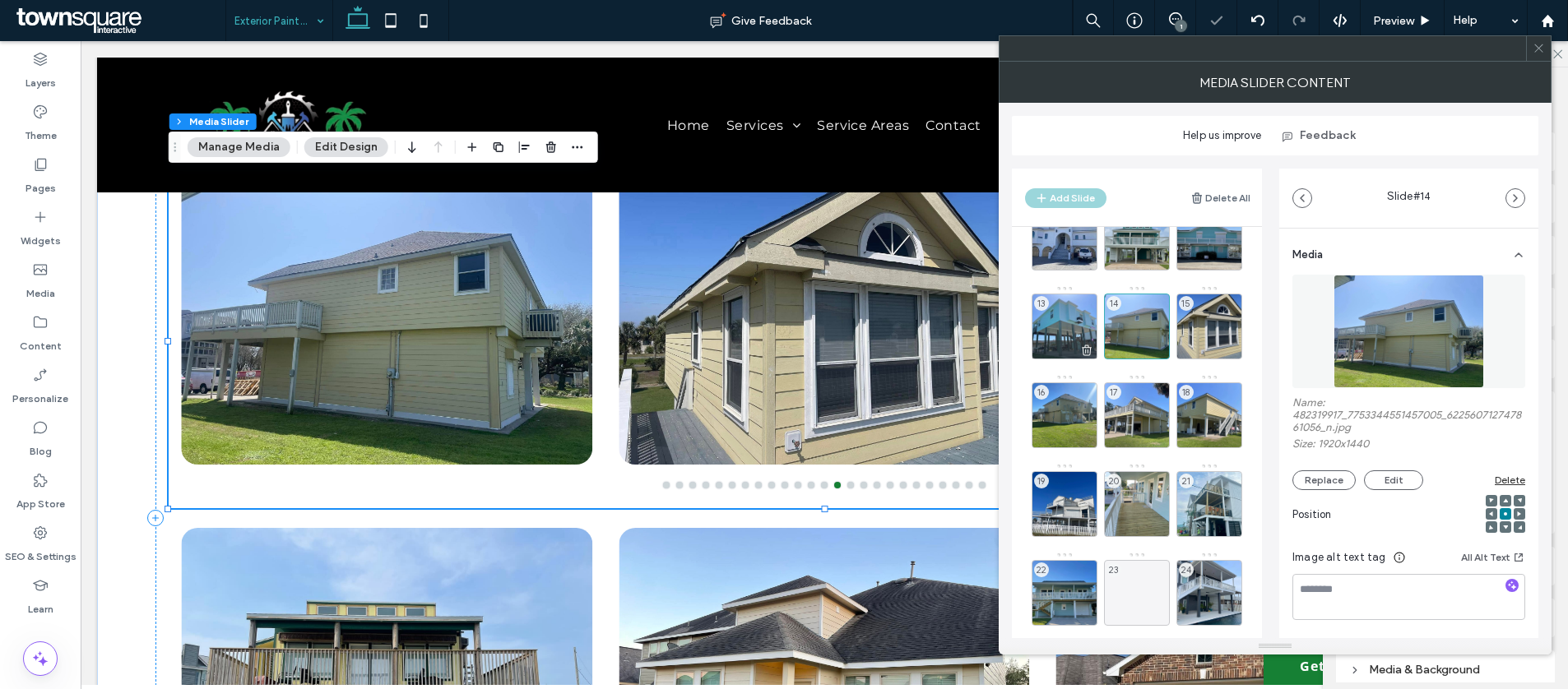 click on "13" at bounding box center [1065, 326] 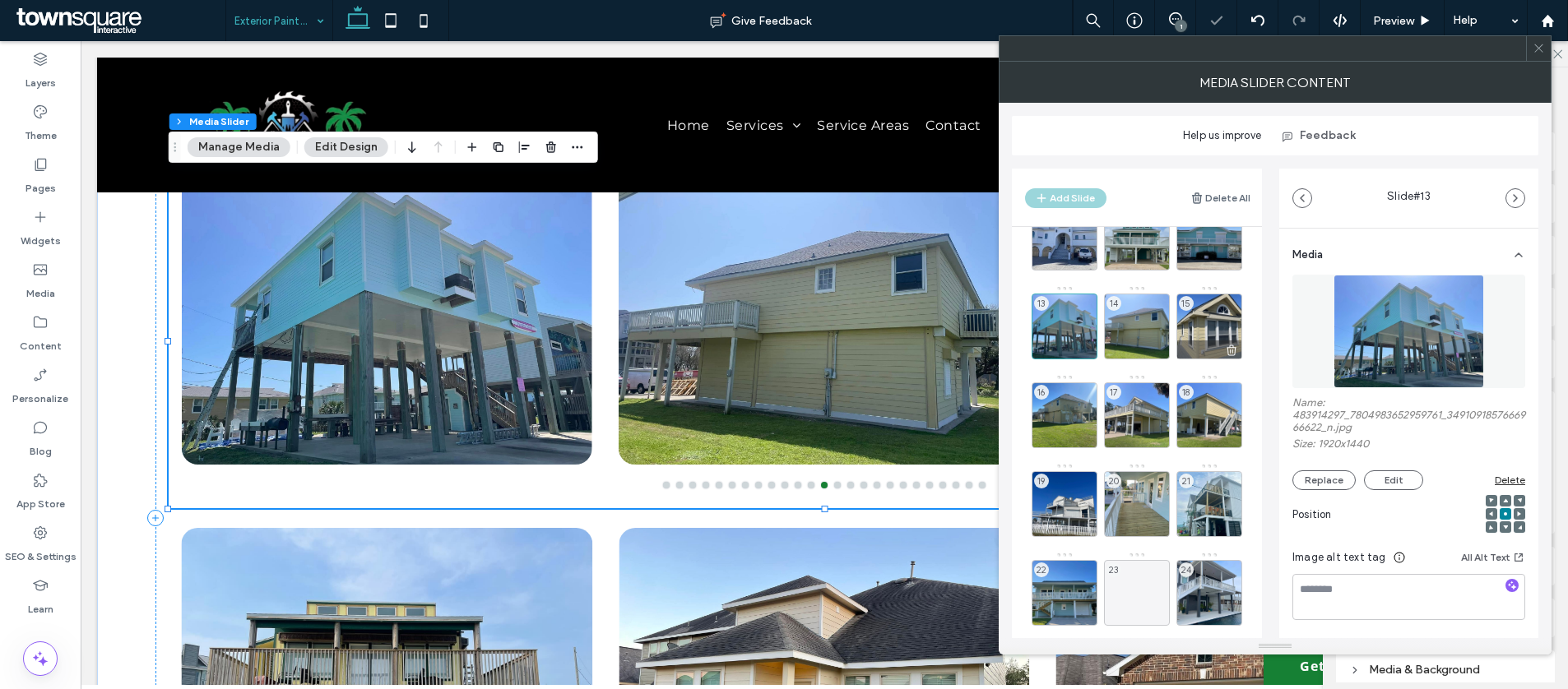 click on "15" at bounding box center [1209, 326] 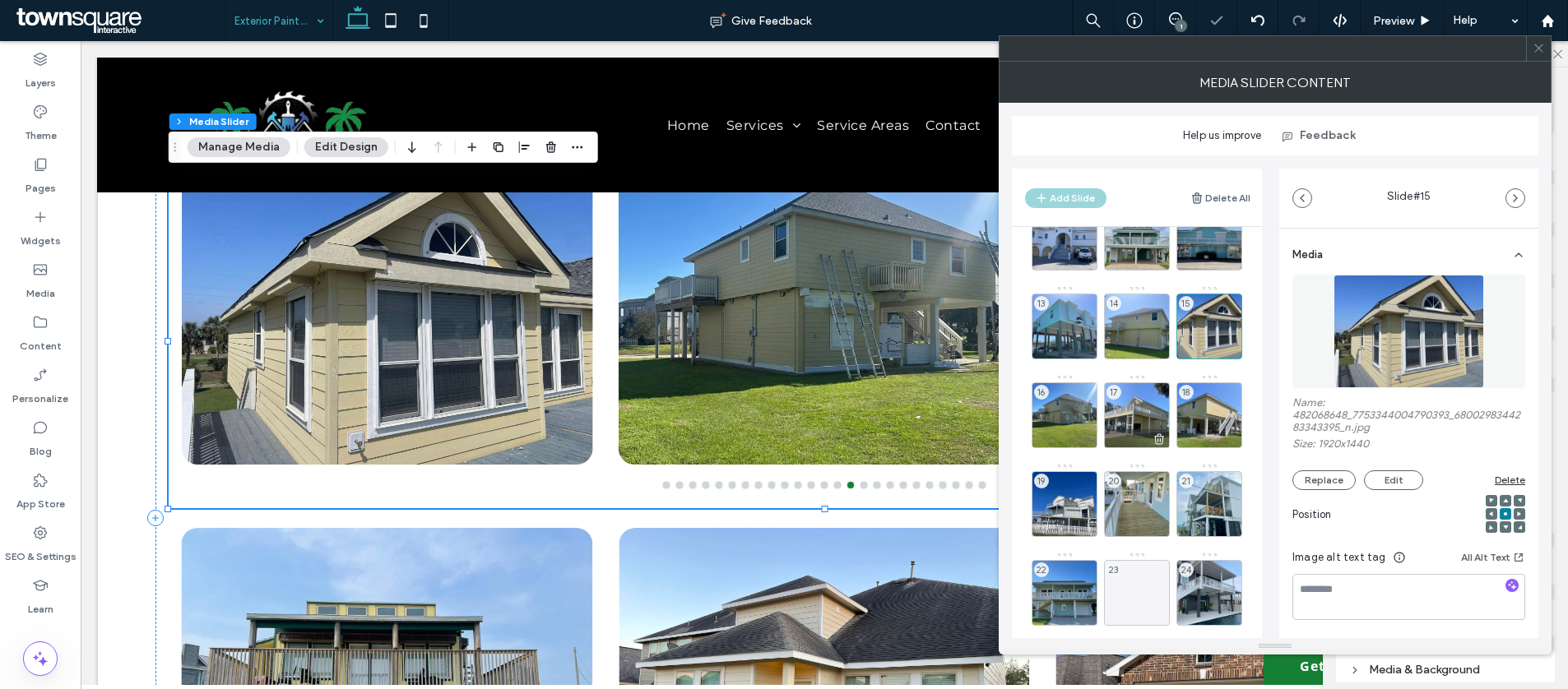 click on "17" at bounding box center (1137, 415) 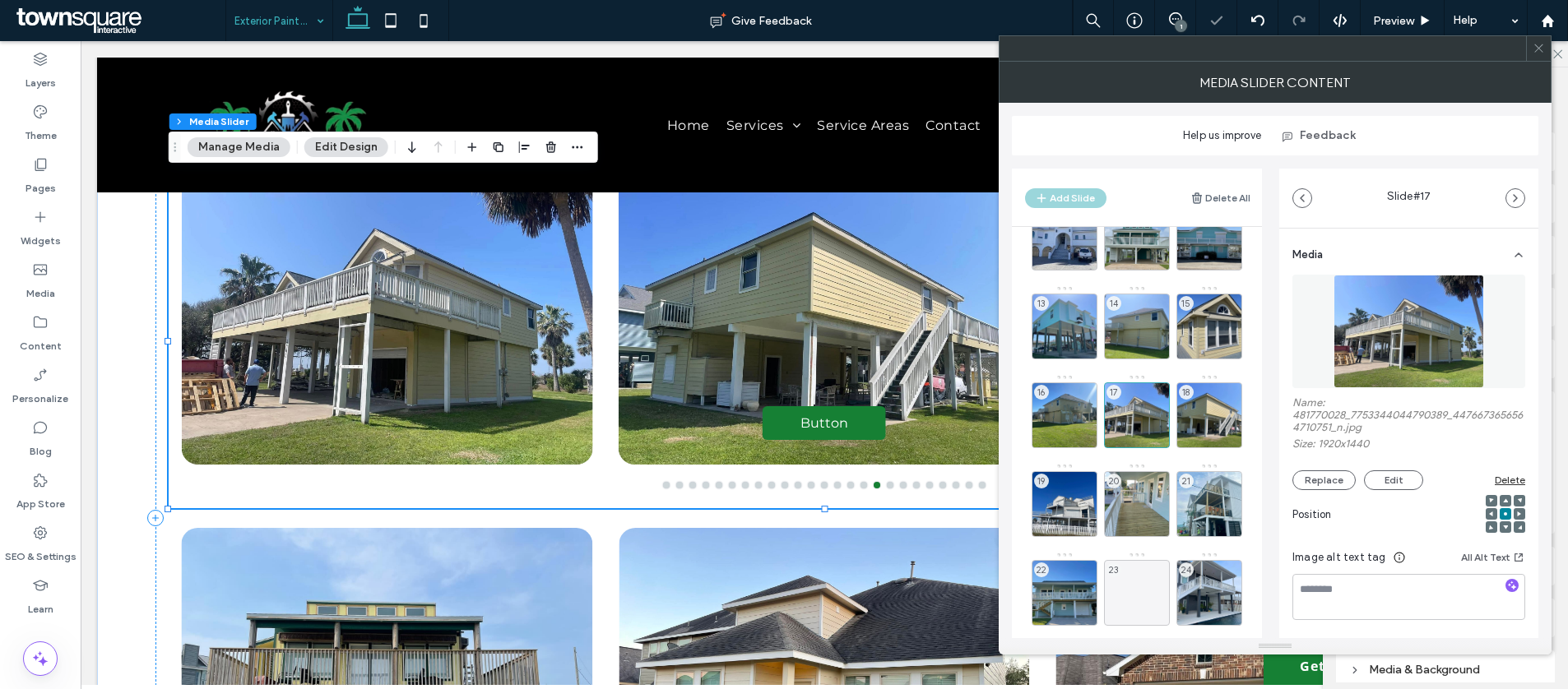 click on "1 2 3 4 5 6 7 8 9 10 11 12 13 14 15 16 17 18 19 20 21 22 23 24 25" at bounding box center (1147, 326) 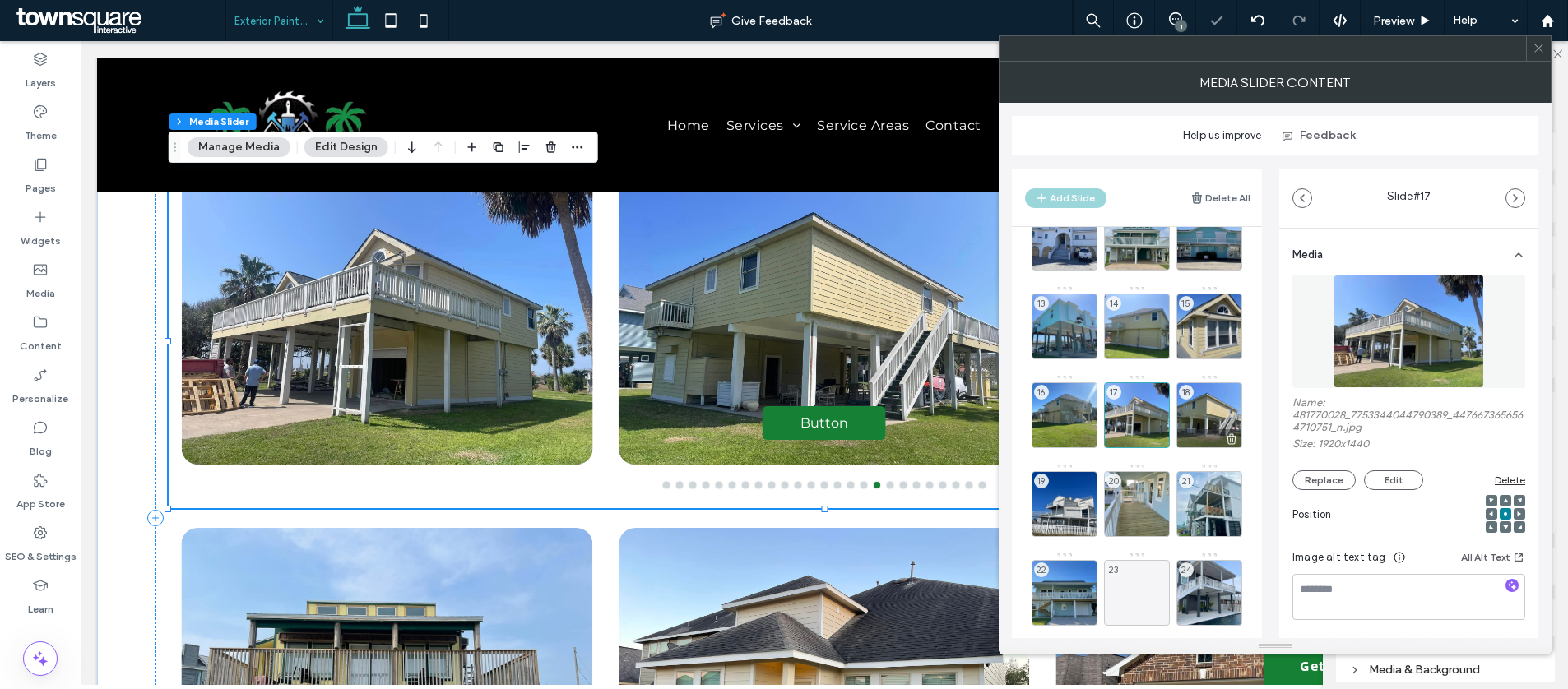 click on "18" at bounding box center [1209, 415] 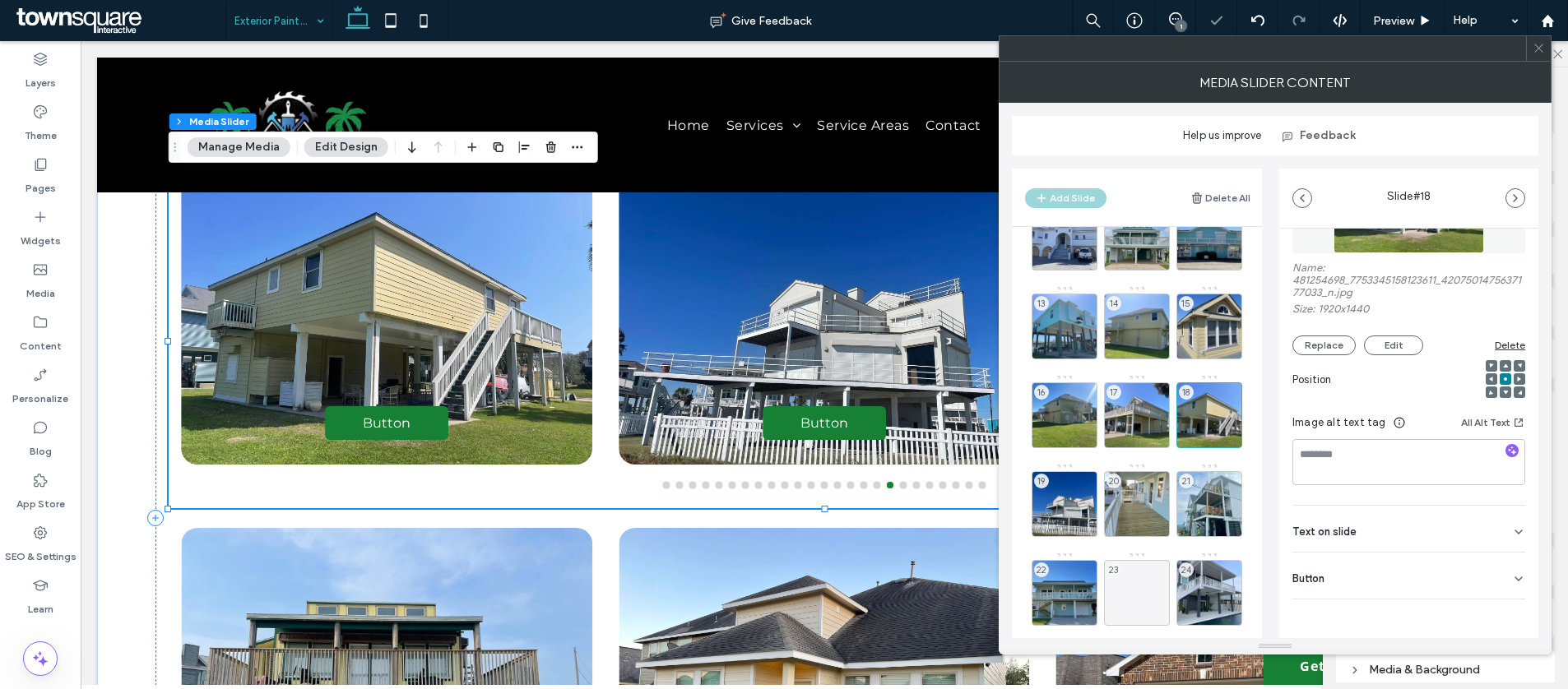 click on "Button" at bounding box center (1408, 576) 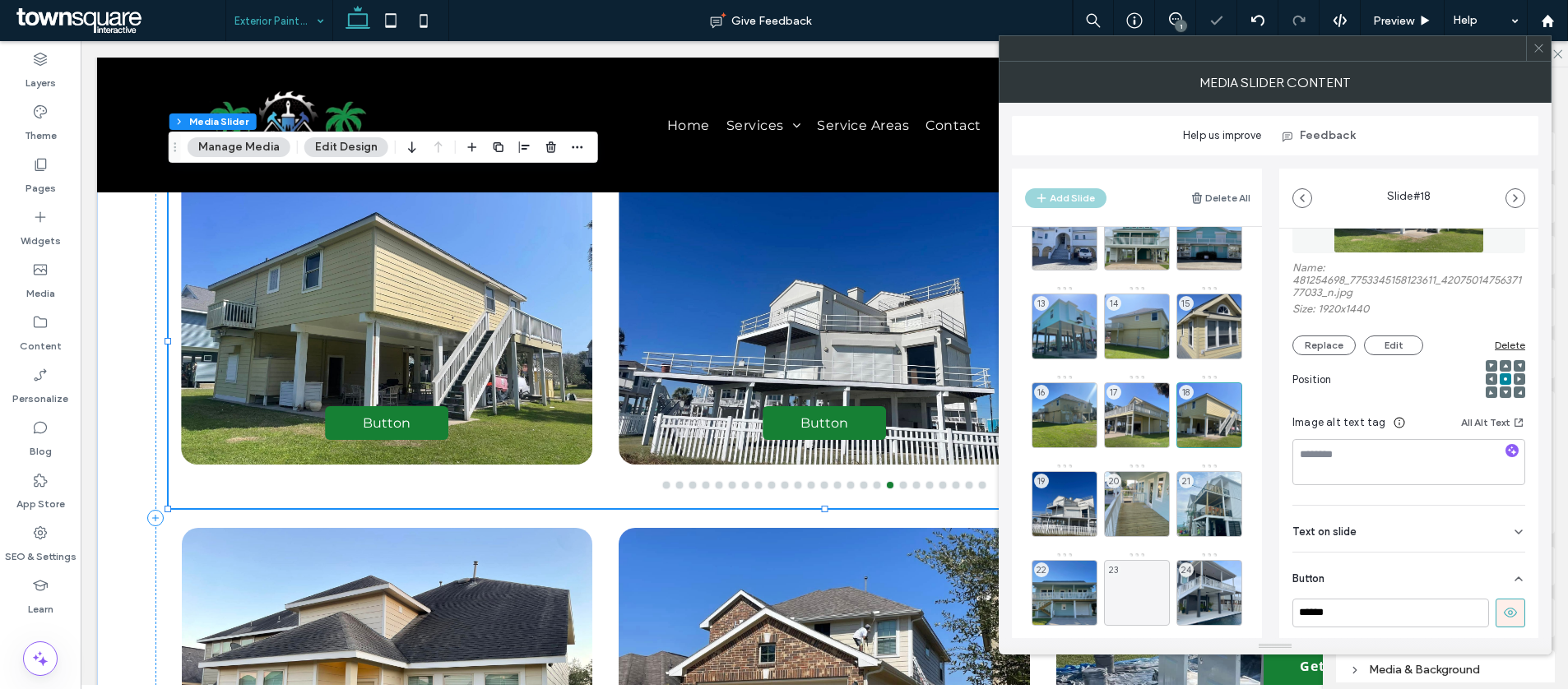 click at bounding box center (1510, 613) 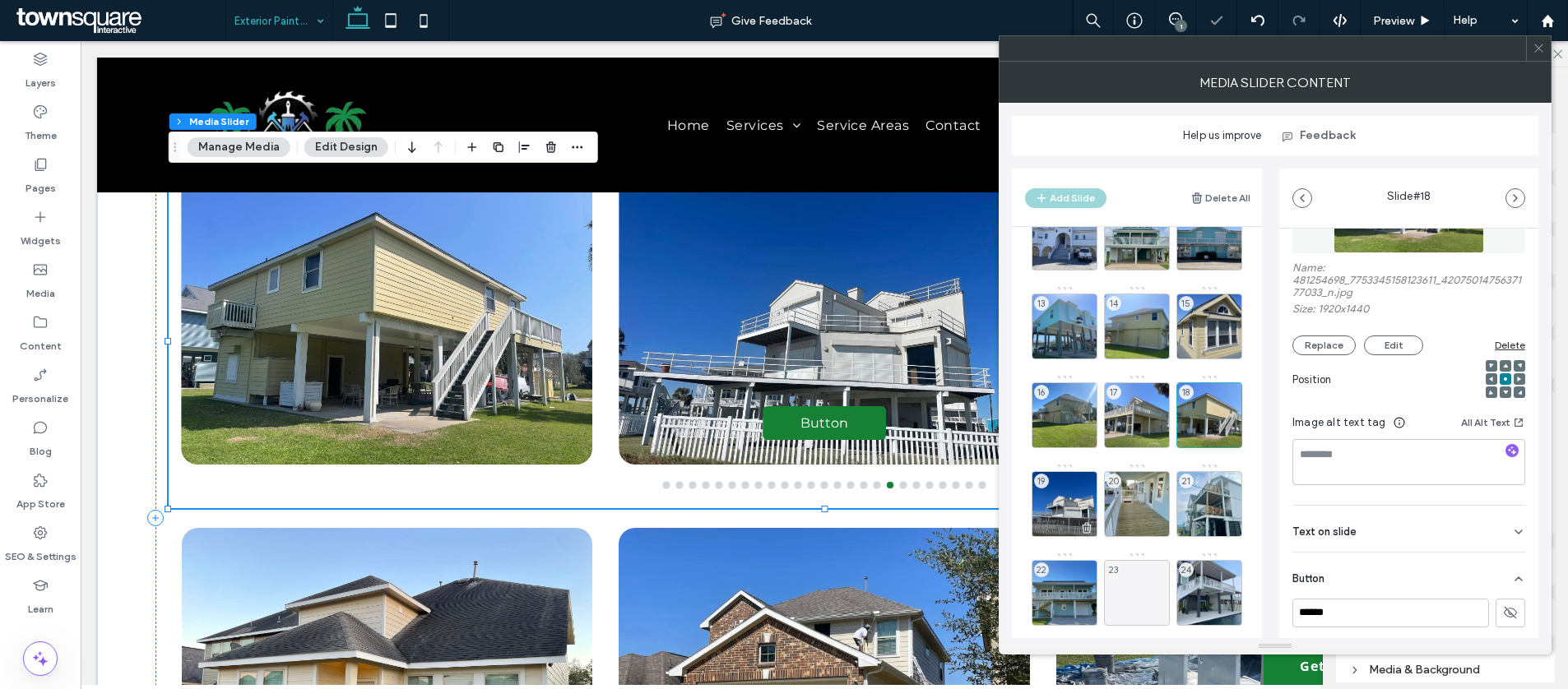 click on "19" at bounding box center [1065, 504] 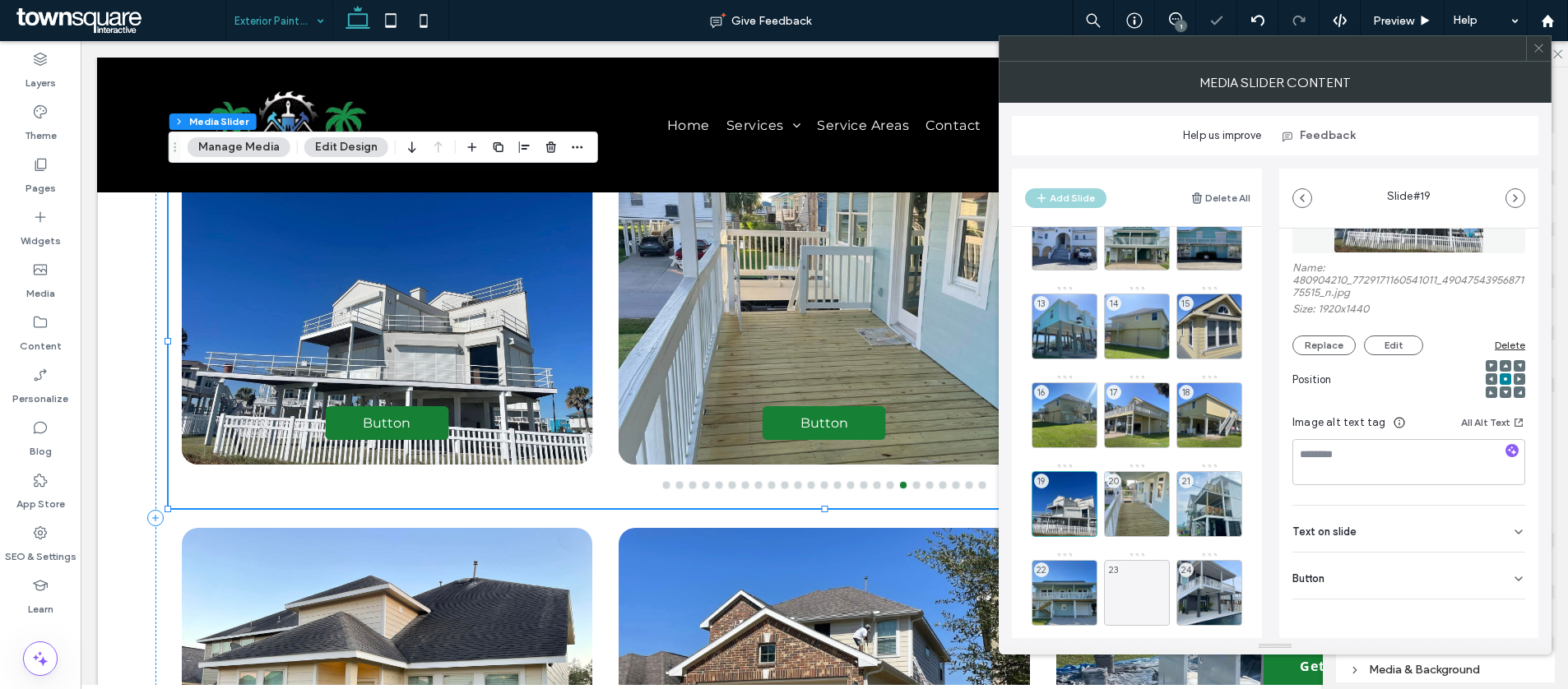 click on "Button" at bounding box center (1408, 576) 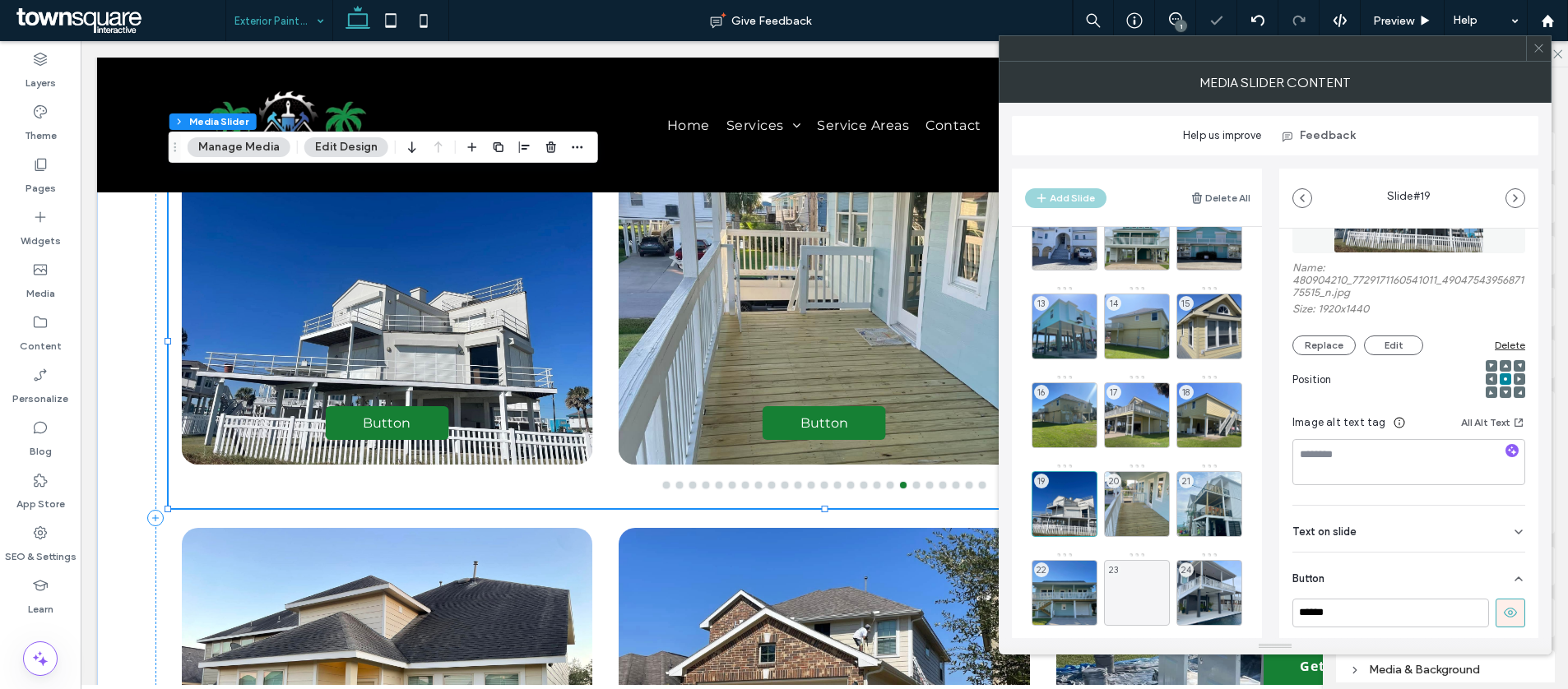 scroll, scrollTop: 135, scrollLeft: 0, axis: vertical 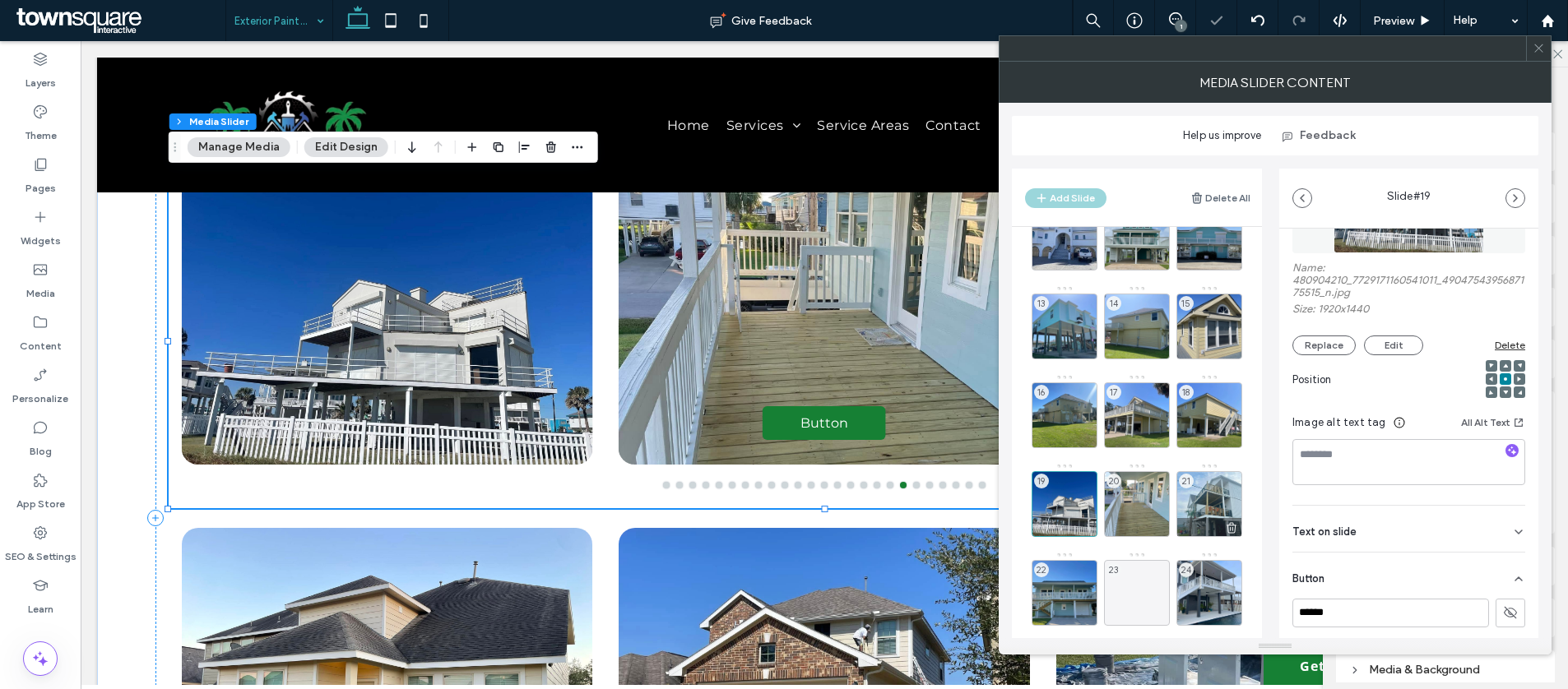 click on "20" at bounding box center [1137, 504] 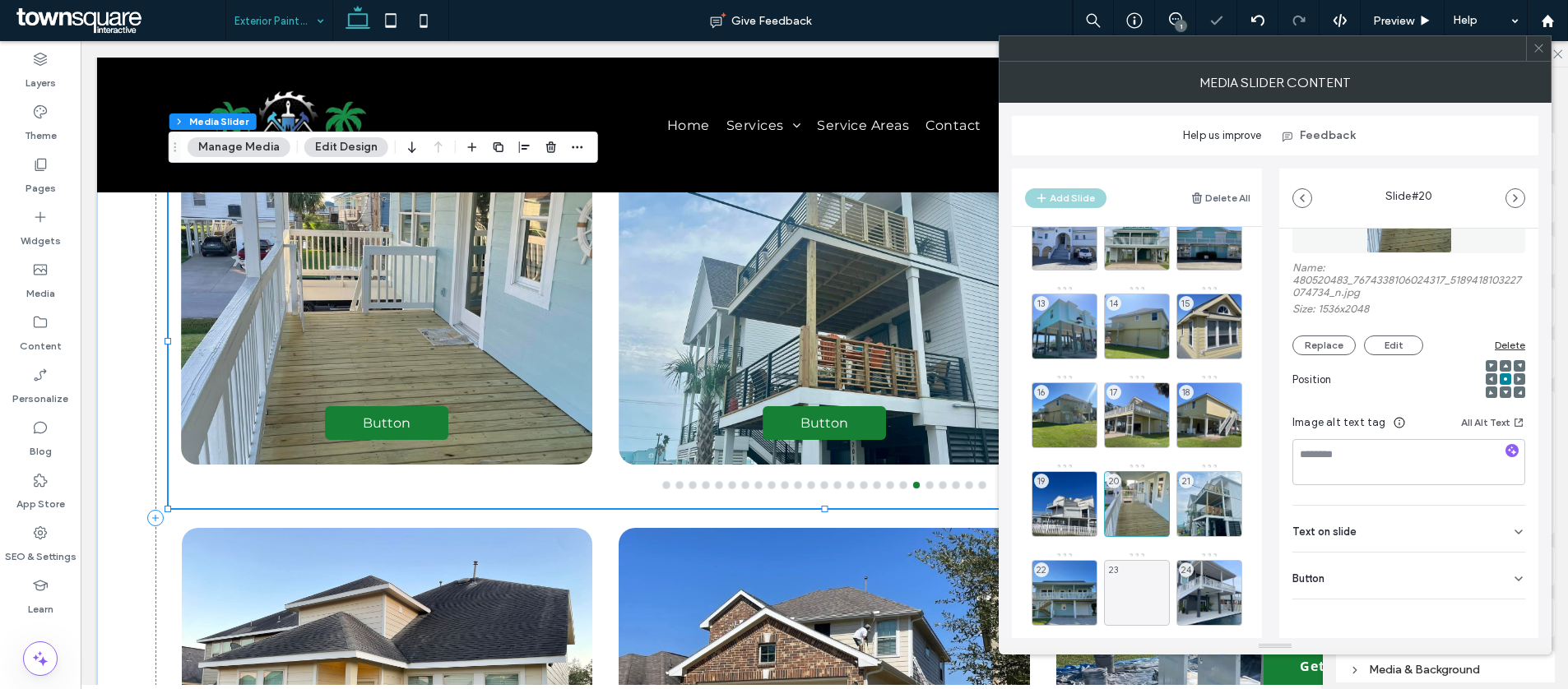 click on "Button" at bounding box center (1408, 576) 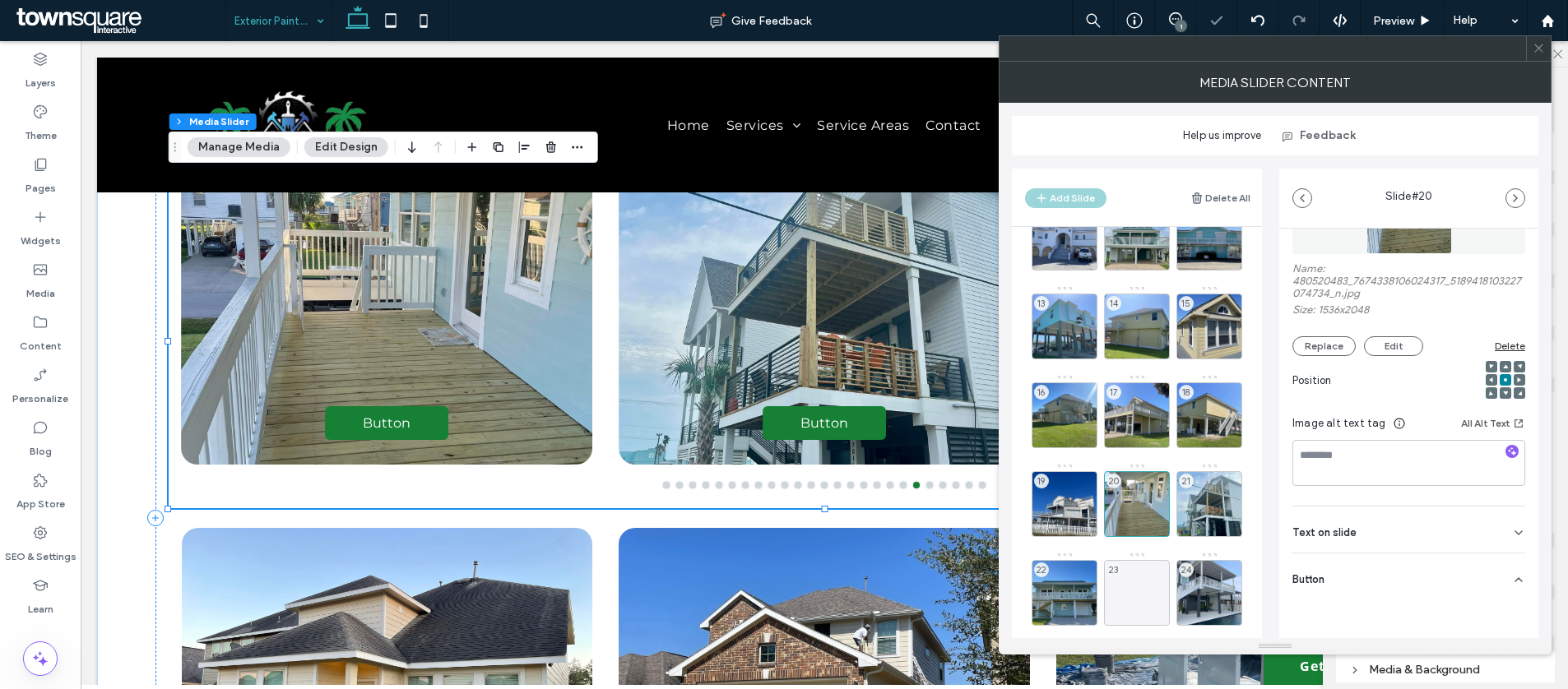 scroll, scrollTop: 135, scrollLeft: 0, axis: vertical 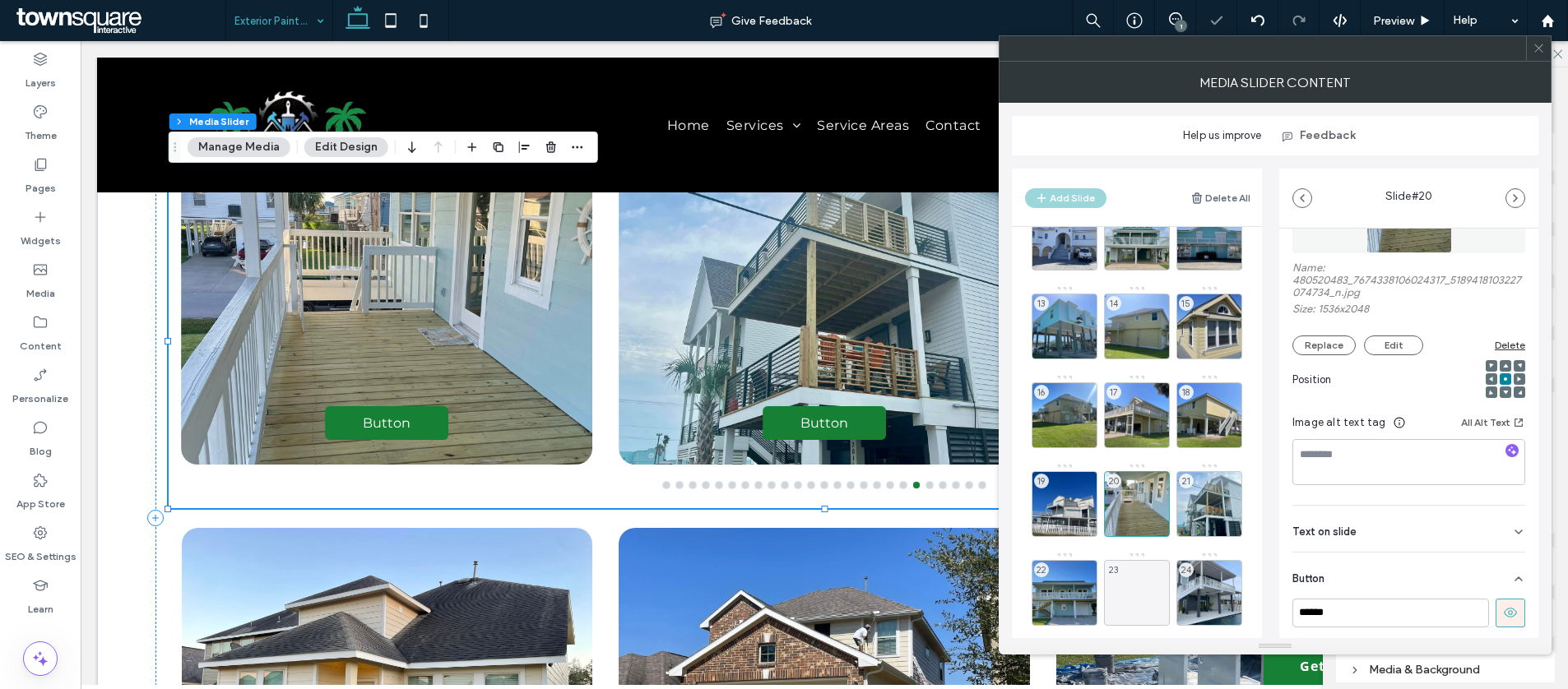 click 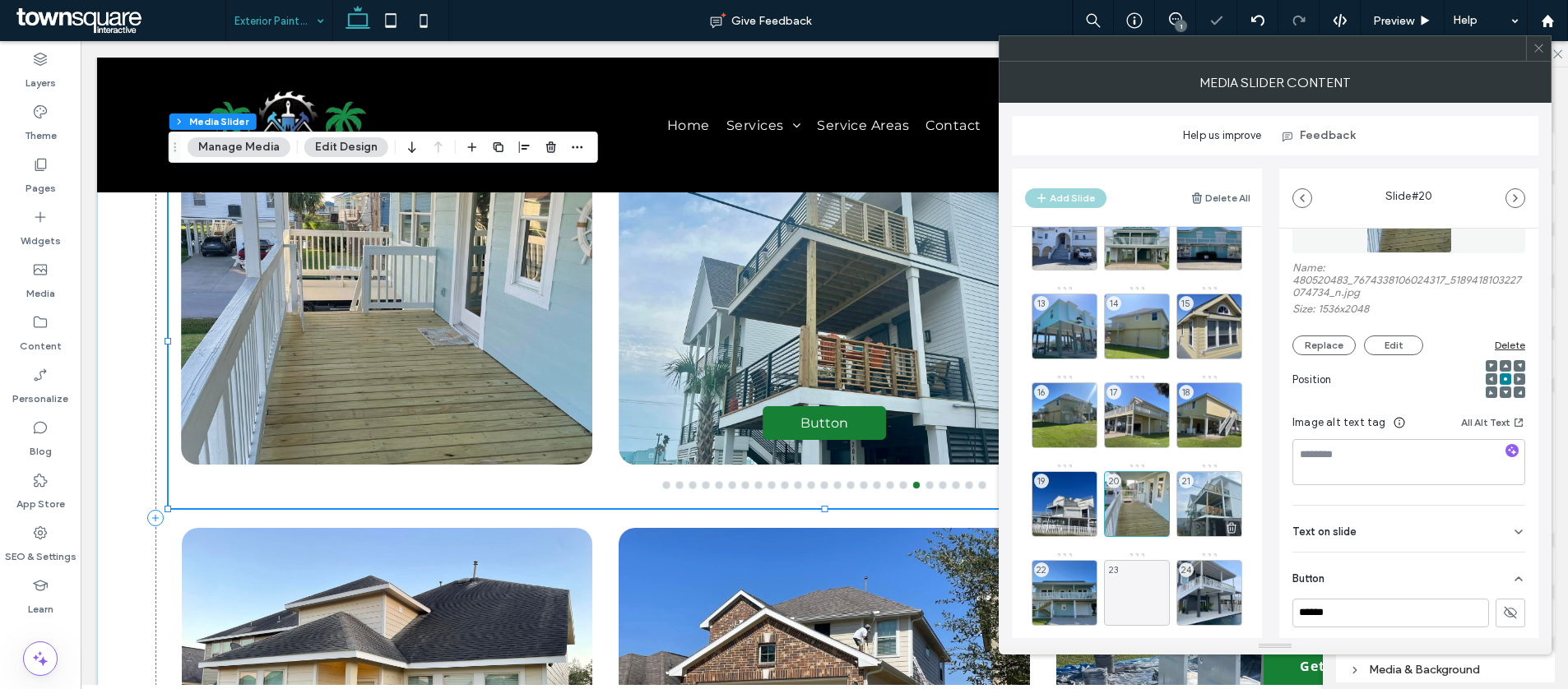 click on "21" at bounding box center [1209, 504] 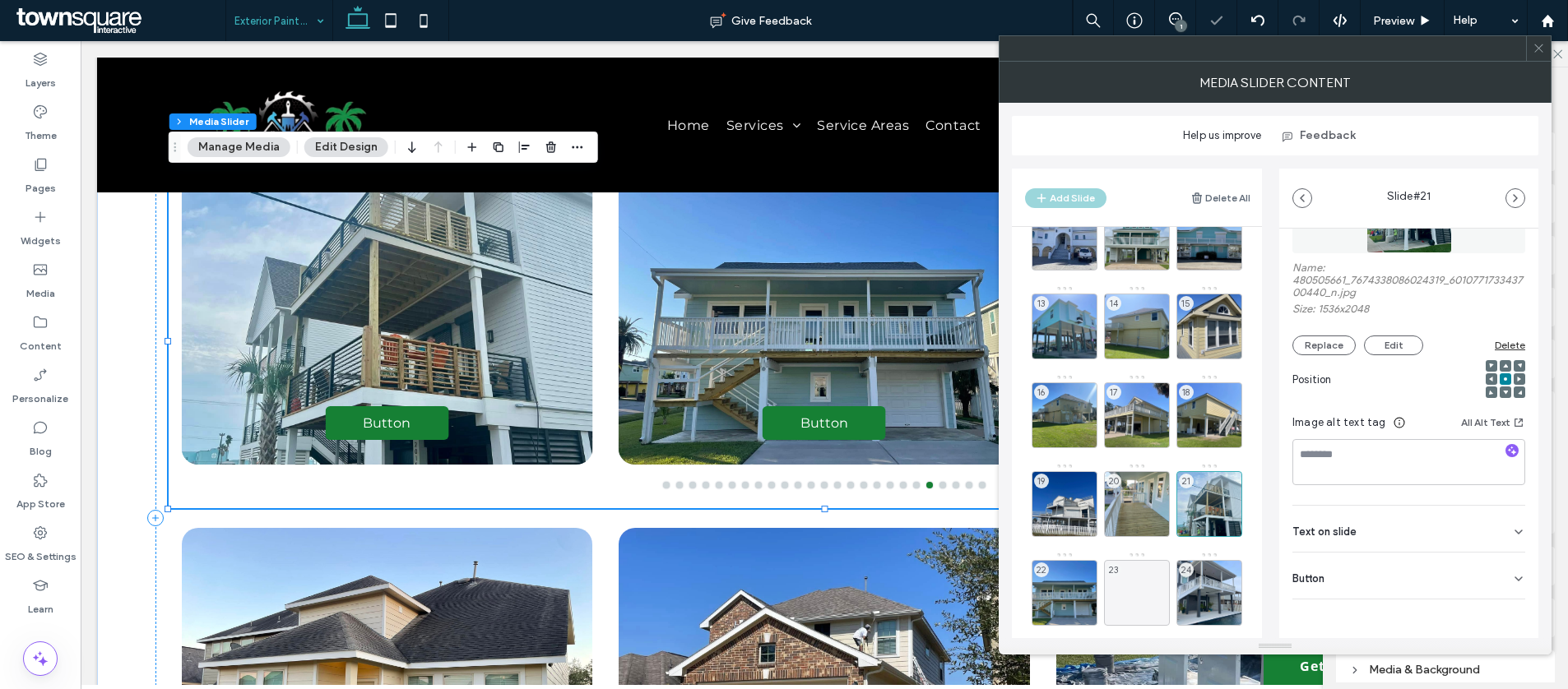 click on "Button" at bounding box center (1408, 576) 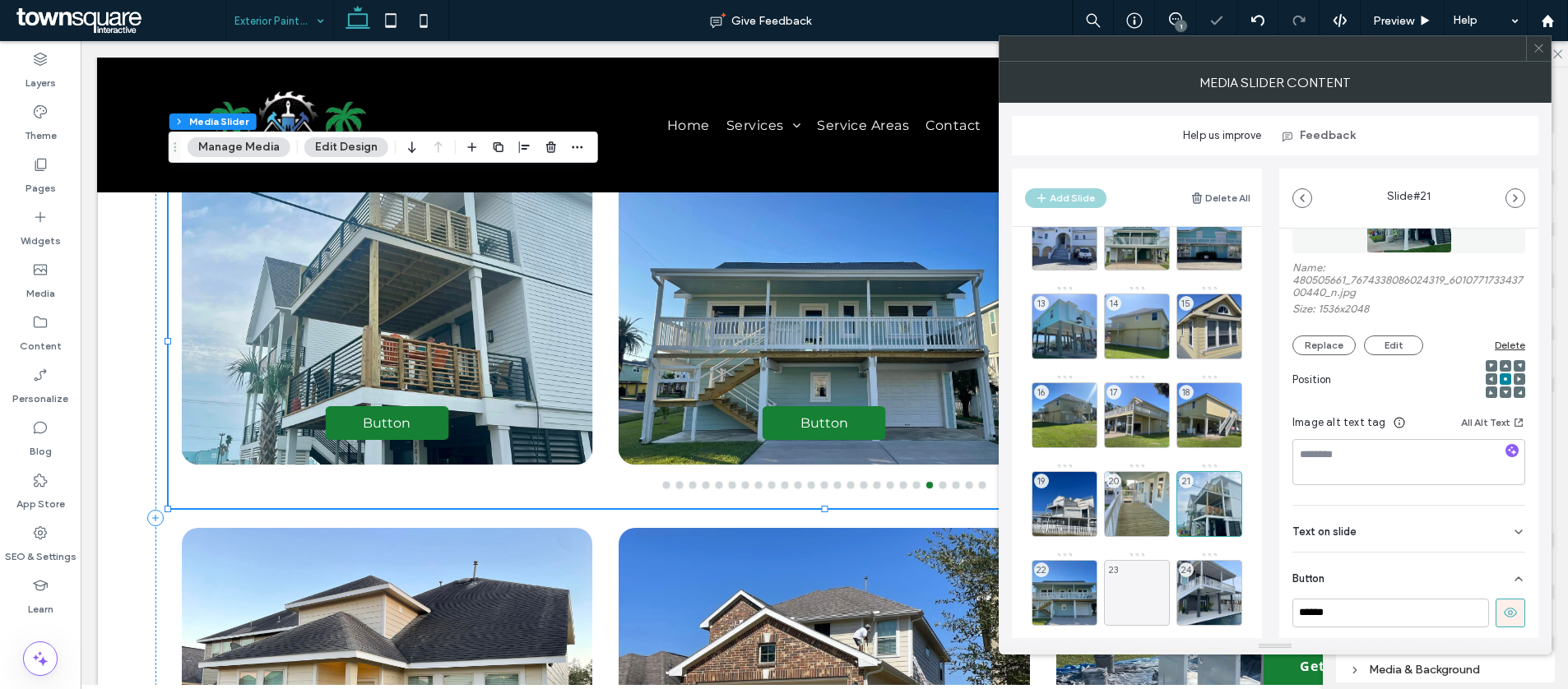 click 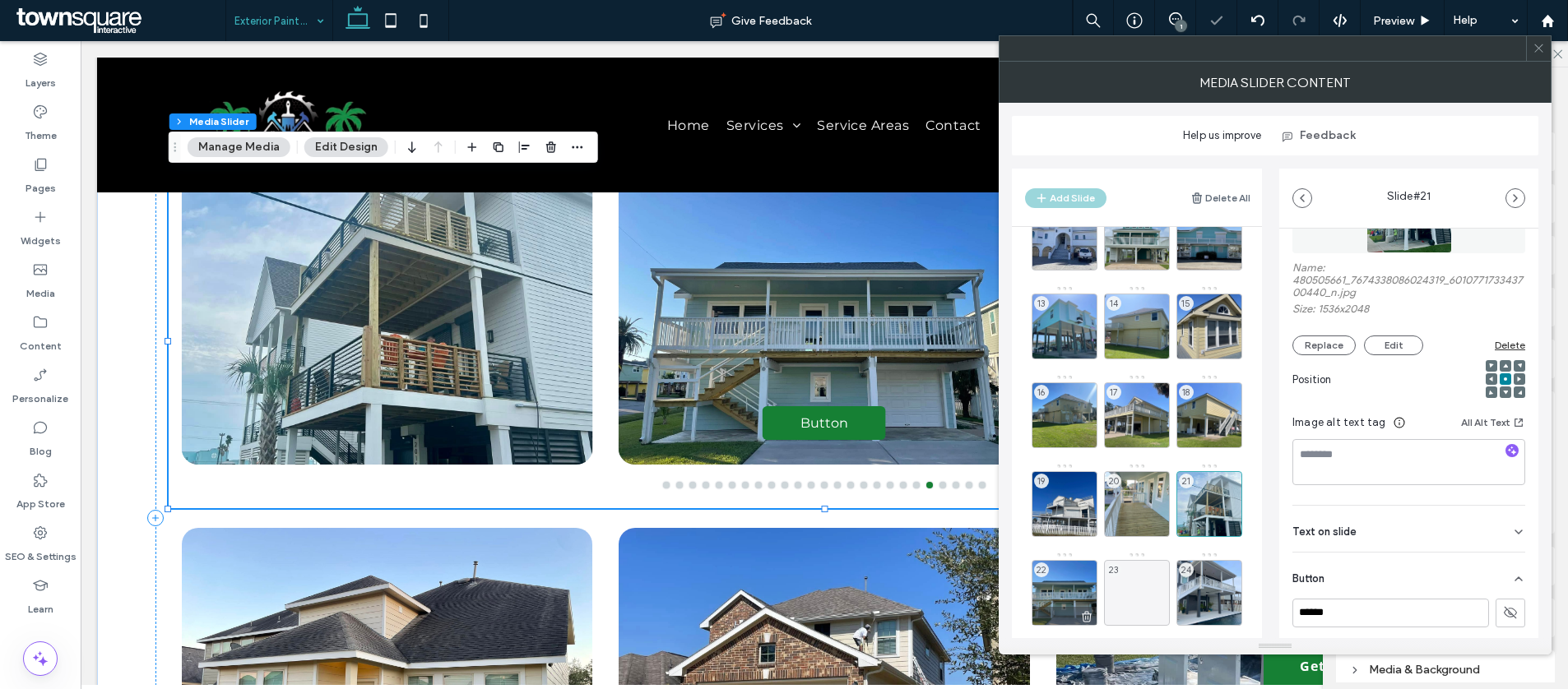 drag, startPoint x: 1049, startPoint y: 602, endPoint x: 1060, endPoint y: 598, distance: 11.7047 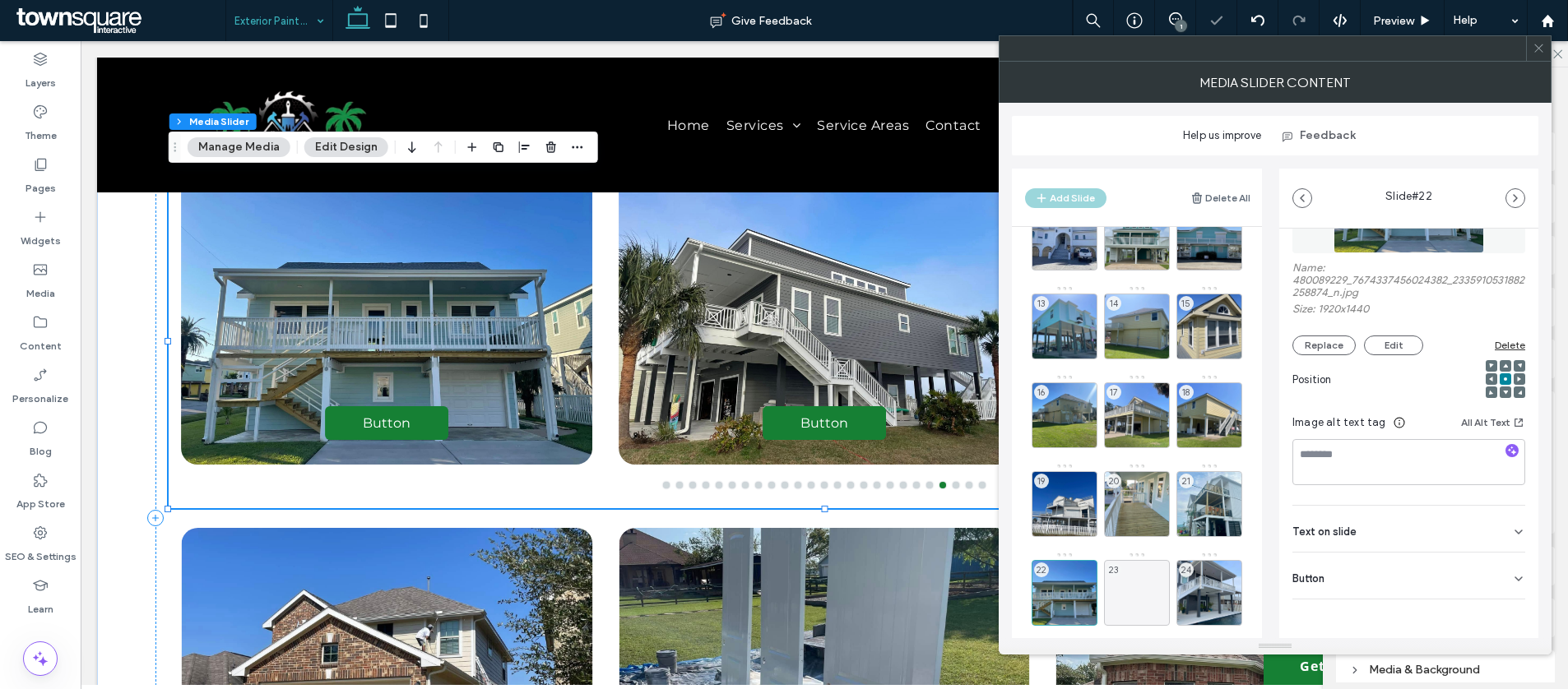 click on "Button" at bounding box center (1408, 576) 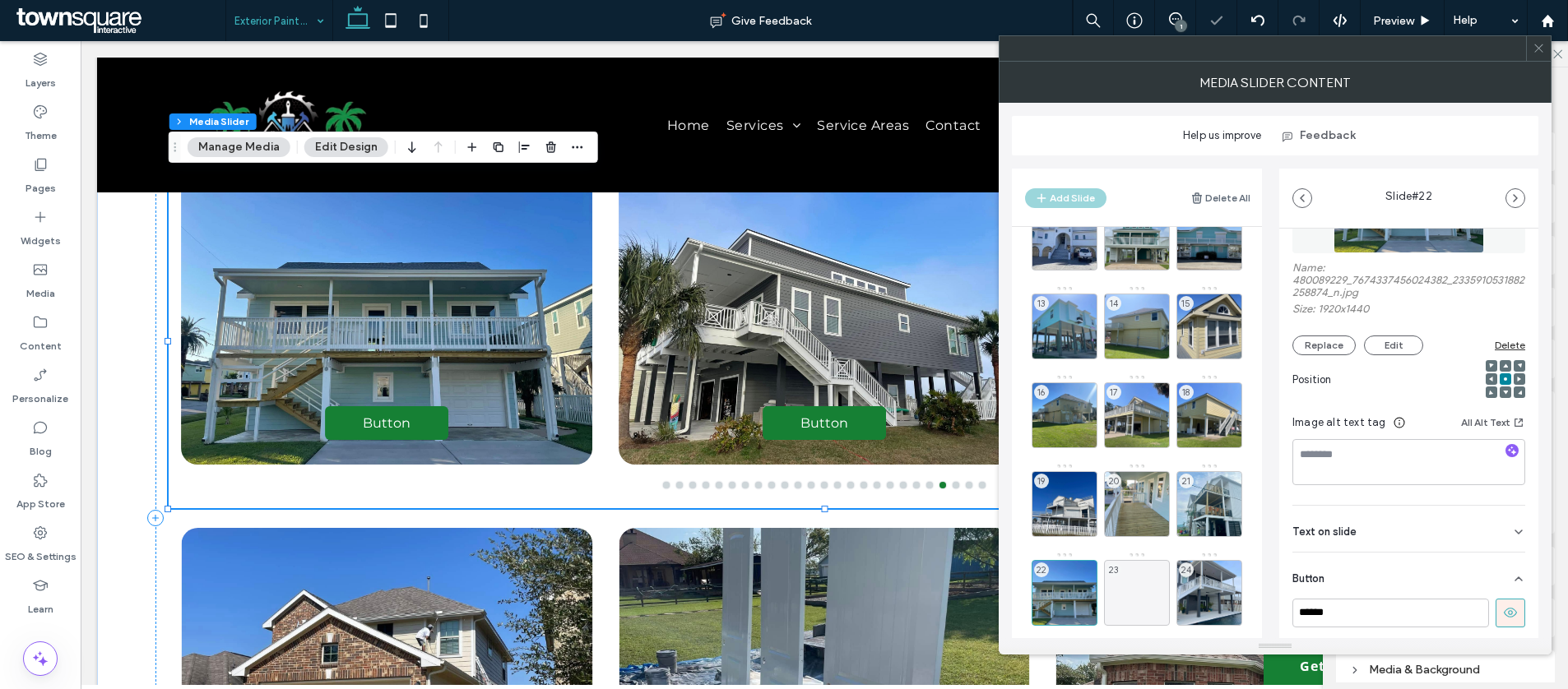 scroll, scrollTop: 135, scrollLeft: 0, axis: vertical 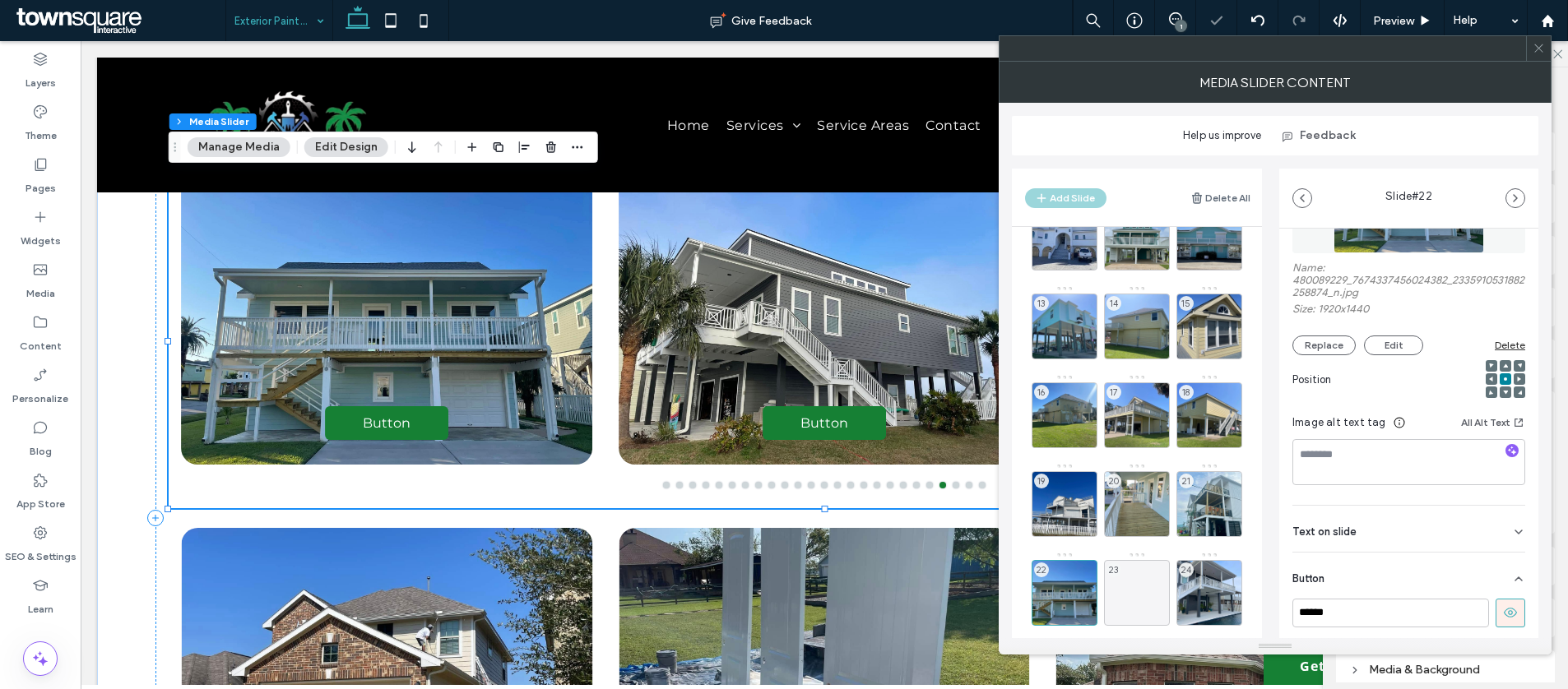 click 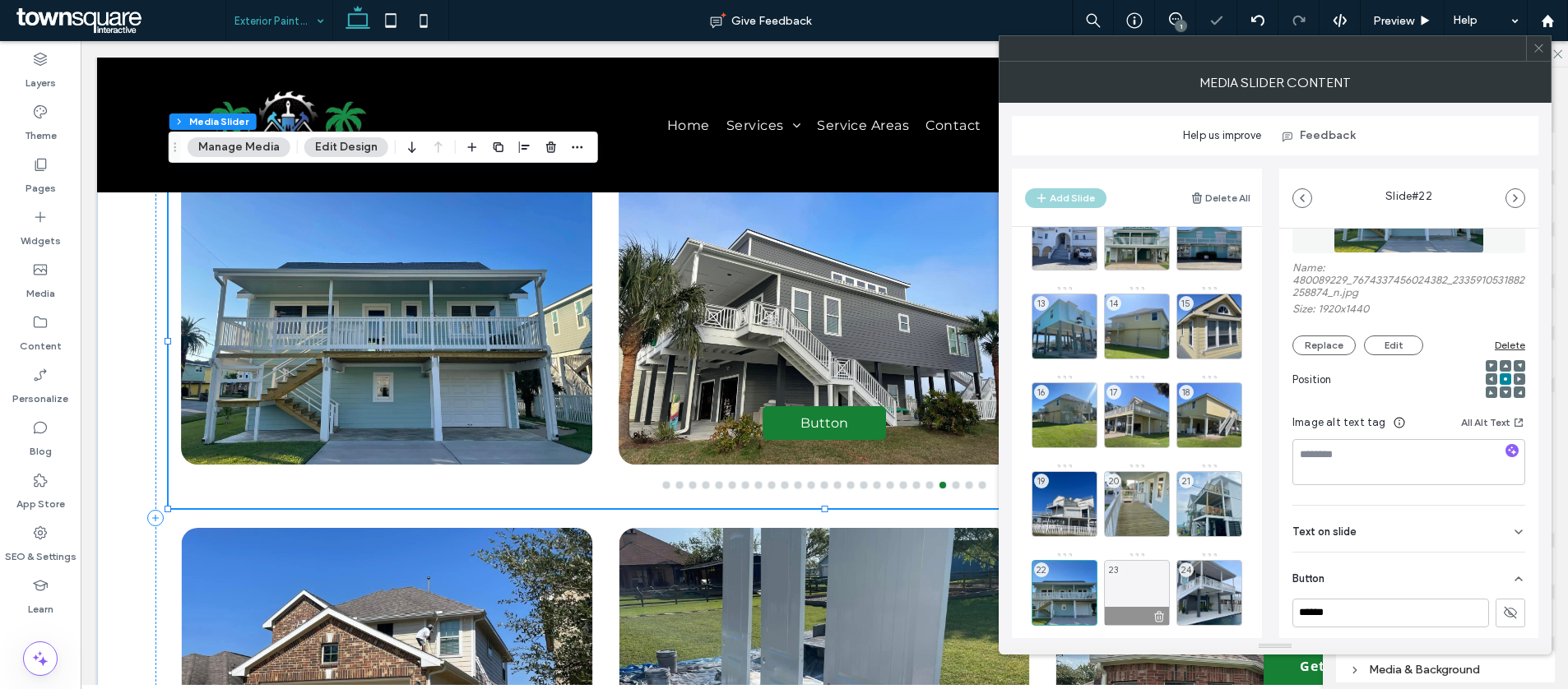 click on "23" at bounding box center (1137, 593) 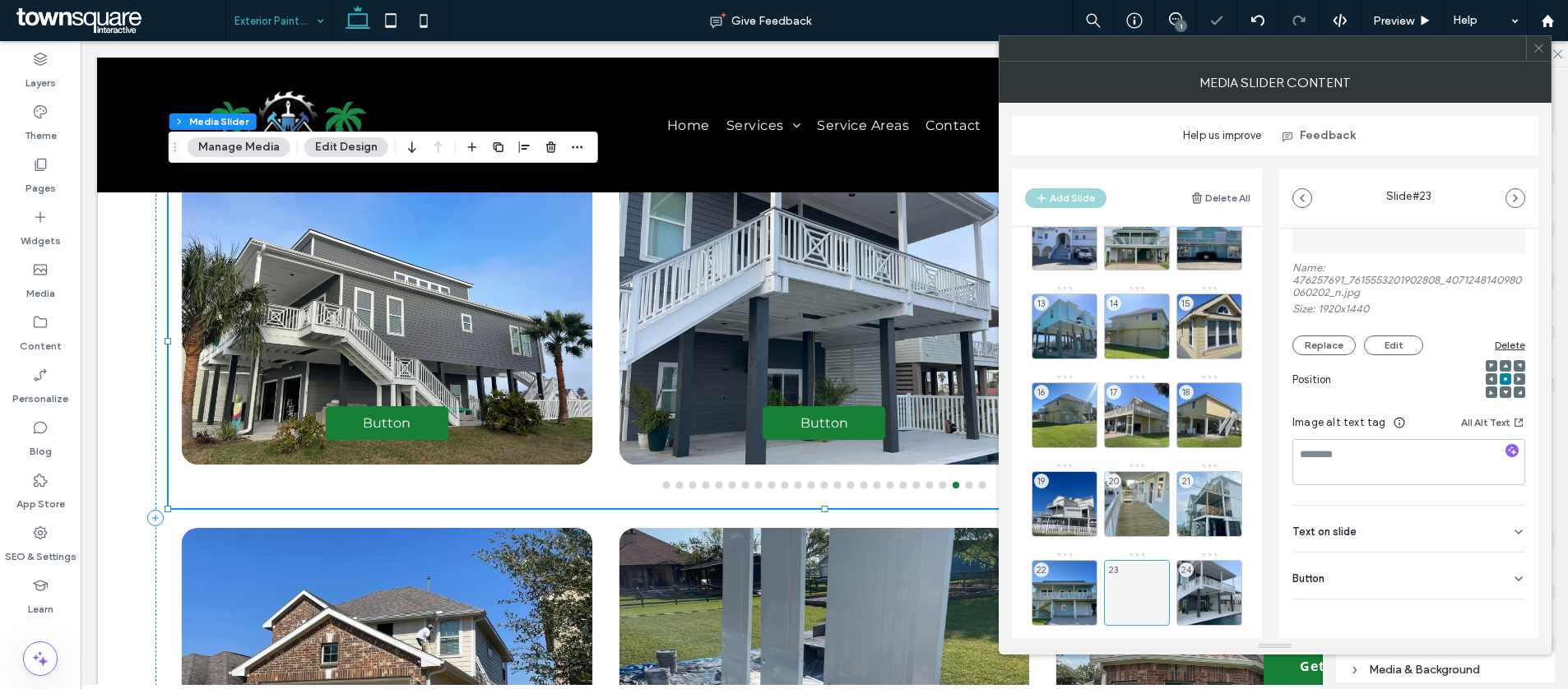 click on "Button" at bounding box center (1408, 576) 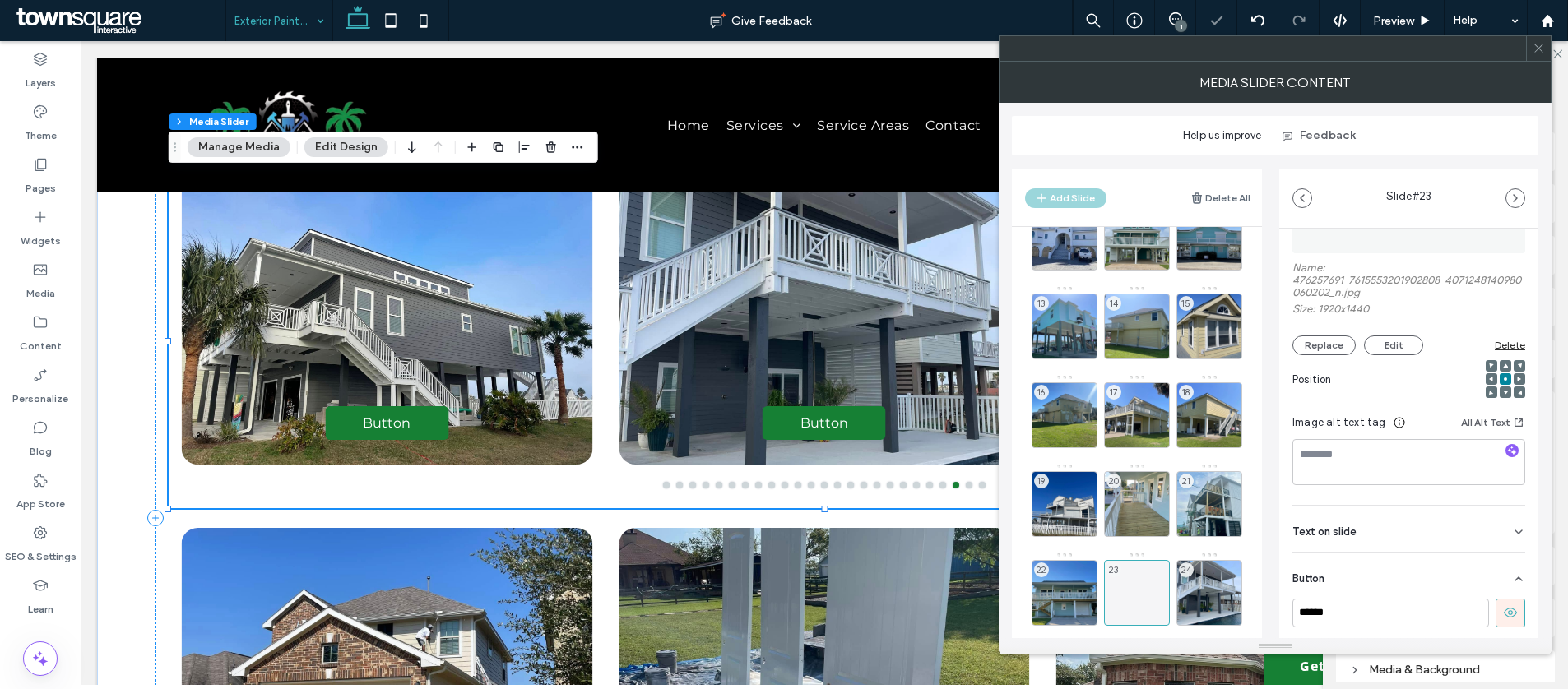 scroll, scrollTop: 135, scrollLeft: 0, axis: vertical 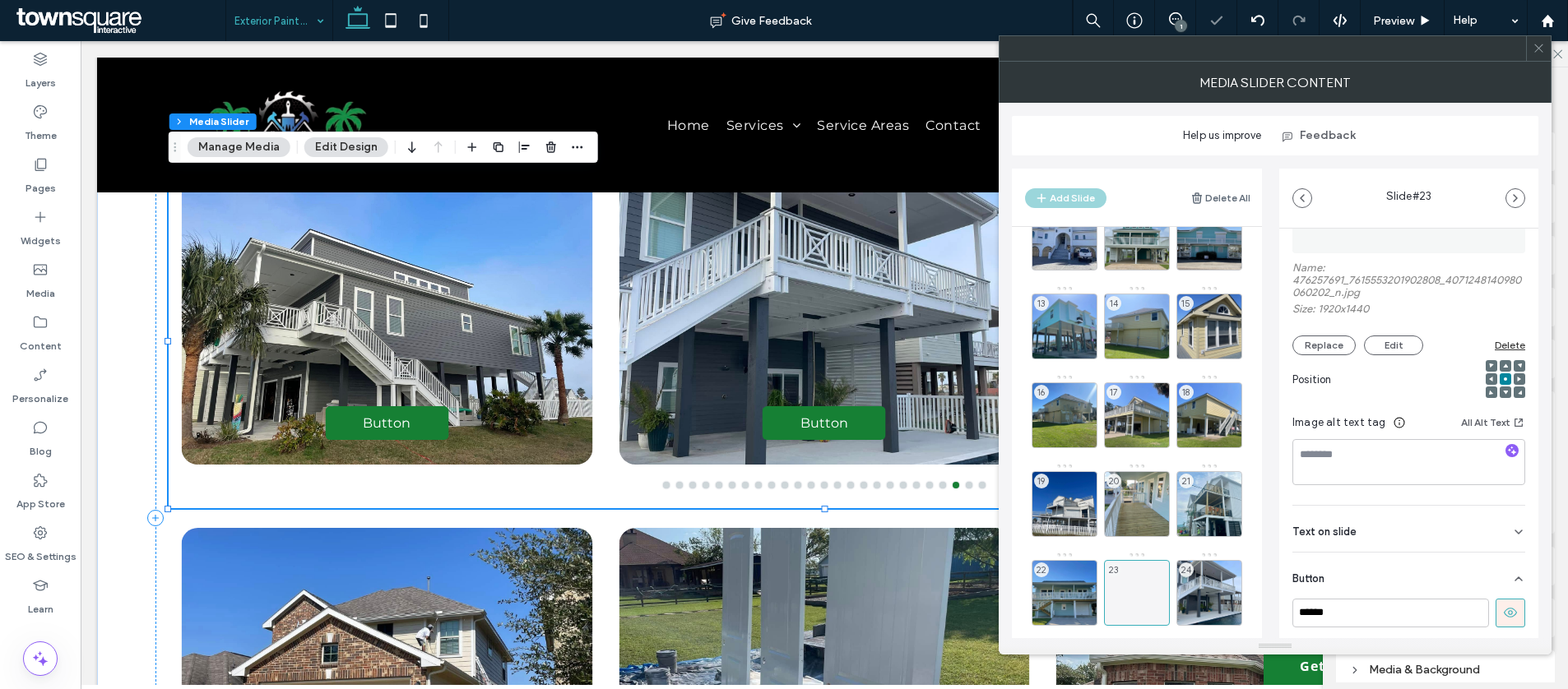 click 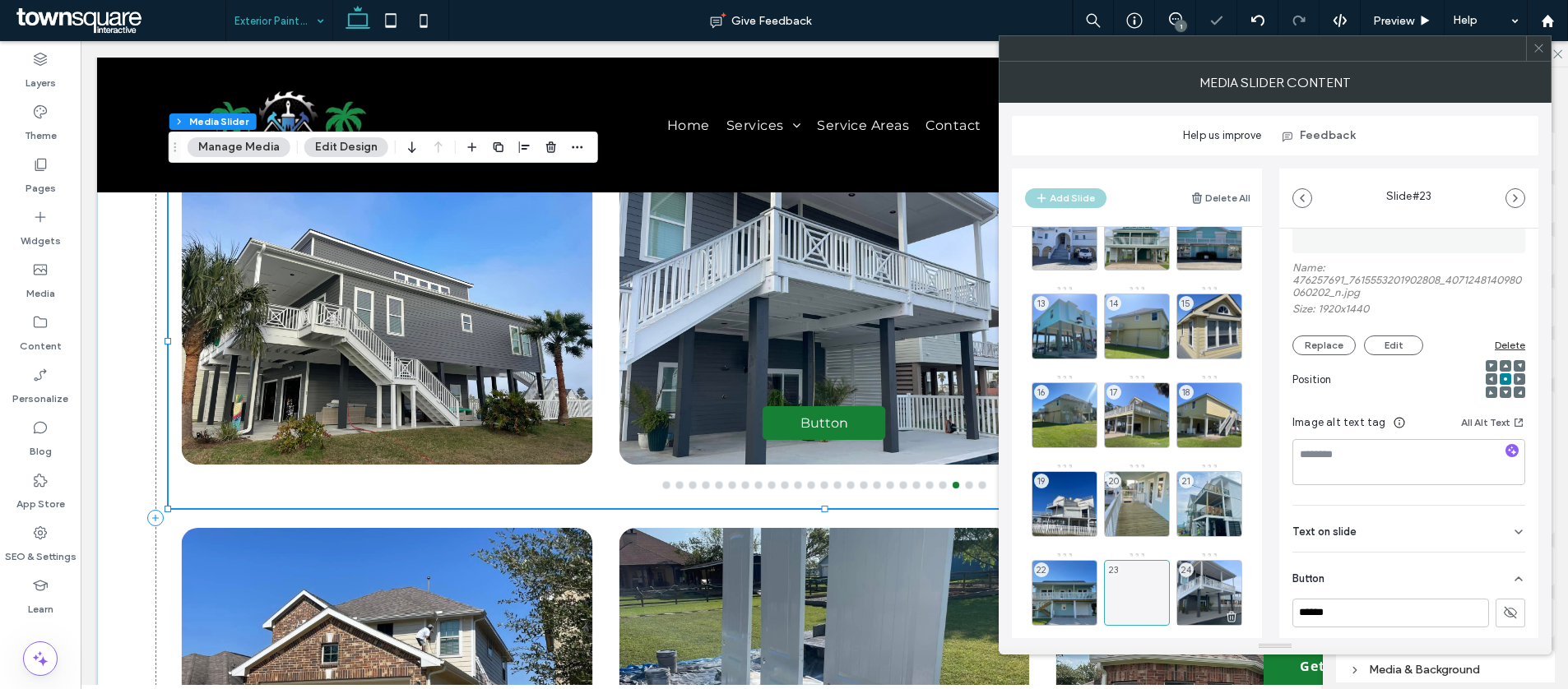 drag, startPoint x: 1215, startPoint y: 598, endPoint x: 1229, endPoint y: 590, distance: 16.124515 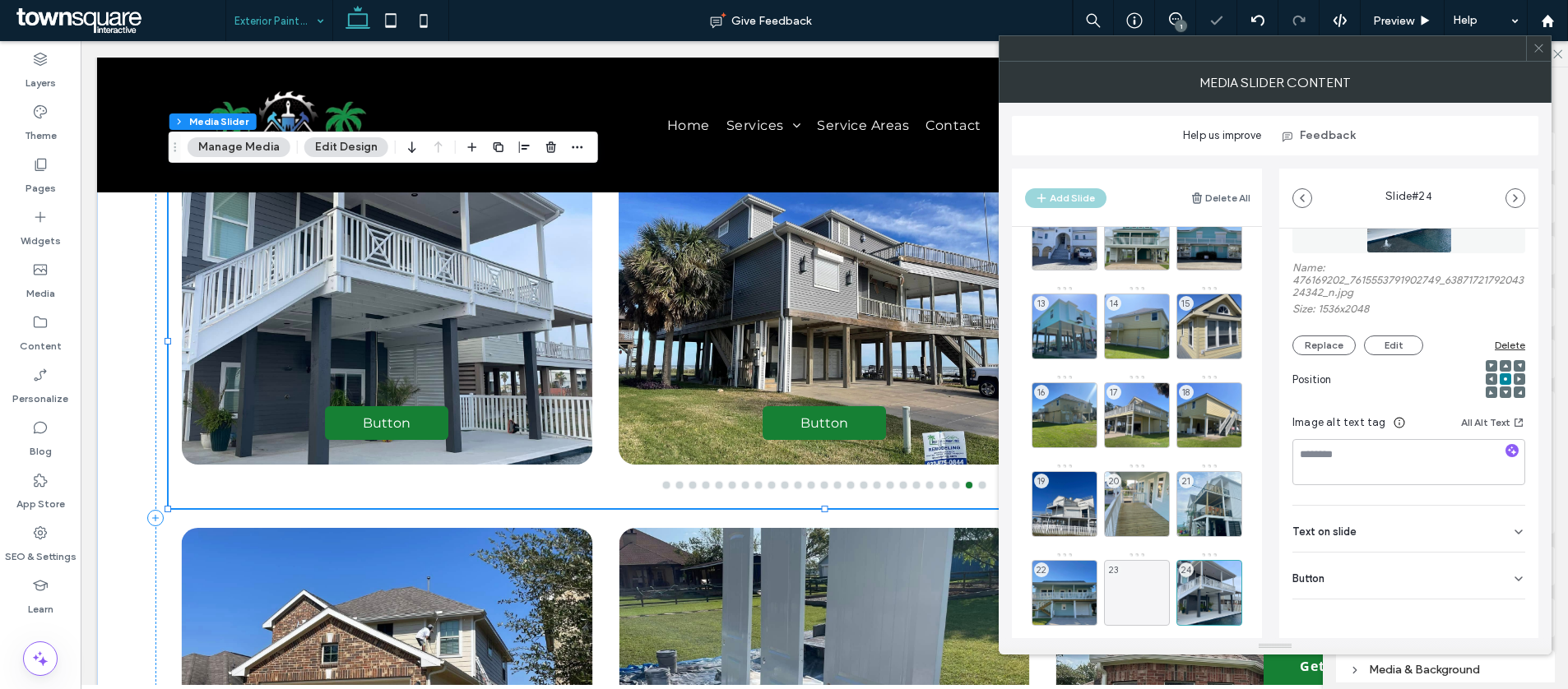 click on "Button" at bounding box center [1408, 576] 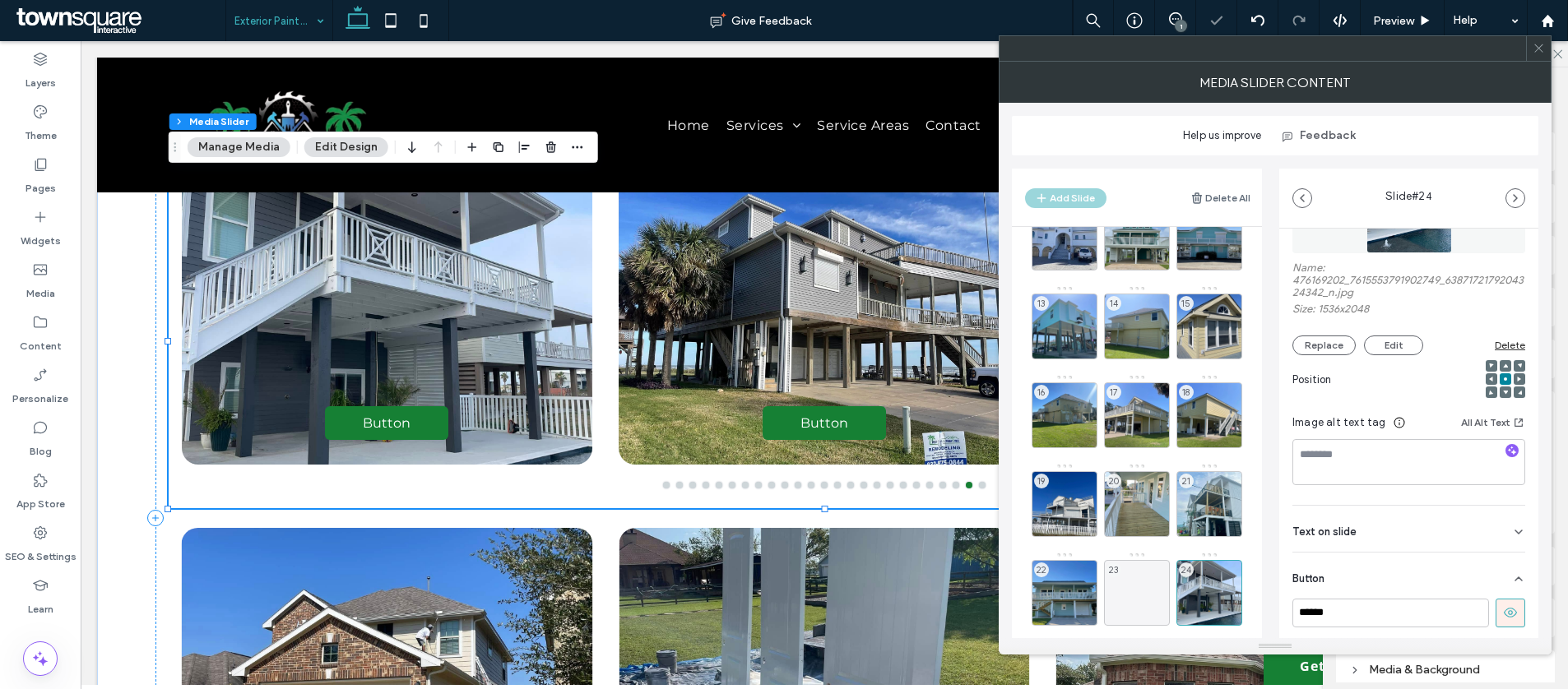scroll, scrollTop: 135, scrollLeft: 0, axis: vertical 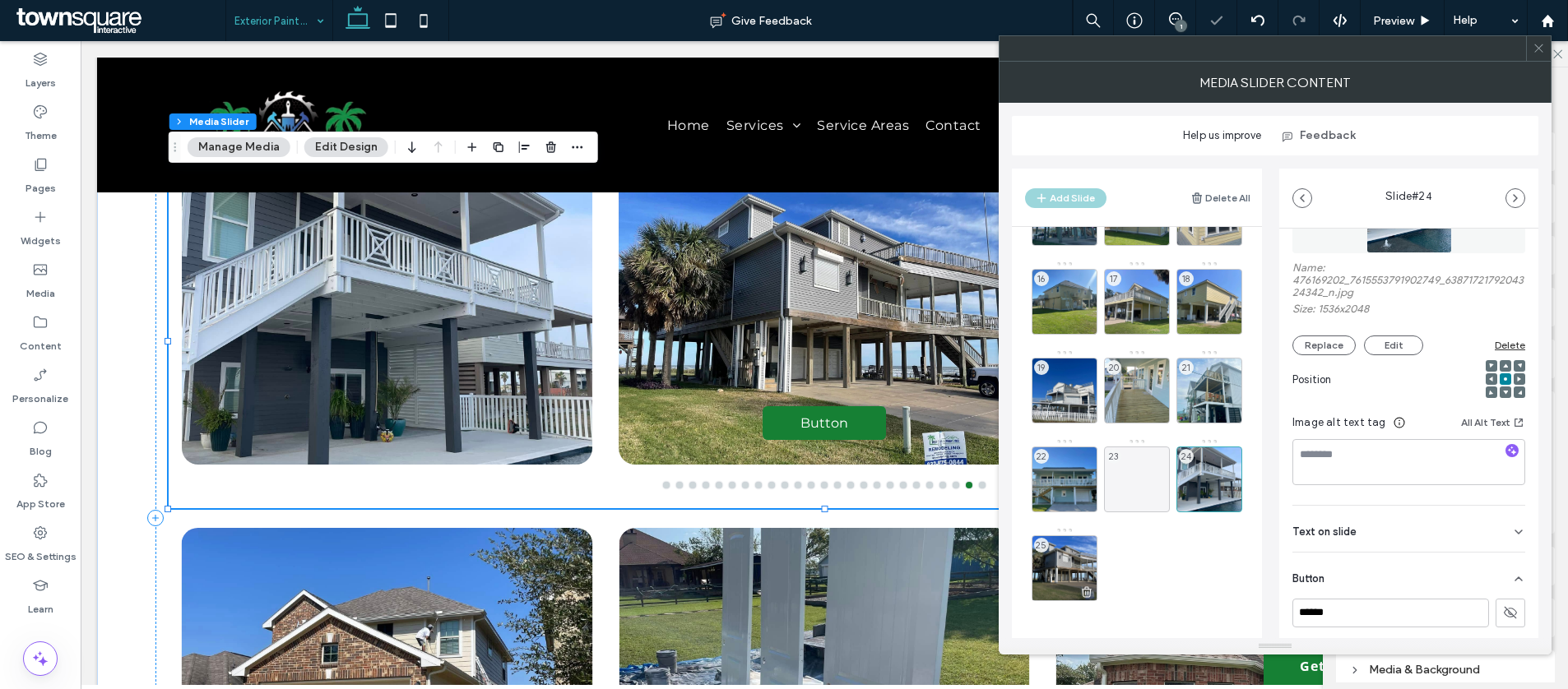 click on "25" at bounding box center [1065, 568] 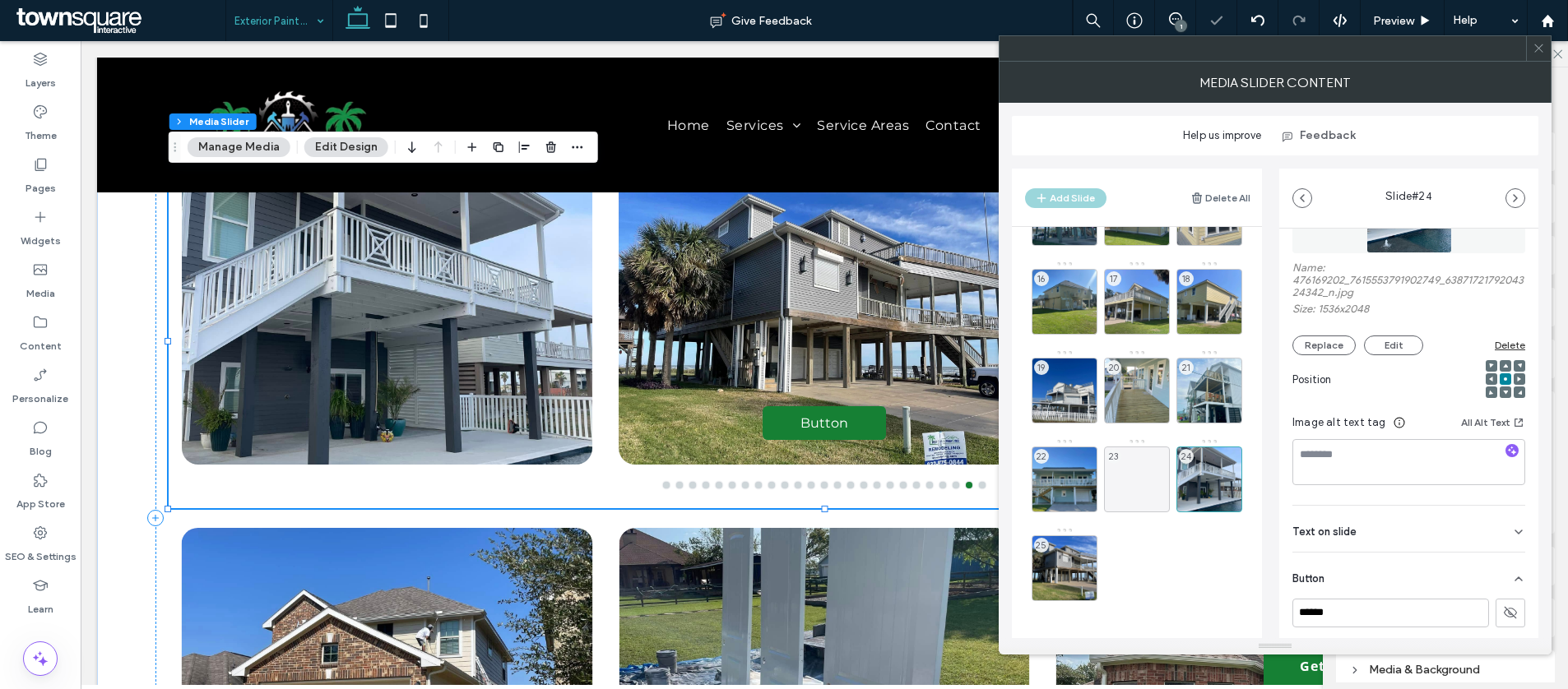 click on "1 2 3 4 5 6 7 8 9 10 11 12 13 14 15 16 17 18 19 20 21 22 23 24 25" at bounding box center [1147, 213] 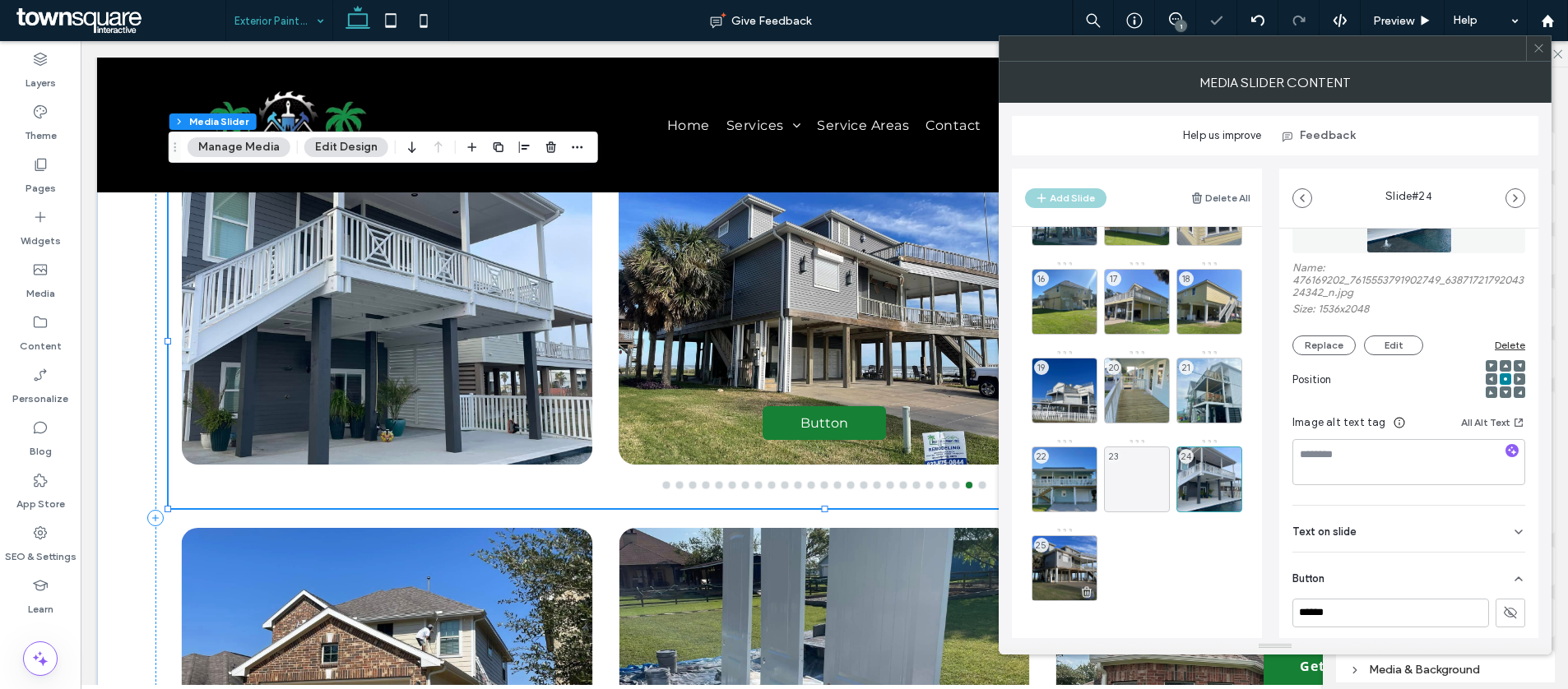 click on "25" at bounding box center [1065, 568] 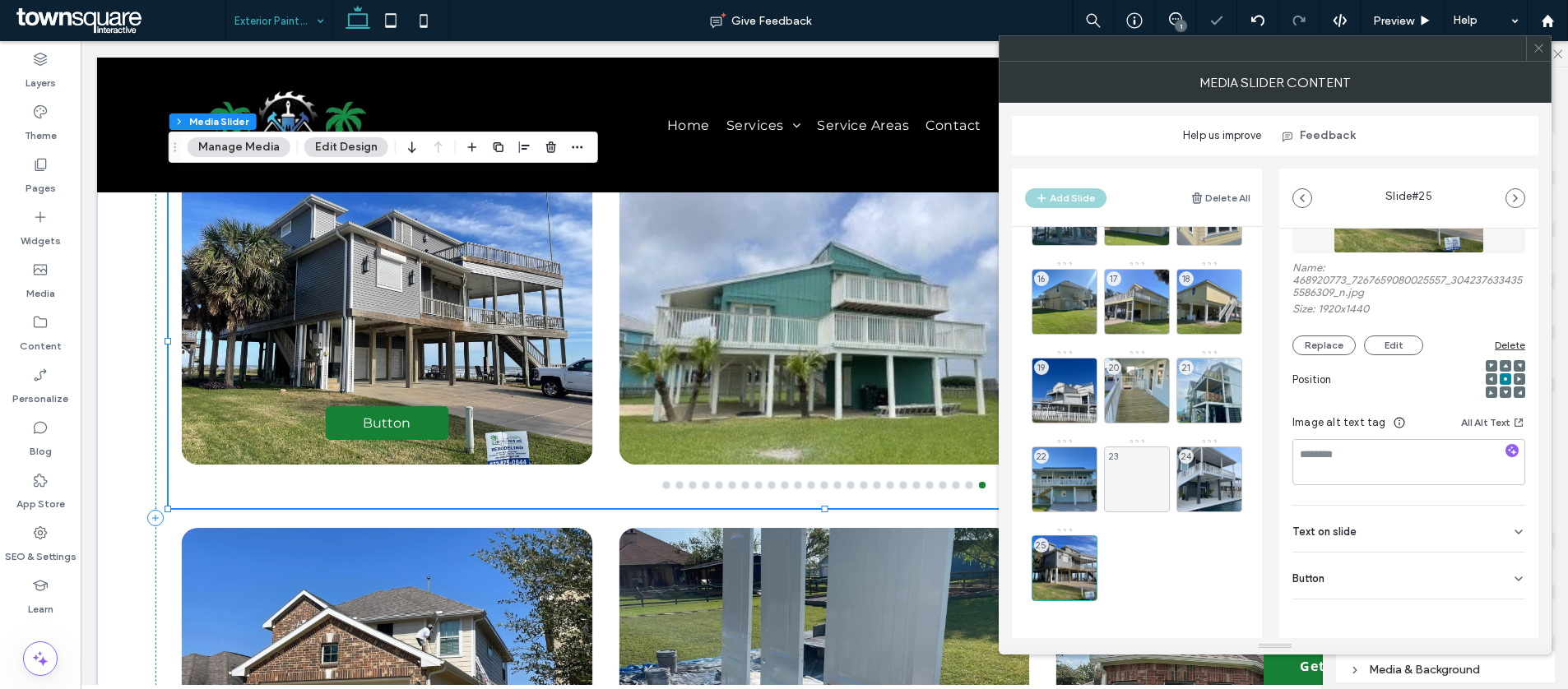 click on "Button" at bounding box center [1408, 576] 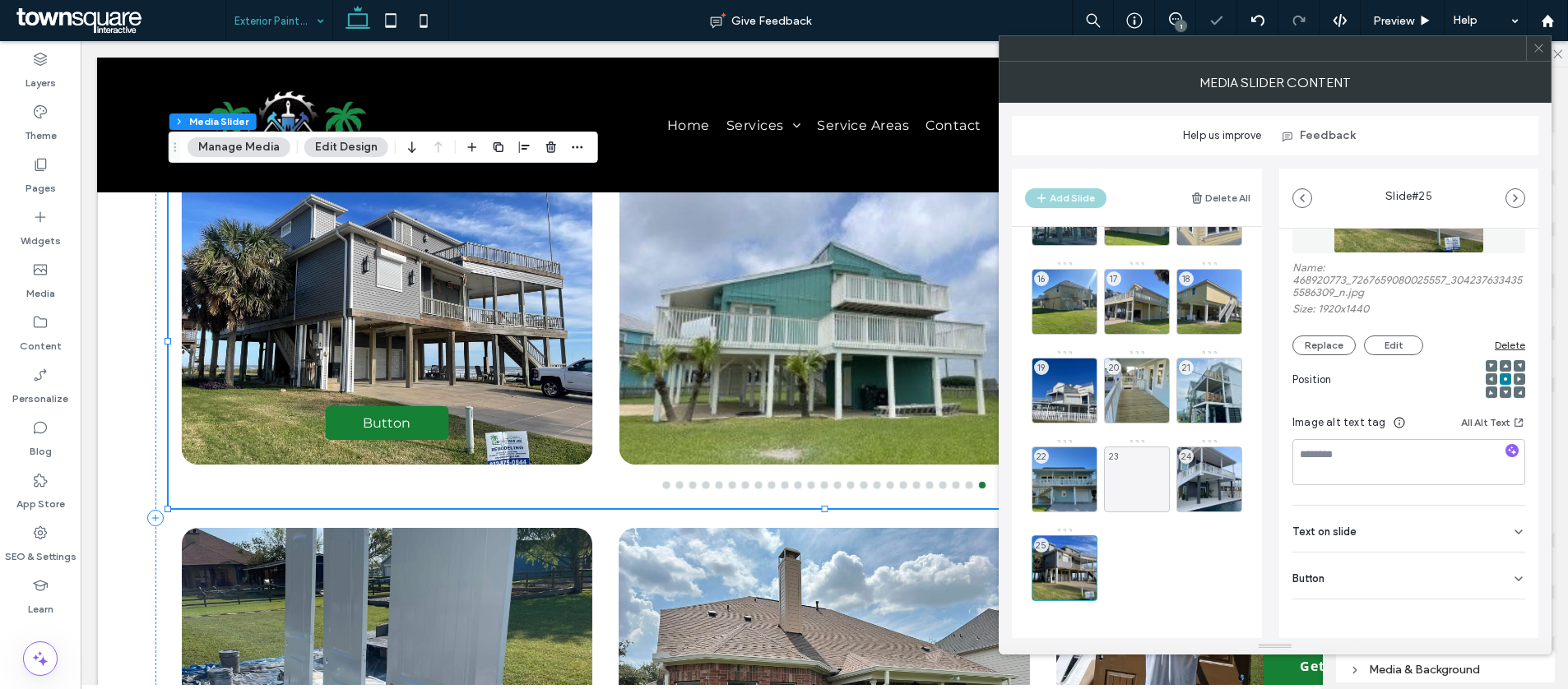 scroll, scrollTop: 135, scrollLeft: 0, axis: vertical 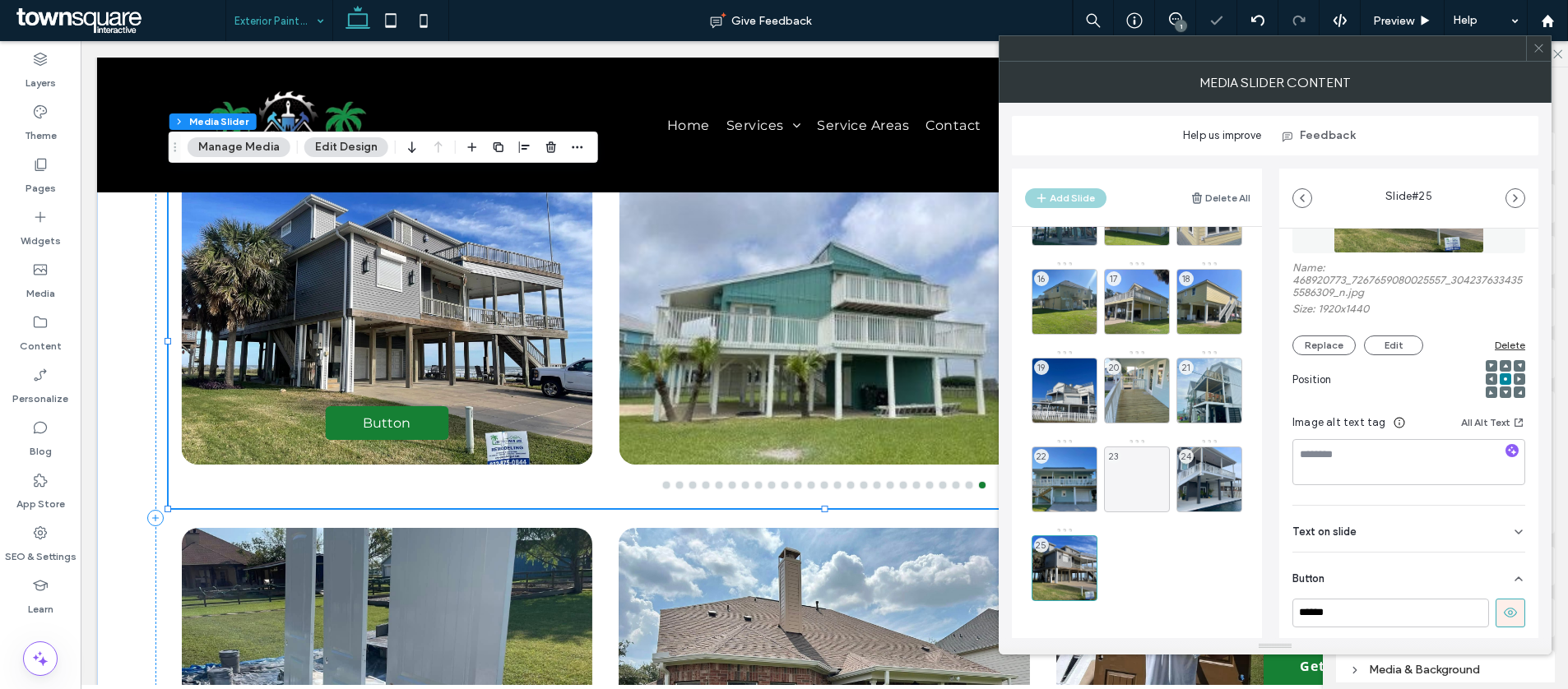 drag, startPoint x: 1510, startPoint y: 608, endPoint x: 1510, endPoint y: 540, distance: 68 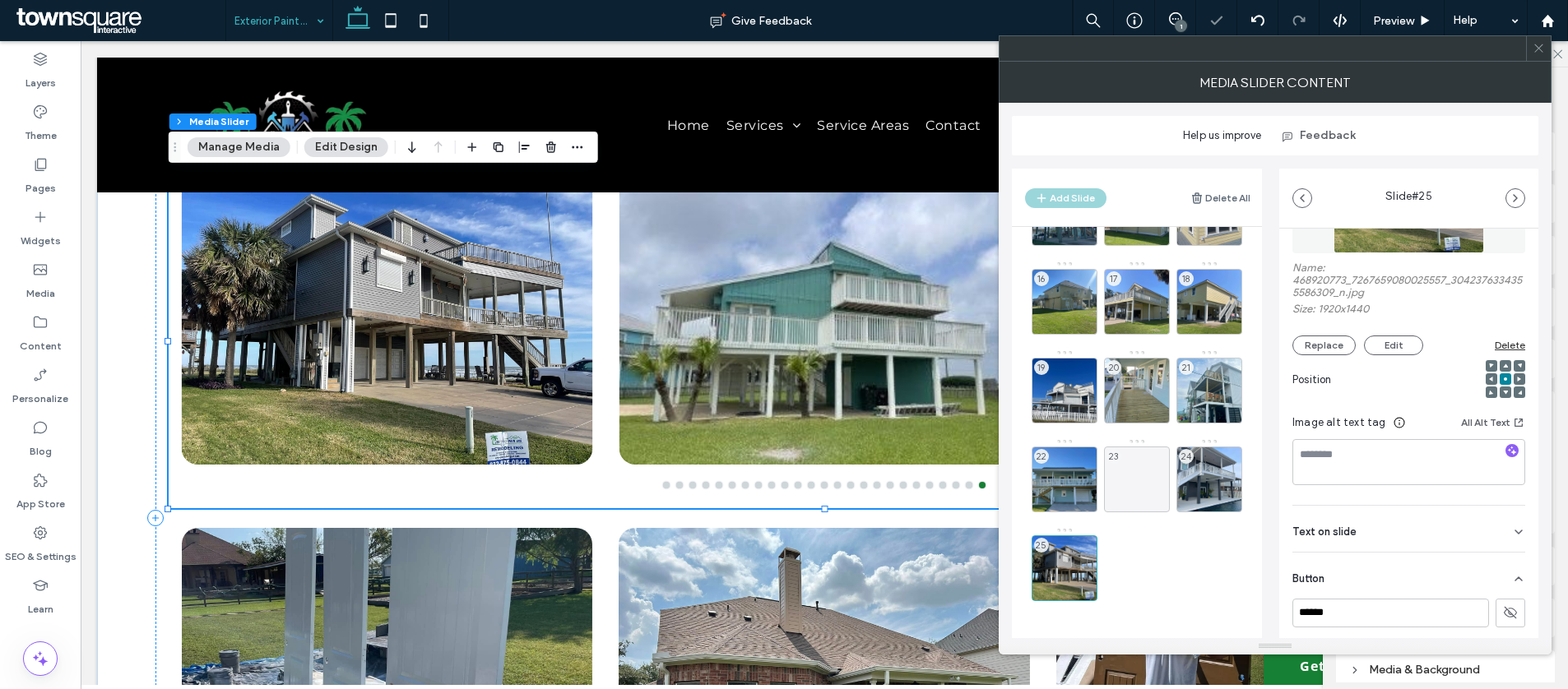 drag, startPoint x: 1535, startPoint y: 52, endPoint x: 1355, endPoint y: 168, distance: 214.14014 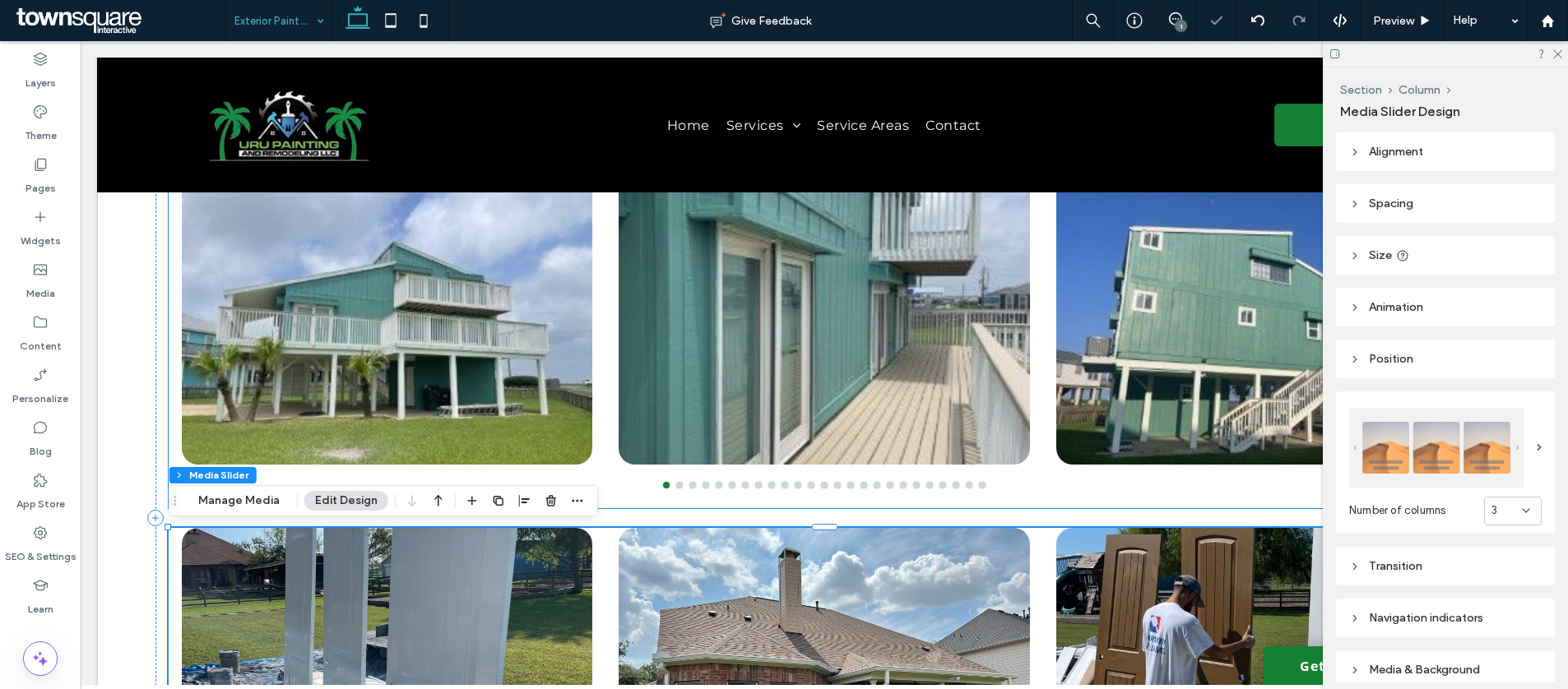 drag, startPoint x: 267, startPoint y: 490, endPoint x: 385, endPoint y: 488, distance: 118.01695 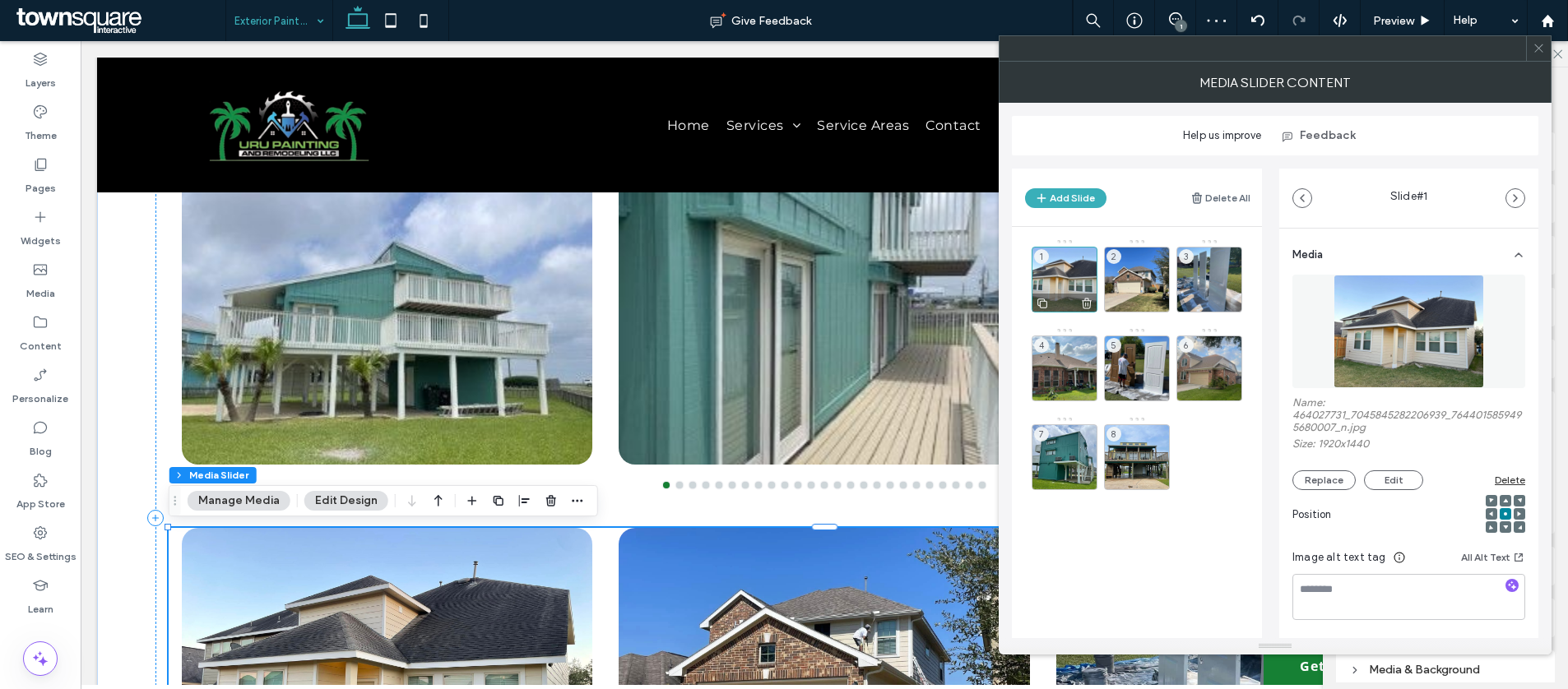 click on "1" at bounding box center (1065, 280) 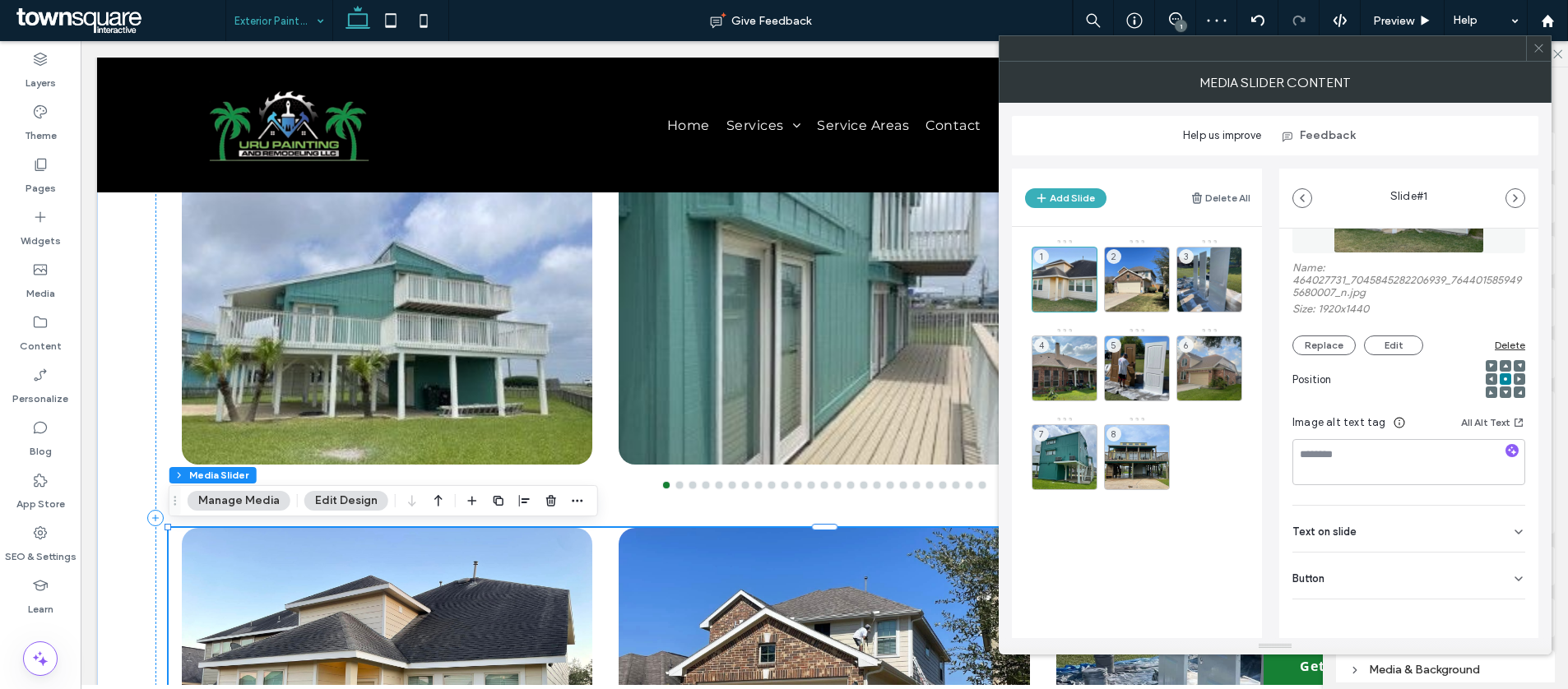 click on "Button" at bounding box center (1408, 576) 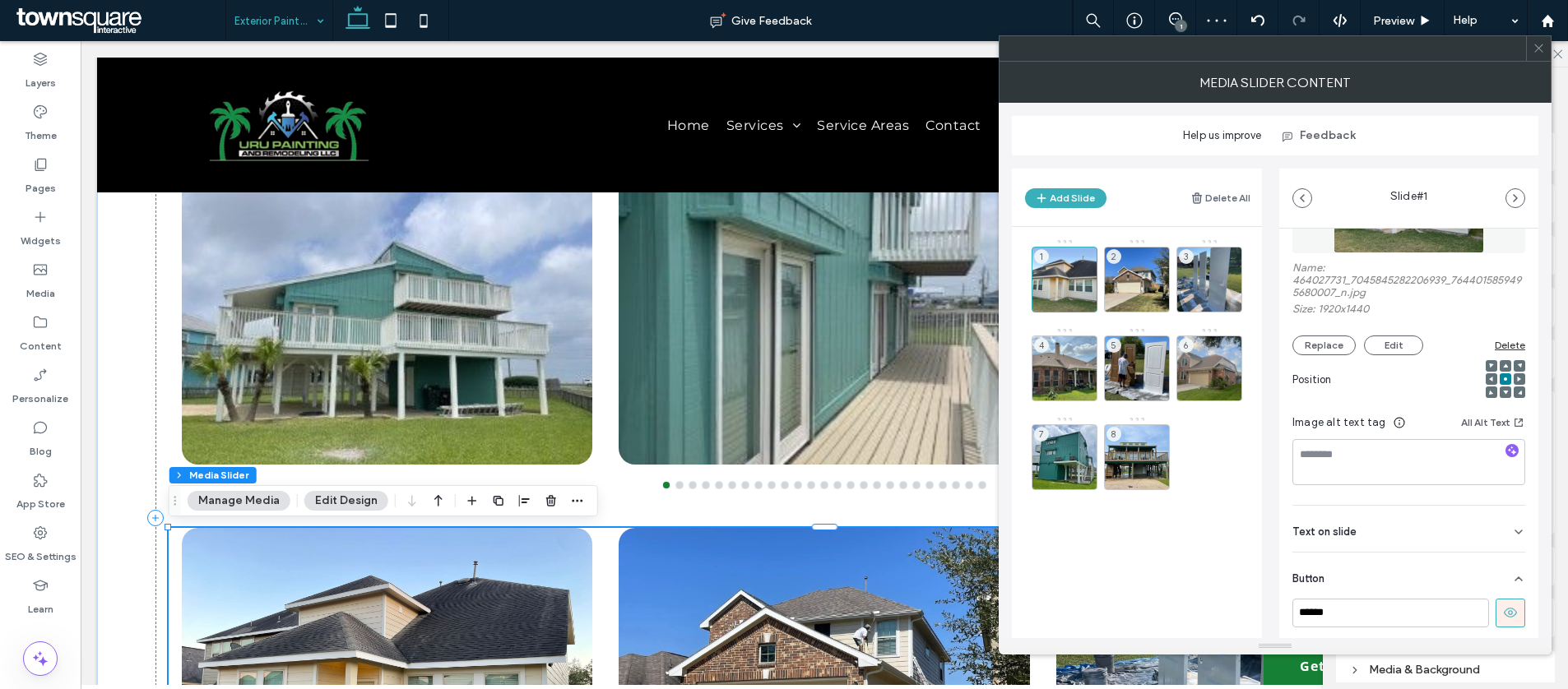 click at bounding box center (1510, 613) 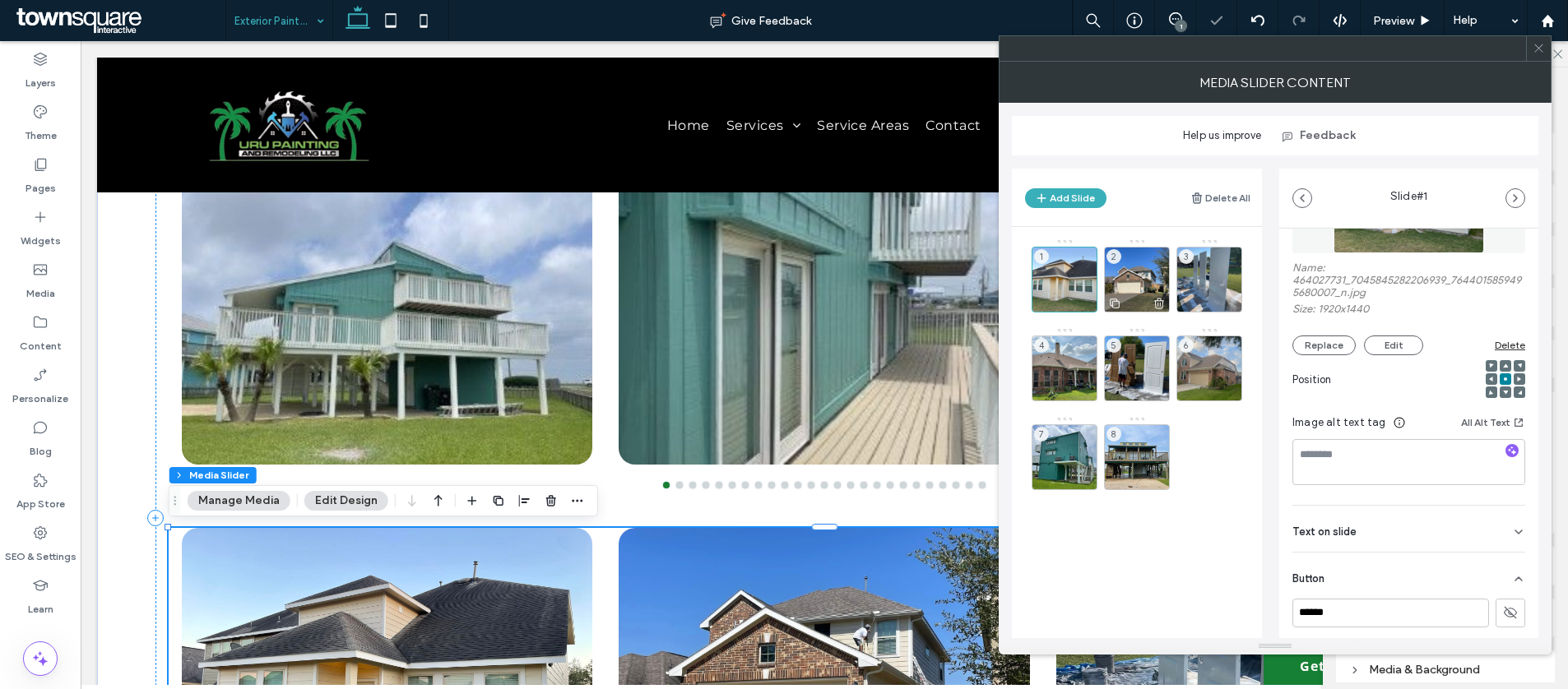 click on "2" at bounding box center (1137, 280) 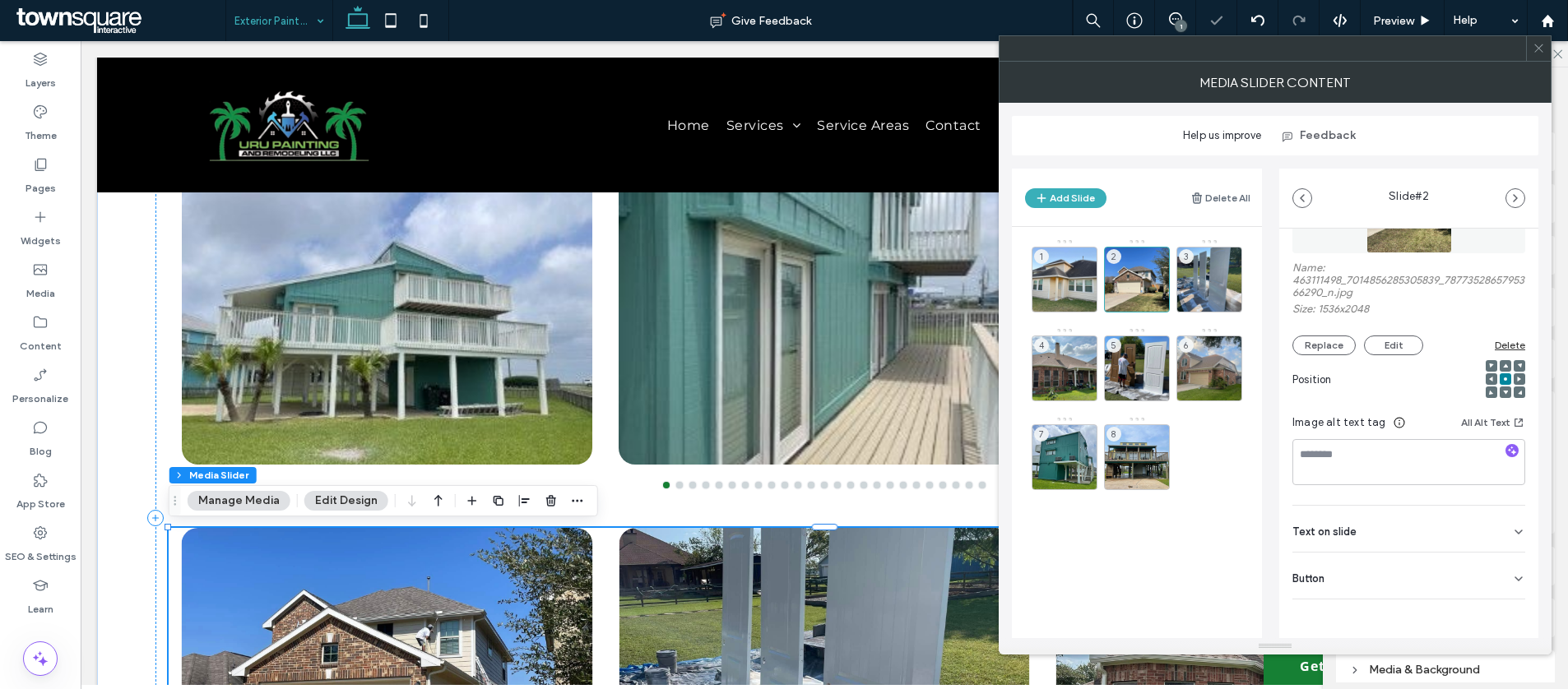 click on "Button" at bounding box center [1408, 576] 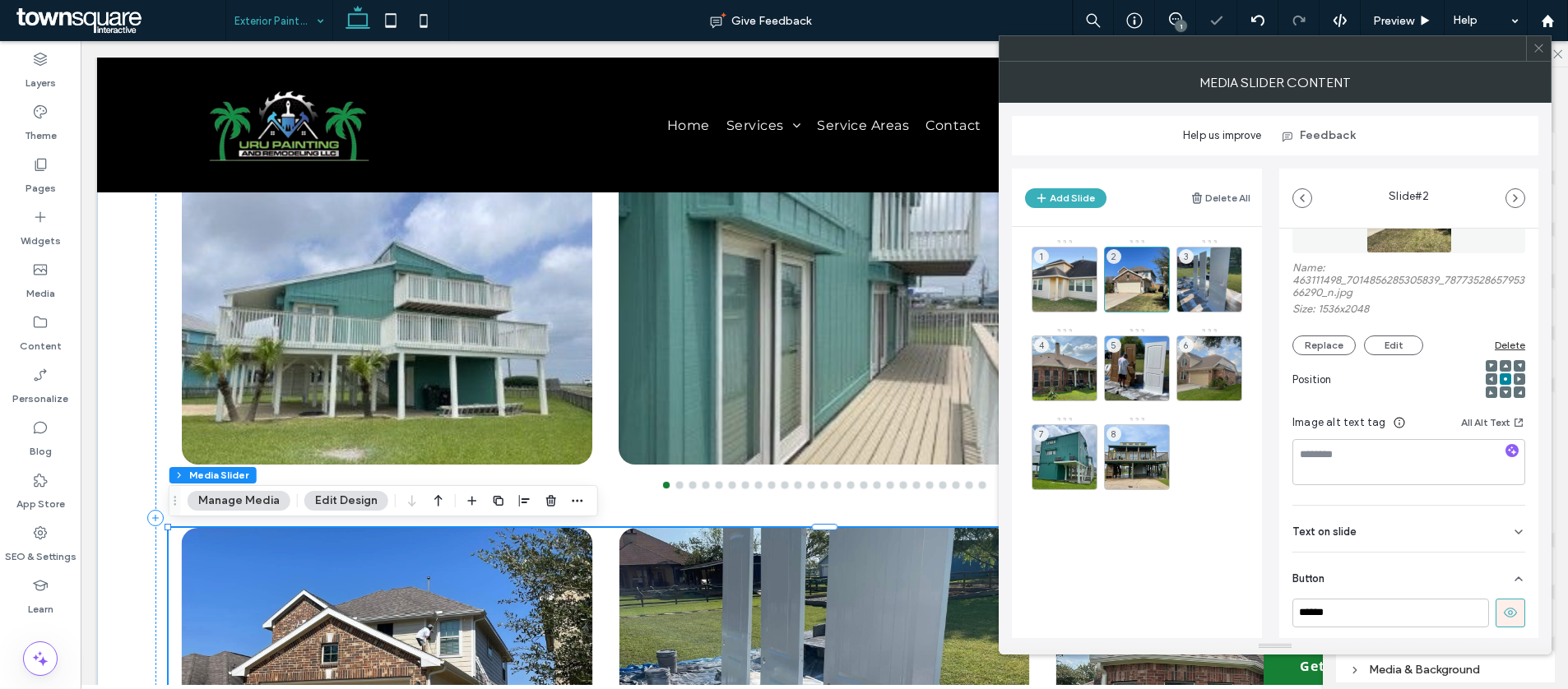 scroll, scrollTop: 135, scrollLeft: 0, axis: vertical 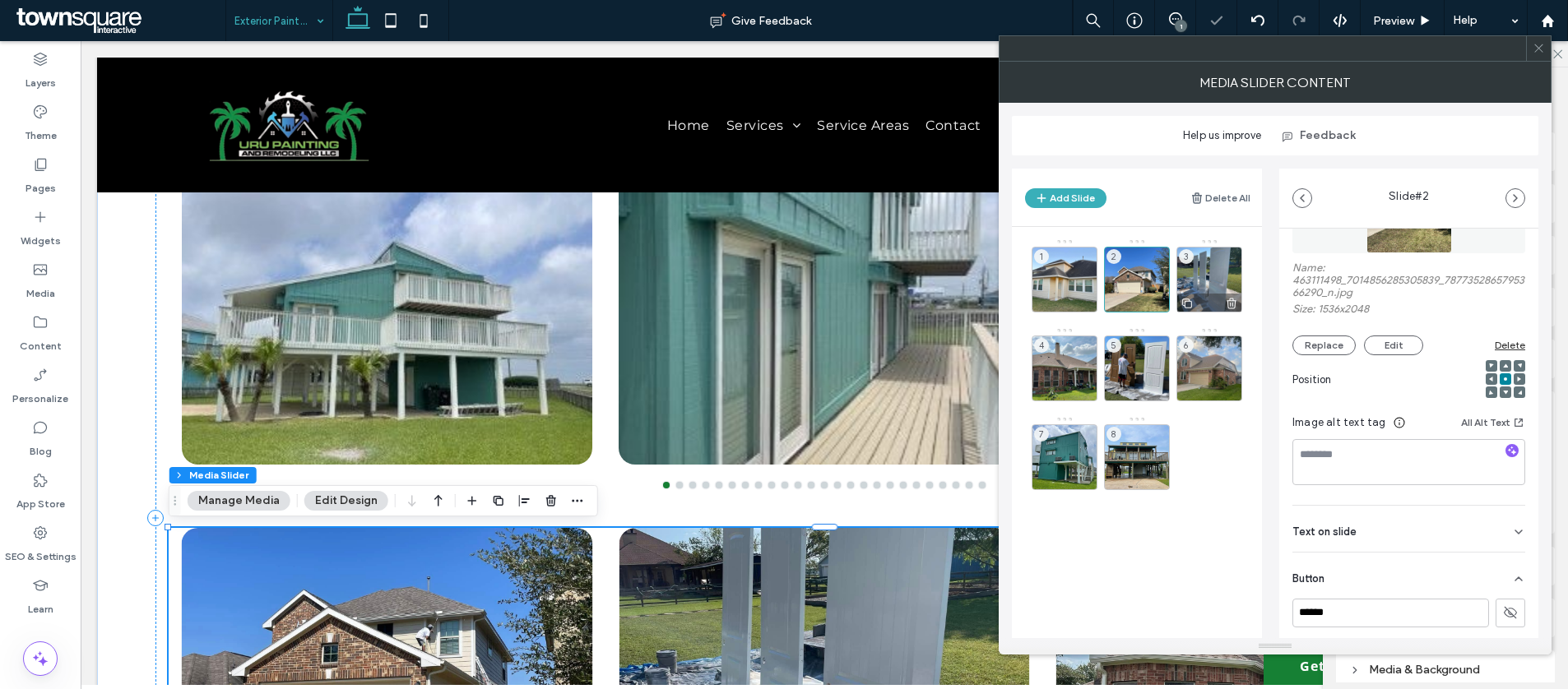 click on "3" at bounding box center [1209, 280] 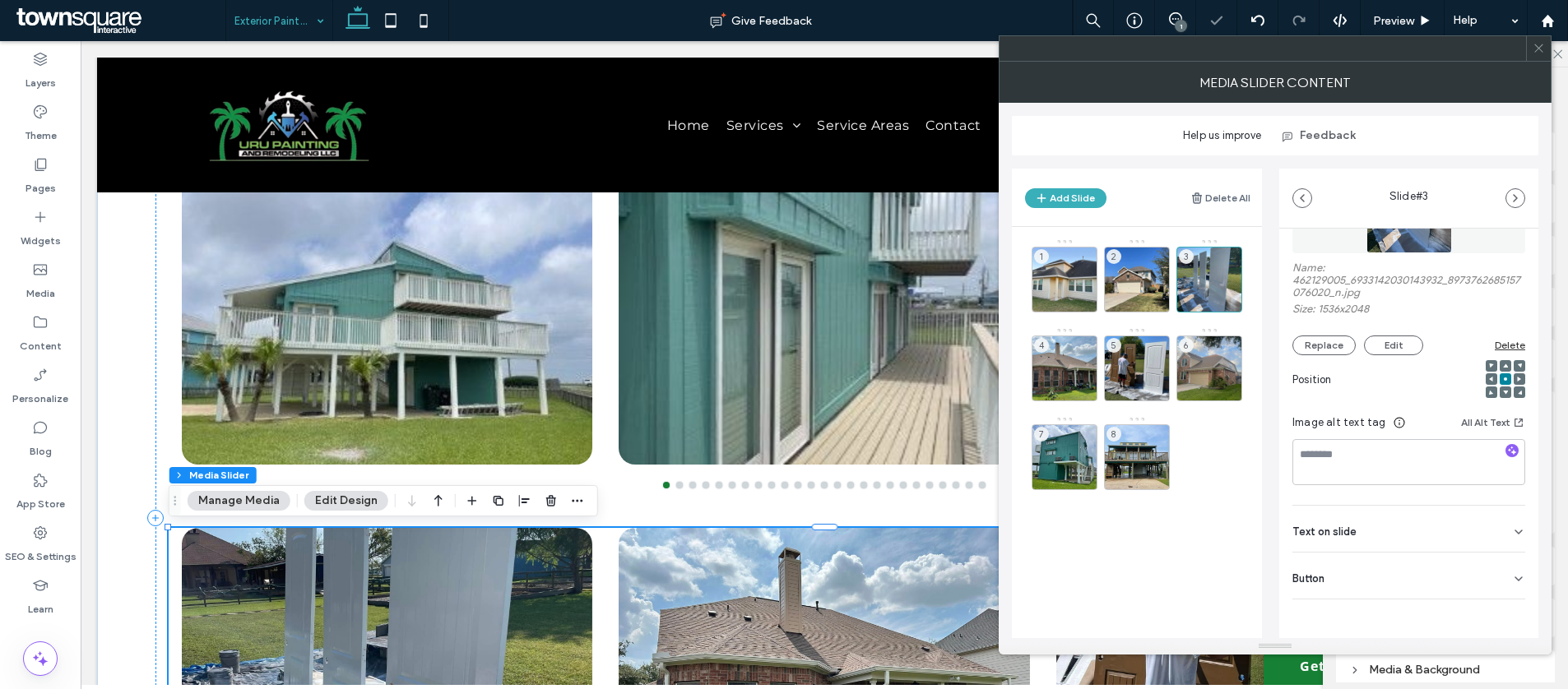 click on "Button" at bounding box center (1408, 576) 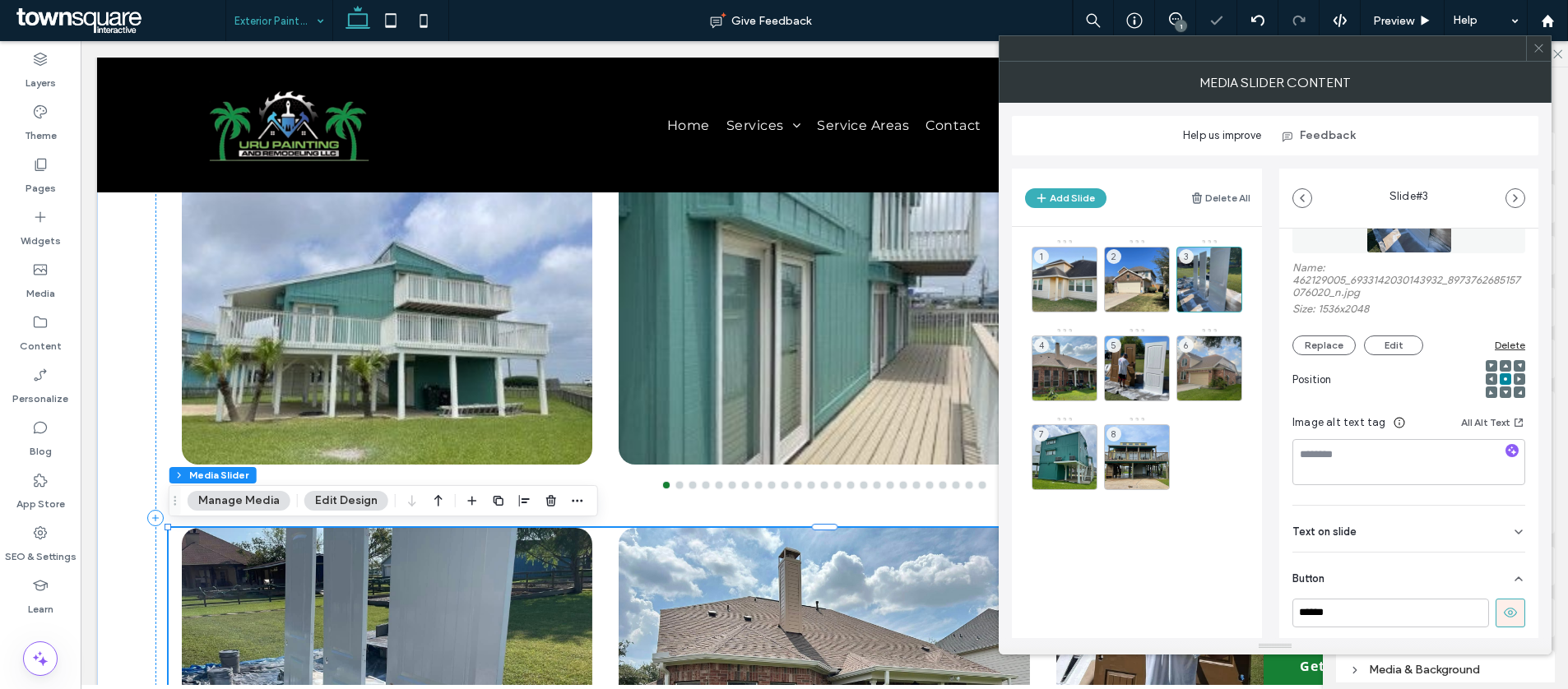 click at bounding box center [1510, 613] 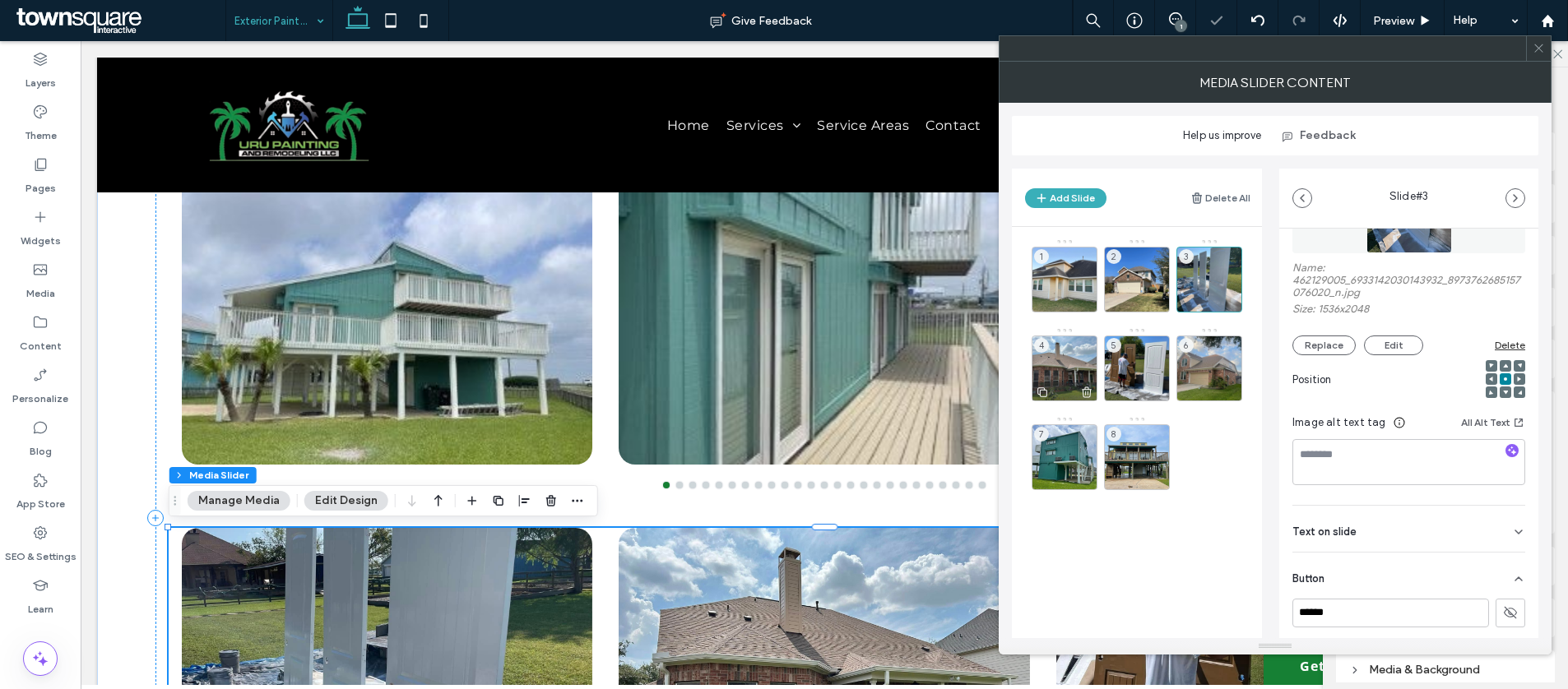 click on "4" at bounding box center (1065, 368) 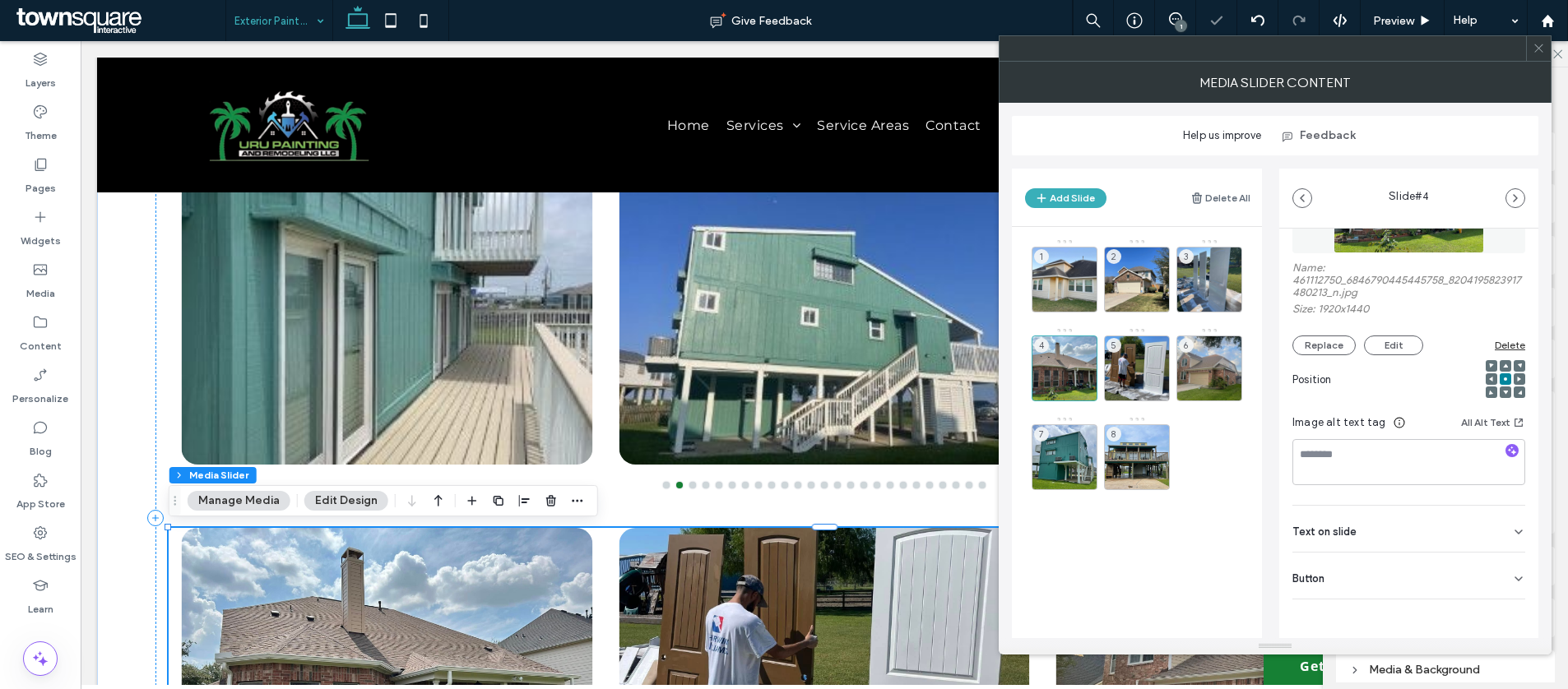 click on "Button" at bounding box center (1408, 576) 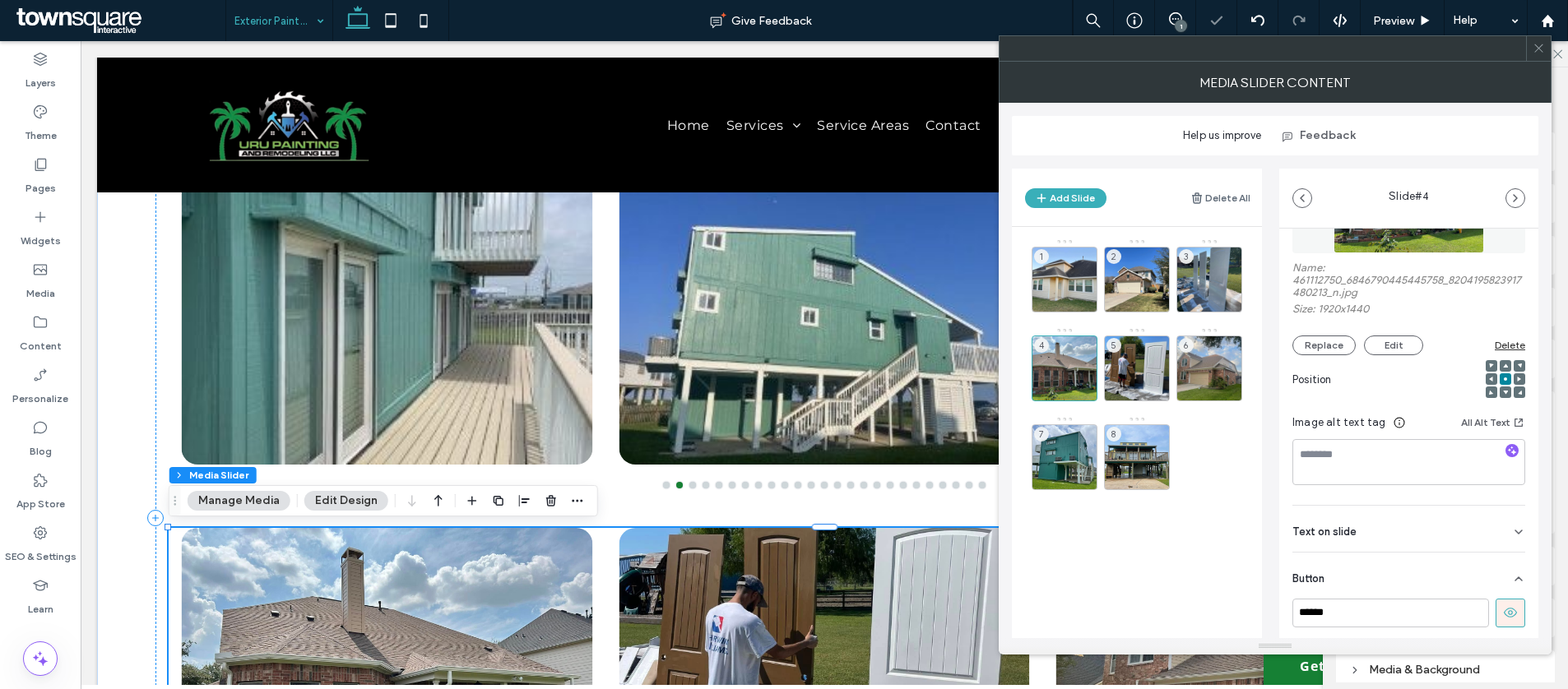 click 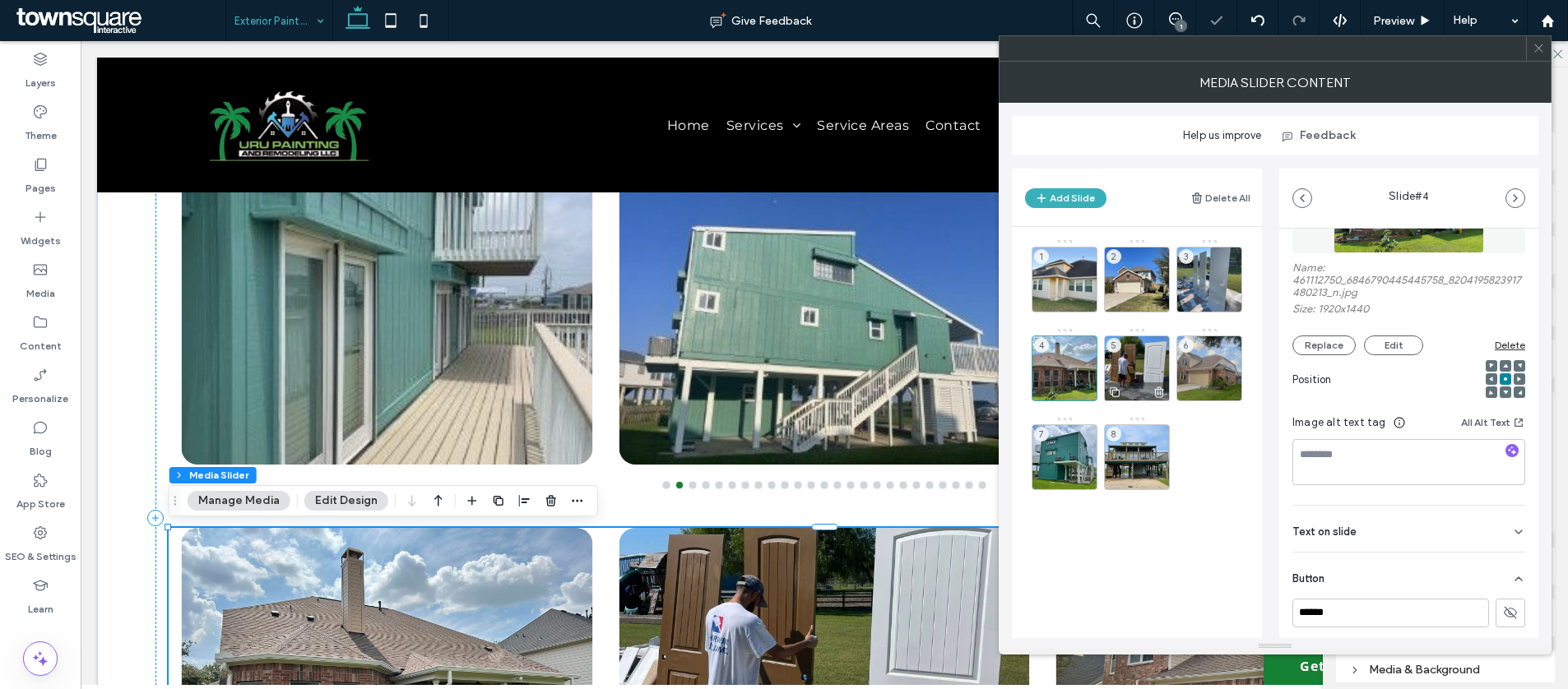 click on "5" at bounding box center (1137, 368) 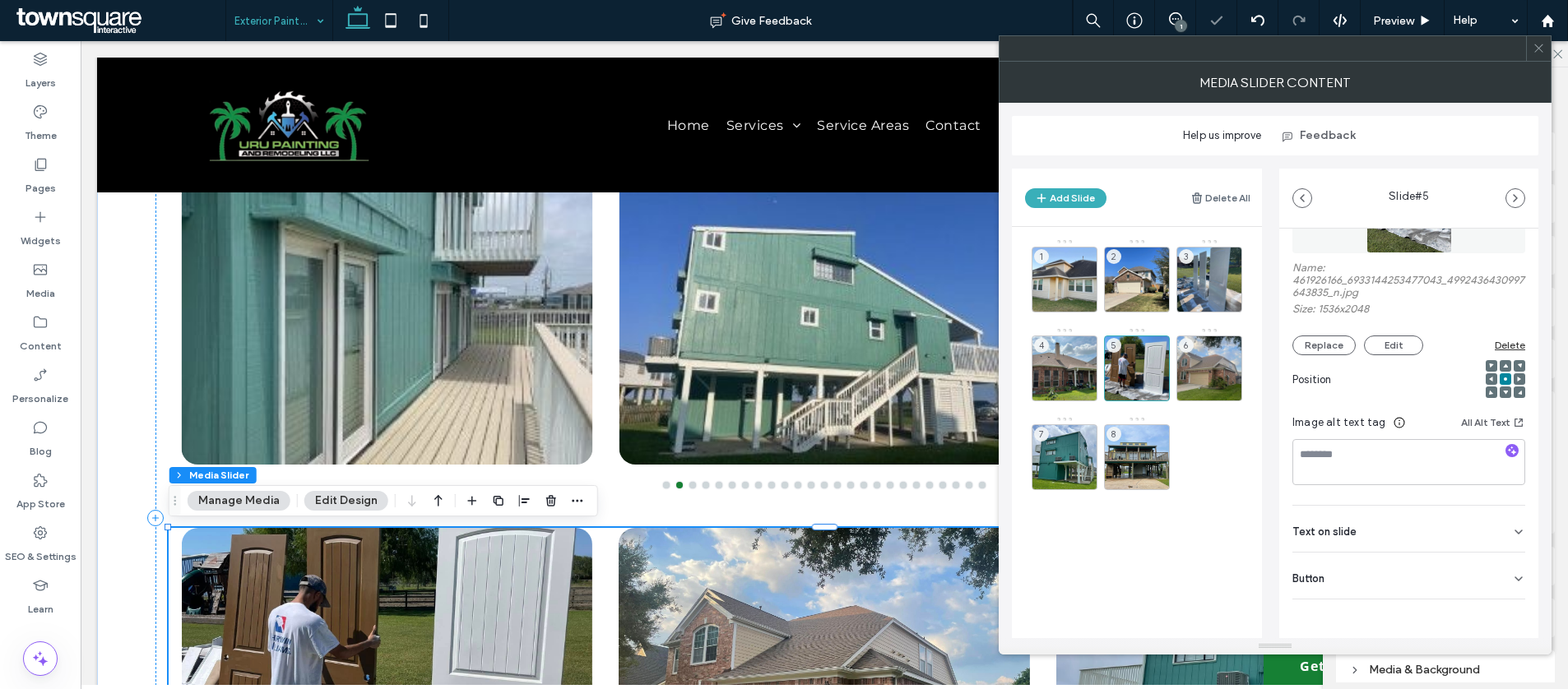 click on "Button" at bounding box center (1408, 576) 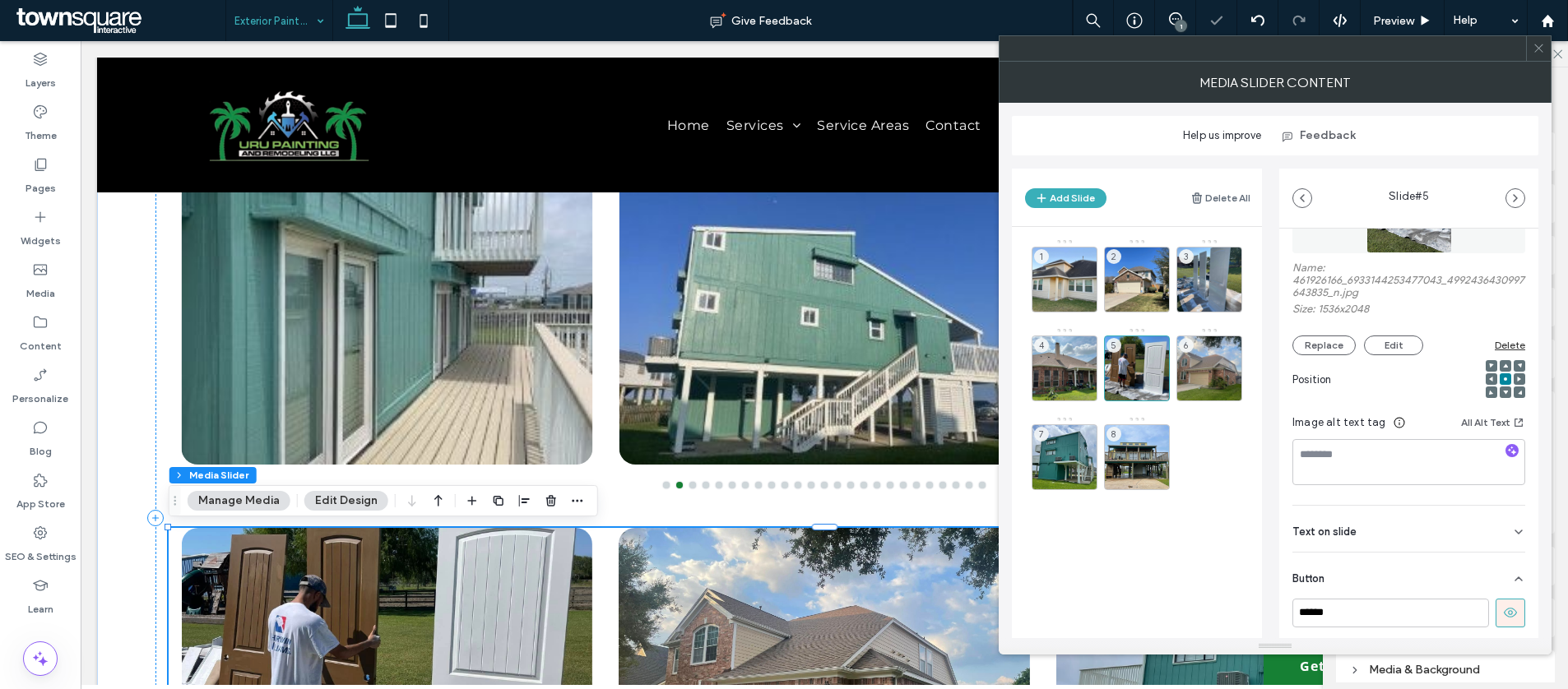 scroll, scrollTop: 135, scrollLeft: 0, axis: vertical 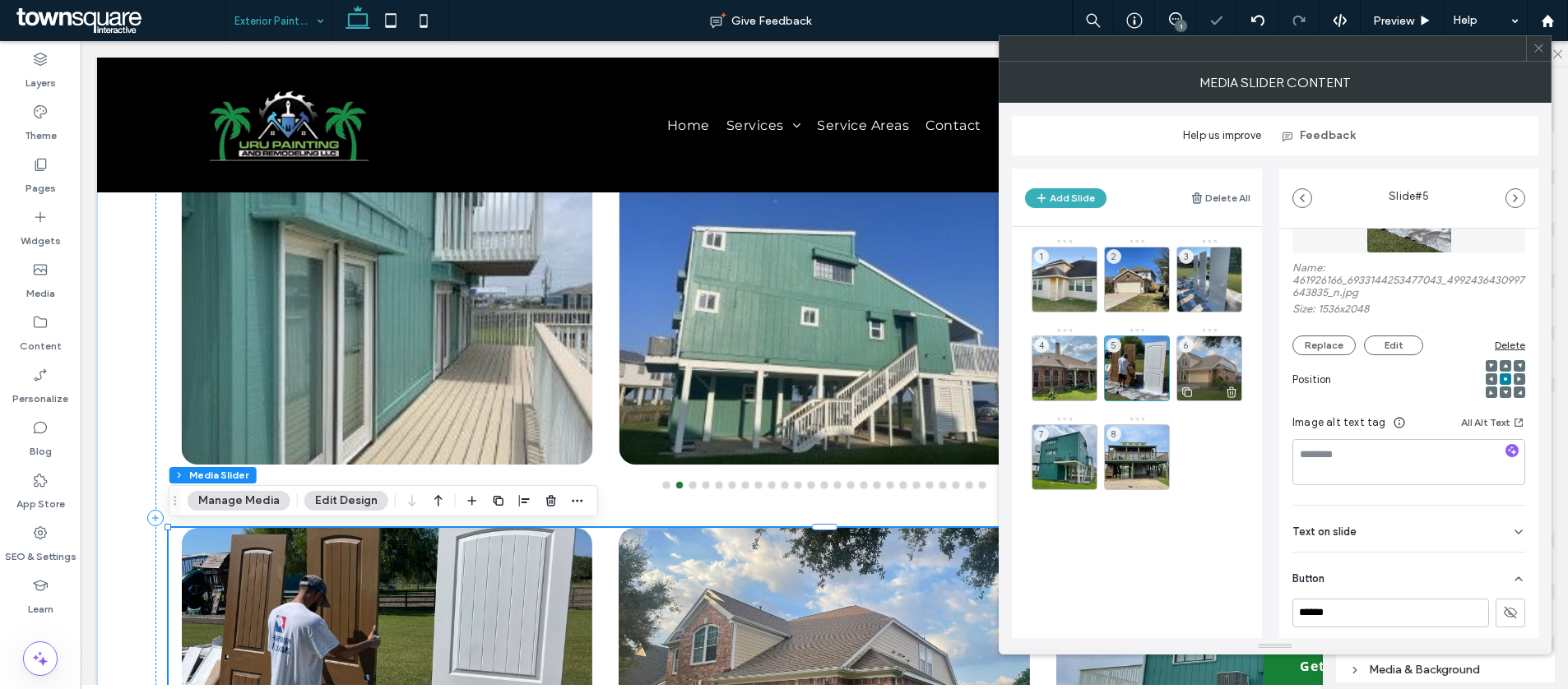 click on "6" at bounding box center (1209, 368) 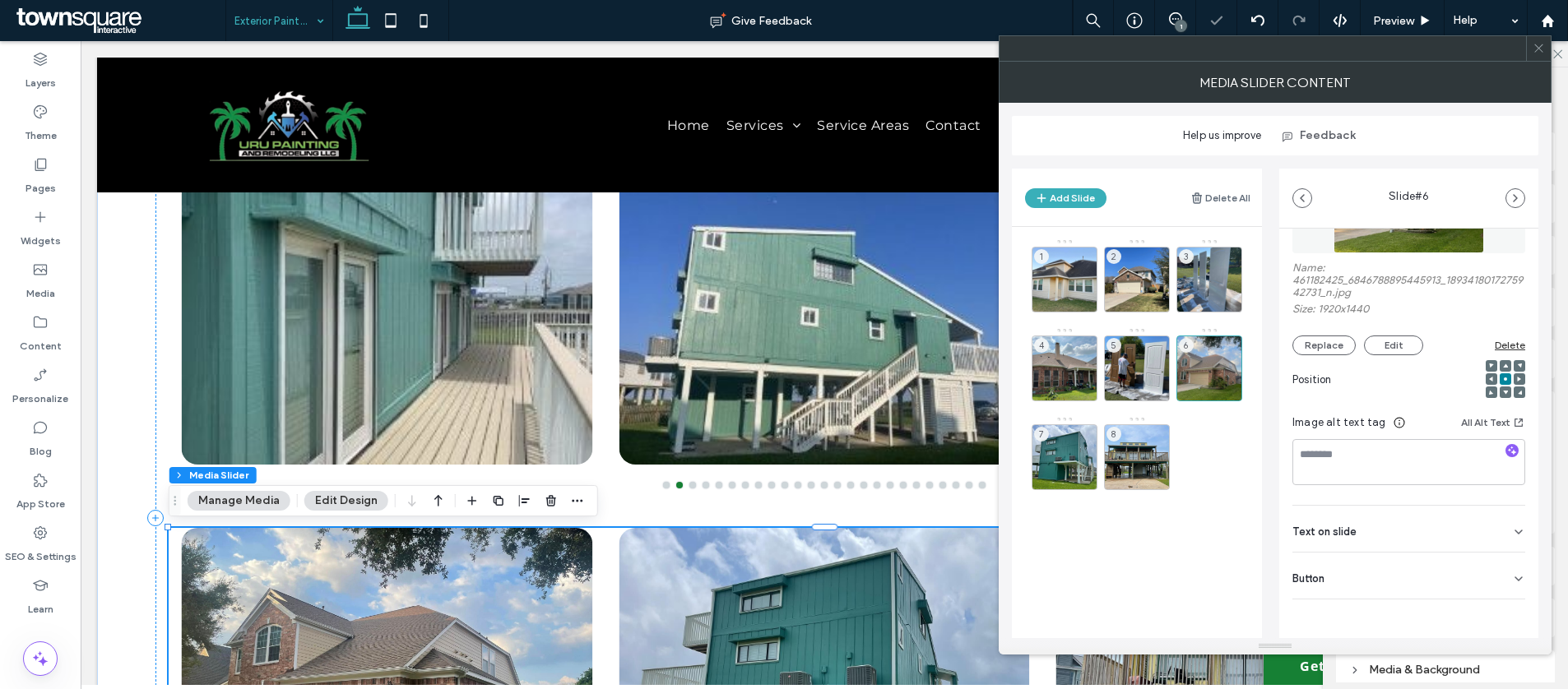 click on "Button" at bounding box center [1408, 576] 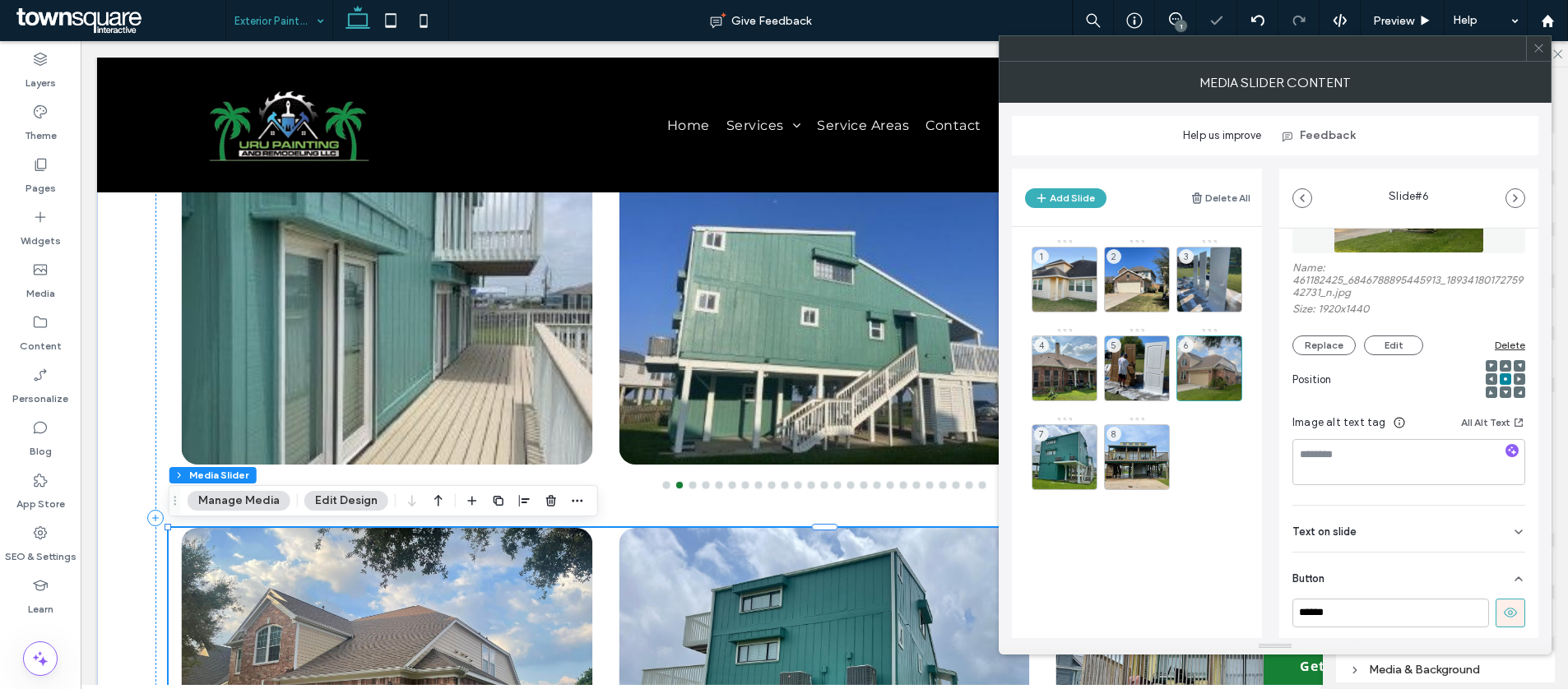 click 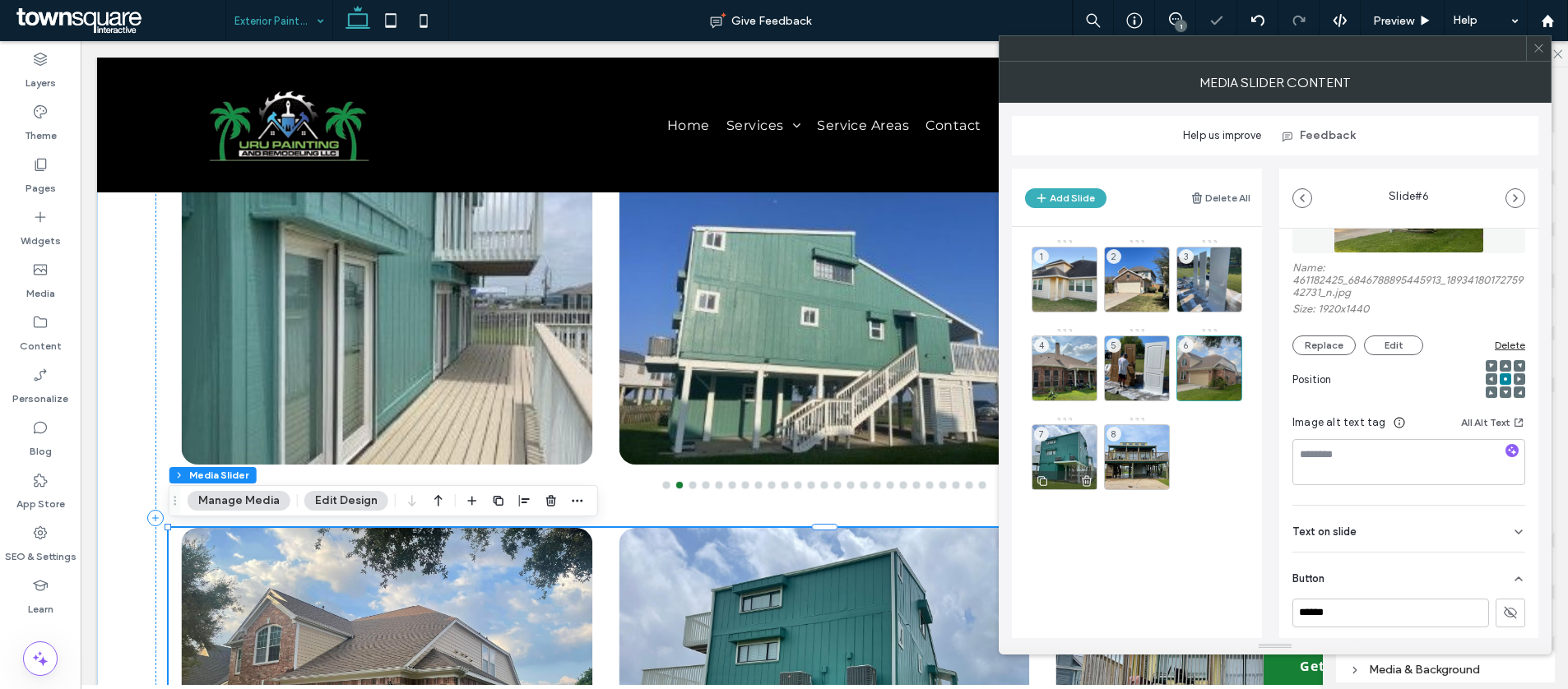 click on "7" at bounding box center (1065, 457) 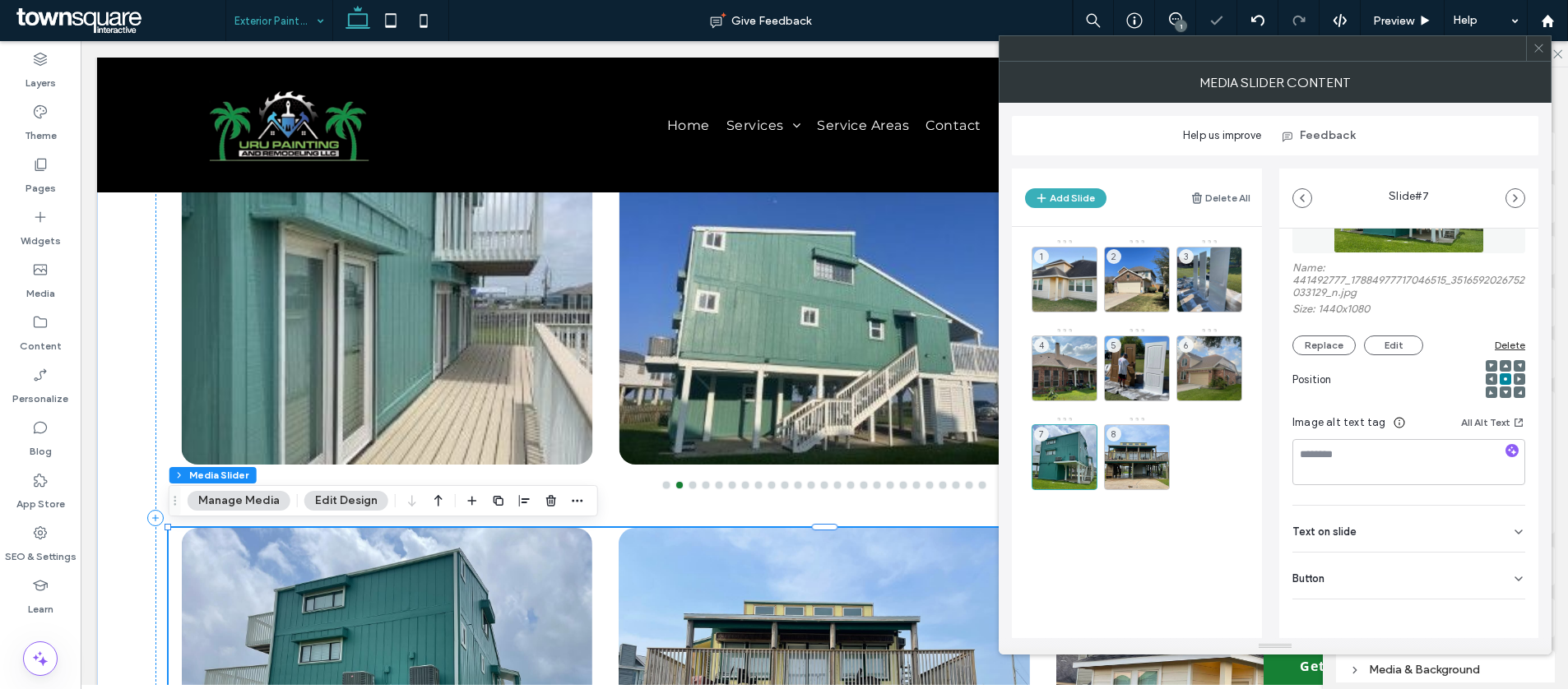 click 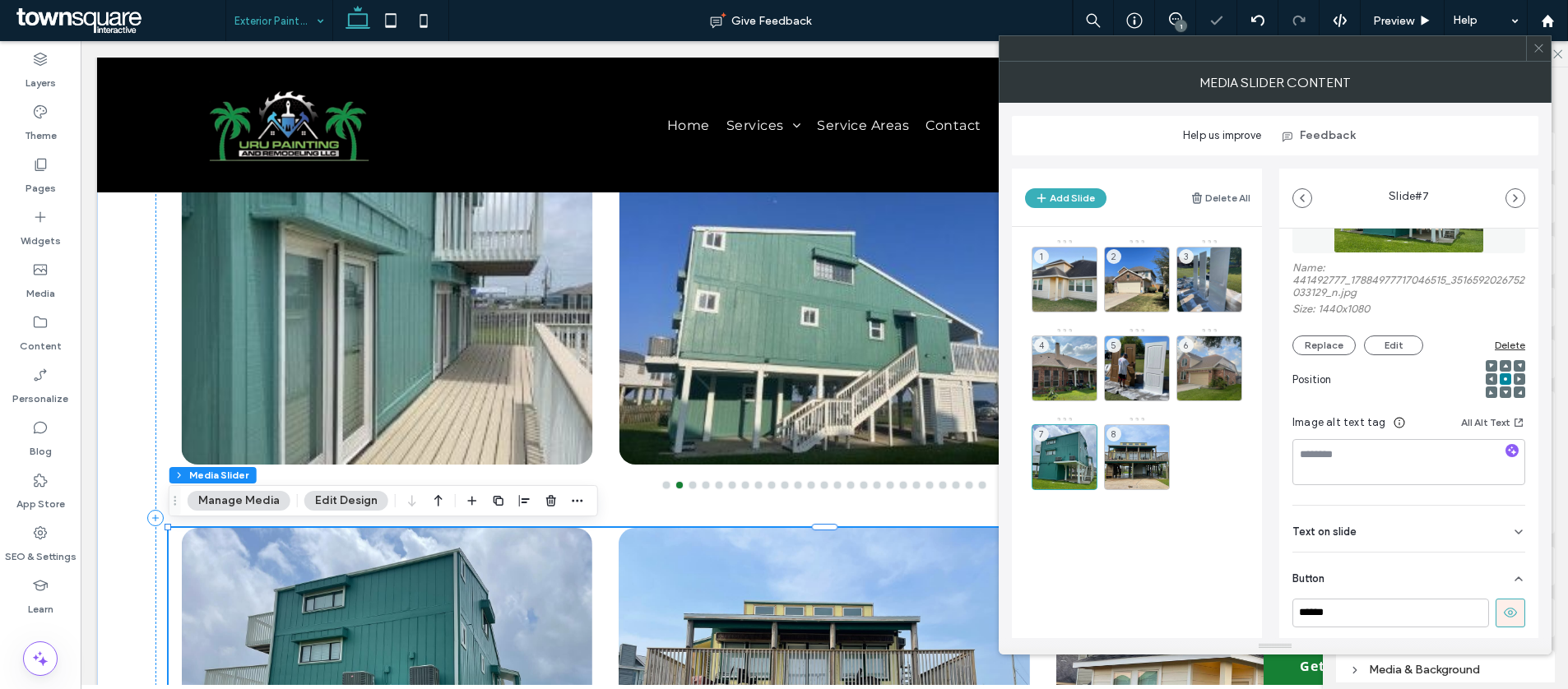 click at bounding box center [1510, 613] 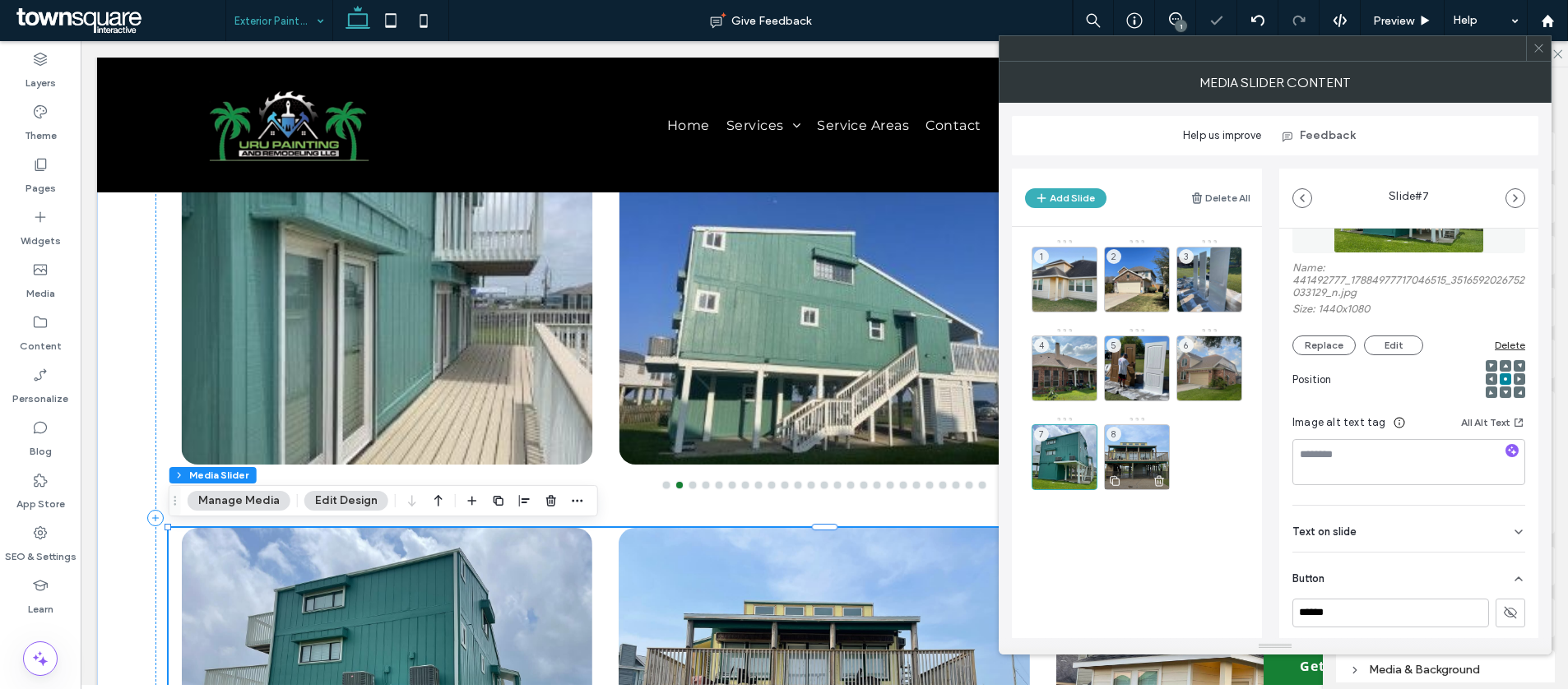 click on "8" at bounding box center (1137, 457) 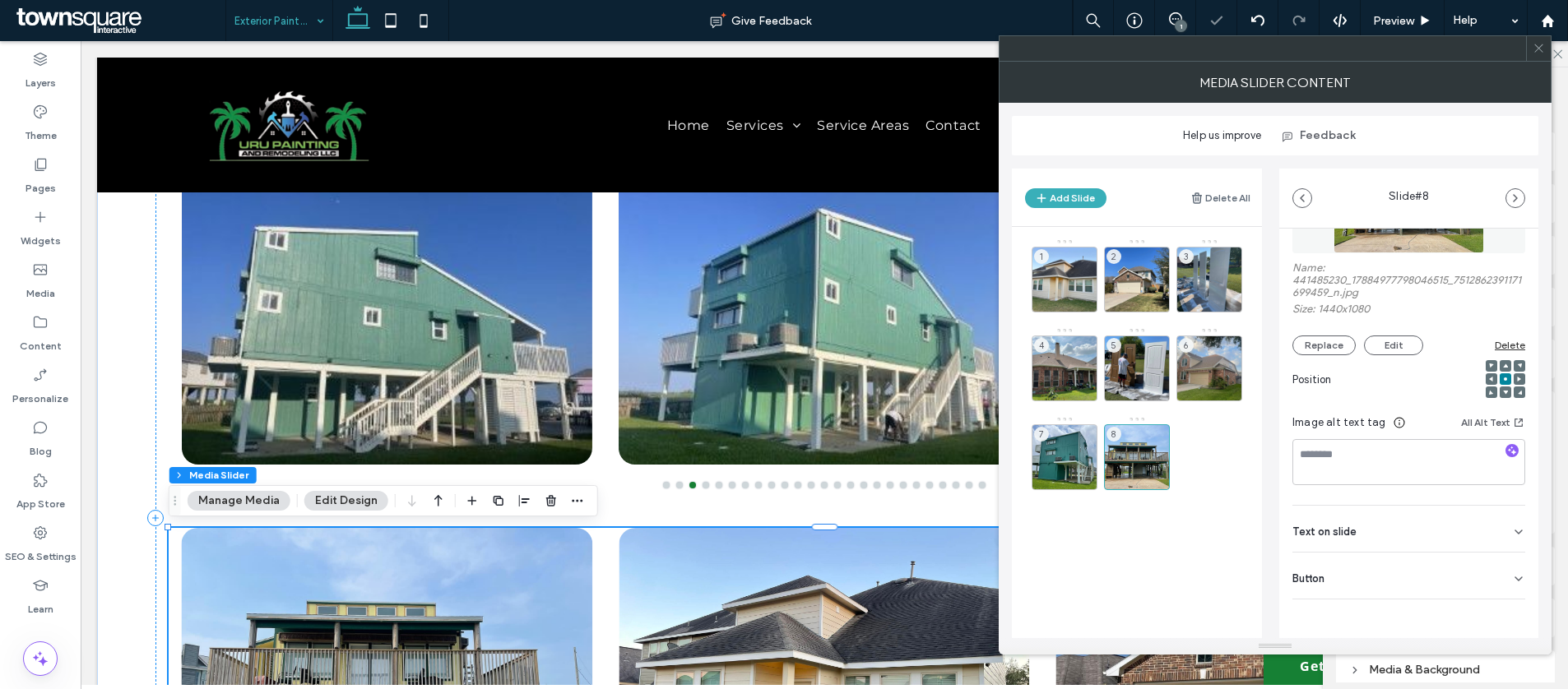 click on "Button" at bounding box center (1408, 576) 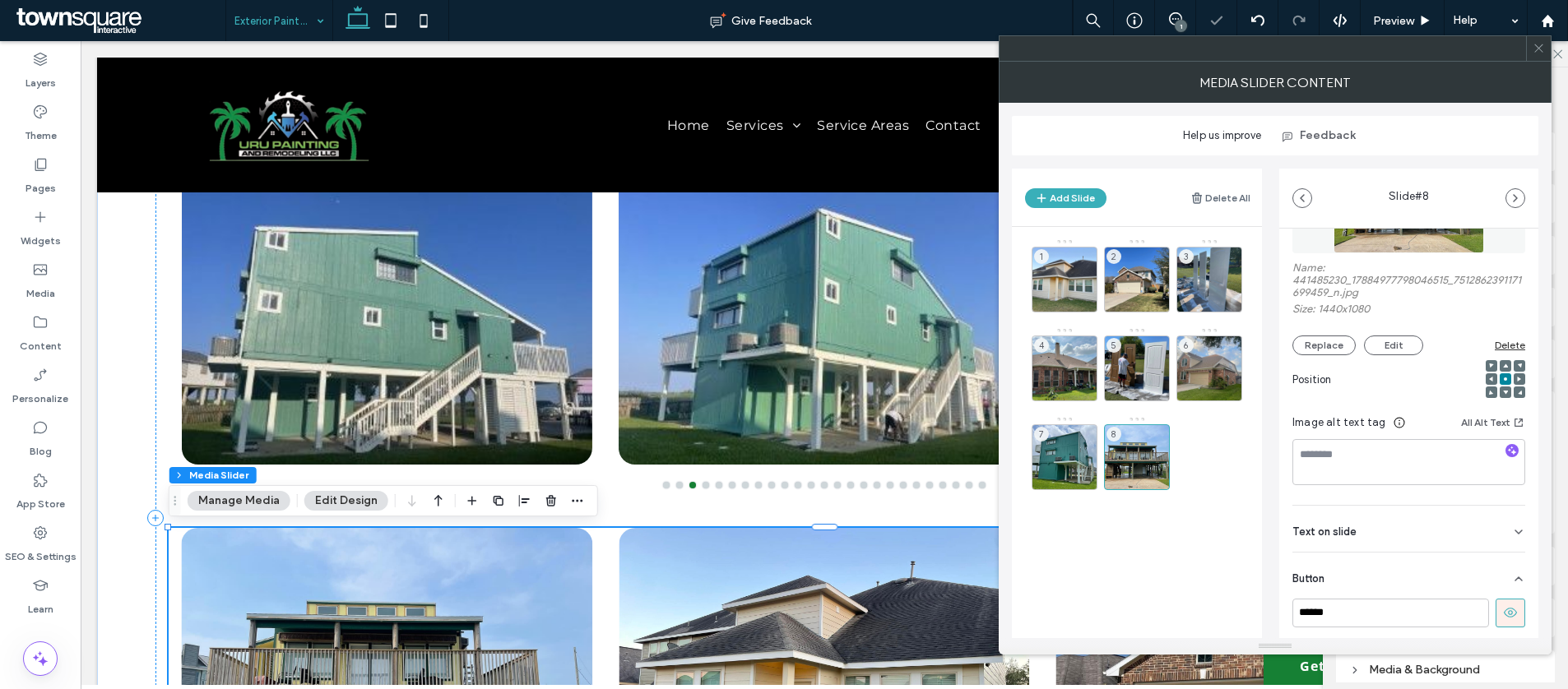 click at bounding box center [1510, 613] 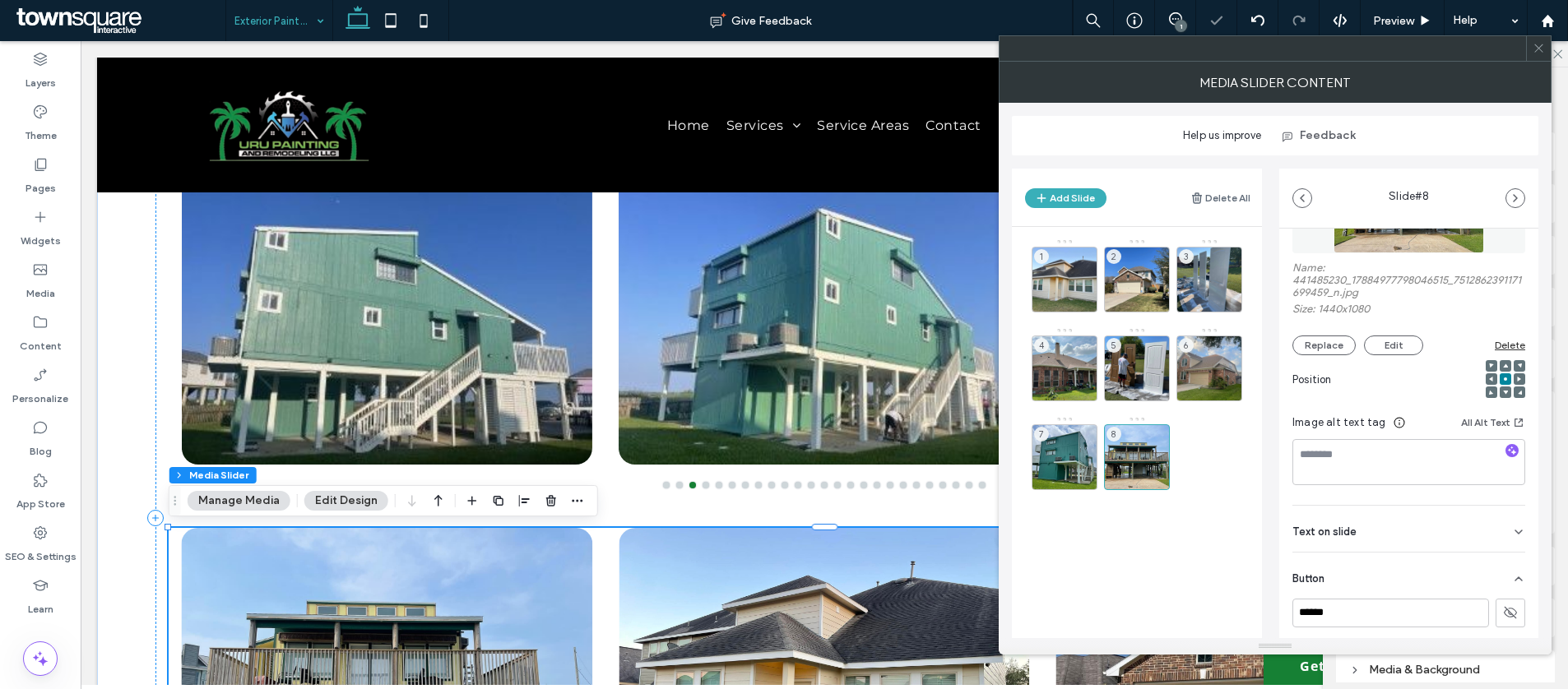 click on "MEDIA SLIDER CONTENT" at bounding box center [1275, 82] 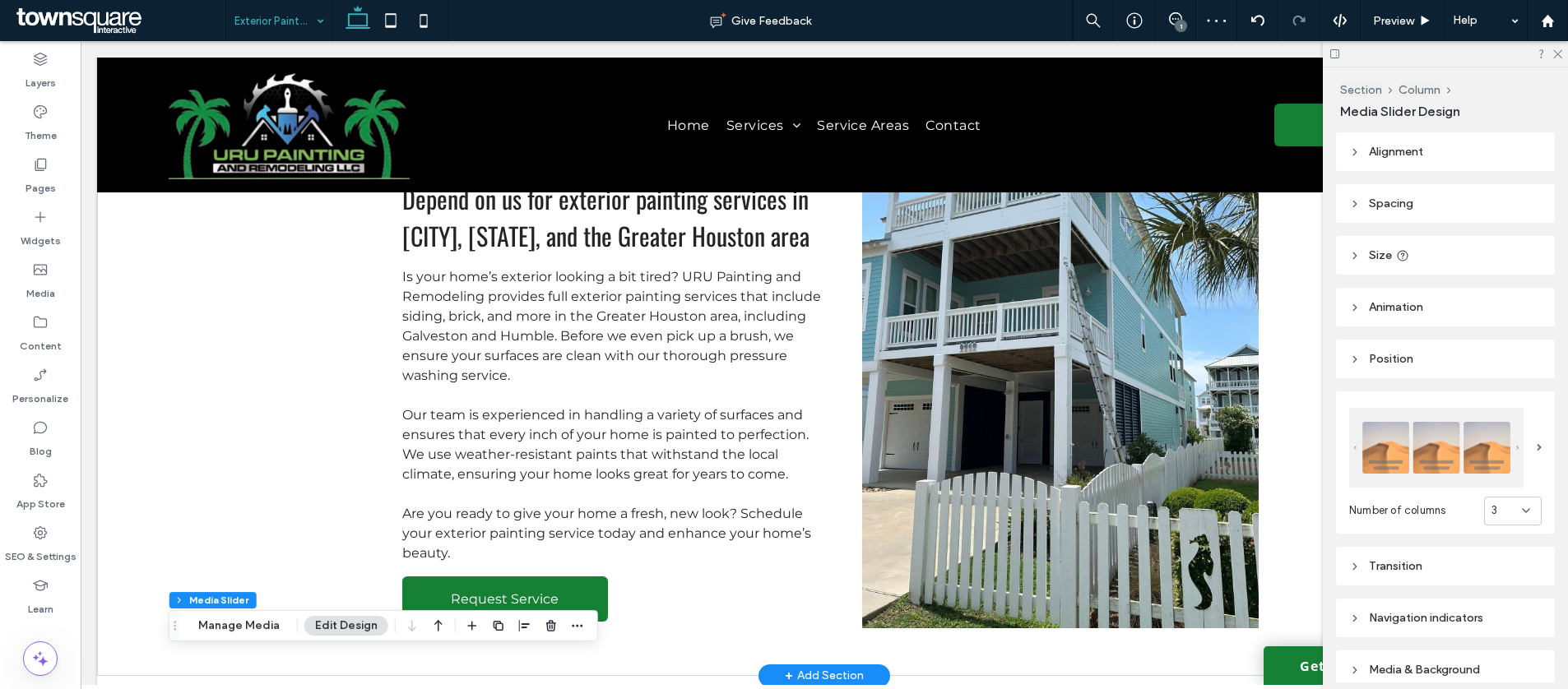 scroll, scrollTop: 0, scrollLeft: 0, axis: both 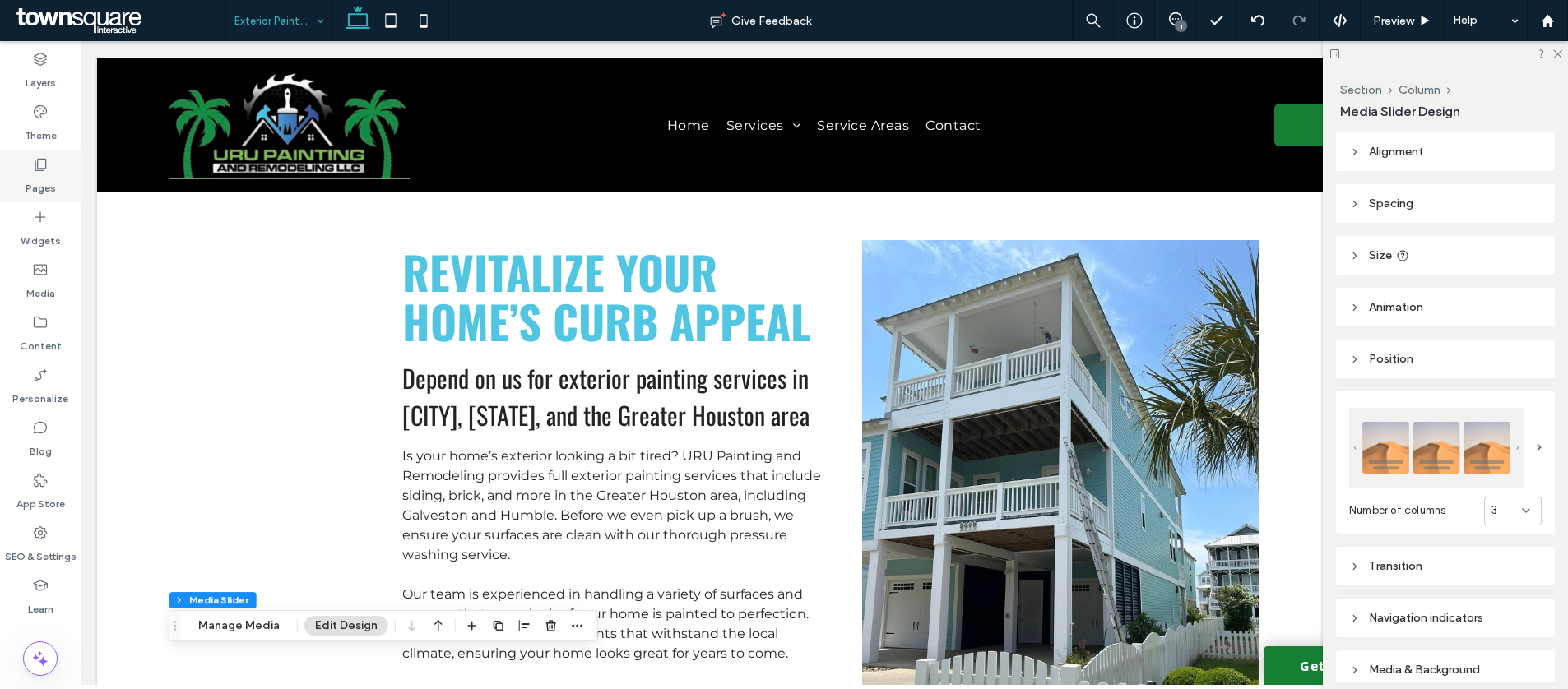 click 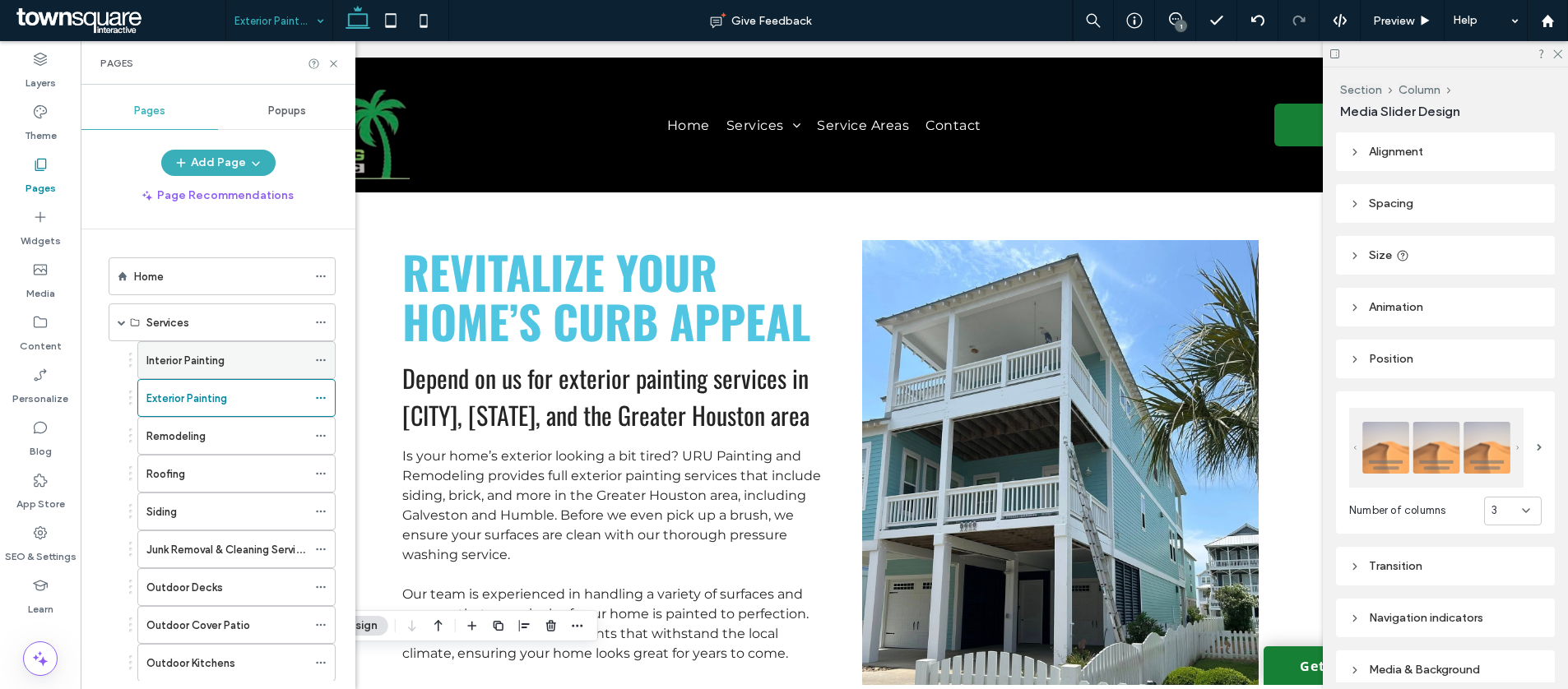 click on "Interior Painting" at bounding box center (226, 360) 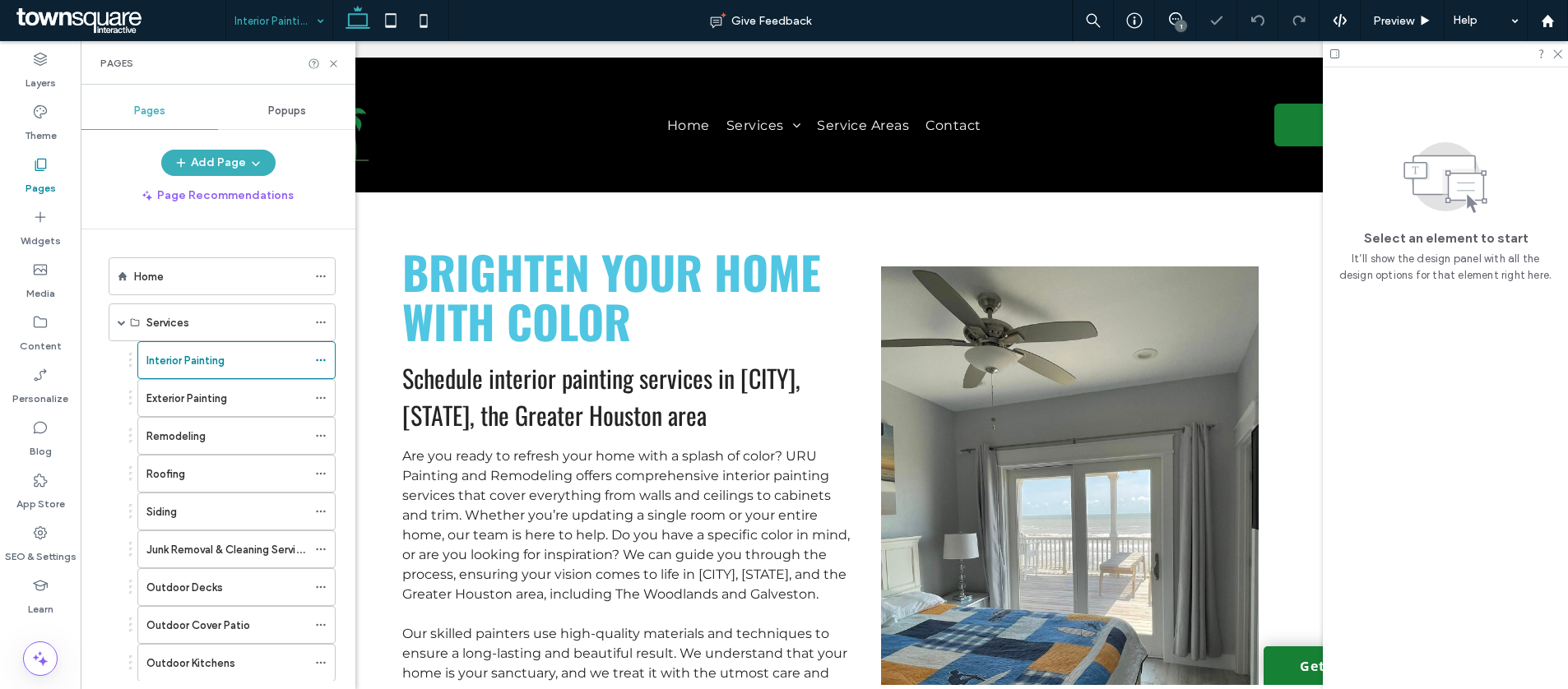 scroll, scrollTop: 1061, scrollLeft: 0, axis: vertical 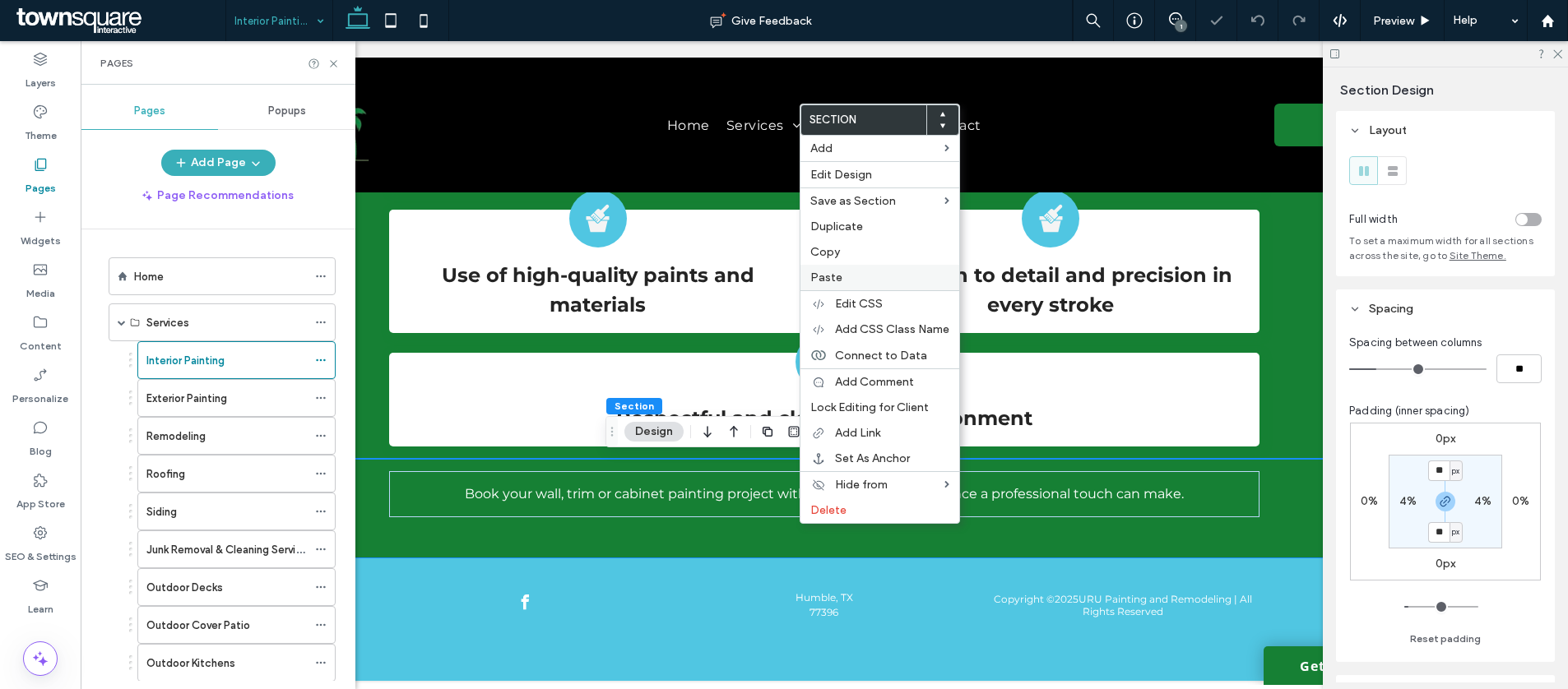 click on "Paste" at bounding box center [879, 277] 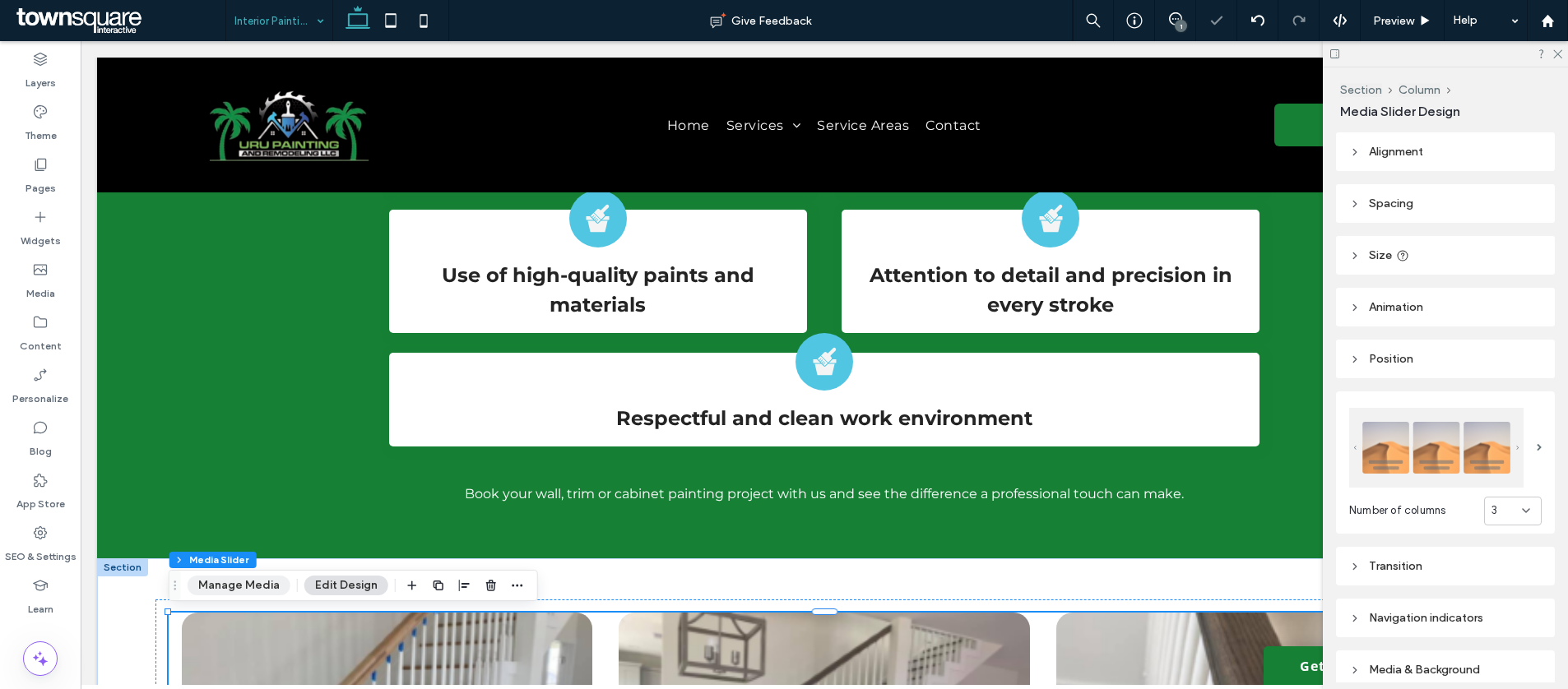click on "Manage Media" at bounding box center [239, 585] 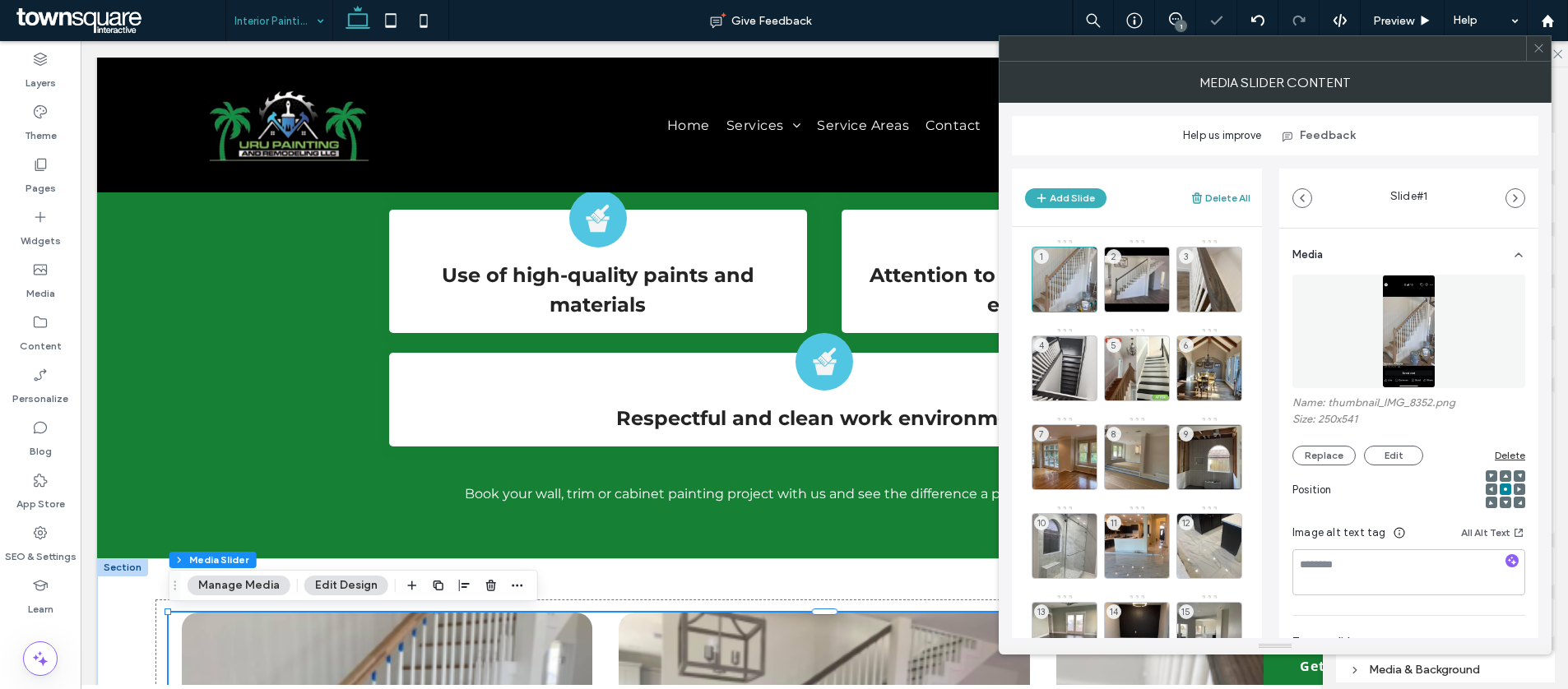 click on "Delete All" at bounding box center (1220, 198) 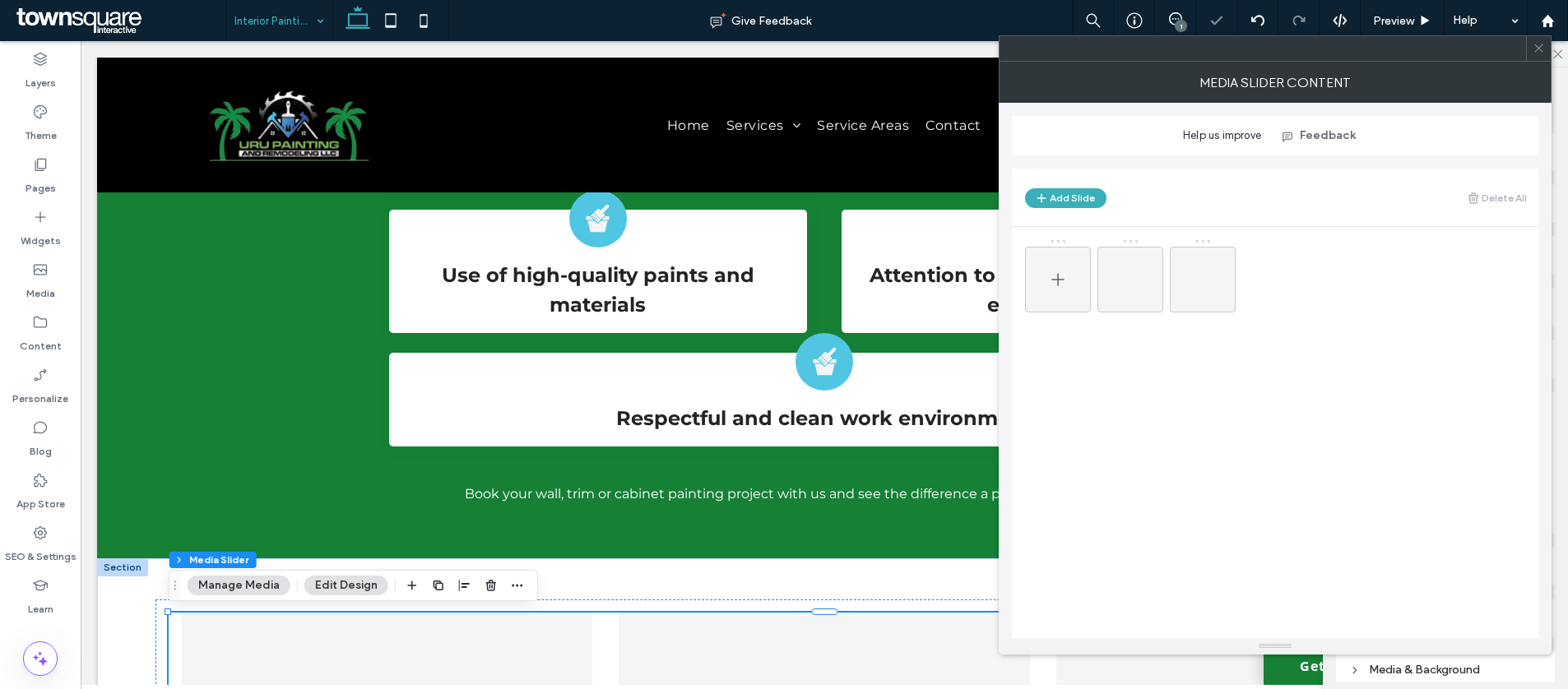 click at bounding box center [1058, 280] 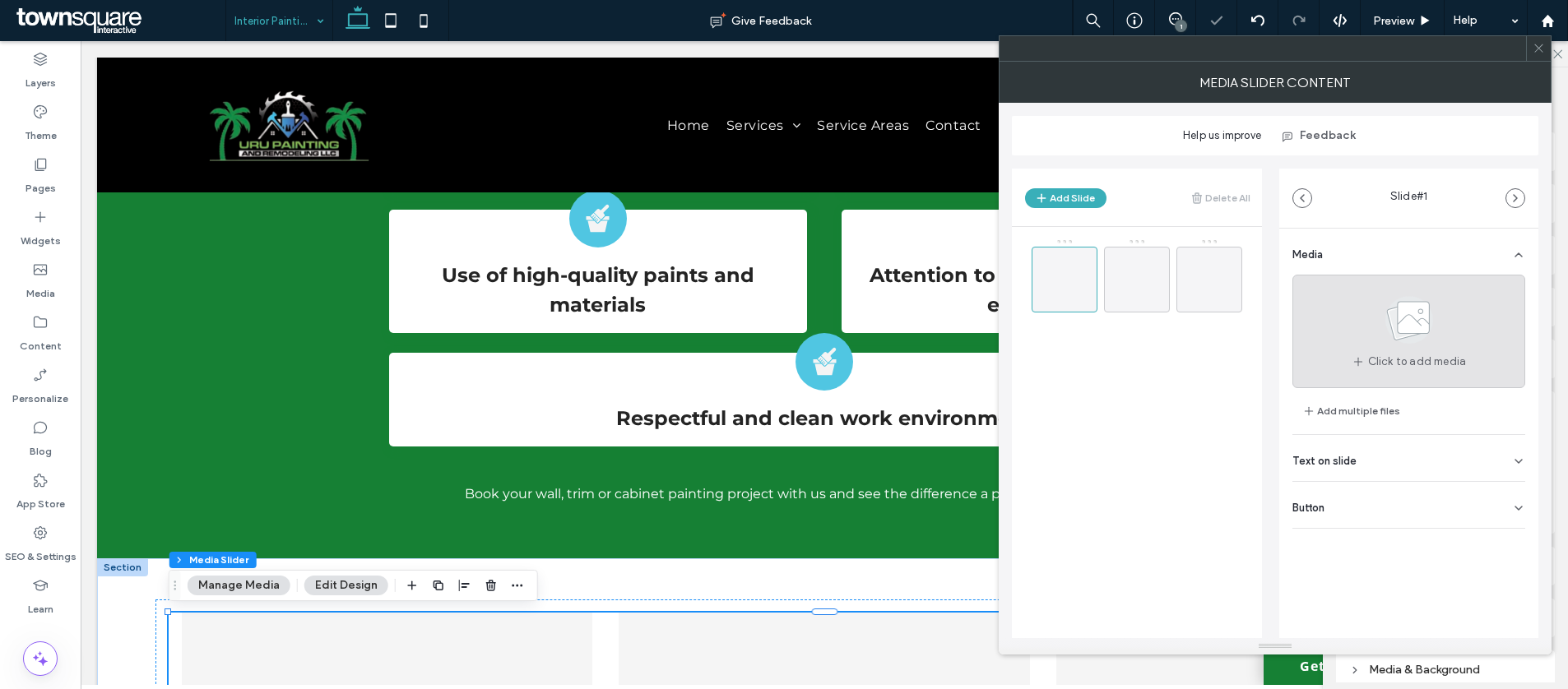 click at bounding box center (1409, 323) 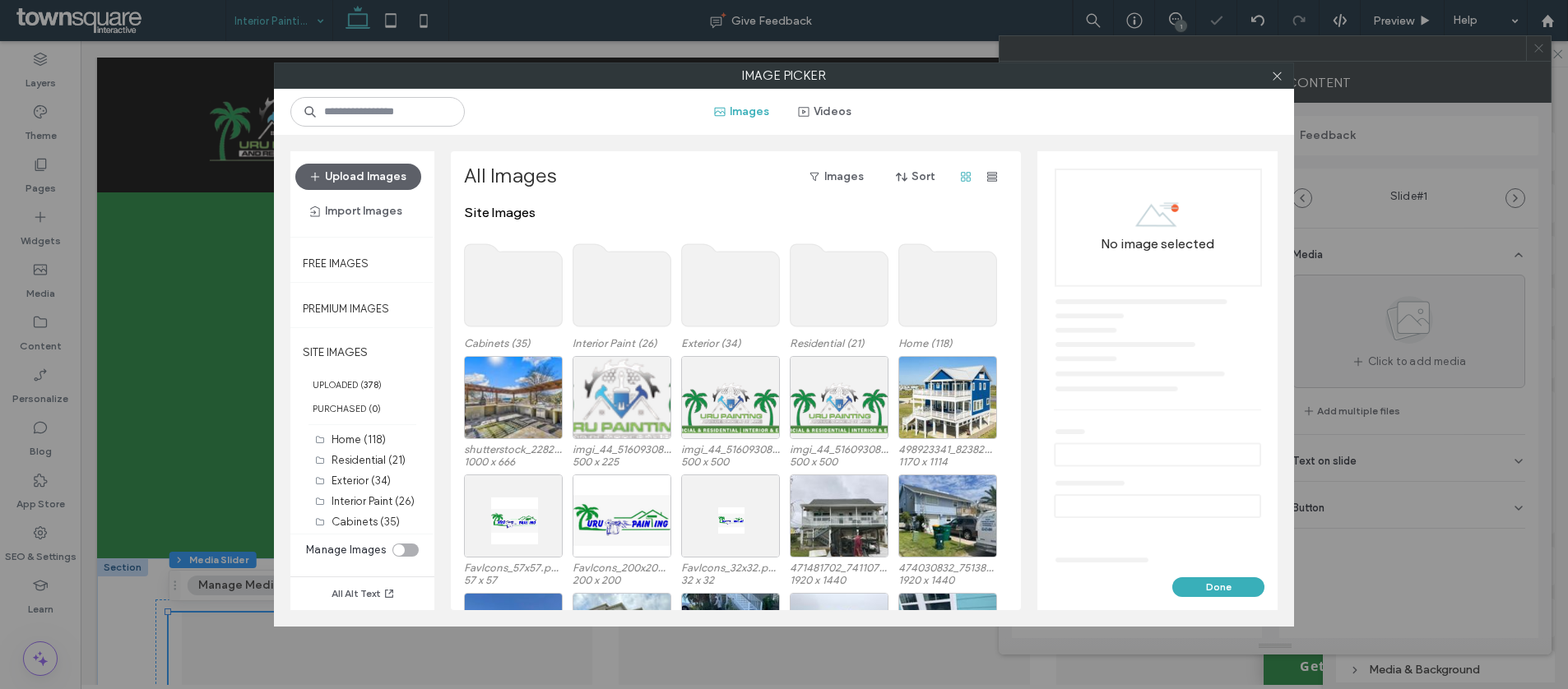 click 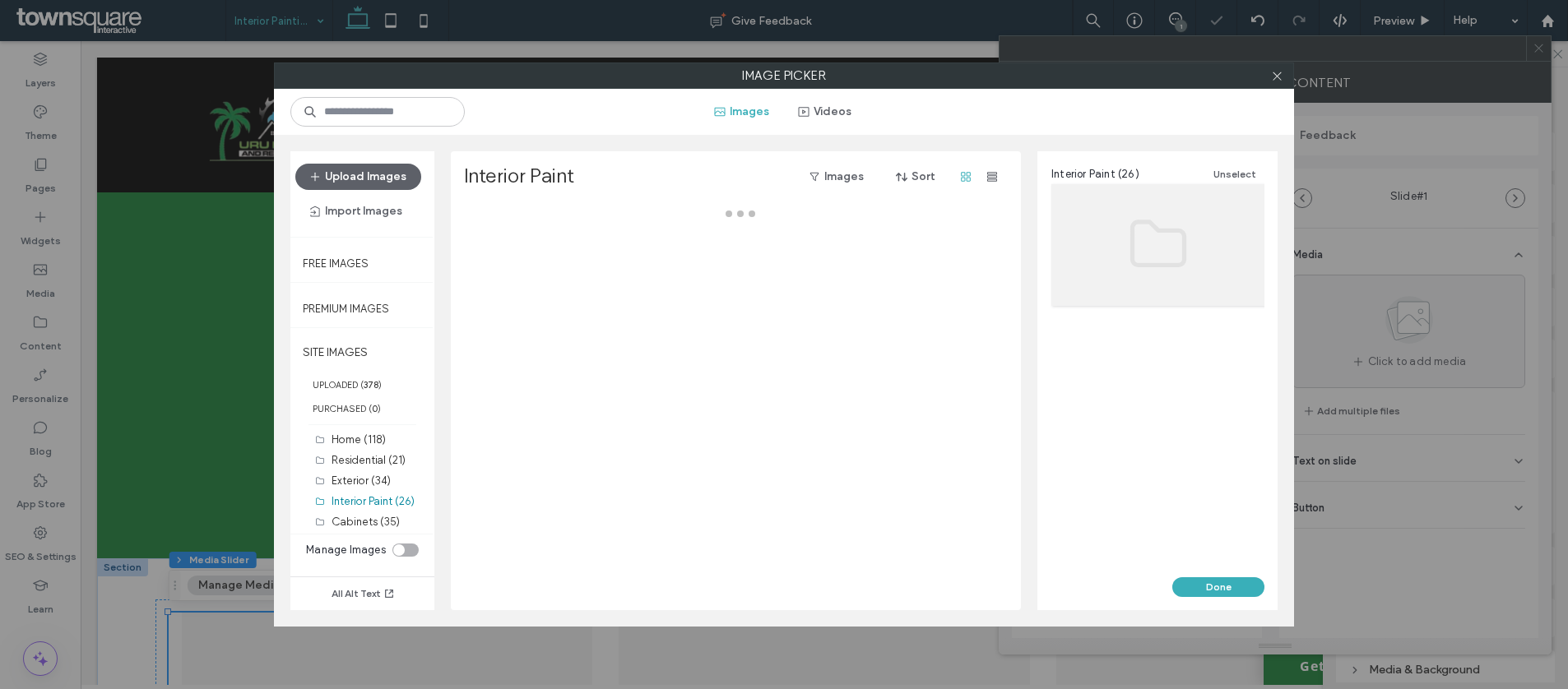 click at bounding box center [740, 407] 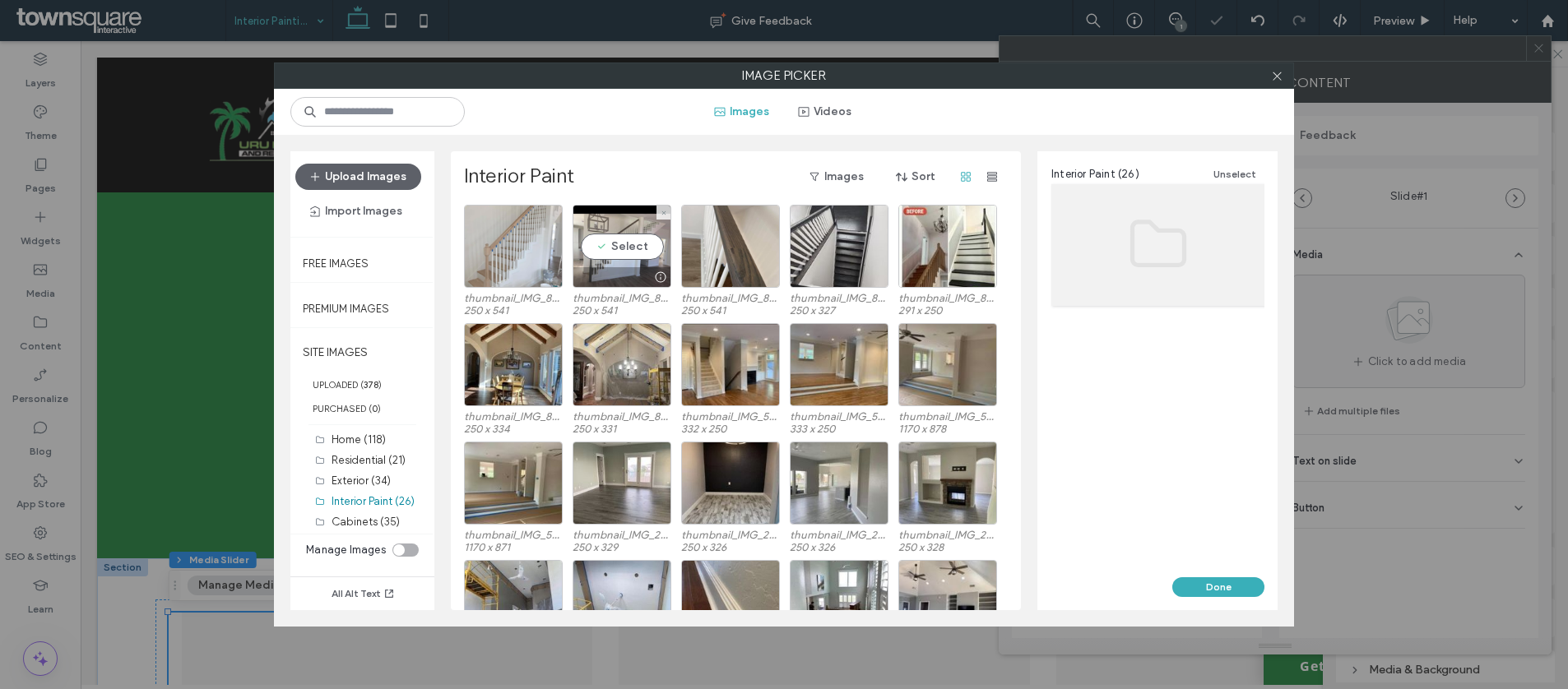 click at bounding box center (513, 246) 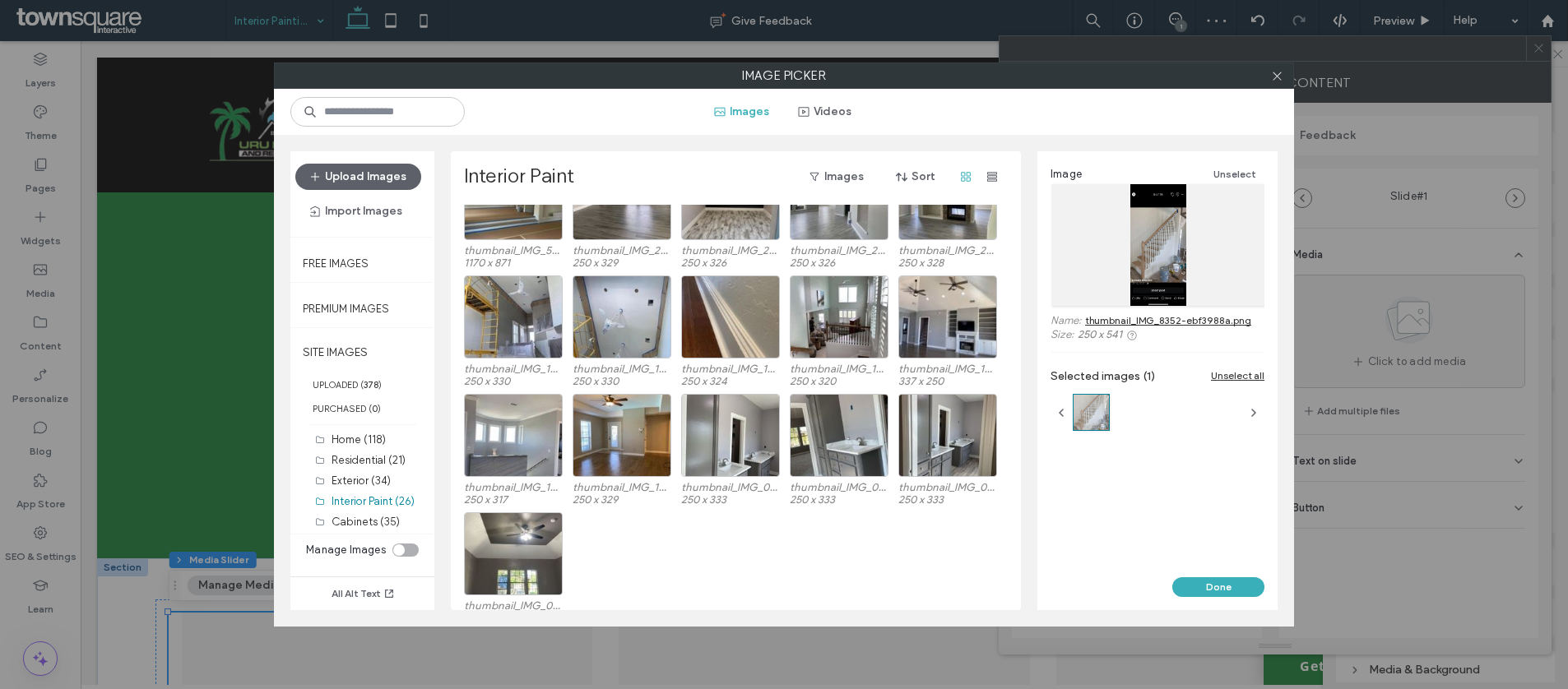 scroll, scrollTop: 305, scrollLeft: 0, axis: vertical 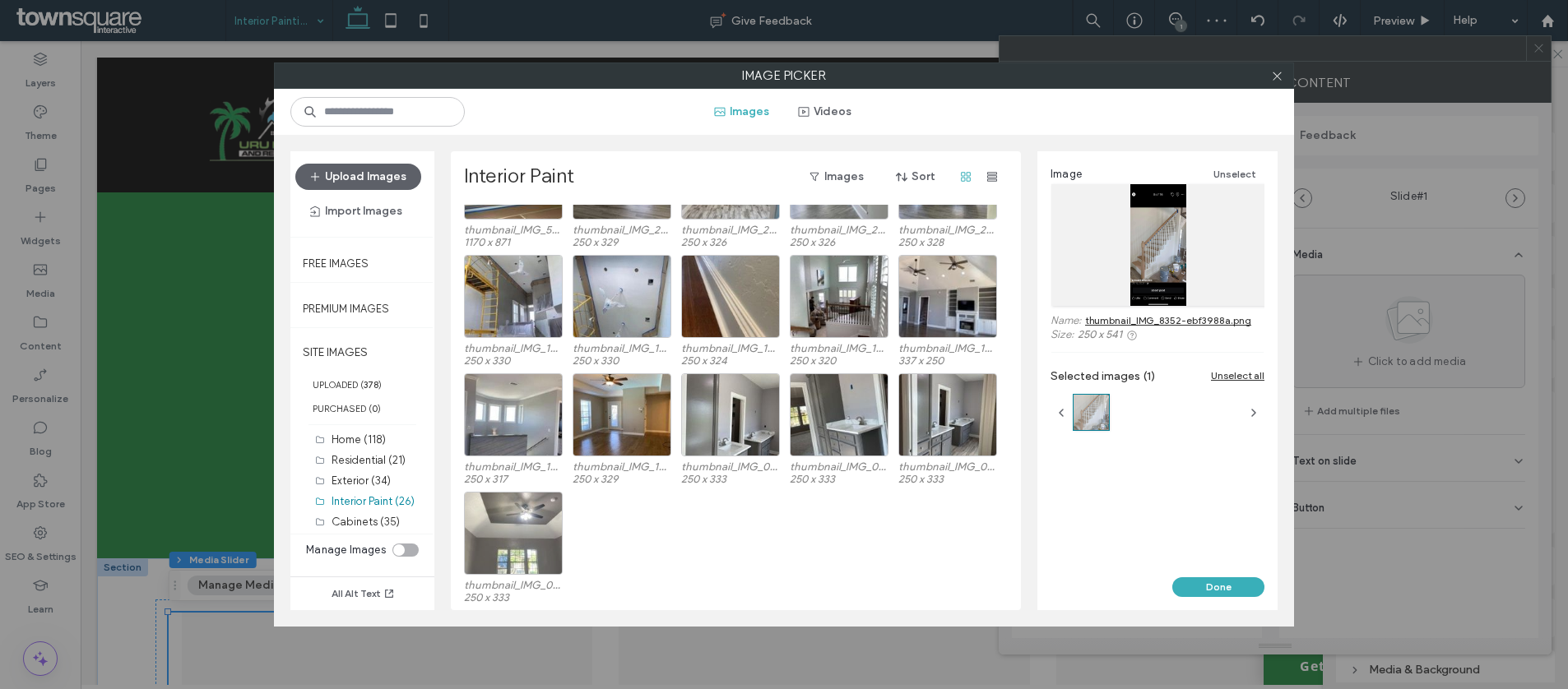 click at bounding box center [513, 533] 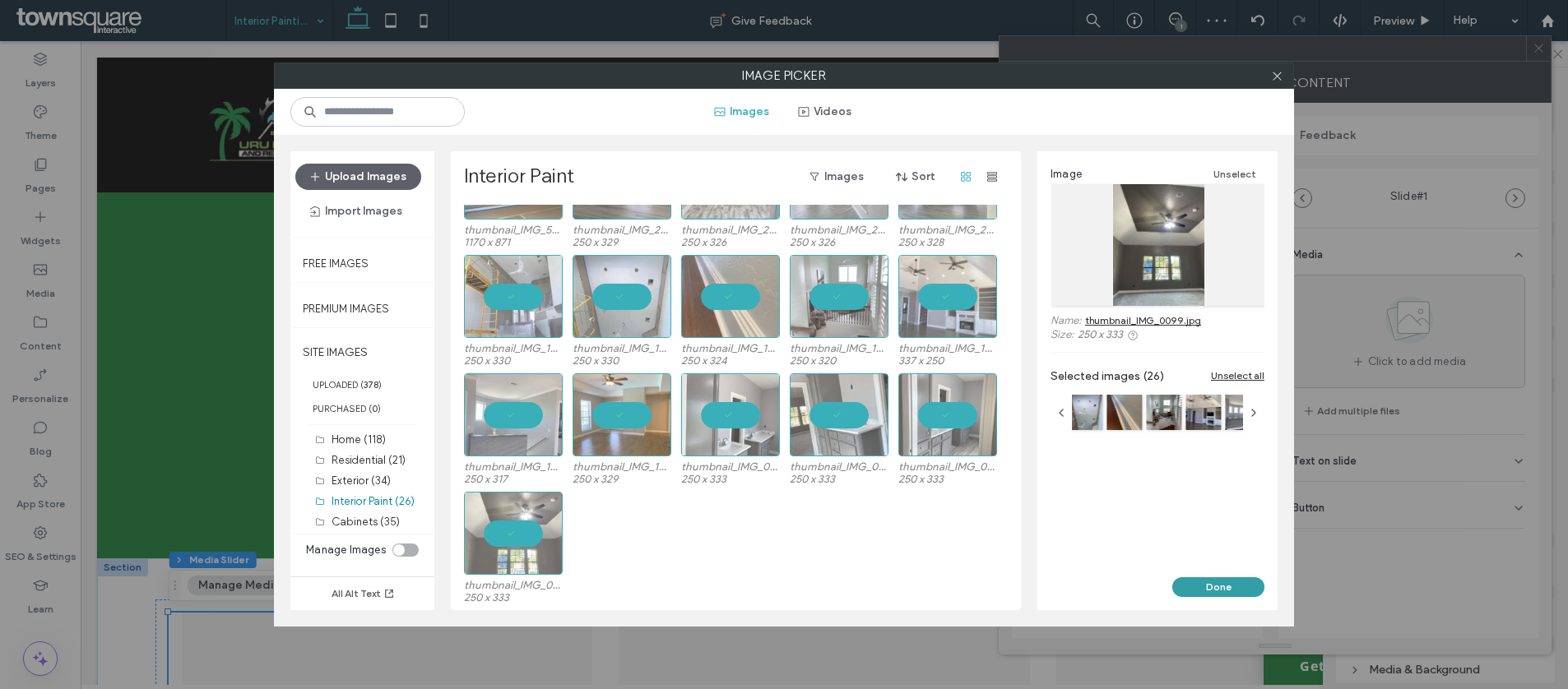 click on "Image Unselect Name: thumbnail_IMG_0099.jpg Size: 250 x 333 Selected images (26) Unselect all" at bounding box center [1157, 364] 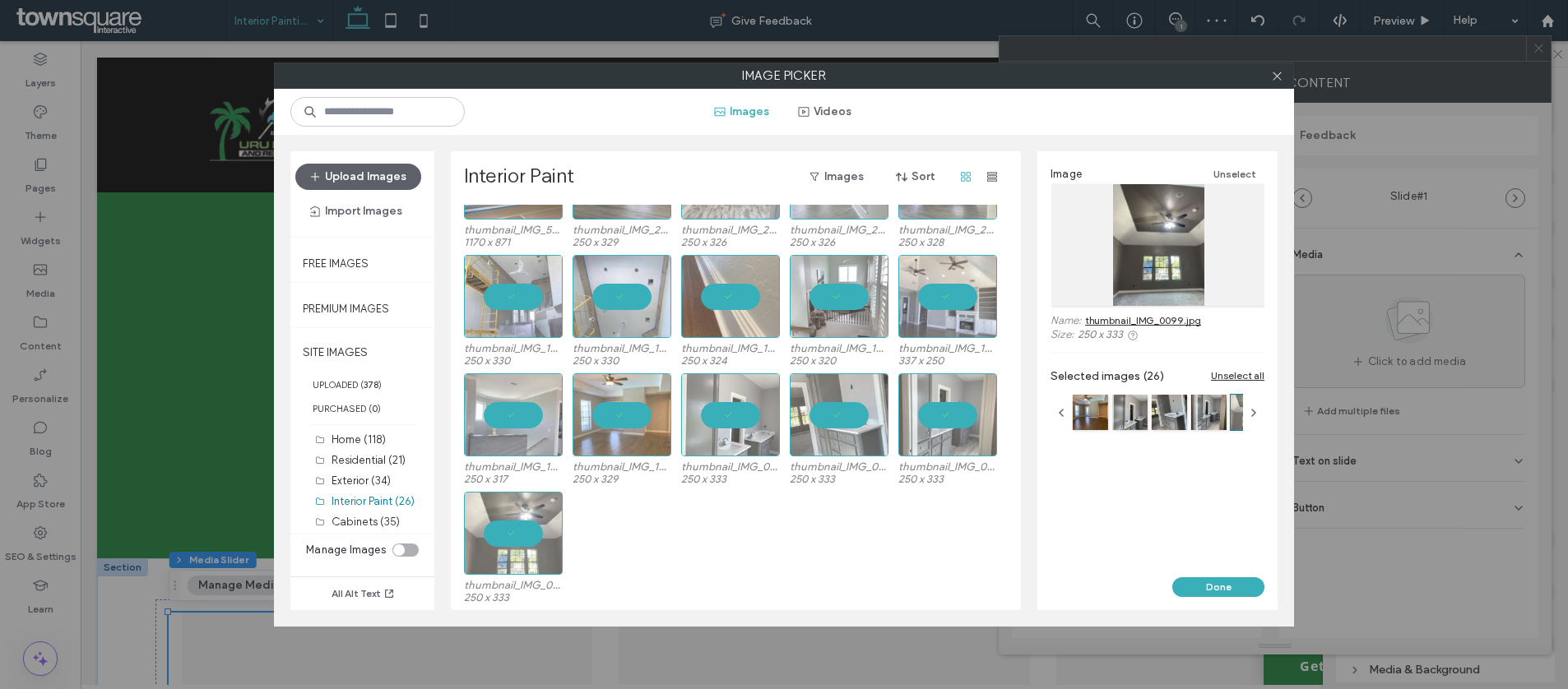 click on "Done" at bounding box center [1218, 587] 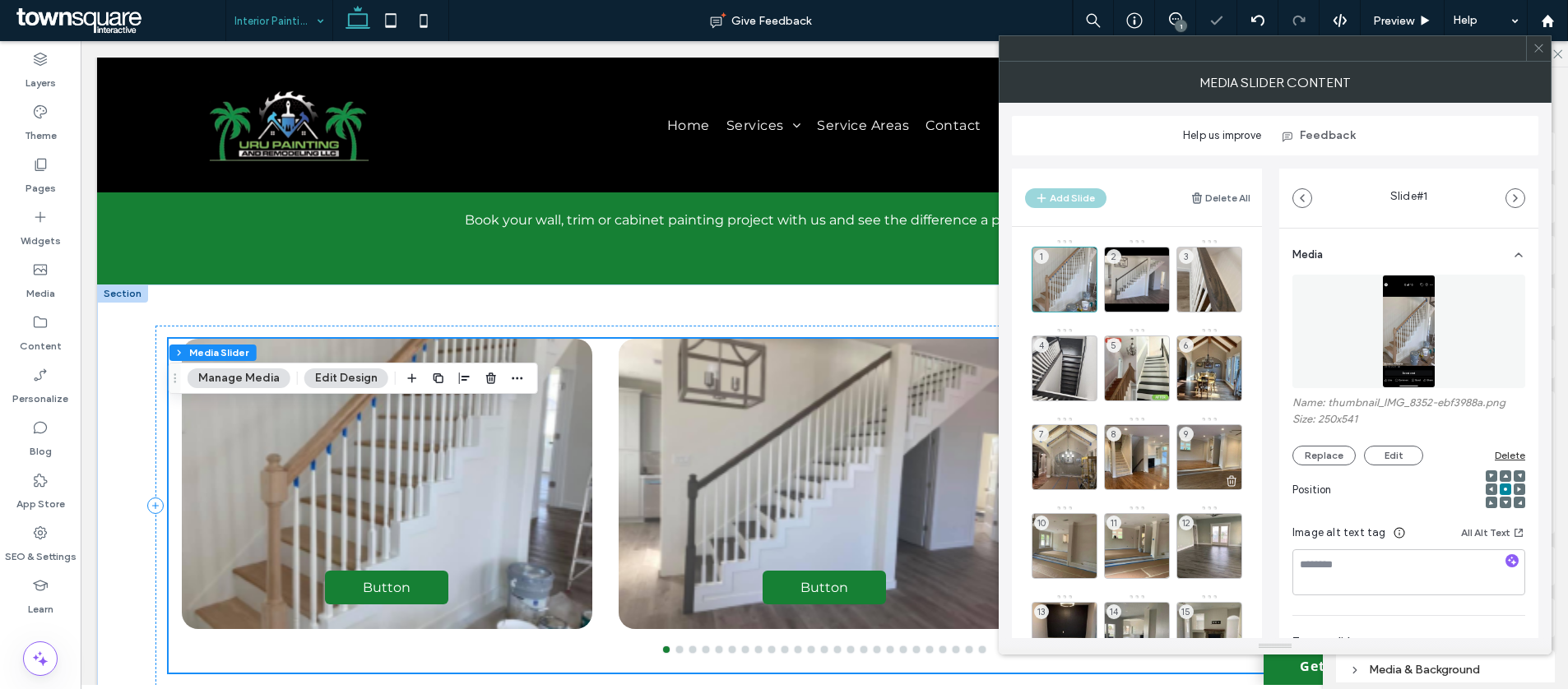 scroll, scrollTop: 1397, scrollLeft: 0, axis: vertical 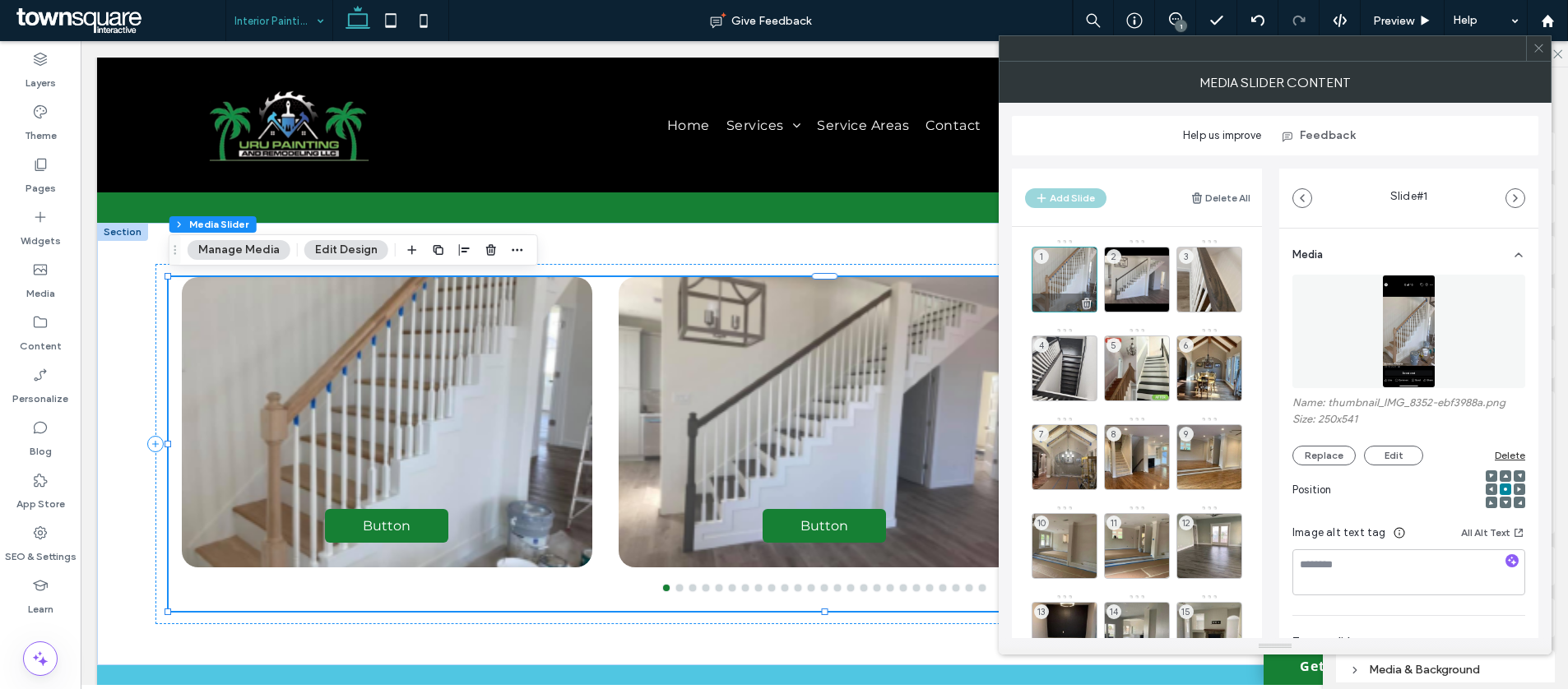 click on "1" at bounding box center [1065, 280] 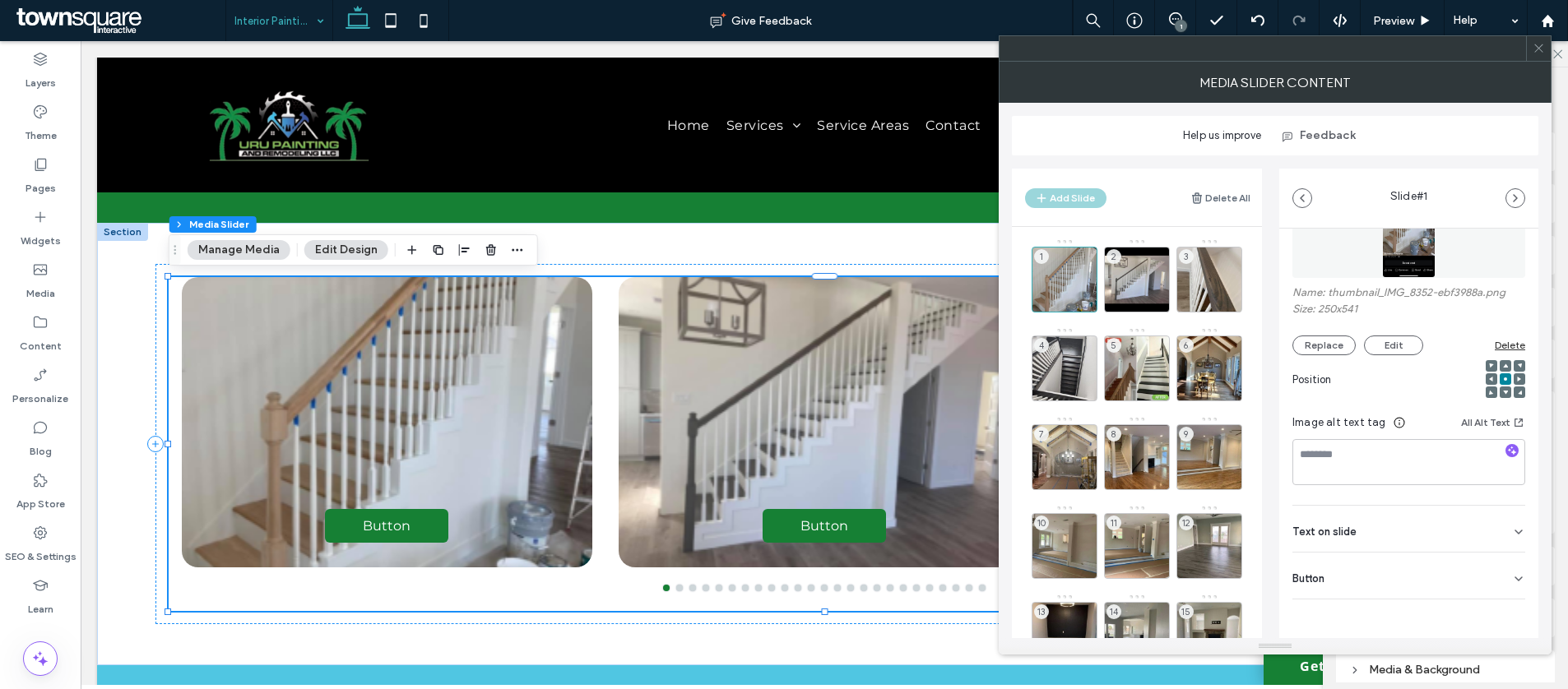 click on "Button" at bounding box center (1408, 576) 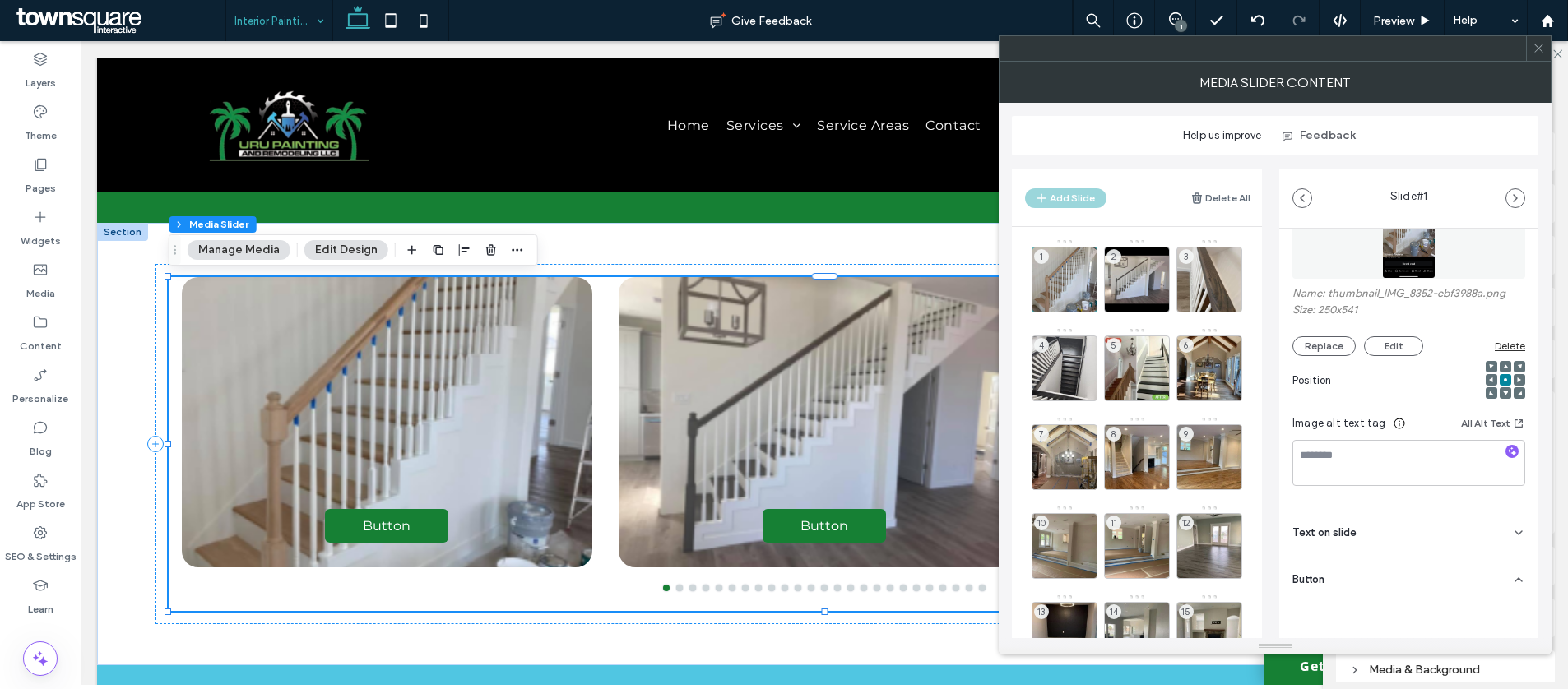 scroll, scrollTop: 110, scrollLeft: 0, axis: vertical 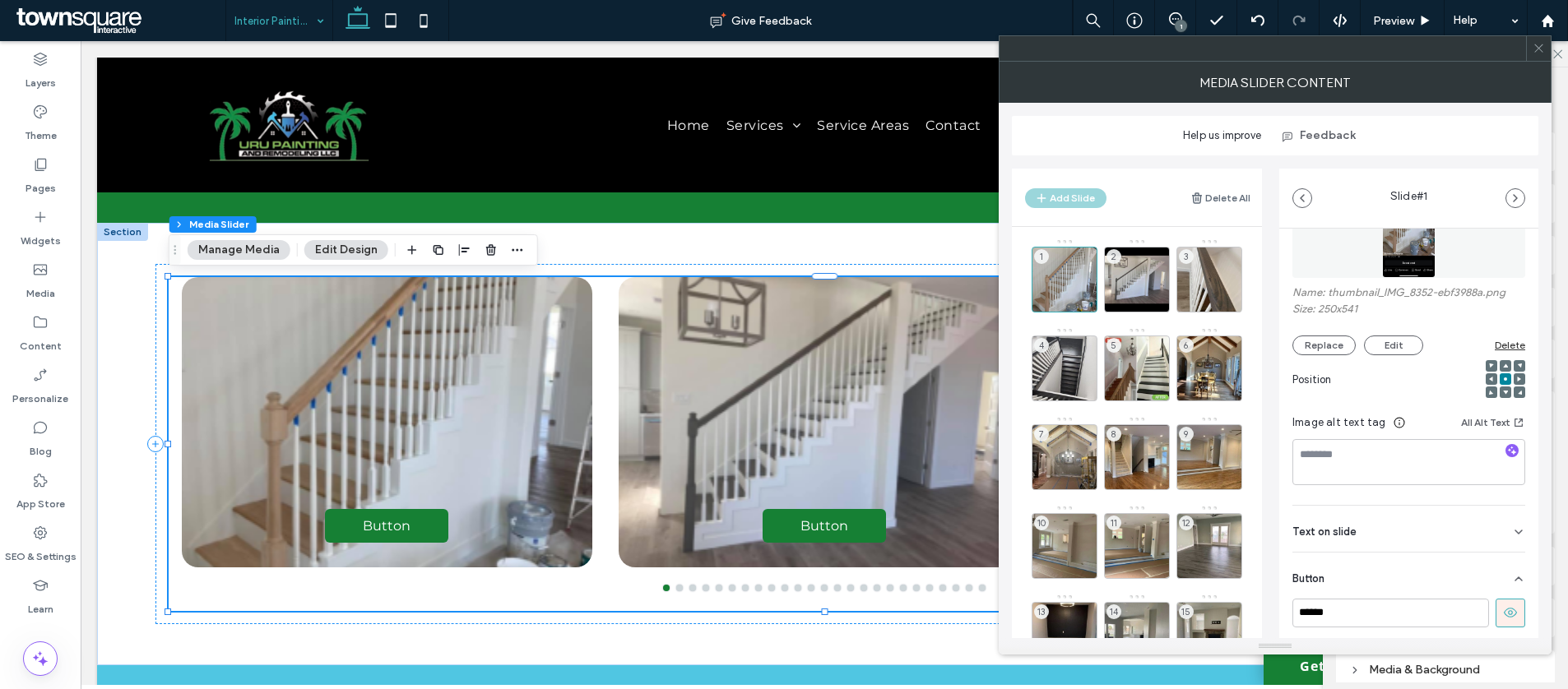 click 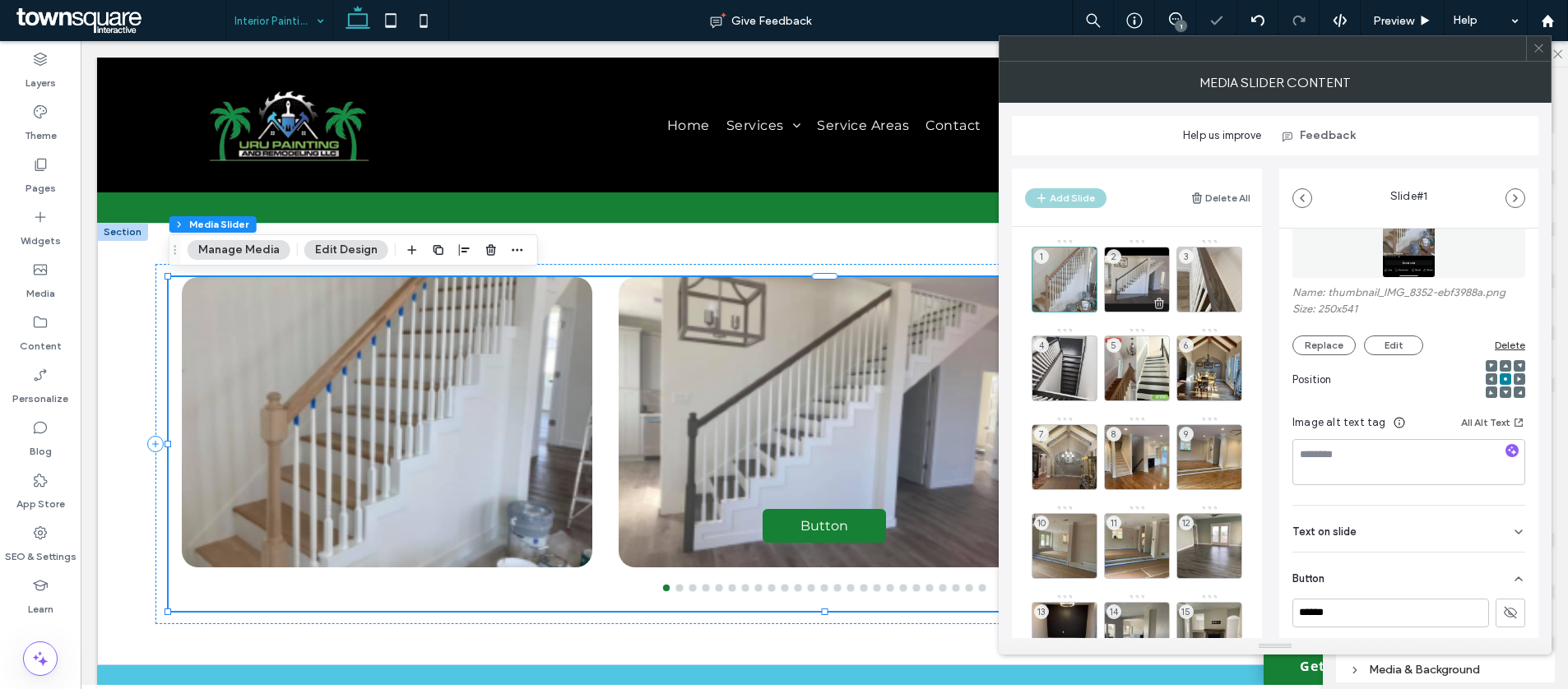 click on "2" at bounding box center (1137, 280) 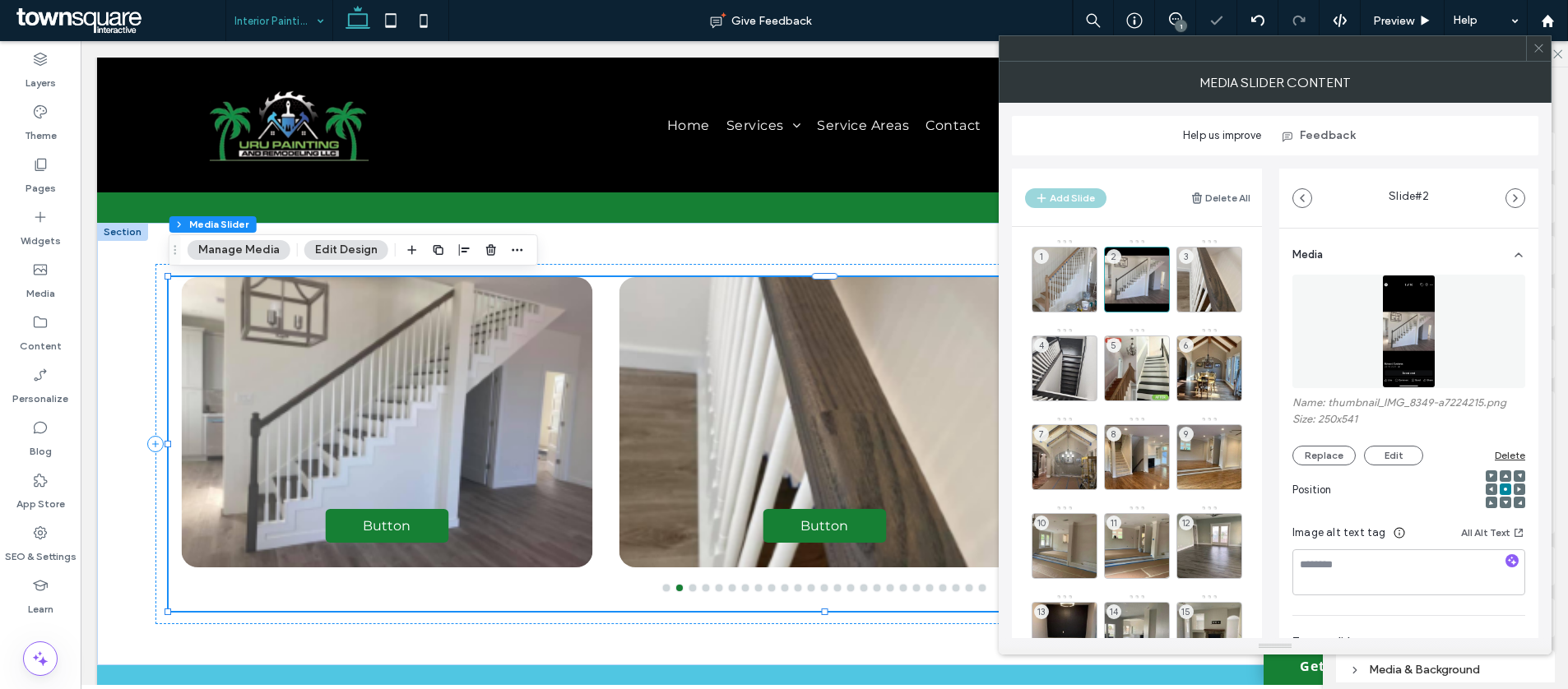 scroll, scrollTop: 110, scrollLeft: 0, axis: vertical 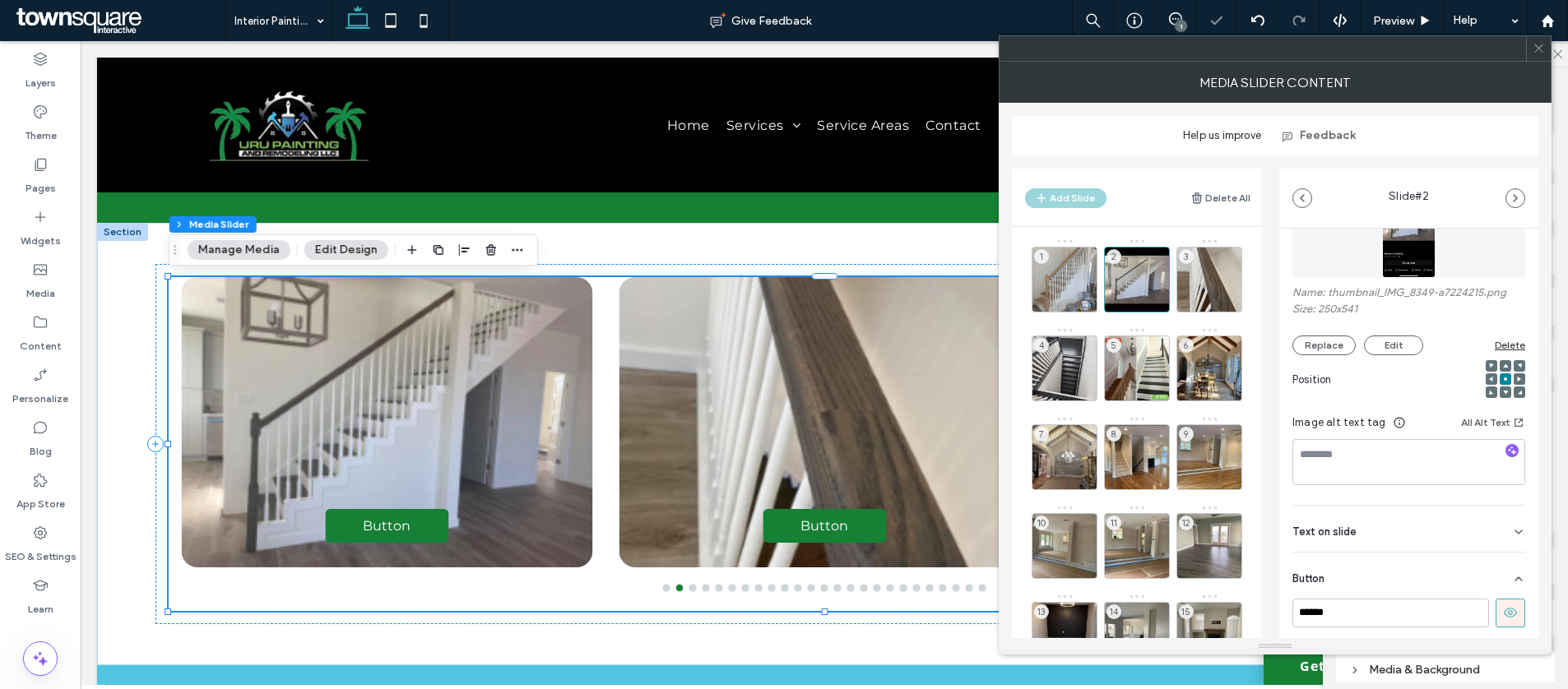 click 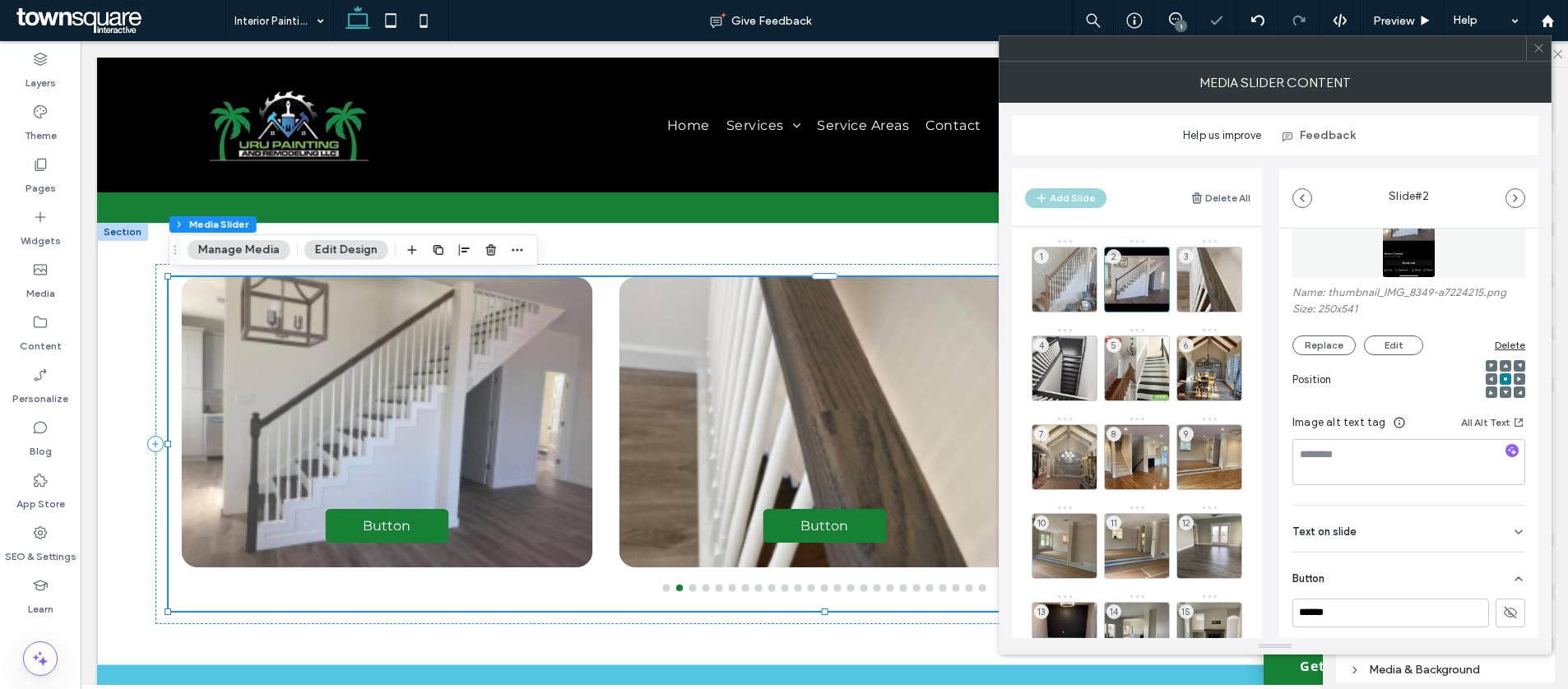 click on "3" at bounding box center (1209, 275) 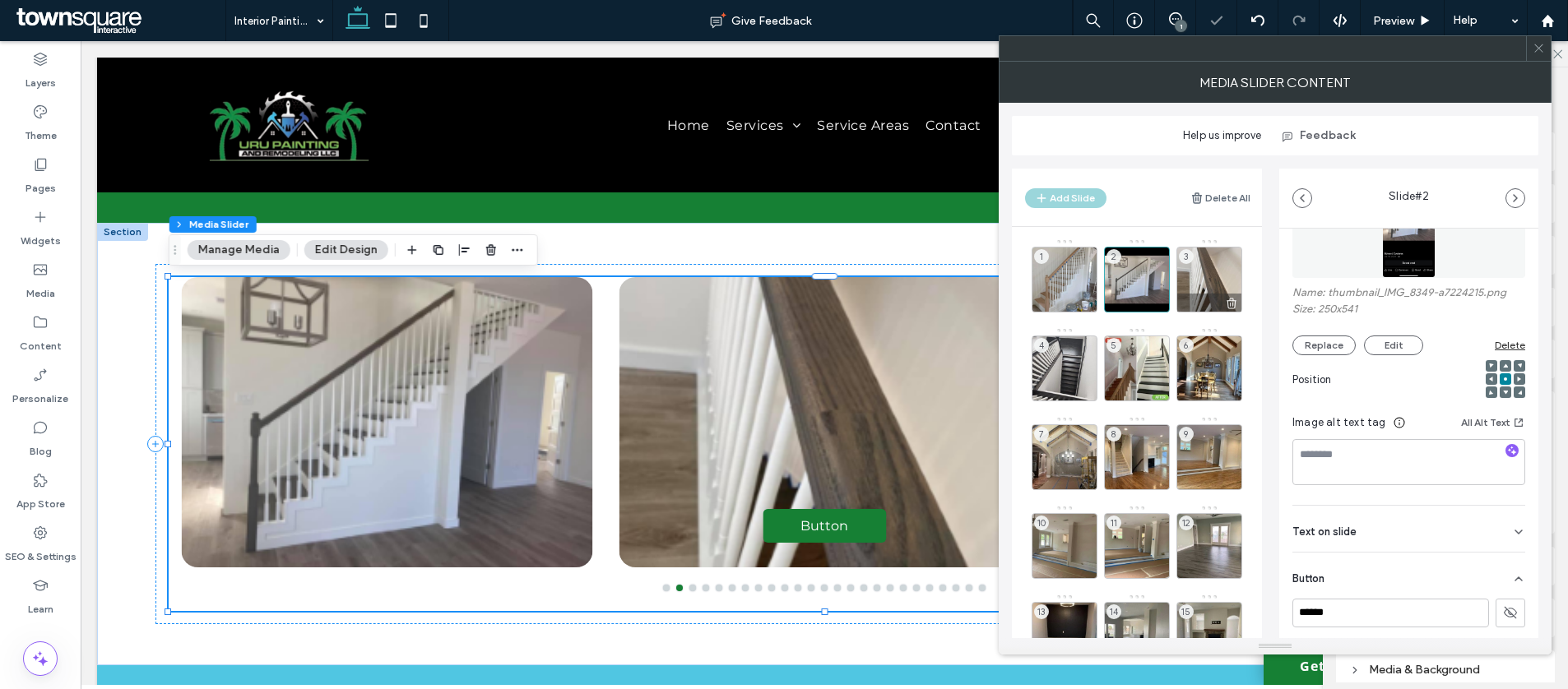 click on "3" at bounding box center (1209, 280) 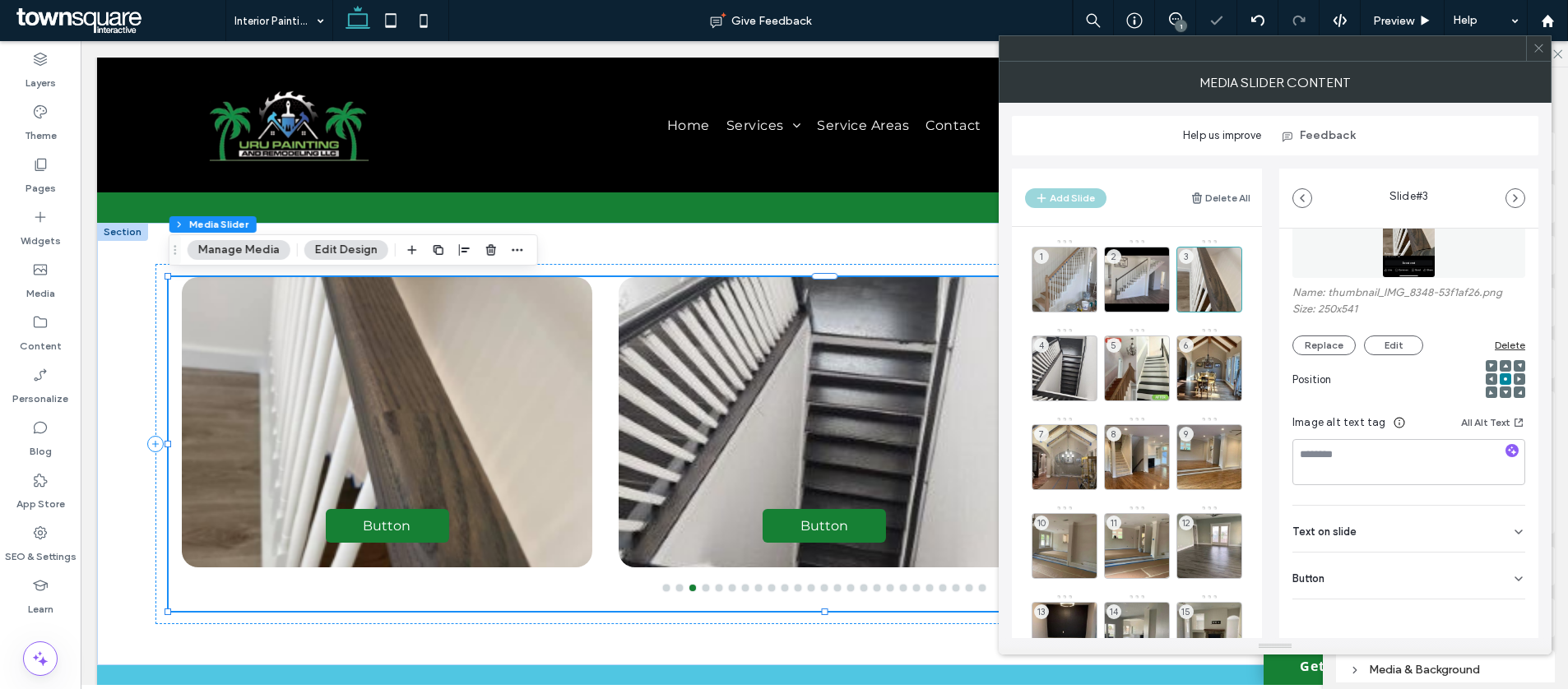 click on "Button" at bounding box center (1408, 576) 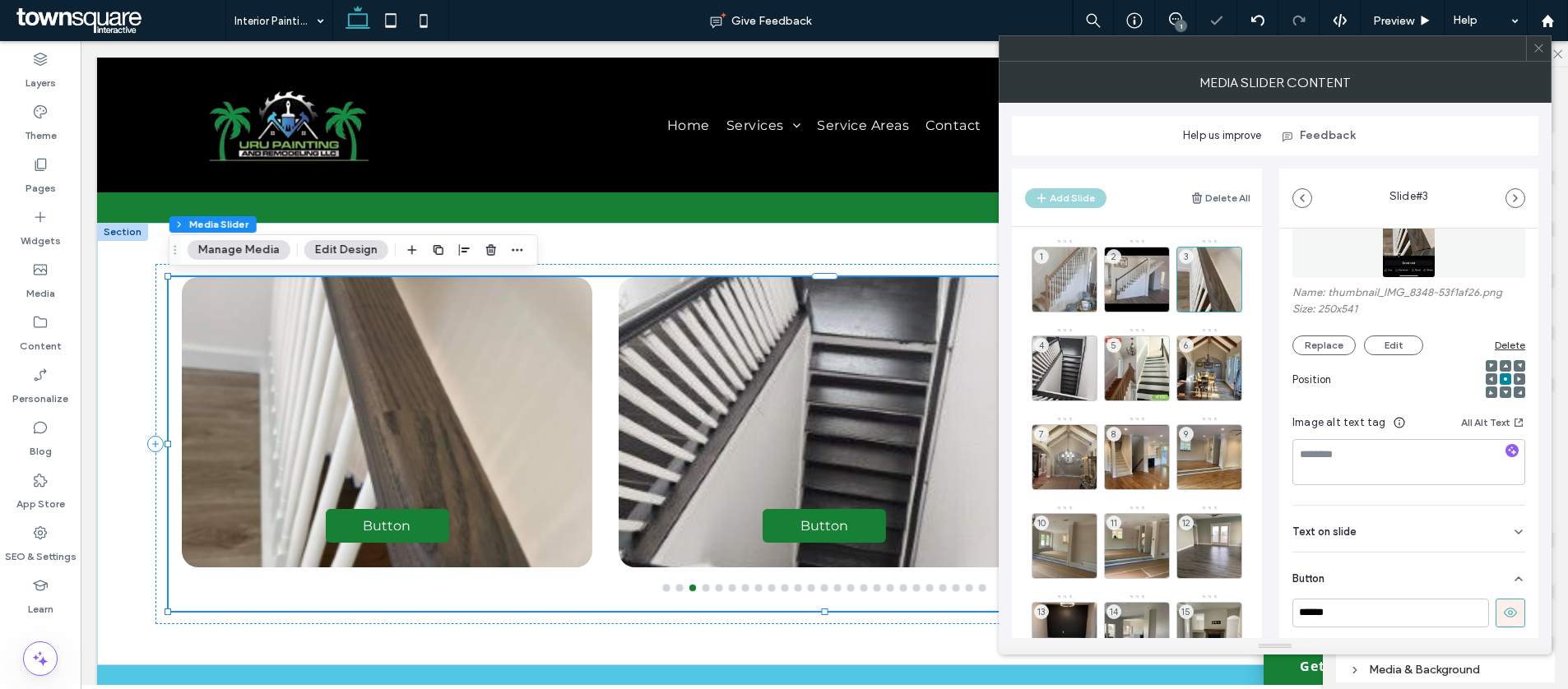 click 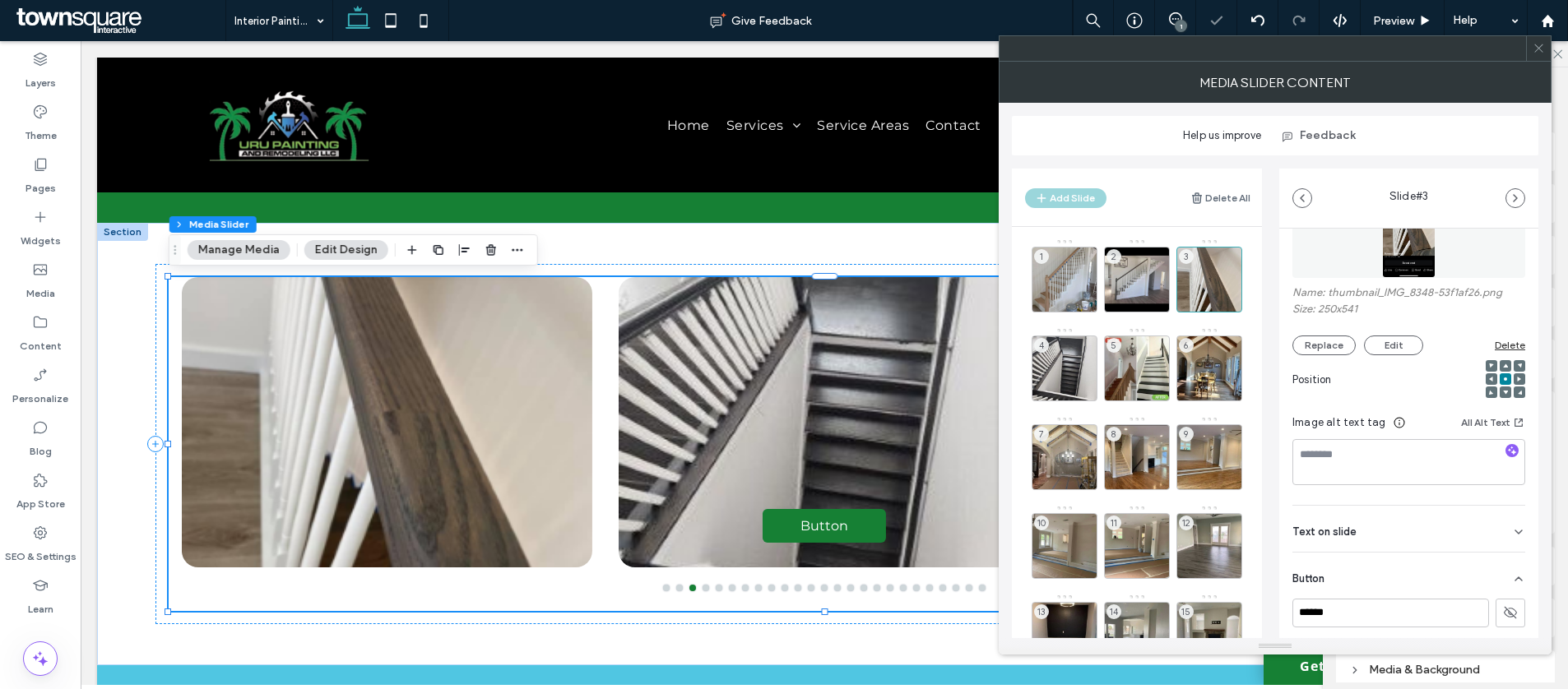 click on "4" at bounding box center [1065, 368] 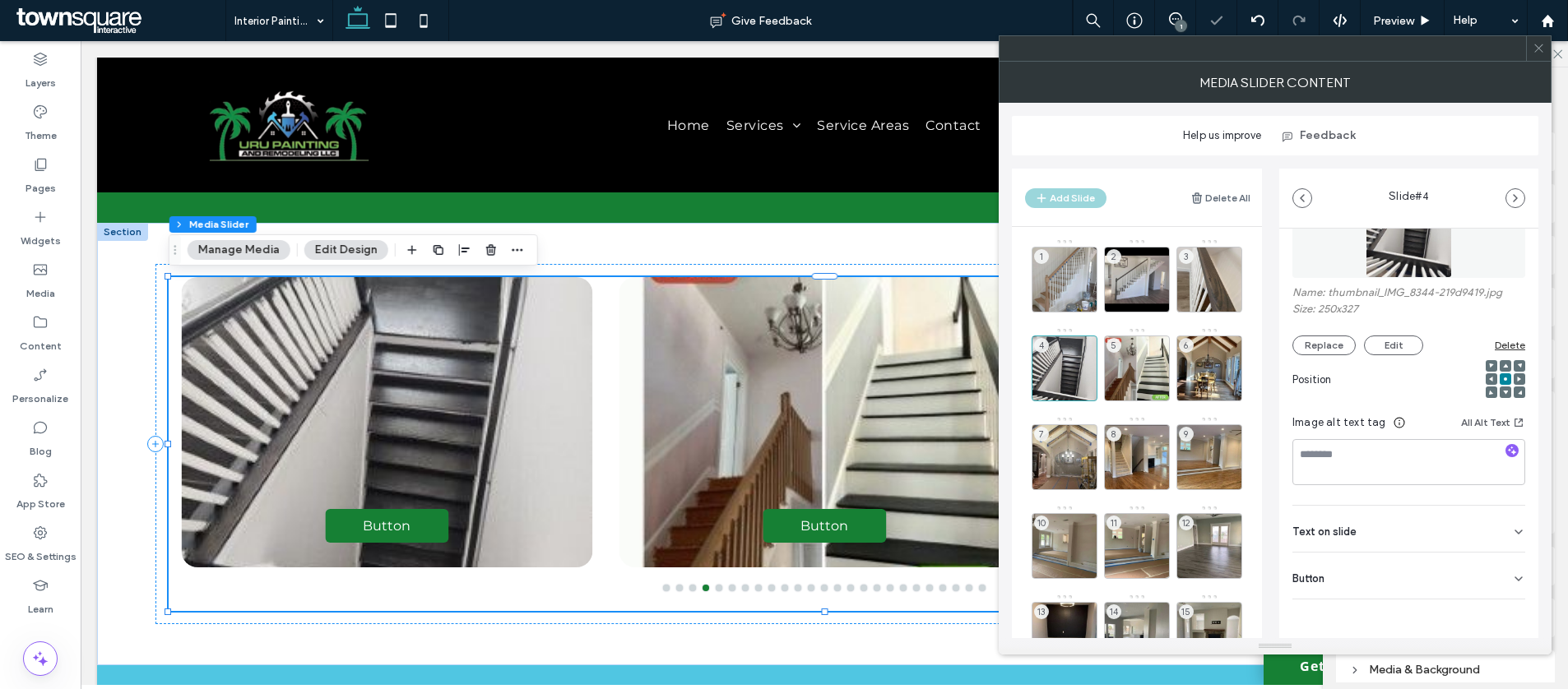 click on "Button" at bounding box center [1408, 576] 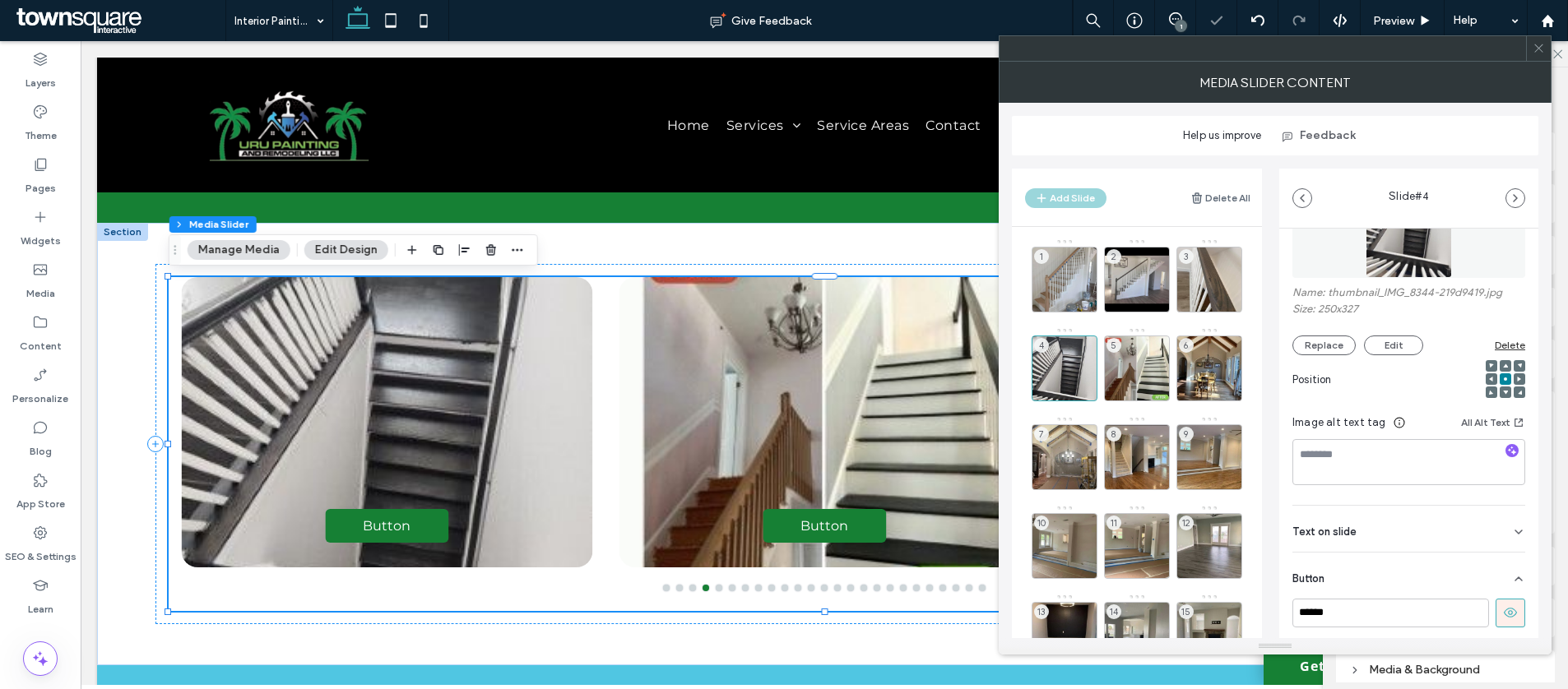 click 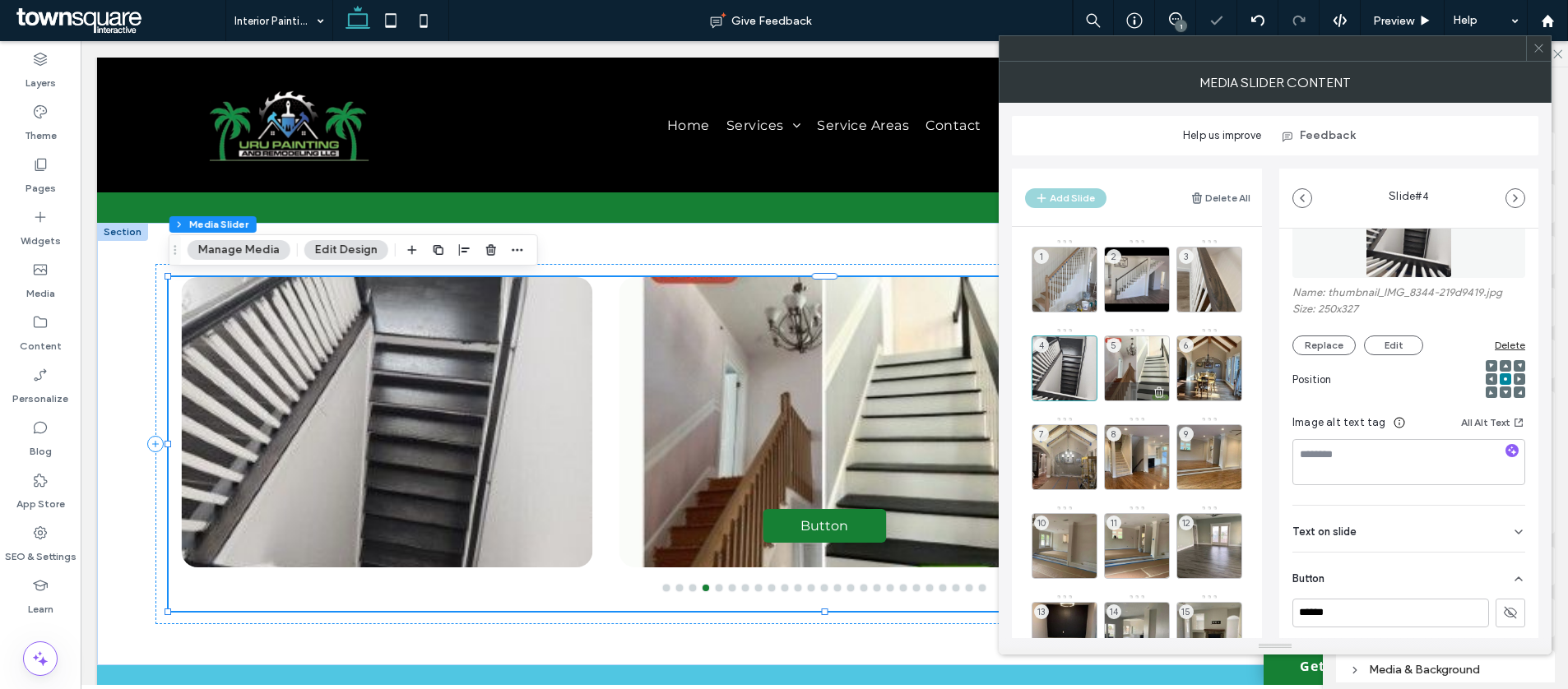 click on "5" at bounding box center (1137, 368) 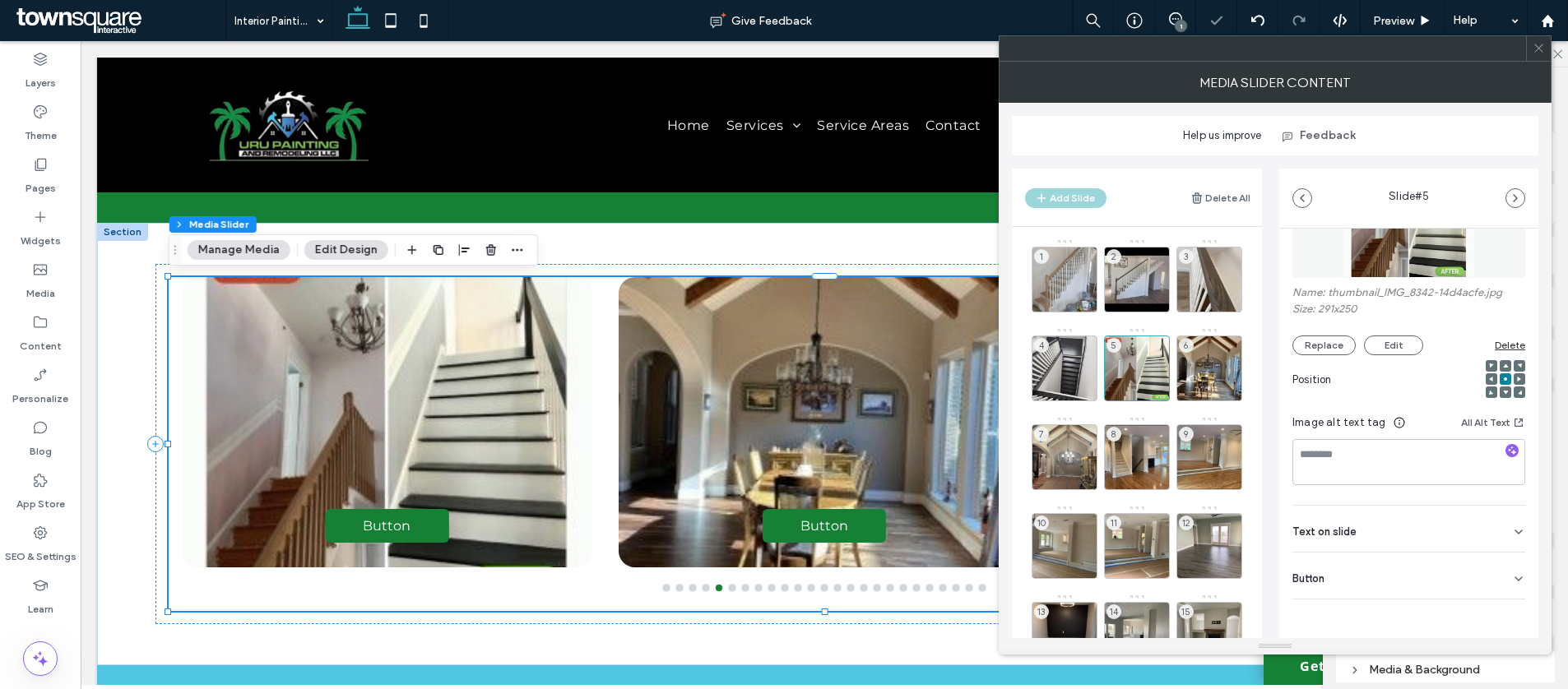 click on "Button" at bounding box center [1408, 576] 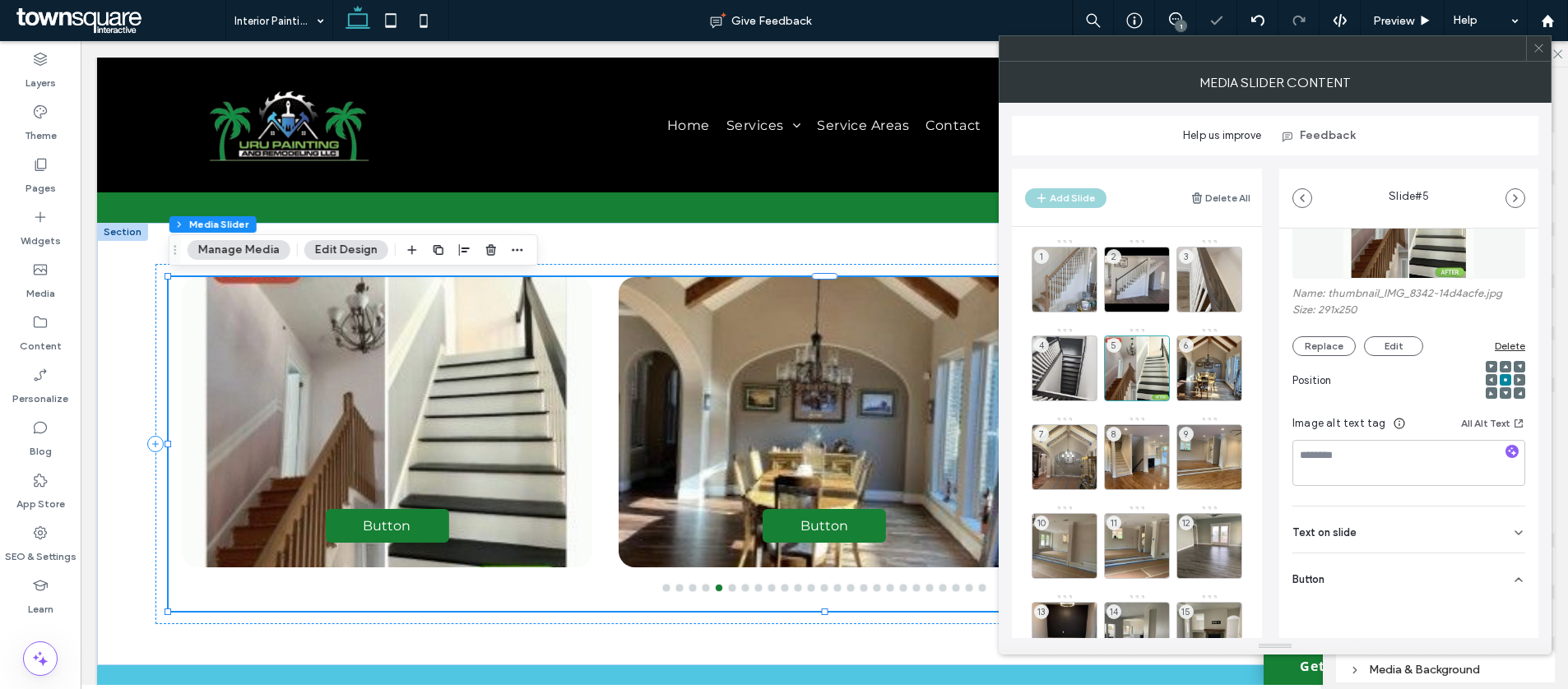 scroll, scrollTop: 110, scrollLeft: 0, axis: vertical 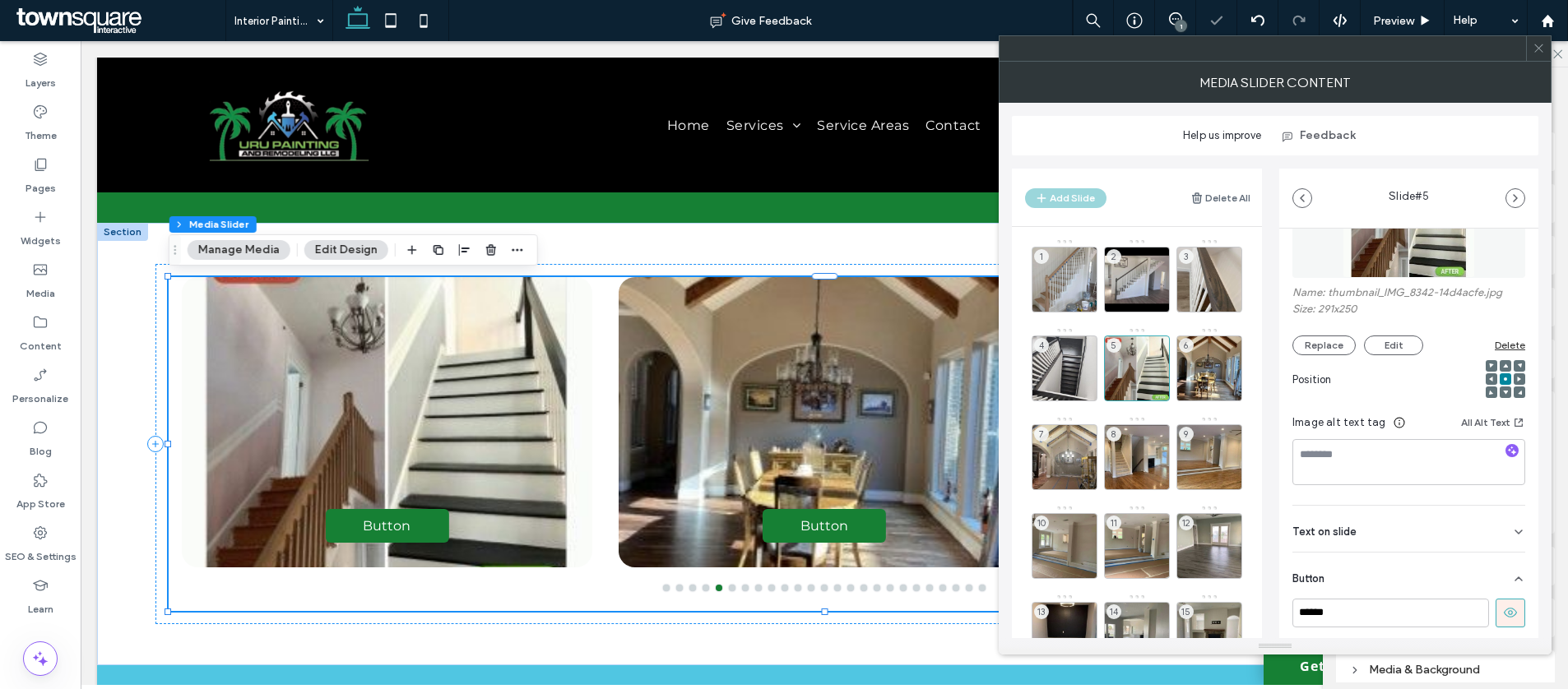 click 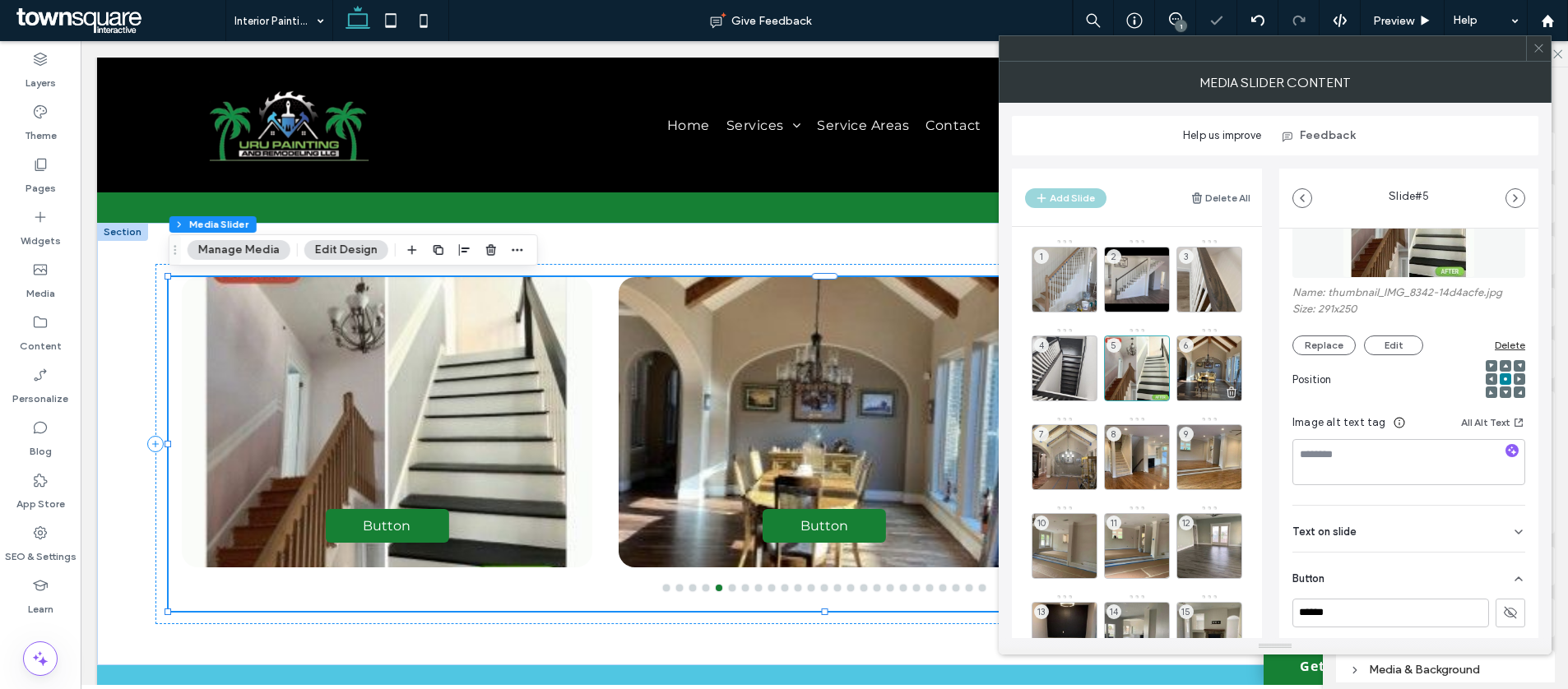click on "6" at bounding box center [1209, 368] 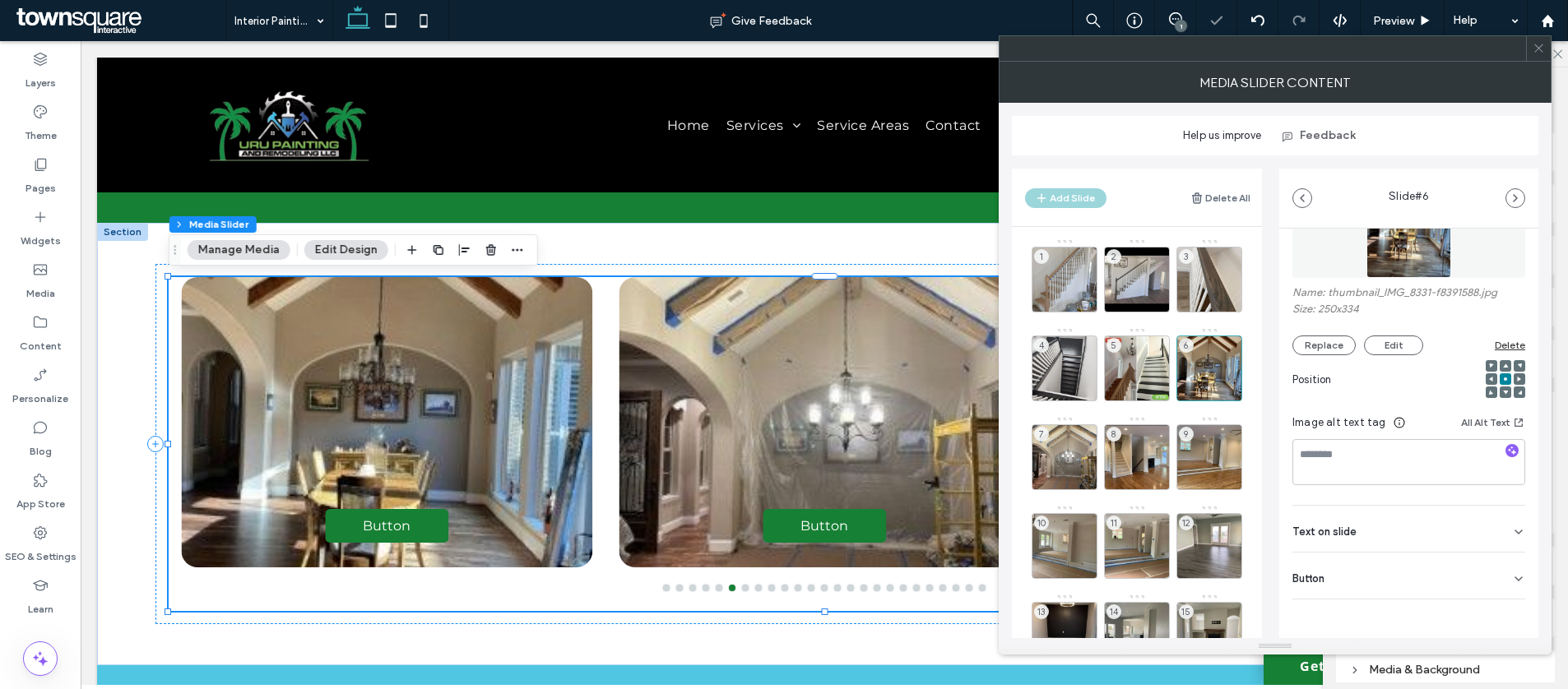click 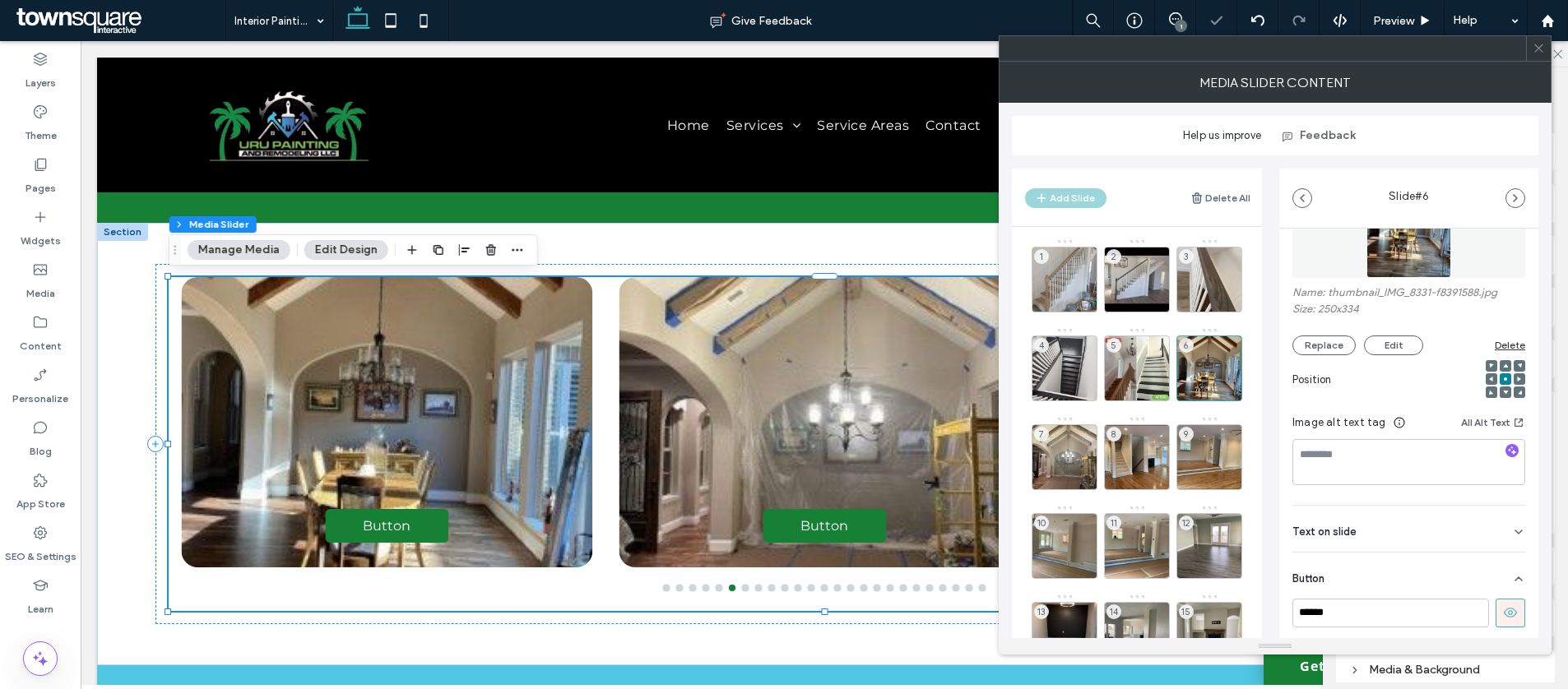 scroll, scrollTop: 110, scrollLeft: 0, axis: vertical 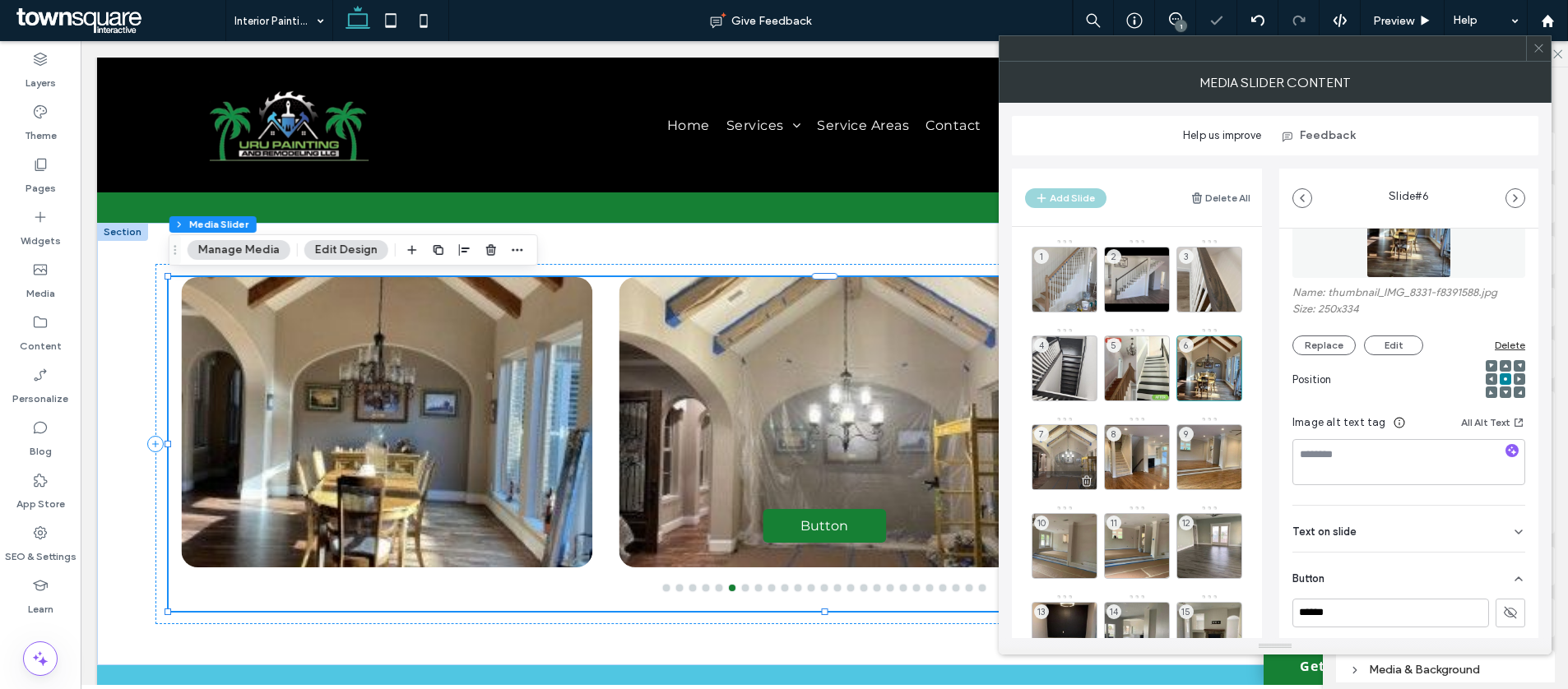 click on "7" at bounding box center [1065, 457] 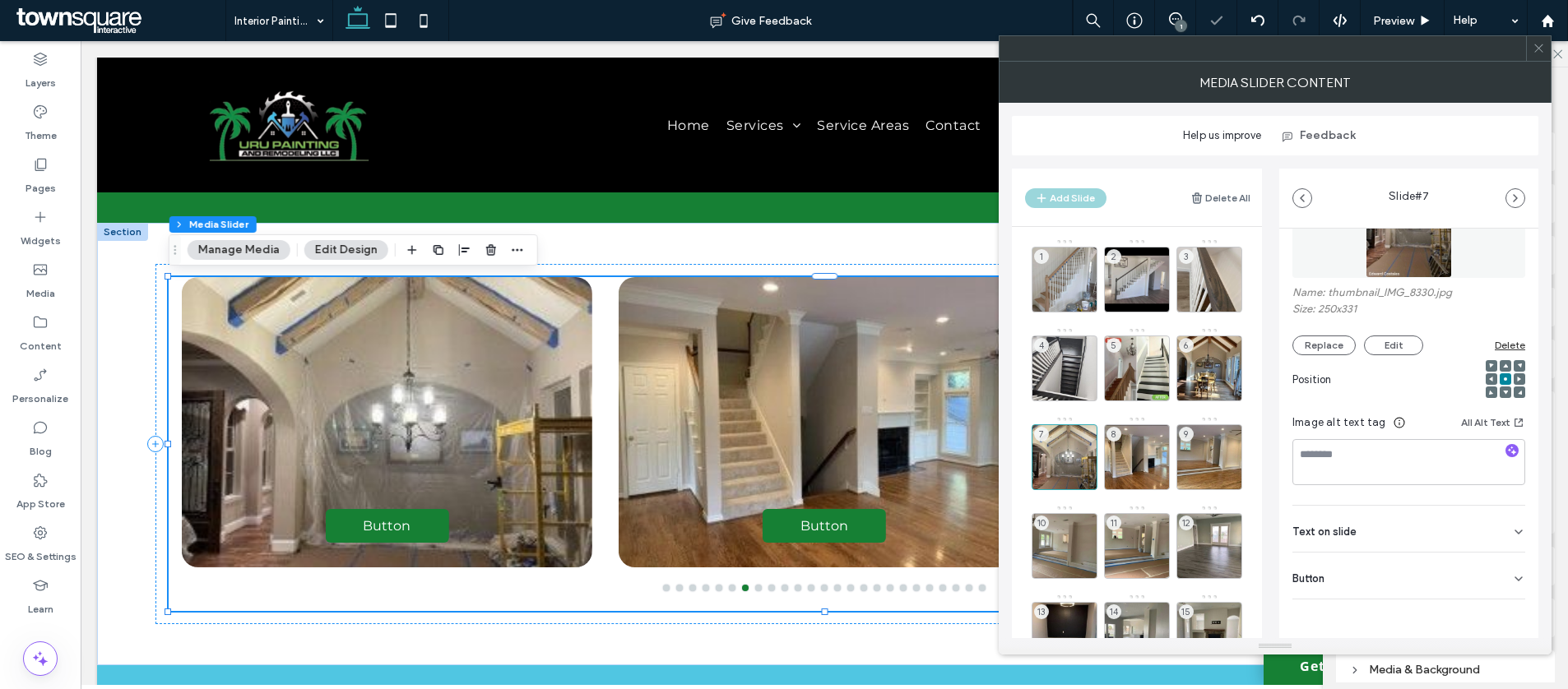 click on "Button" at bounding box center (1408, 576) 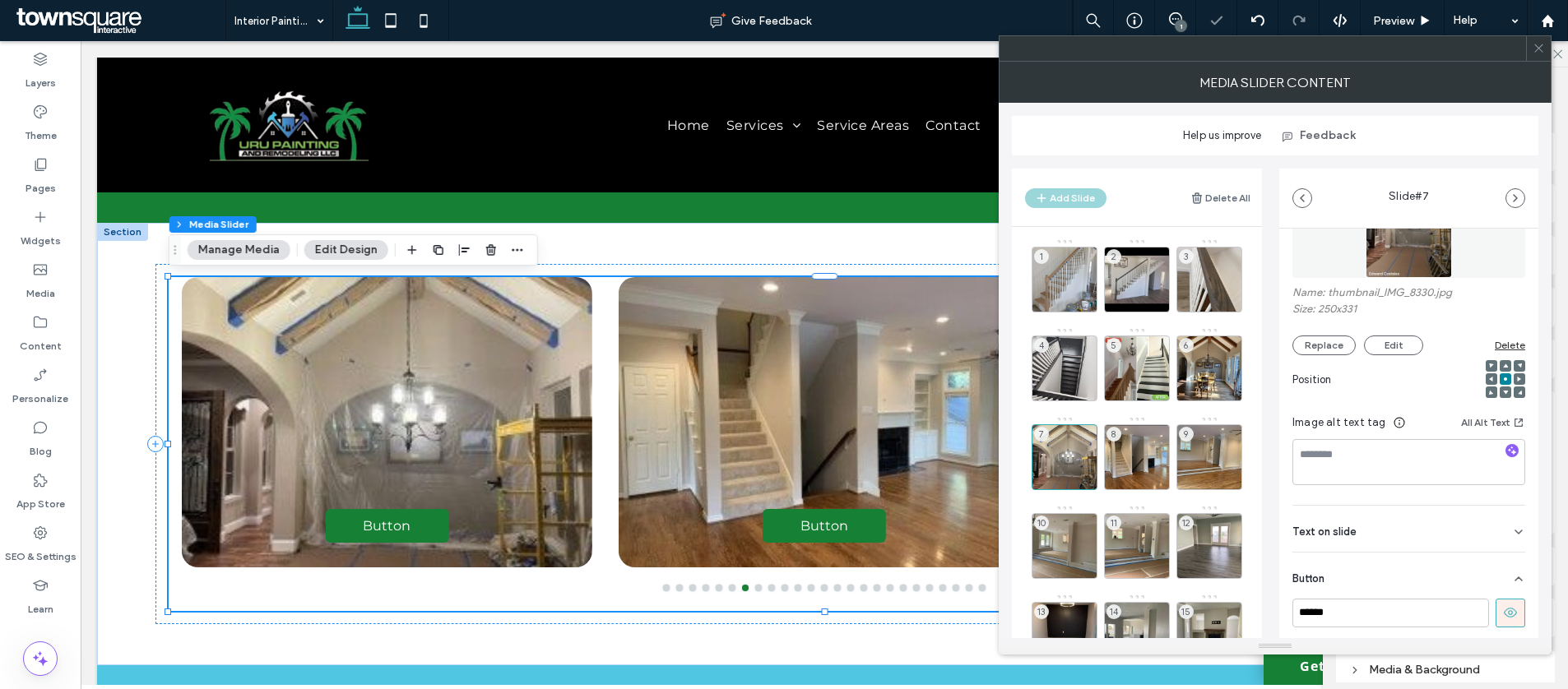 scroll, scrollTop: 110, scrollLeft: 0, axis: vertical 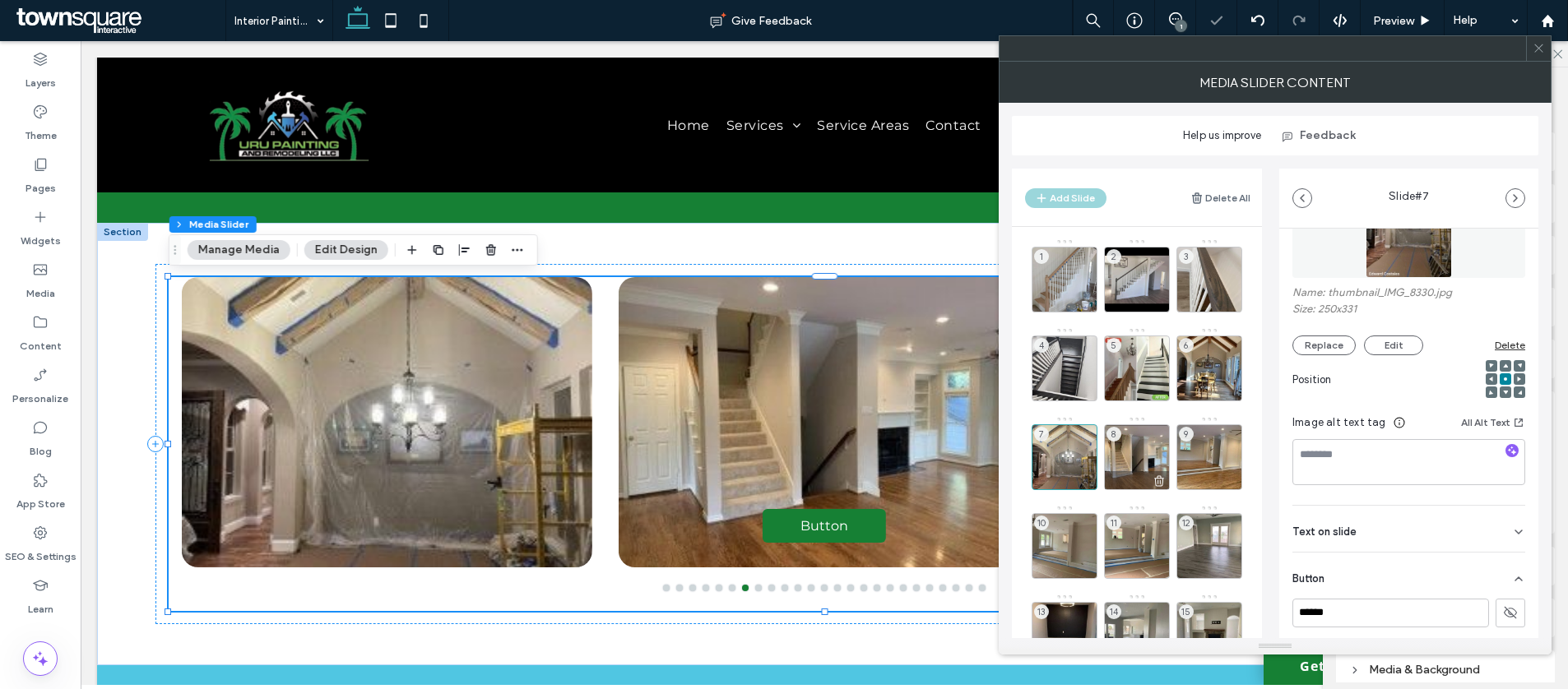 click on "8" at bounding box center (1114, 434) 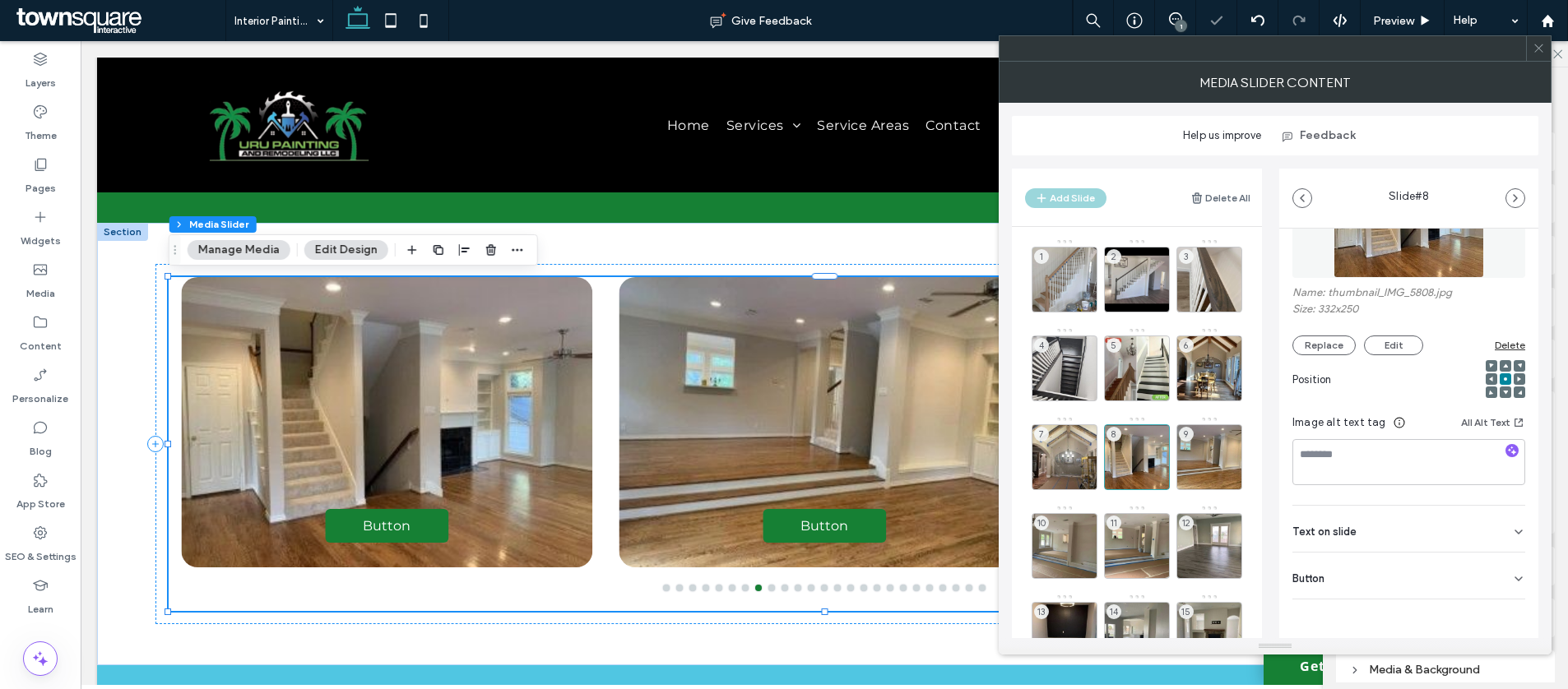 click on "Button" at bounding box center (1408, 576) 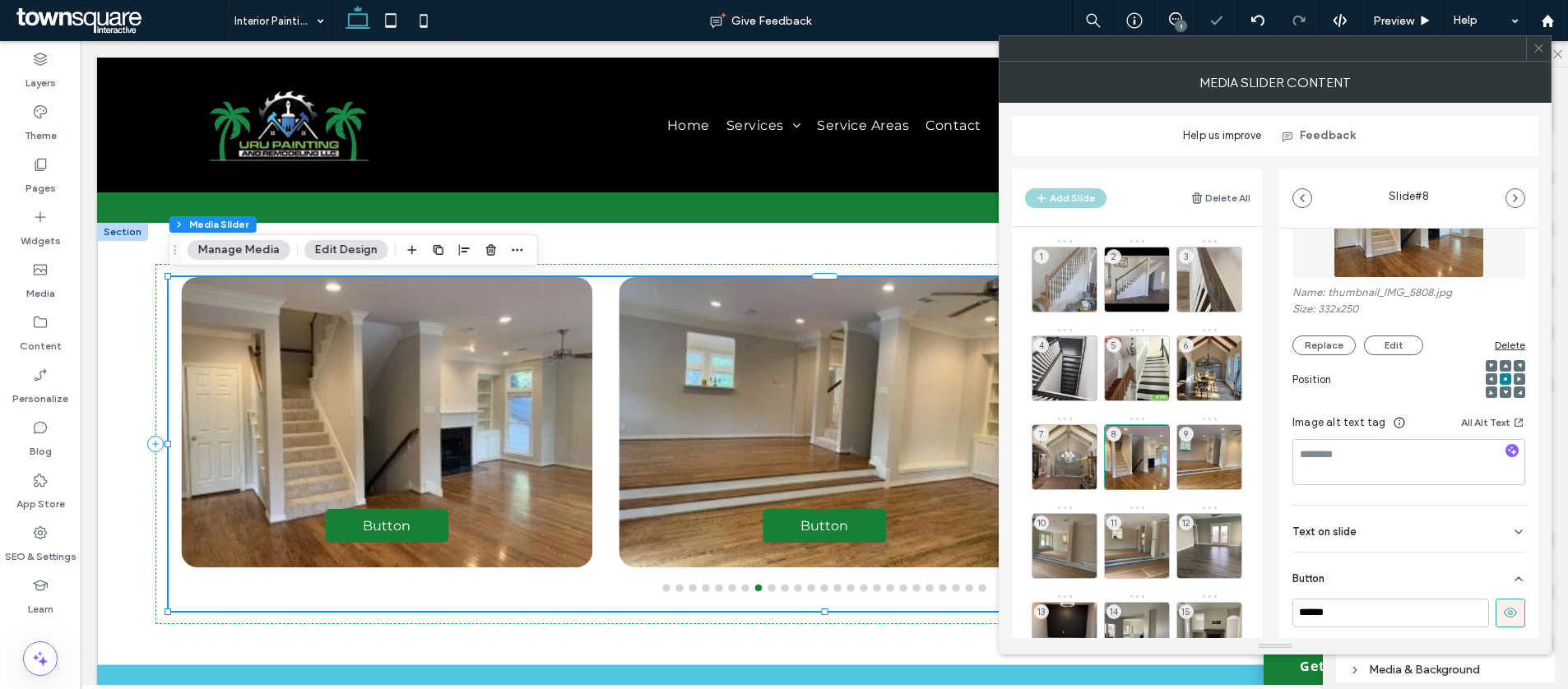 drag, startPoint x: 1515, startPoint y: 612, endPoint x: 1503, endPoint y: 610, distance: 12.165525 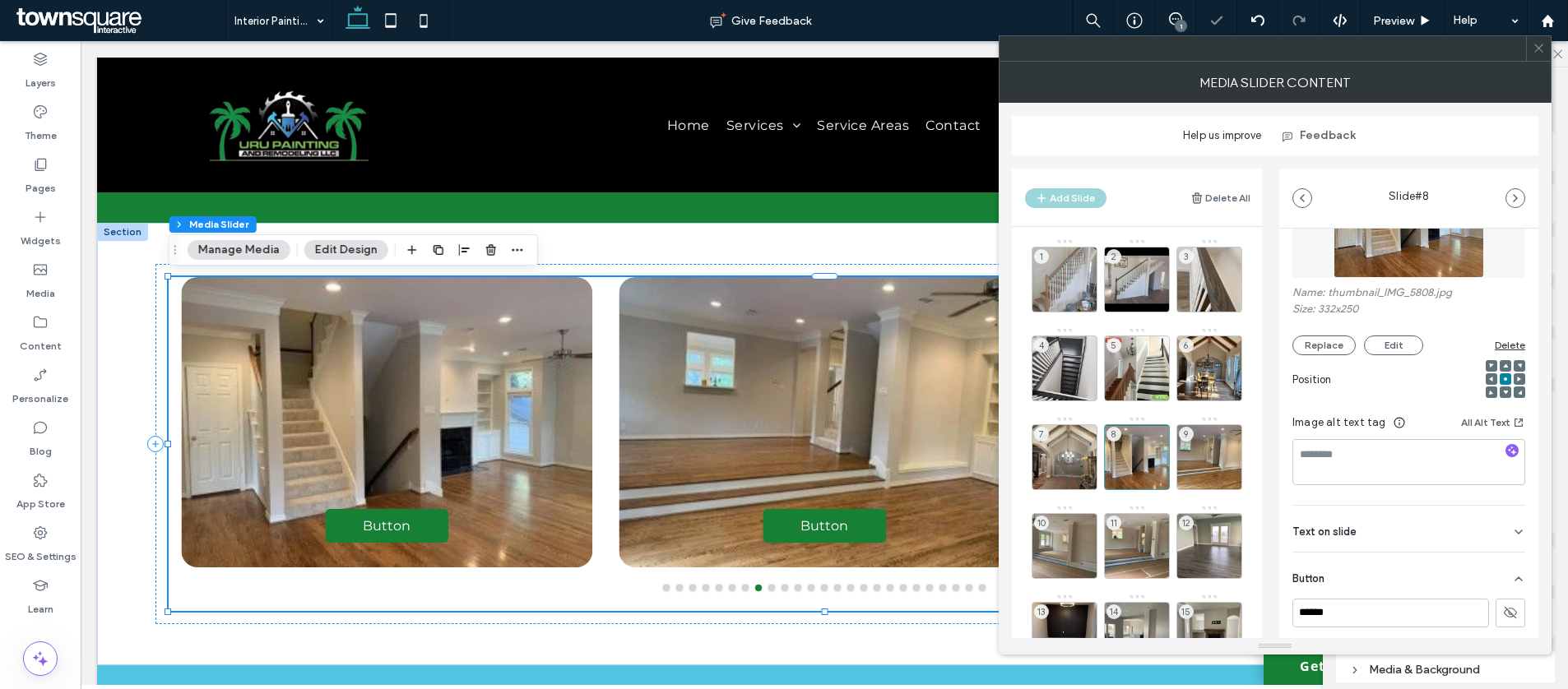 drag, startPoint x: 1503, startPoint y: 609, endPoint x: 1426, endPoint y: 574, distance: 84.58132 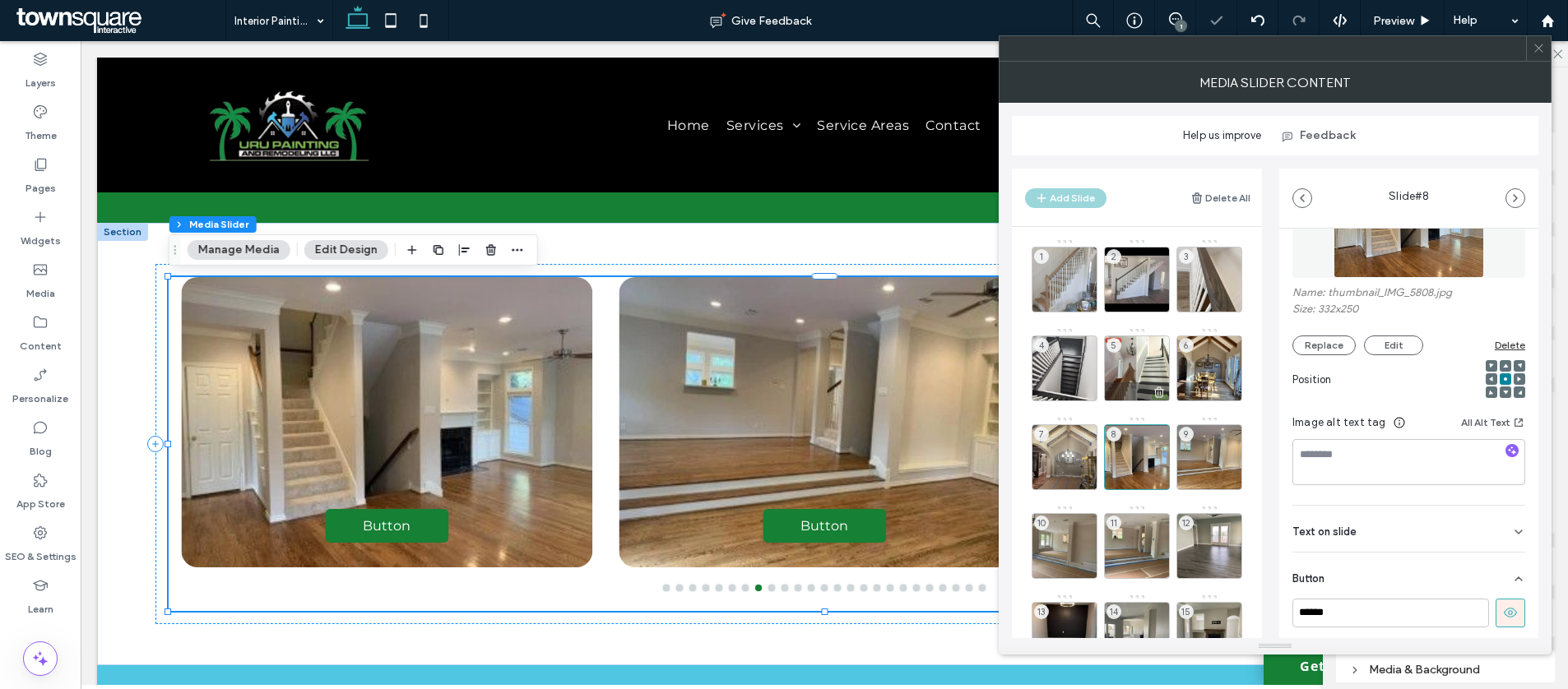 click on "5" at bounding box center [1137, 368] 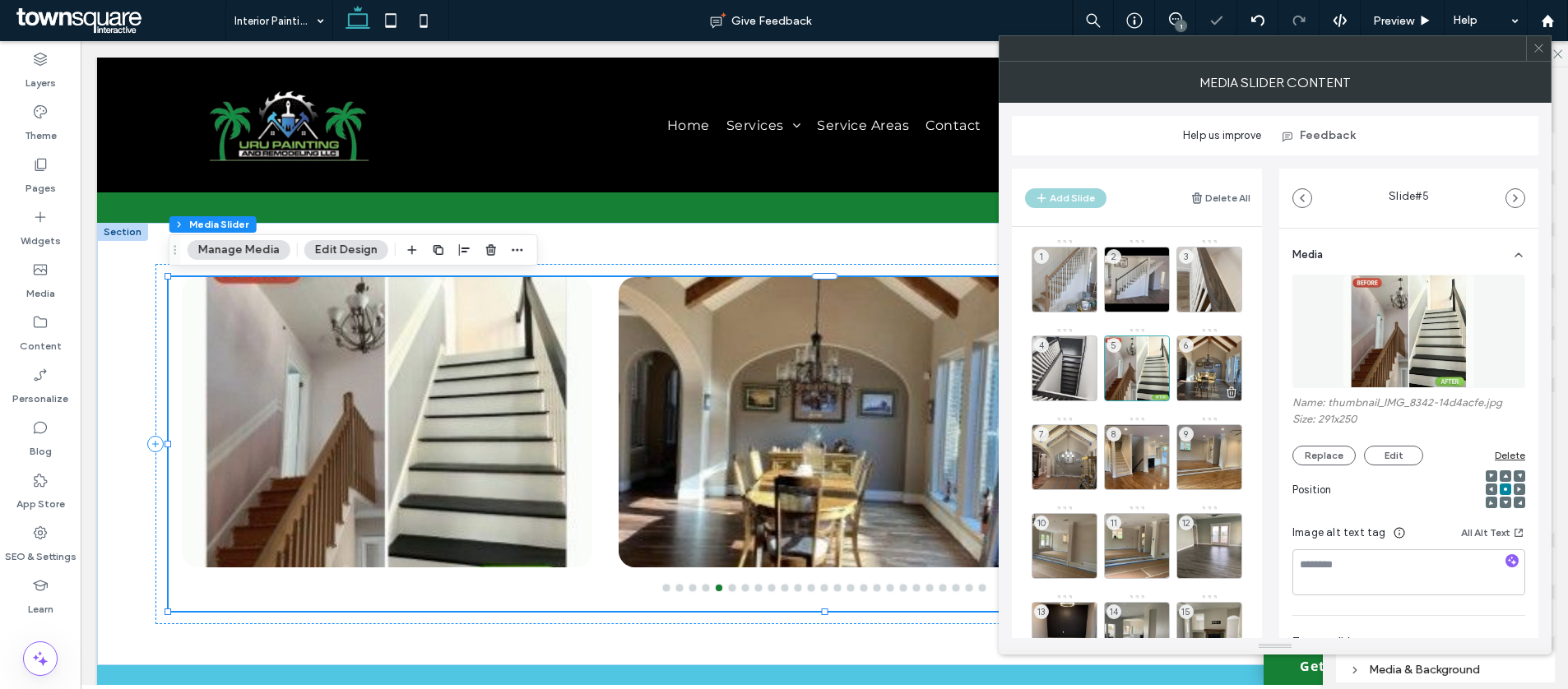 click on "6" at bounding box center (1209, 368) 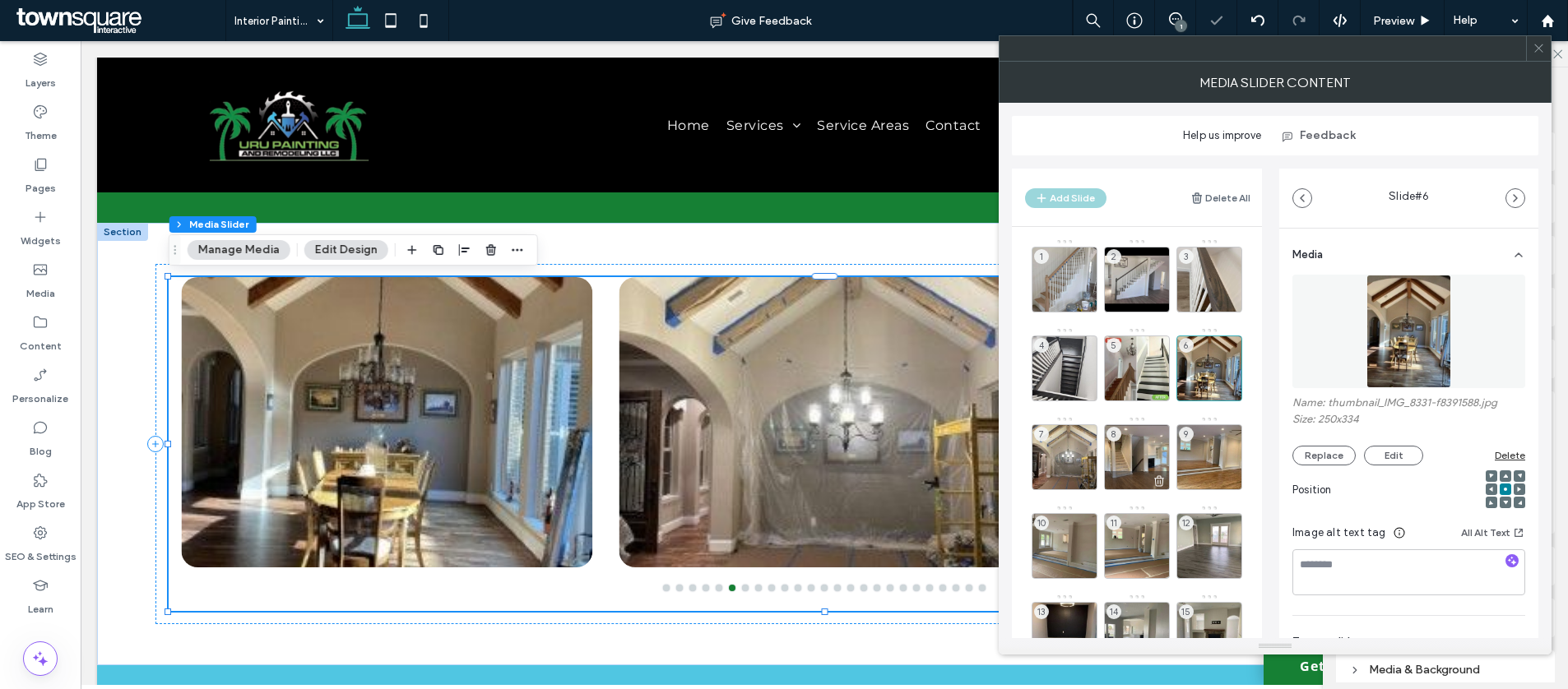 click on "8" at bounding box center [1137, 457] 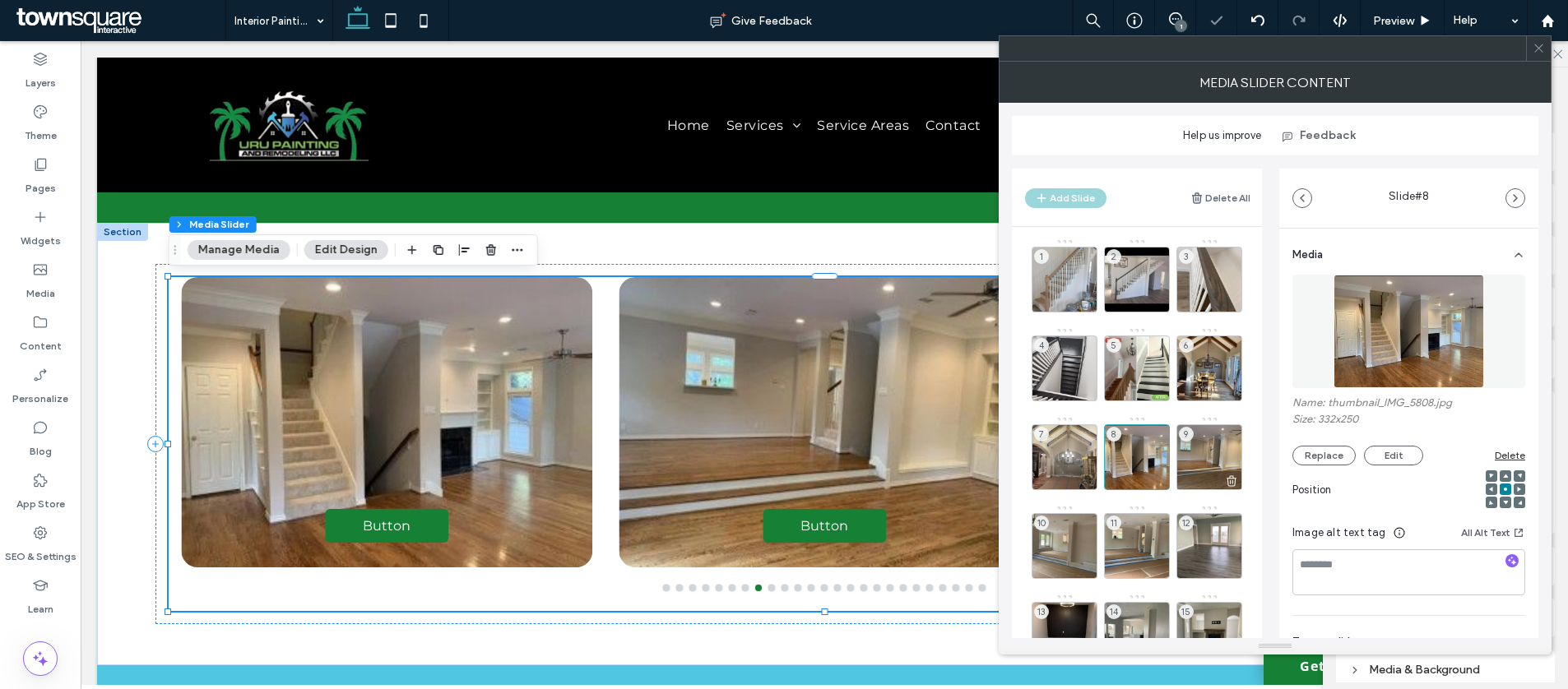 click on "9" at bounding box center [1209, 457] 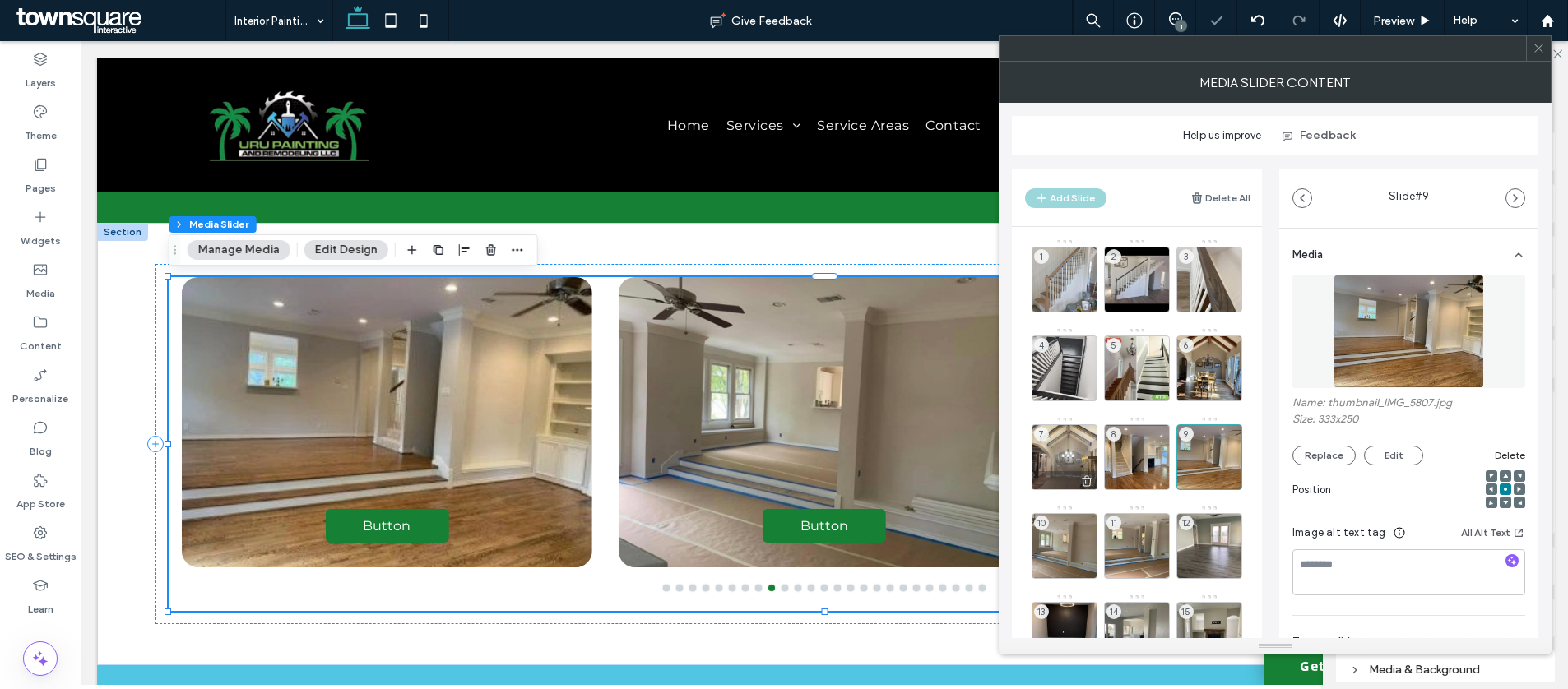 click on "7" at bounding box center [1065, 457] 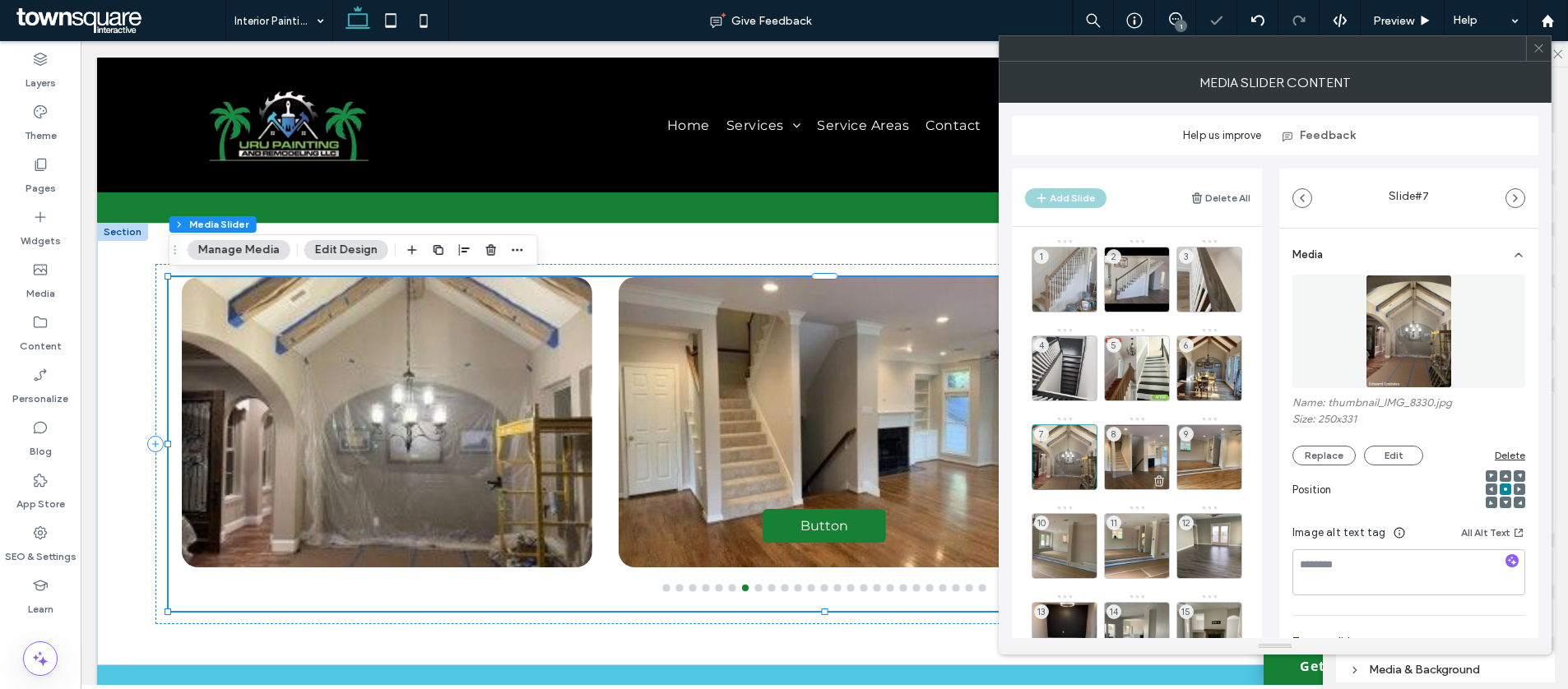 click on "8" at bounding box center [1137, 457] 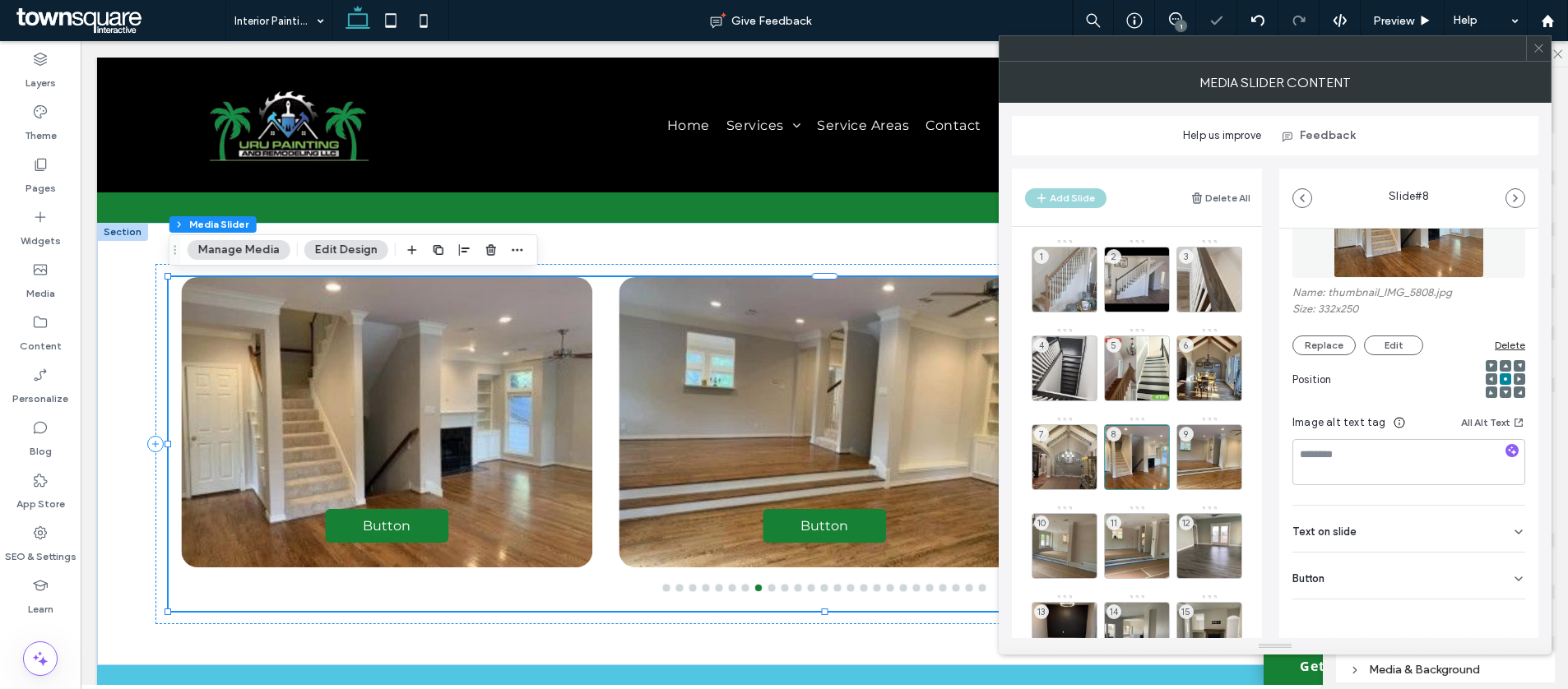 click on "Button" at bounding box center (1408, 576) 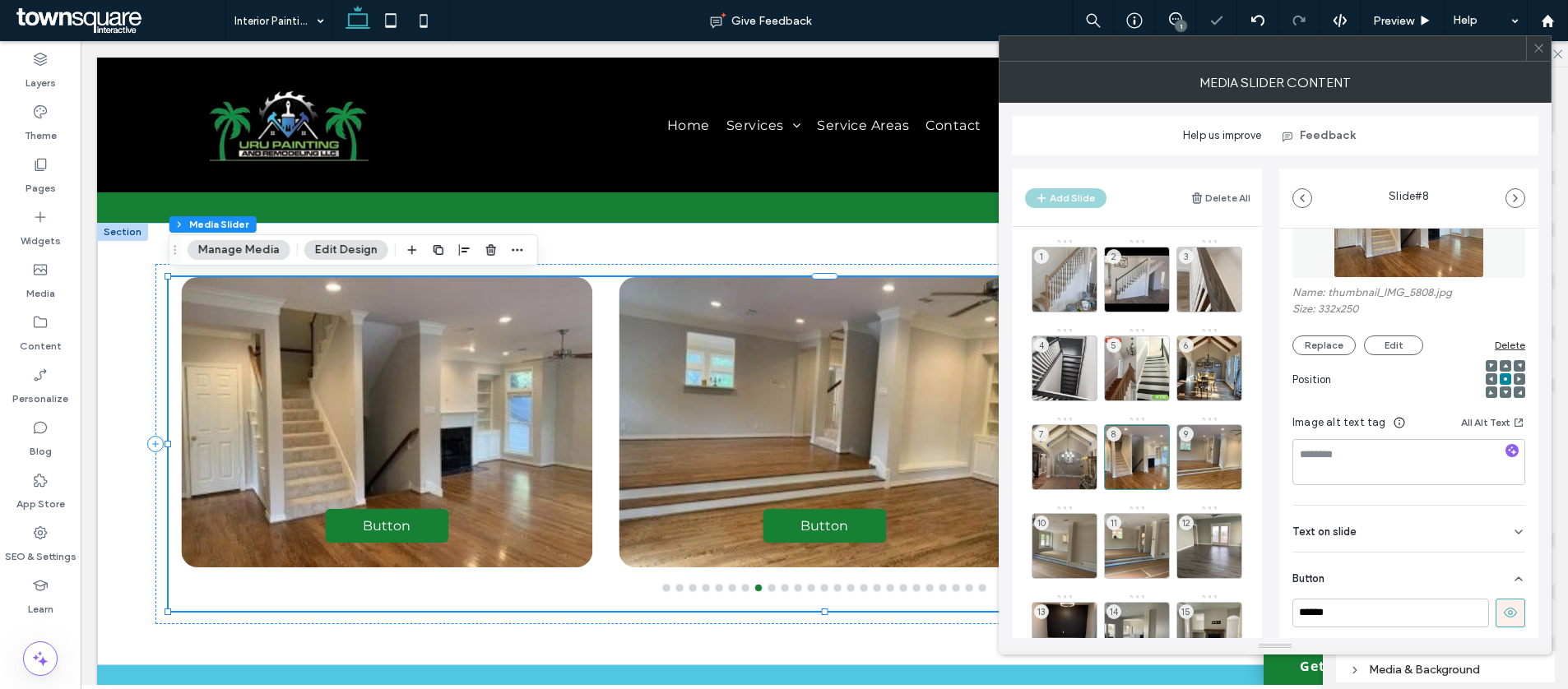 click 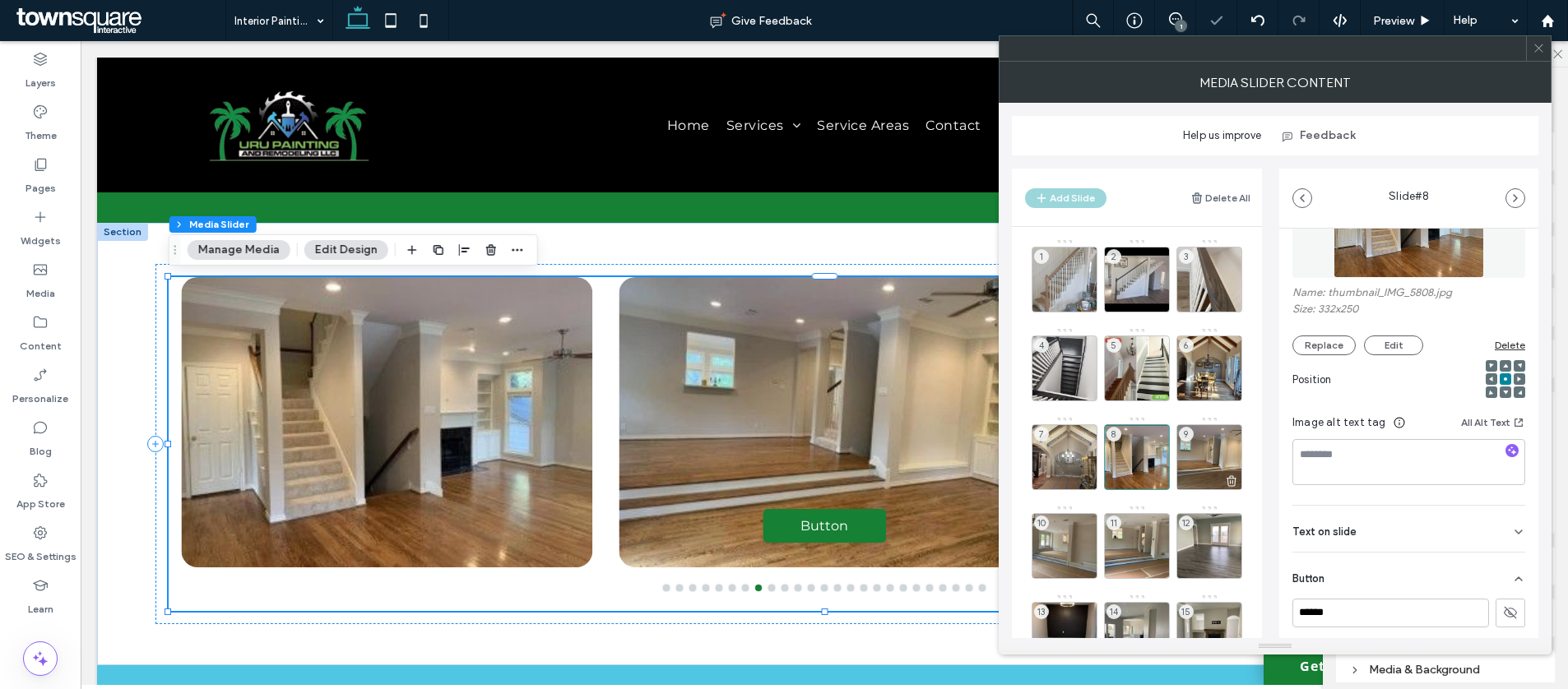 click on "9" at bounding box center [1209, 457] 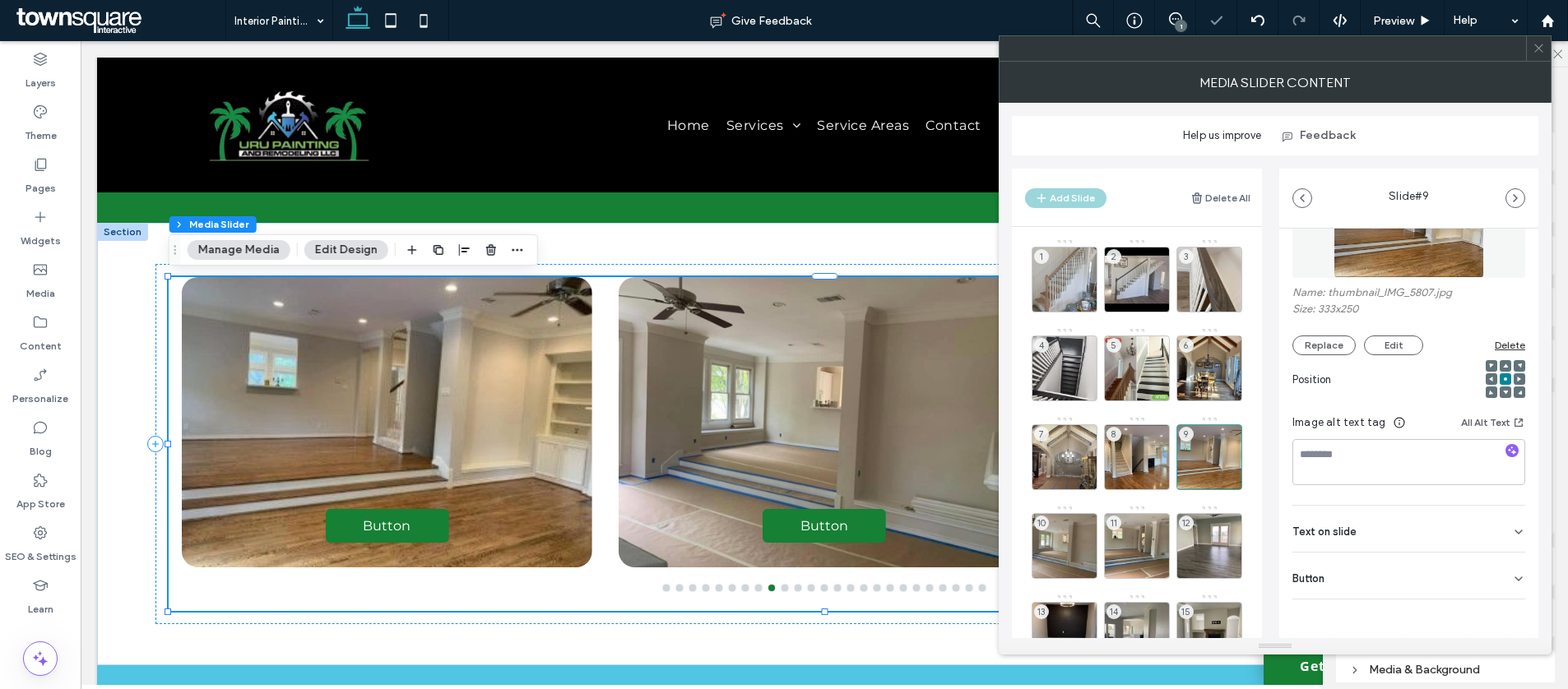 click on "Button" at bounding box center [1408, 576] 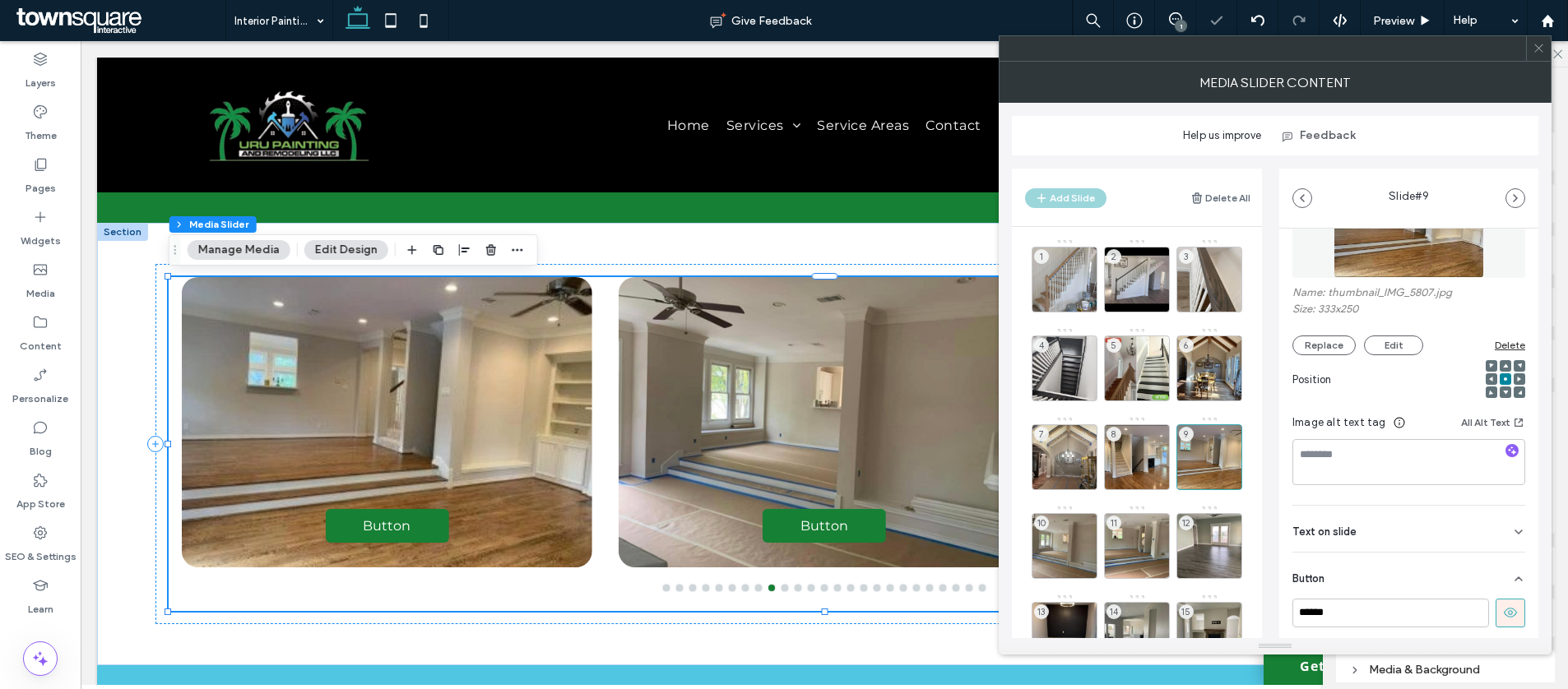 click at bounding box center [1510, 613] 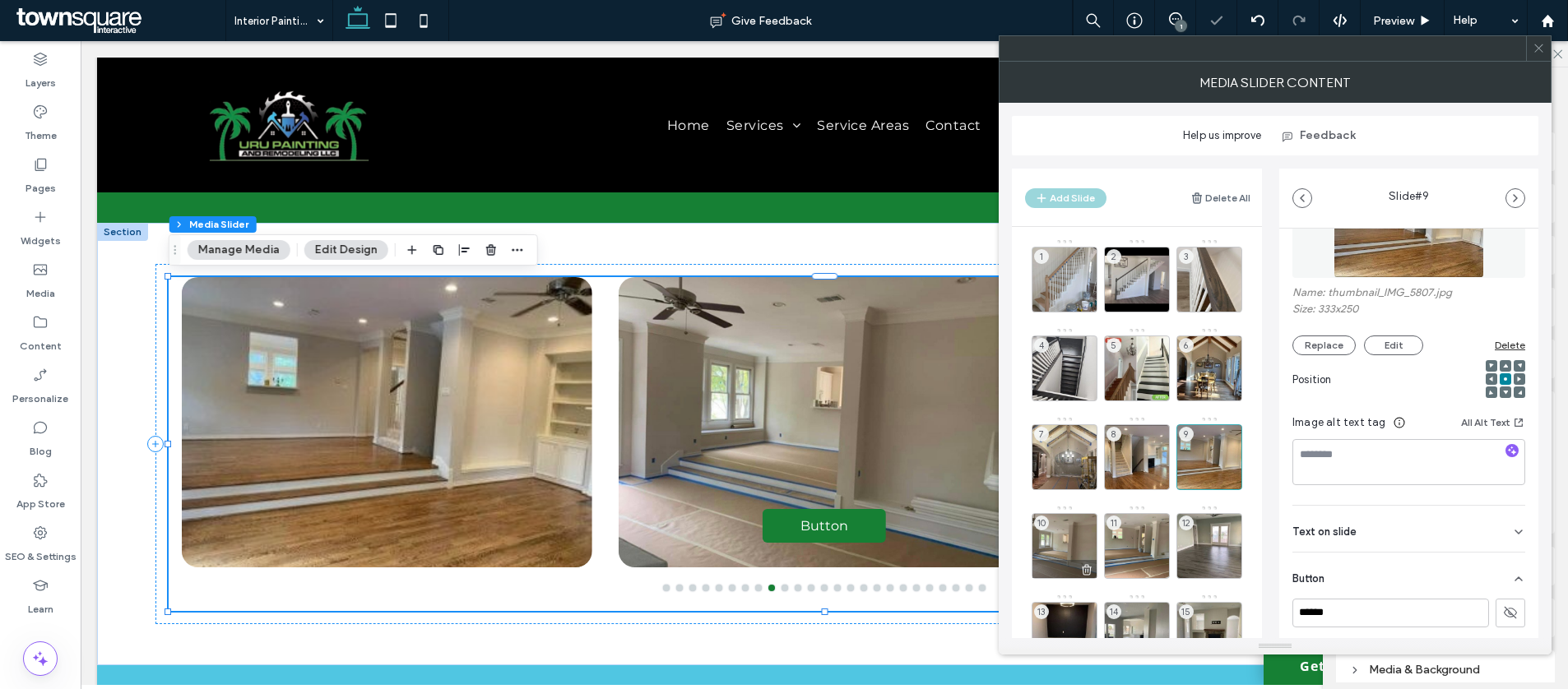 click on "10" at bounding box center (1065, 546) 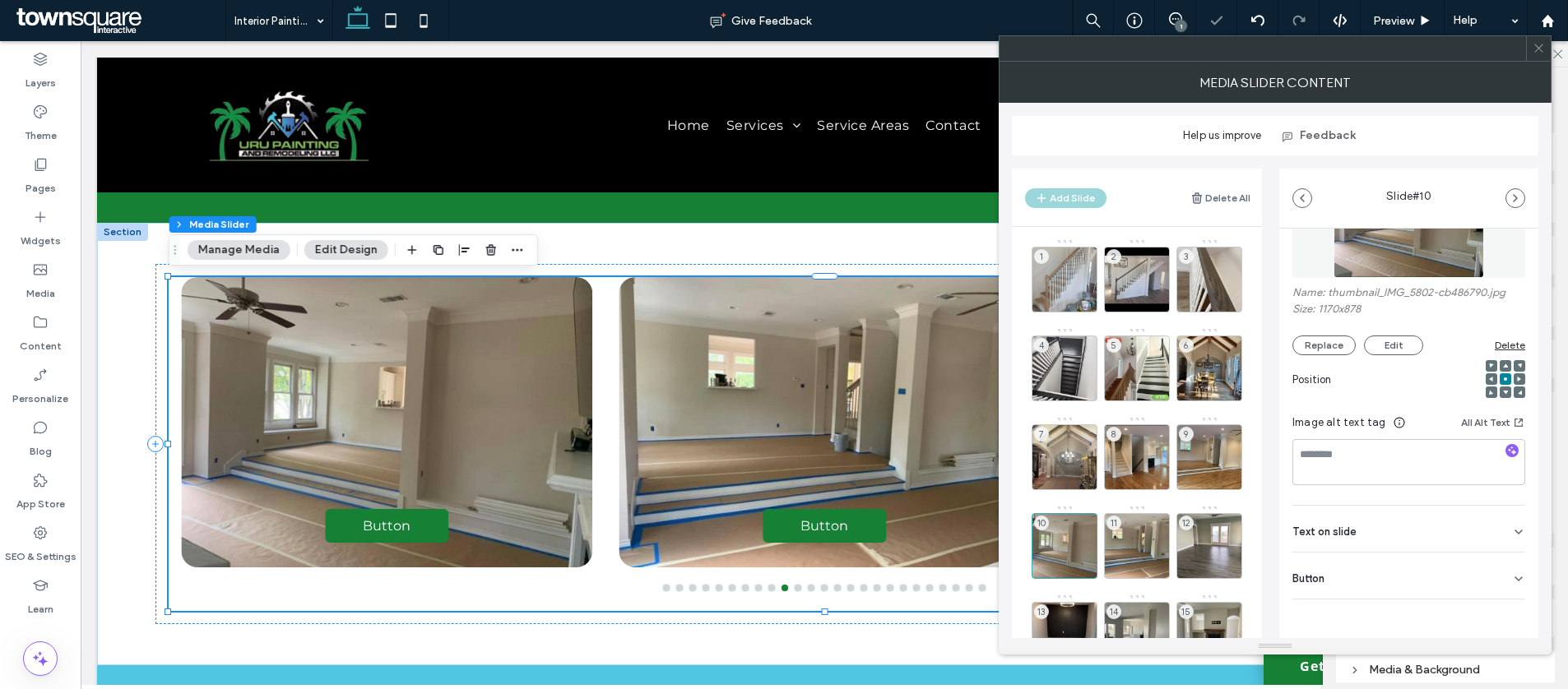 click on "Button" at bounding box center (1408, 576) 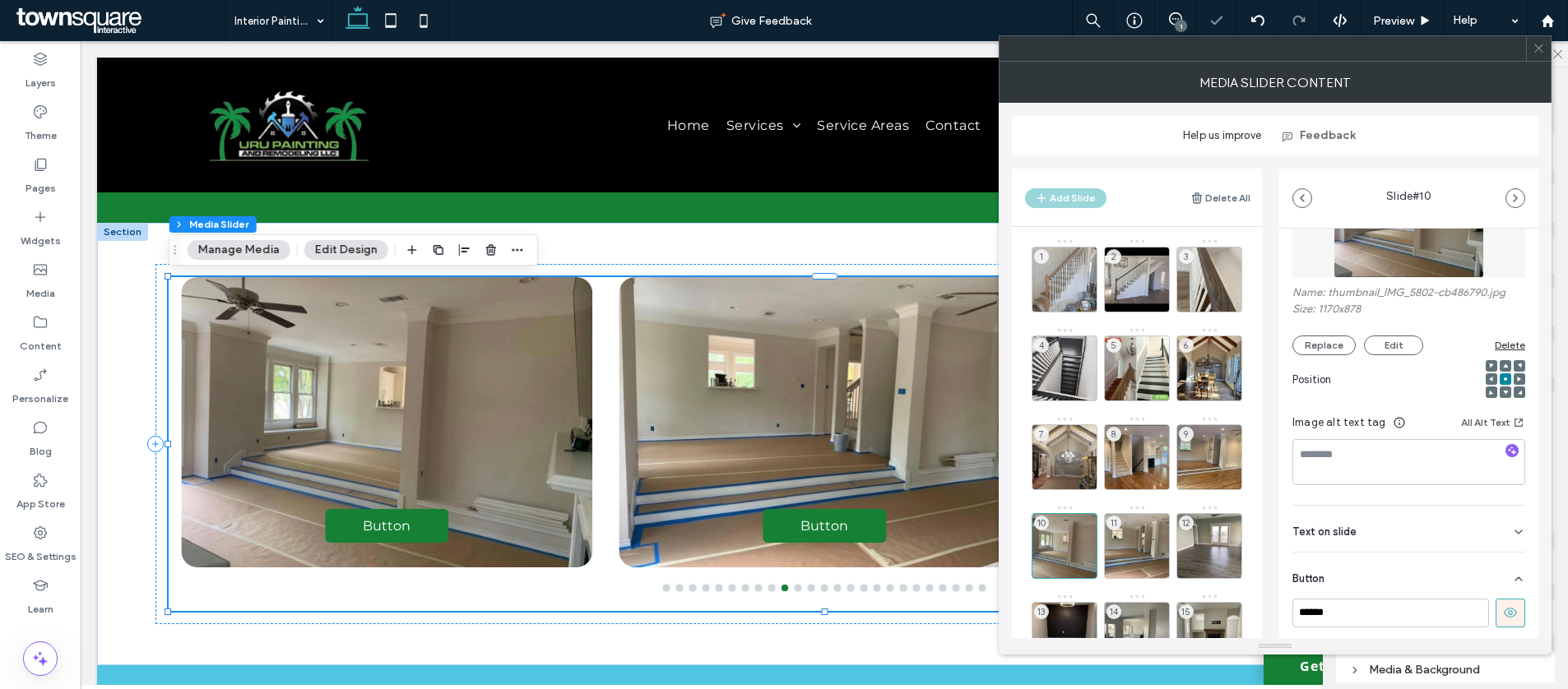 click 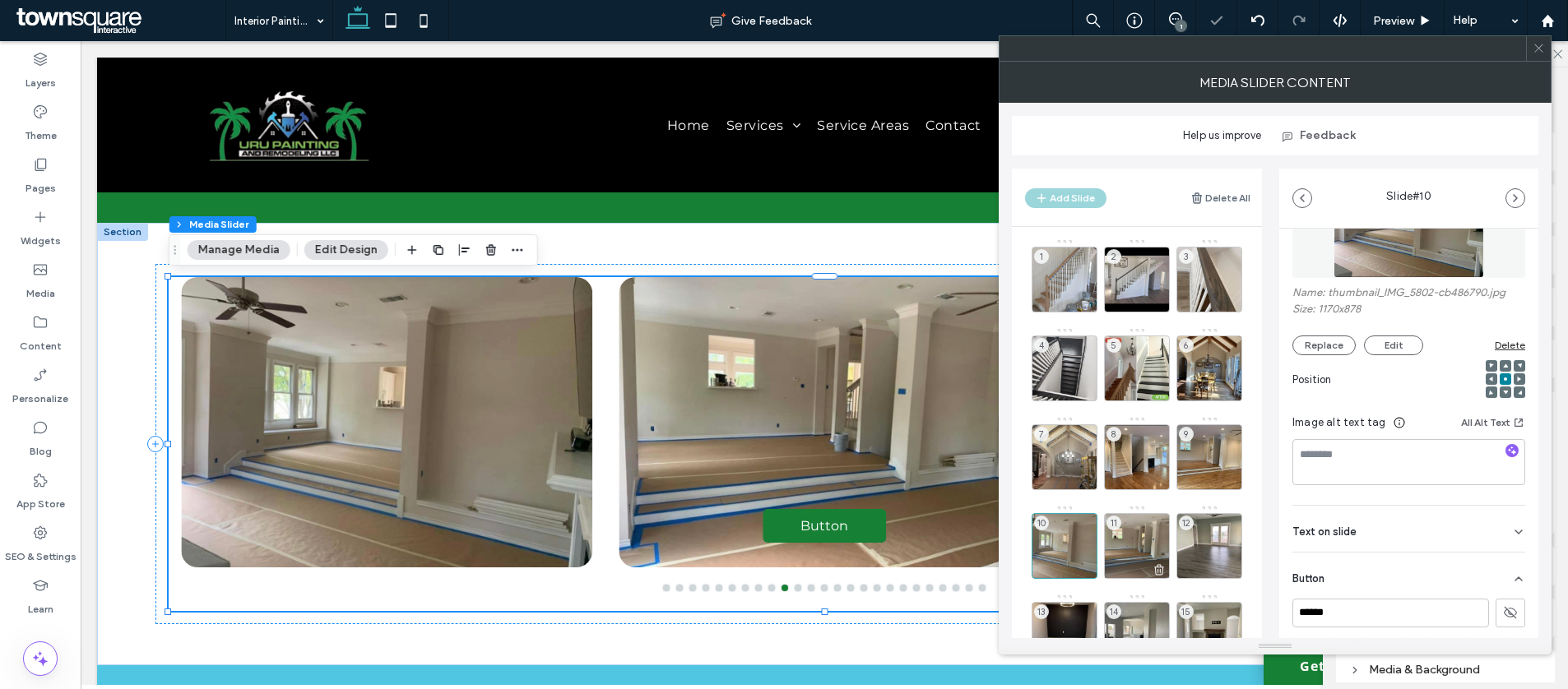 click on "11" at bounding box center [1114, 523] 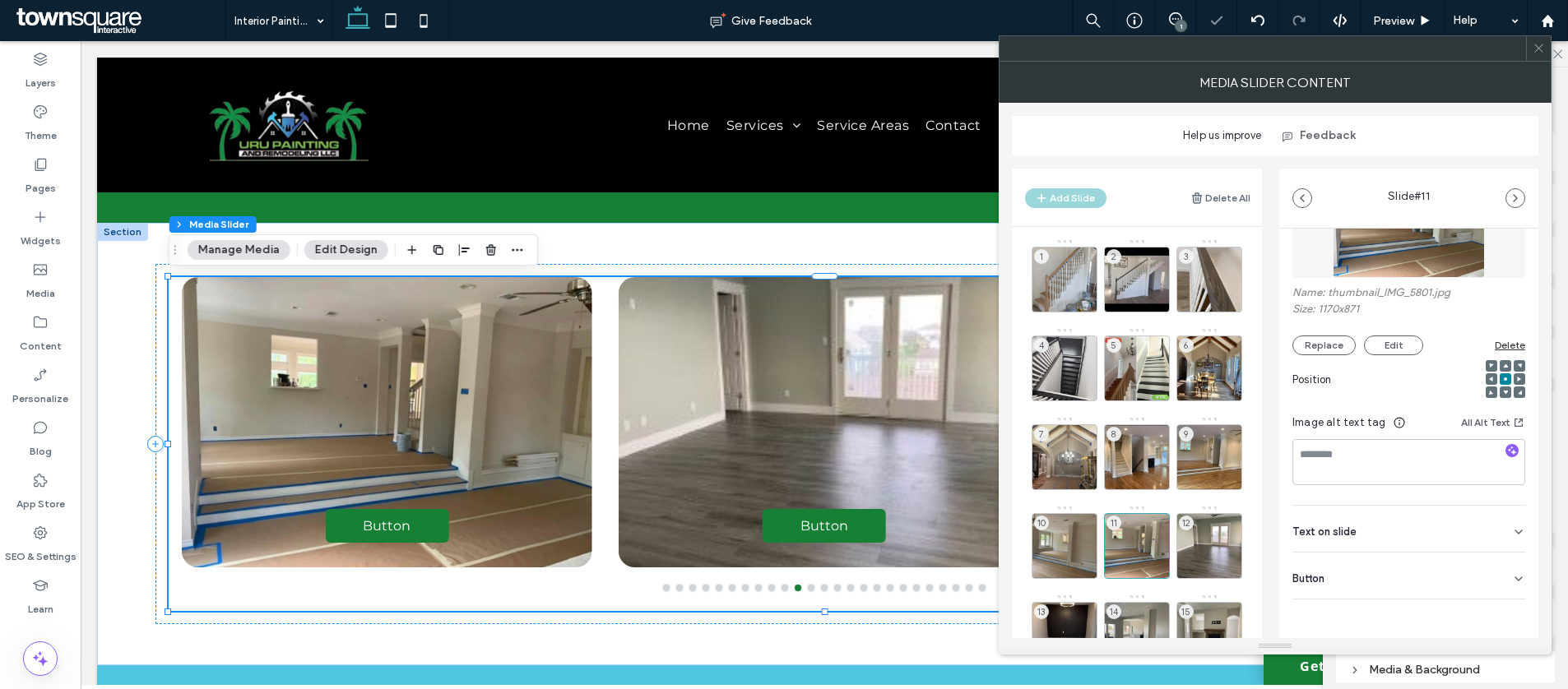 click on "Button" at bounding box center [1408, 576] 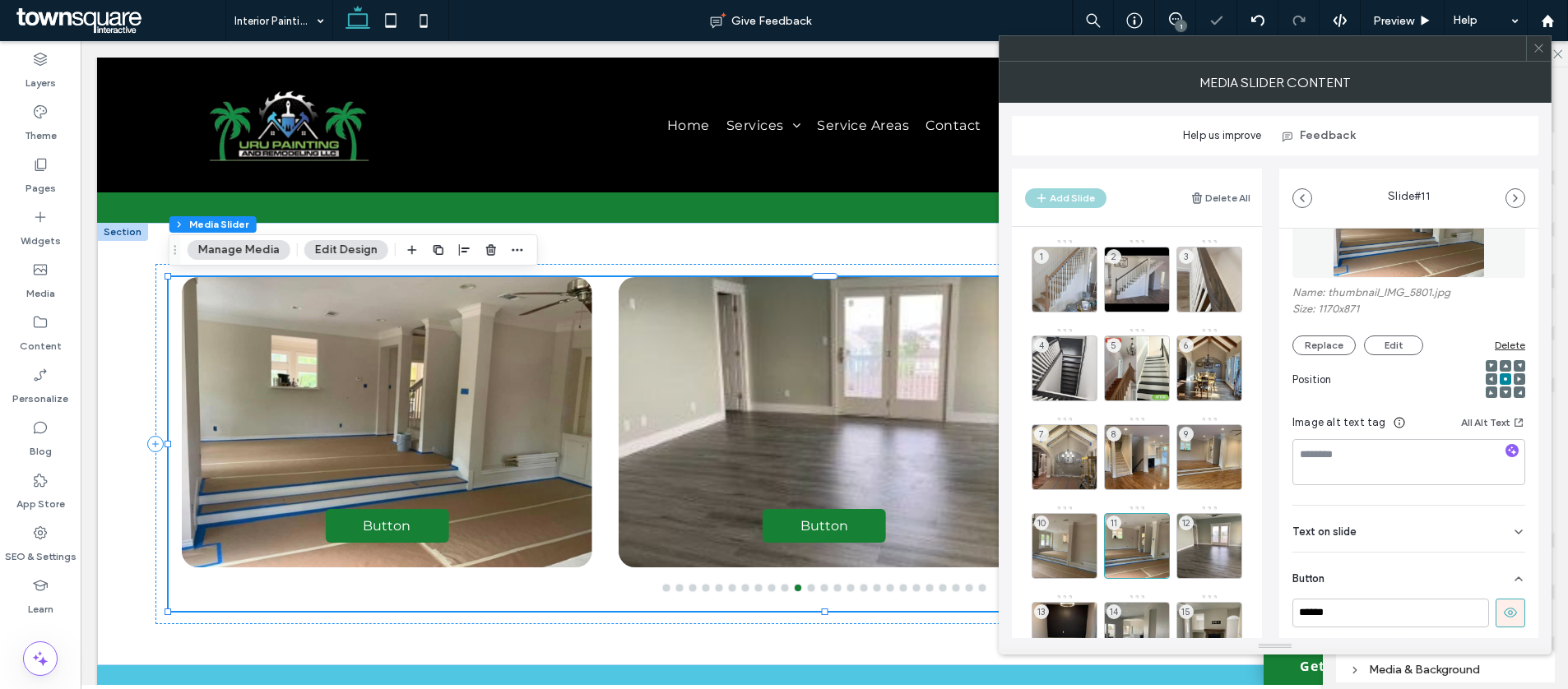 click 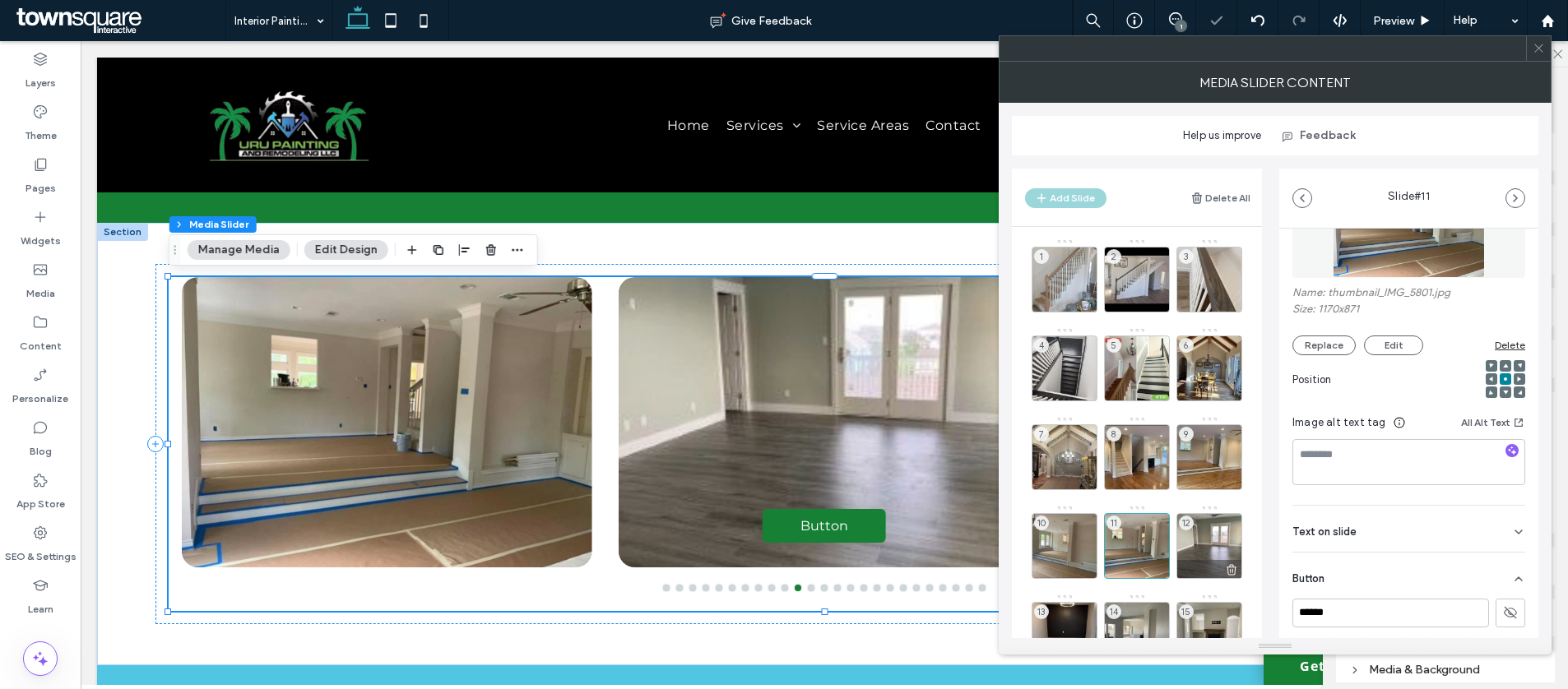 click on "12" at bounding box center [1186, 523] 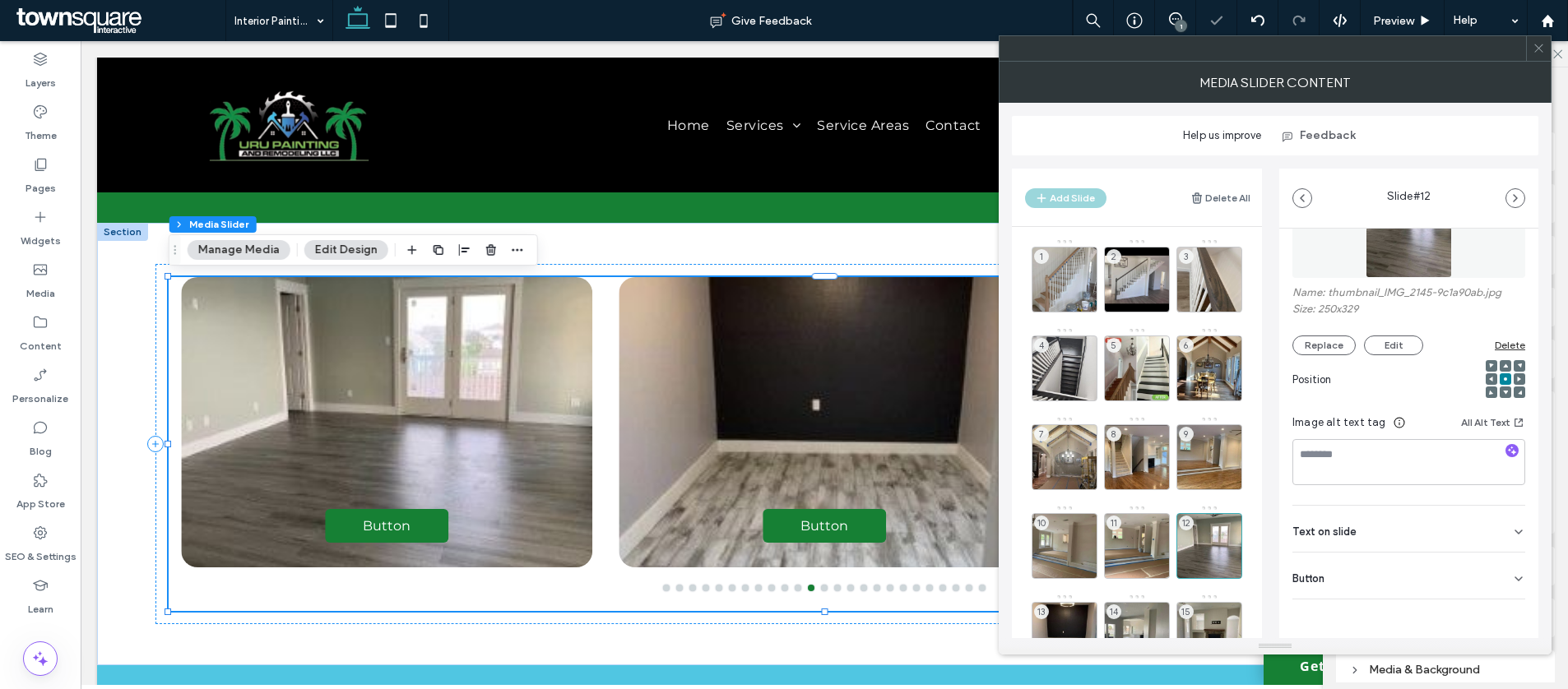 click on "Button" at bounding box center [1408, 576] 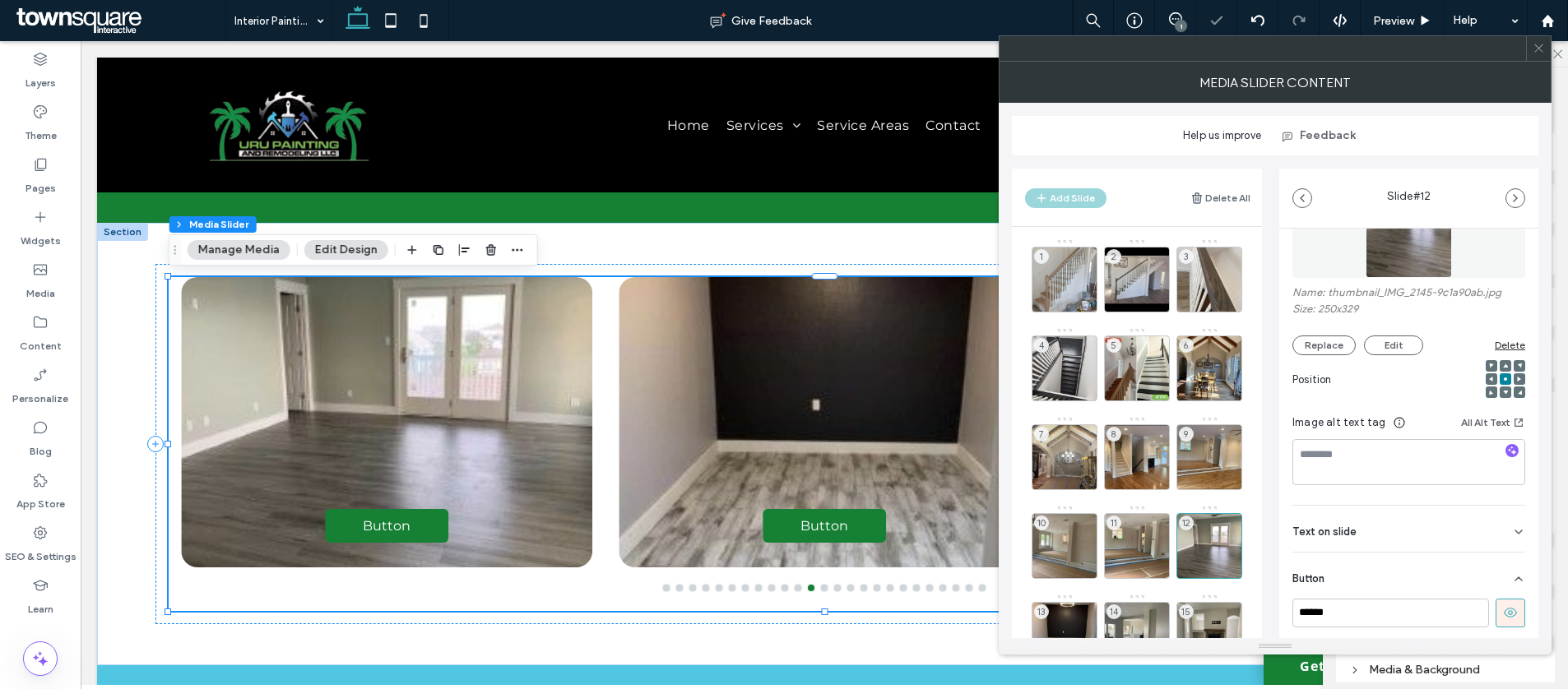 click 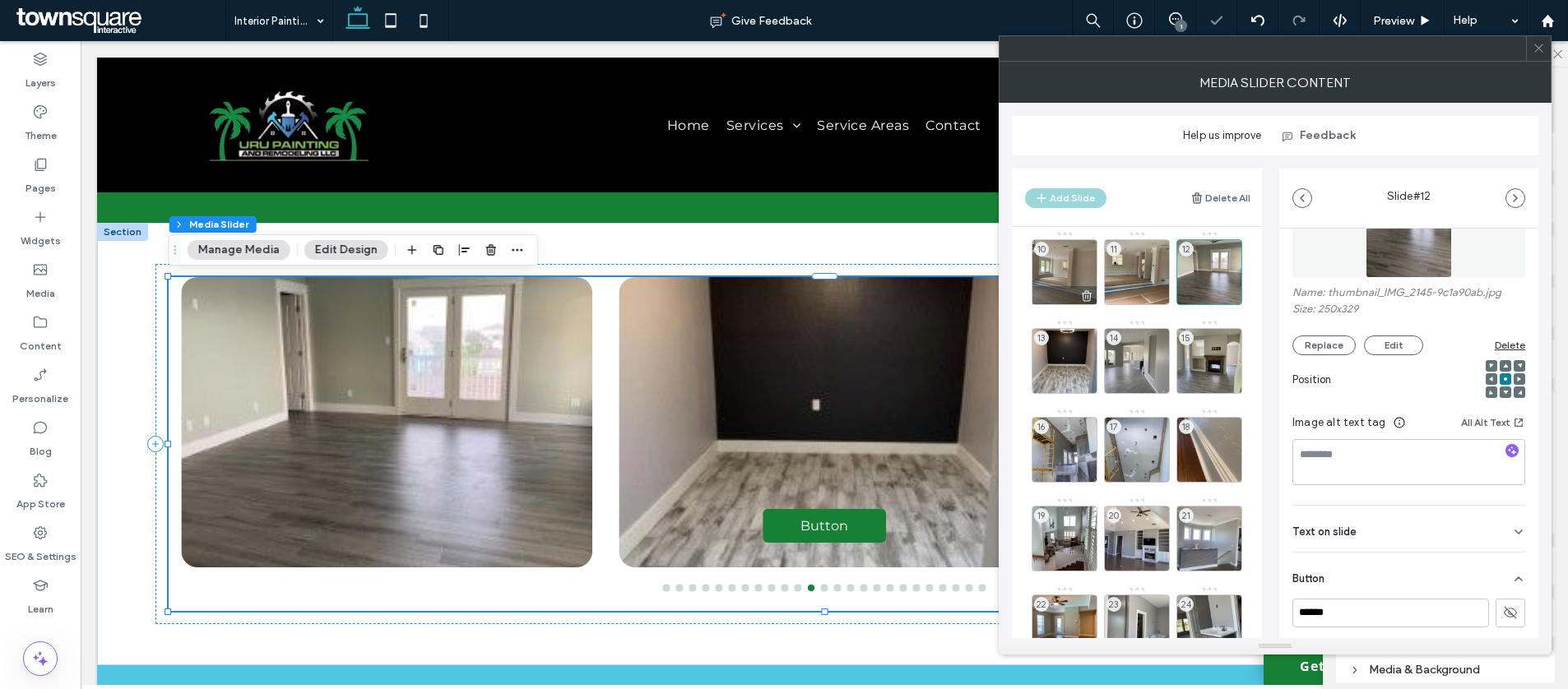 scroll, scrollTop: 247, scrollLeft: 0, axis: vertical 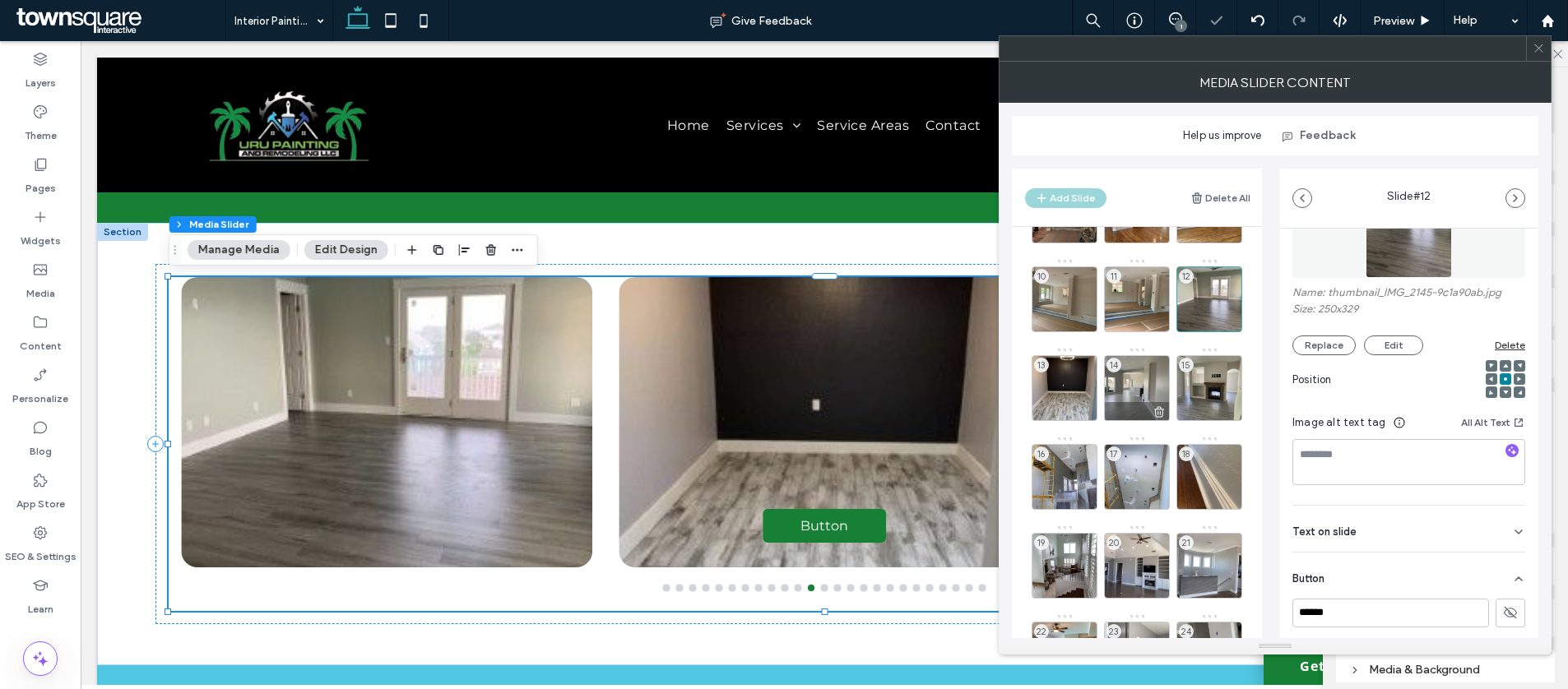 click on "13" at bounding box center [1065, 388] 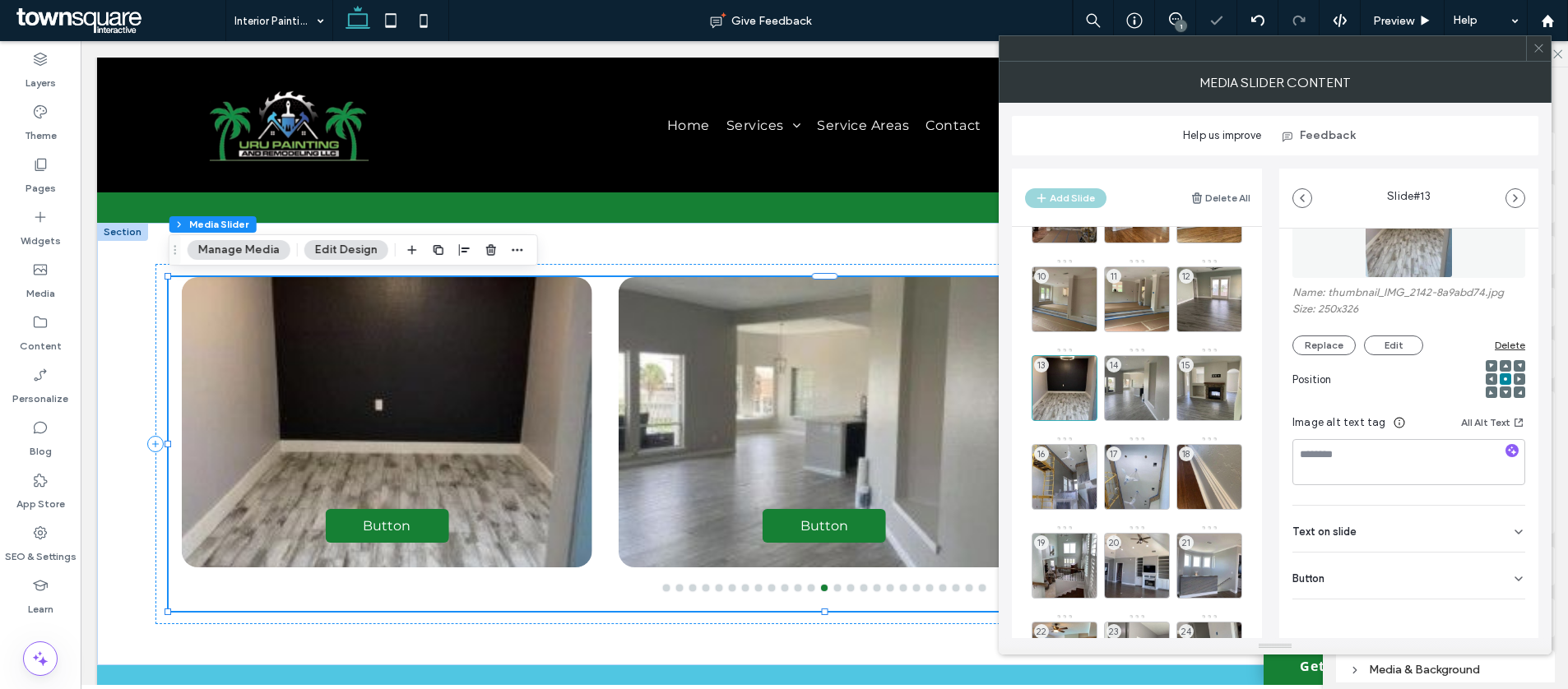 click 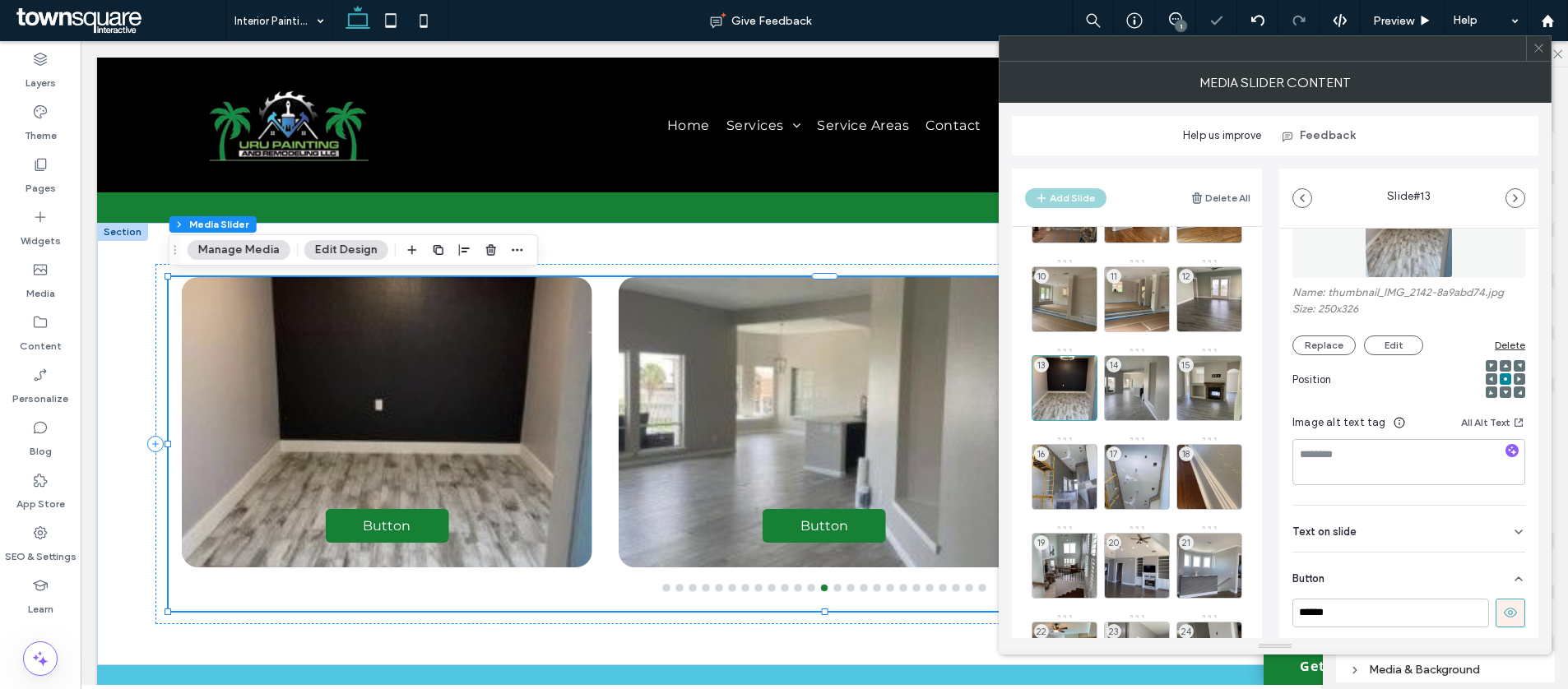 click 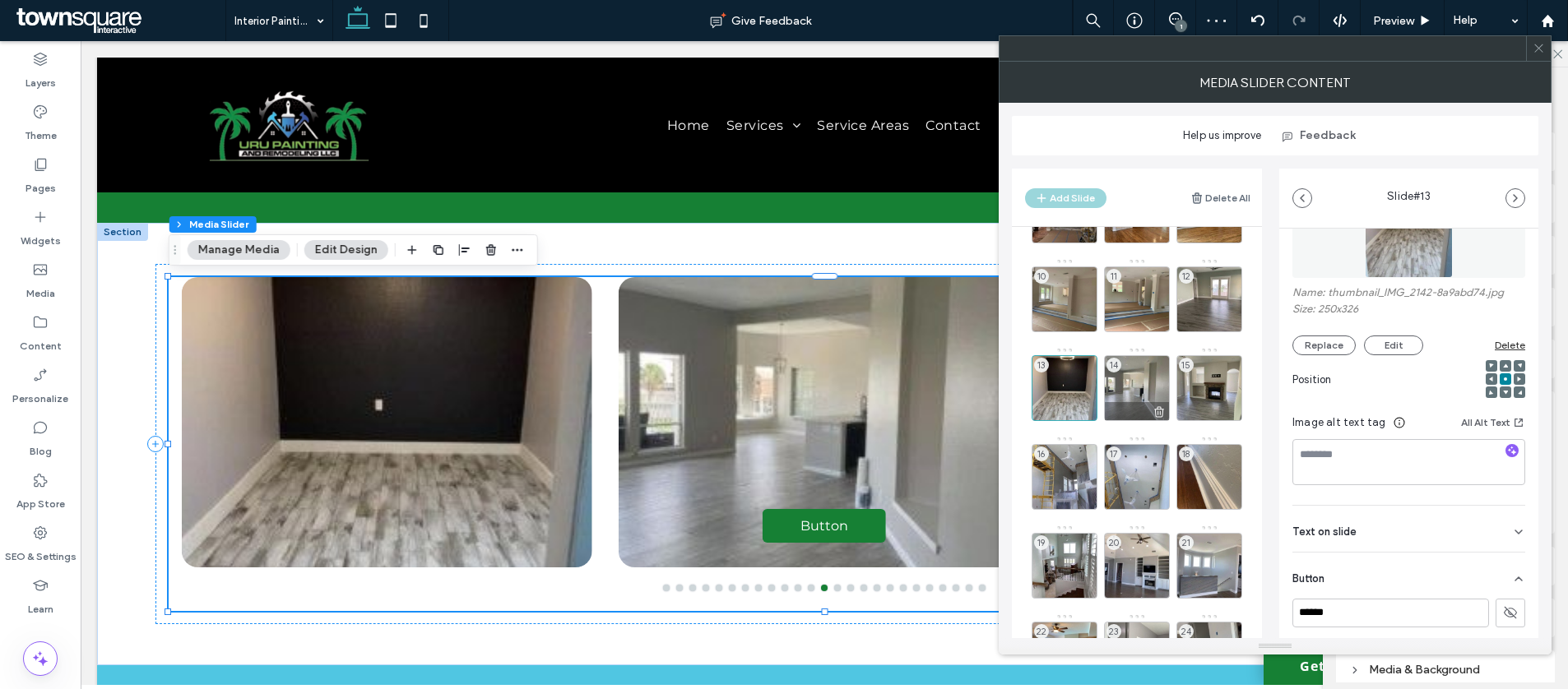 click on "14" at bounding box center [1137, 388] 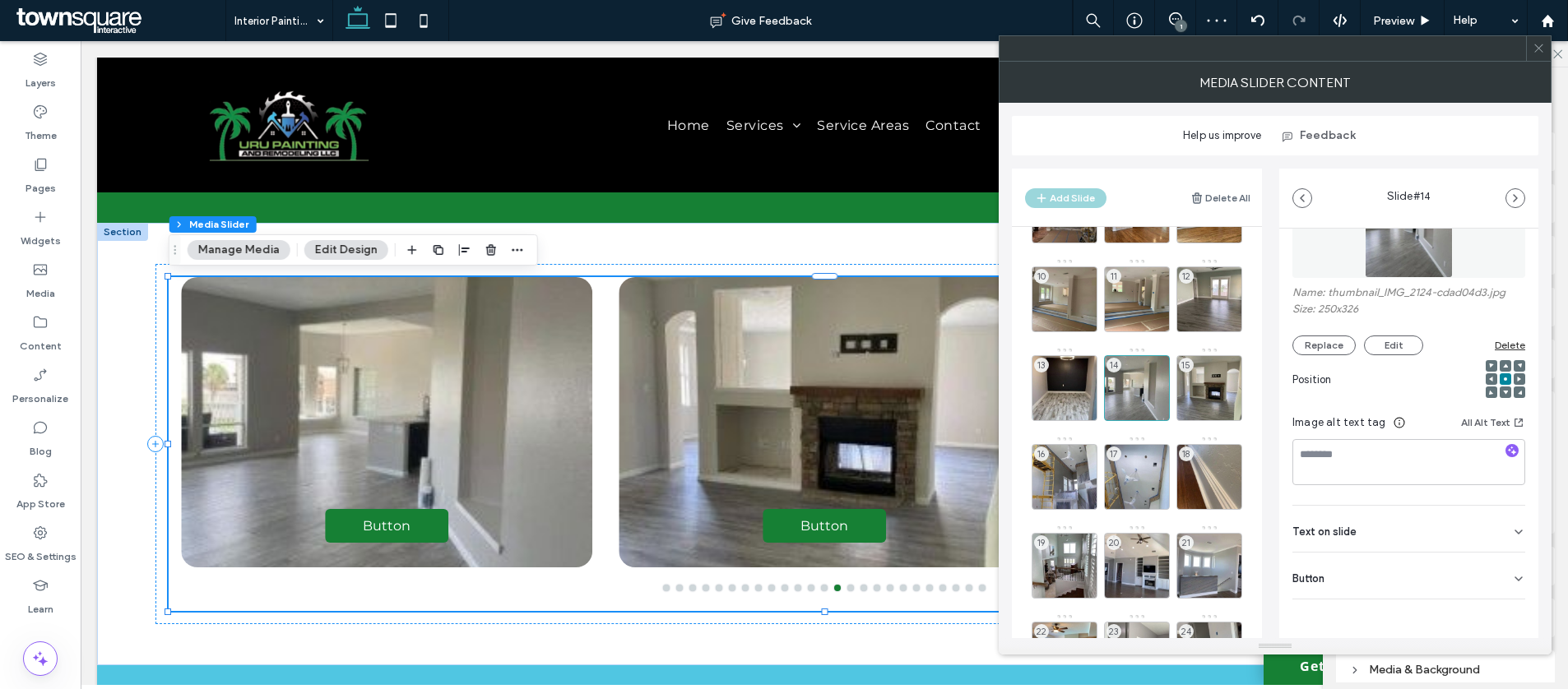 click on "Button" at bounding box center [1408, 576] 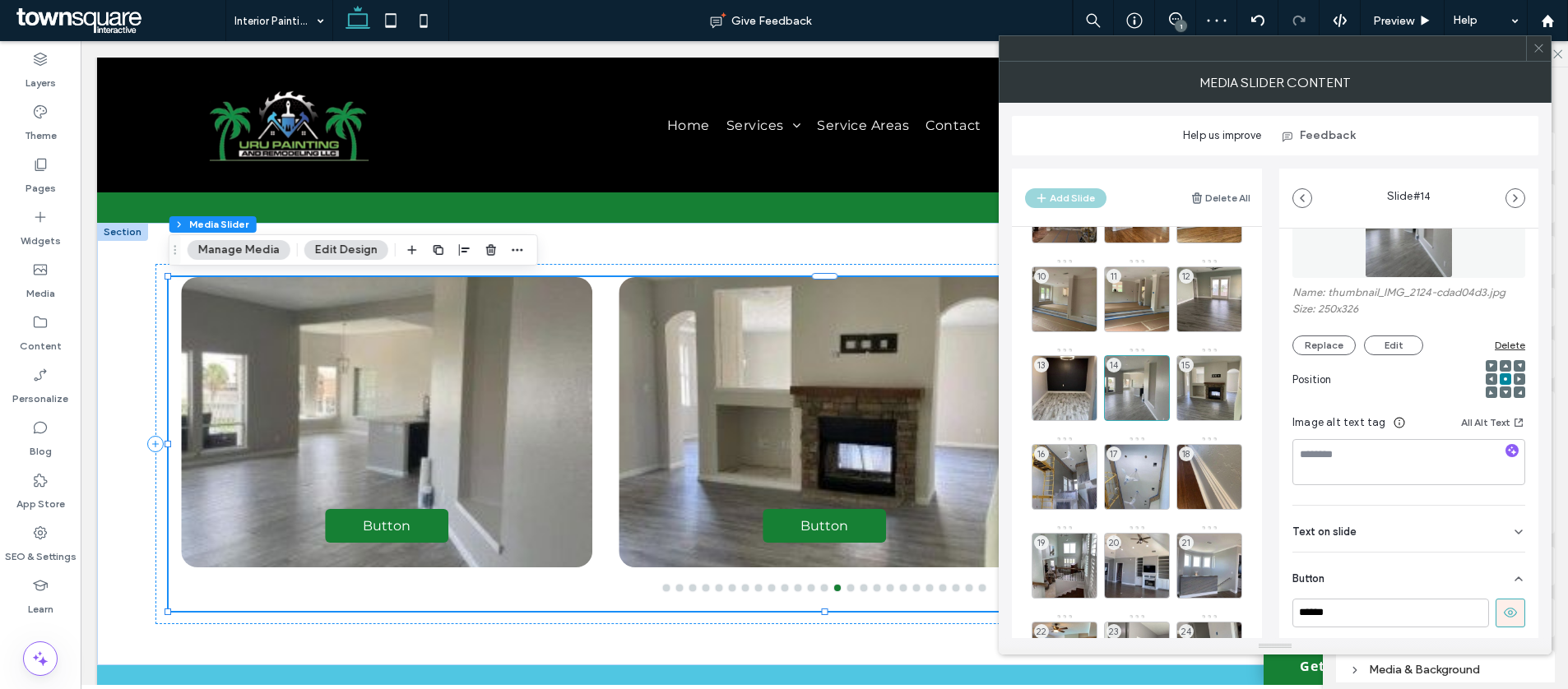 click at bounding box center [1510, 613] 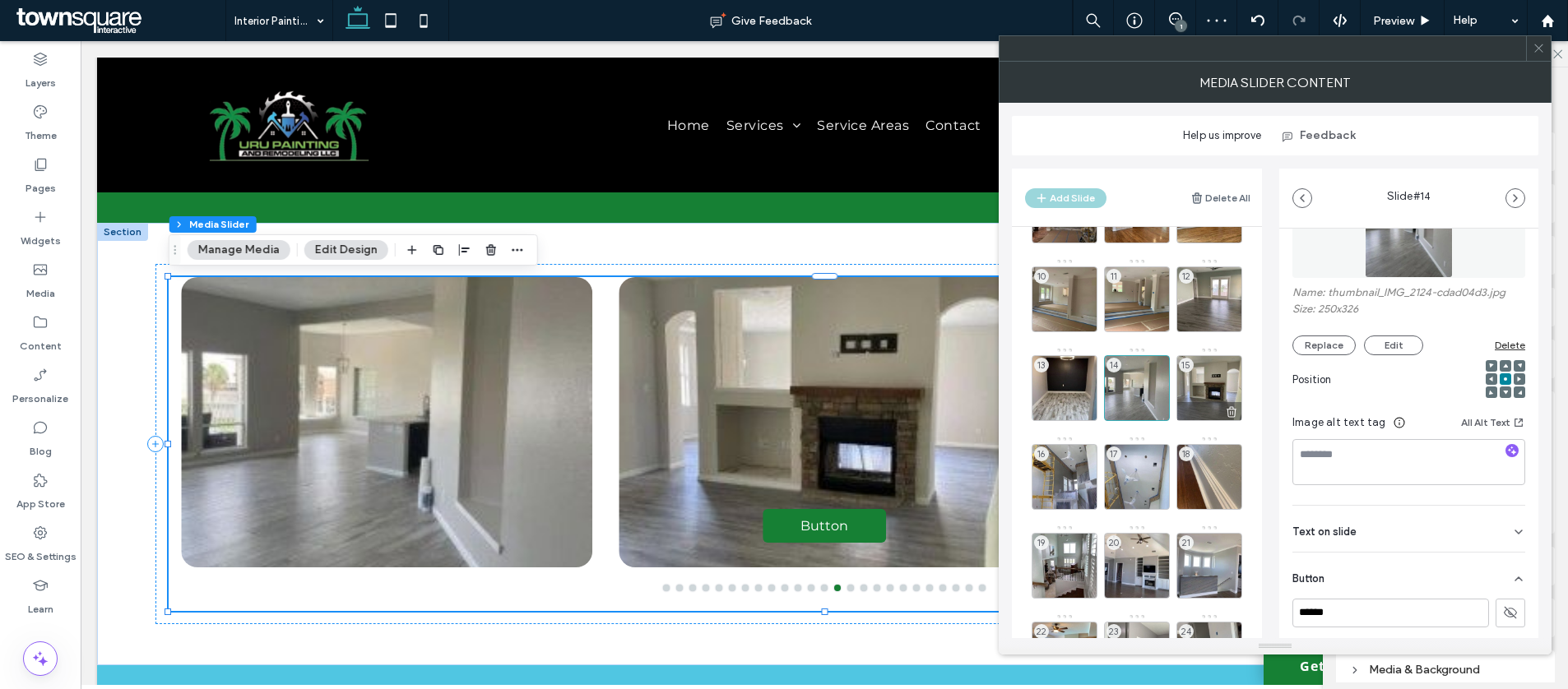 click on "15" at bounding box center (1209, 388) 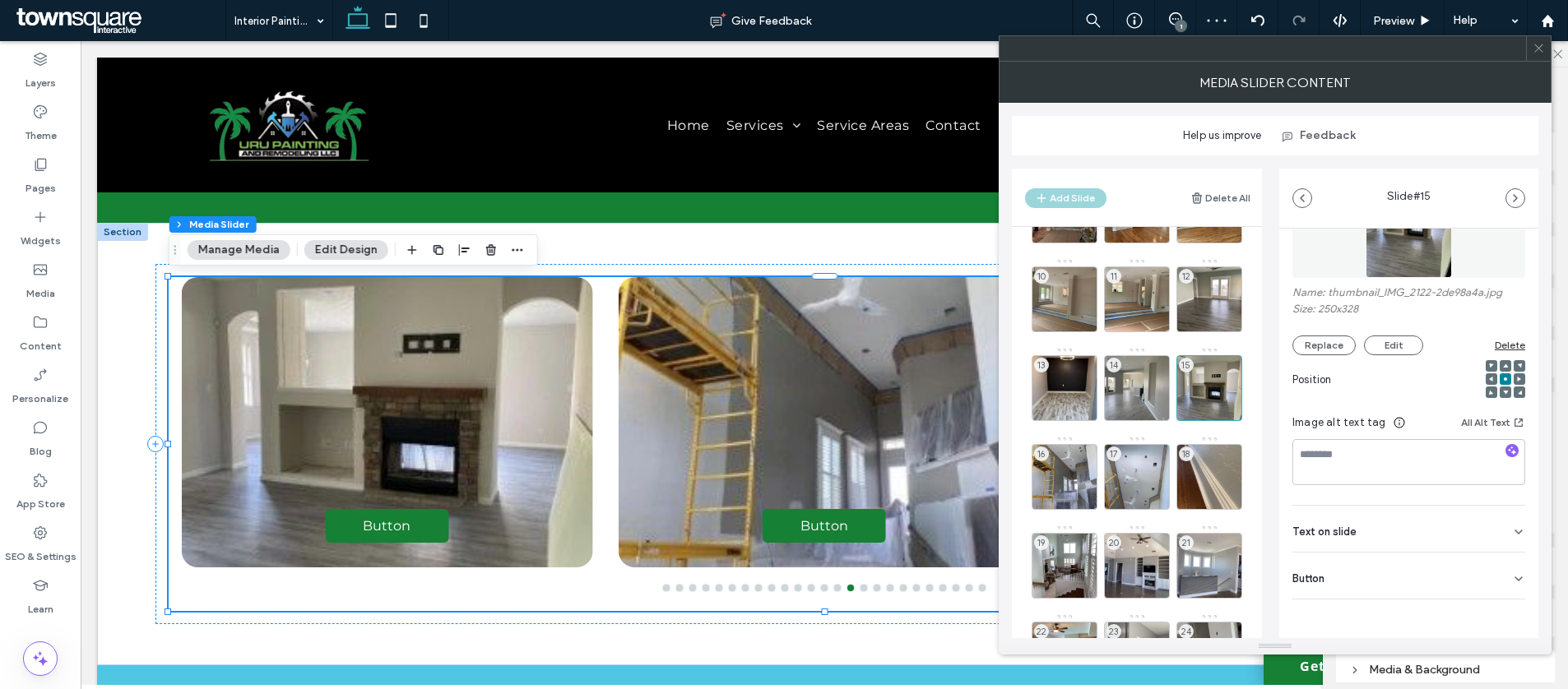 drag, startPoint x: 1485, startPoint y: 574, endPoint x: 1493, endPoint y: 590, distance: 17.88854 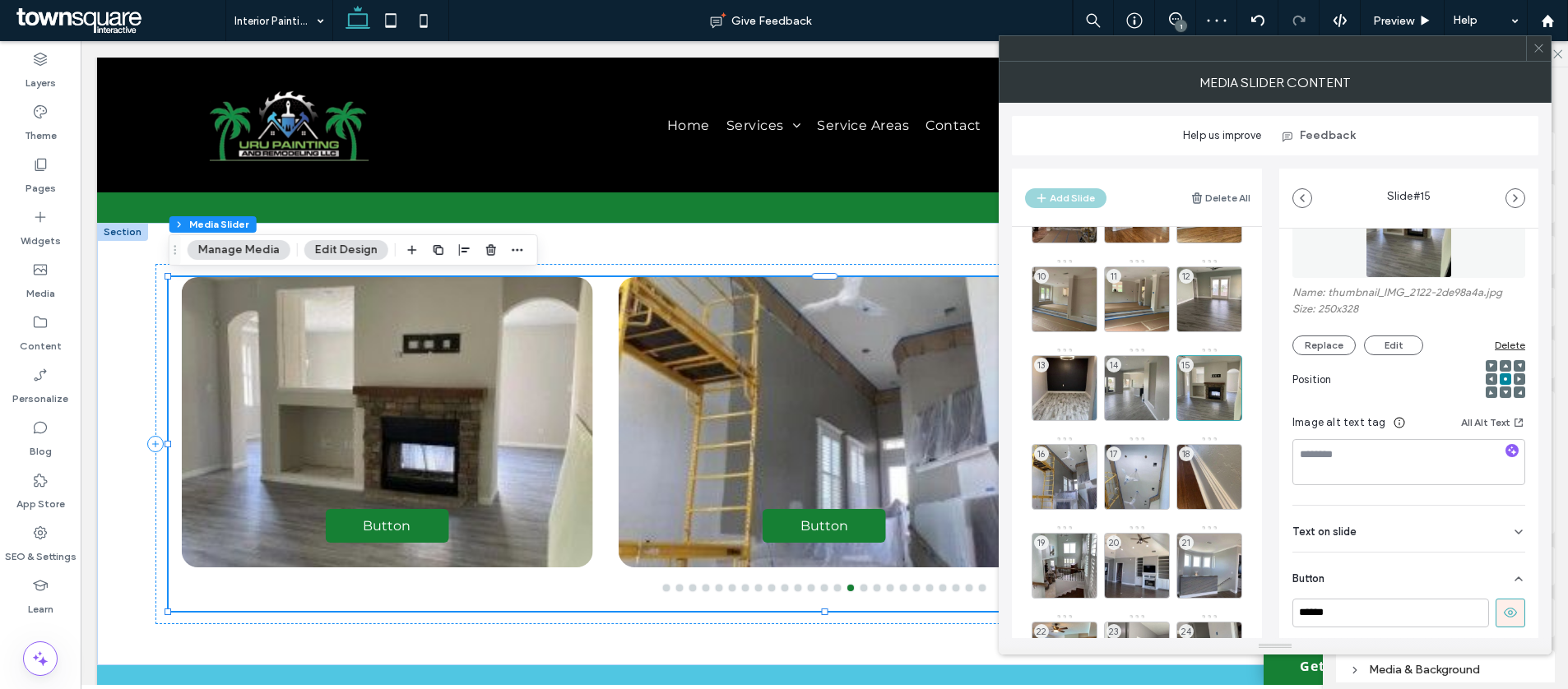 click 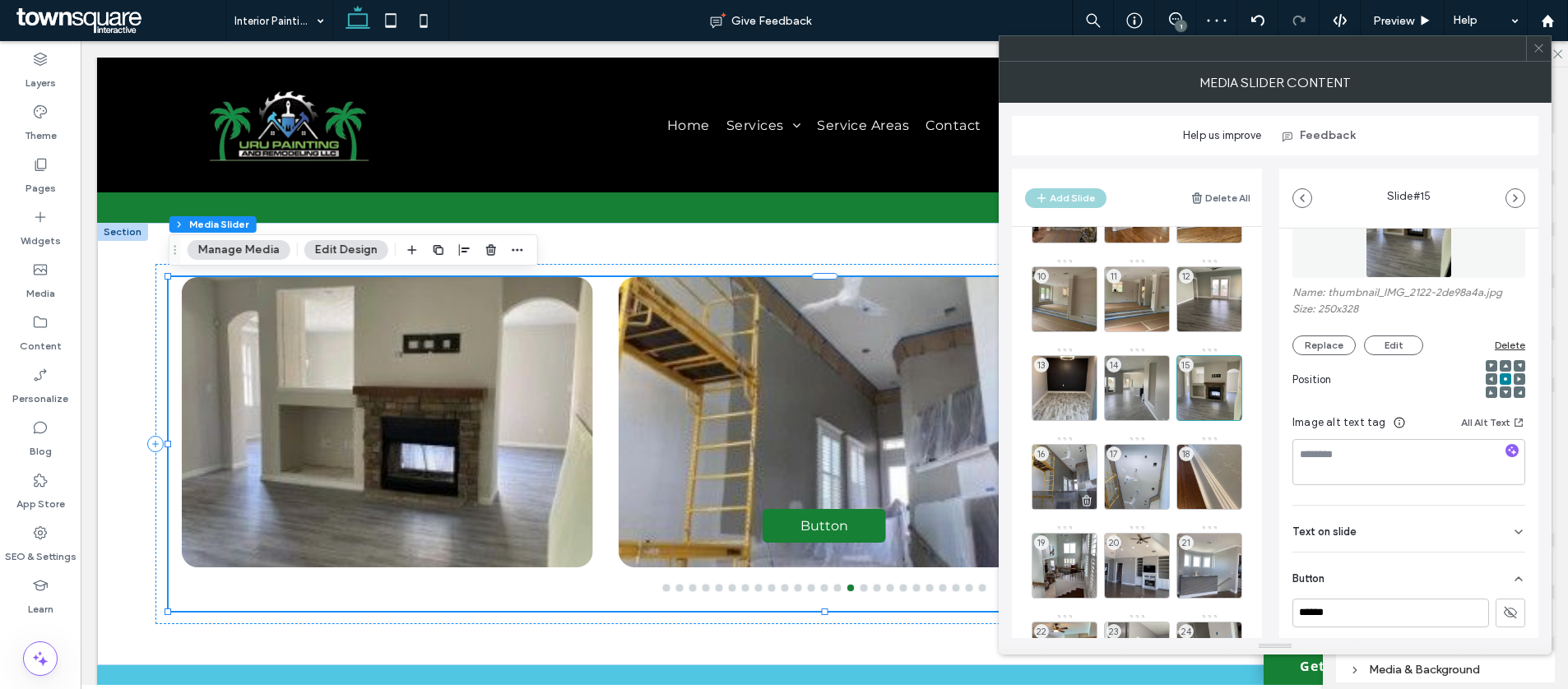 click on "16" at bounding box center [1065, 477] 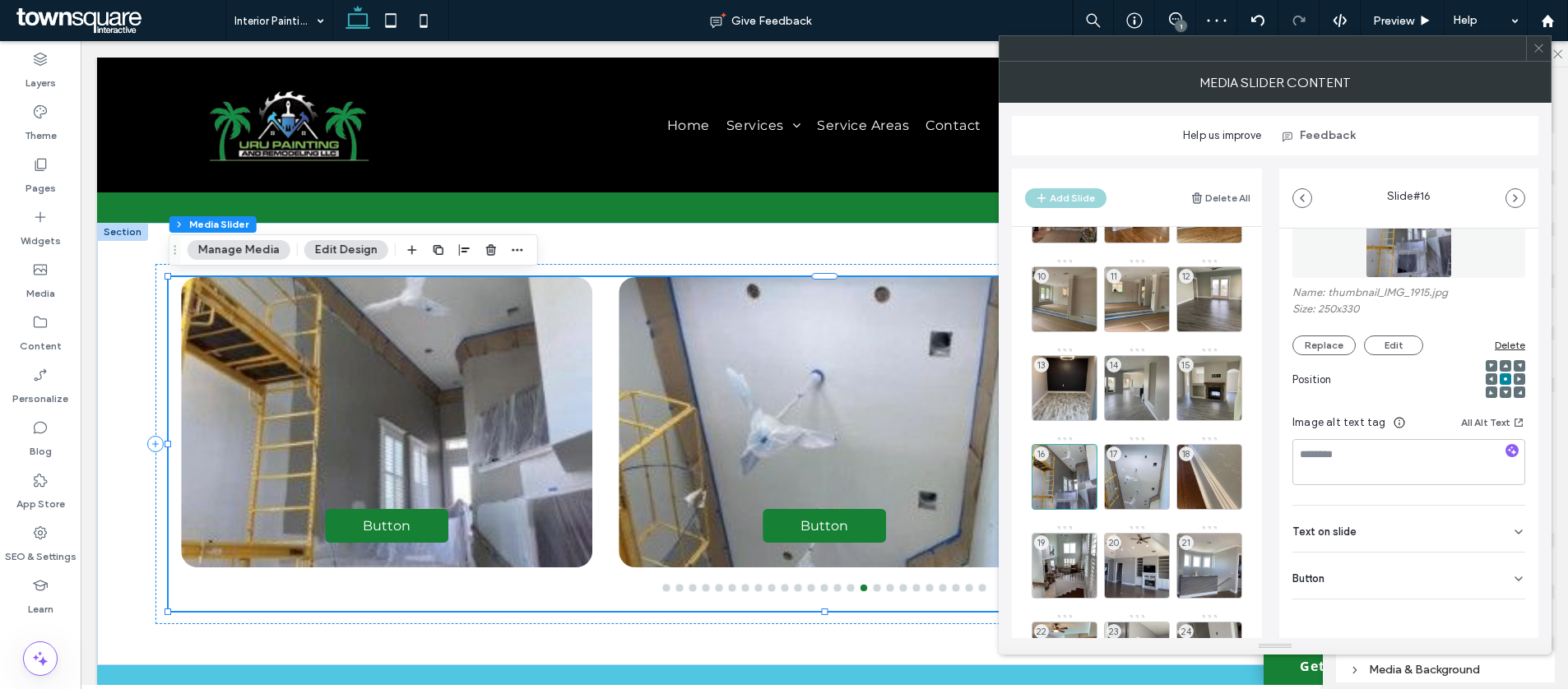 click on "Button" at bounding box center [1408, 576] 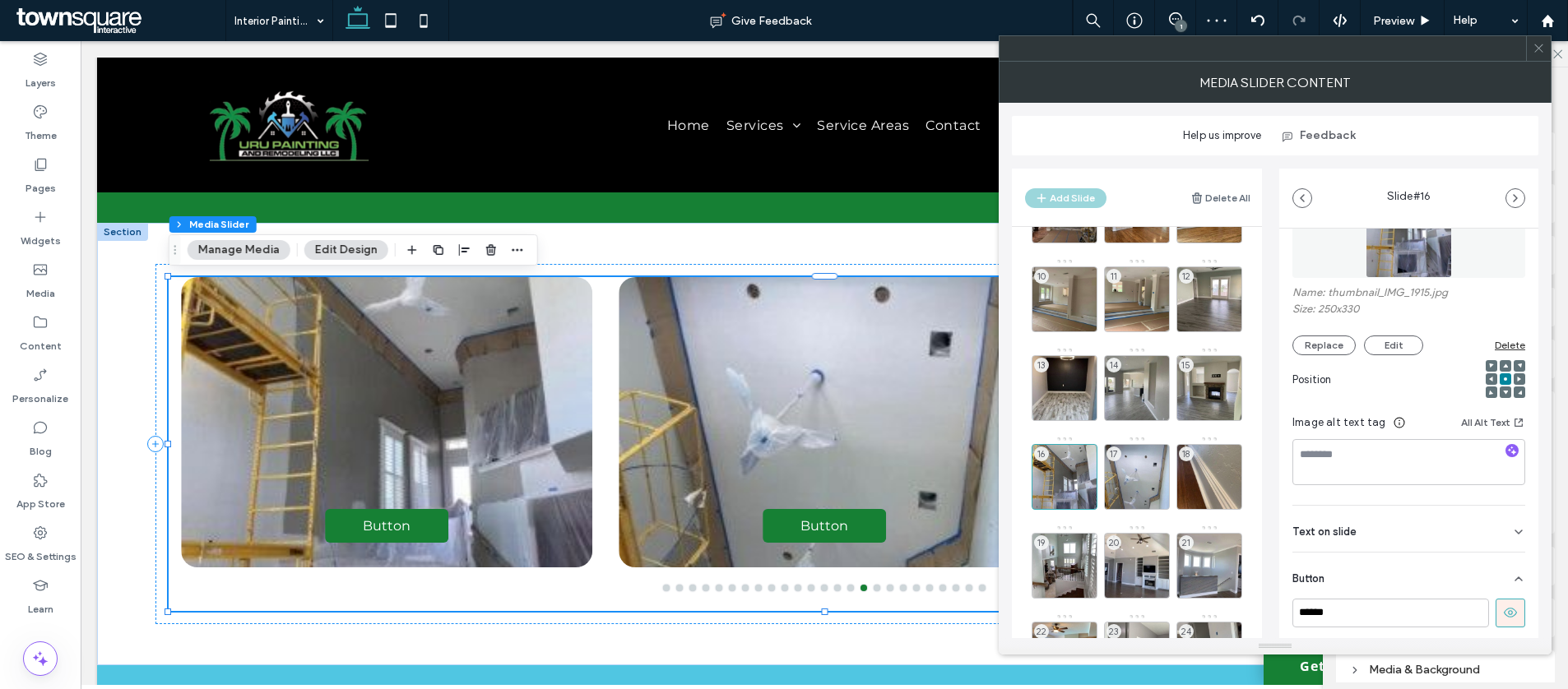 click 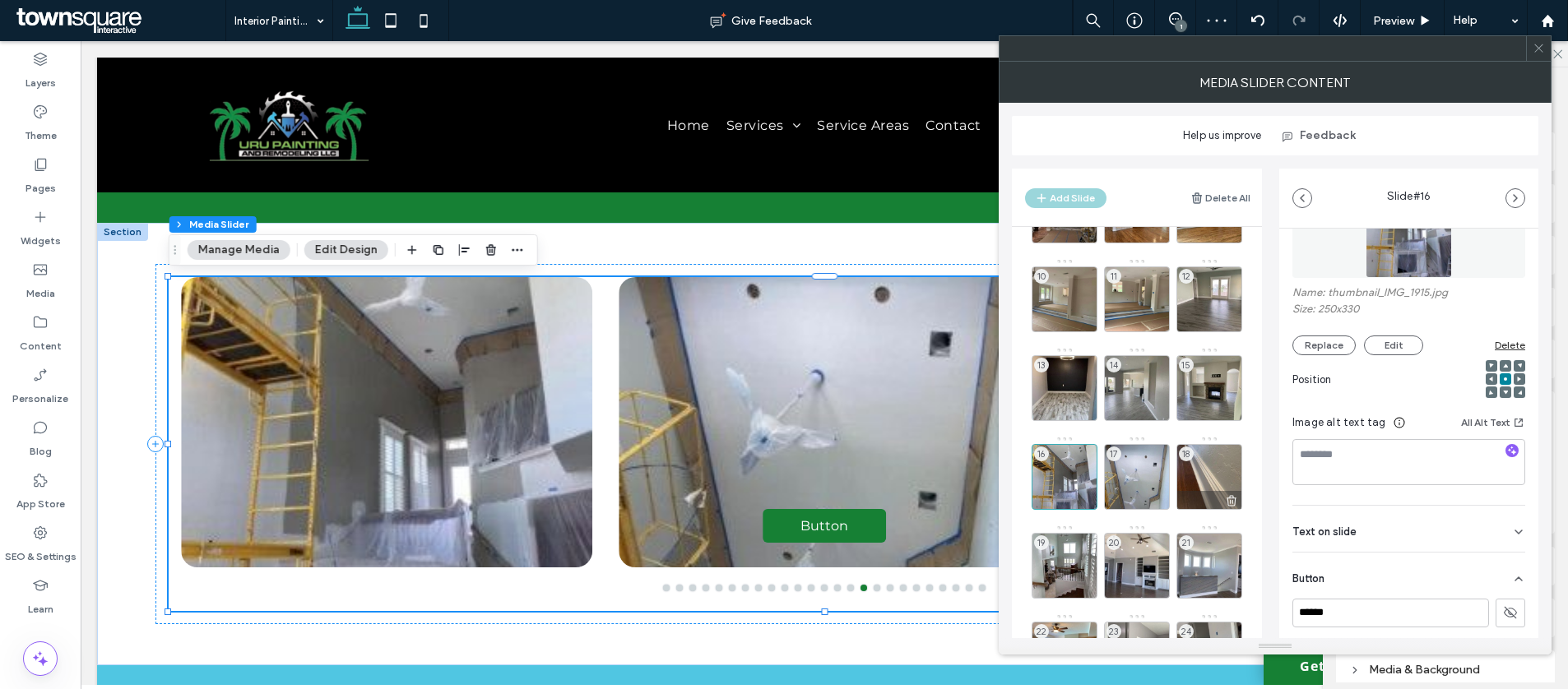 click on "17" at bounding box center [1137, 477] 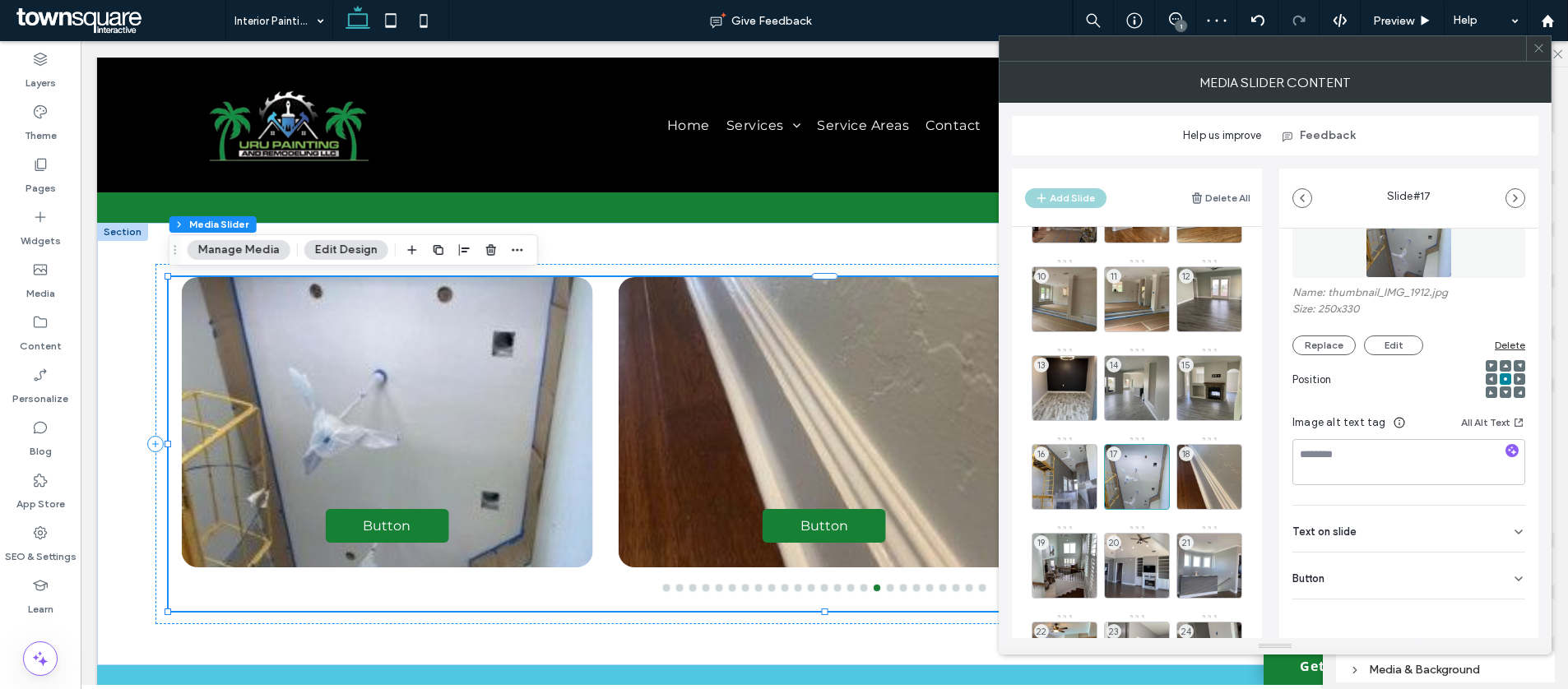 click on "Button" at bounding box center [1408, 576] 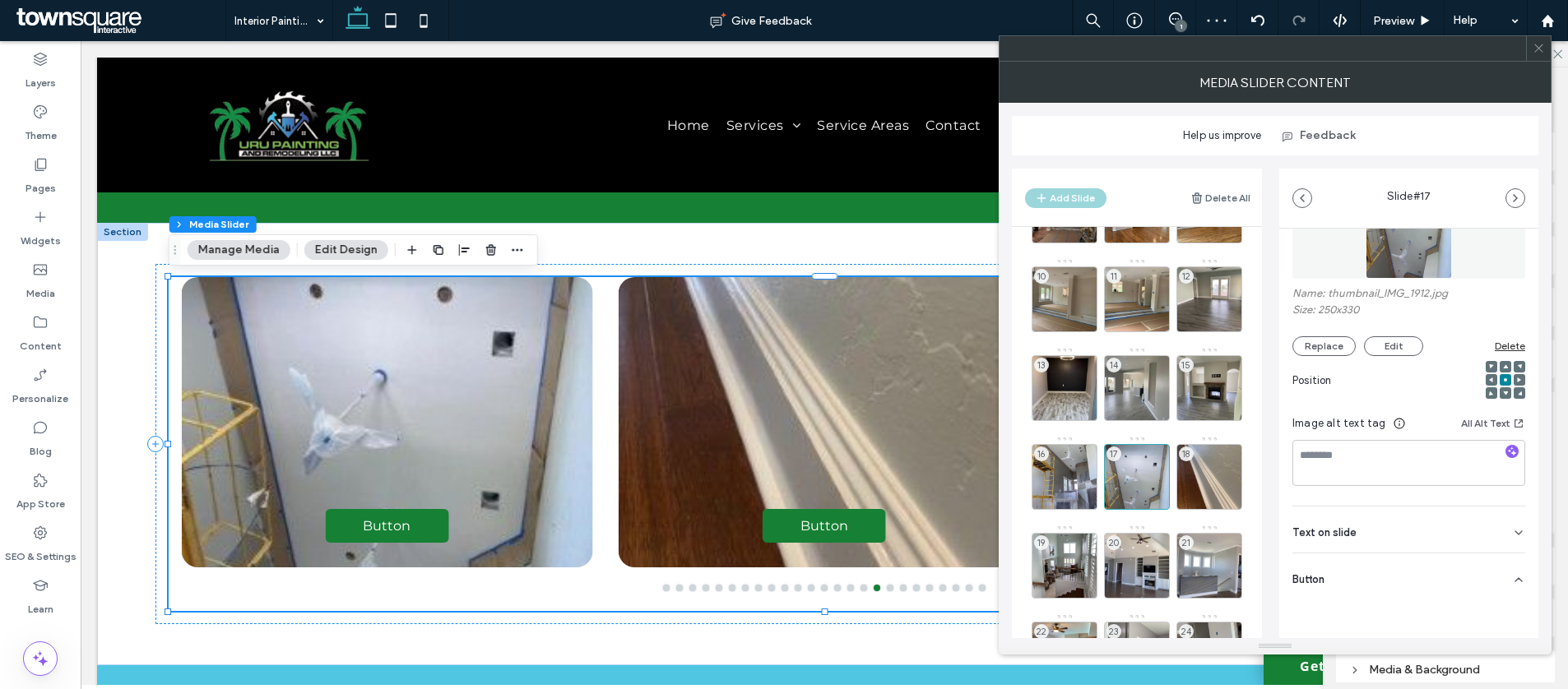 scroll, scrollTop: 110, scrollLeft: 0, axis: vertical 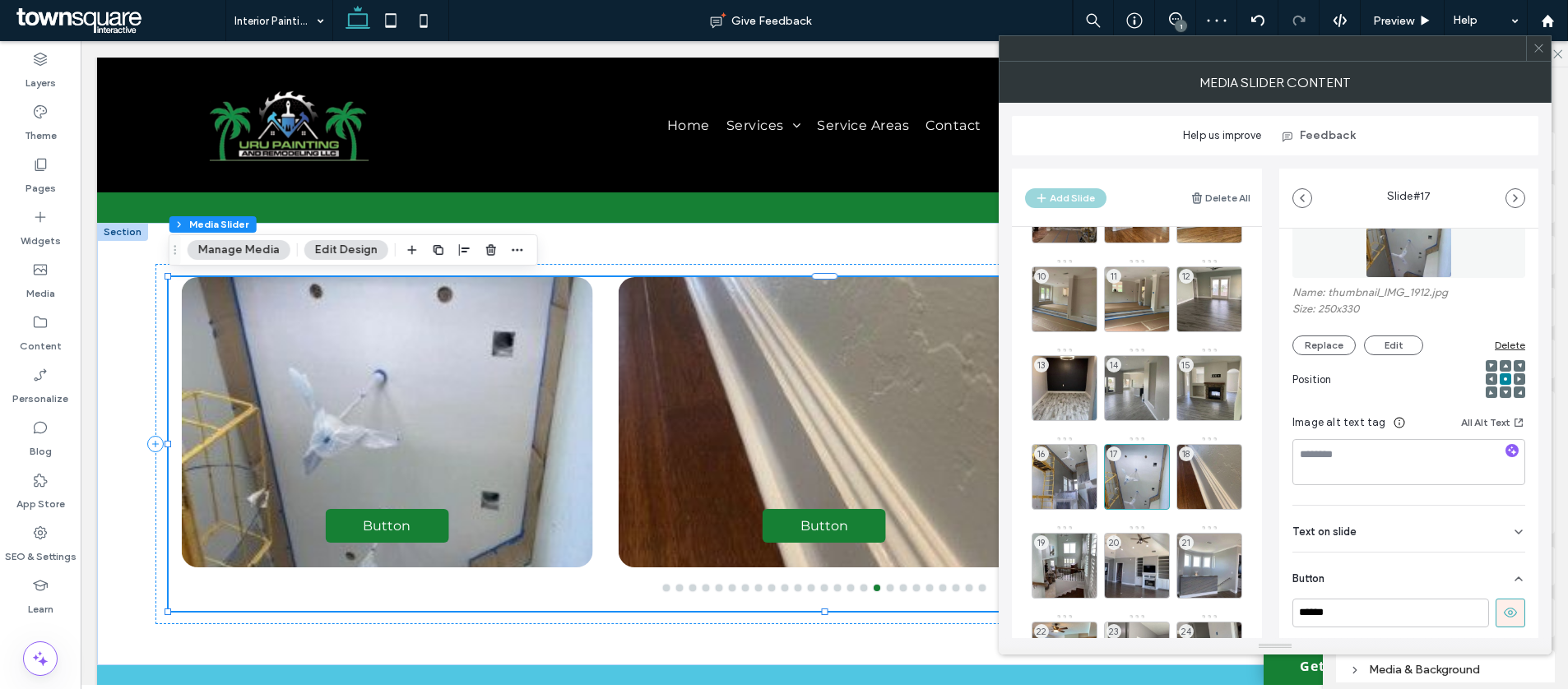 click 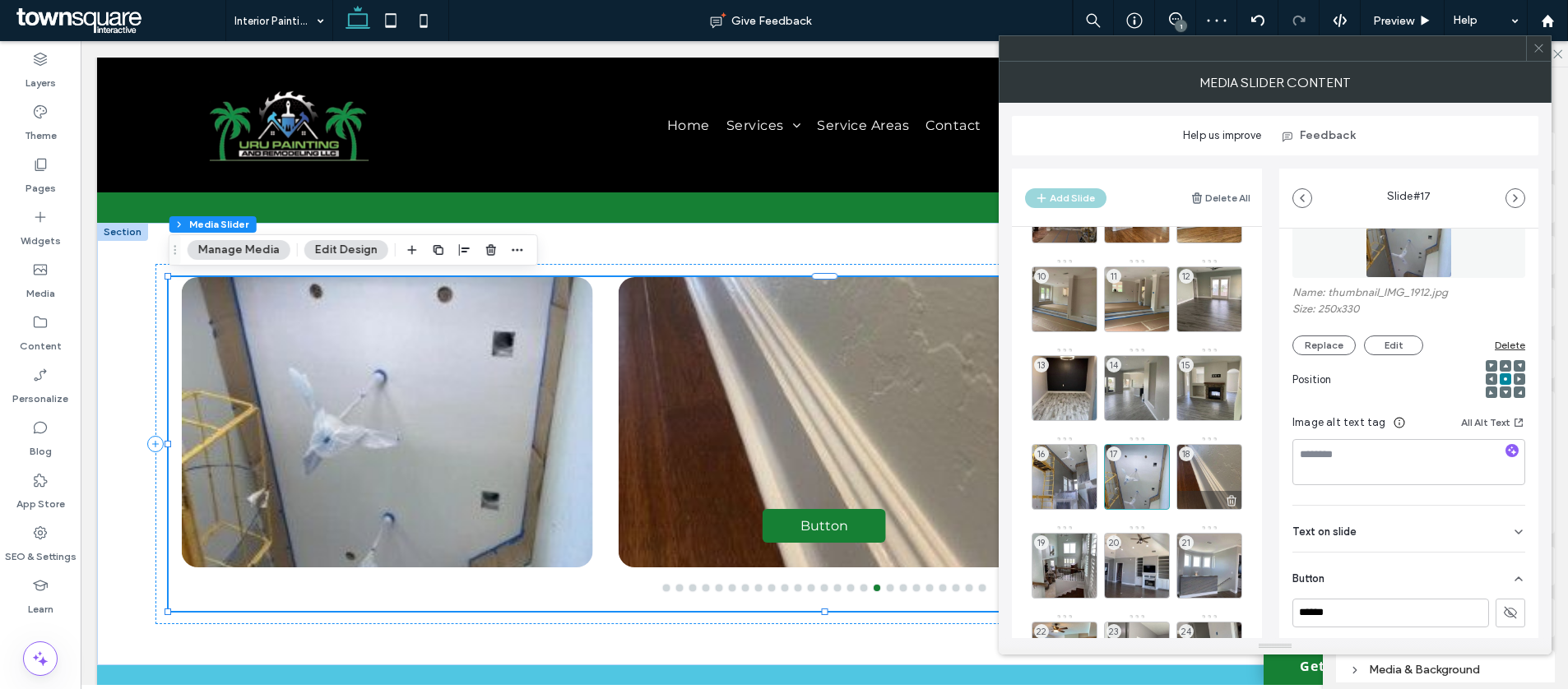 click on "18" at bounding box center (1209, 477) 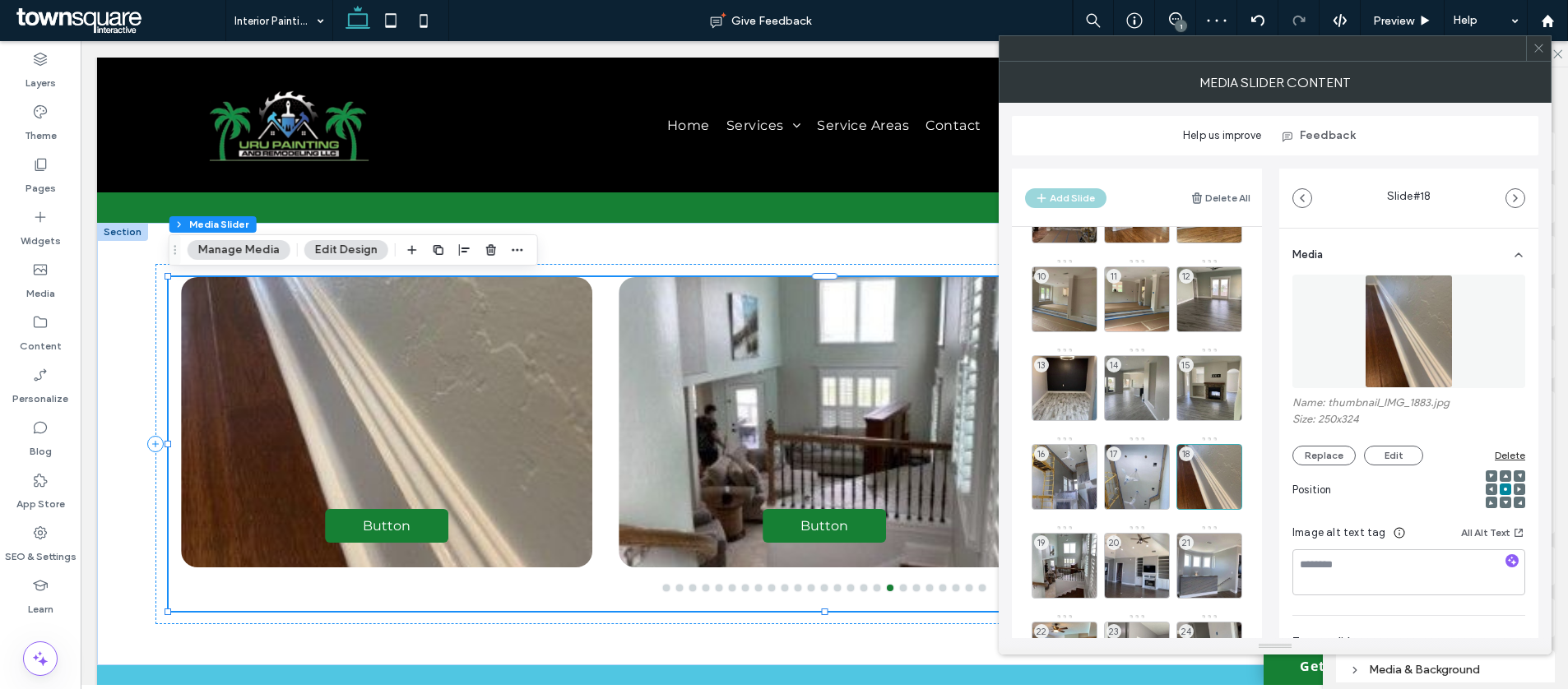 drag, startPoint x: 1469, startPoint y: 512, endPoint x: 1470, endPoint y: 501, distance: 11.045361 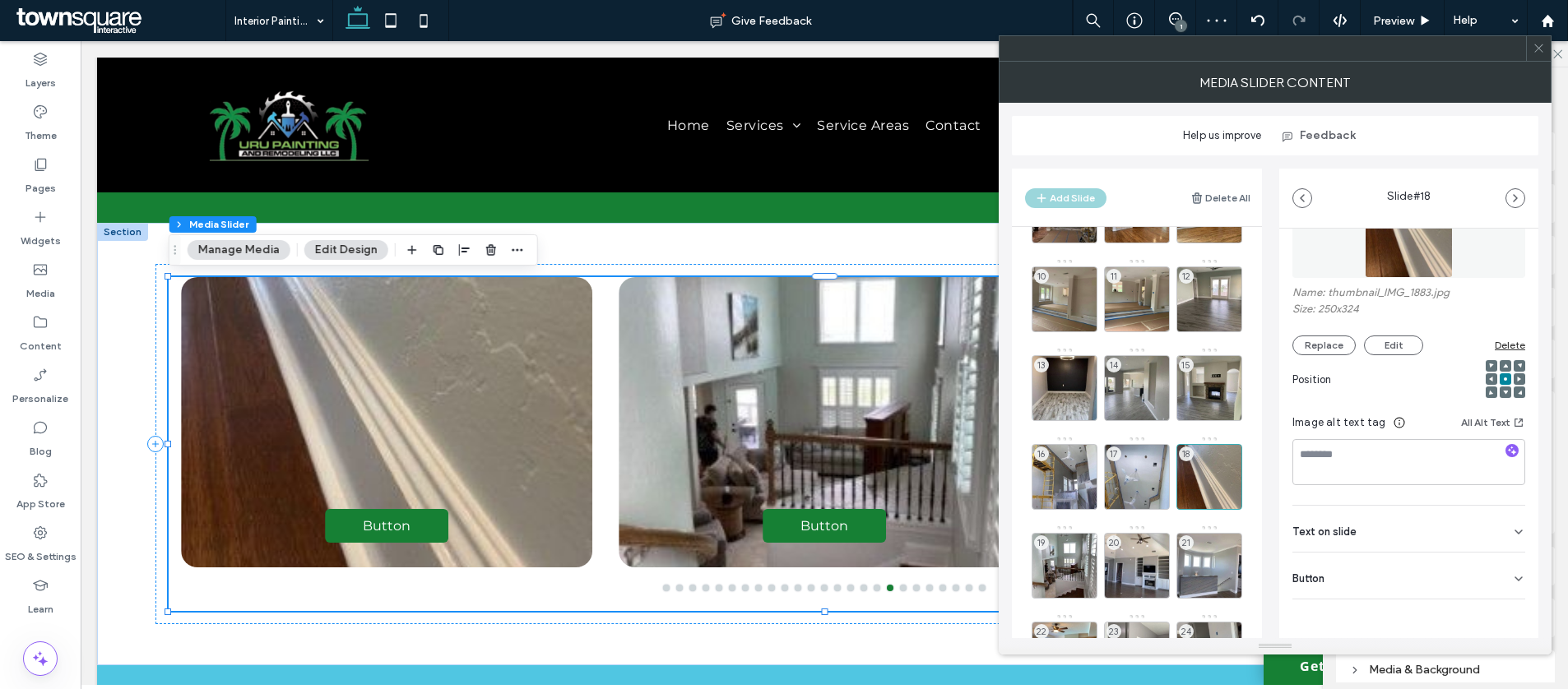 click 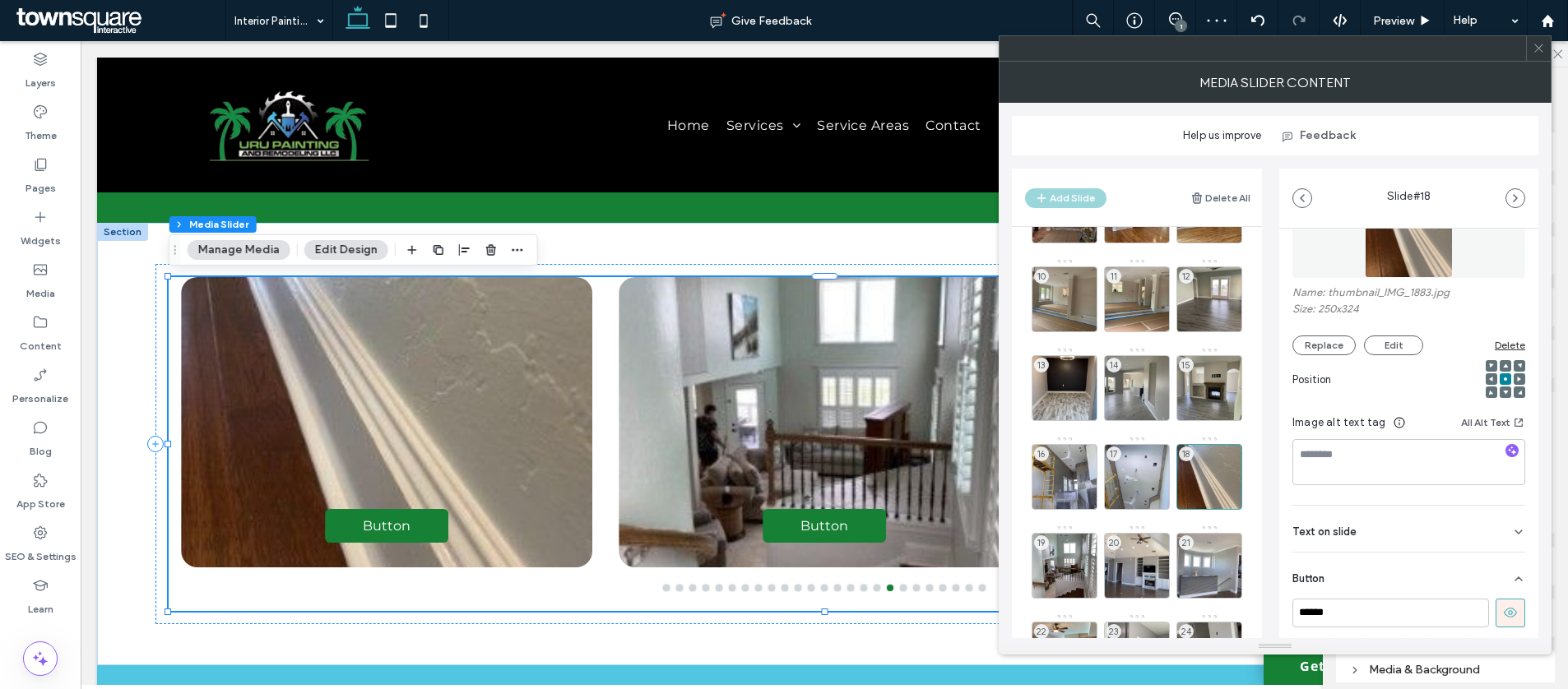 click at bounding box center [1510, 613] 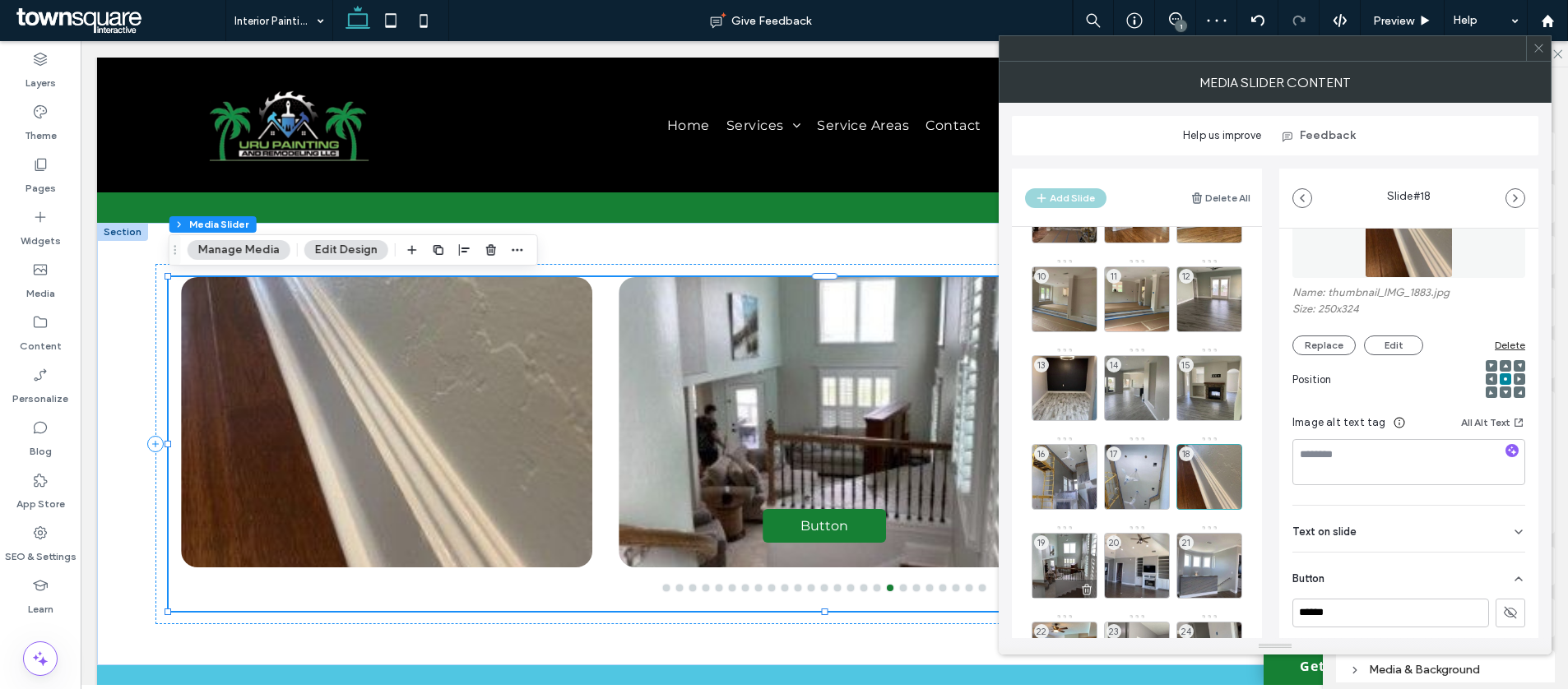 click on "19" at bounding box center [1065, 566] 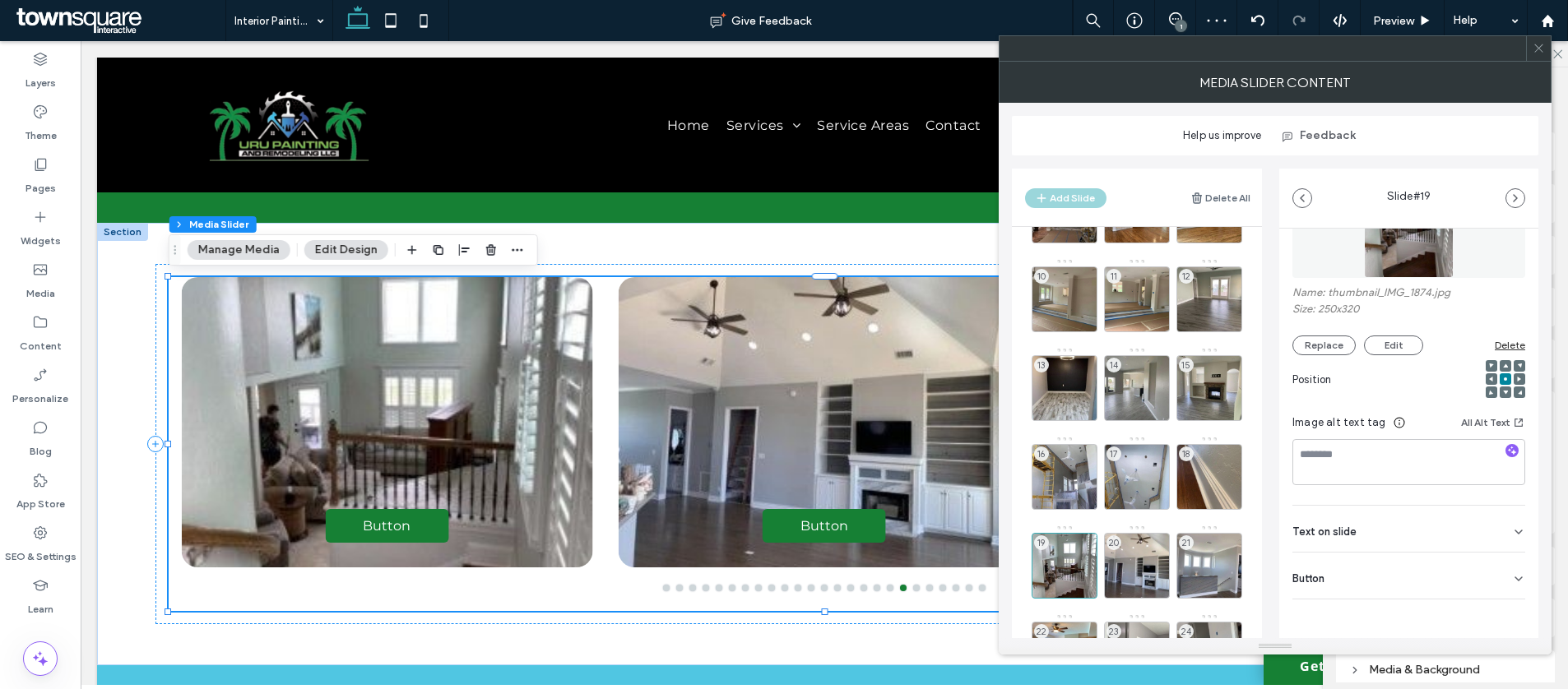 click on "Button" at bounding box center (1408, 576) 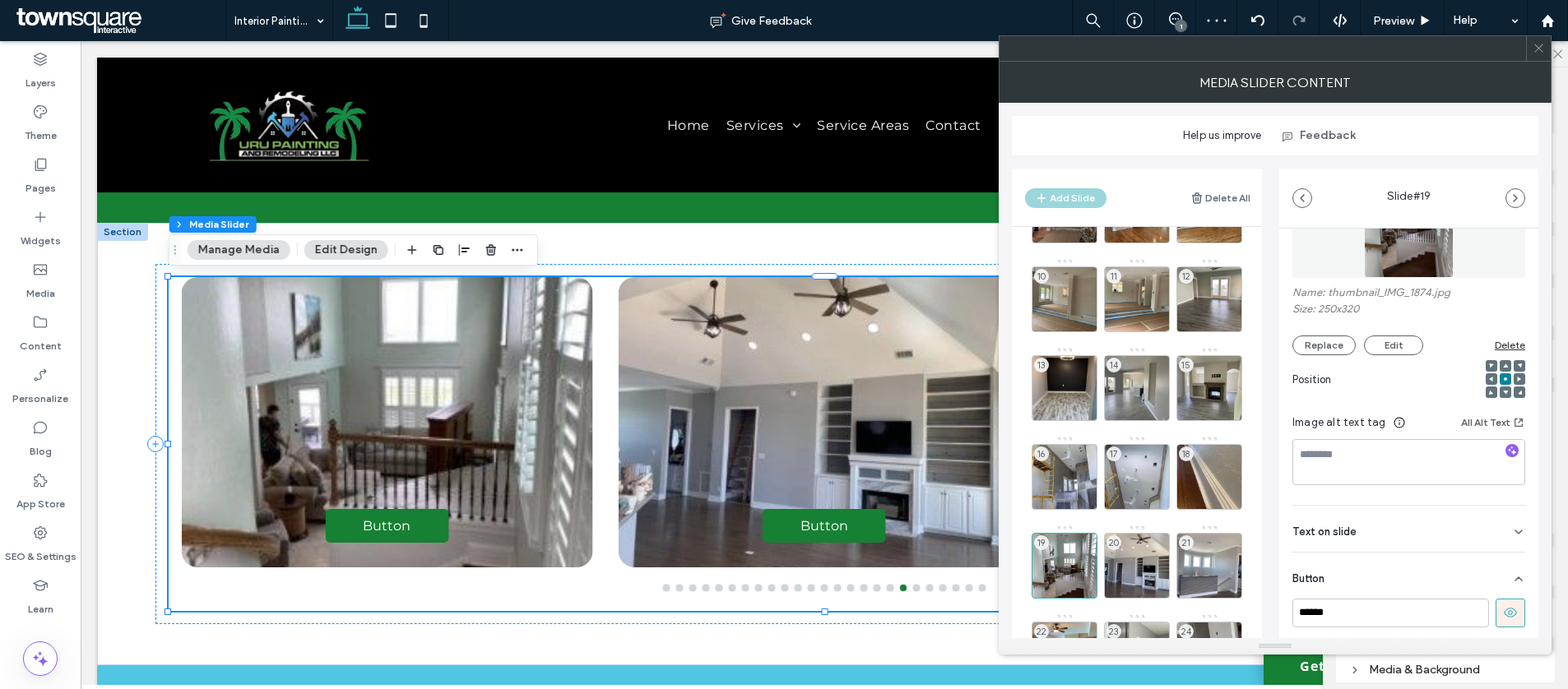 scroll, scrollTop: 110, scrollLeft: 0, axis: vertical 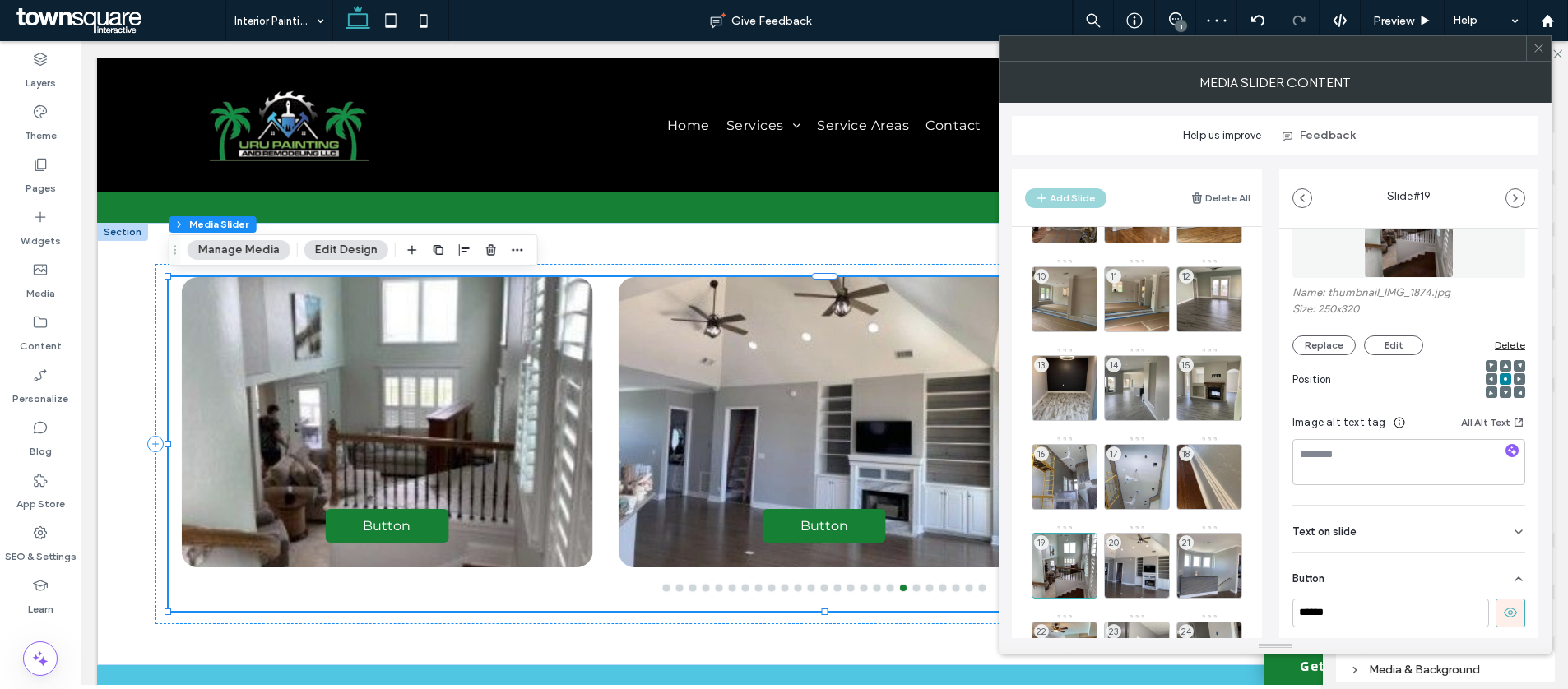 click 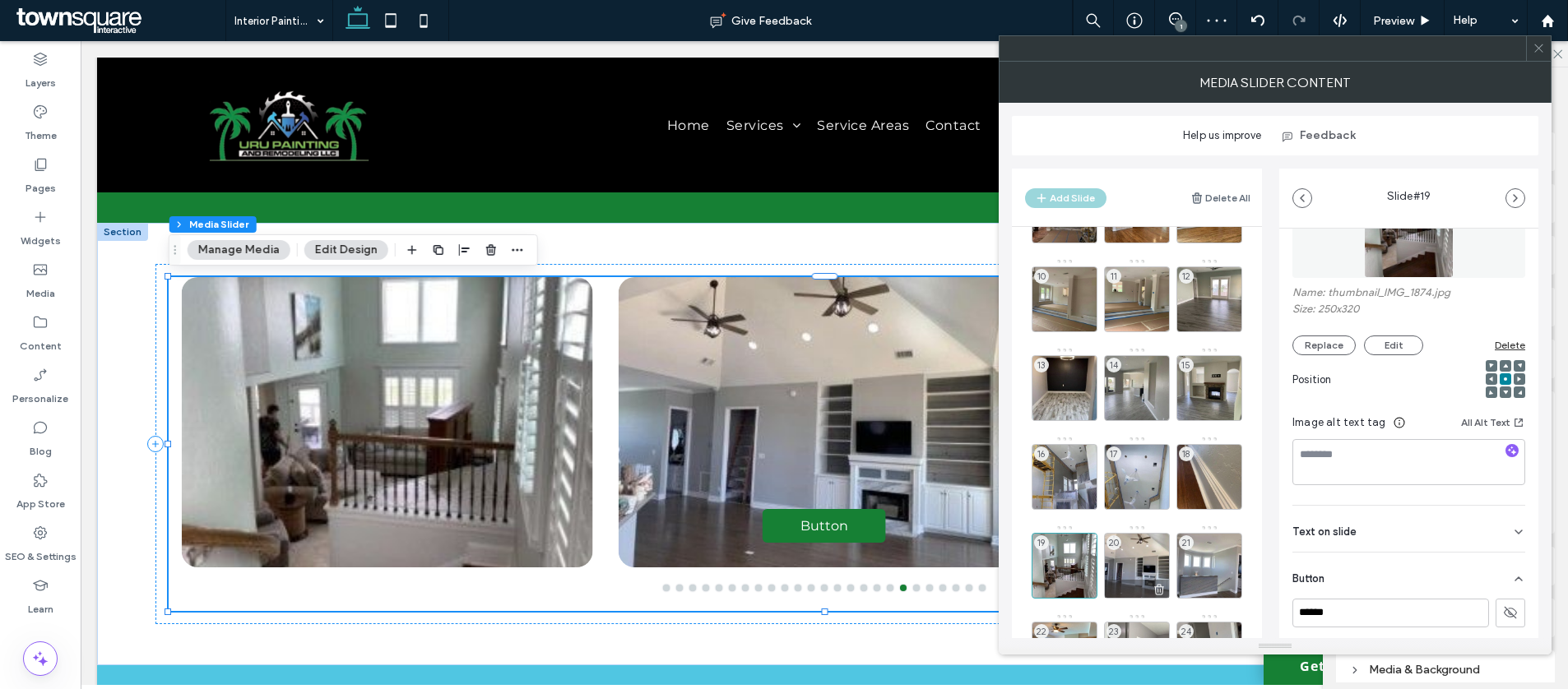click on "20" at bounding box center (1137, 566) 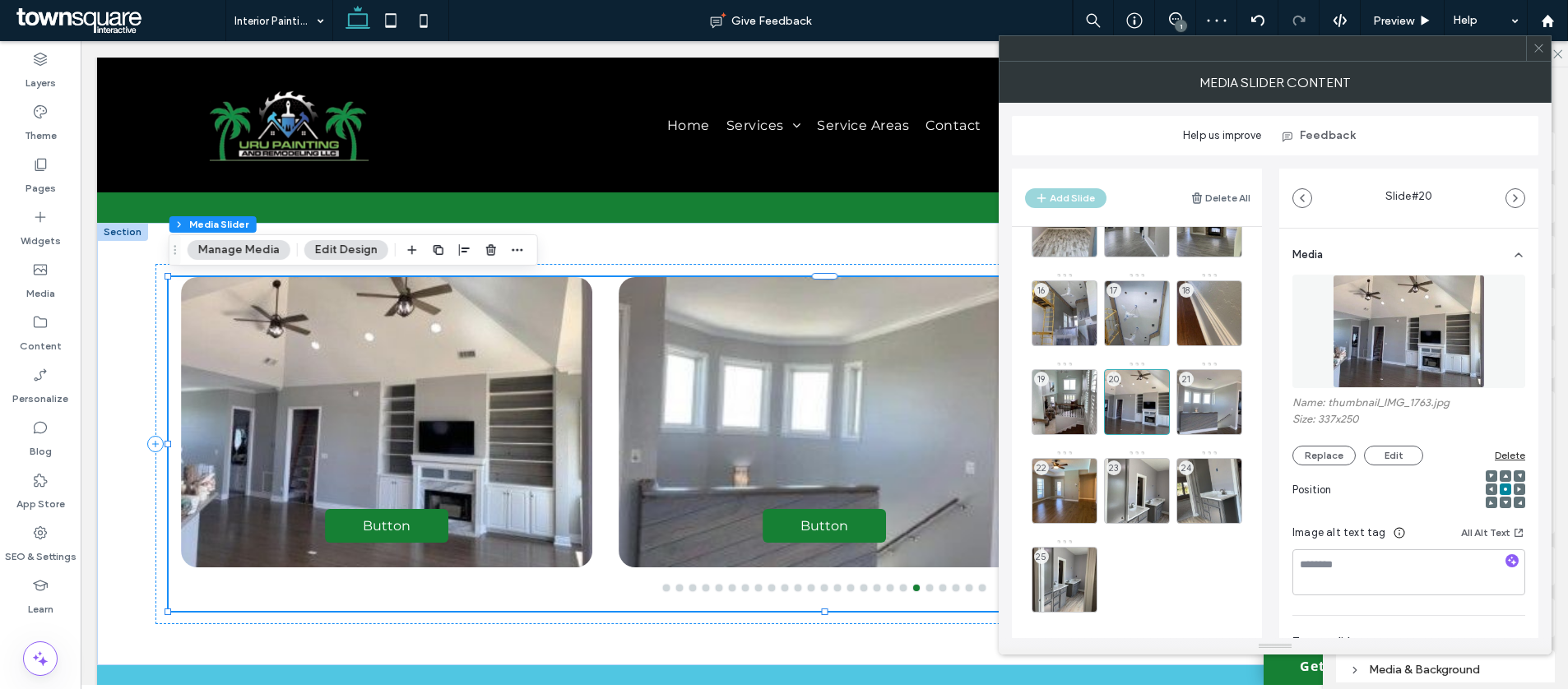 scroll, scrollTop: 422, scrollLeft: 0, axis: vertical 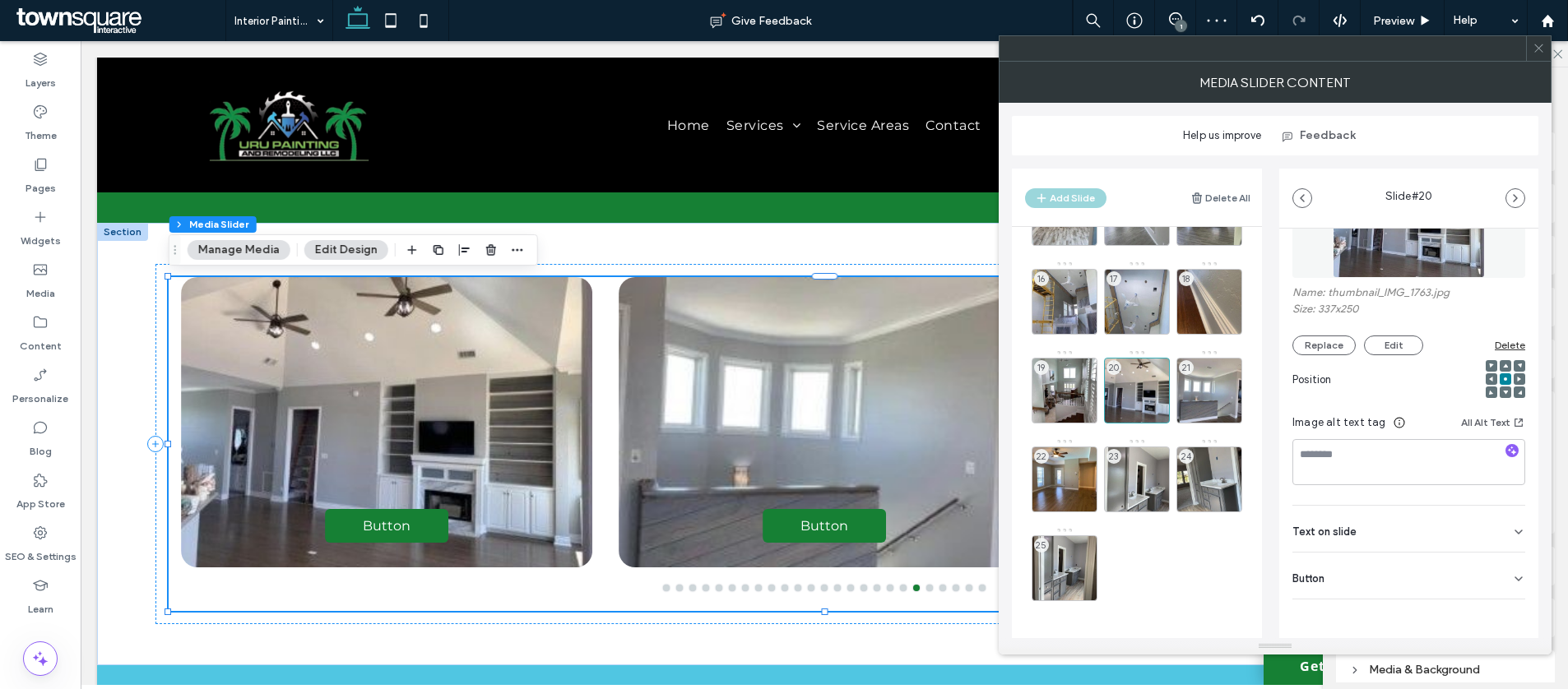 click 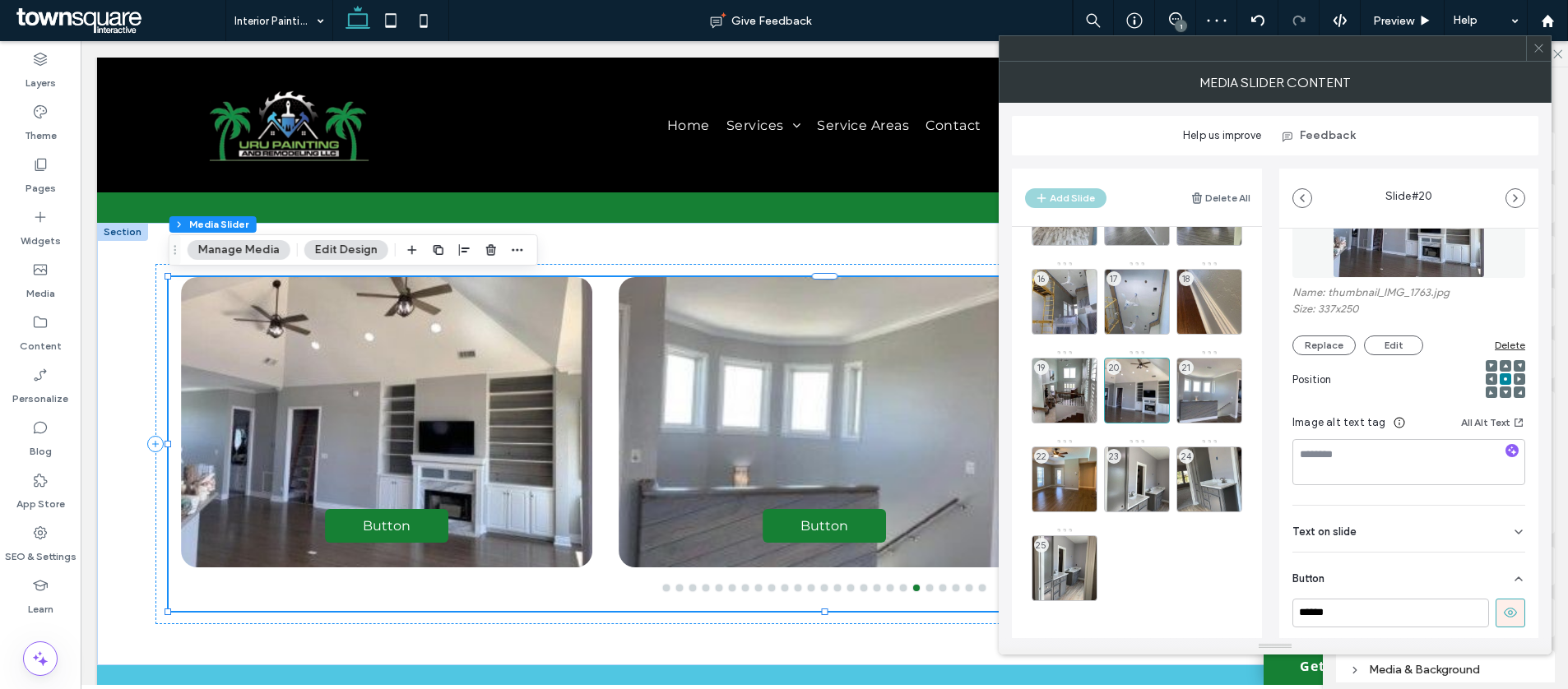 click 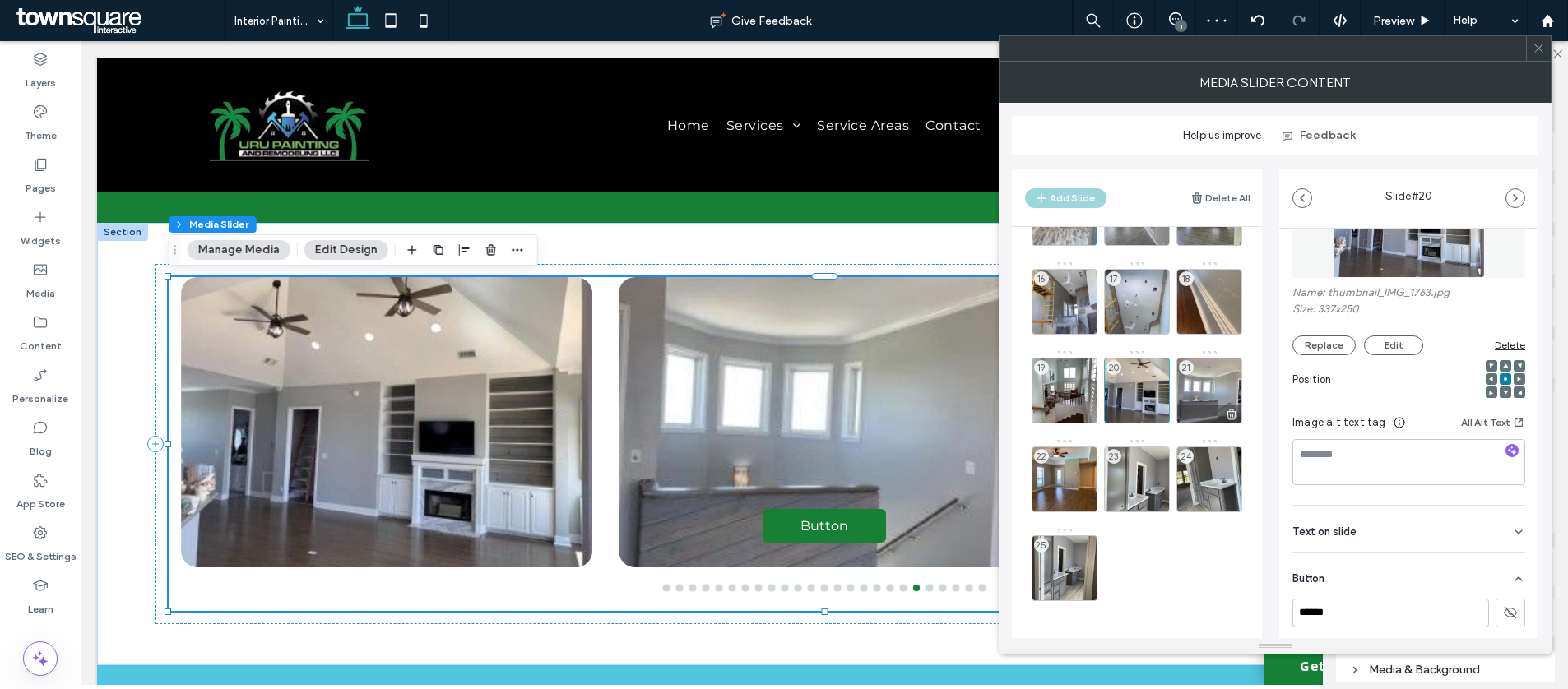 click on "21" at bounding box center (1209, 391) 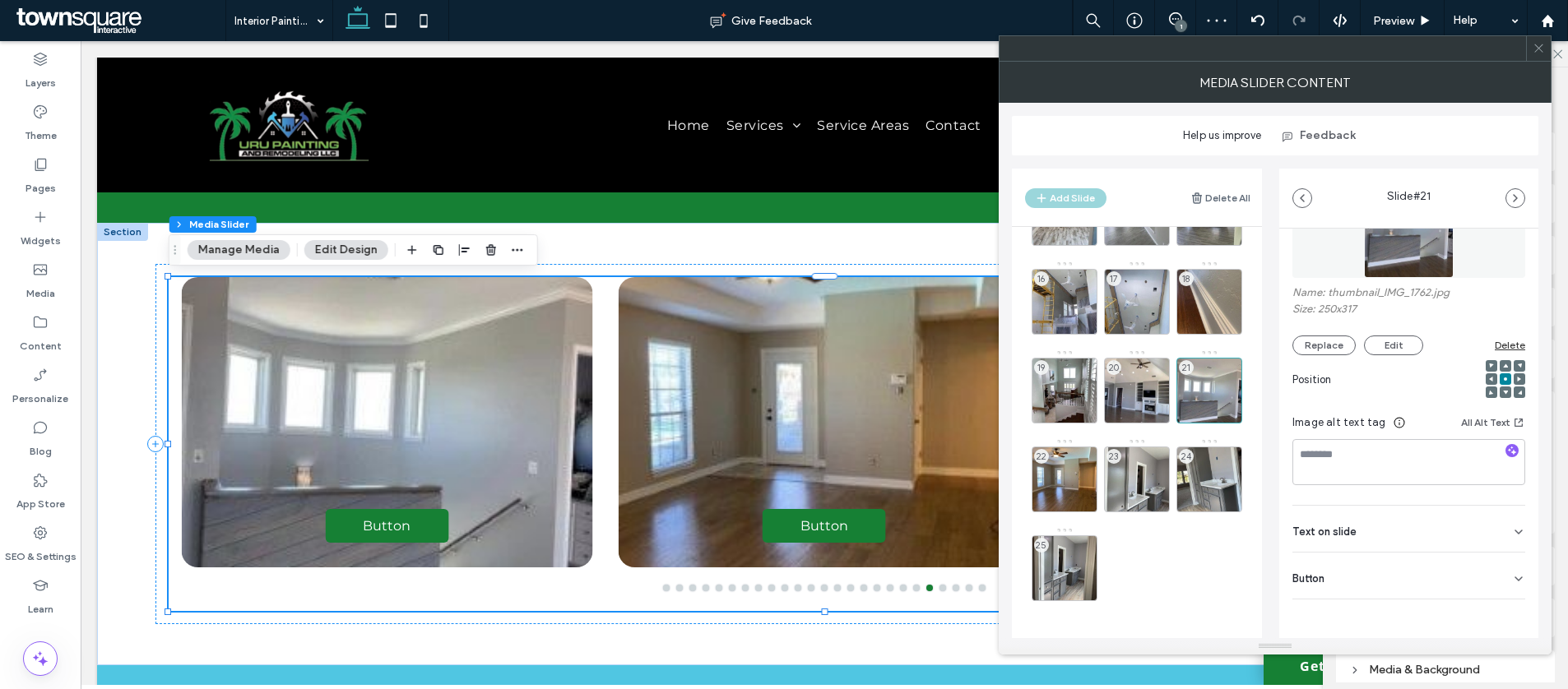 click on "Button" at bounding box center [1408, 576] 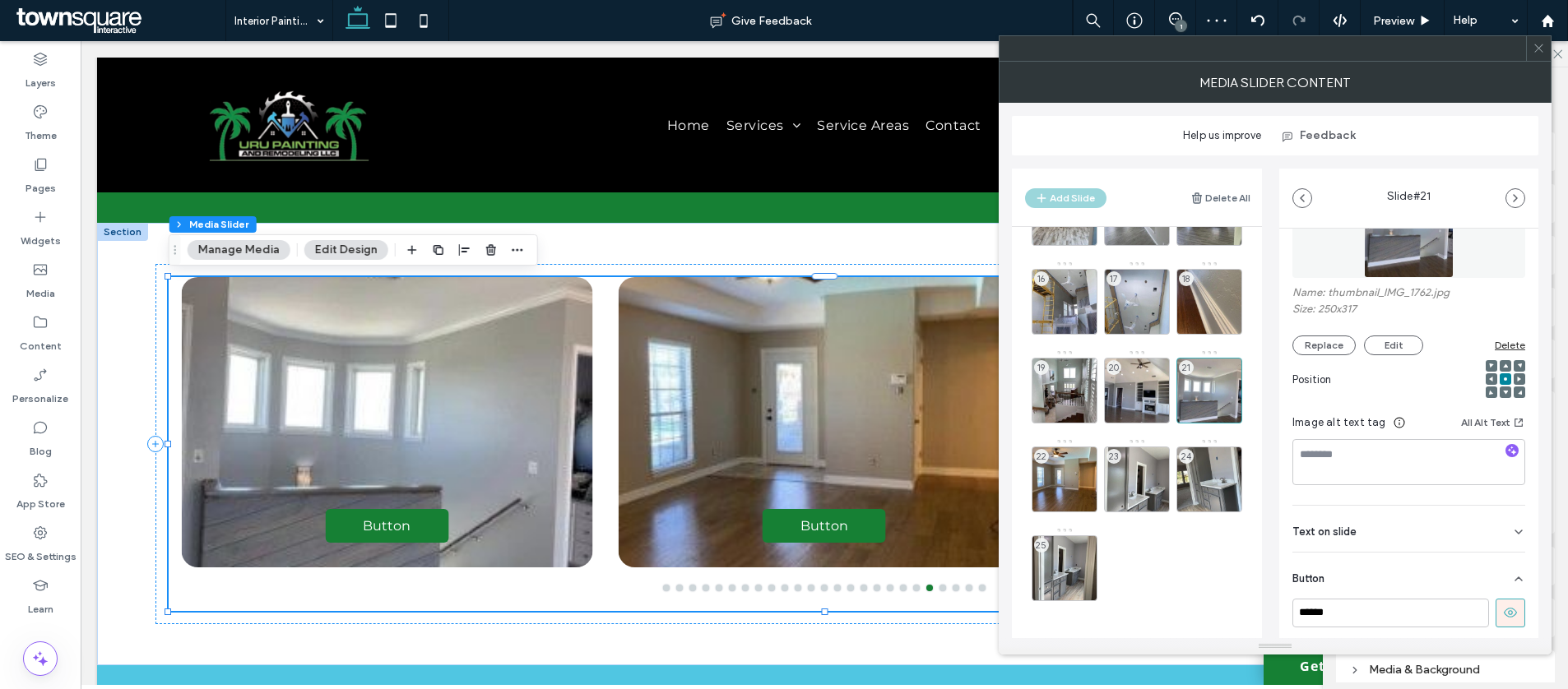 click at bounding box center [1510, 613] 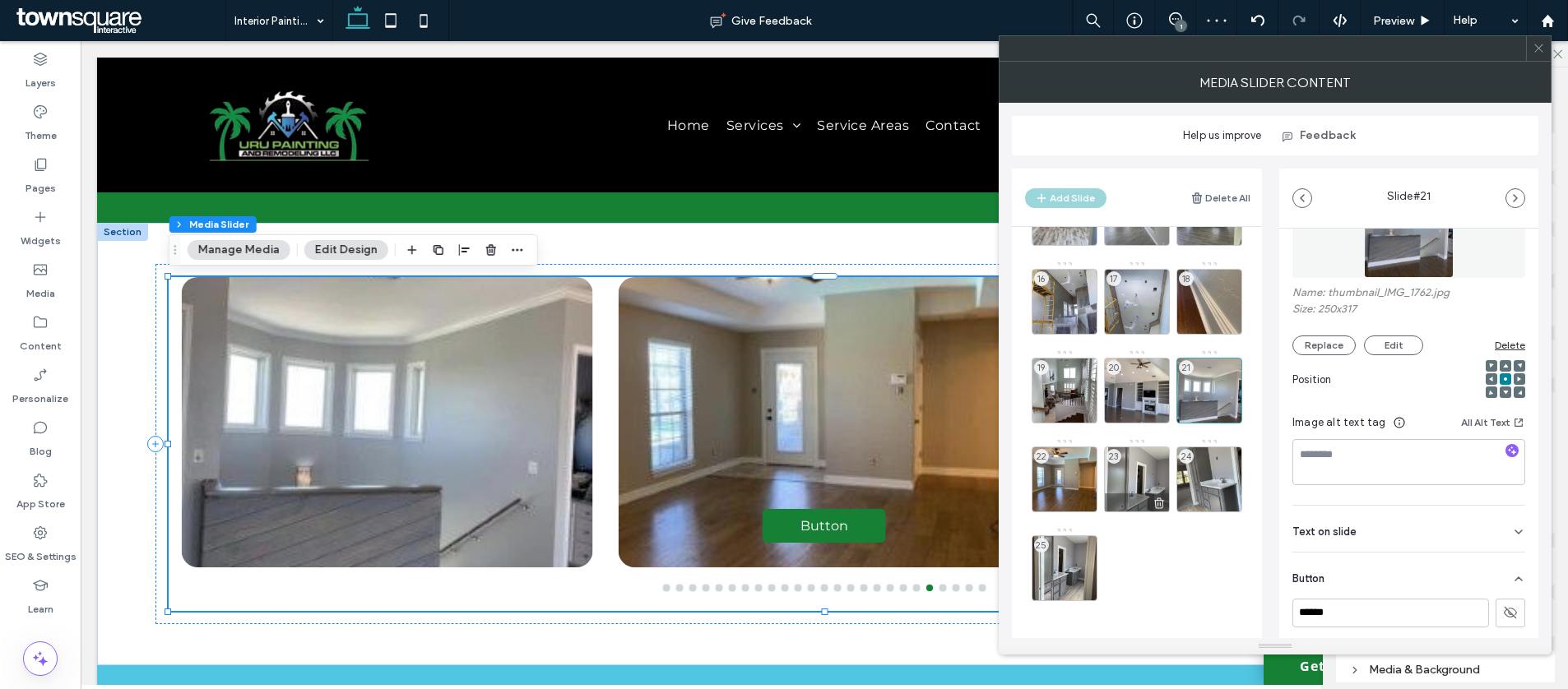 click on "22" at bounding box center [1065, 479] 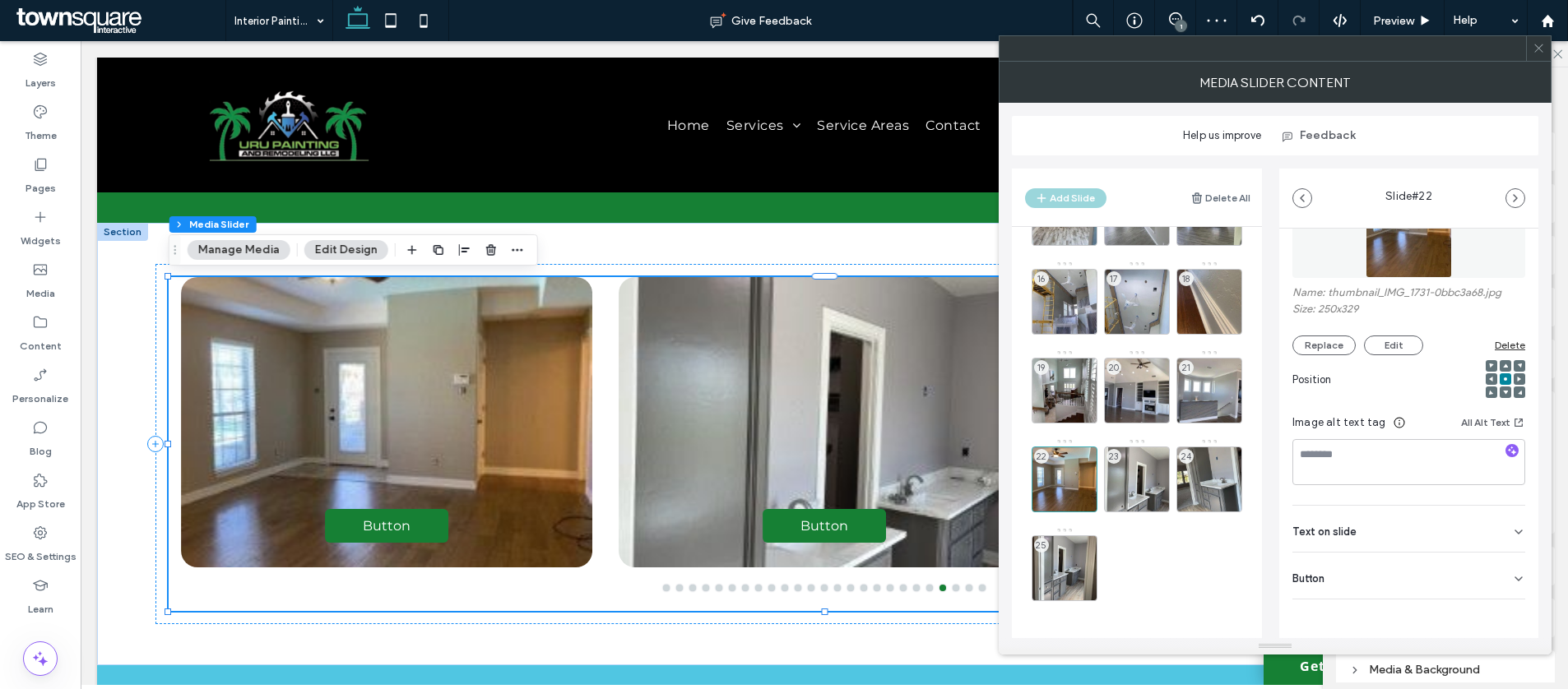 click on "Button" at bounding box center (1408, 576) 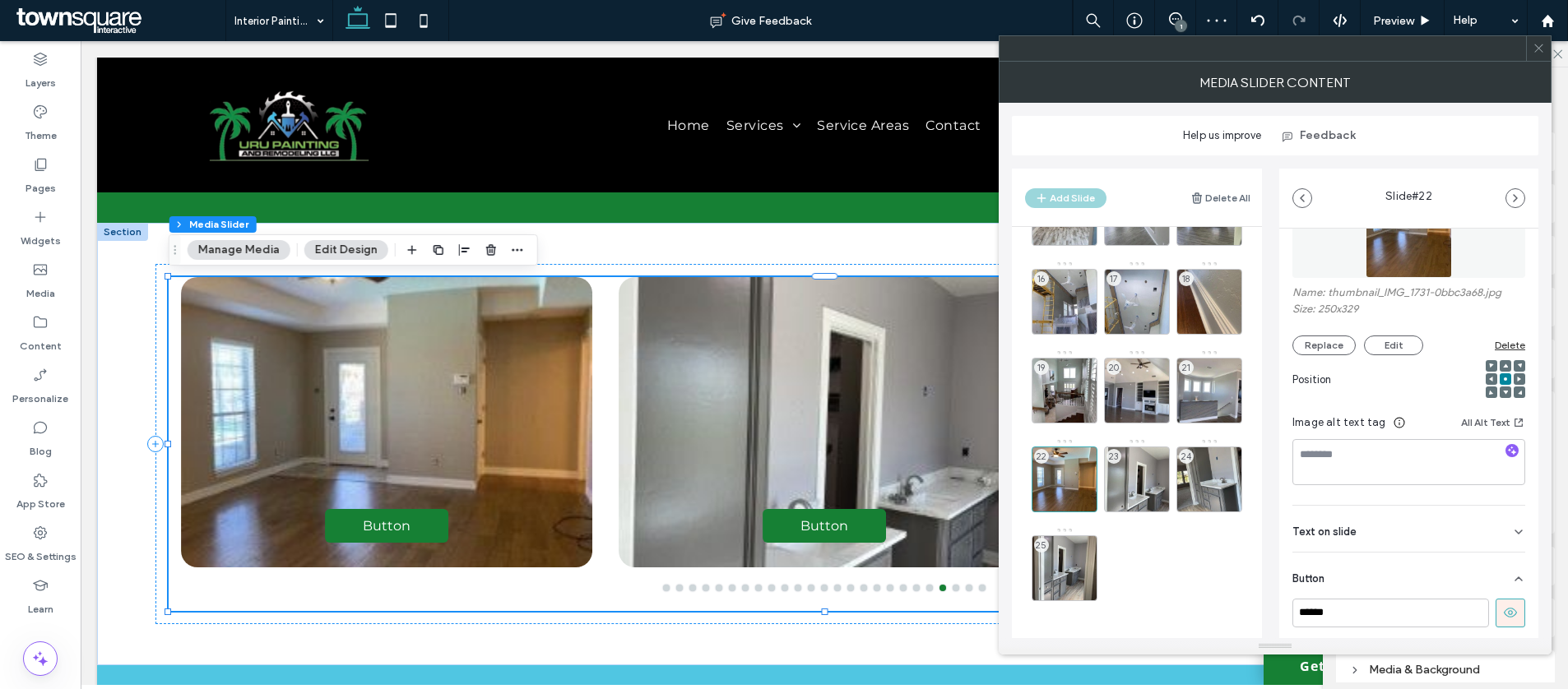 scroll, scrollTop: 110, scrollLeft: 0, axis: vertical 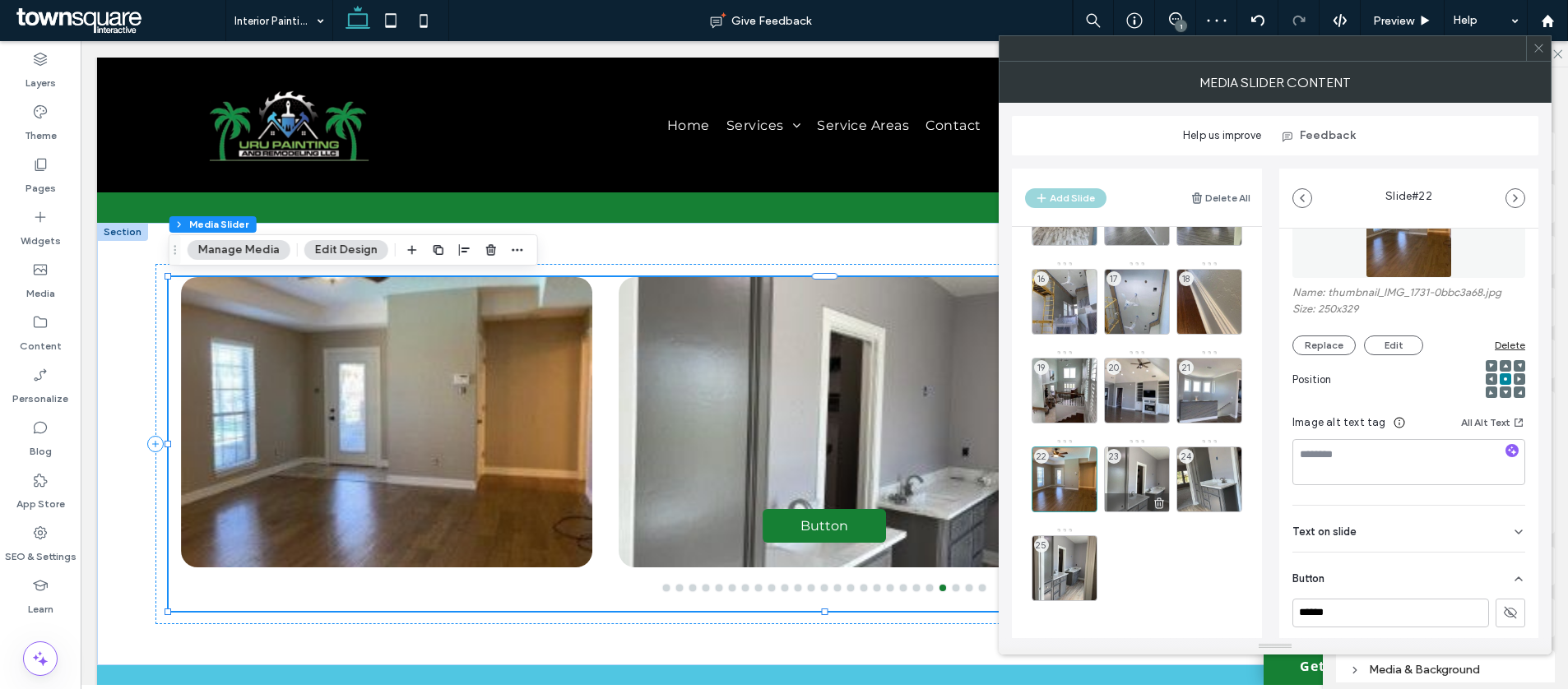 click on "23" at bounding box center (1137, 479) 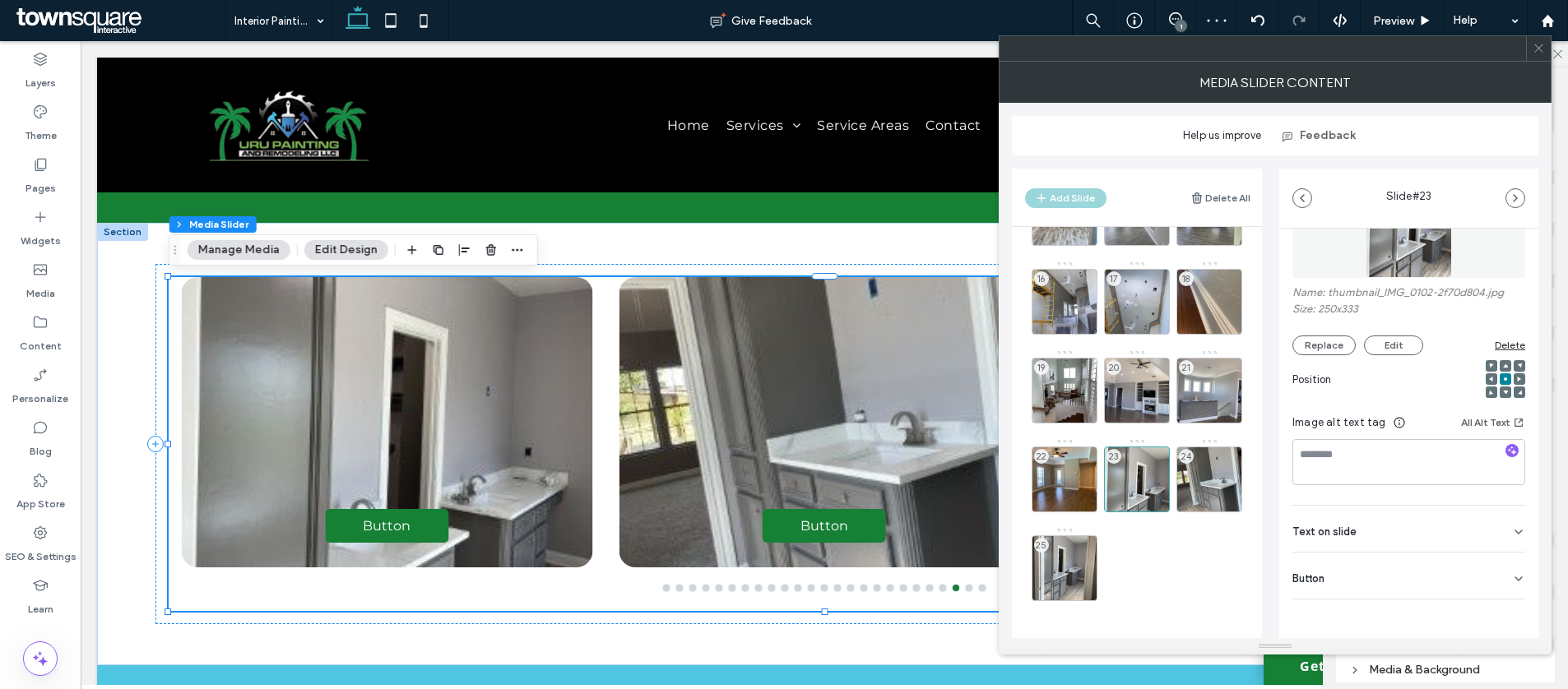 drag, startPoint x: 1473, startPoint y: 565, endPoint x: 1515, endPoint y: 599, distance: 54.037024 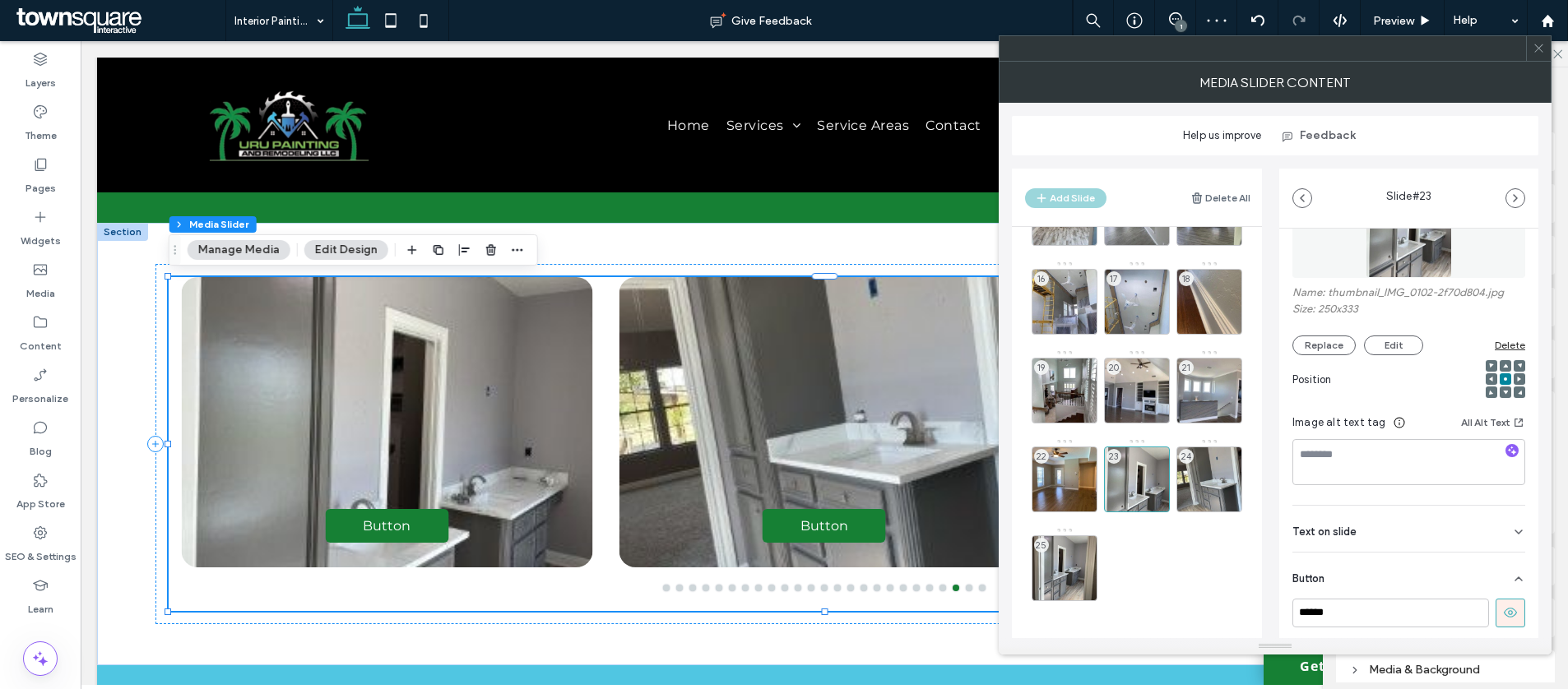 scroll, scrollTop: 110, scrollLeft: 0, axis: vertical 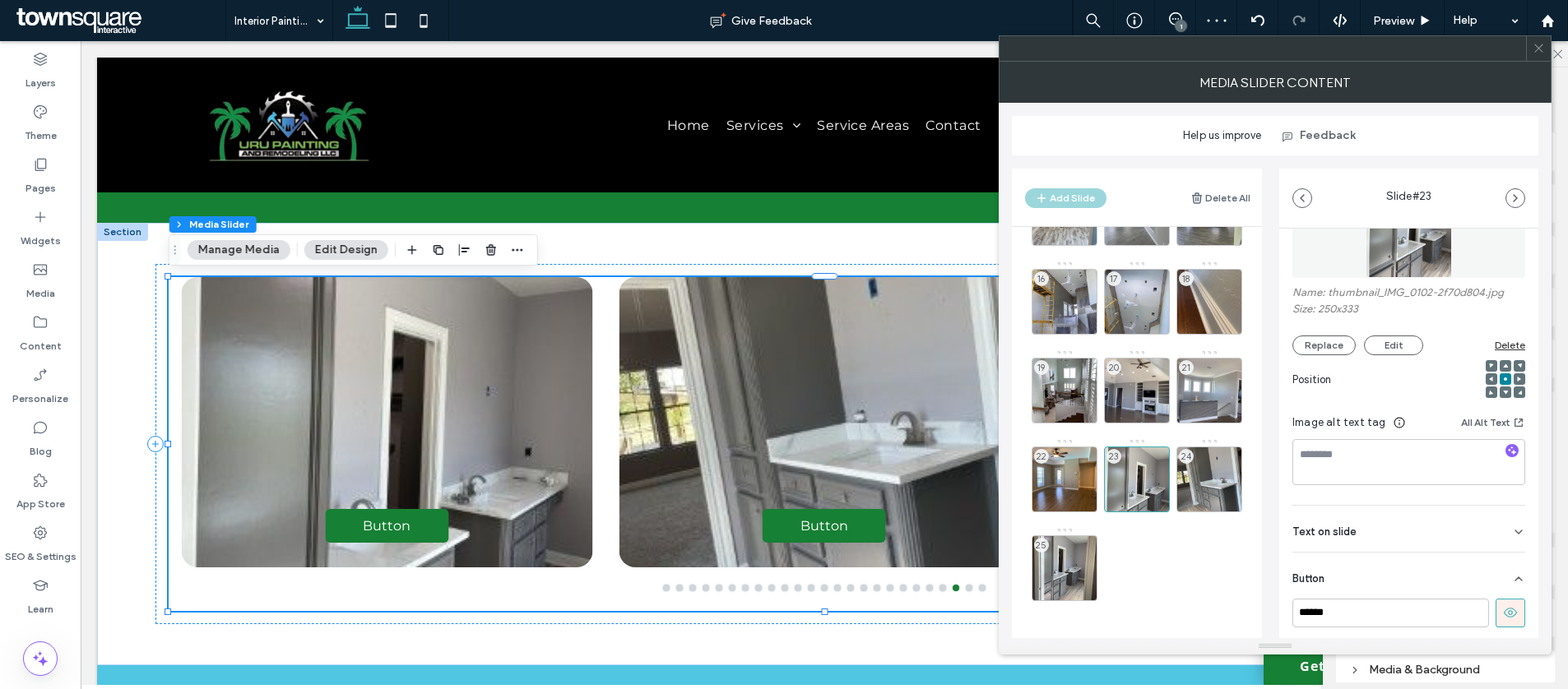 click at bounding box center (1510, 613) 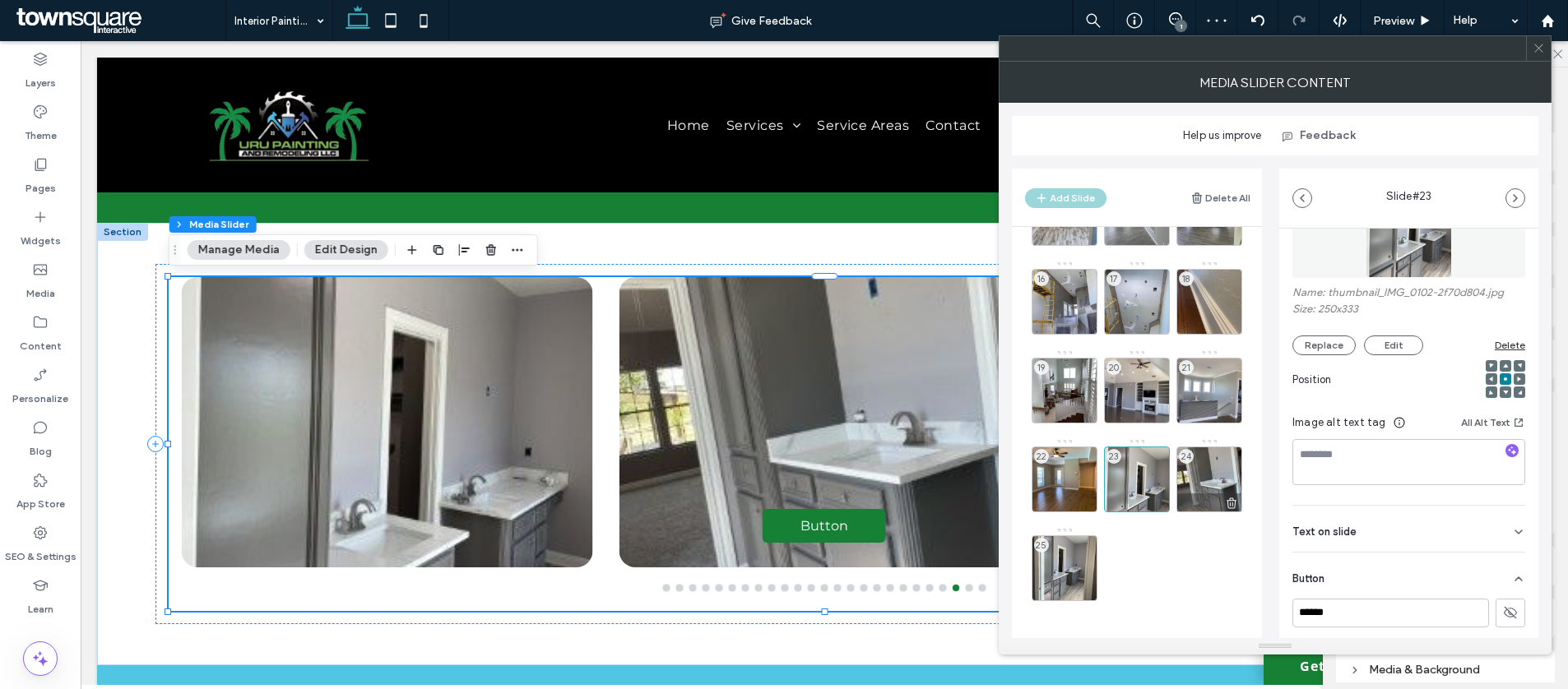 click on "24" at bounding box center (1209, 479) 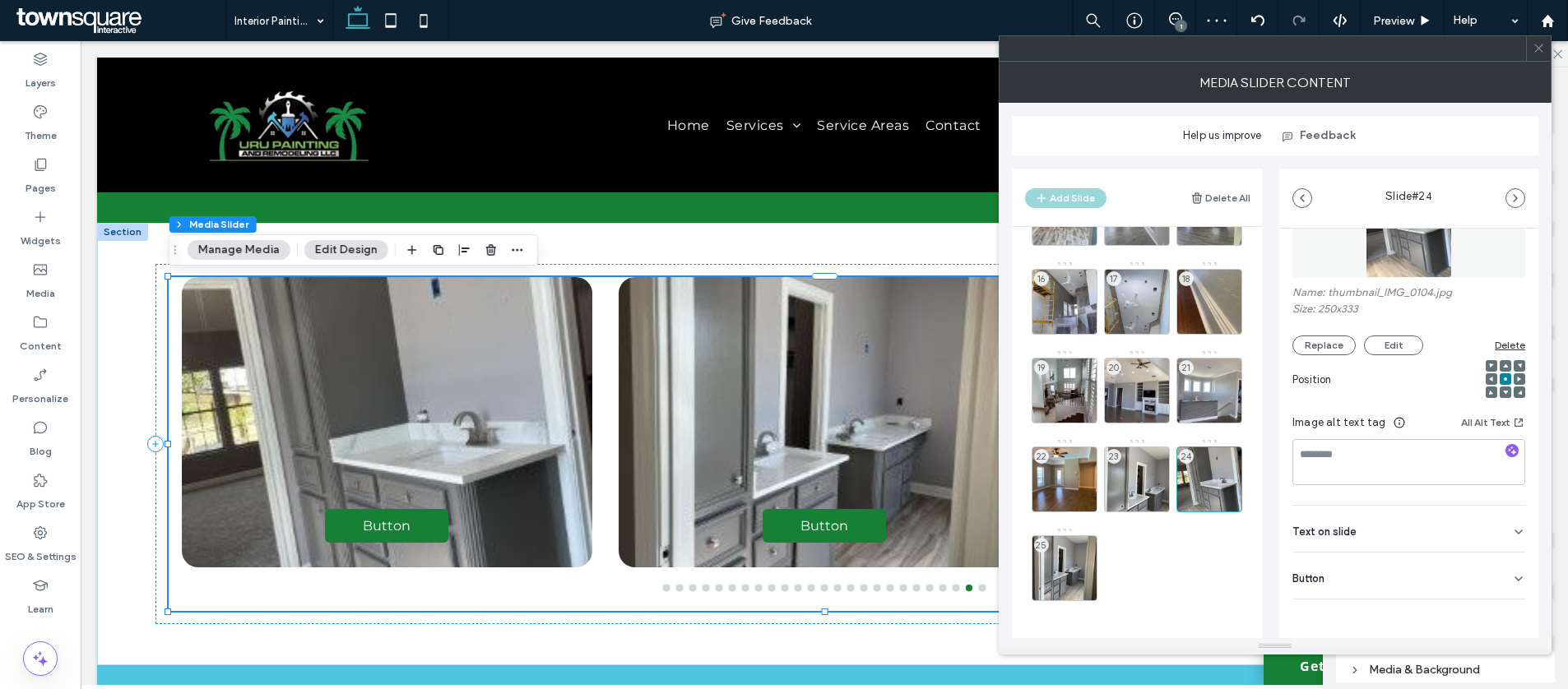 click on "Button" at bounding box center (1408, 576) 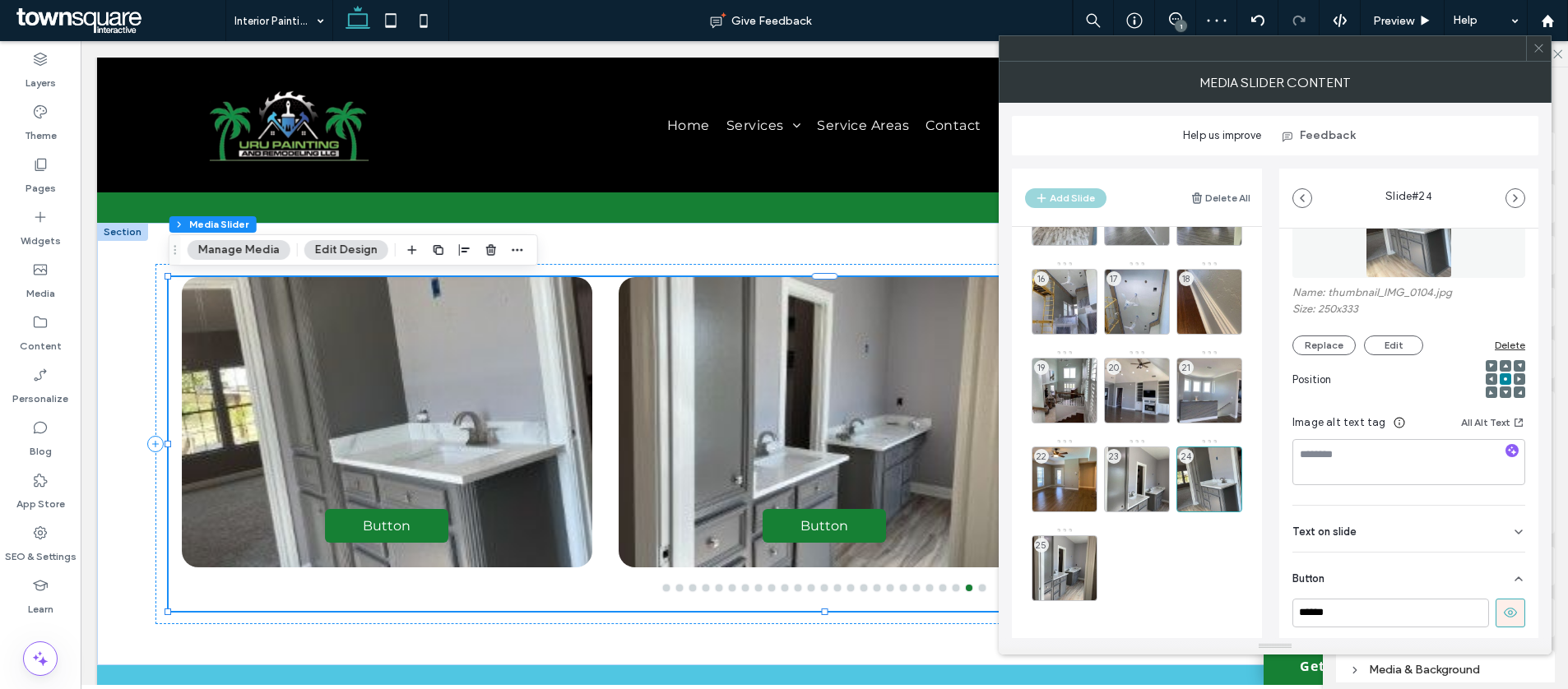 click 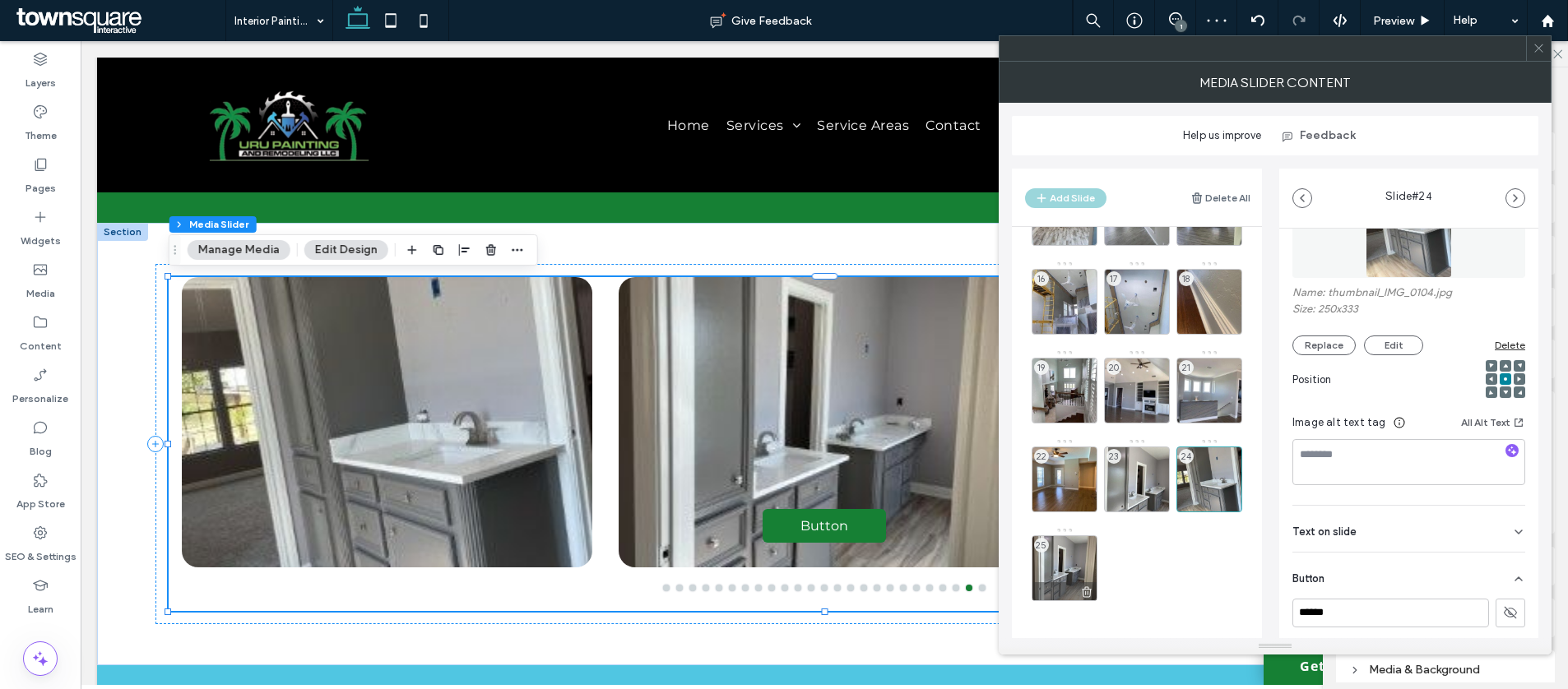 click on "25" at bounding box center [1065, 568] 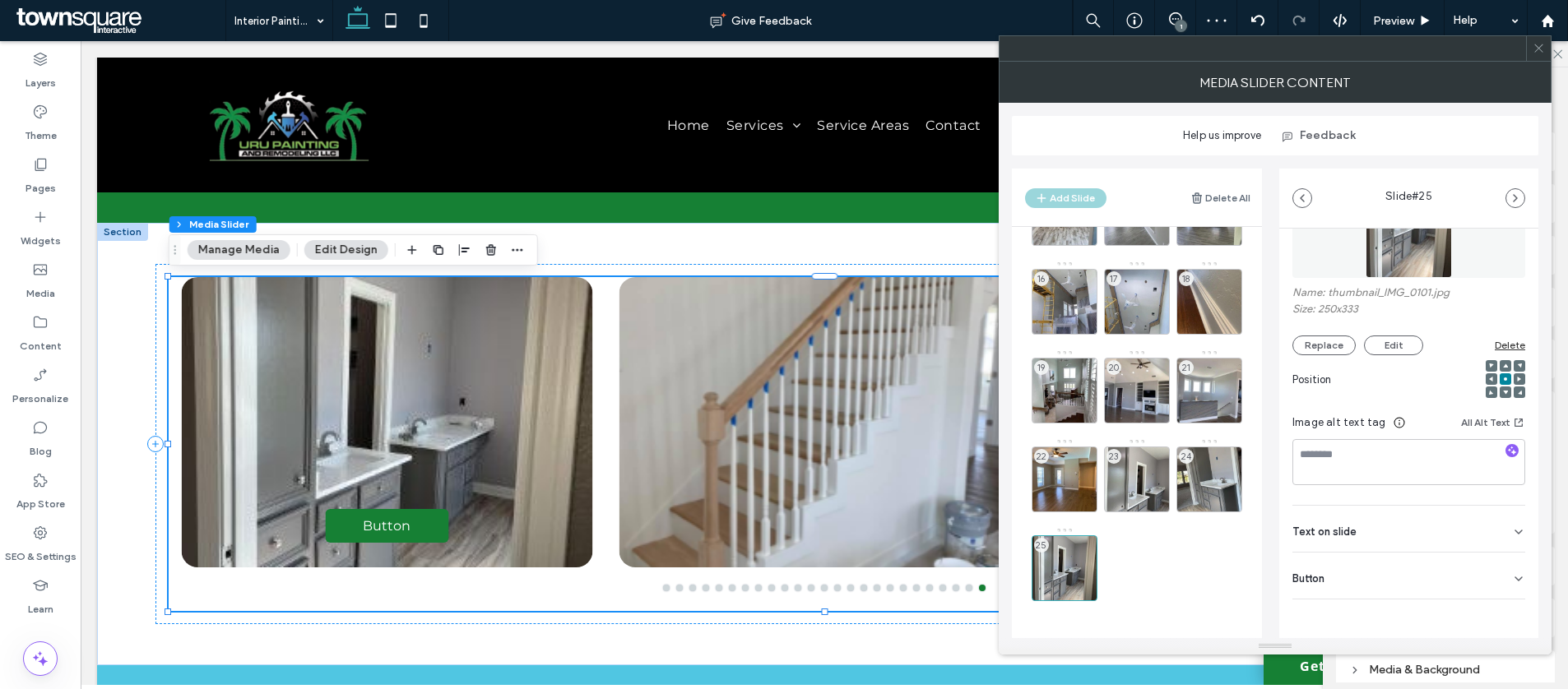 click 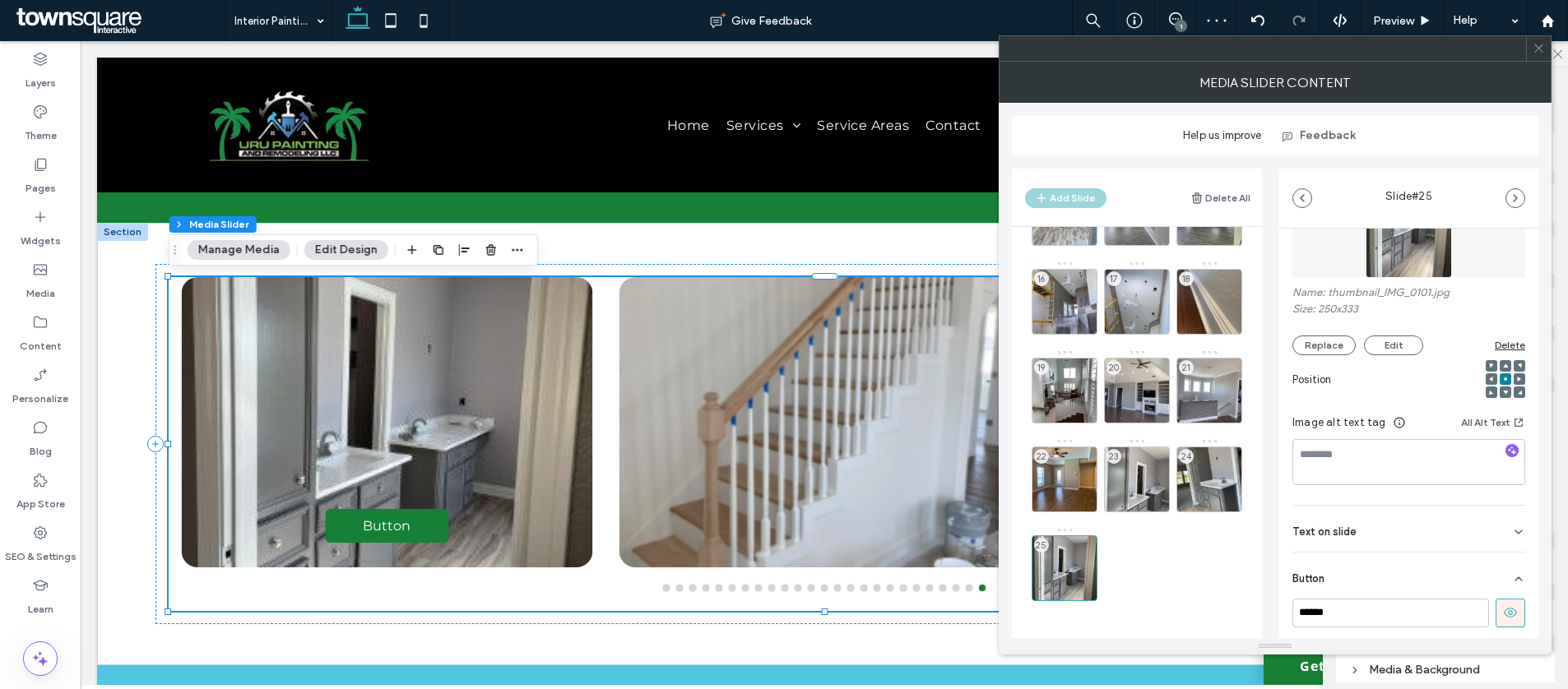 click 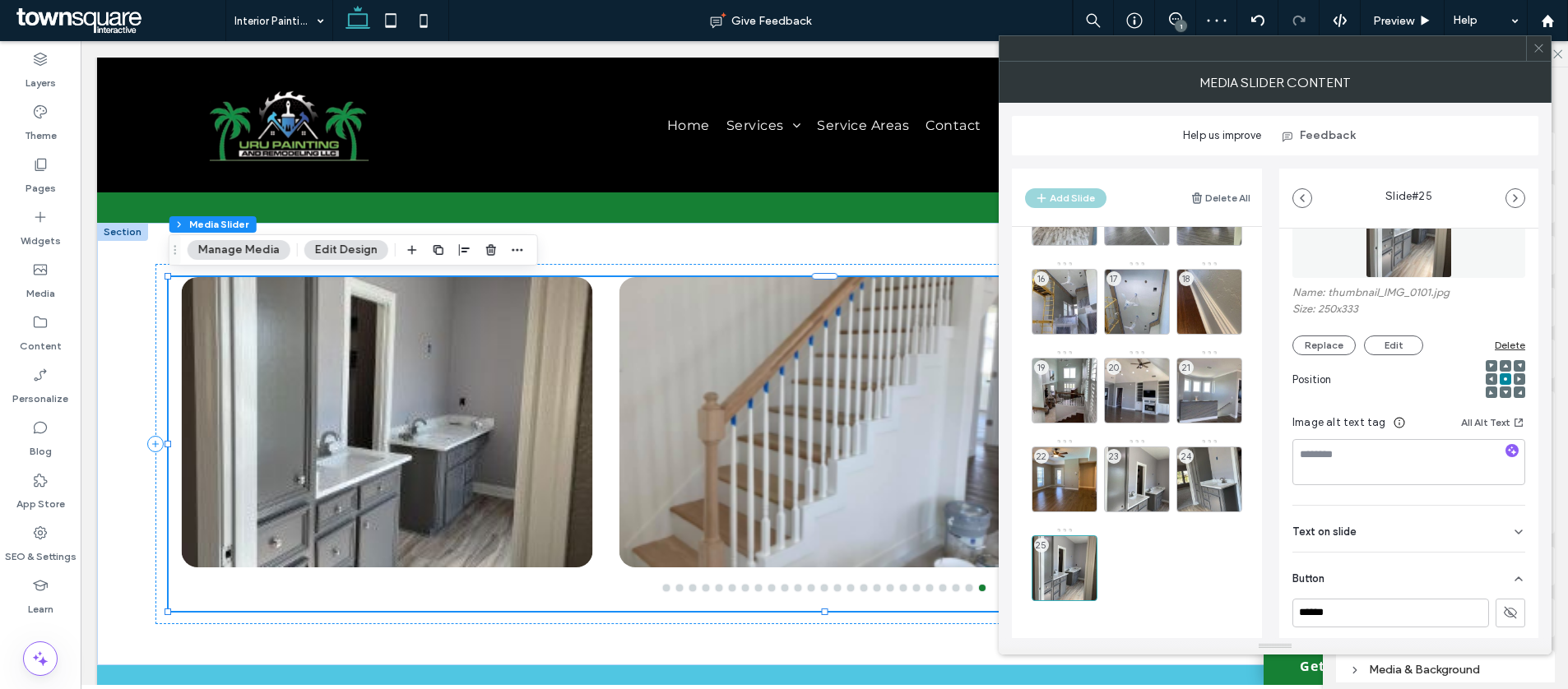 click at bounding box center [1538, 49] 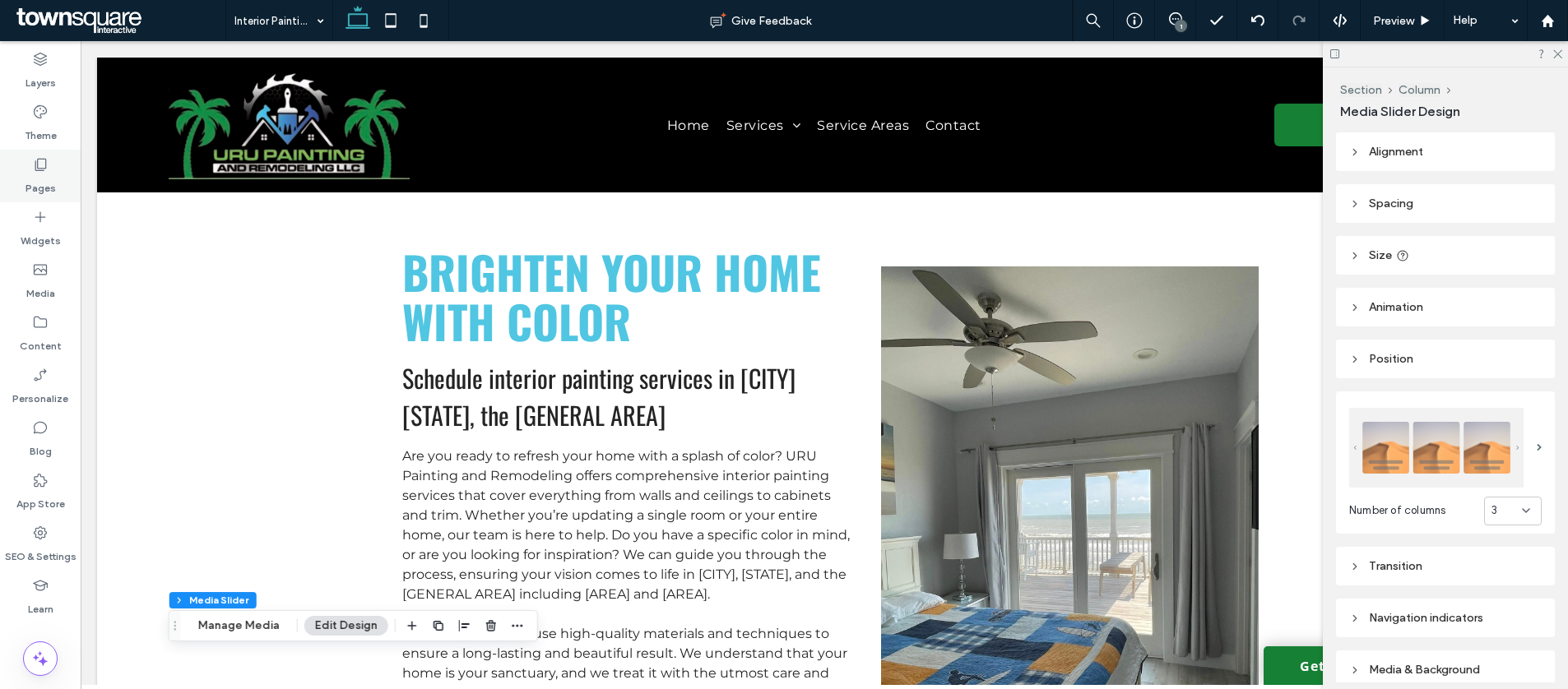 click 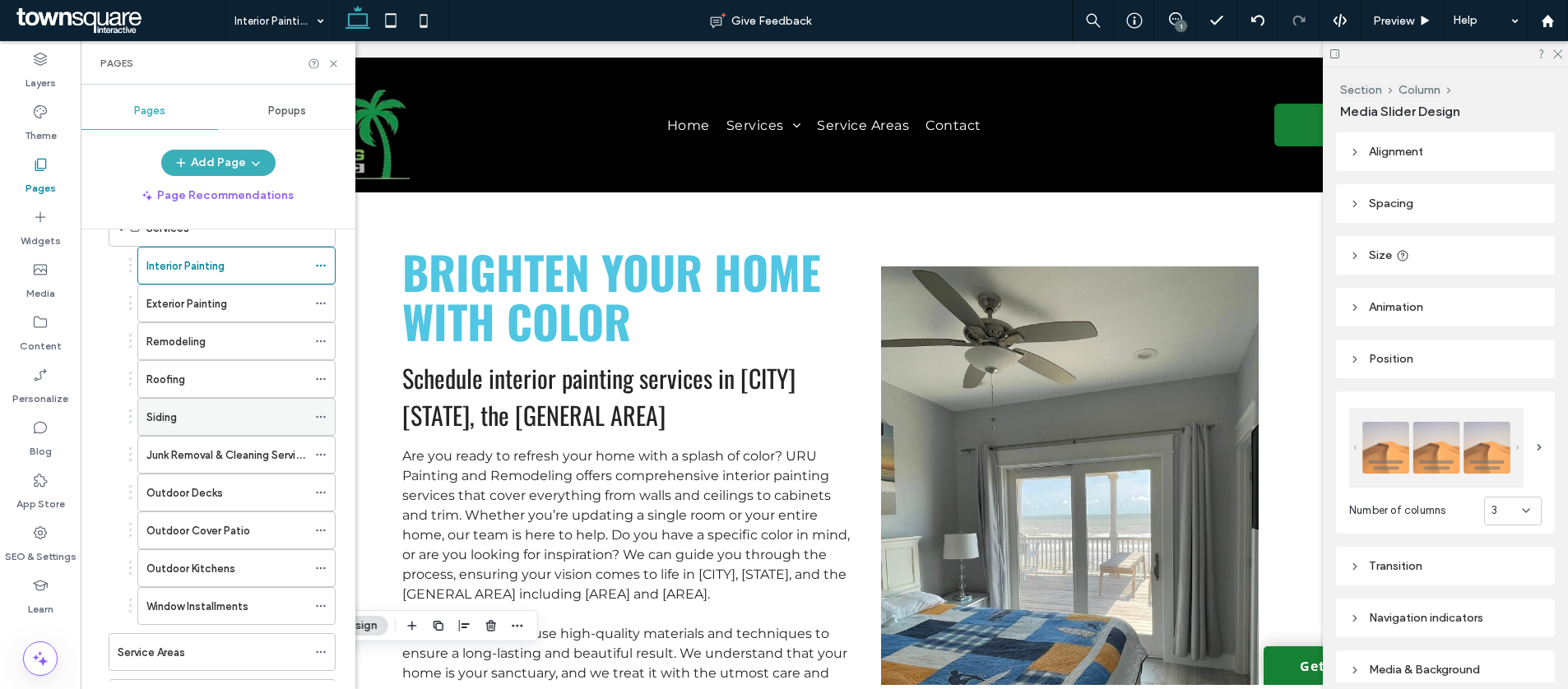 scroll, scrollTop: 87, scrollLeft: 0, axis: vertical 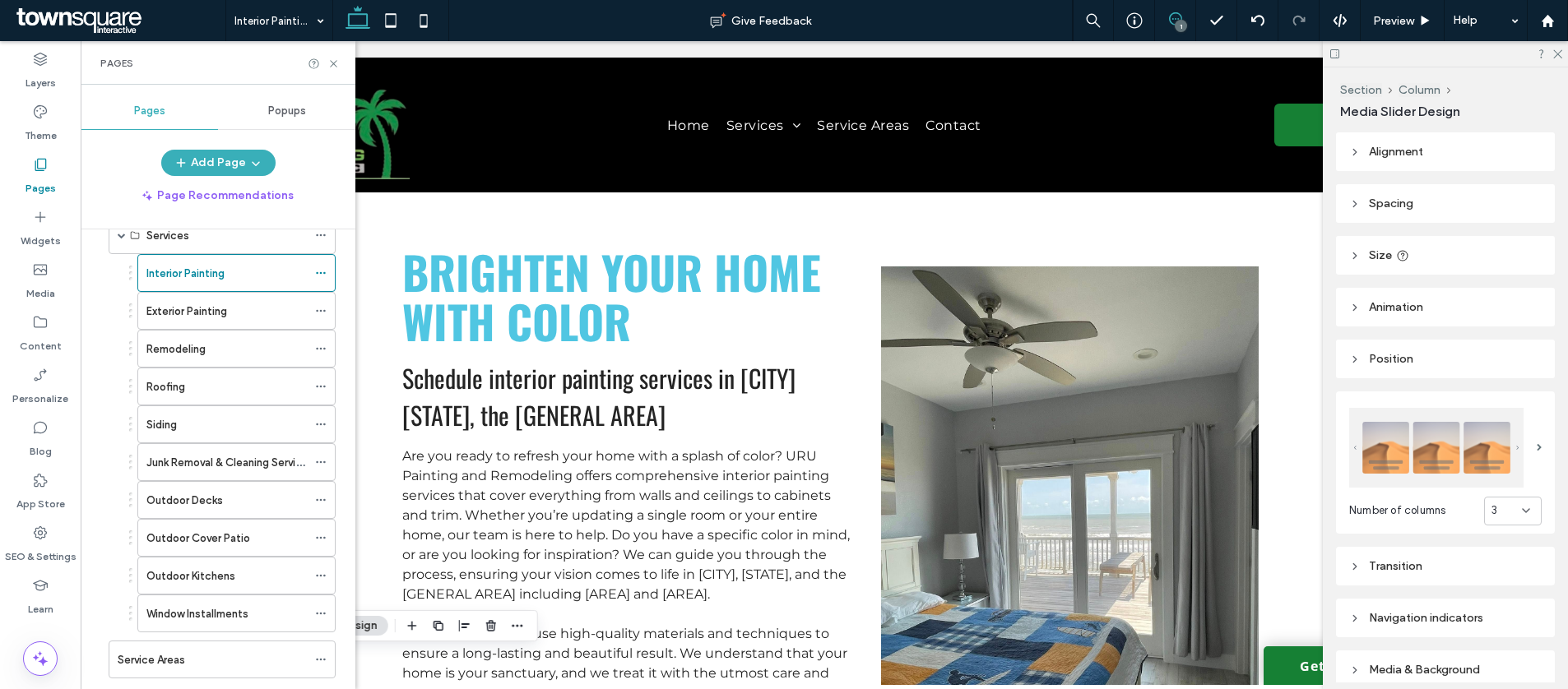 click 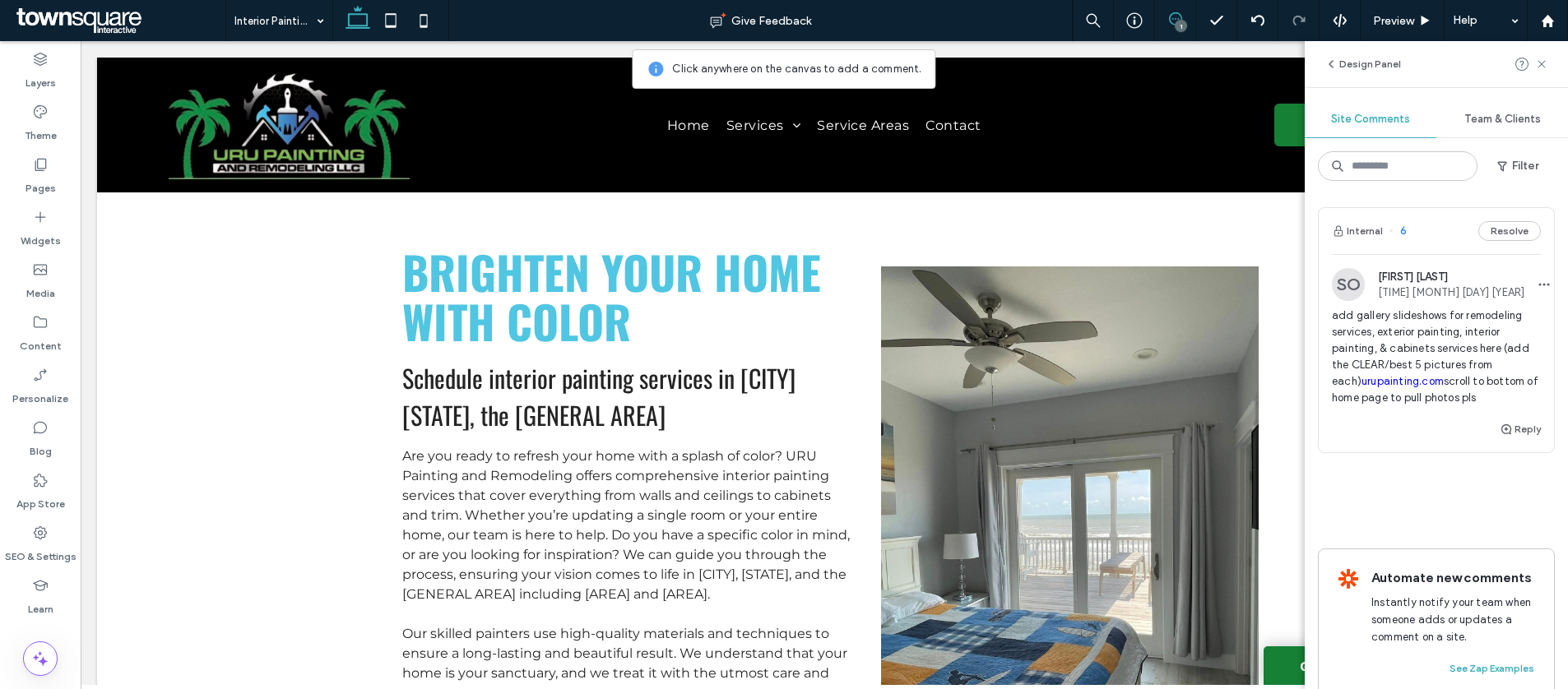click on "SO [FIRST] [LAST] [TIME] [MONTH] [DAY] [YEAR]" at bounding box center [1436, 284] 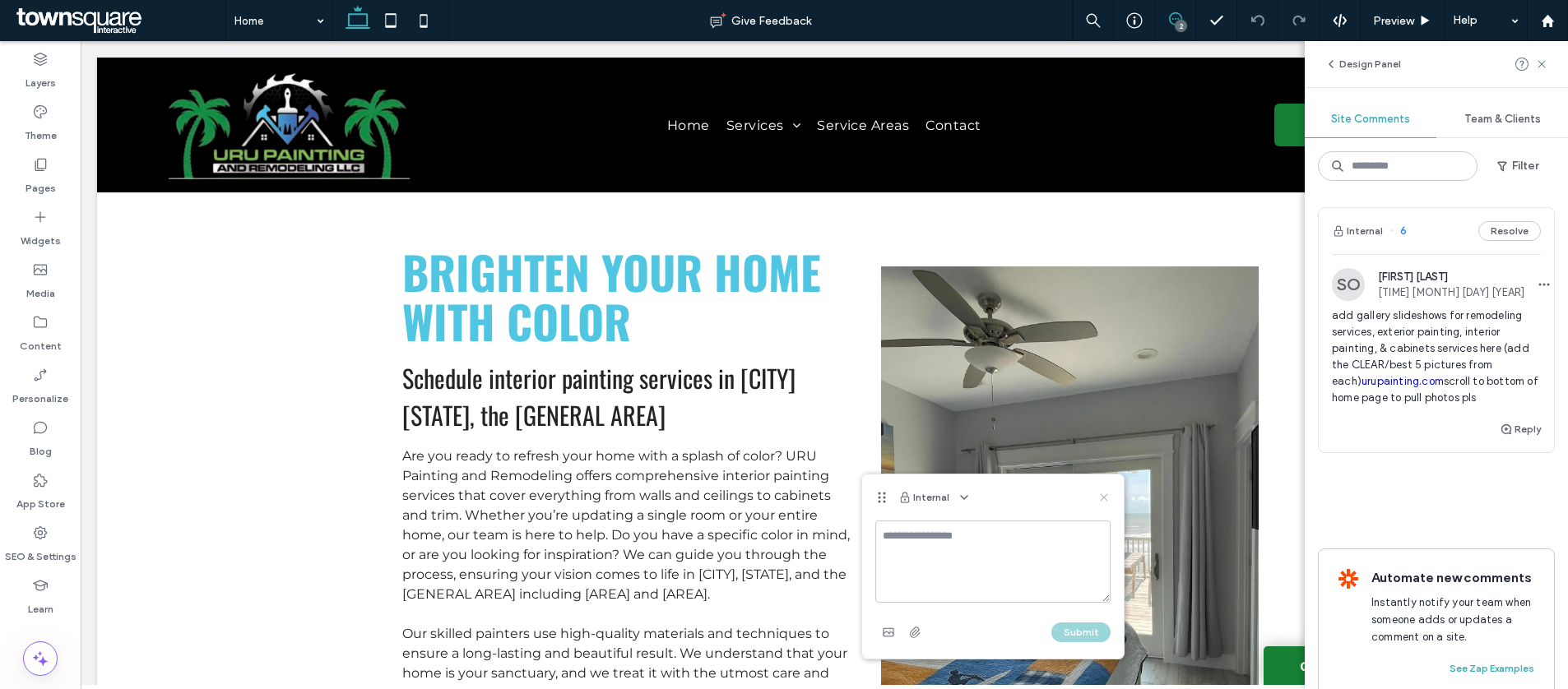 click 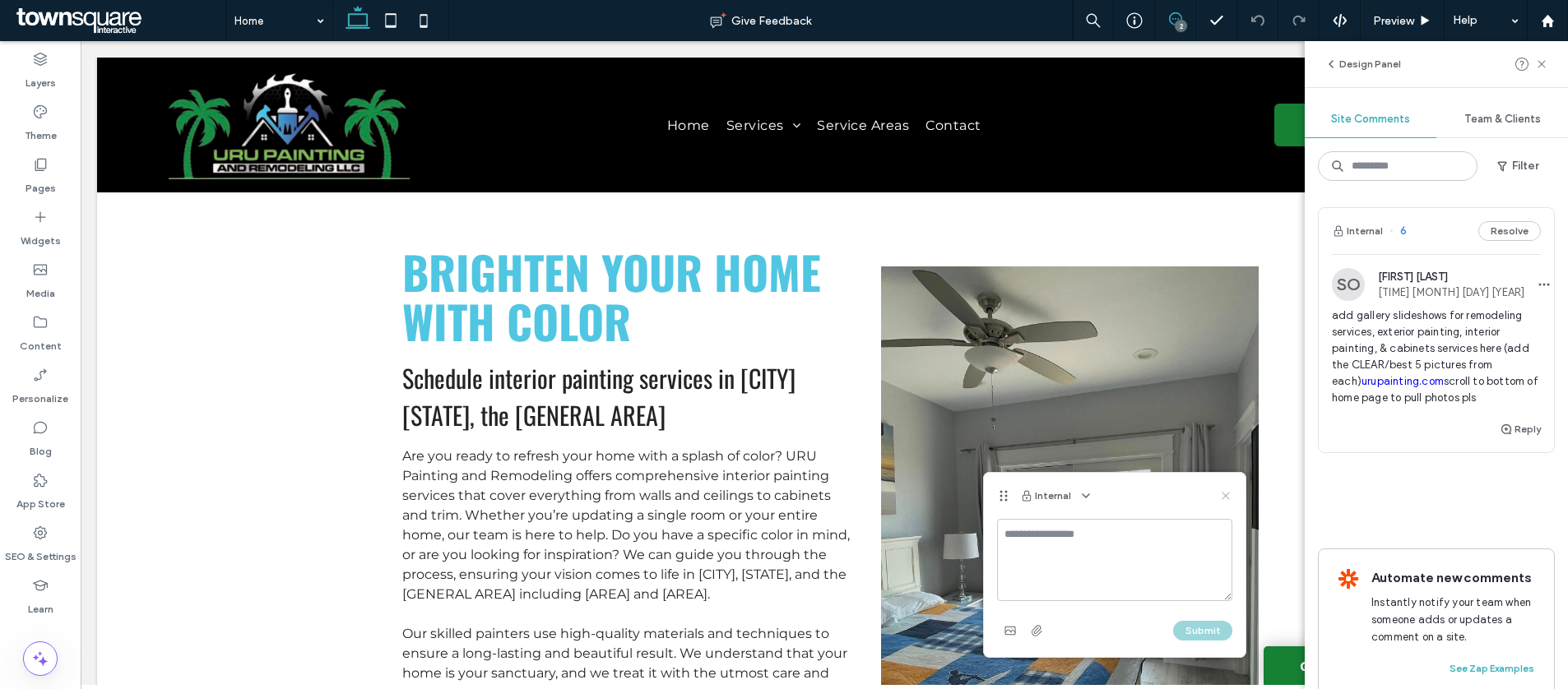 click 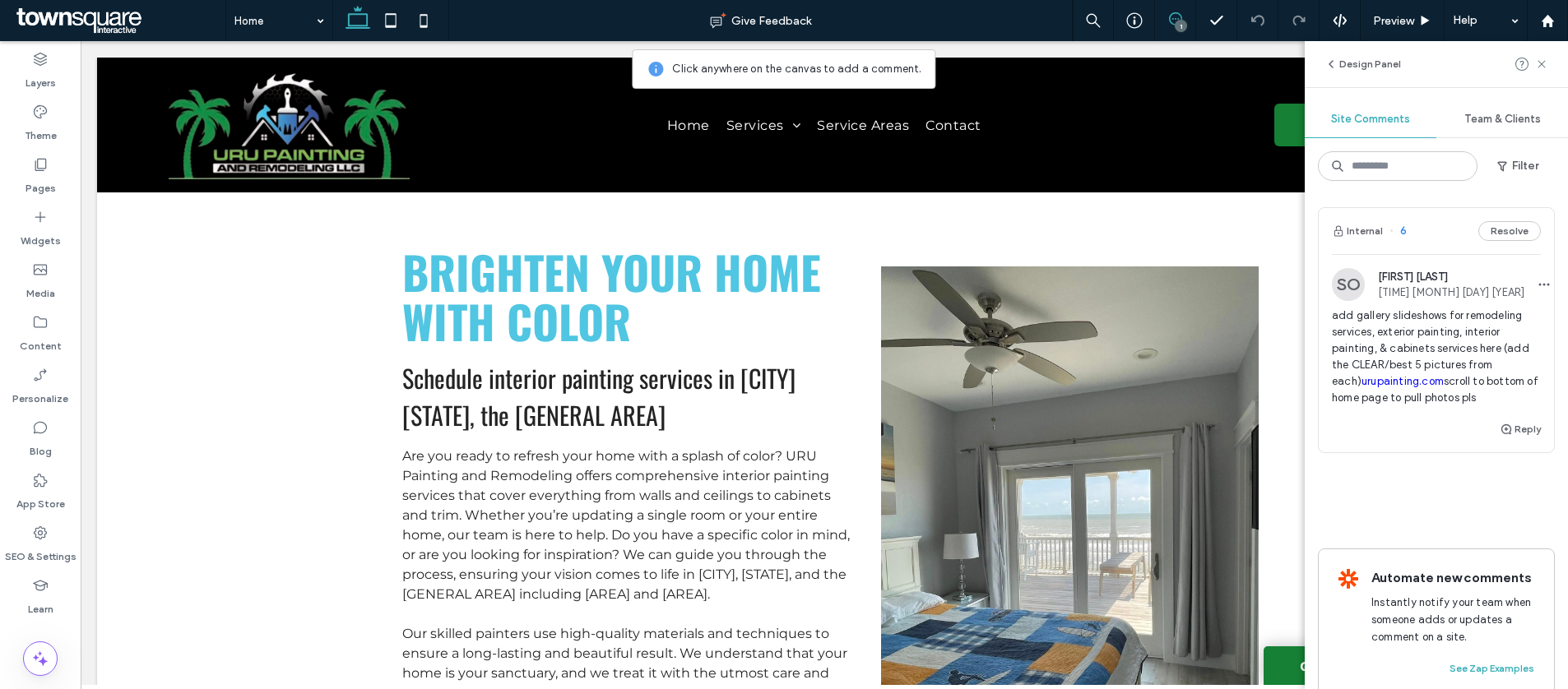 drag, startPoint x: 1546, startPoint y: 63, endPoint x: 1497, endPoint y: 86, distance: 54.129474 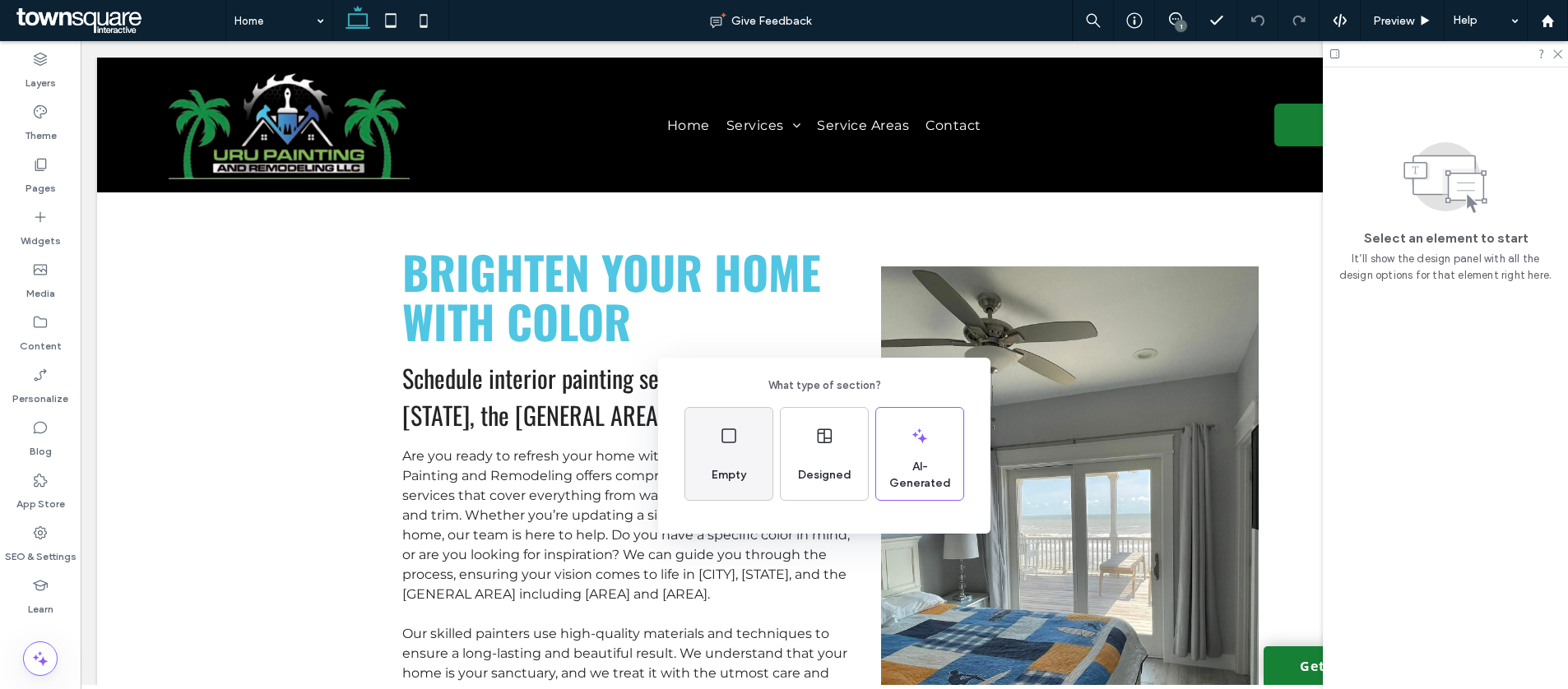 click on "Empty" at bounding box center (729, 475) 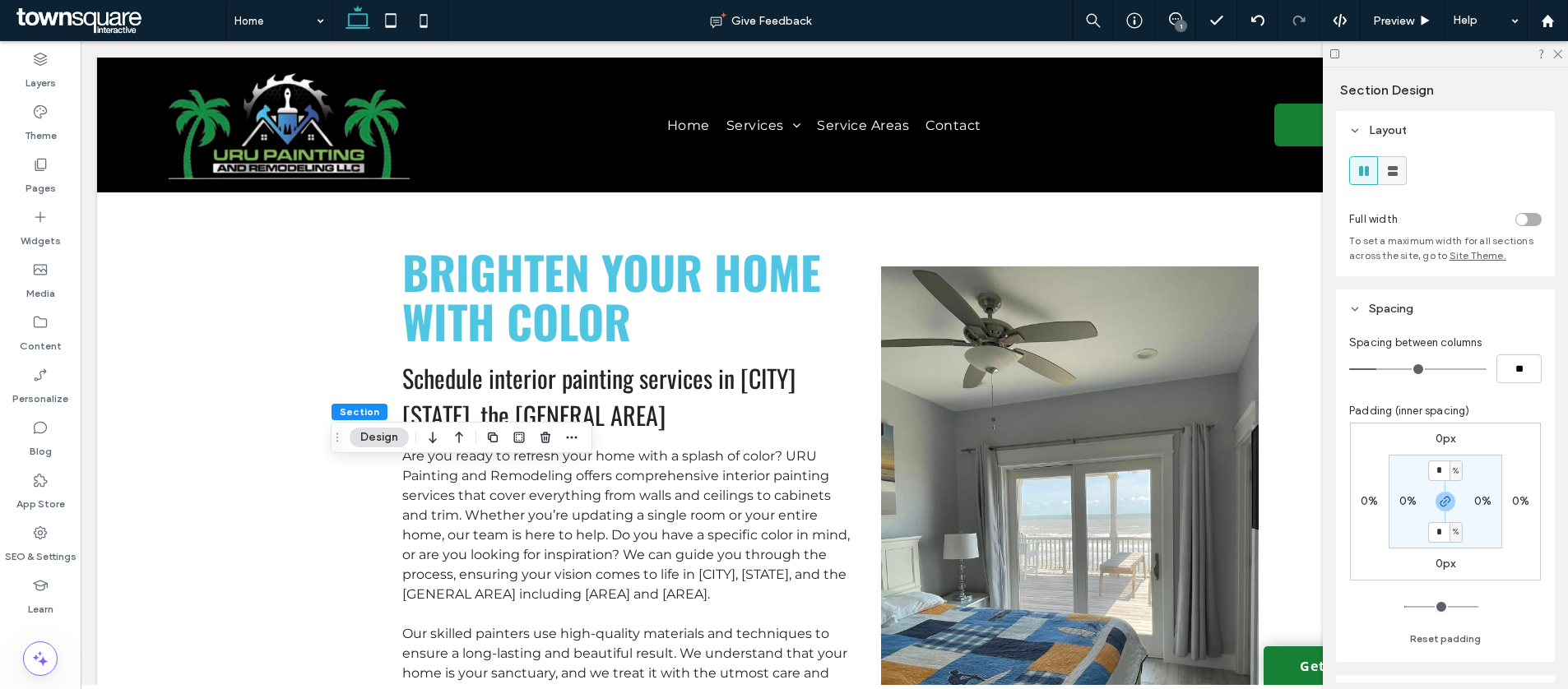 click at bounding box center (1392, 170) 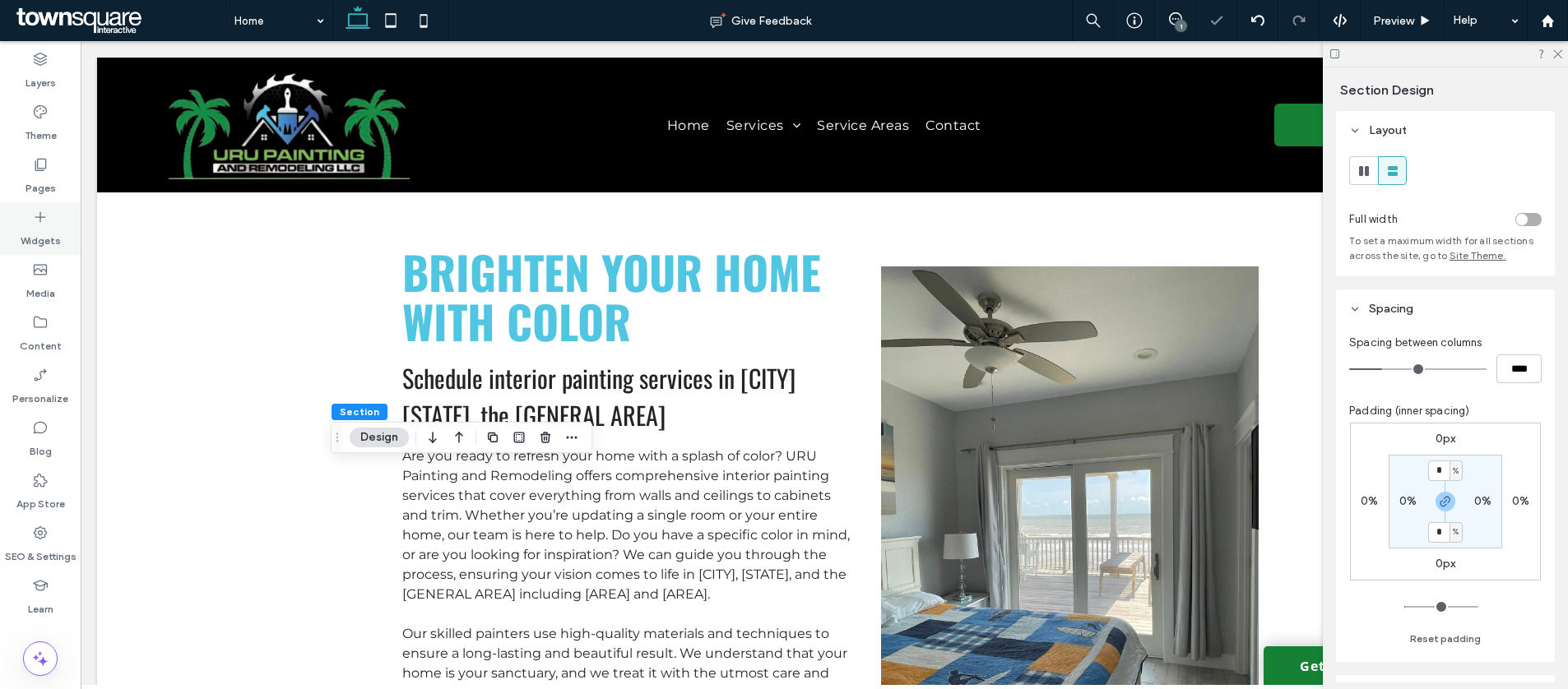 click on "Widgets" at bounding box center [40, 229] 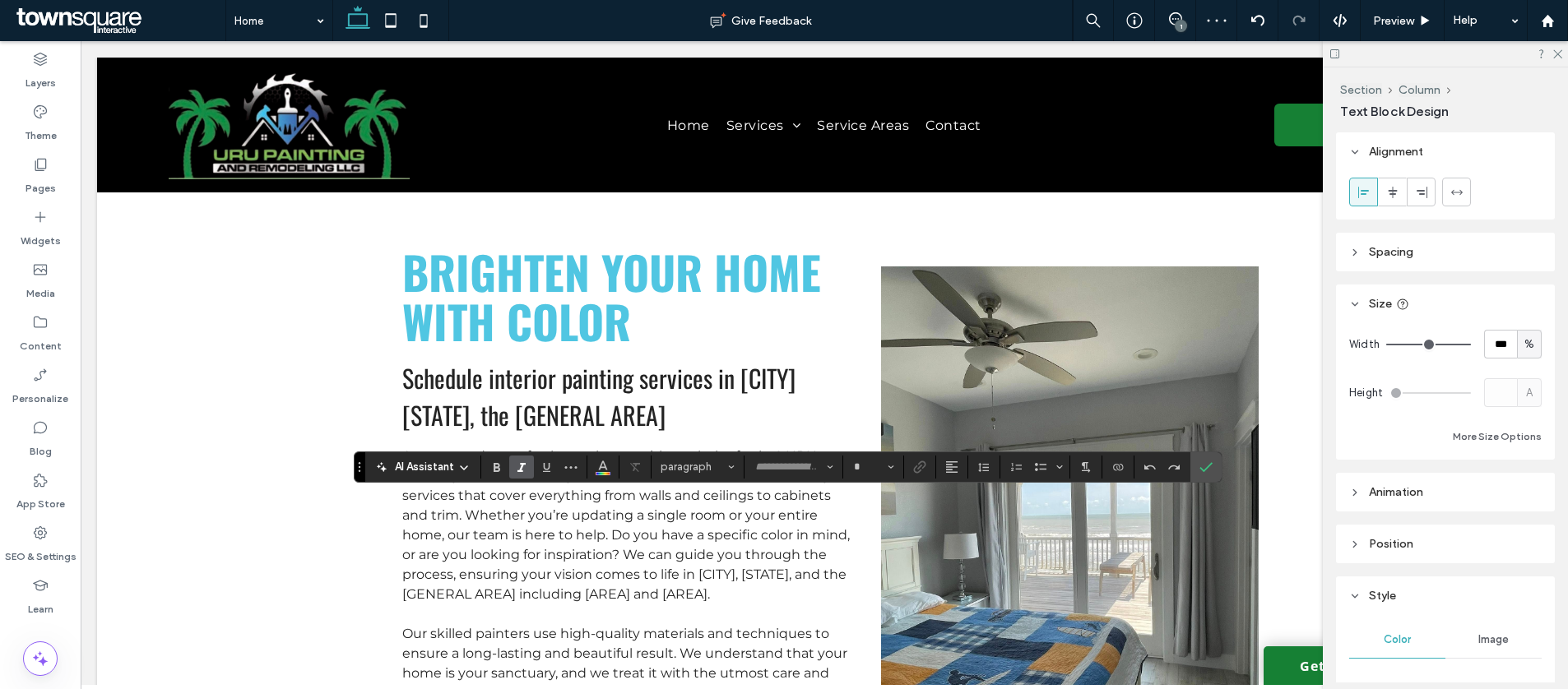 type on "**********" 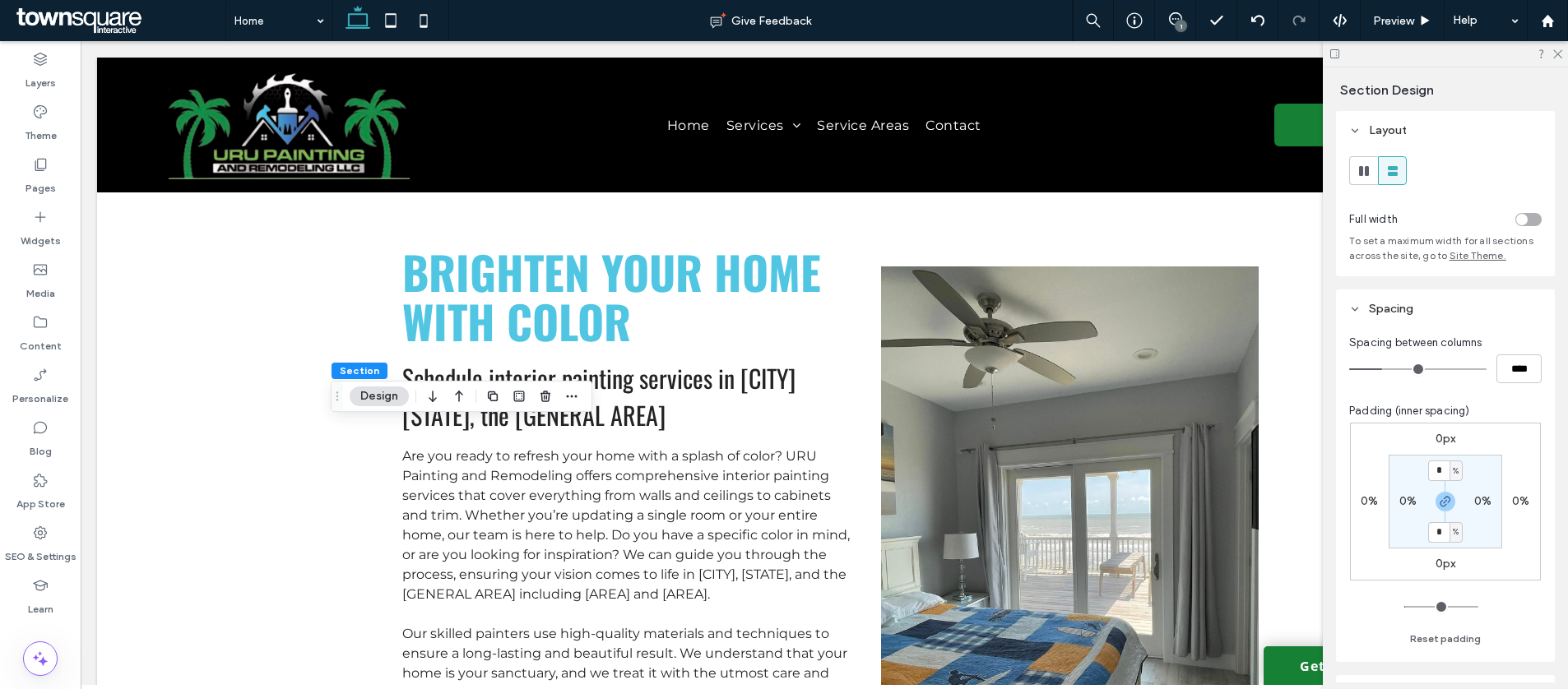 click on "0%" at bounding box center (1482, 501) 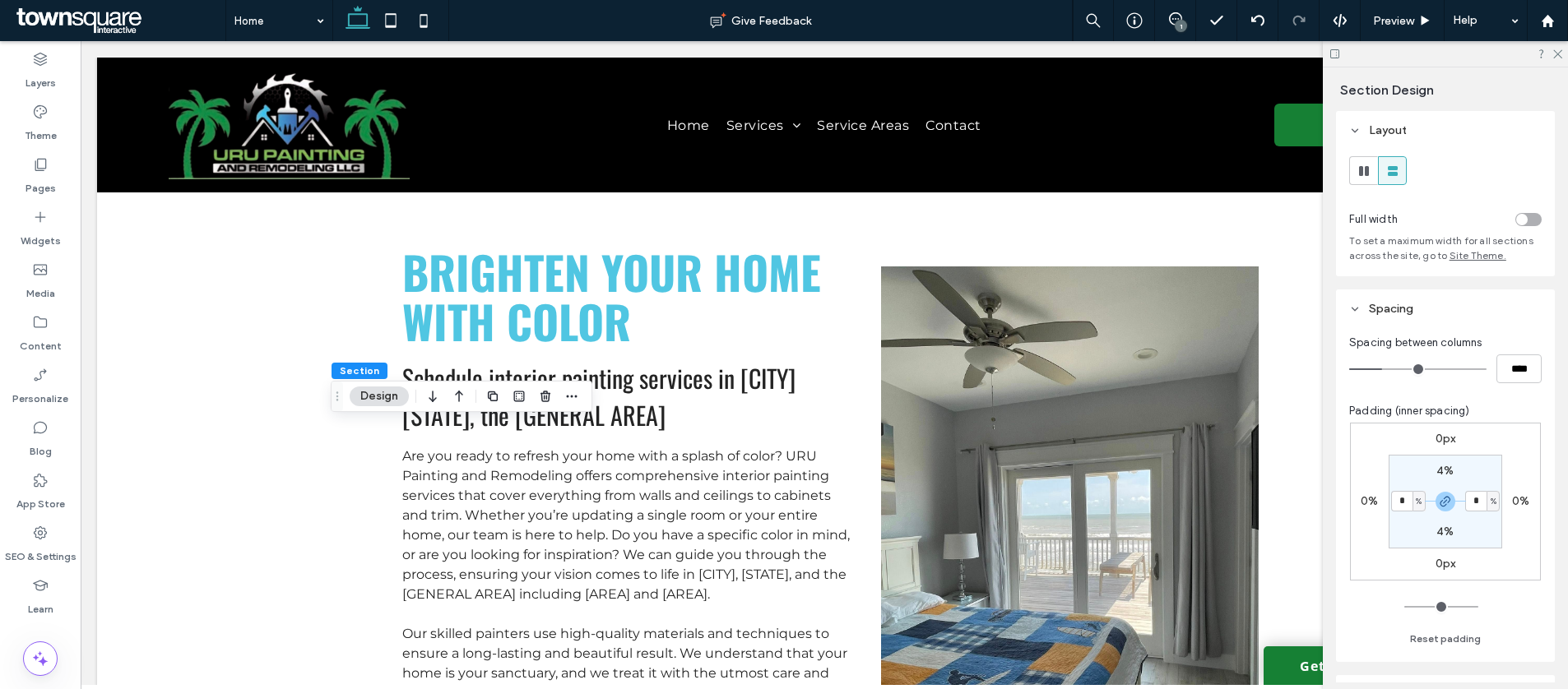 type on "*" 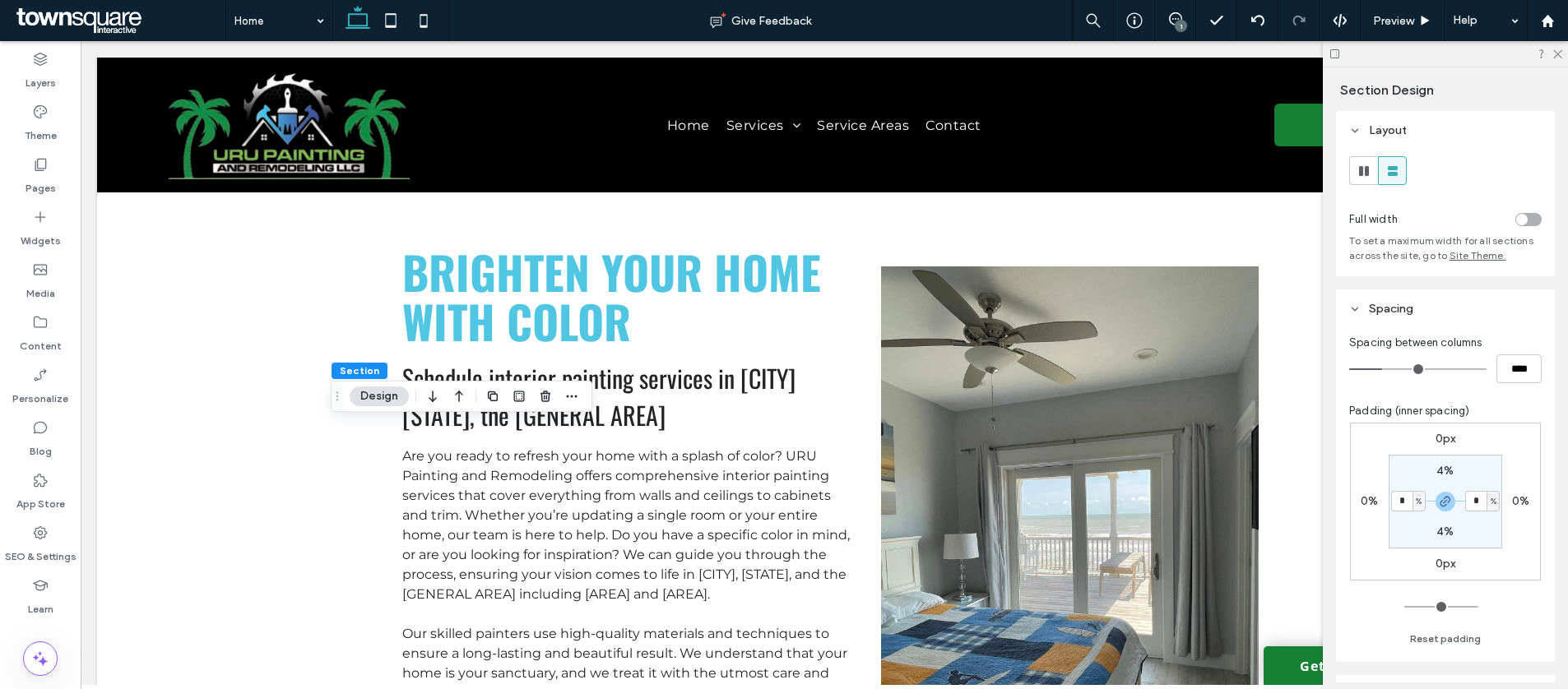type on "*" 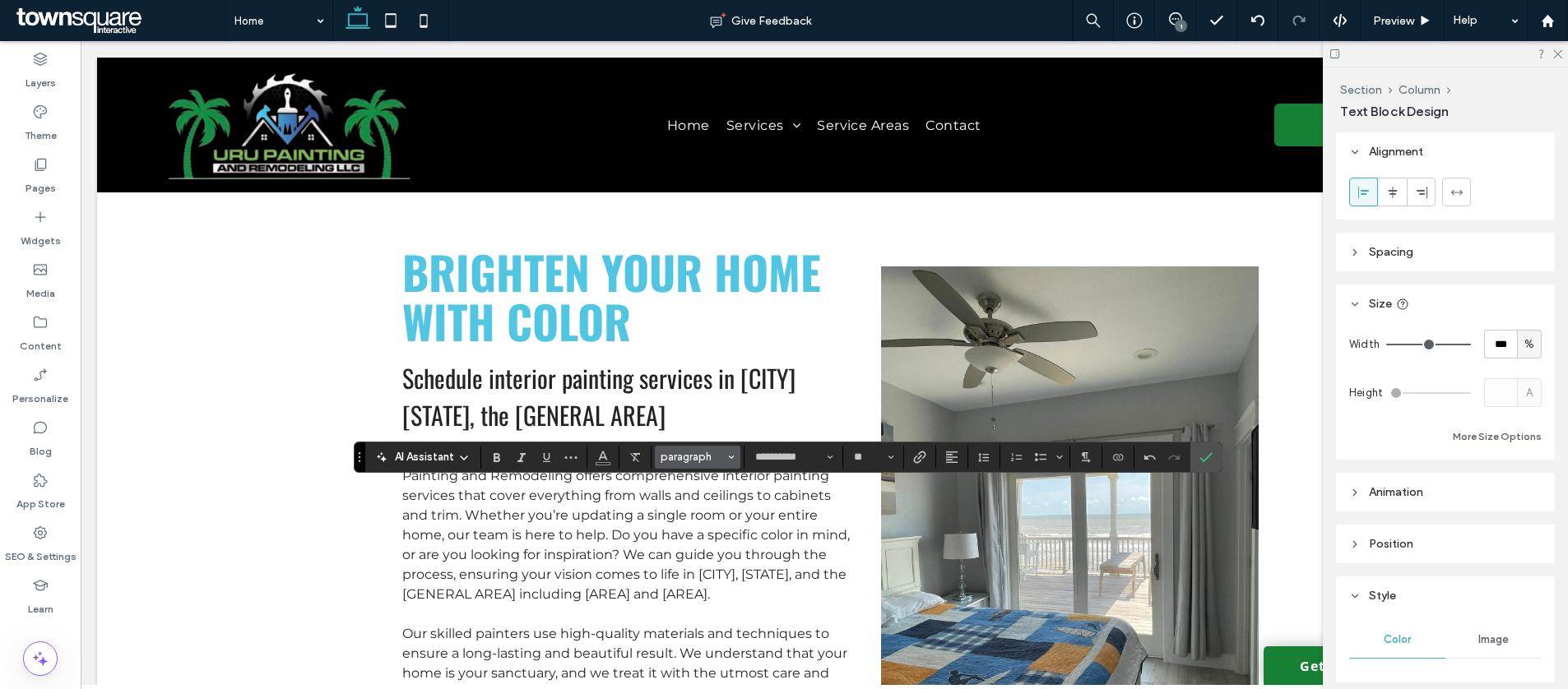 click on "paragraph" at bounding box center (693, 456) 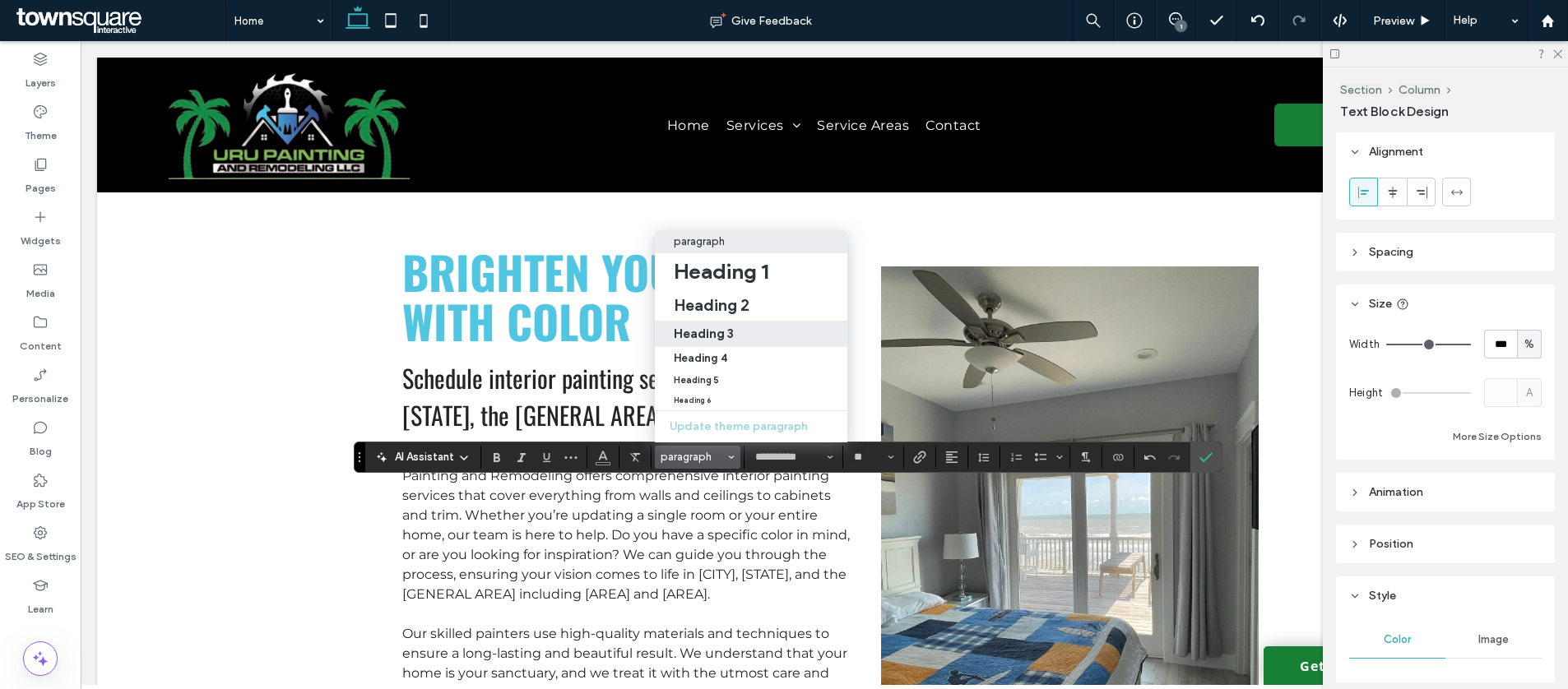 click on "Heading 3" at bounding box center (751, 334) 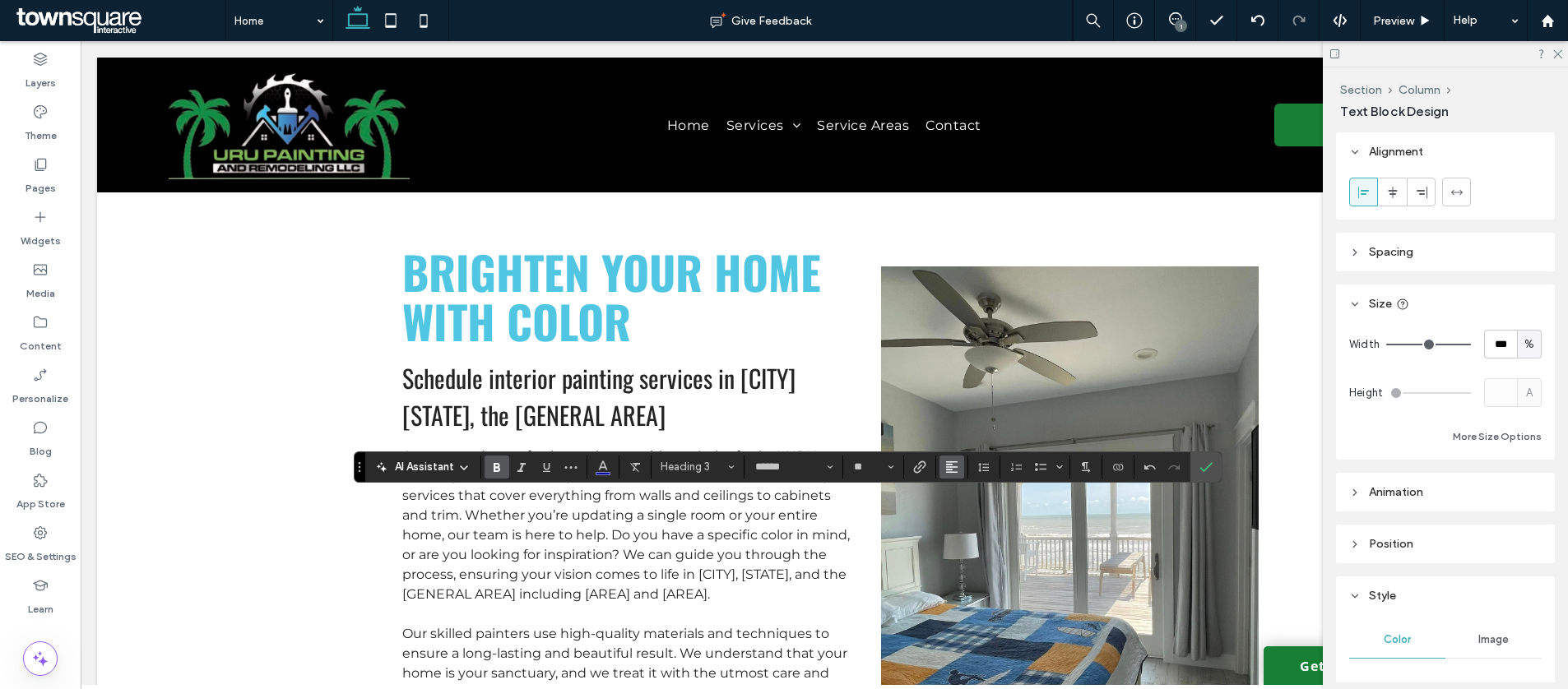 click at bounding box center (952, 467) 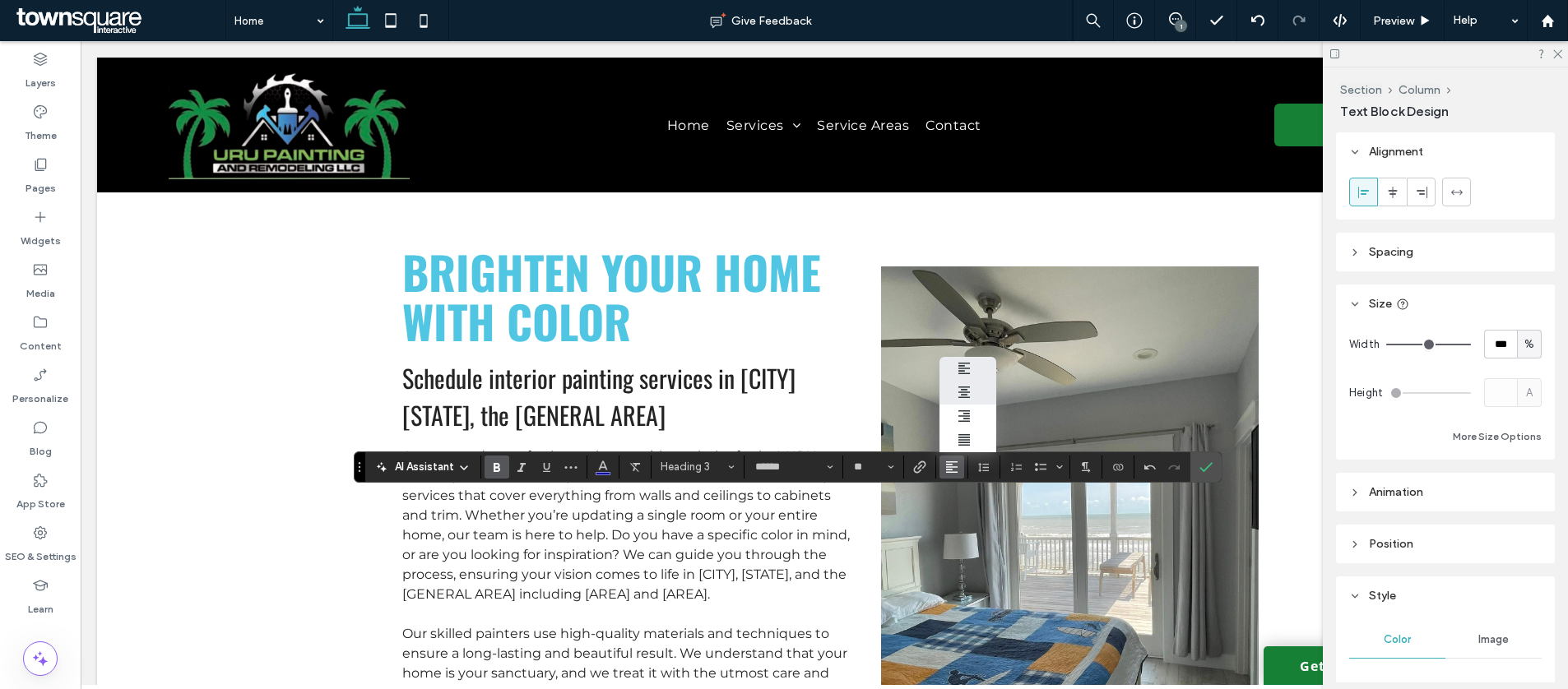 click 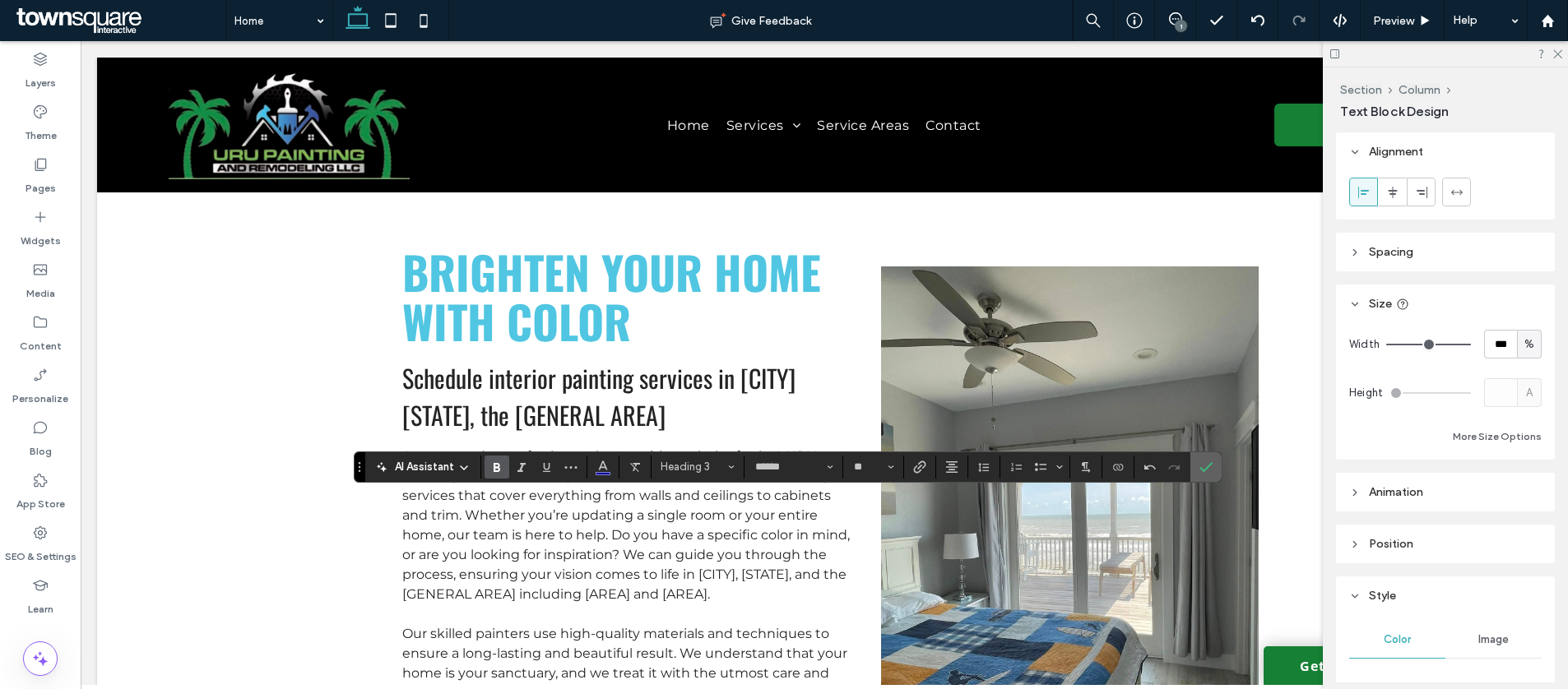 click 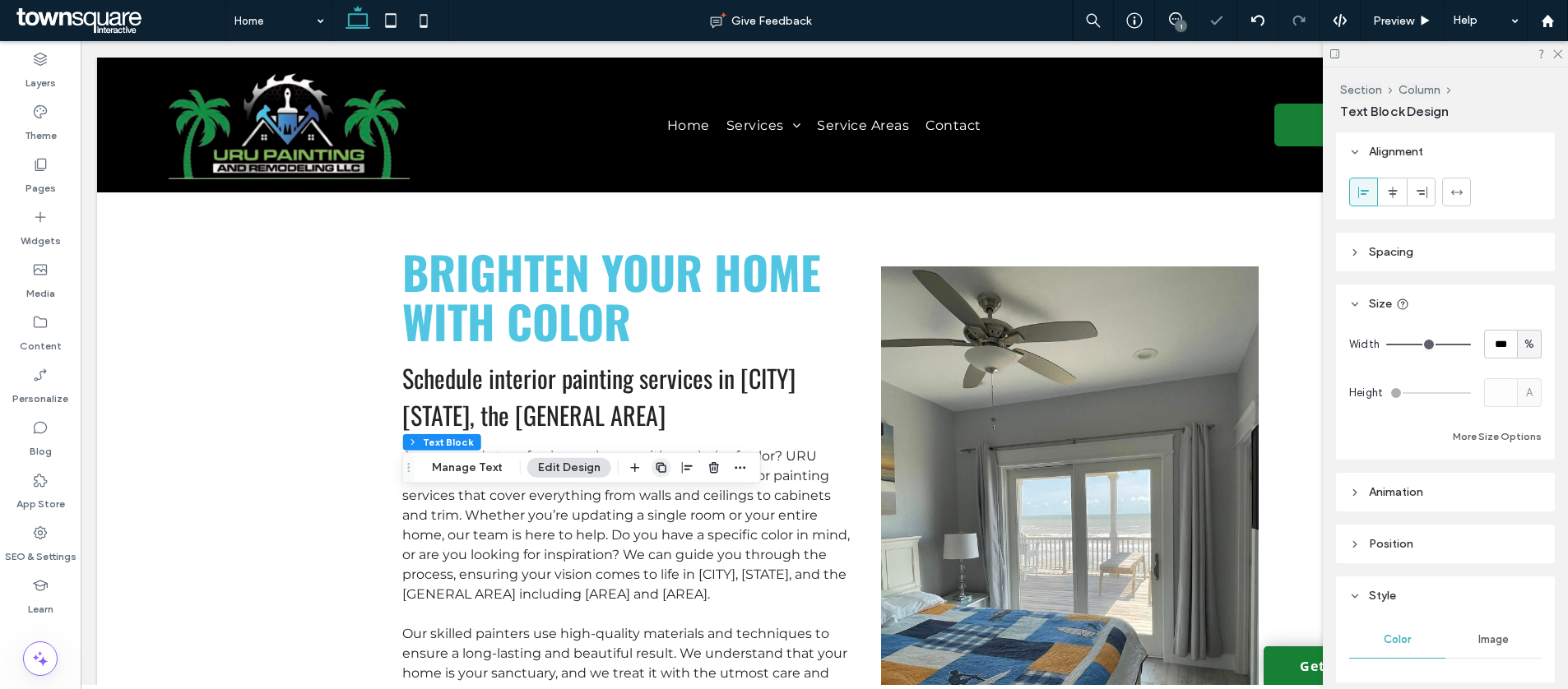 click 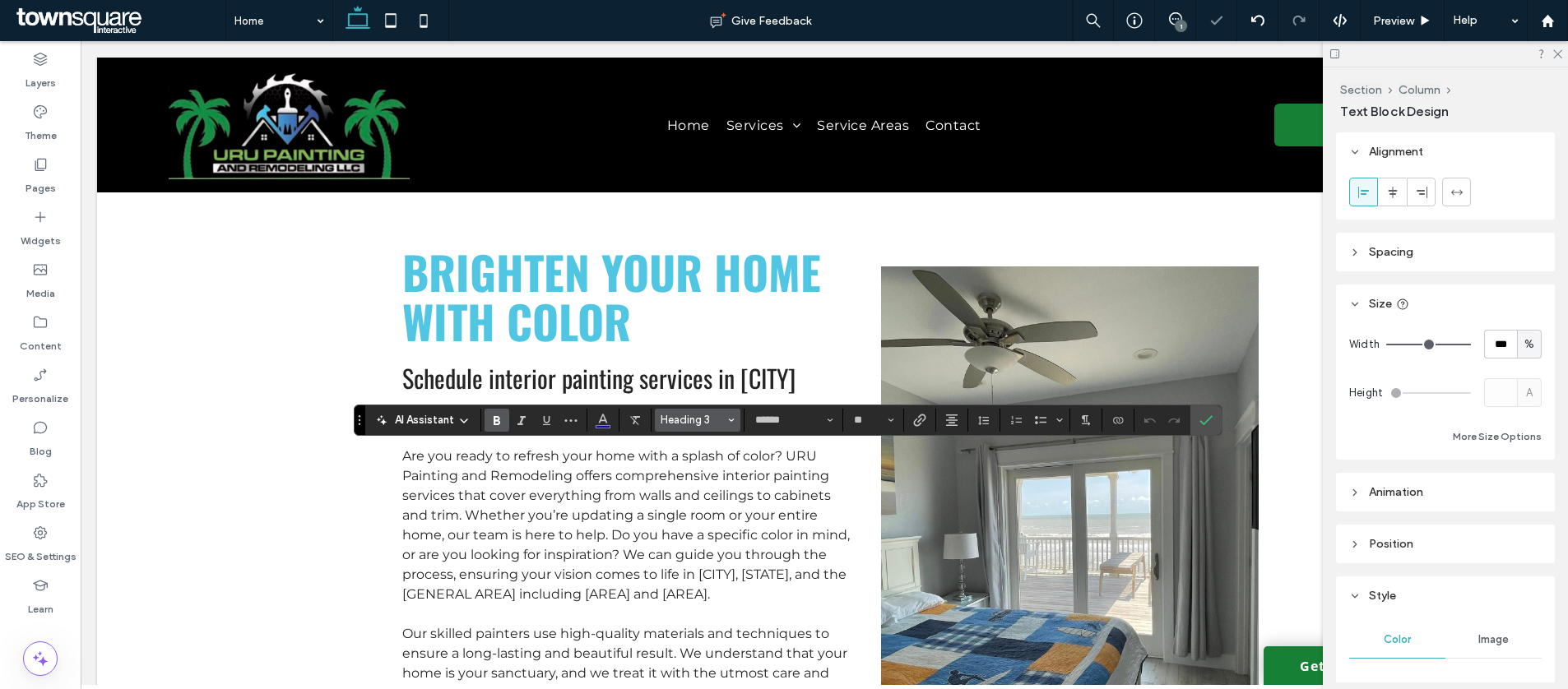 click on "Heading 3" at bounding box center [698, 420] 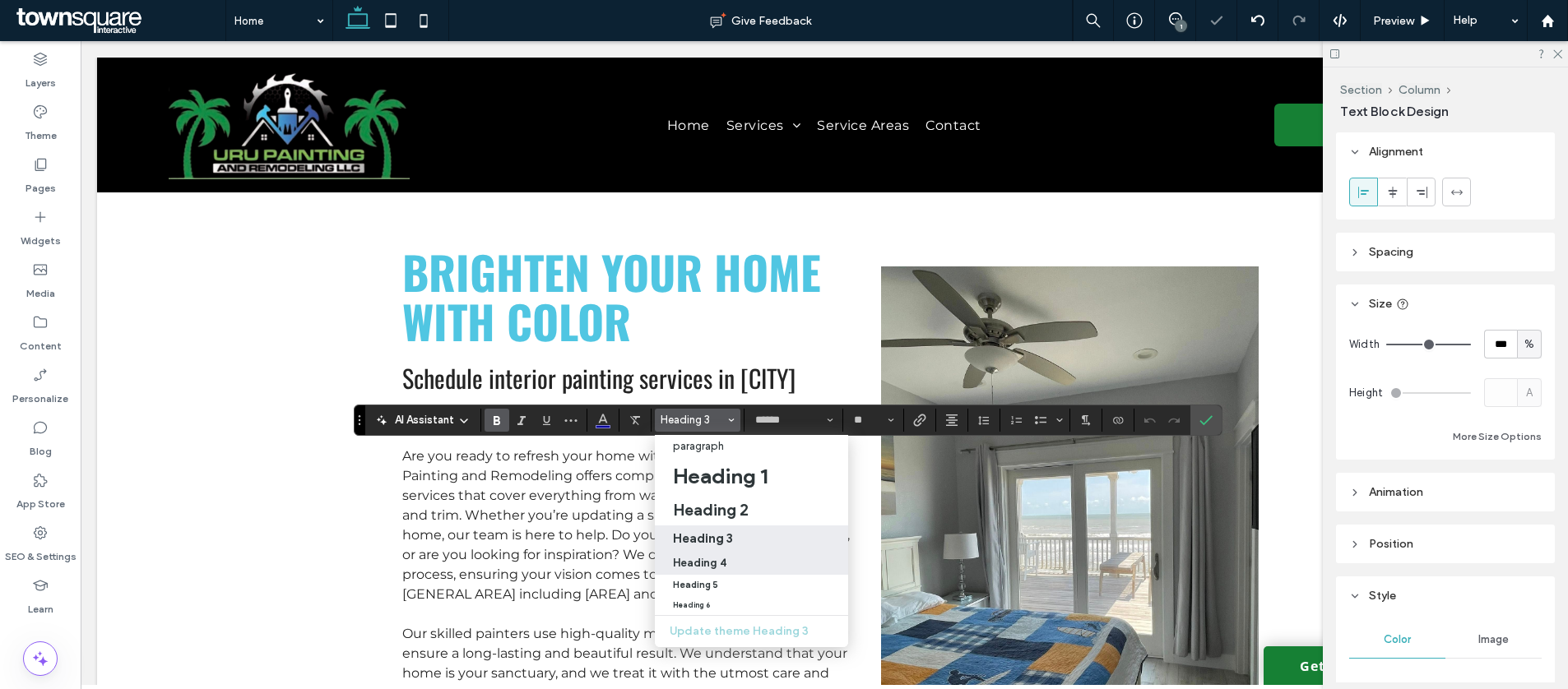 click on "Heading 4" at bounding box center [699, 562] 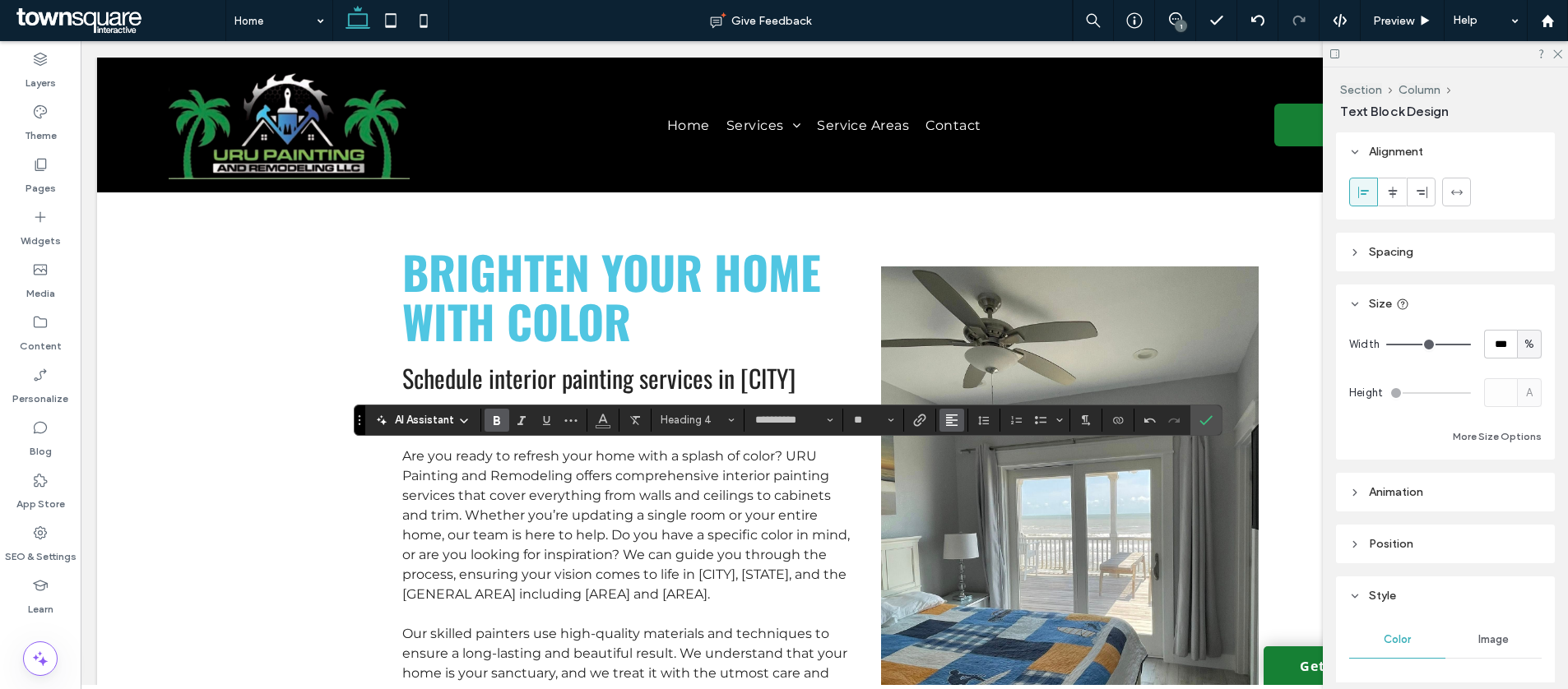 click at bounding box center [952, 420] 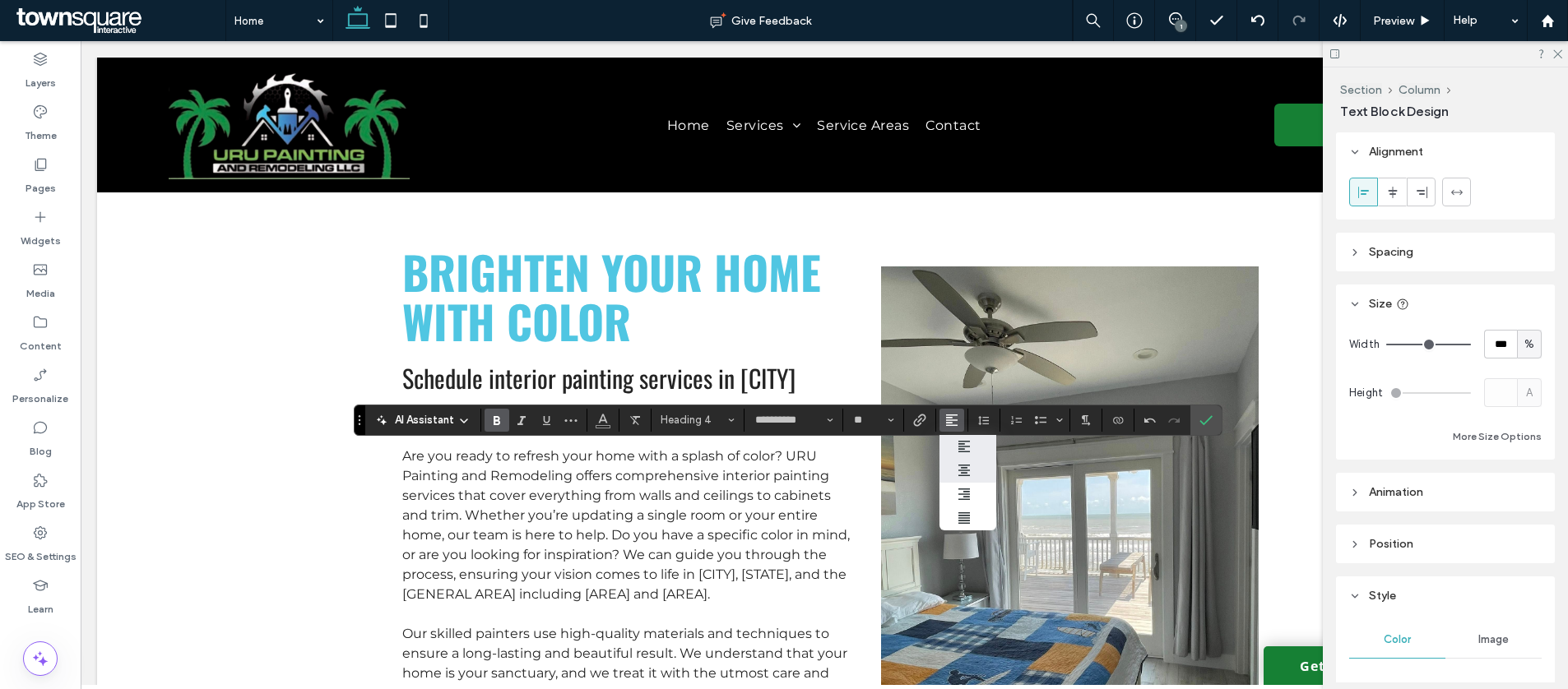 click 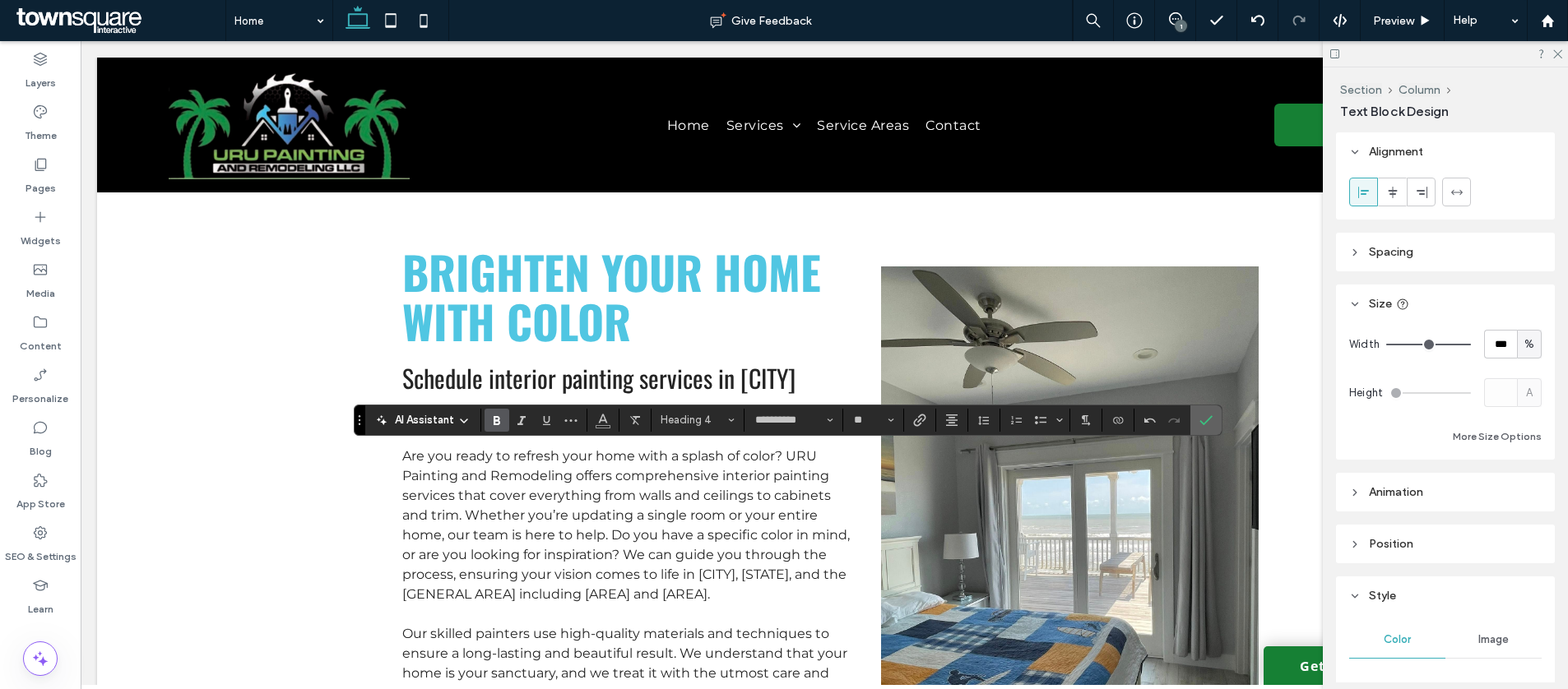 click at bounding box center [1206, 420] 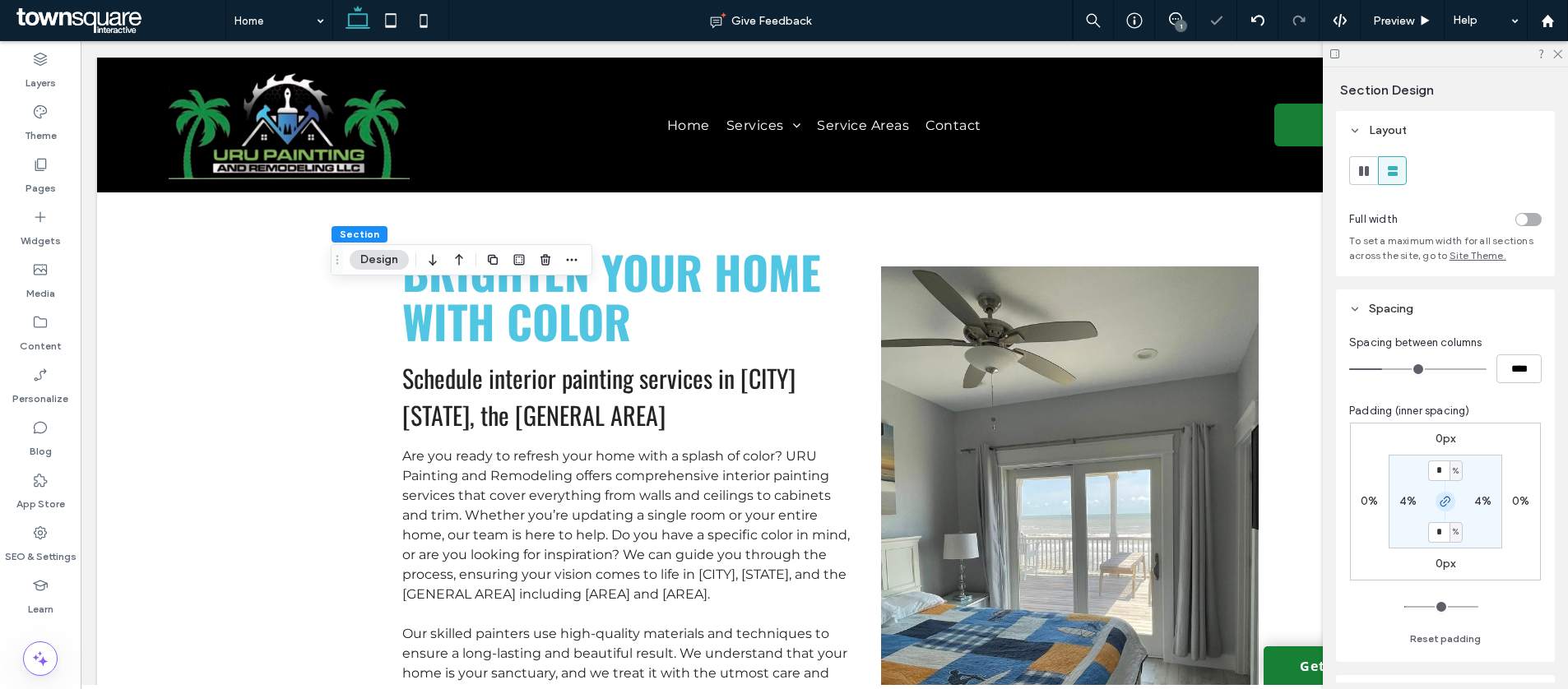 click 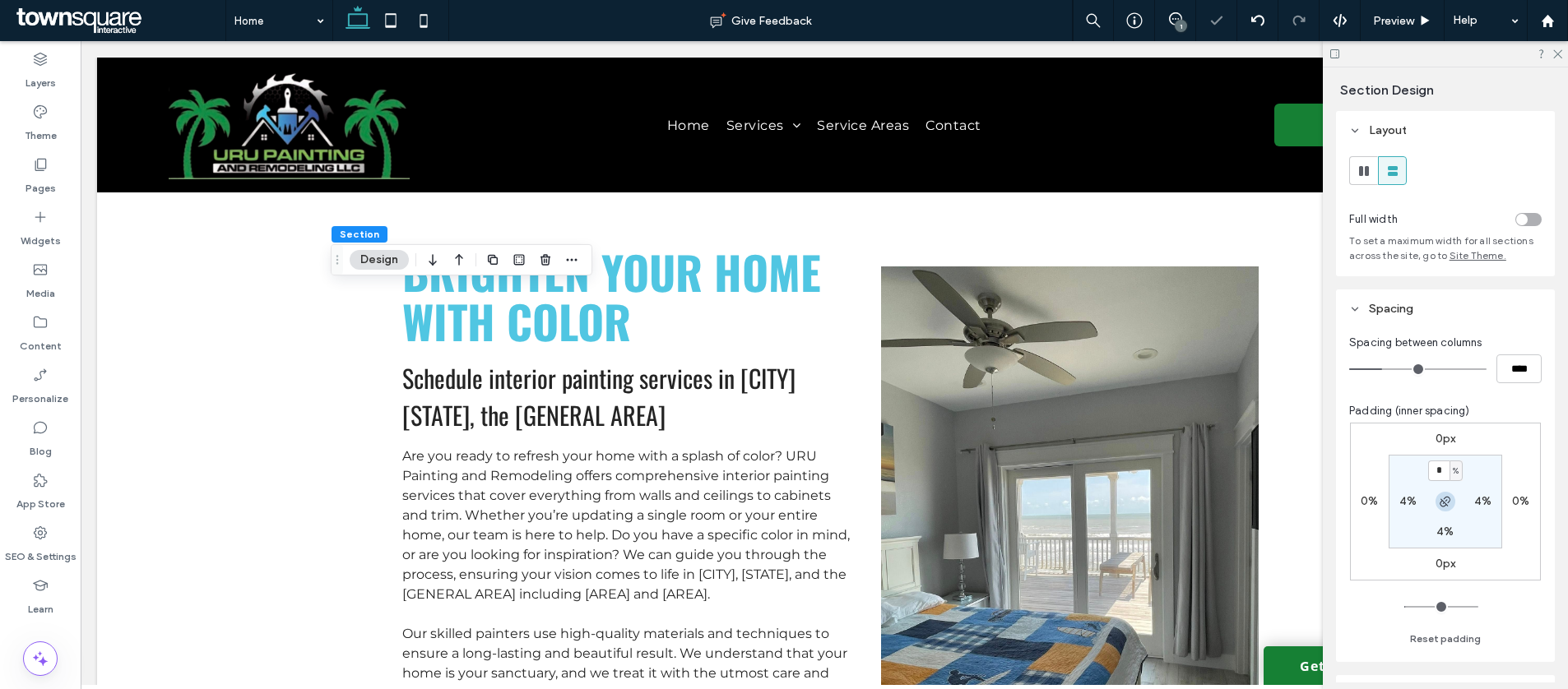 click at bounding box center (1445, 502) 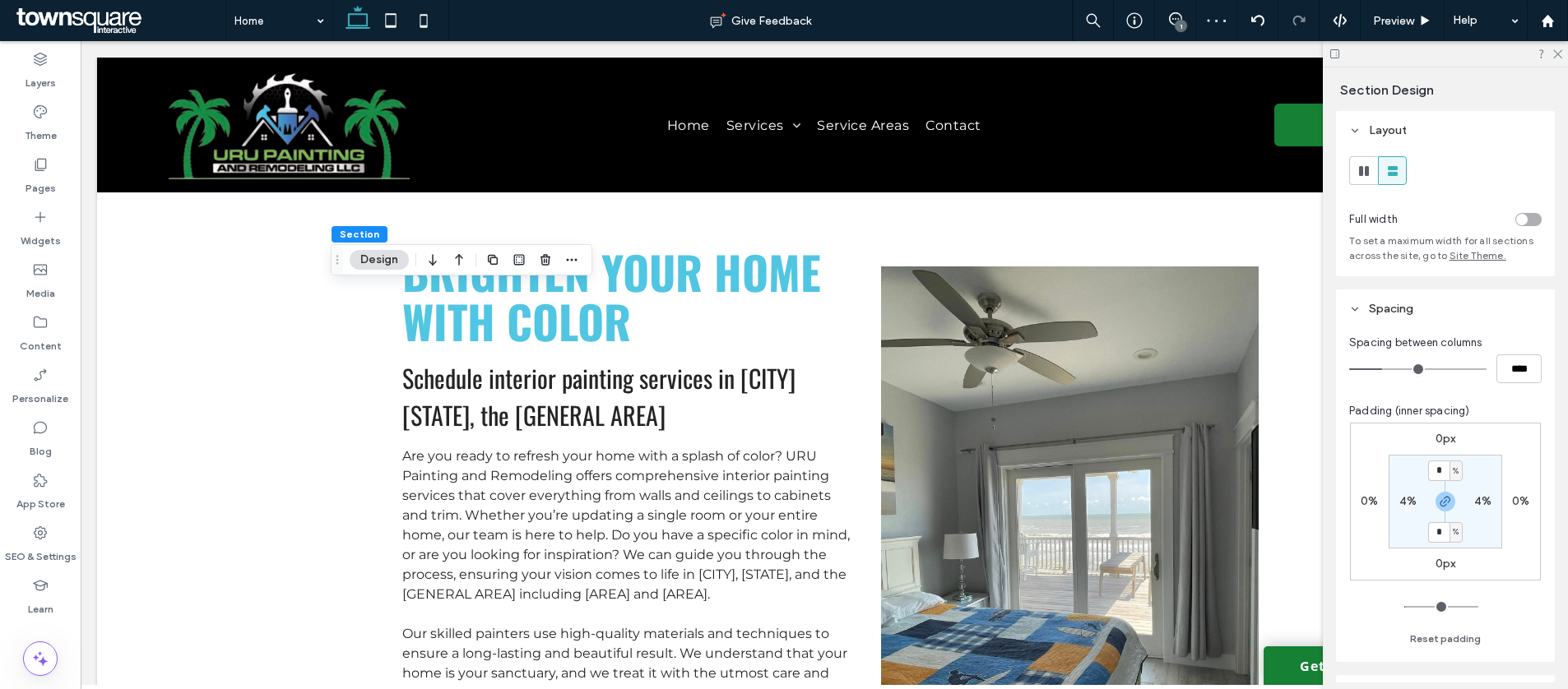 click on "%" at bounding box center [1455, 471] 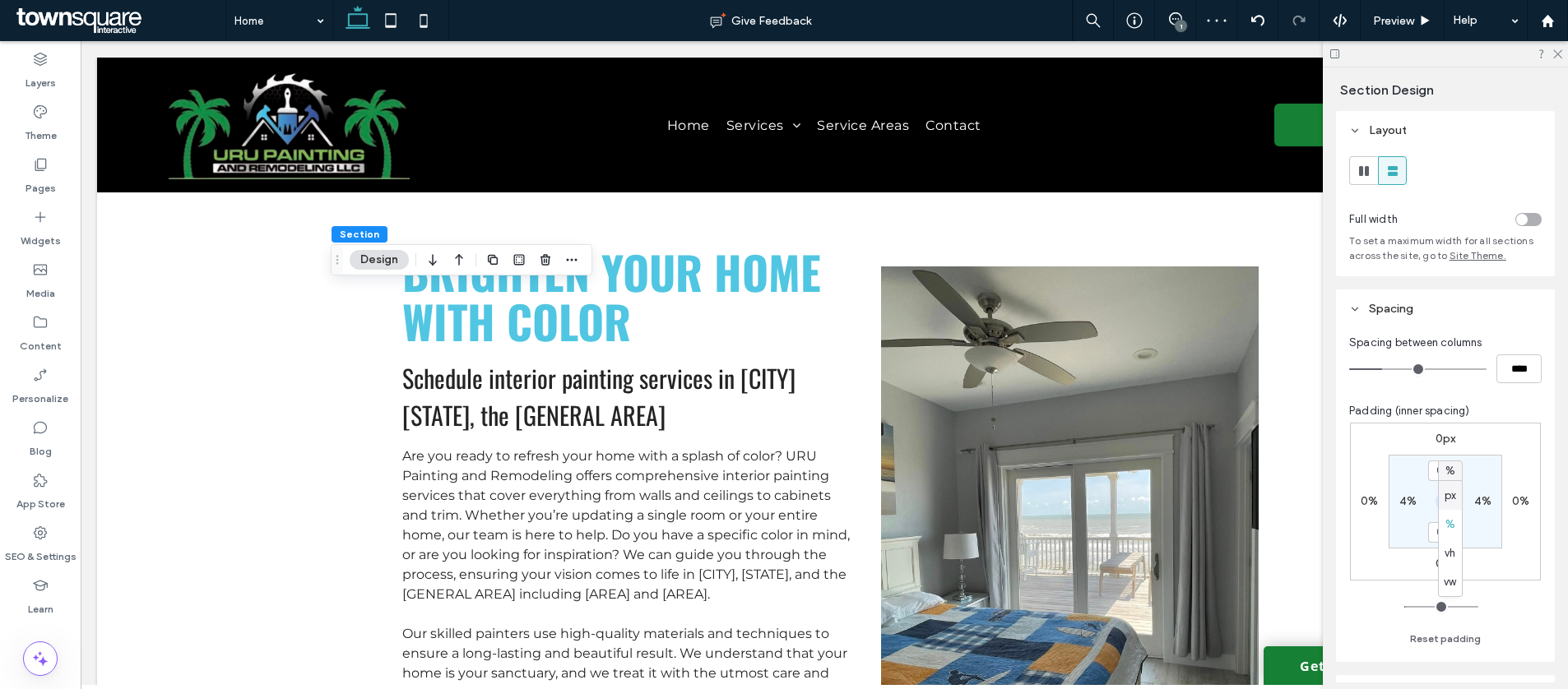 click on "px" at bounding box center [1450, 496] 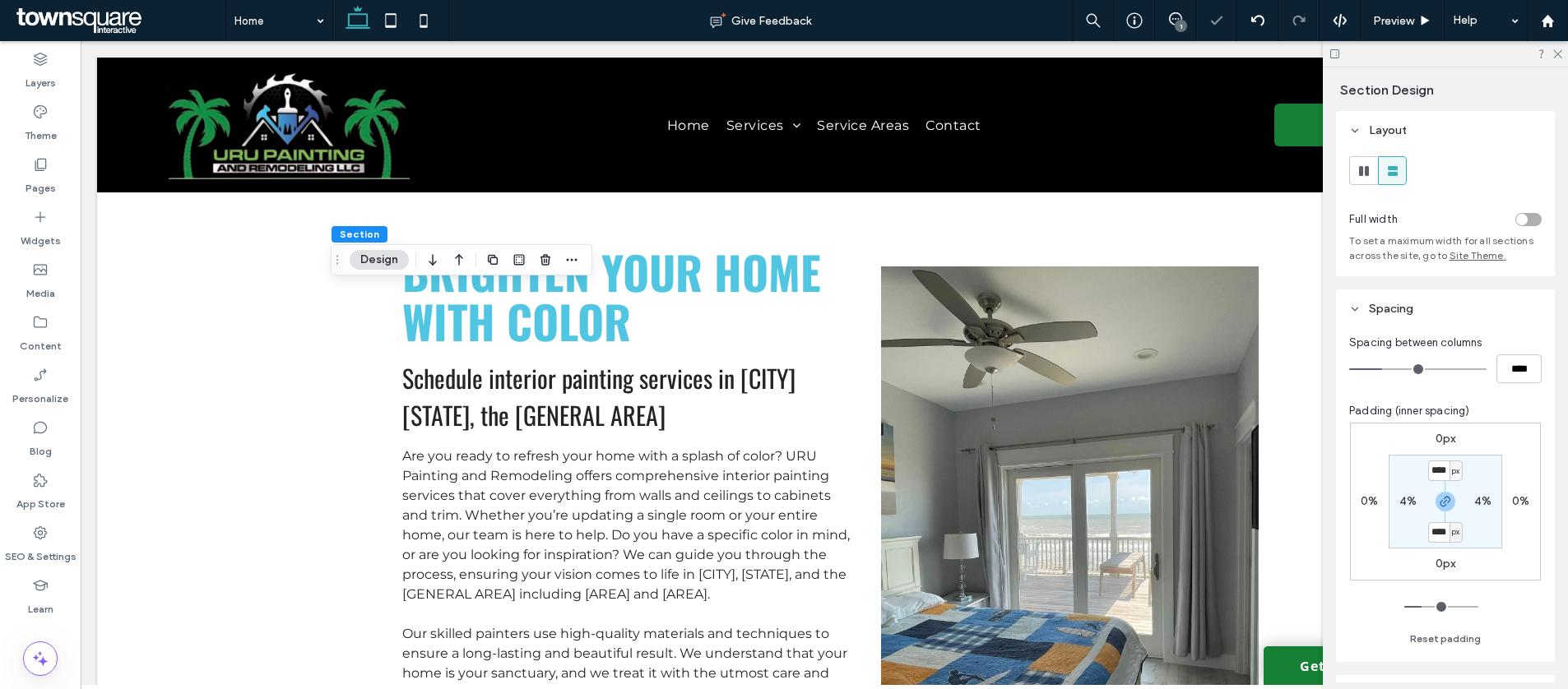 type on "**" 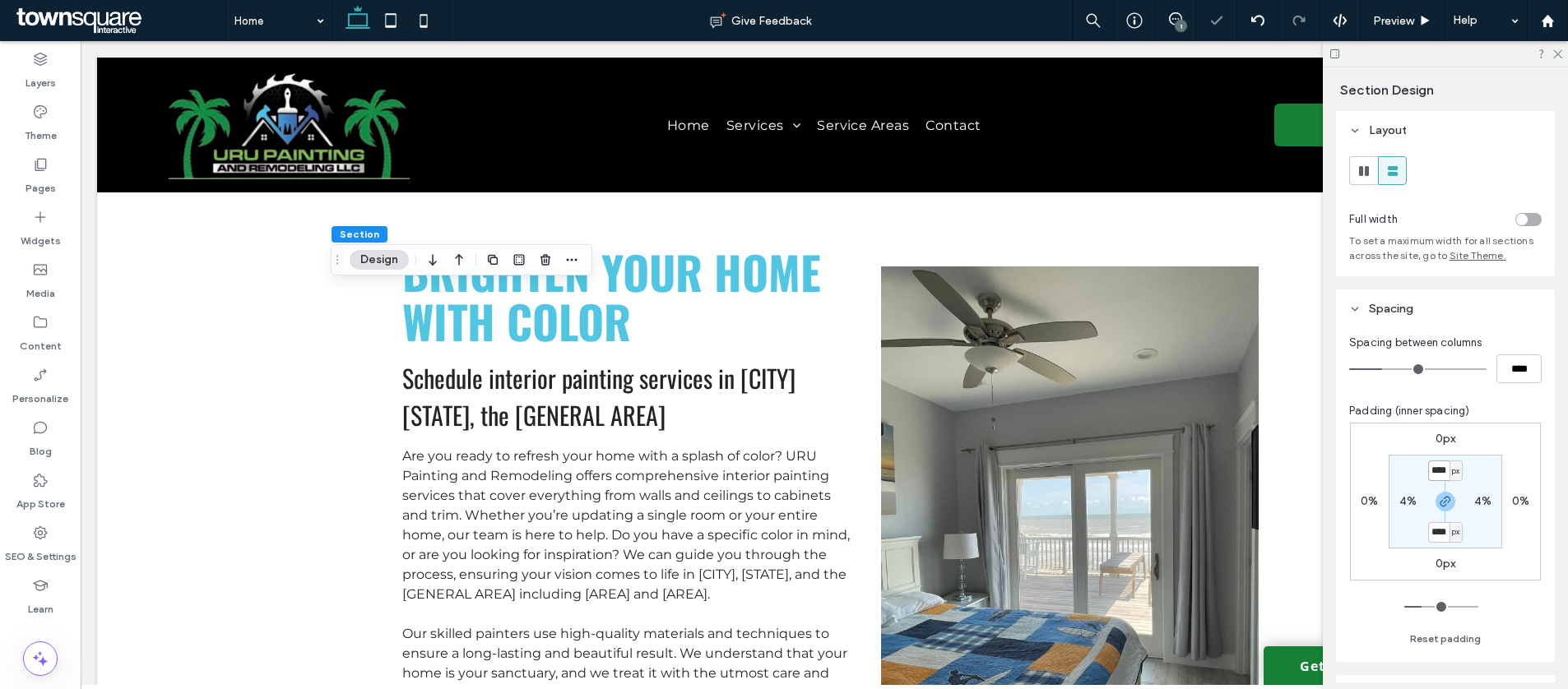 click on "****" at bounding box center (1439, 470) 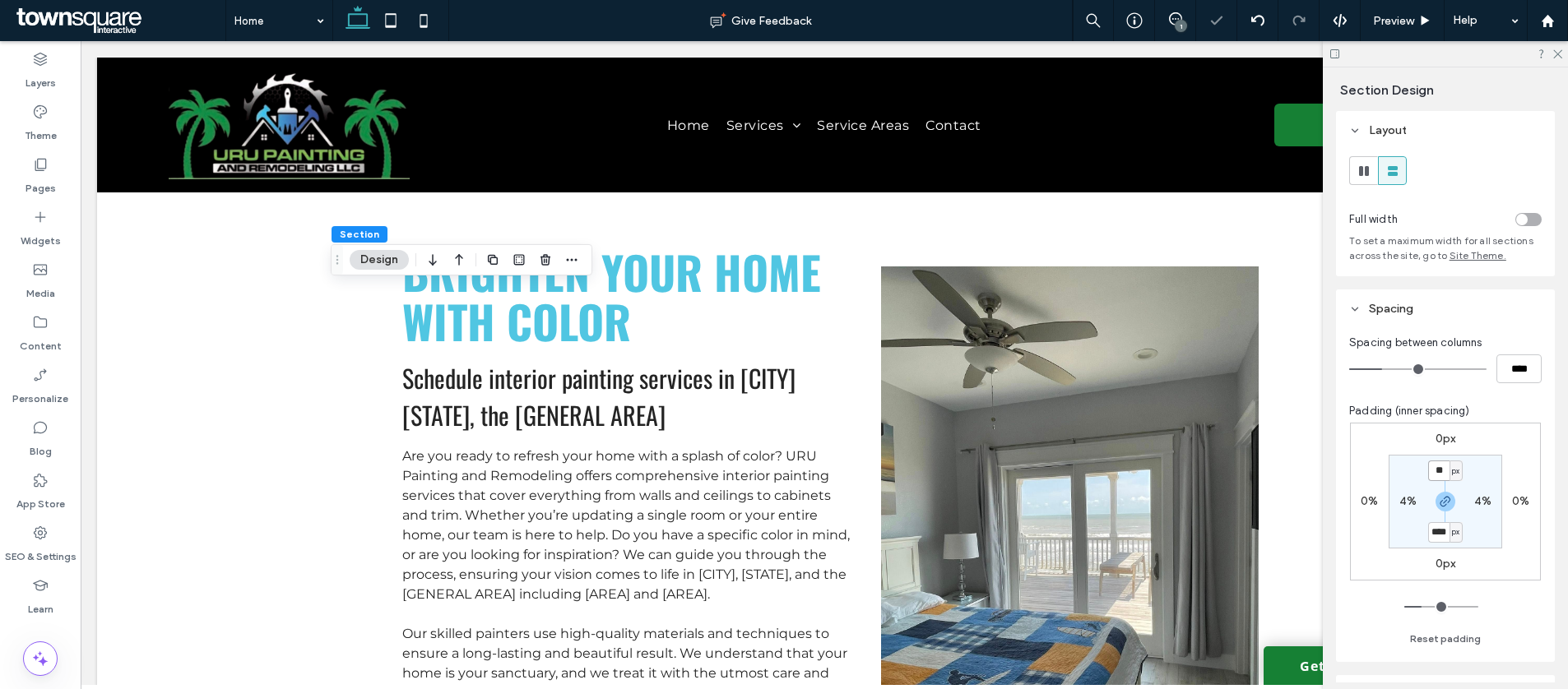 type on "**" 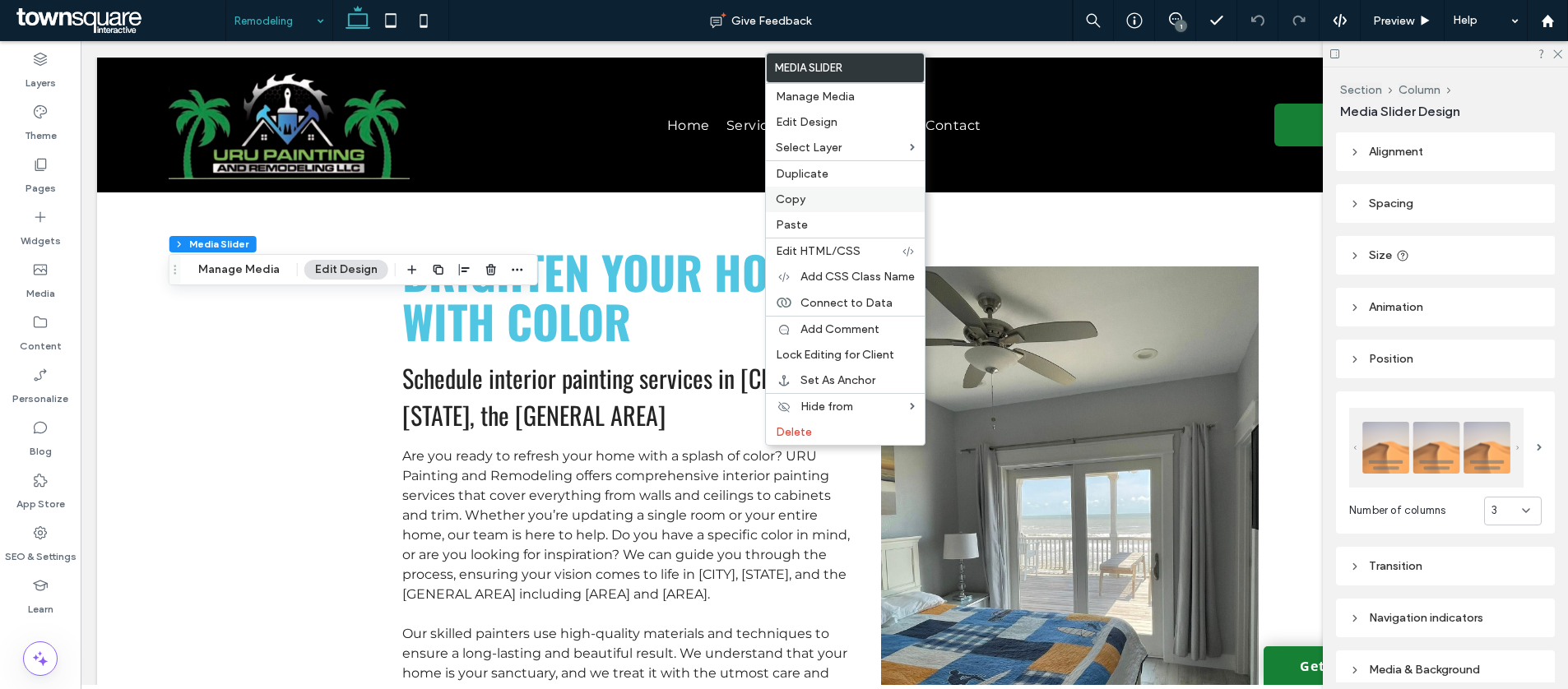 click on "Copy" at bounding box center [845, 199] 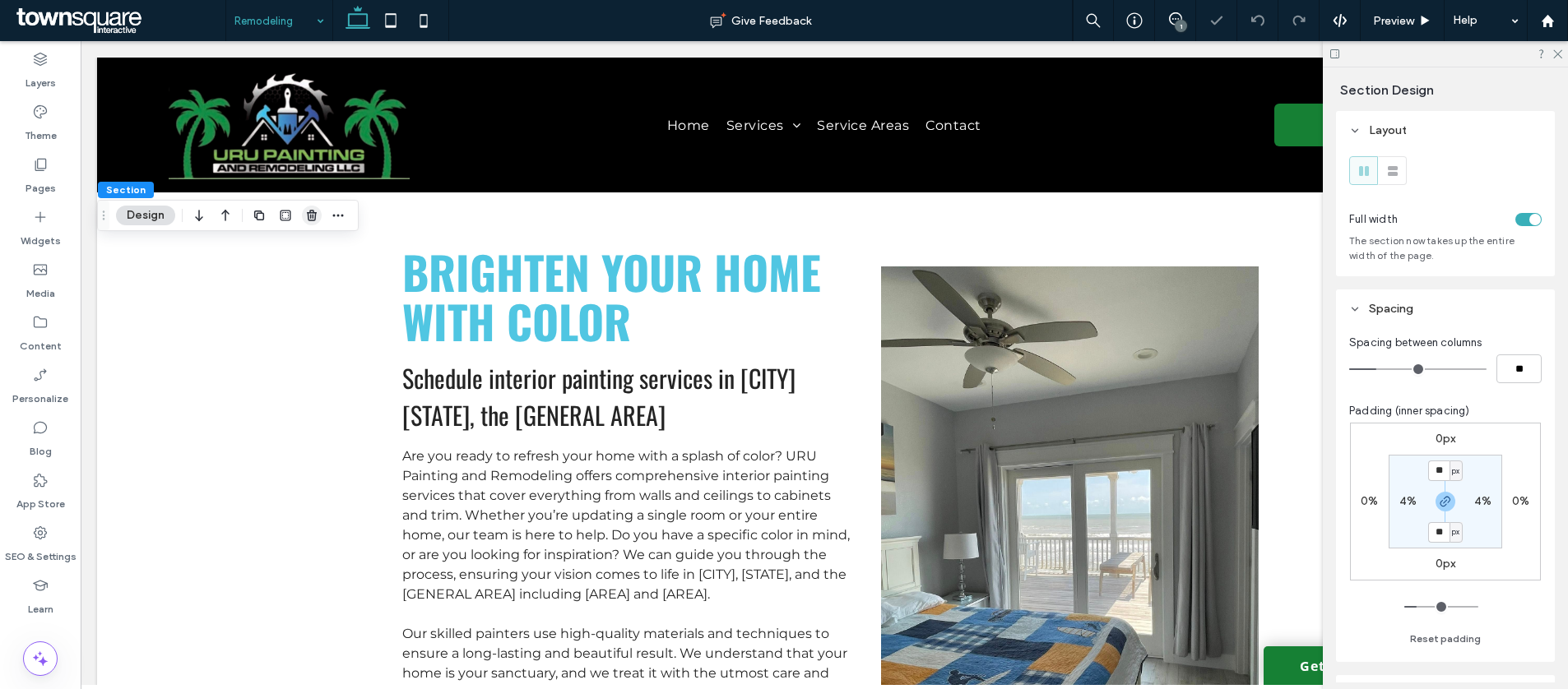 click 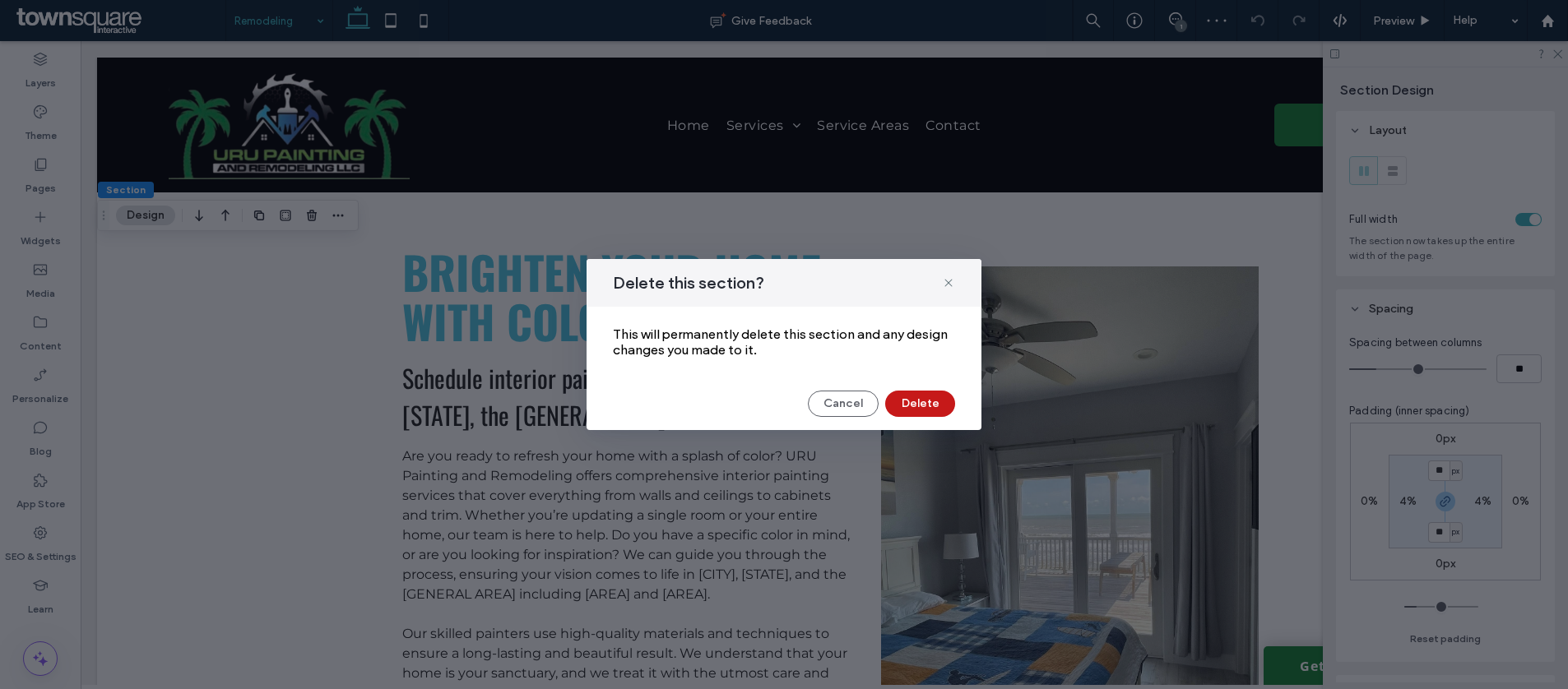 click on "Delete" at bounding box center (920, 404) 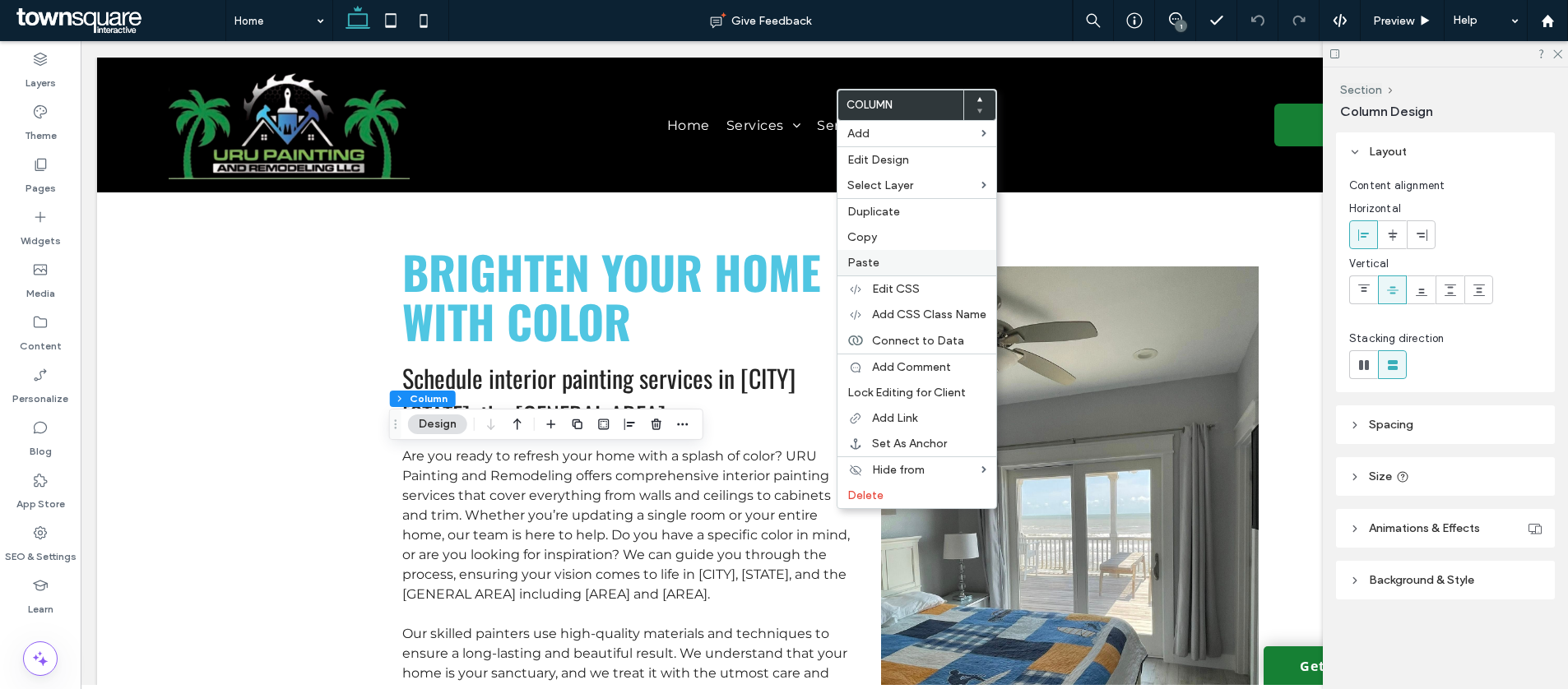 click on "Paste" at bounding box center [916, 262] 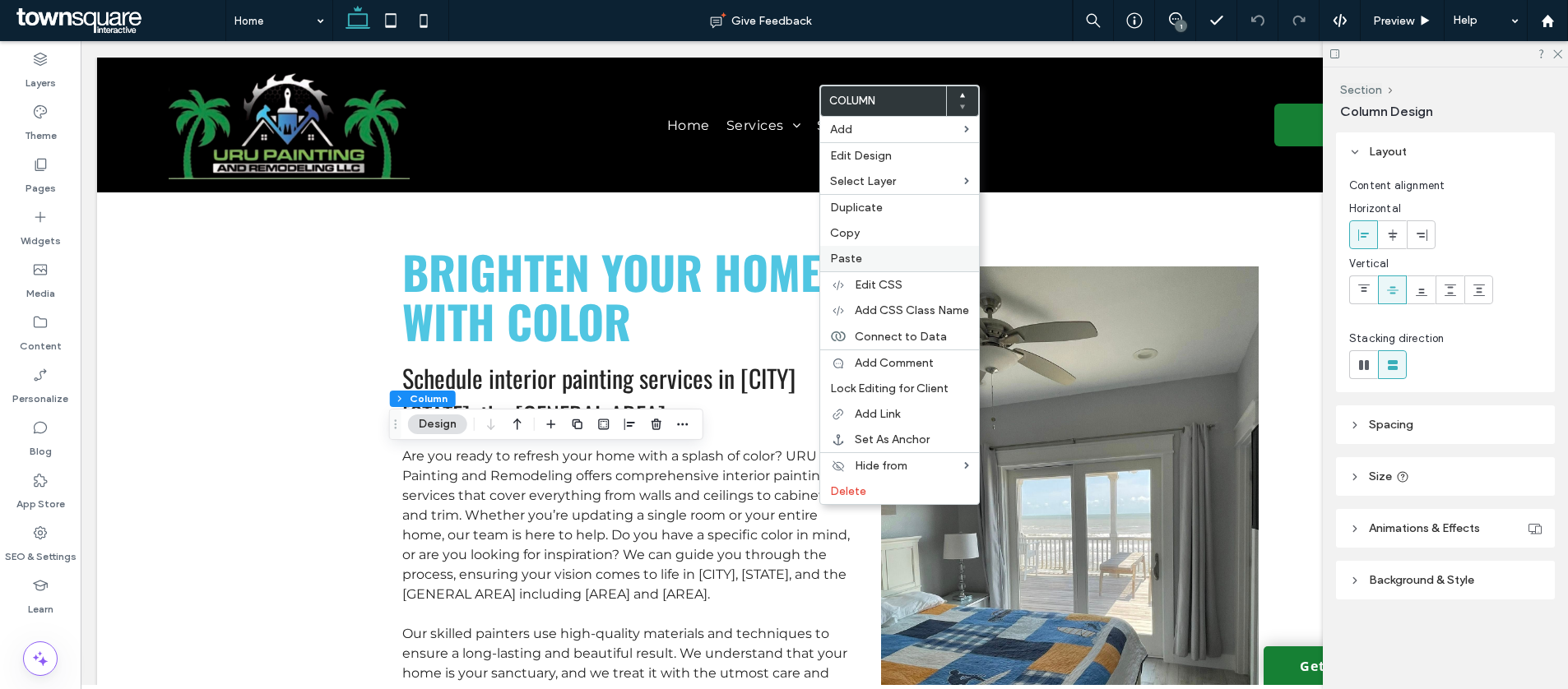 click on "Paste" at bounding box center (899, 258) 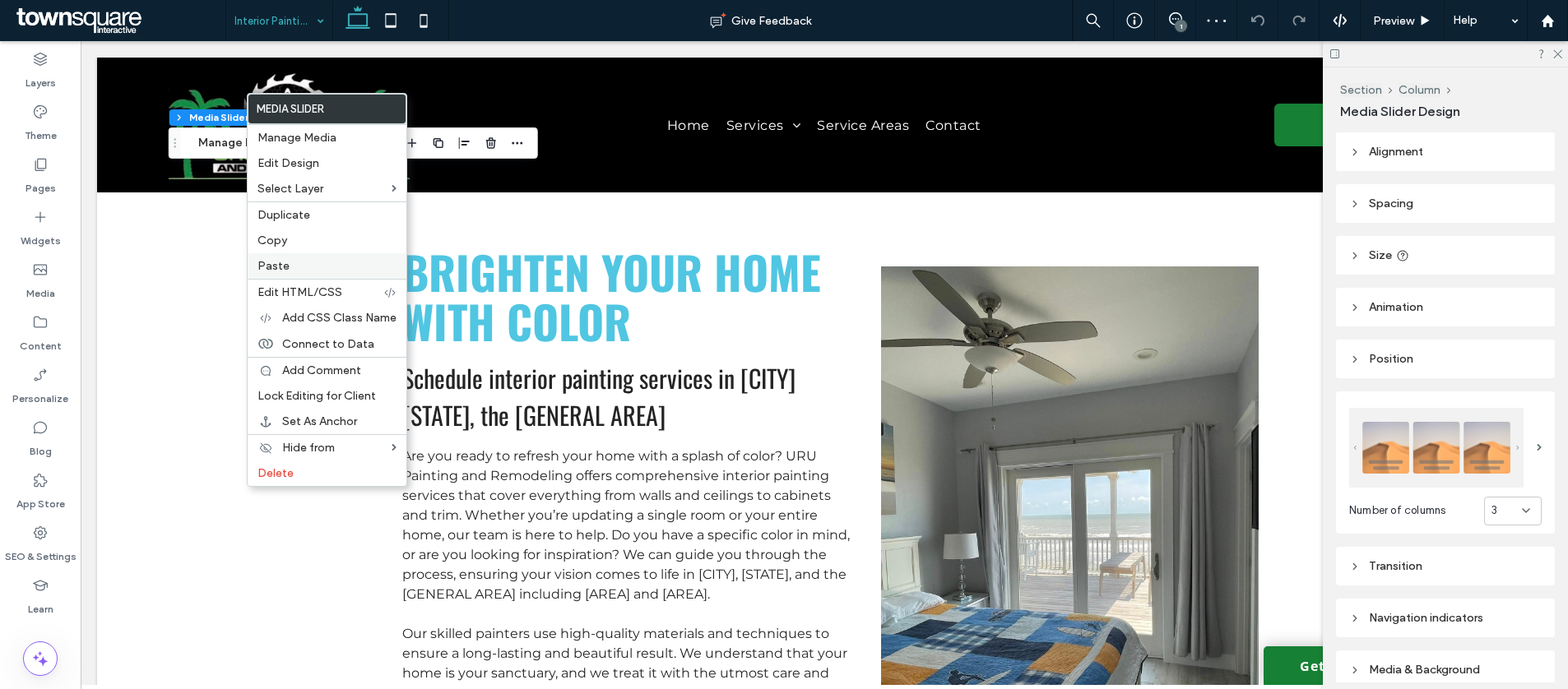 click on "Paste" at bounding box center (327, 266) 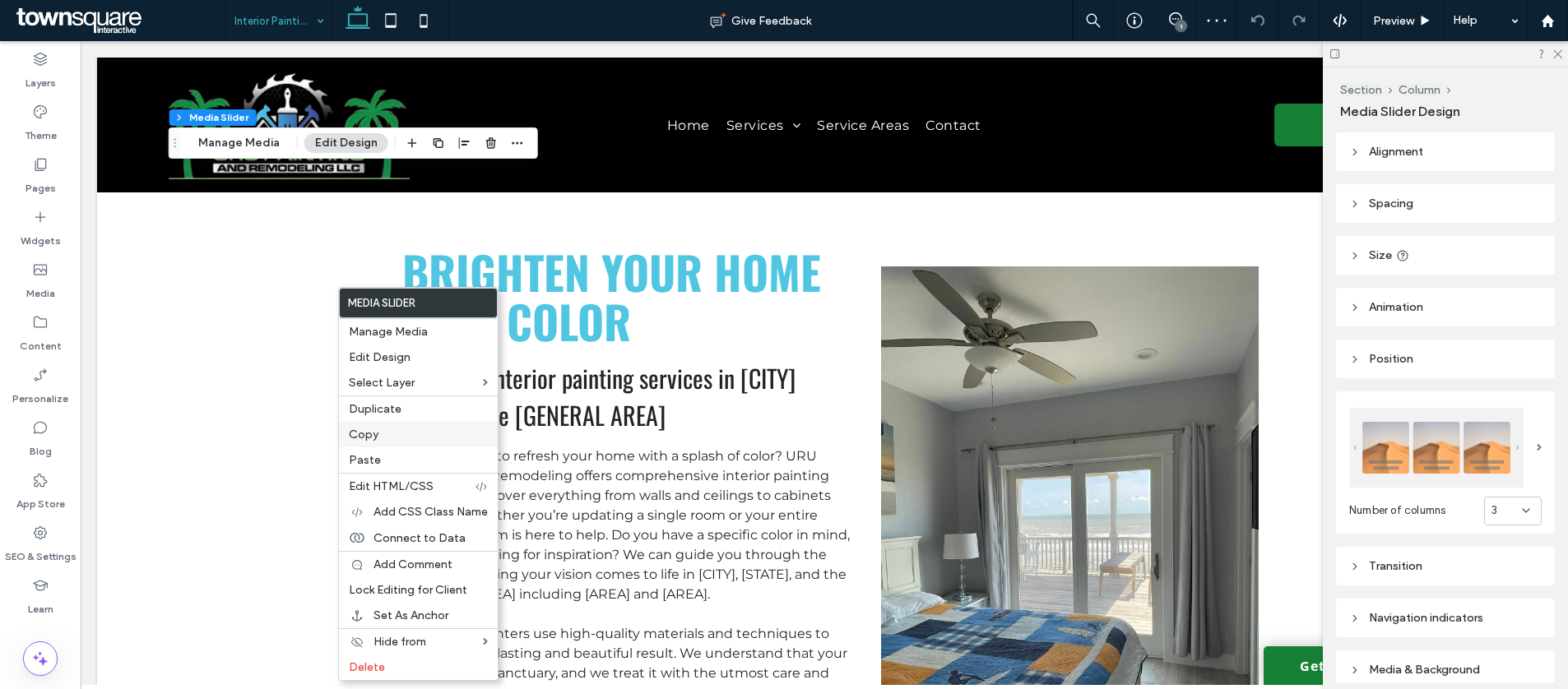 click on "Copy" at bounding box center (364, 434) 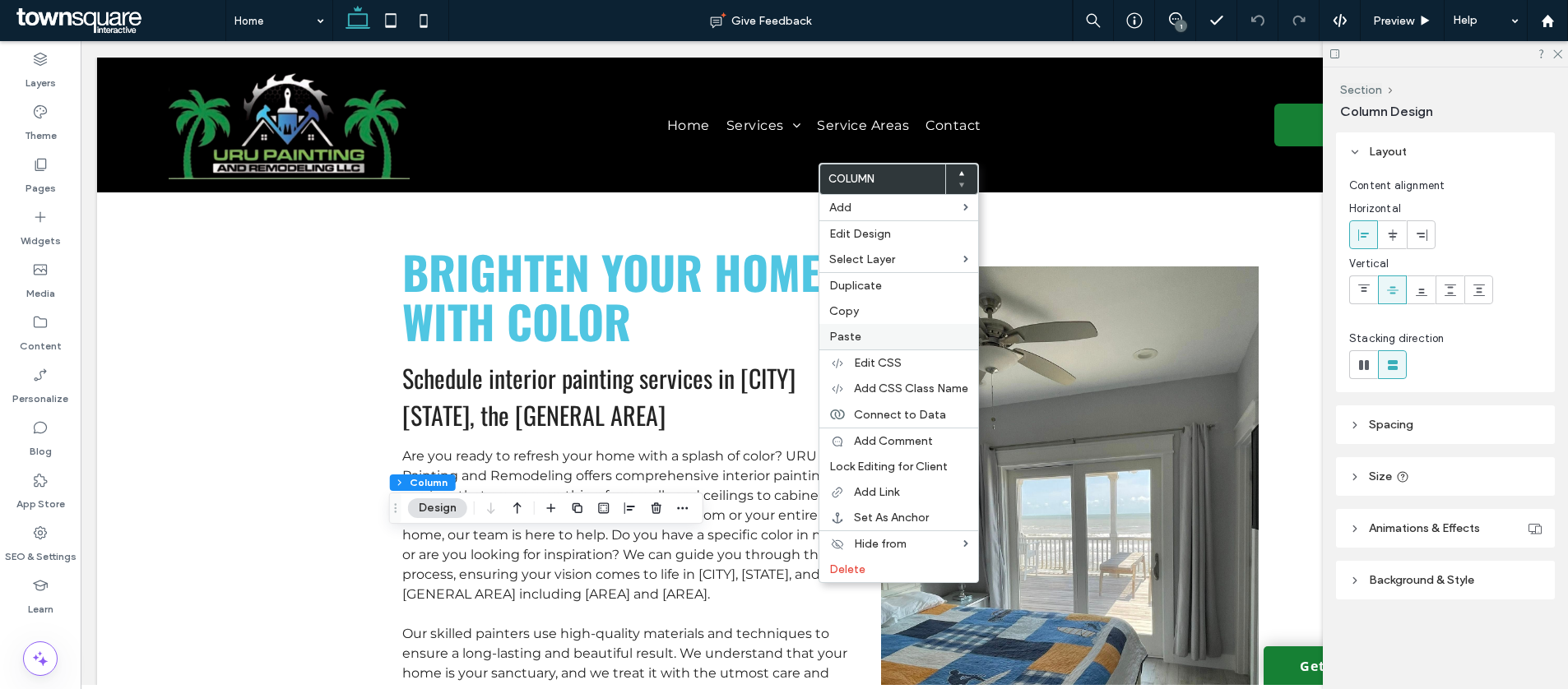 click on "Paste" at bounding box center [845, 336] 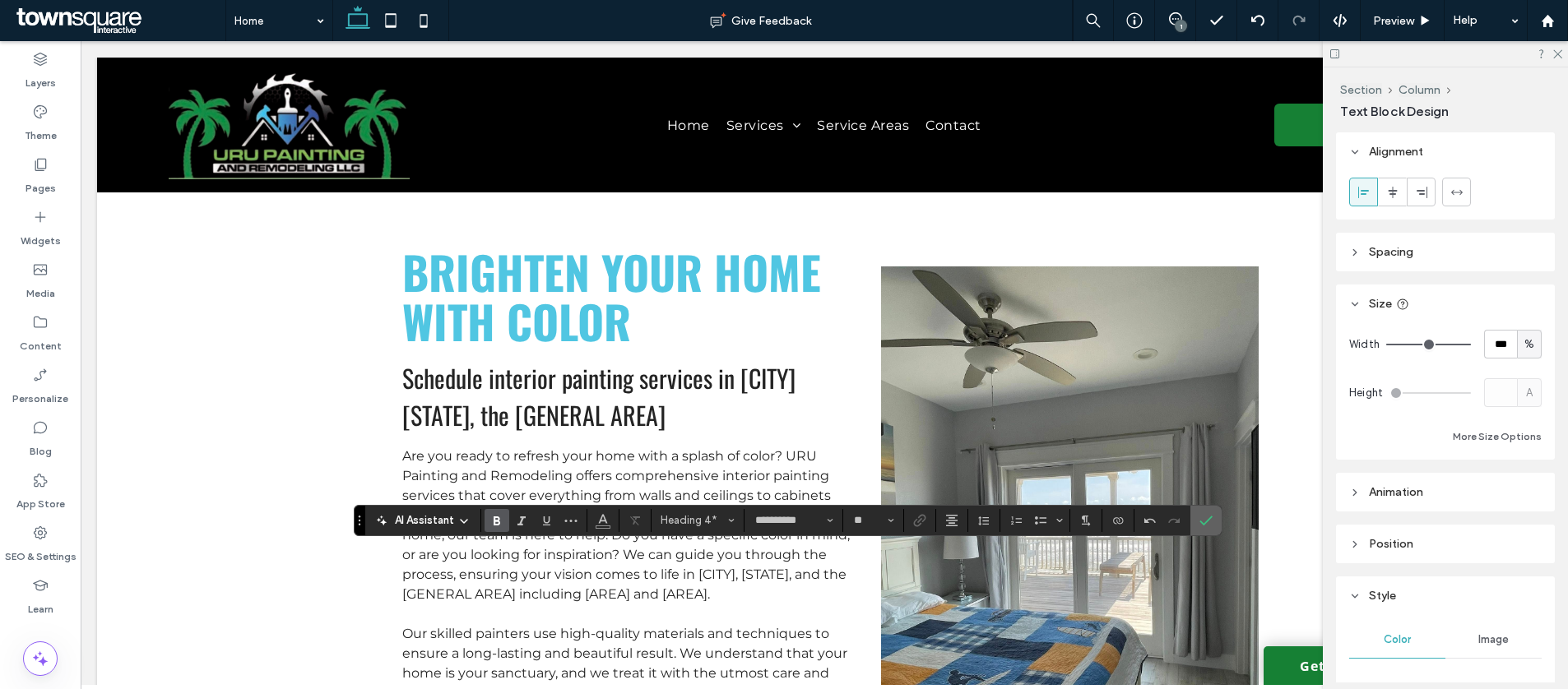 click 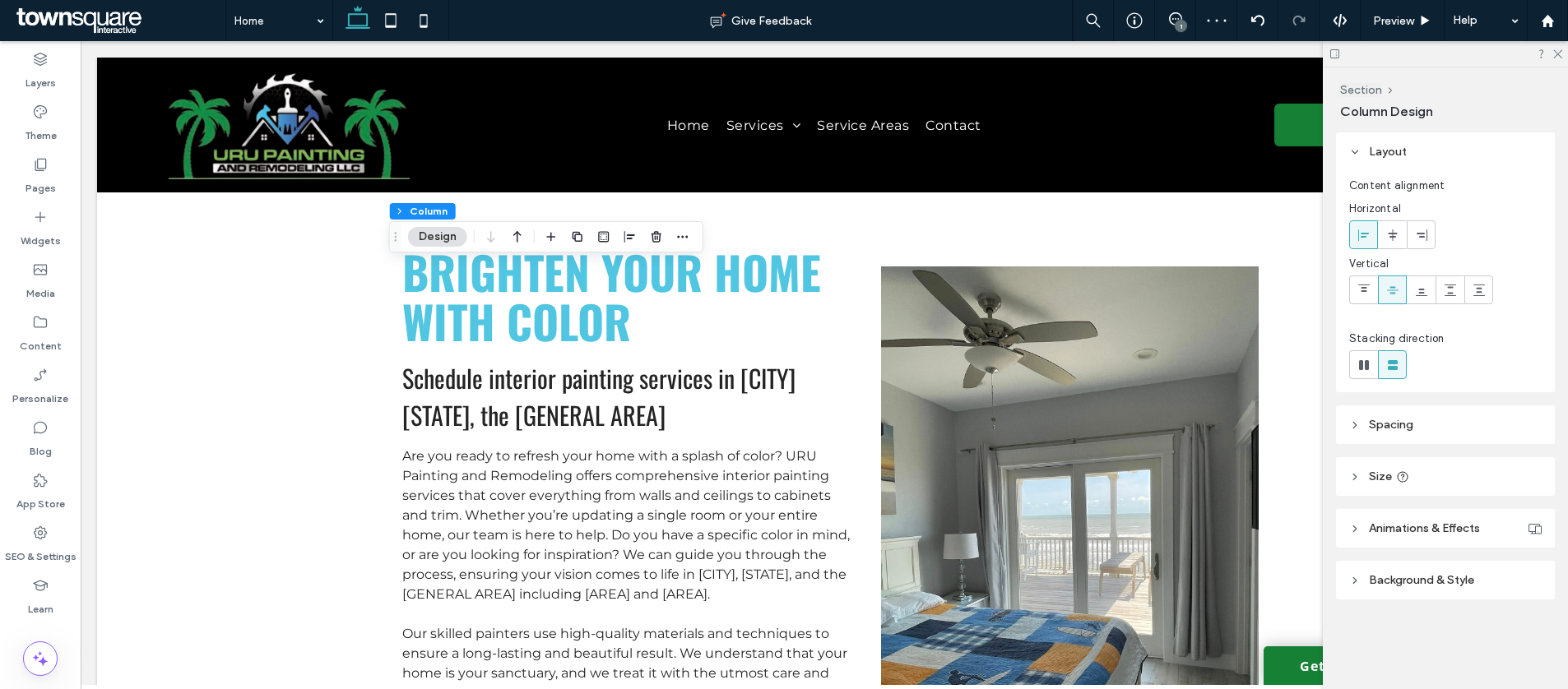 drag, startPoint x: 584, startPoint y: 240, endPoint x: 615, endPoint y: 311, distance: 77.47258 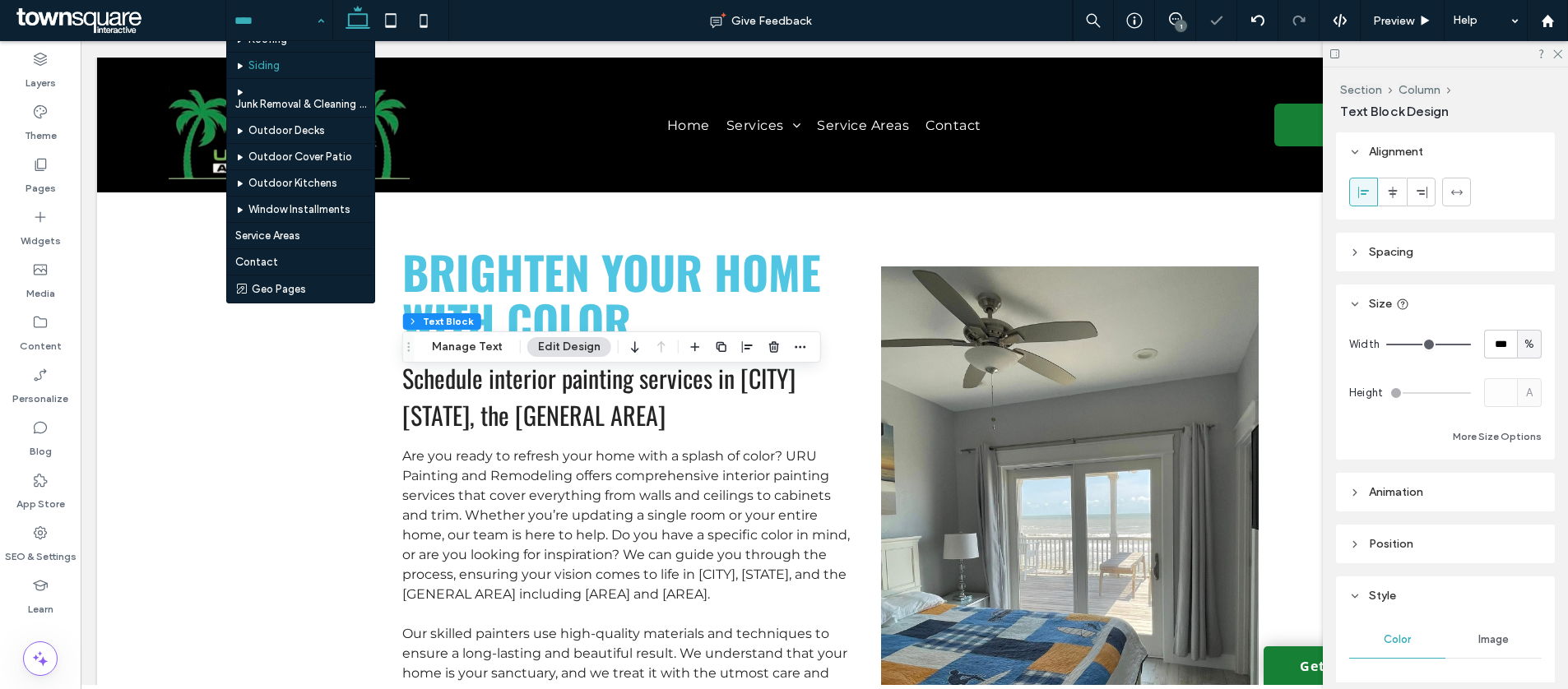 scroll, scrollTop: 0, scrollLeft: 0, axis: both 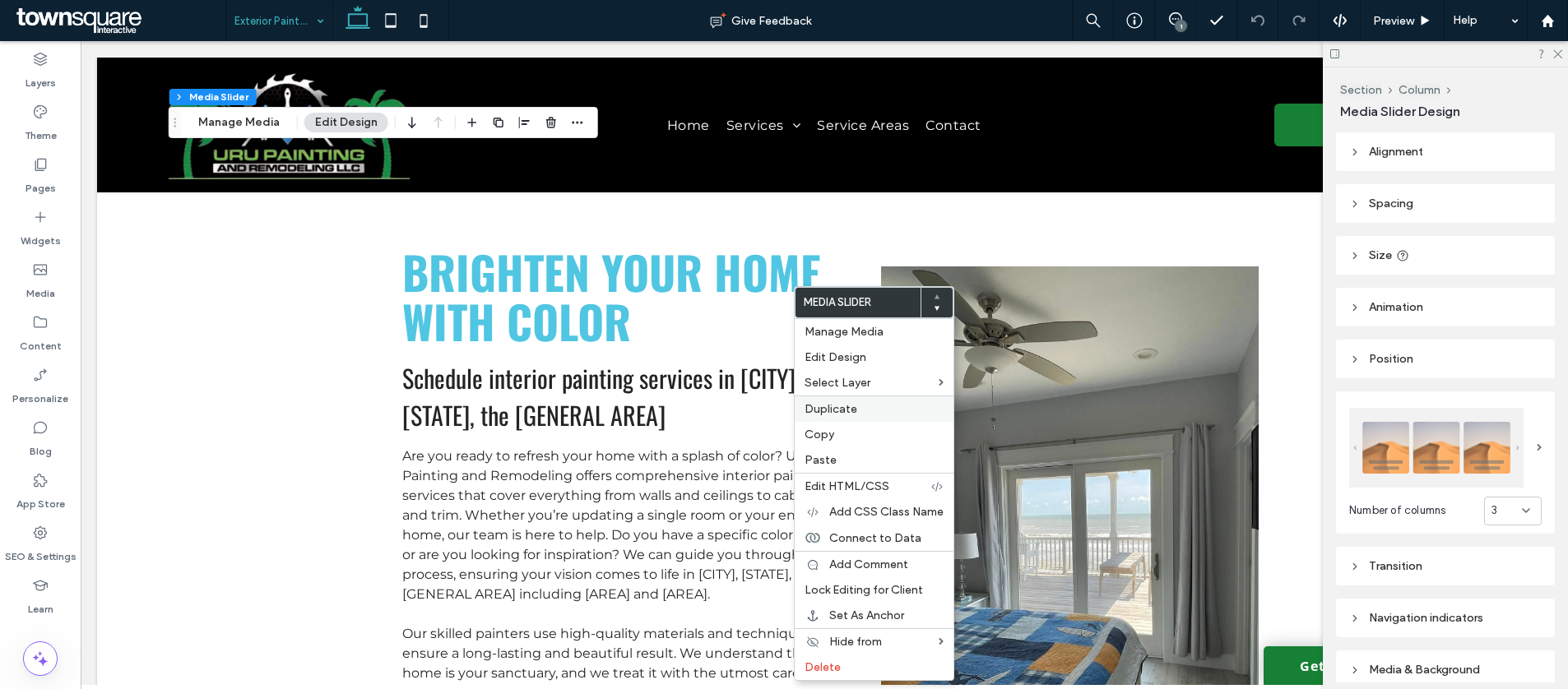 click on "Copy" at bounding box center (819, 434) 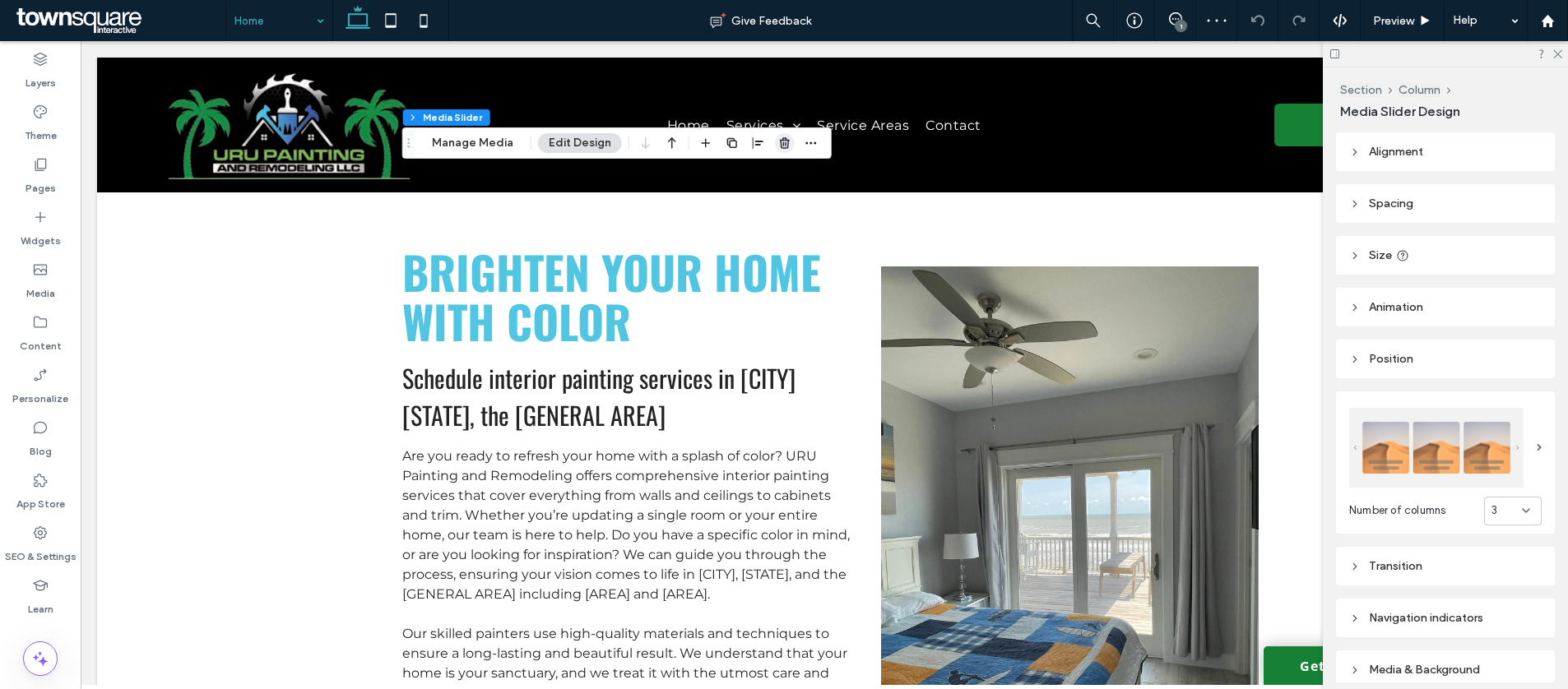 click 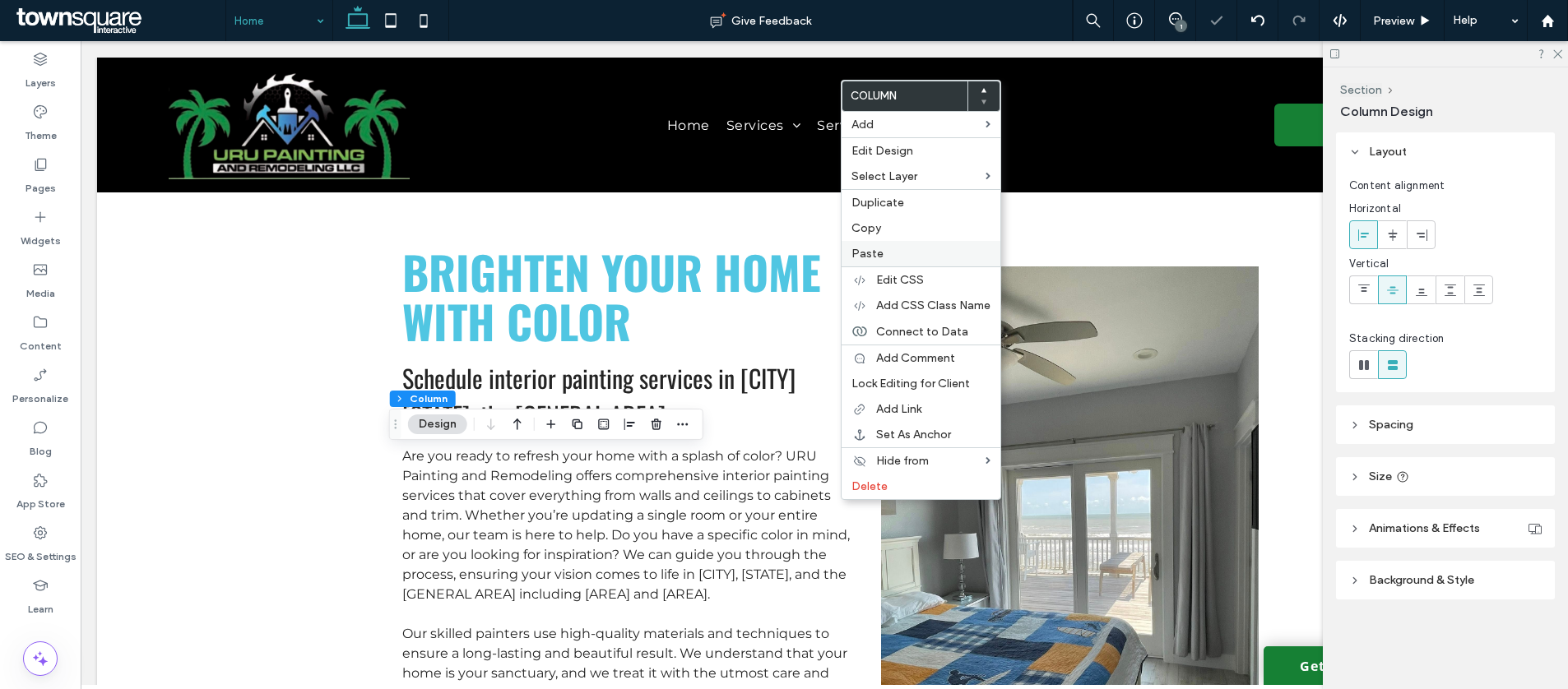 click on "Paste" at bounding box center (867, 253) 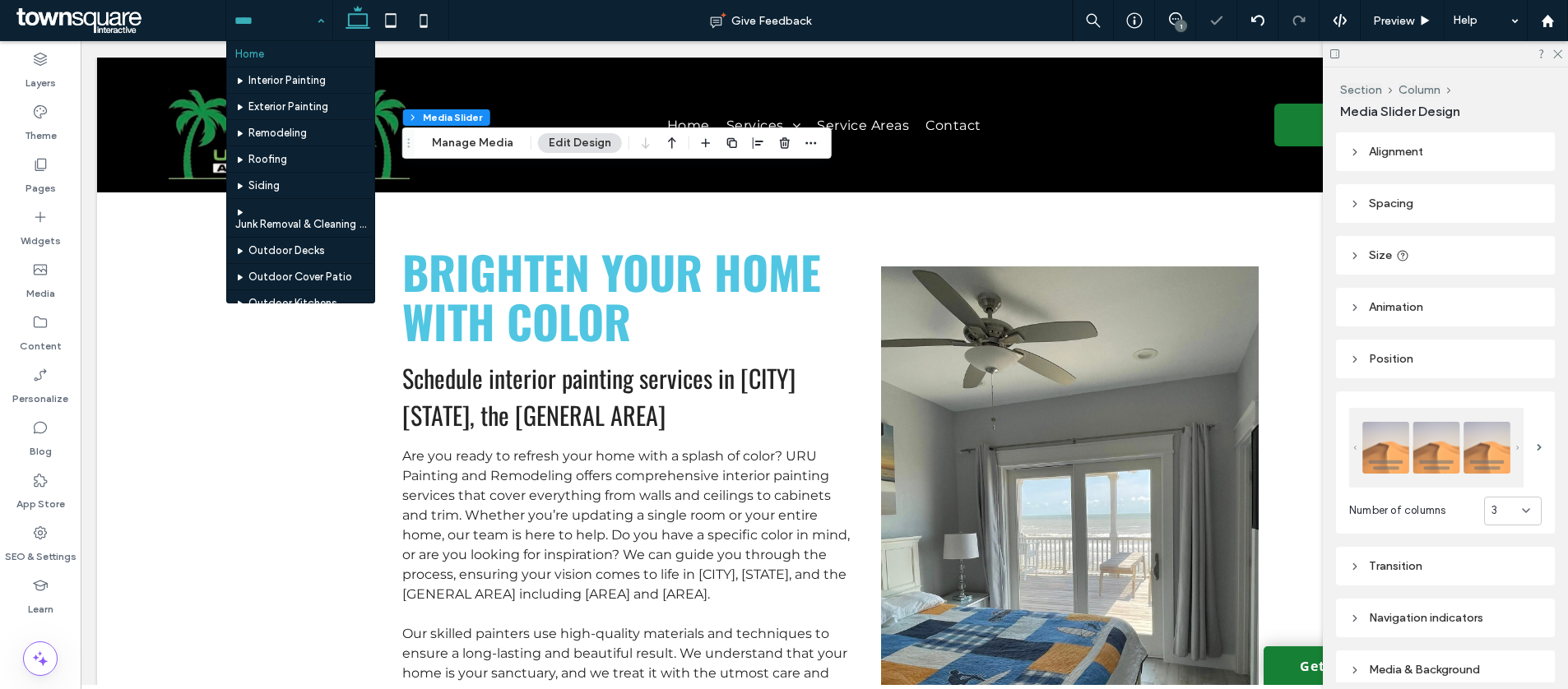 click at bounding box center (299, 119) 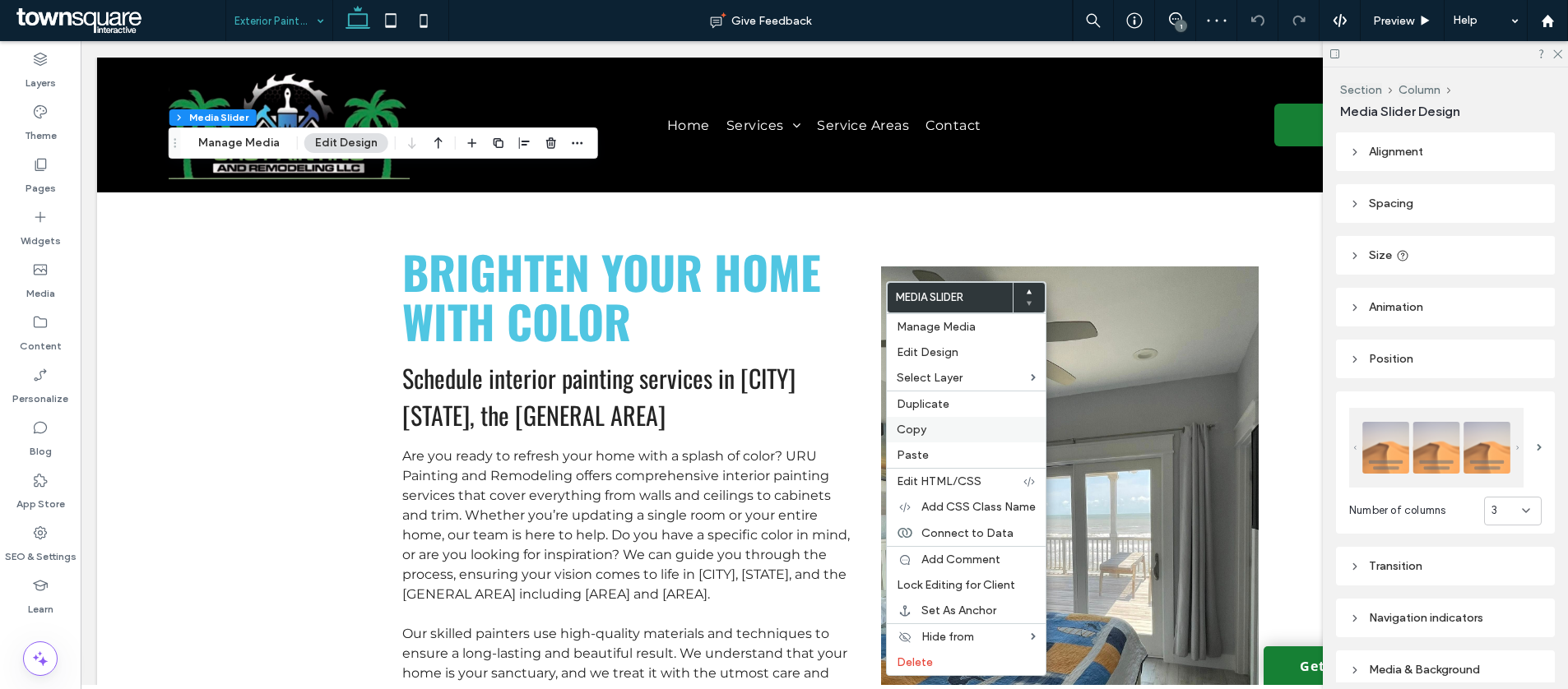 click on "Copy" at bounding box center [966, 429] 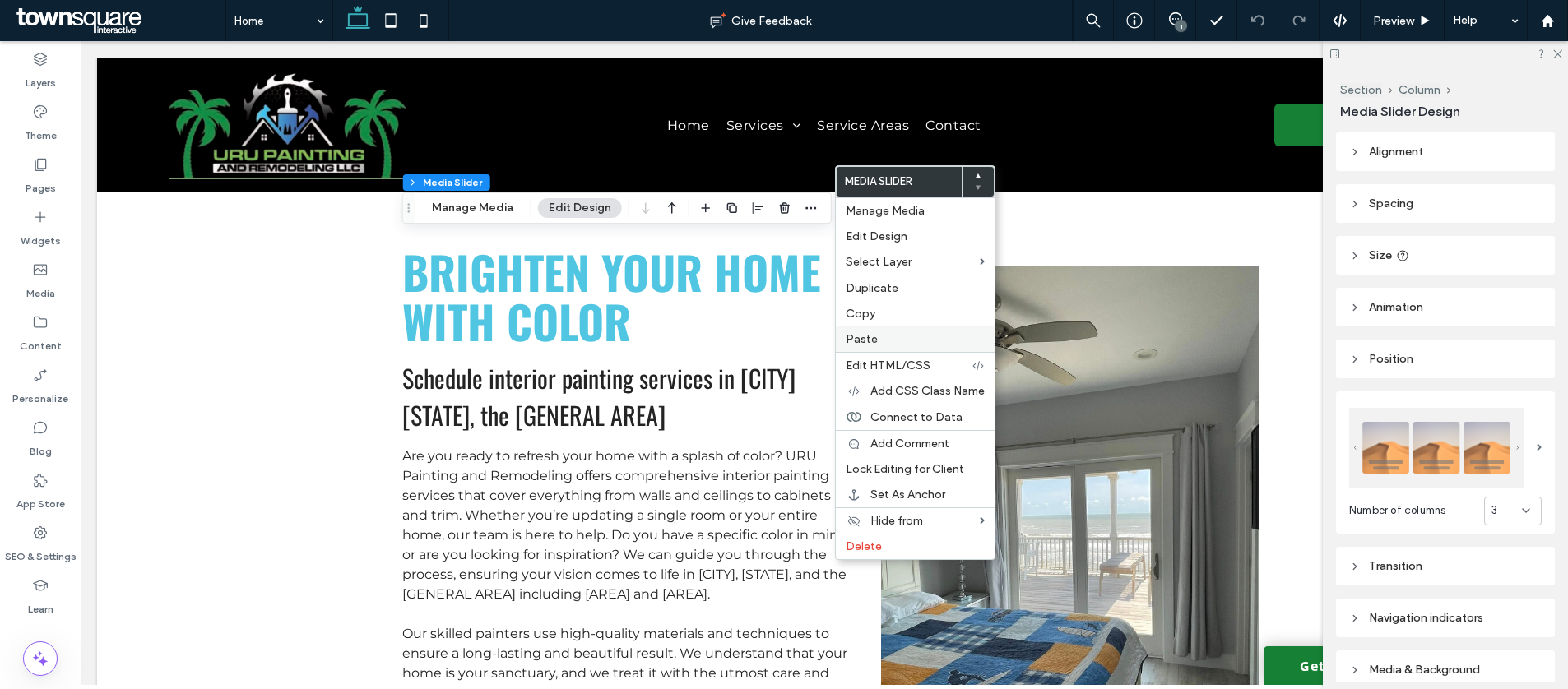 click on "Paste" at bounding box center [915, 339] 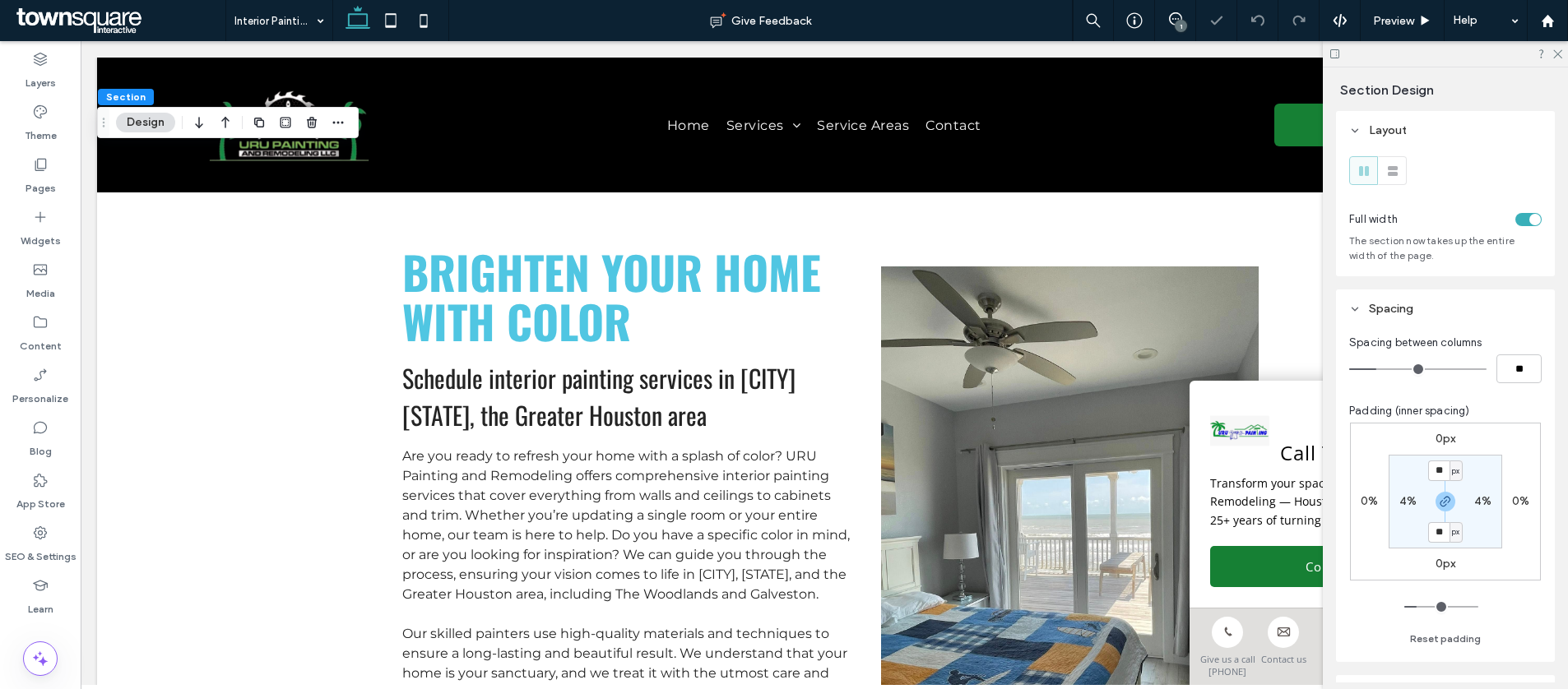 scroll, scrollTop: 1504, scrollLeft: 0, axis: vertical 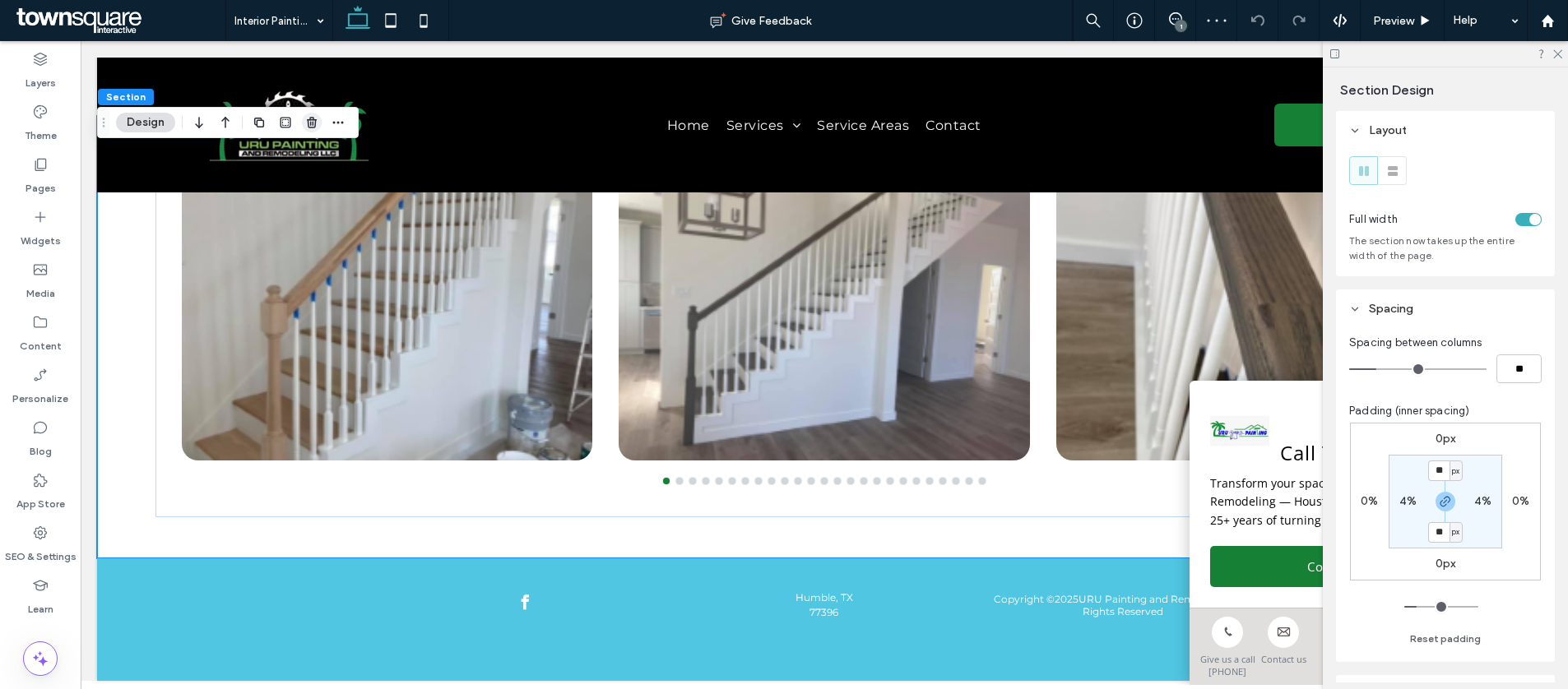 click 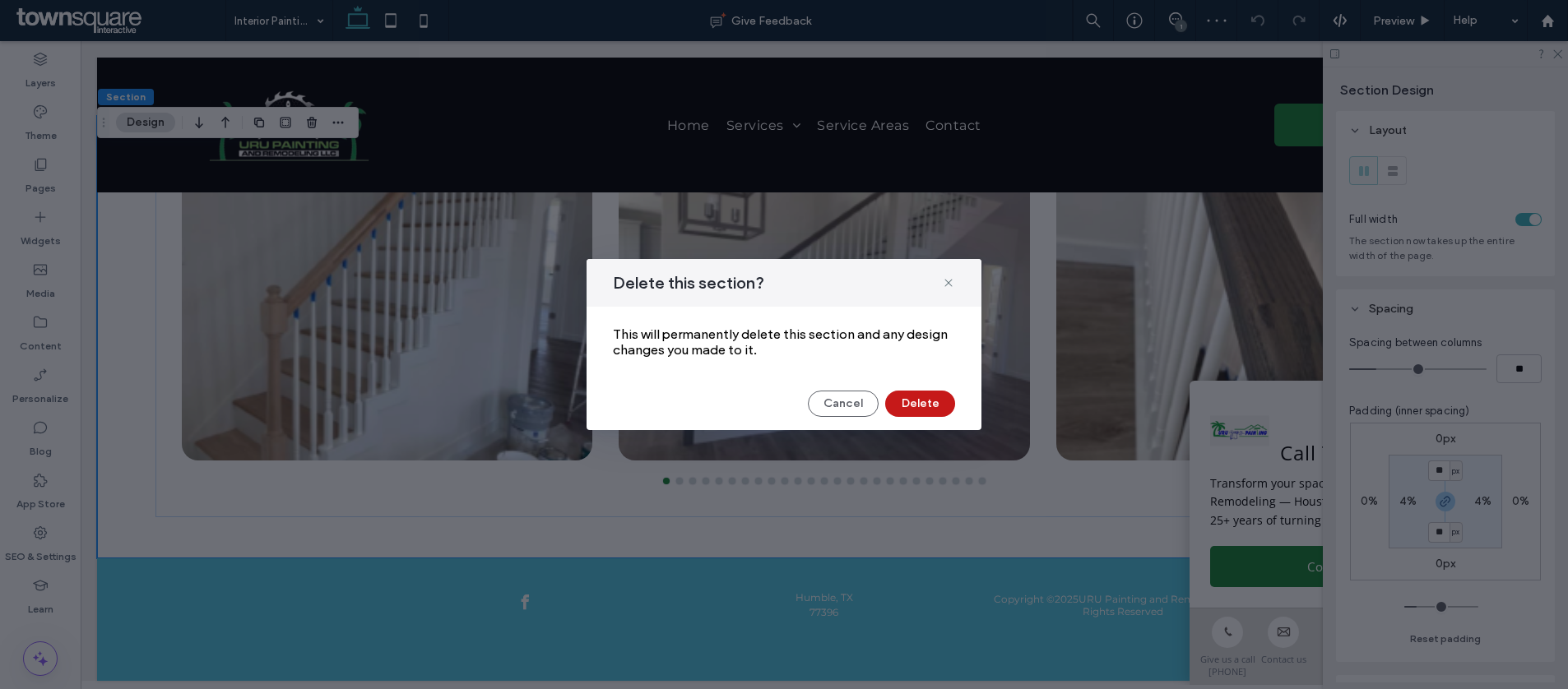 click on "Delete" at bounding box center [920, 404] 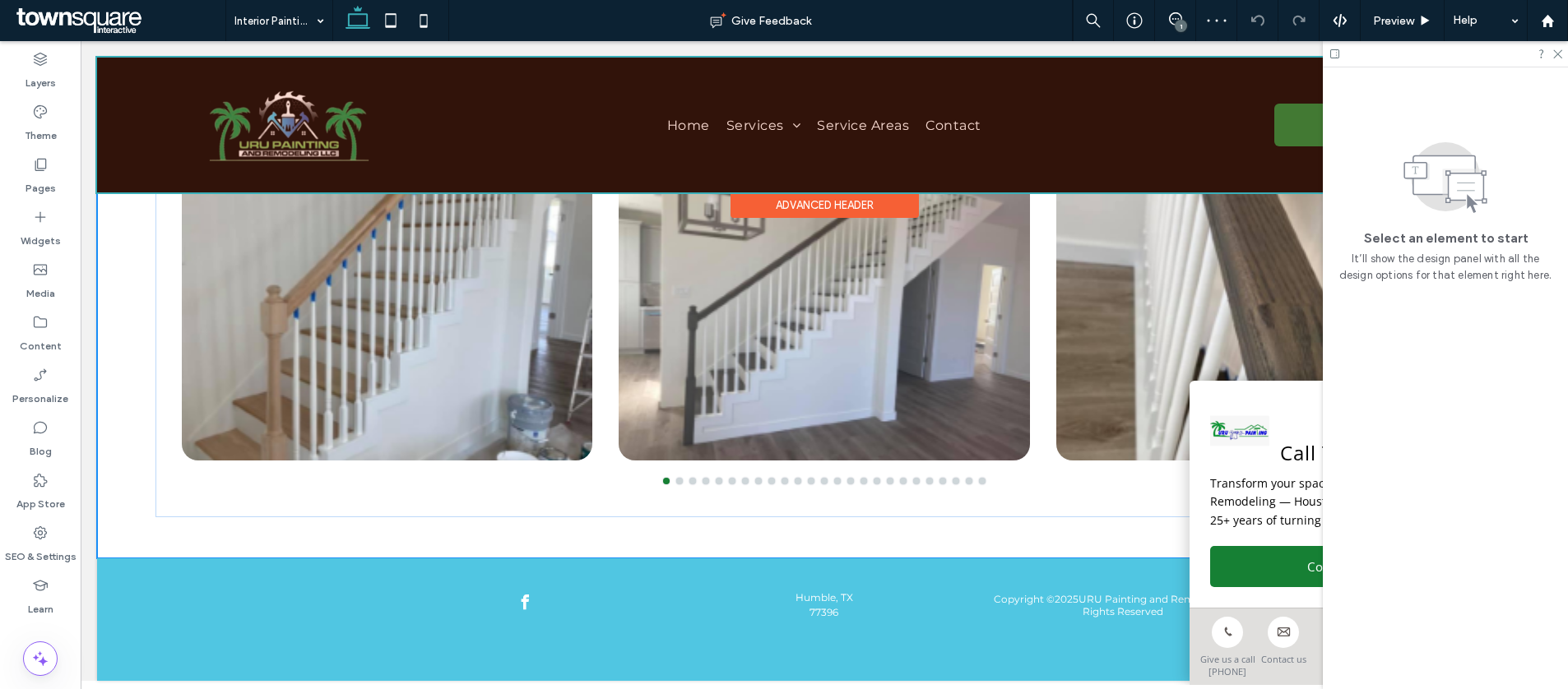 scroll, scrollTop: 1061, scrollLeft: 0, axis: vertical 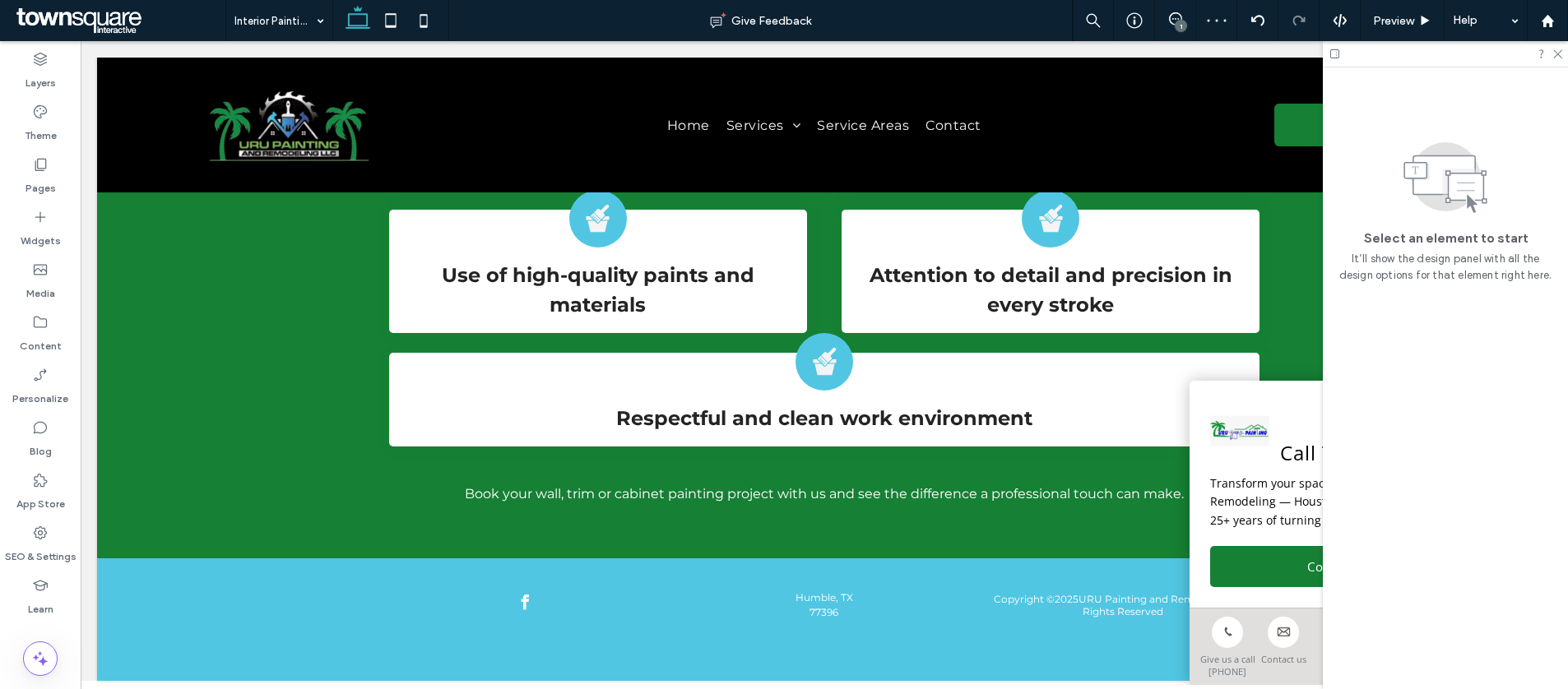click on "**********" at bounding box center [824, -170] 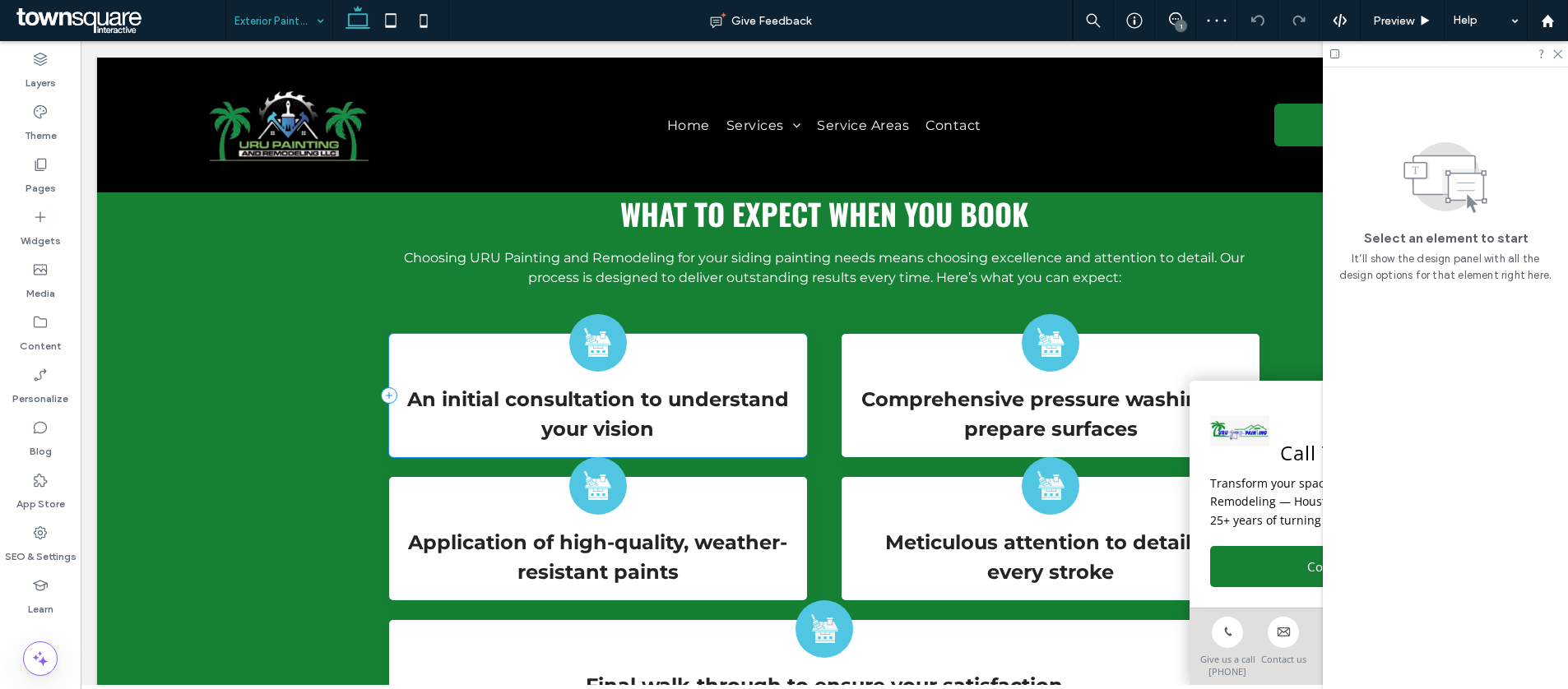 scroll, scrollTop: 1334, scrollLeft: 0, axis: vertical 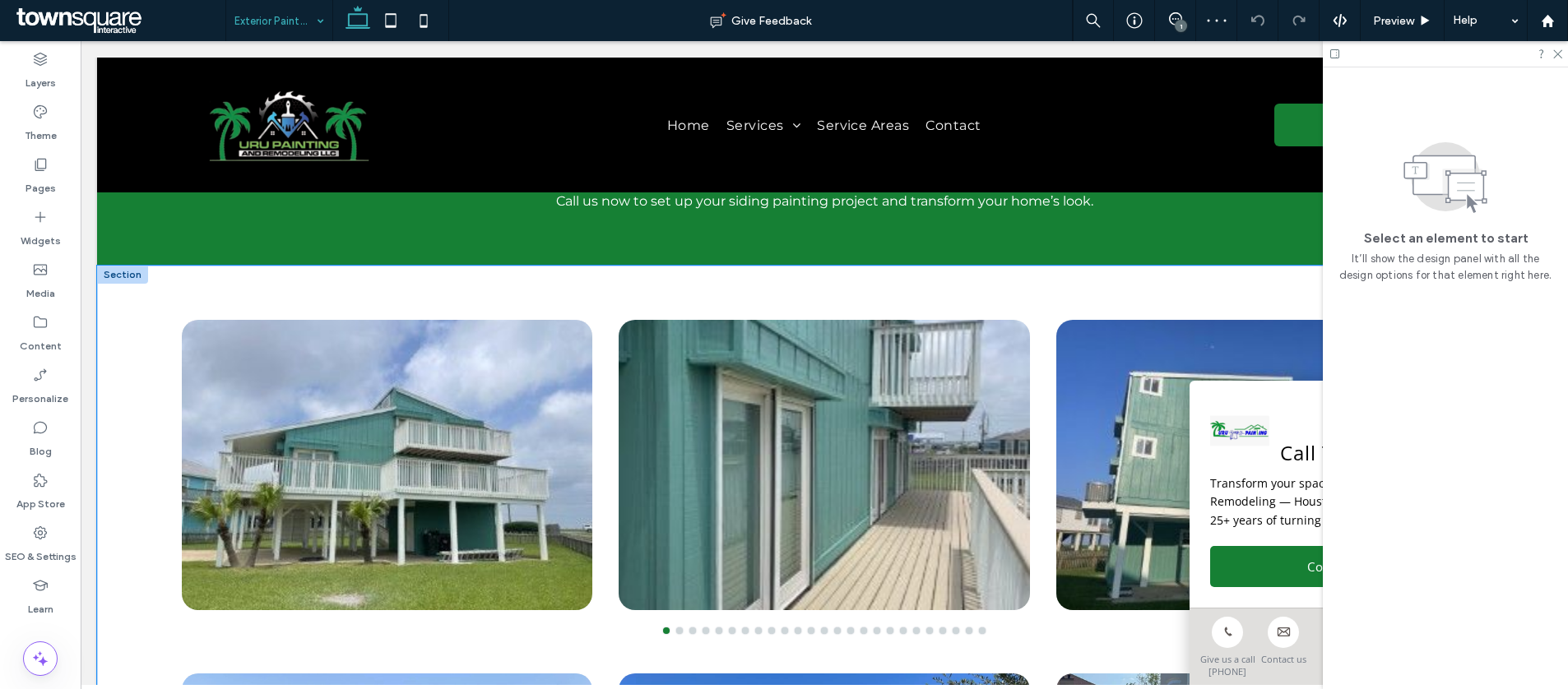 click on "a a a a
a a a a" at bounding box center [824, 664] 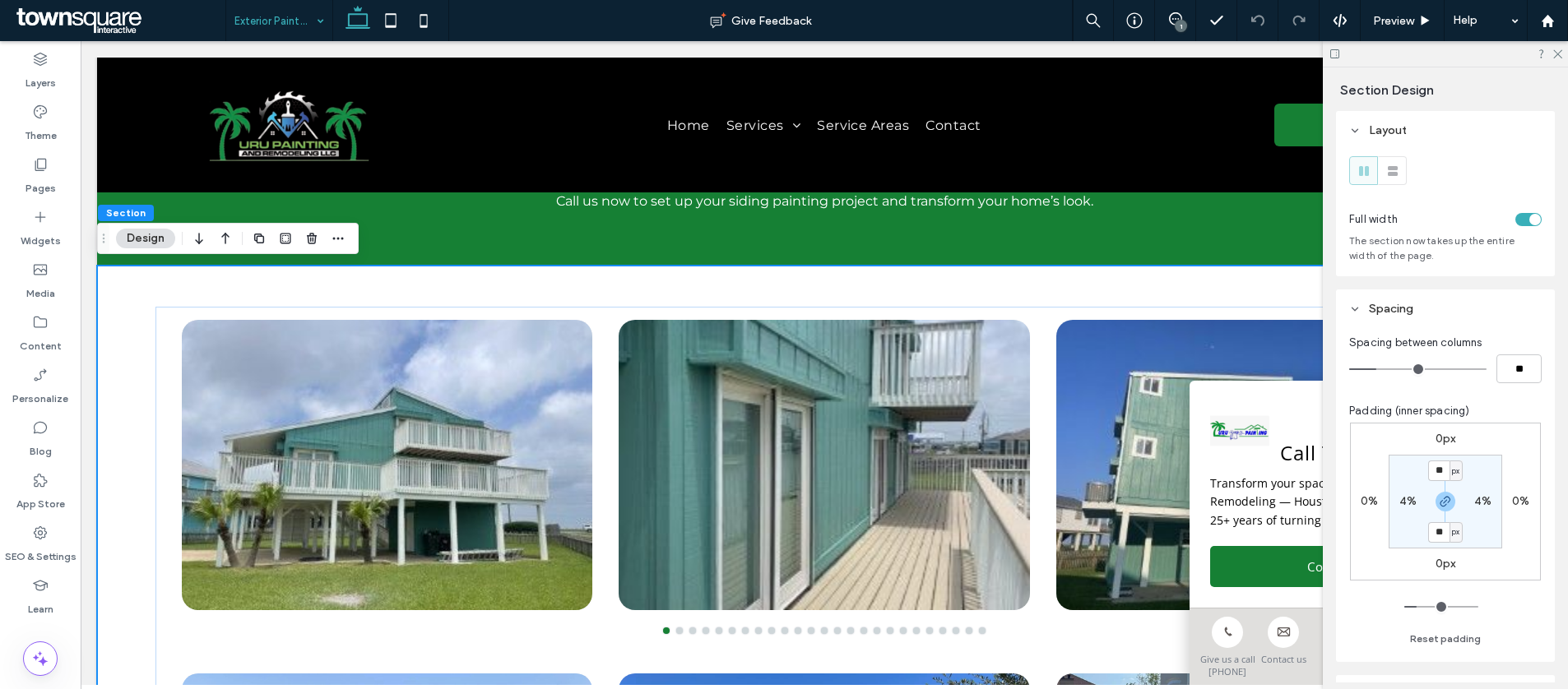 click at bounding box center (299, 238) 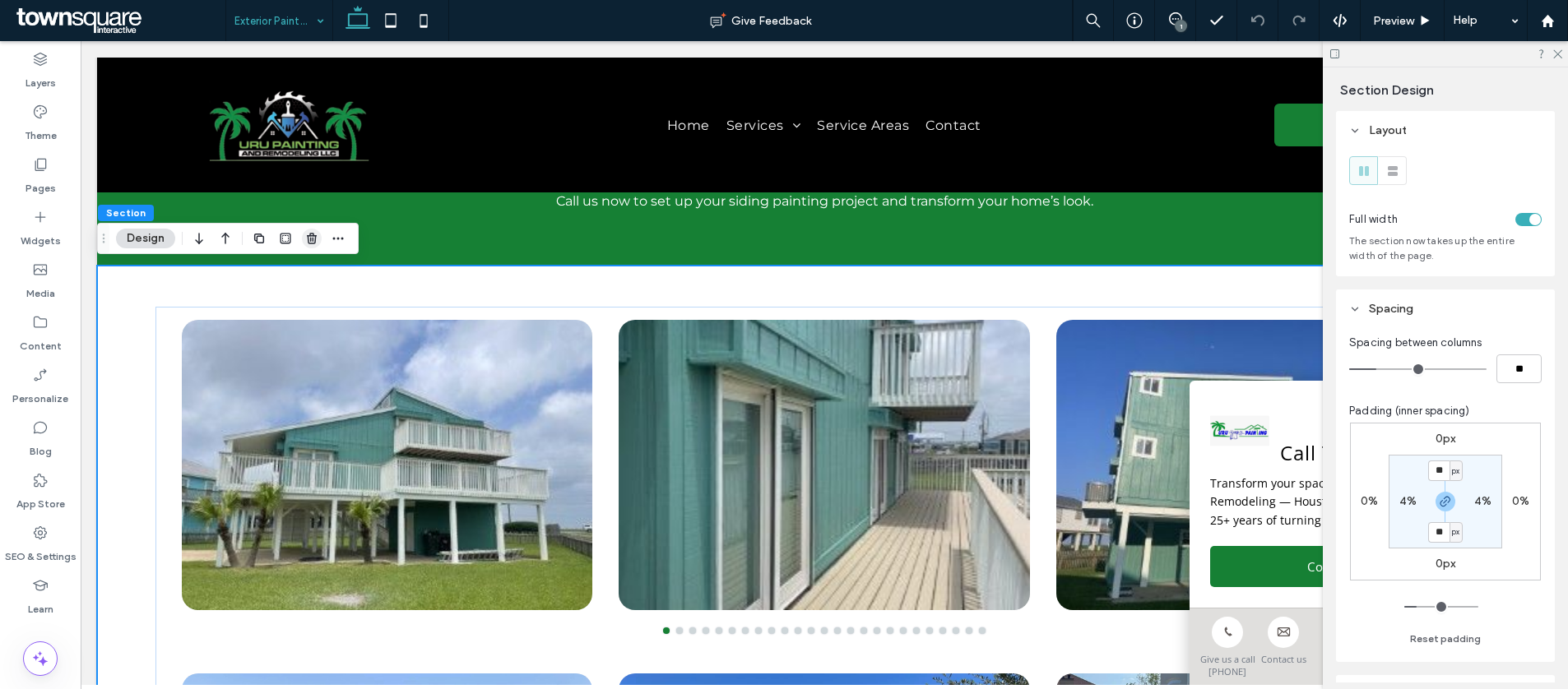 click 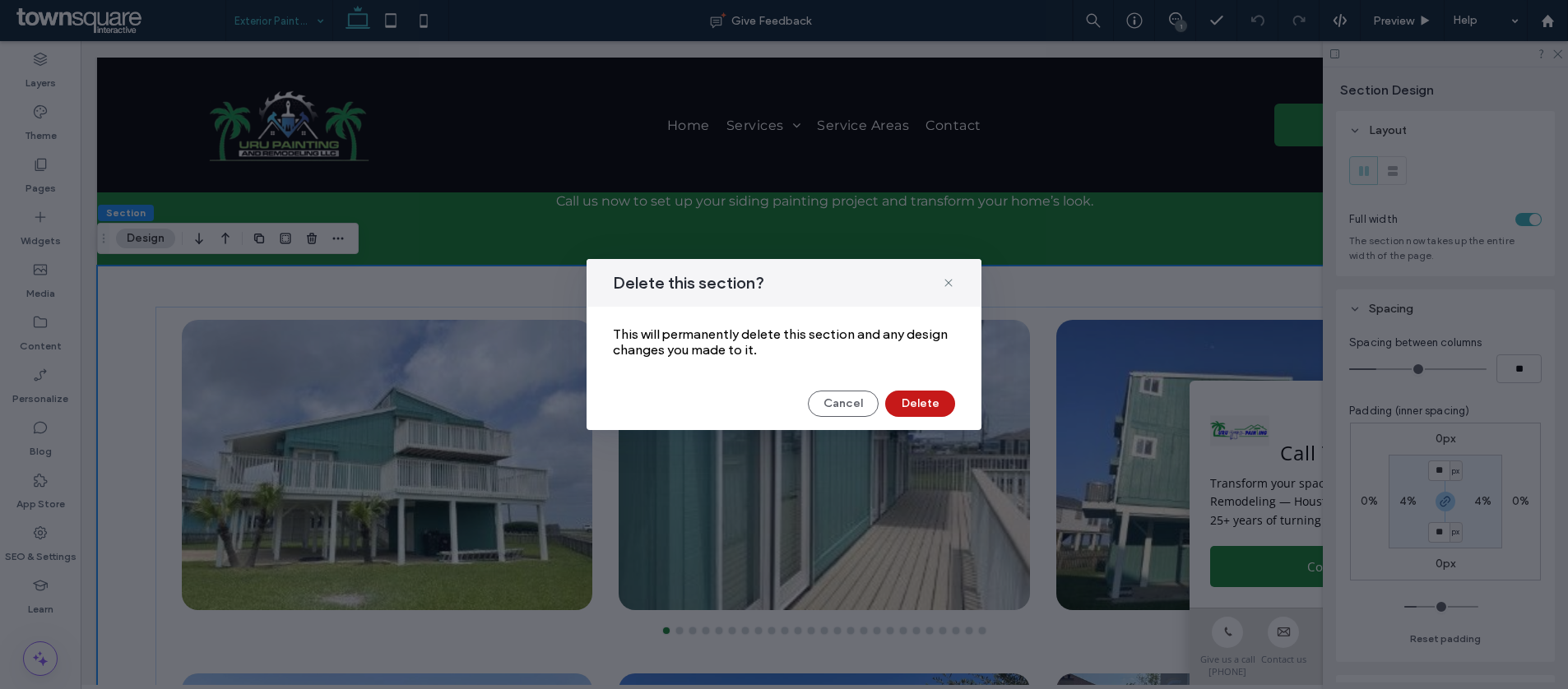 click on "Delete" at bounding box center (920, 404) 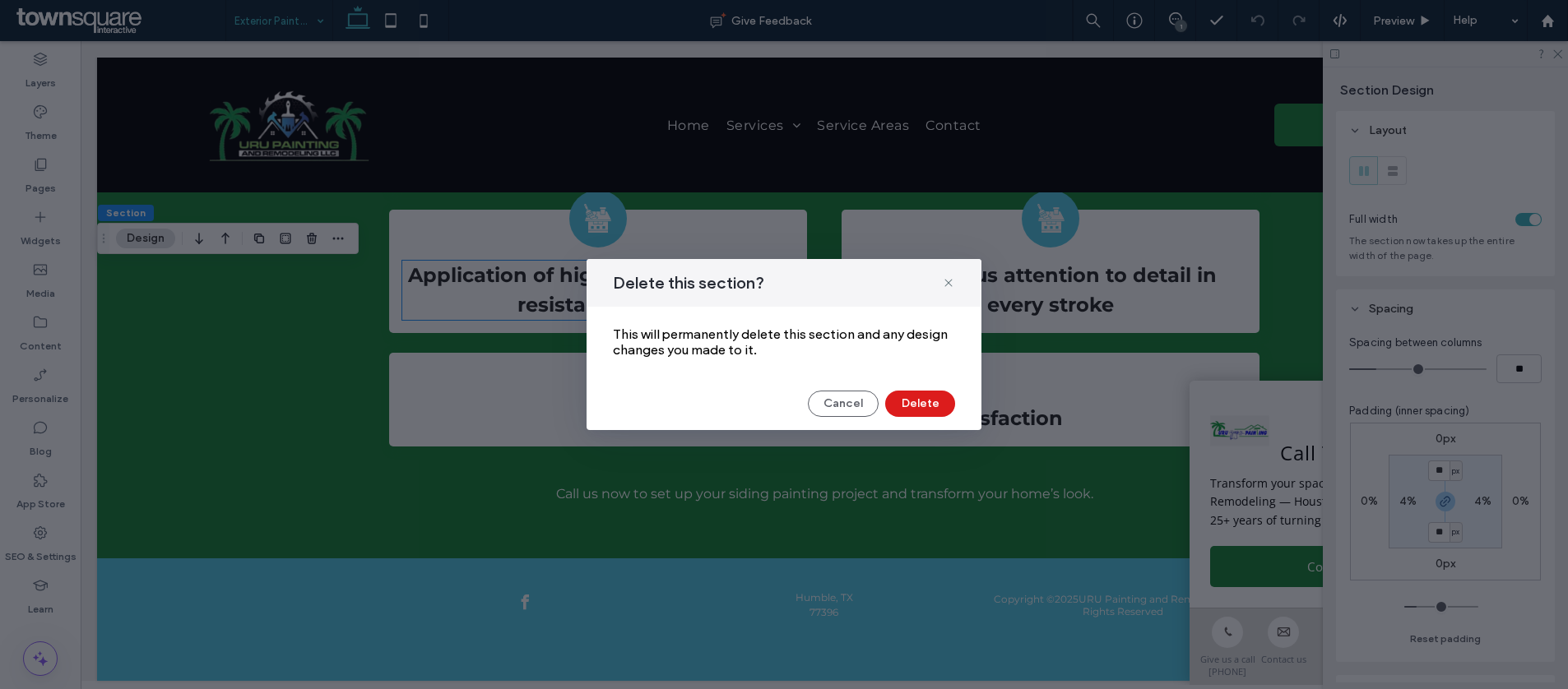 scroll, scrollTop: 1042, scrollLeft: 0, axis: vertical 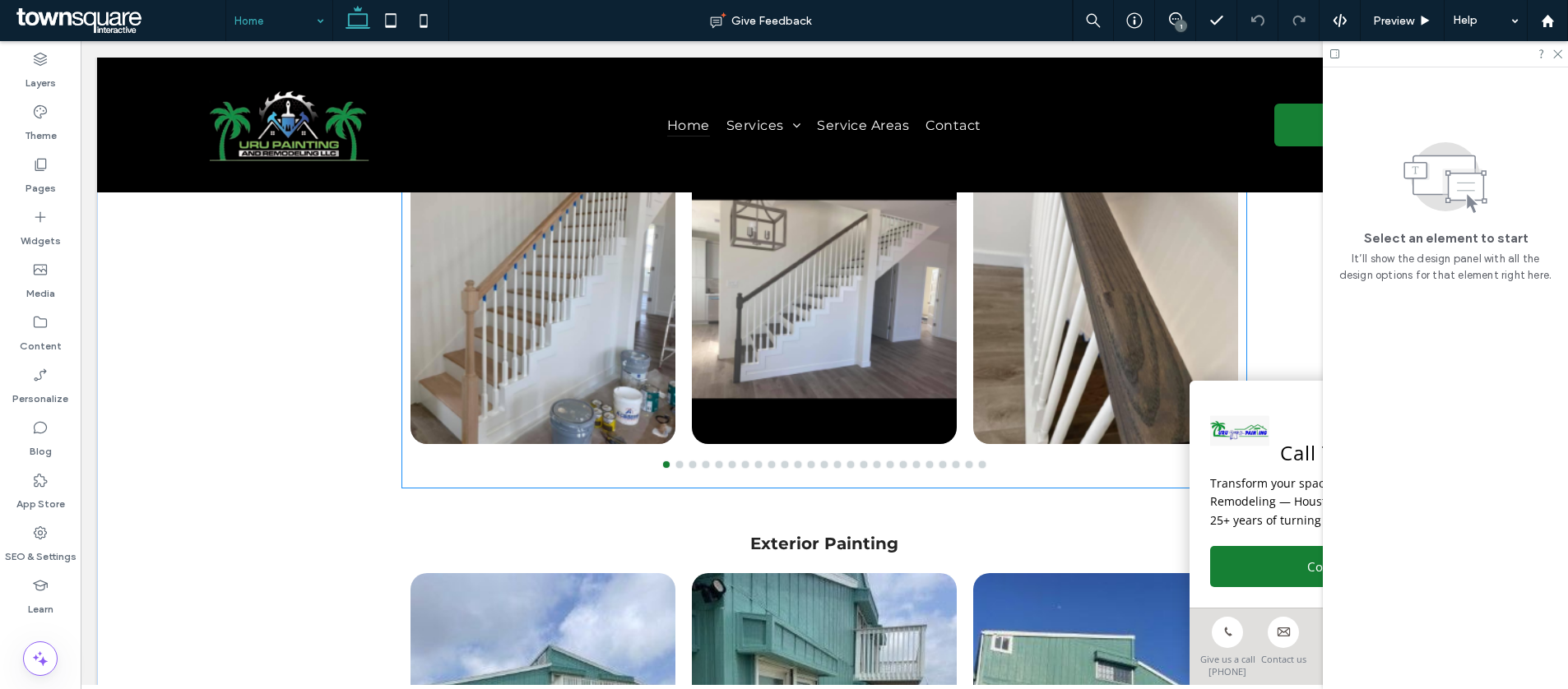 click at bounding box center (824, 321) 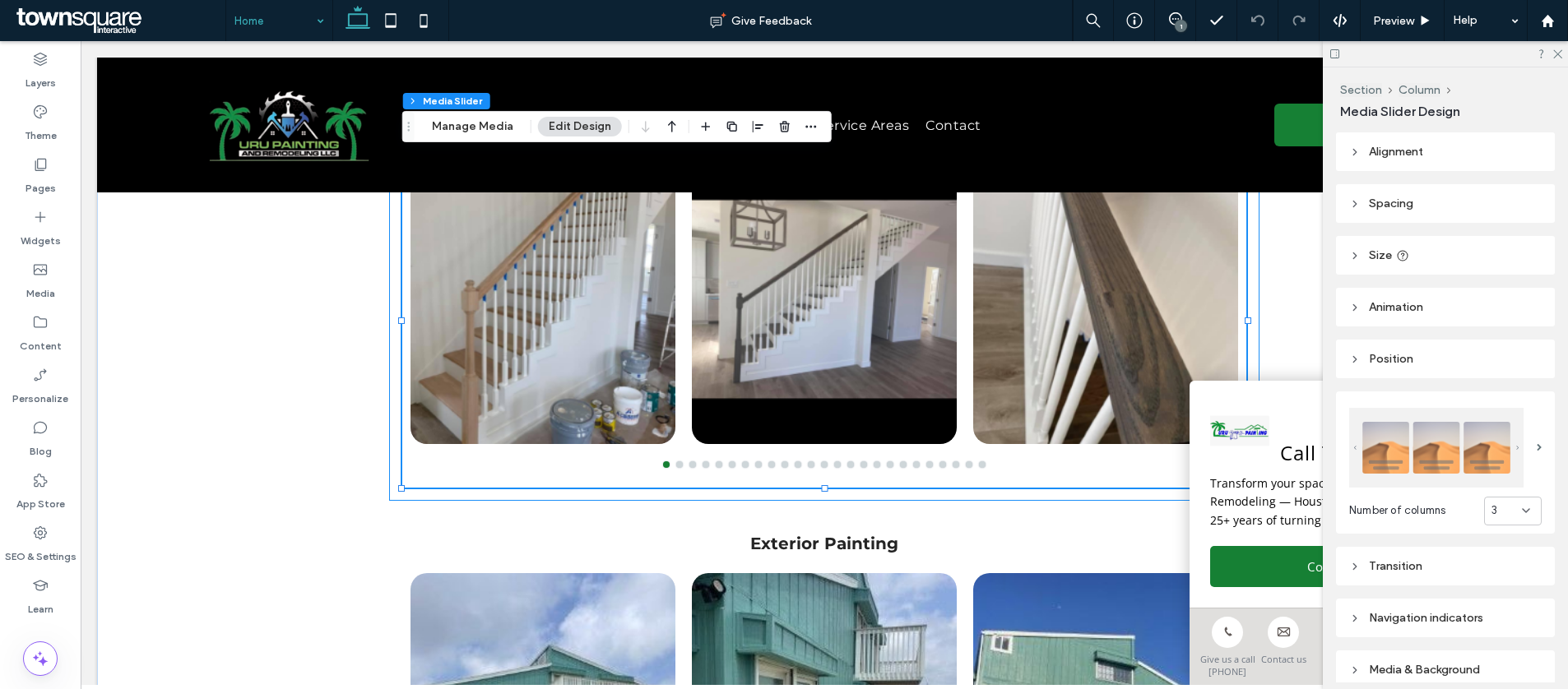 click on "Interior Painting
a a a a" at bounding box center (824, 301) 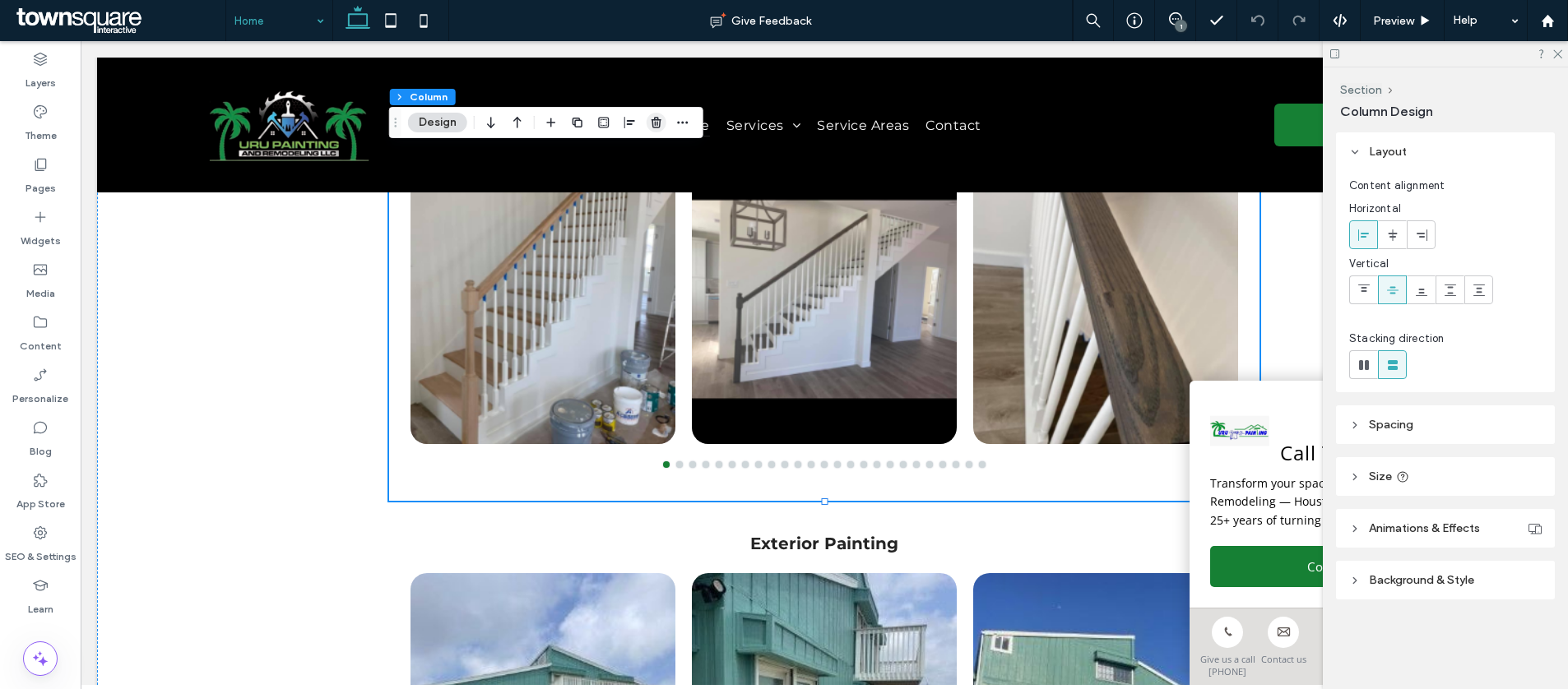 drag, startPoint x: 656, startPoint y: 123, endPoint x: 503, endPoint y: 137, distance: 153.63919 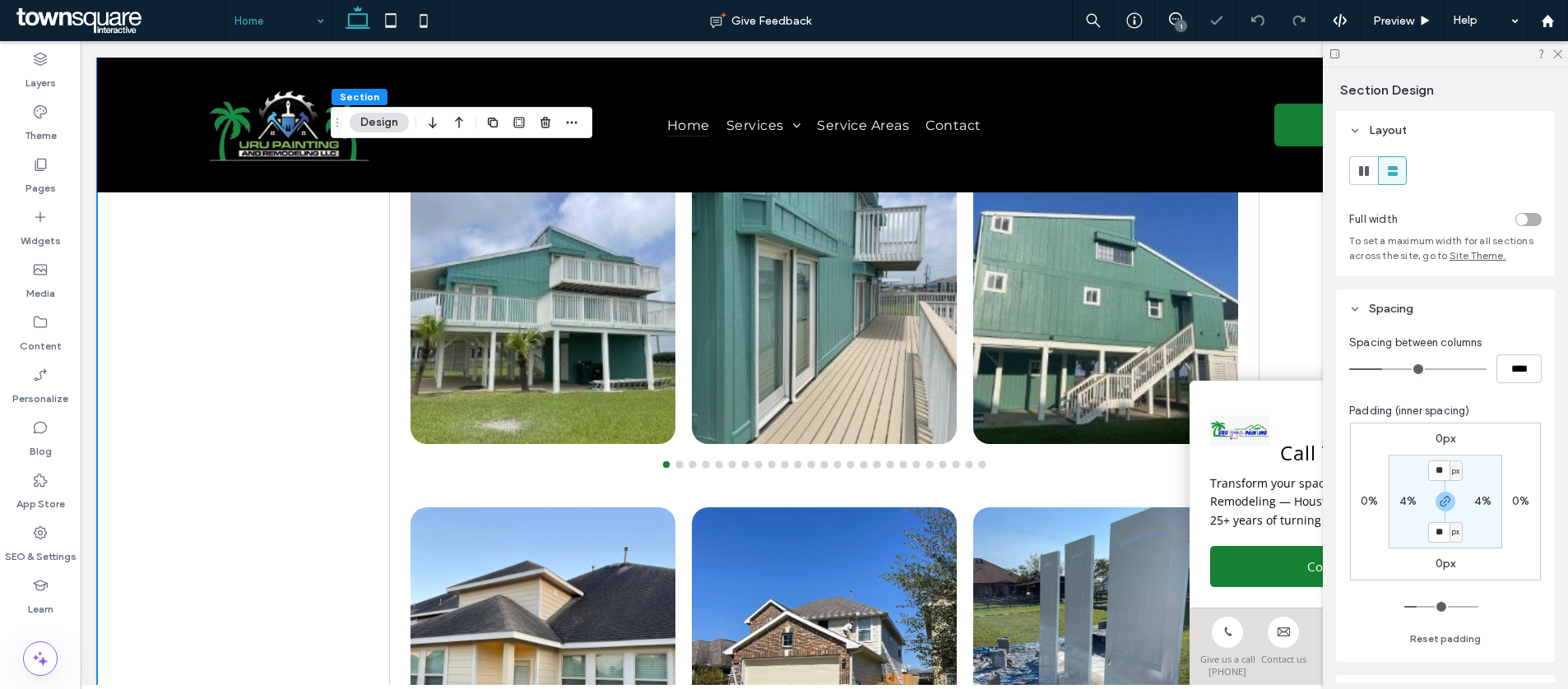 click on "Our Work
Exterior Painting
a a a a
a a a a" at bounding box center [824, 432] 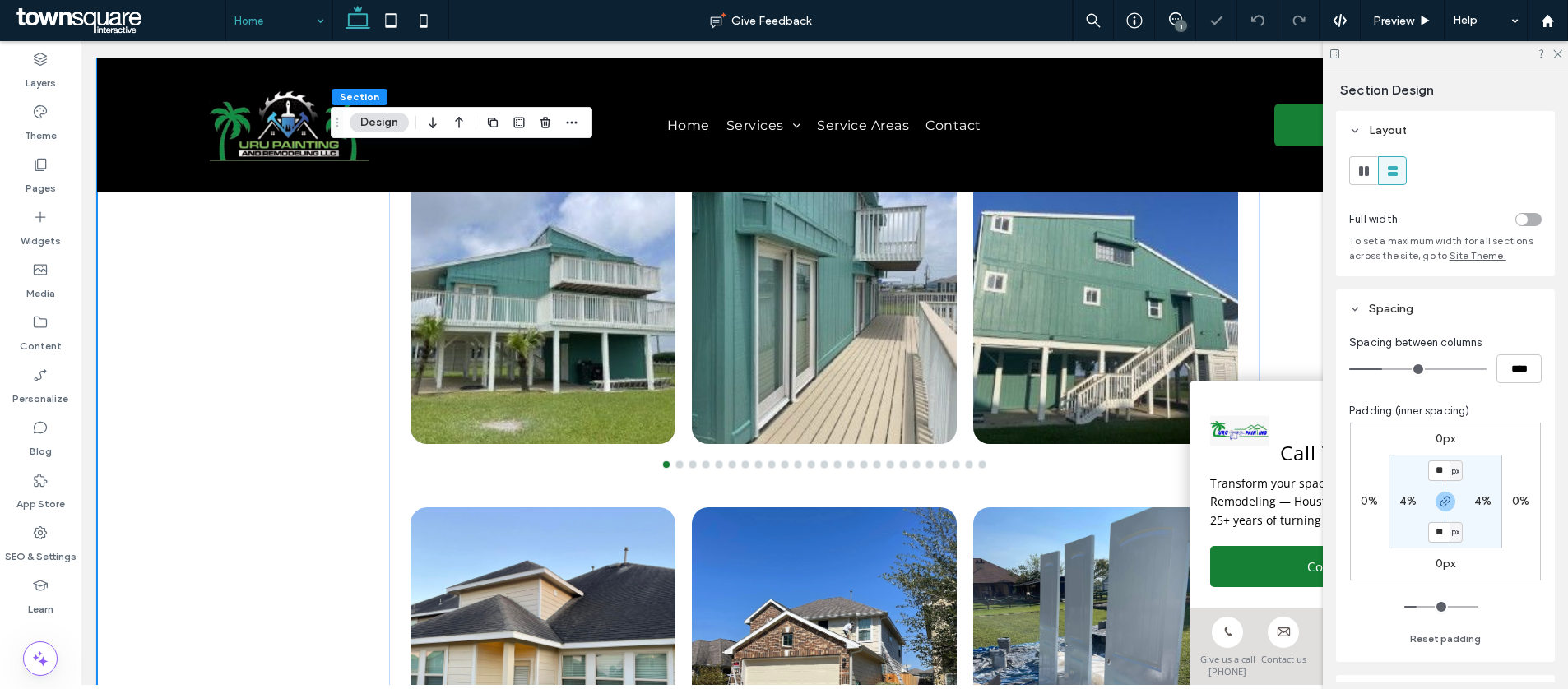 click at bounding box center [1473, 219] 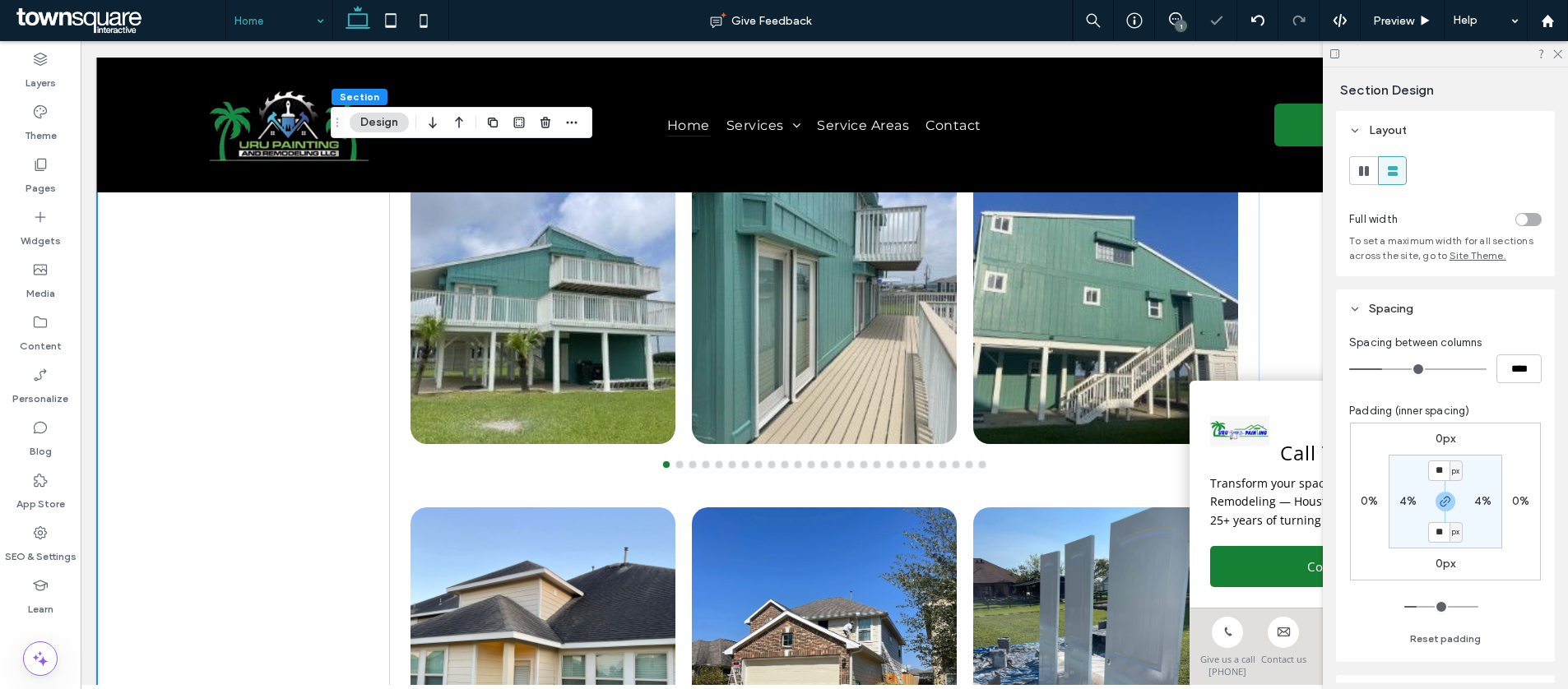 click at bounding box center (1529, 220) 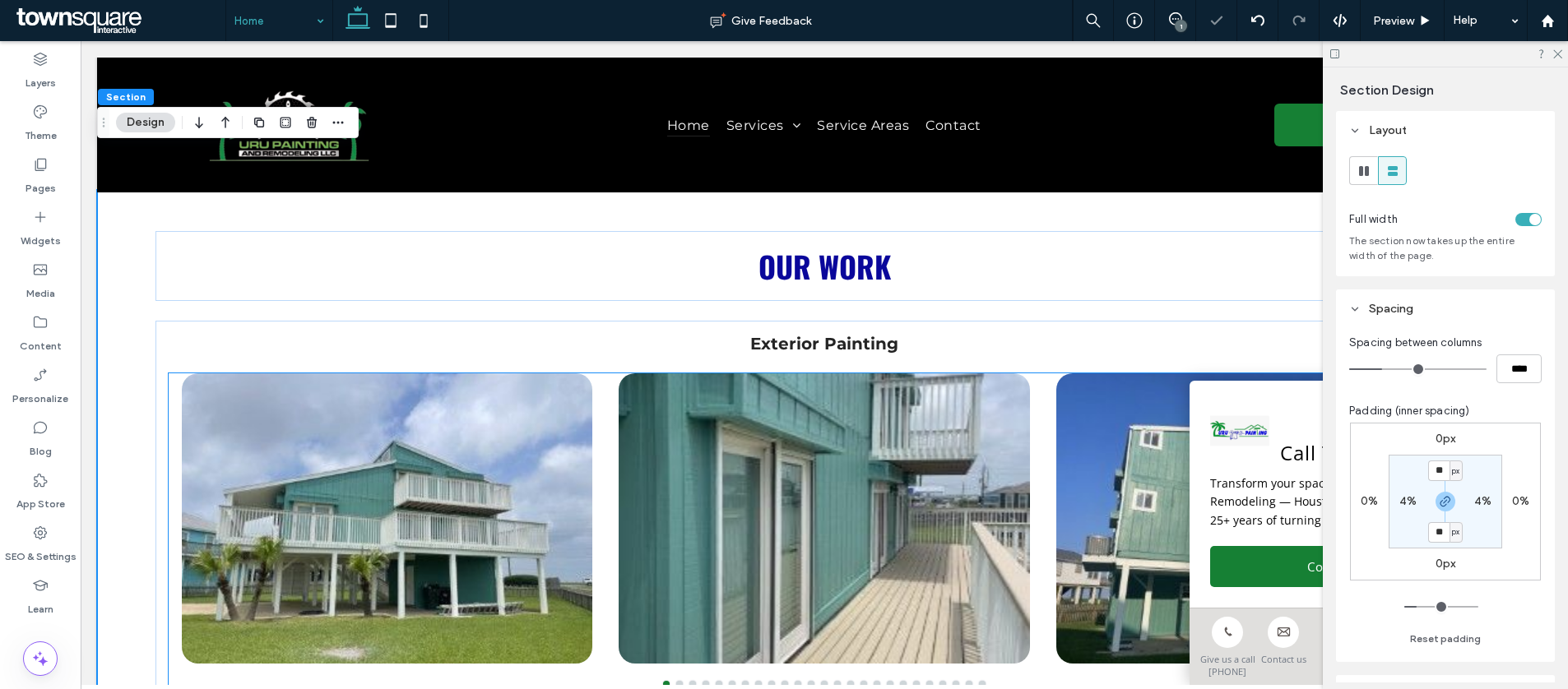 scroll, scrollTop: 2721, scrollLeft: 0, axis: vertical 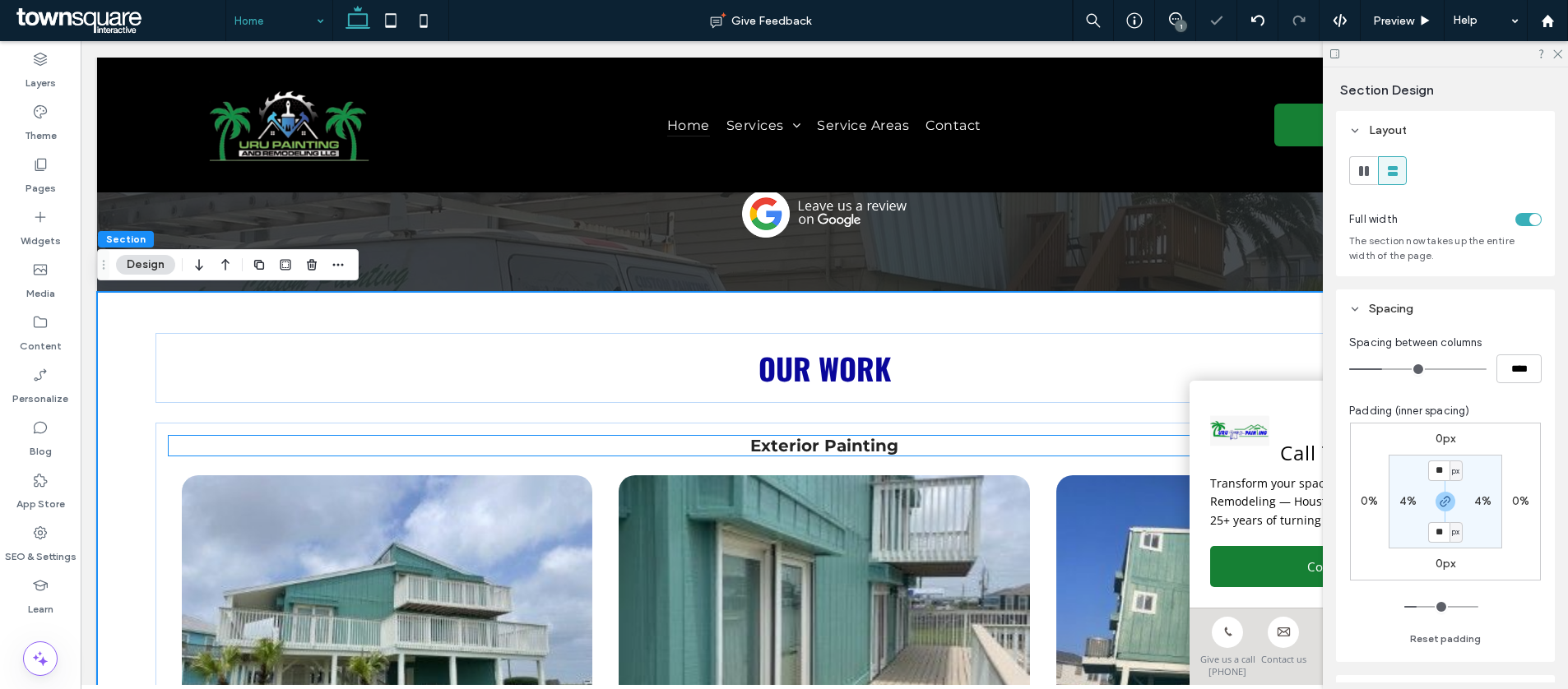 click on "Exterior Painting" at bounding box center [824, 446] 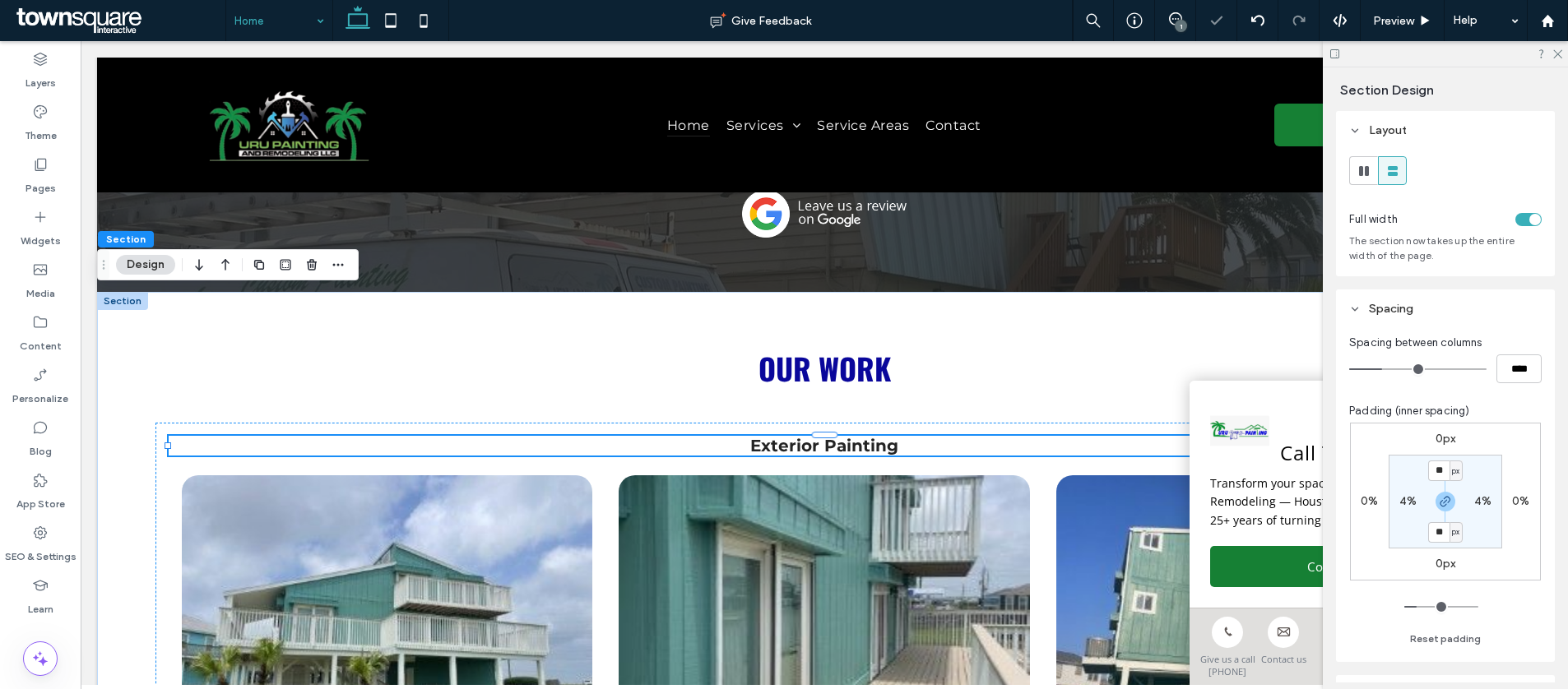 click on "Exterior Painting" at bounding box center [824, 446] 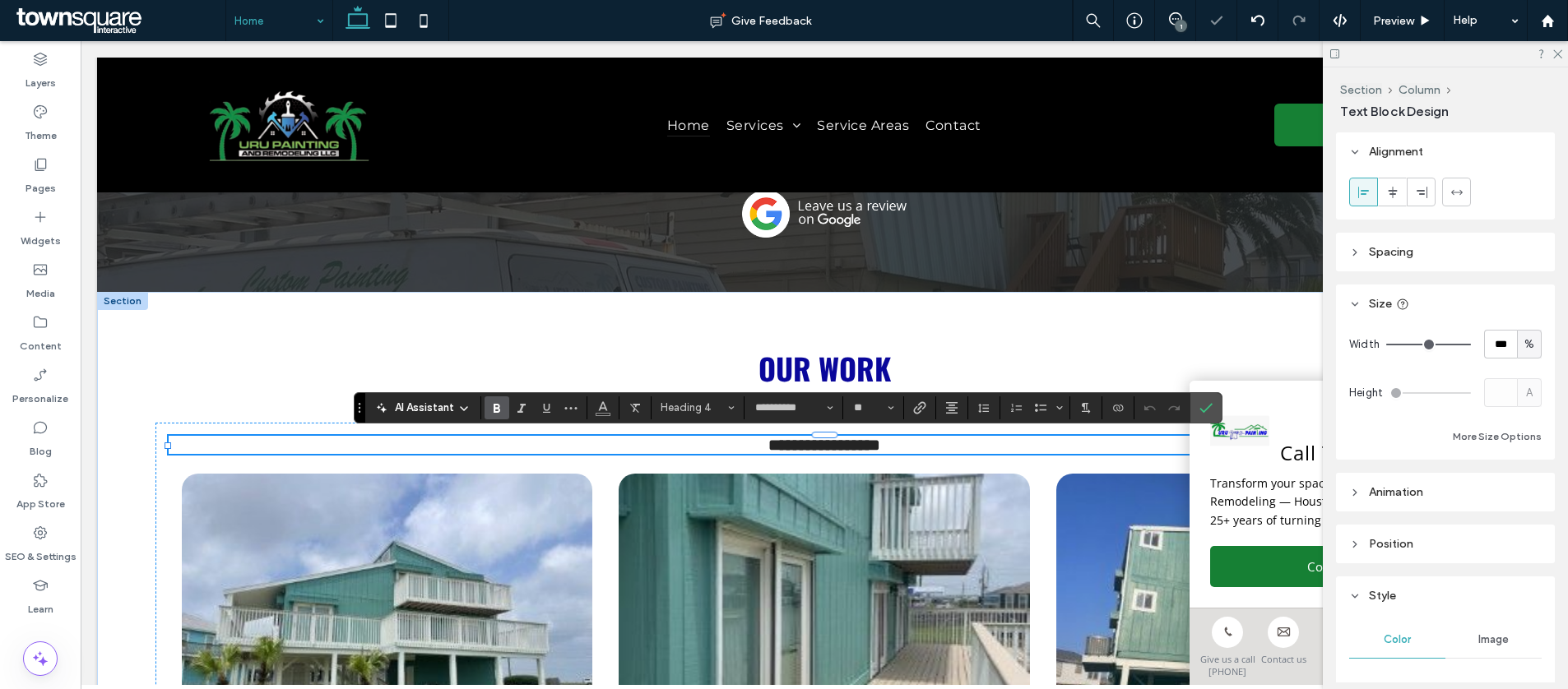 type 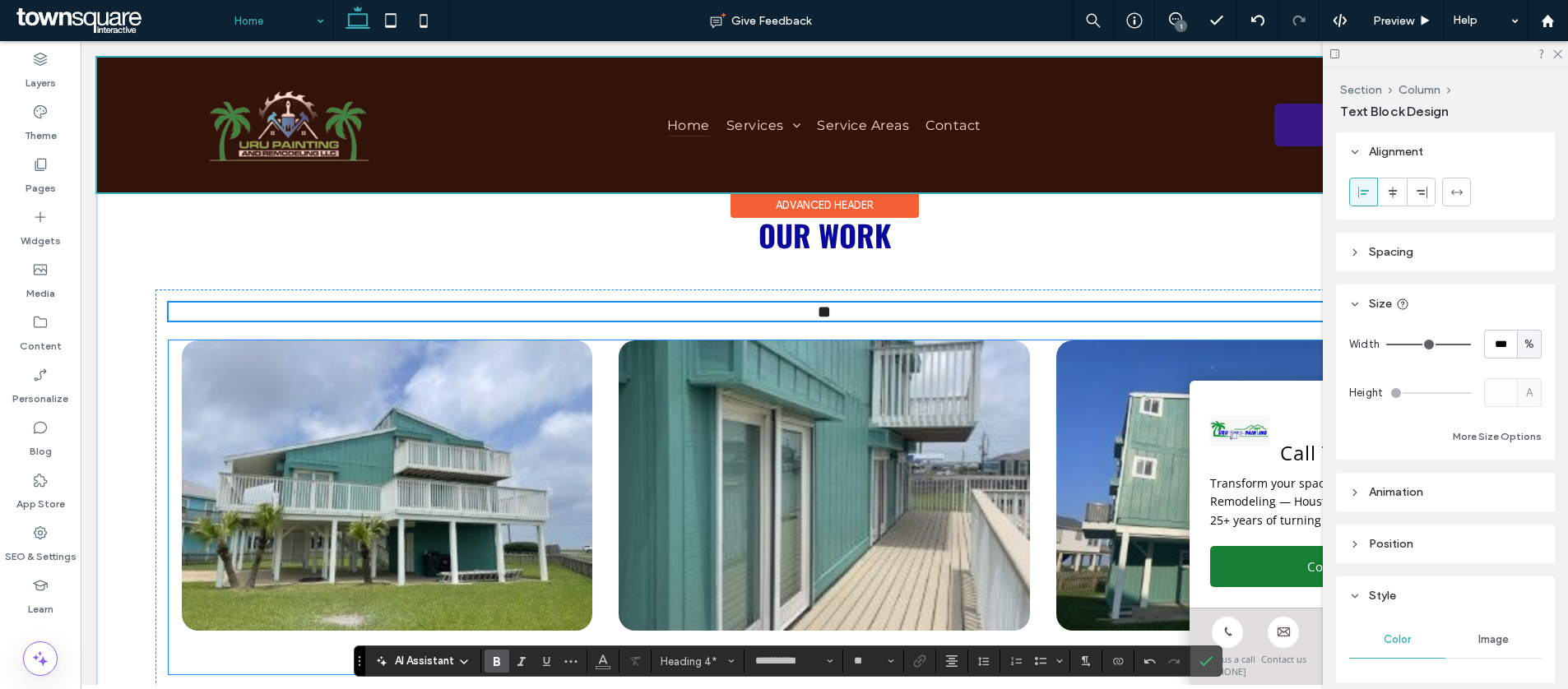 scroll, scrollTop: 2868, scrollLeft: 0, axis: vertical 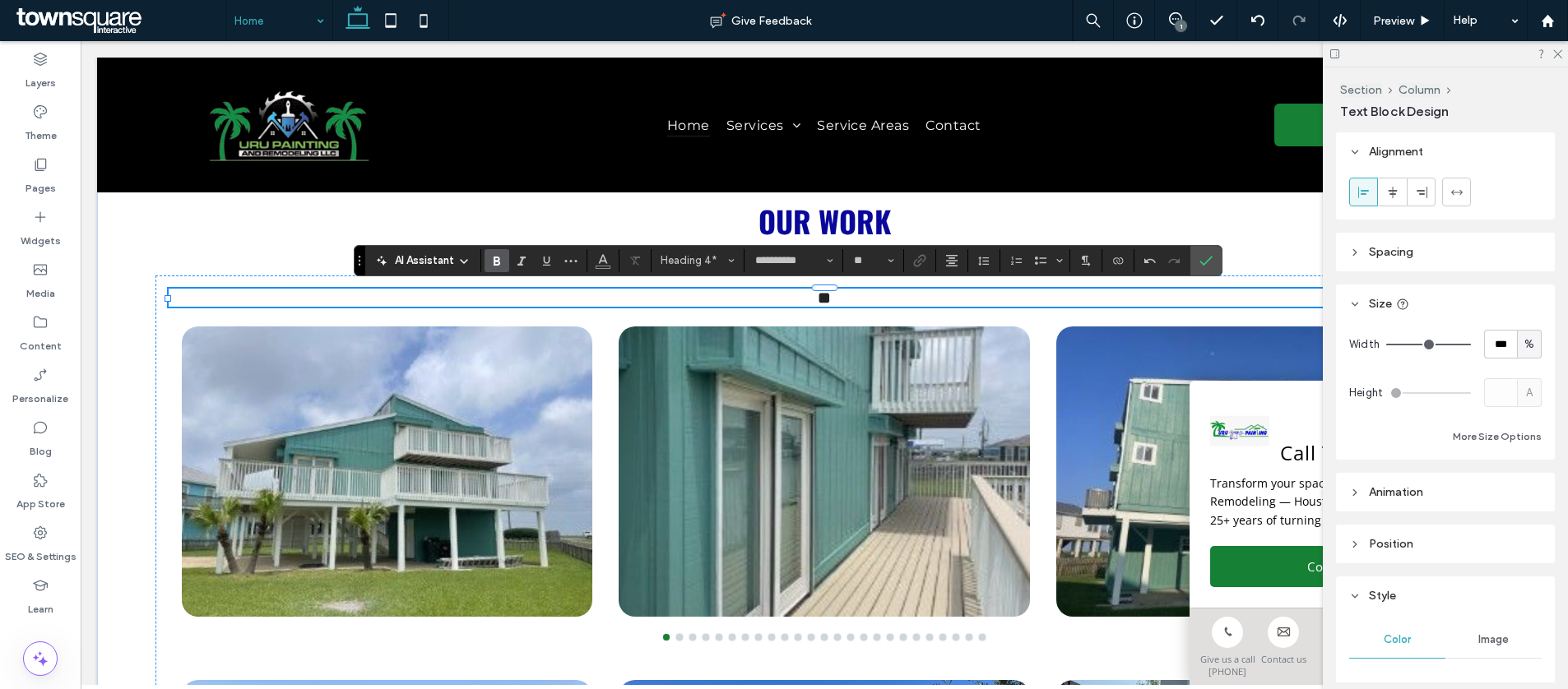 click at bounding box center [1445, 53] 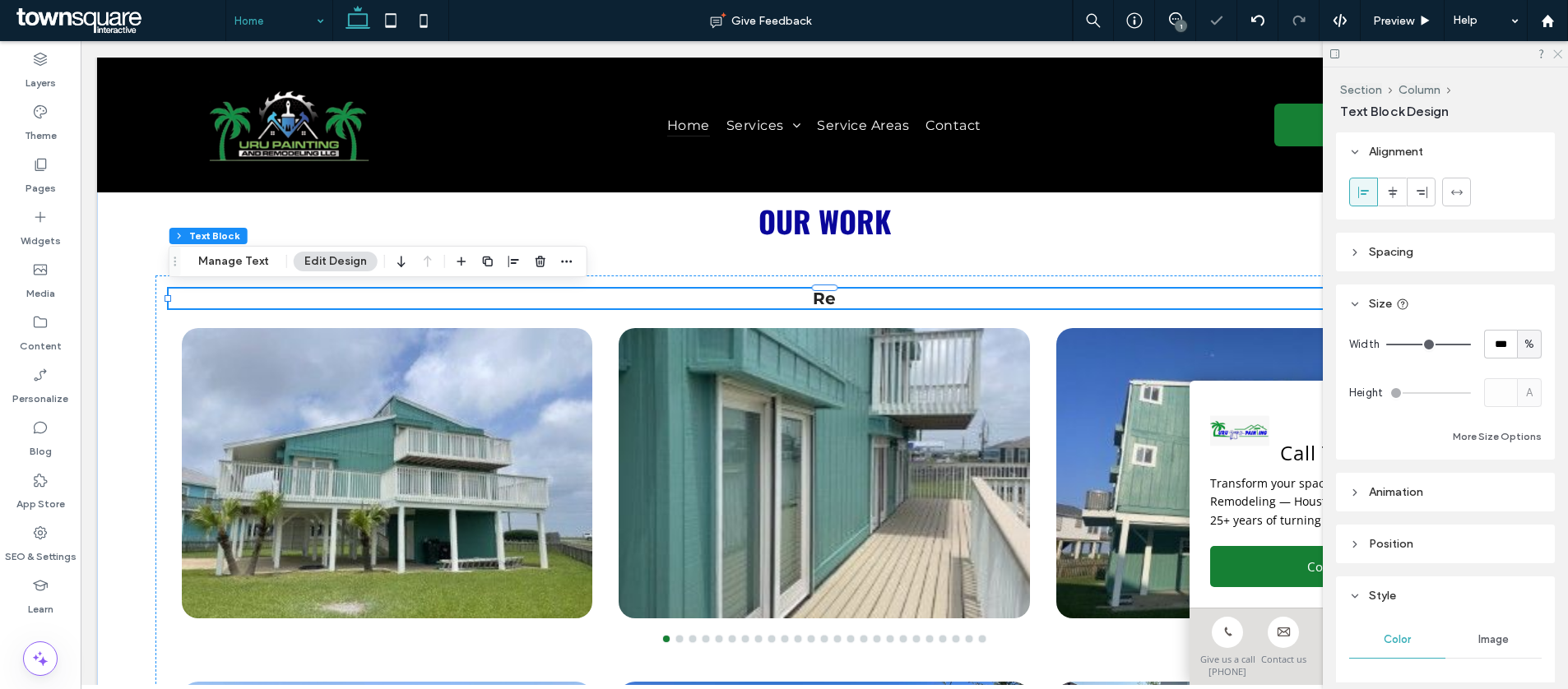 click 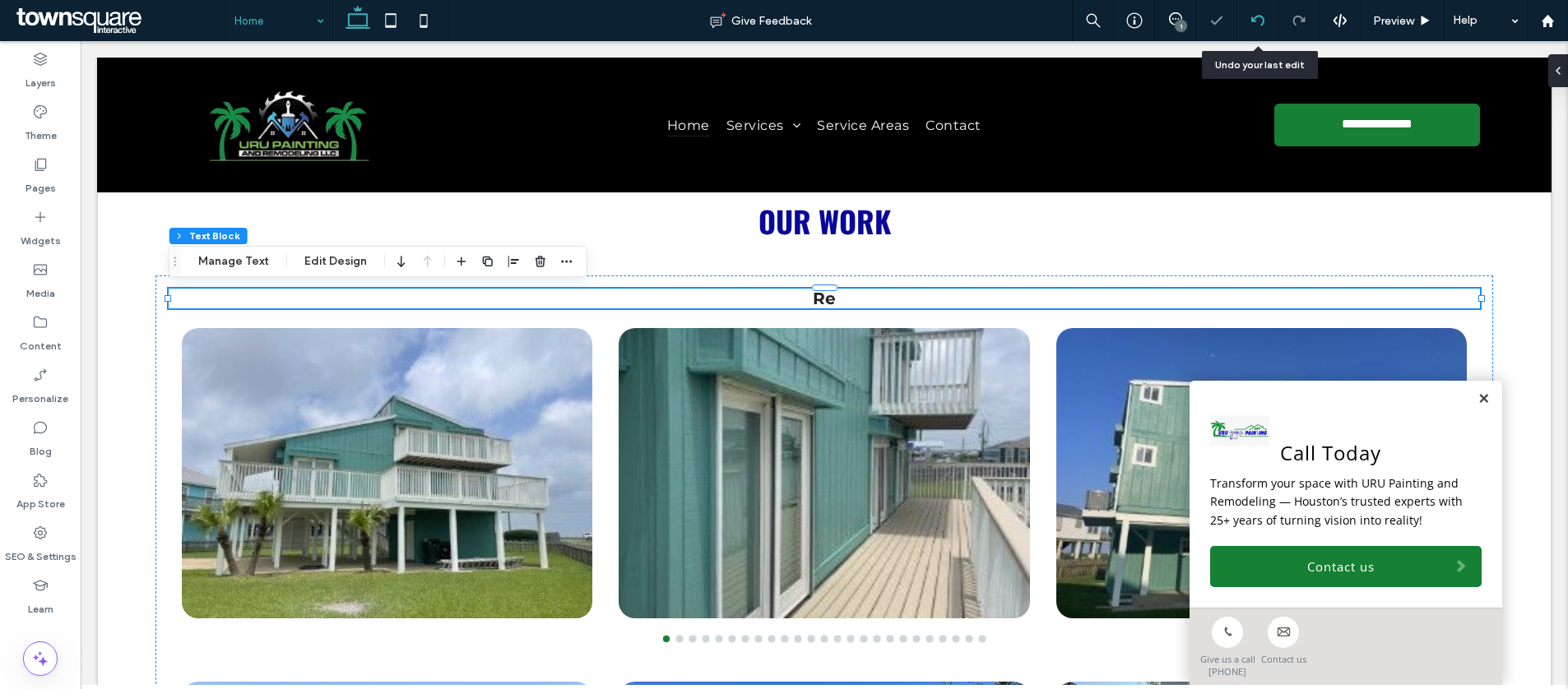 click at bounding box center [1258, 21] 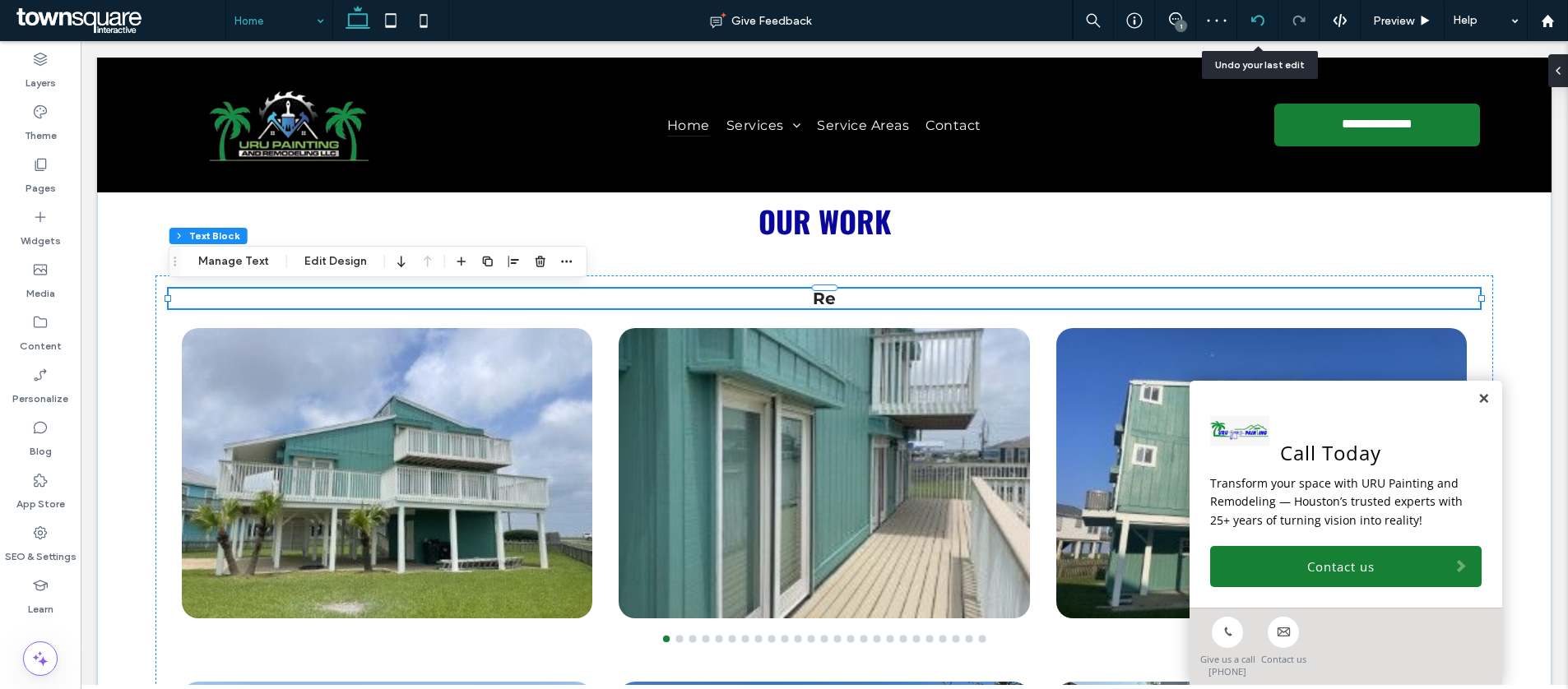 click at bounding box center (1258, 21) 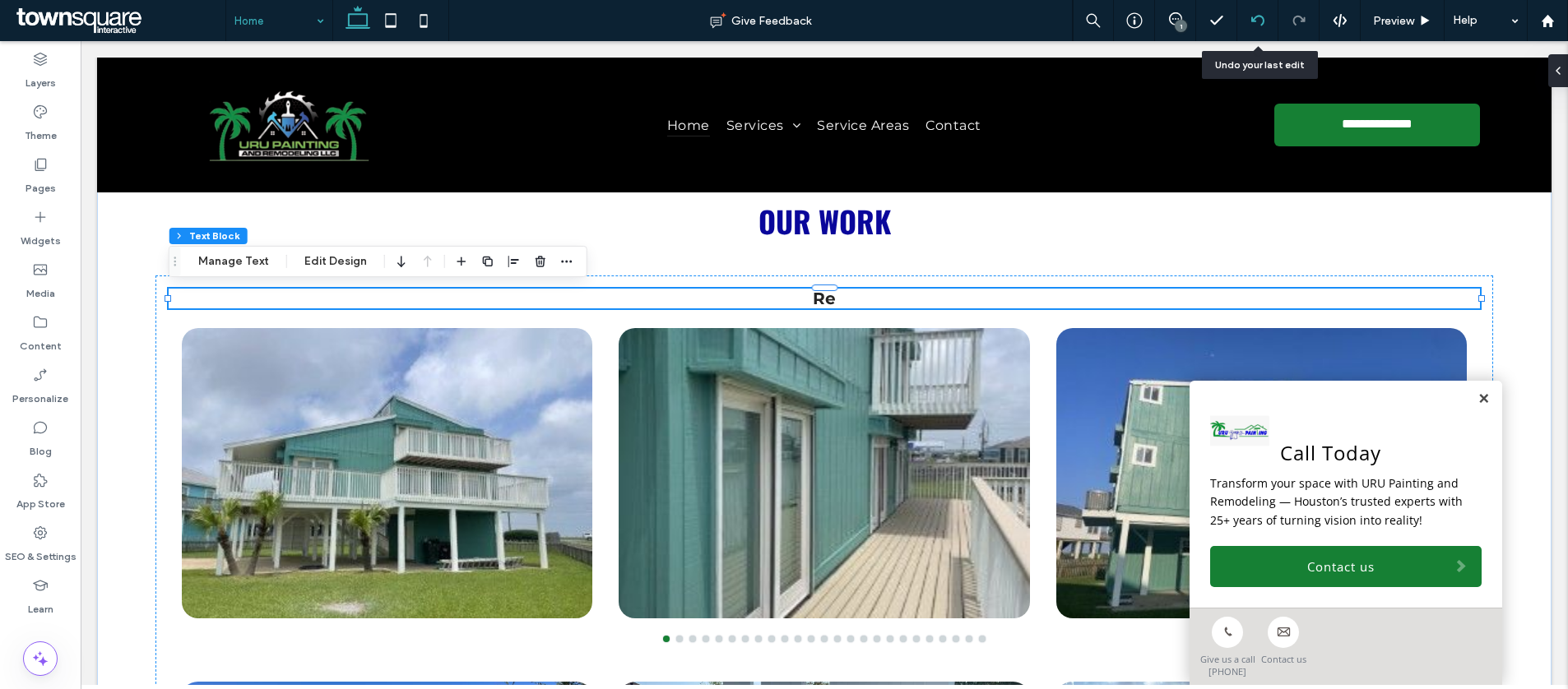 click at bounding box center [1257, 21] 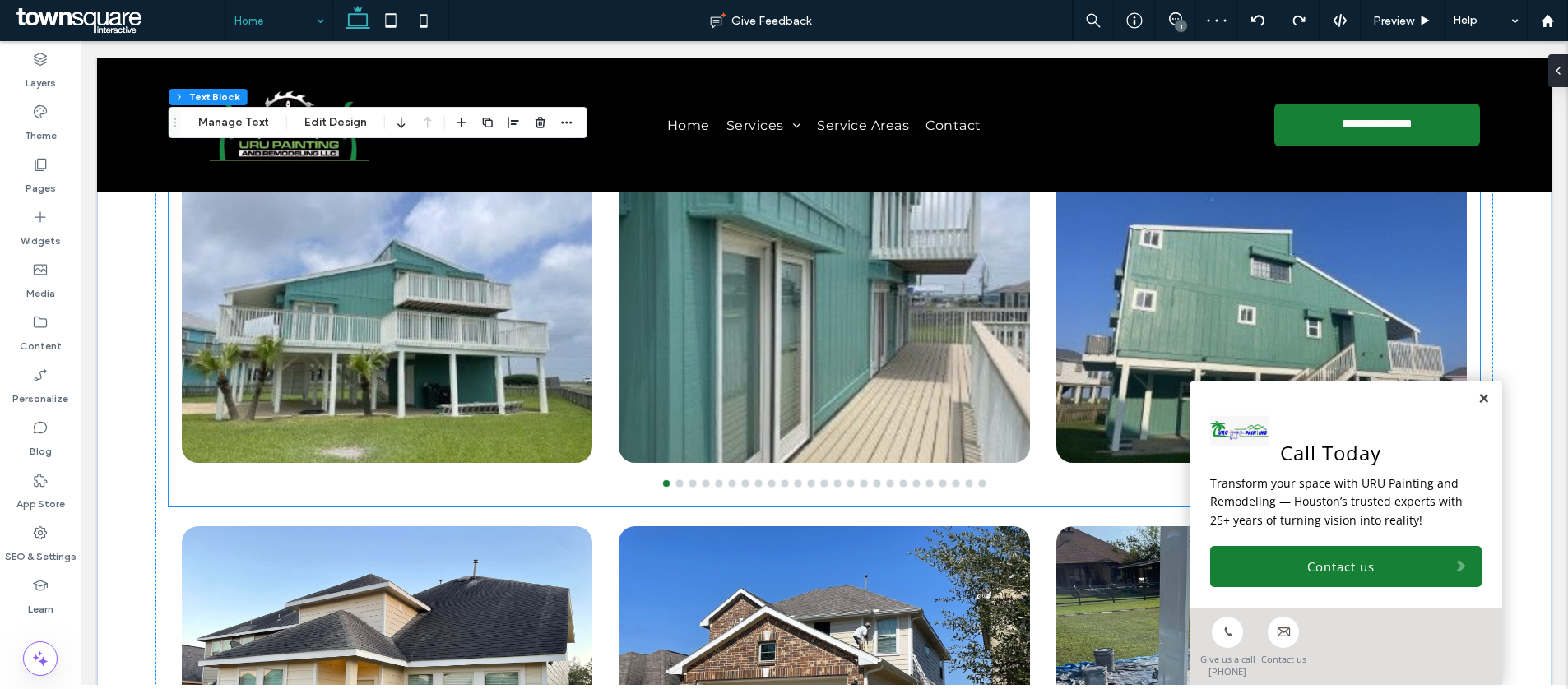 scroll, scrollTop: 3174, scrollLeft: 0, axis: vertical 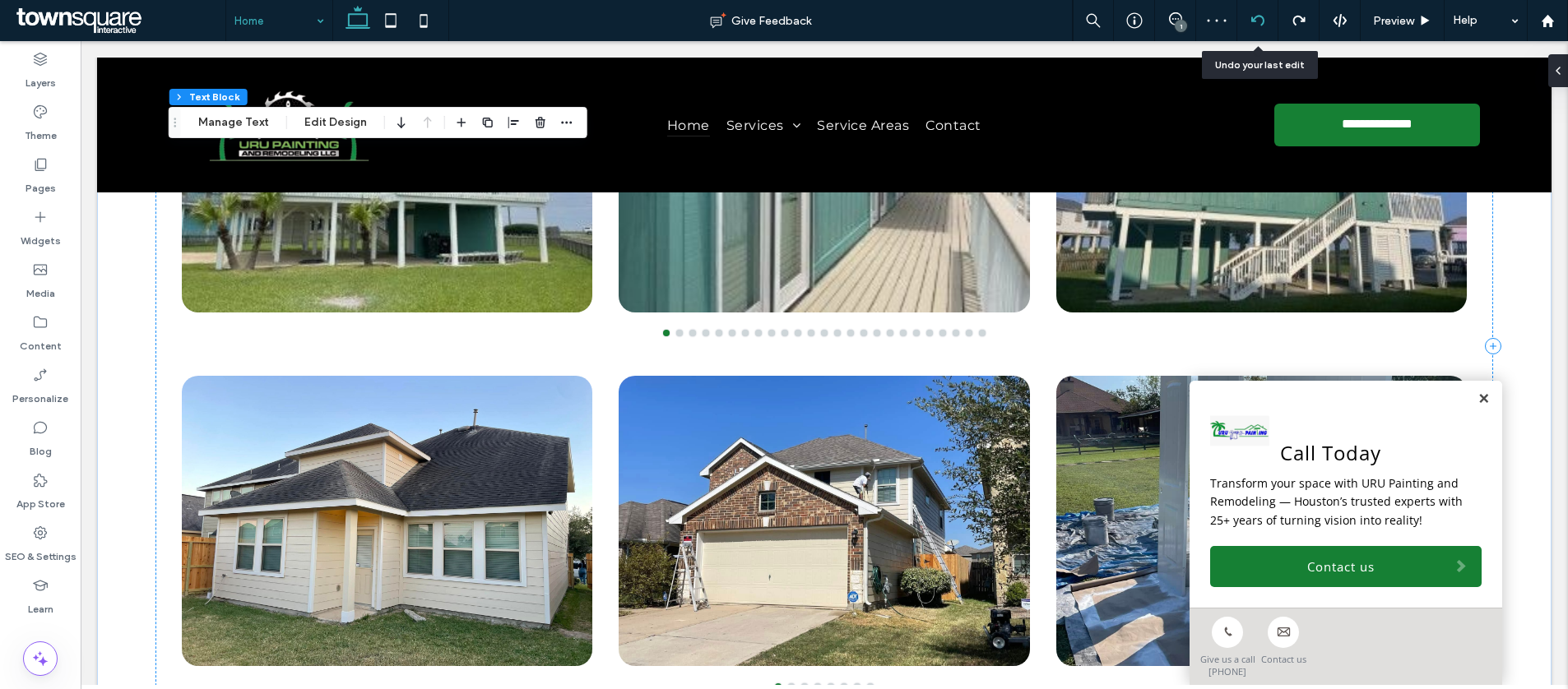 click at bounding box center [1258, 21] 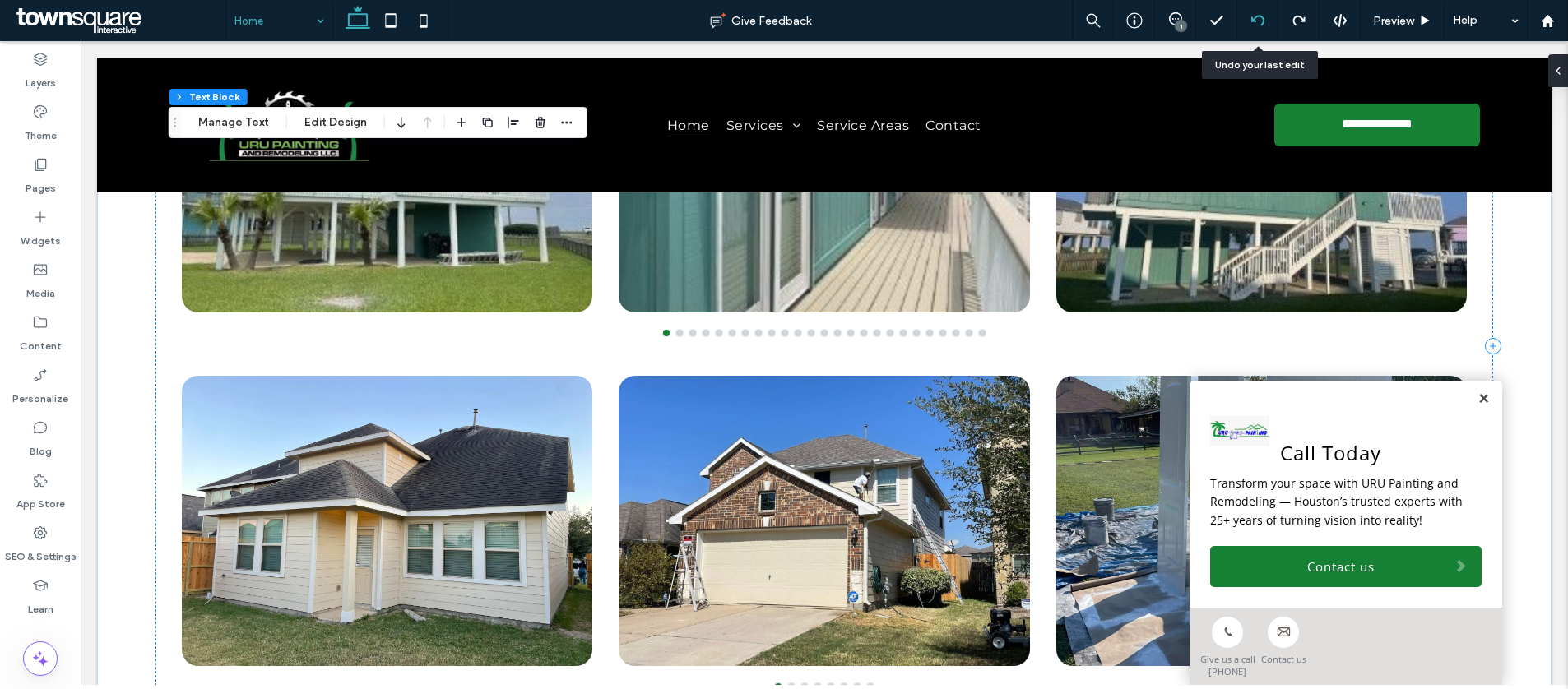 click at bounding box center (1258, 21) 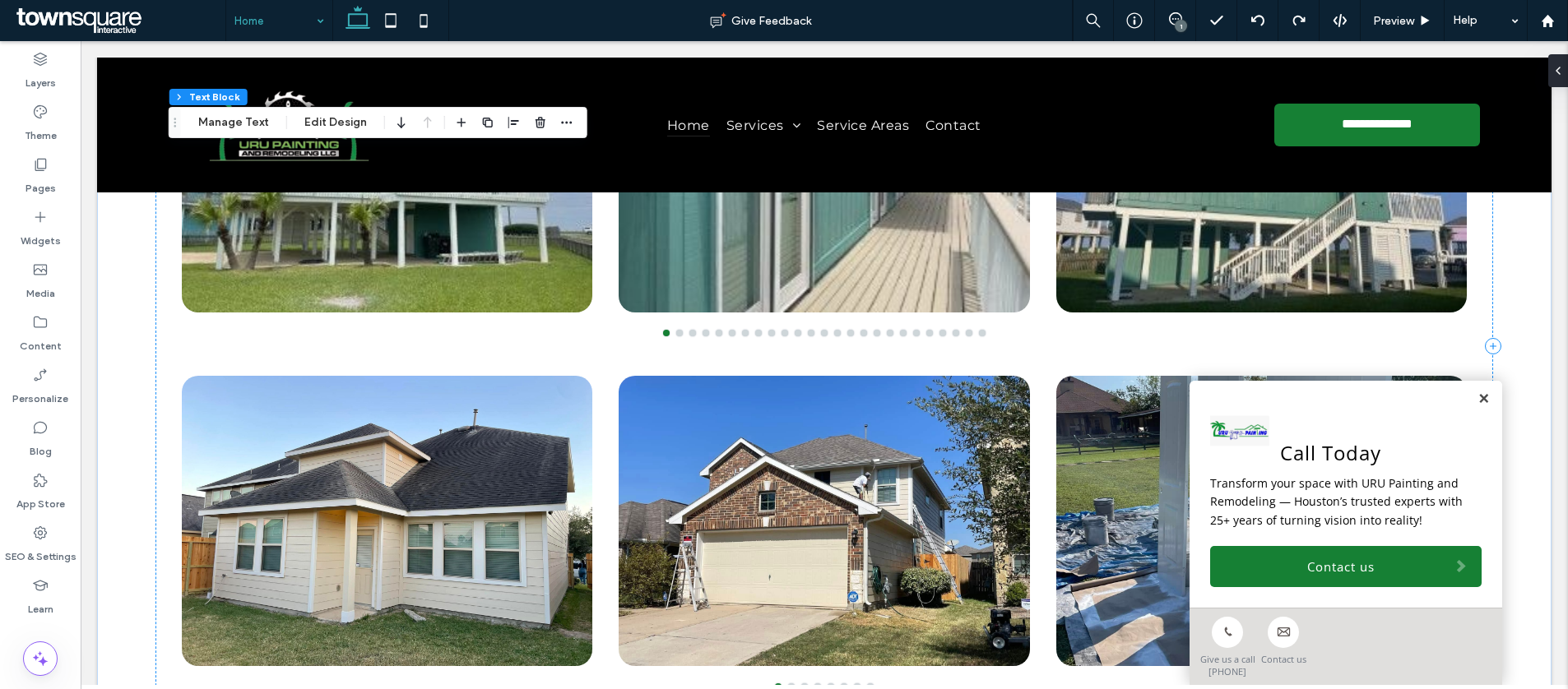 click at bounding box center [1483, 399] 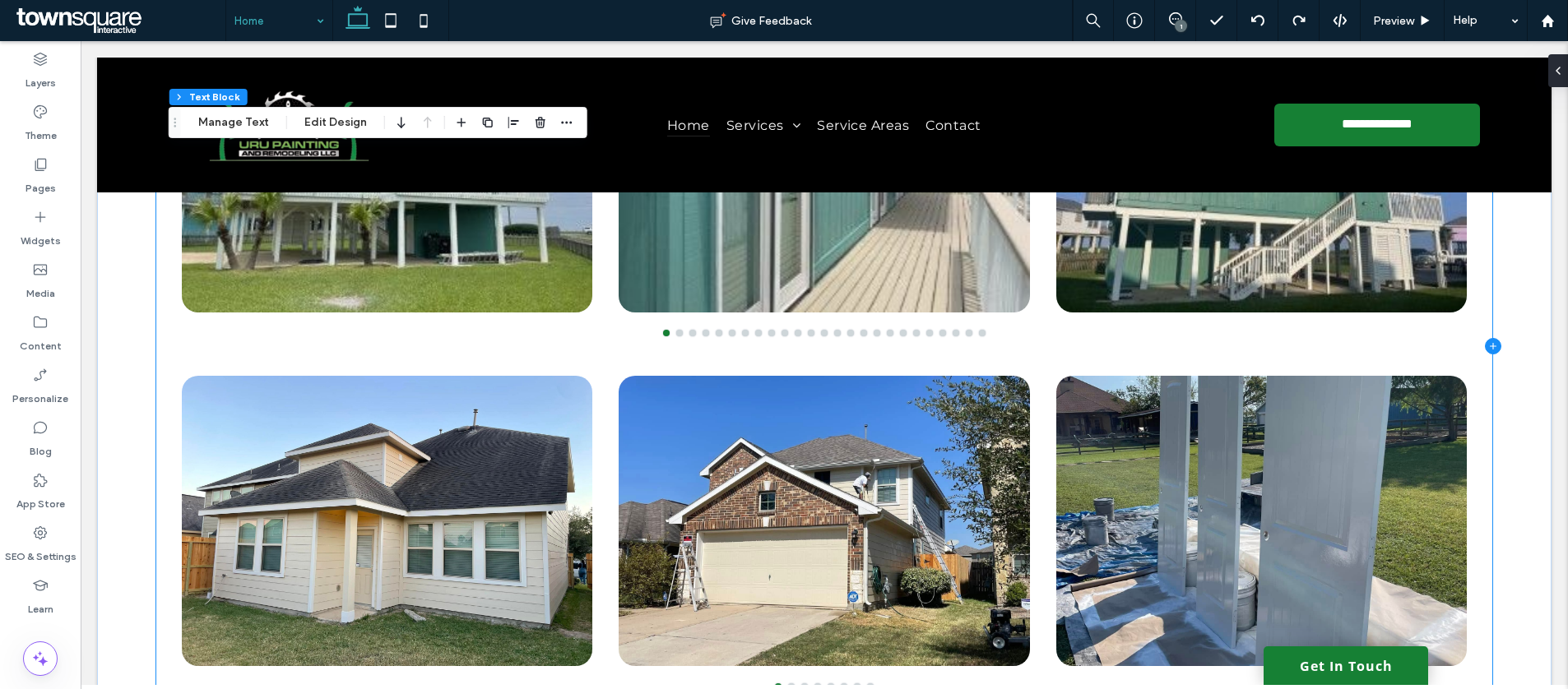 drag, startPoint x: 1481, startPoint y: 337, endPoint x: 1493, endPoint y: 340, distance: 12.369317 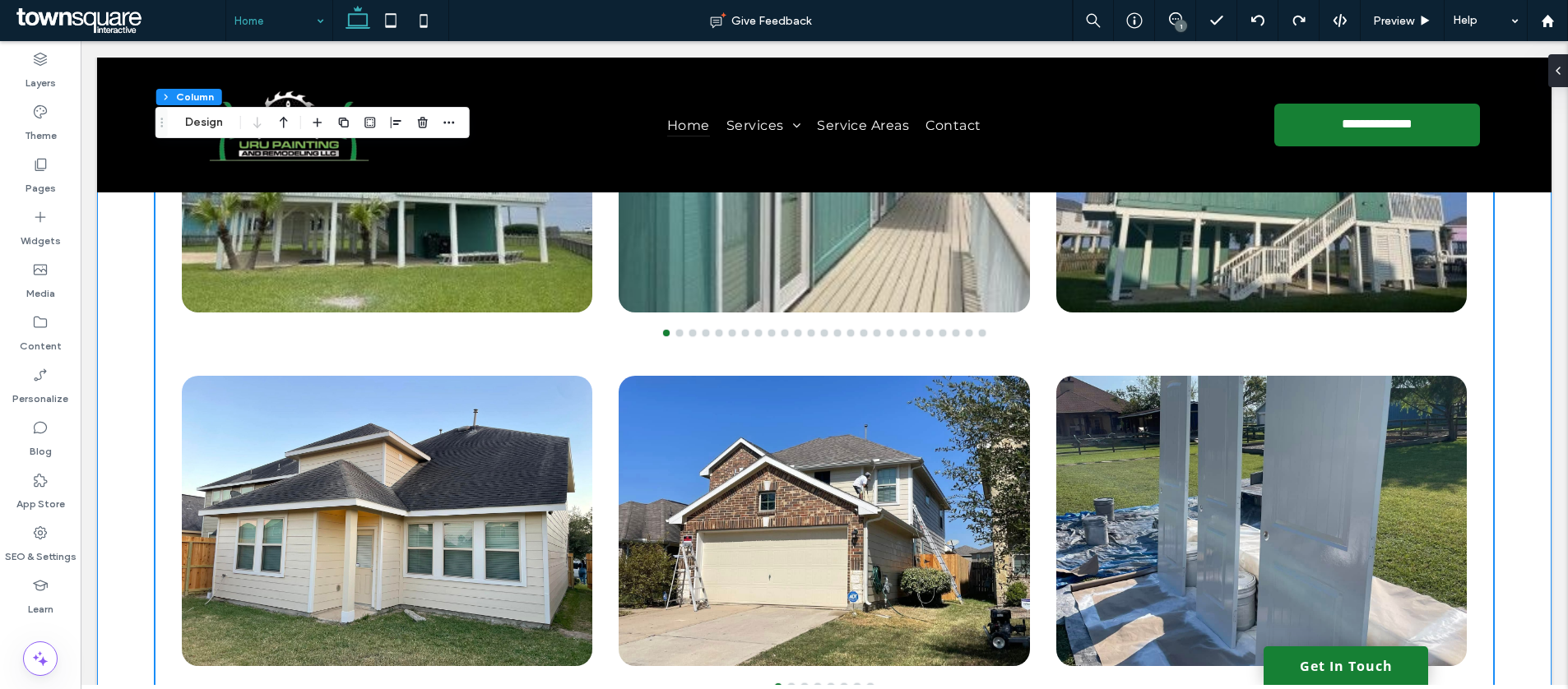 click on "Our Work
Exterior Painting
a a a a
a a a a" at bounding box center (824, 301) 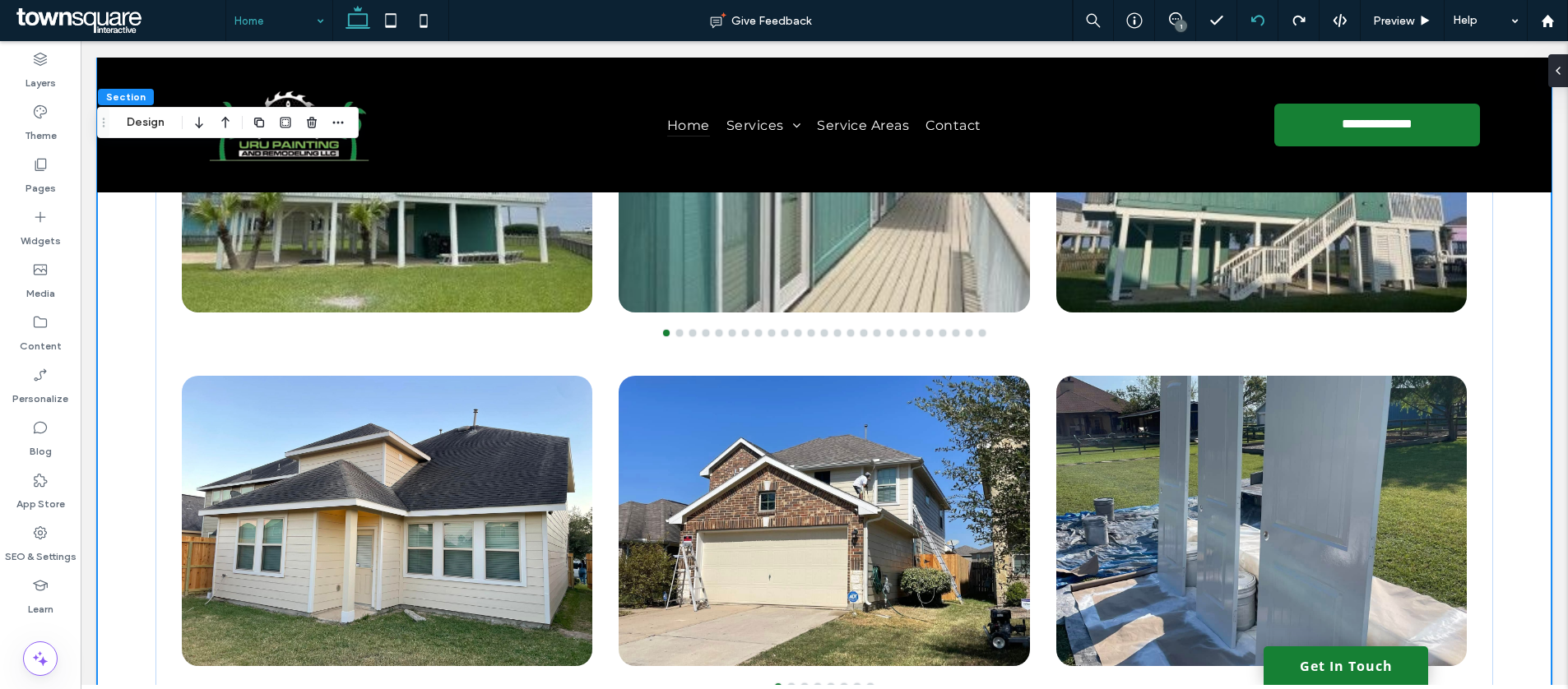 click at bounding box center [1258, 21] 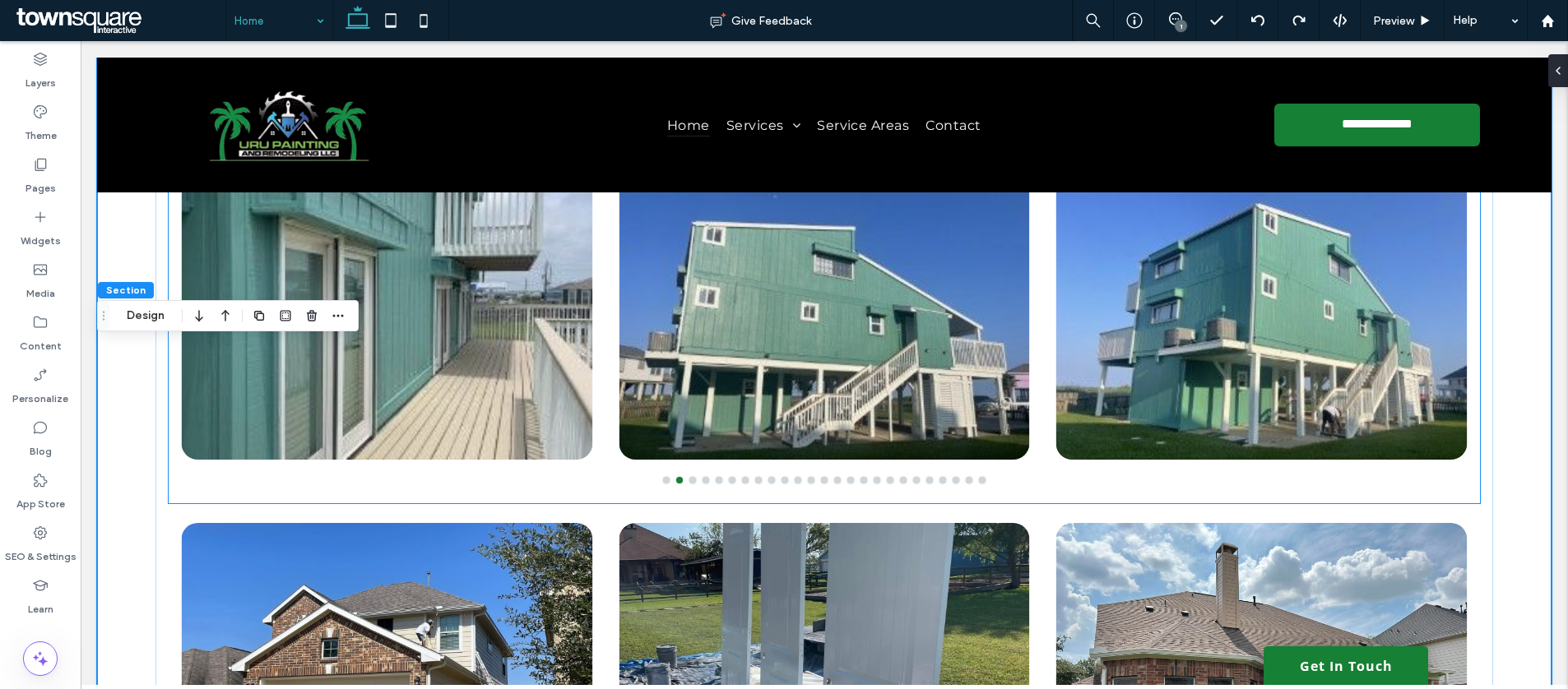 scroll, scrollTop: 2615, scrollLeft: 0, axis: vertical 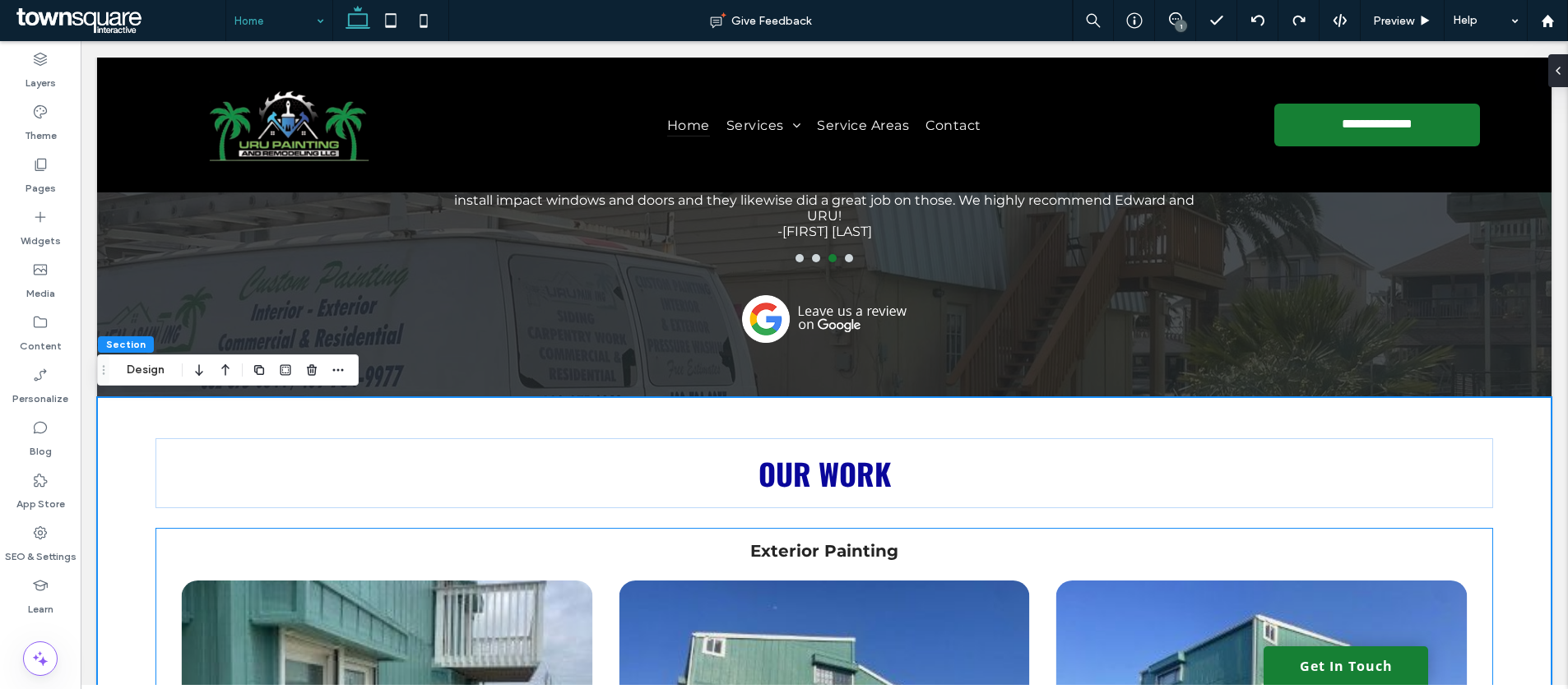click on "Exterior Painting
a a a a
a a a a" at bounding box center [824, 904] 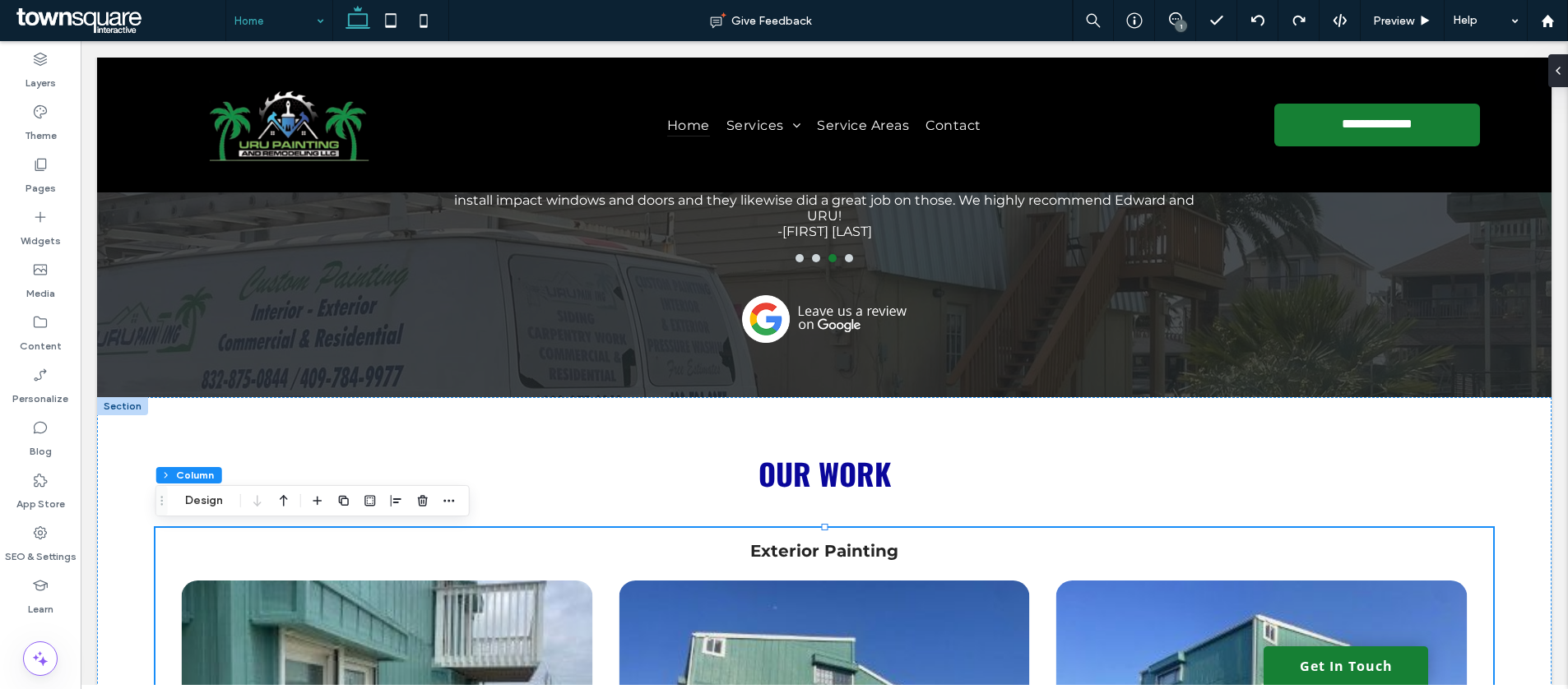 click at bounding box center (383, 501) 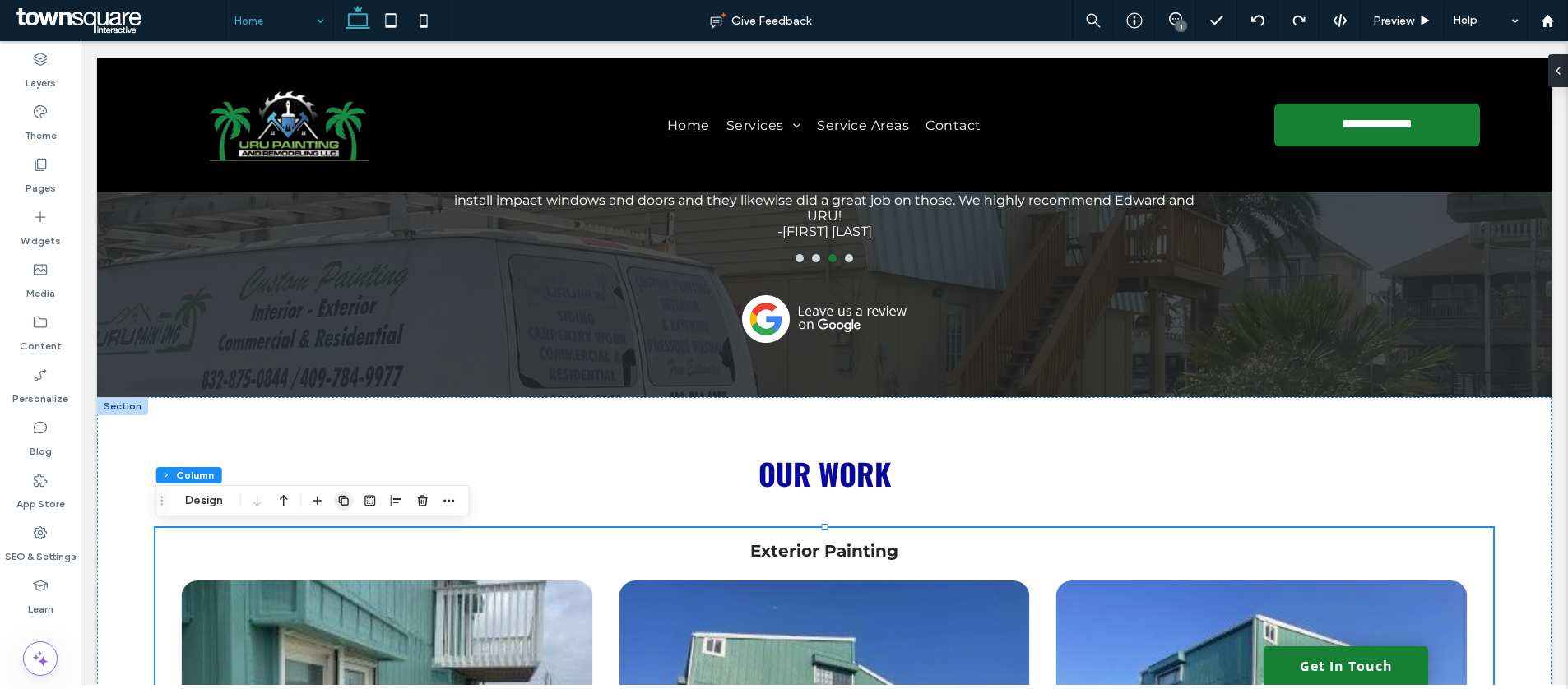 click 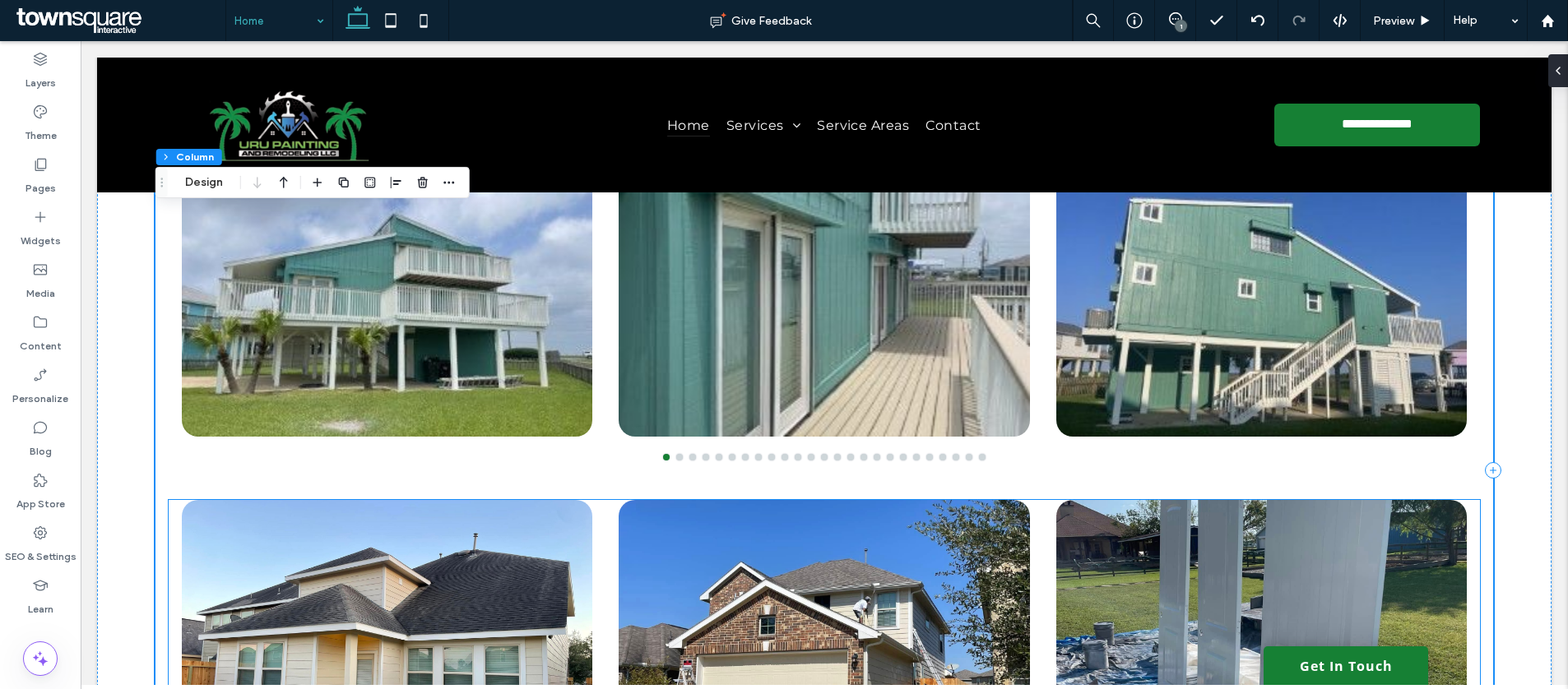 scroll, scrollTop: 3555, scrollLeft: 0, axis: vertical 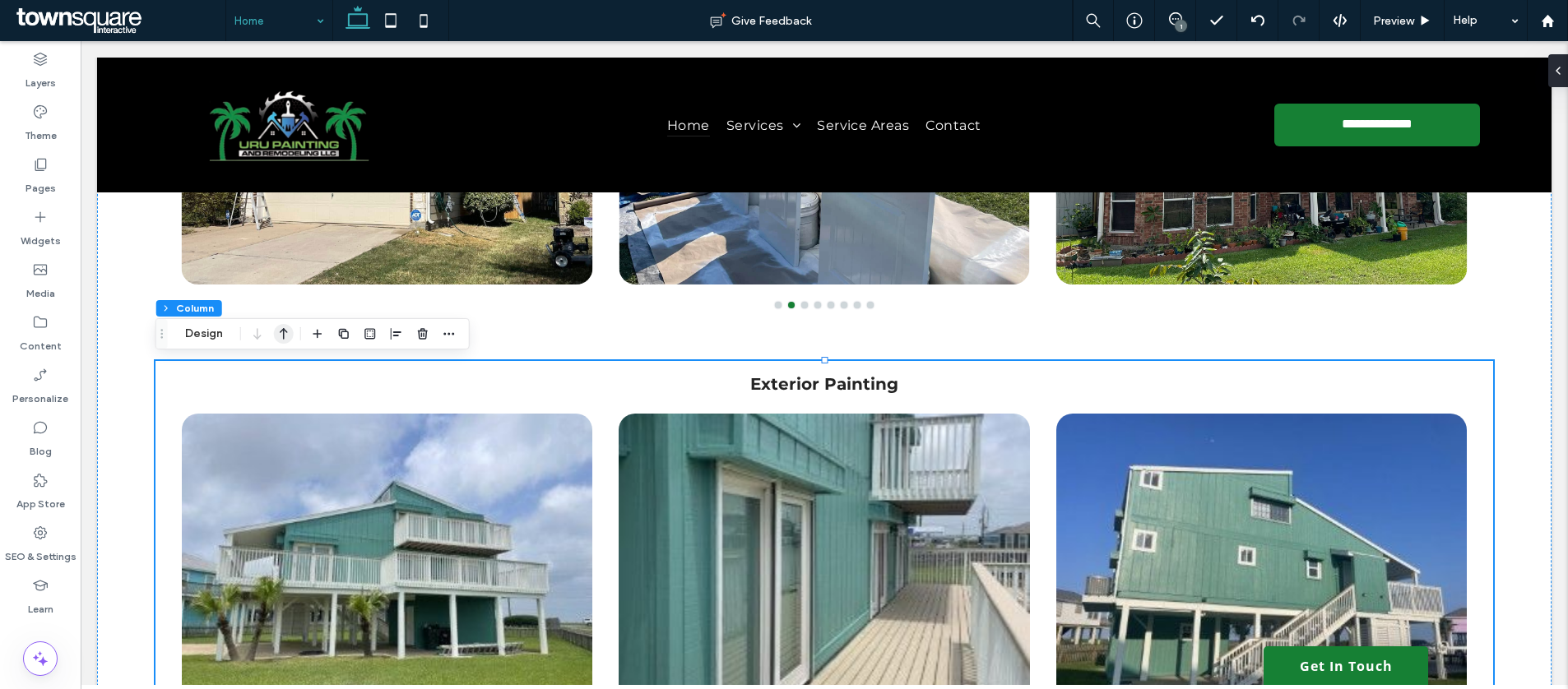 click 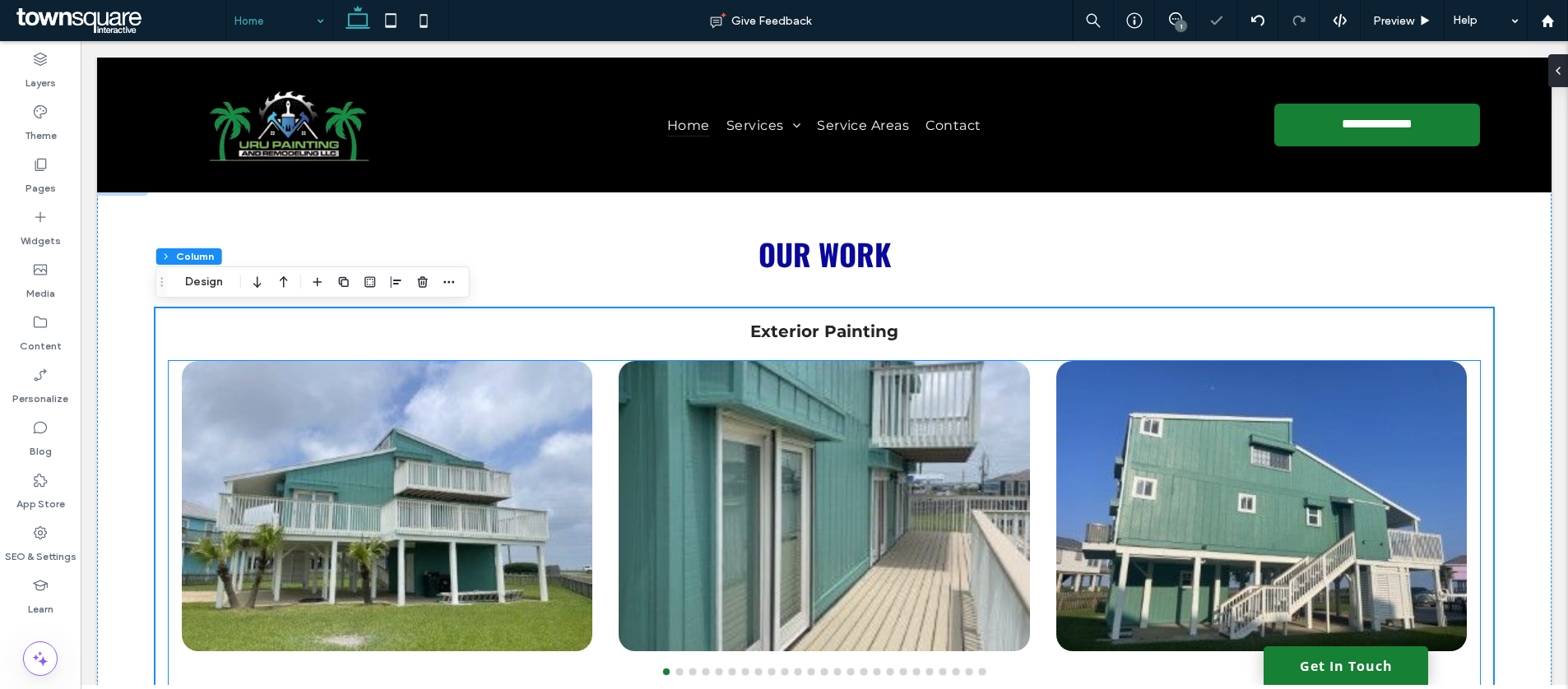 scroll, scrollTop: 2834, scrollLeft: 0, axis: vertical 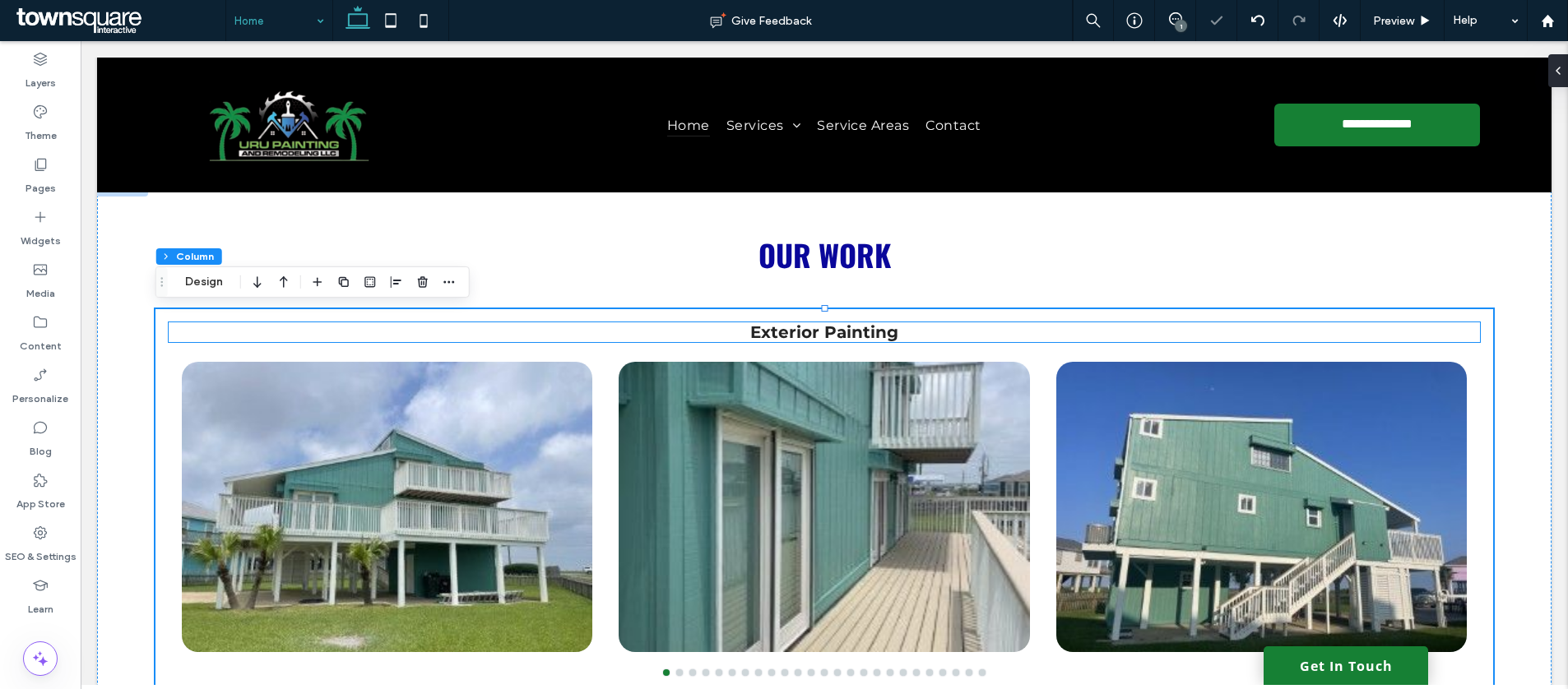 click on "Exterior Painting" at bounding box center (824, 332) 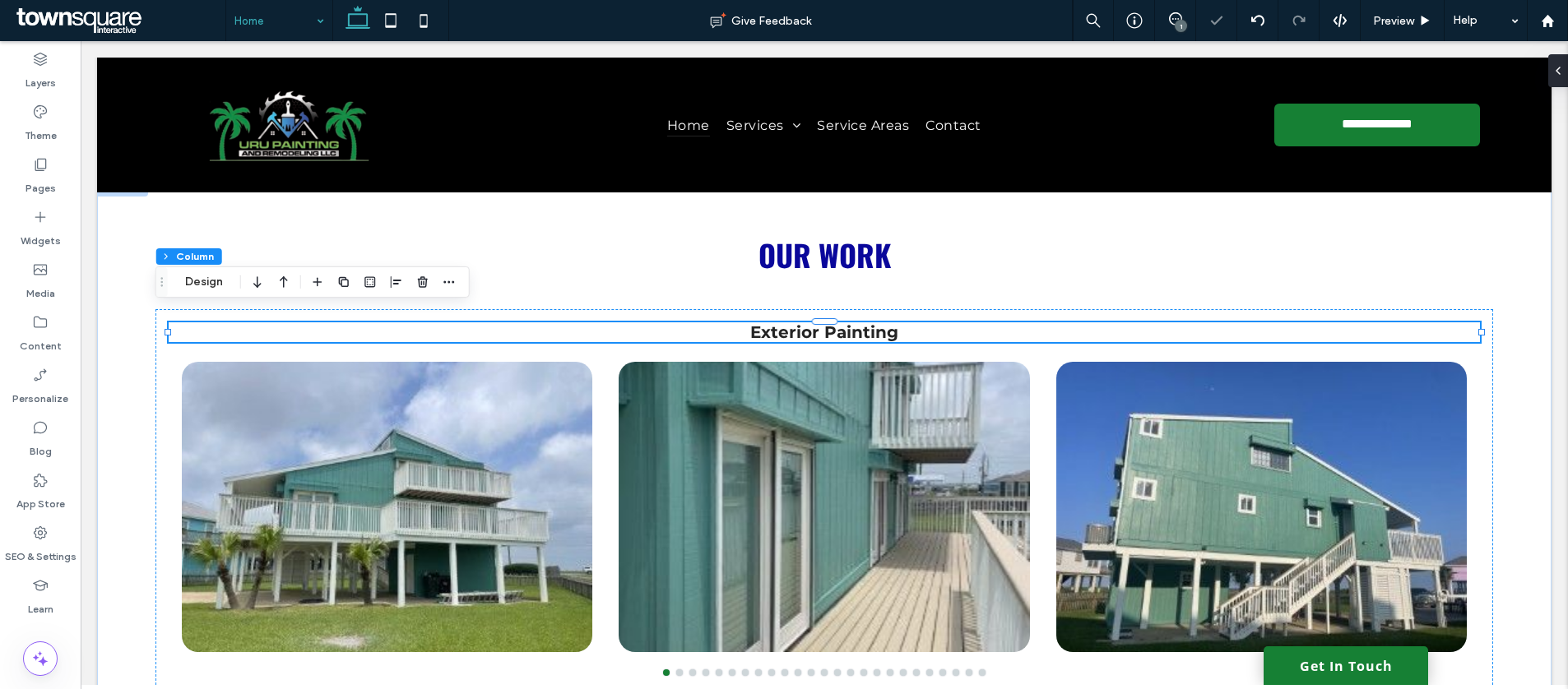 click on "Exterior Painting" at bounding box center [824, 332] 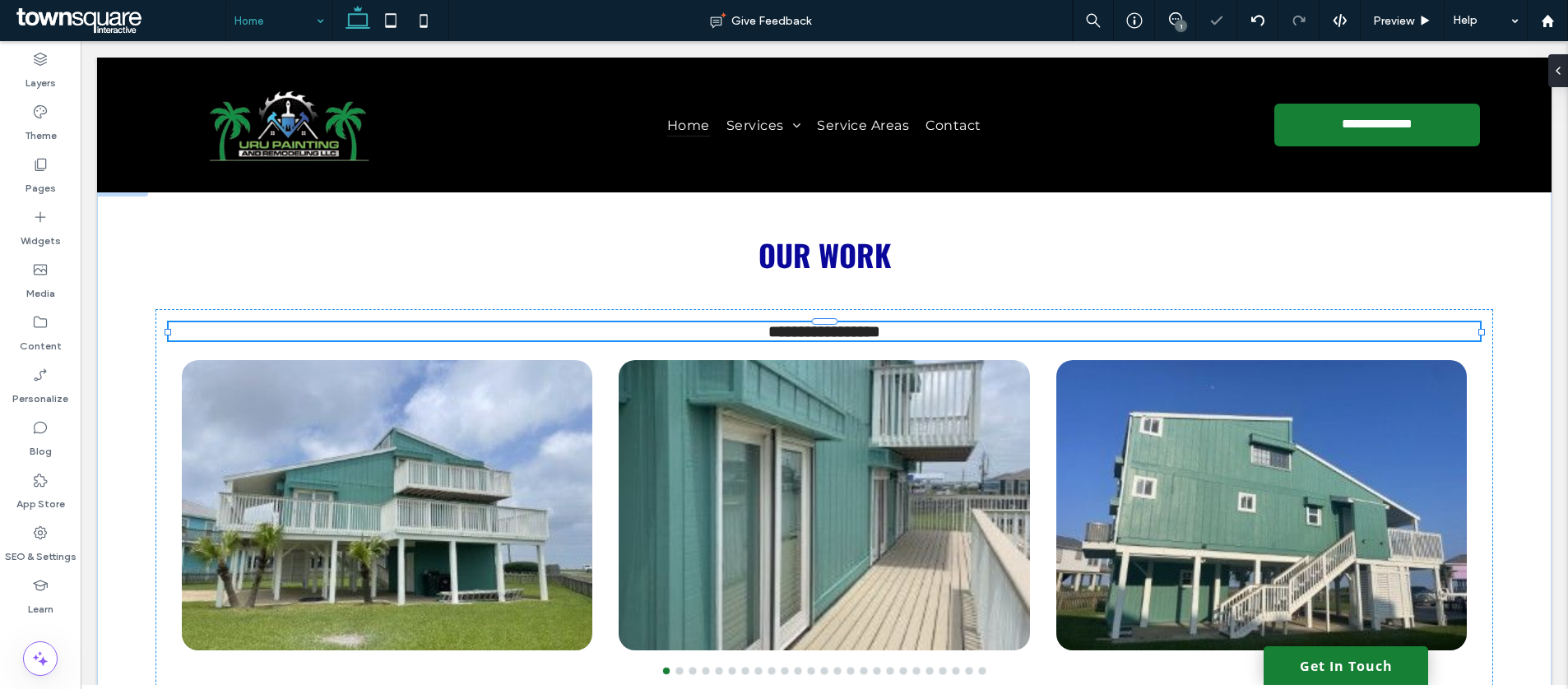 type on "**********" 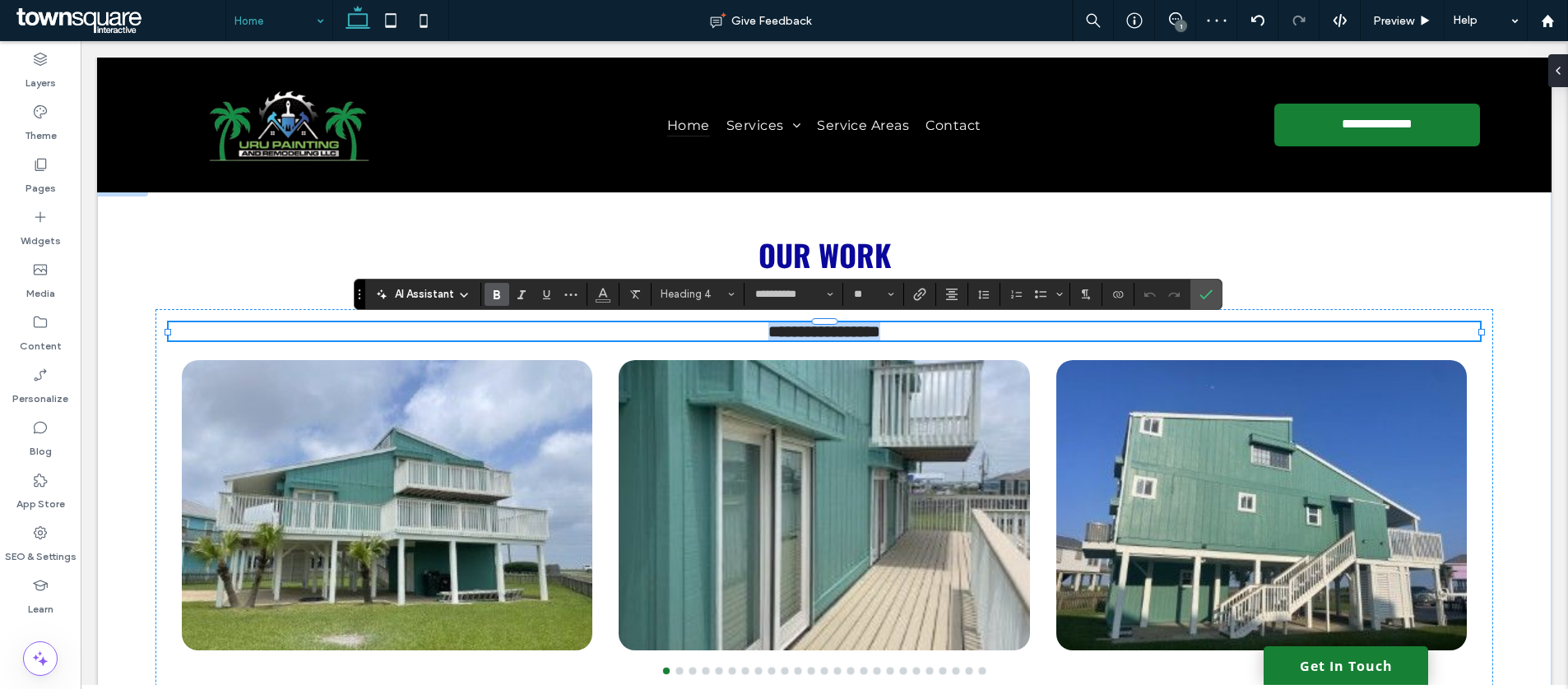 type 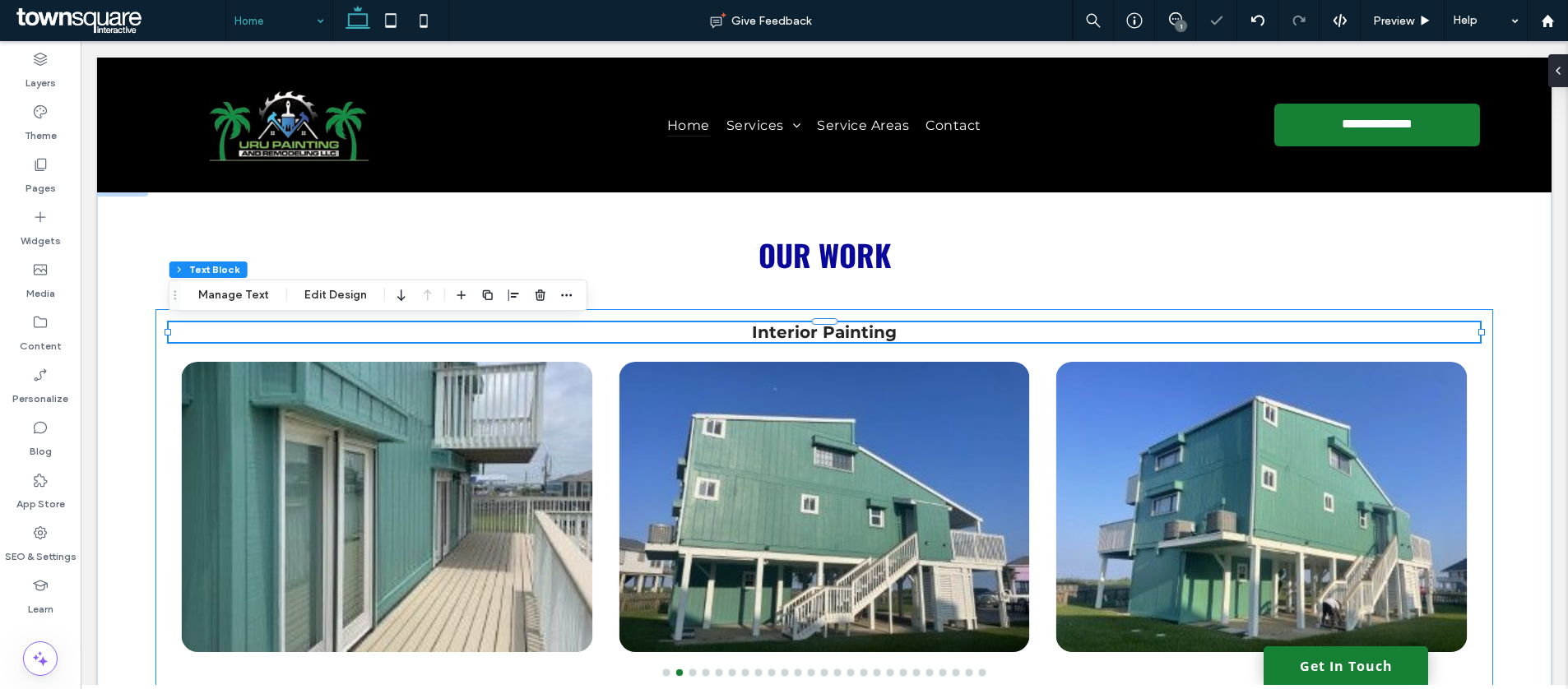click on "Interior Painting
a a a a a a a a" at bounding box center (824, 686) 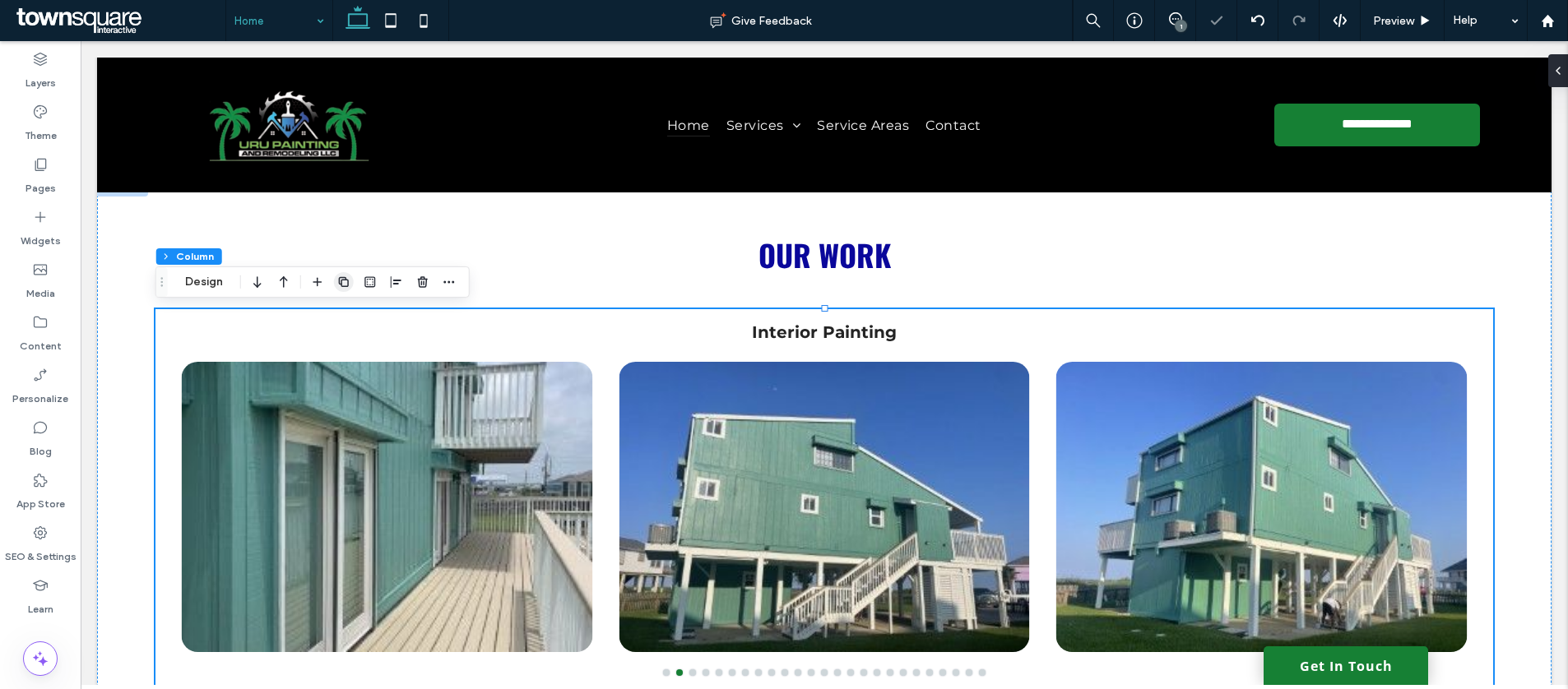 click 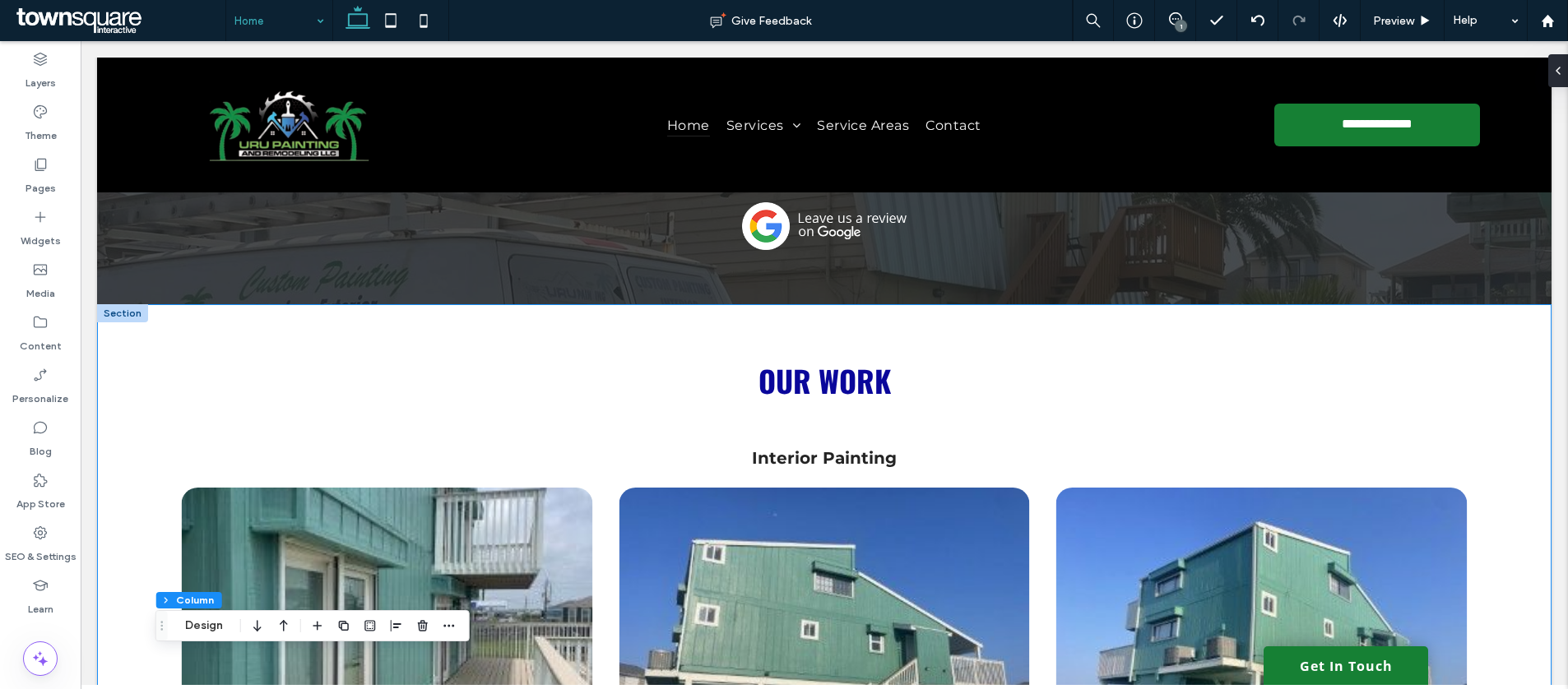 scroll, scrollTop: 2707, scrollLeft: 0, axis: vertical 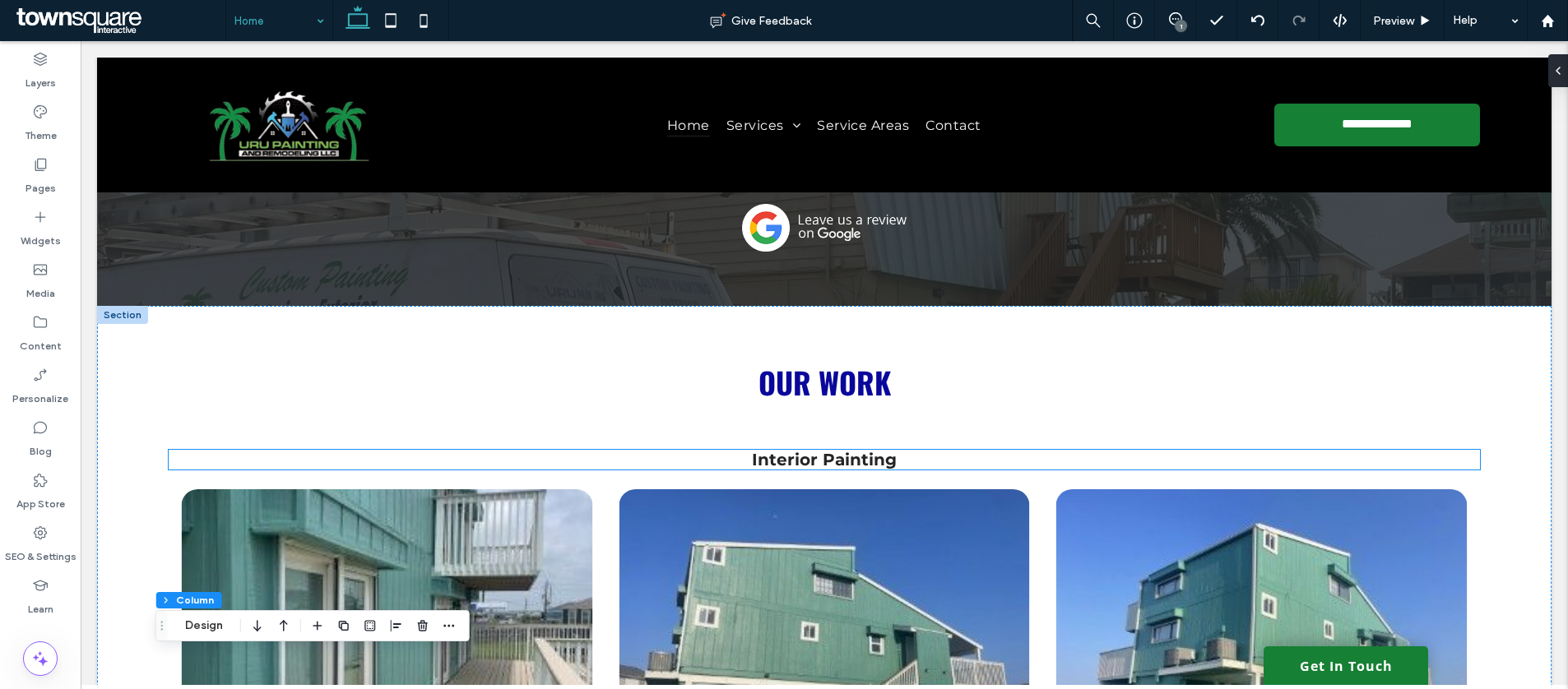 click on "Interior Painting" at bounding box center [824, 460] 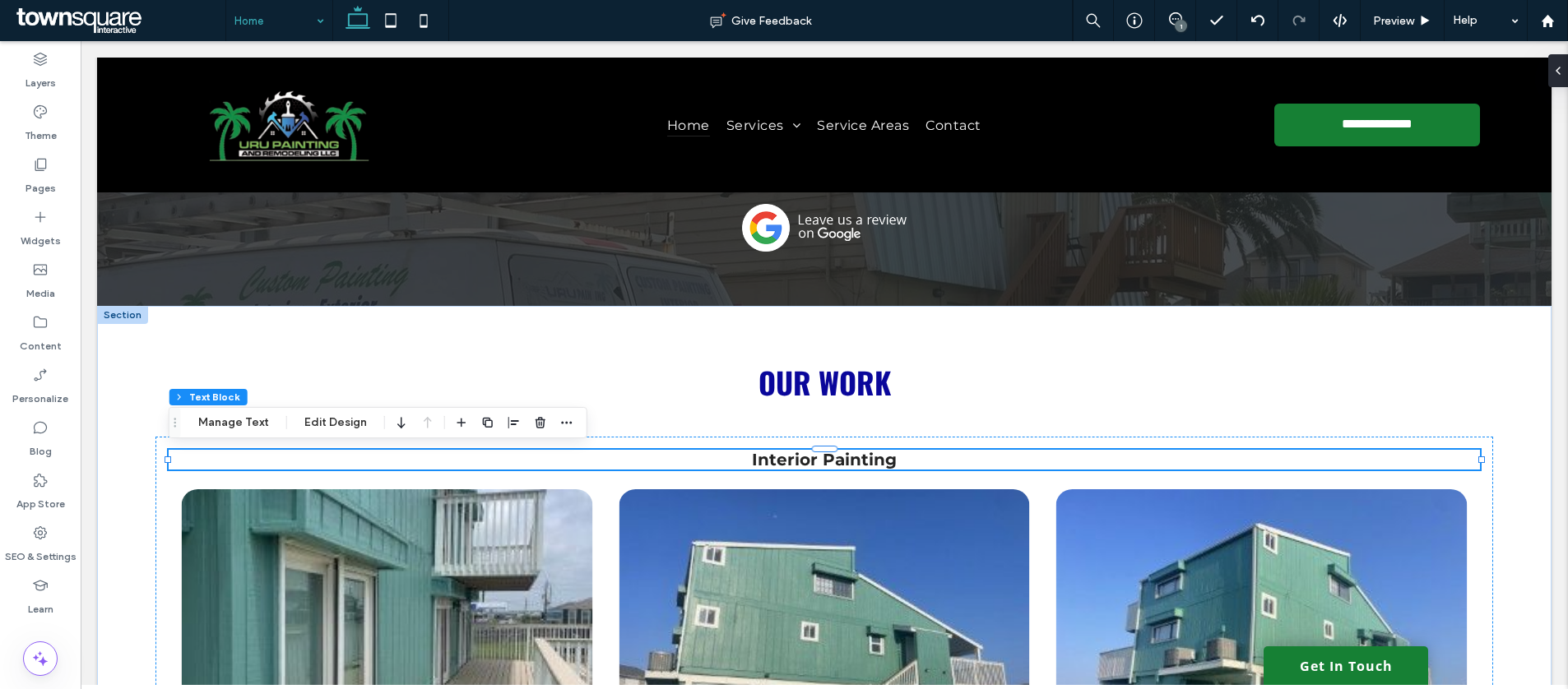click on "Interior Painting" at bounding box center [824, 460] 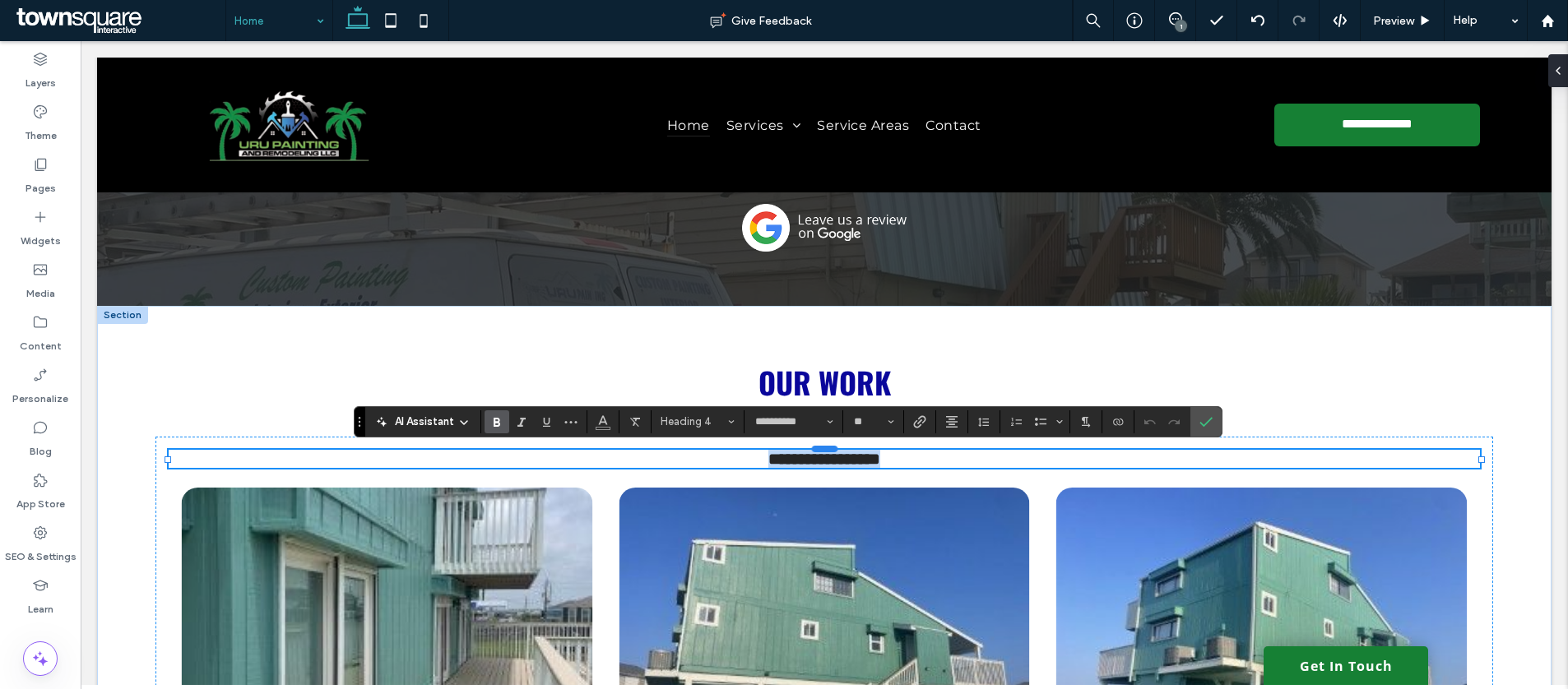 type 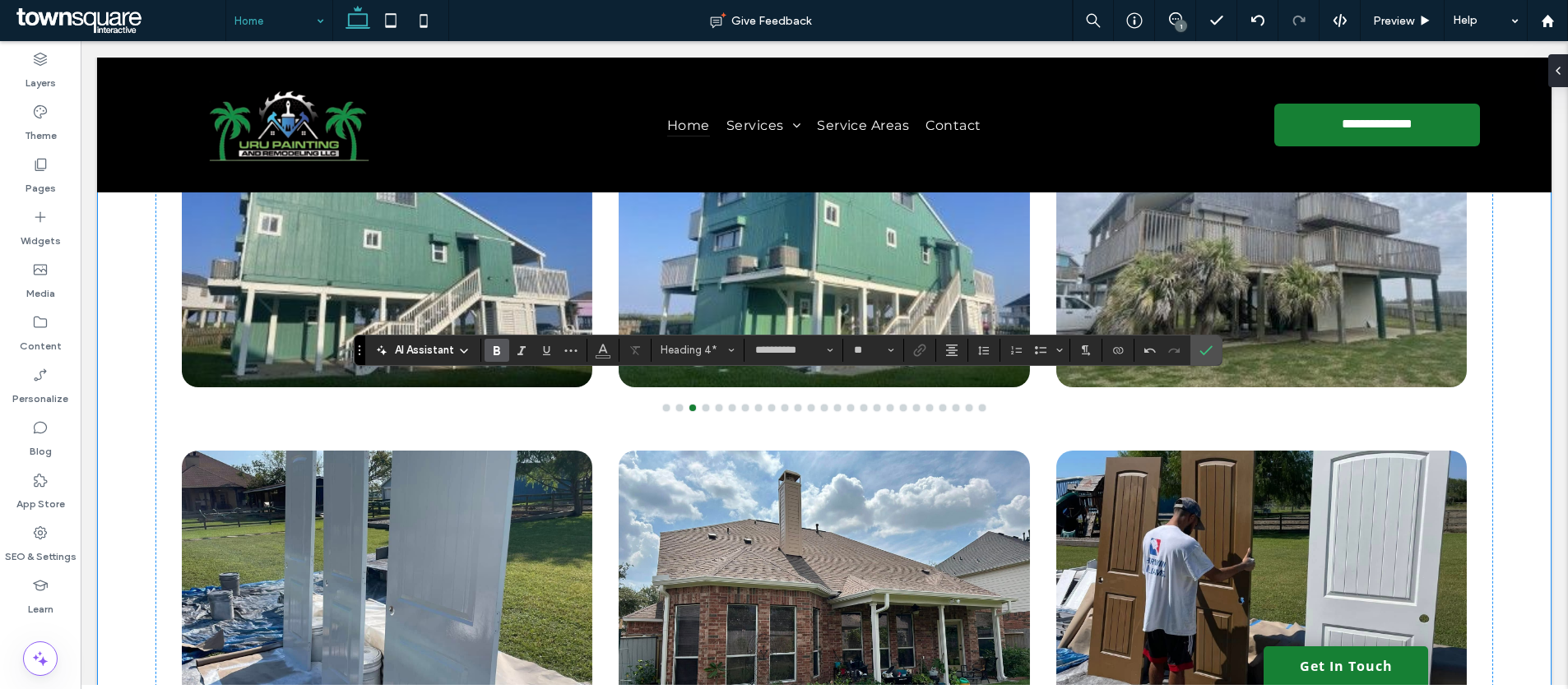 scroll, scrollTop: 3256, scrollLeft: 0, axis: vertical 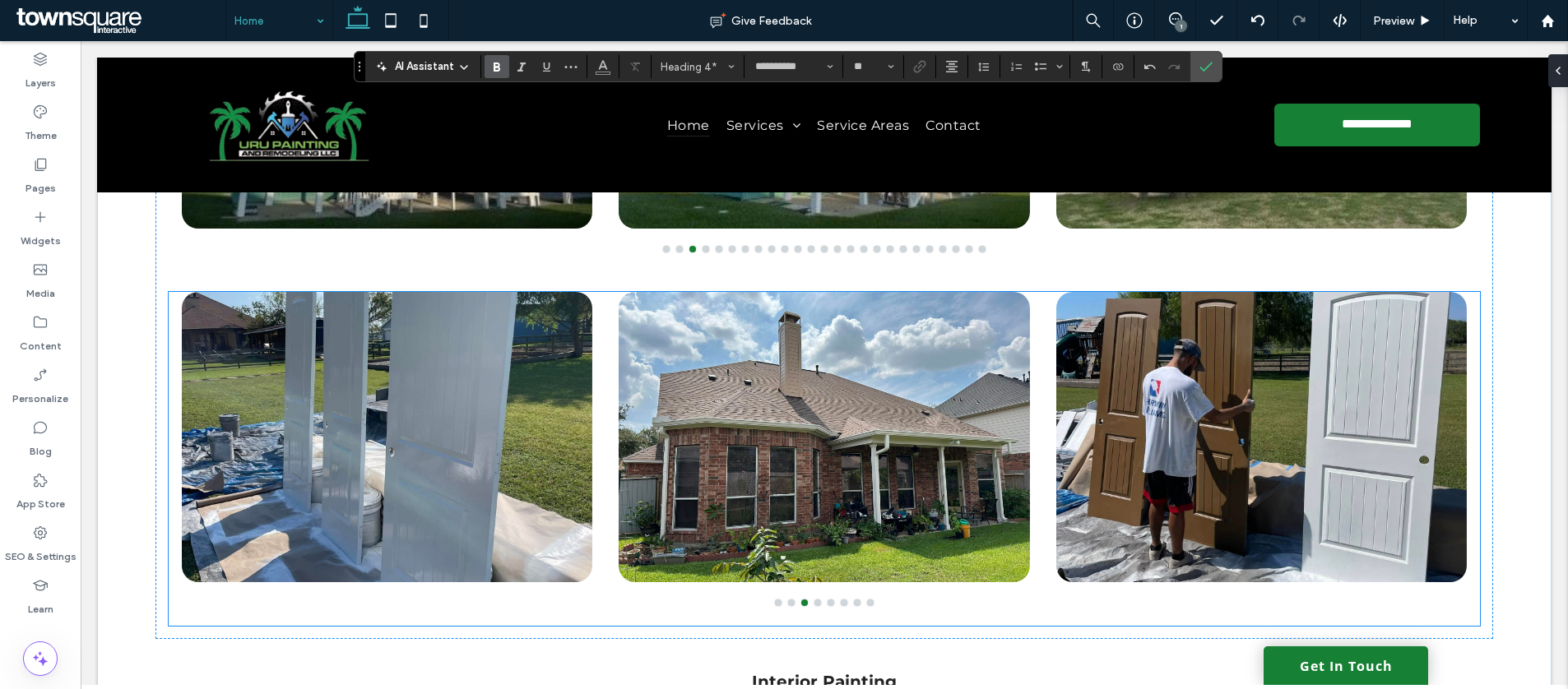 click at bounding box center (1262, 437) 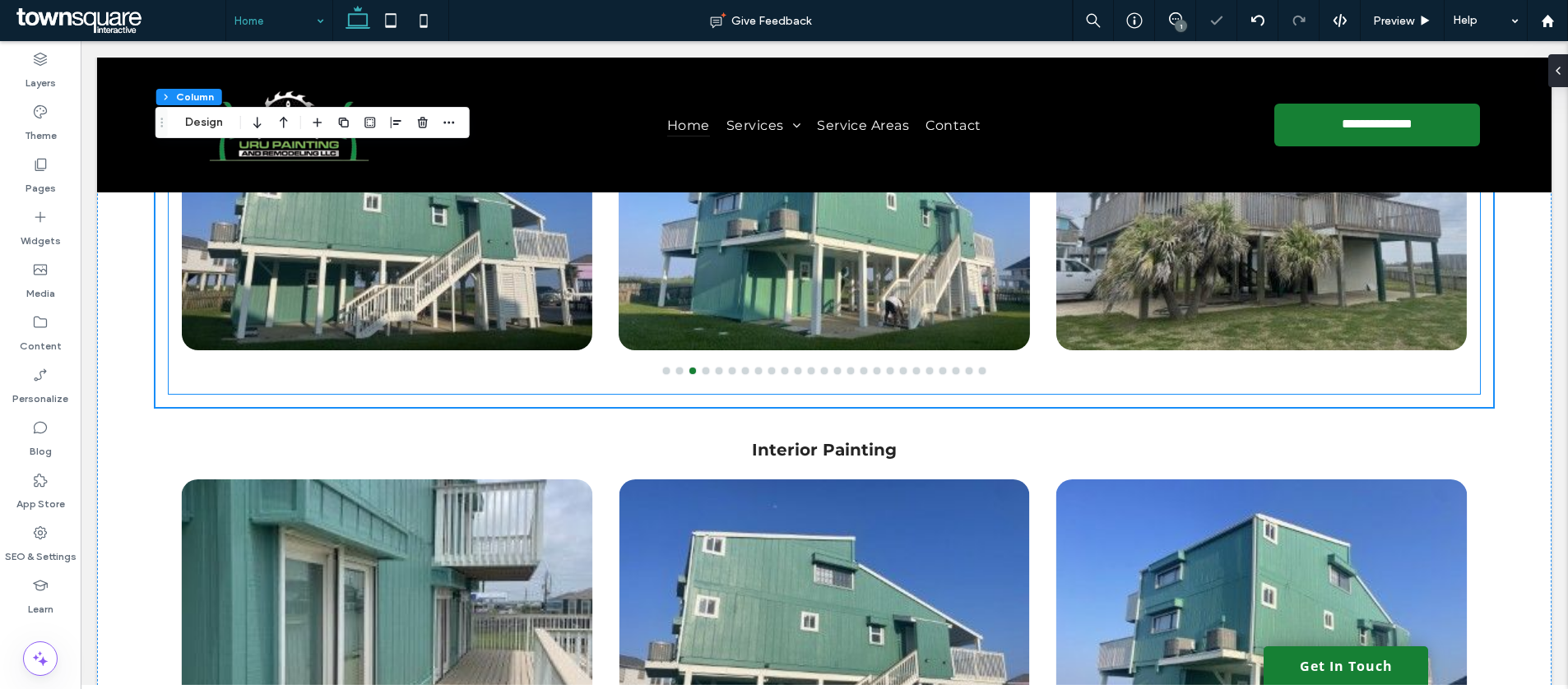 scroll, scrollTop: 2956, scrollLeft: 0, axis: vertical 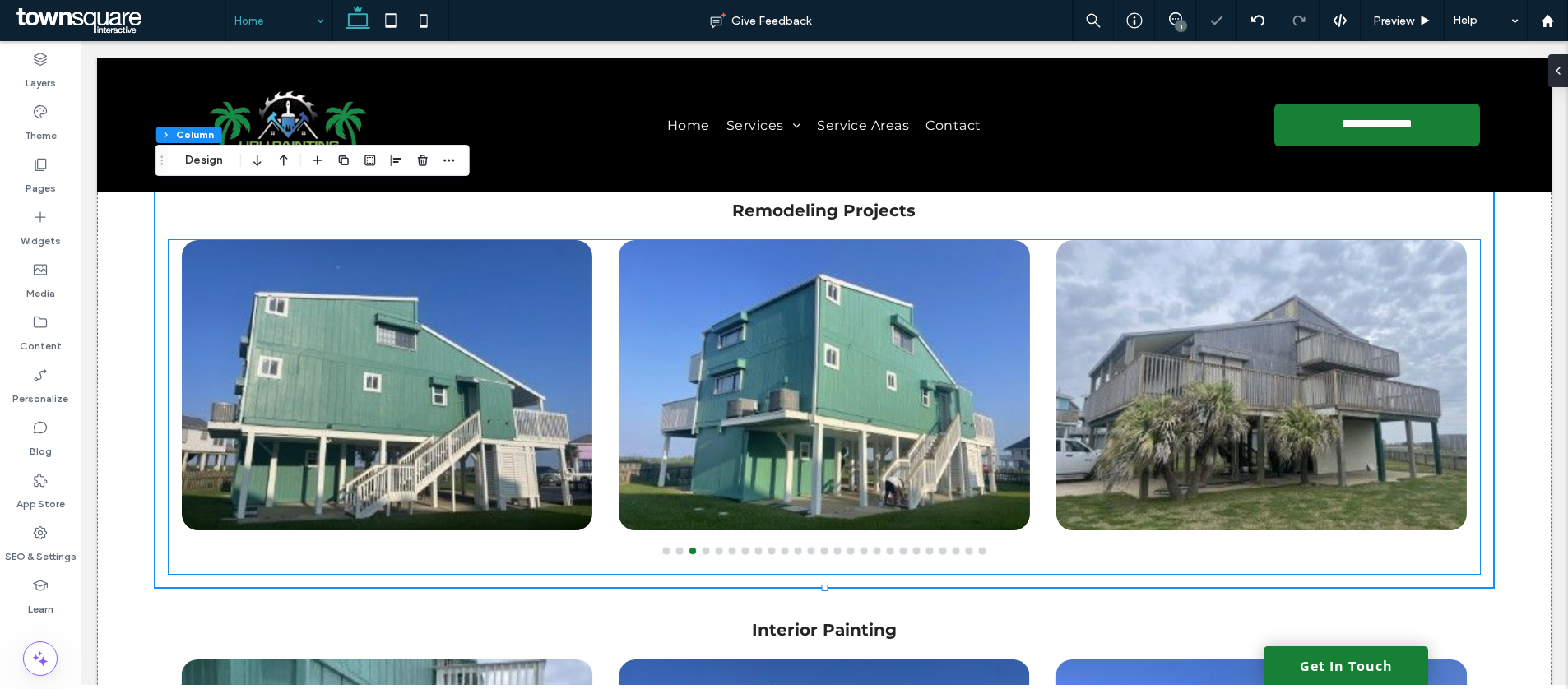 click at bounding box center [1262, 385] 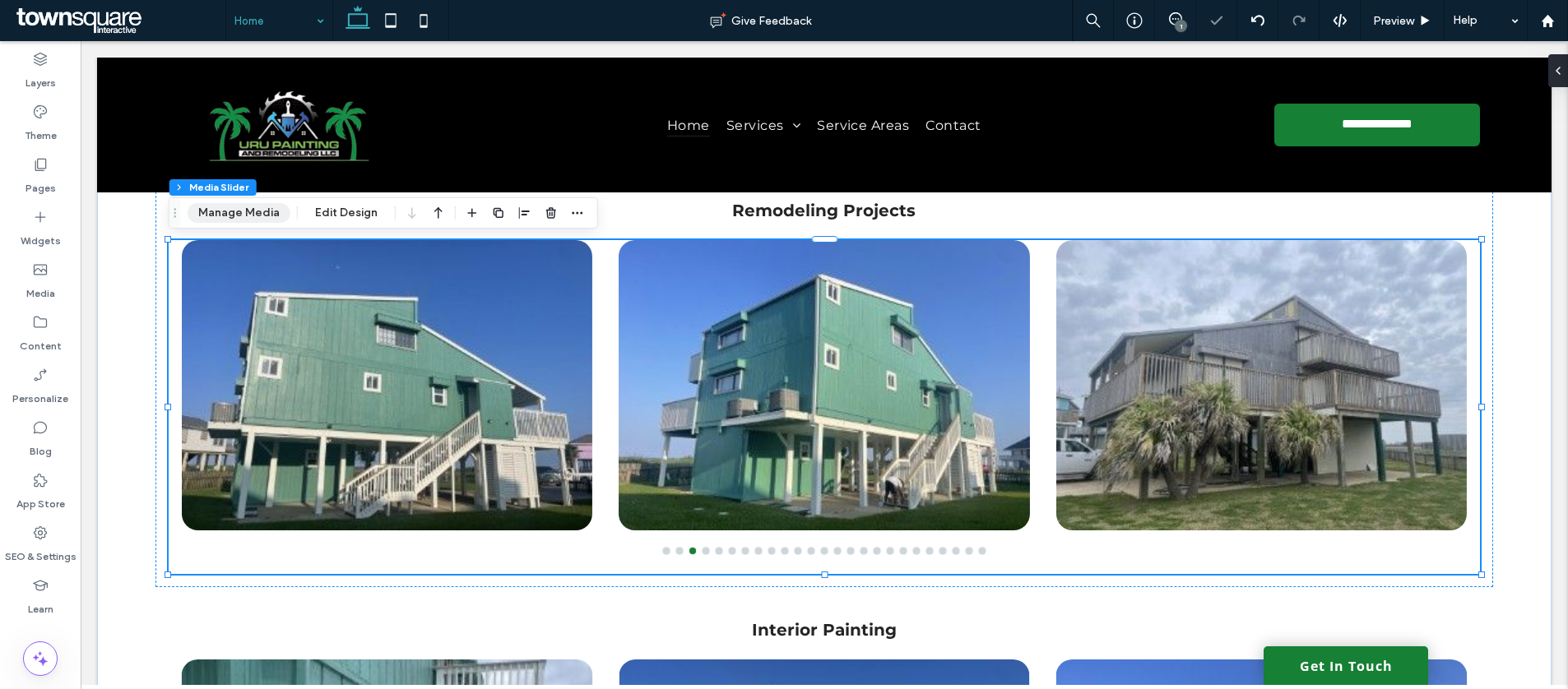 click on "Manage Media" at bounding box center [239, 213] 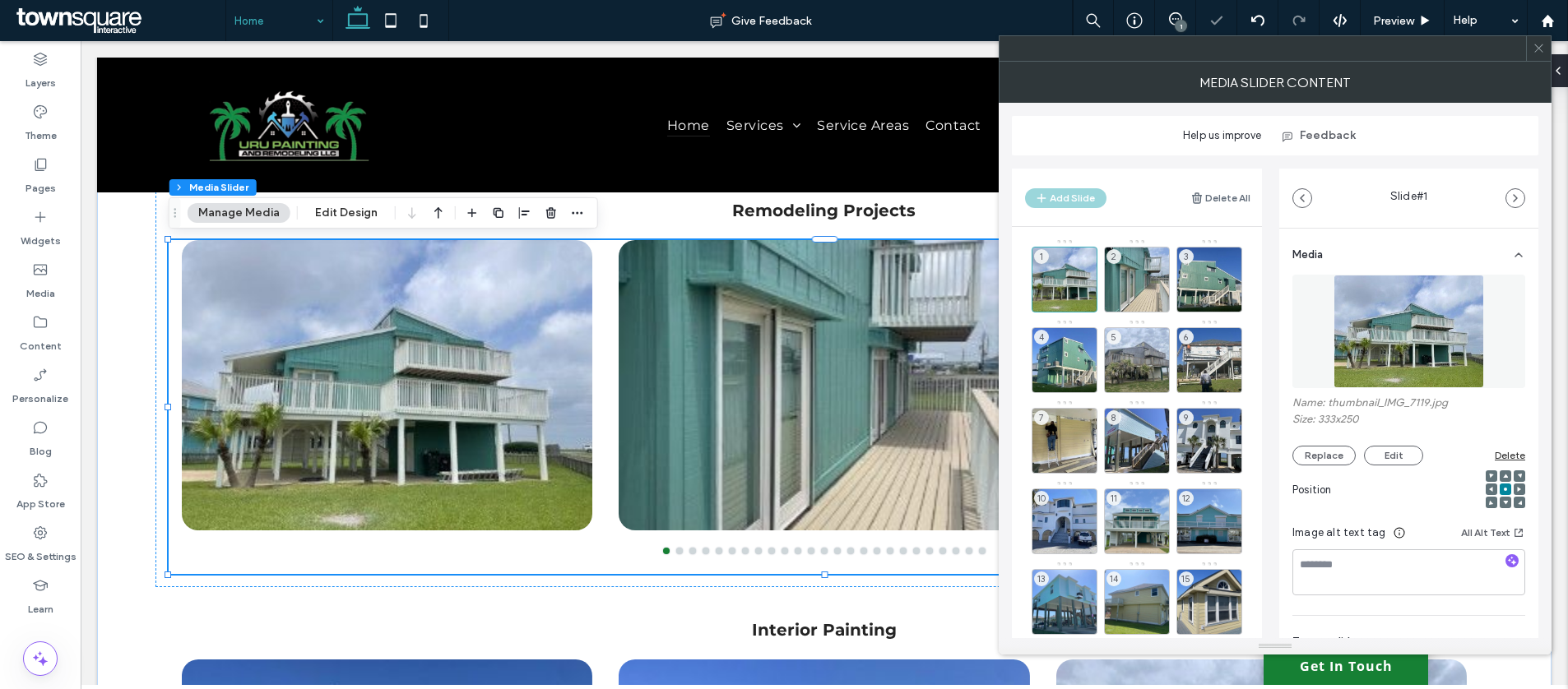 drag, startPoint x: 1216, startPoint y: 197, endPoint x: 1168, endPoint y: 261, distance: 80 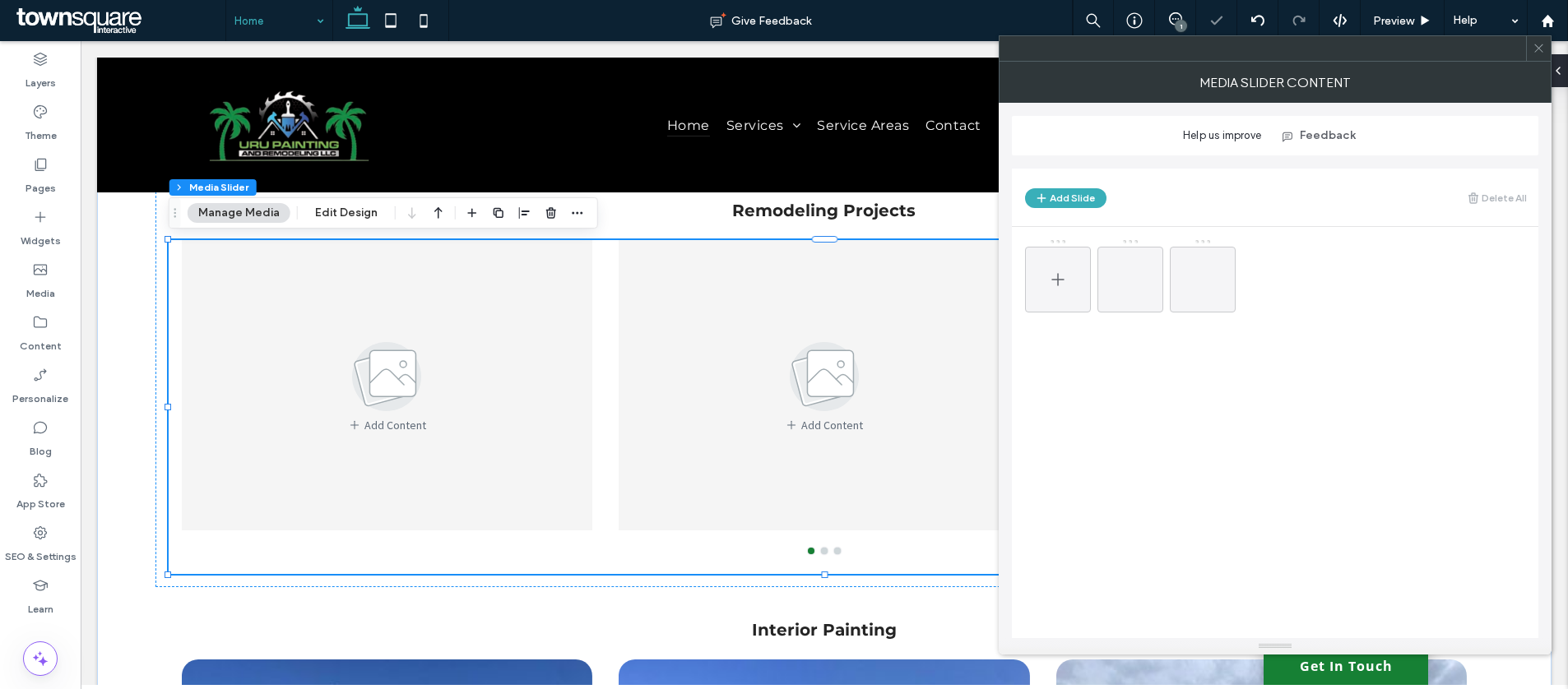 click at bounding box center [1058, 280] 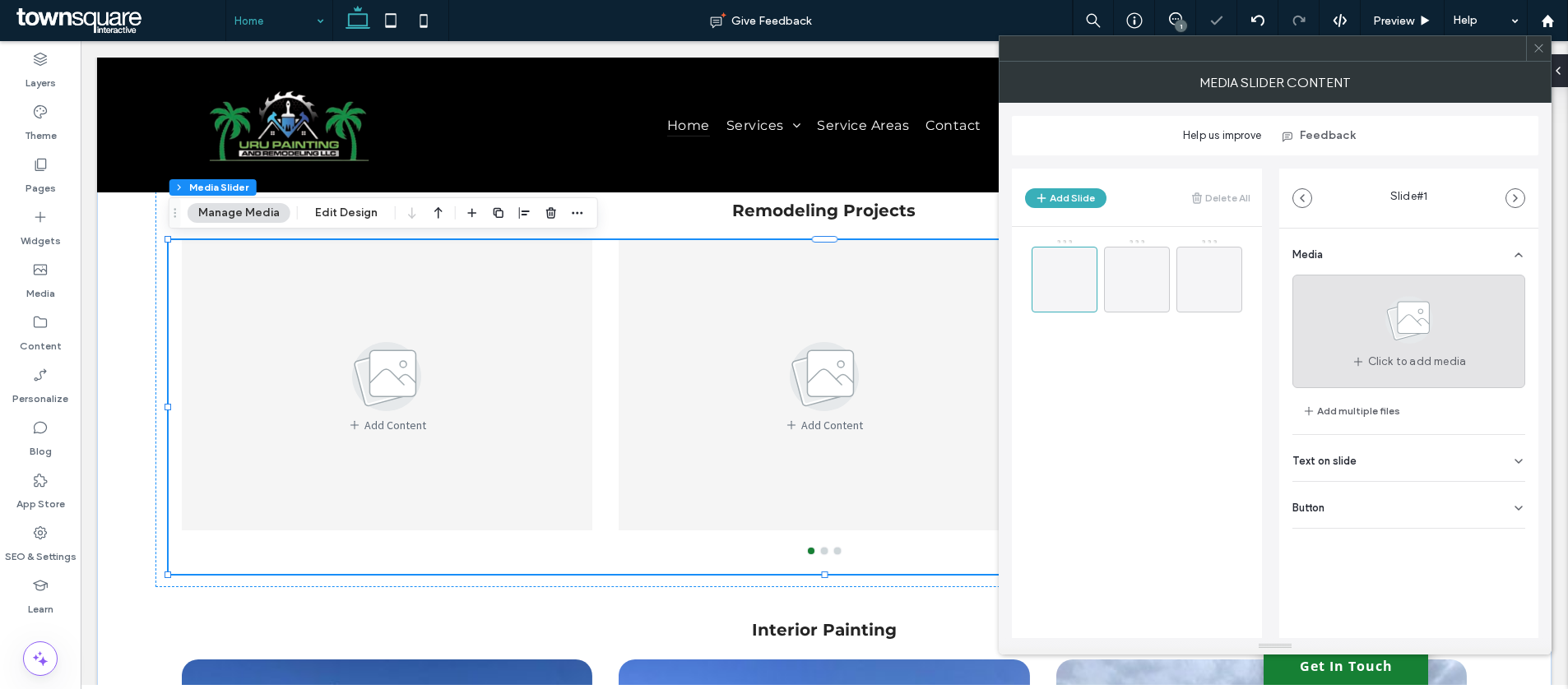 click on "Click to add media" at bounding box center (1408, 331) 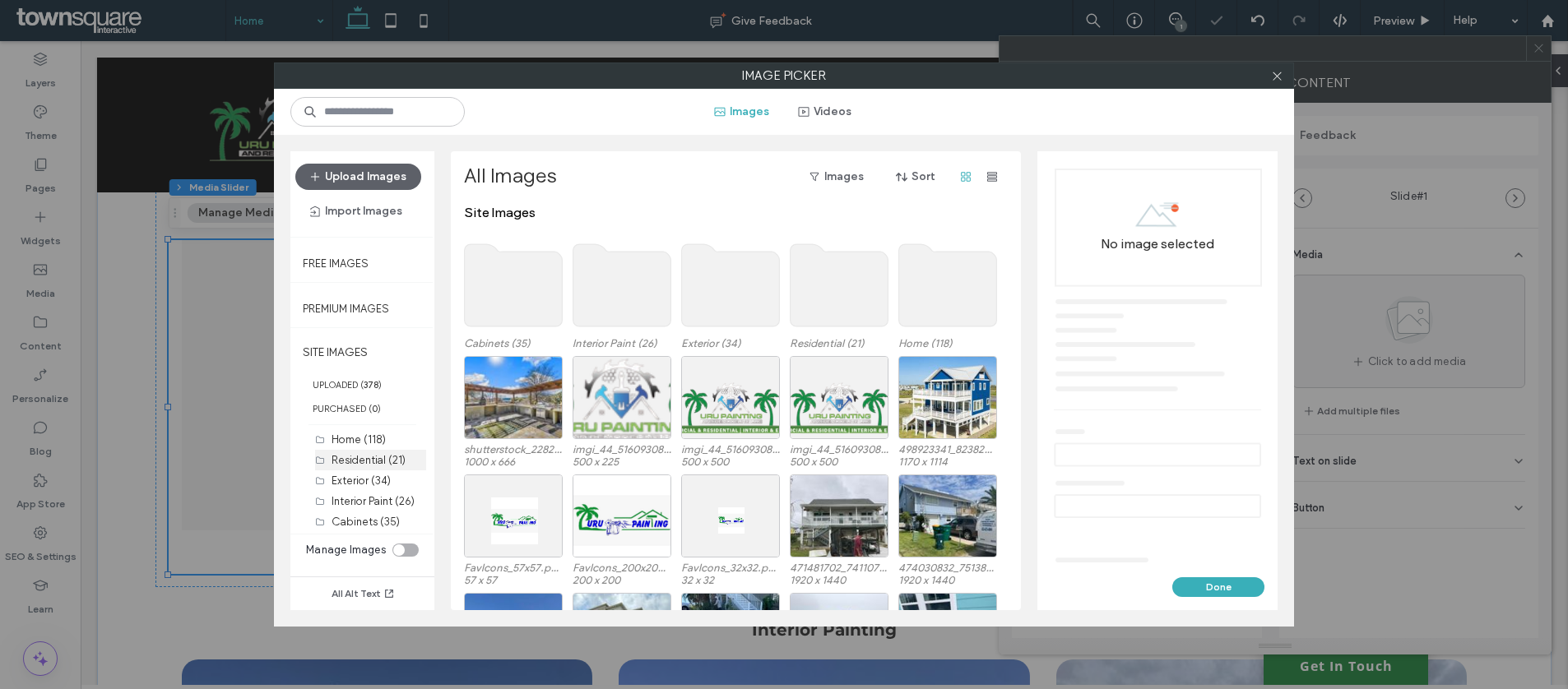 click on "Residential (21)" at bounding box center [369, 460] 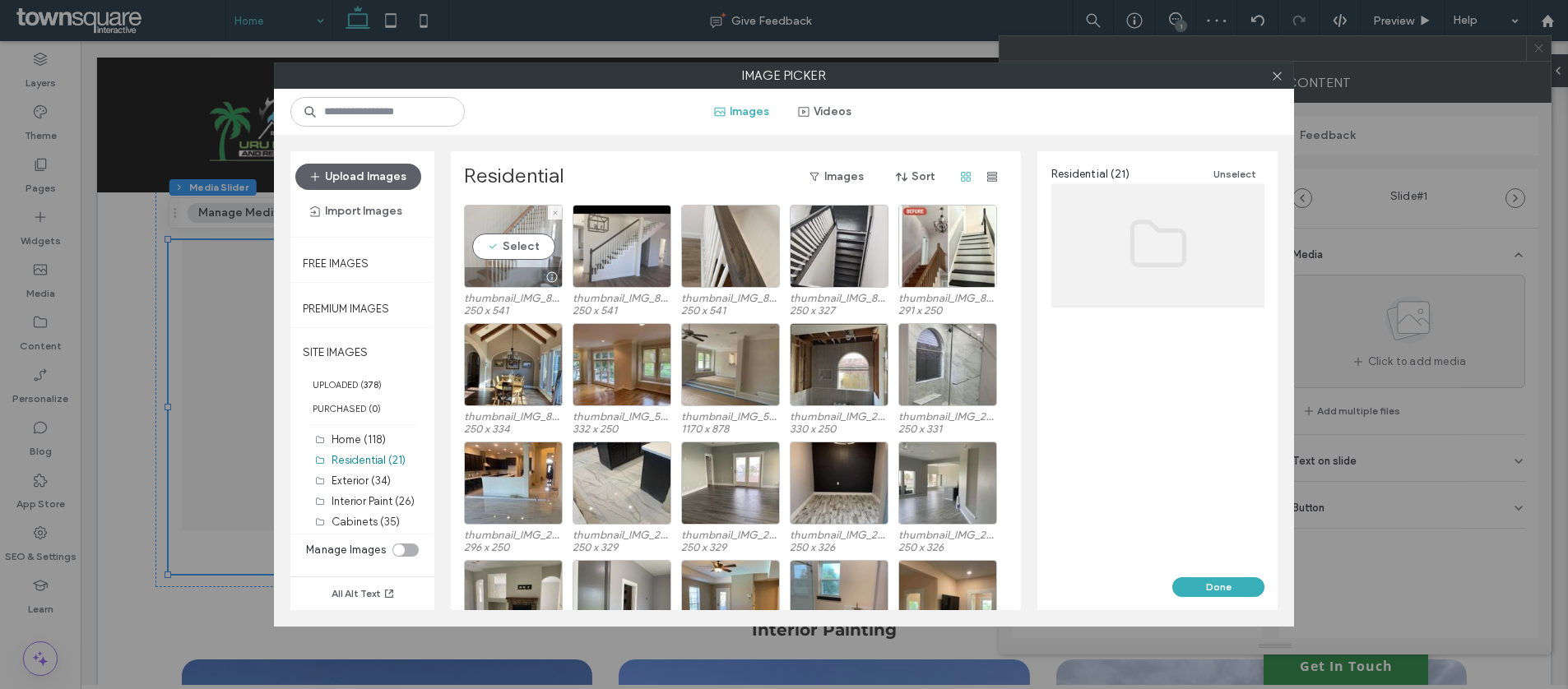 click on "Select" at bounding box center (513, 246) 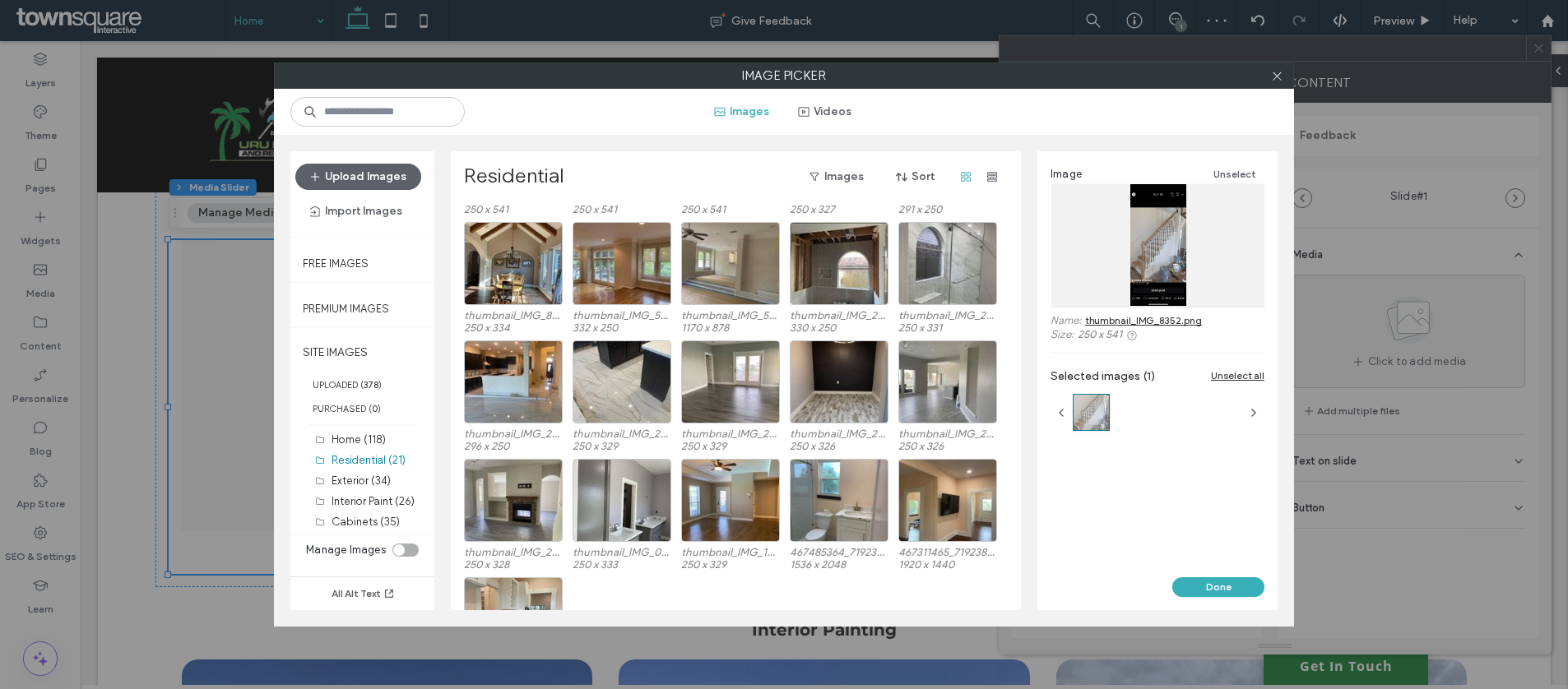 scroll, scrollTop: 187, scrollLeft: 0, axis: vertical 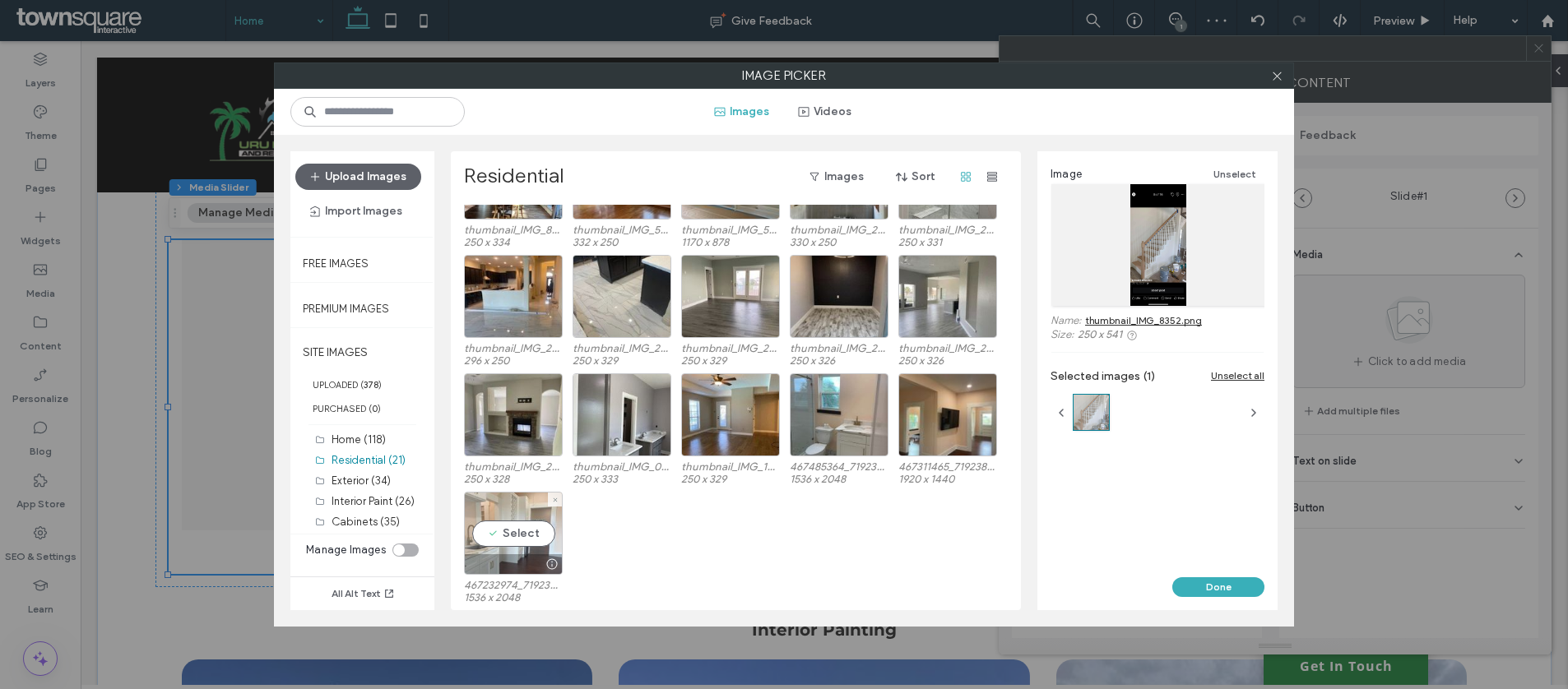 click on "Select" at bounding box center (513, 533) 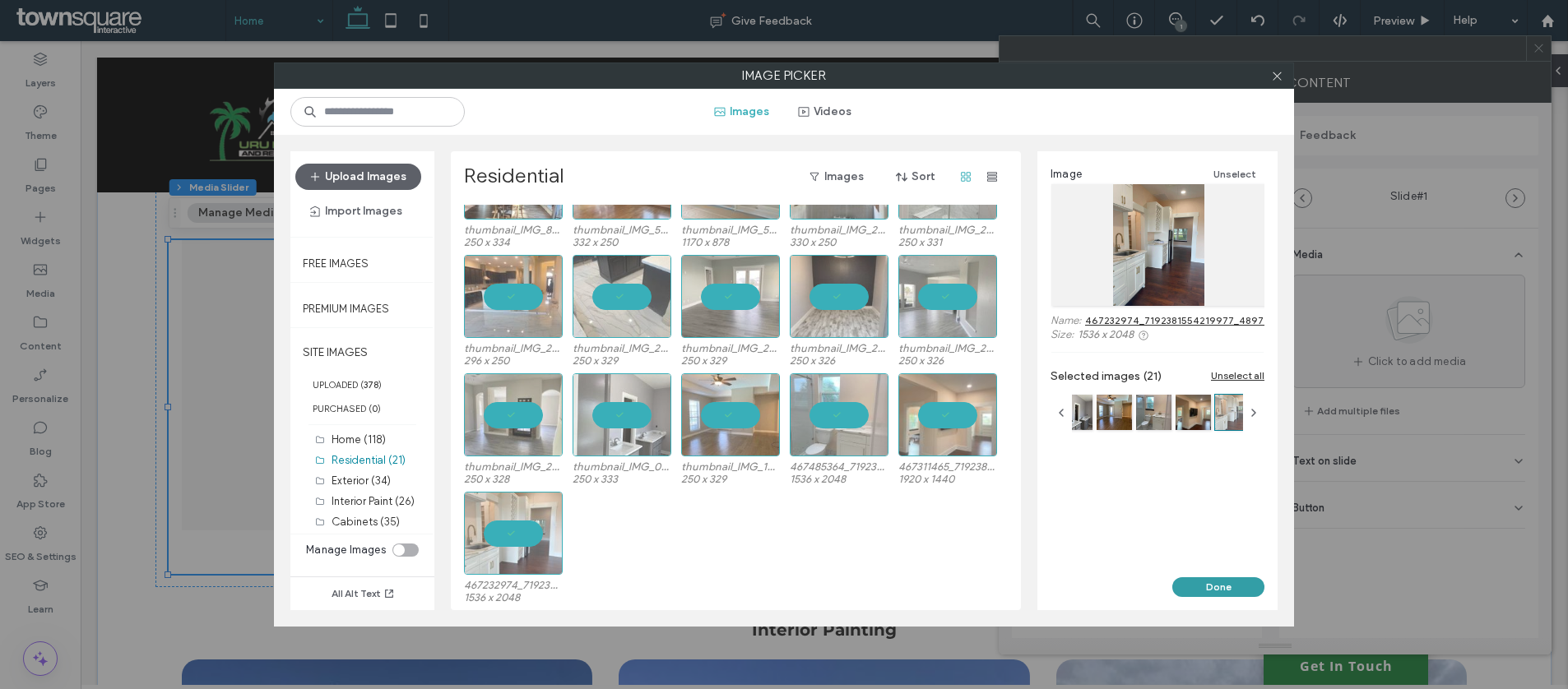 click on "Done" at bounding box center [1218, 587] 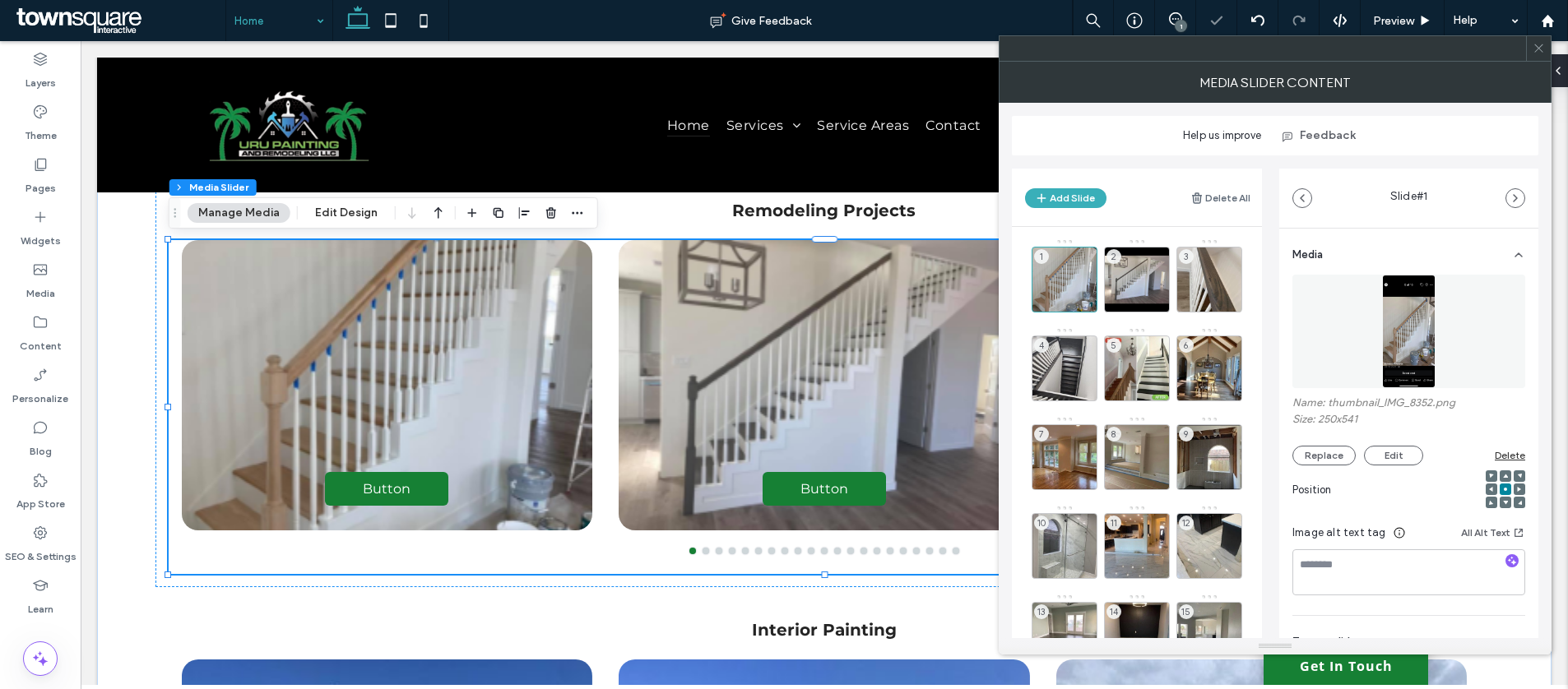 click on "MEDIA SLIDER CONTENT Help us improve Feedback Add Slide Delete All 1 2 3 4 5 6 7 8 9 10 11 12 13 14 15 16 17 18 19 20 21 Slide  # 1 Media Name: thumbnail_IMG_8352.png Size: 250x541 Replace Edit Delete Position Image alt text tag All Alt Text Text on slide Clear All Button ****** Add a link" at bounding box center (1275, 358) 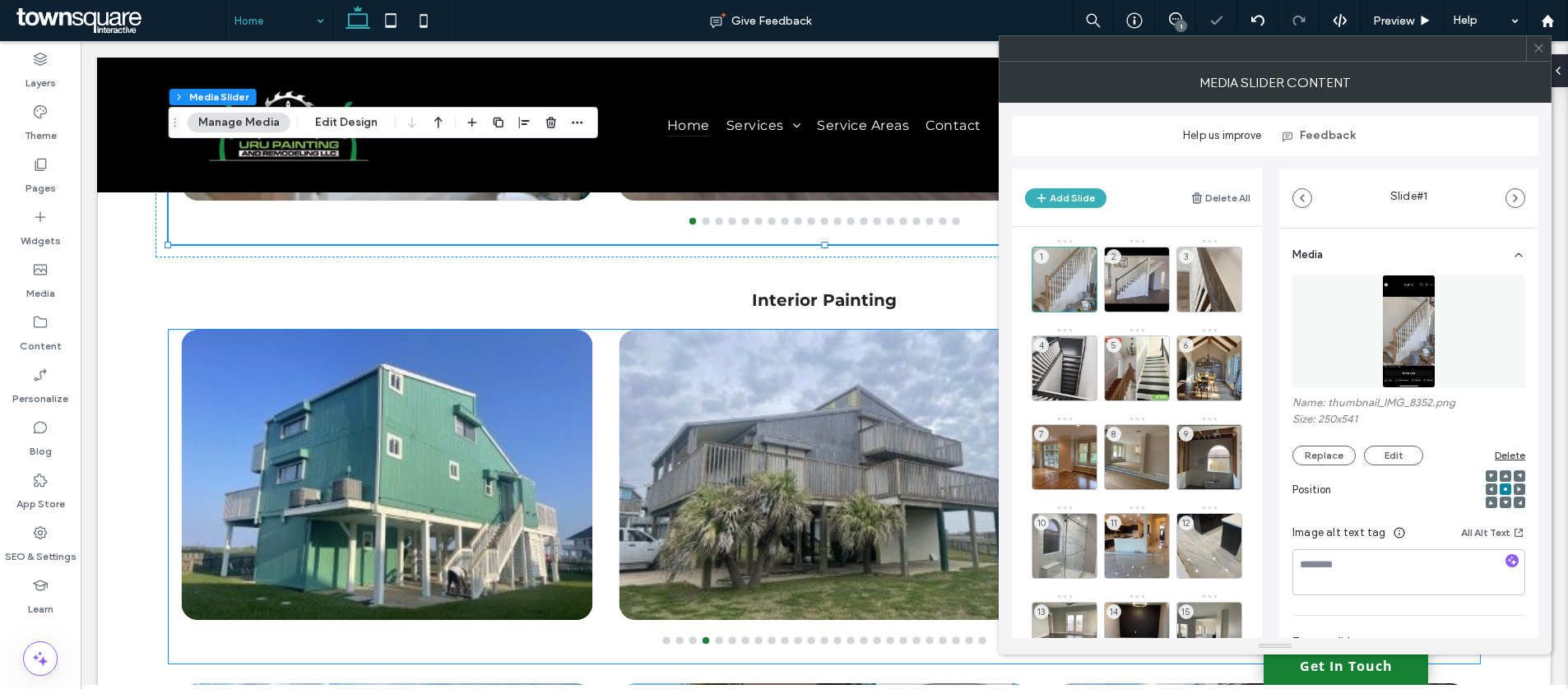 click at bounding box center [824, 474] 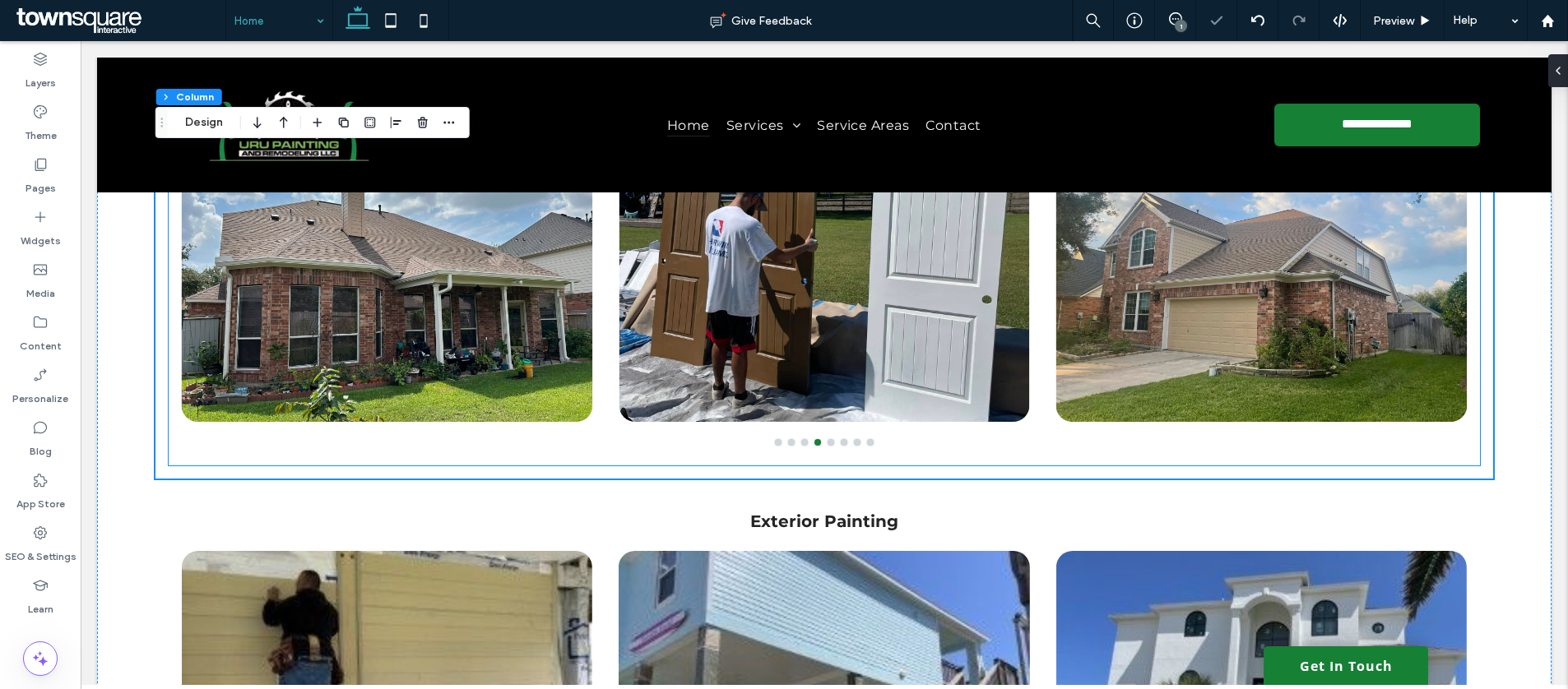 scroll, scrollTop: 3399, scrollLeft: 0, axis: vertical 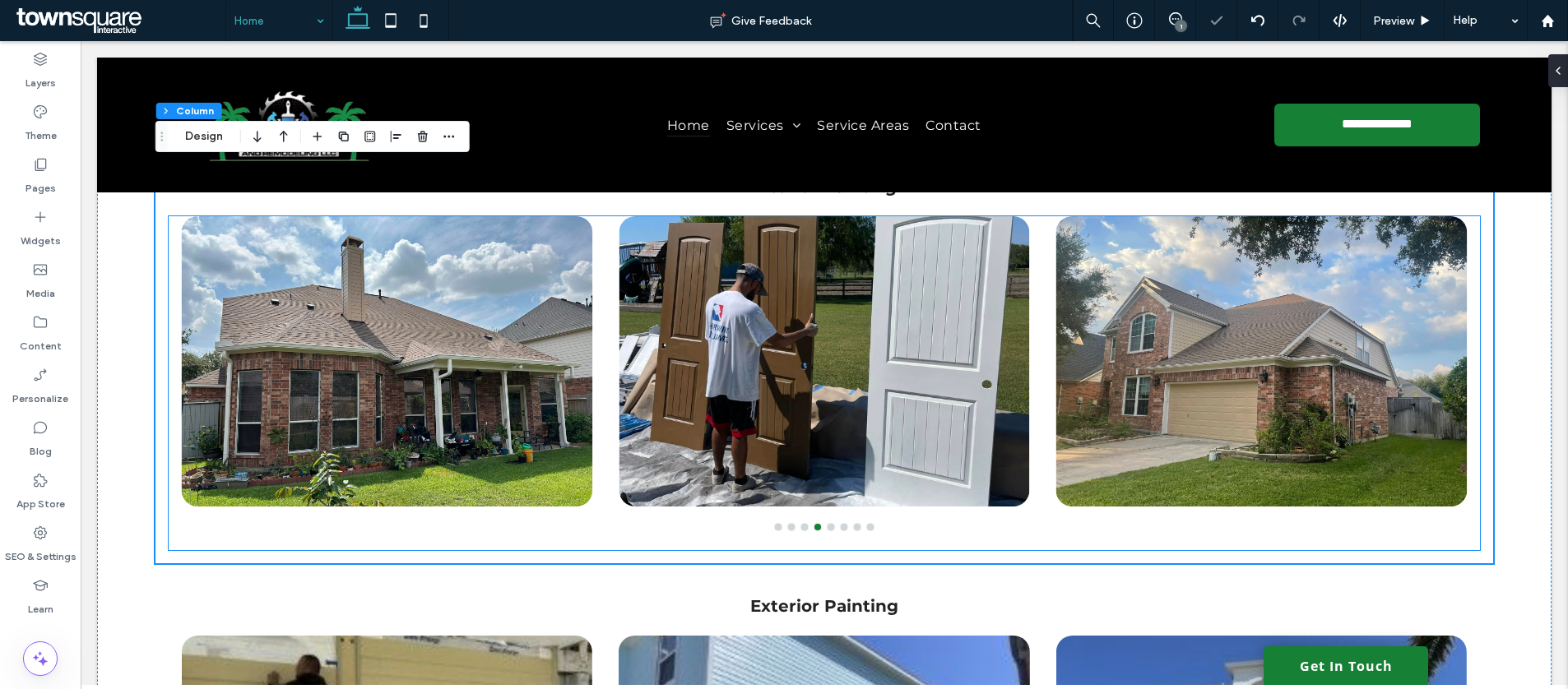 click at bounding box center (824, 361) 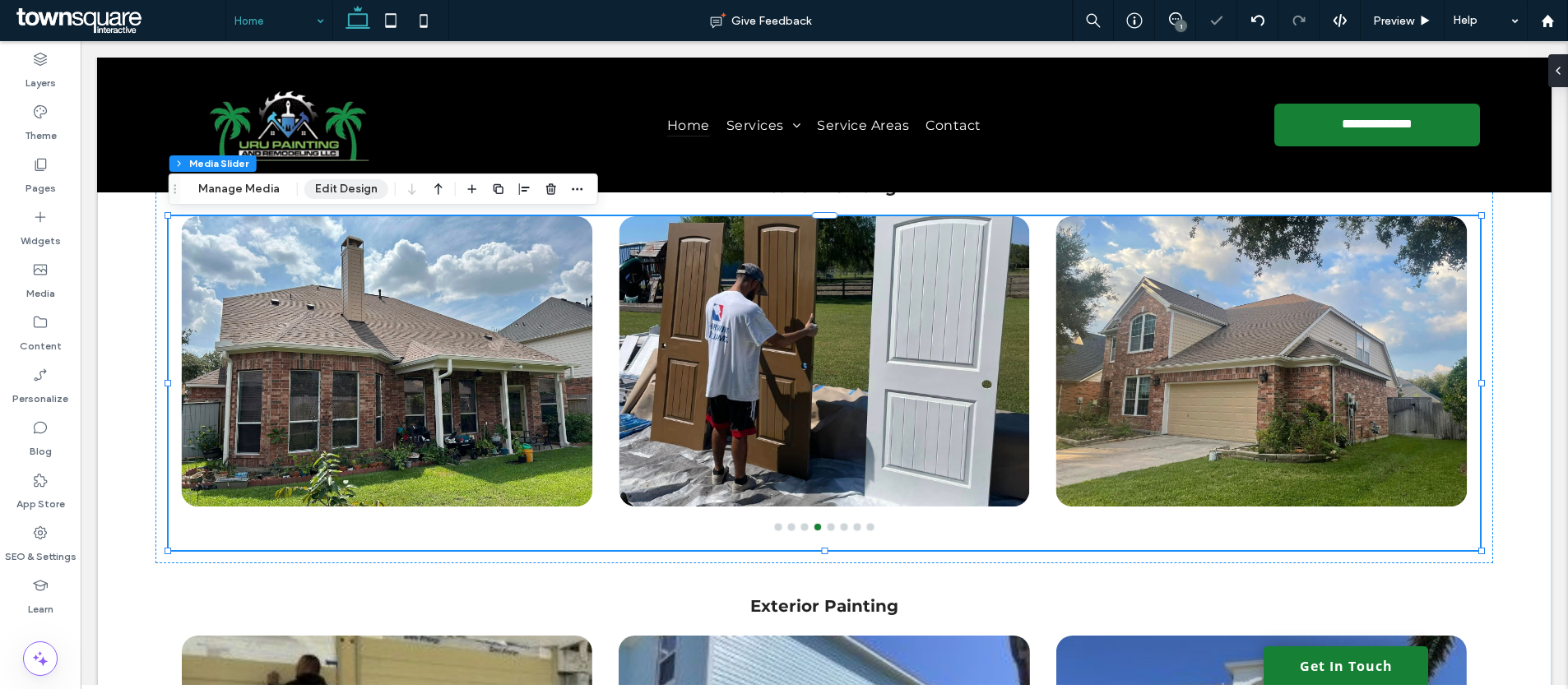click on "Manage Media" at bounding box center (239, 189) 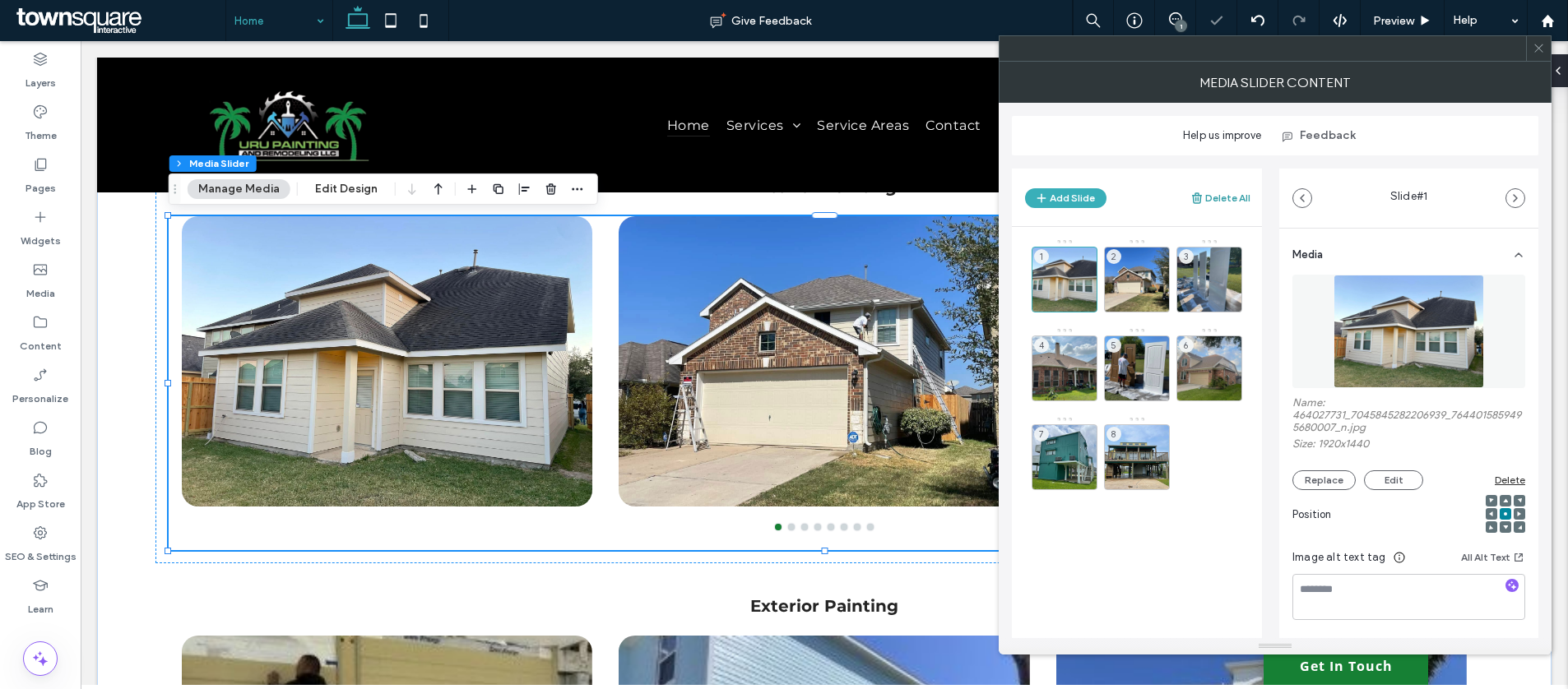click on "Delete All" at bounding box center (1220, 198) 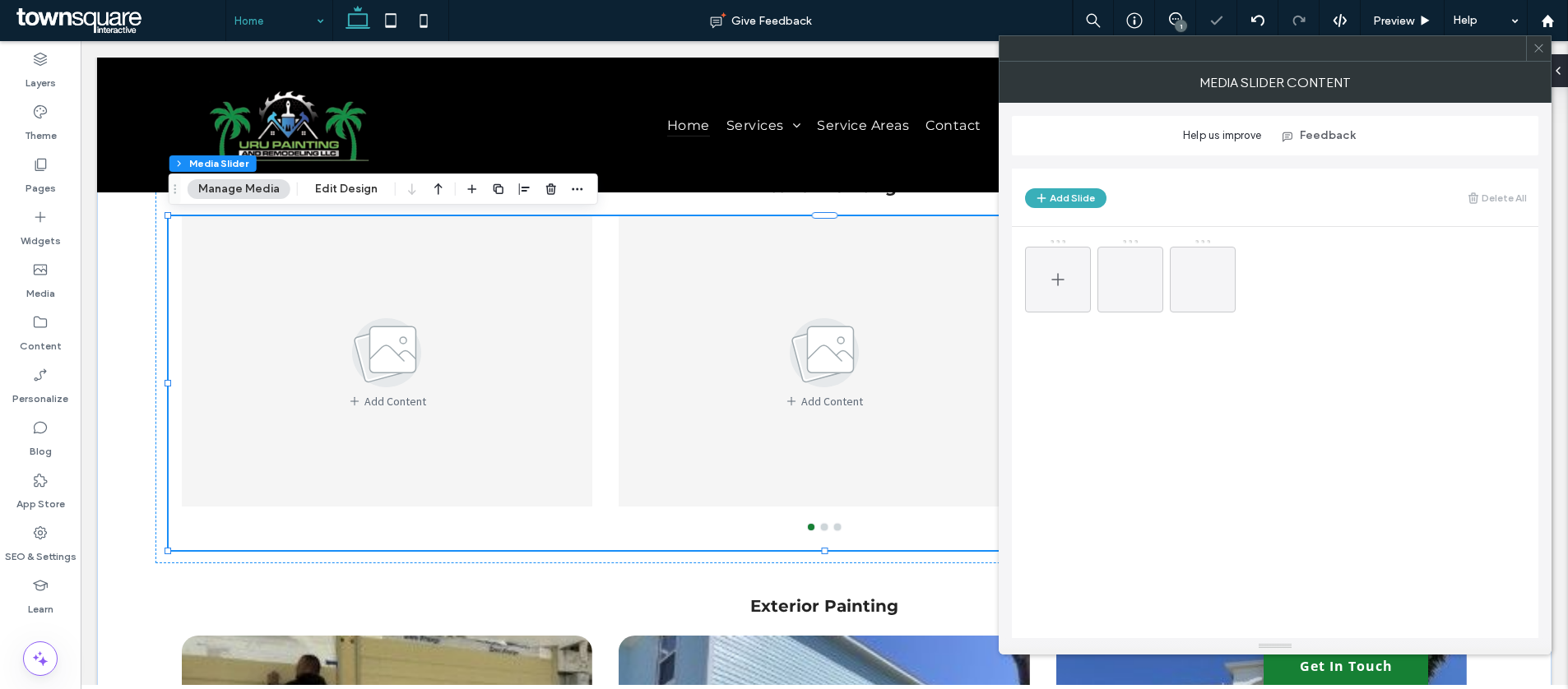 click at bounding box center [1058, 280] 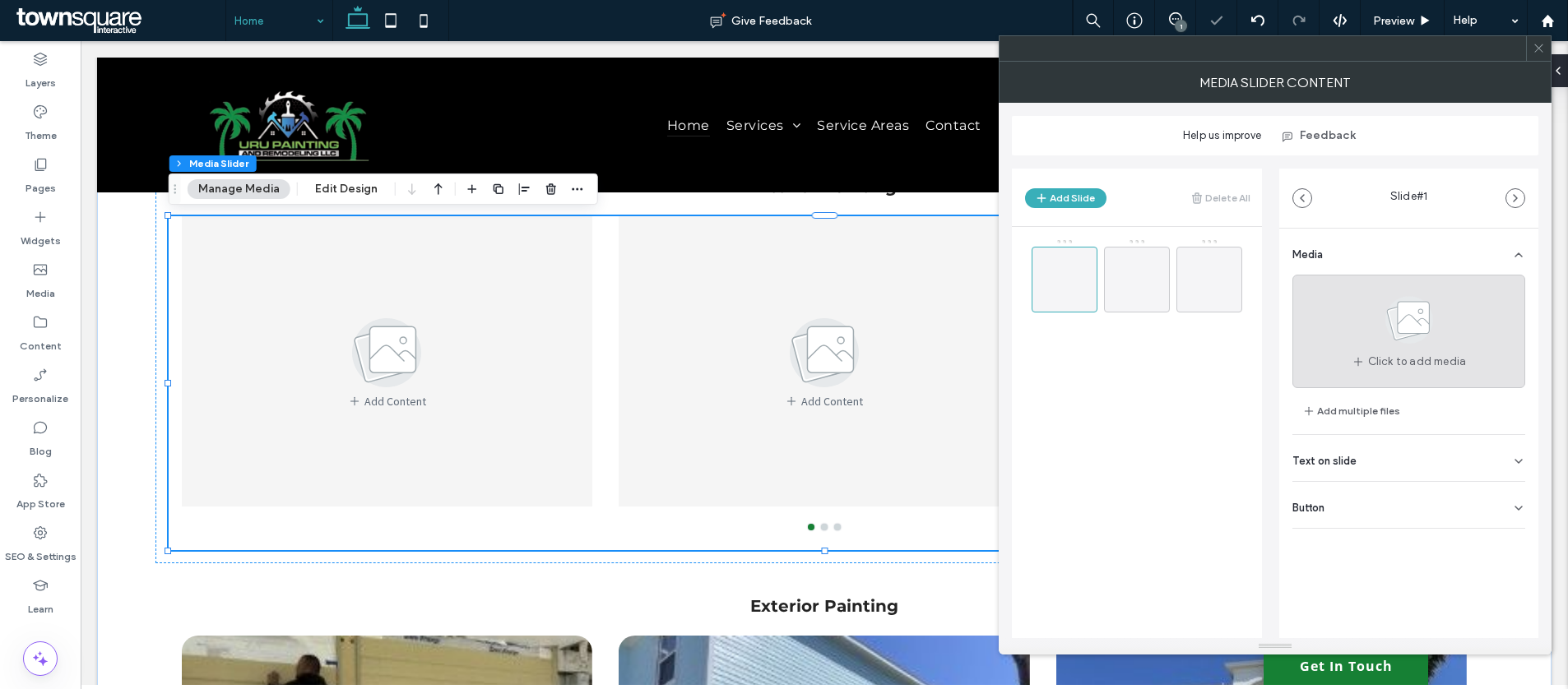 click 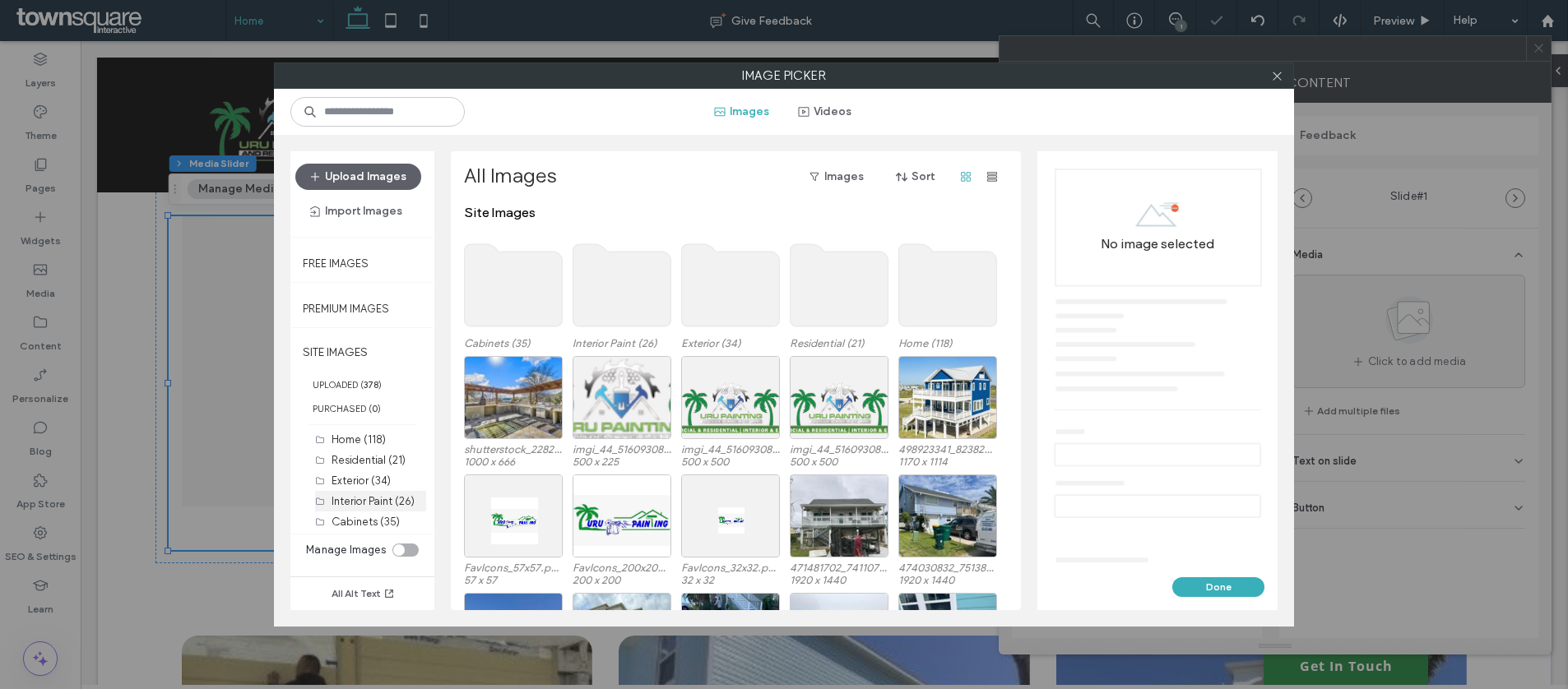 click on "Interior Paint (26)" at bounding box center [373, 501] 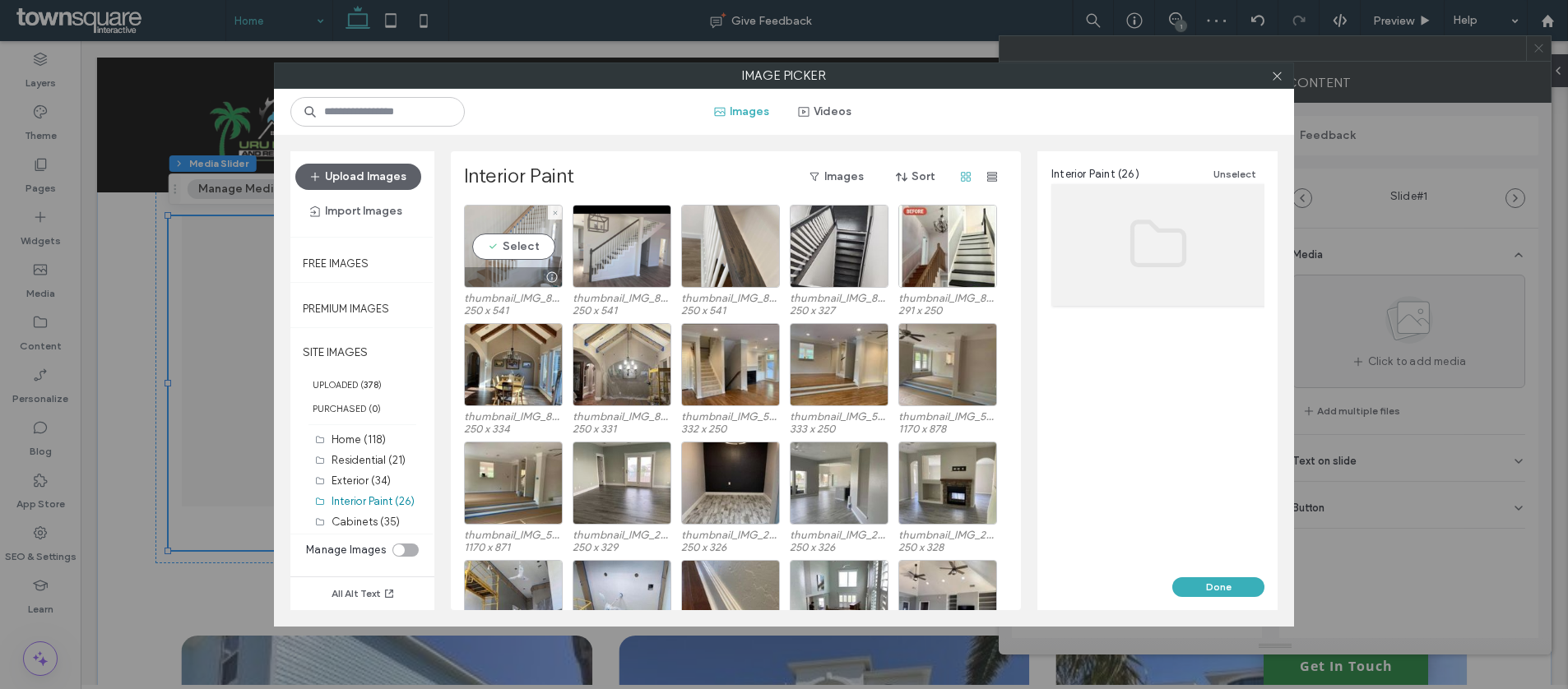 click on "Select" at bounding box center [513, 246] 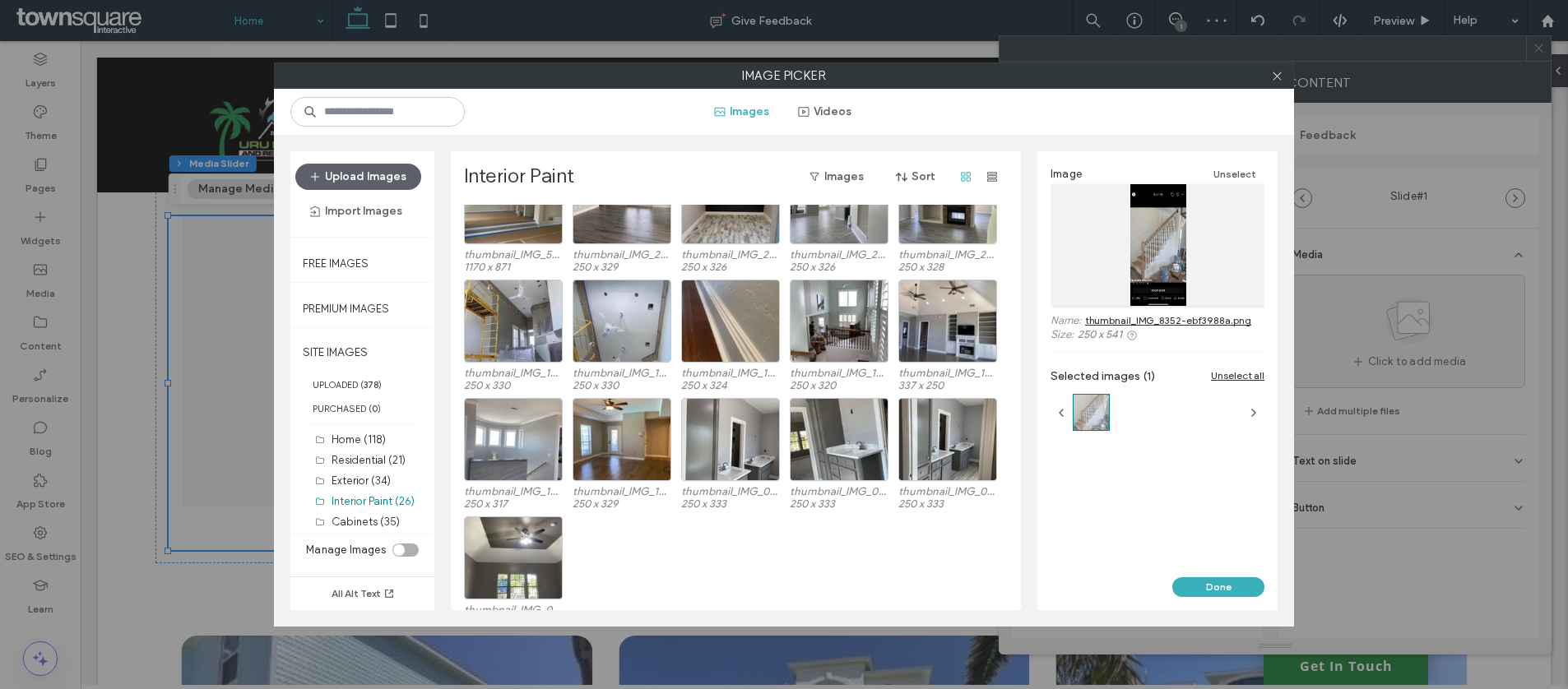 scroll, scrollTop: 305, scrollLeft: 0, axis: vertical 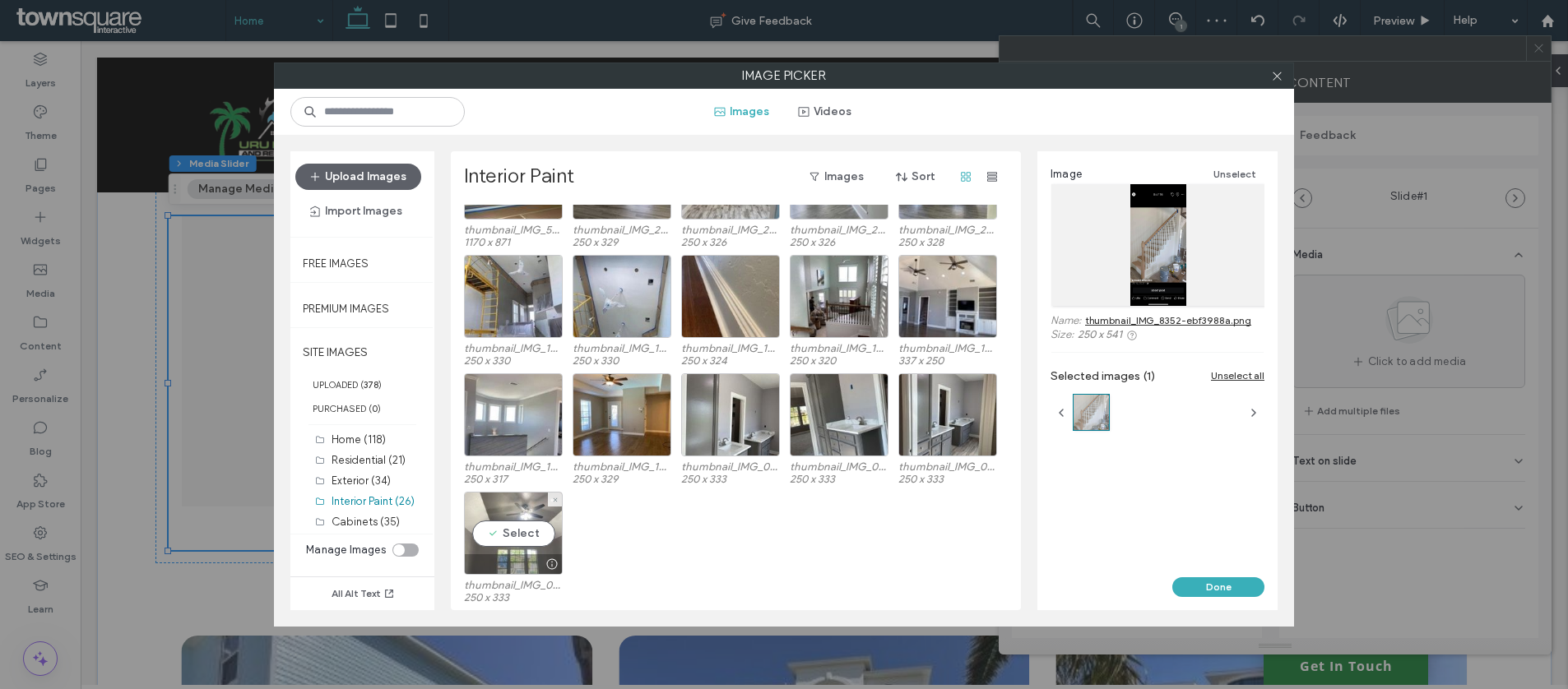 click on "Select" at bounding box center [513, 533] 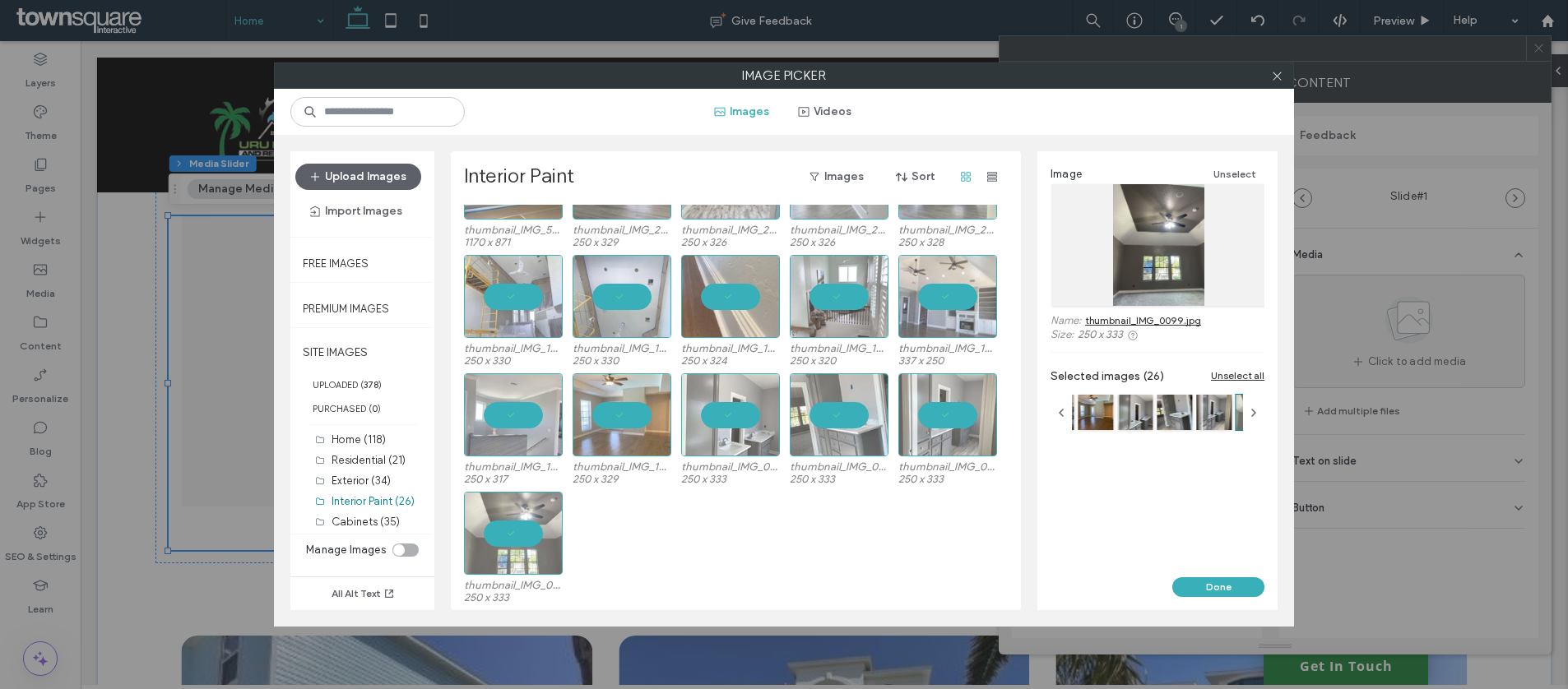 click on "Done" at bounding box center (1157, 594) 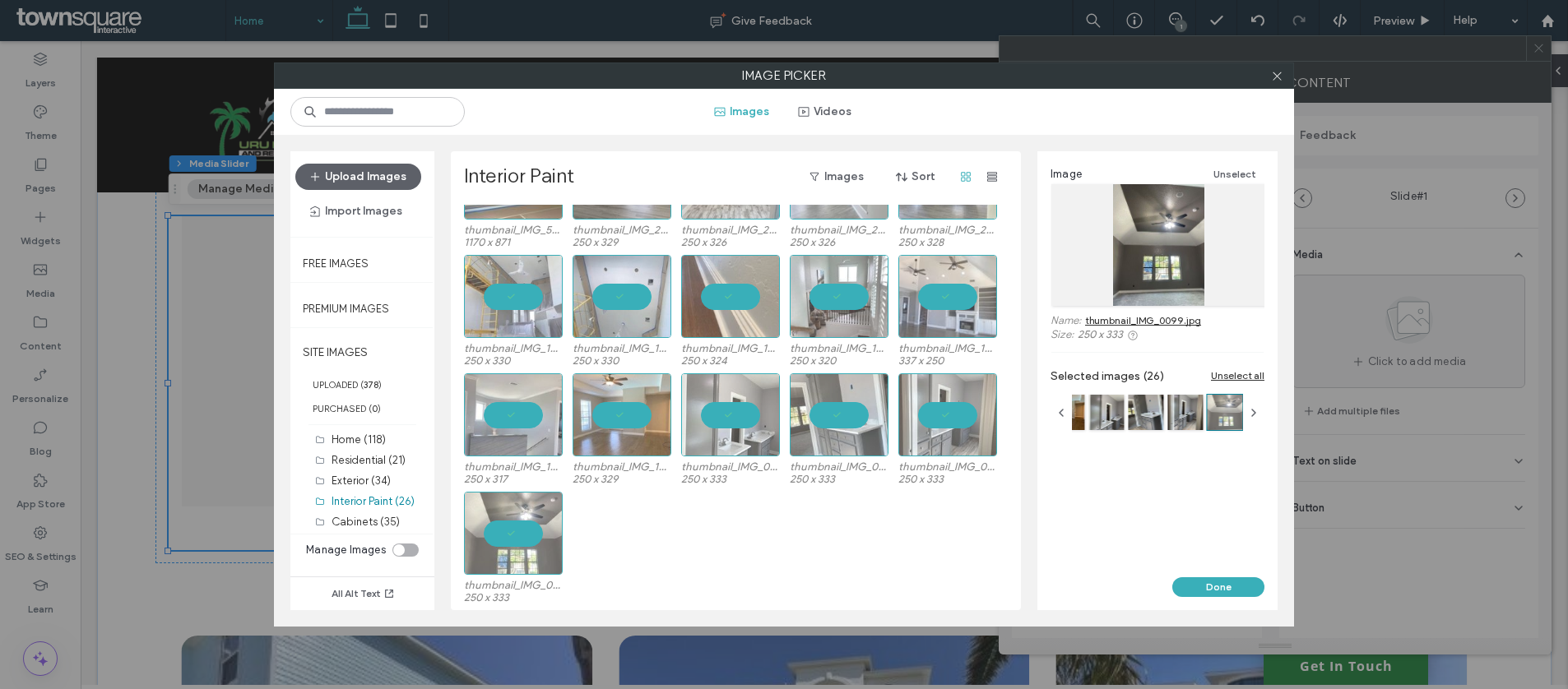 click on "Done" at bounding box center [1218, 587] 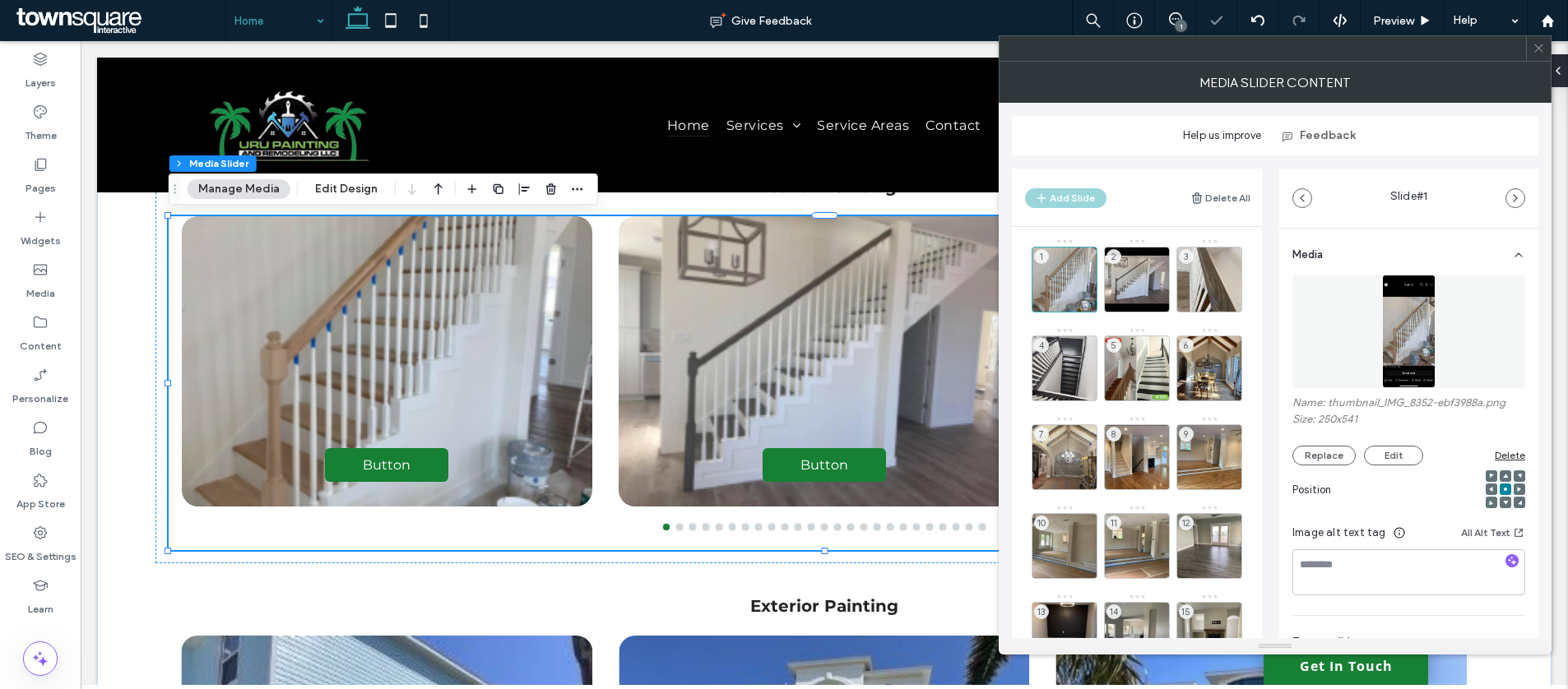 click 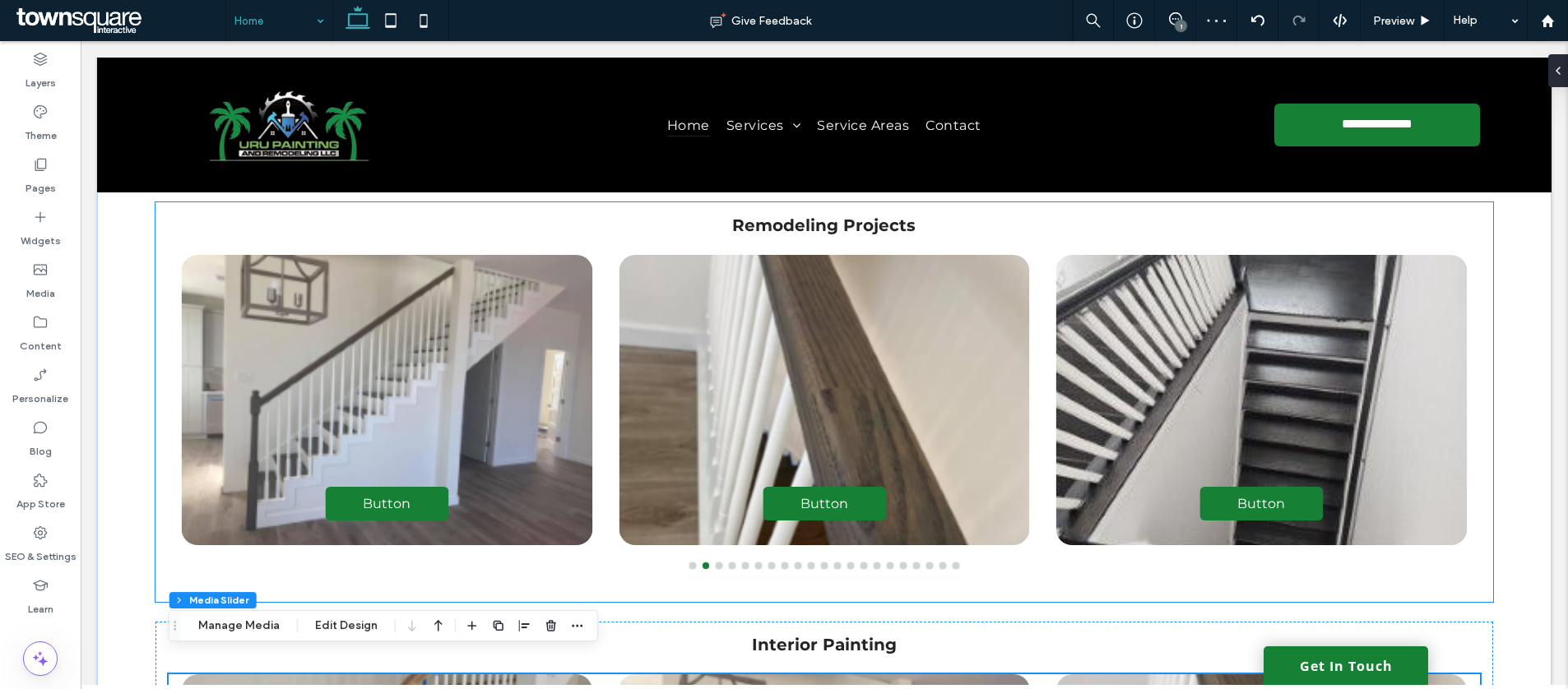 scroll, scrollTop: 2961, scrollLeft: 0, axis: vertical 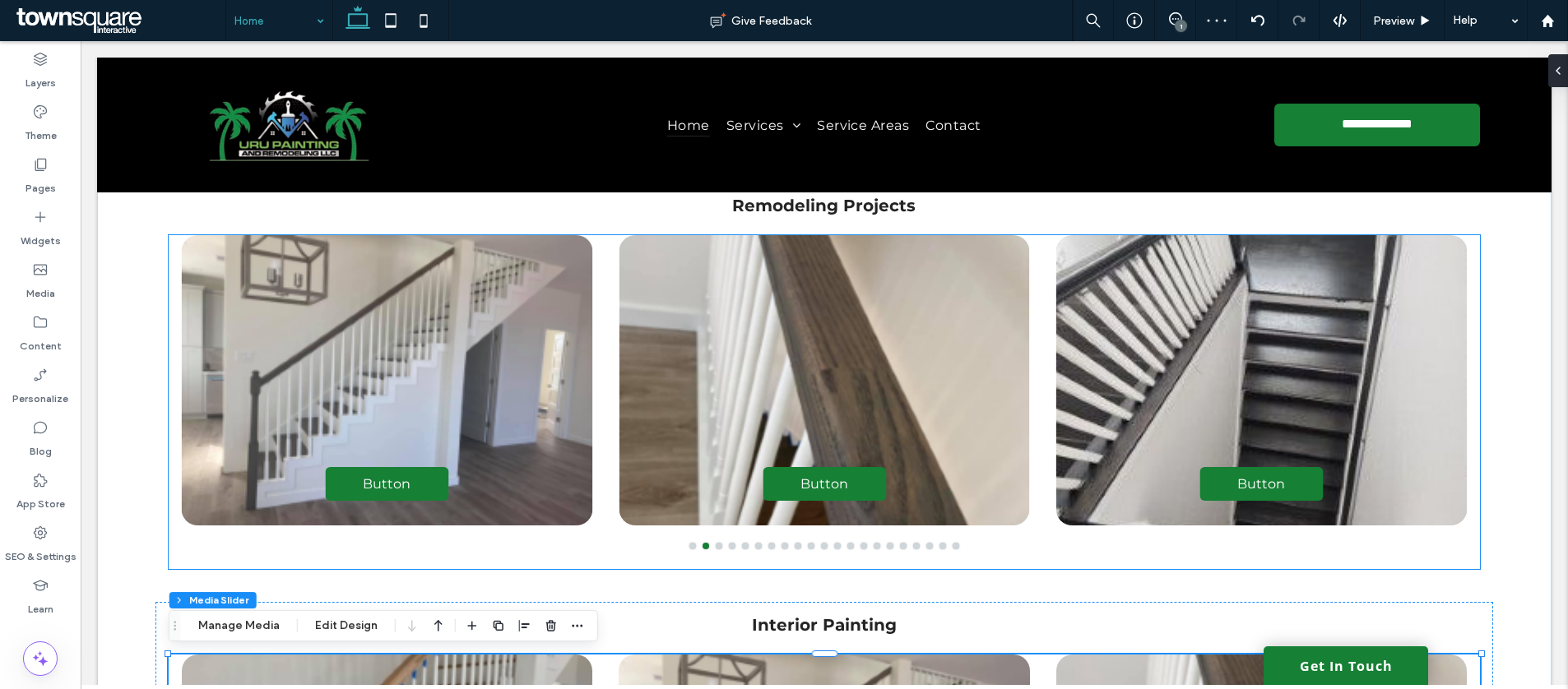 click at bounding box center [824, 380] 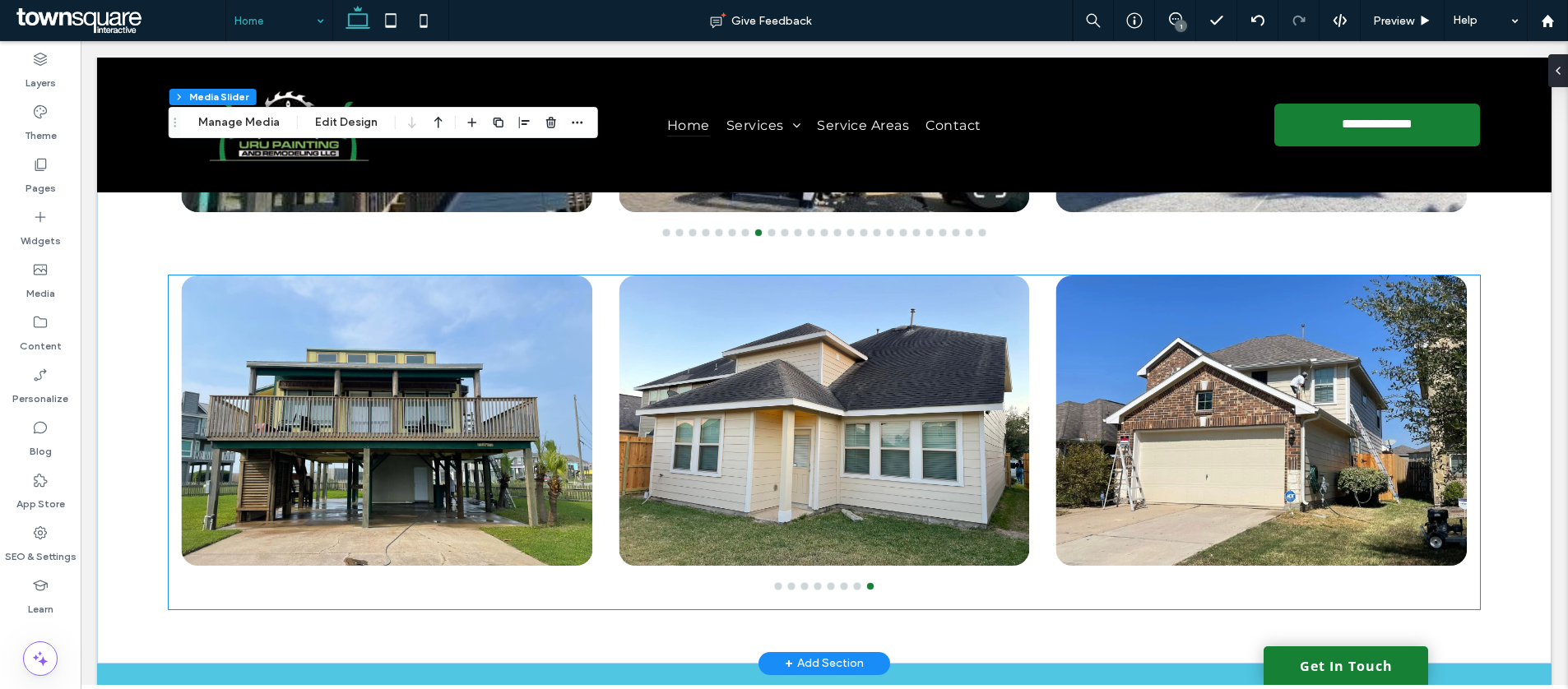 scroll, scrollTop: 4187, scrollLeft: 0, axis: vertical 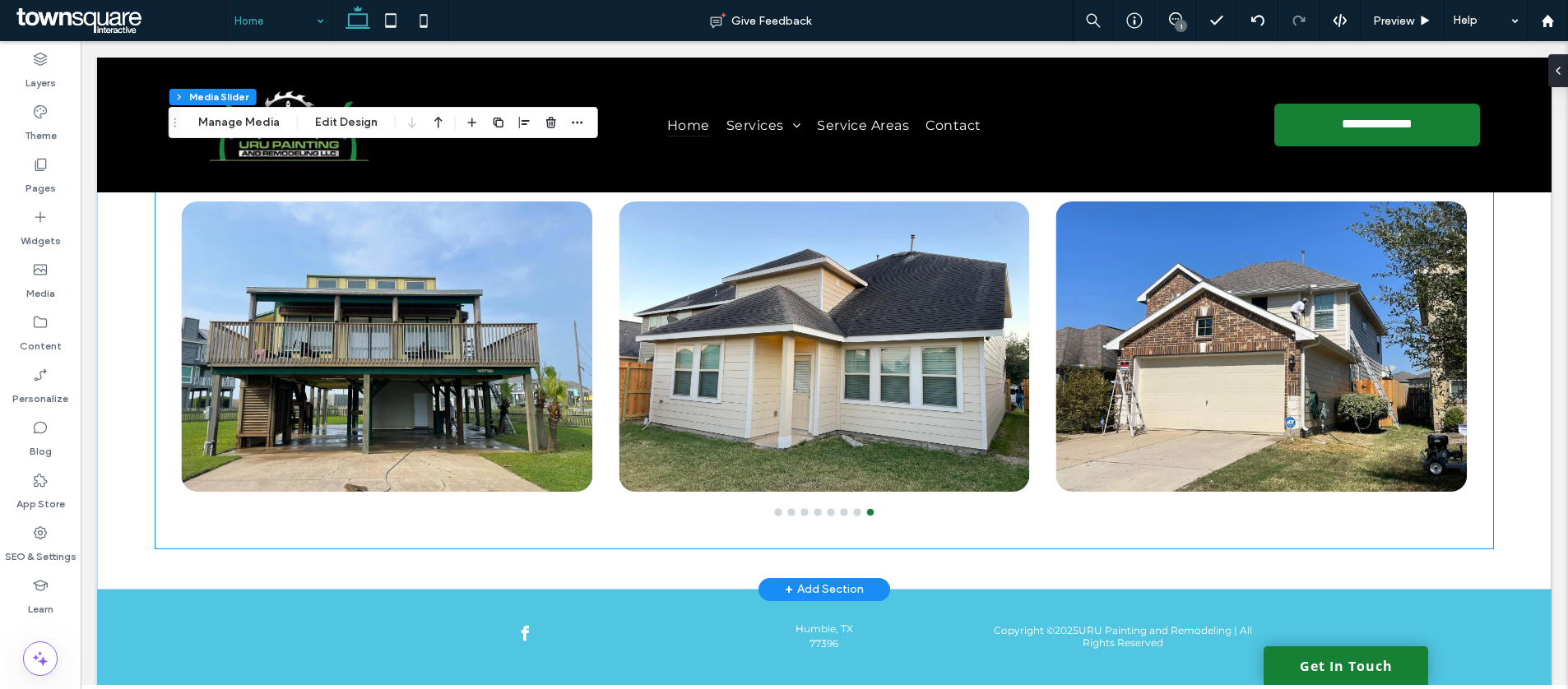 click on "Exterior Painting
a a a a
a a a a" at bounding box center (824, 172) 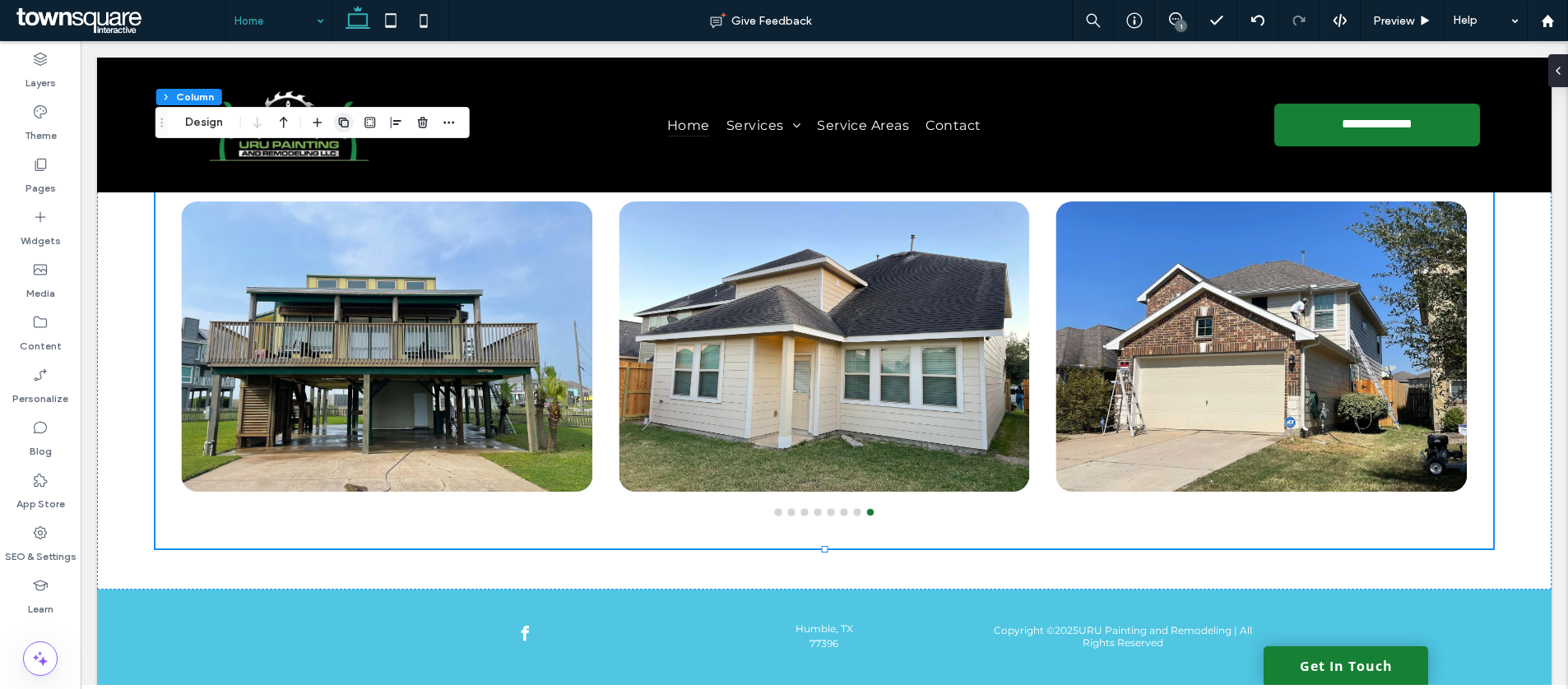 click 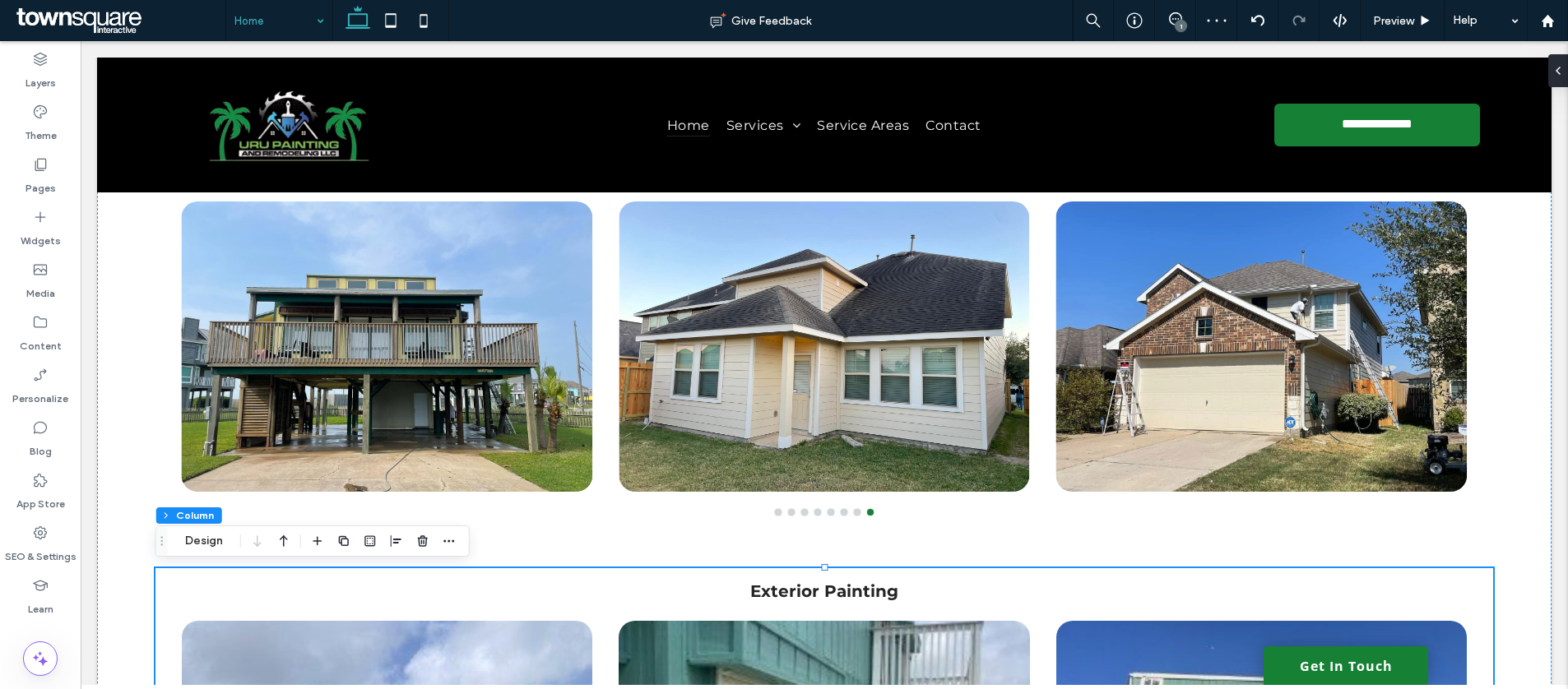 click on "Exterior Painting" at bounding box center [824, 591] 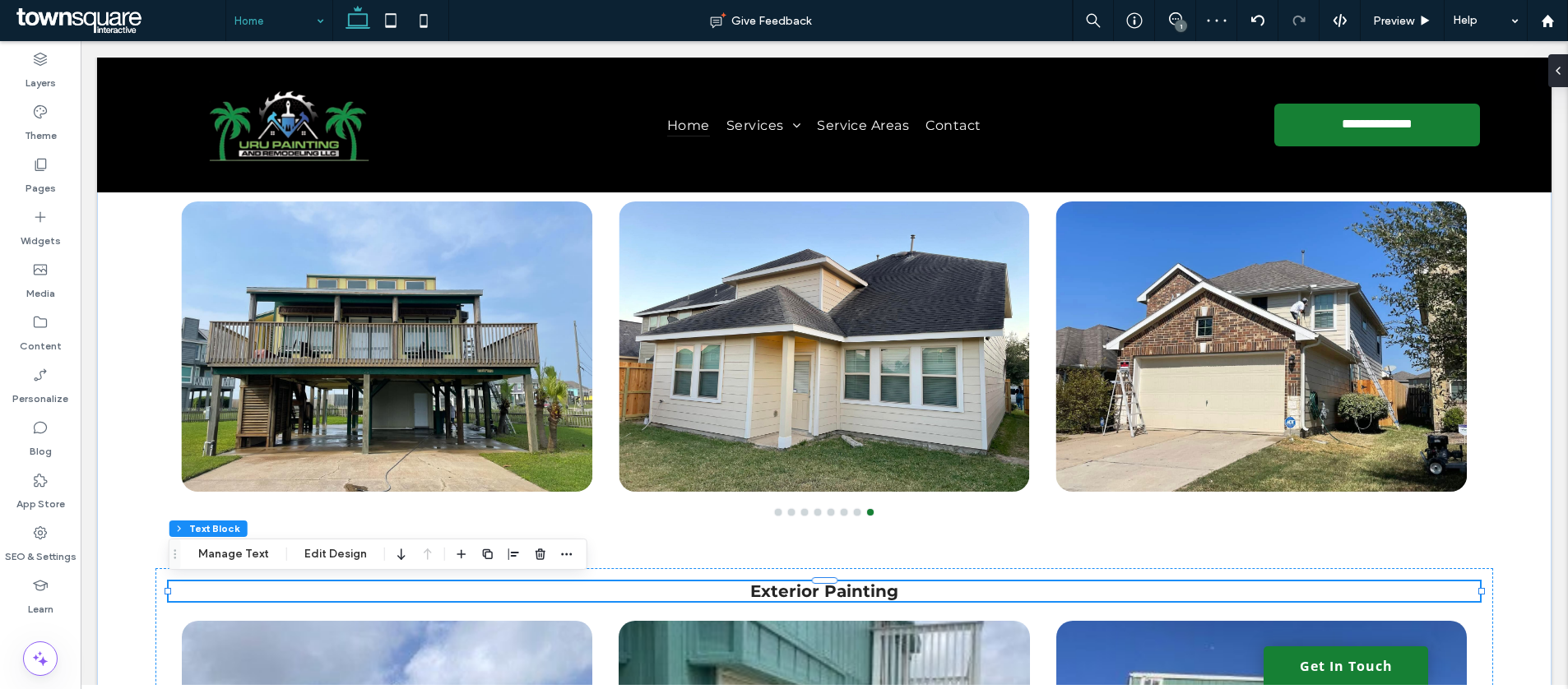 click on "Exterior Painting" at bounding box center (824, 591) 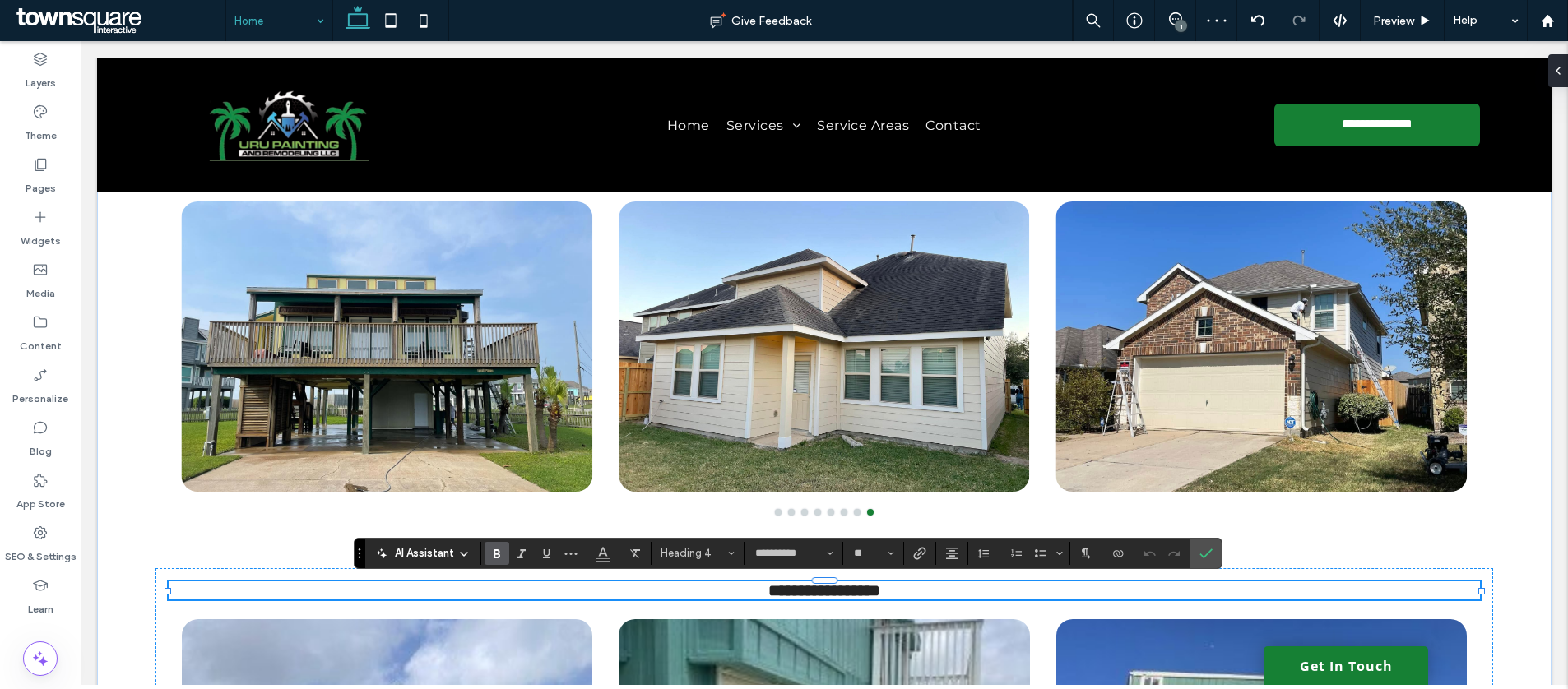 type 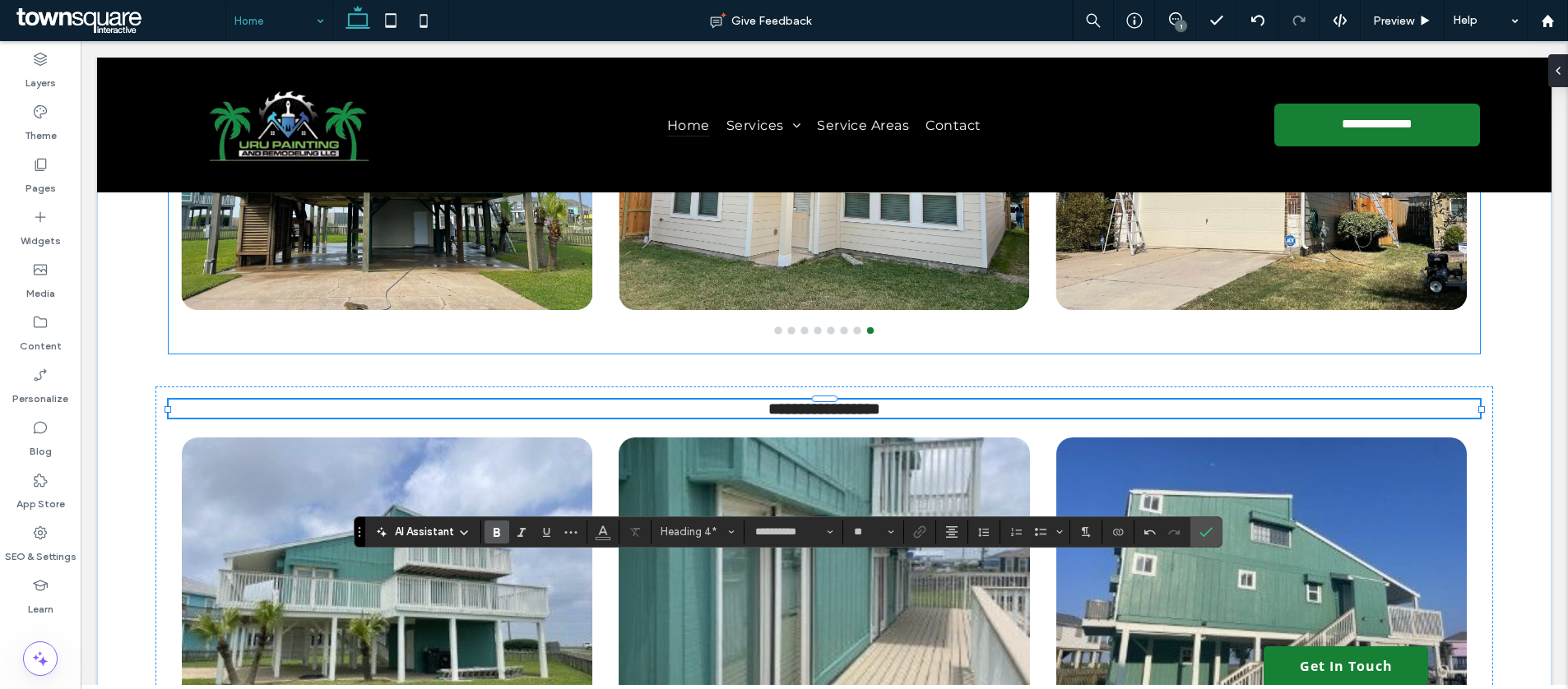 scroll, scrollTop: 4521, scrollLeft: 0, axis: vertical 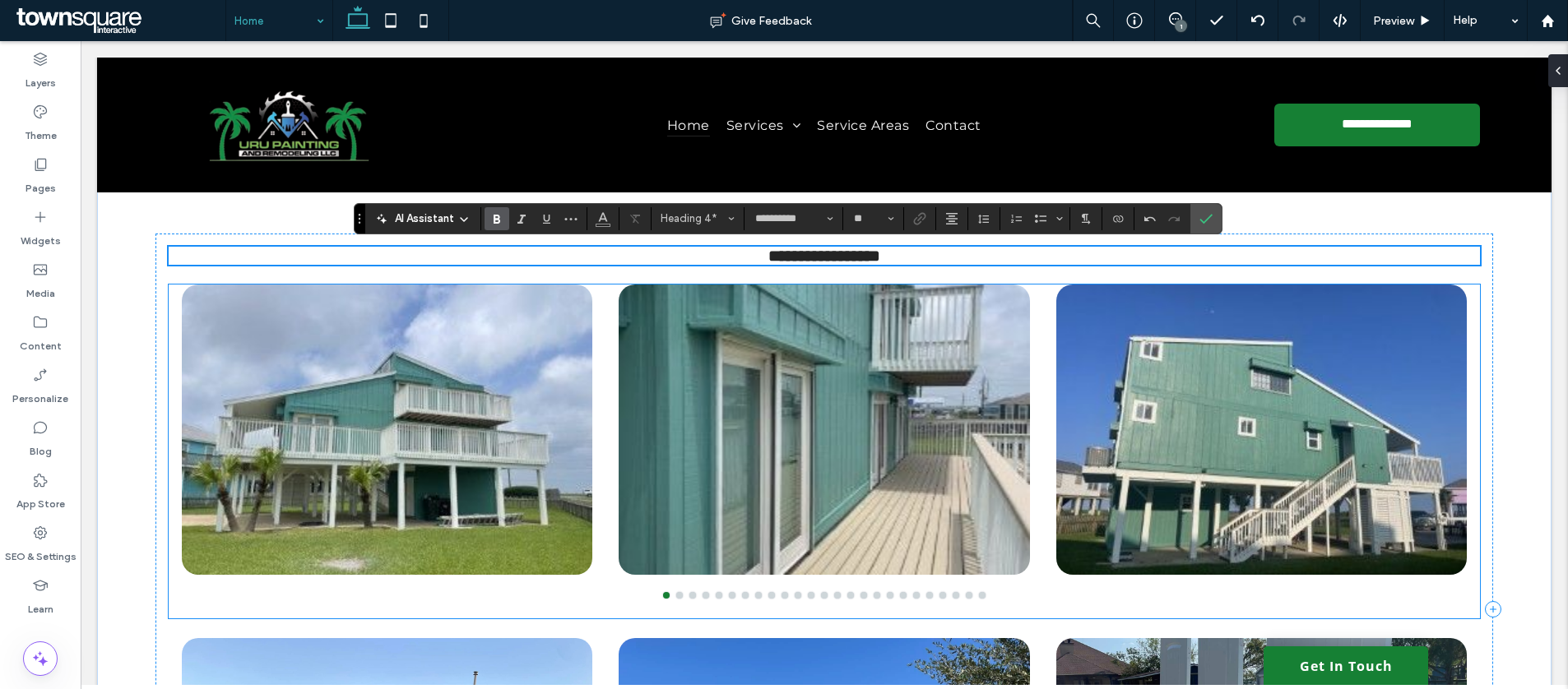 click at bounding box center [1262, 429] 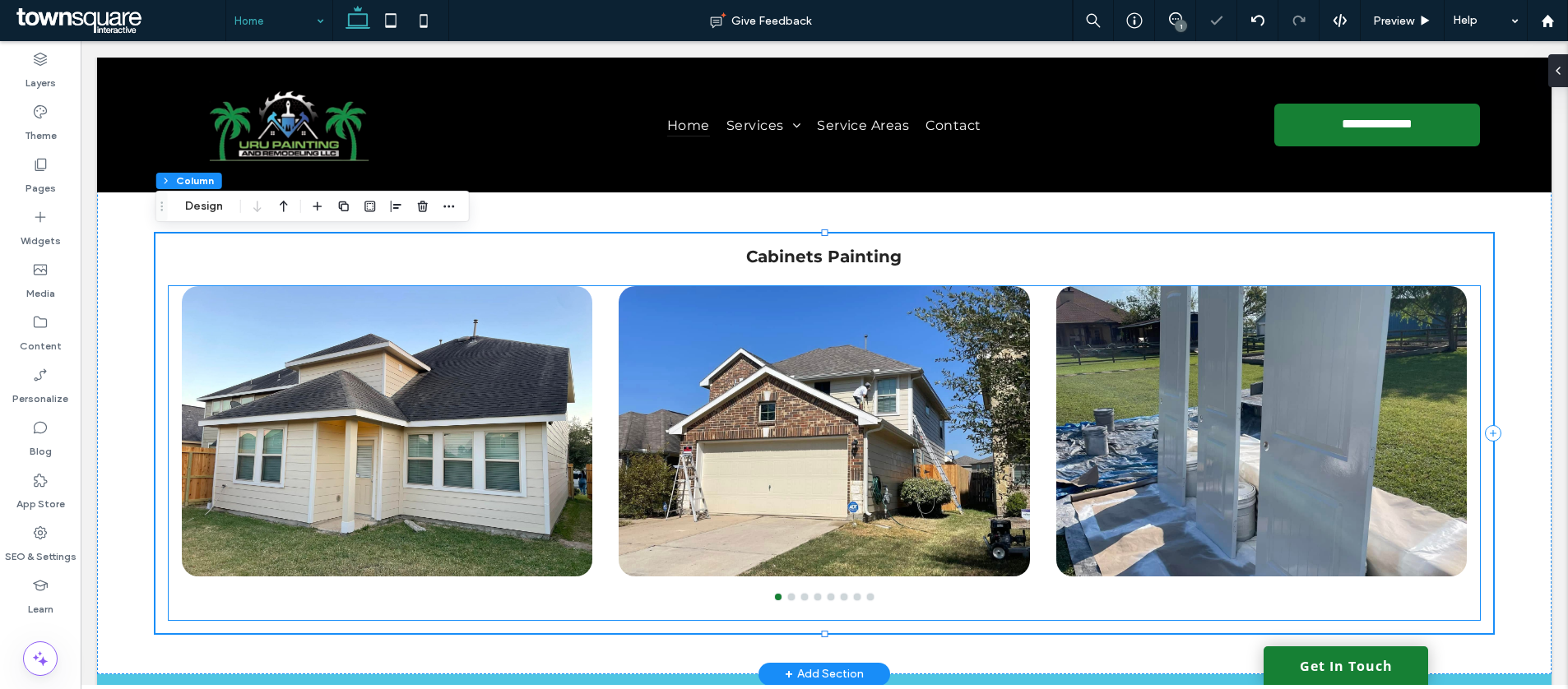 click at bounding box center [824, 431] 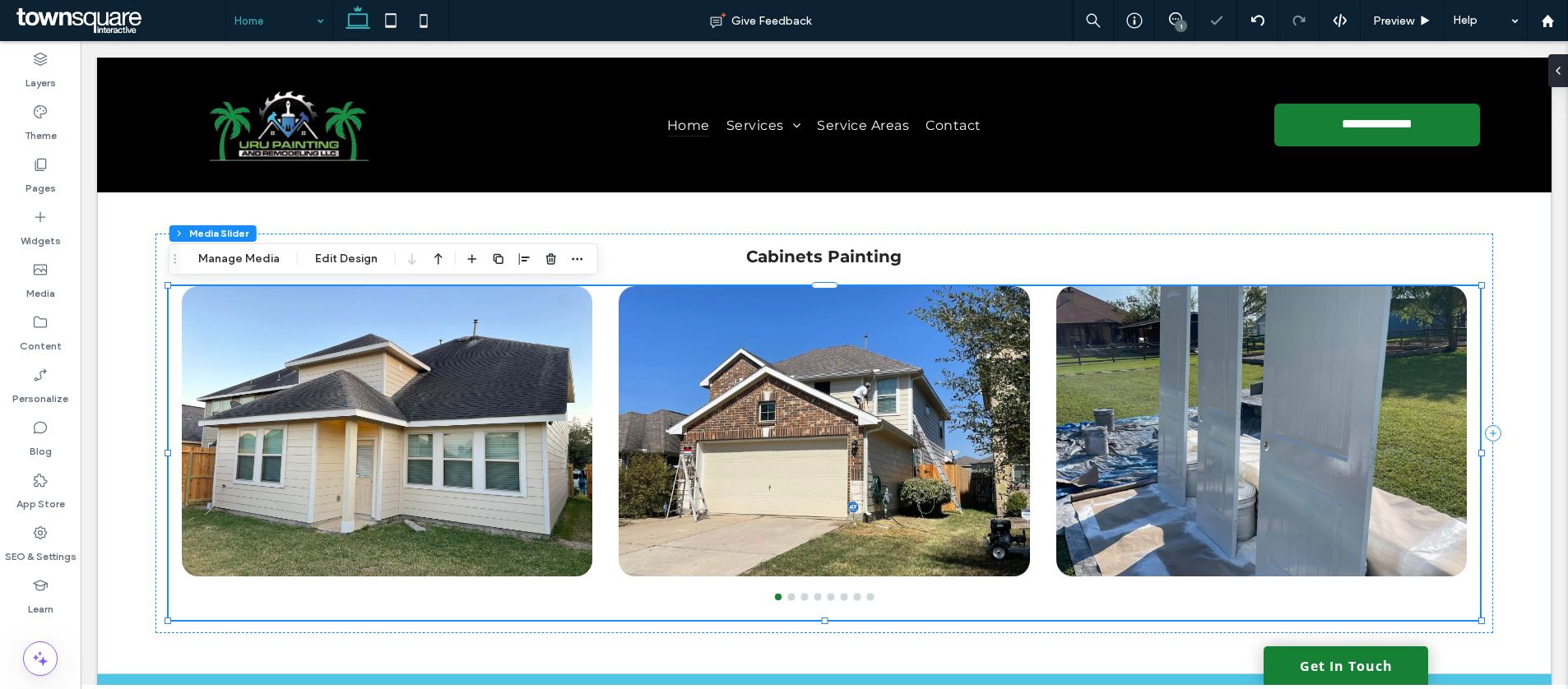 drag, startPoint x: 234, startPoint y: 252, endPoint x: 583, endPoint y: 266, distance: 349.2807 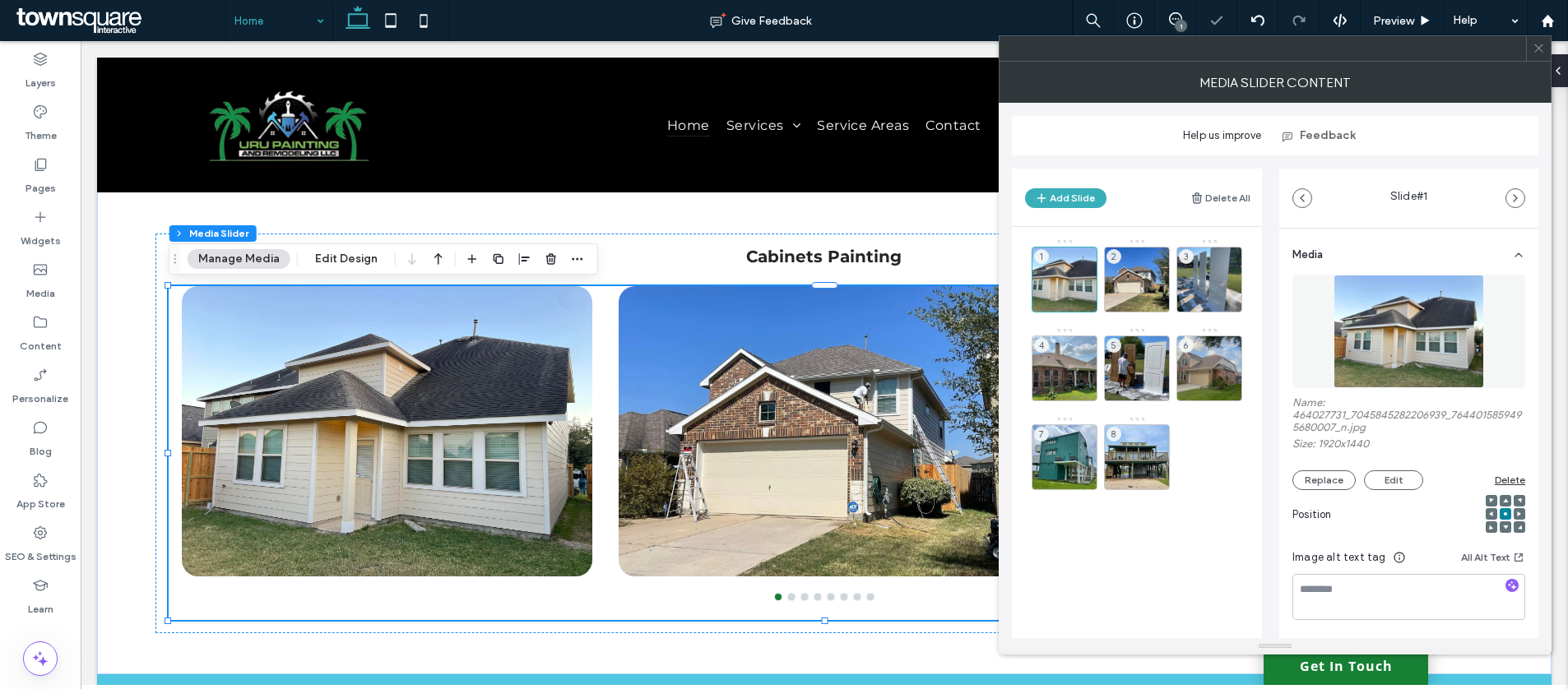 drag, startPoint x: 1222, startPoint y: 192, endPoint x: 1365, endPoint y: 311, distance: 186.03763 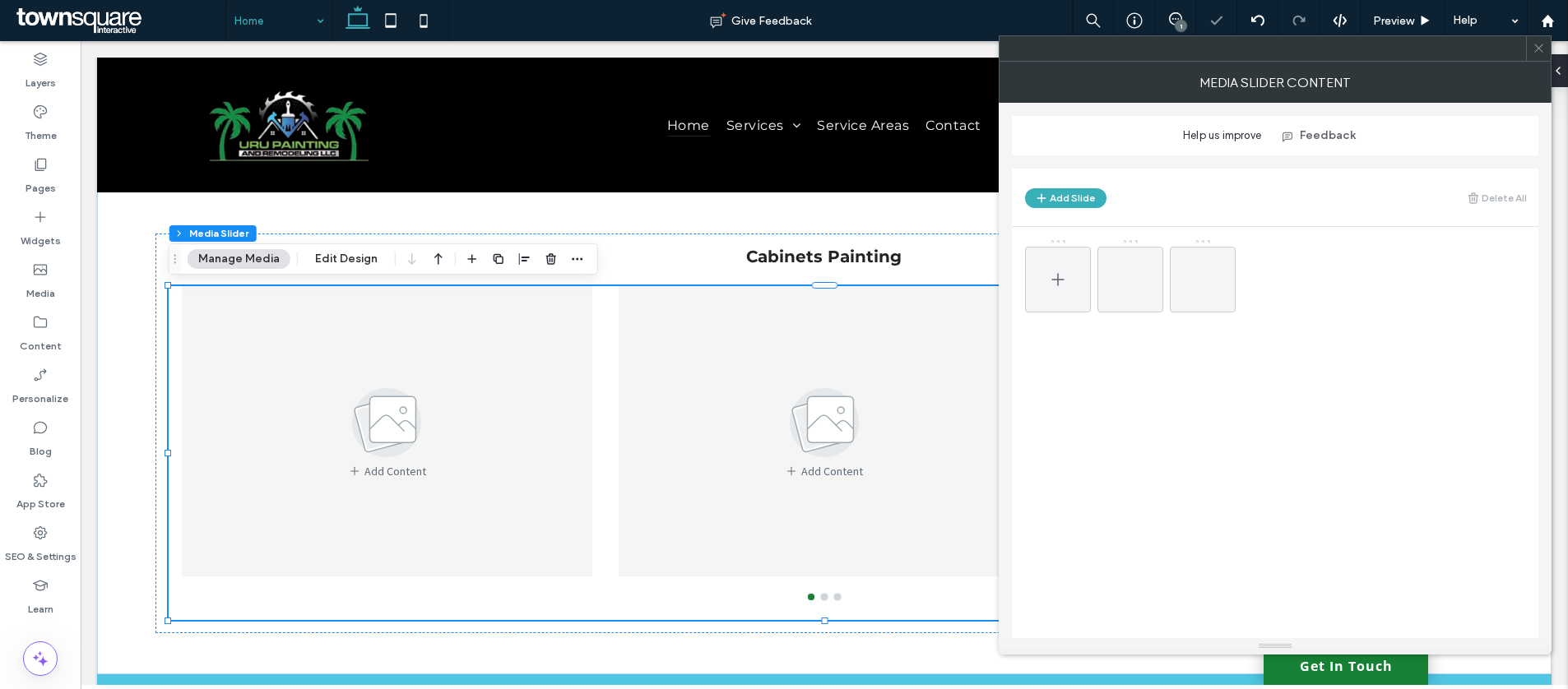 click at bounding box center [1058, 280] 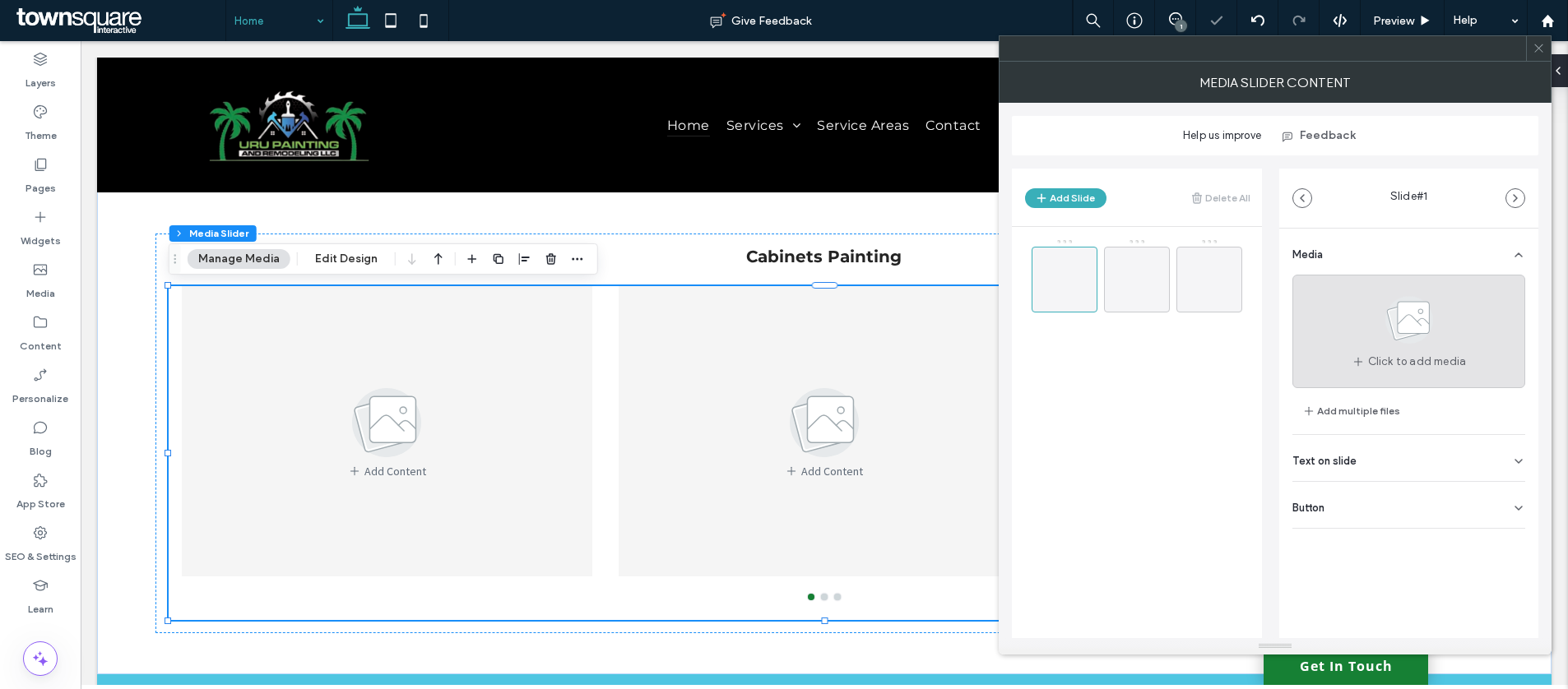 click 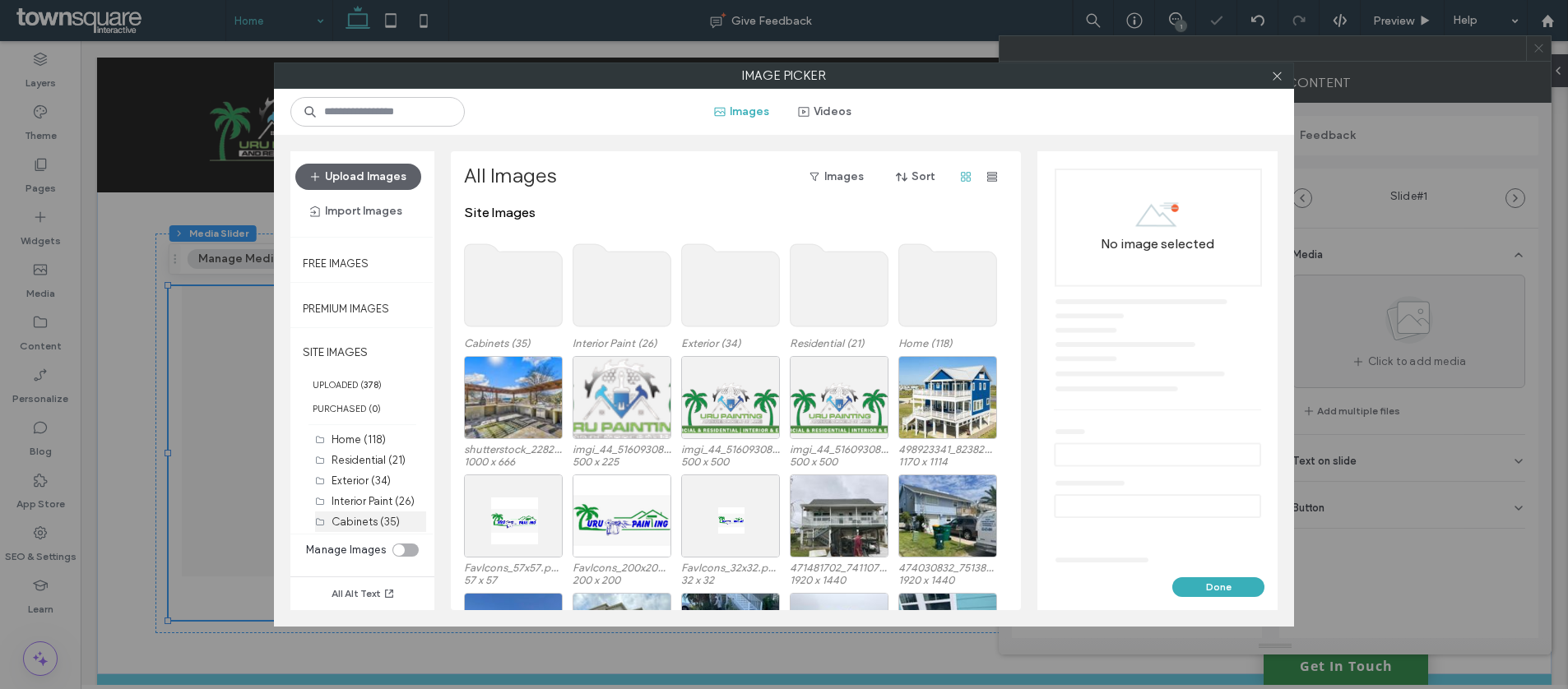 click on "Cabinets (35)" at bounding box center (365, 521) 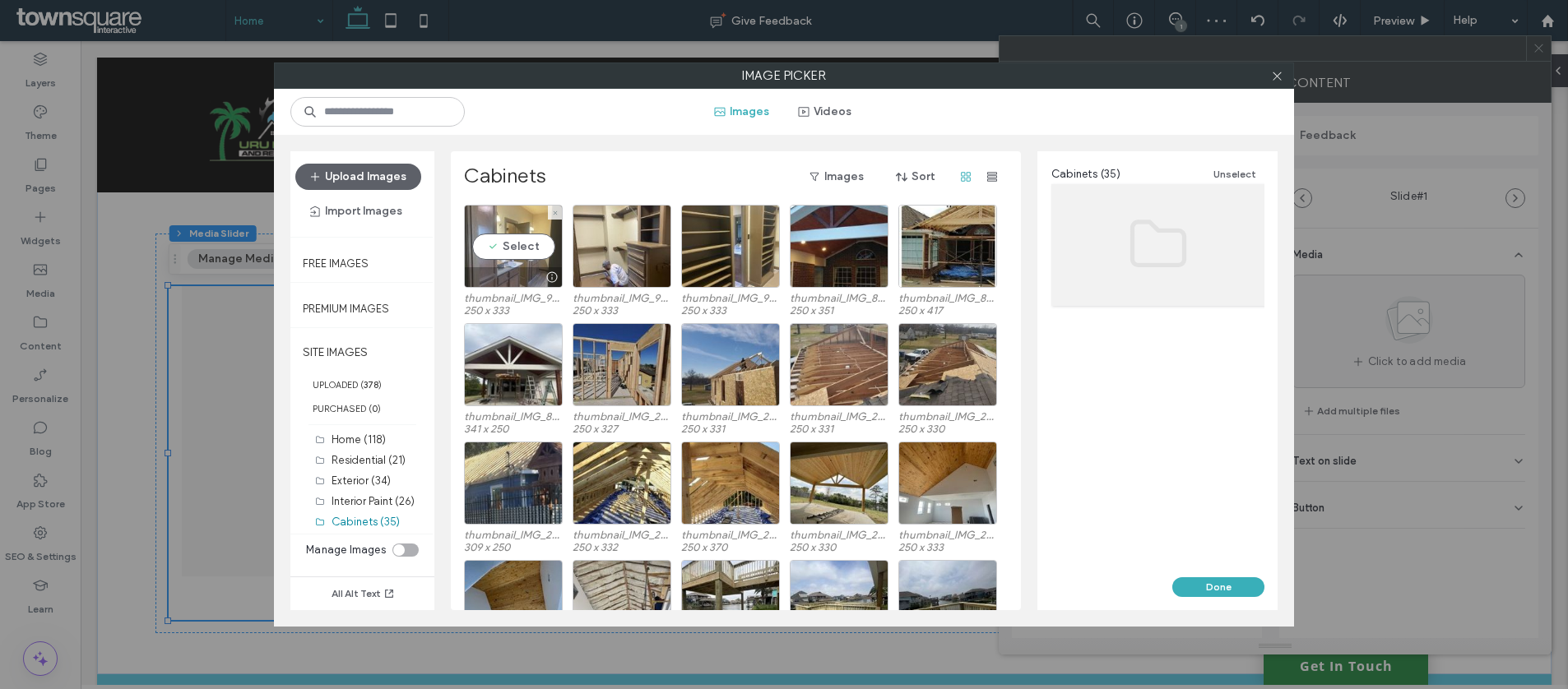 click on "Select" at bounding box center [513, 246] 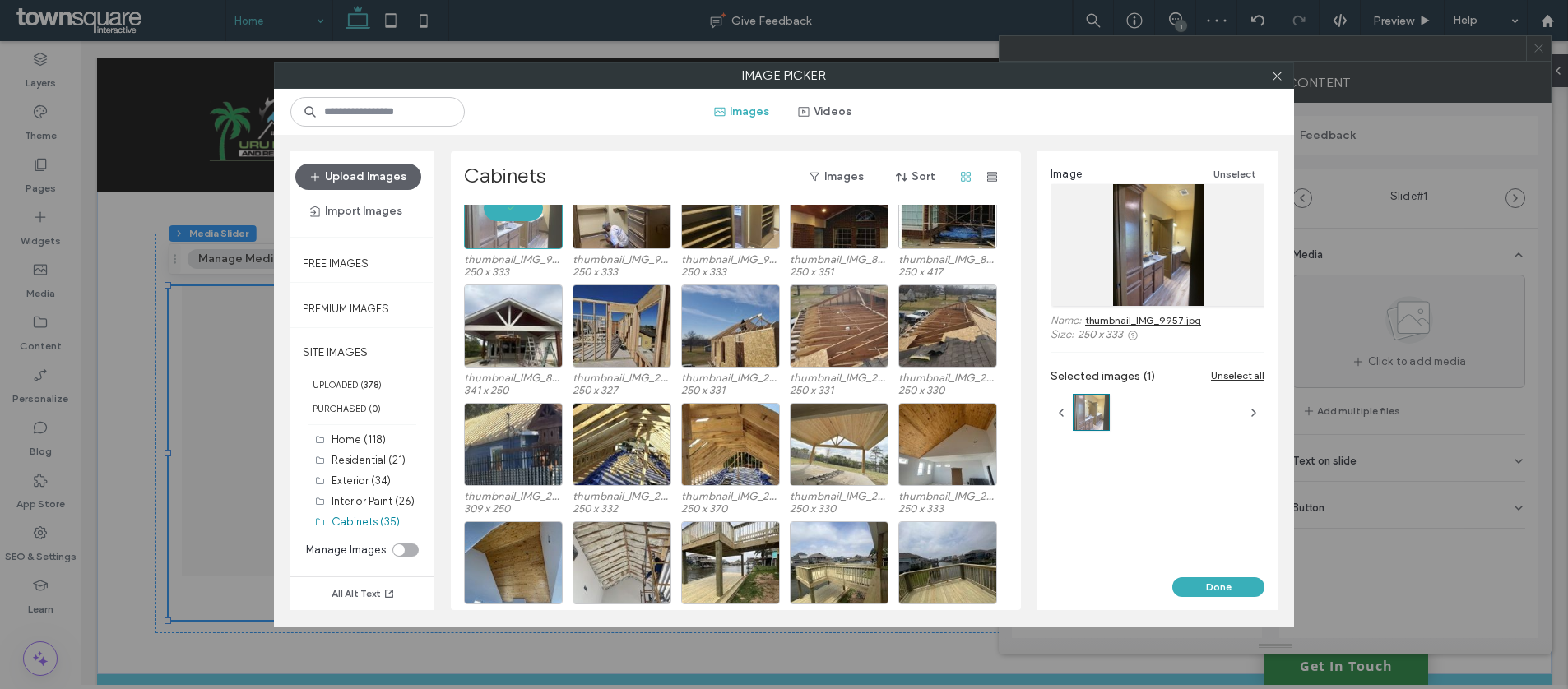 scroll, scrollTop: 68, scrollLeft: 0, axis: vertical 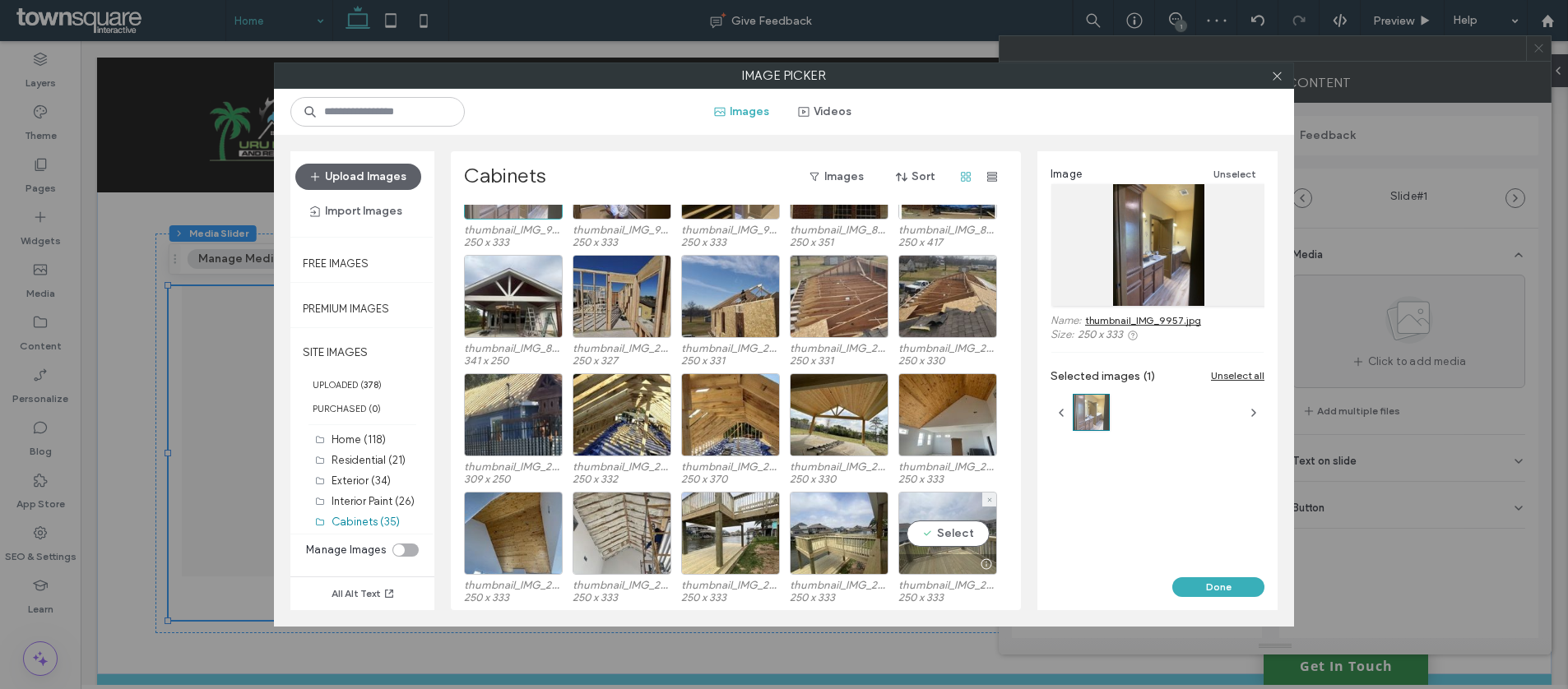 click at bounding box center [948, 564] 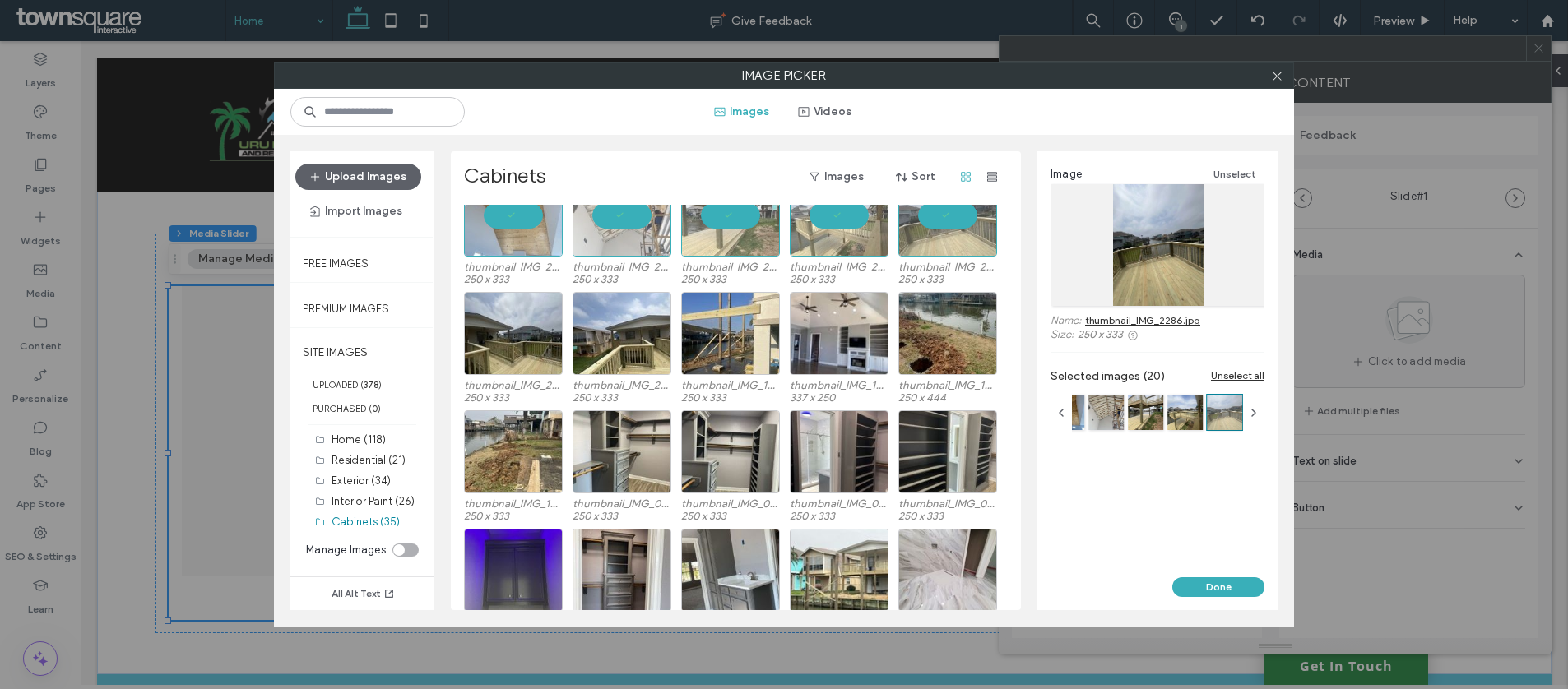 scroll, scrollTop: 302, scrollLeft: 0, axis: vertical 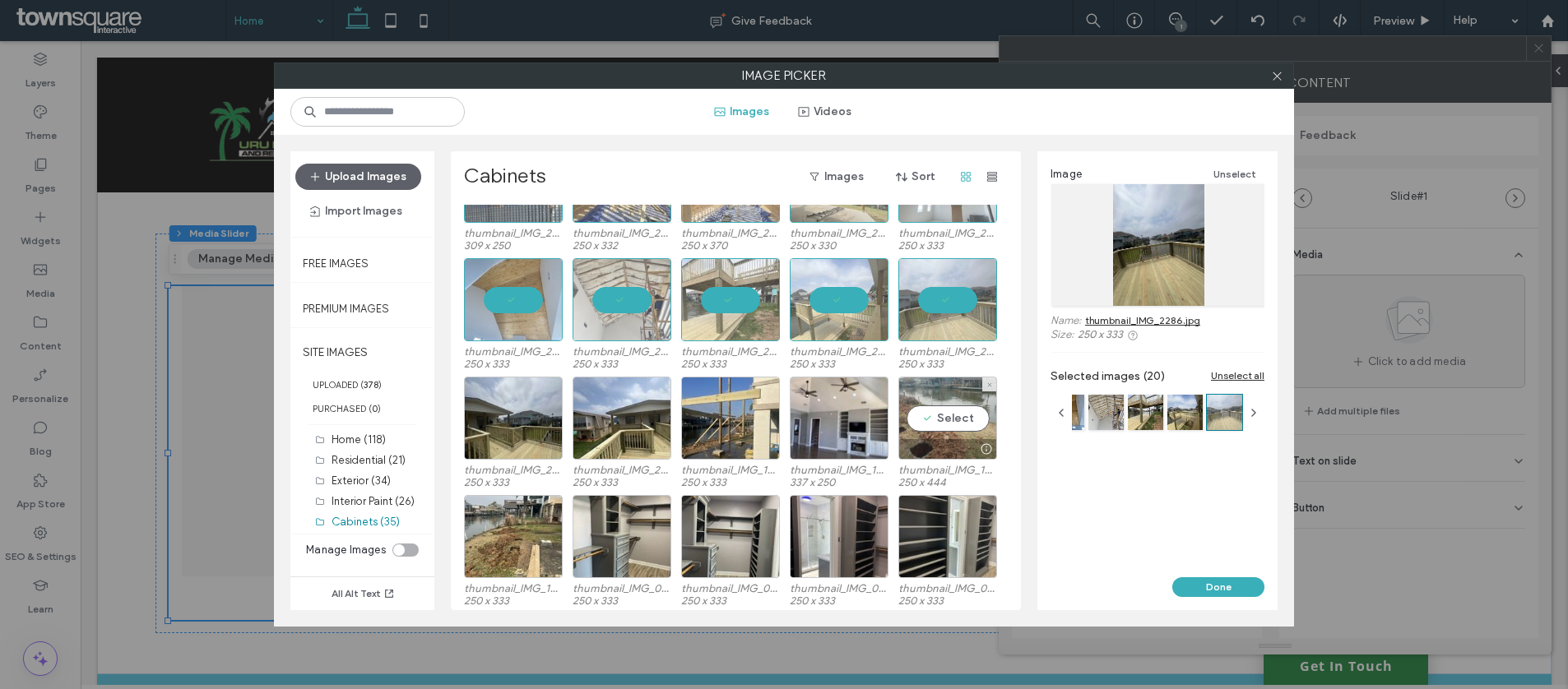 click on "Select" at bounding box center (948, 418) 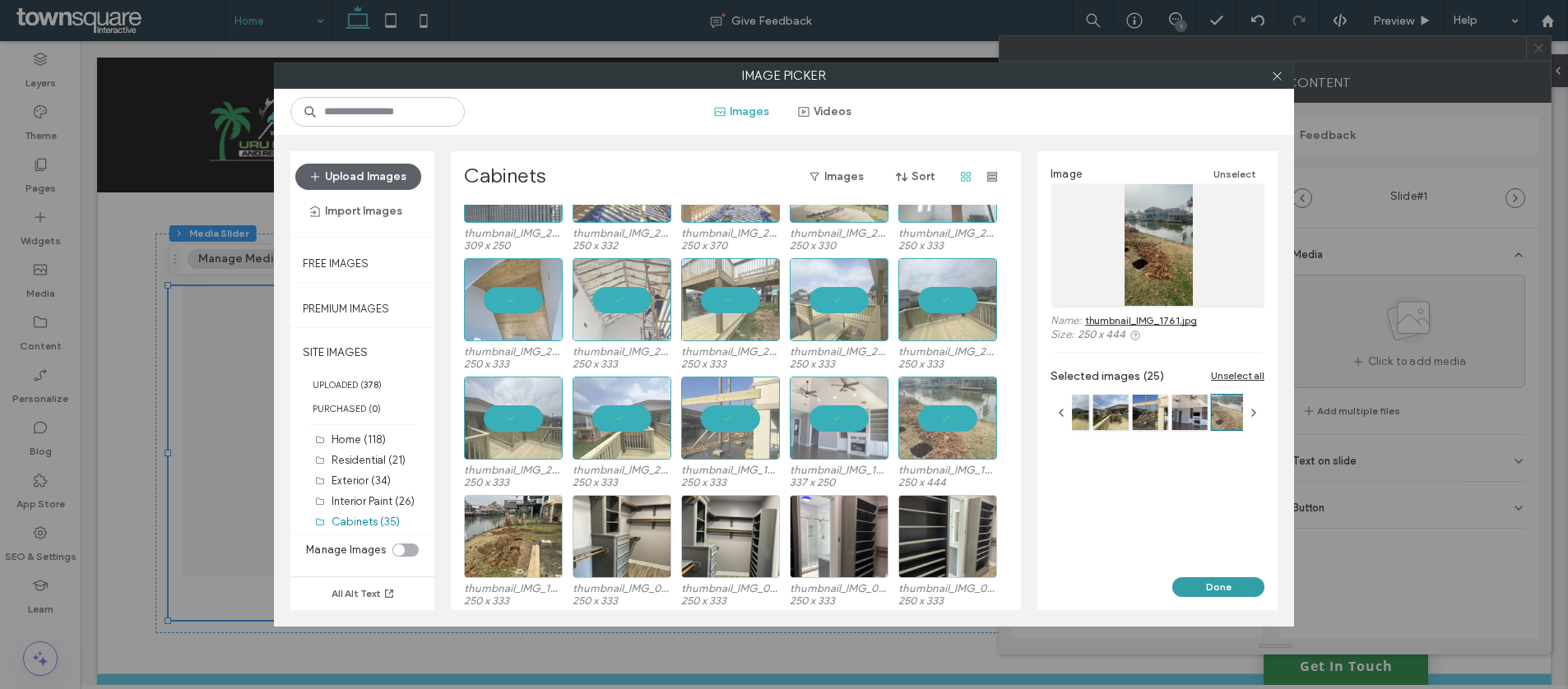 click on "Done" at bounding box center [1218, 587] 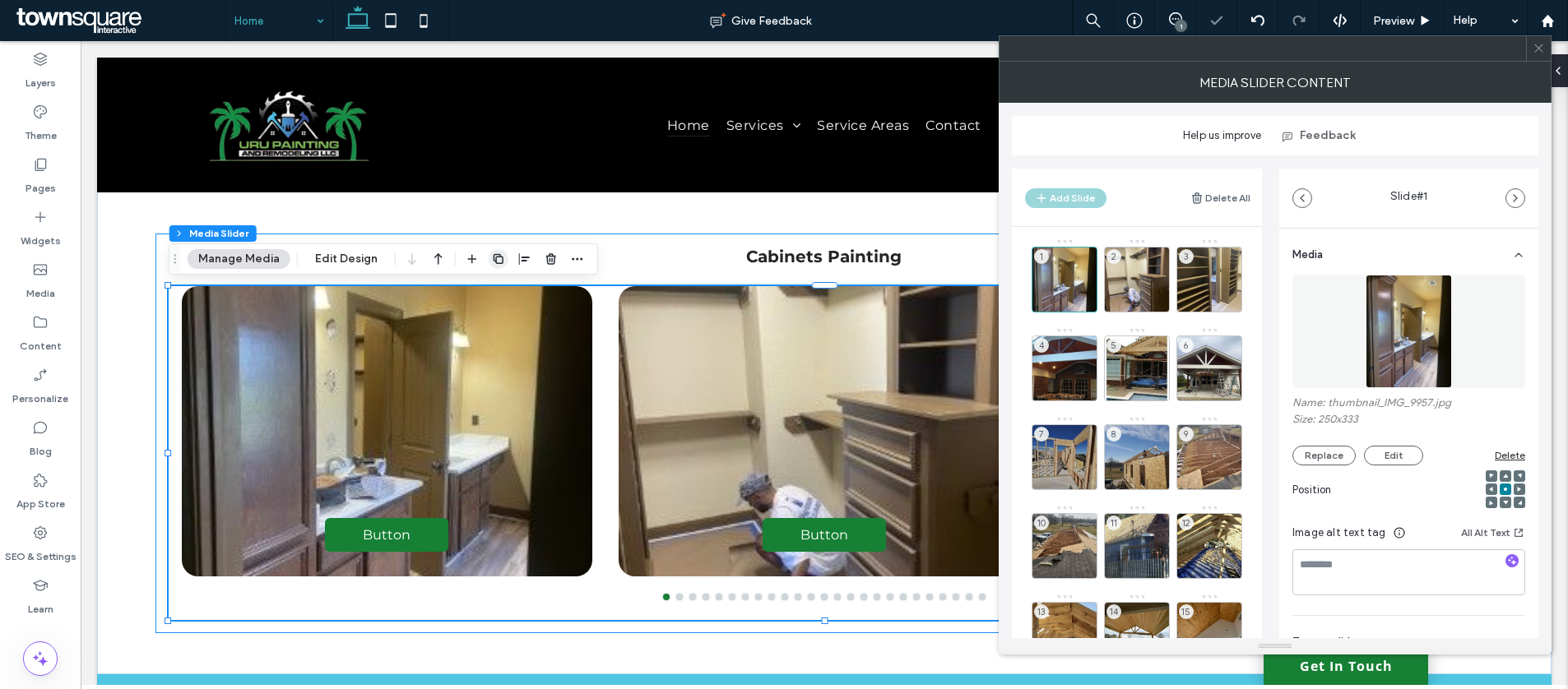 click 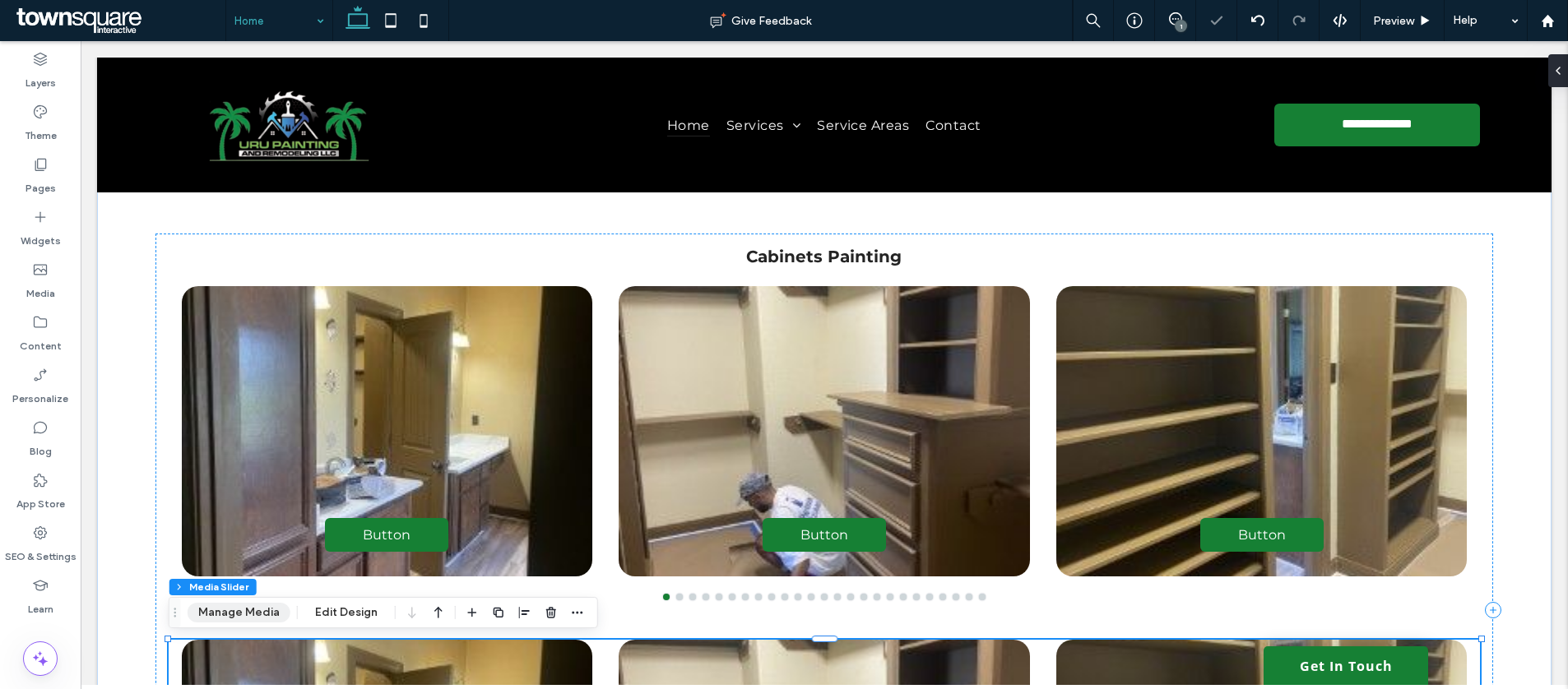 drag, startPoint x: 256, startPoint y: 618, endPoint x: 281, endPoint y: 602, distance: 29.681644 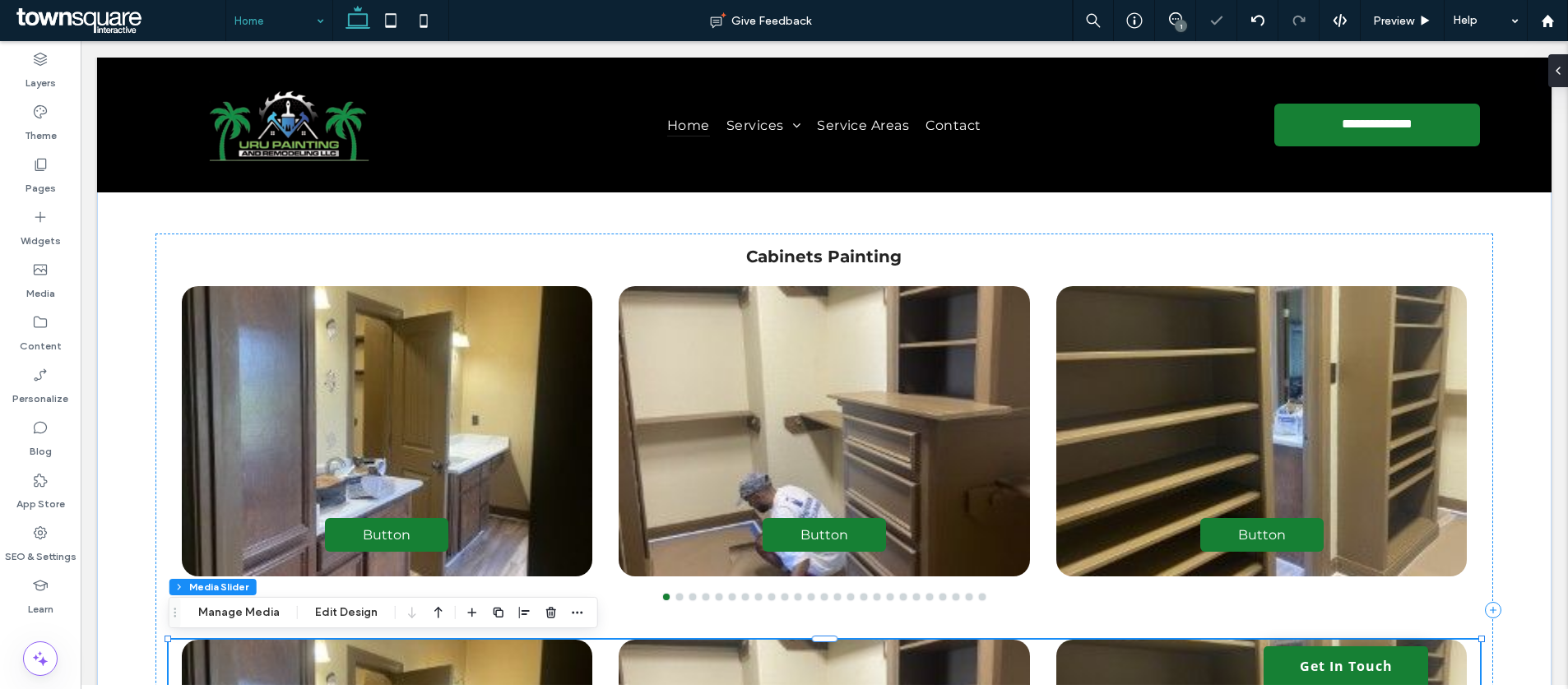 click on "Manage Media" at bounding box center [239, 613] 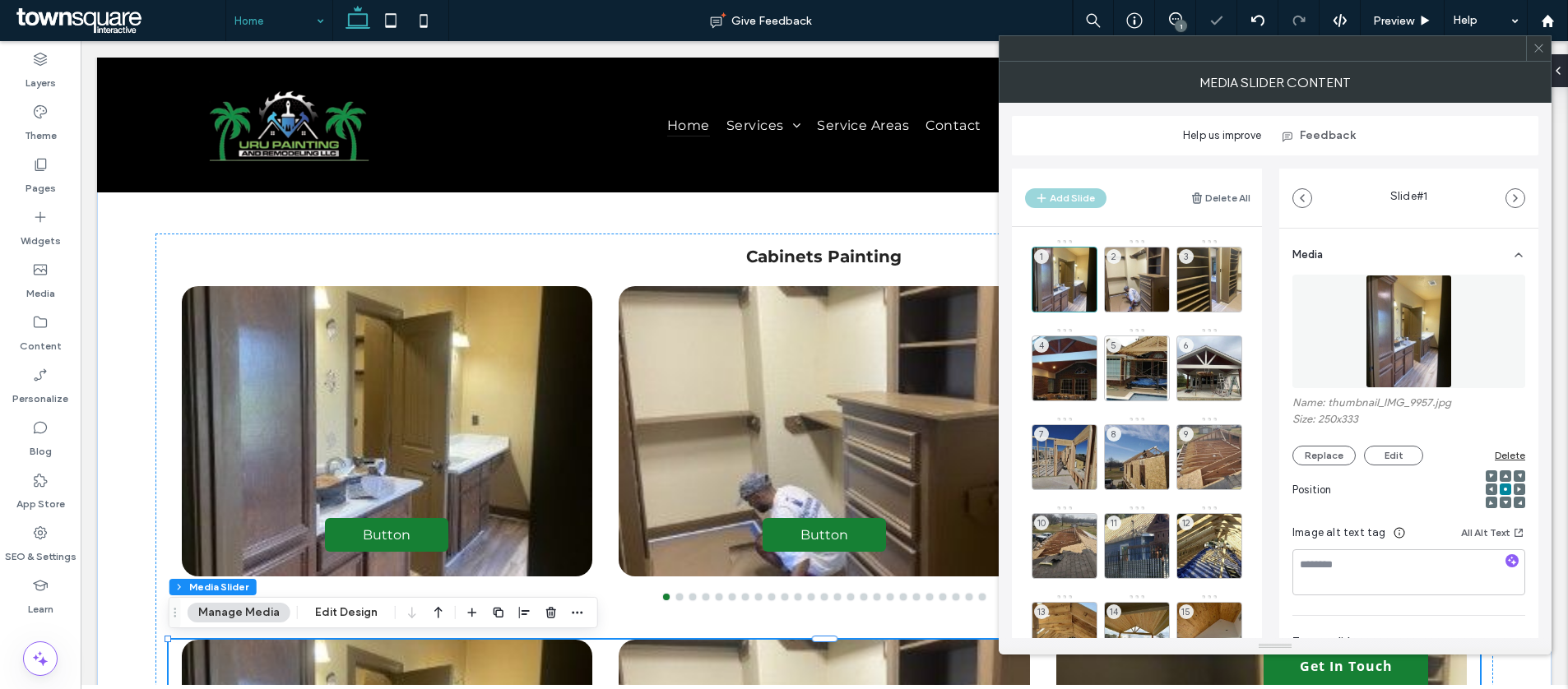 click on "Delete All" at bounding box center [1220, 198] 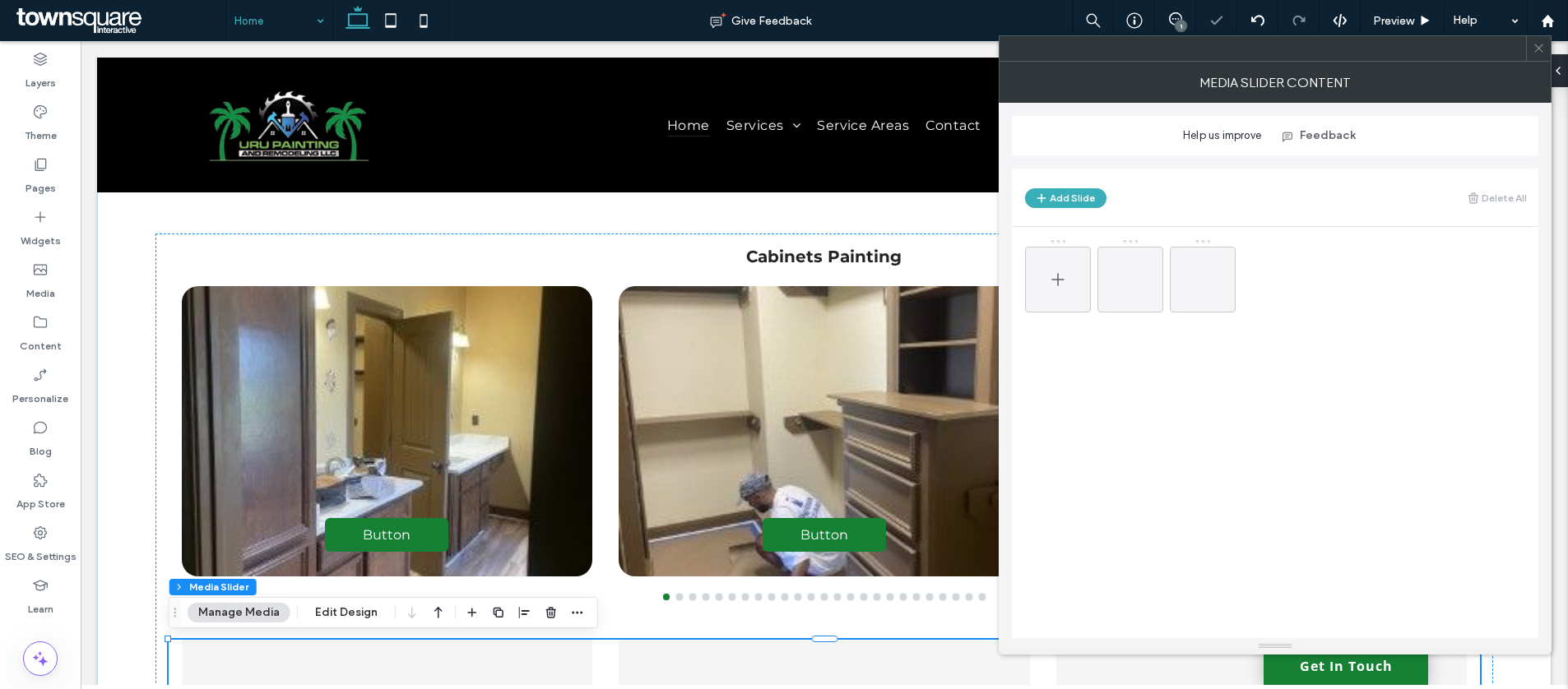 click 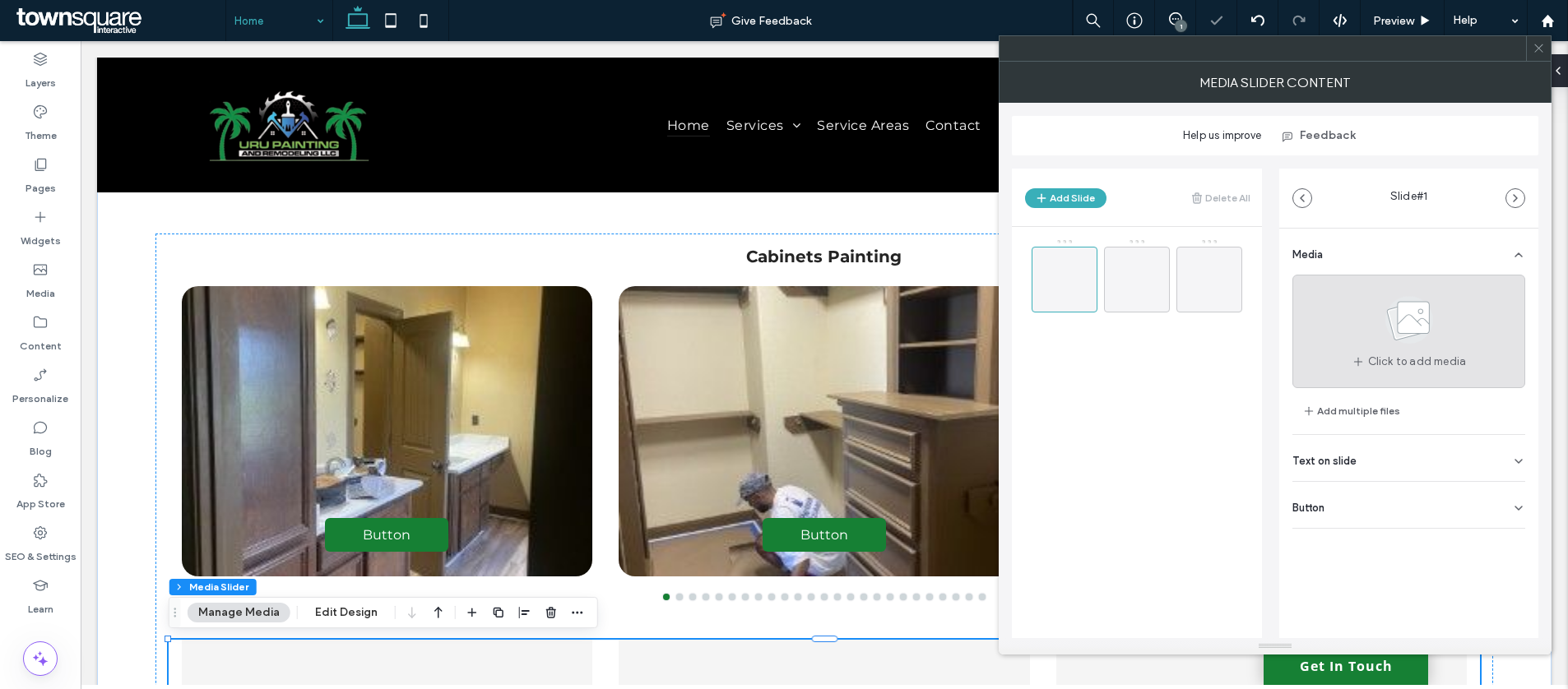 click on "Click to add media" at bounding box center [1417, 362] 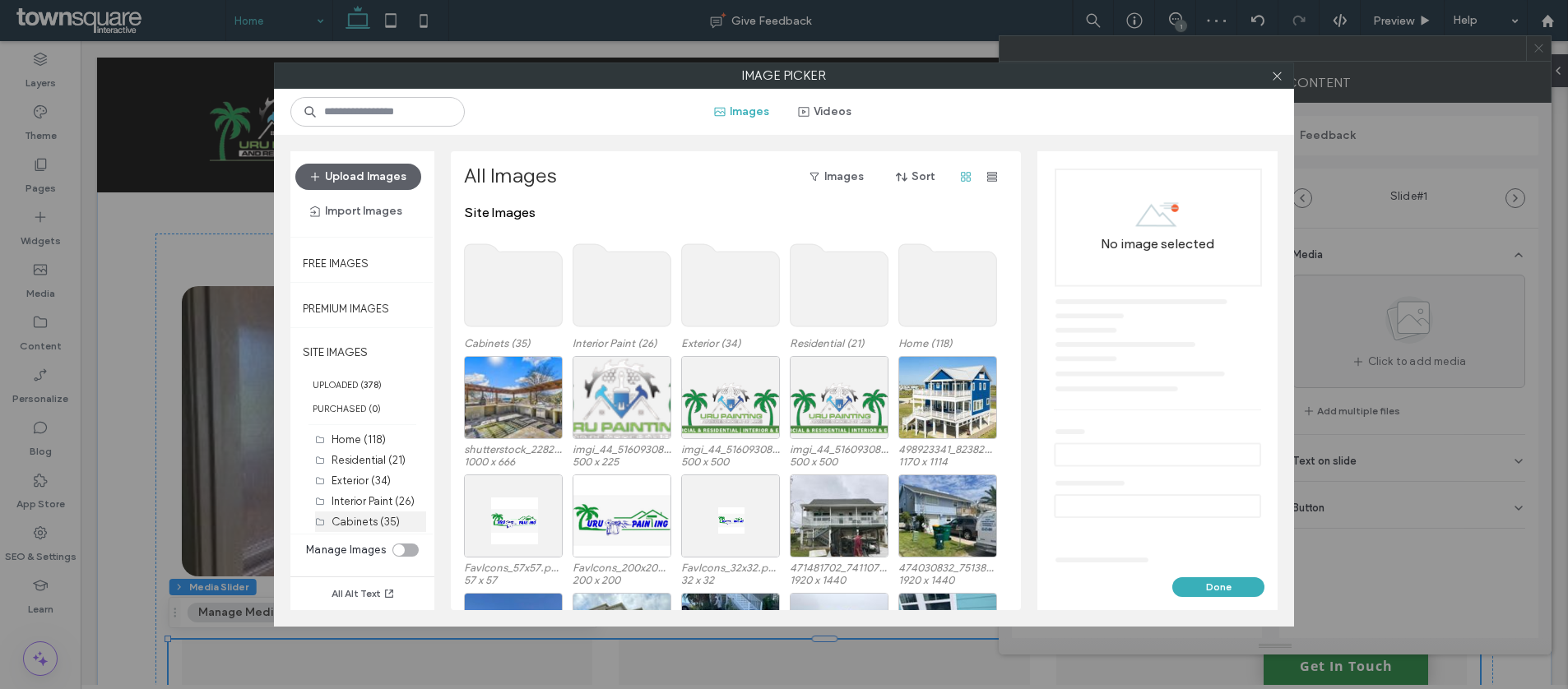 click on "Cabinets (35)" at bounding box center [365, 521] 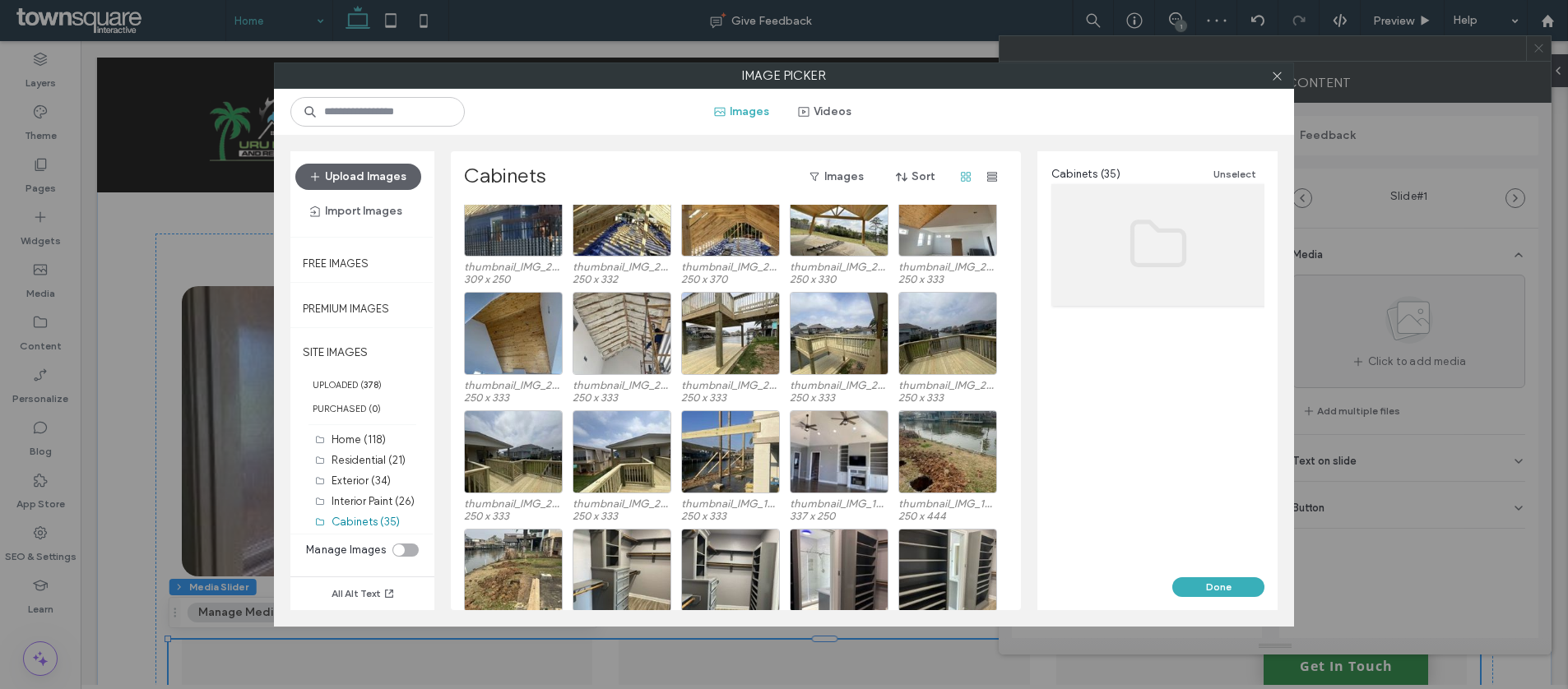 scroll, scrollTop: 423, scrollLeft: 0, axis: vertical 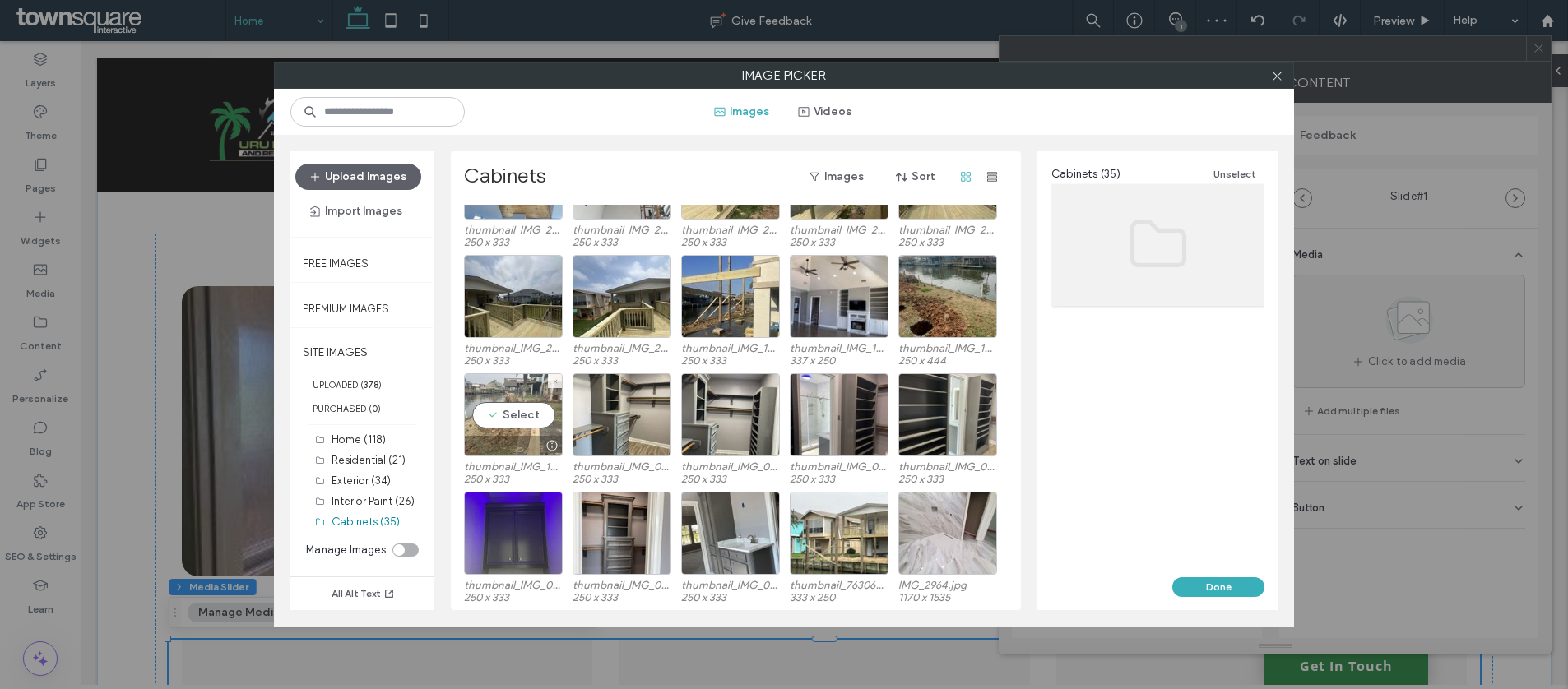 click on "Select" at bounding box center (513, 414) 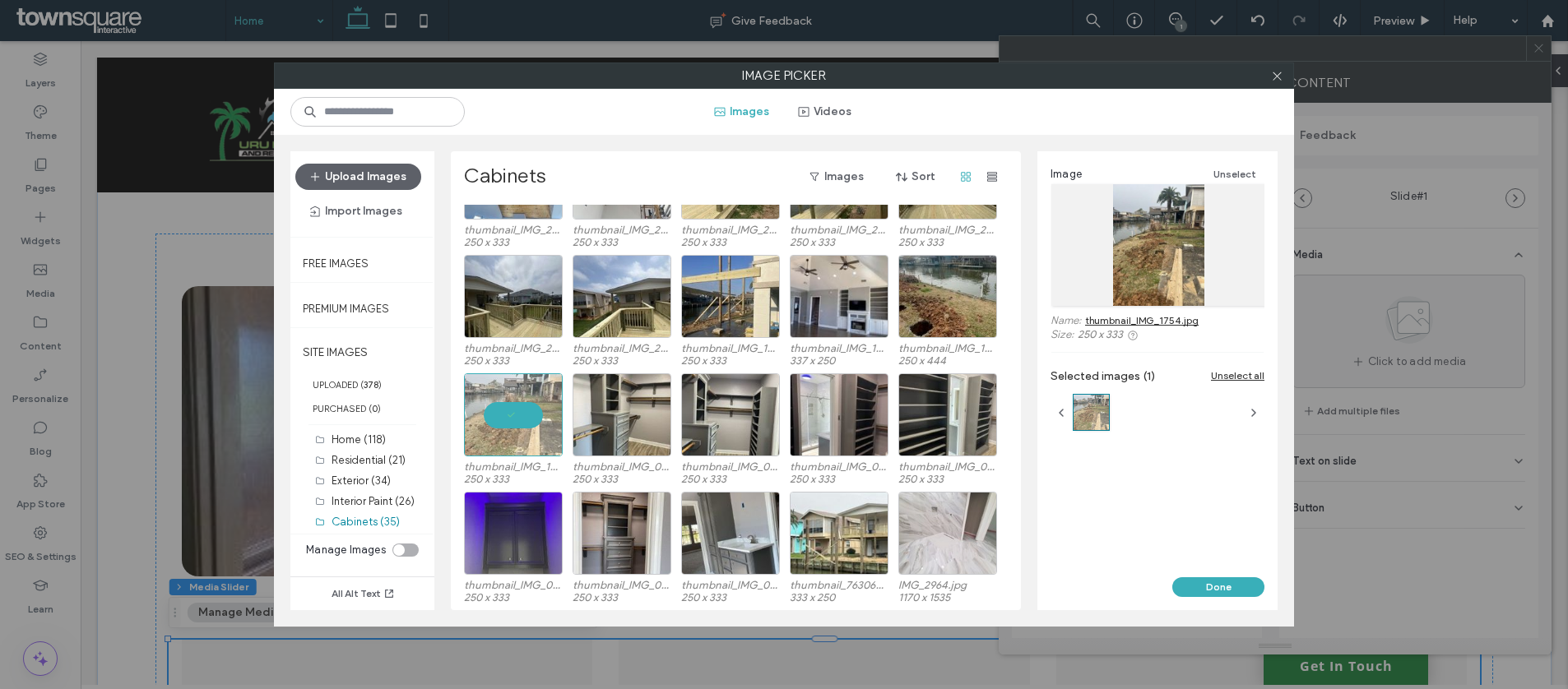 click at bounding box center (948, 533) 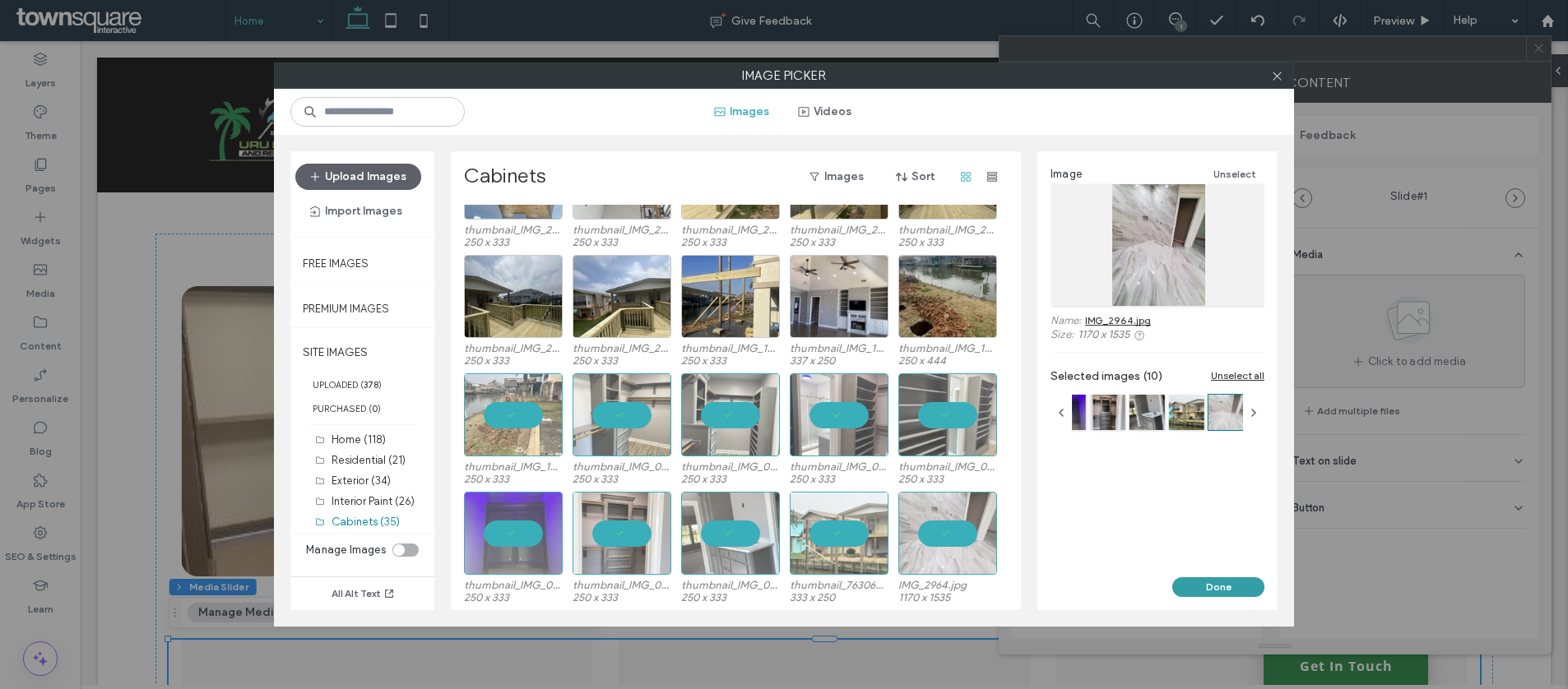 click on "Done" at bounding box center (1218, 587) 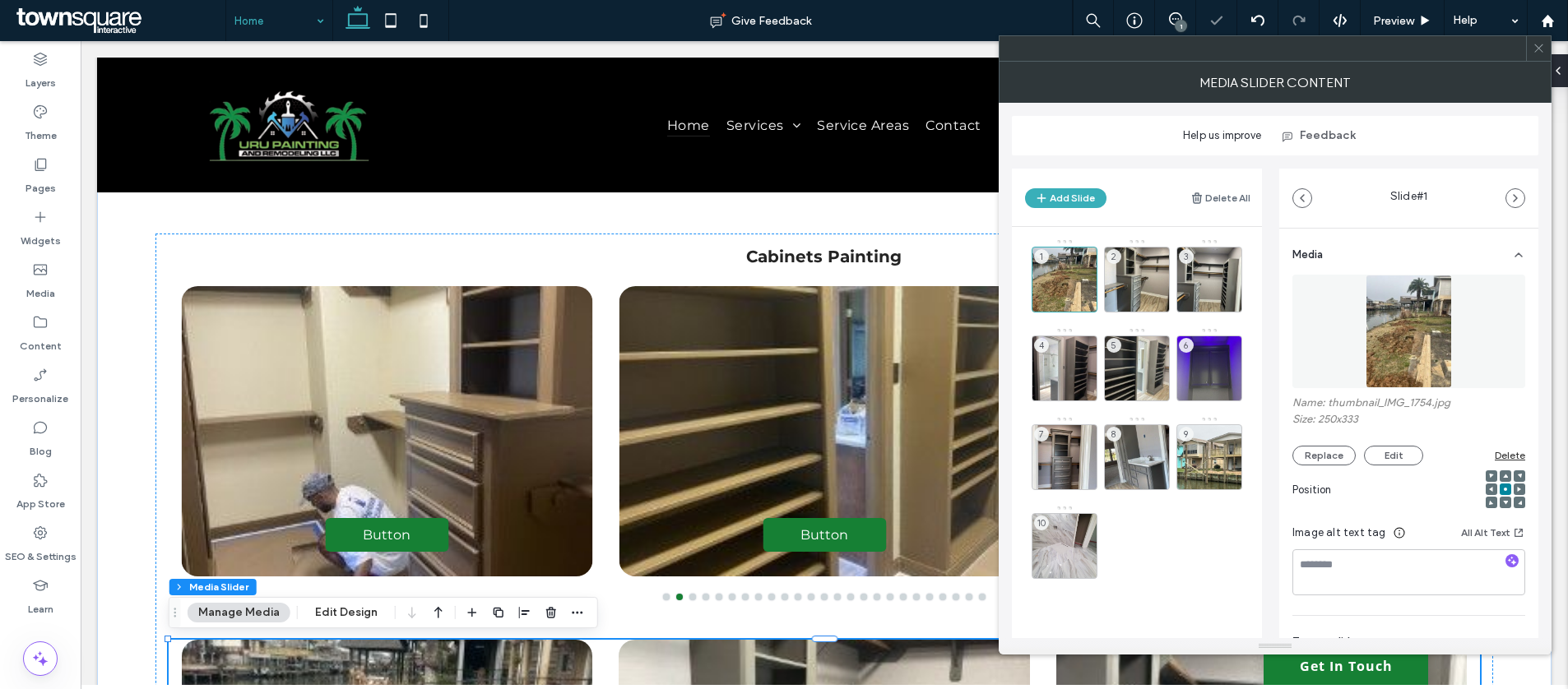 click at bounding box center [1538, 49] 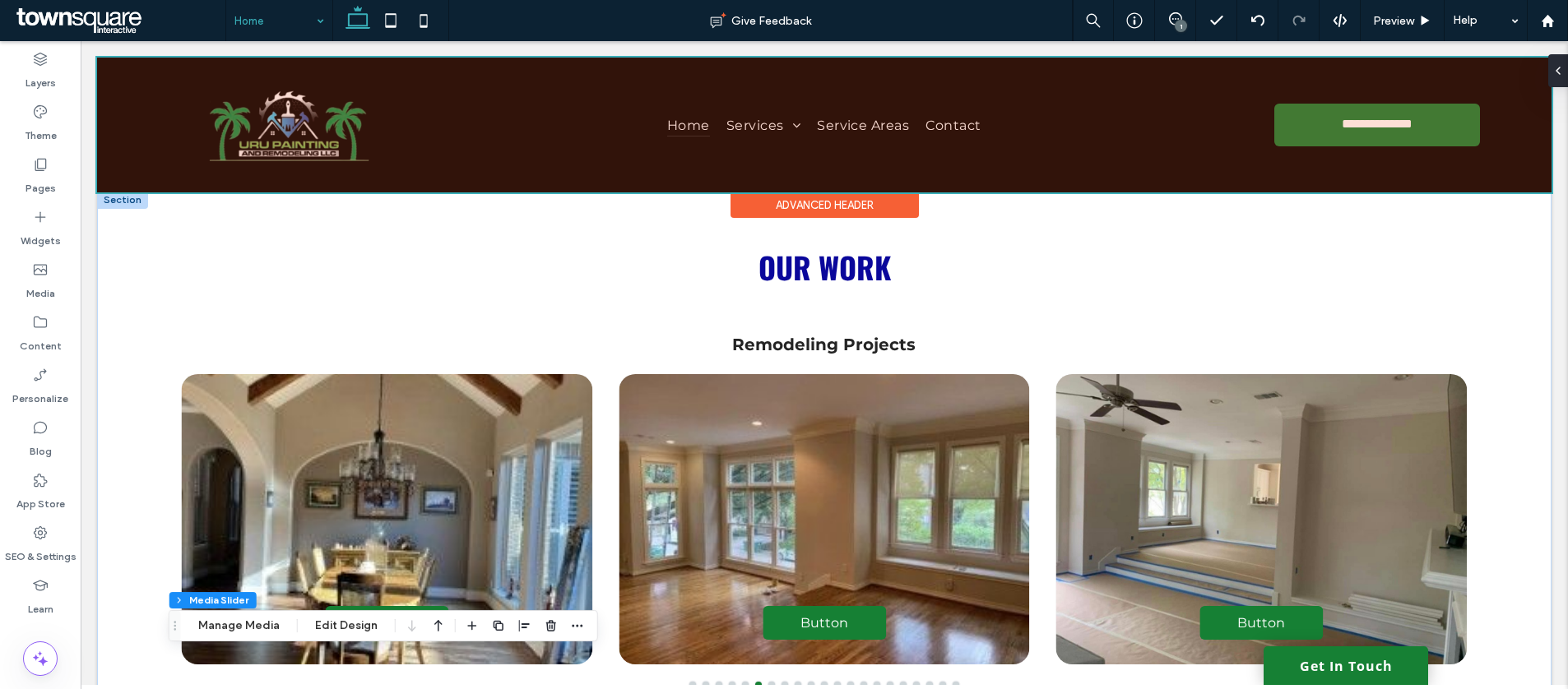 scroll, scrollTop: 3043, scrollLeft: 0, axis: vertical 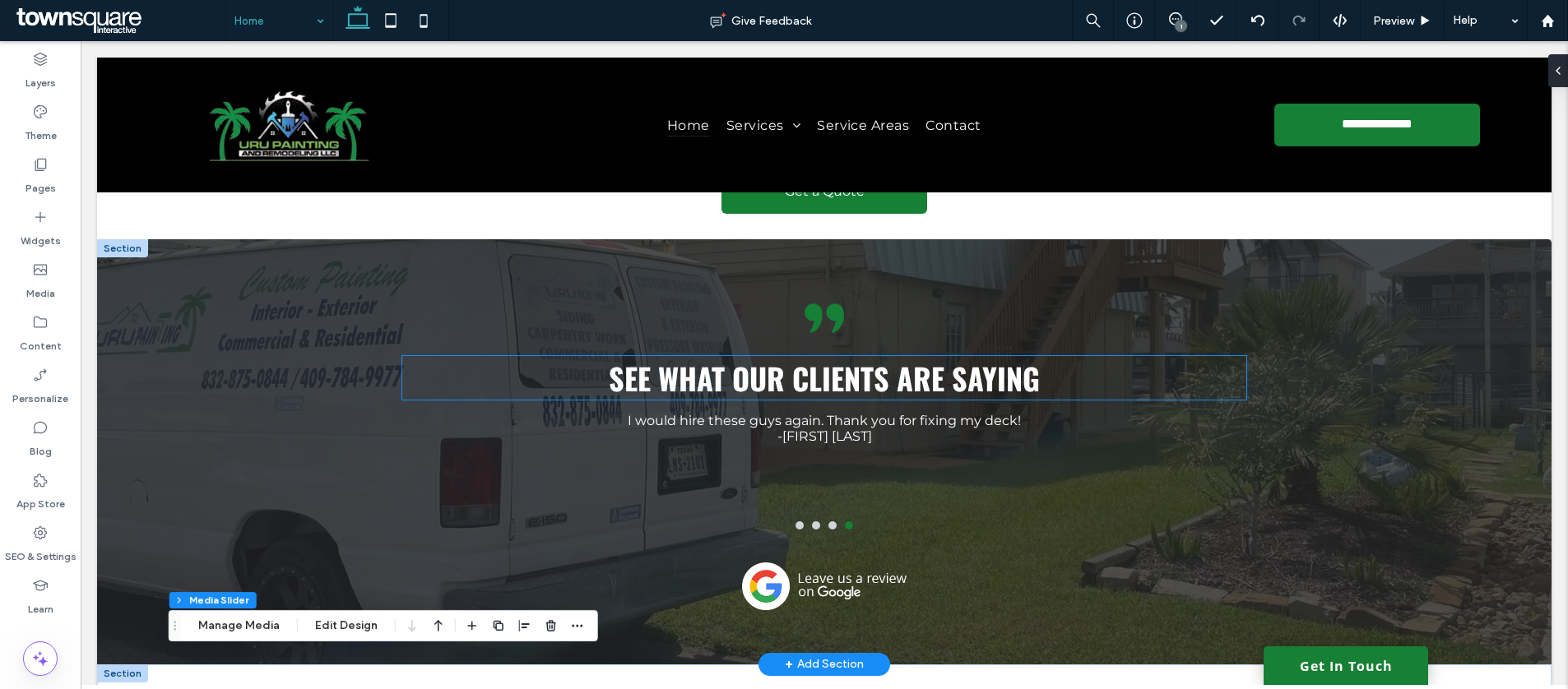 click on "-Eros Nunez" at bounding box center (824, 436) 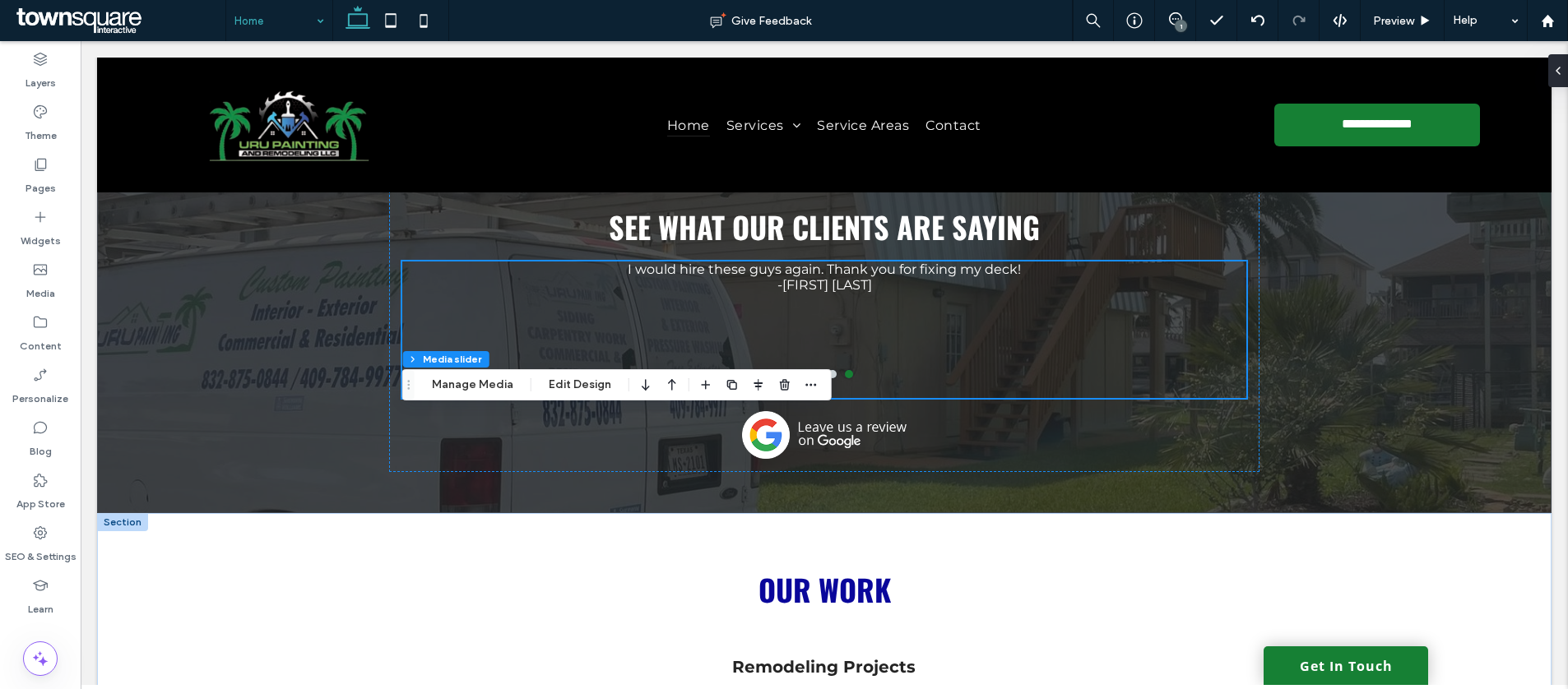 scroll, scrollTop: 2883, scrollLeft: 0, axis: vertical 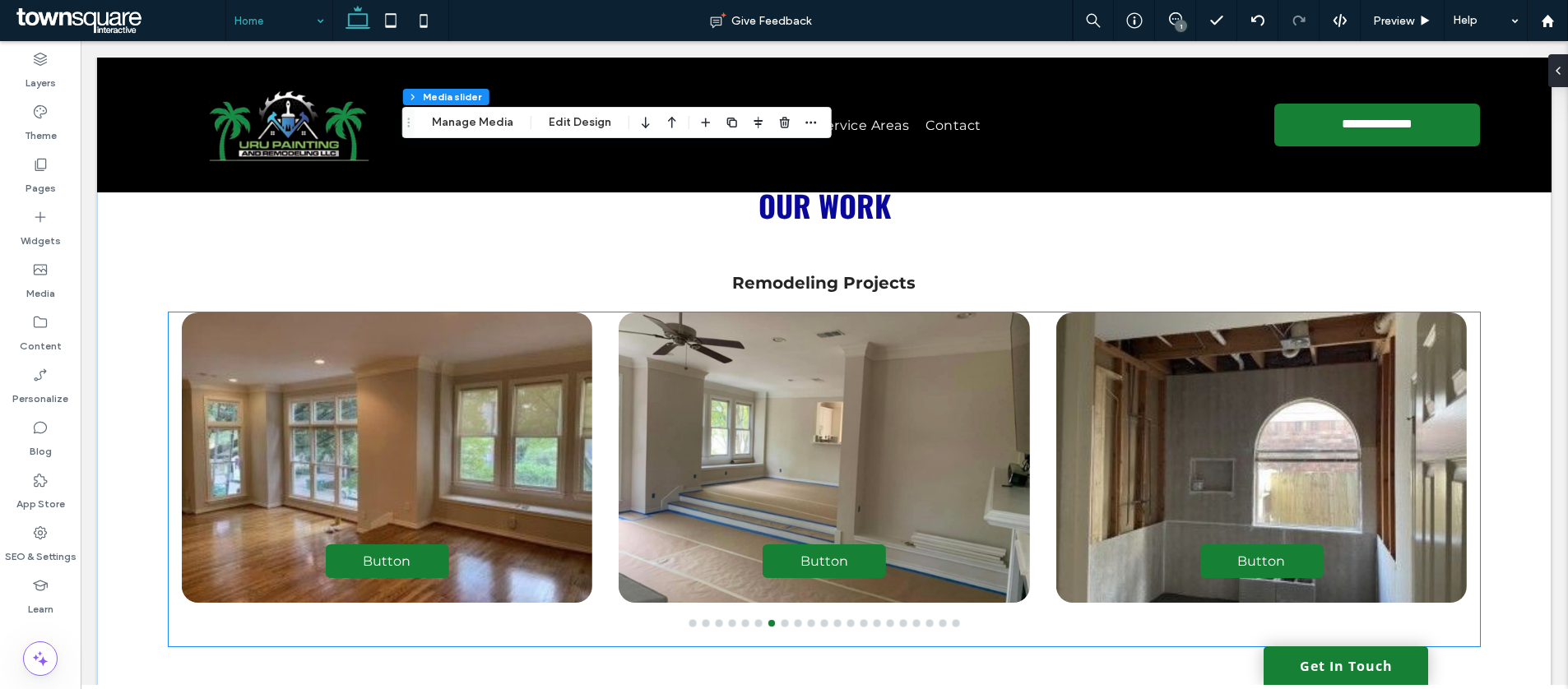 click at bounding box center (824, 457) 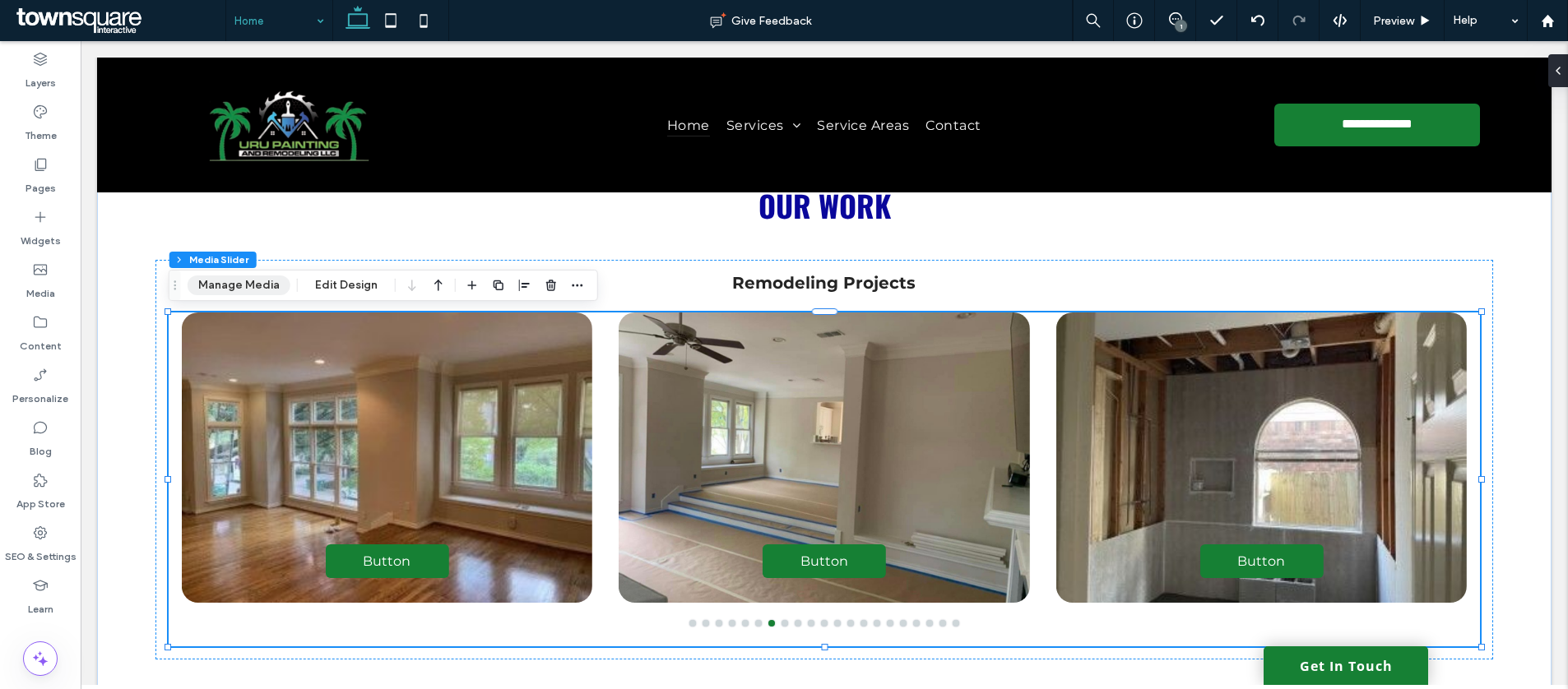 click on "Manage Media" at bounding box center [239, 285] 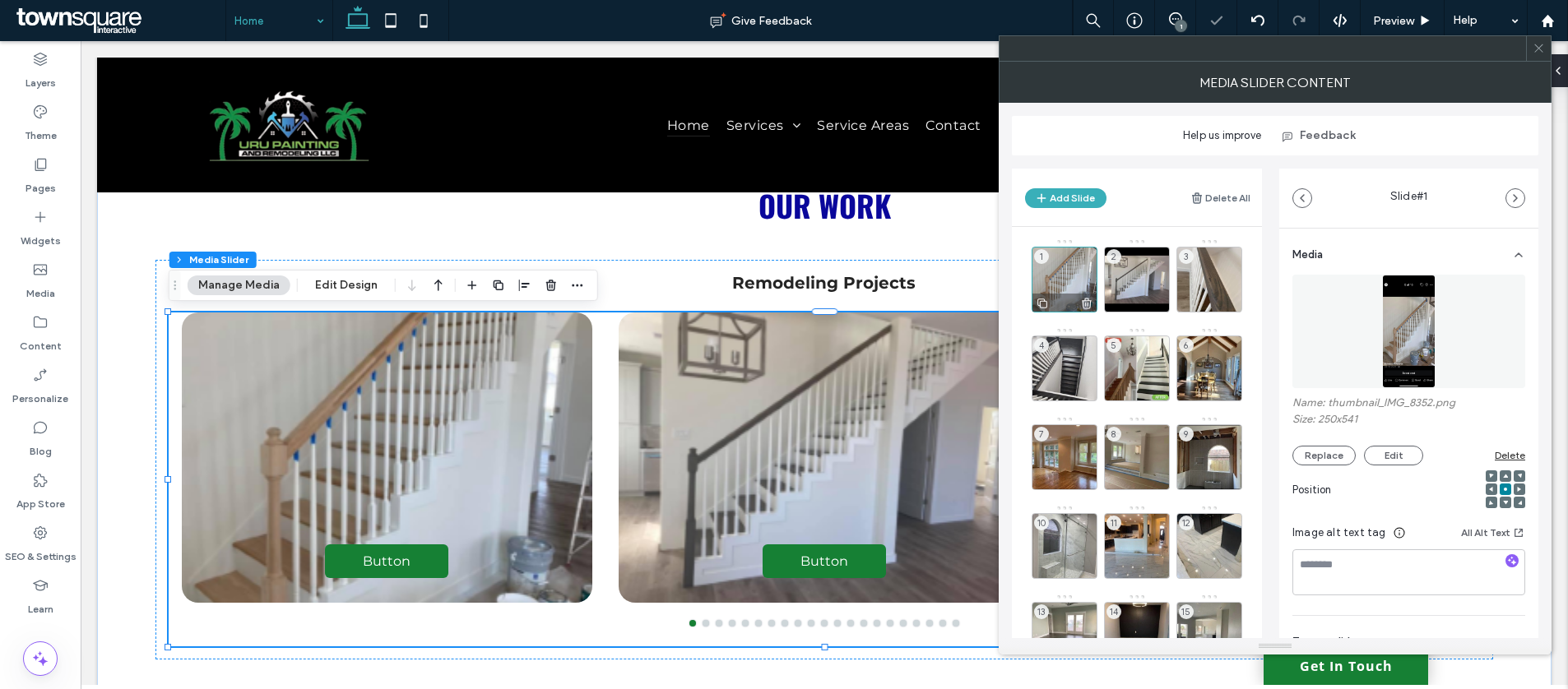 click on "1" at bounding box center [1065, 280] 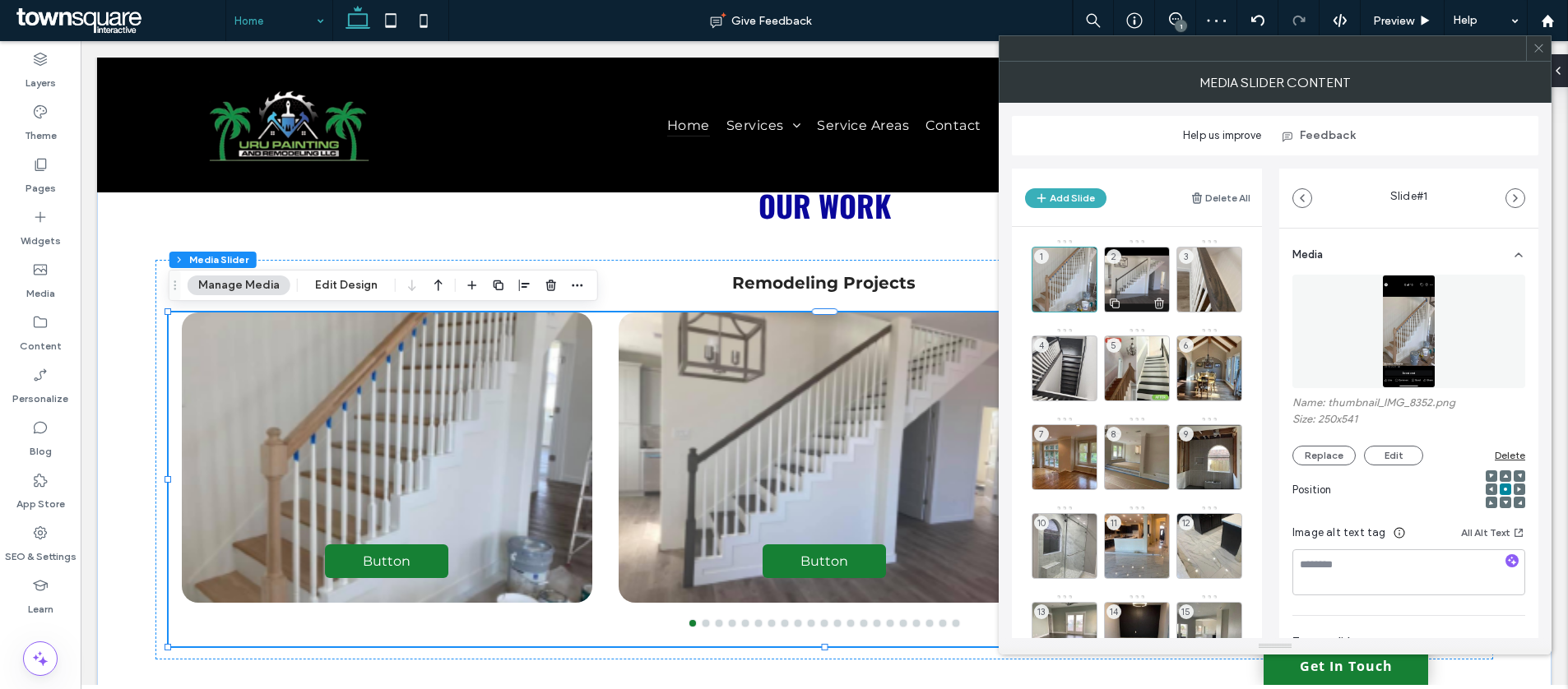 click on "2" at bounding box center [1137, 280] 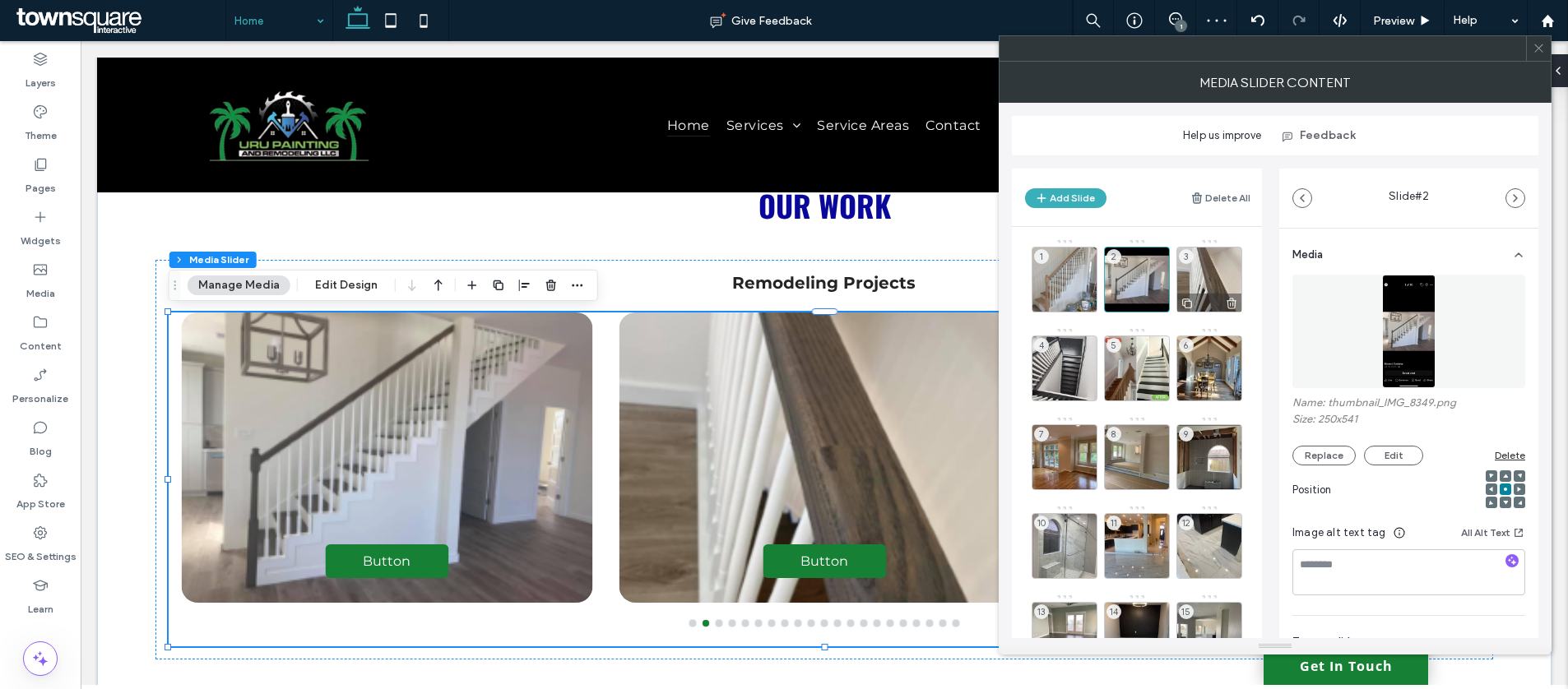 click on "3" at bounding box center [1209, 280] 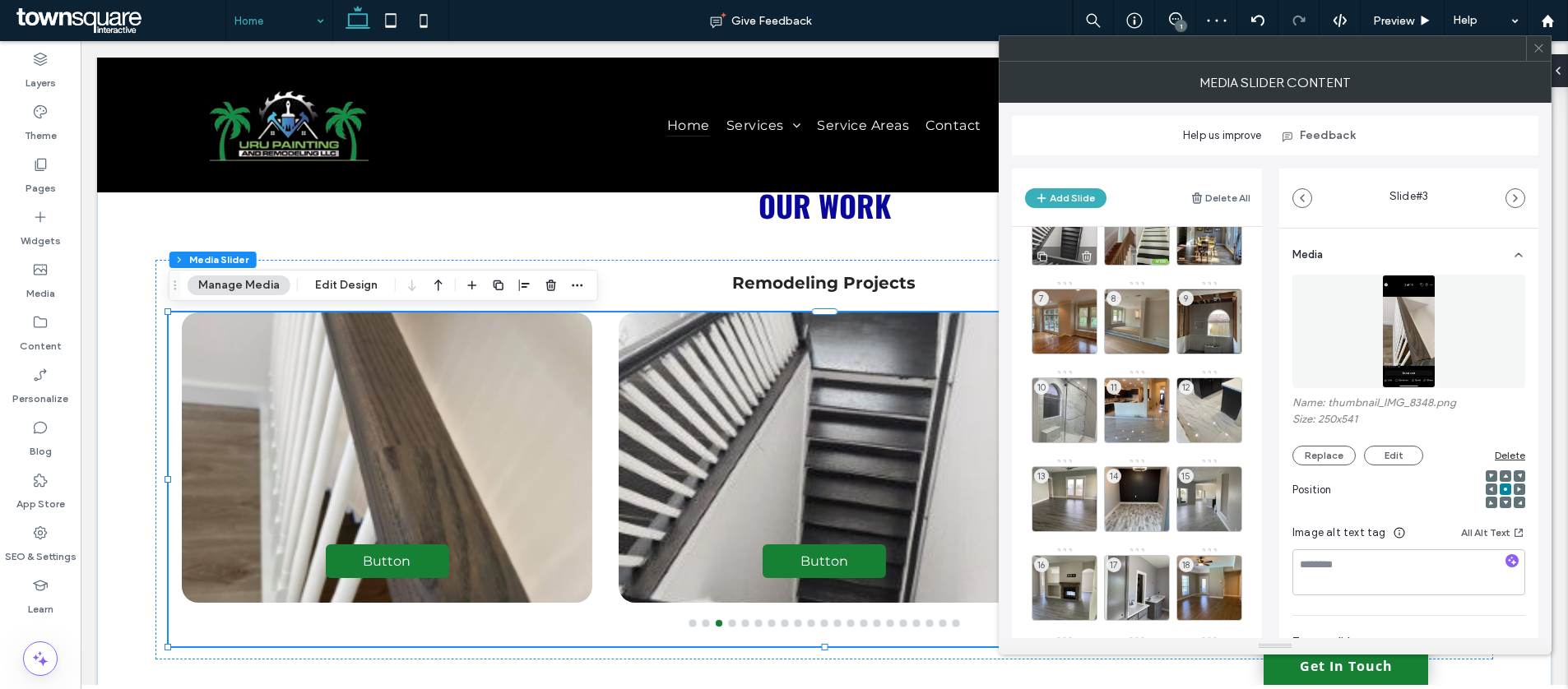 click on "4" at bounding box center (1065, 233) 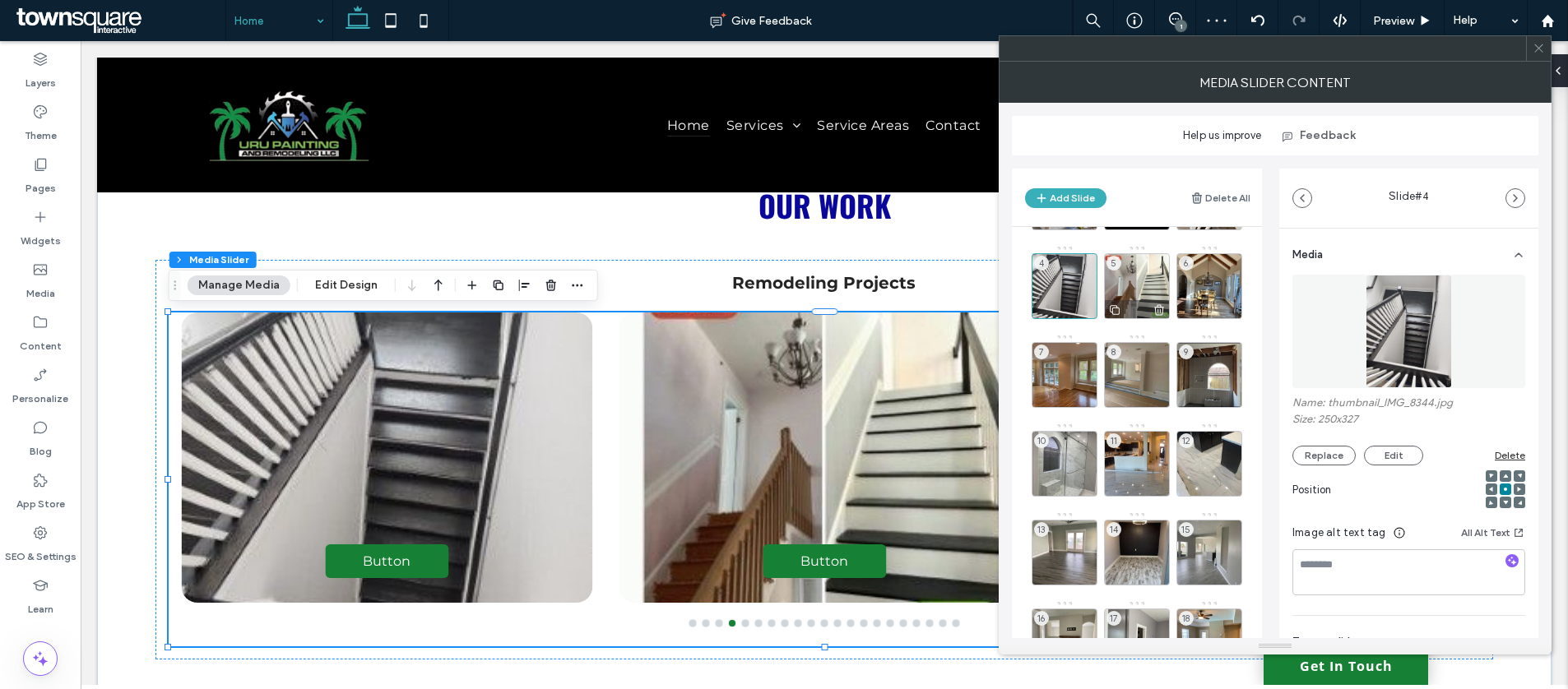 scroll, scrollTop: 0, scrollLeft: 0, axis: both 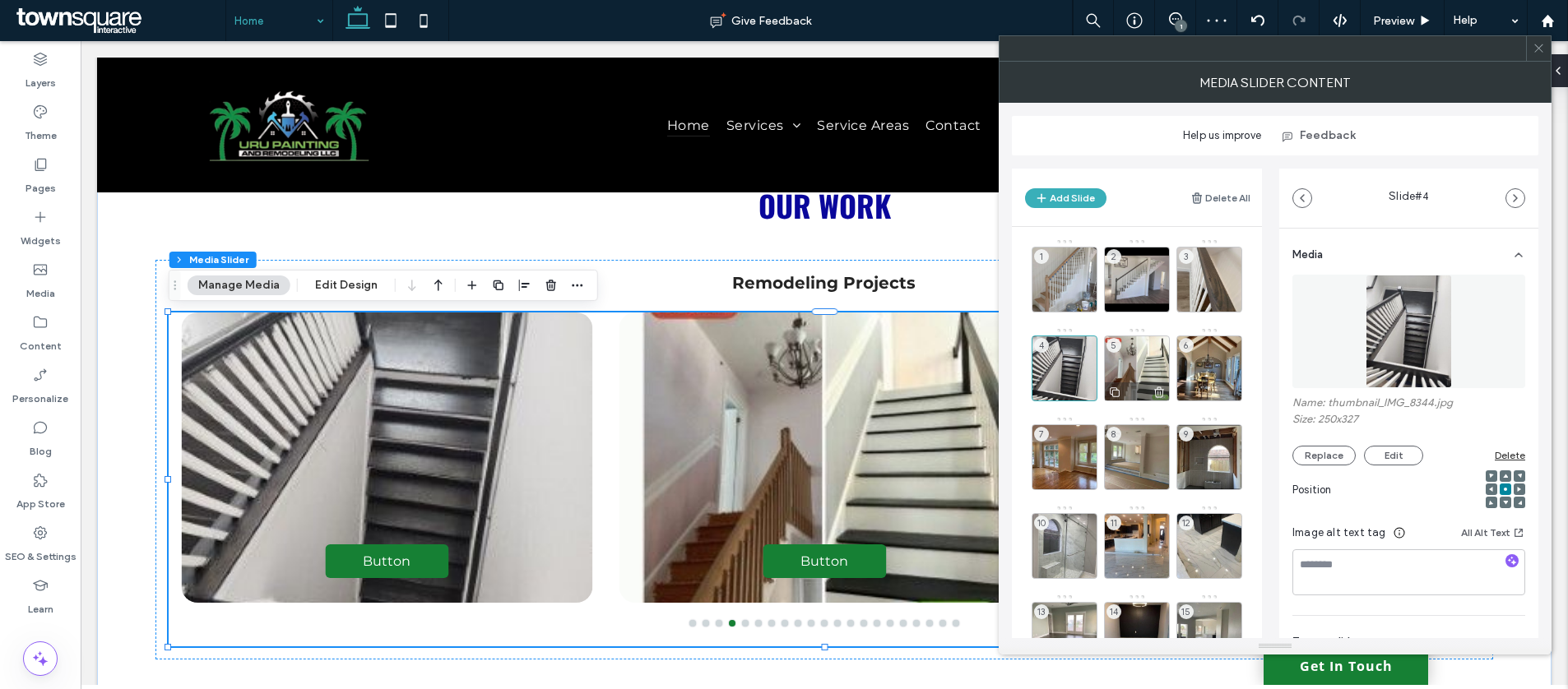click on "5" at bounding box center [1137, 368] 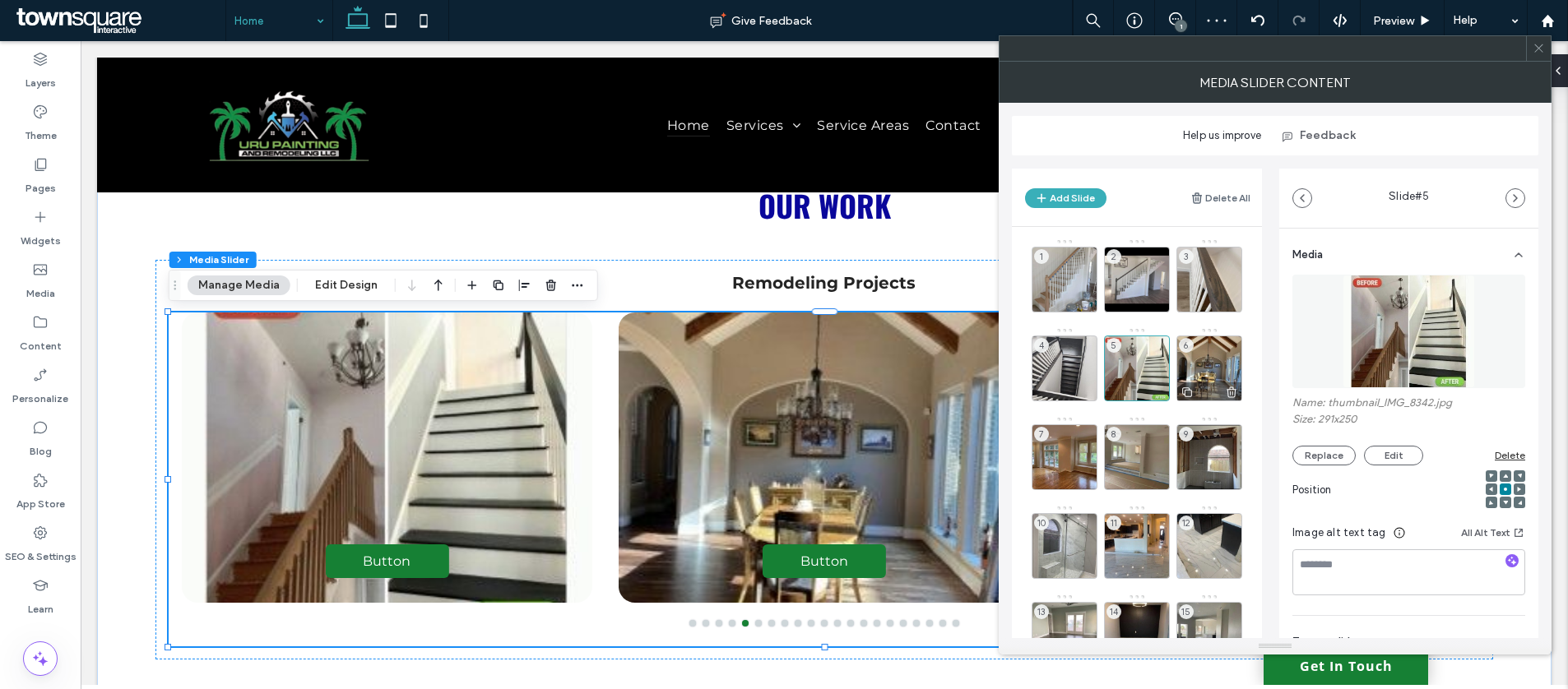 click on "6" at bounding box center (1209, 368) 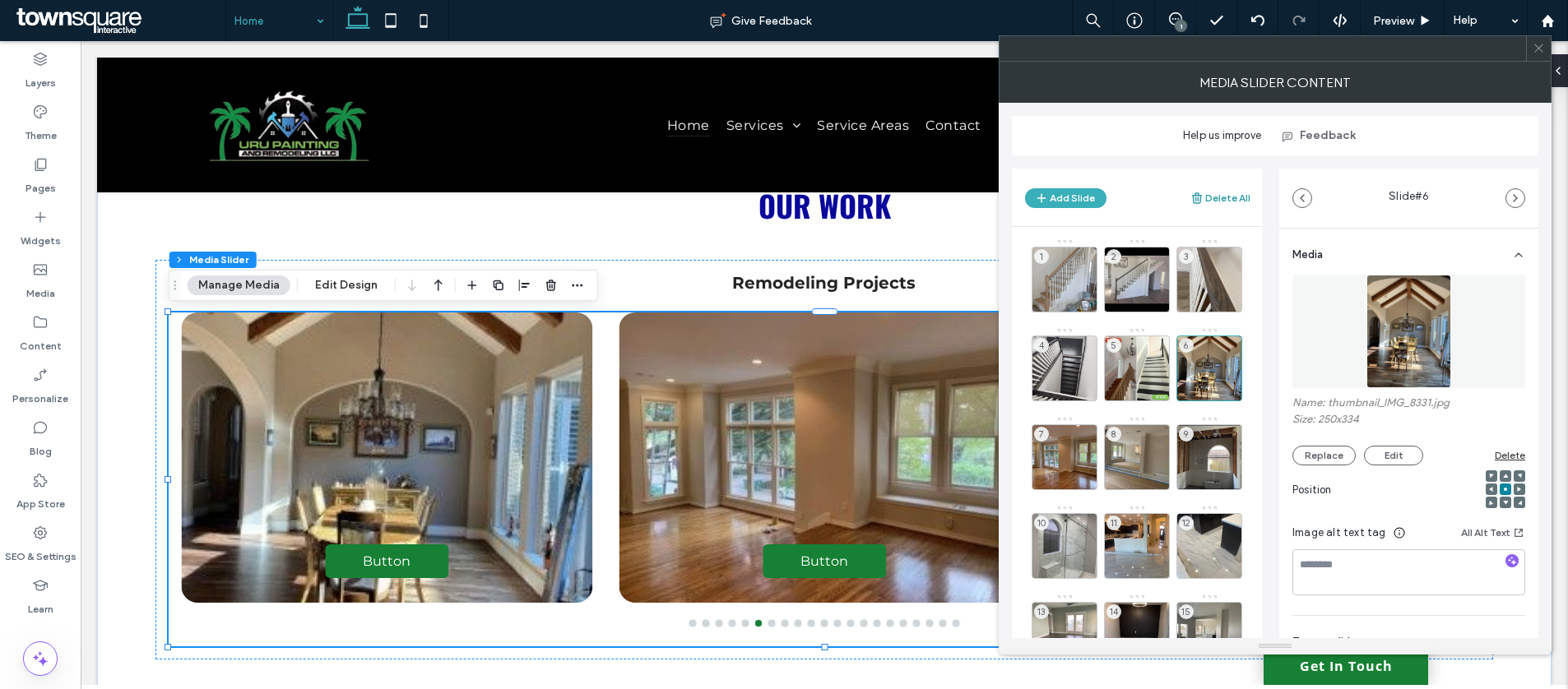 click on "Delete All" at bounding box center [1220, 198] 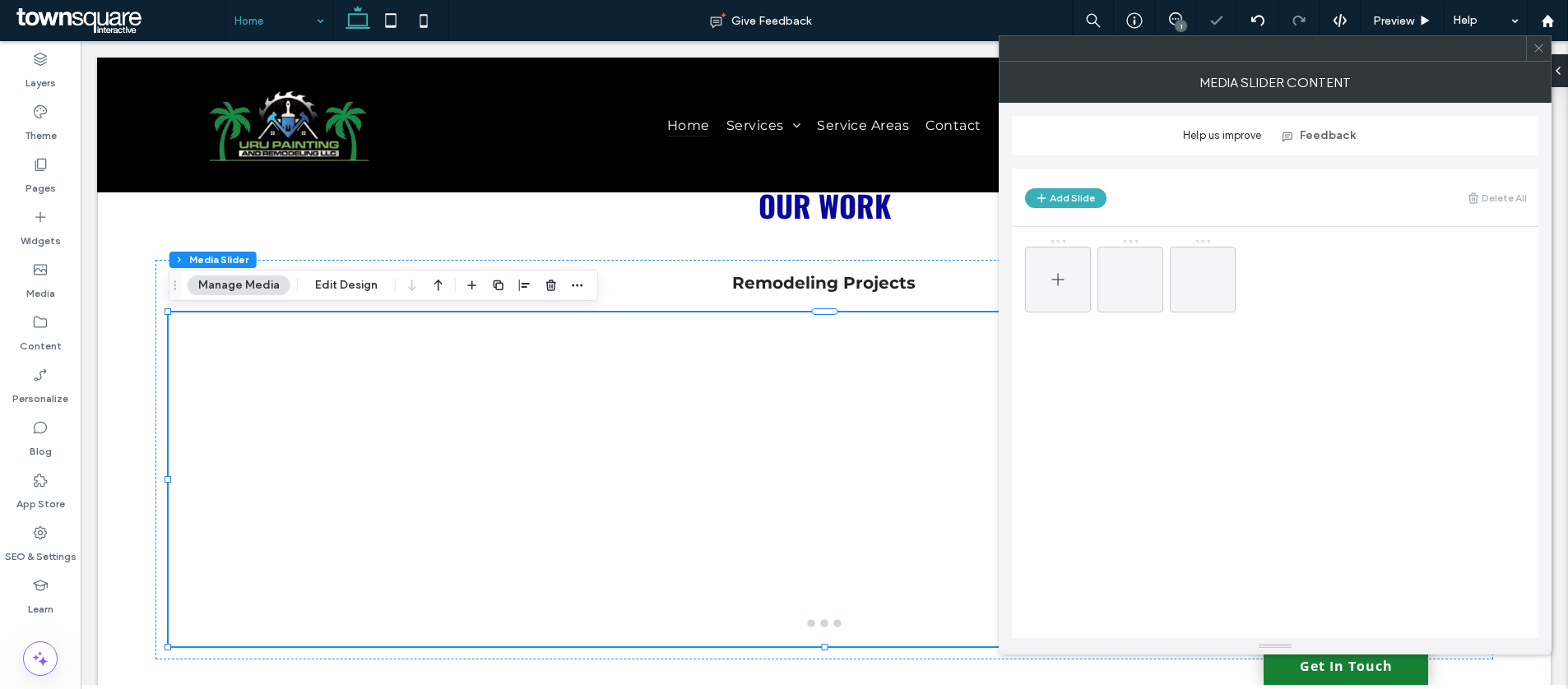 click at bounding box center (1058, 280) 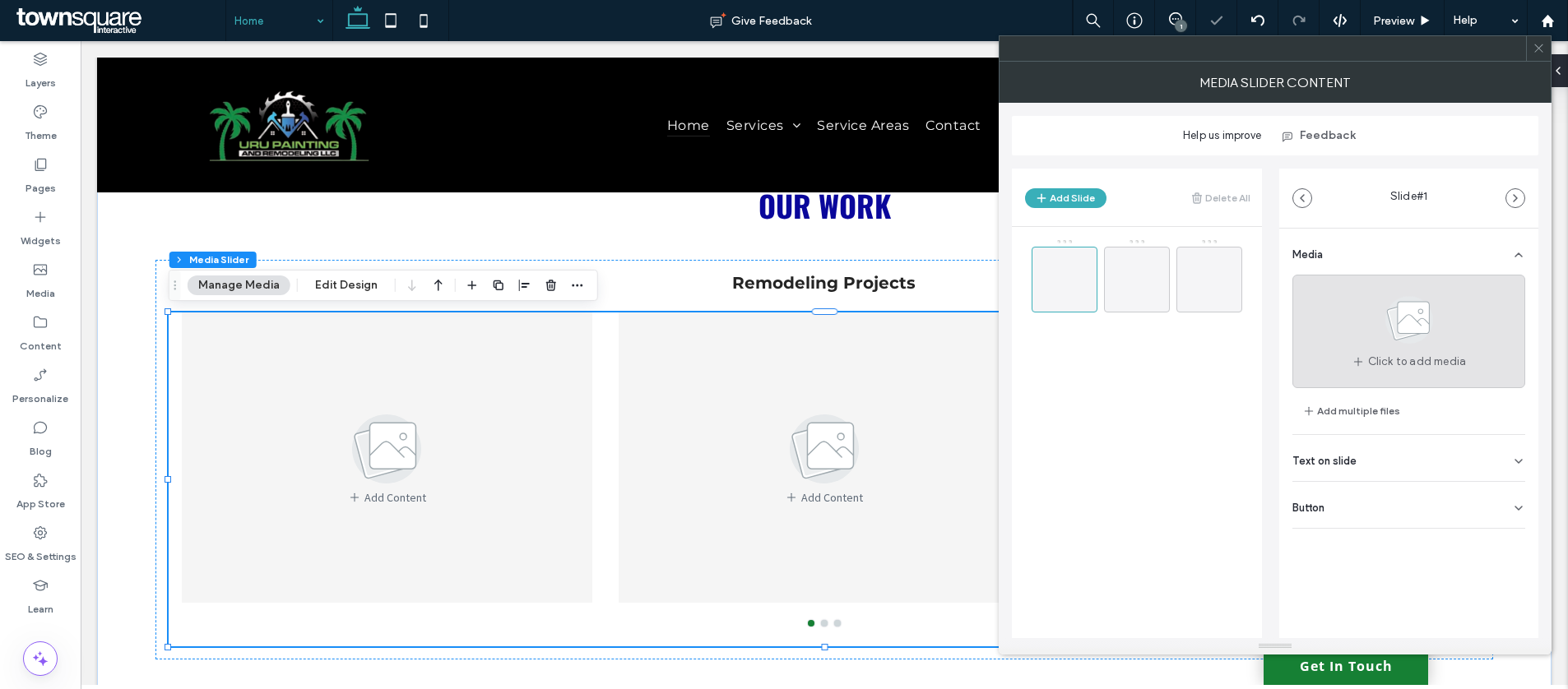 click 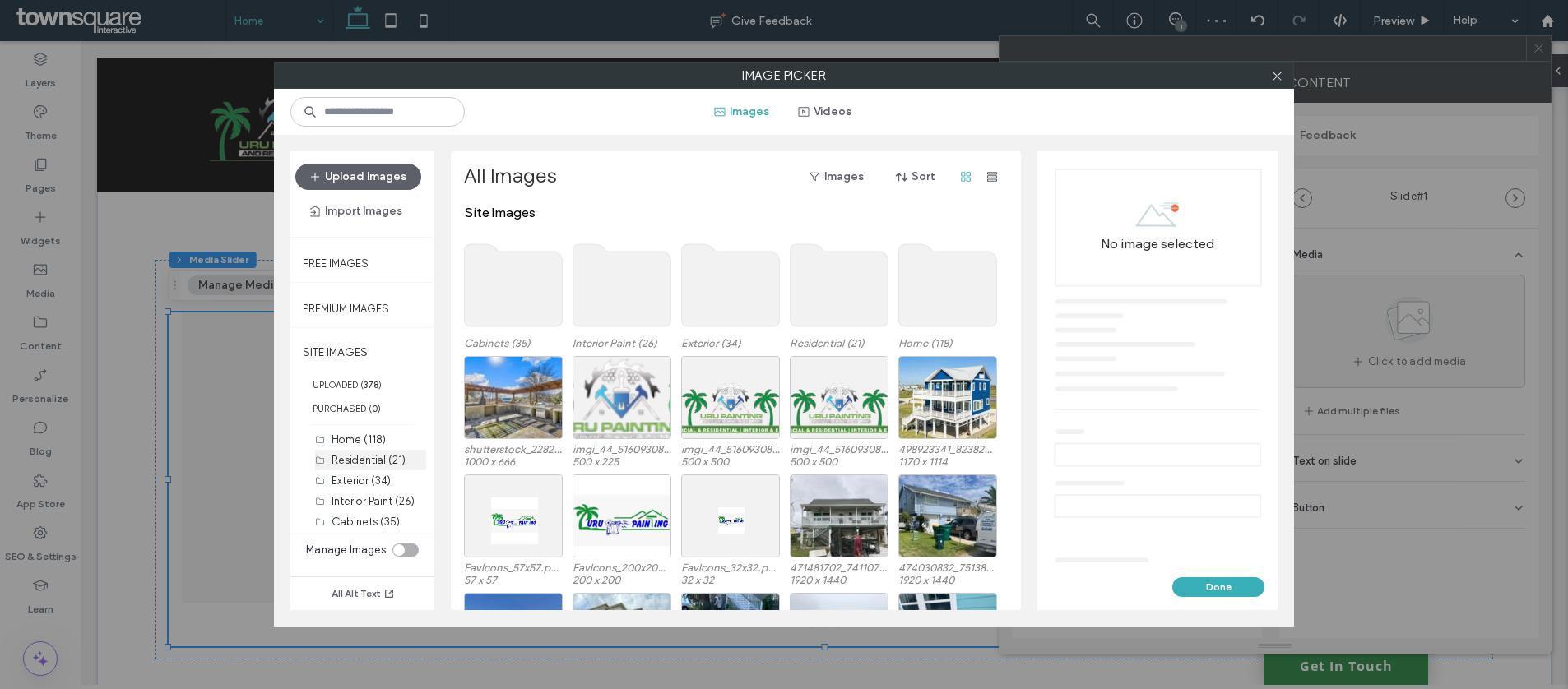 click on "Residential (21)" at bounding box center [369, 460] 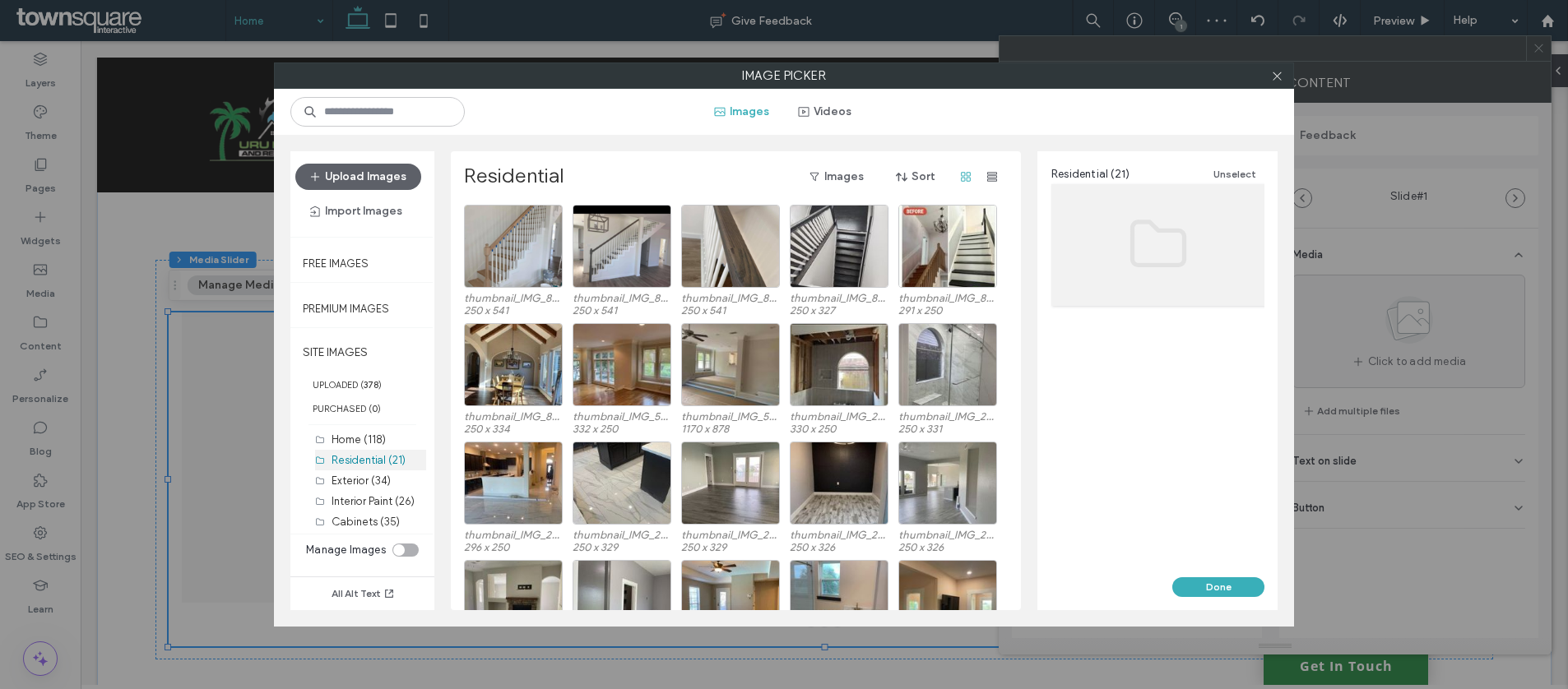 click on "Residential (21)" at bounding box center (369, 460) 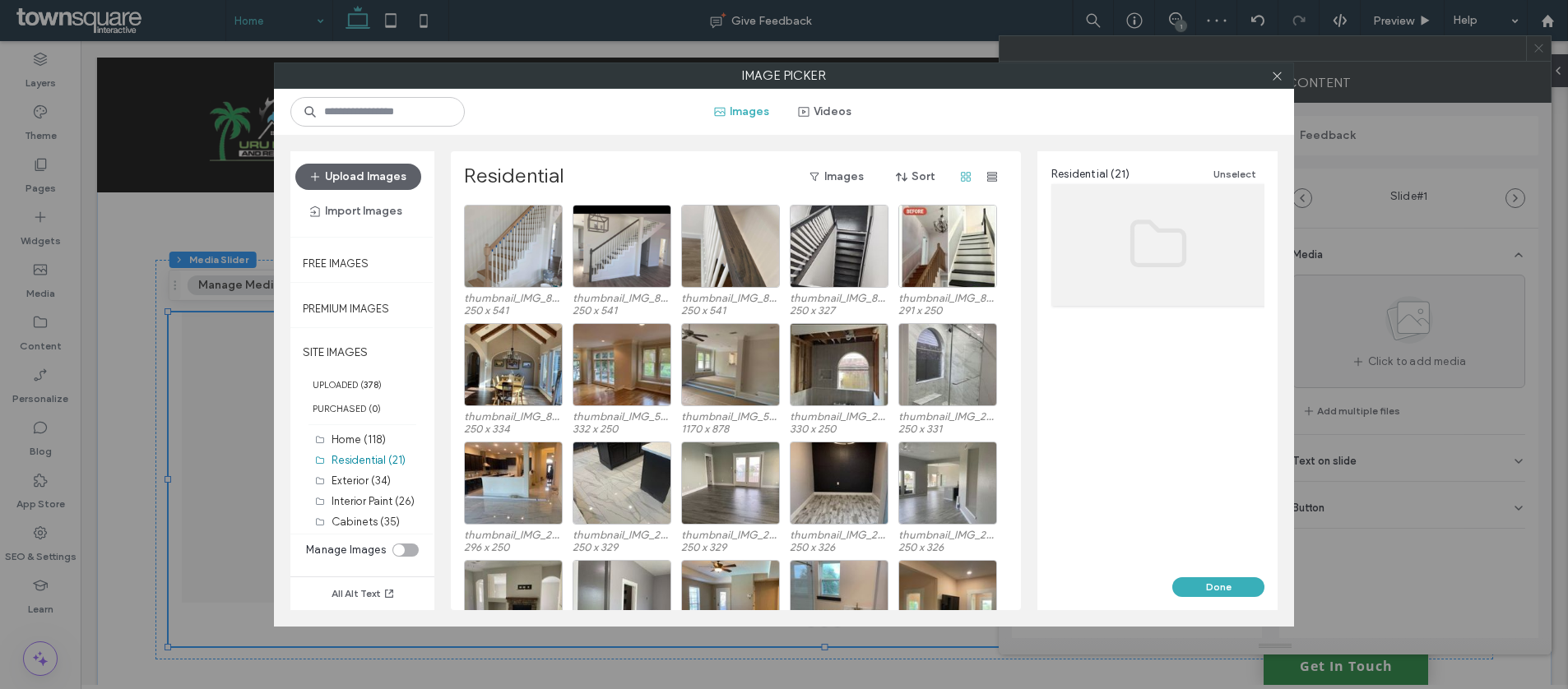 scroll, scrollTop: 3, scrollLeft: 0, axis: vertical 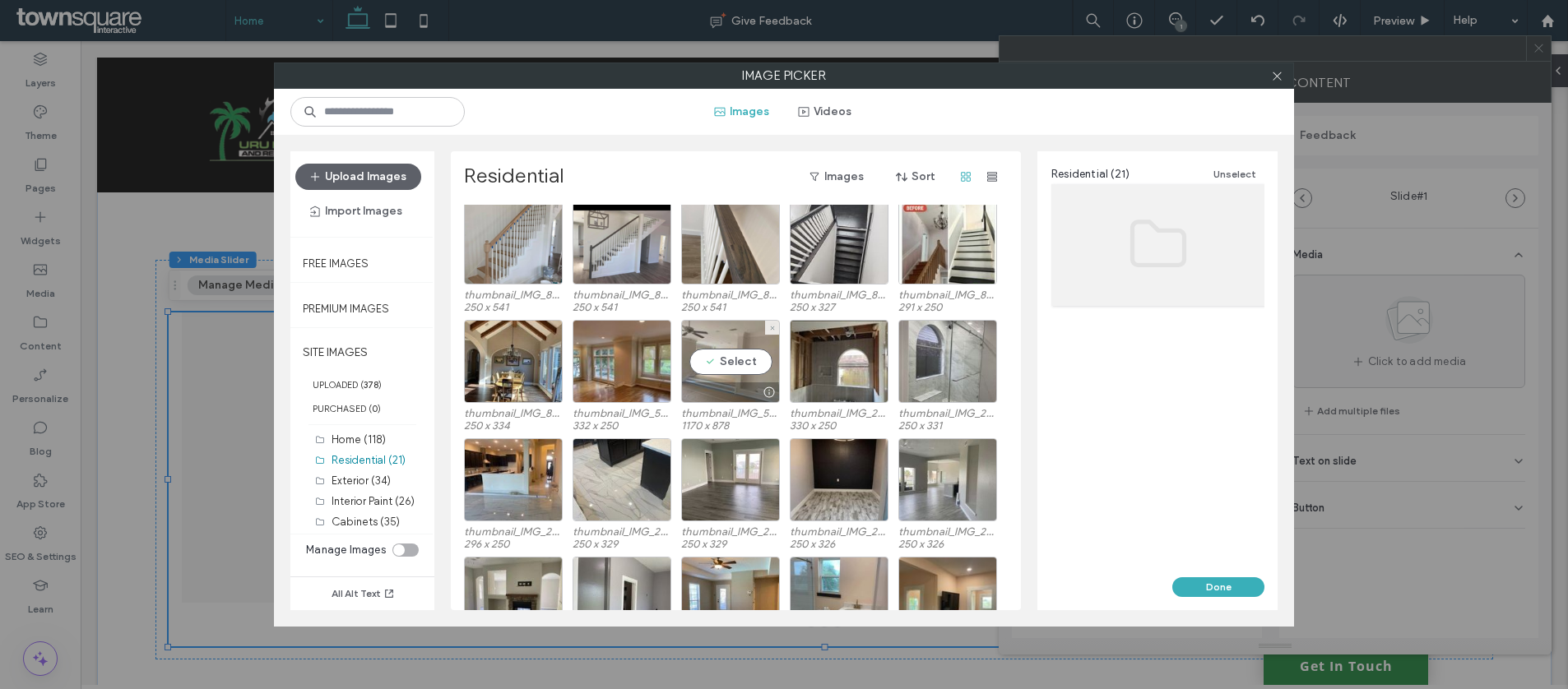 click on "Select" at bounding box center (731, 361) 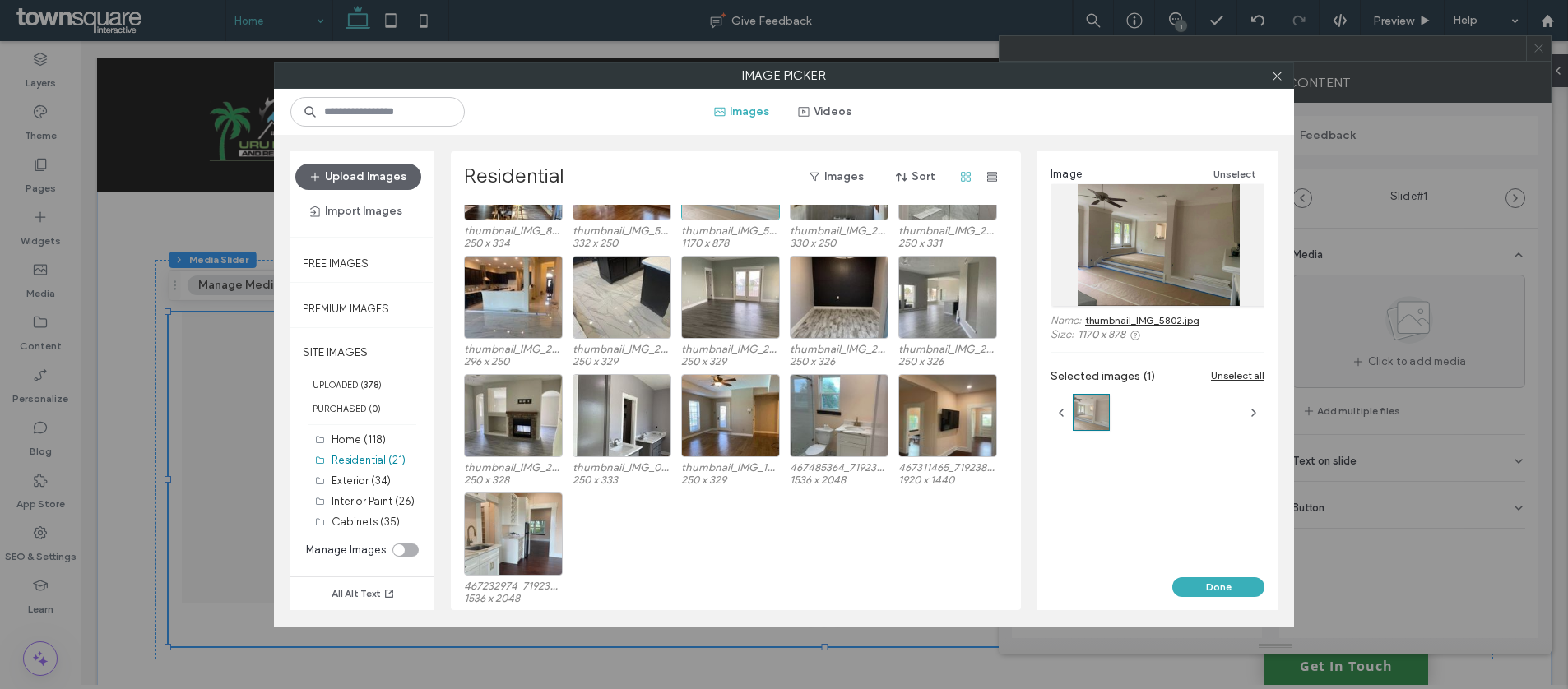 scroll, scrollTop: 187, scrollLeft: 0, axis: vertical 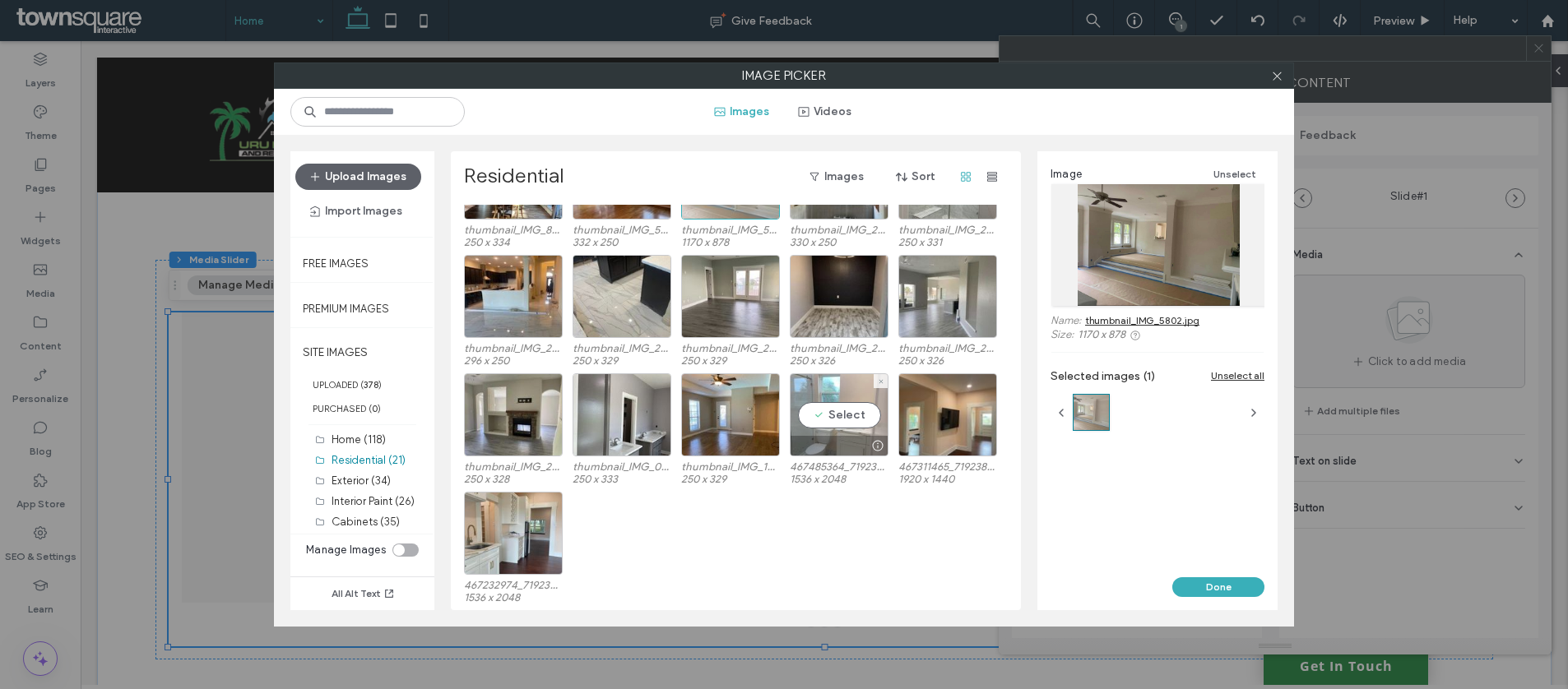click on "Select" at bounding box center [839, 414] 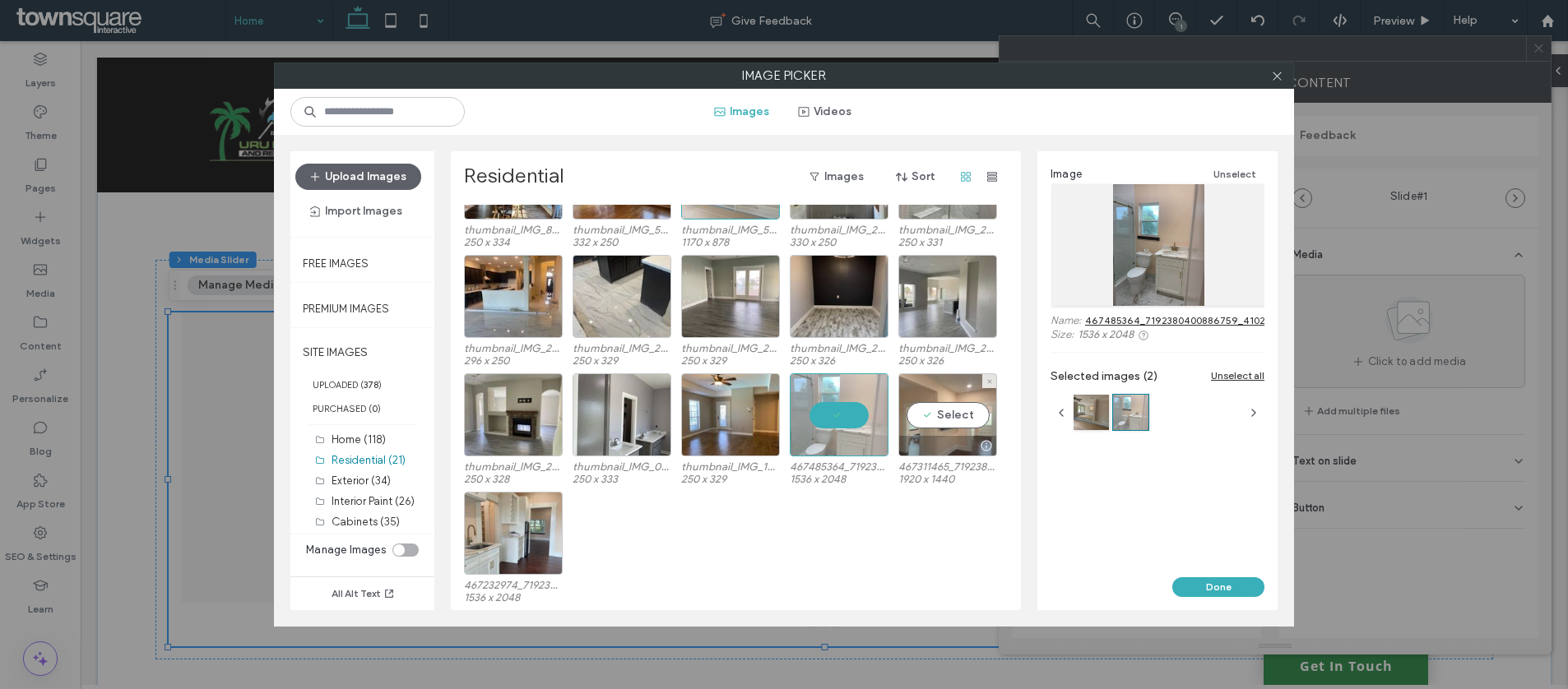 click on "Select" at bounding box center [948, 414] 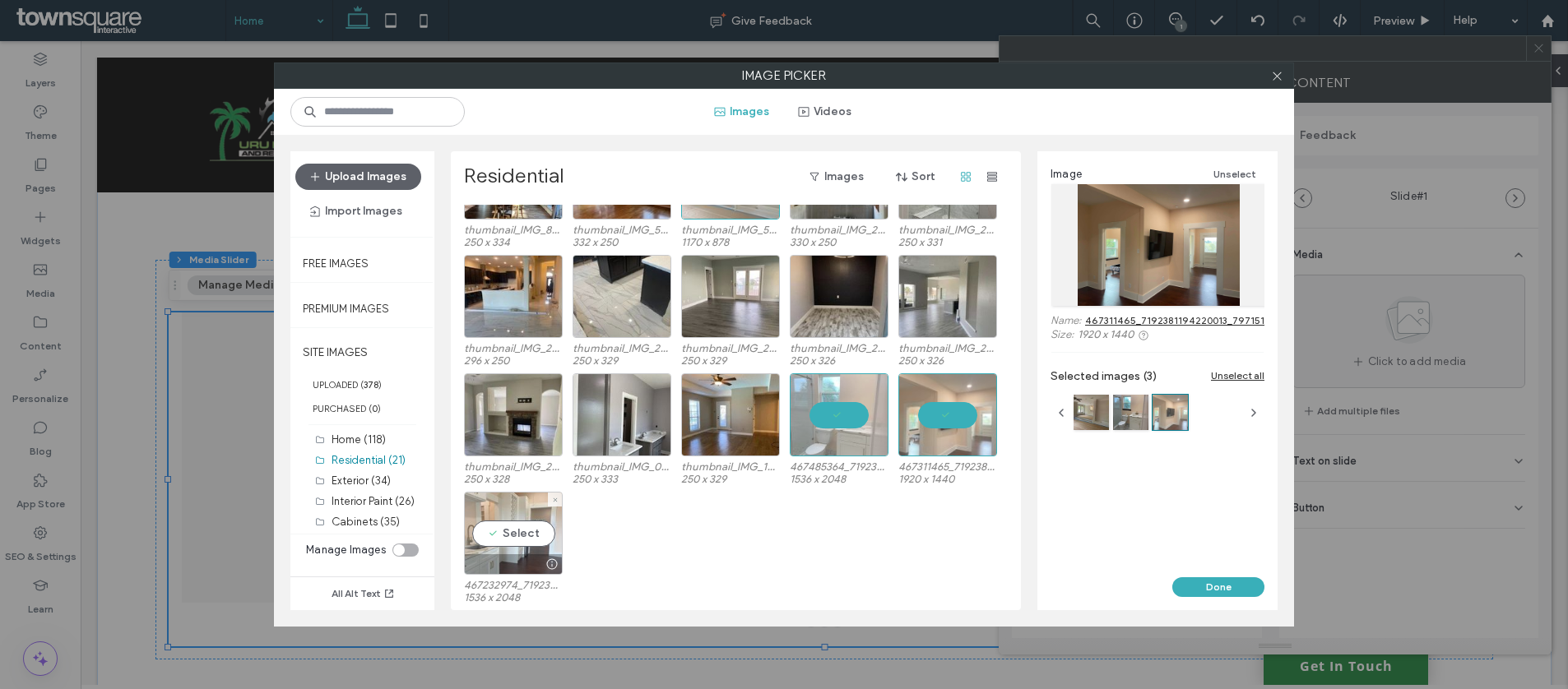 click on "Select" at bounding box center (513, 533) 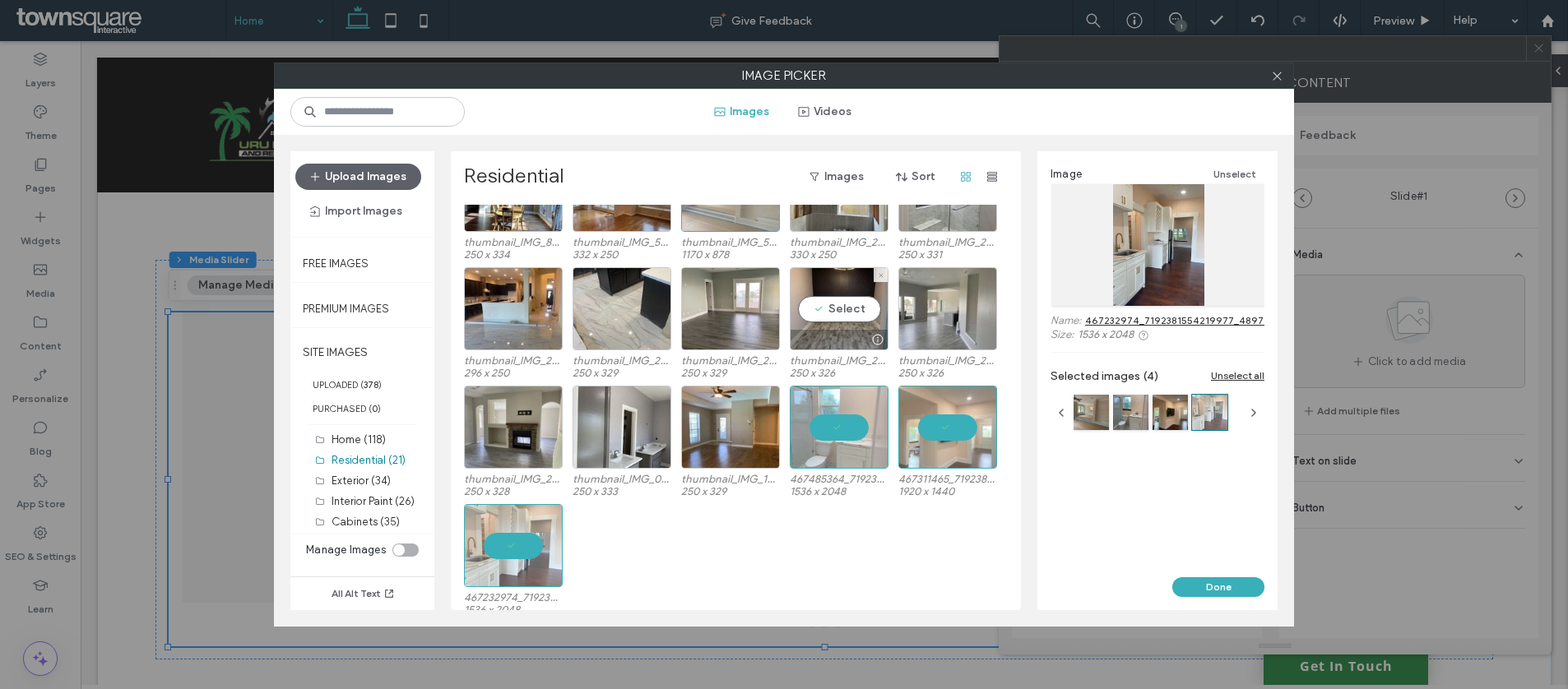 scroll, scrollTop: 187, scrollLeft: 0, axis: vertical 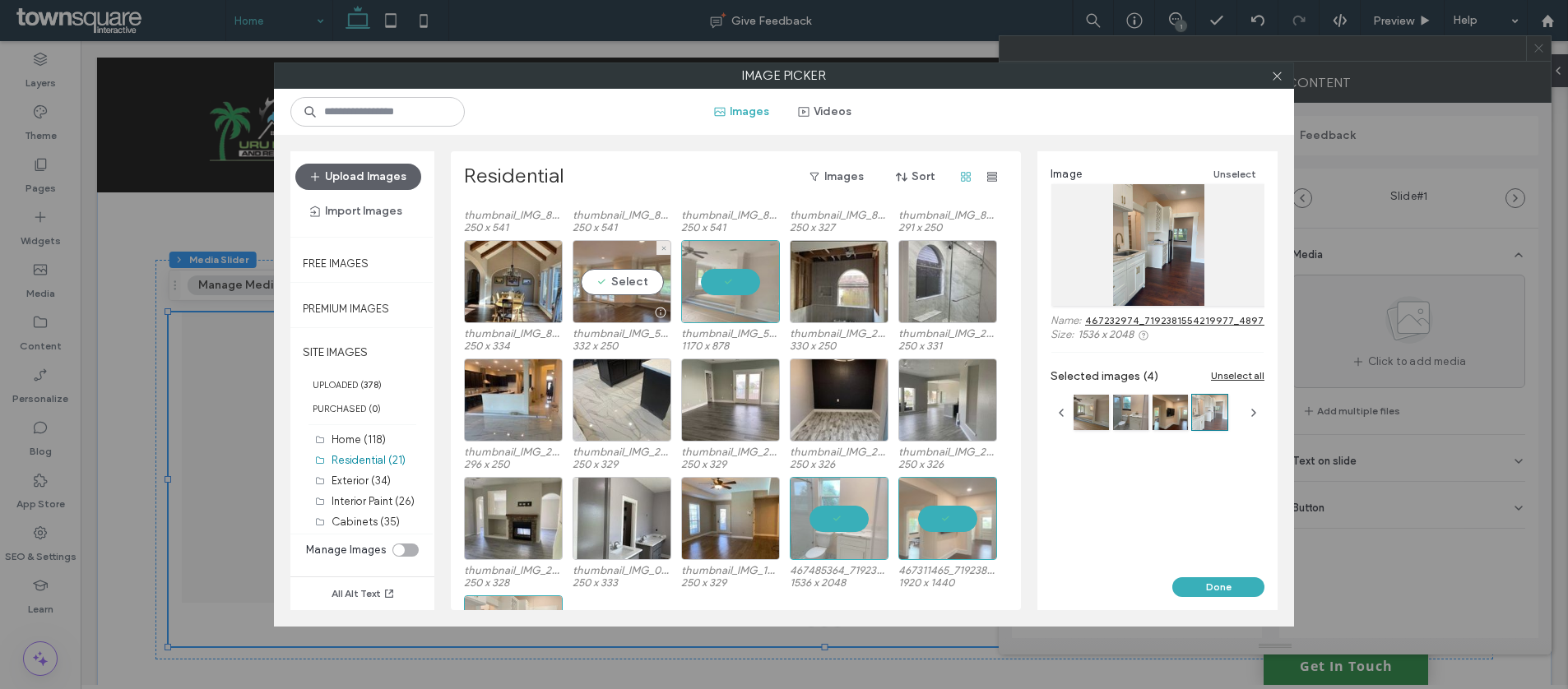 click on "Select" at bounding box center [622, 281] 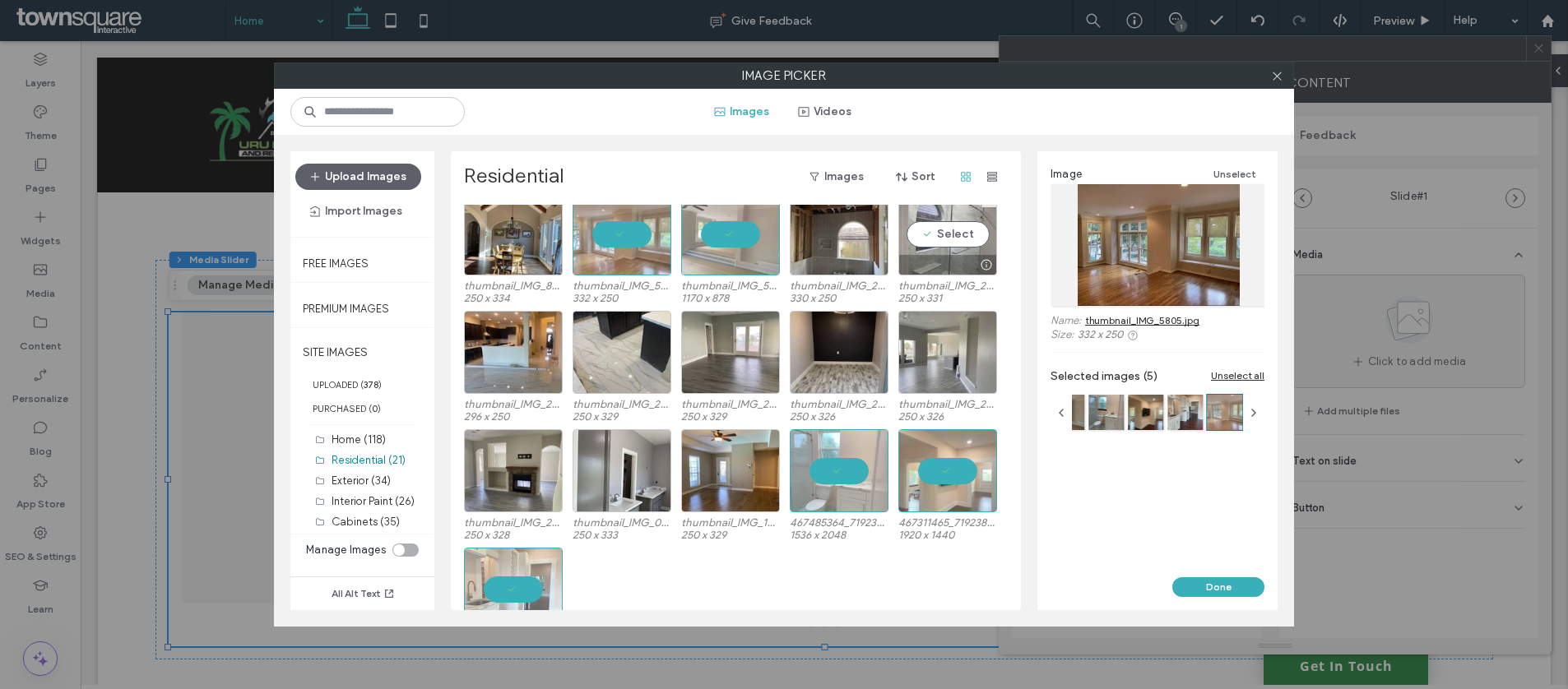 scroll, scrollTop: 187, scrollLeft: 0, axis: vertical 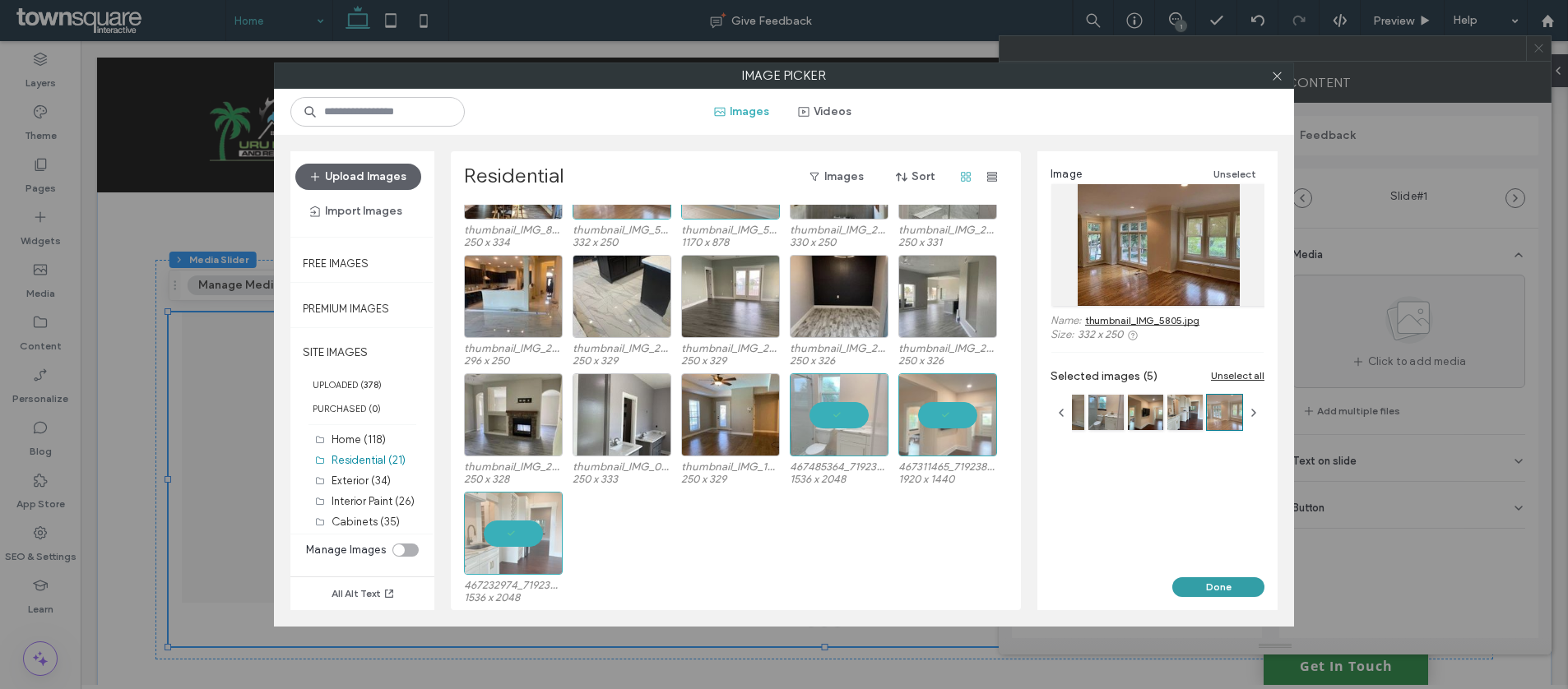 click on "Done" at bounding box center (1218, 587) 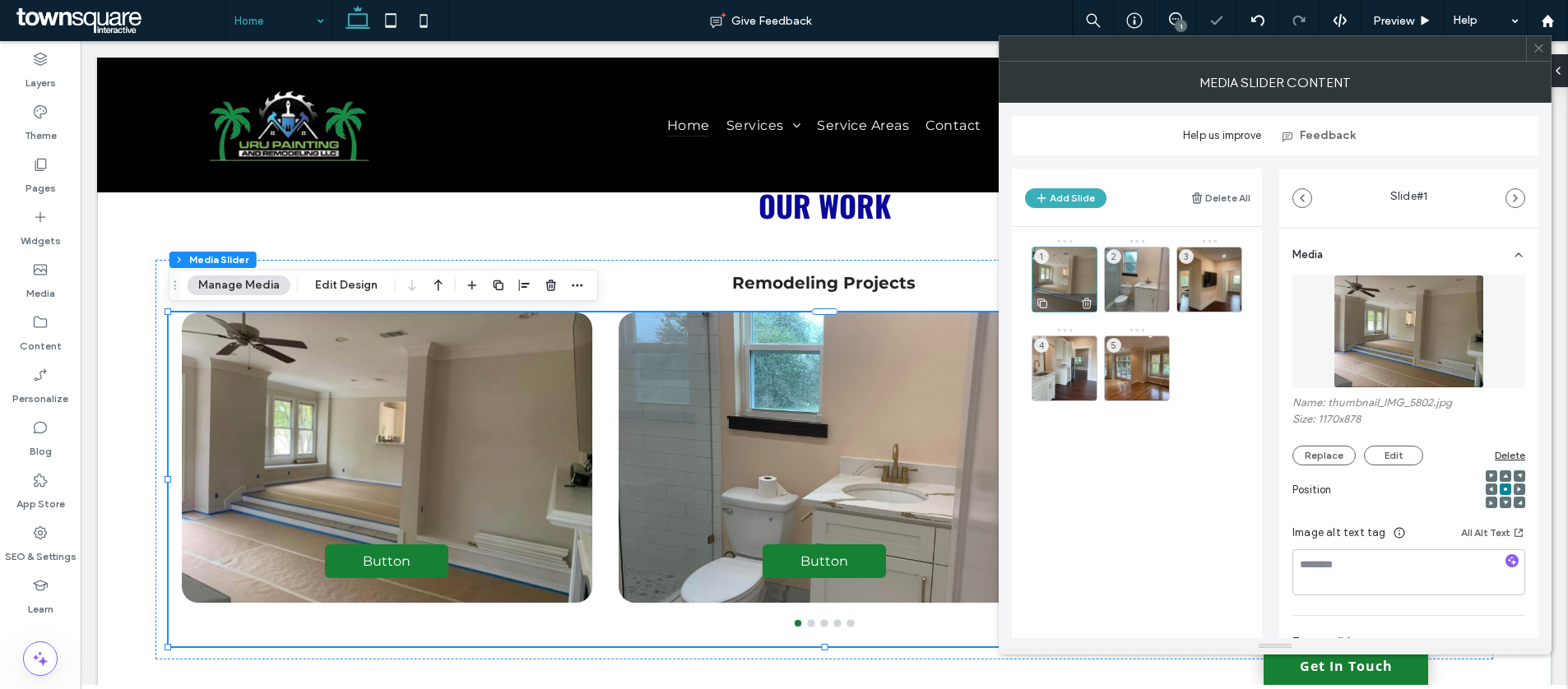click on "1" at bounding box center (1065, 280) 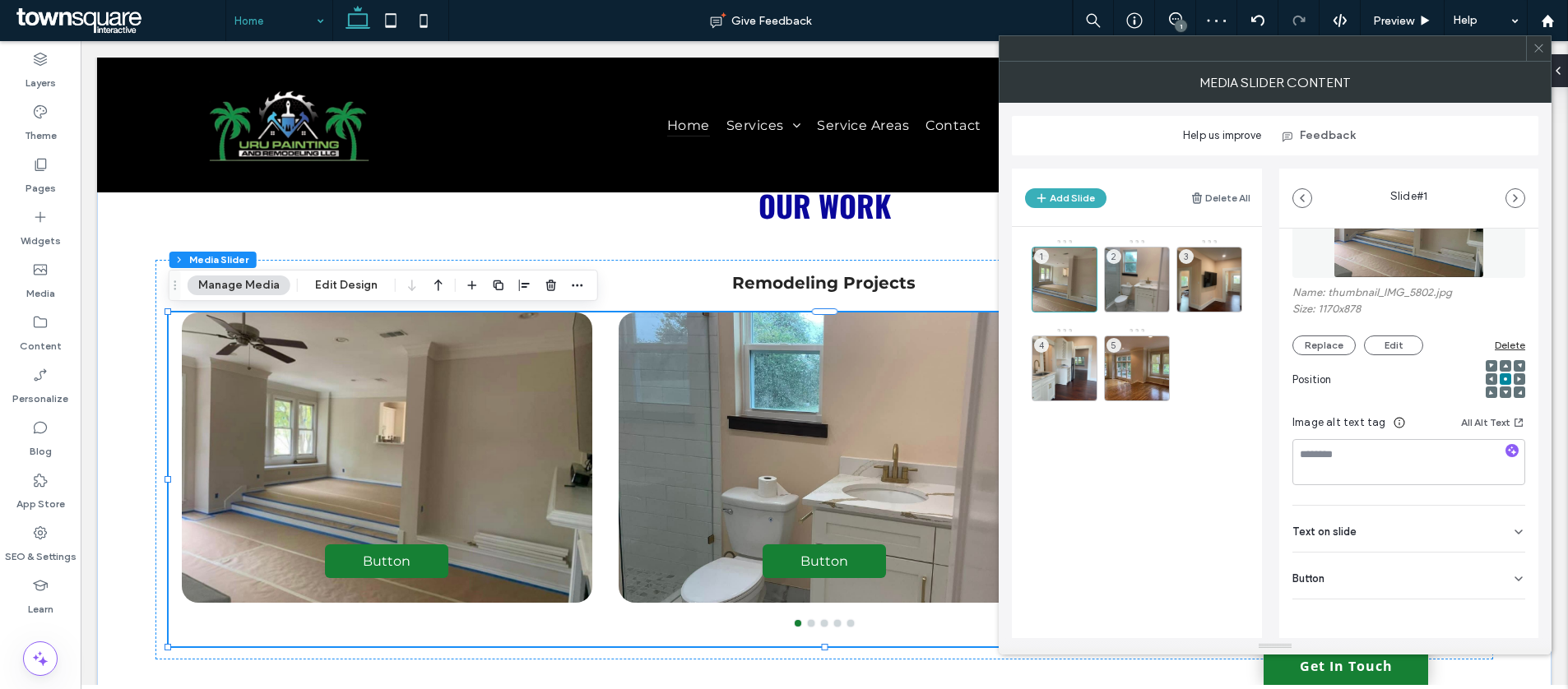 drag, startPoint x: 1501, startPoint y: 569, endPoint x: 1521, endPoint y: 596, distance: 33.600595 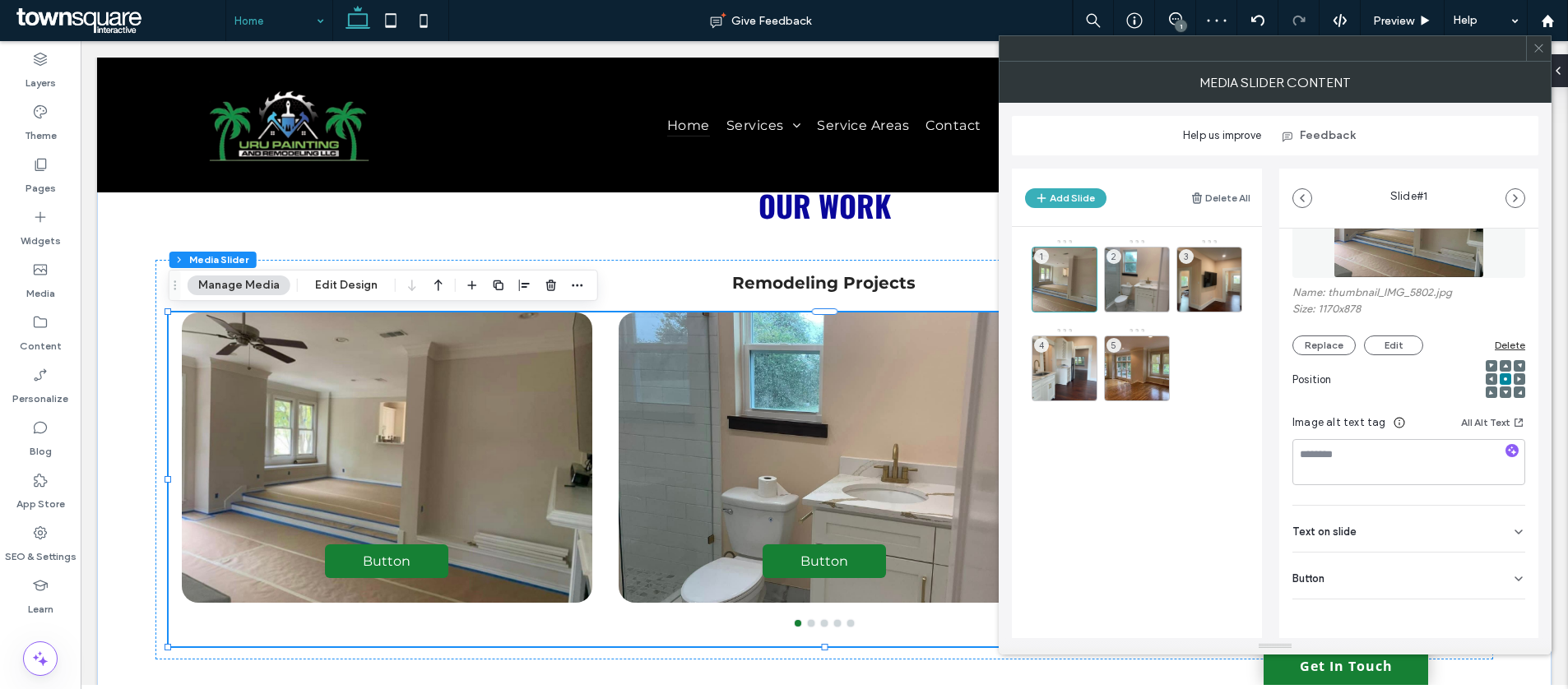 click on "Button" at bounding box center [1408, 576] 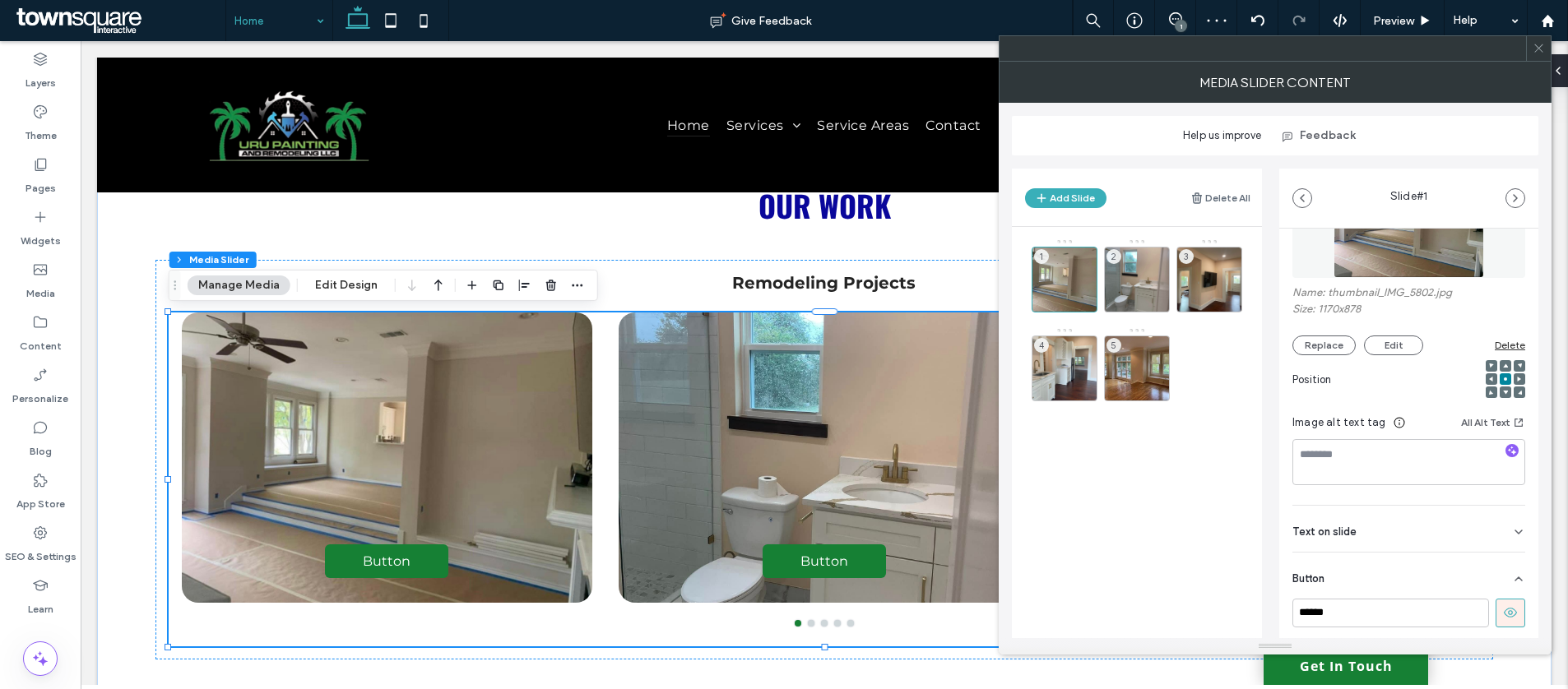 scroll, scrollTop: 110, scrollLeft: 0, axis: vertical 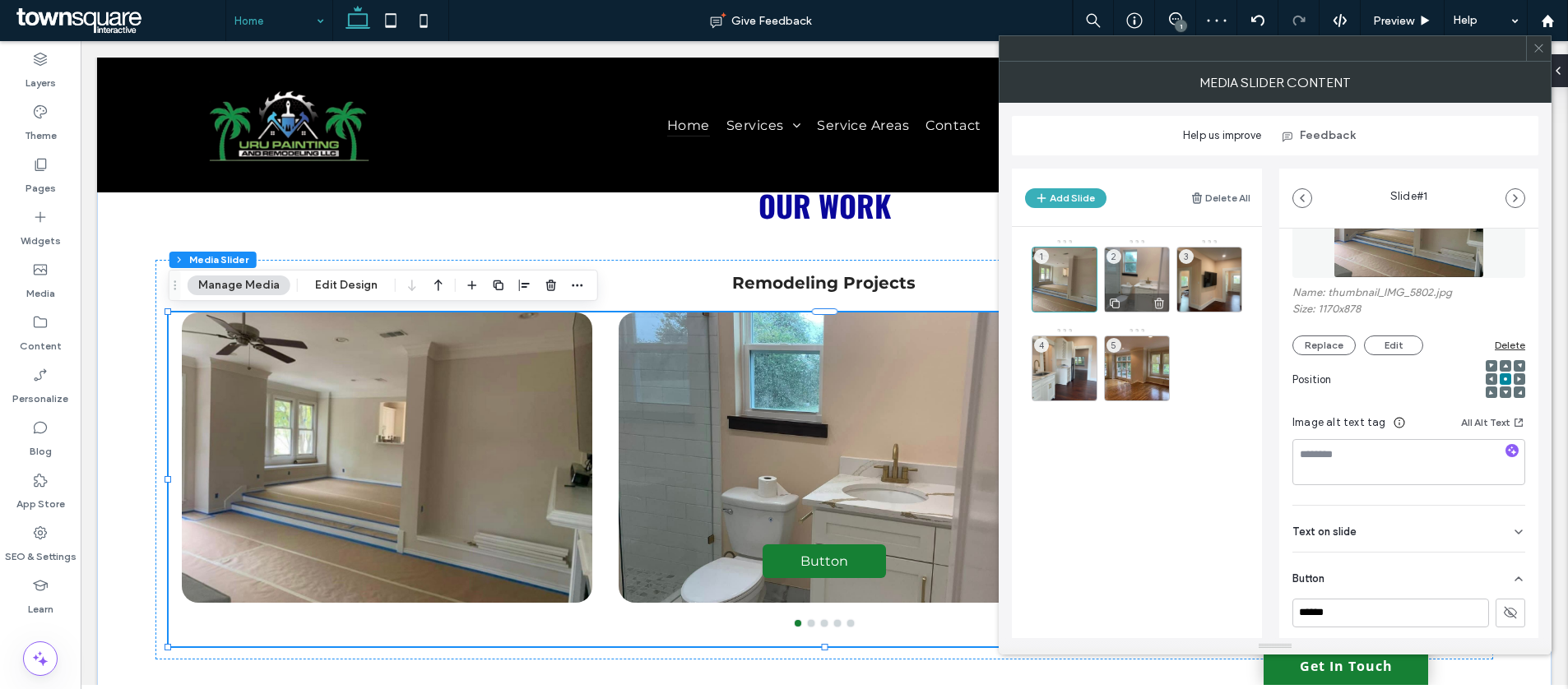 click on "2" at bounding box center [1137, 280] 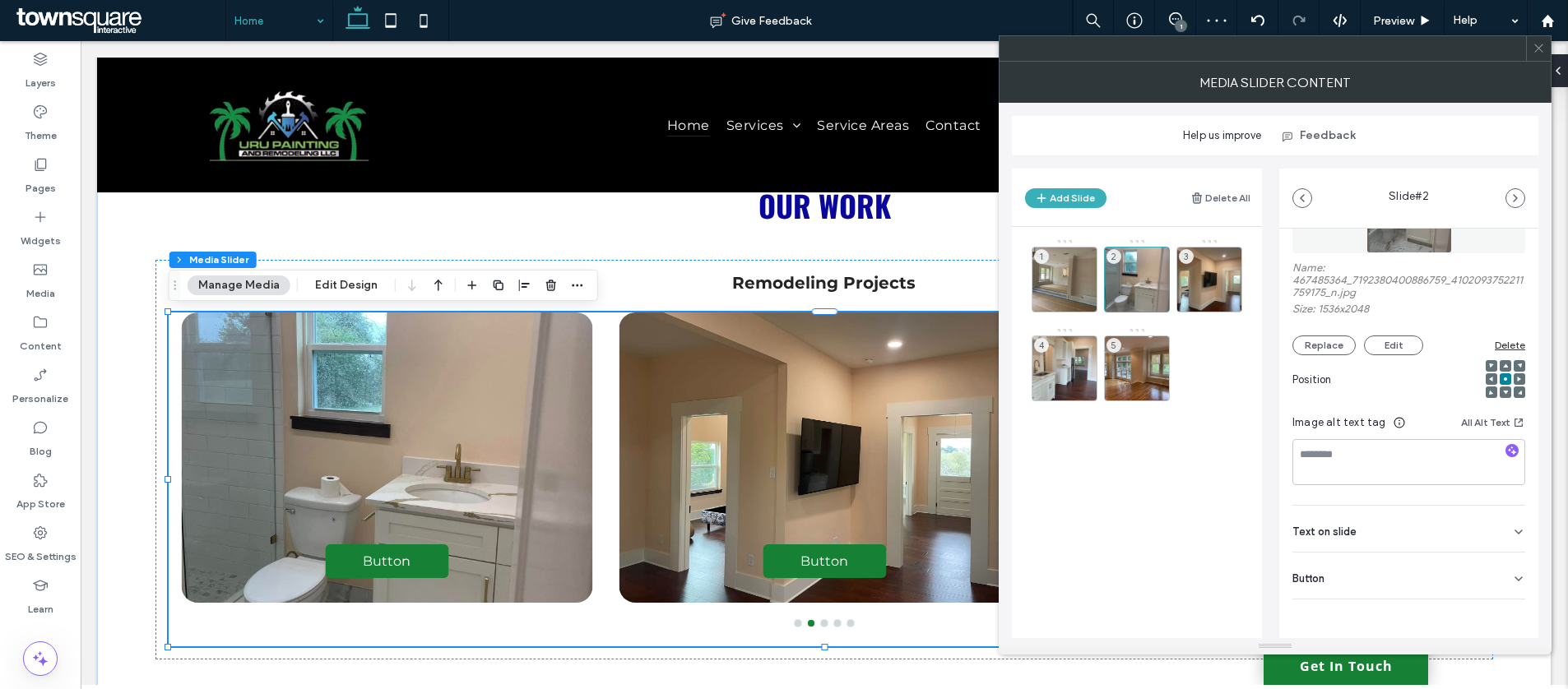 click on "Button" at bounding box center [1408, 576] 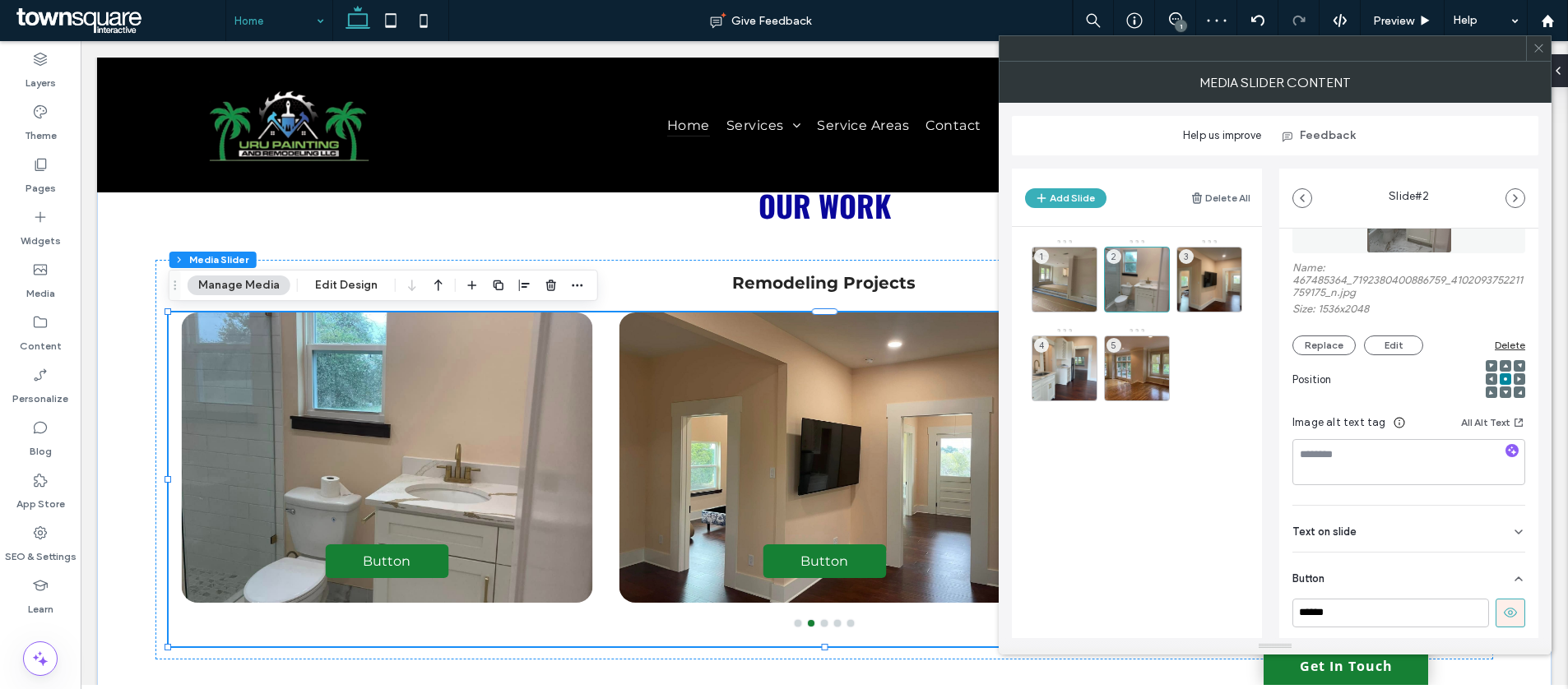 click on "Button" at bounding box center (1408, 576) 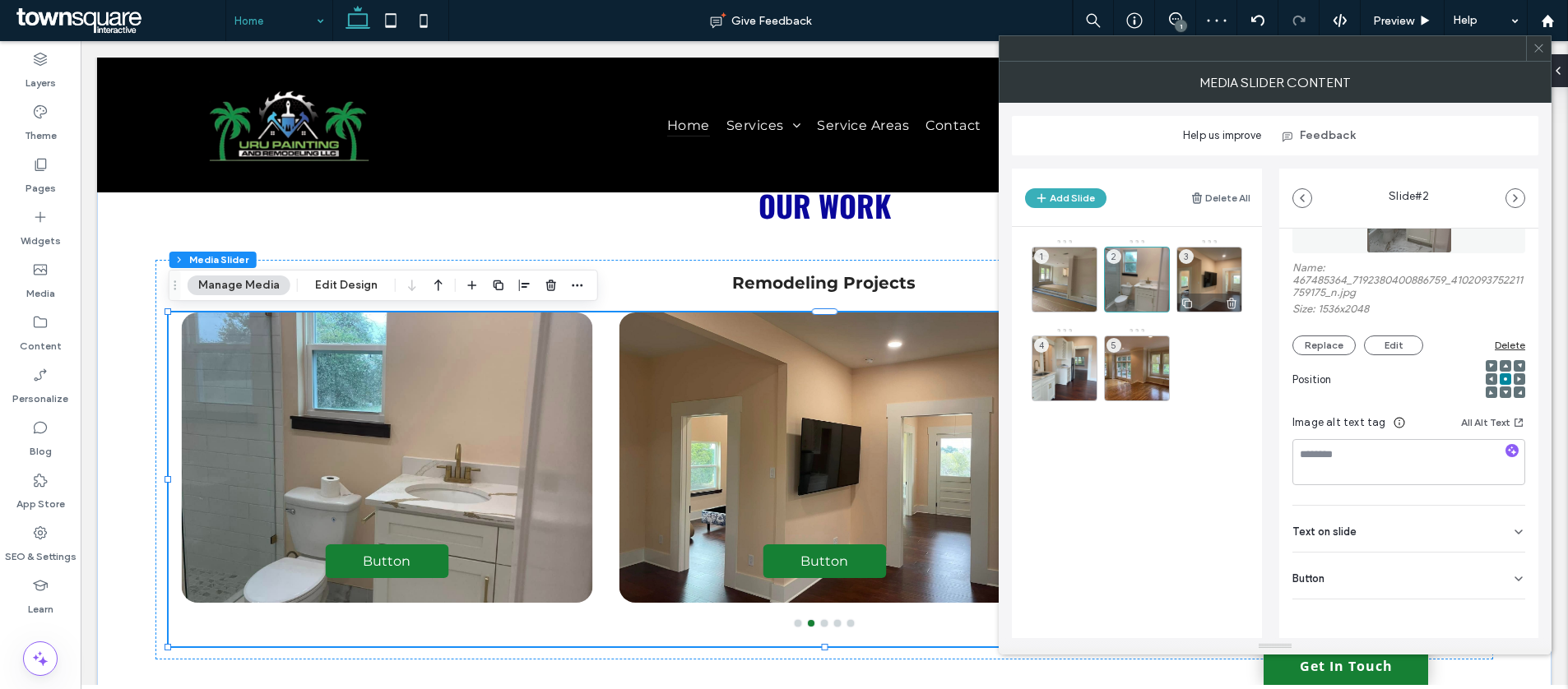 click on "3" at bounding box center (1209, 280) 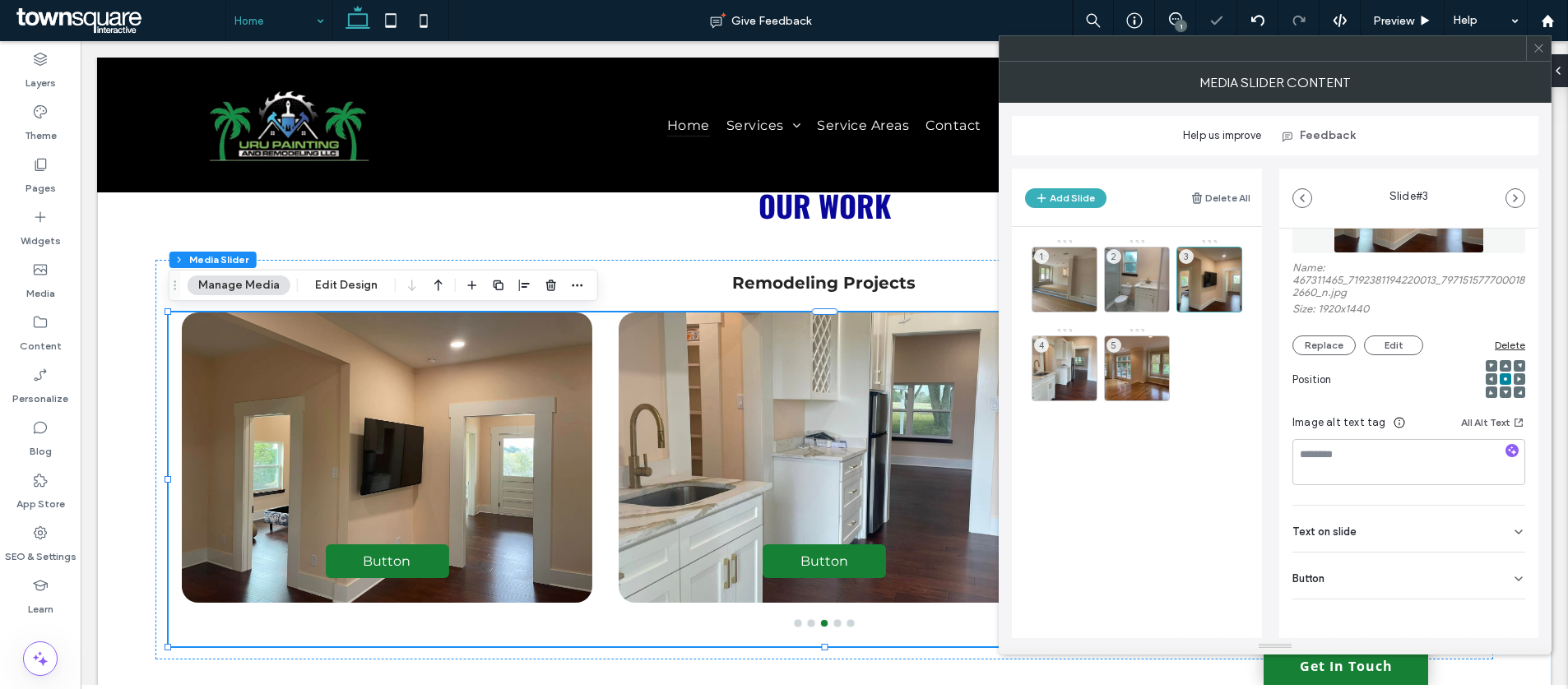 click on "Button" at bounding box center [1408, 576] 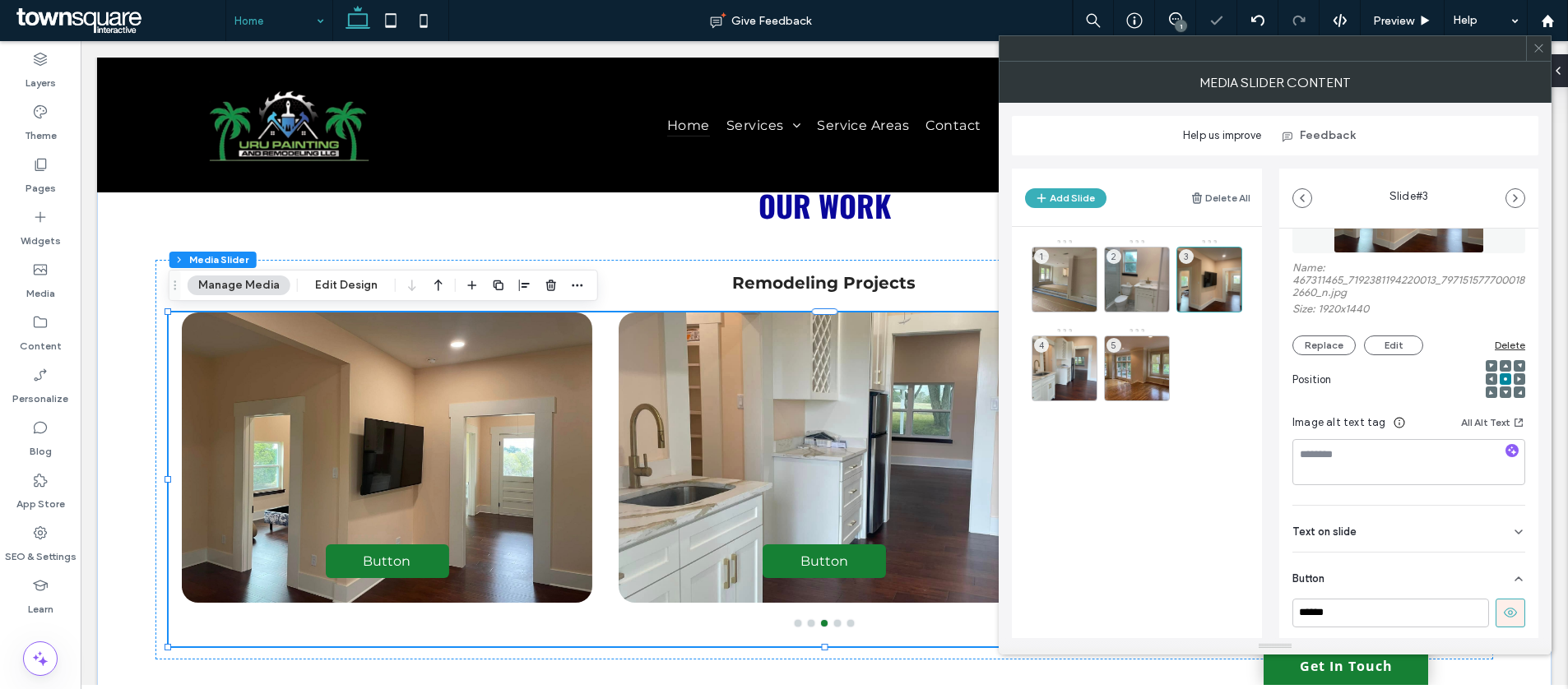 click 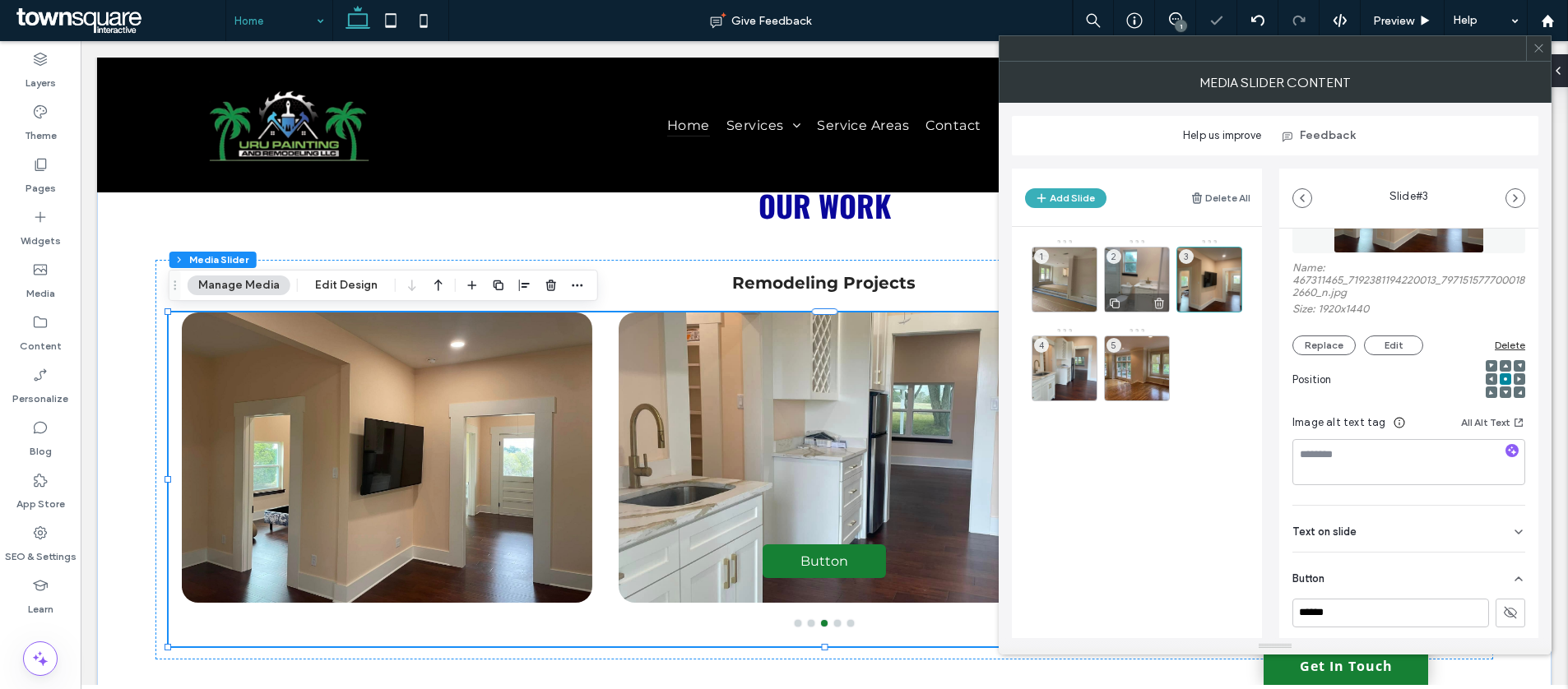 click on "2" at bounding box center [1137, 280] 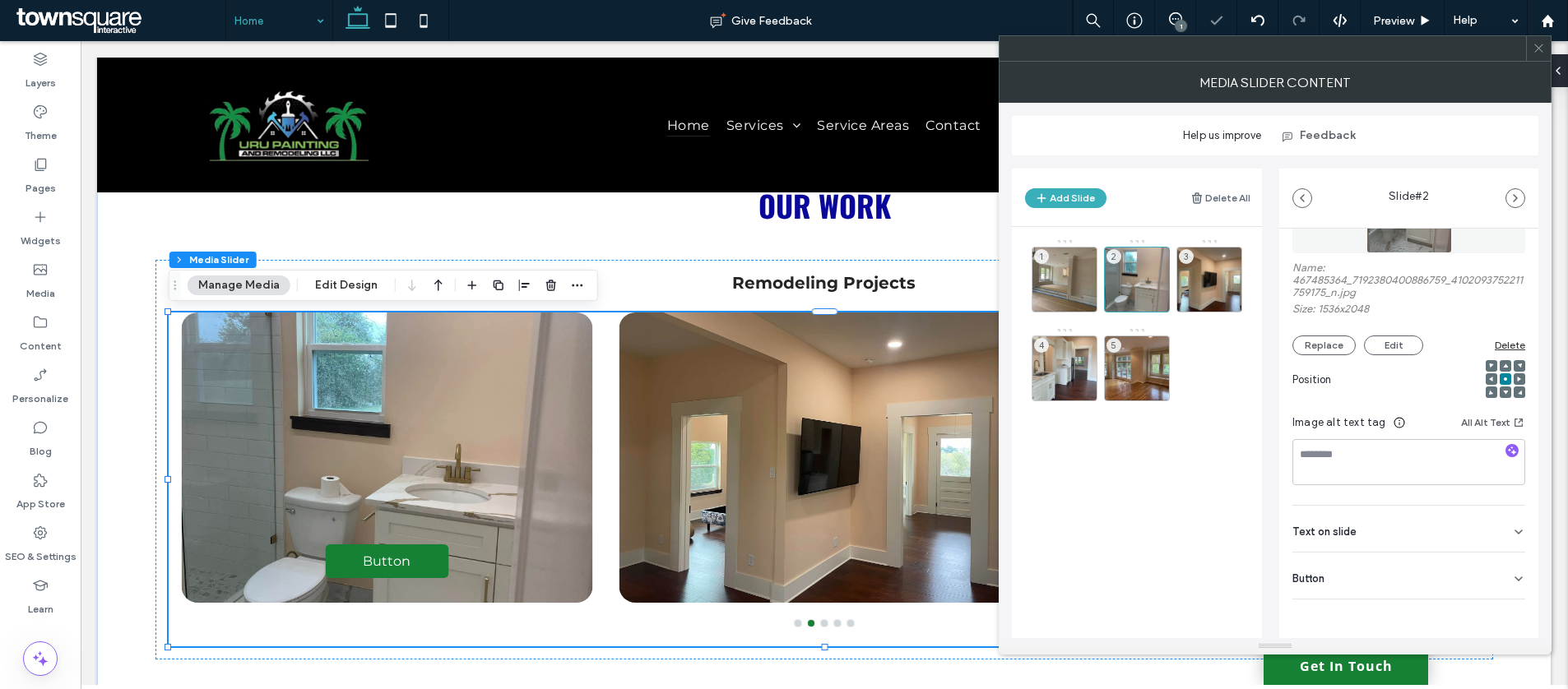 click on "Button" at bounding box center (1408, 576) 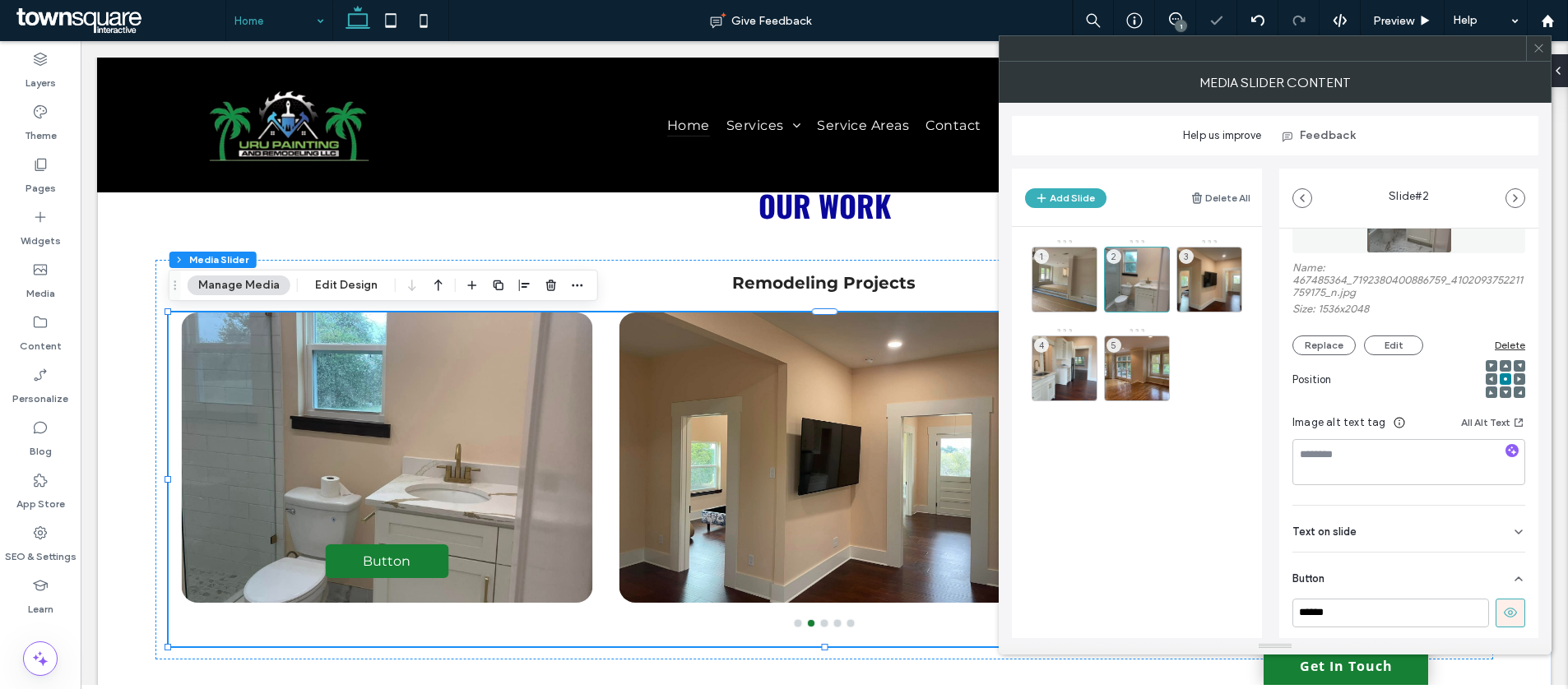 click 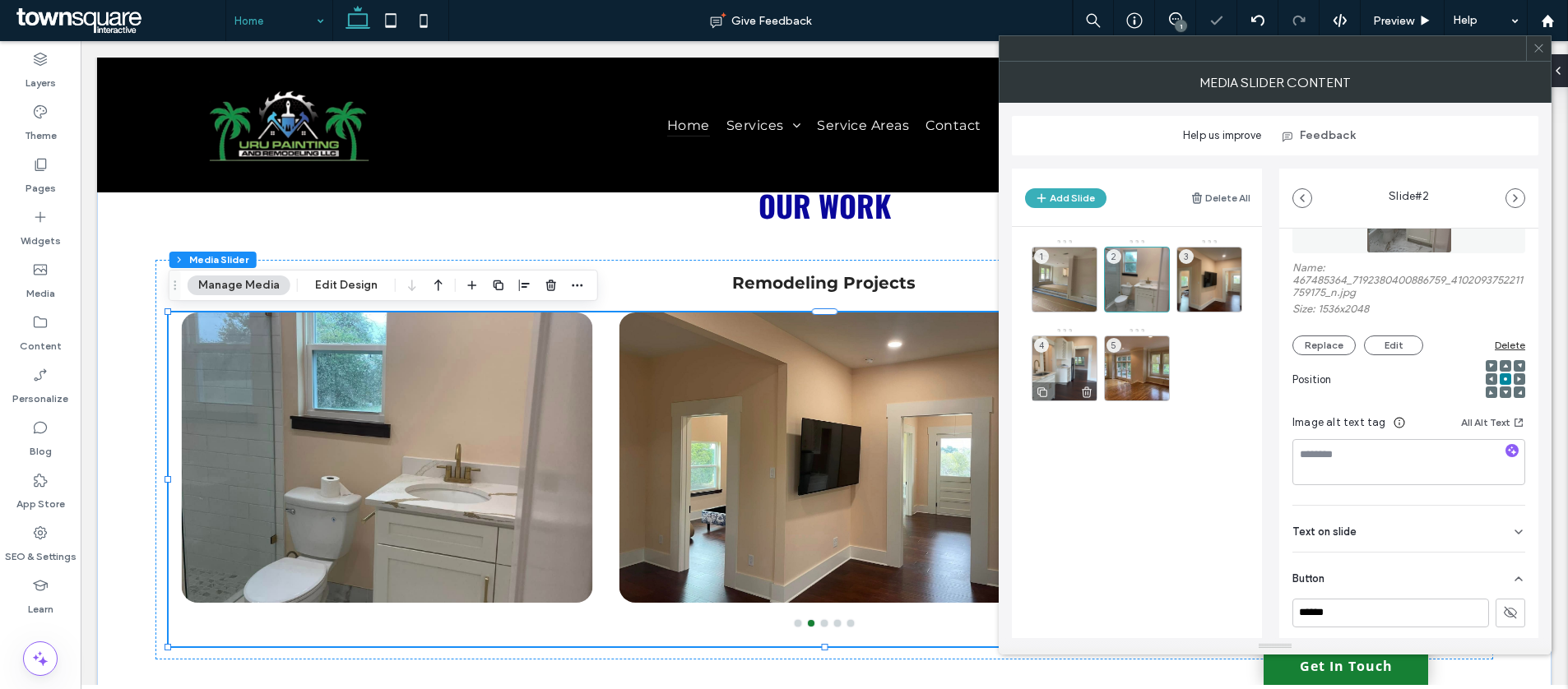 click on "4" at bounding box center (1065, 368) 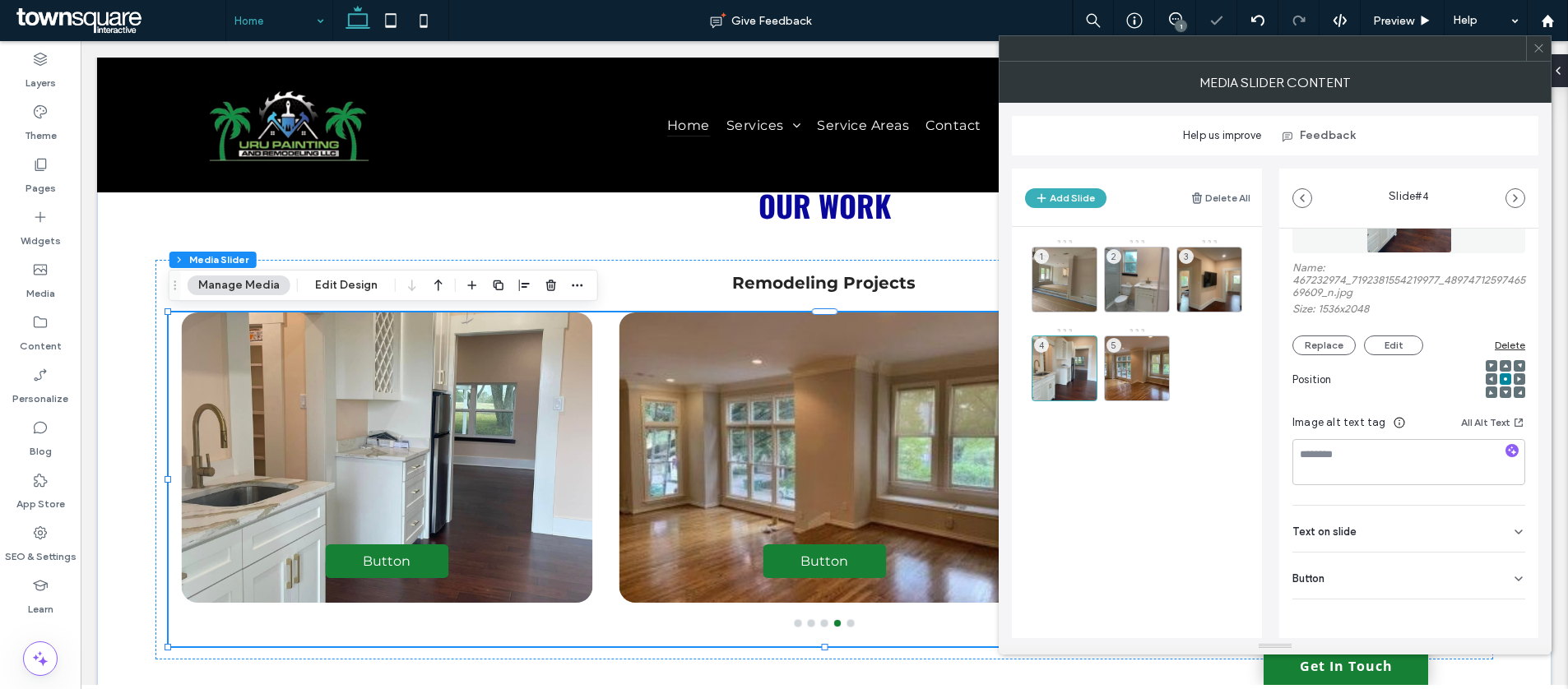 click on "Button" at bounding box center (1408, 576) 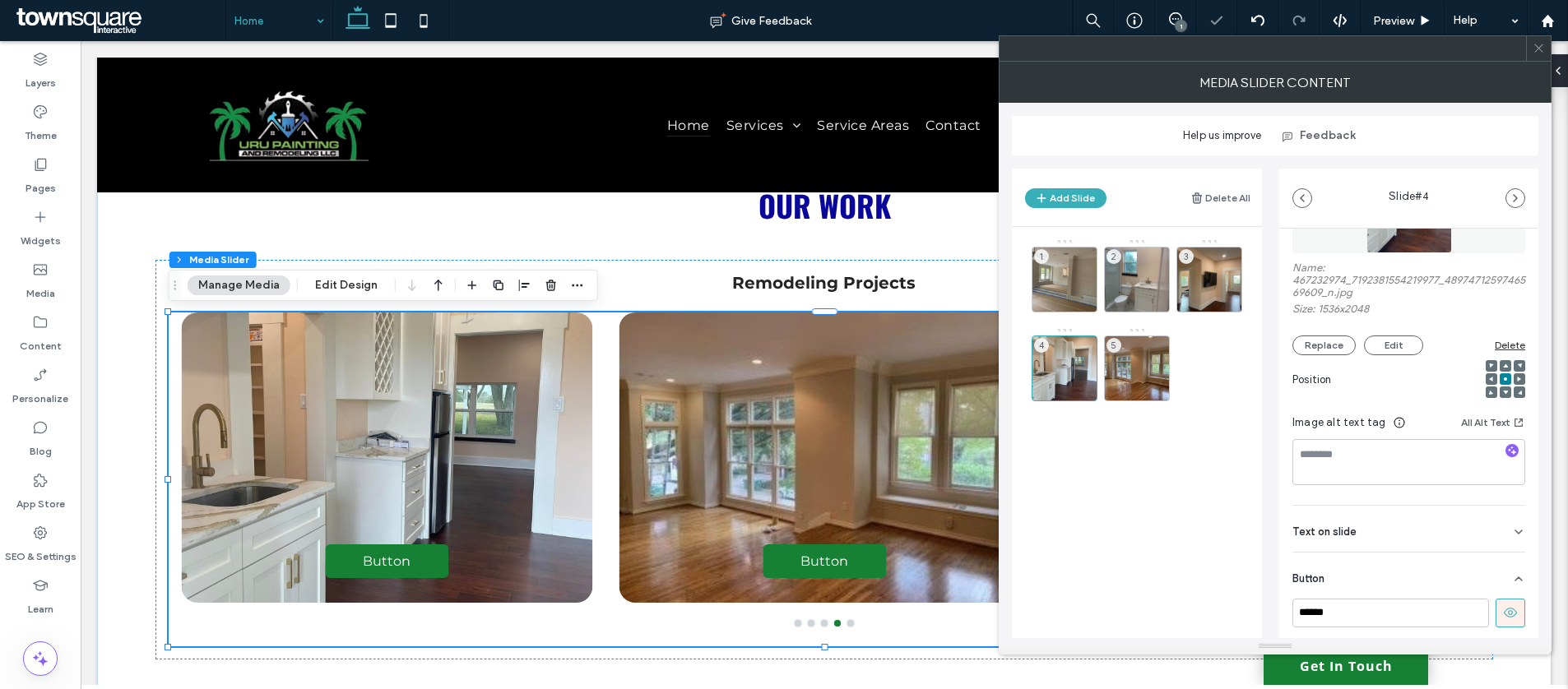 click 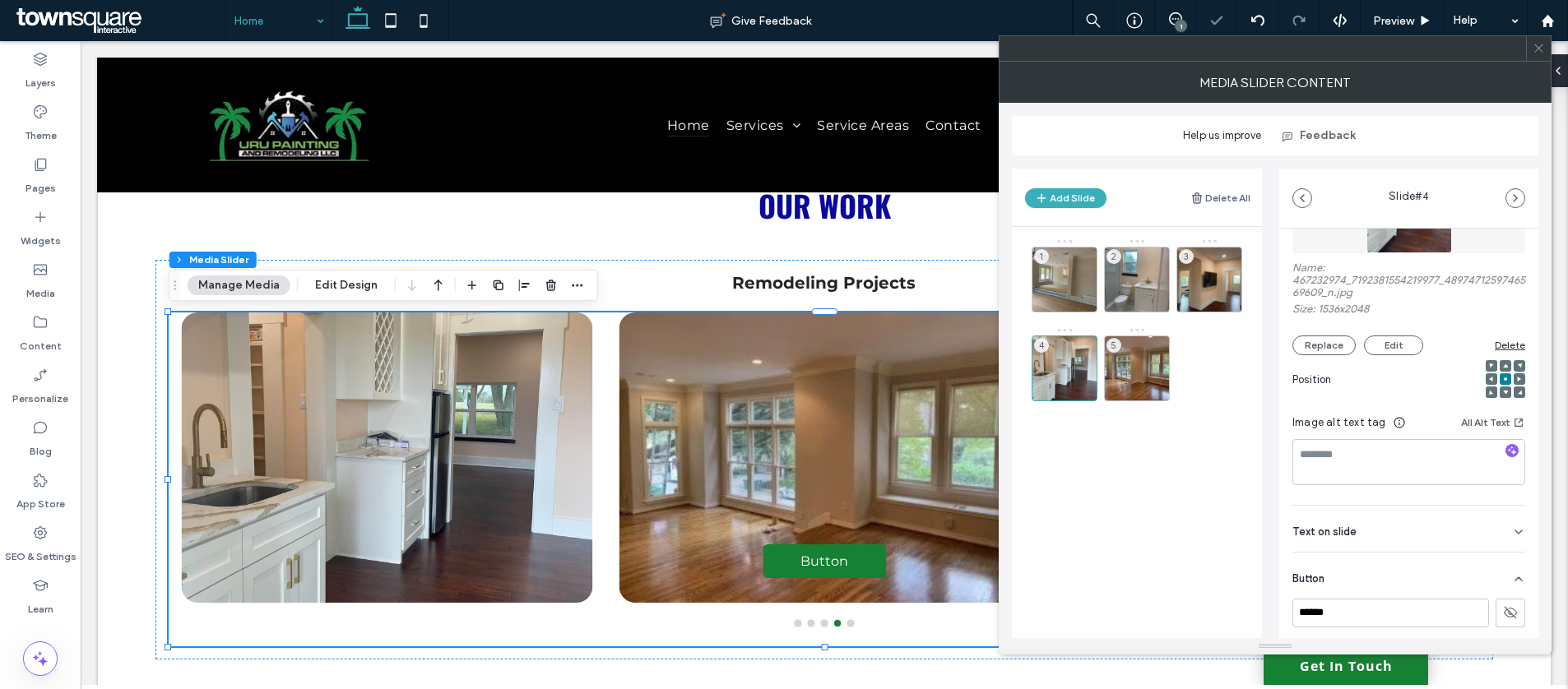 click on "5" at bounding box center [1137, 368] 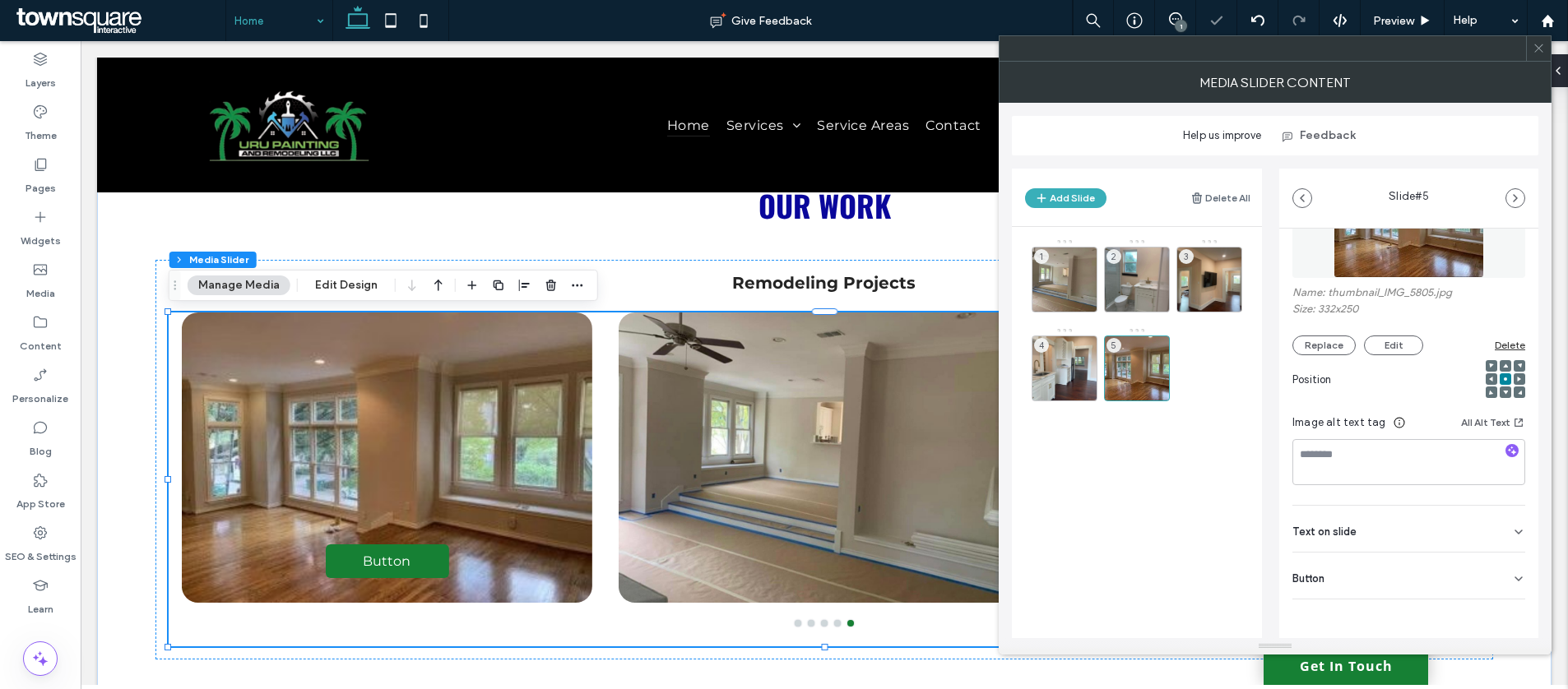 click 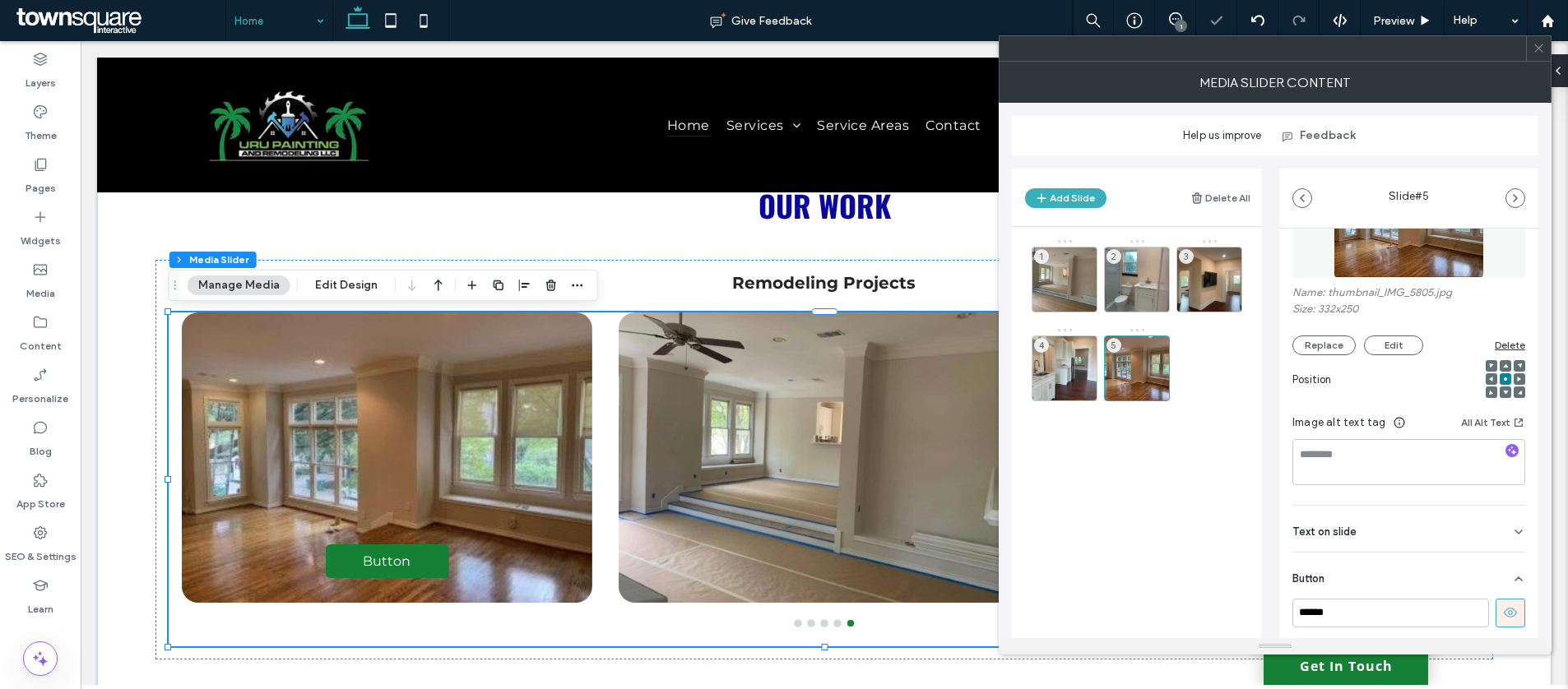 scroll, scrollTop: 110, scrollLeft: 0, axis: vertical 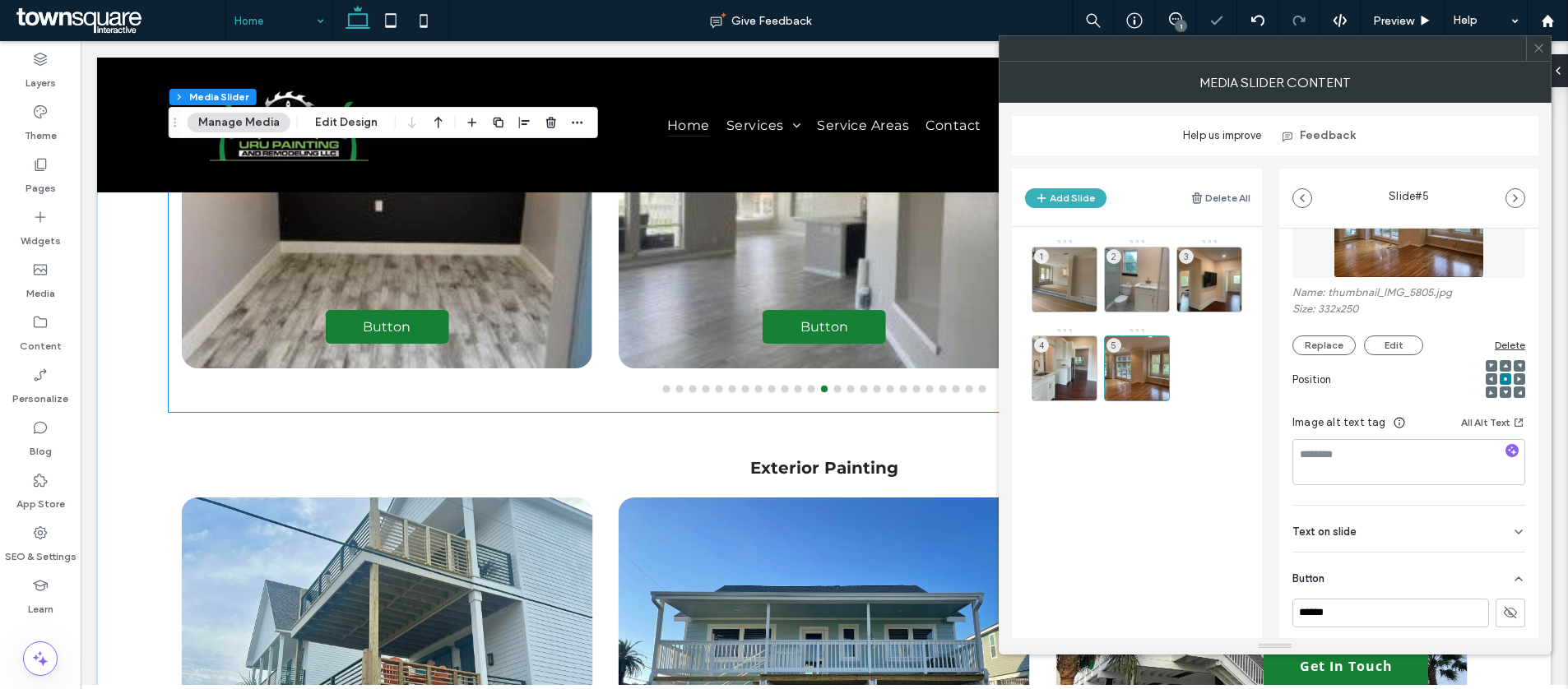 click at bounding box center [824, 223] 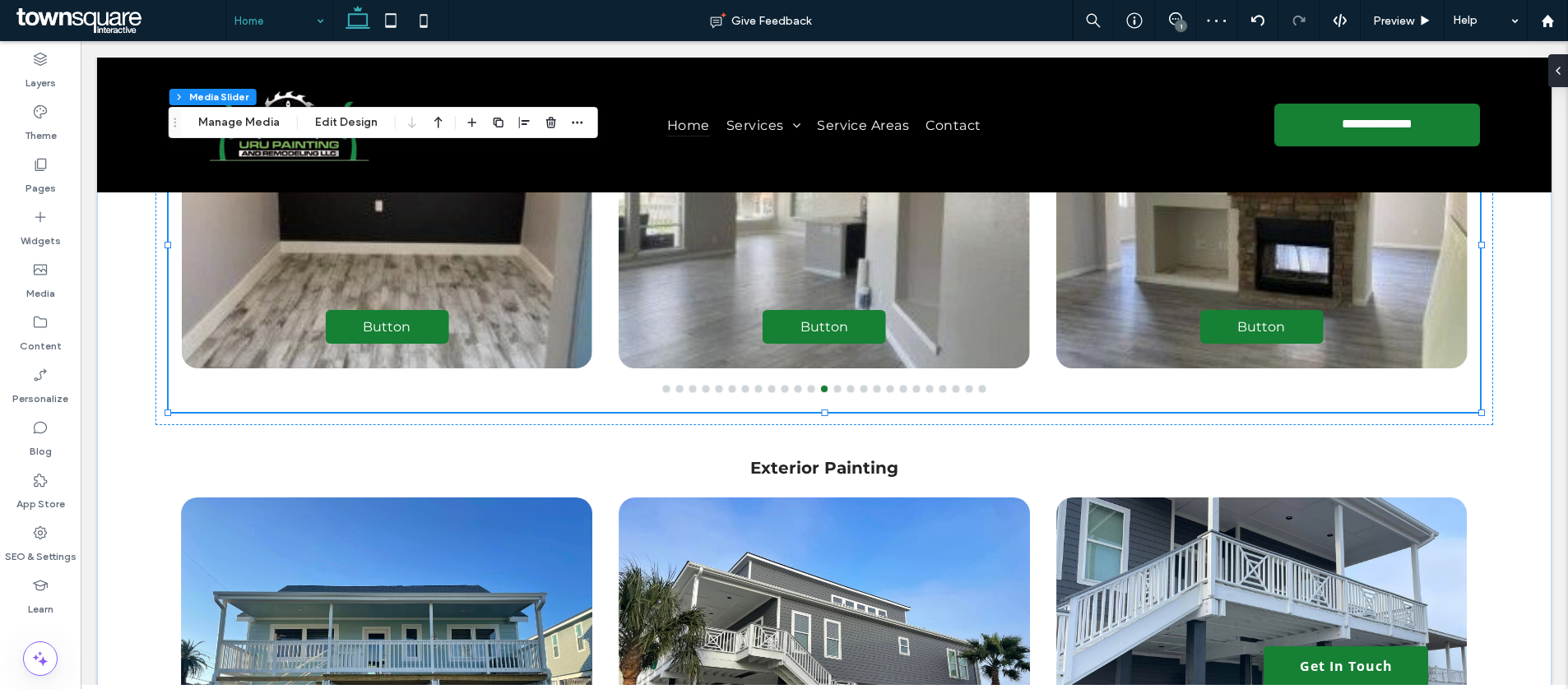 click on "Section Column Media Slider Manage Media Edit Design" at bounding box center [383, 123] 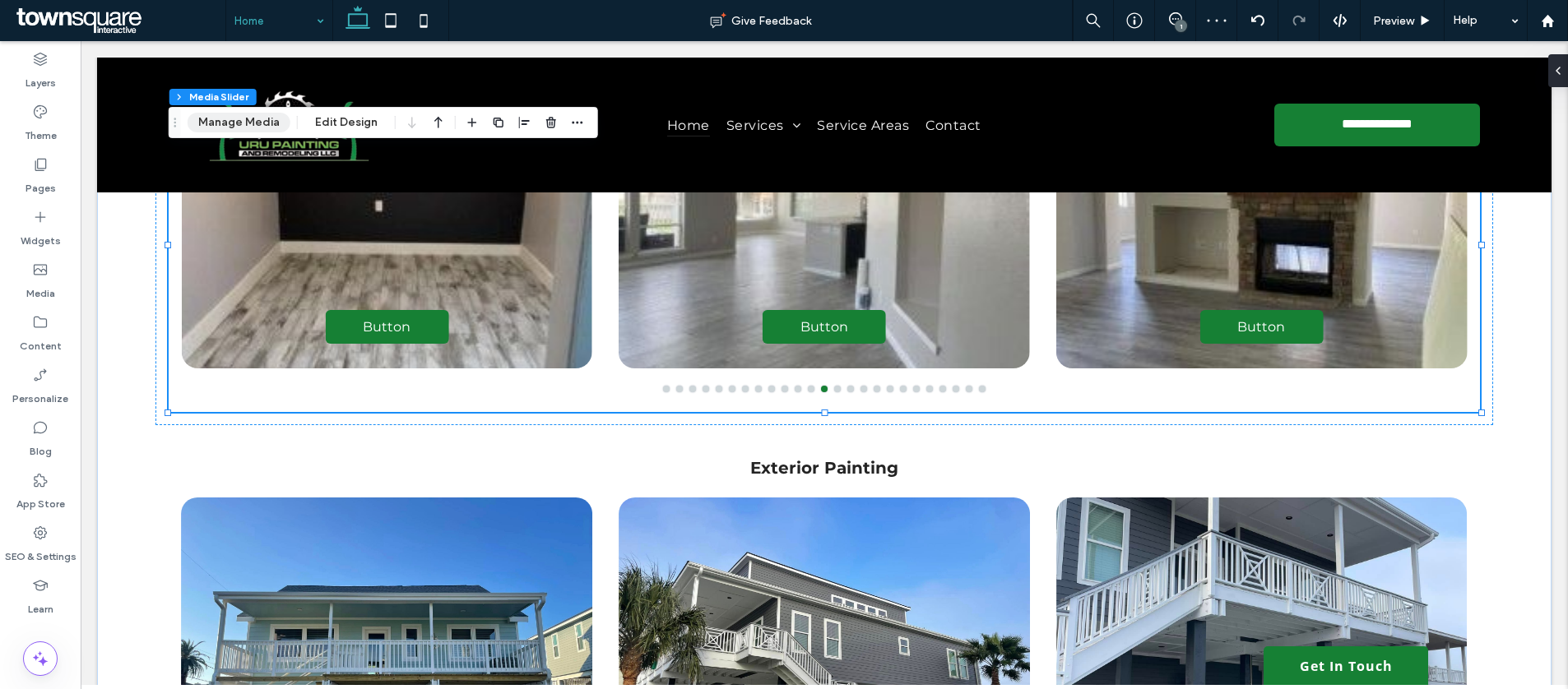 click on "Manage Media" at bounding box center [239, 123] 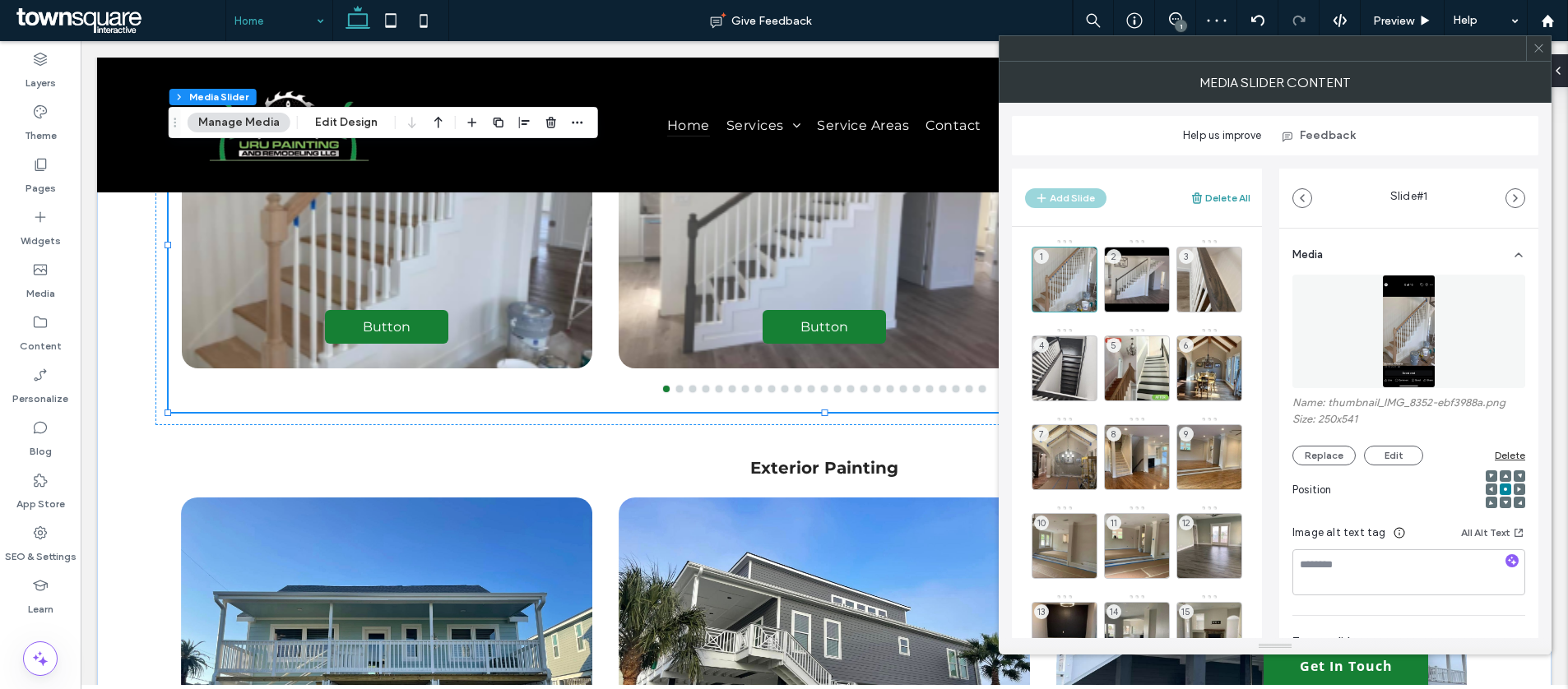 click on "Delete All" at bounding box center [1220, 198] 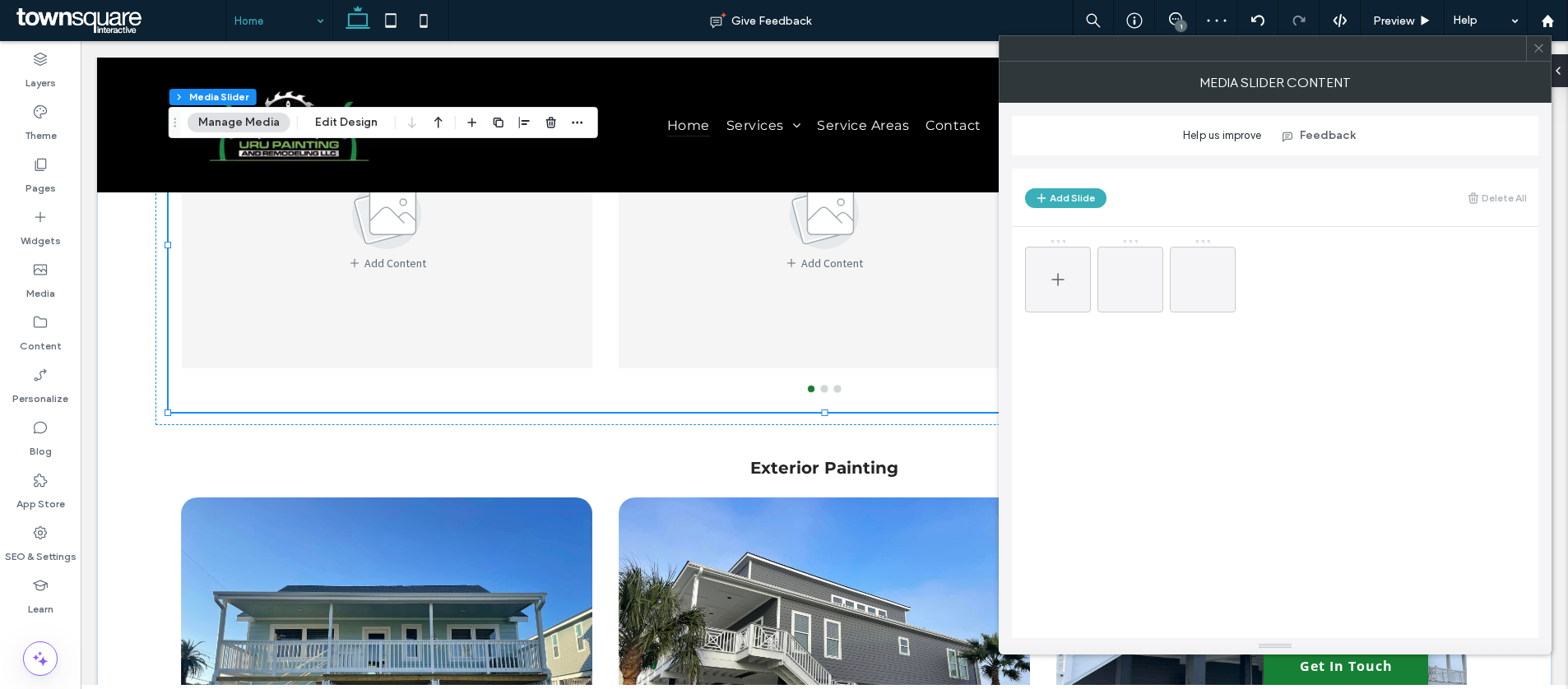 click 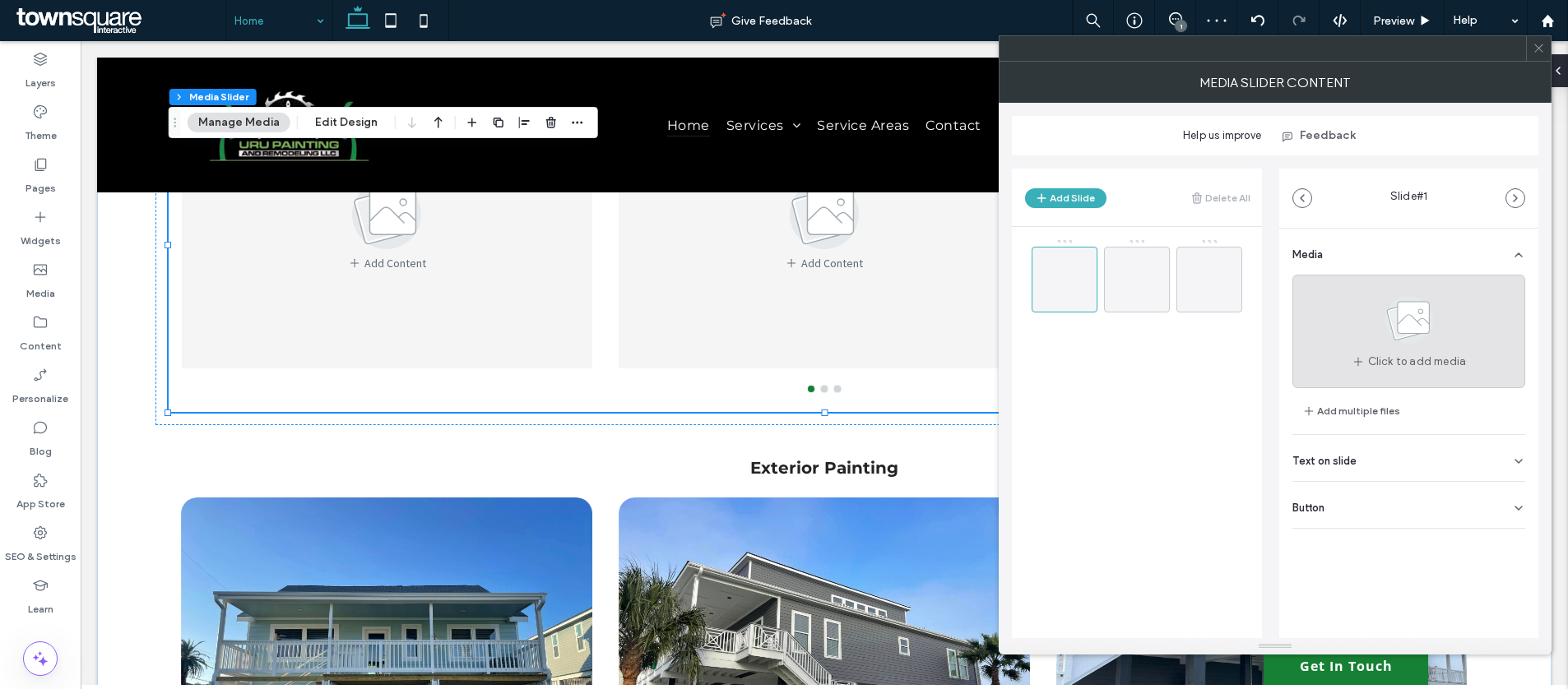 click 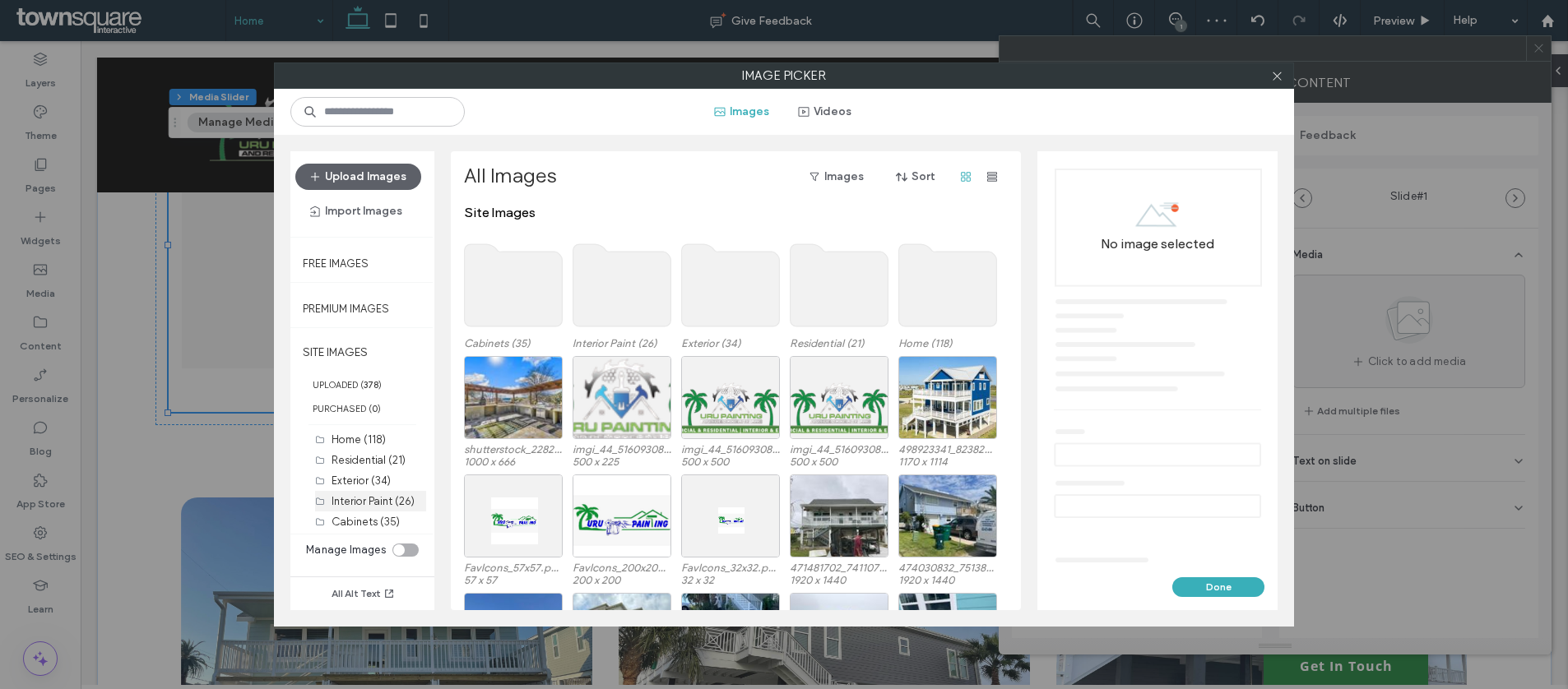 click on "Interior Paint (26)" at bounding box center (373, 501) 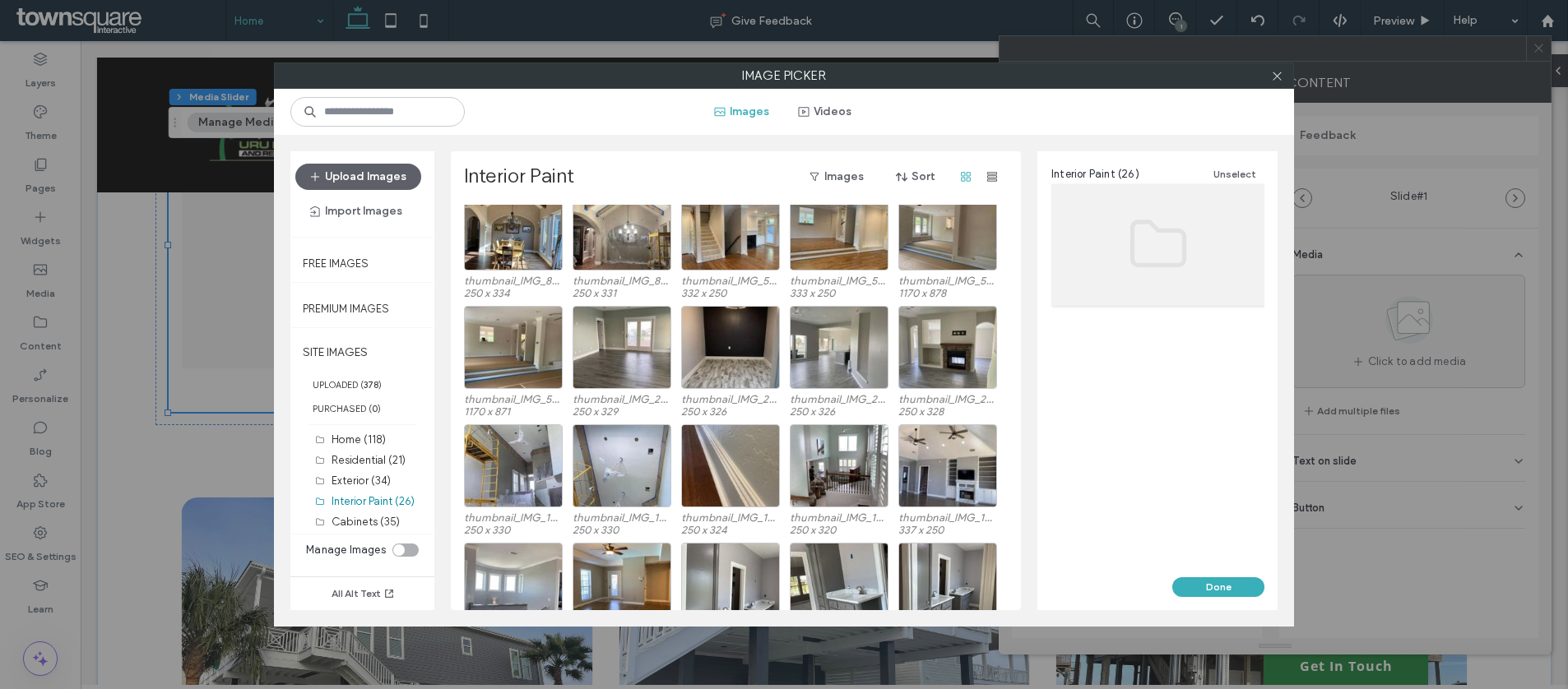 scroll, scrollTop: 62, scrollLeft: 0, axis: vertical 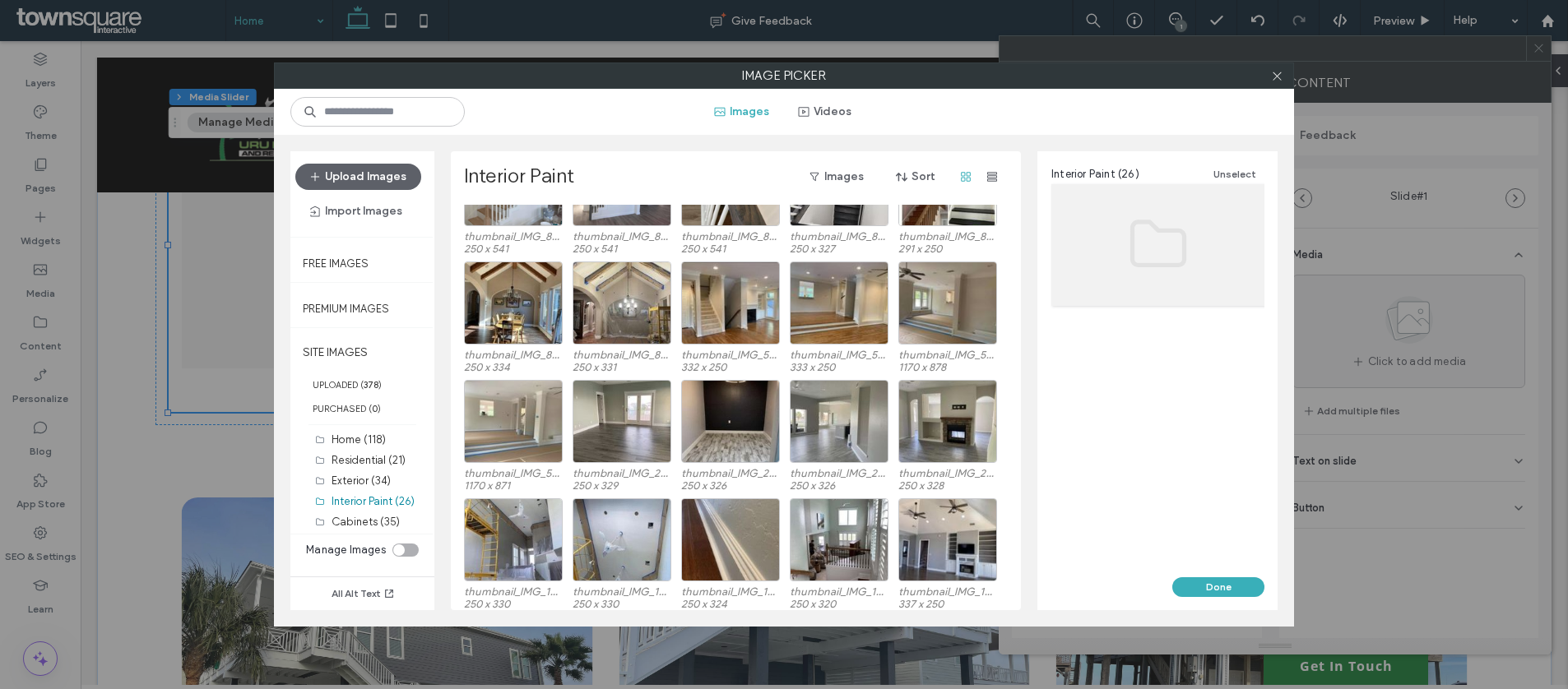 click at bounding box center [513, 421] 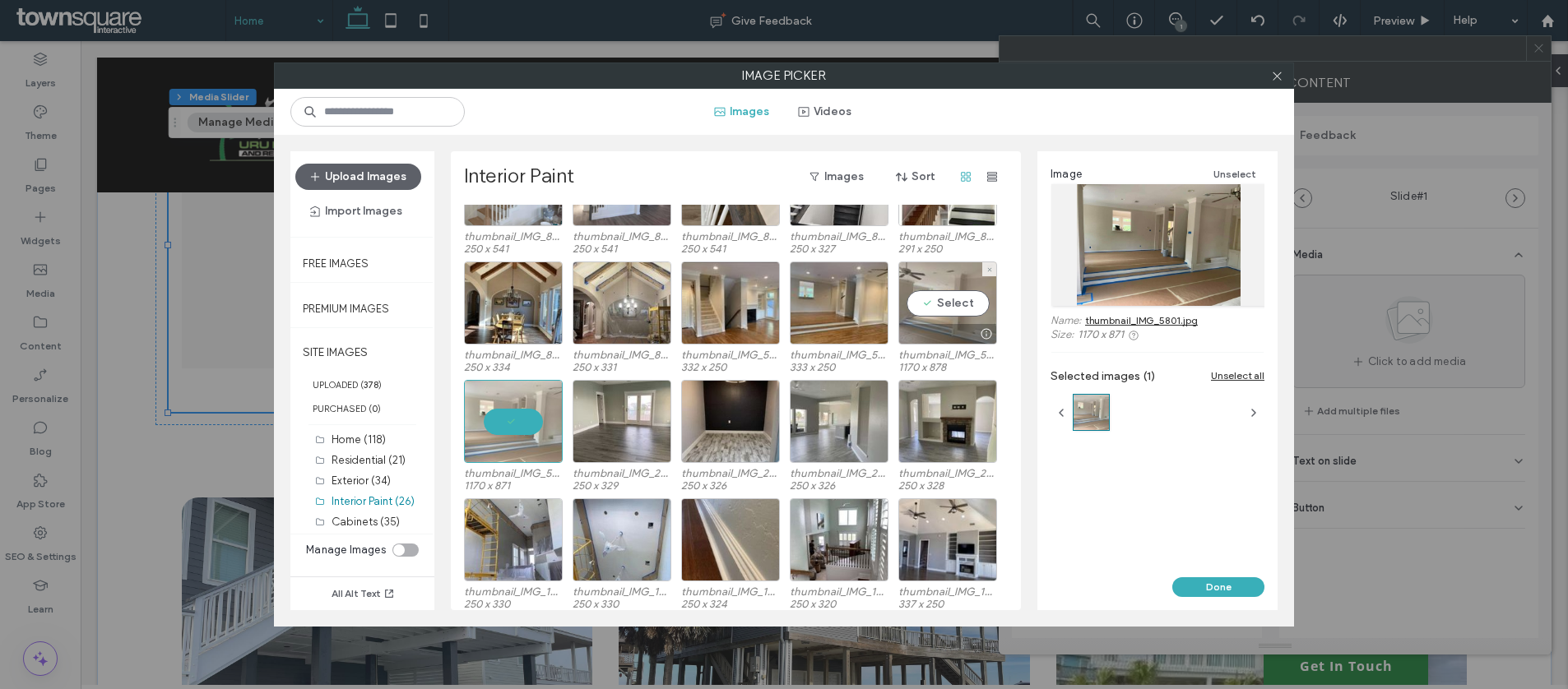click on "Select" at bounding box center (948, 303) 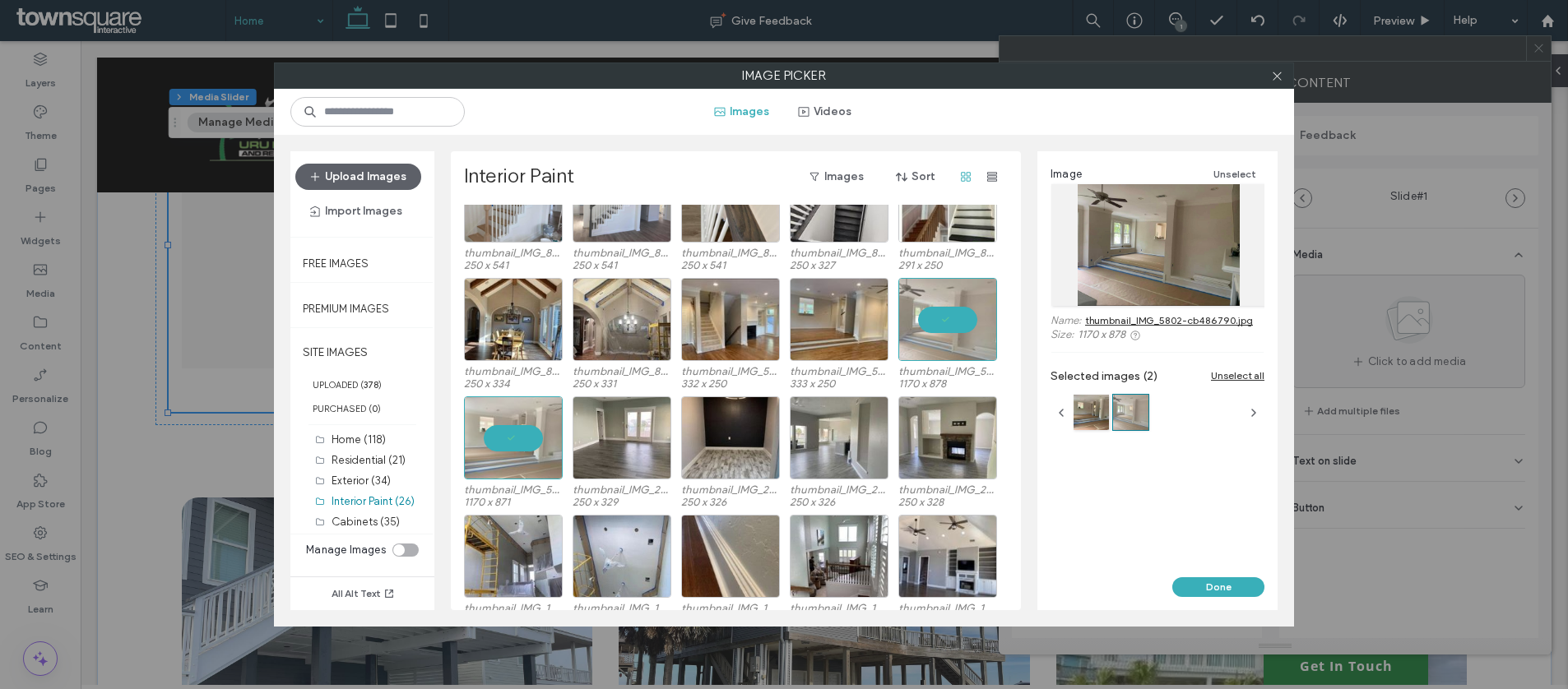 scroll, scrollTop: 0, scrollLeft: 0, axis: both 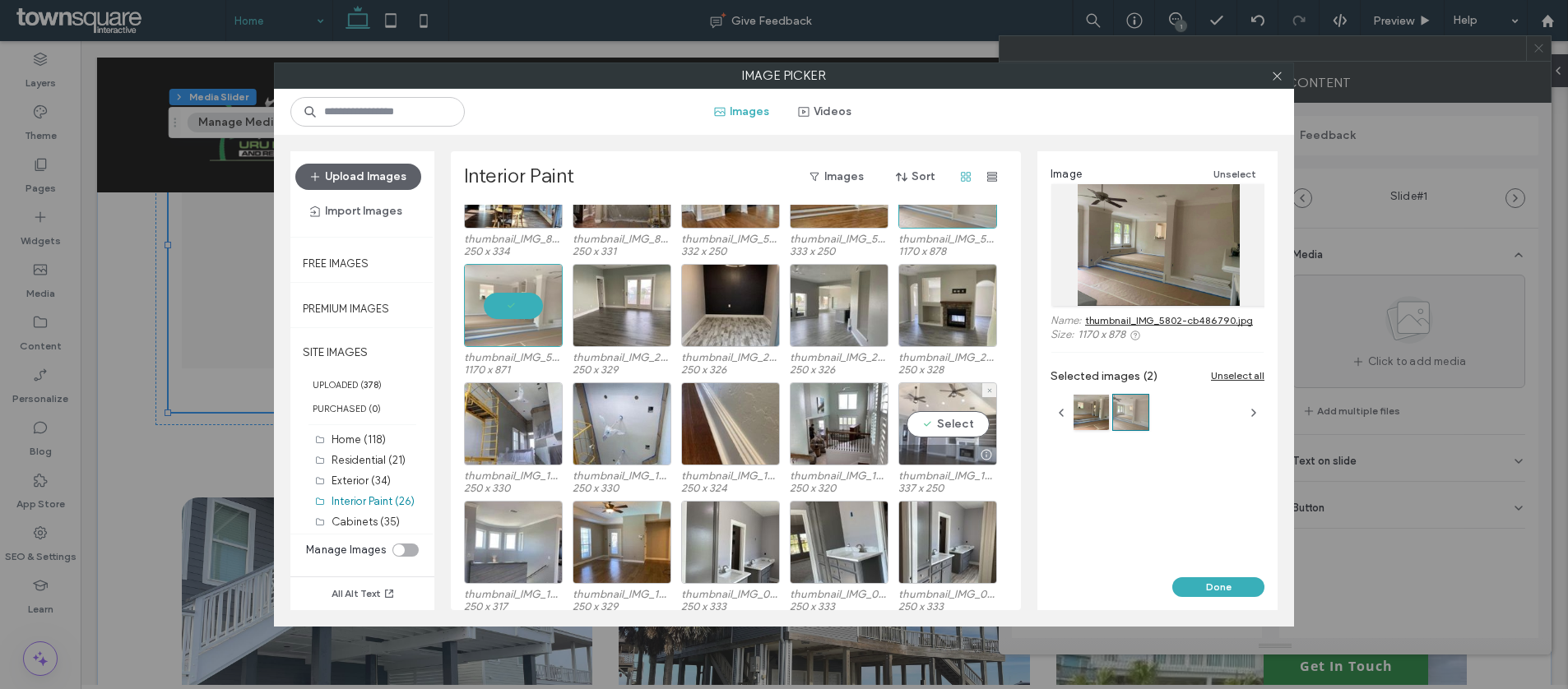 click on "Select" at bounding box center [948, 423] 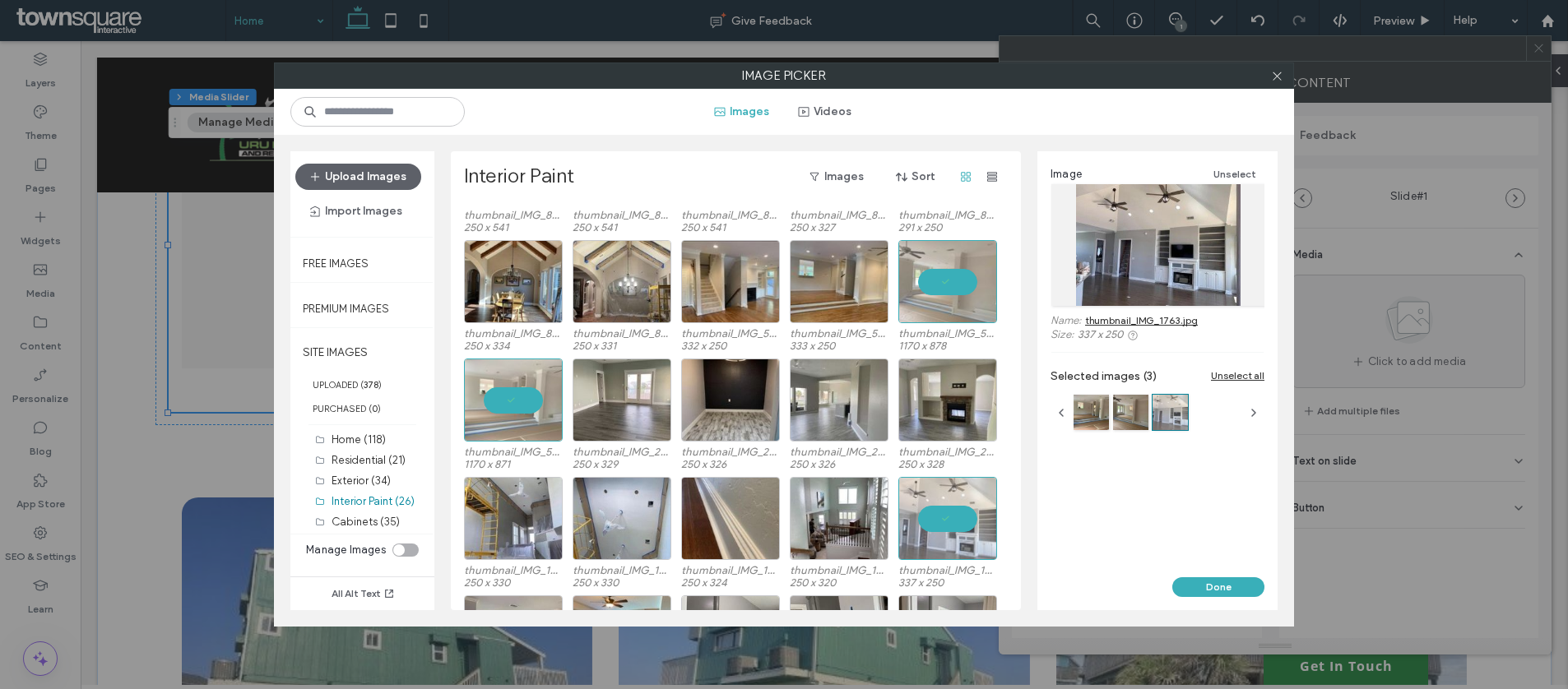 scroll, scrollTop: 287, scrollLeft: 0, axis: vertical 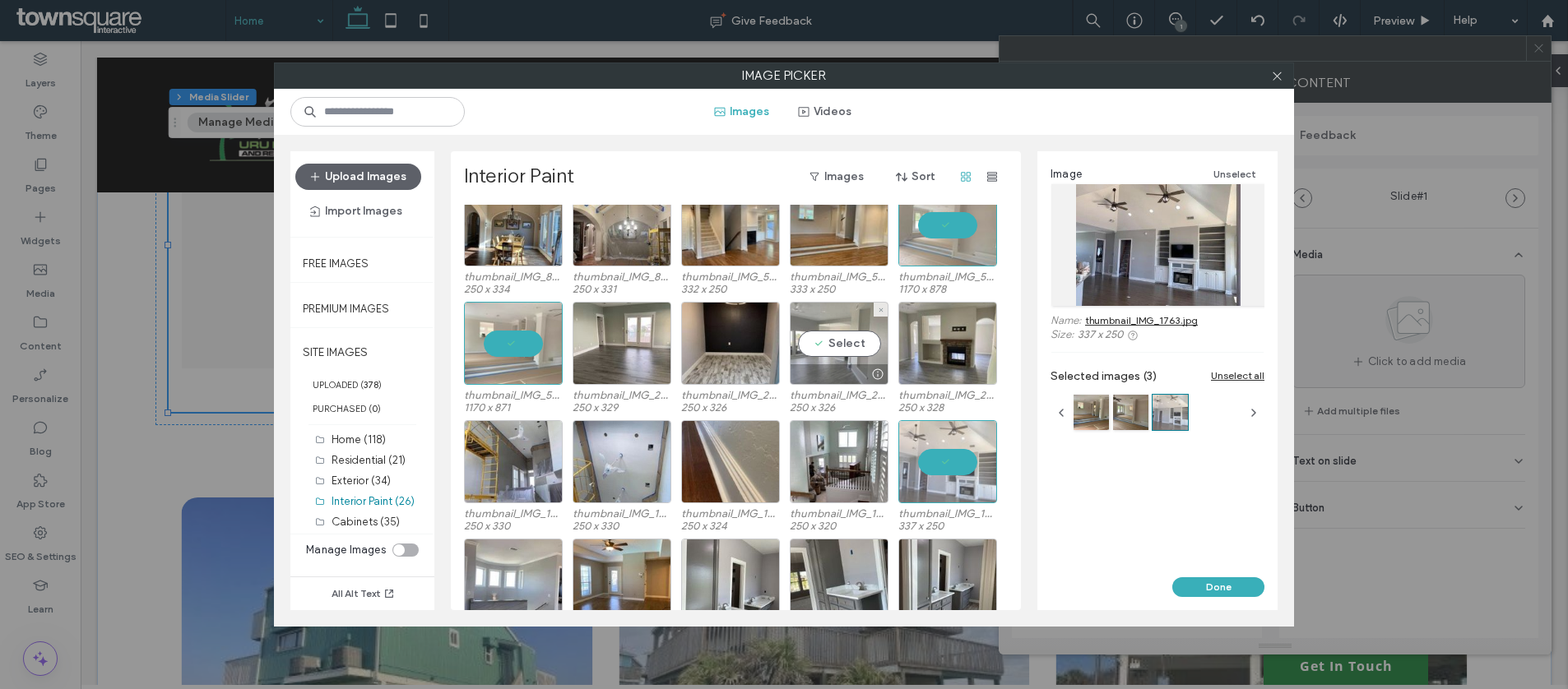 click on "Select" at bounding box center [839, 343] 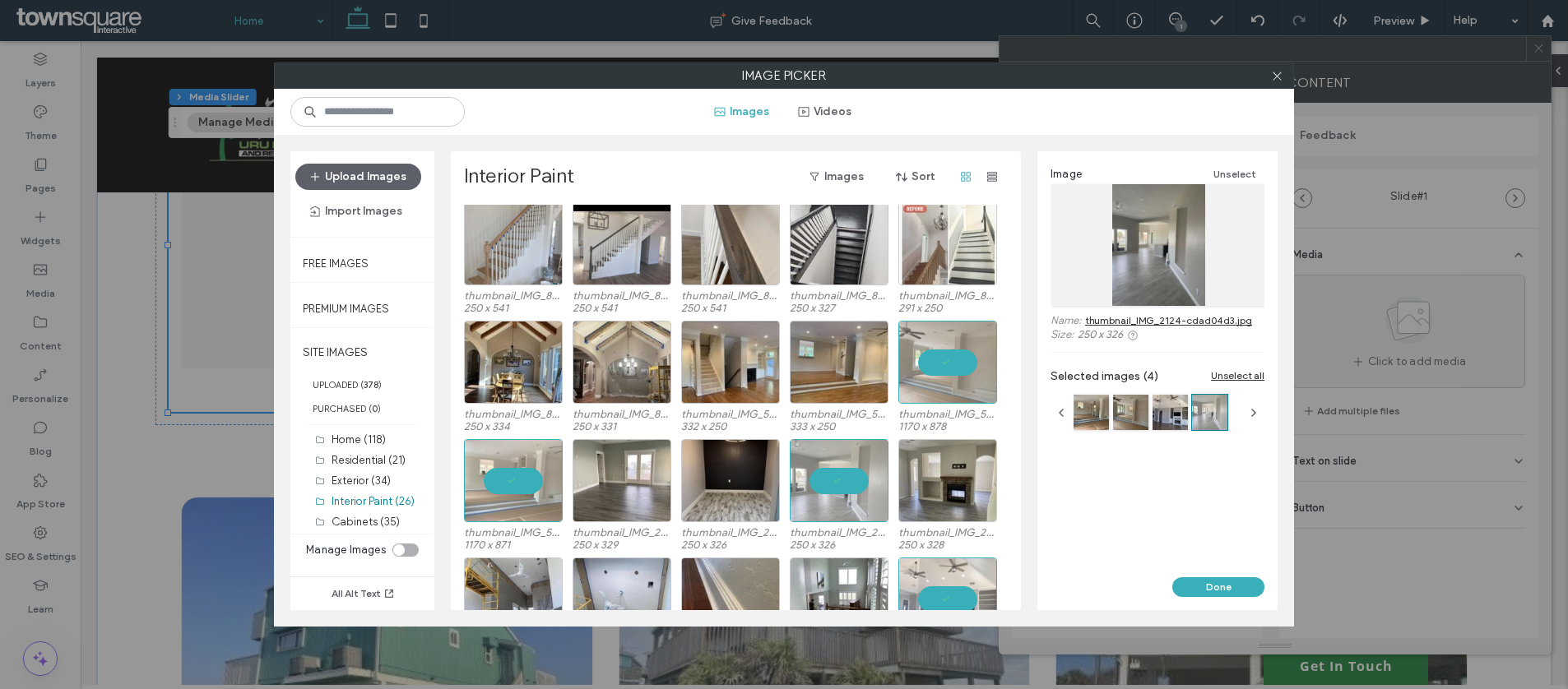 scroll, scrollTop: 0, scrollLeft: 0, axis: both 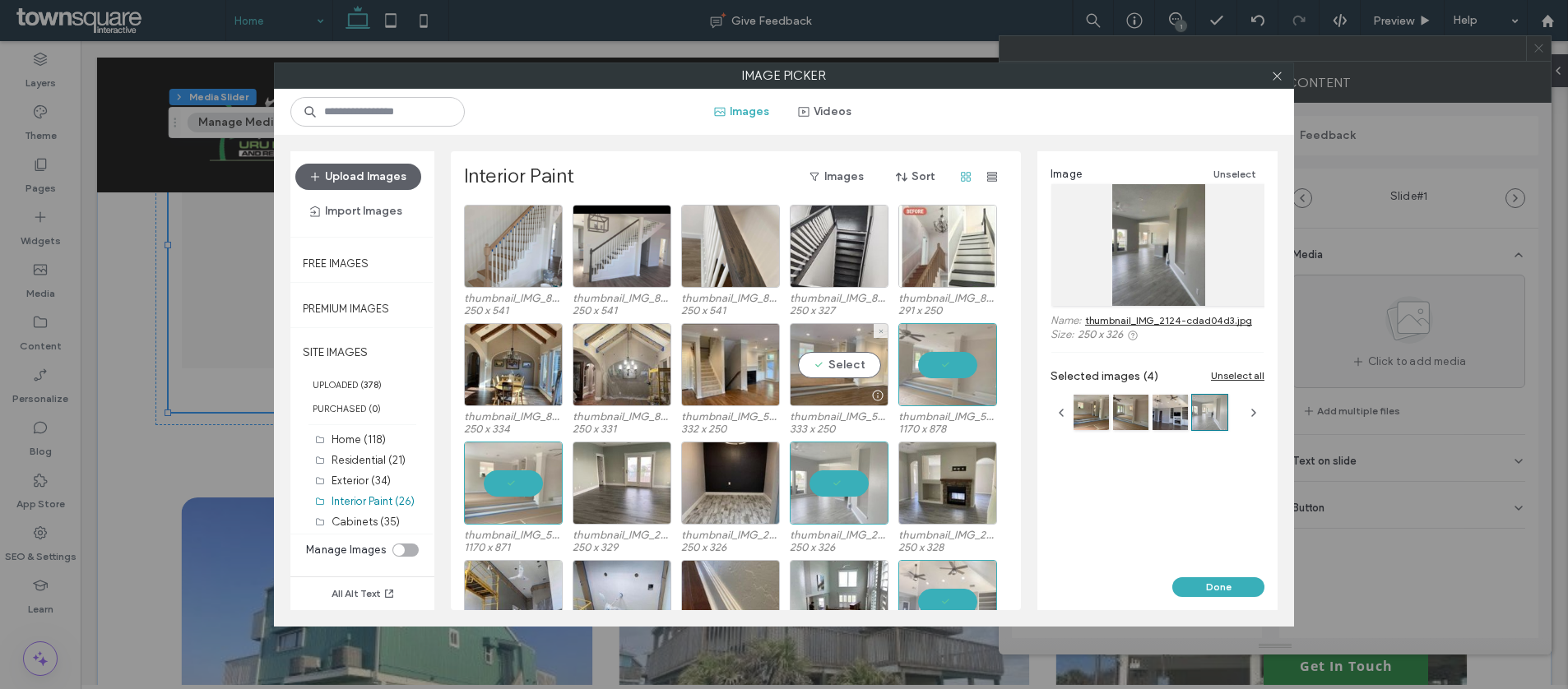 click on "Select" at bounding box center [839, 364] 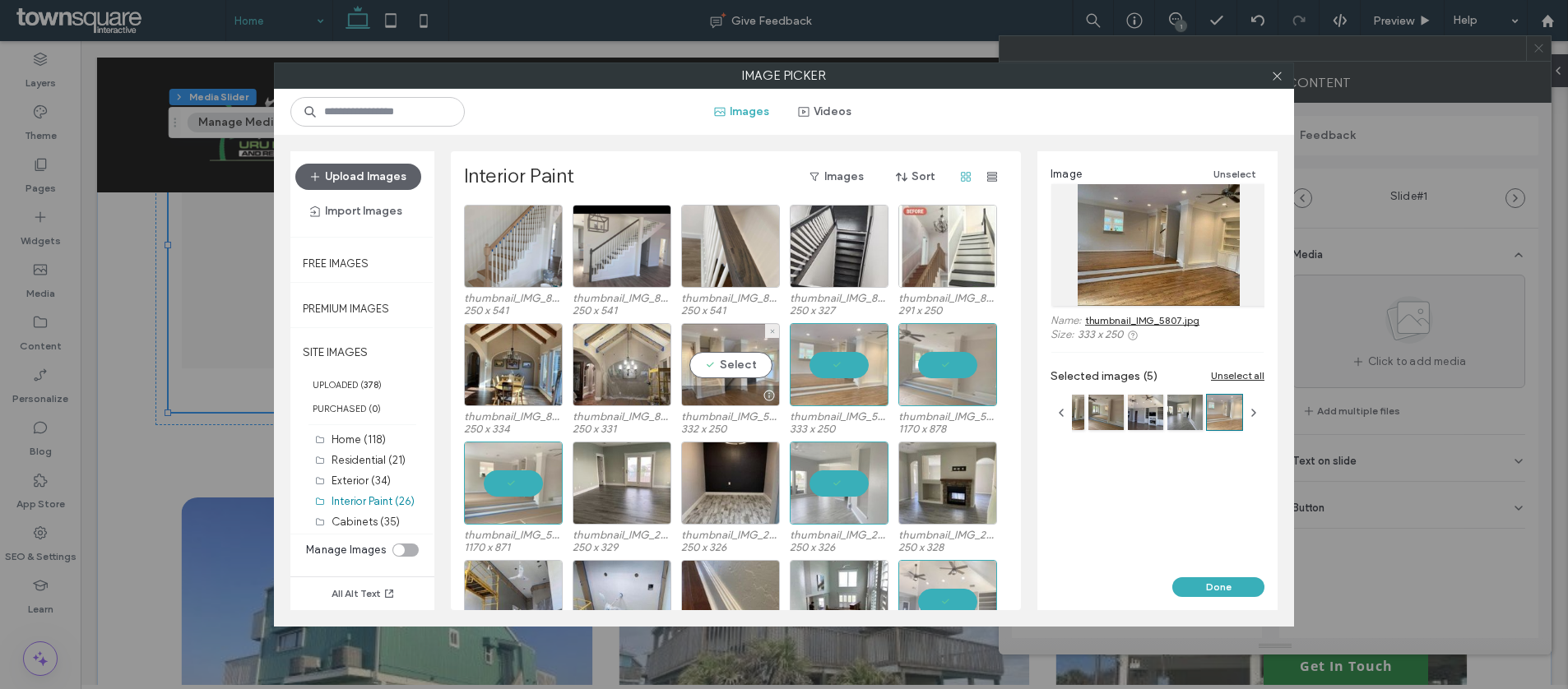 click on "Select" at bounding box center [731, 364] 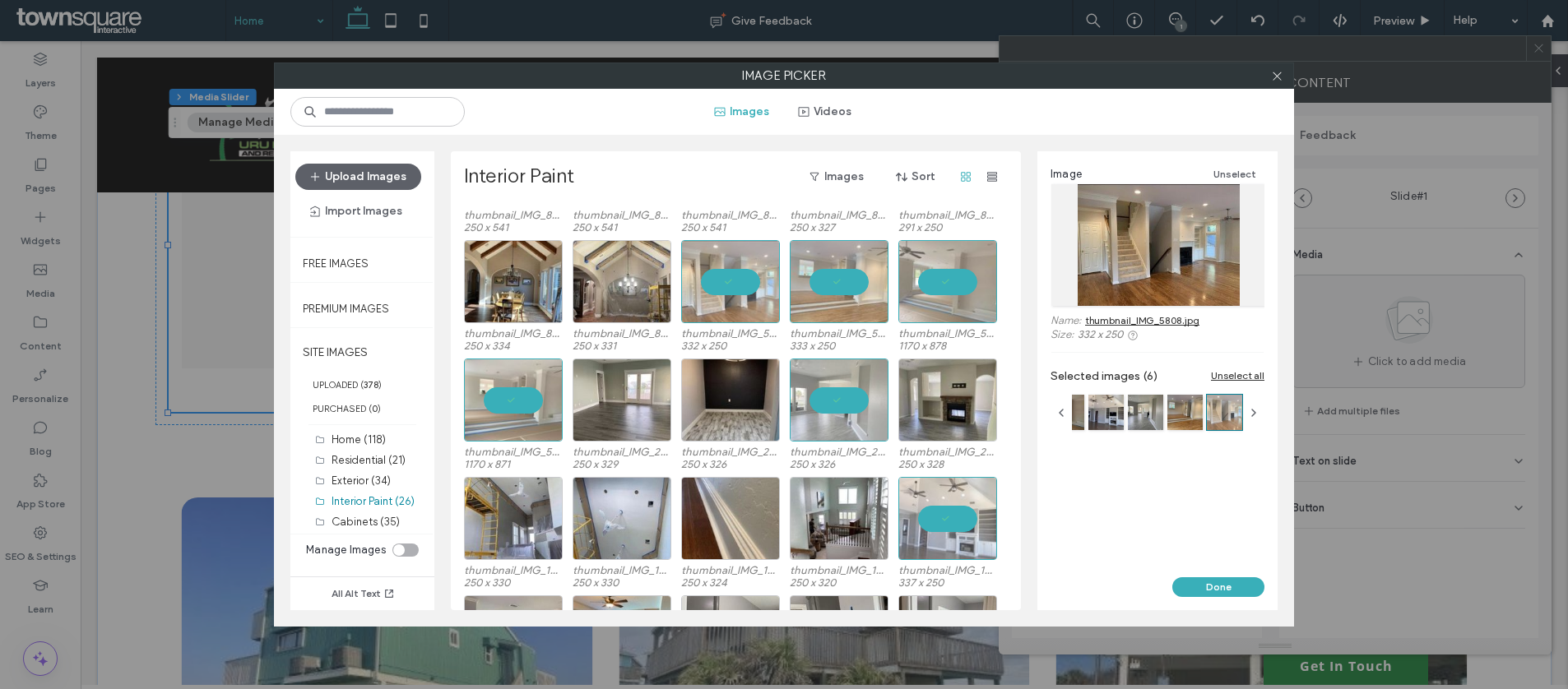 scroll, scrollTop: 100, scrollLeft: 0, axis: vertical 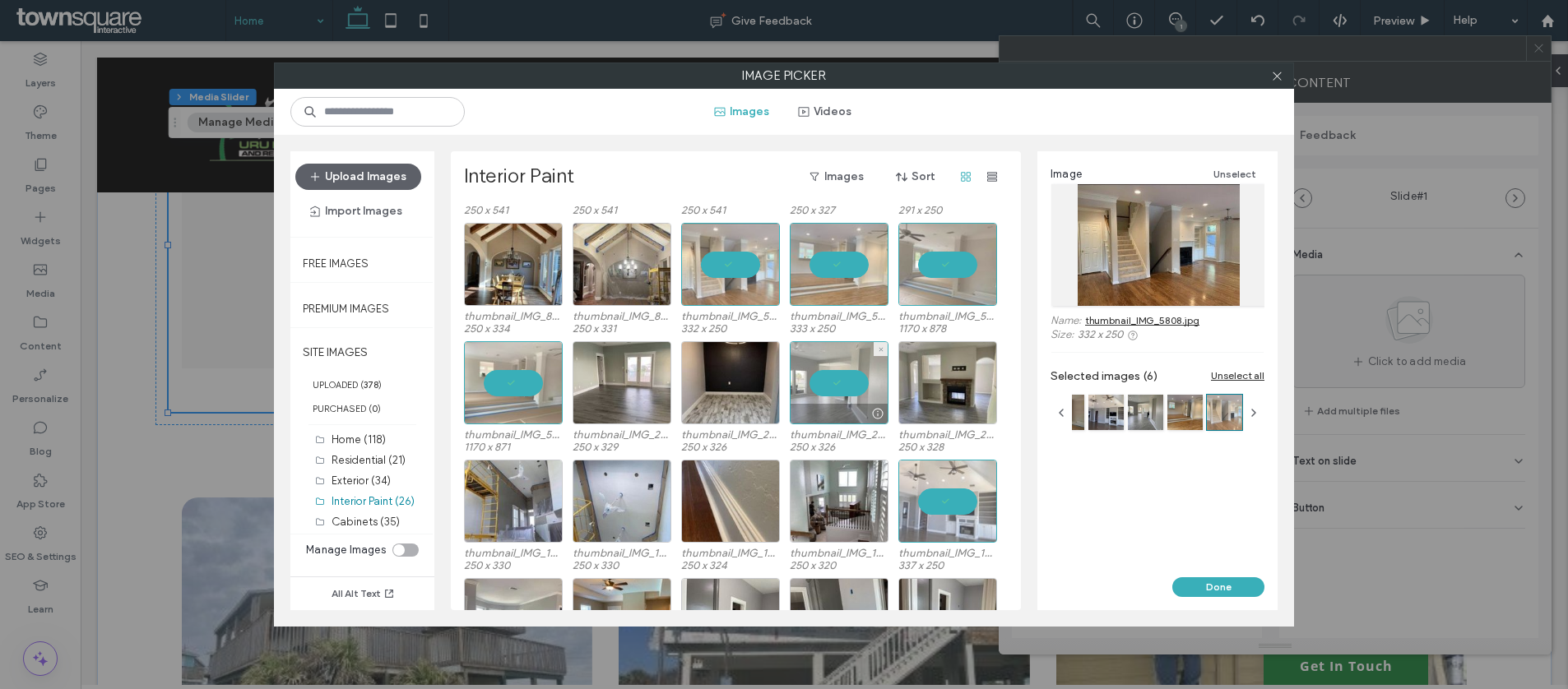 click at bounding box center (839, 382) 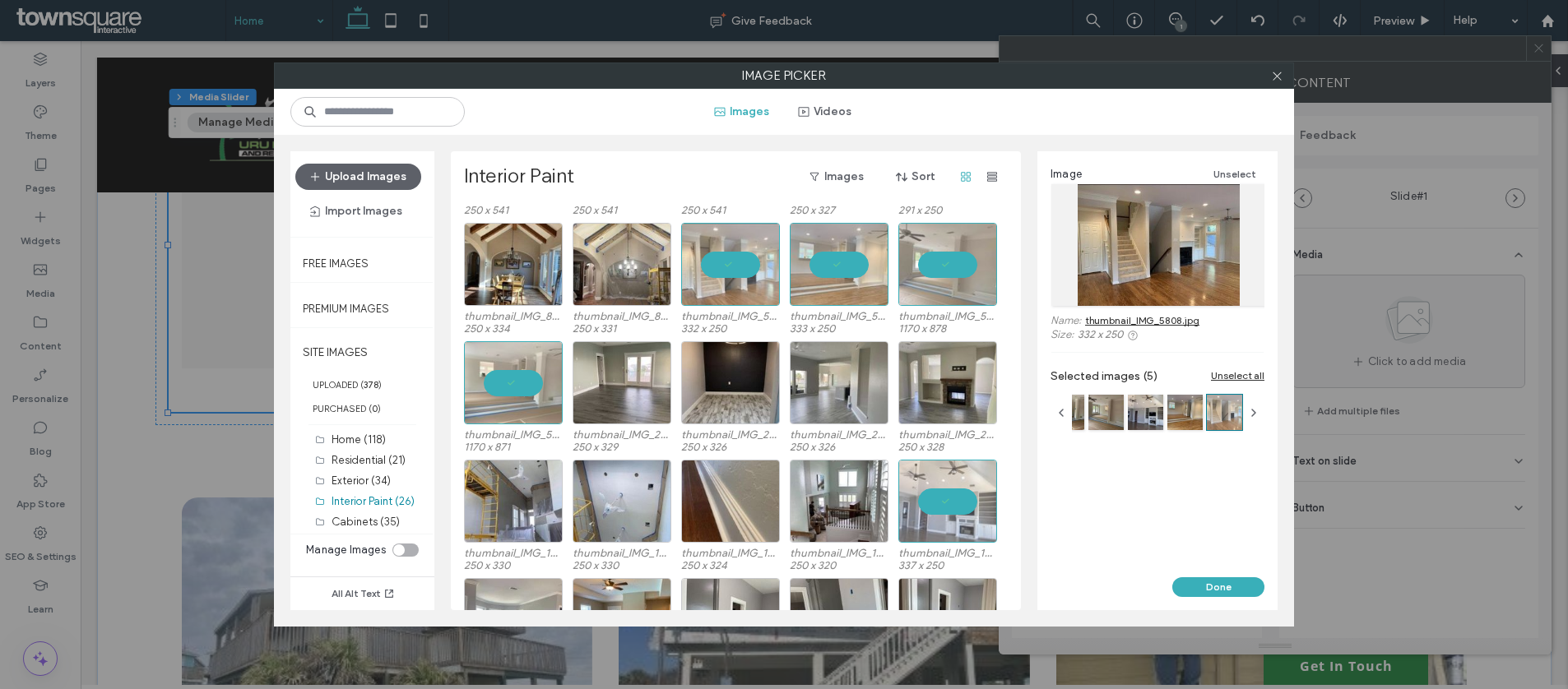 click on "Done" at bounding box center (1157, 594) 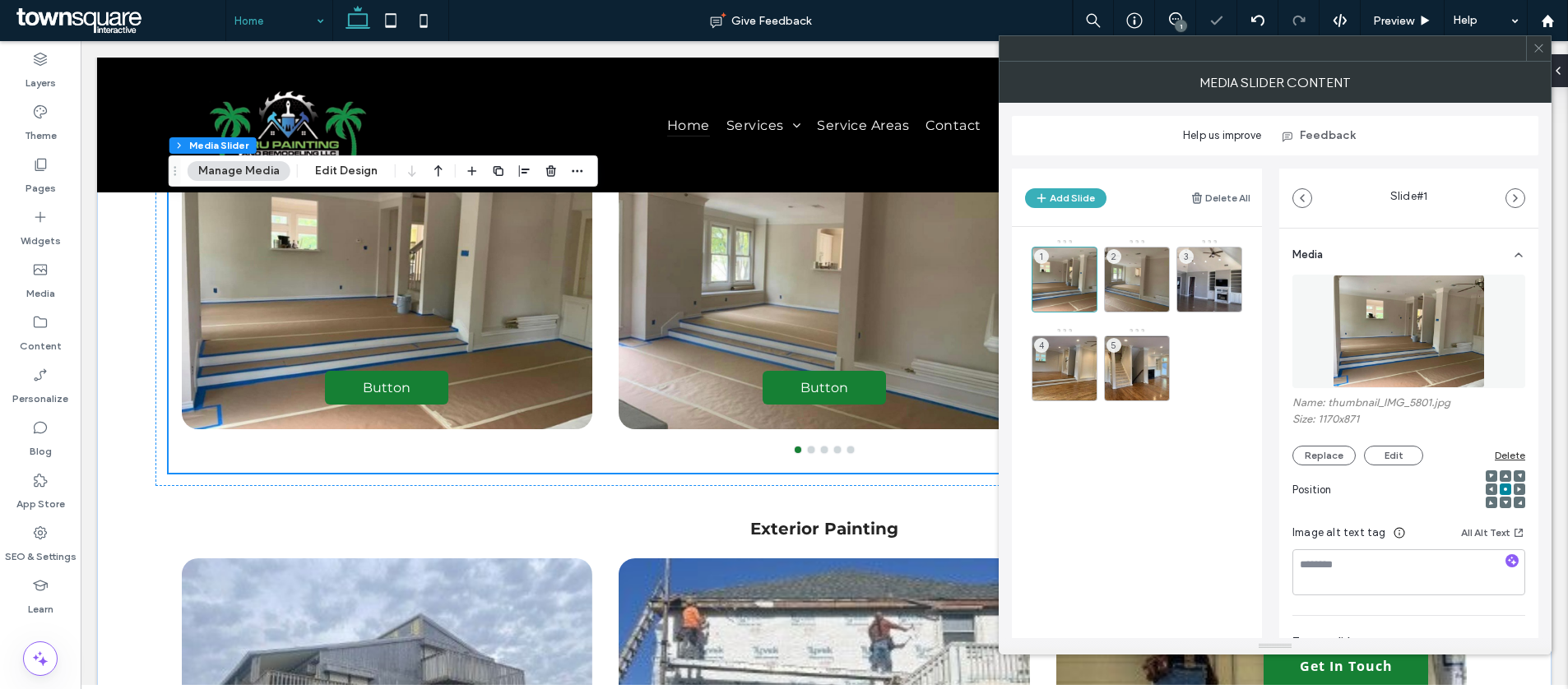 scroll, scrollTop: 3353, scrollLeft: 0, axis: vertical 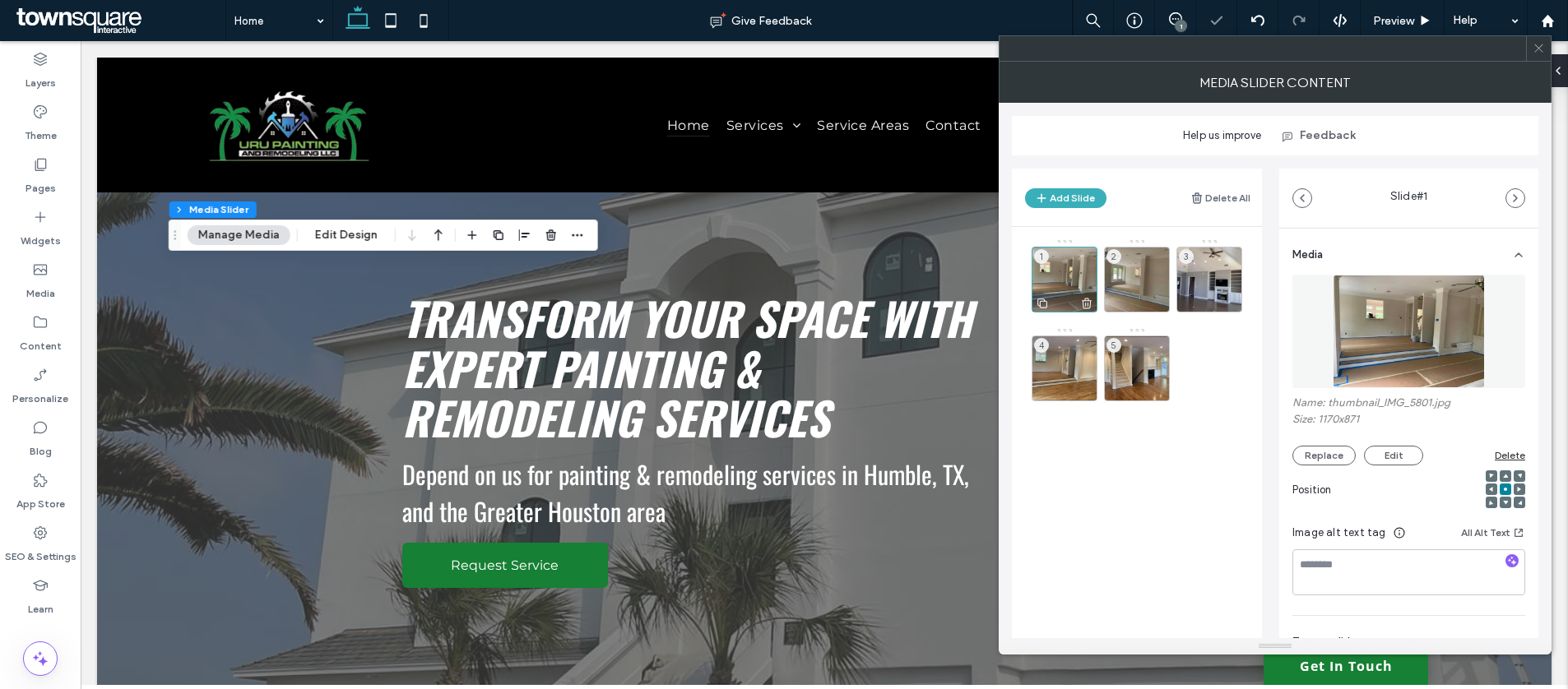click on "1" at bounding box center (1065, 280) 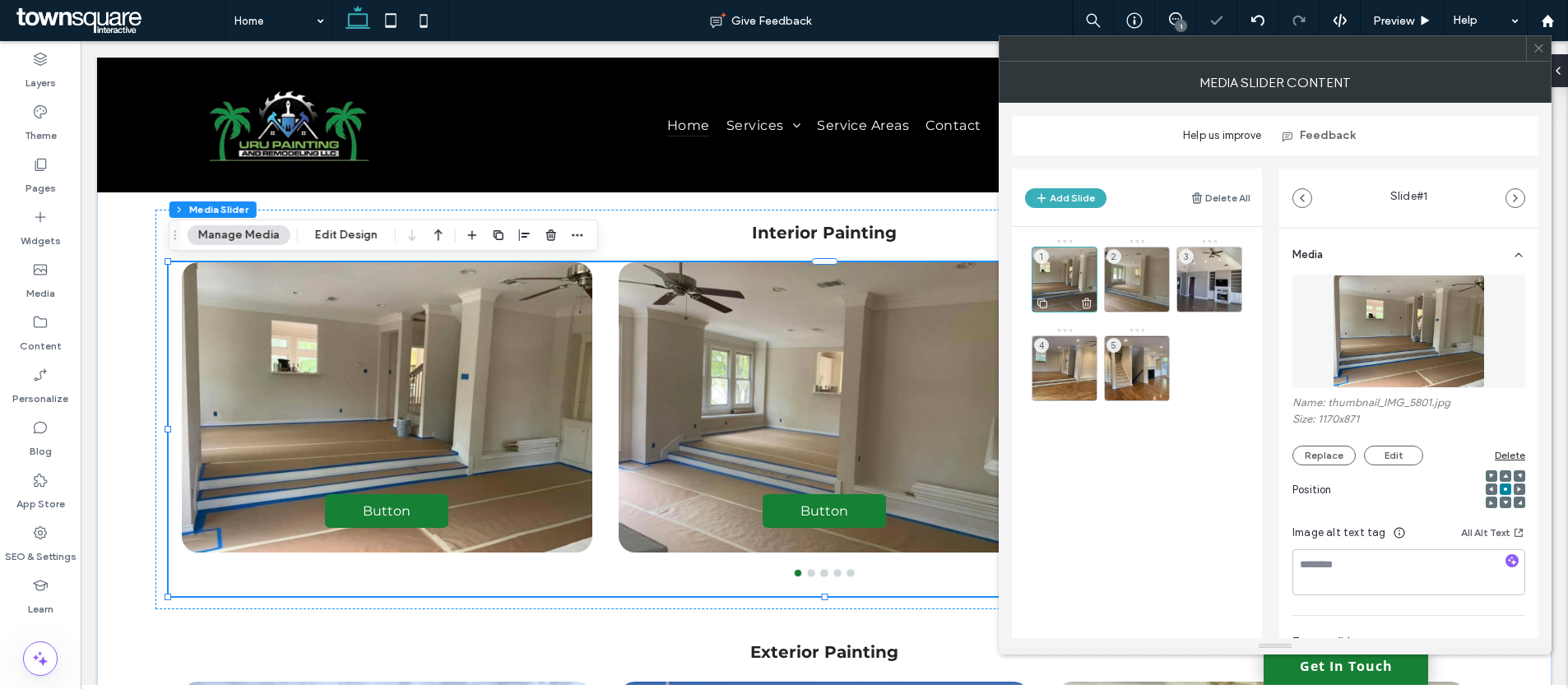 scroll, scrollTop: 0, scrollLeft: 0, axis: both 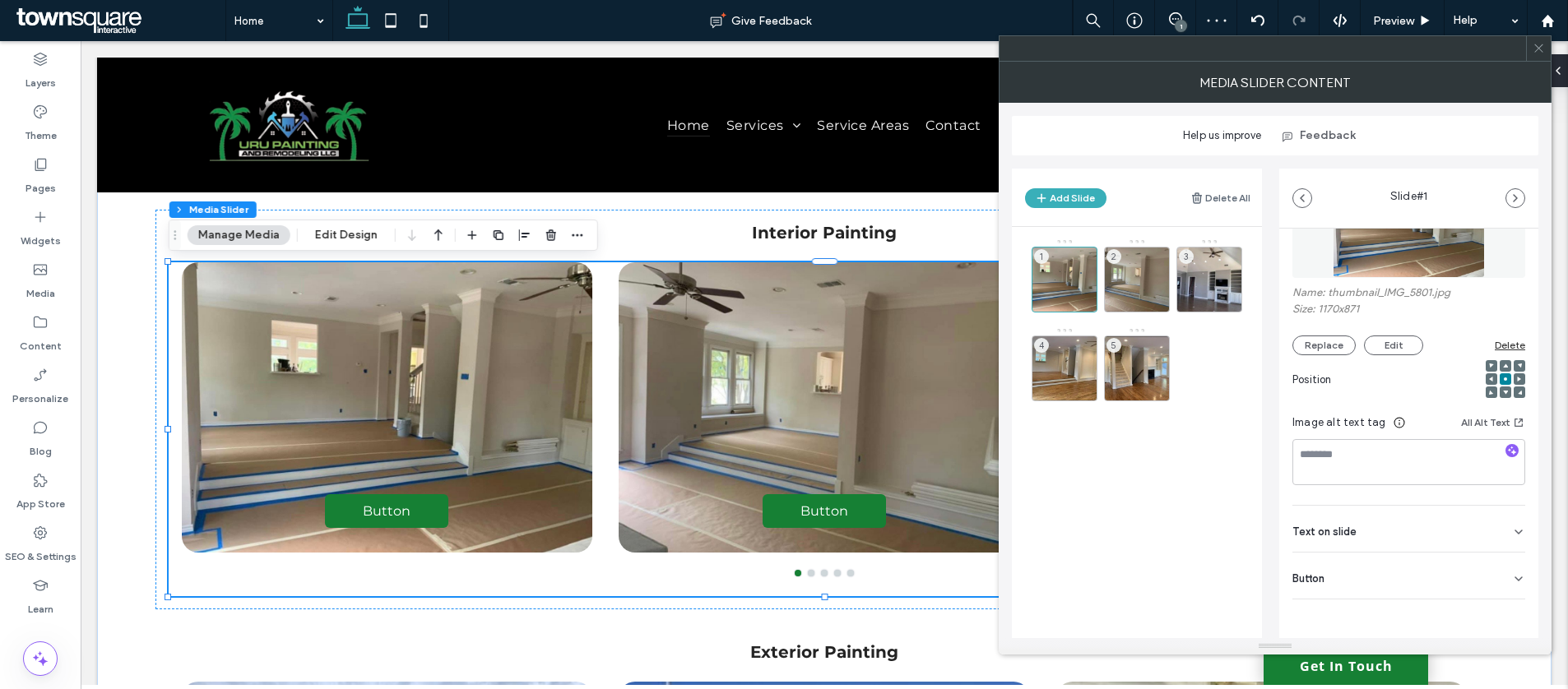 click on "Button" at bounding box center (1408, 576) 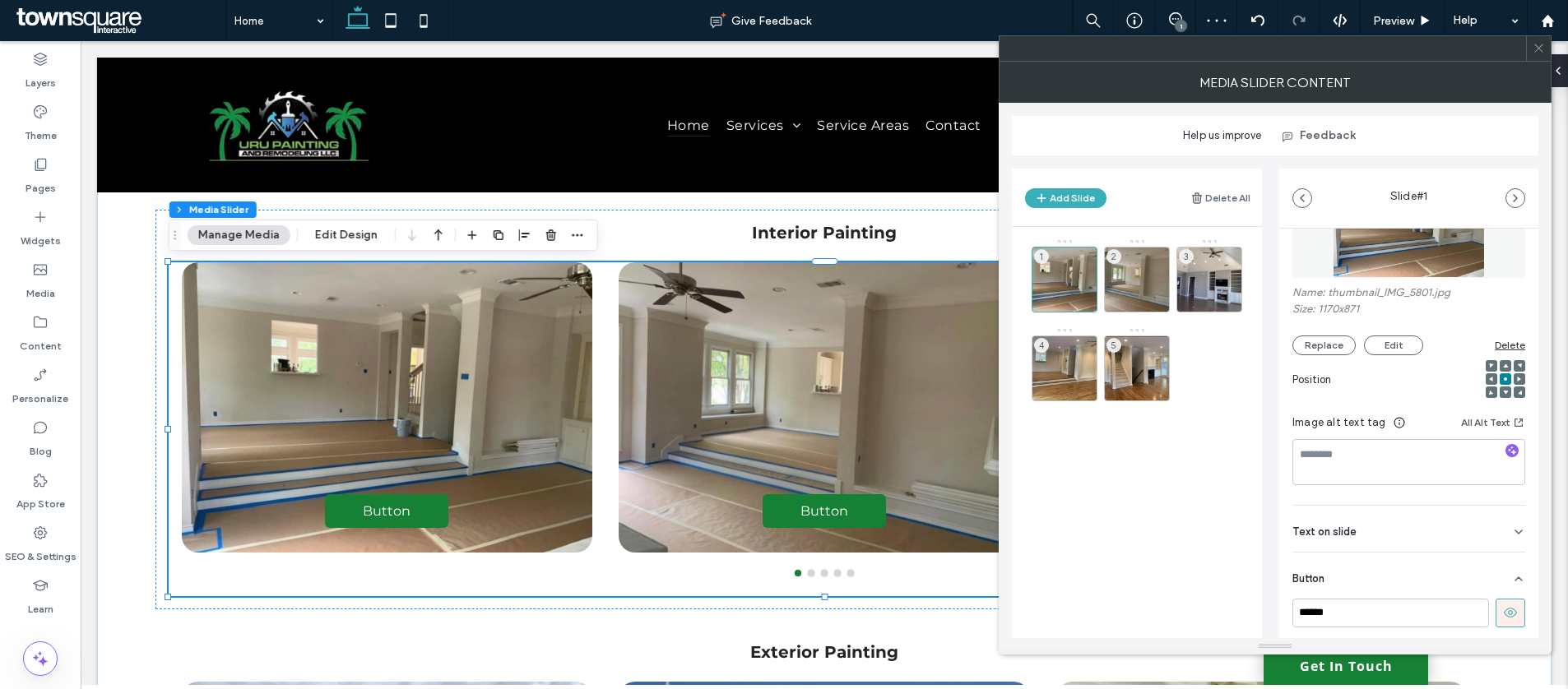 scroll, scrollTop: 110, scrollLeft: 0, axis: vertical 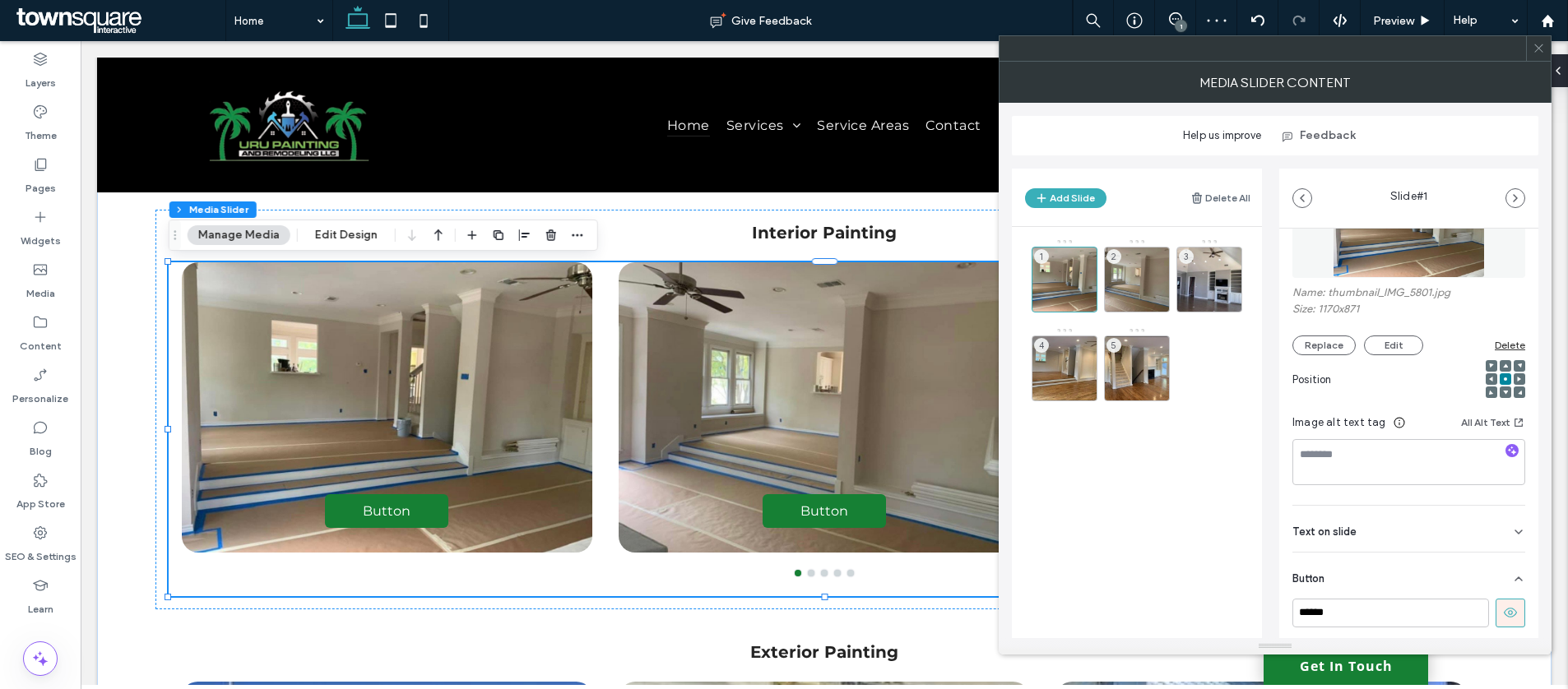 click at bounding box center [1510, 613] 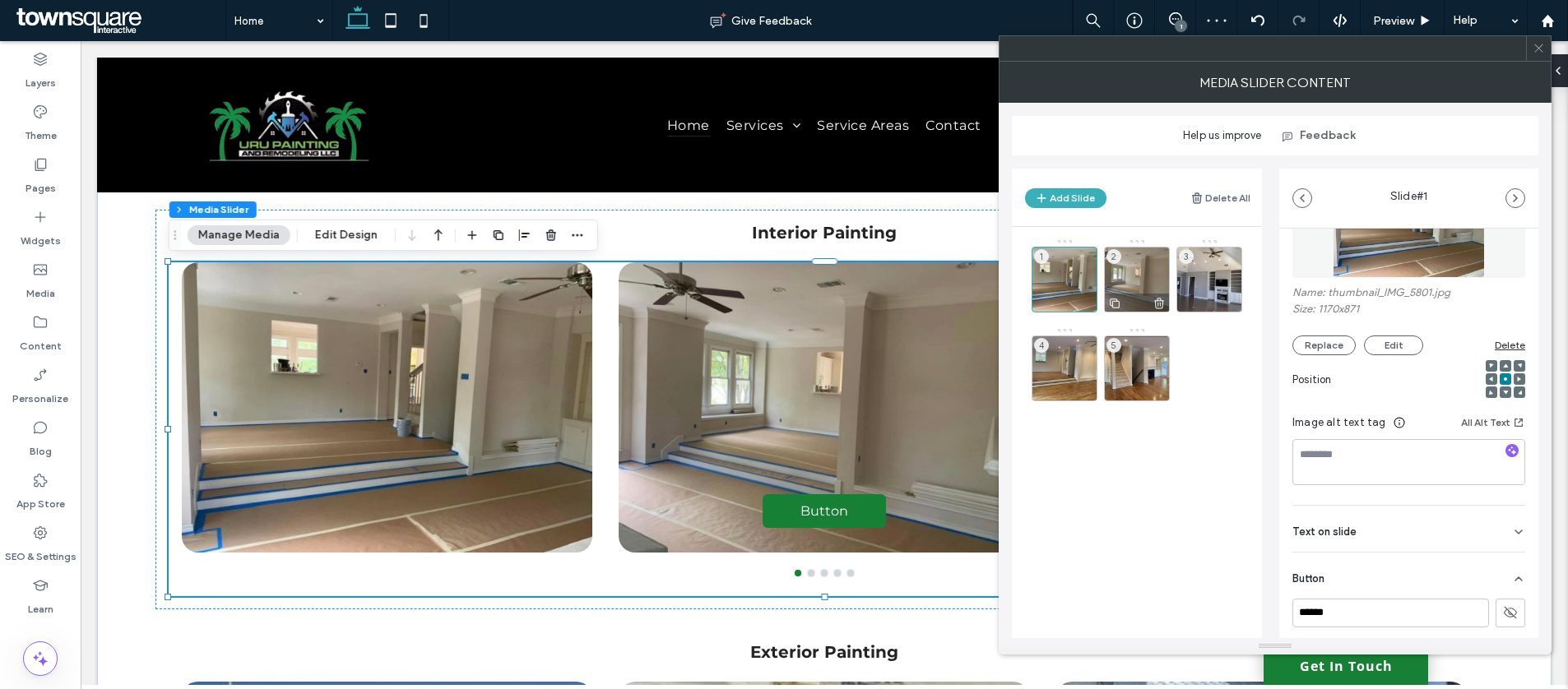 click on "2" at bounding box center [1137, 280] 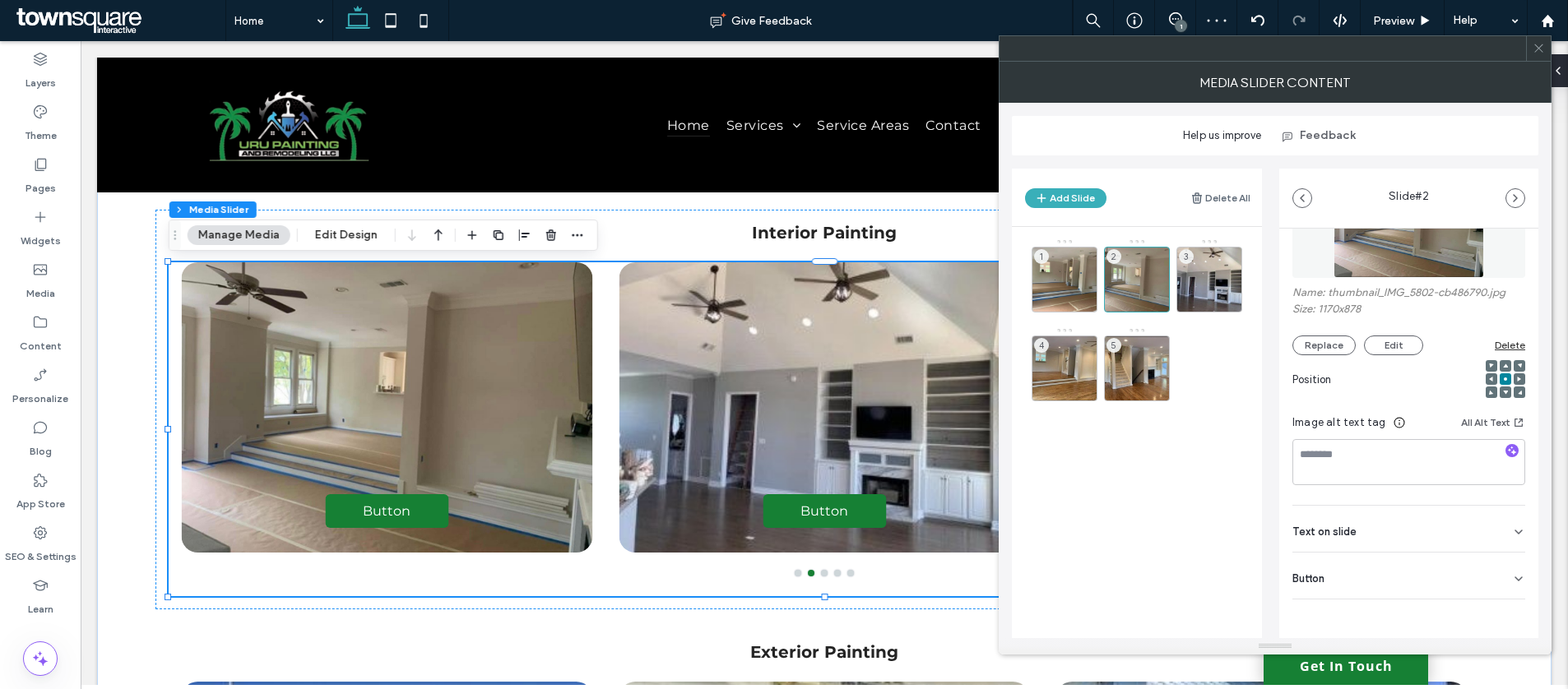 click on "Button" at bounding box center [1408, 576] 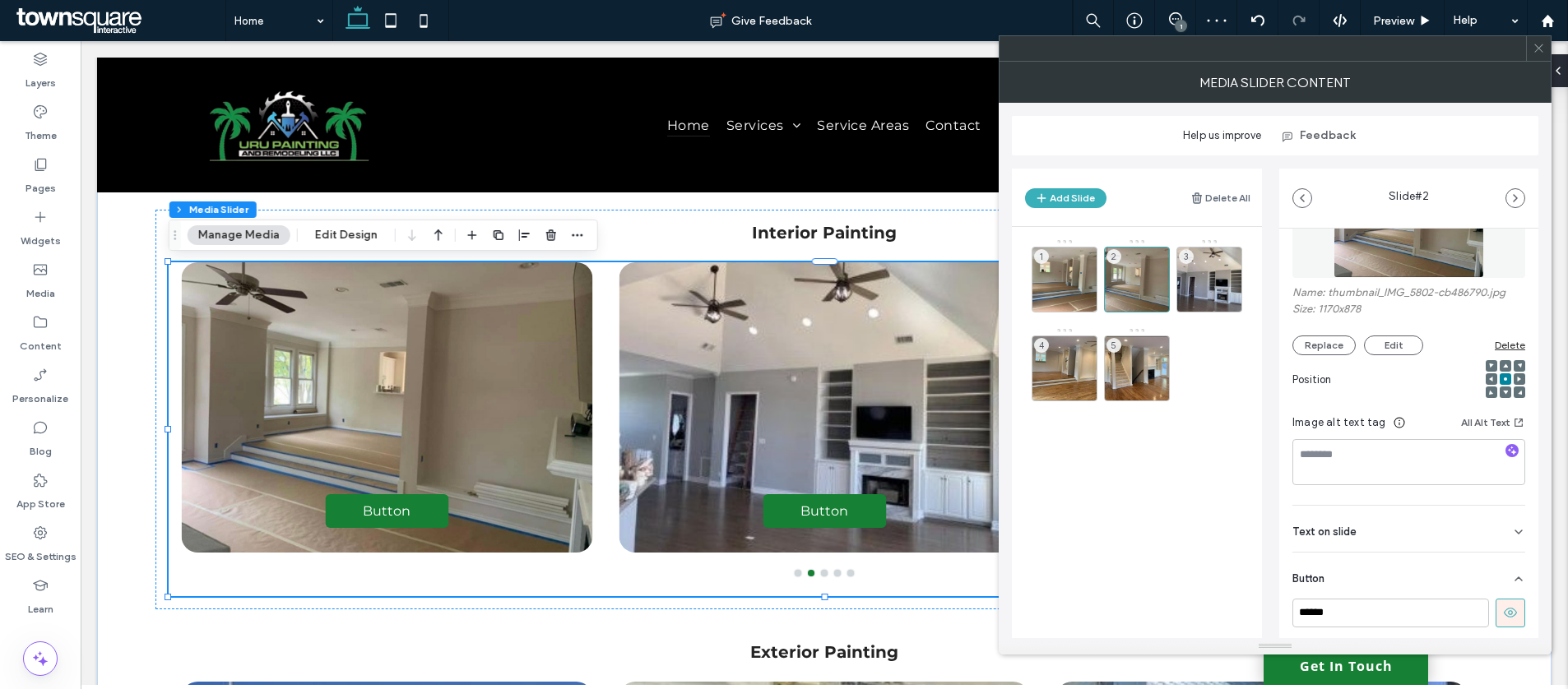 click 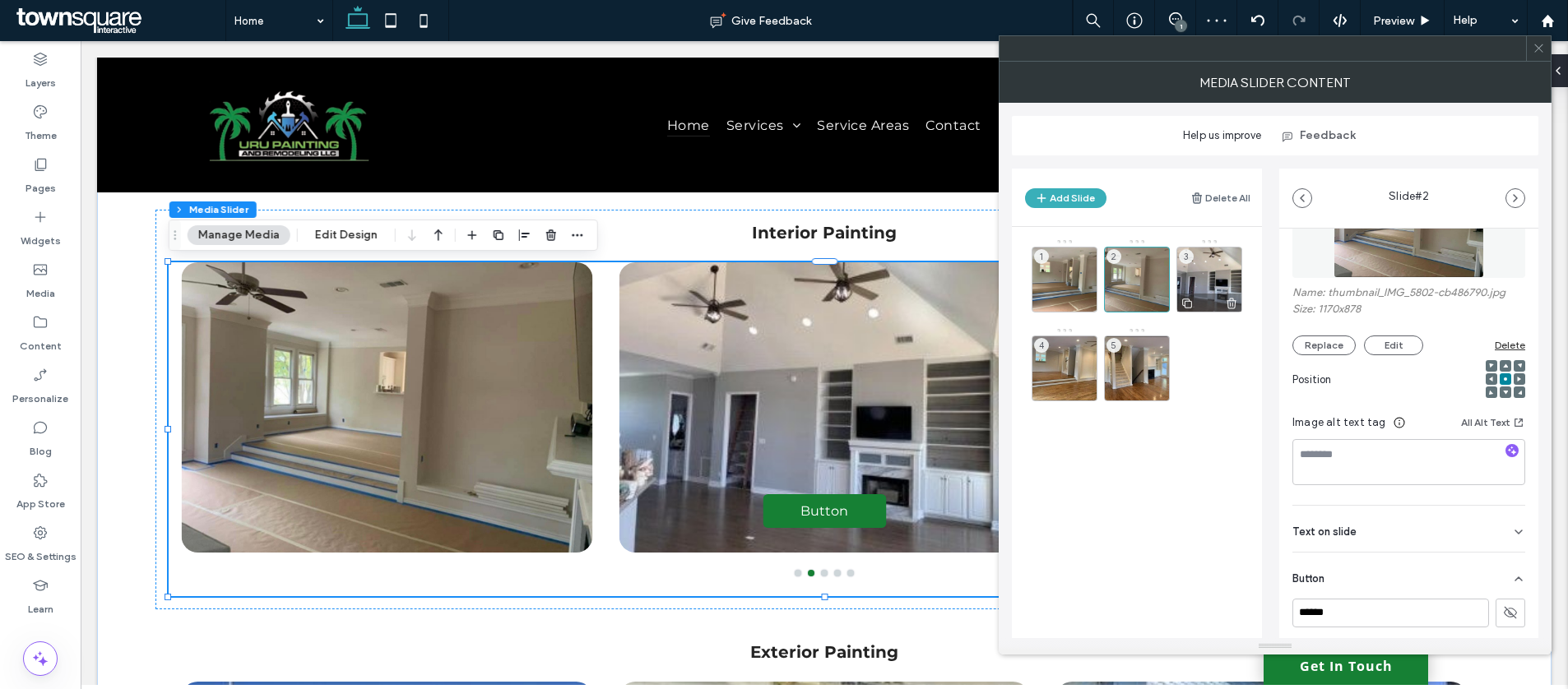 click on "3" at bounding box center (1209, 280) 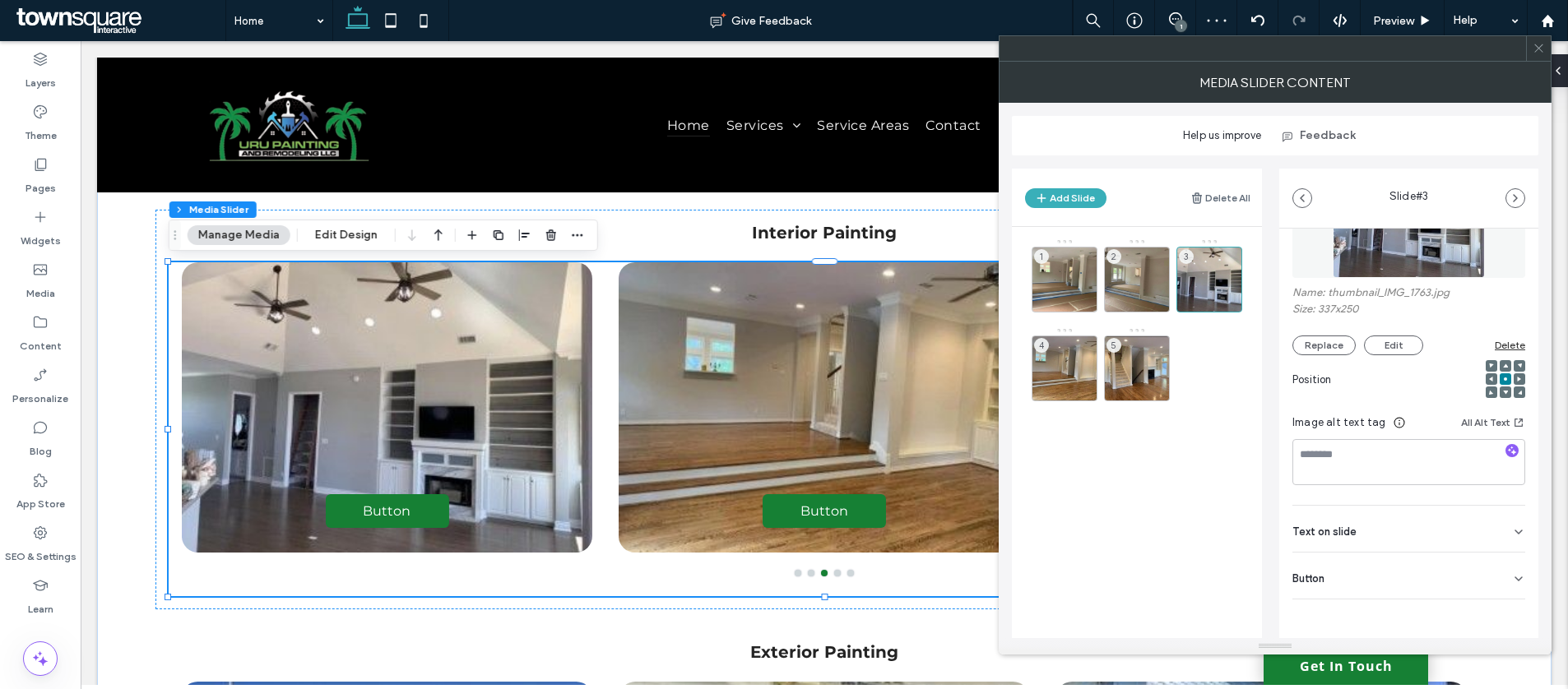 click 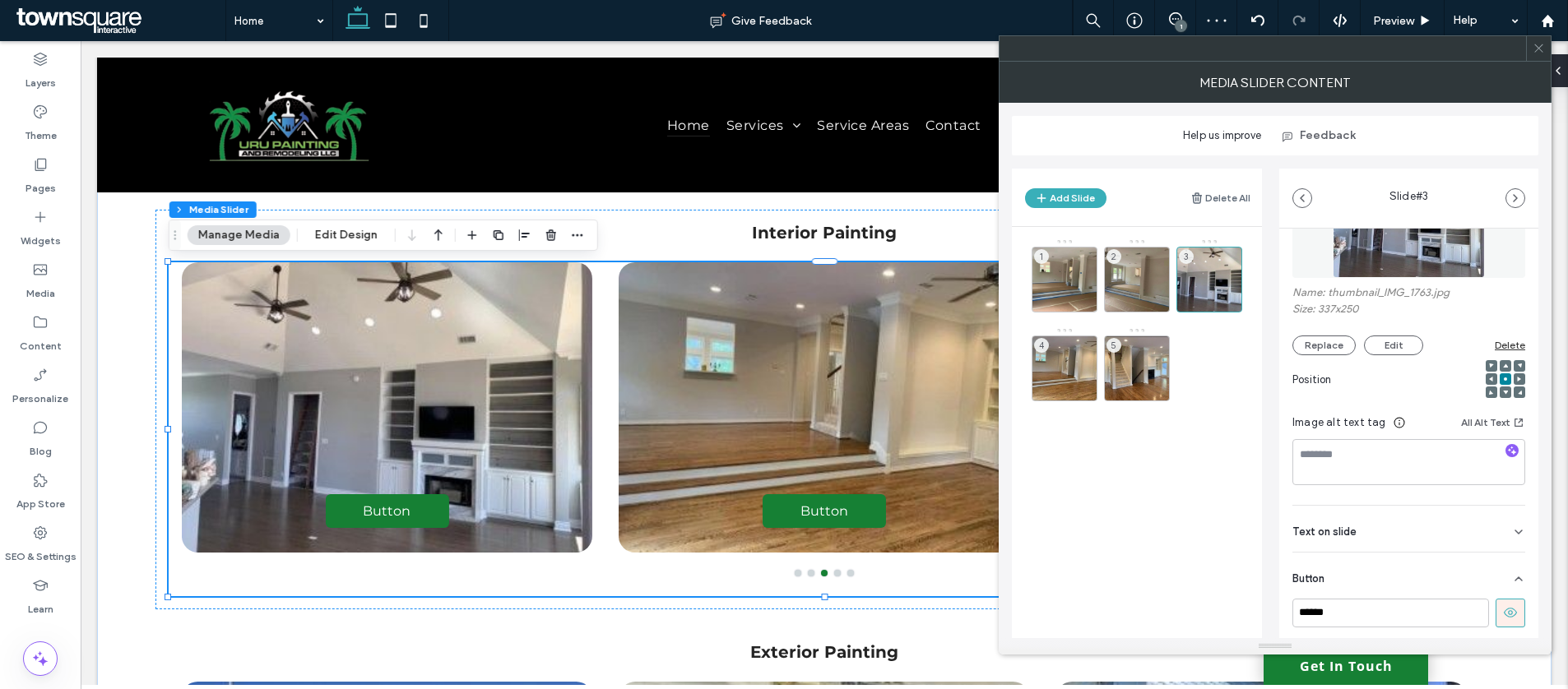 click 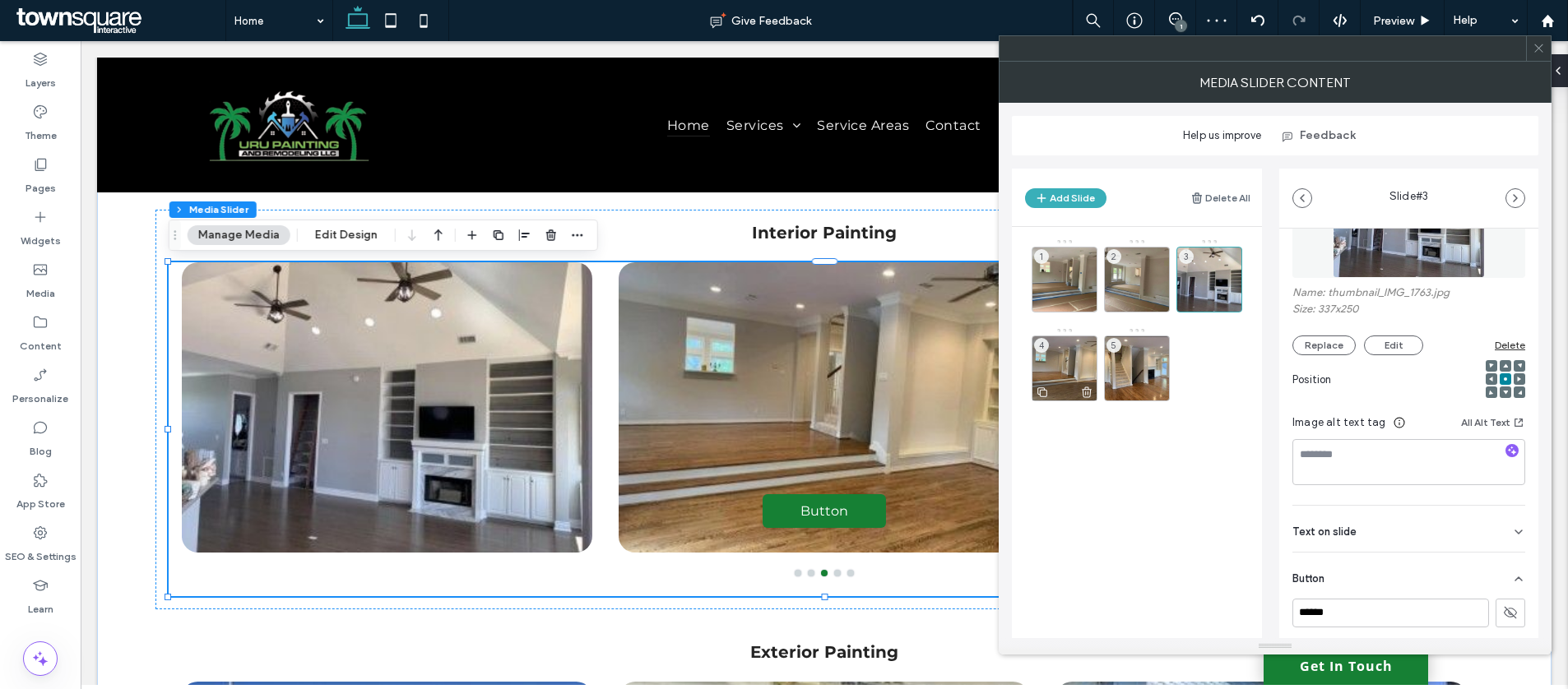 click on "4" at bounding box center (1065, 368) 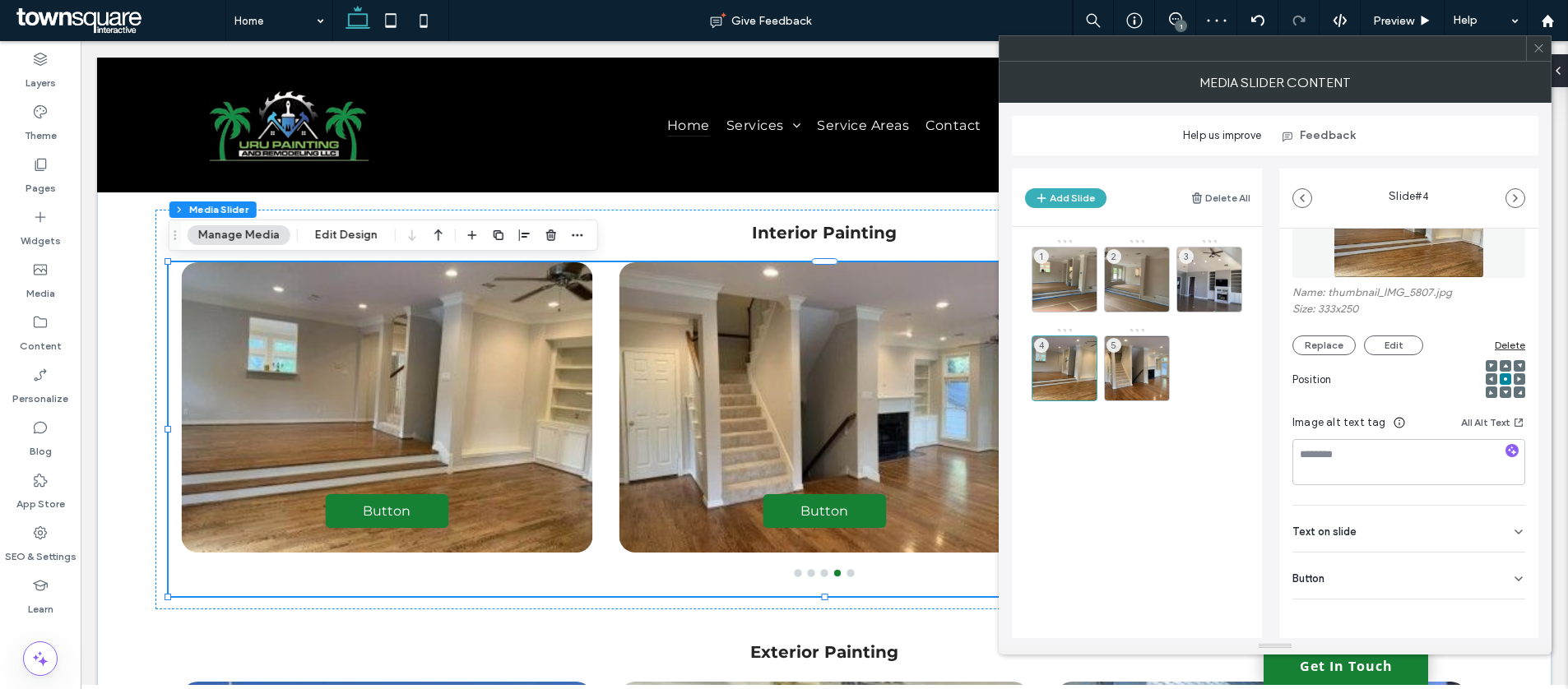 click 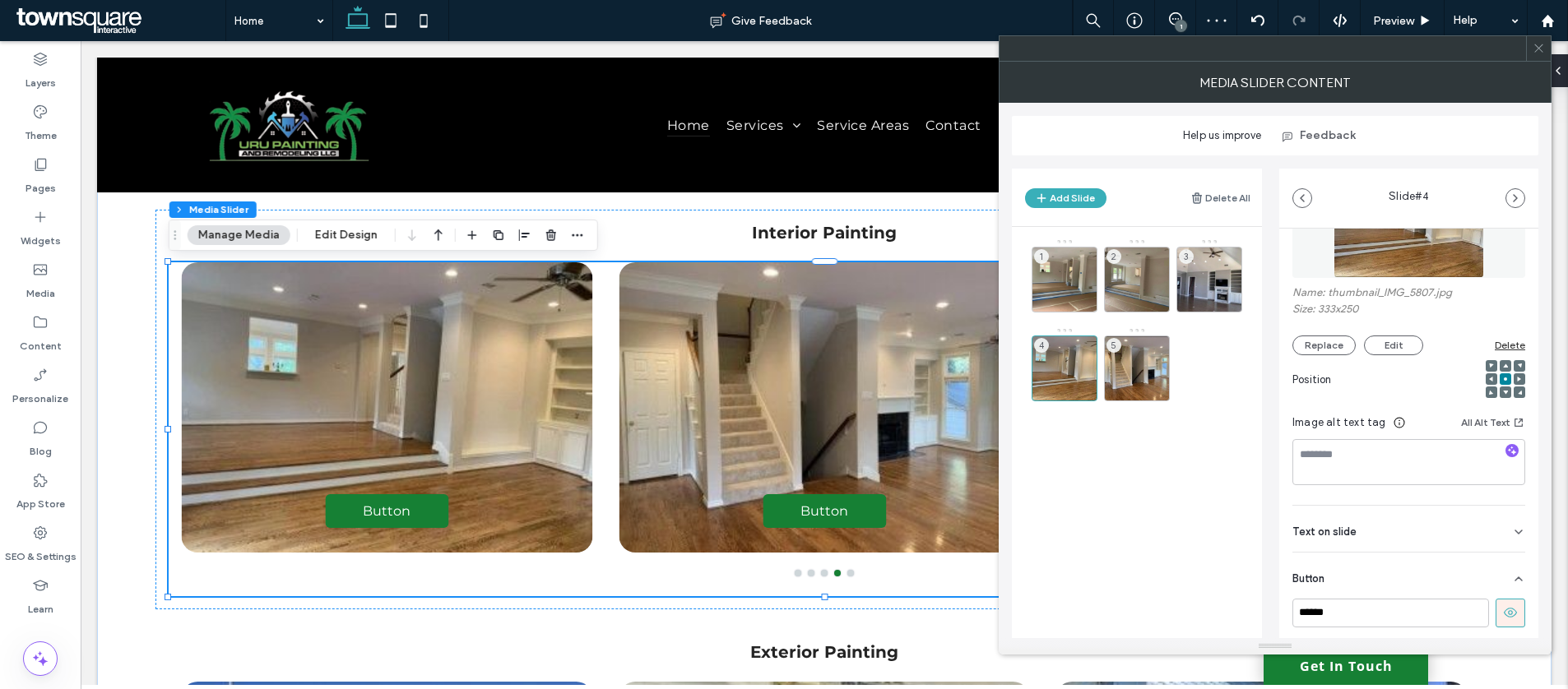 click 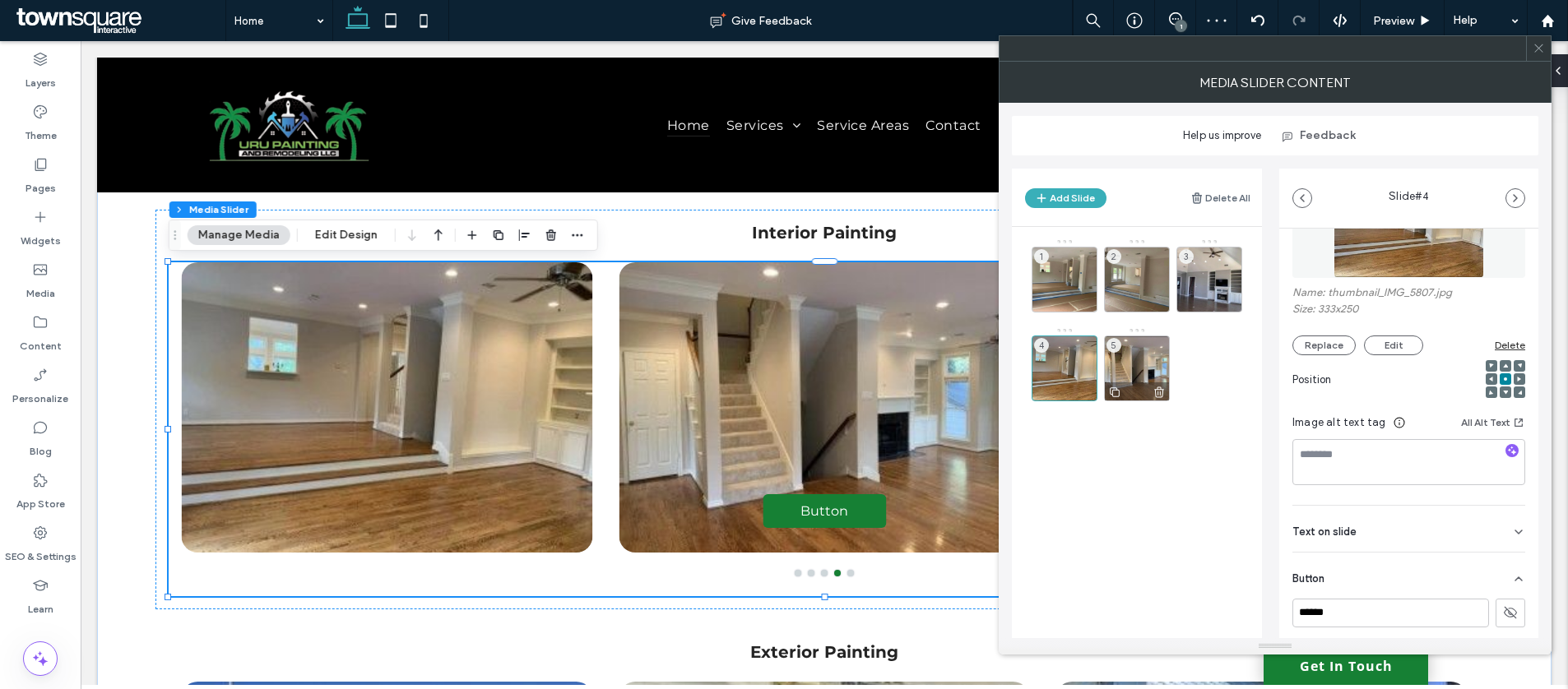 click on "5" at bounding box center (1137, 368) 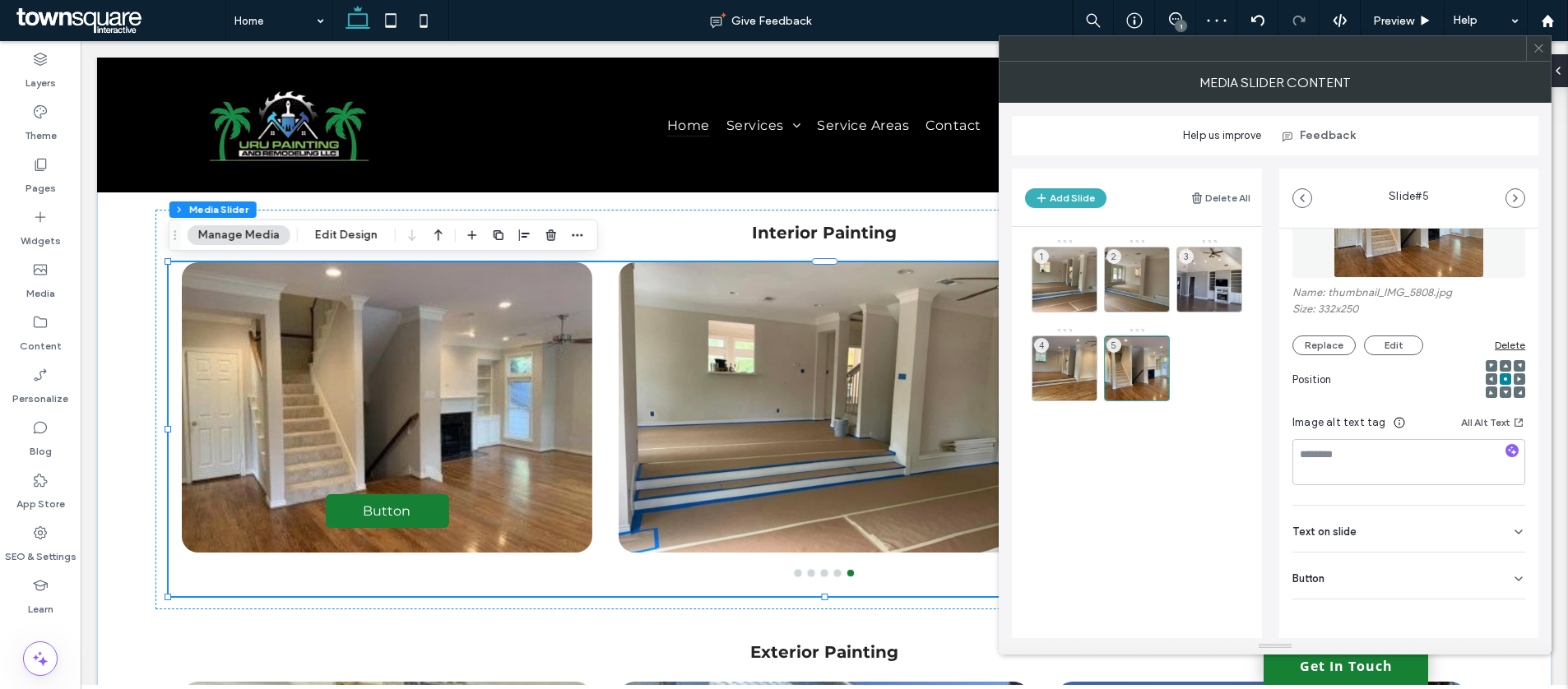 click on "Button" at bounding box center [1408, 576] 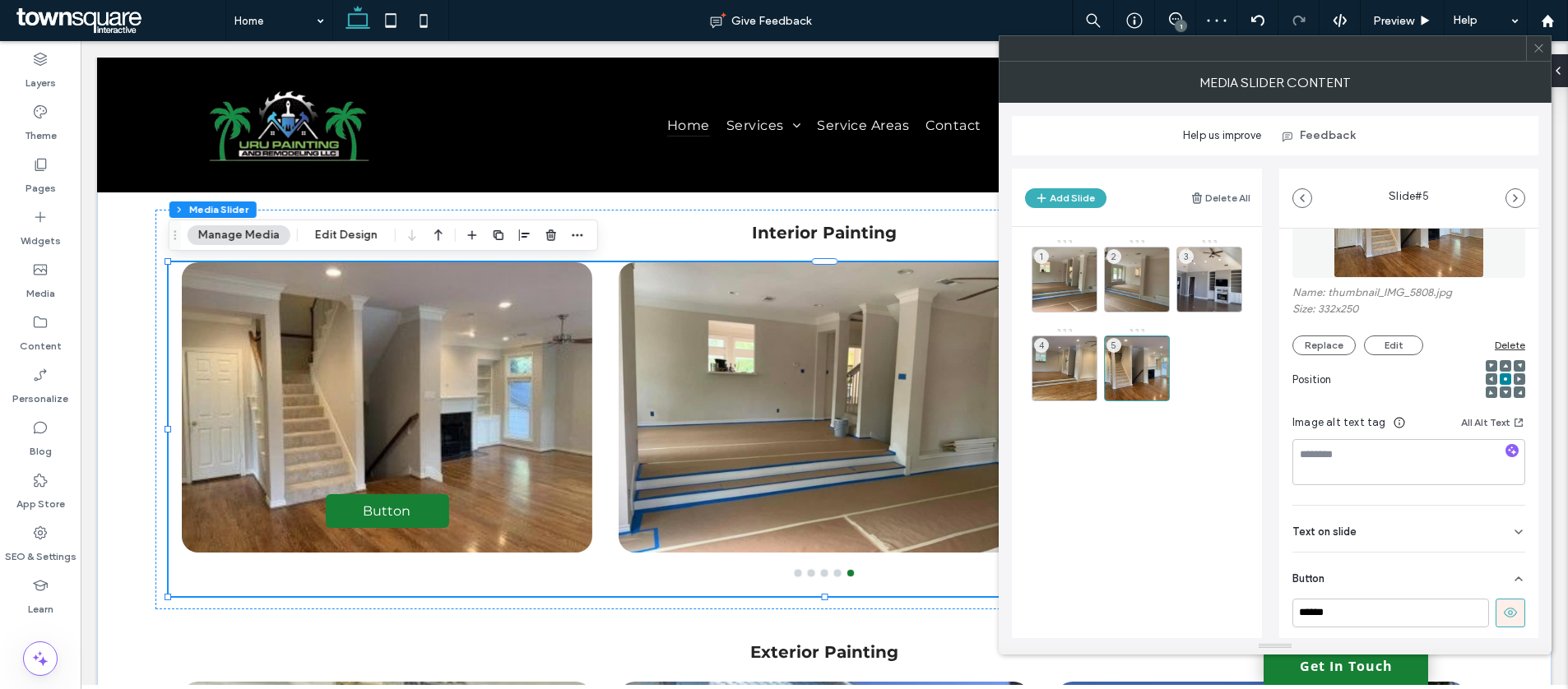 click 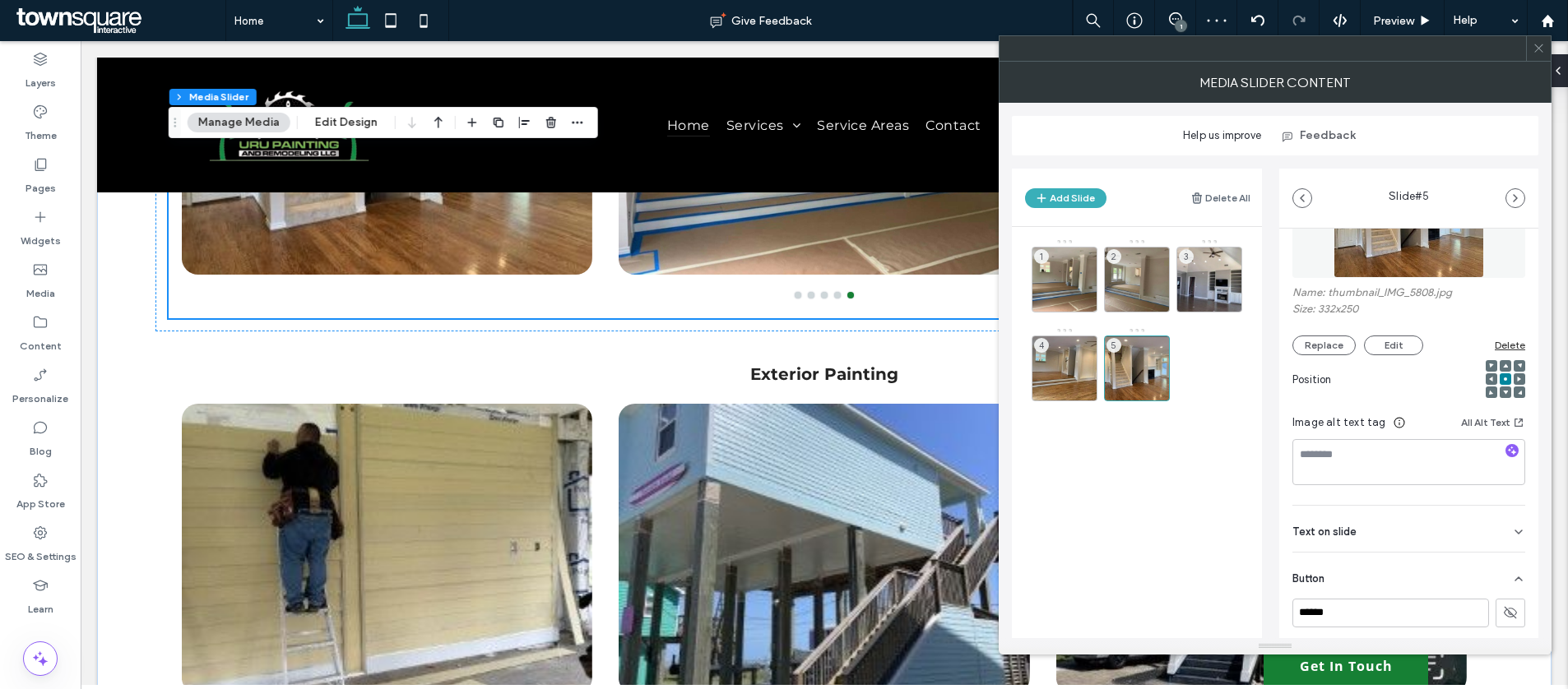 scroll, scrollTop: 3984, scrollLeft: 0, axis: vertical 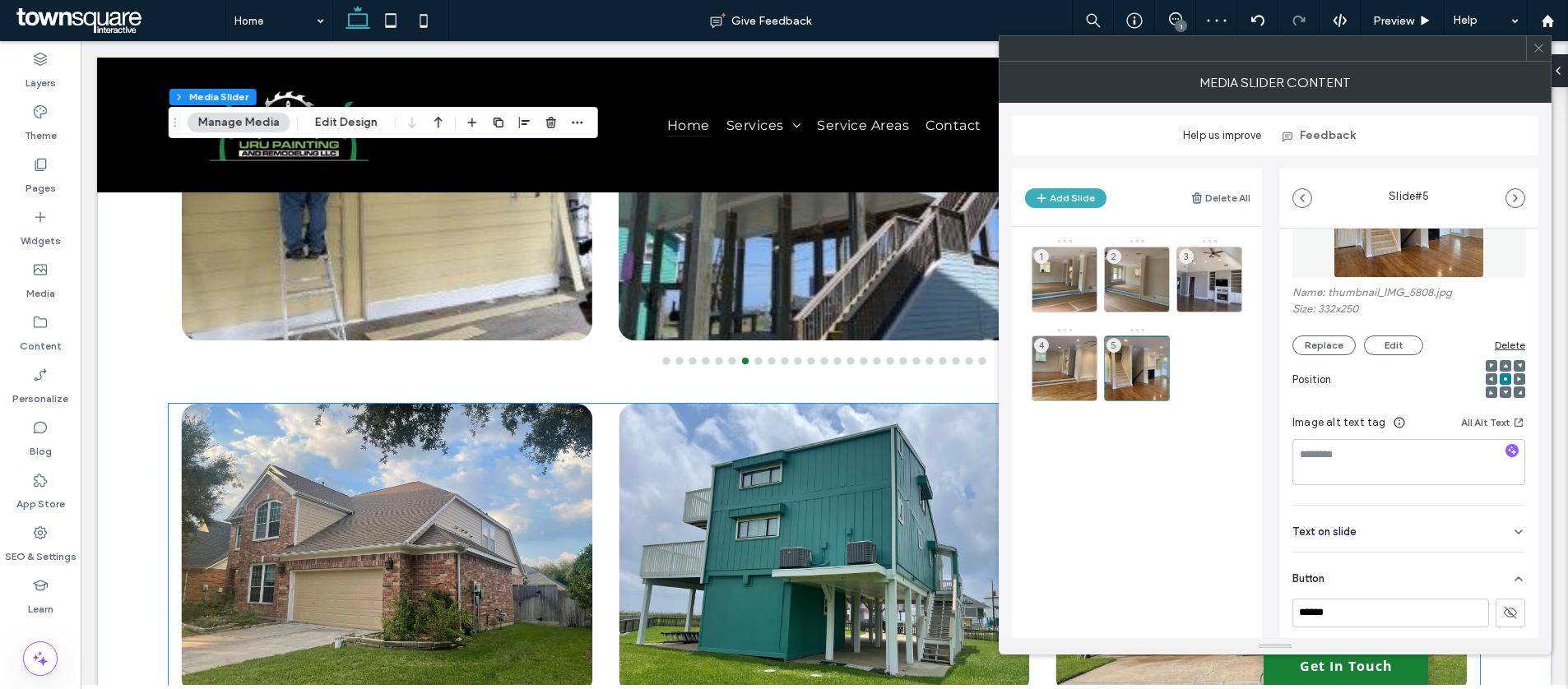 click at bounding box center [824, 548] 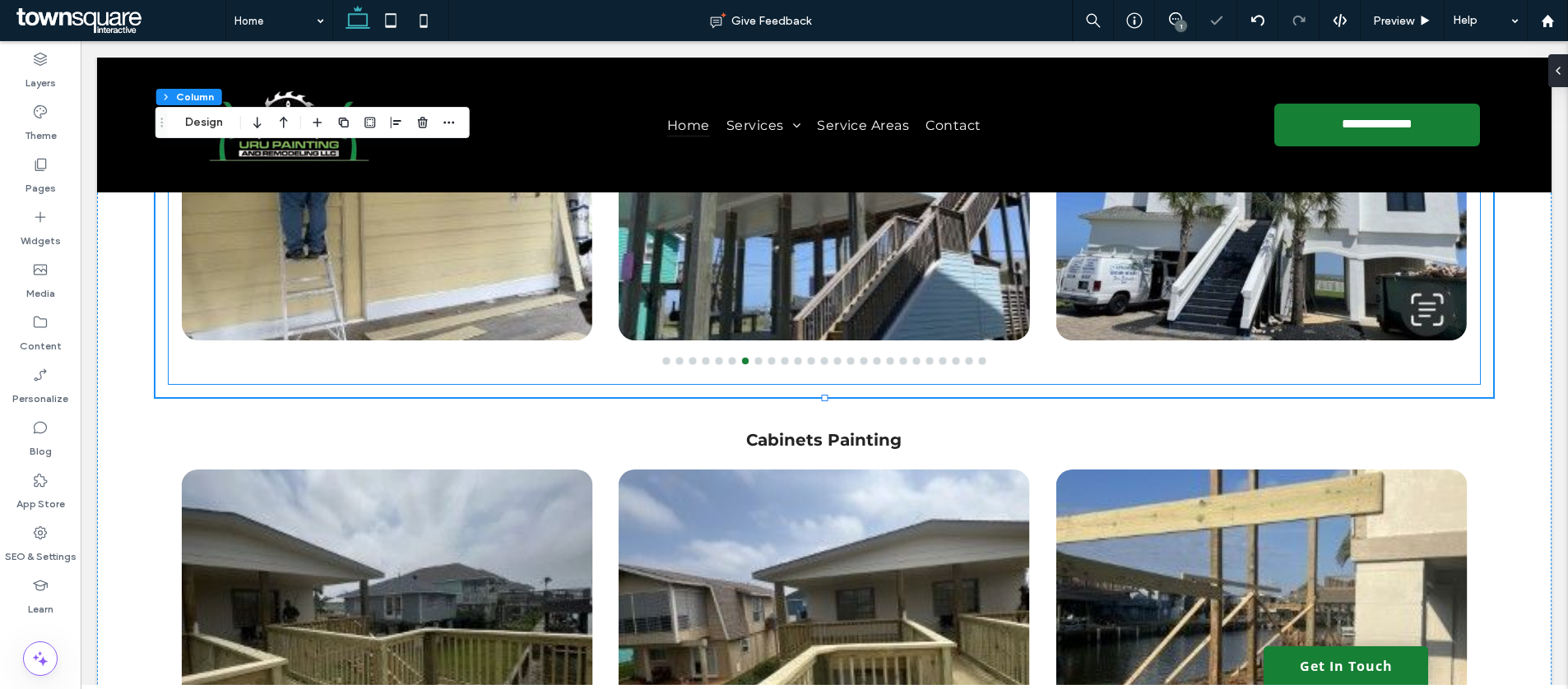 click at bounding box center [824, 195] 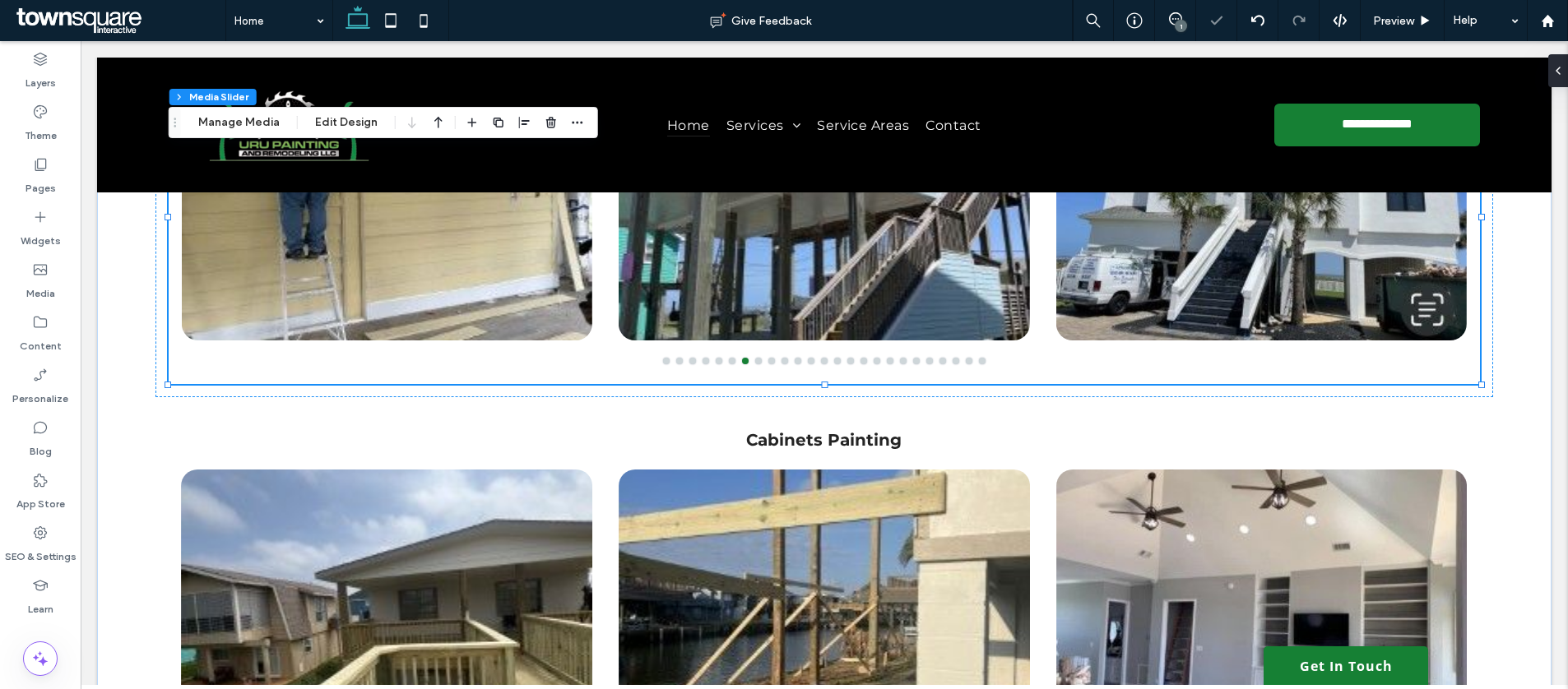 click on "Manage Media" at bounding box center [239, 123] 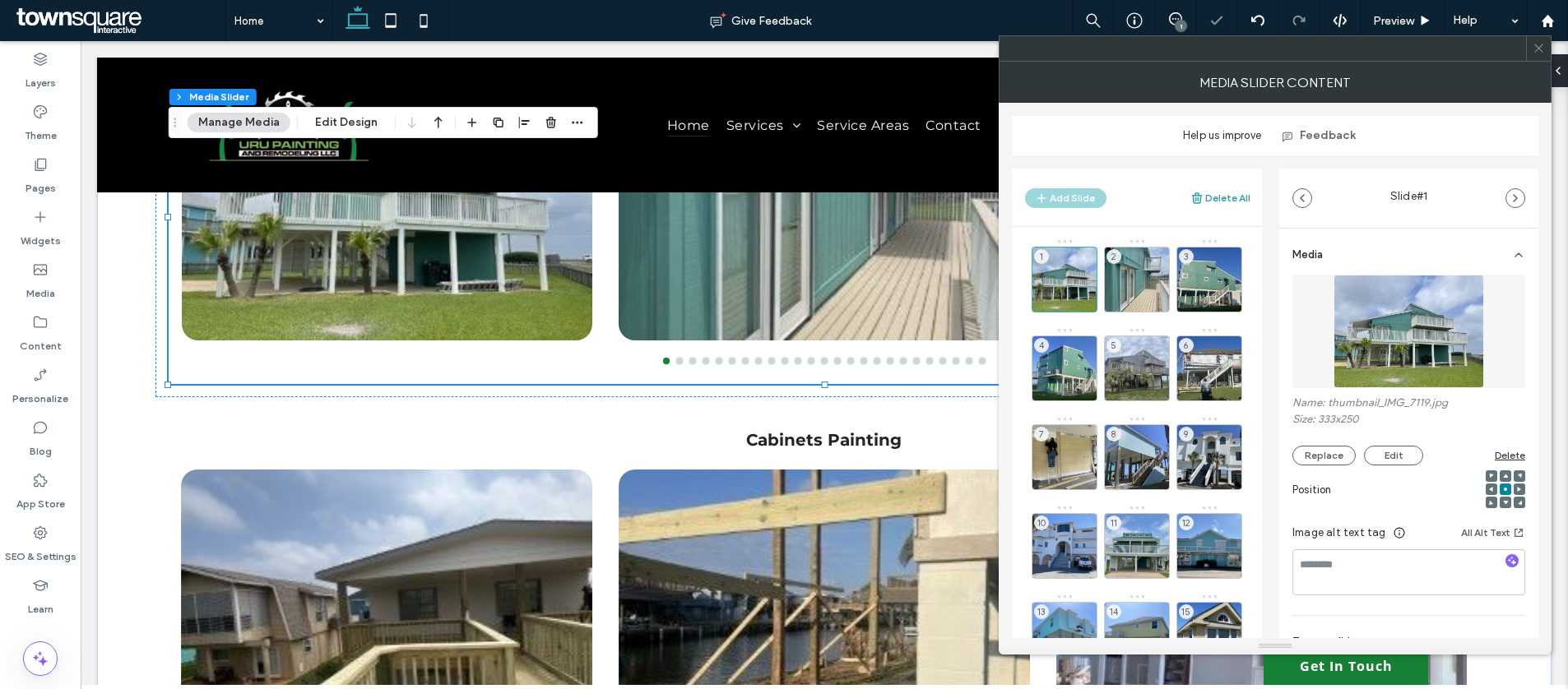 click on "Delete All" at bounding box center [1220, 198] 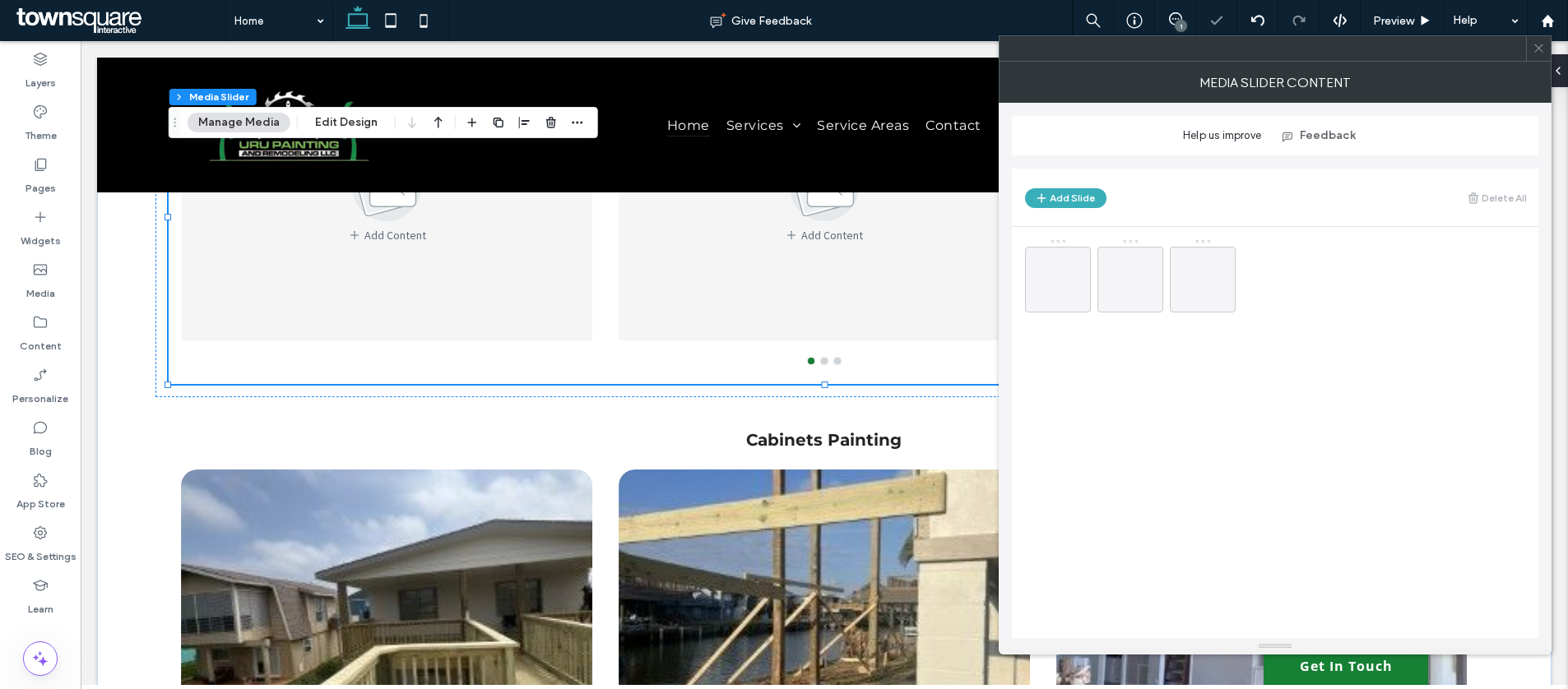 click at bounding box center (1282, 280) 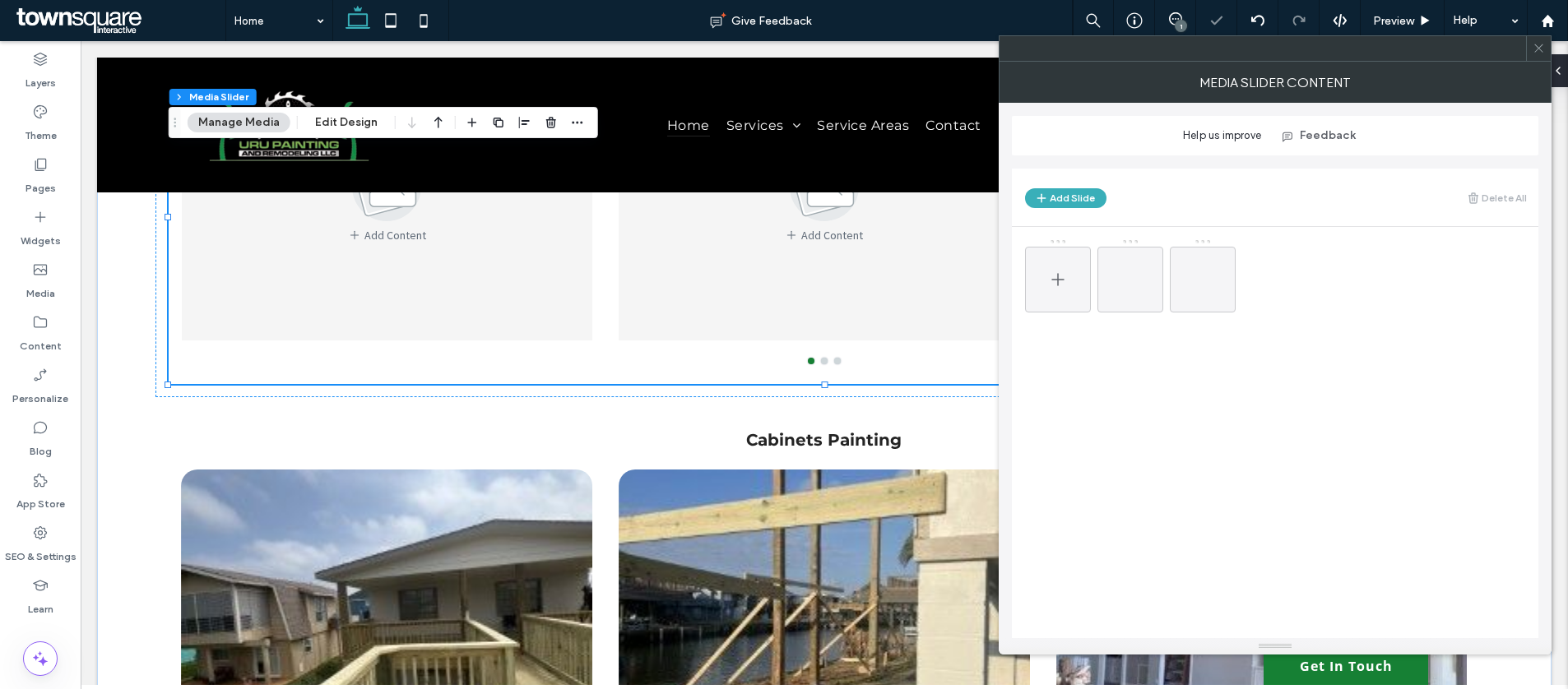 click at bounding box center (1058, 280) 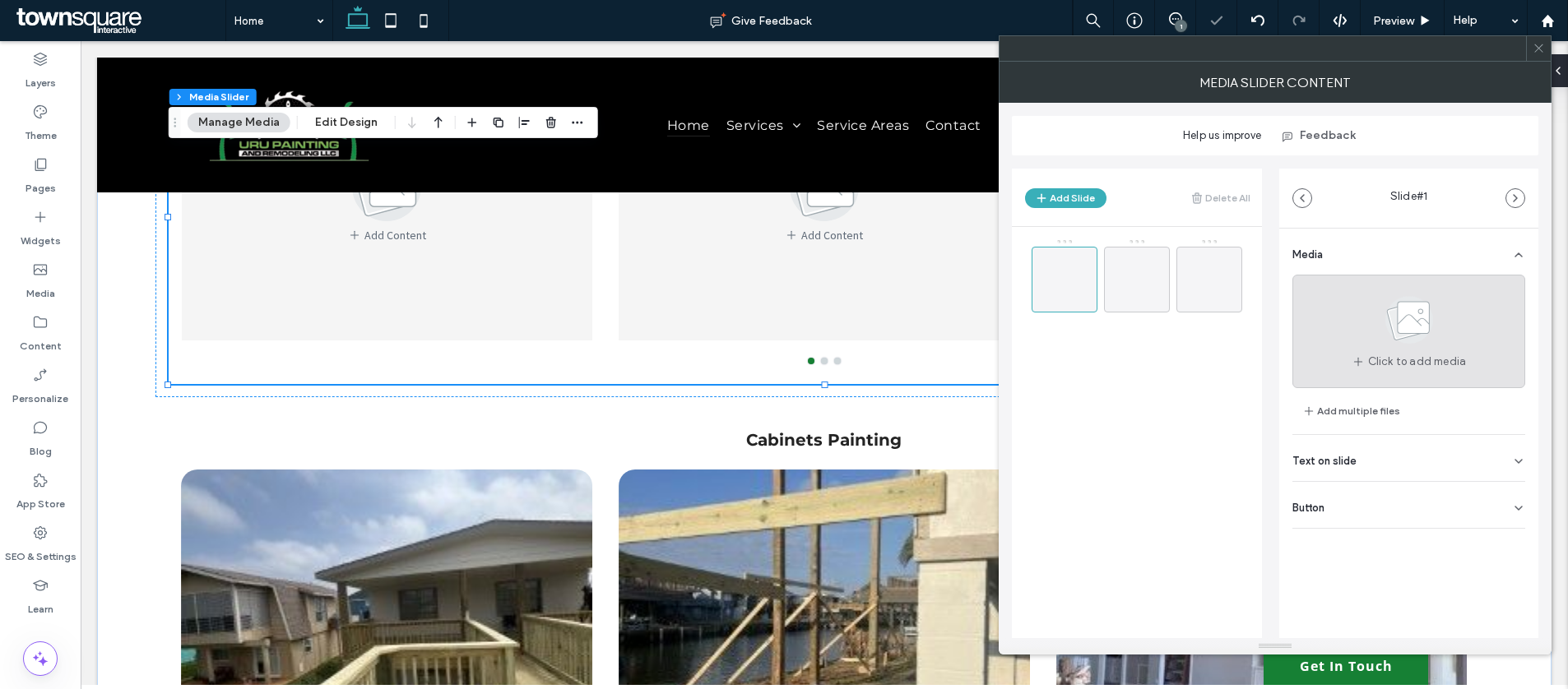 click on "Click to add media" at bounding box center (1408, 331) 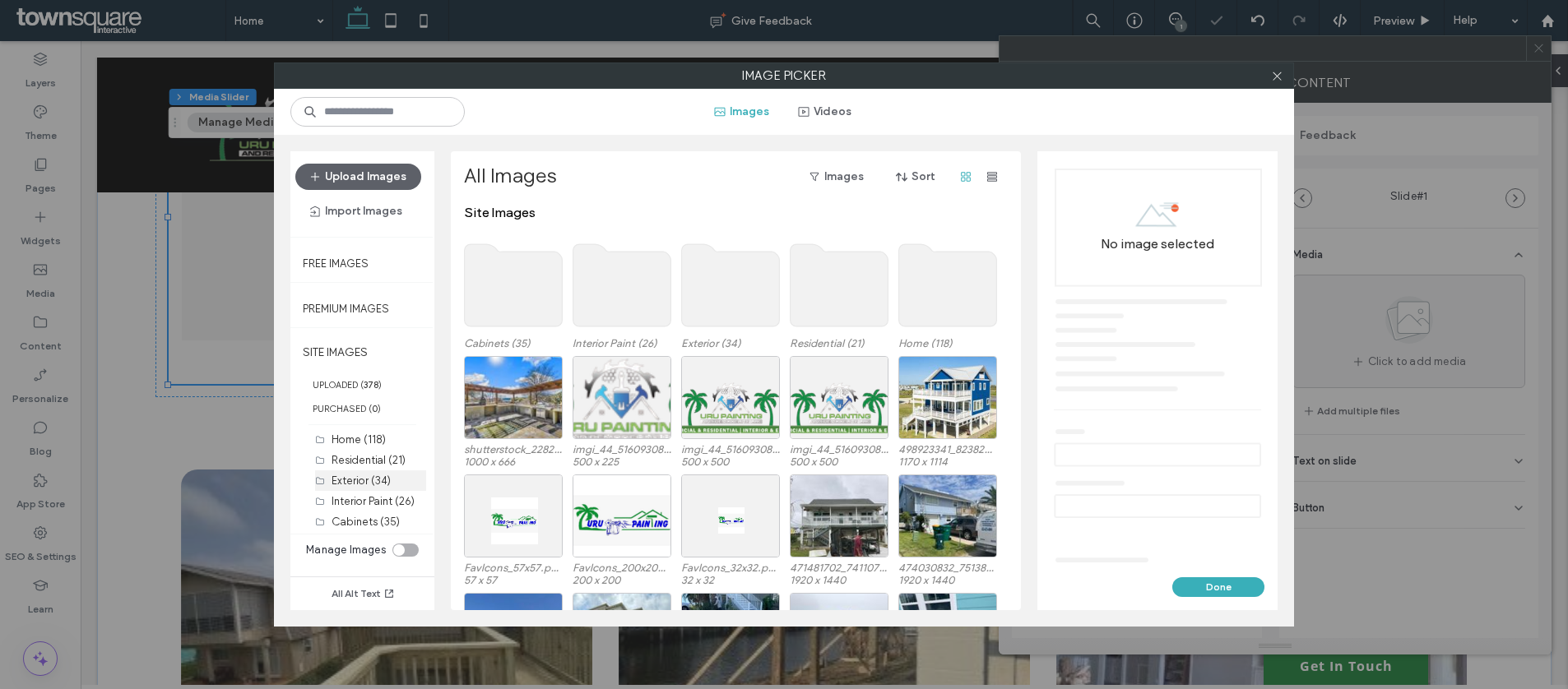 click on "Exterior (34)" at bounding box center [361, 480] 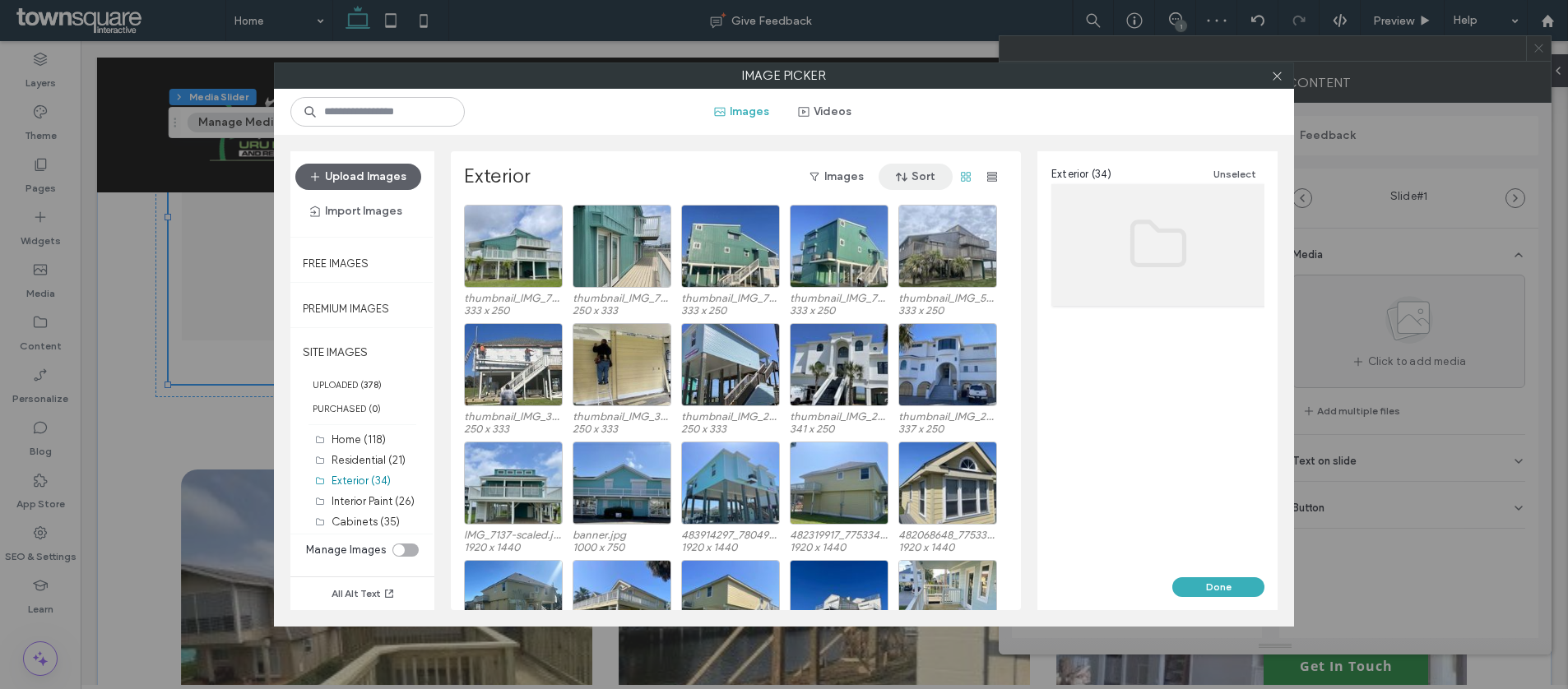 click on "Sort" at bounding box center (916, 177) 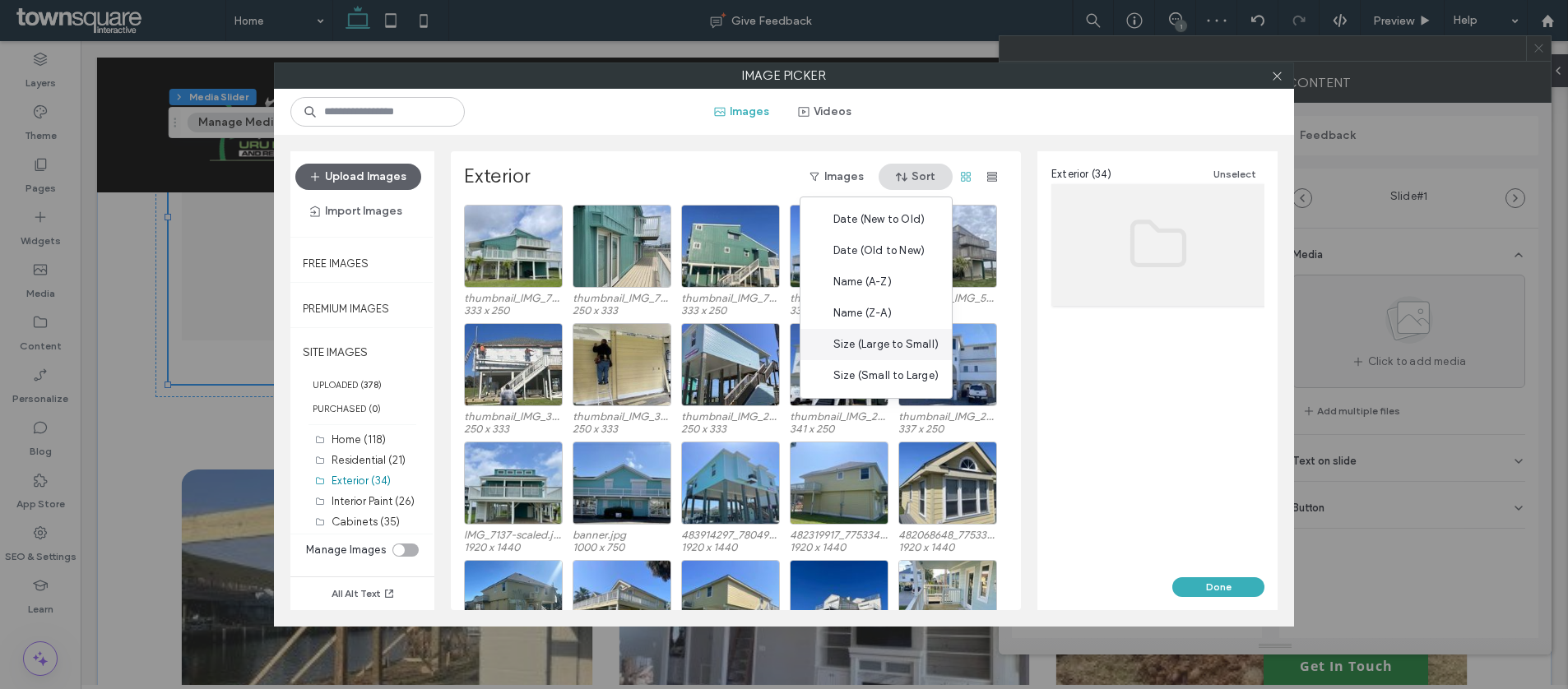 click on "Size  (Large to Small)" at bounding box center [886, 344] 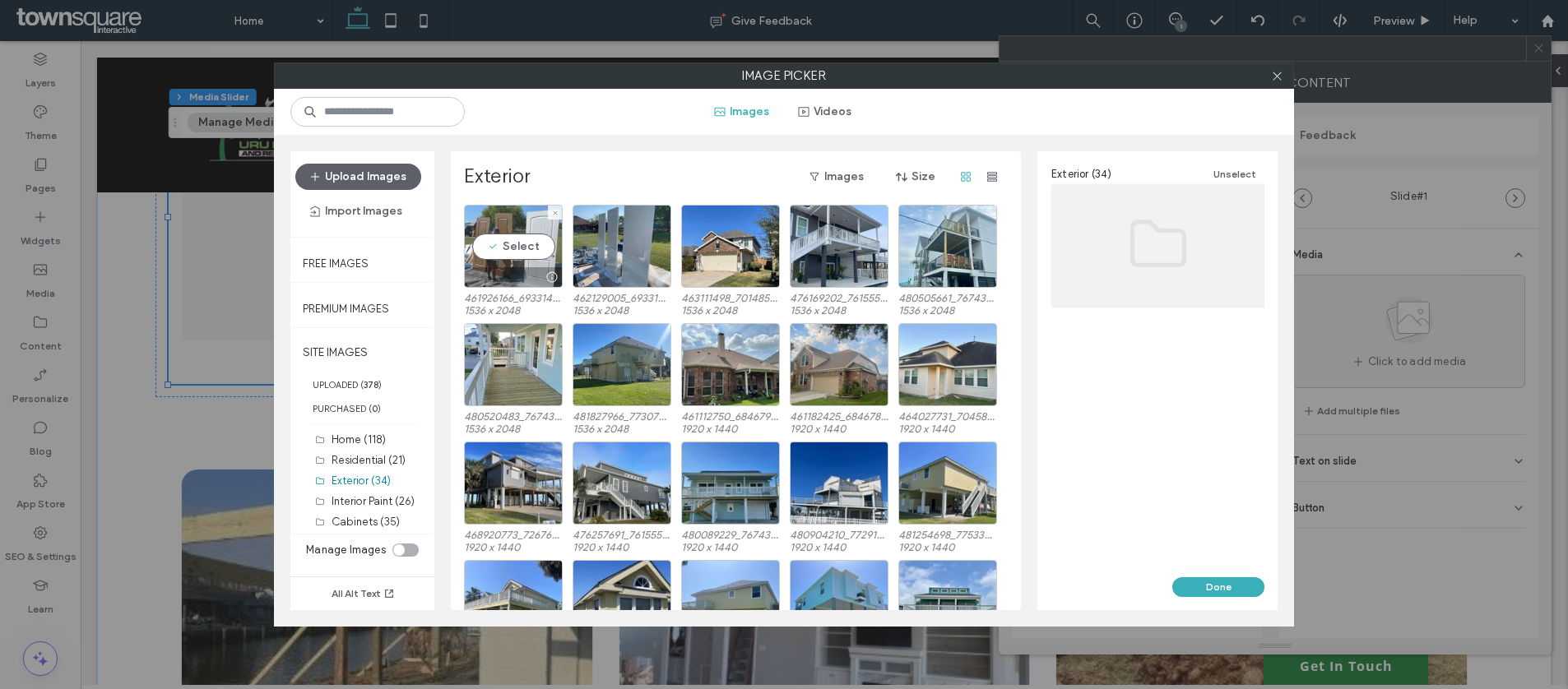 click on "Select" at bounding box center (513, 246) 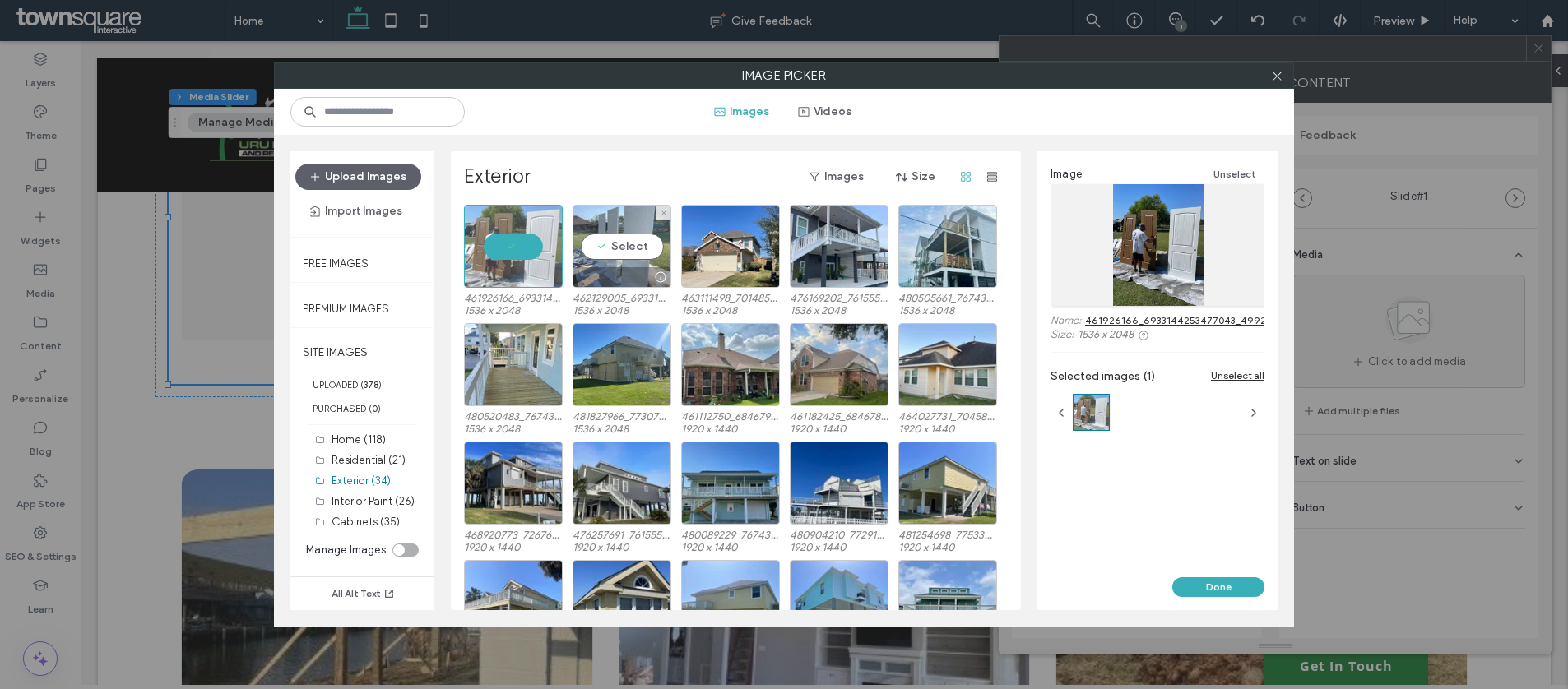 click on "Select" at bounding box center [622, 246] 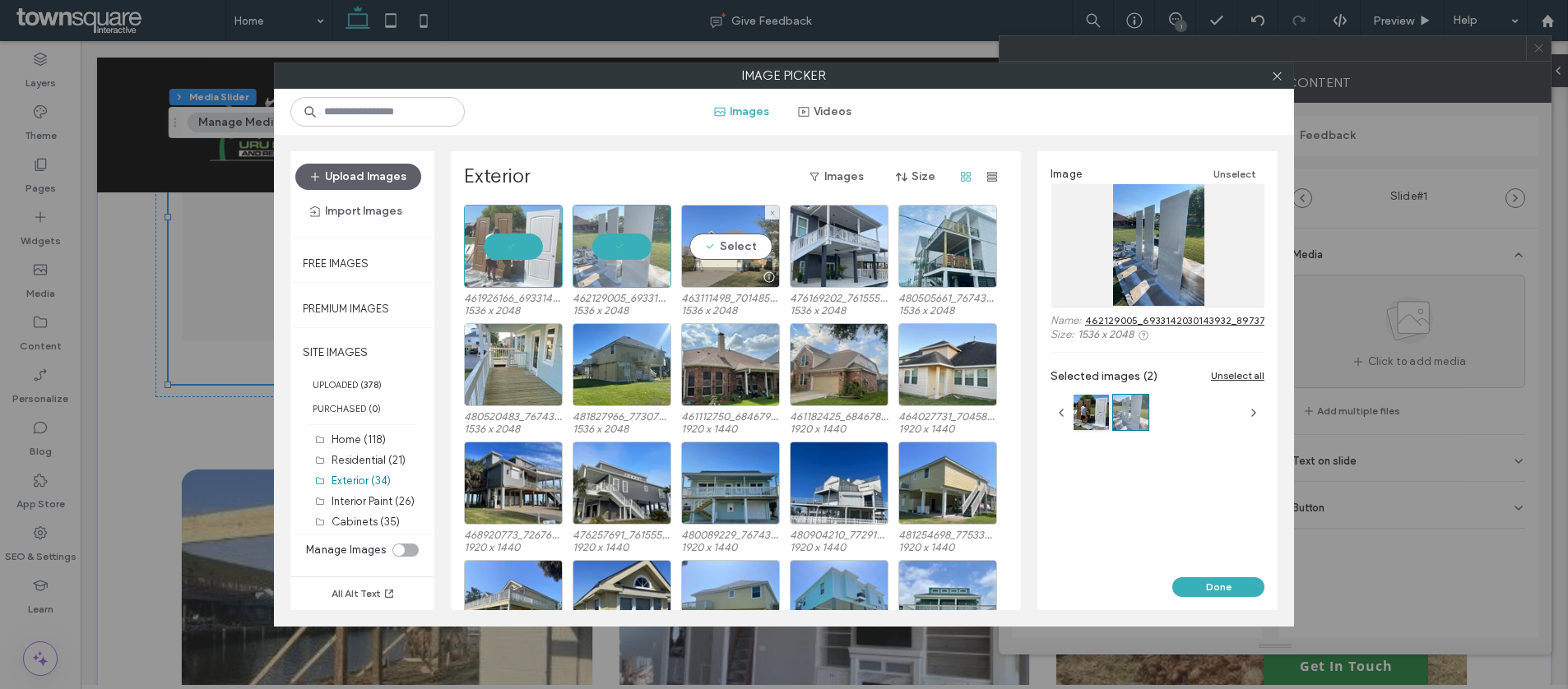 click on "Select" at bounding box center (731, 246) 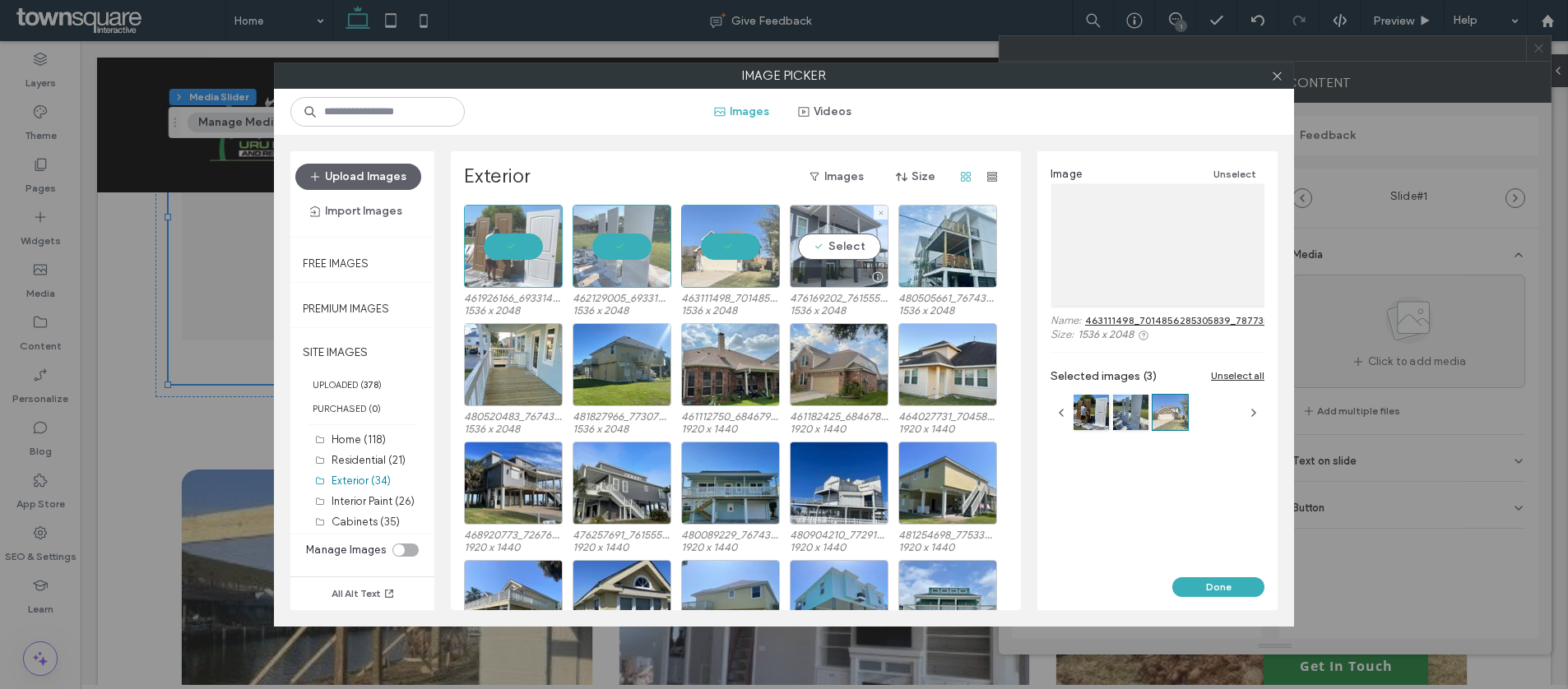 click on "Select" at bounding box center [839, 246] 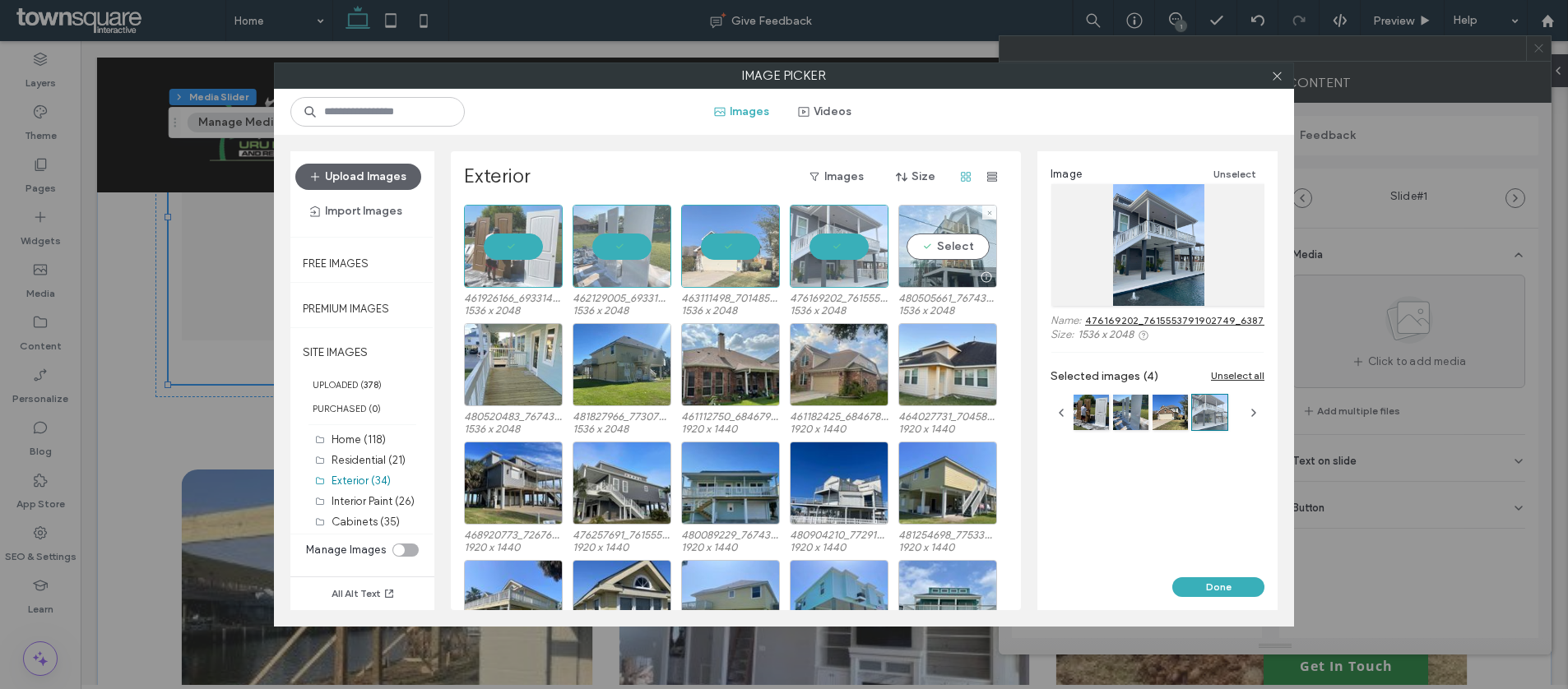 click on "Select" at bounding box center [948, 246] 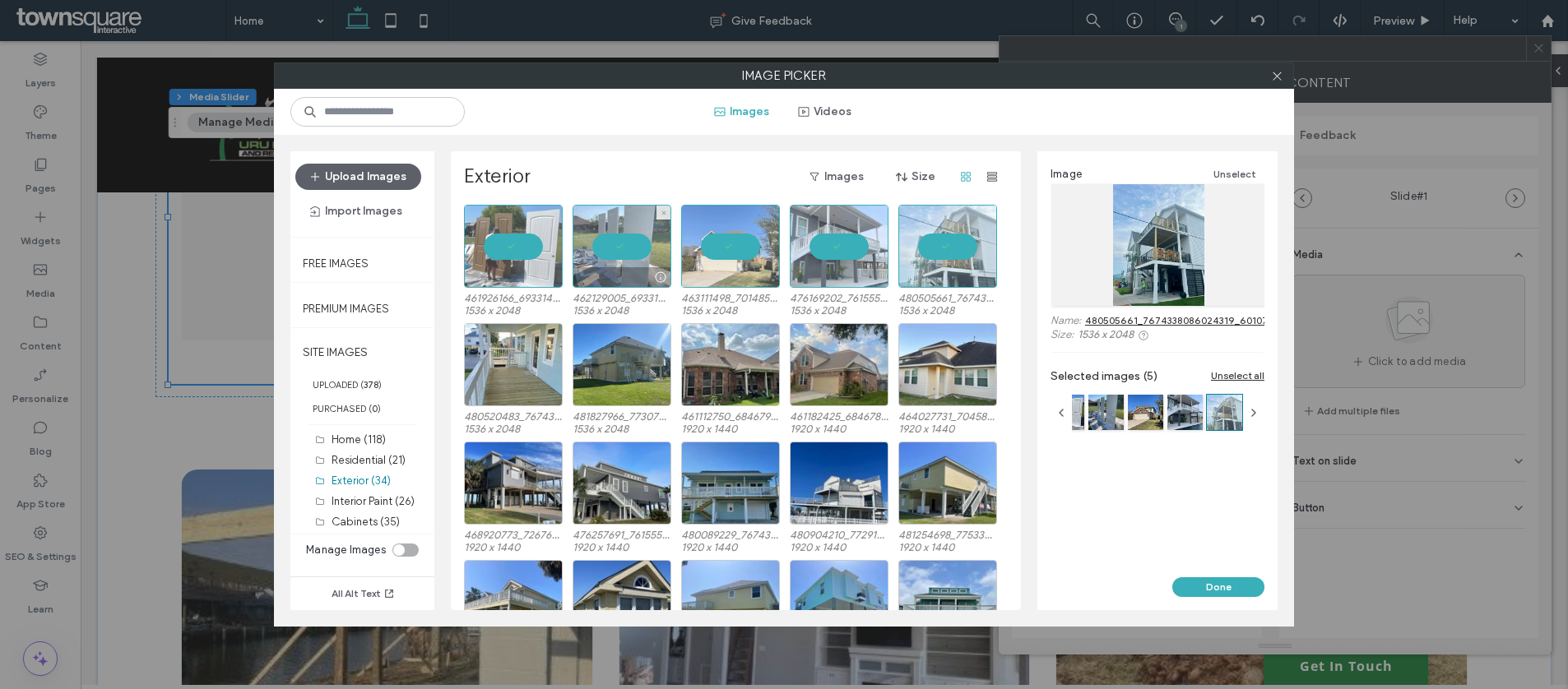 click at bounding box center (622, 246) 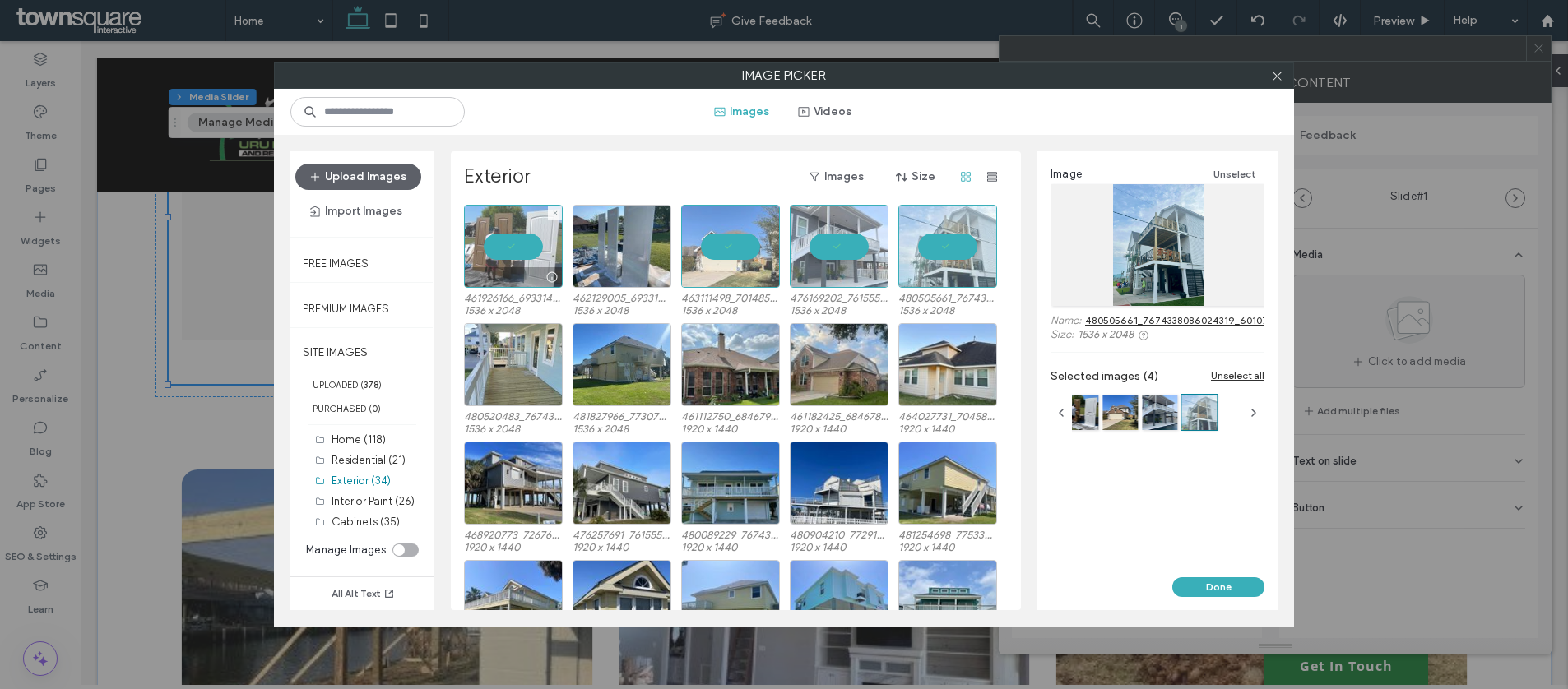 click at bounding box center [513, 246] 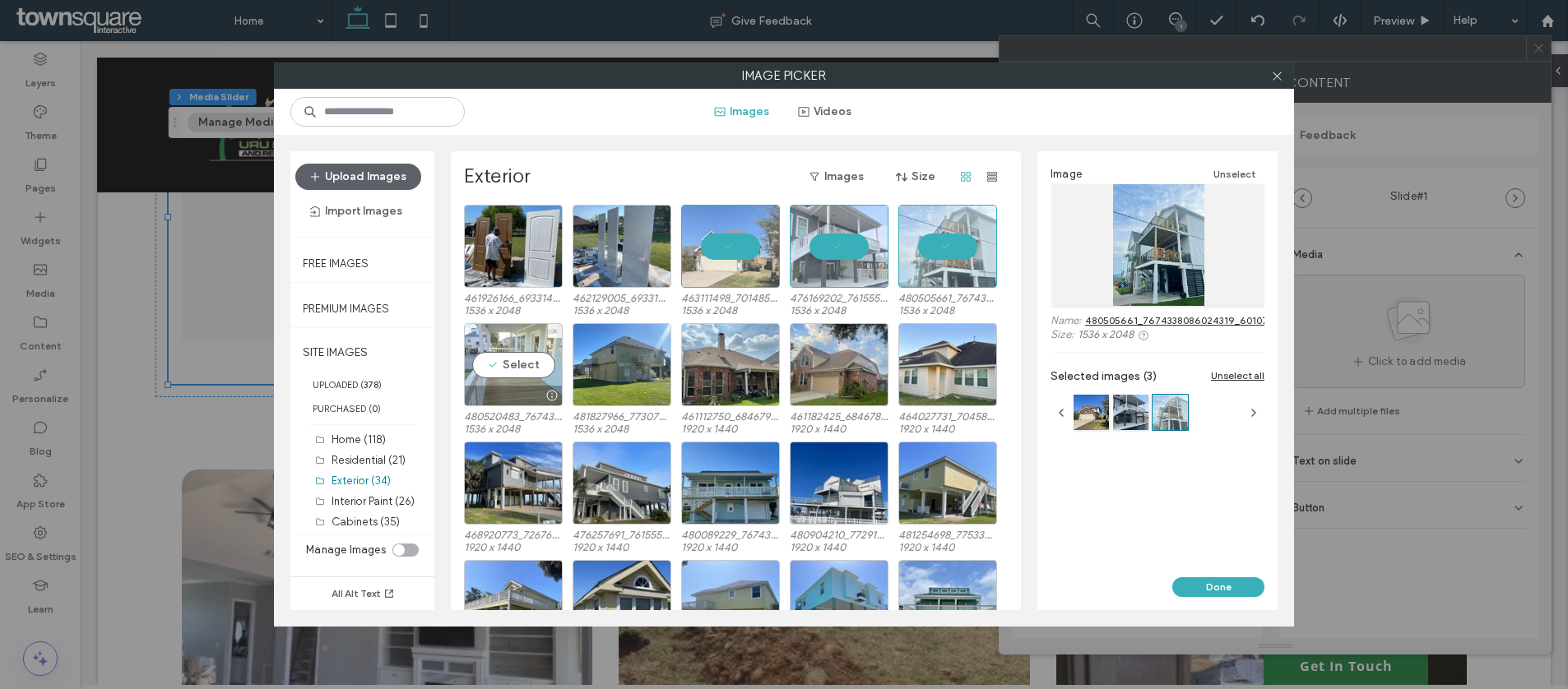 click on "Select" at bounding box center (513, 364) 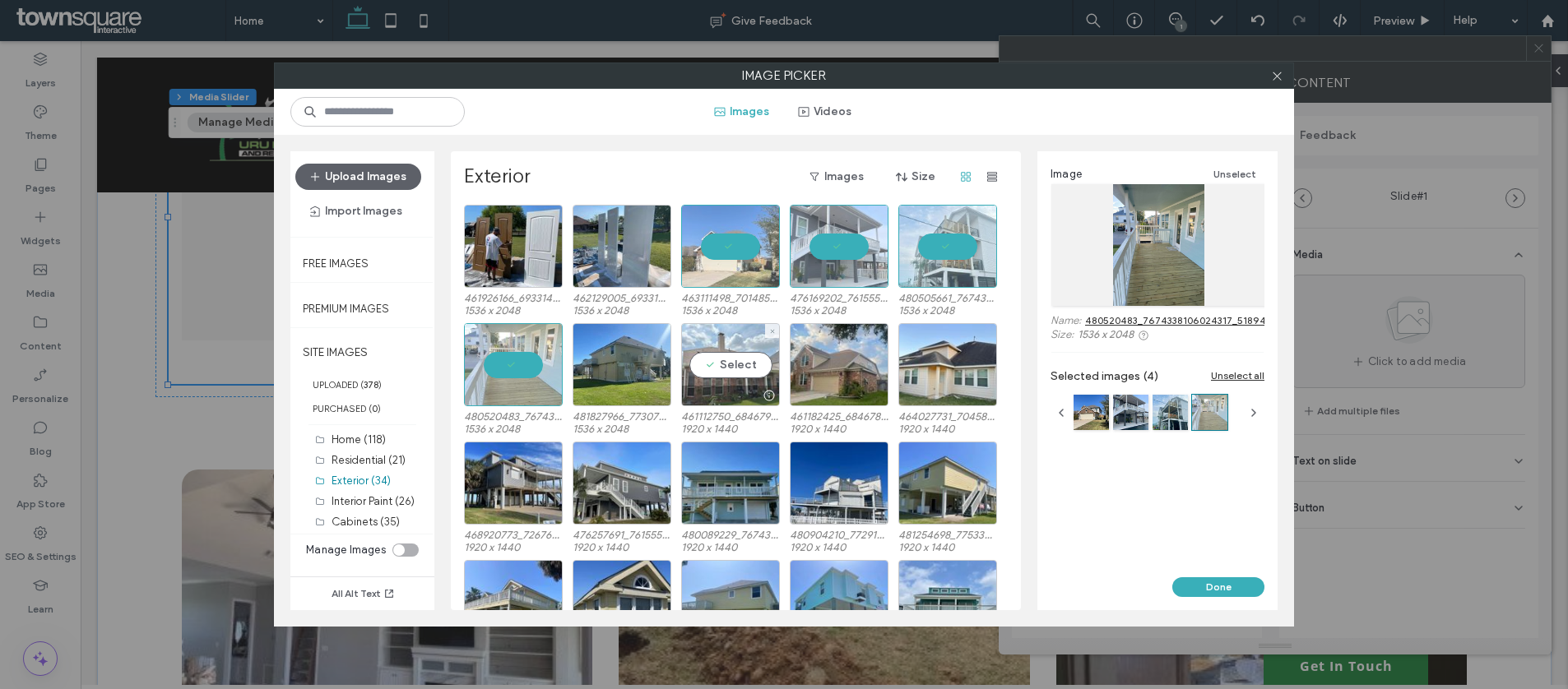 click on "Select" at bounding box center [731, 364] 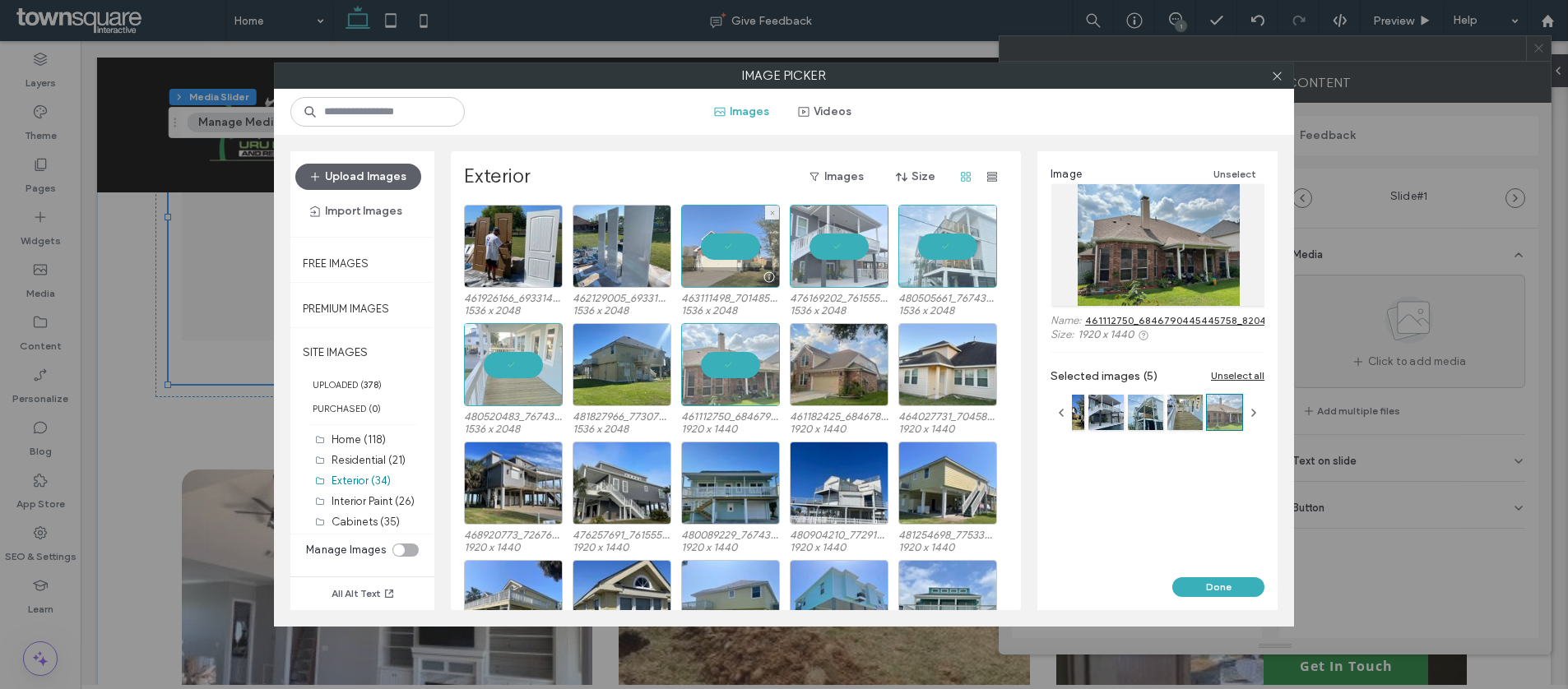 click at bounding box center [731, 246] 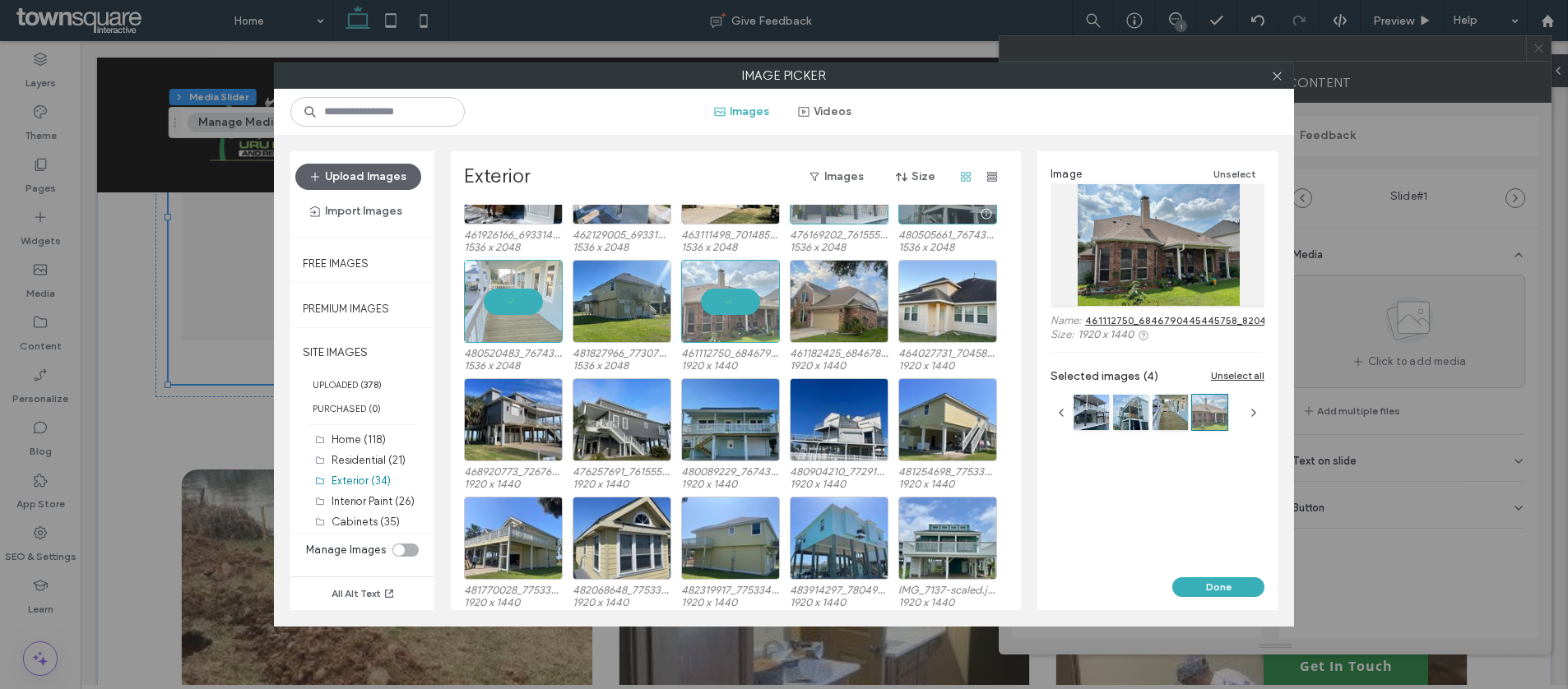 scroll, scrollTop: 68, scrollLeft: 0, axis: vertical 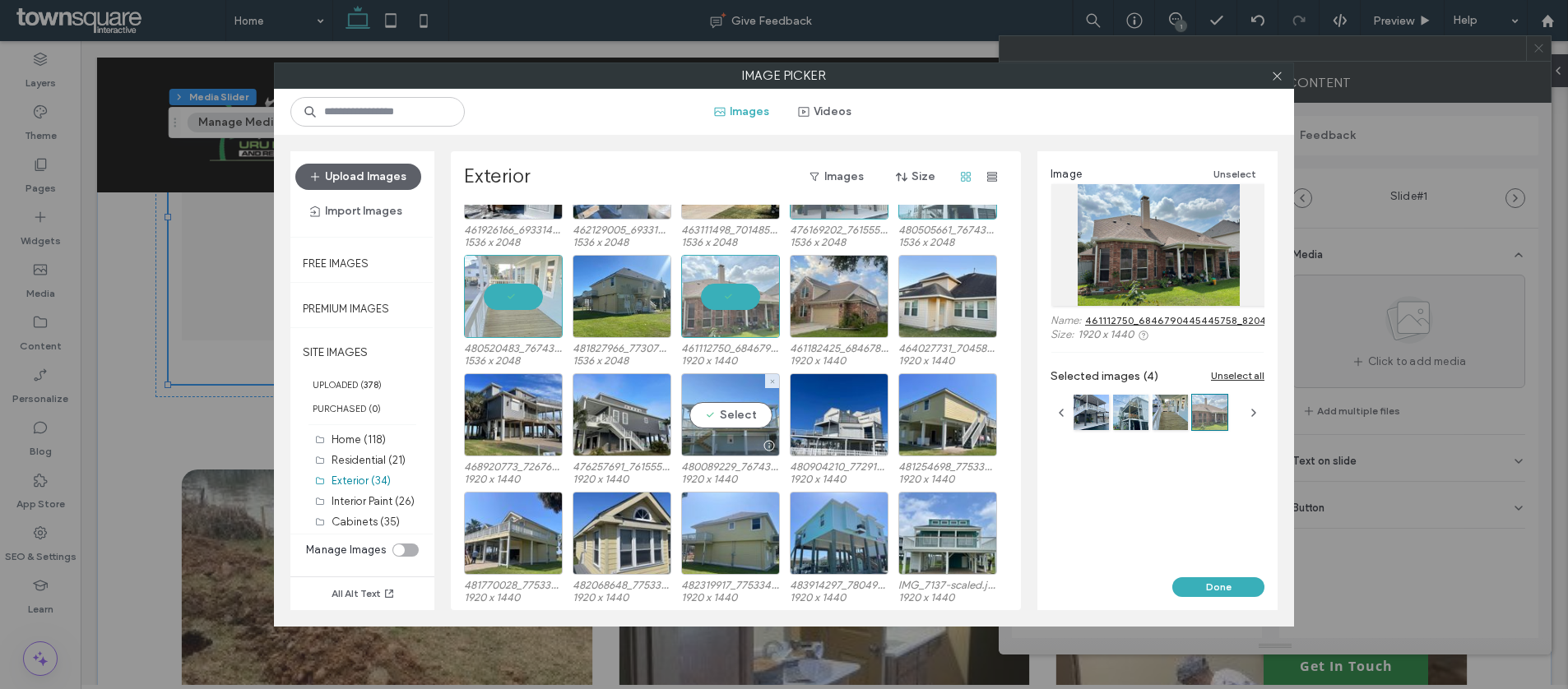 click on "Select" at bounding box center (731, 414) 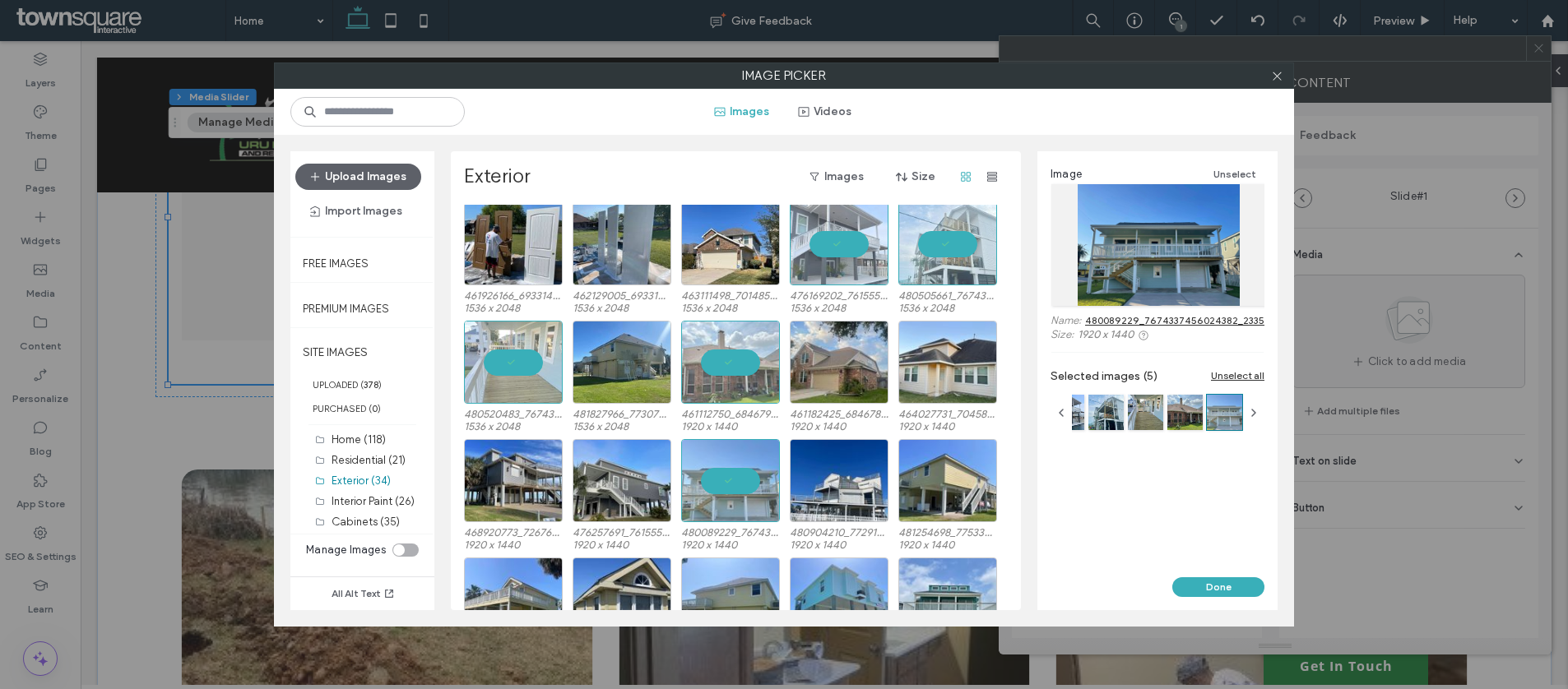 scroll, scrollTop: 0, scrollLeft: 0, axis: both 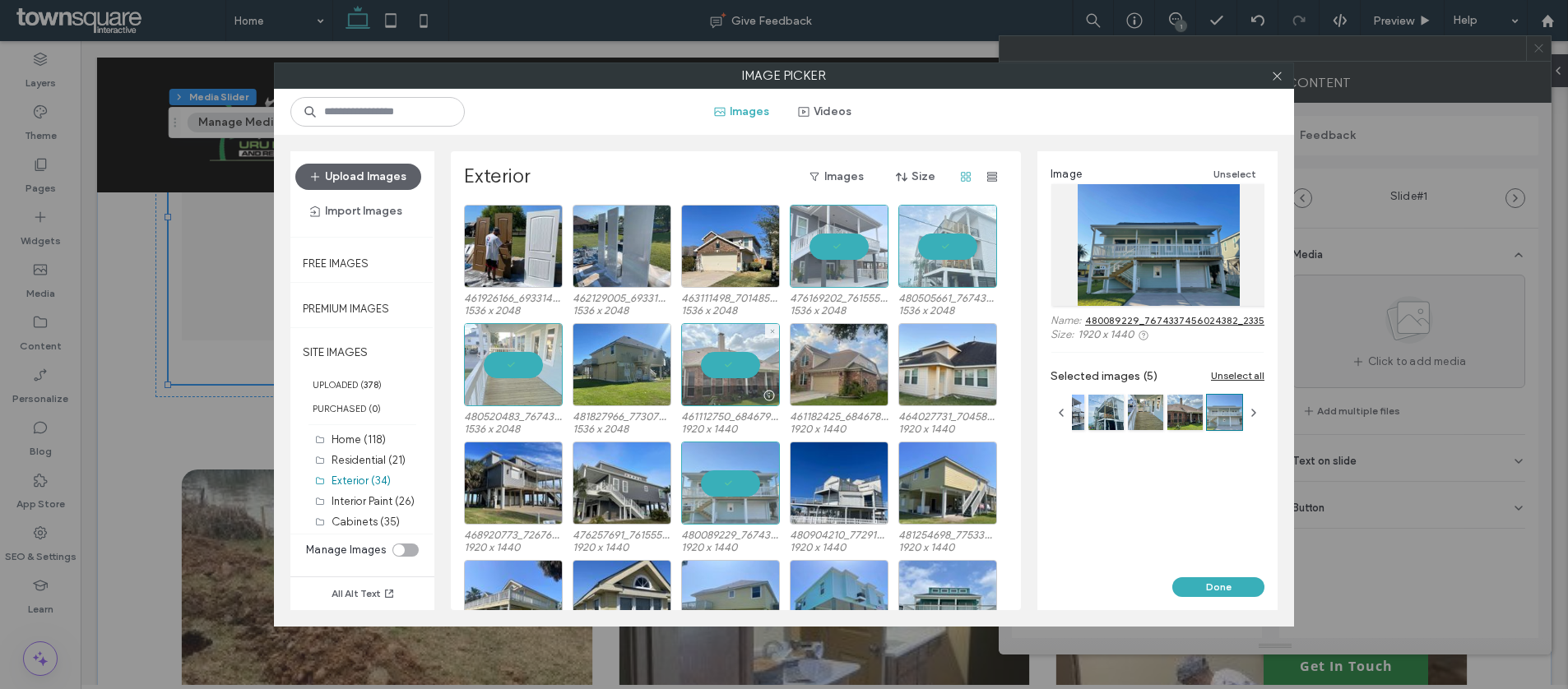click at bounding box center (731, 364) 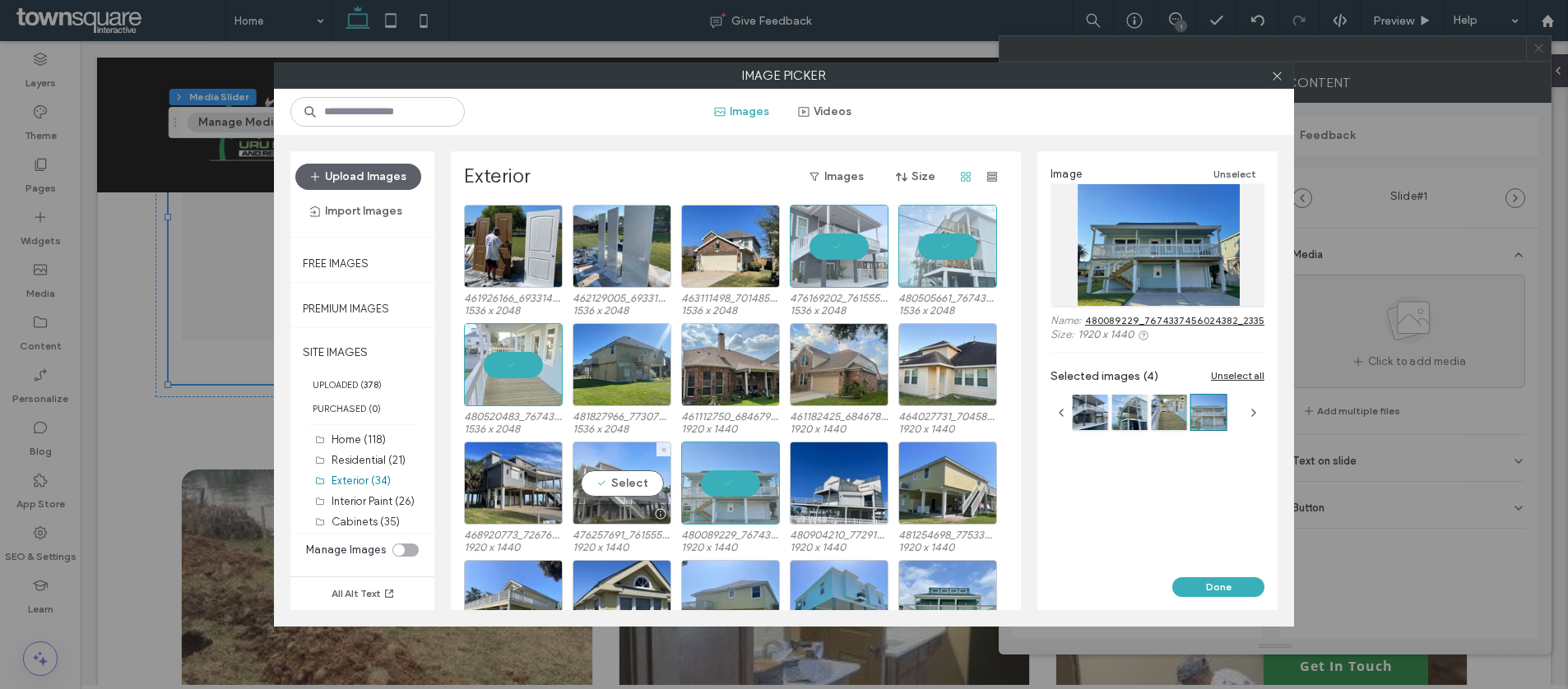 click on "Select" at bounding box center (622, 483) 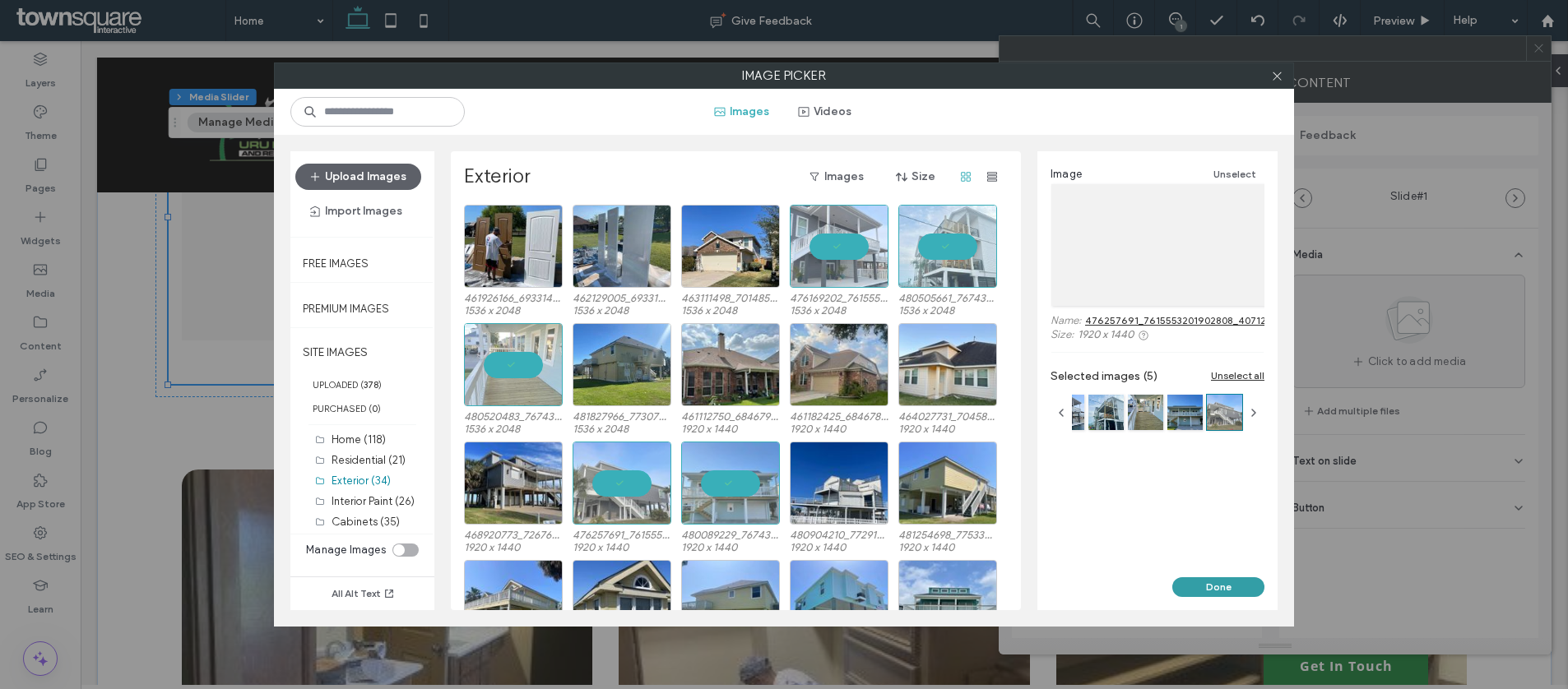 click on "Done" at bounding box center (1218, 587) 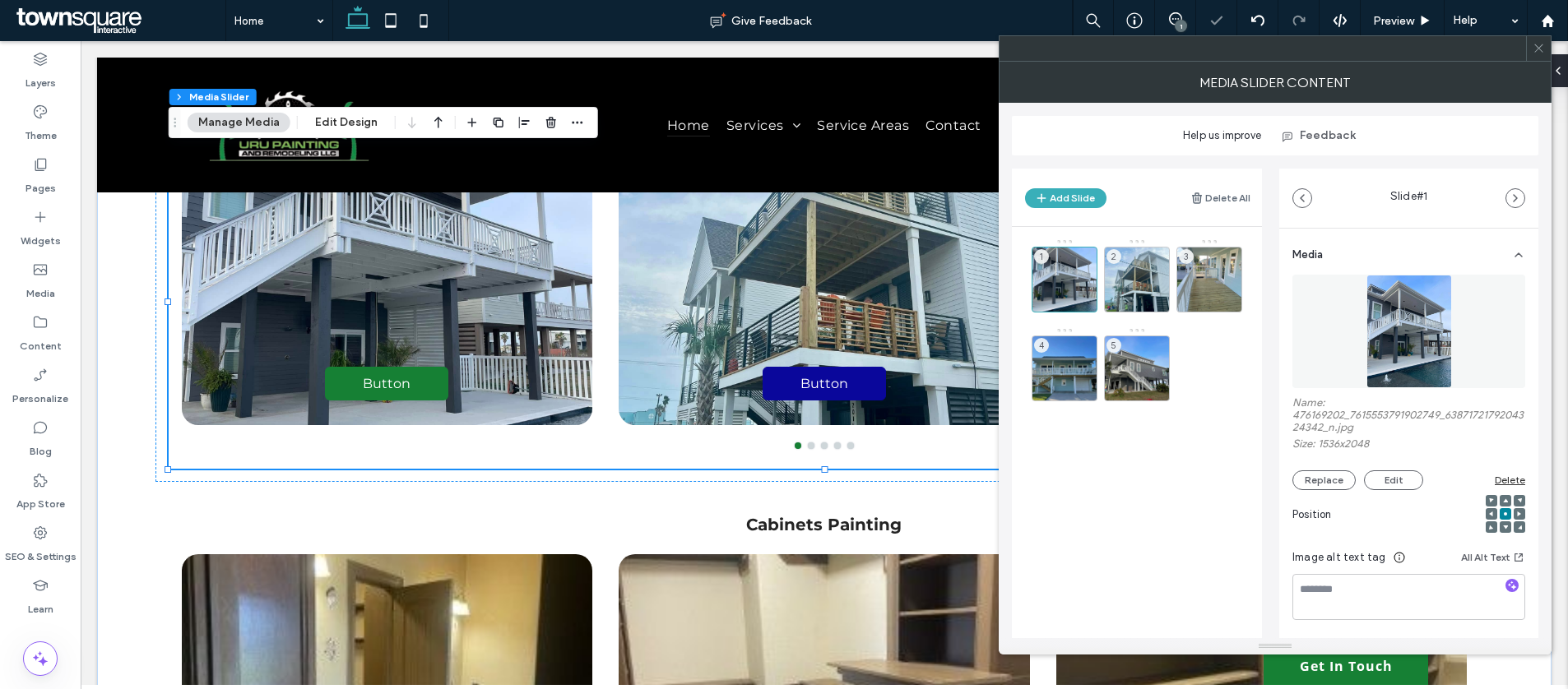 scroll, scrollTop: 3830, scrollLeft: 0, axis: vertical 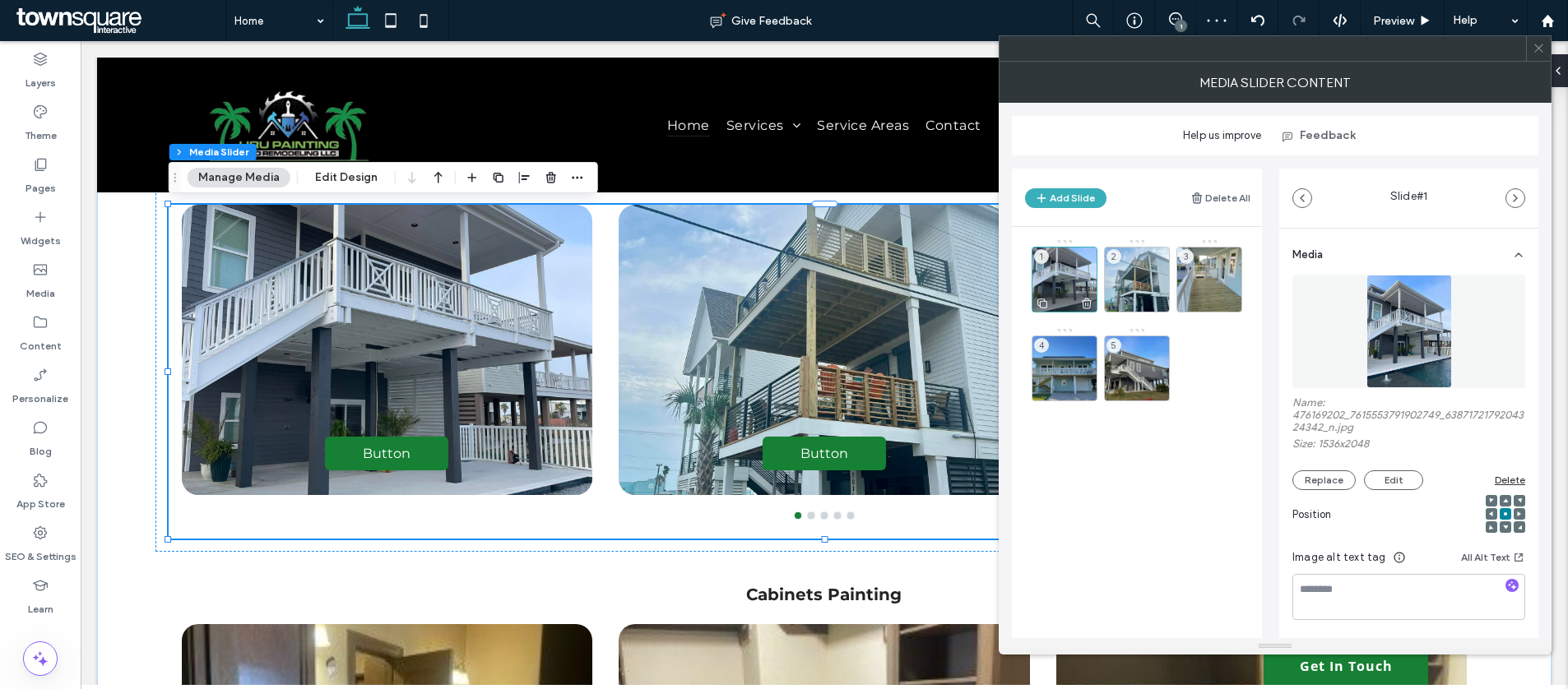 click on "1" at bounding box center (1065, 280) 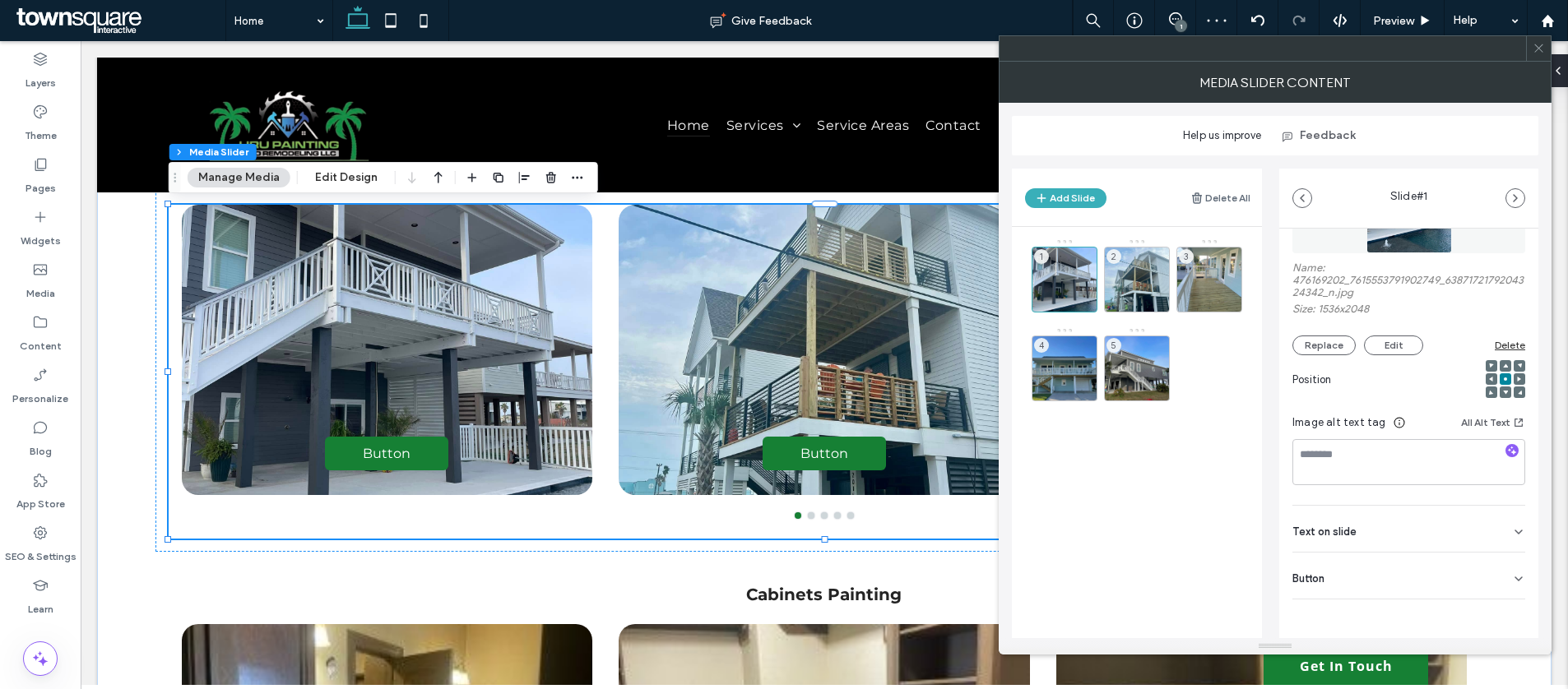 click at bounding box center (1408, 599) 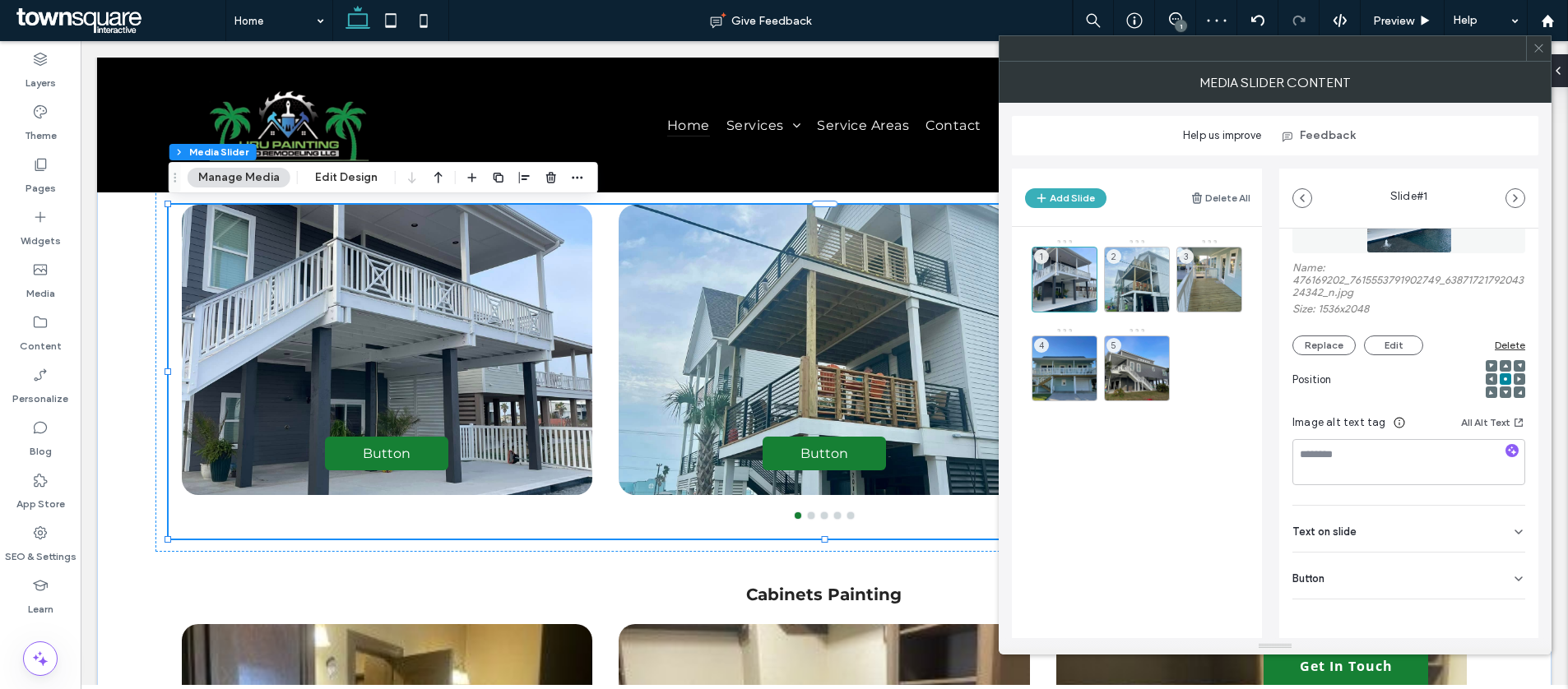click on "Button" at bounding box center (1408, 576) 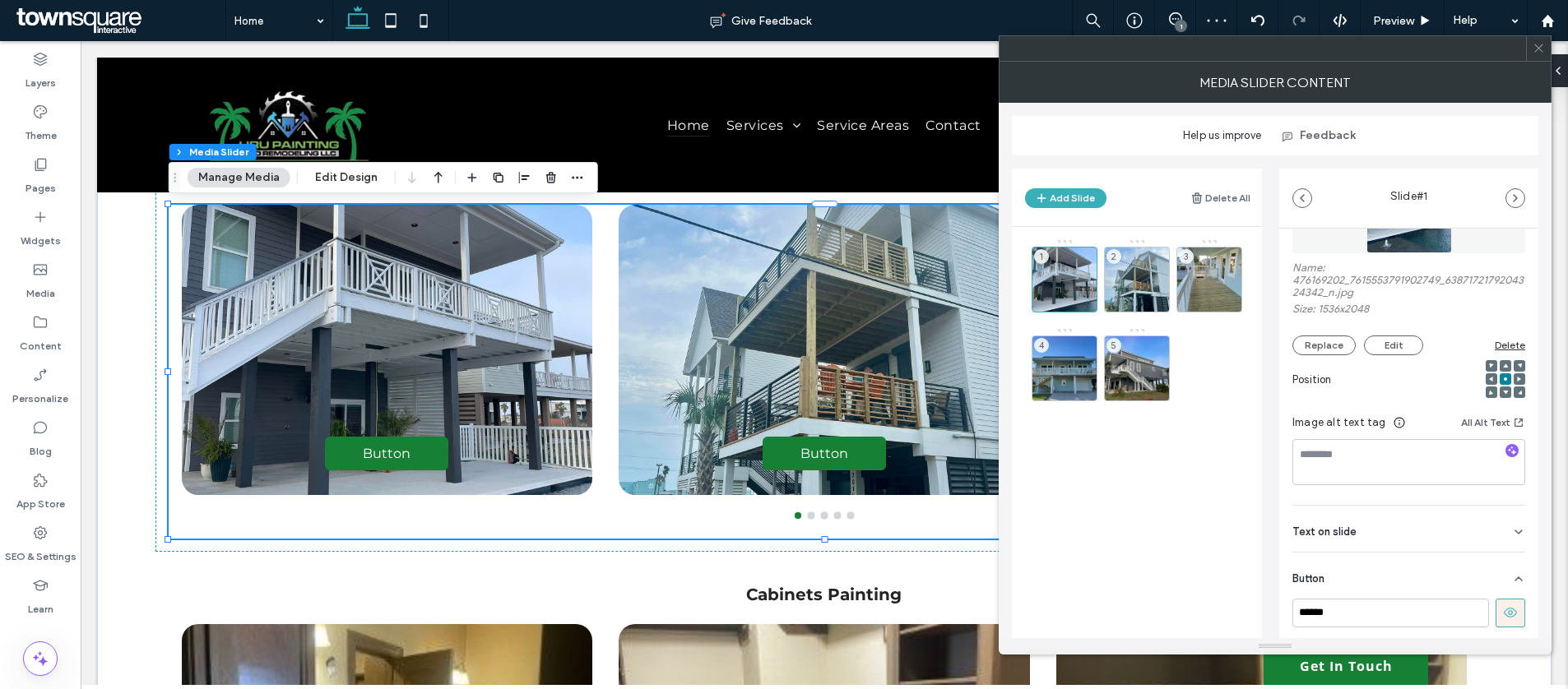 scroll, scrollTop: 135, scrollLeft: 0, axis: vertical 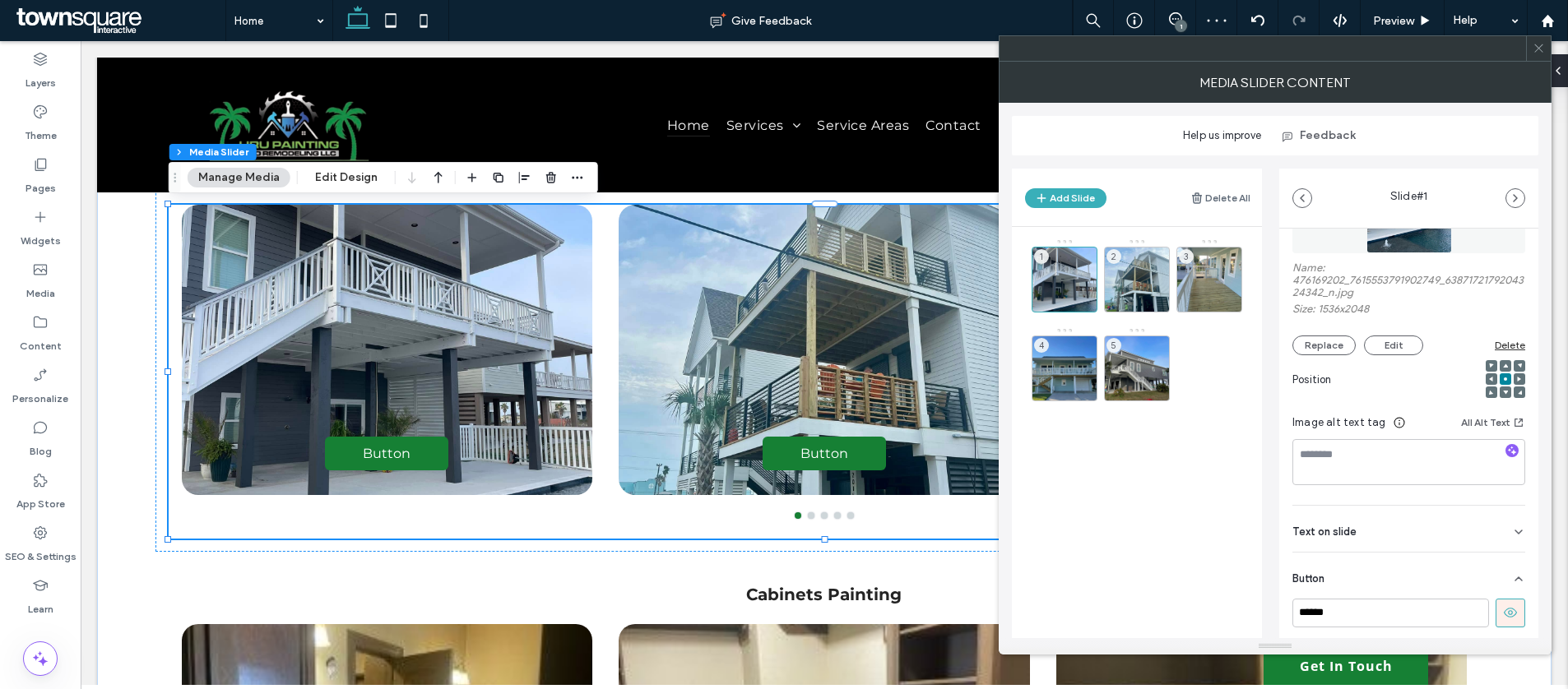 click 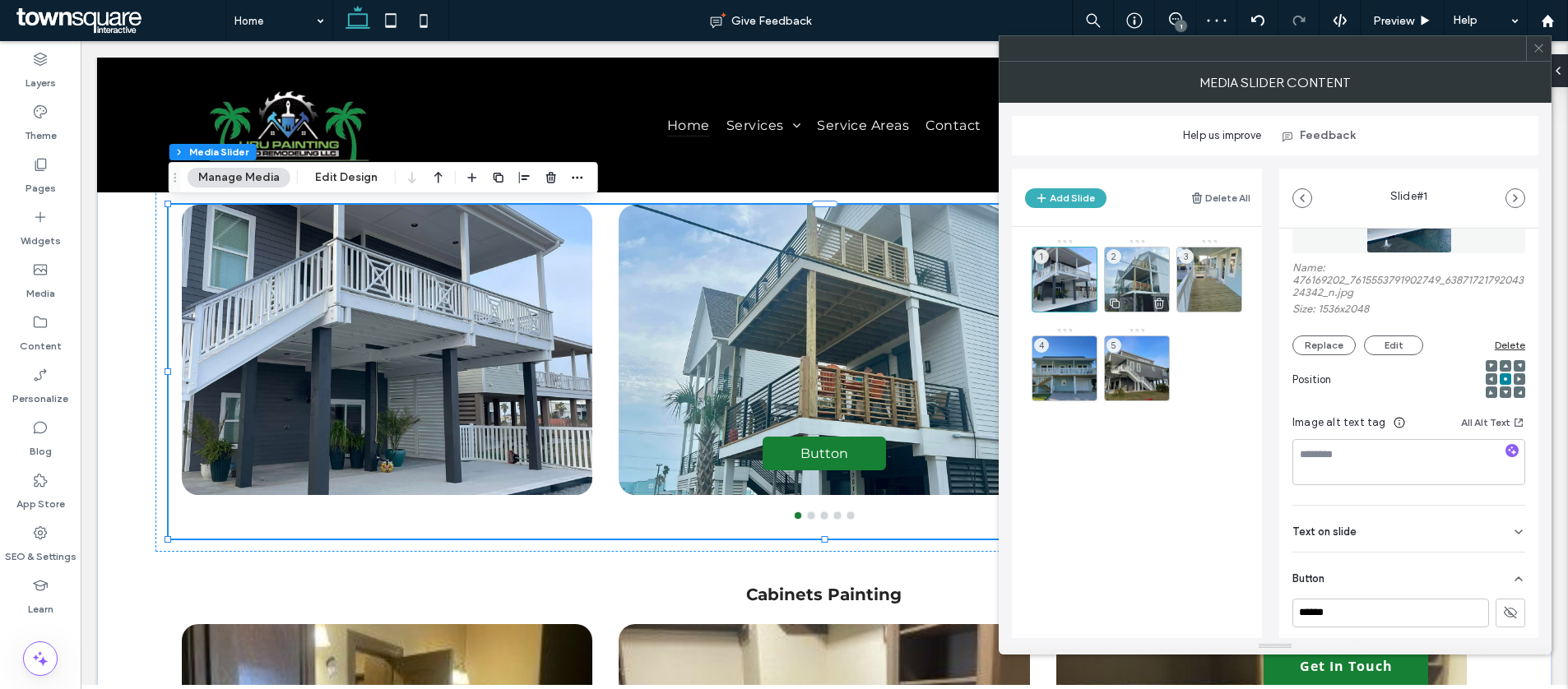 click on "2" at bounding box center (1137, 280) 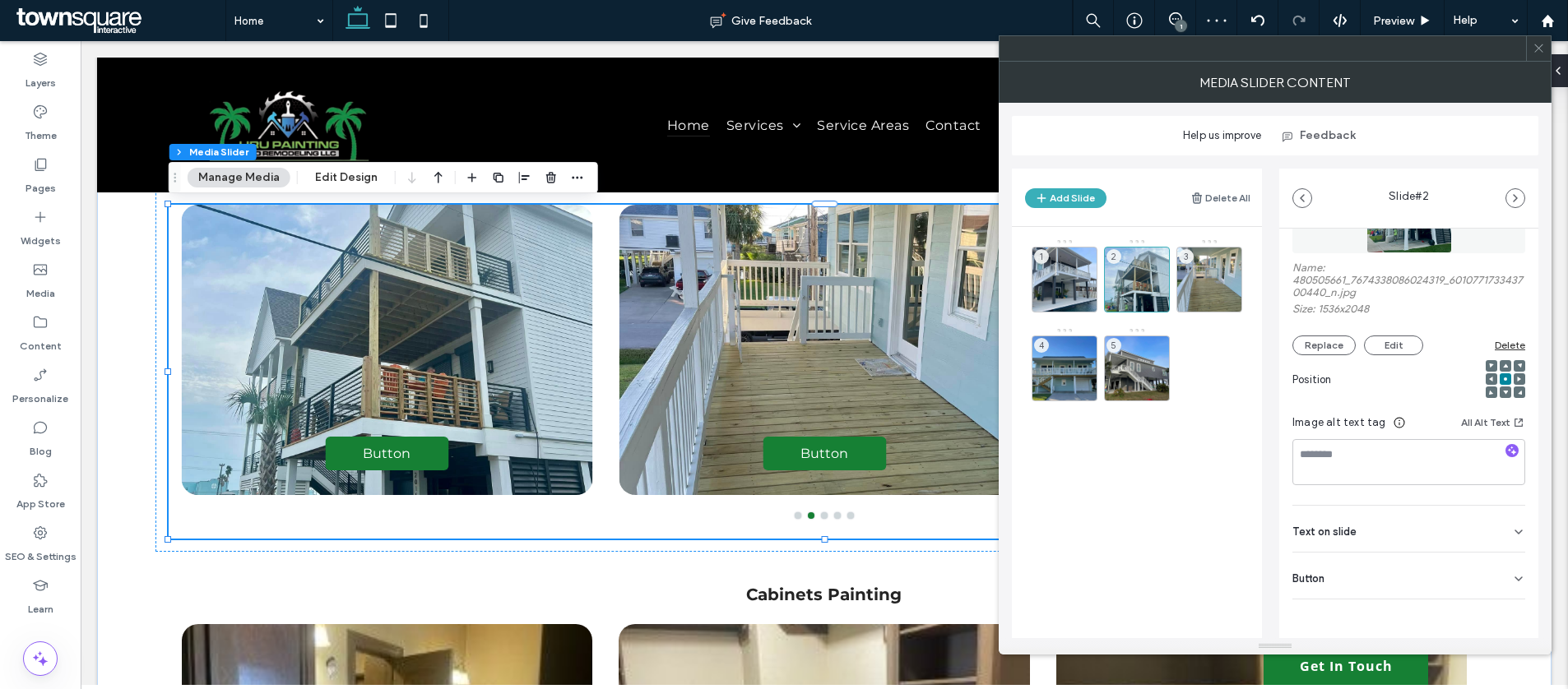 click on "Button" at bounding box center [1408, 576] 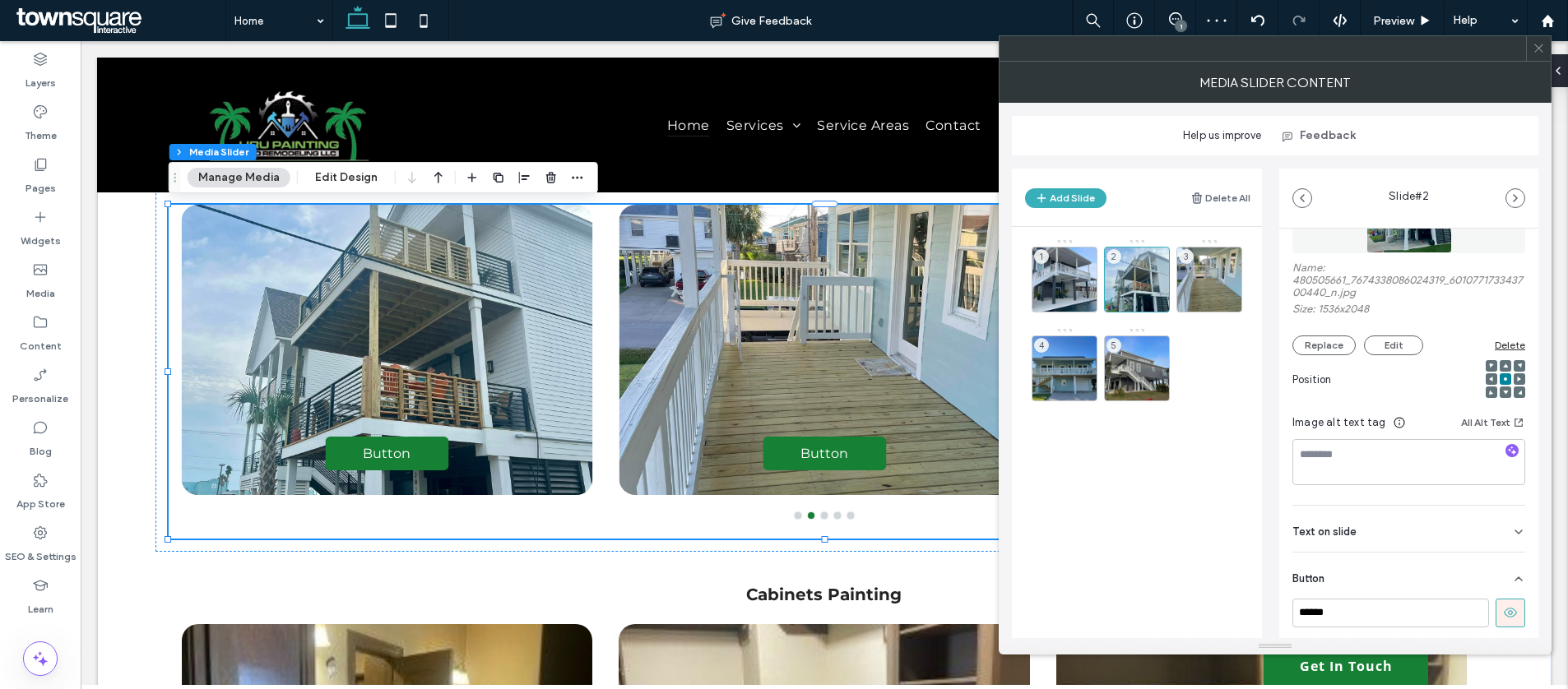 click on "Button" at bounding box center (1408, 576) 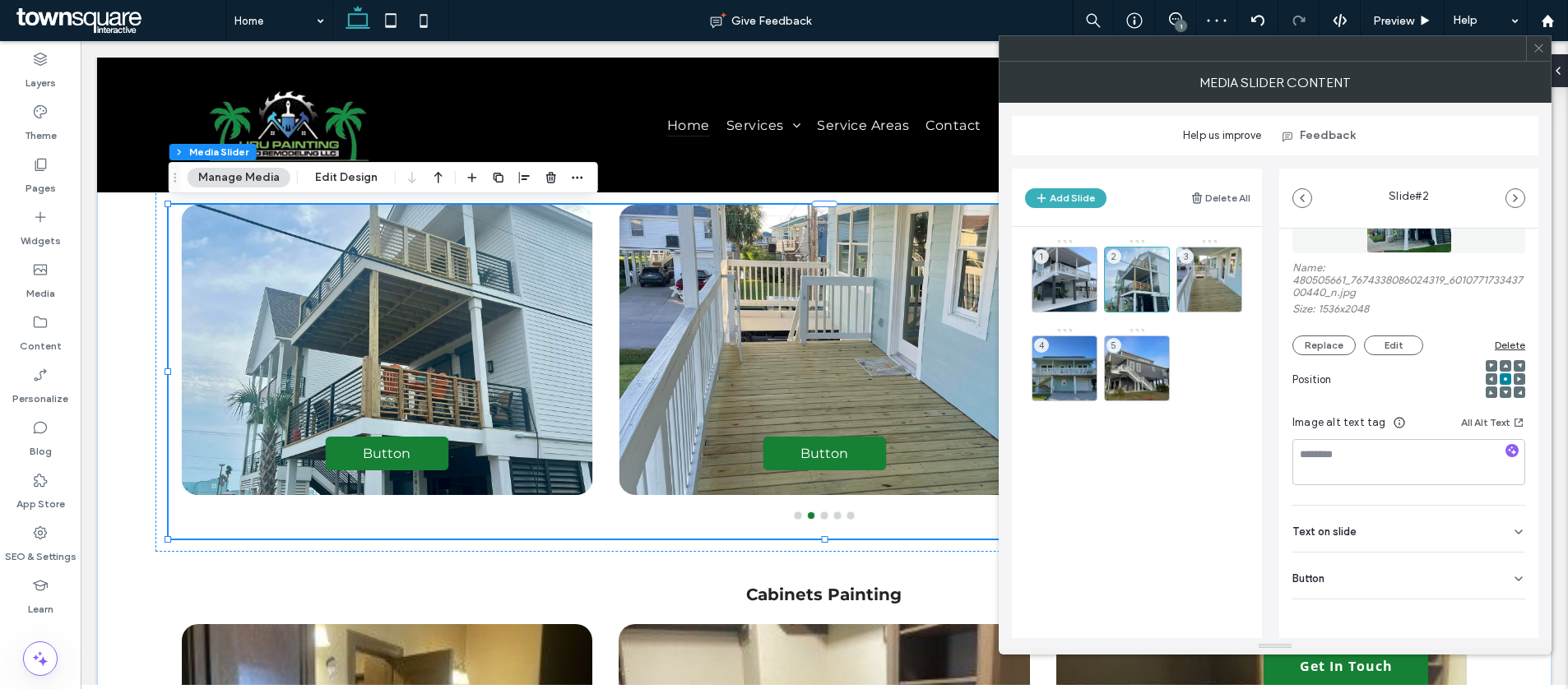 click on "Button" at bounding box center [1408, 576] 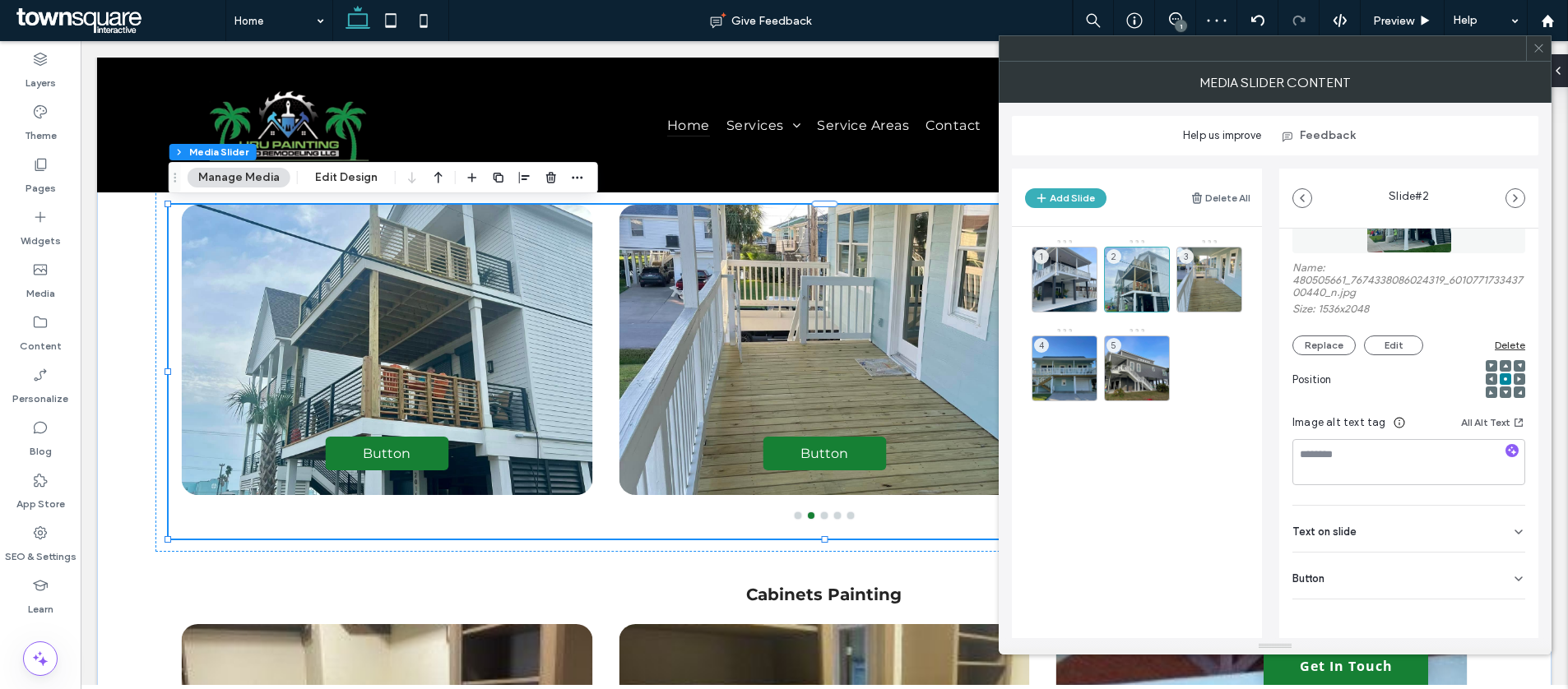 scroll, scrollTop: 135, scrollLeft: 0, axis: vertical 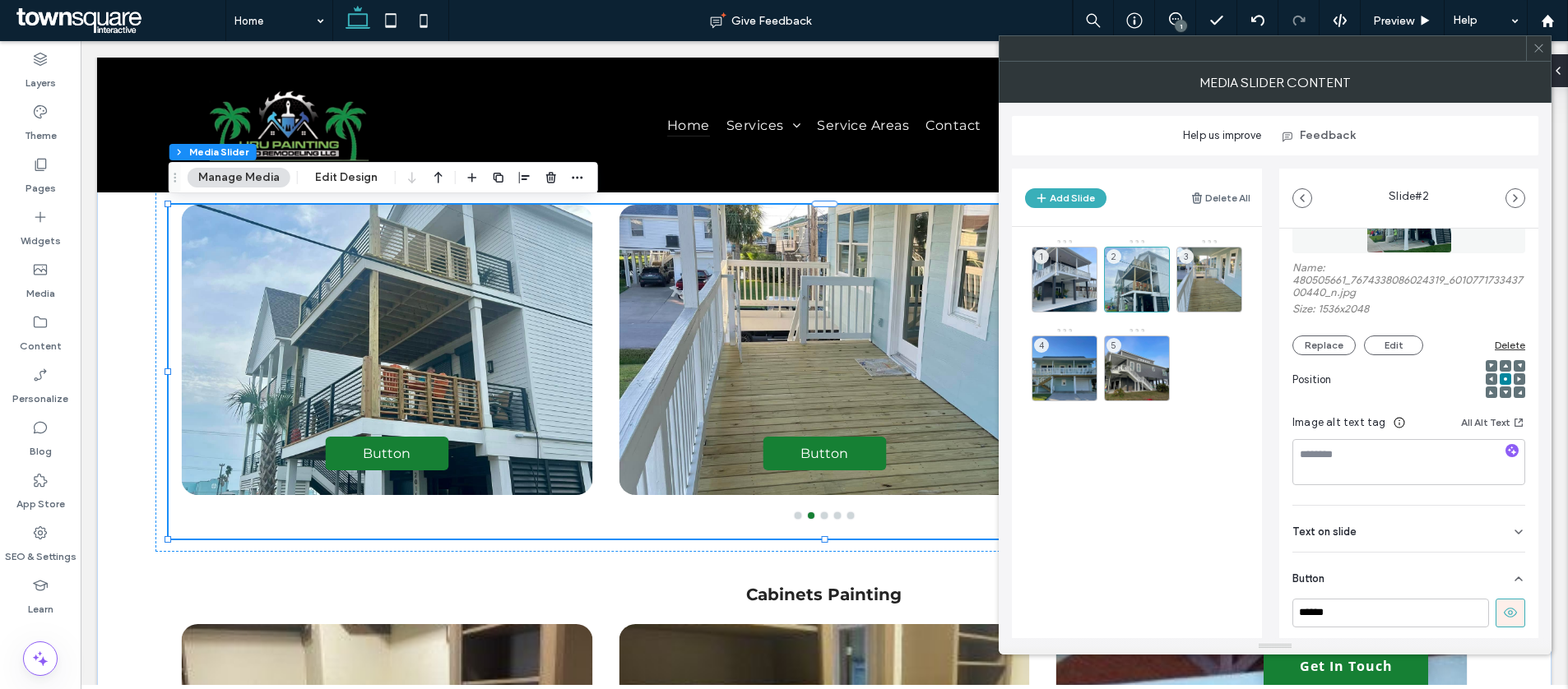 drag, startPoint x: 1512, startPoint y: 624, endPoint x: 1500, endPoint y: 618, distance: 13.416408 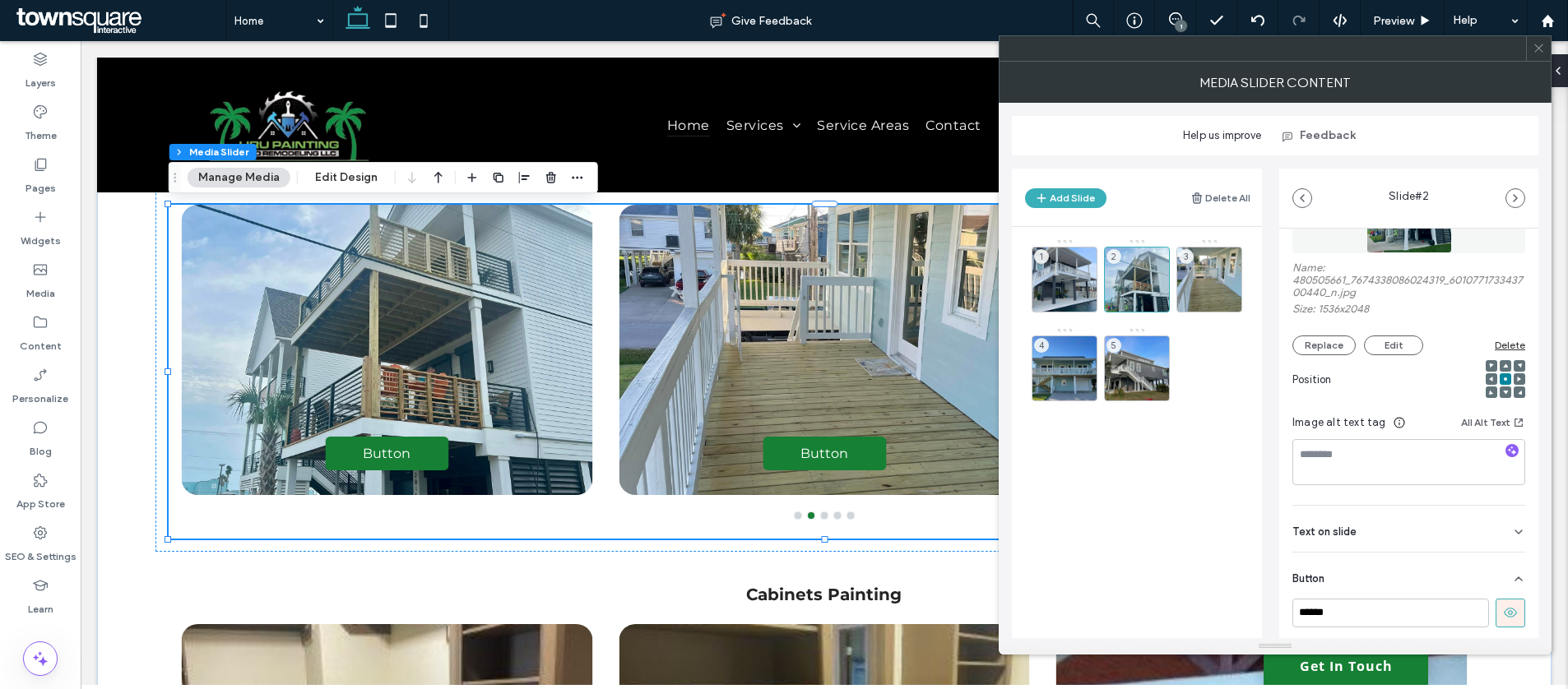 click at bounding box center (1510, 613) 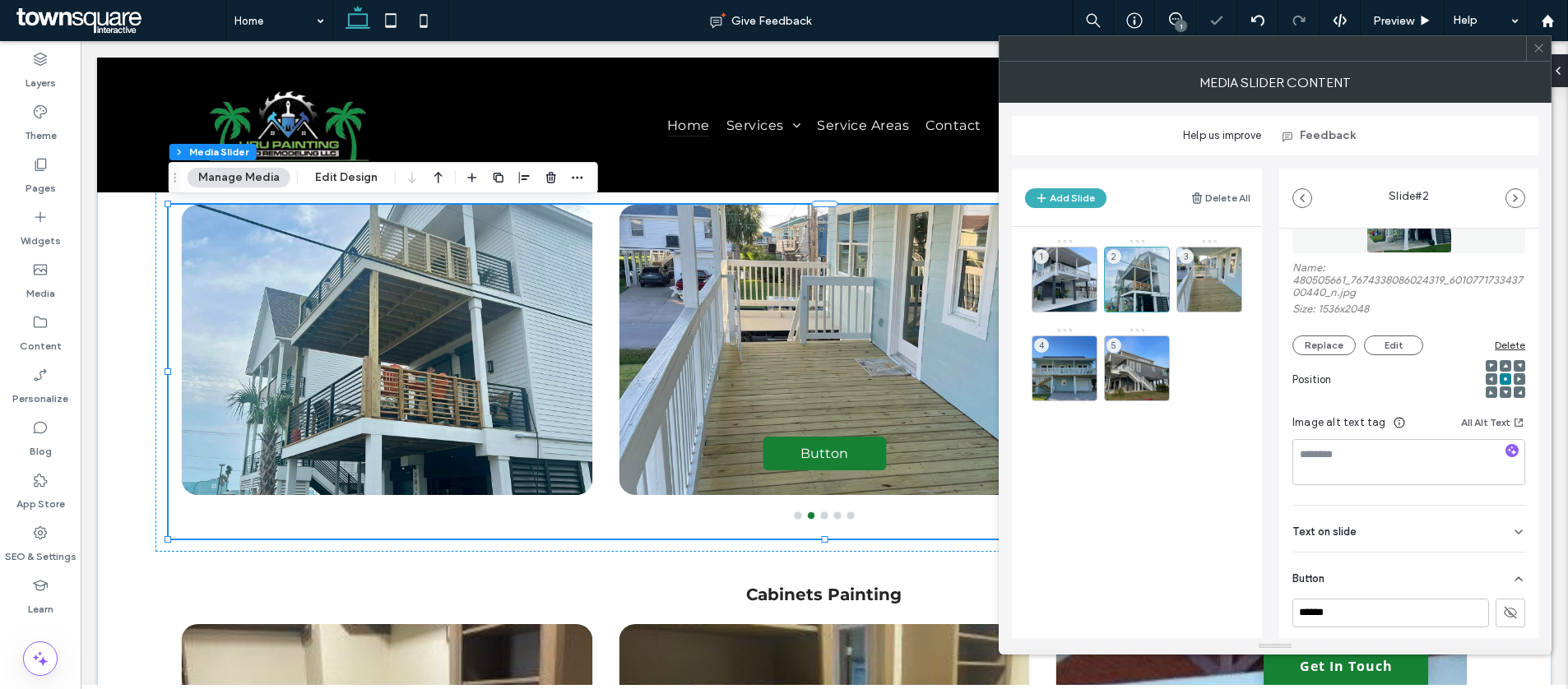 click on "3" at bounding box center [1209, 280] 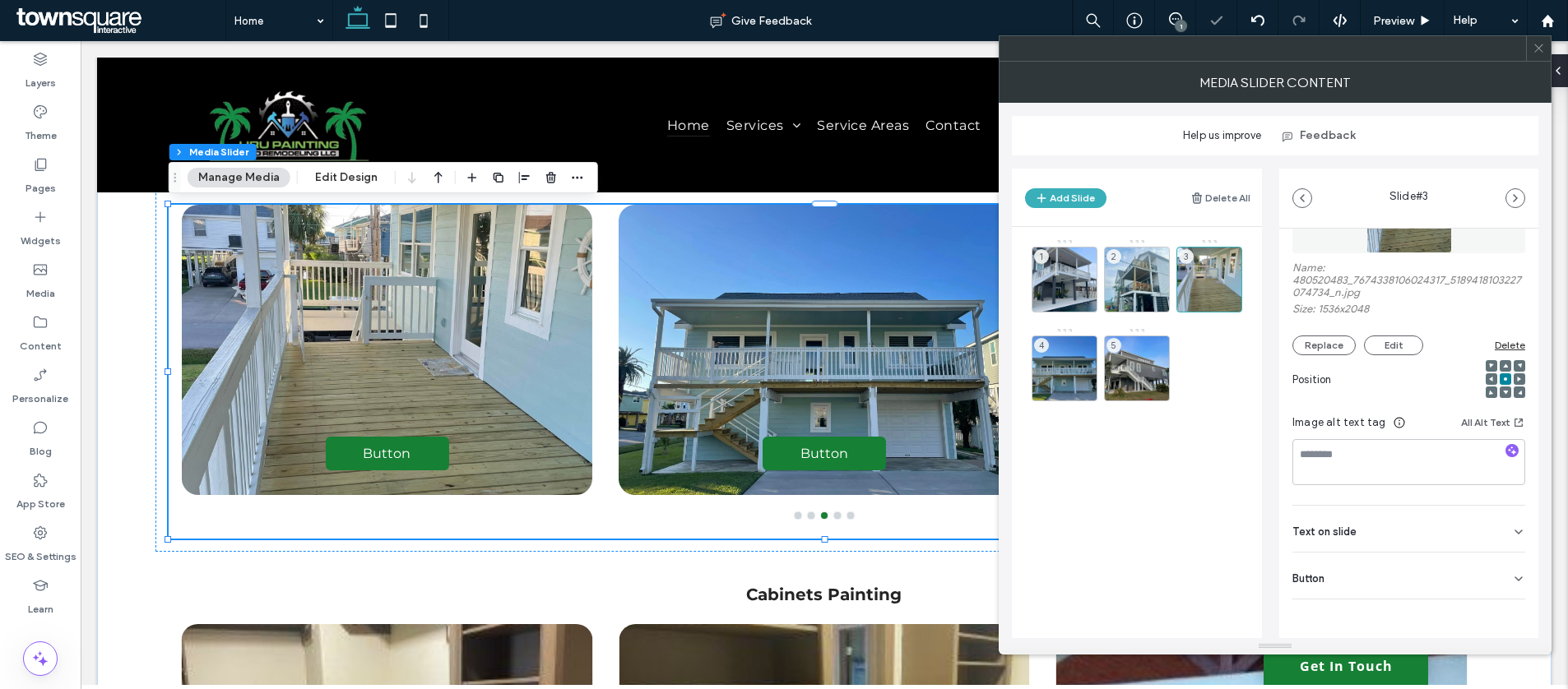 click on "Button" at bounding box center [1408, 576] 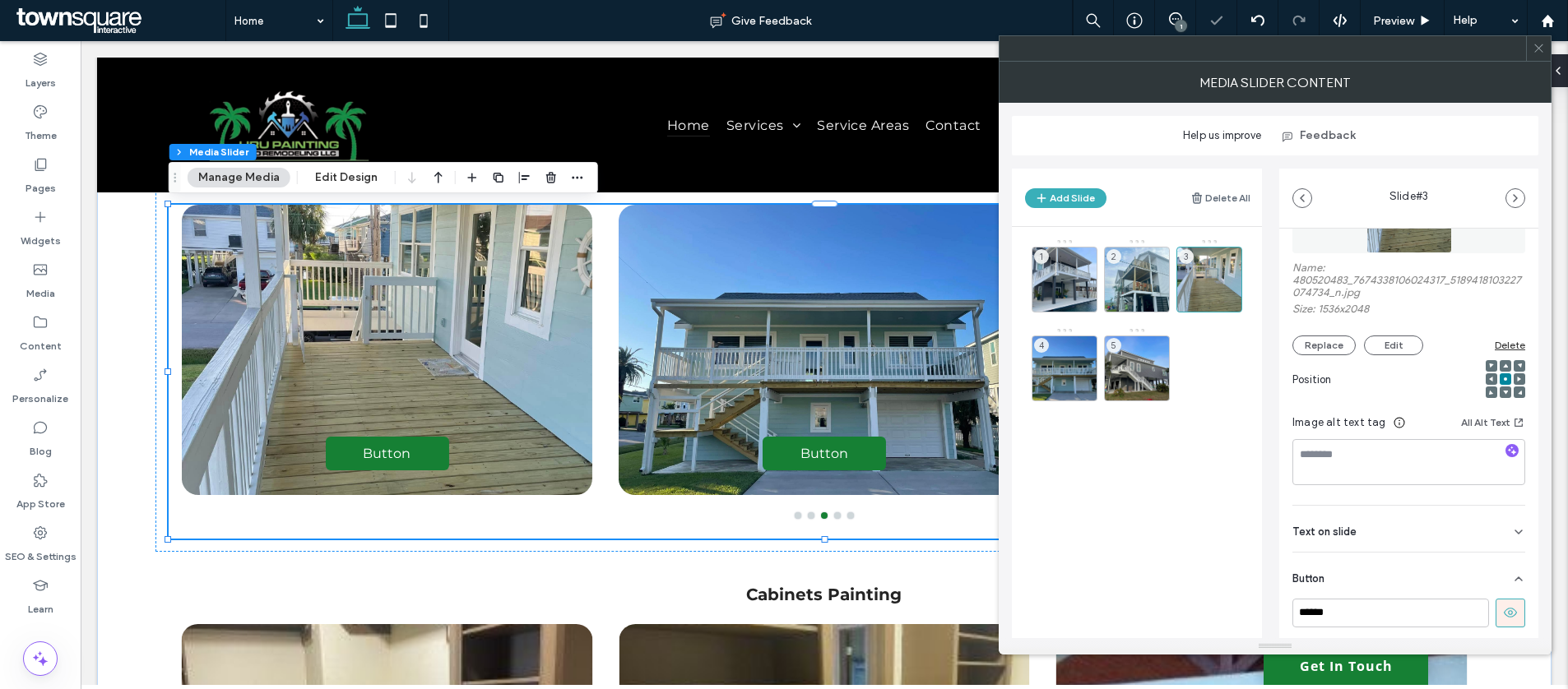 scroll, scrollTop: 135, scrollLeft: 0, axis: vertical 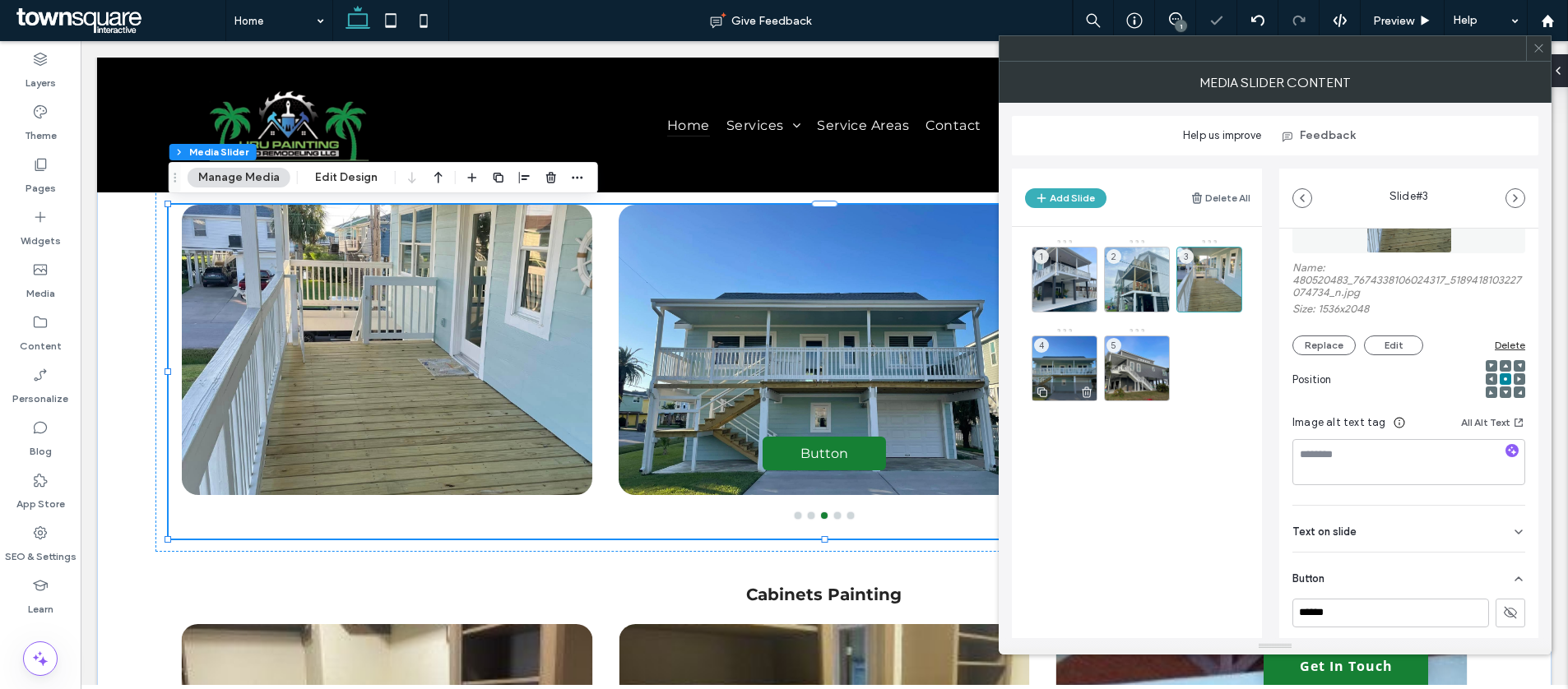 click on "4" at bounding box center [1065, 368] 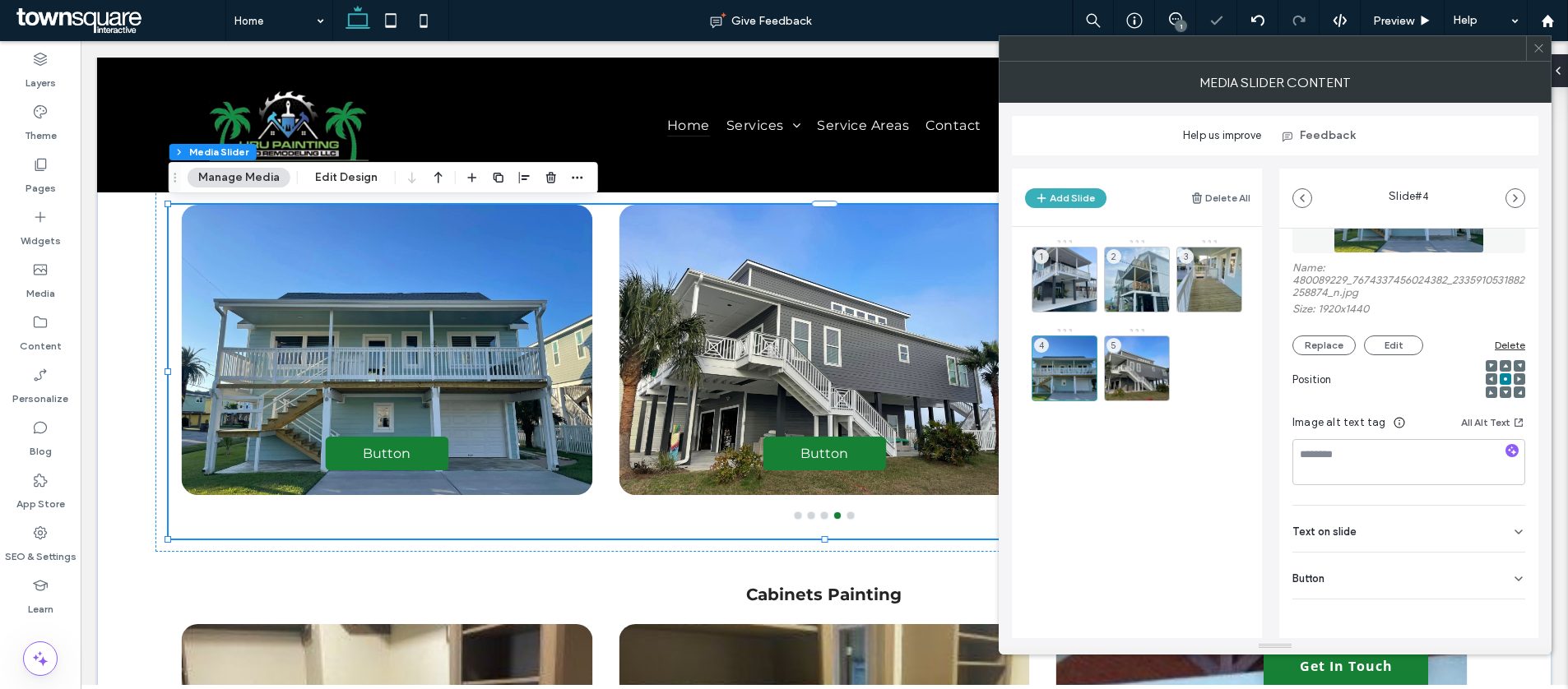 click on "Button" at bounding box center (1408, 576) 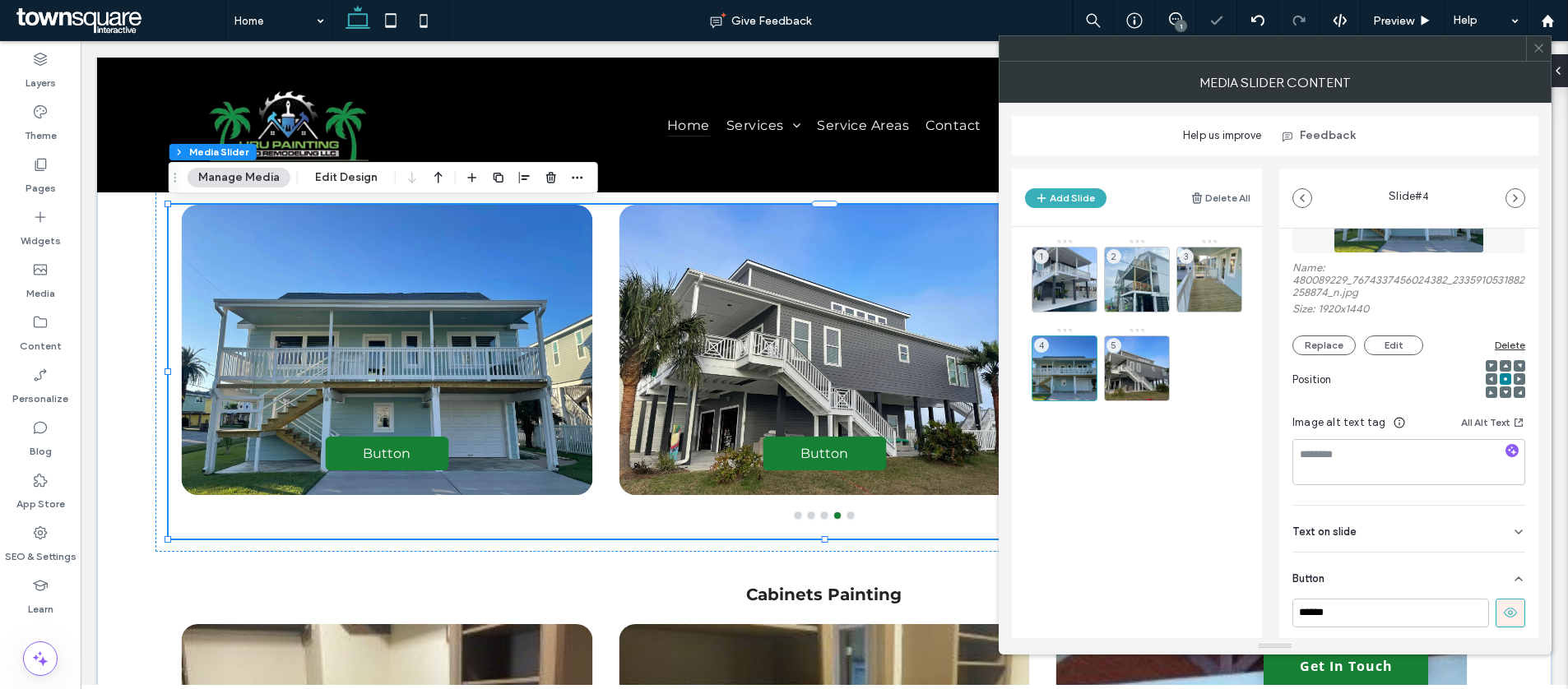 click 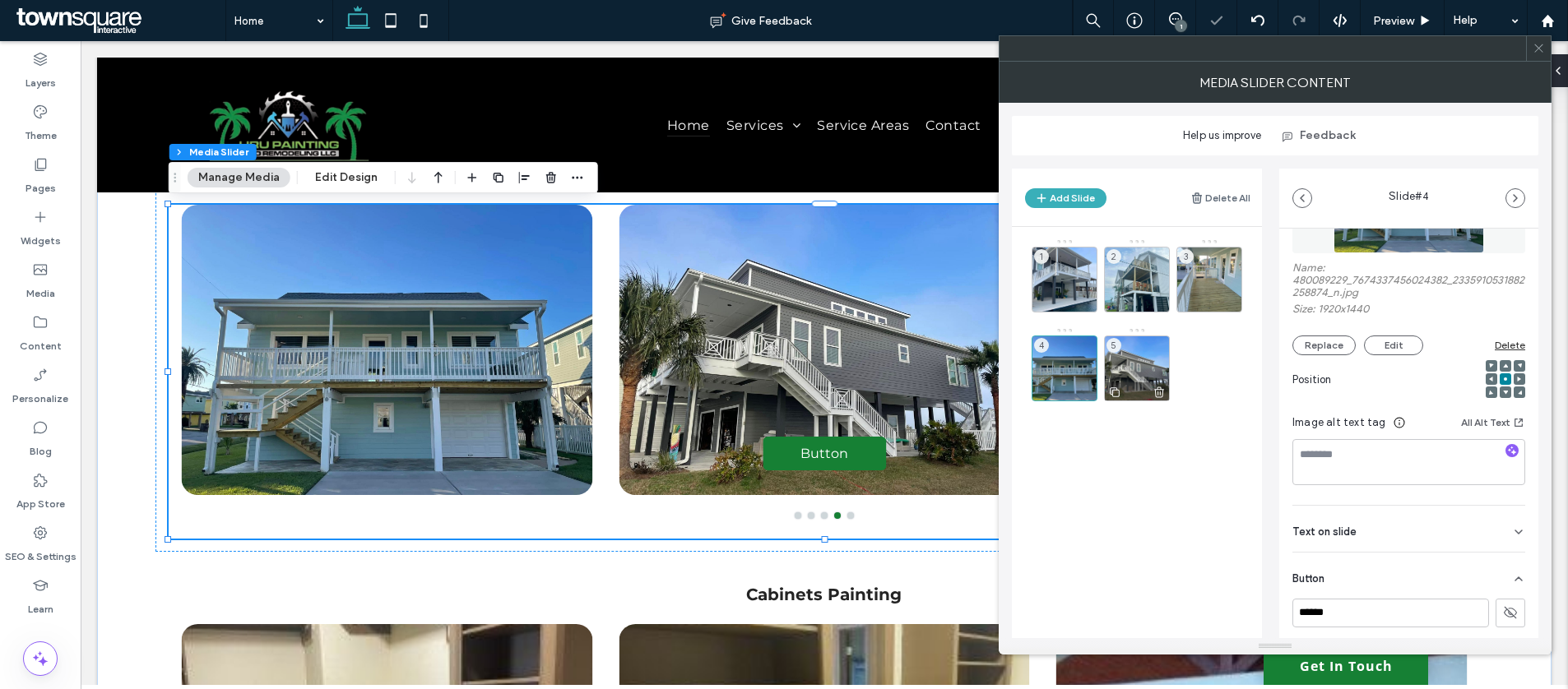 click on "5" at bounding box center (1137, 368) 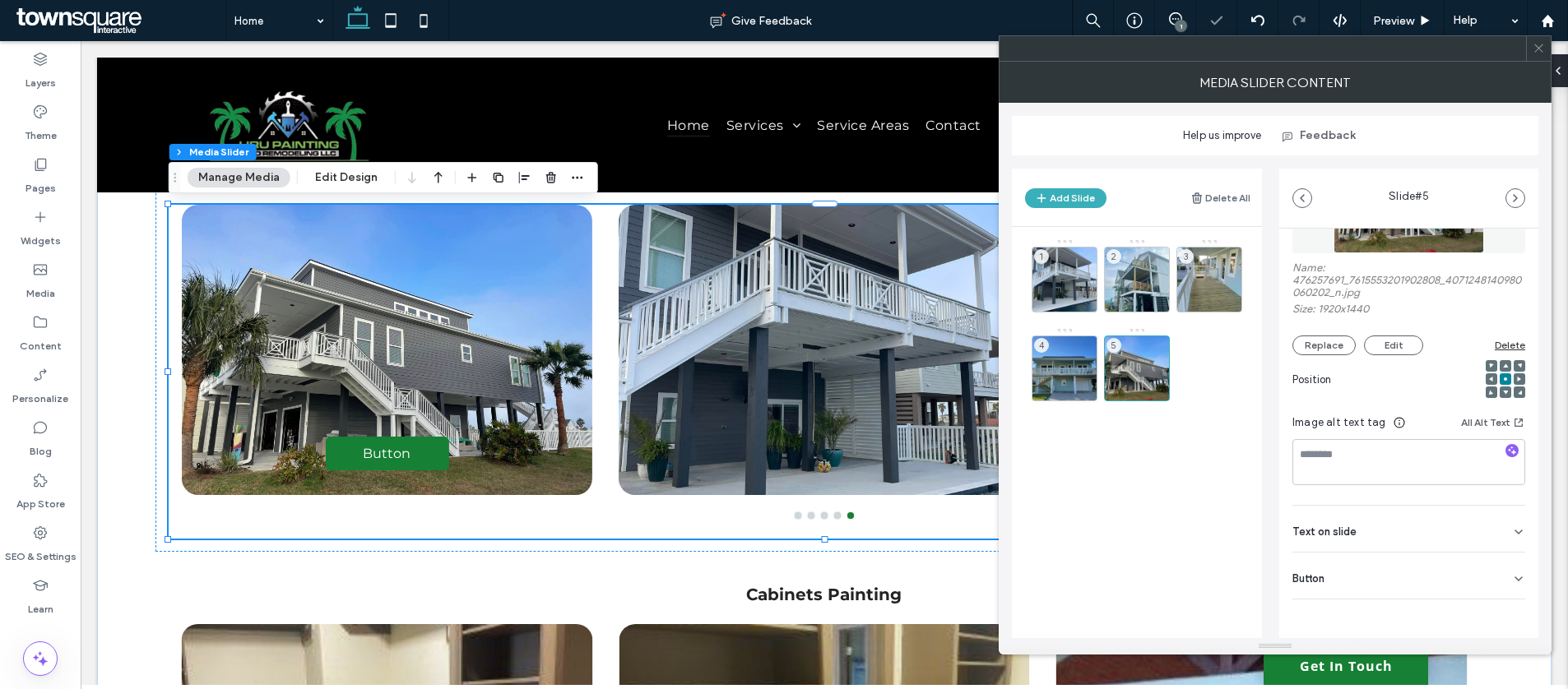 click on "Button" at bounding box center [1408, 576] 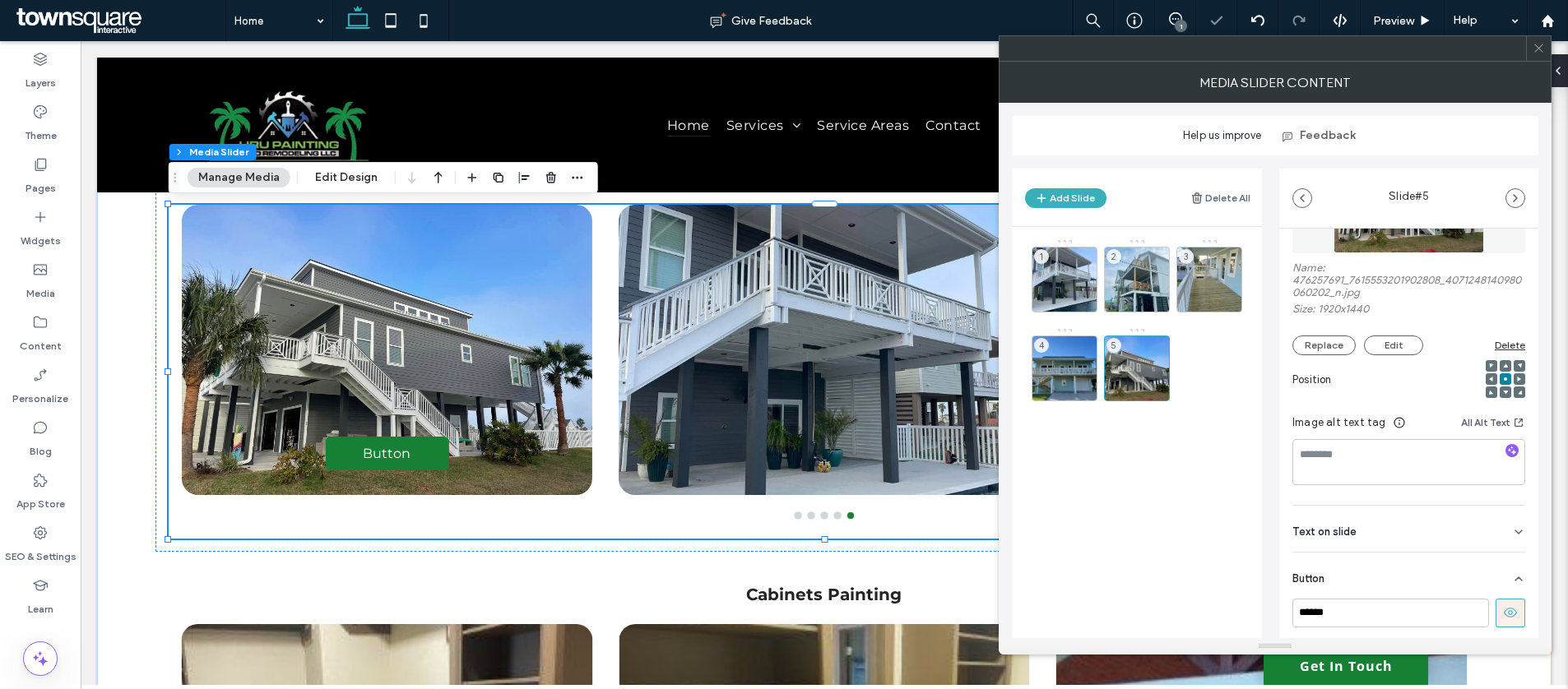 click 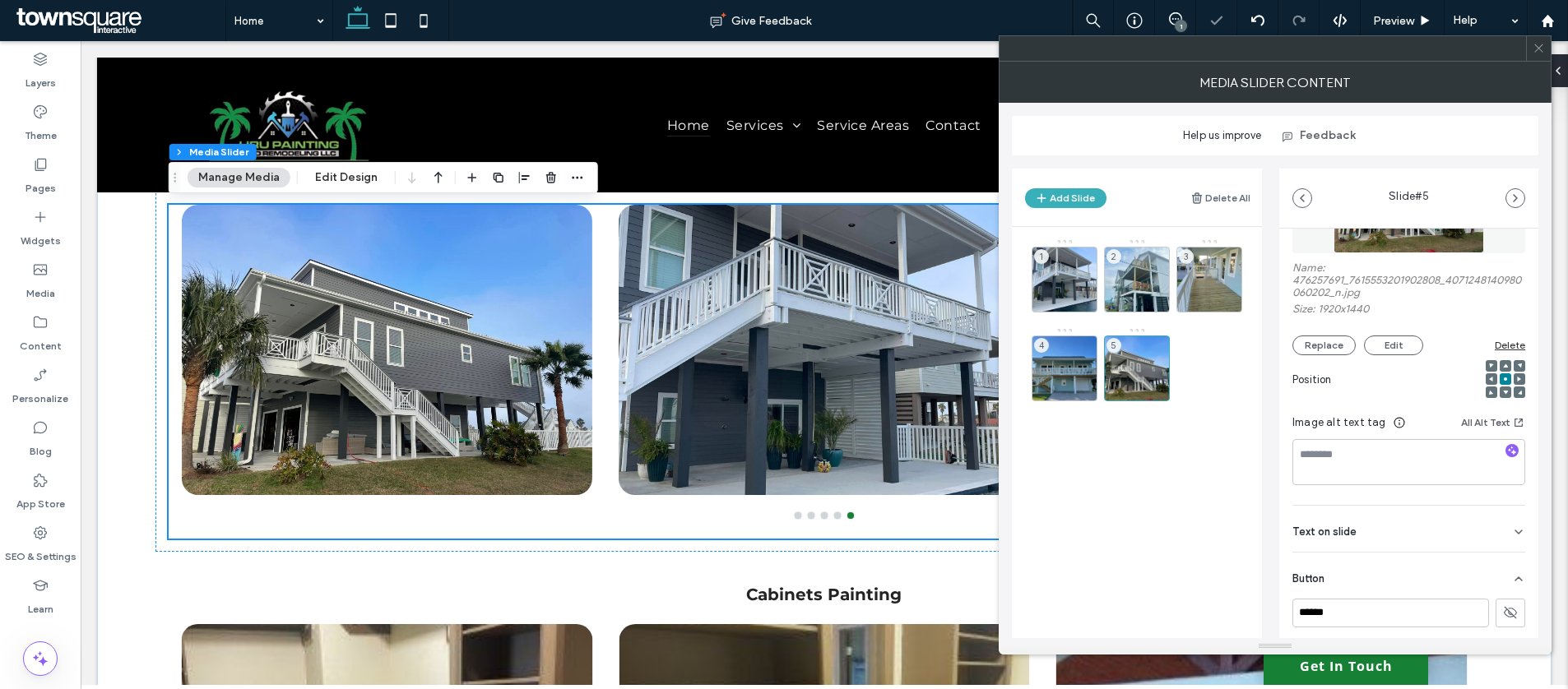 scroll, scrollTop: 4161, scrollLeft: 0, axis: vertical 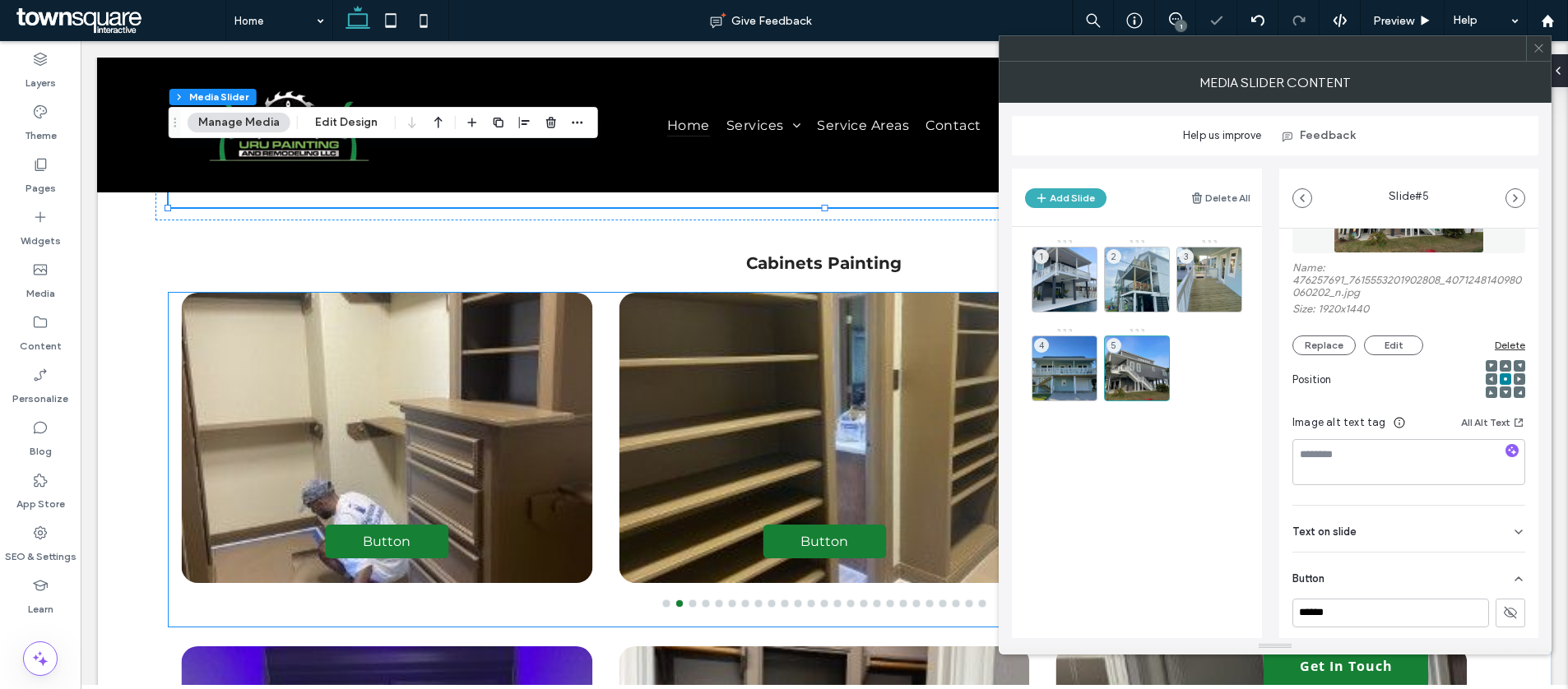 click at bounding box center (824, 437) 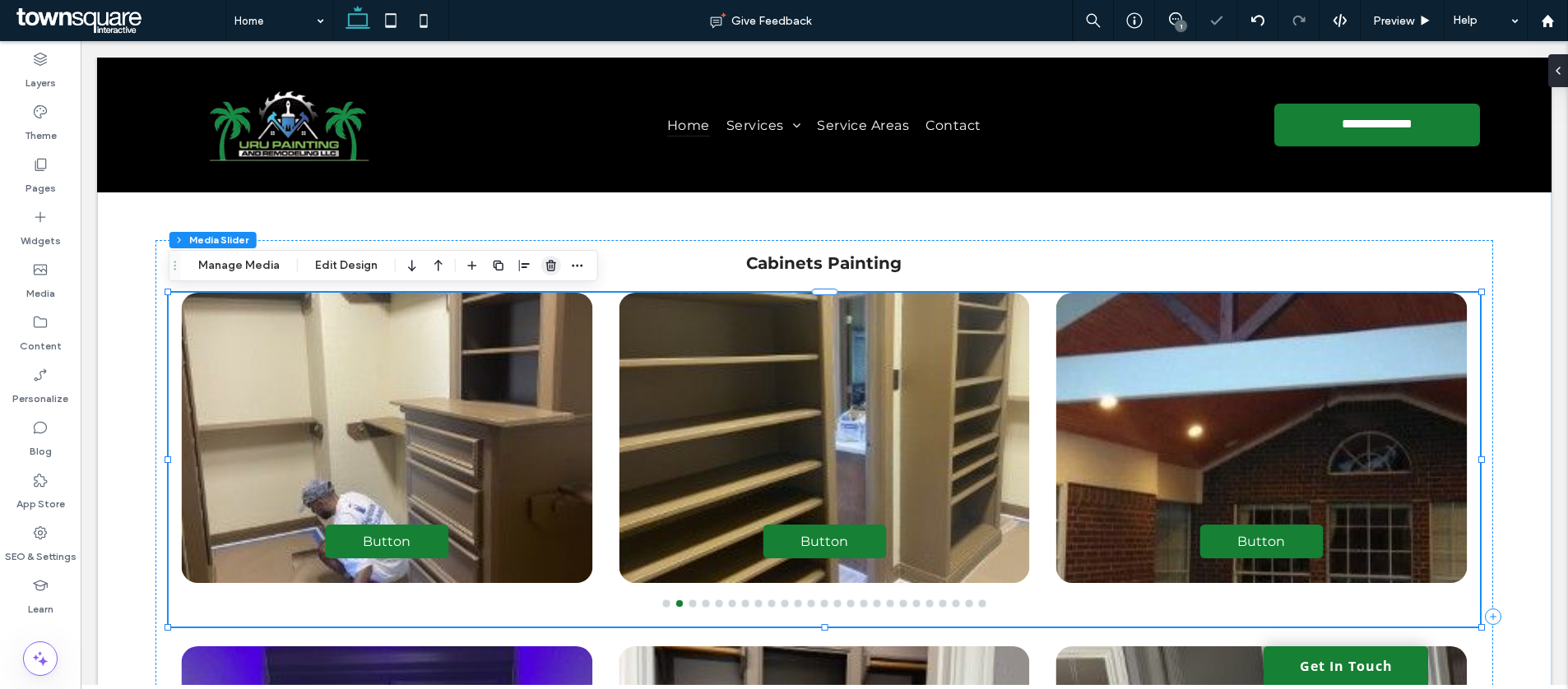 click 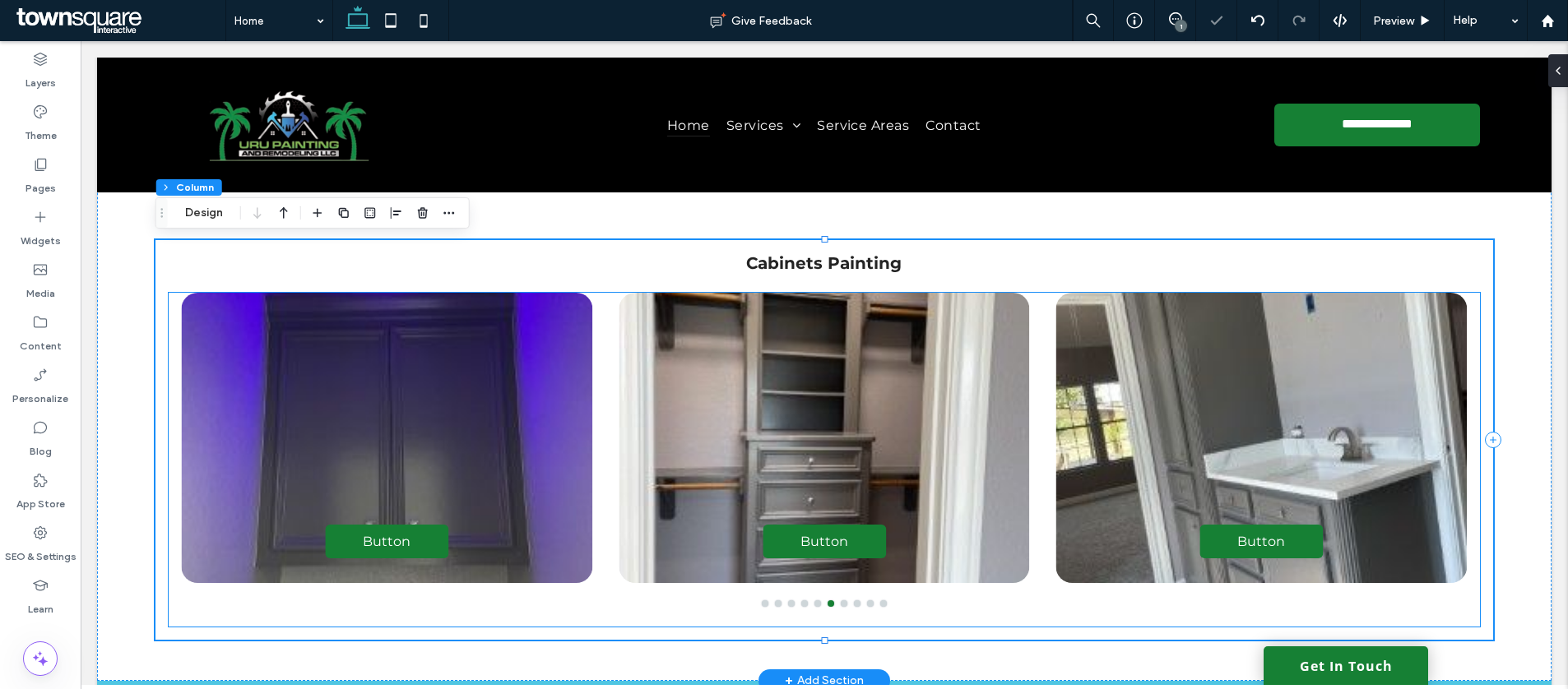 click at bounding box center (824, 437) 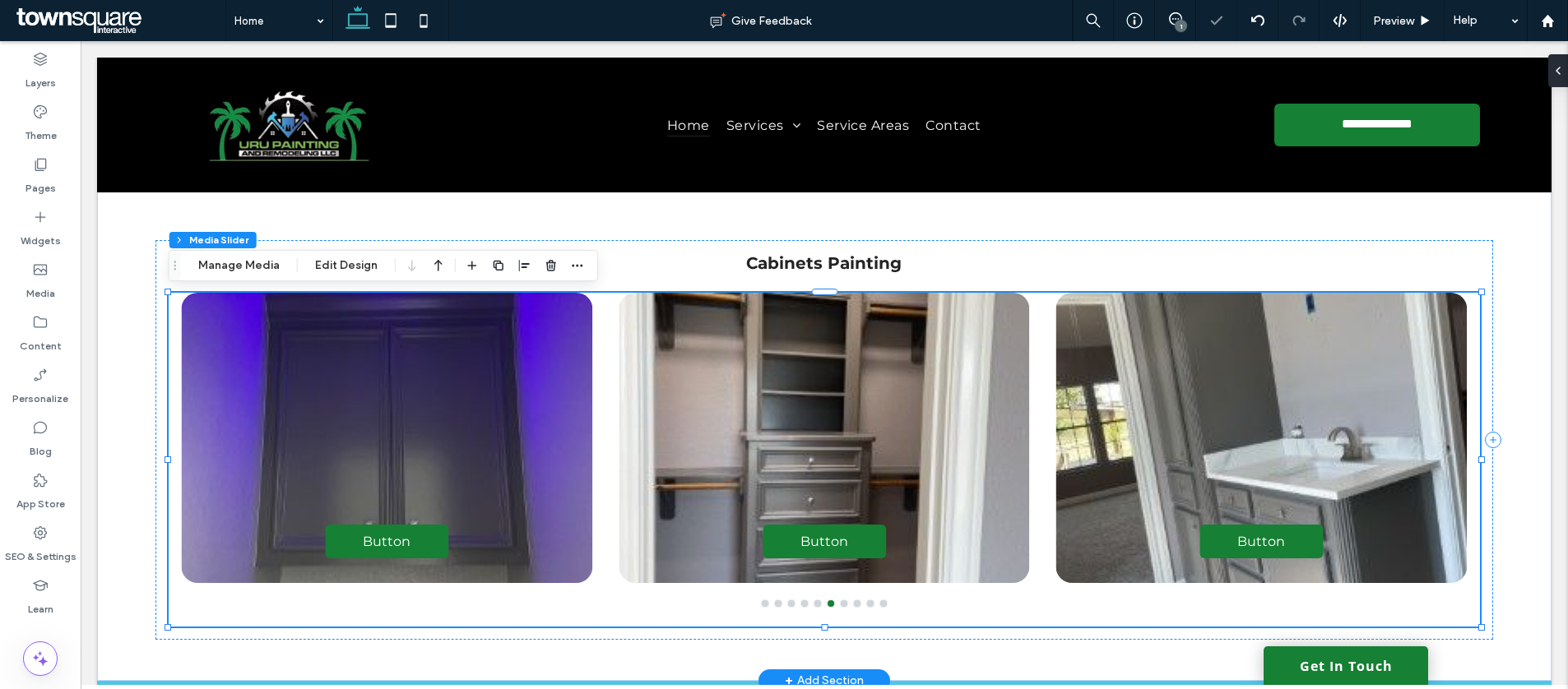click on "Cabinets Painting
Button Button Button Button Button Button Button Button Button Button Button Button Button Button Button Button Button Button Button Button Button Button Button Button a a a a" at bounding box center [824, 440] 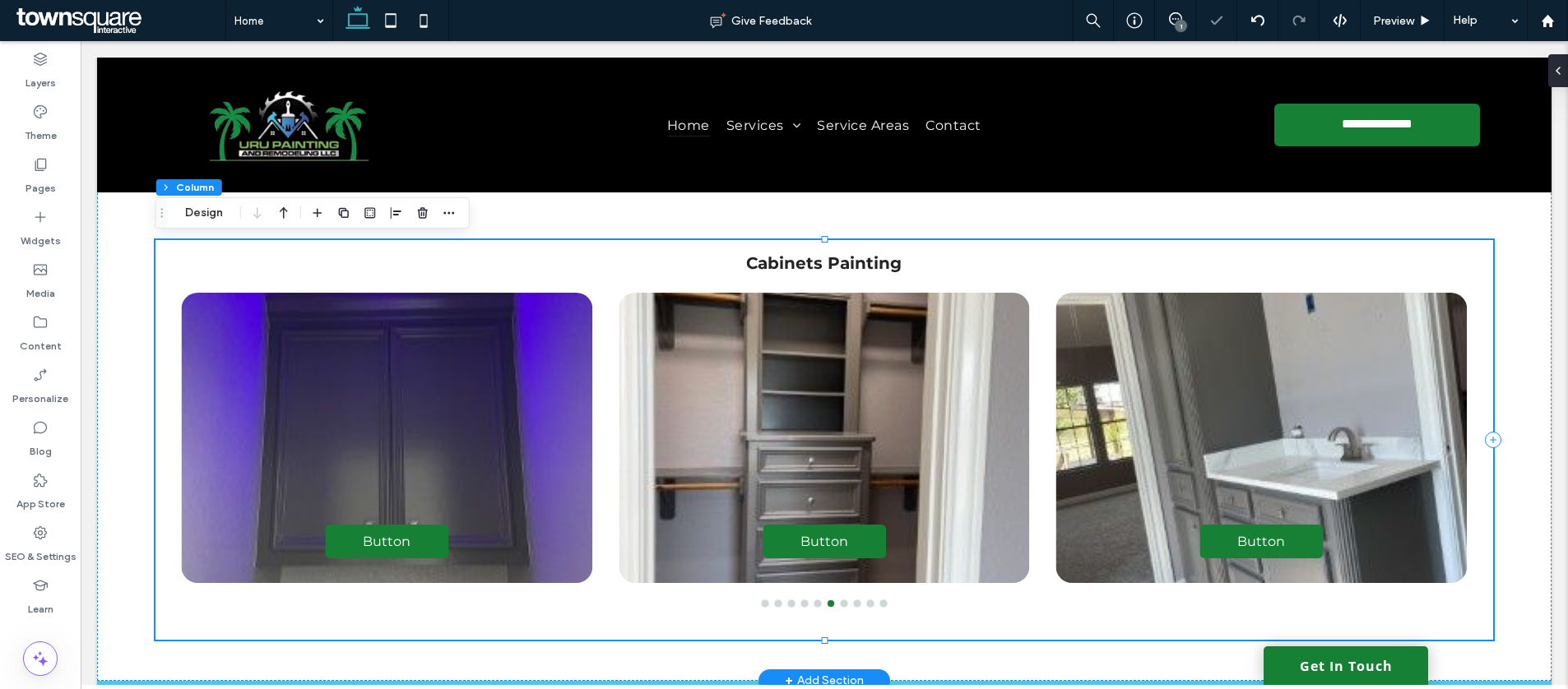 click on "Cabinets Painting" at bounding box center [824, 263] 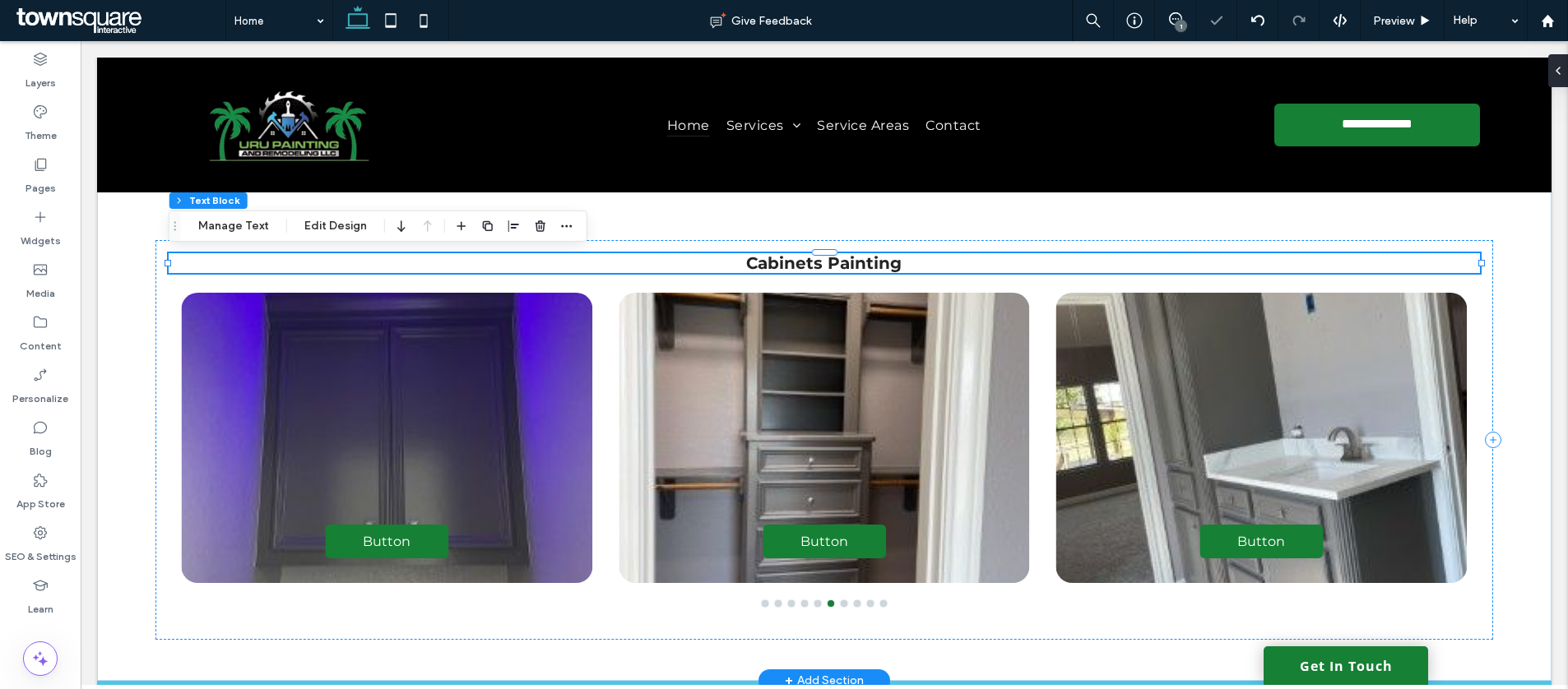 drag, startPoint x: 485, startPoint y: 384, endPoint x: 476, endPoint y: 382, distance: 9.21954 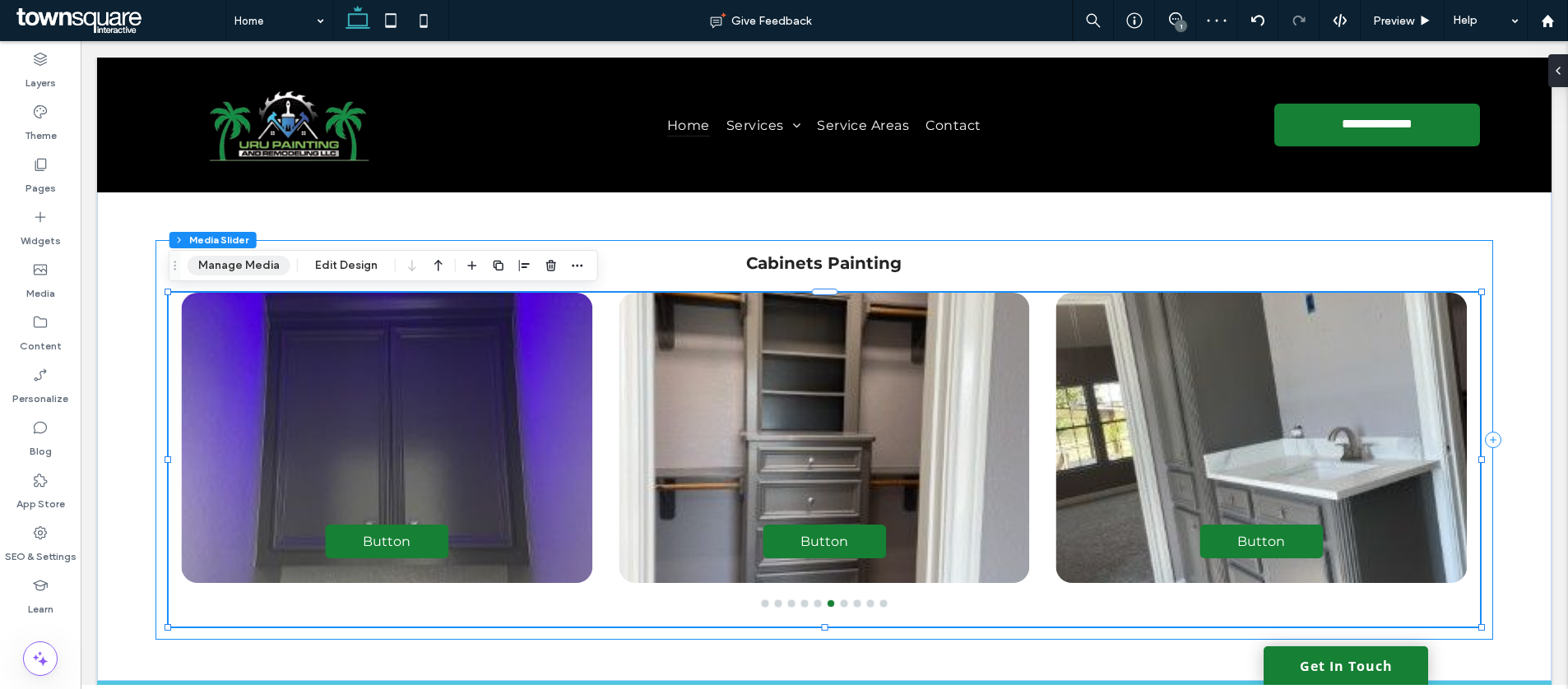 click on "Manage Media" at bounding box center (239, 266) 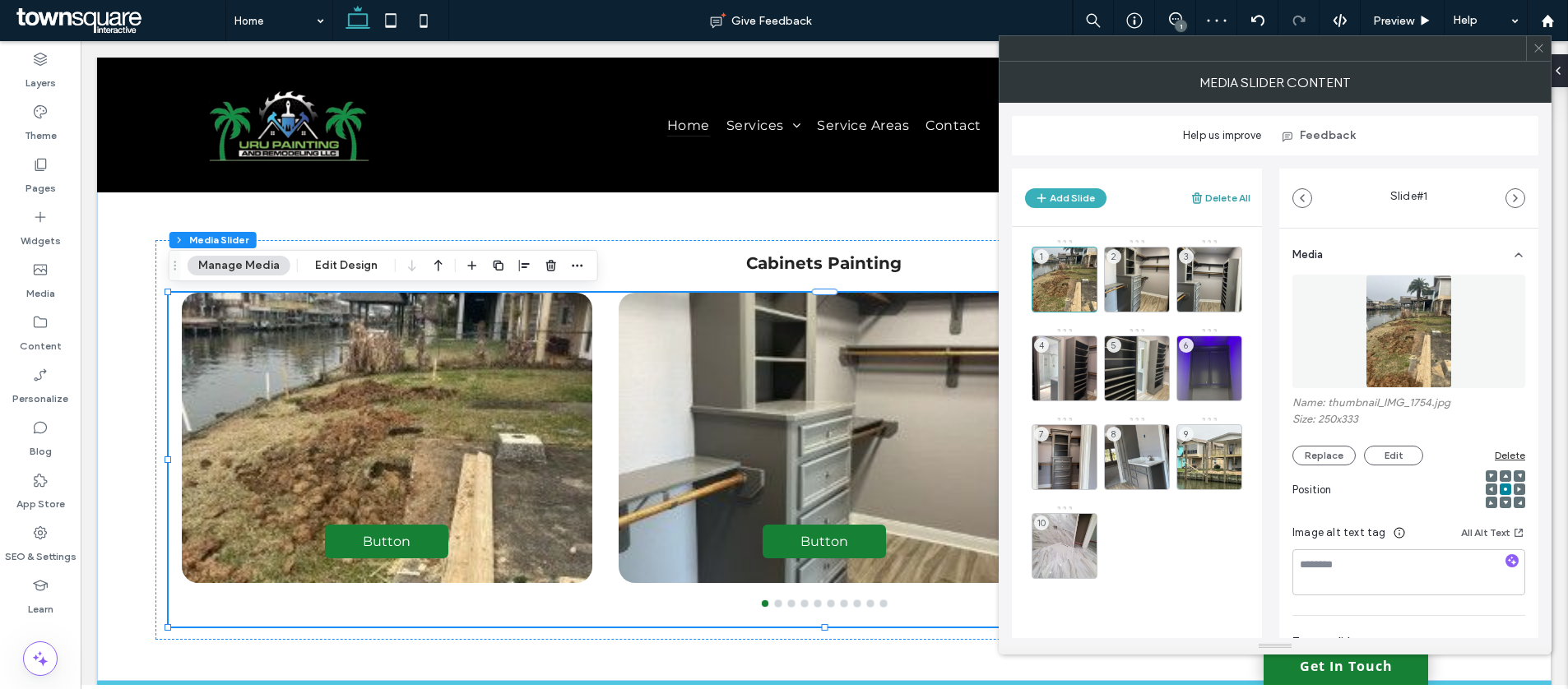 click on "Delete All" at bounding box center [1220, 198] 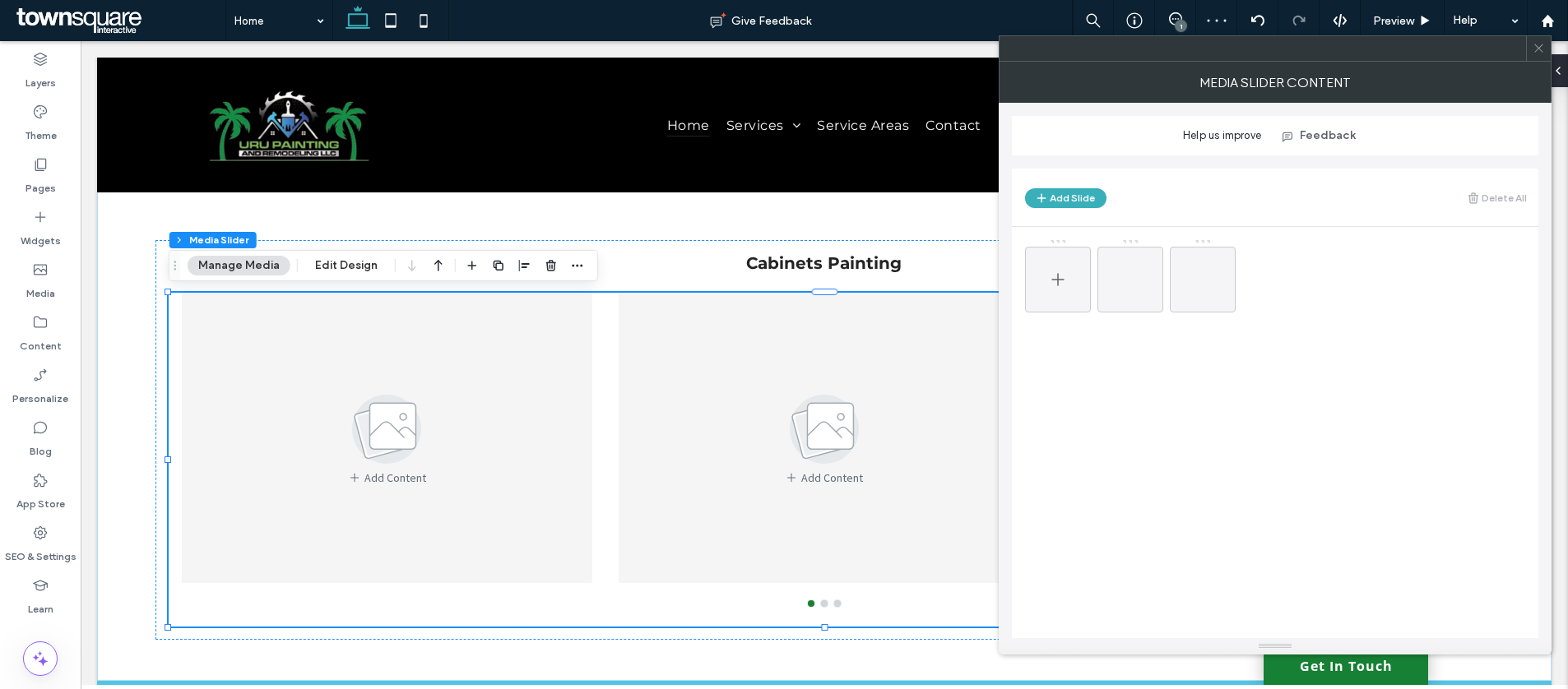 click at bounding box center [1058, 280] 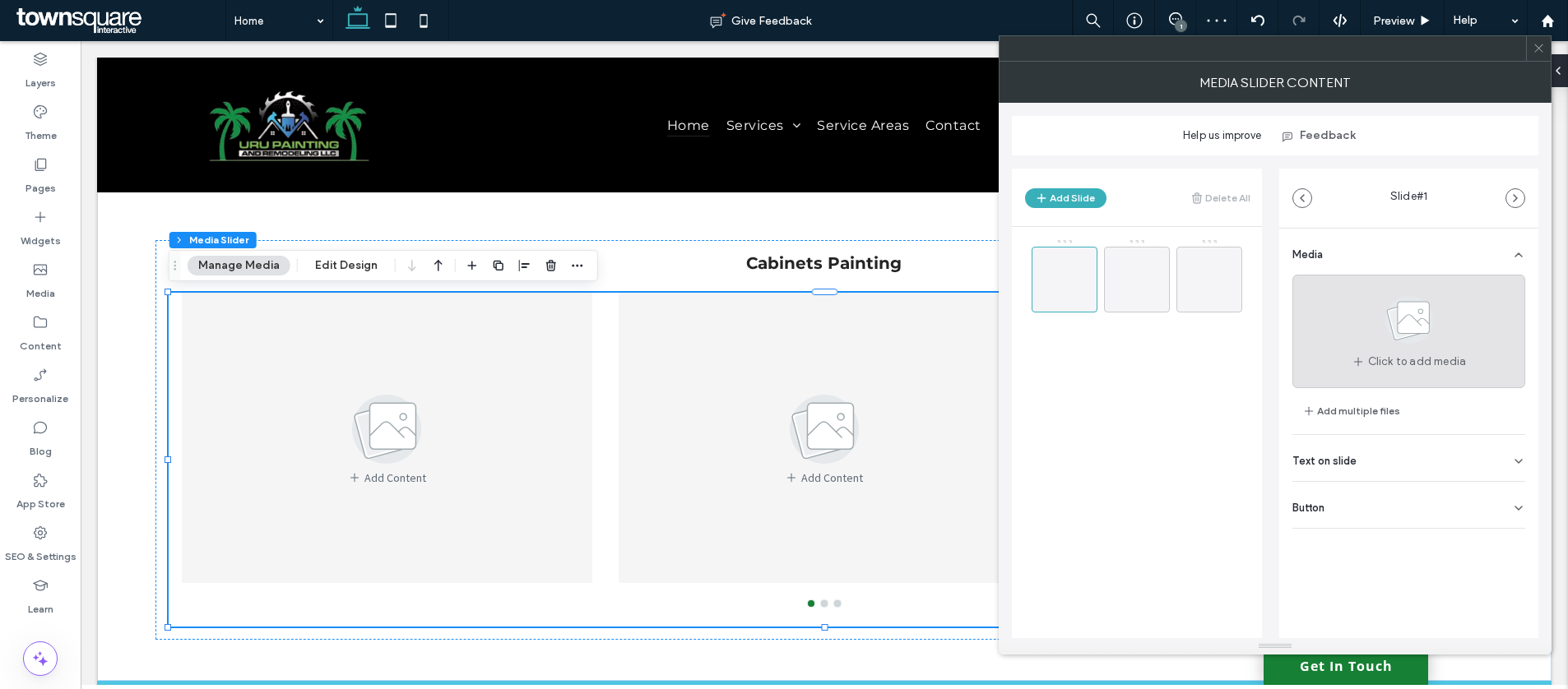 click on "Click to add media" at bounding box center (1417, 362) 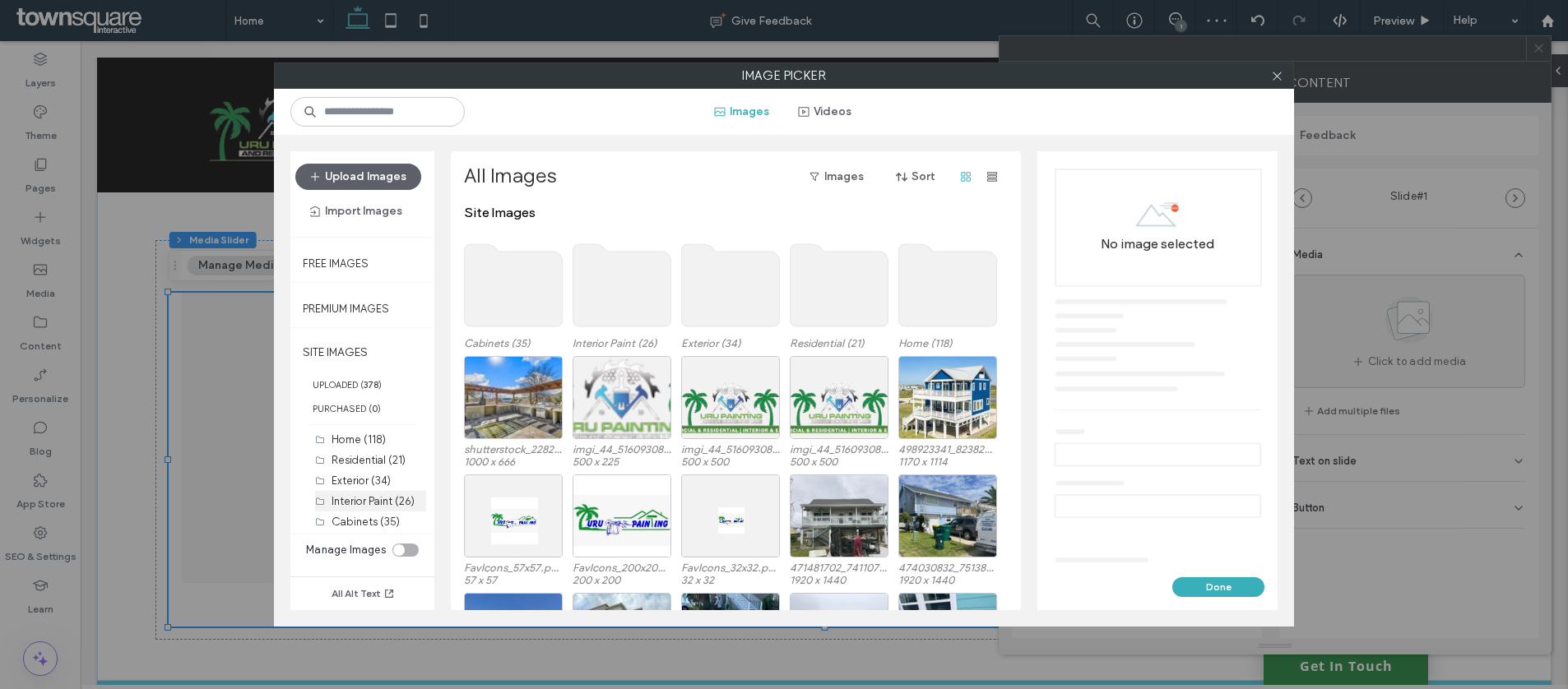 click on "Interior Paint (26)" at bounding box center [373, 501] 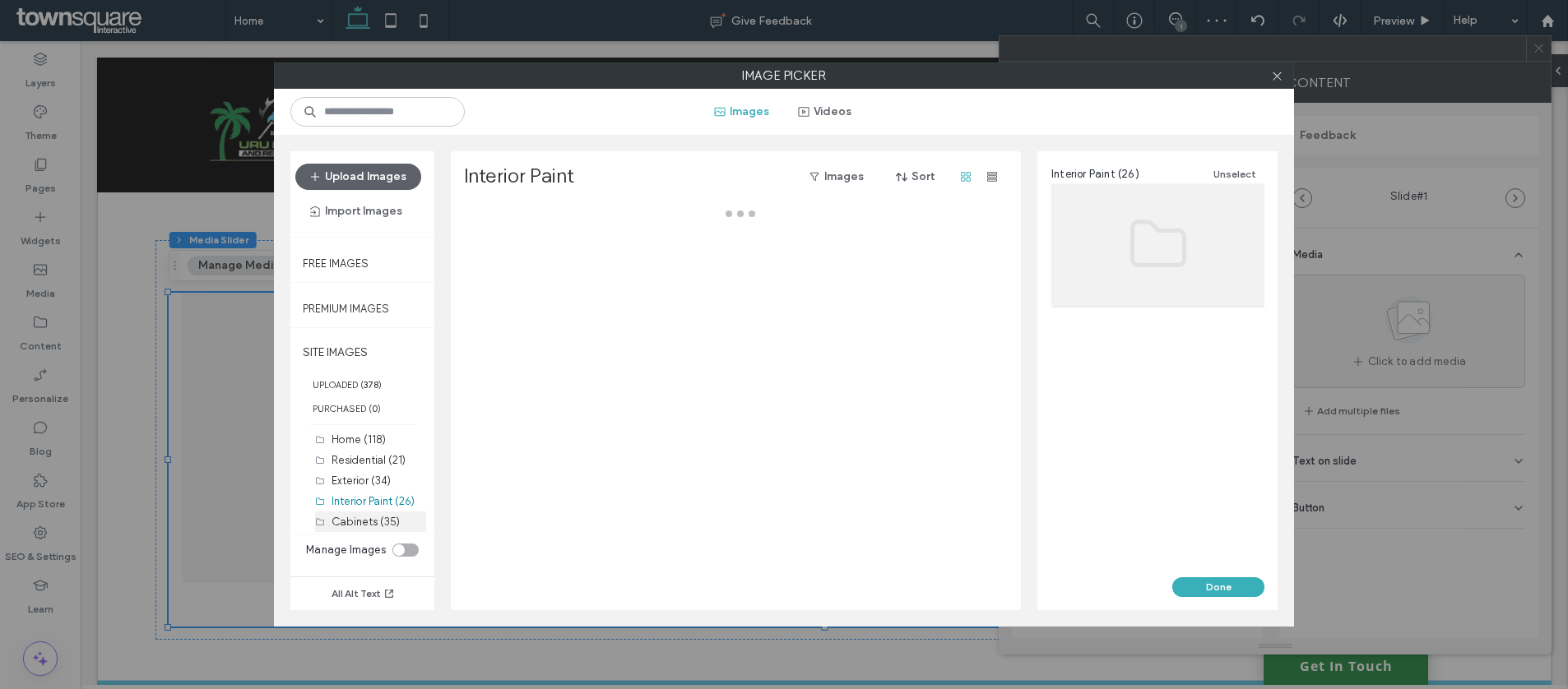 click on "Cabinets (35)" at bounding box center [365, 521] 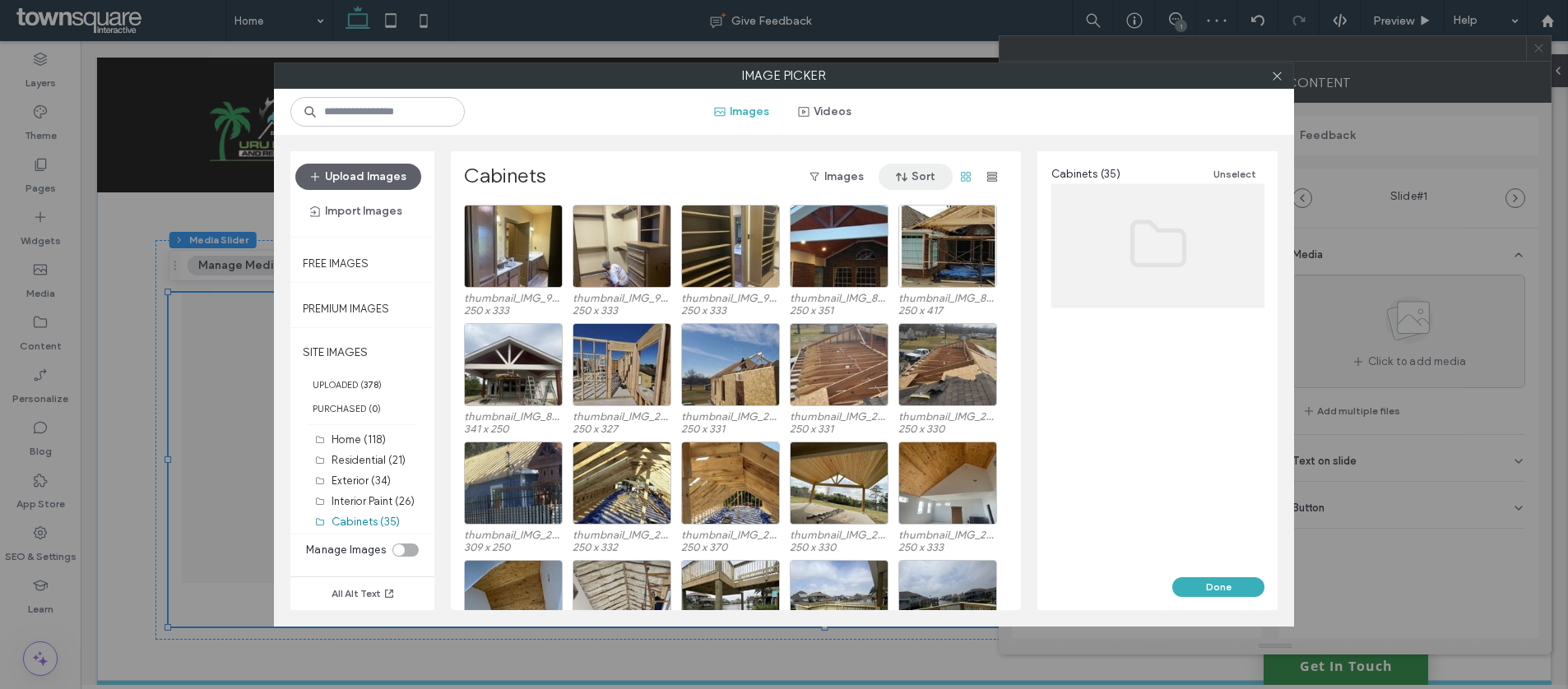 click 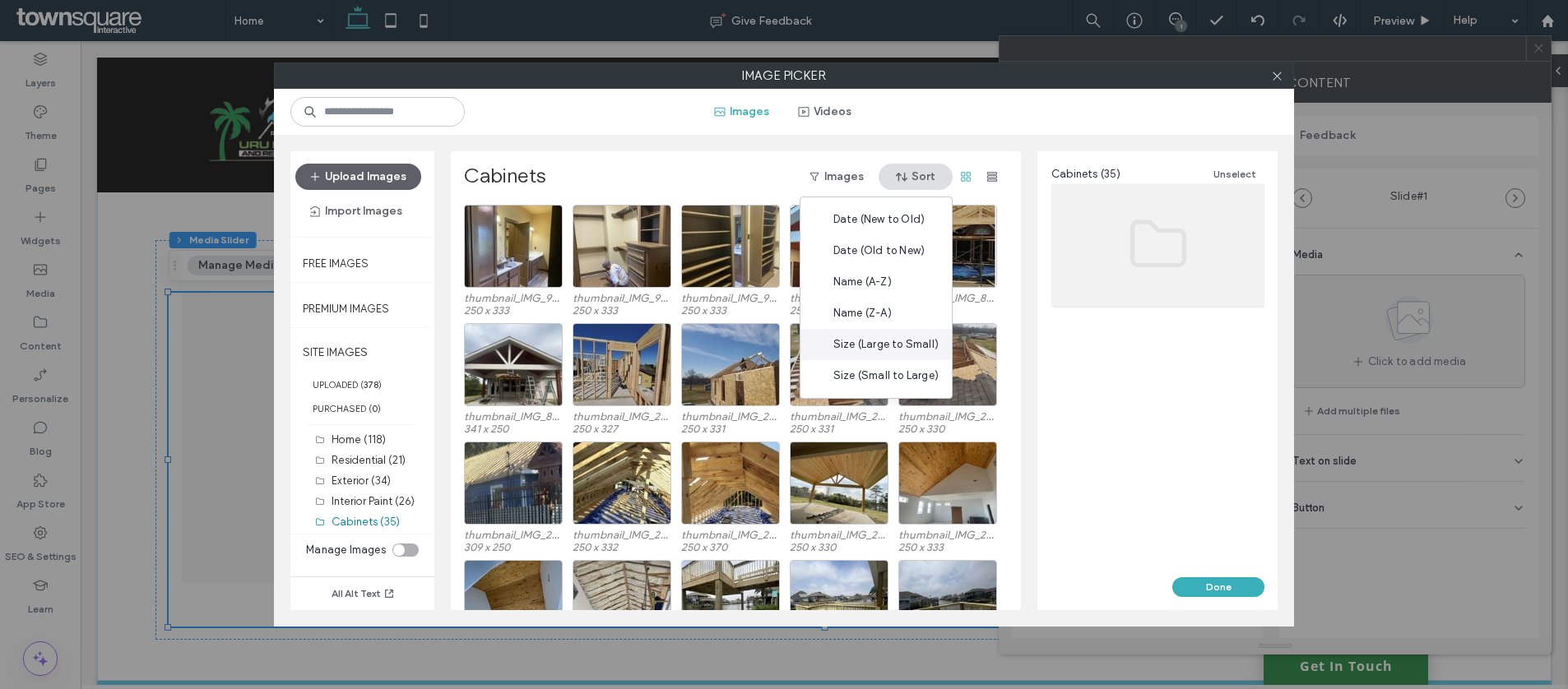 click on "Size  (Large to Small)" at bounding box center [876, 344] 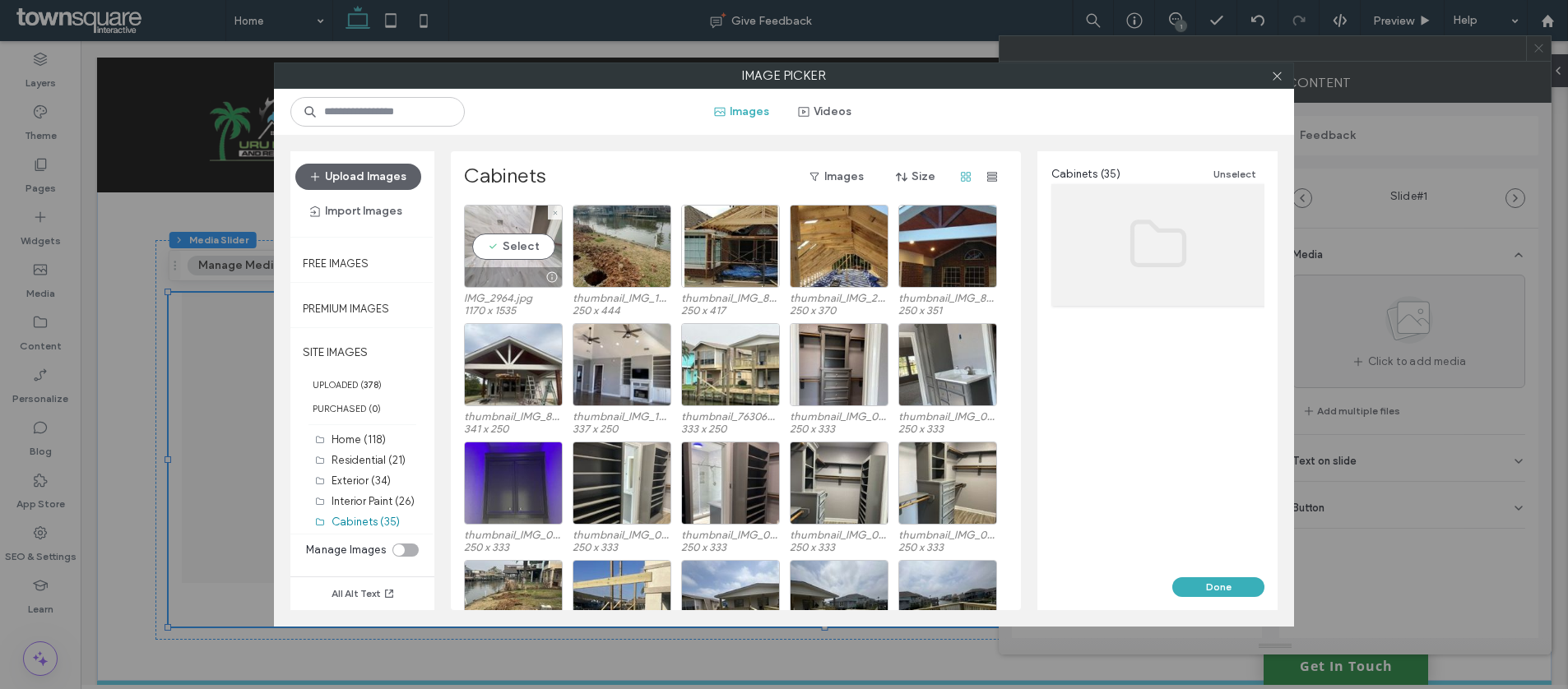 click on "Select" at bounding box center [513, 246] 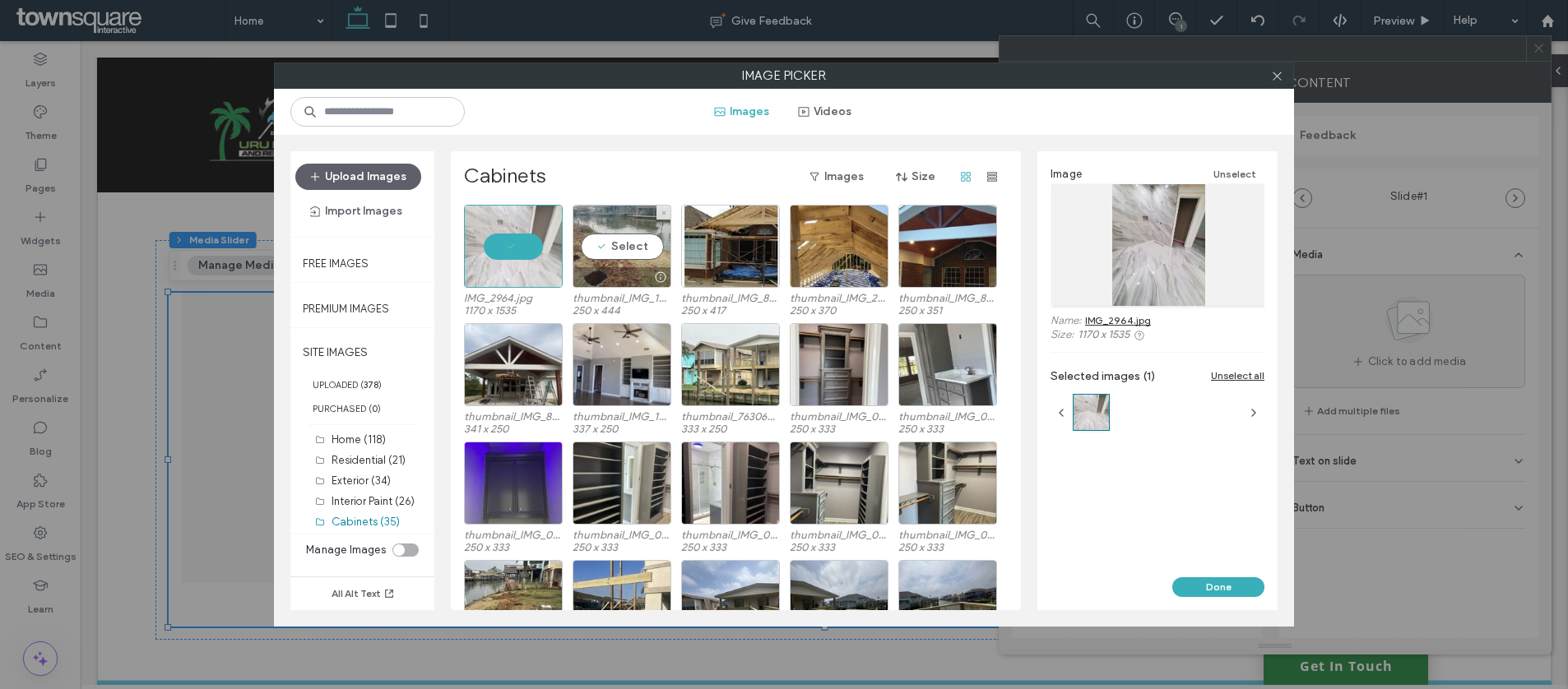 click on "Select" at bounding box center [622, 246] 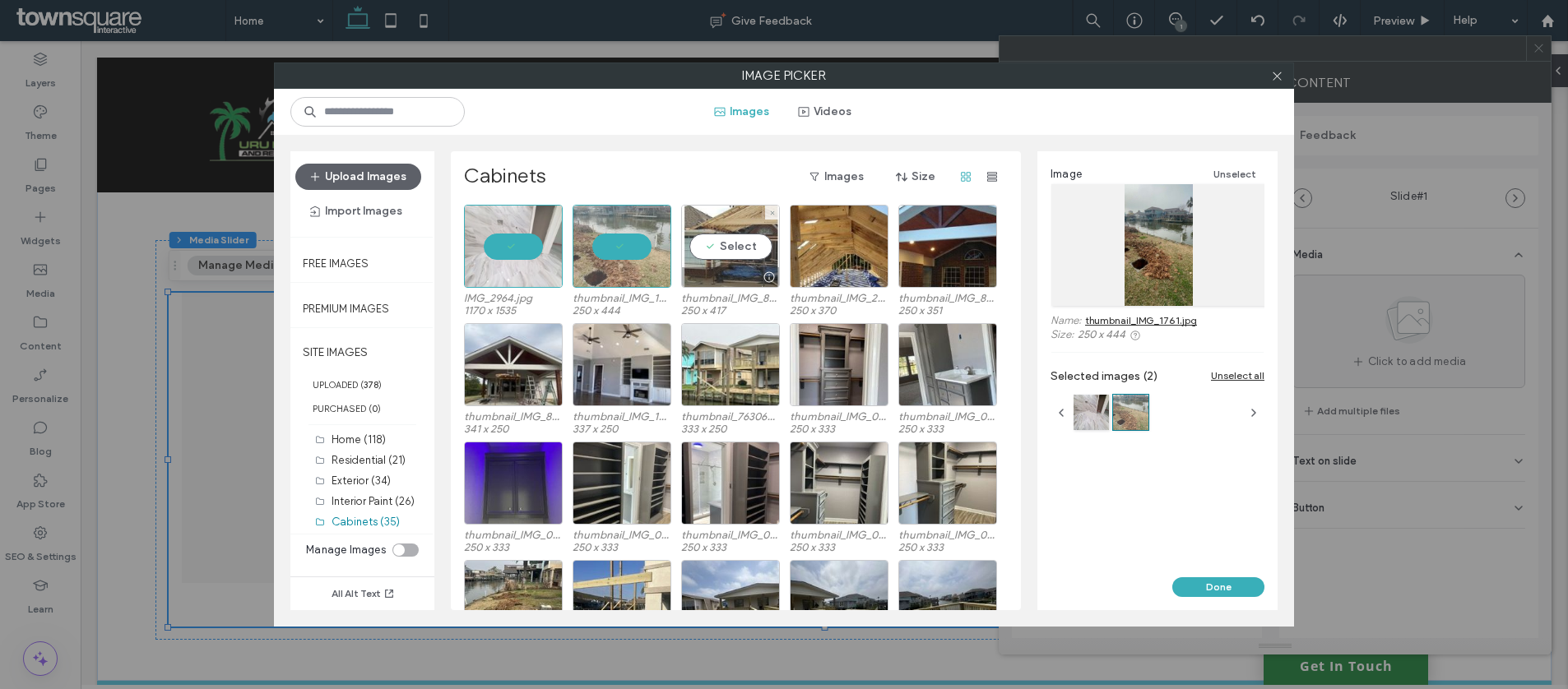 click on "Select" at bounding box center [731, 246] 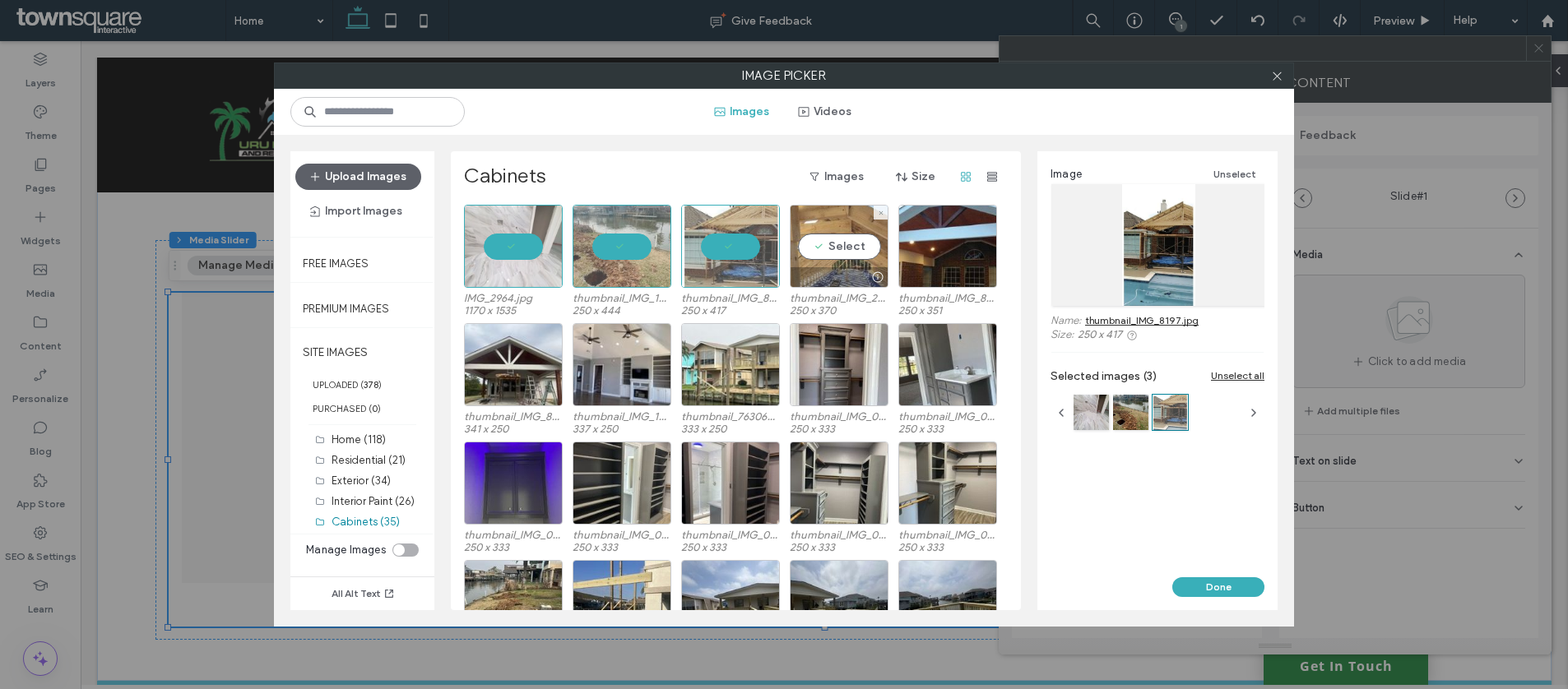 click on "Select" at bounding box center (839, 246) 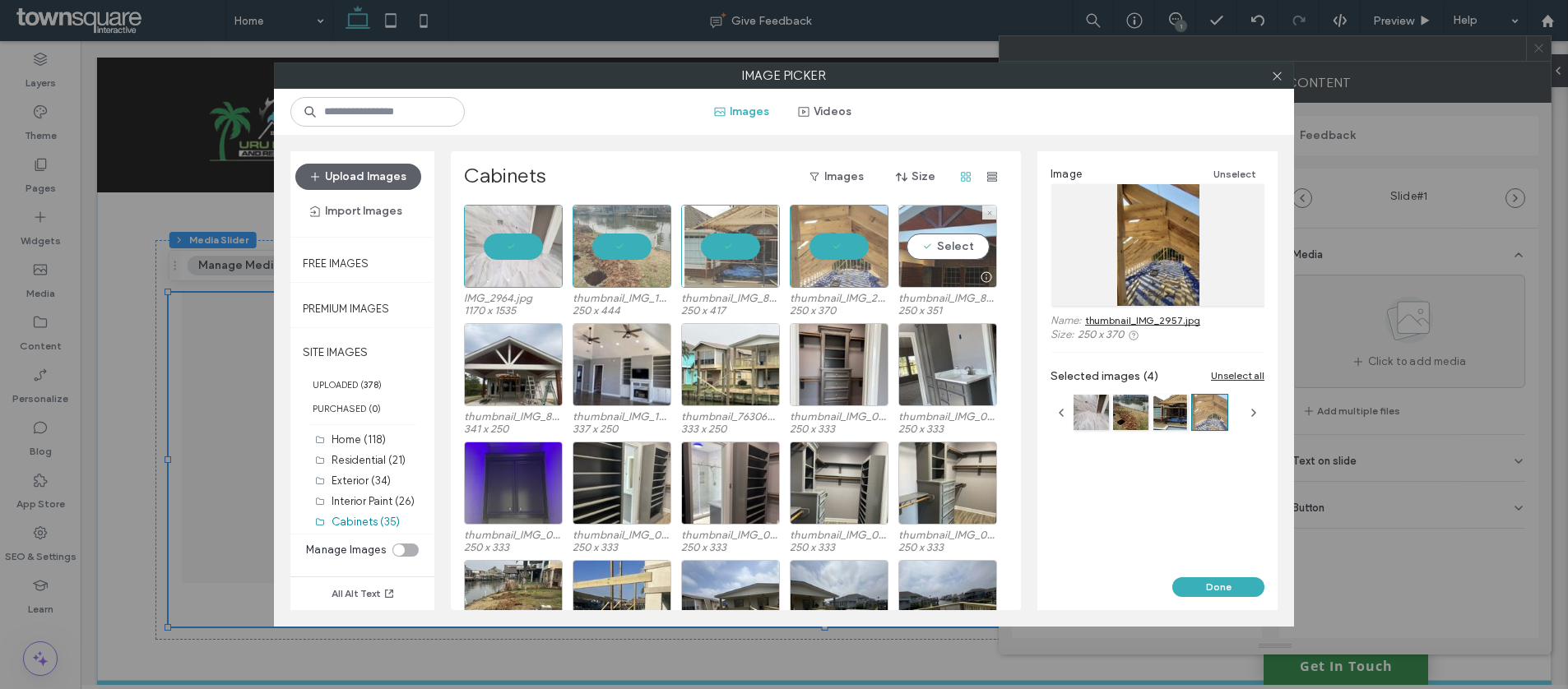 click on "Select" at bounding box center (948, 246) 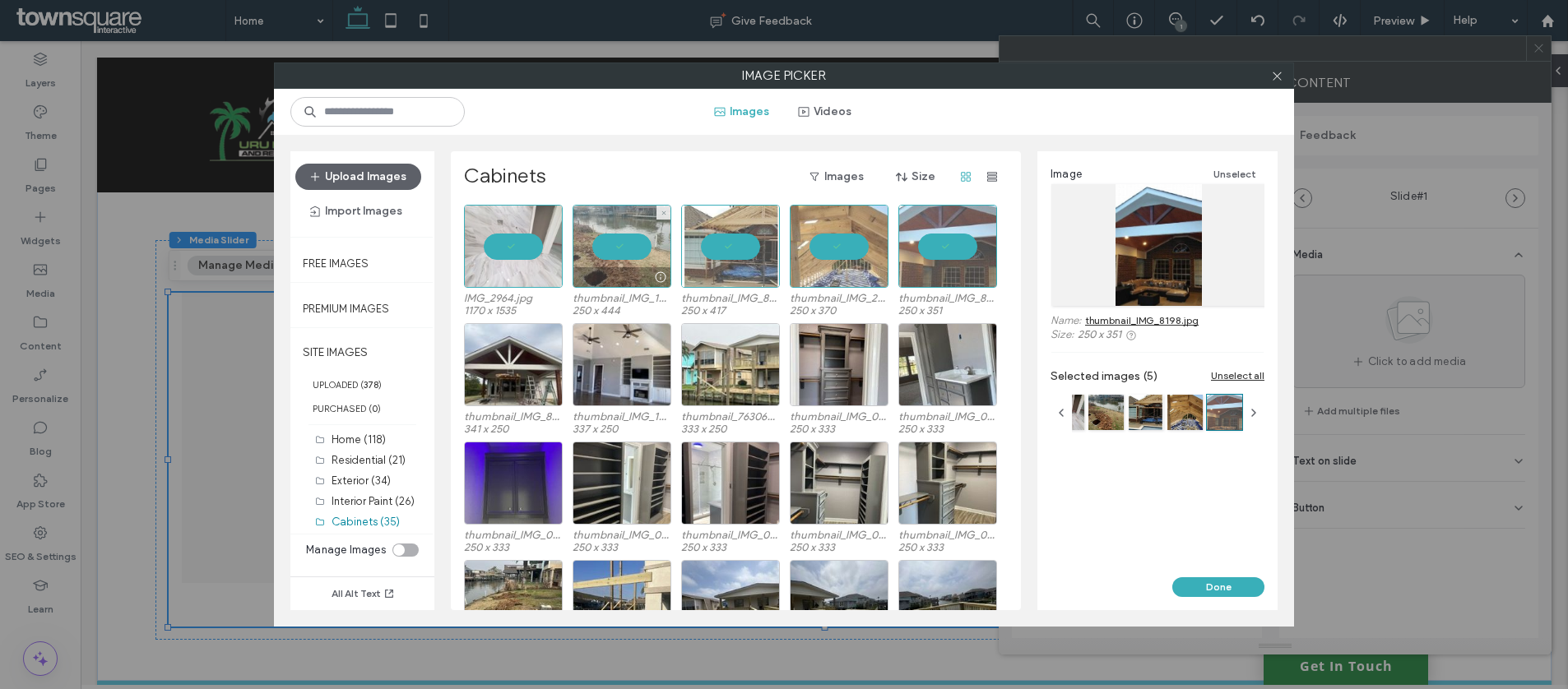 click at bounding box center (622, 246) 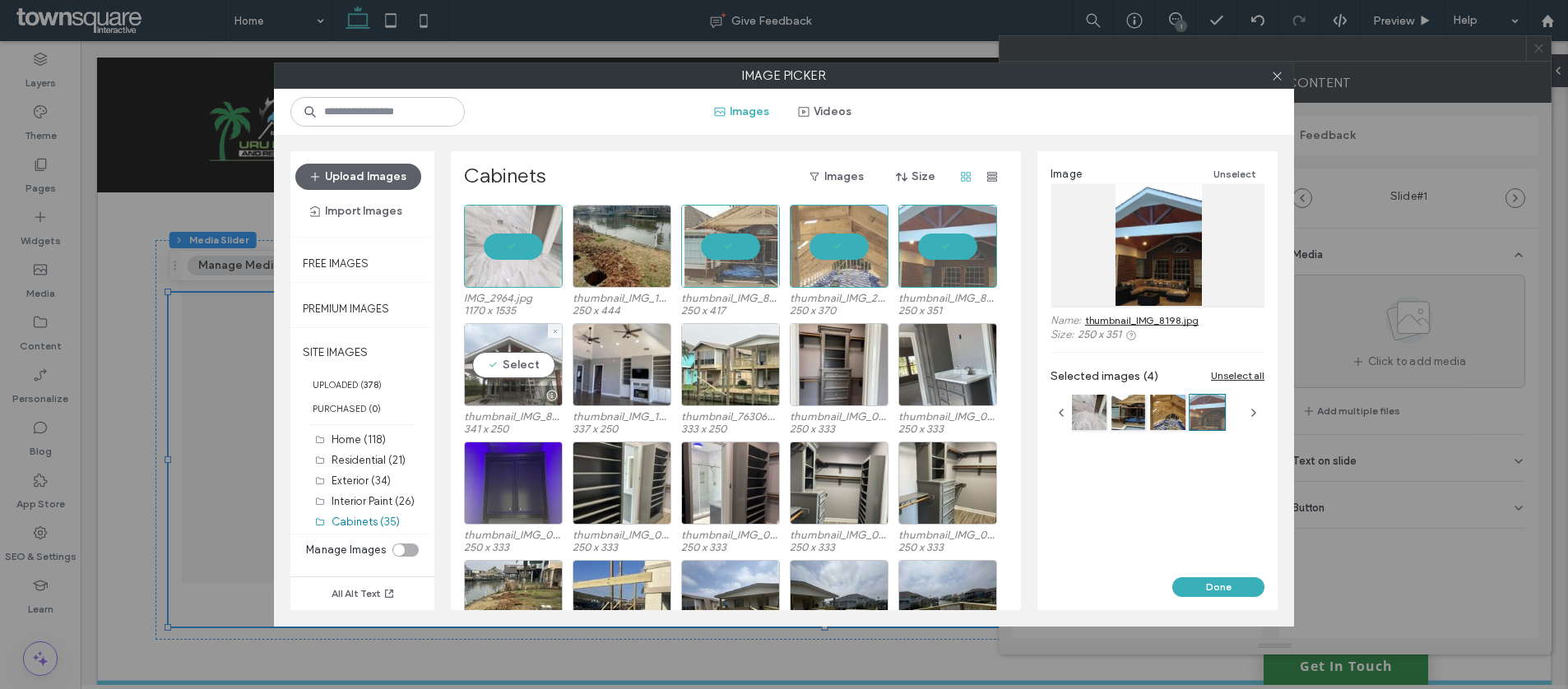 click on "Select" at bounding box center (513, 364) 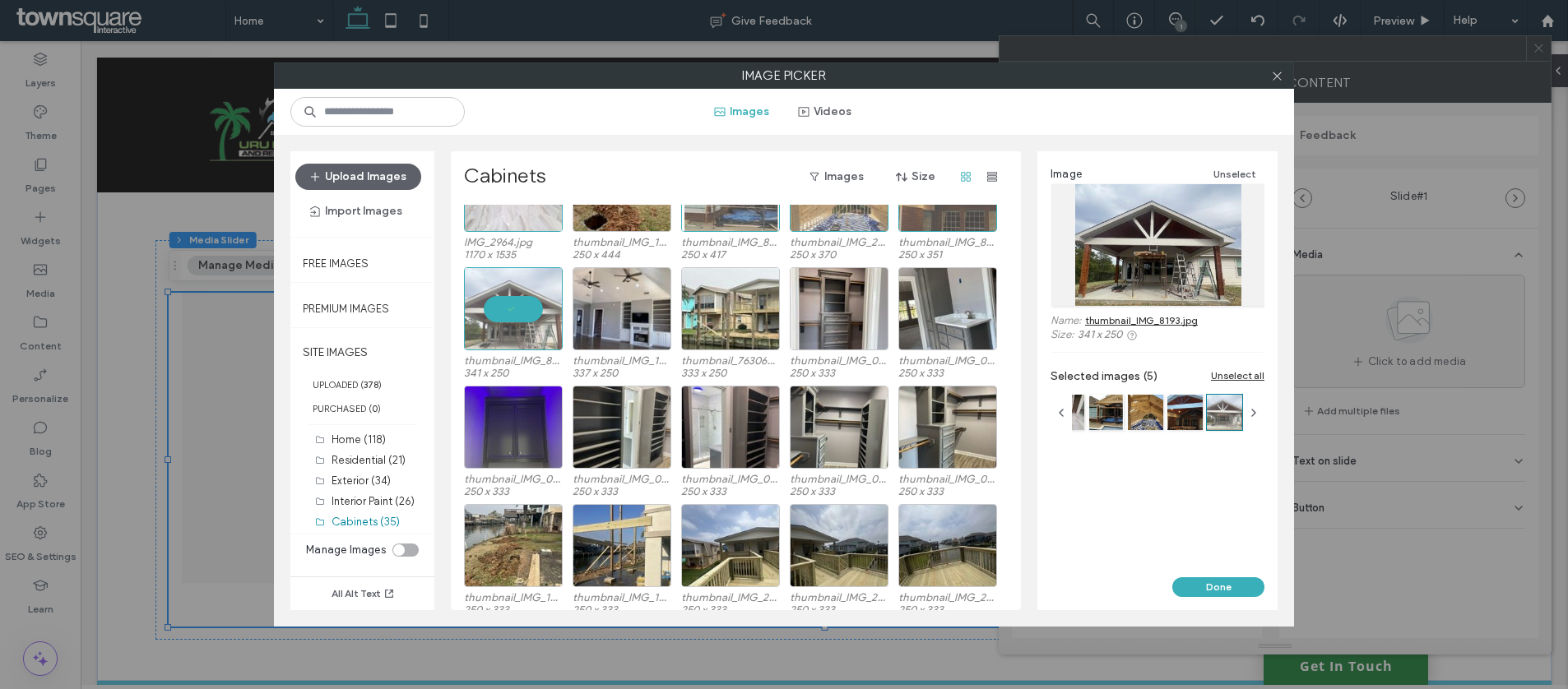 scroll, scrollTop: 68, scrollLeft: 0, axis: vertical 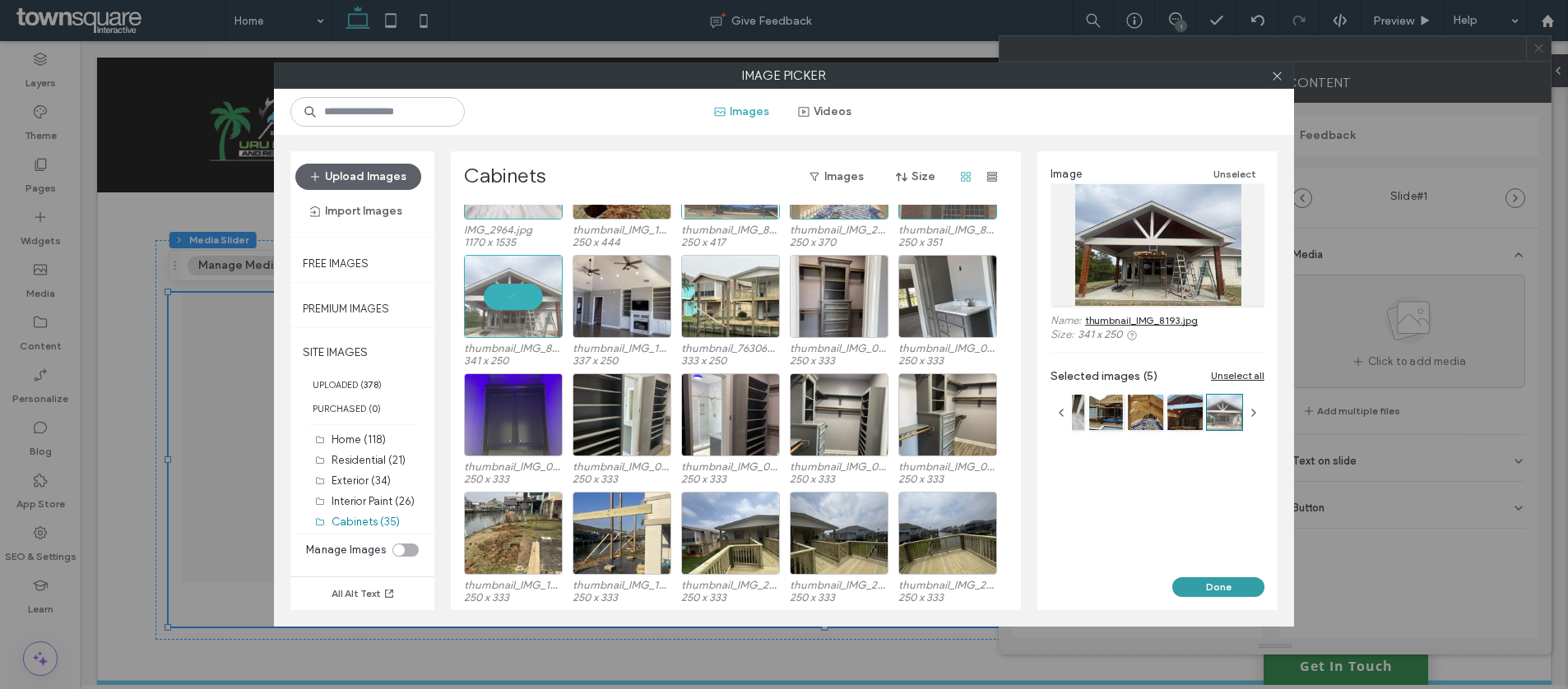 click on "Done" at bounding box center (1218, 587) 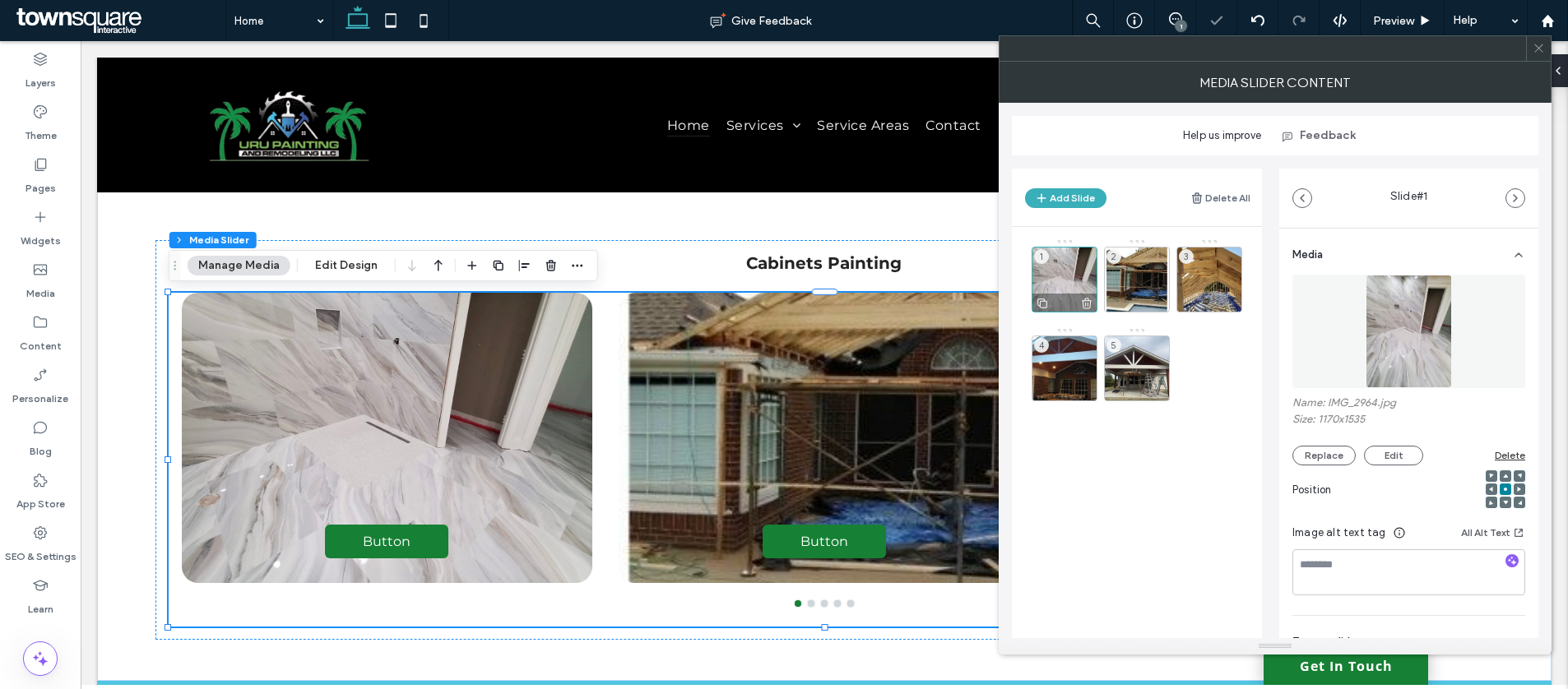 click on "1" at bounding box center [1065, 280] 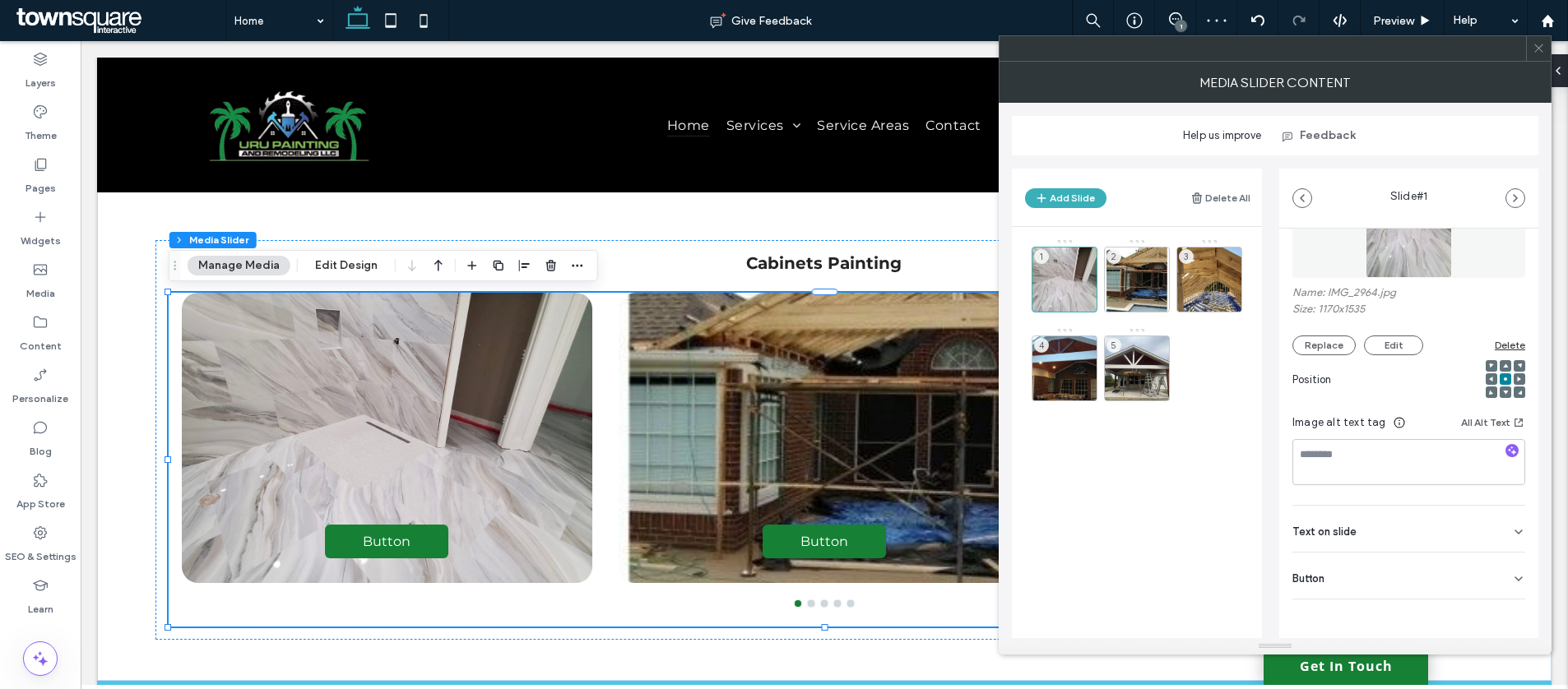 click on "Button" at bounding box center (1408, 576) 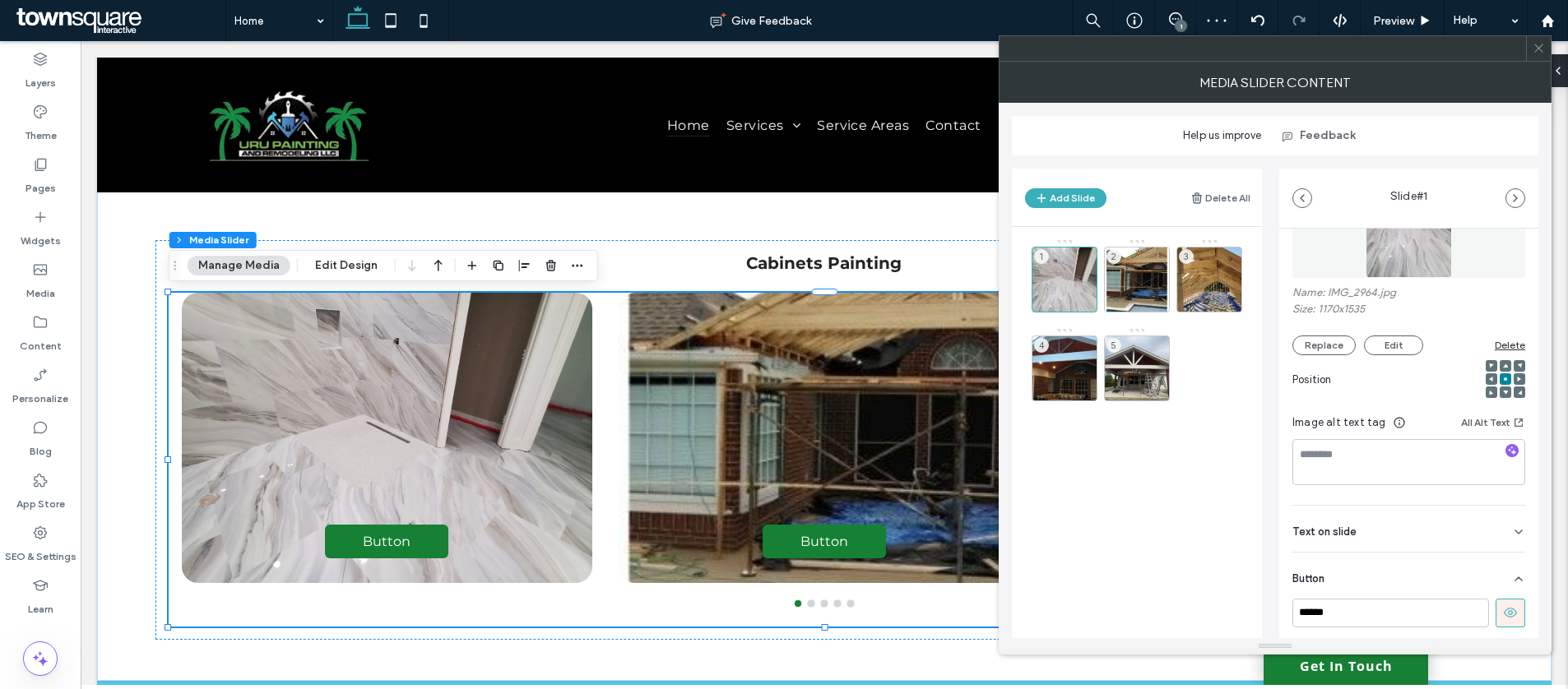 scroll, scrollTop: 110, scrollLeft: 0, axis: vertical 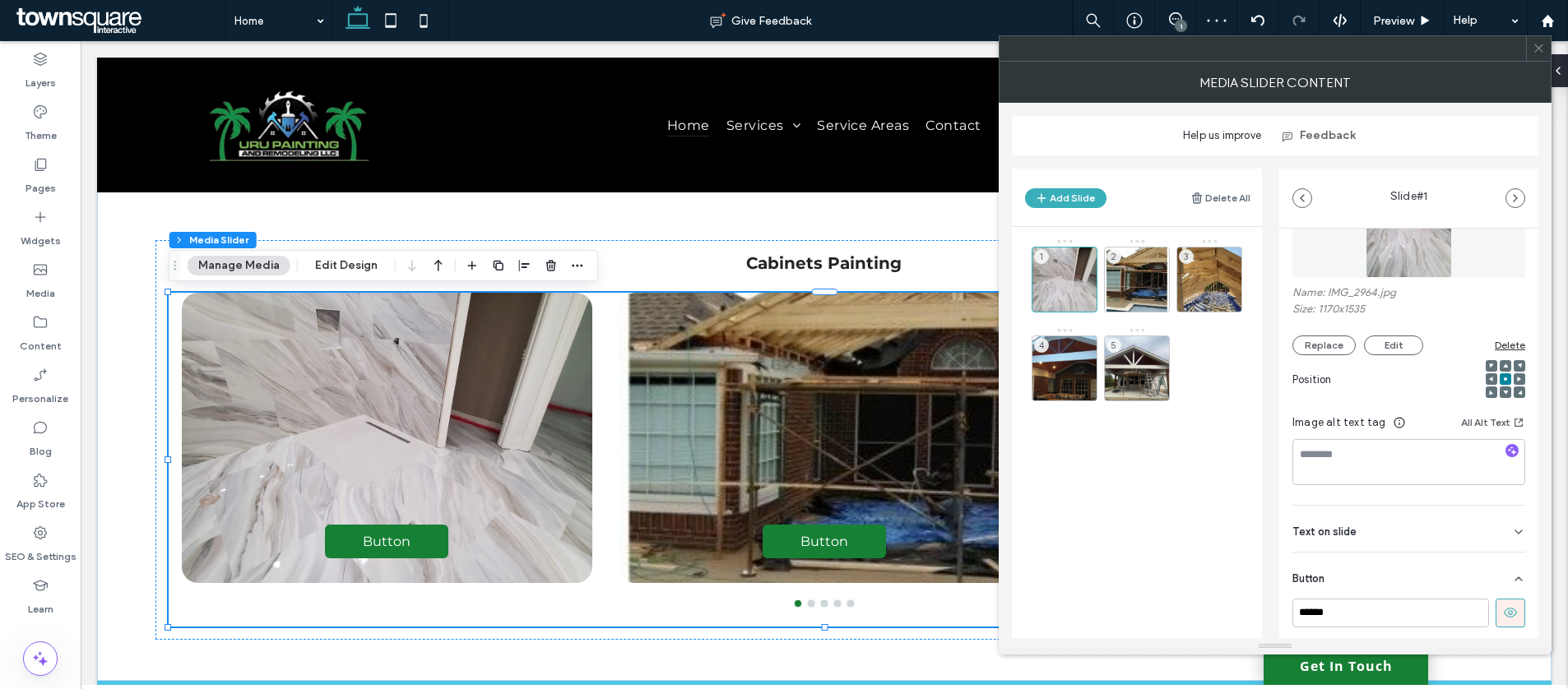 click 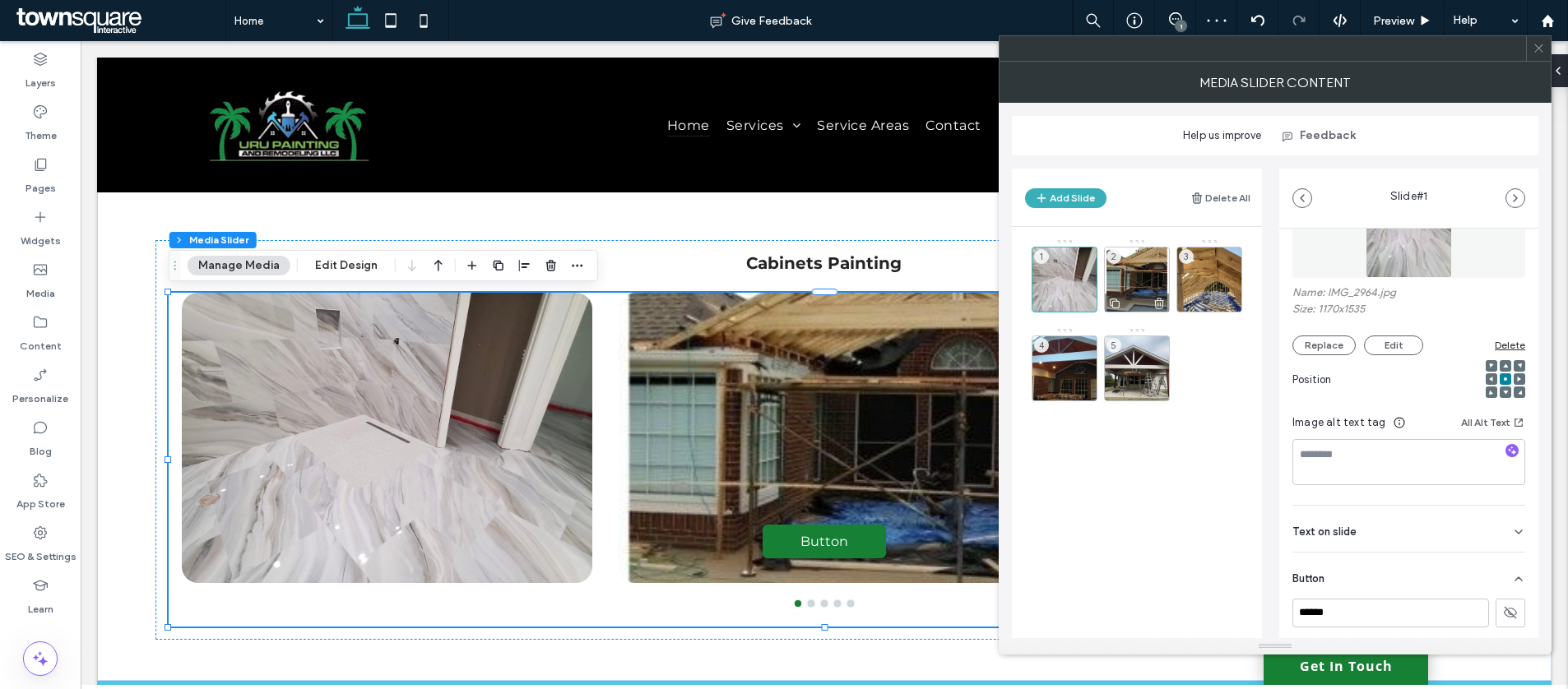 drag, startPoint x: 1137, startPoint y: 277, endPoint x: 1148, endPoint y: 281, distance: 11.7047 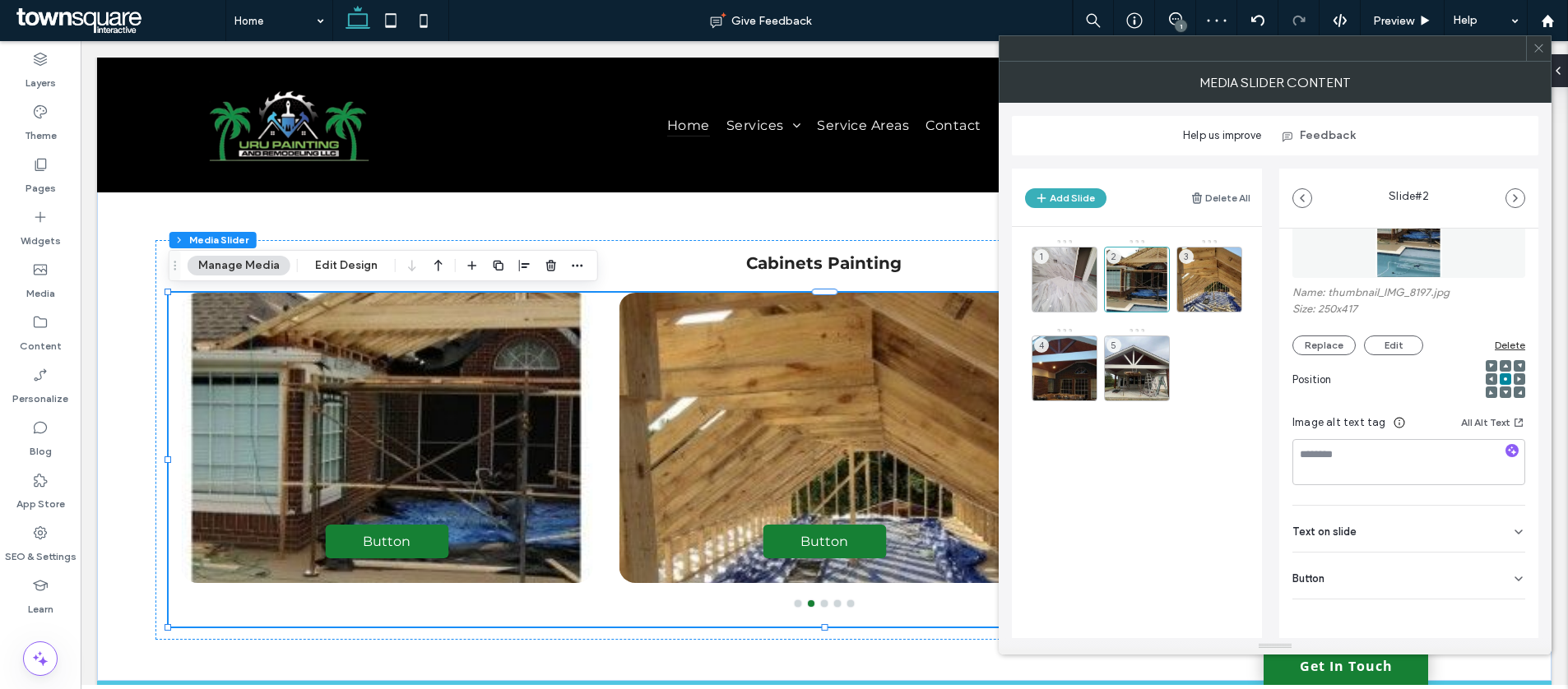 click on "Button" at bounding box center (1408, 576) 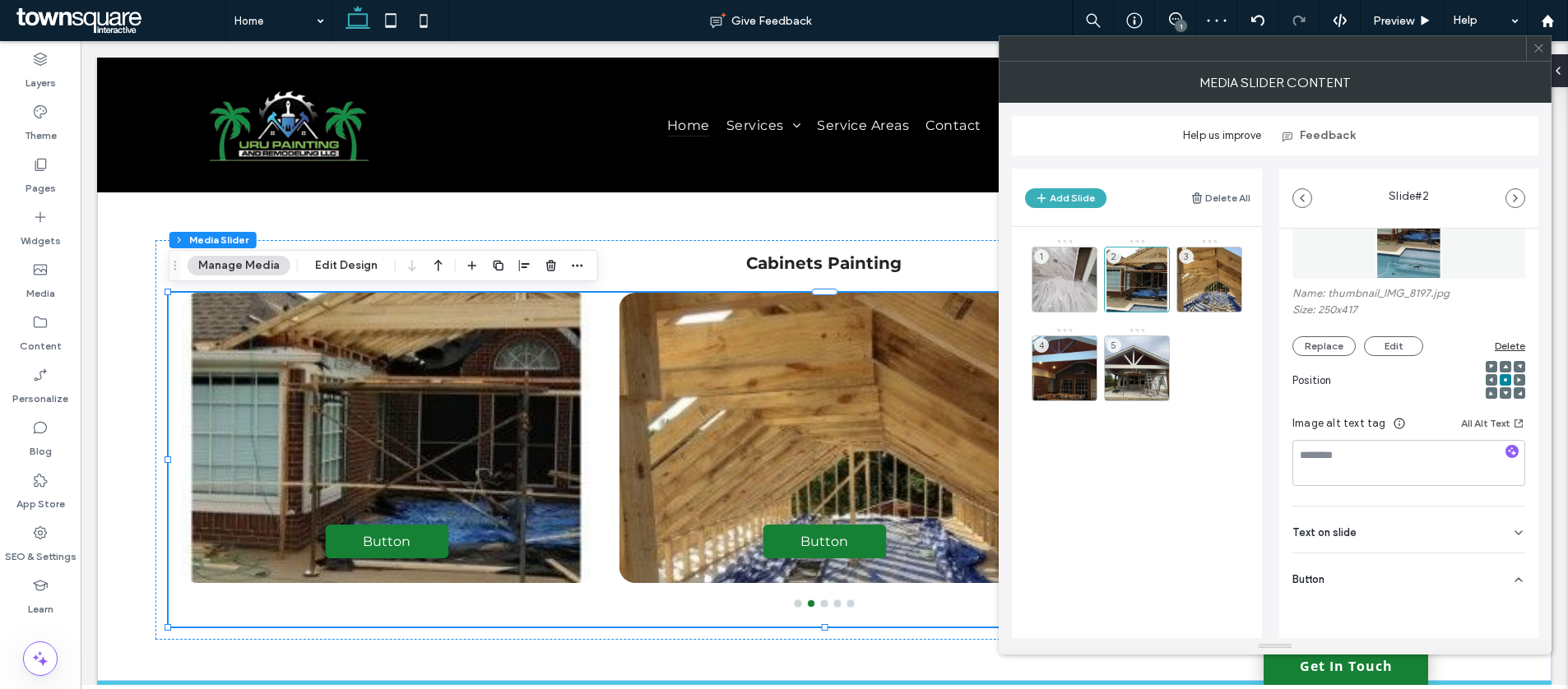 scroll, scrollTop: 110, scrollLeft: 0, axis: vertical 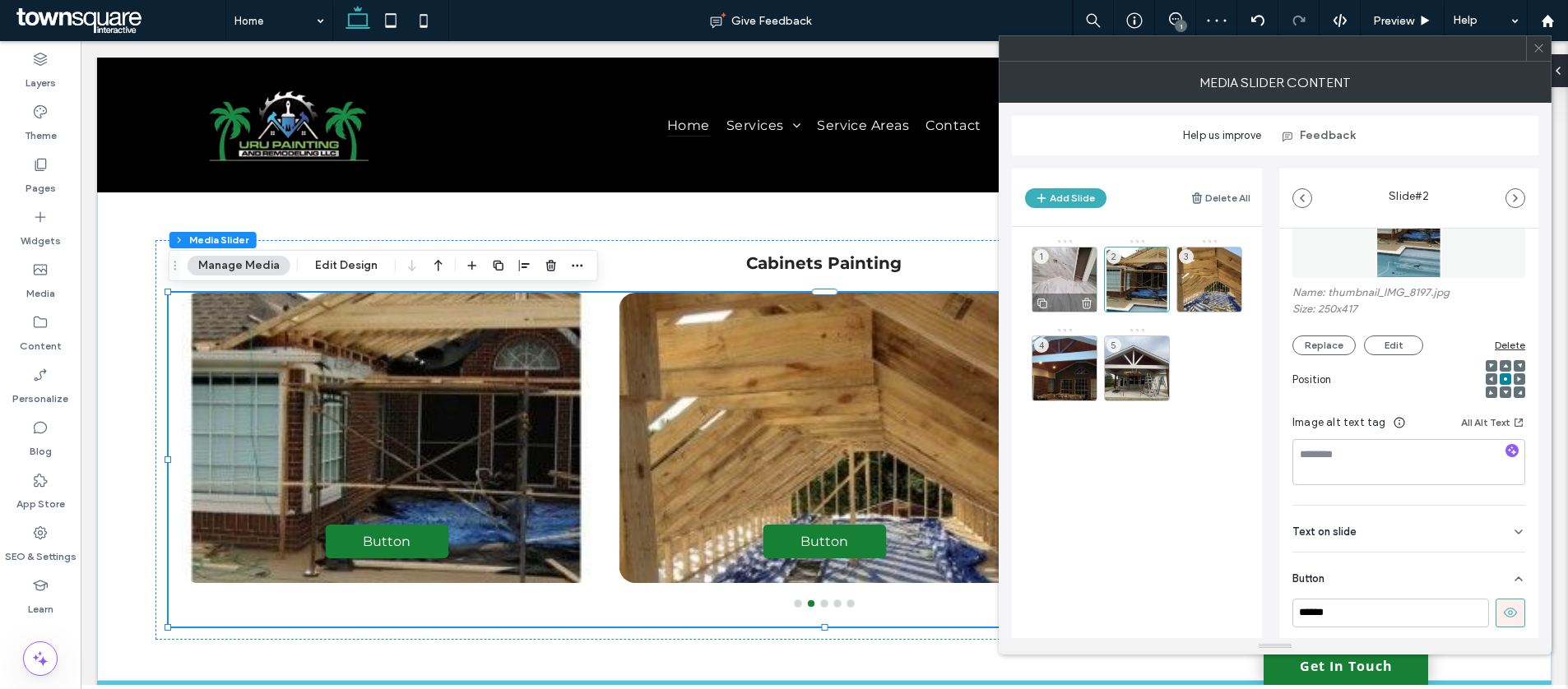 click on "1" at bounding box center [1065, 280] 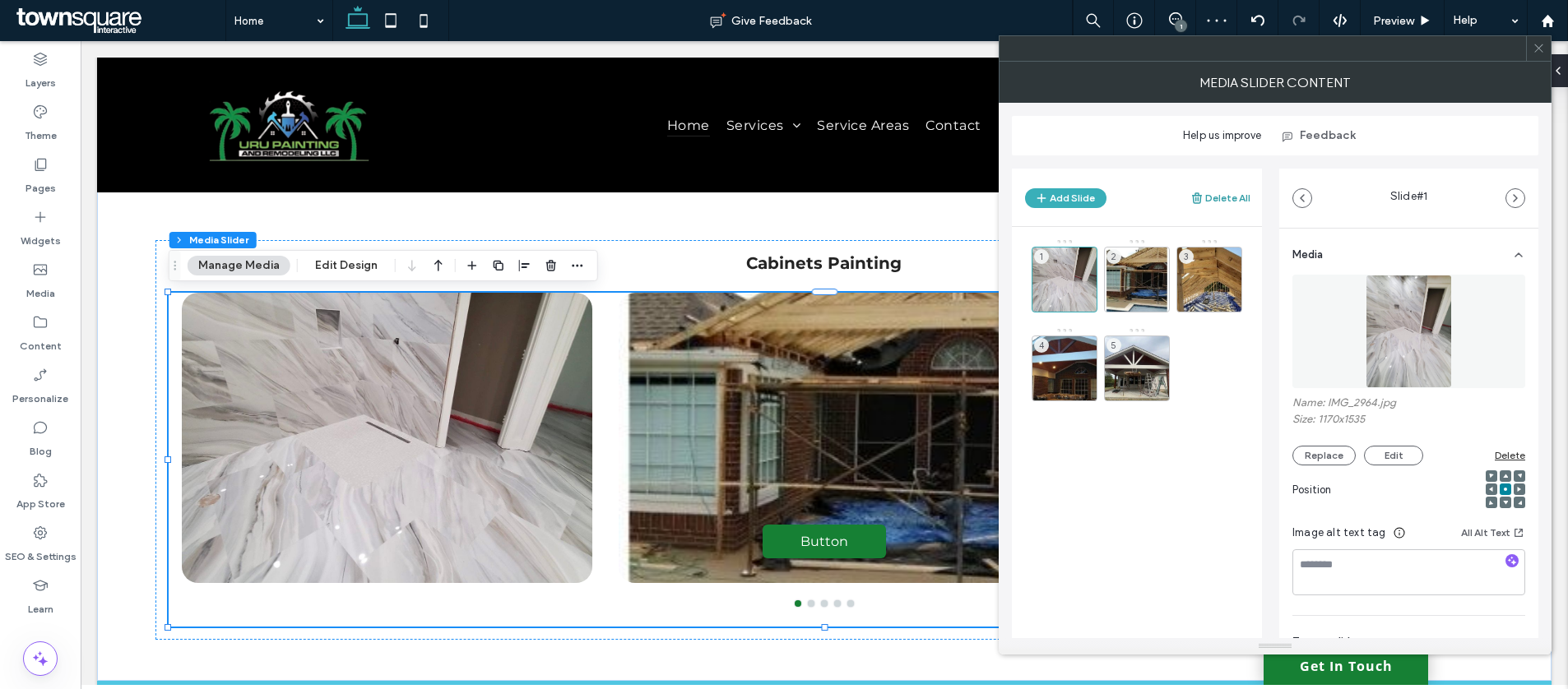 click on "Delete All" at bounding box center (1220, 198) 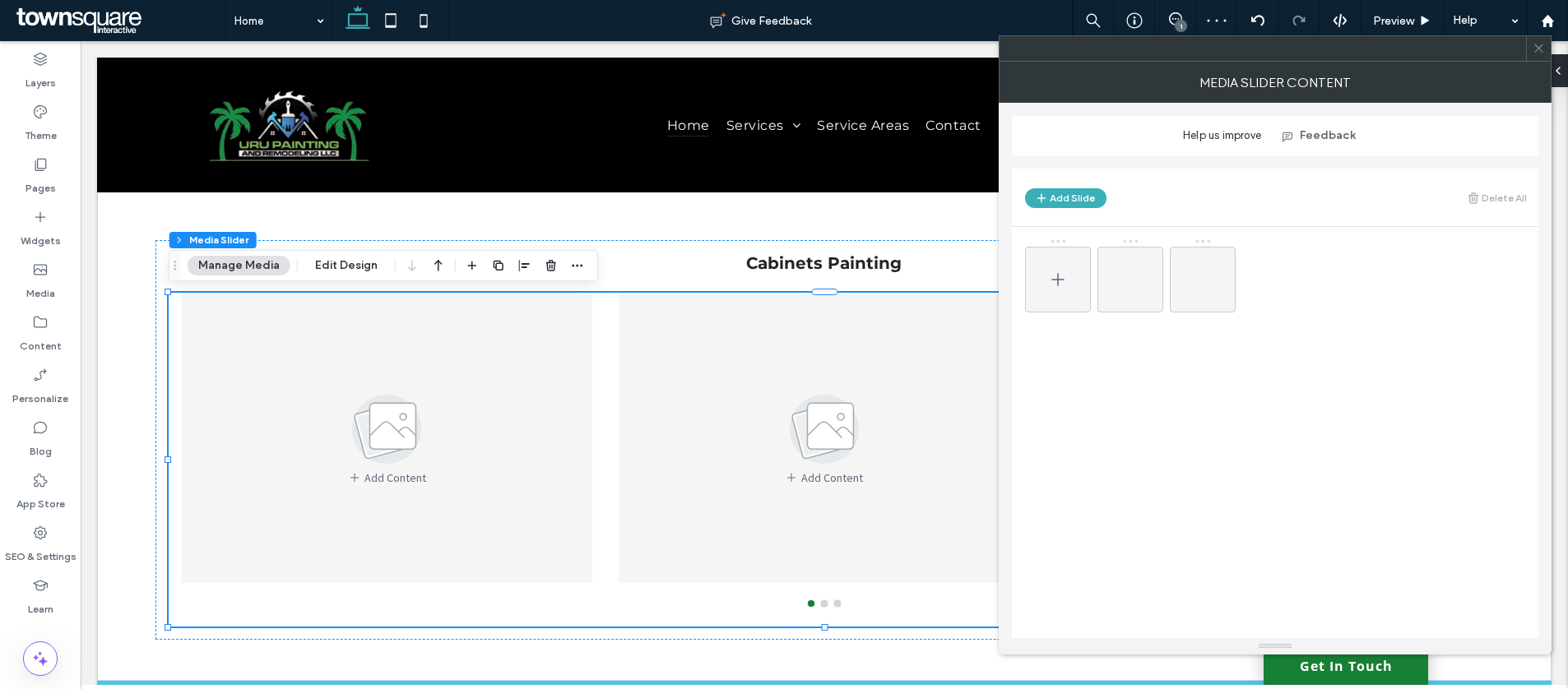 click 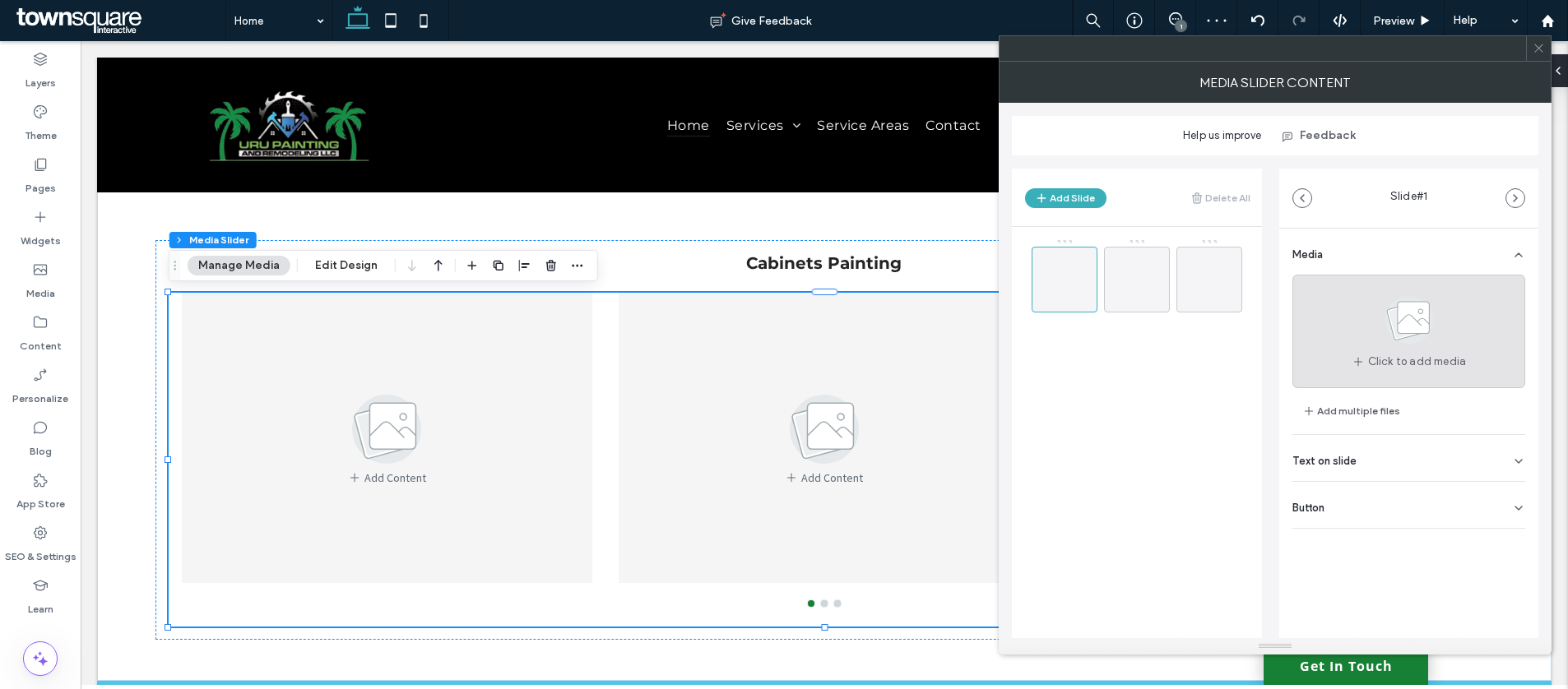 click on "Click to add media" at bounding box center [1408, 331] 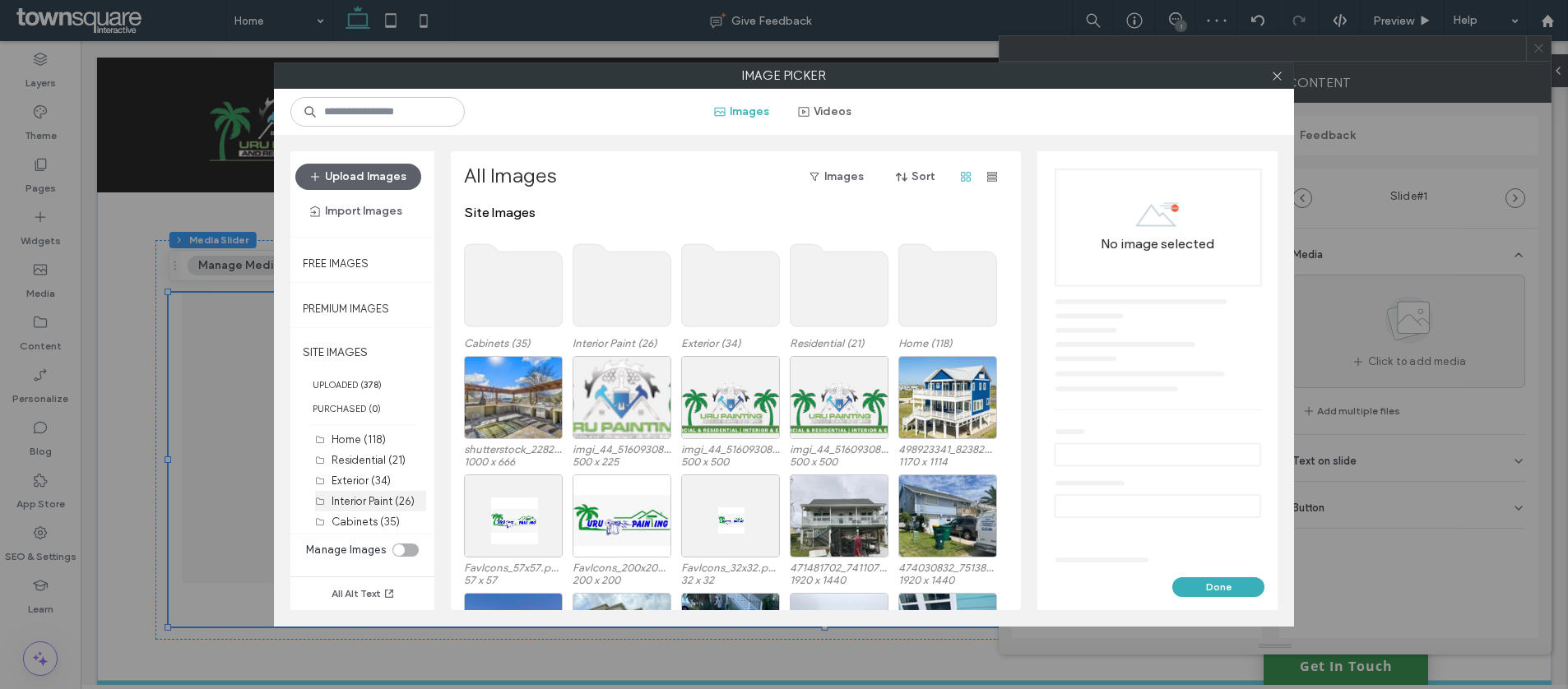 click on "Interior Paint (26)" at bounding box center (373, 501) 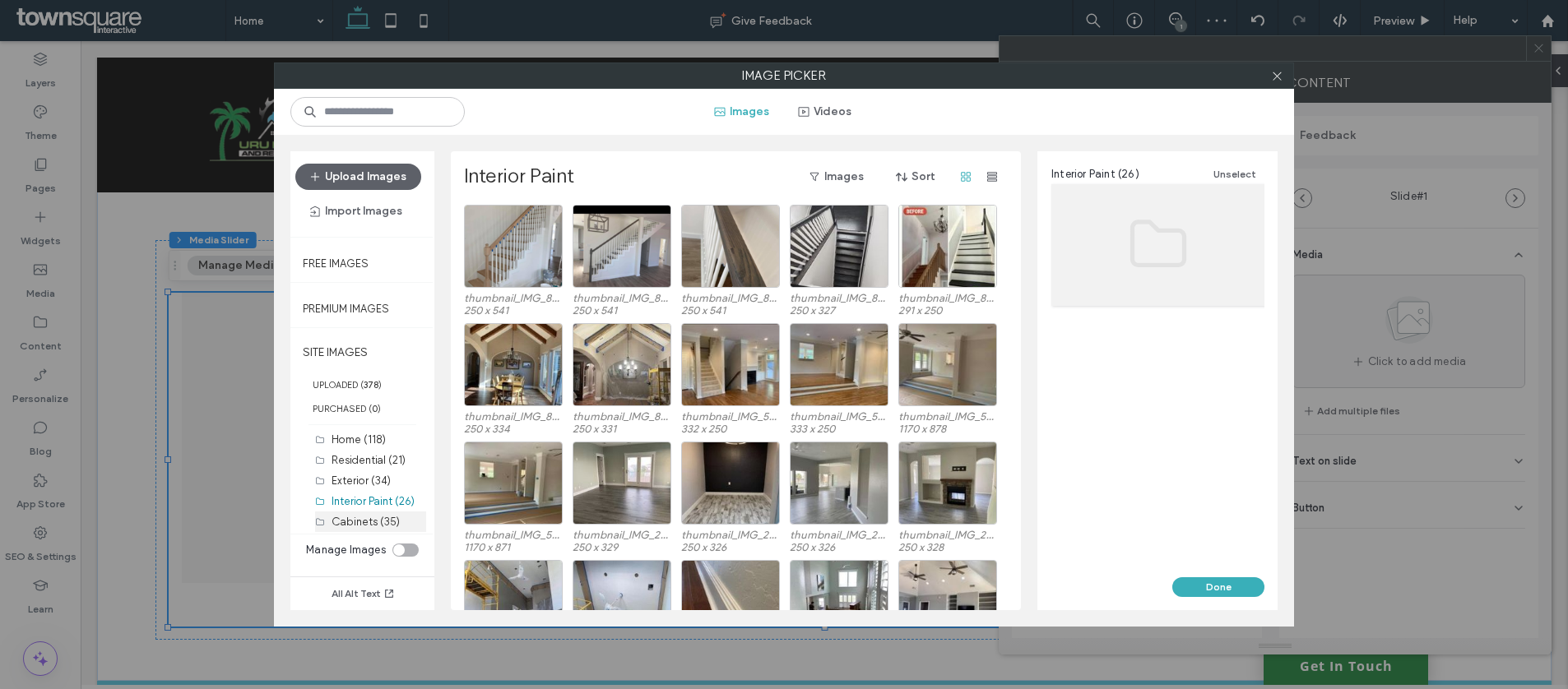 click on "Cabinets (35)" at bounding box center [365, 521] 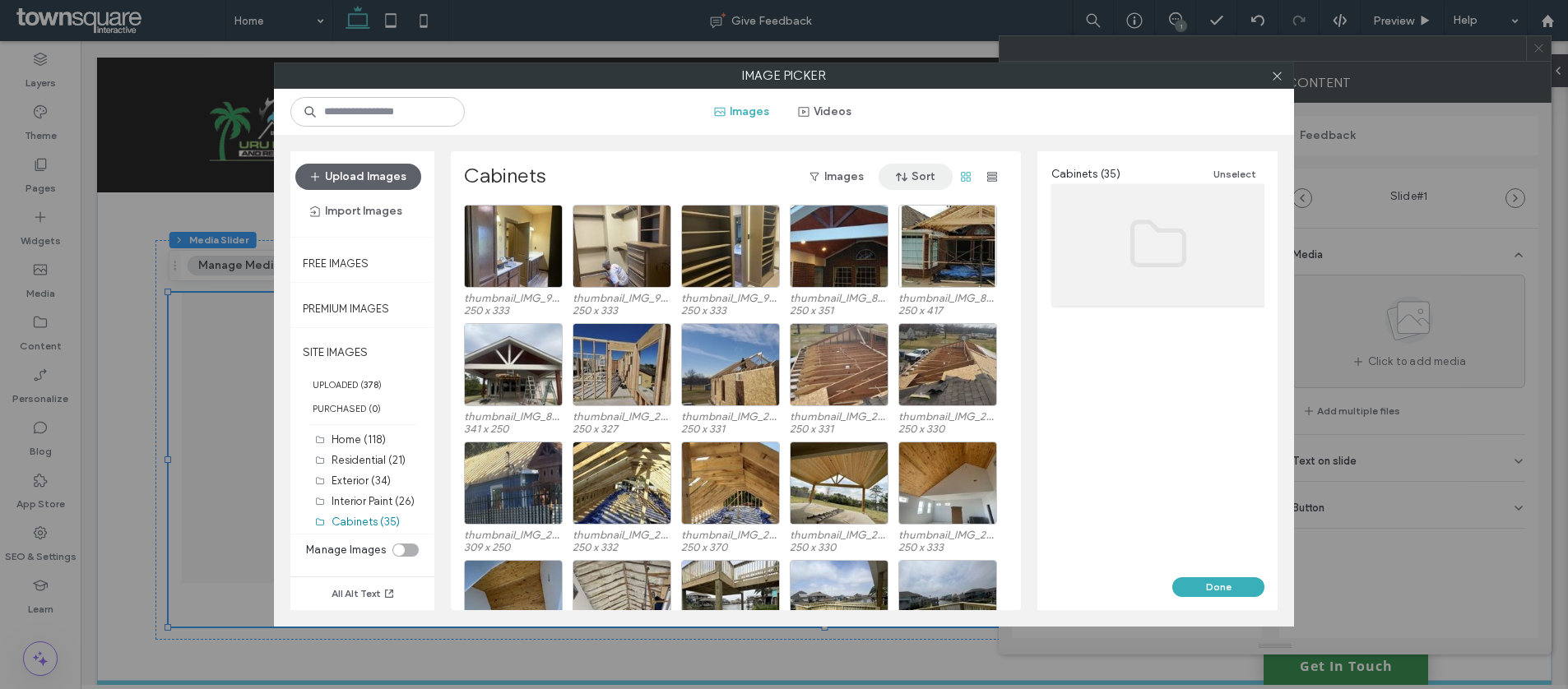 click at bounding box center (903, 177) 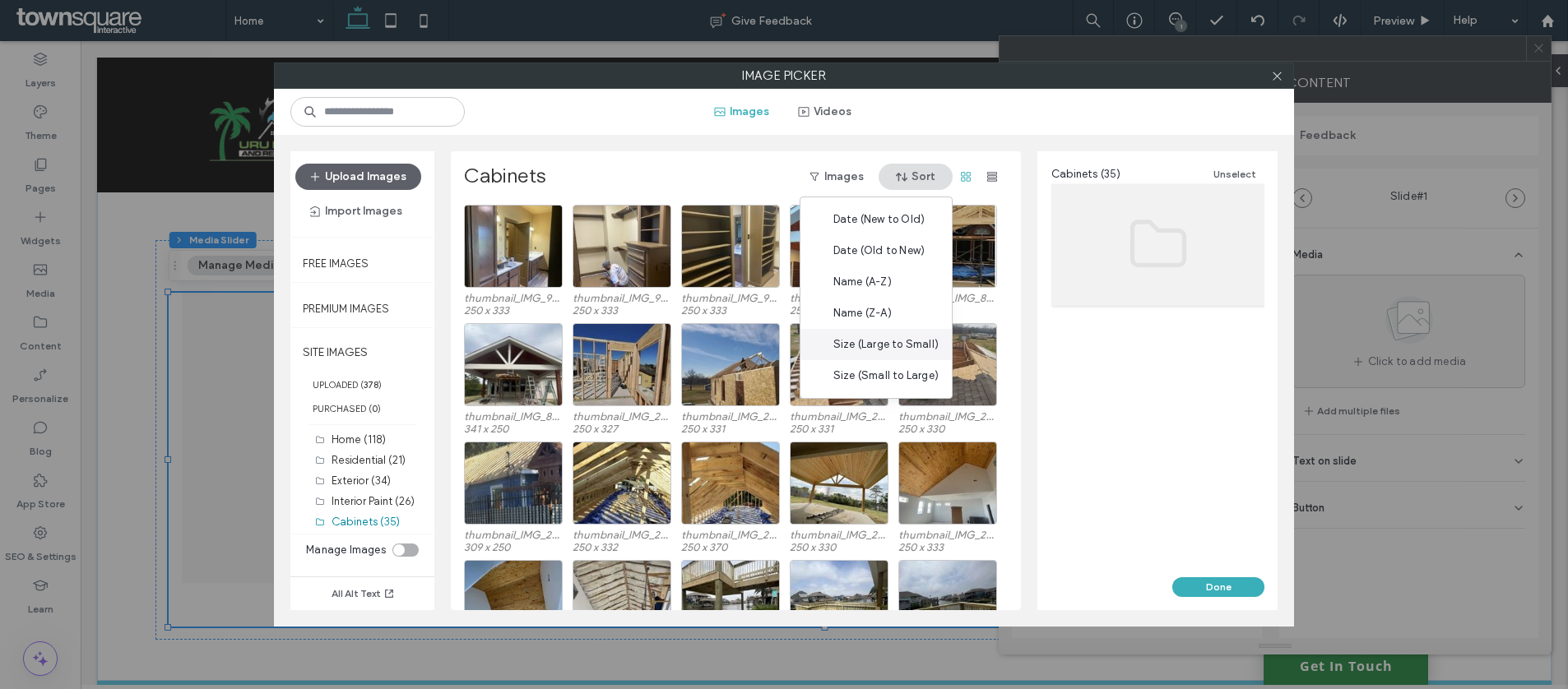 click on "Size  (Large to Small)" at bounding box center (886, 344) 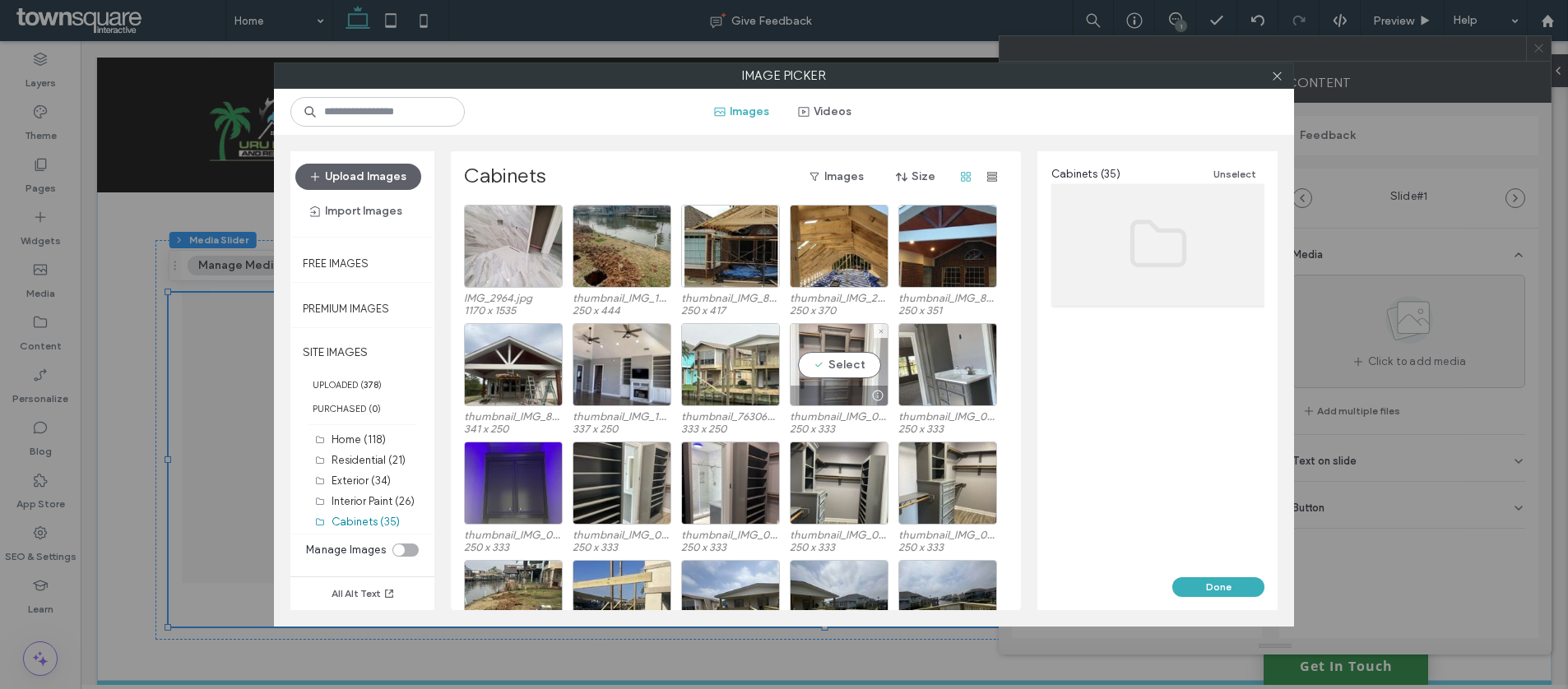 click on "Select" at bounding box center (839, 364) 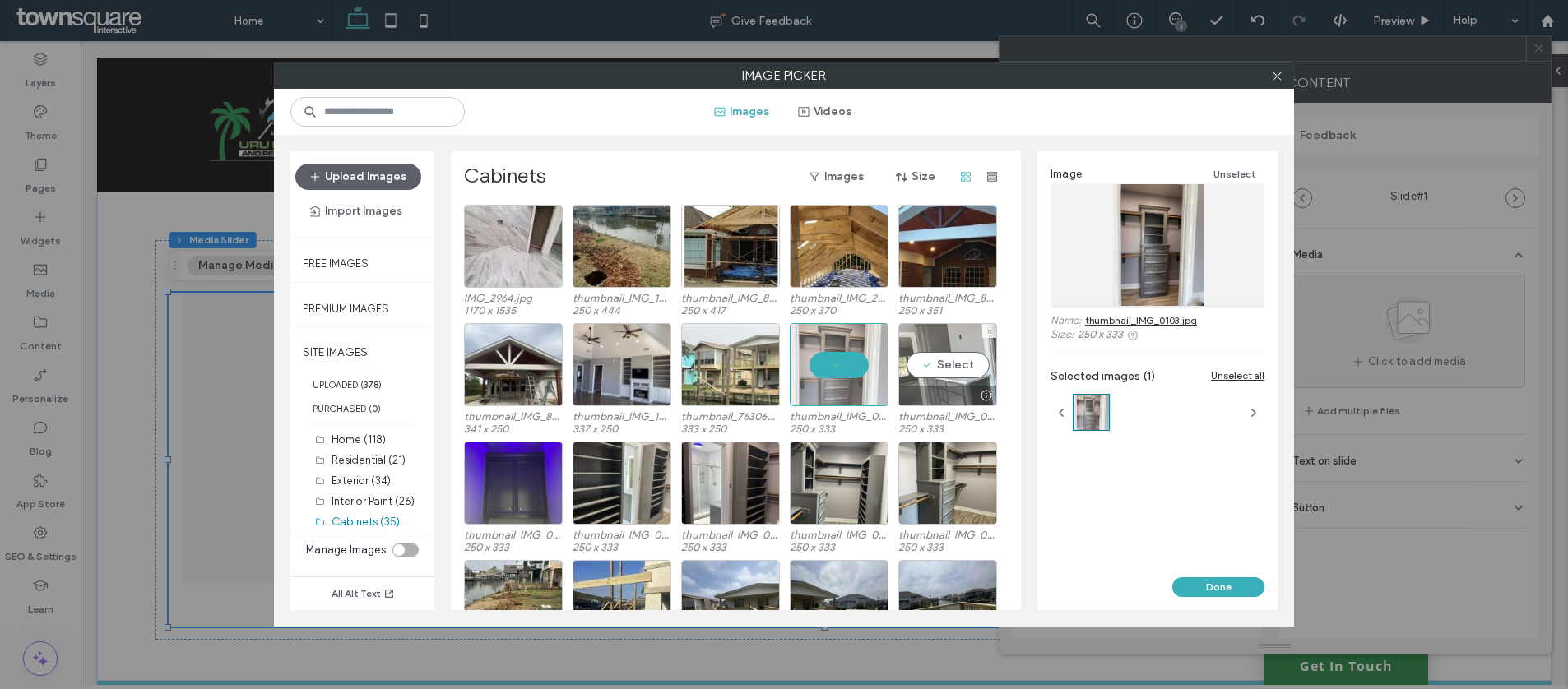 click on "Select" at bounding box center [948, 364] 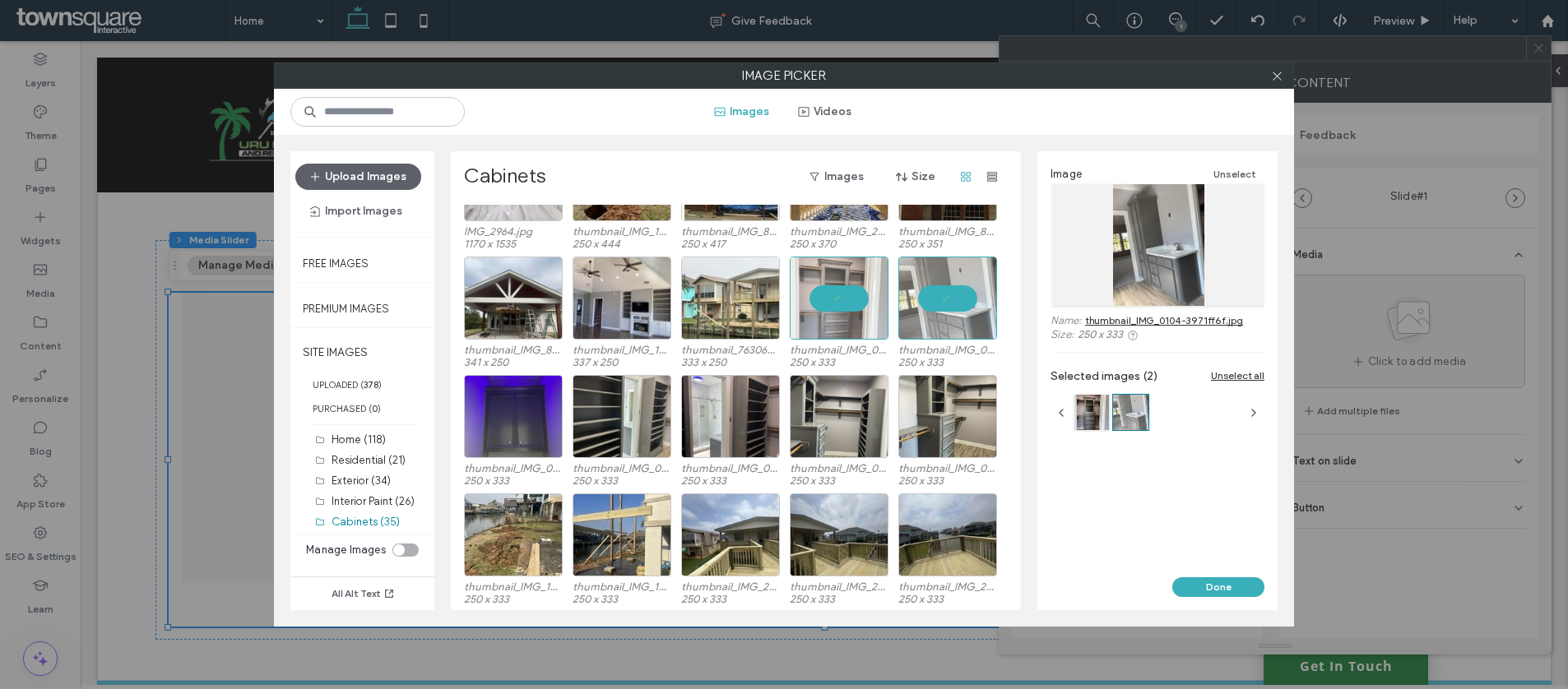 scroll, scrollTop: 68, scrollLeft: 0, axis: vertical 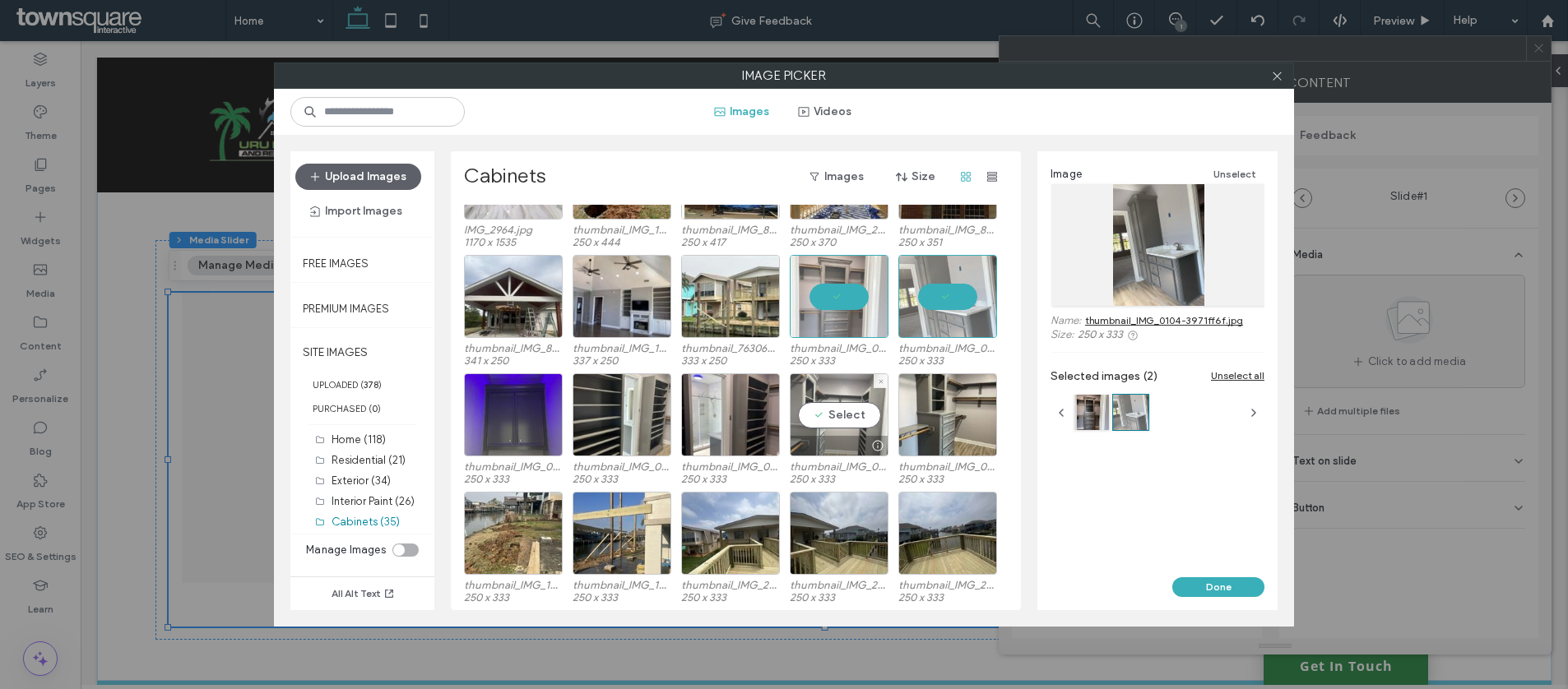 click on "Select" at bounding box center (839, 414) 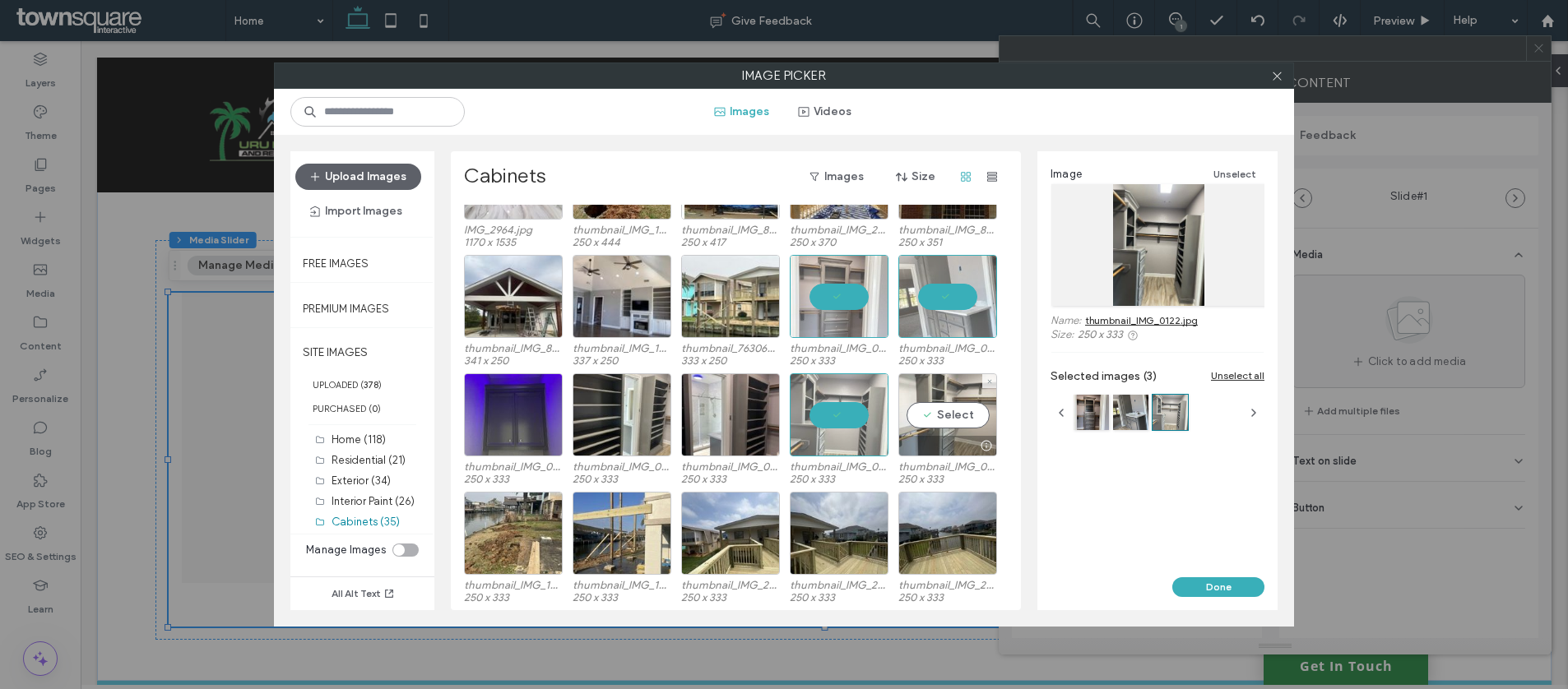 click on "Select" at bounding box center (948, 414) 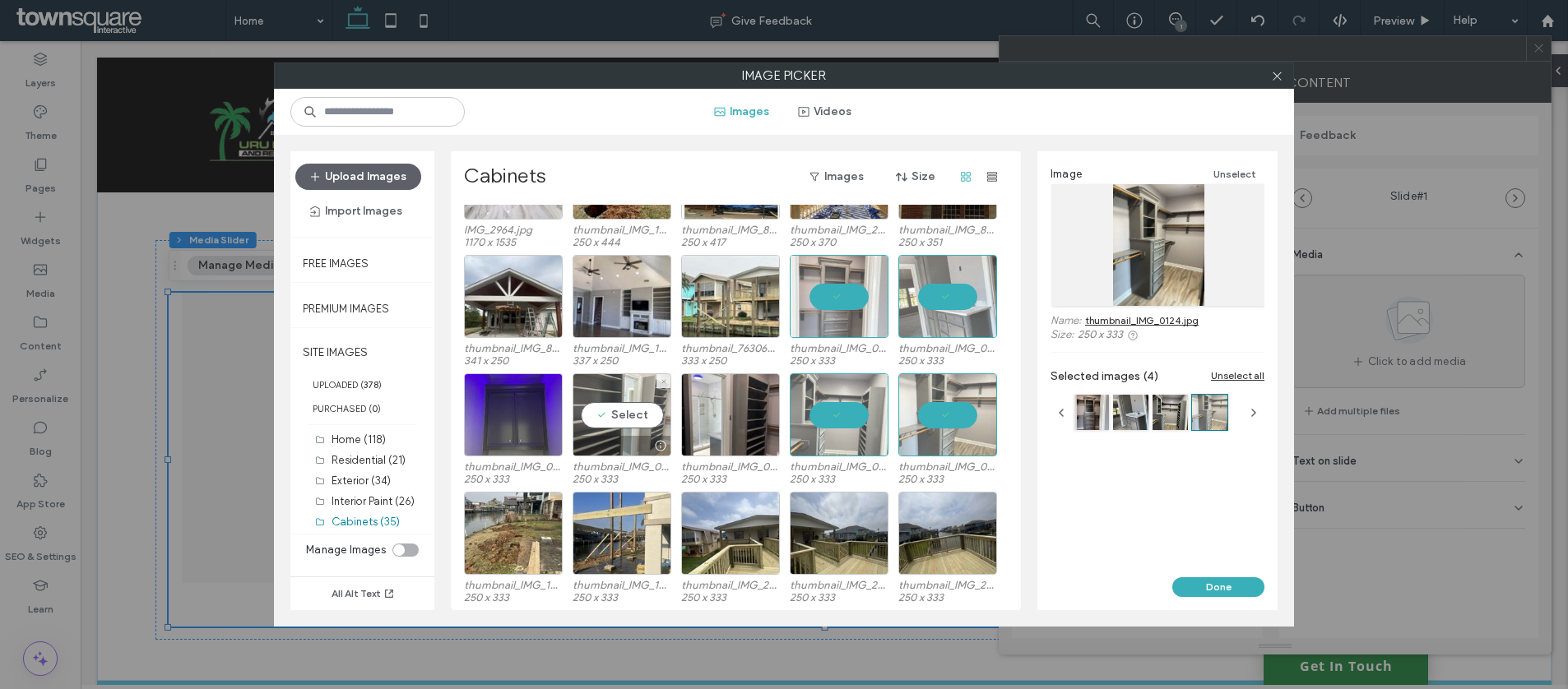 click on "Select" at bounding box center (622, 414) 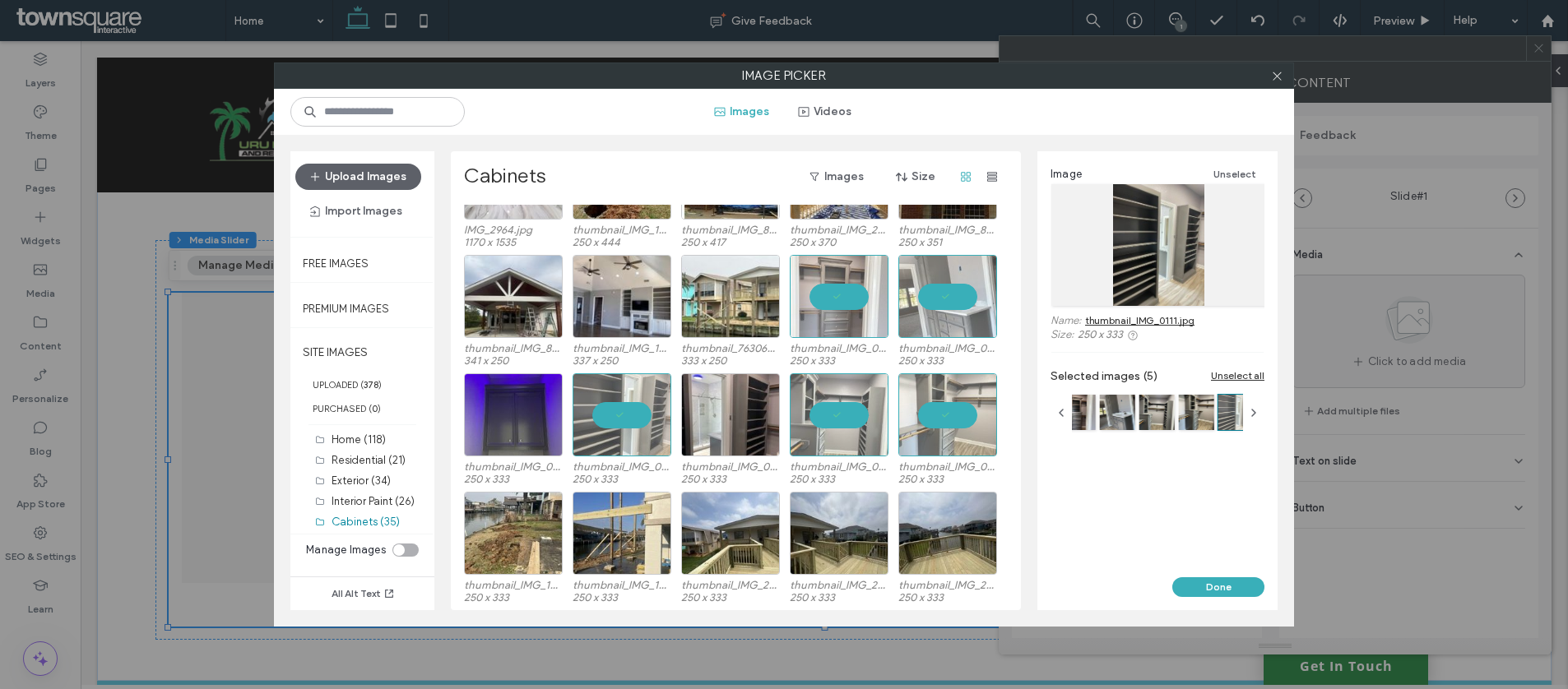 click on "thumbnail_IMG_0106.jpg 250 x 333 thumbnail_IMG_0111.jpg 250 x 333 thumbnail_IMG_0117.jpg 250 x 333 thumbnail_IMG_0122.jpg 250 x 333 thumbnail_IMG_0124.jpg 250 x 333" at bounding box center [740, 432] 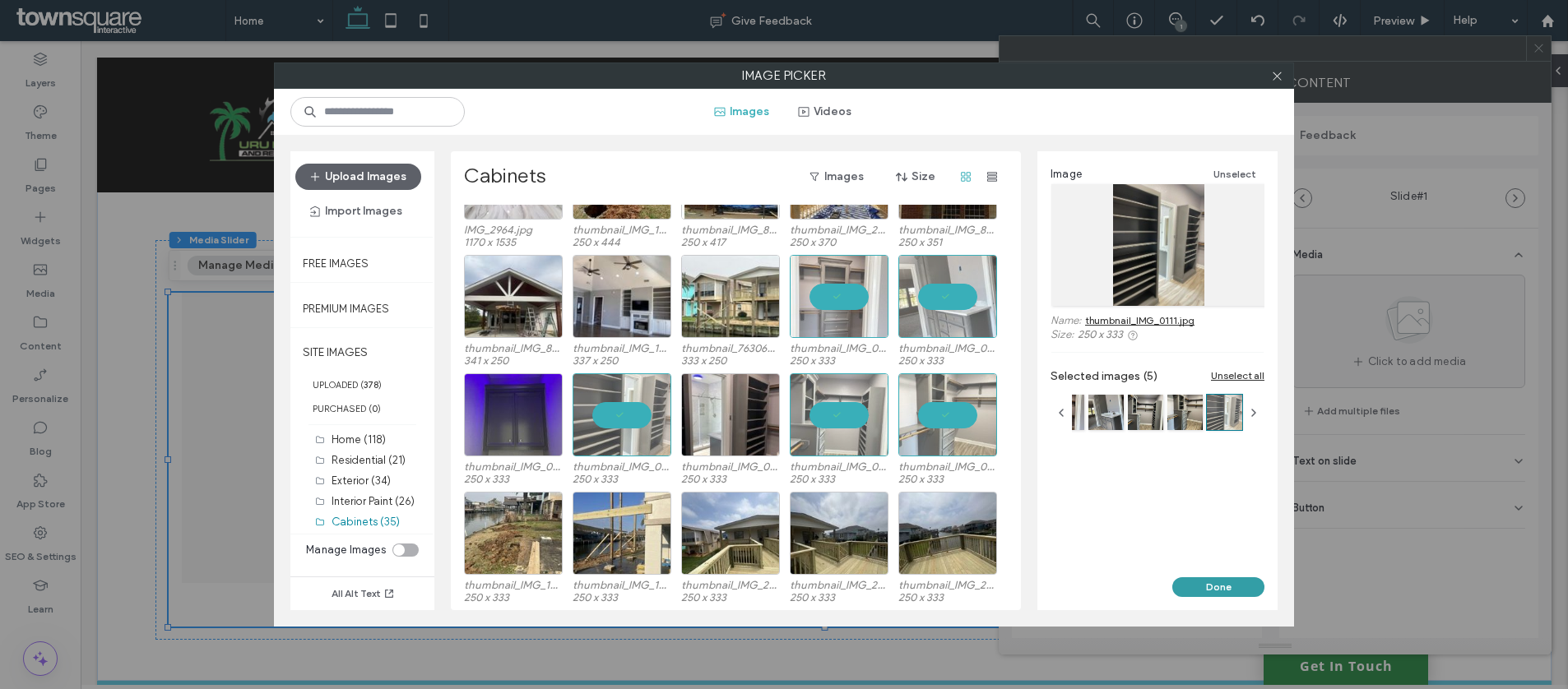 click on "Done" at bounding box center [1218, 587] 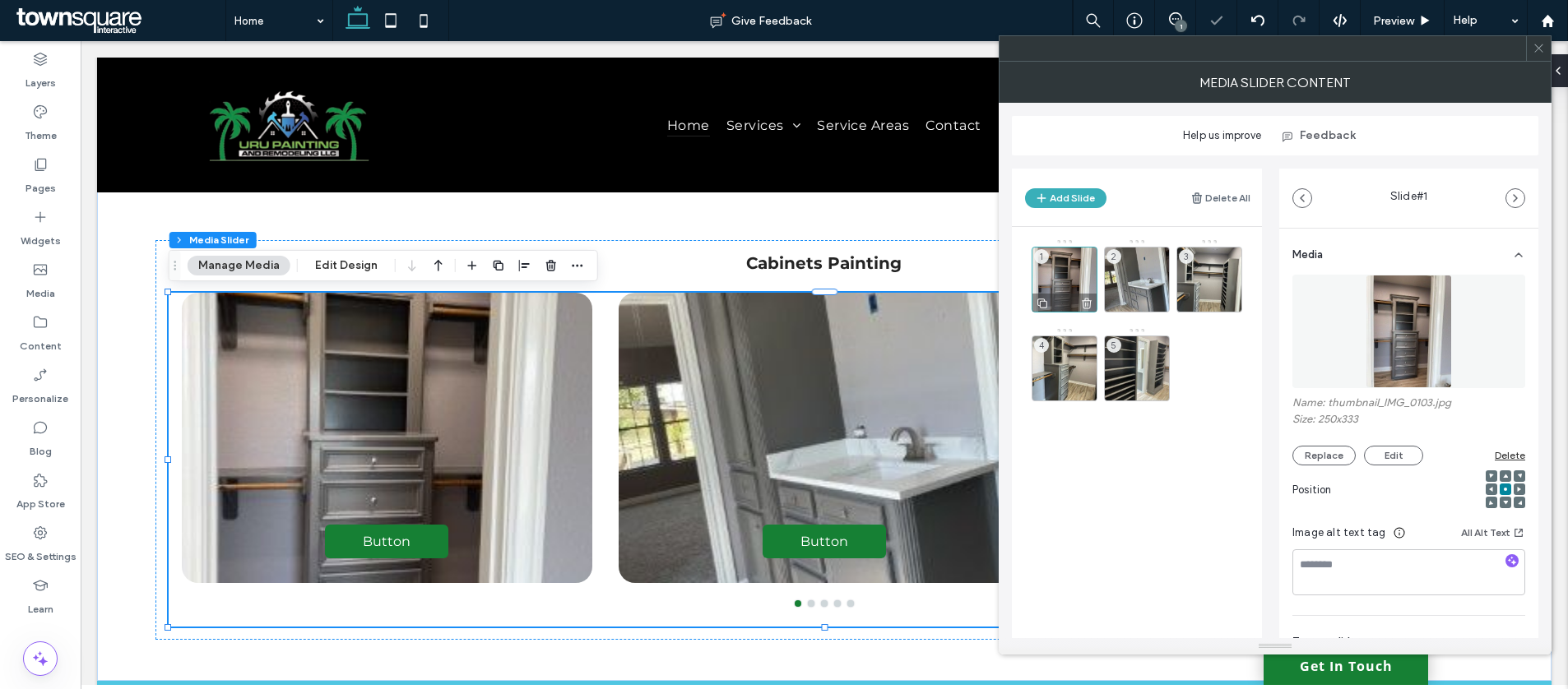 click on "1" at bounding box center [1041, 257] 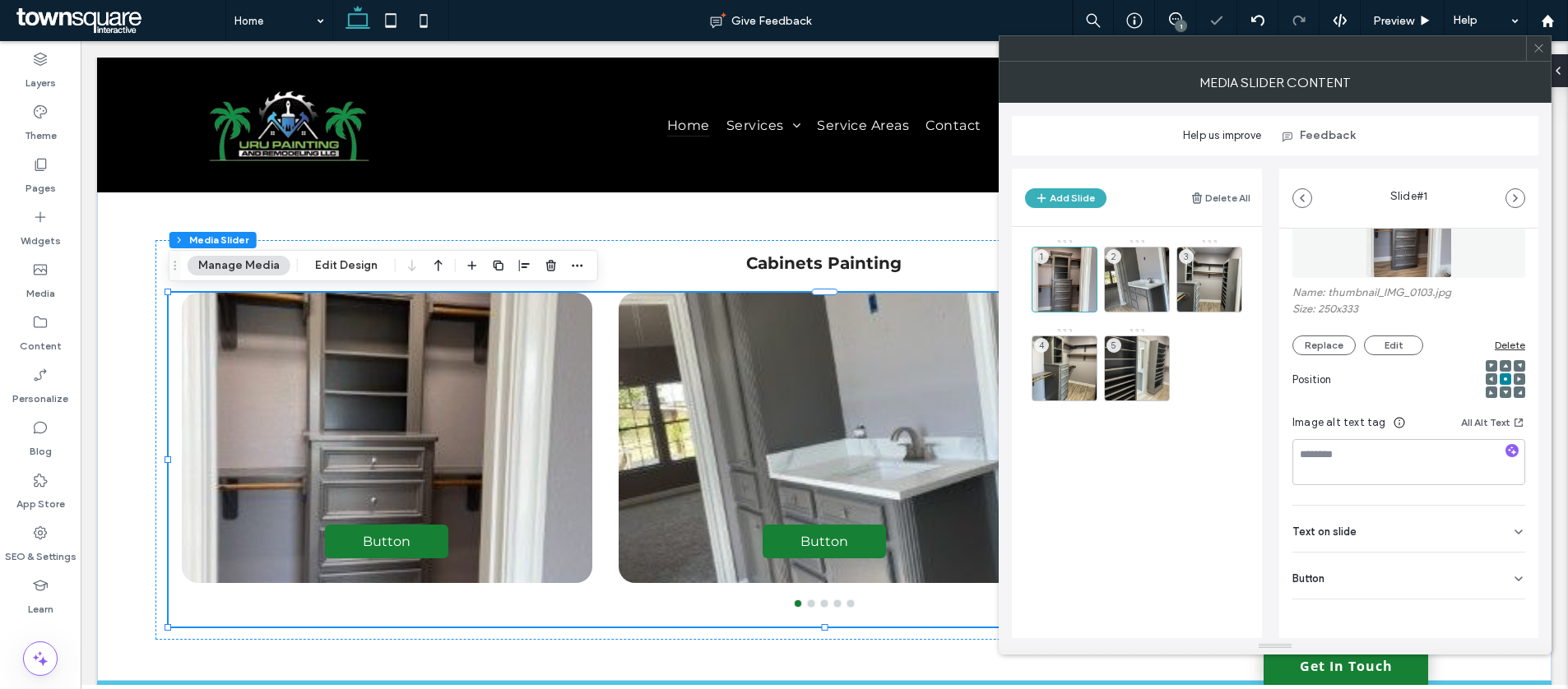 click on "Media Name: thumbnail_IMG_0103.jpg Size: 250x333 Replace Edit Delete Position Image alt text tag All Alt Text Text on slide Clear All Button ****** Add a link" at bounding box center (1408, 408) 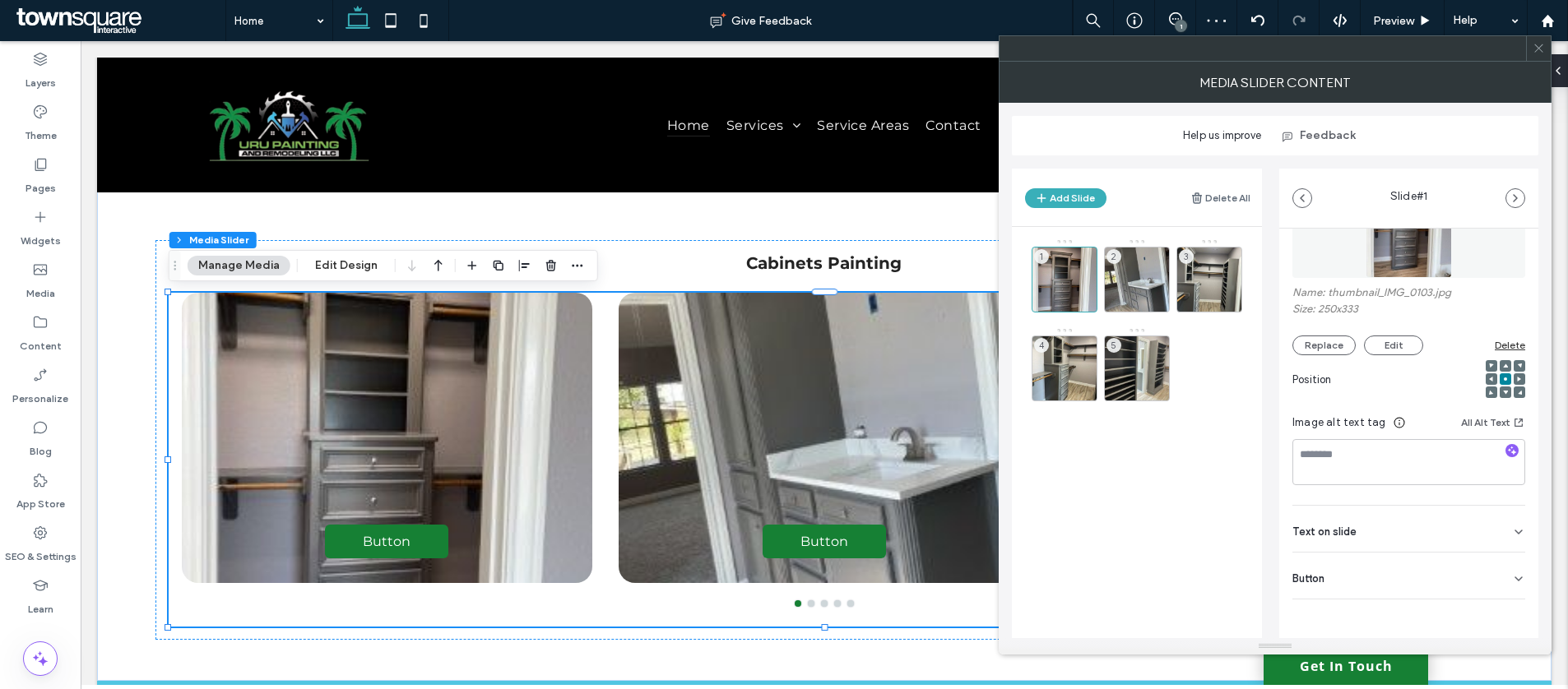 click on "Button" at bounding box center [1408, 576] 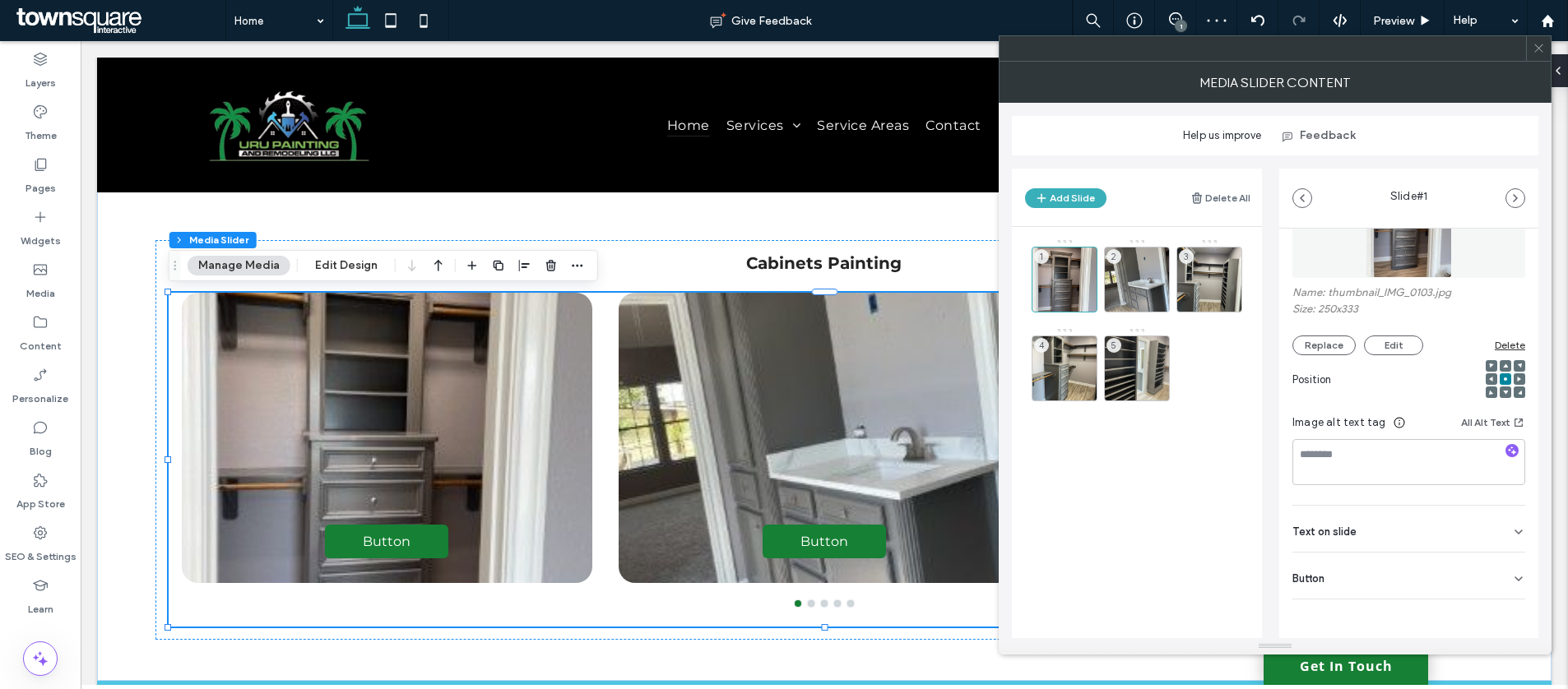 scroll, scrollTop: 110, scrollLeft: 0, axis: vertical 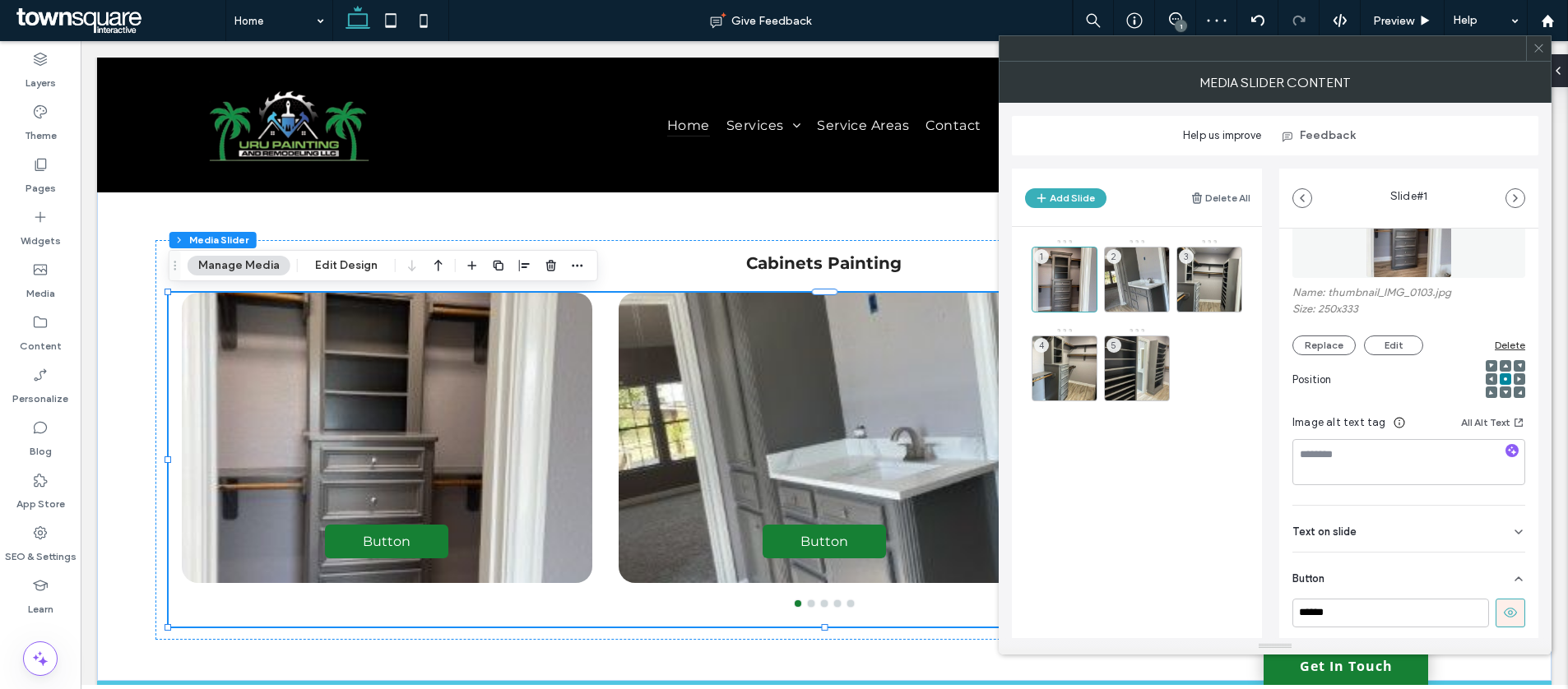 click 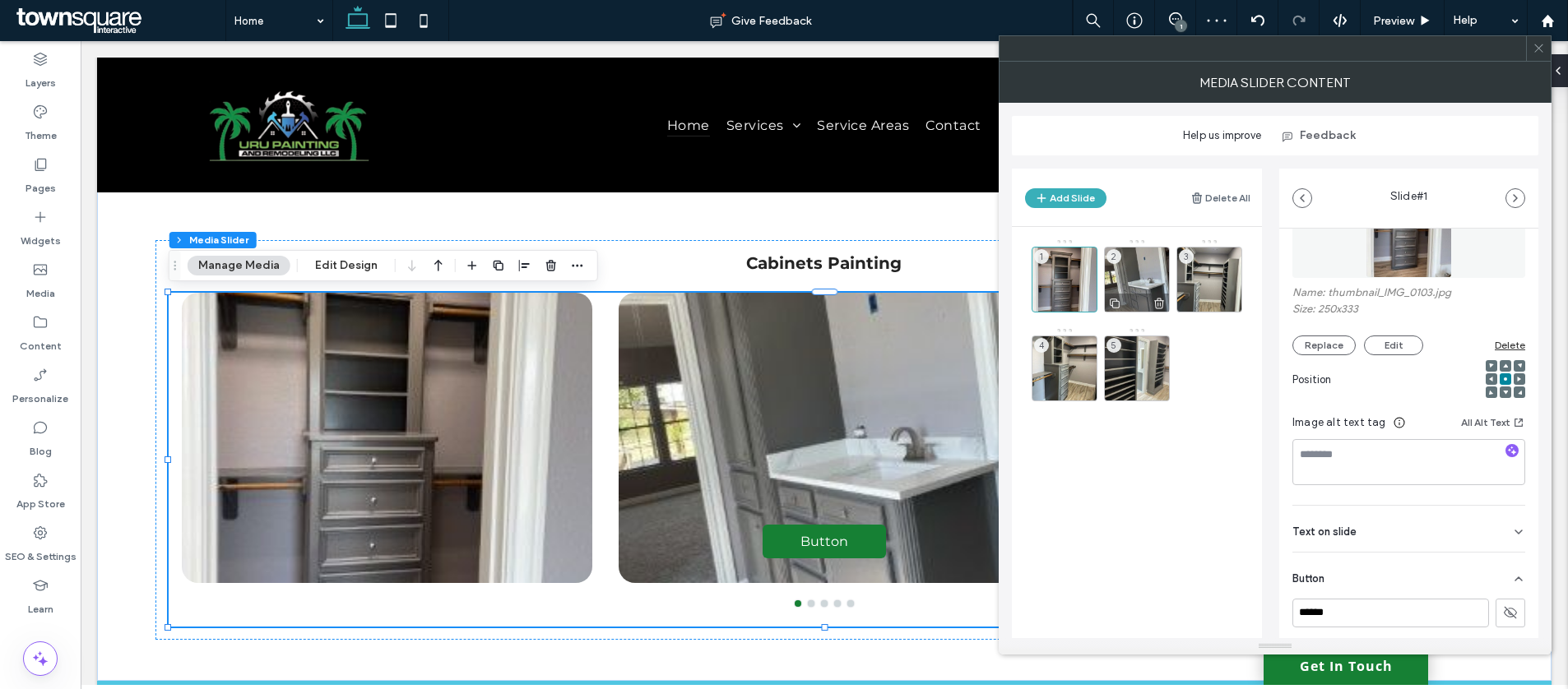 drag, startPoint x: 1115, startPoint y: 266, endPoint x: 1134, endPoint y: 280, distance: 23.600847 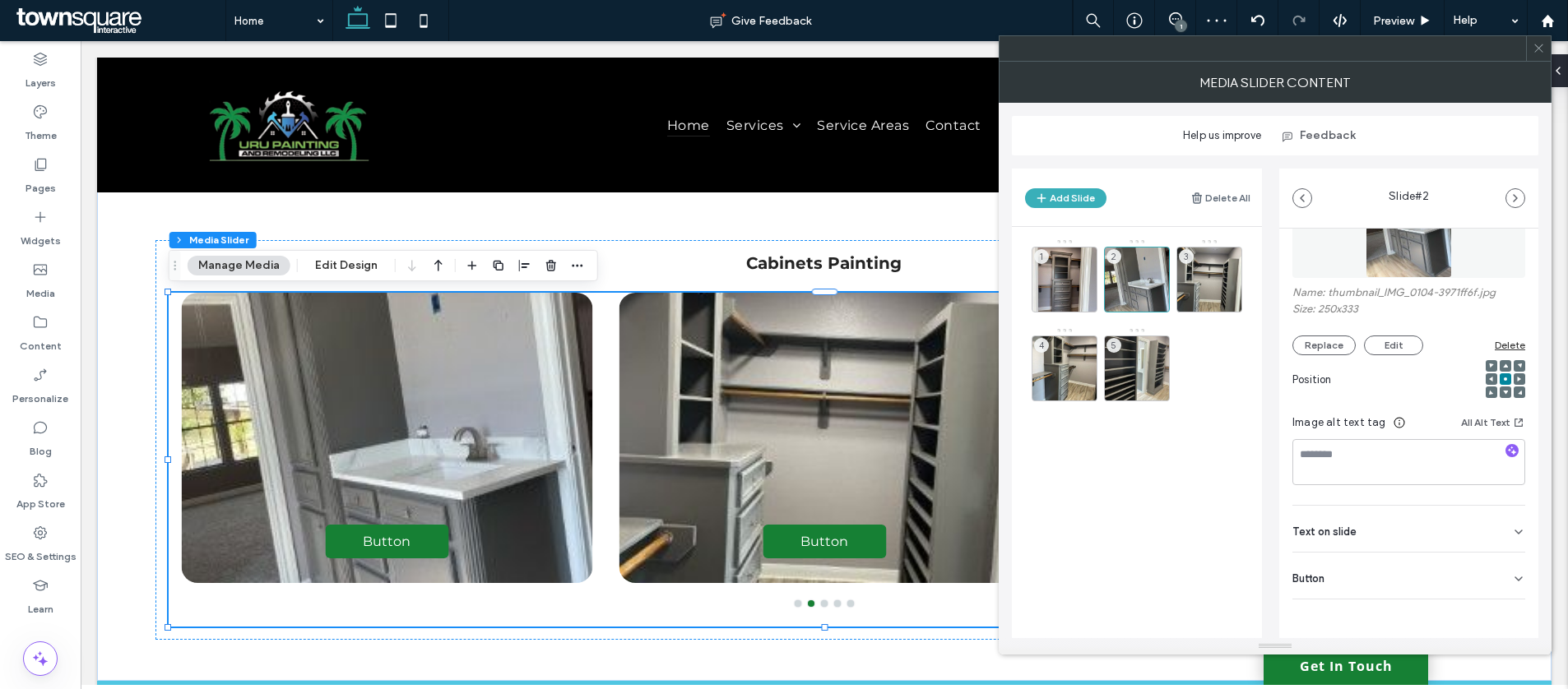 click on "Button" at bounding box center (1408, 576) 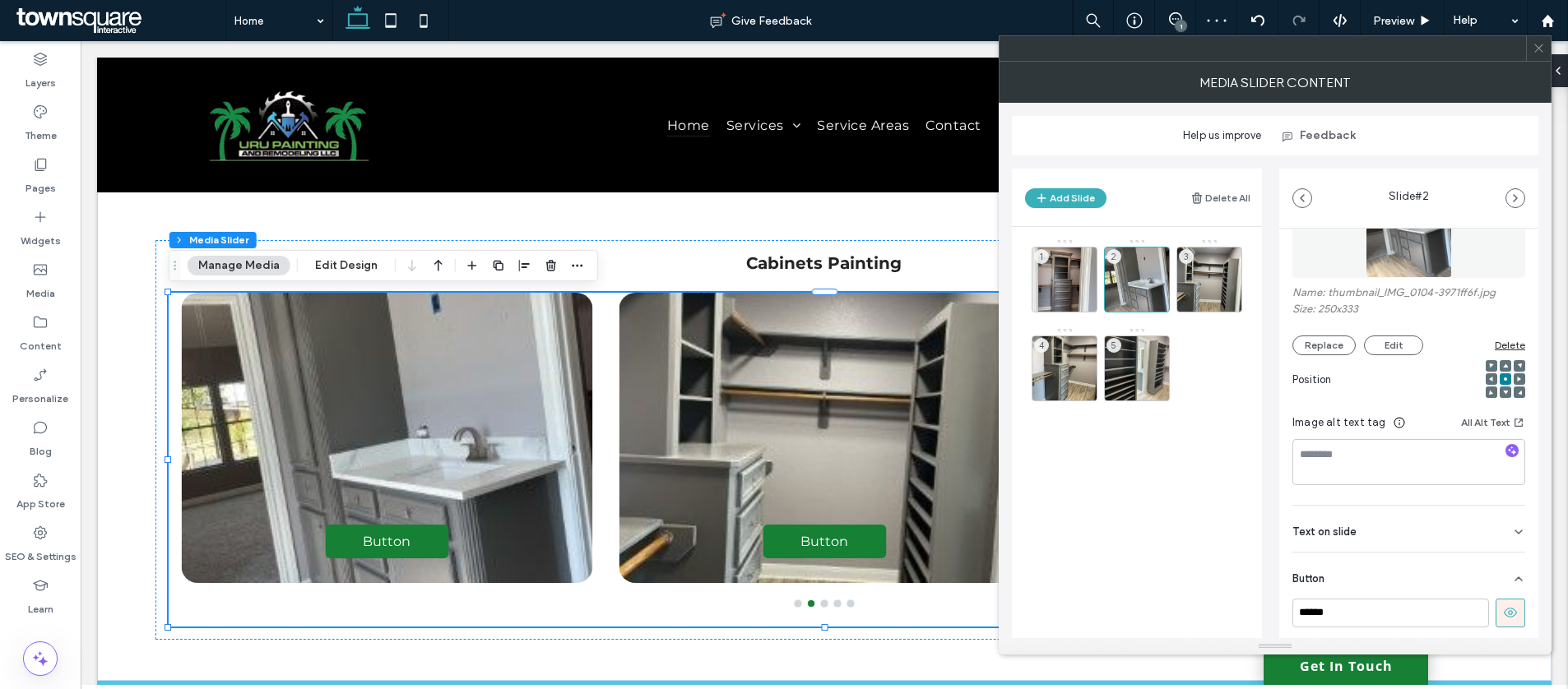 click 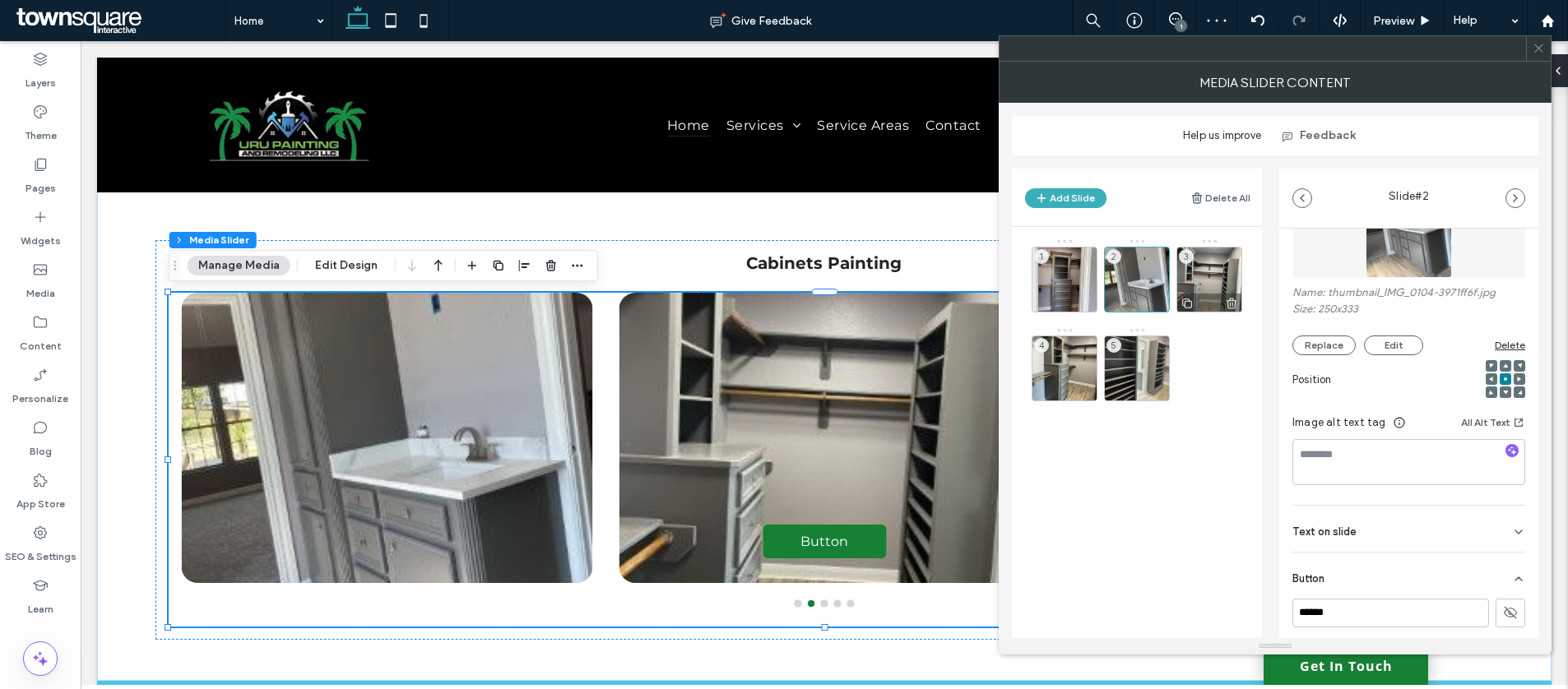 click on "3" at bounding box center [1209, 280] 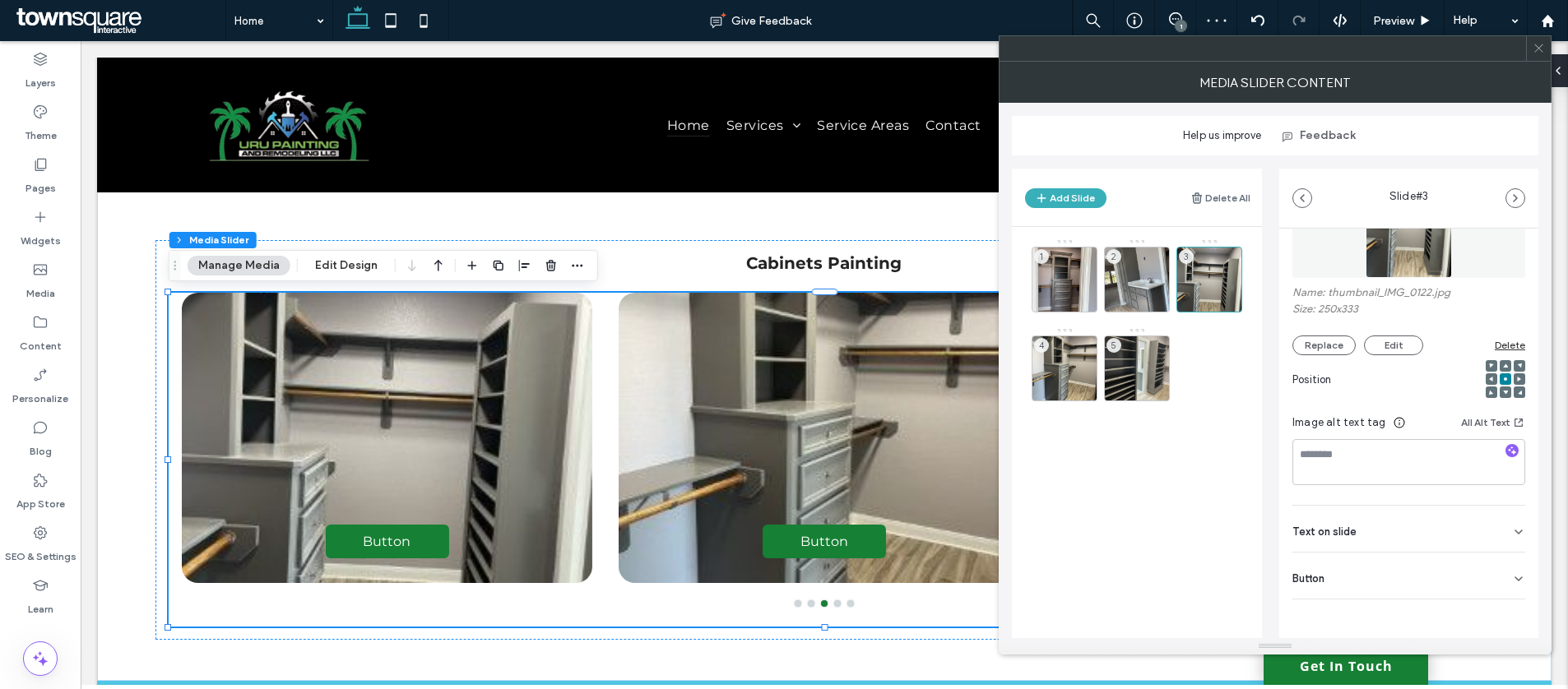 drag, startPoint x: 1473, startPoint y: 576, endPoint x: 1493, endPoint y: 583, distance: 21.18962 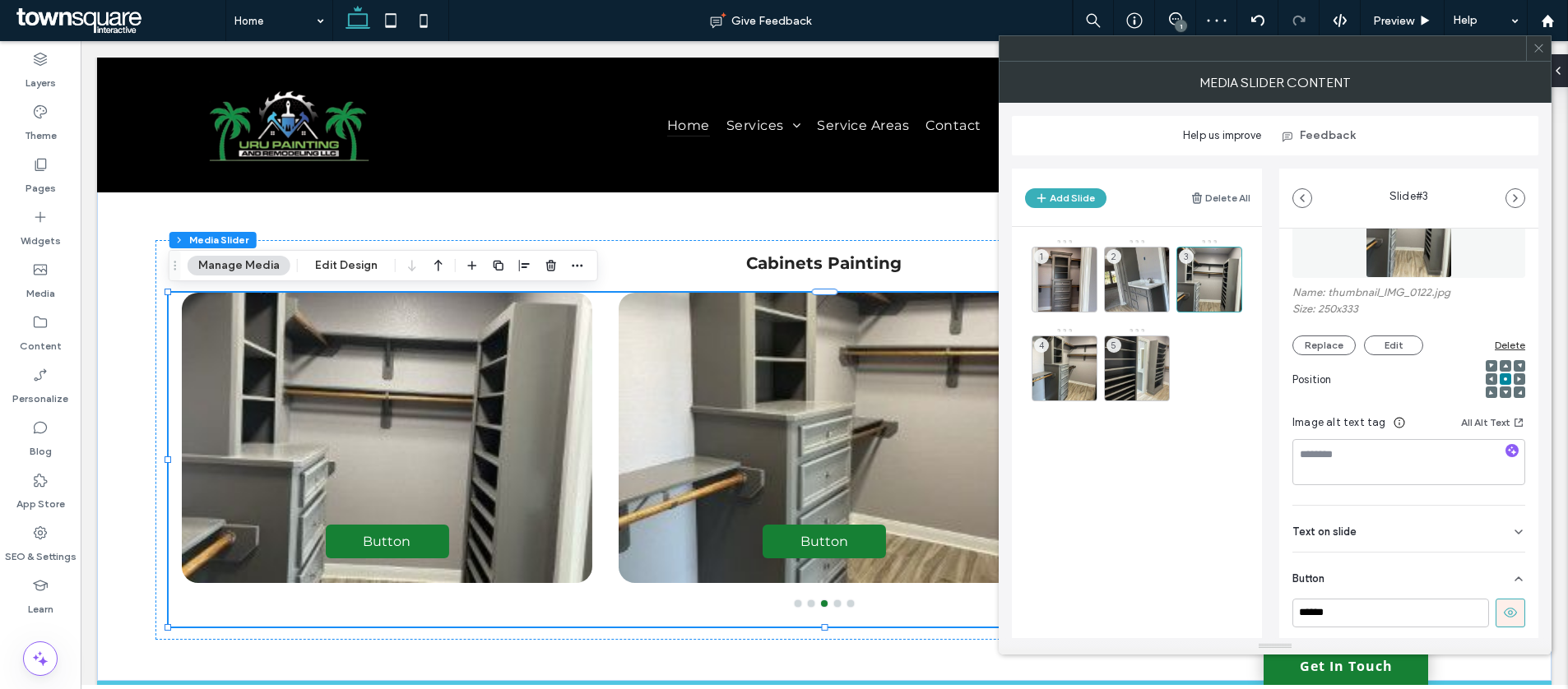 scroll, scrollTop: 110, scrollLeft: 0, axis: vertical 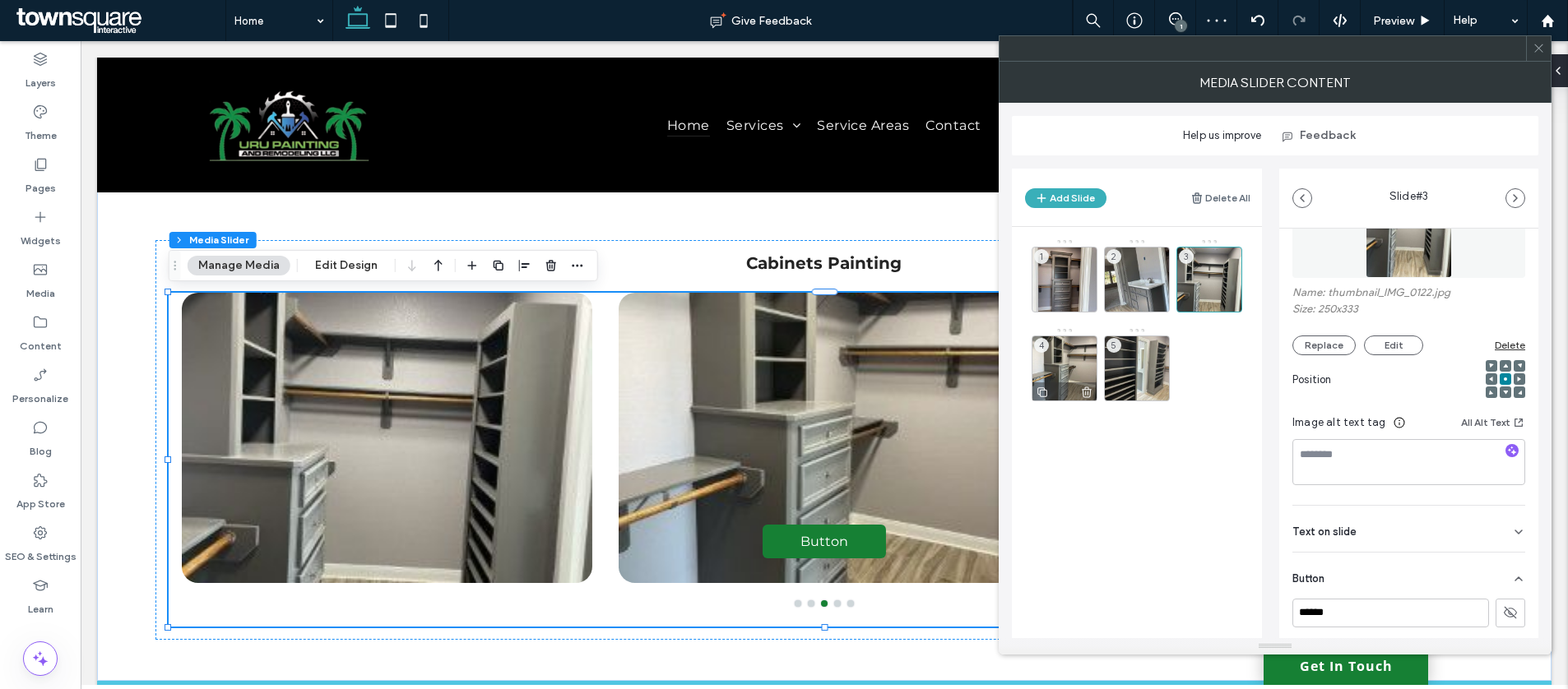 click on "4" at bounding box center (1065, 368) 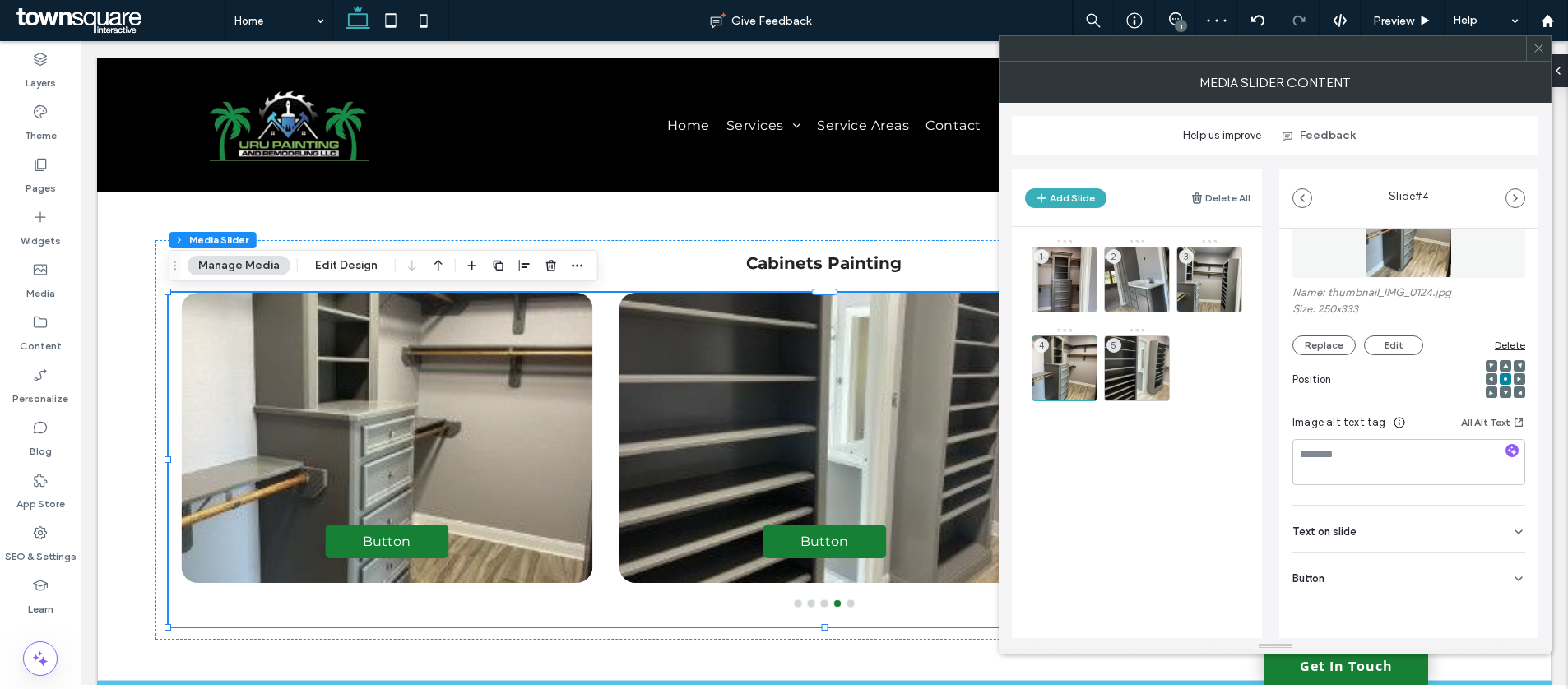 drag, startPoint x: 1459, startPoint y: 567, endPoint x: 1512, endPoint y: 580, distance: 54.57105 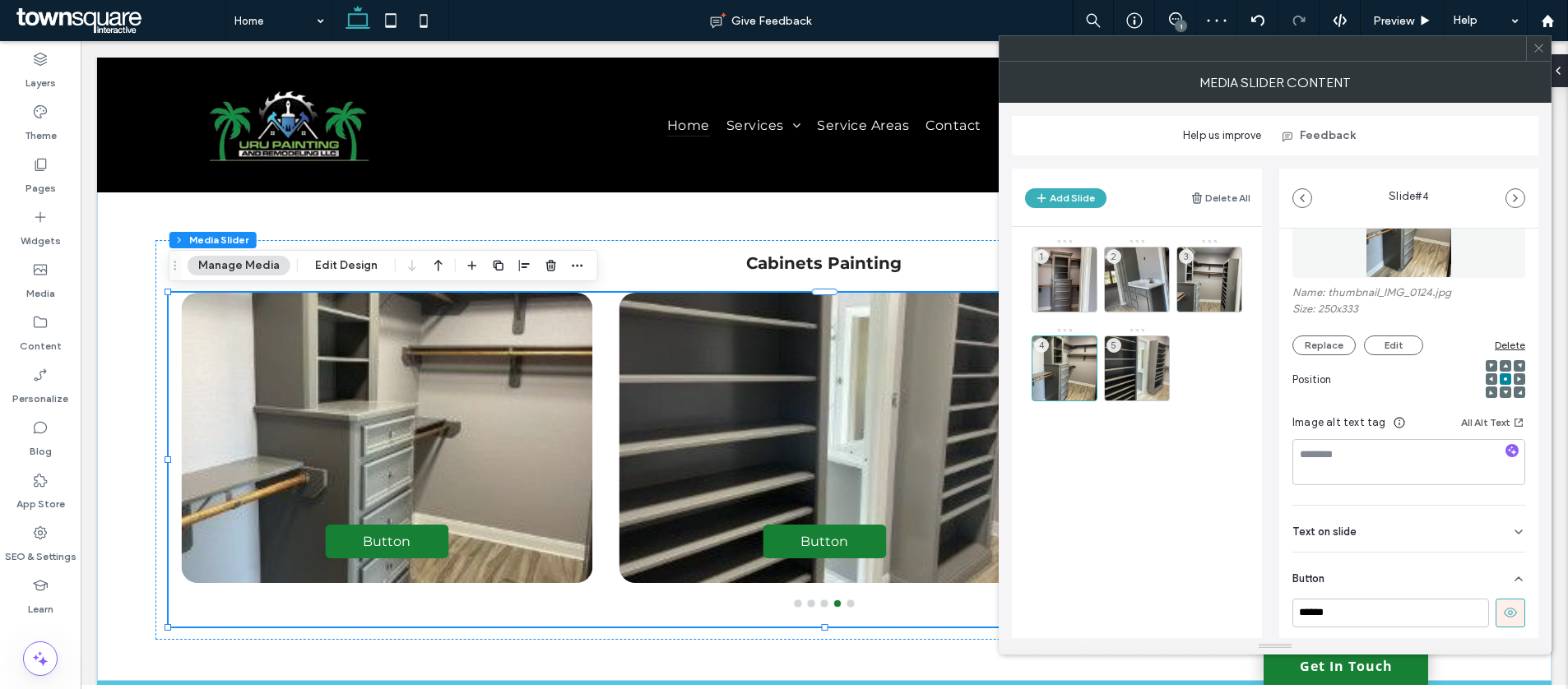 click 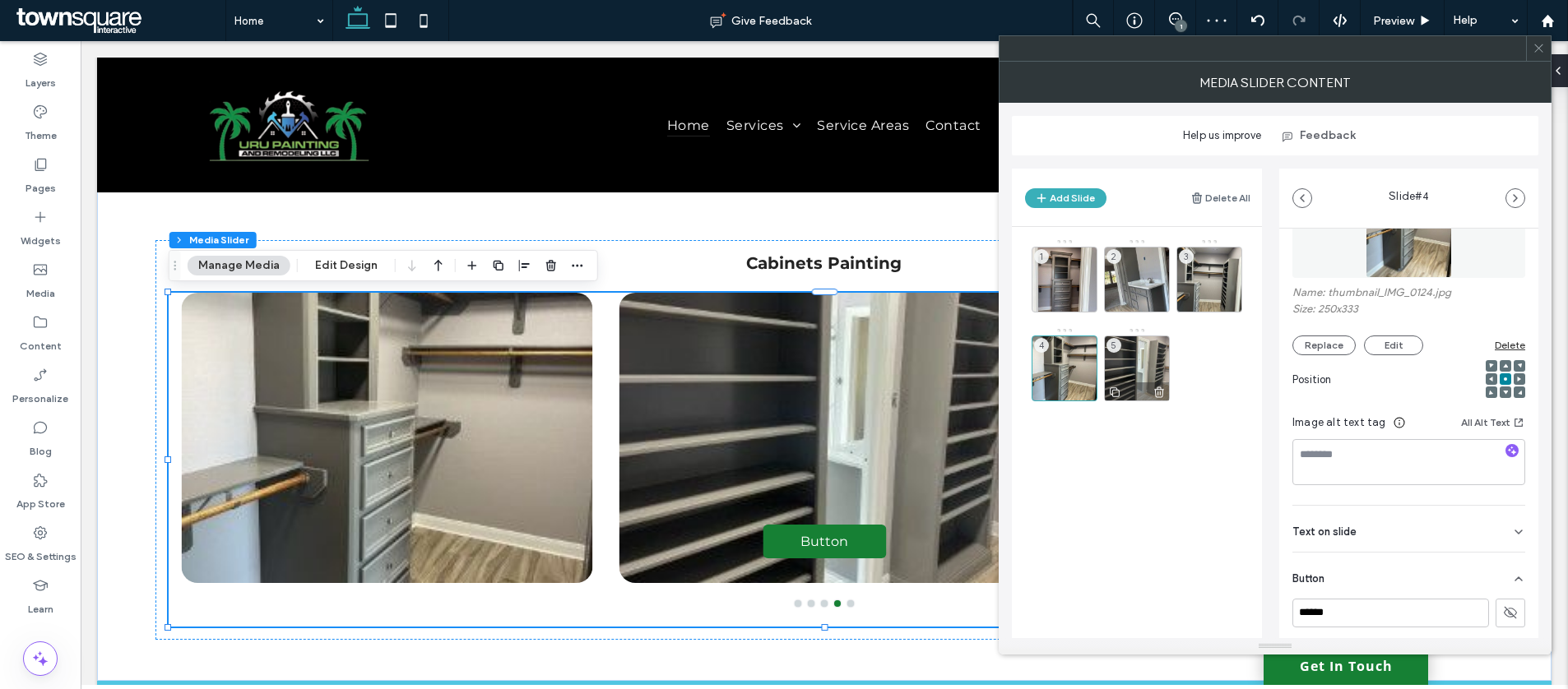 click on "5" at bounding box center (1137, 368) 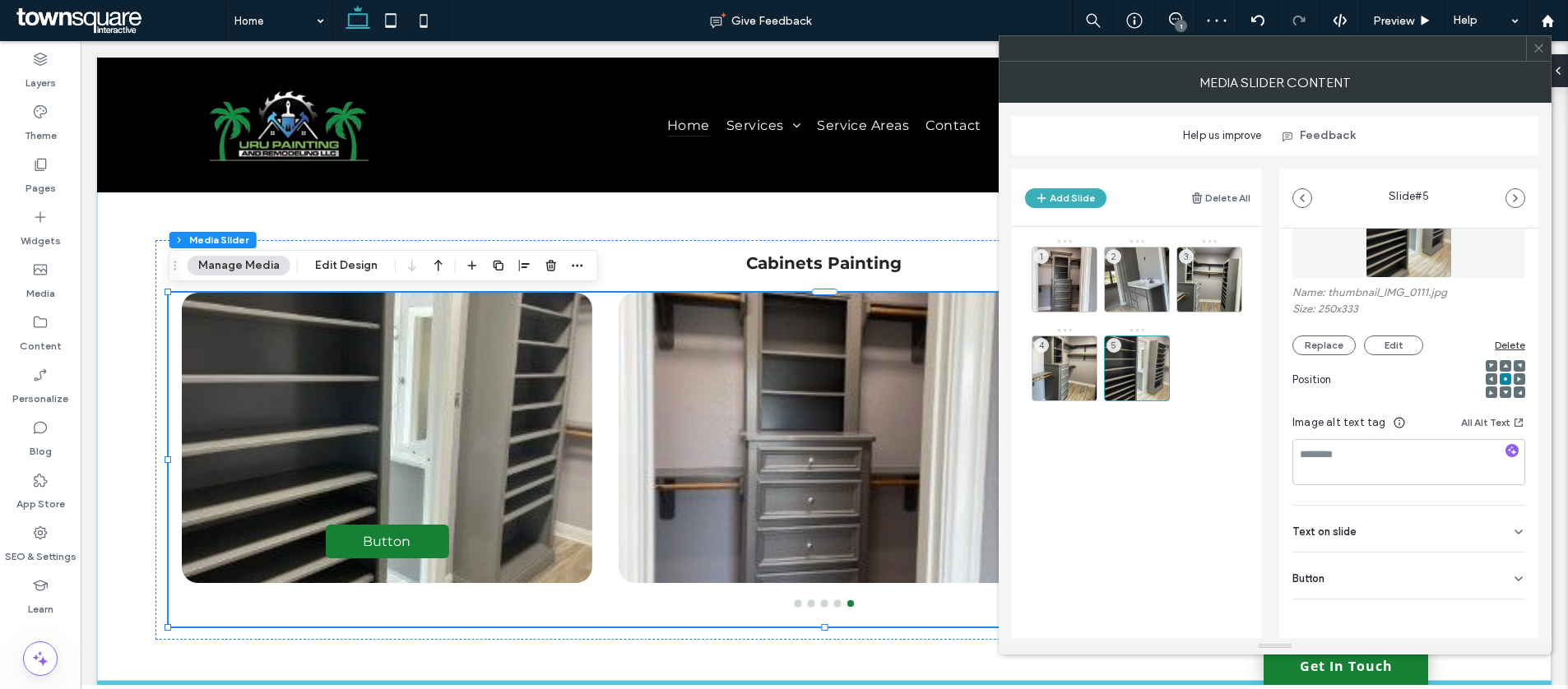 click on "Button" at bounding box center (1408, 576) 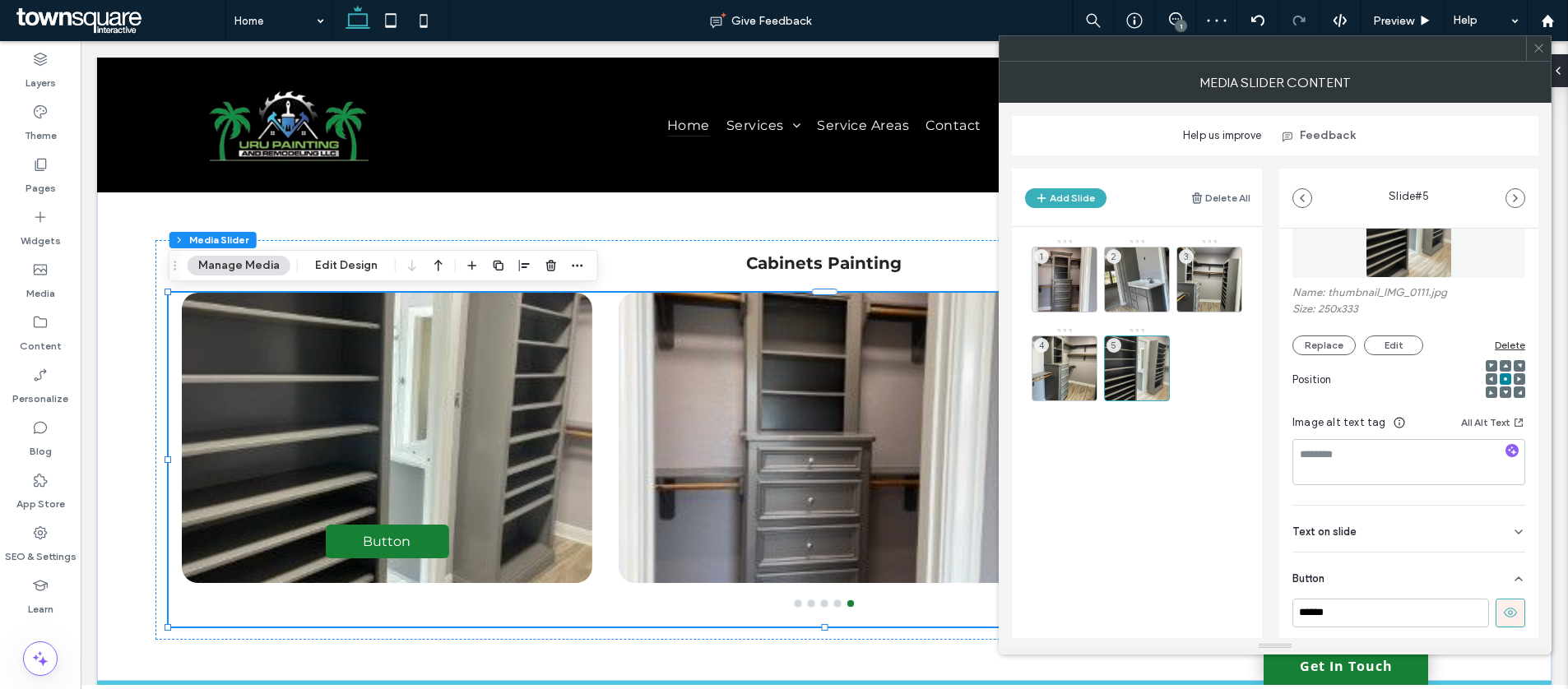 scroll, scrollTop: 110, scrollLeft: 0, axis: vertical 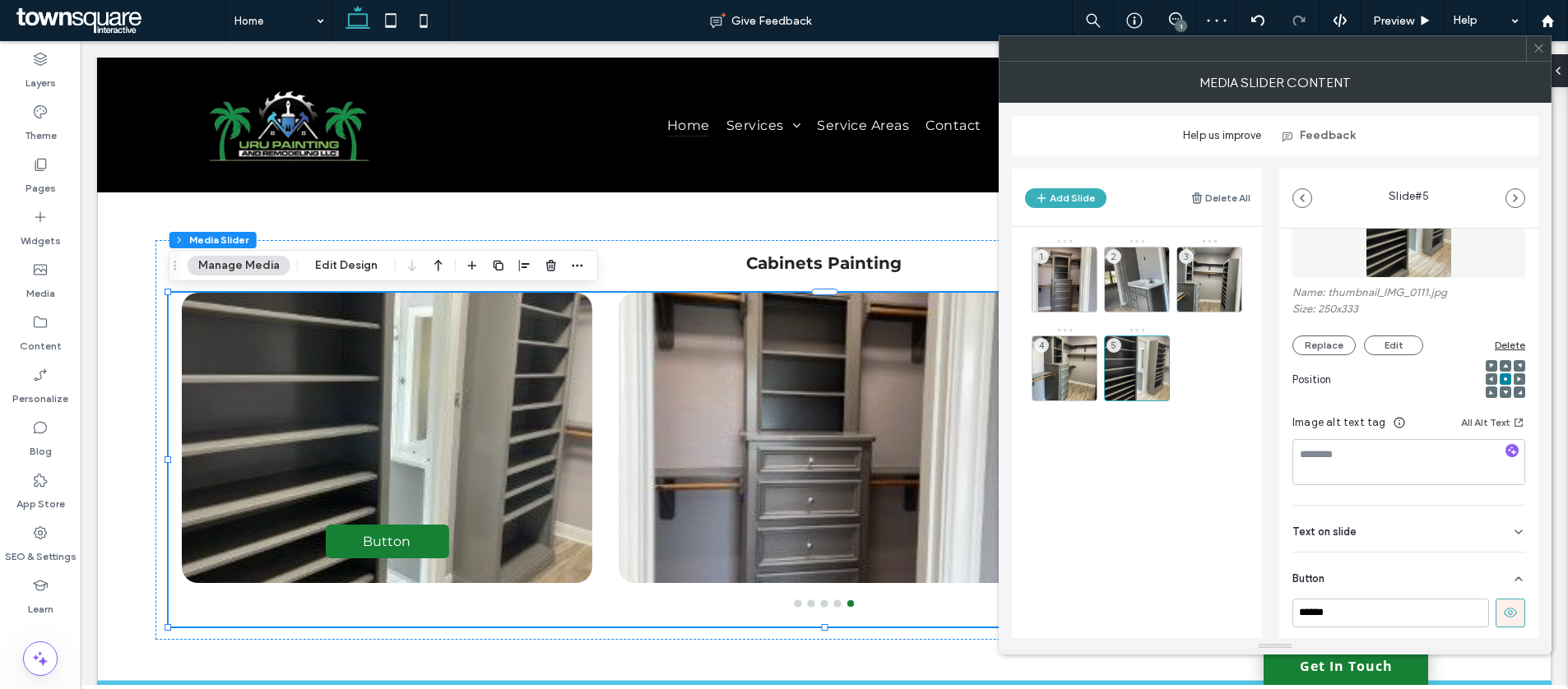 click 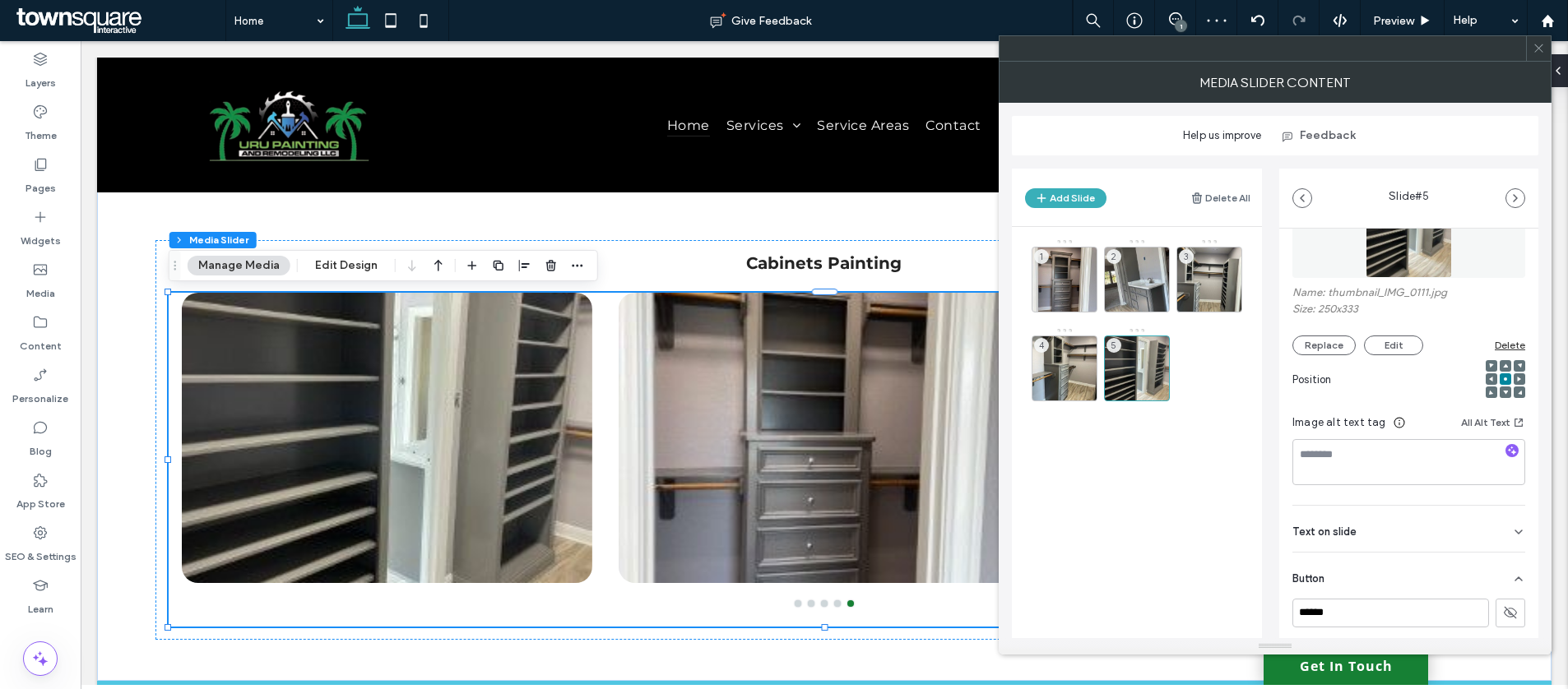click 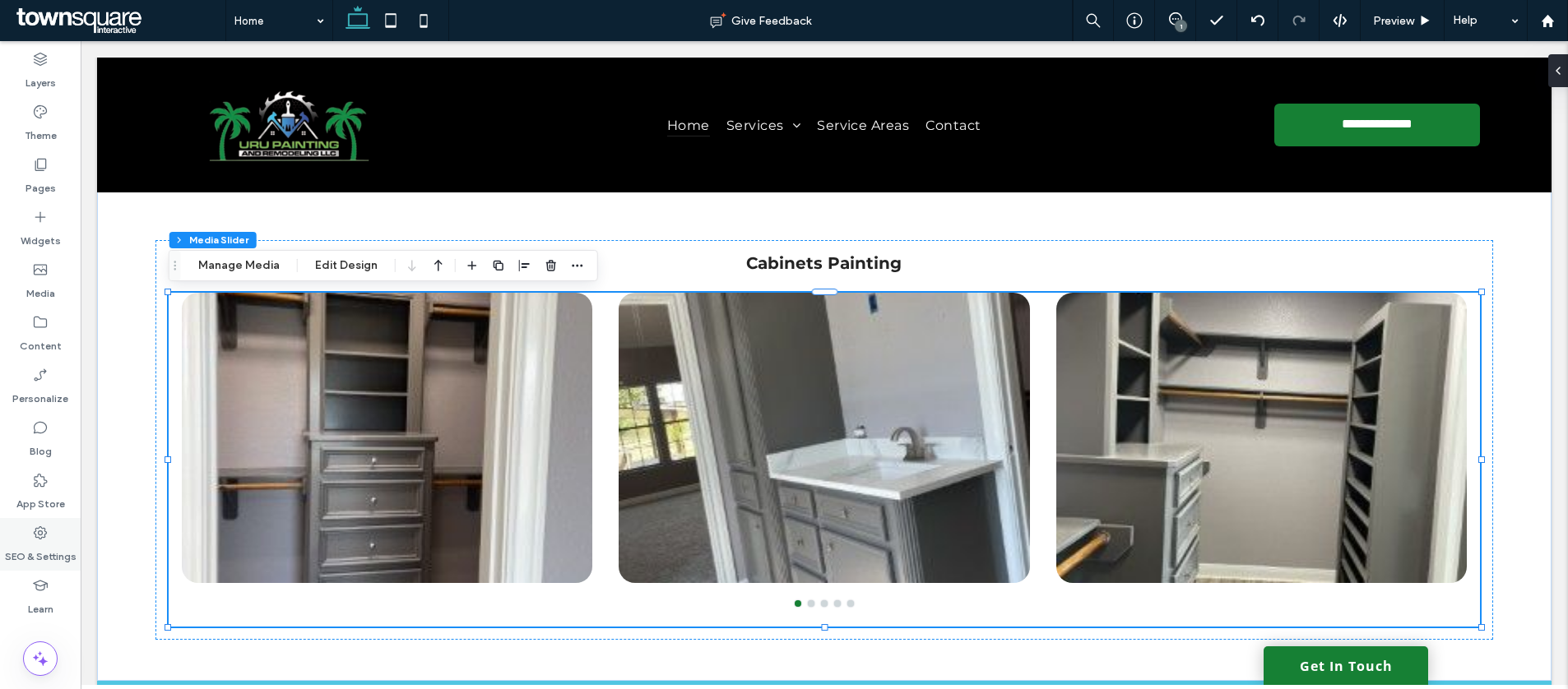 click on "SEO & Settings" at bounding box center [40, 544] 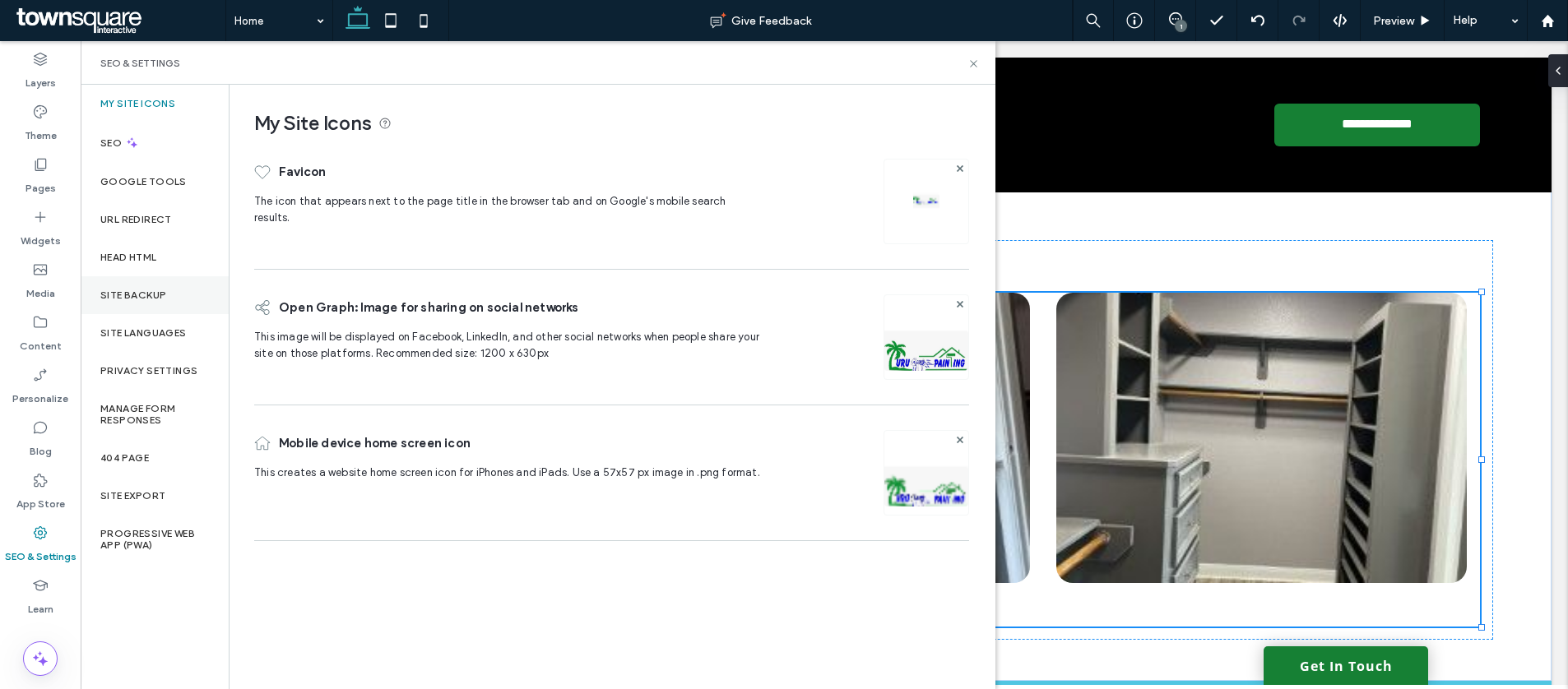 click on "Site Backup" at bounding box center (155, 295) 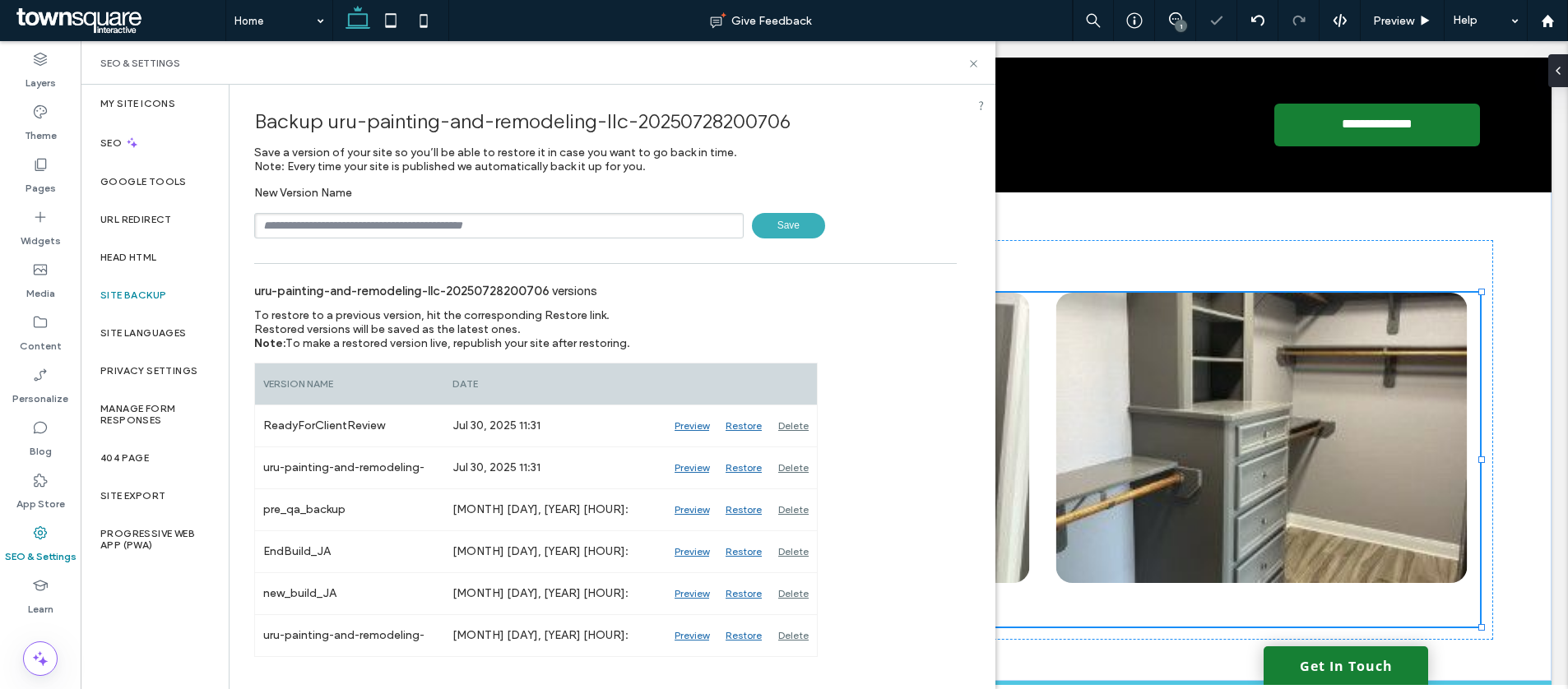 click at bounding box center (499, 225) 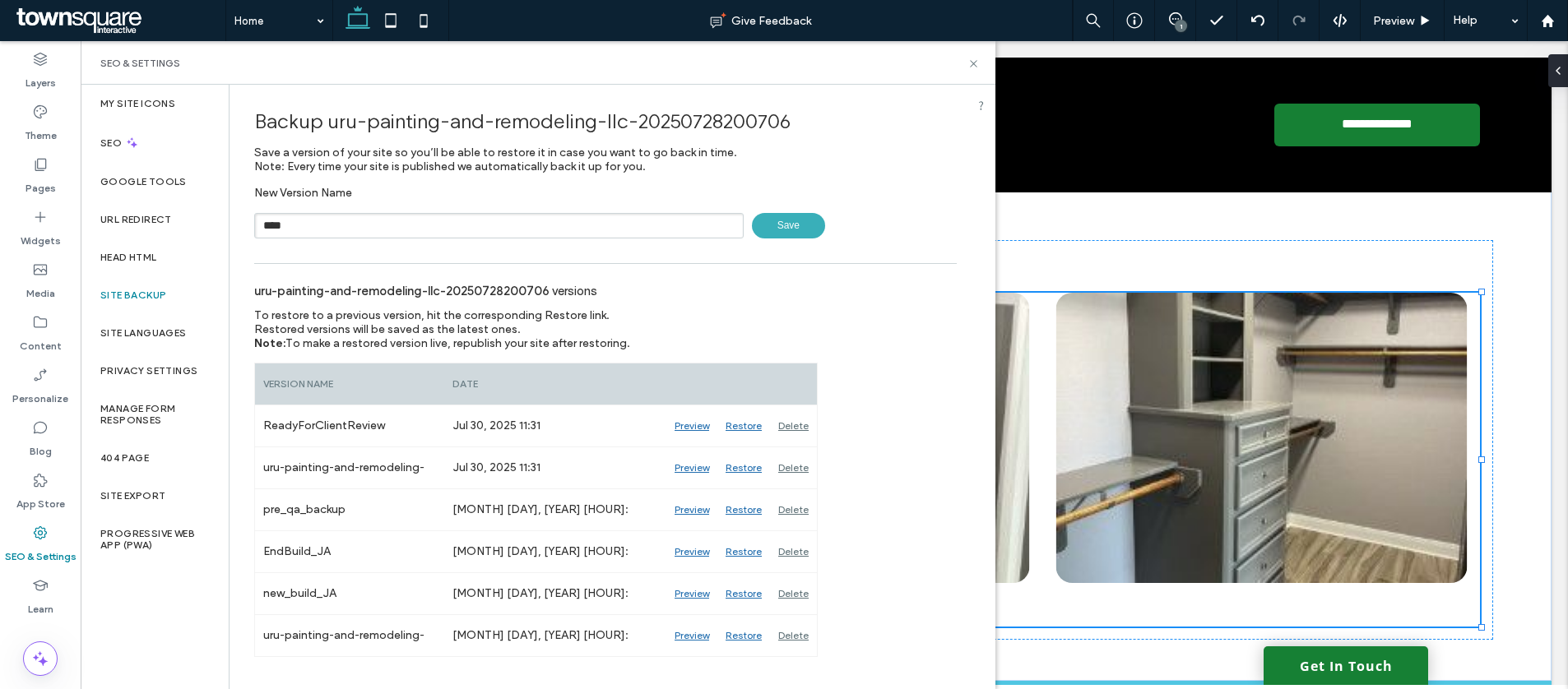 paste on "******" 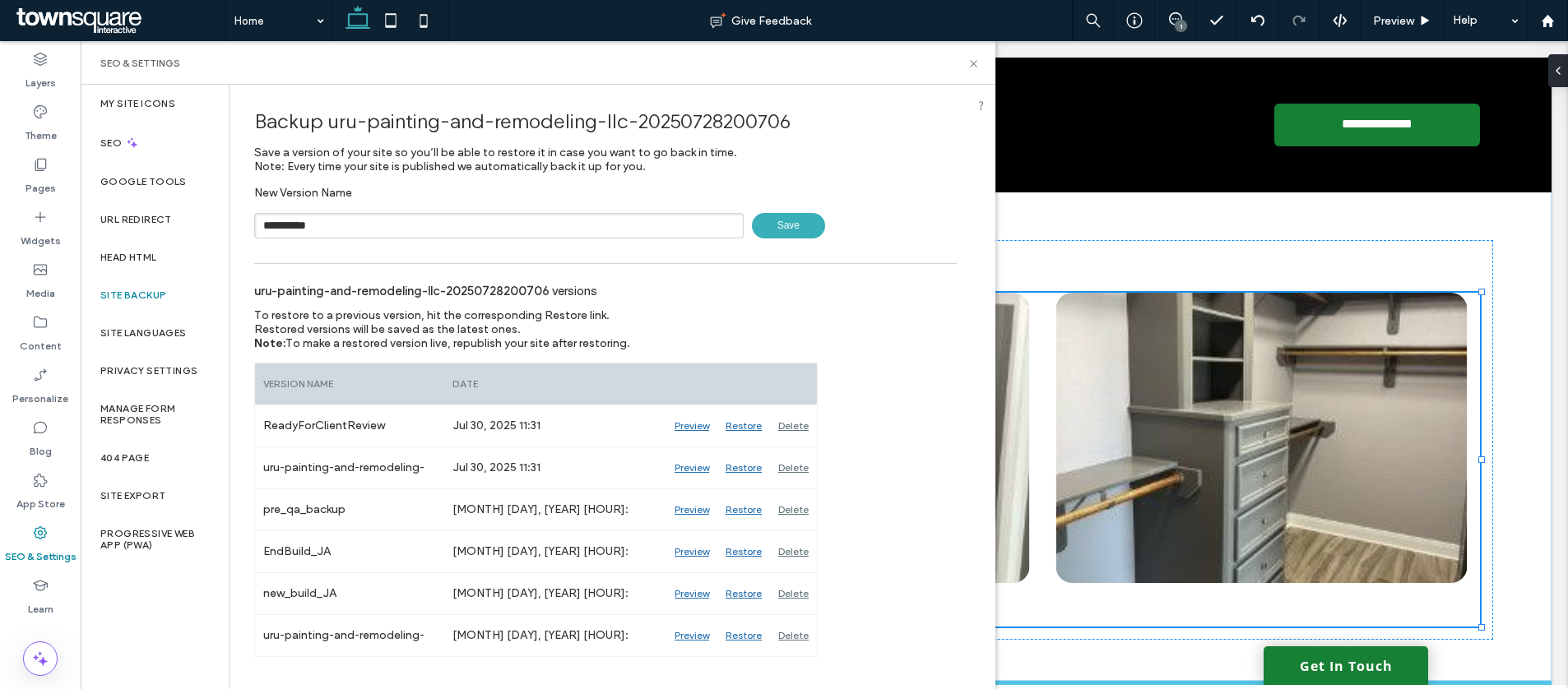 type on "**********" 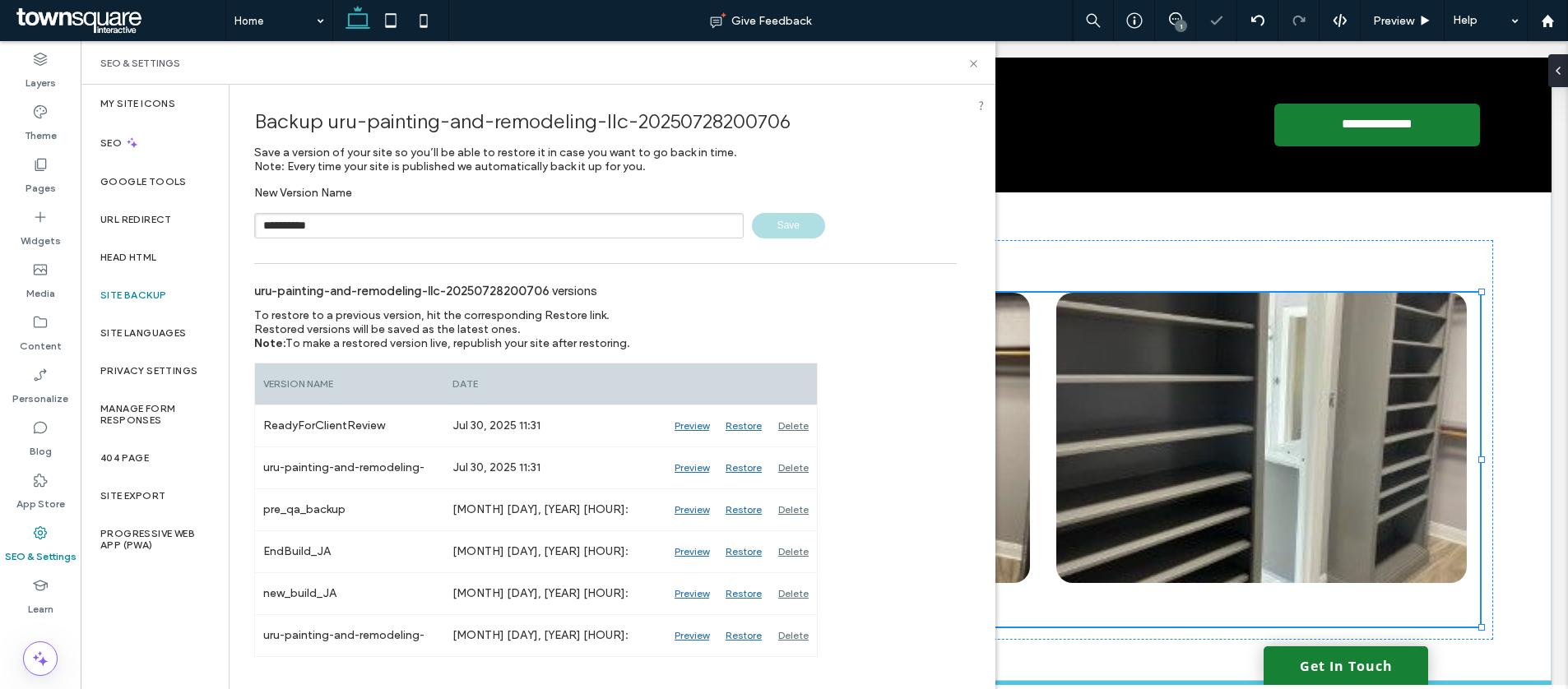 type 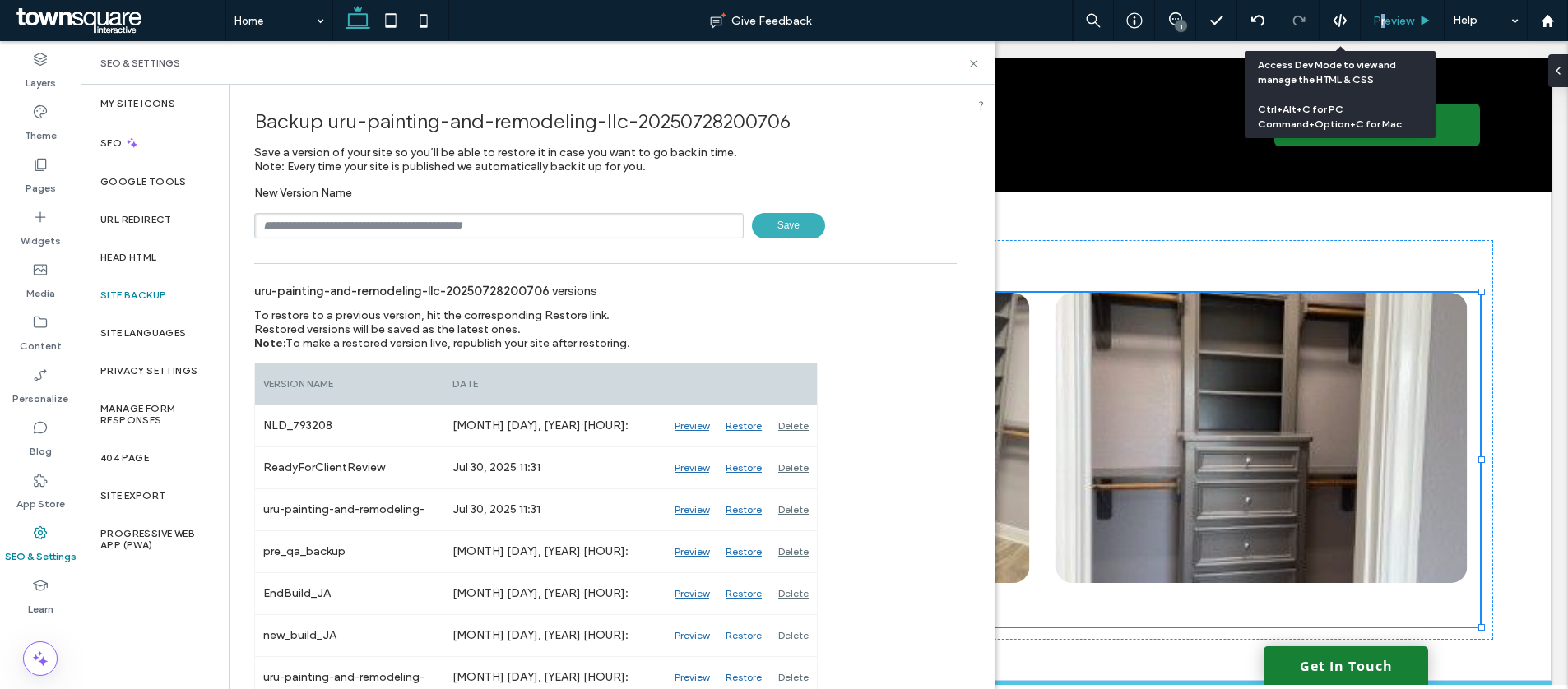 click on "Preview" at bounding box center (1394, 21) 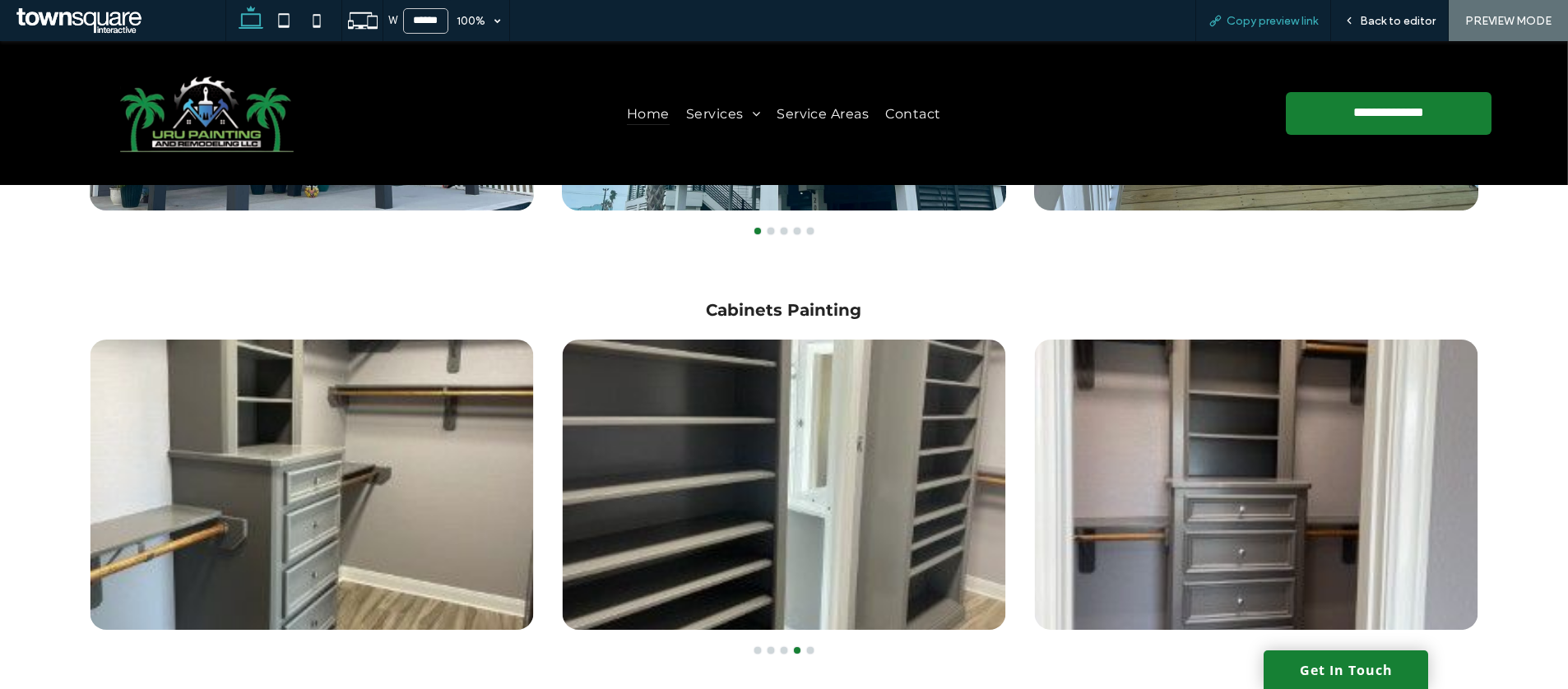 click on "Copy preview link" at bounding box center (1263, 21) 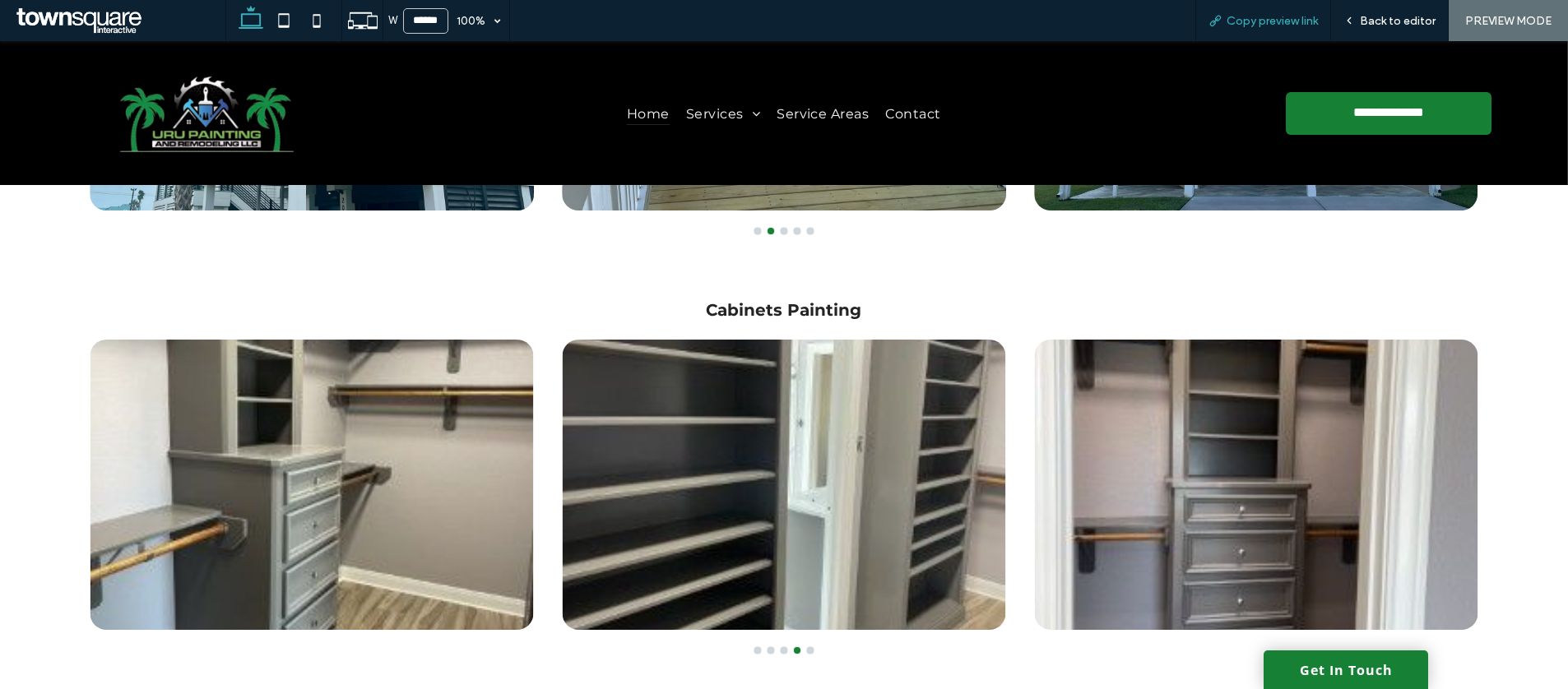 click on "Copy preview link" at bounding box center (1263, 21) 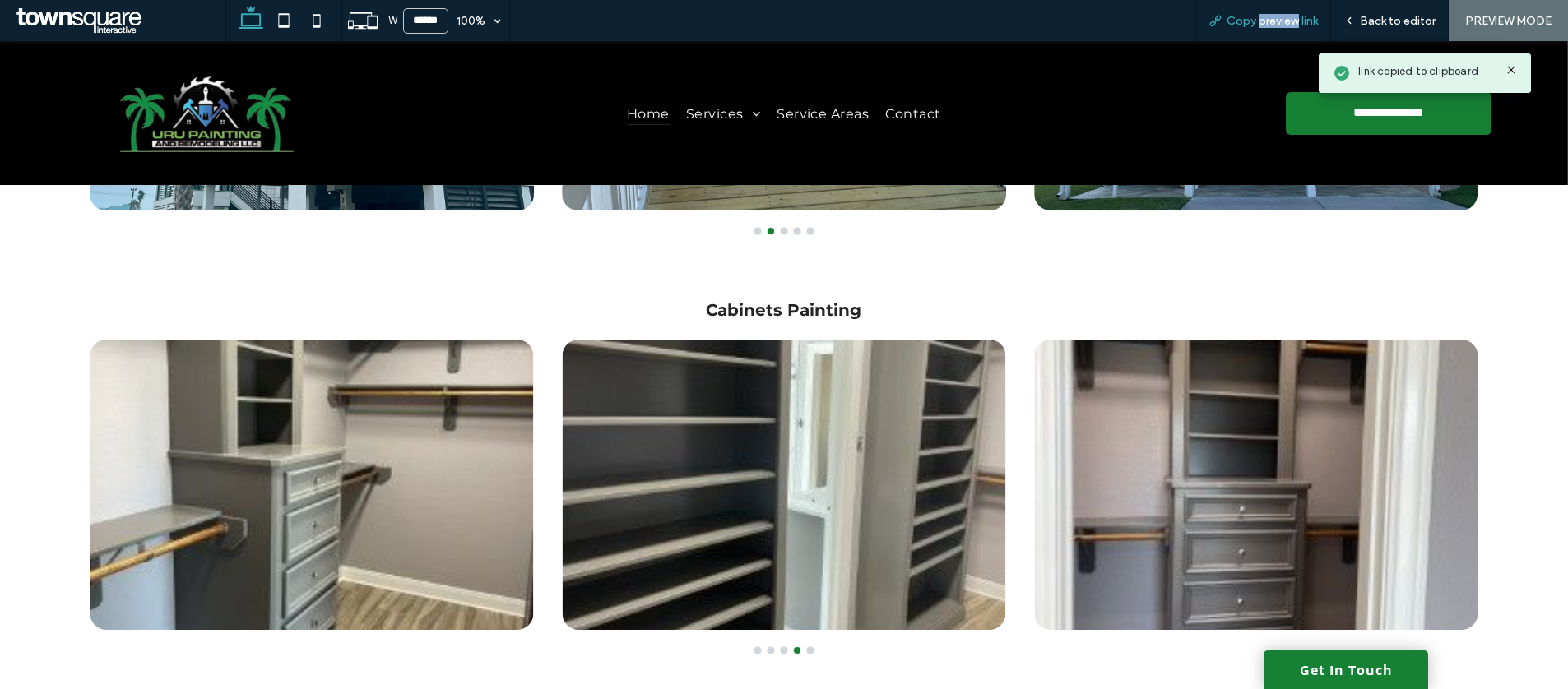 click on "Copy preview link" at bounding box center [1272, 21] 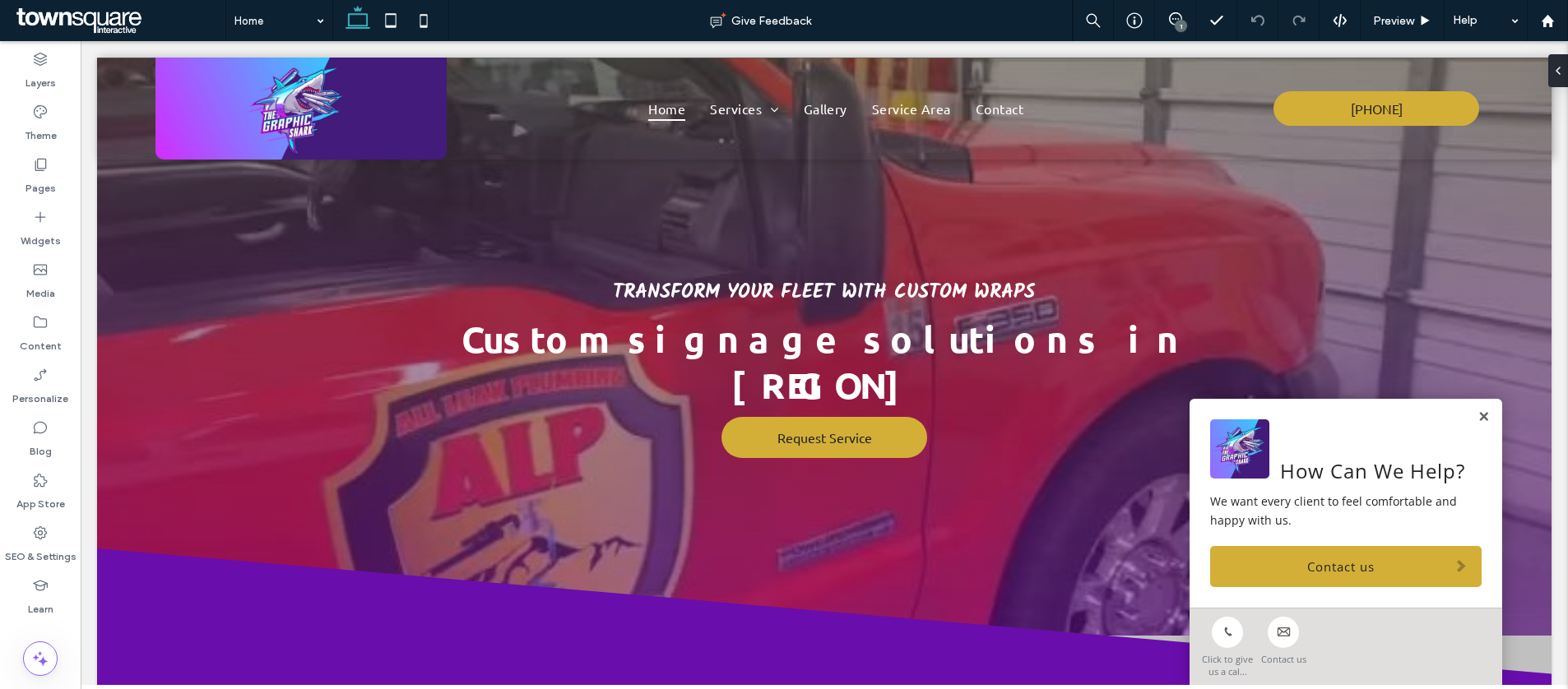 scroll, scrollTop: 0, scrollLeft: 0, axis: both 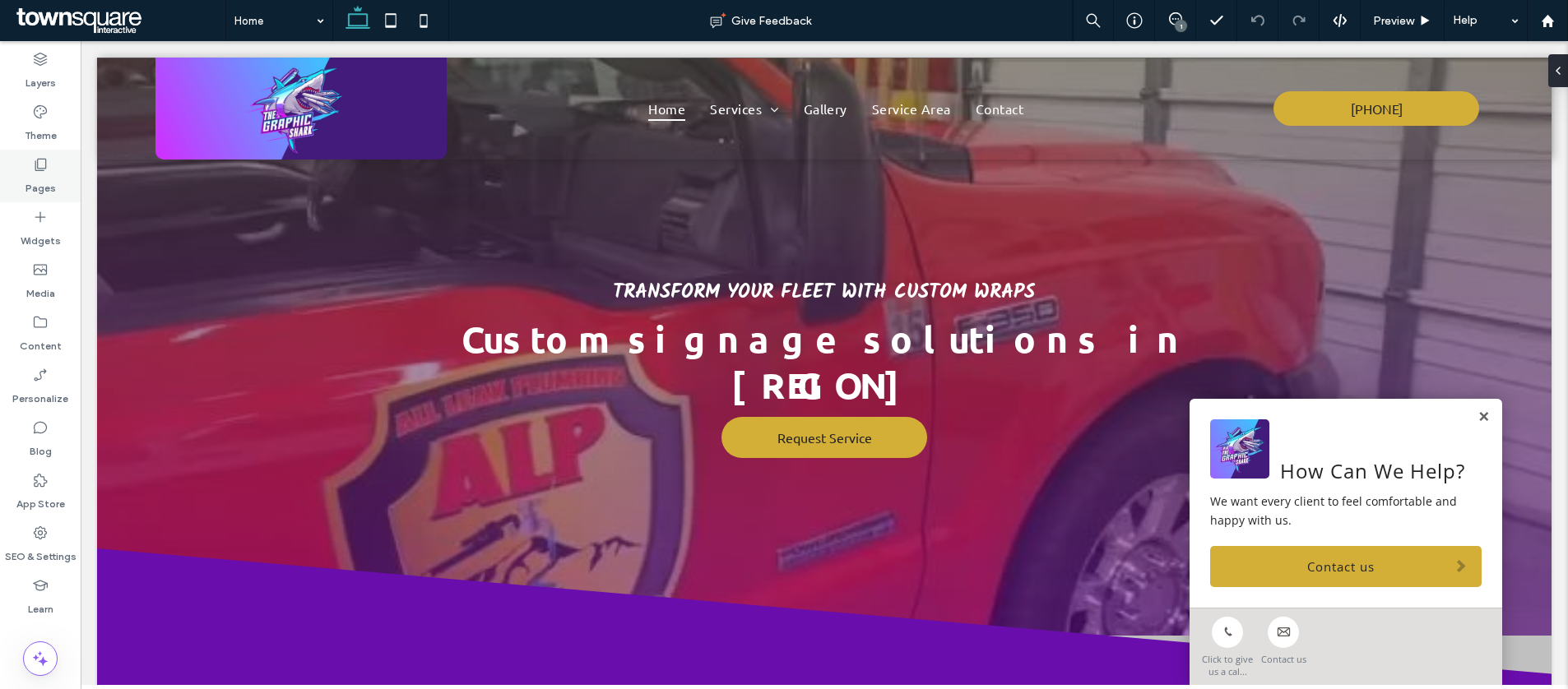 click on "Pages" at bounding box center (40, 184) 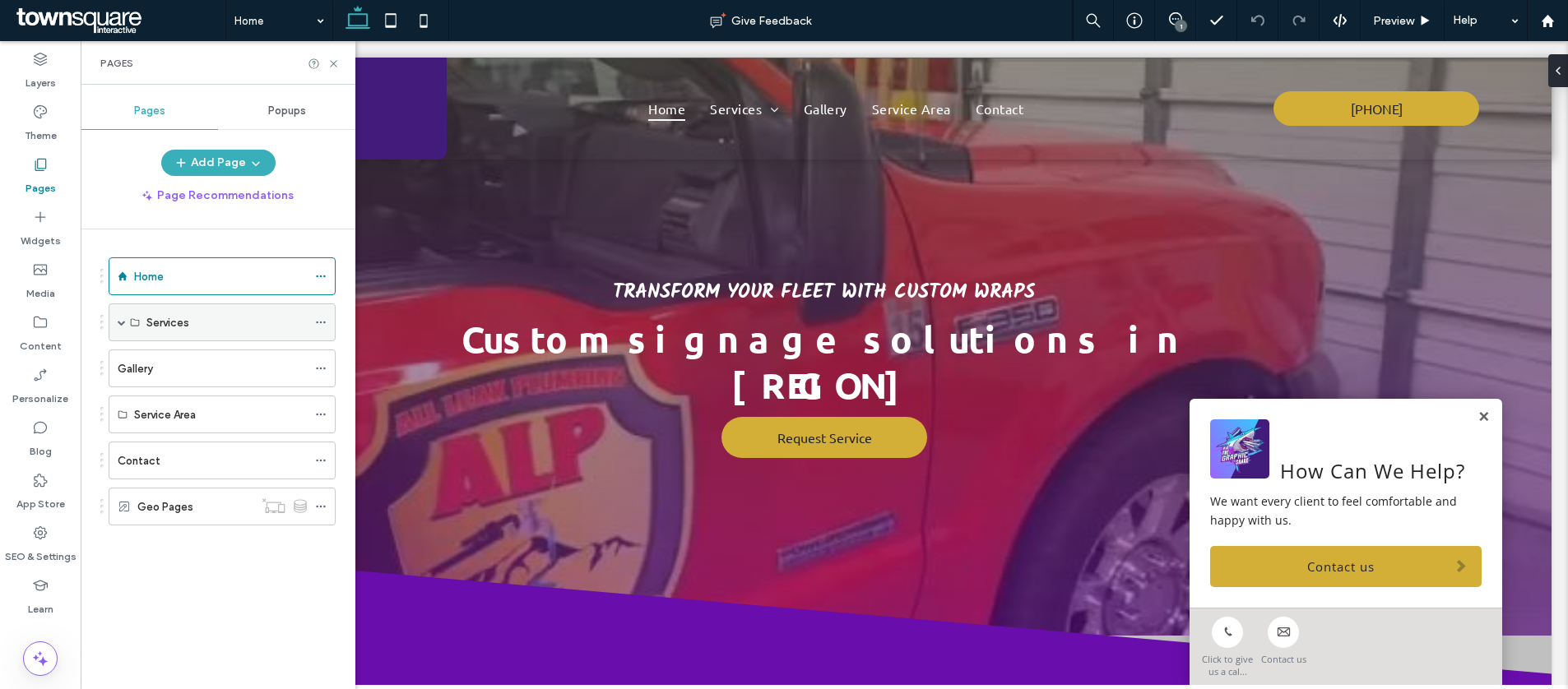 click at bounding box center (122, 322) 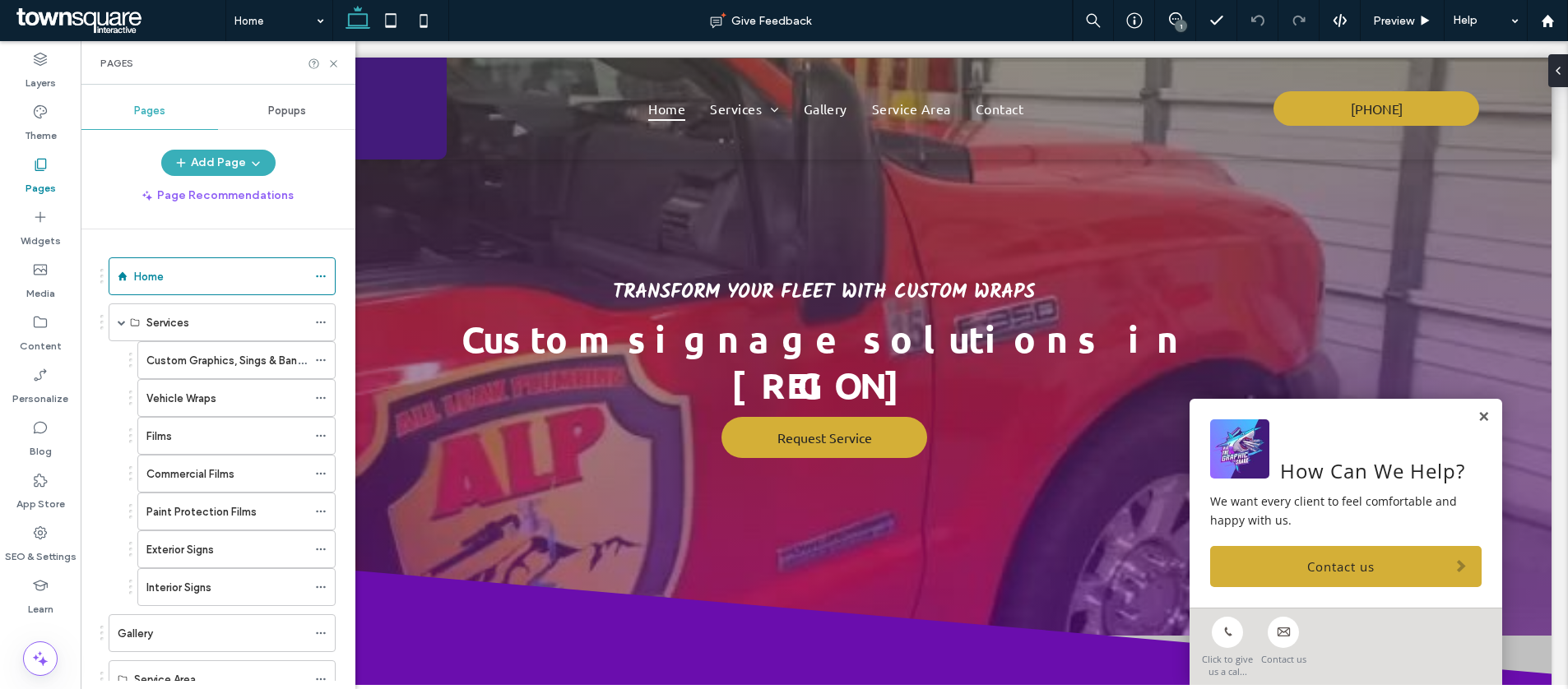 scroll, scrollTop: 150, scrollLeft: 0, axis: vertical 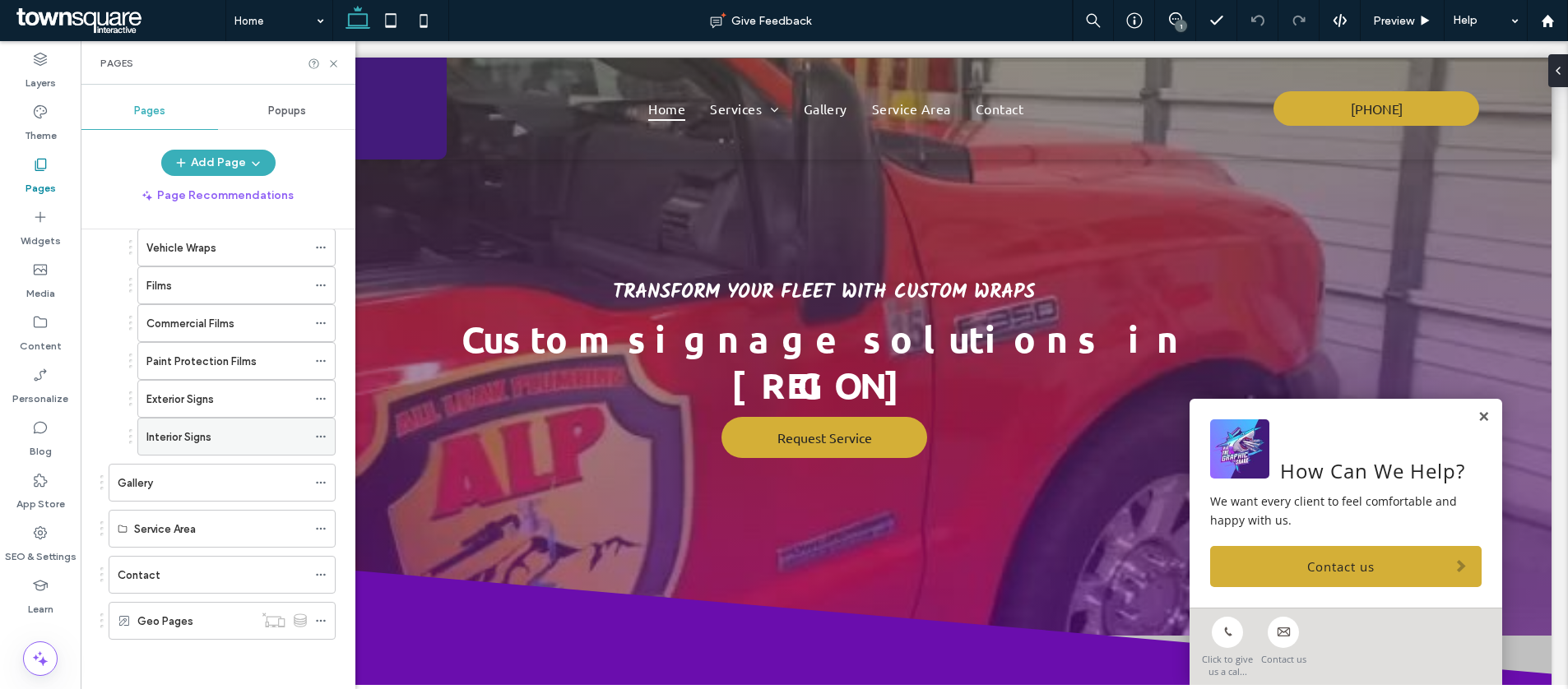 click on "Interior Signs" at bounding box center [236, 437] 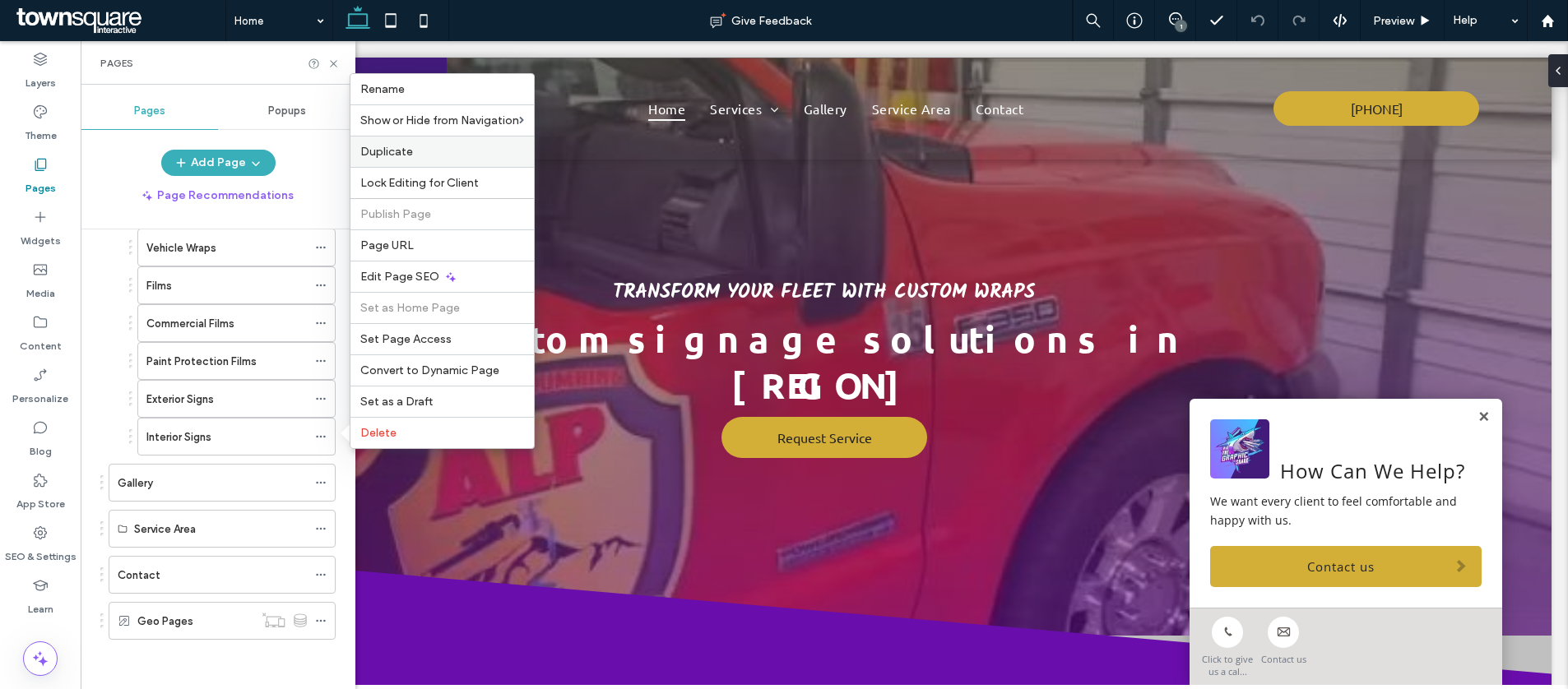 click on "Duplicate" at bounding box center [387, 151] 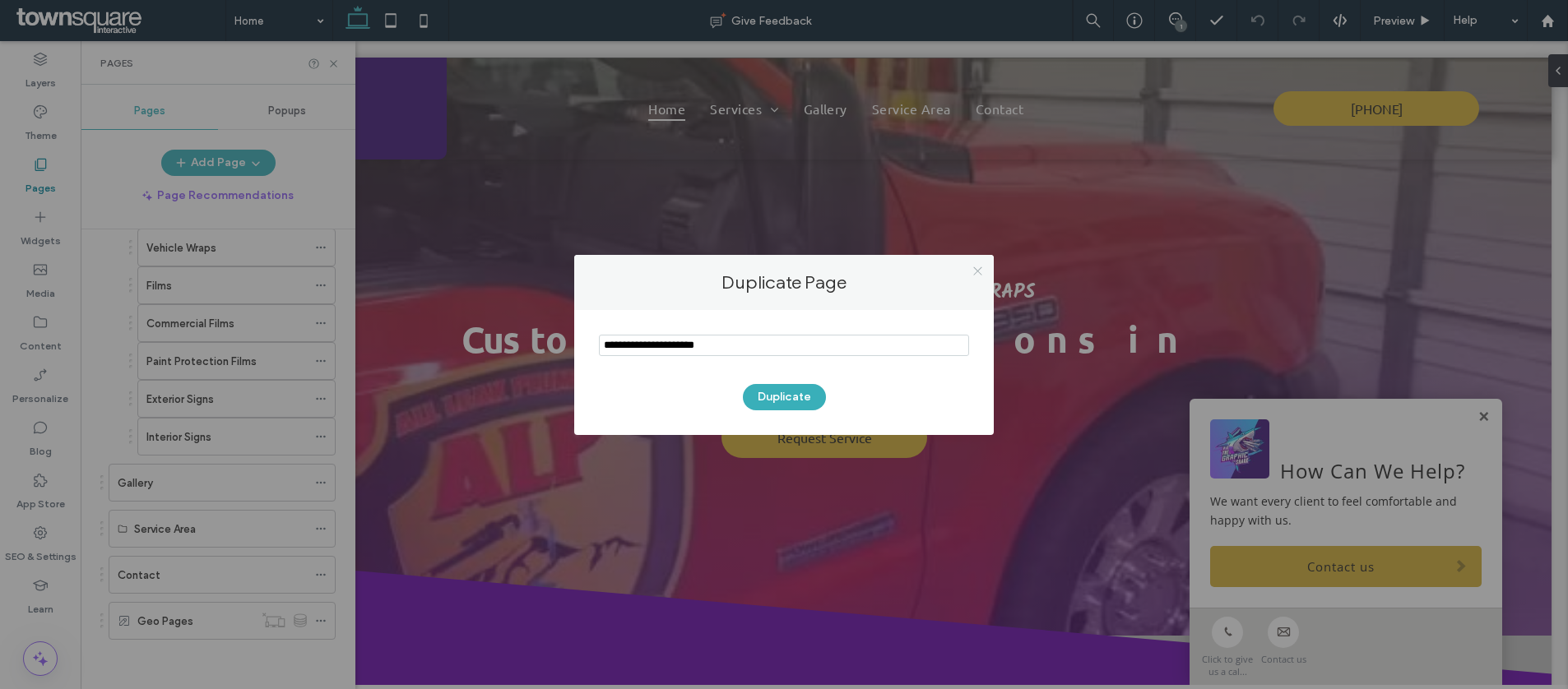 drag, startPoint x: 980, startPoint y: 272, endPoint x: 787, endPoint y: 183, distance: 212.53235 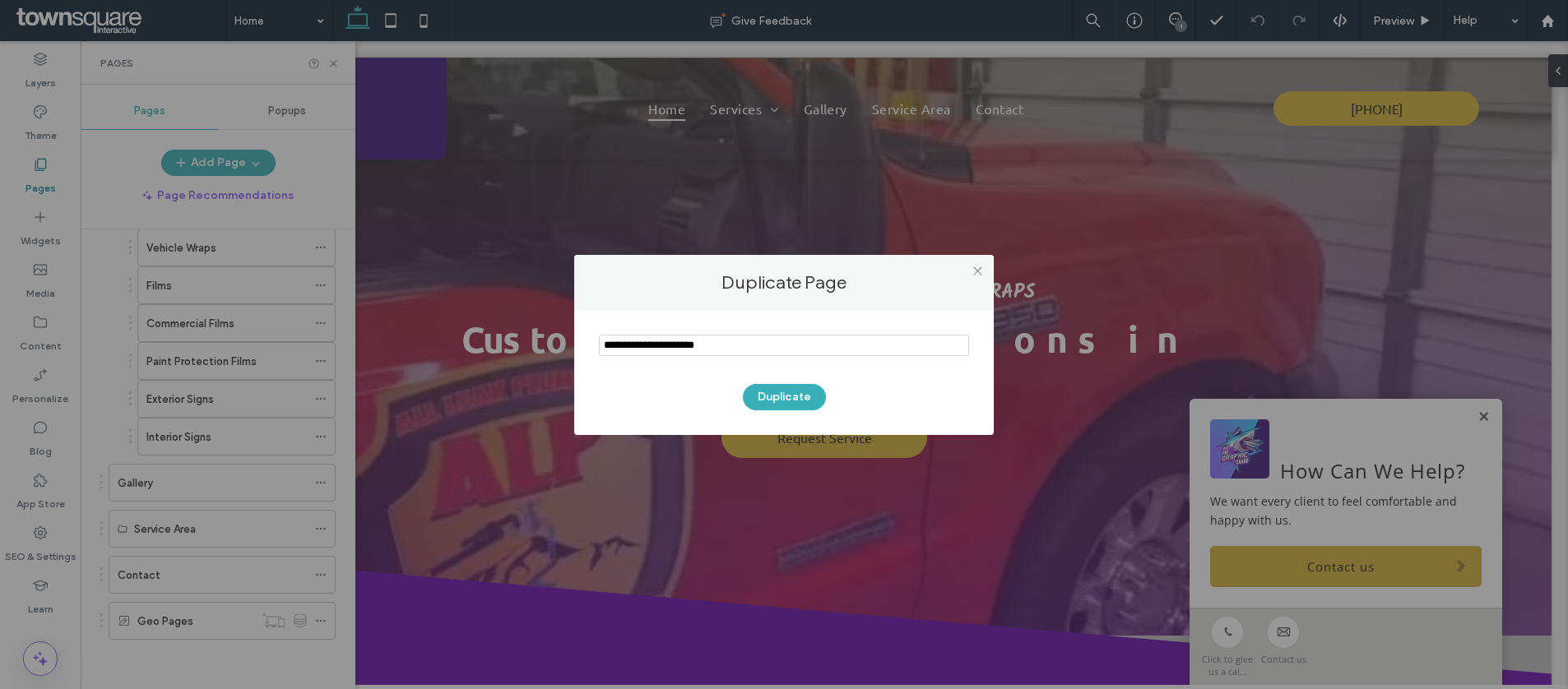 click 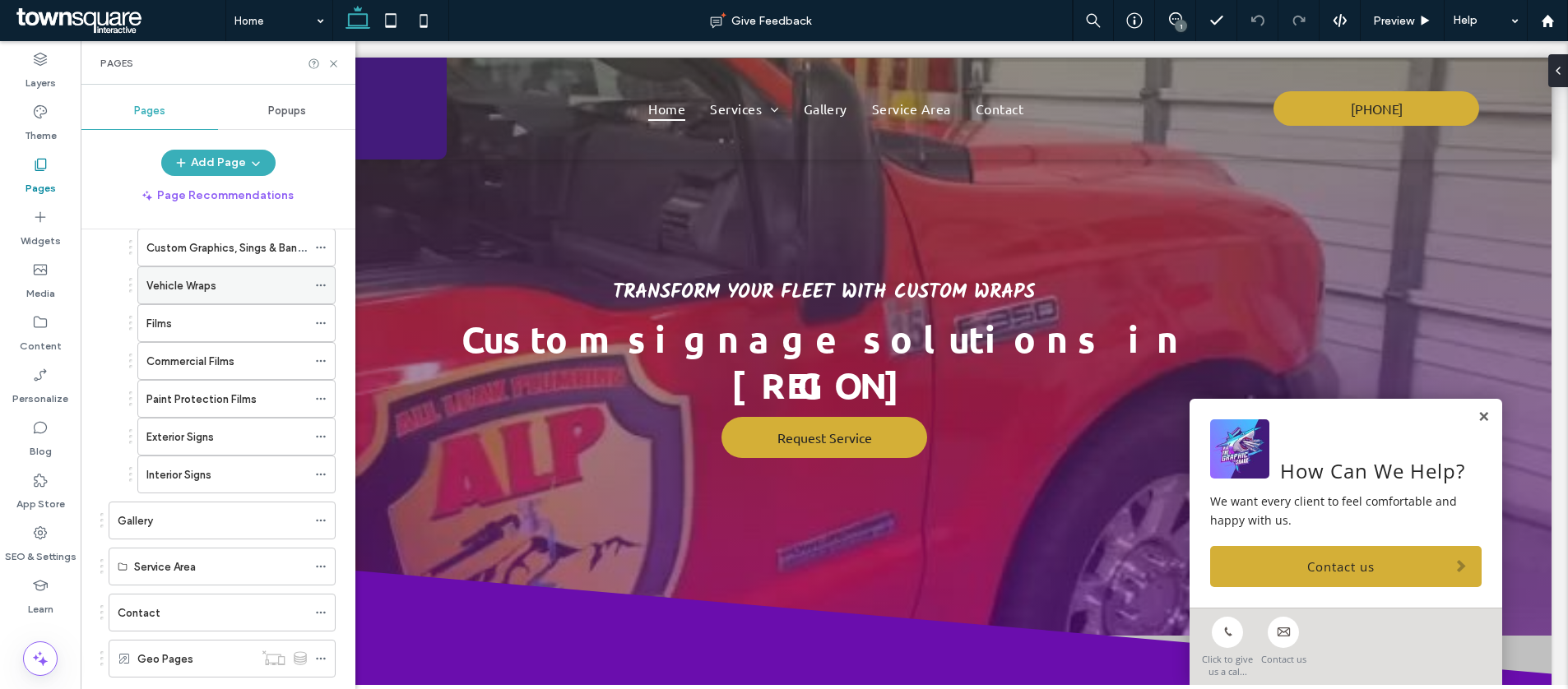 scroll, scrollTop: 95, scrollLeft: 0, axis: vertical 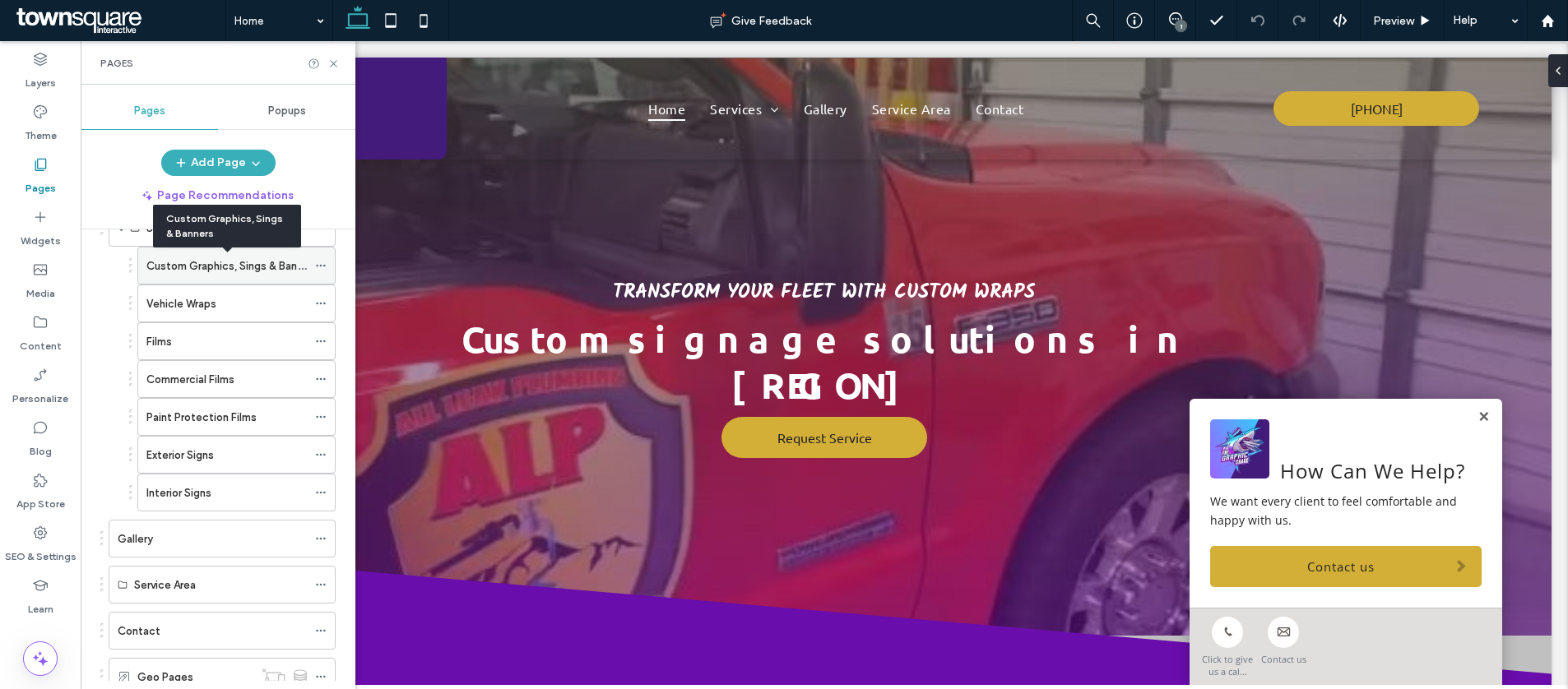 click on "Custom Graphics, Sings & Banners" at bounding box center [232, 266] 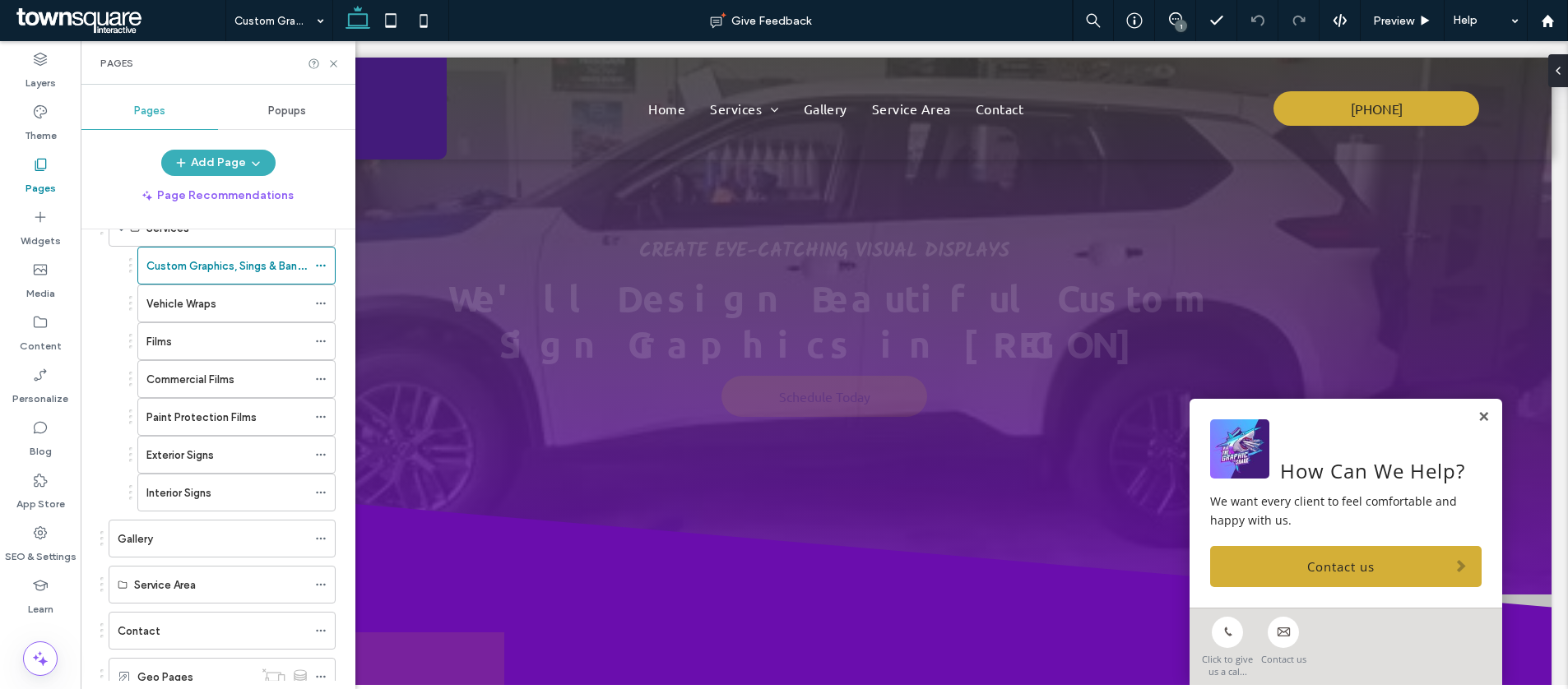 scroll, scrollTop: 0, scrollLeft: 0, axis: both 